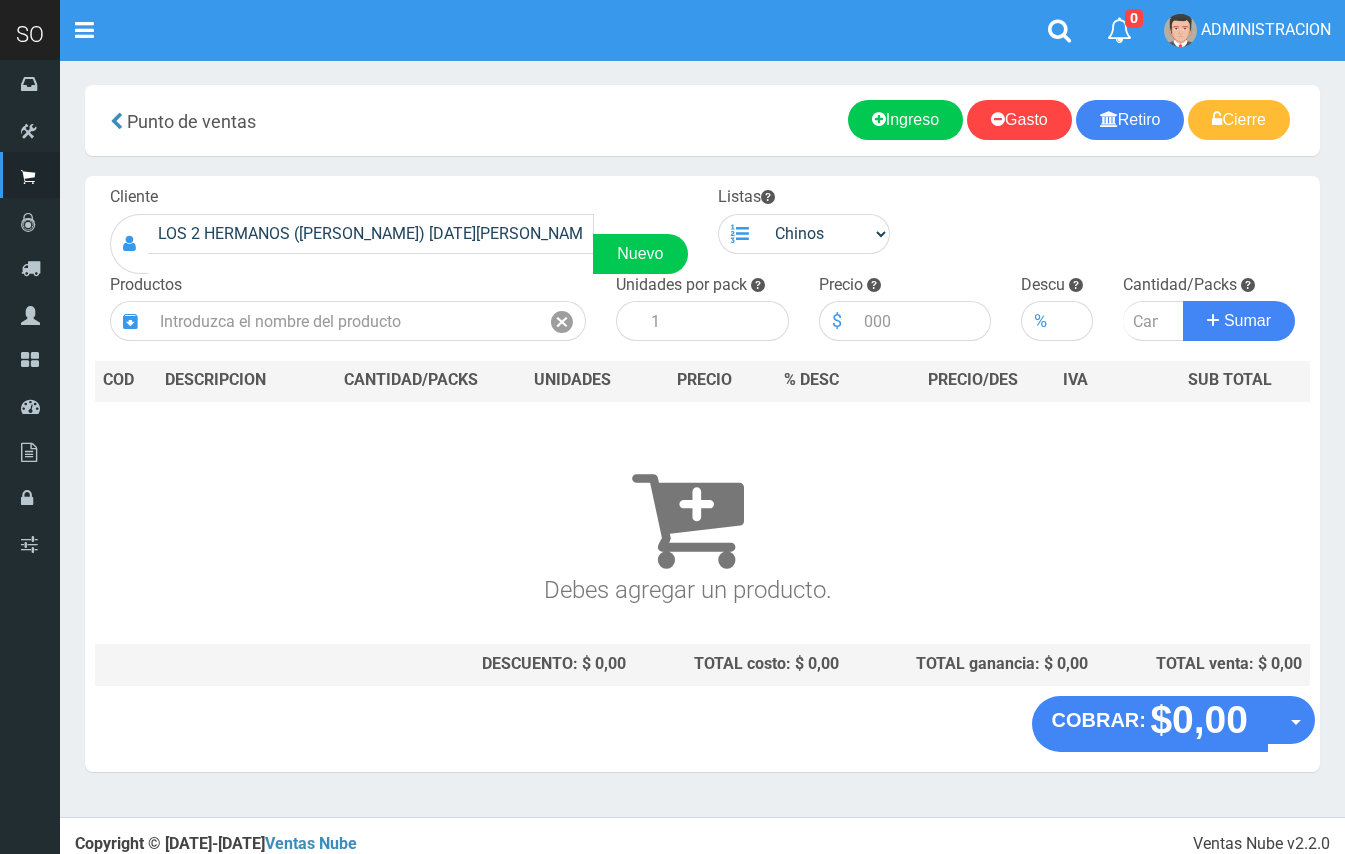 scroll, scrollTop: 6, scrollLeft: 0, axis: vertical 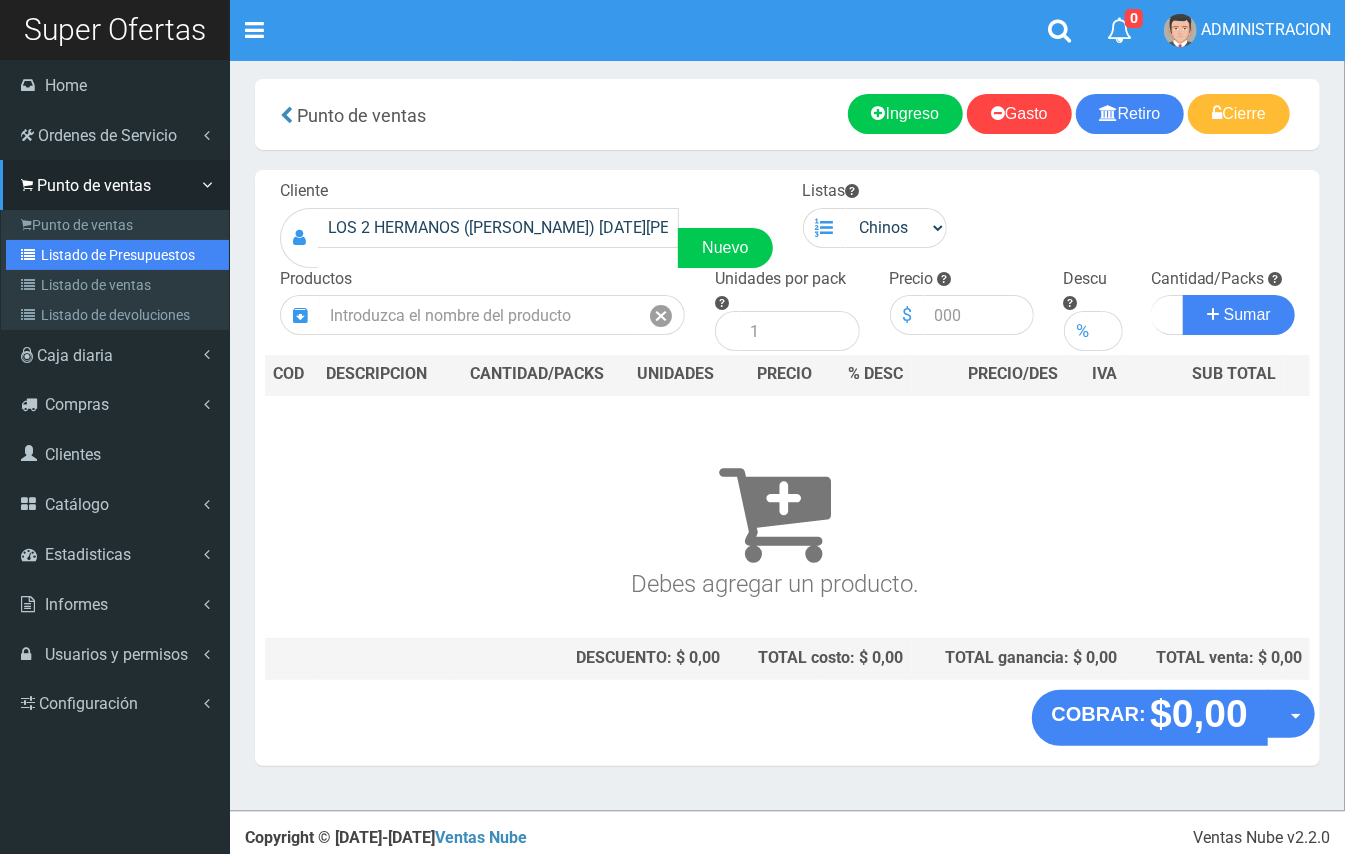 click on "Listado de Presupuestos" at bounding box center (117, 255) 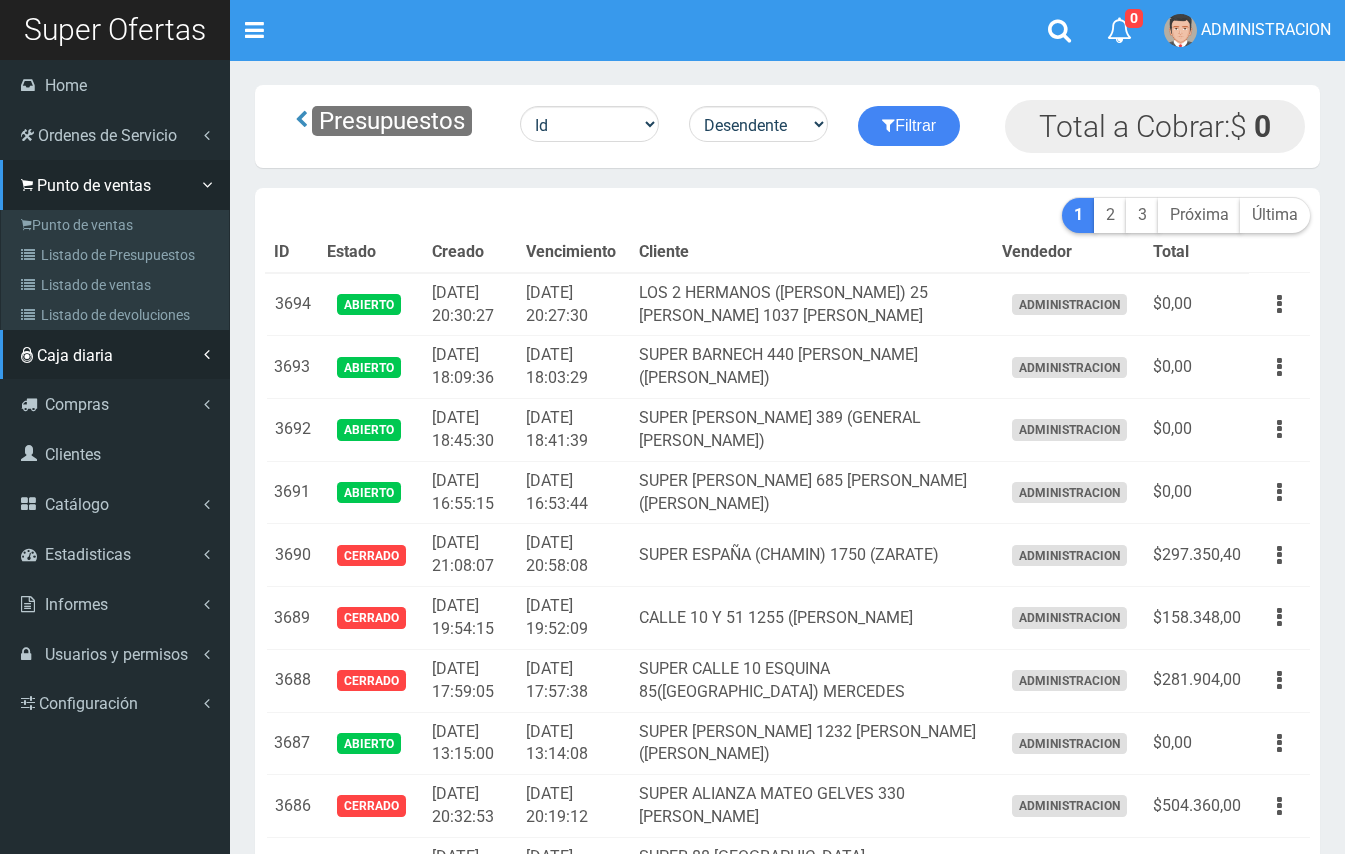 scroll, scrollTop: 0, scrollLeft: 0, axis: both 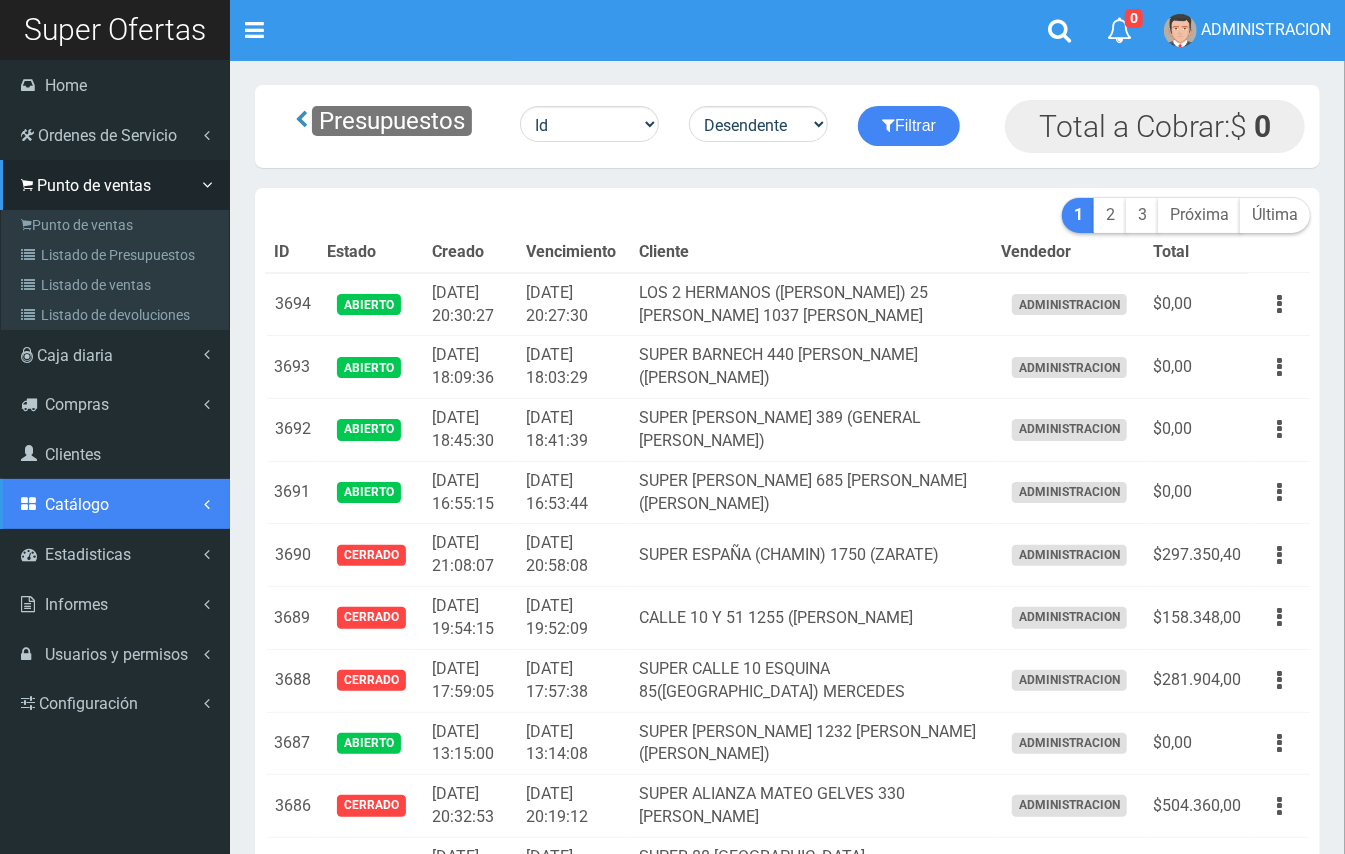 click on "Catálogo" at bounding box center (77, 504) 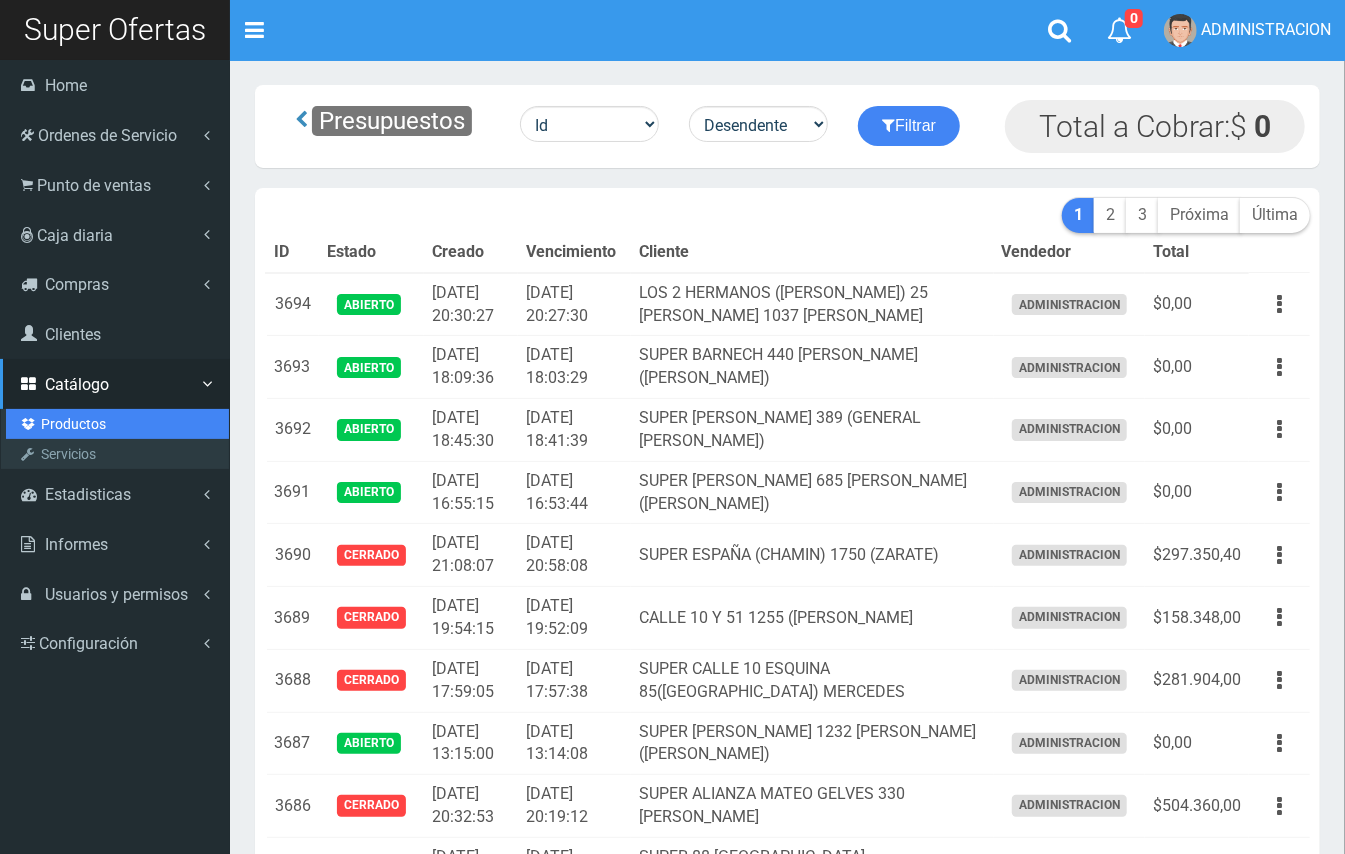 click on "Productos" at bounding box center [117, 424] 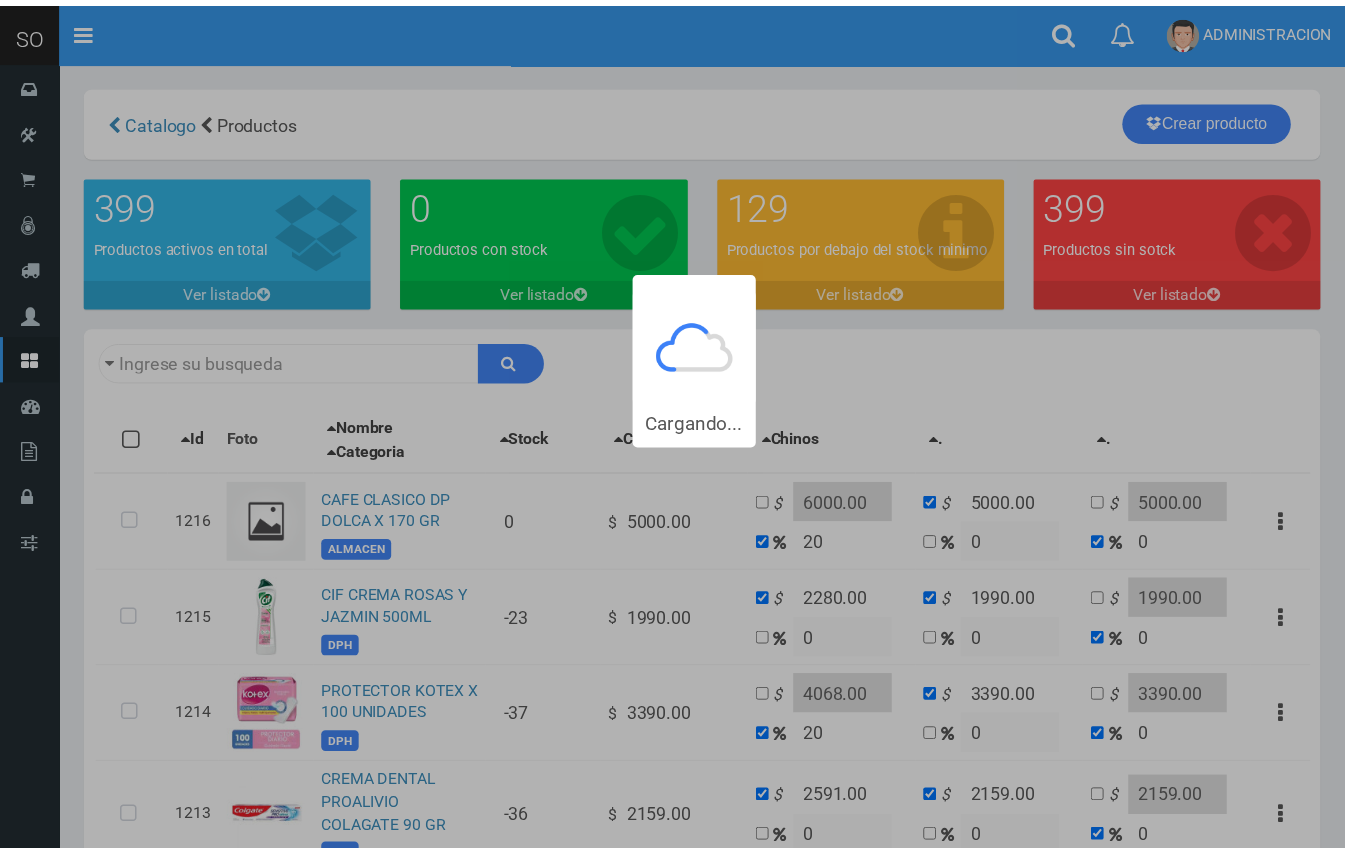 scroll, scrollTop: 0, scrollLeft: 0, axis: both 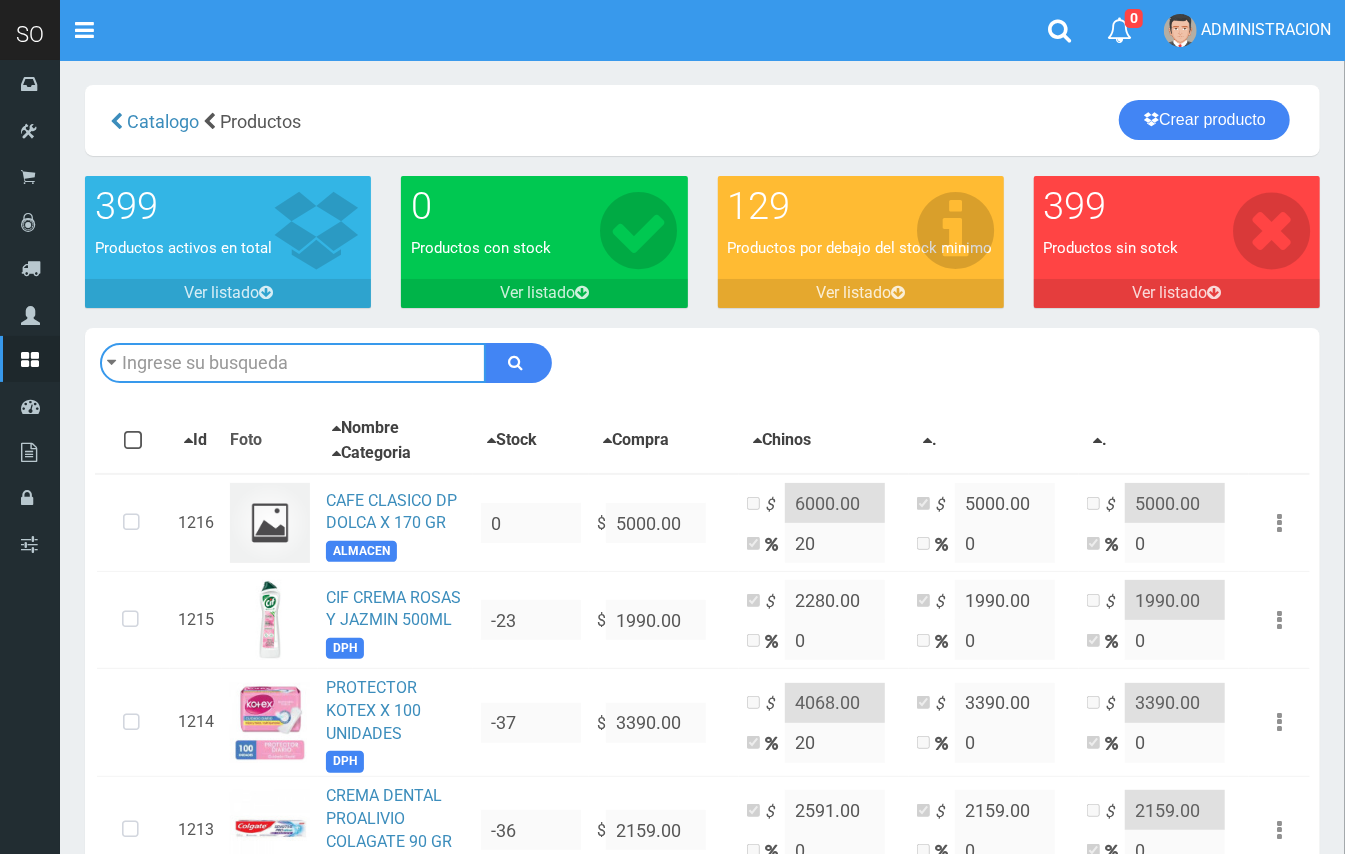 click at bounding box center (293, 363) 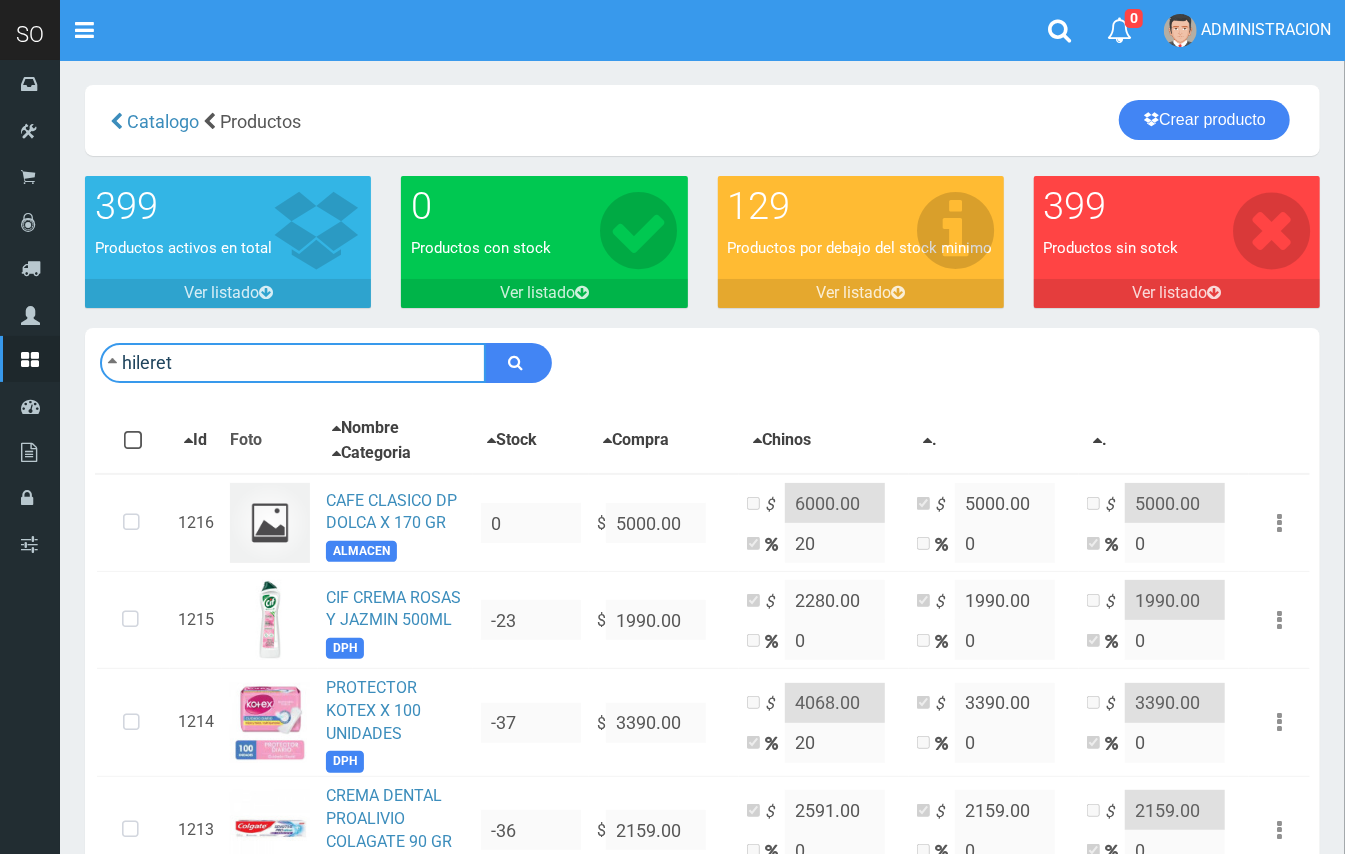 type on "hileret" 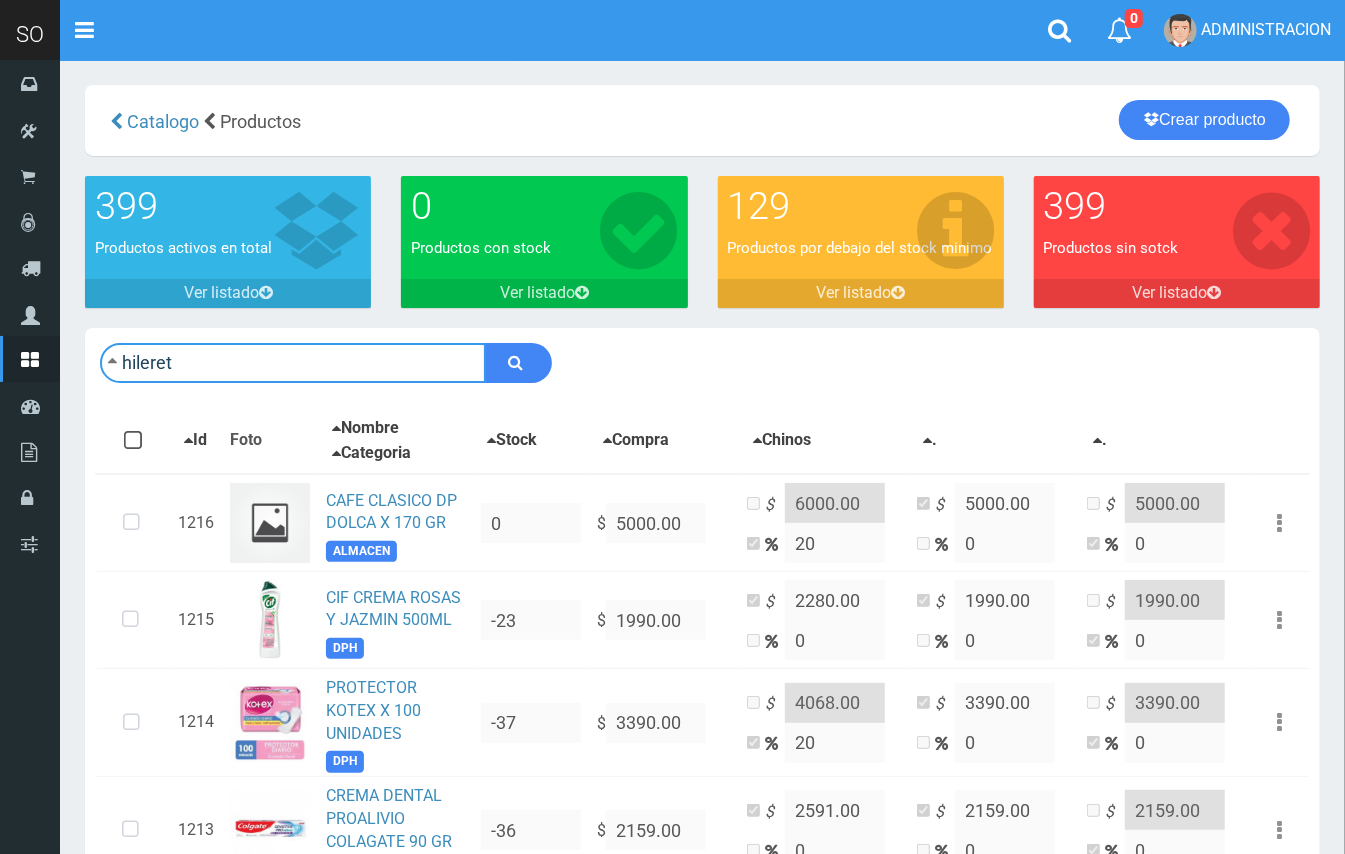 click at bounding box center (518, 363) 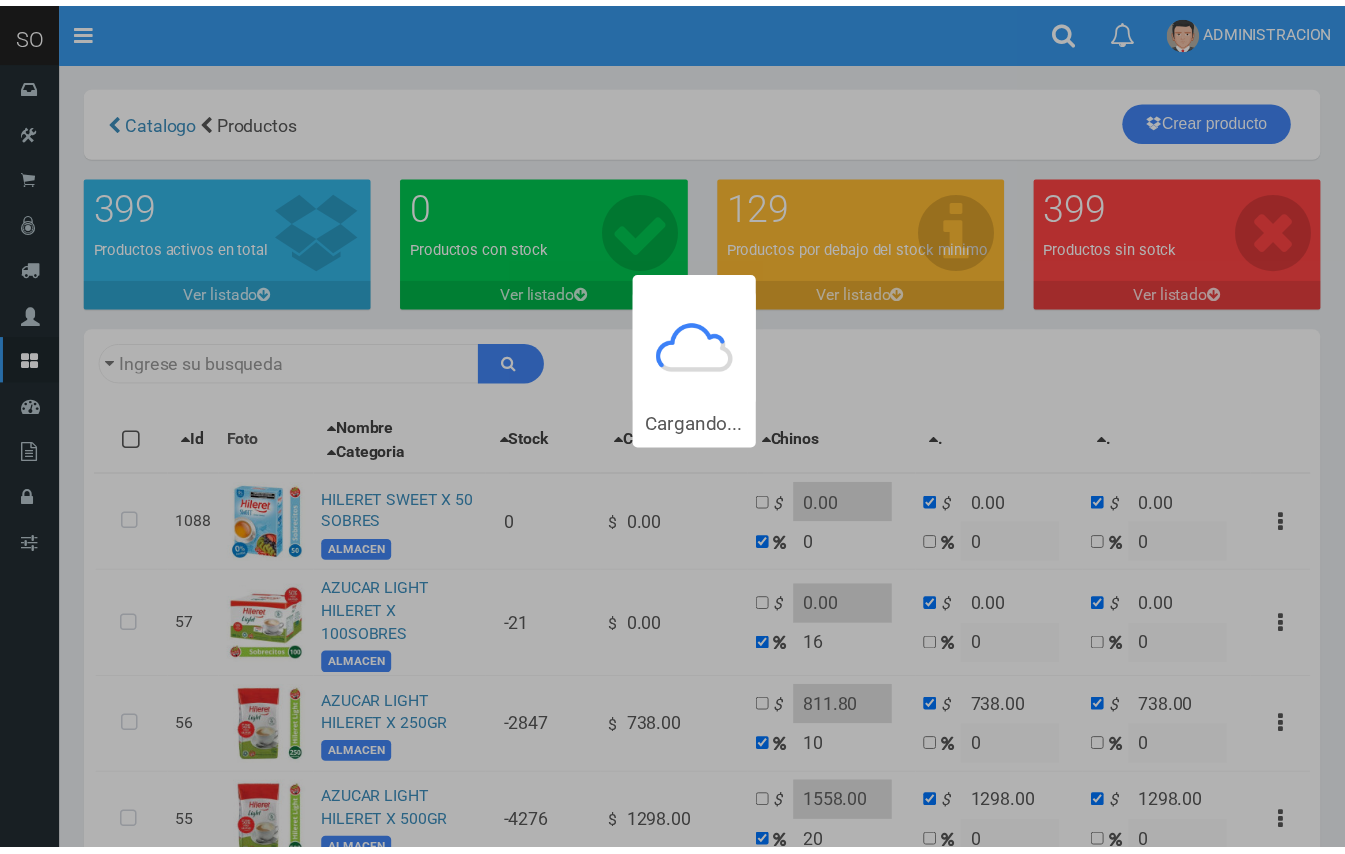scroll, scrollTop: 0, scrollLeft: 0, axis: both 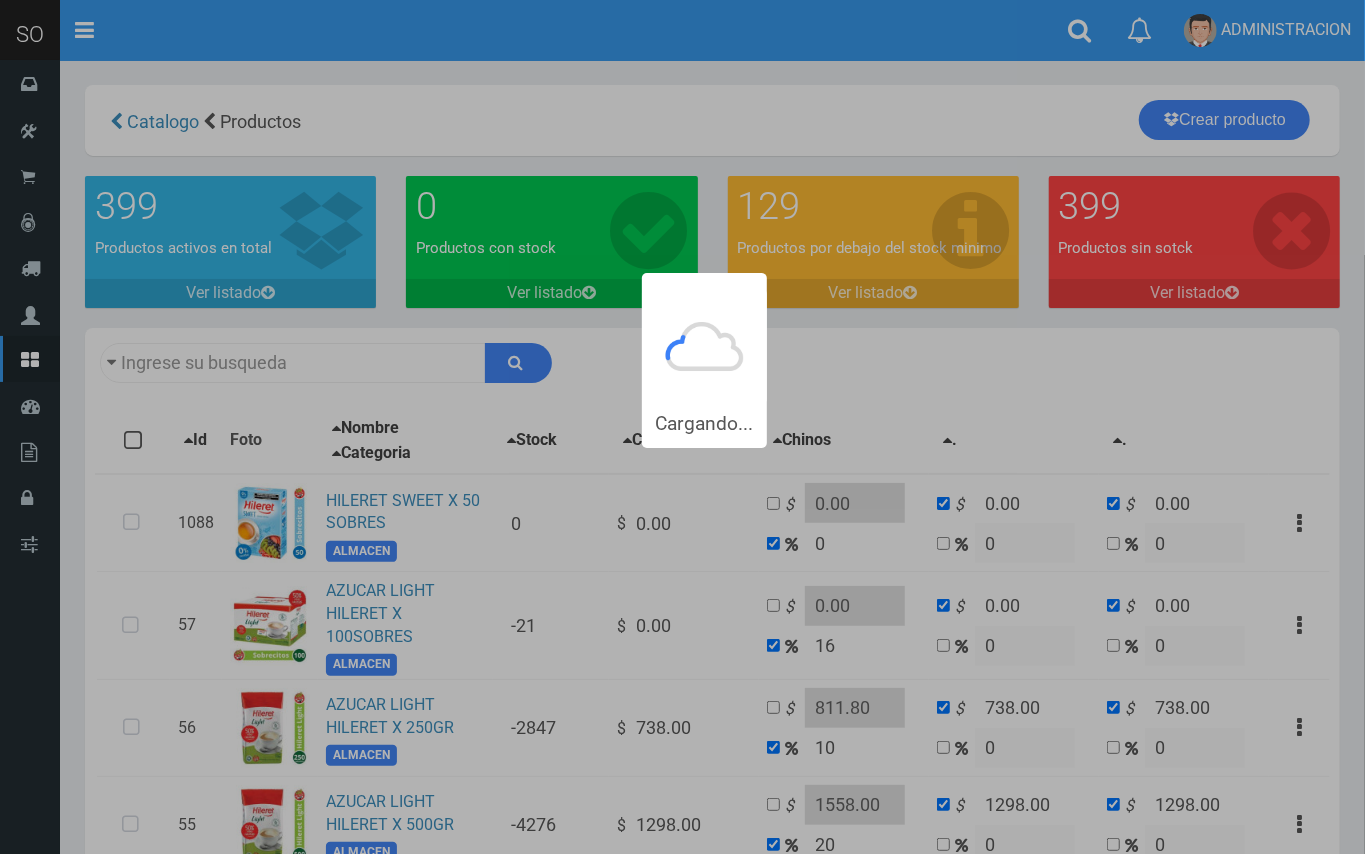 type on "hileret" 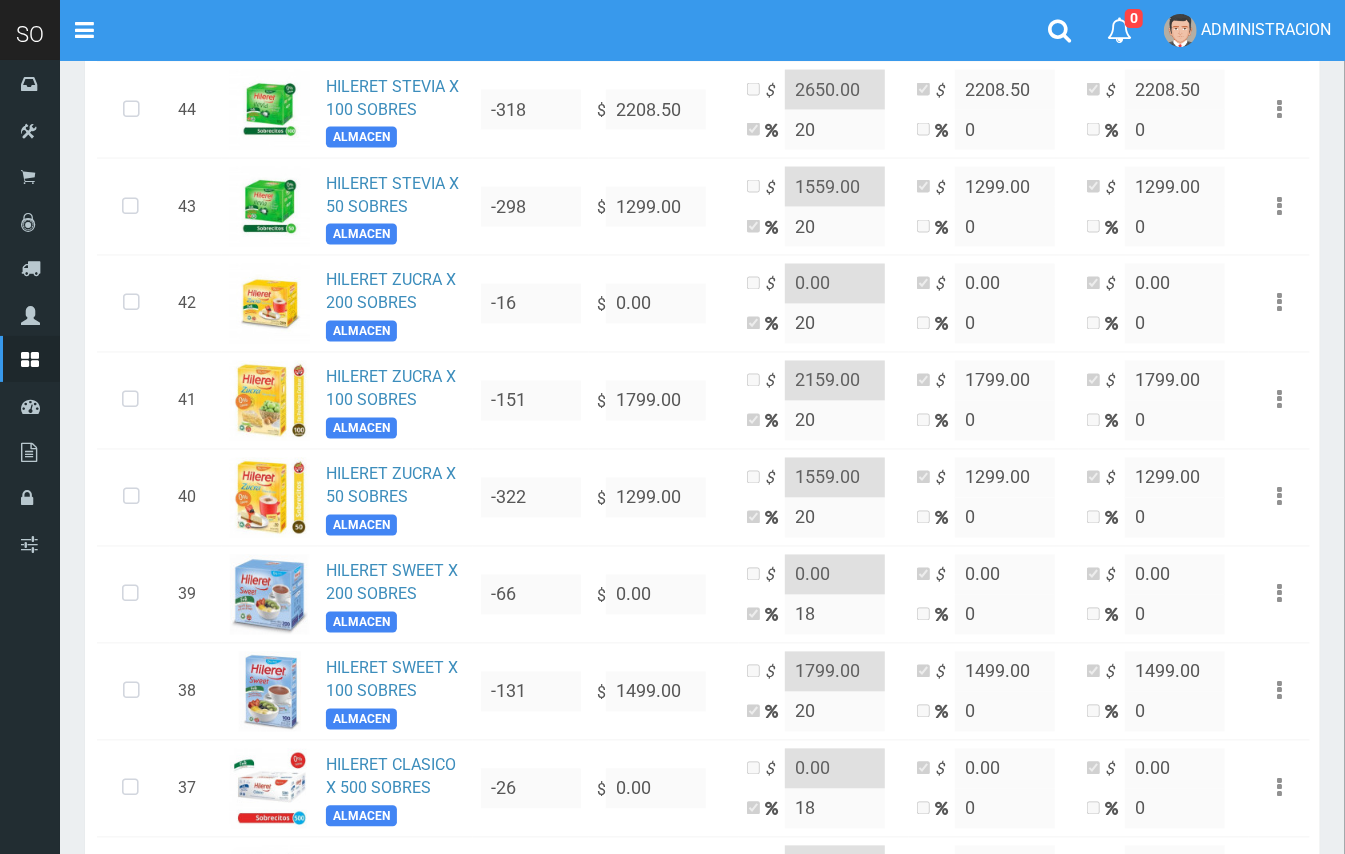 scroll, scrollTop: 1788, scrollLeft: 0, axis: vertical 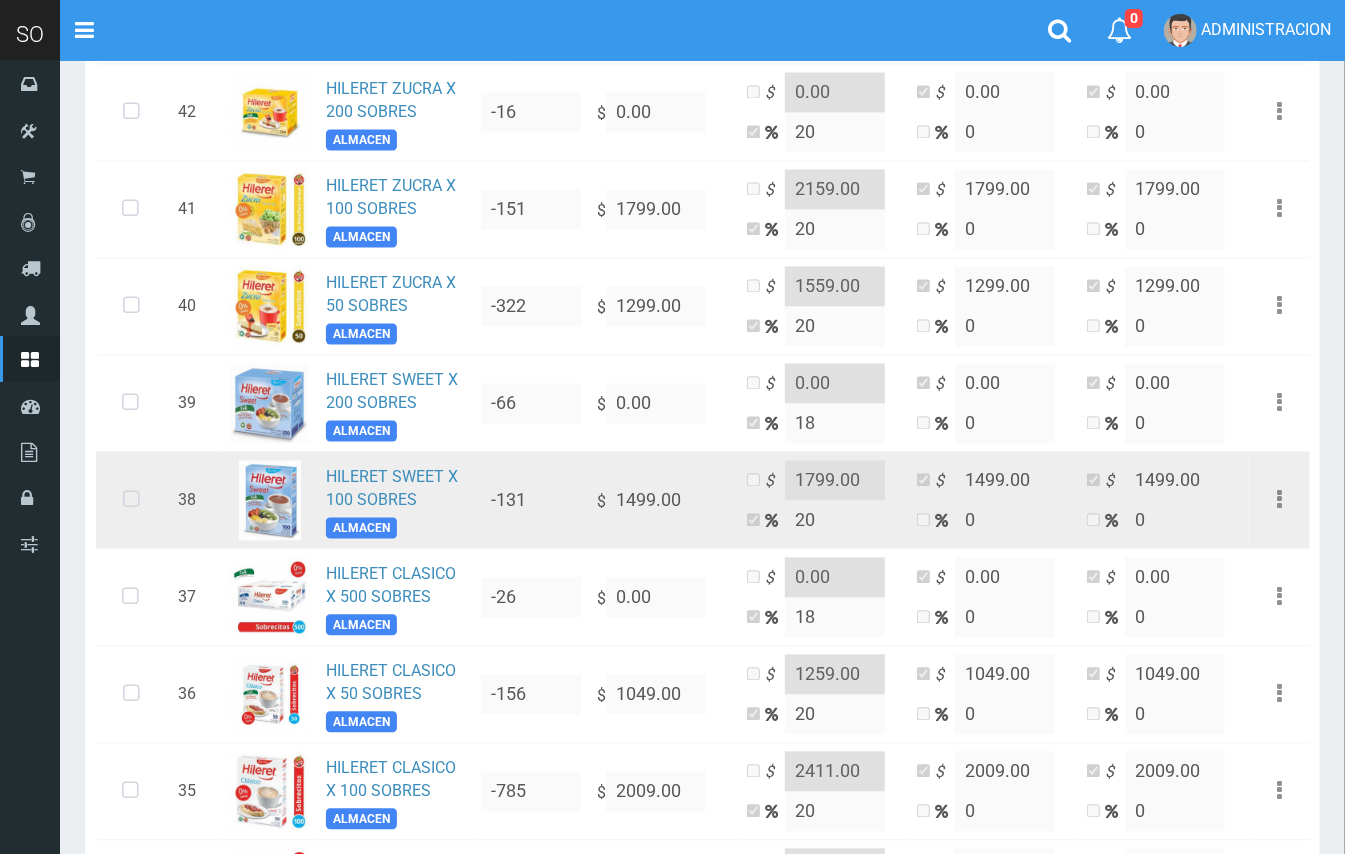 click at bounding box center (131, 501) 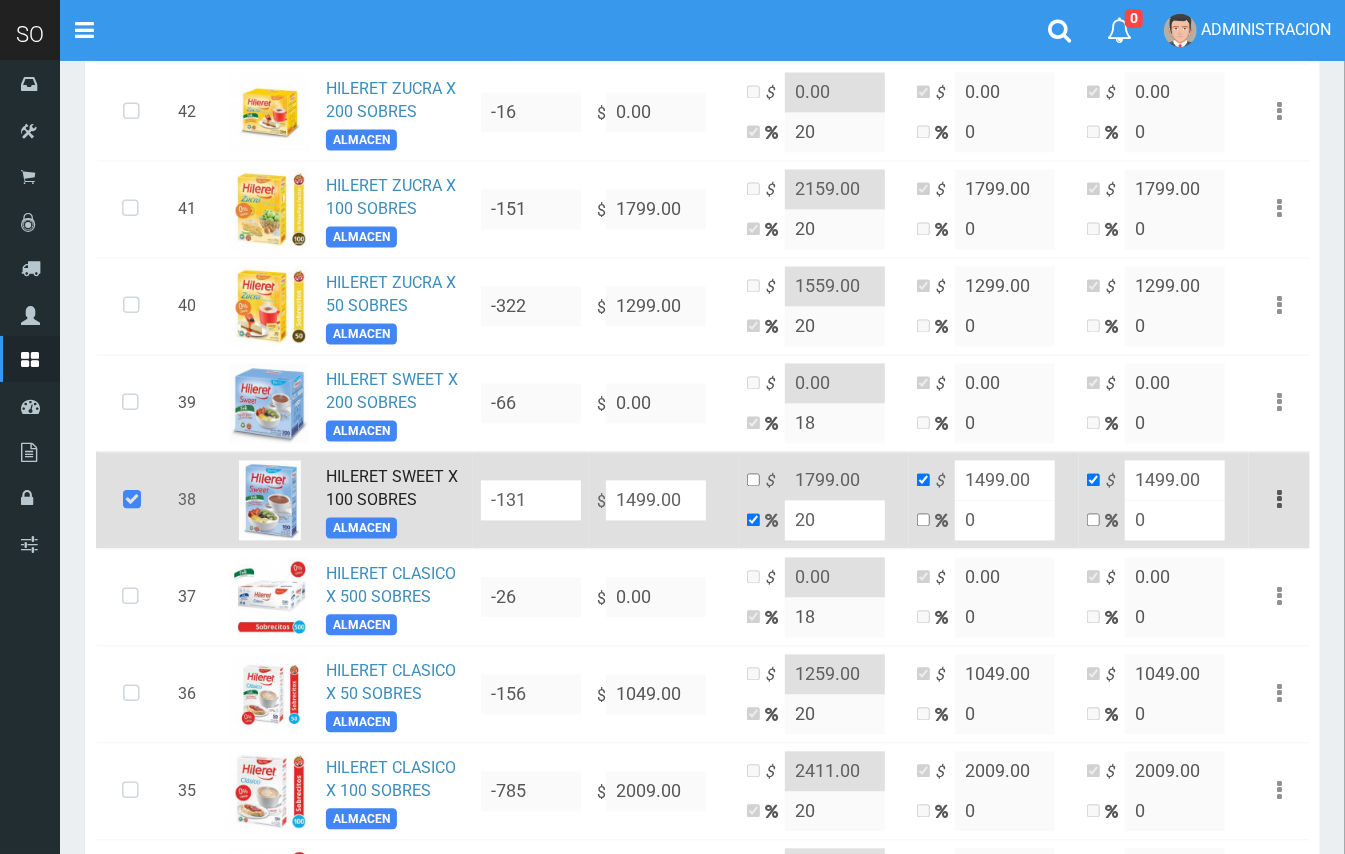 drag, startPoint x: 692, startPoint y: 512, endPoint x: 584, endPoint y: 501, distance: 108.55874 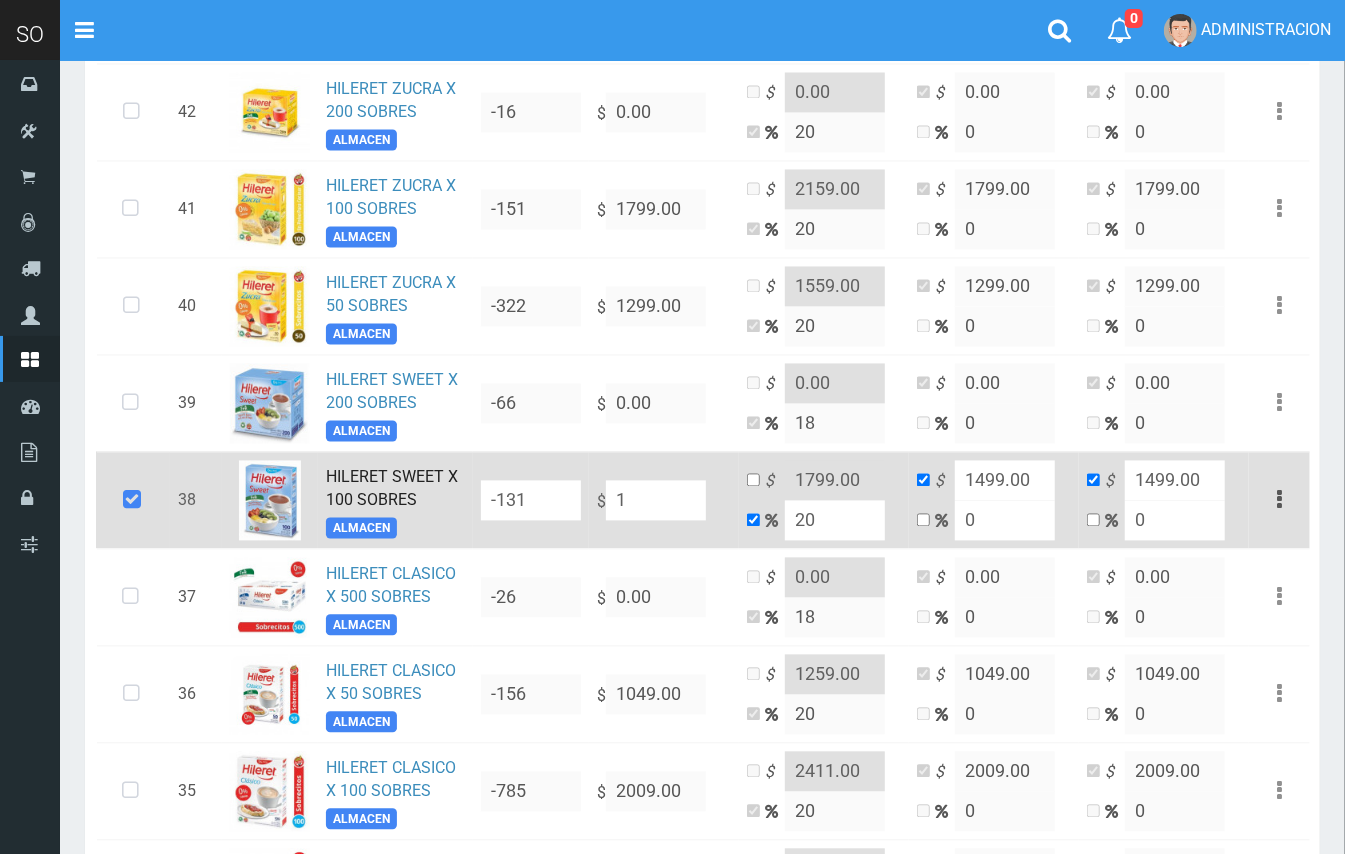 type on "1.2" 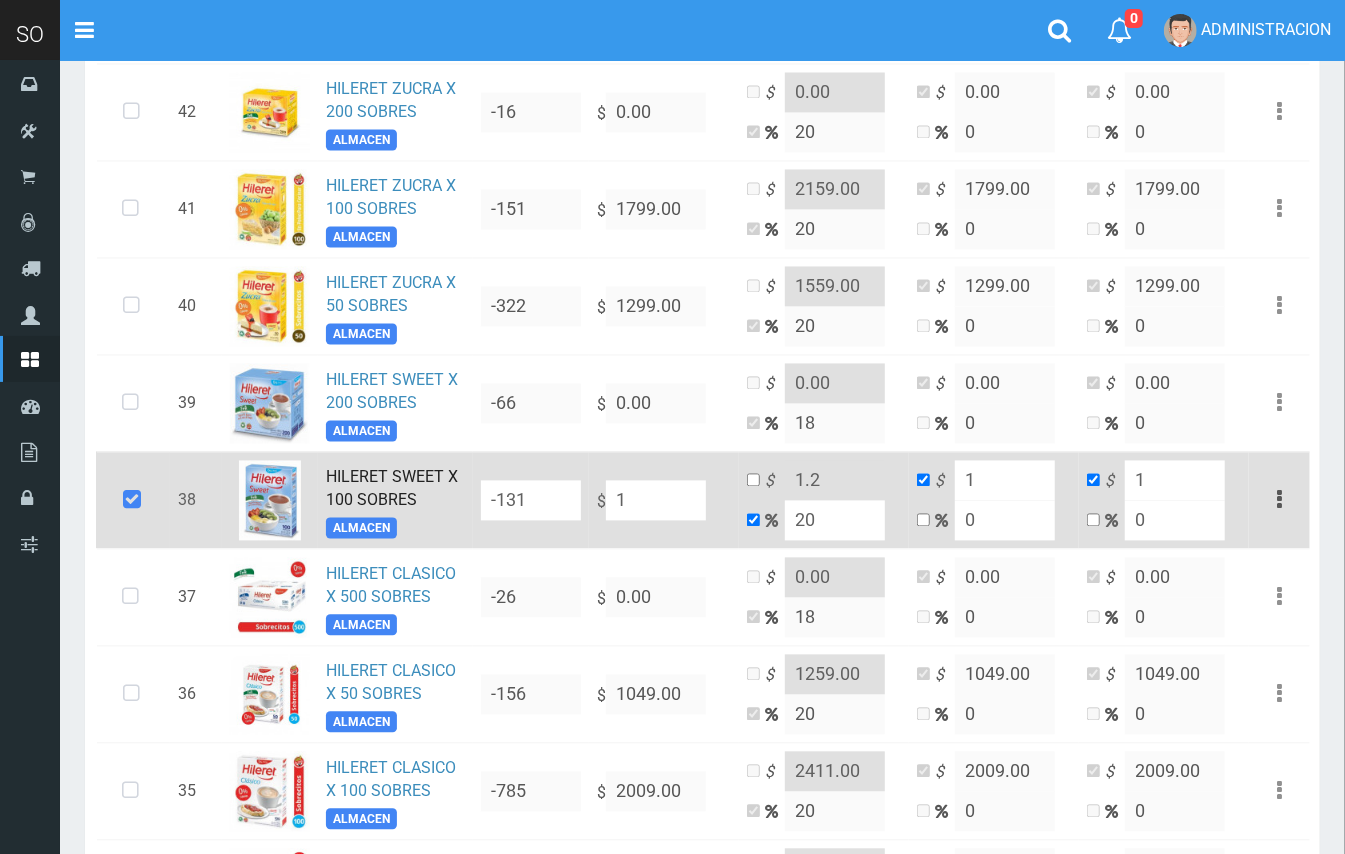 type on "11" 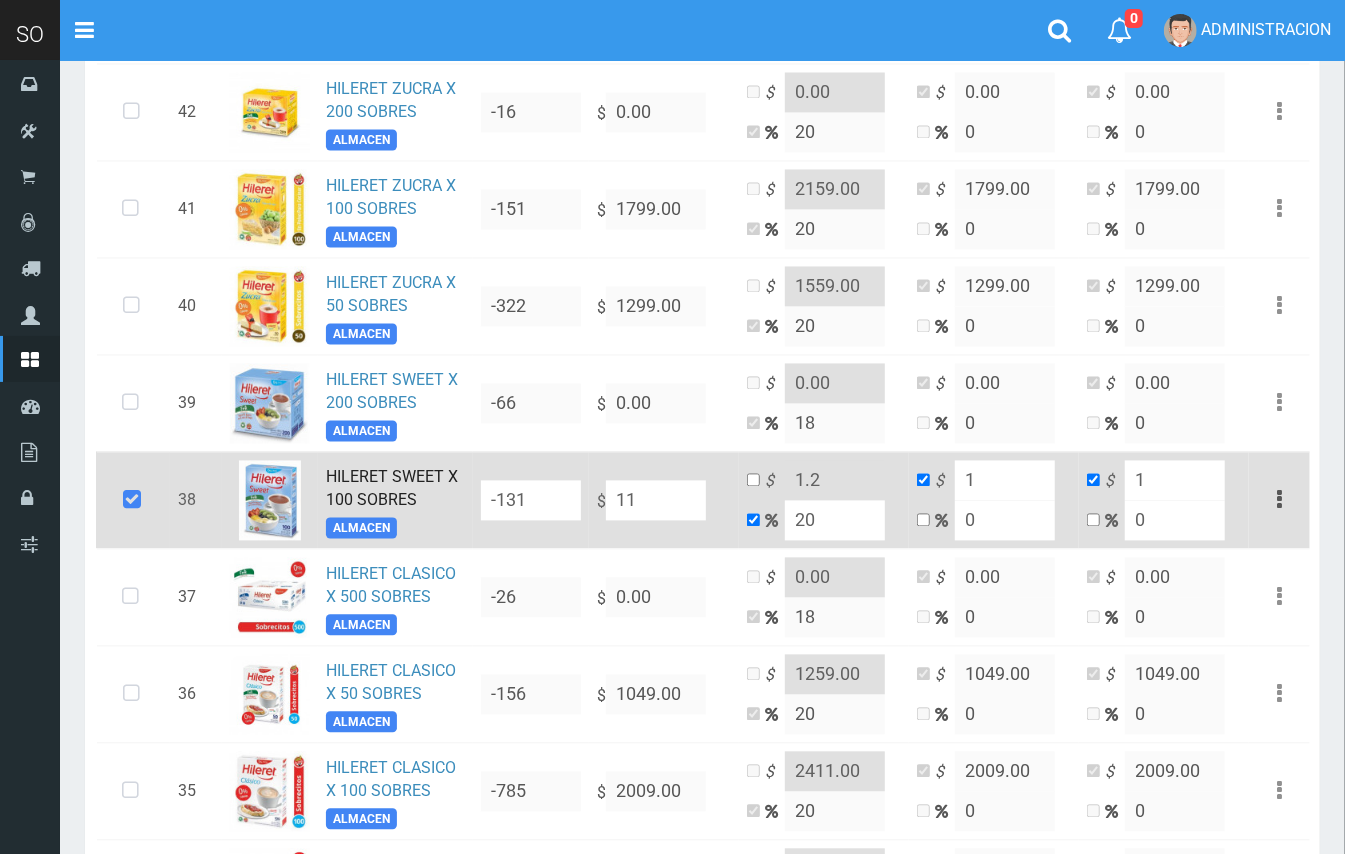 type on "13.2" 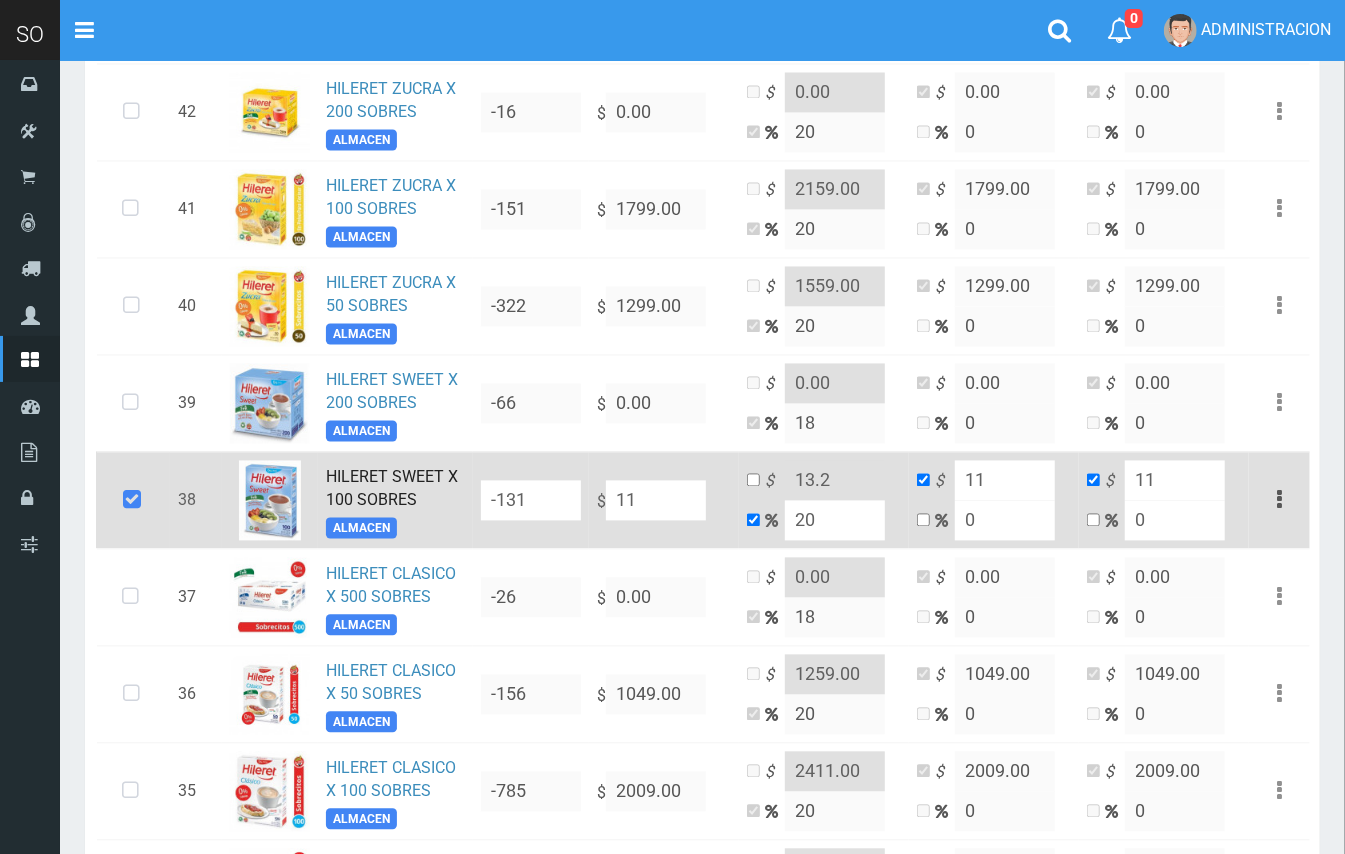 type on "117" 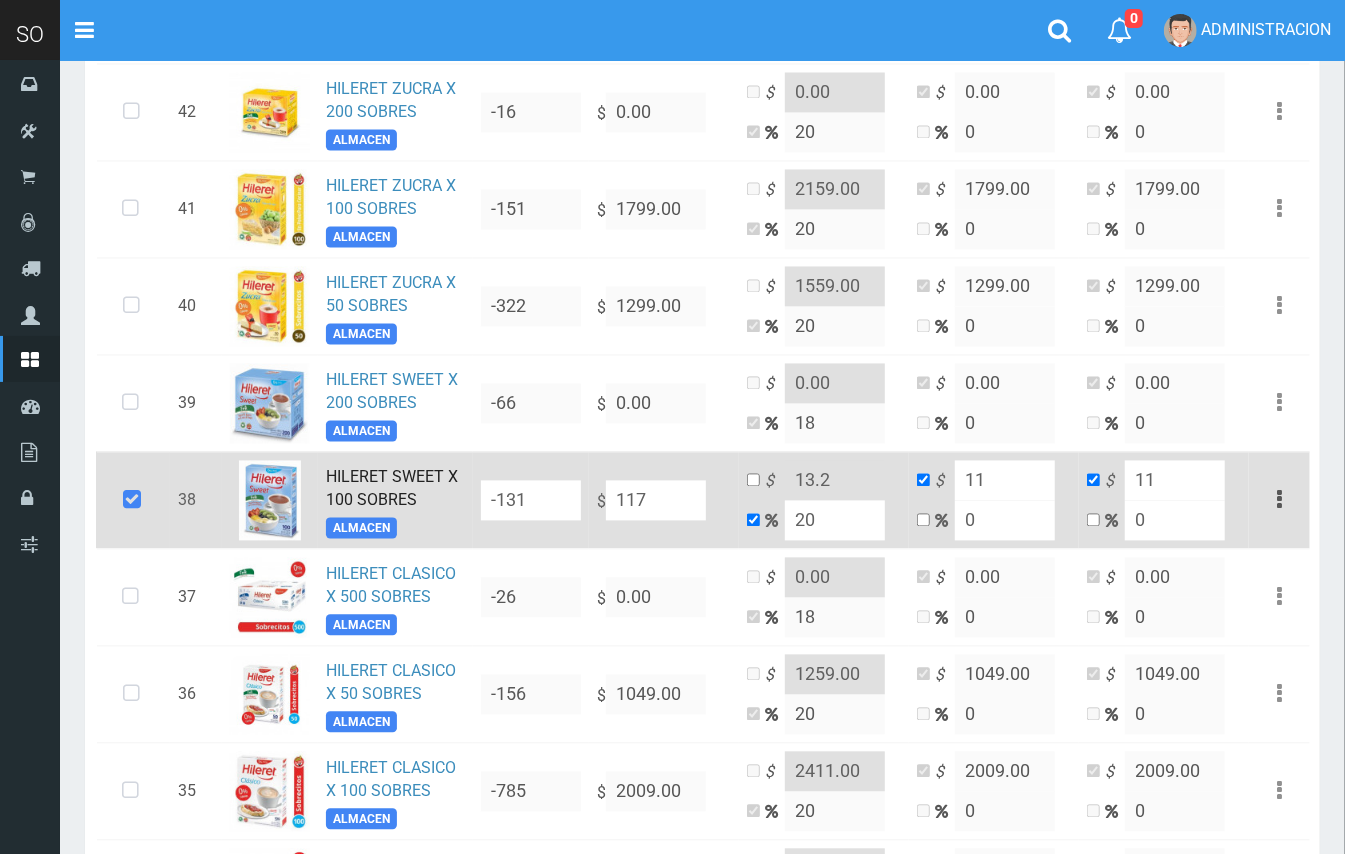 type on "140.4" 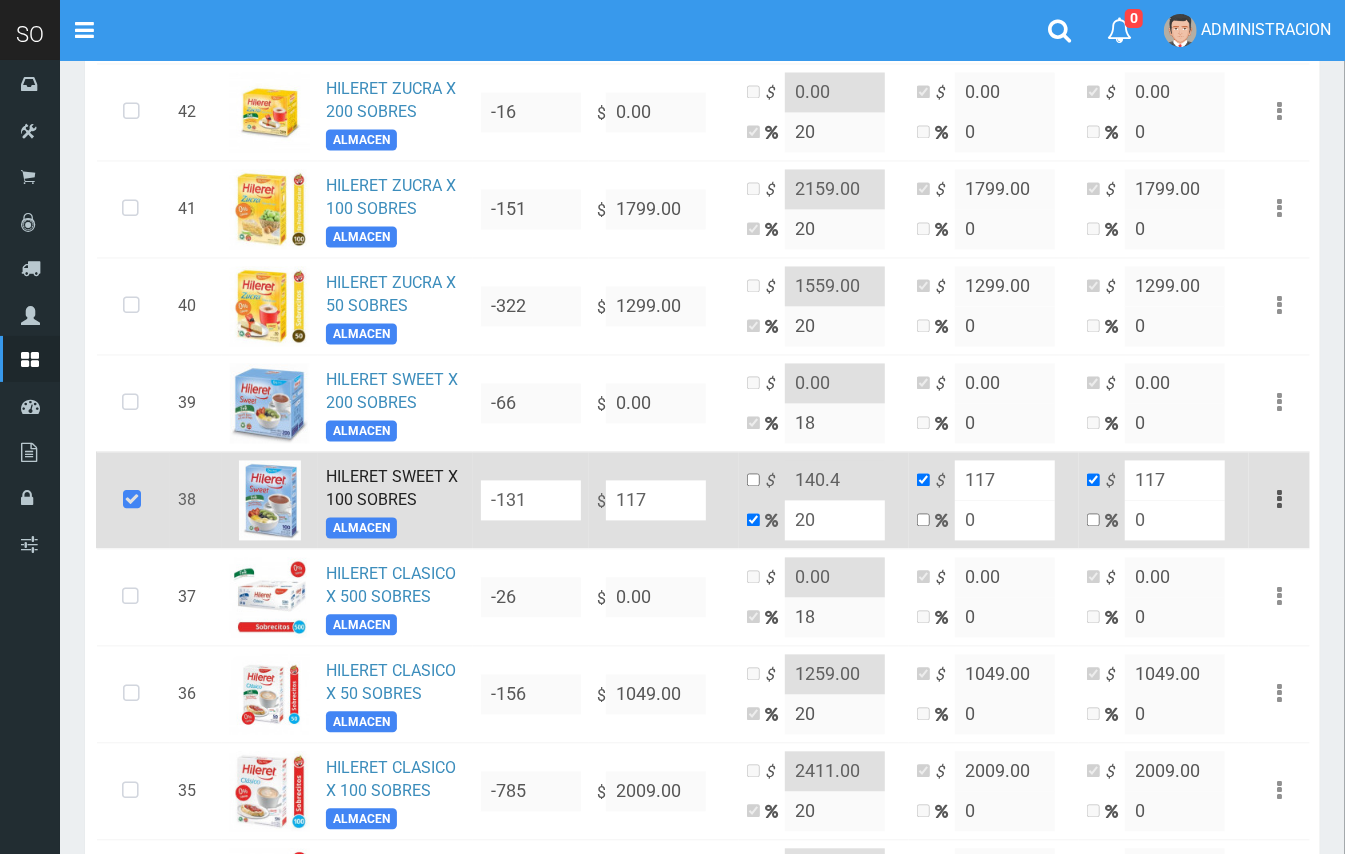 type on "1173" 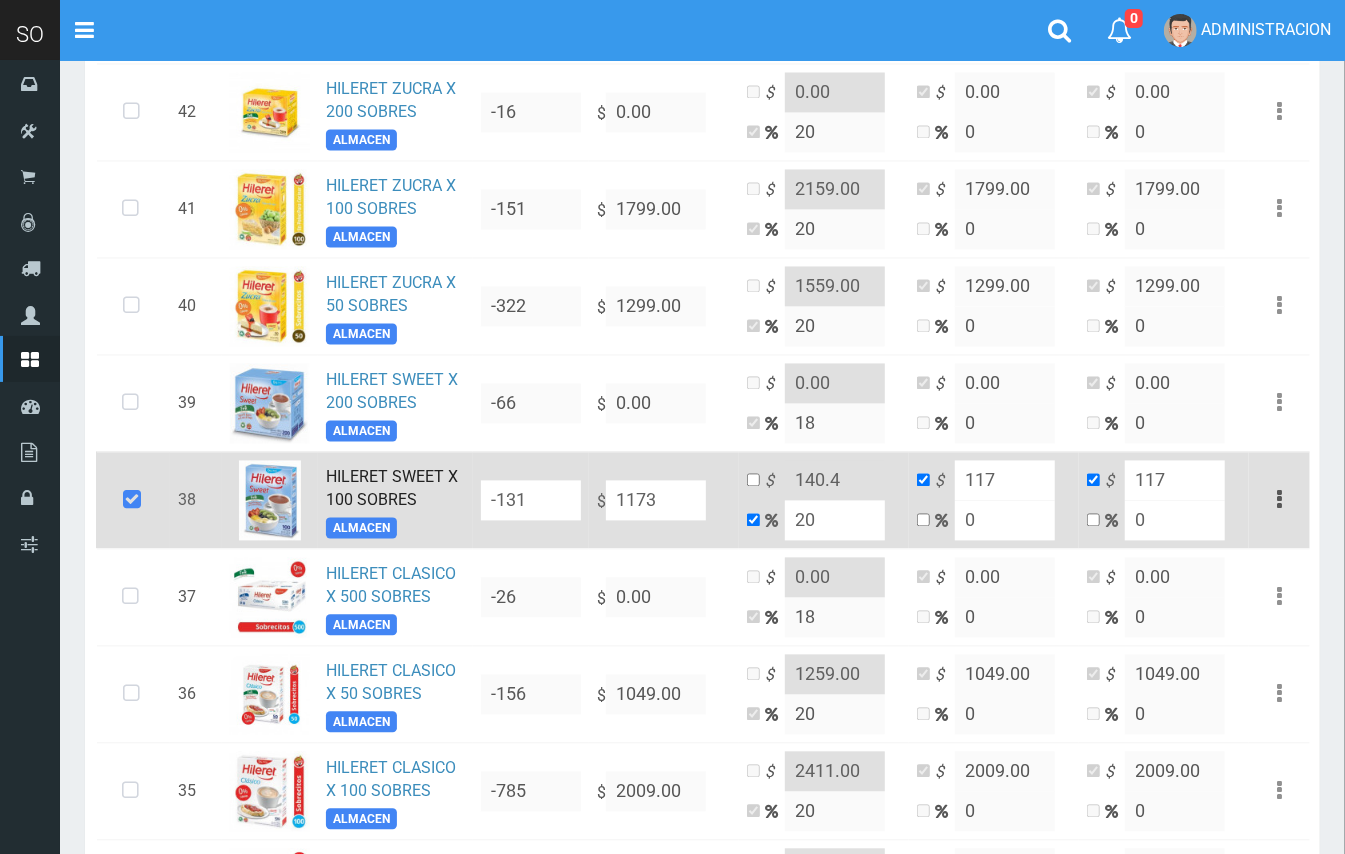 type on "1407.6" 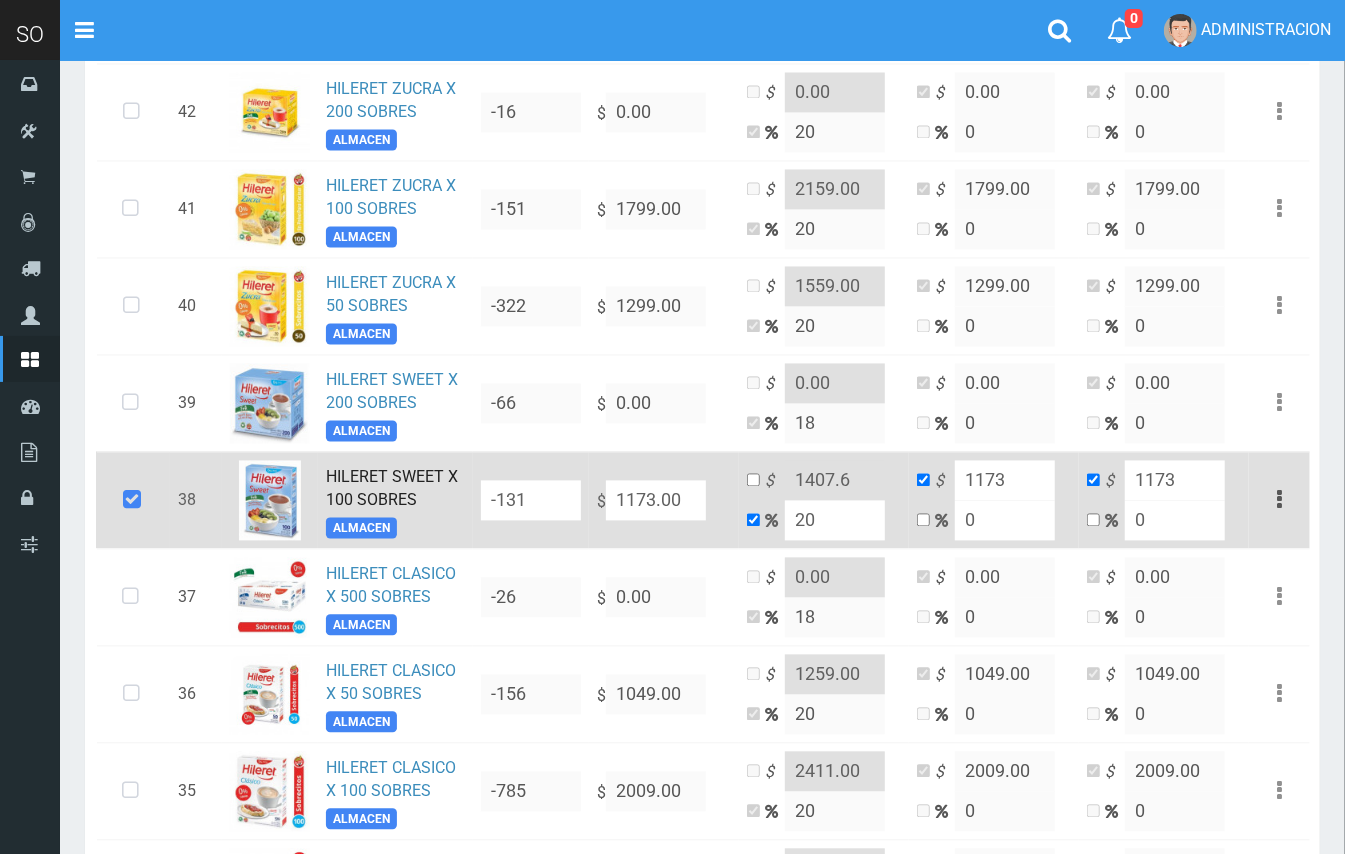 type on "1173.00" 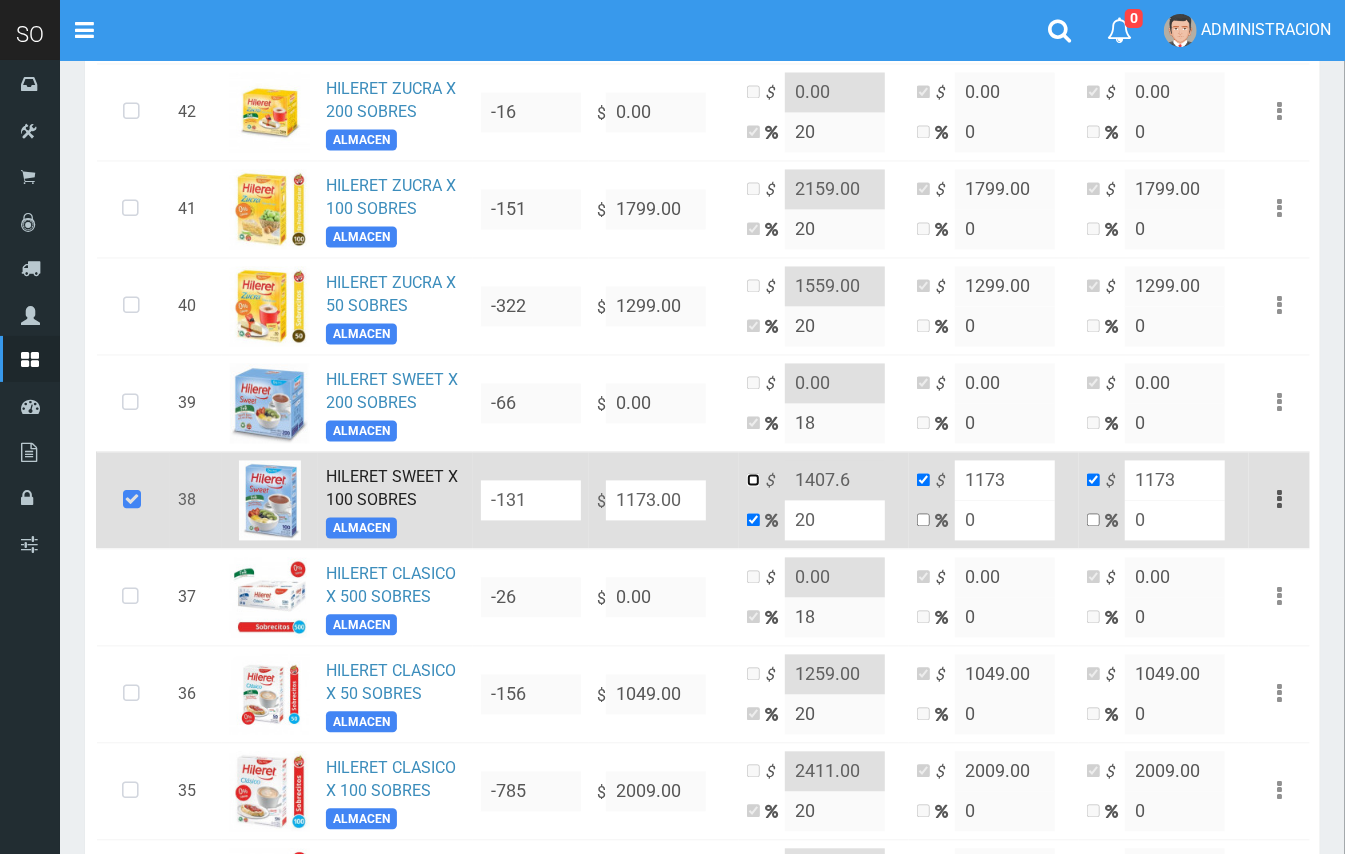 click at bounding box center [753, 480] 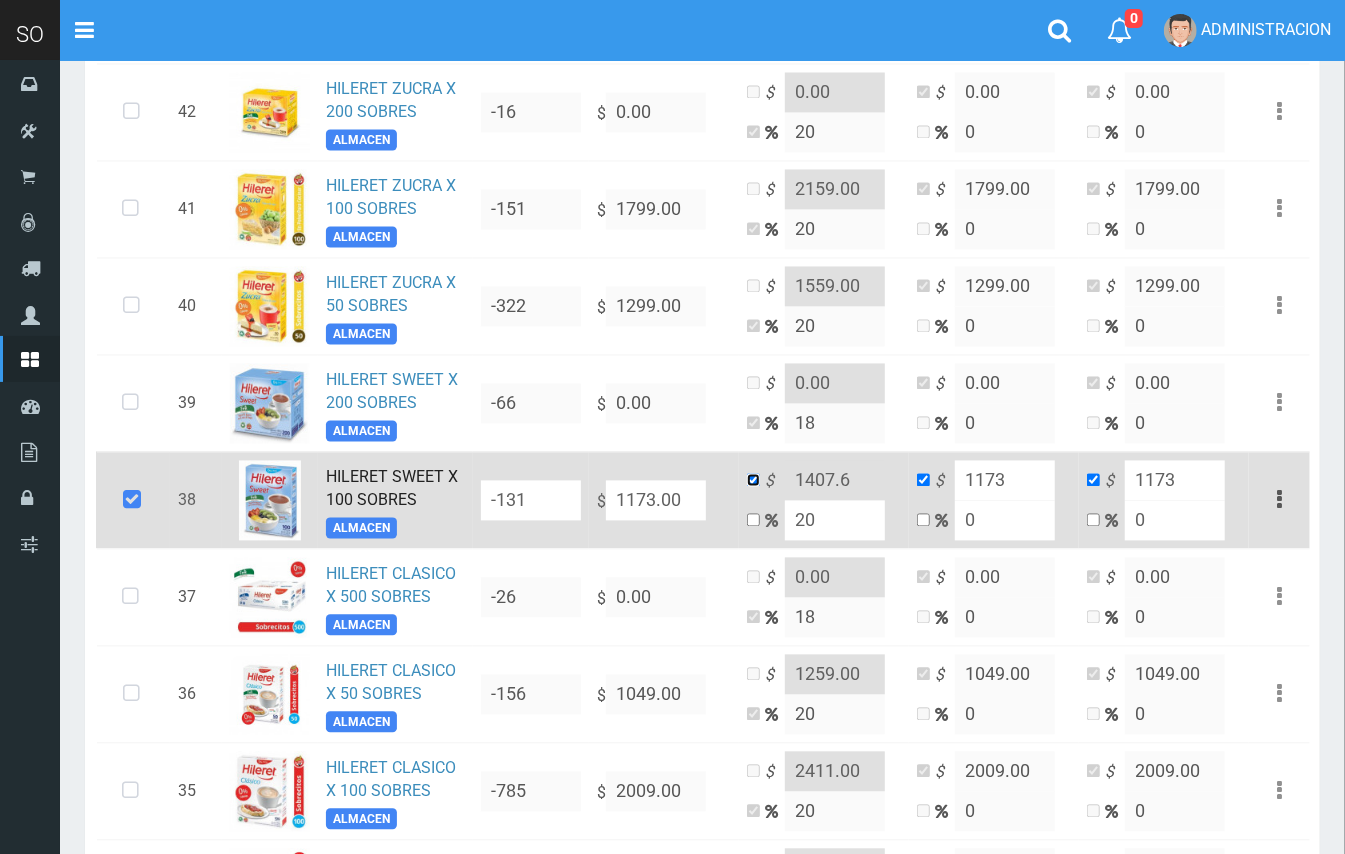 checkbox on "false" 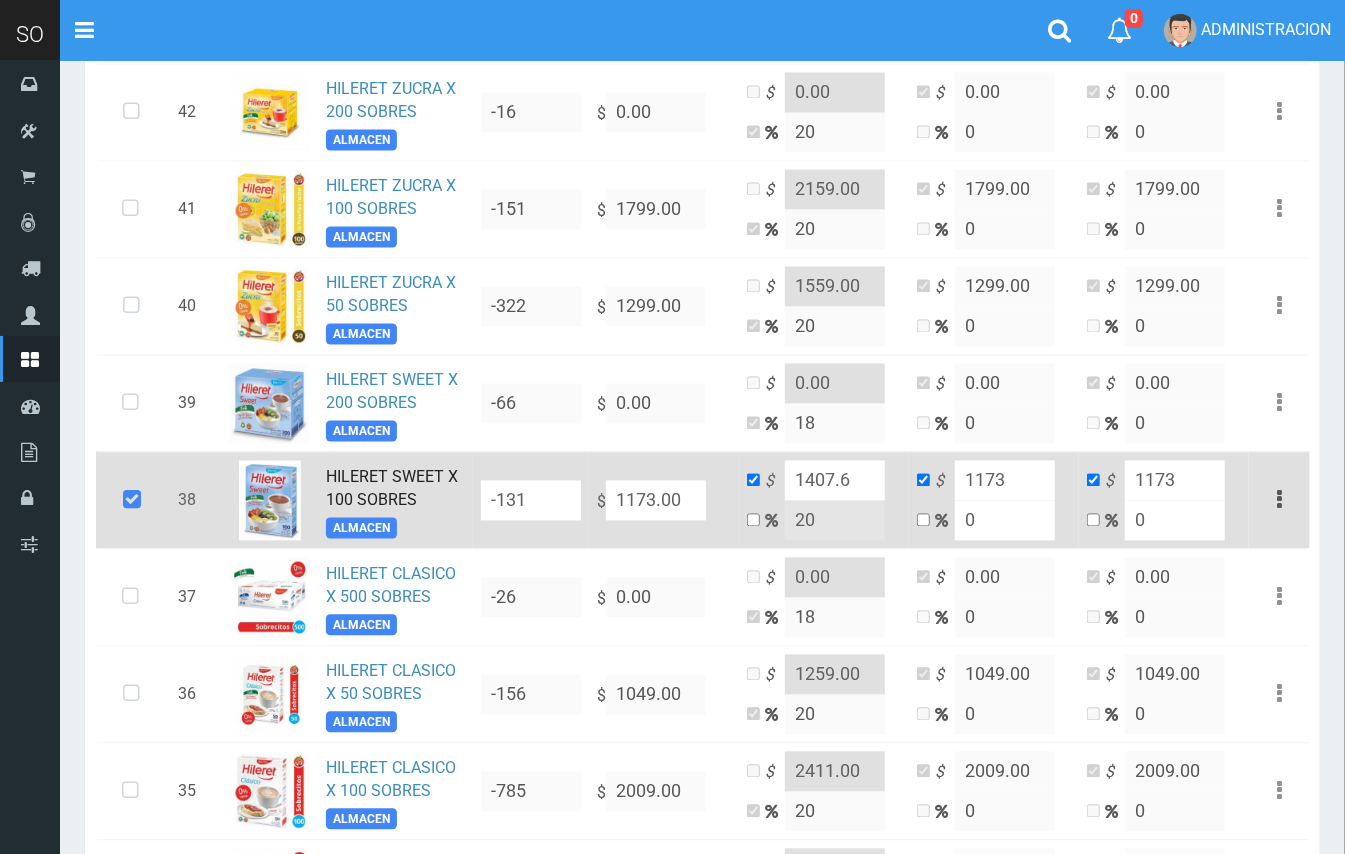 drag, startPoint x: 848, startPoint y: 486, endPoint x: 828, endPoint y: 486, distance: 20 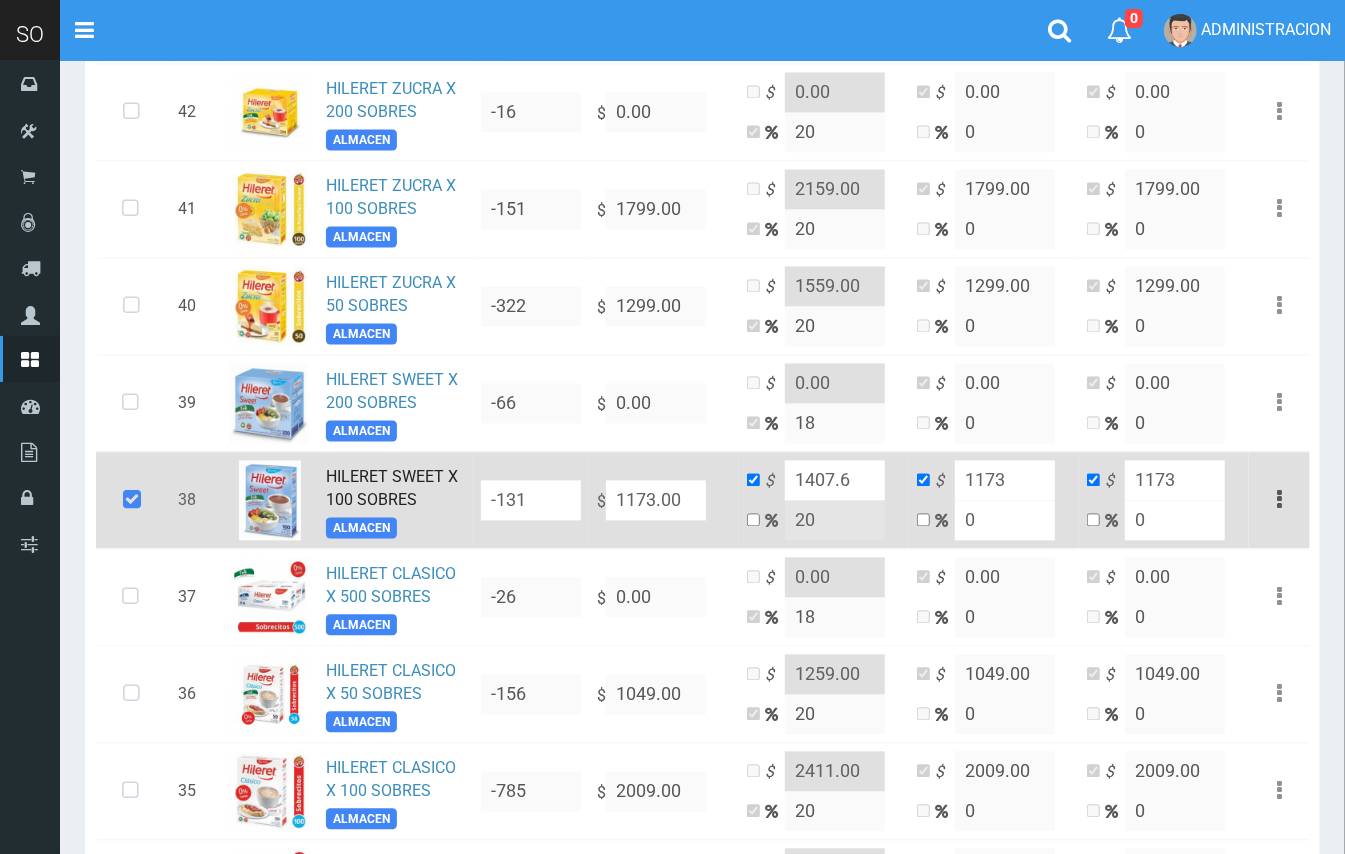 click on "1407.6" at bounding box center (835, 481) 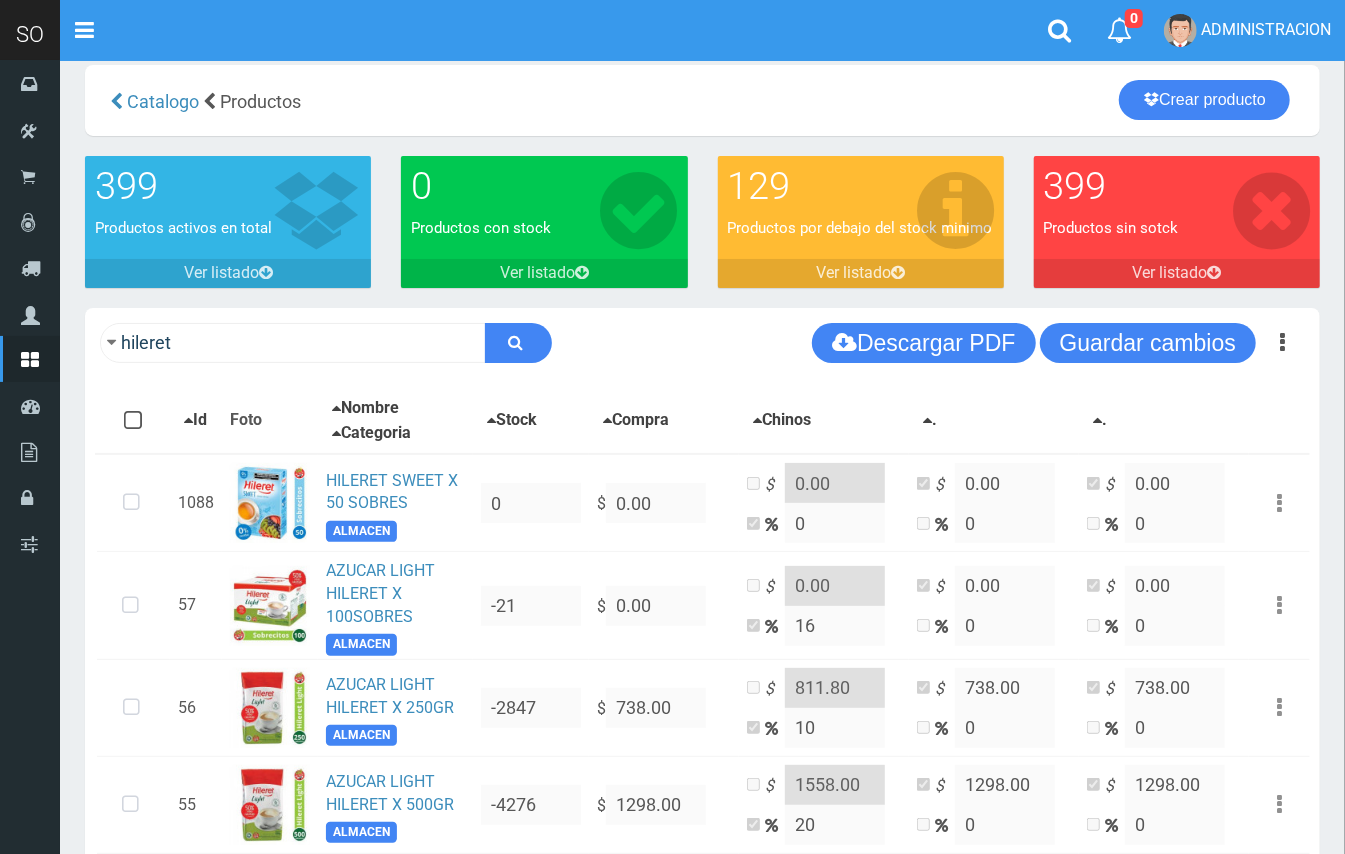 scroll, scrollTop: 0, scrollLeft: 0, axis: both 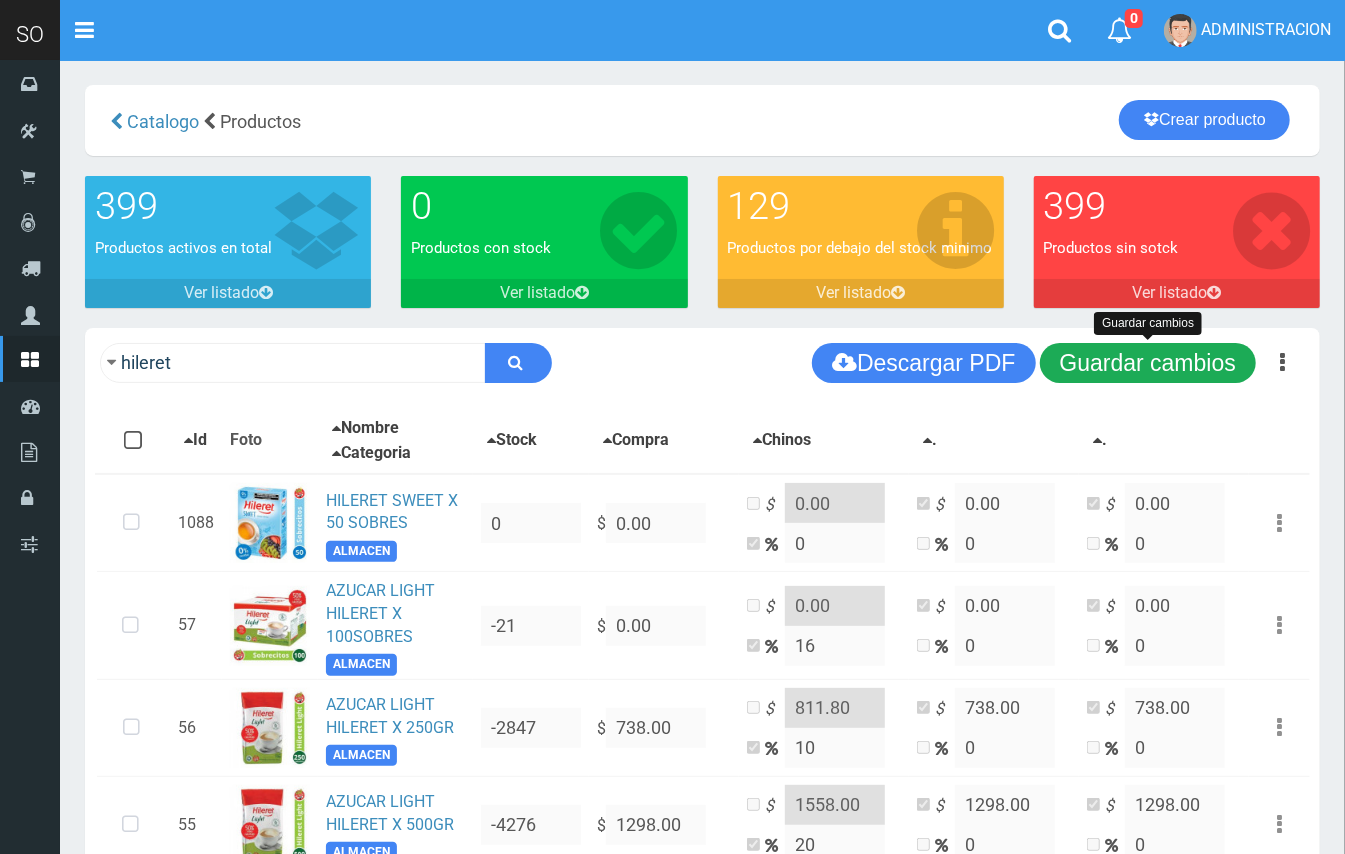 type on "1408.00" 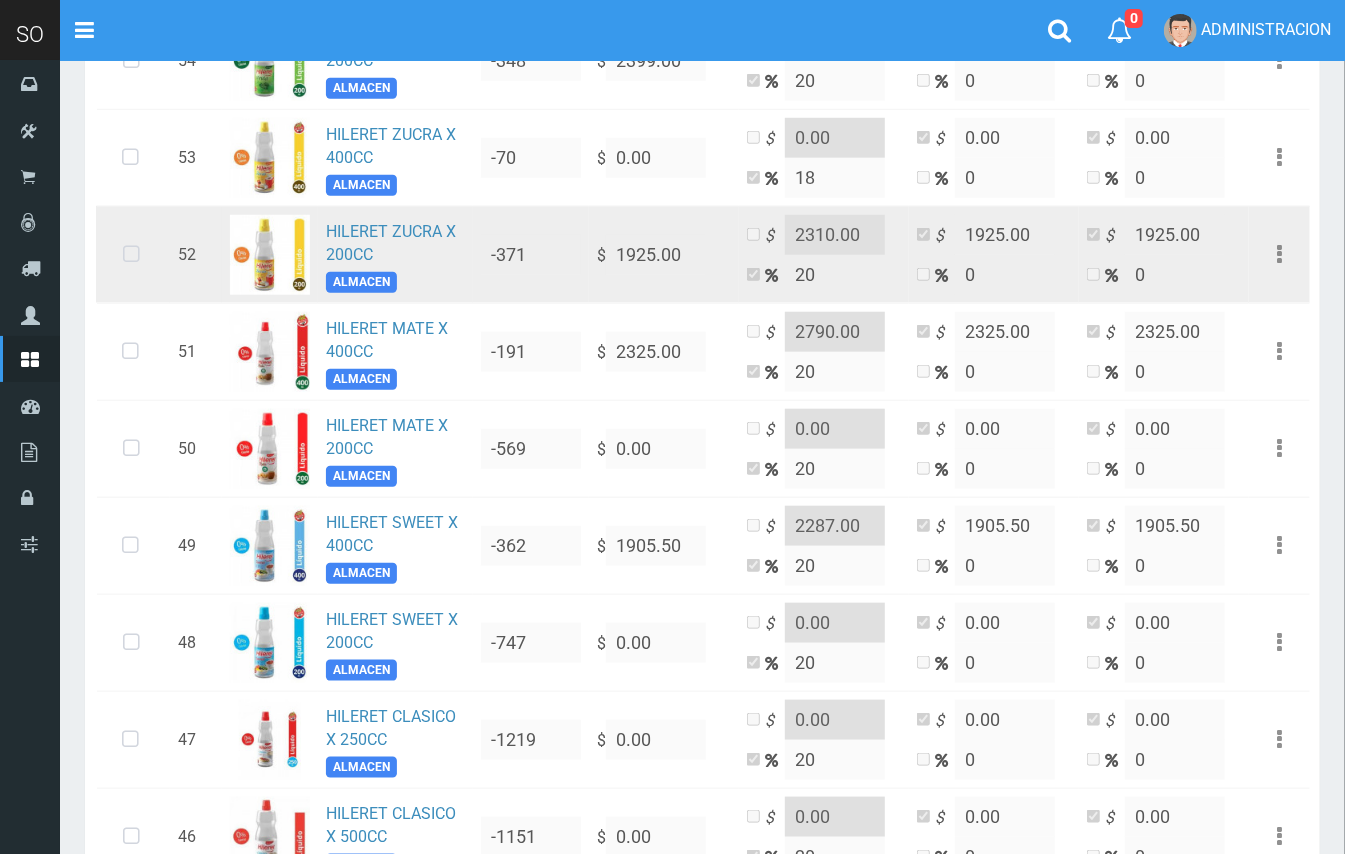 scroll, scrollTop: 872, scrollLeft: 0, axis: vertical 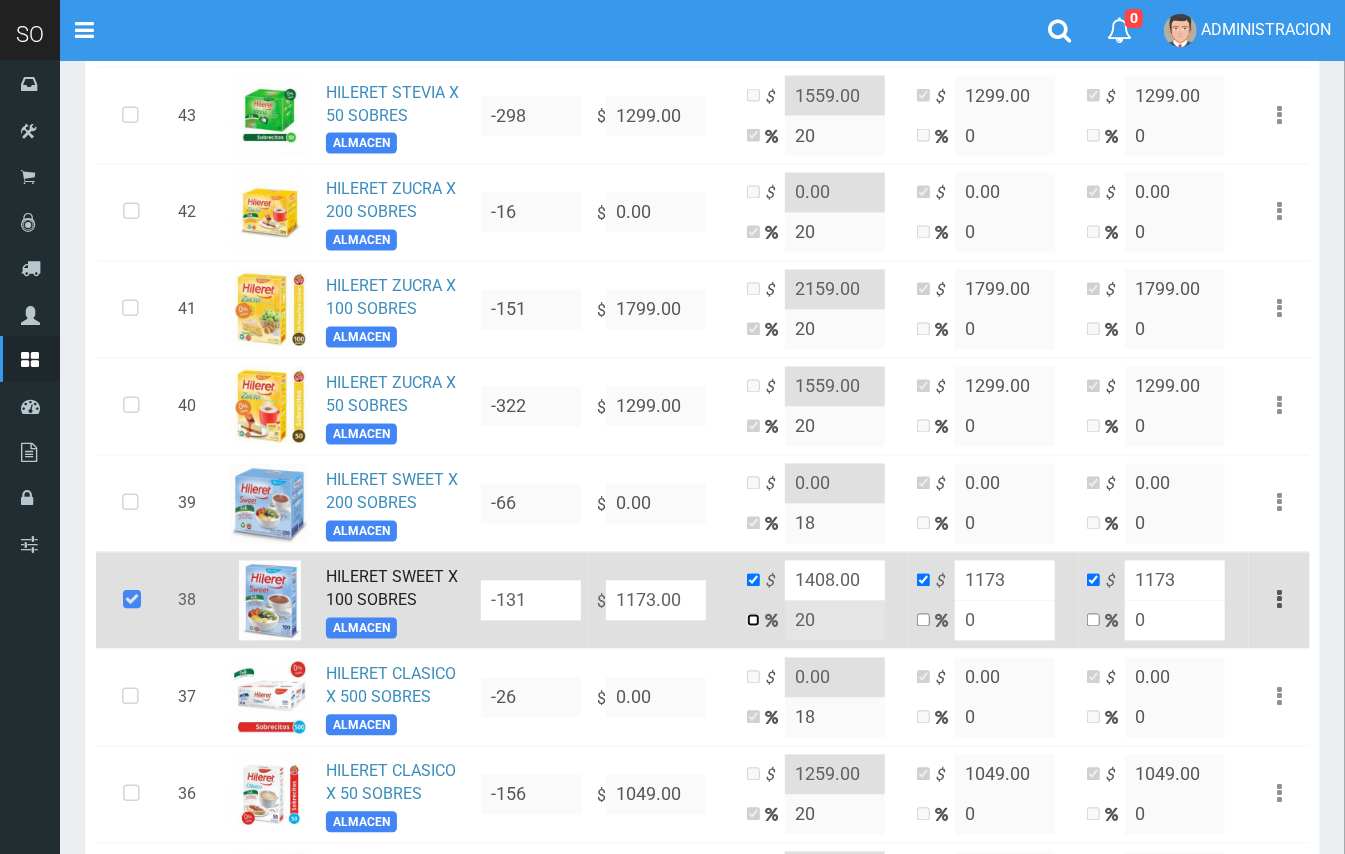 click at bounding box center (753, 620) 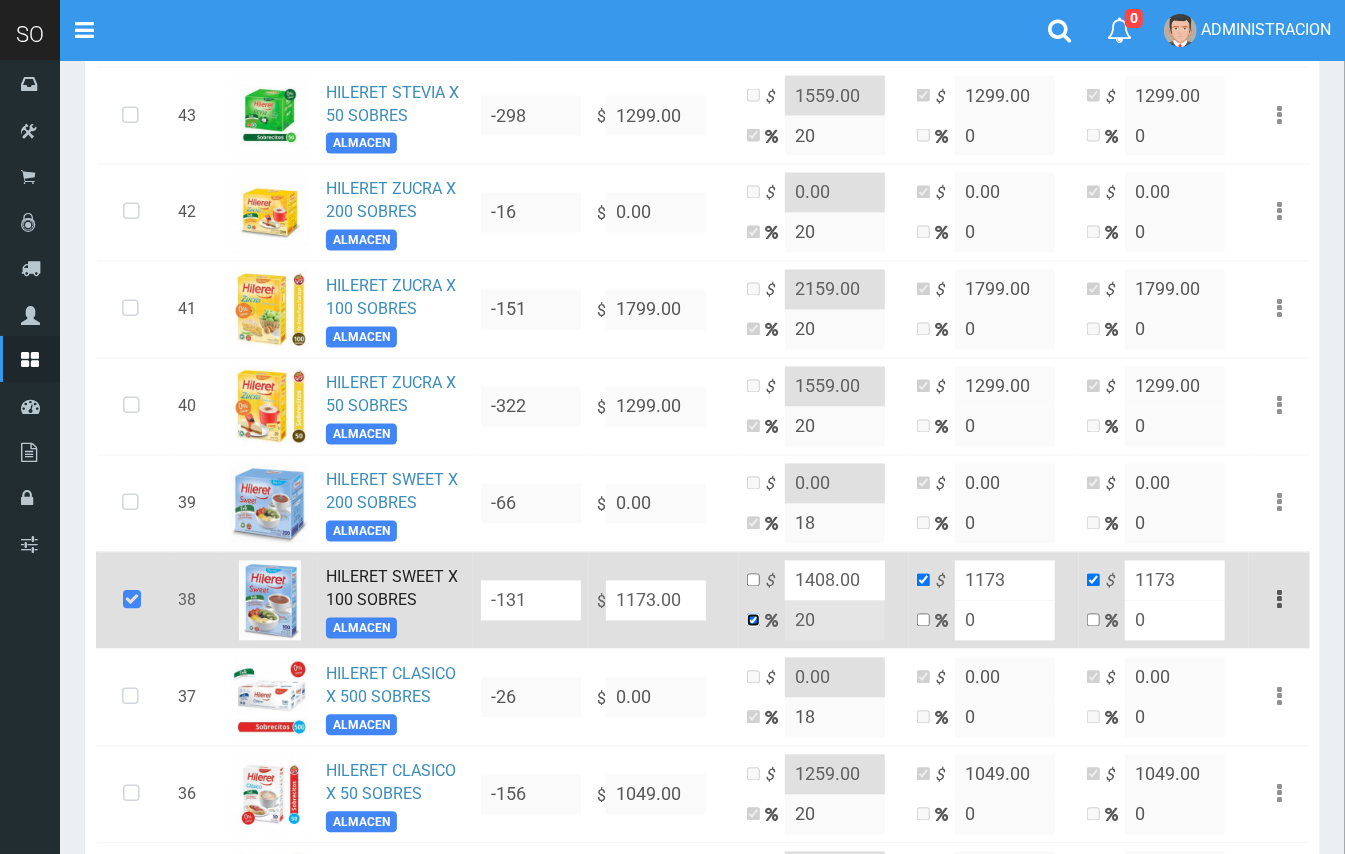 checkbox on "false" 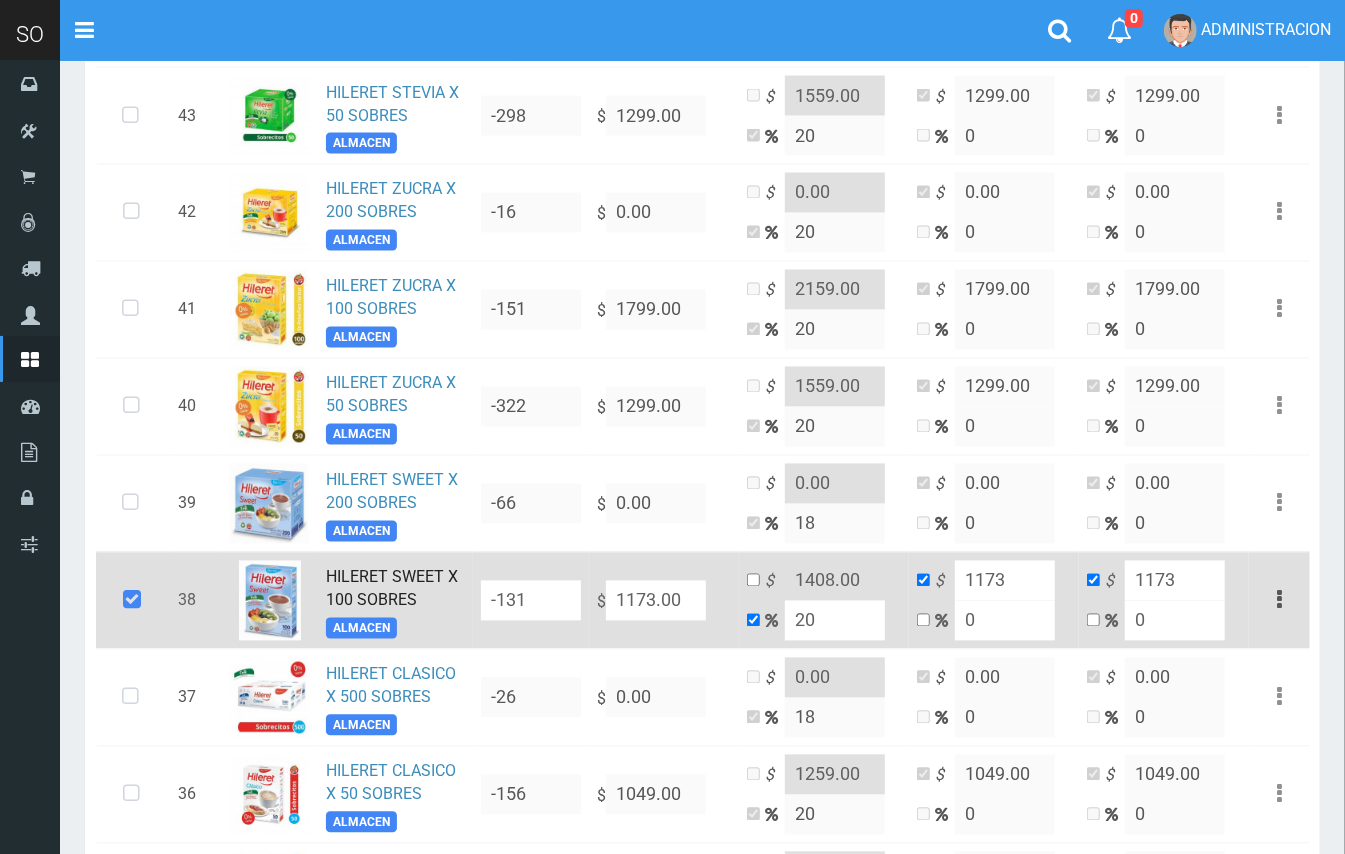 drag, startPoint x: 812, startPoint y: 632, endPoint x: 784, endPoint y: 626, distance: 28.635643 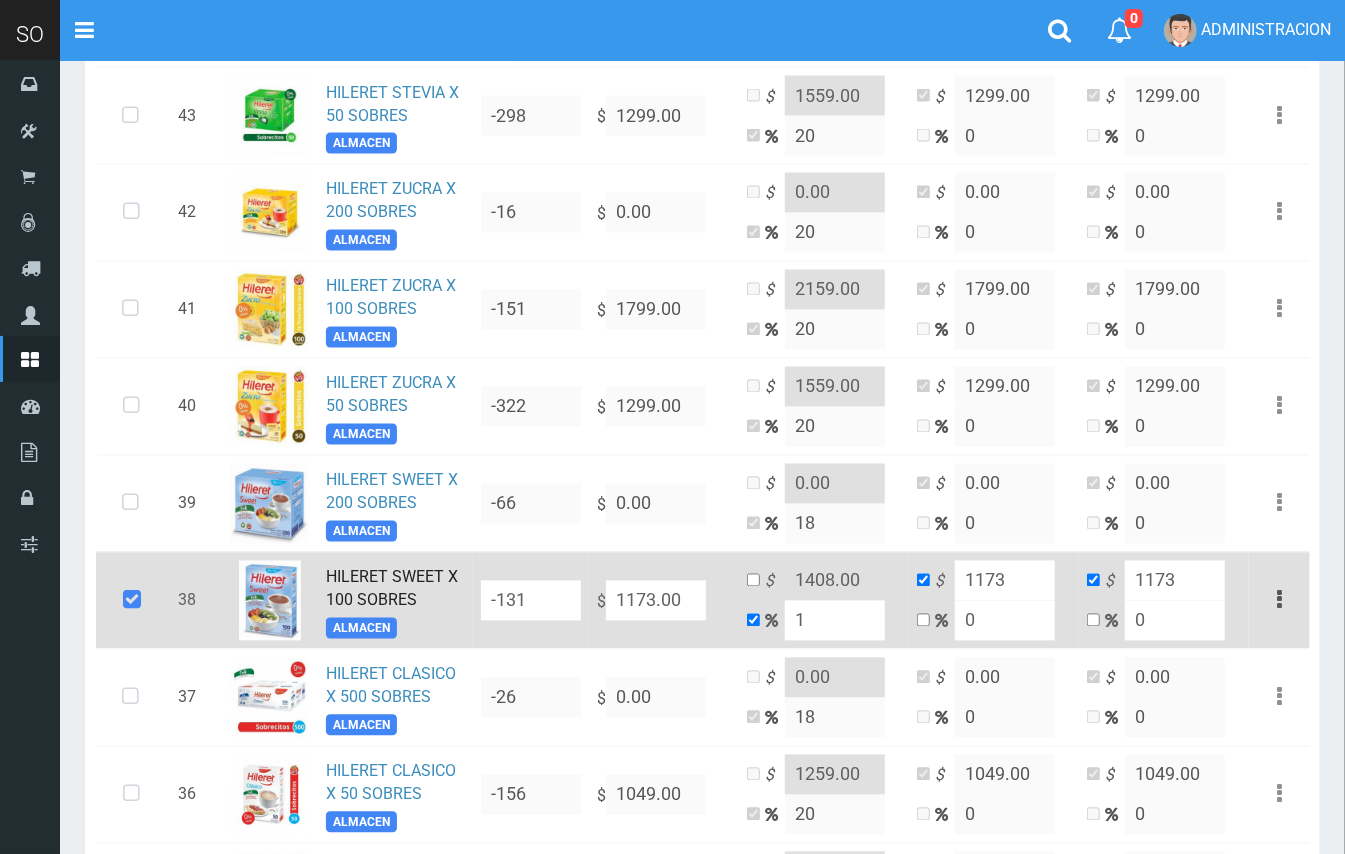 type on "1184.73" 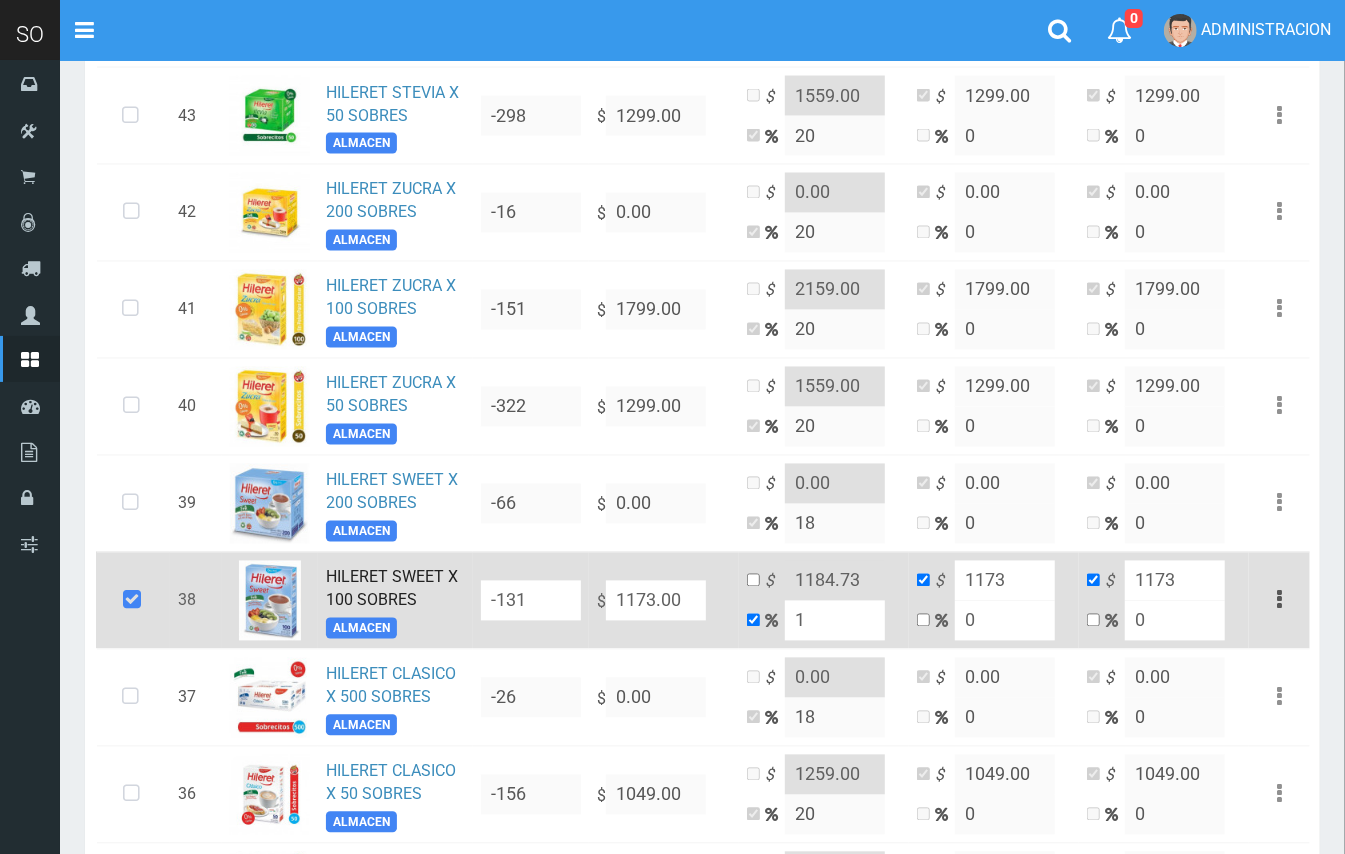 type on "10" 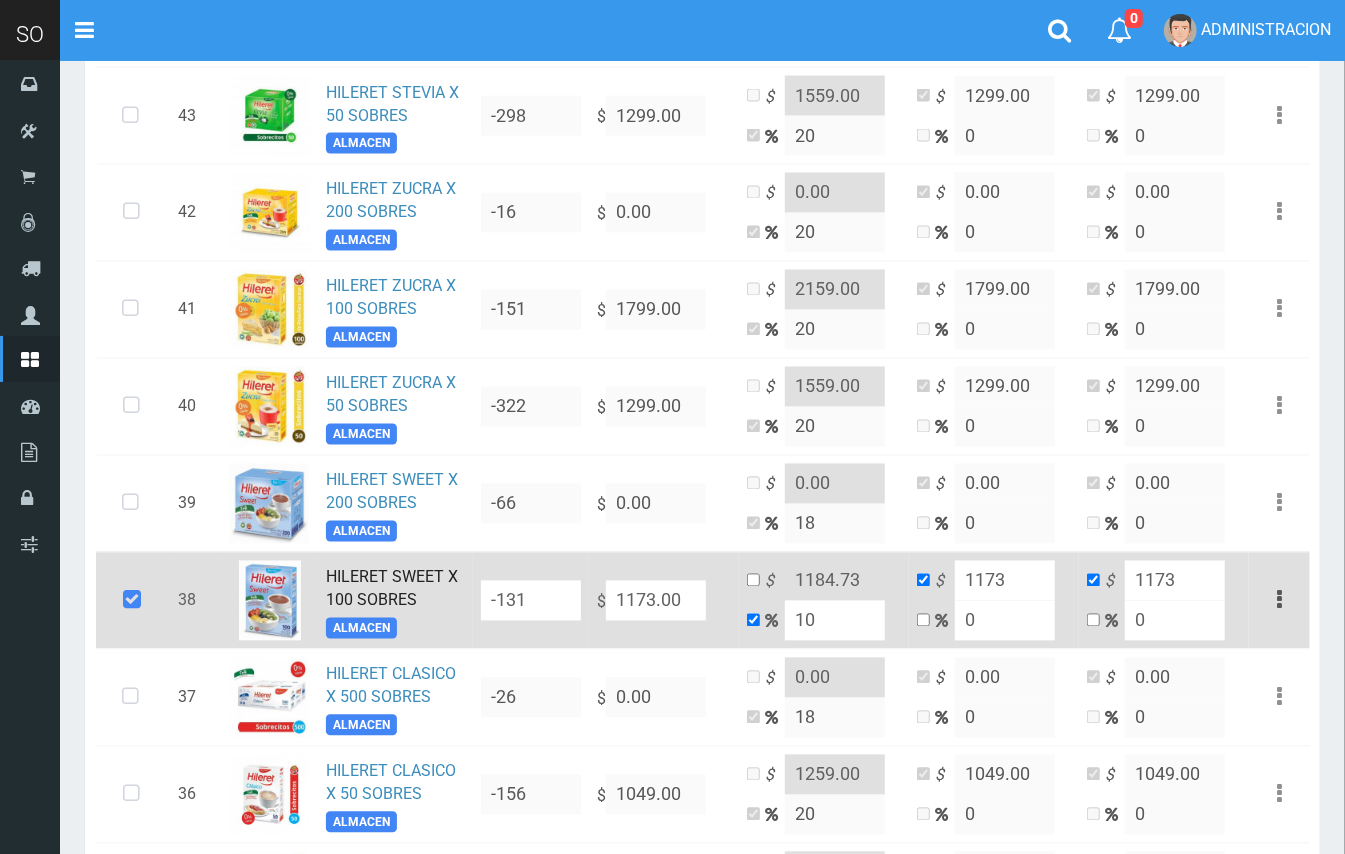 type on "1290.3" 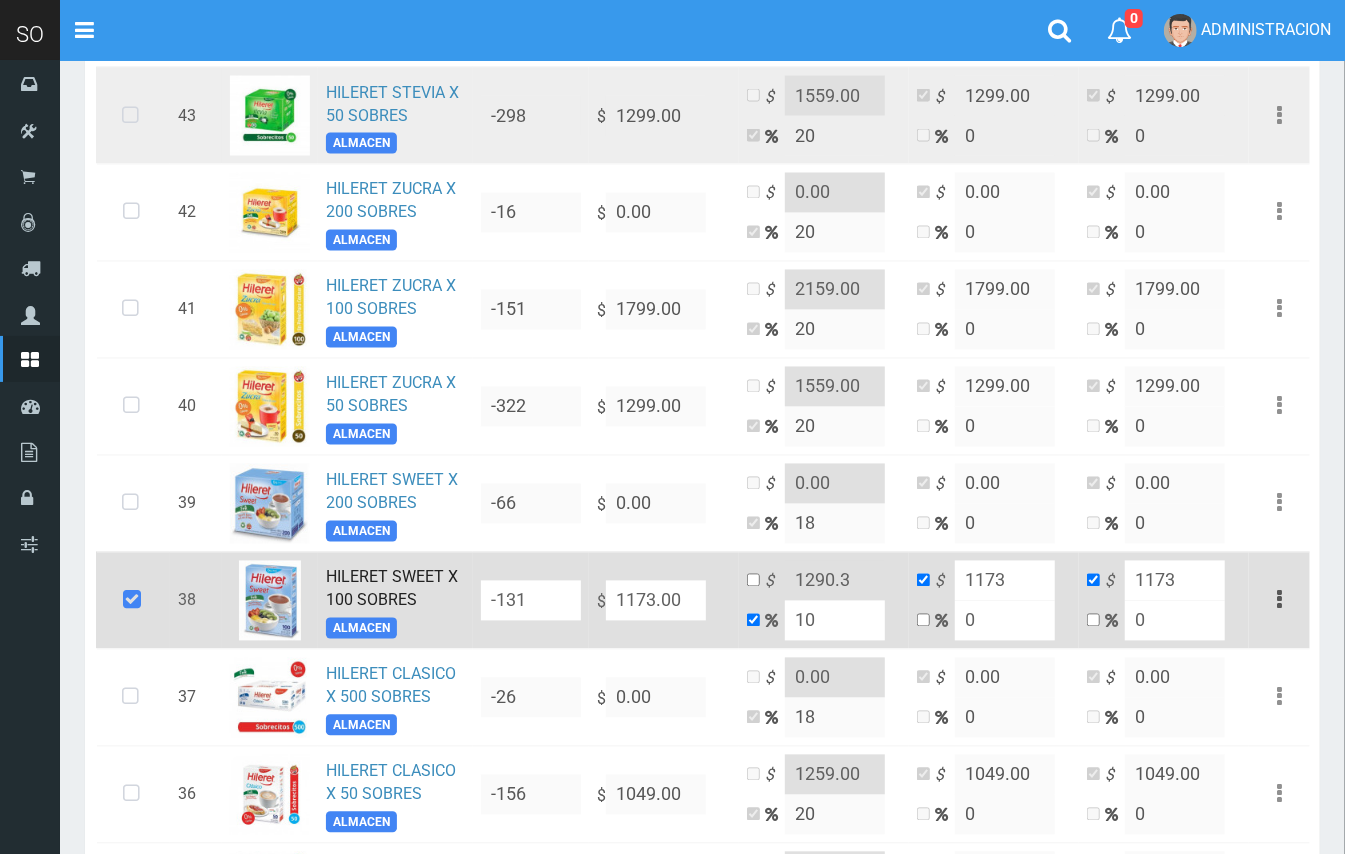 type on "10" 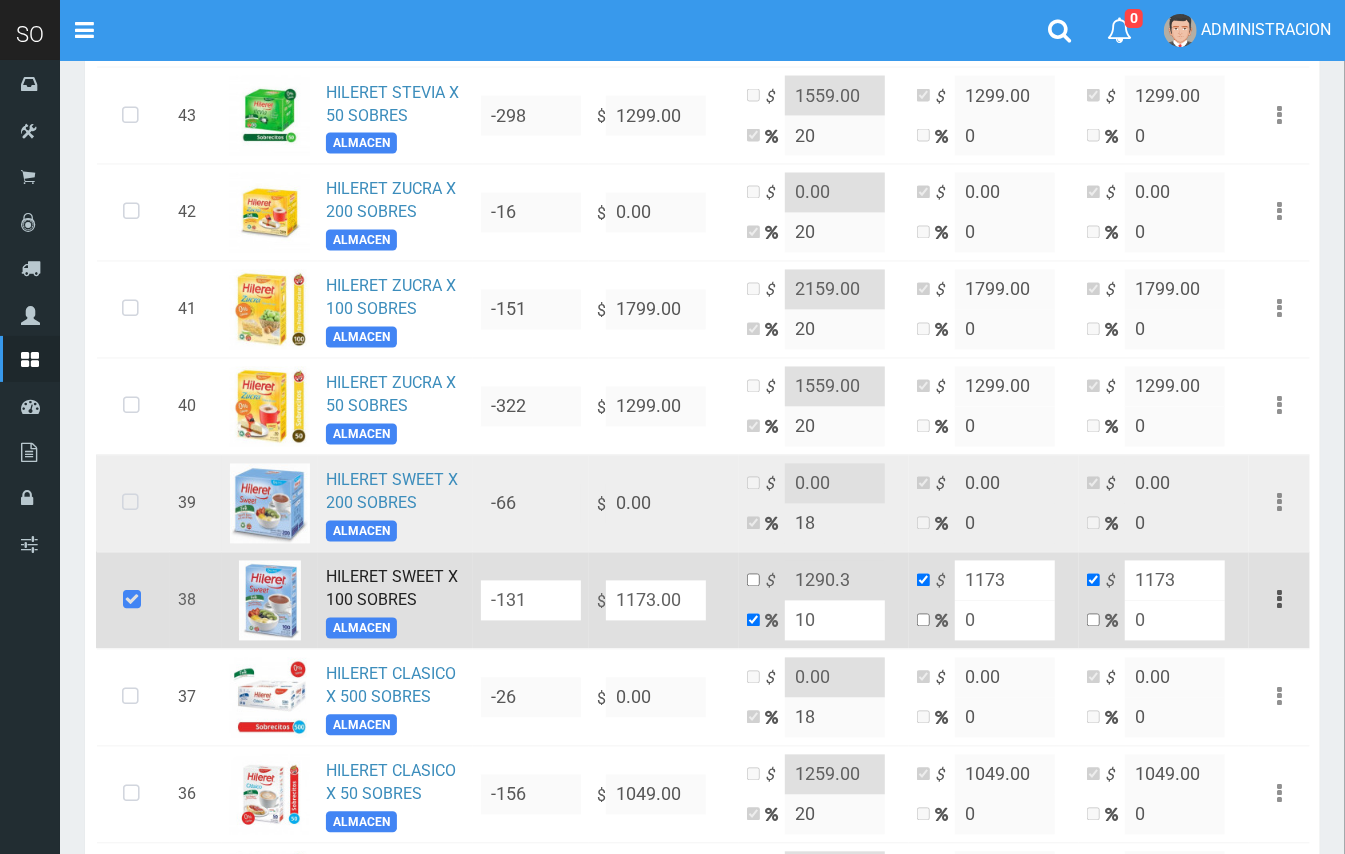 drag, startPoint x: 141, startPoint y: 514, endPoint x: 158, endPoint y: 512, distance: 17.117243 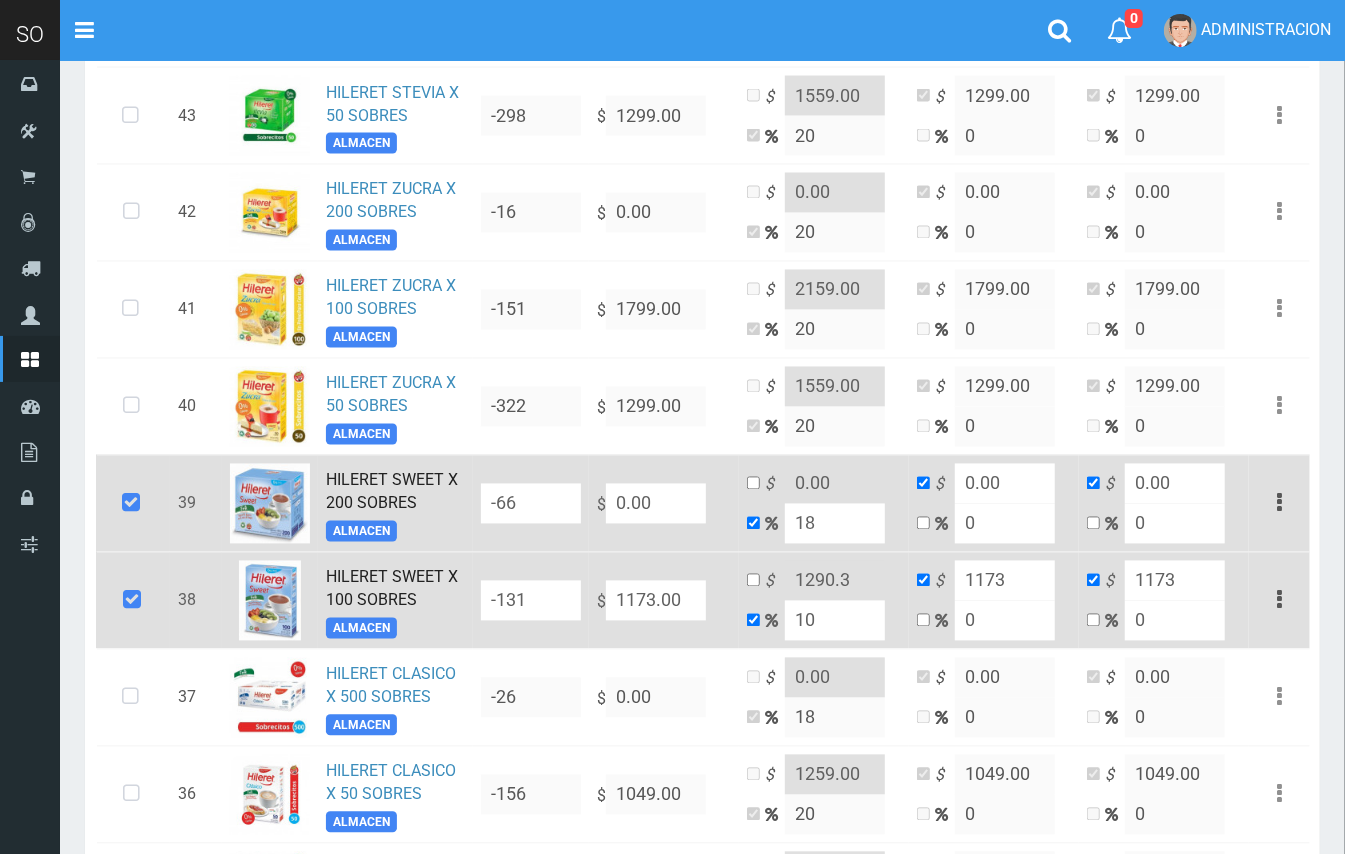drag, startPoint x: 640, startPoint y: 496, endPoint x: 609, endPoint y: 492, distance: 31.257 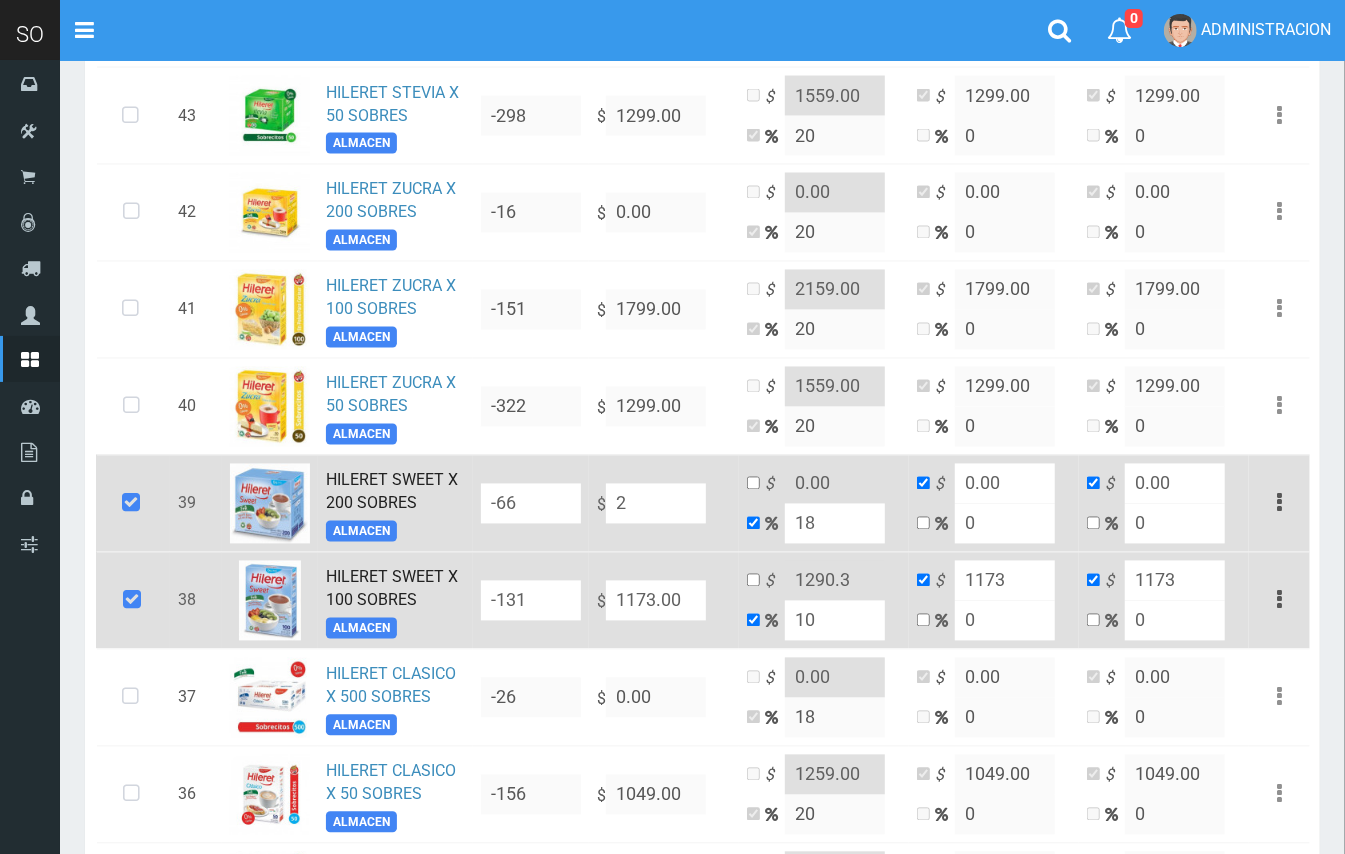type on "2.36" 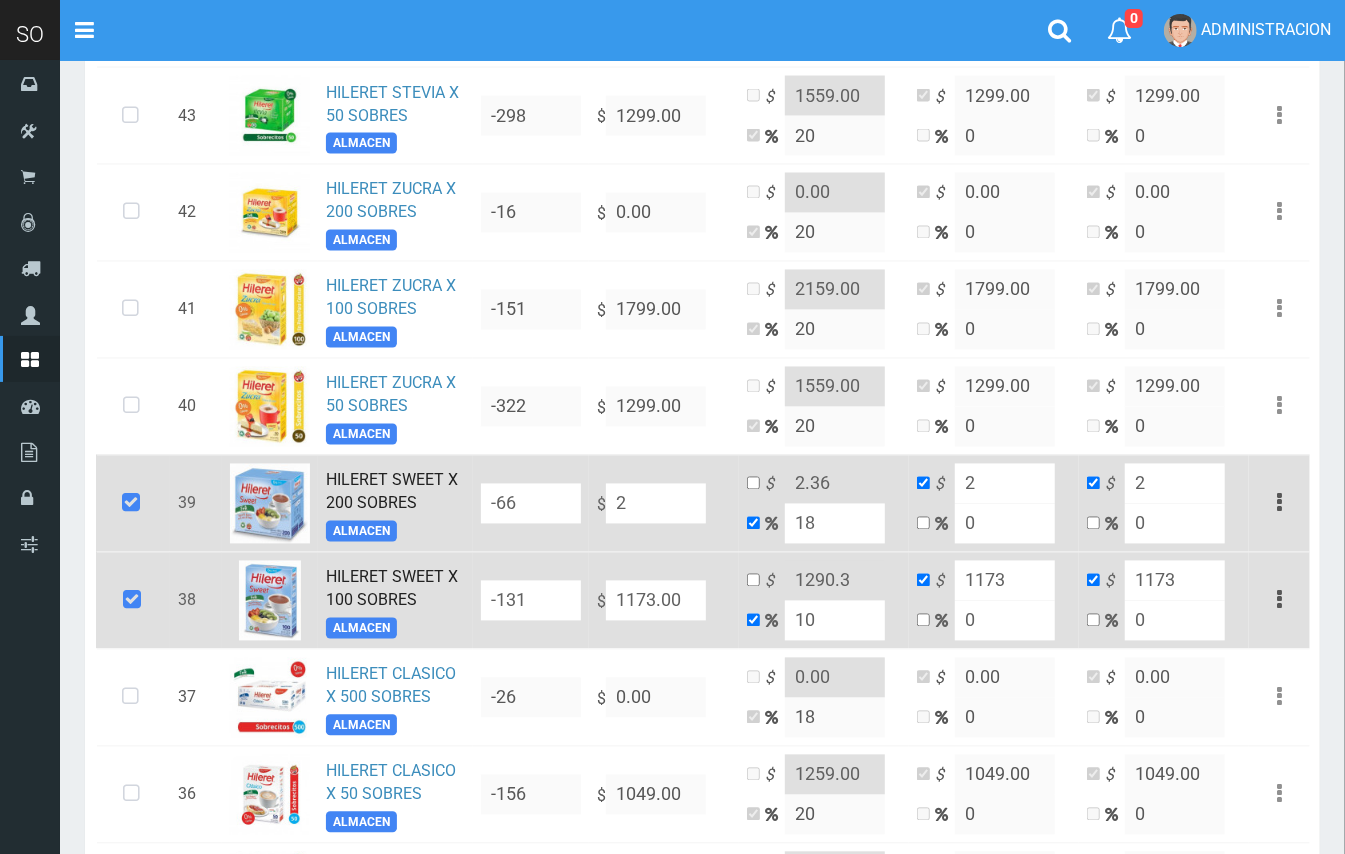 type on "26" 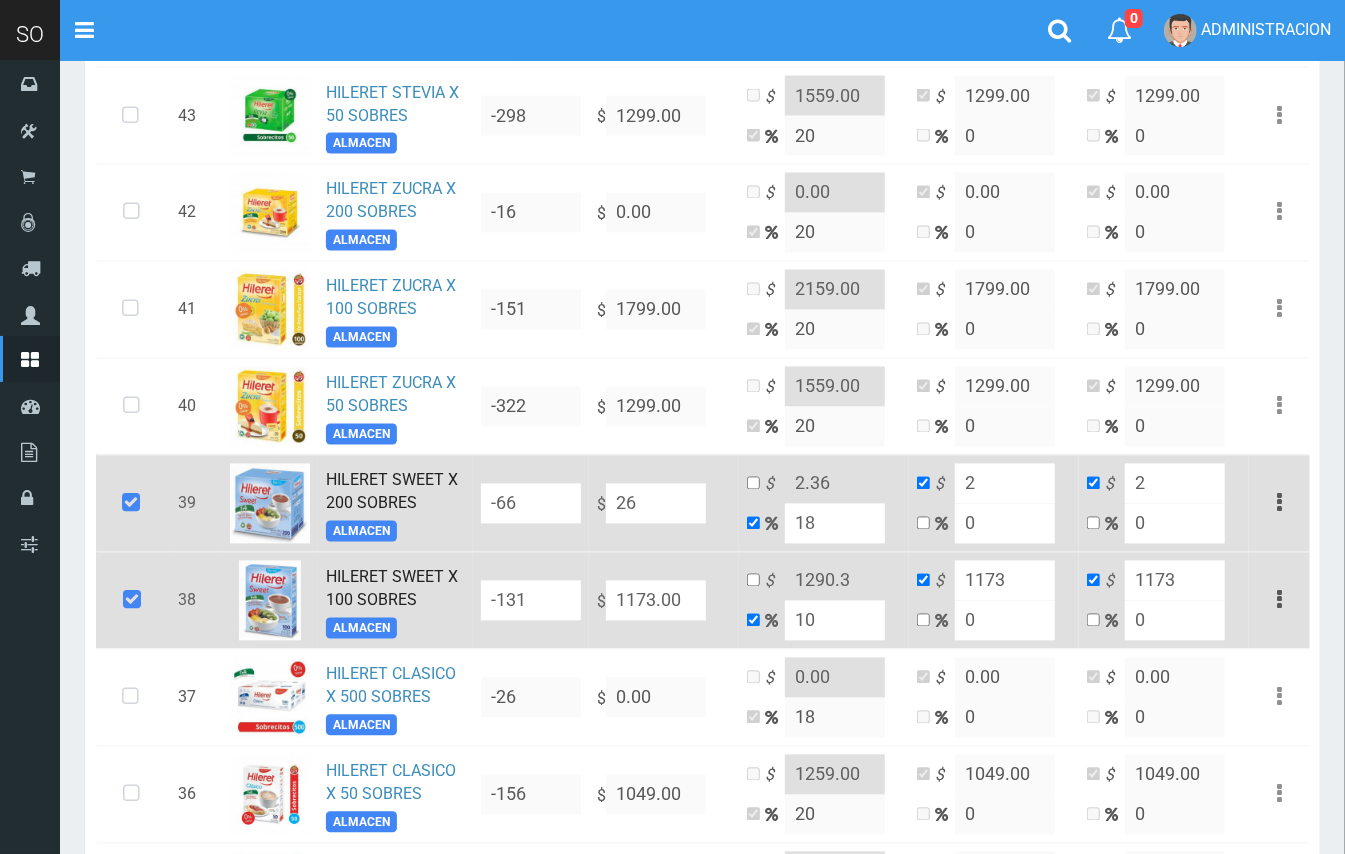 type on "30.68" 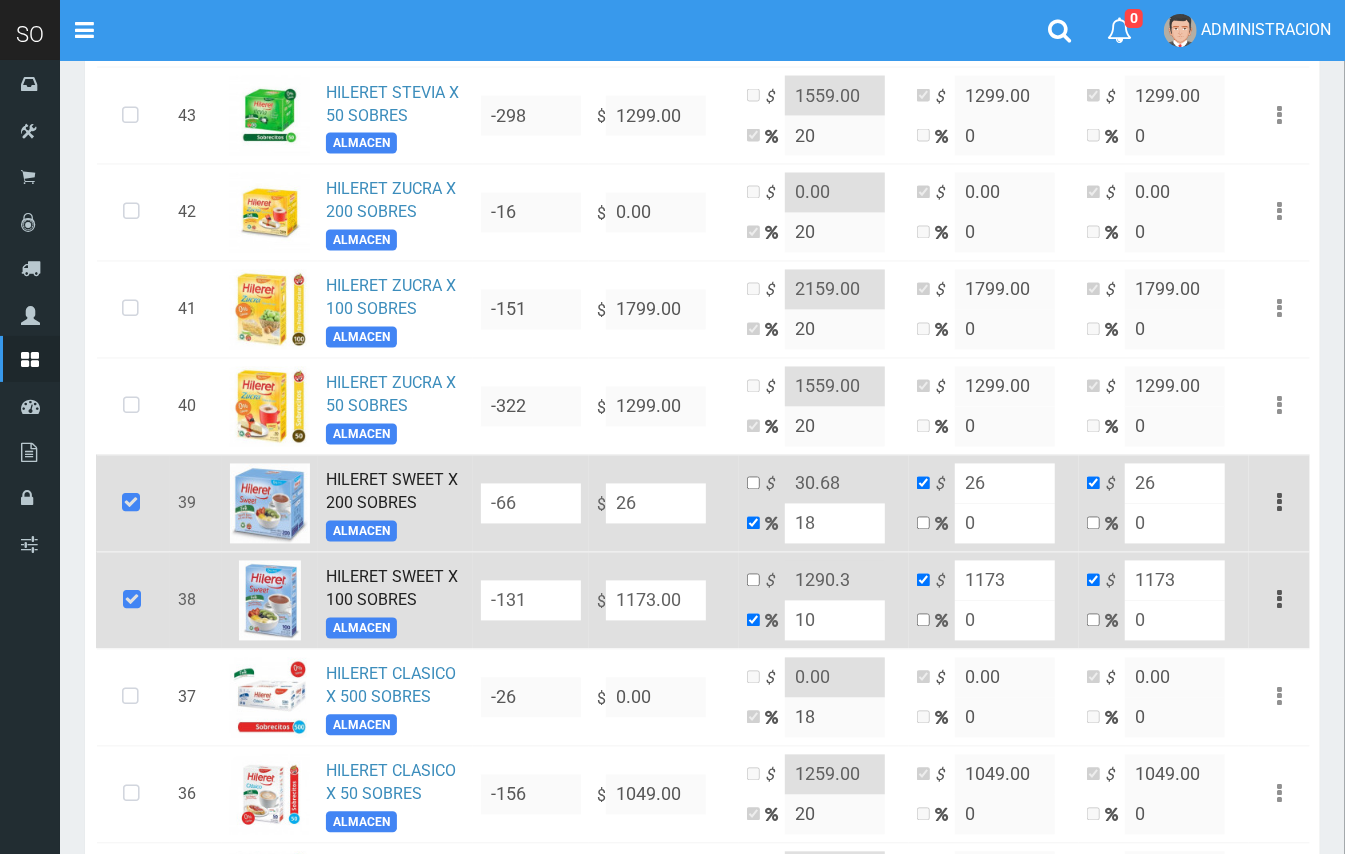 type on "265" 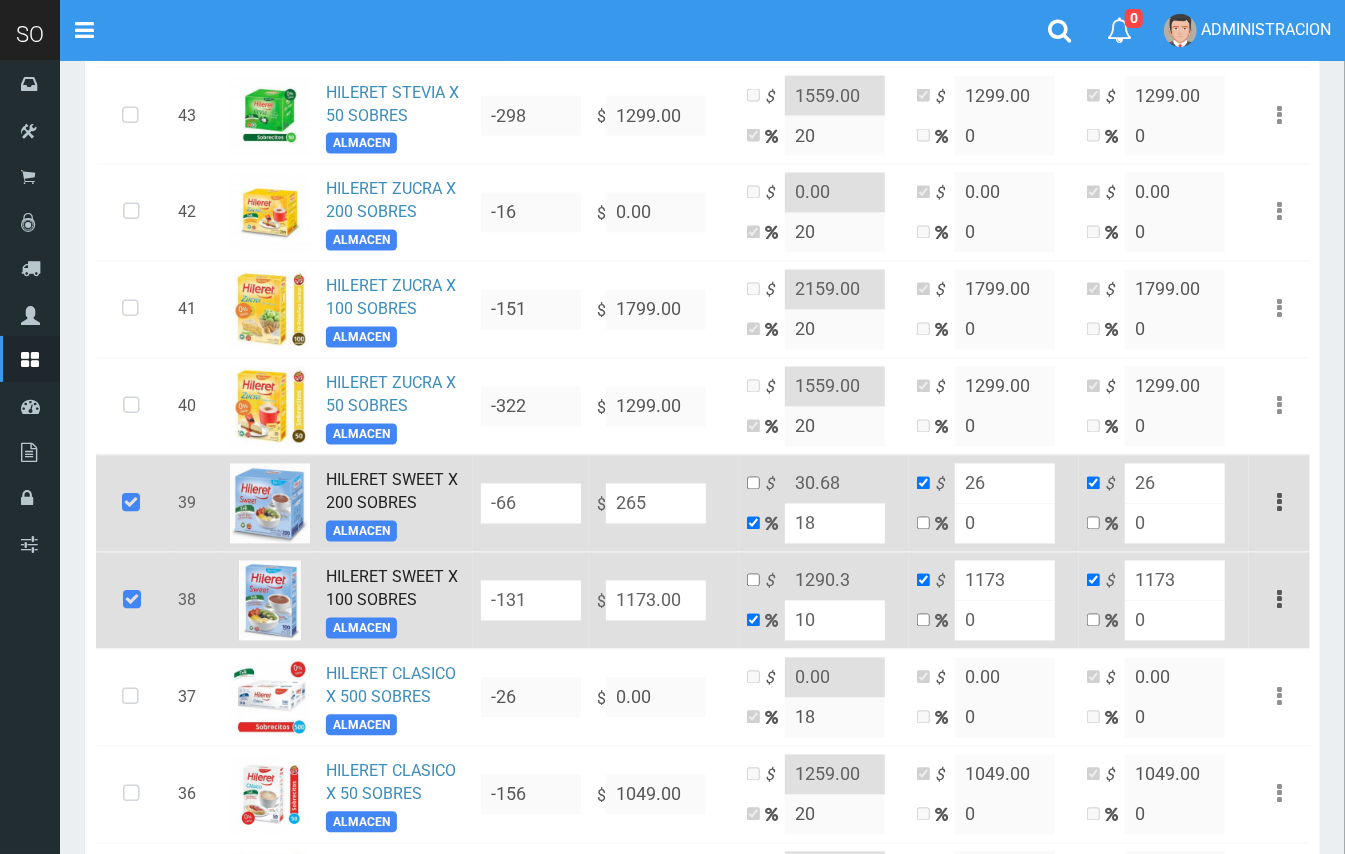 type on "312.7" 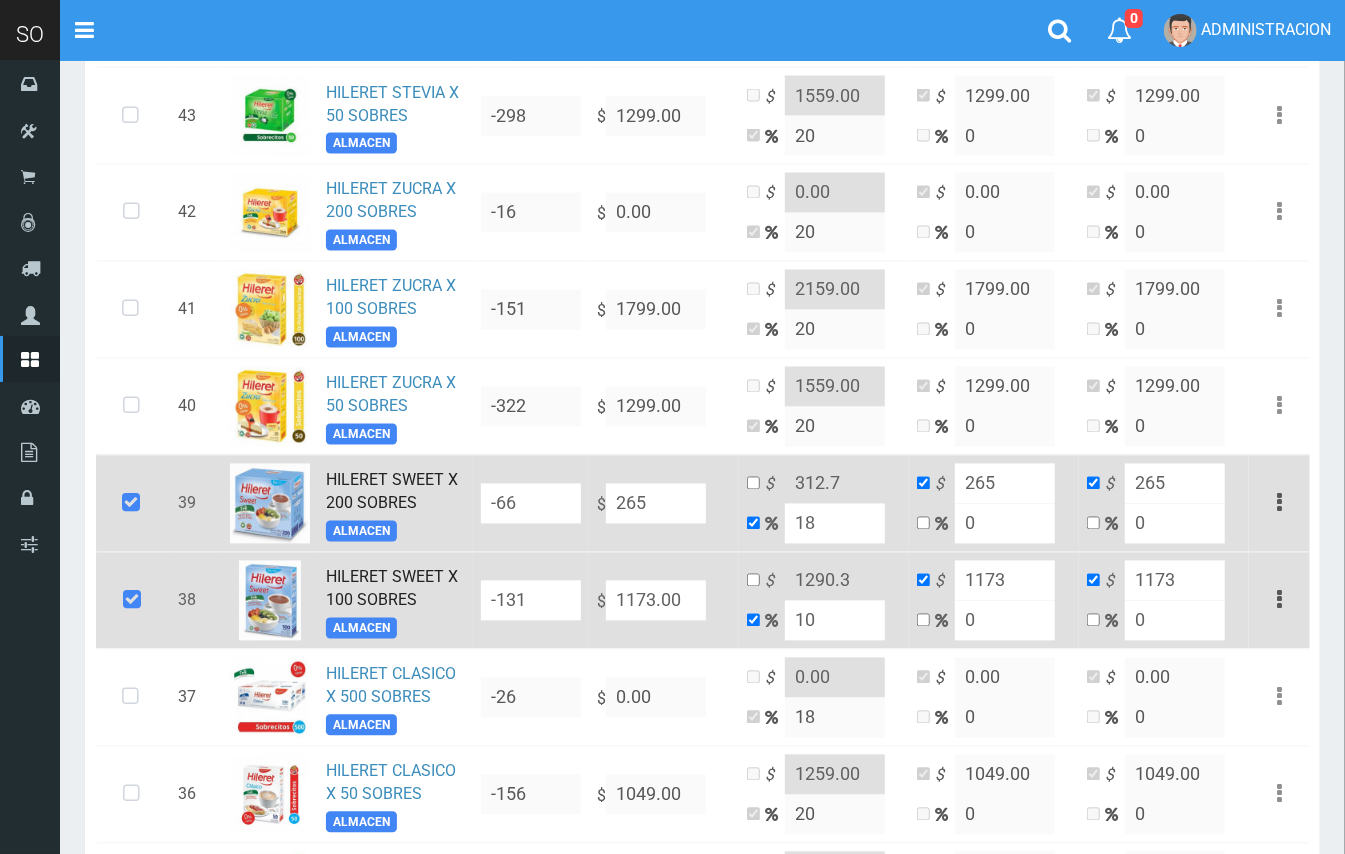 type on "2650" 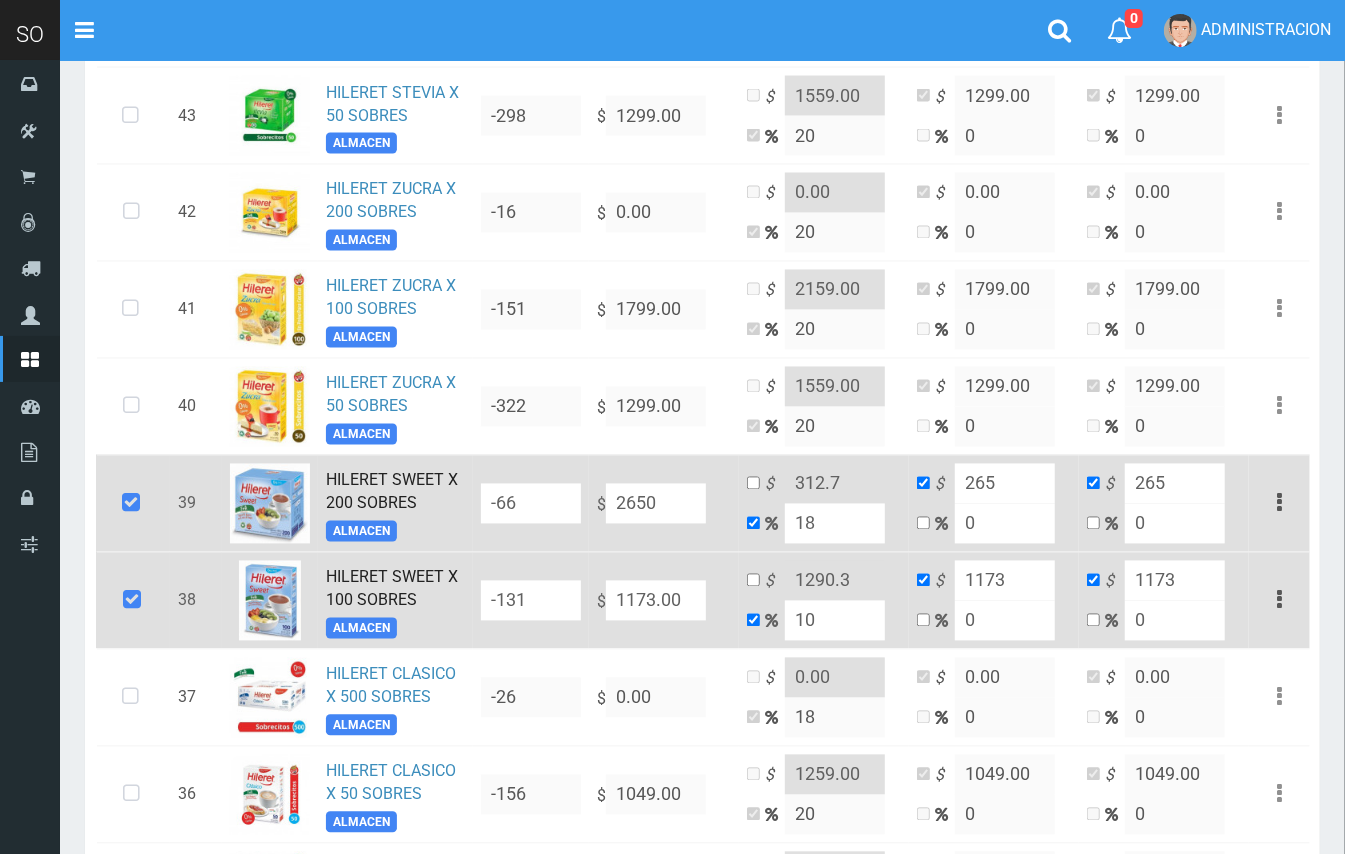 type on "3127" 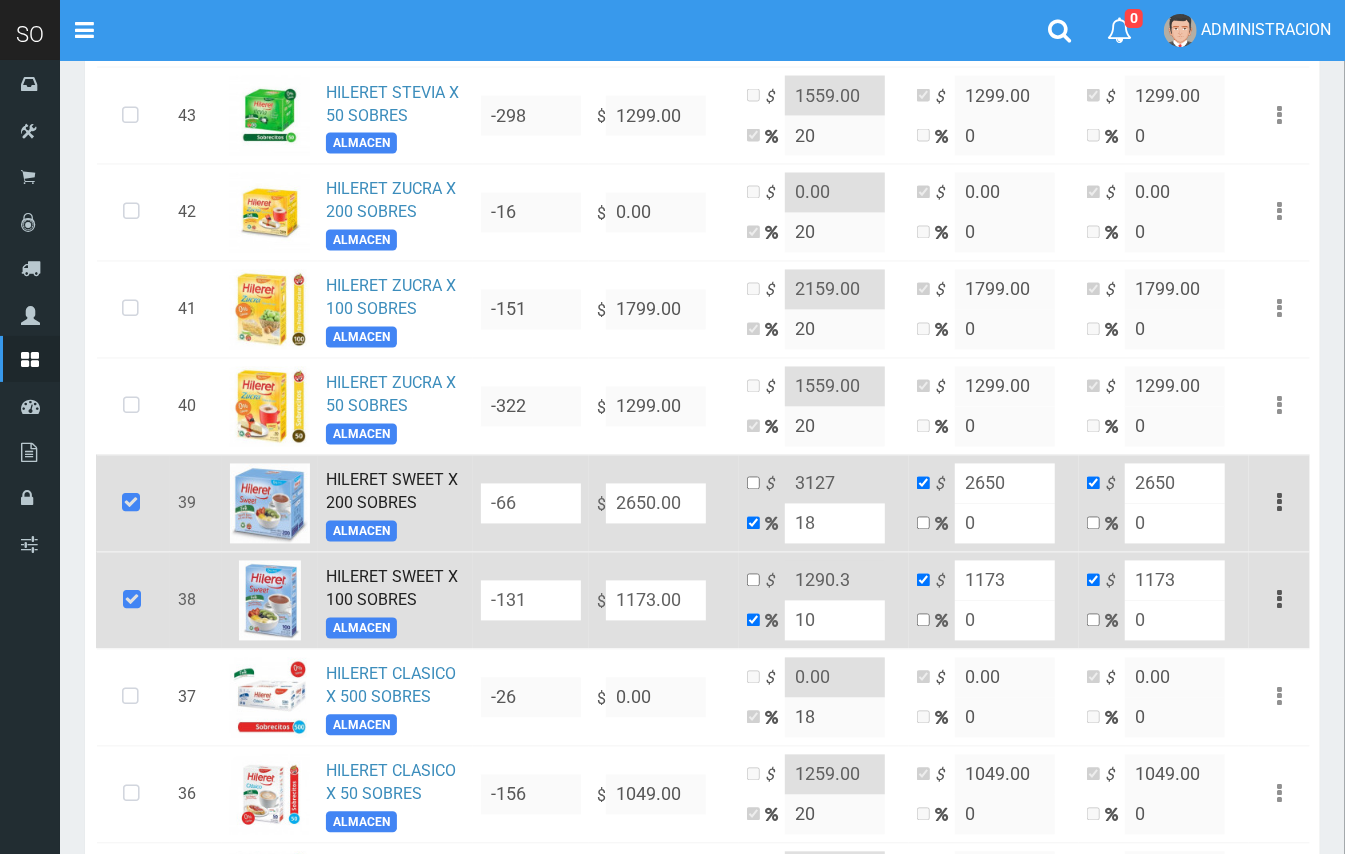 type on "2650.00" 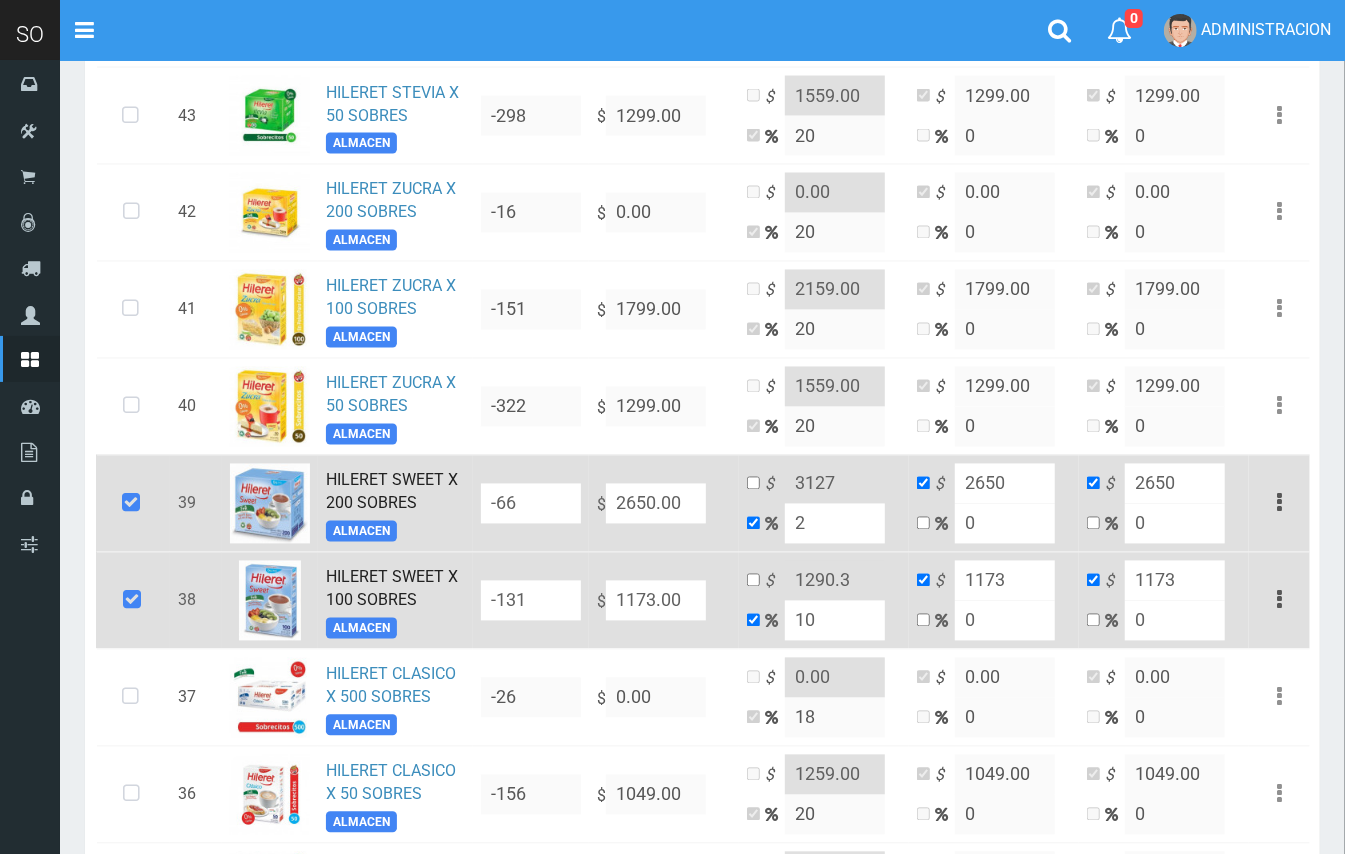 type on "2703" 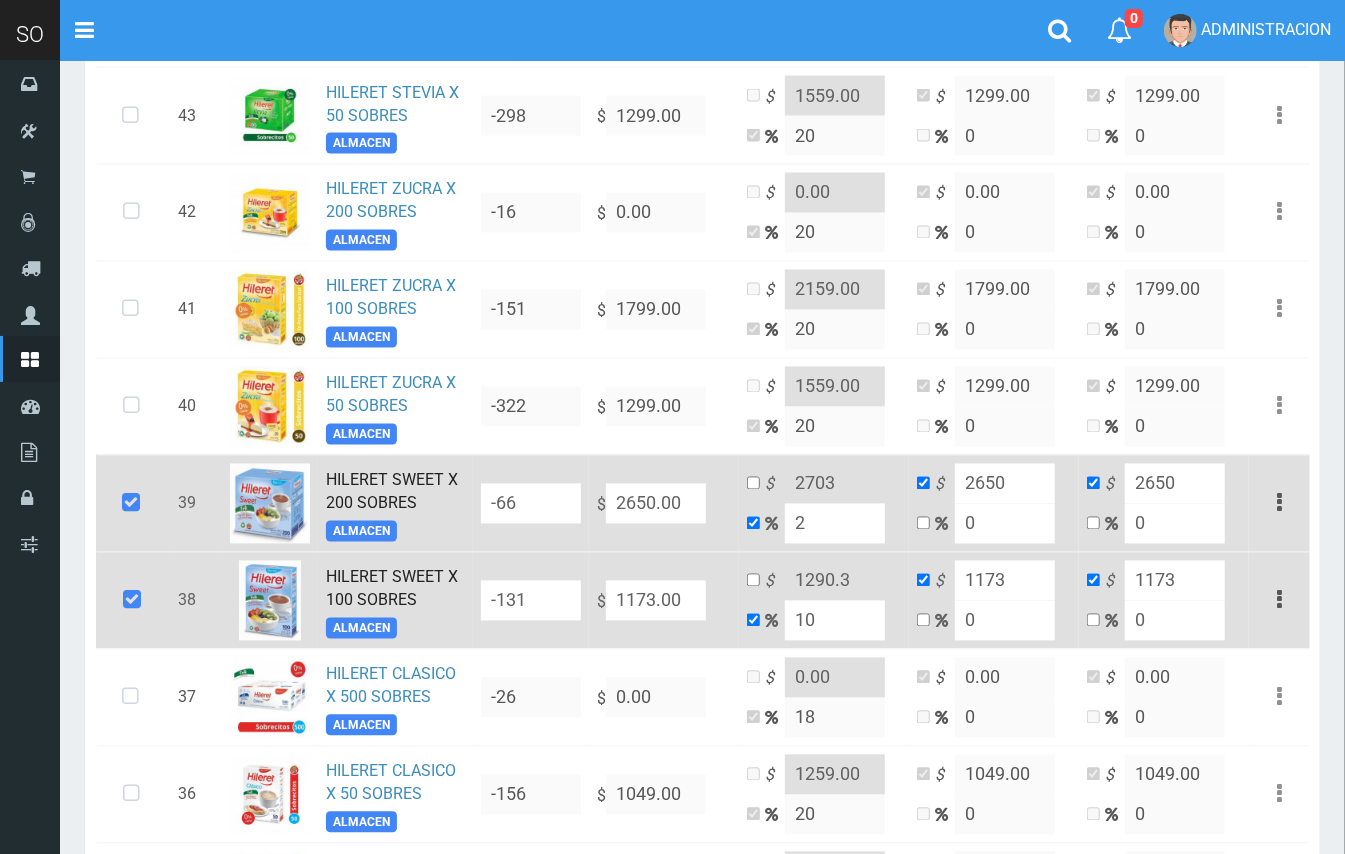 type on "20" 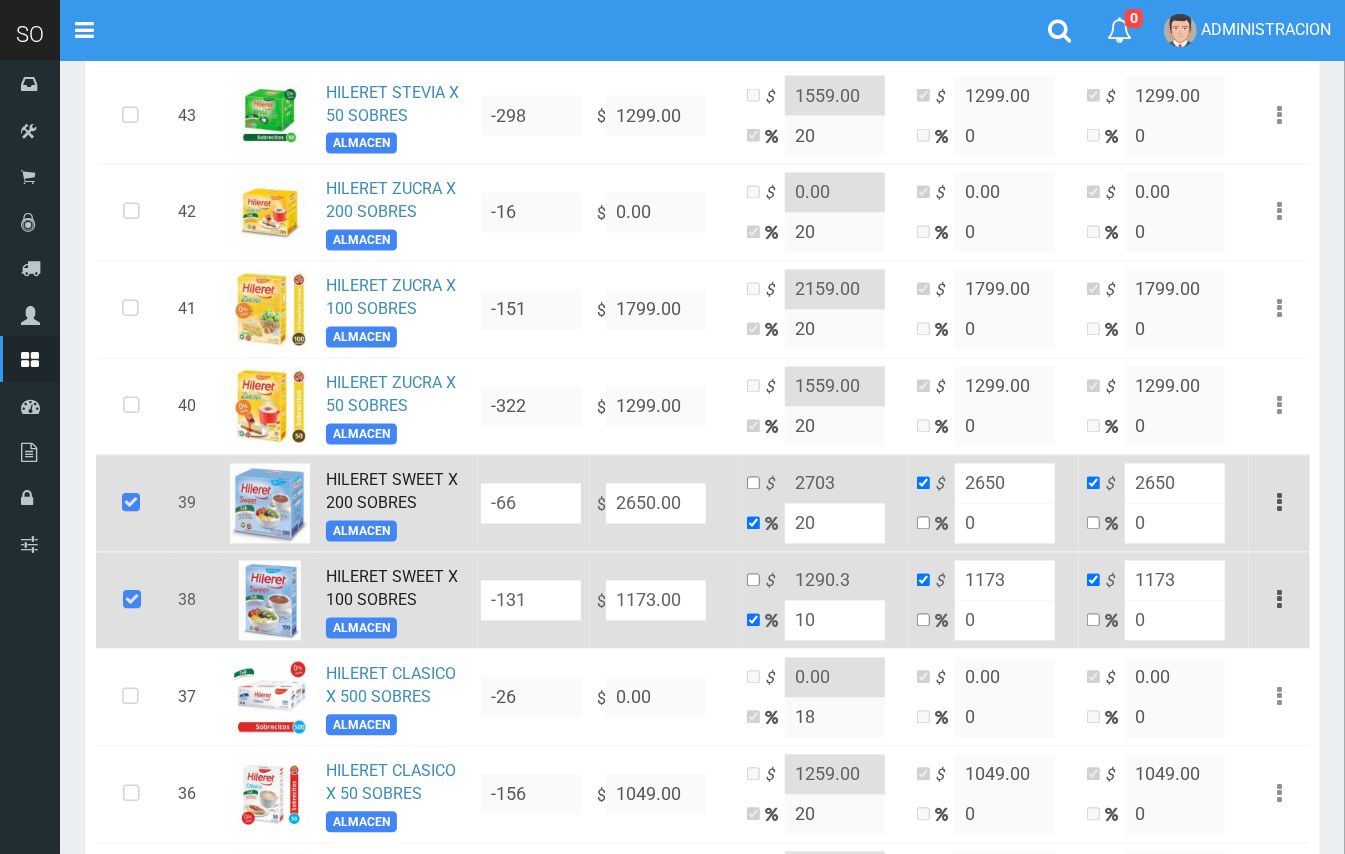 type on "3180" 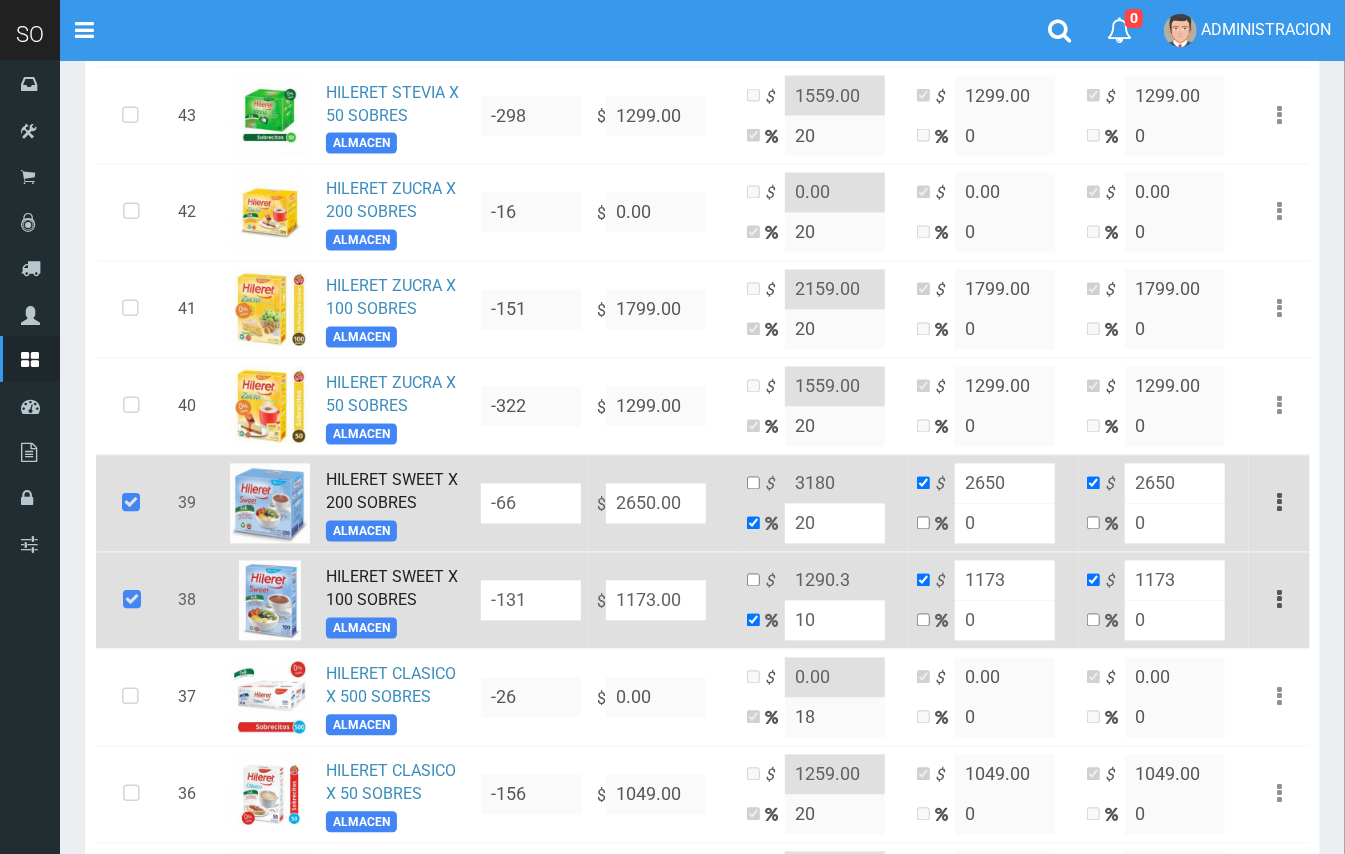 drag, startPoint x: 820, startPoint y: 524, endPoint x: 786, endPoint y: 521, distance: 34.132095 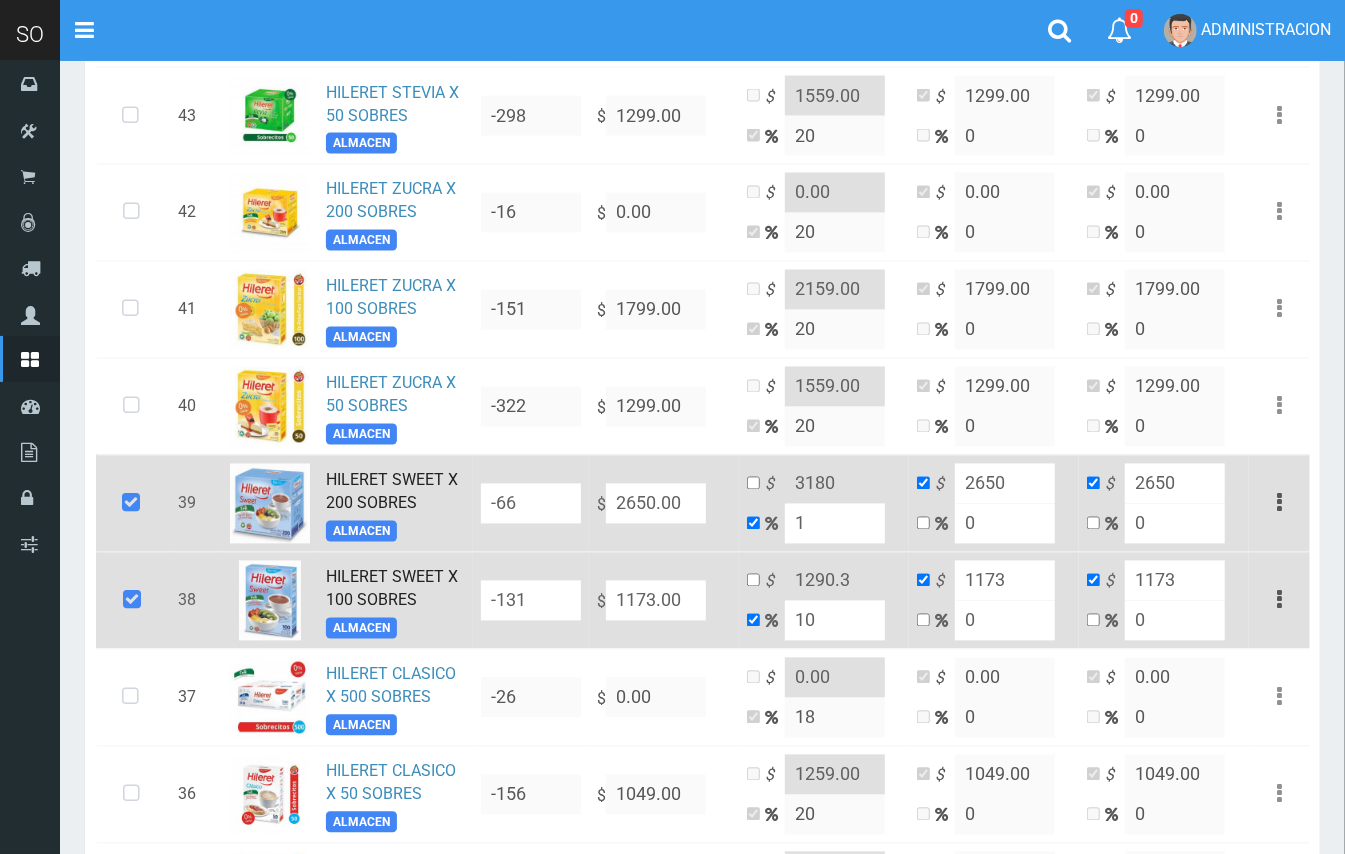 type on "2676.5" 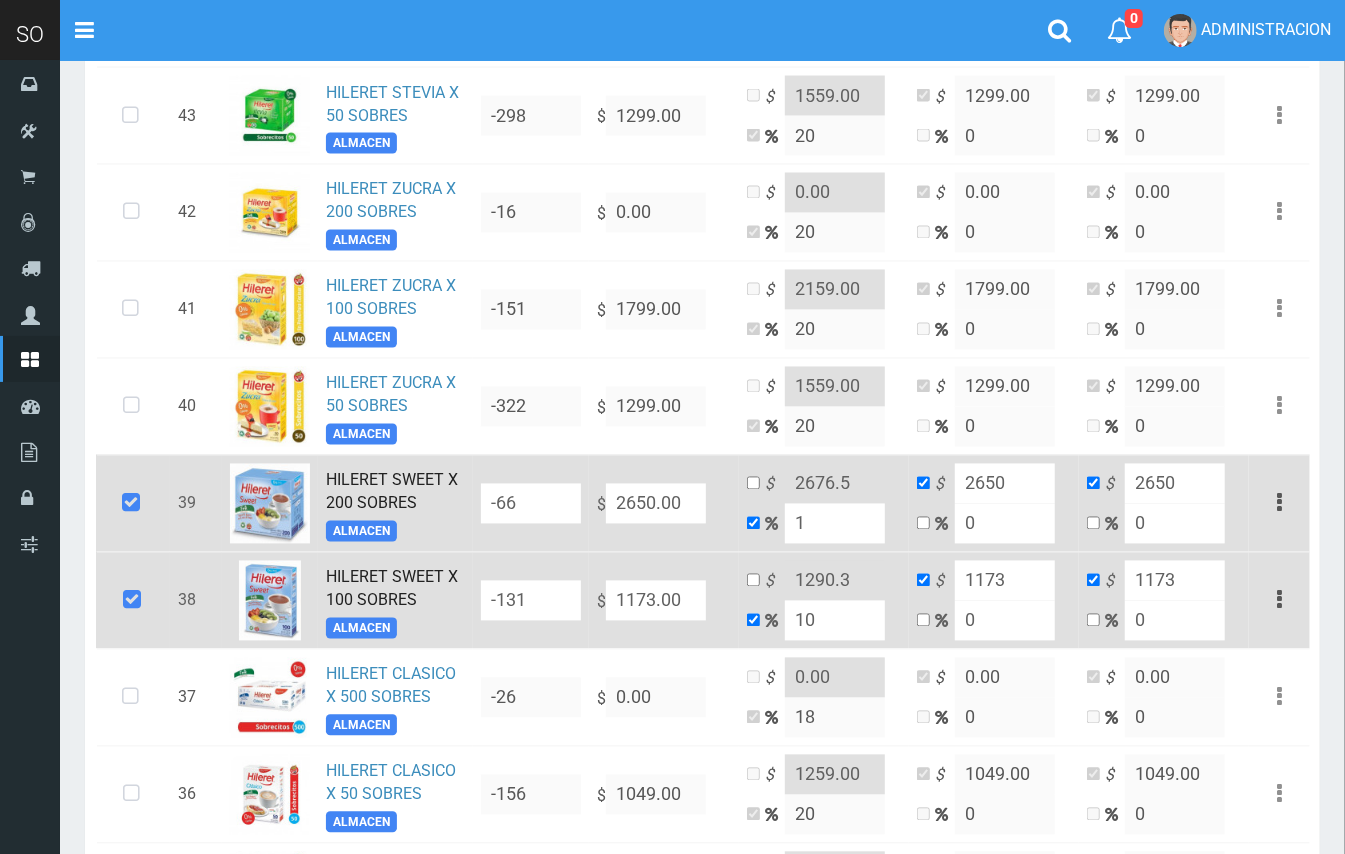 type on "10" 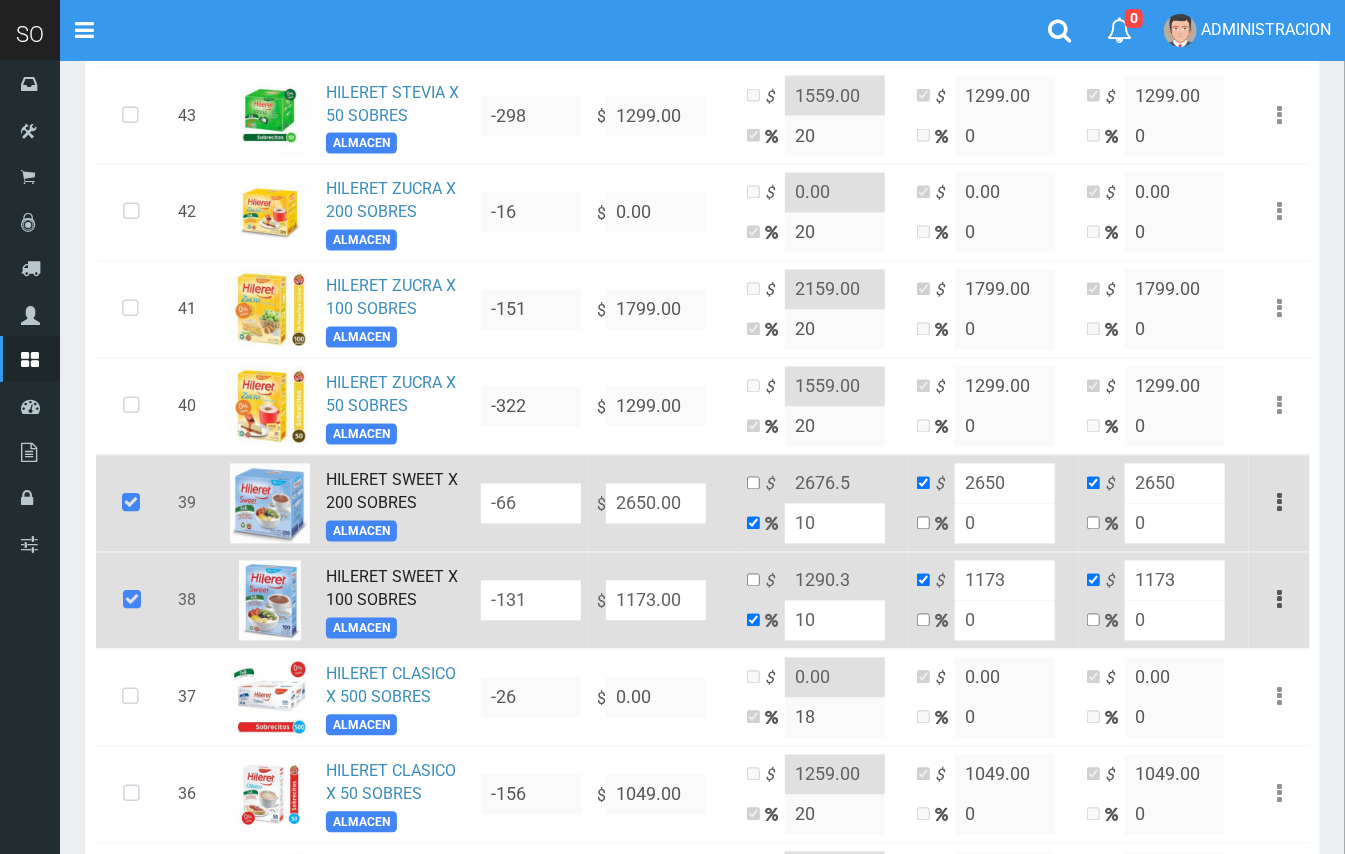 type on "2915" 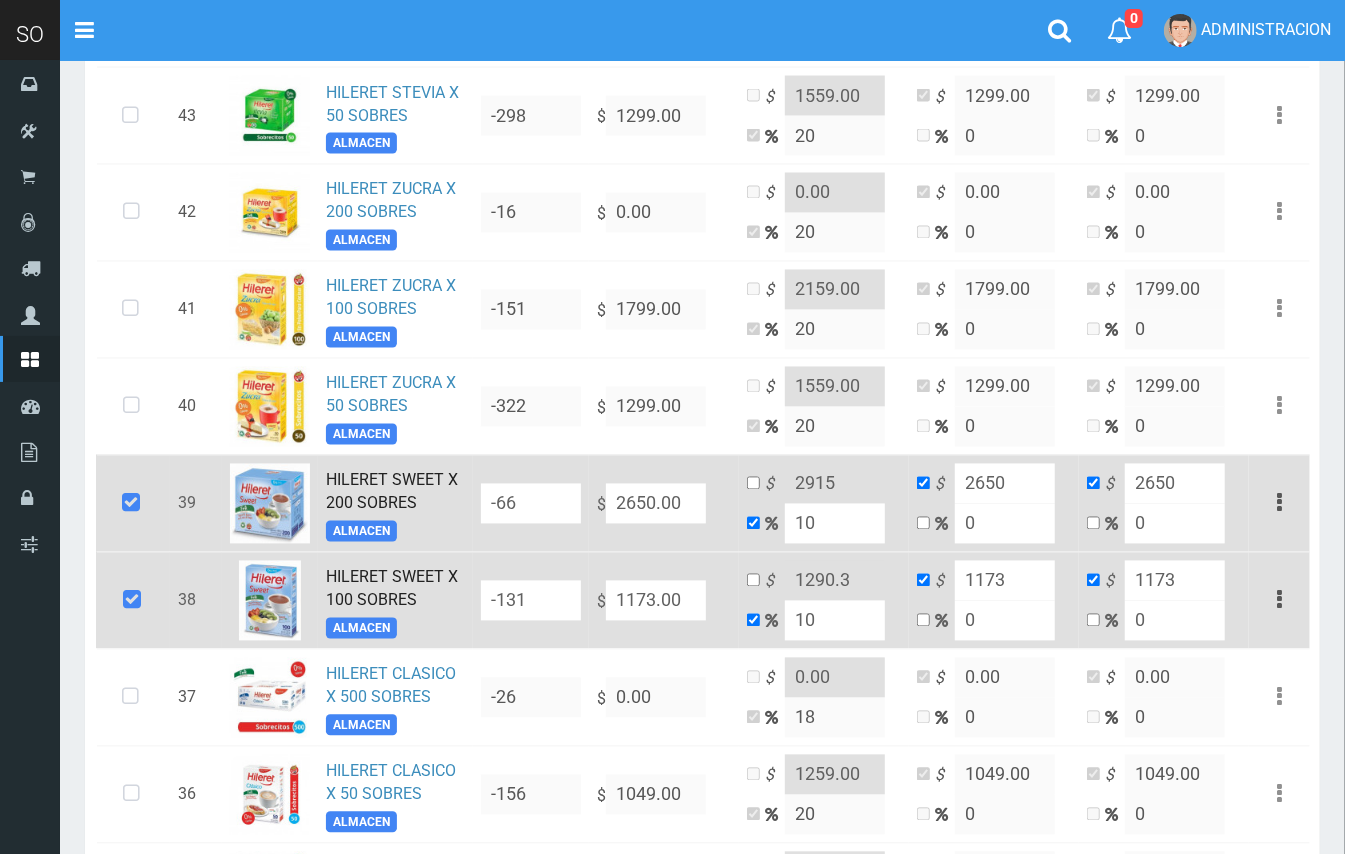 type on "10" 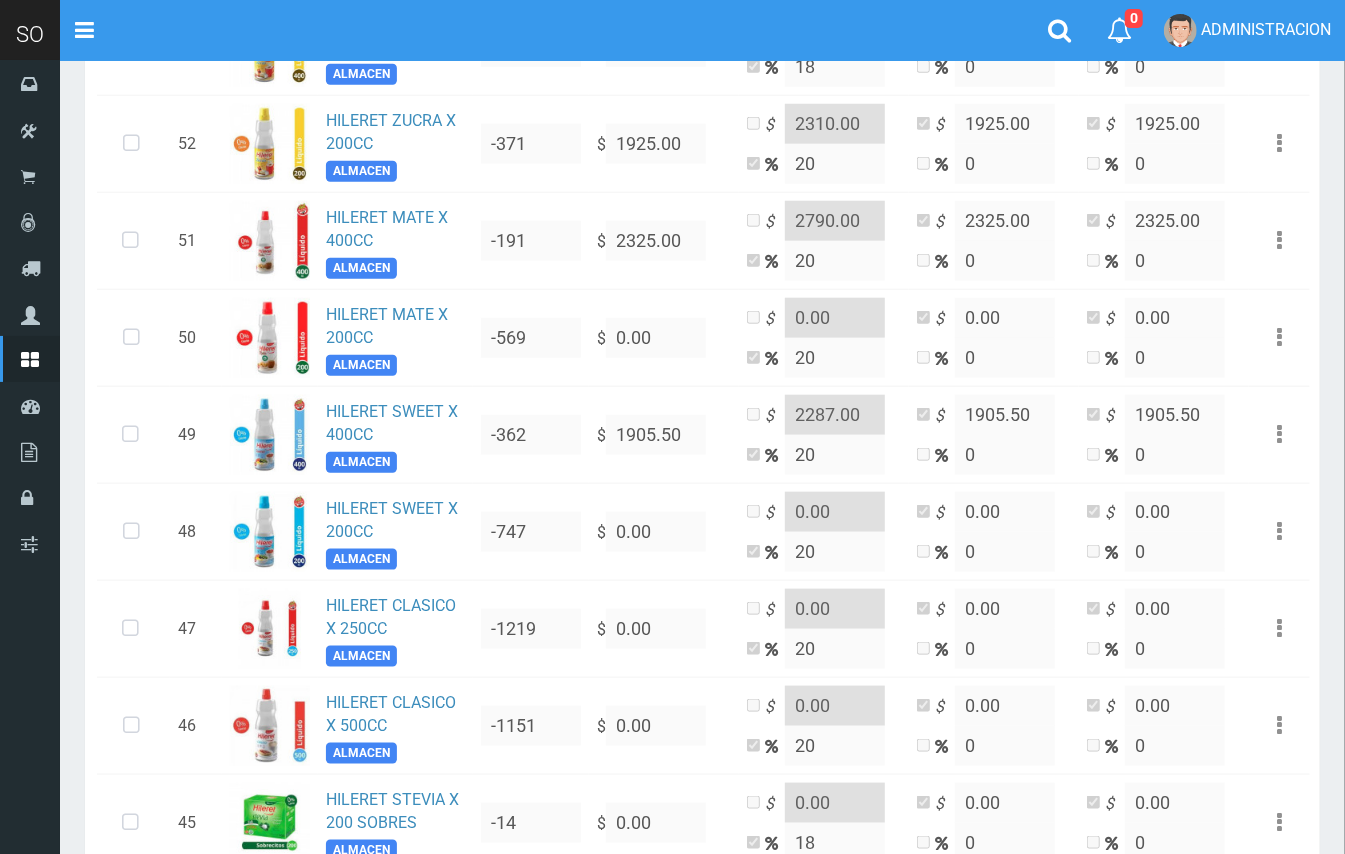 scroll, scrollTop: 946, scrollLeft: 0, axis: vertical 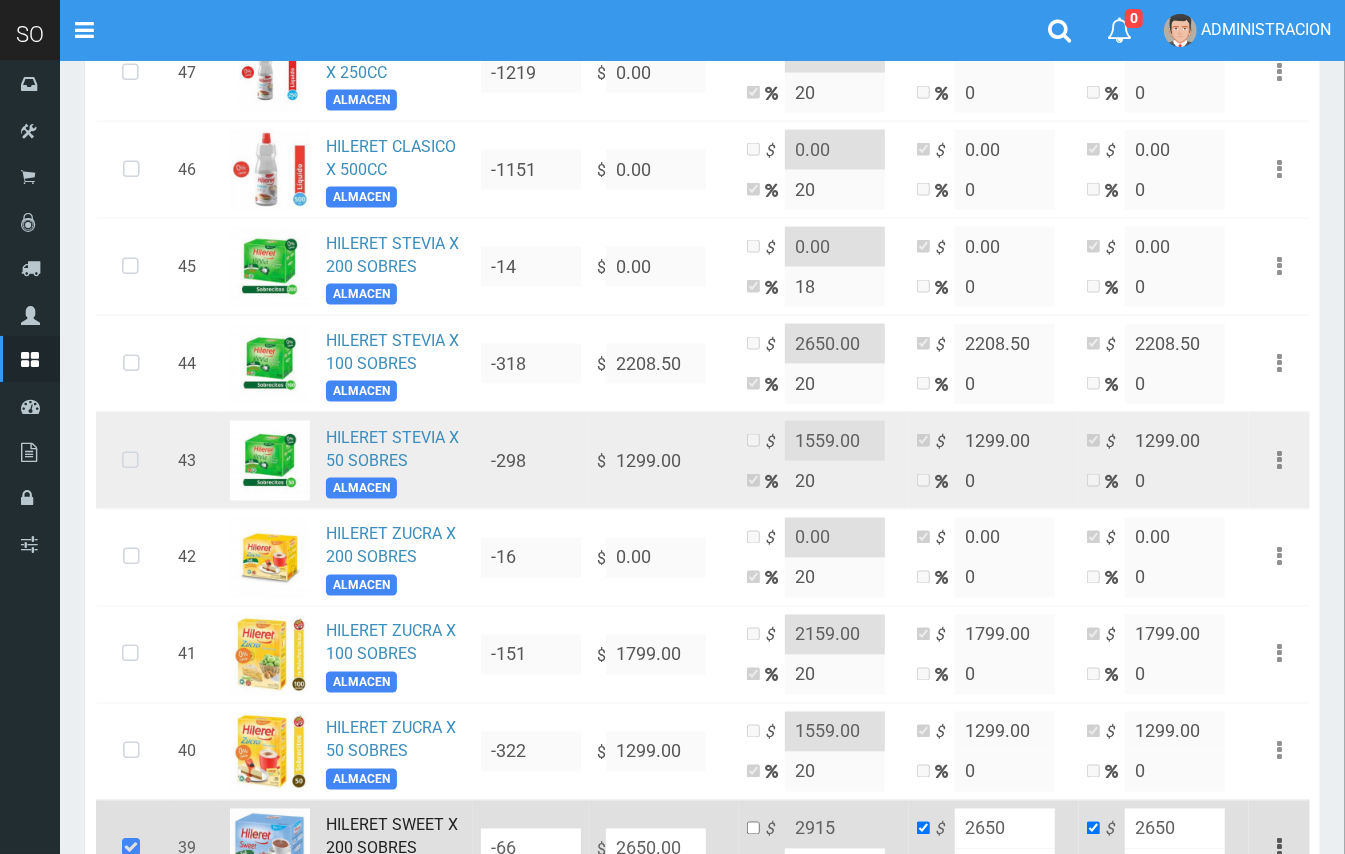 drag, startPoint x: 142, startPoint y: 477, endPoint x: 262, endPoint y: 500, distance: 122.18429 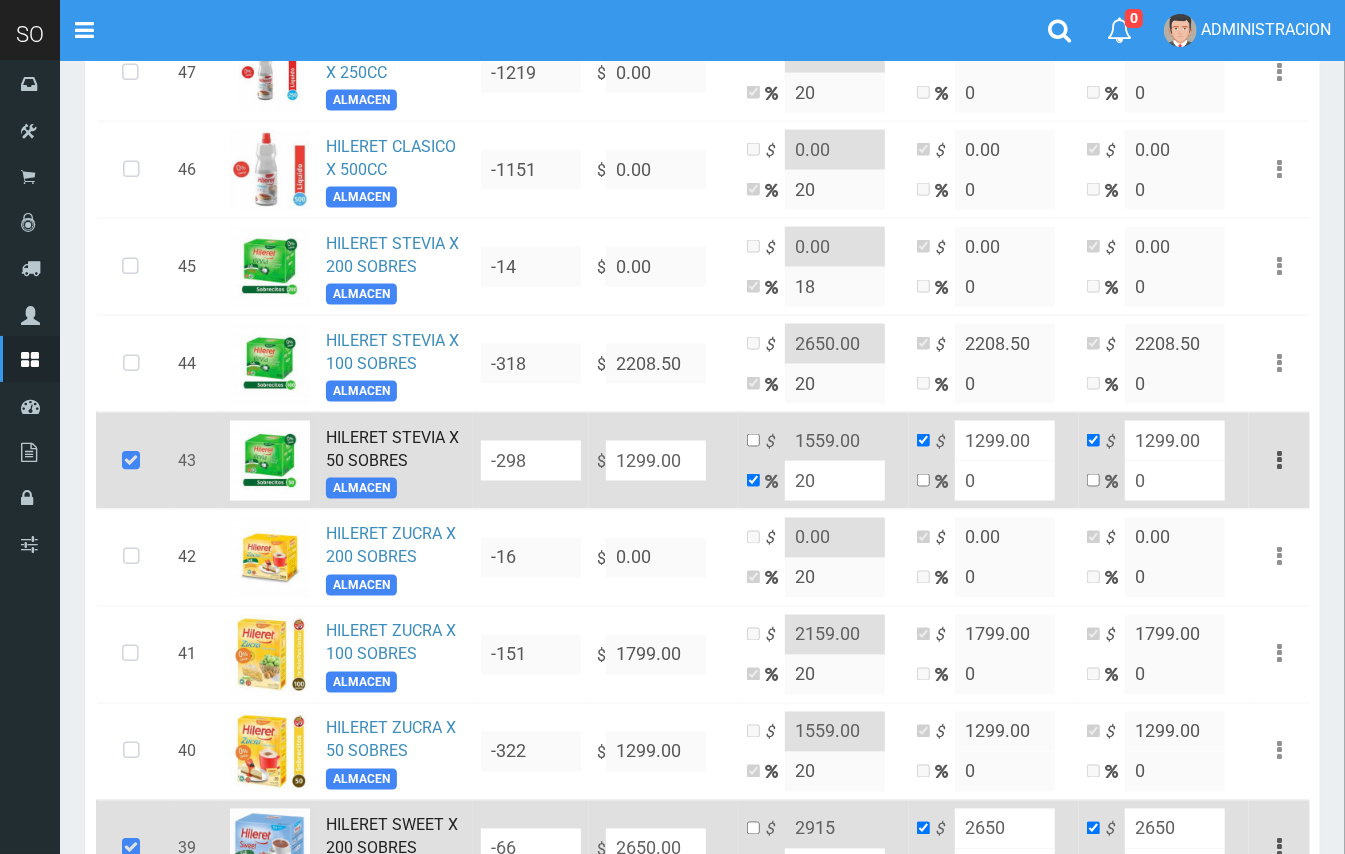 drag, startPoint x: 686, startPoint y: 461, endPoint x: 586, endPoint y: 461, distance: 100 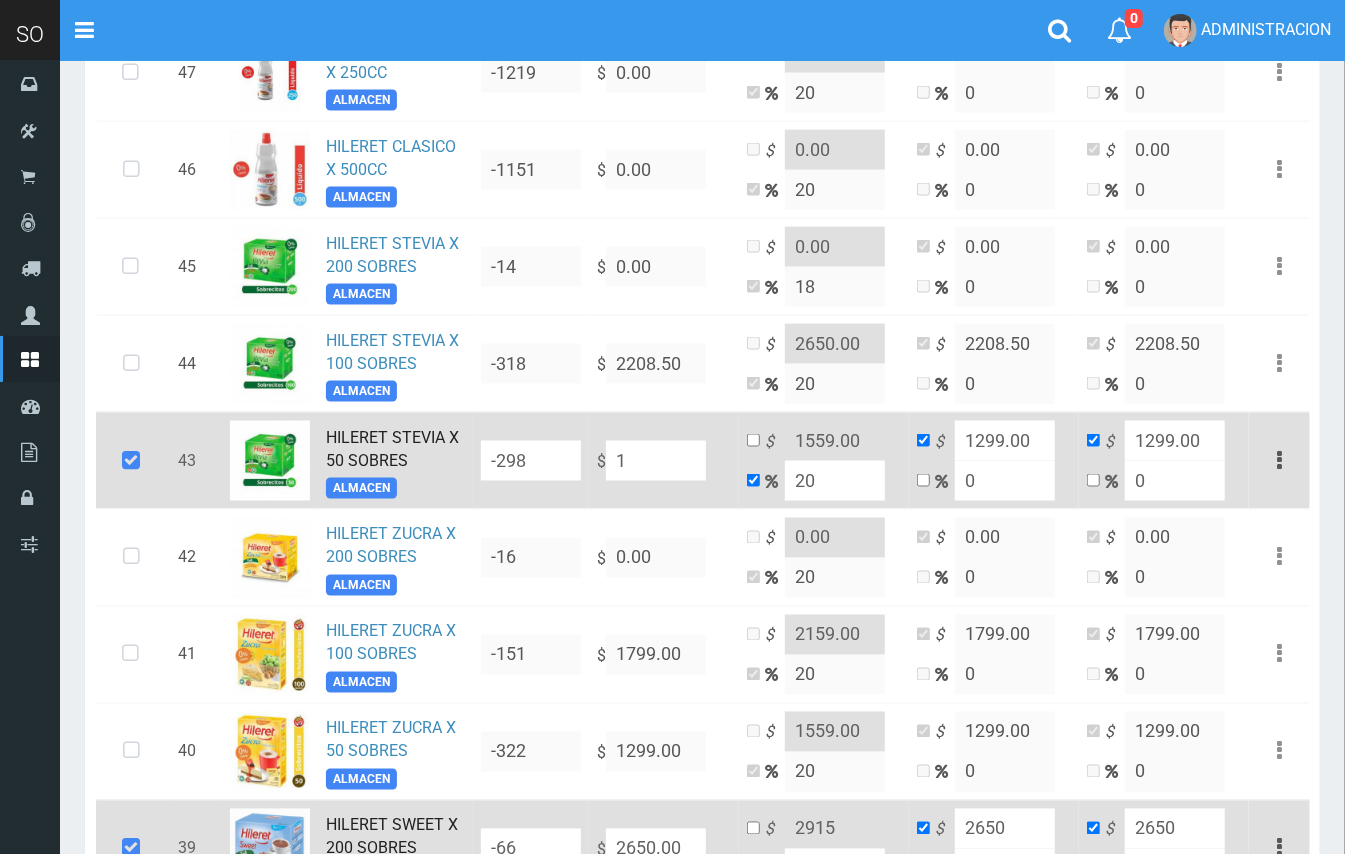 type on "1.2" 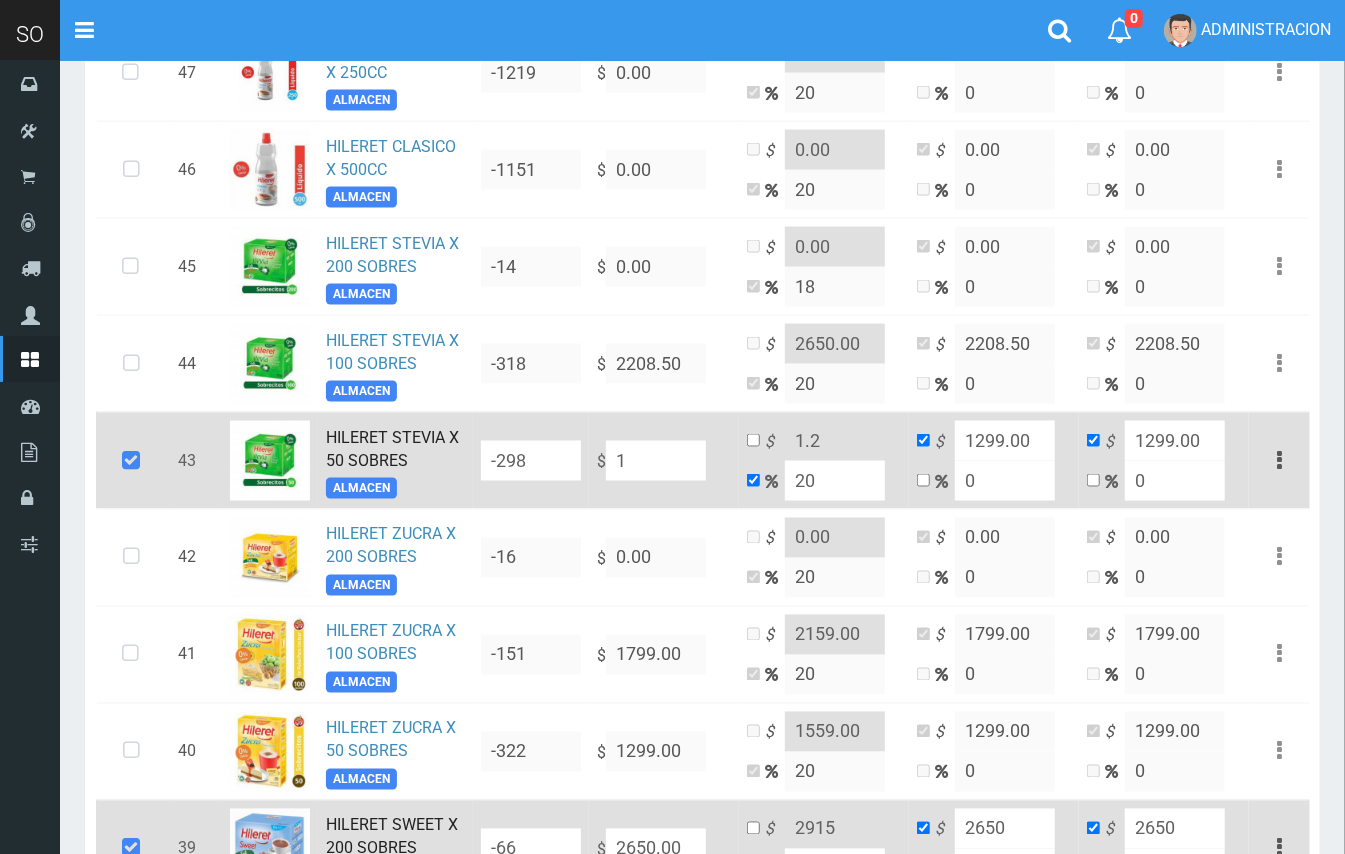 type on "1" 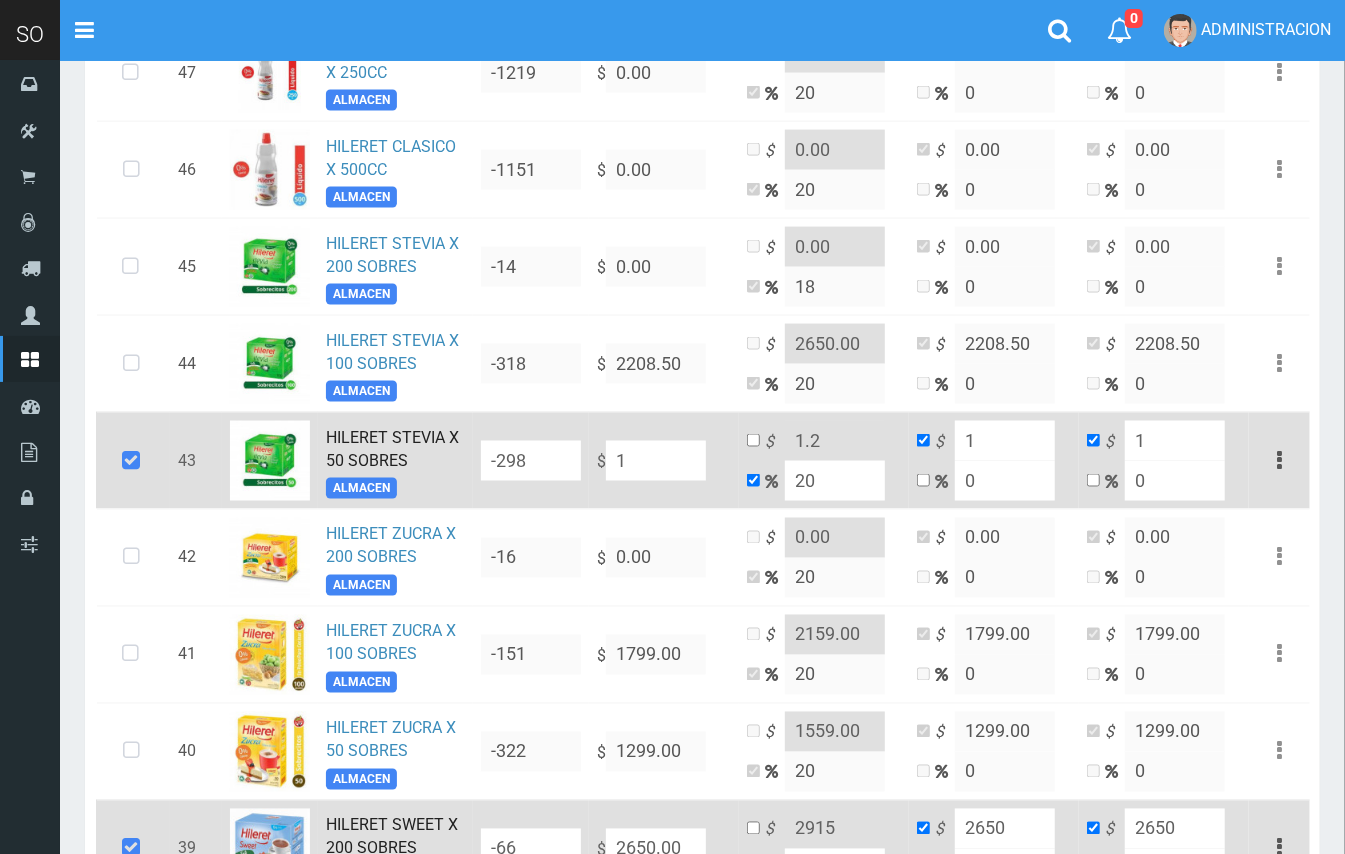 type 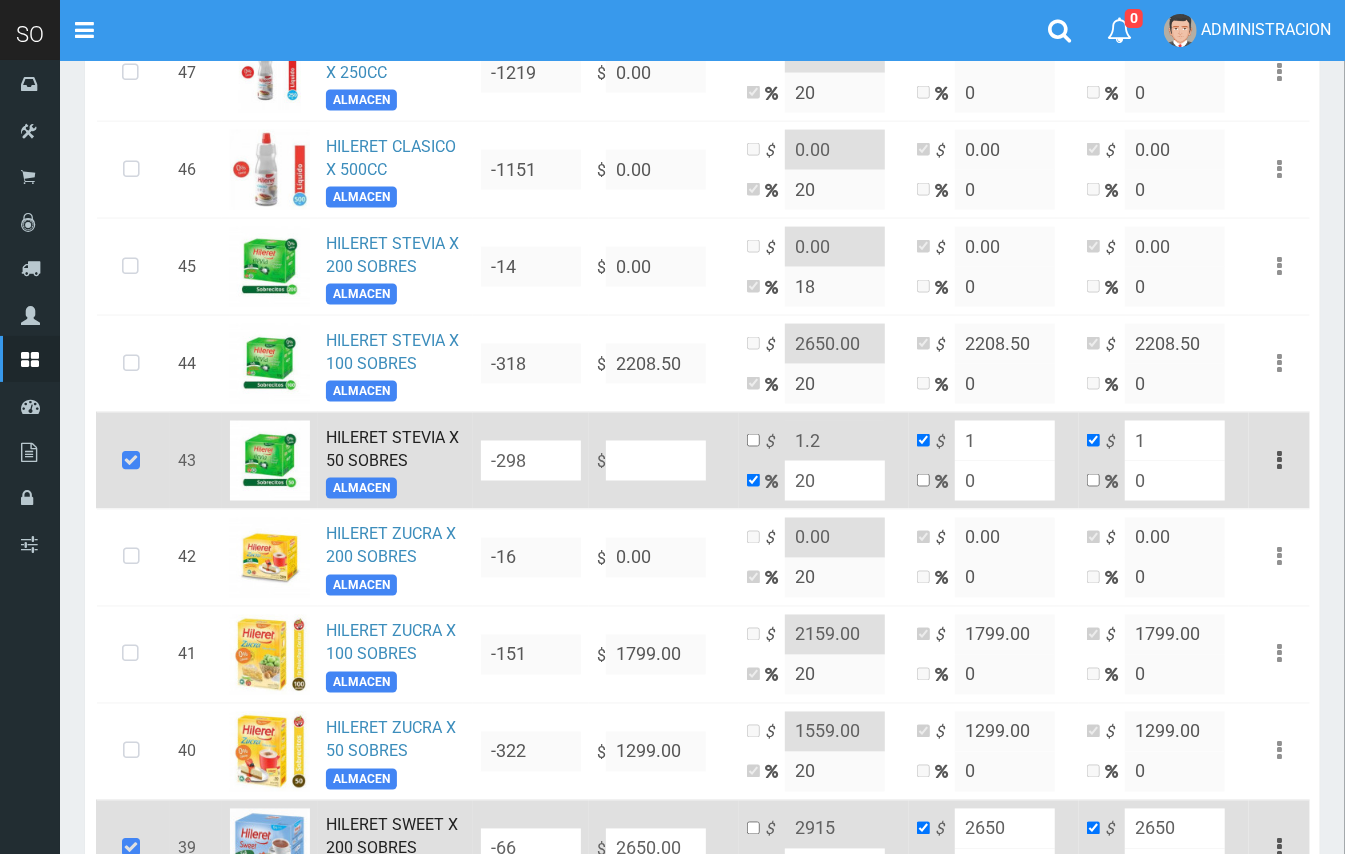 type on "NaN" 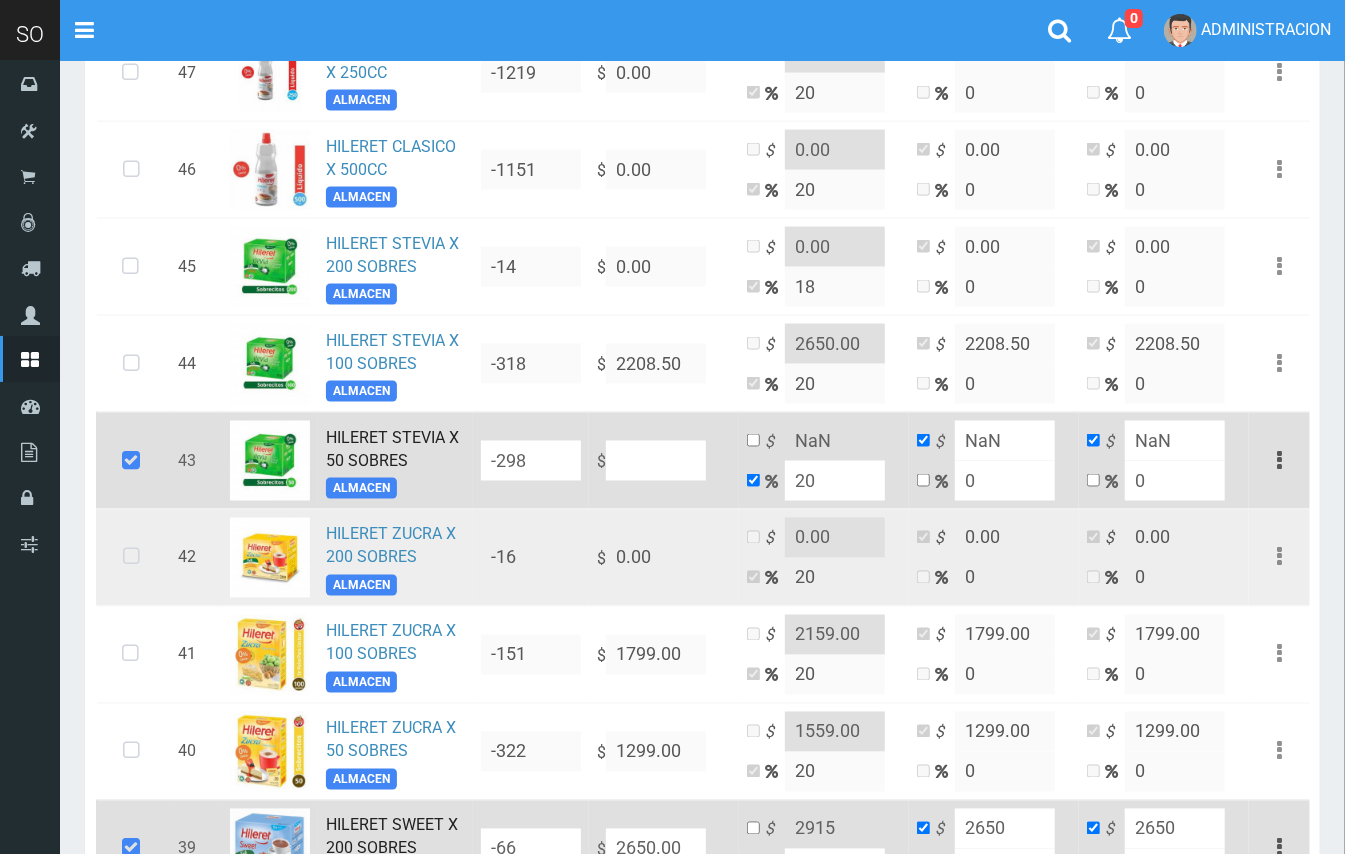 type on "9" 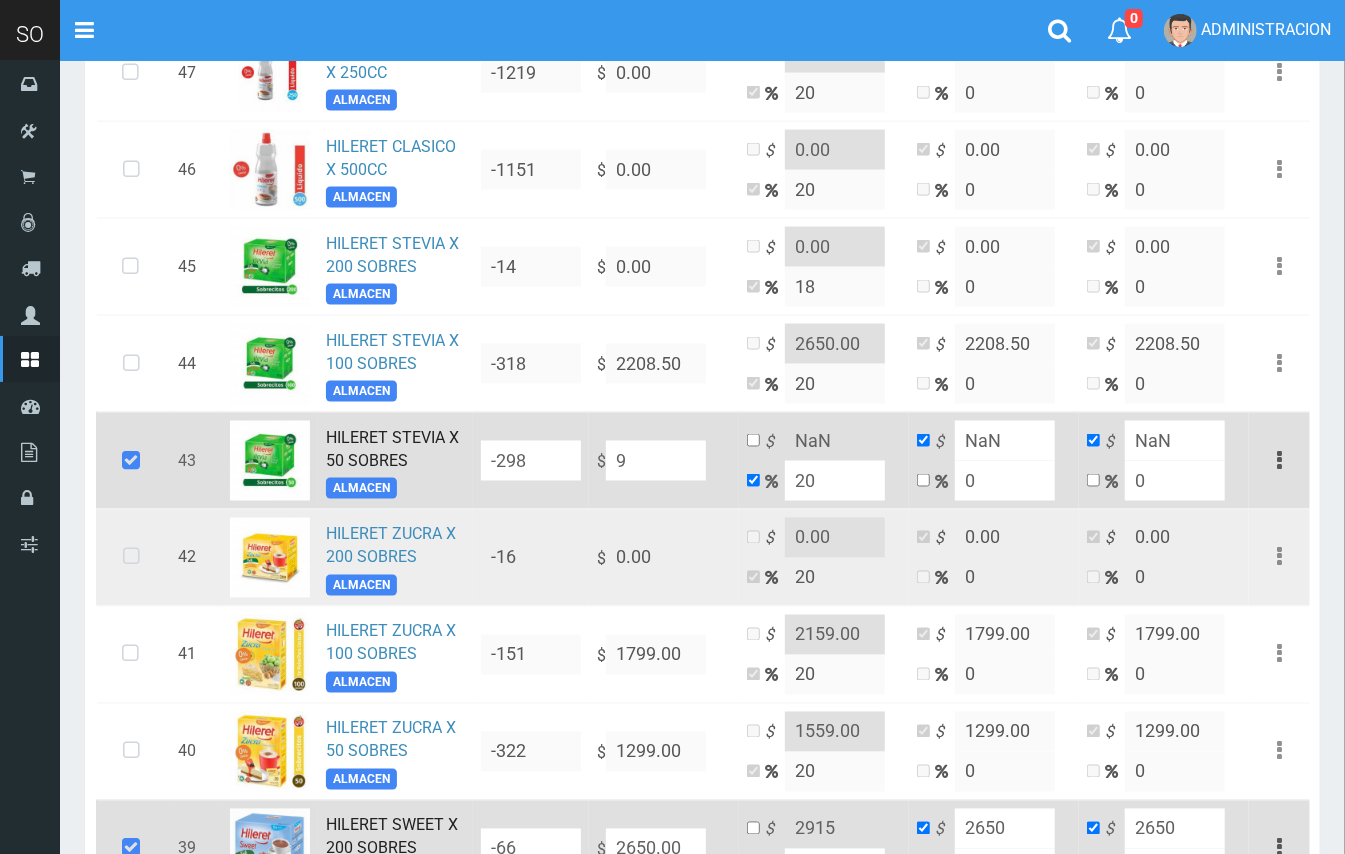 type on "10.8" 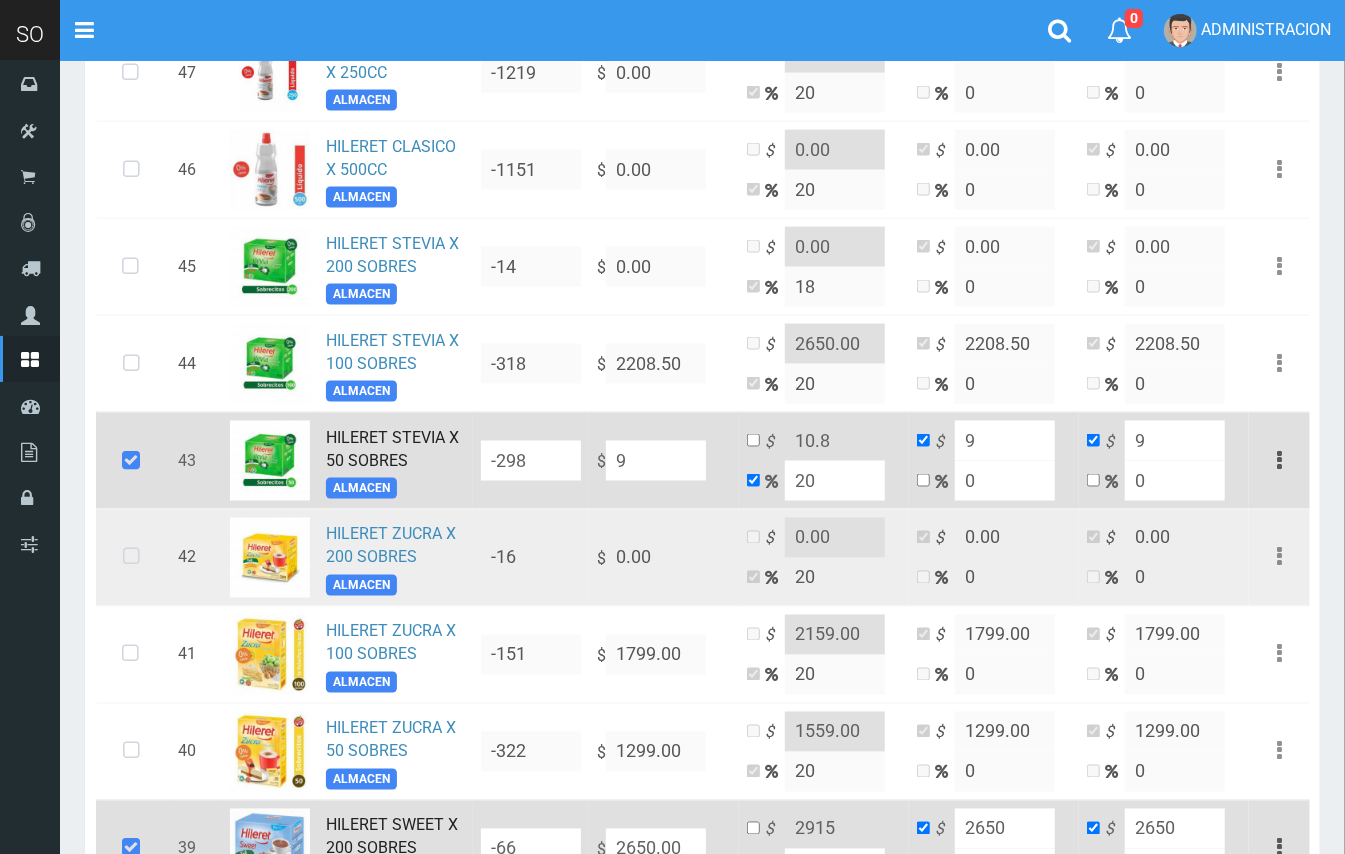 type on "99" 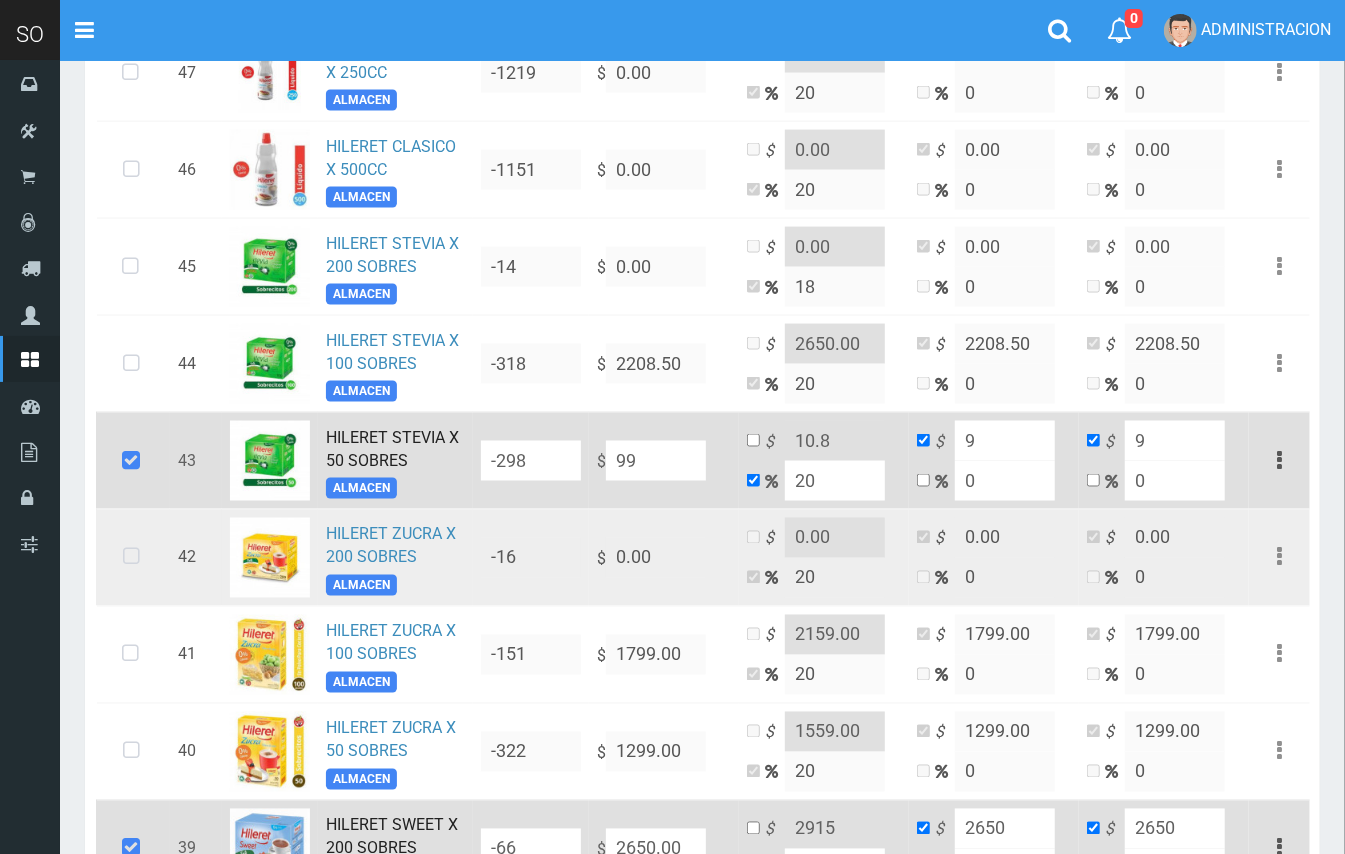 type on "118.8" 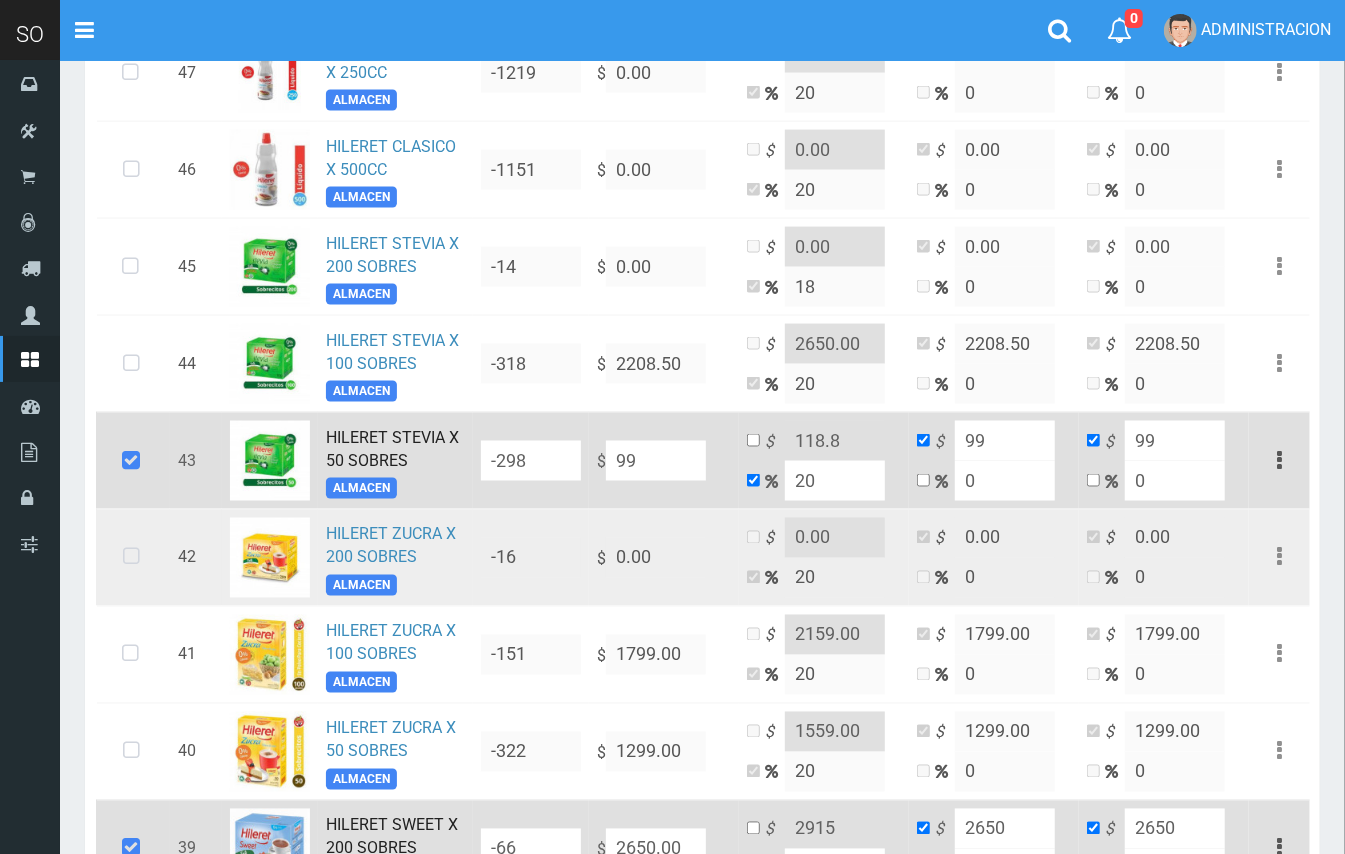 type on "992" 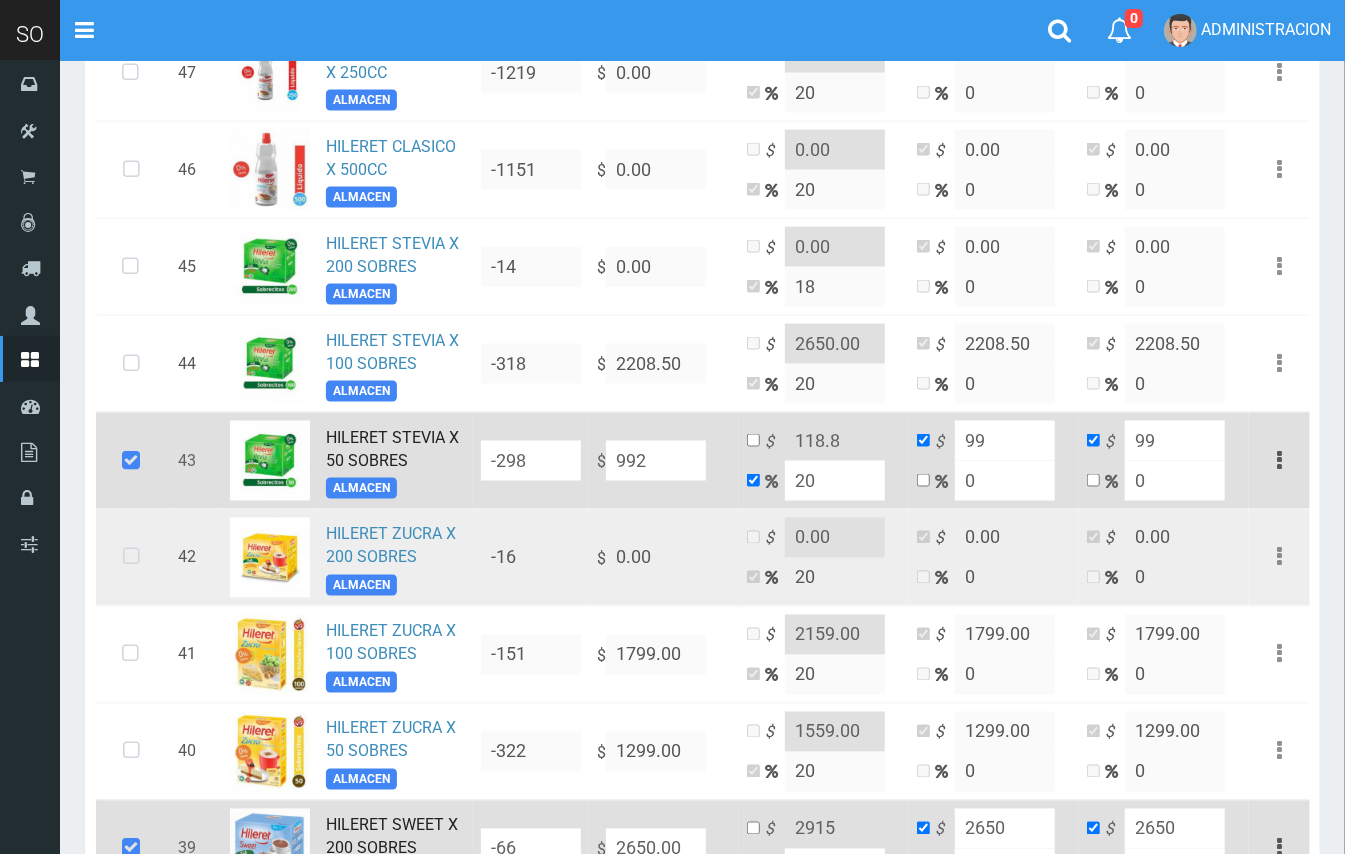 type on "1190.4" 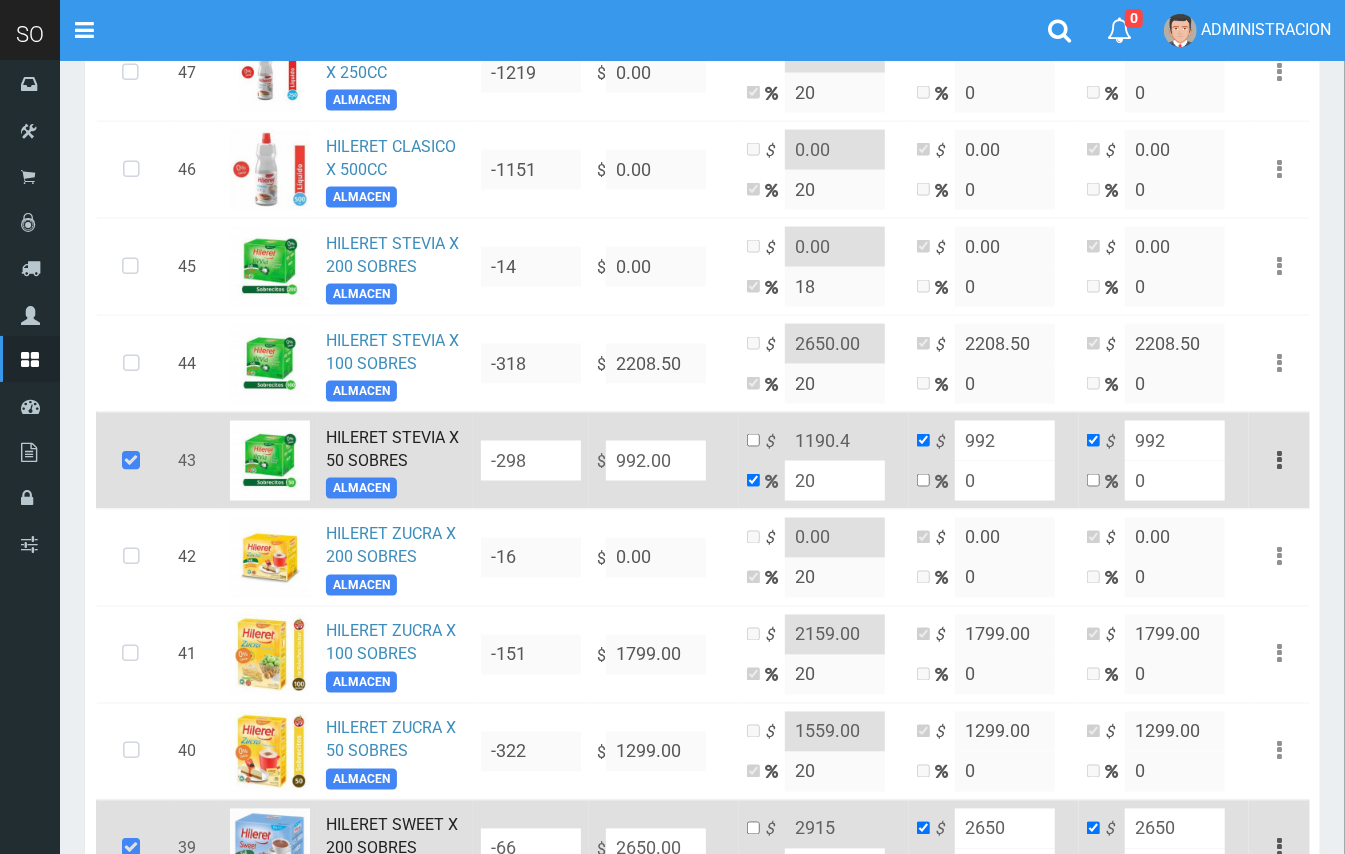 type on "992.00" 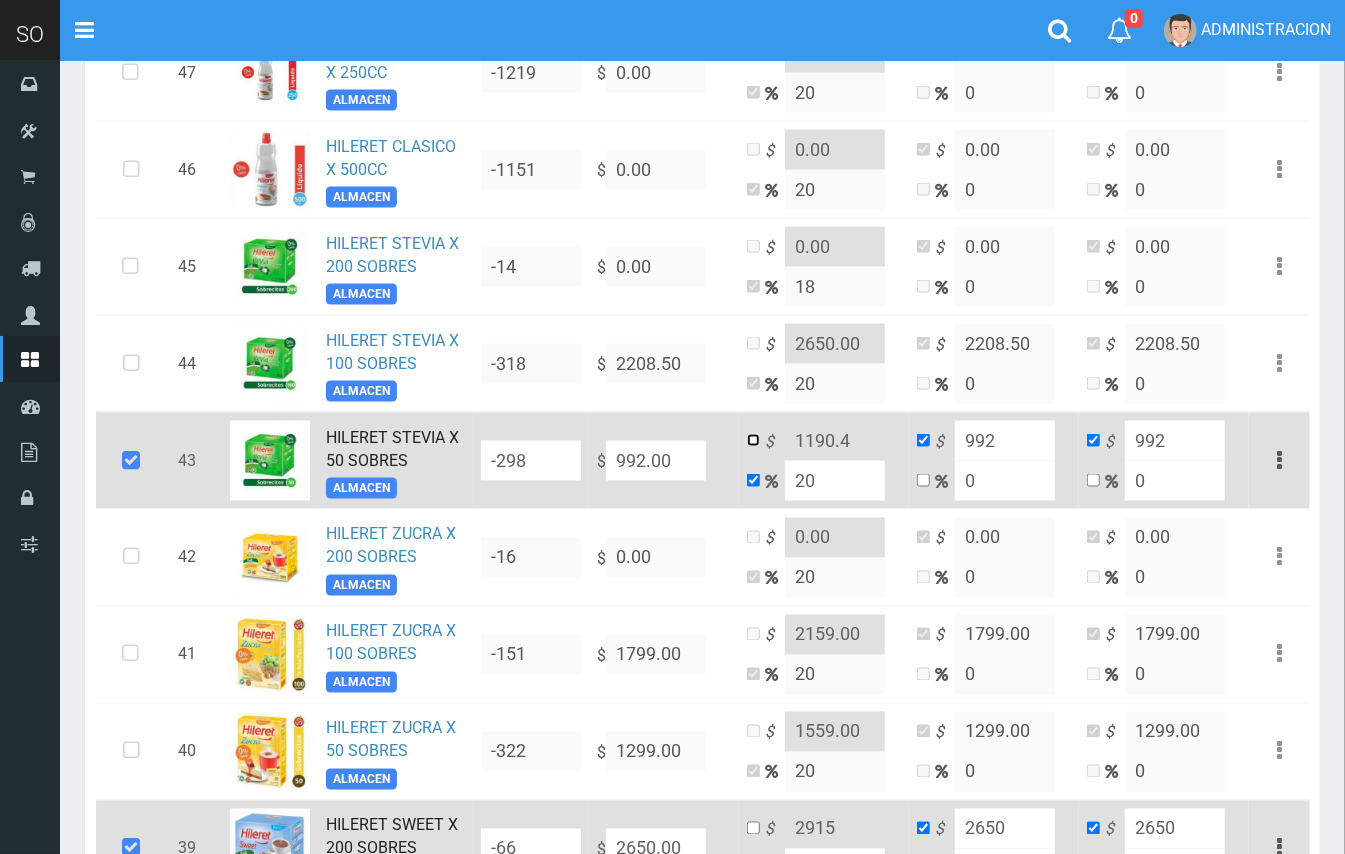 click at bounding box center [753, 440] 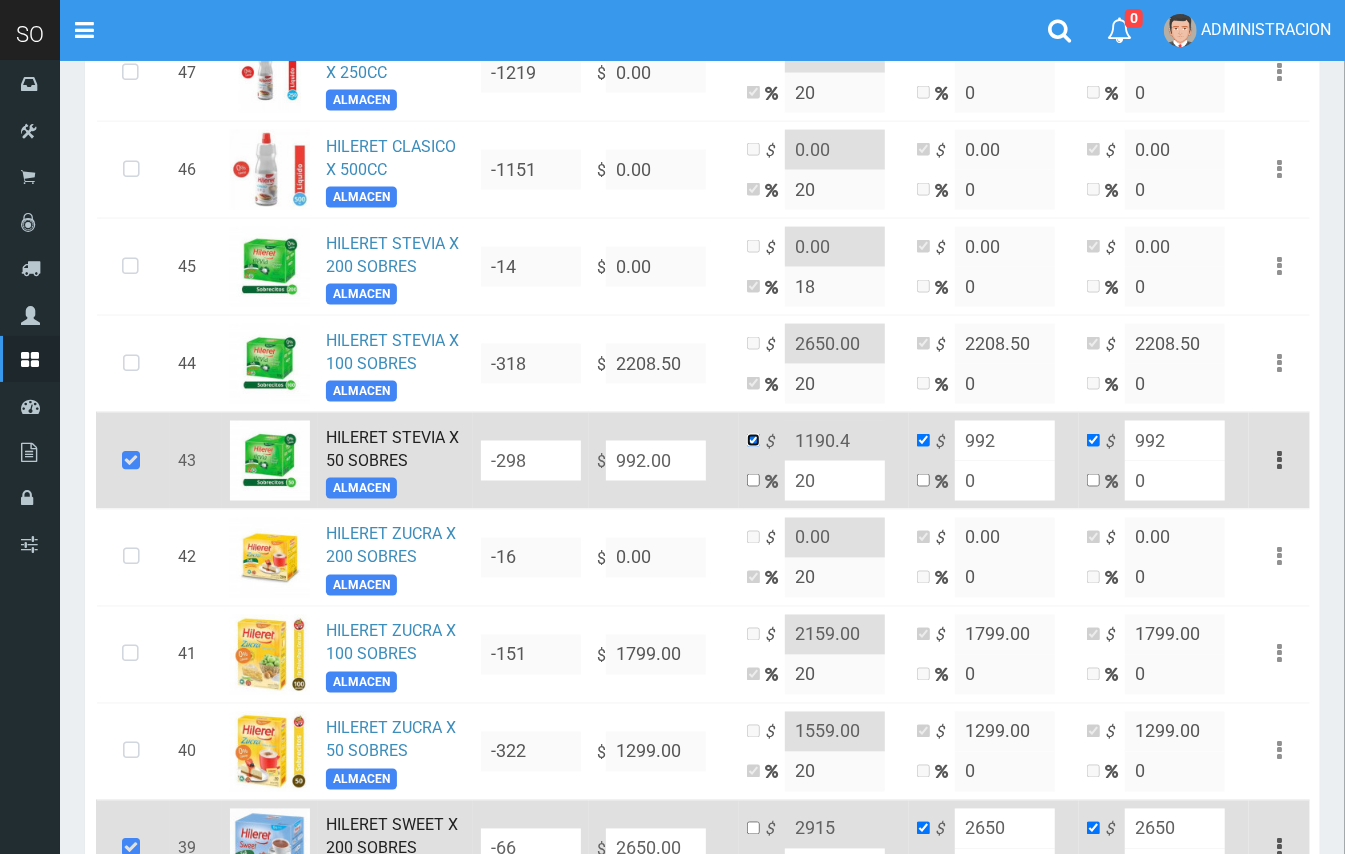 checkbox on "false" 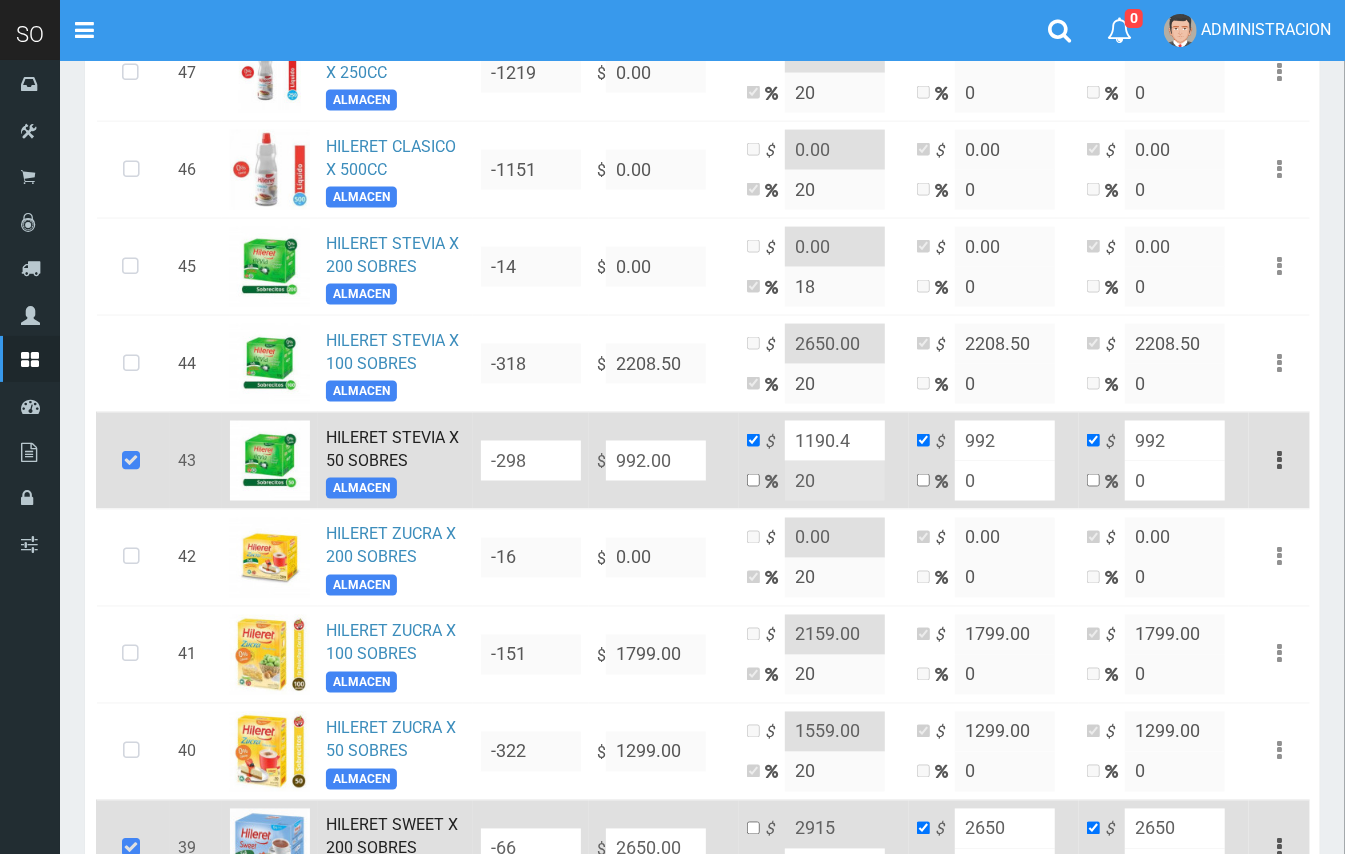 drag, startPoint x: 854, startPoint y: 445, endPoint x: 841, endPoint y: 442, distance: 13.341664 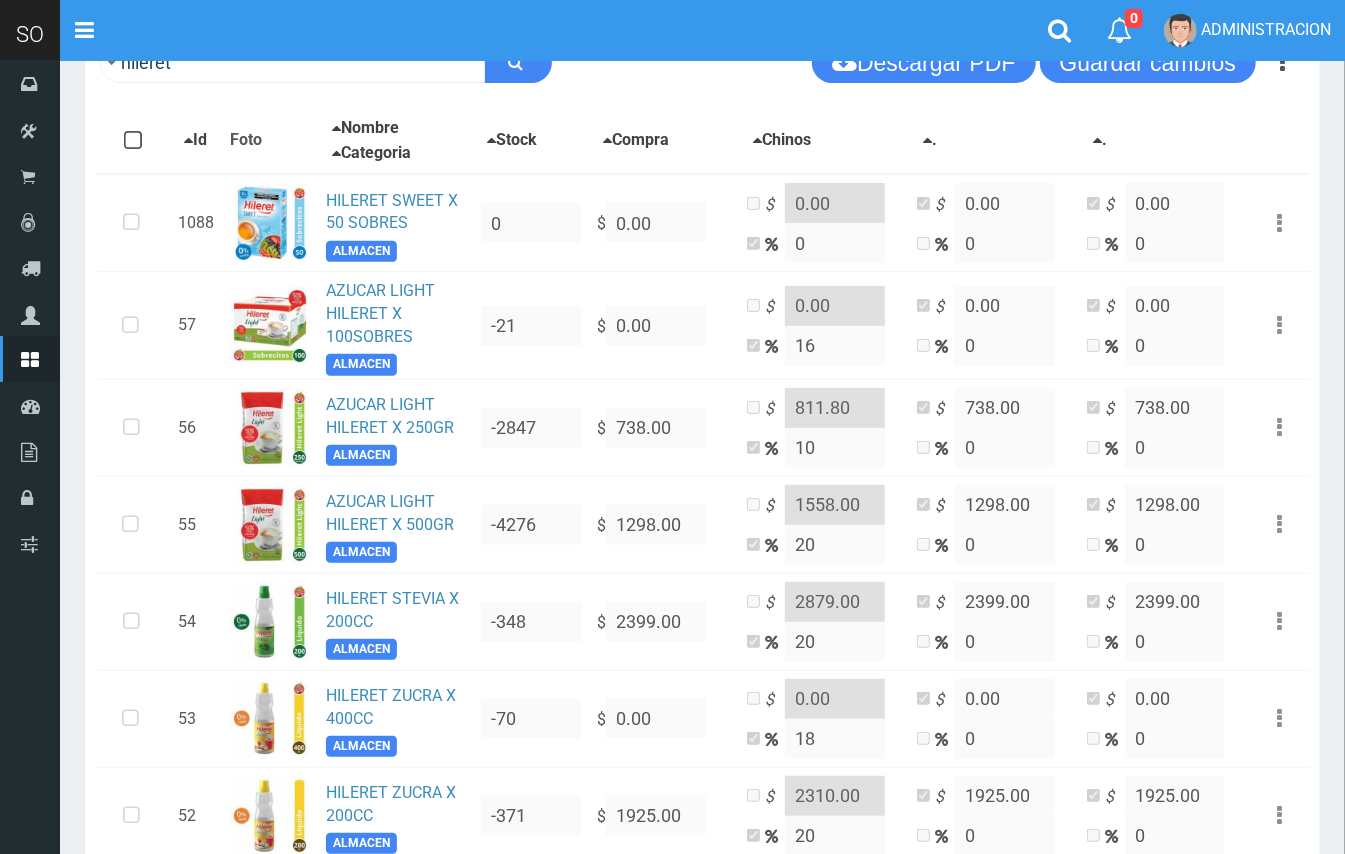 scroll, scrollTop: 0, scrollLeft: 0, axis: both 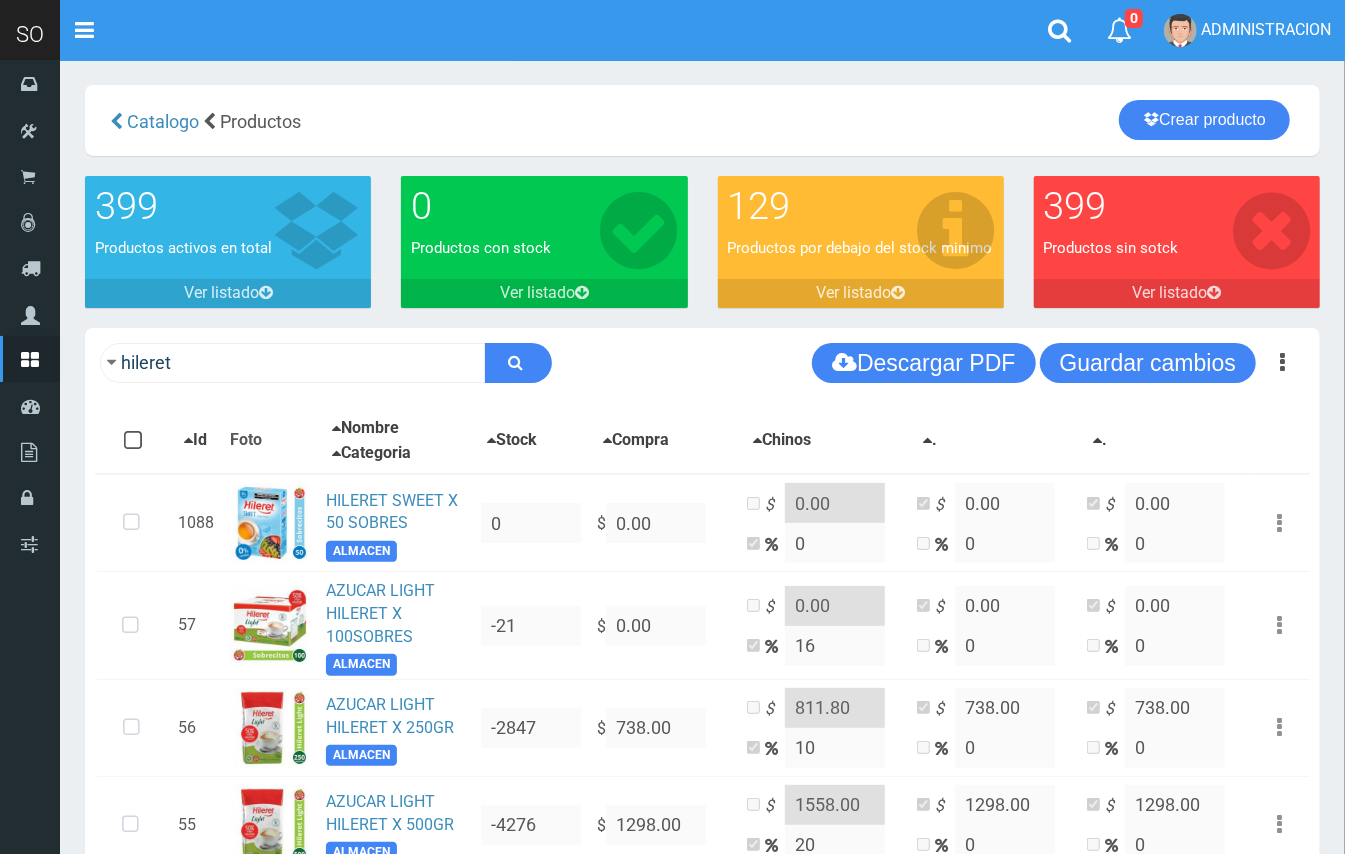 type on "1190.0" 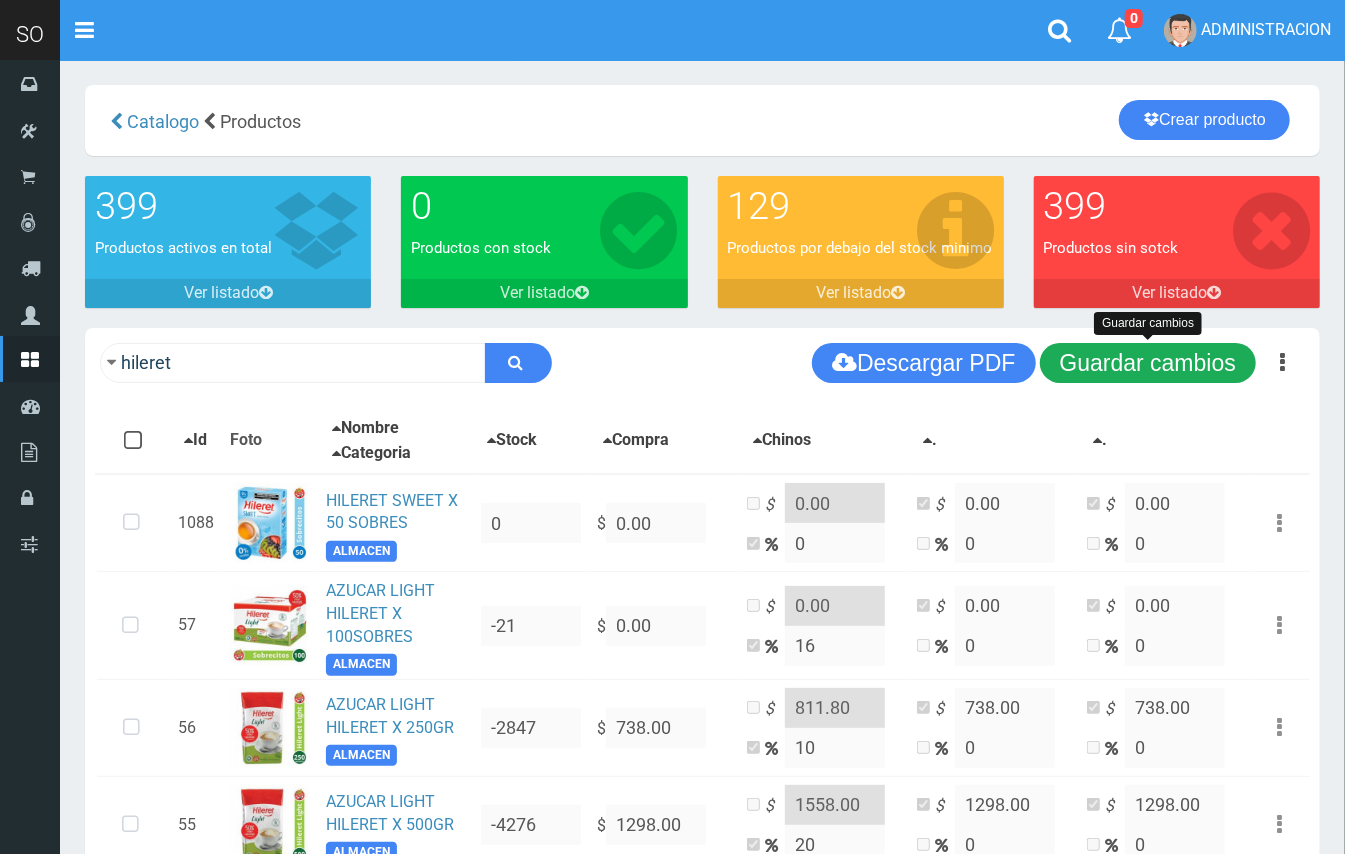 click on "Guardar cambios" at bounding box center (1148, 363) 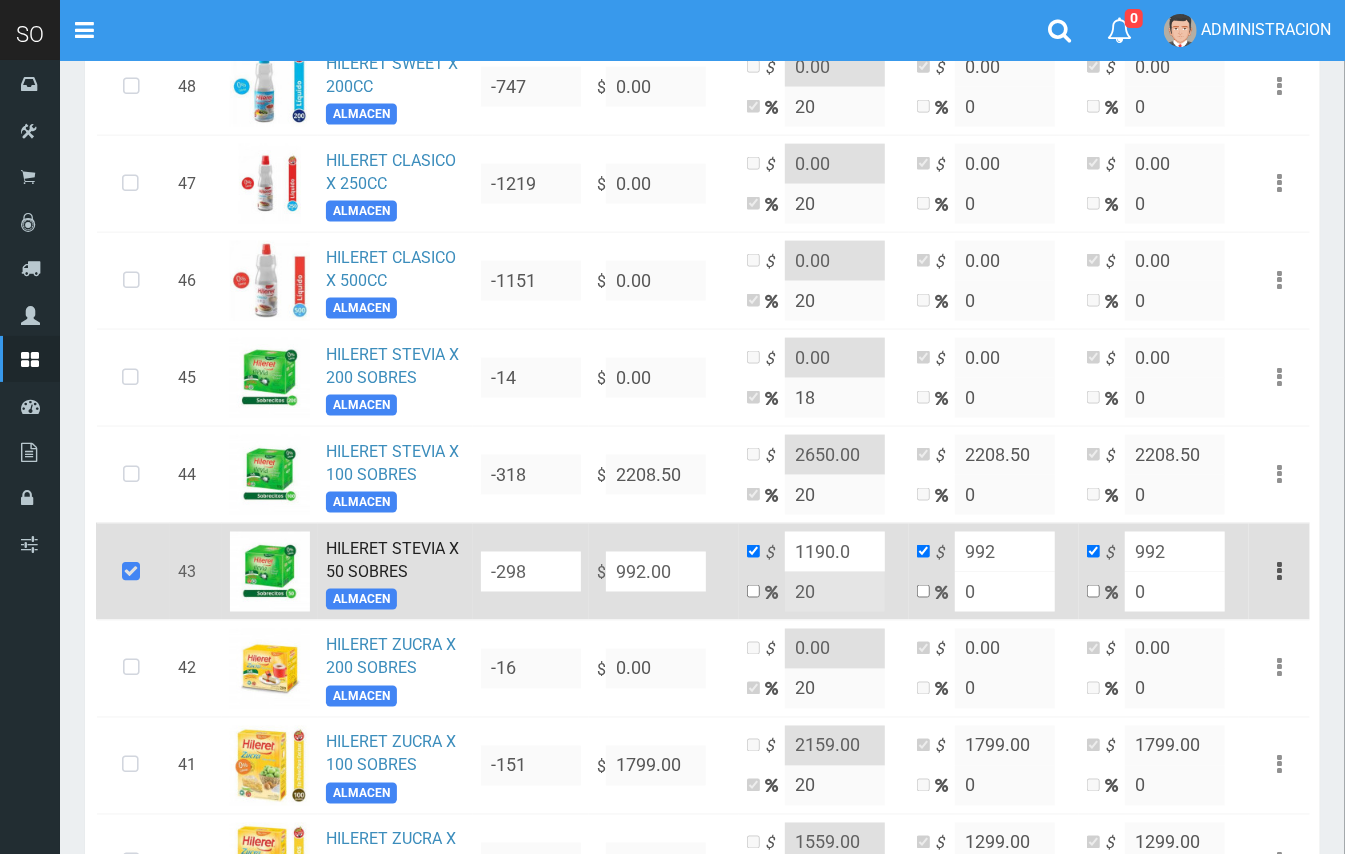 scroll, scrollTop: 1422, scrollLeft: 0, axis: vertical 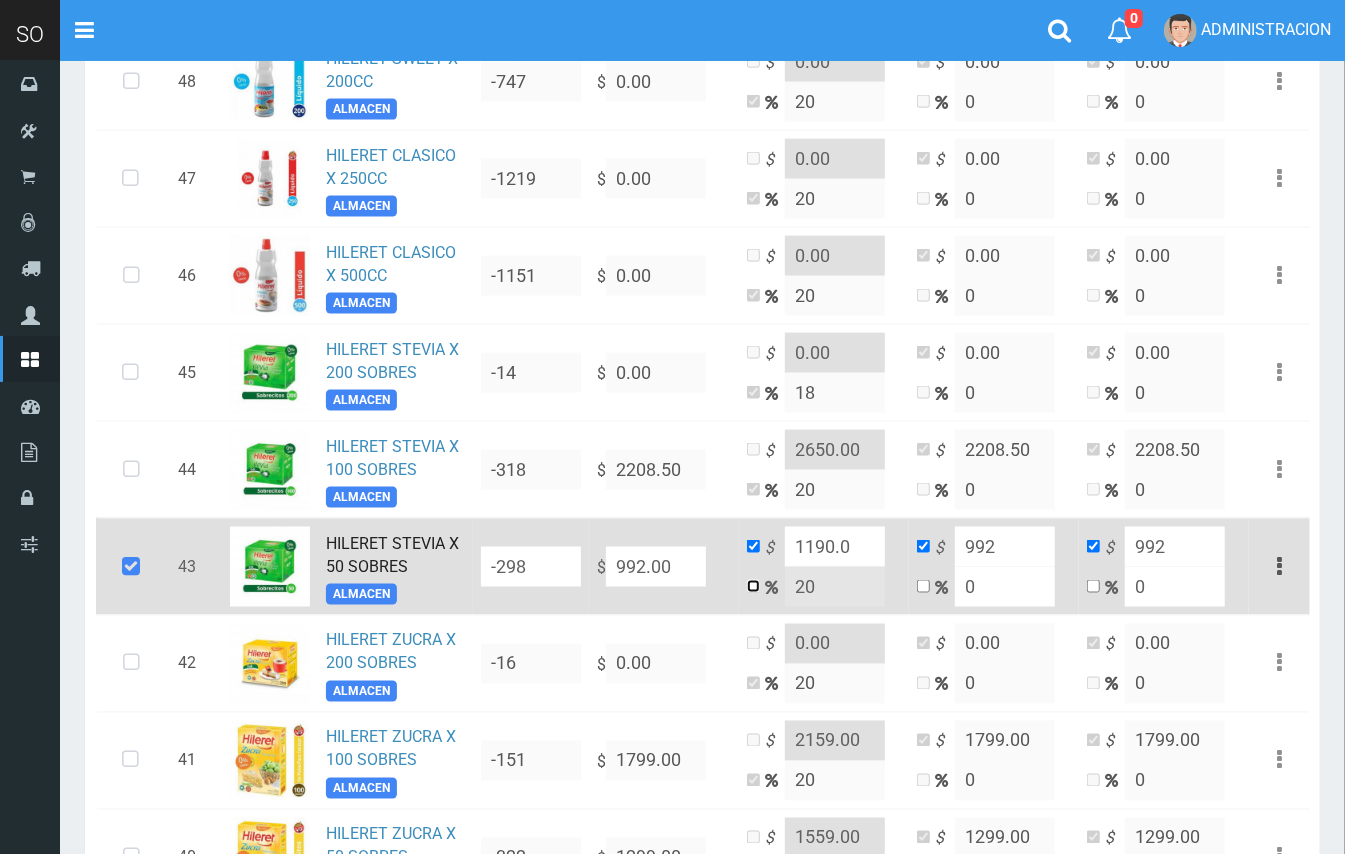 click at bounding box center [753, 586] 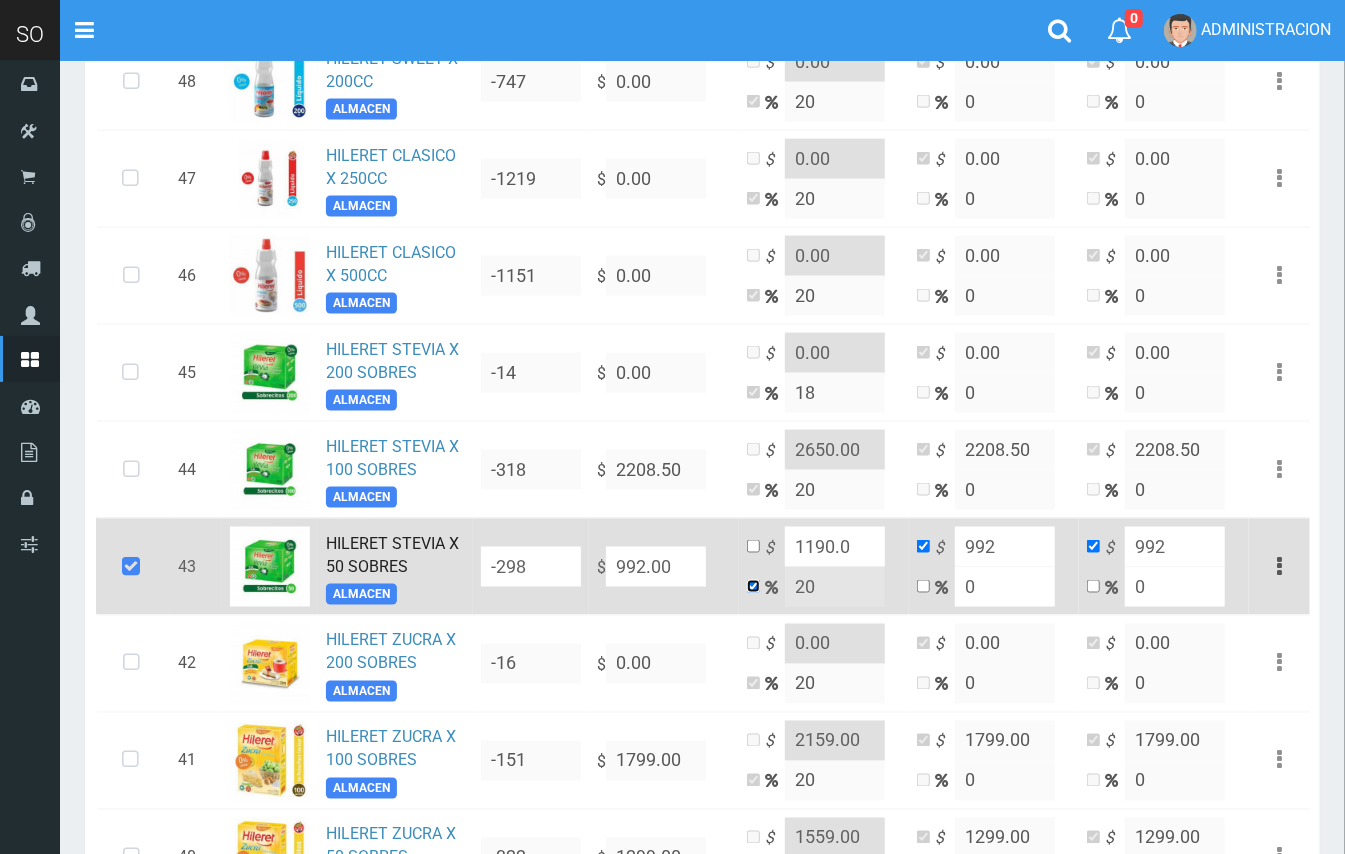 checkbox on "false" 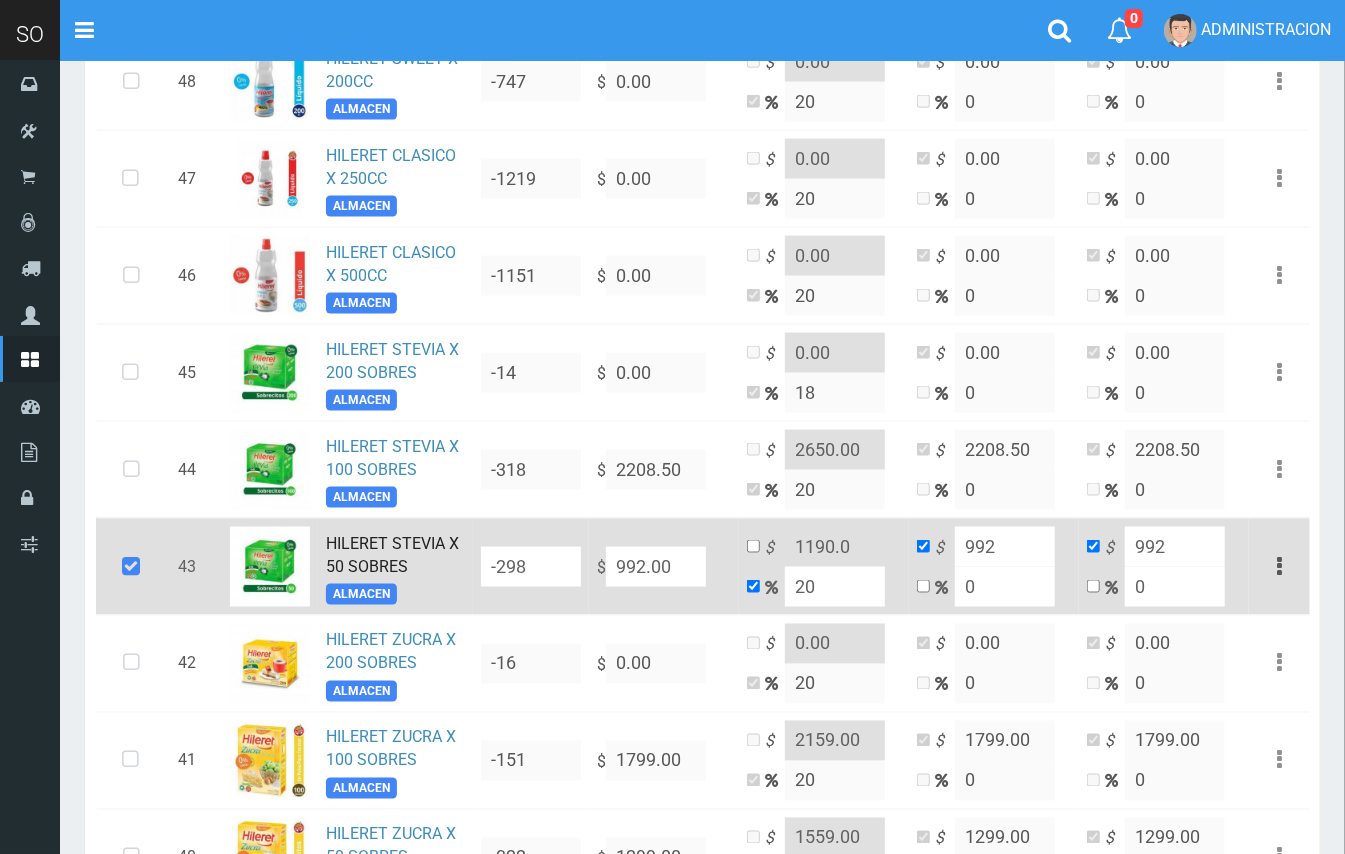 click on "$ 1190.0 20" at bounding box center (824, 566) 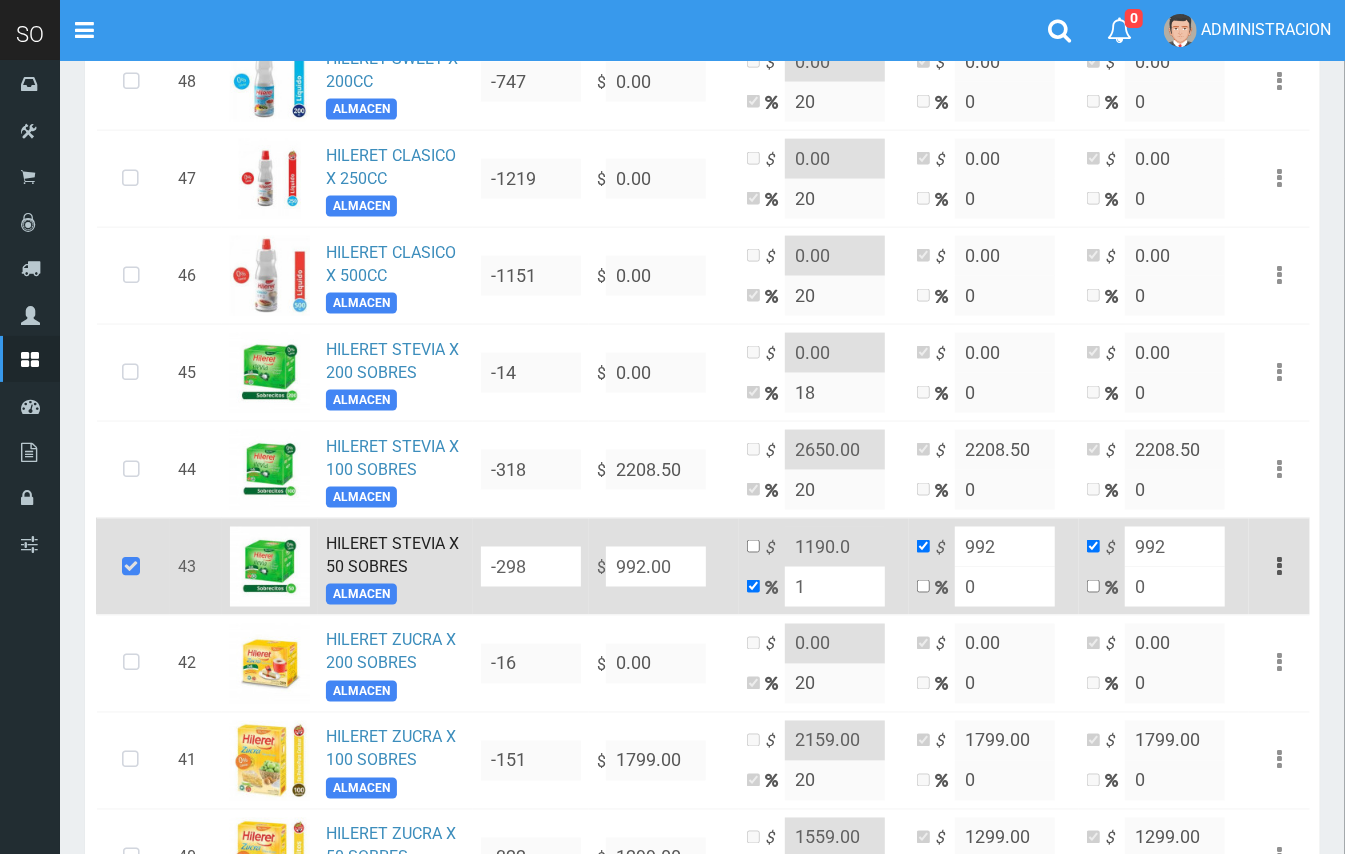 type on "1001.92" 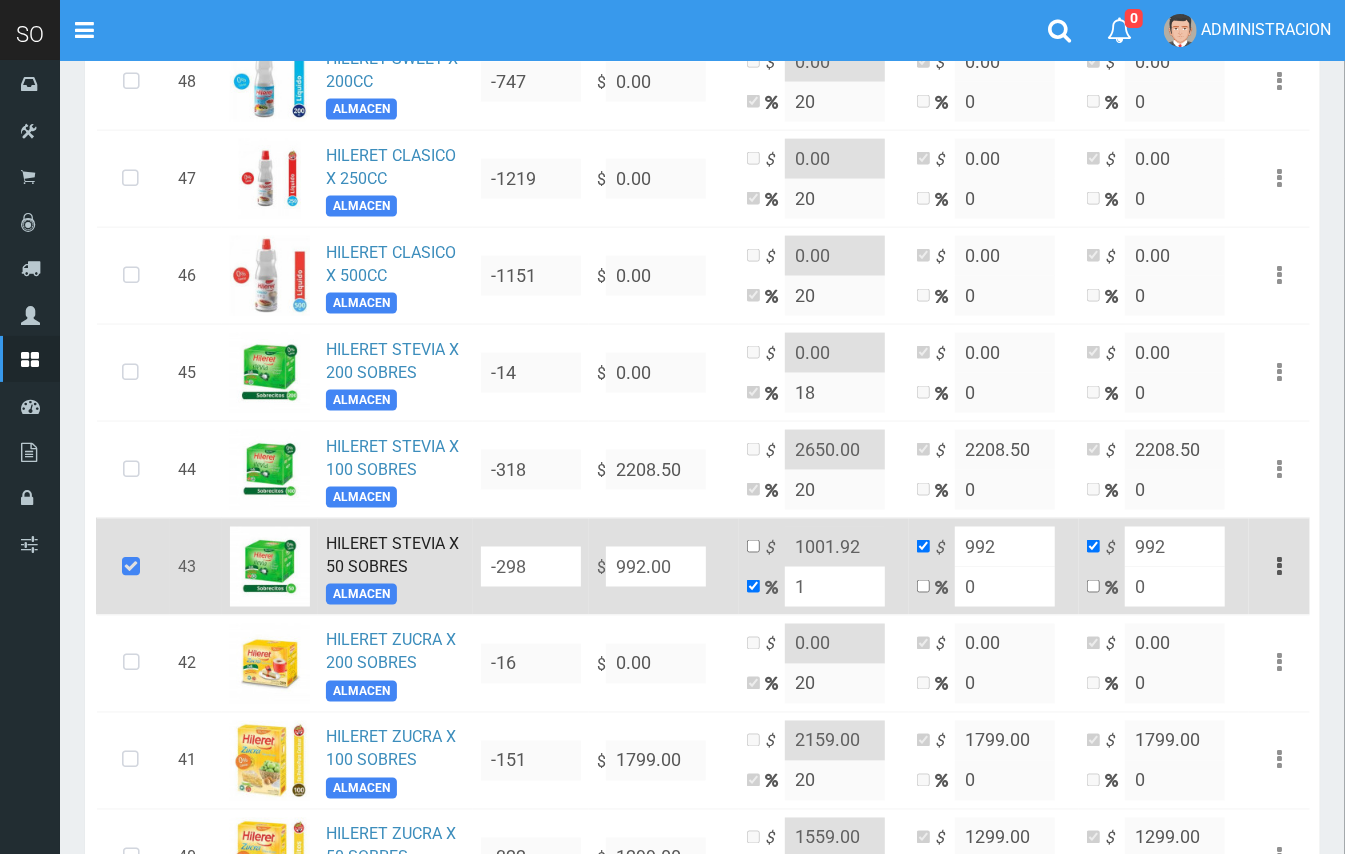 type on "10" 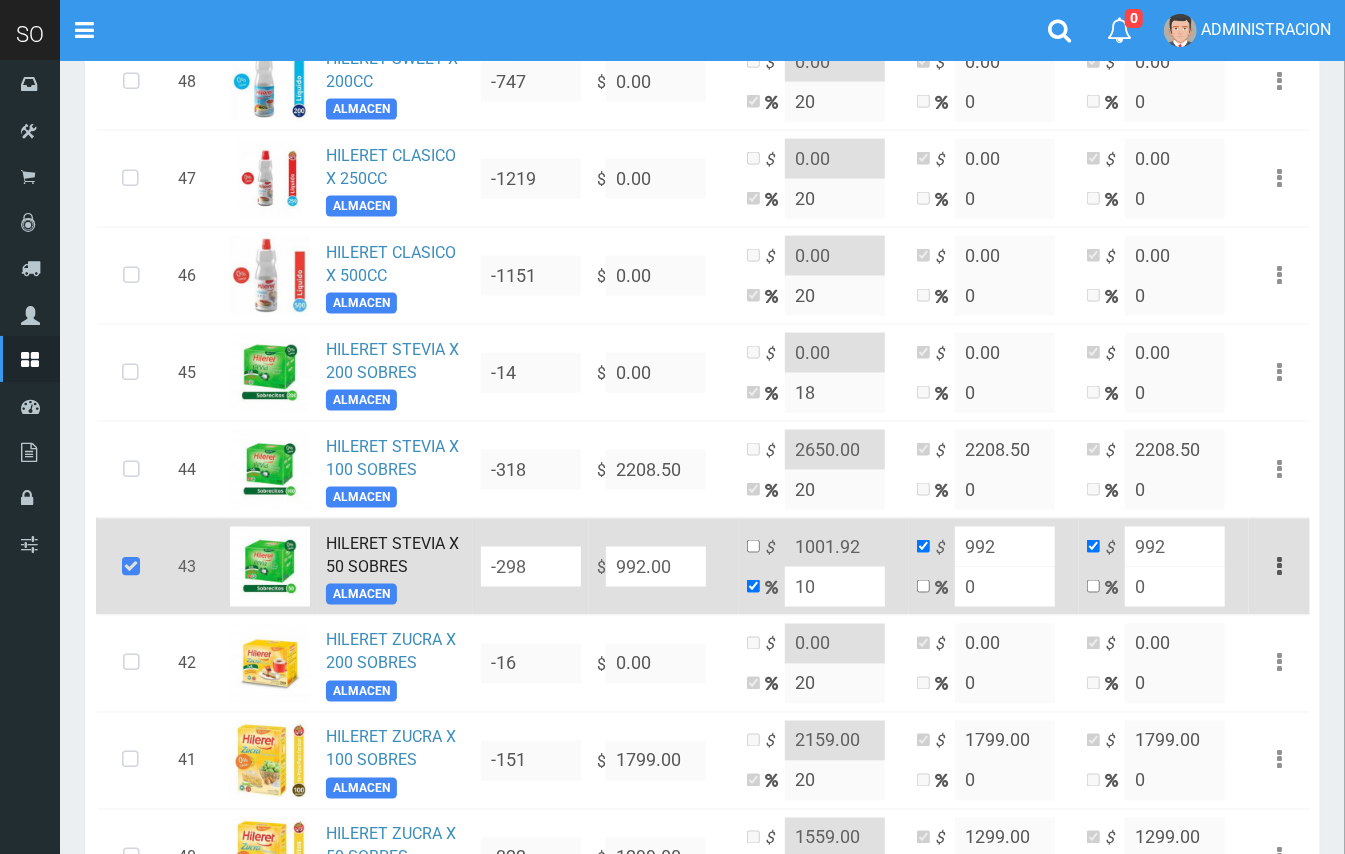 type on "1091.2" 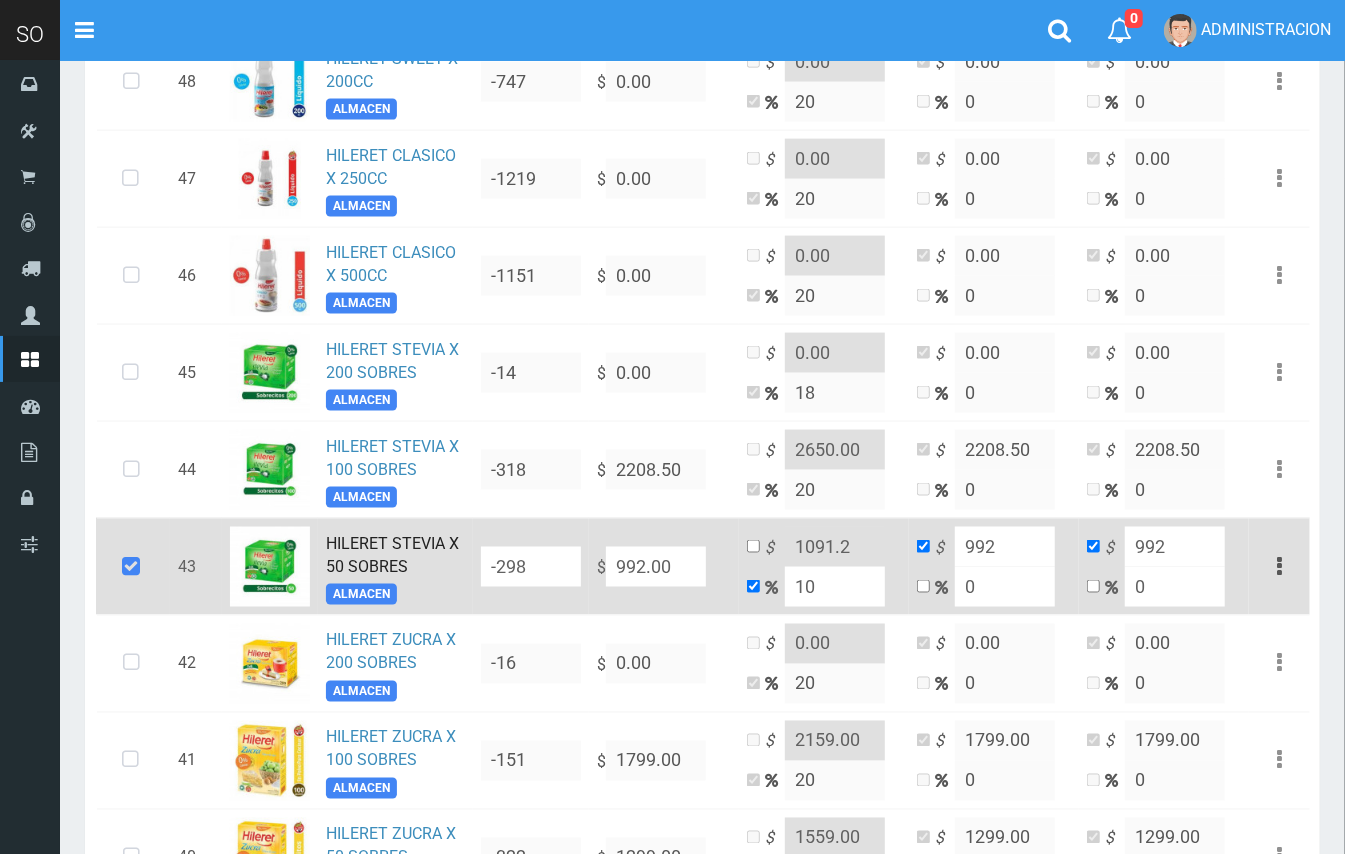type on "10" 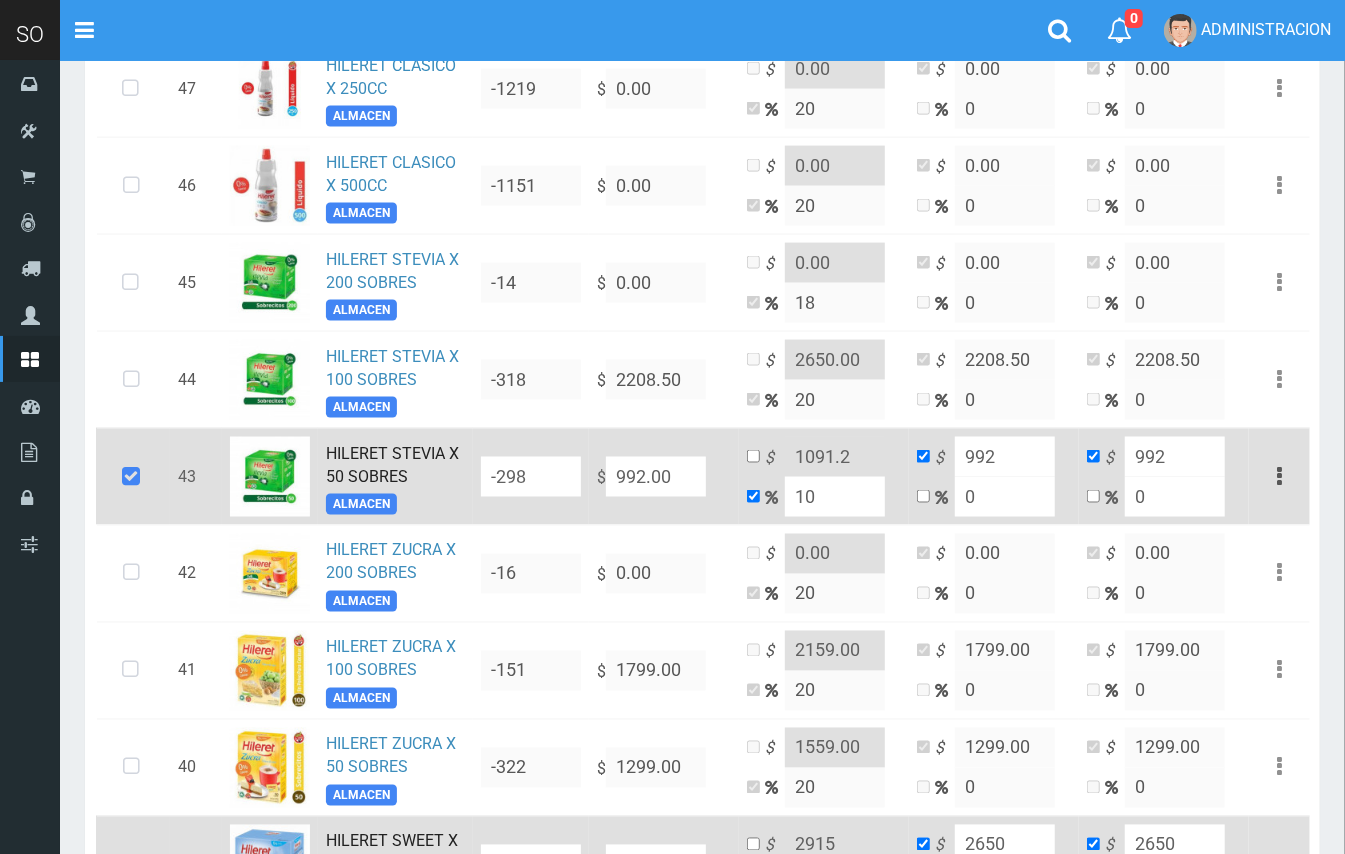 scroll, scrollTop: 1517, scrollLeft: 0, axis: vertical 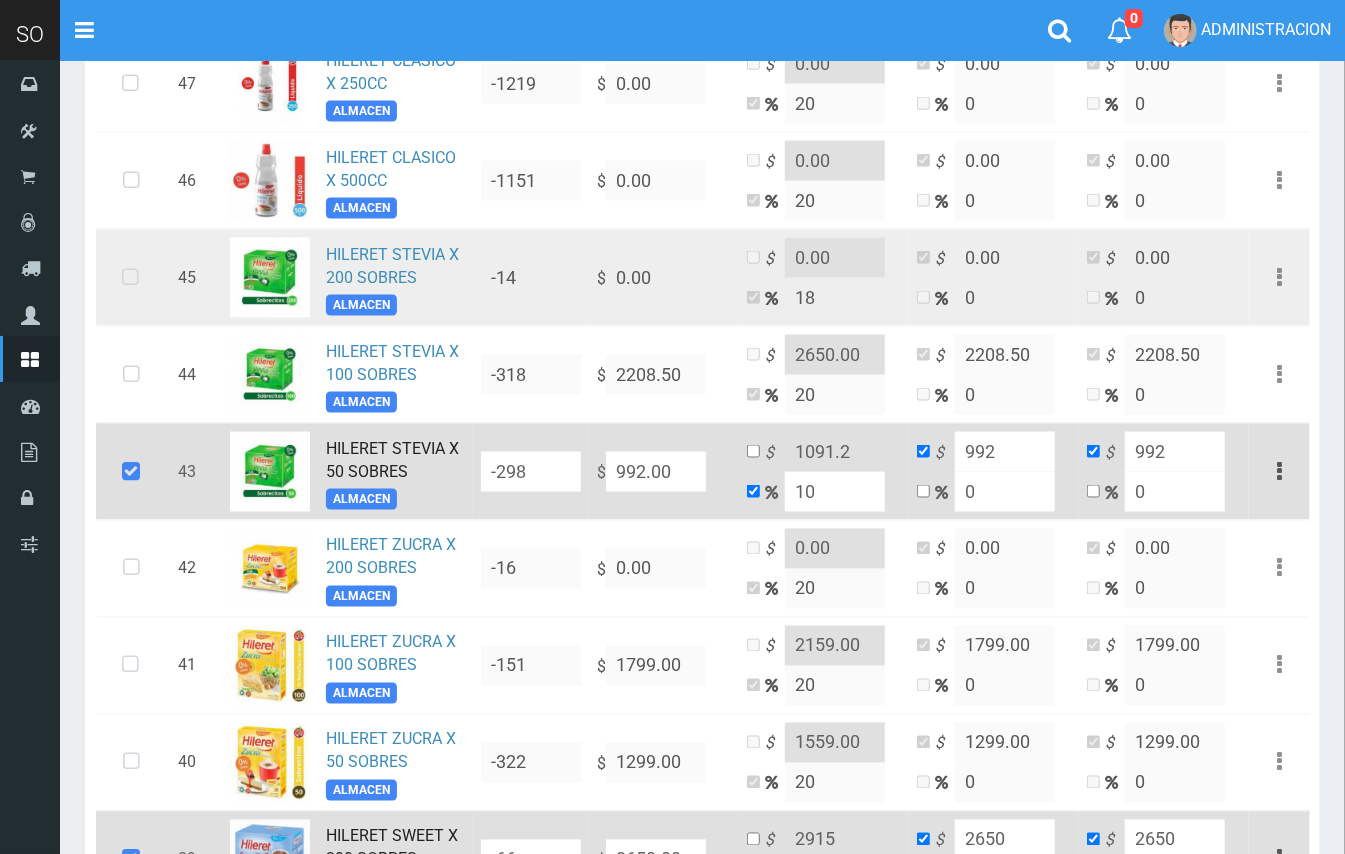 click at bounding box center [130, 278] 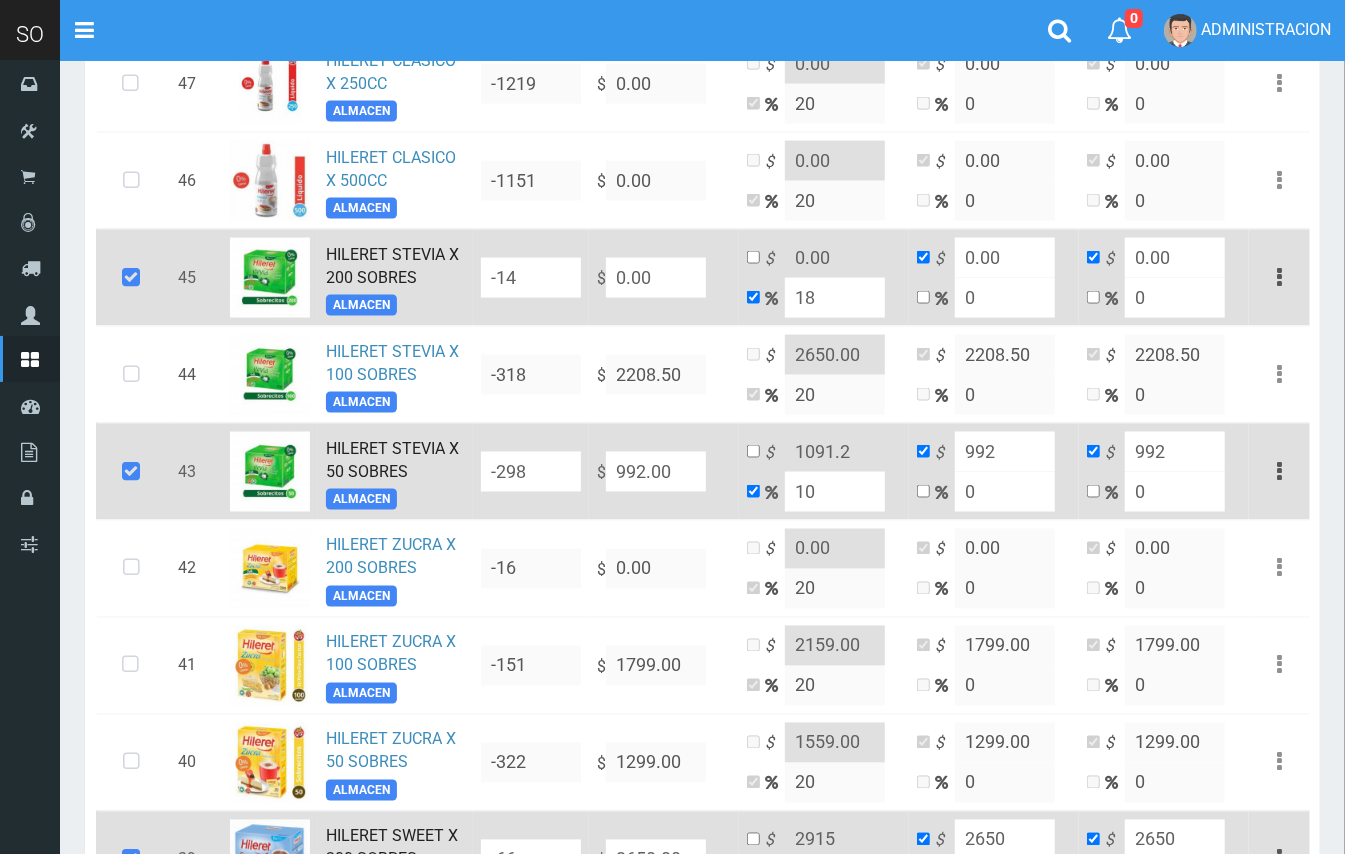 drag, startPoint x: 660, startPoint y: 273, endPoint x: 593, endPoint y: 273, distance: 67 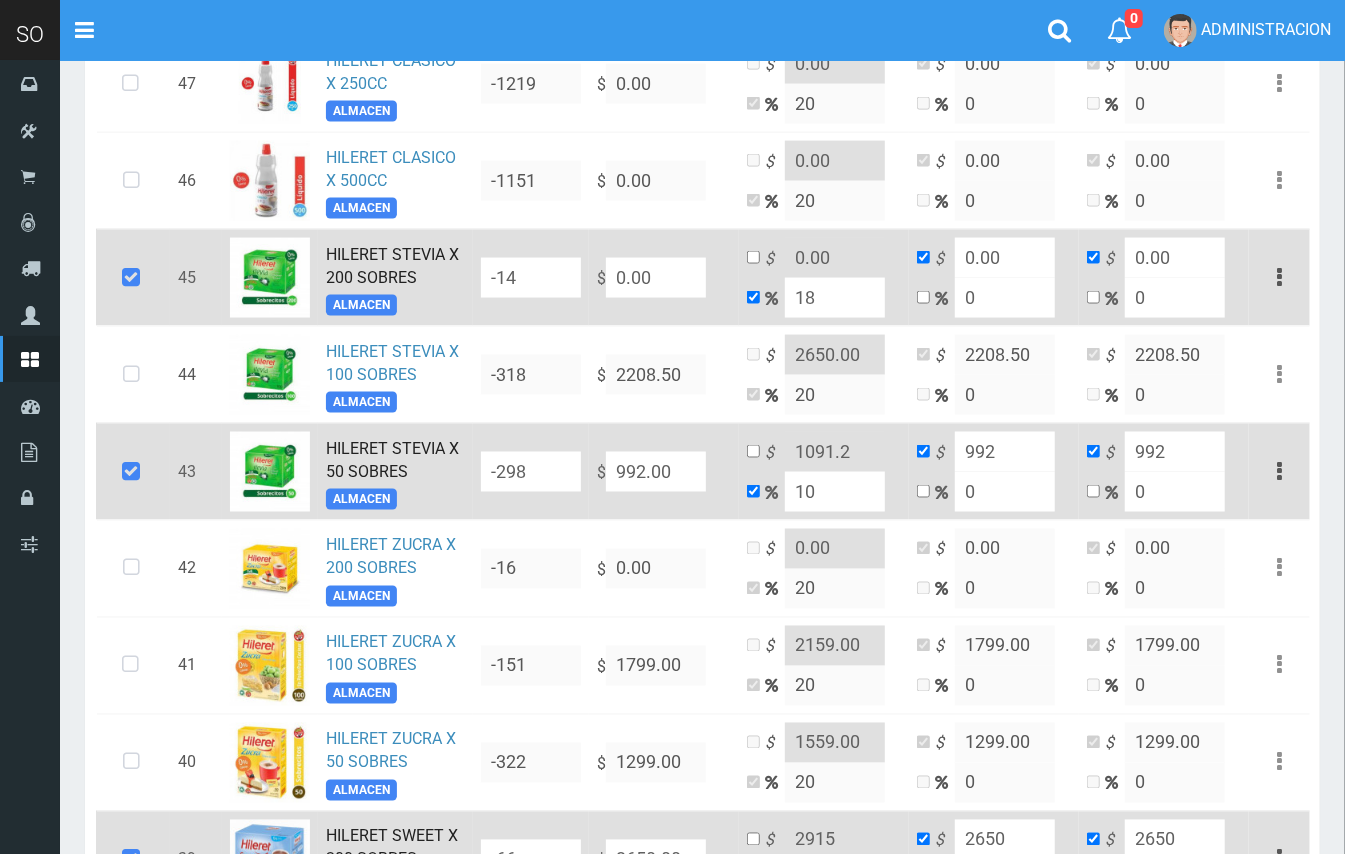 click on "$ 0.00" at bounding box center [664, 277] 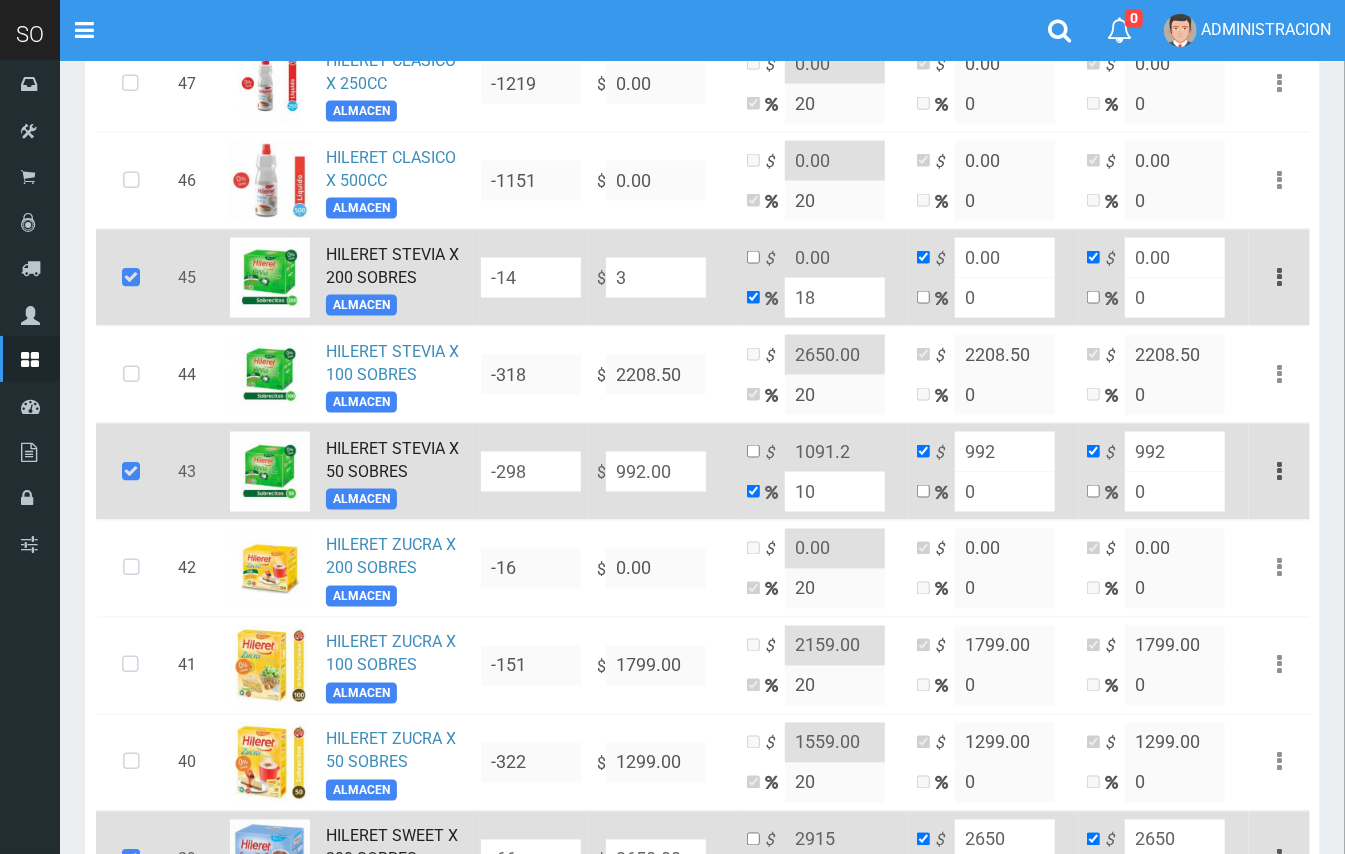 type on "3.54" 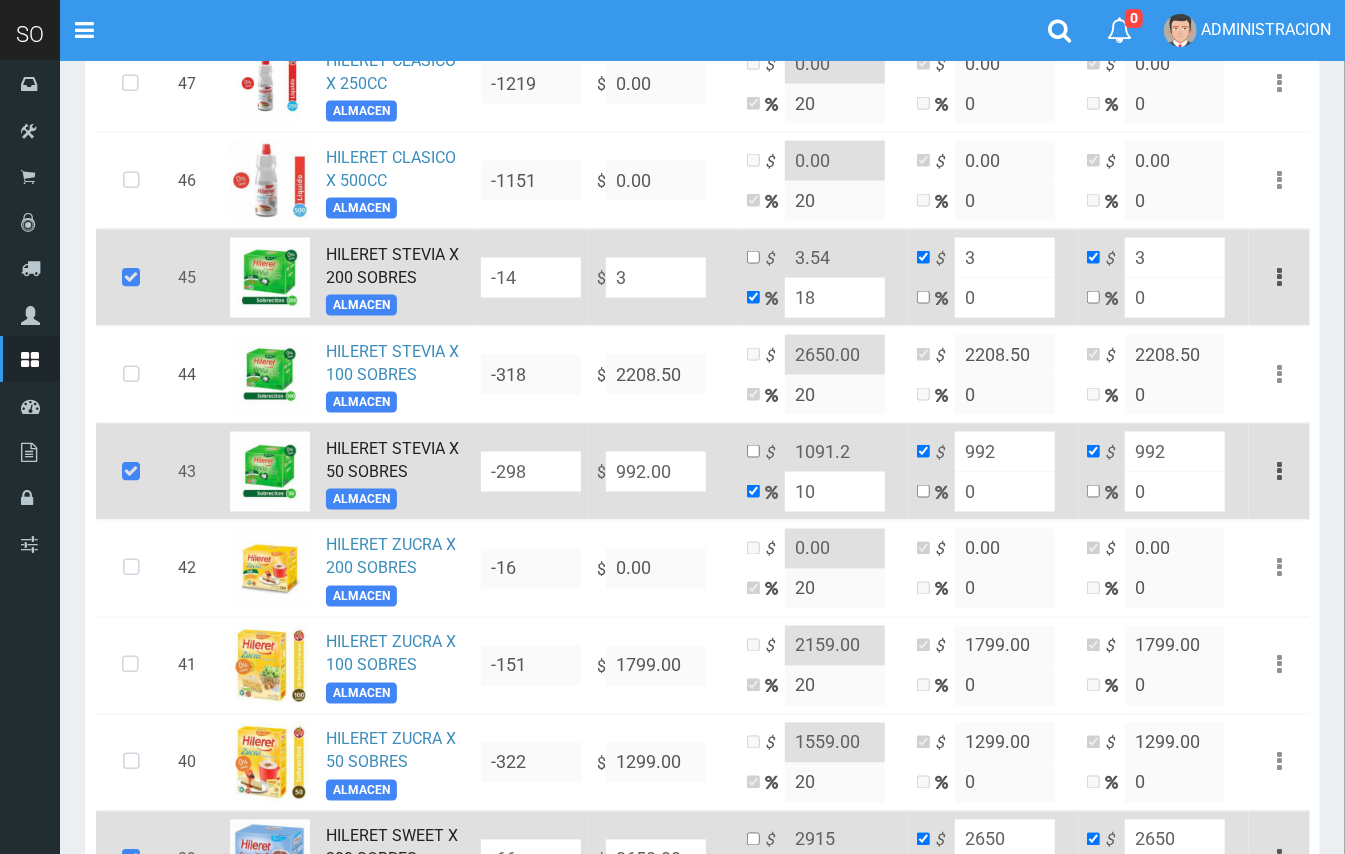 type on "32" 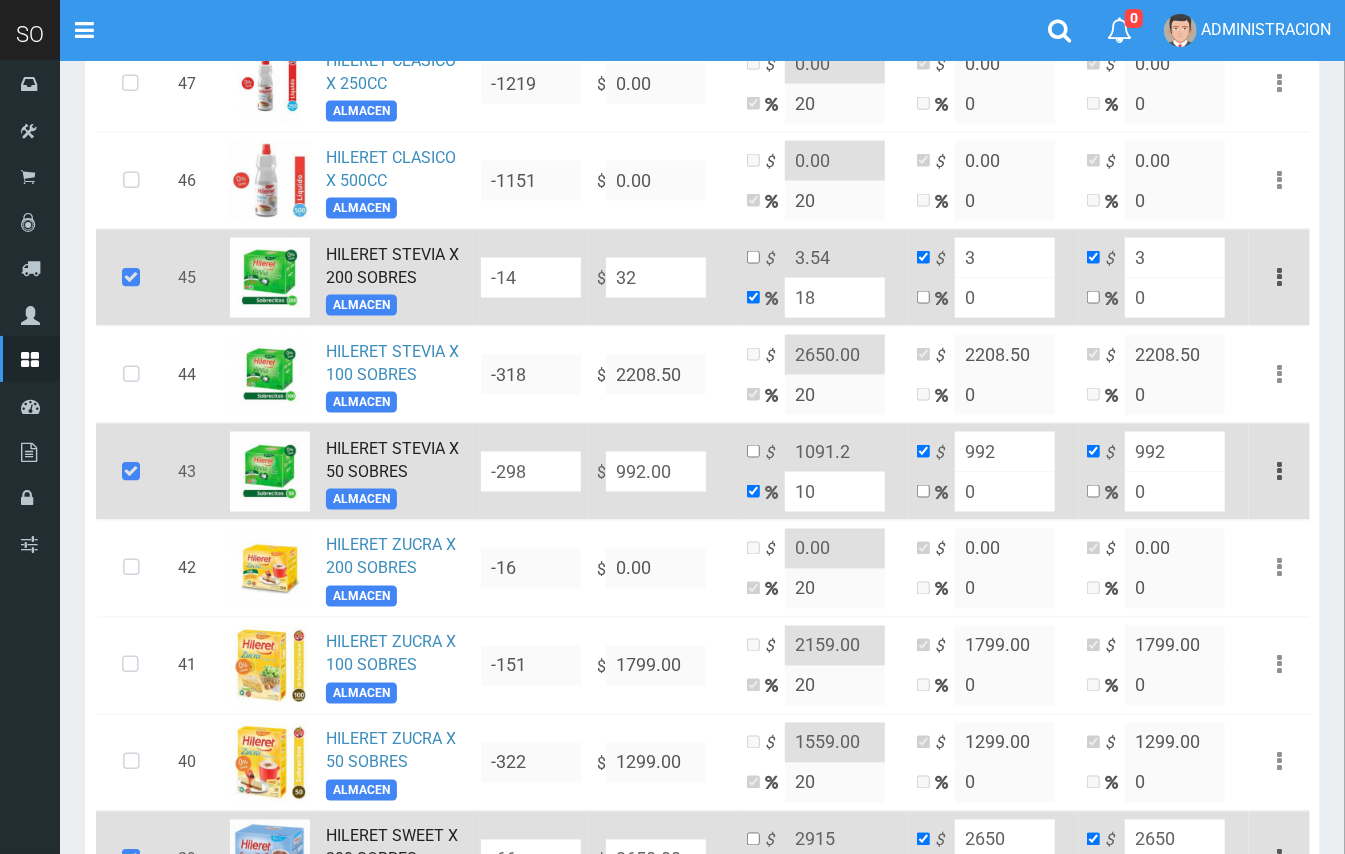 type on "37.76" 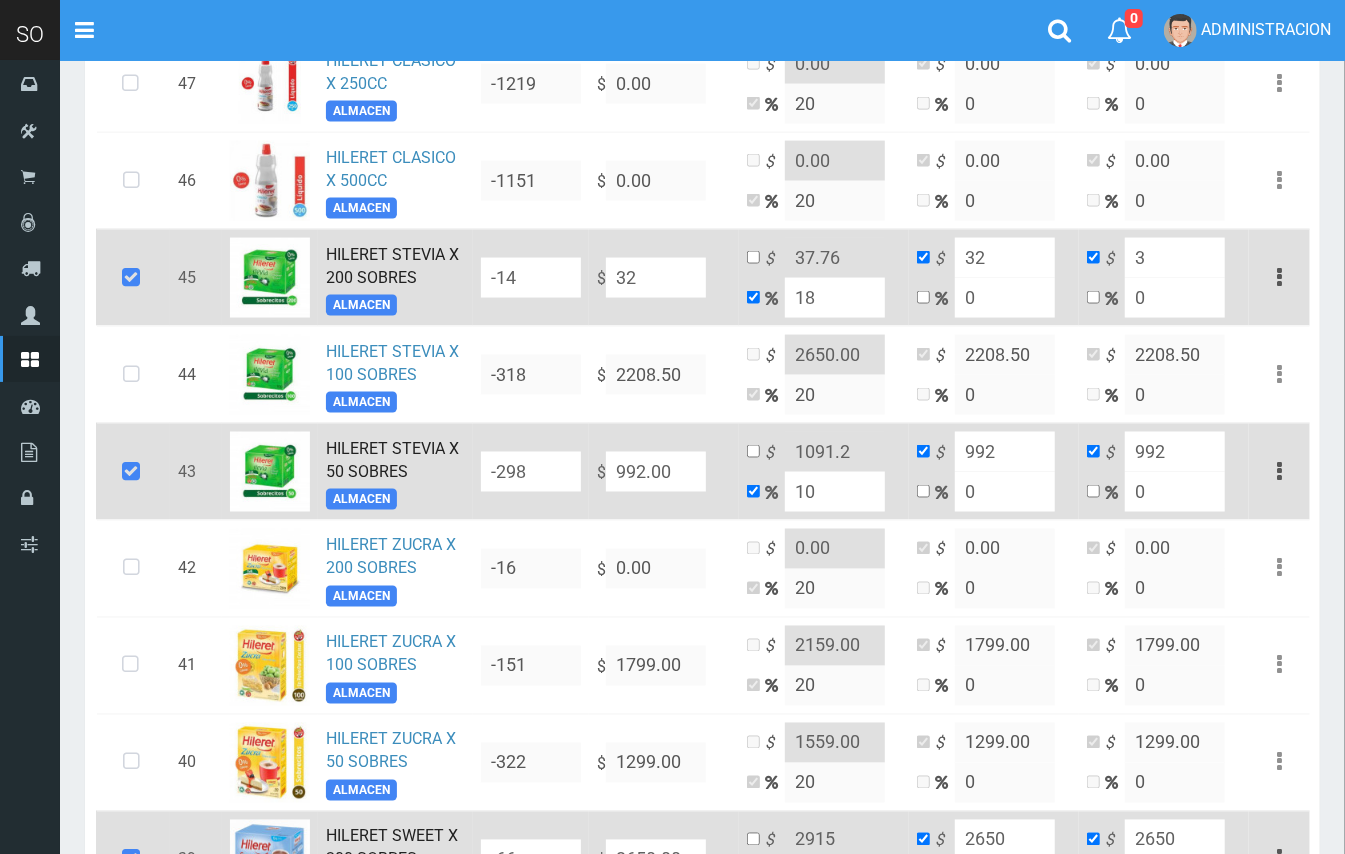 type on "32" 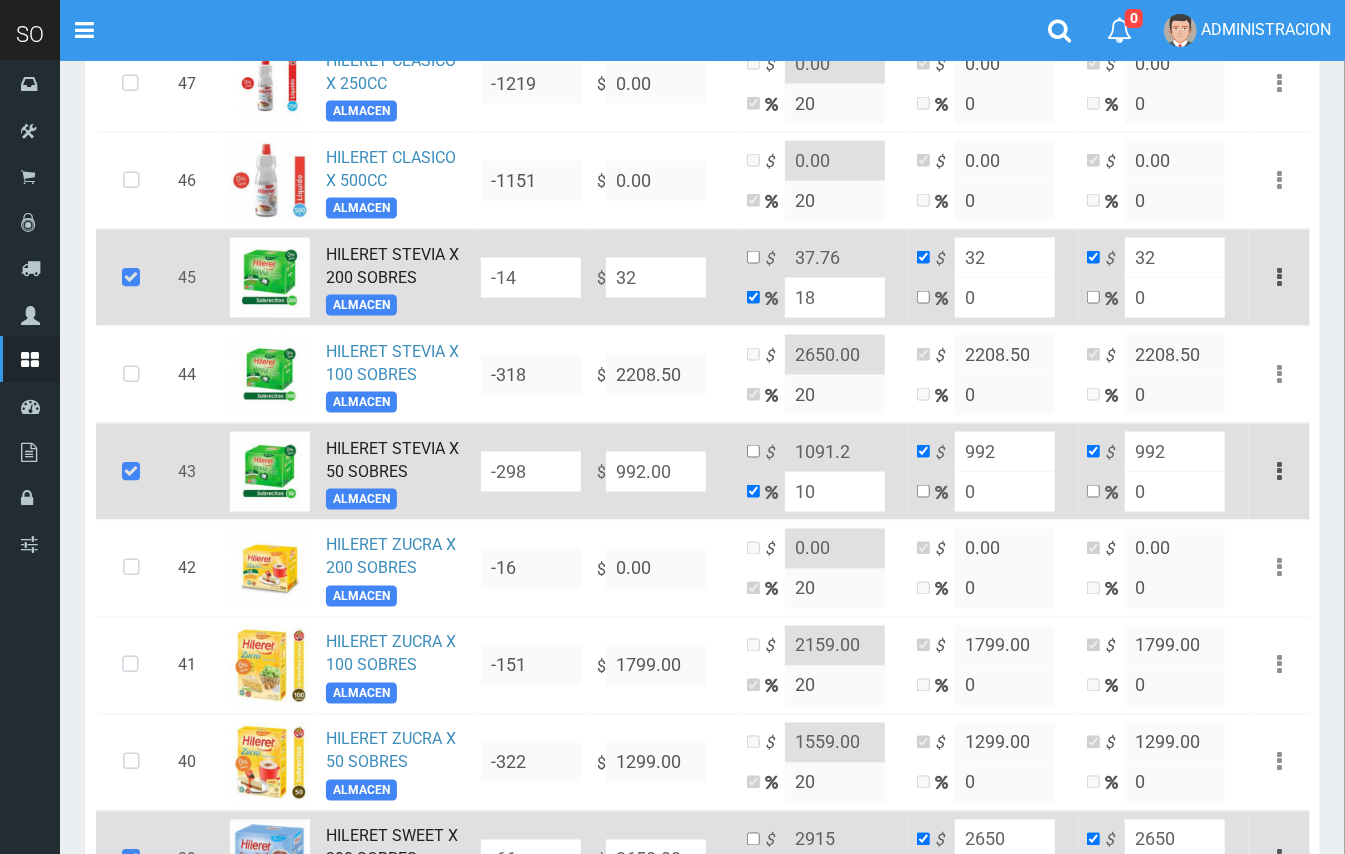 type on "327" 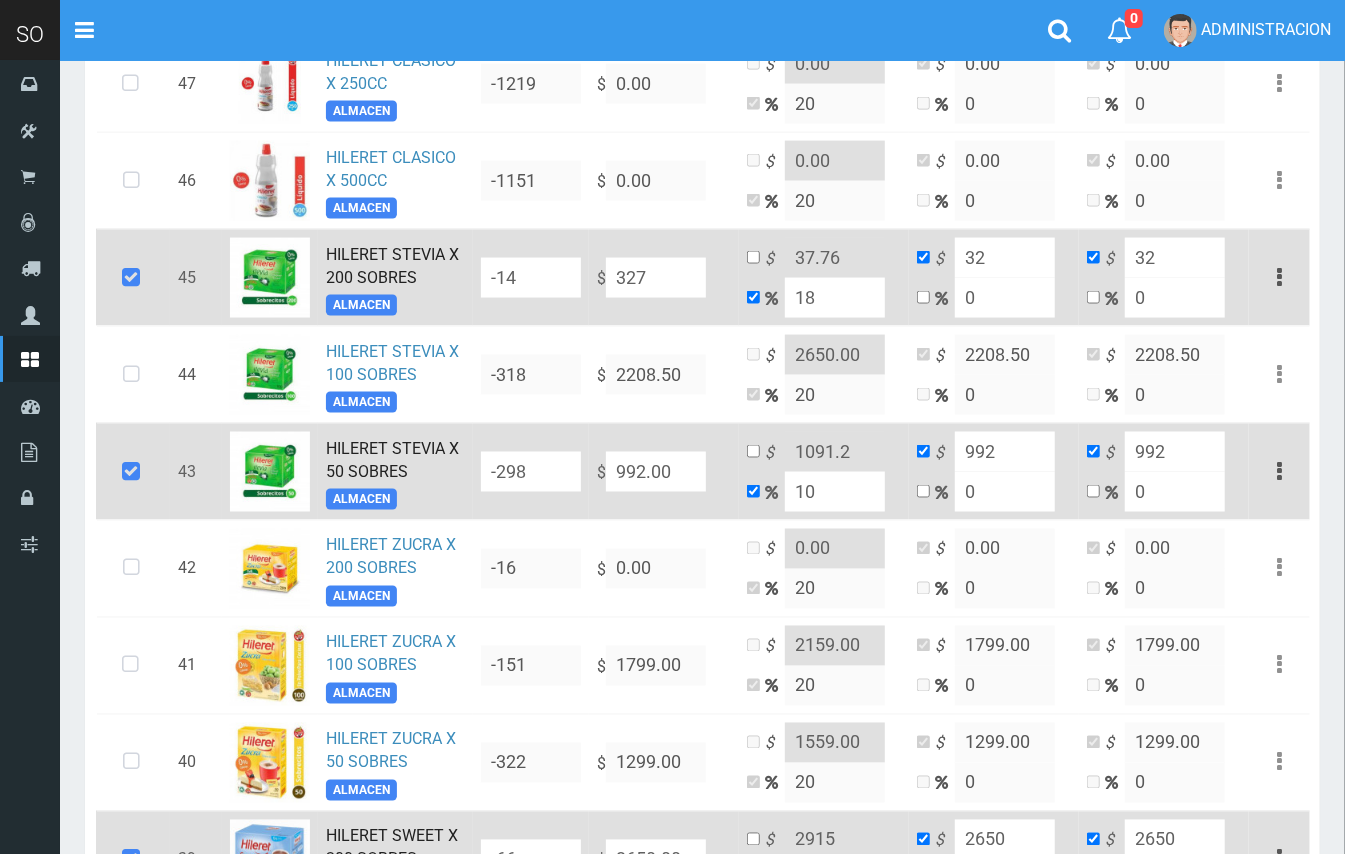 type on "385.86" 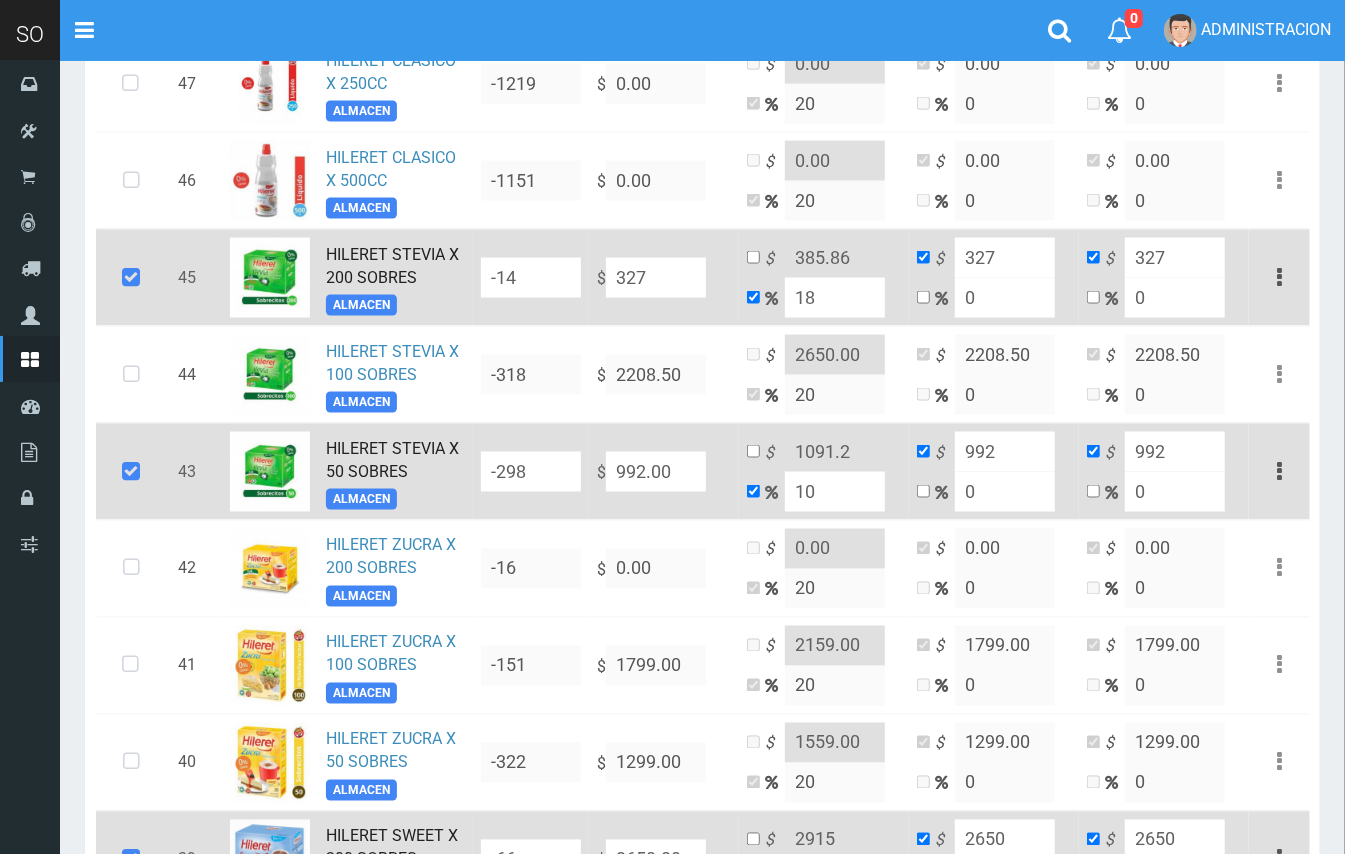 type on "3271" 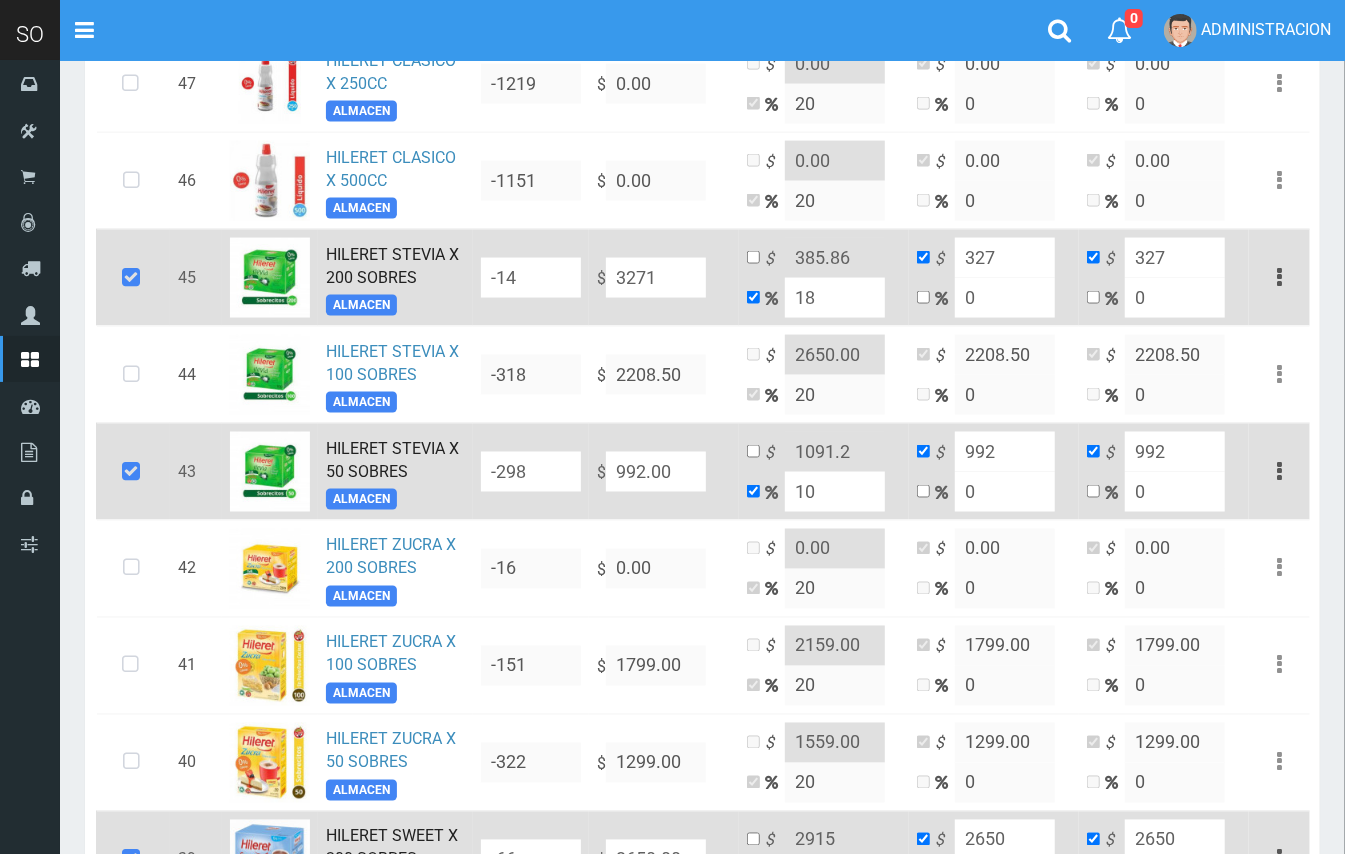 type on "3859.7799999999997" 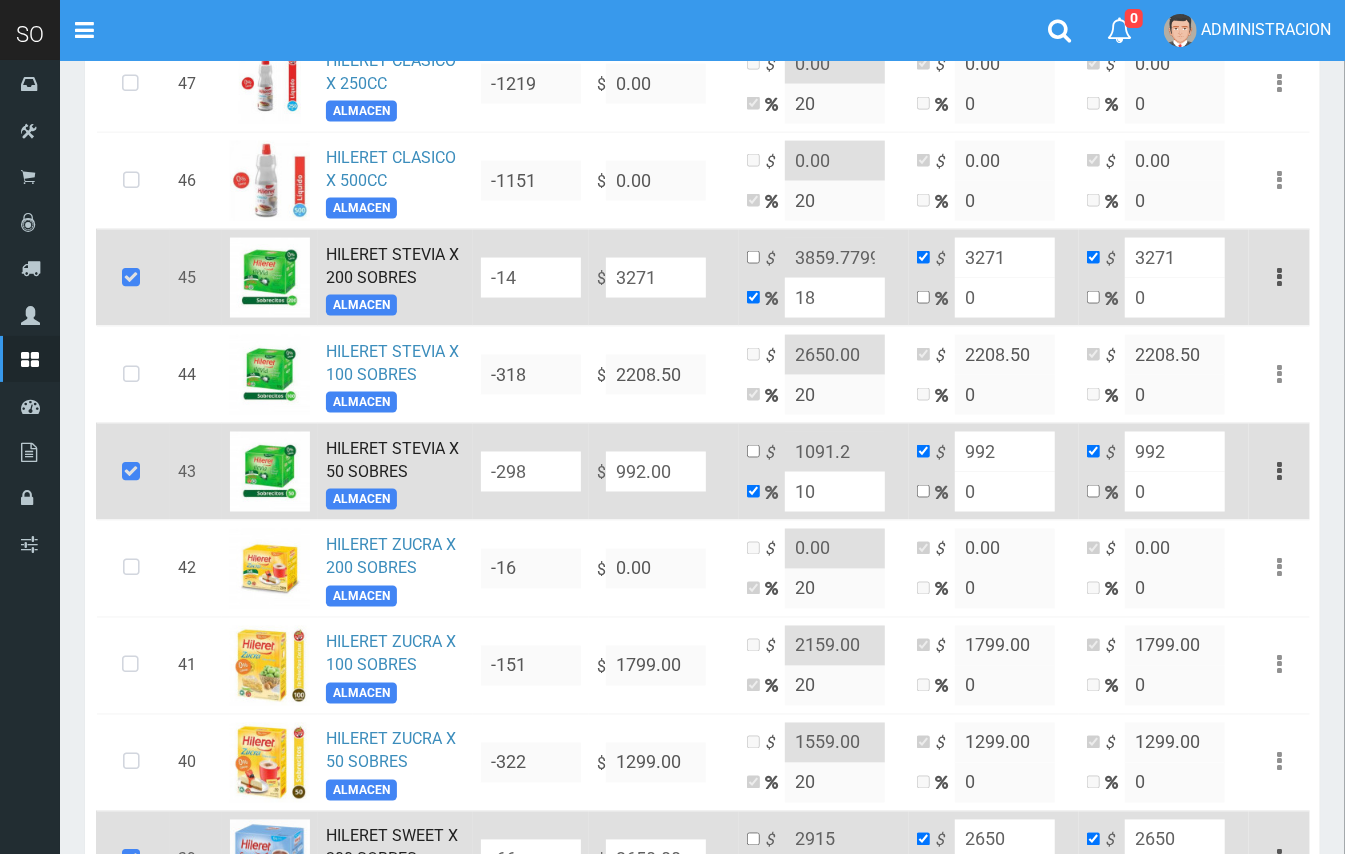 drag, startPoint x: 665, startPoint y: 273, endPoint x: 589, endPoint y: 280, distance: 76.321686 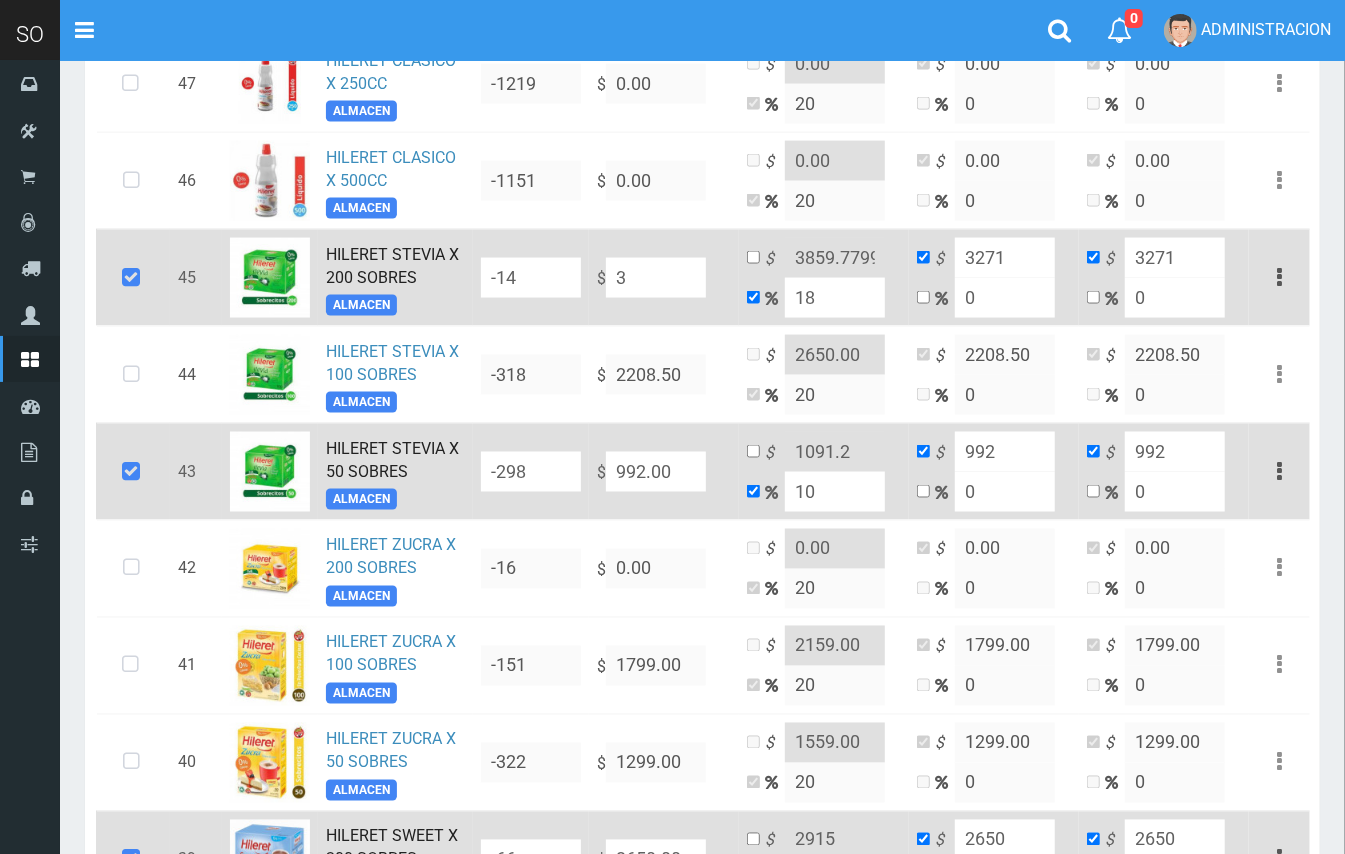 type on "3.54" 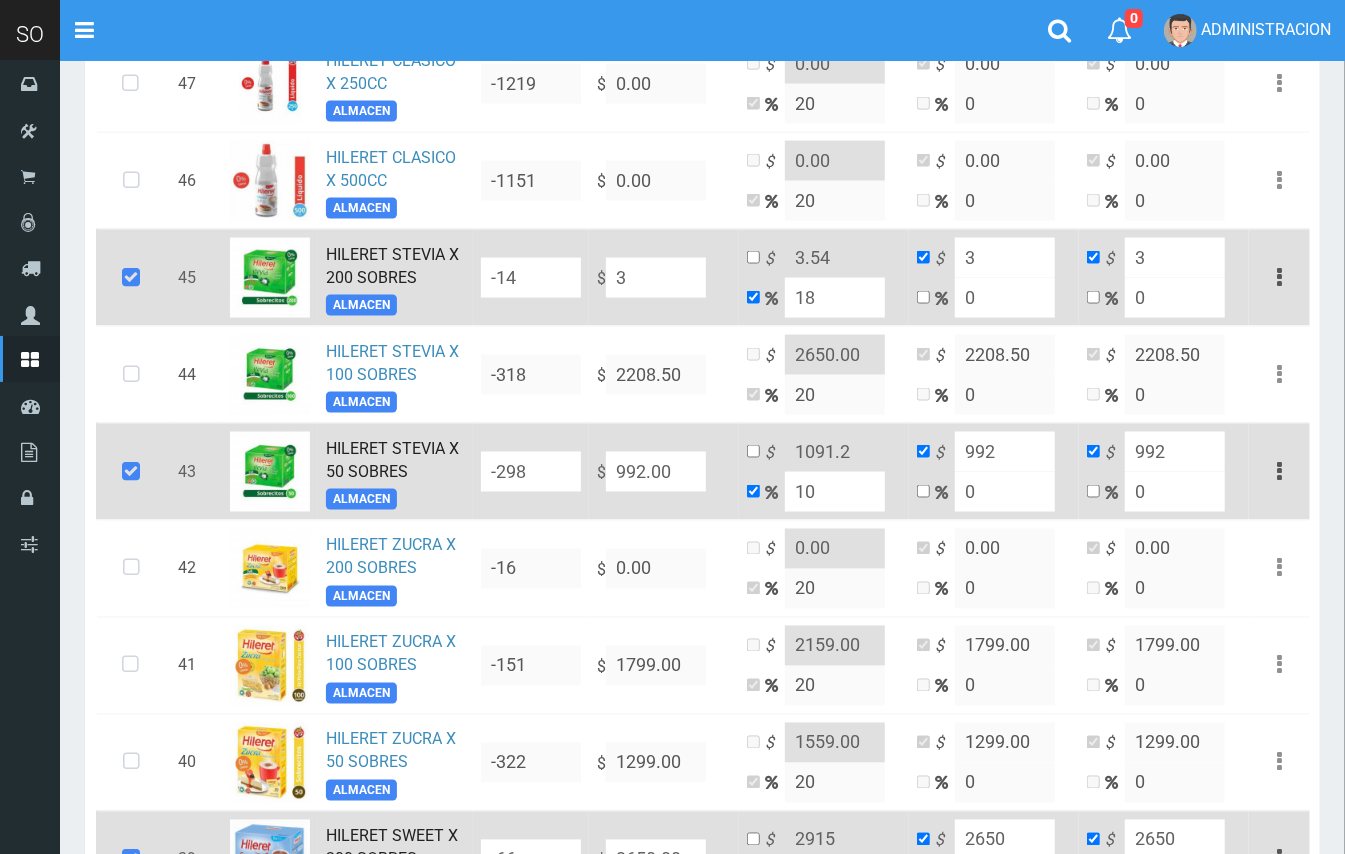 type on "36" 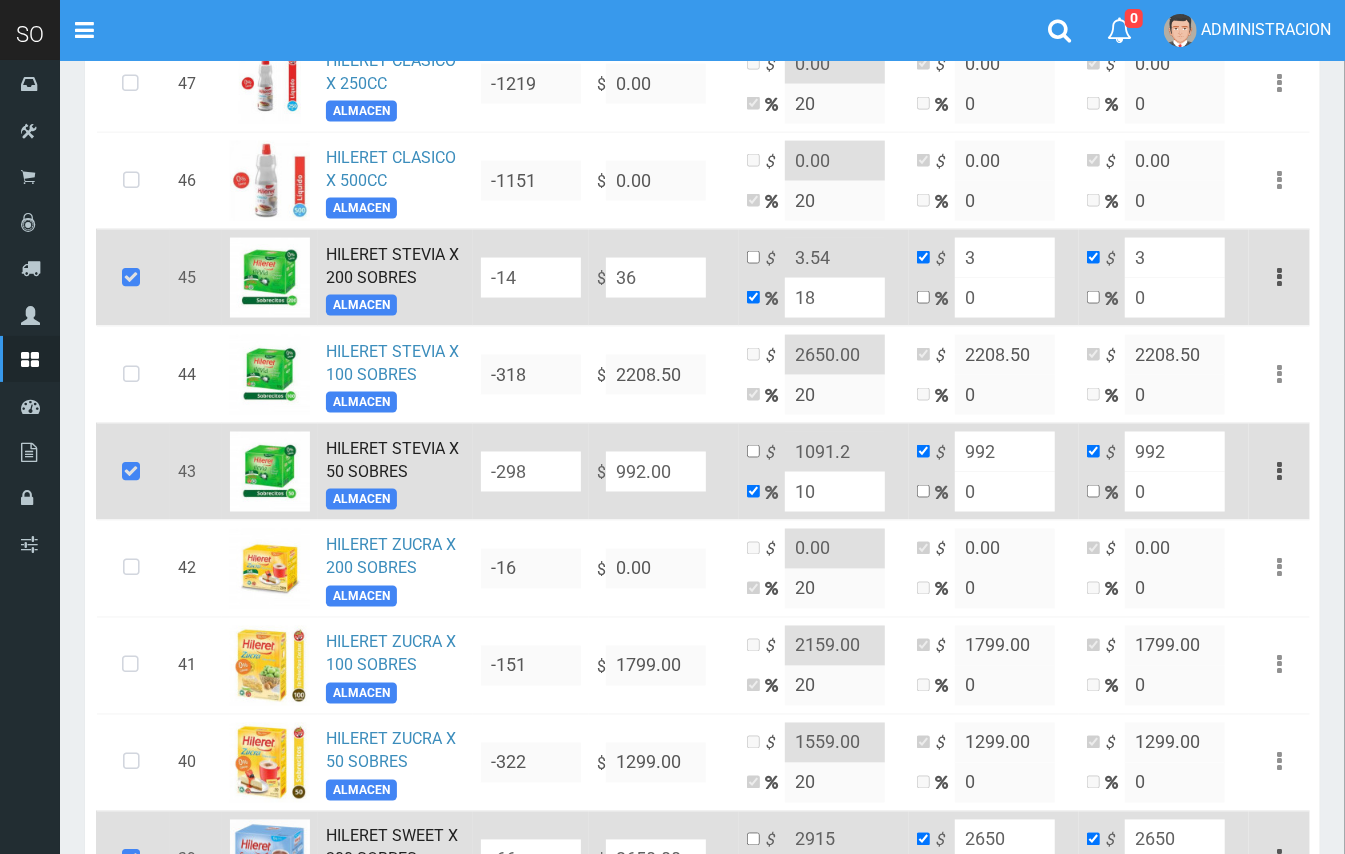 type on "42.480000000000004" 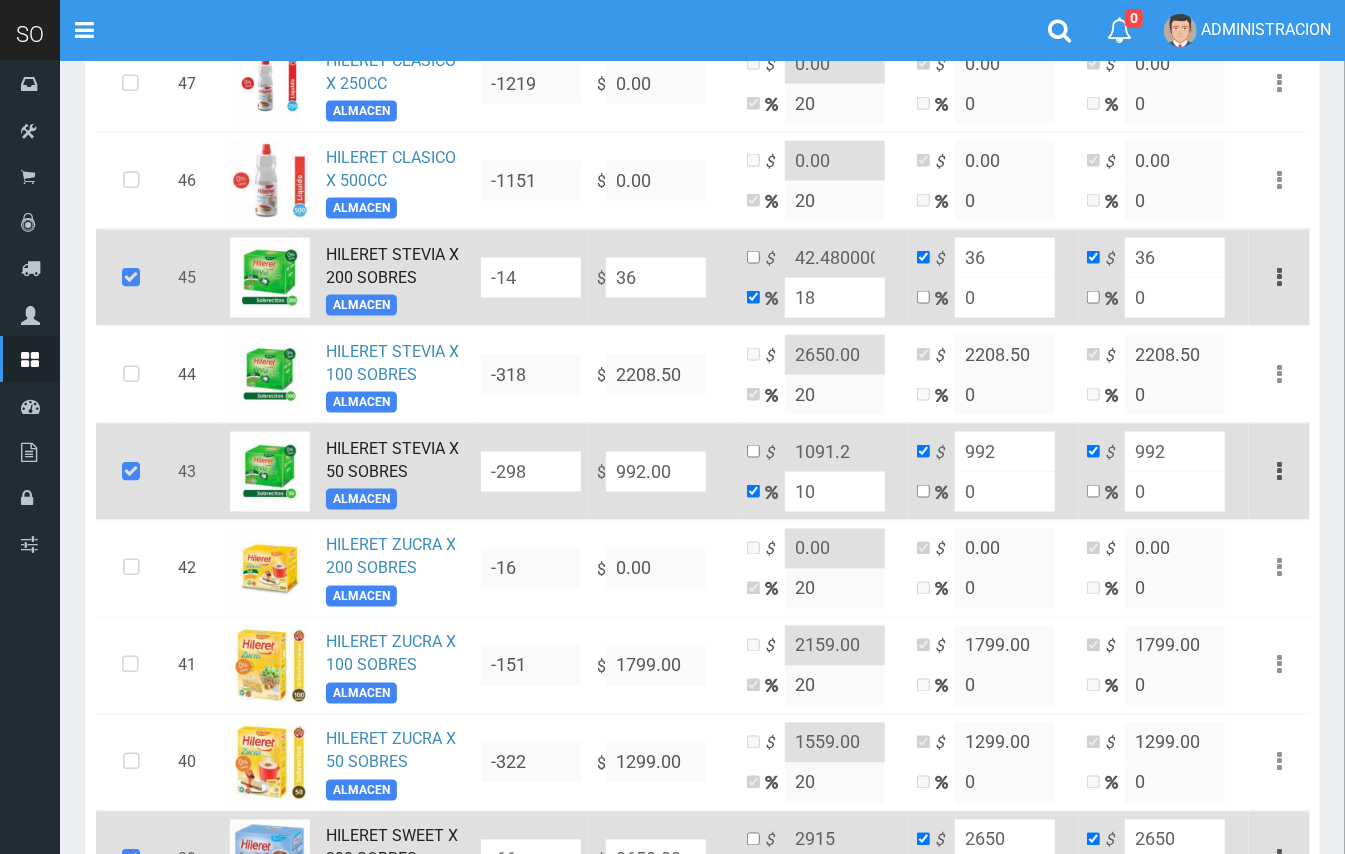 type on "367" 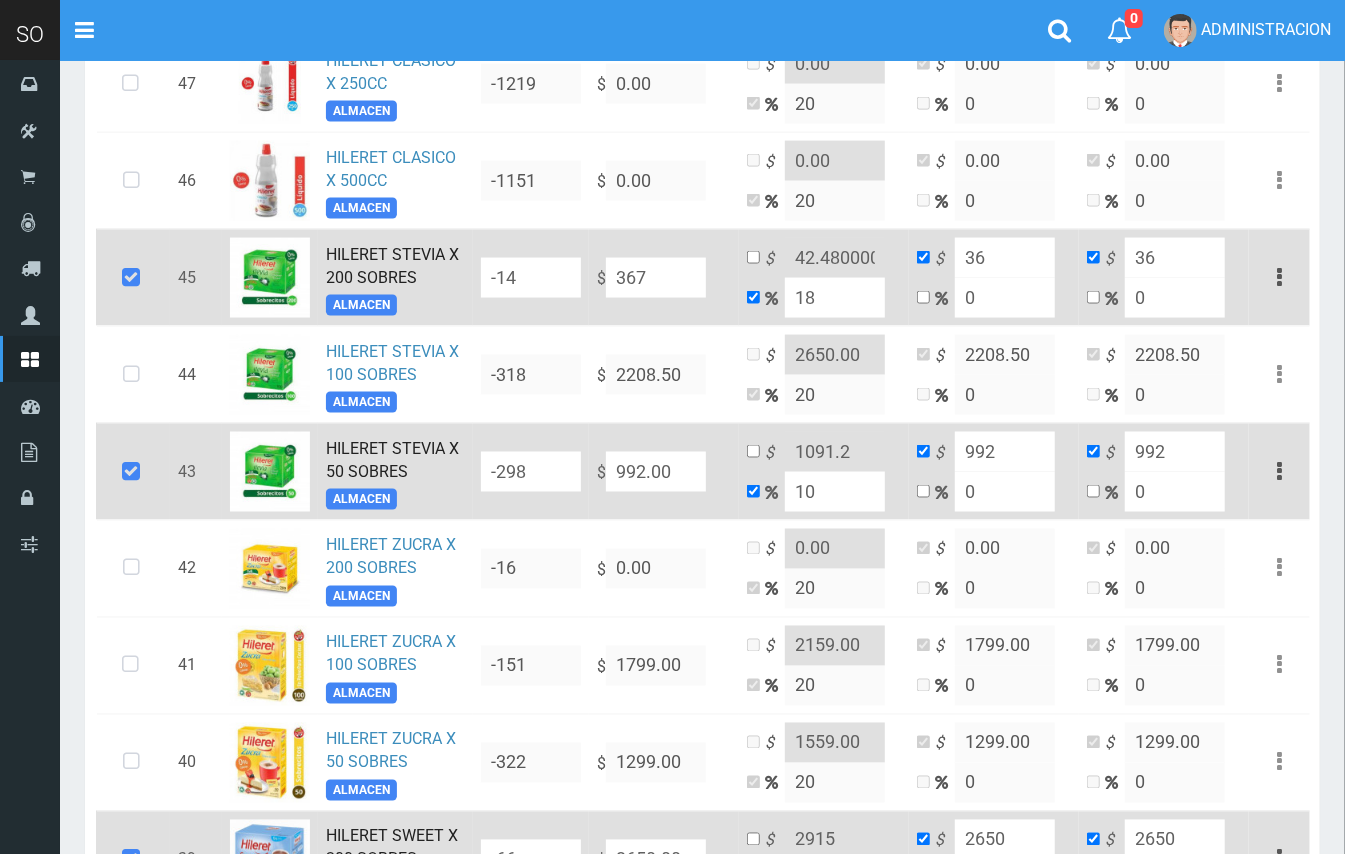 type on "433.06" 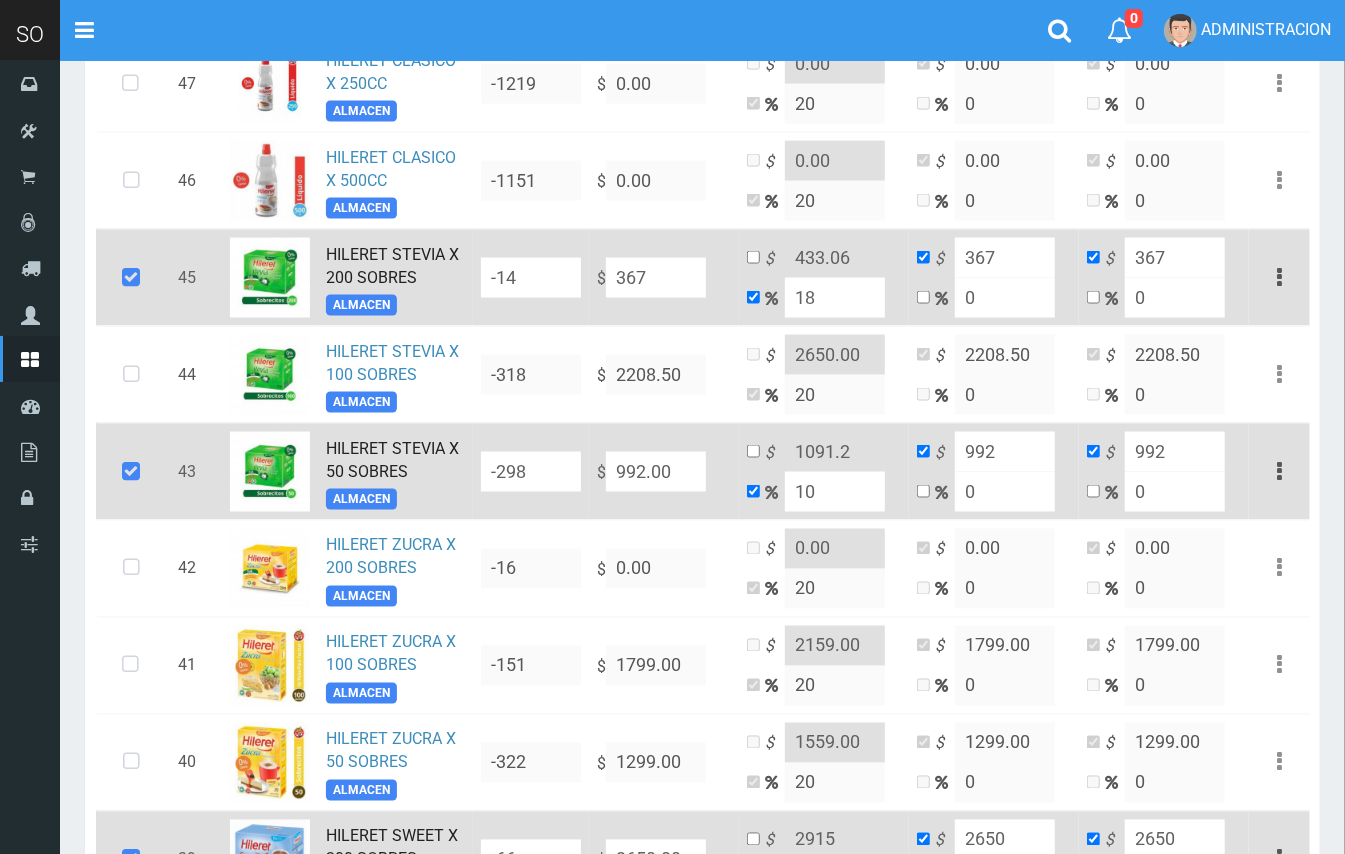 type on "3671" 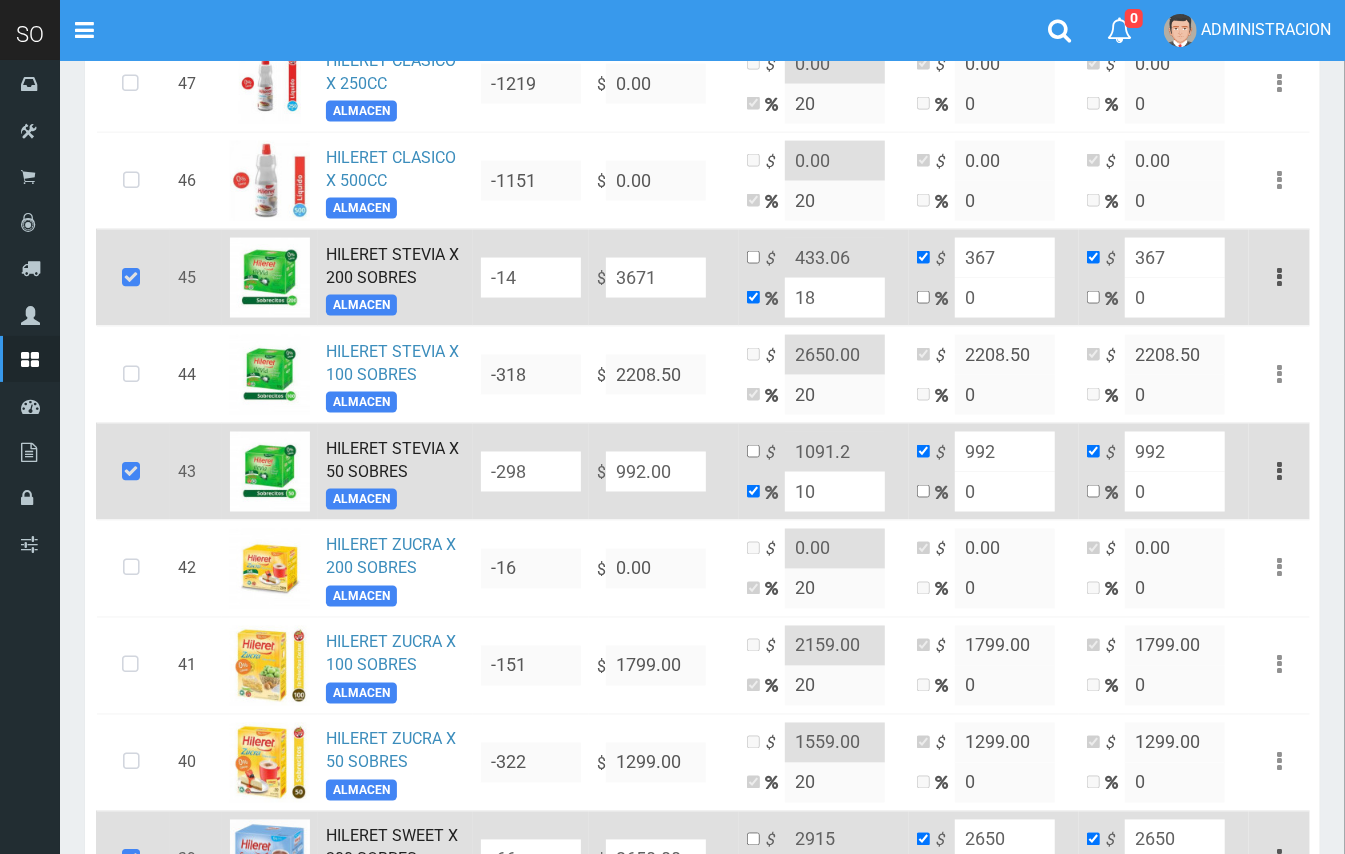 type on "4331.78" 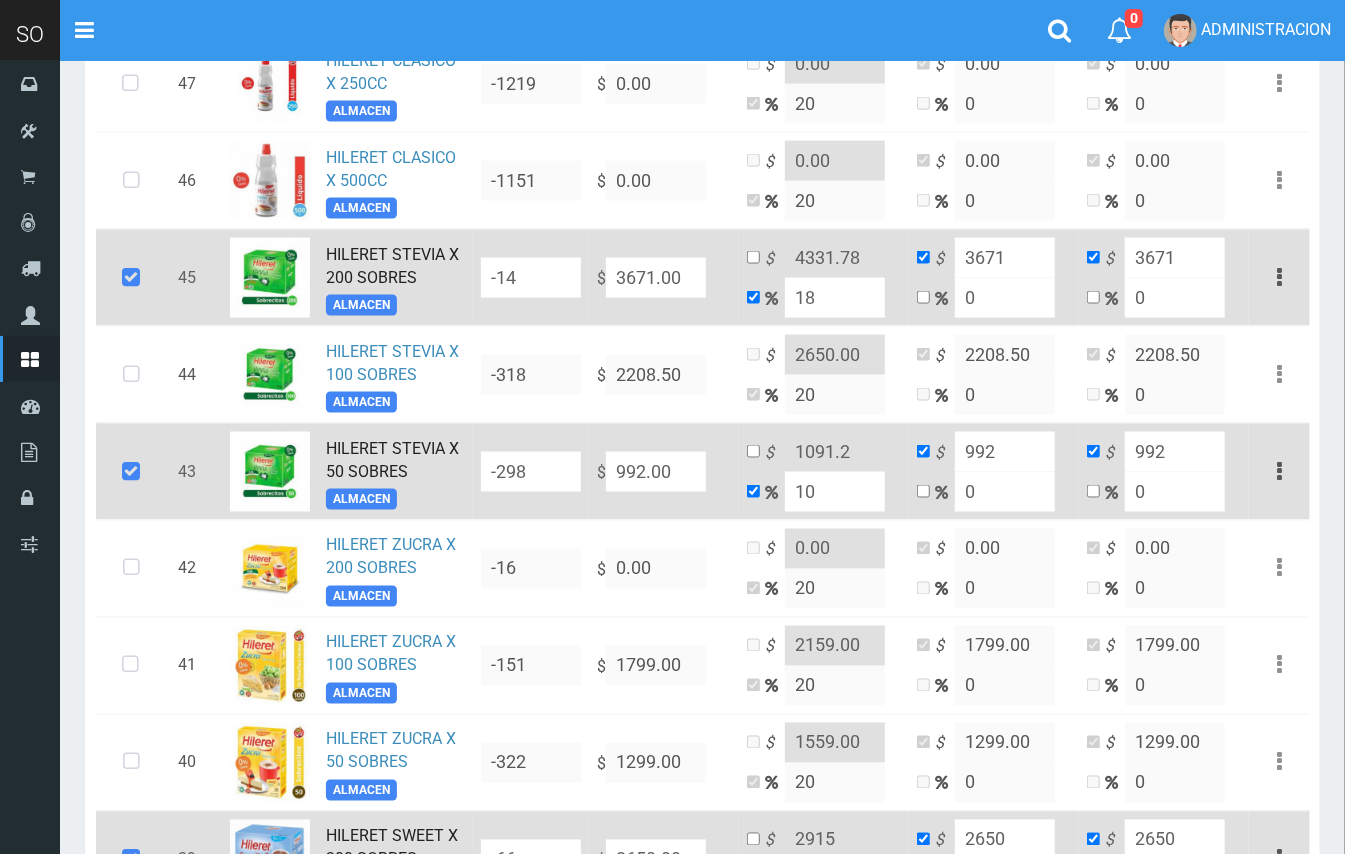 type on "3671.00" 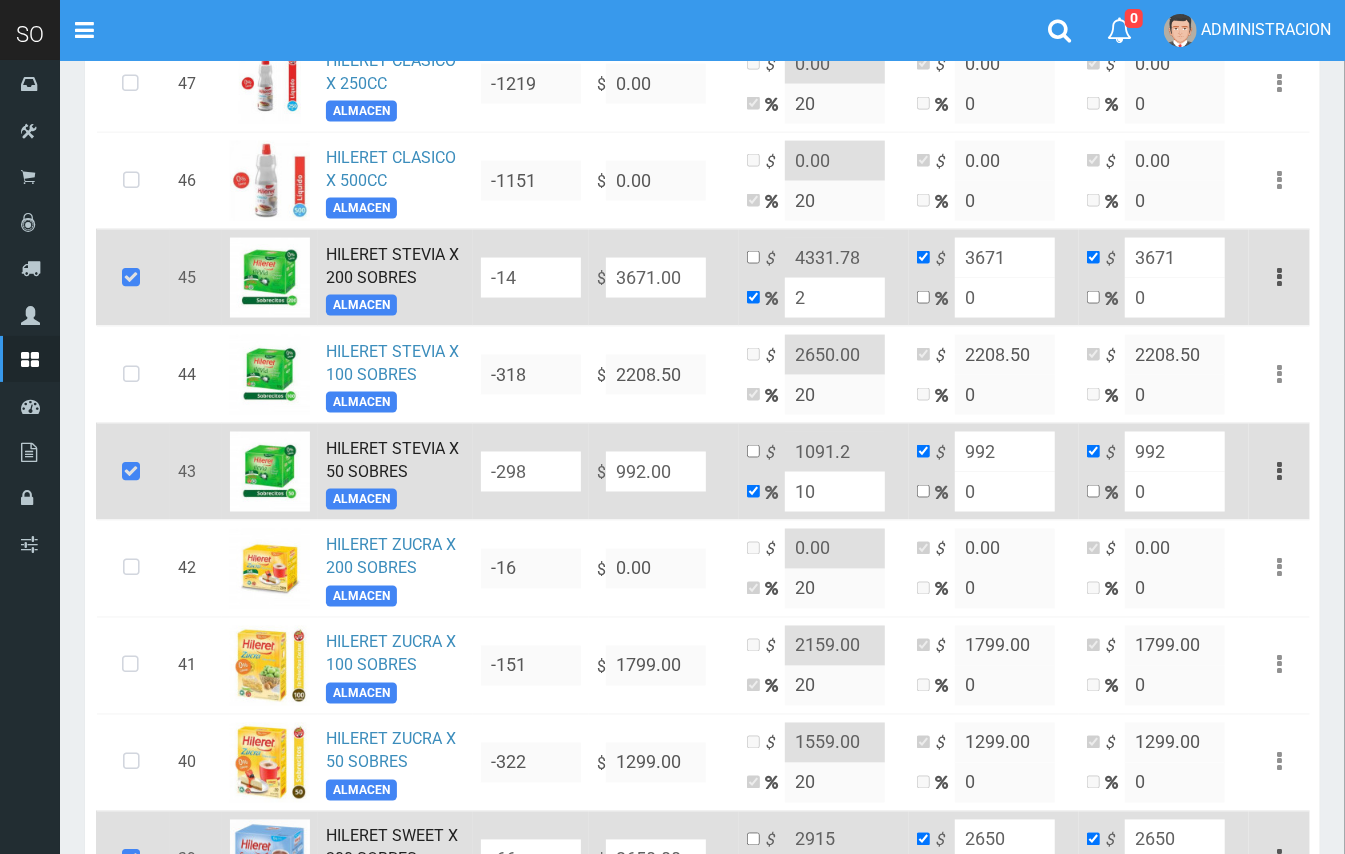 type on "3744.42" 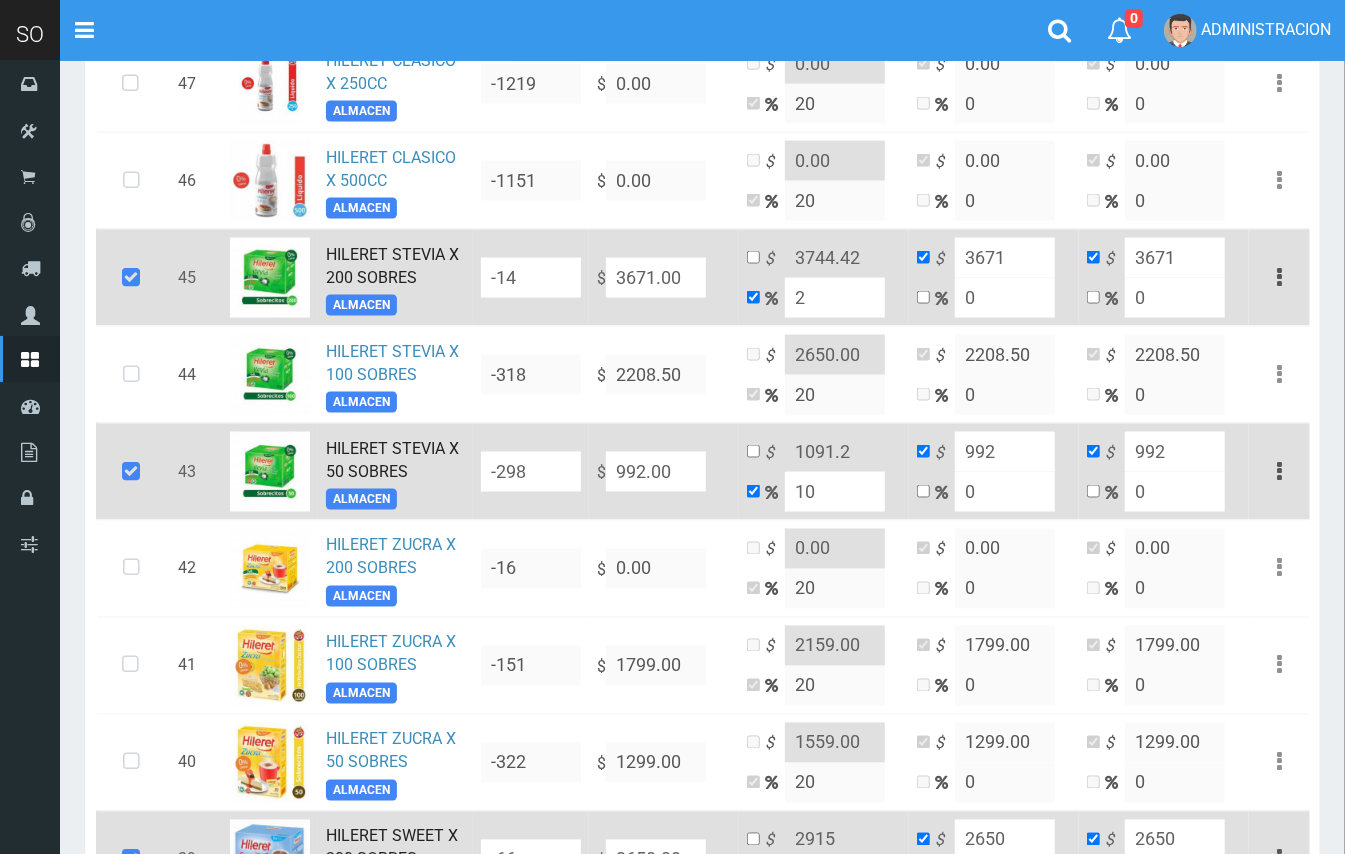 type on "20" 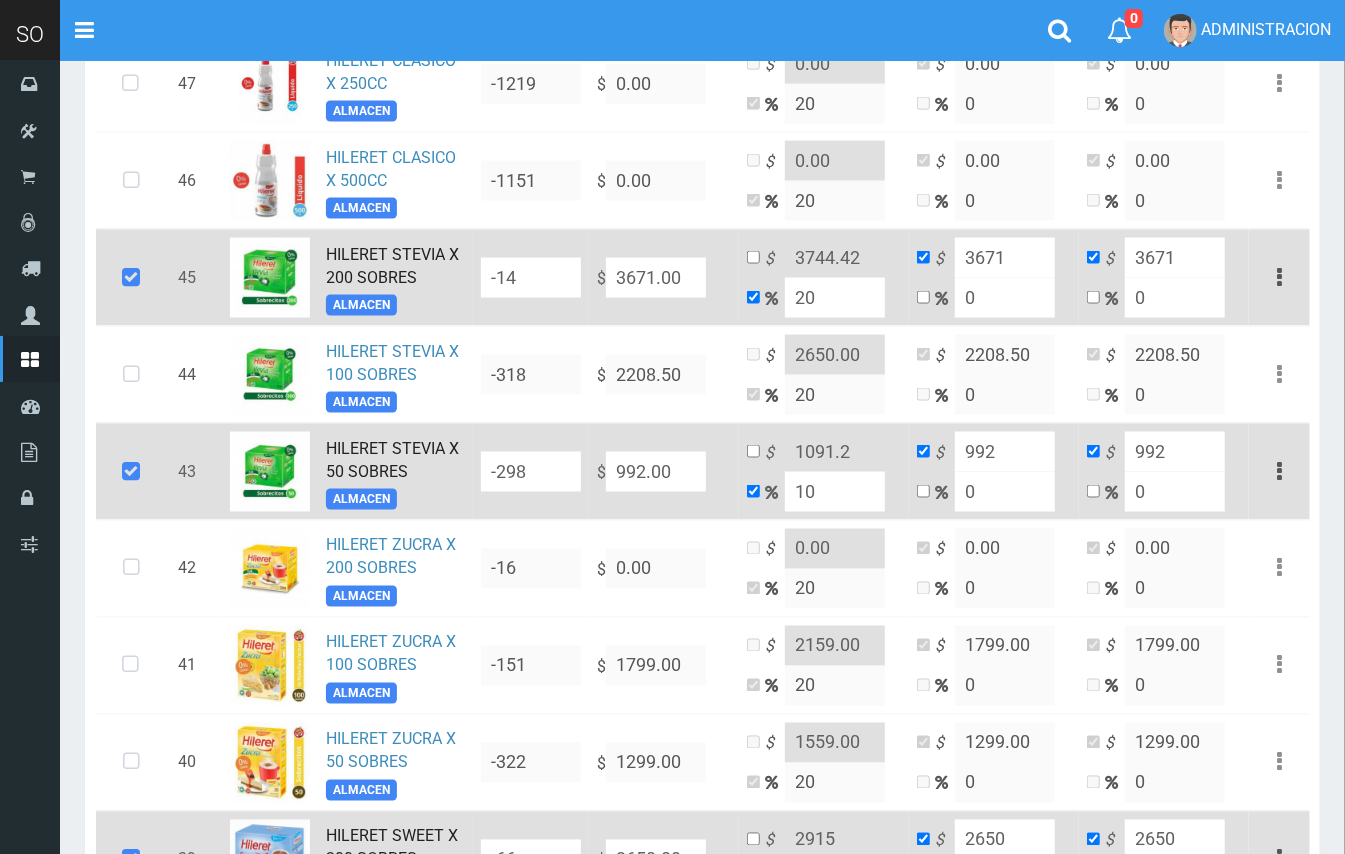 type on "4405.2" 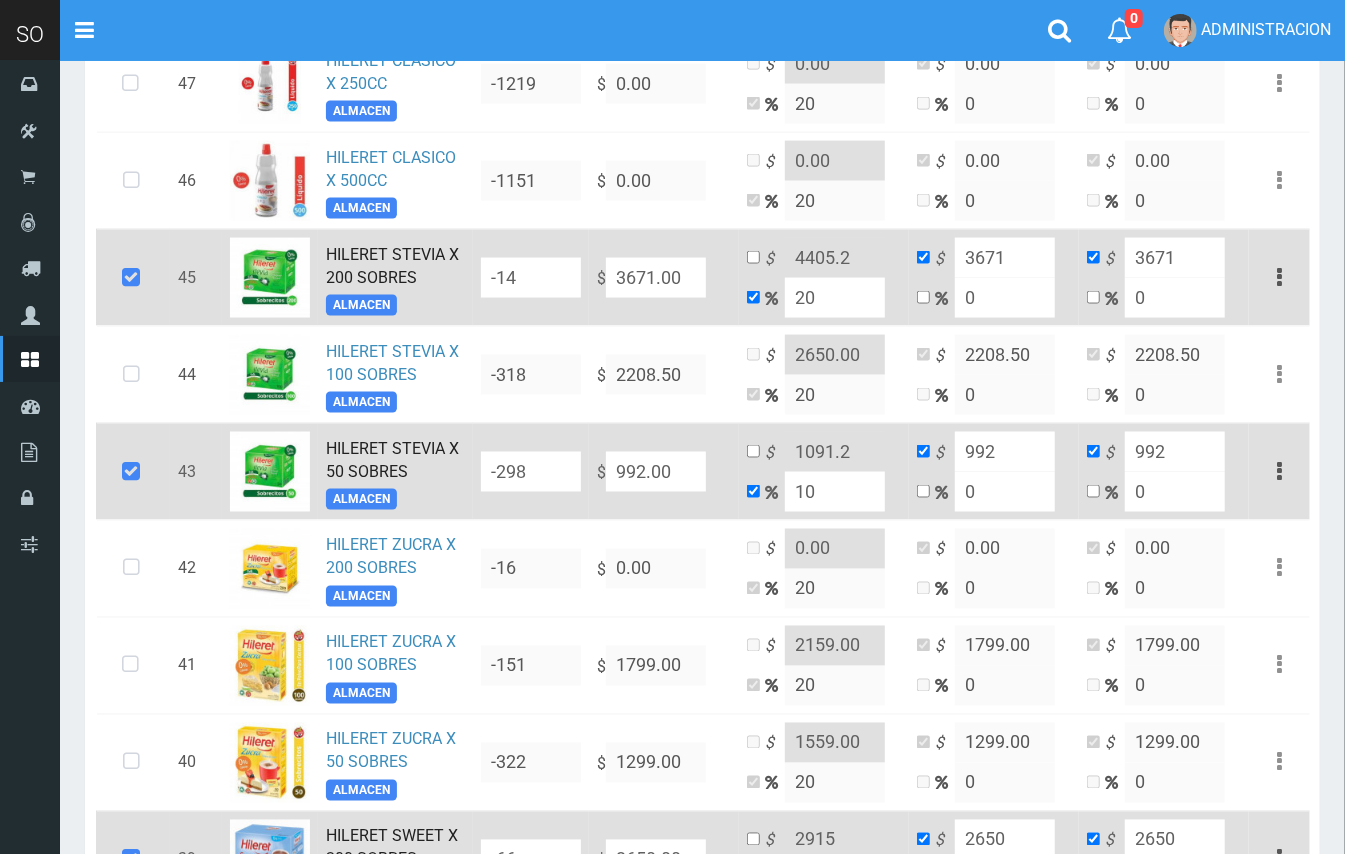 type on "20" 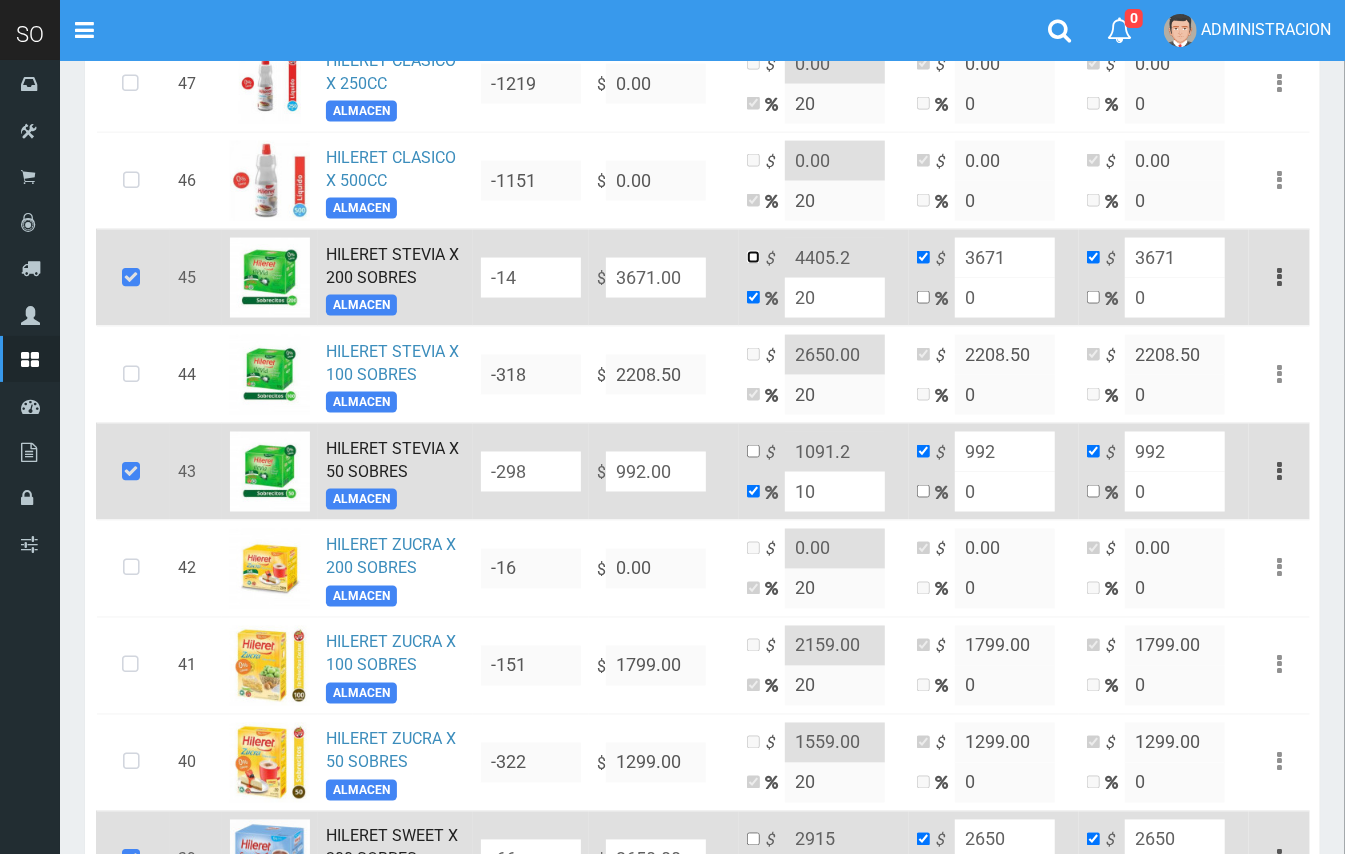 click at bounding box center [753, 257] 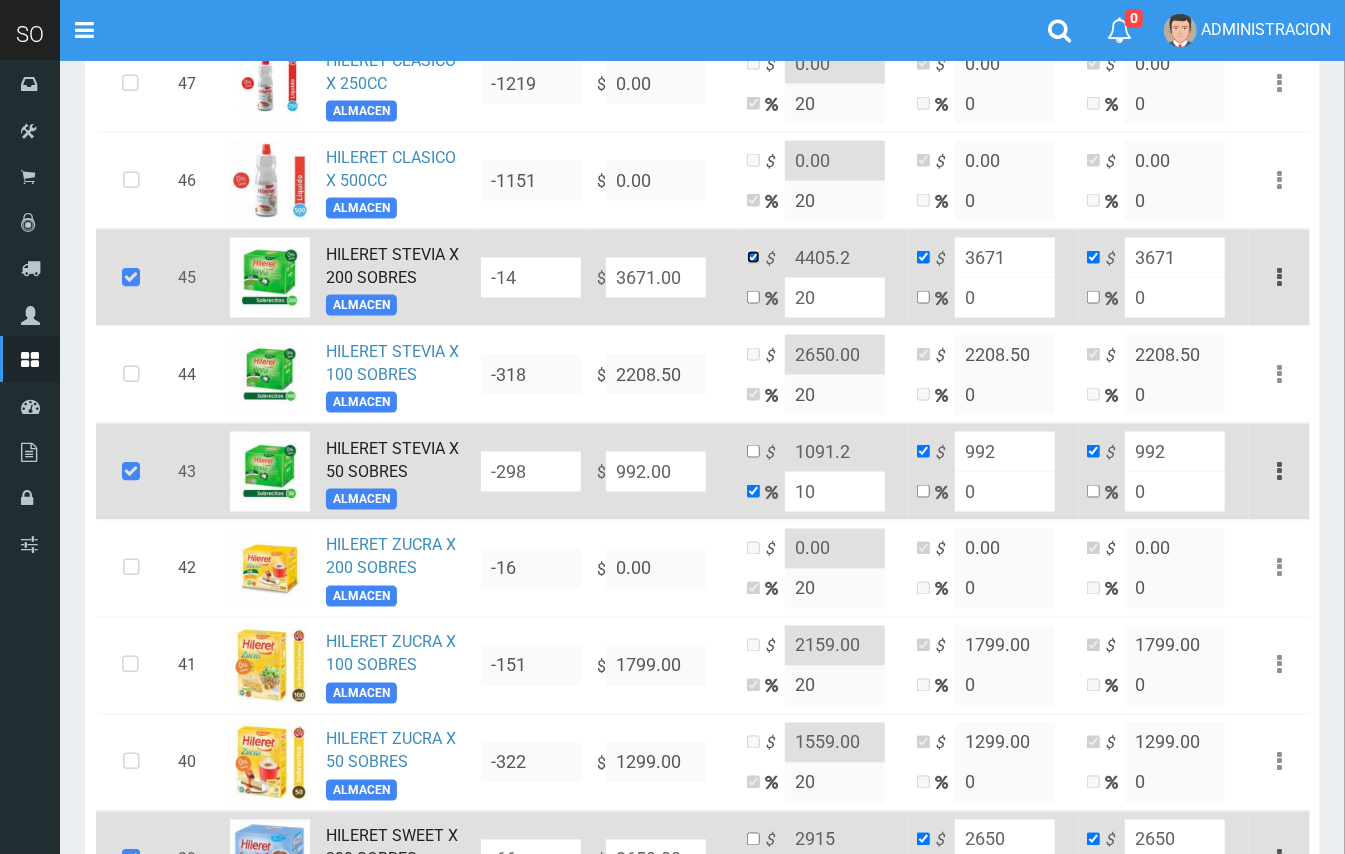 checkbox on "false" 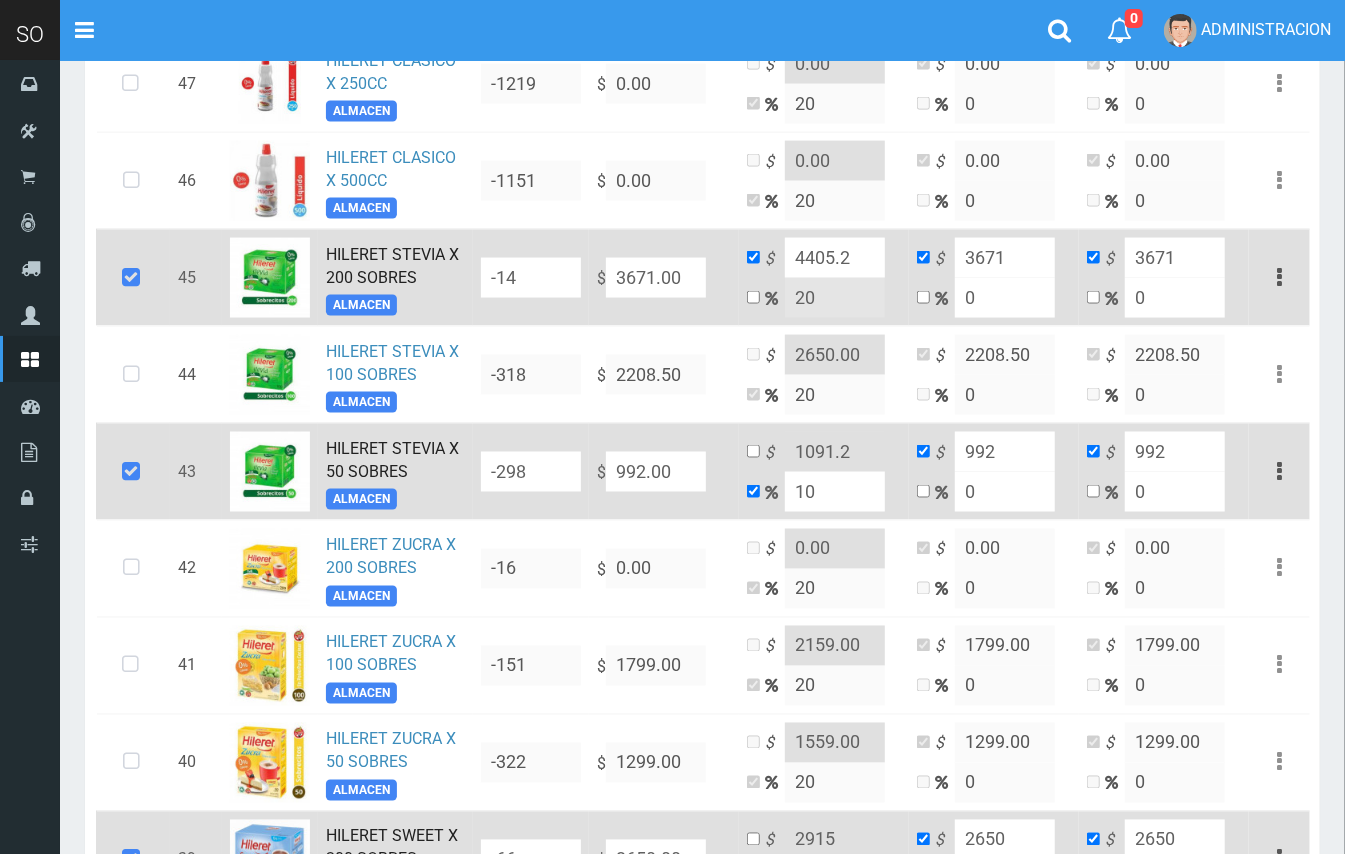 click on "4405.2" at bounding box center (835, 258) 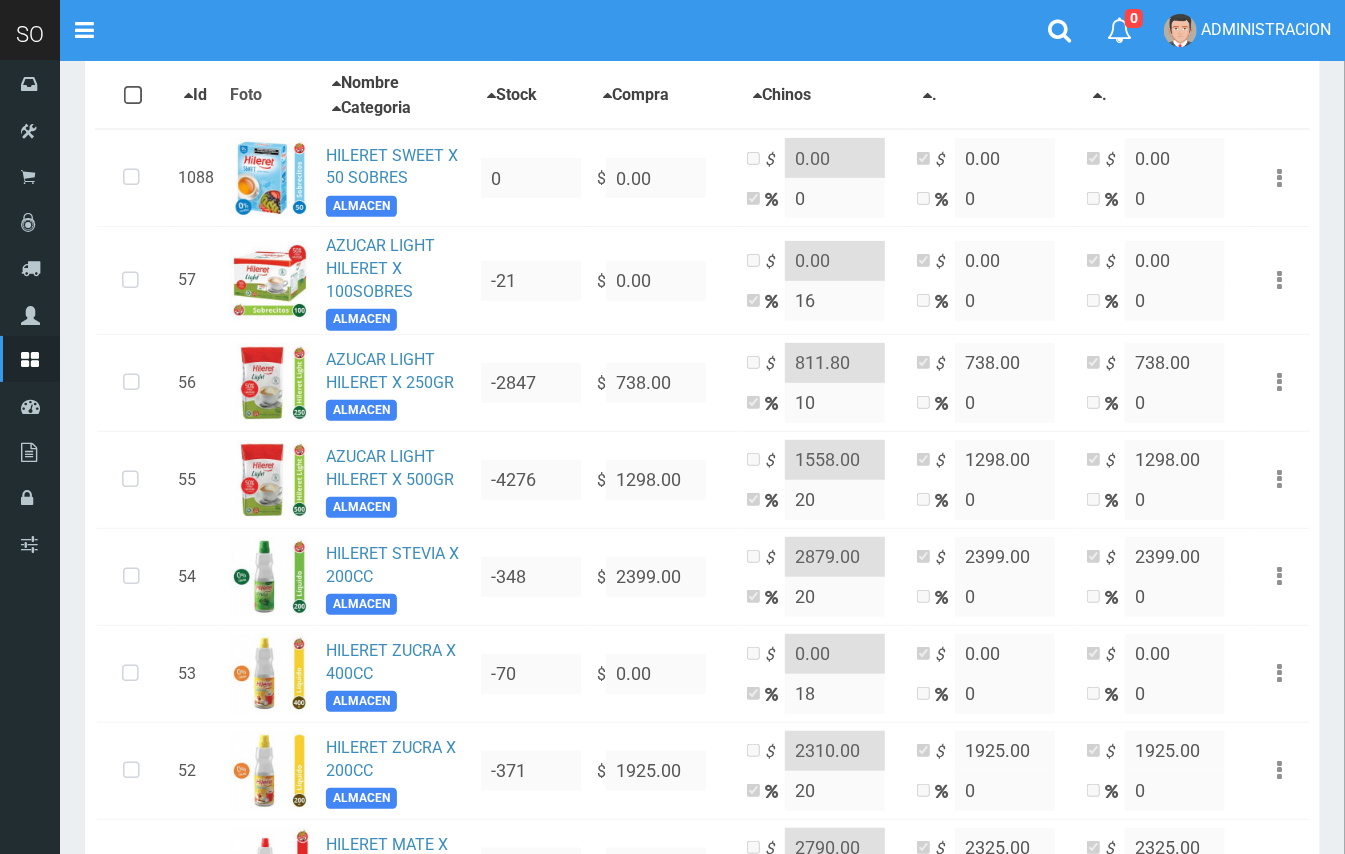 scroll, scrollTop: 0, scrollLeft: 0, axis: both 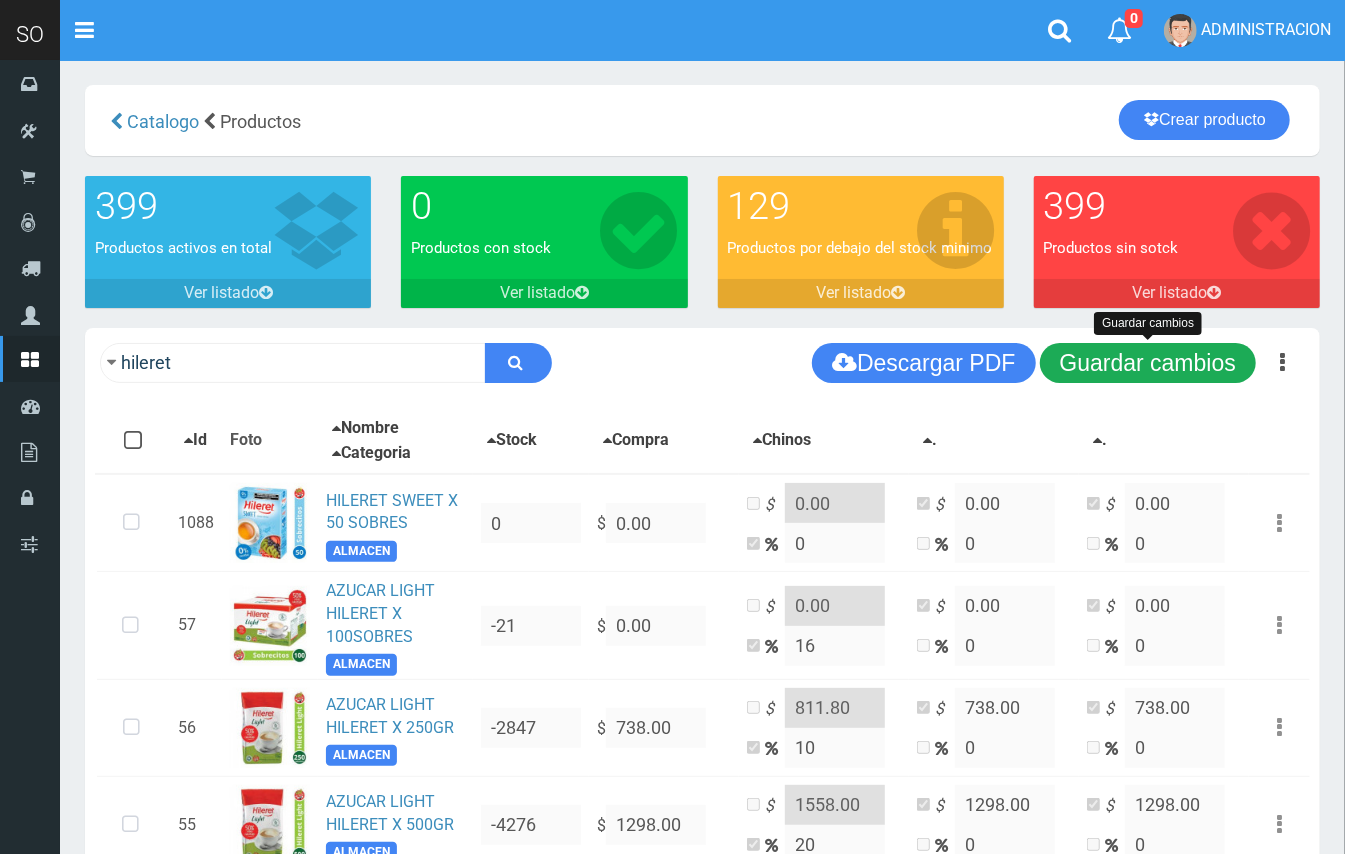 click on "Guardar cambios" at bounding box center (1148, 363) 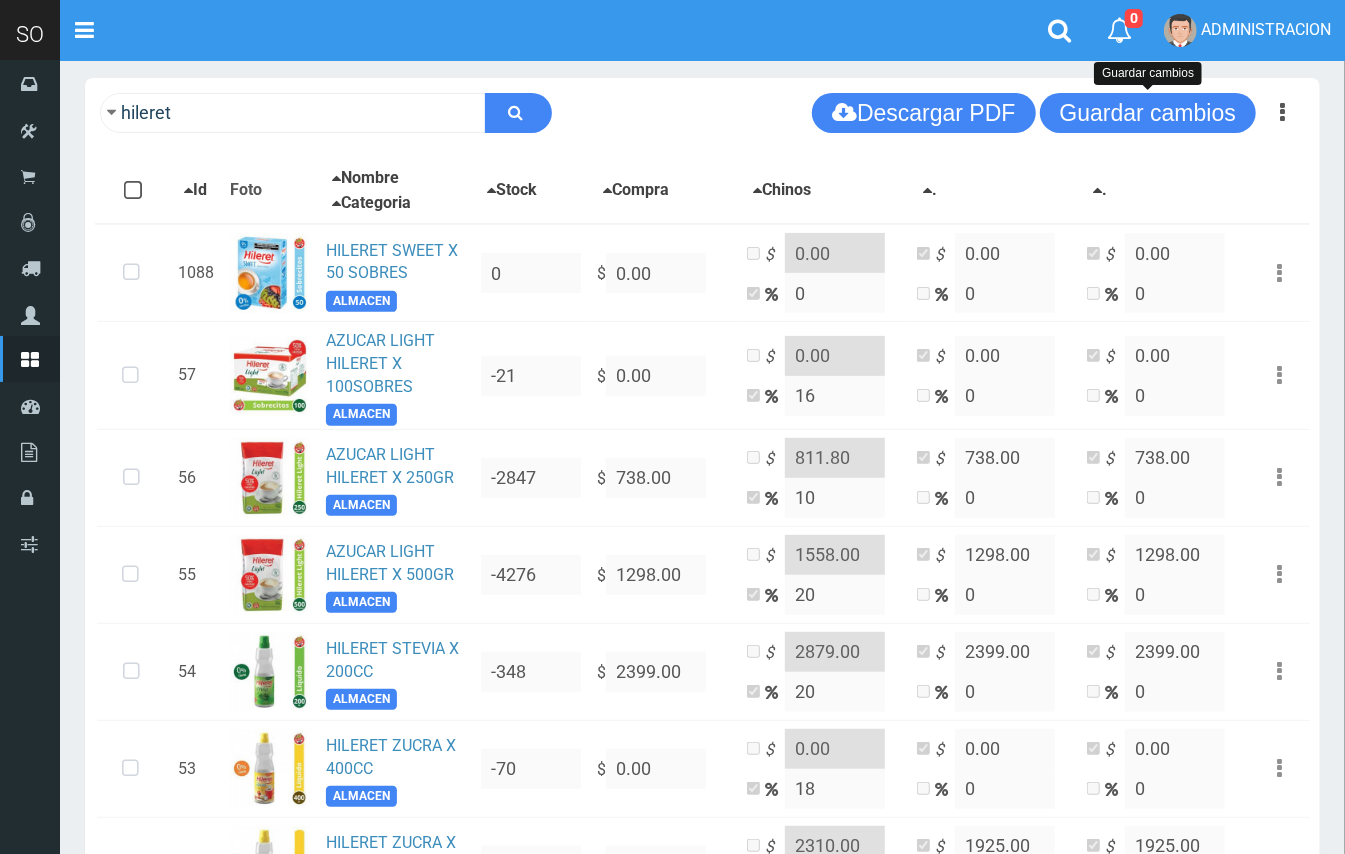 scroll, scrollTop: 0, scrollLeft: 0, axis: both 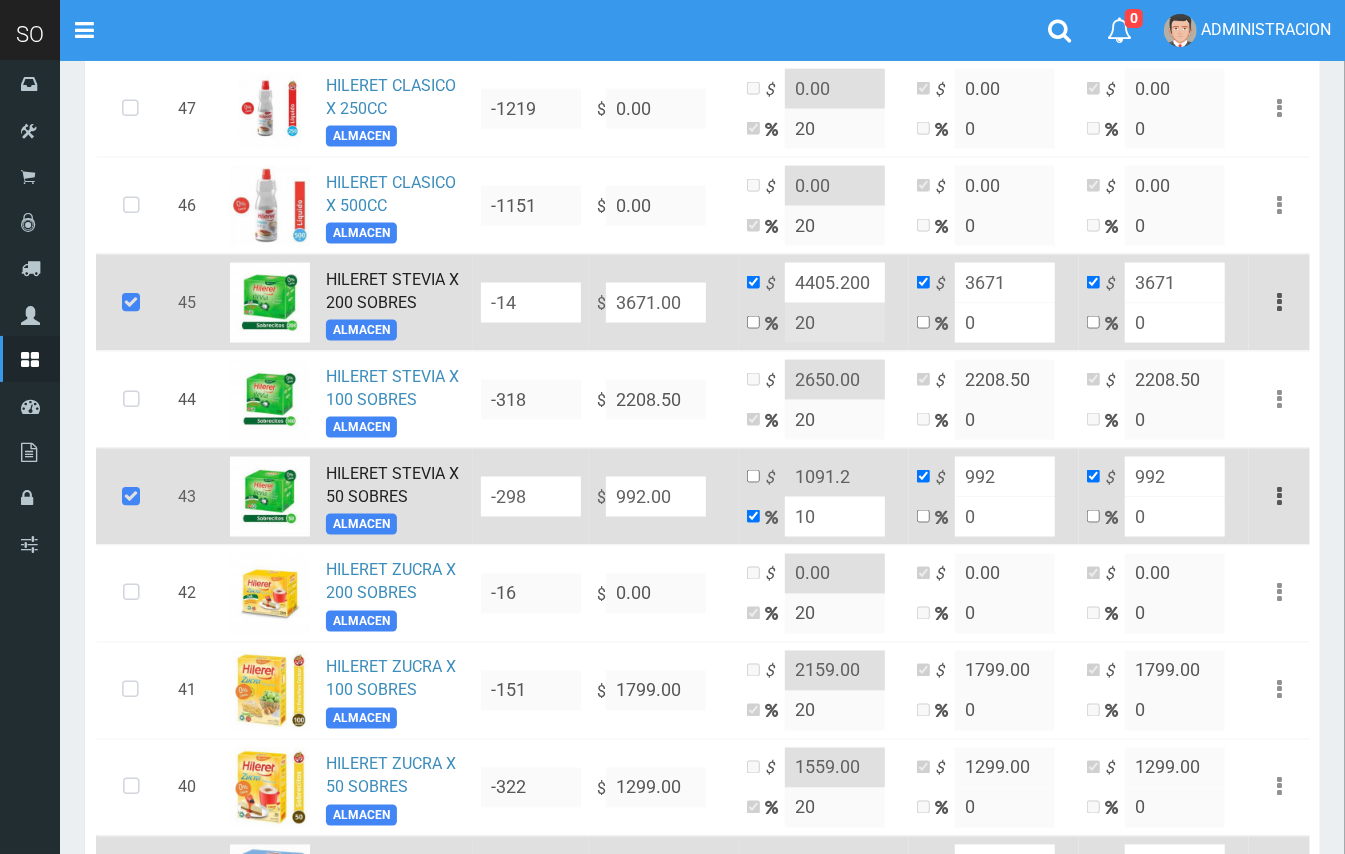 click on "4405.200" at bounding box center (835, 283) 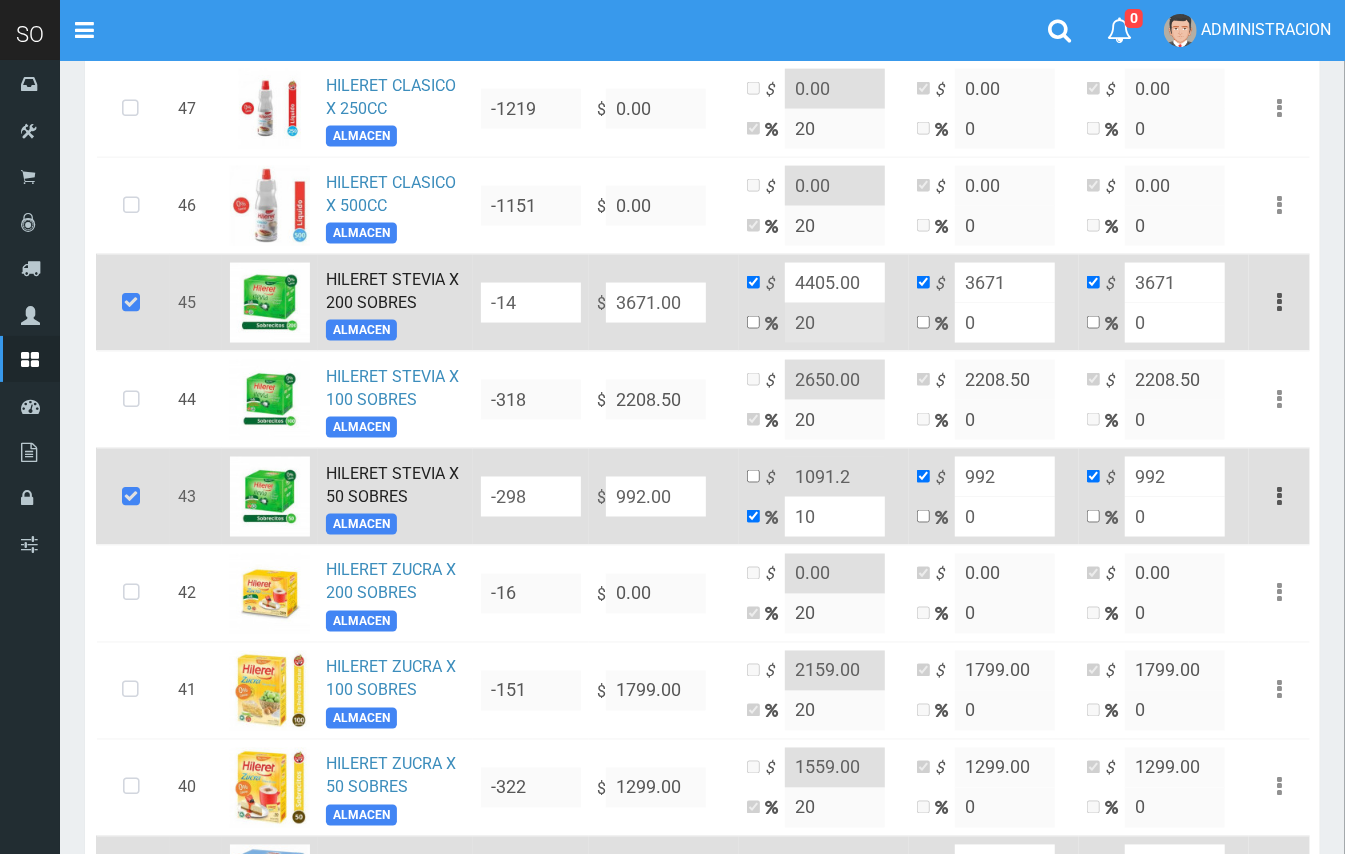 scroll, scrollTop: 0, scrollLeft: 0, axis: both 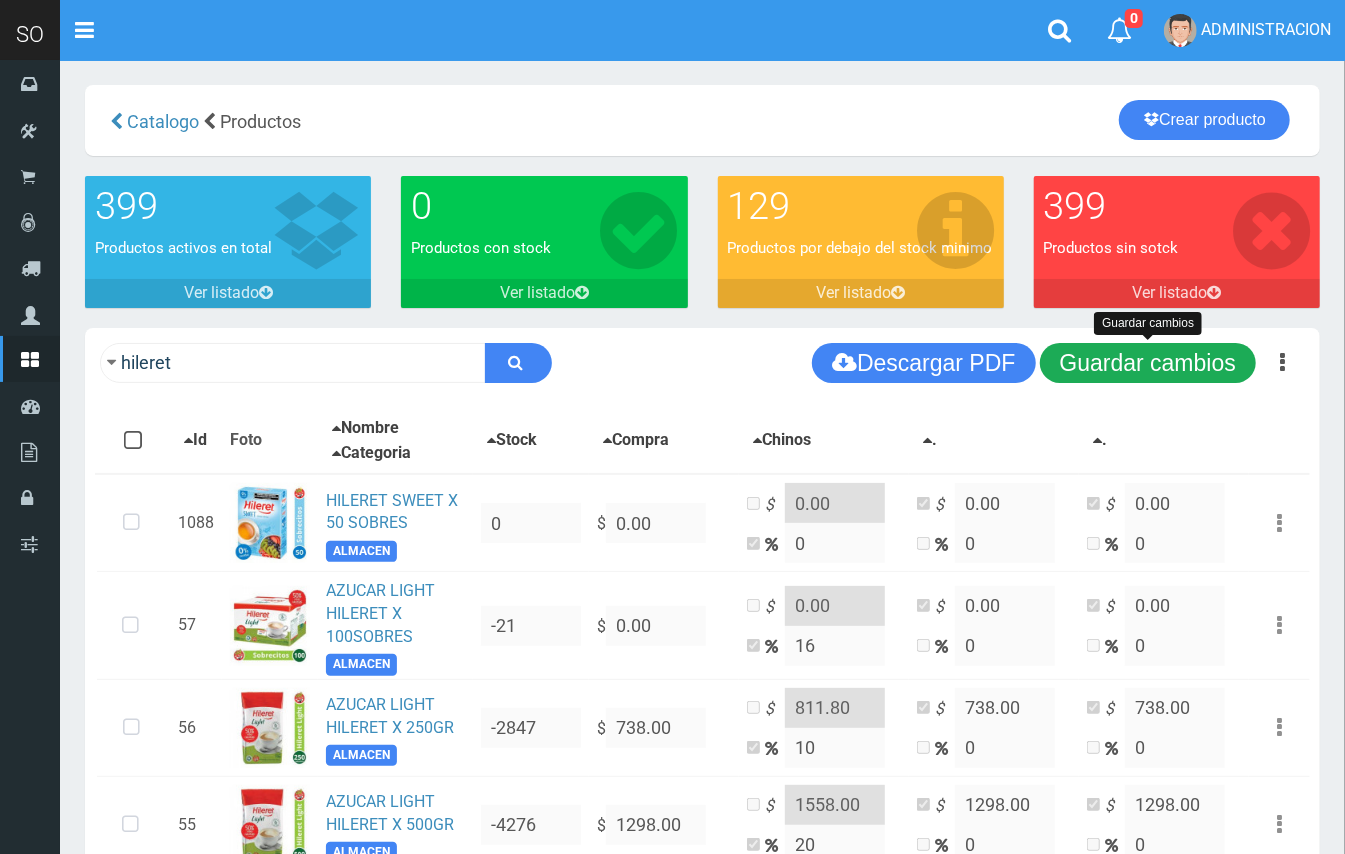 type on "4405.00" 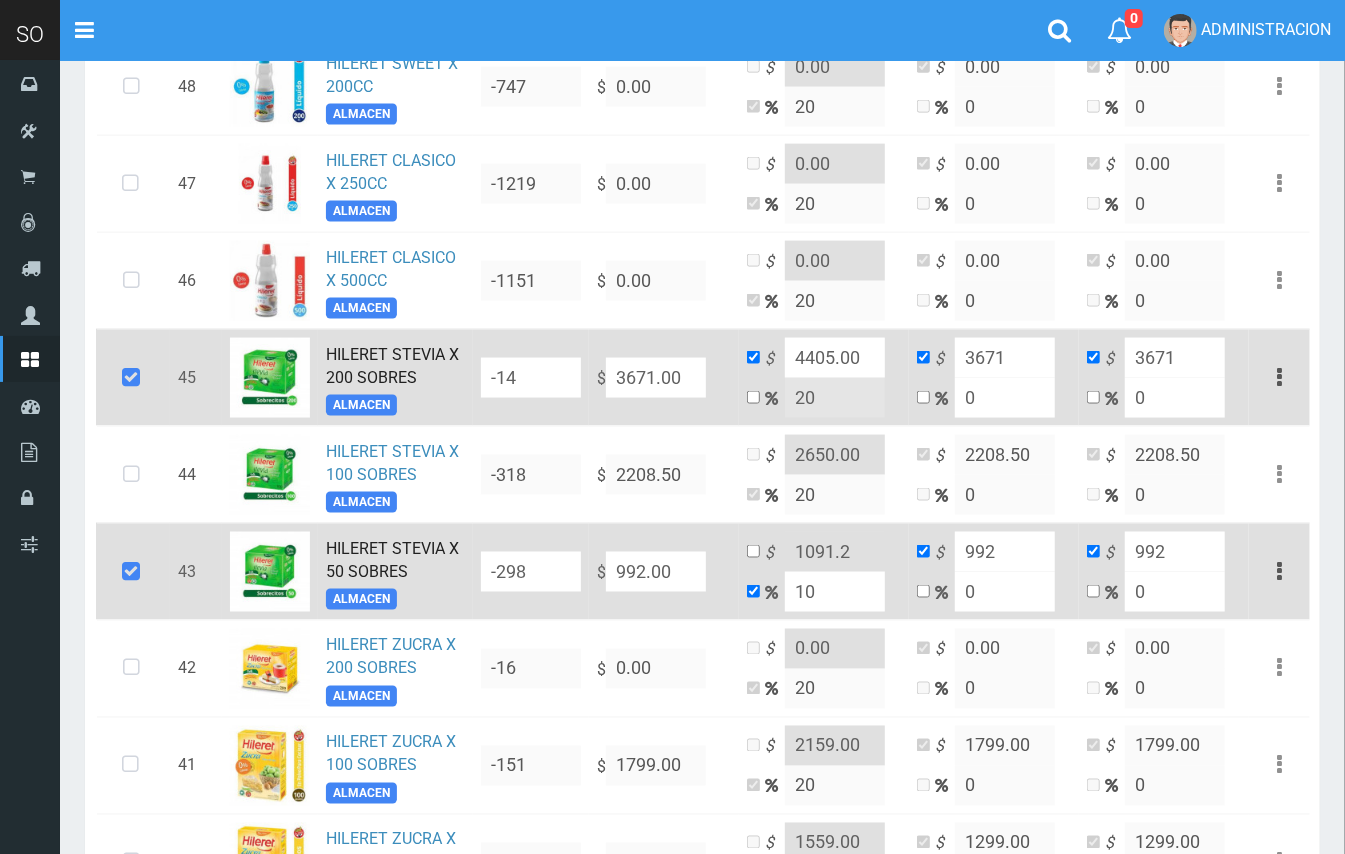 scroll, scrollTop: 1426, scrollLeft: 0, axis: vertical 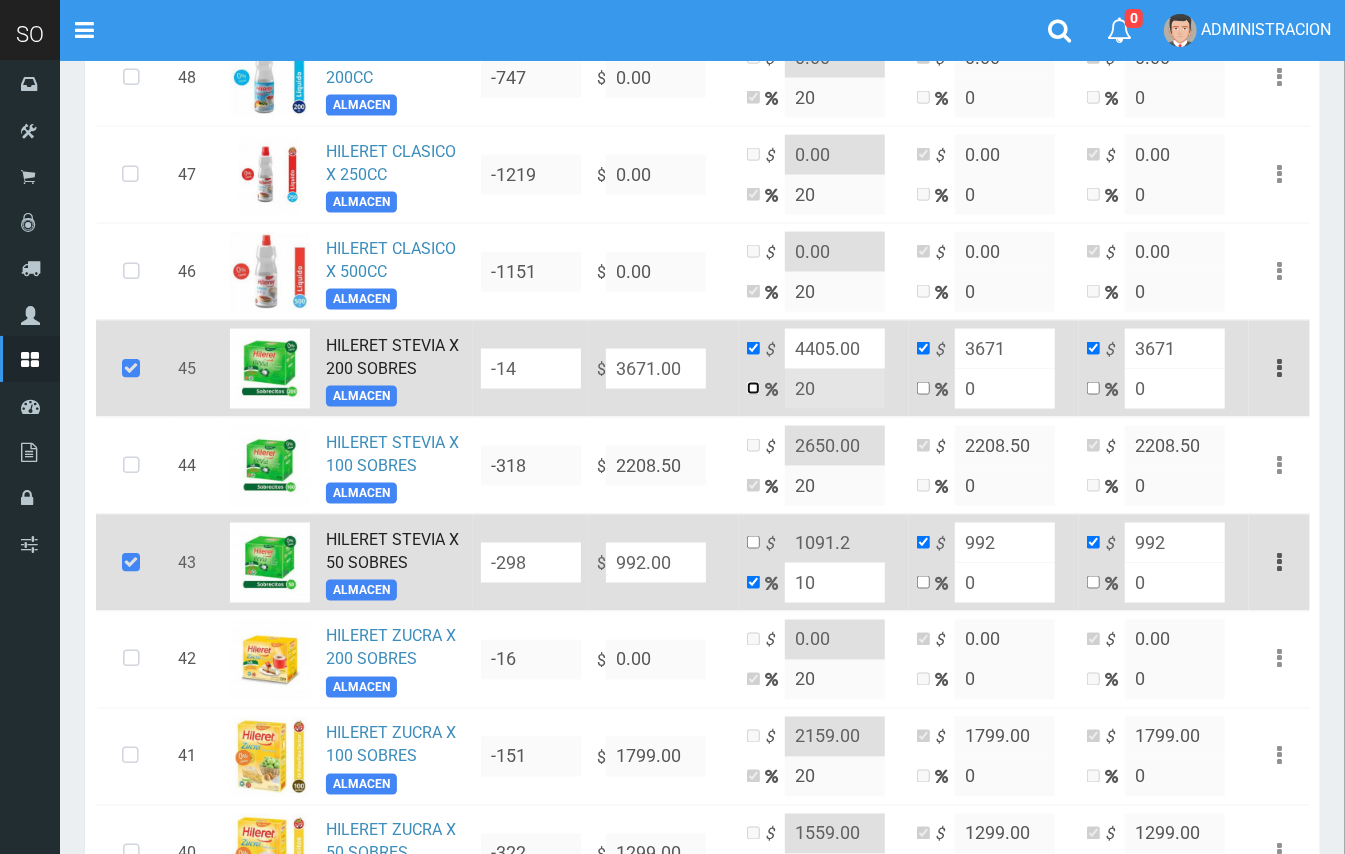 click at bounding box center (753, 388) 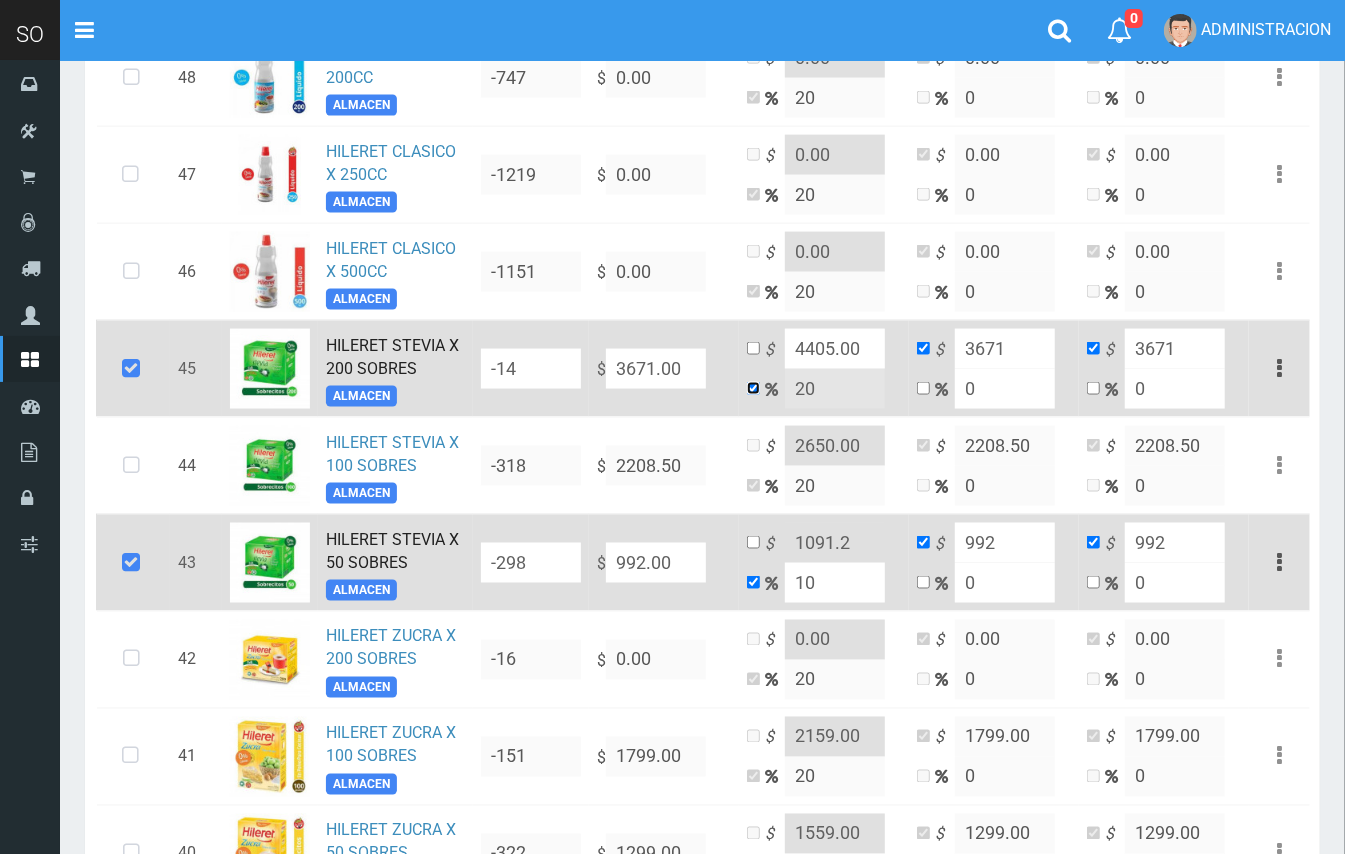 checkbox on "false" 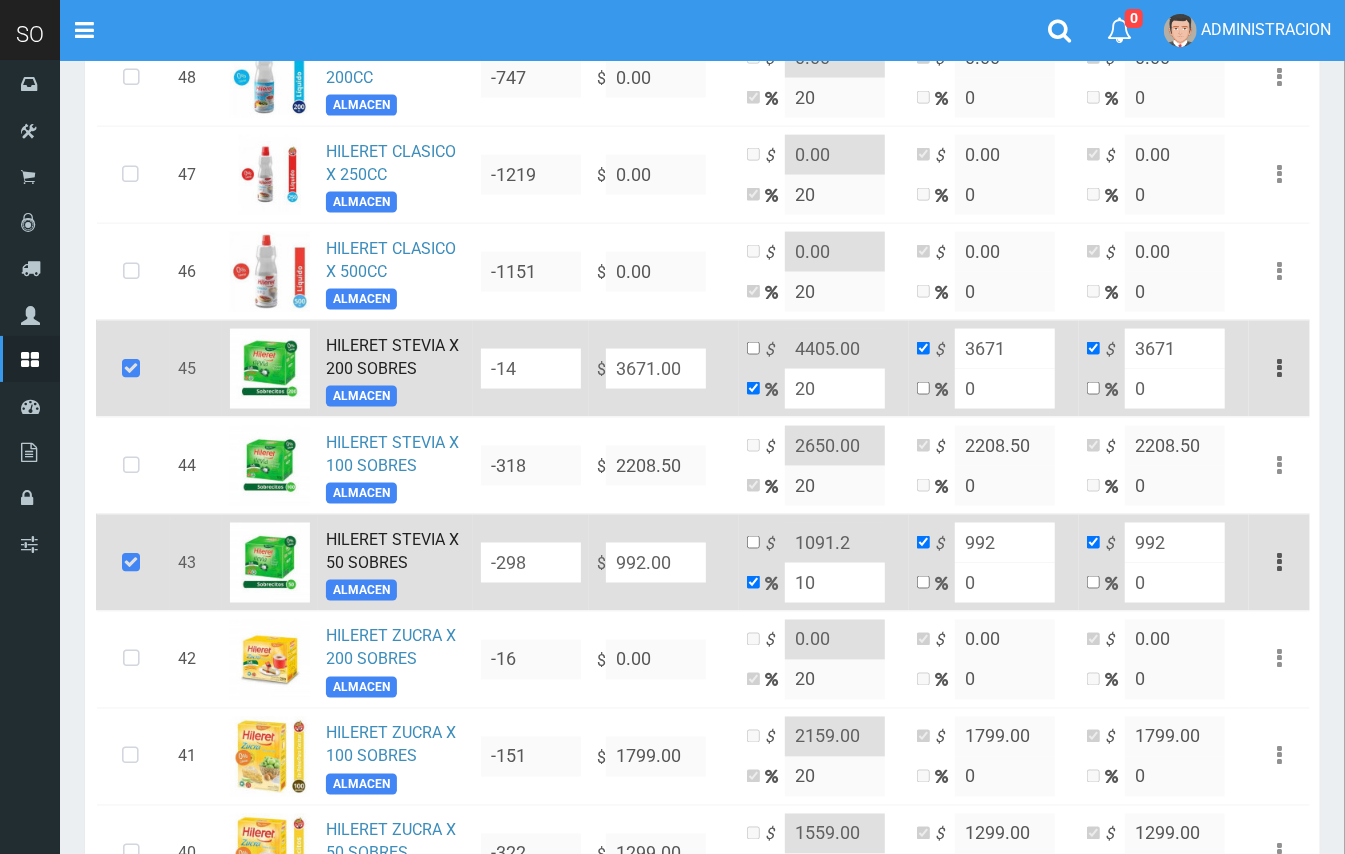 drag, startPoint x: 816, startPoint y: 393, endPoint x: 785, endPoint y: 388, distance: 31.400637 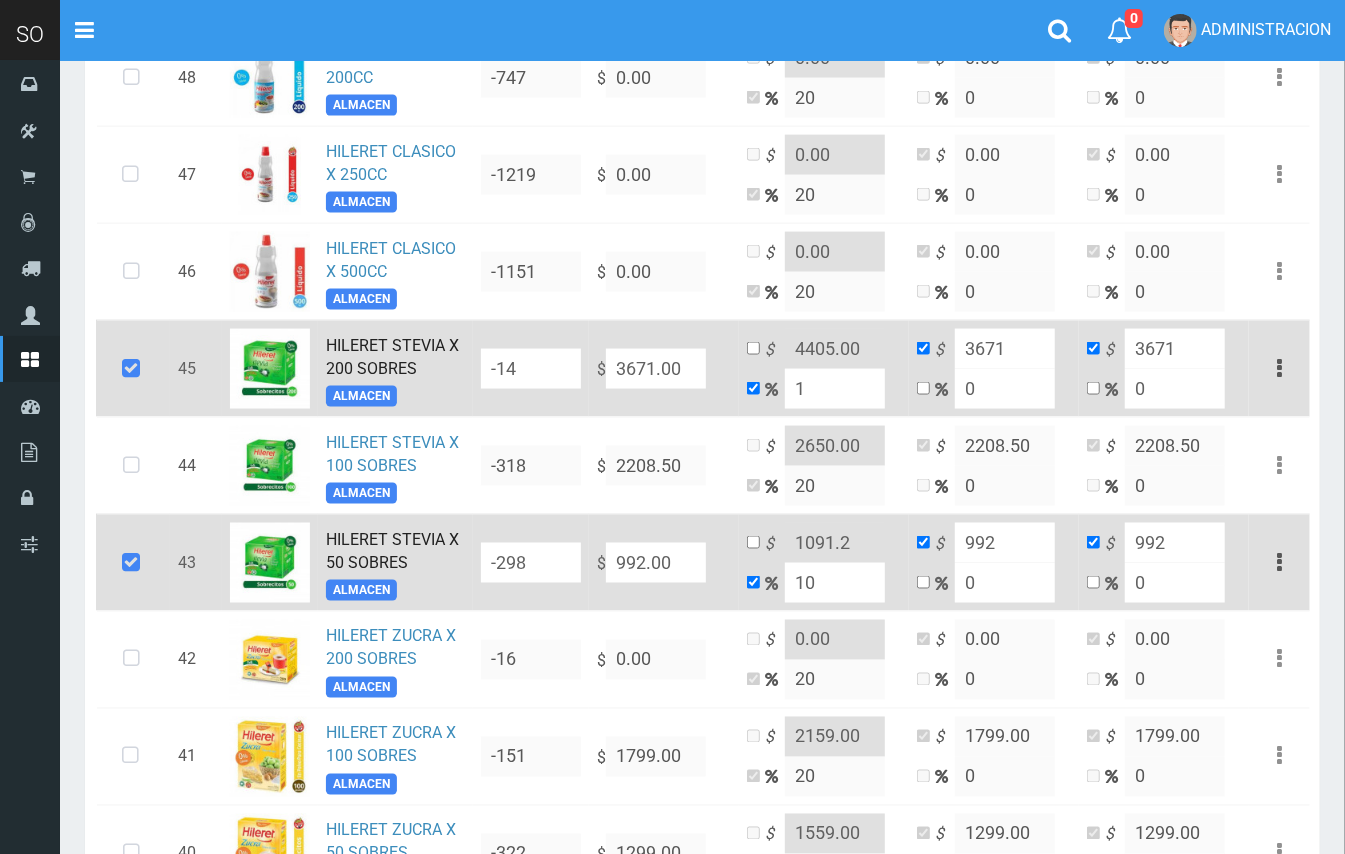 type on "3707.71" 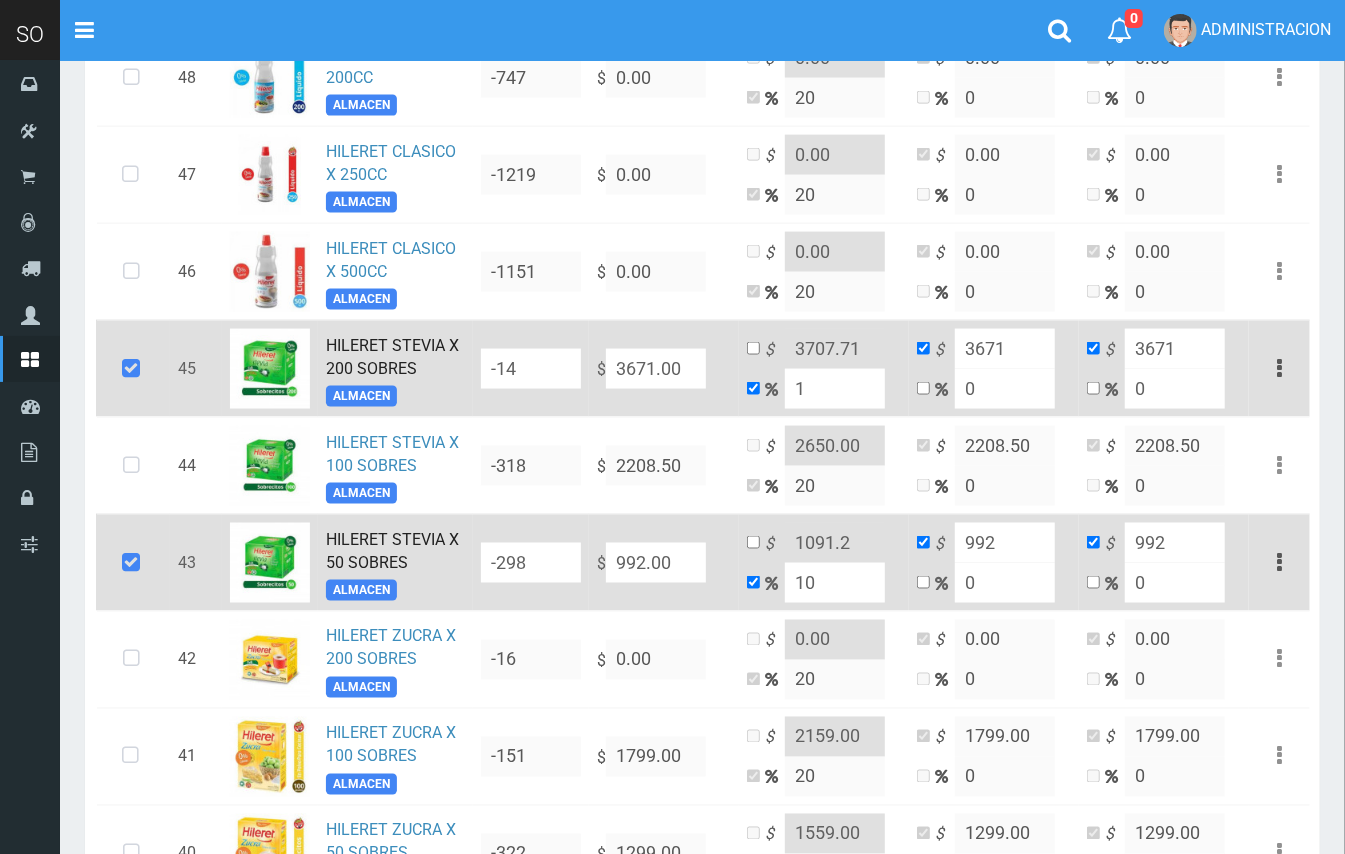 type on "10" 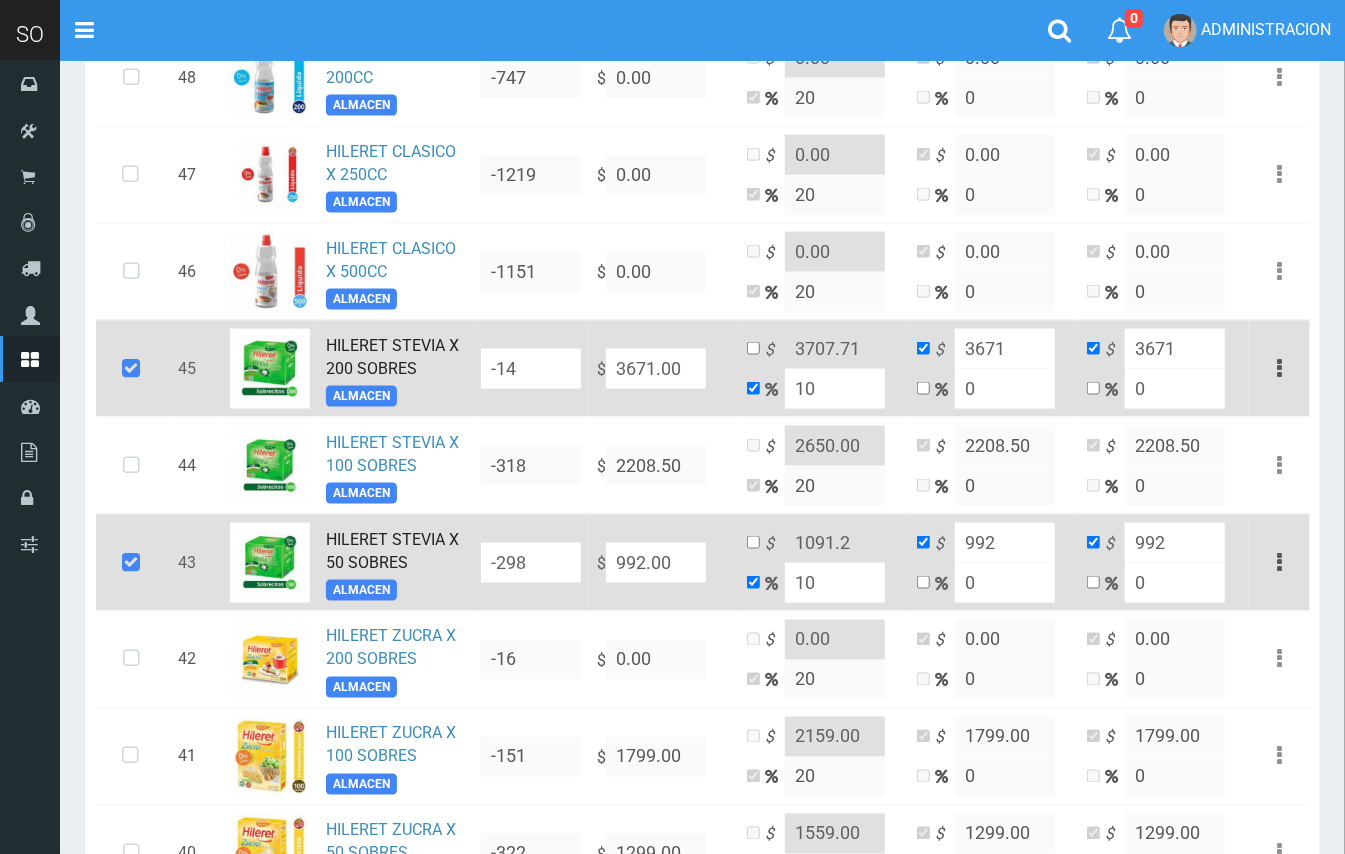 type on "4038.1" 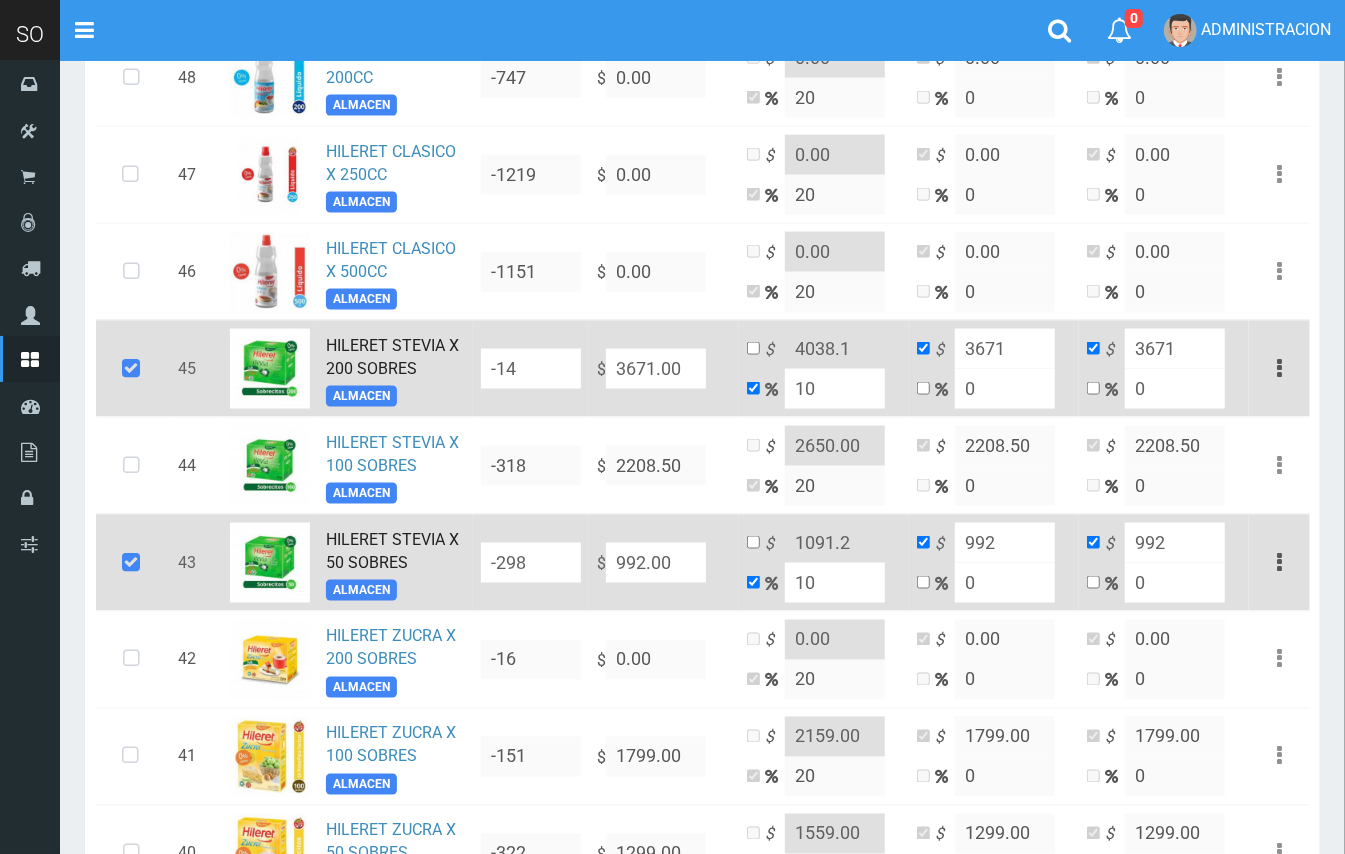 type on "10" 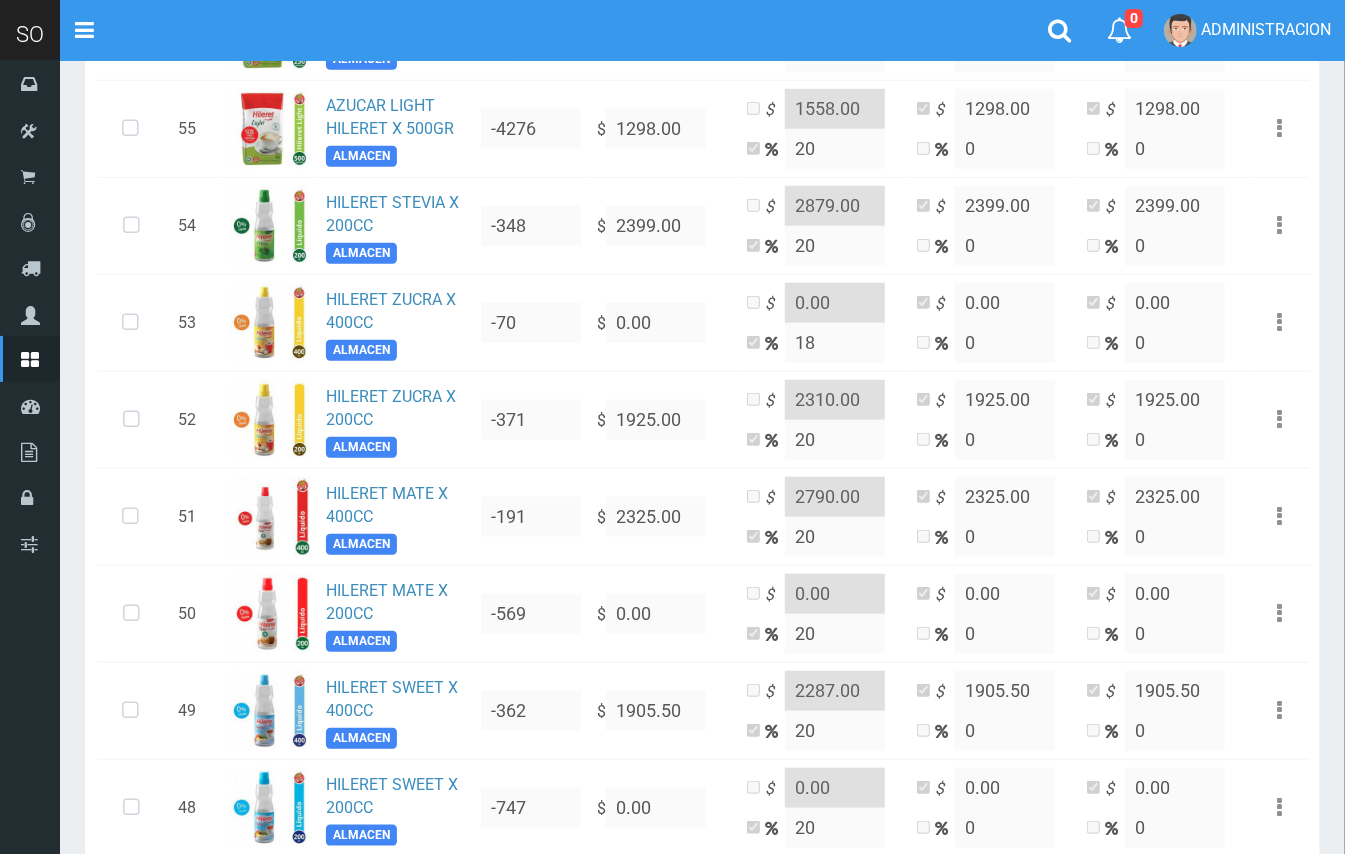 scroll, scrollTop: 681, scrollLeft: 0, axis: vertical 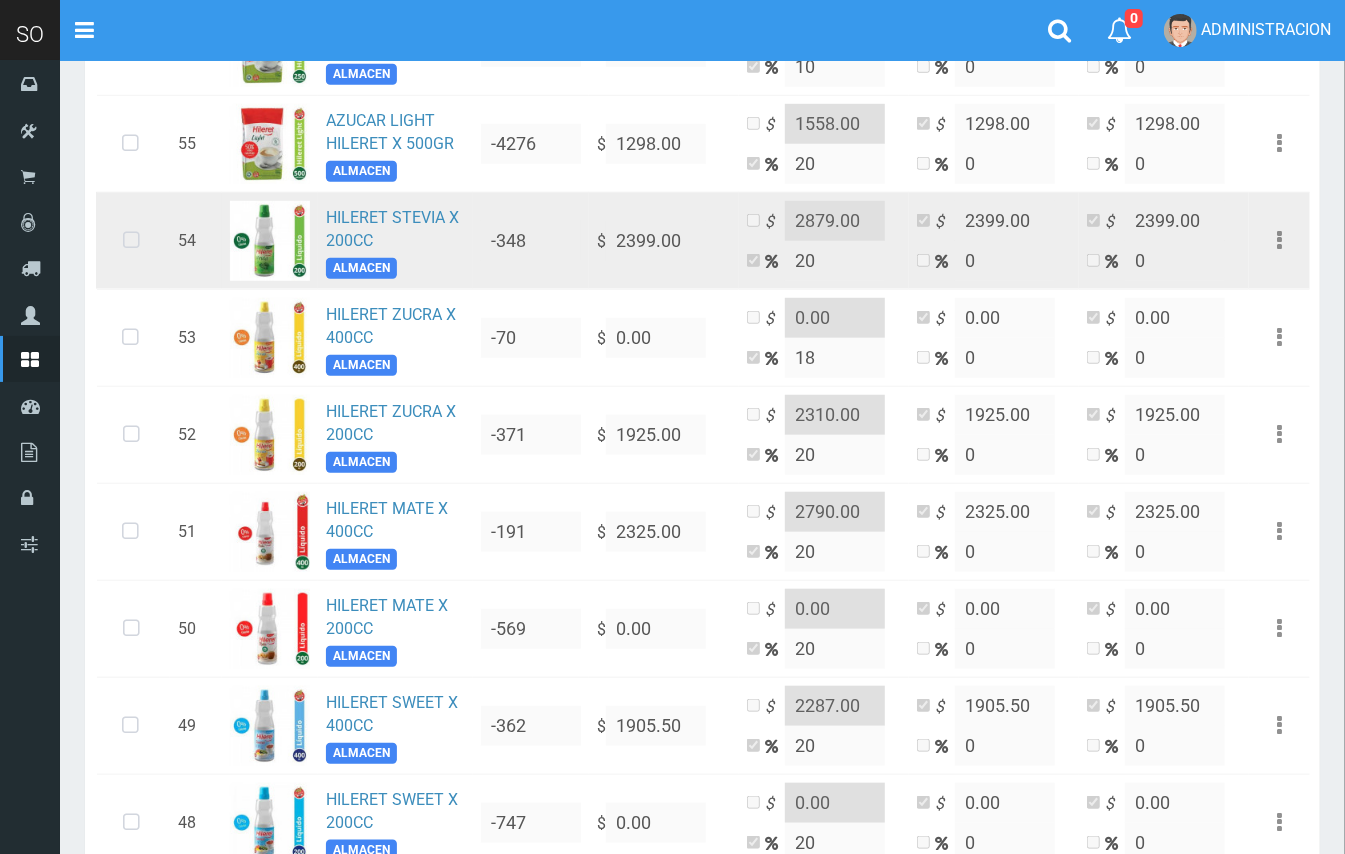 click at bounding box center [131, 241] 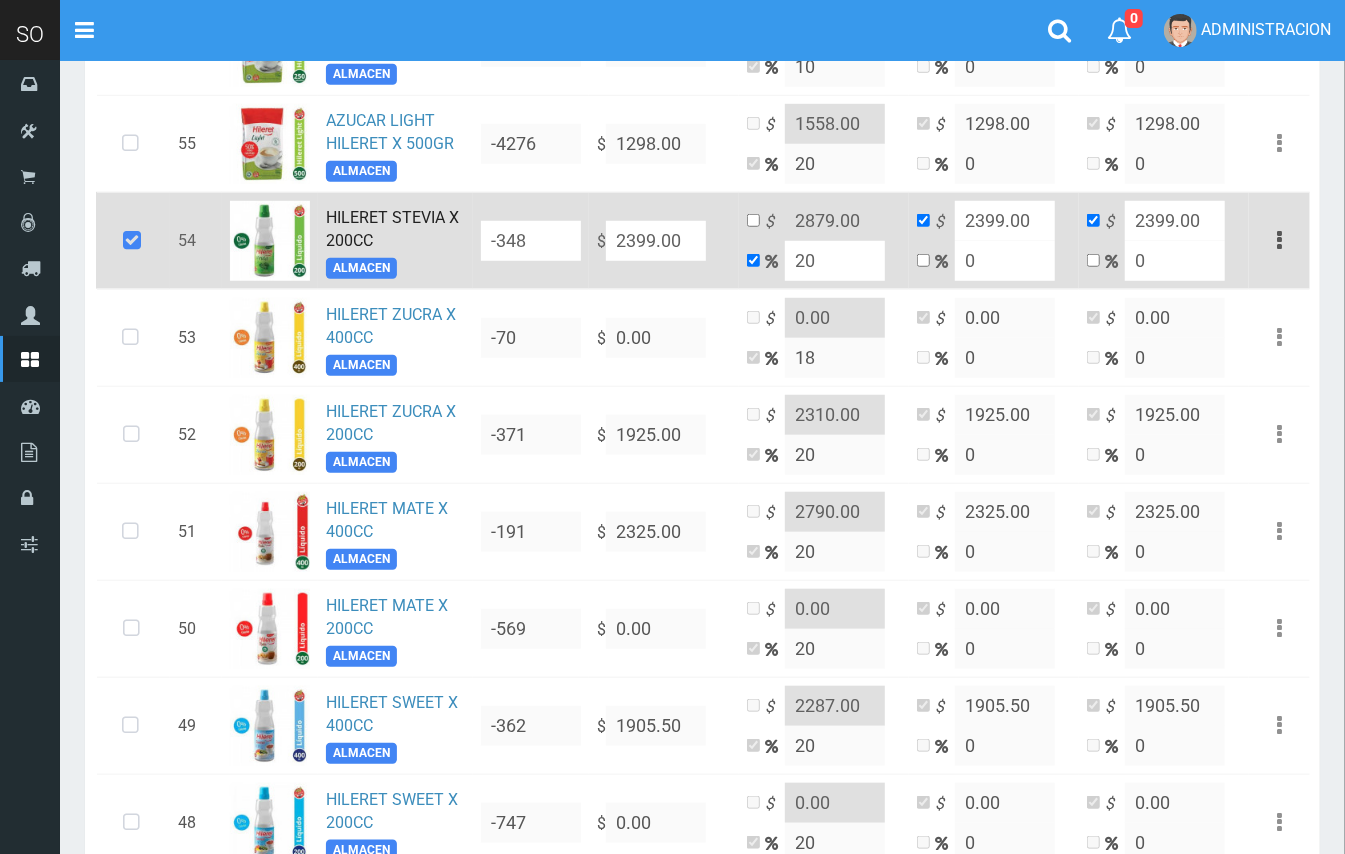drag, startPoint x: 694, startPoint y: 228, endPoint x: 596, endPoint y: 224, distance: 98.0816 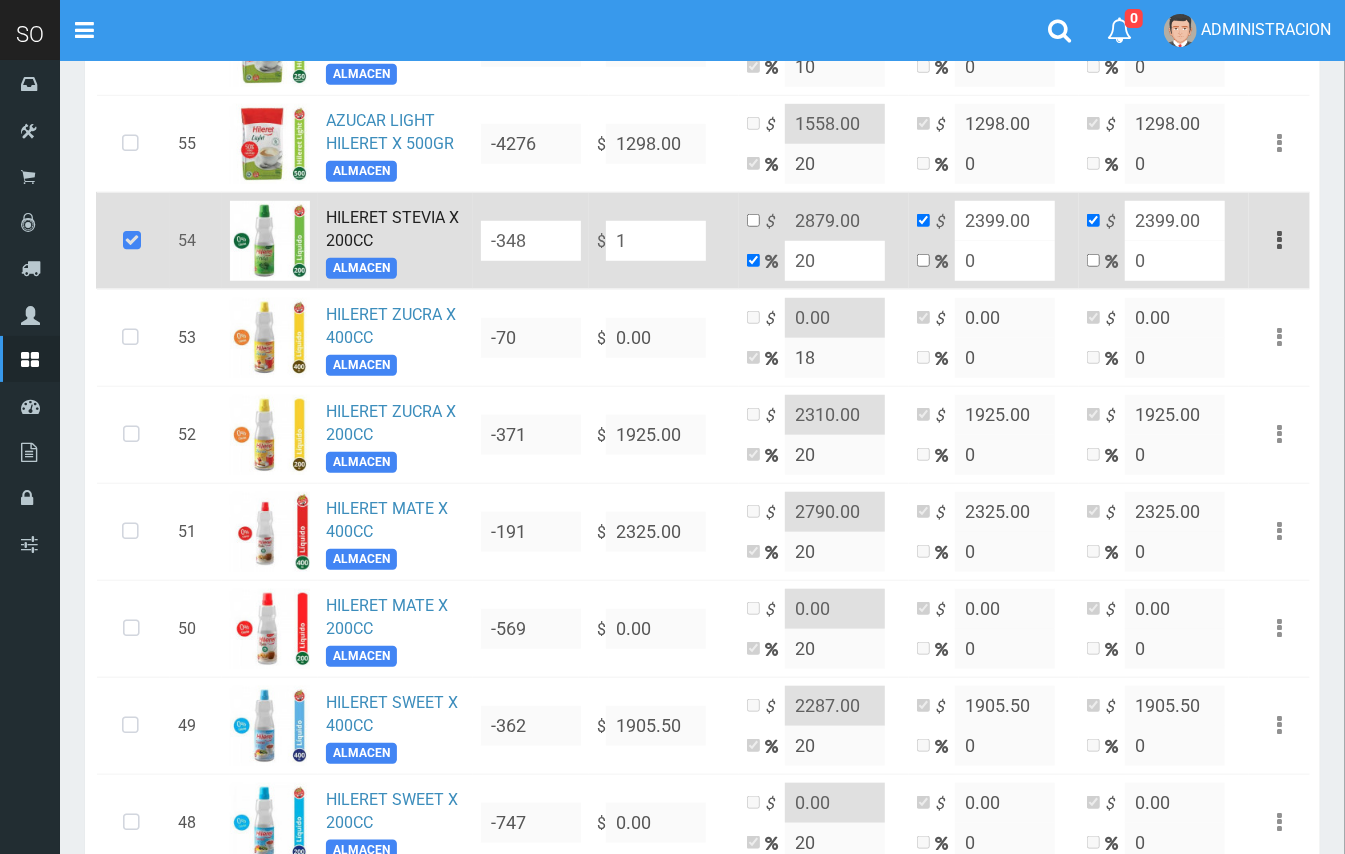 type on "1.2" 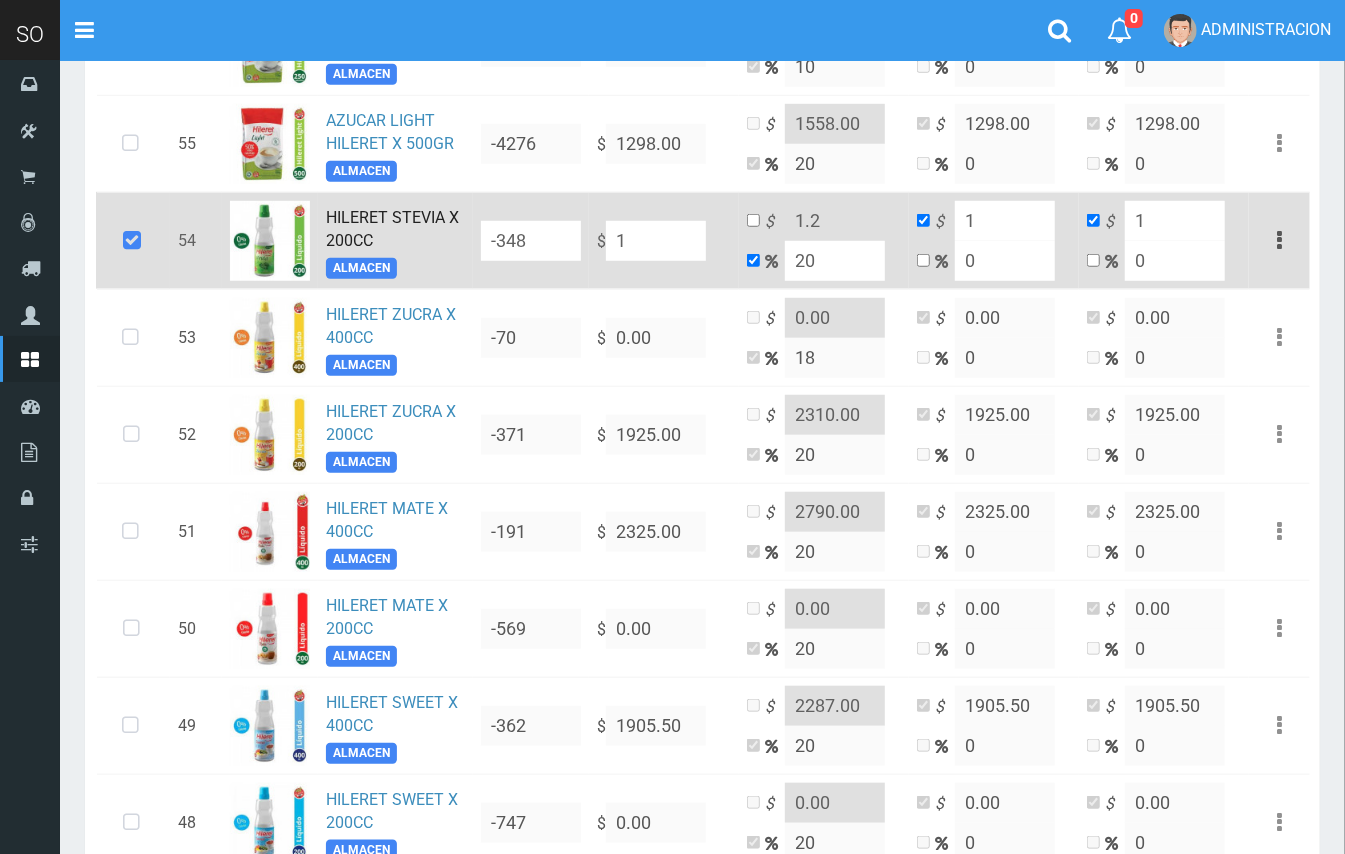 type on "18" 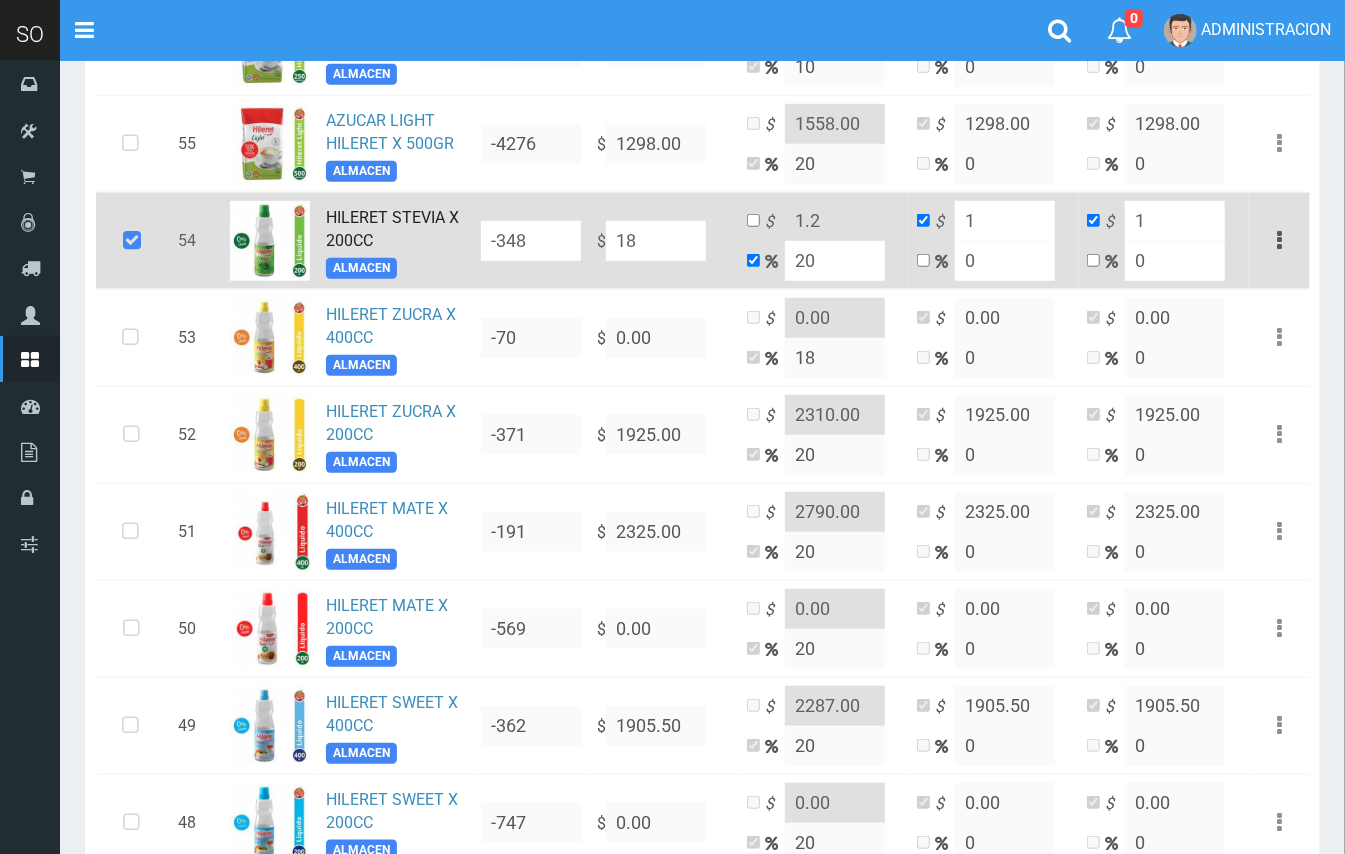 type on "21.6" 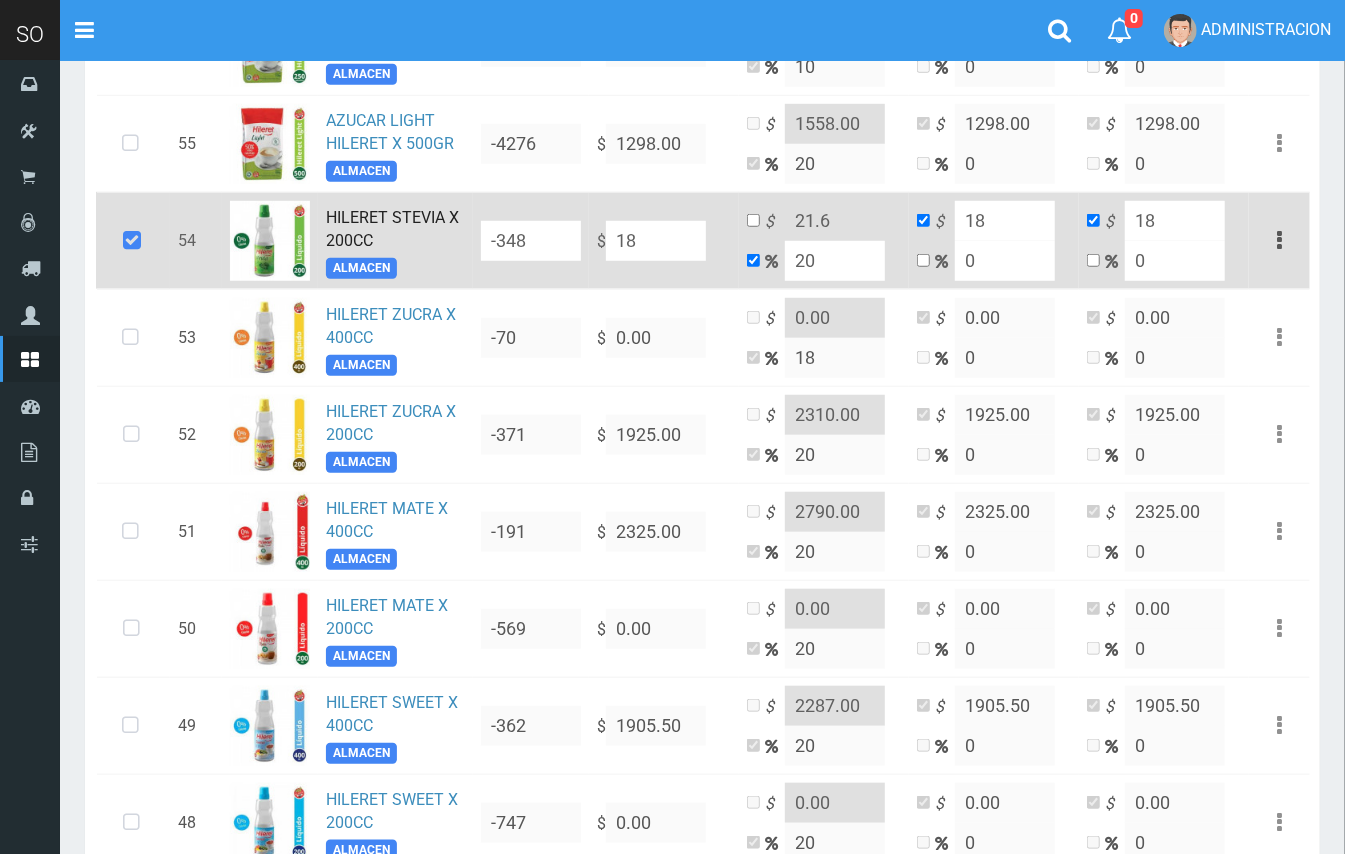 type on "188" 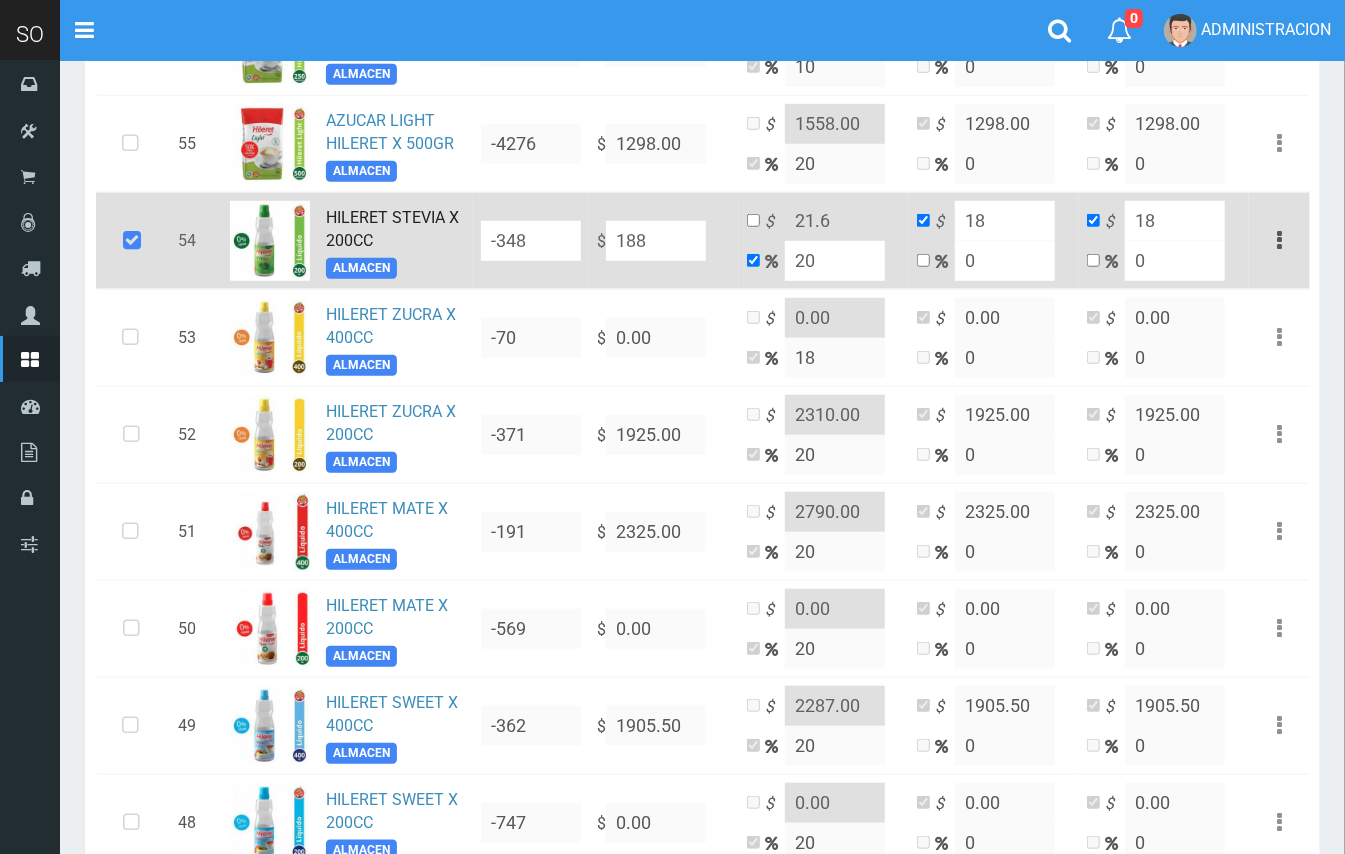 type on "225.6" 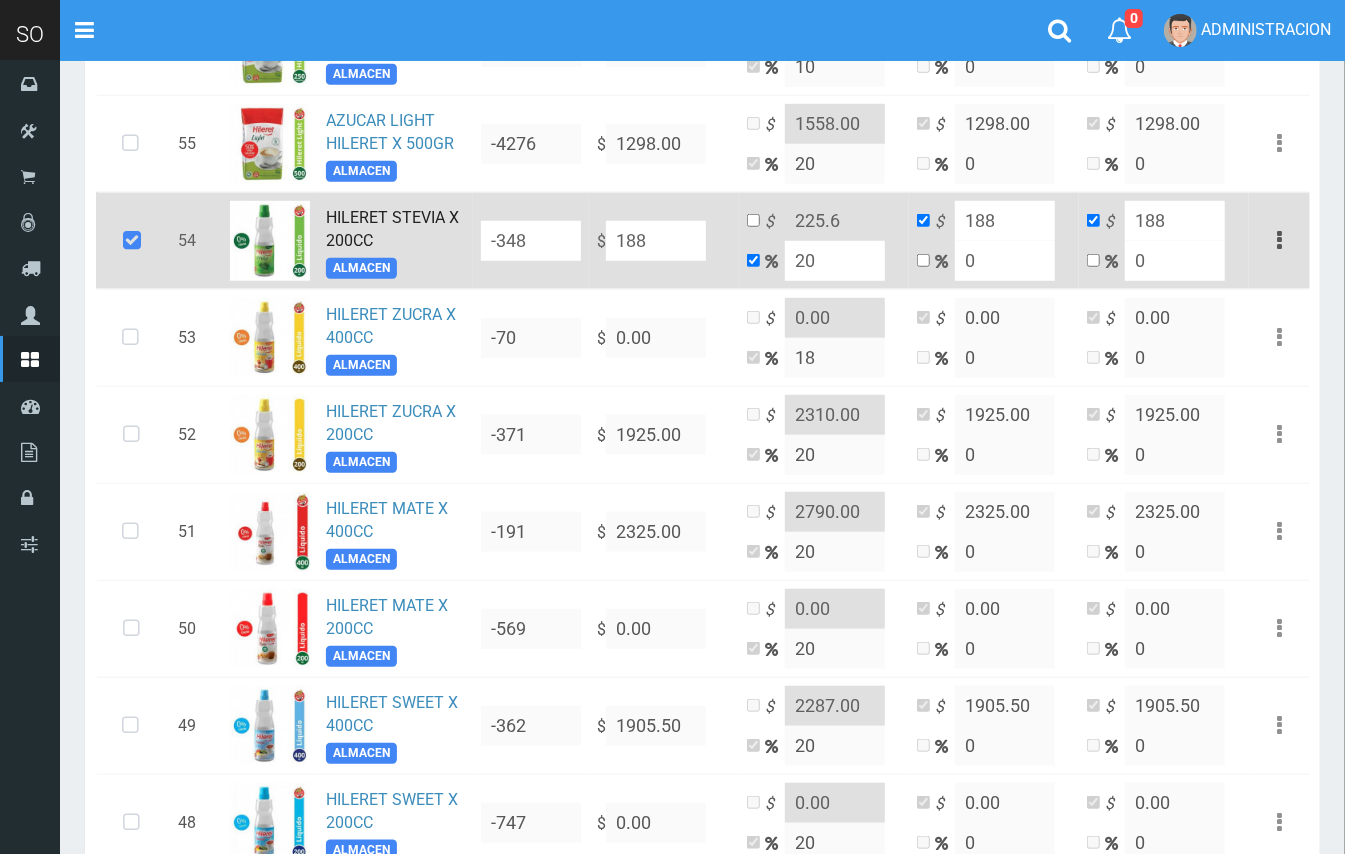 type on "1884" 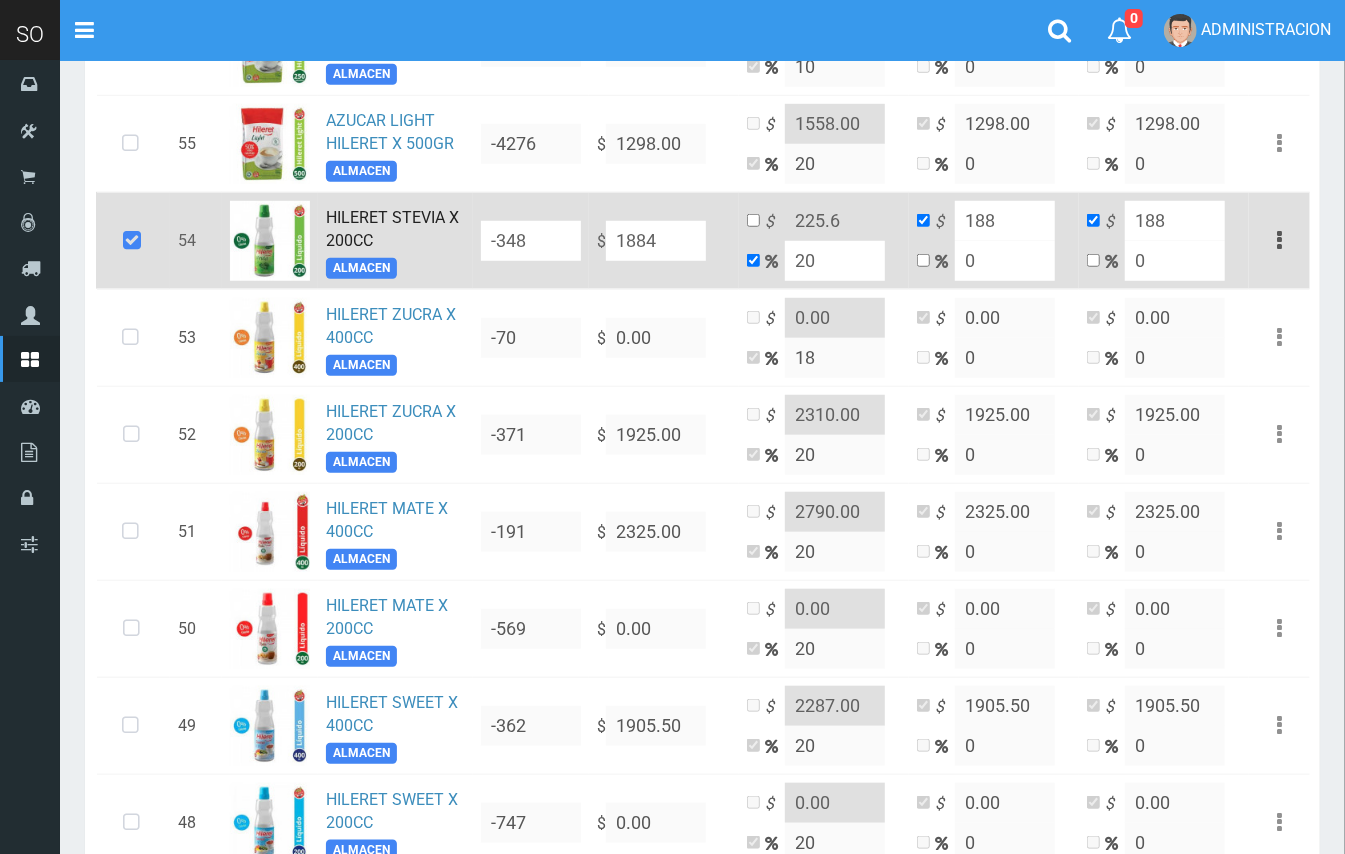 type on "2260.8" 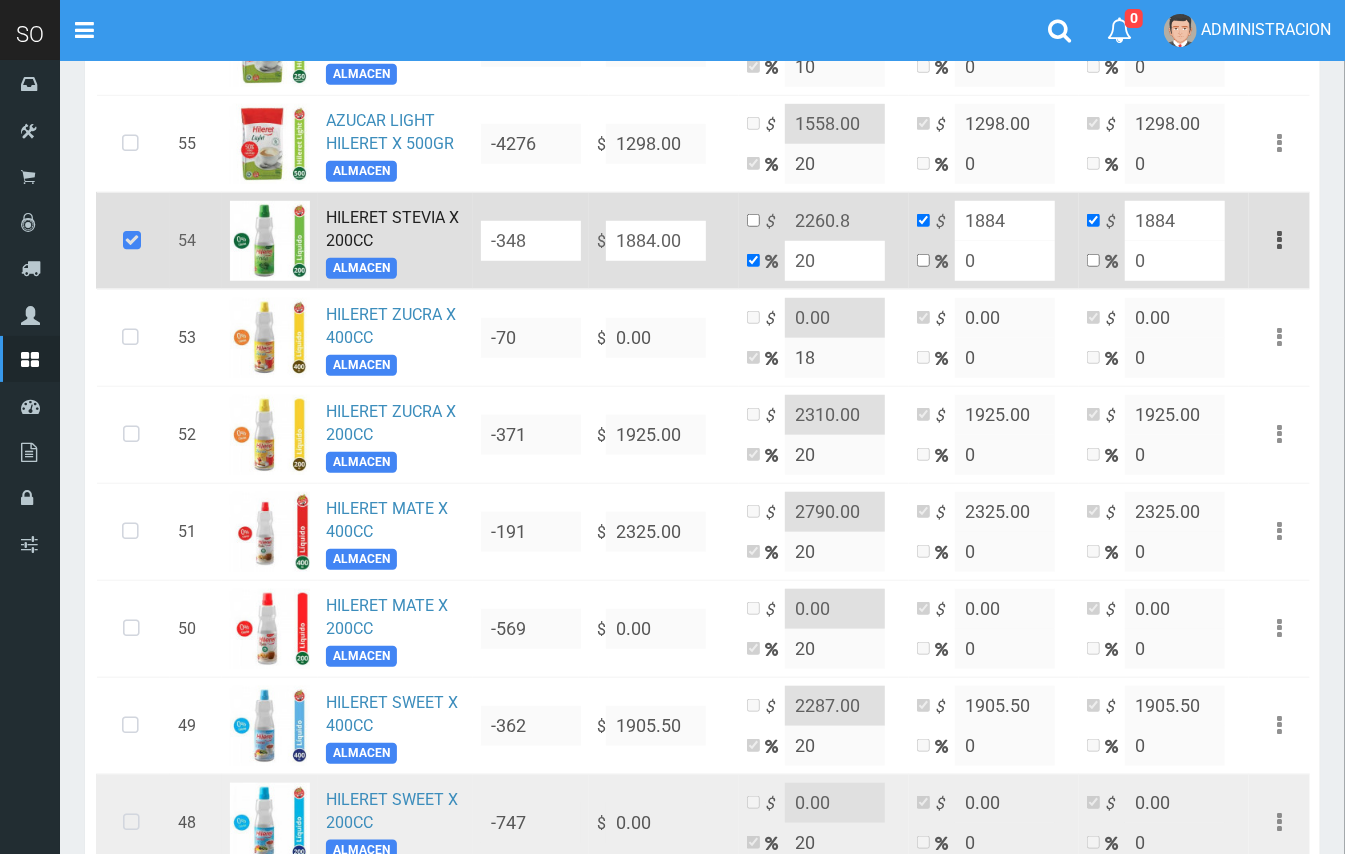 type on "1884.00" 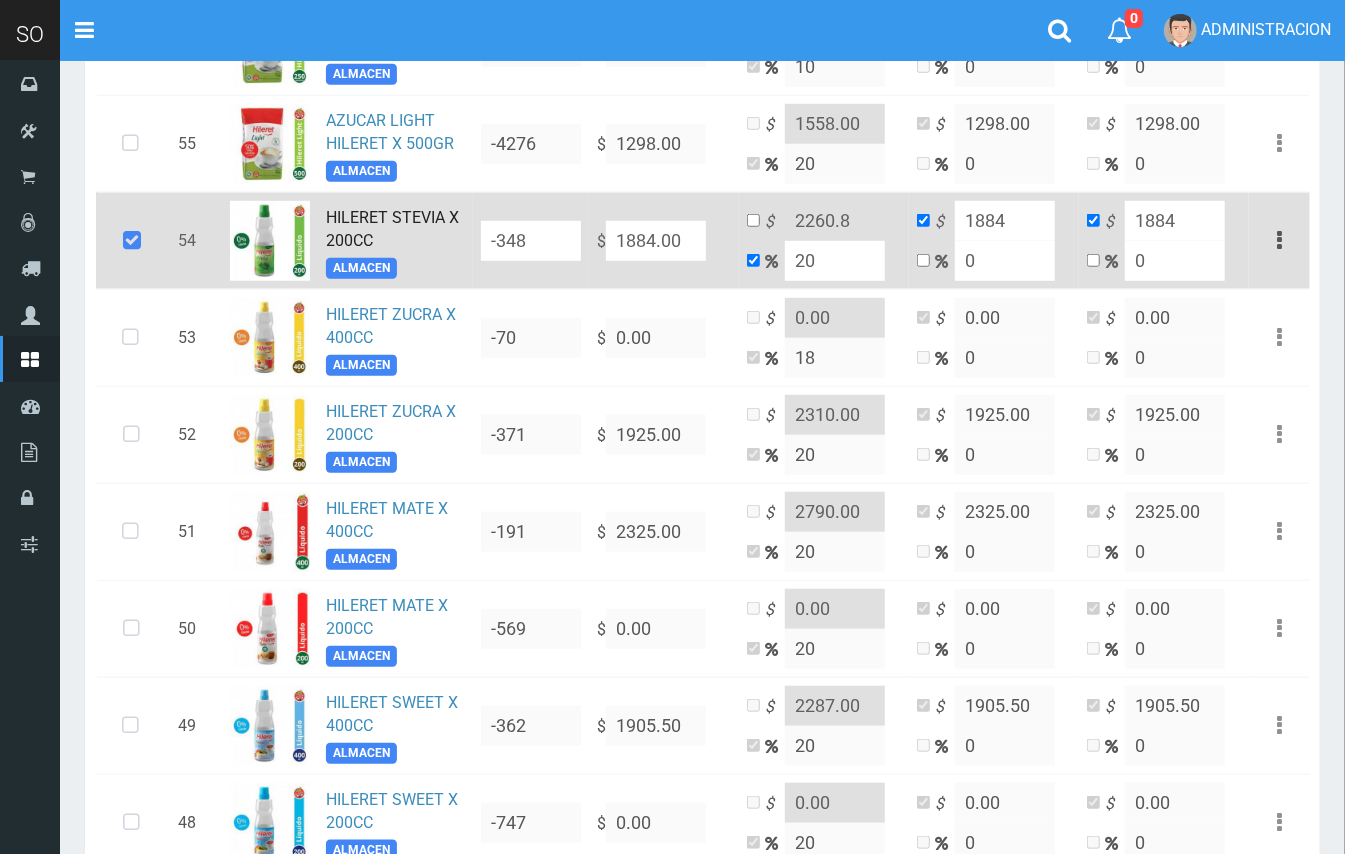 drag, startPoint x: 817, startPoint y: 265, endPoint x: 760, endPoint y: 260, distance: 57.21888 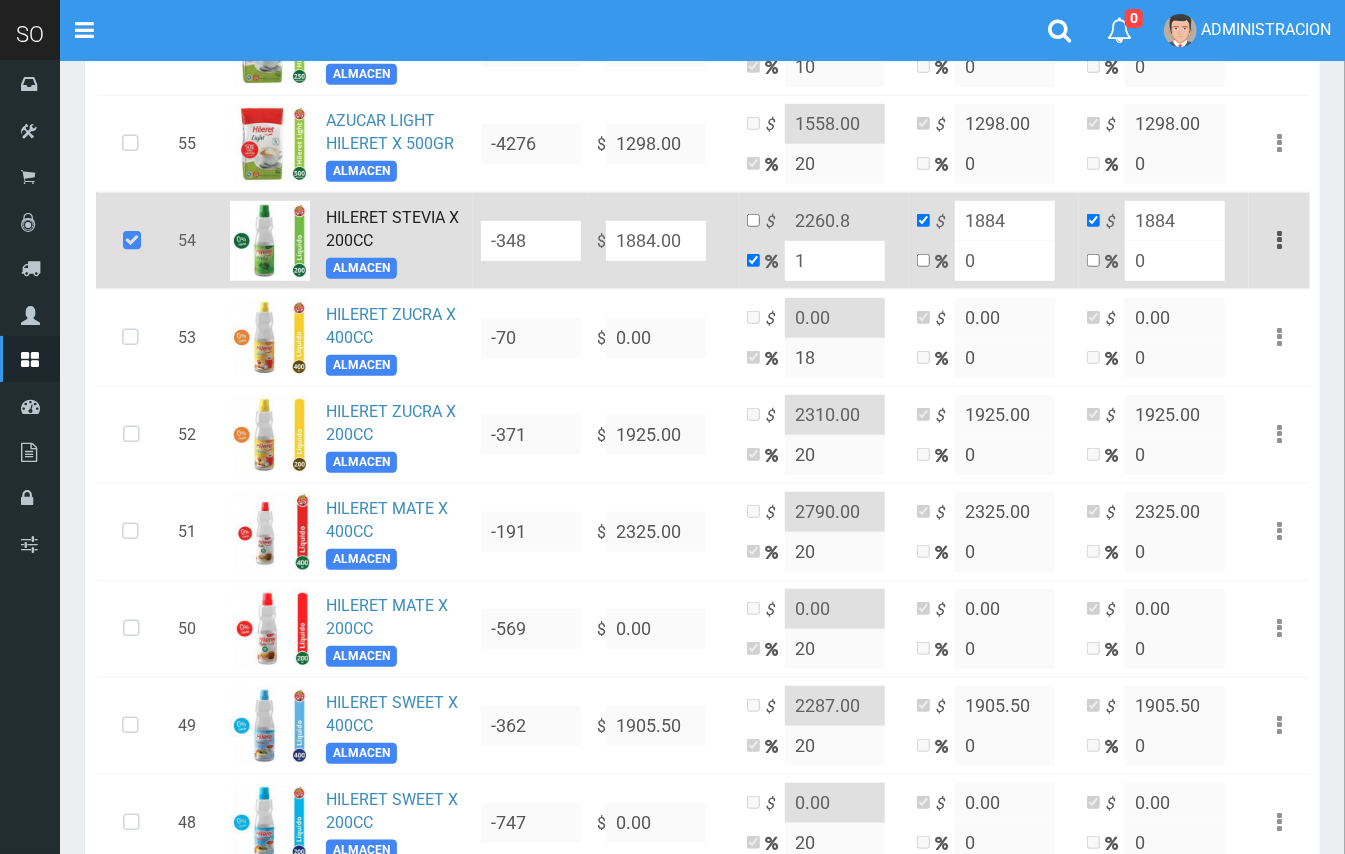 type on "1902.84" 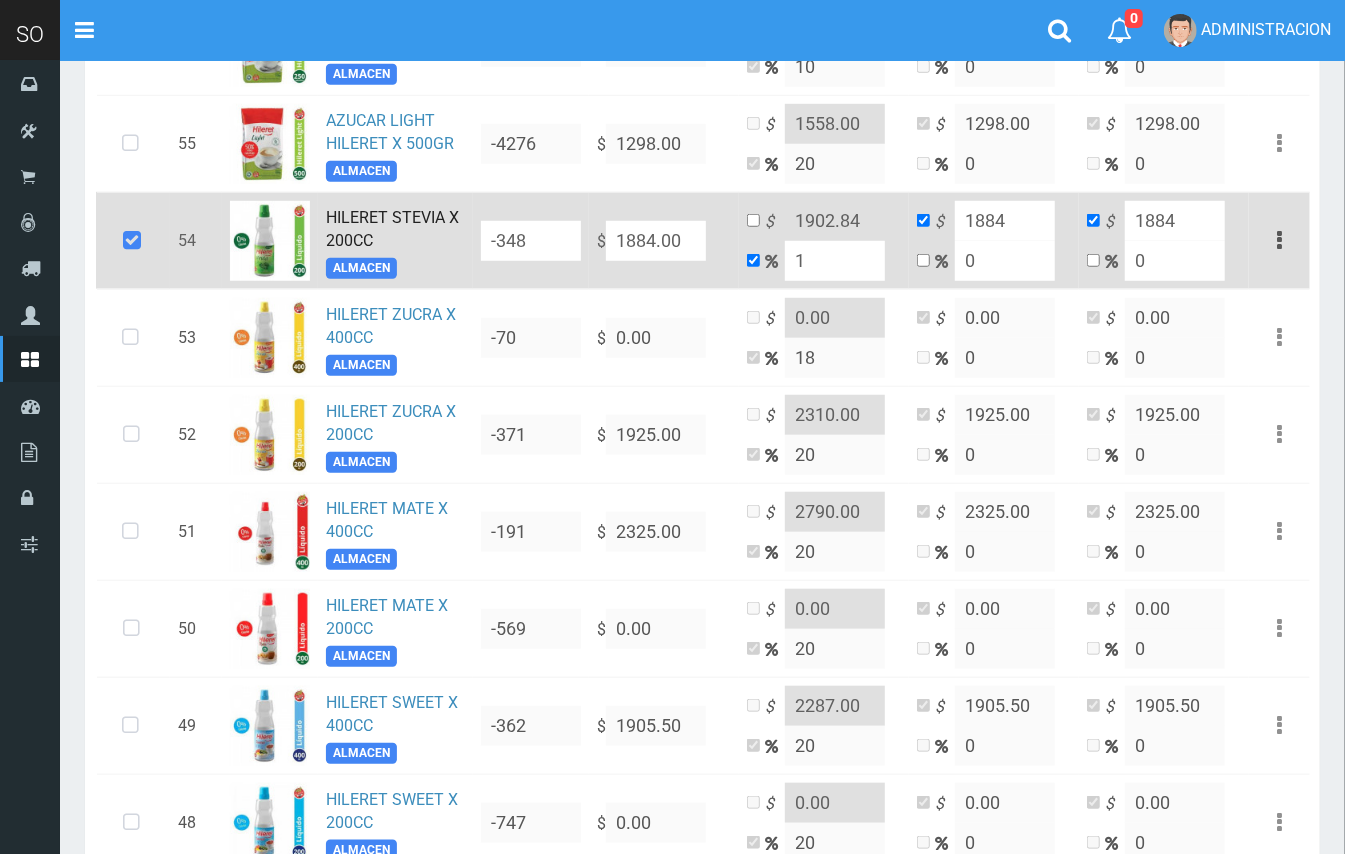 type on "10" 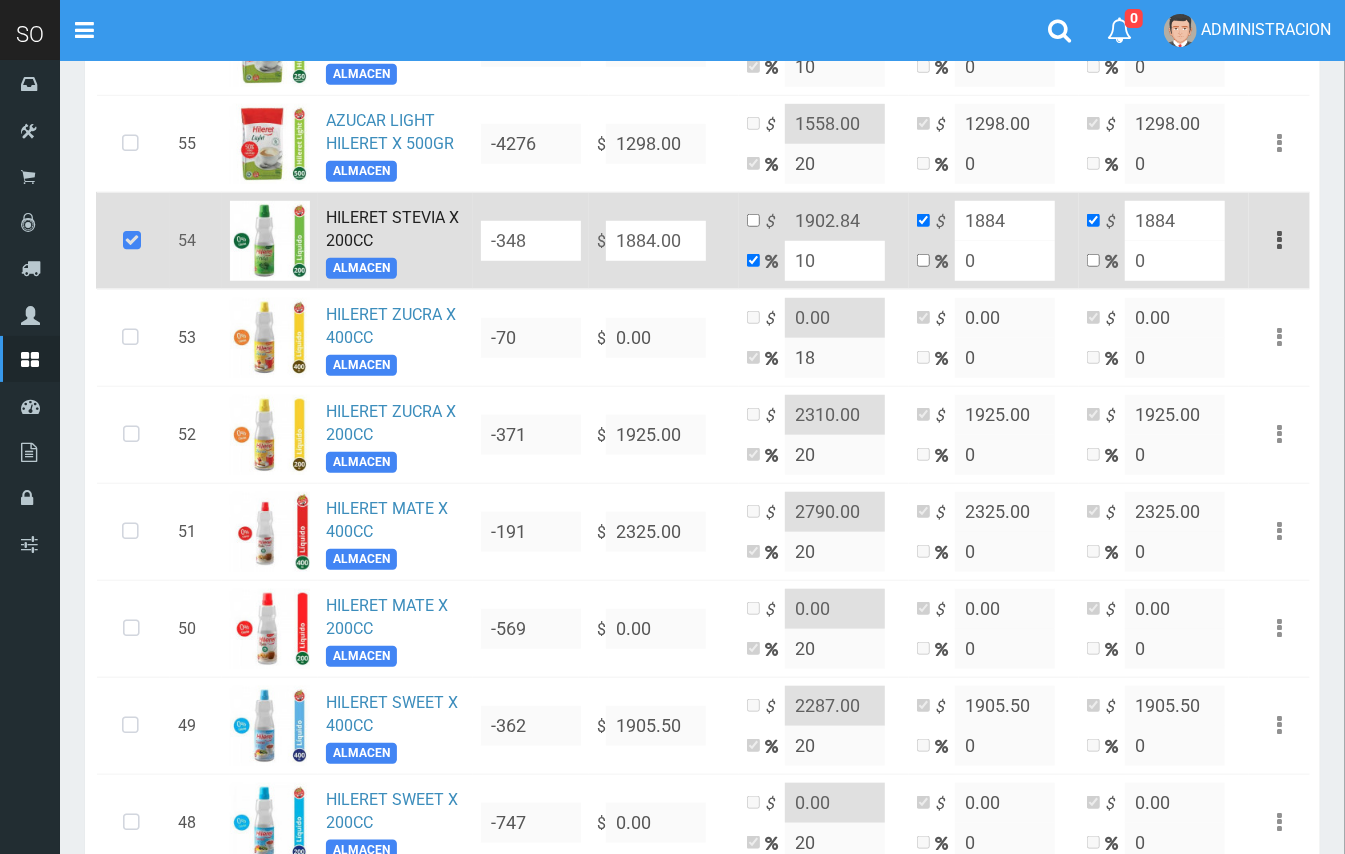 type on "2072.4" 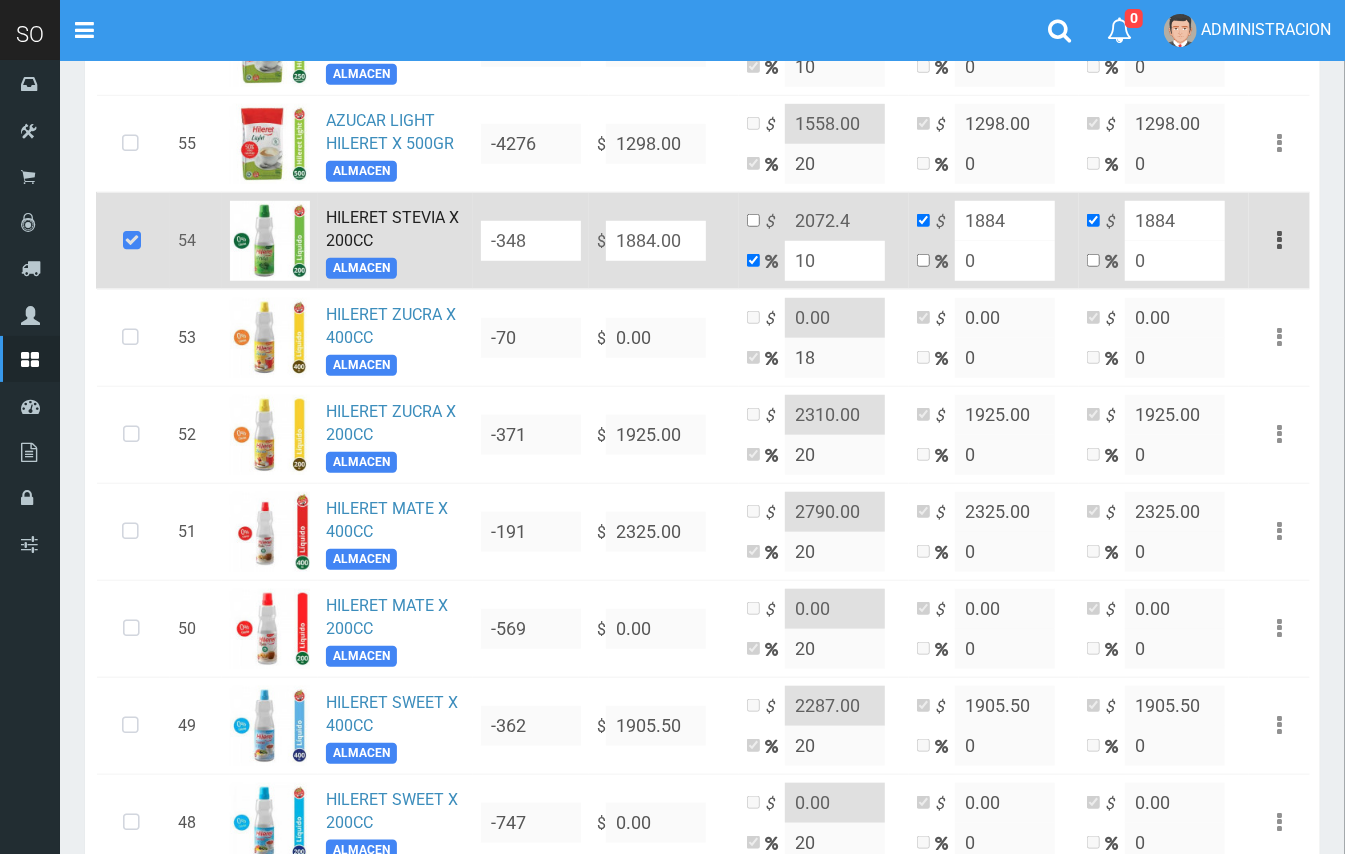 drag, startPoint x: 825, startPoint y: 244, endPoint x: 776, endPoint y: 234, distance: 50.01 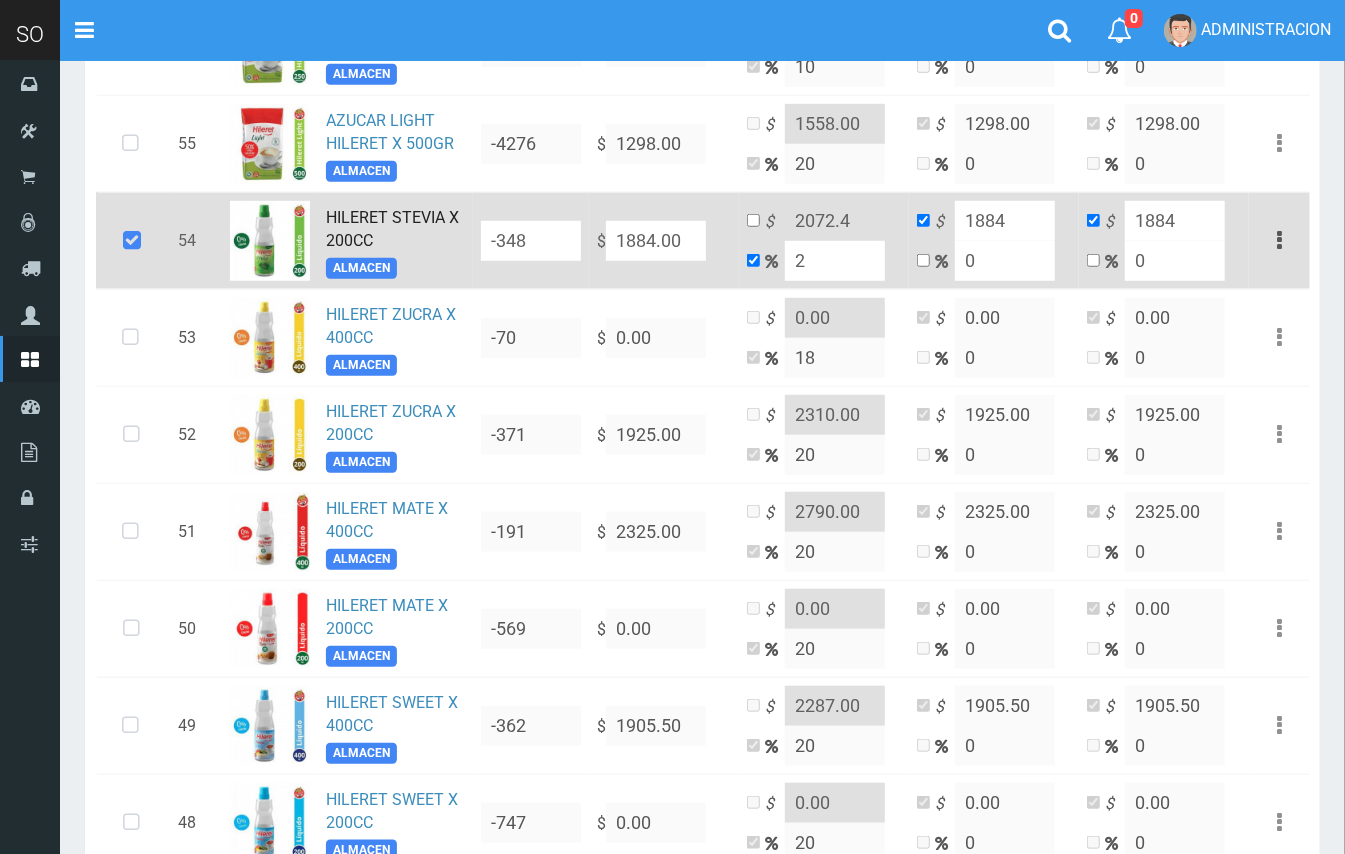 type on "1921.68" 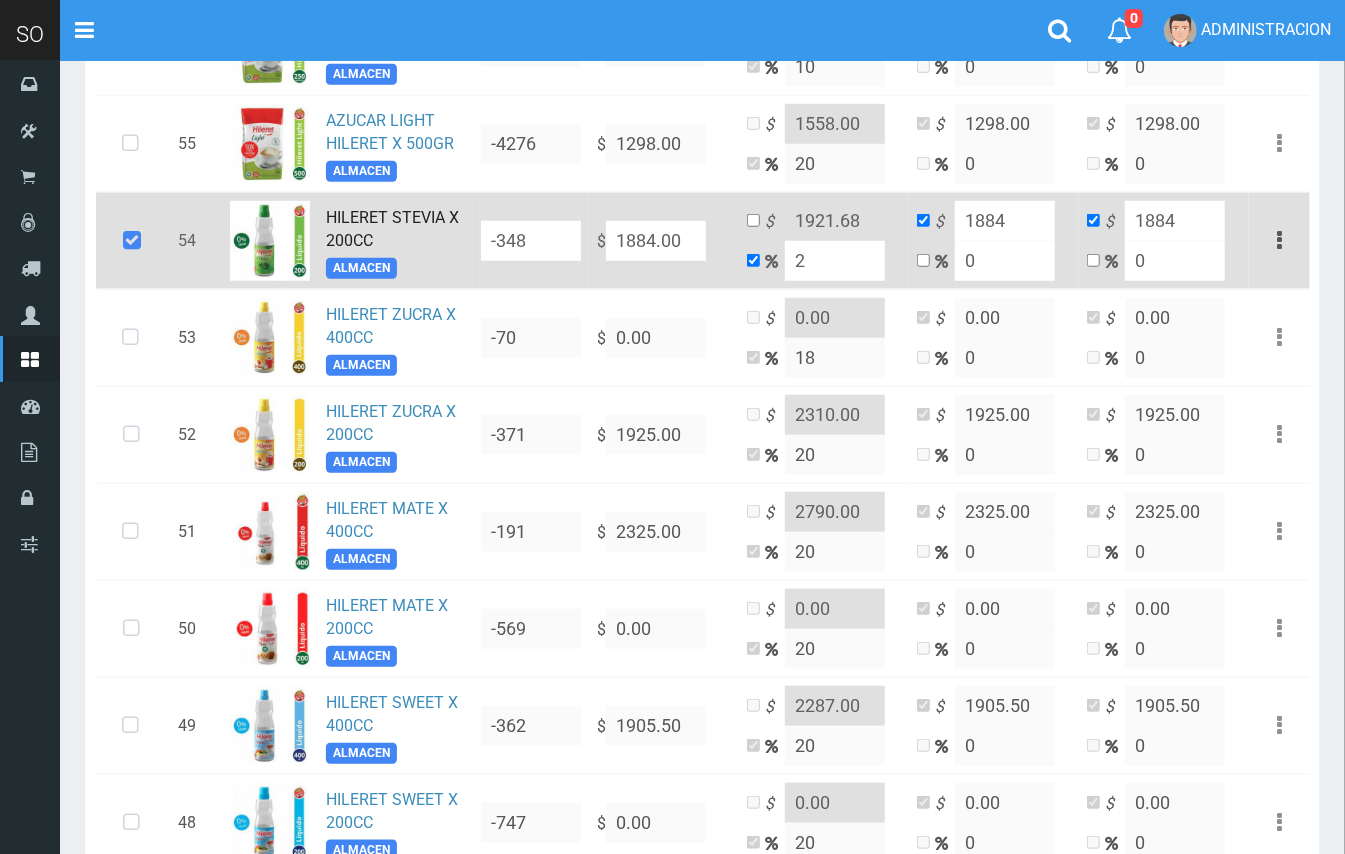 type on "20" 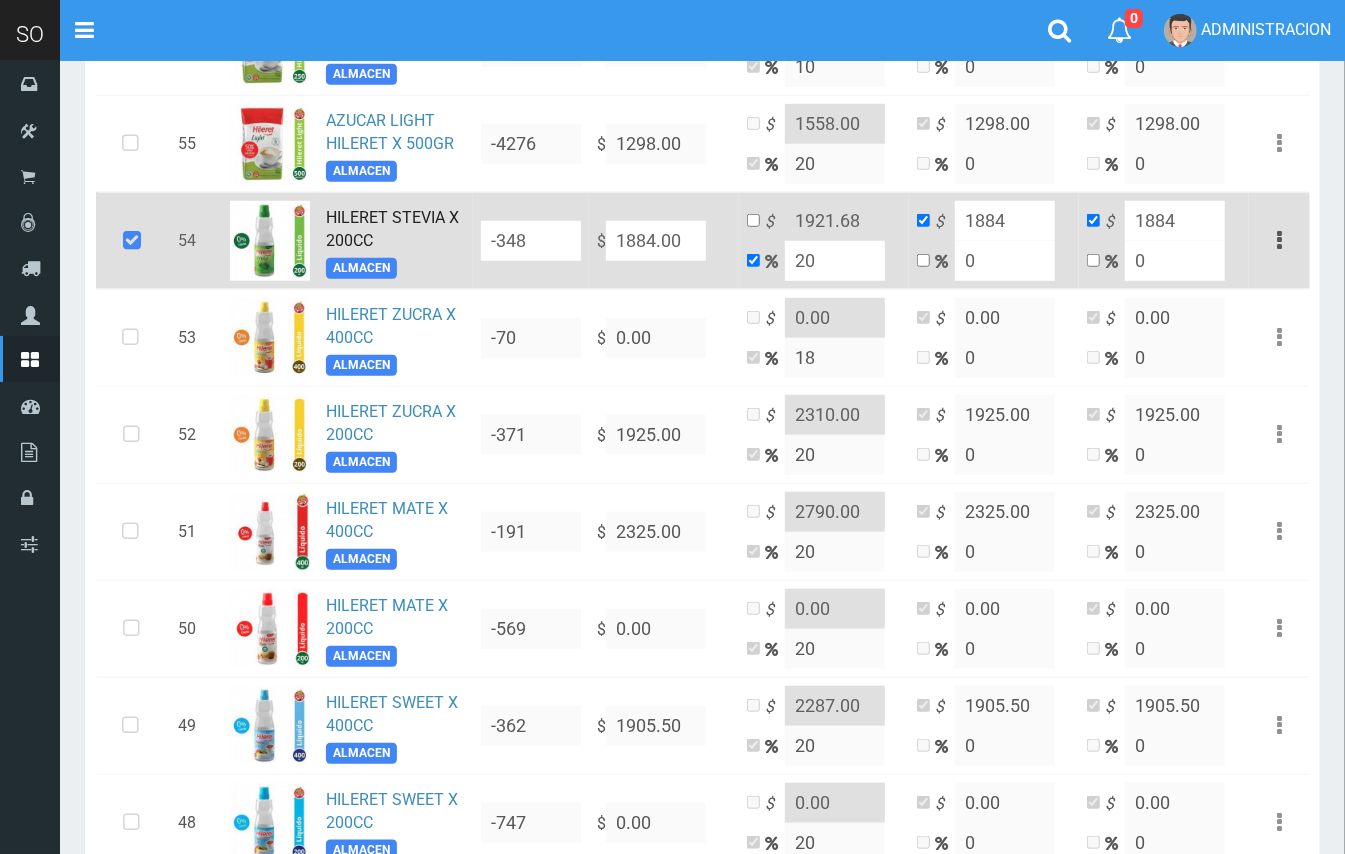 type on "2260.8" 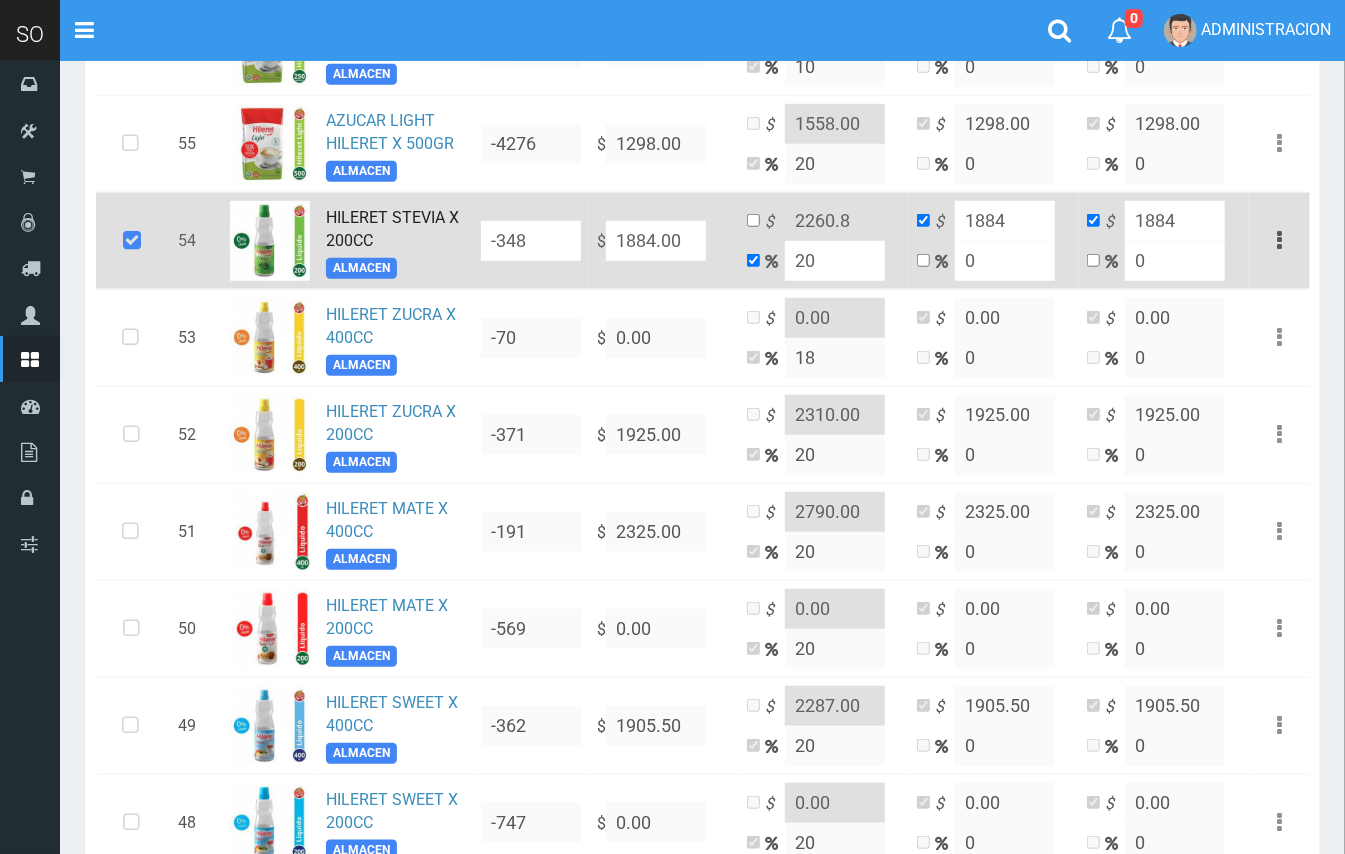 type on "20" 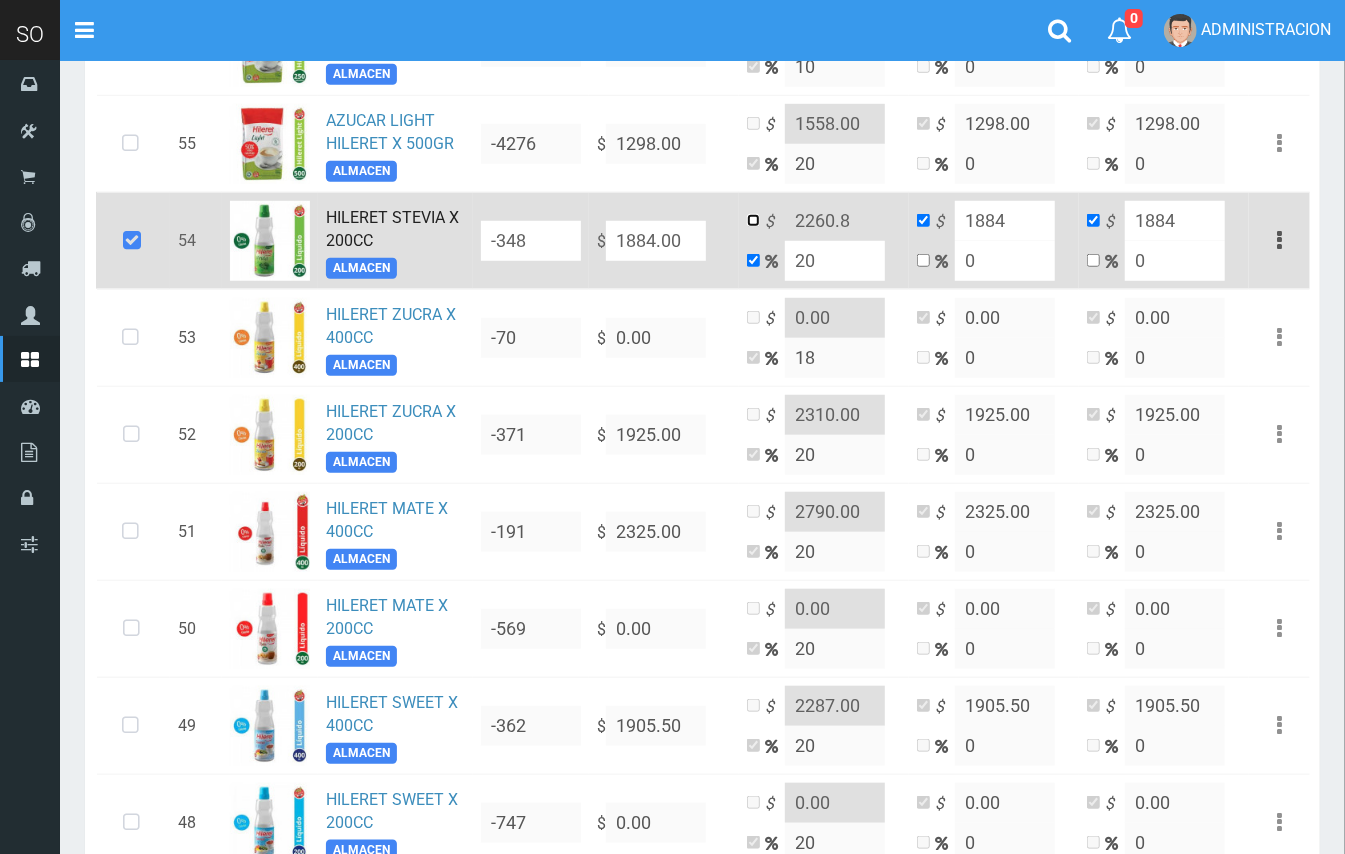 click at bounding box center (753, 220) 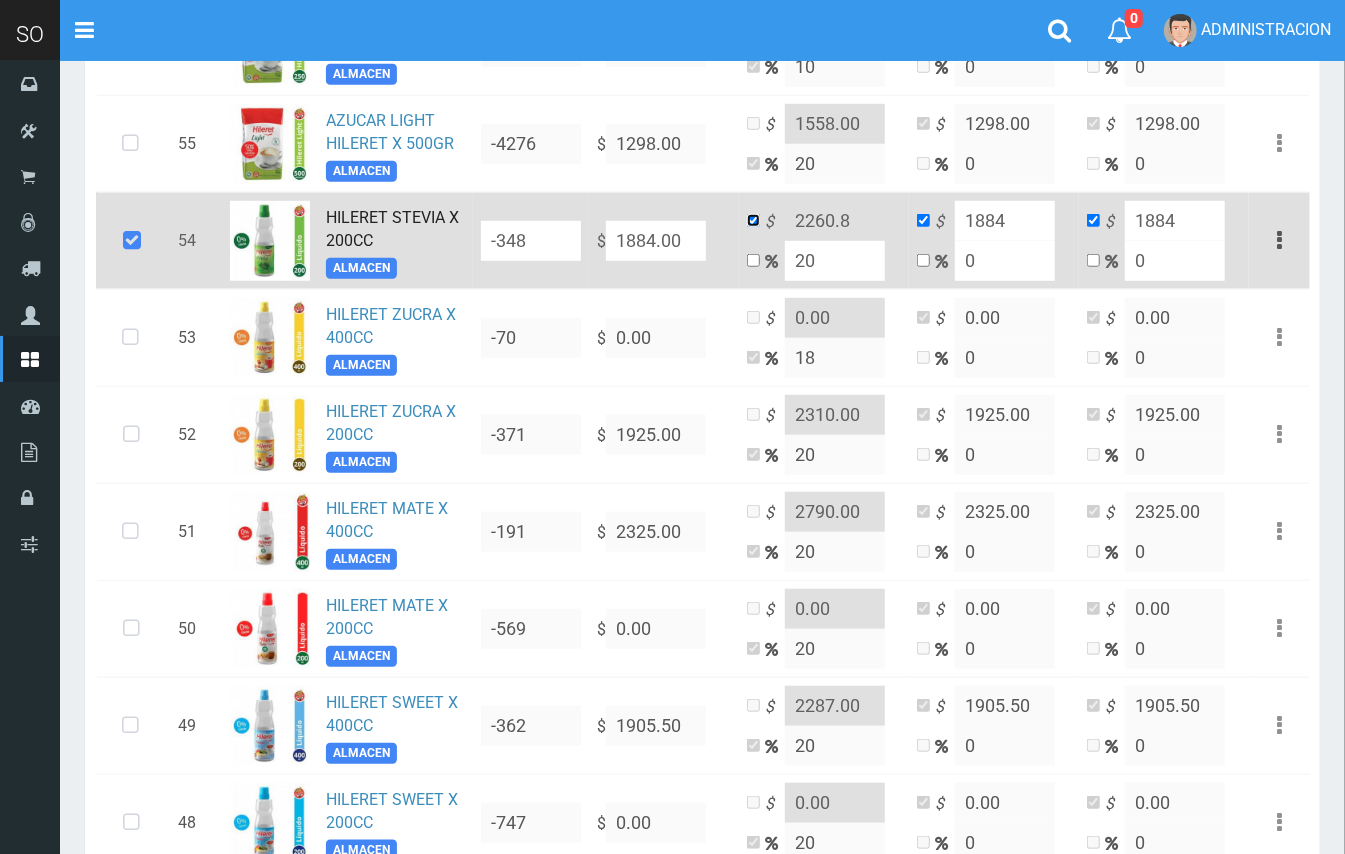 checkbox on "false" 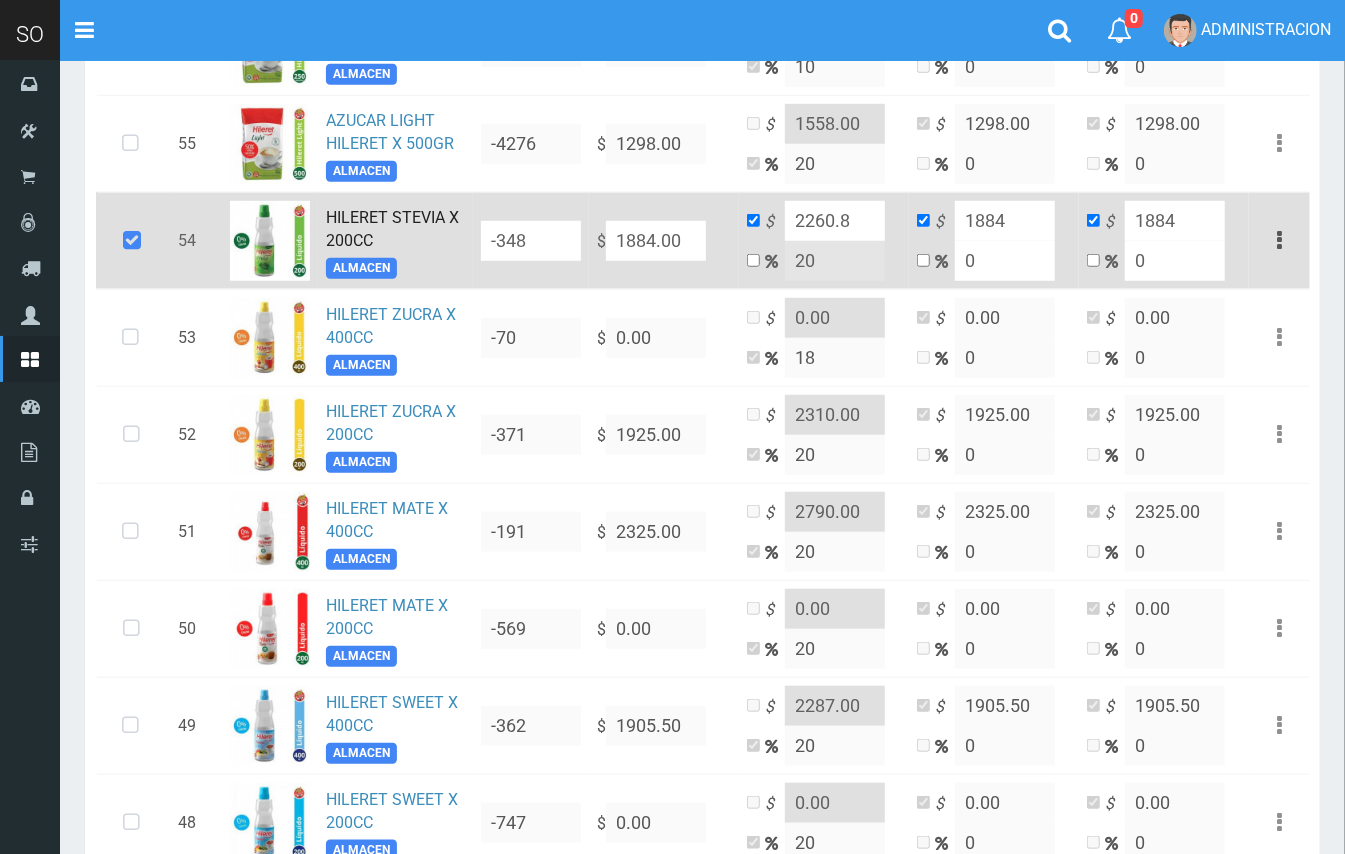drag, startPoint x: 845, startPoint y: 226, endPoint x: 825, endPoint y: 220, distance: 20.880613 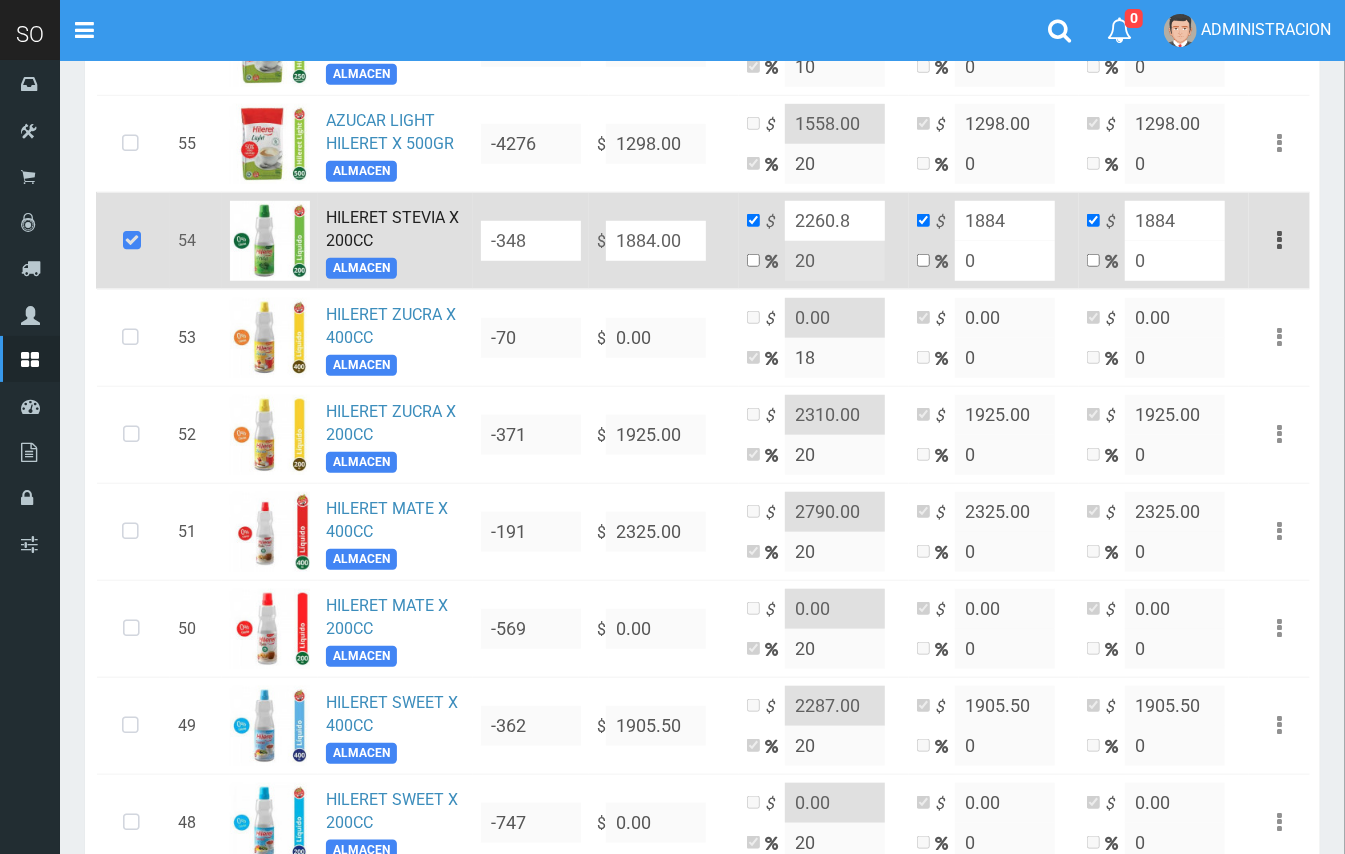 click on "2260.8" at bounding box center [835, 221] 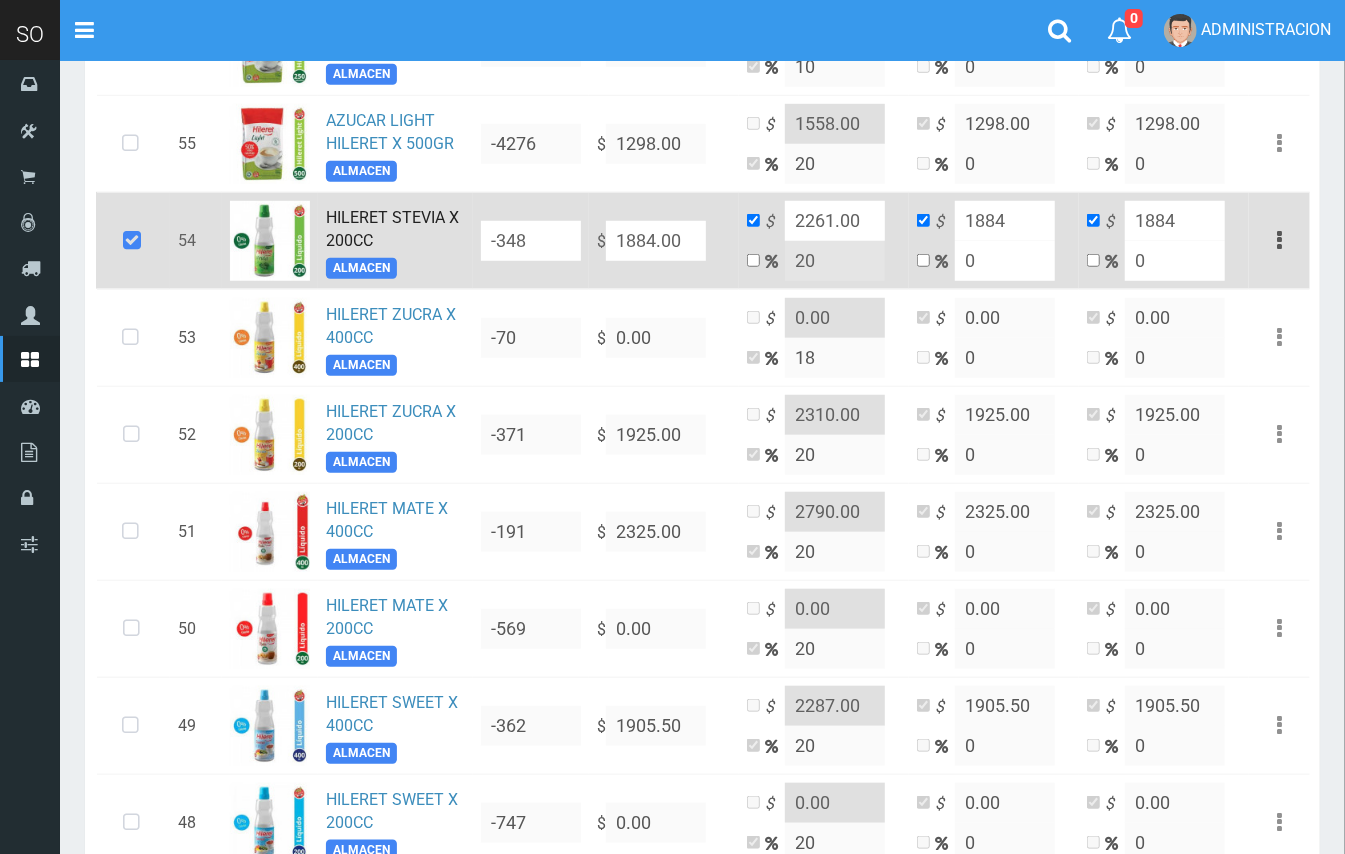 scroll, scrollTop: 0, scrollLeft: 0, axis: both 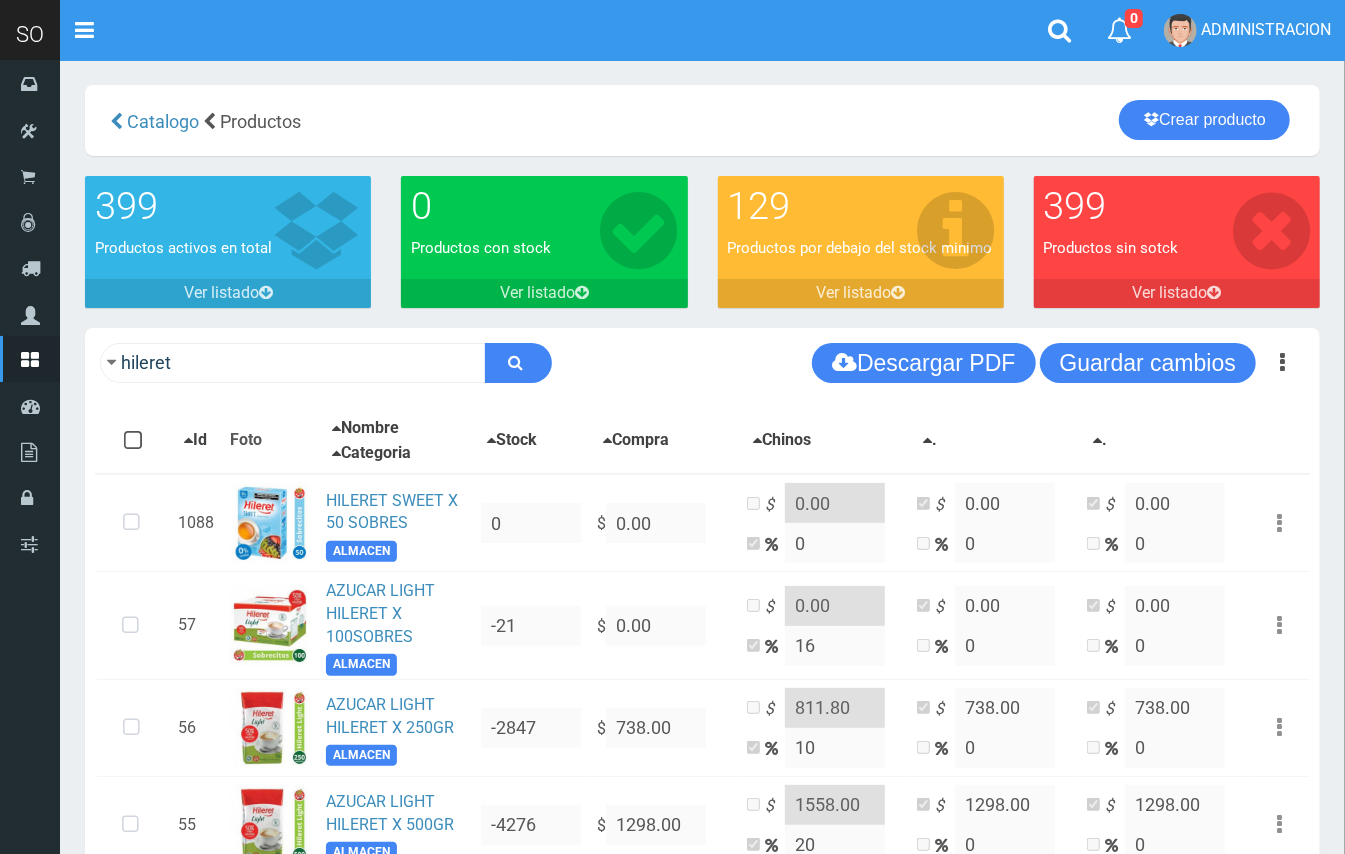 type on "2261.00" 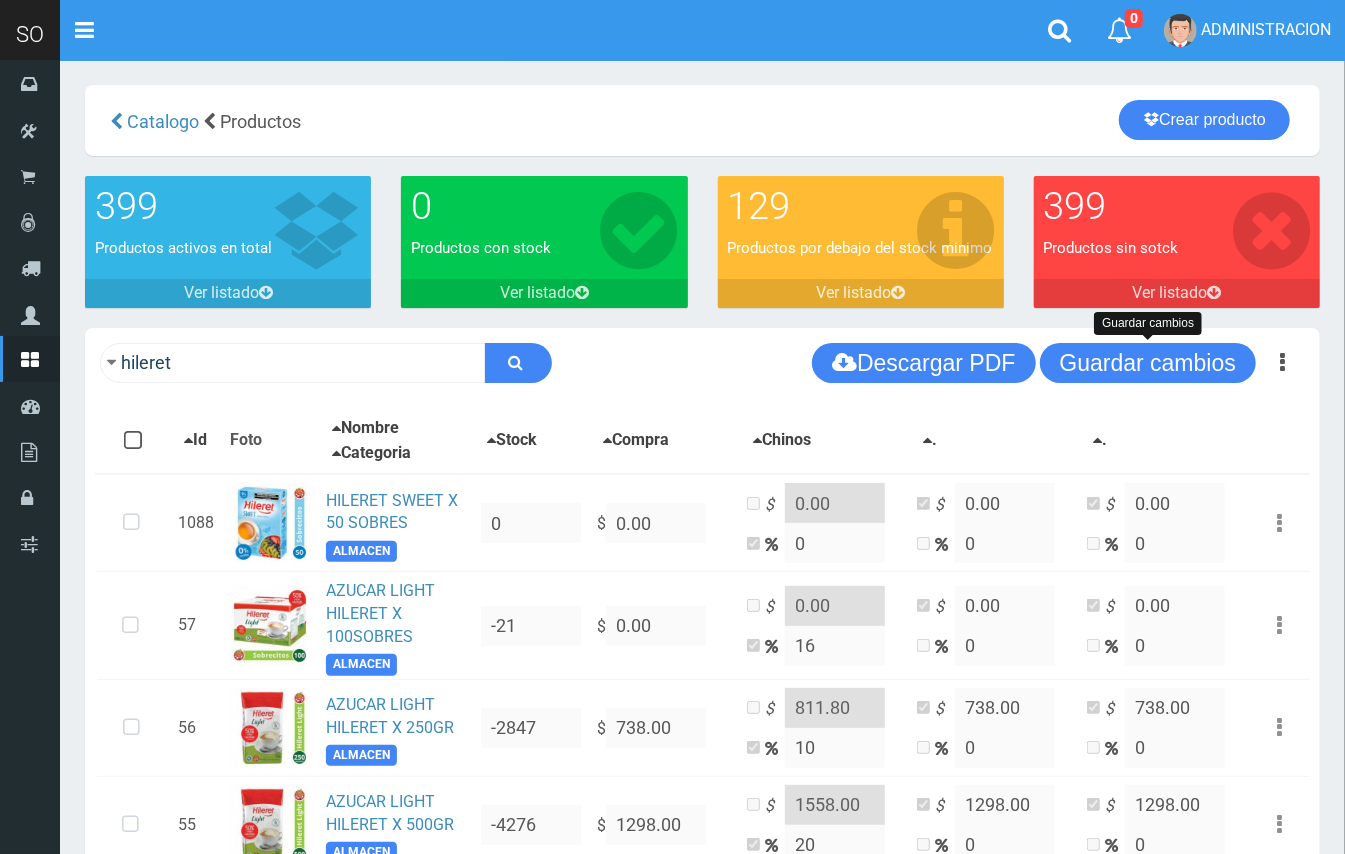 drag, startPoint x: 1201, startPoint y: 368, endPoint x: 992, endPoint y: 145, distance: 305.6305 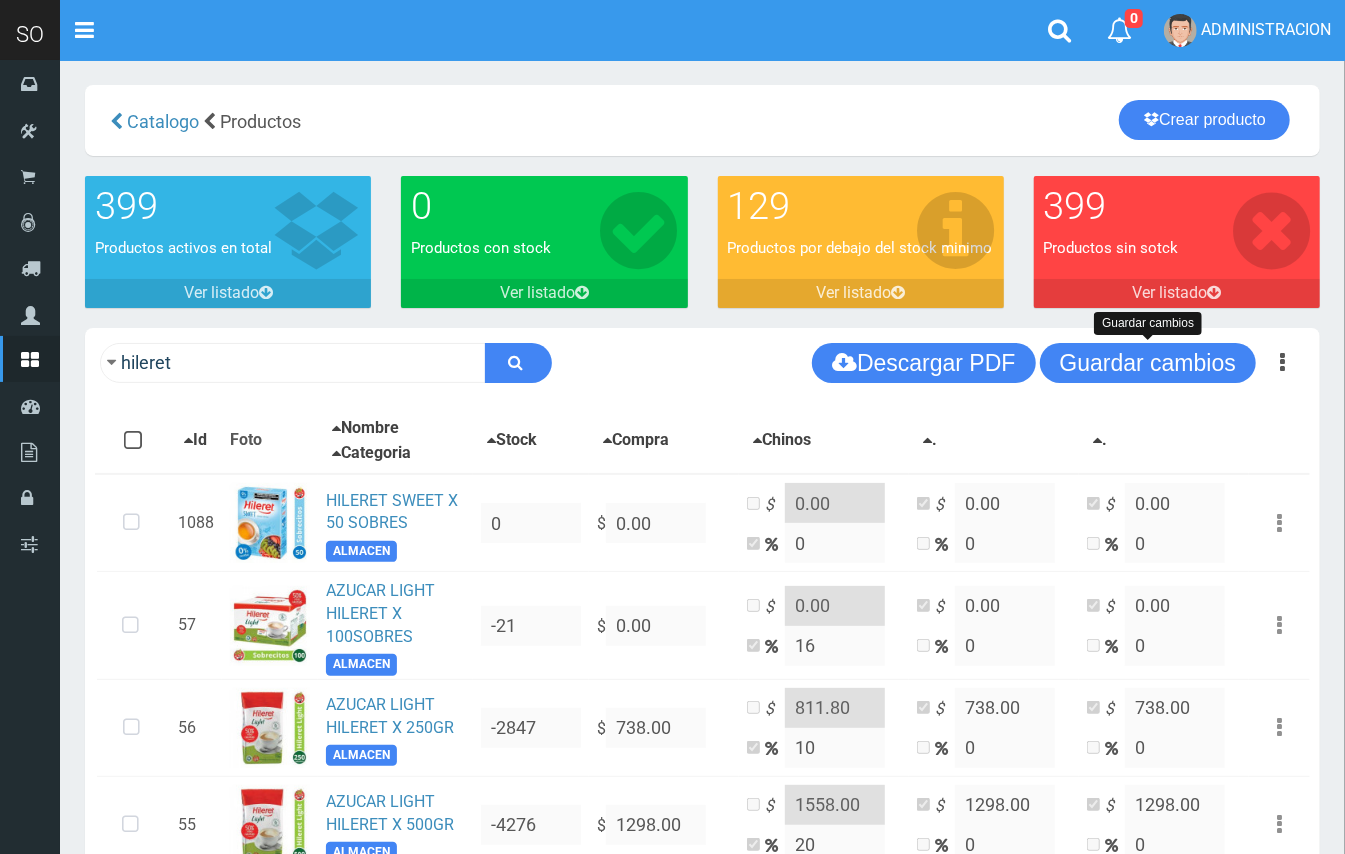 click on "Guardar cambios" at bounding box center (1148, 363) 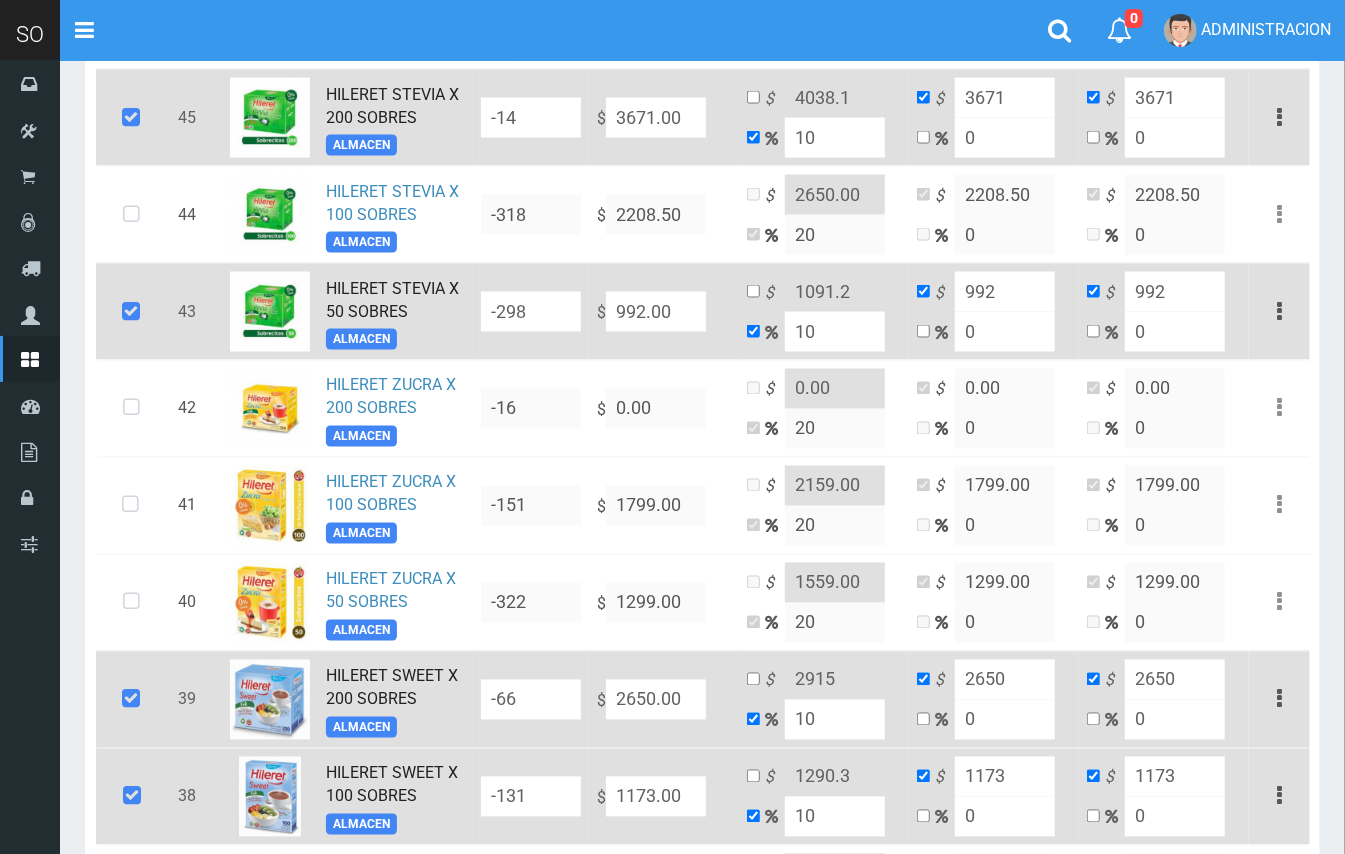 scroll, scrollTop: 1808, scrollLeft: 0, axis: vertical 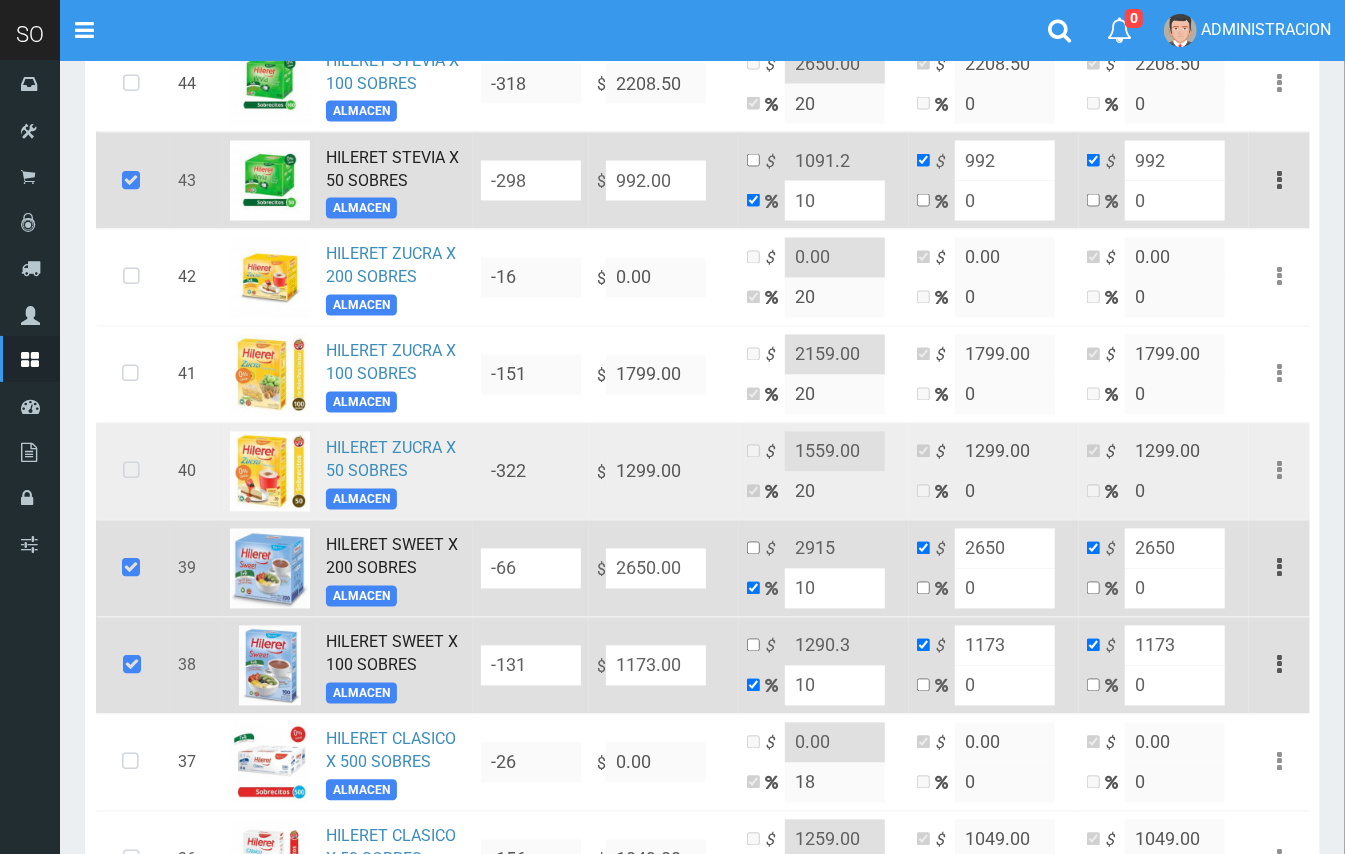 click at bounding box center [131, 472] 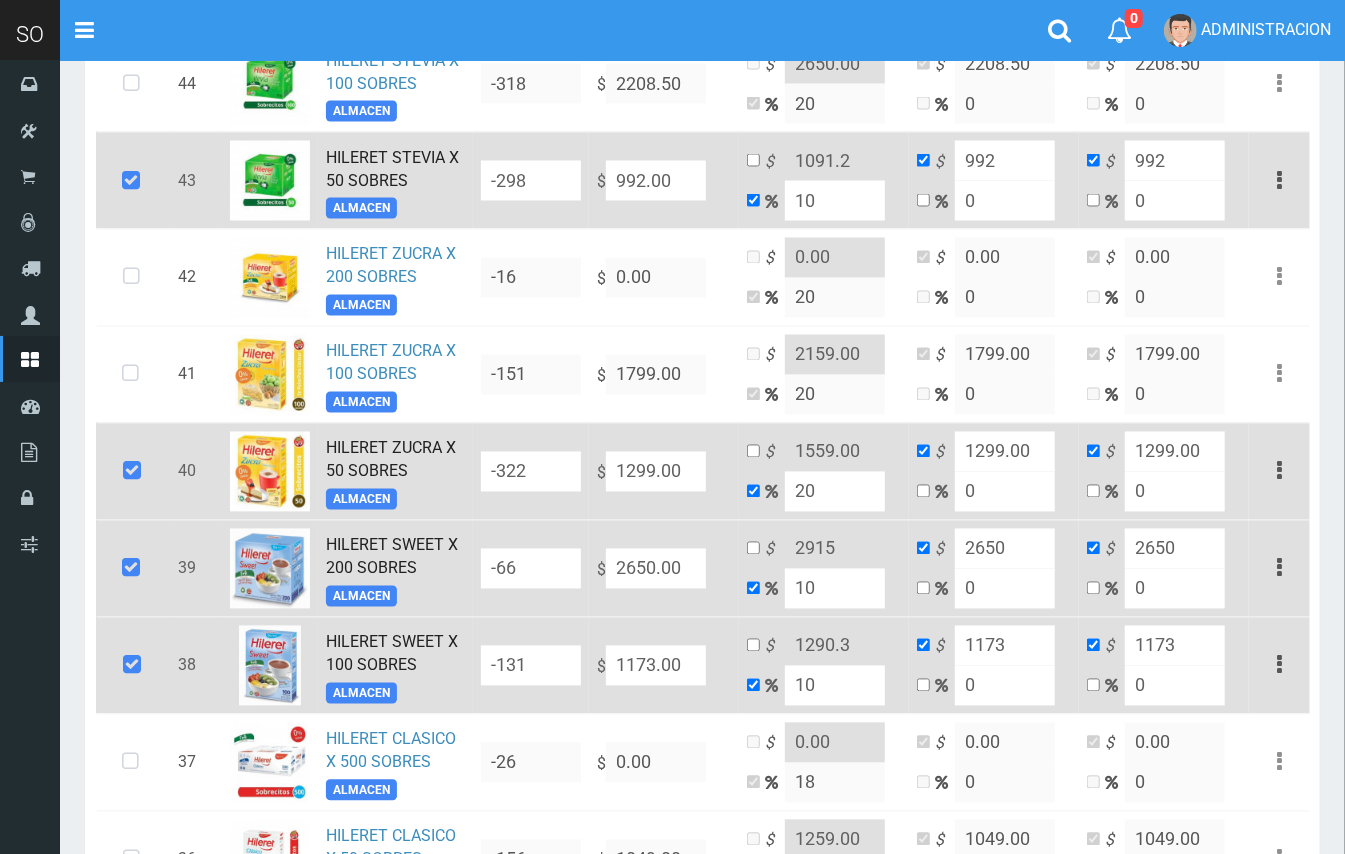 drag, startPoint x: 704, startPoint y: 469, endPoint x: 600, endPoint y: 457, distance: 104.69002 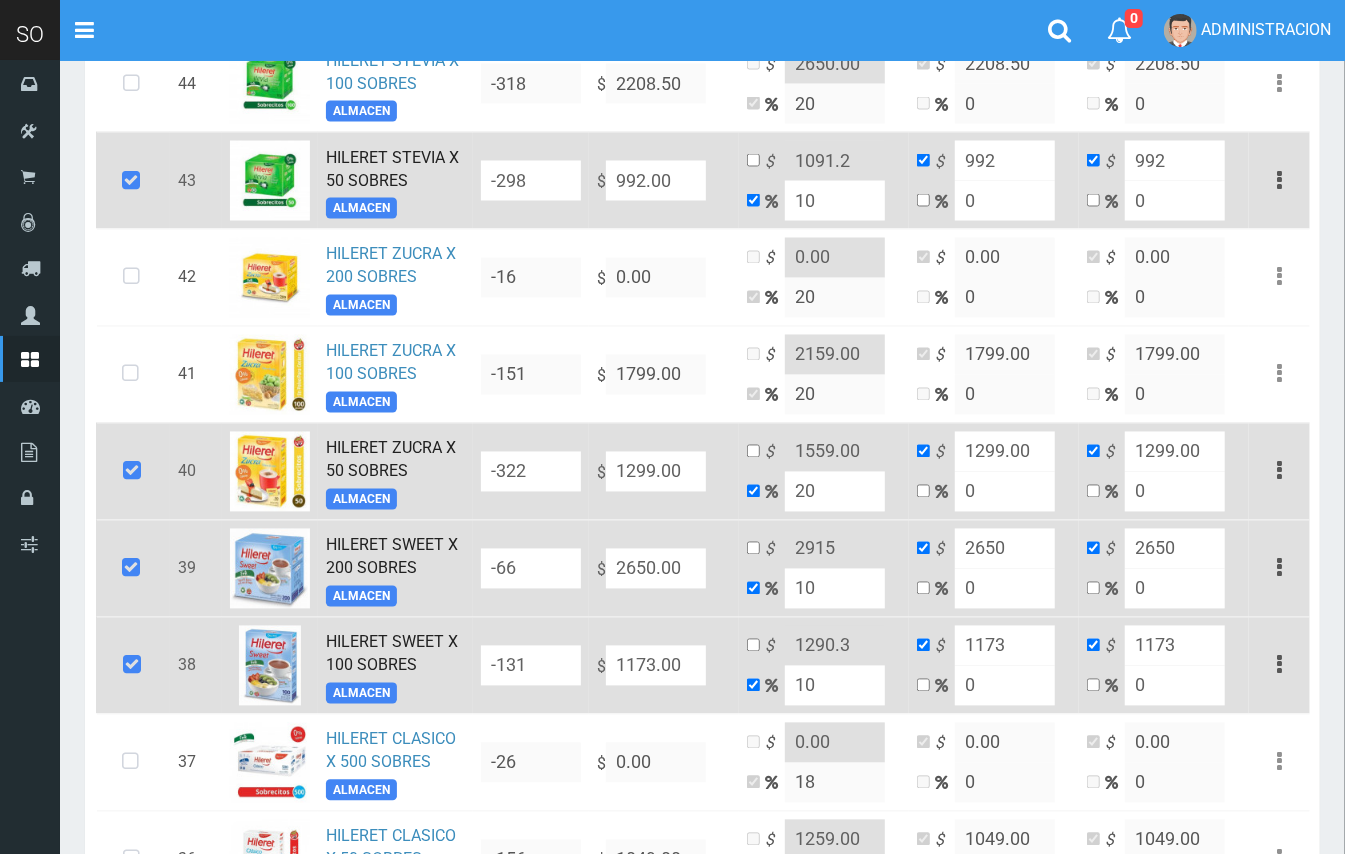 type on "6" 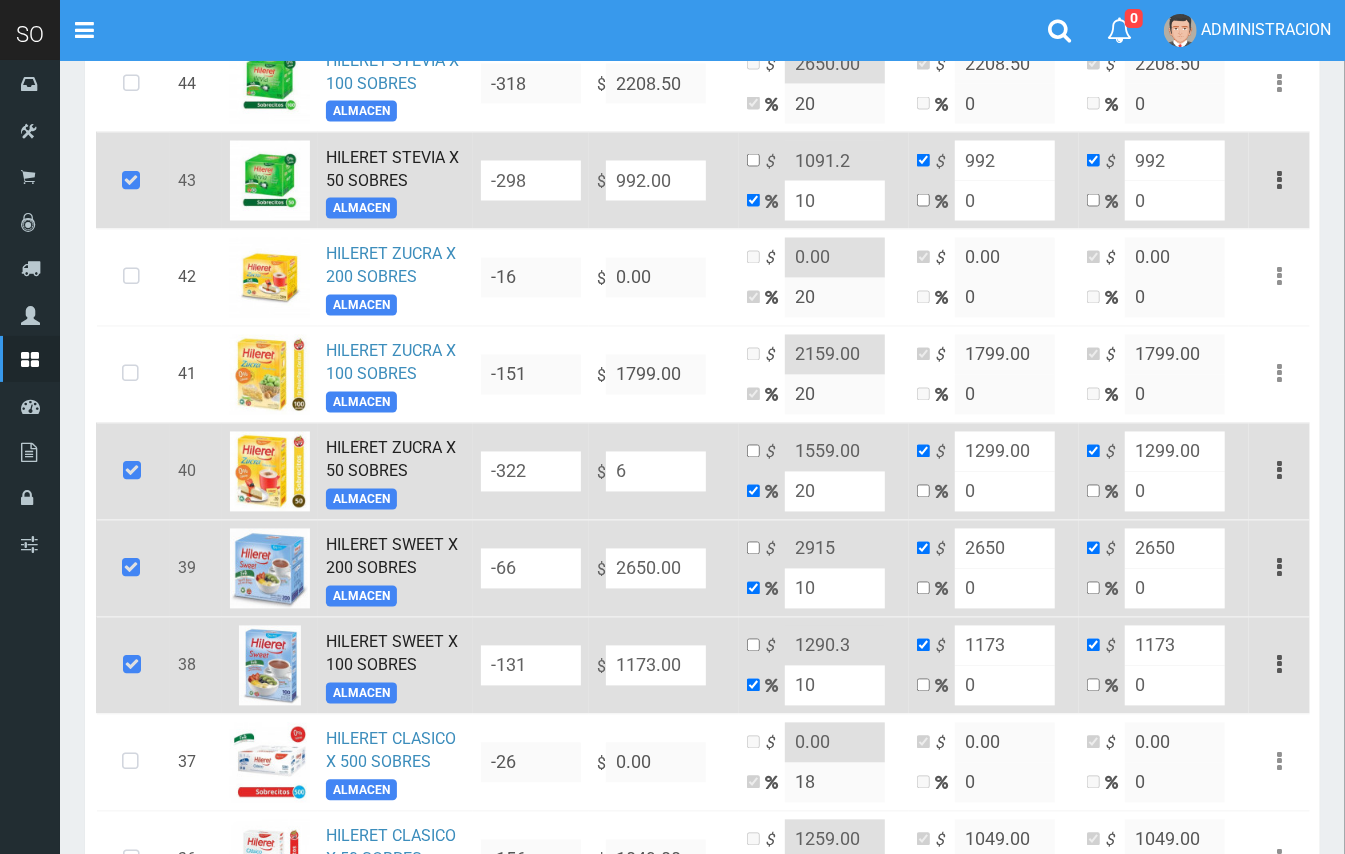 type on "7.2" 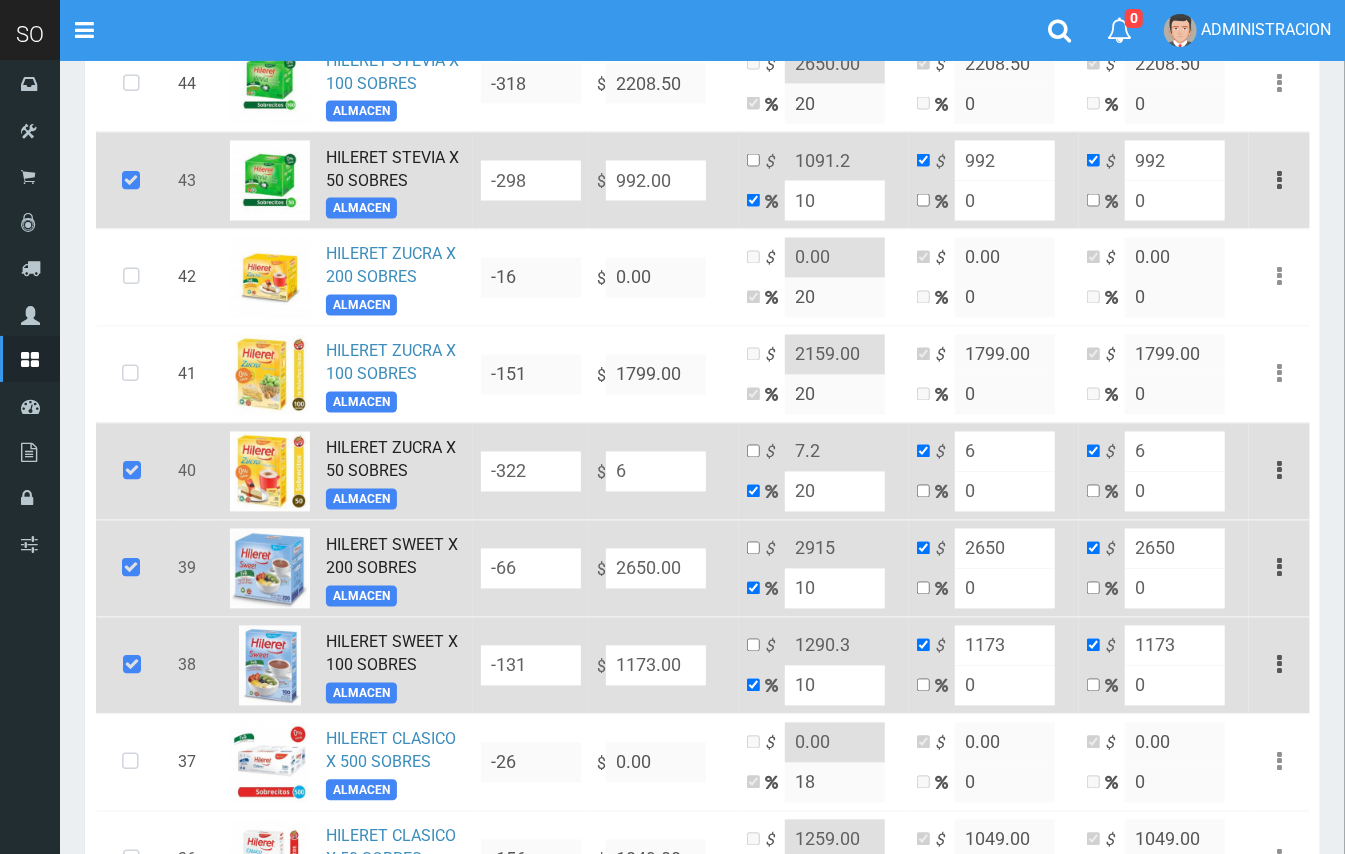 type on "64" 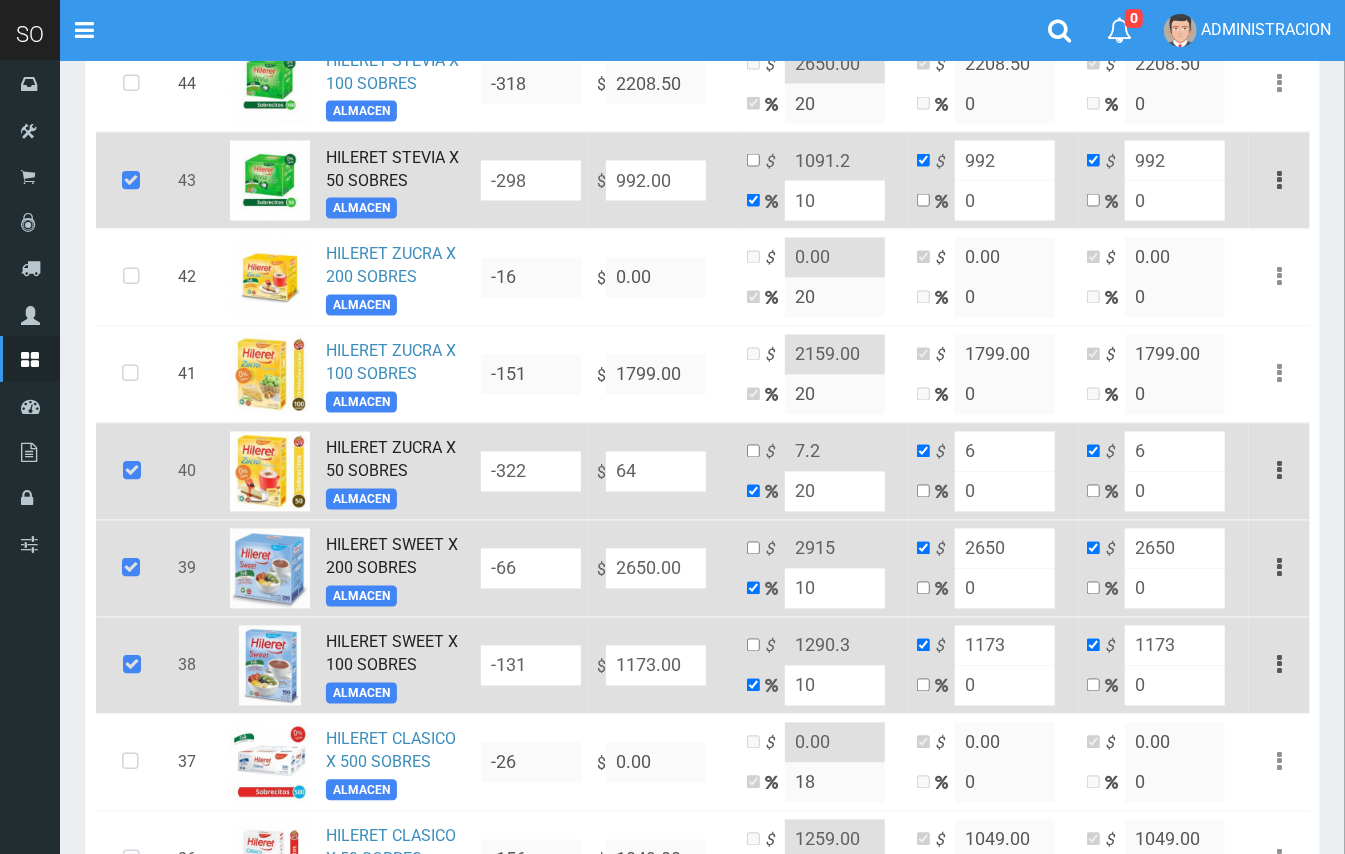 type on "76.8" 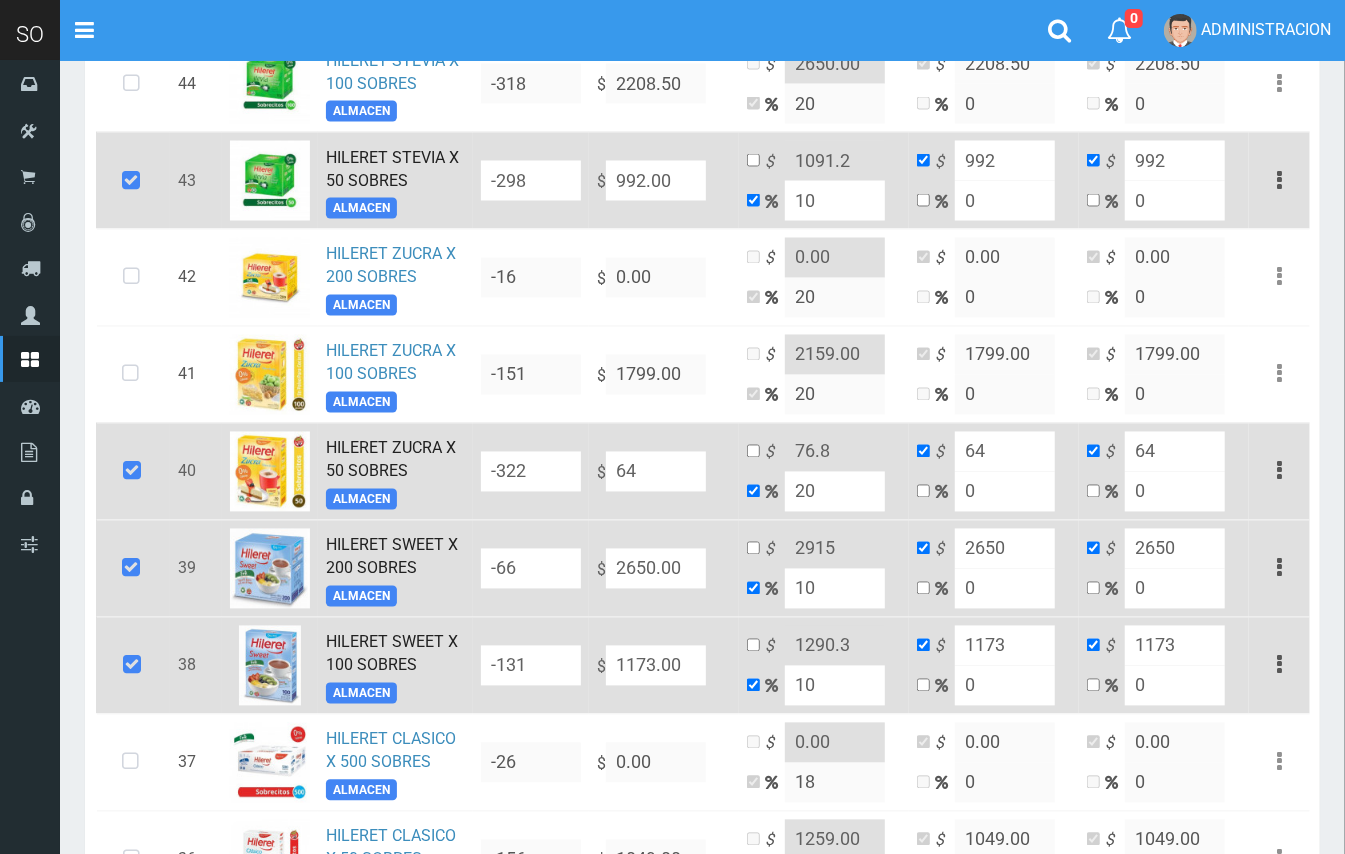 type on "645" 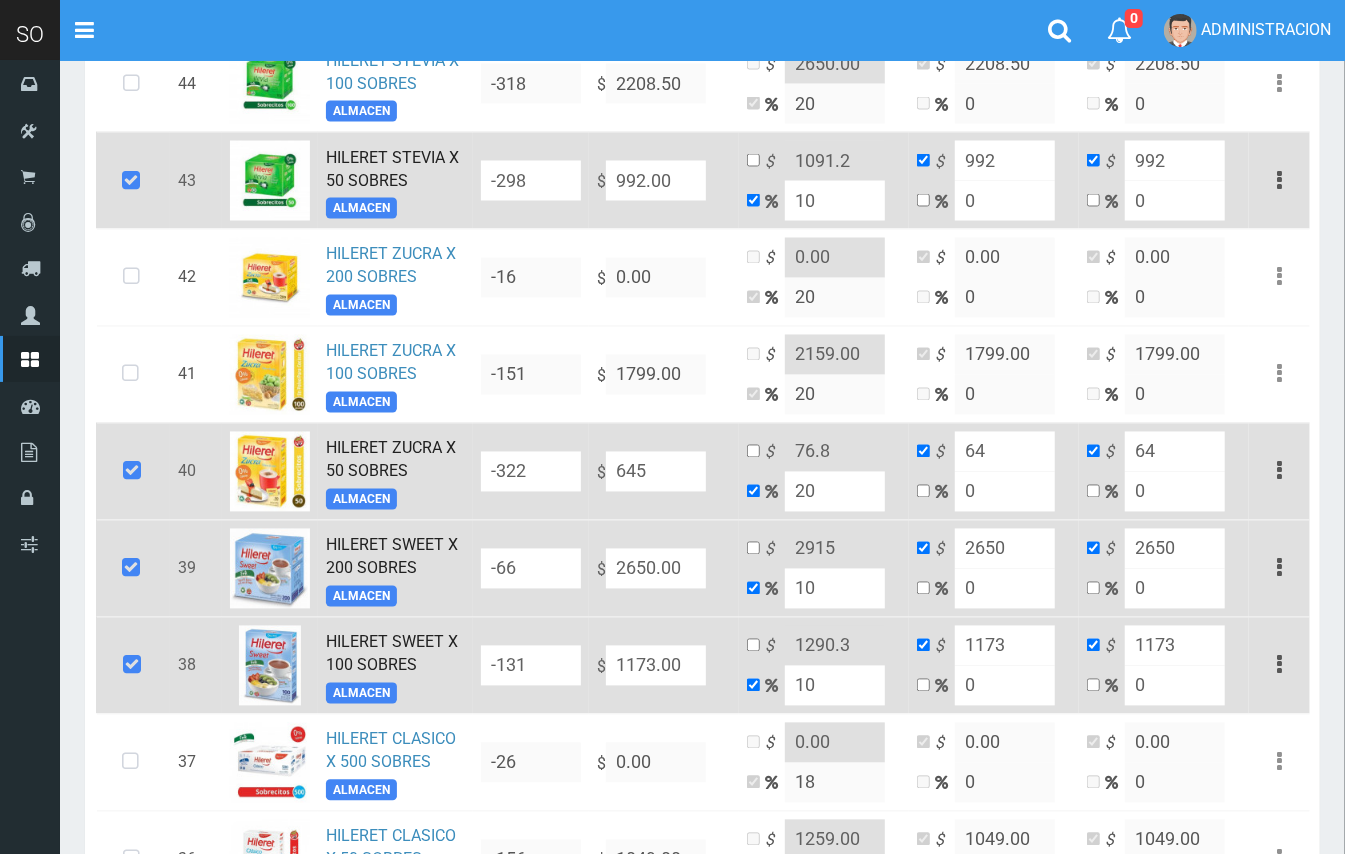 type on "774" 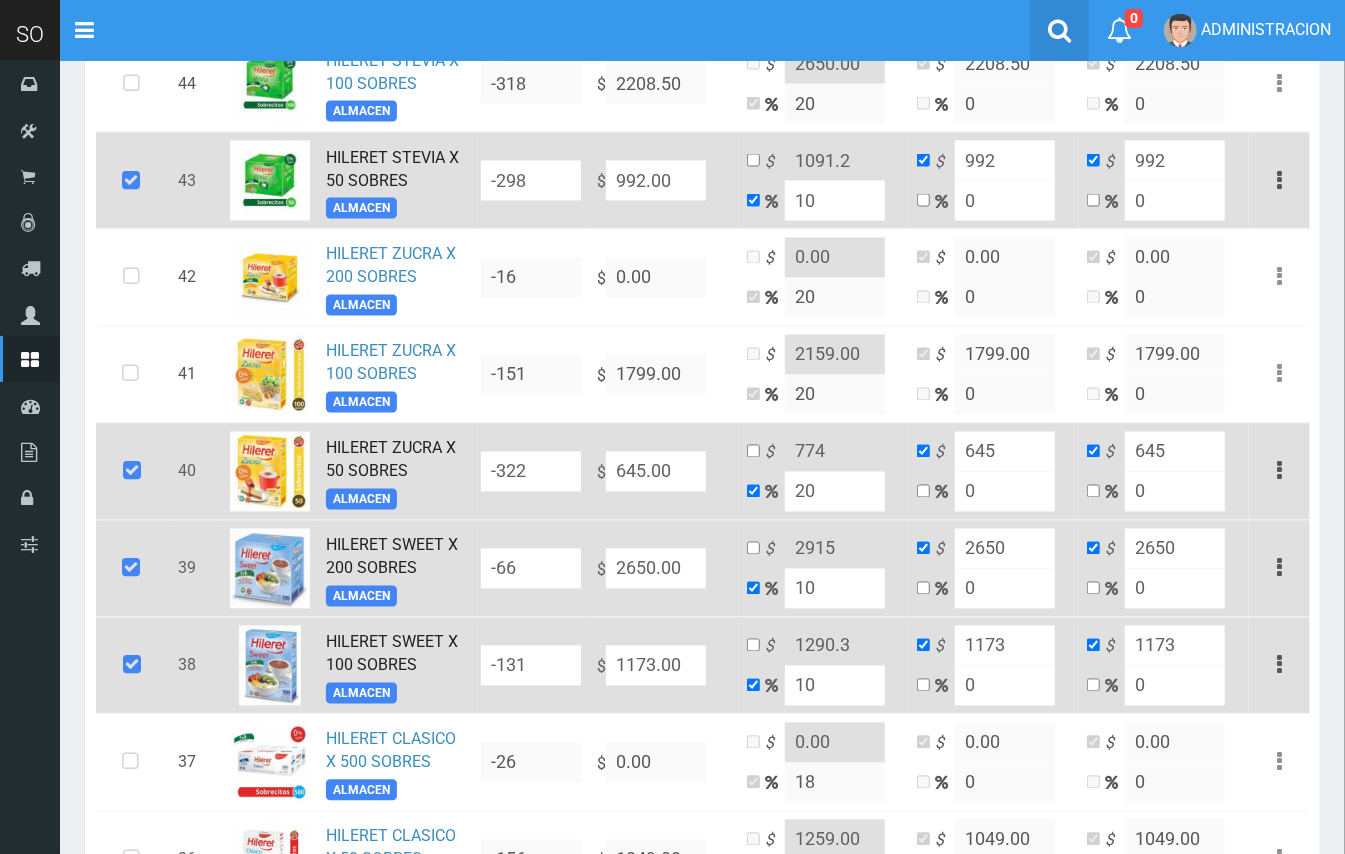 type on "645.00" 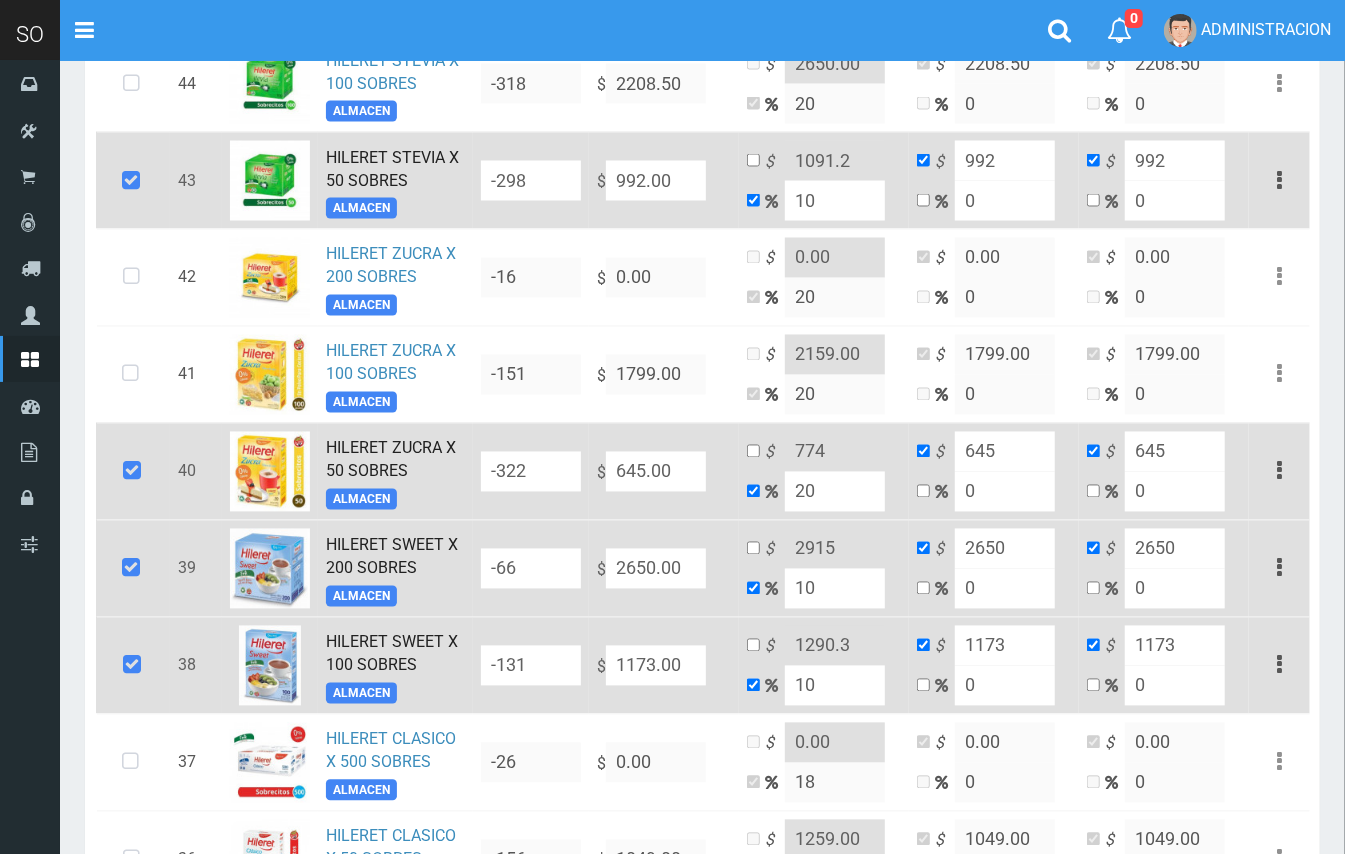 drag, startPoint x: 812, startPoint y: 489, endPoint x: 770, endPoint y: 481, distance: 42.755116 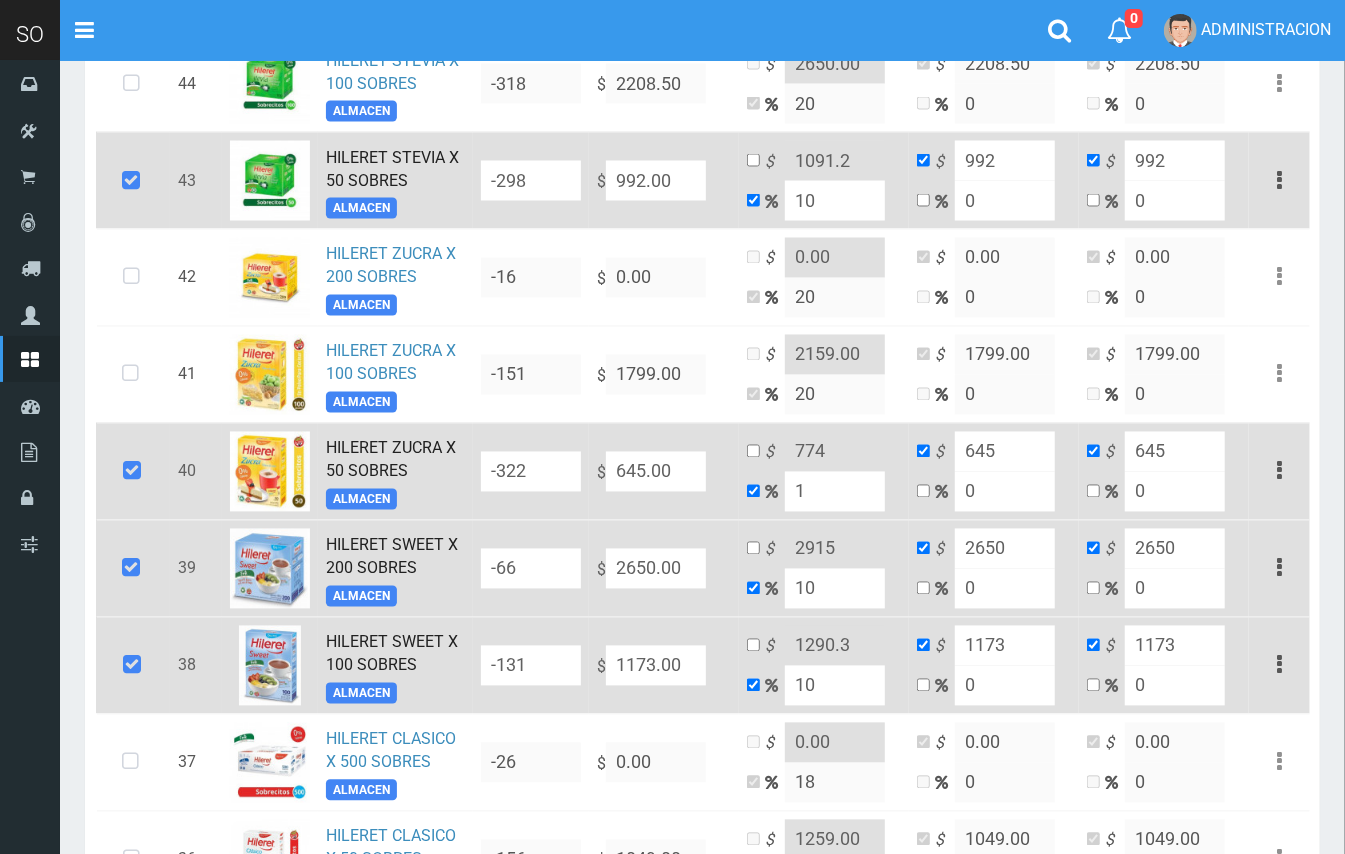 type on "651.45" 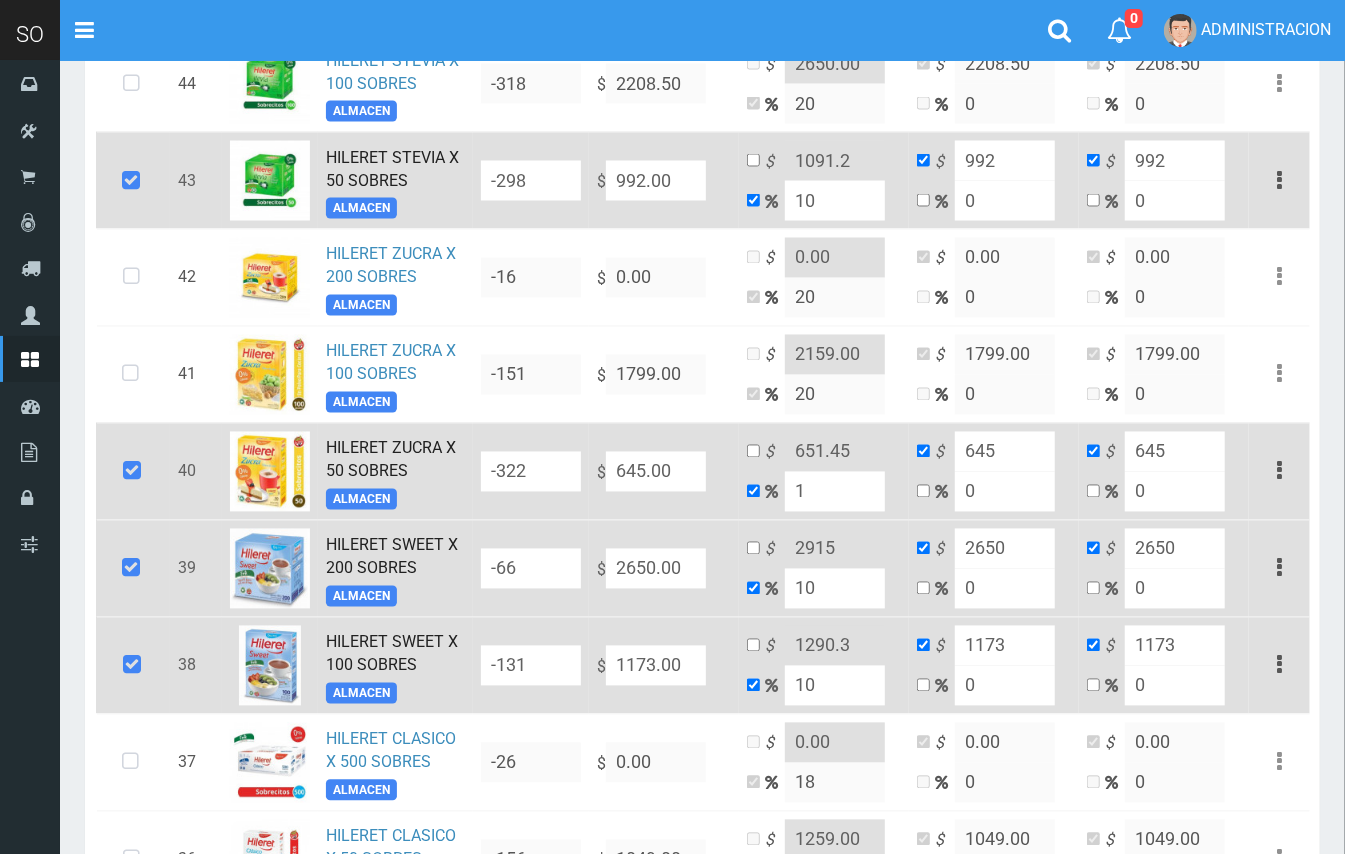 type on "10" 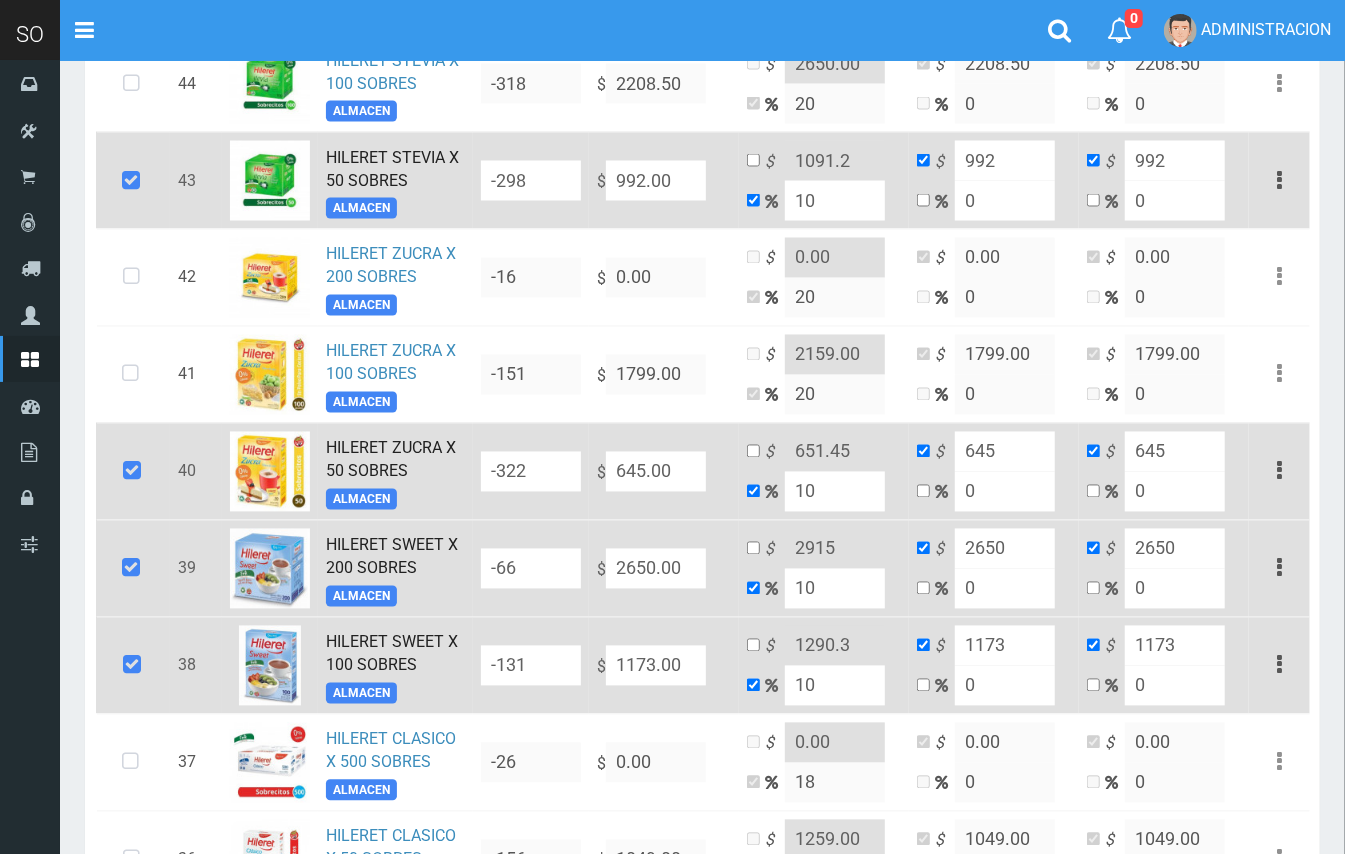 type on "709.5" 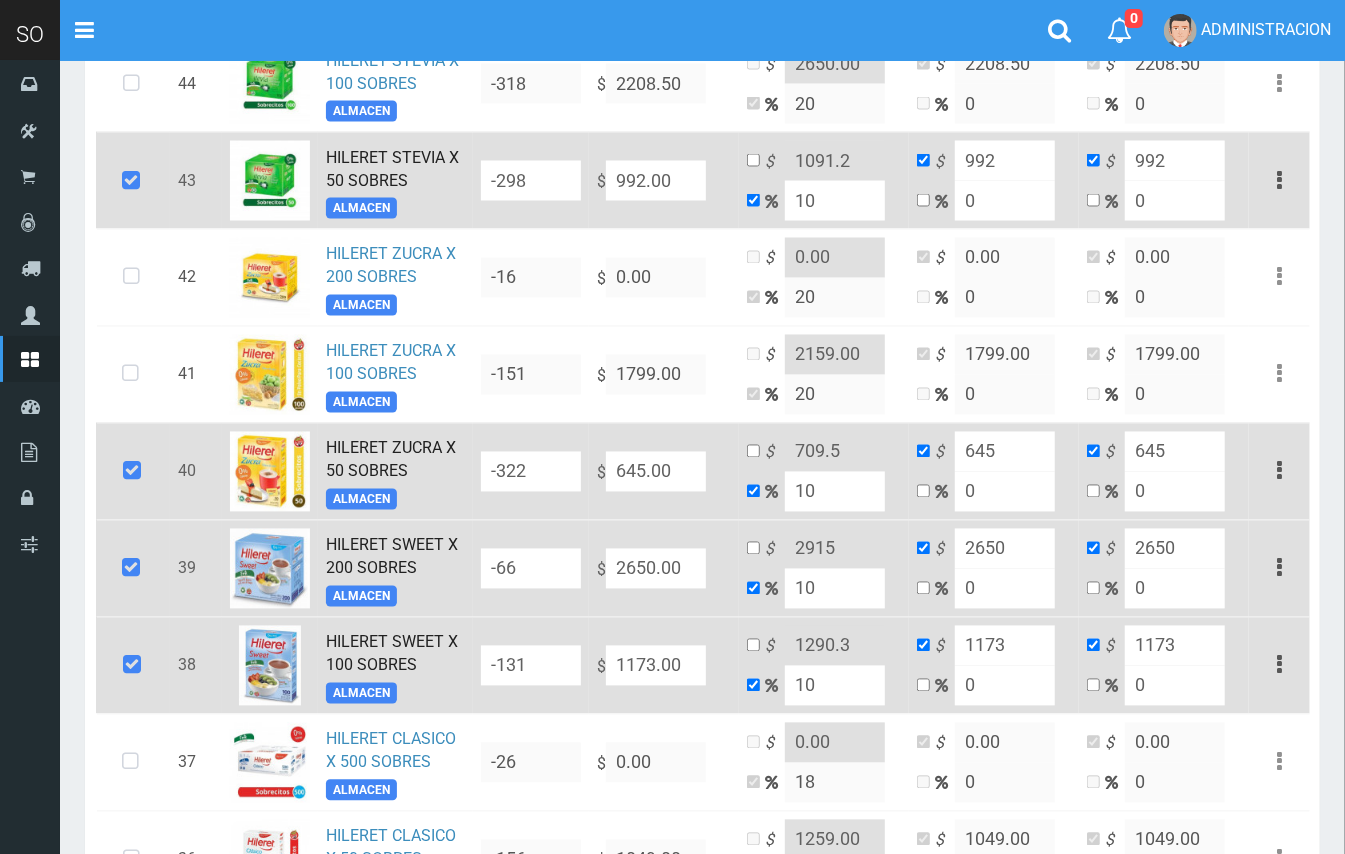 type on "10" 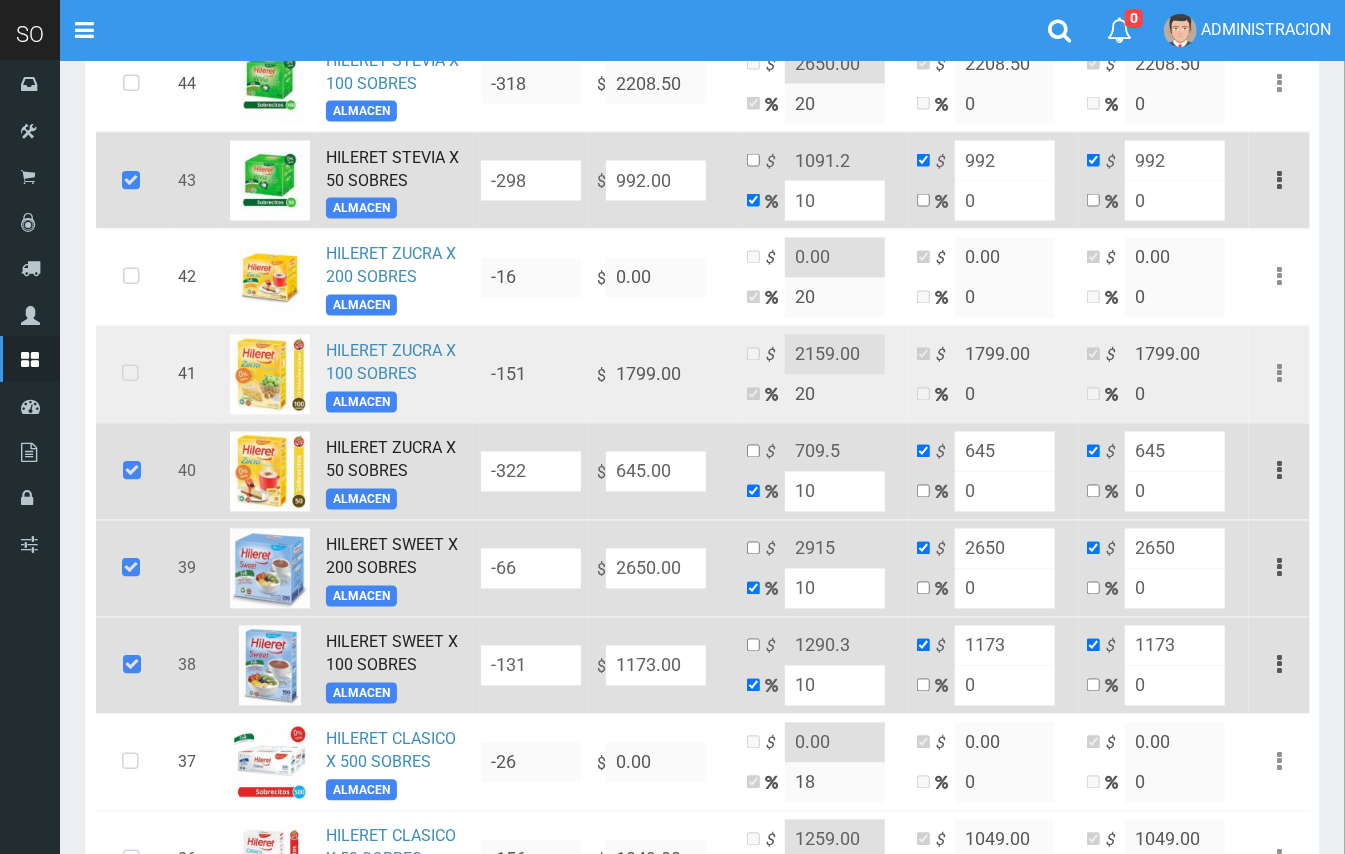 click at bounding box center (130, 375) 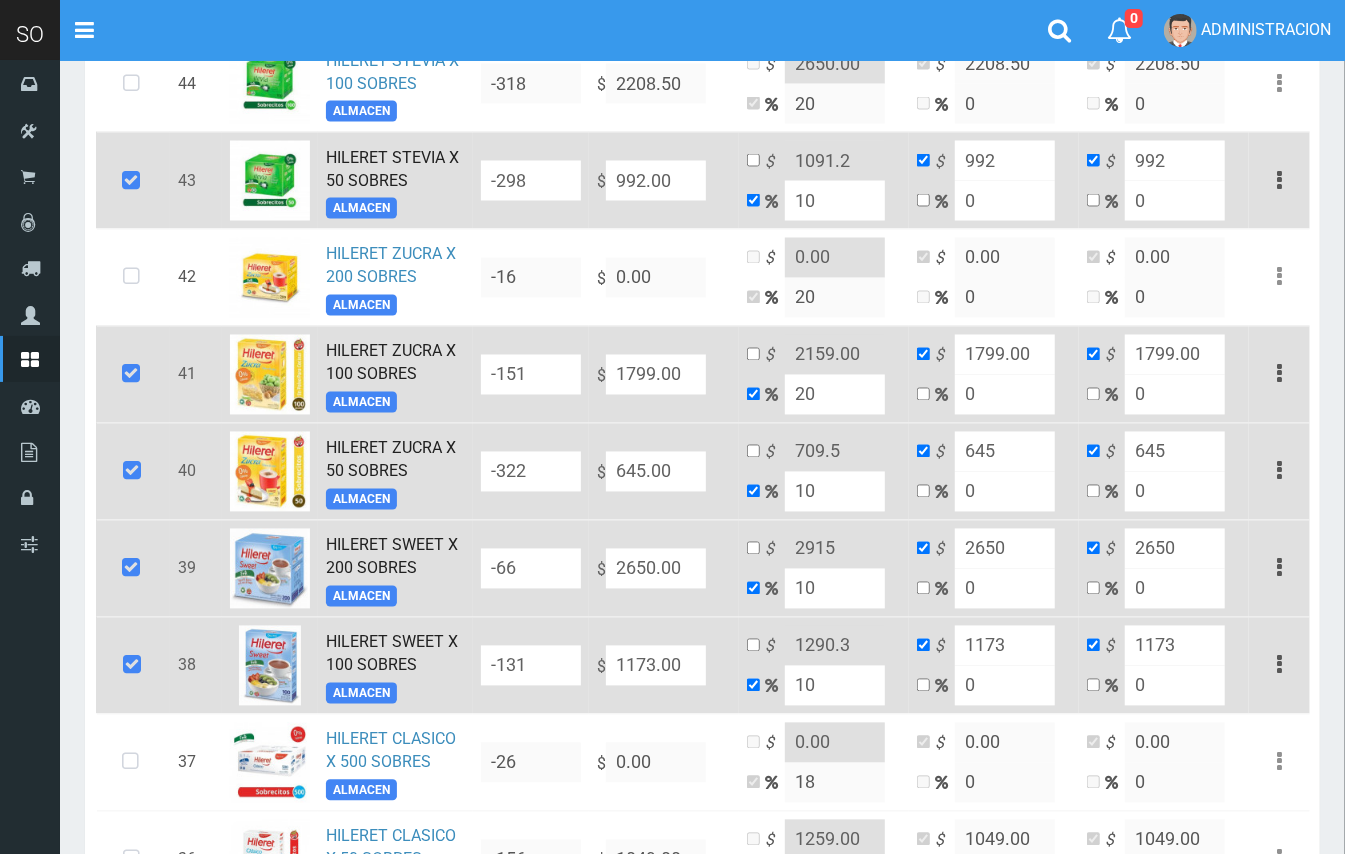 drag, startPoint x: 678, startPoint y: 382, endPoint x: 617, endPoint y: 372, distance: 61.81424 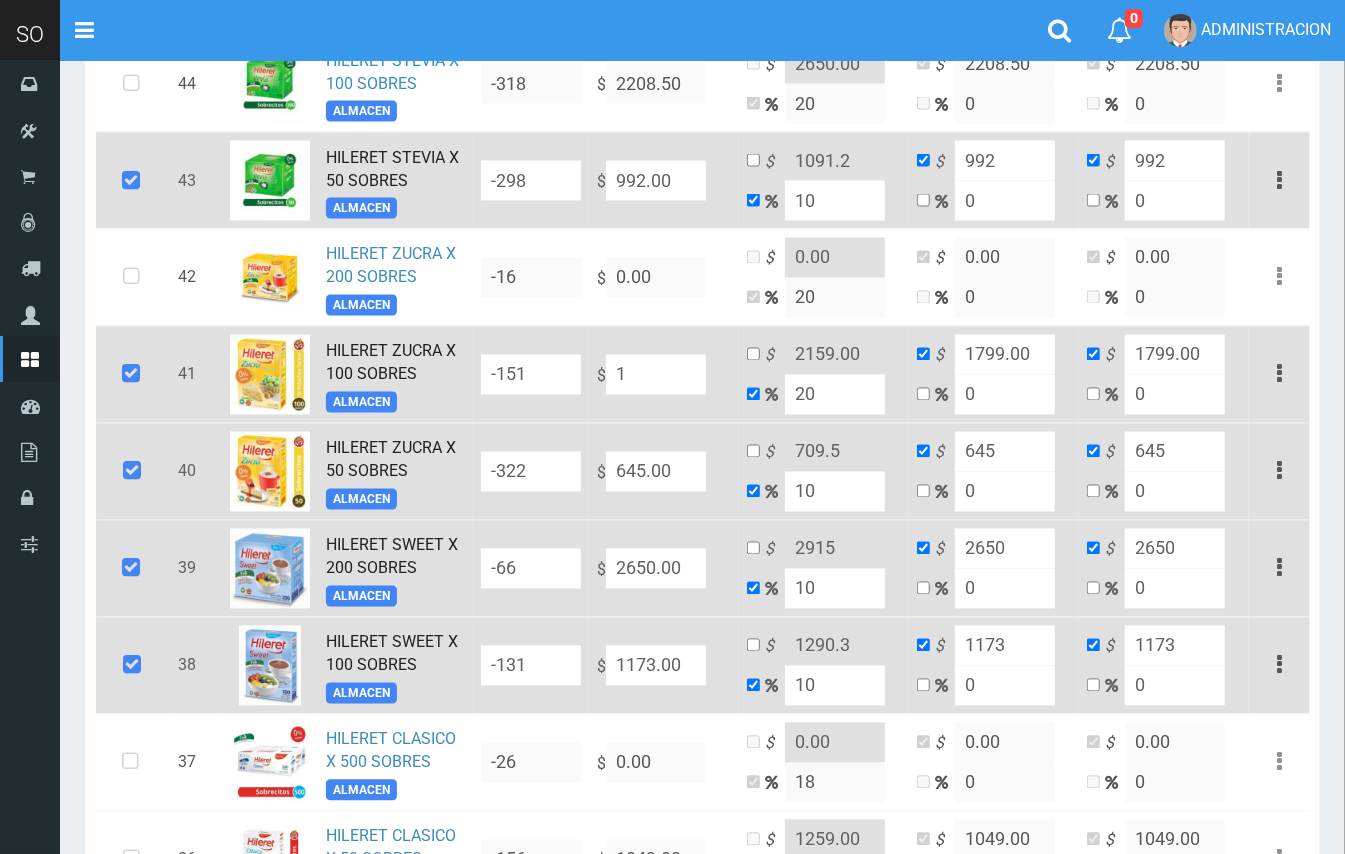 type on "1.2" 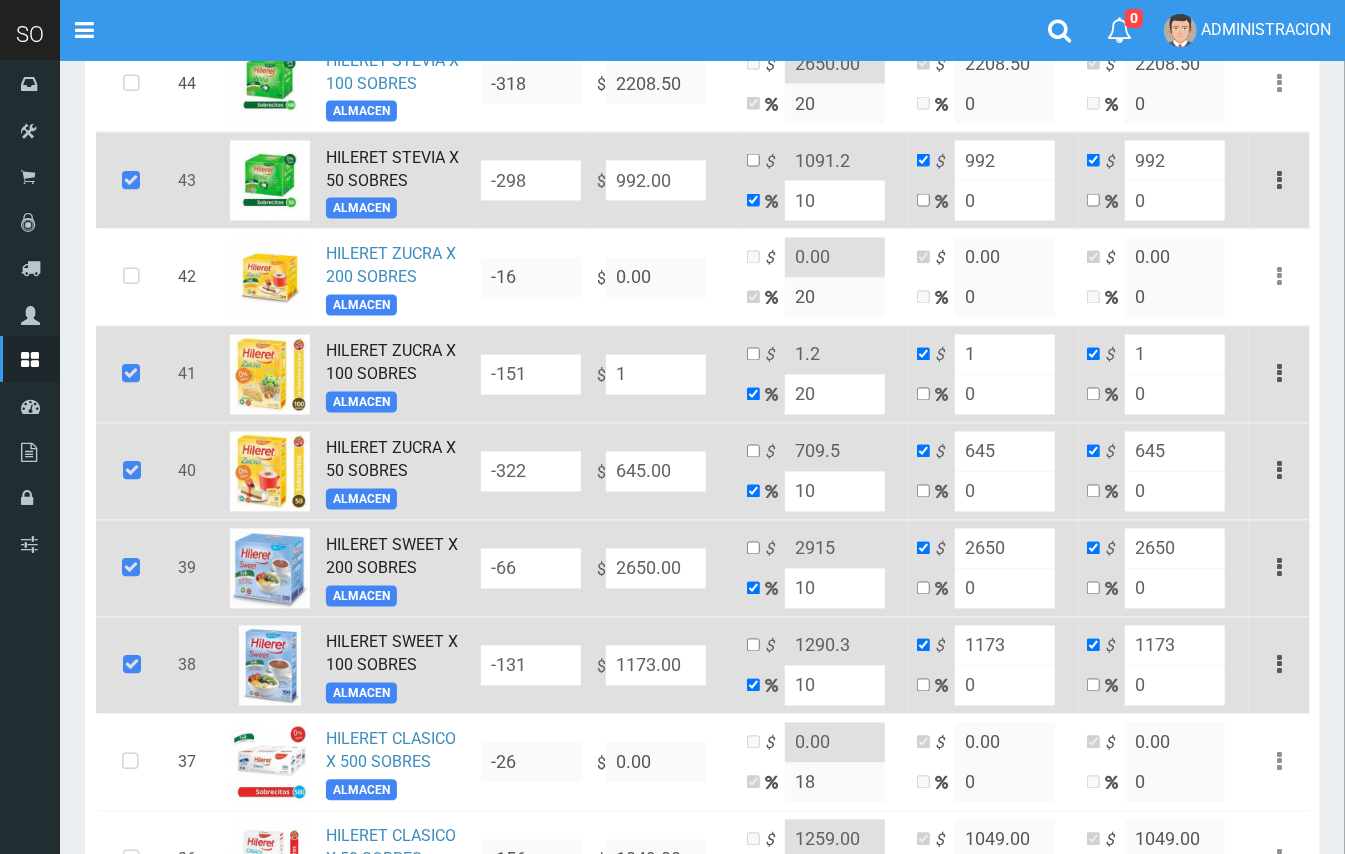 type on "14" 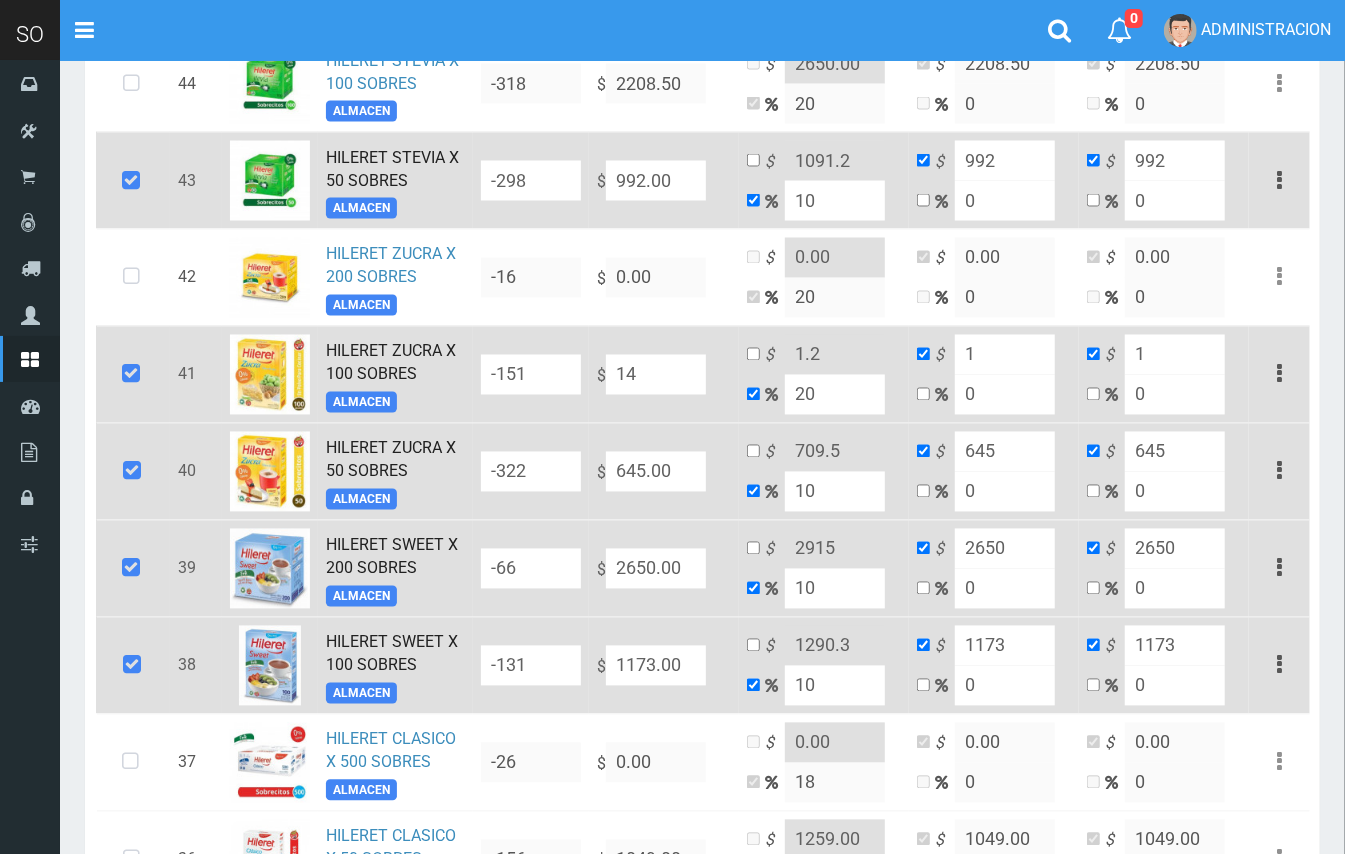 type on "16.8" 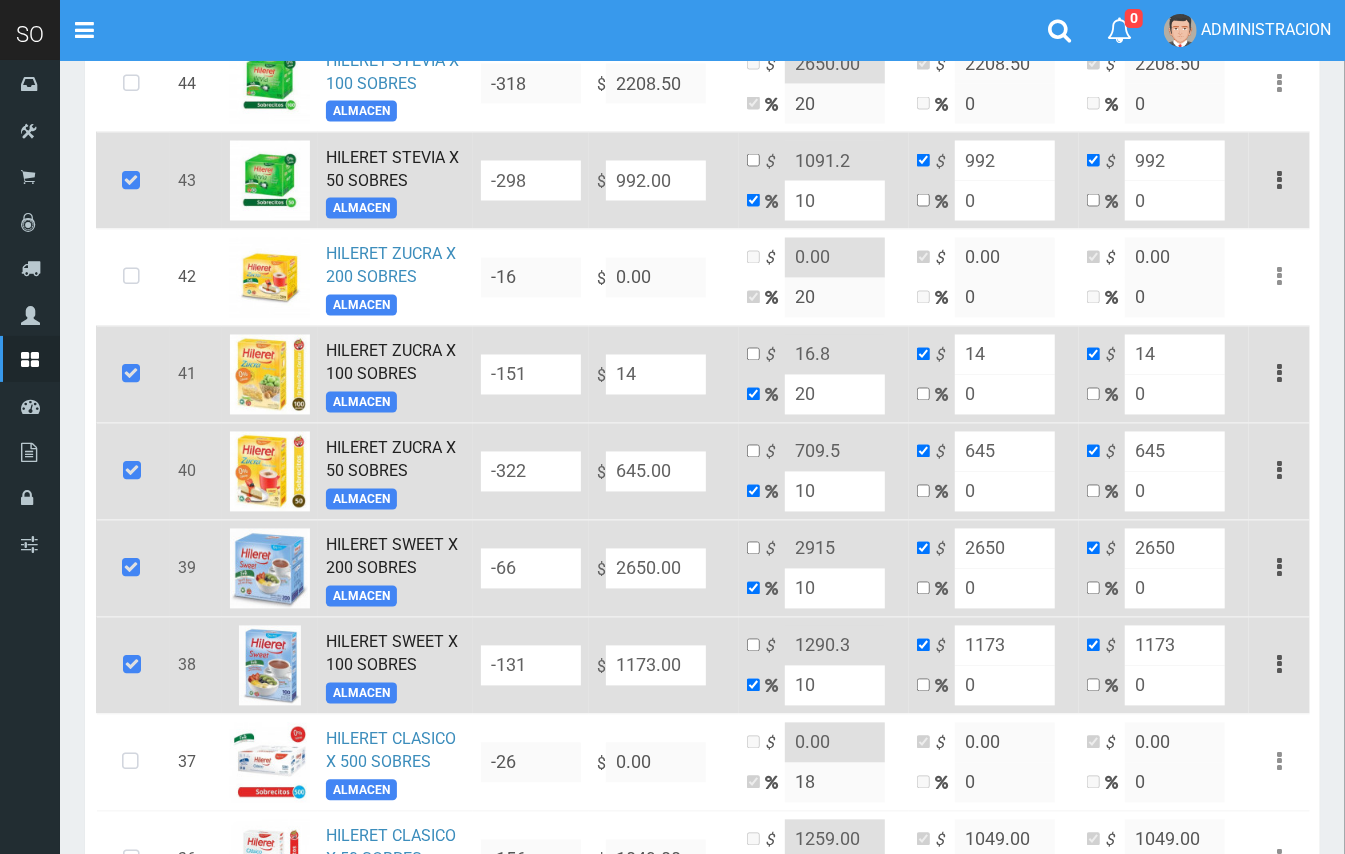 type on "142" 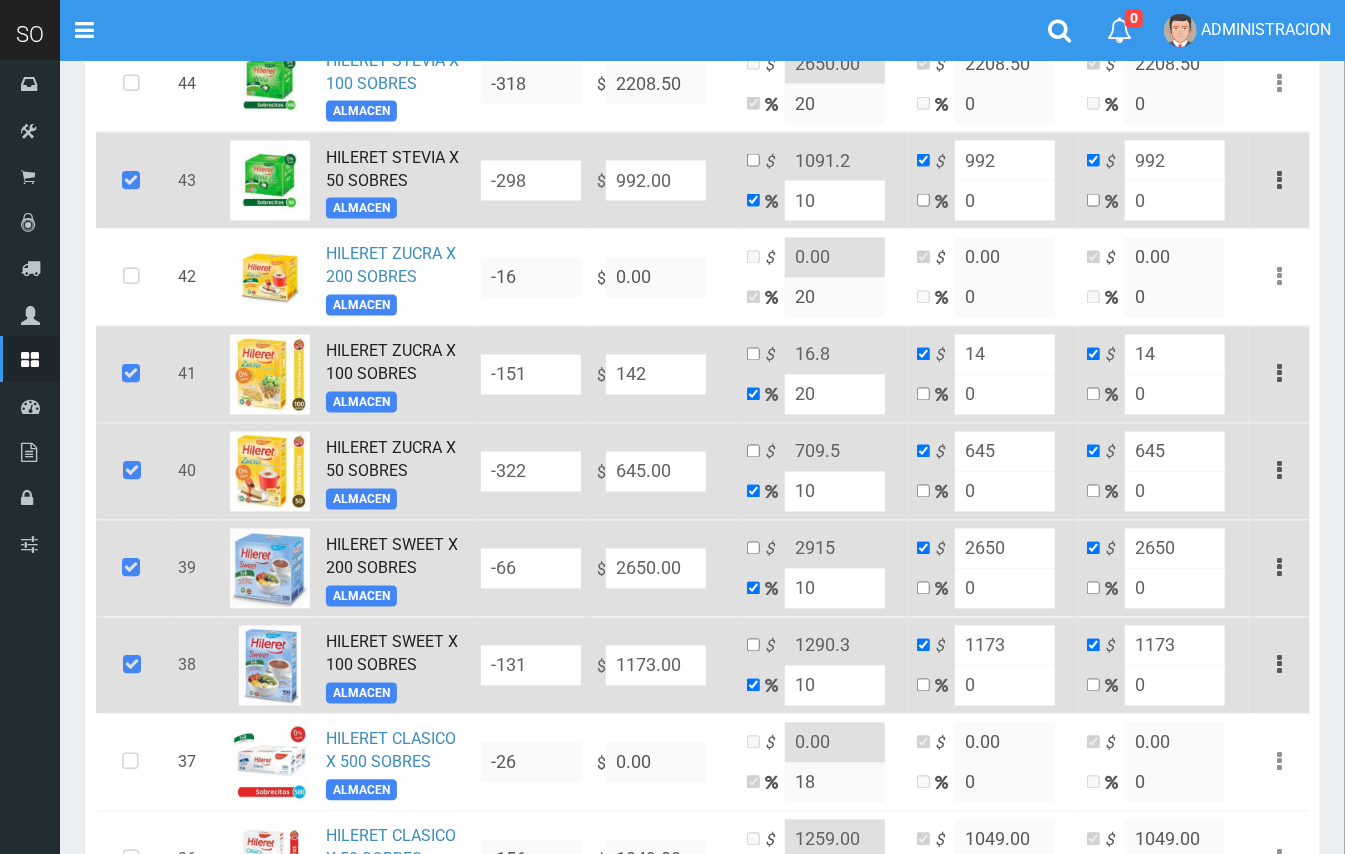 type on "170.4" 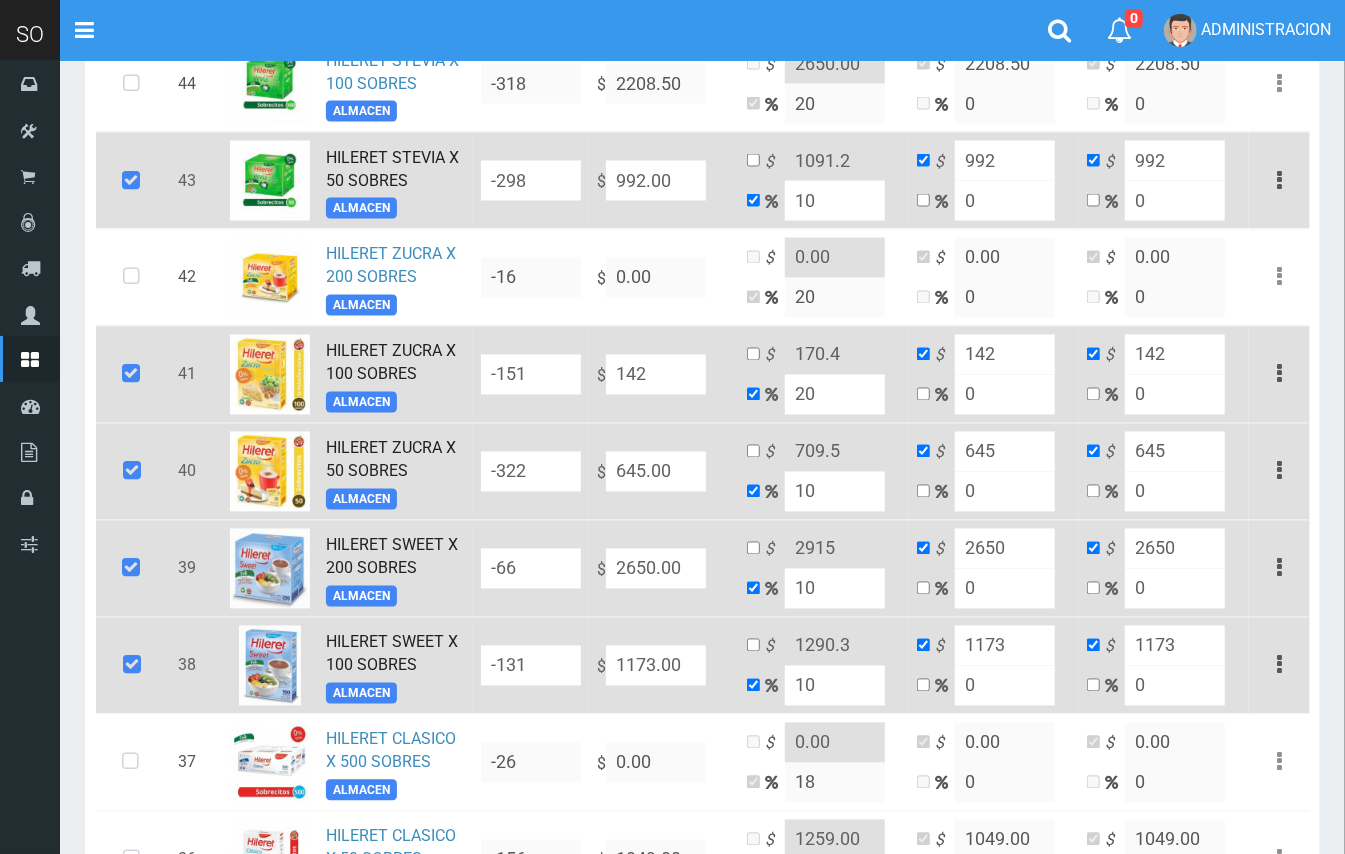 type on "1427" 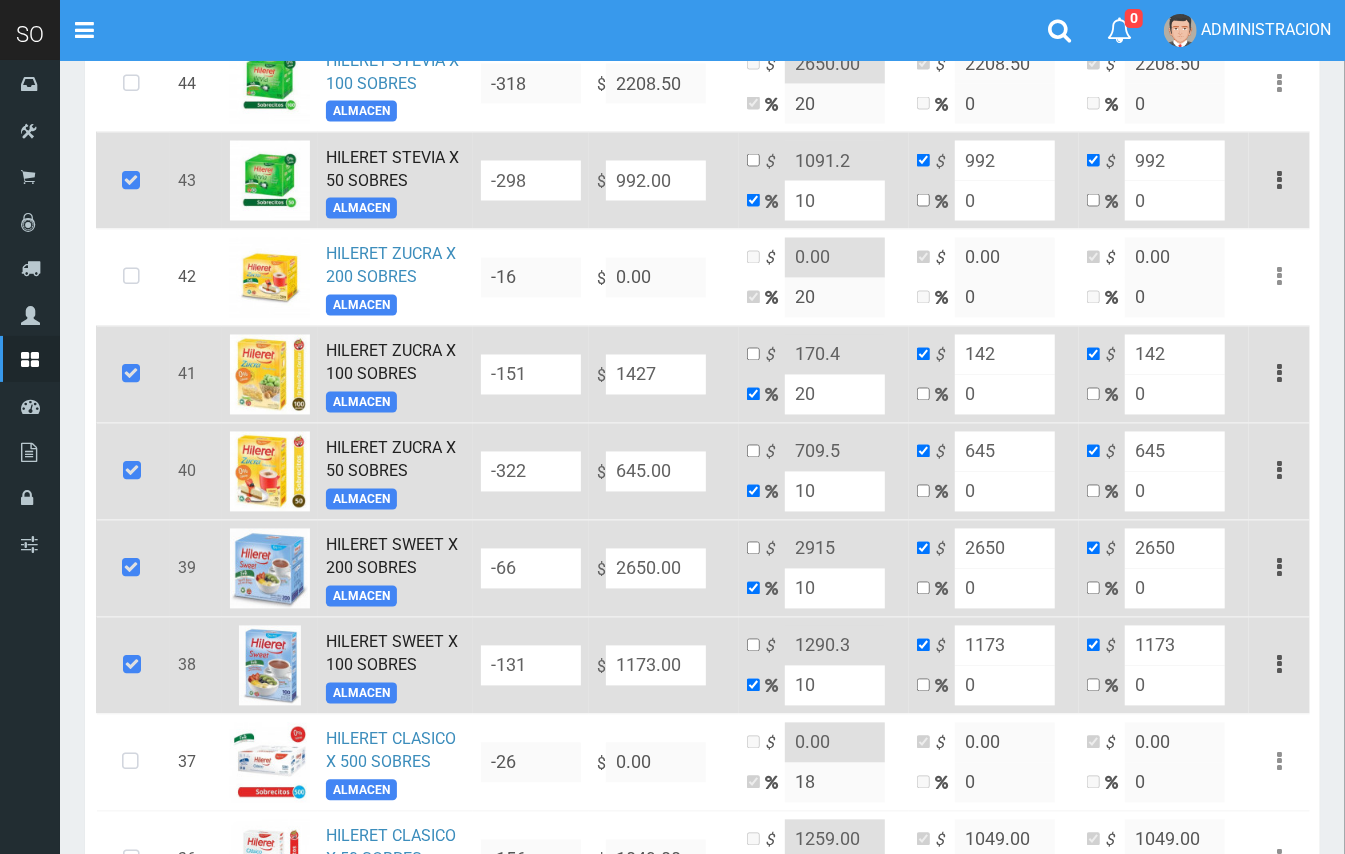 type on "1712.4" 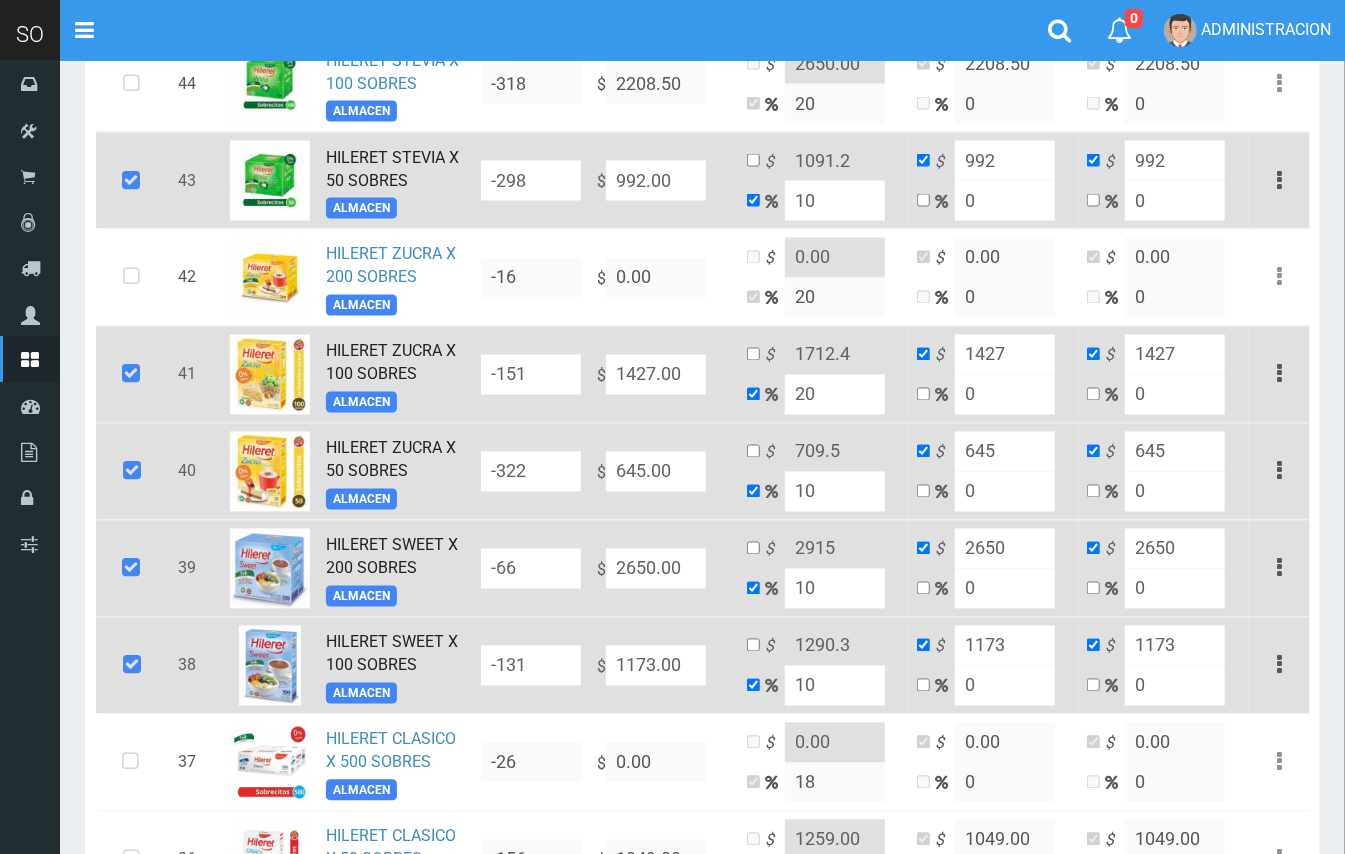 type on "1427.00" 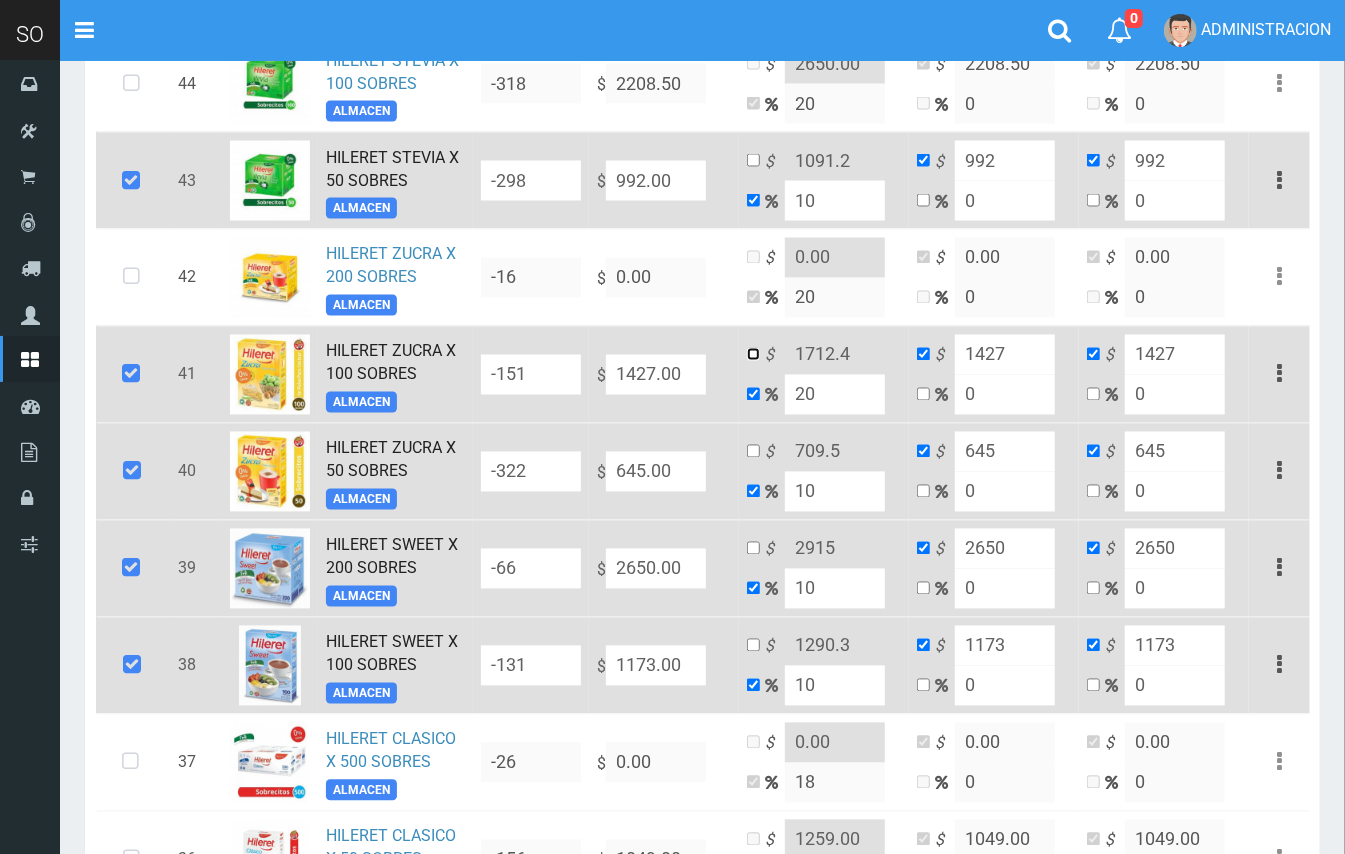 drag, startPoint x: 749, startPoint y: 354, endPoint x: 824, endPoint y: 368, distance: 76.29548 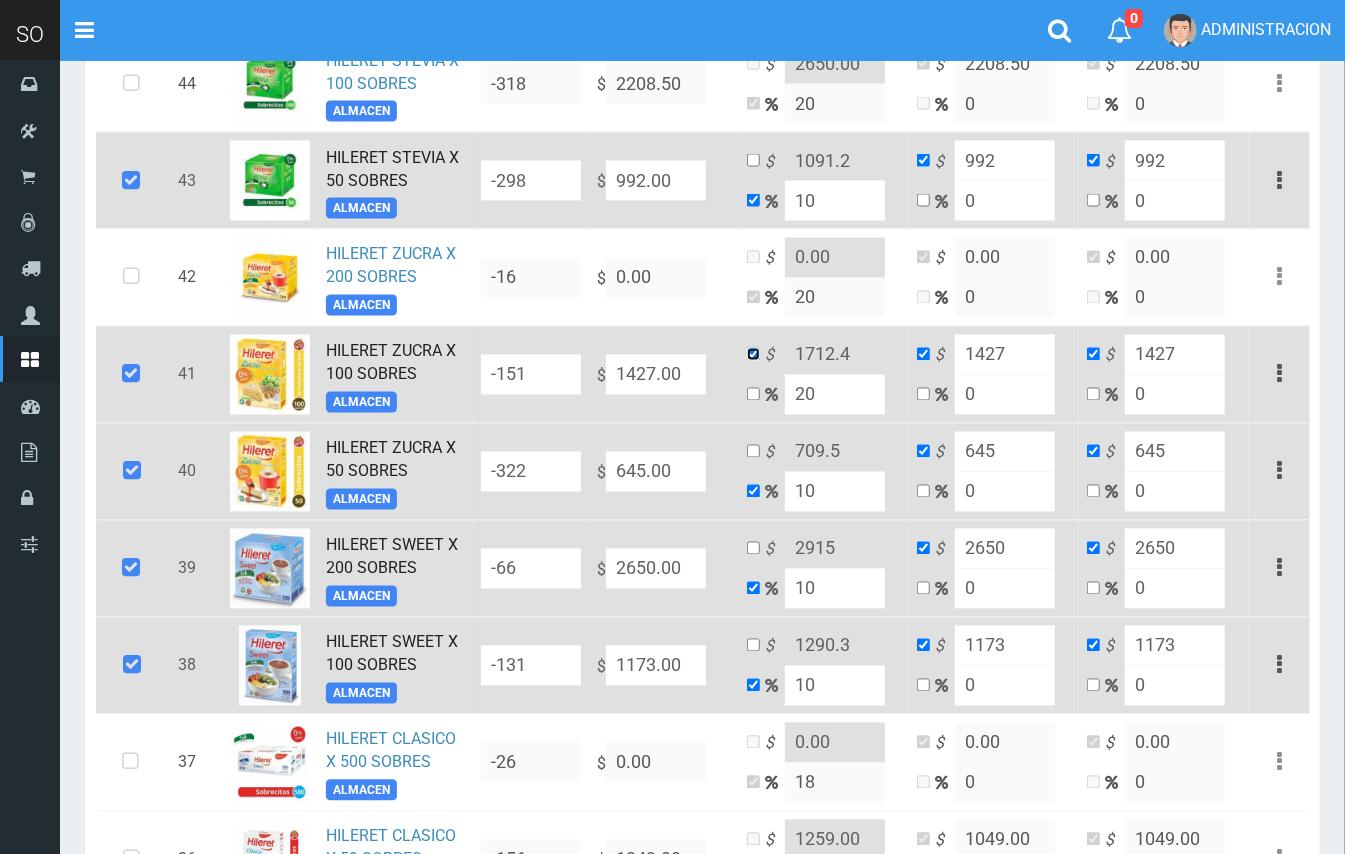 checkbox on "false" 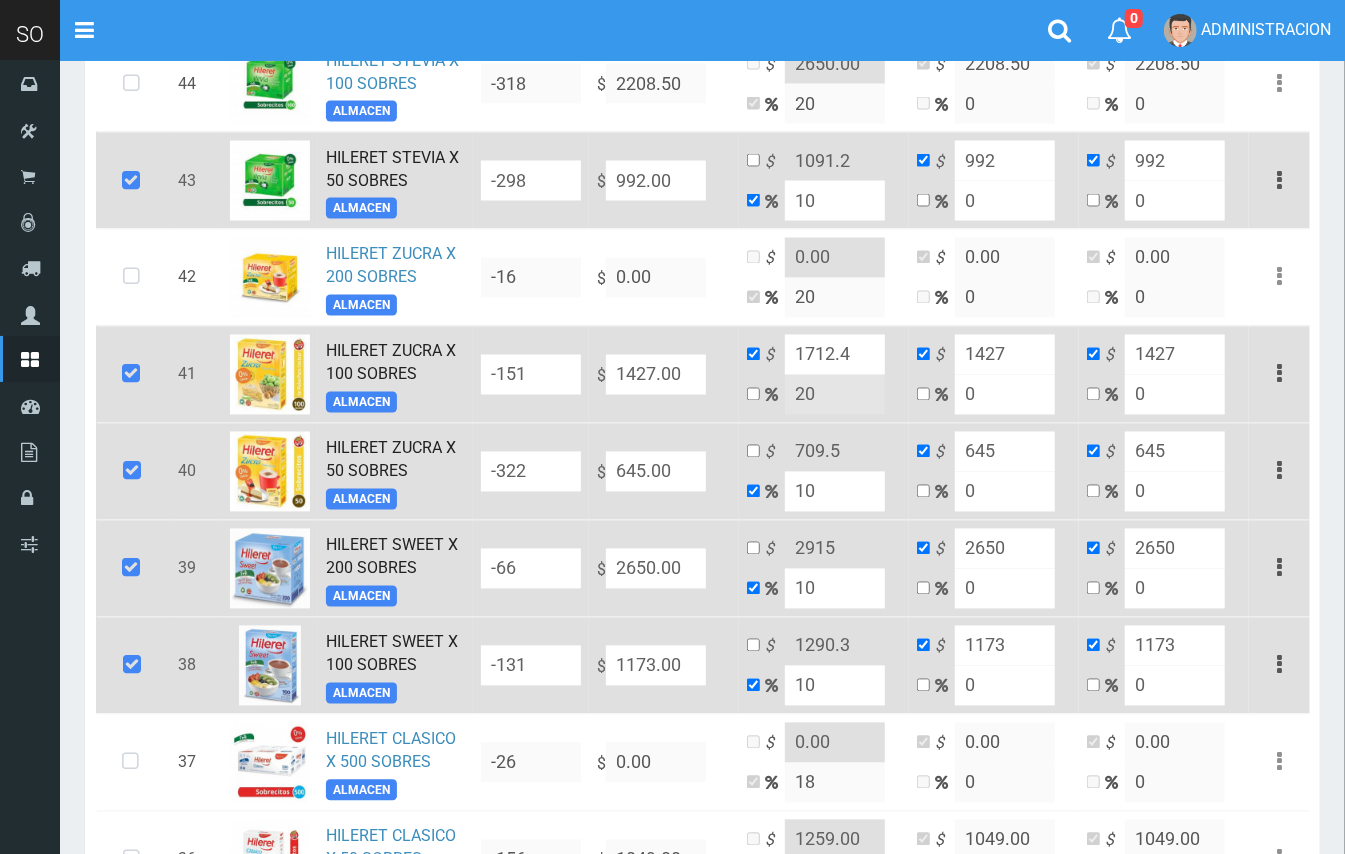 click on "1712.4" at bounding box center (835, 355) 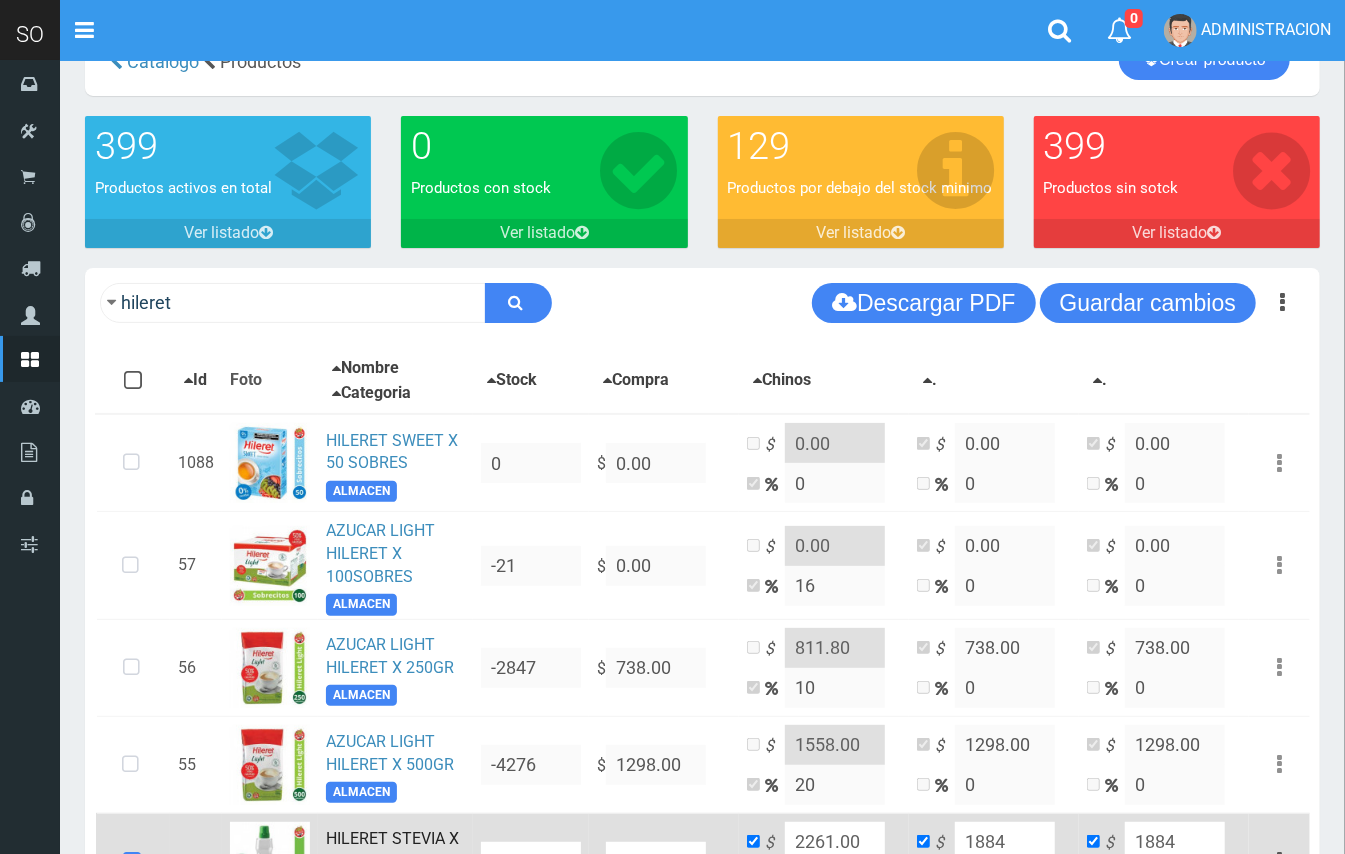 scroll, scrollTop: 0, scrollLeft: 0, axis: both 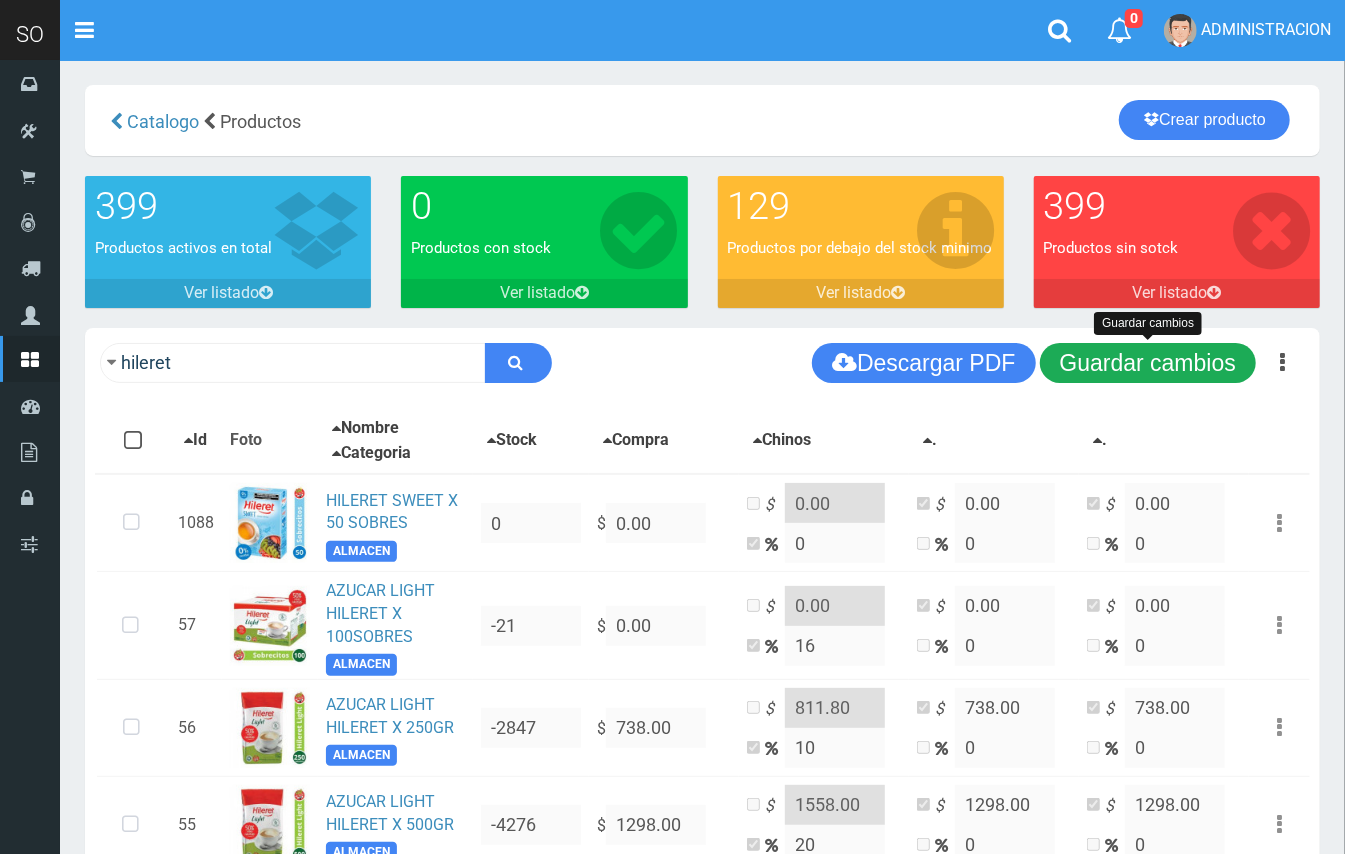 type on "1712.00" 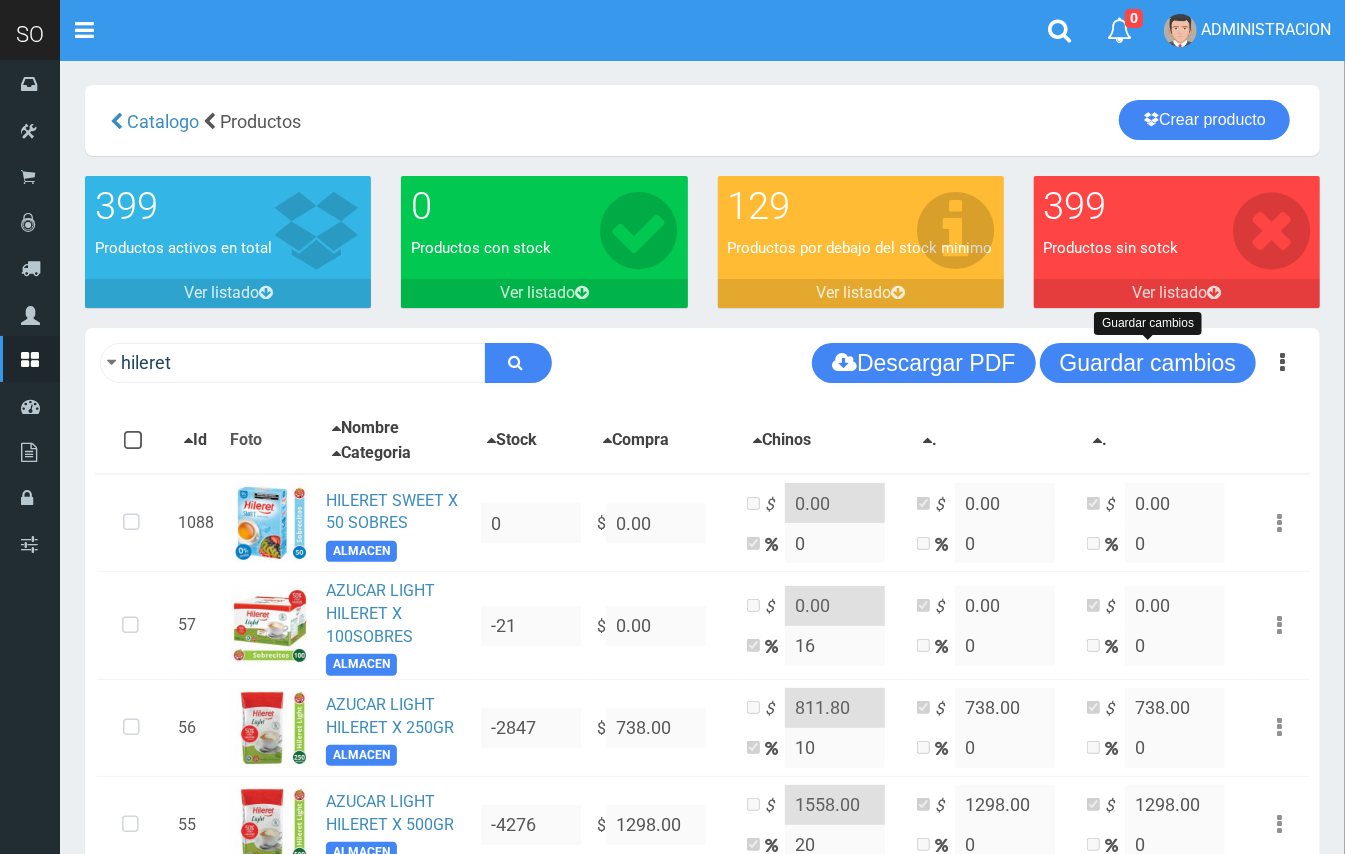 drag, startPoint x: 1149, startPoint y: 364, endPoint x: 1026, endPoint y: 276, distance: 151.23822 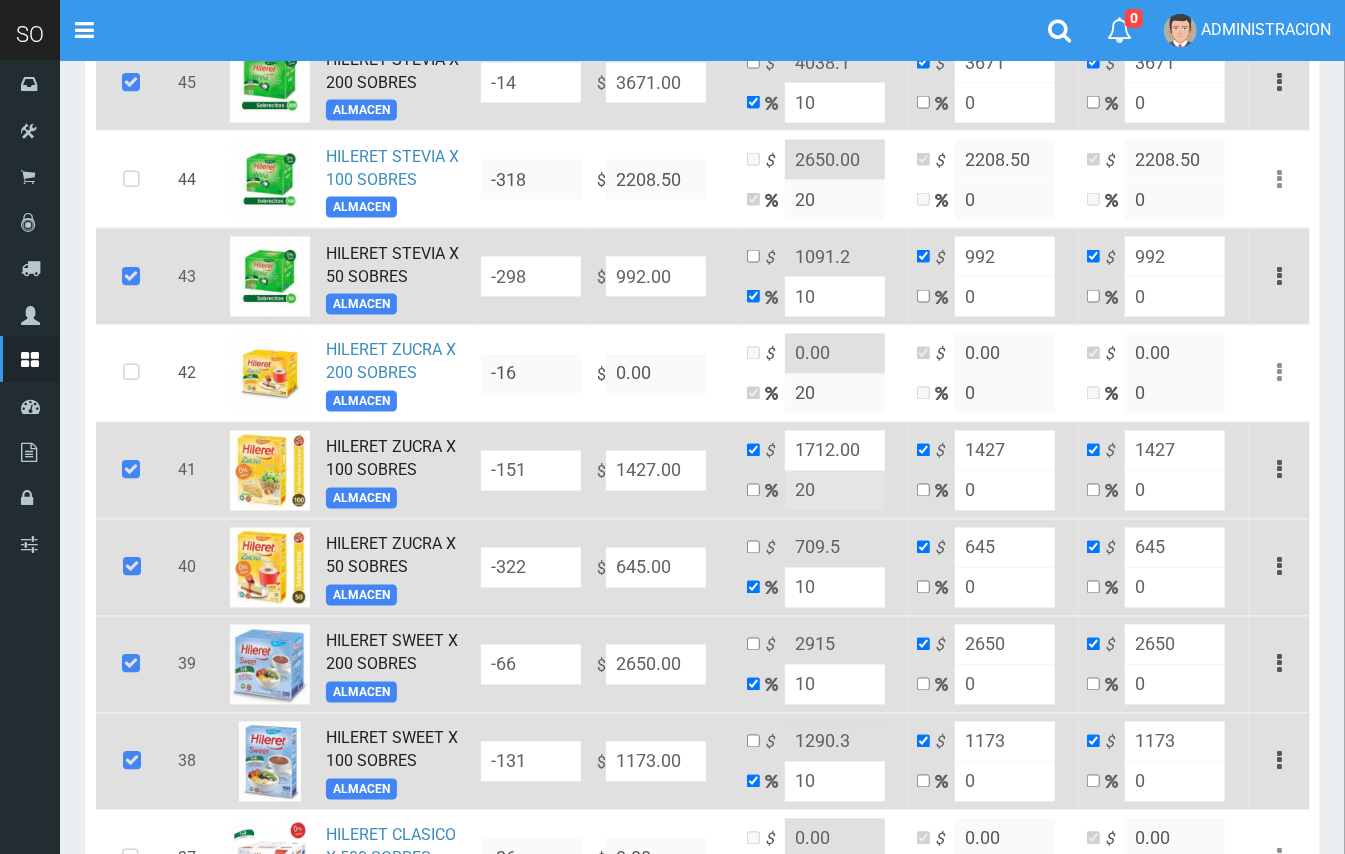 scroll, scrollTop: 1728, scrollLeft: 0, axis: vertical 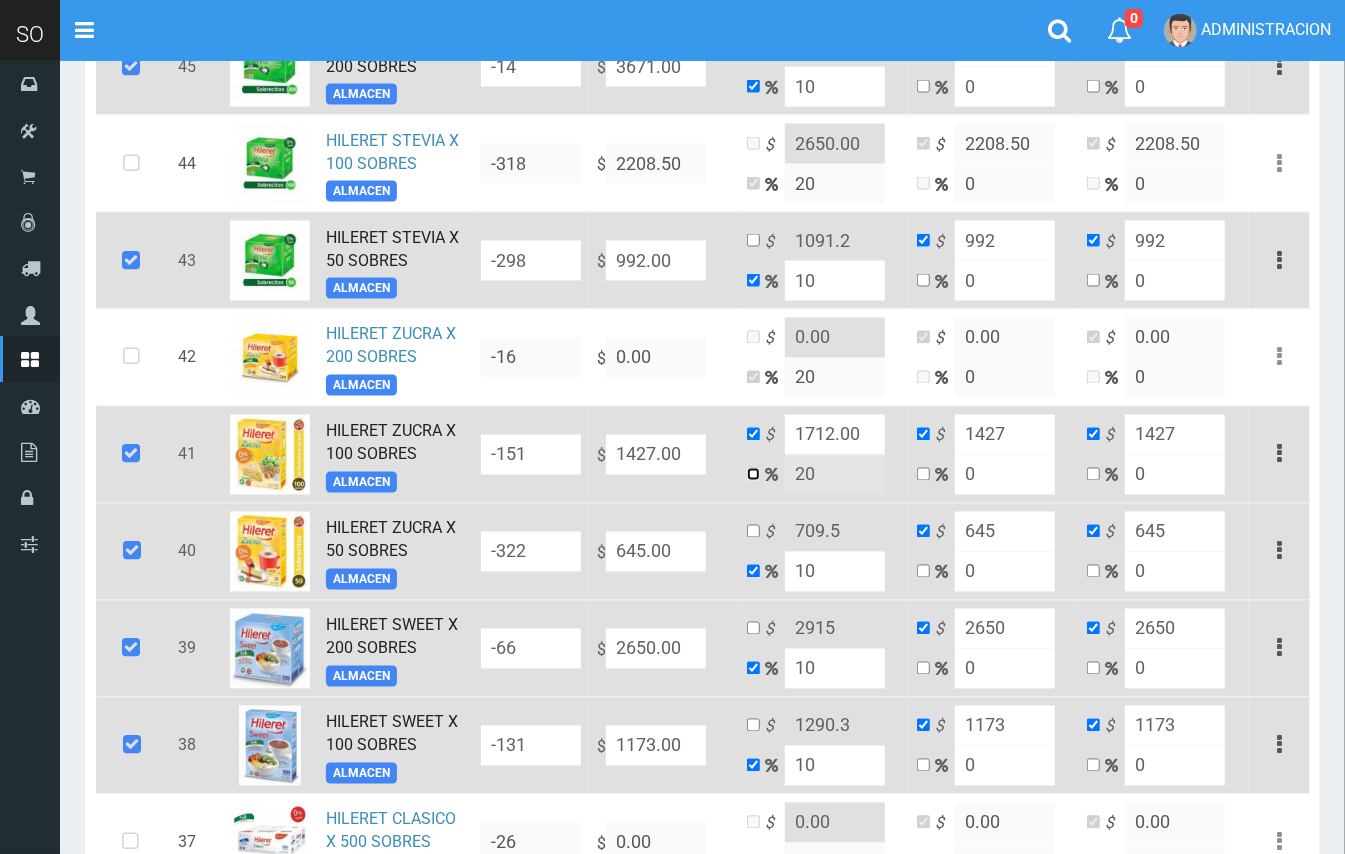drag, startPoint x: 753, startPoint y: 484, endPoint x: 776, endPoint y: 488, distance: 23.345236 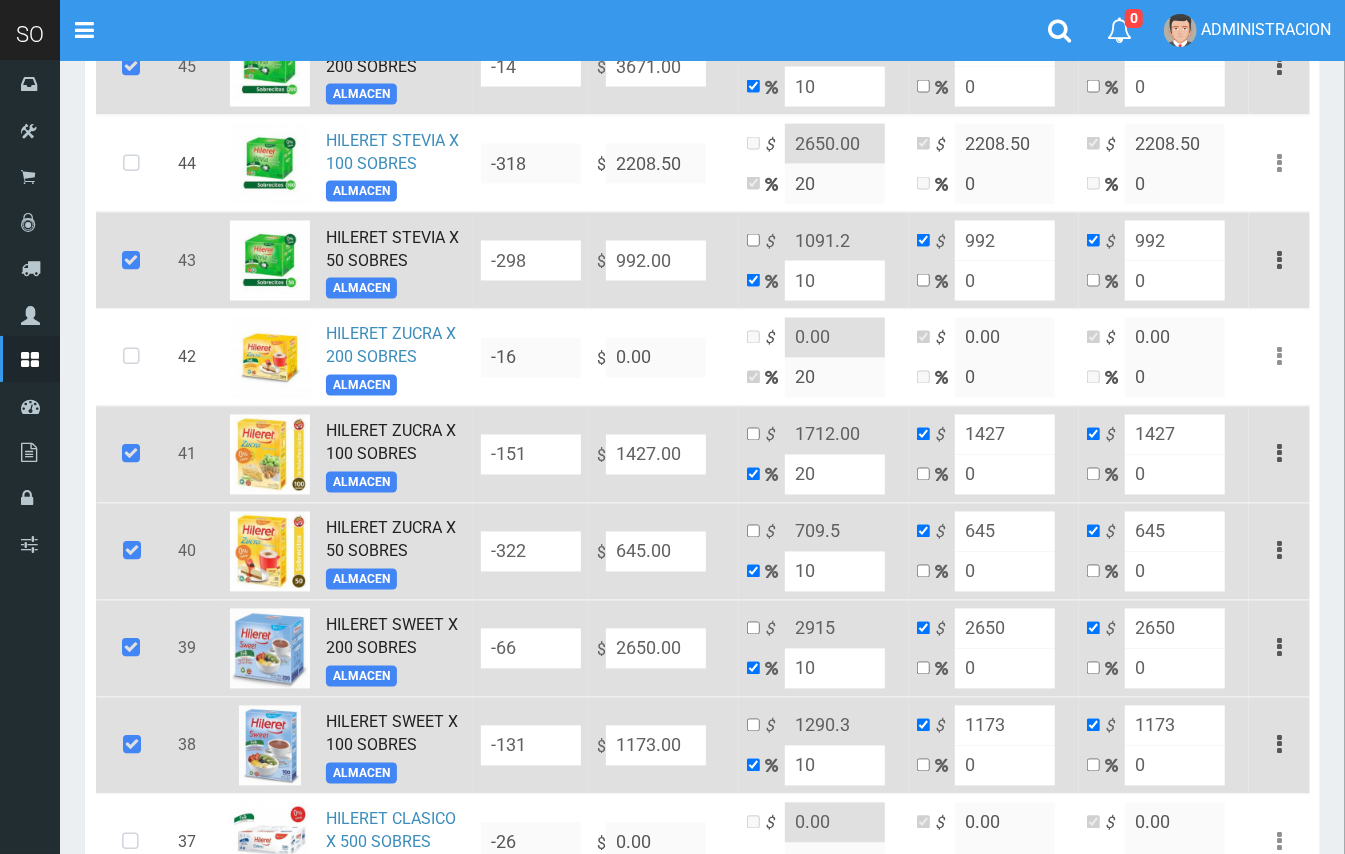 drag, startPoint x: 825, startPoint y: 484, endPoint x: 798, endPoint y: 478, distance: 27.658634 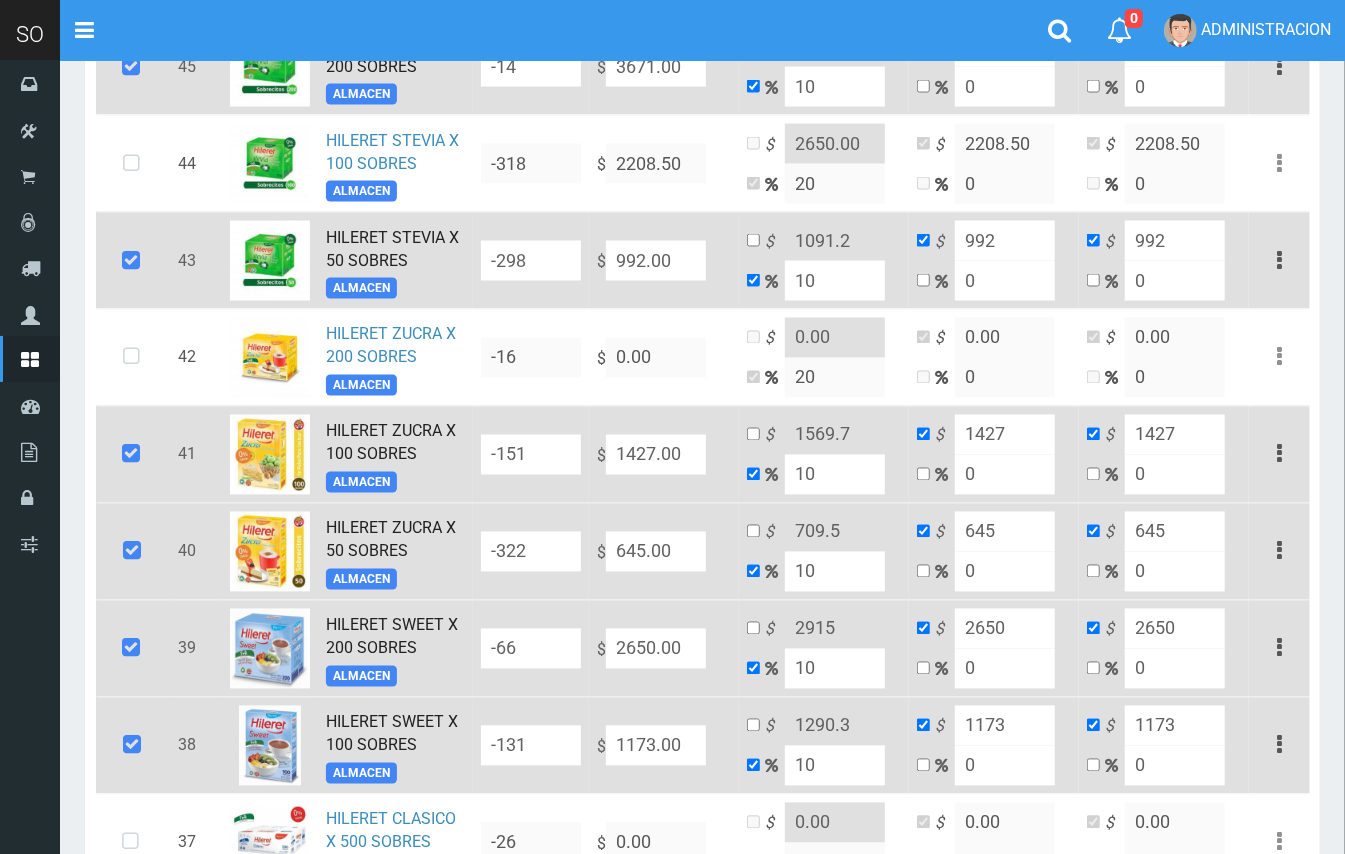 drag, startPoint x: 826, startPoint y: 486, endPoint x: 813, endPoint y: 484, distance: 13.152946 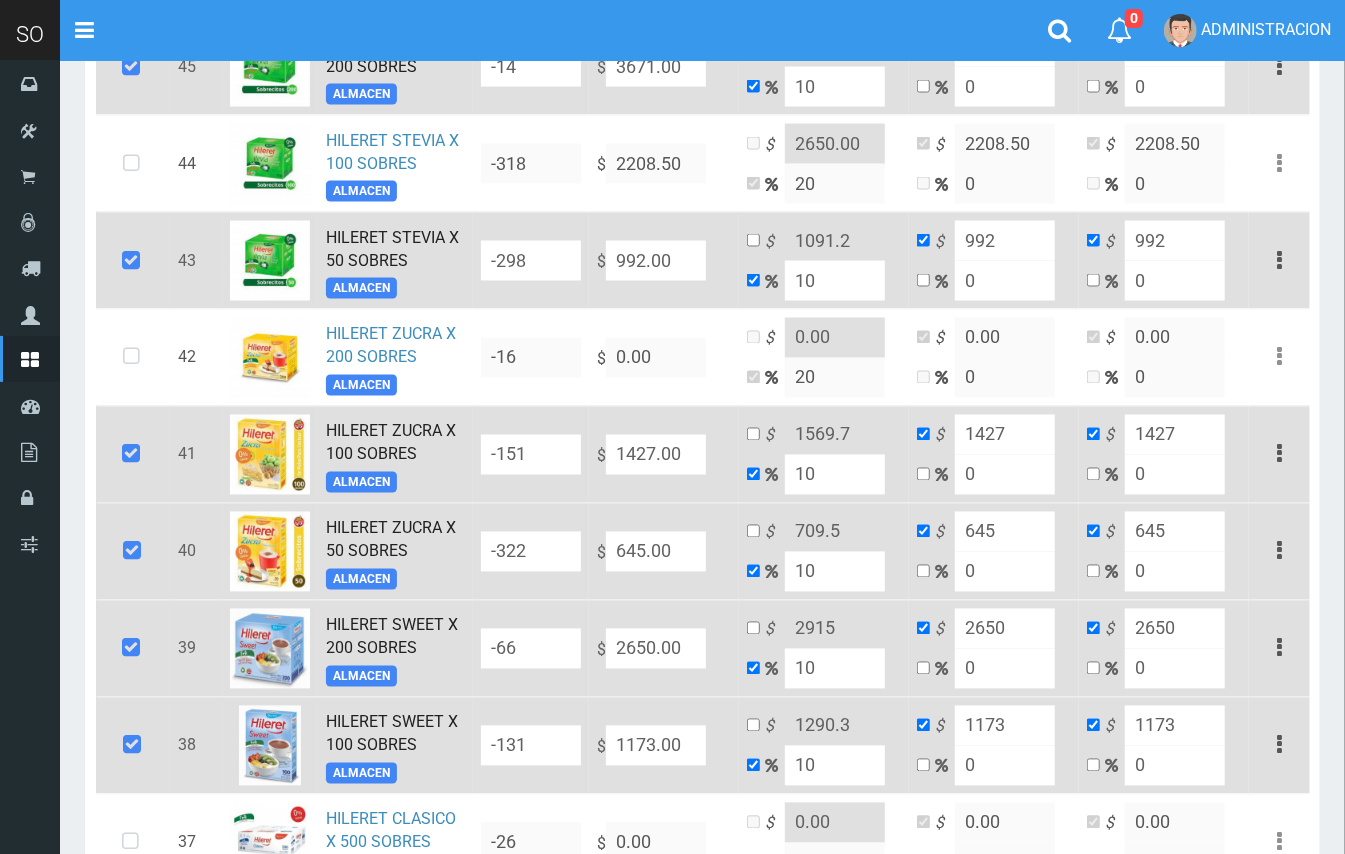 click on "10" at bounding box center [835, 475] 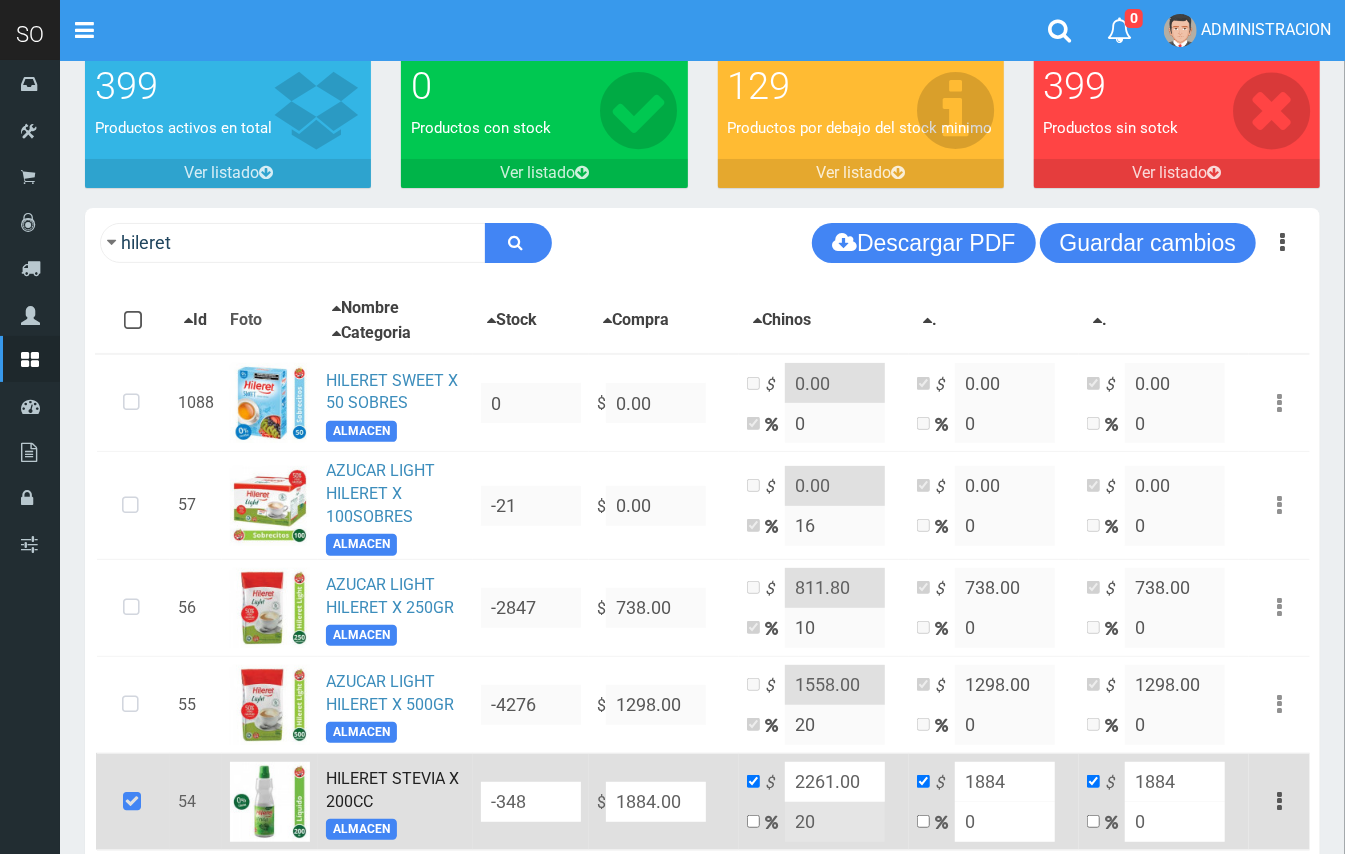 scroll, scrollTop: 0, scrollLeft: 0, axis: both 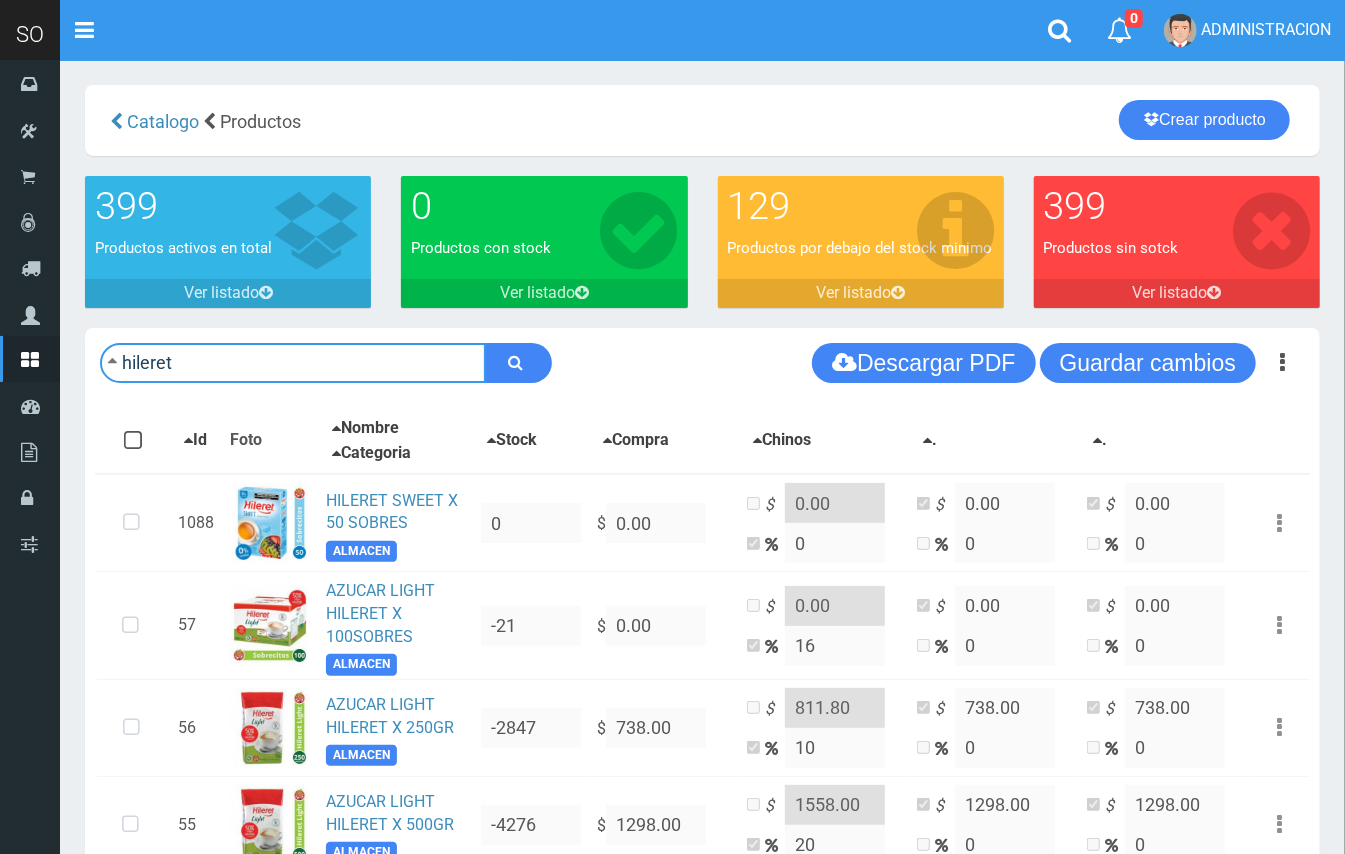 click on "hileret" at bounding box center (293, 363) 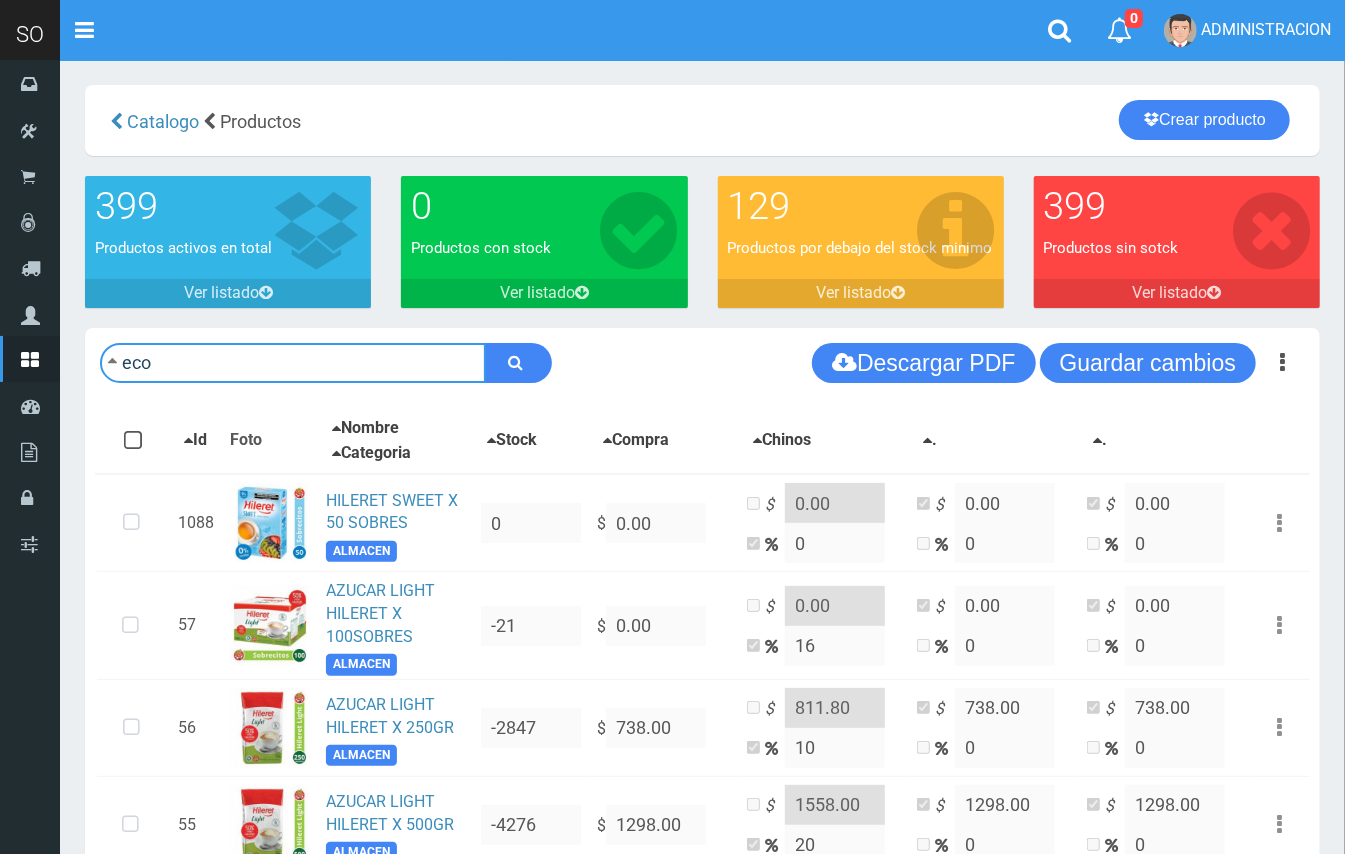 click at bounding box center [518, 363] 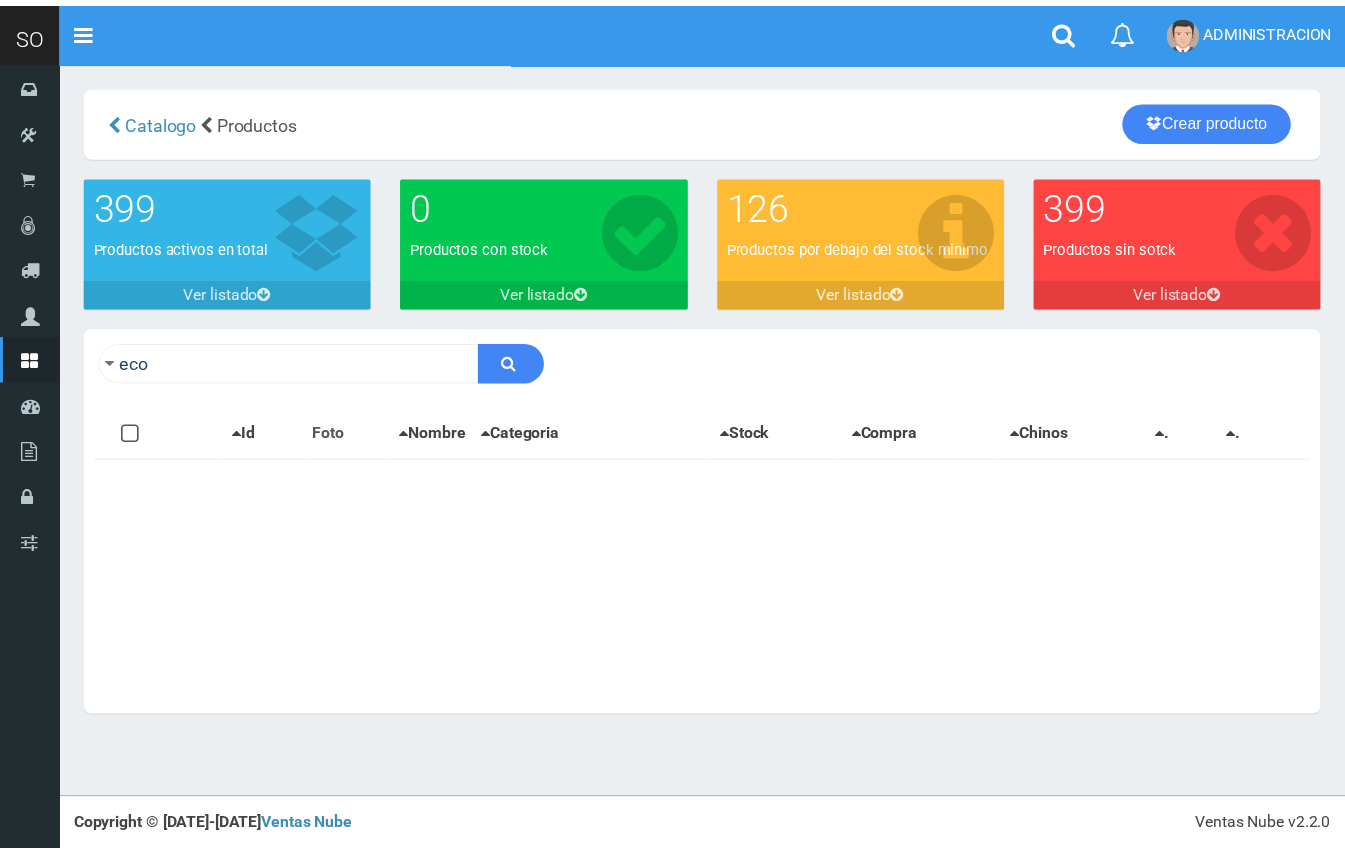 scroll, scrollTop: 0, scrollLeft: 0, axis: both 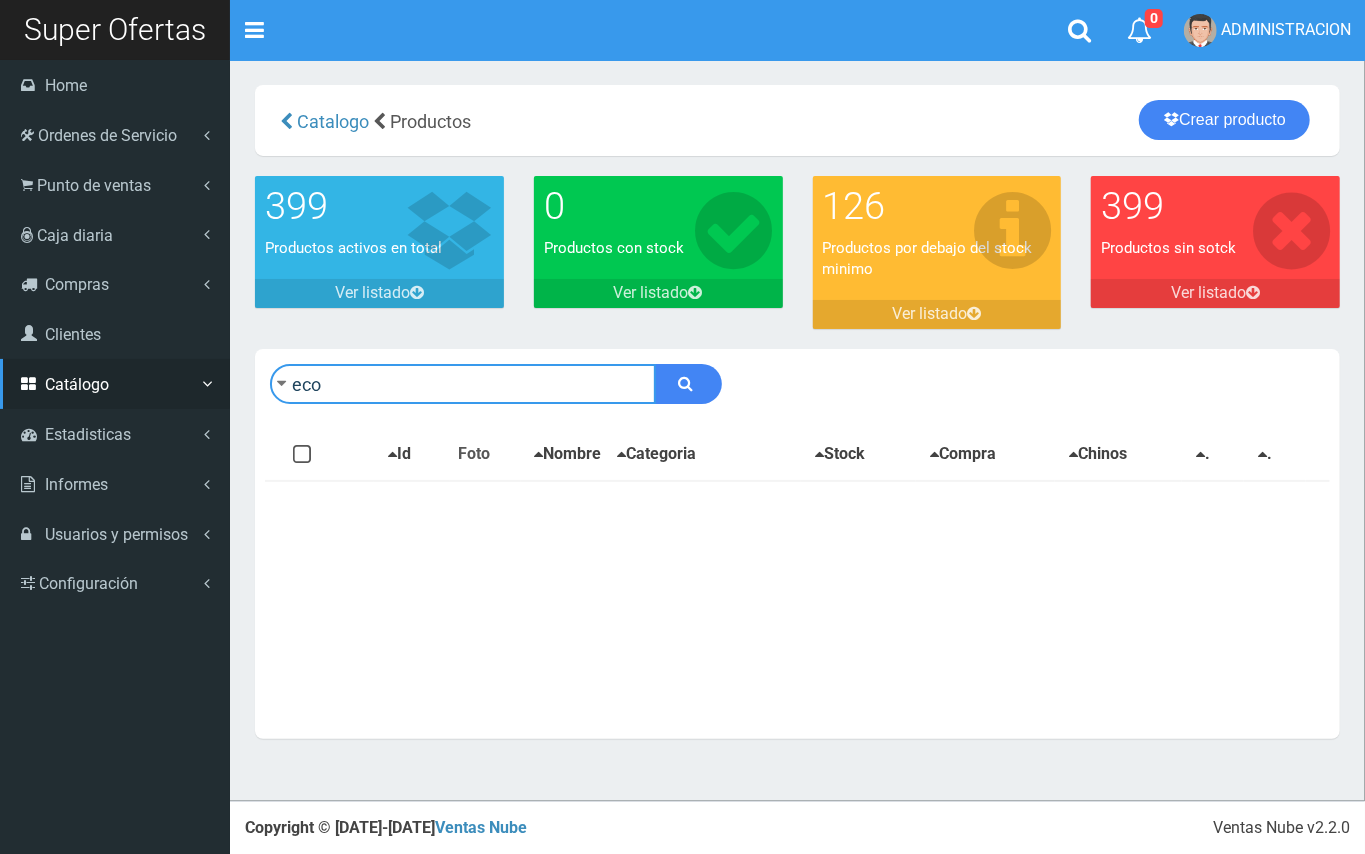 drag, startPoint x: 0, startPoint y: 0, endPoint x: 0, endPoint y: 364, distance: 364 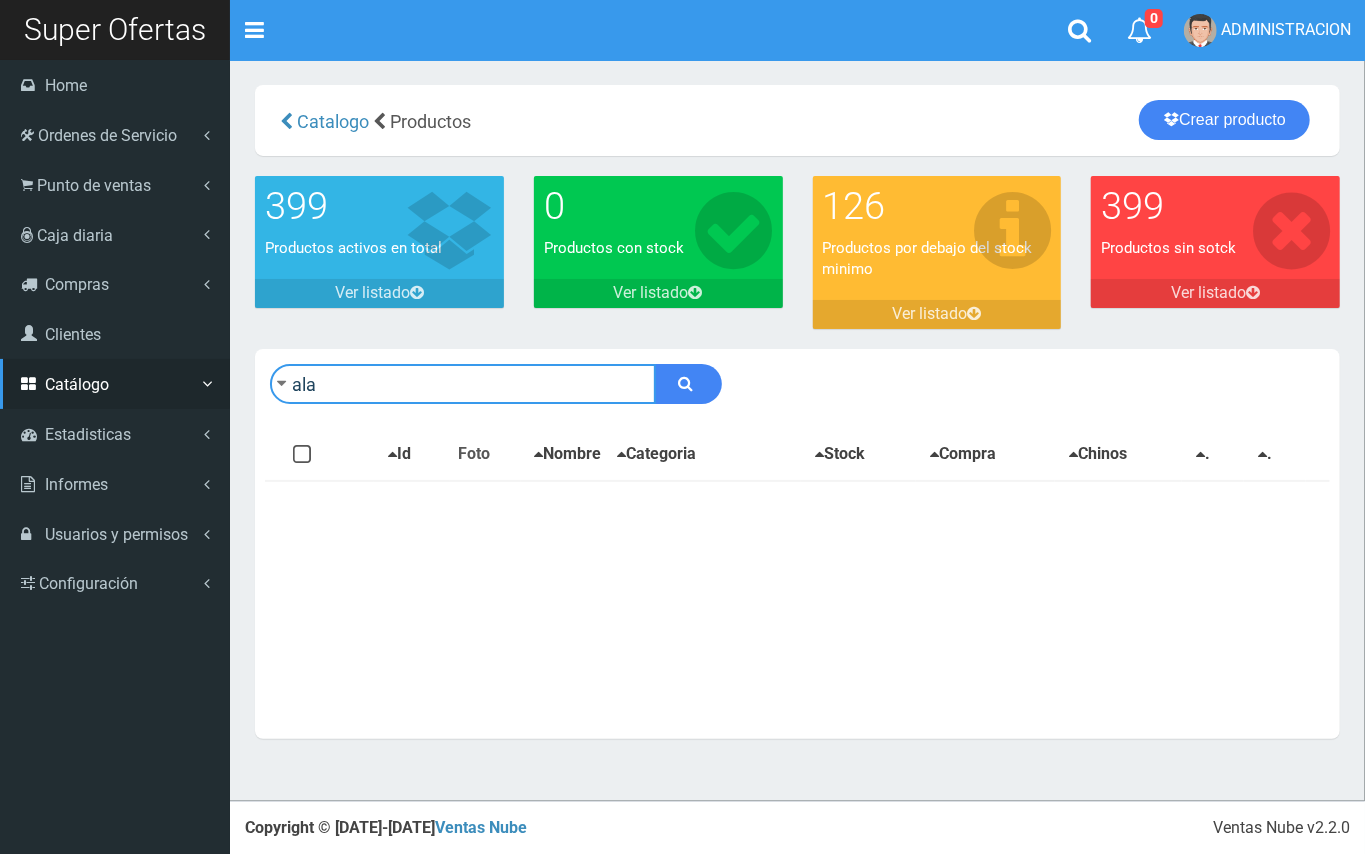 type on "ala" 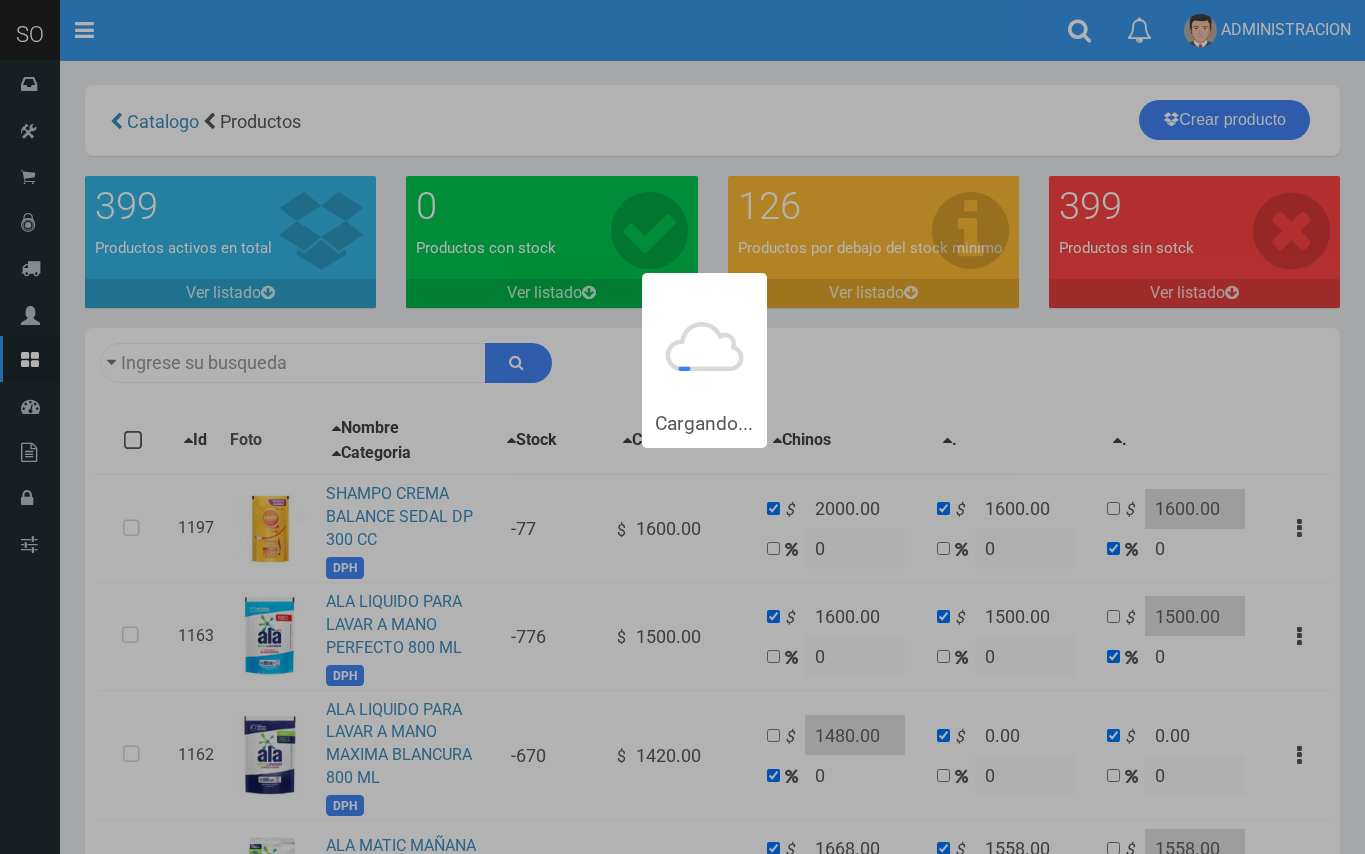 type on "ala" 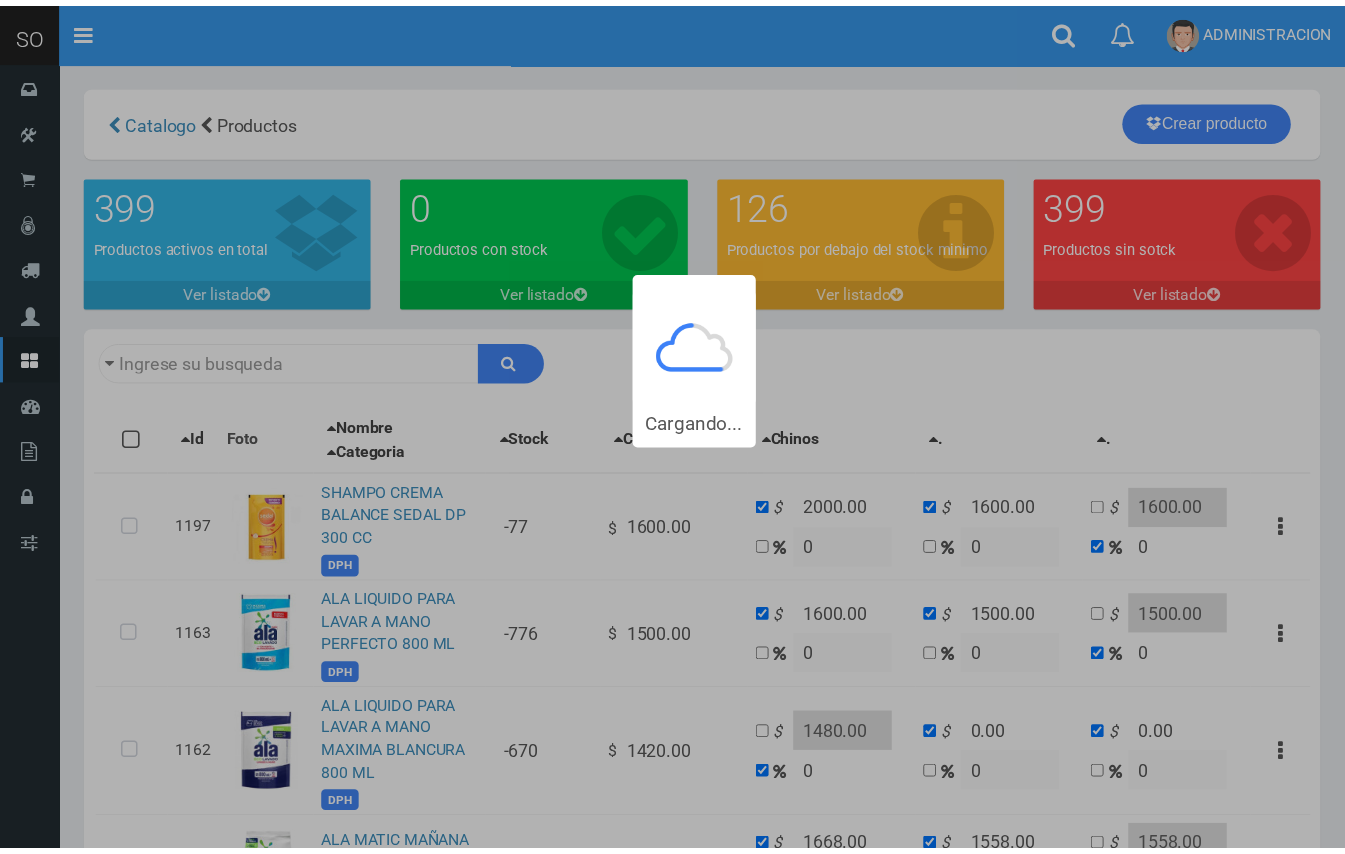 scroll, scrollTop: 0, scrollLeft: 0, axis: both 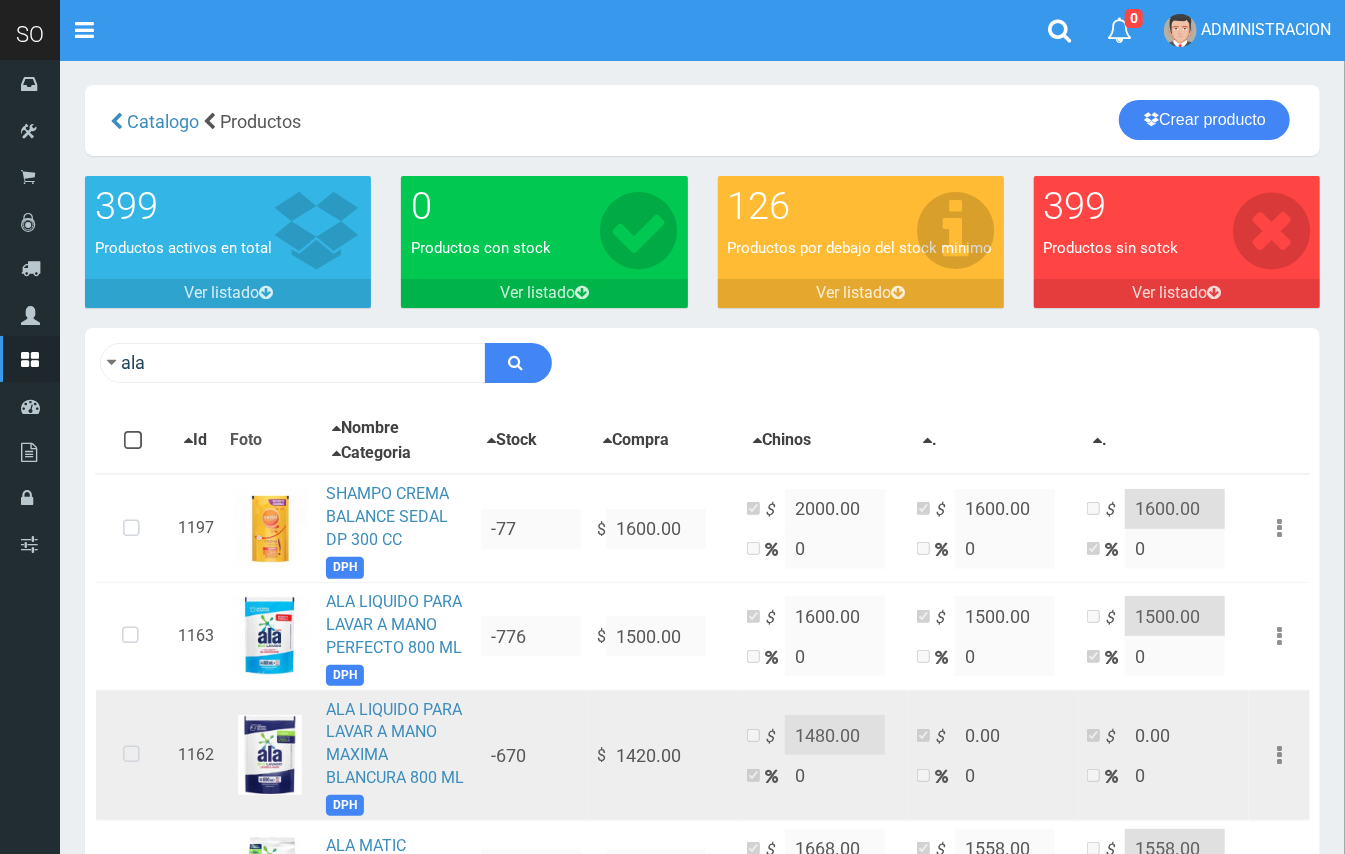 click at bounding box center [133, 755] 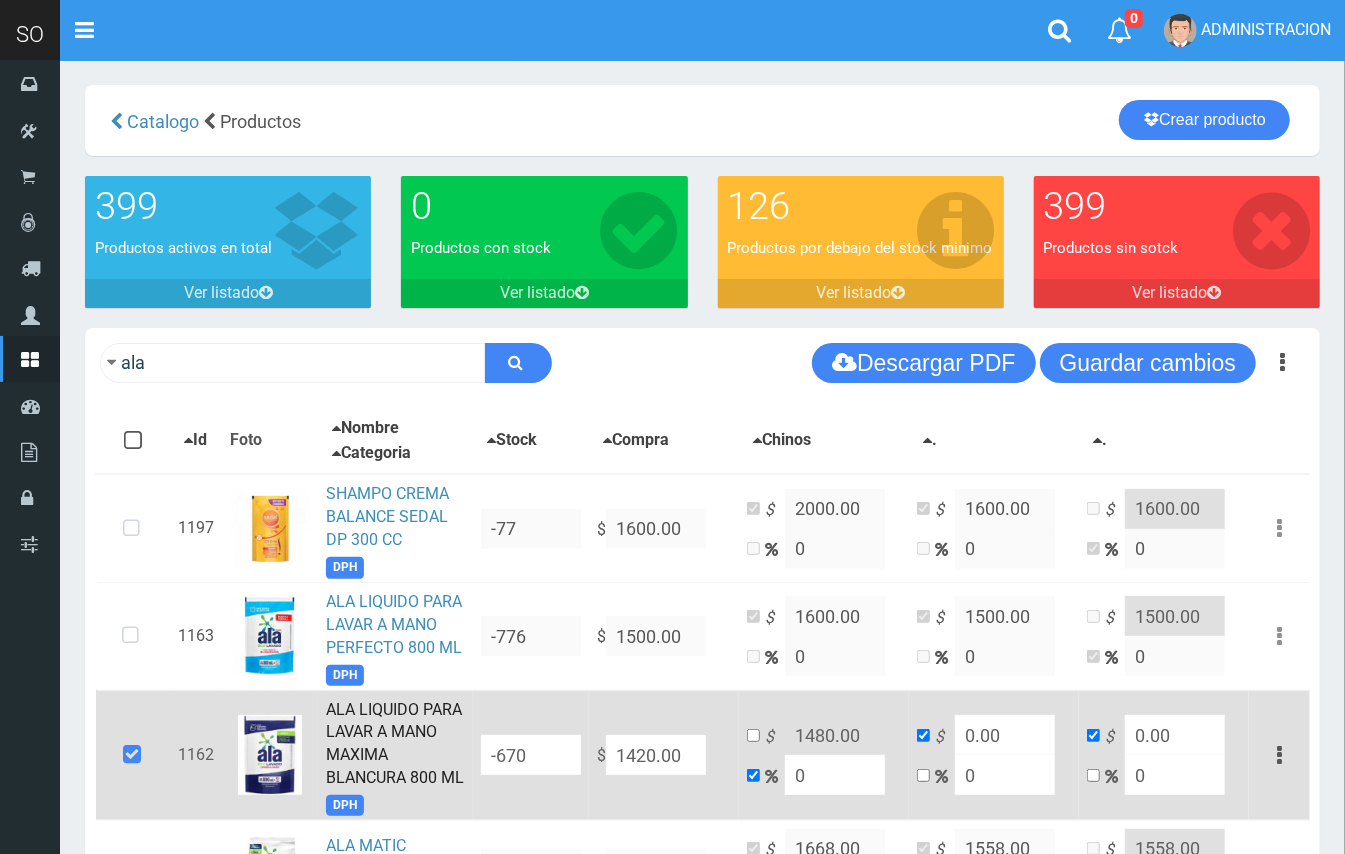drag, startPoint x: 645, startPoint y: 746, endPoint x: 606, endPoint y: 746, distance: 39 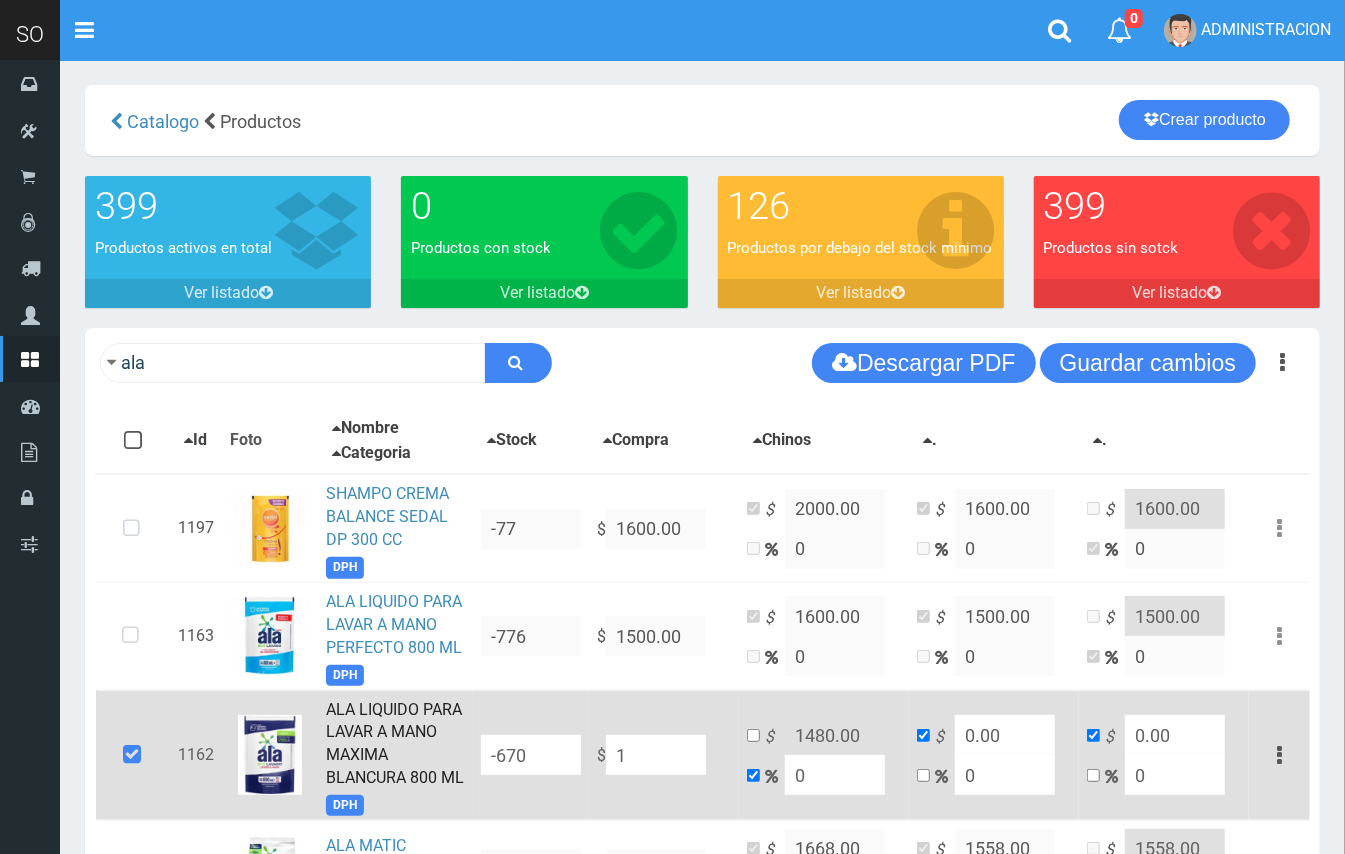 type on "1" 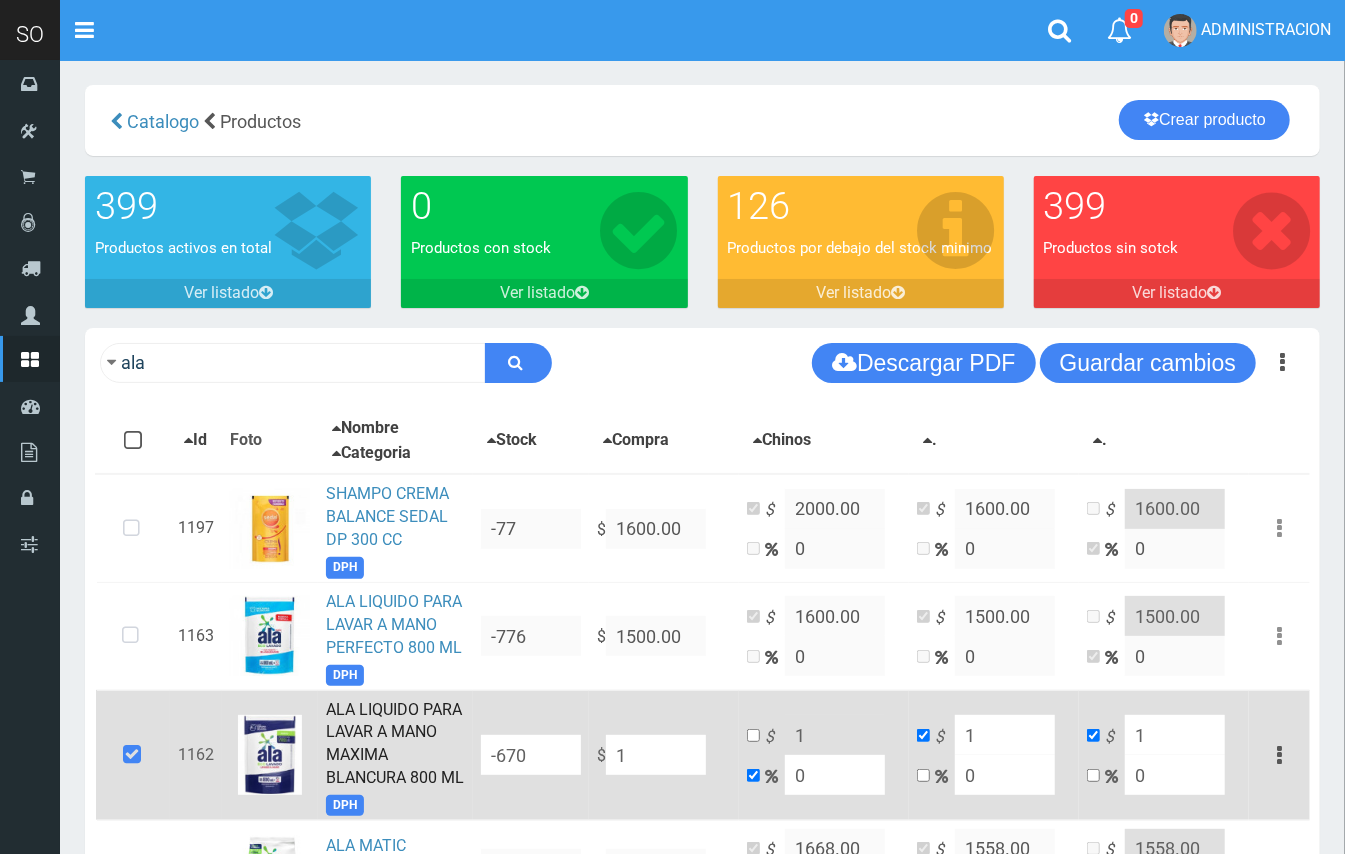 type on "18" 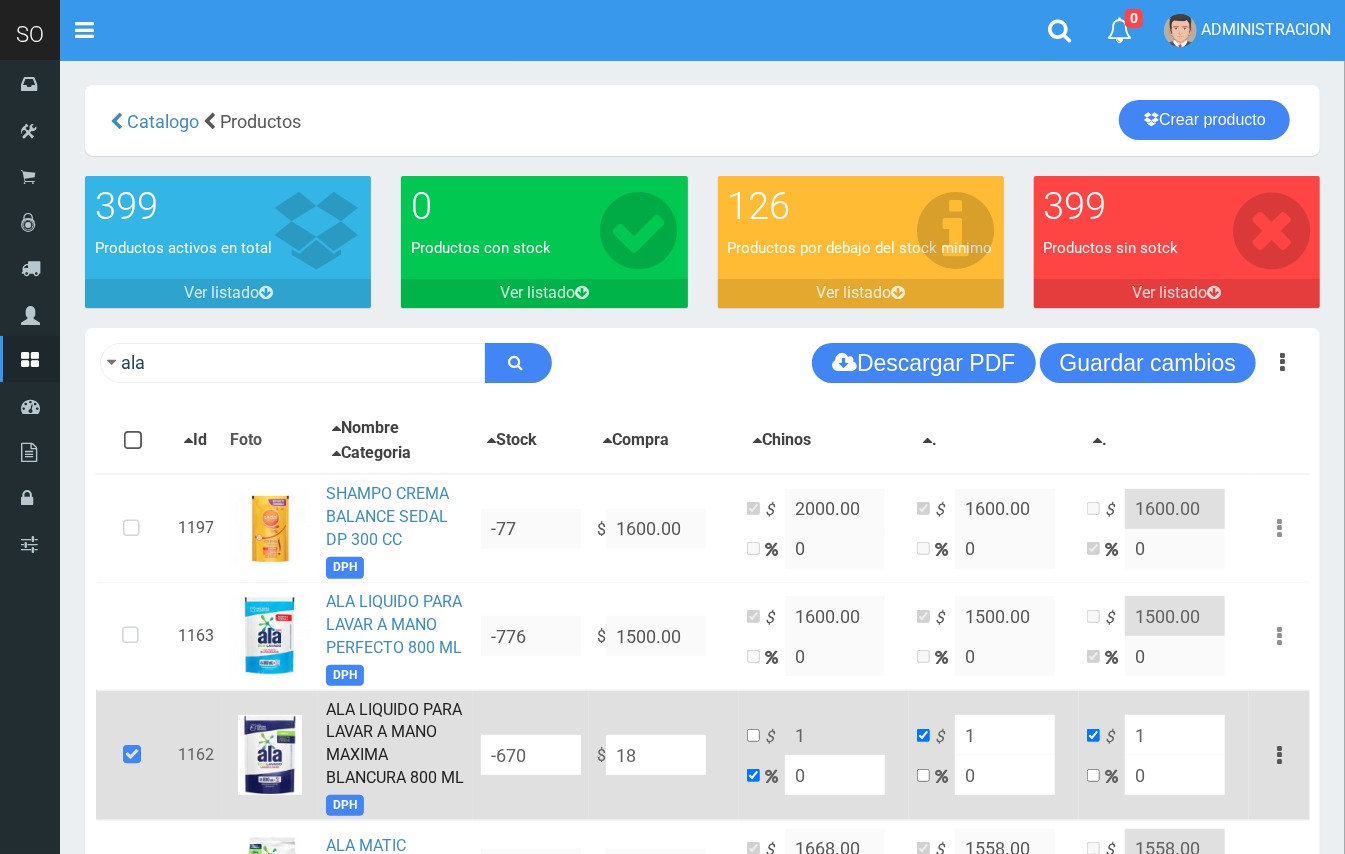 type on "18" 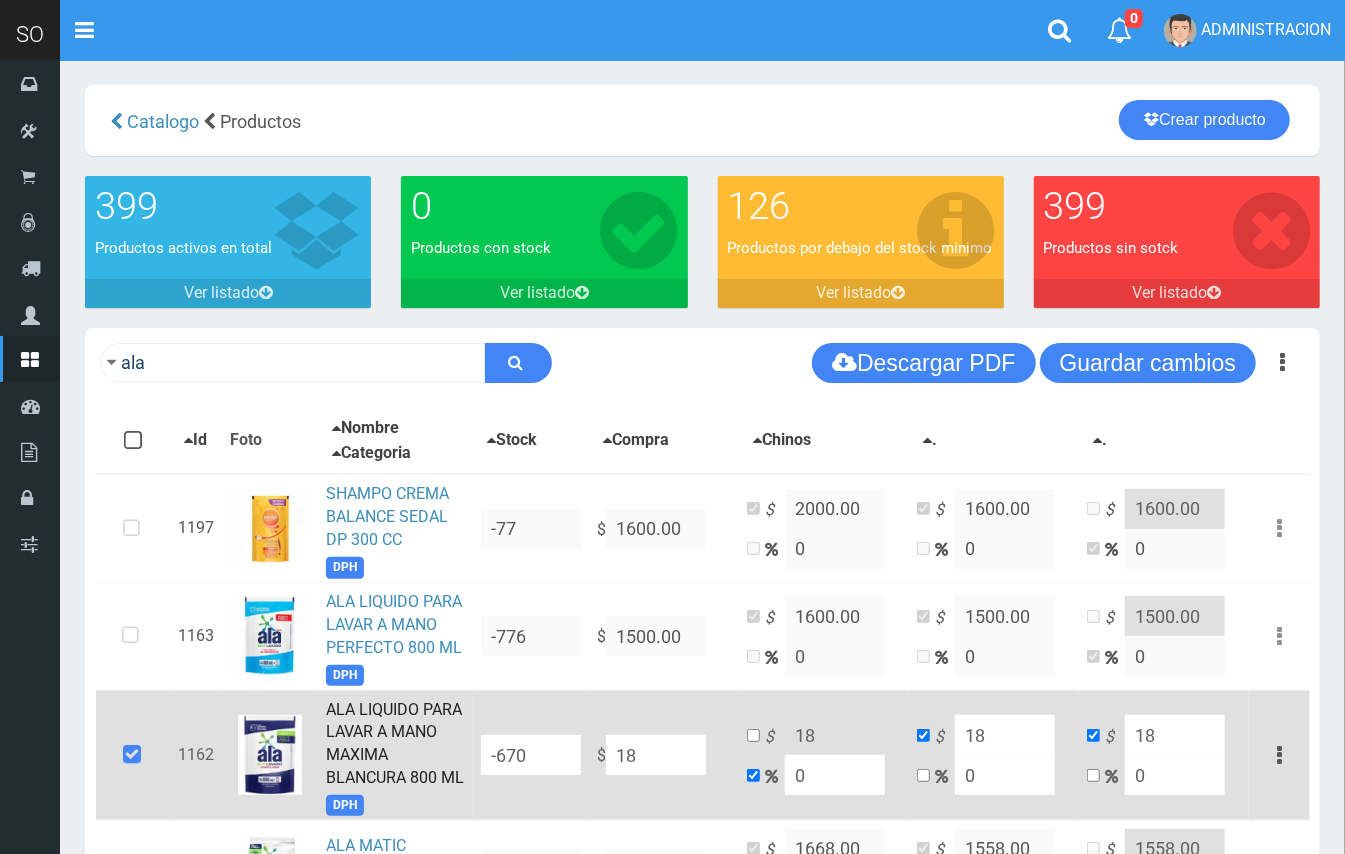 type on "185" 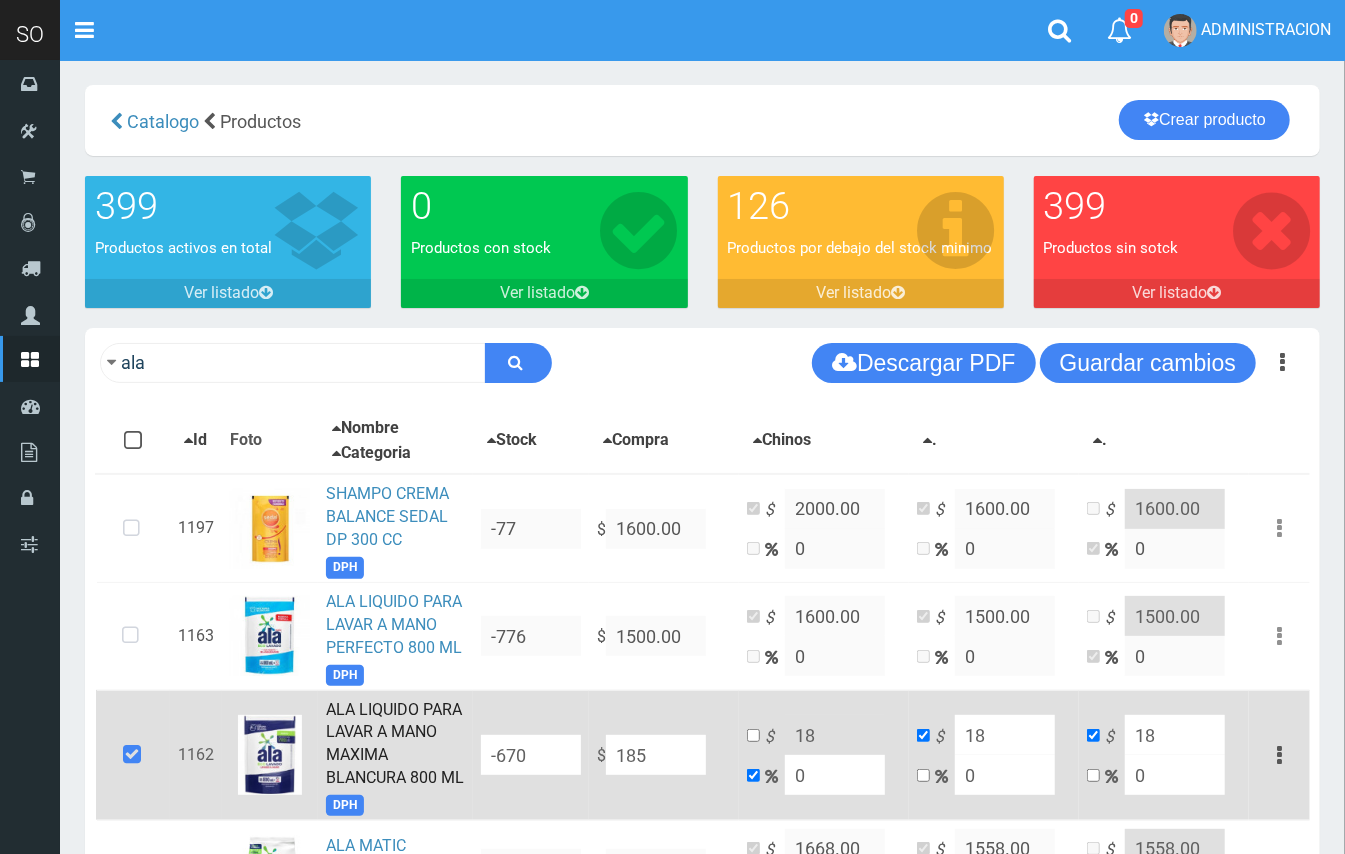 type on "185" 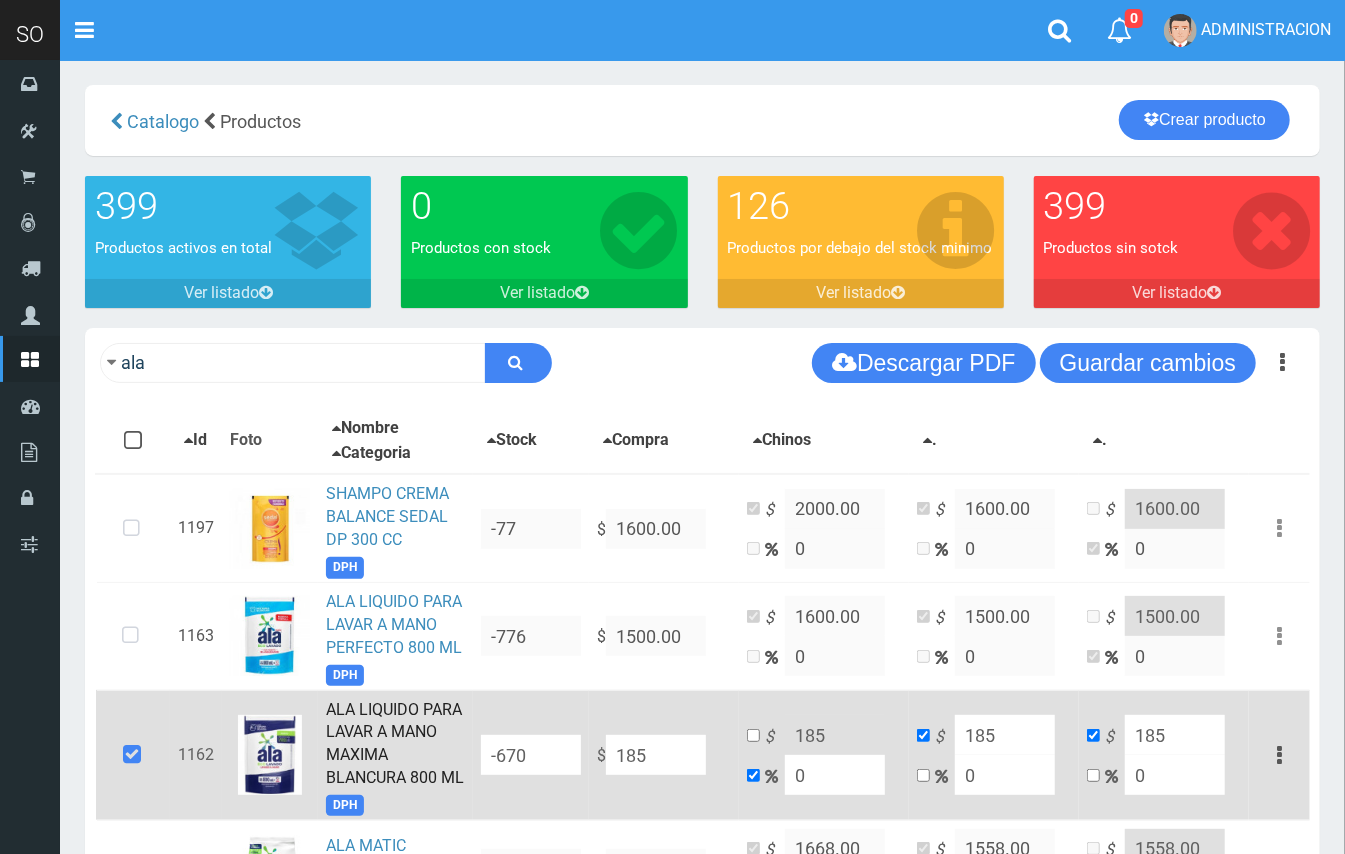 type on "1850" 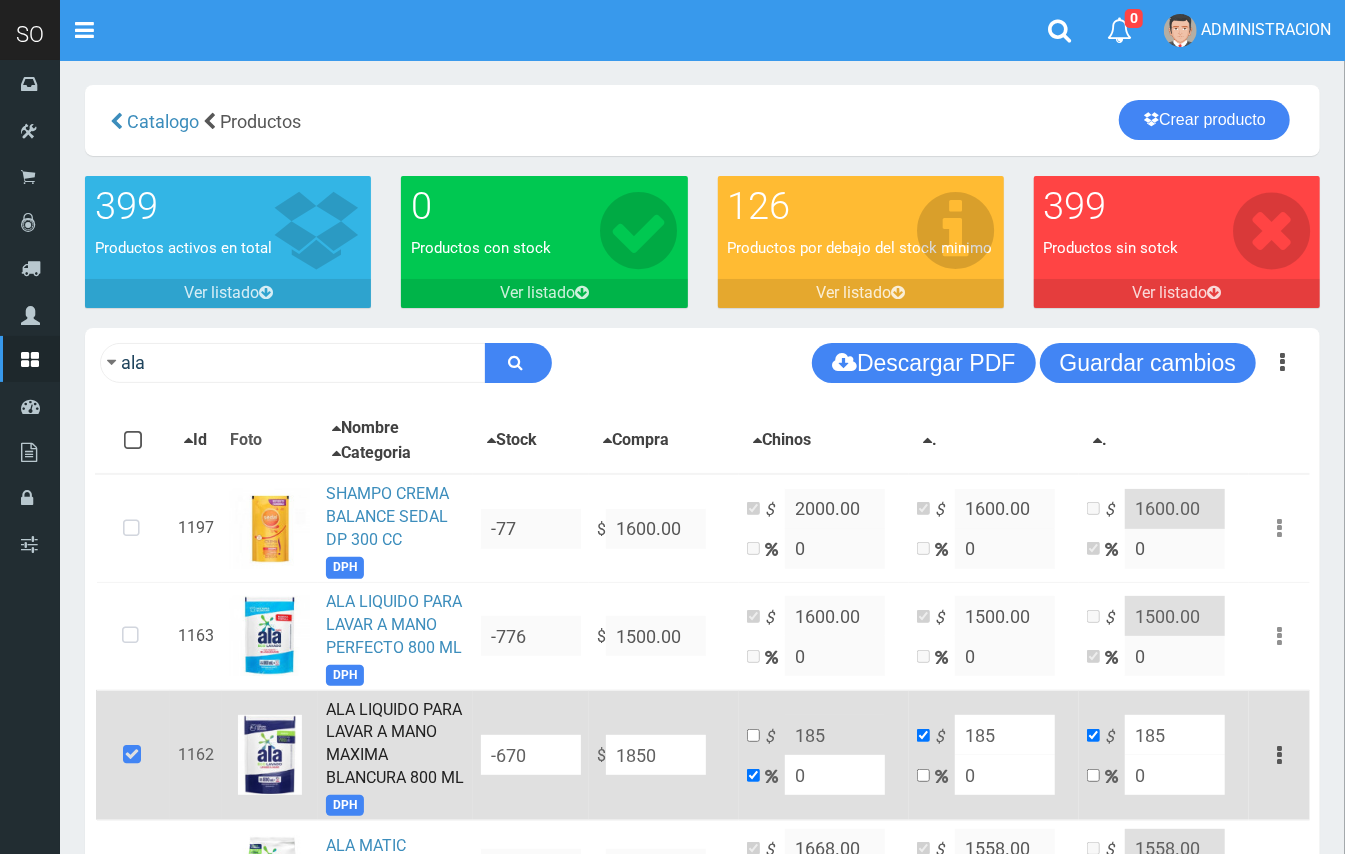 type on "1850" 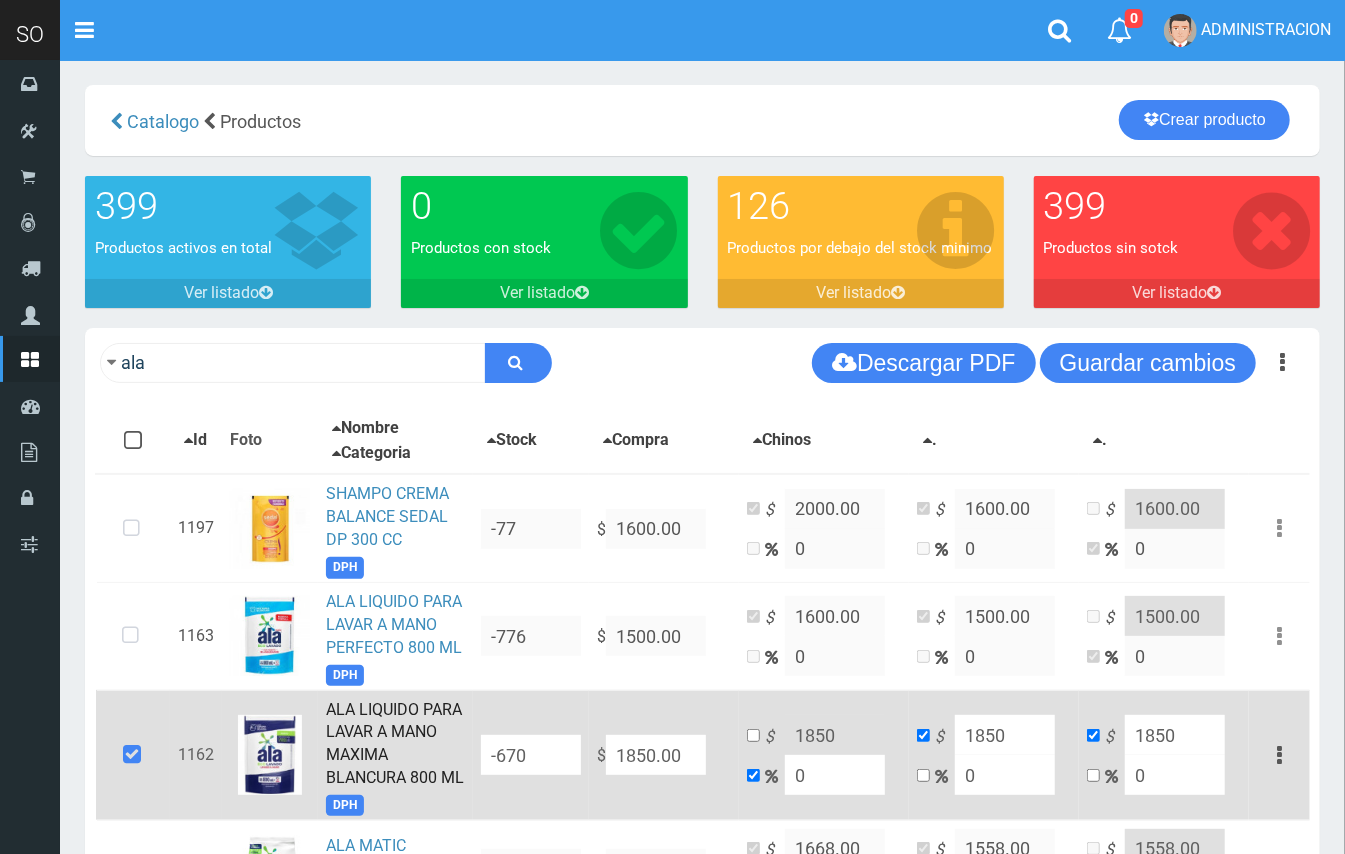 type on "1850.00" 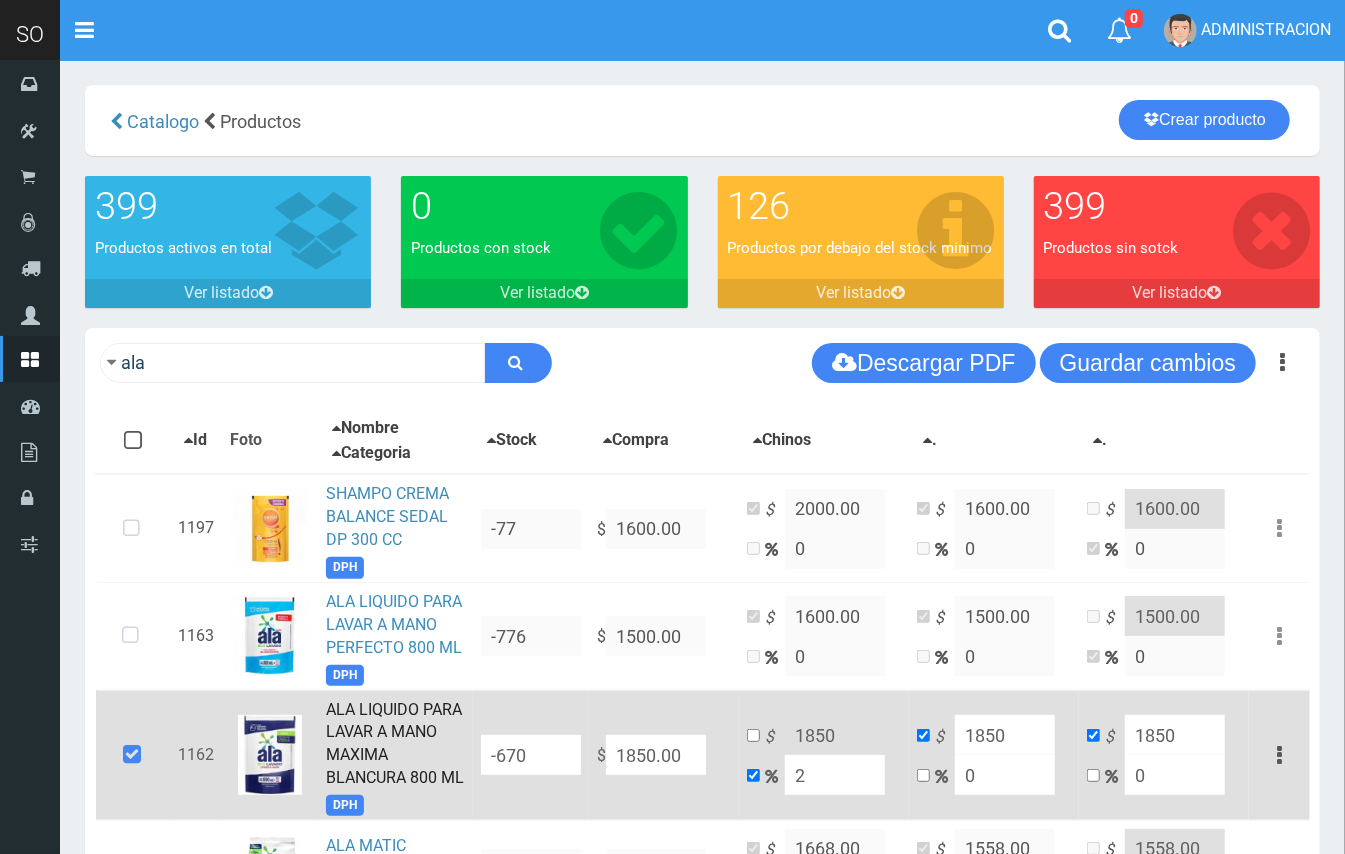 type on "1887" 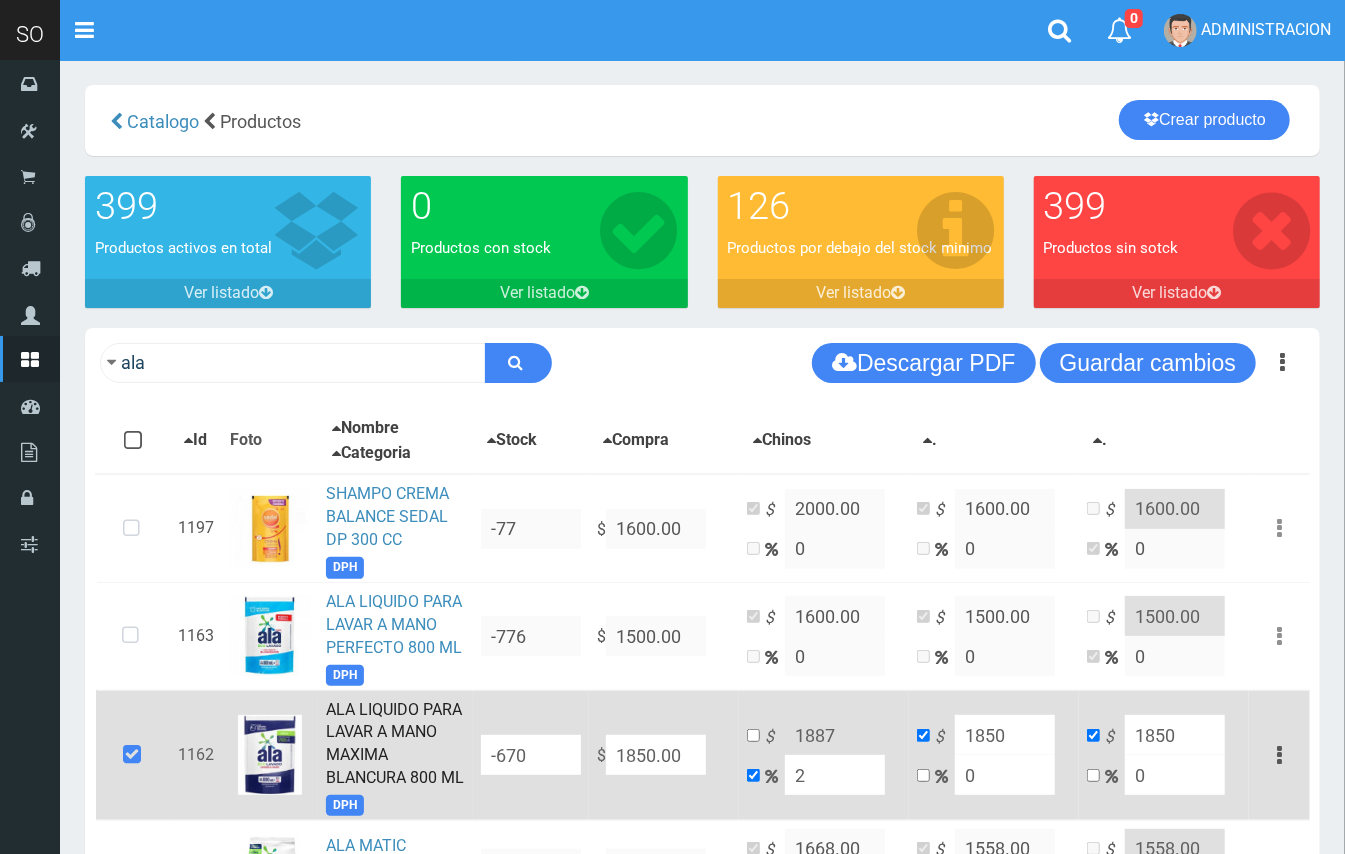 type on "20" 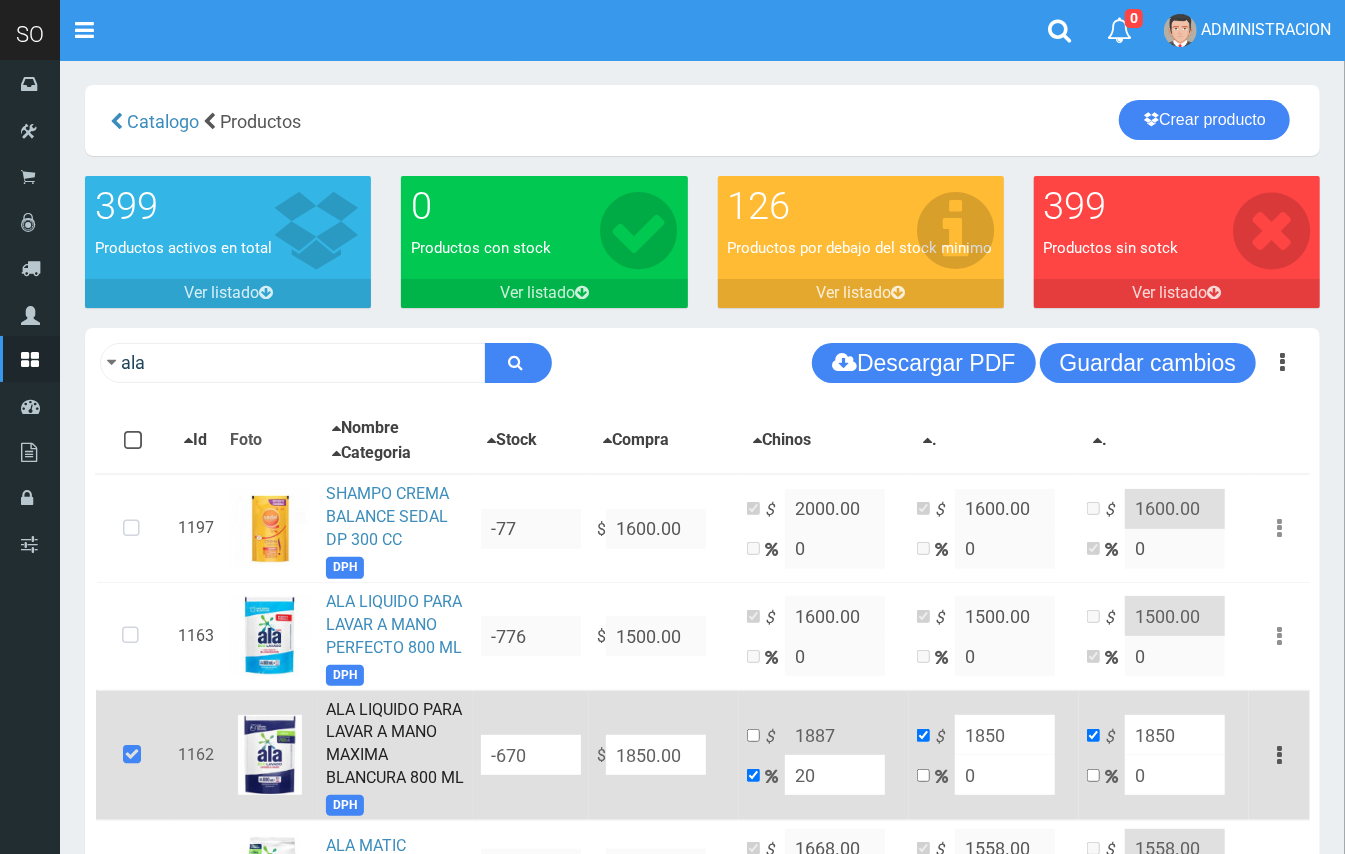 type on "2220" 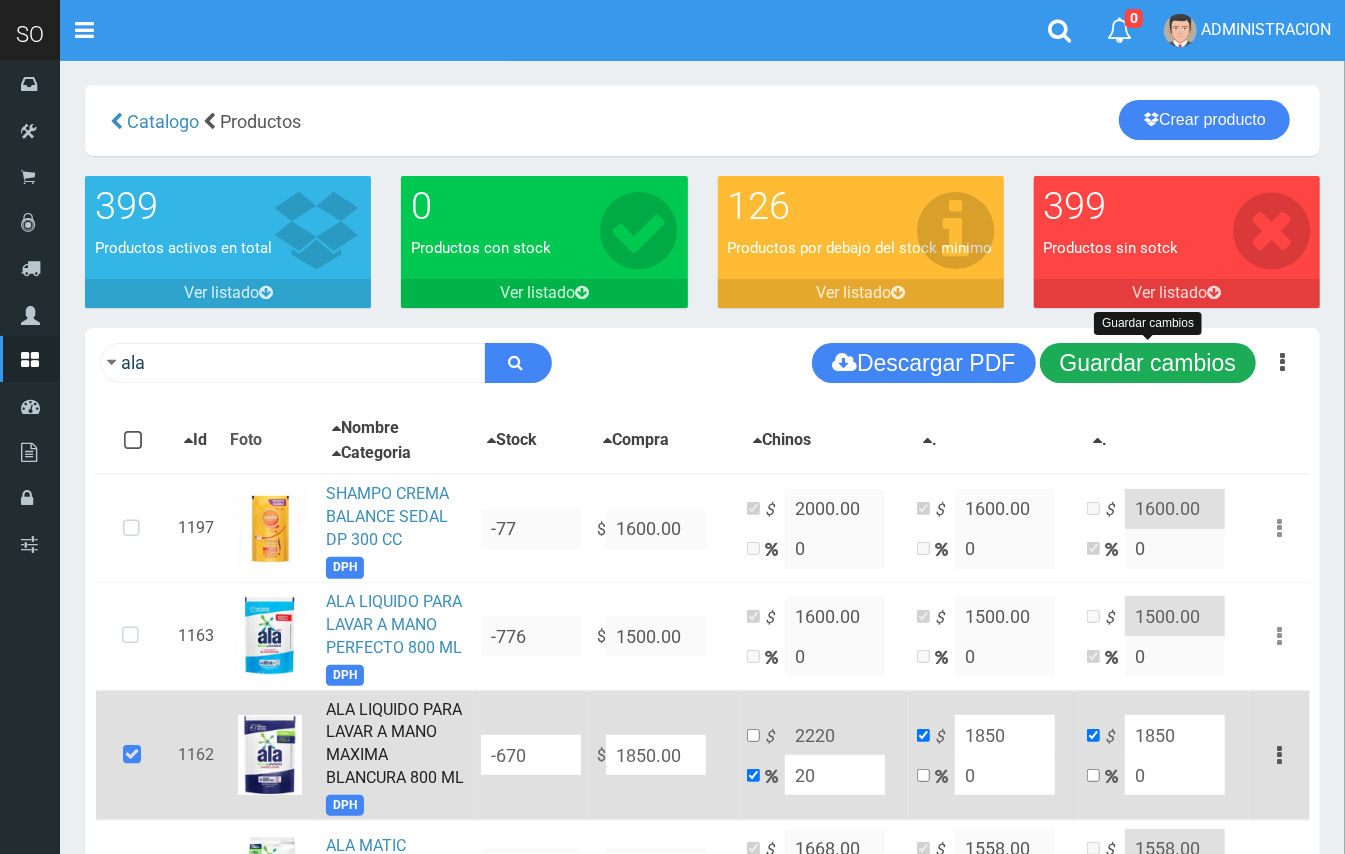 click on "Guardar cambios" at bounding box center (1148, 363) 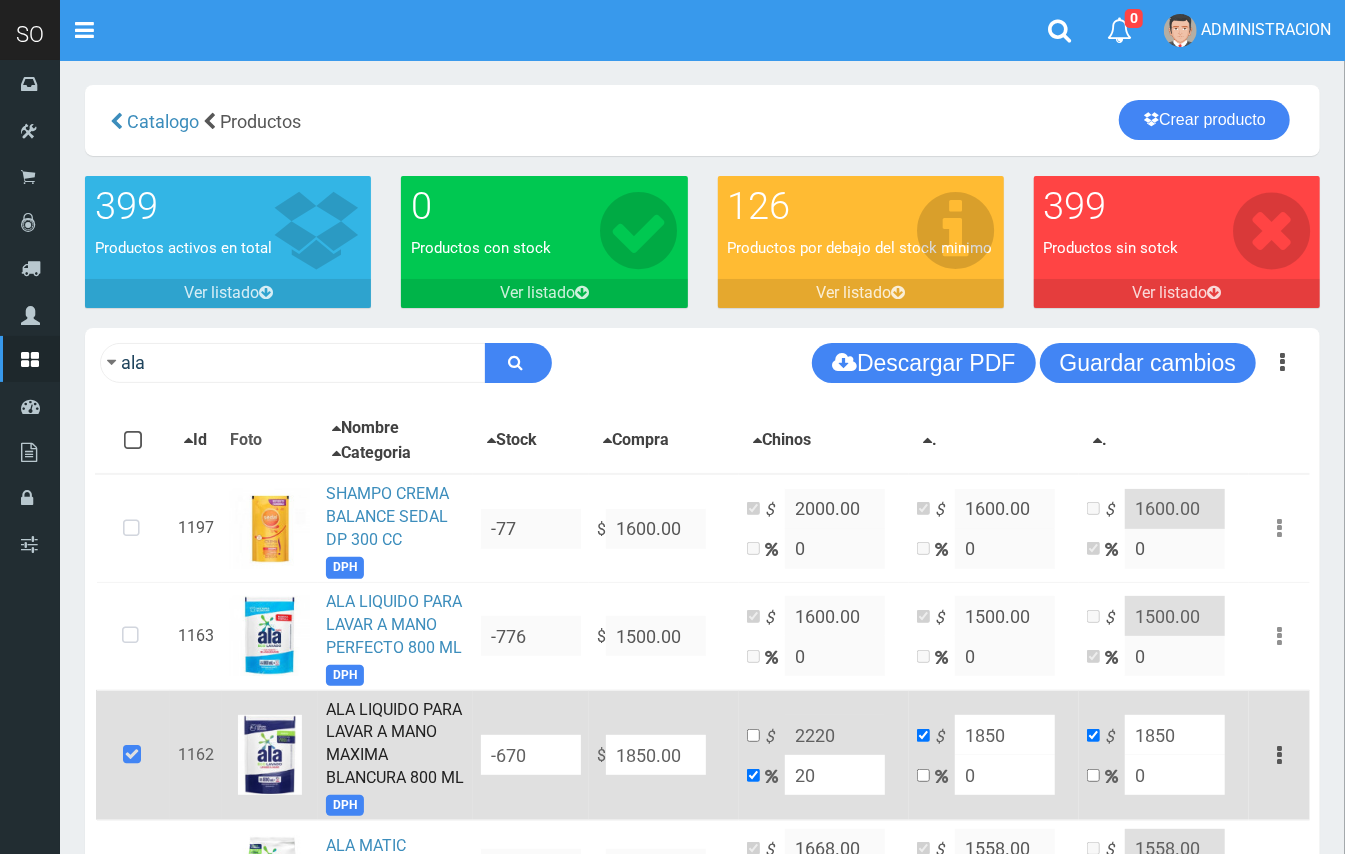 drag, startPoint x: 838, startPoint y: 765, endPoint x: 800, endPoint y: 762, distance: 38.118237 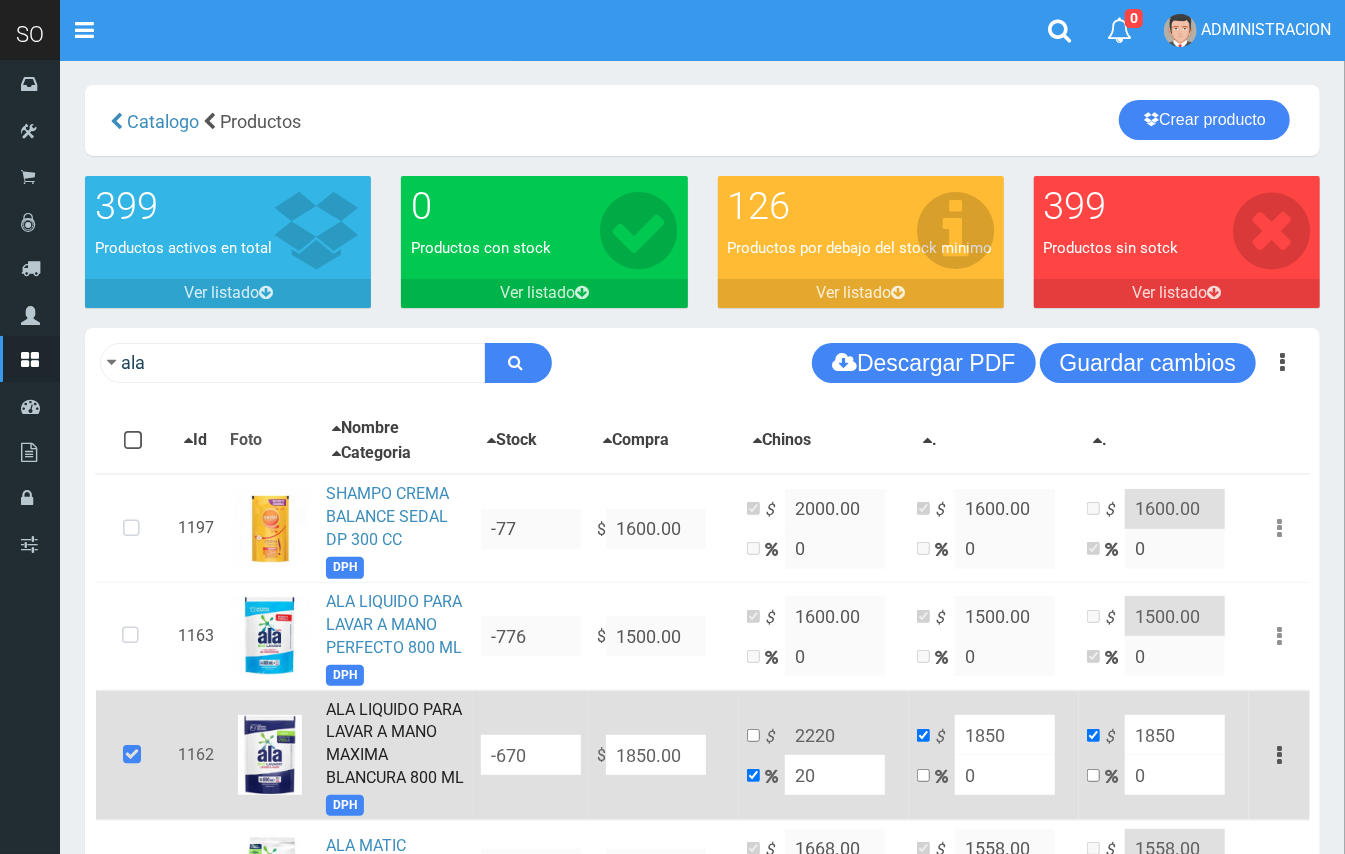 type on "1" 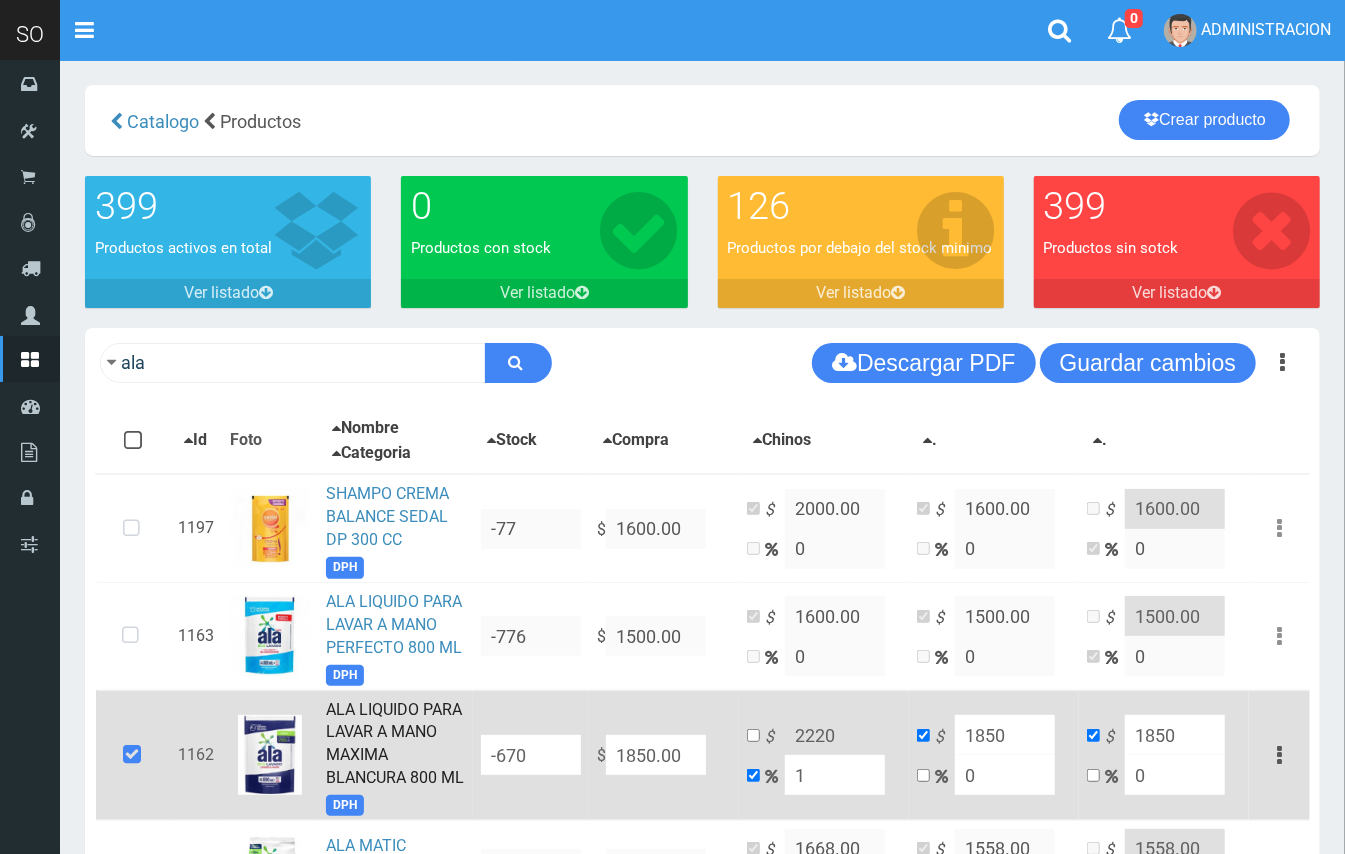 type on "1868.5" 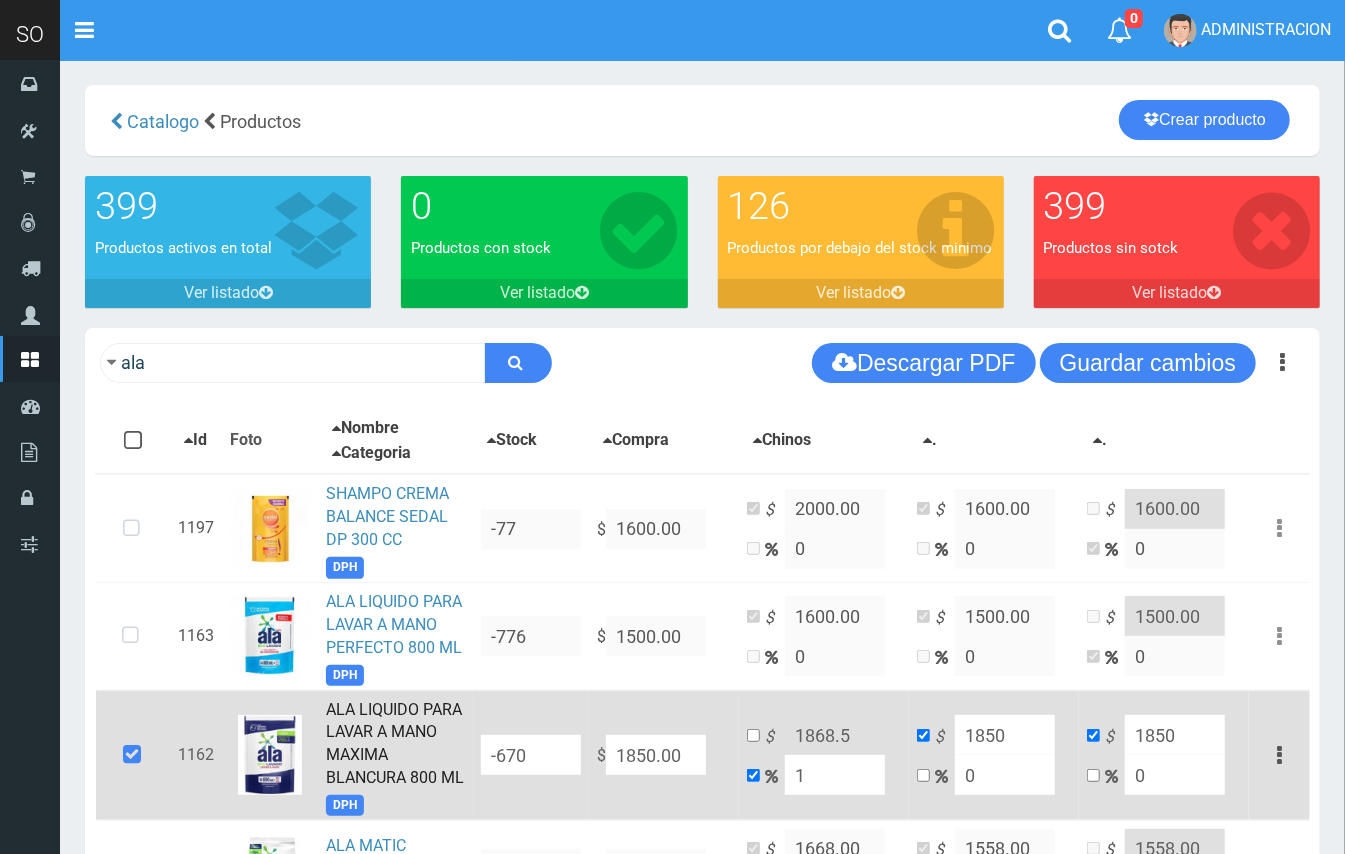 type on "10" 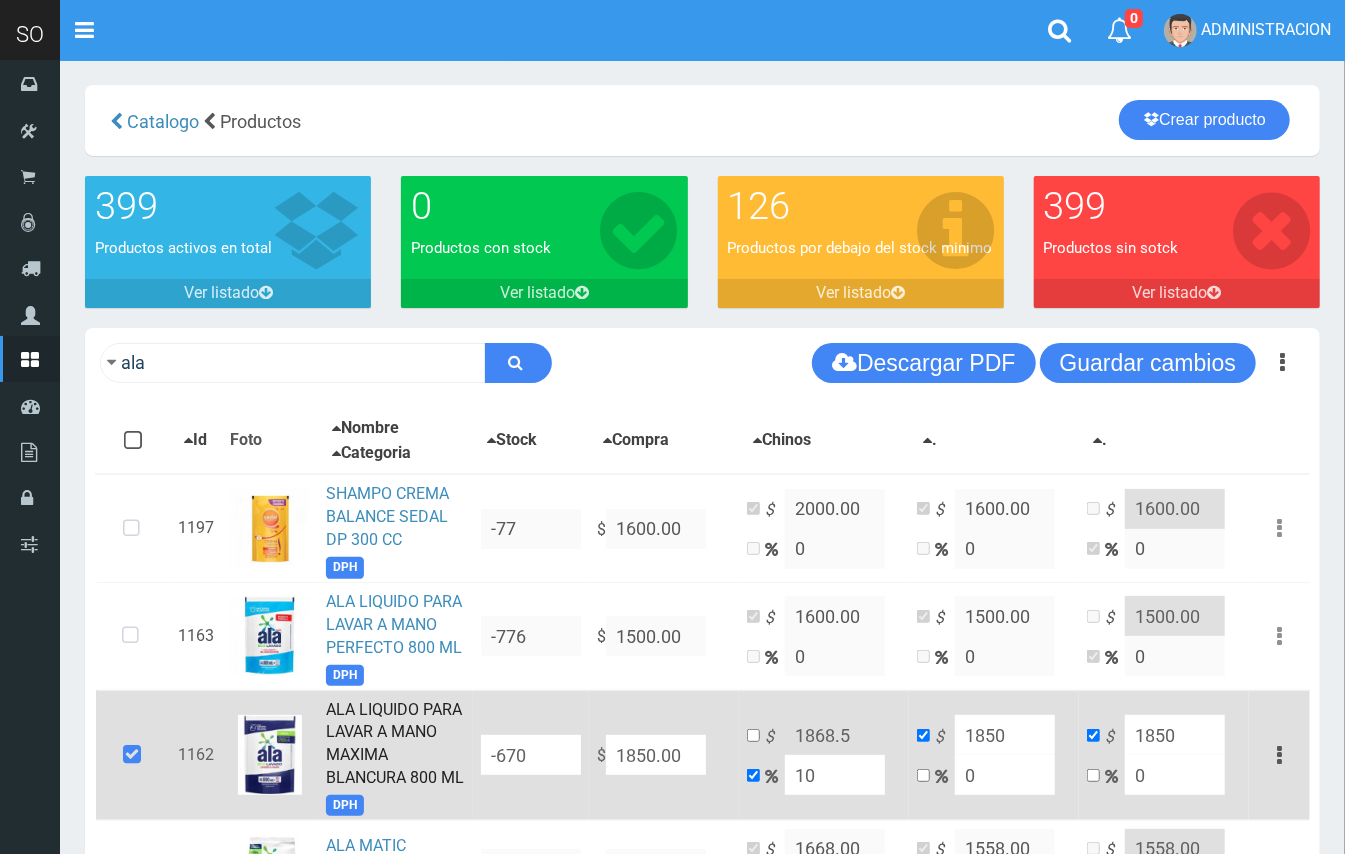 type on "2035" 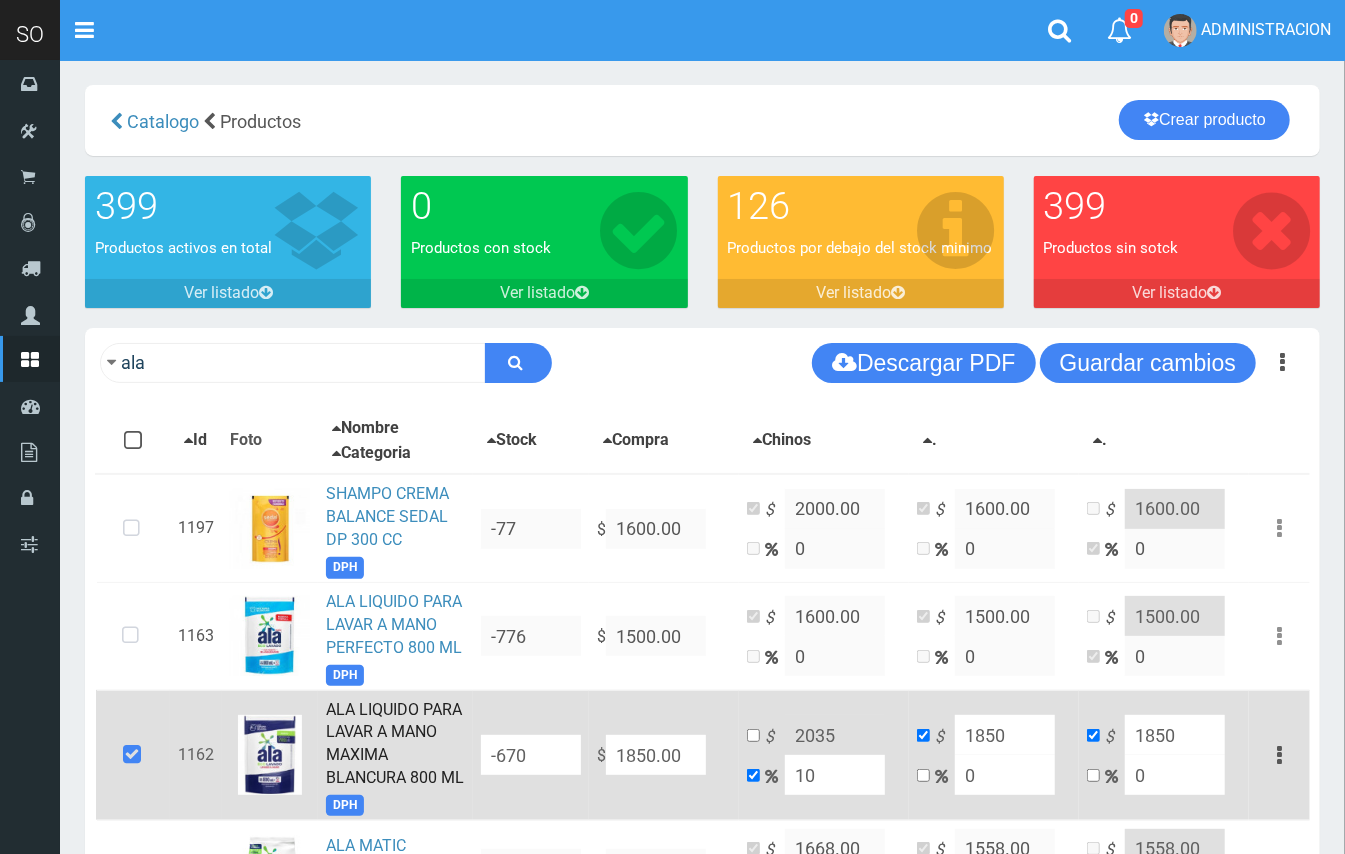 type on "10" 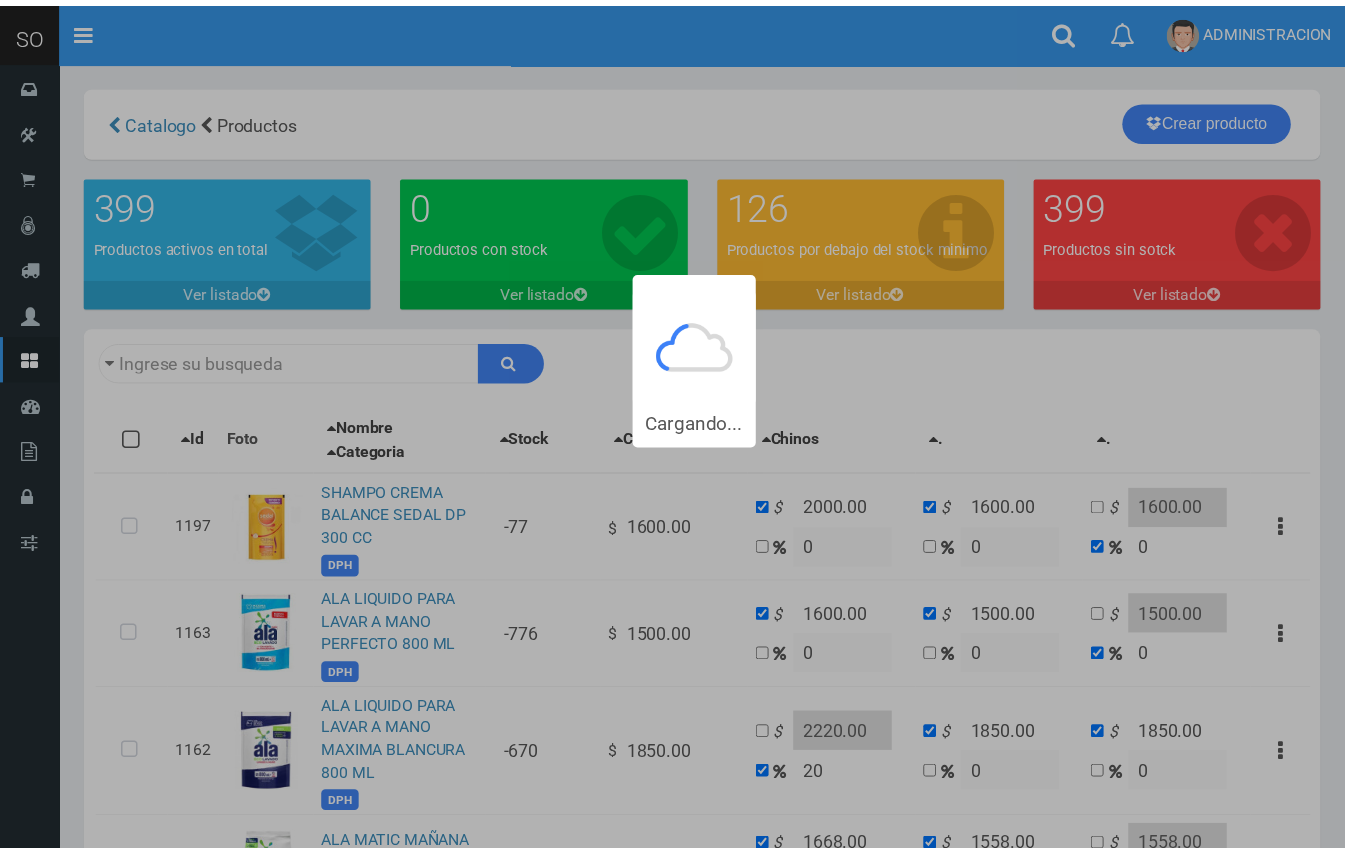scroll, scrollTop: 0, scrollLeft: 0, axis: both 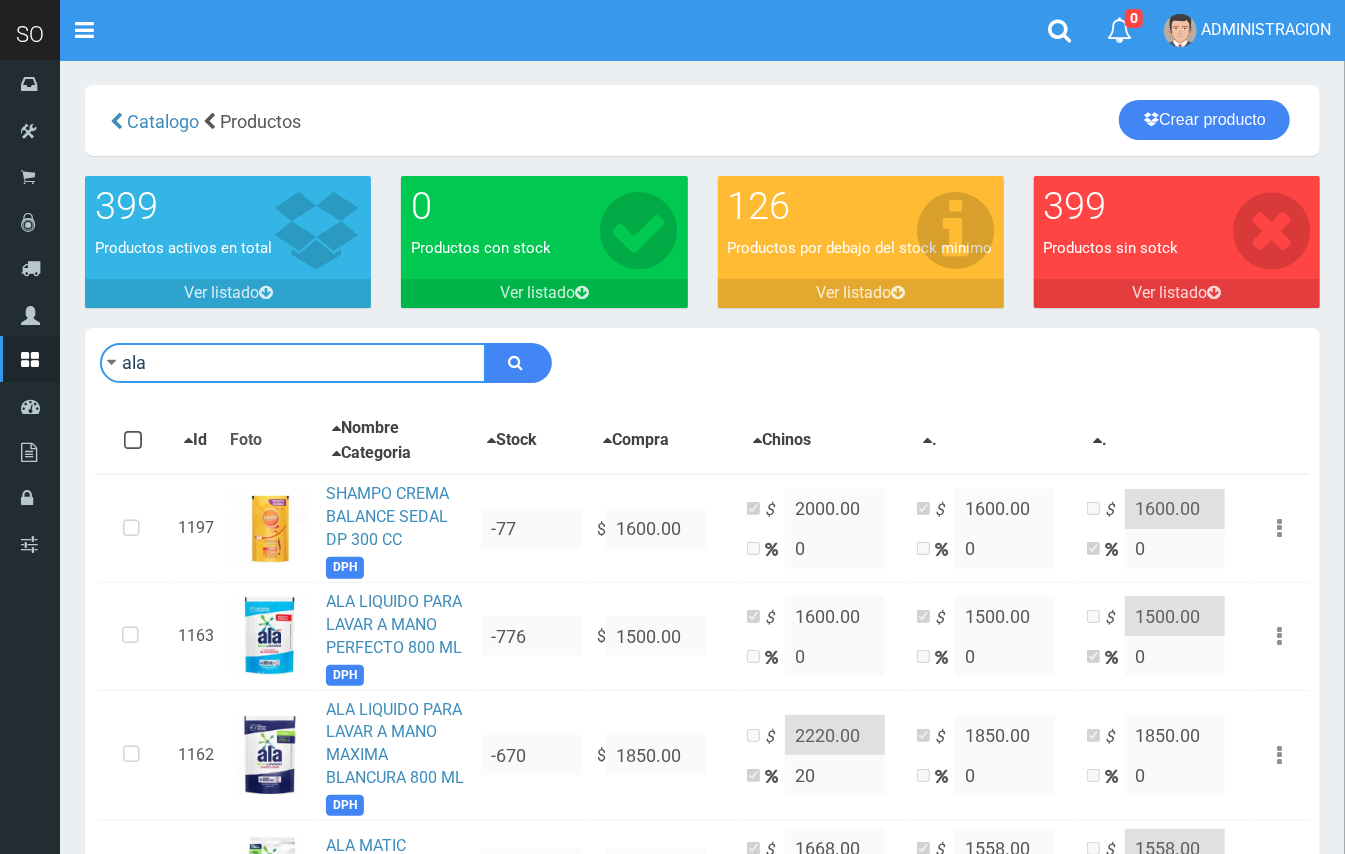 click on "ala" at bounding box center [293, 363] 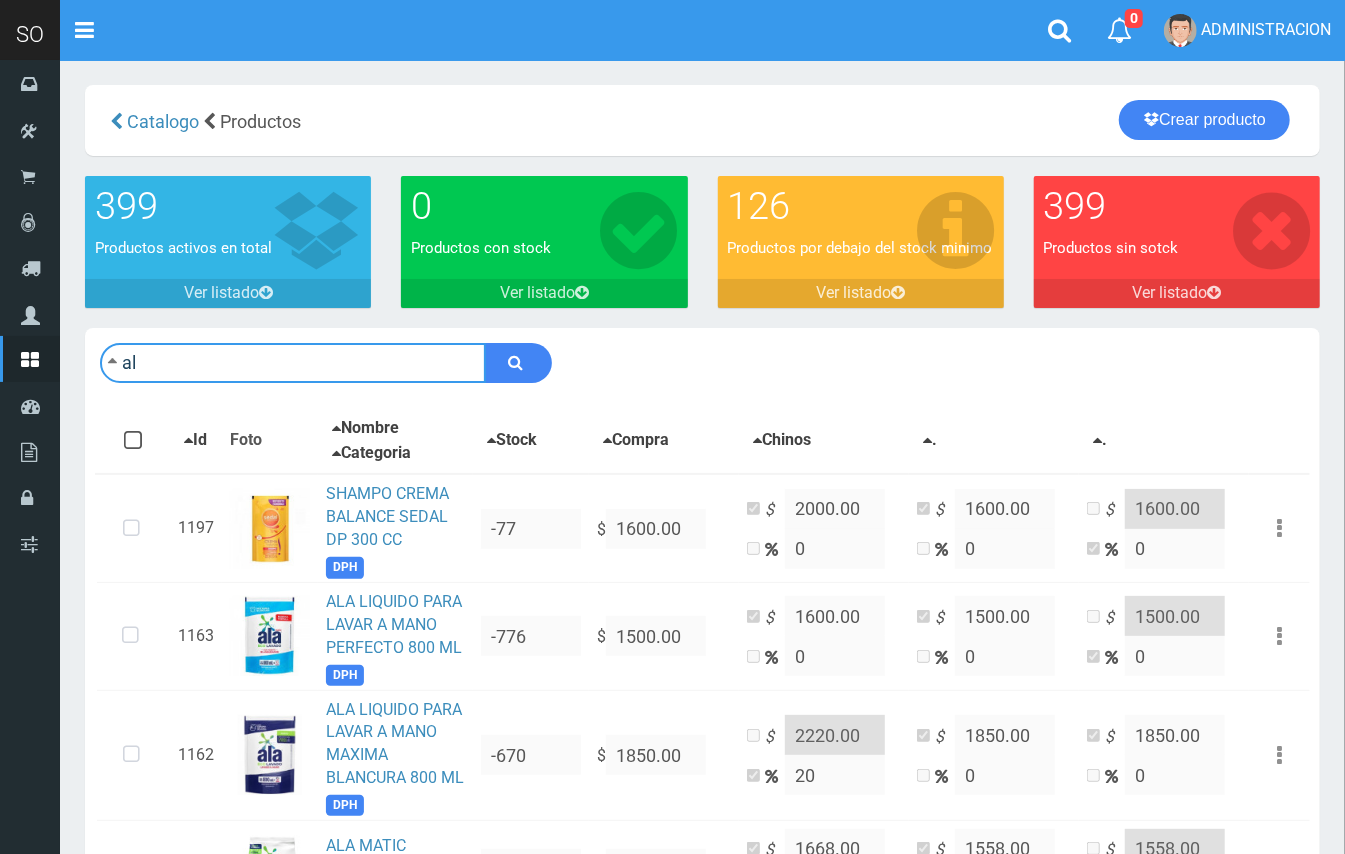 type on "a" 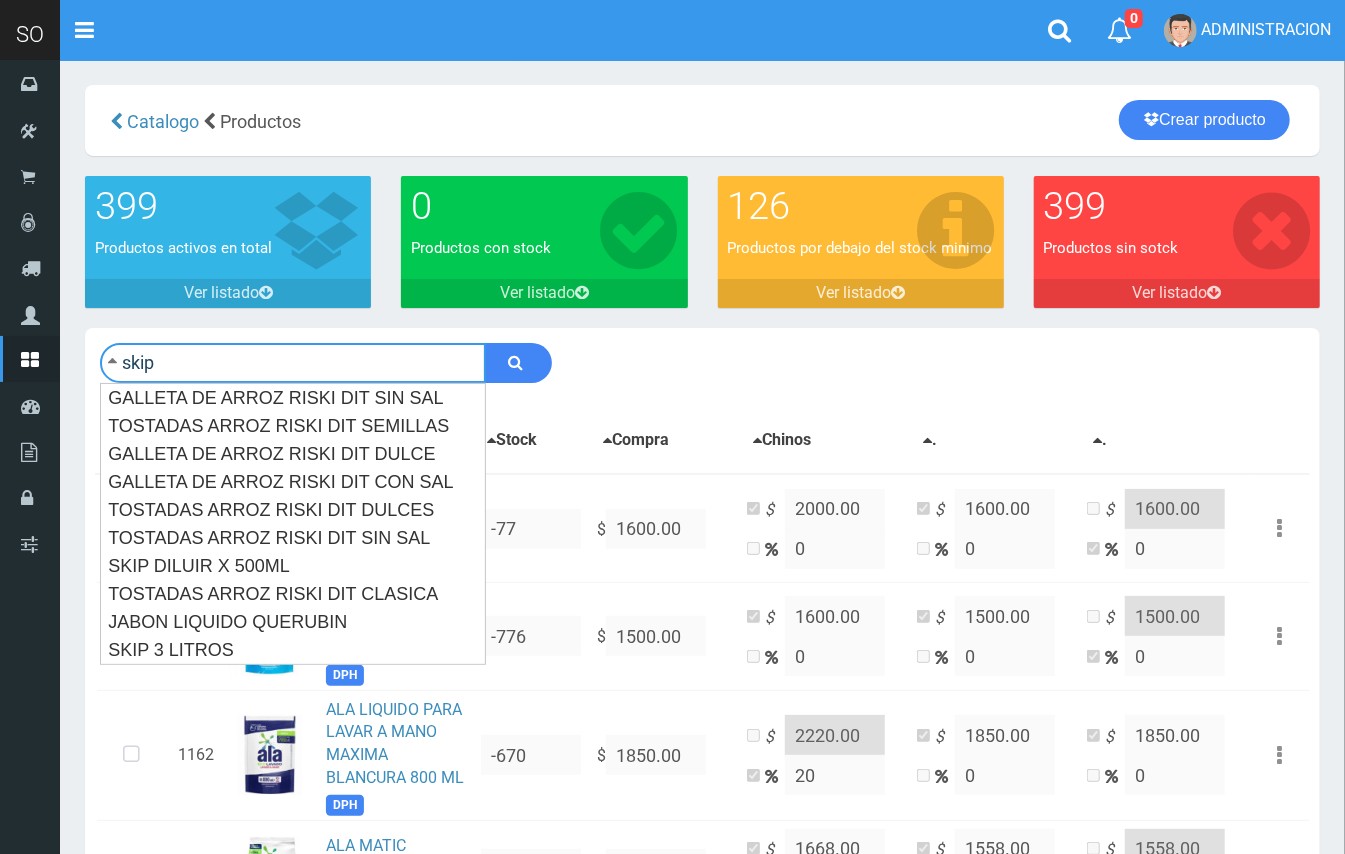 type on "skip" 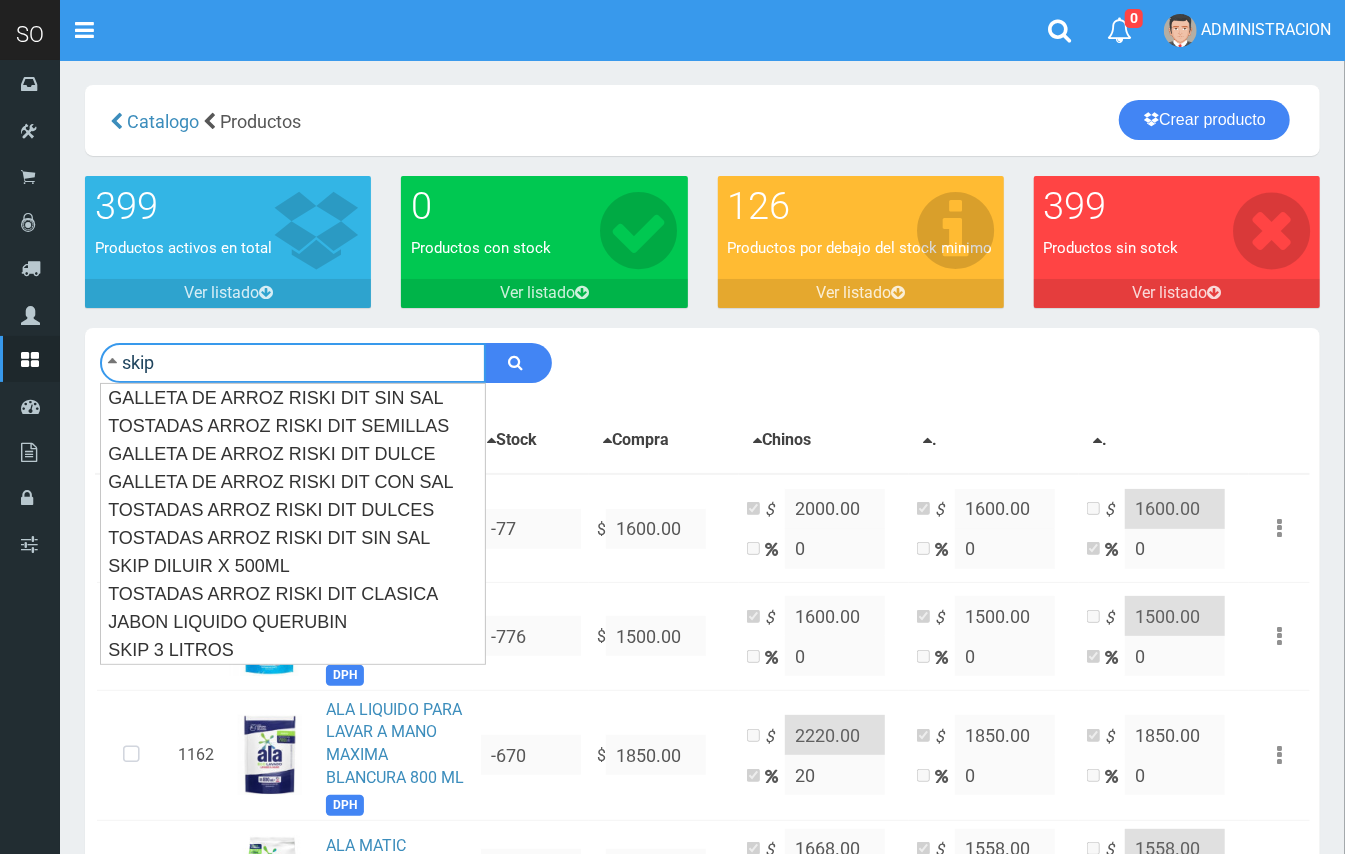 click at bounding box center (518, 363) 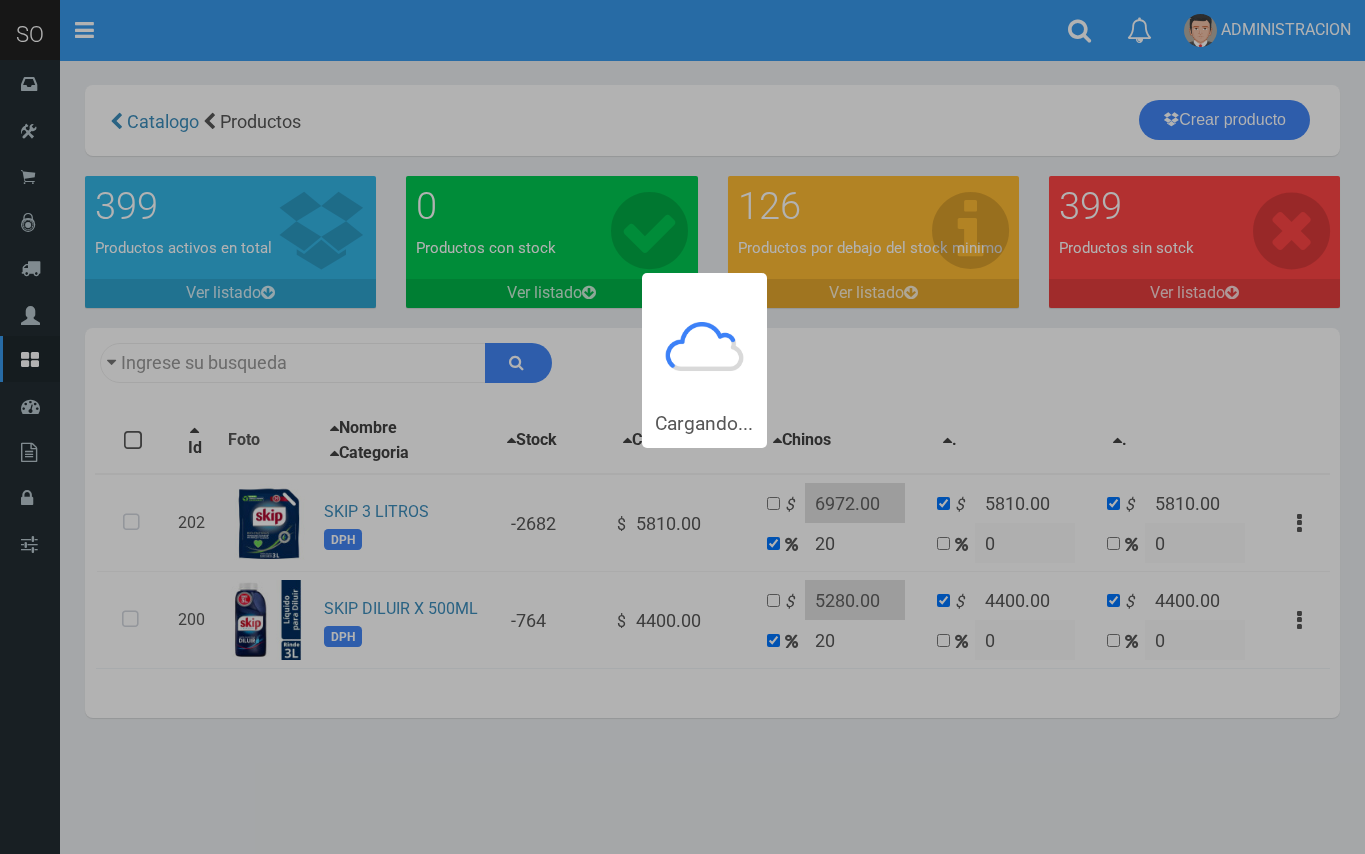 scroll, scrollTop: 0, scrollLeft: 0, axis: both 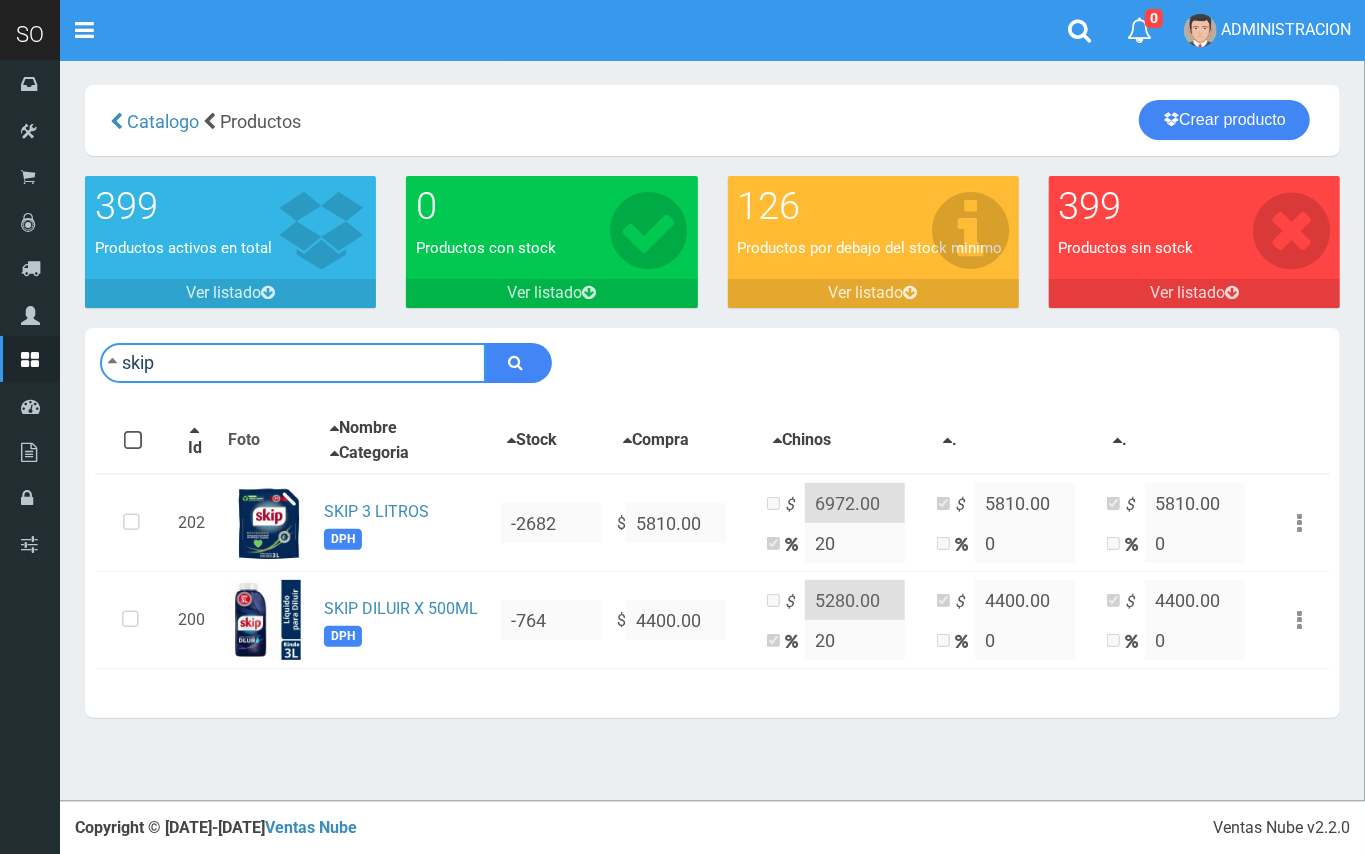 drag, startPoint x: 245, startPoint y: 365, endPoint x: 125, endPoint y: 361, distance: 120.06665 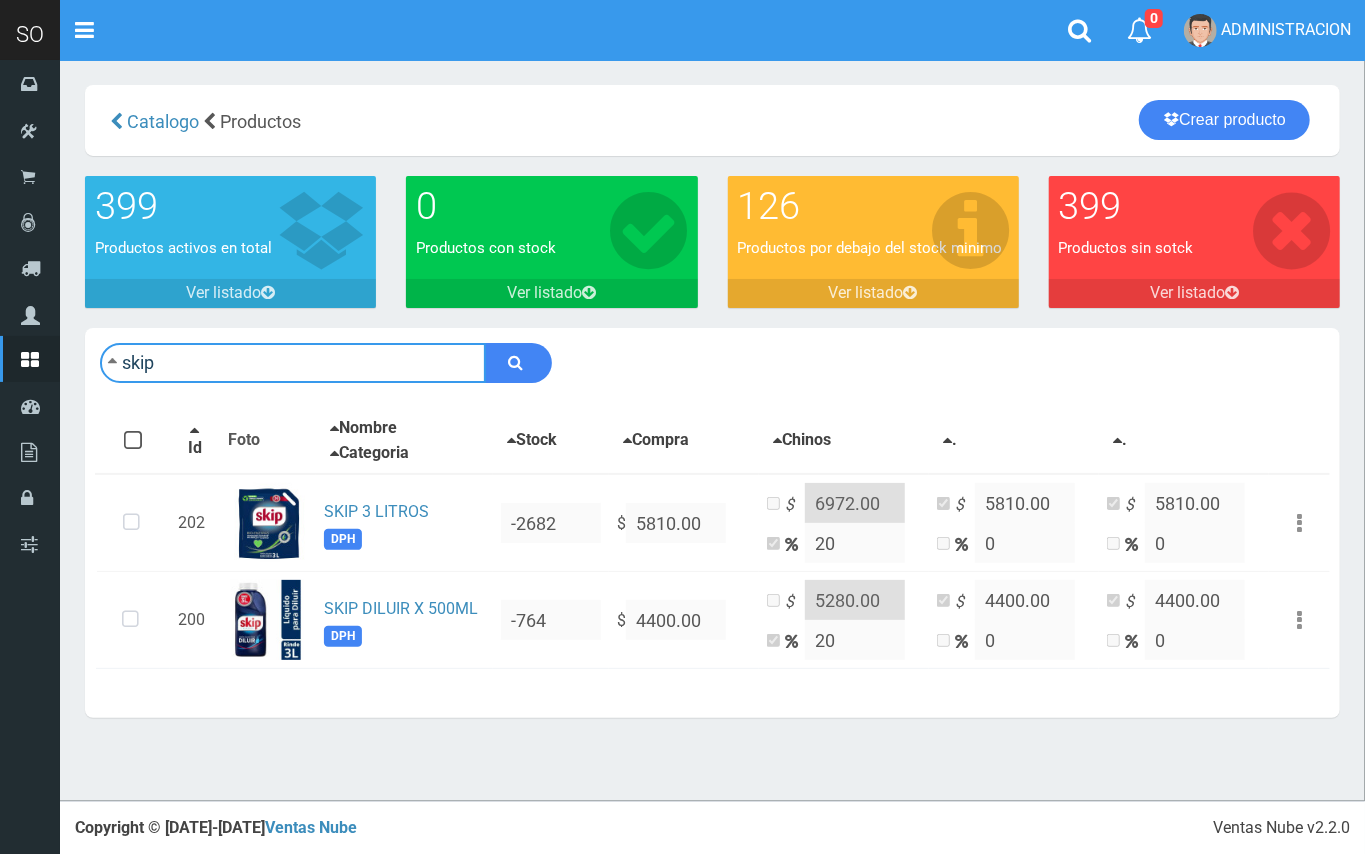 click on "skip" at bounding box center [293, 363] 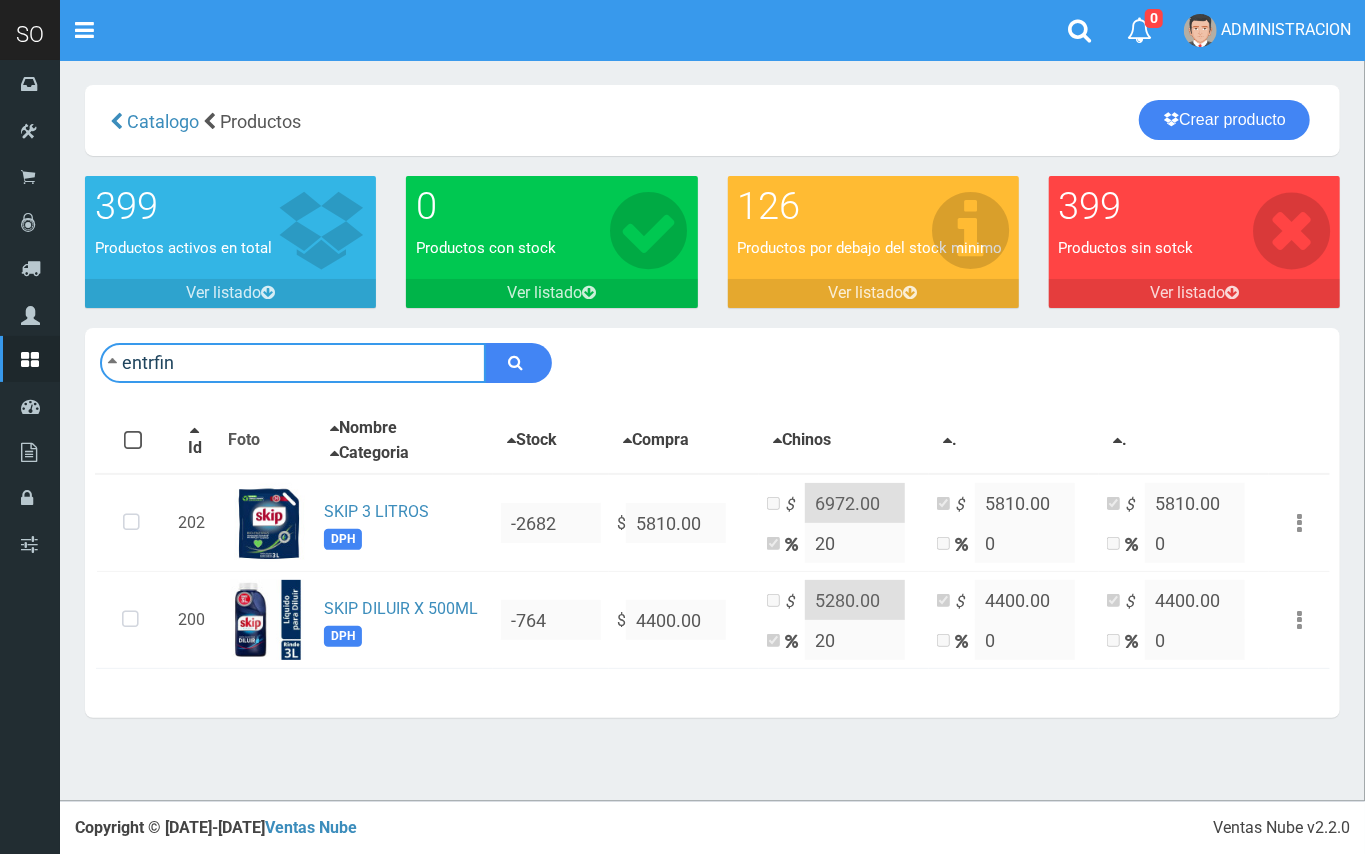 type on "entrfin" 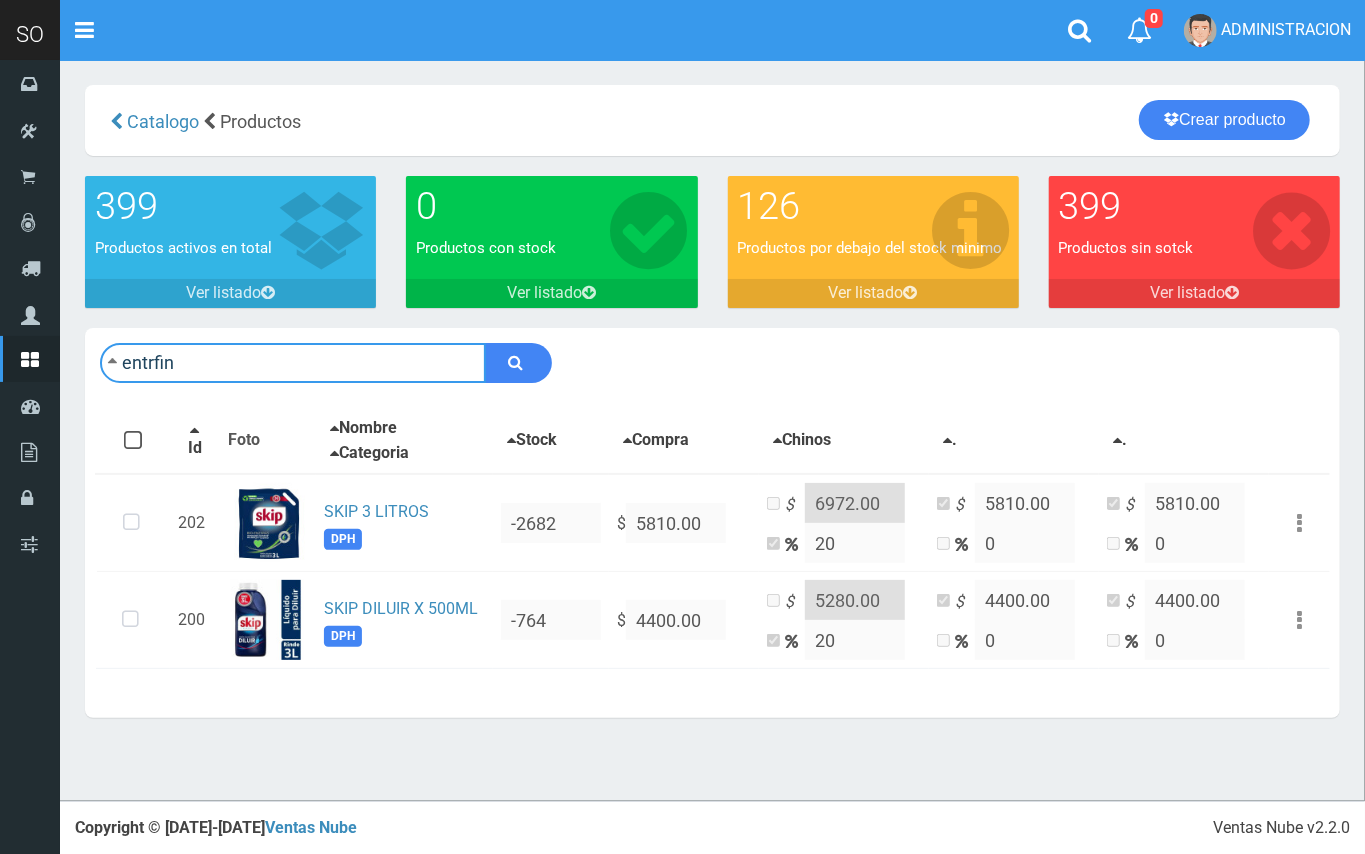 click at bounding box center [518, 363] 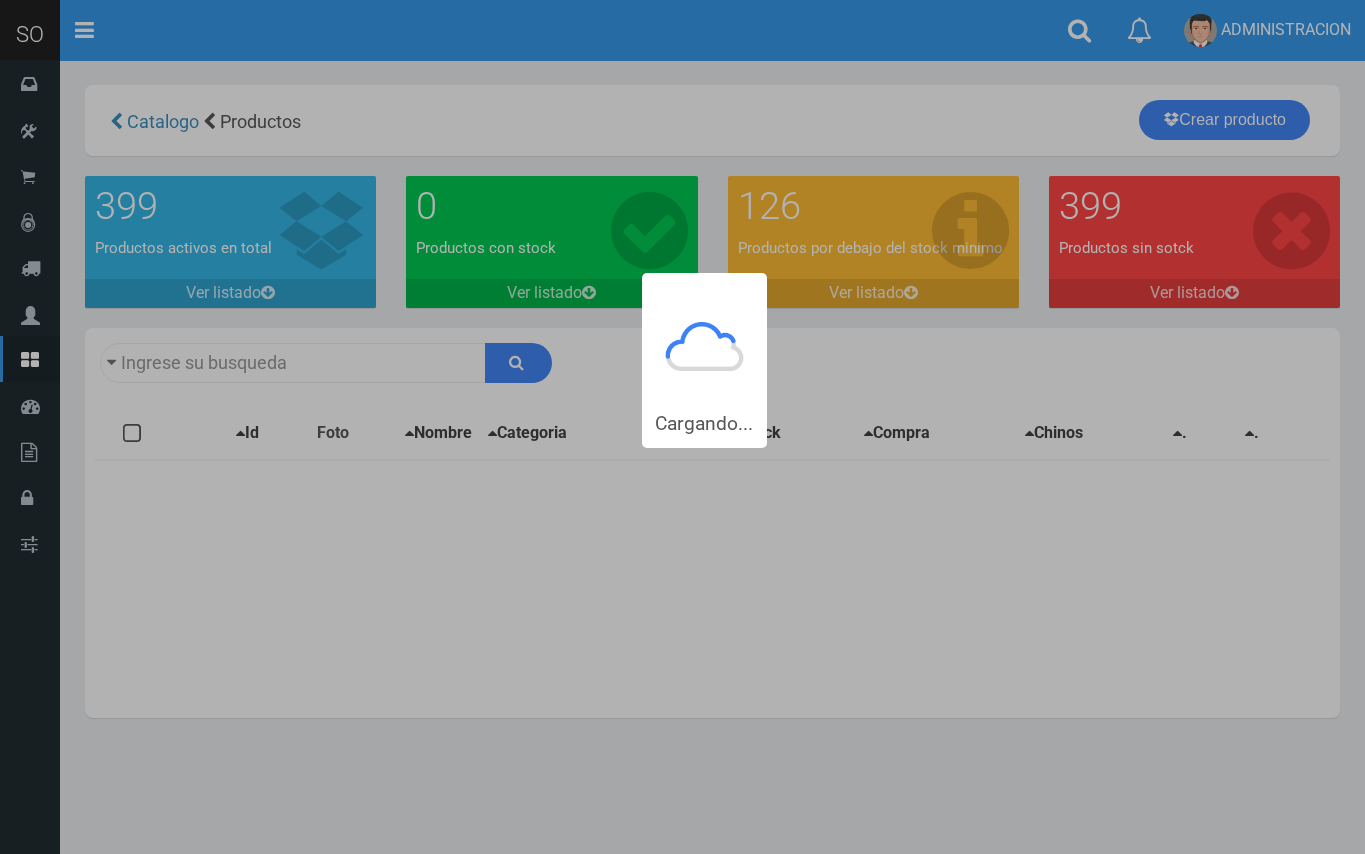 scroll, scrollTop: 0, scrollLeft: 0, axis: both 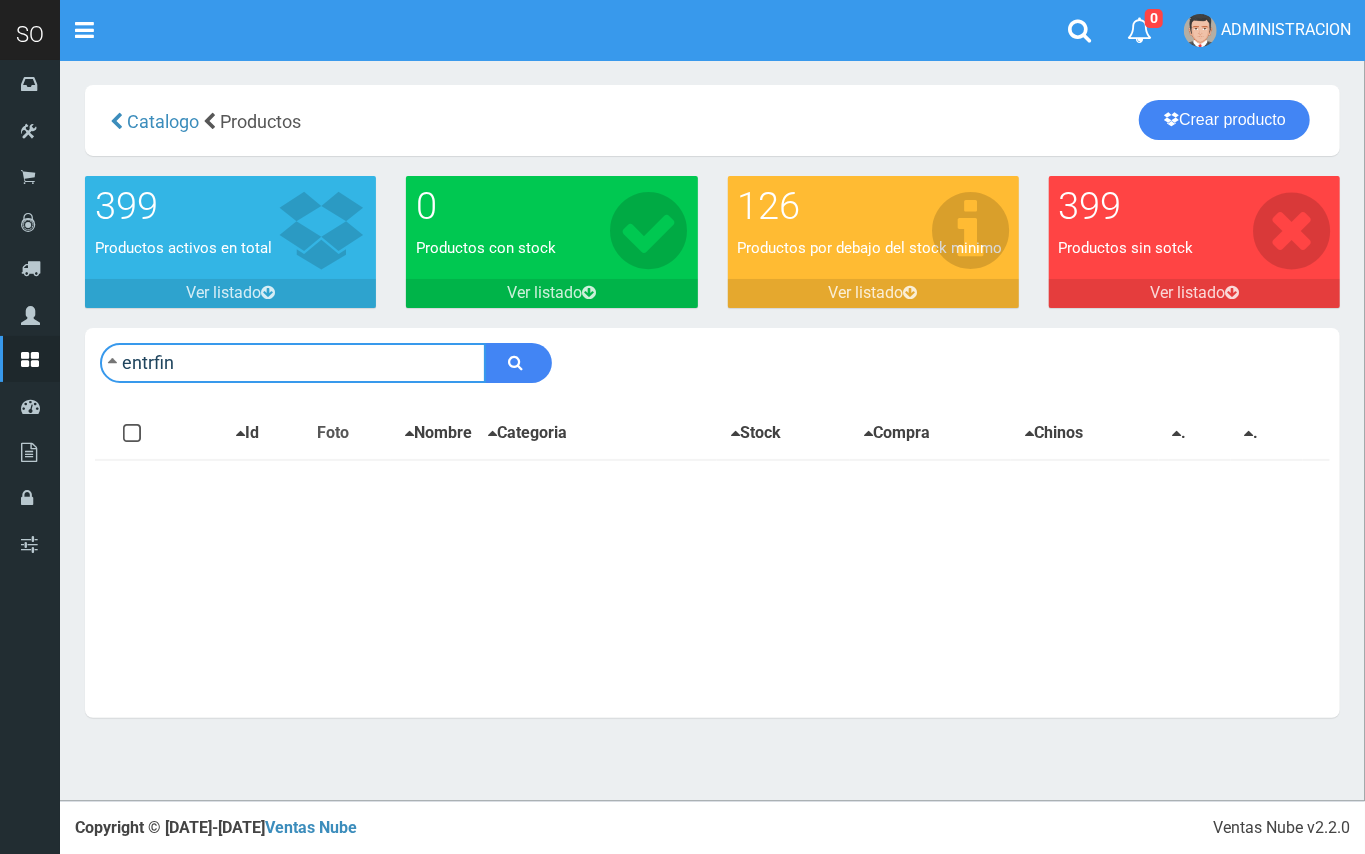 drag, startPoint x: 140, startPoint y: 365, endPoint x: 114, endPoint y: 360, distance: 26.476404 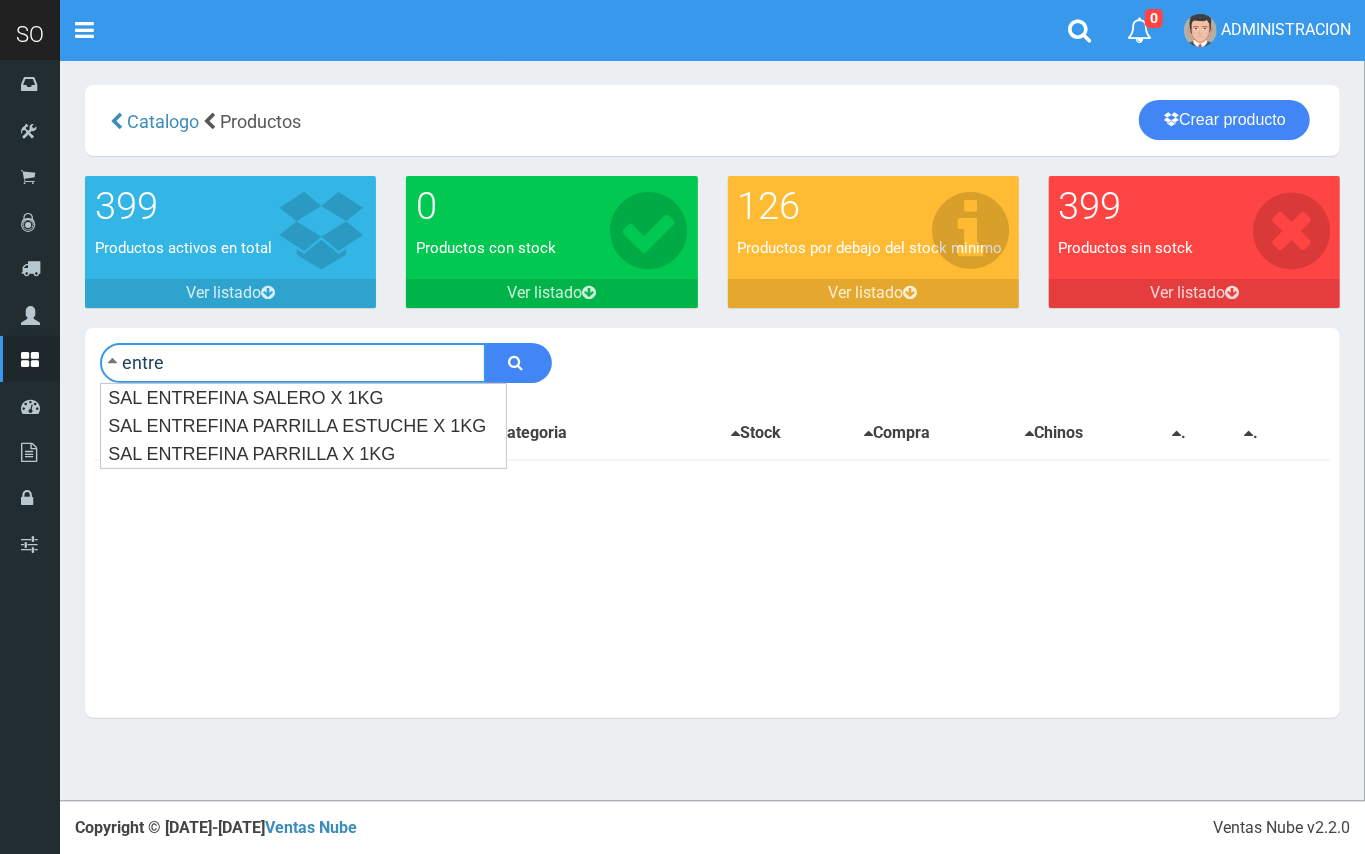 type on "entre" 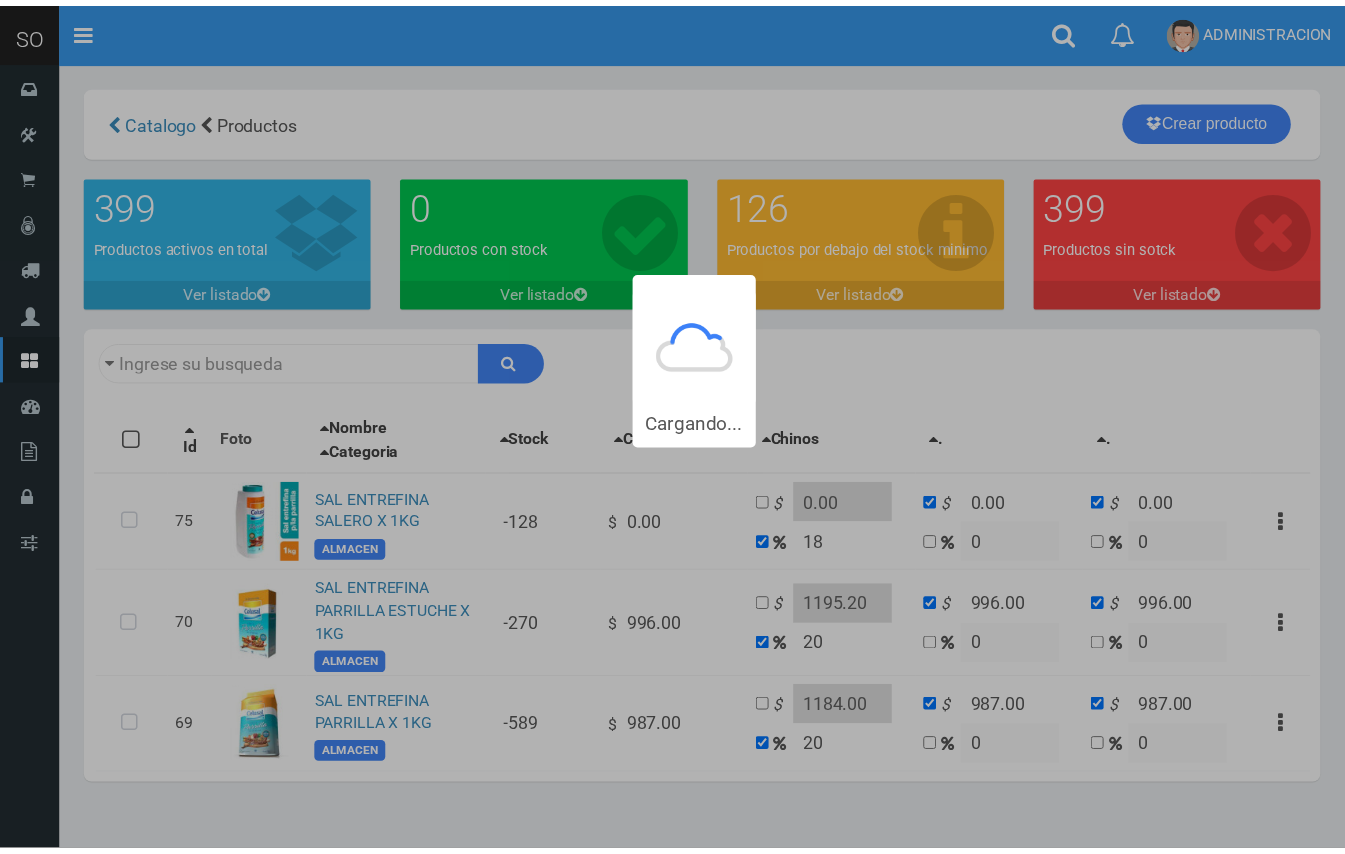 scroll, scrollTop: 0, scrollLeft: 0, axis: both 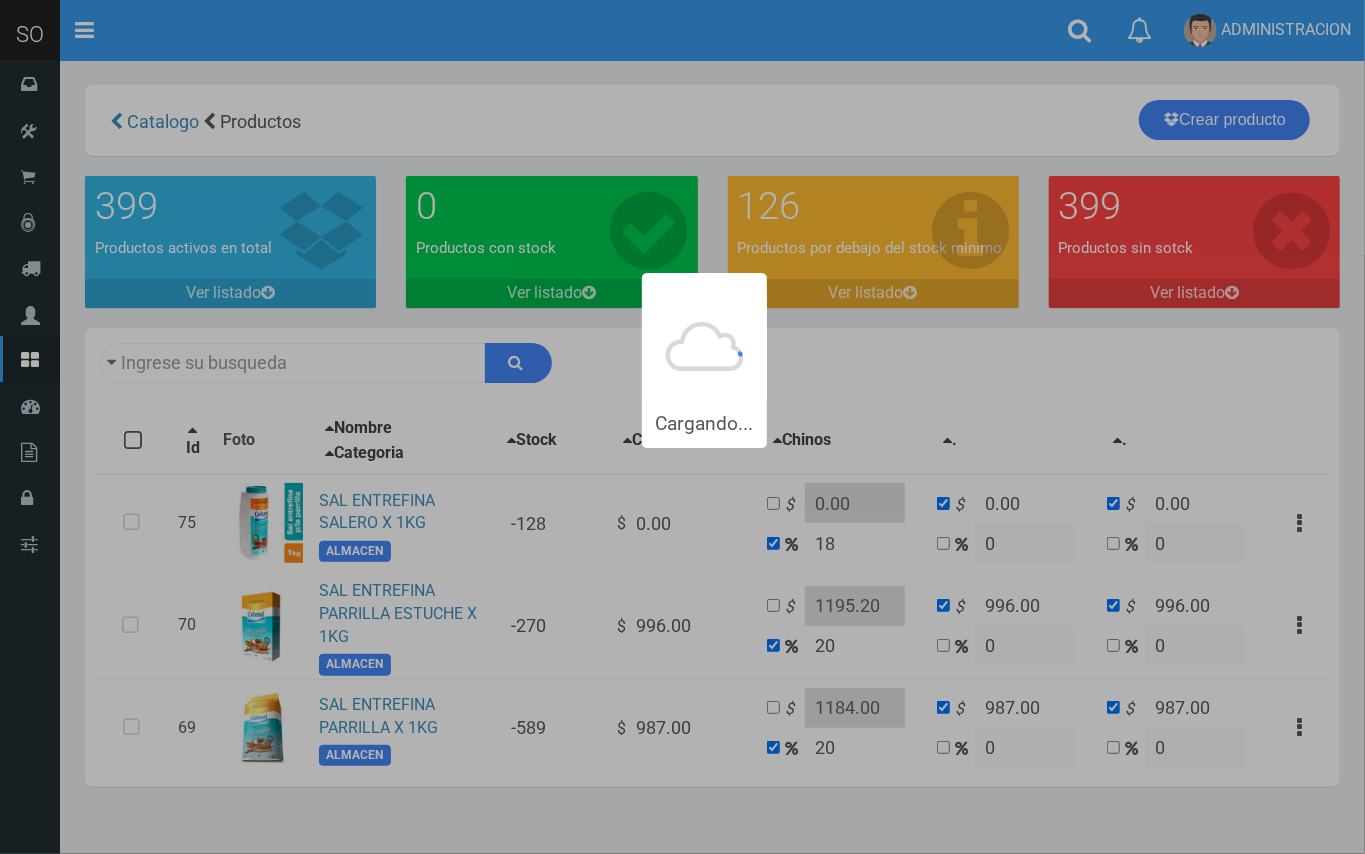 type on "entre" 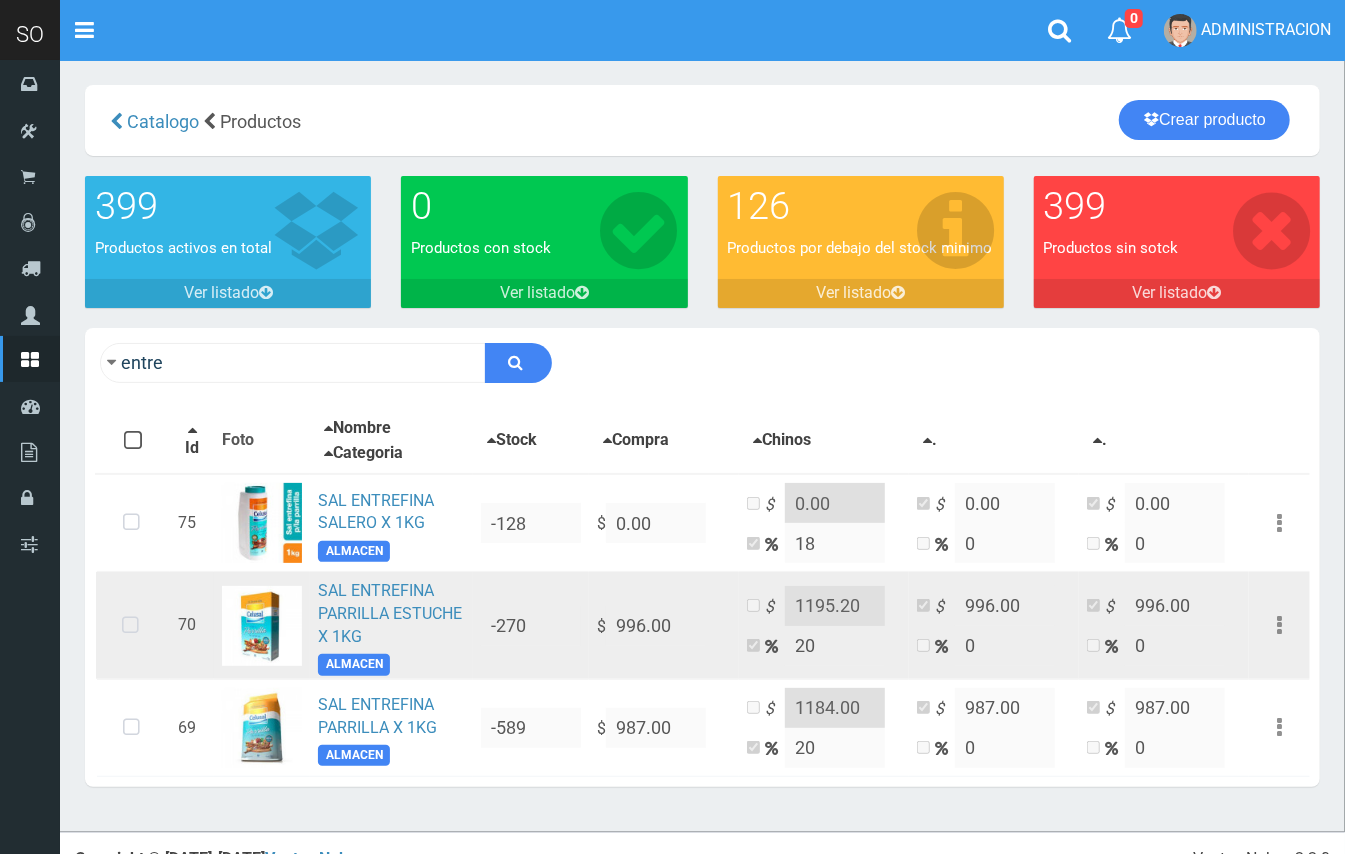 click at bounding box center (130, 626) 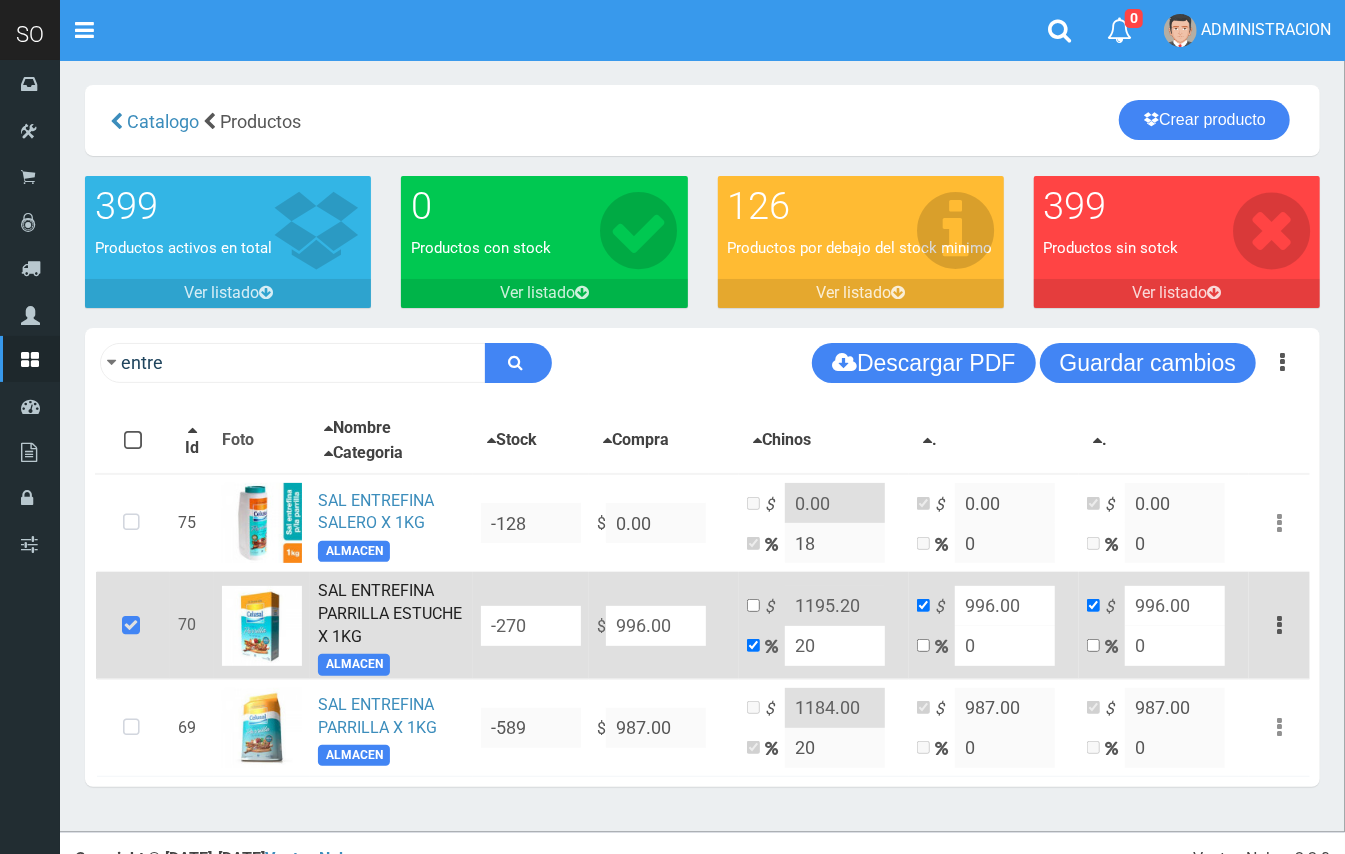 drag, startPoint x: 809, startPoint y: 648, endPoint x: 796, endPoint y: 646, distance: 13.152946 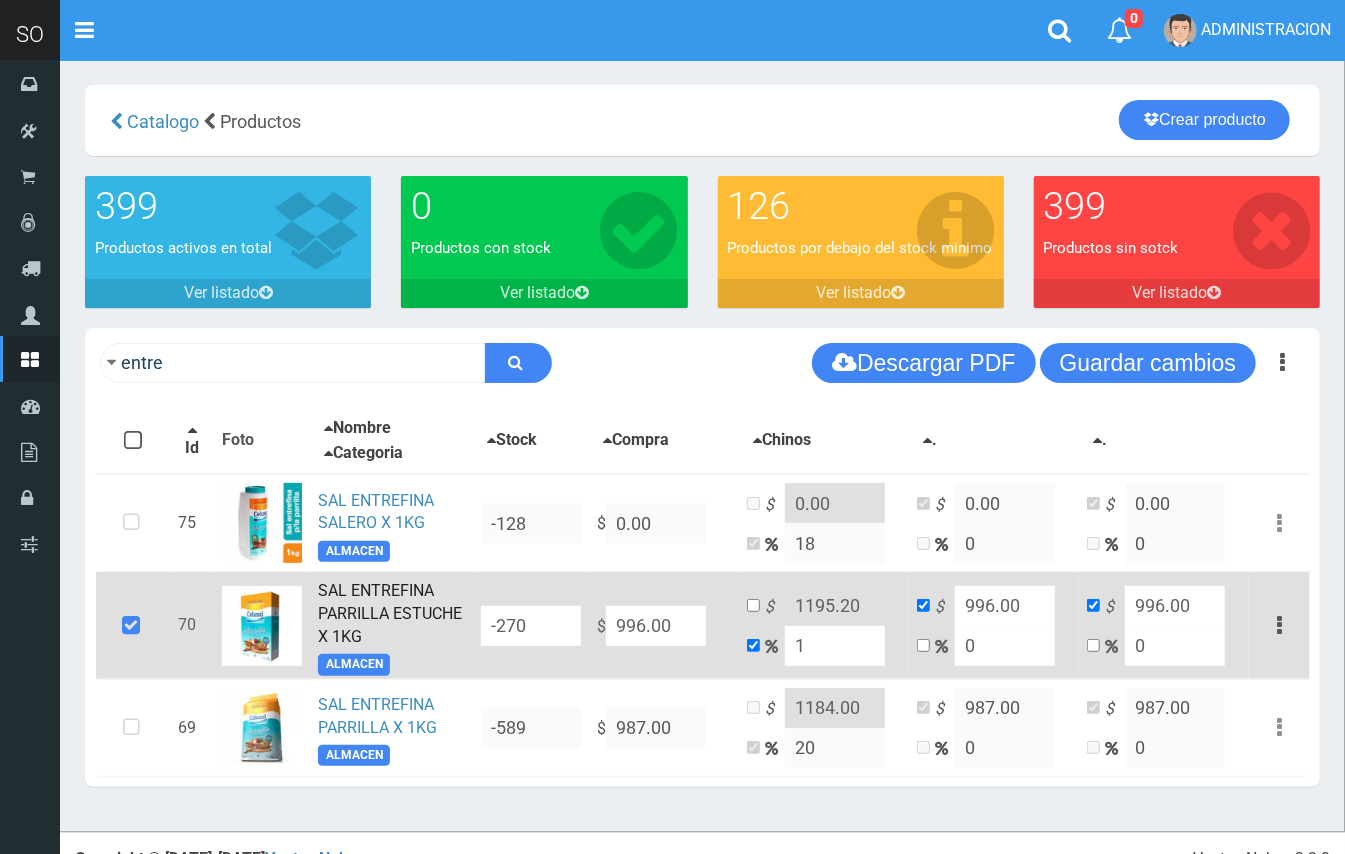 type on "1005.96" 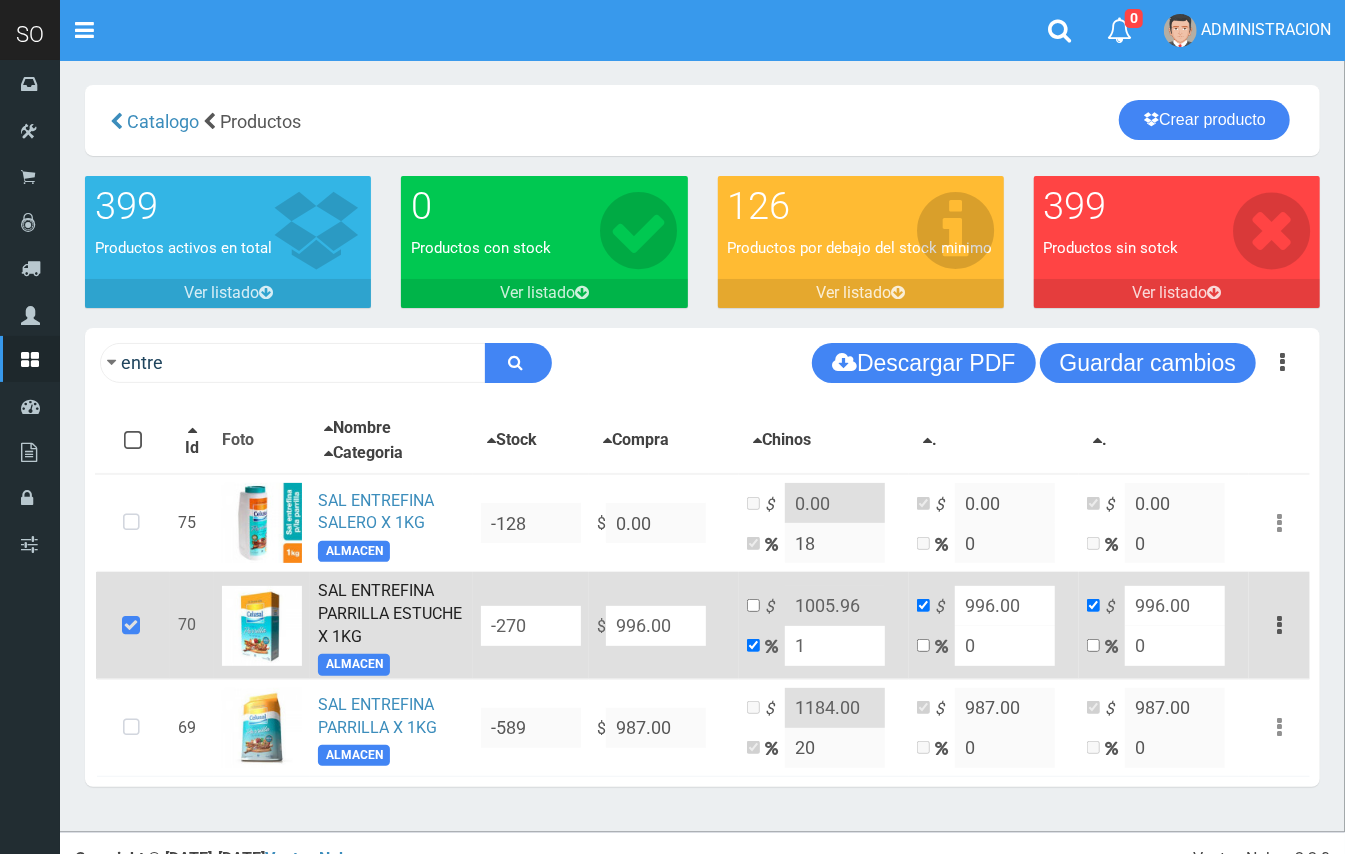 type on "10" 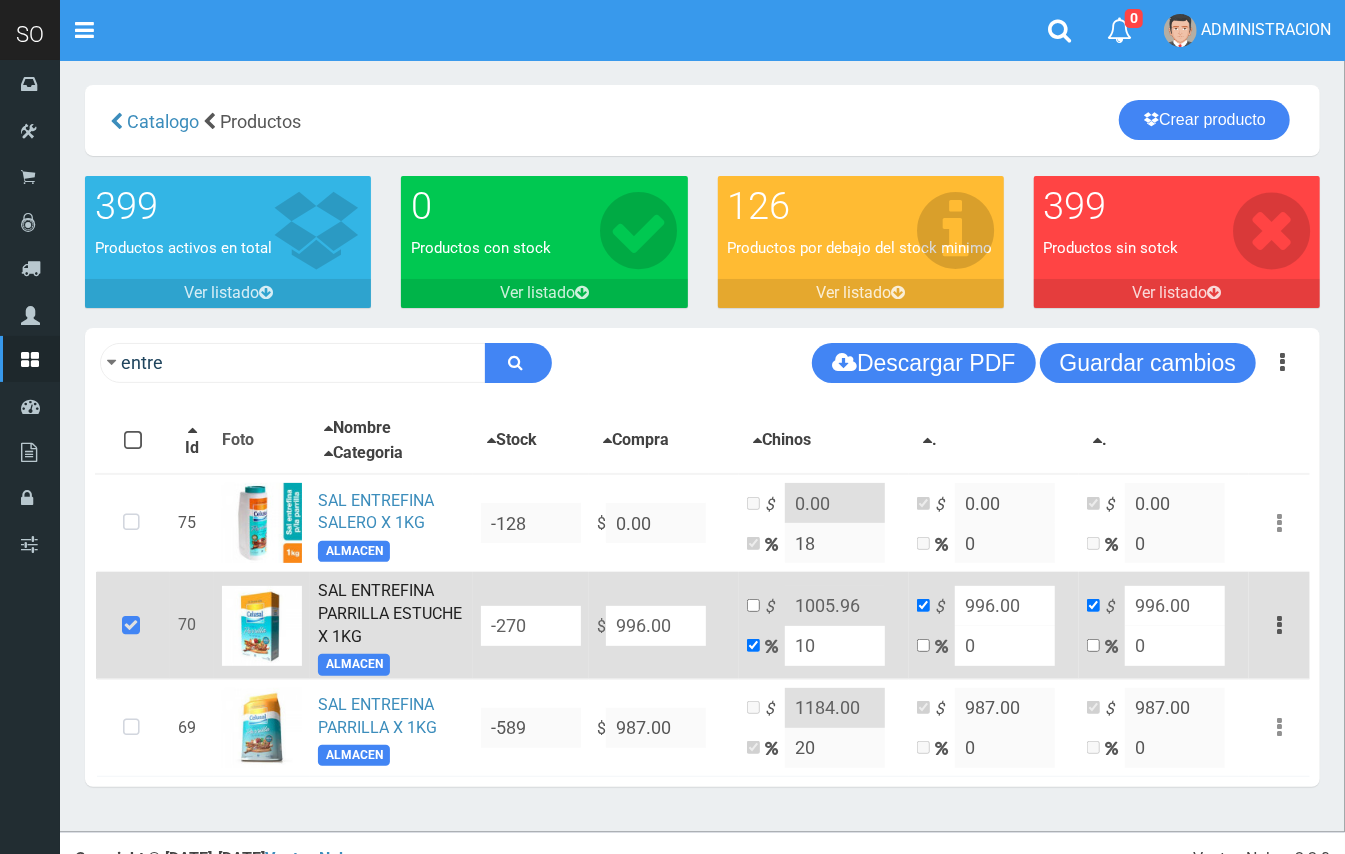 type on "1095.6" 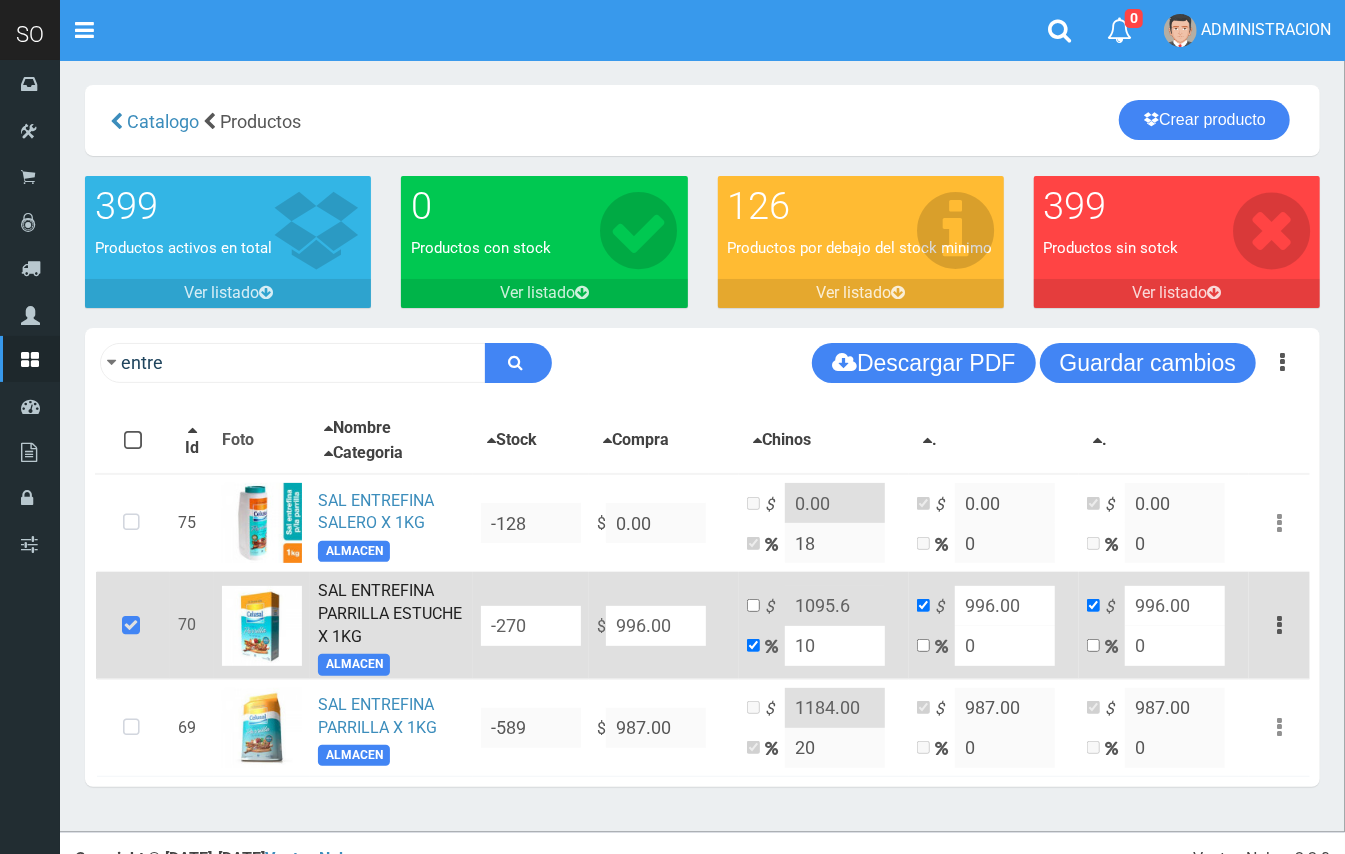 type on "10" 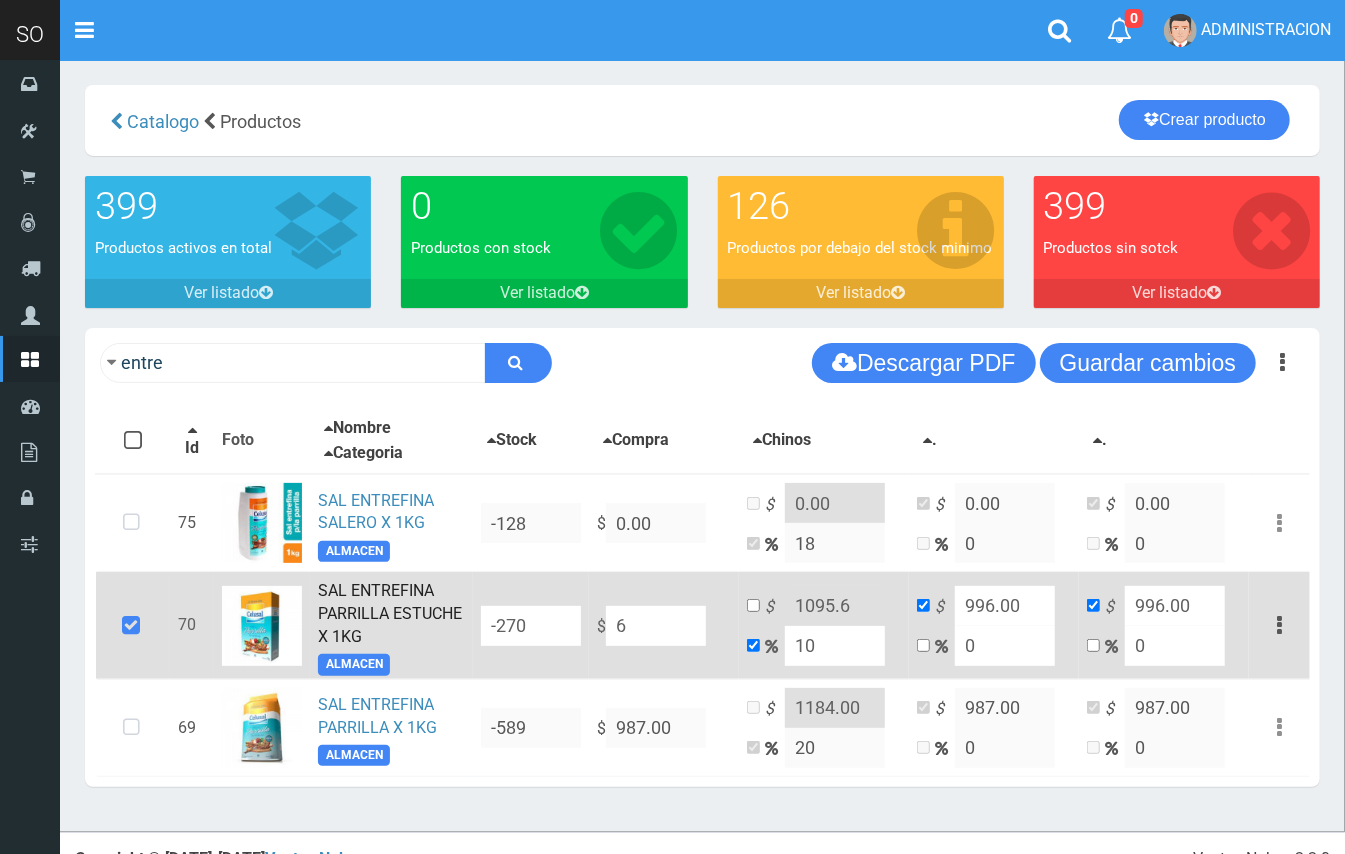 type on "6.6" 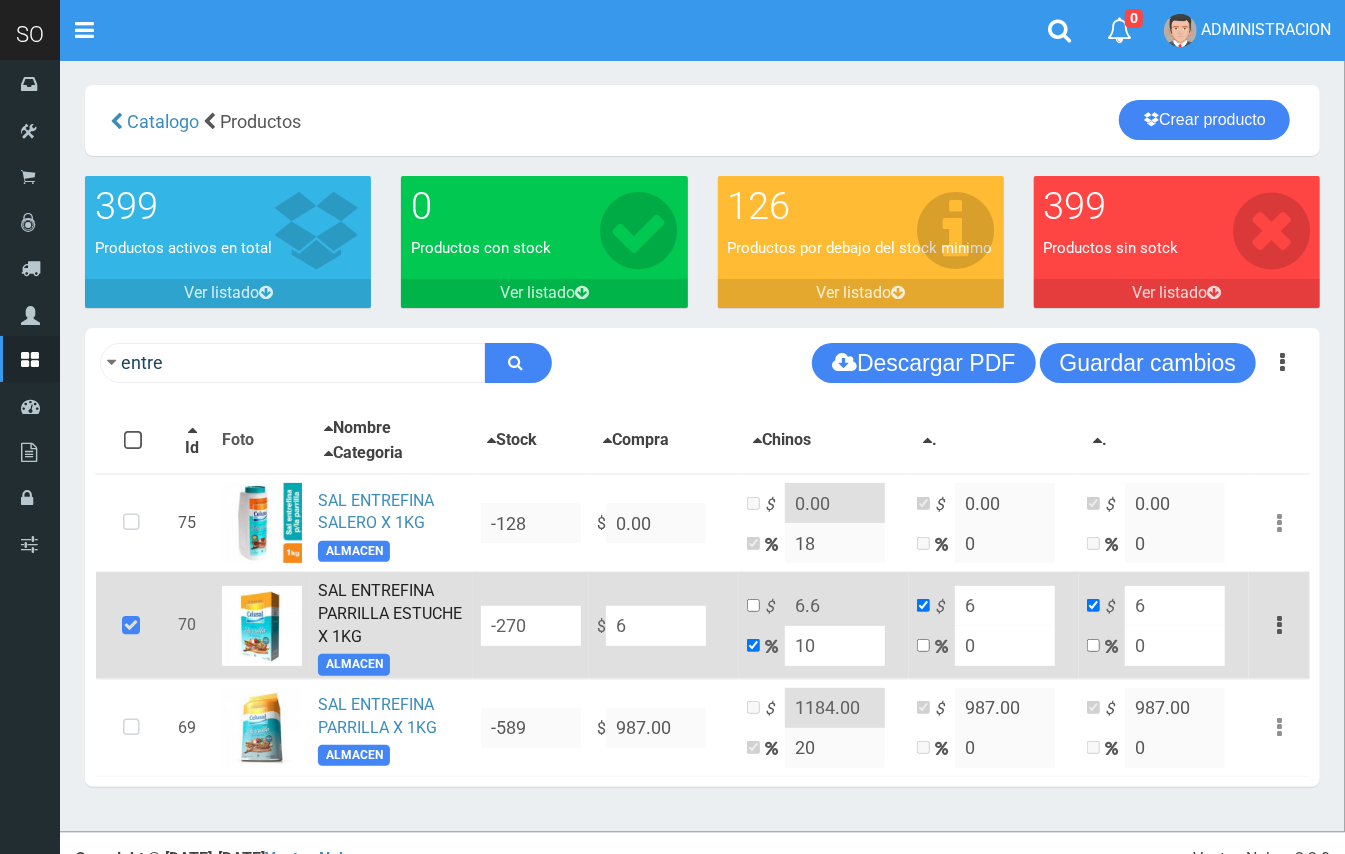 type on "60" 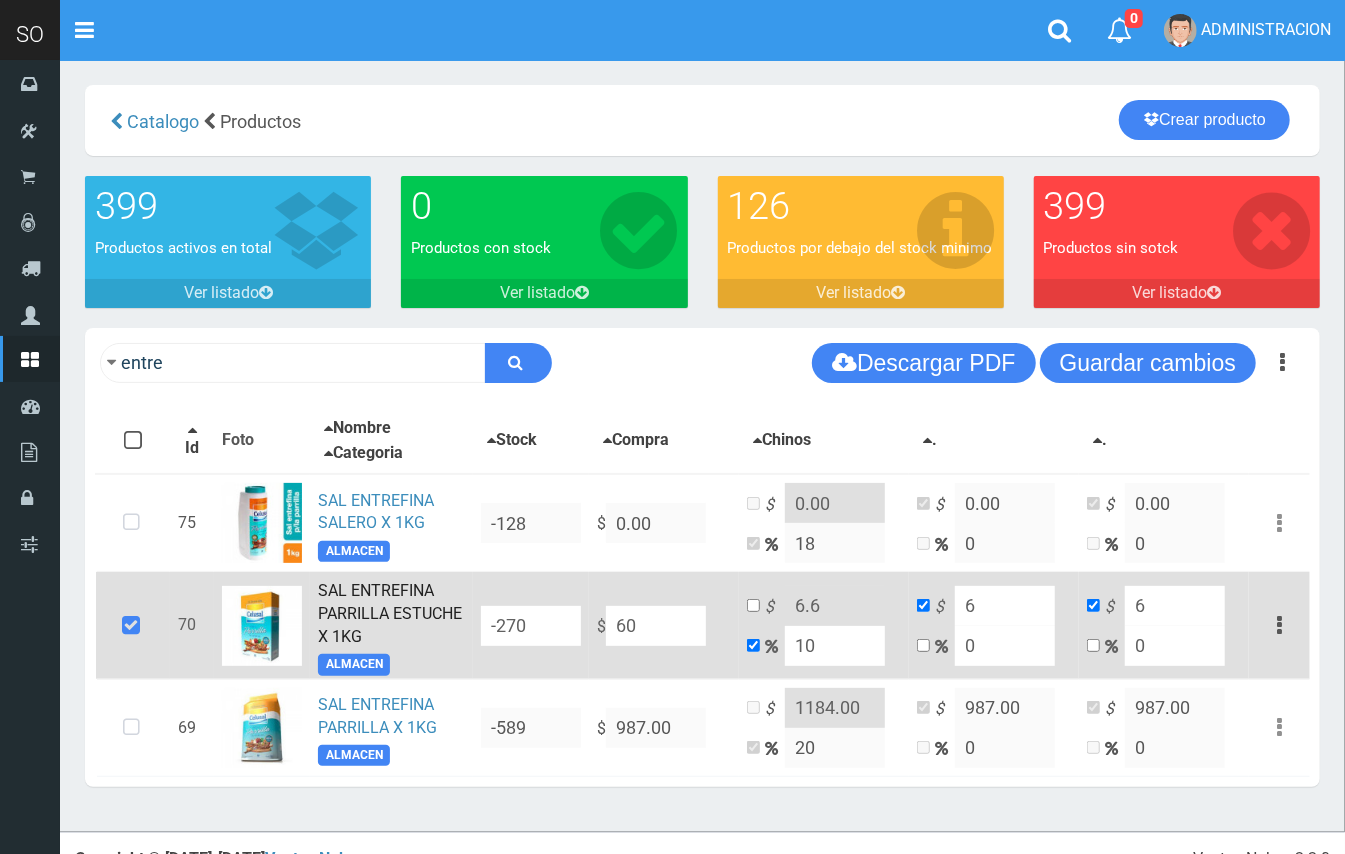 type on "66" 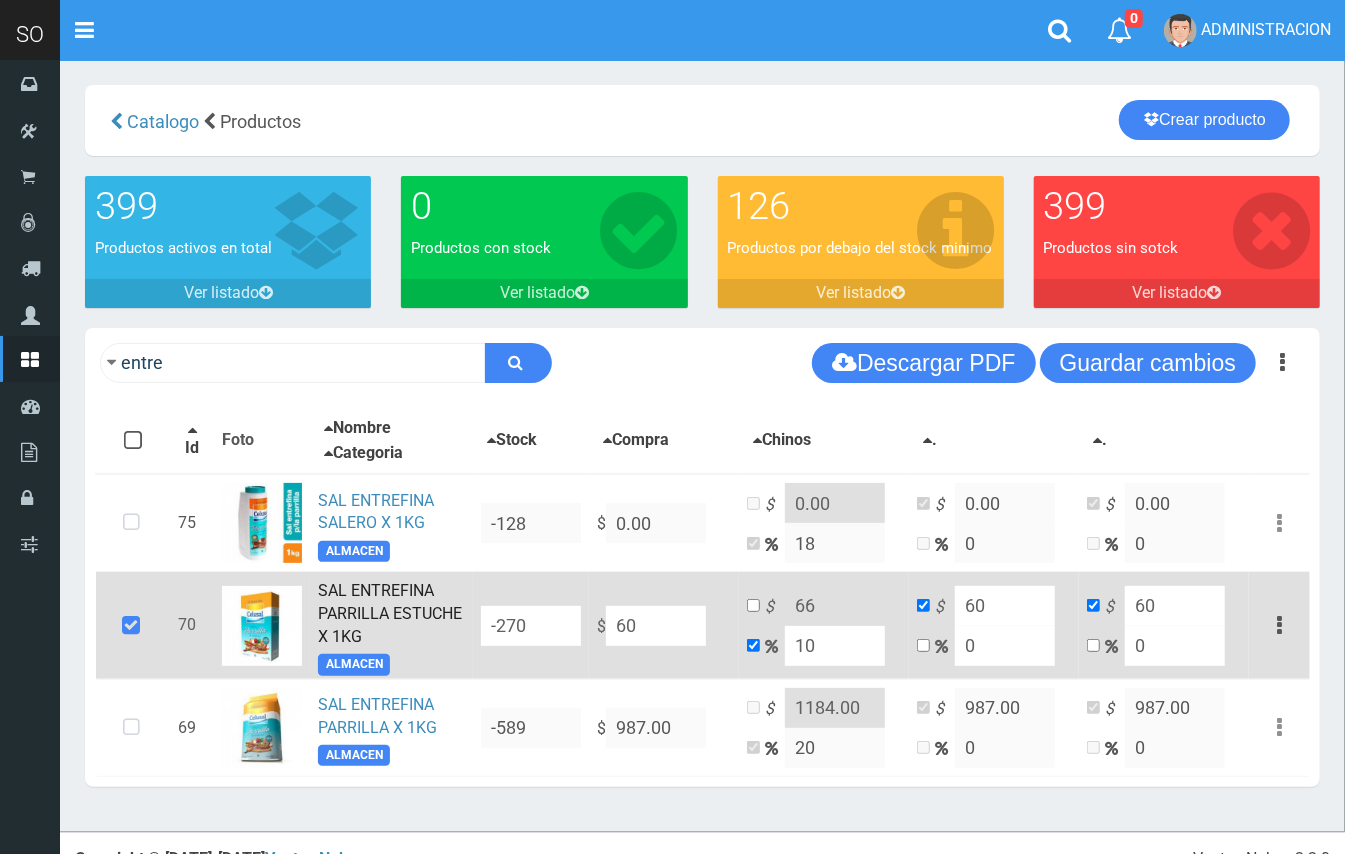type on "600" 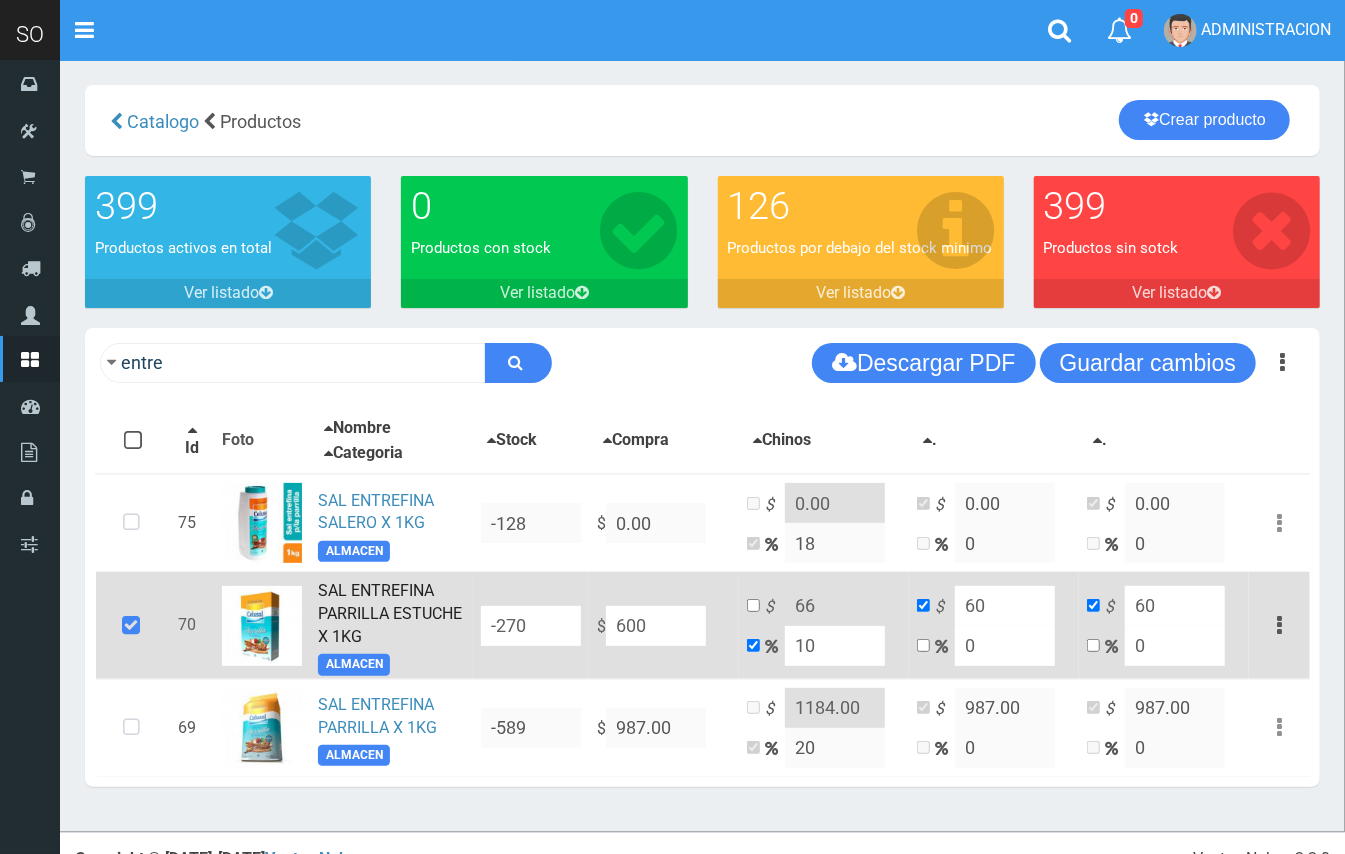 type on "660" 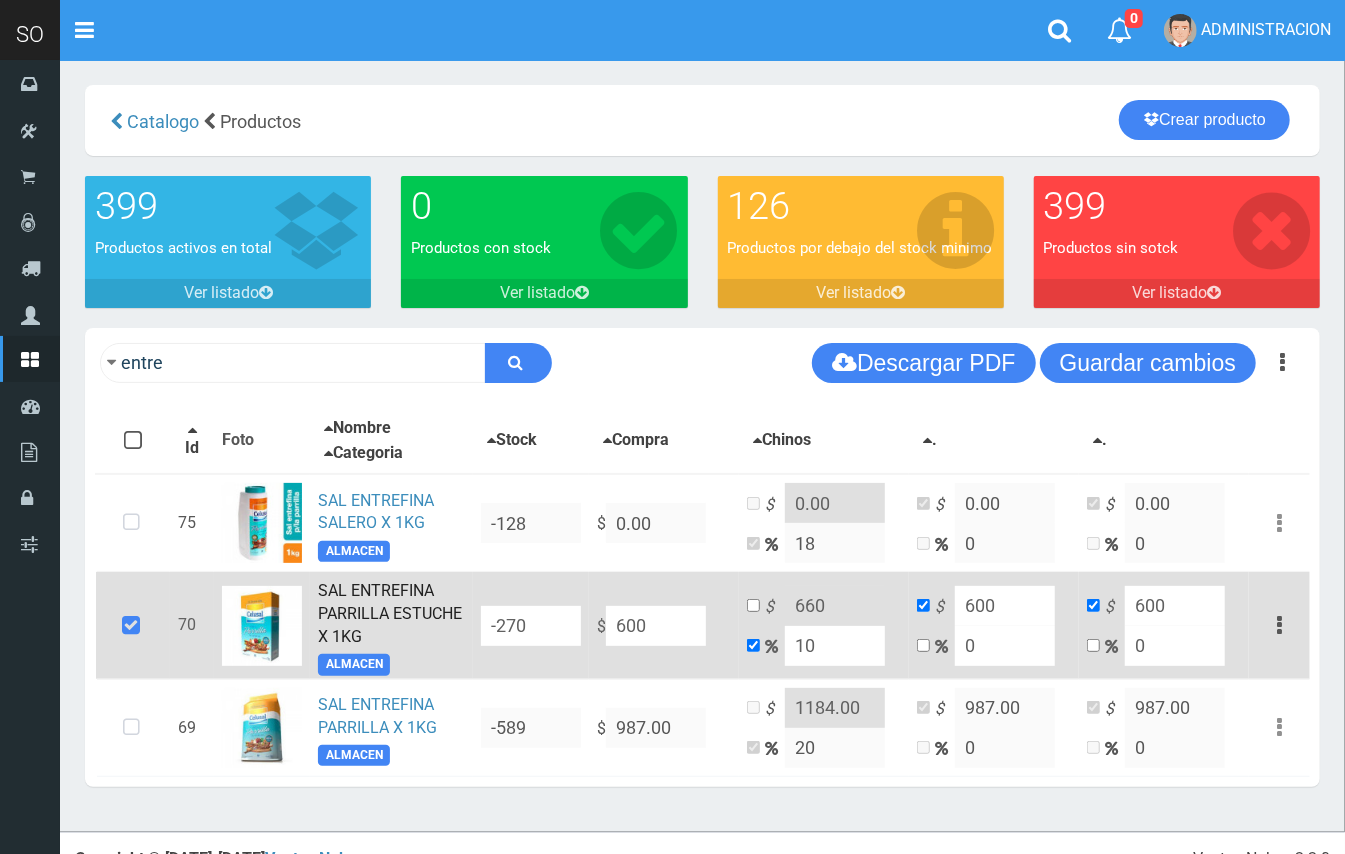 drag, startPoint x: 664, startPoint y: 624, endPoint x: 594, endPoint y: 620, distance: 70.11419 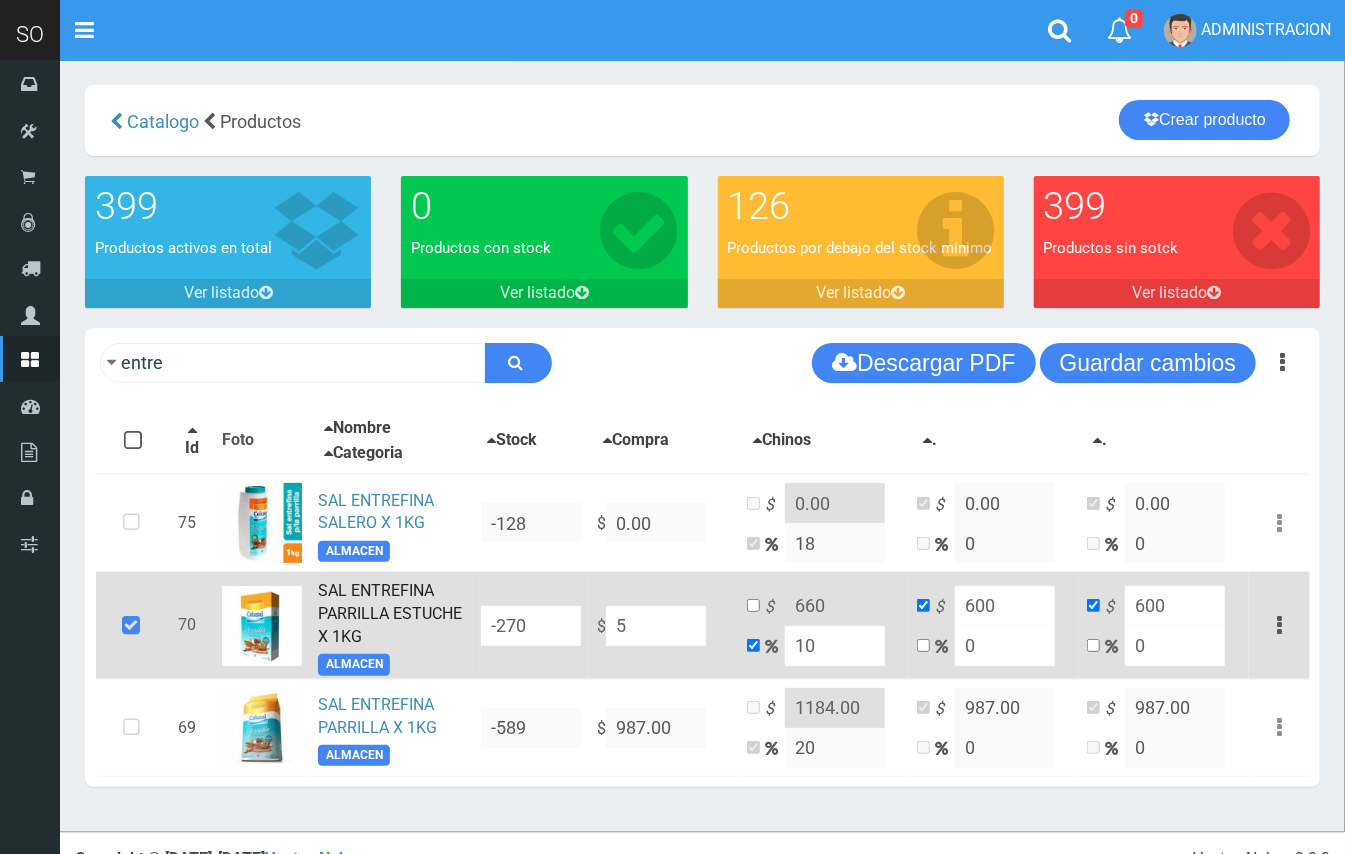 type on "5.5" 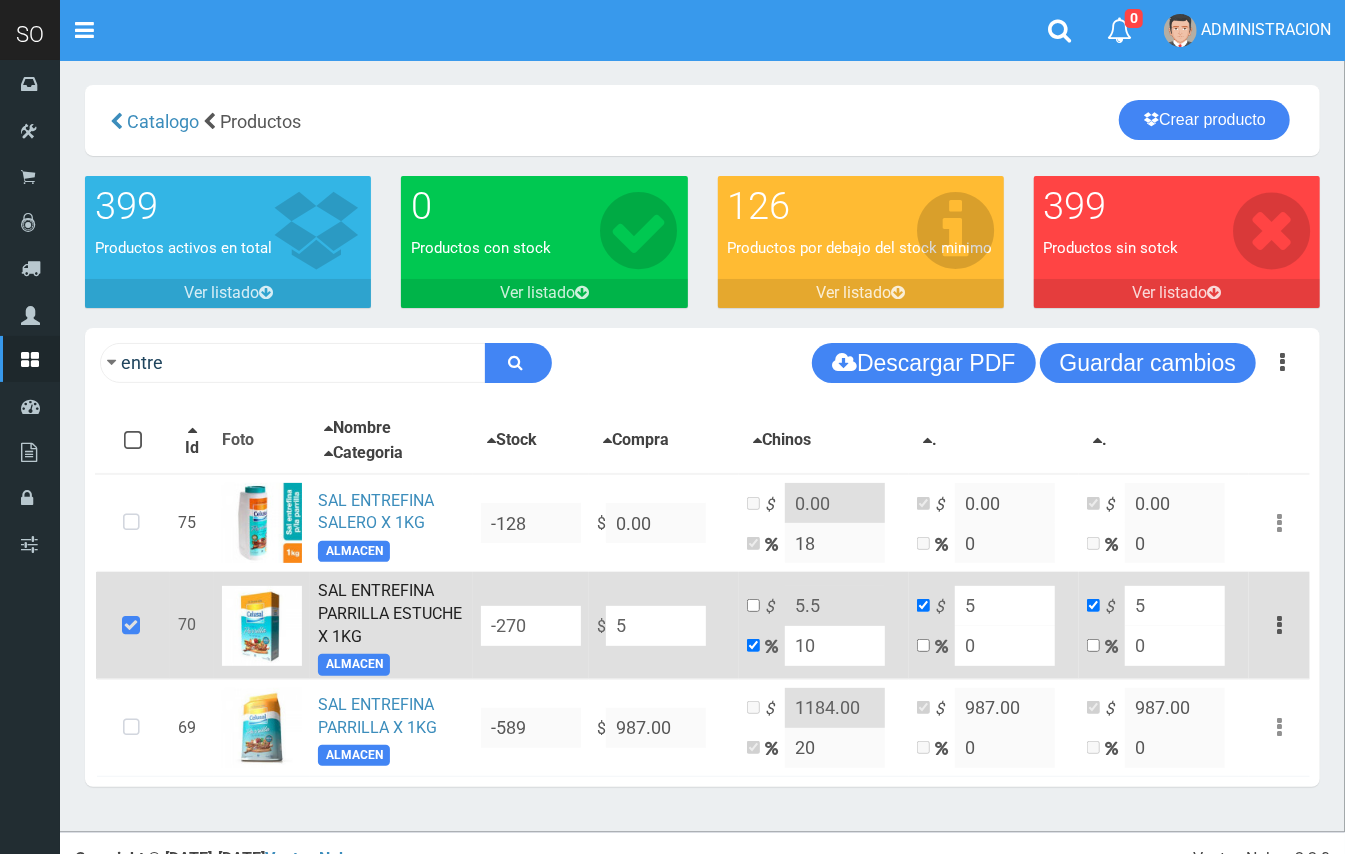 type on "50" 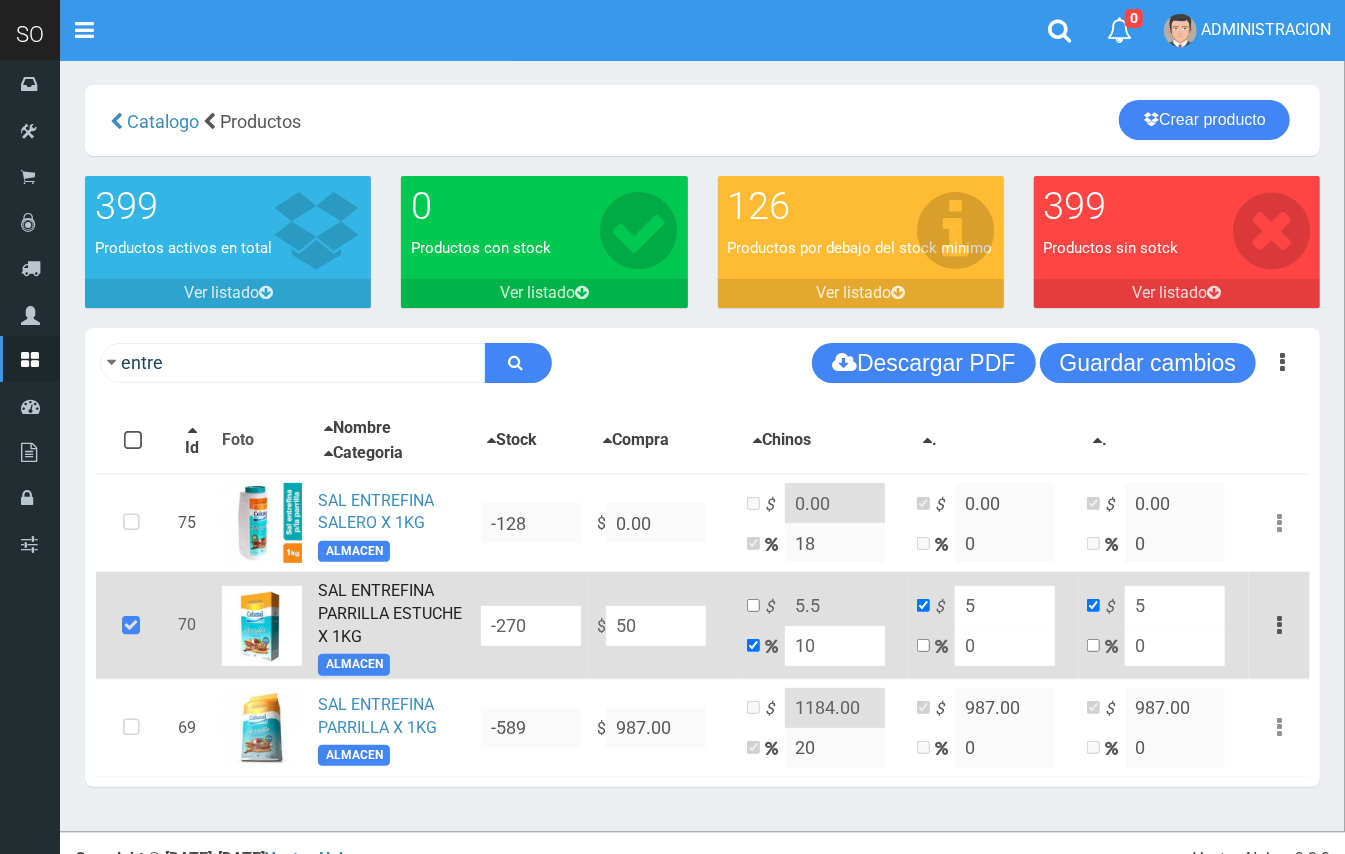 type on "55" 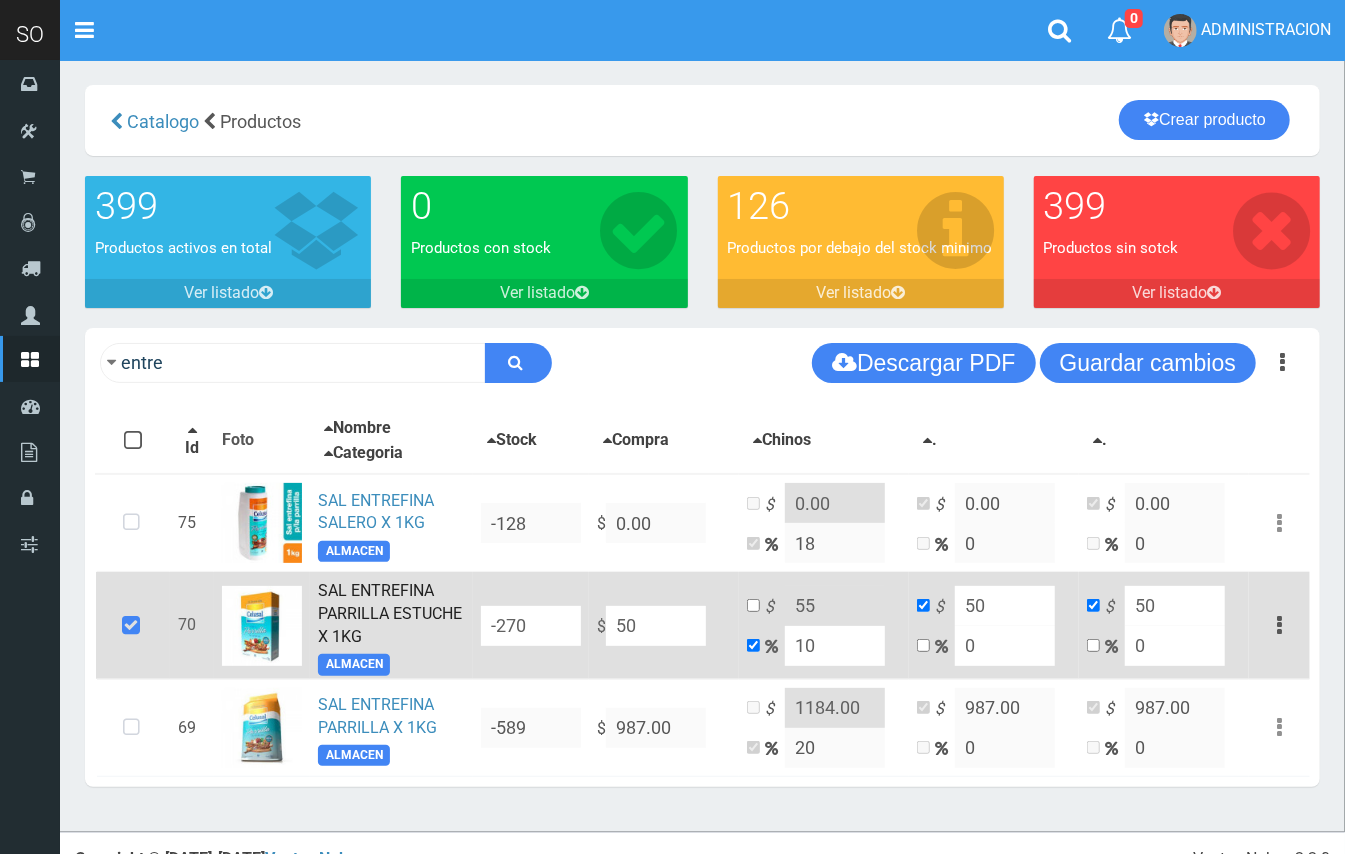 type on "500" 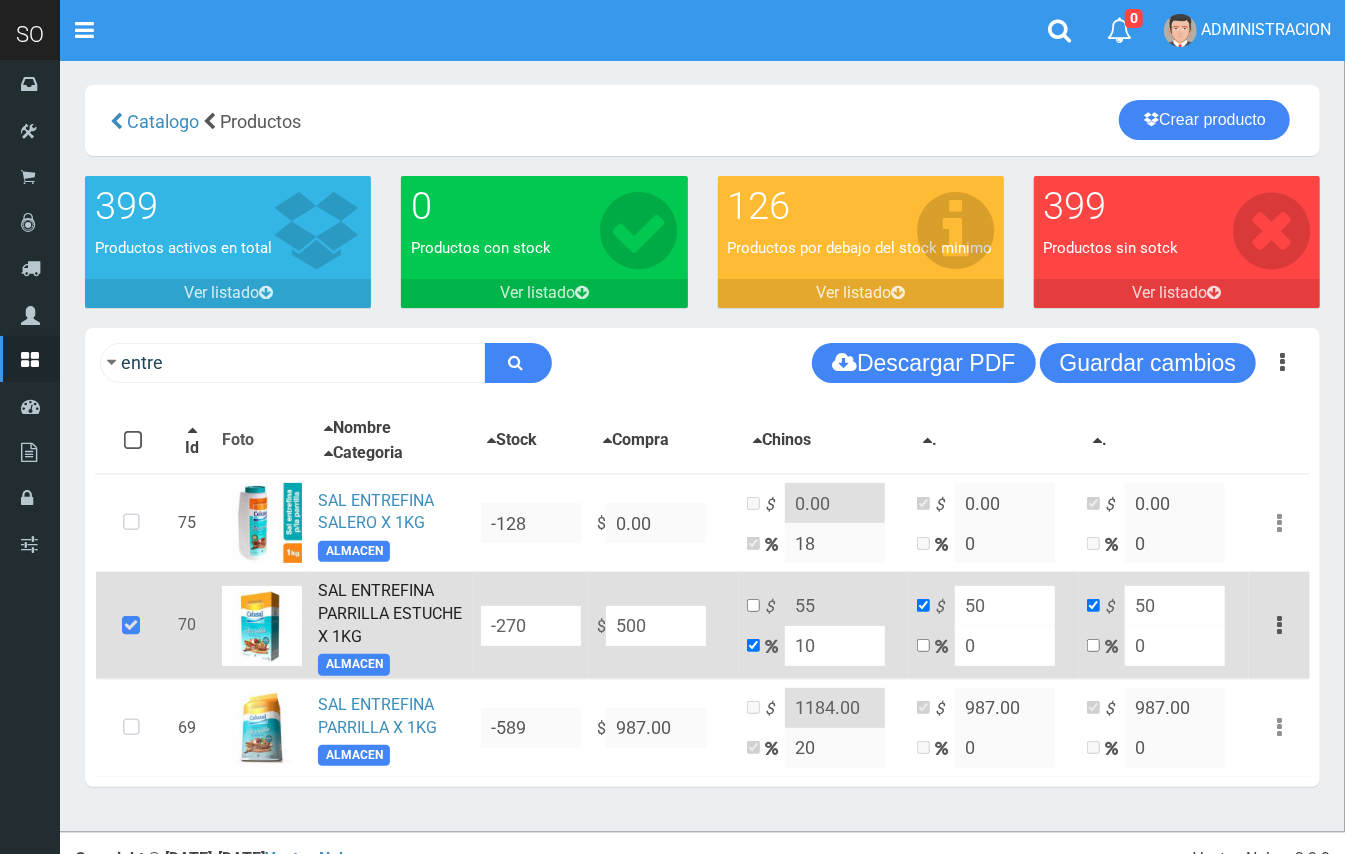 type on "550" 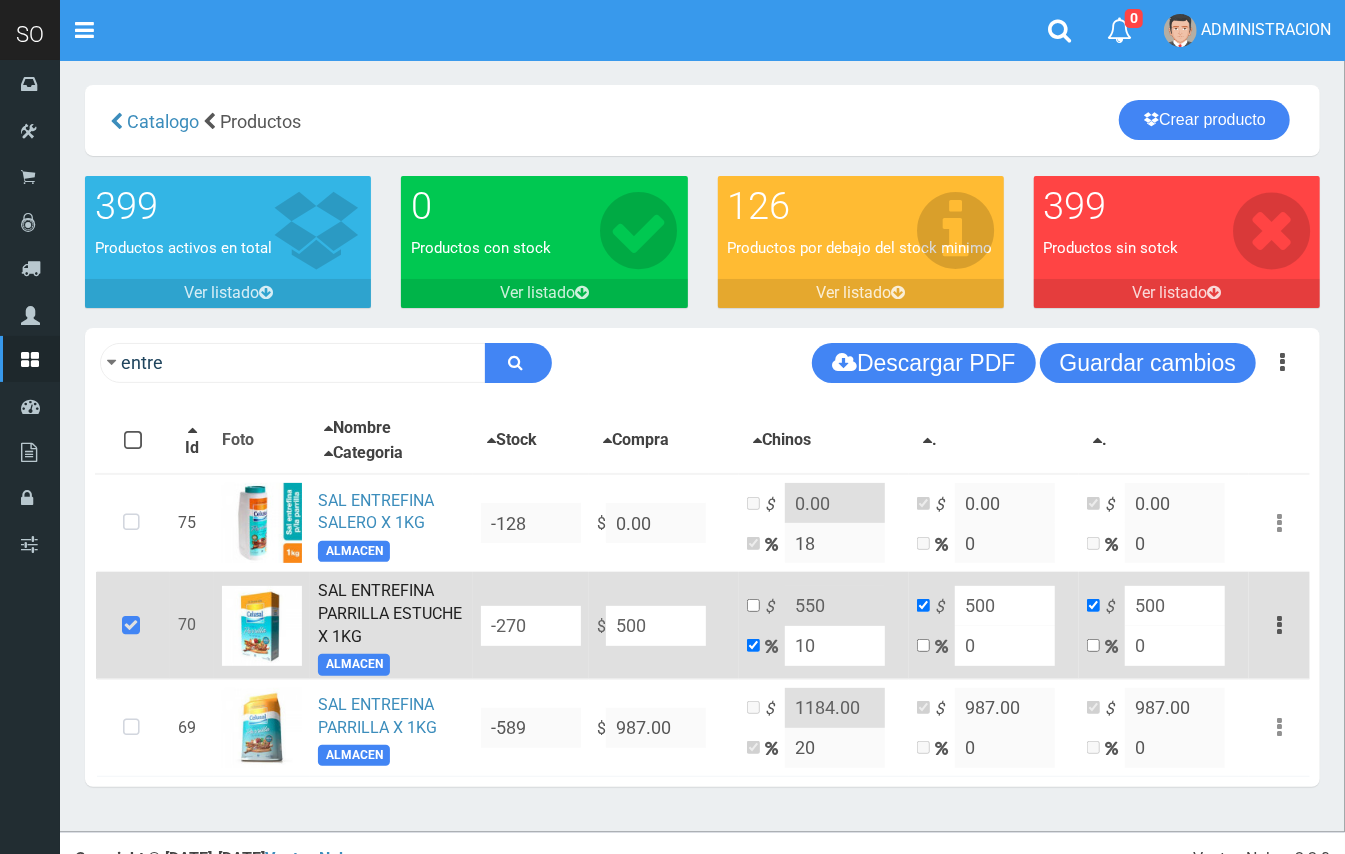 type on "500" 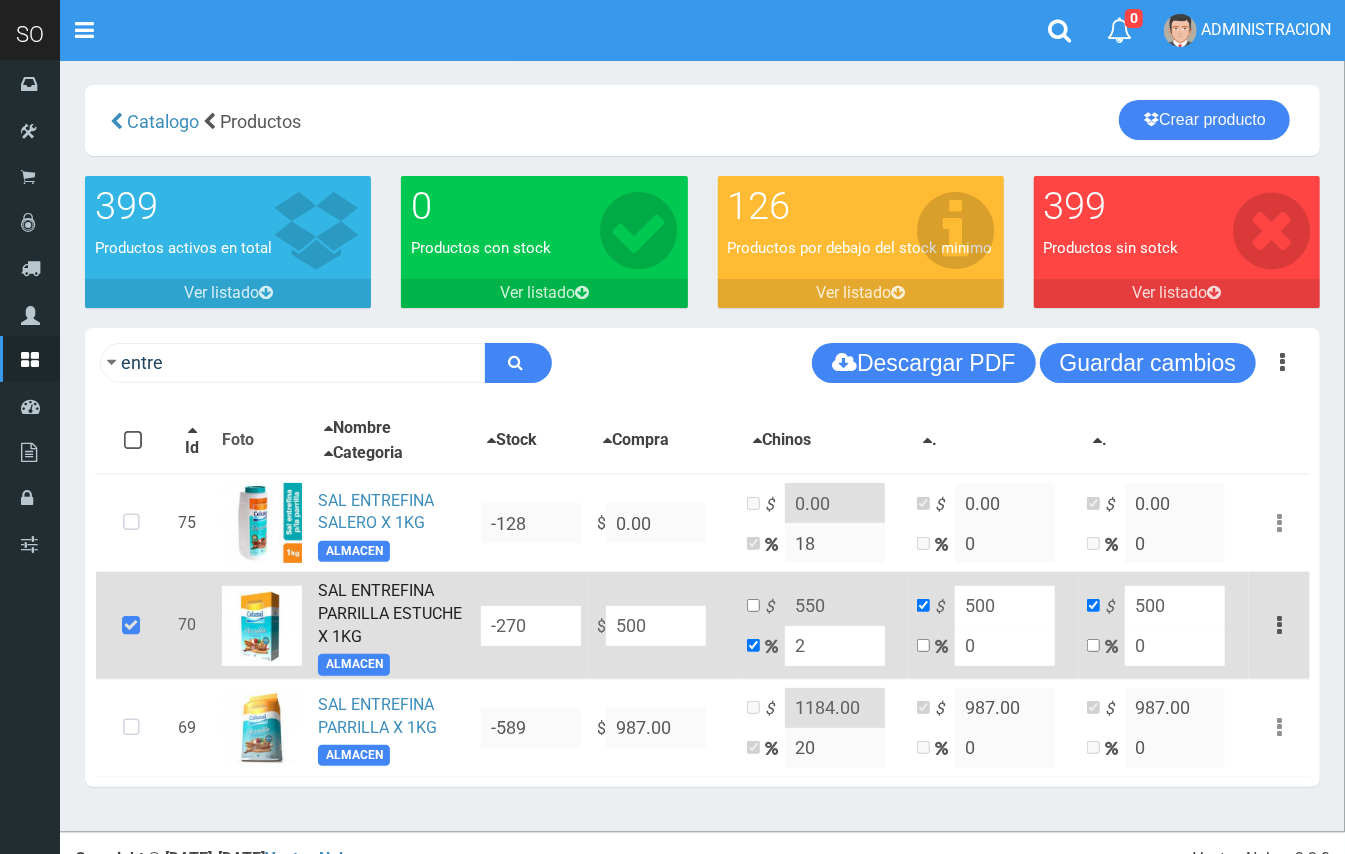 type on "510" 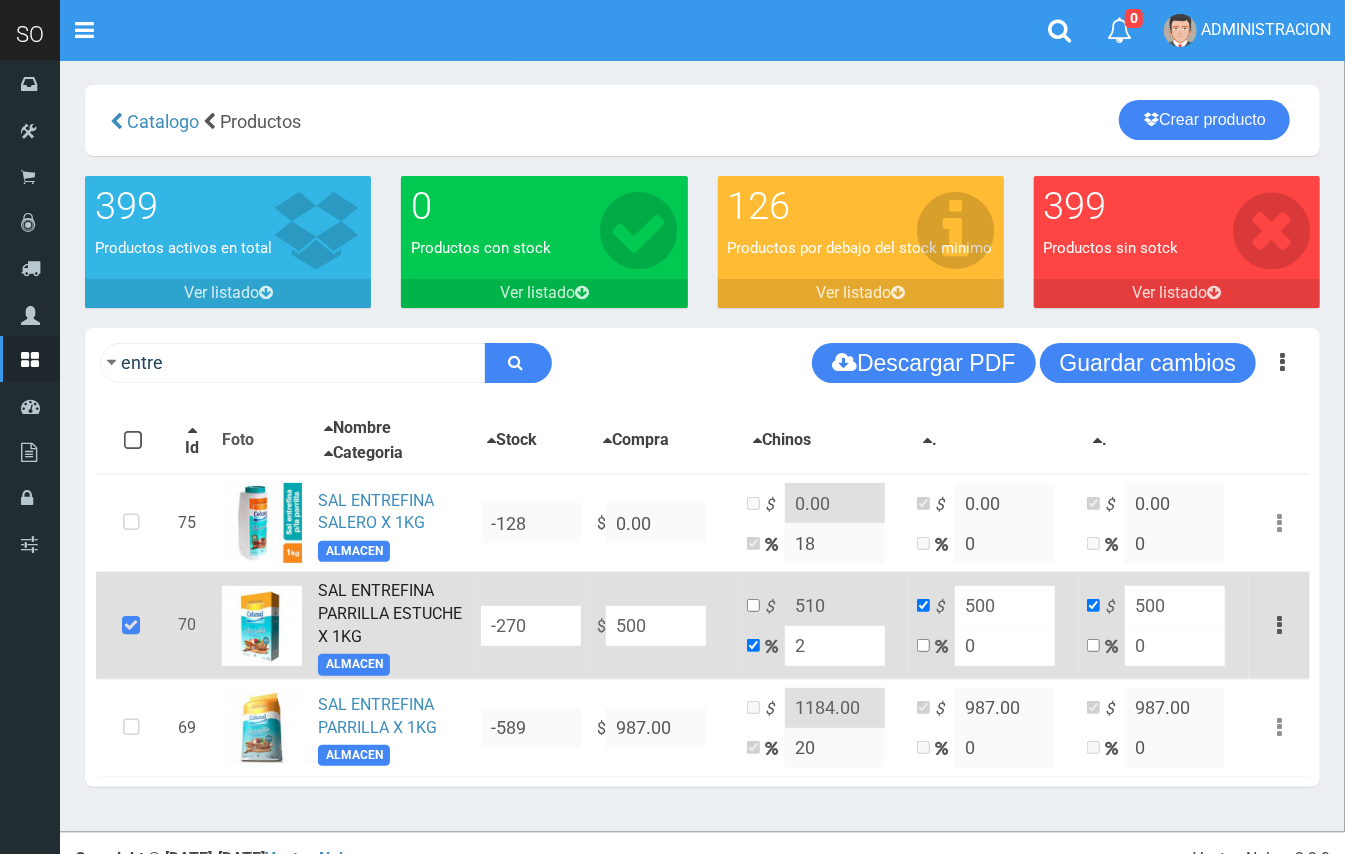 type on "20" 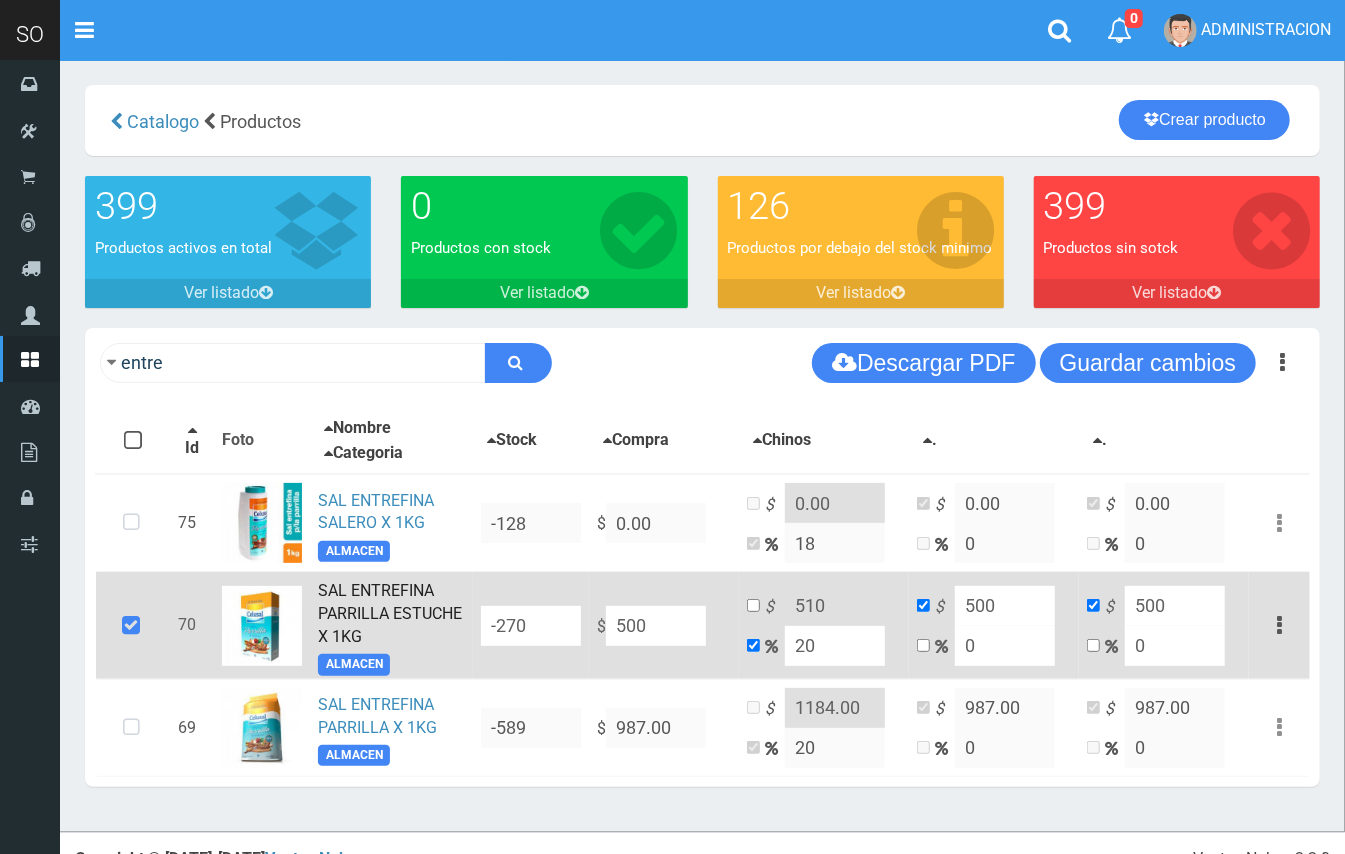 type on "600" 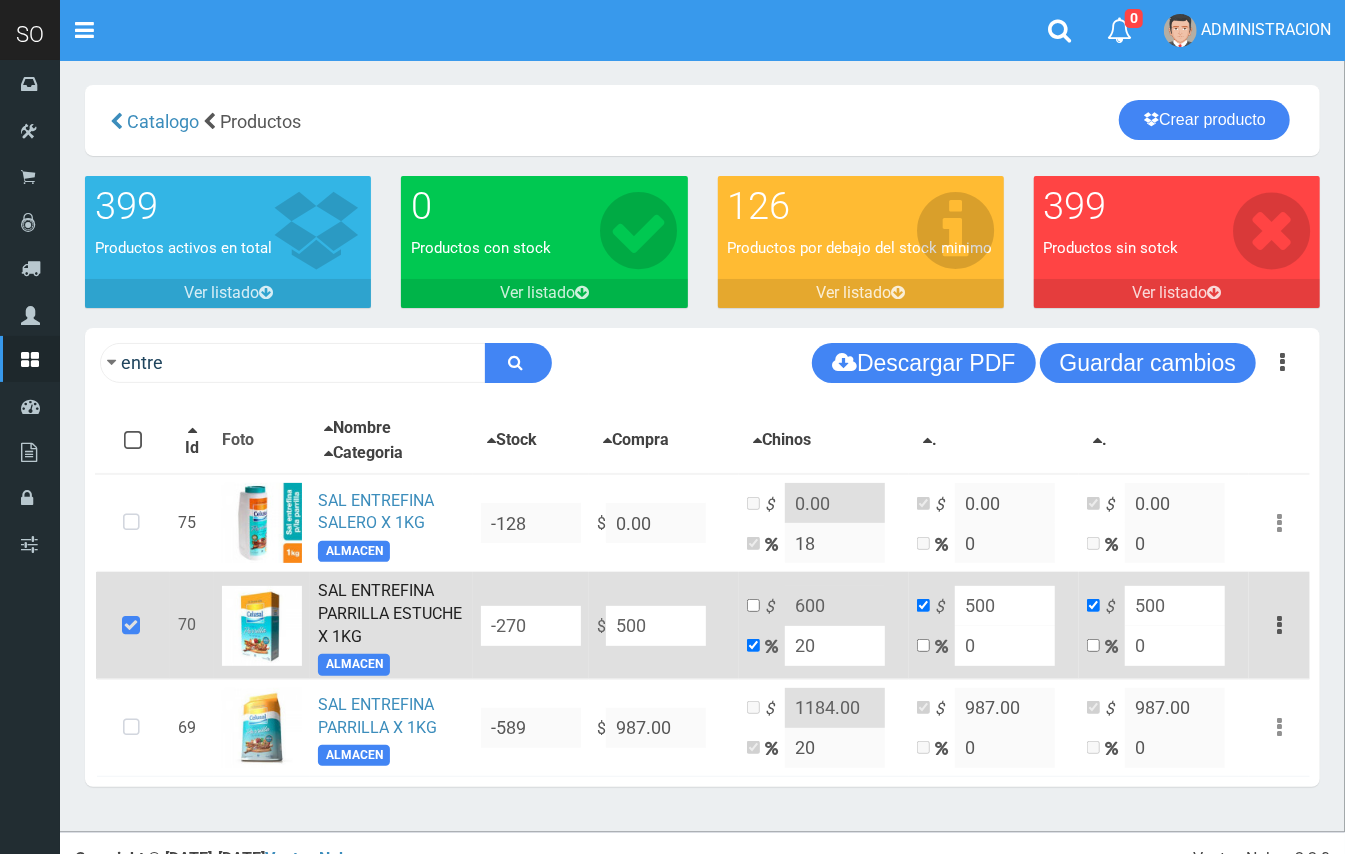 type on "20" 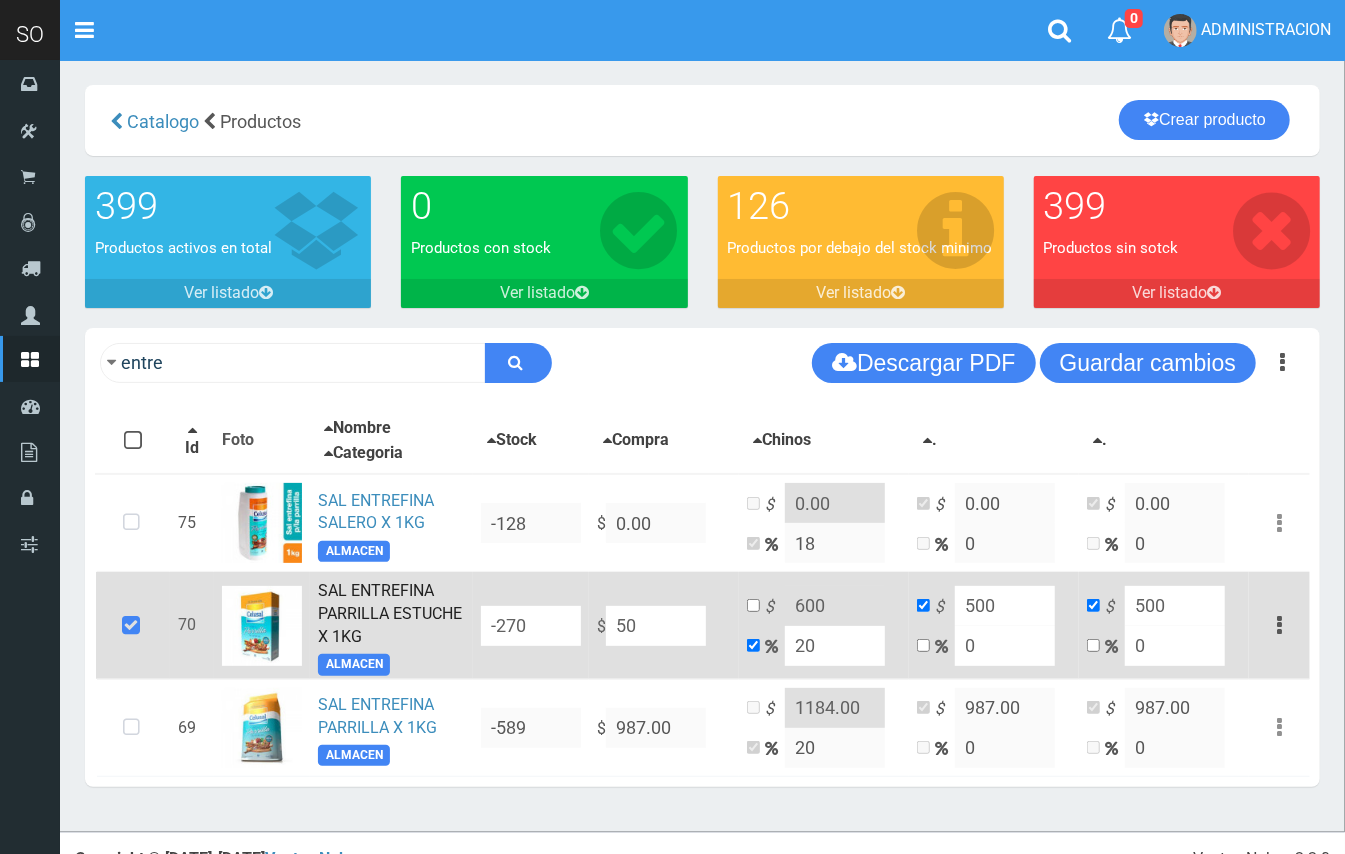 type on "60" 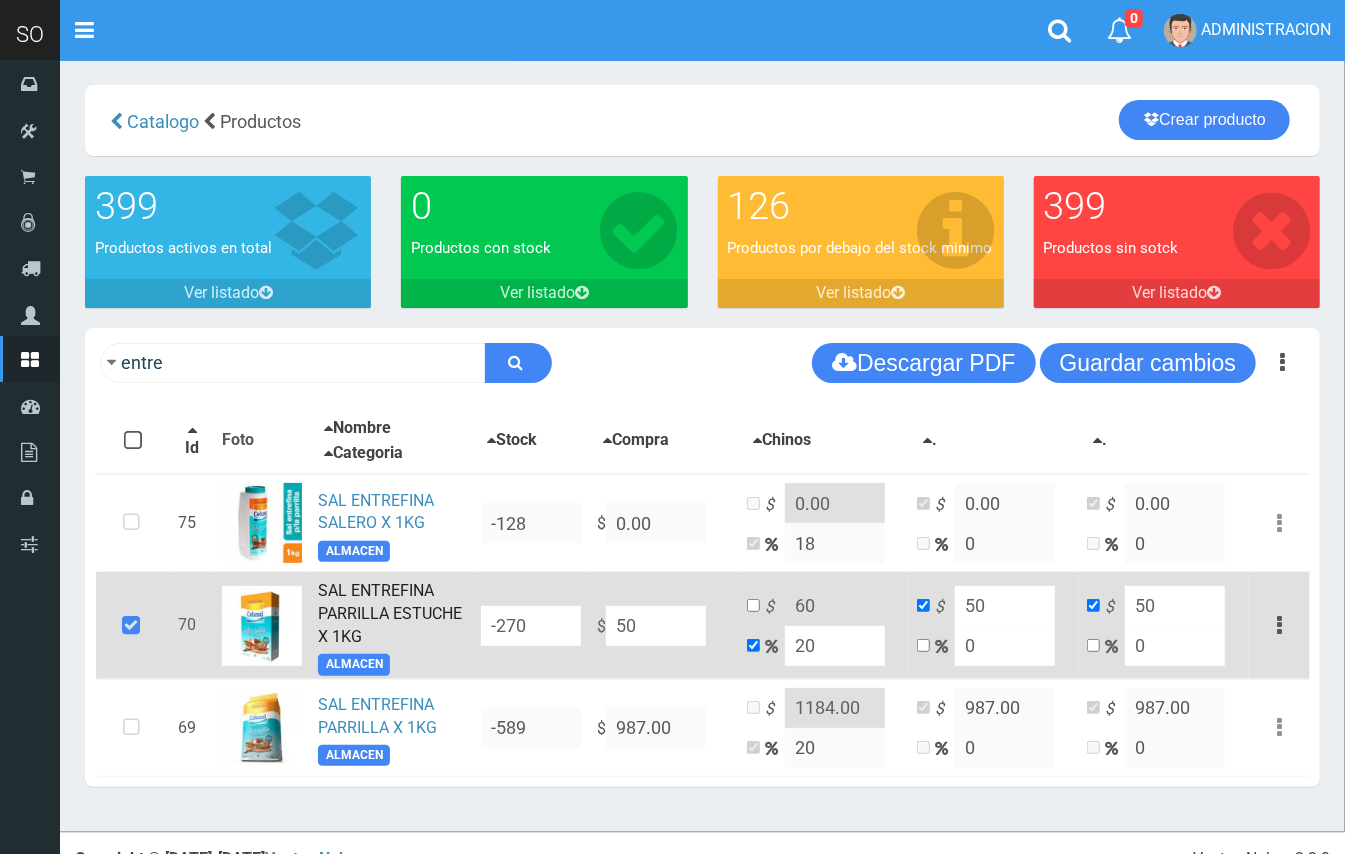 type on "5" 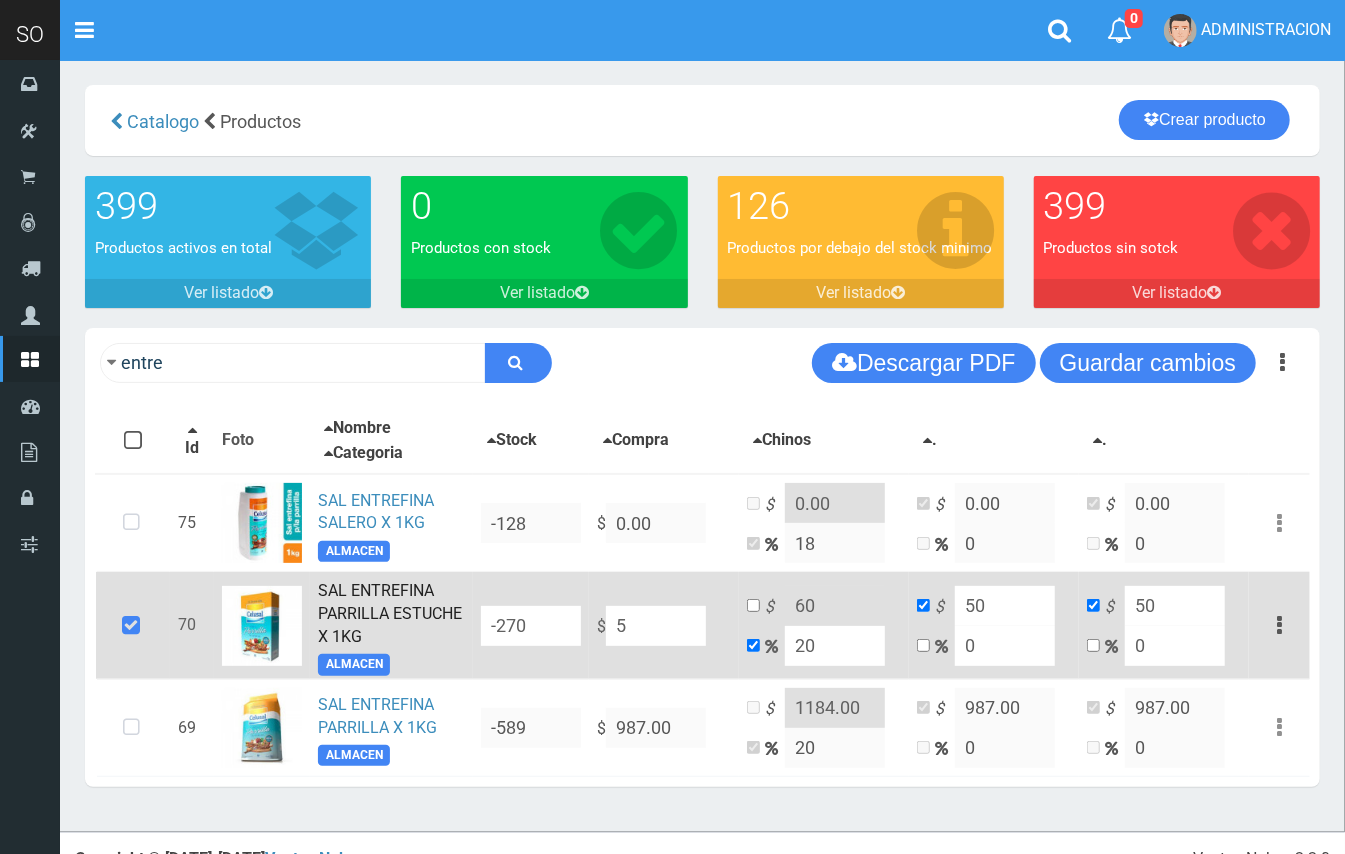 type on "6" 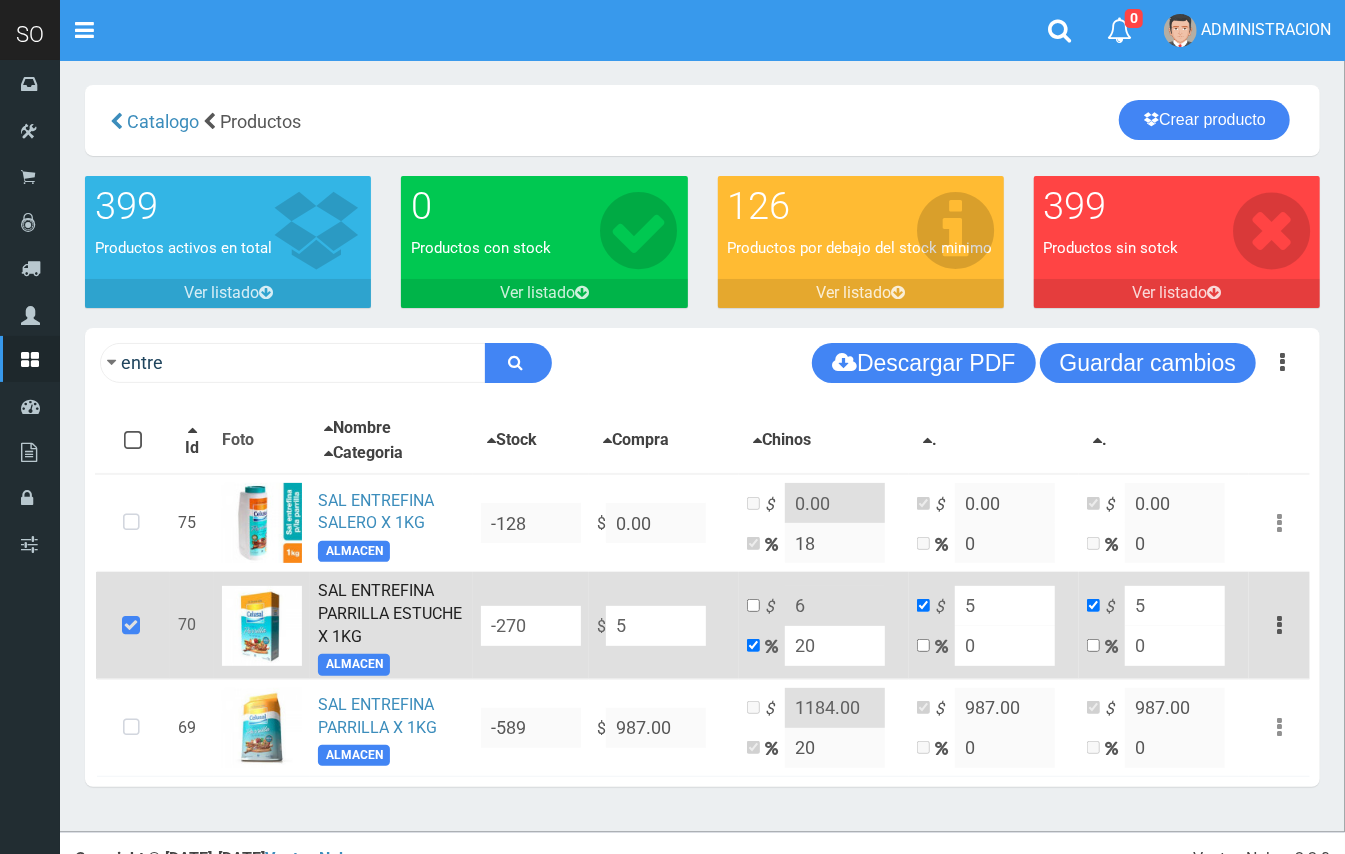 type on "55" 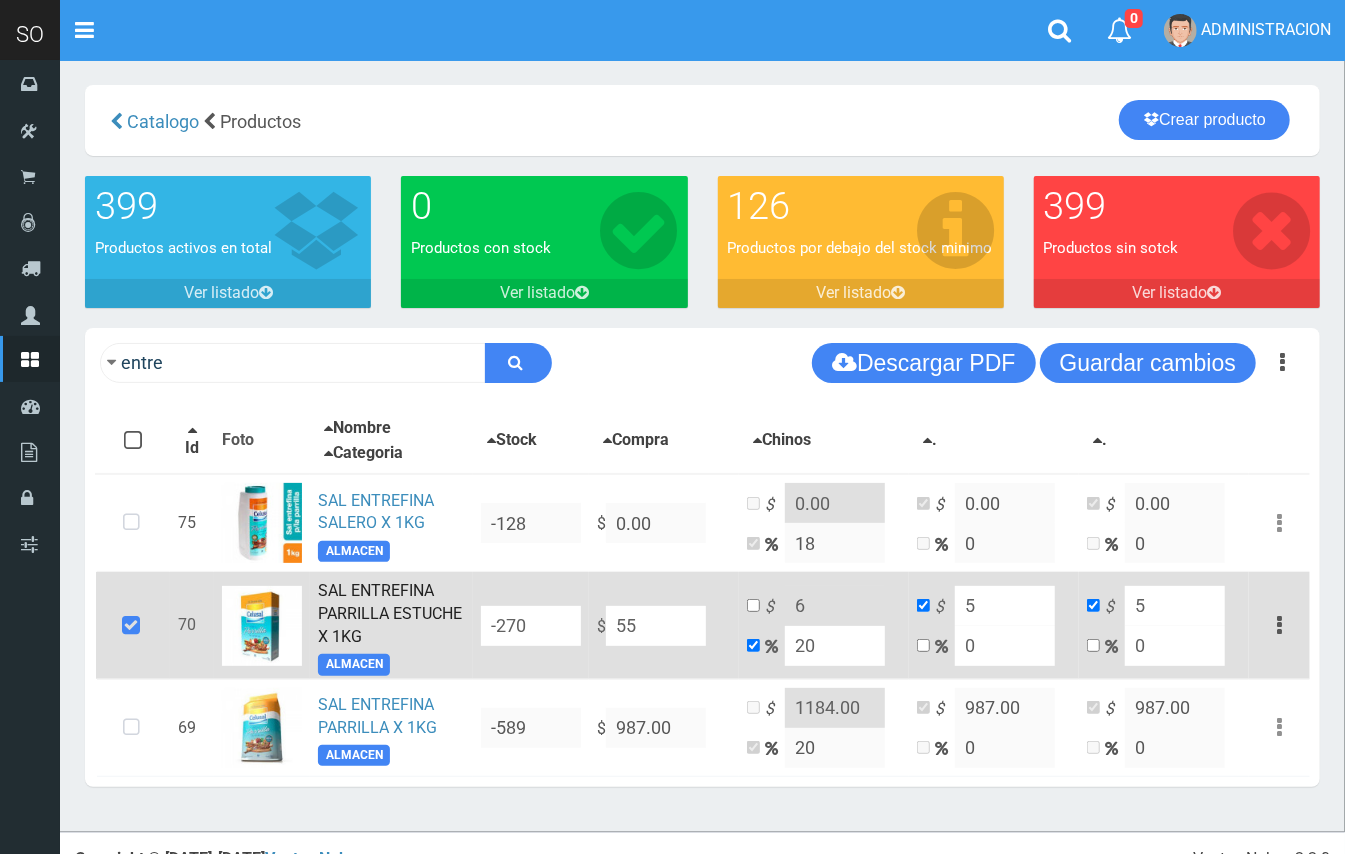type on "66" 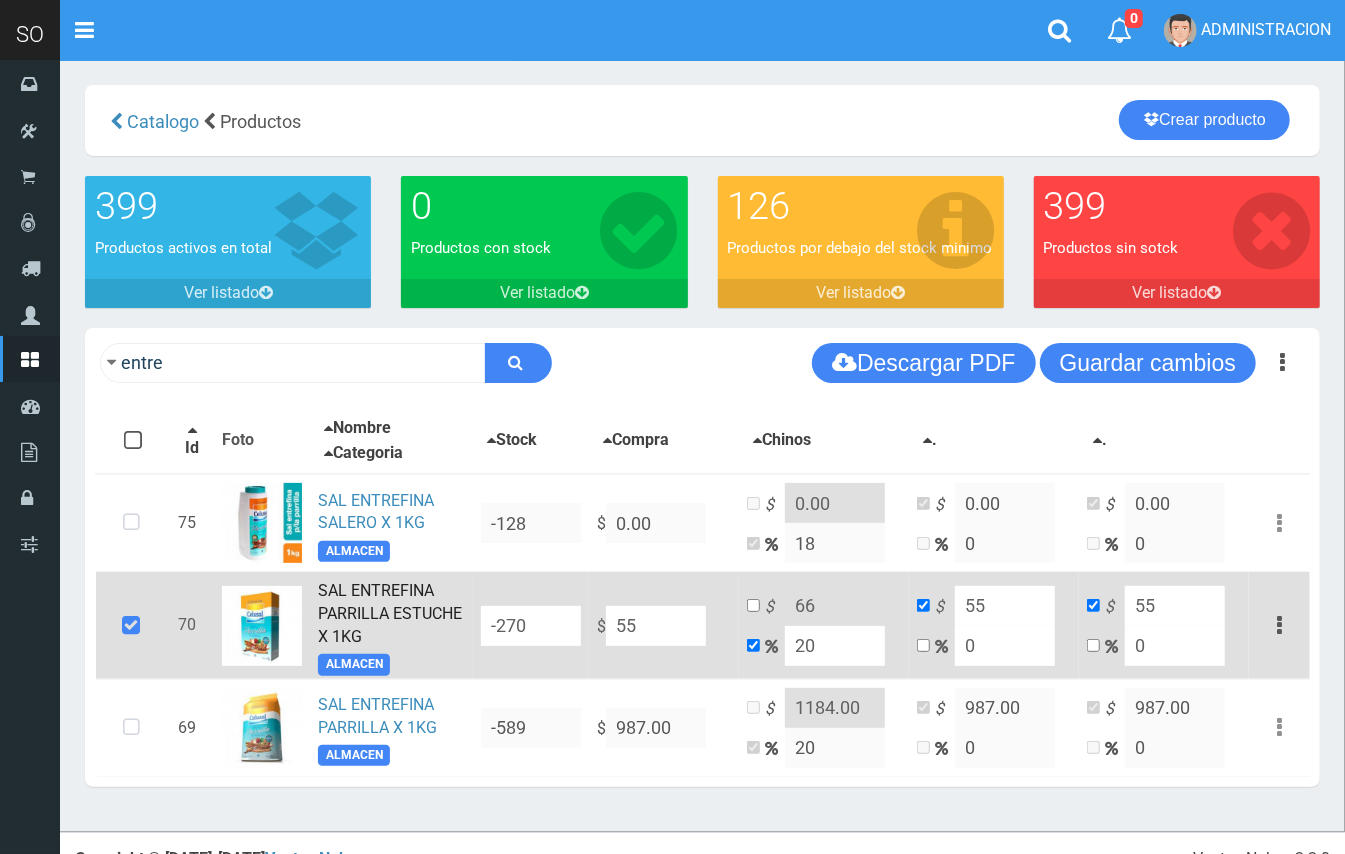 type on "550" 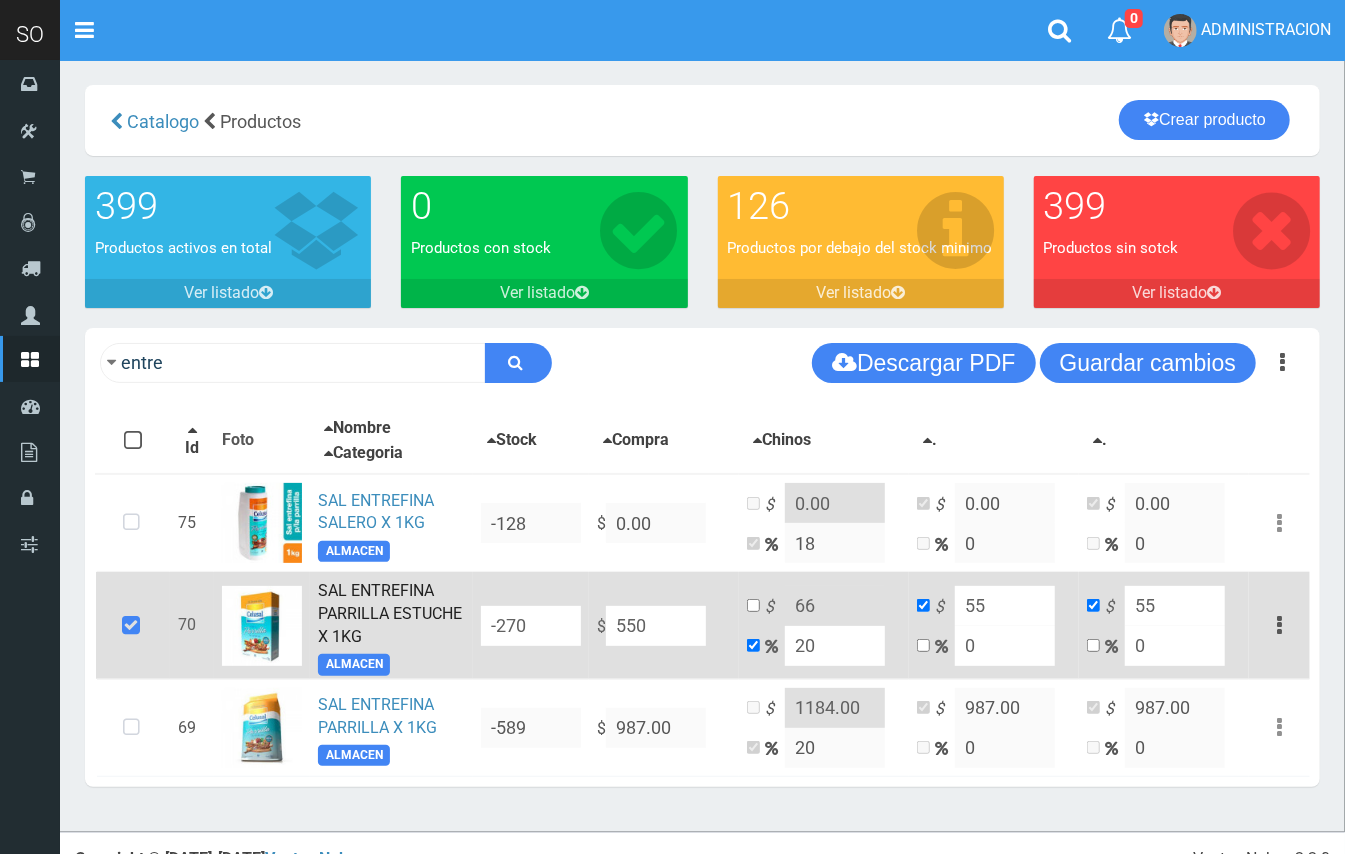 type on "660" 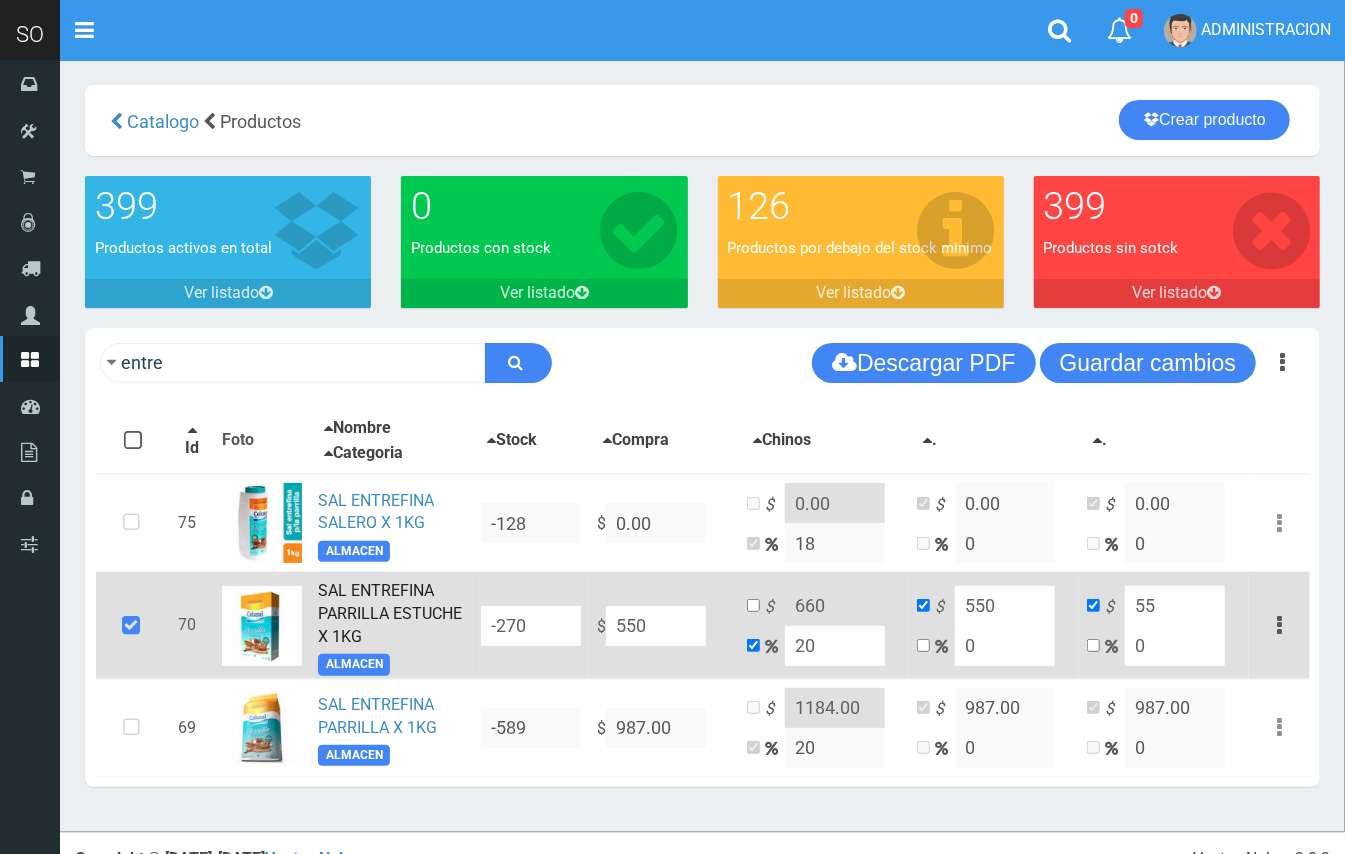 type on "550" 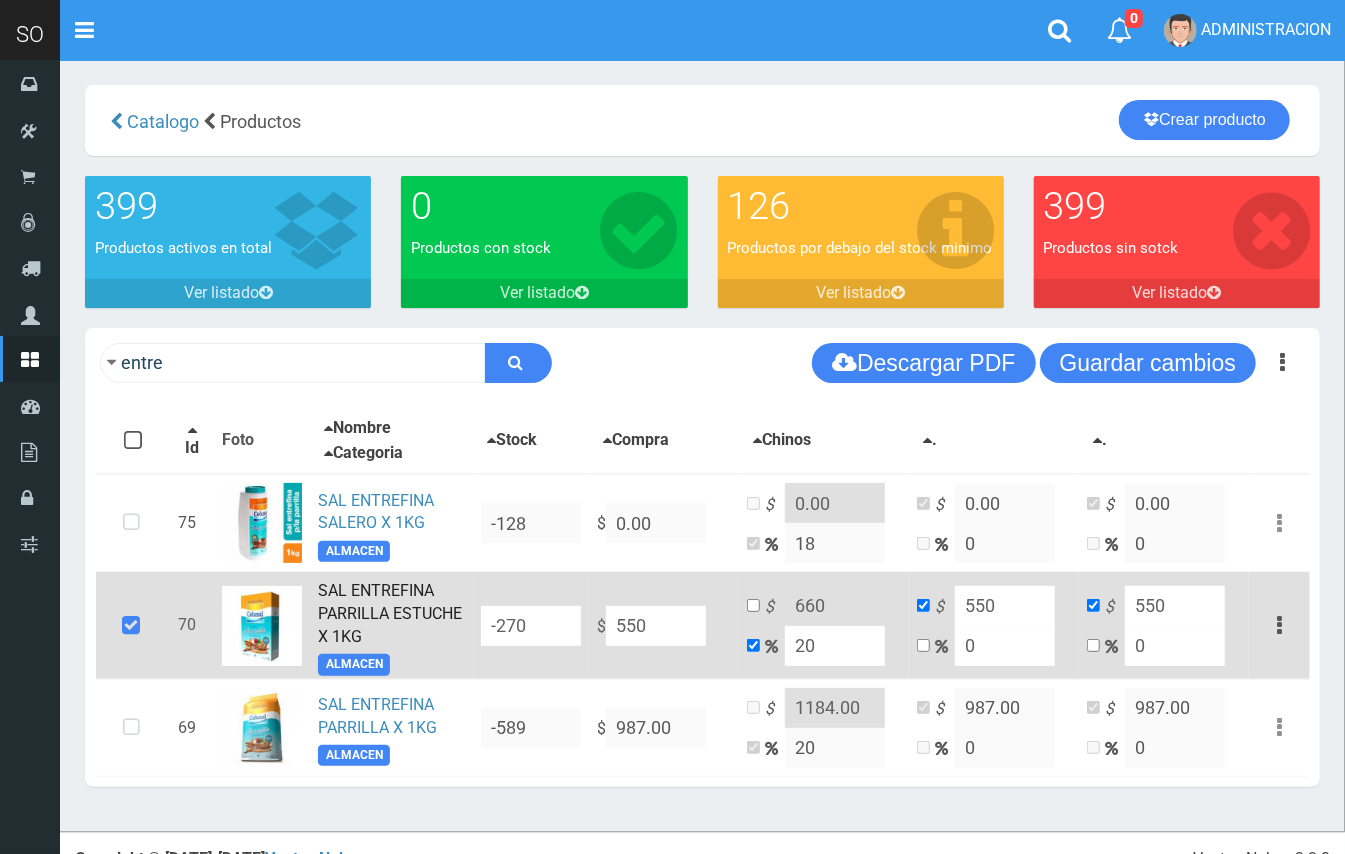 type on "550" 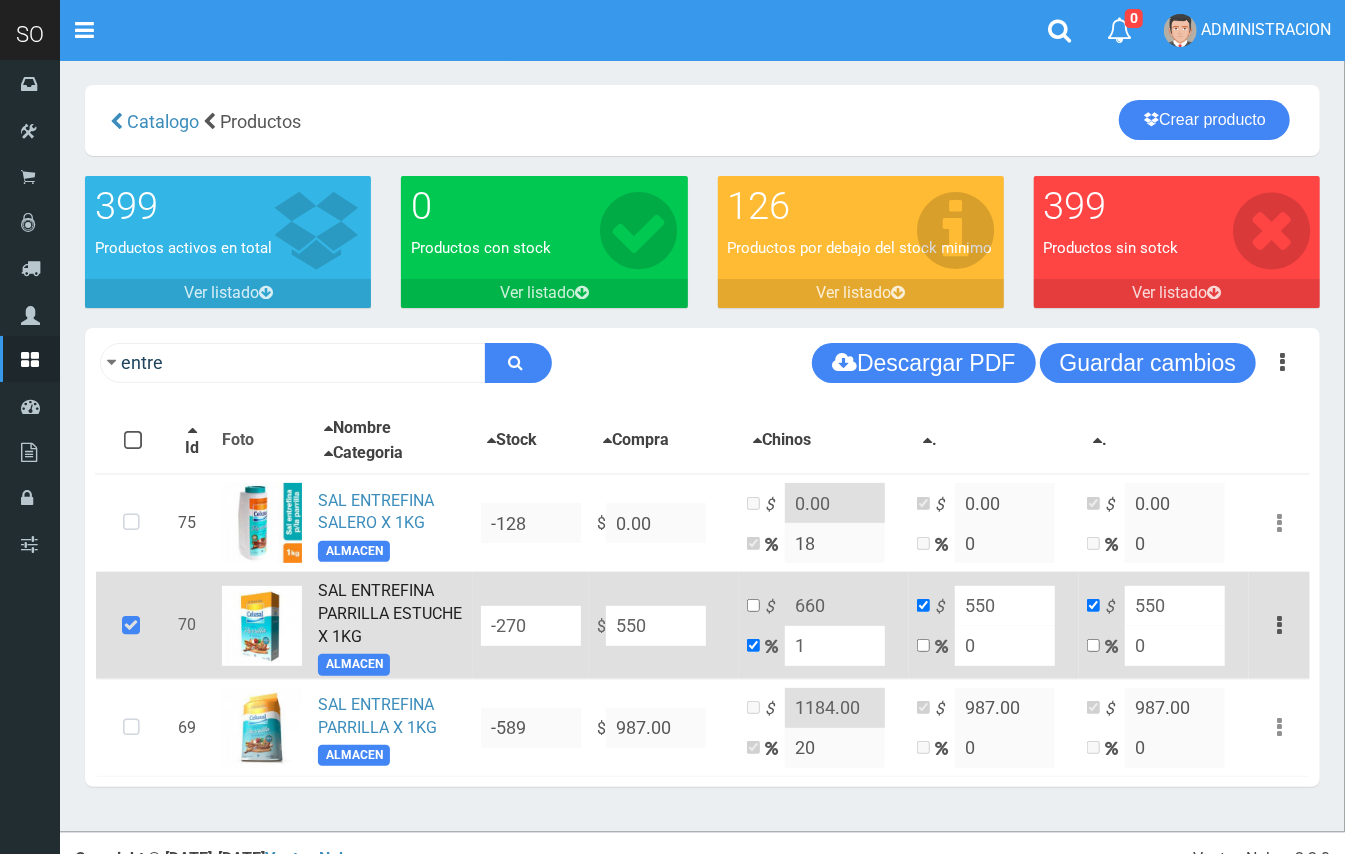 type on "555.5" 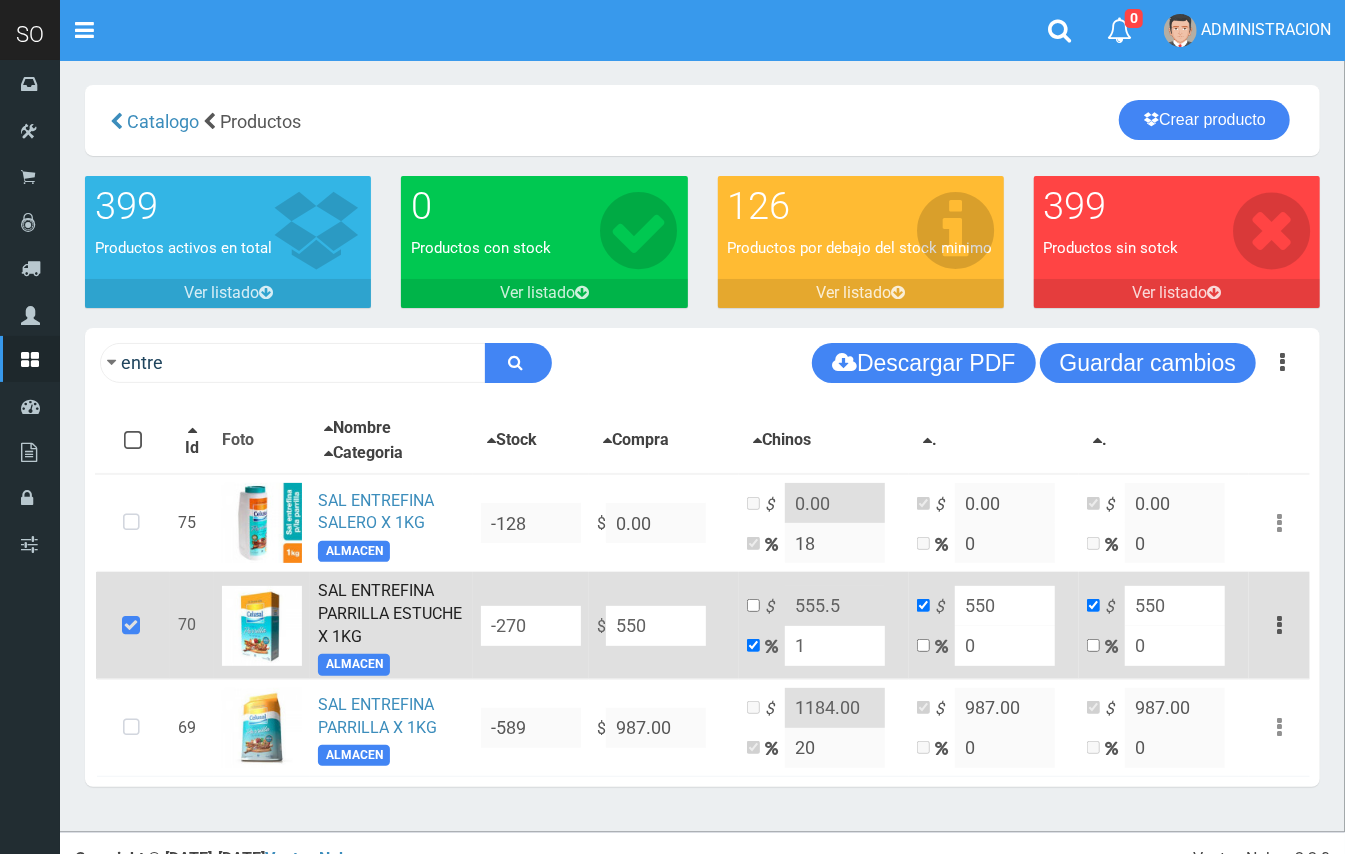type on "10" 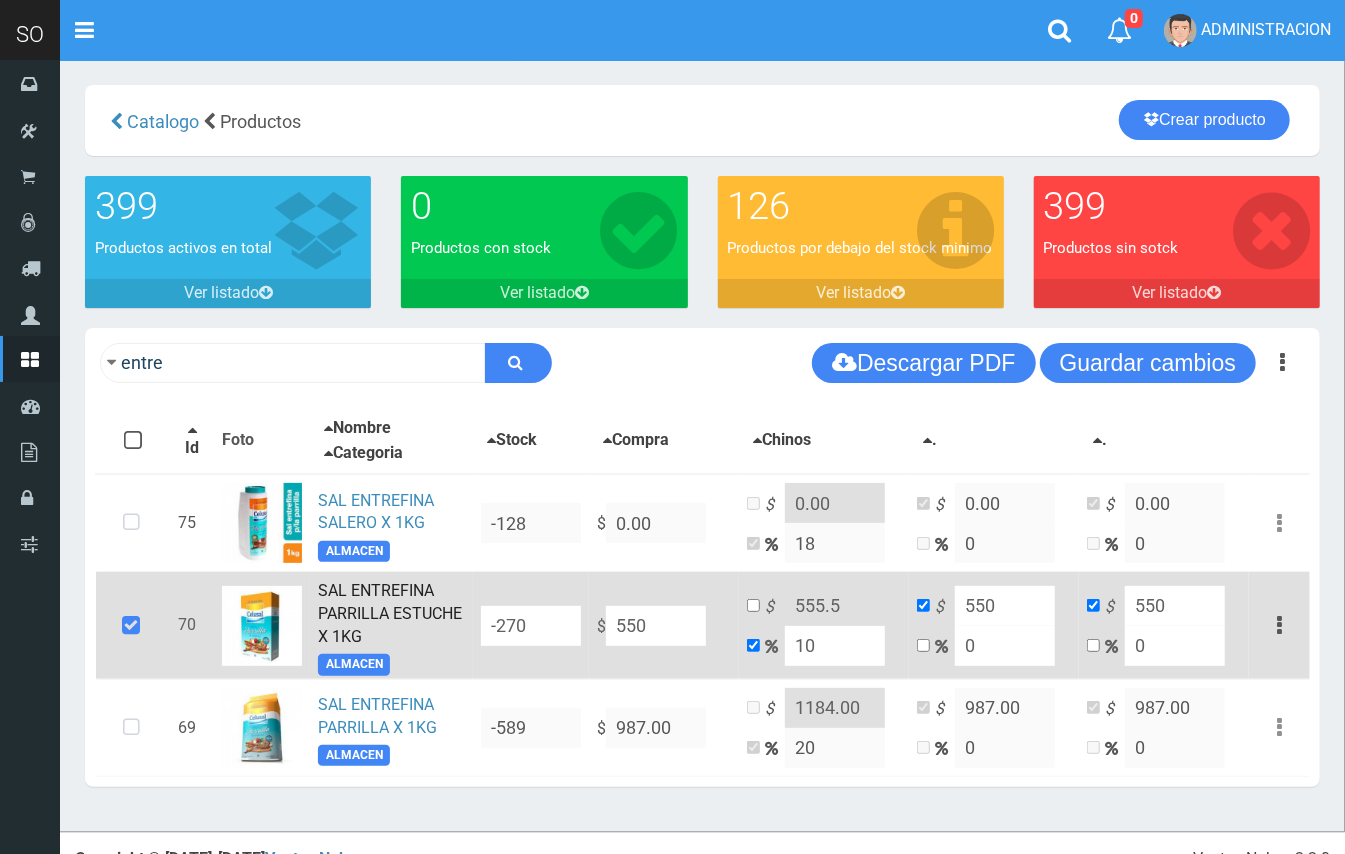 type on "605" 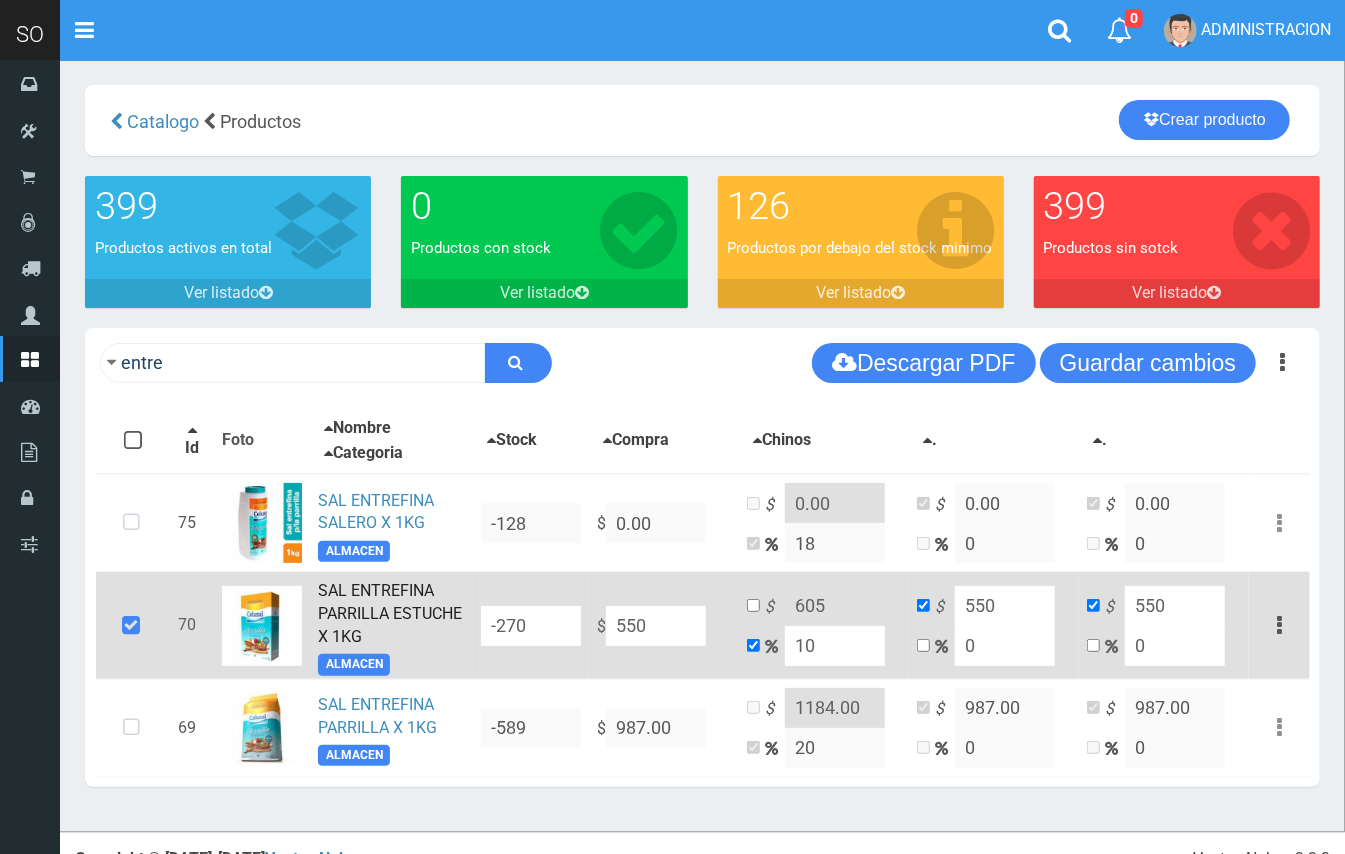 scroll, scrollTop: 32, scrollLeft: 0, axis: vertical 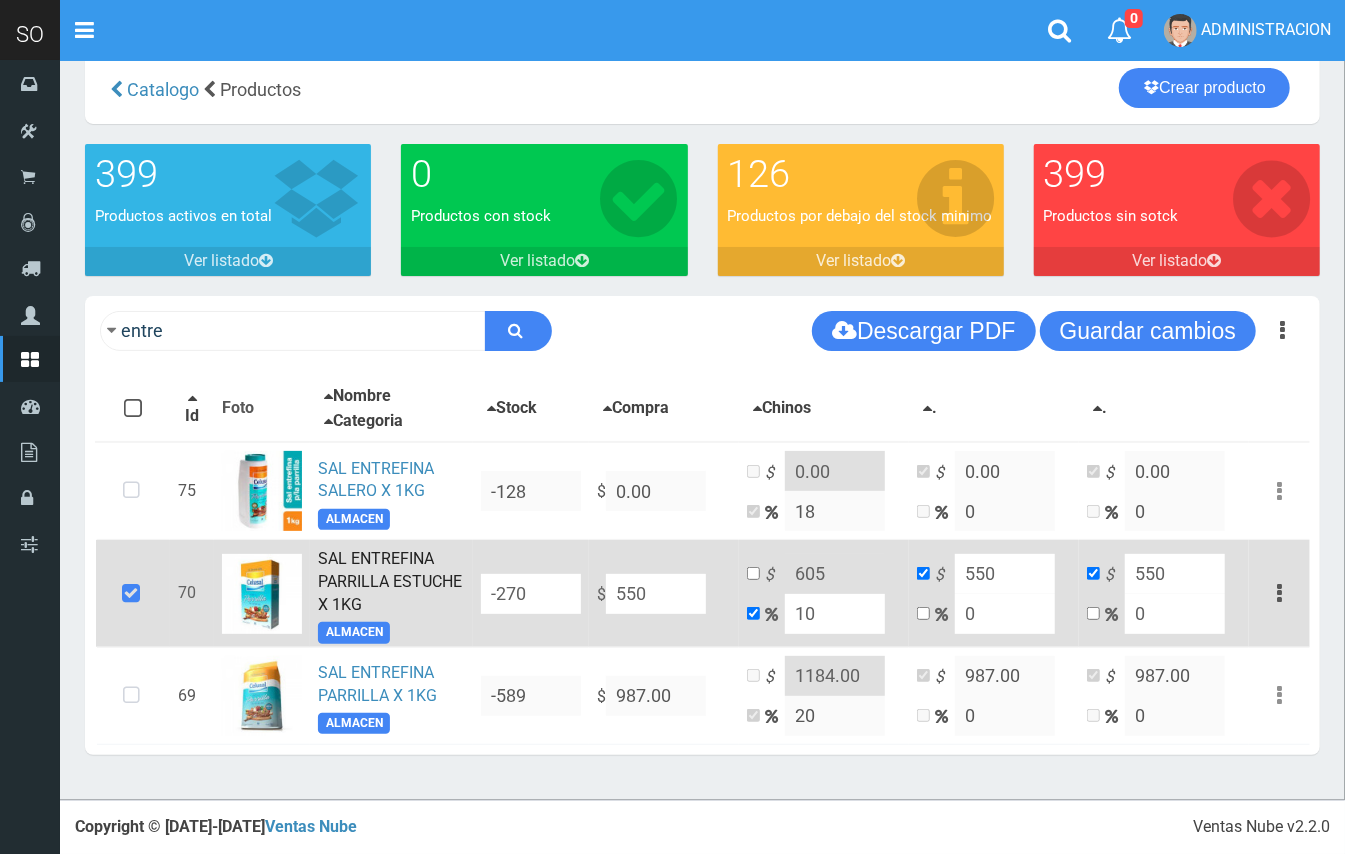 drag, startPoint x: 822, startPoint y: 612, endPoint x: 785, endPoint y: 616, distance: 37.215588 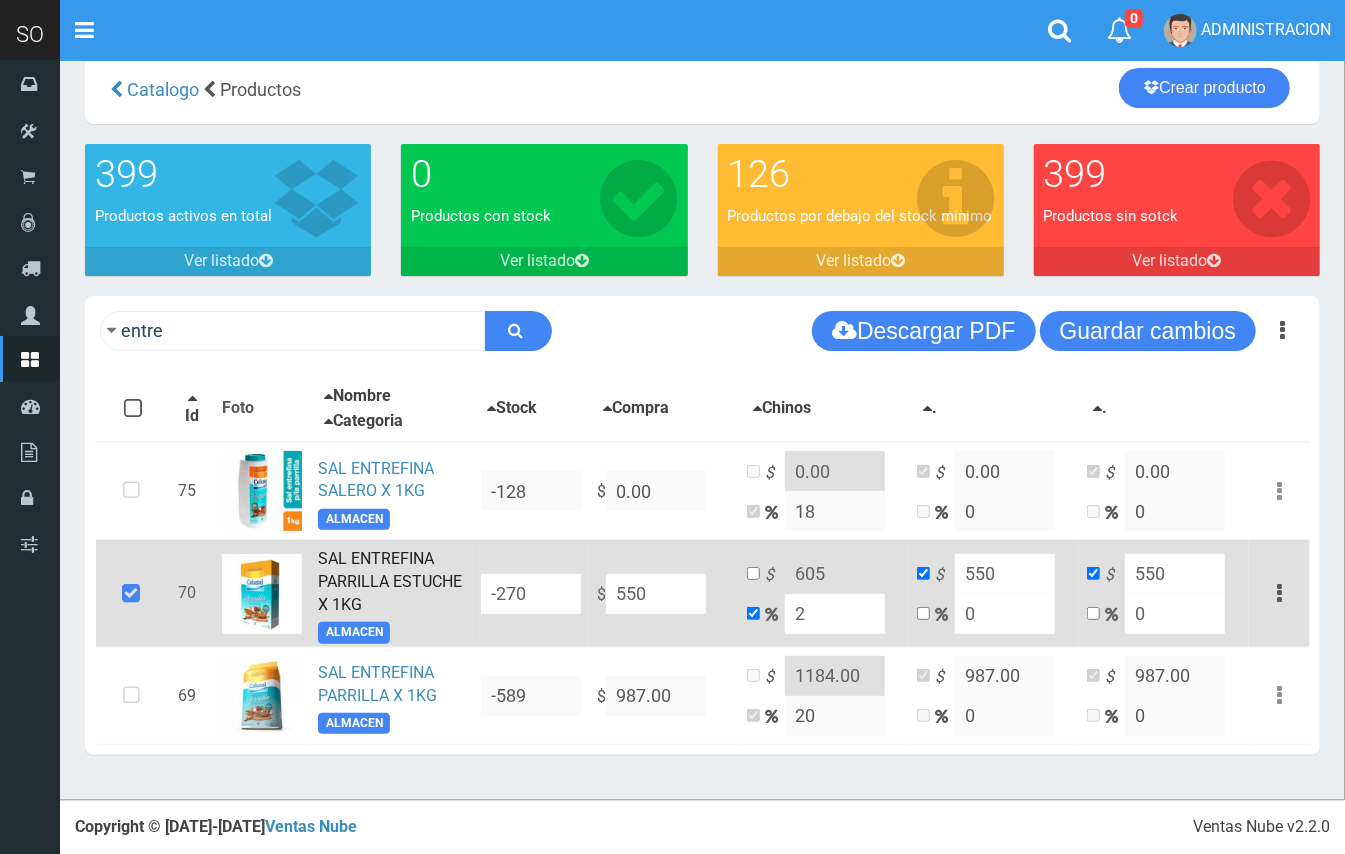 type on "561" 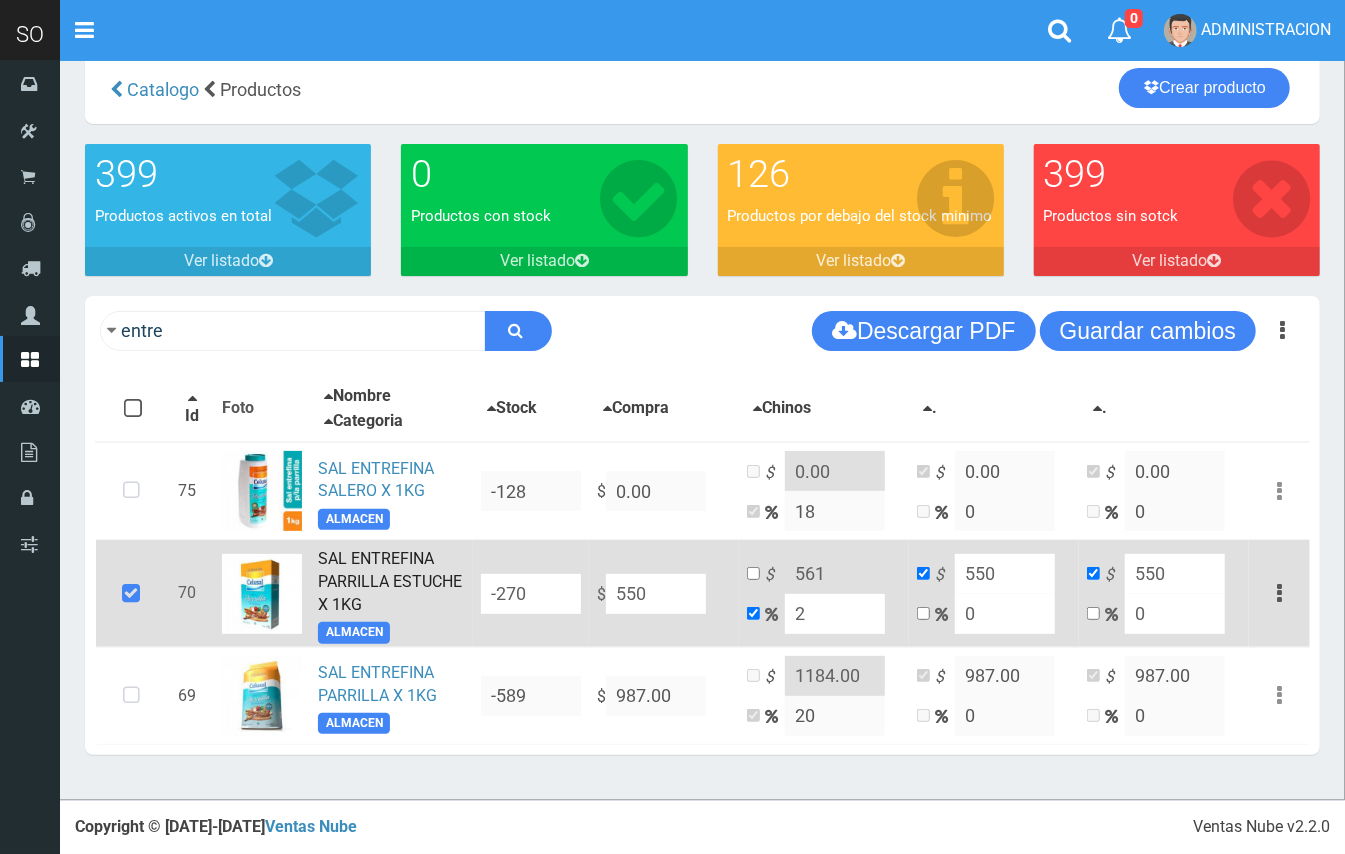 type on "20" 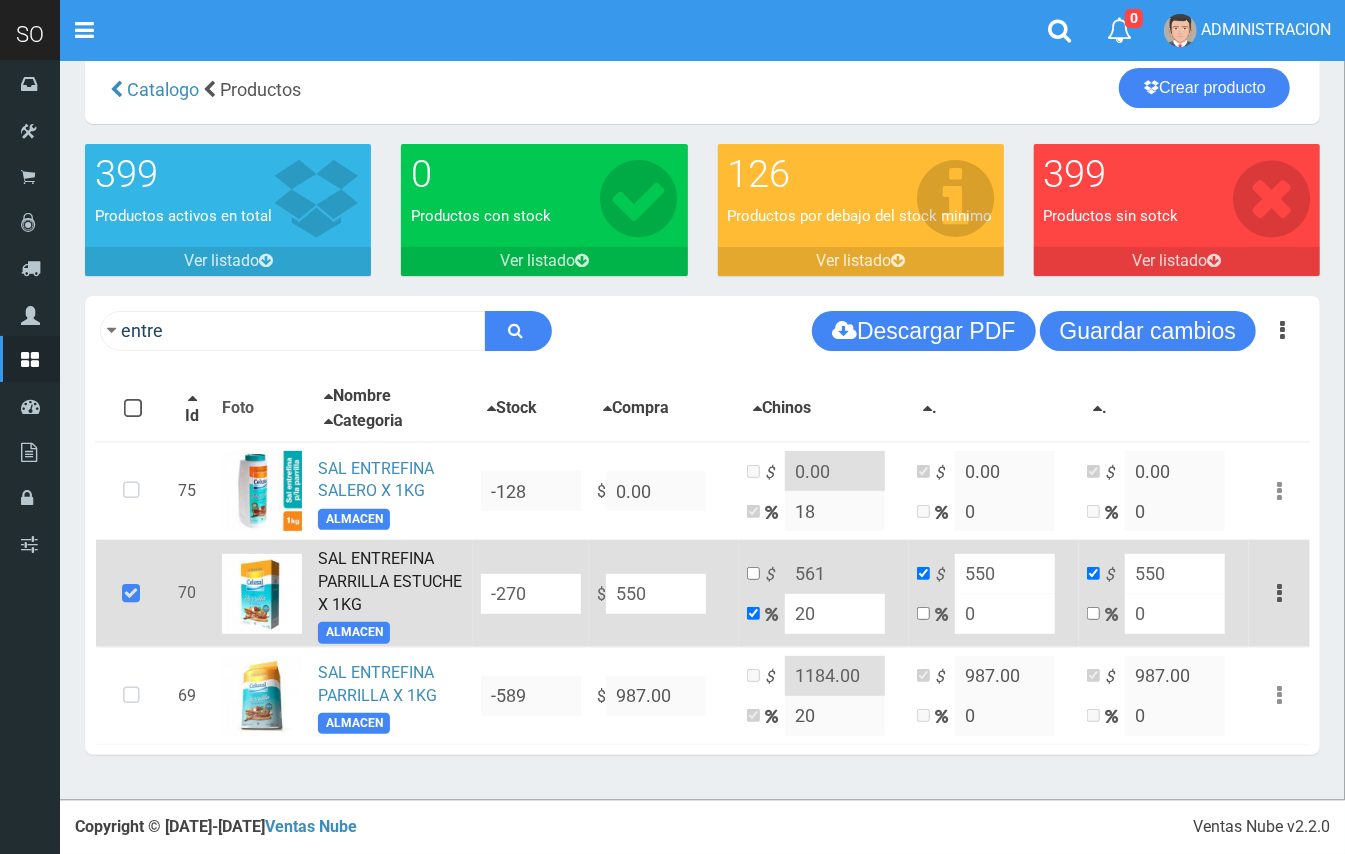 type on "660" 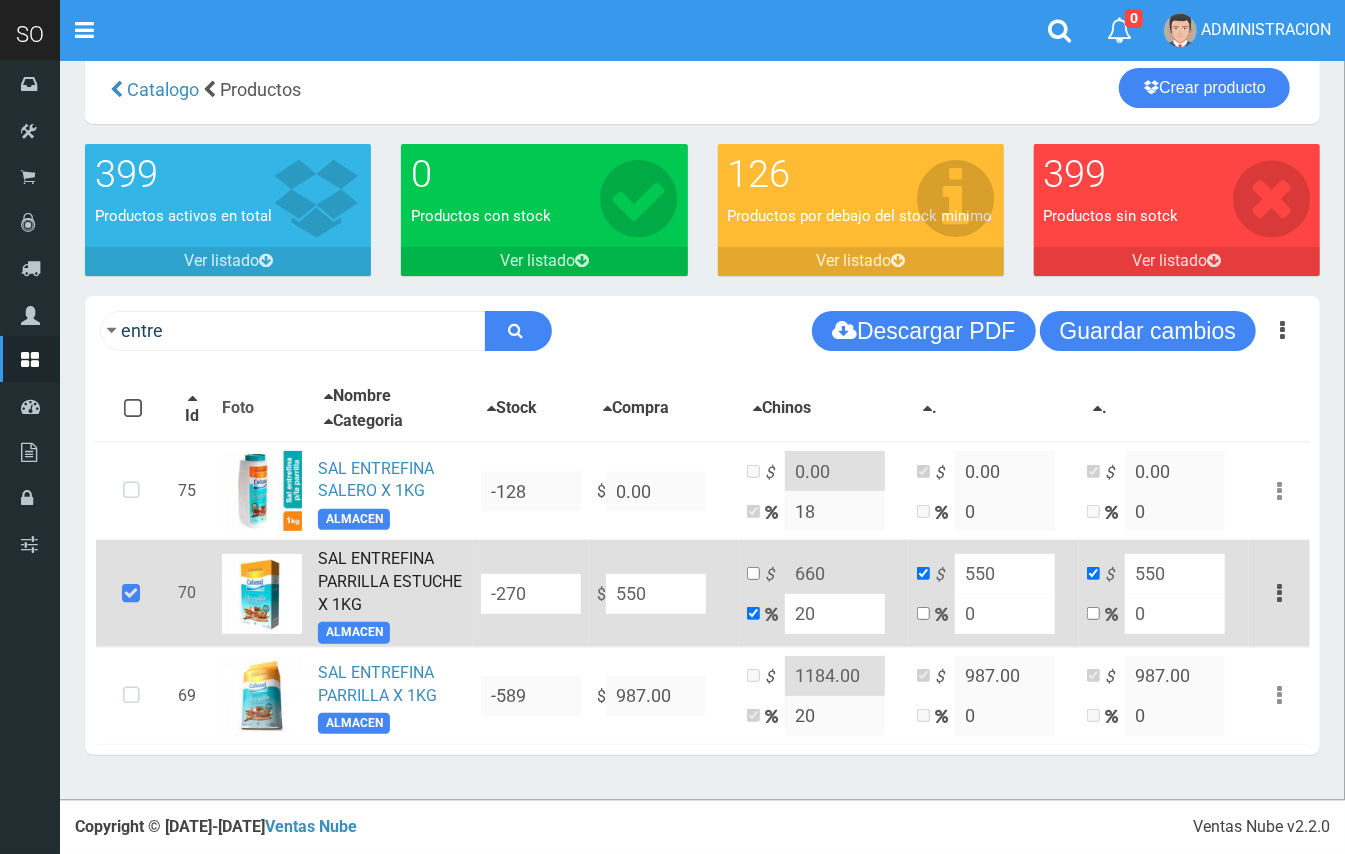 type on "20" 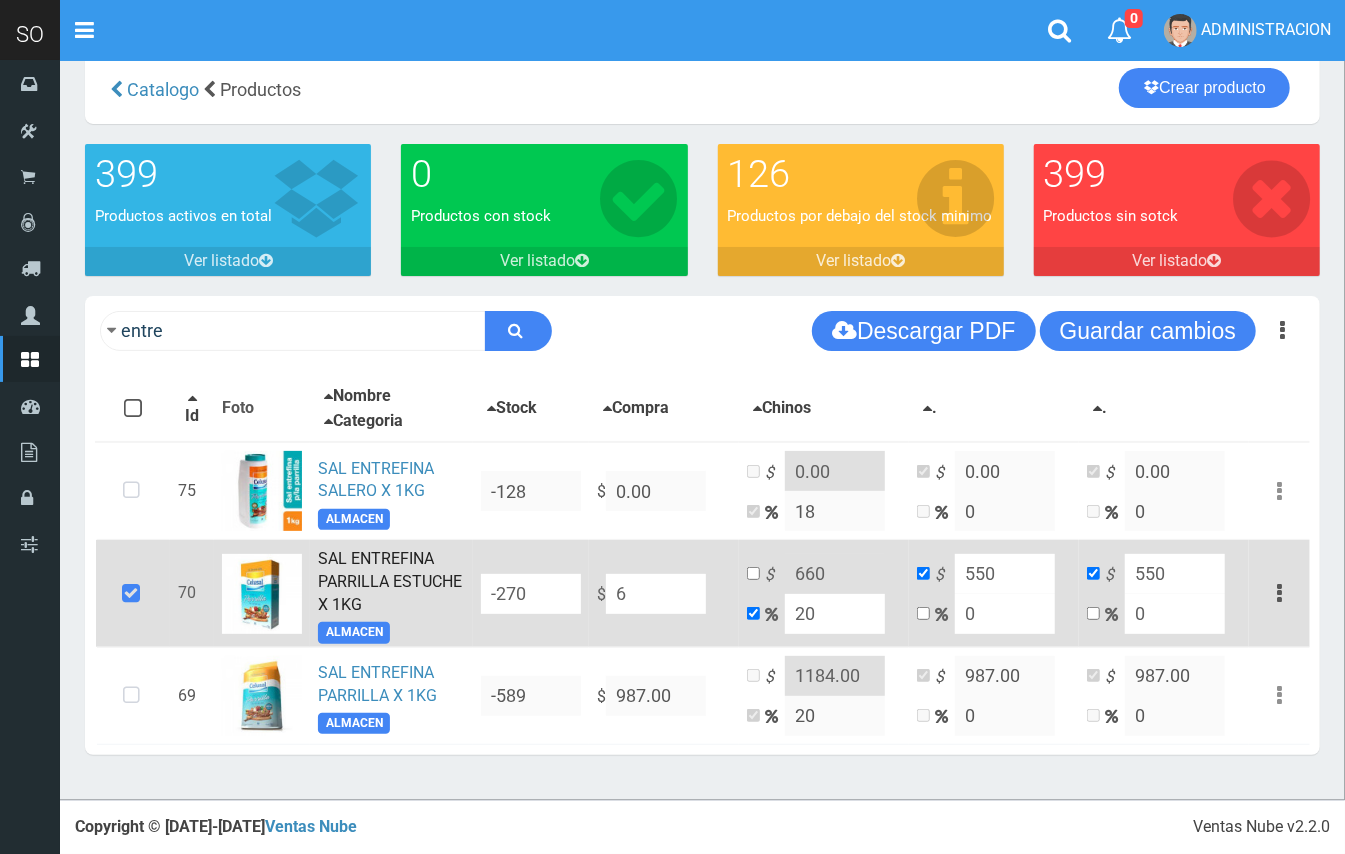 type on "7.2" 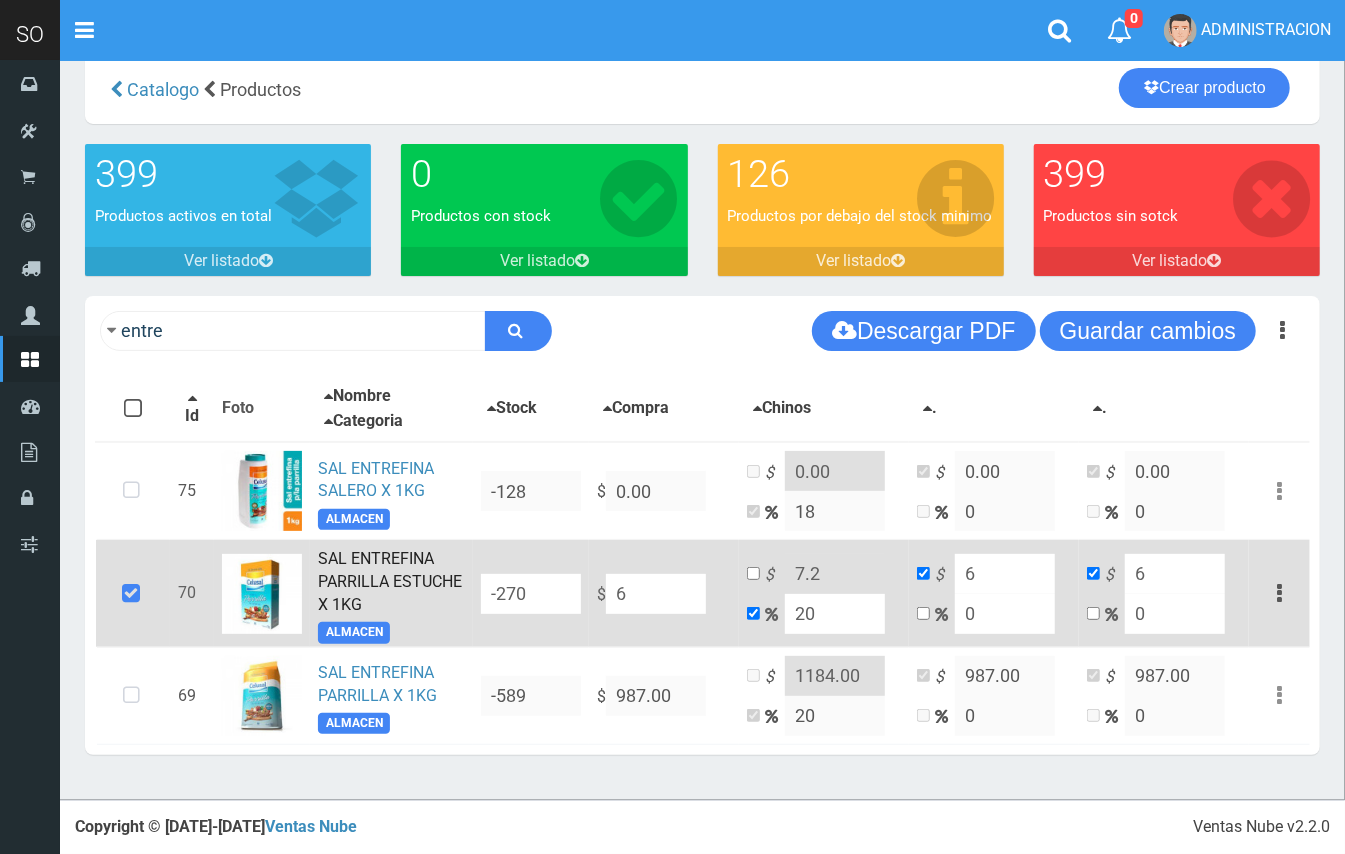 type on "62" 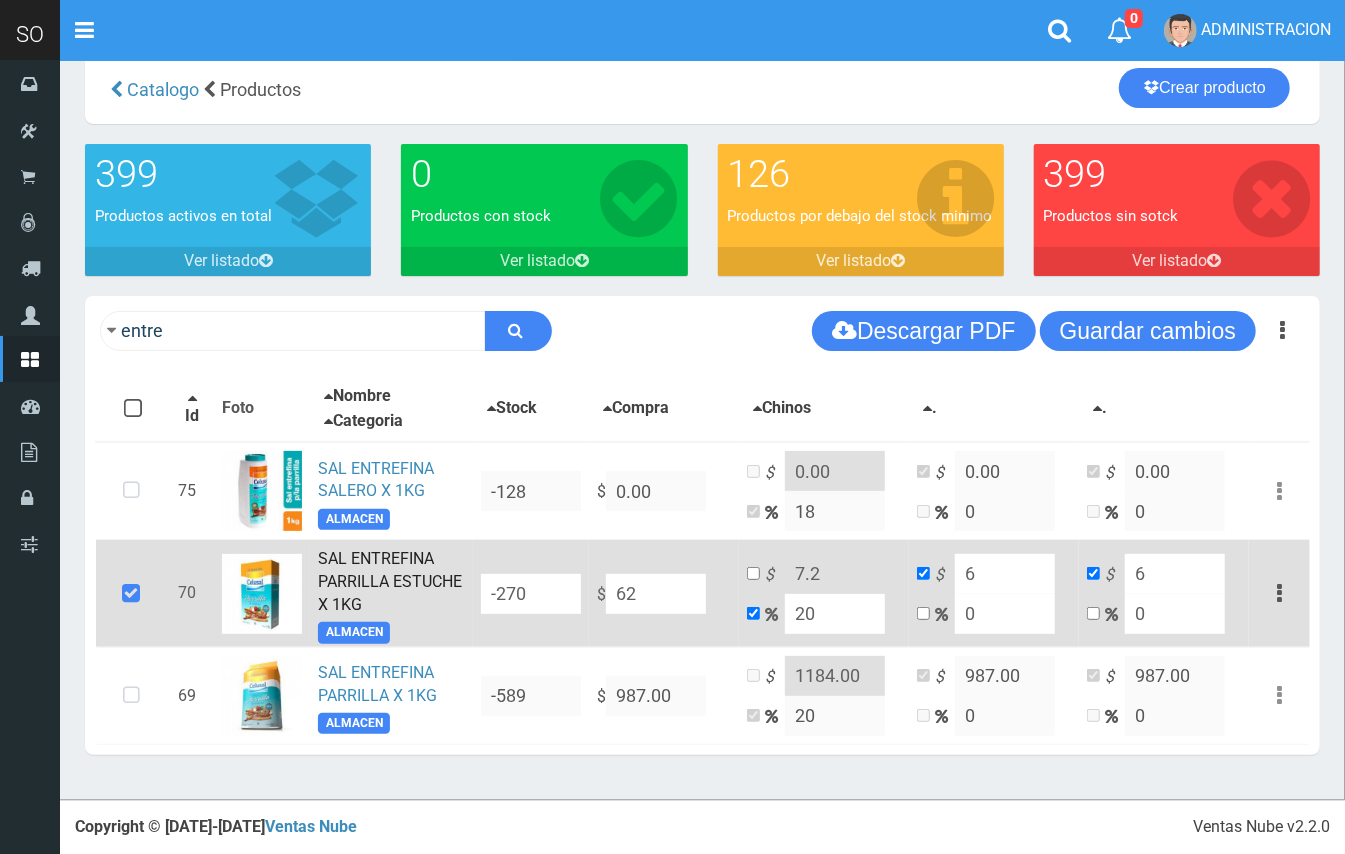 type on "74.4" 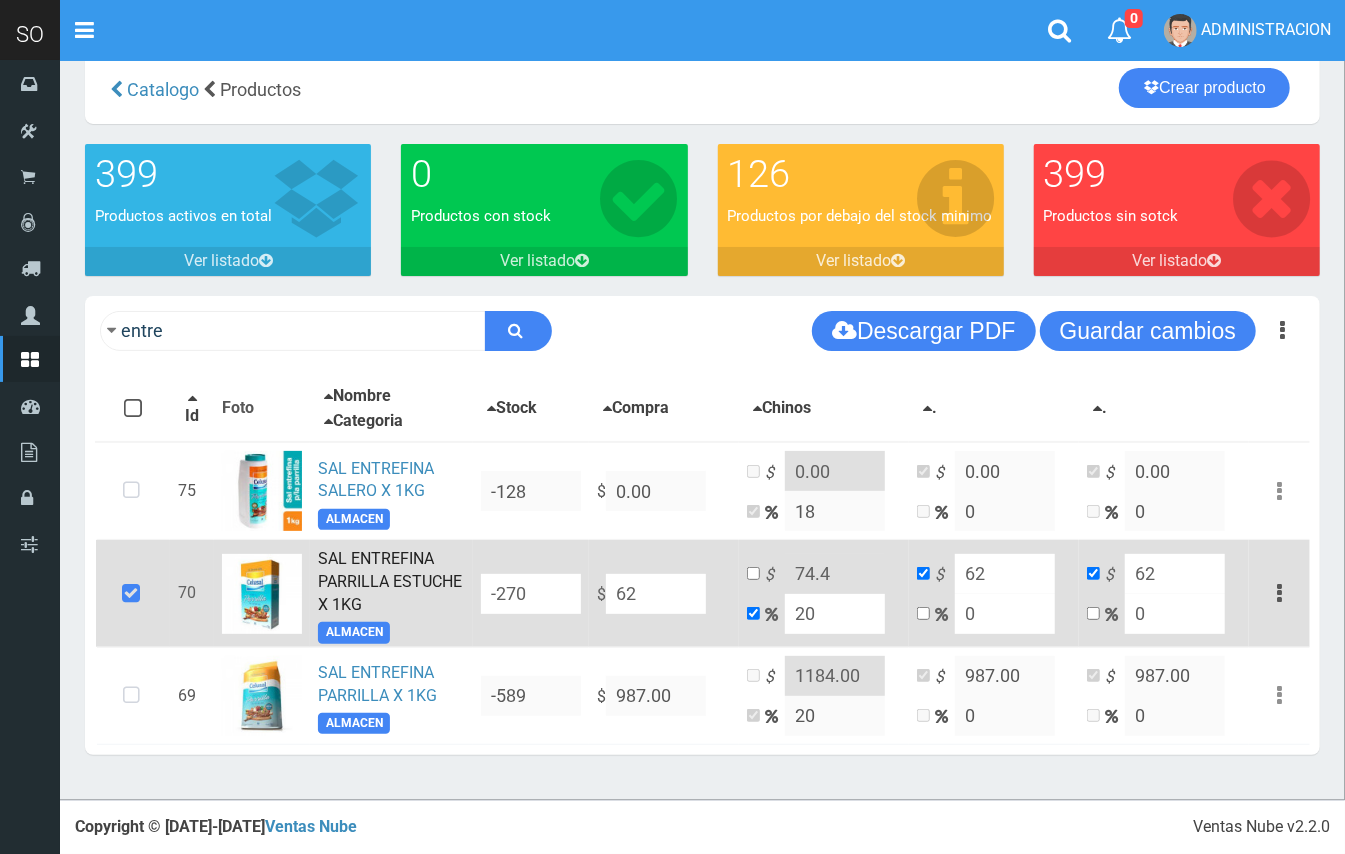 type on "620" 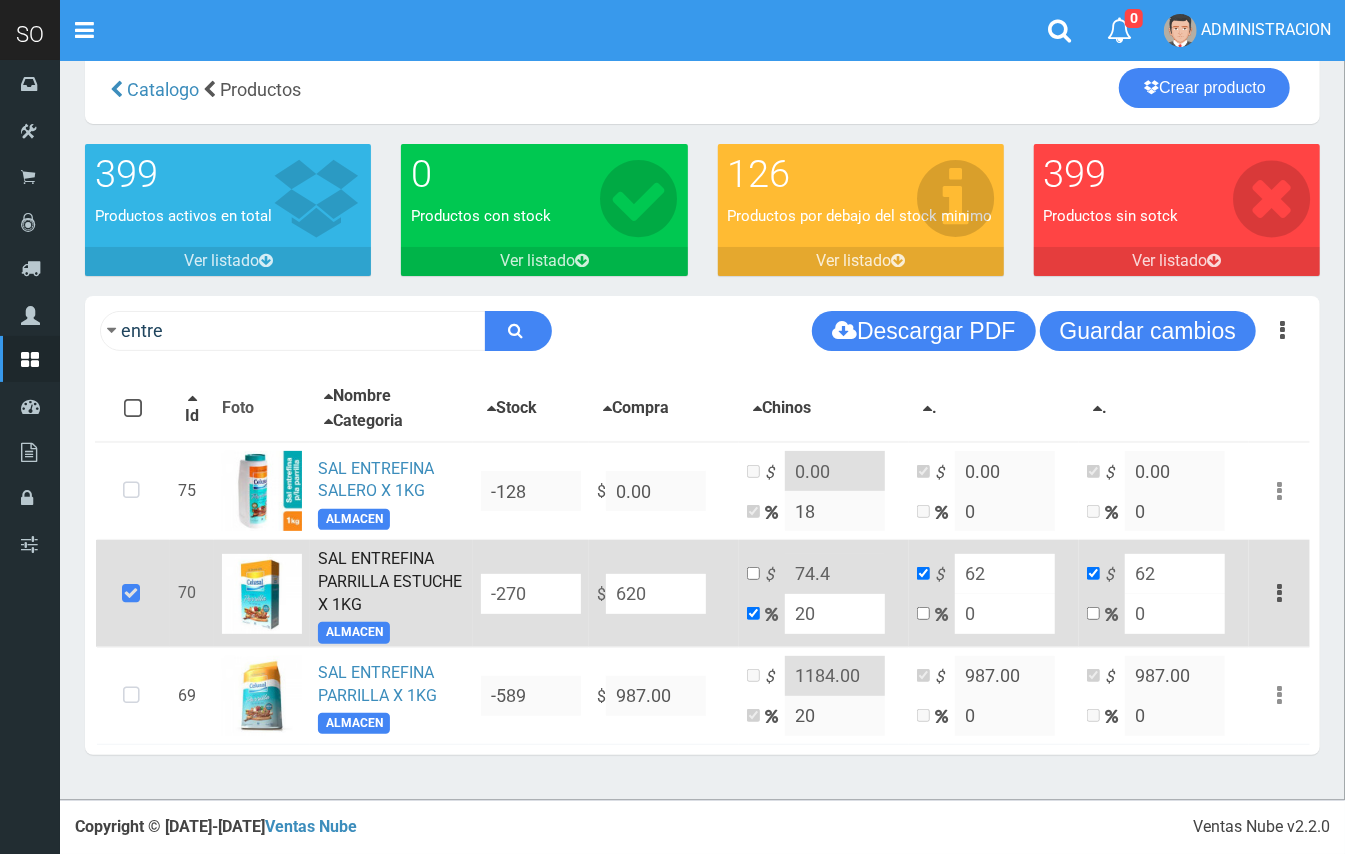 type on "744" 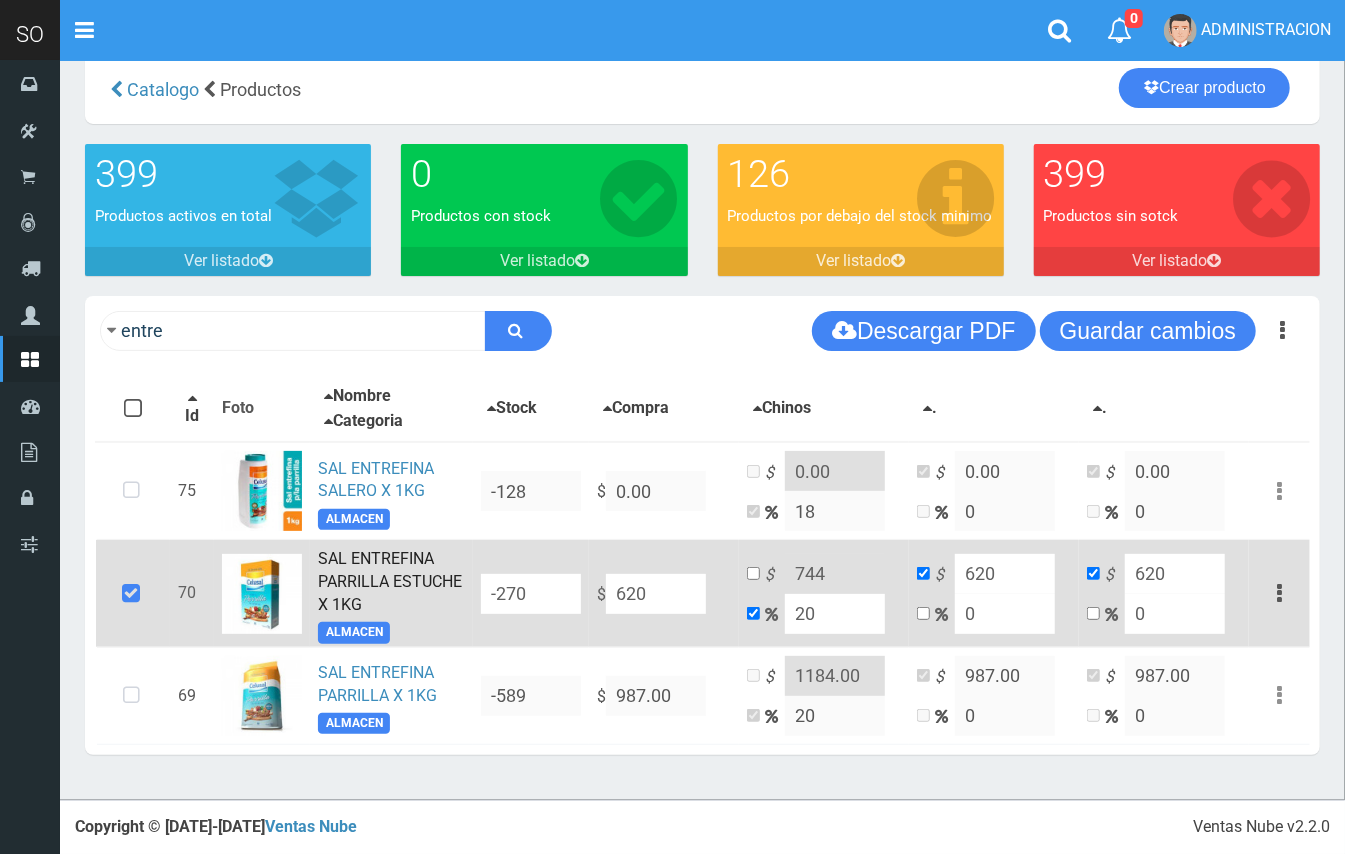 type on "620" 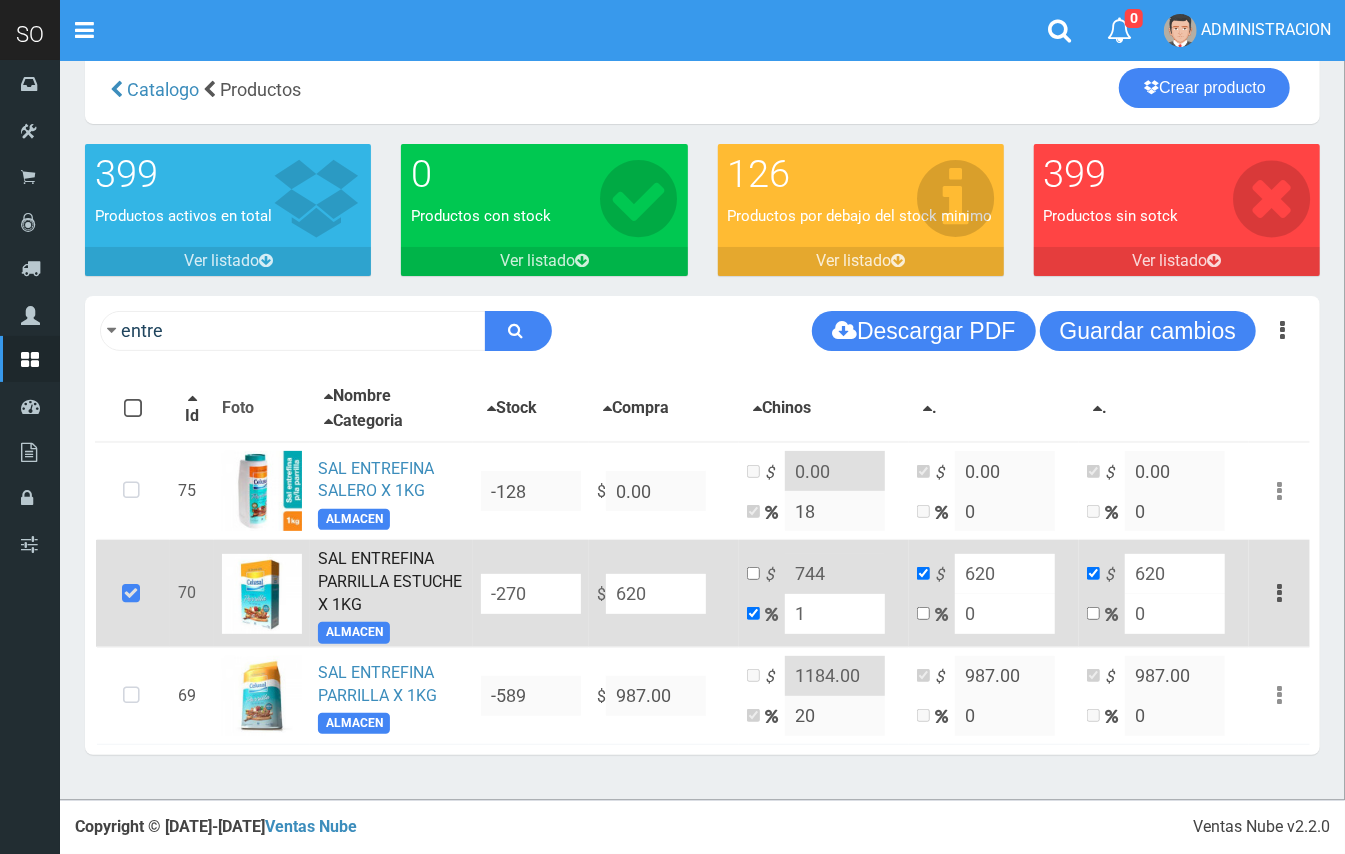type on "626.2" 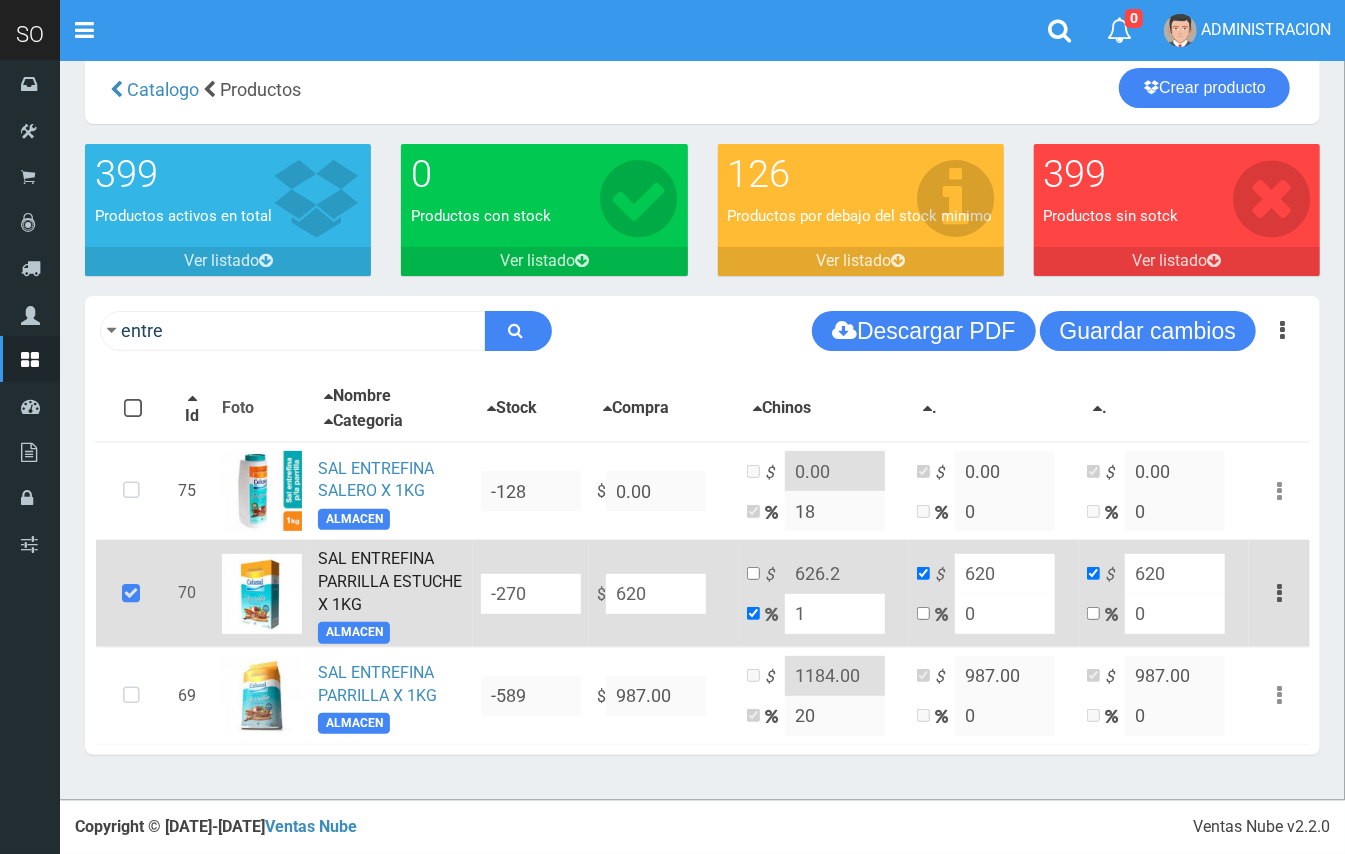 type on "10" 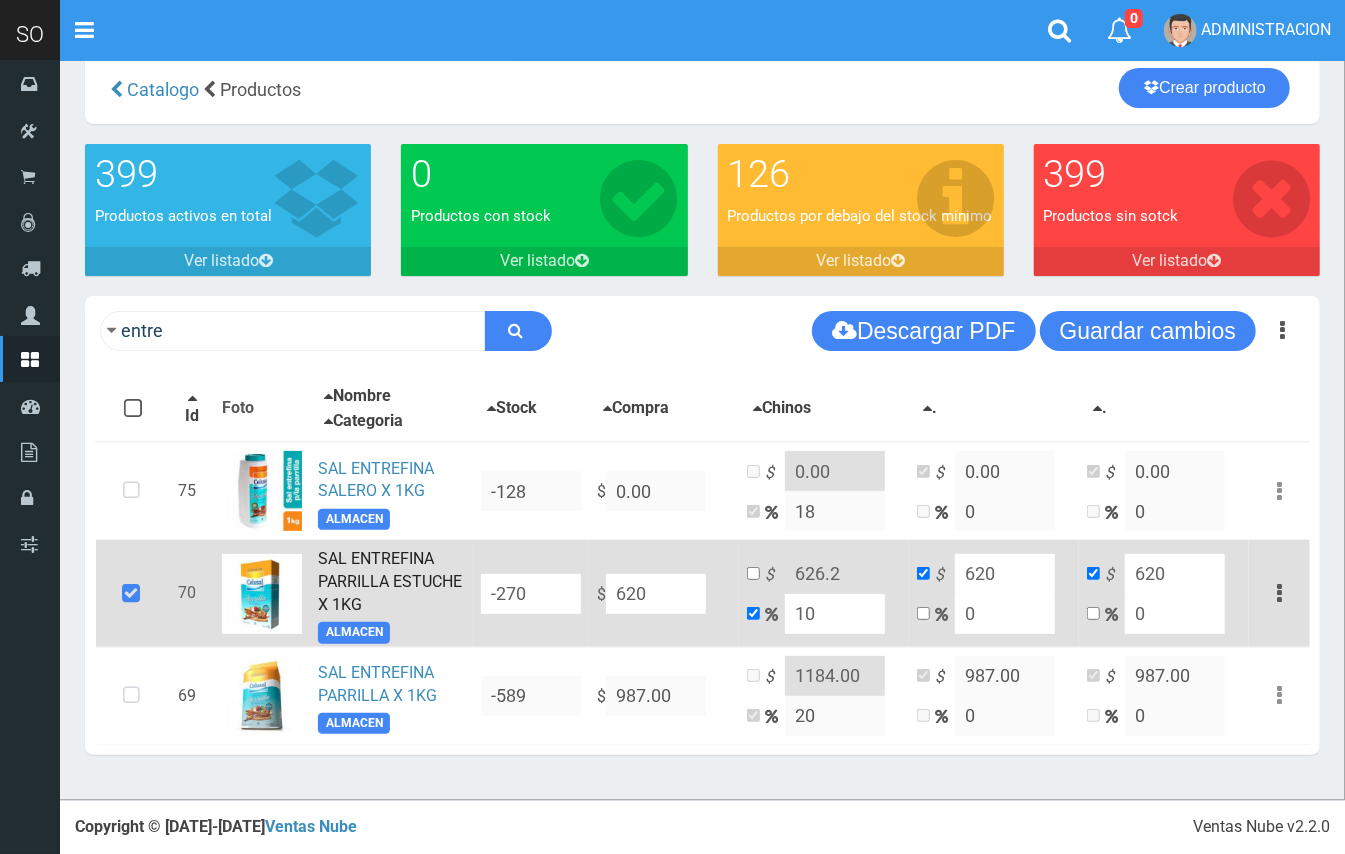 type on "682" 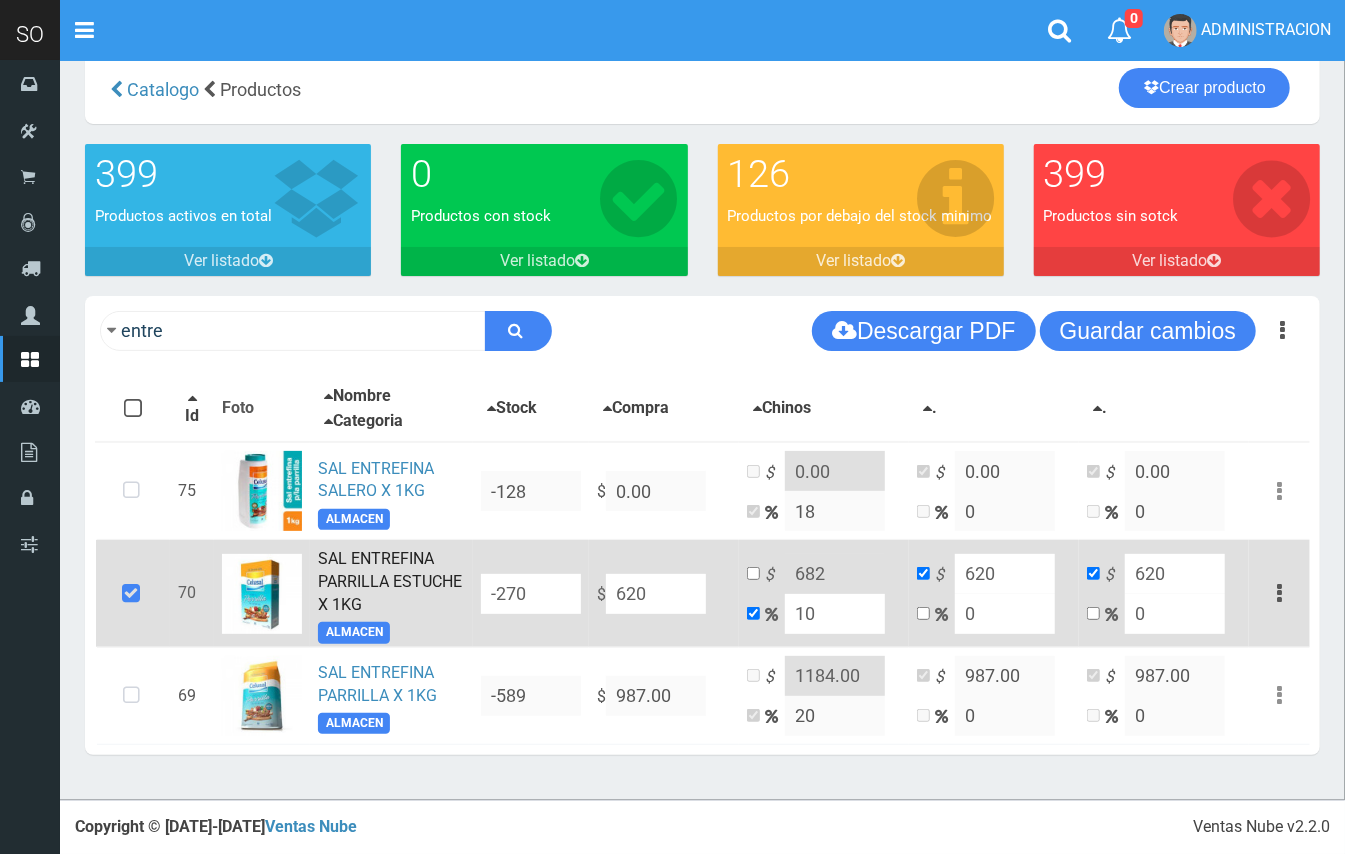 drag, startPoint x: 826, startPoint y: 606, endPoint x: 790, endPoint y: 617, distance: 37.64306 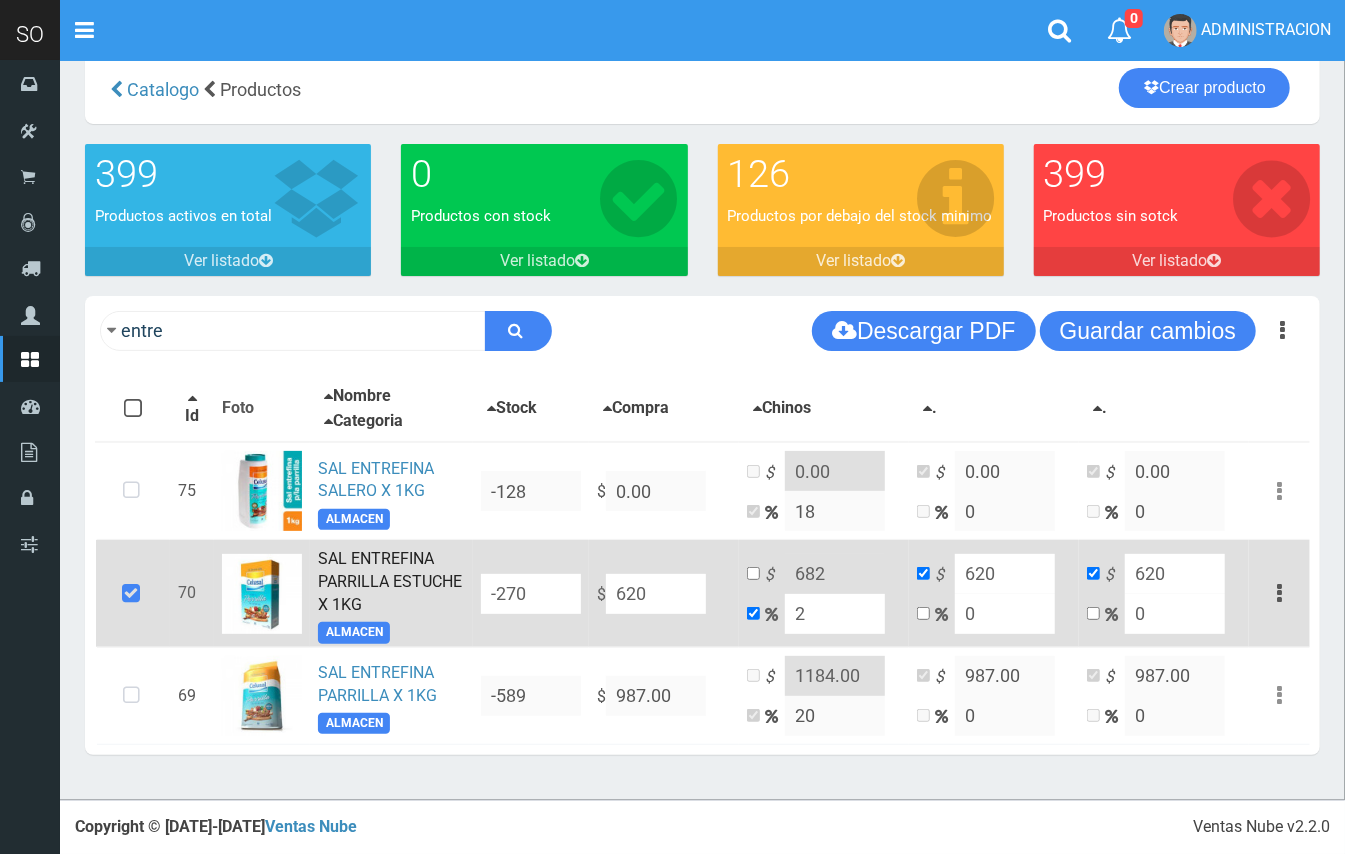 type on "632.4" 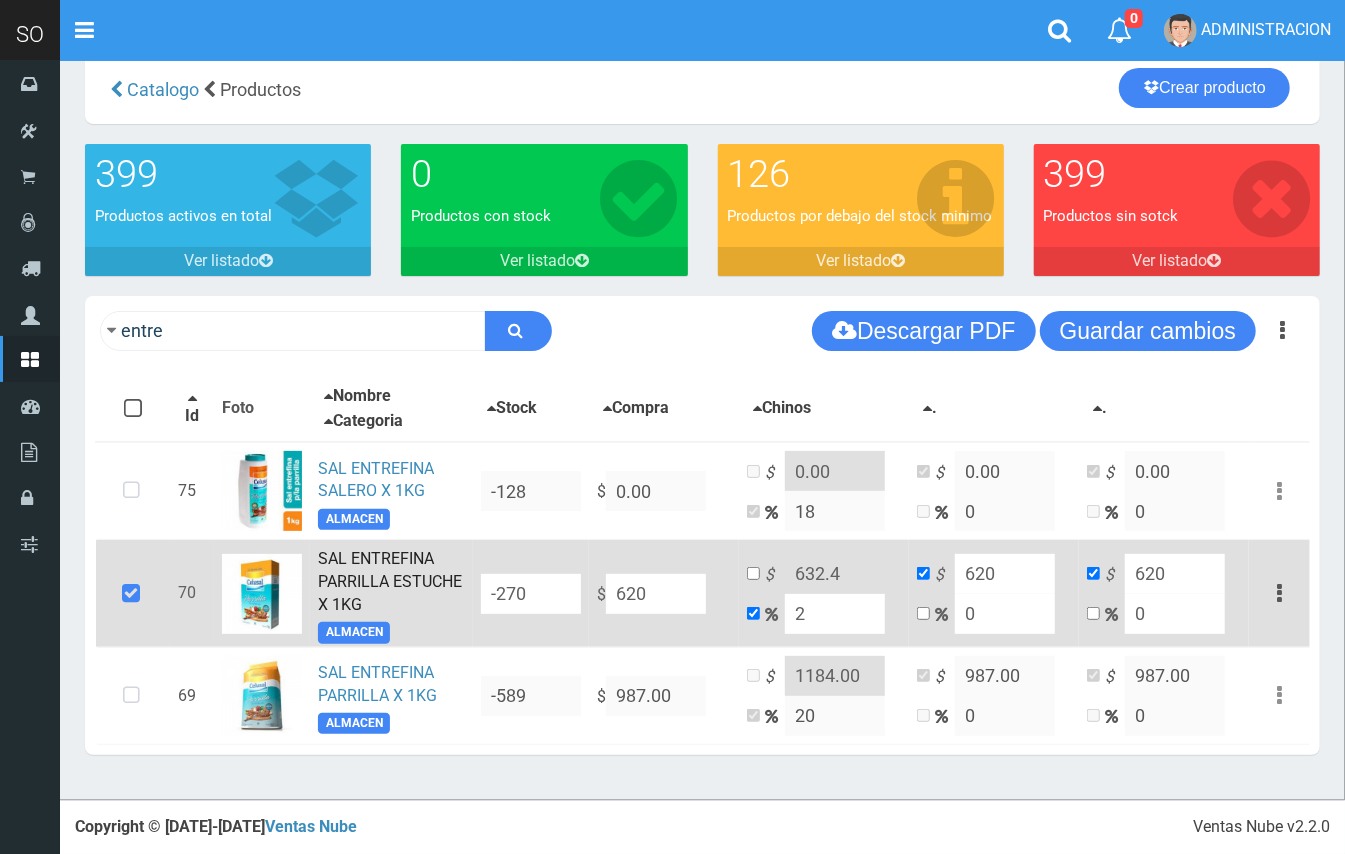 type on "20" 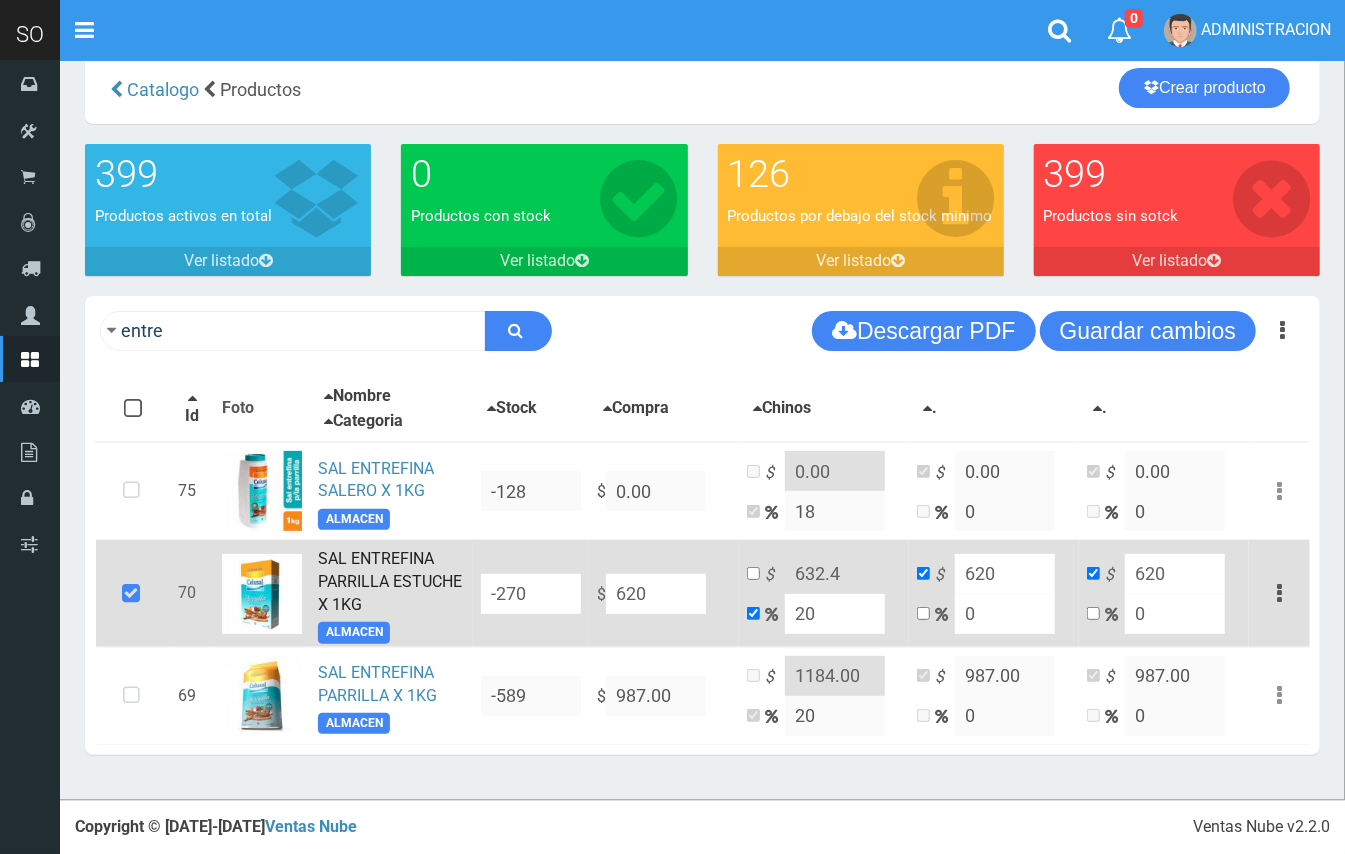 type on "744" 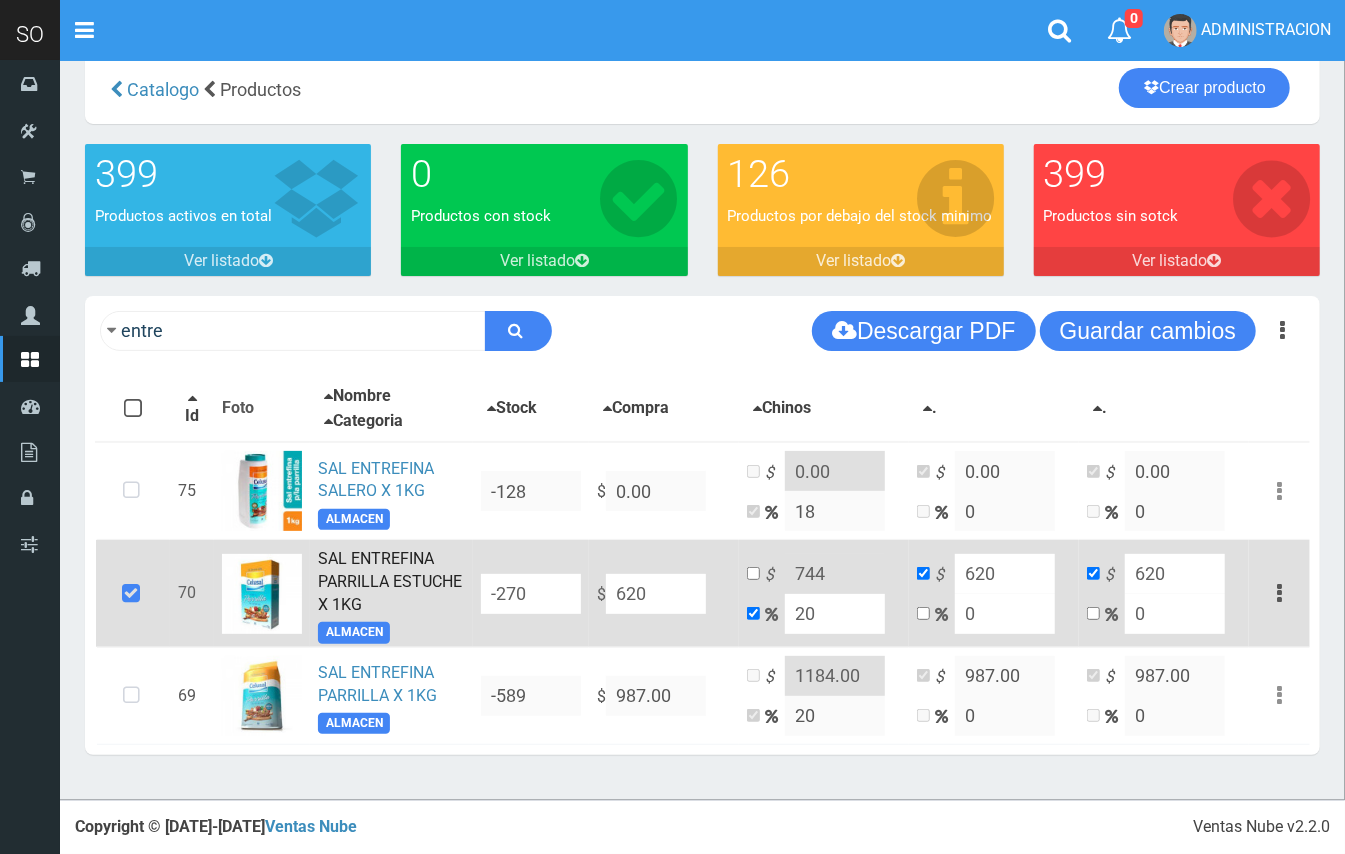 type on "20" 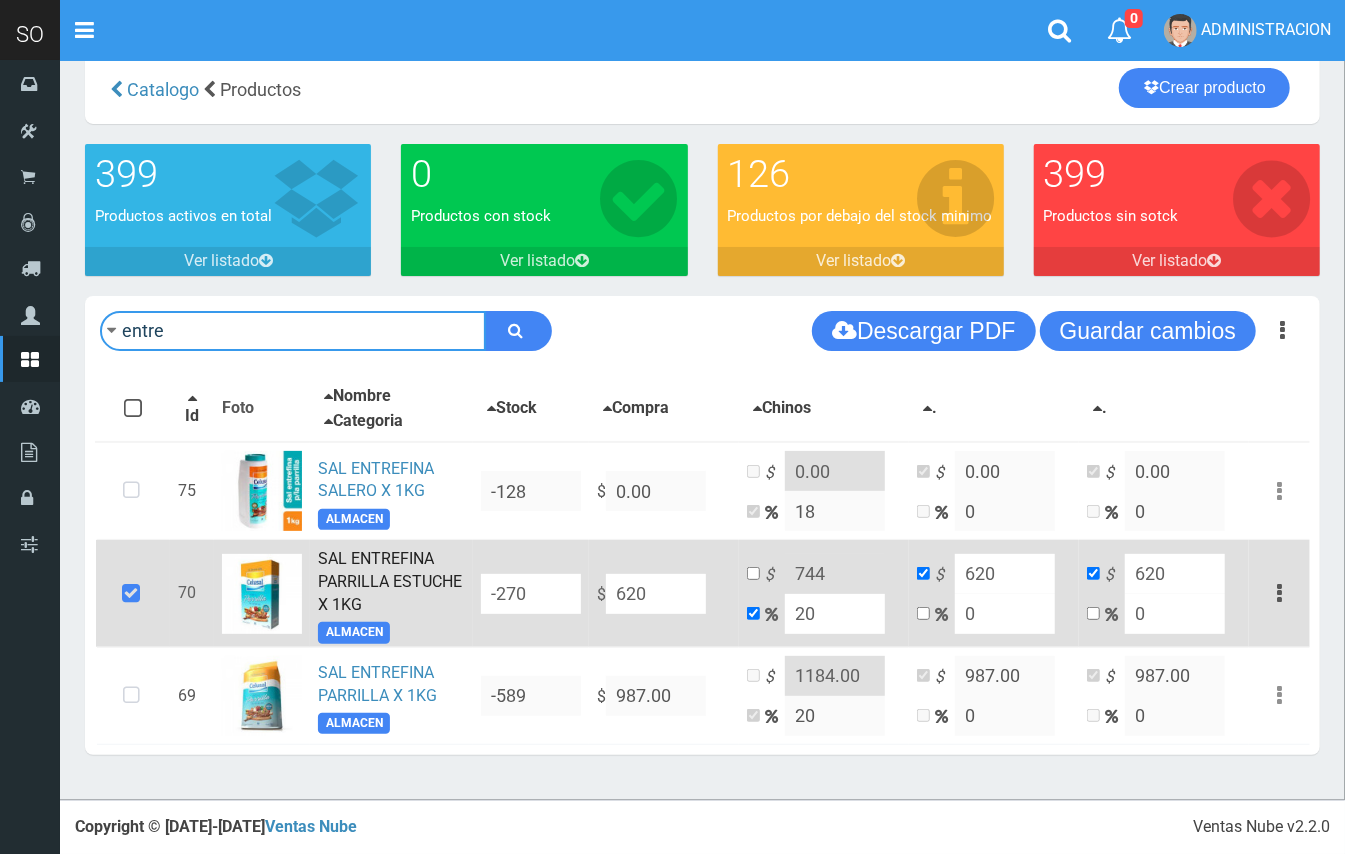drag, startPoint x: 274, startPoint y: 320, endPoint x: 76, endPoint y: 320, distance: 198 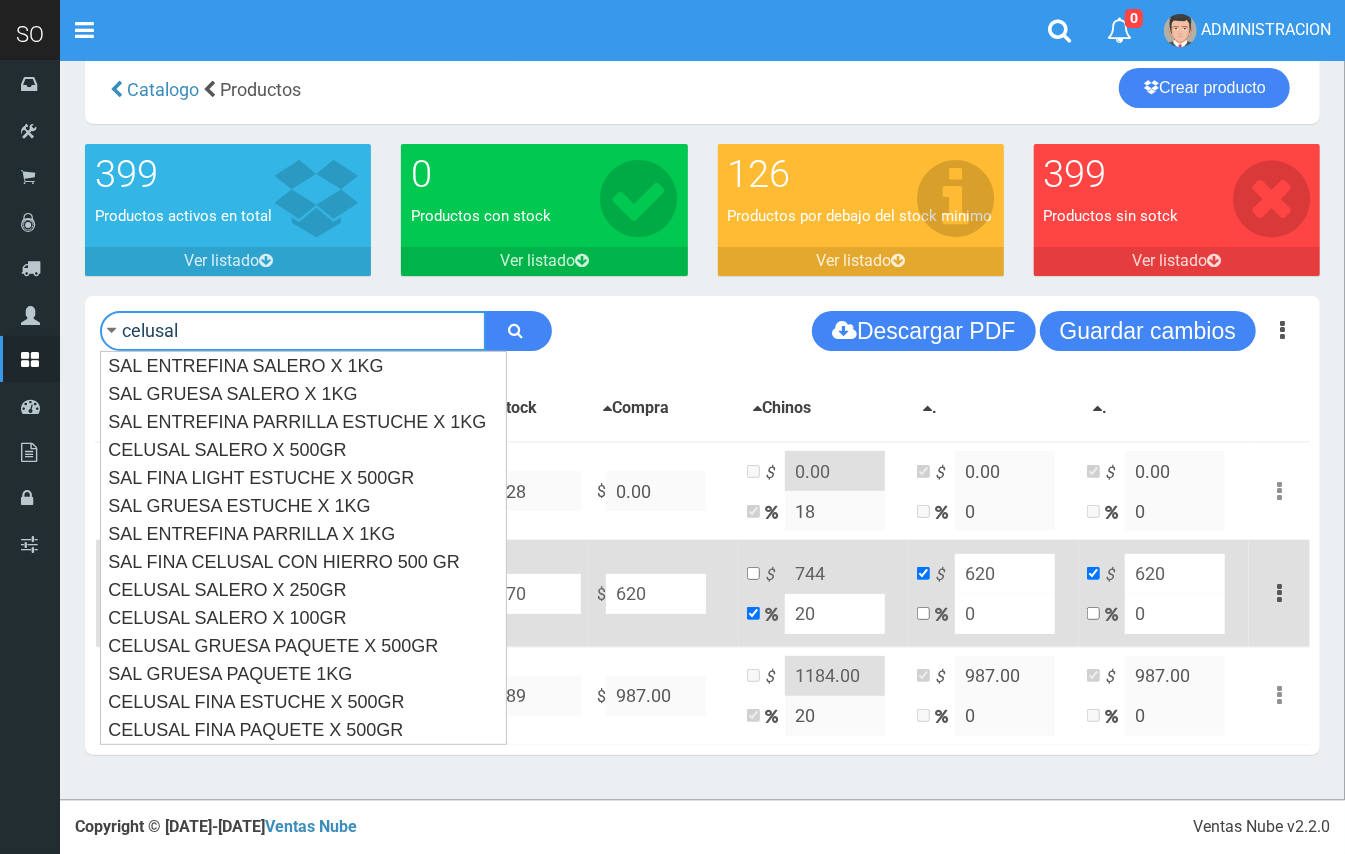 type on "celusal" 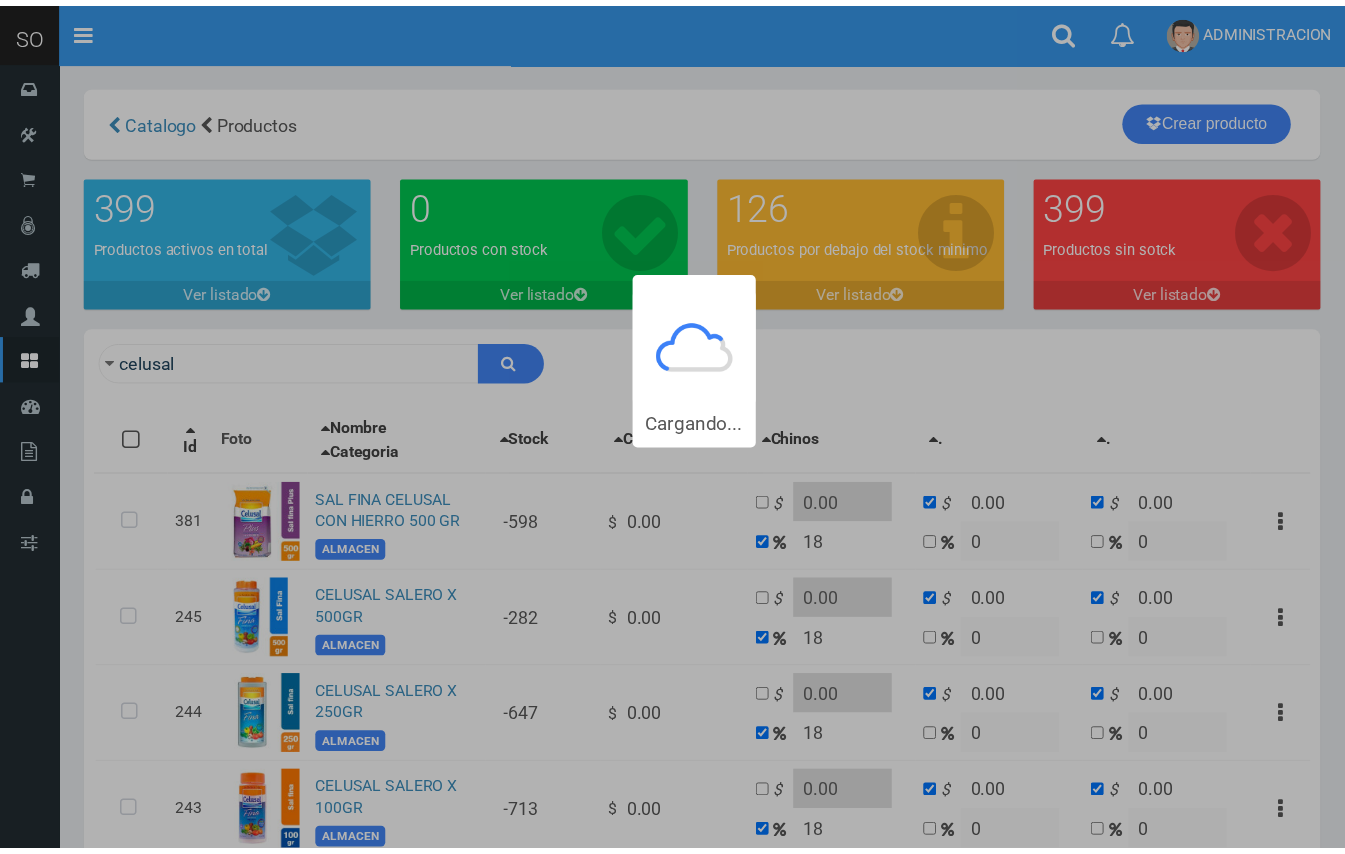 scroll, scrollTop: 0, scrollLeft: 0, axis: both 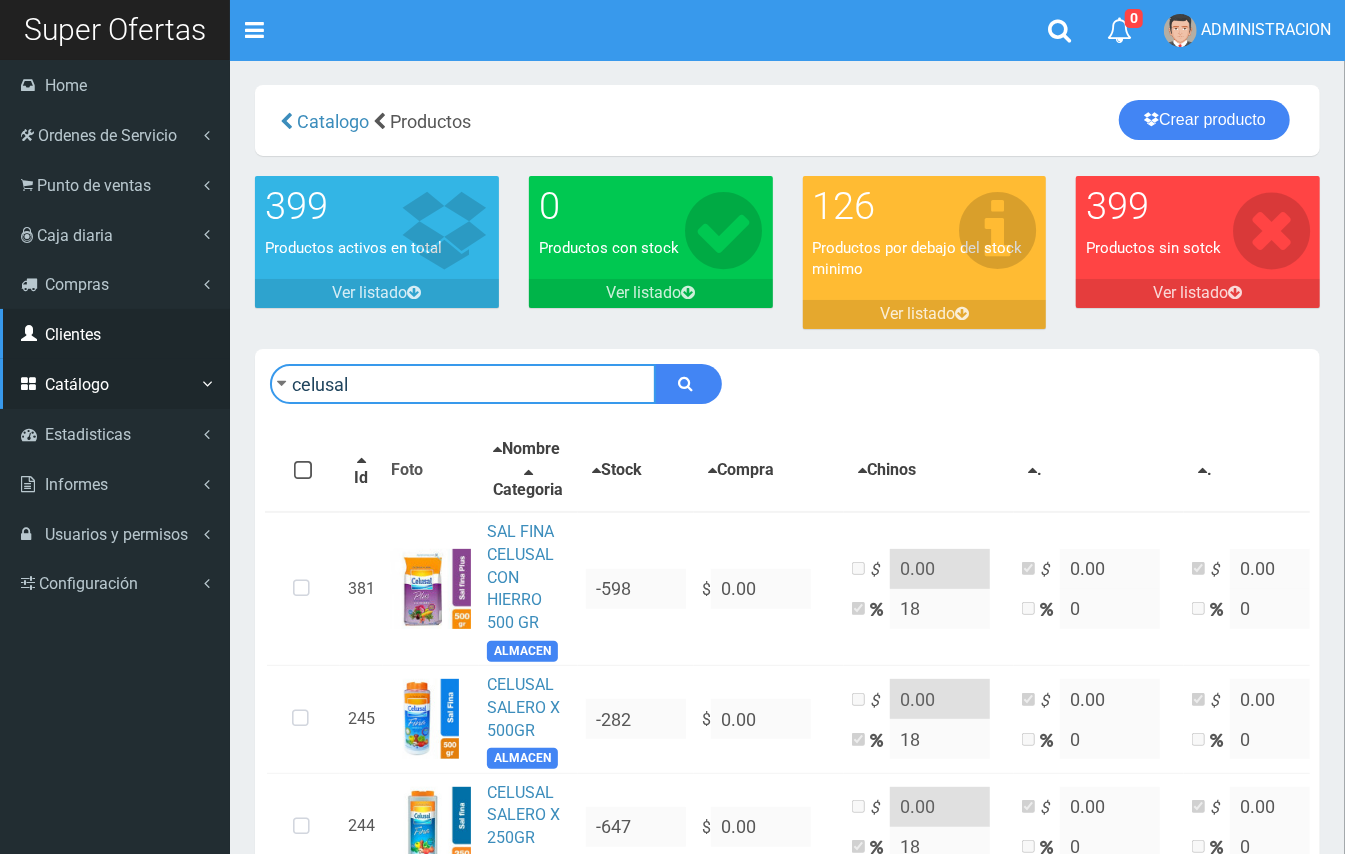 click on "SO
Toggle navigation 0 0" at bounding box center (672, 1185) 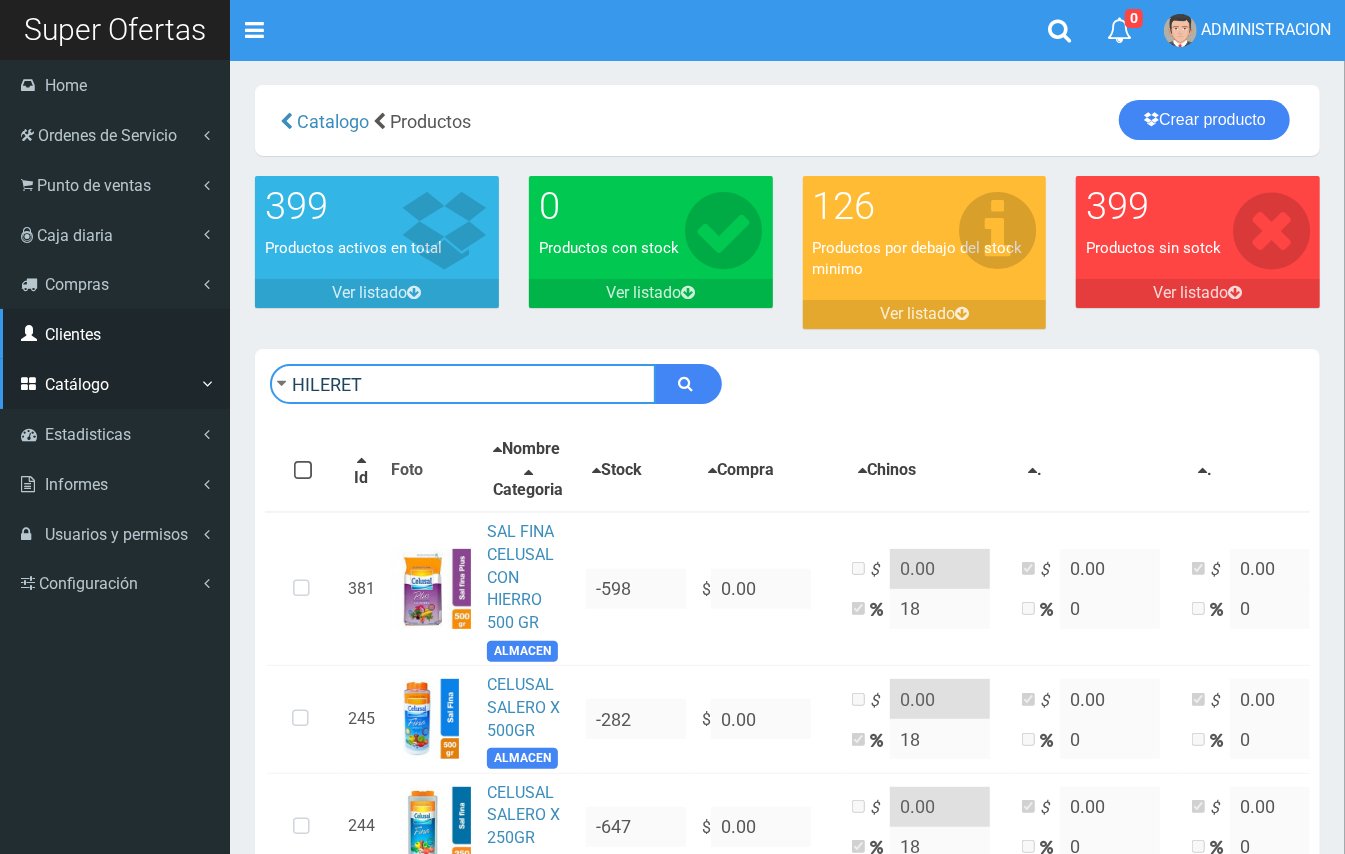 type on "HILERET" 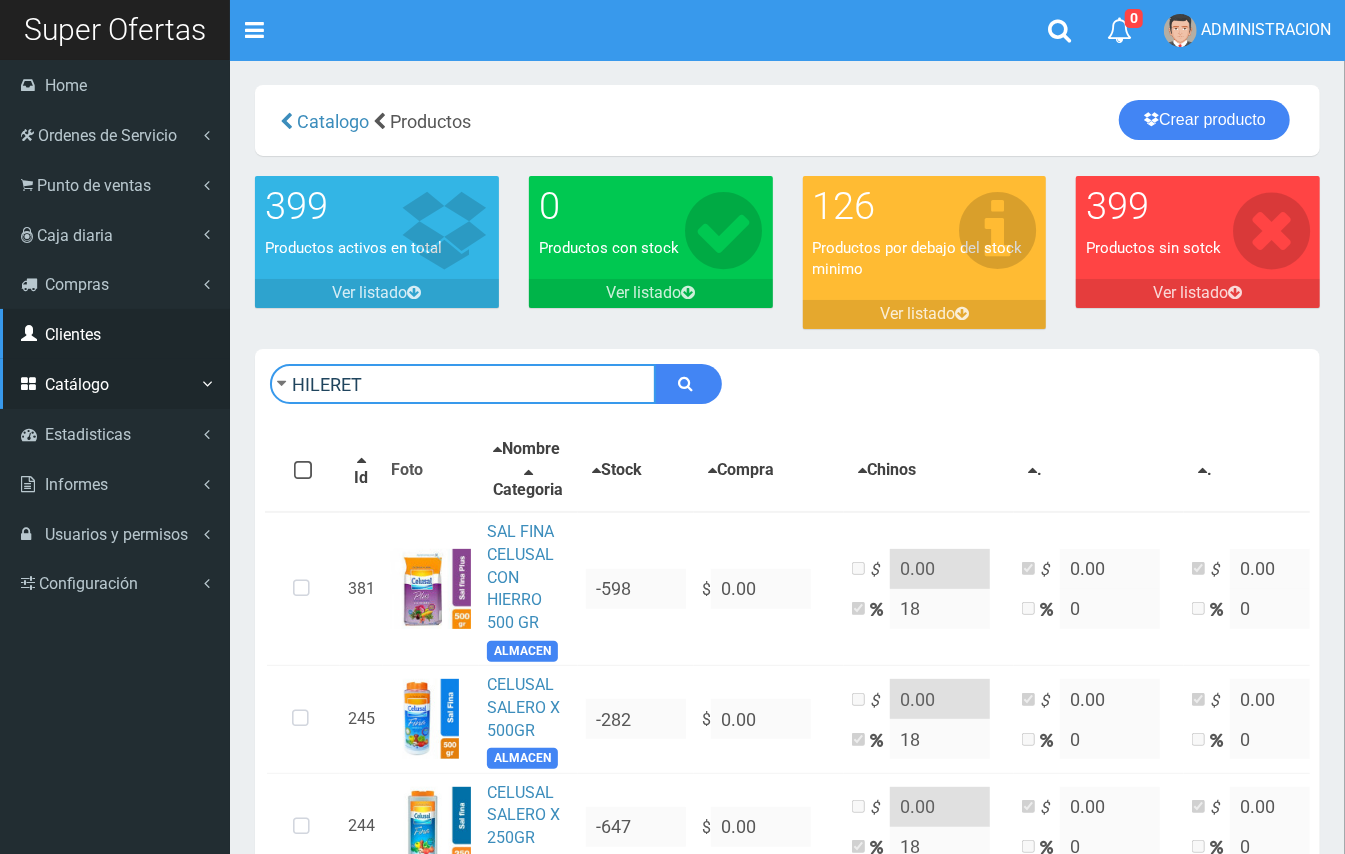 click at bounding box center (688, 384) 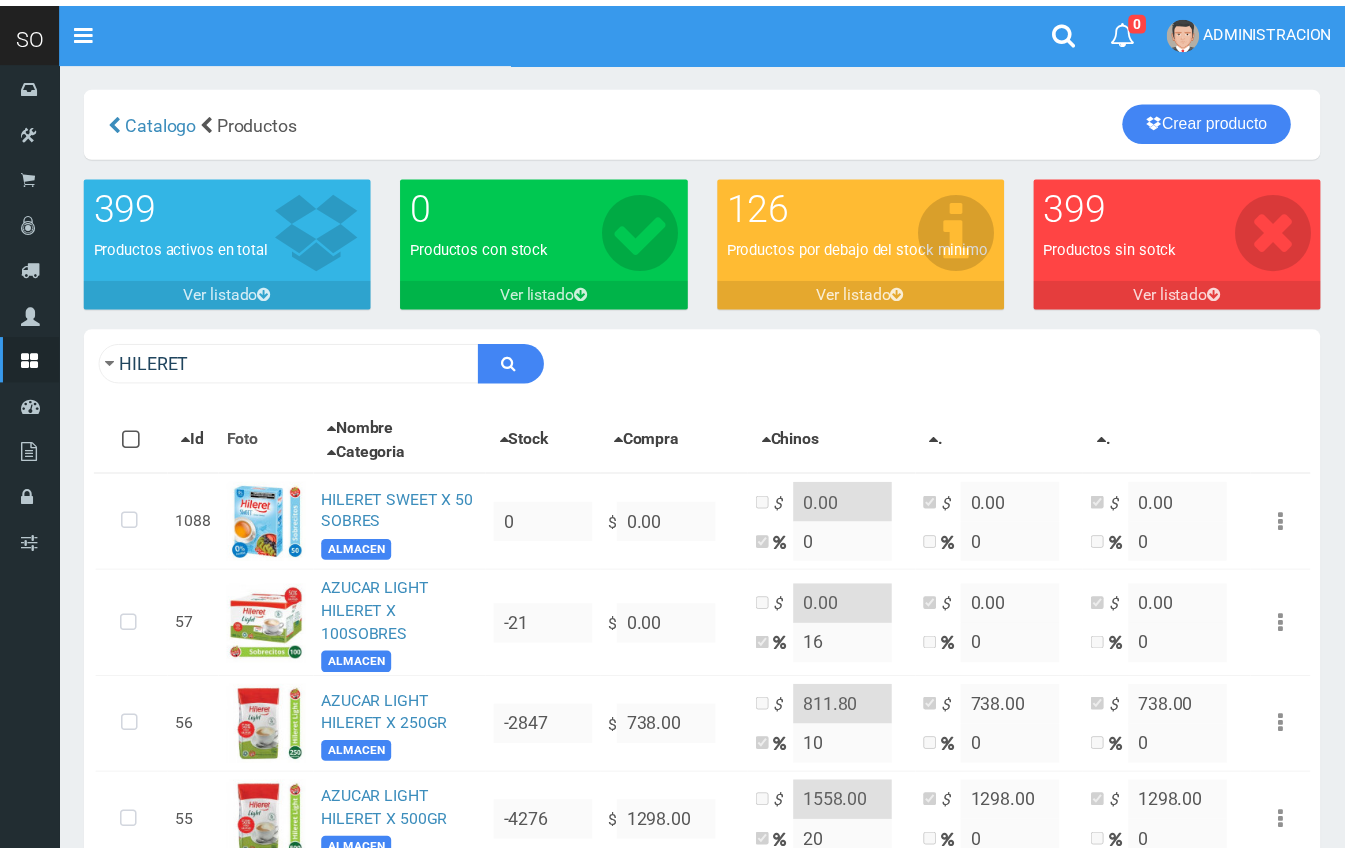 scroll, scrollTop: 0, scrollLeft: 0, axis: both 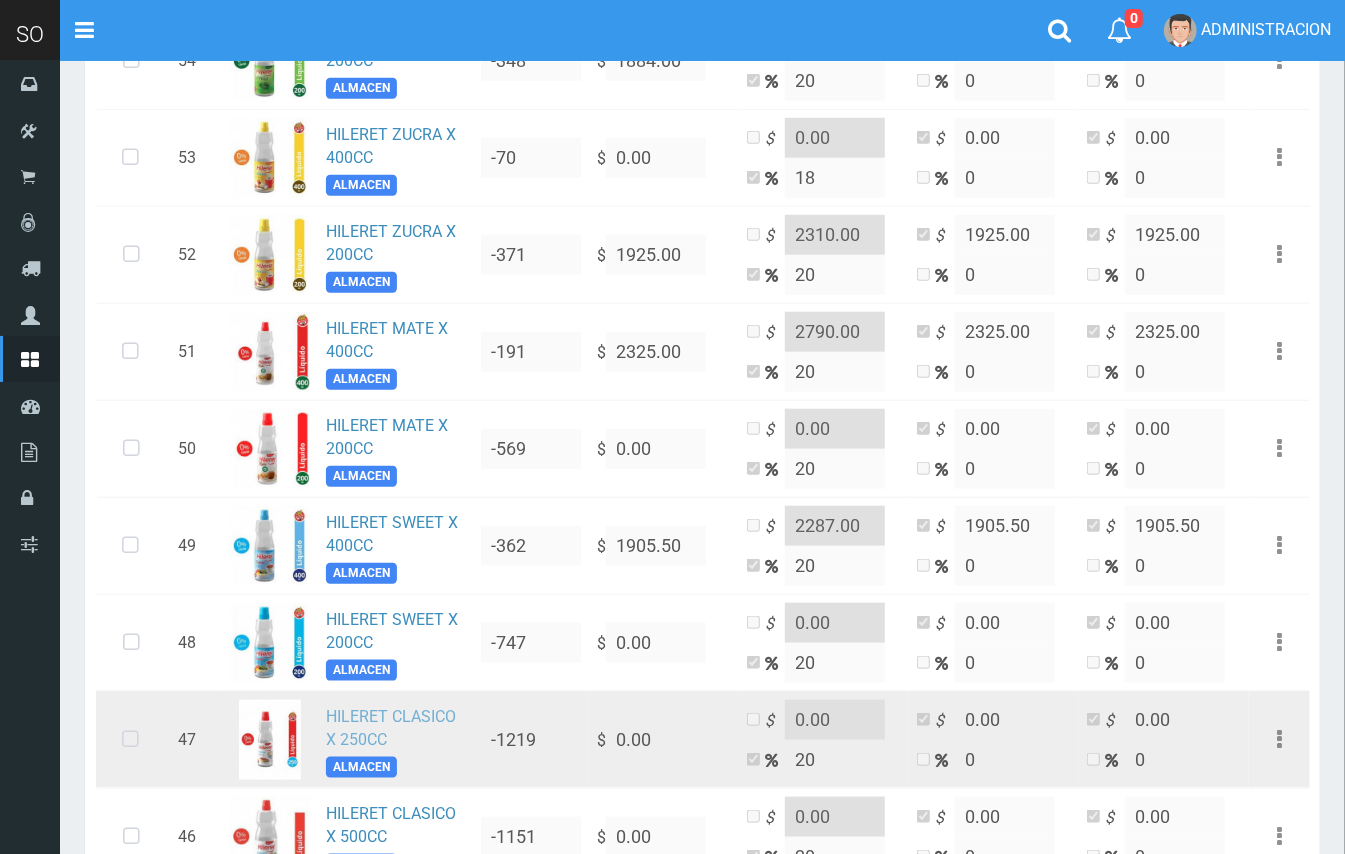 click on "HILERET CLASICO X 250CC" at bounding box center (391, 728) 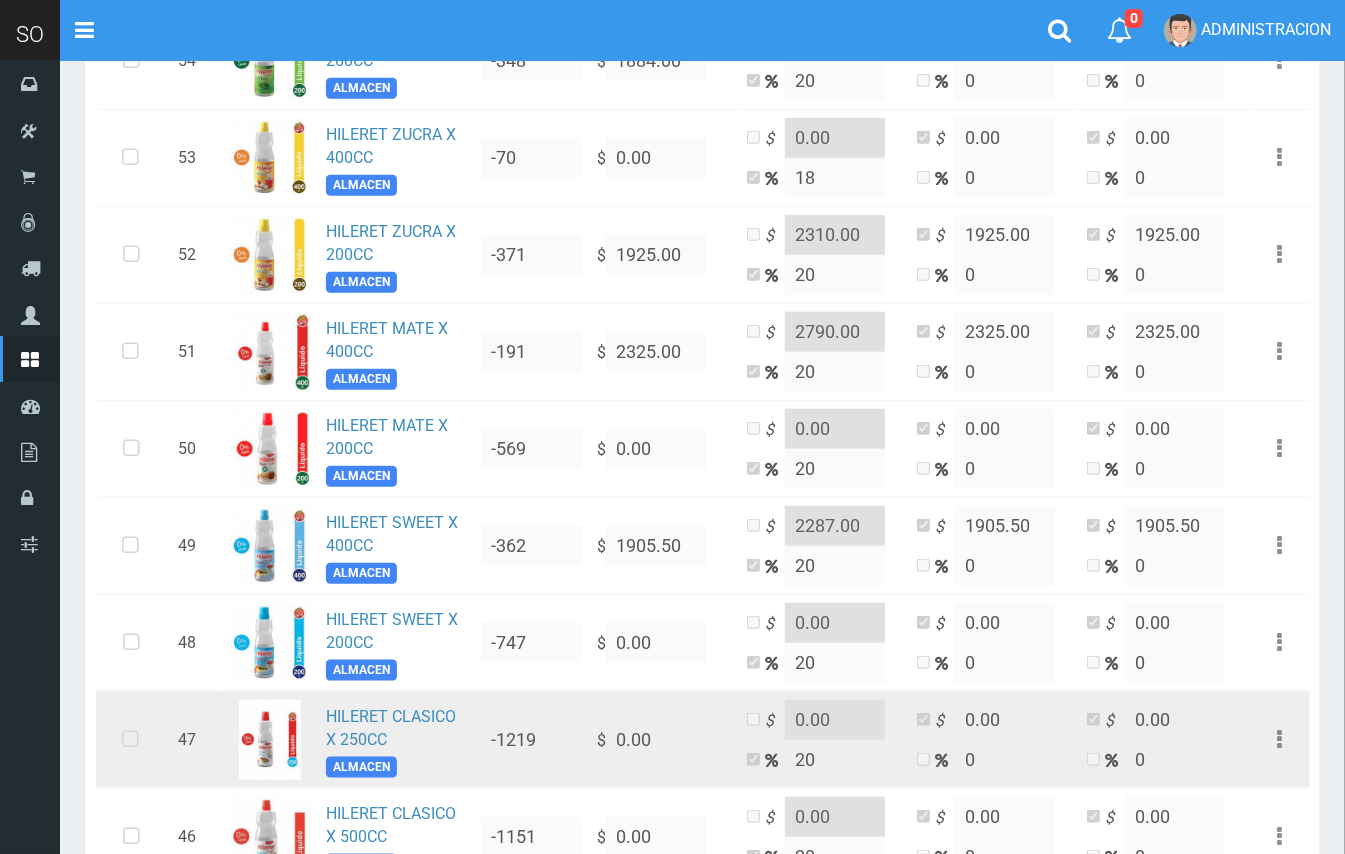 drag, startPoint x: 170, startPoint y: 740, endPoint x: 160, endPoint y: 737, distance: 10.440307 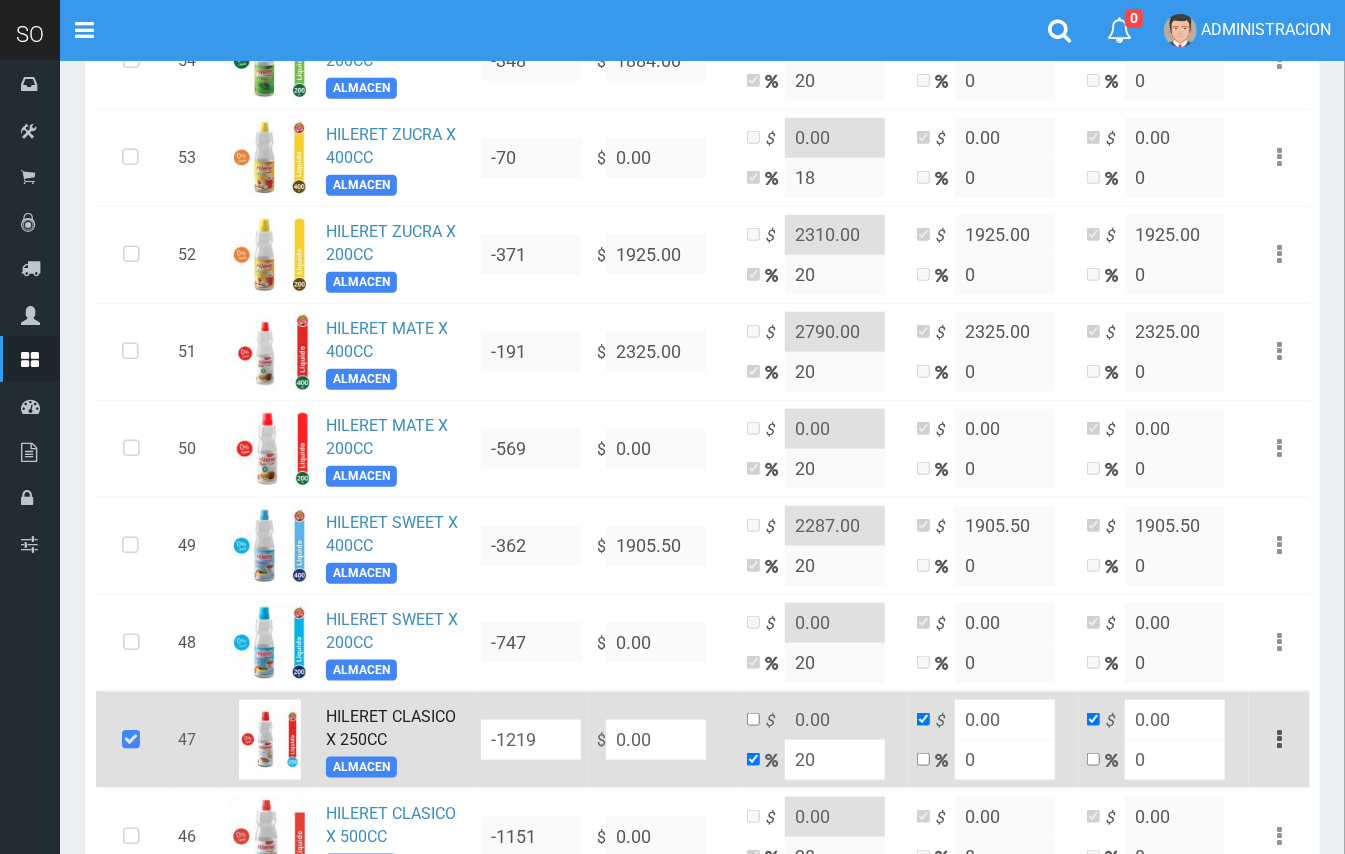 drag, startPoint x: 630, startPoint y: 742, endPoint x: 604, endPoint y: 742, distance: 26 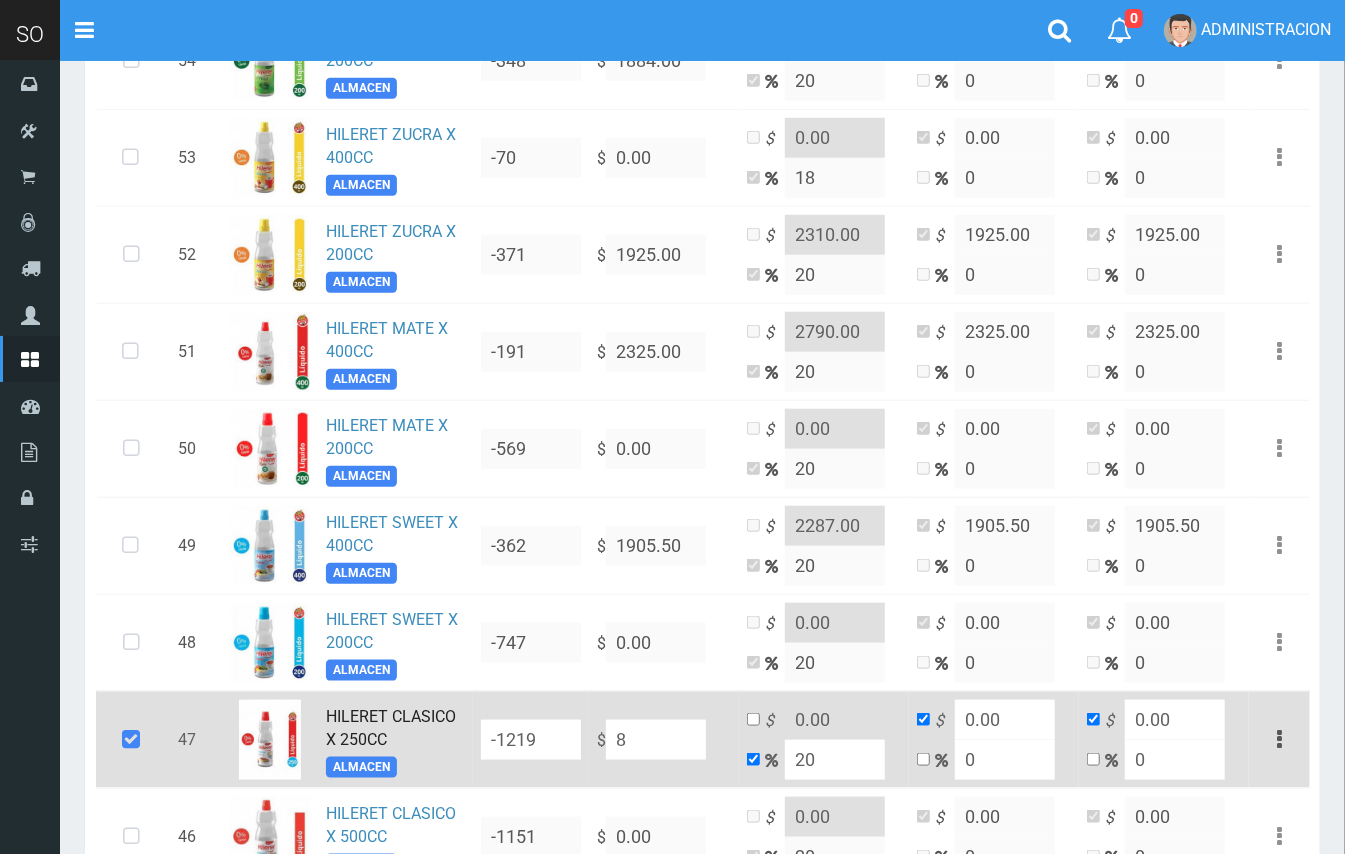 type on "9.6" 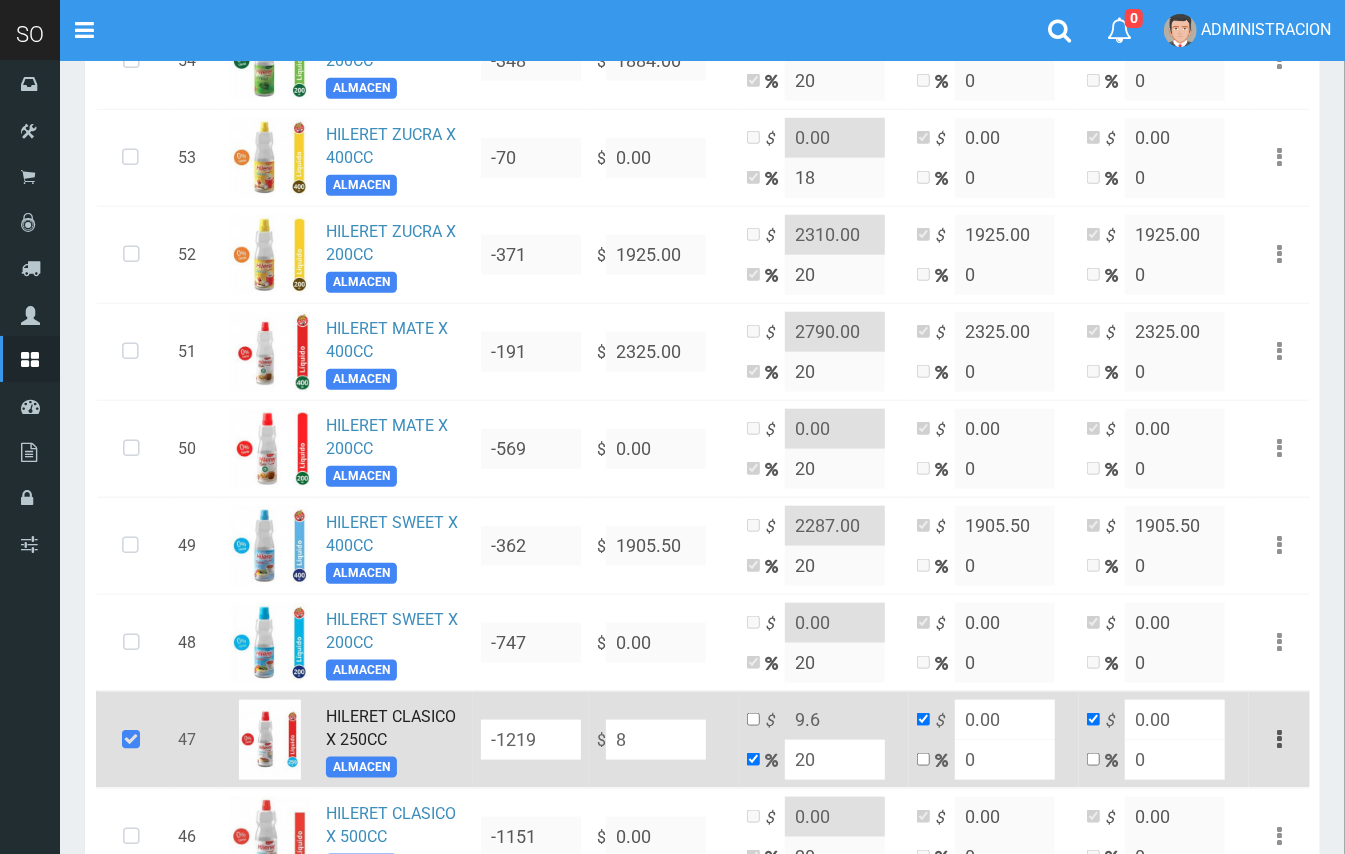 type on "8" 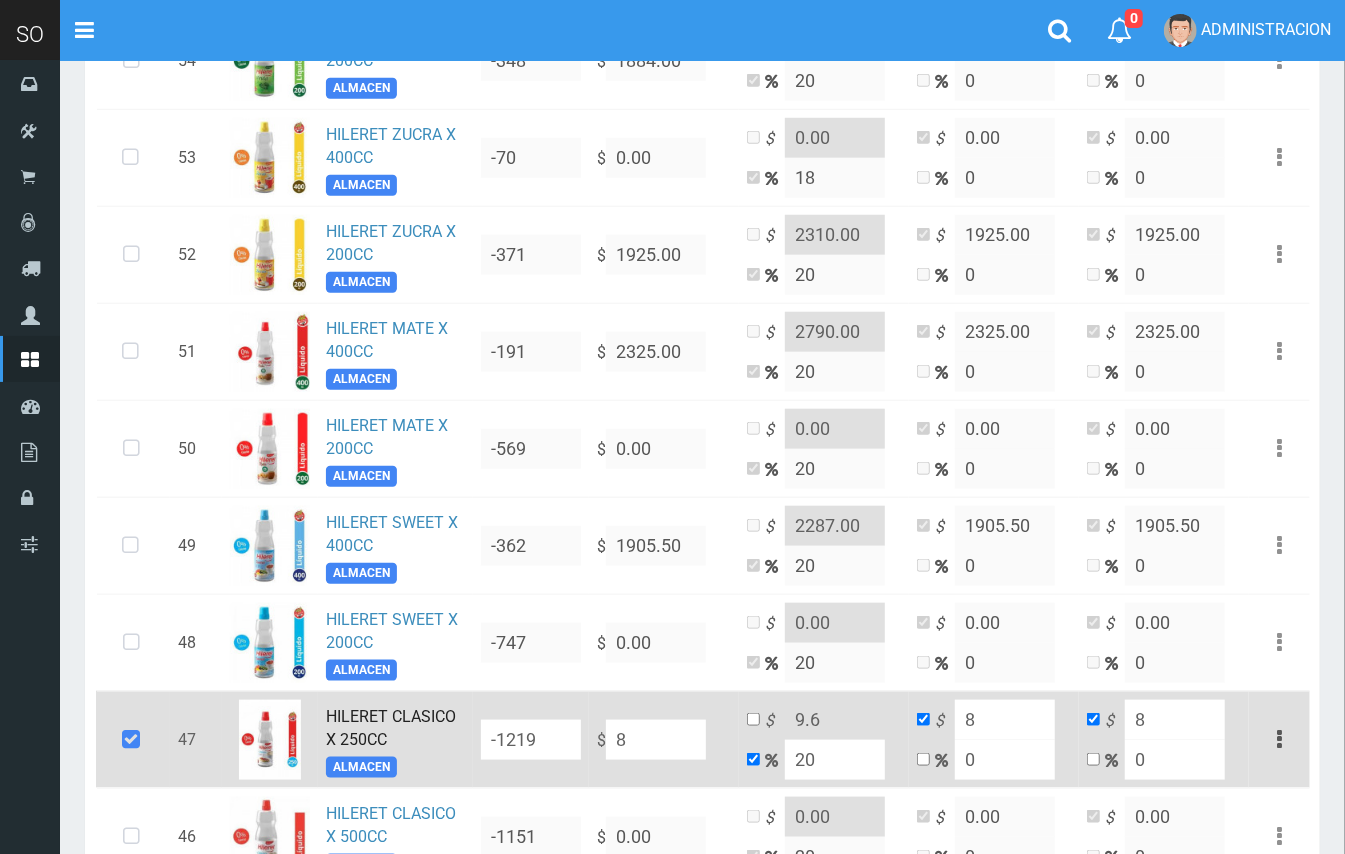 type on "81" 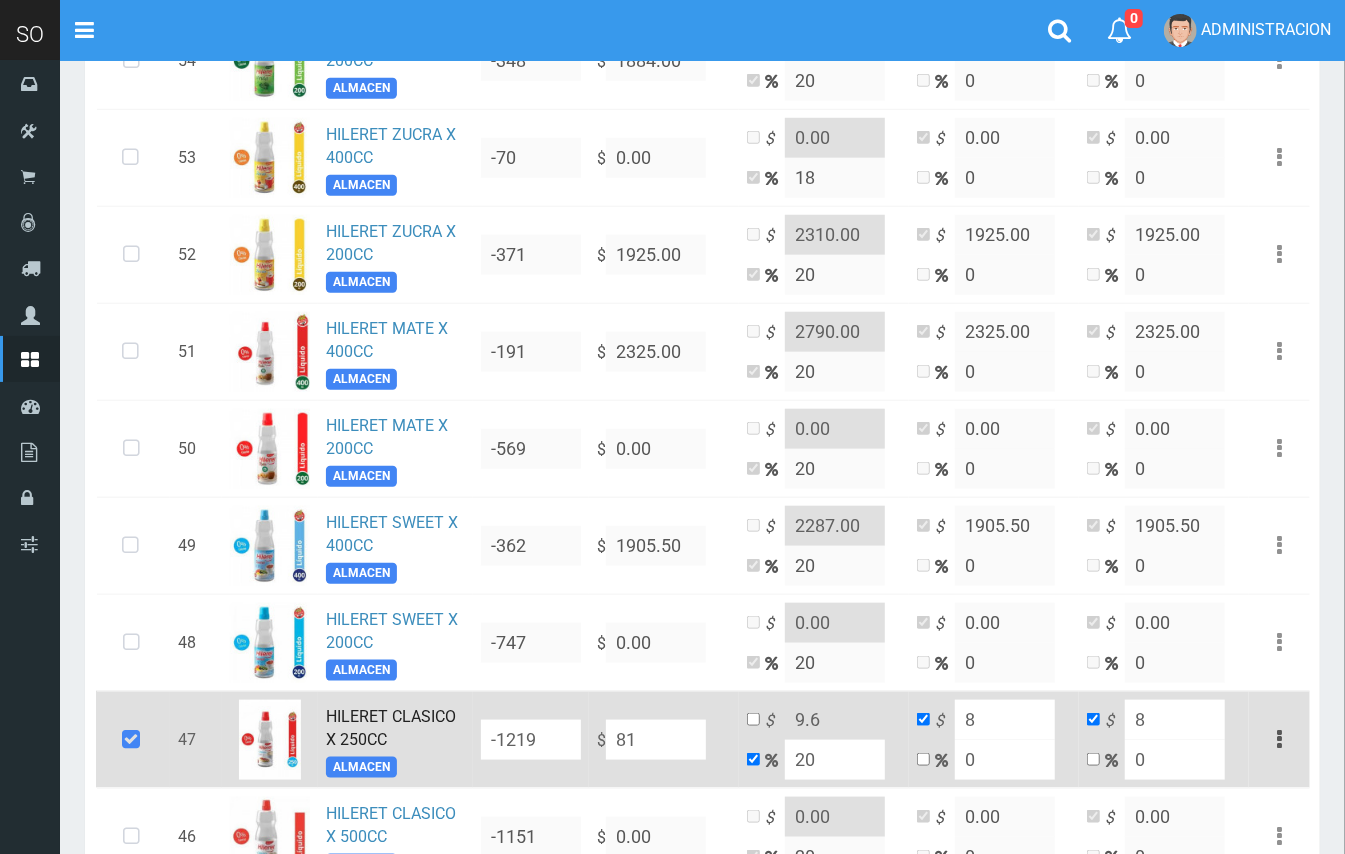 type on "97.2" 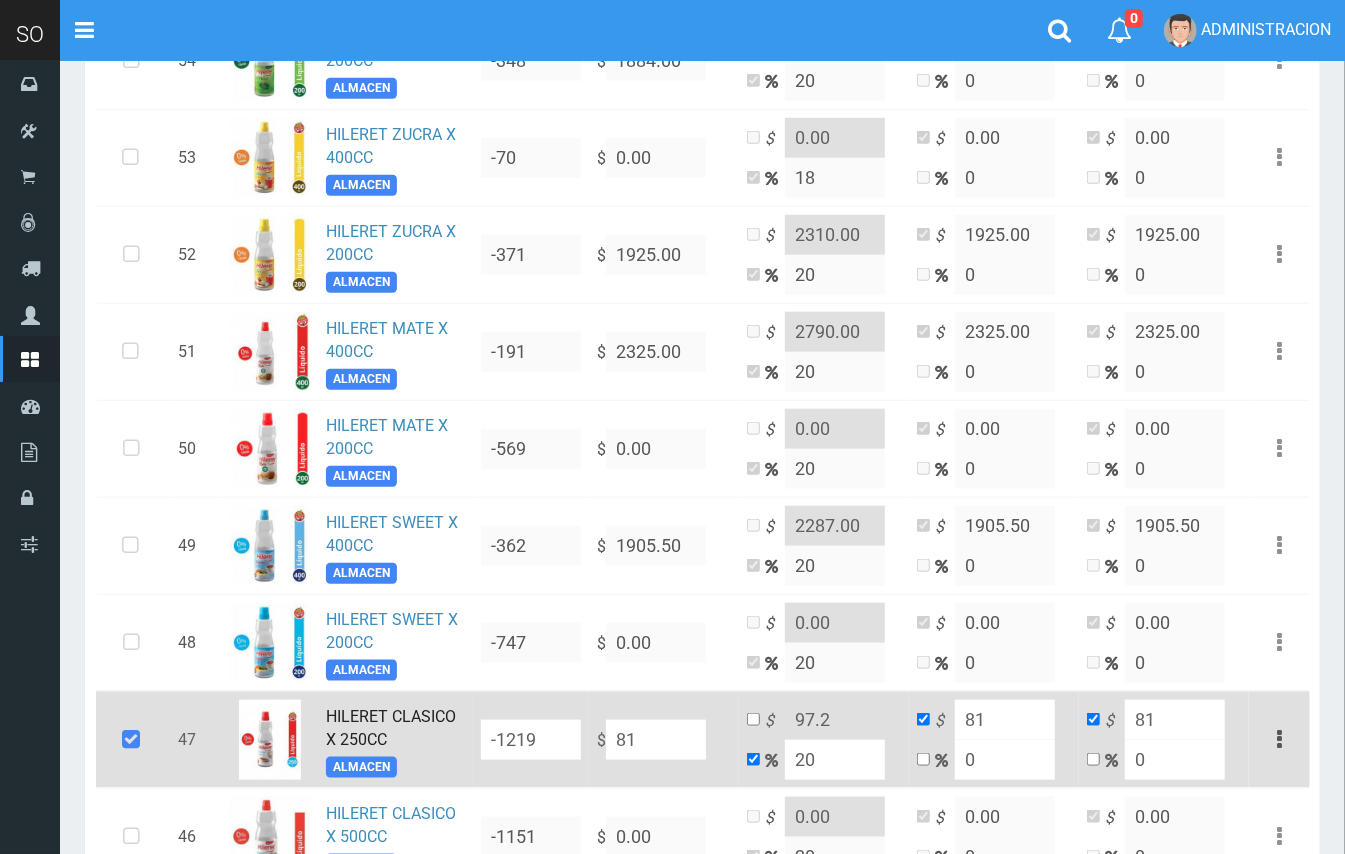 type on "813" 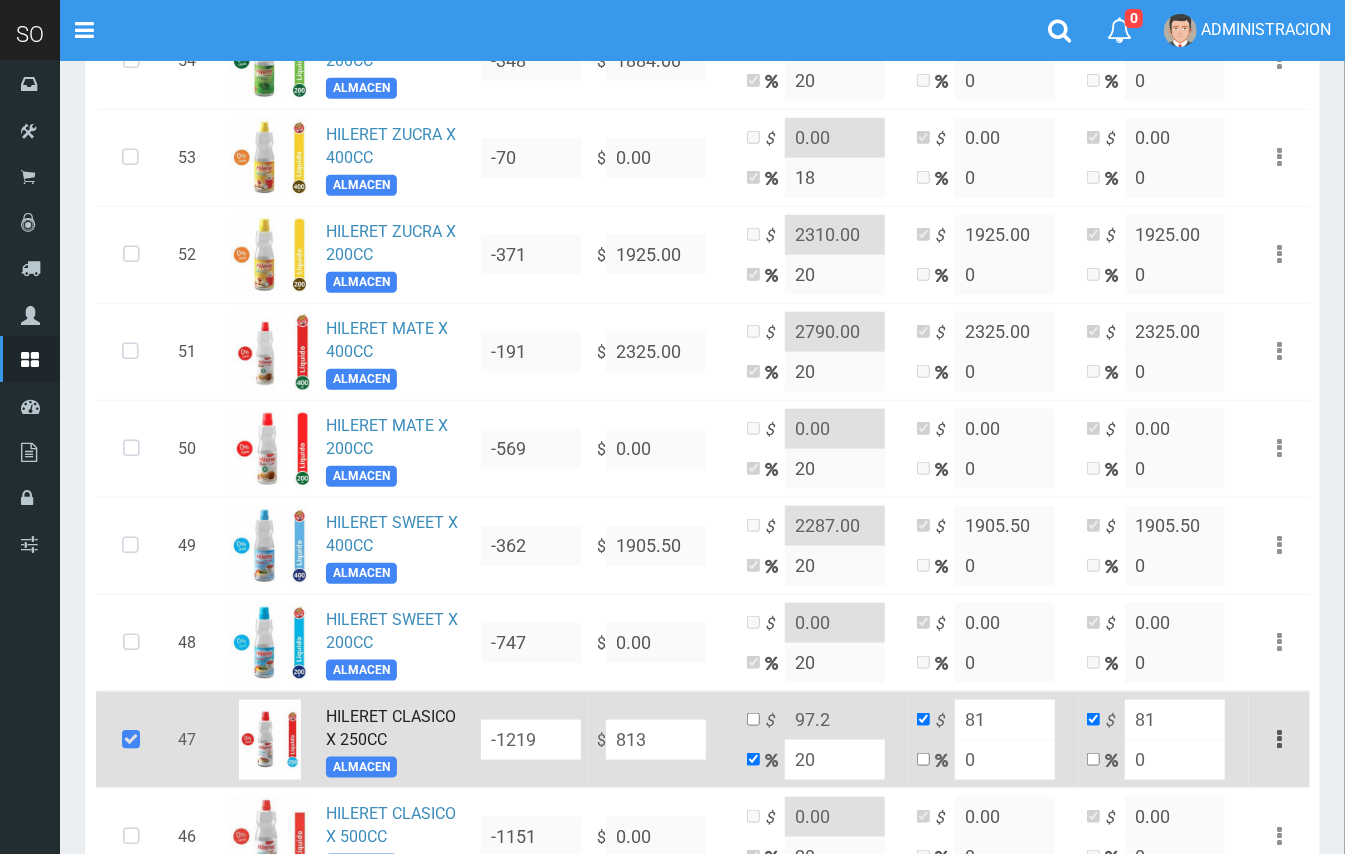 type on "975.6" 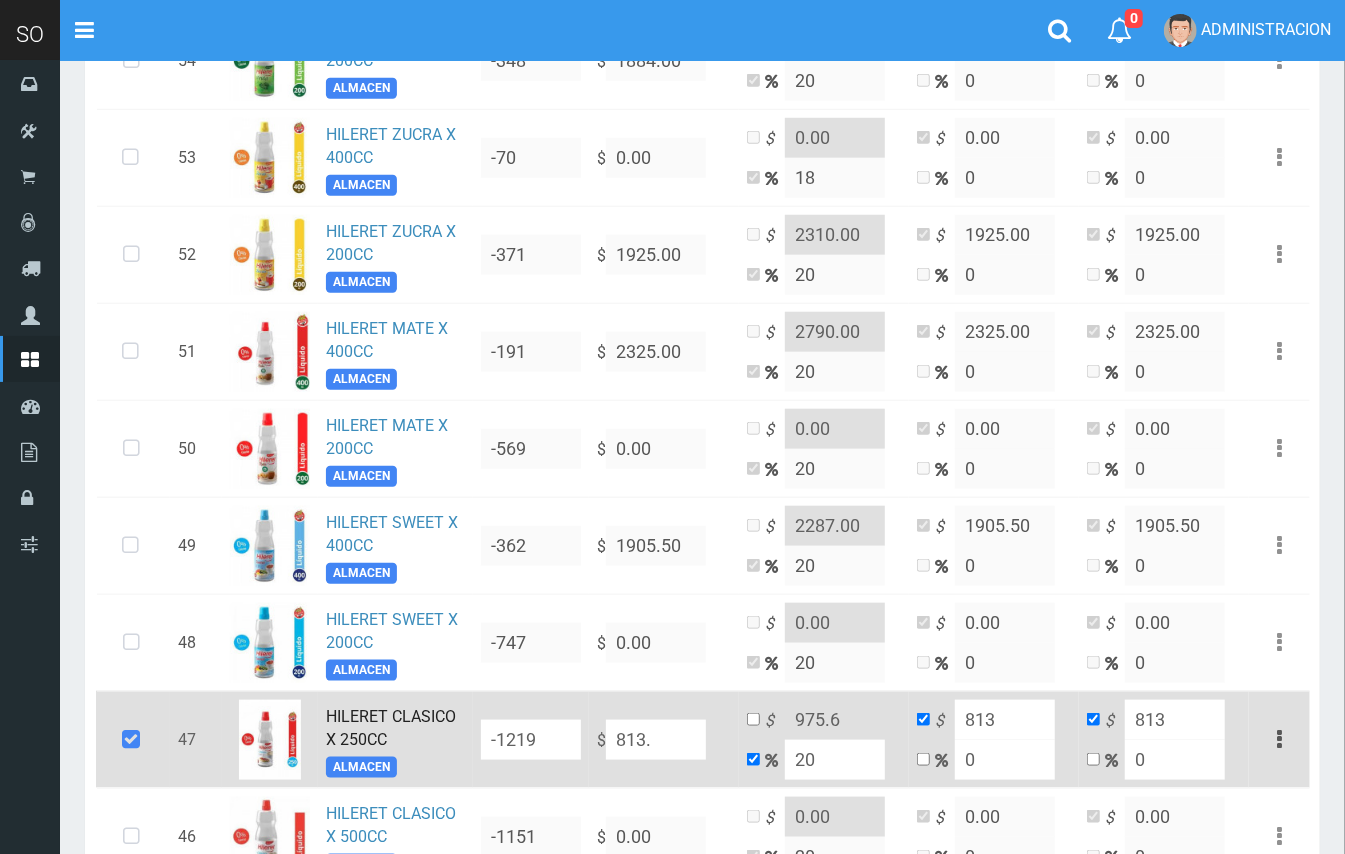 type on "813.5" 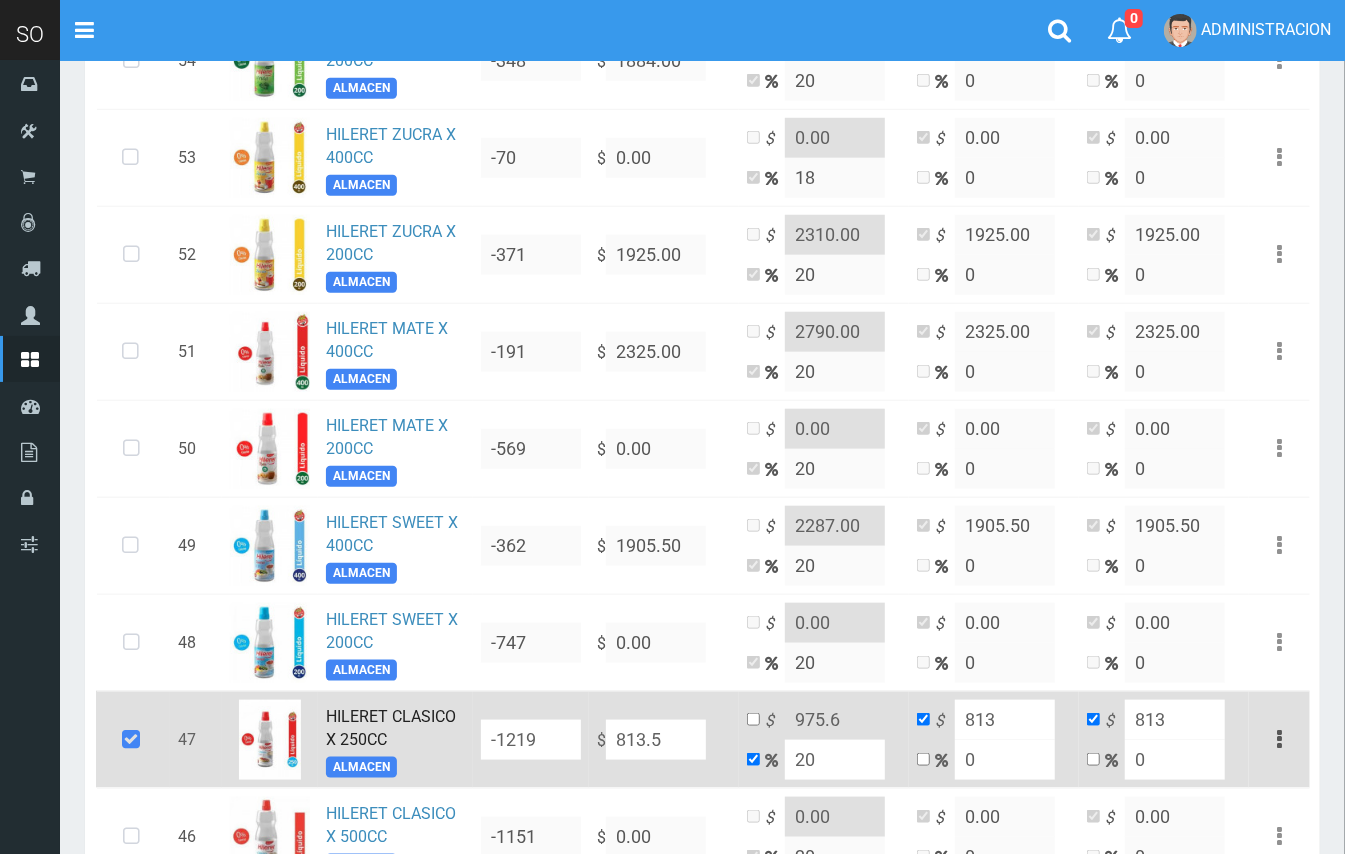 type on "976.2" 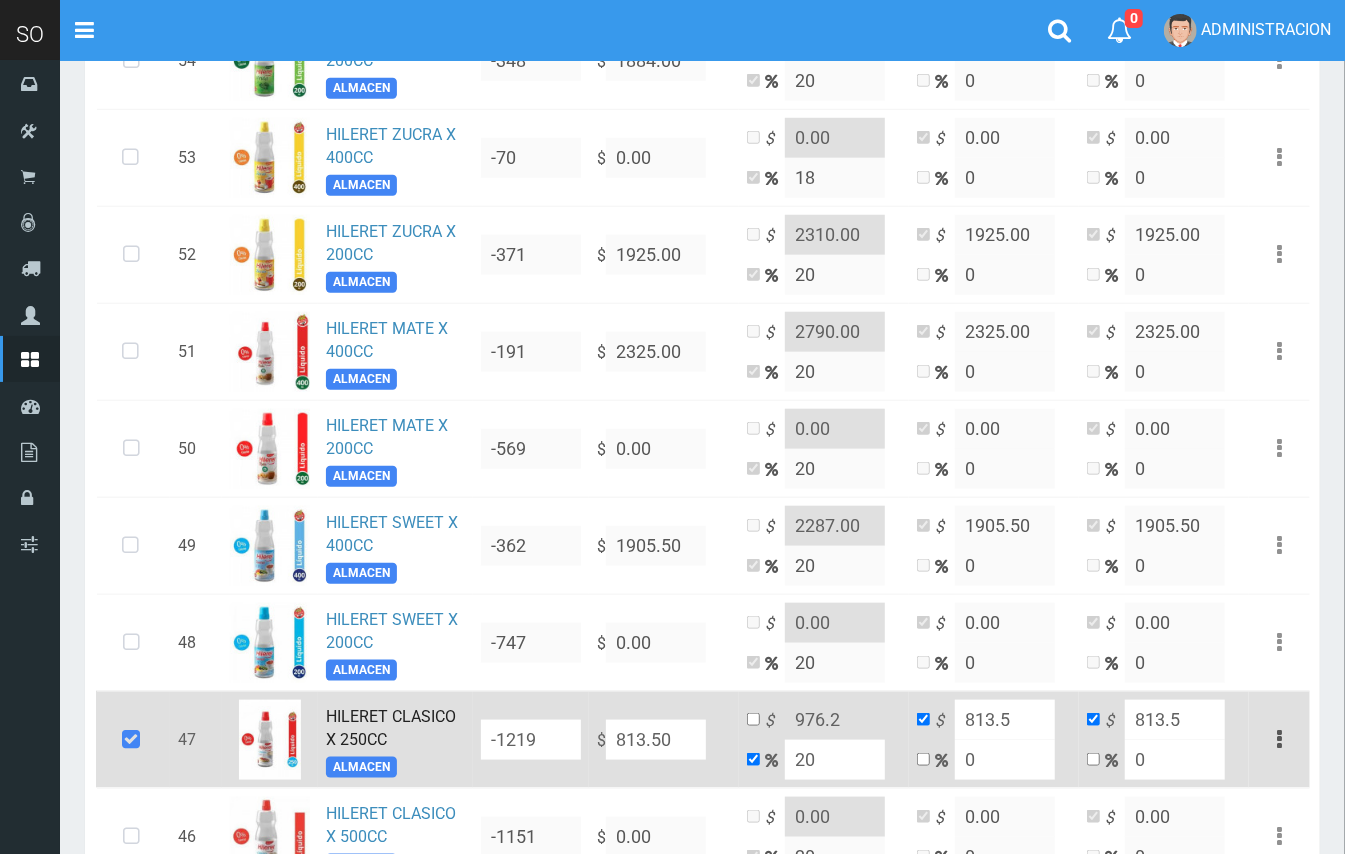 type on "813.50" 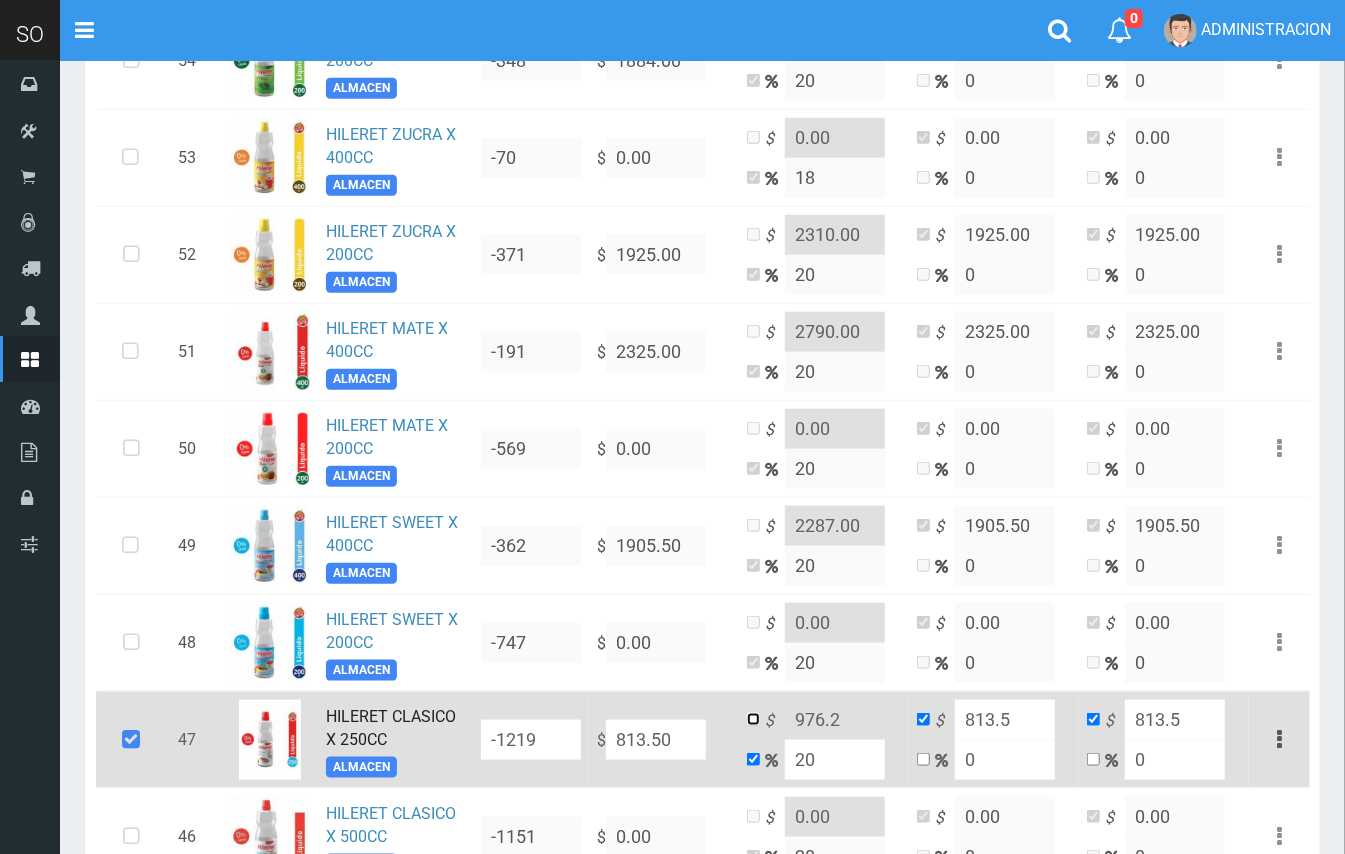 click at bounding box center (753, 719) 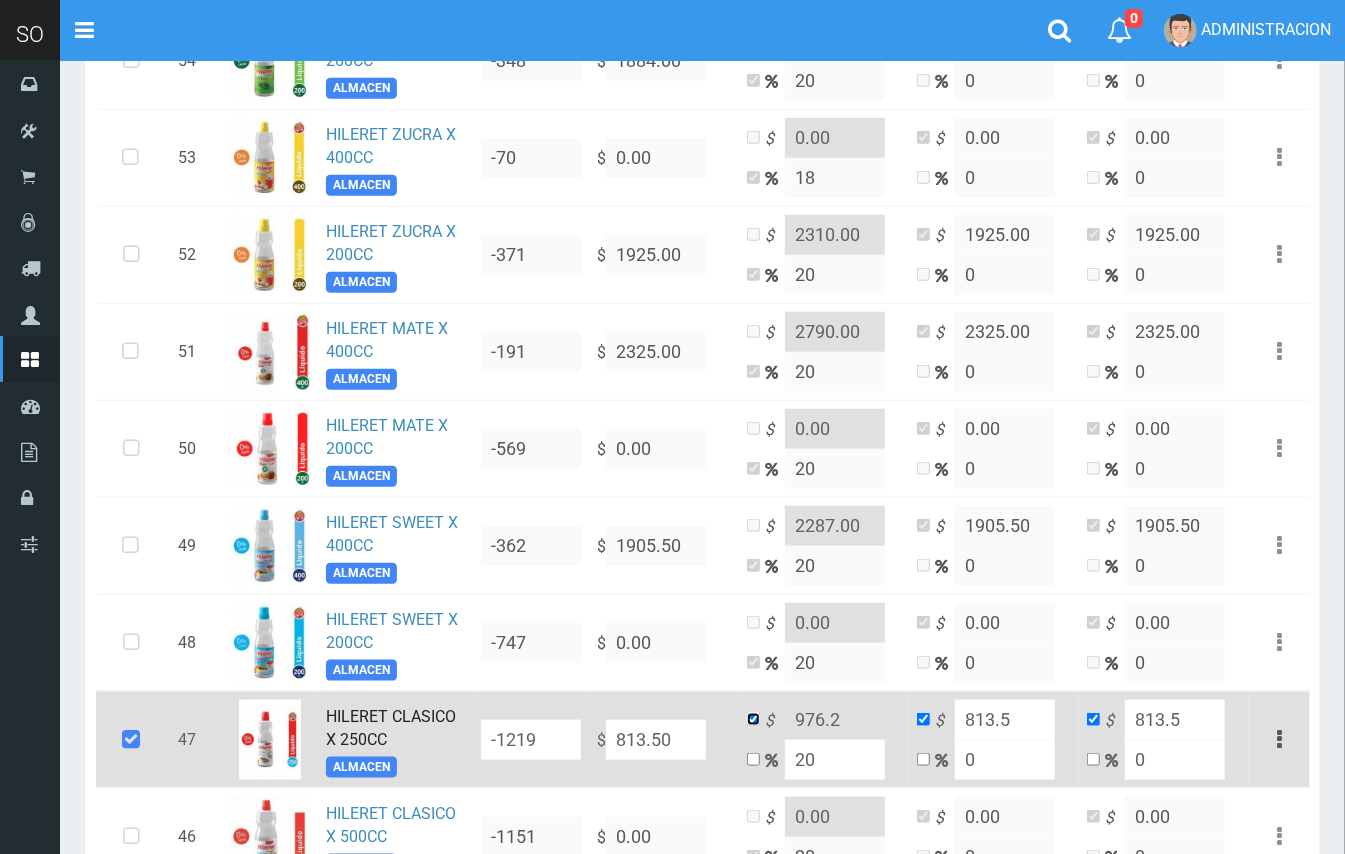 checkbox on "false" 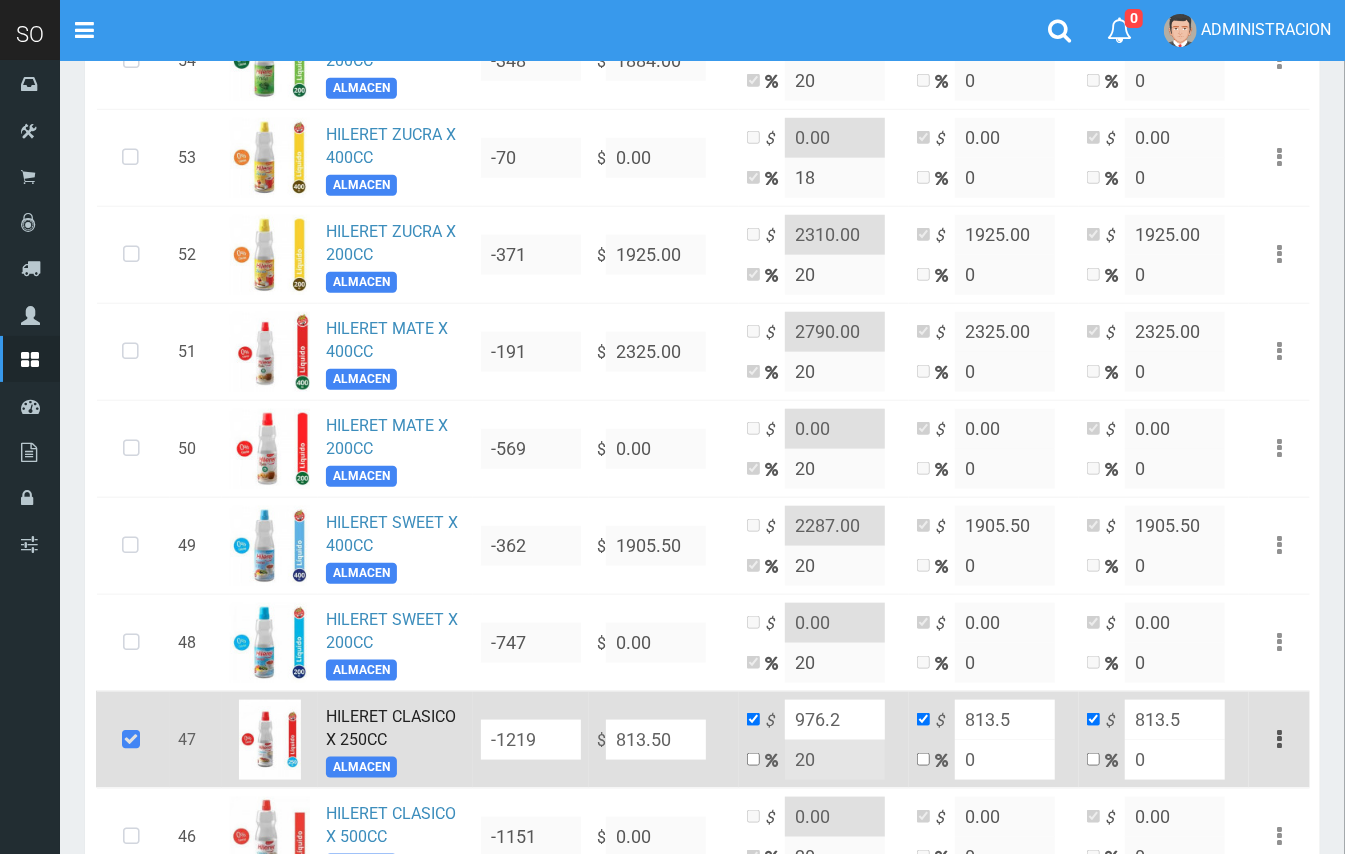 click on "976.2" at bounding box center (835, 720) 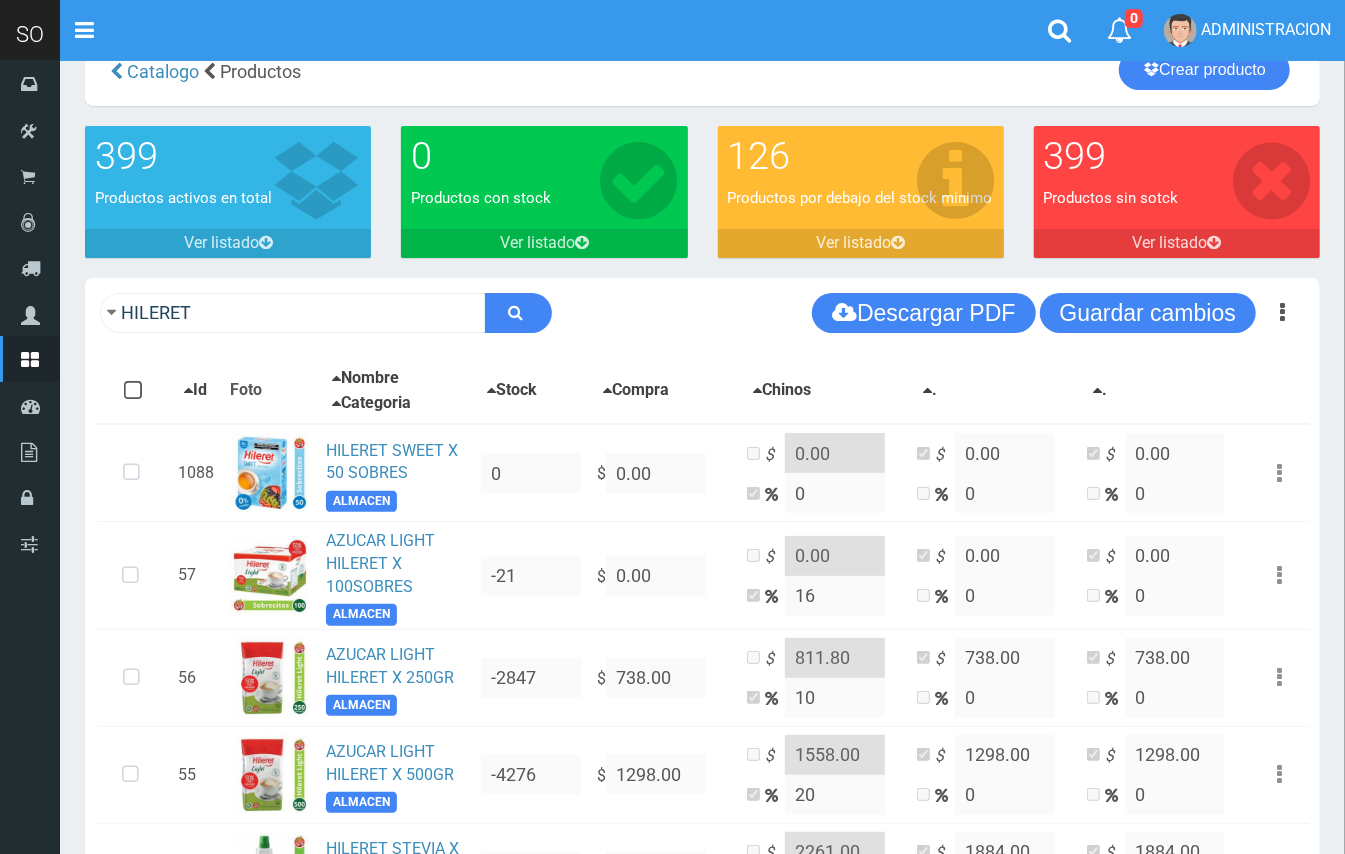 scroll, scrollTop: 45, scrollLeft: 0, axis: vertical 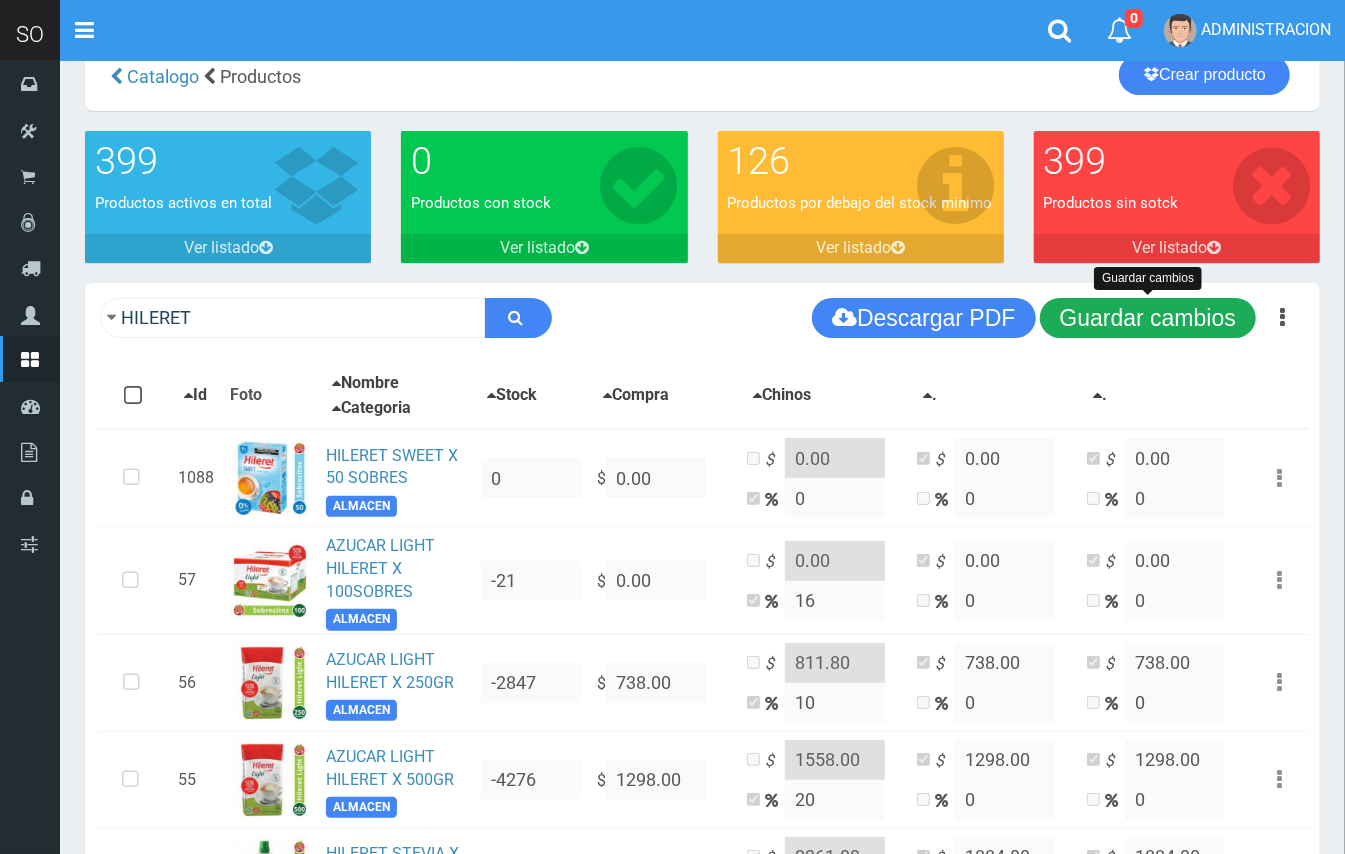 type on "976.00" 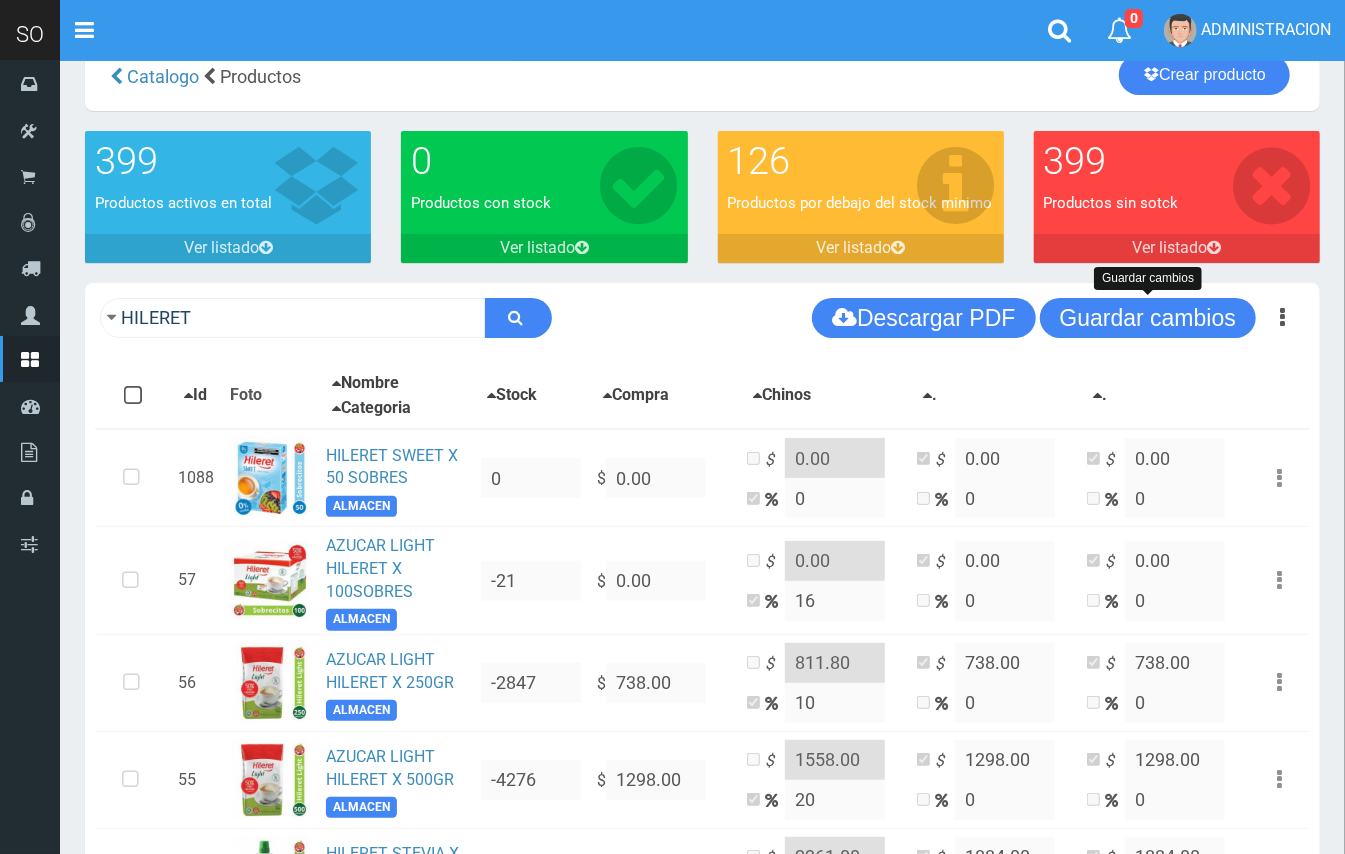 drag, startPoint x: 1181, startPoint y: 332, endPoint x: 1305, endPoint y: 240, distance: 154.40207 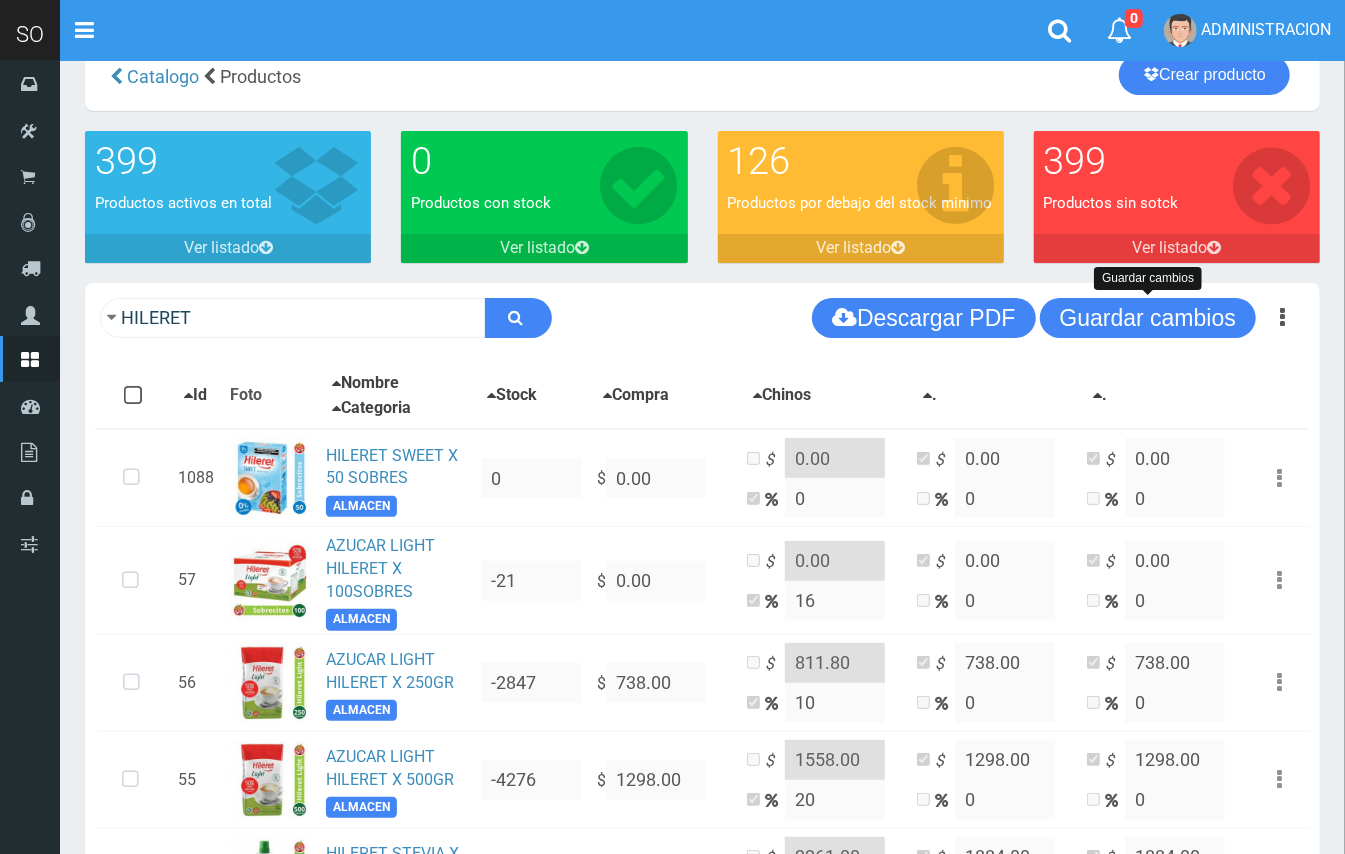 click on "Guardar cambios" at bounding box center [1148, 318] 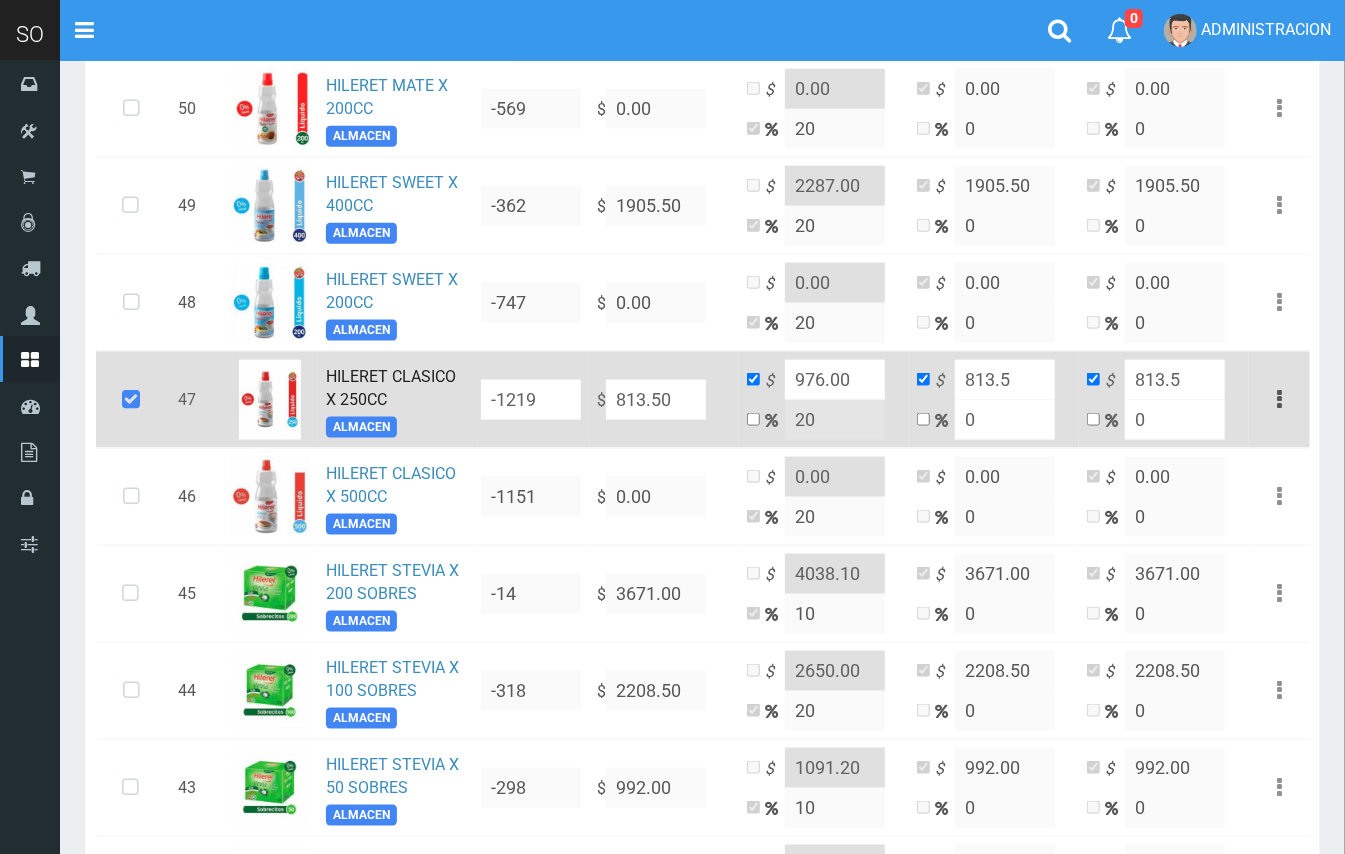 scroll, scrollTop: 1206, scrollLeft: 0, axis: vertical 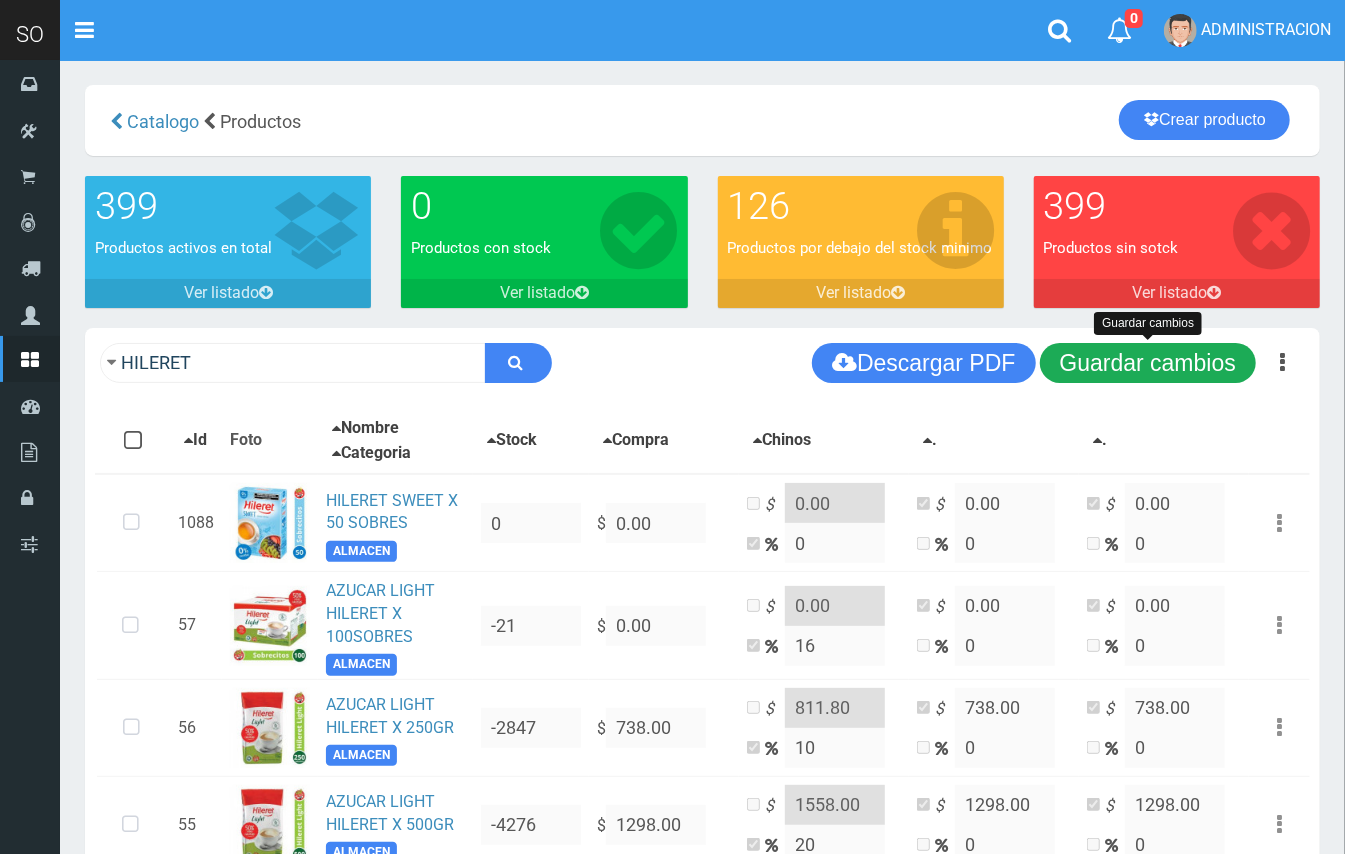 click on "Guardar cambios" at bounding box center [1148, 363] 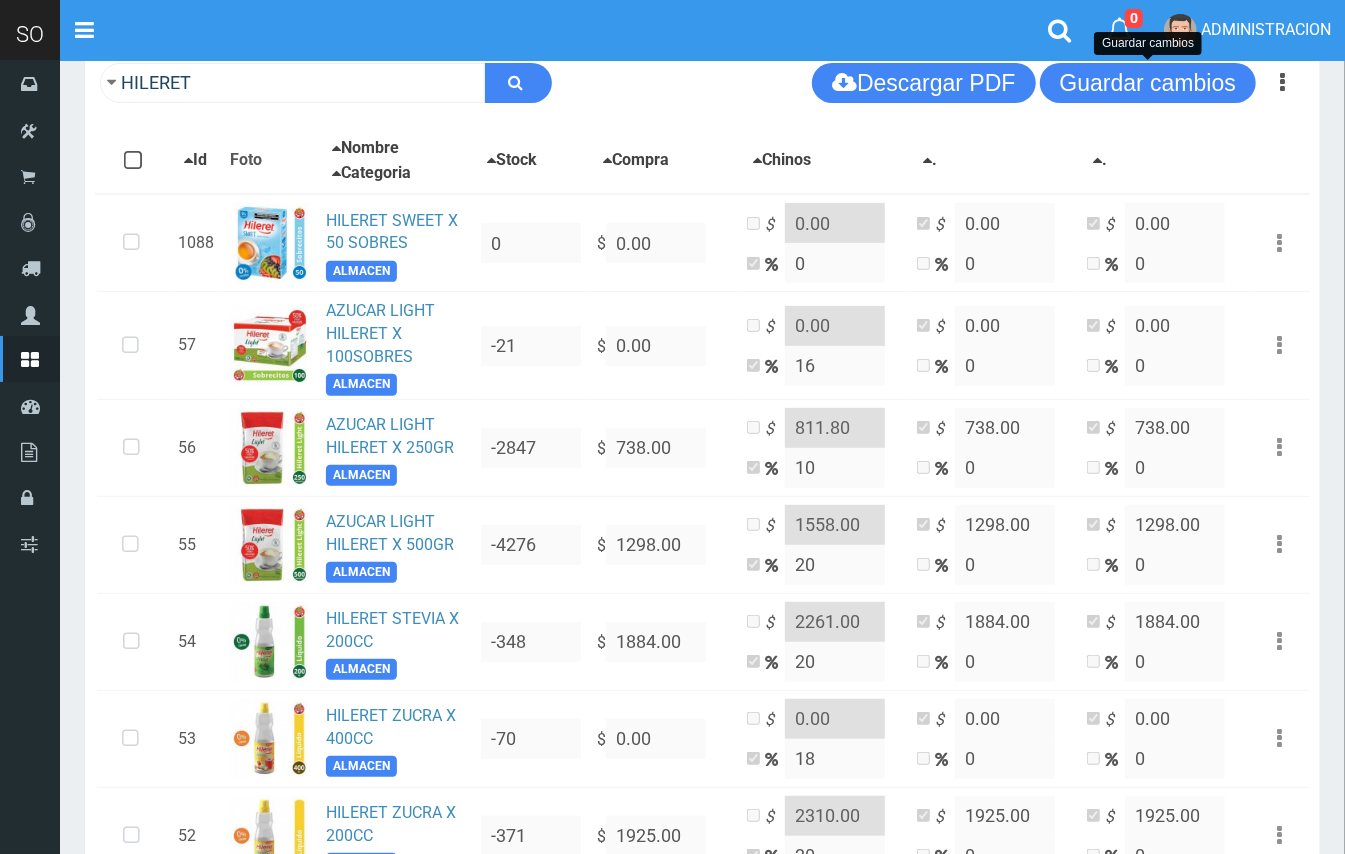 scroll, scrollTop: 0, scrollLeft: 0, axis: both 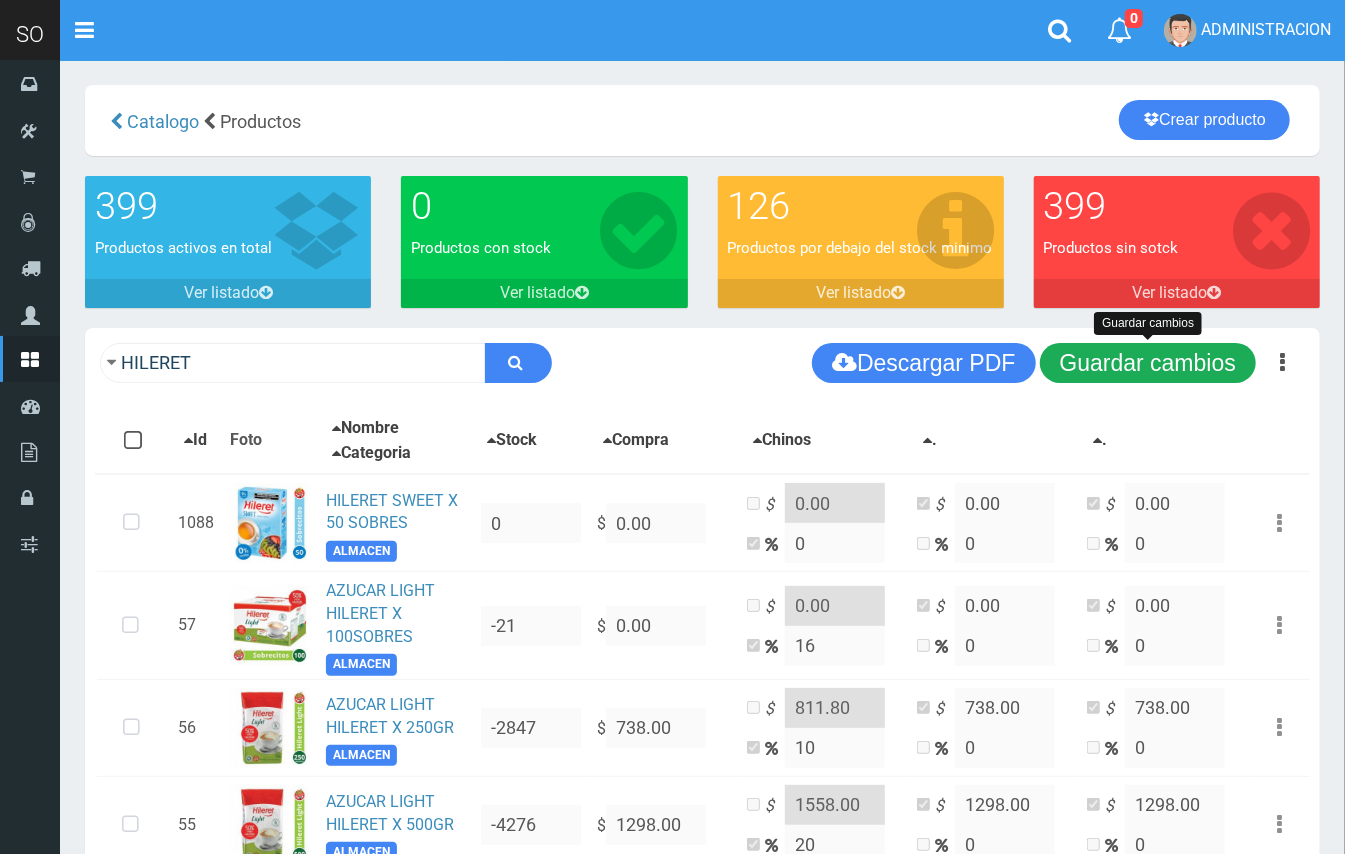 click on "Guardar cambios" at bounding box center (1148, 363) 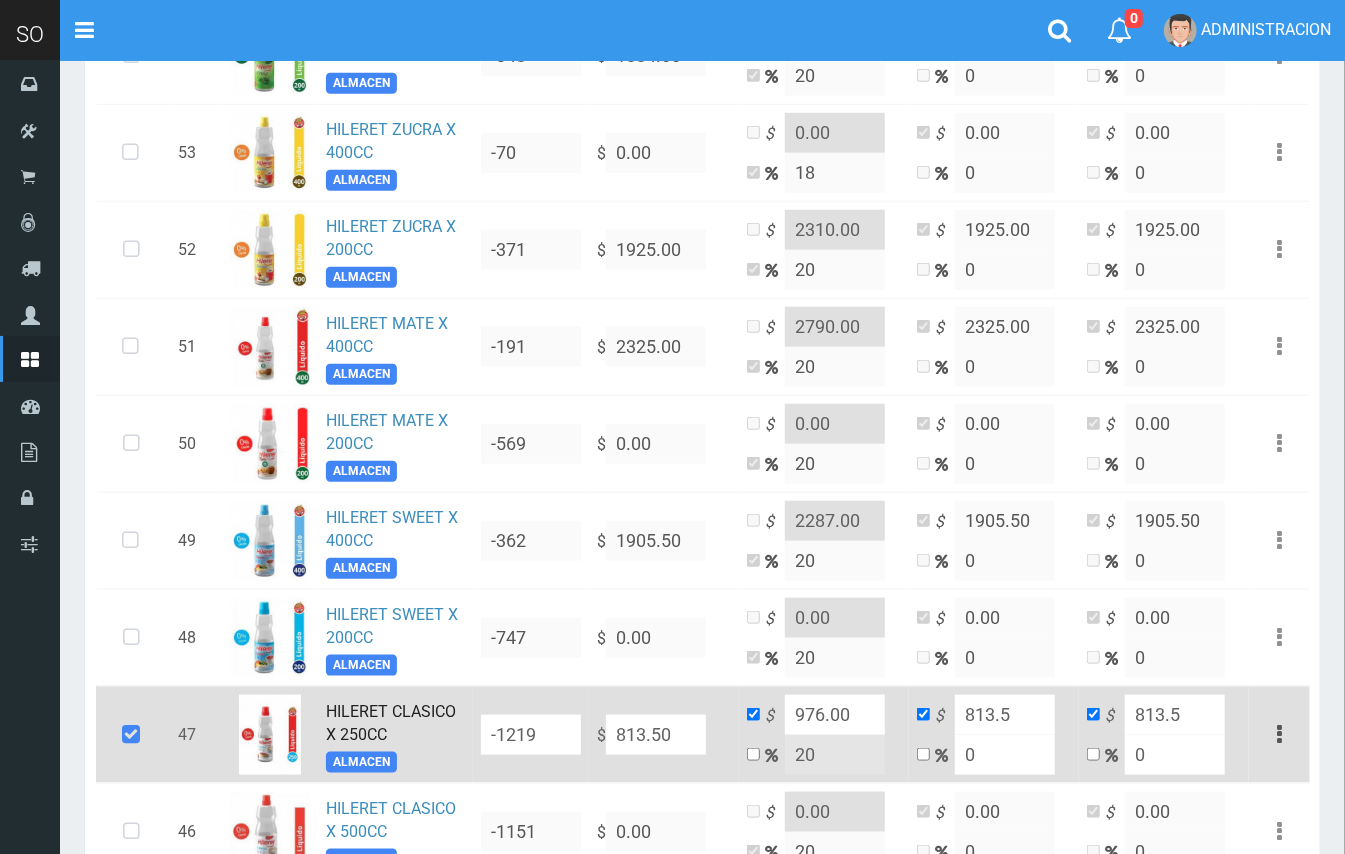 scroll, scrollTop: 876, scrollLeft: 0, axis: vertical 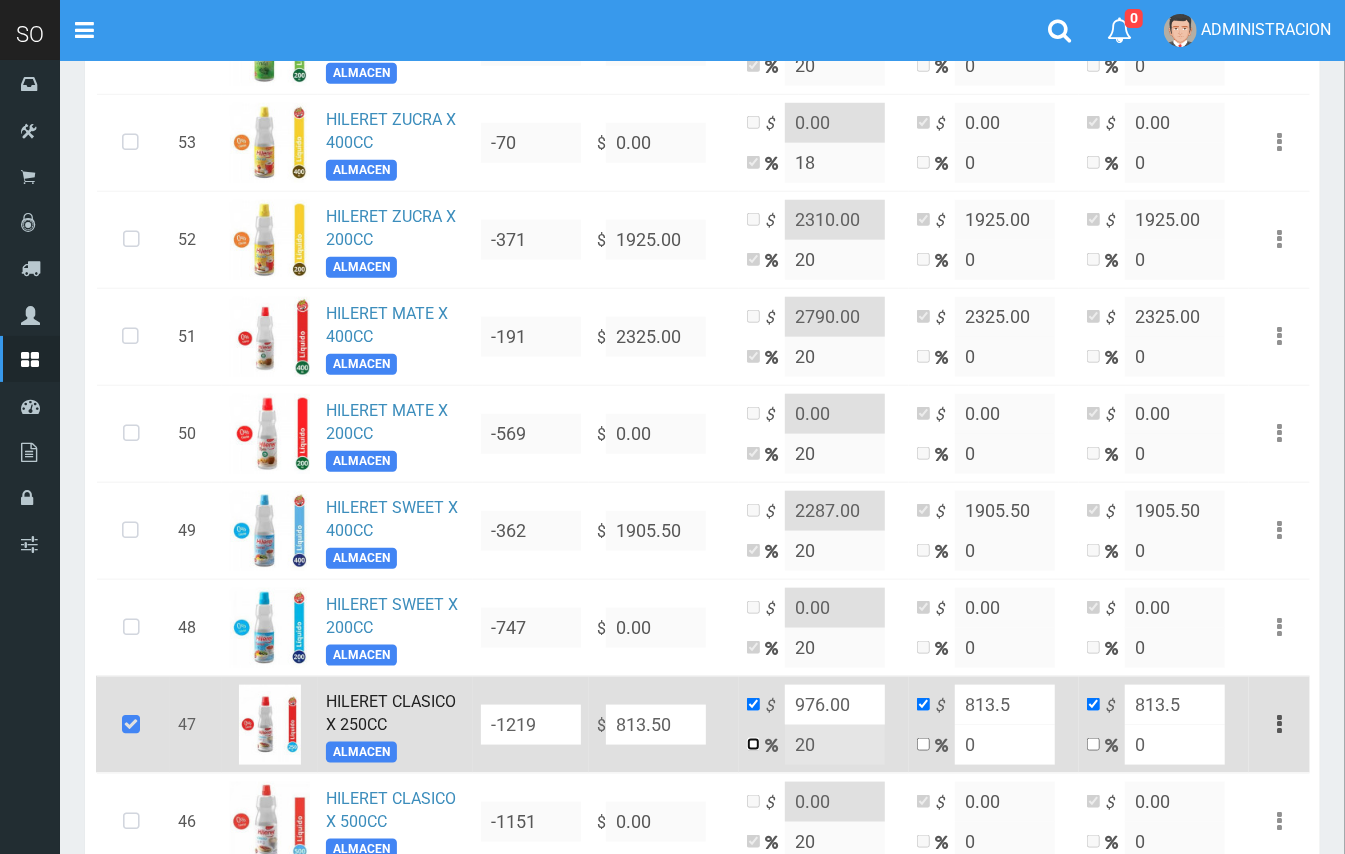 drag, startPoint x: 756, startPoint y: 744, endPoint x: 806, endPoint y: 746, distance: 50.039986 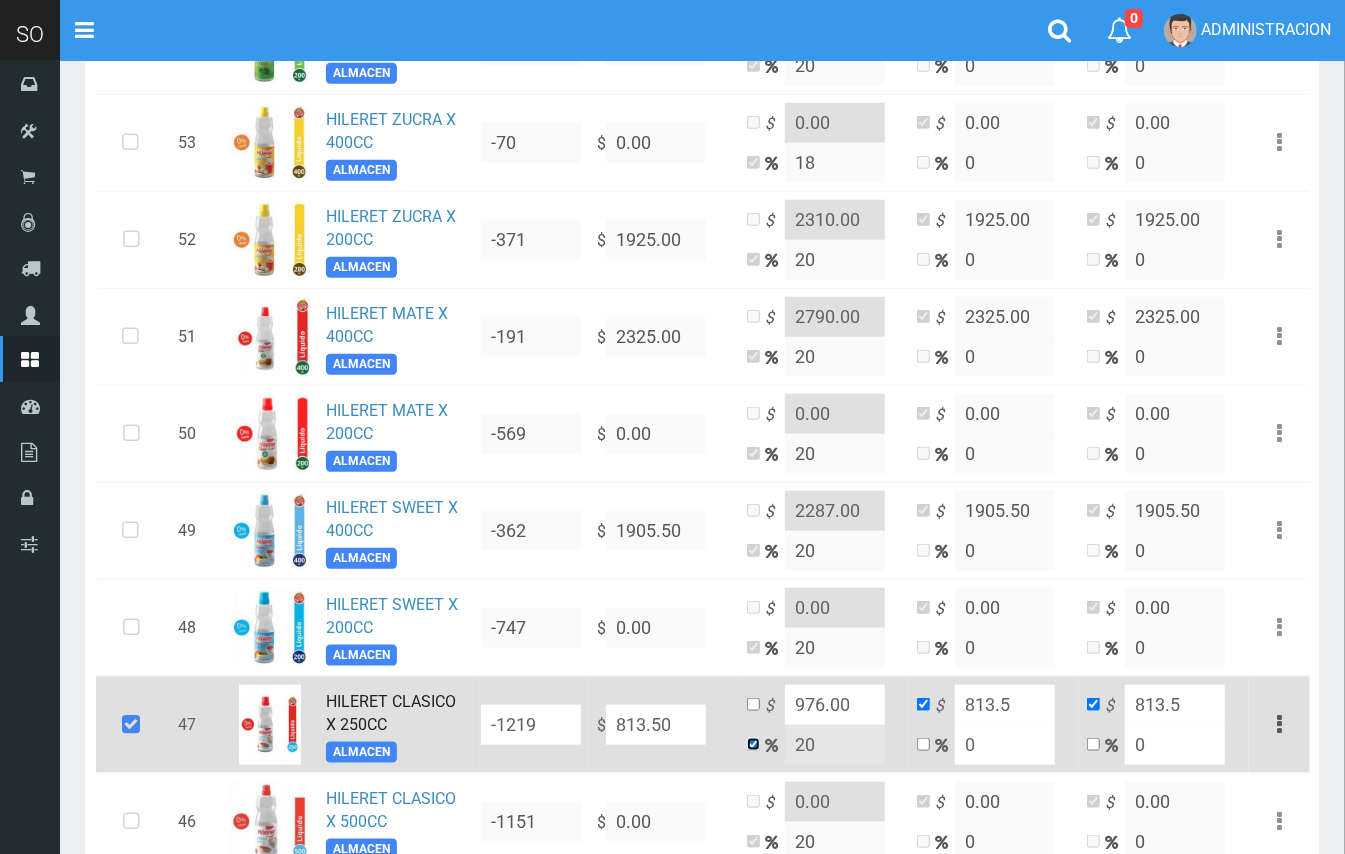 checkbox on "false" 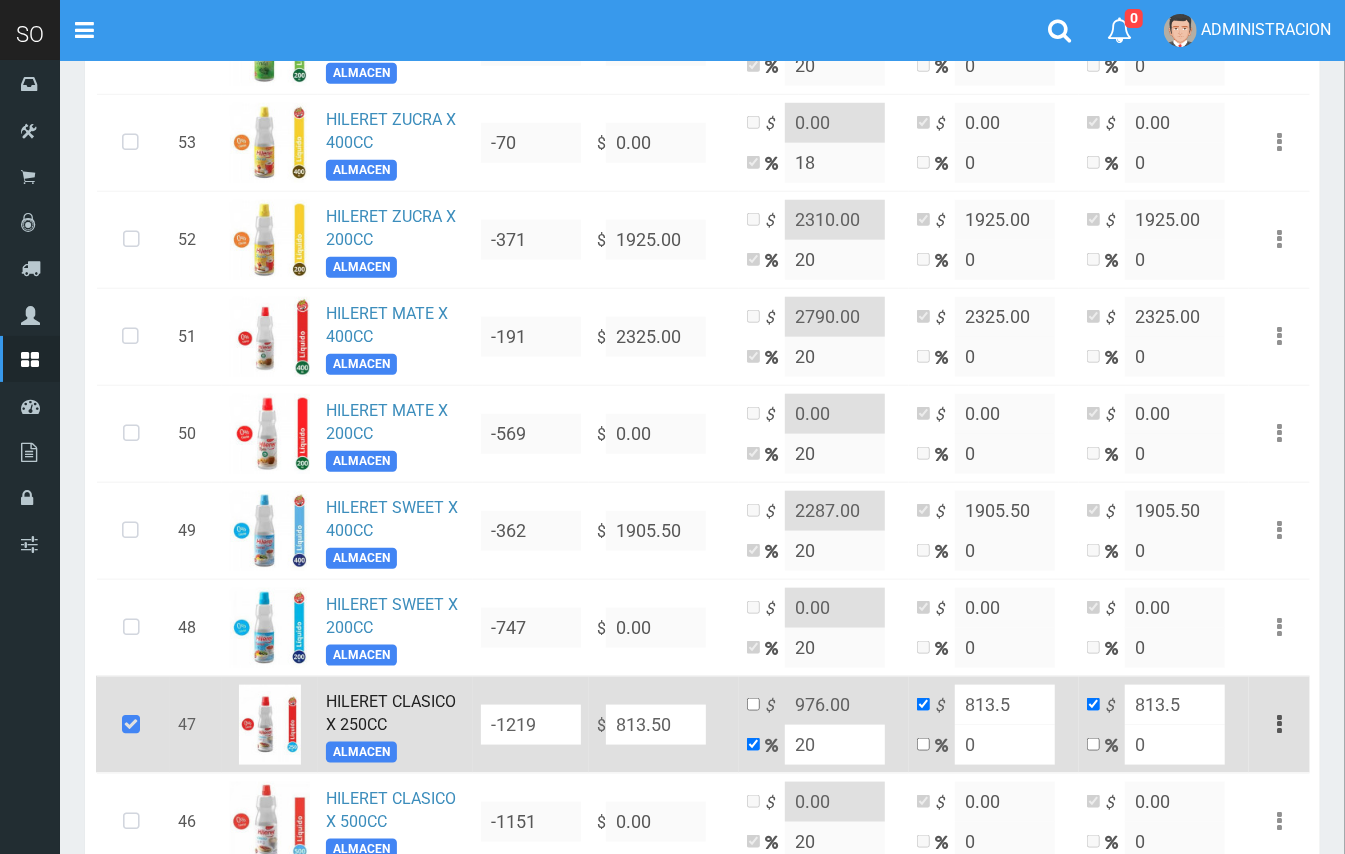 drag, startPoint x: 825, startPoint y: 748, endPoint x: 796, endPoint y: 754, distance: 29.614185 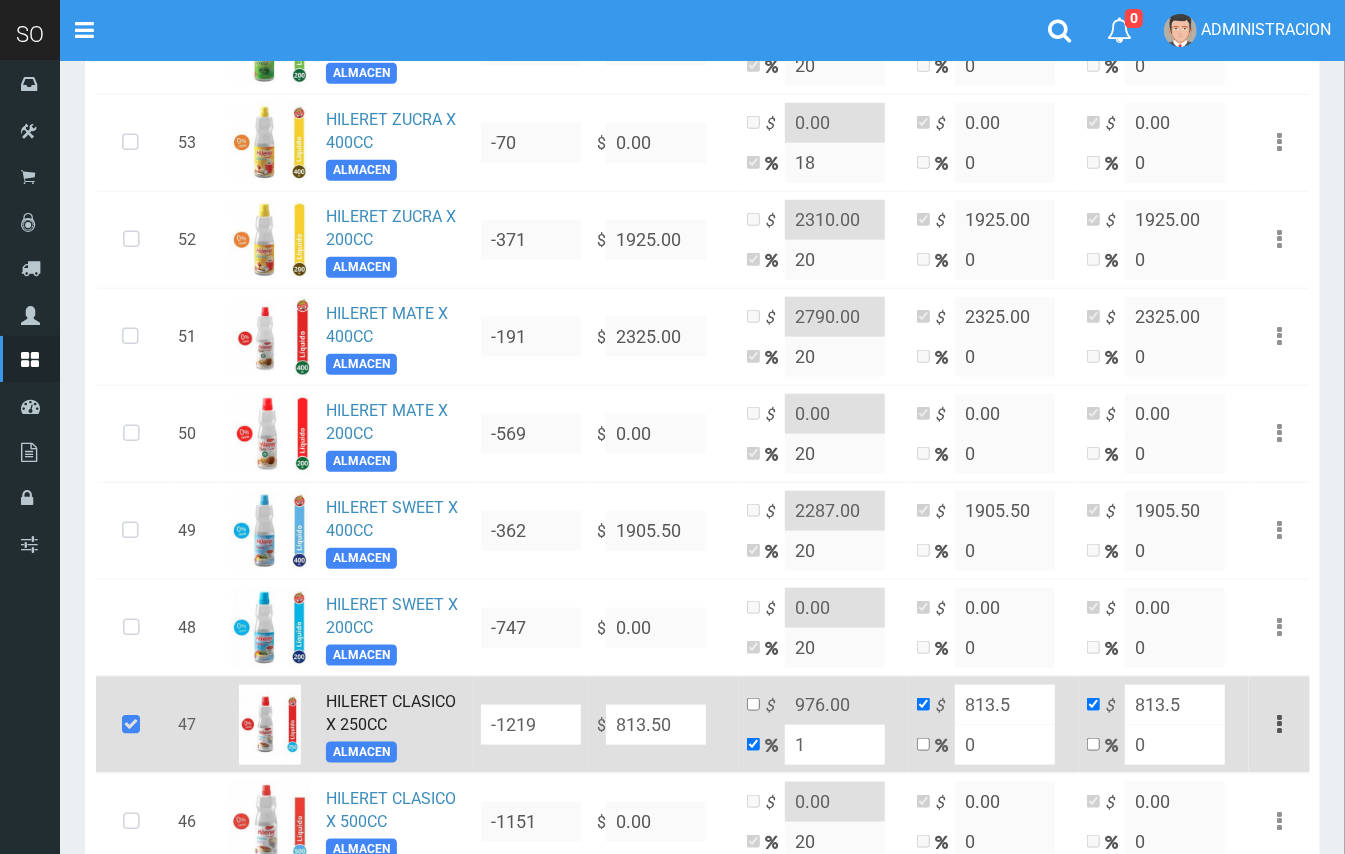 type on "821.635" 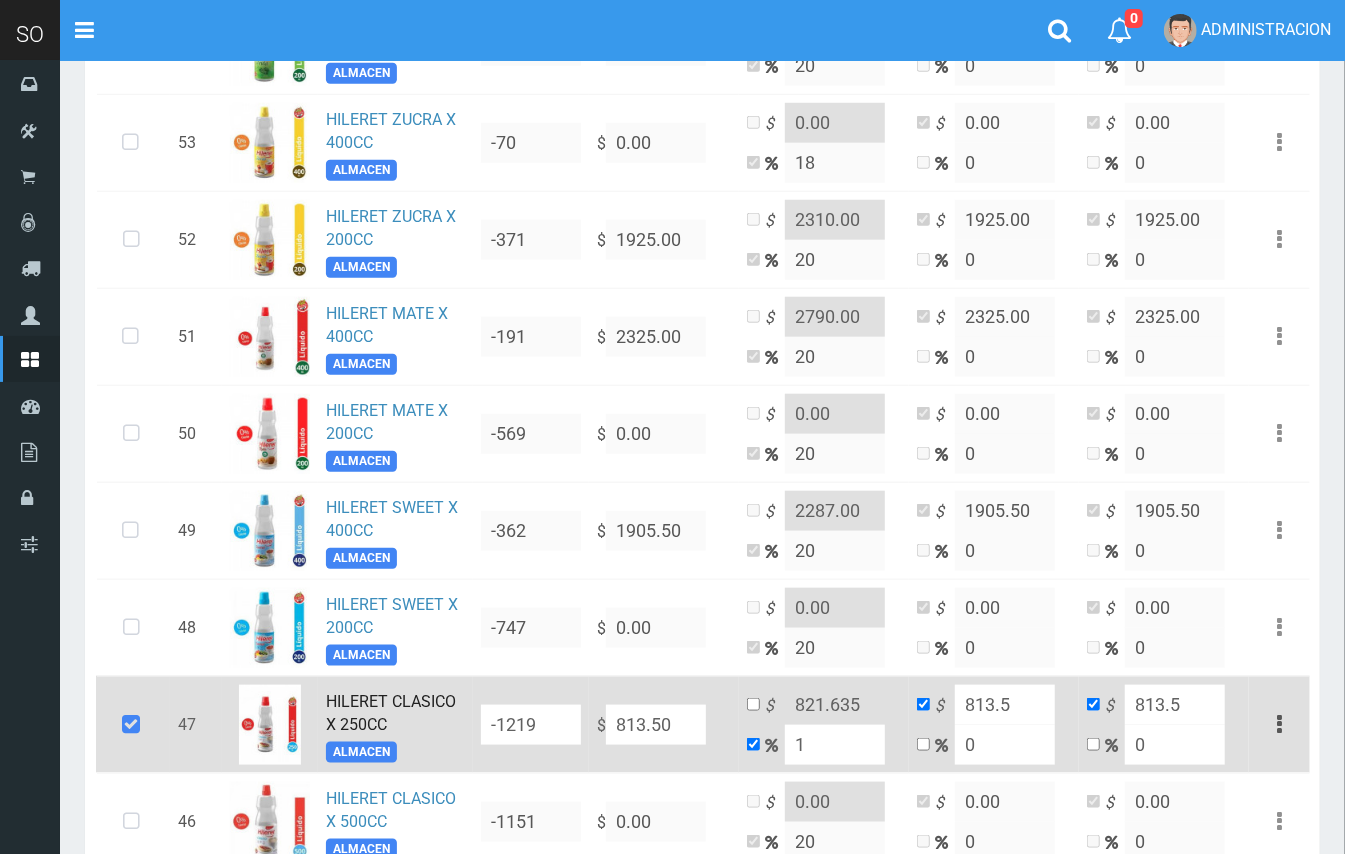 type on "10" 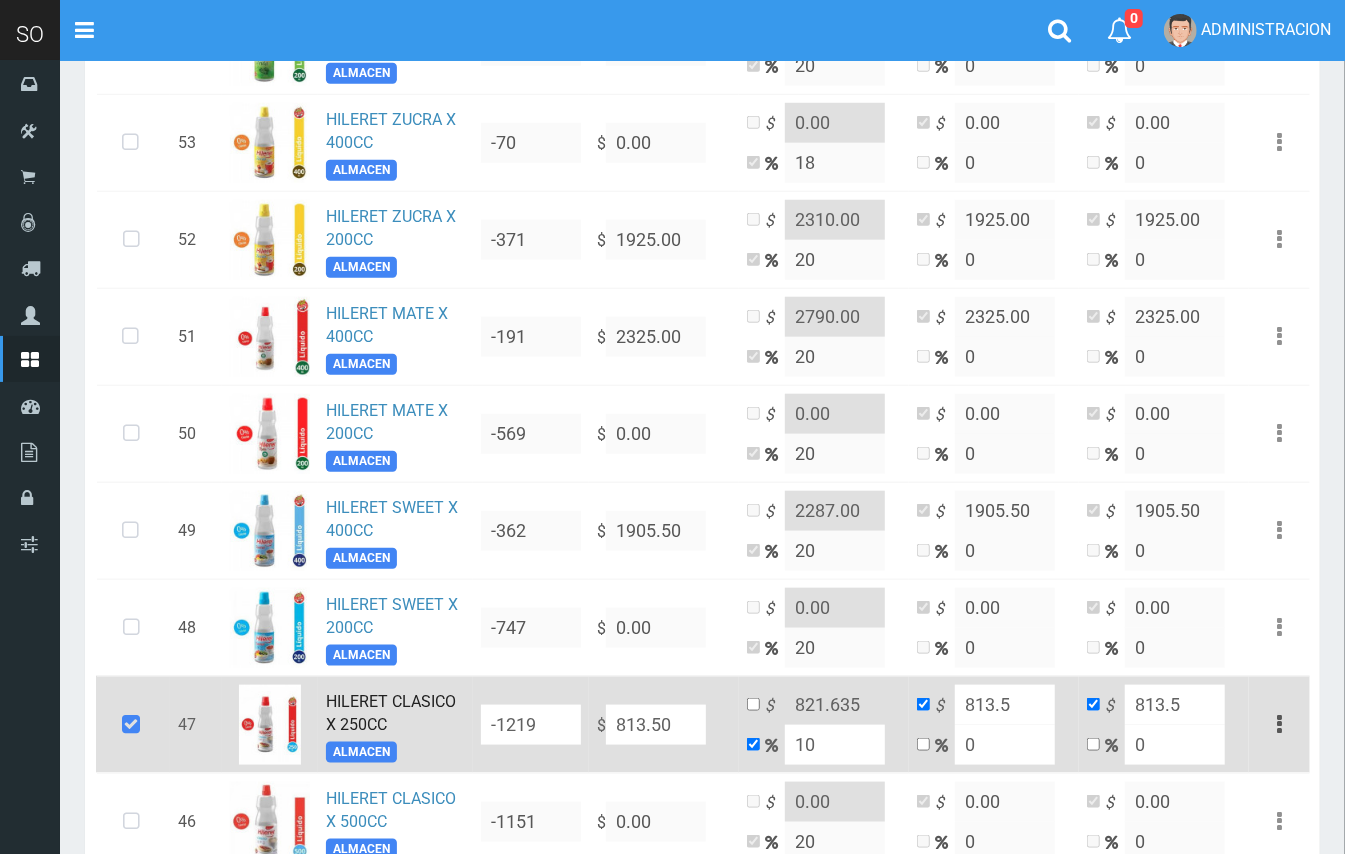 type on "894.85" 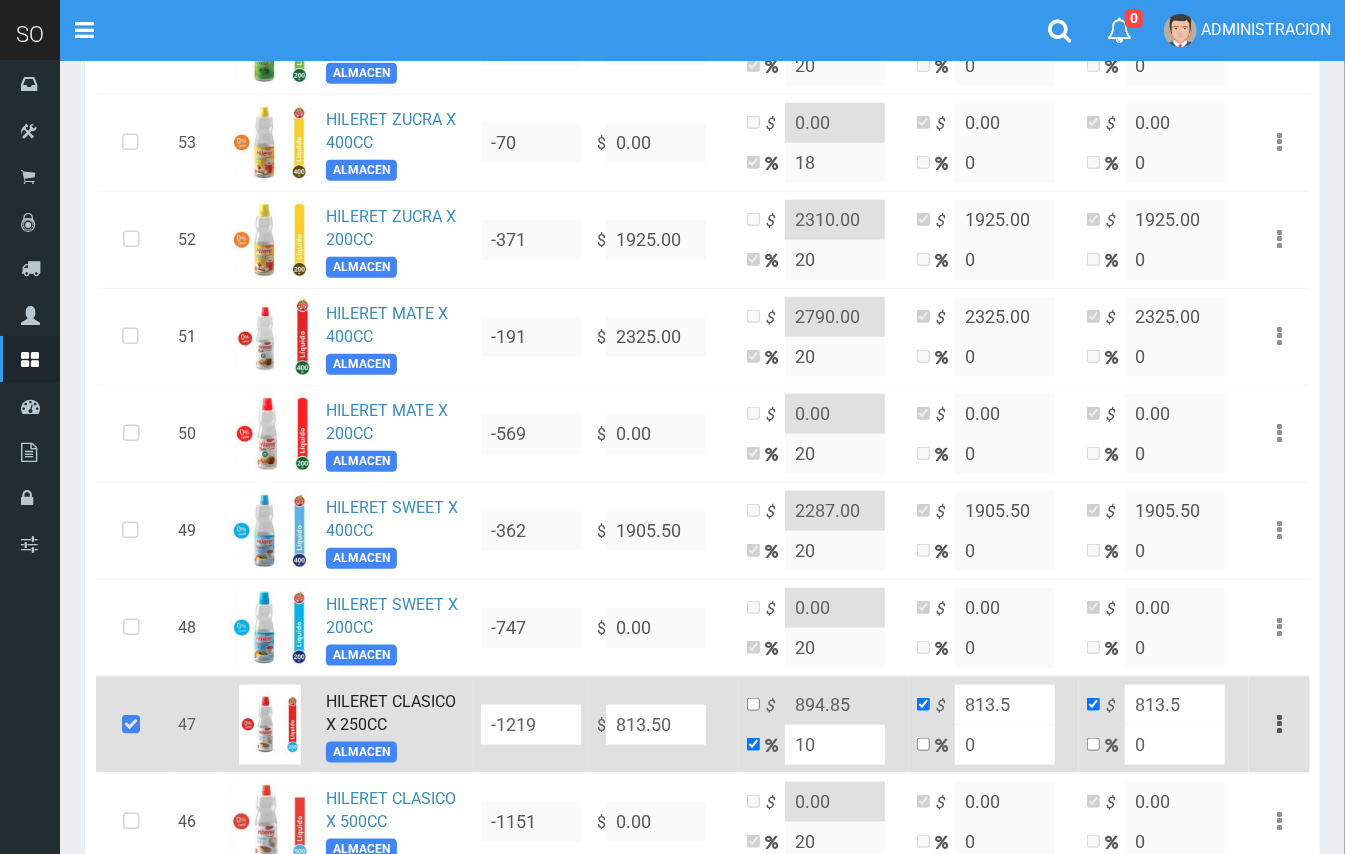 scroll, scrollTop: 861, scrollLeft: 0, axis: vertical 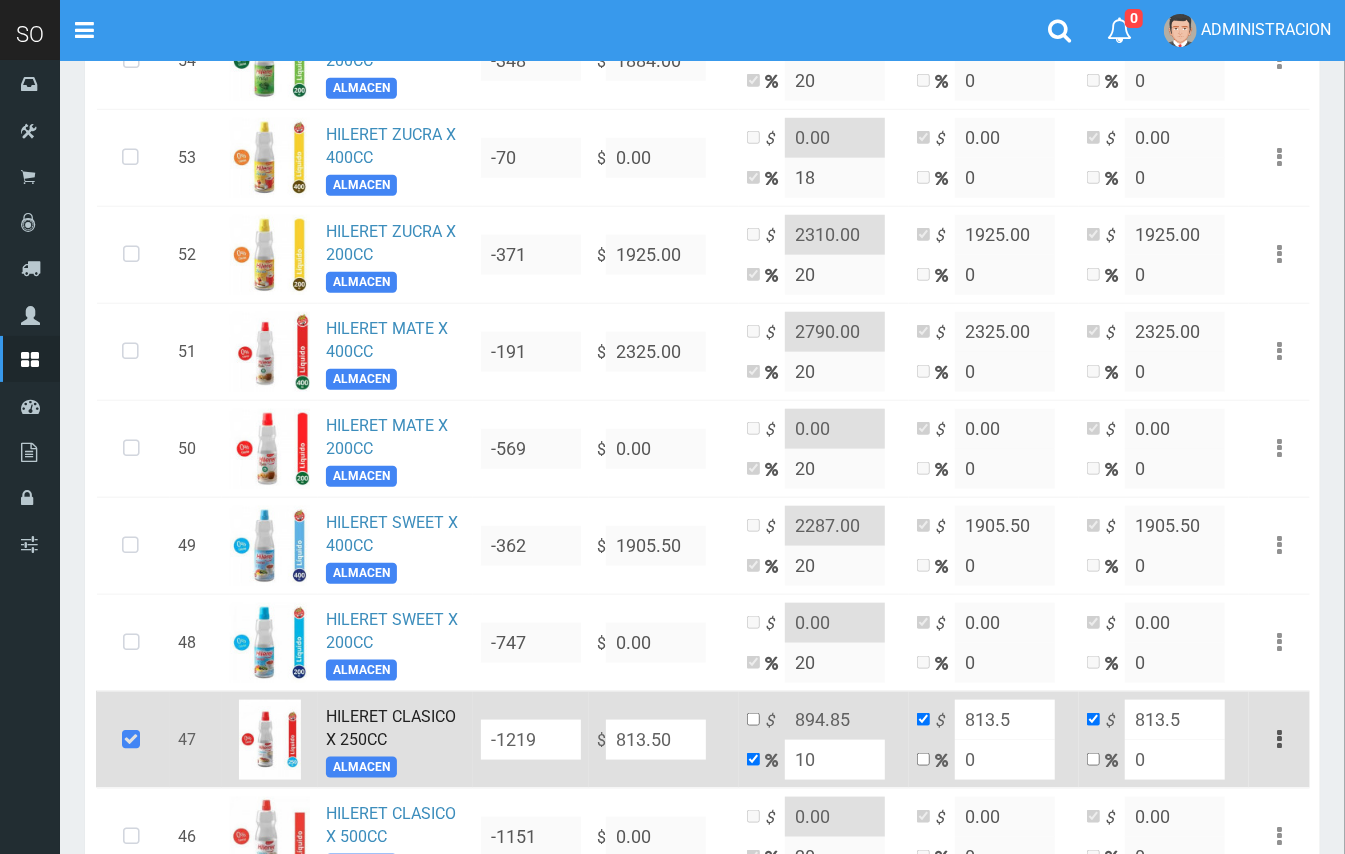 drag, startPoint x: 861, startPoint y: 749, endPoint x: 794, endPoint y: 752, distance: 67.06713 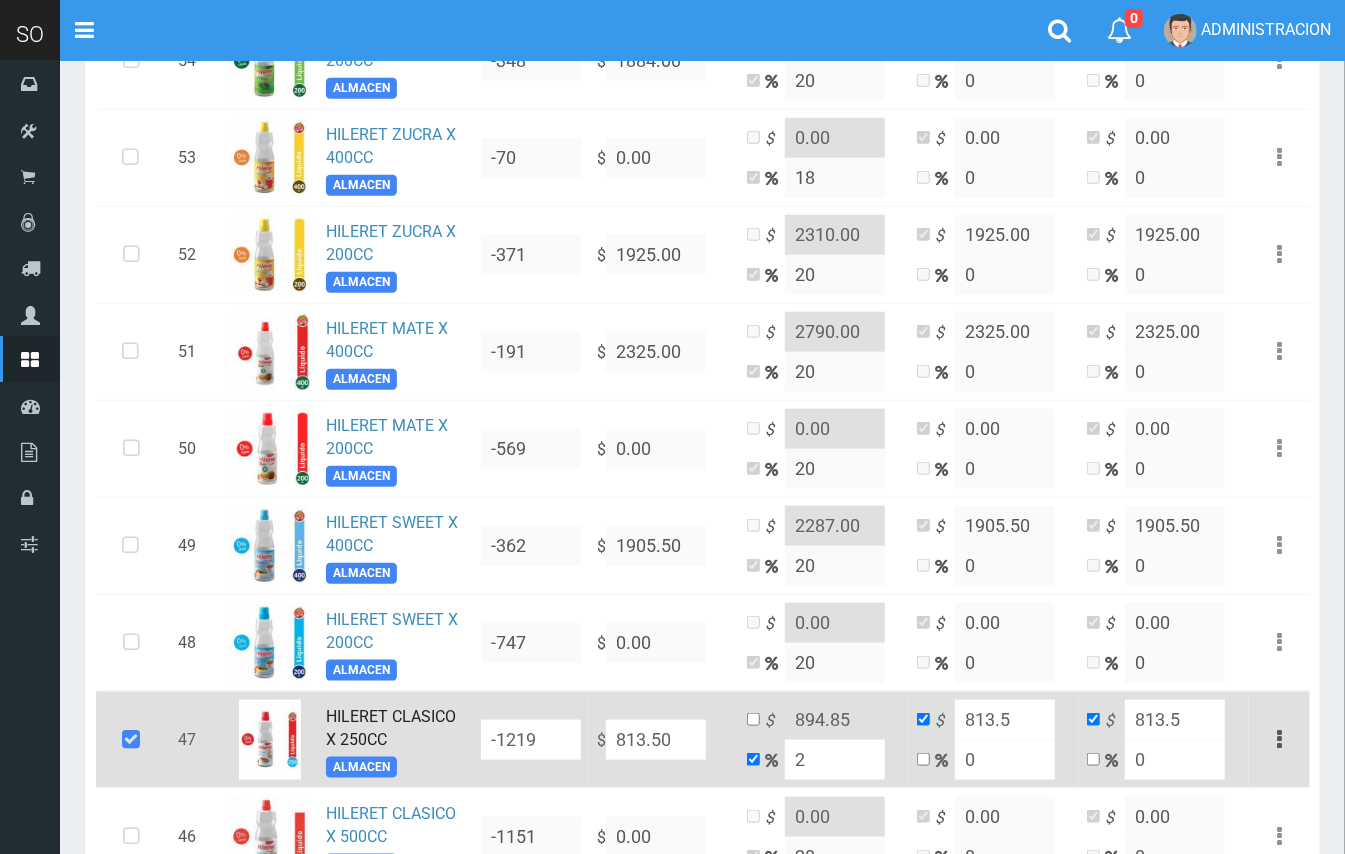 type on "829.77" 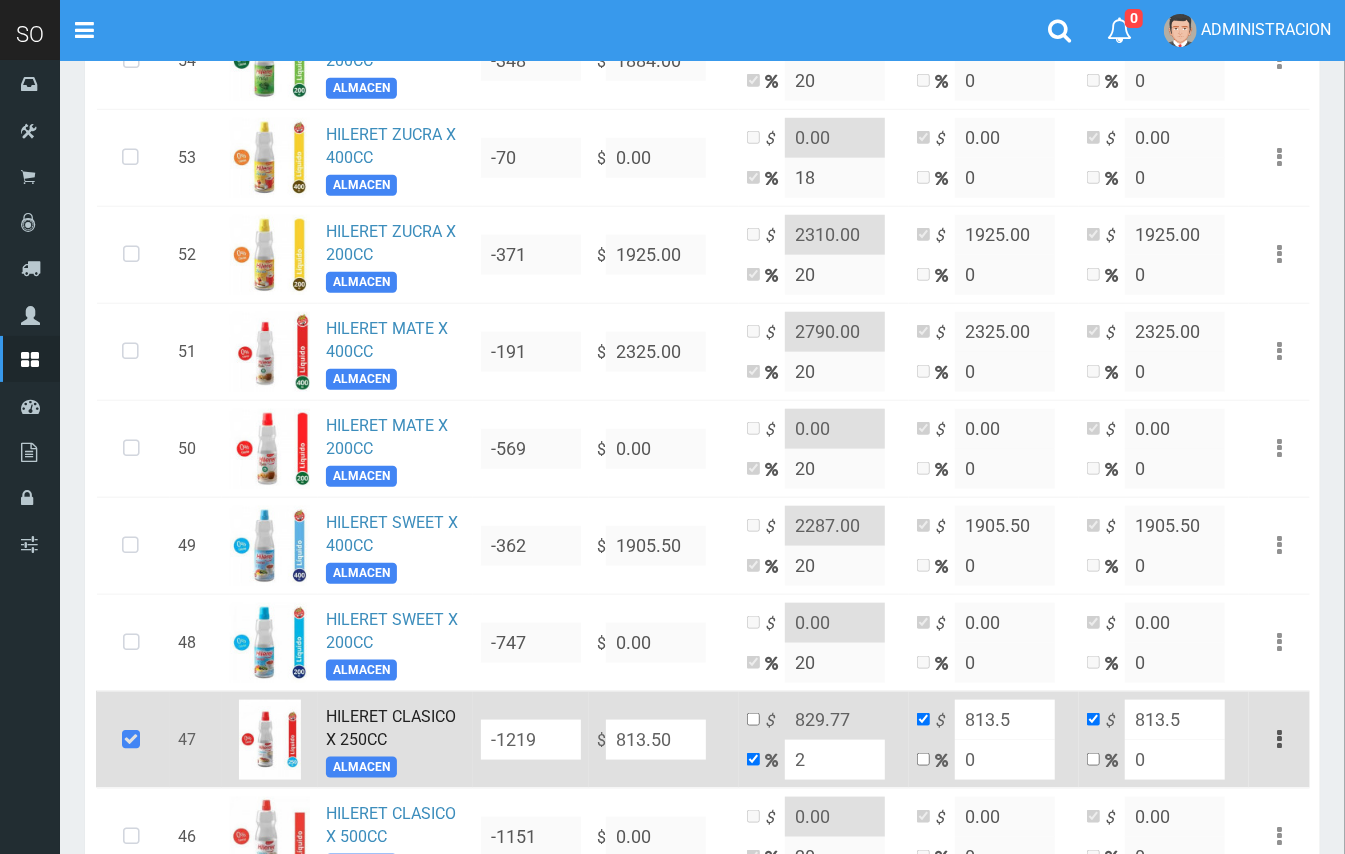 type on "20" 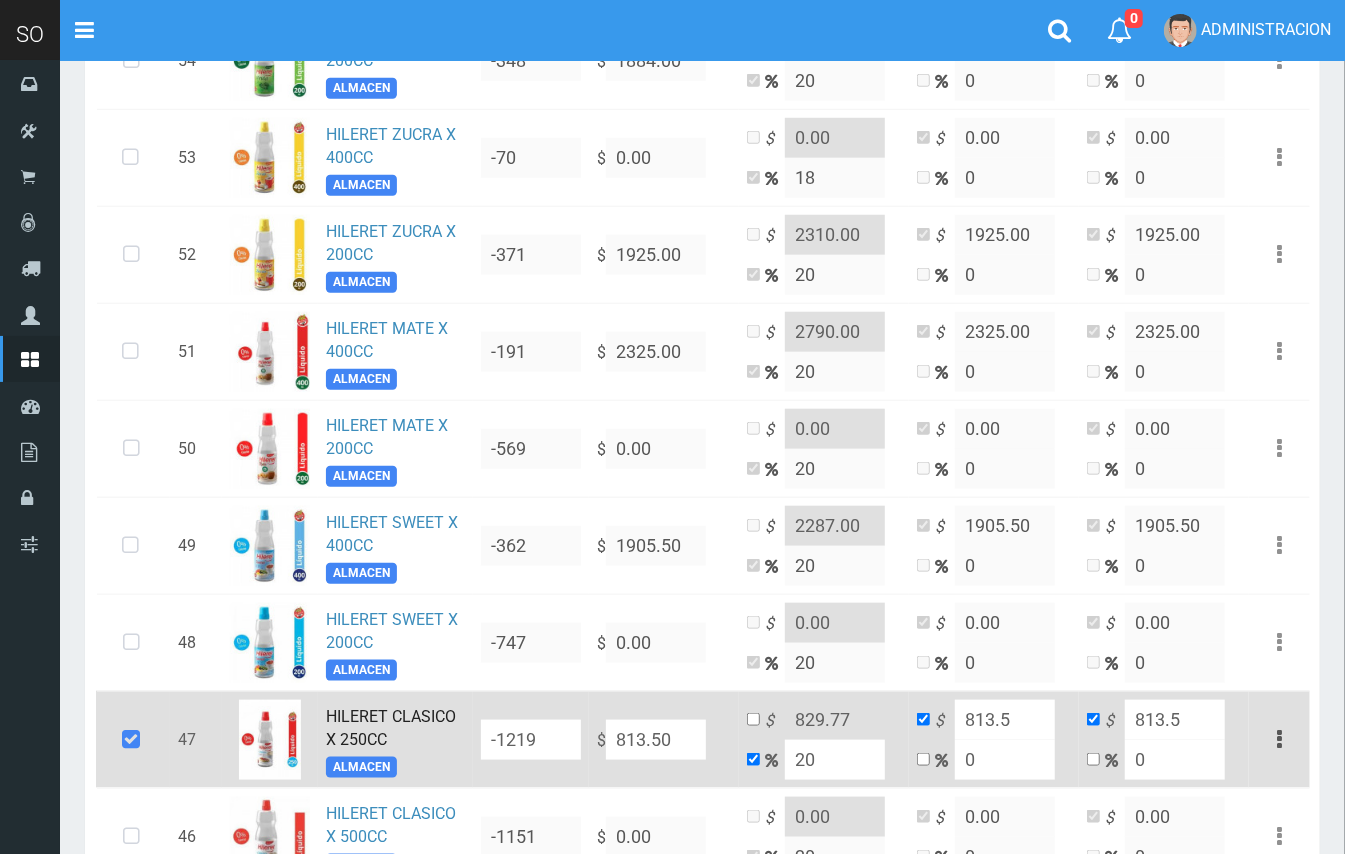 type on "976.2" 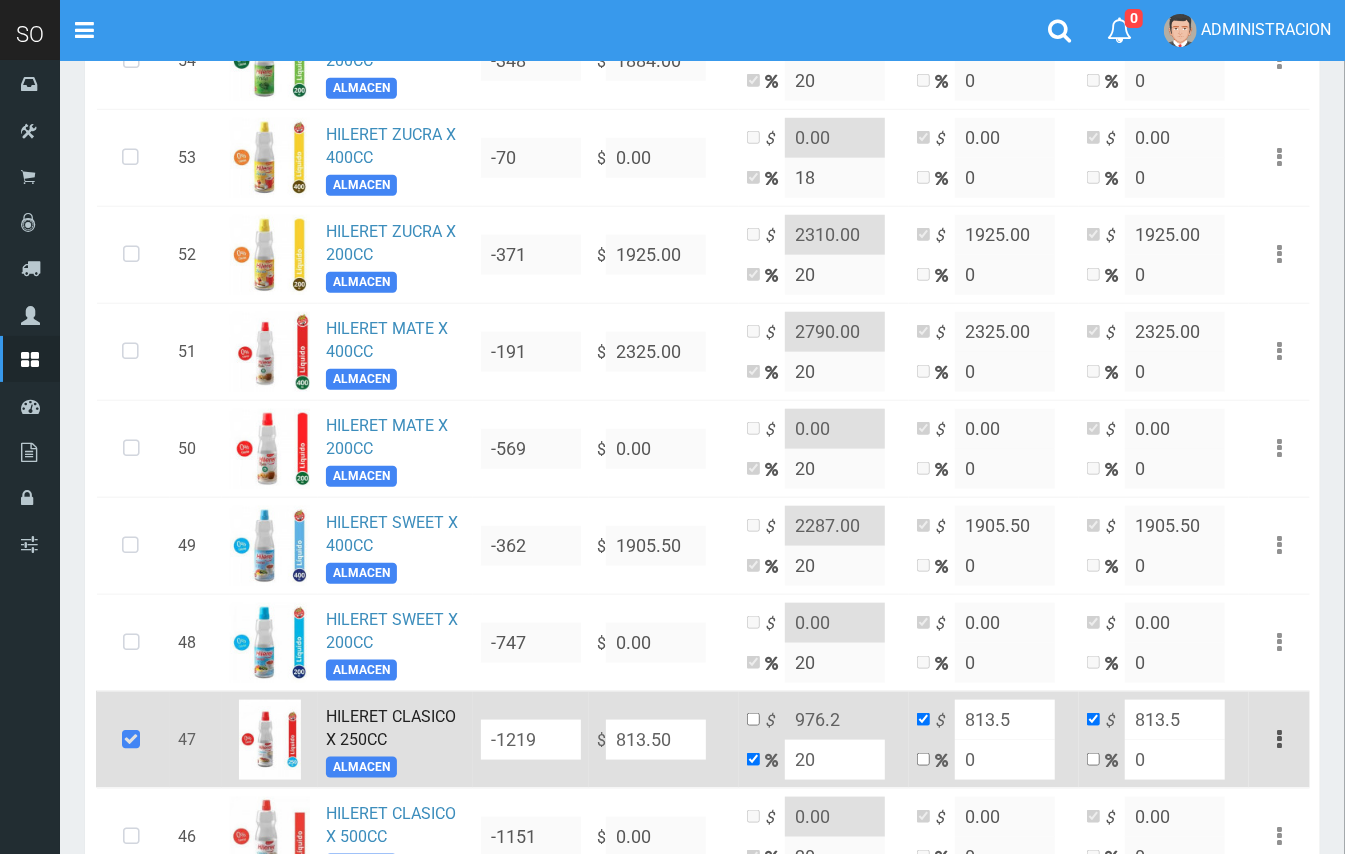 type on "20" 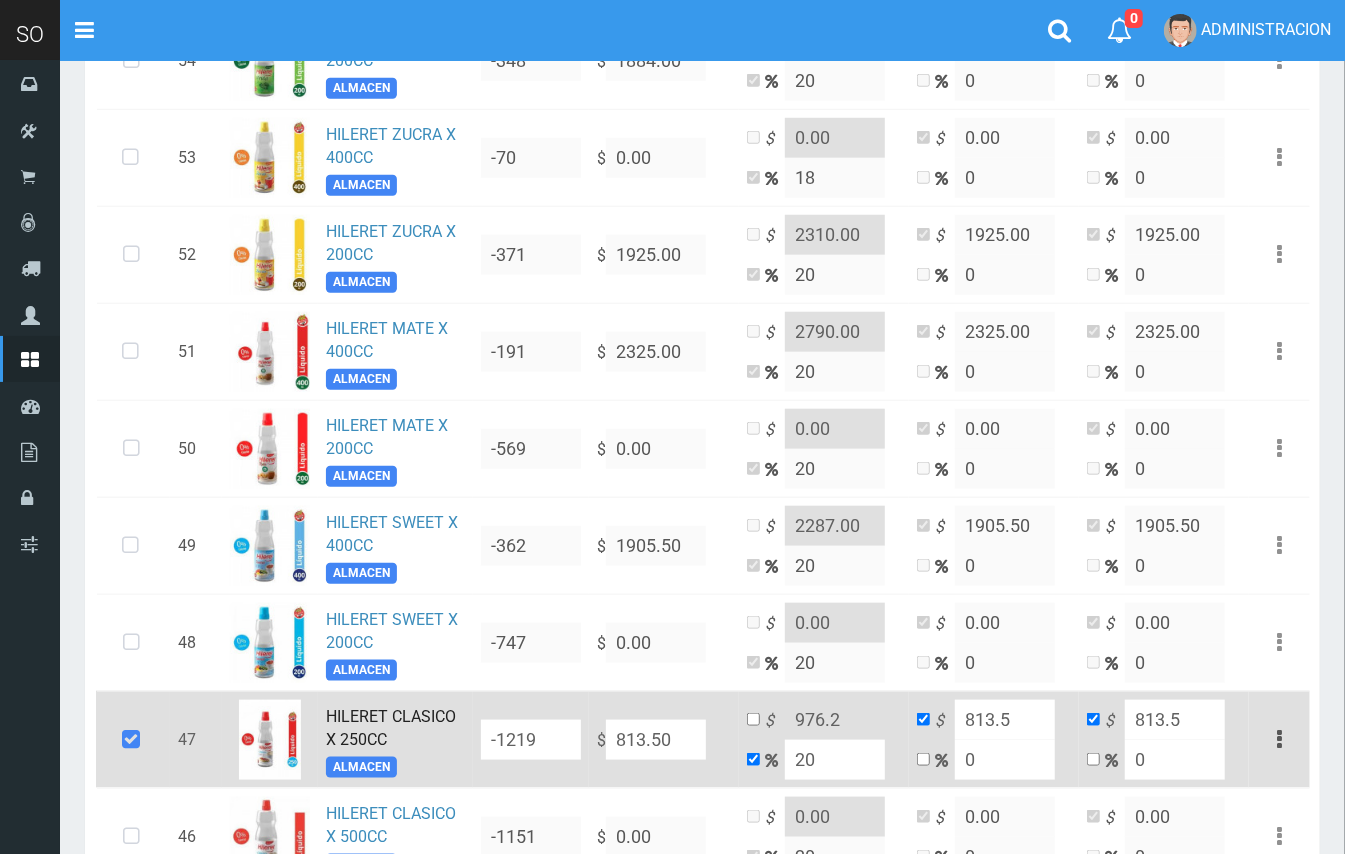 click on "20" at bounding box center [835, 760] 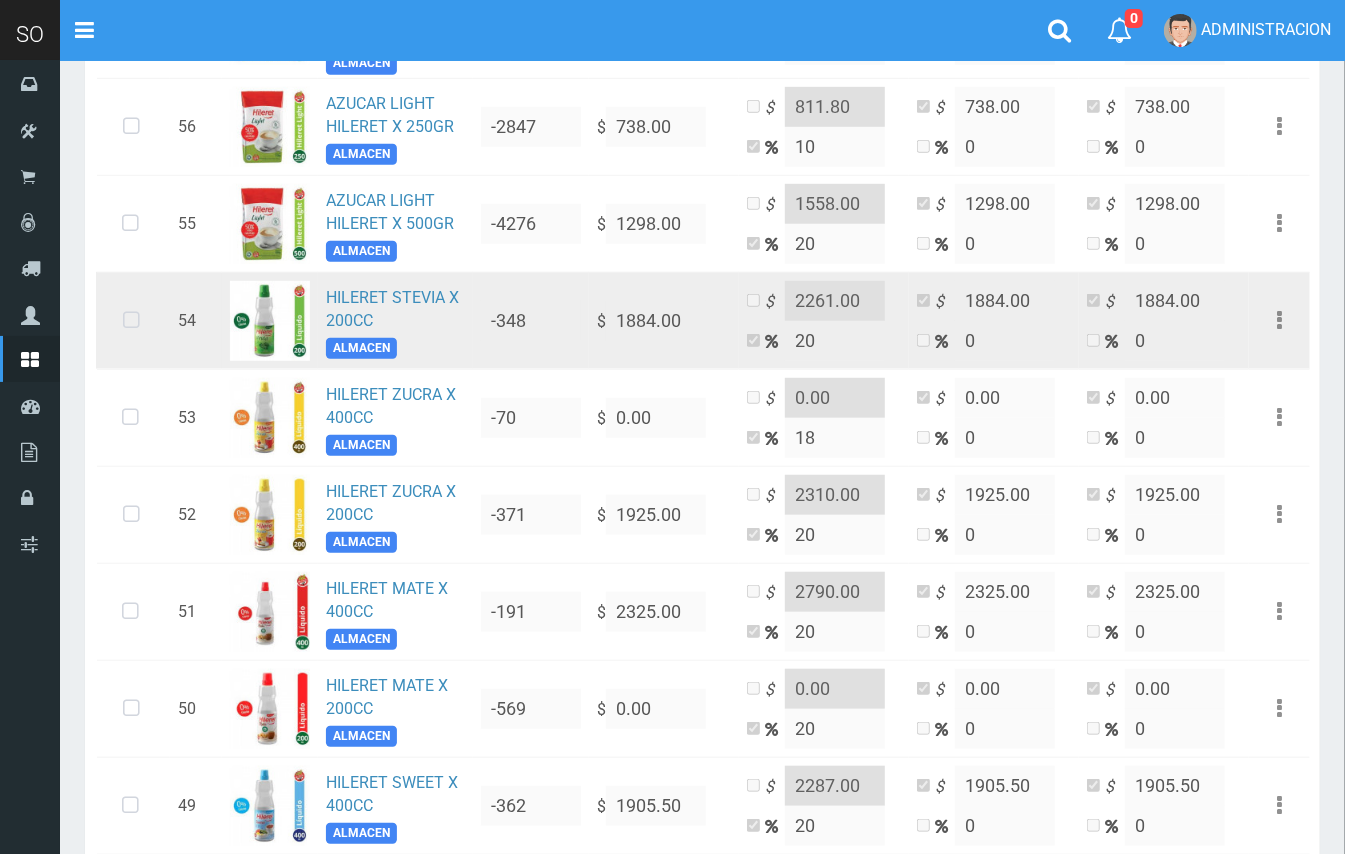 scroll, scrollTop: 596, scrollLeft: 0, axis: vertical 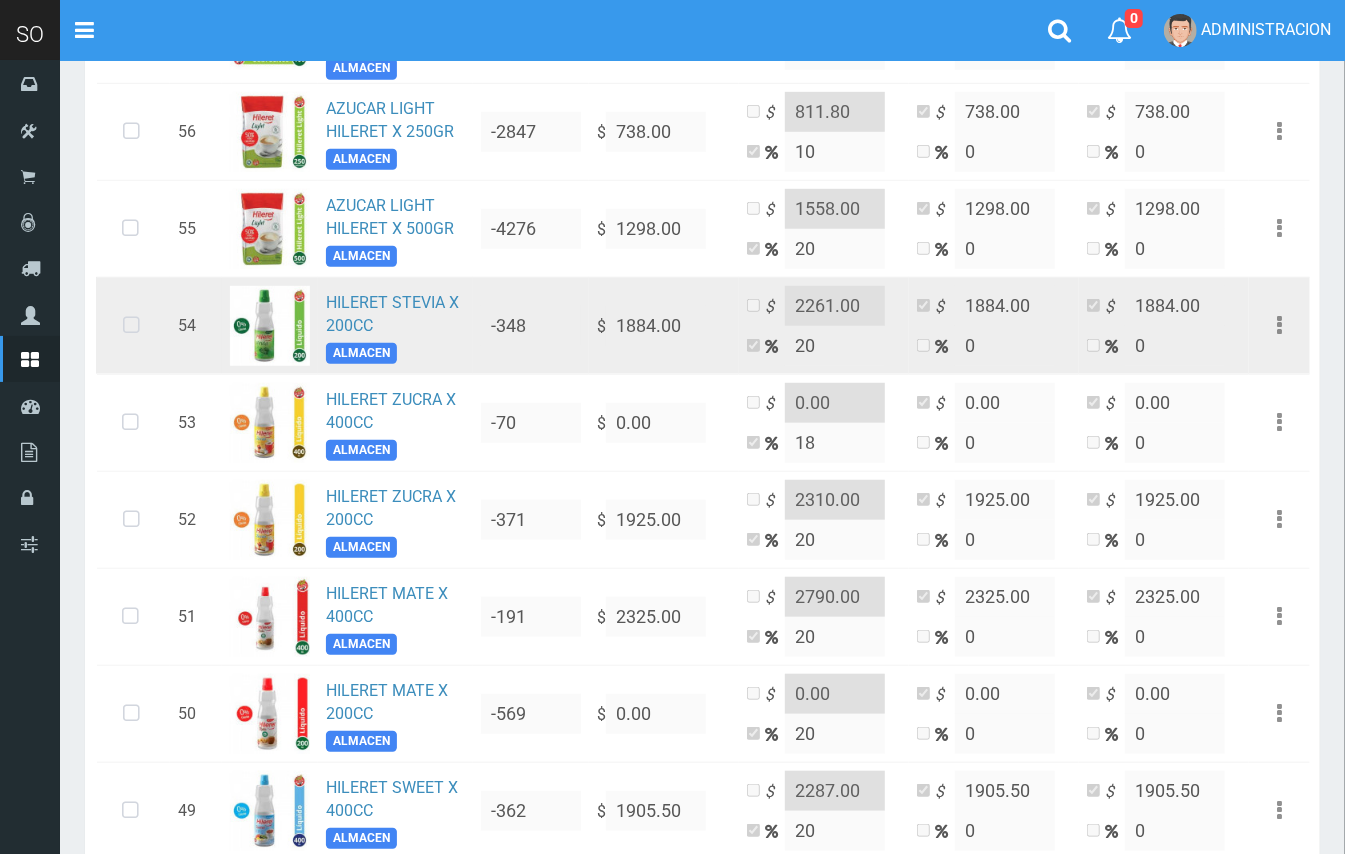 click at bounding box center (131, 326) 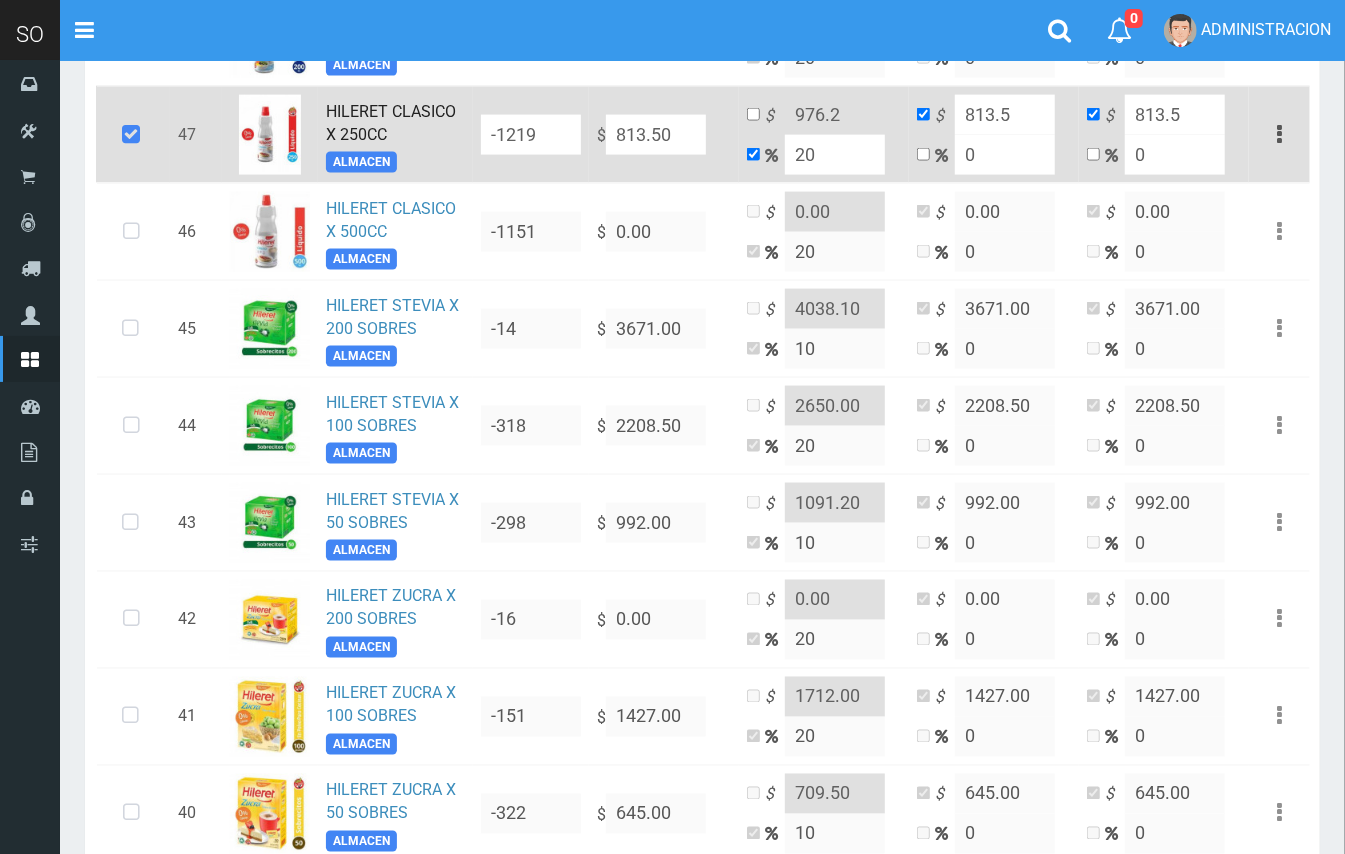 scroll, scrollTop: 1486, scrollLeft: 0, axis: vertical 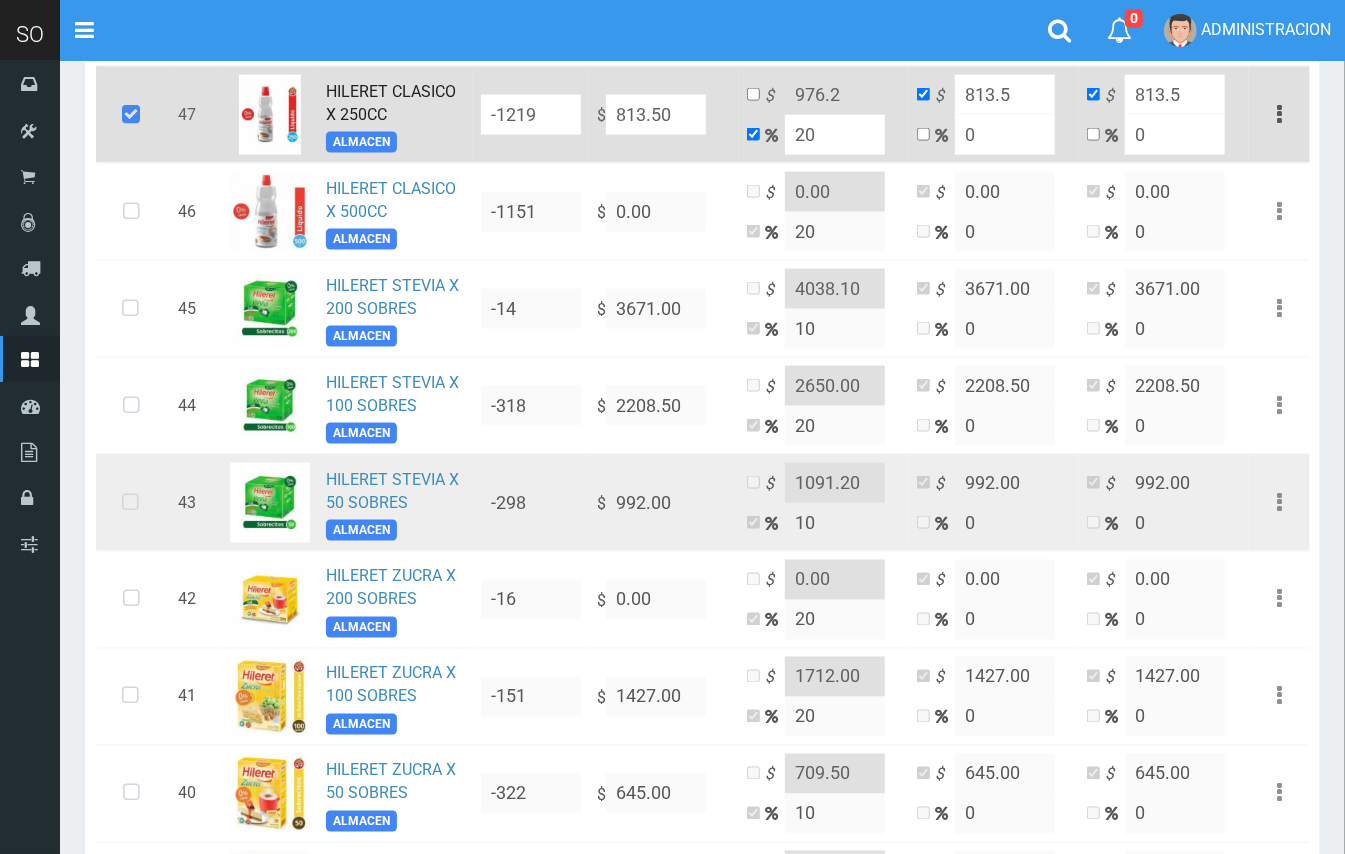 click at bounding box center (130, 503) 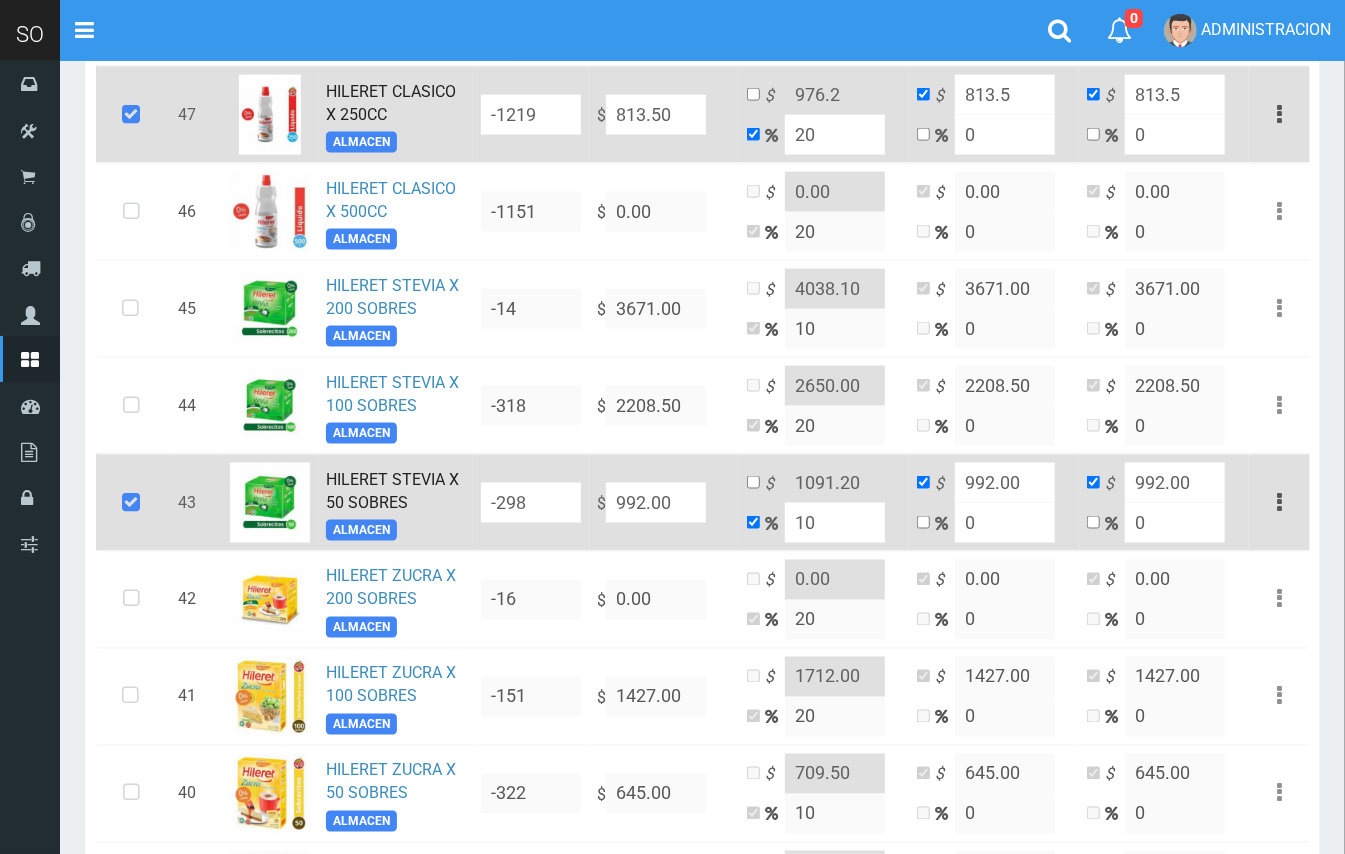 drag, startPoint x: 838, startPoint y: 530, endPoint x: 768, endPoint y: 528, distance: 70.028564 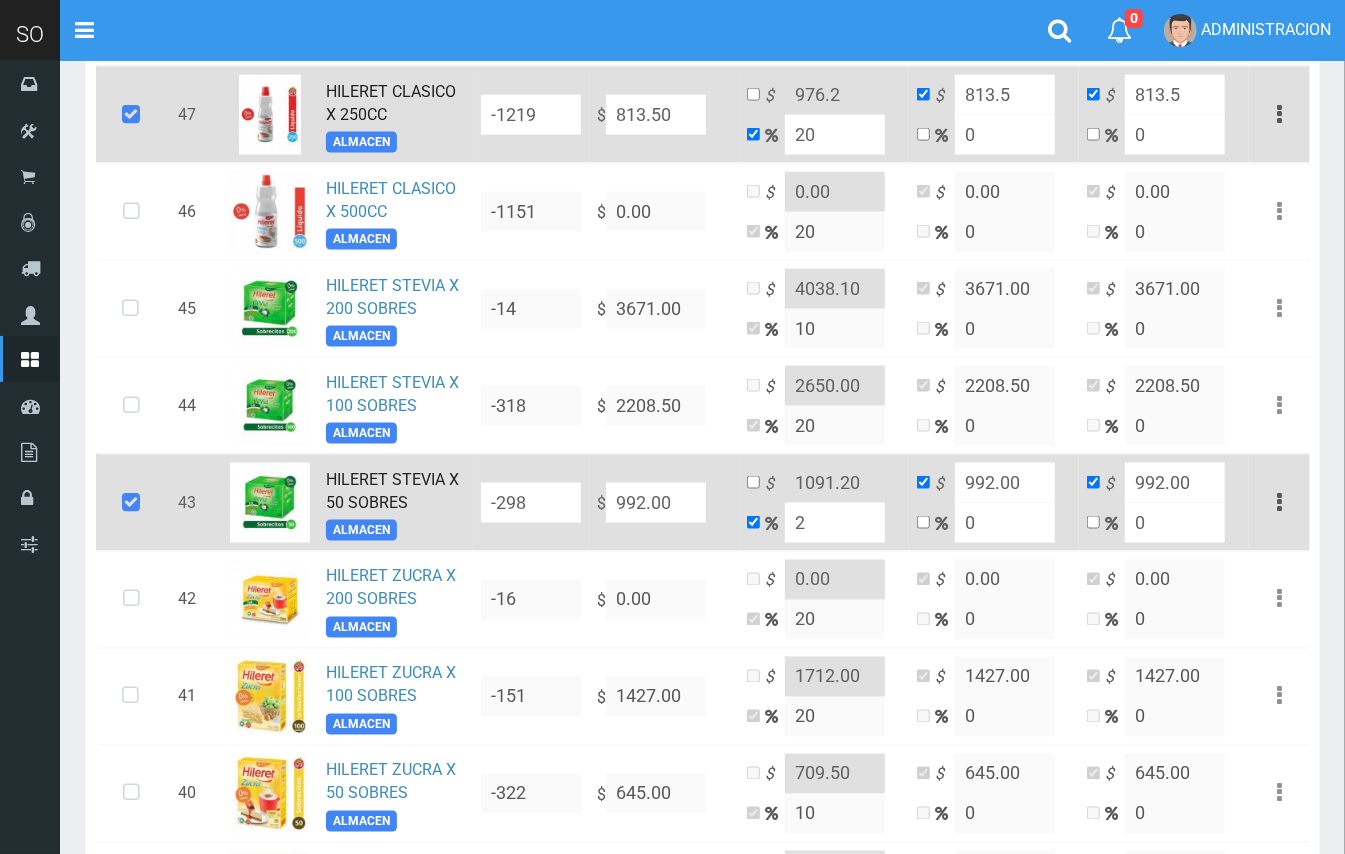 type on "1011.84" 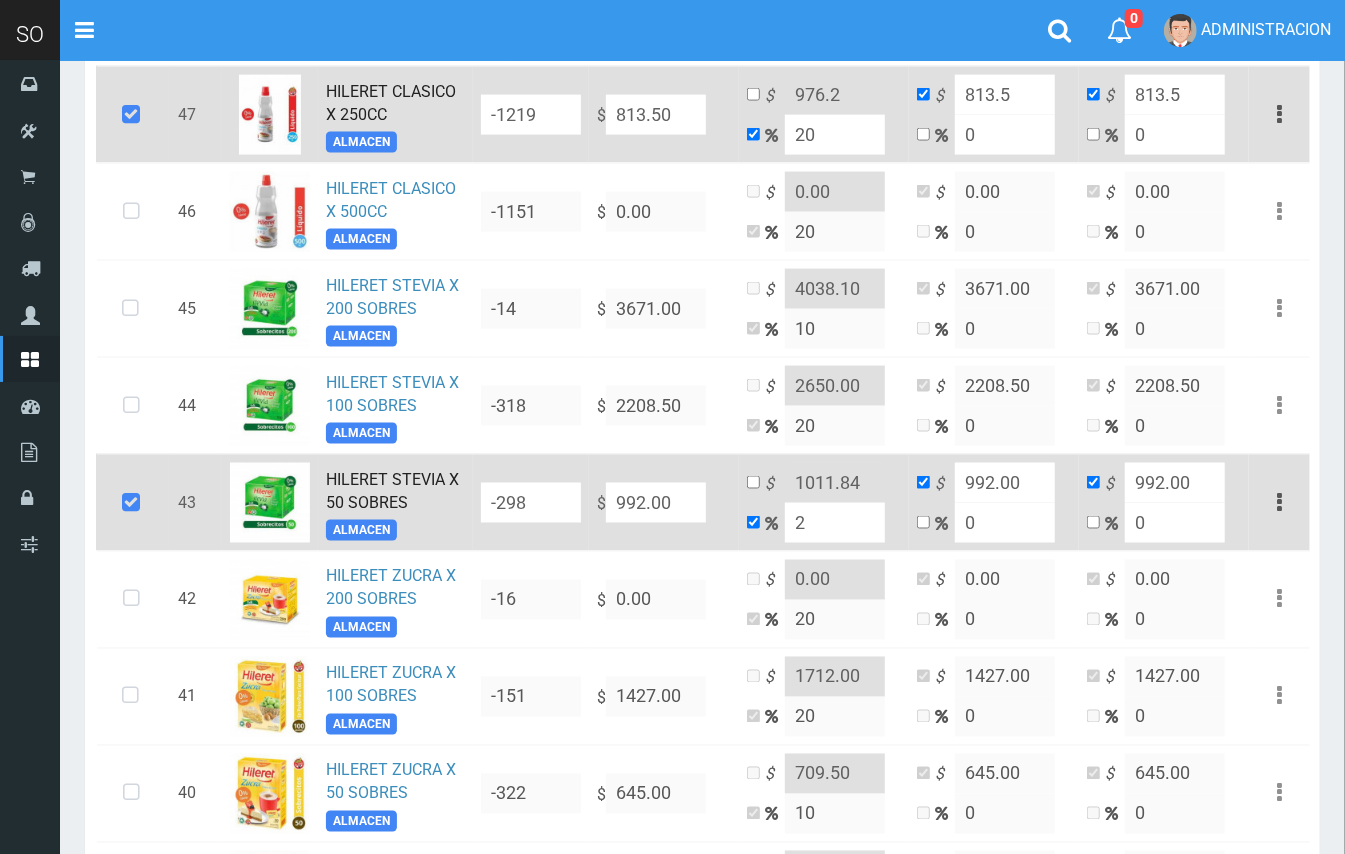 type on "20" 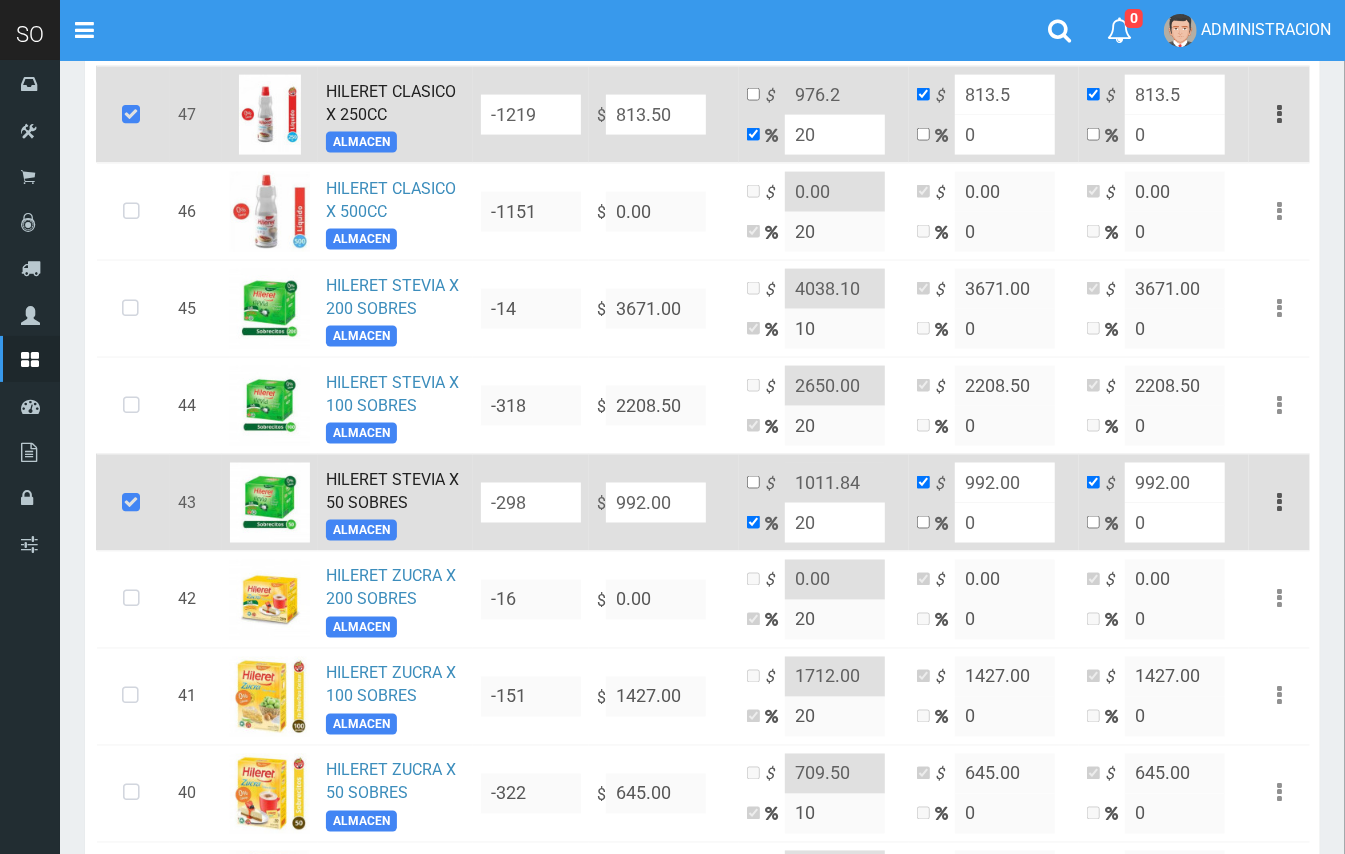 type on "1190.4" 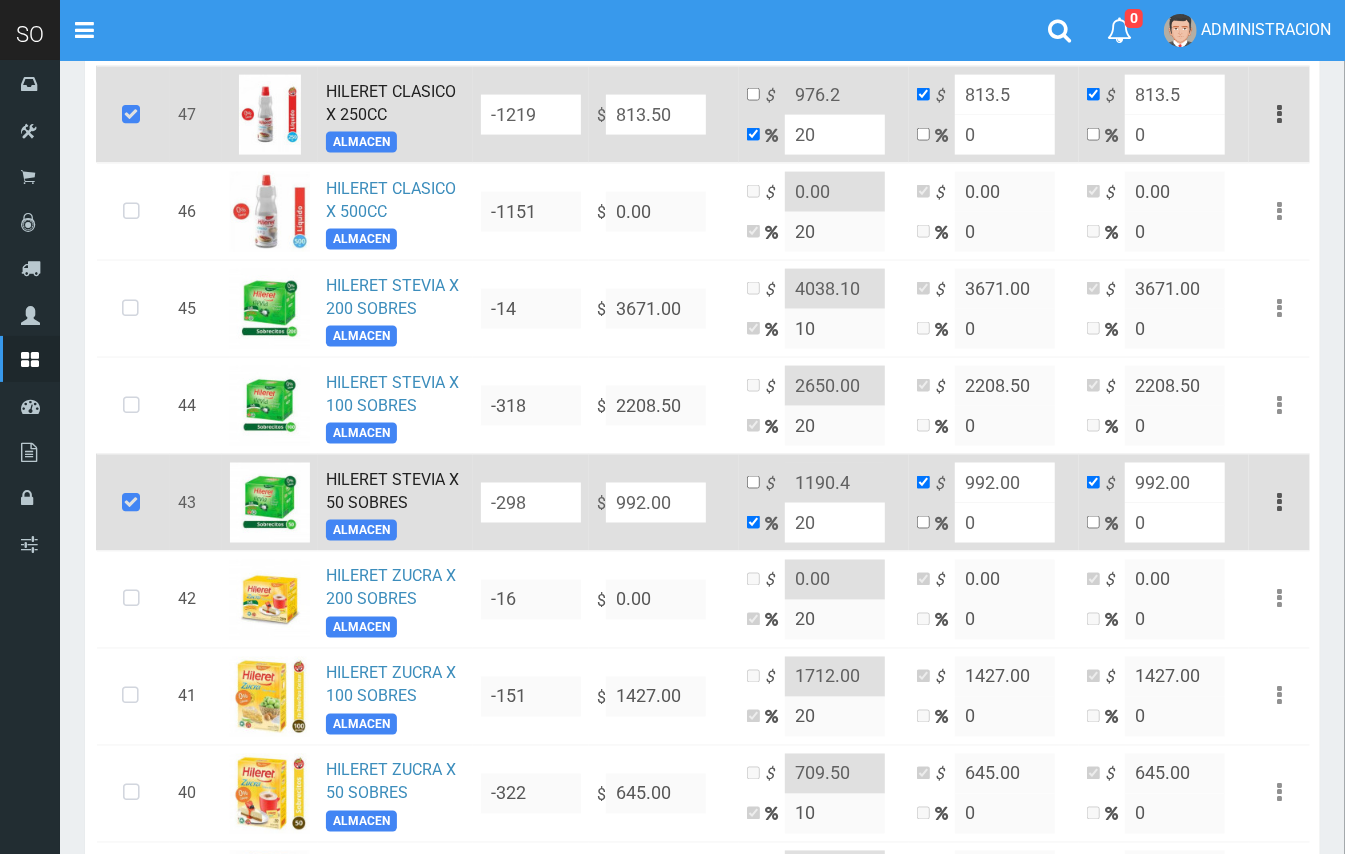 type on "20" 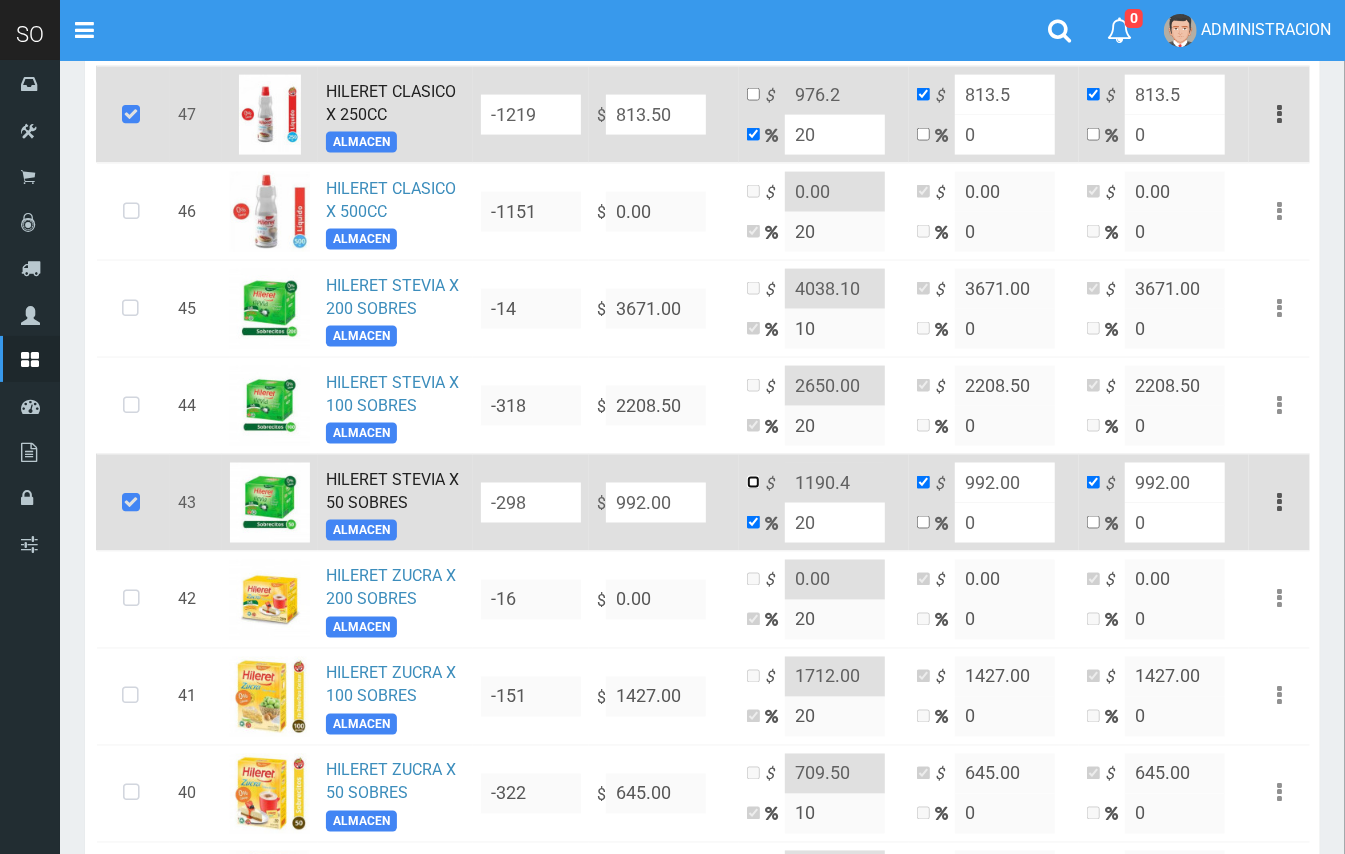 click at bounding box center [753, 482] 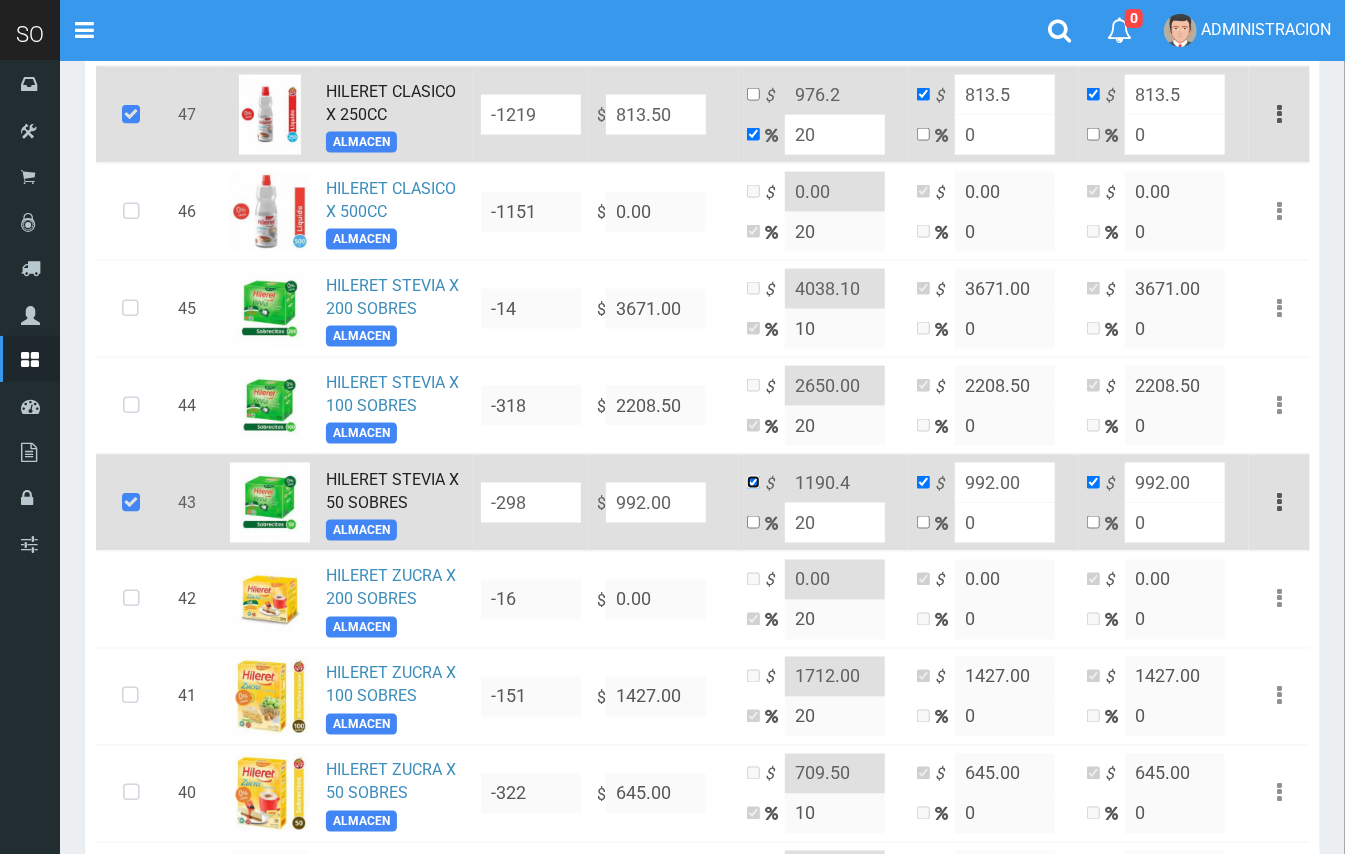 checkbox on "false" 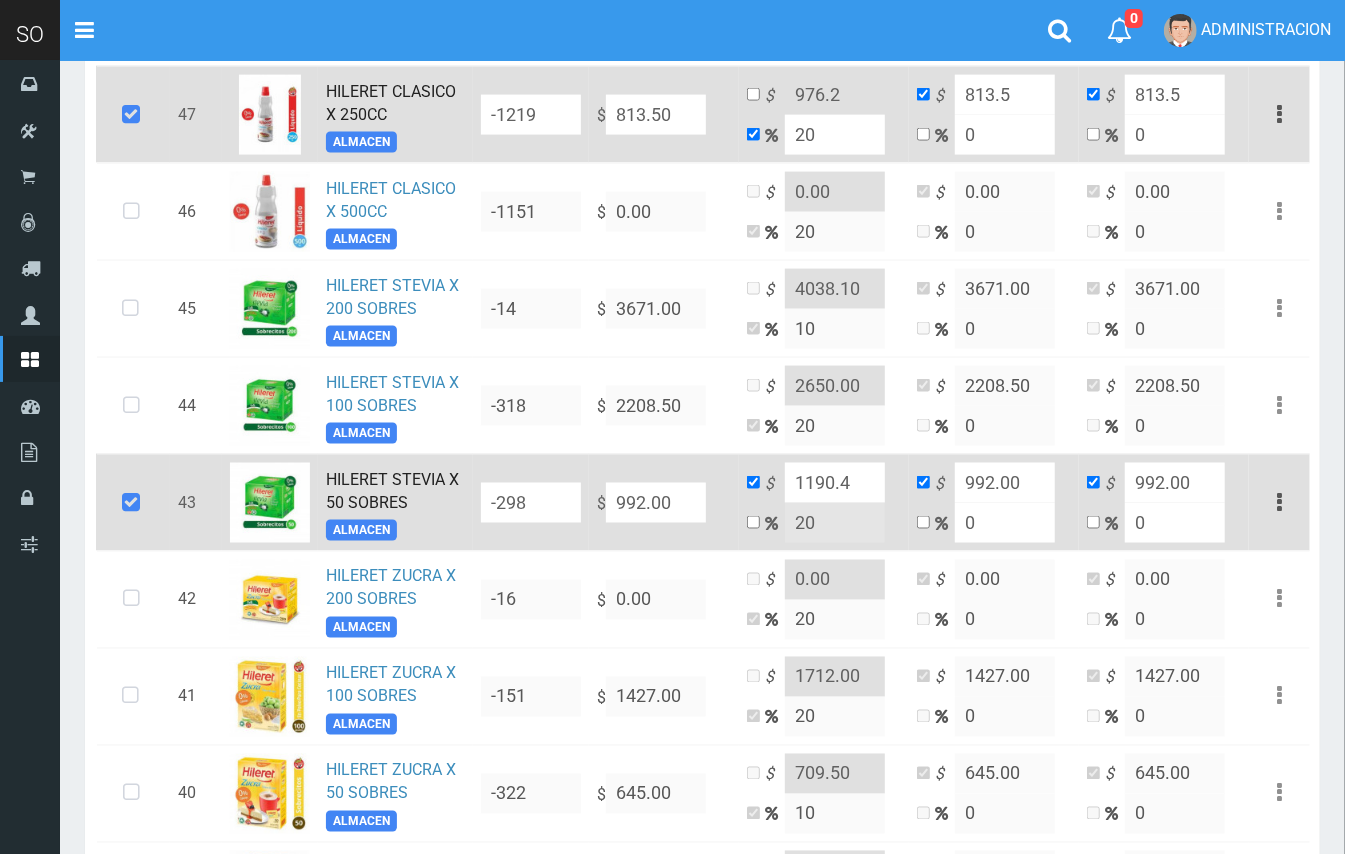click on "1190.4" at bounding box center (835, 483) 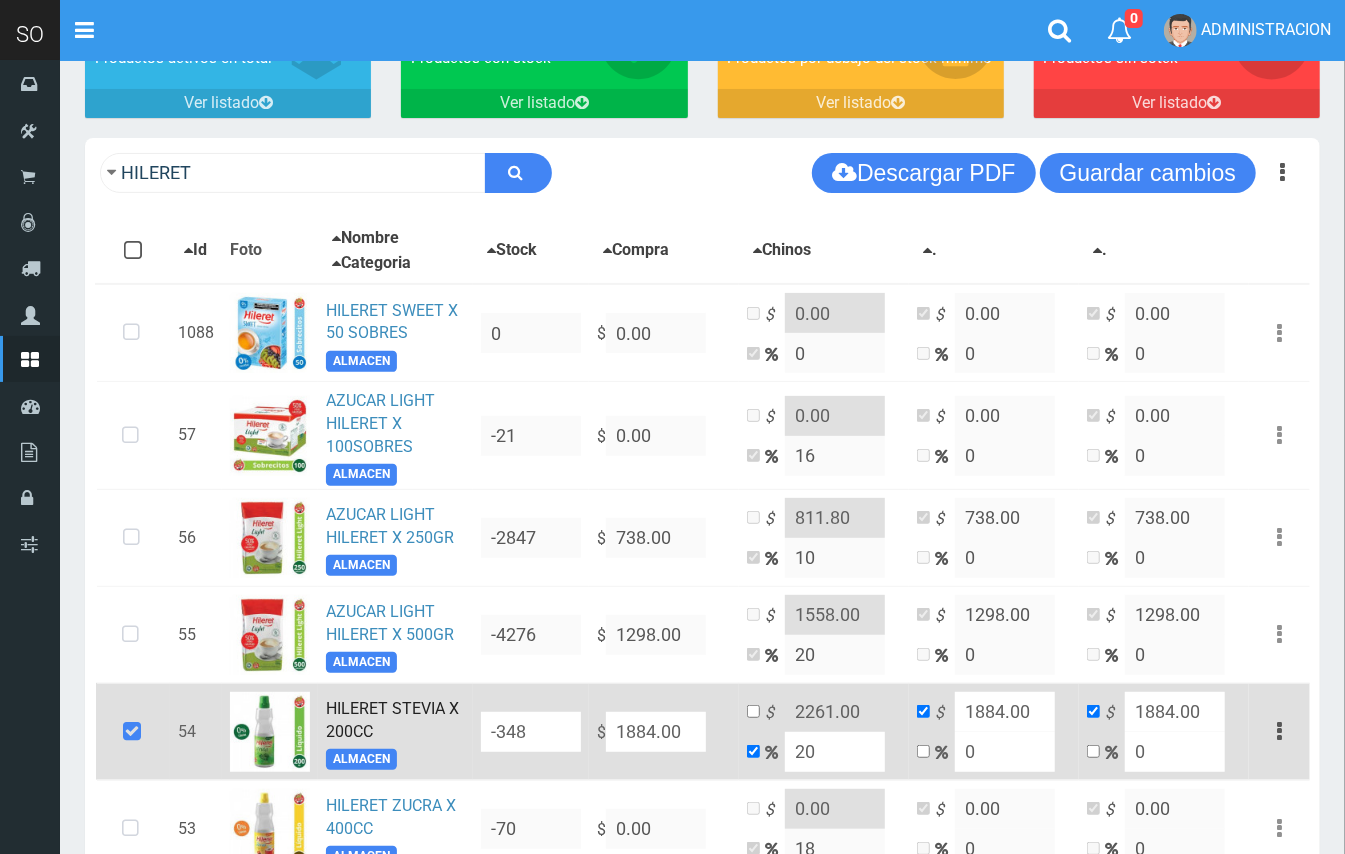 scroll, scrollTop: 174, scrollLeft: 0, axis: vertical 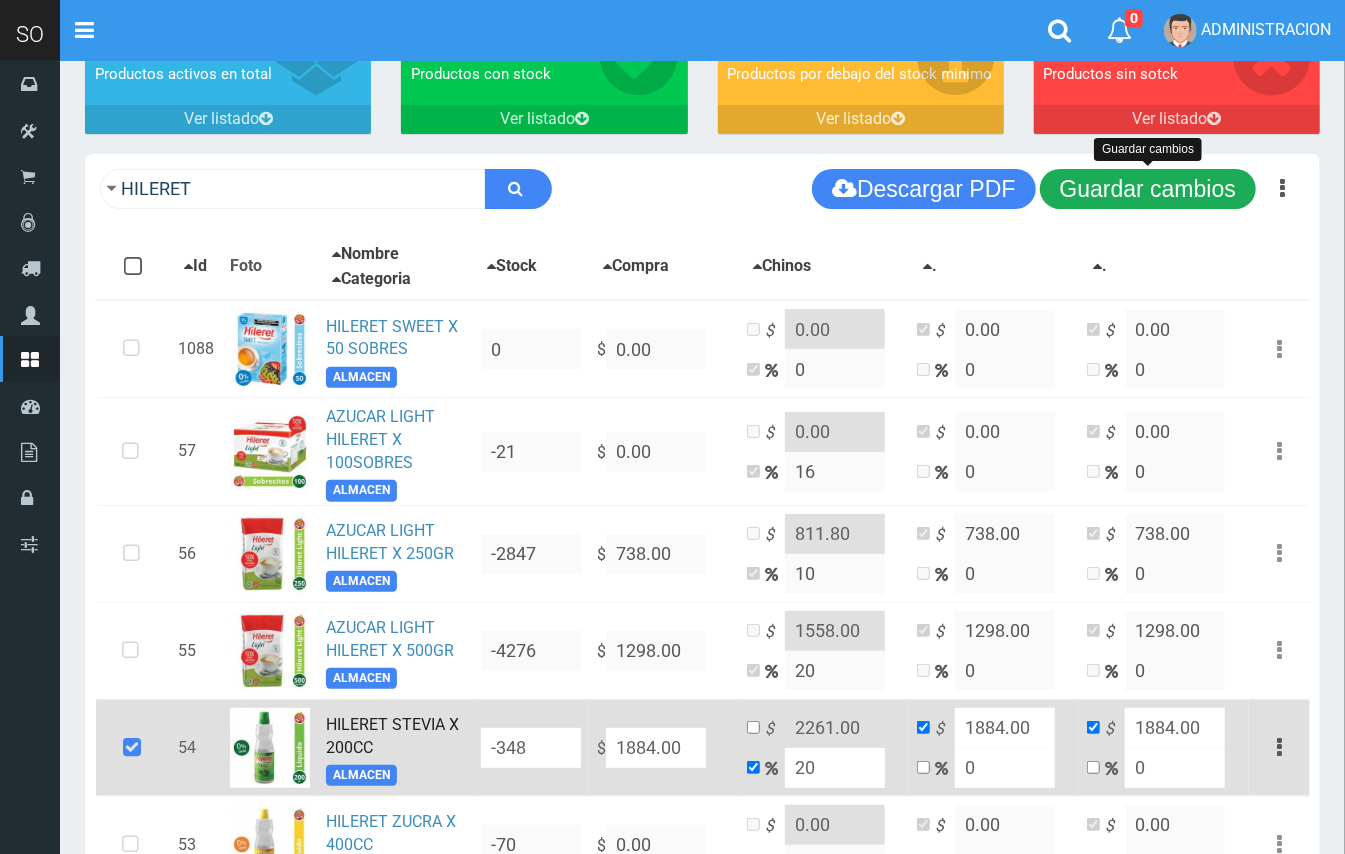 type on "1190.00" 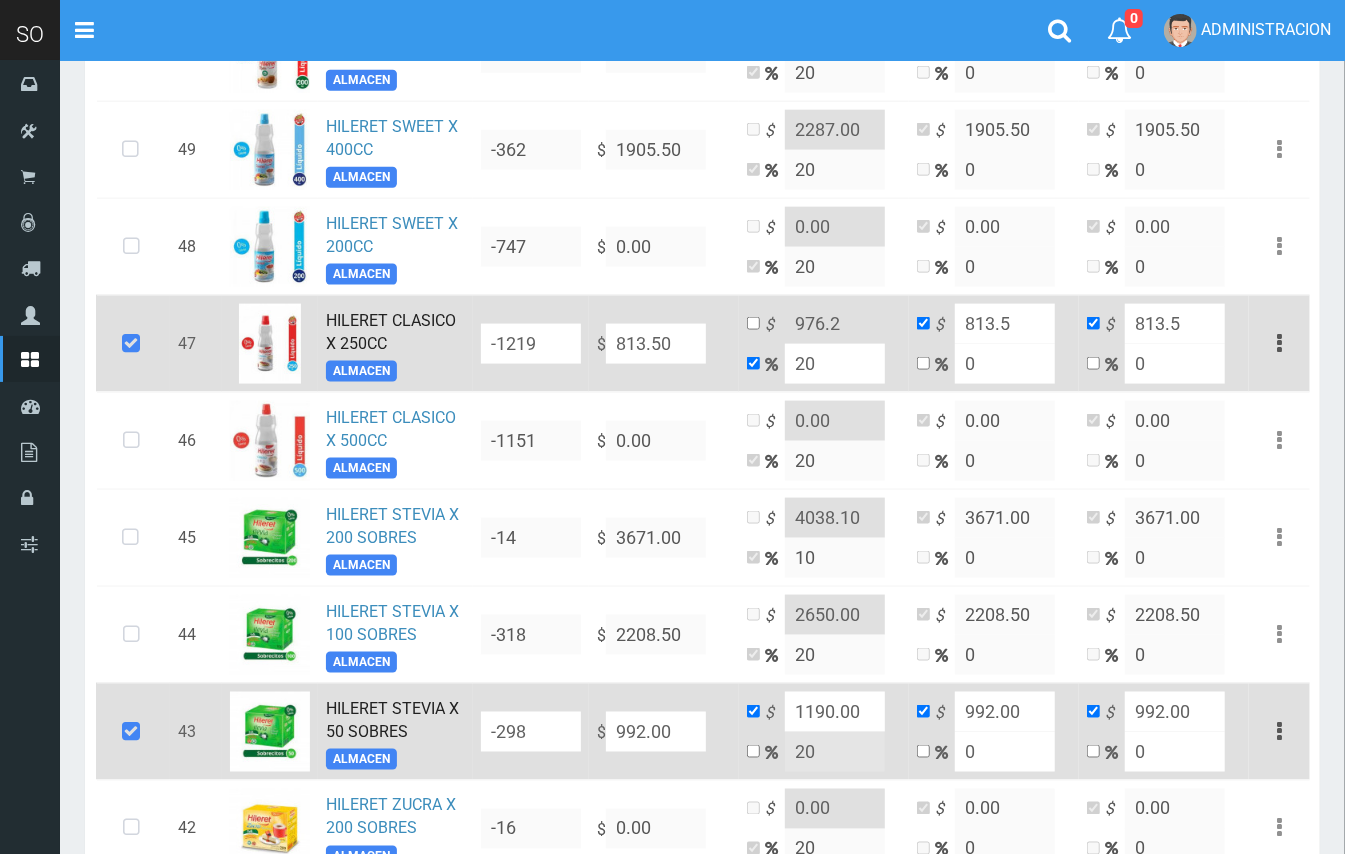scroll, scrollTop: 1277, scrollLeft: 0, axis: vertical 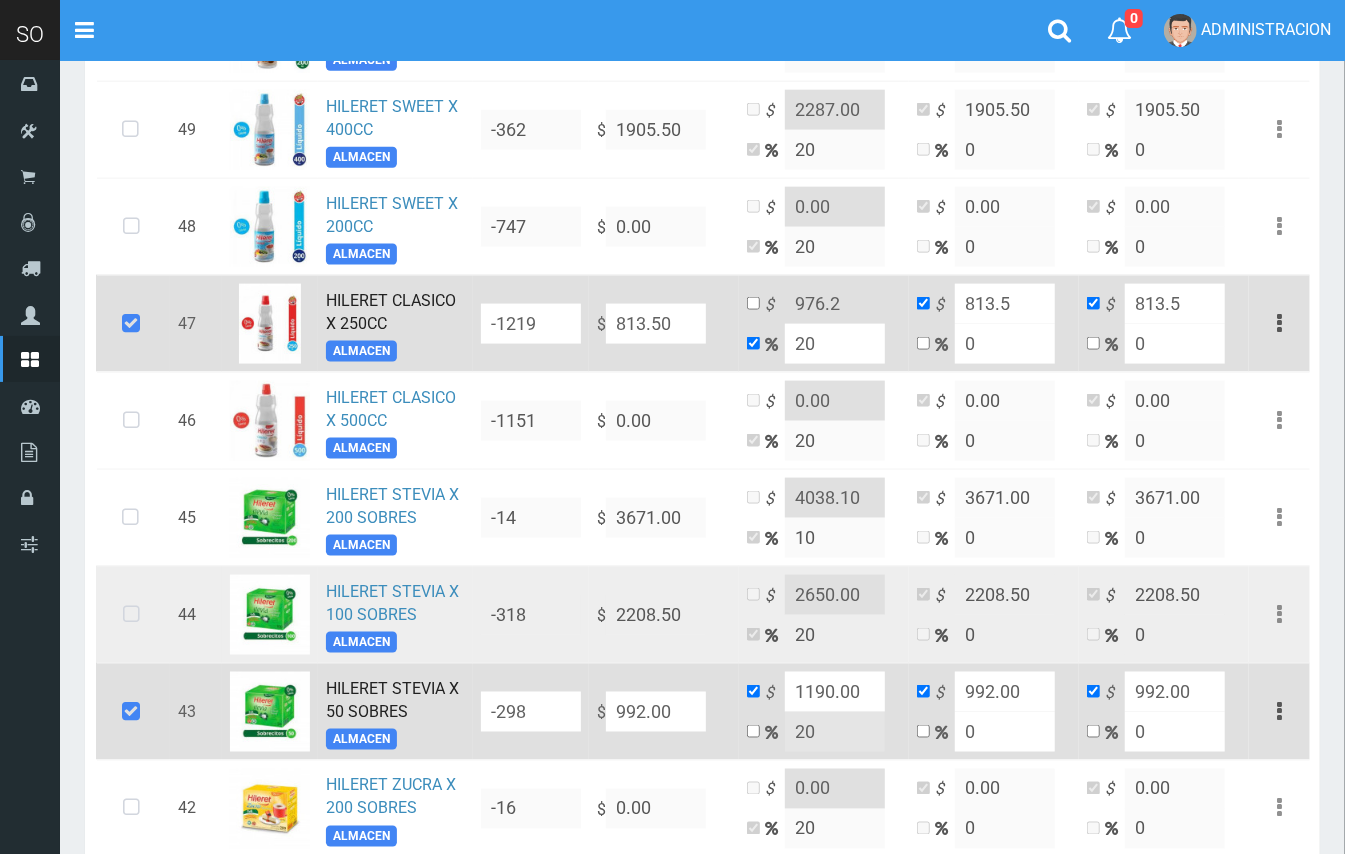 click at bounding box center (131, 615) 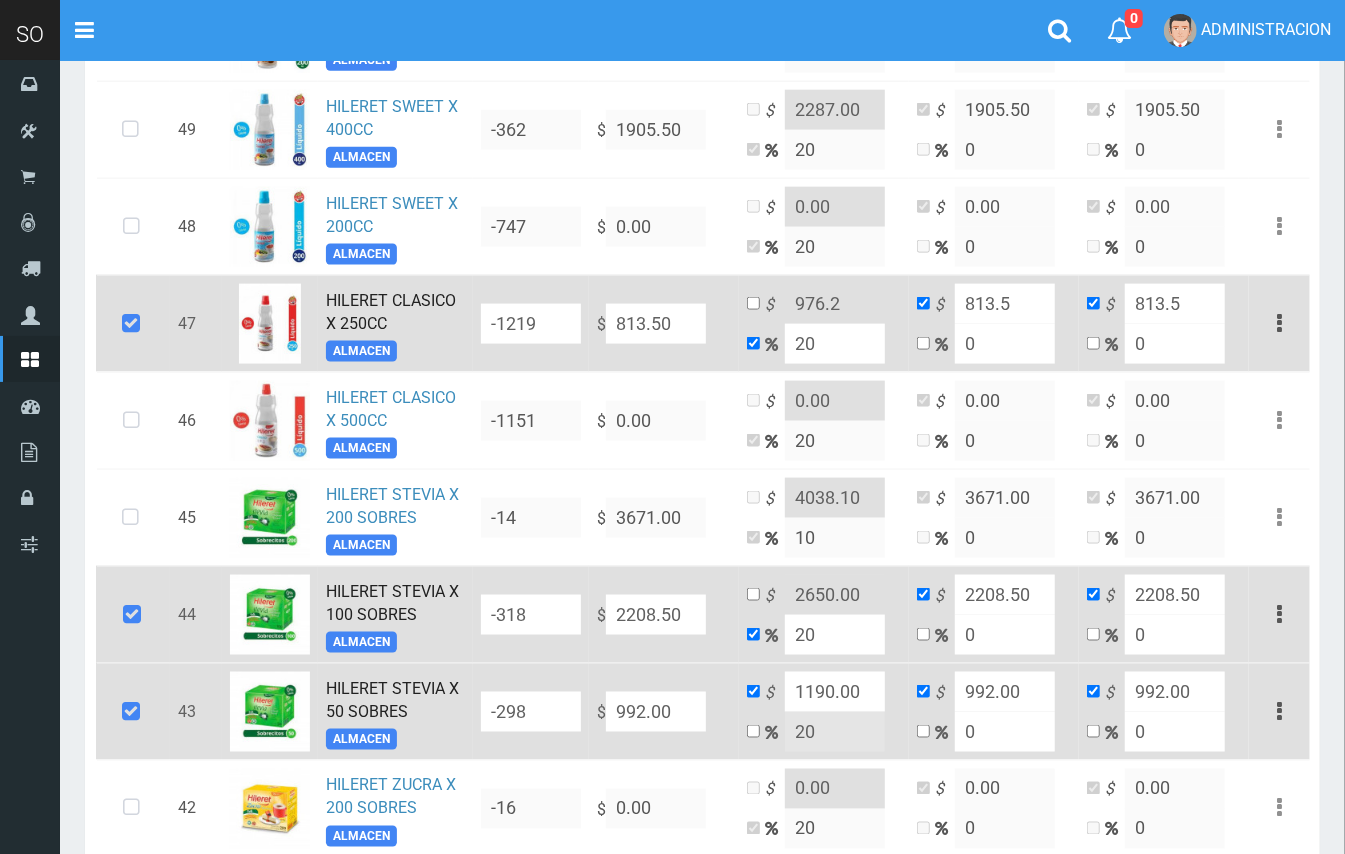 drag, startPoint x: 684, startPoint y: 620, endPoint x: 616, endPoint y: 617, distance: 68.06615 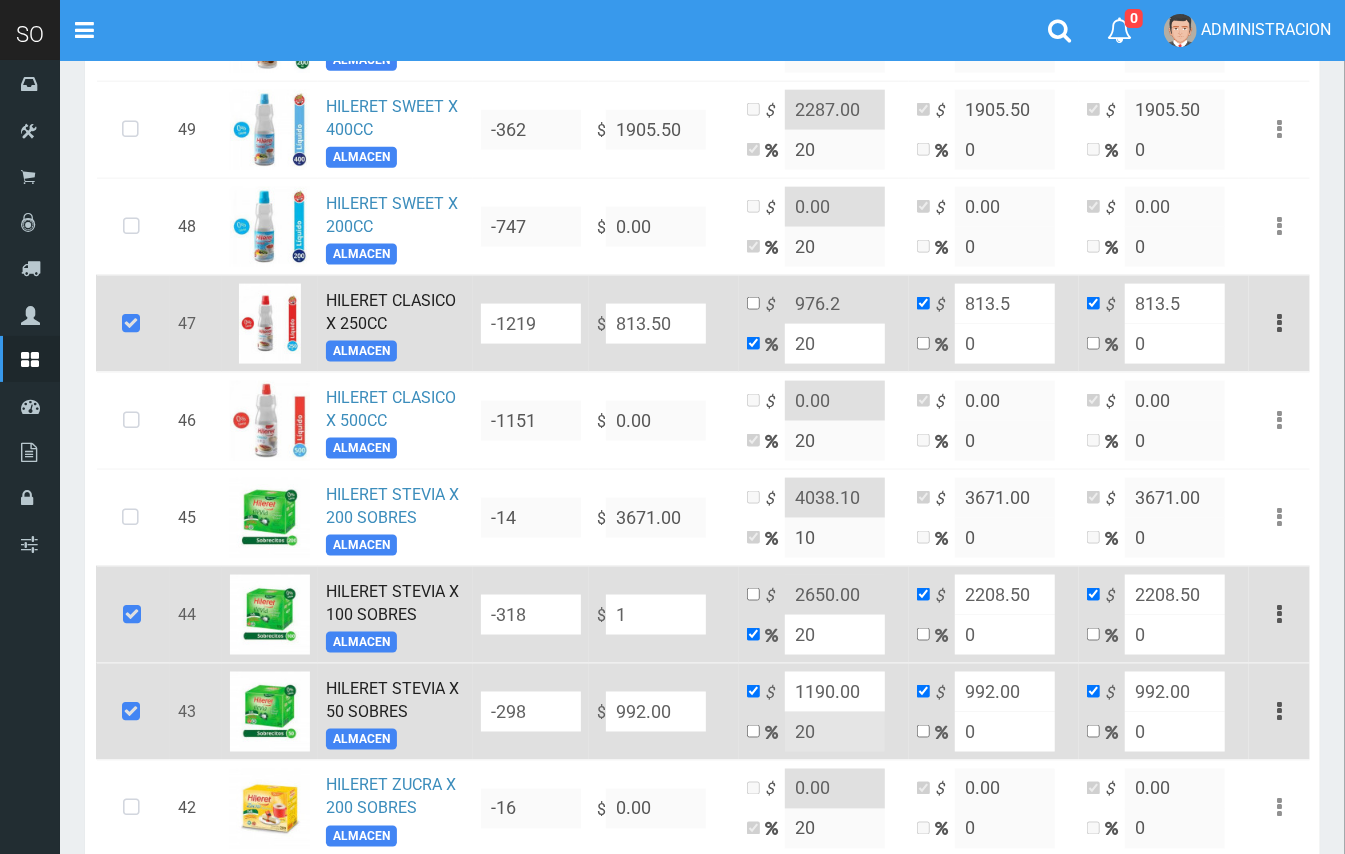 type on "1.2" 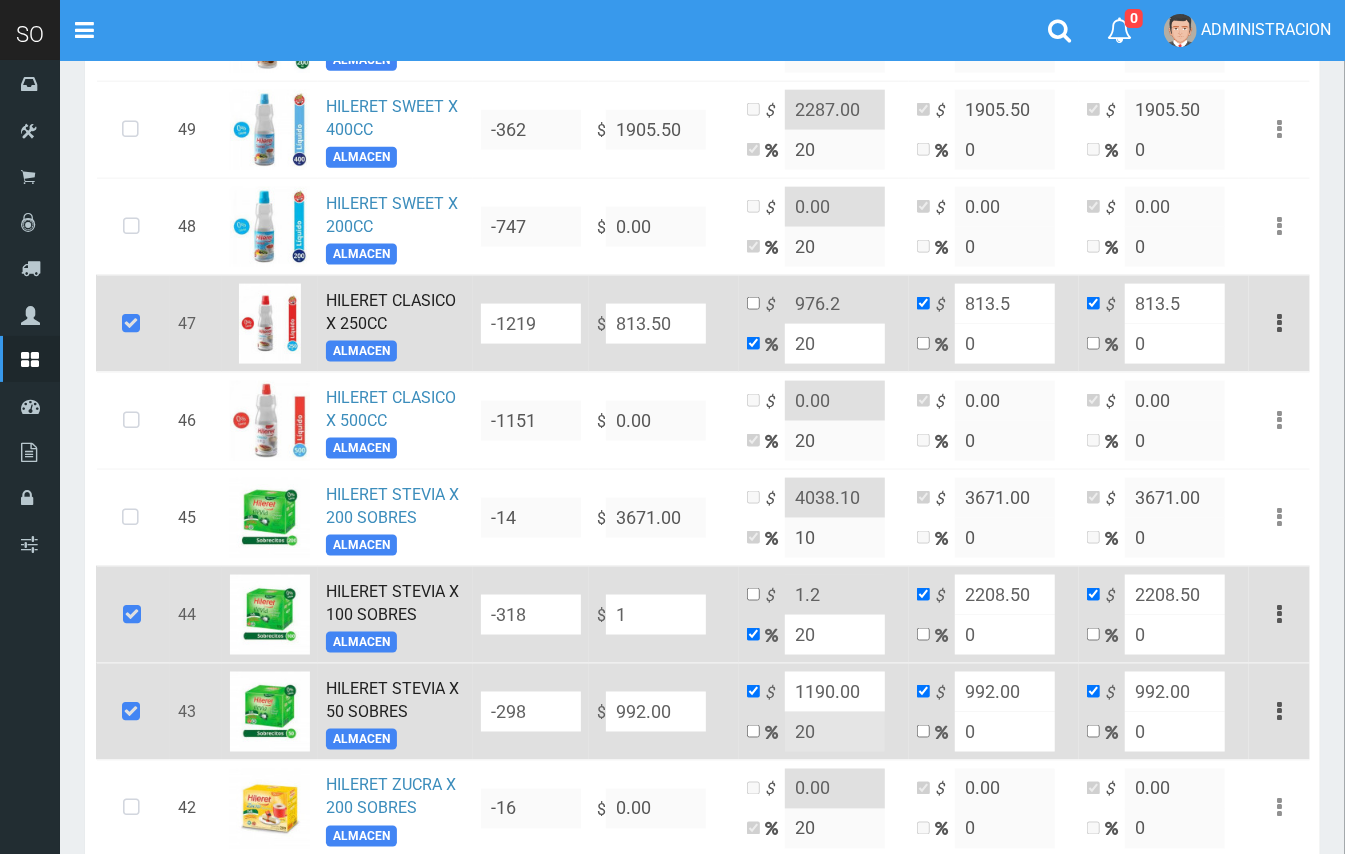 type on "1" 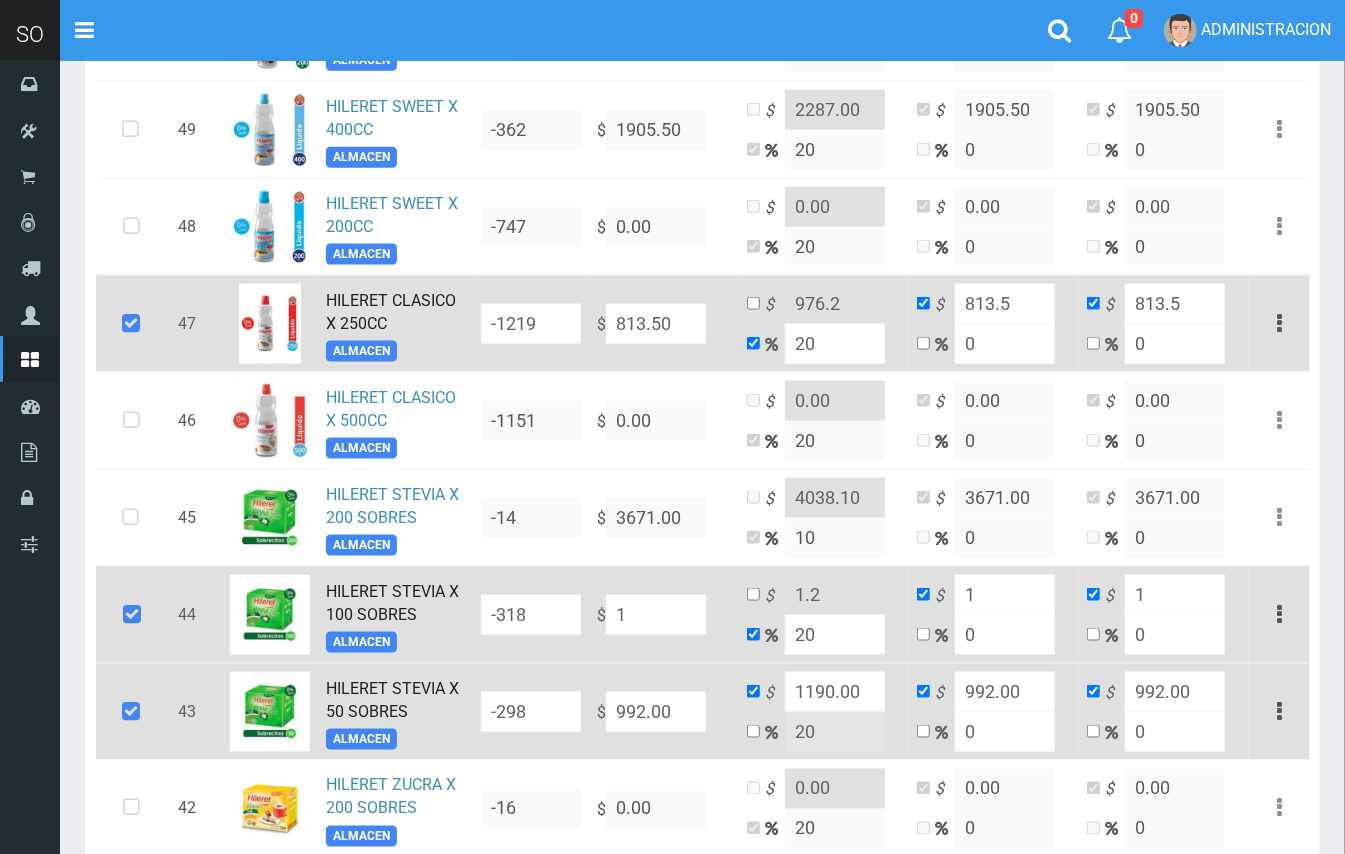 type on "17" 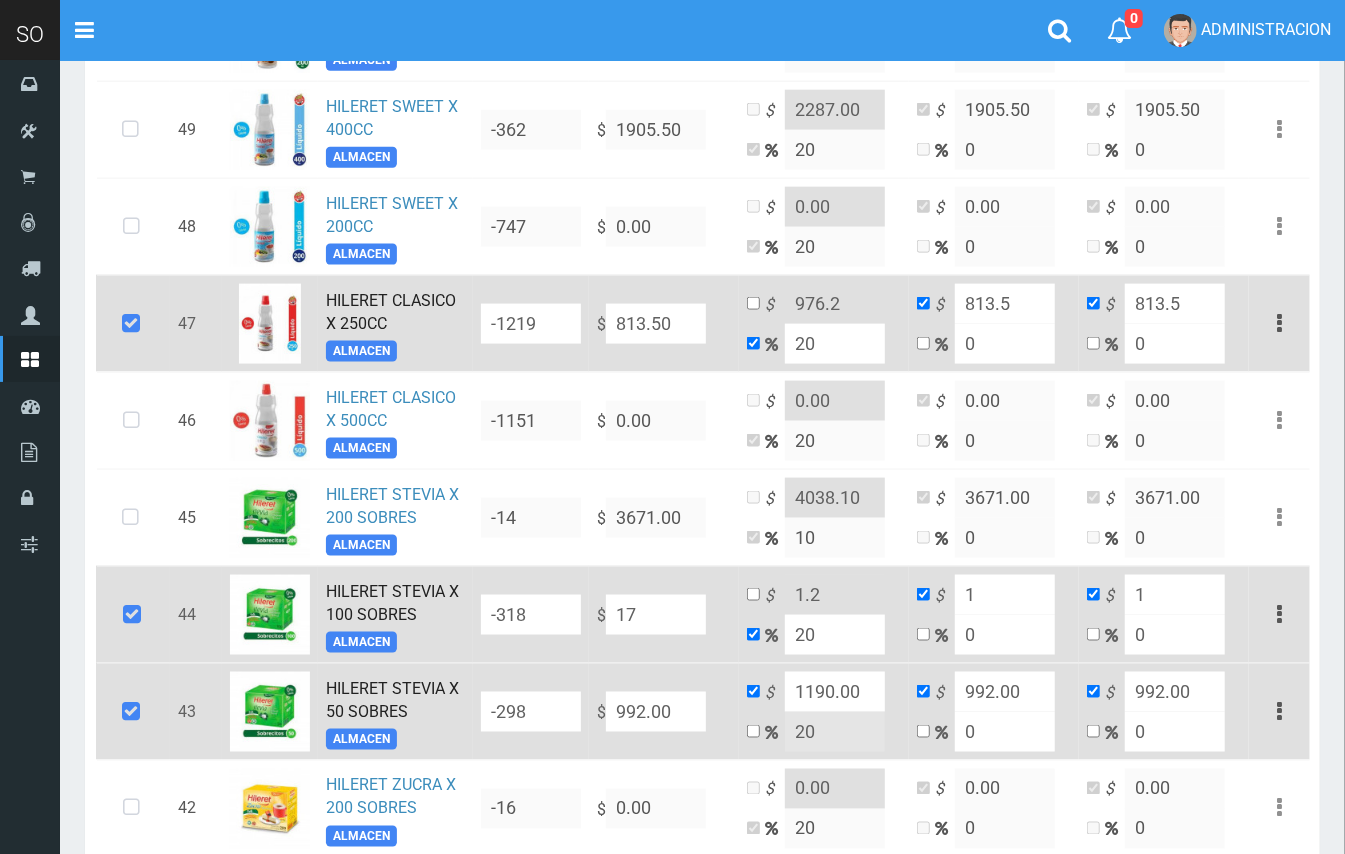 type on "20.4" 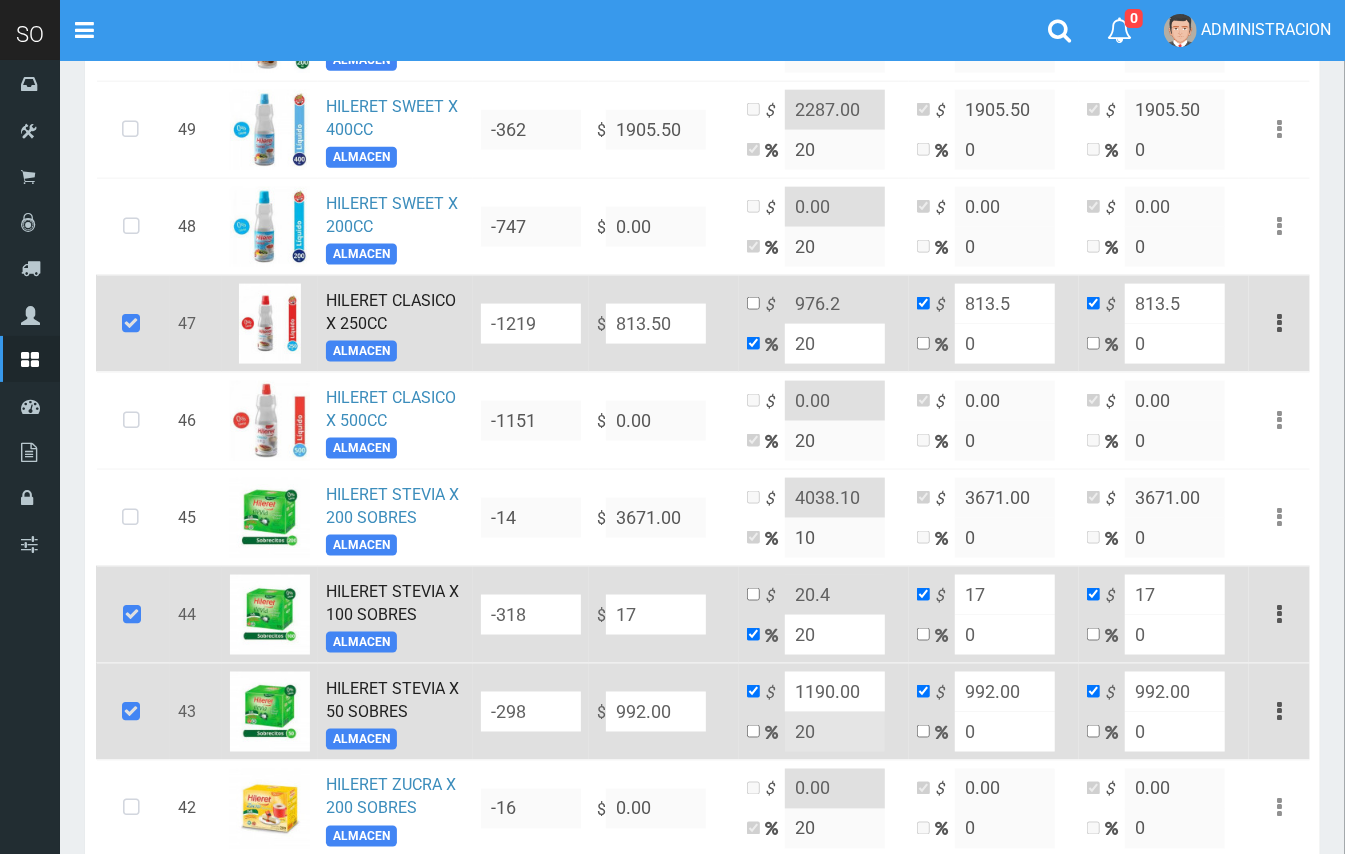 type on "172" 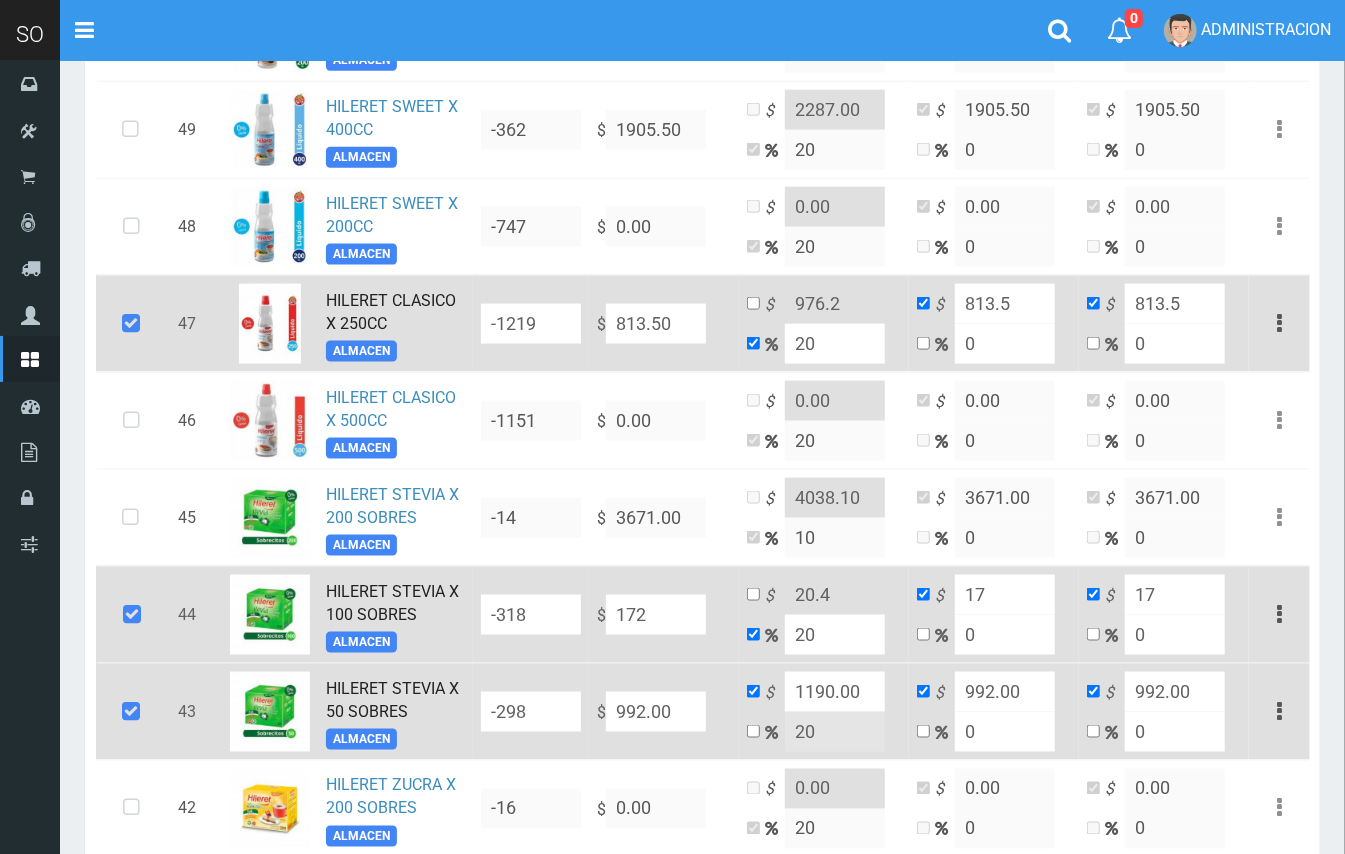 type on "206.4" 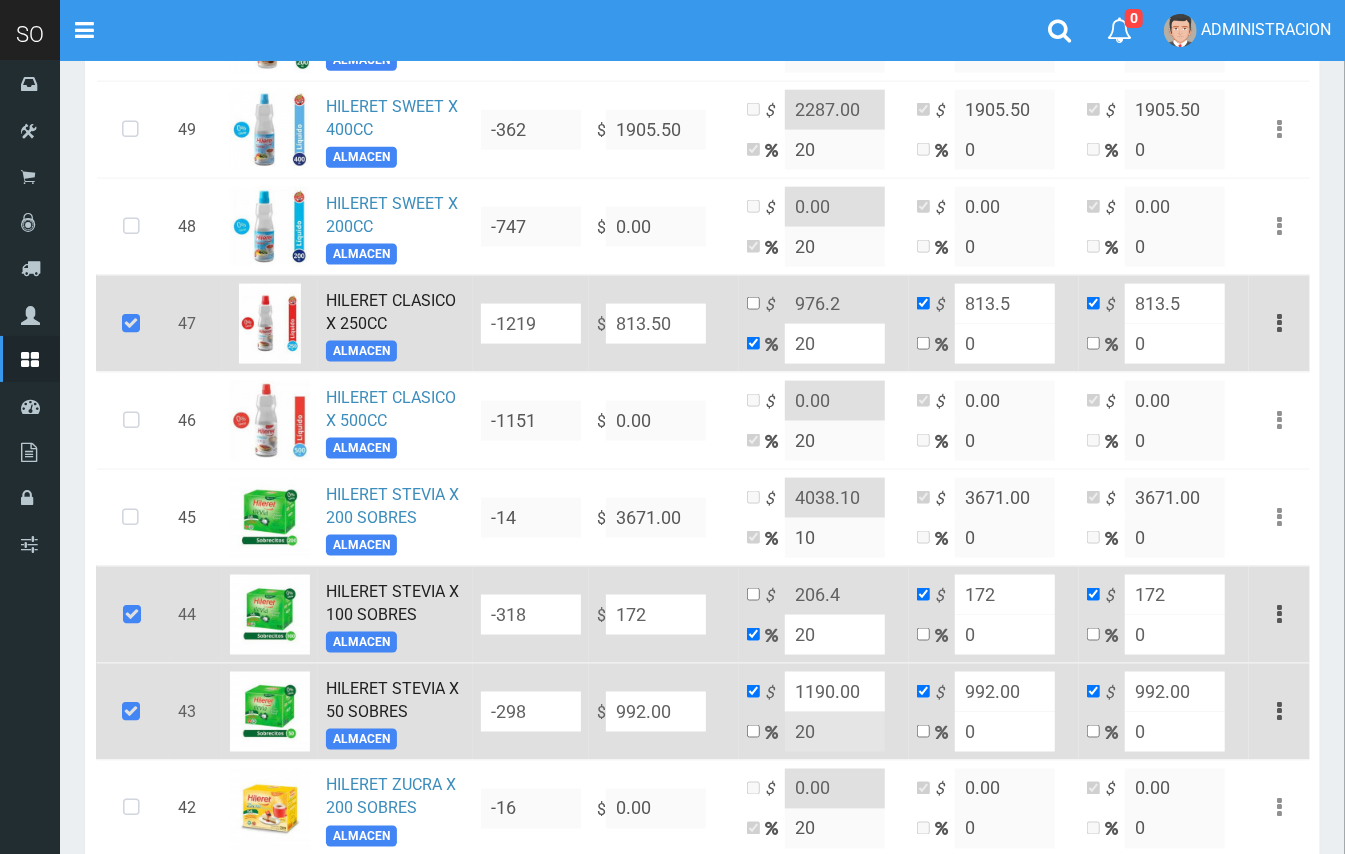 type on "1722" 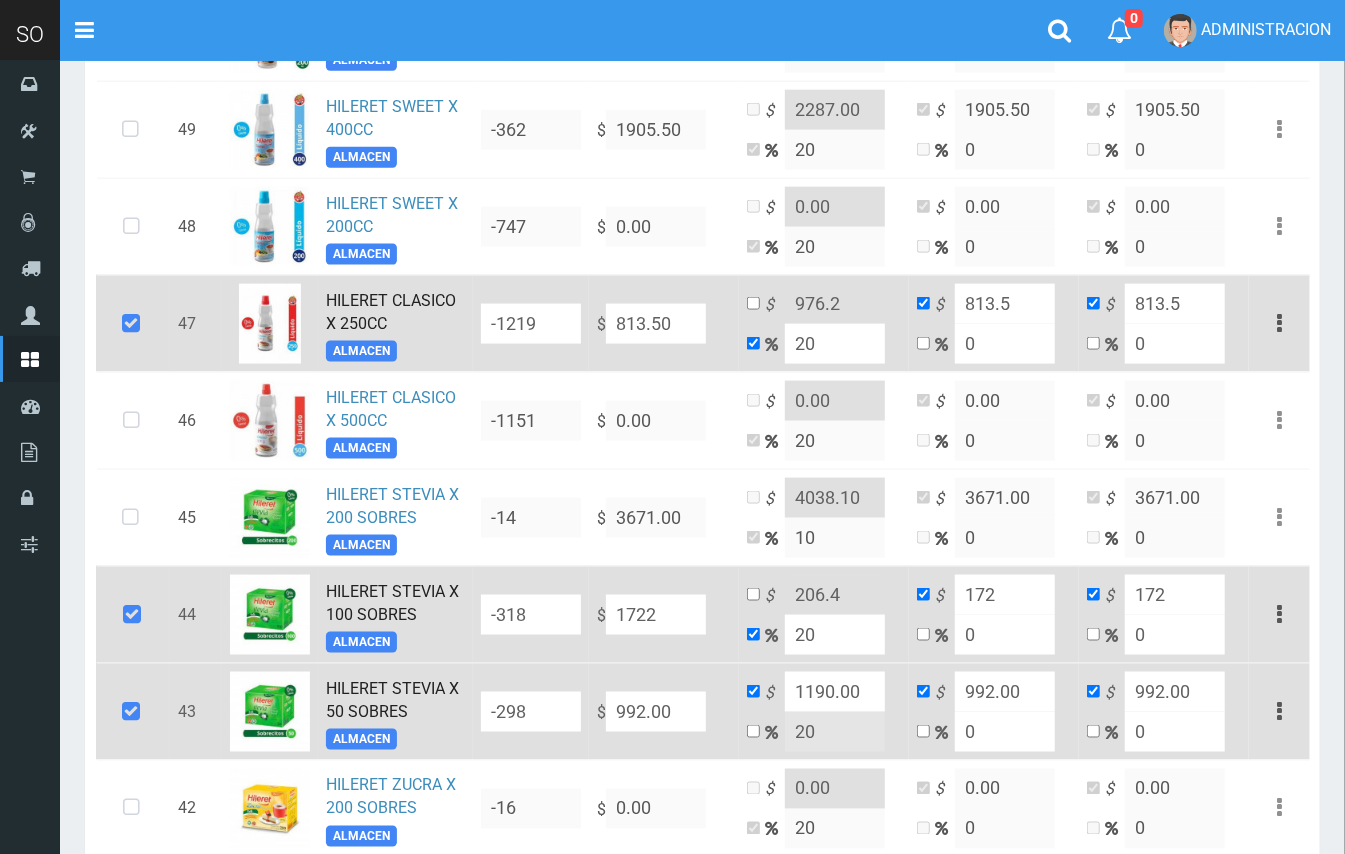 type on "2066.4" 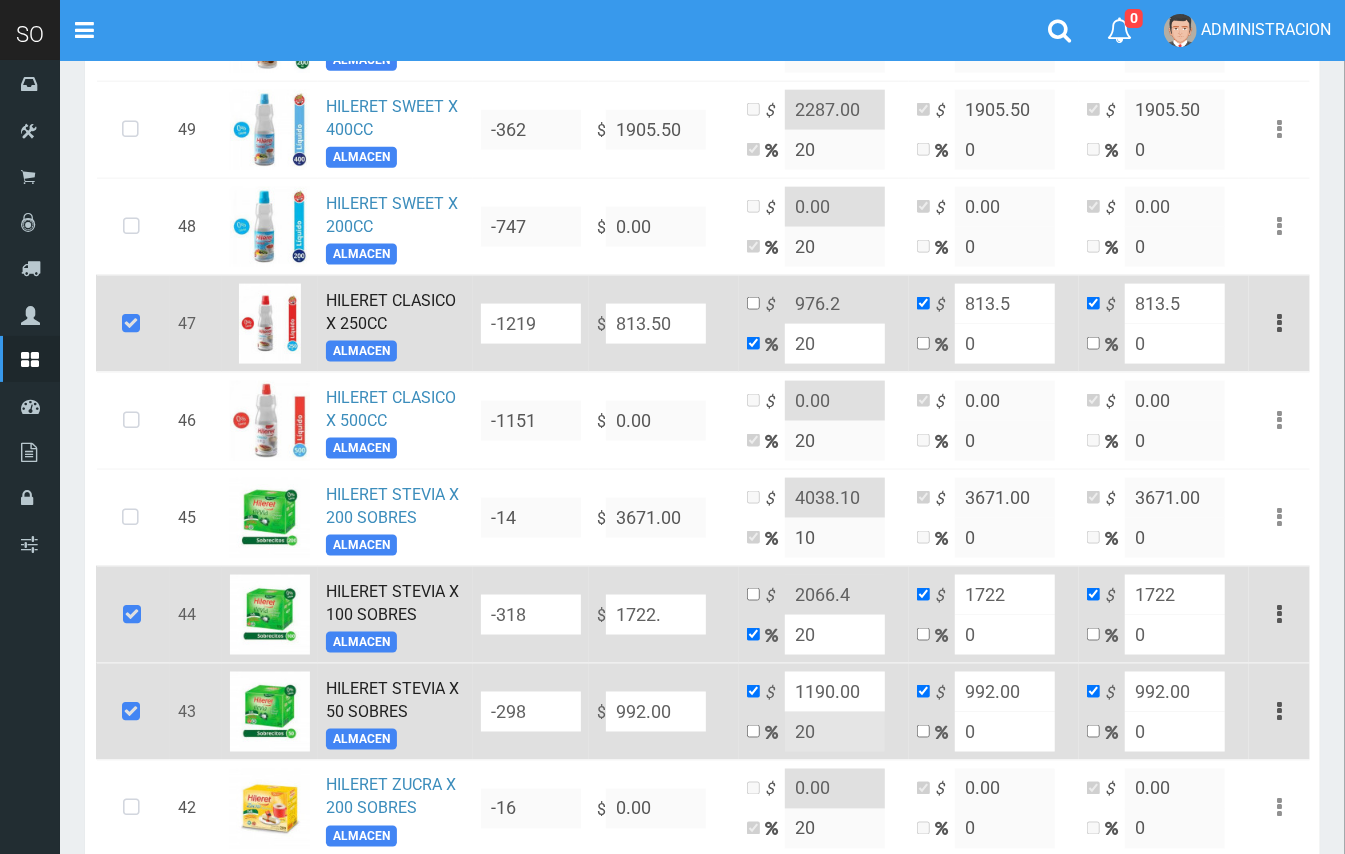 type on "1722.5" 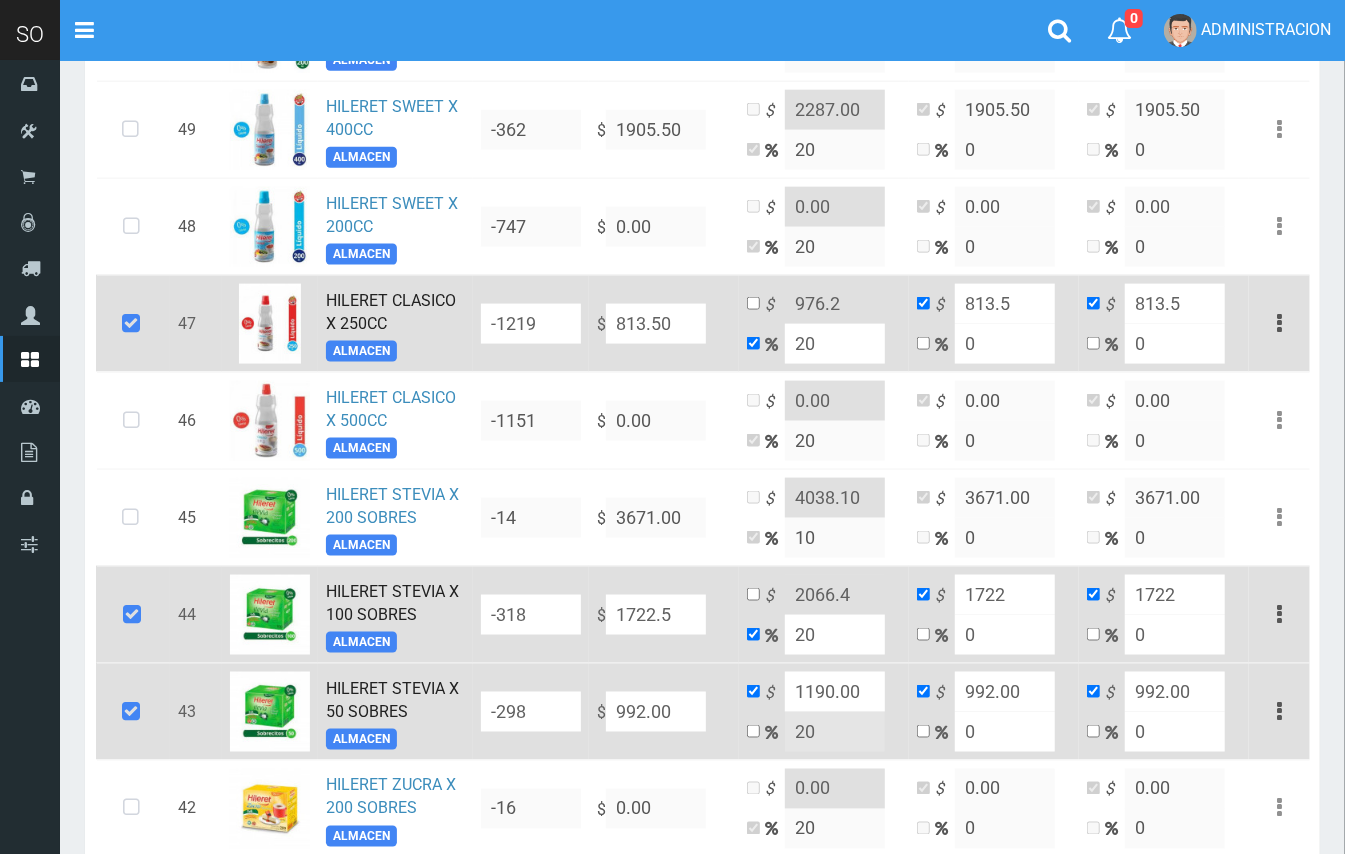 type on "2067" 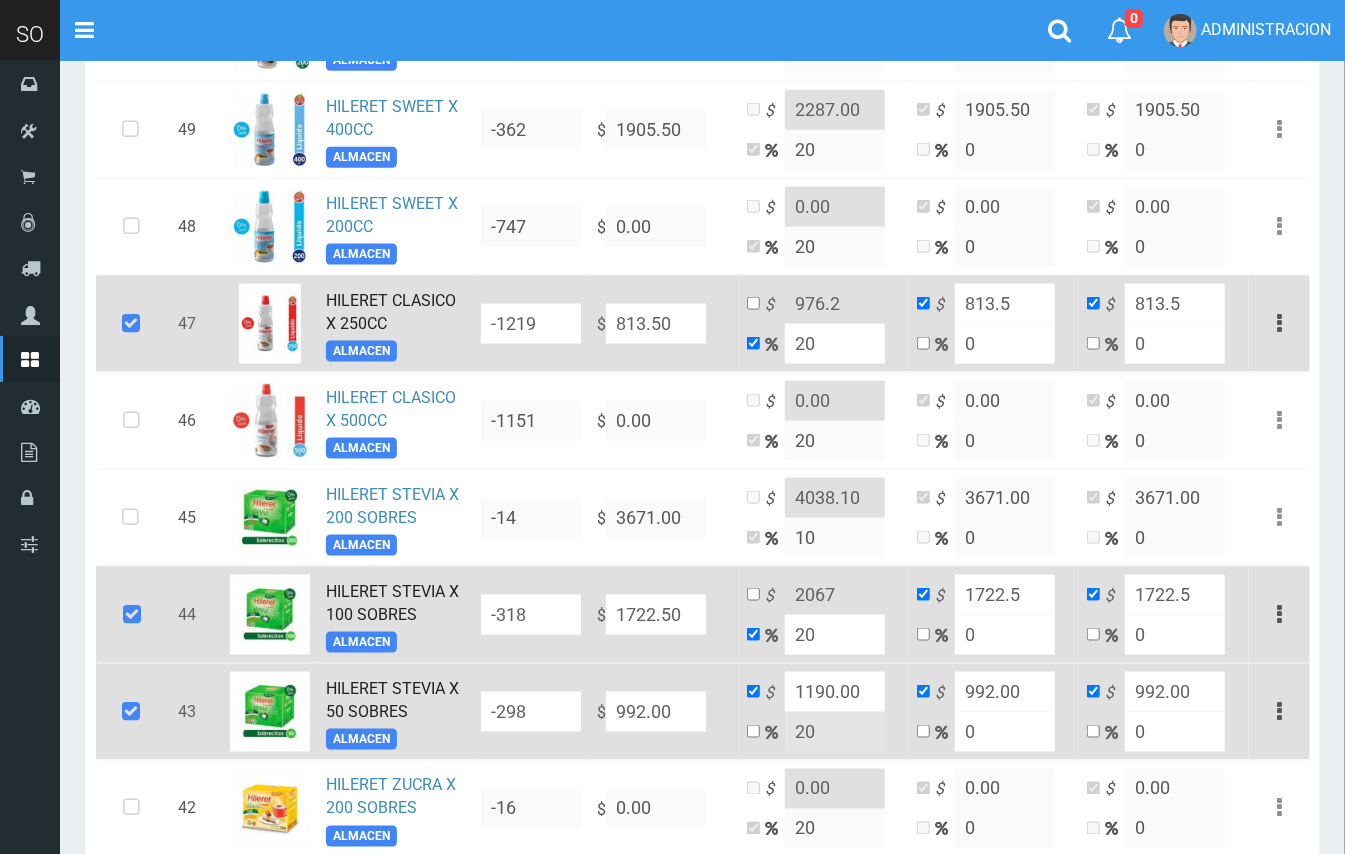 type on "1722.50" 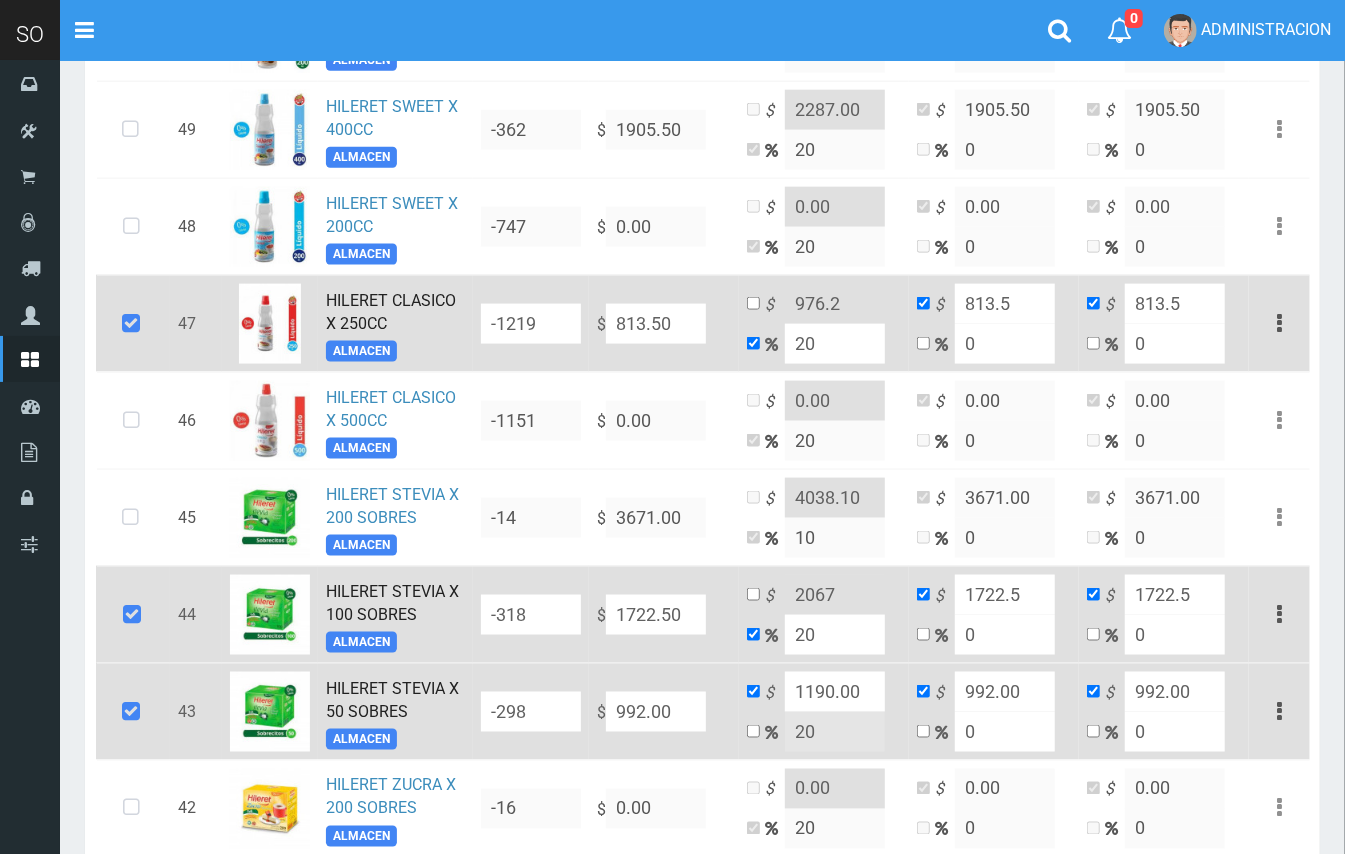 drag, startPoint x: 829, startPoint y: 648, endPoint x: 789, endPoint y: 641, distance: 40.60788 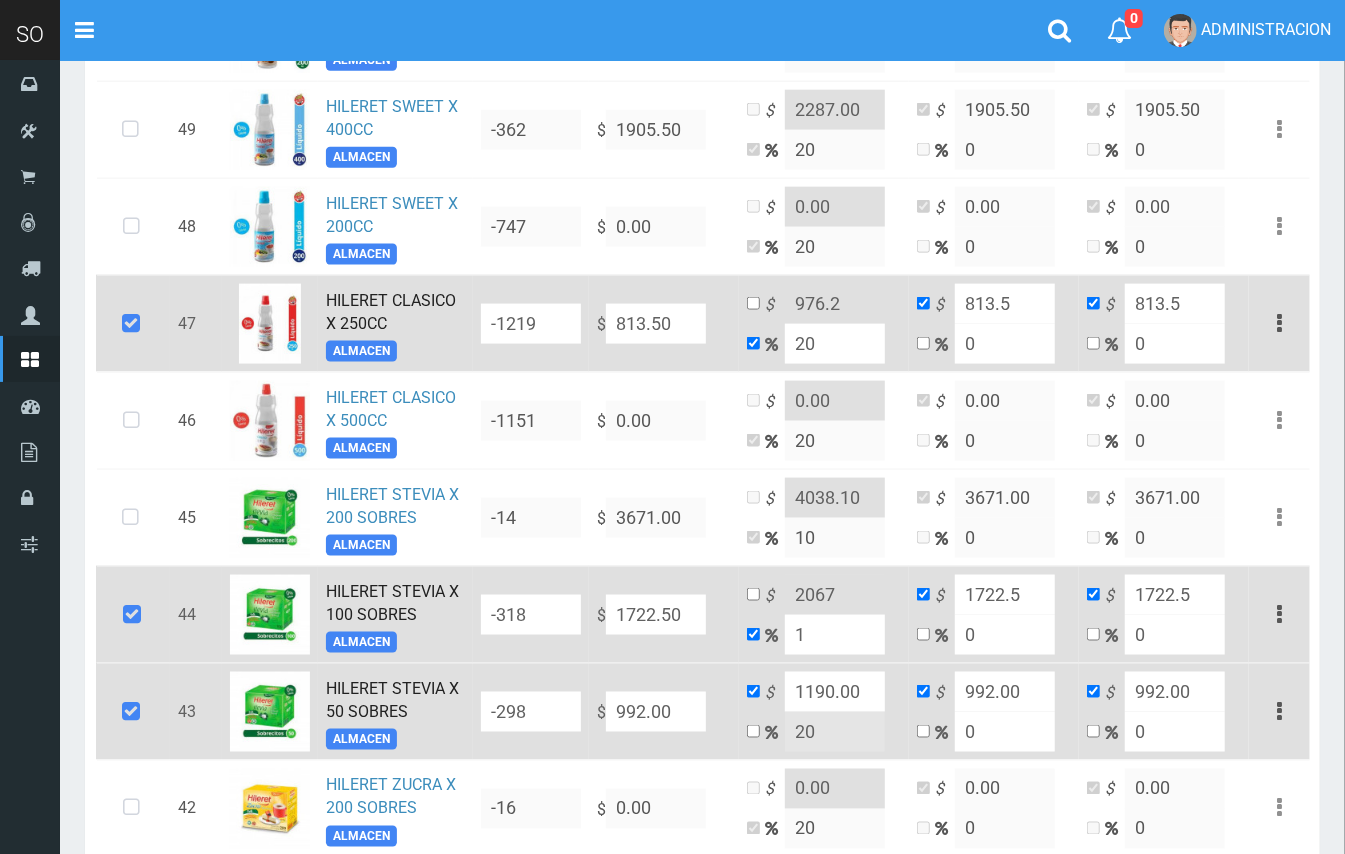 type on "1739.725" 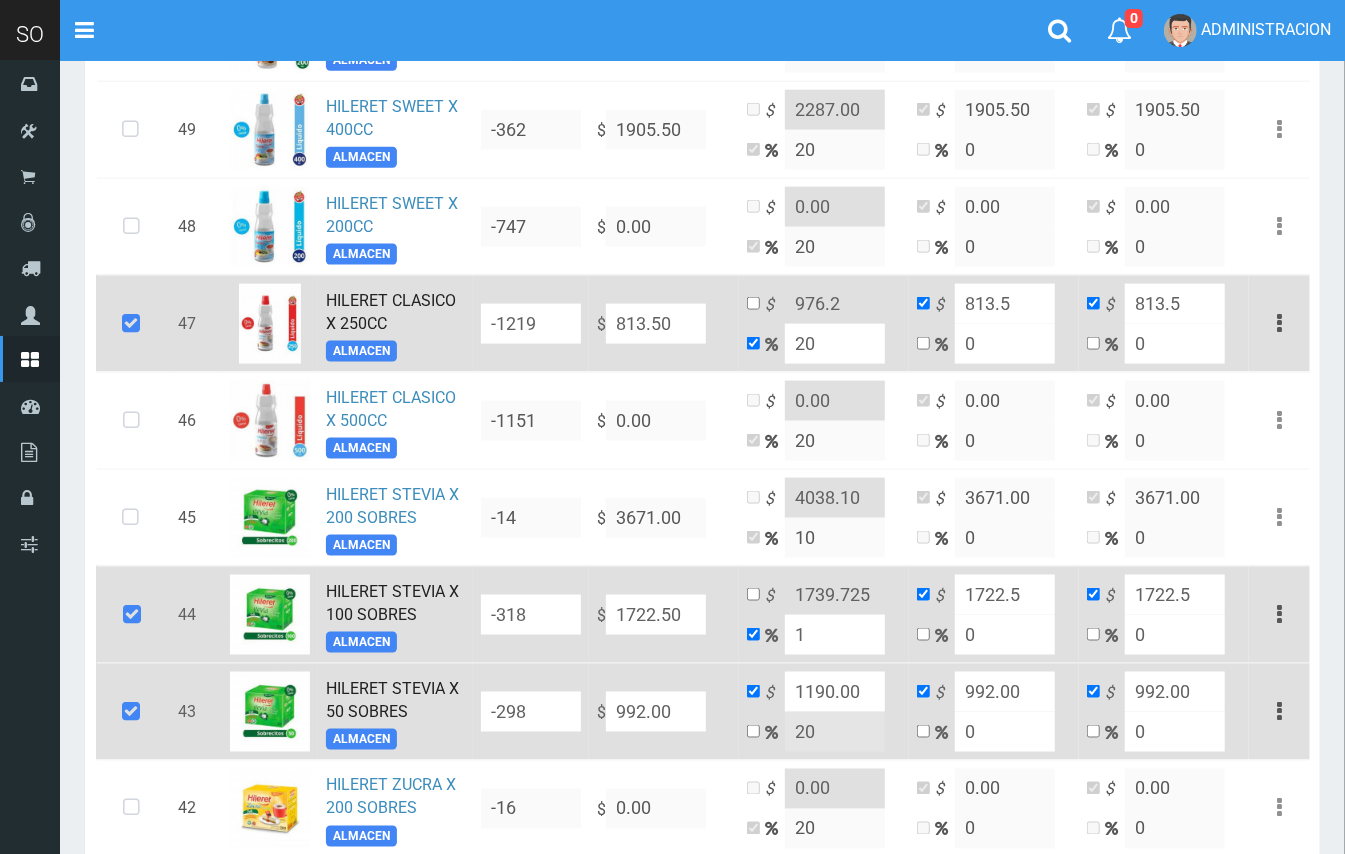 type on "10" 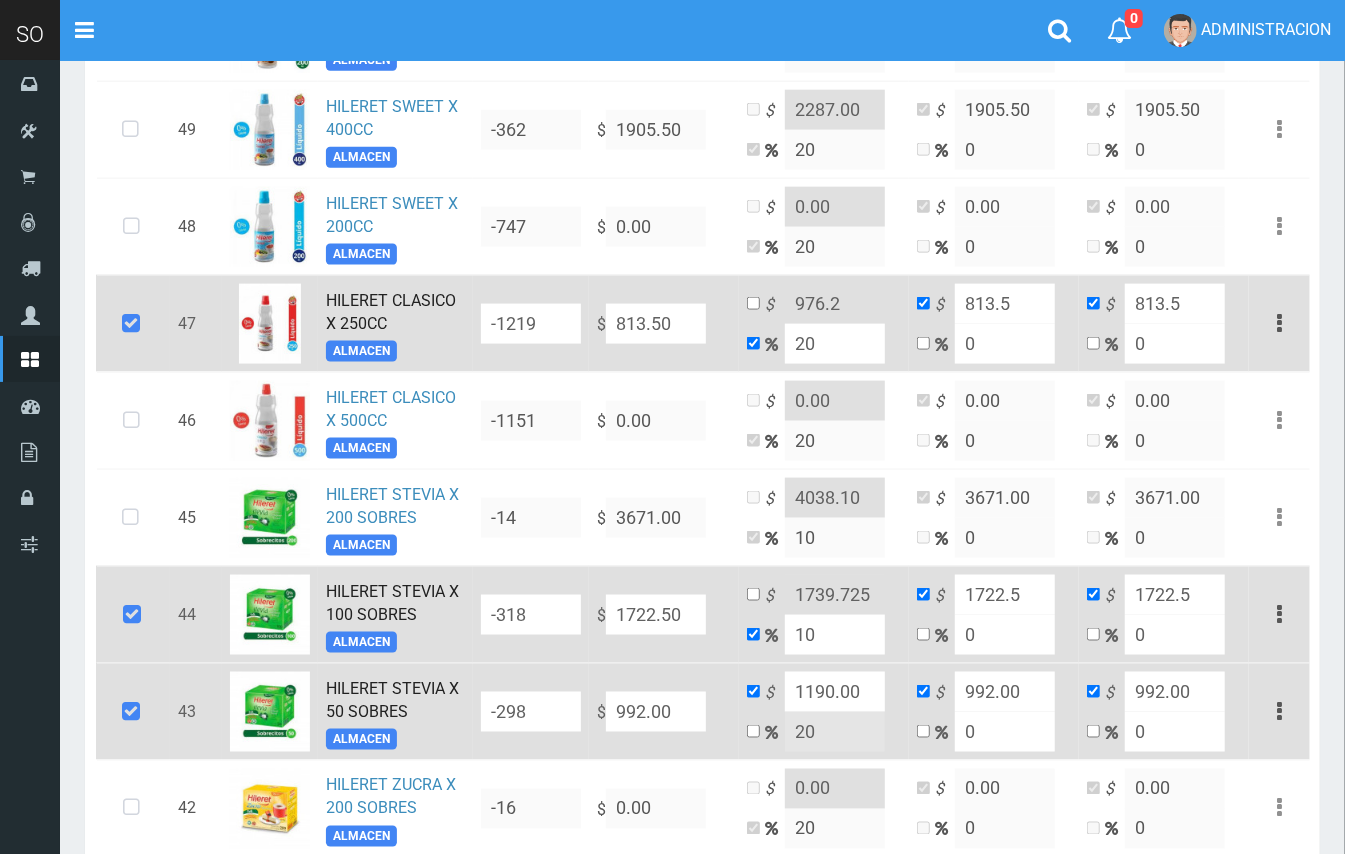 type on "1894.75" 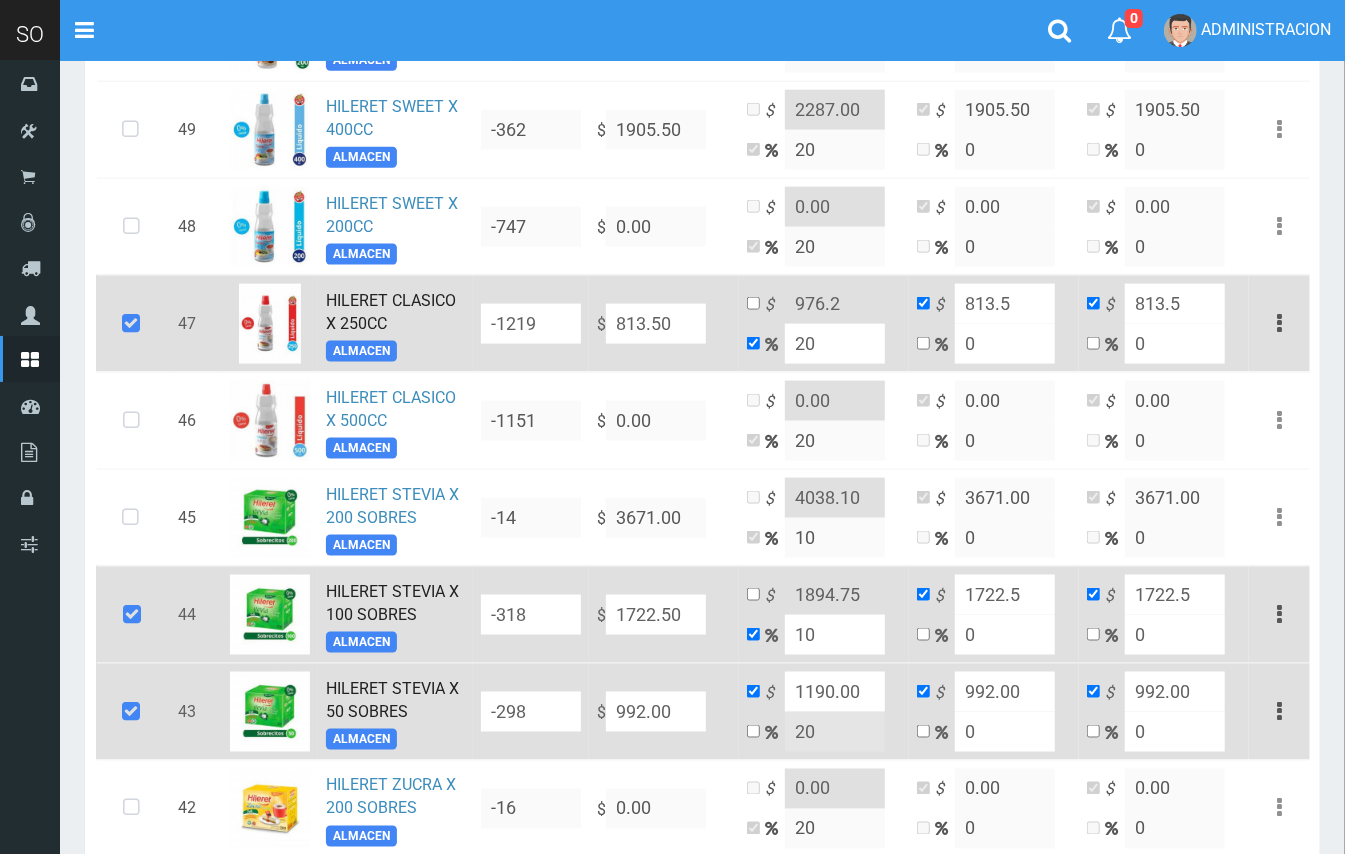 type on "10" 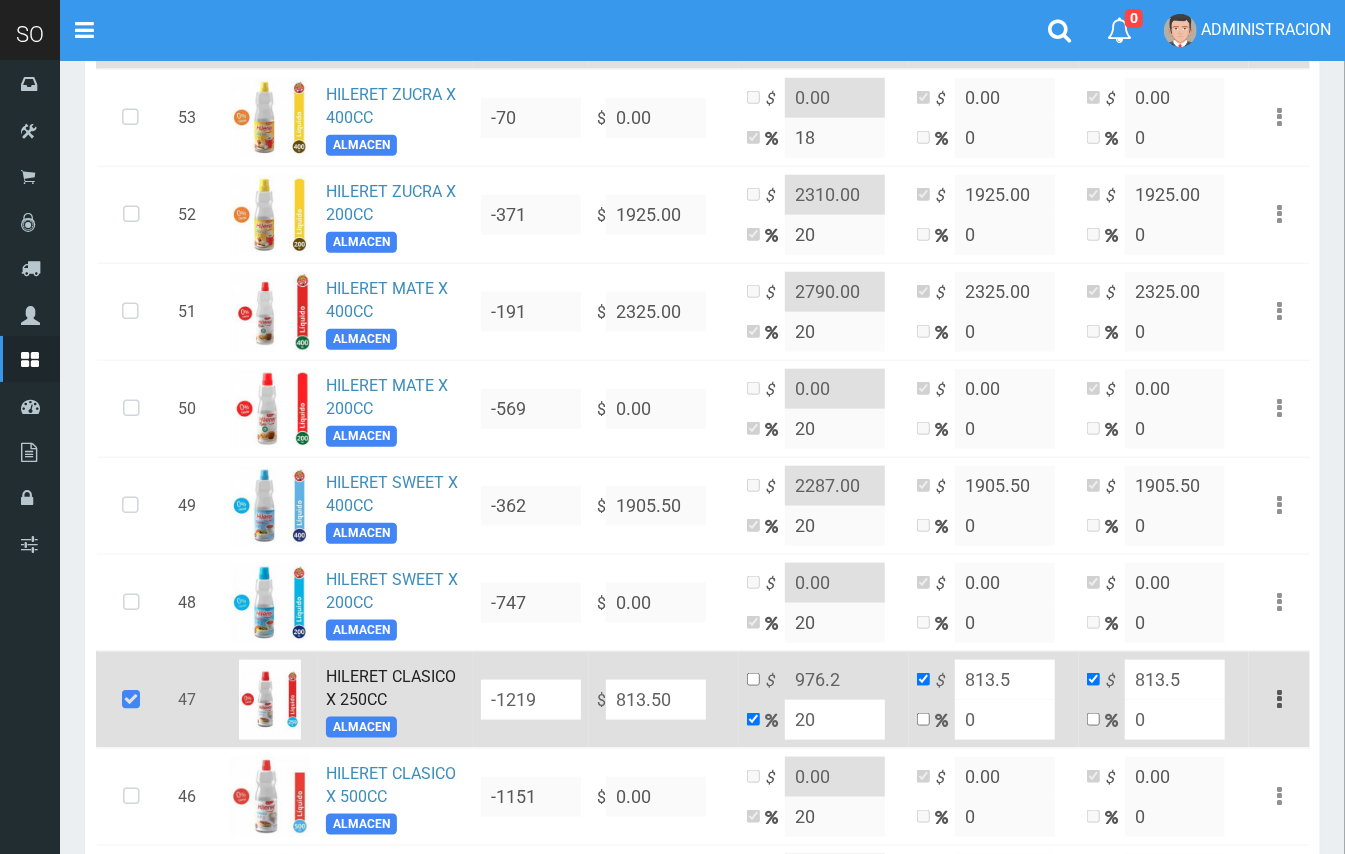 scroll, scrollTop: 801, scrollLeft: 0, axis: vertical 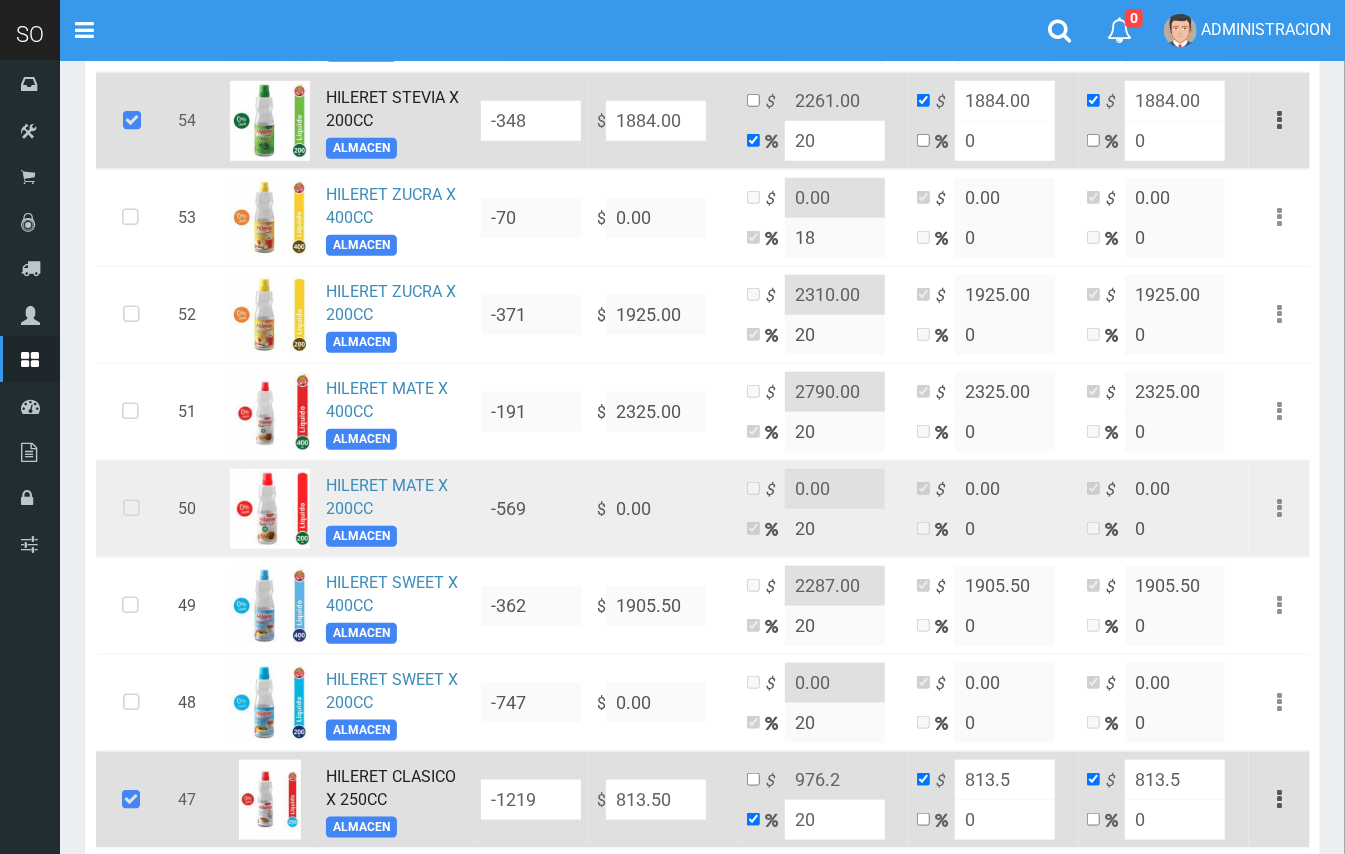 click at bounding box center (131, 509) 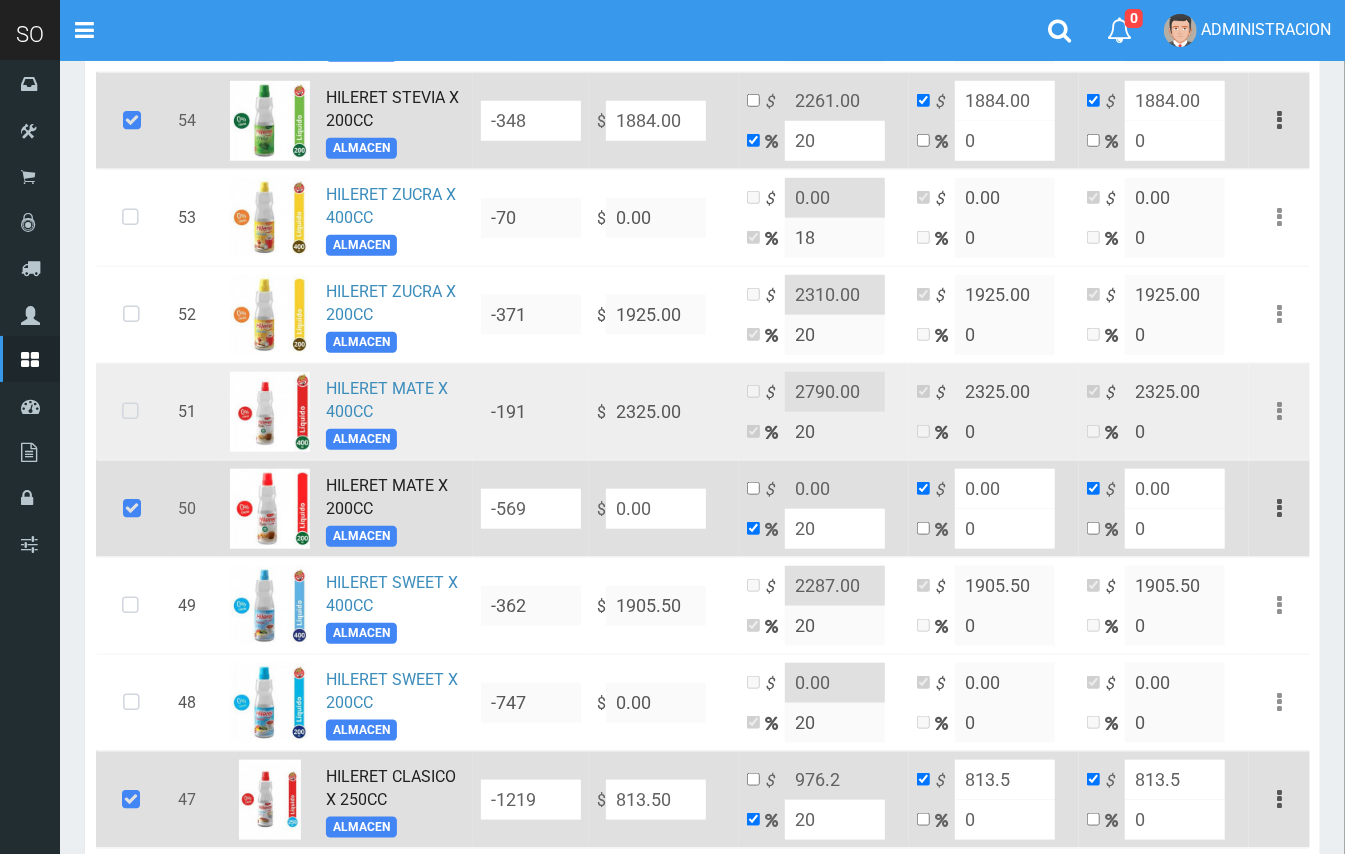 click at bounding box center [130, 412] 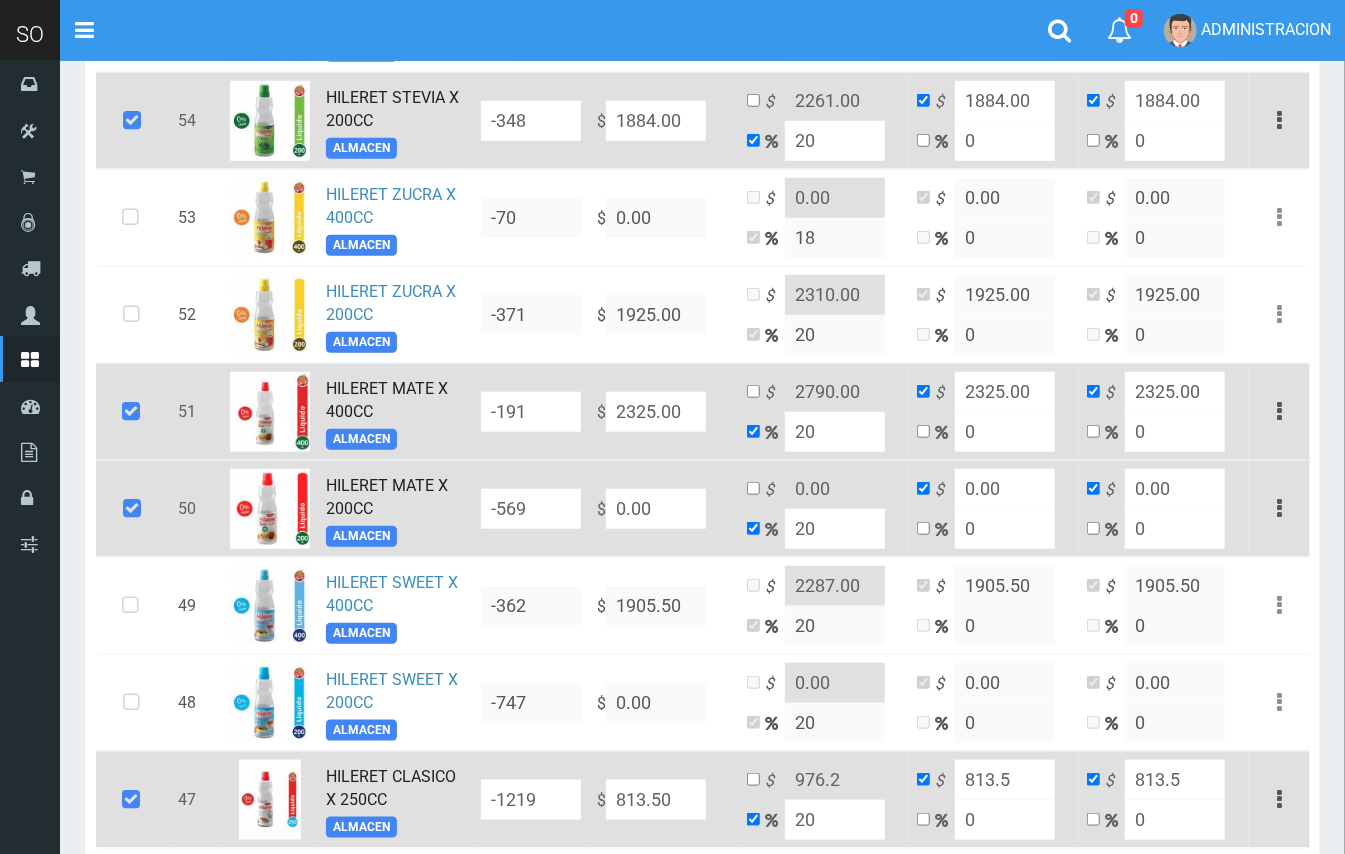 click at bounding box center (131, 412) 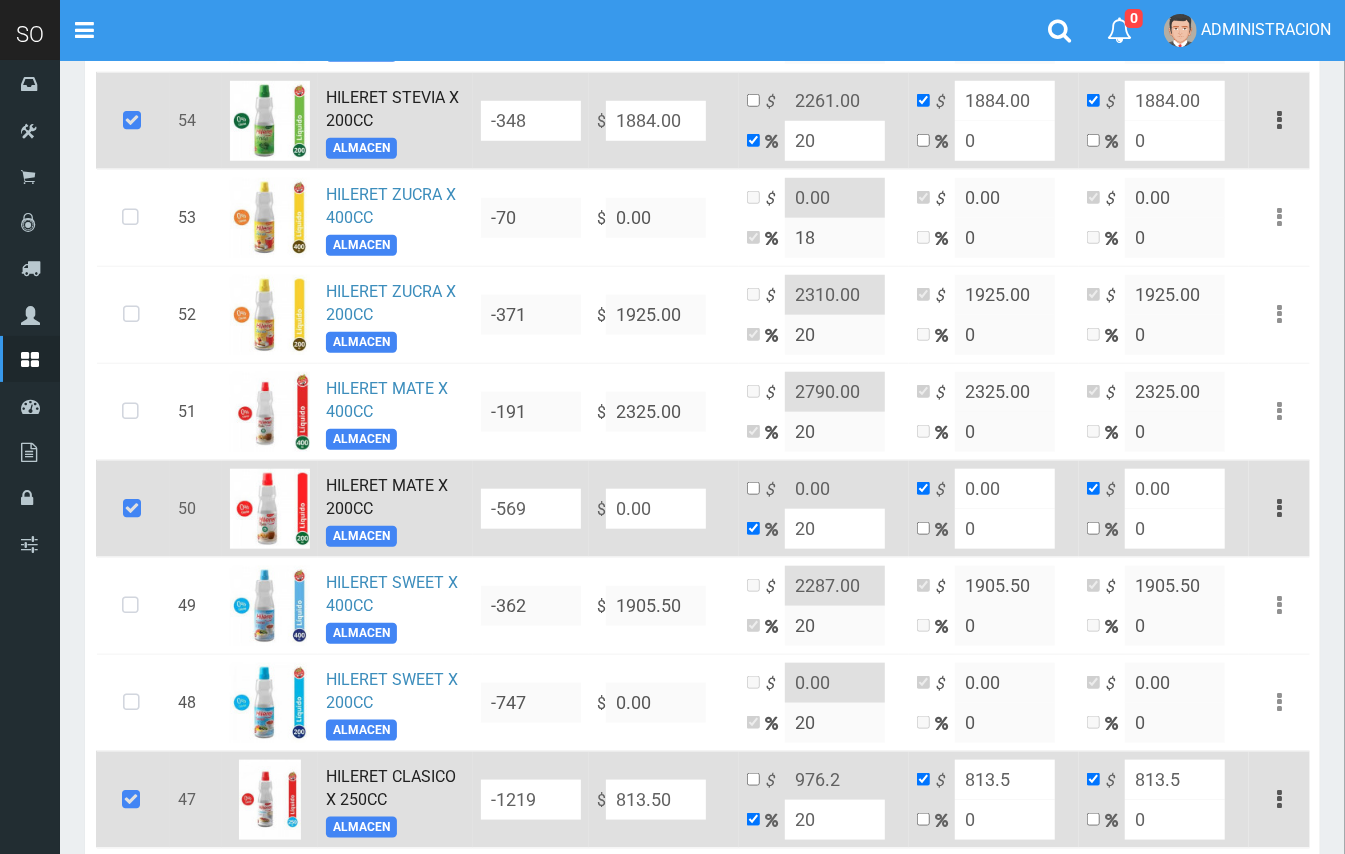 drag, startPoint x: 133, startPoint y: 510, endPoint x: 257, endPoint y: 472, distance: 129.69194 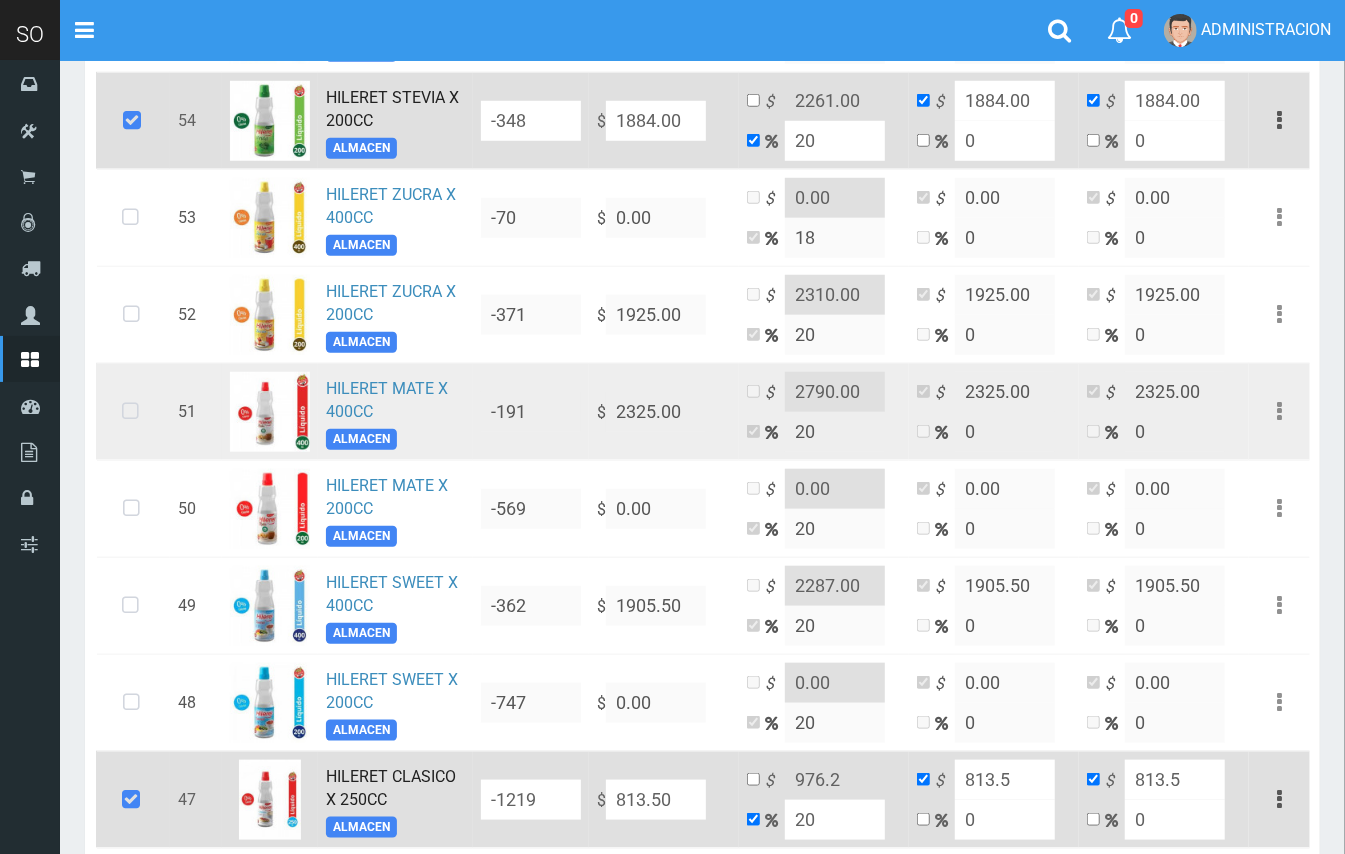 click at bounding box center (130, 412) 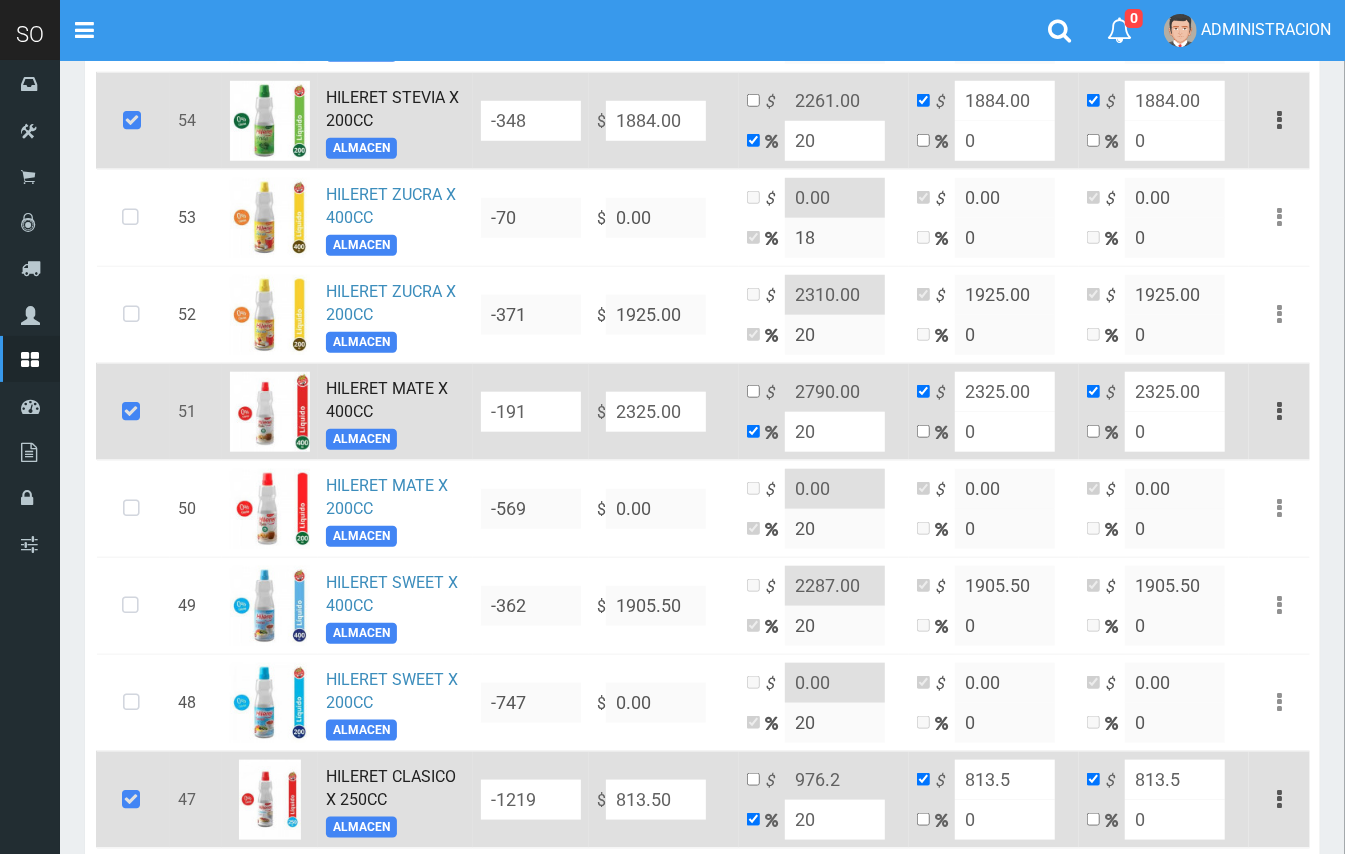 drag, startPoint x: 693, startPoint y: 412, endPoint x: 606, endPoint y: 416, distance: 87.0919 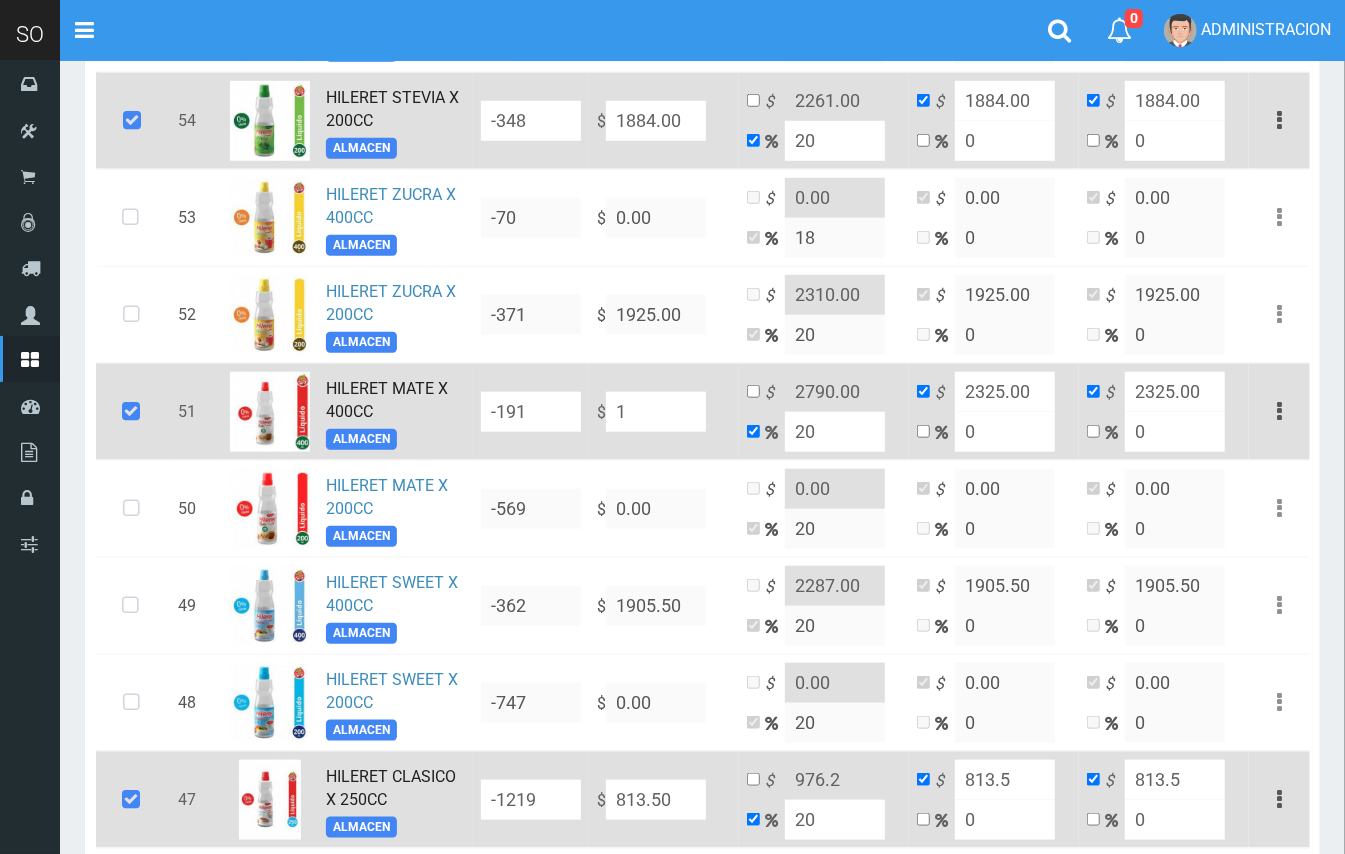 type on "16" 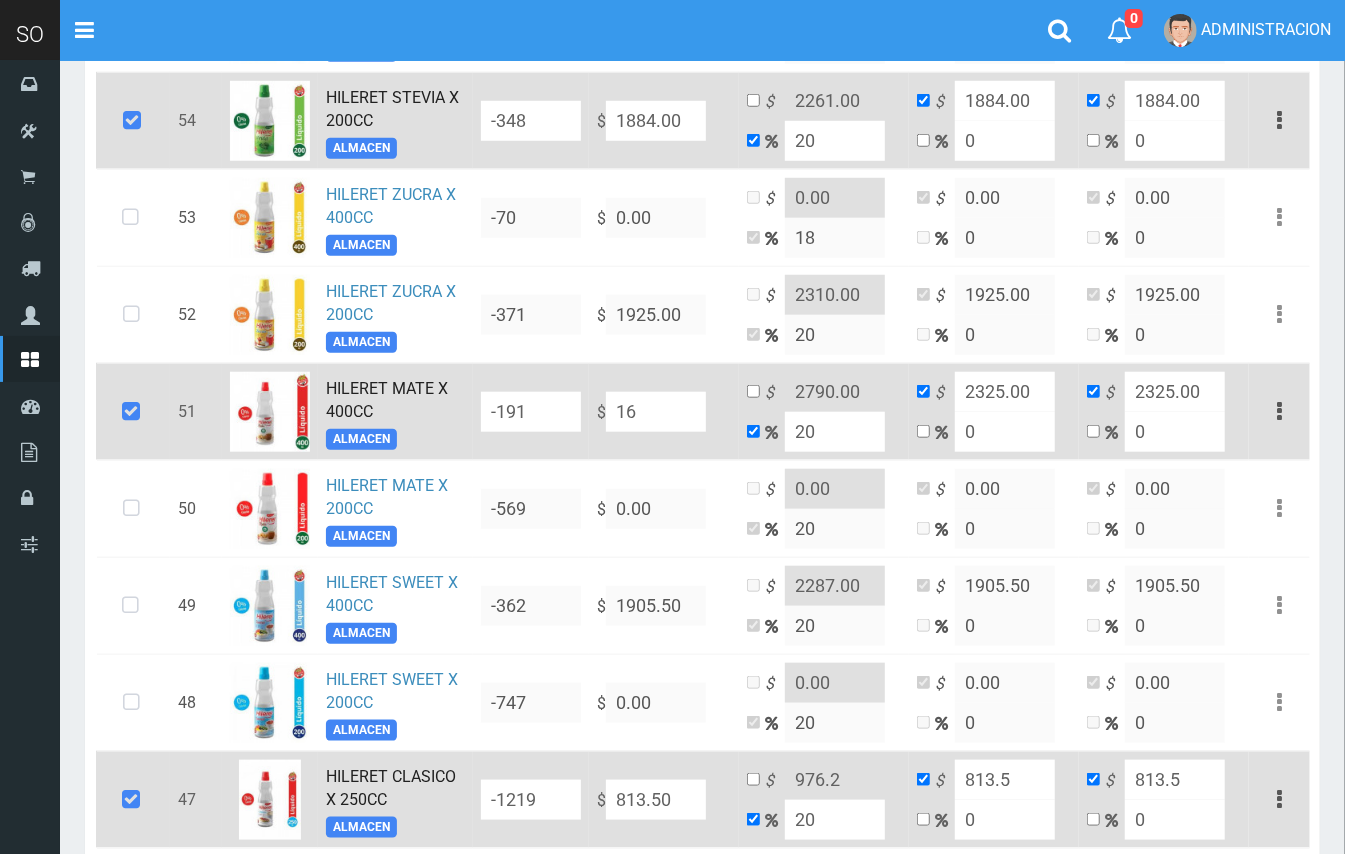 type on "19.2" 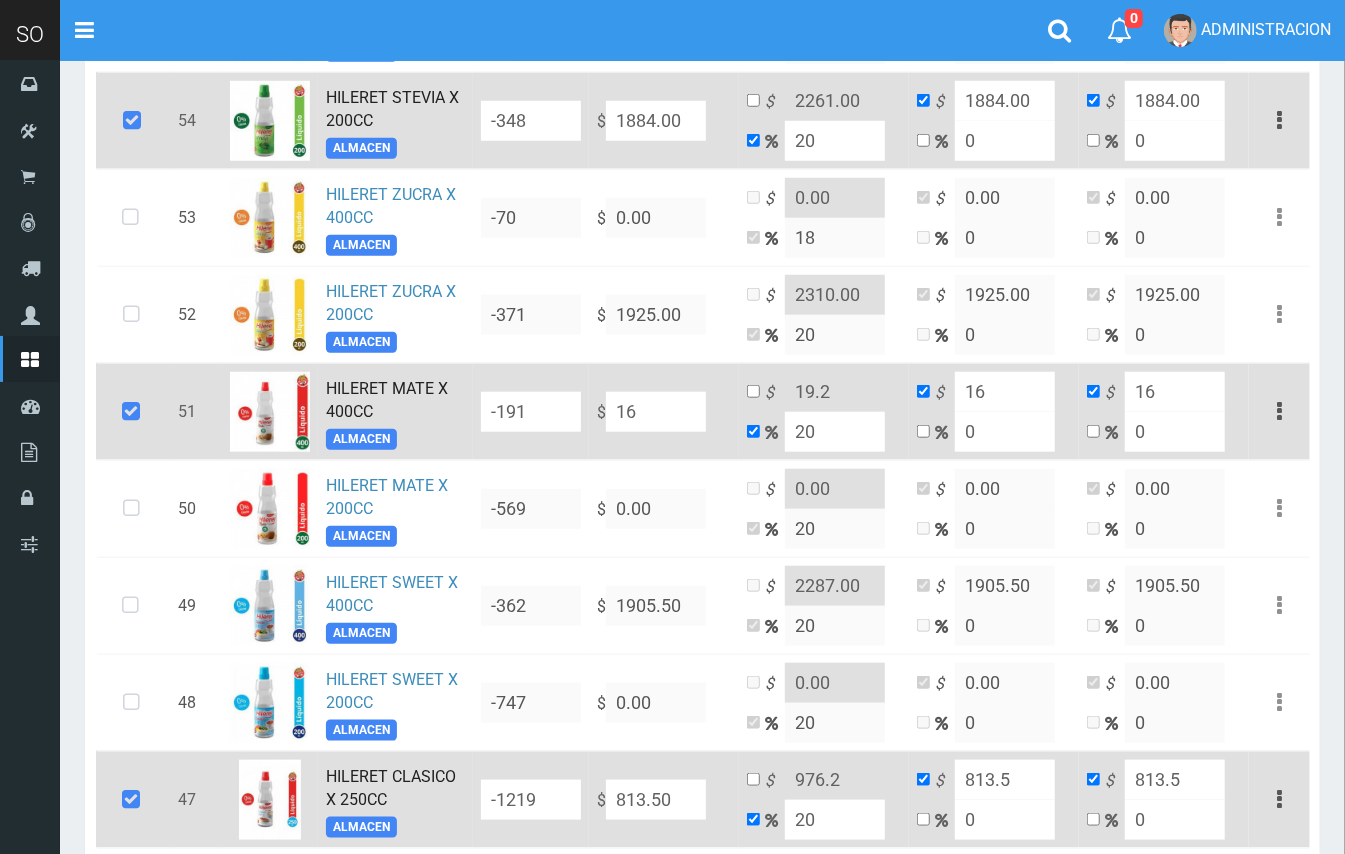 type on "165" 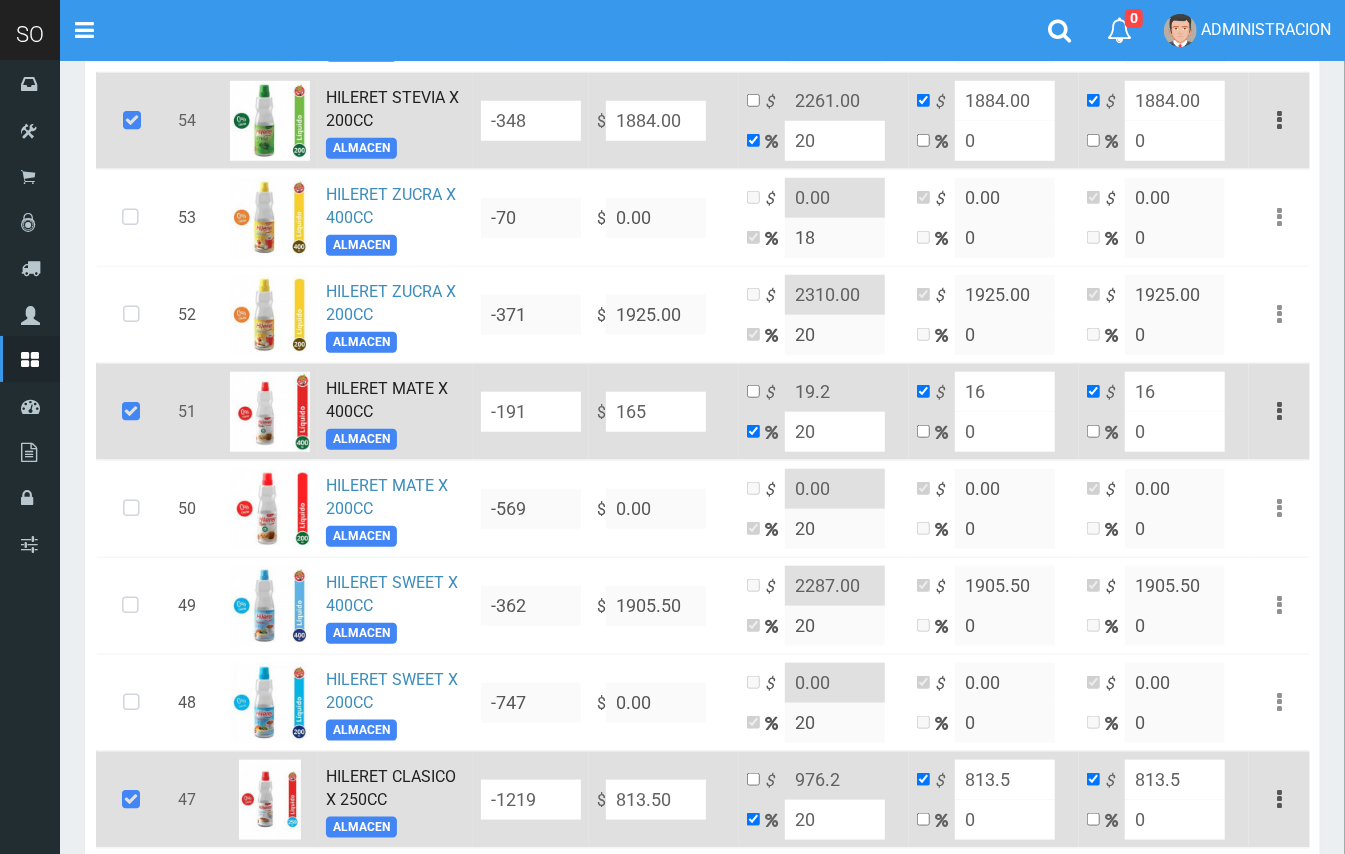 type on "198" 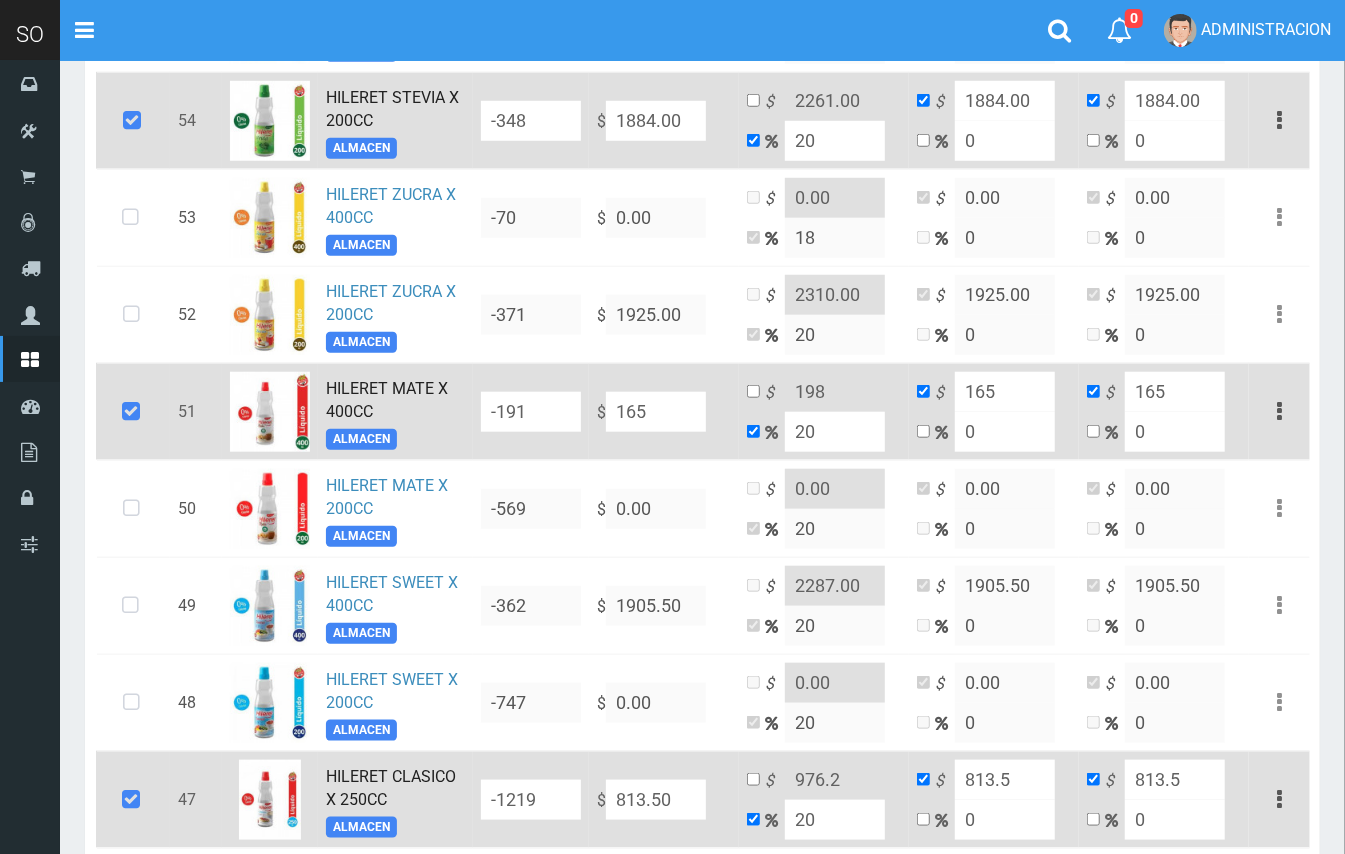 type on "1651" 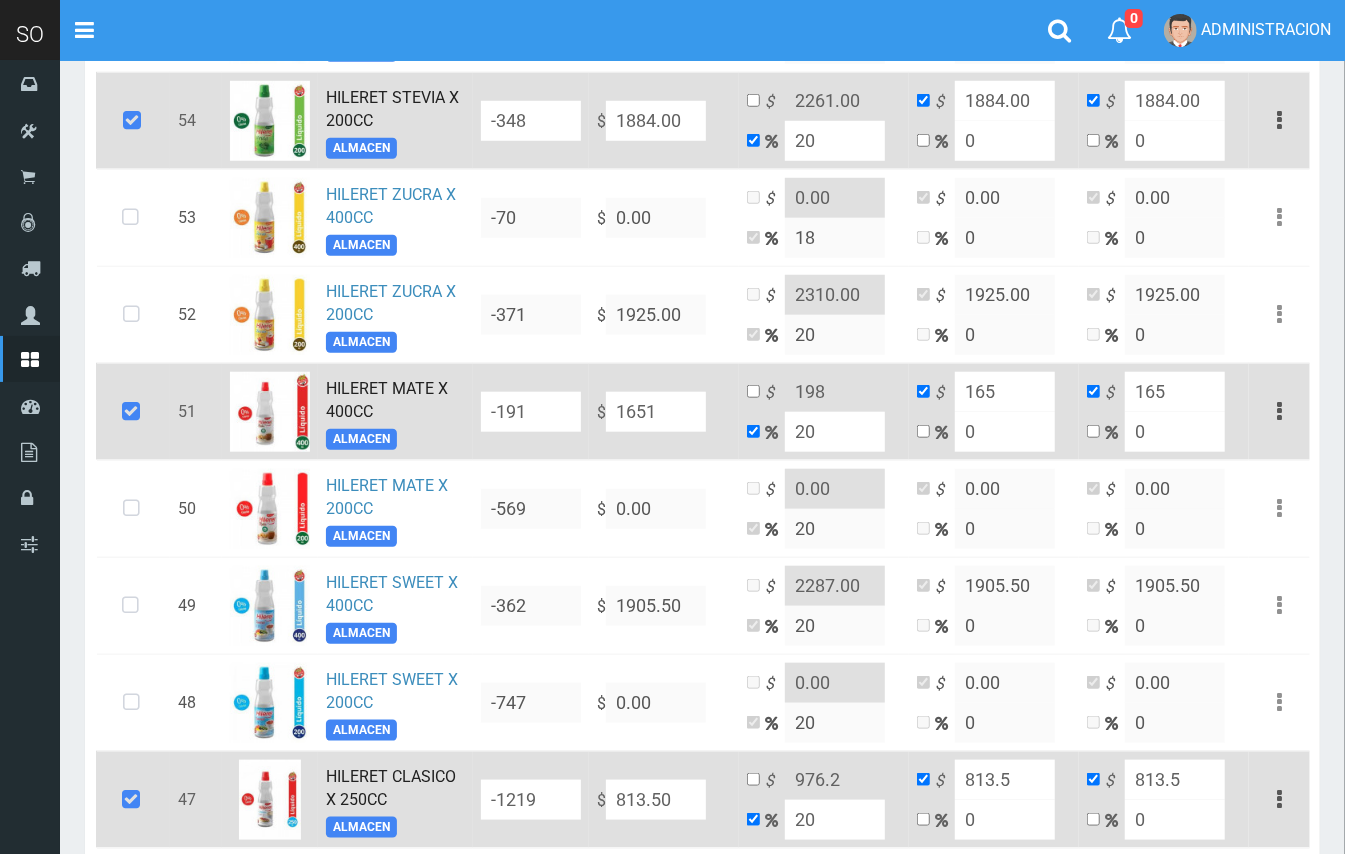 type on "1981.2" 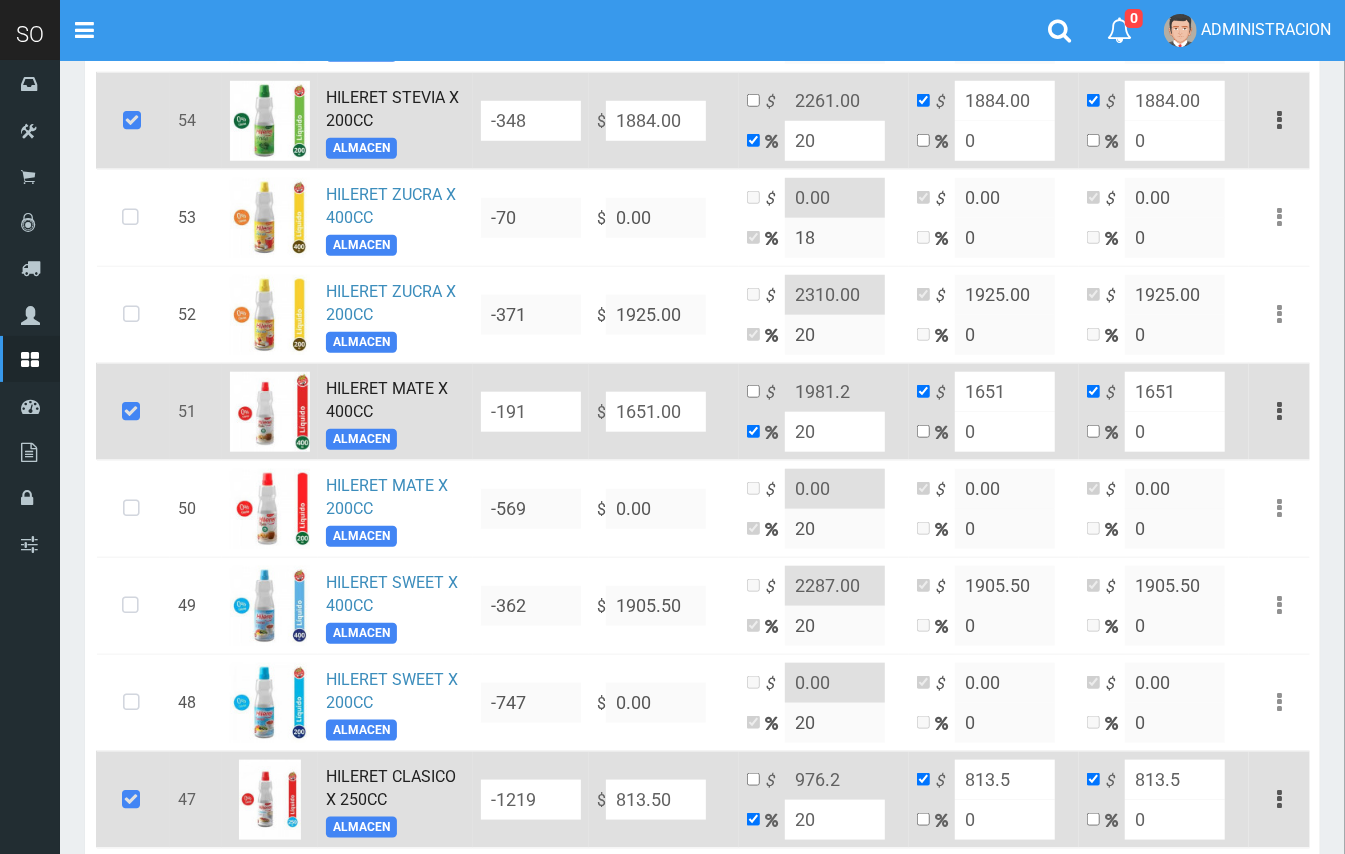 type on "1651.00" 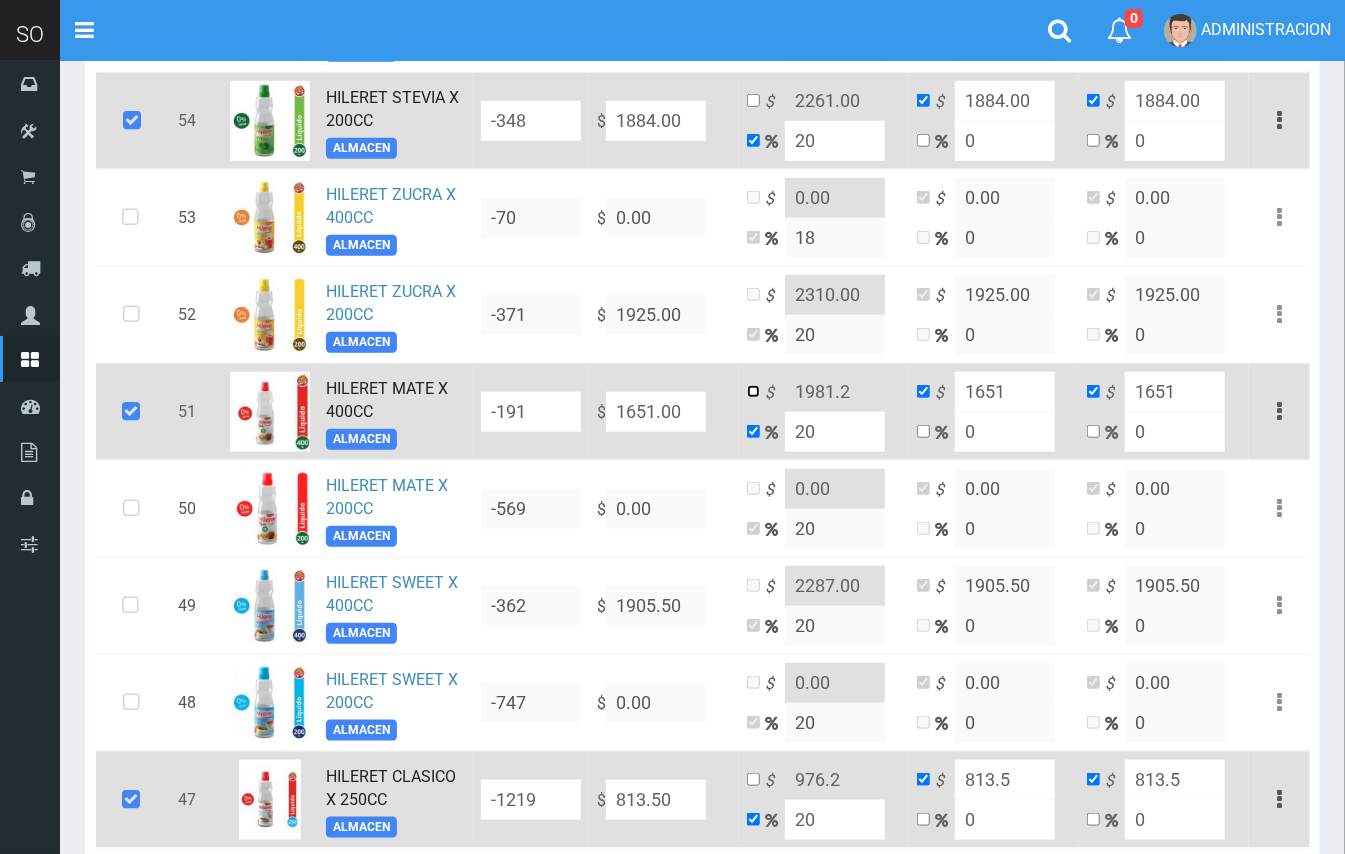 click at bounding box center (753, 391) 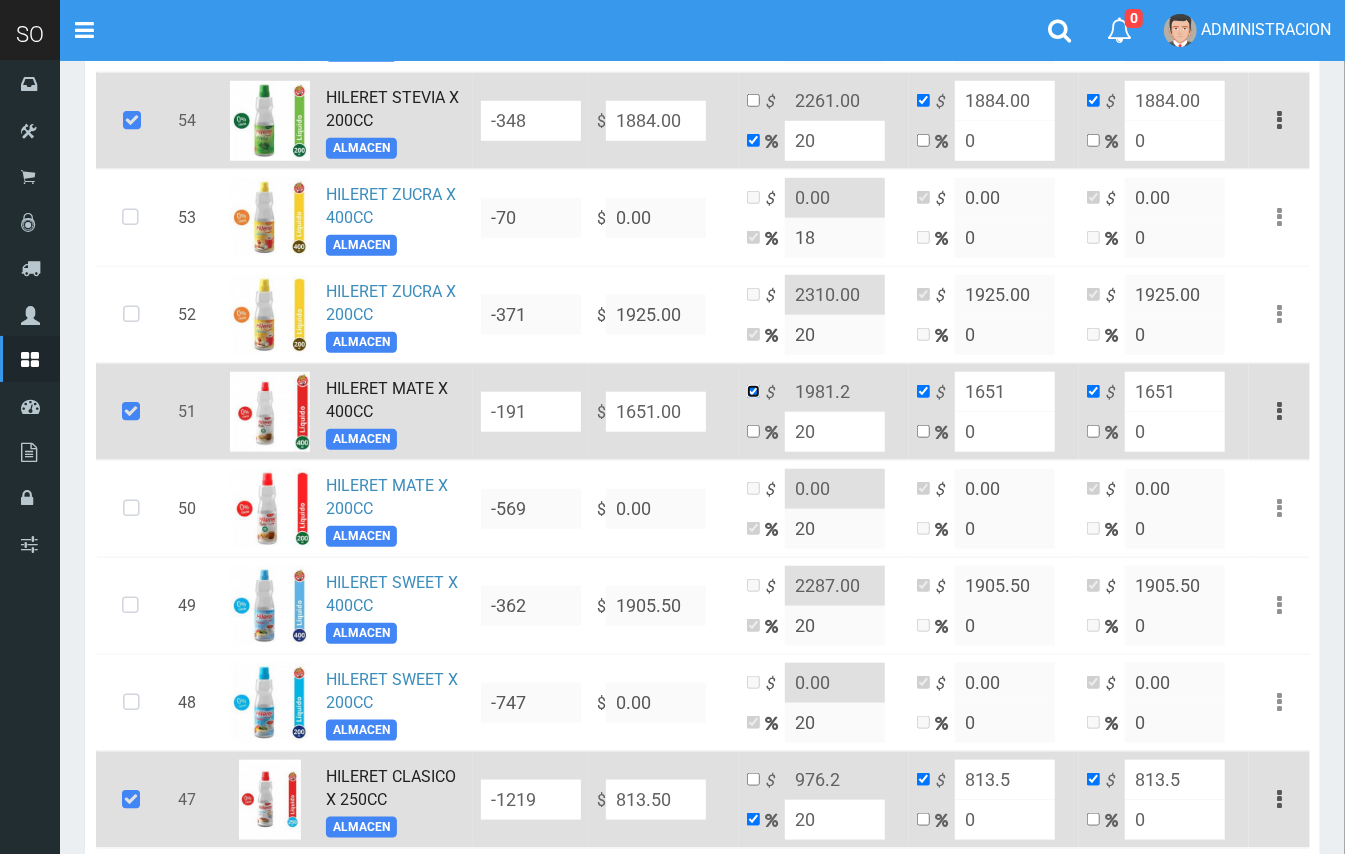 checkbox on "false" 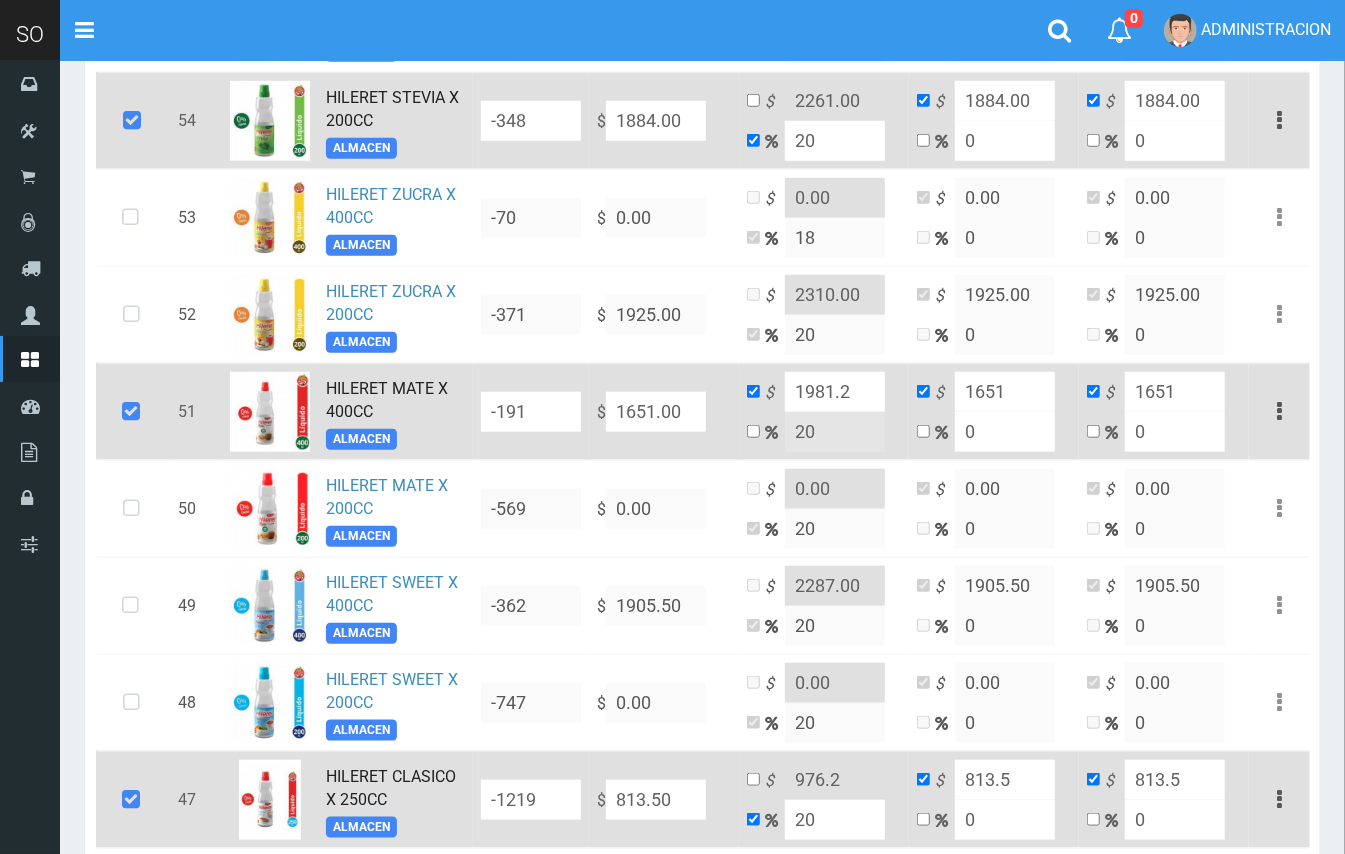 click on "1981.2" at bounding box center (835, 392) 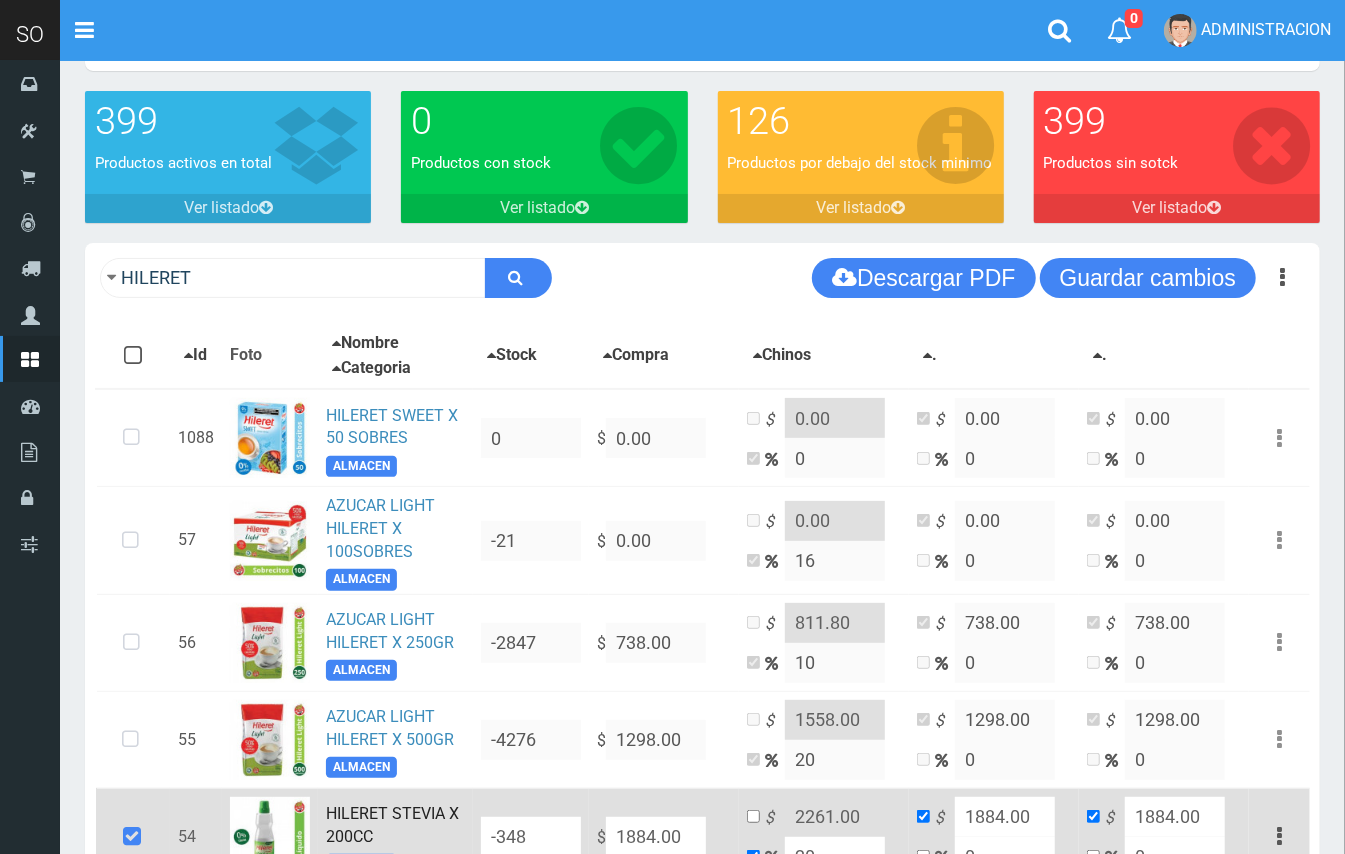 scroll, scrollTop: 30, scrollLeft: 0, axis: vertical 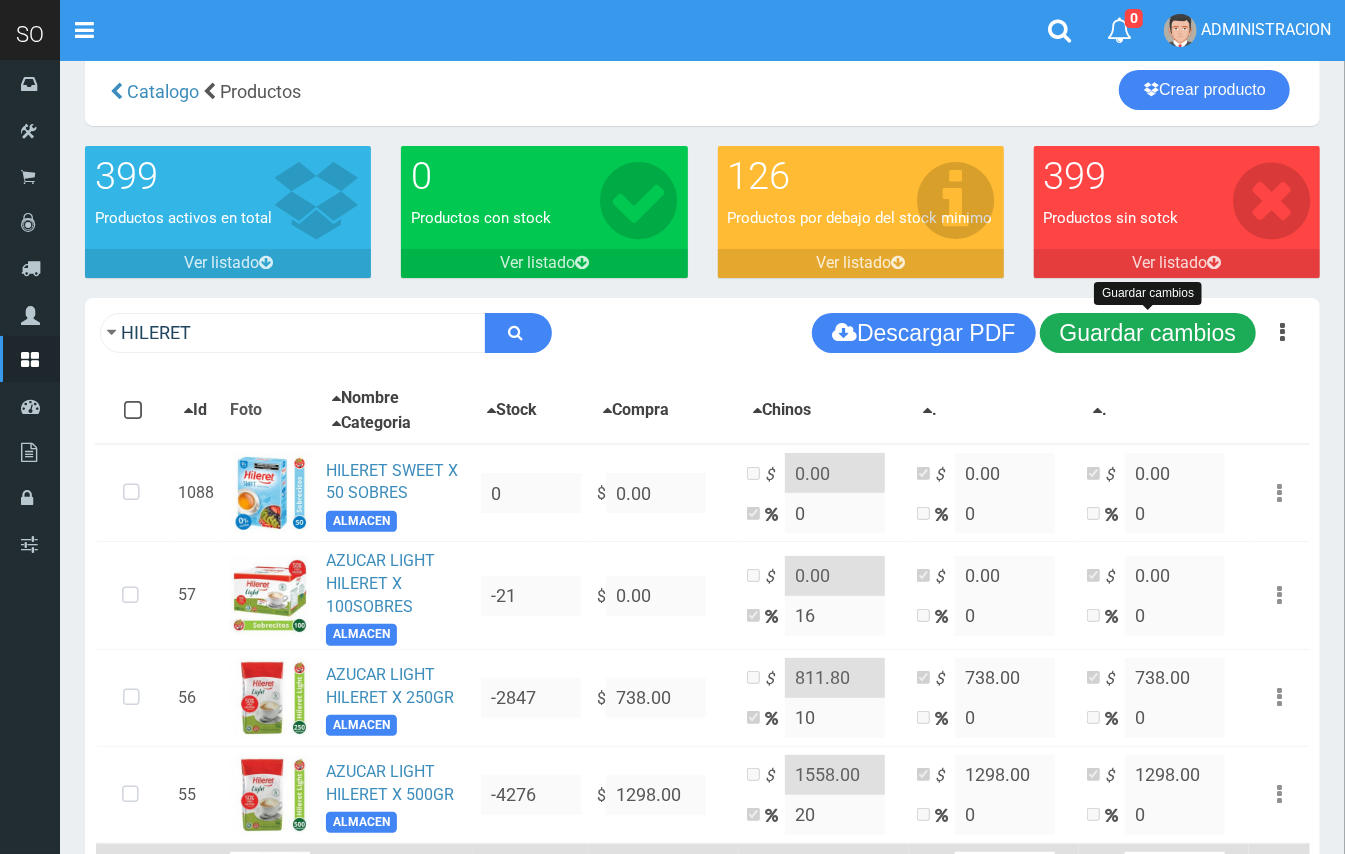 type on "1981.00" 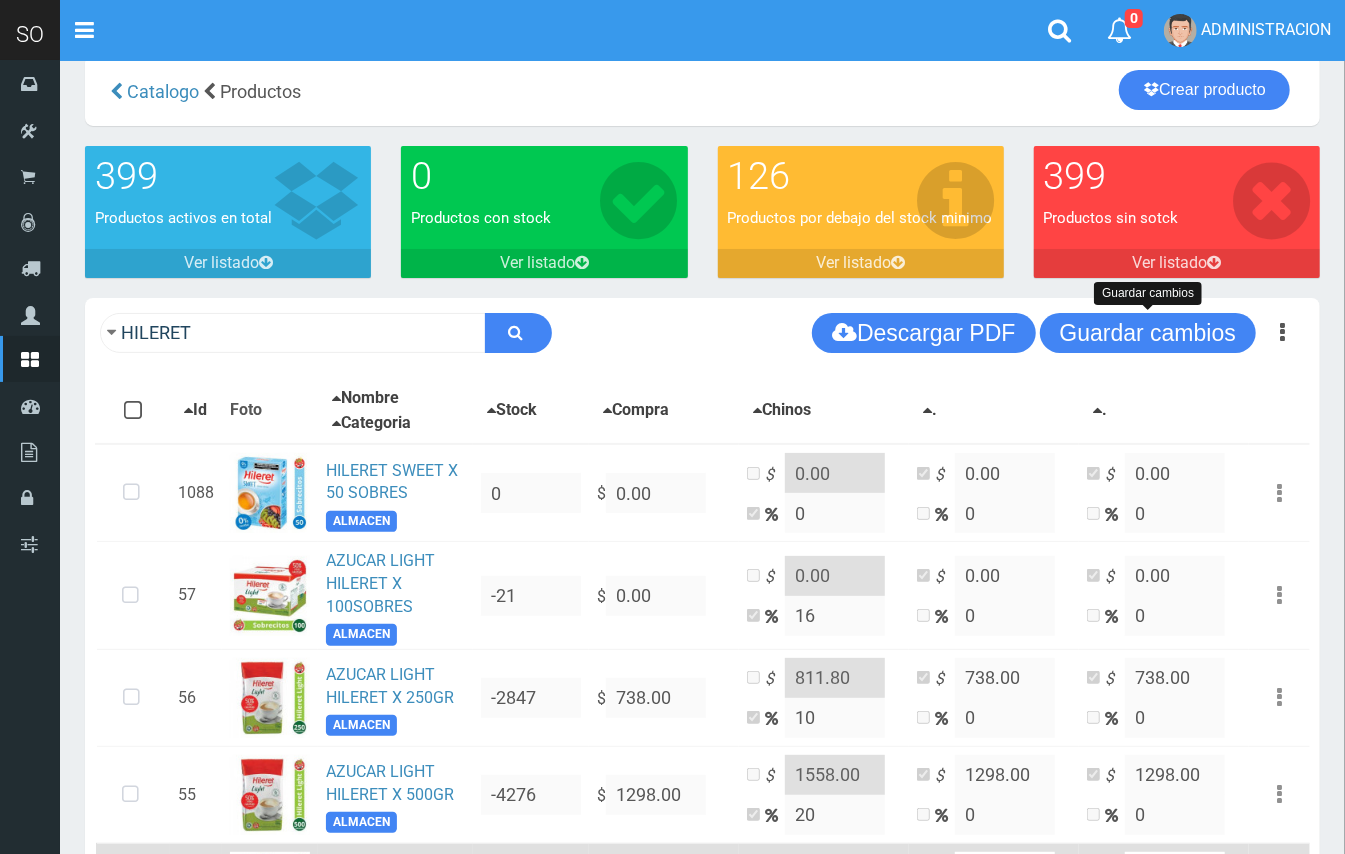 drag, startPoint x: 1162, startPoint y: 320, endPoint x: 994, endPoint y: 84, distance: 289.68948 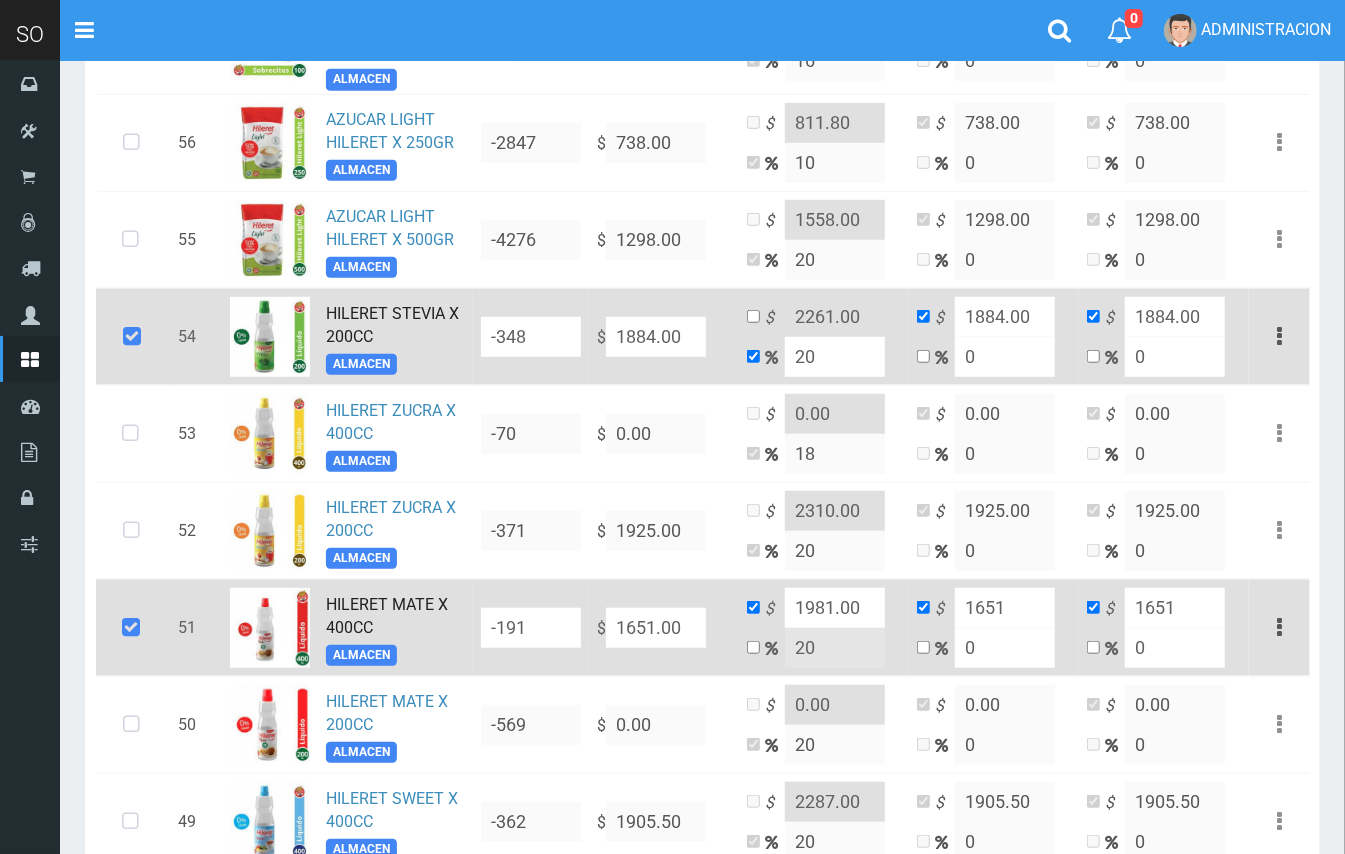 scroll, scrollTop: 601, scrollLeft: 0, axis: vertical 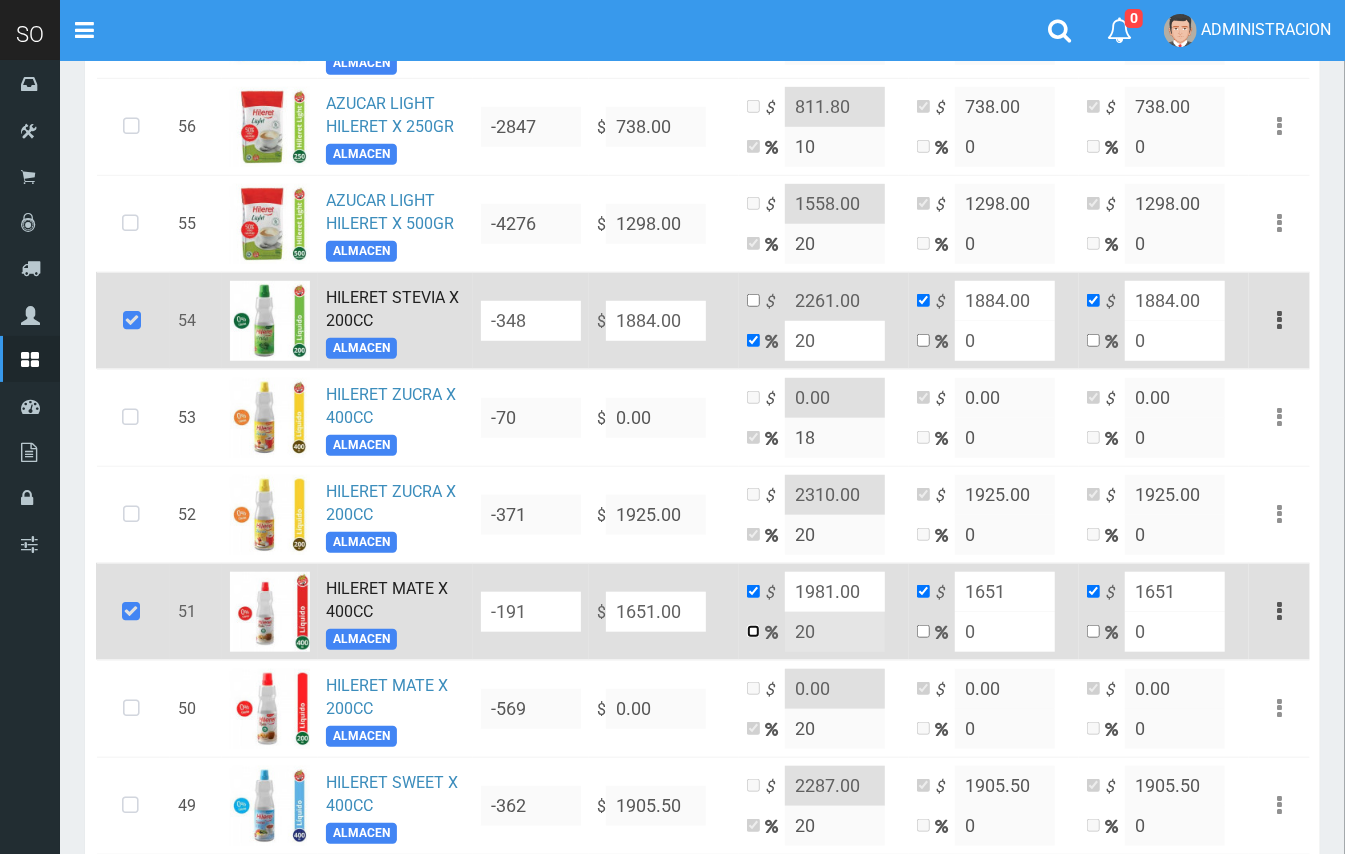 click at bounding box center [753, 631] 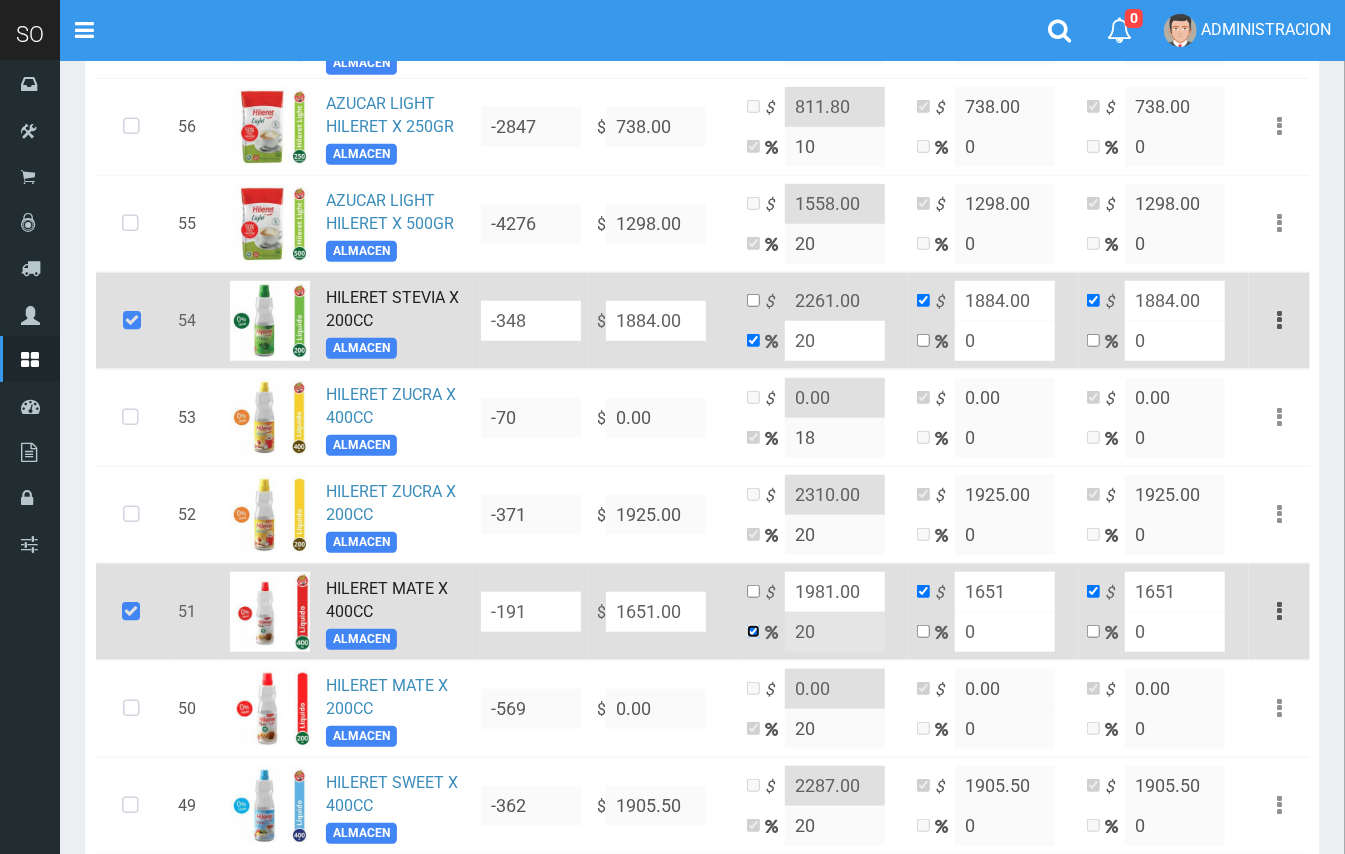 checkbox on "false" 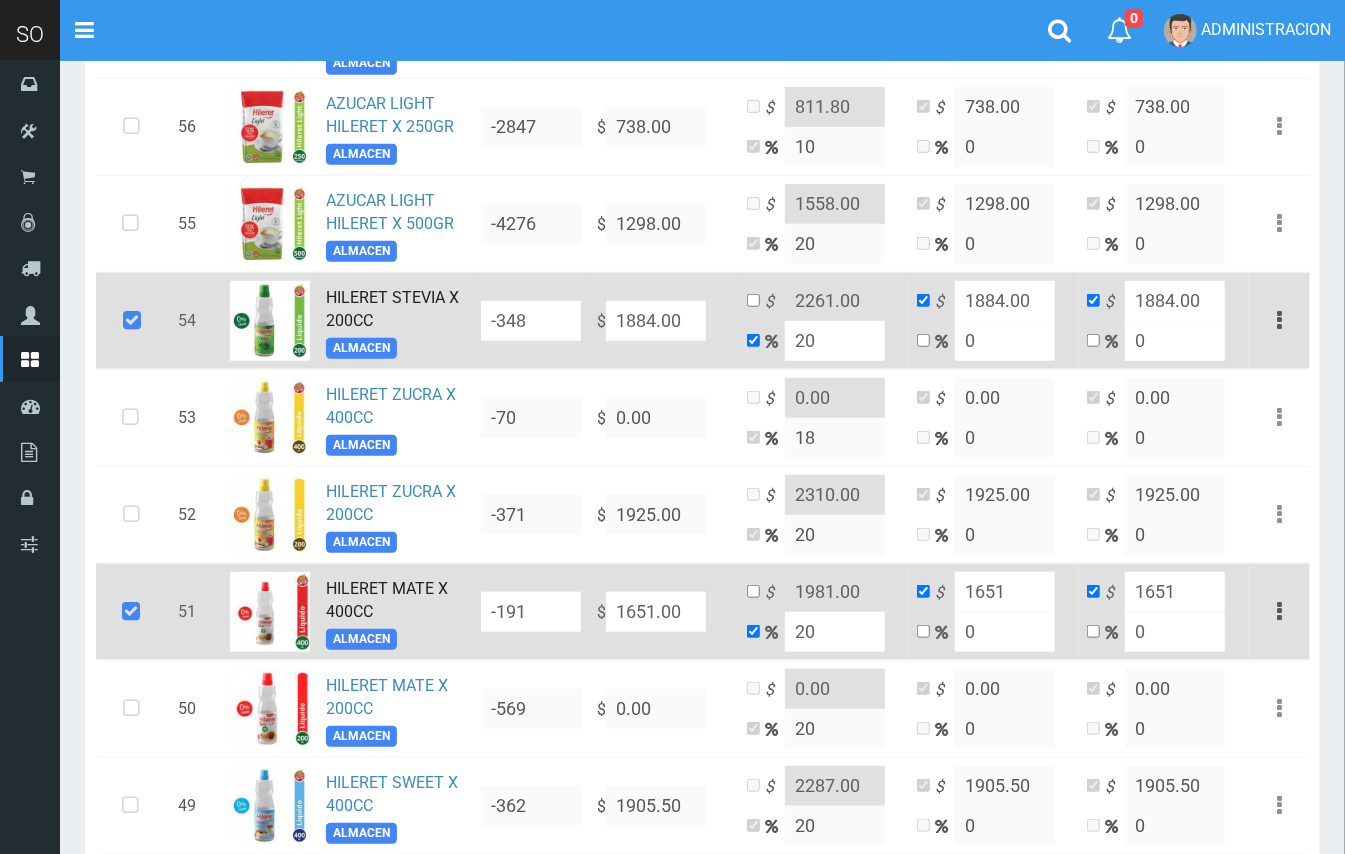 drag, startPoint x: 825, startPoint y: 629, endPoint x: 769, endPoint y: 618, distance: 57.070133 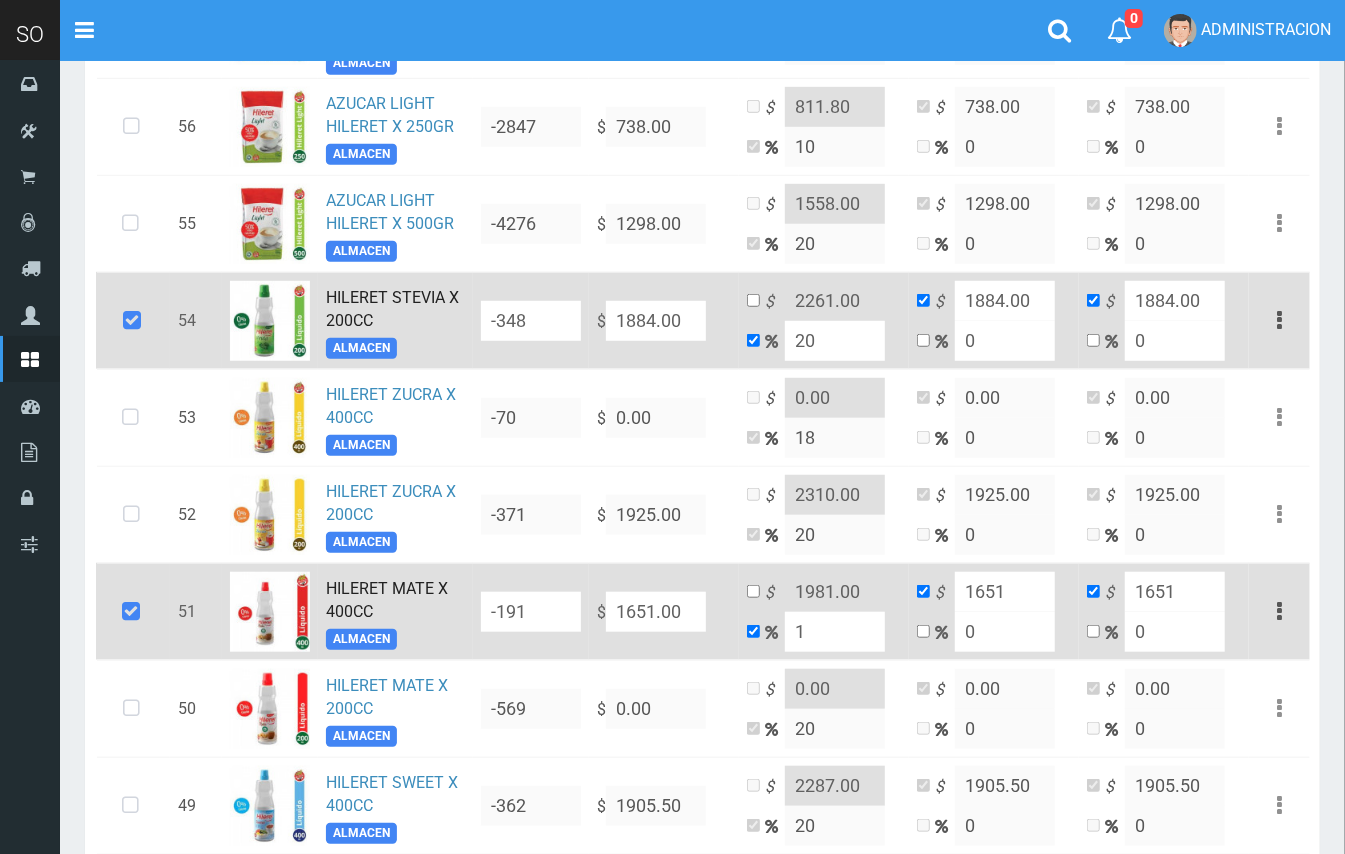 type on "1667.51" 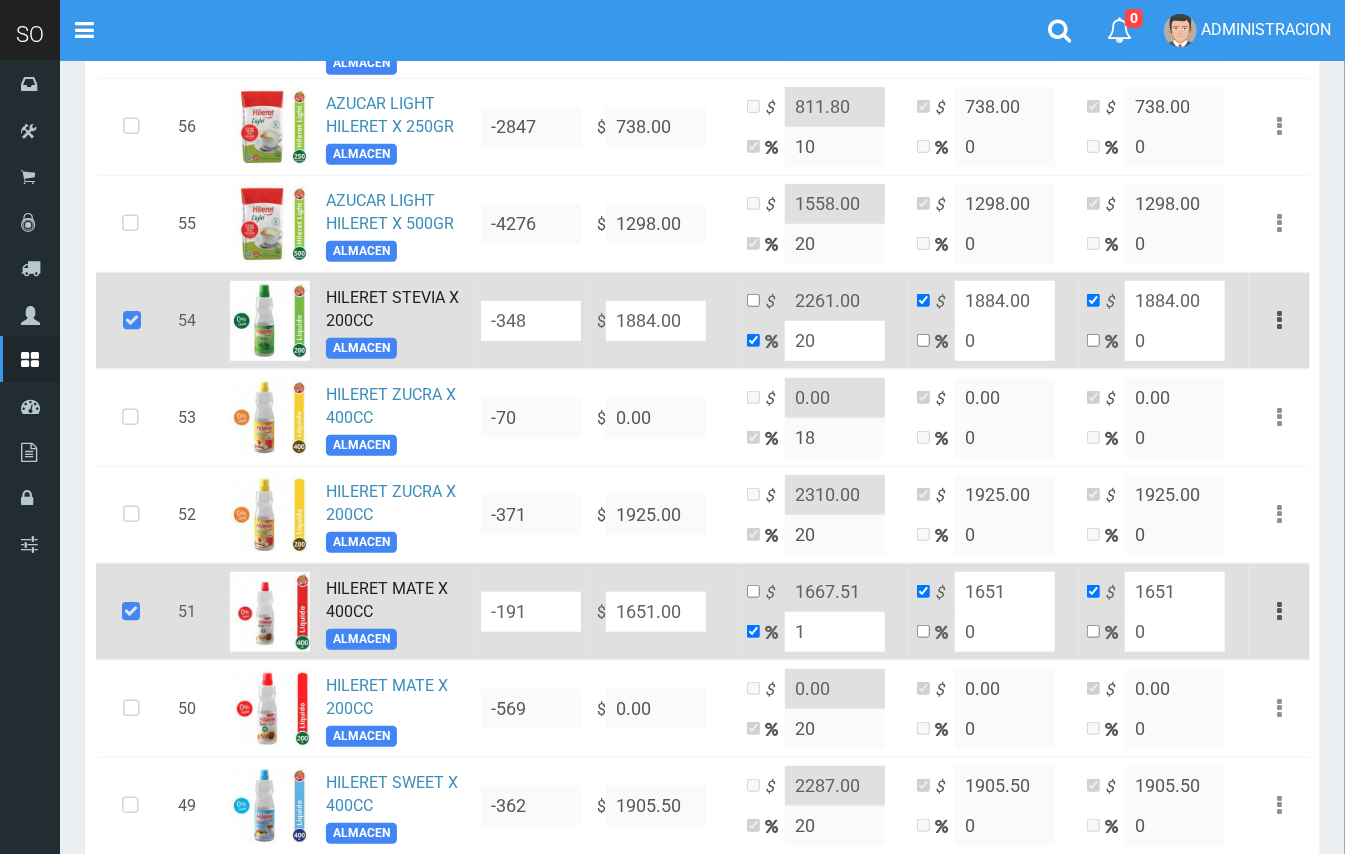 type on "10" 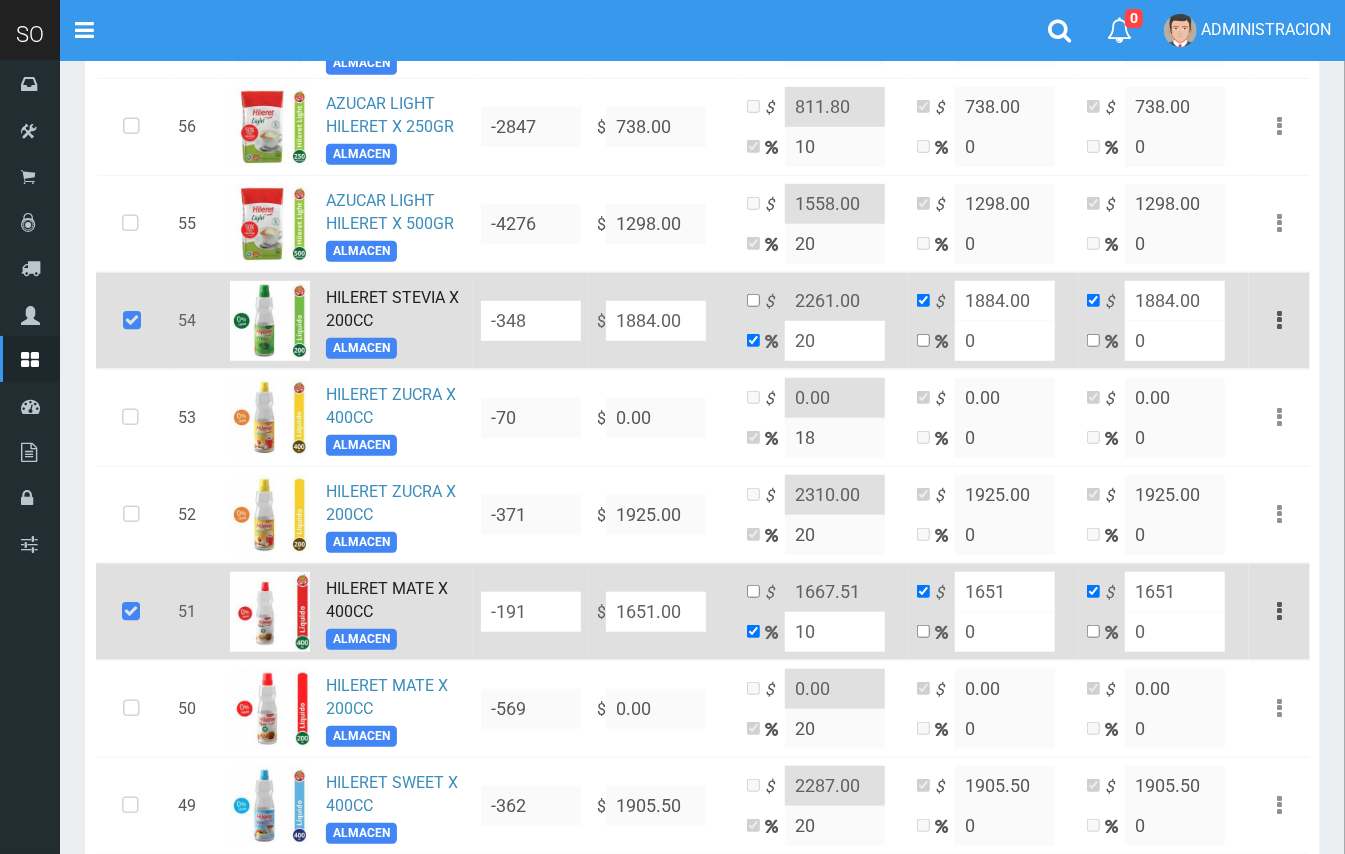 type on "1816.1" 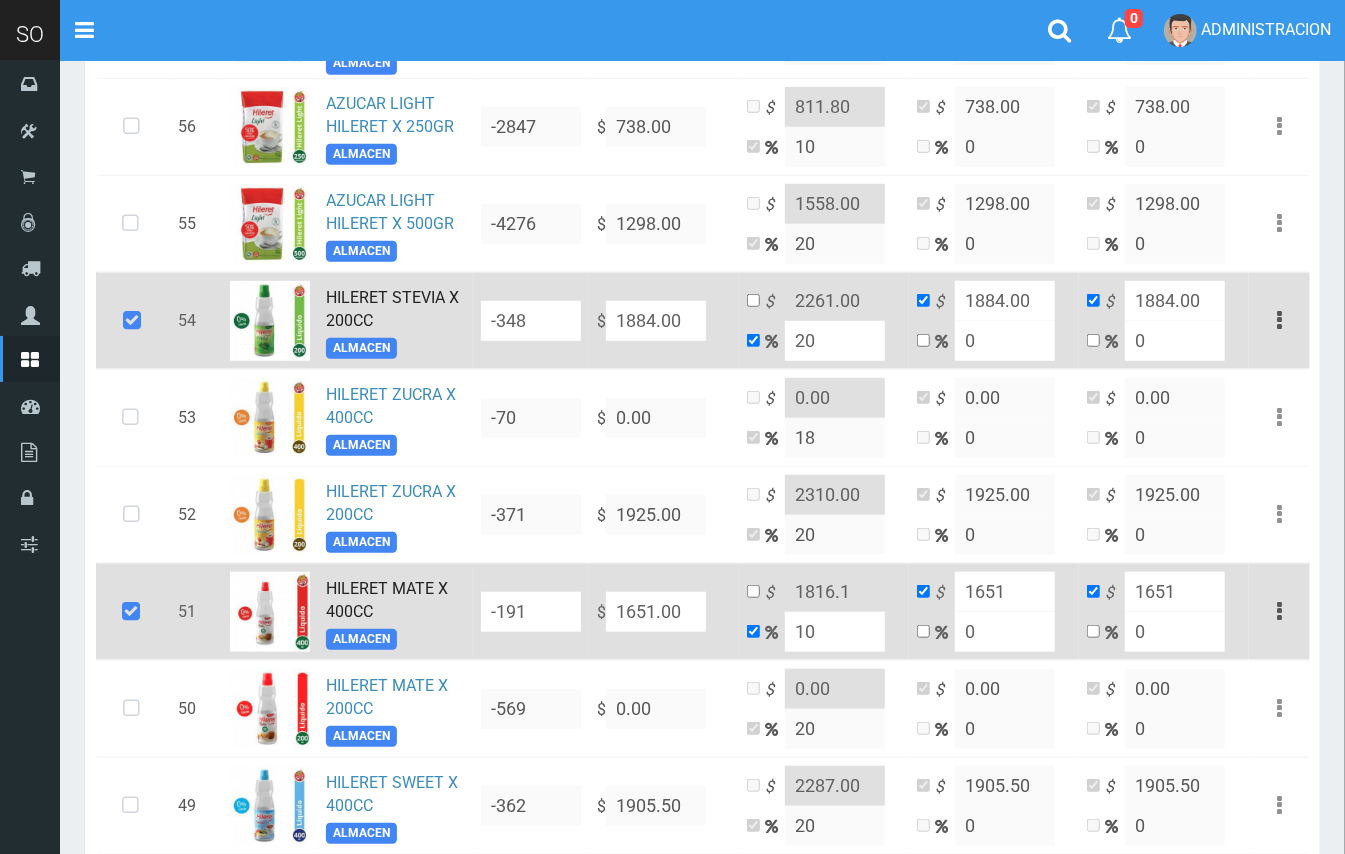 type on "10" 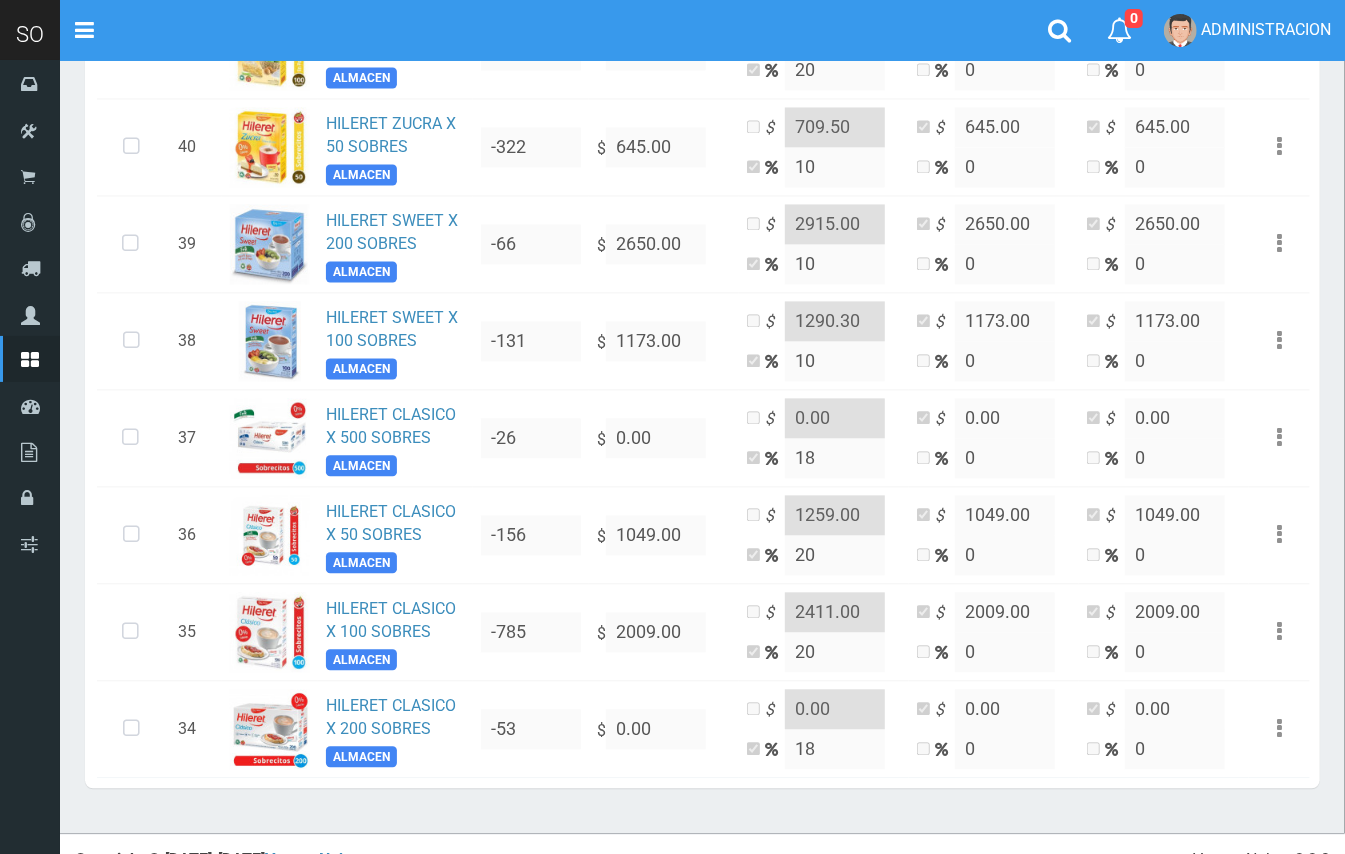 scroll, scrollTop: 2173, scrollLeft: 0, axis: vertical 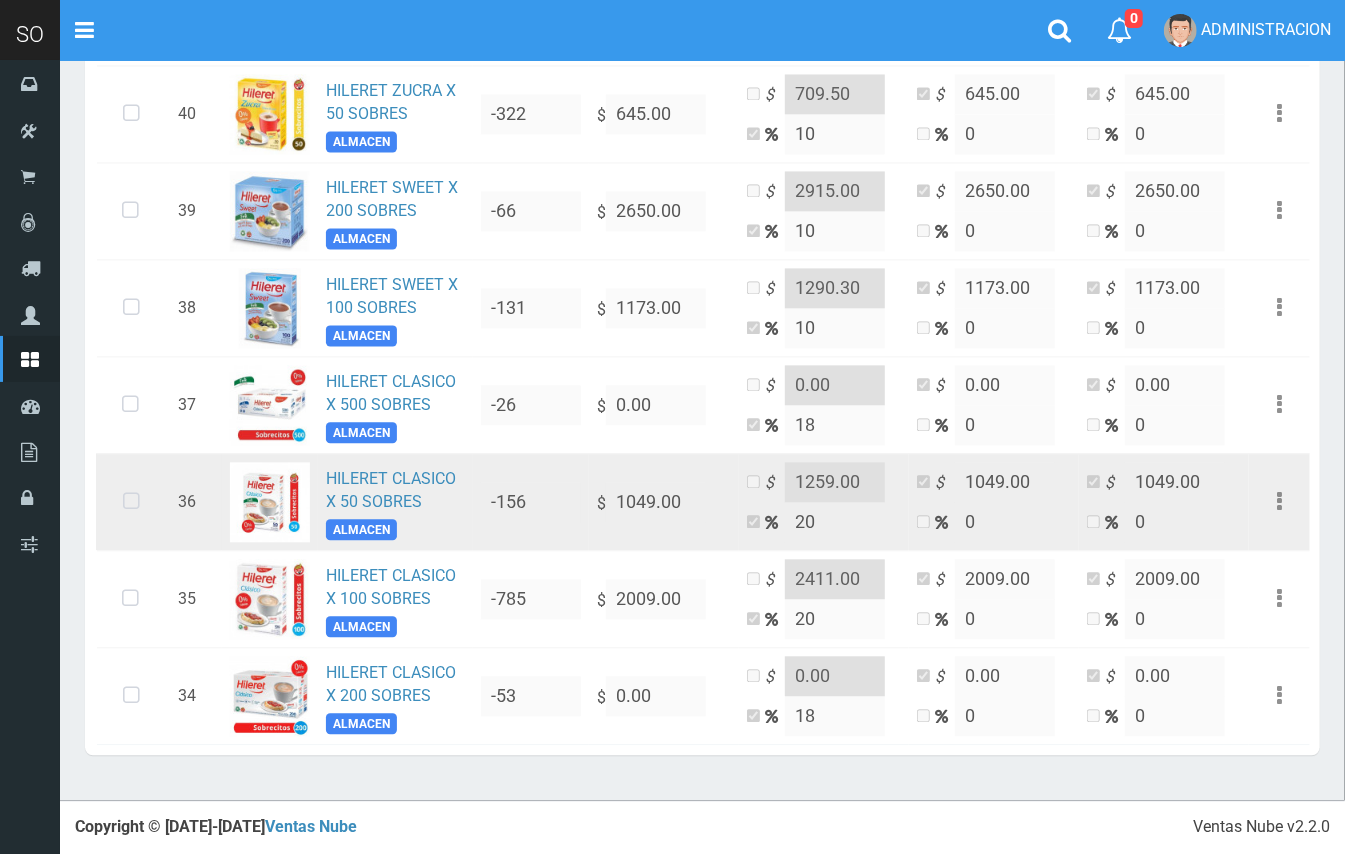 click at bounding box center (131, 502) 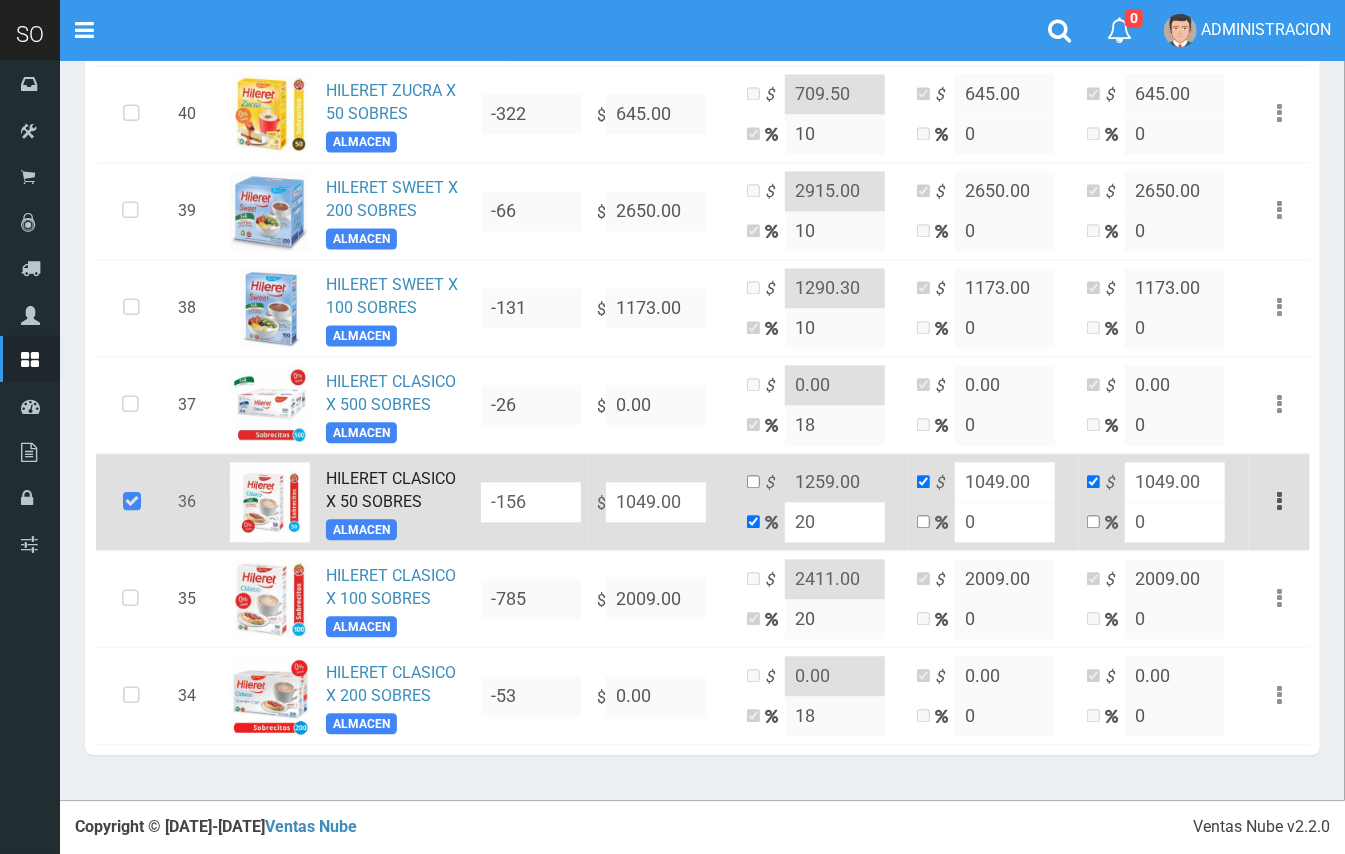 drag, startPoint x: 698, startPoint y: 494, endPoint x: 610, endPoint y: 480, distance: 89.106674 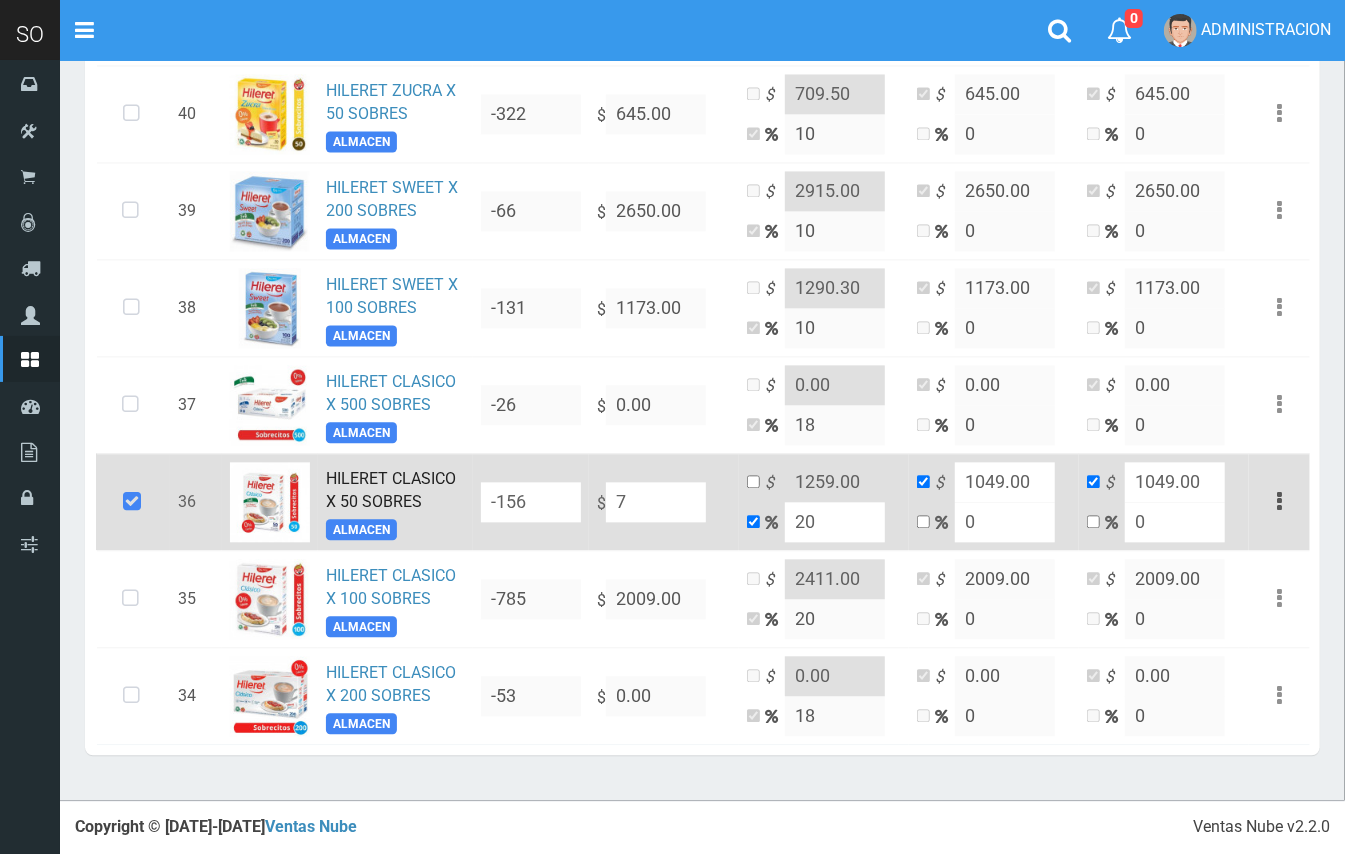 type on "8.4" 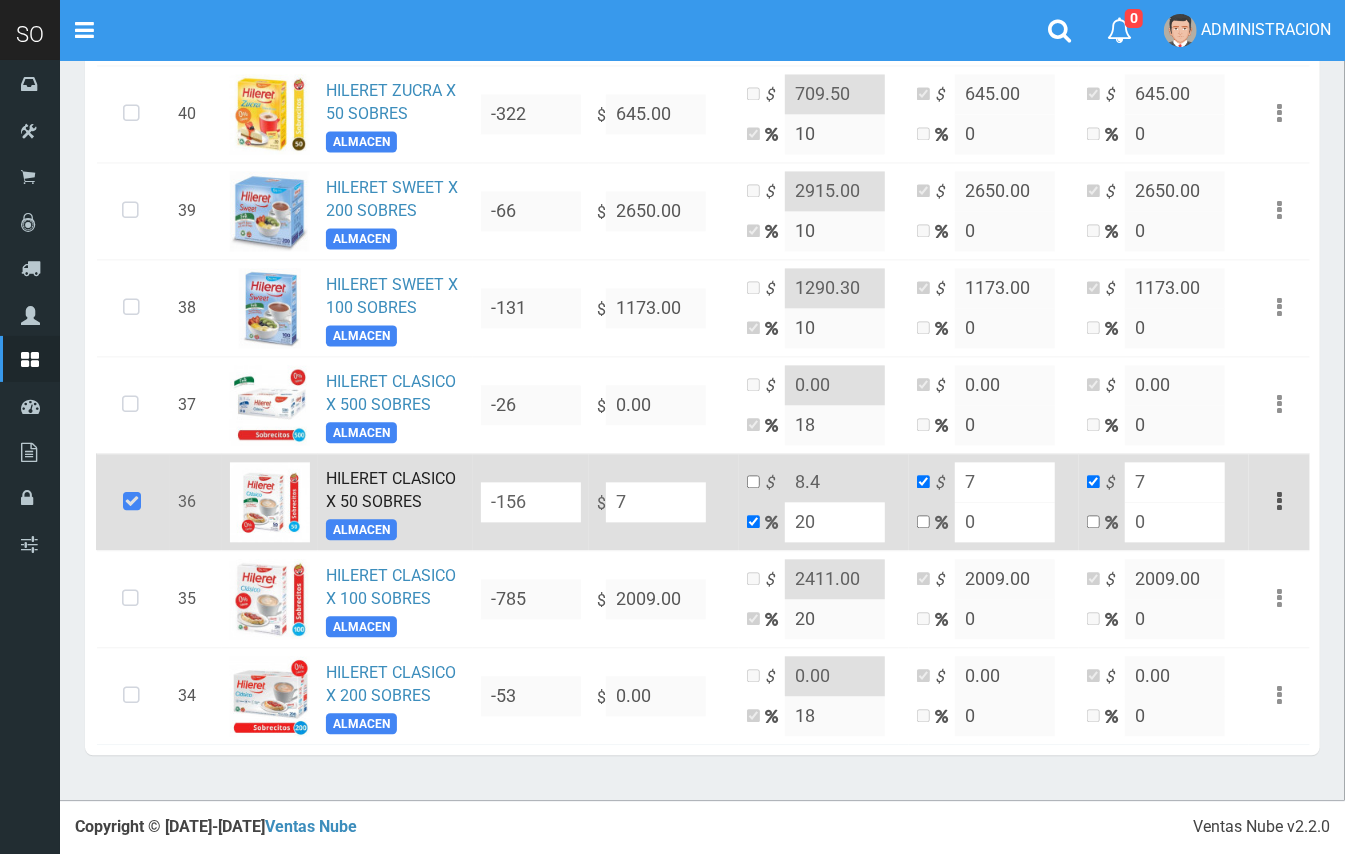 type on "75" 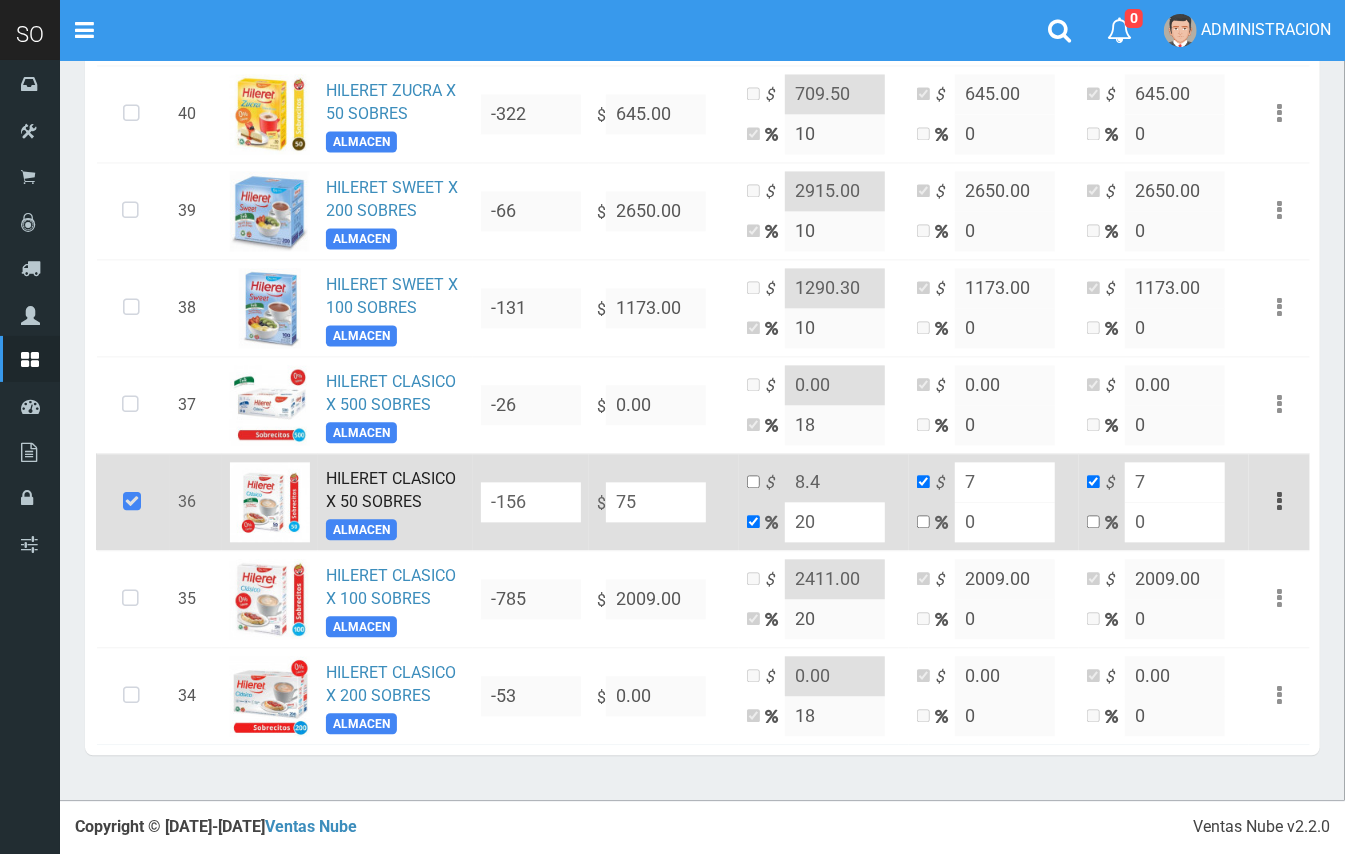 type on "90" 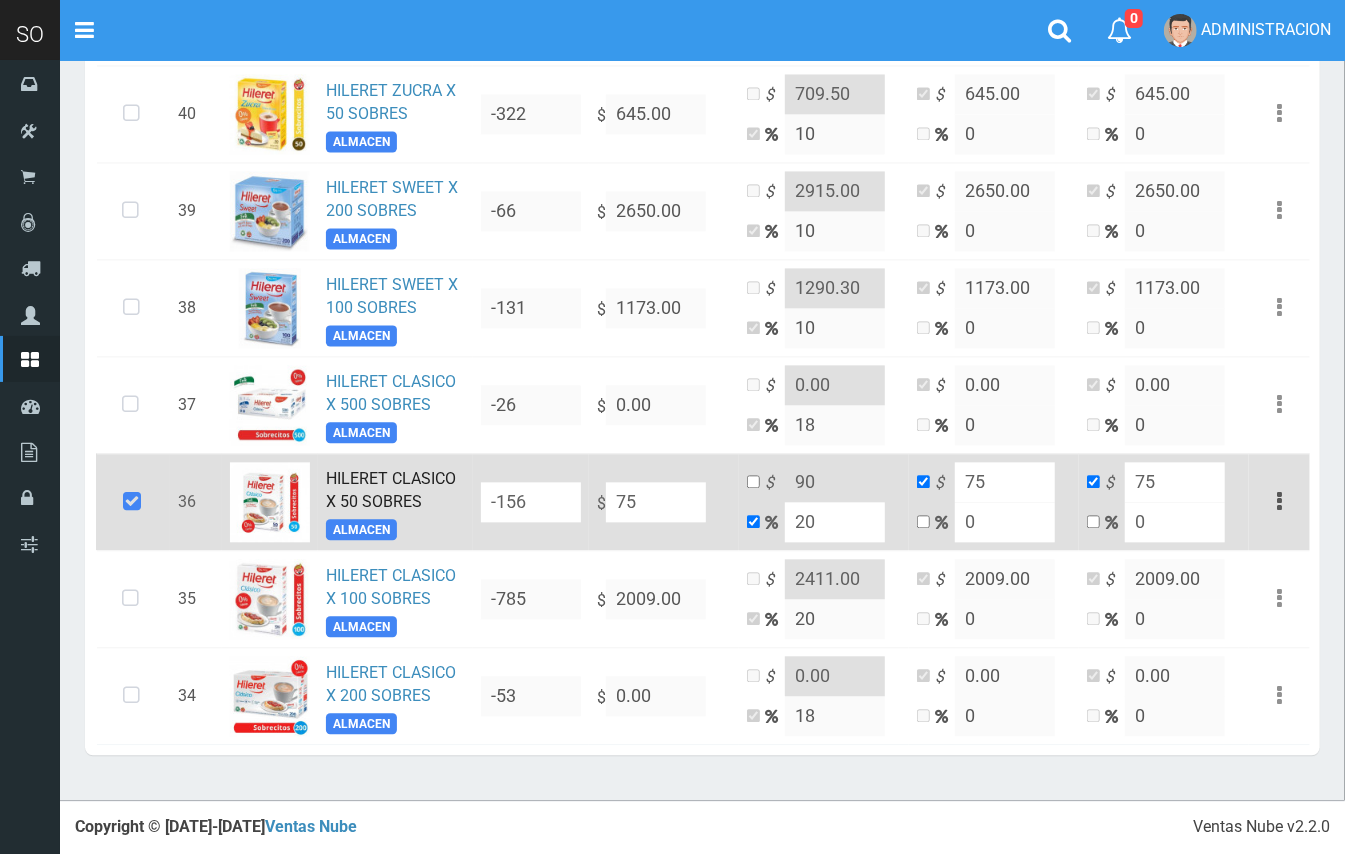 type on "758" 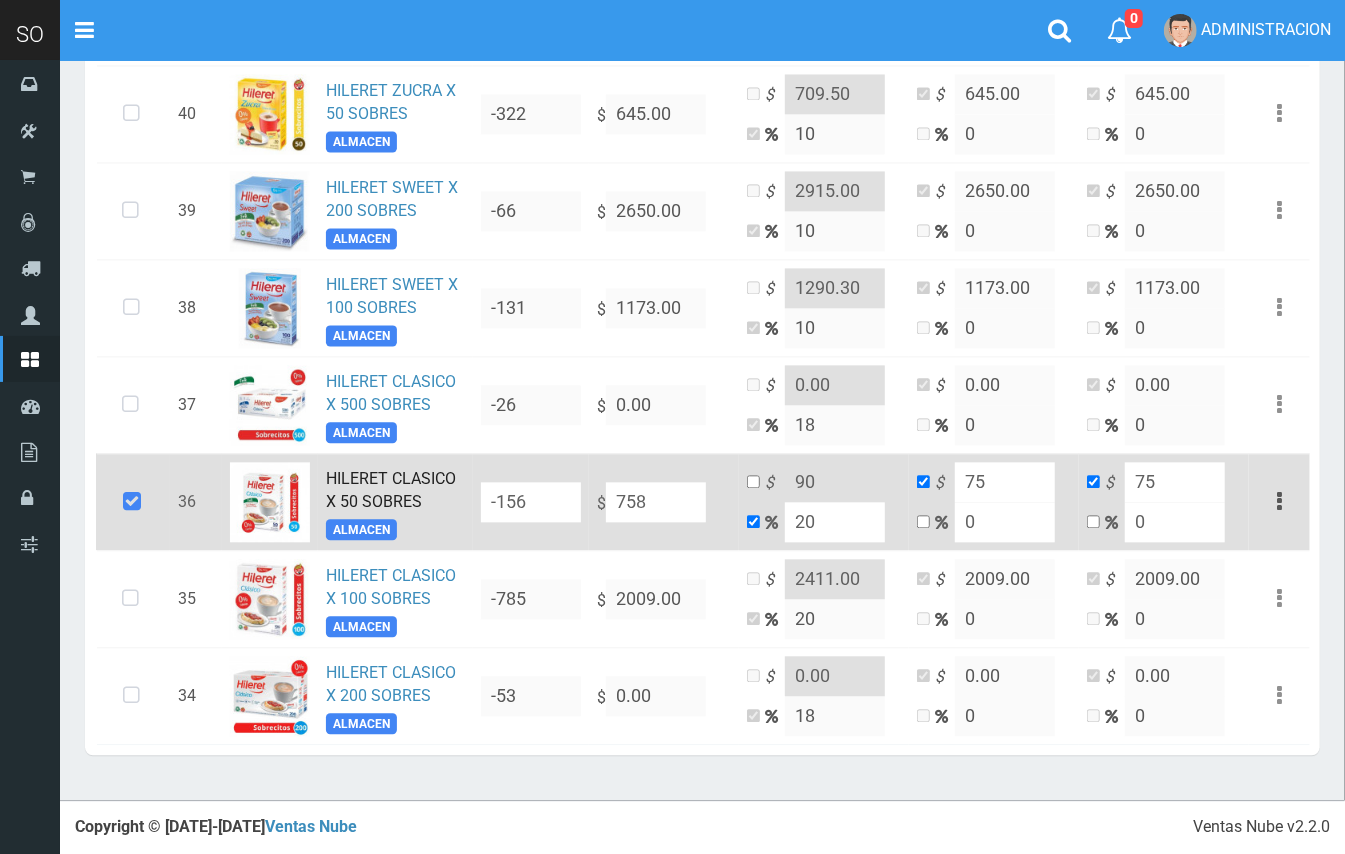 type on "909.6" 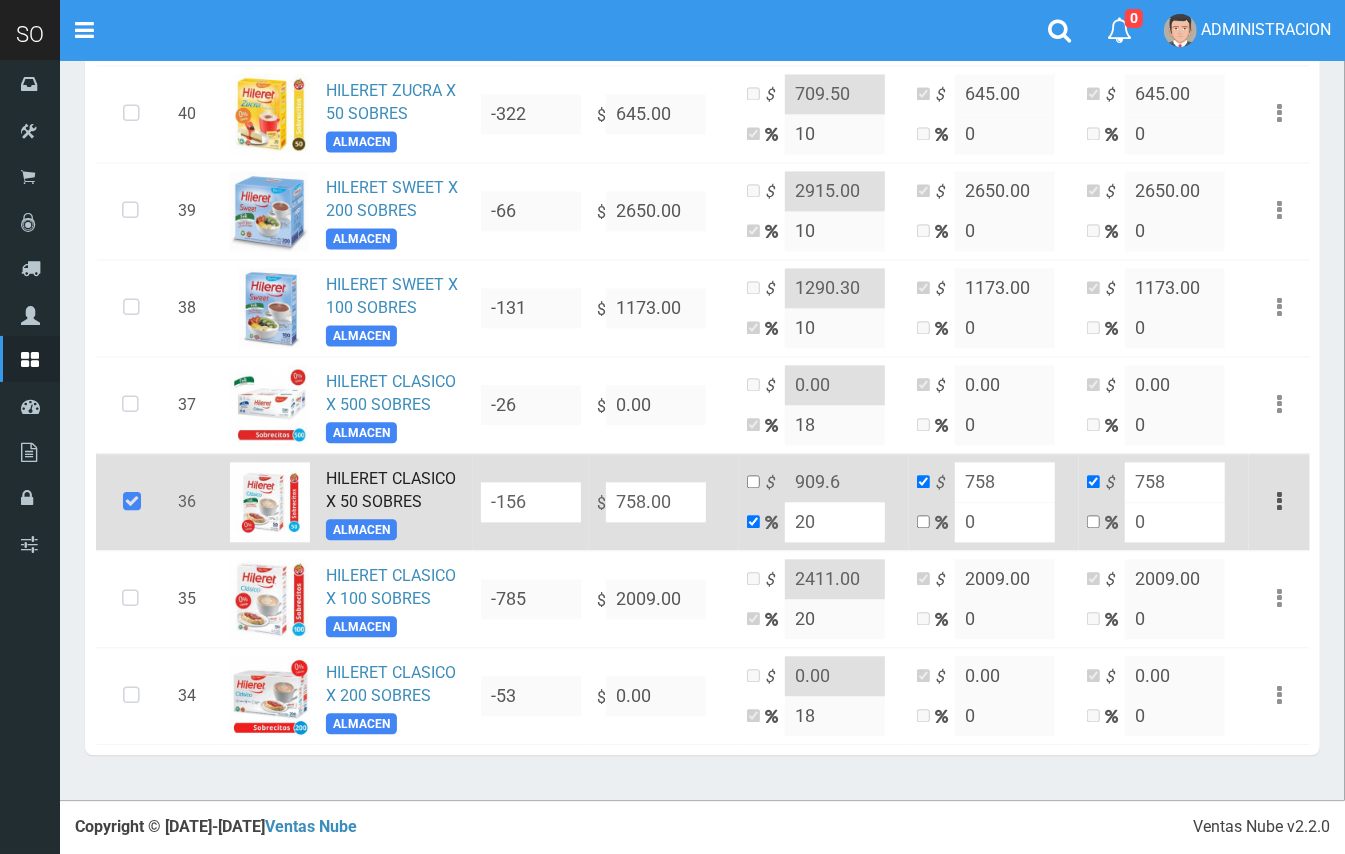 type on "758.00" 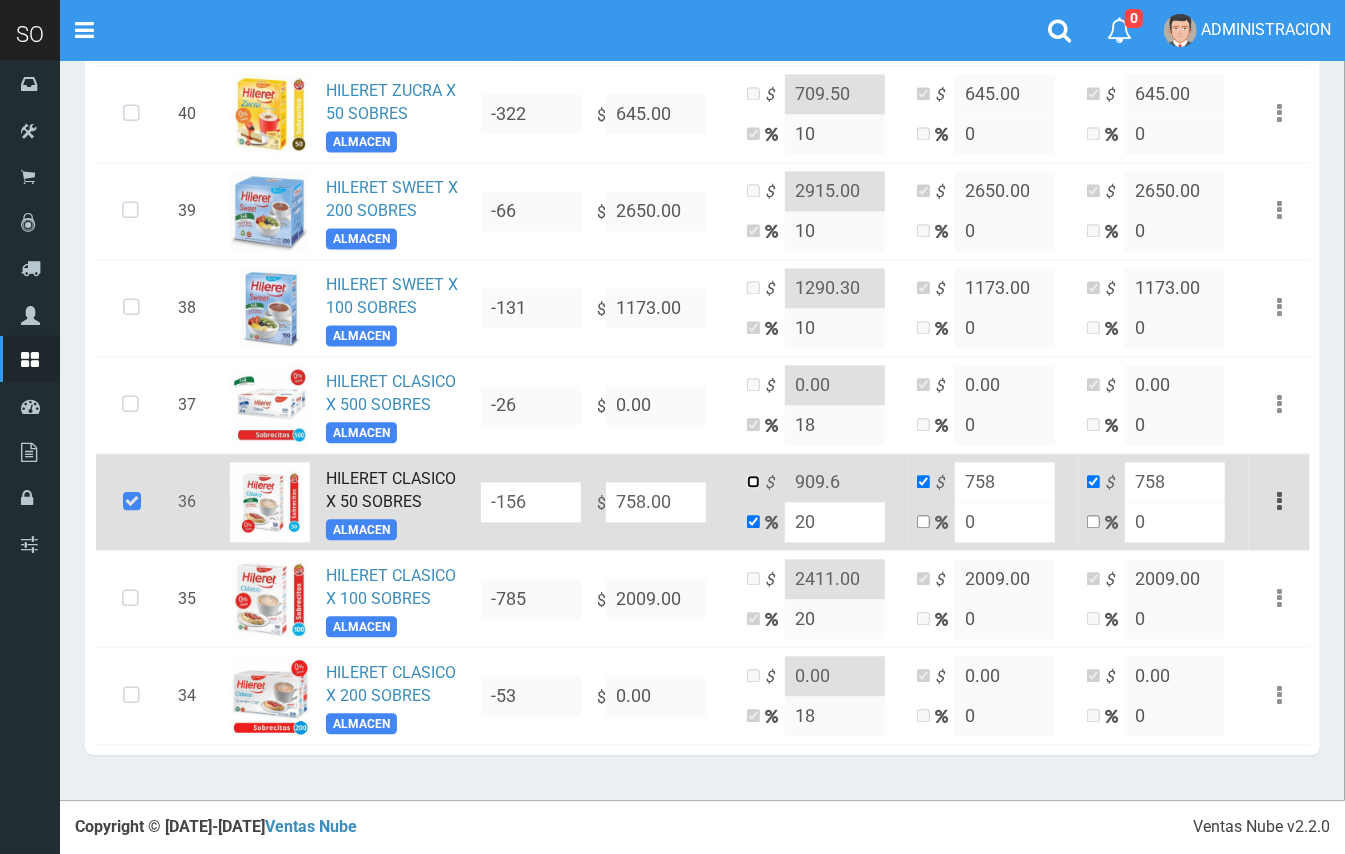 click at bounding box center [753, 481] 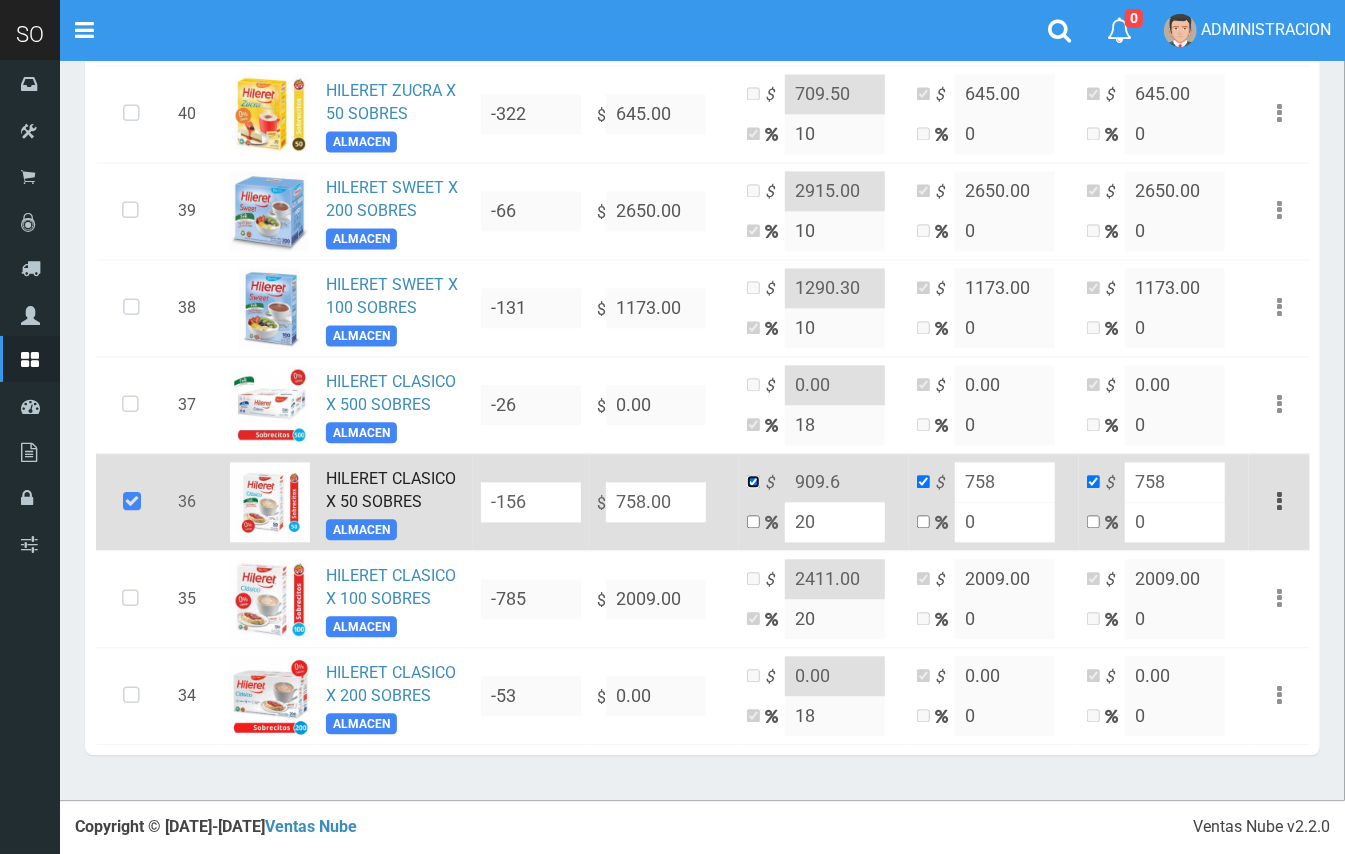 checkbox on "false" 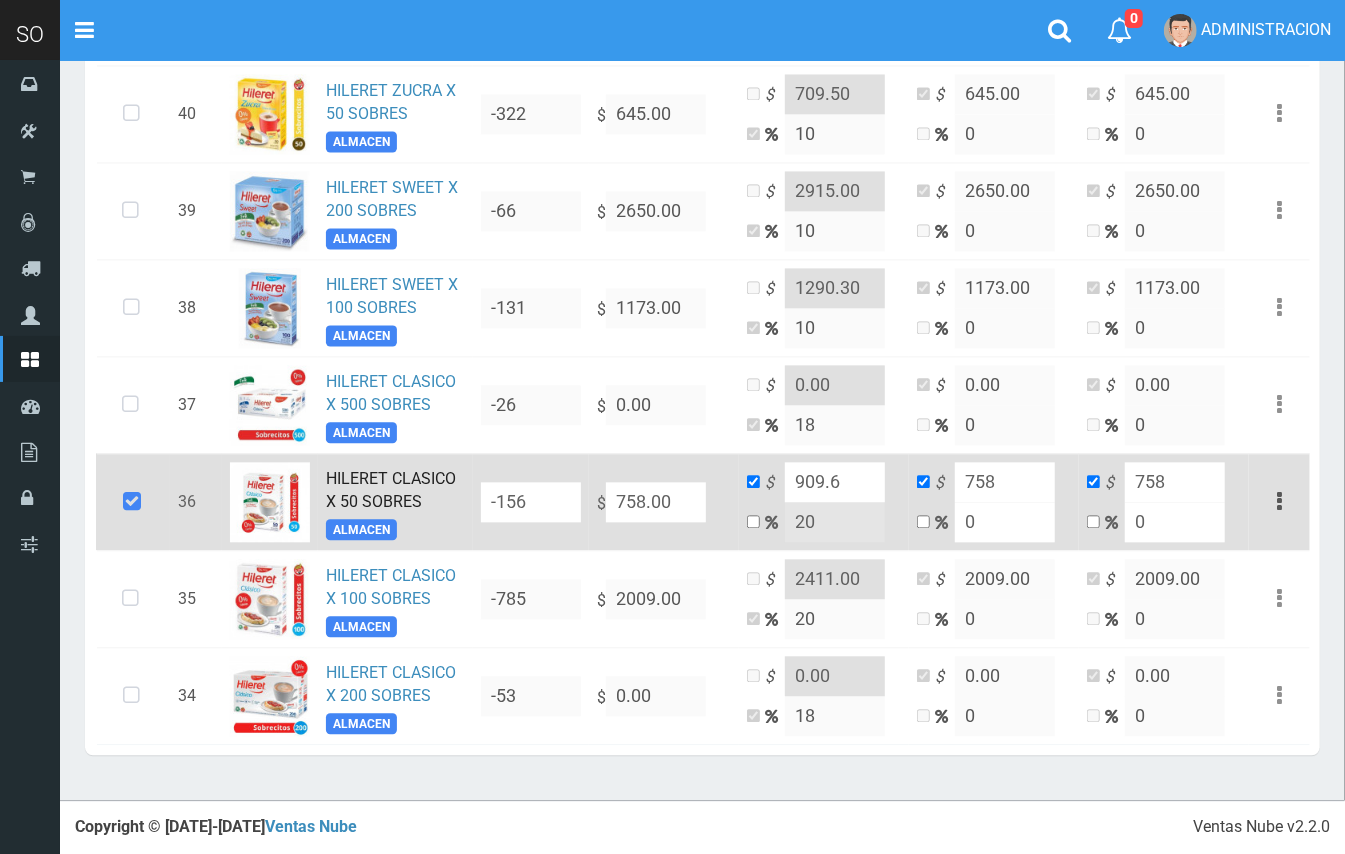 drag, startPoint x: 846, startPoint y: 476, endPoint x: 808, endPoint y: 472, distance: 38.209946 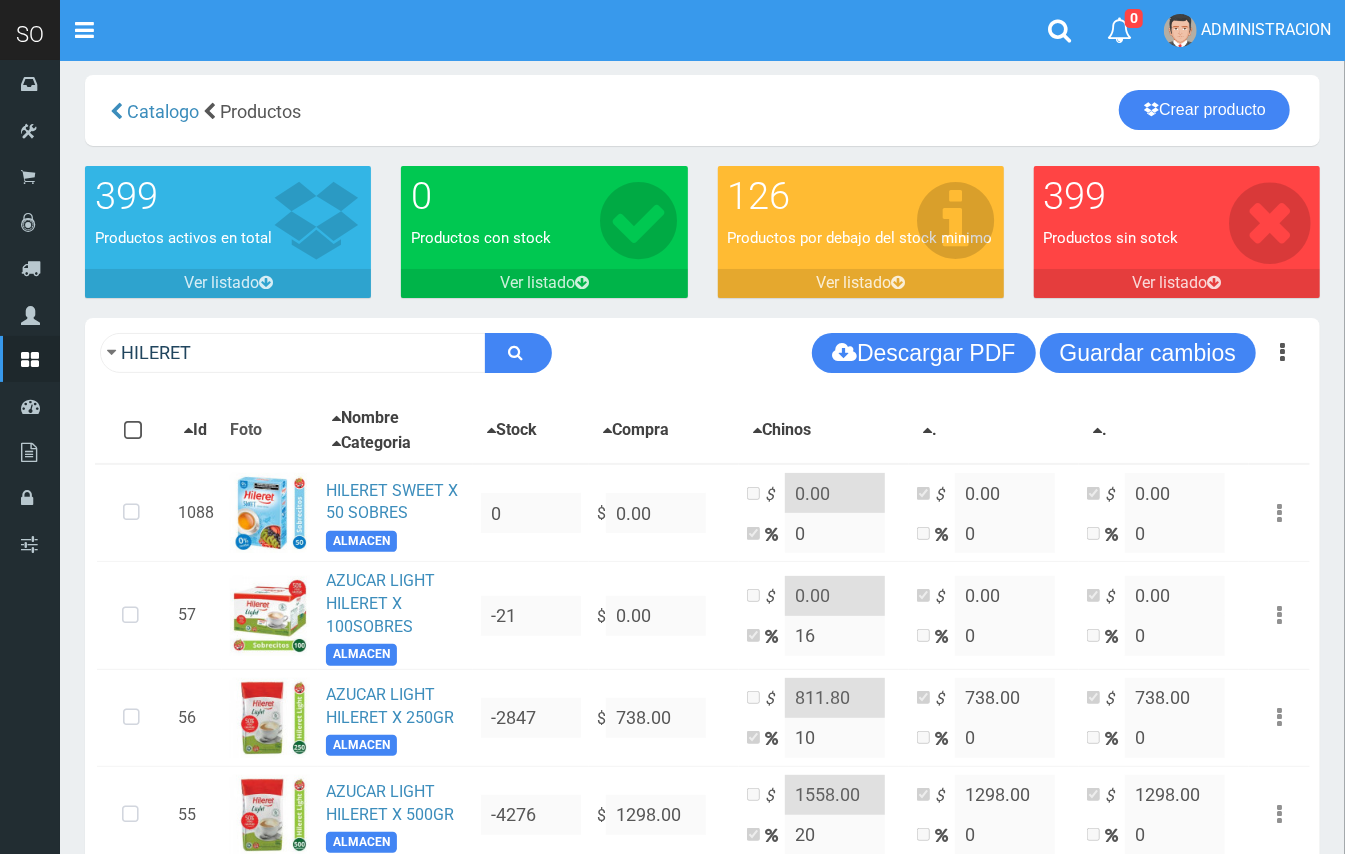 scroll, scrollTop: 14, scrollLeft: 0, axis: vertical 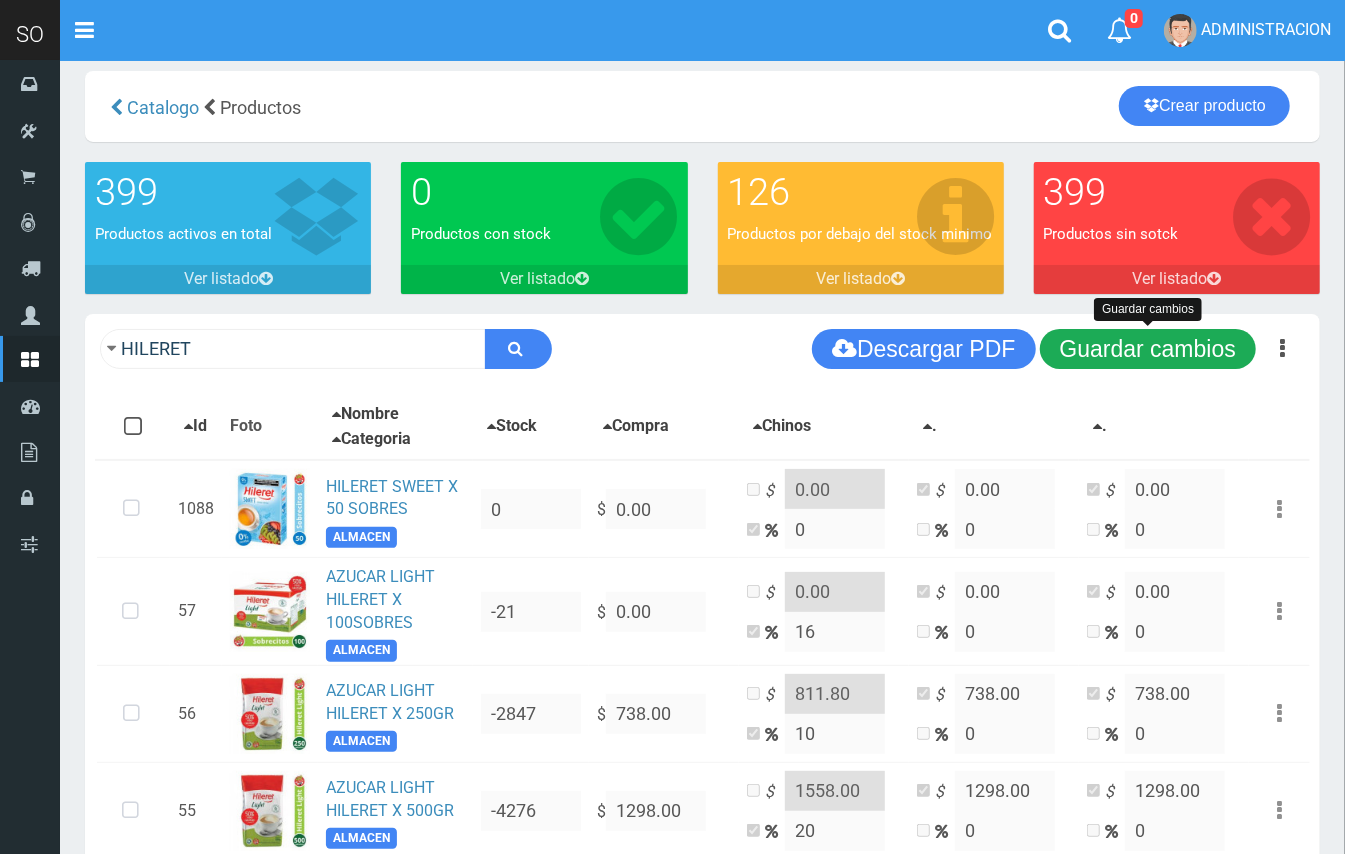 type on "910.00" 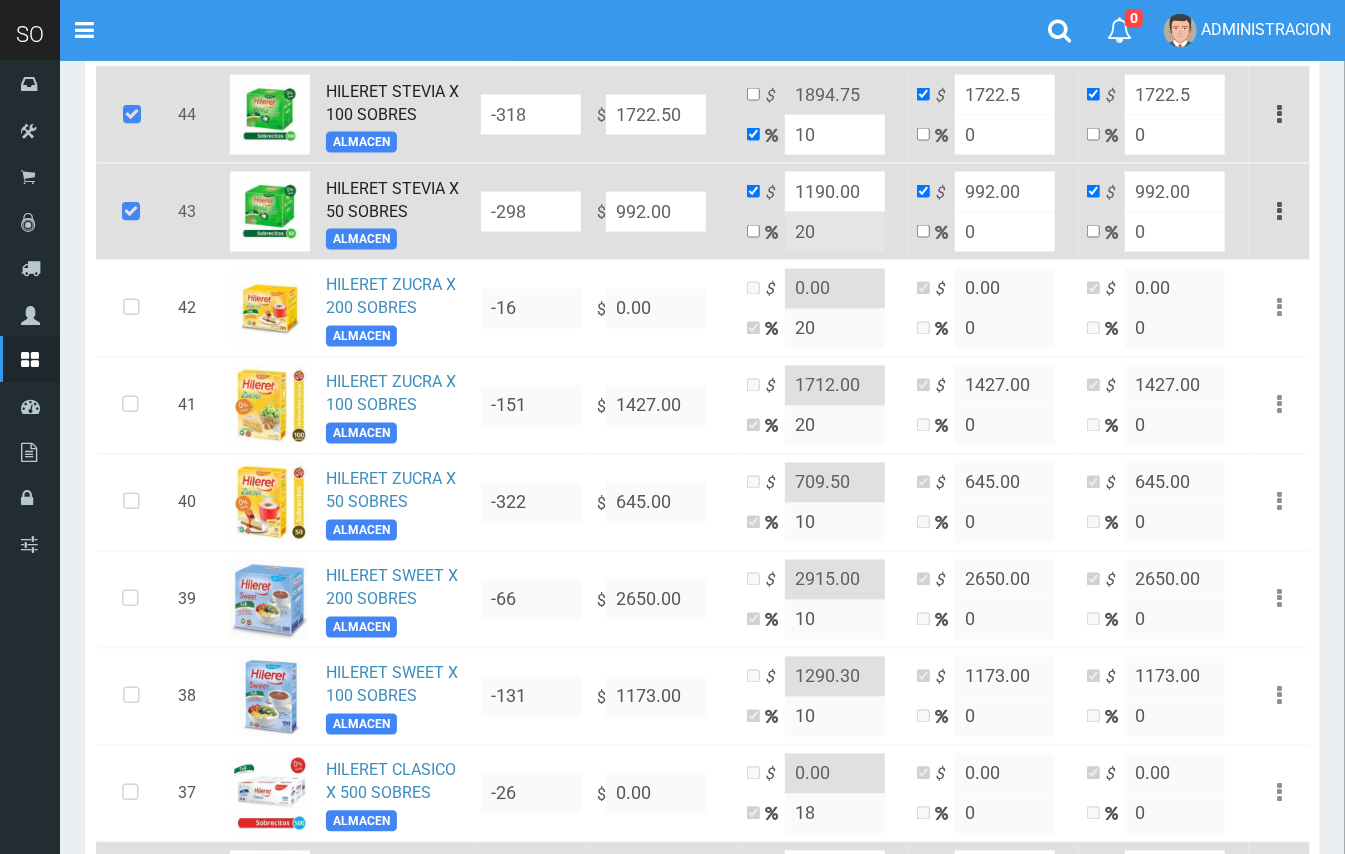 scroll, scrollTop: 2173, scrollLeft: 0, axis: vertical 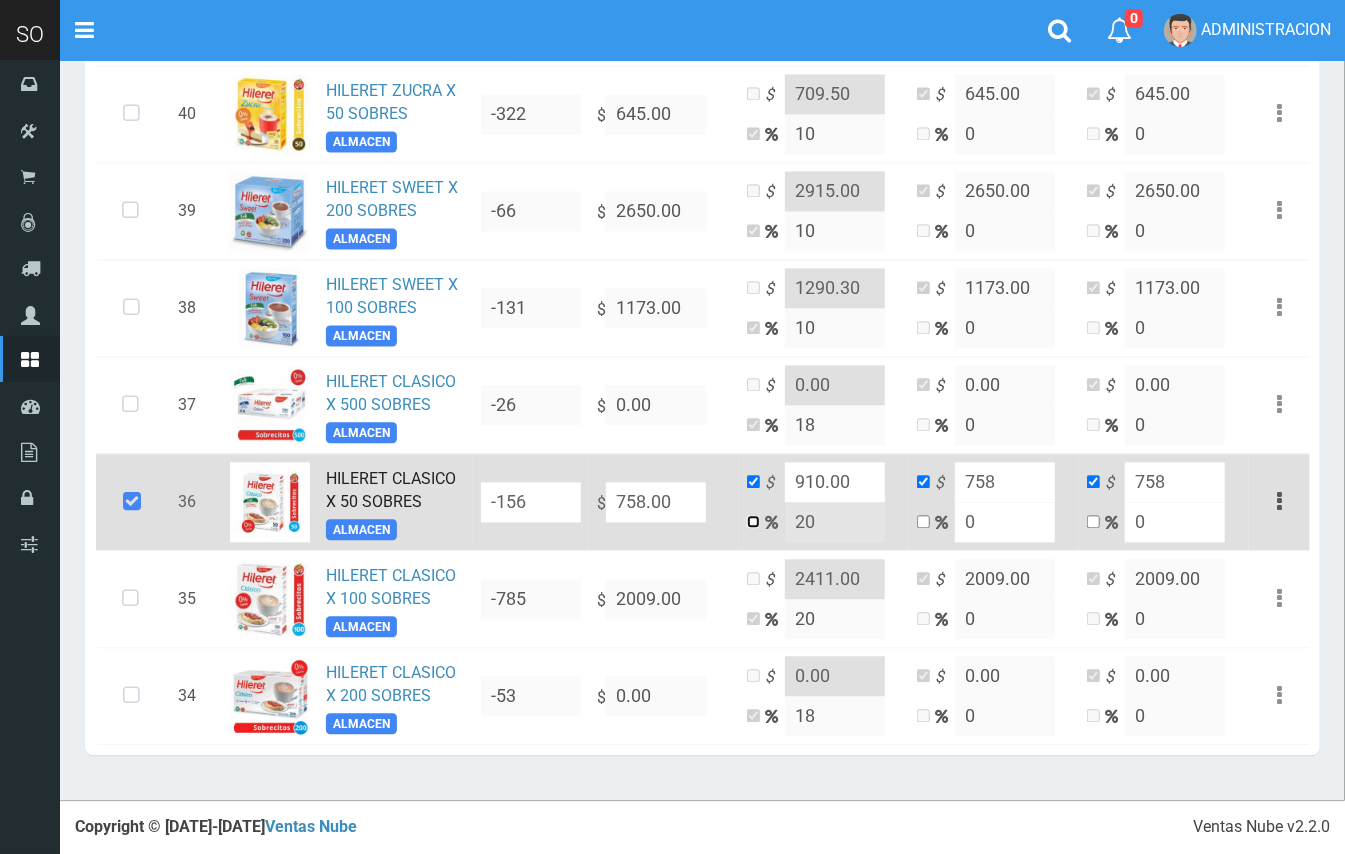 click at bounding box center (753, 521) 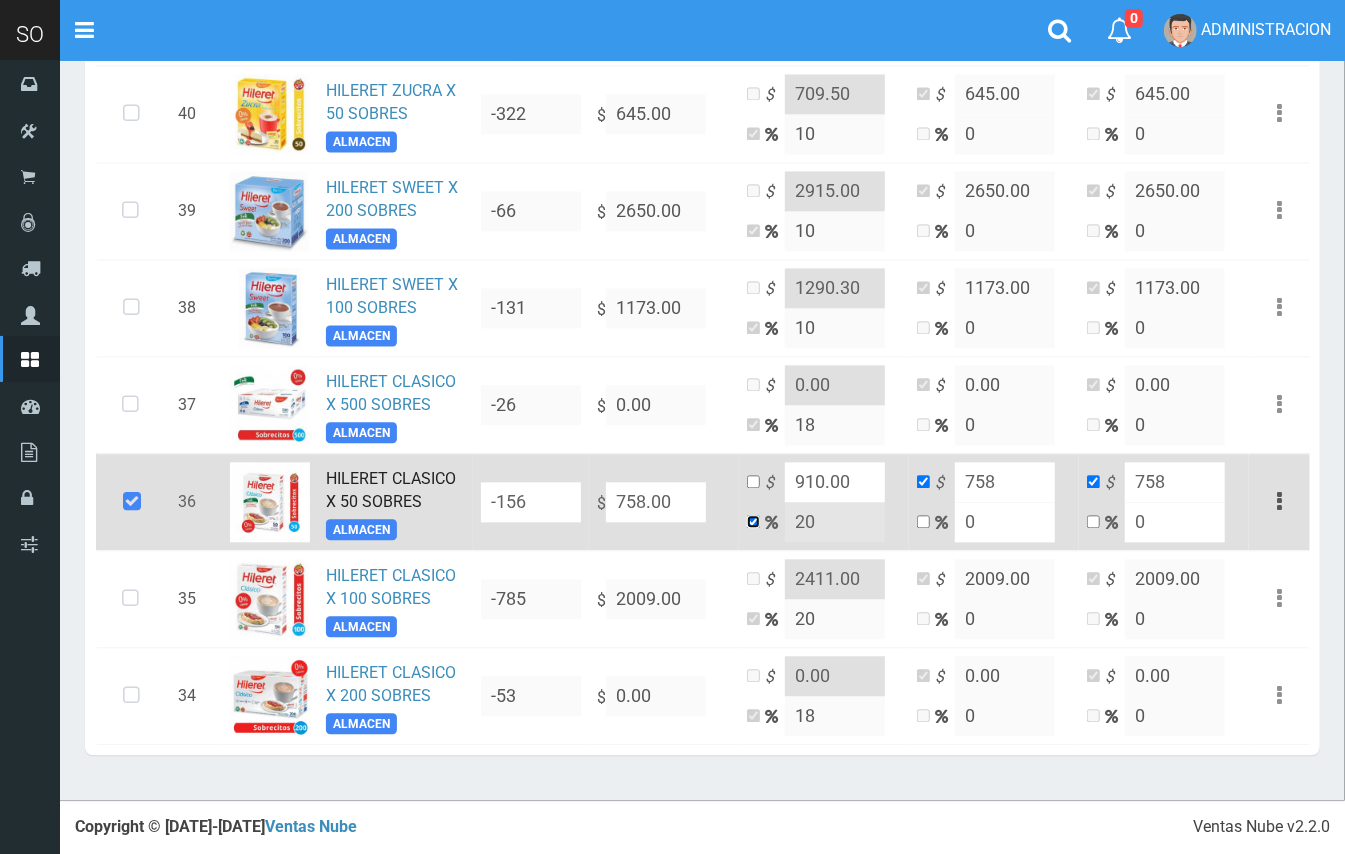checkbox on "false" 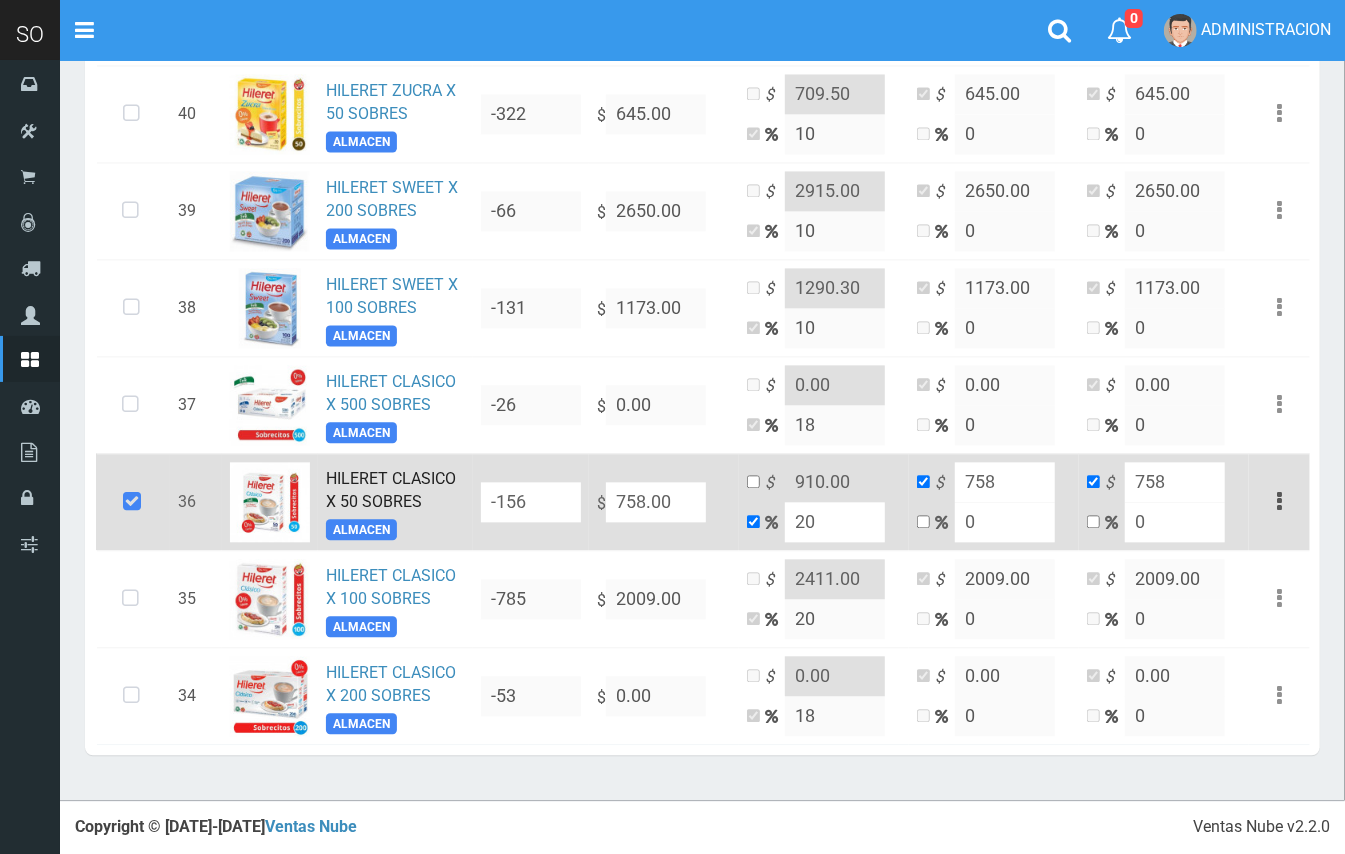 drag, startPoint x: 830, startPoint y: 516, endPoint x: 746, endPoint y: 505, distance: 84.71718 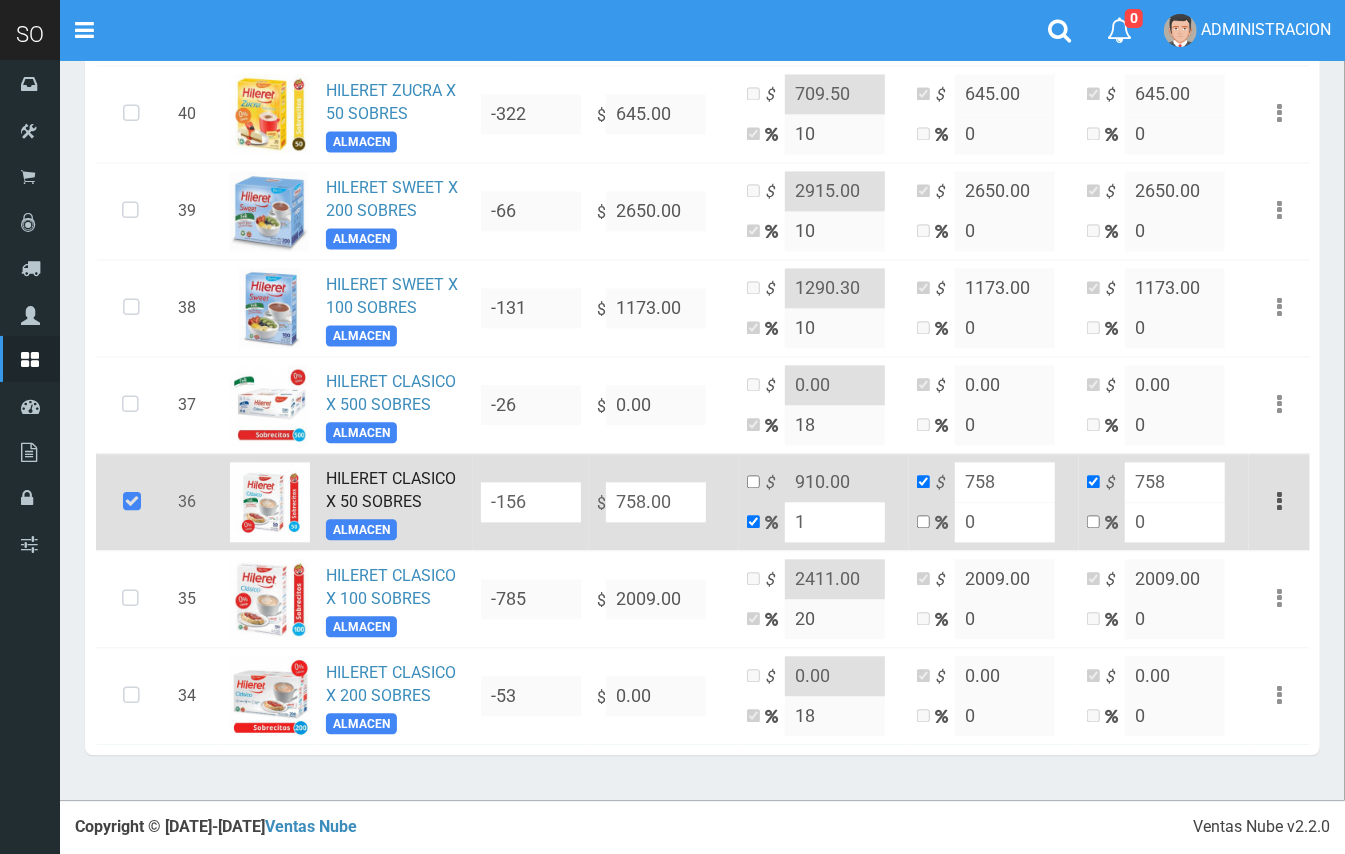 type on "765.58" 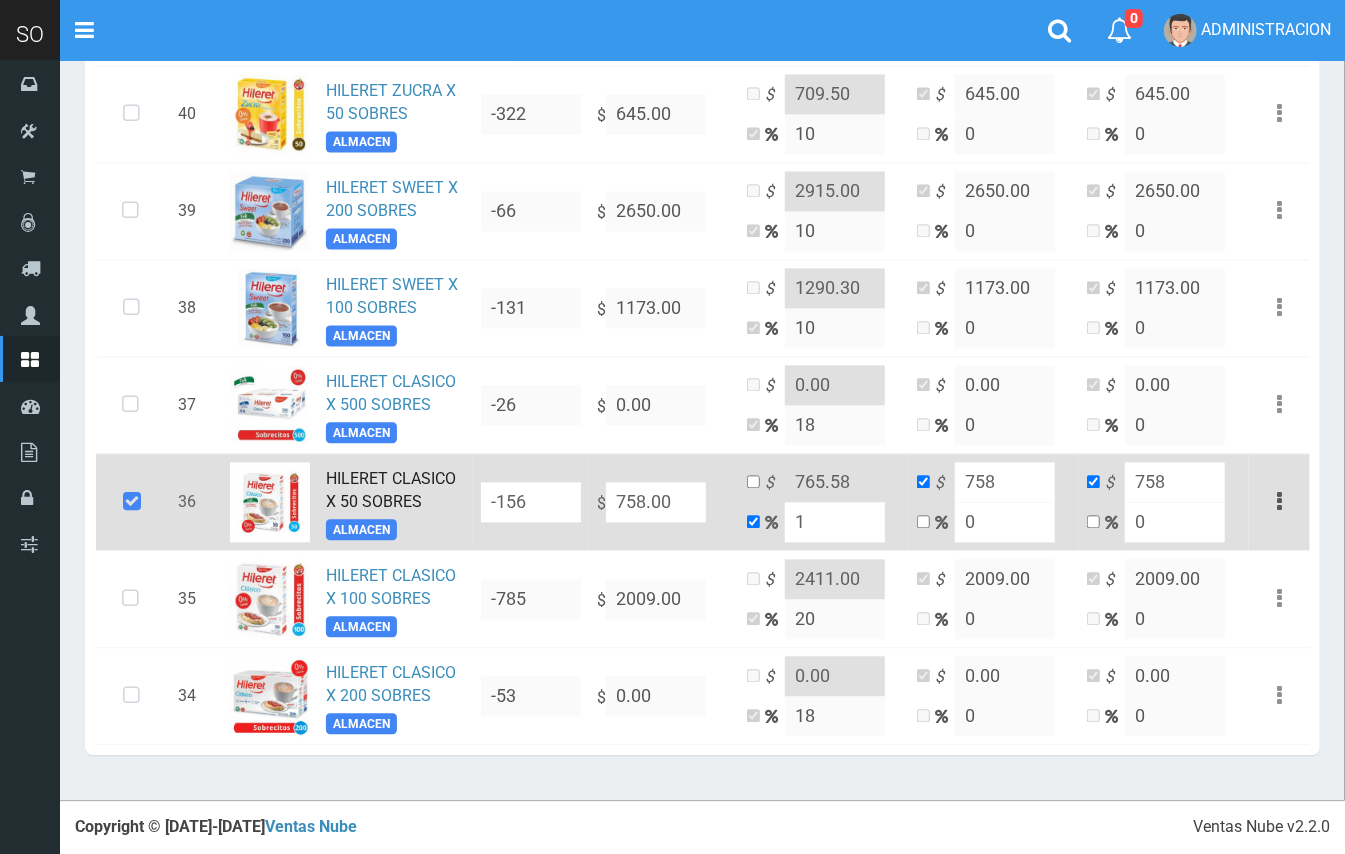 type on "10" 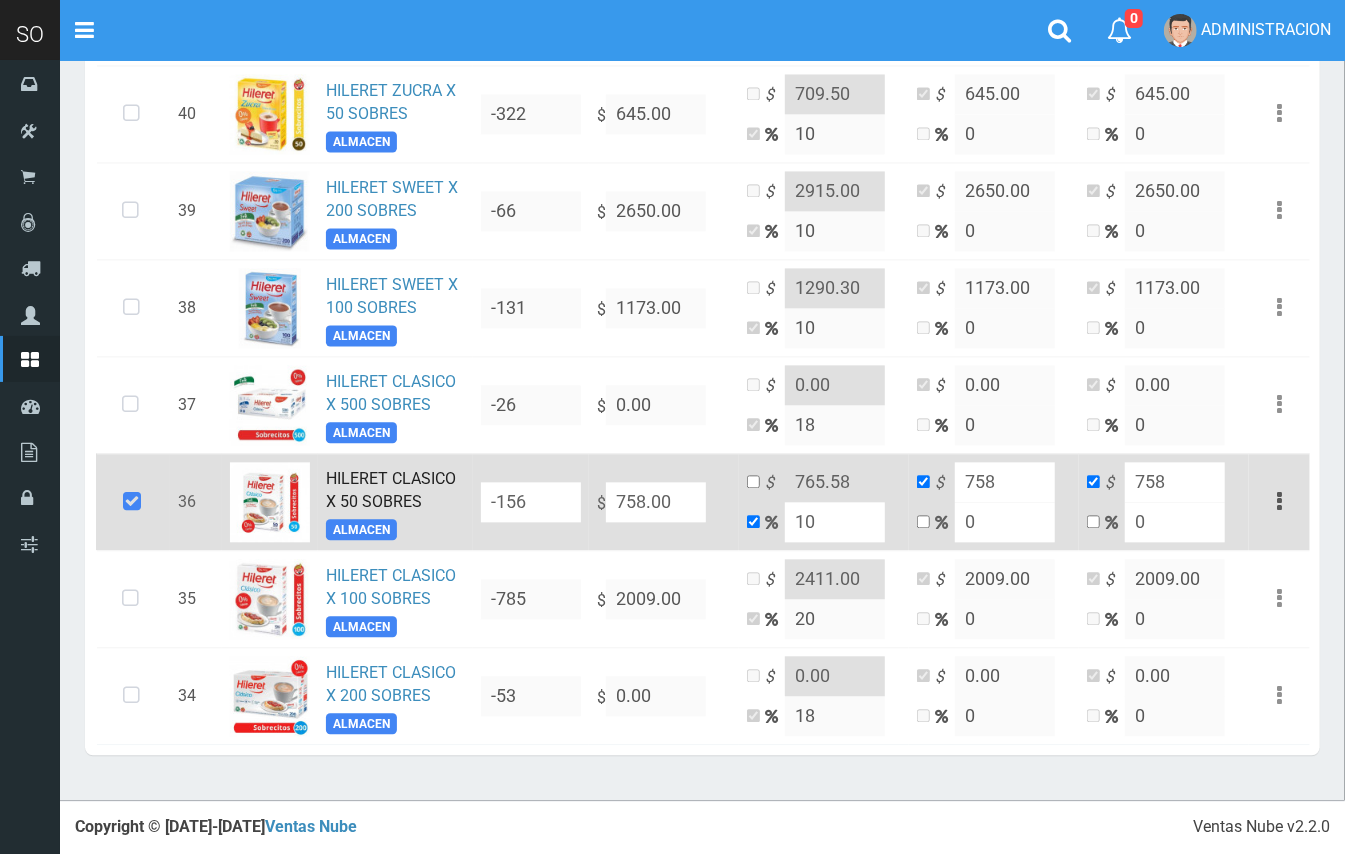 type on "833.8" 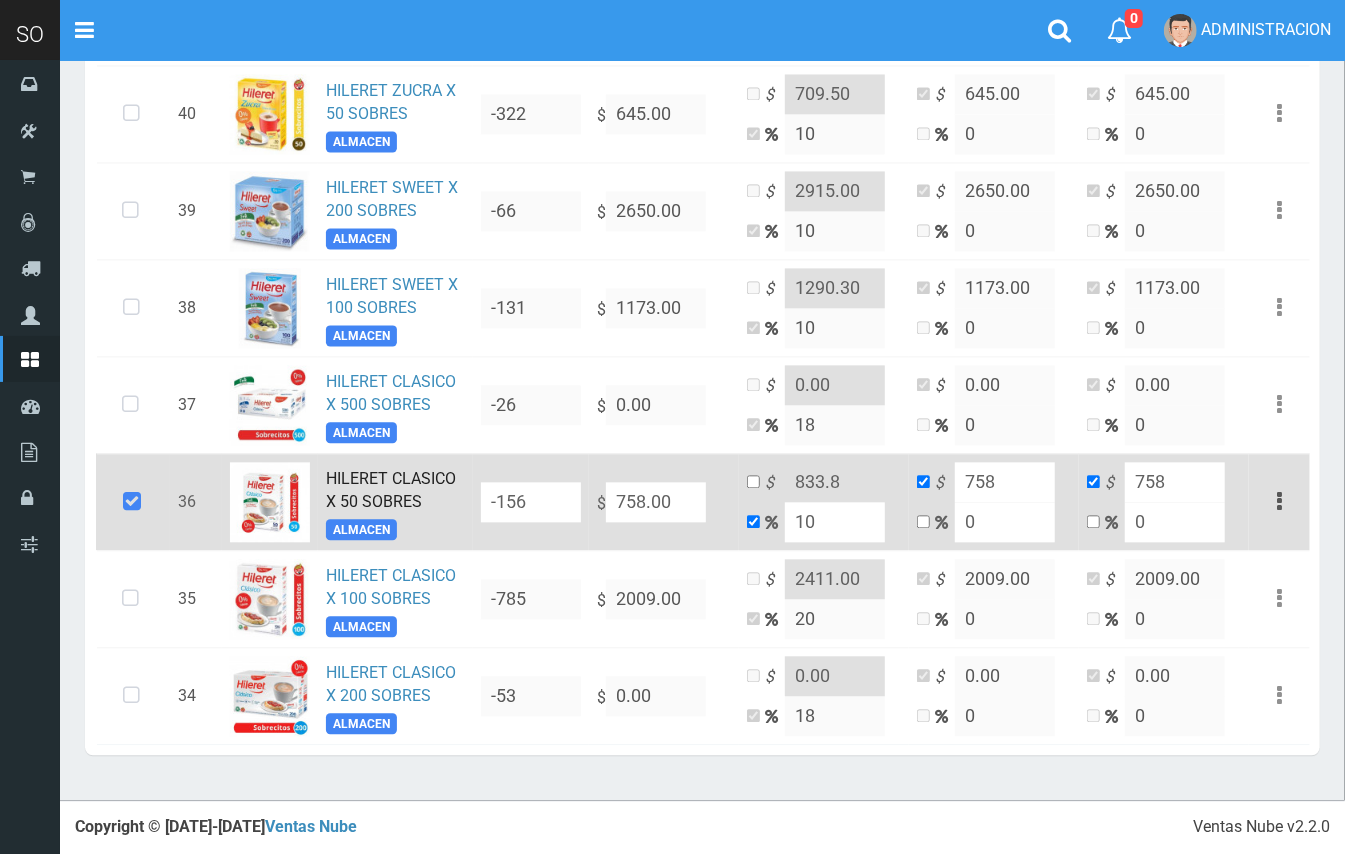 drag, startPoint x: 838, startPoint y: 520, endPoint x: 788, endPoint y: 510, distance: 50.990196 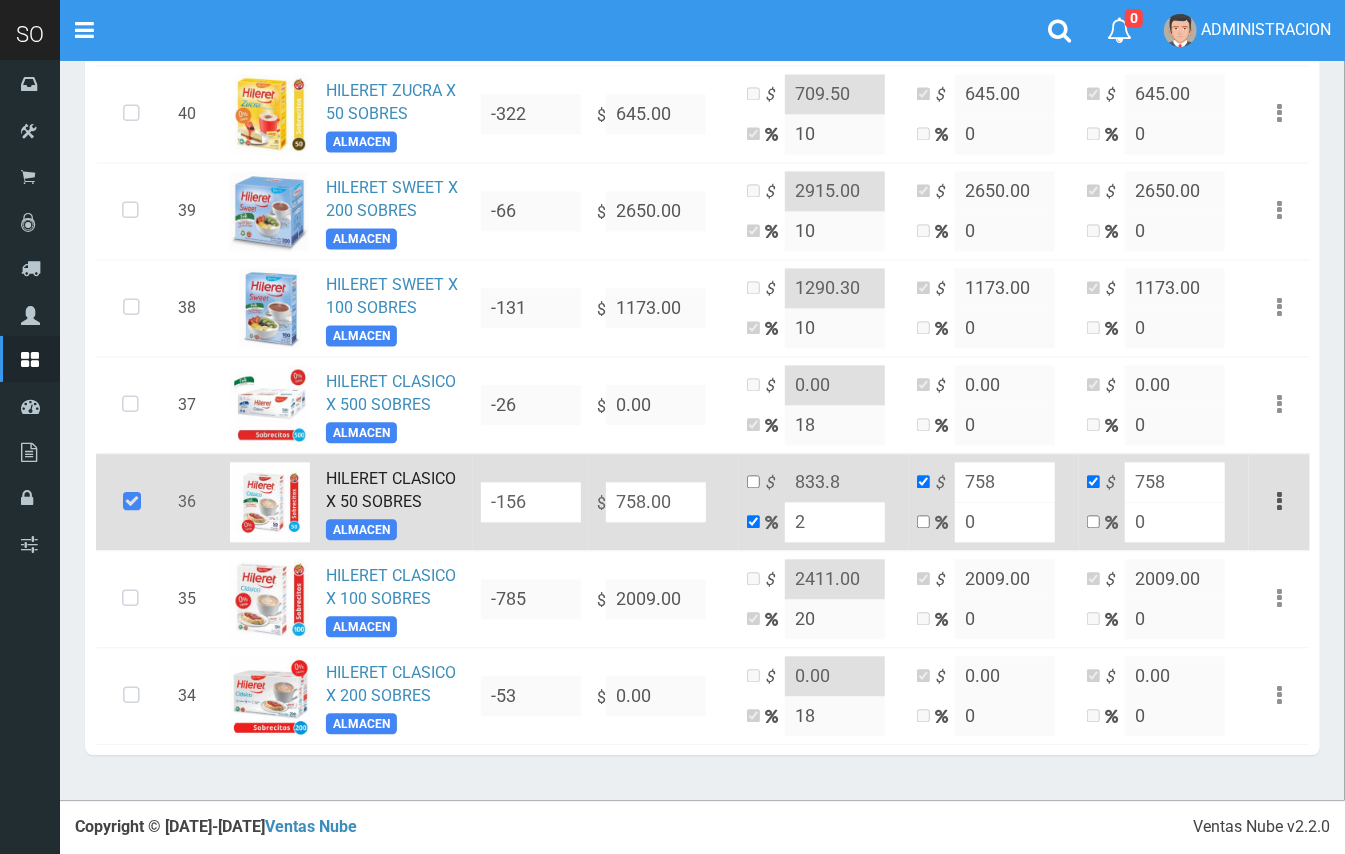 type on "773.16" 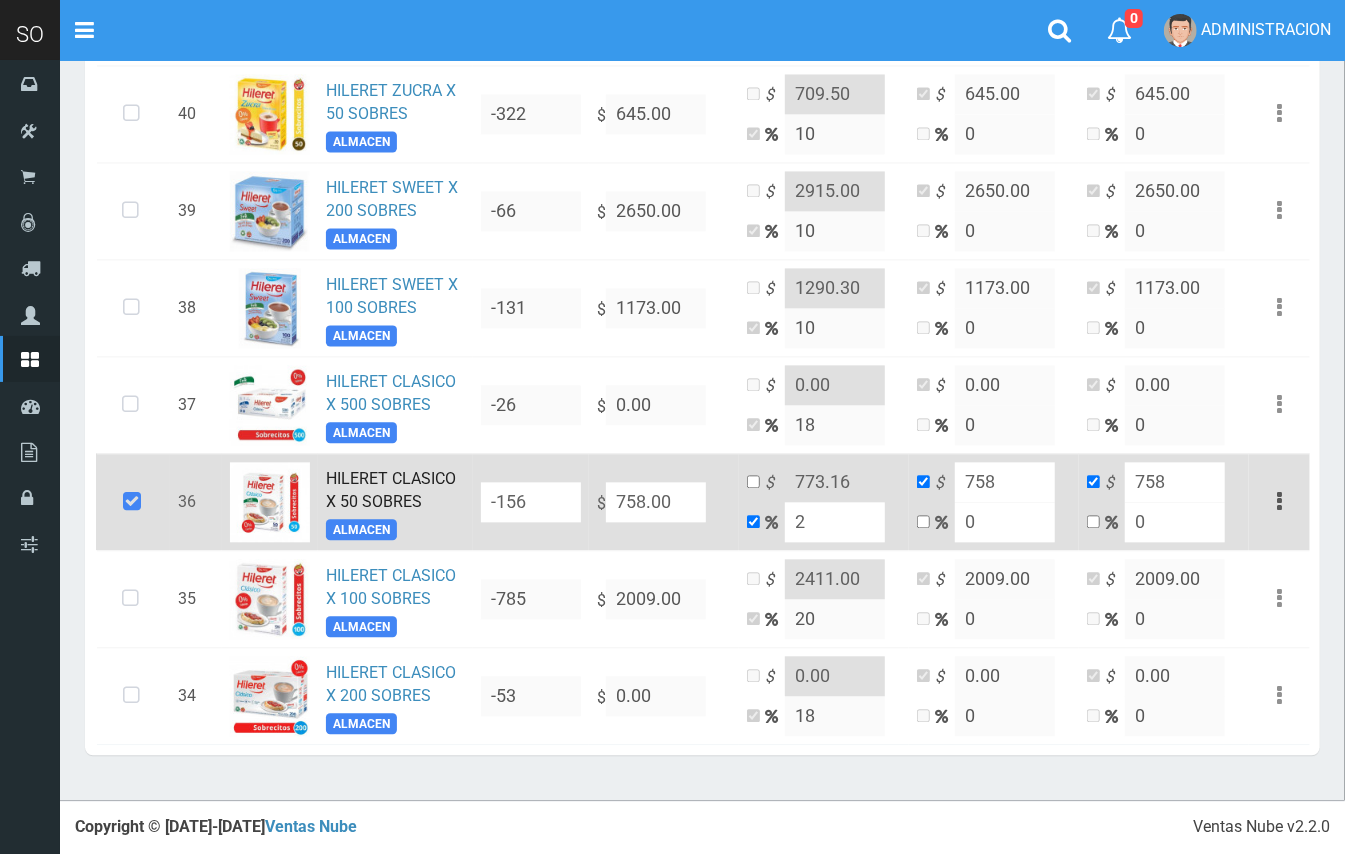 type on "20" 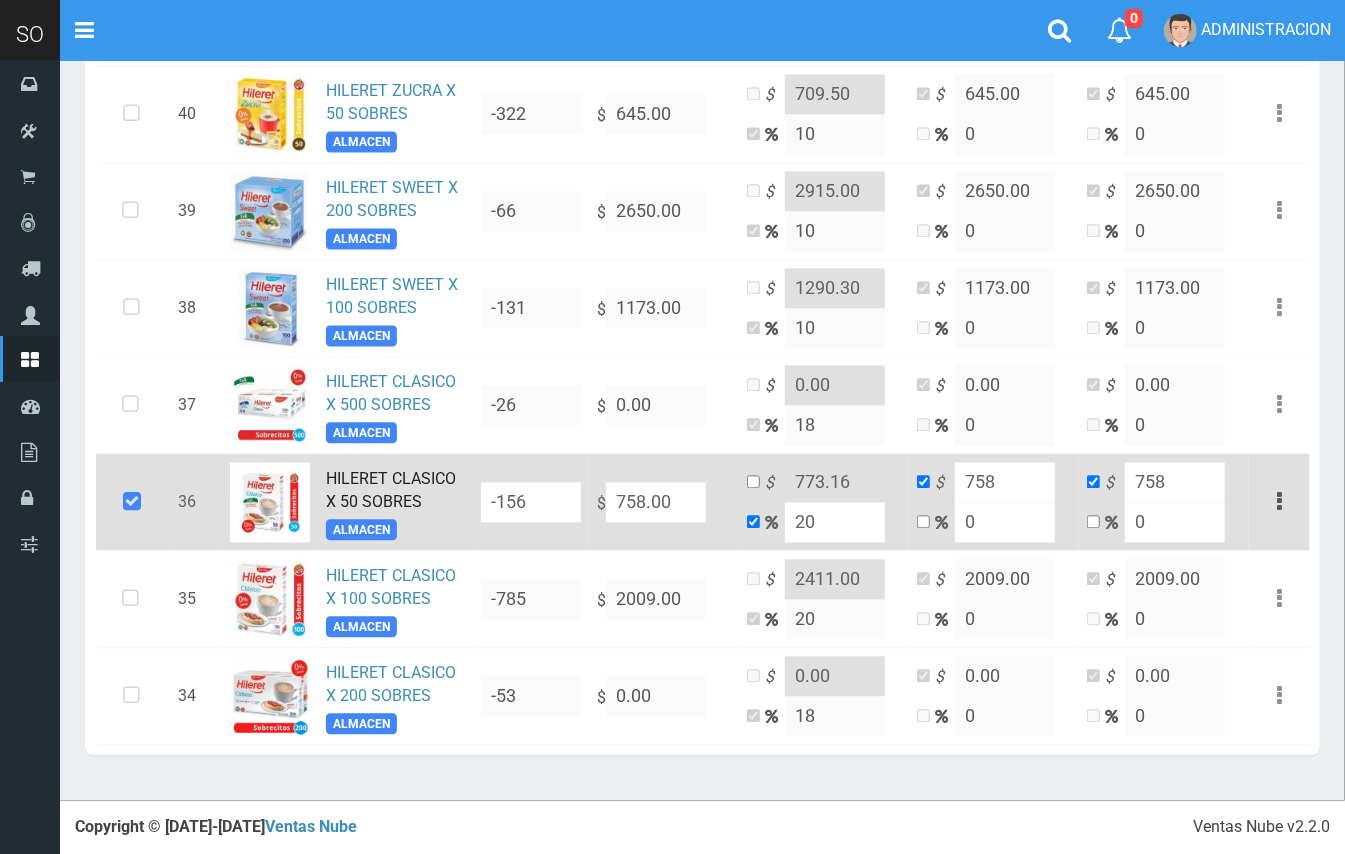 type on "909.6" 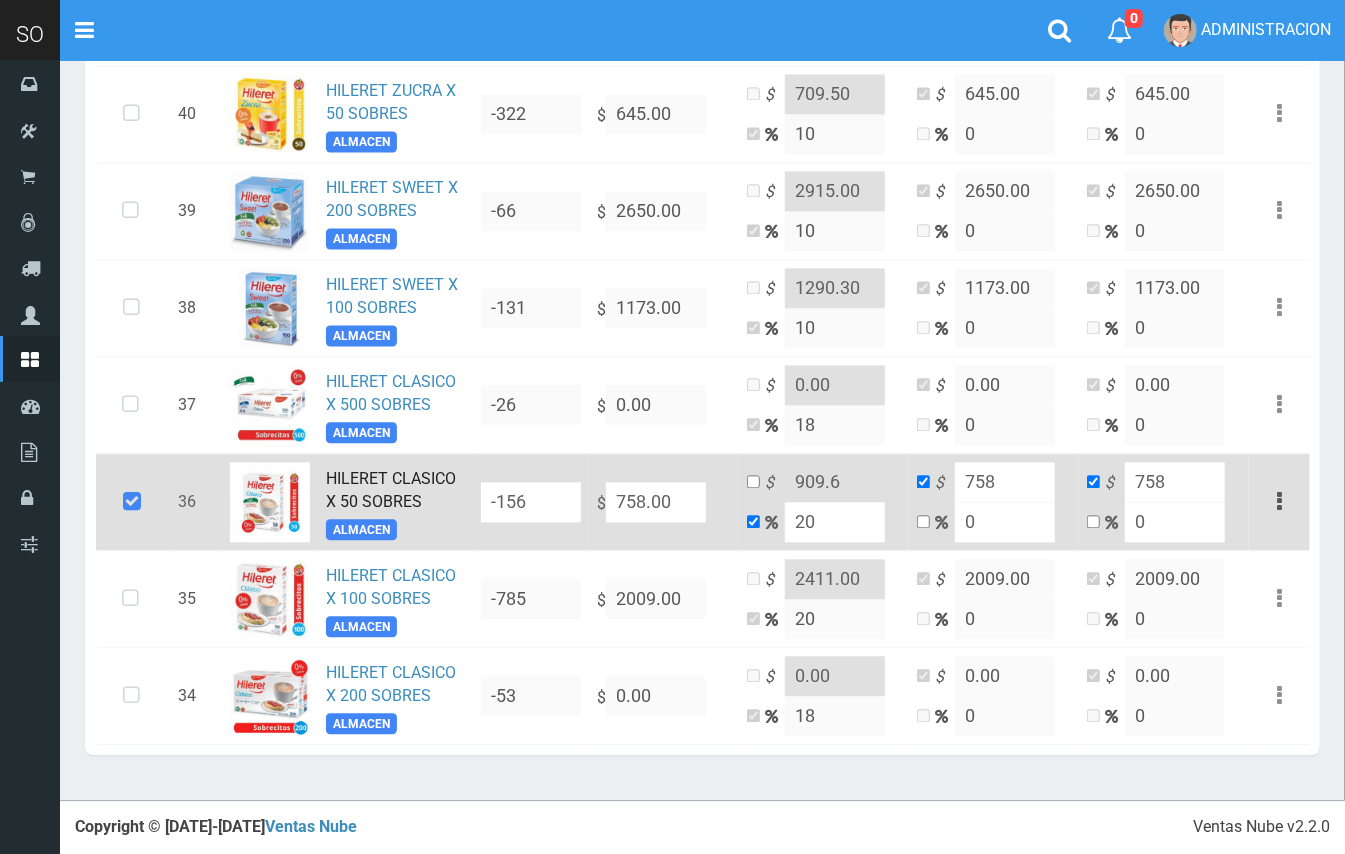 type on "20" 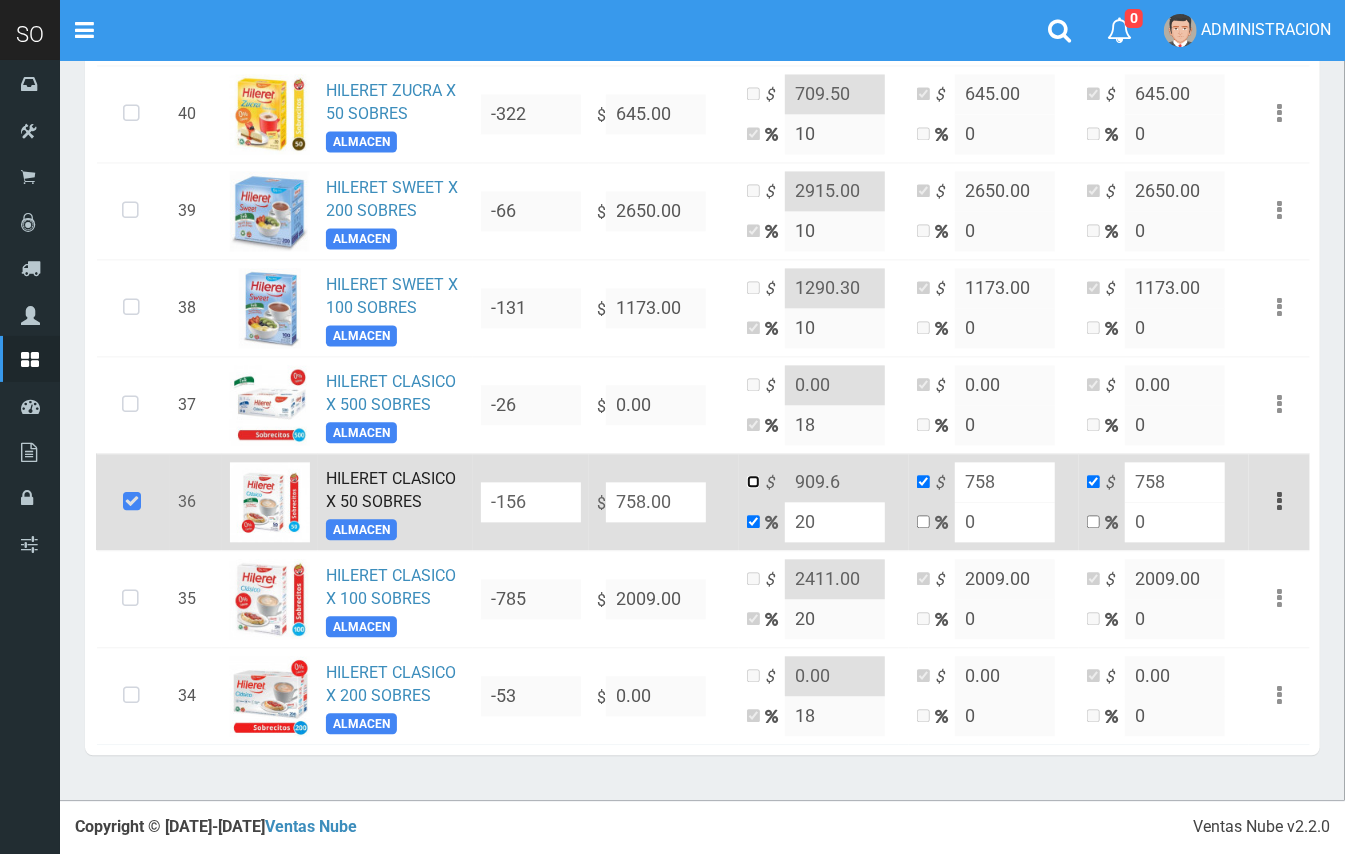 drag, startPoint x: 746, startPoint y: 477, endPoint x: 797, endPoint y: 485, distance: 51.62364 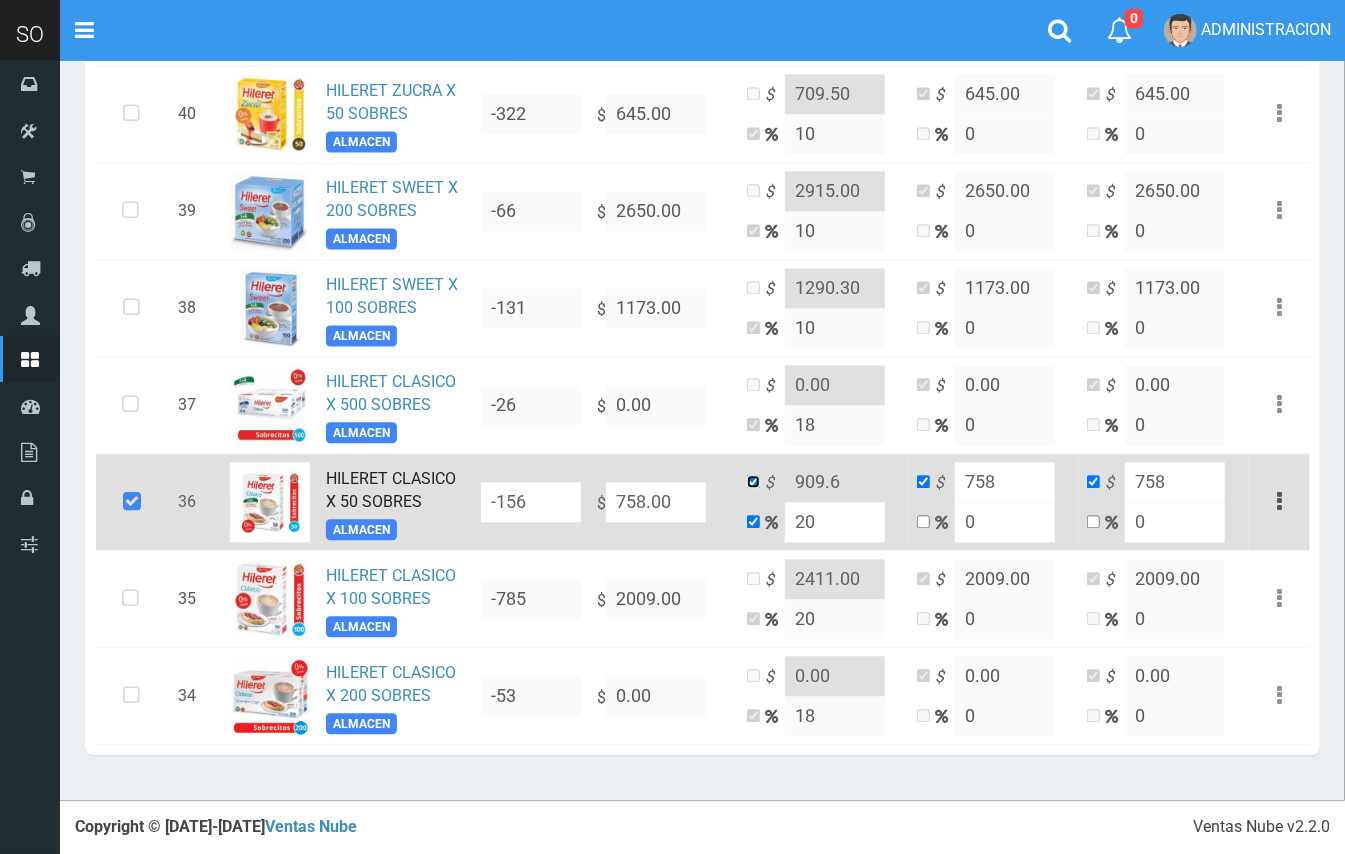 checkbox on "false" 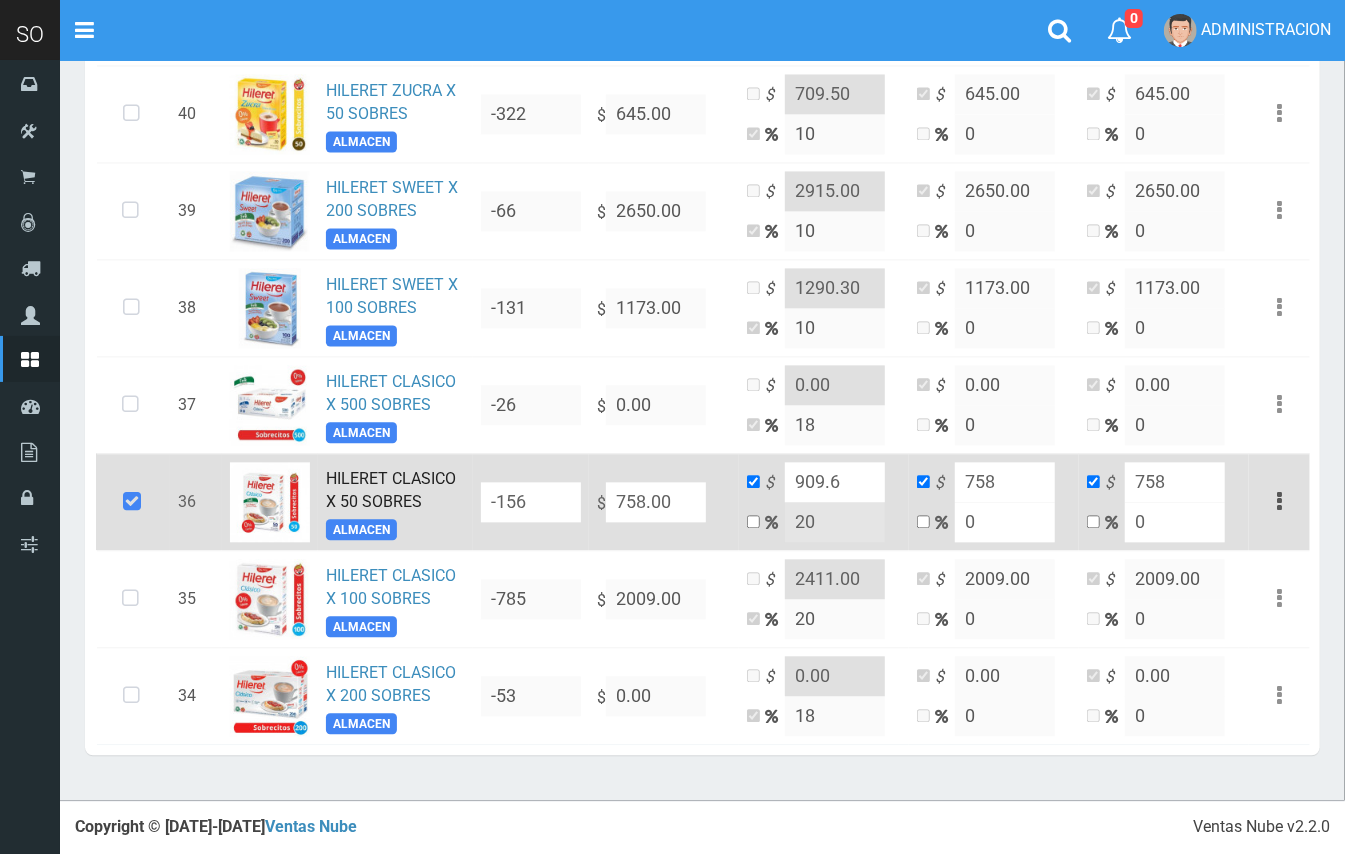 drag, startPoint x: 844, startPoint y: 477, endPoint x: 813, endPoint y: 469, distance: 32.01562 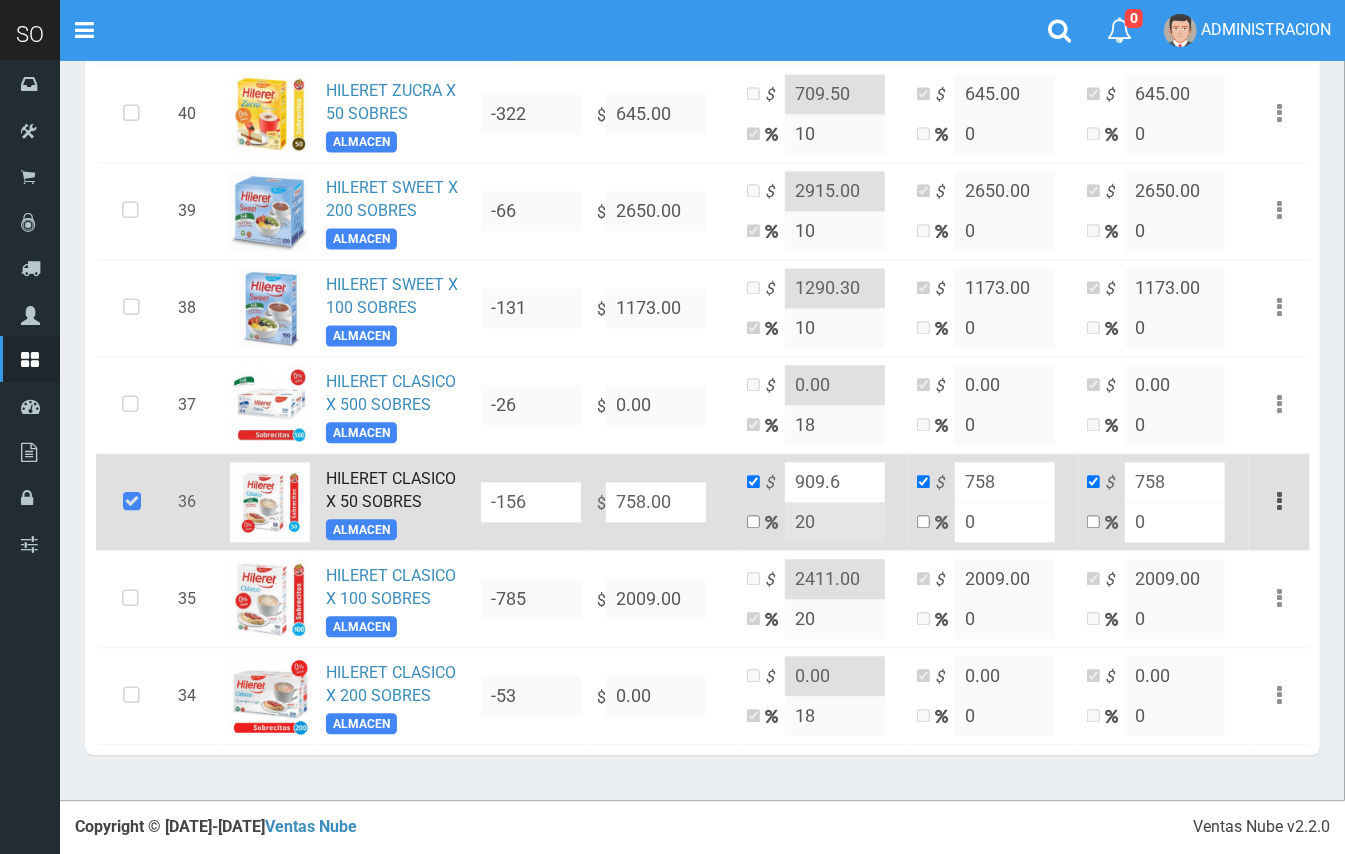 click on "909.6" at bounding box center (835, 482) 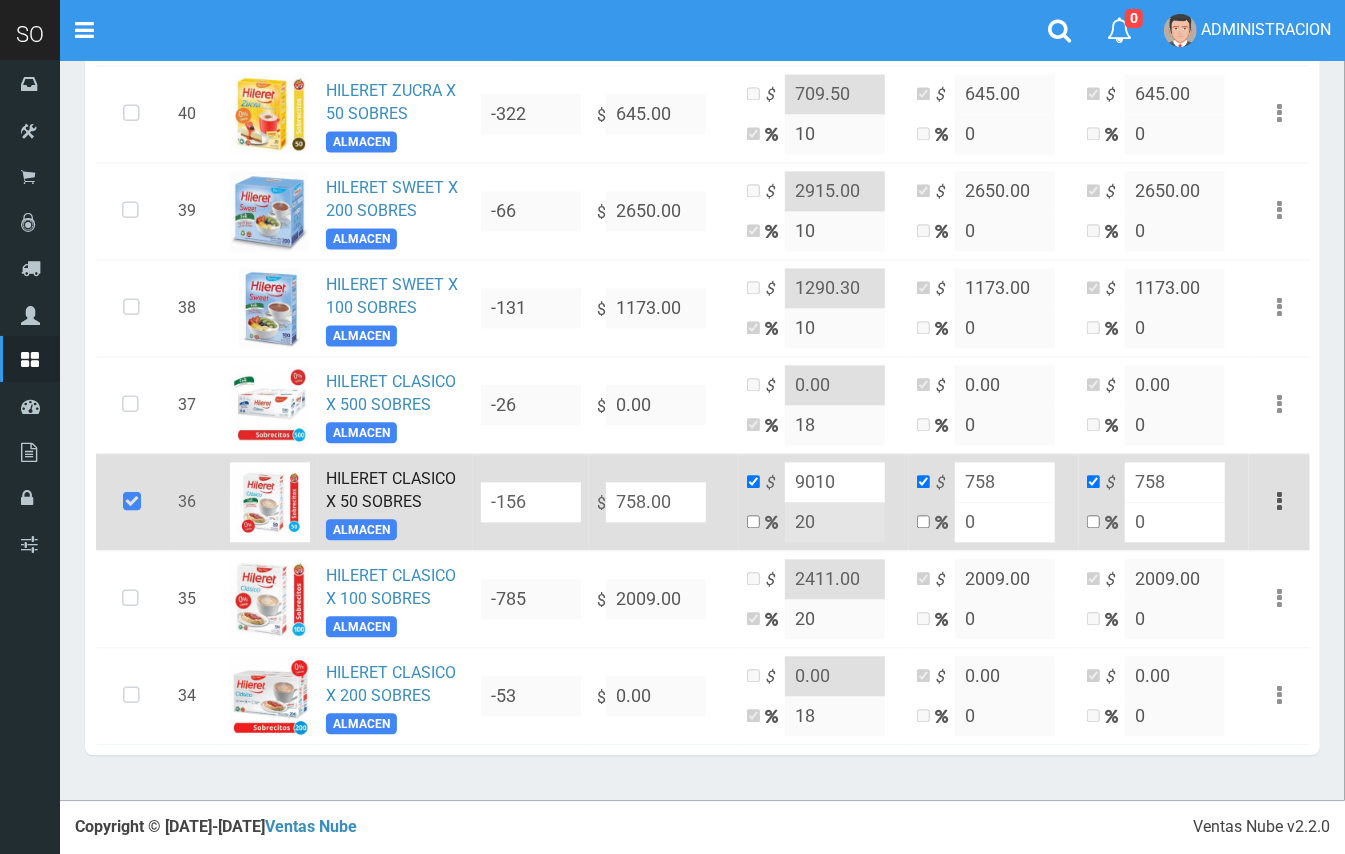 drag, startPoint x: 848, startPoint y: 484, endPoint x: 814, endPoint y: 476, distance: 34.928497 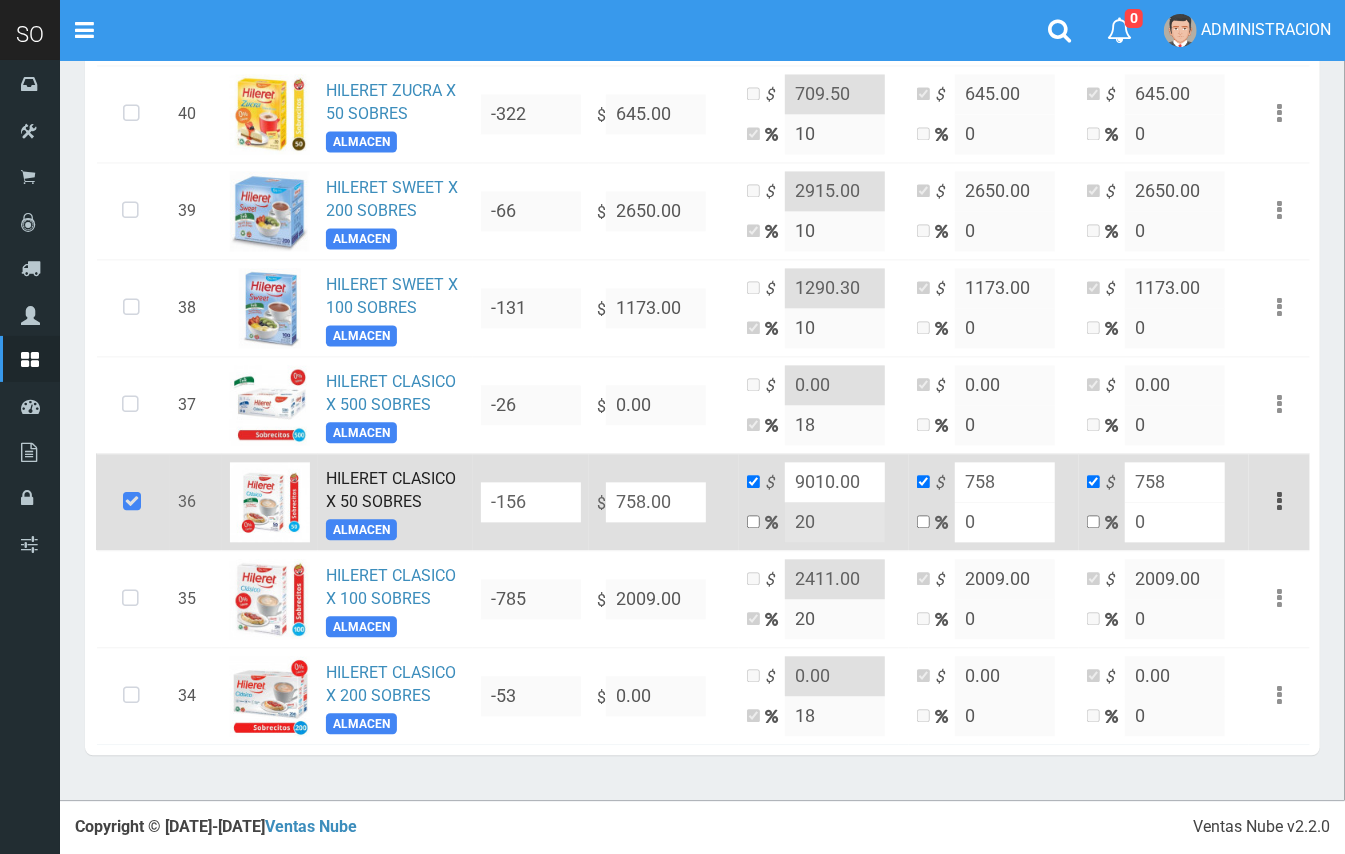 click on "9010.00" at bounding box center (835, 482) 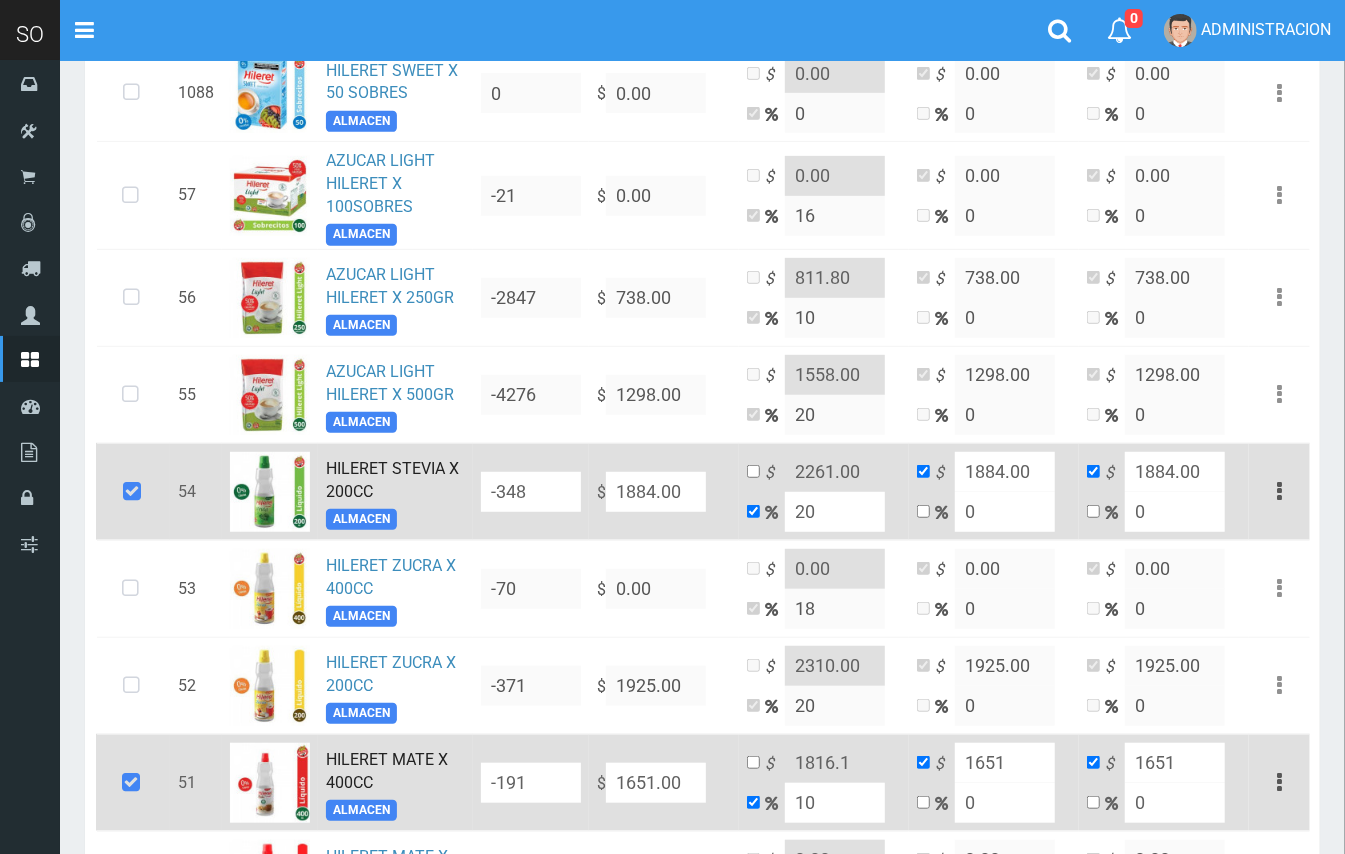 scroll, scrollTop: 0, scrollLeft: 0, axis: both 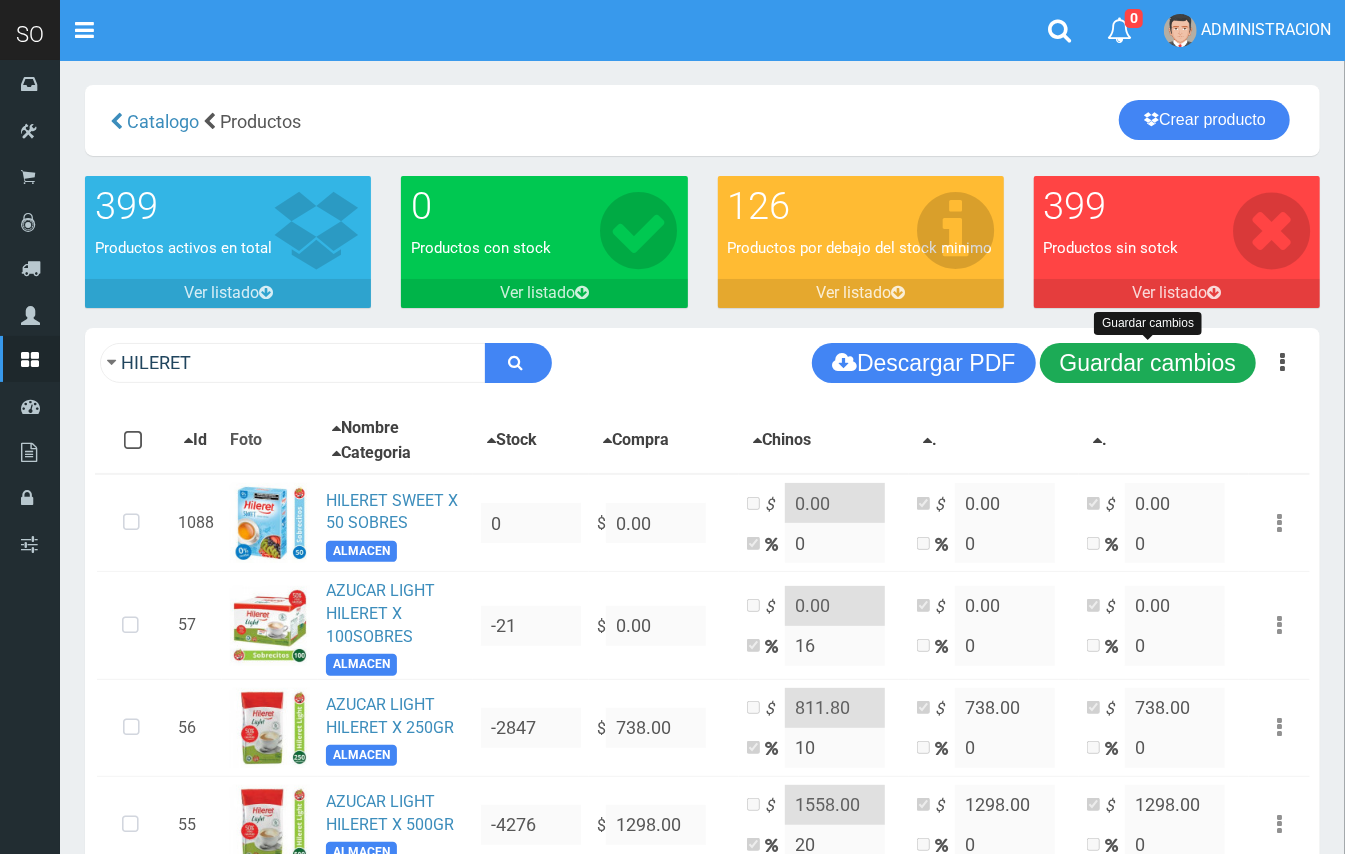 type on "910.00" 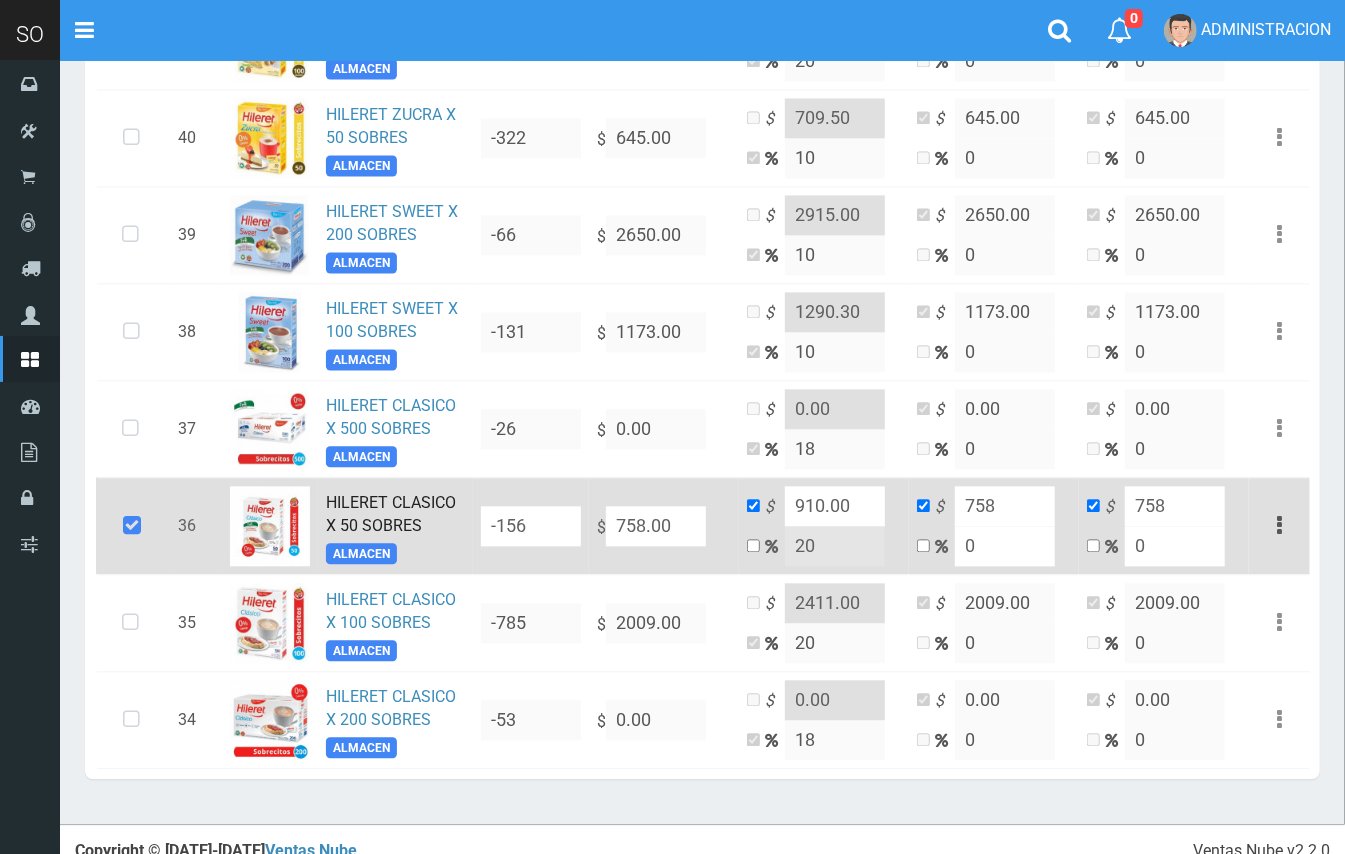 scroll, scrollTop: 2153, scrollLeft: 0, axis: vertical 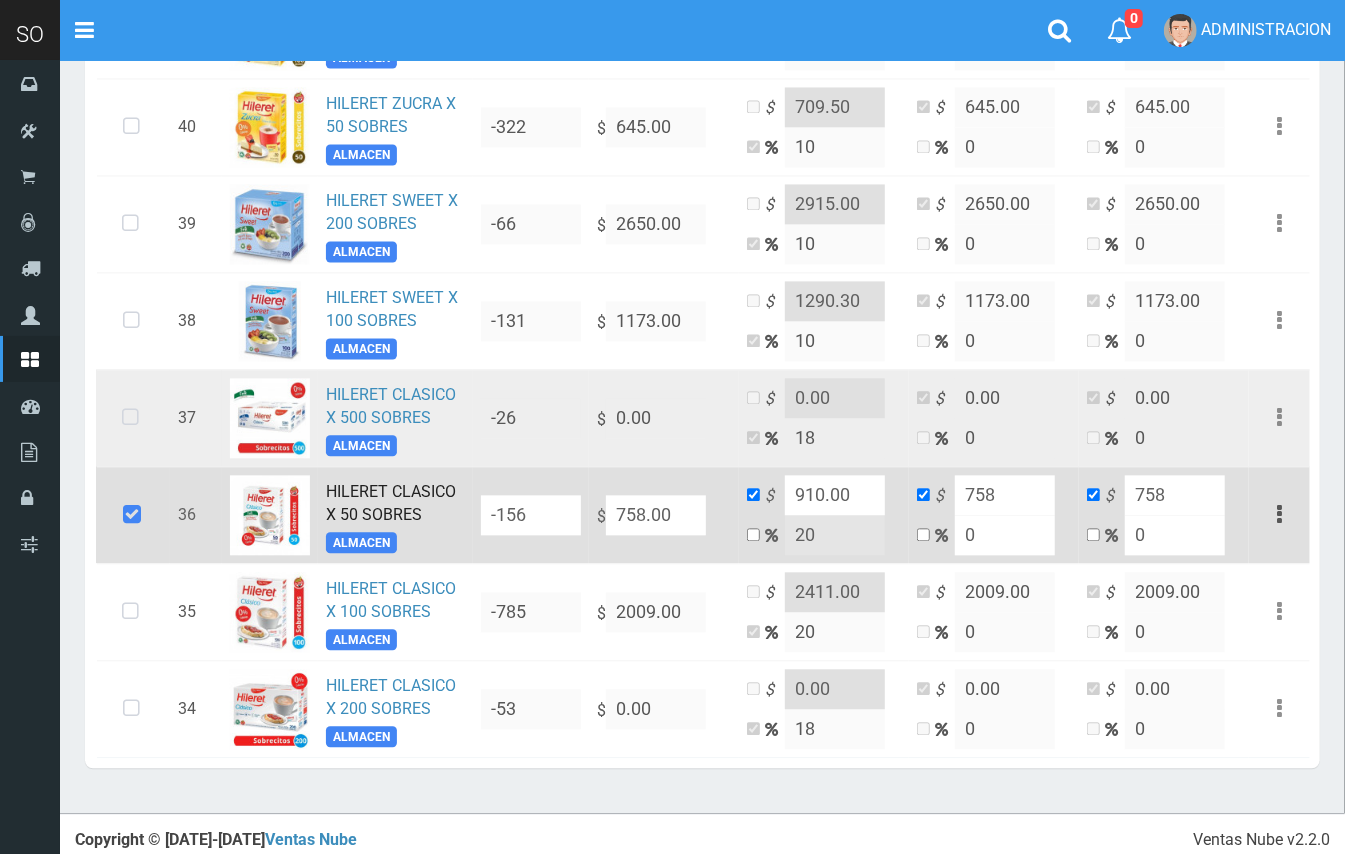click at bounding box center [130, 418] 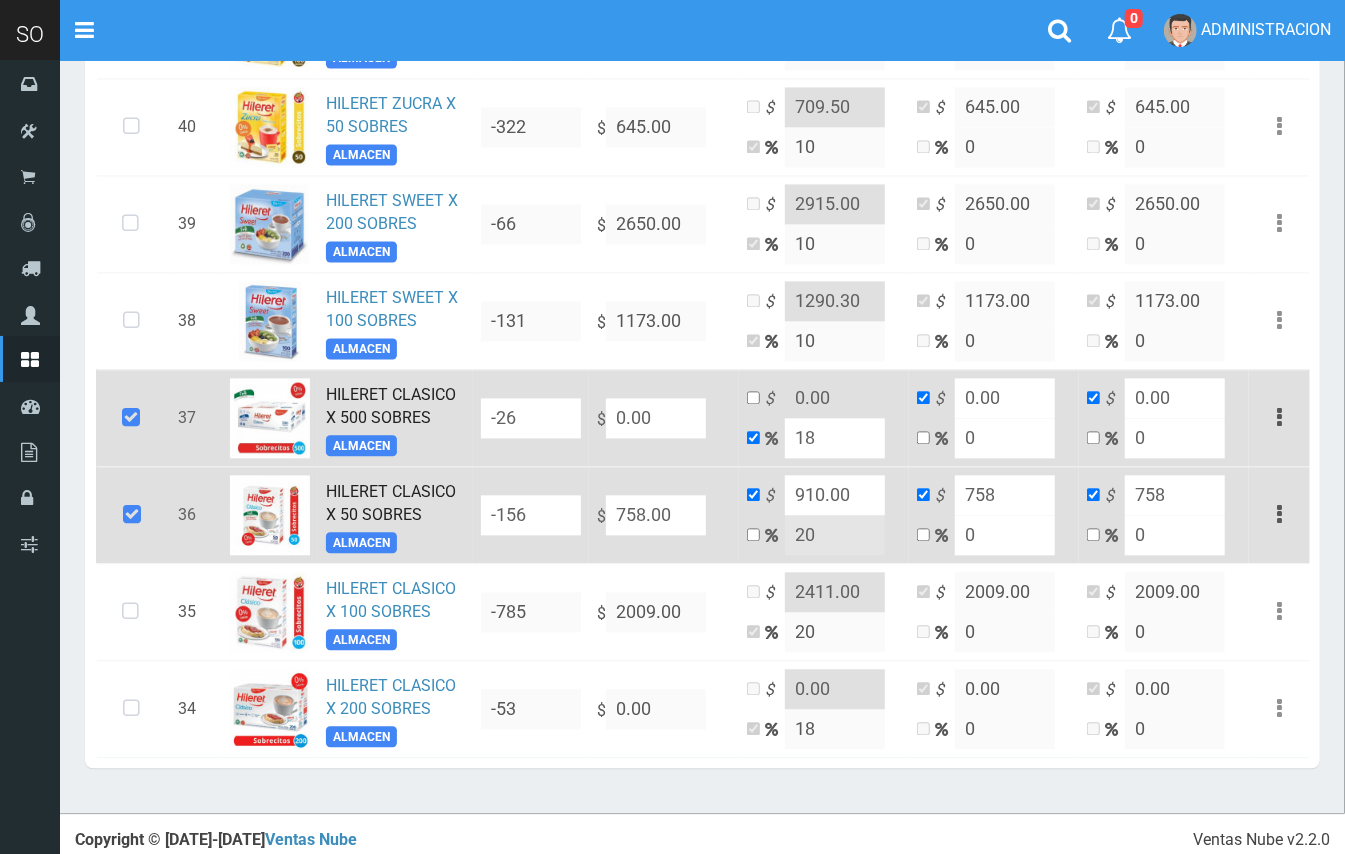 click on "HILERET CLASICO X 500 SOBRES ALMACEN" at bounding box center (395, 417) 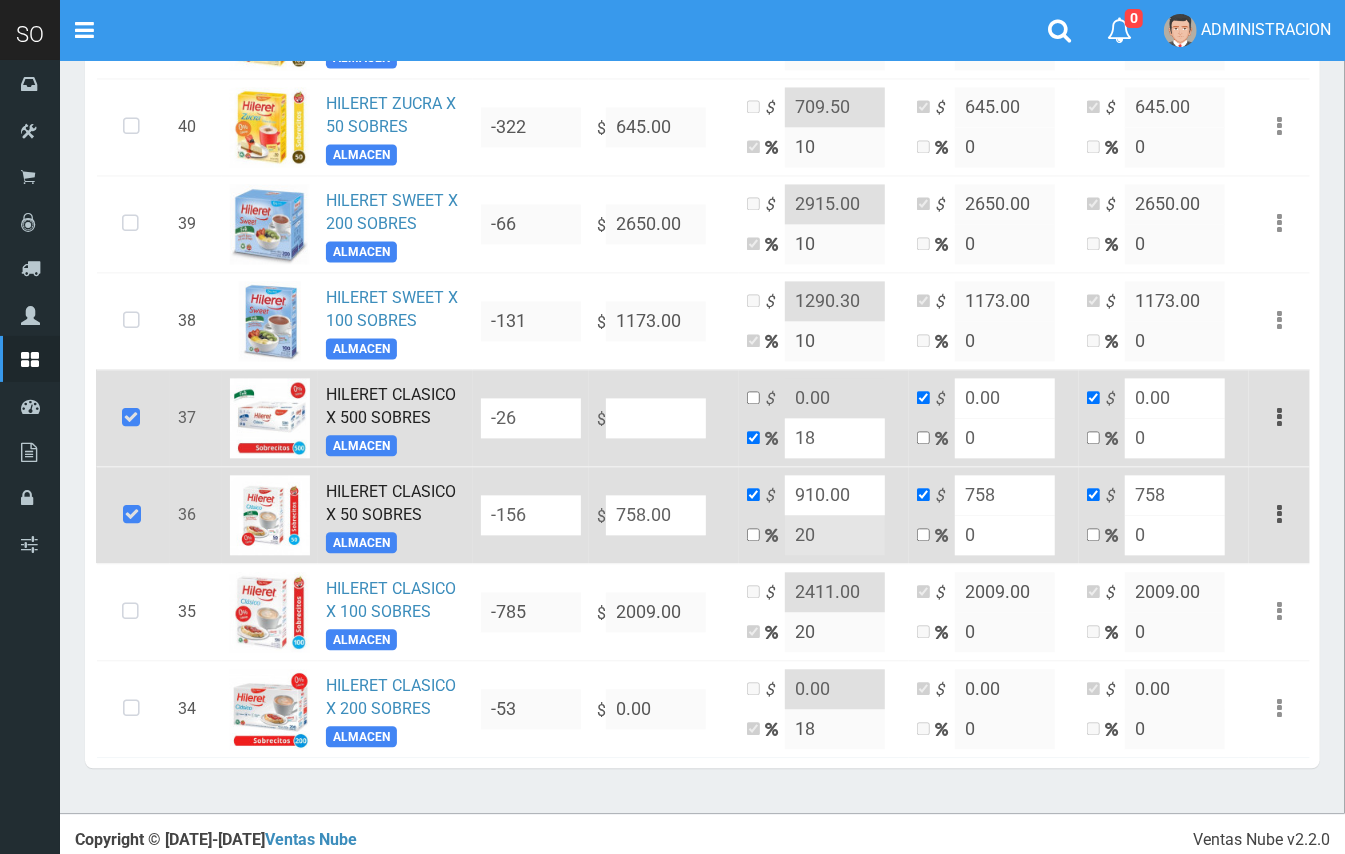 type on "NaN" 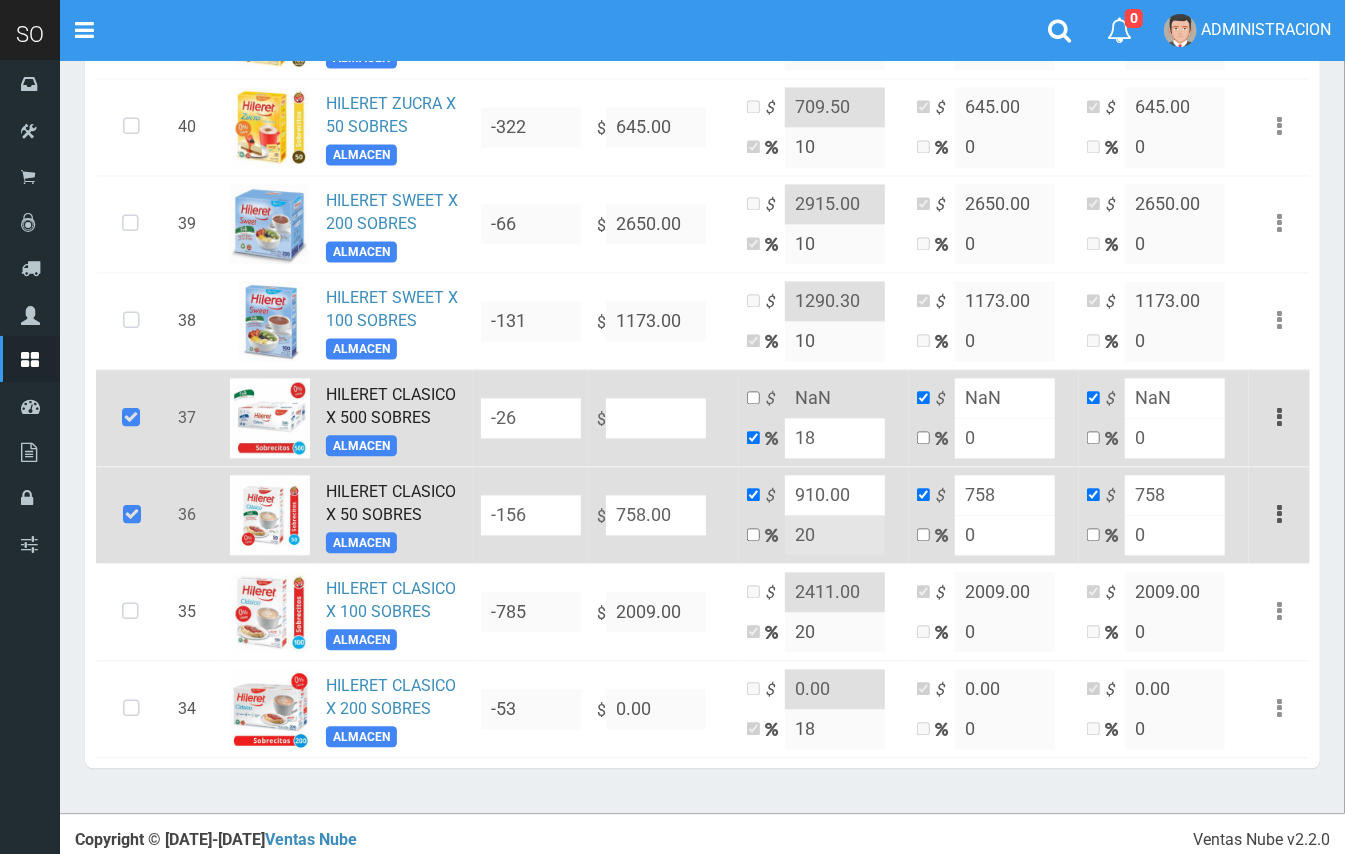 type on "1" 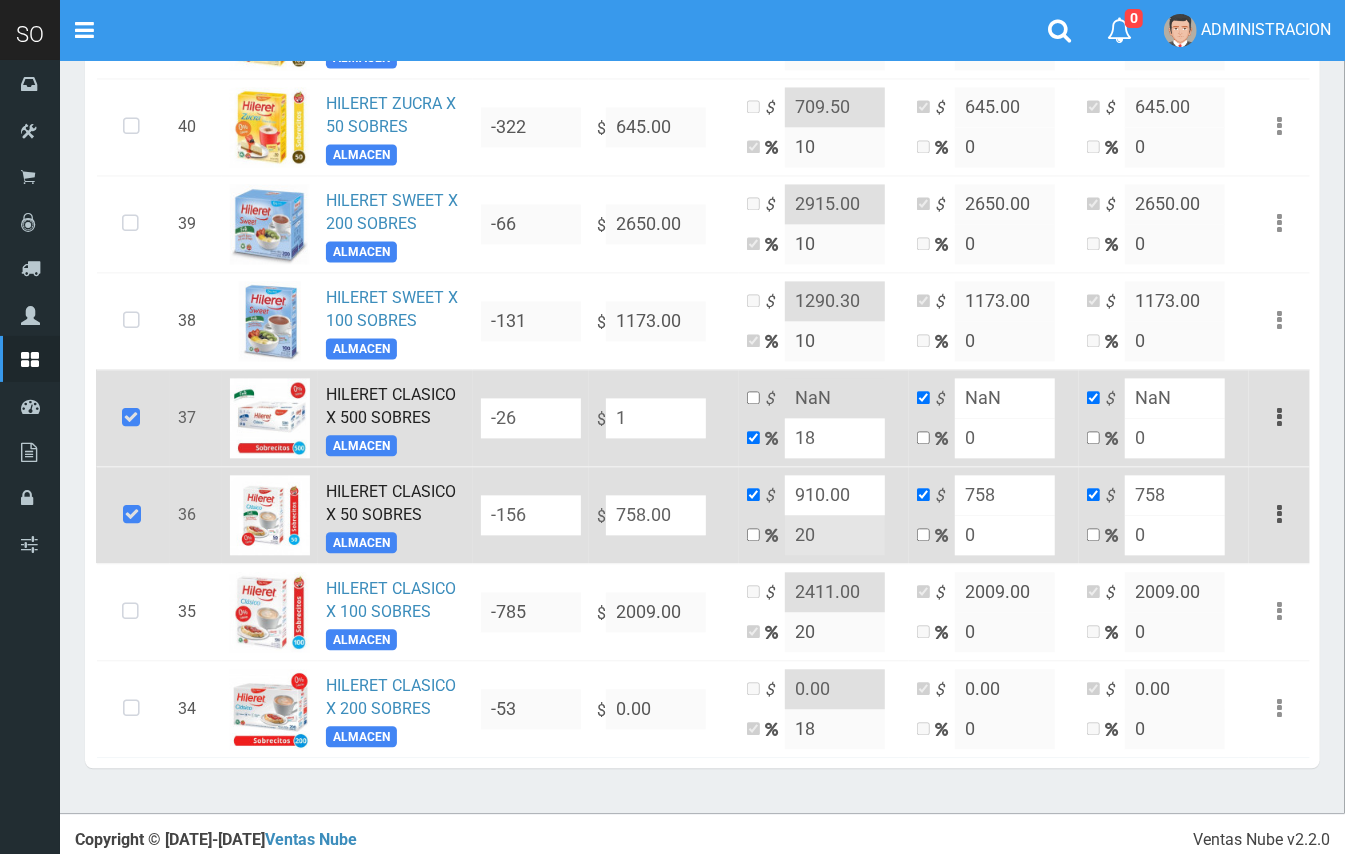 type on "1.18" 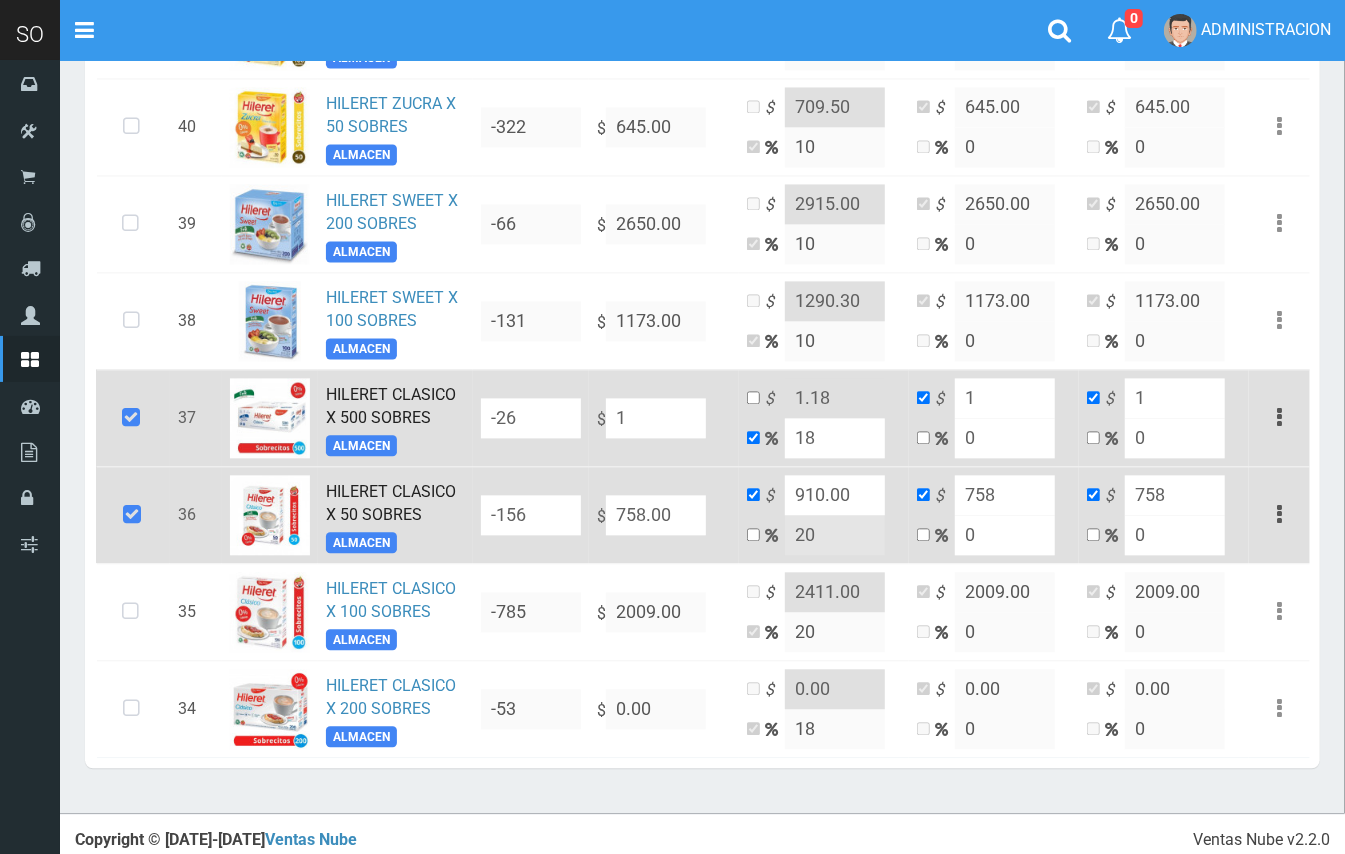 type on "18" 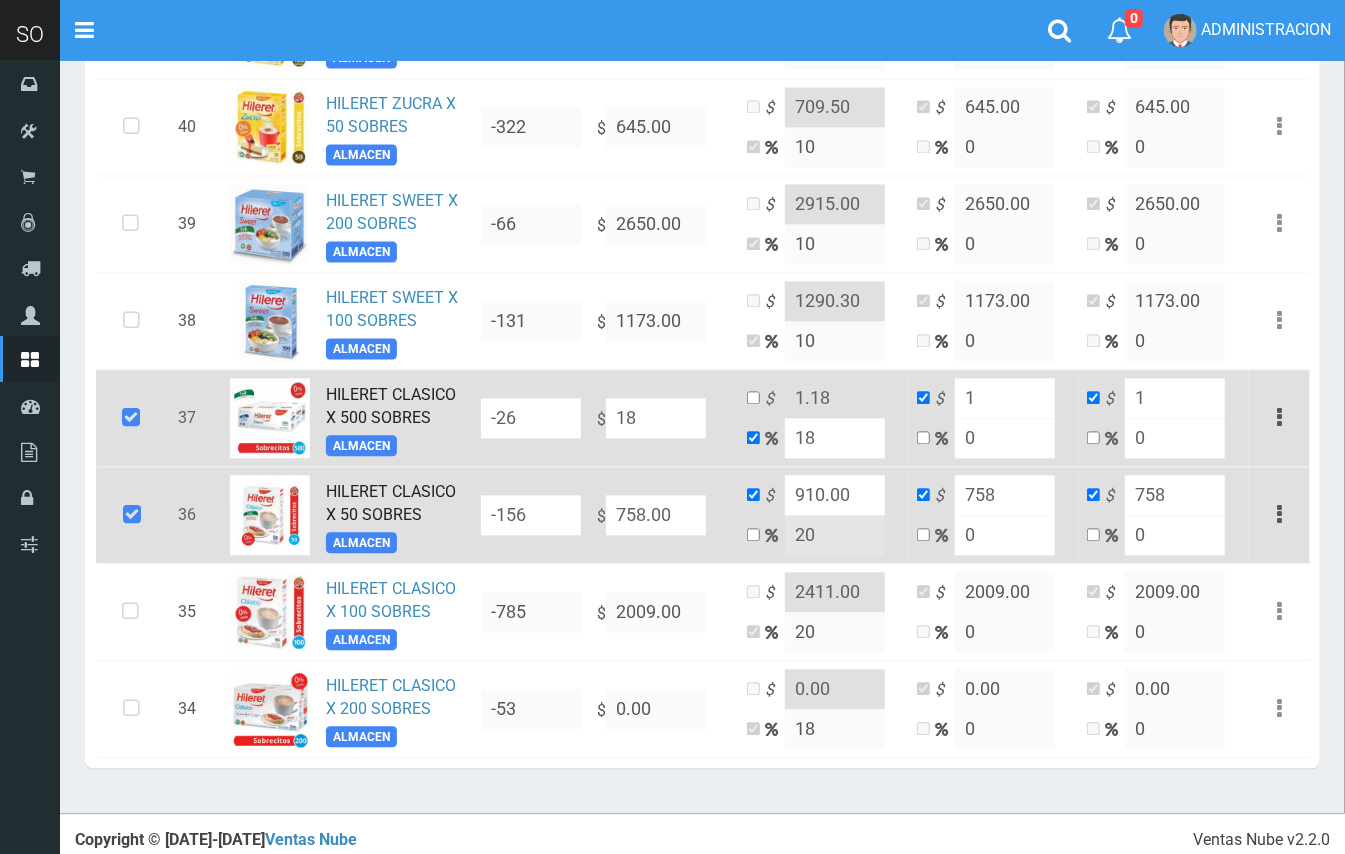 type on "21.240000000000002" 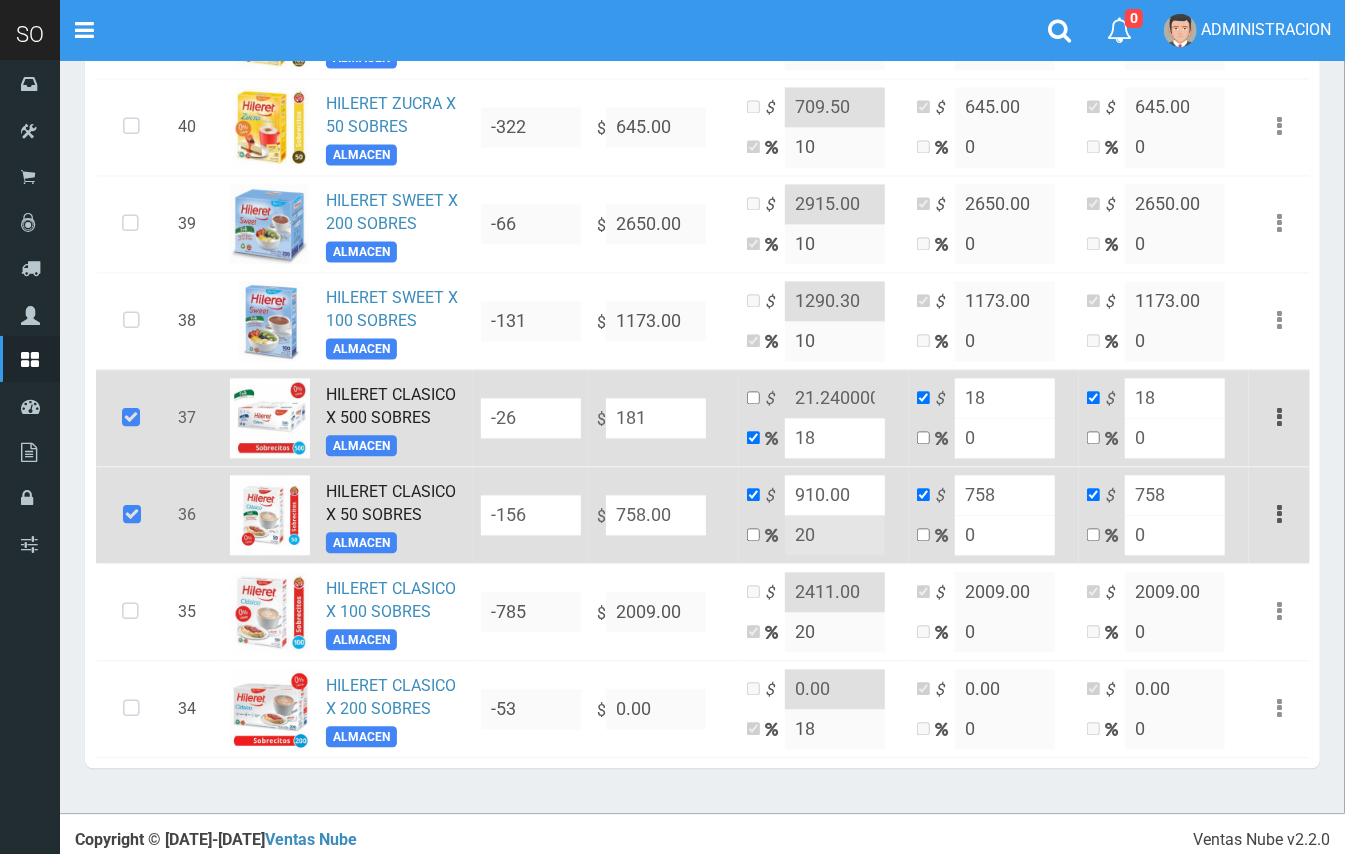 type on "1812" 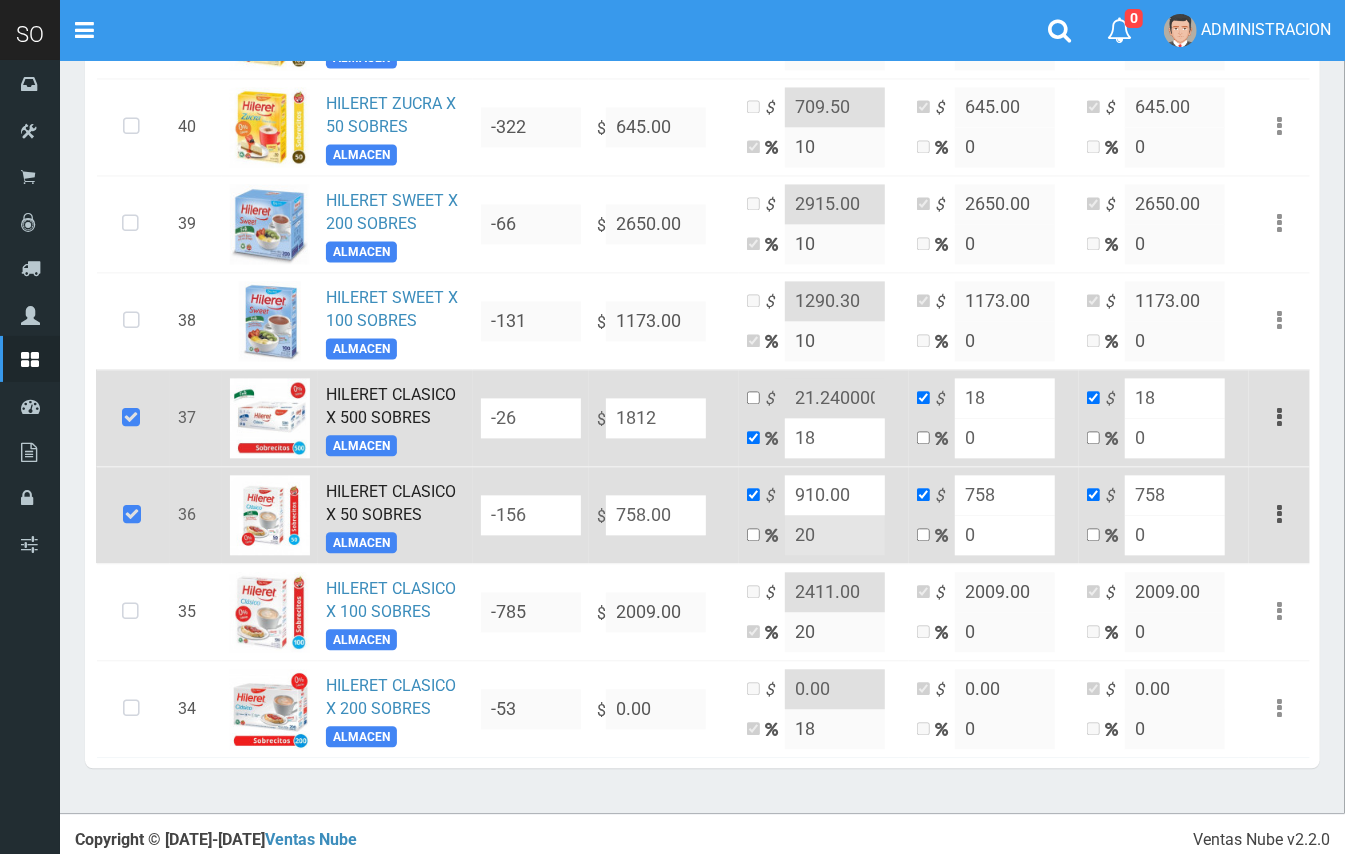 type on "2138.16" 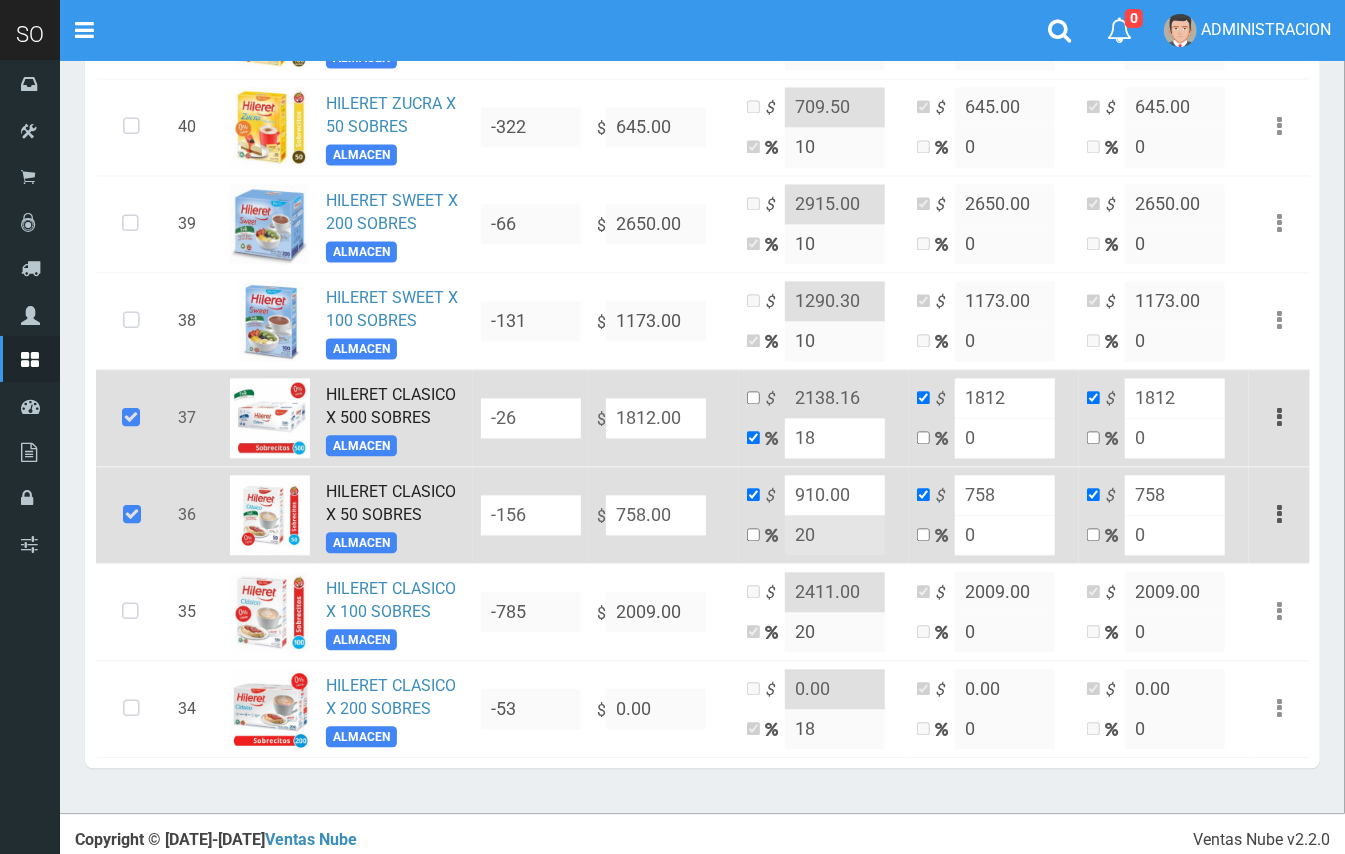 type on "1812.00" 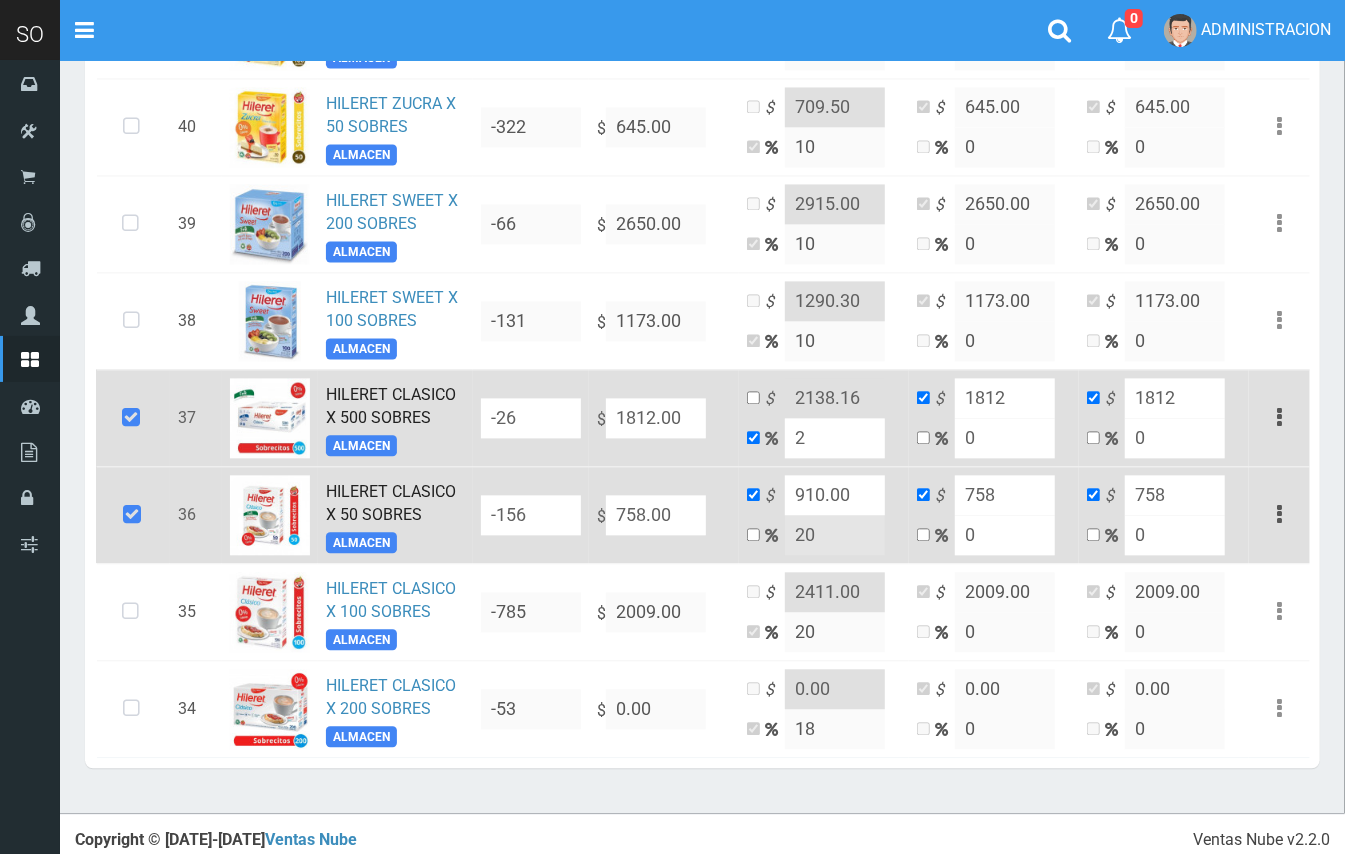 type on "1848.24" 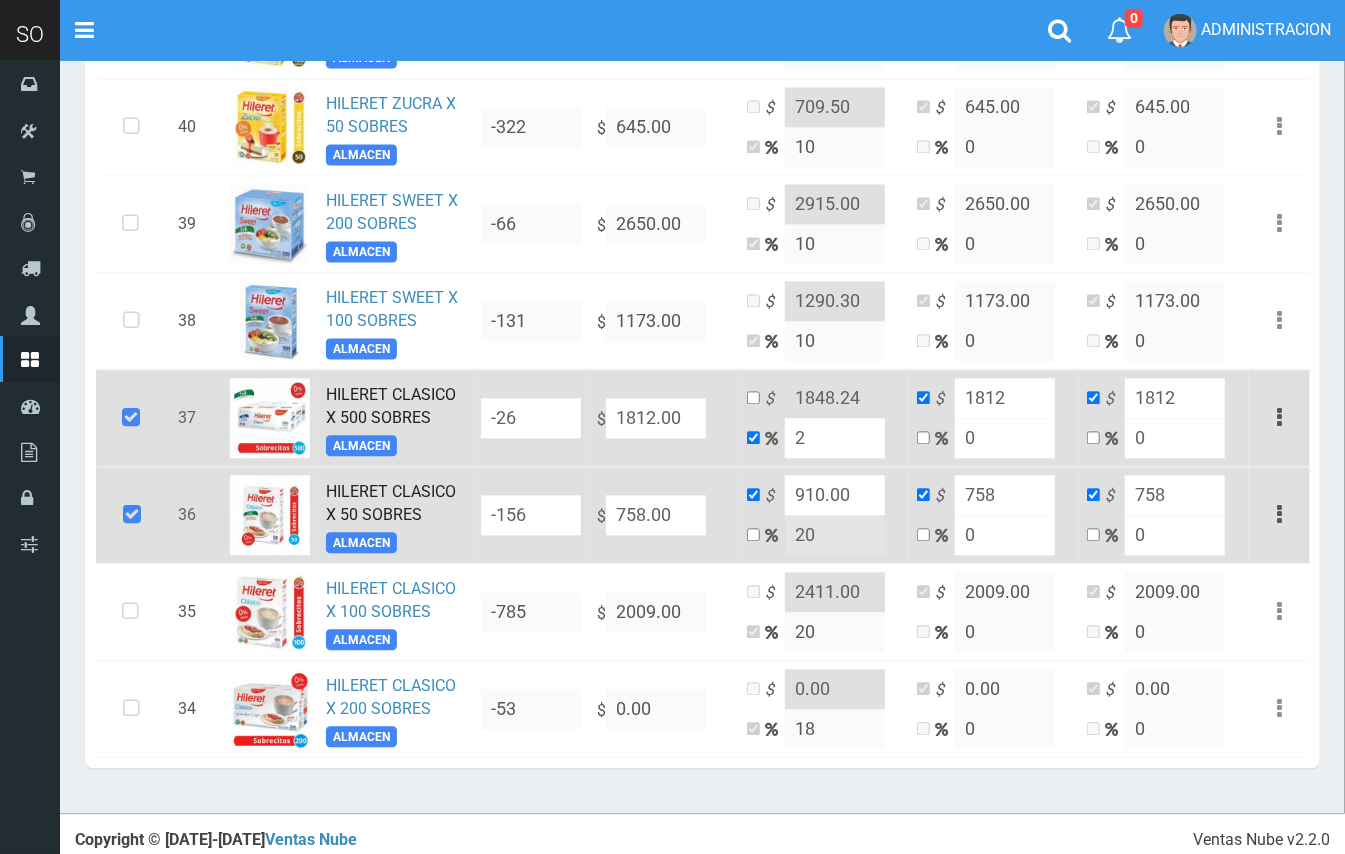 type on "20" 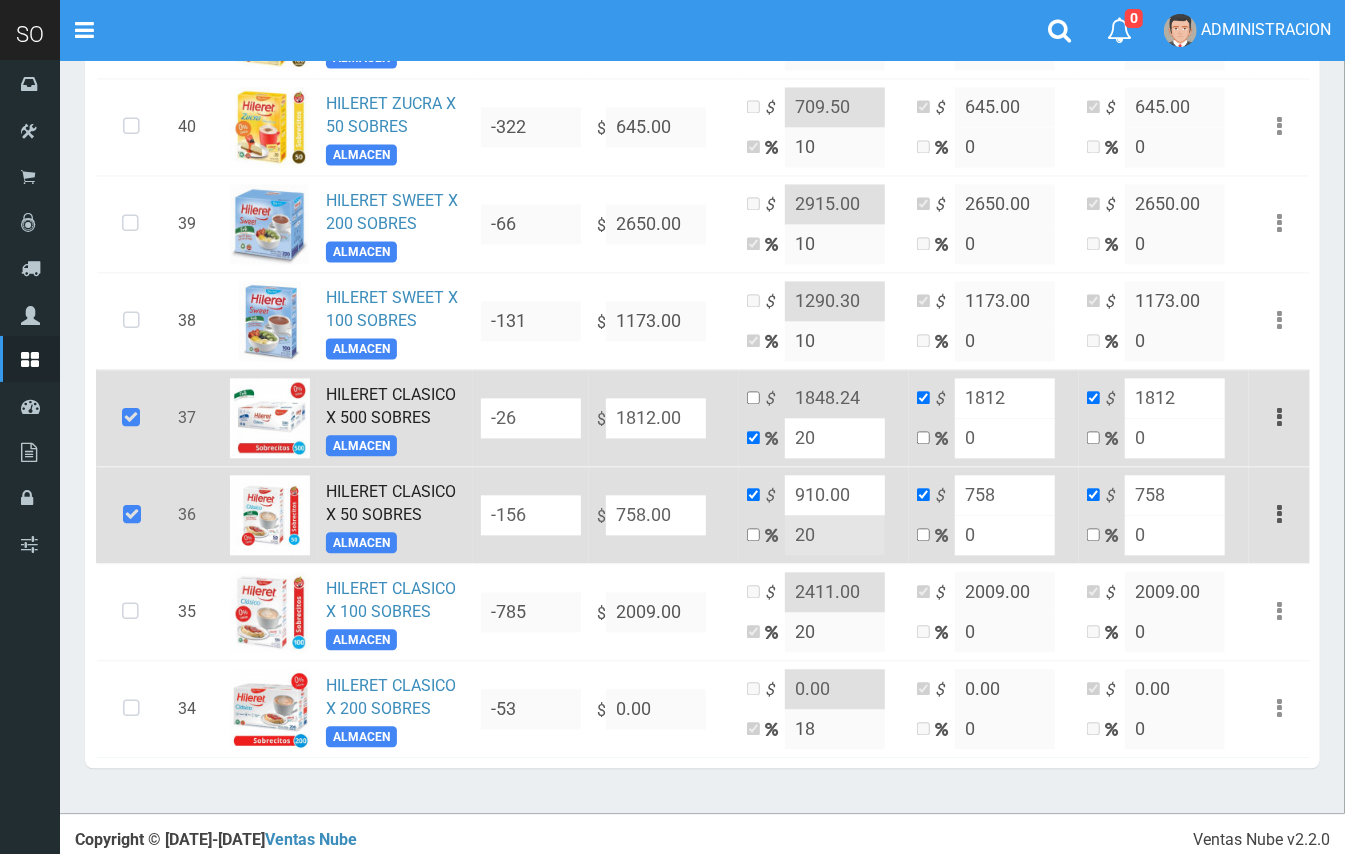 type on "2174.4" 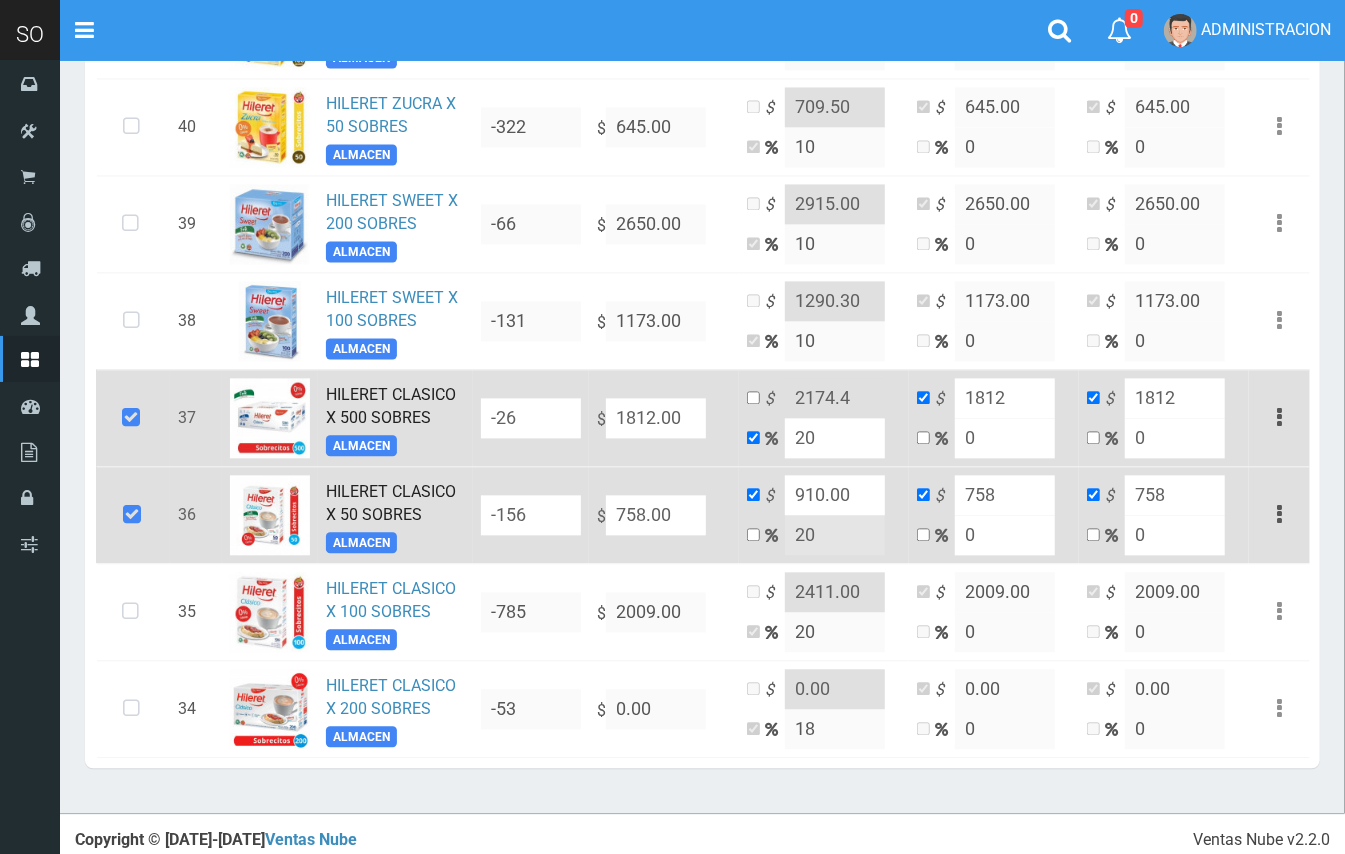 type on "20" 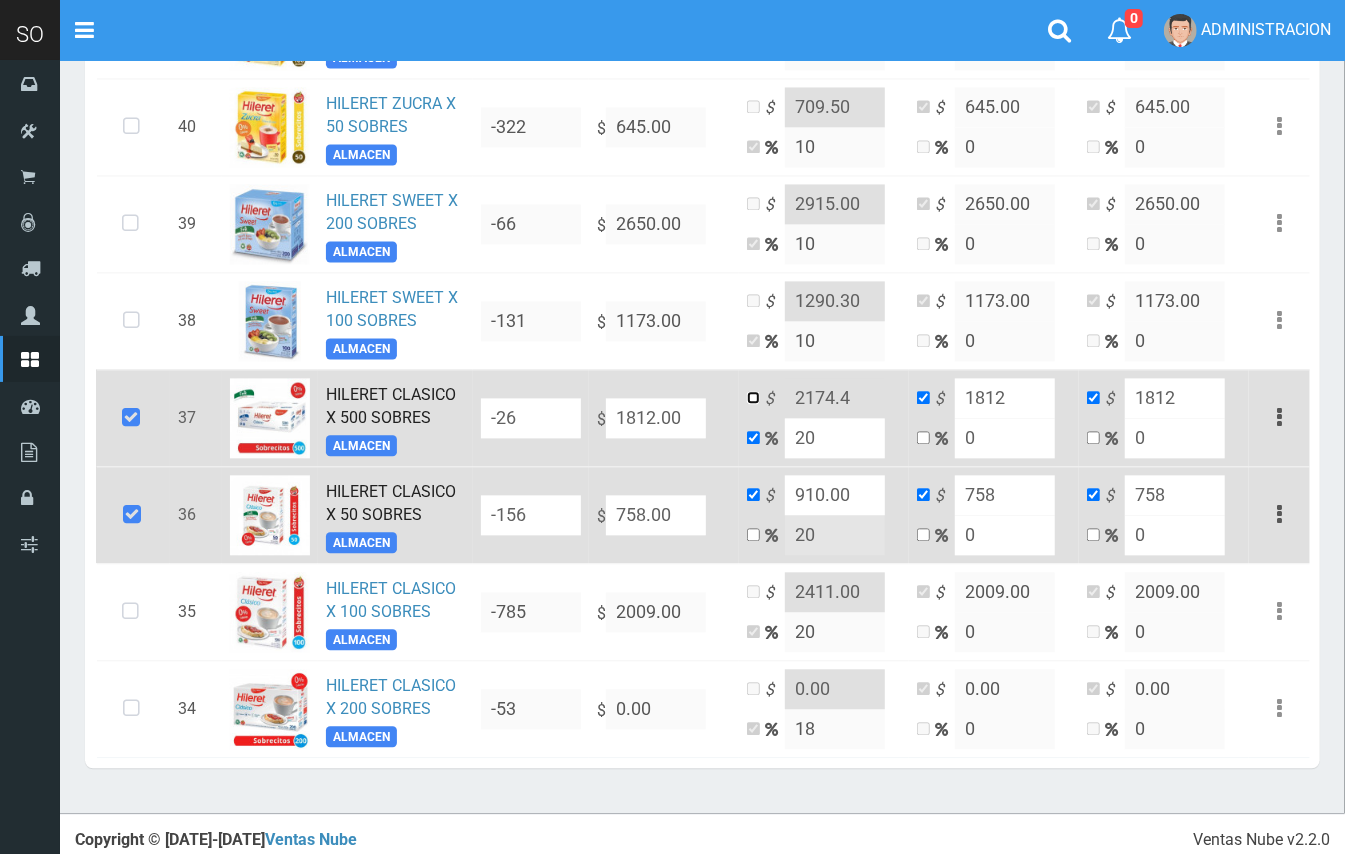 click at bounding box center (753, 397) 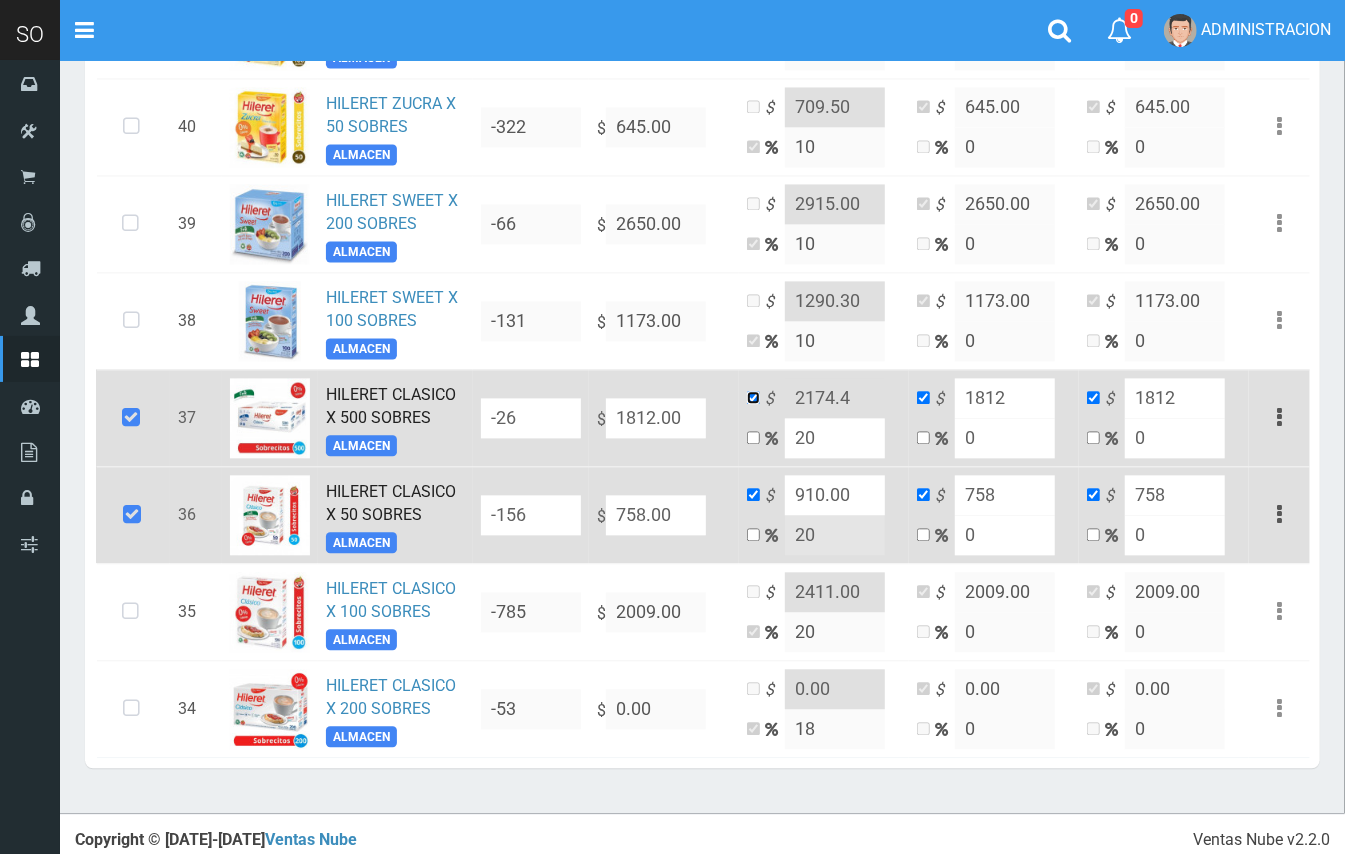 checkbox on "false" 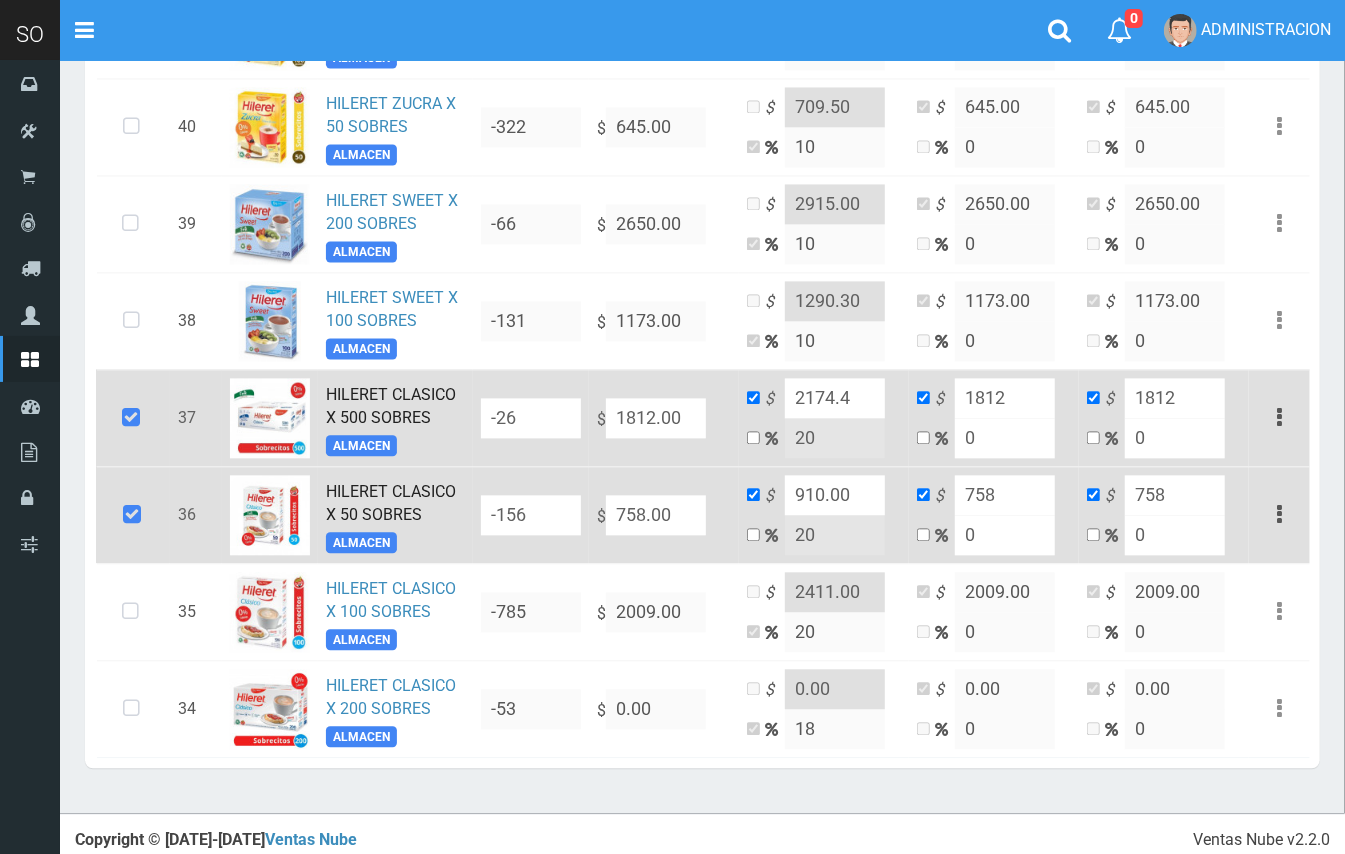 click on "2174.4" at bounding box center [835, 398] 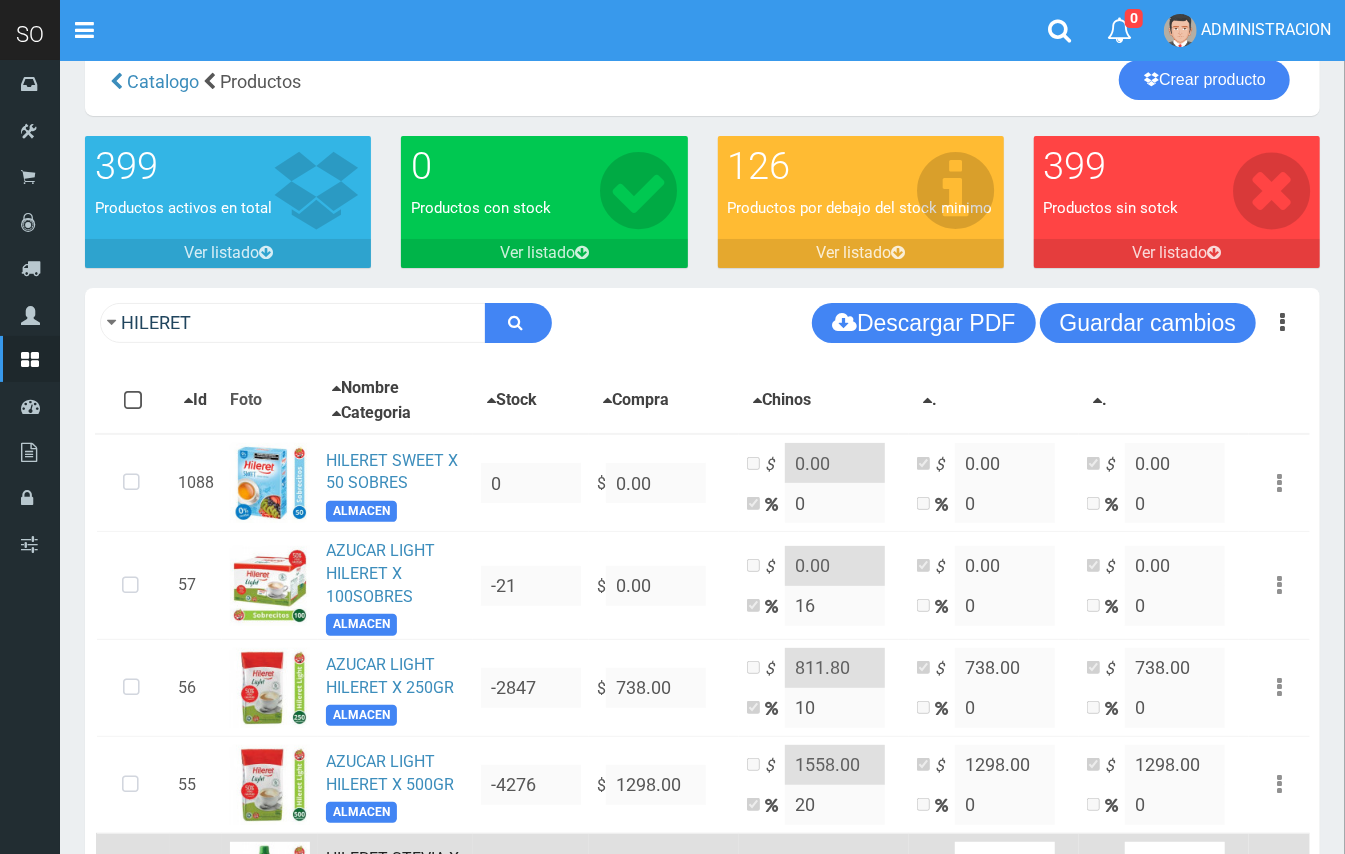 scroll, scrollTop: 30, scrollLeft: 0, axis: vertical 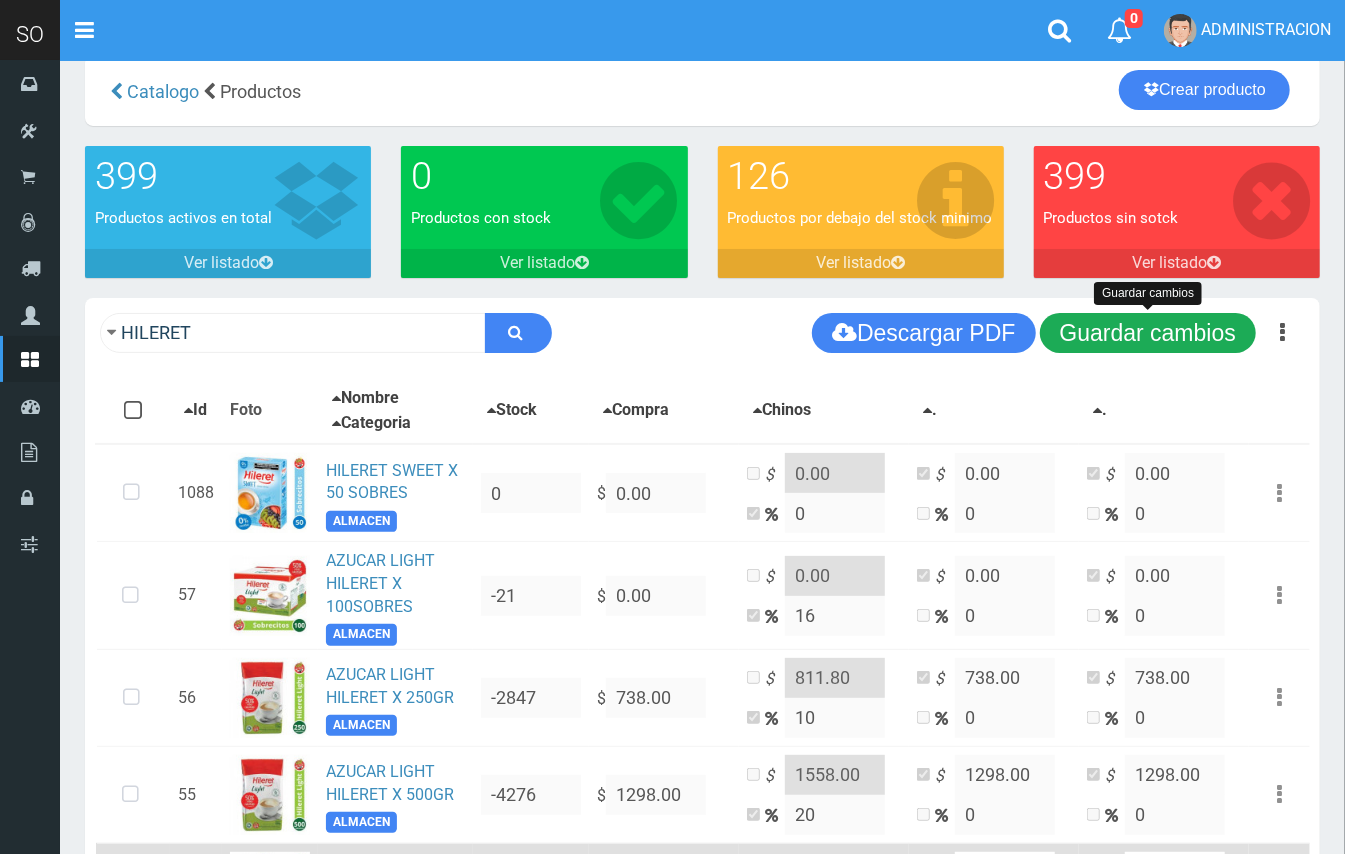 type on "2174.00" 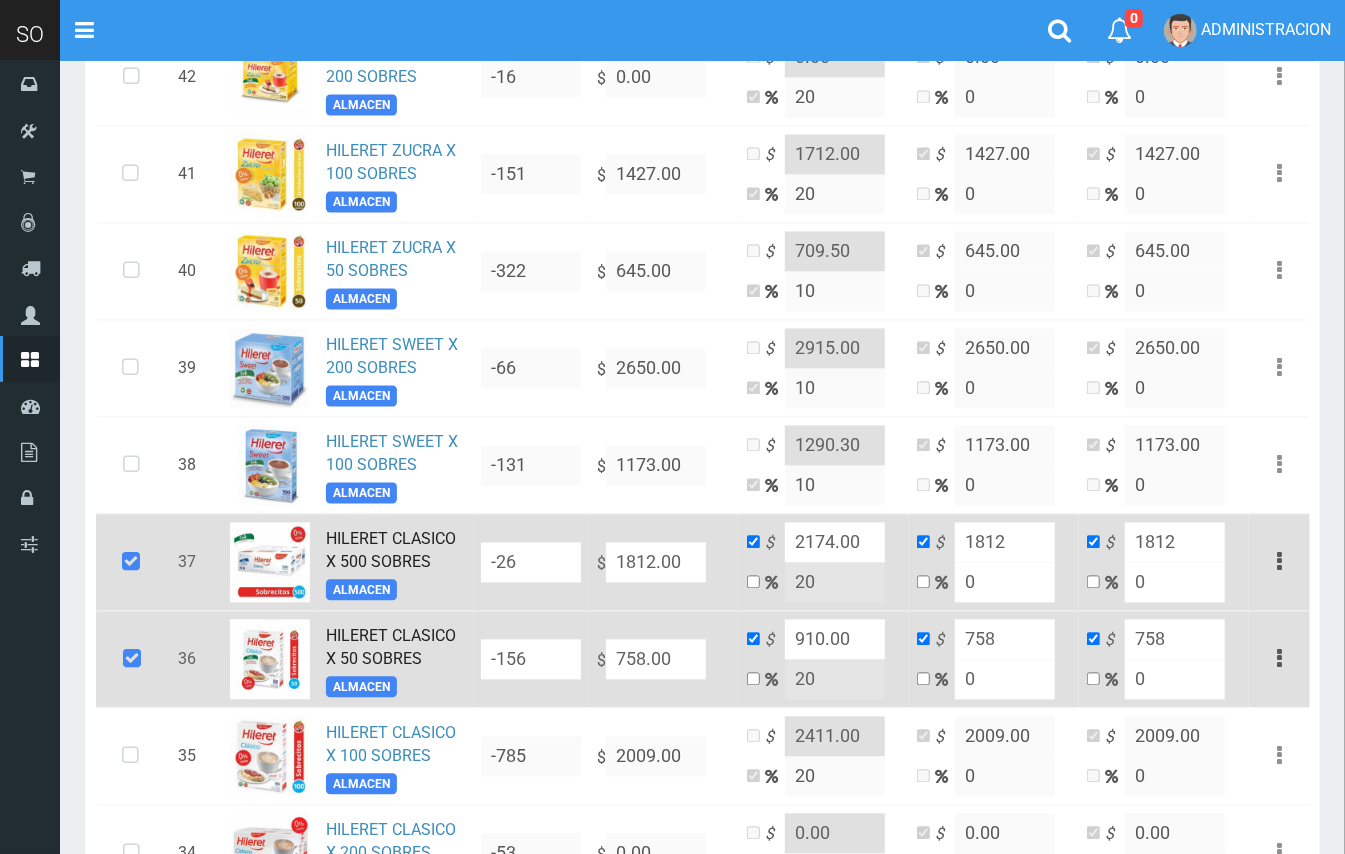 scroll, scrollTop: 2013, scrollLeft: 0, axis: vertical 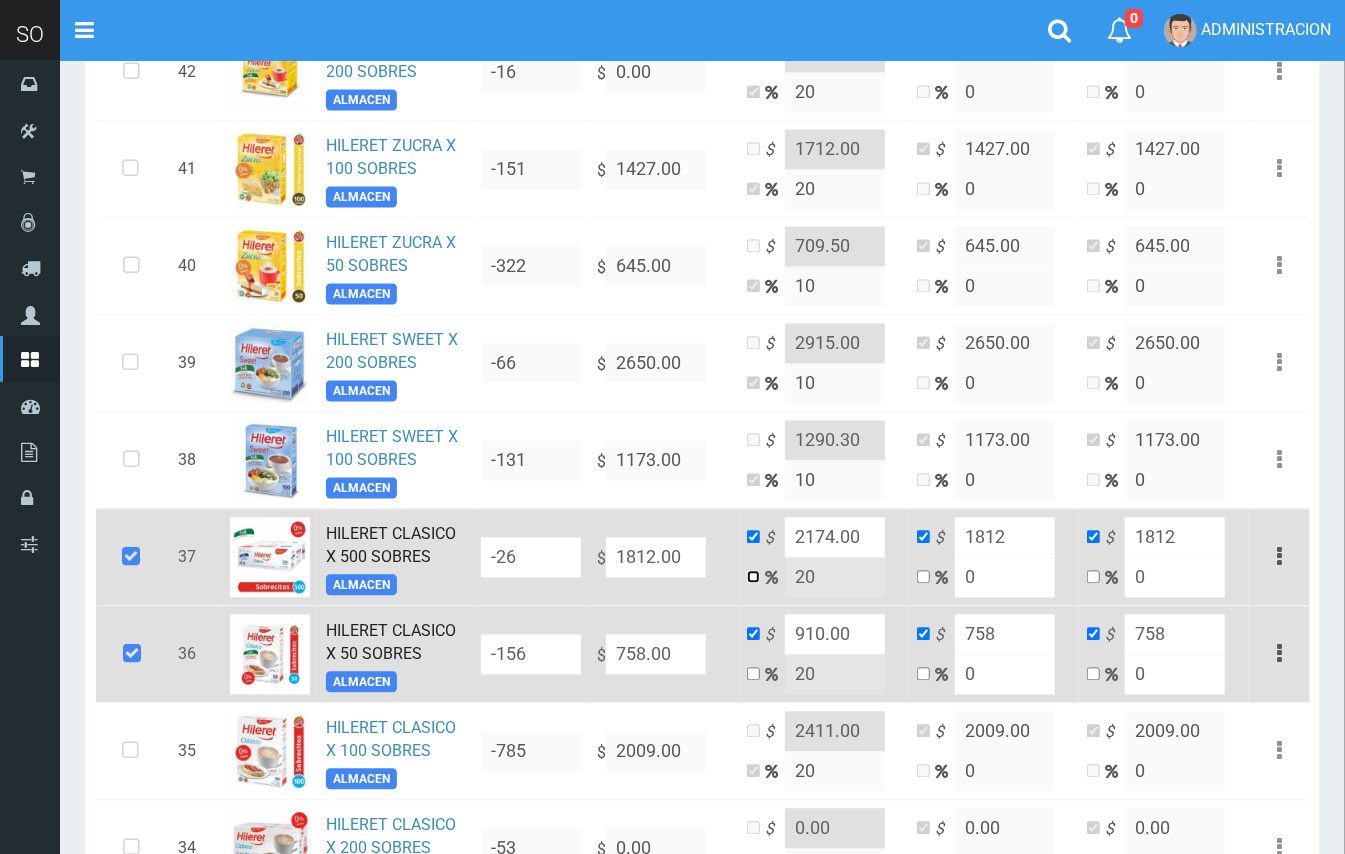drag, startPoint x: 749, startPoint y: 581, endPoint x: 761, endPoint y: 581, distance: 12 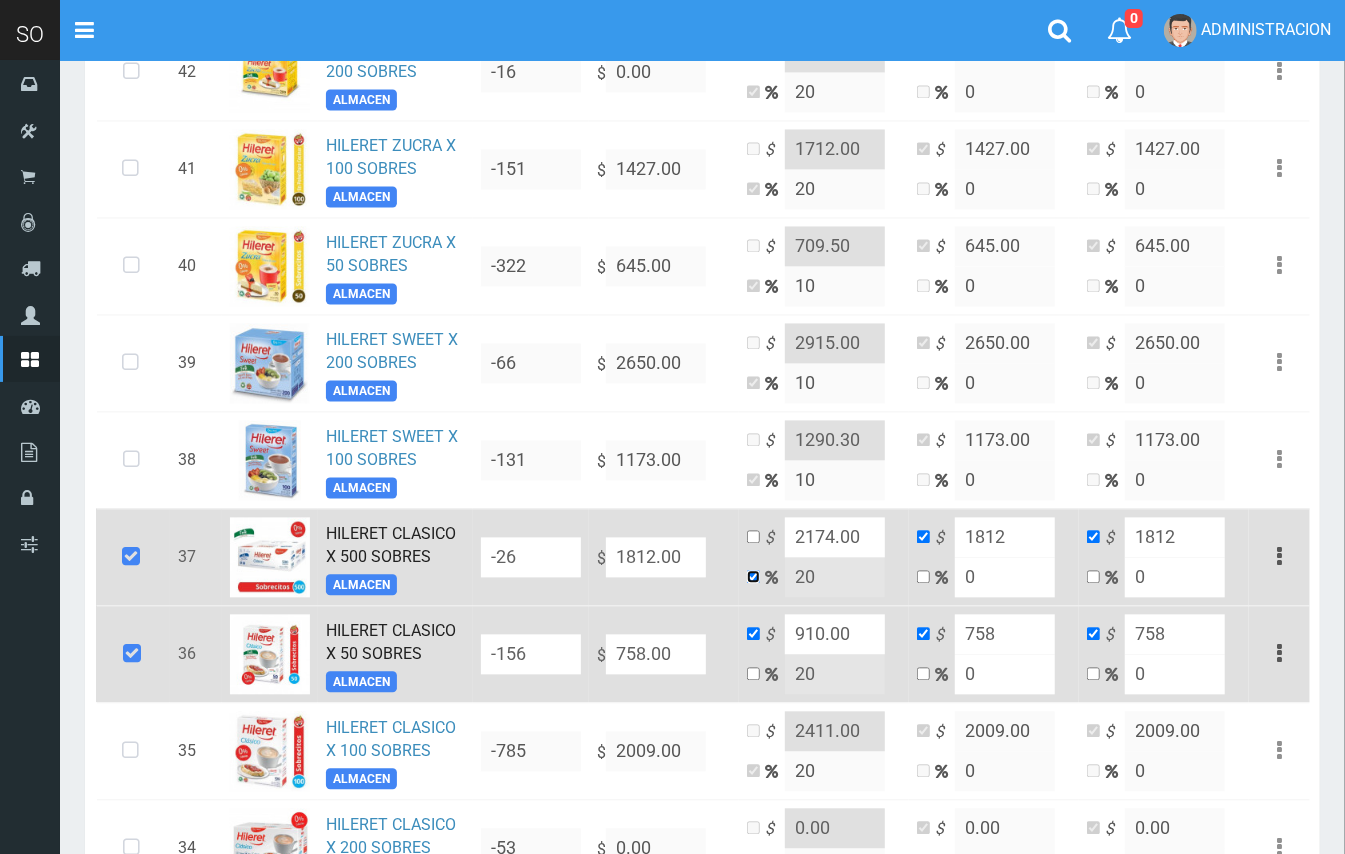 checkbox on "false" 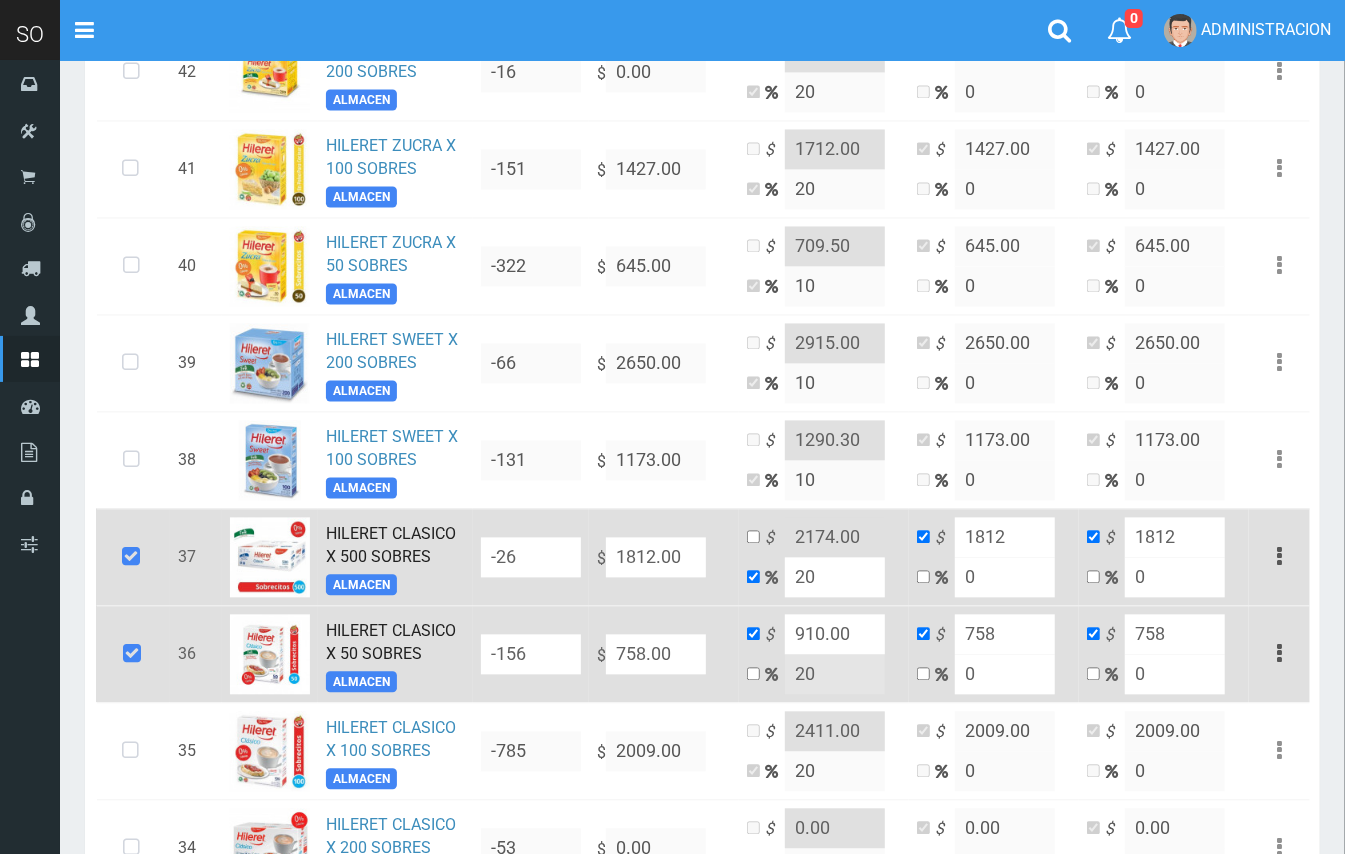 drag, startPoint x: 834, startPoint y: 590, endPoint x: 793, endPoint y: 581, distance: 41.976185 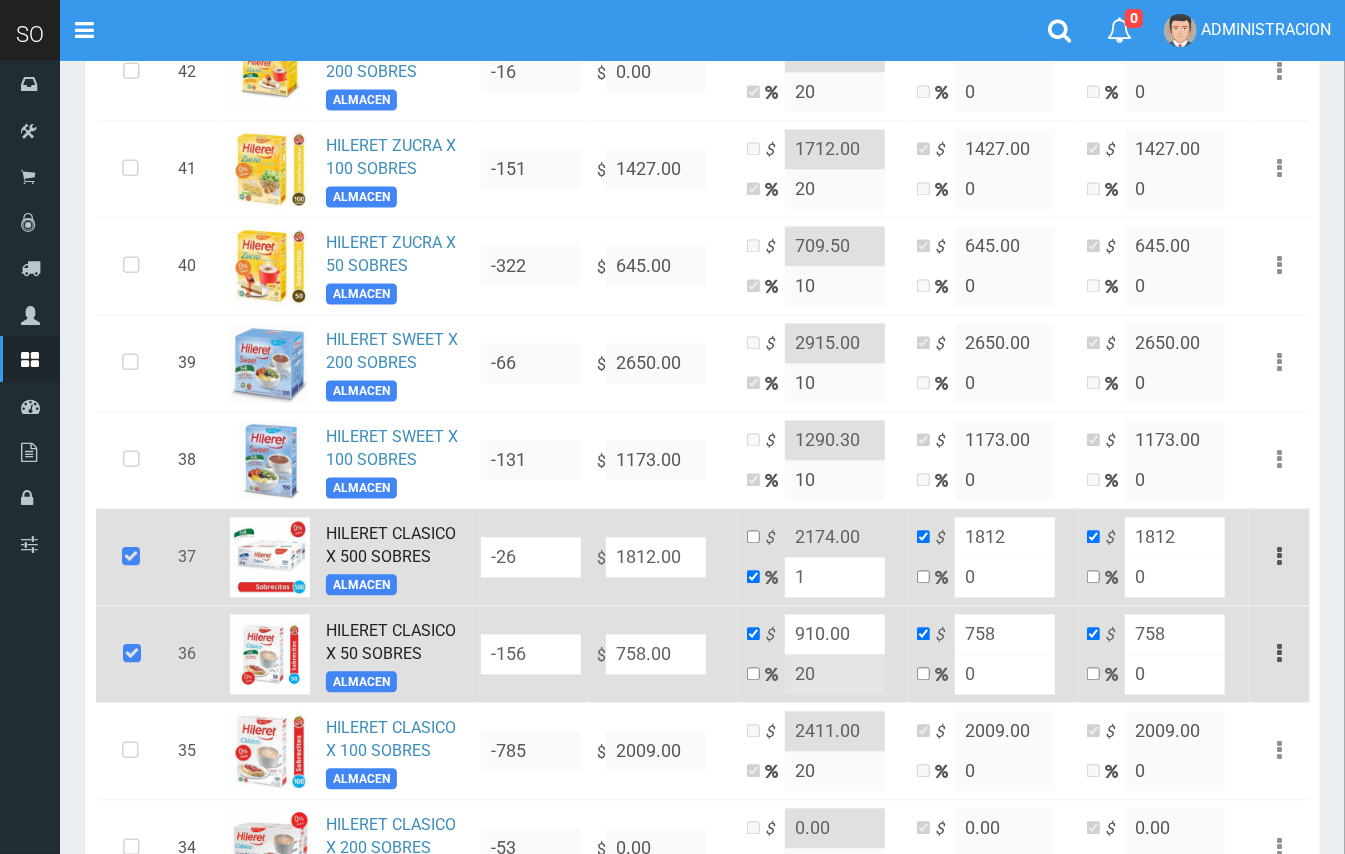 type on "1830.12" 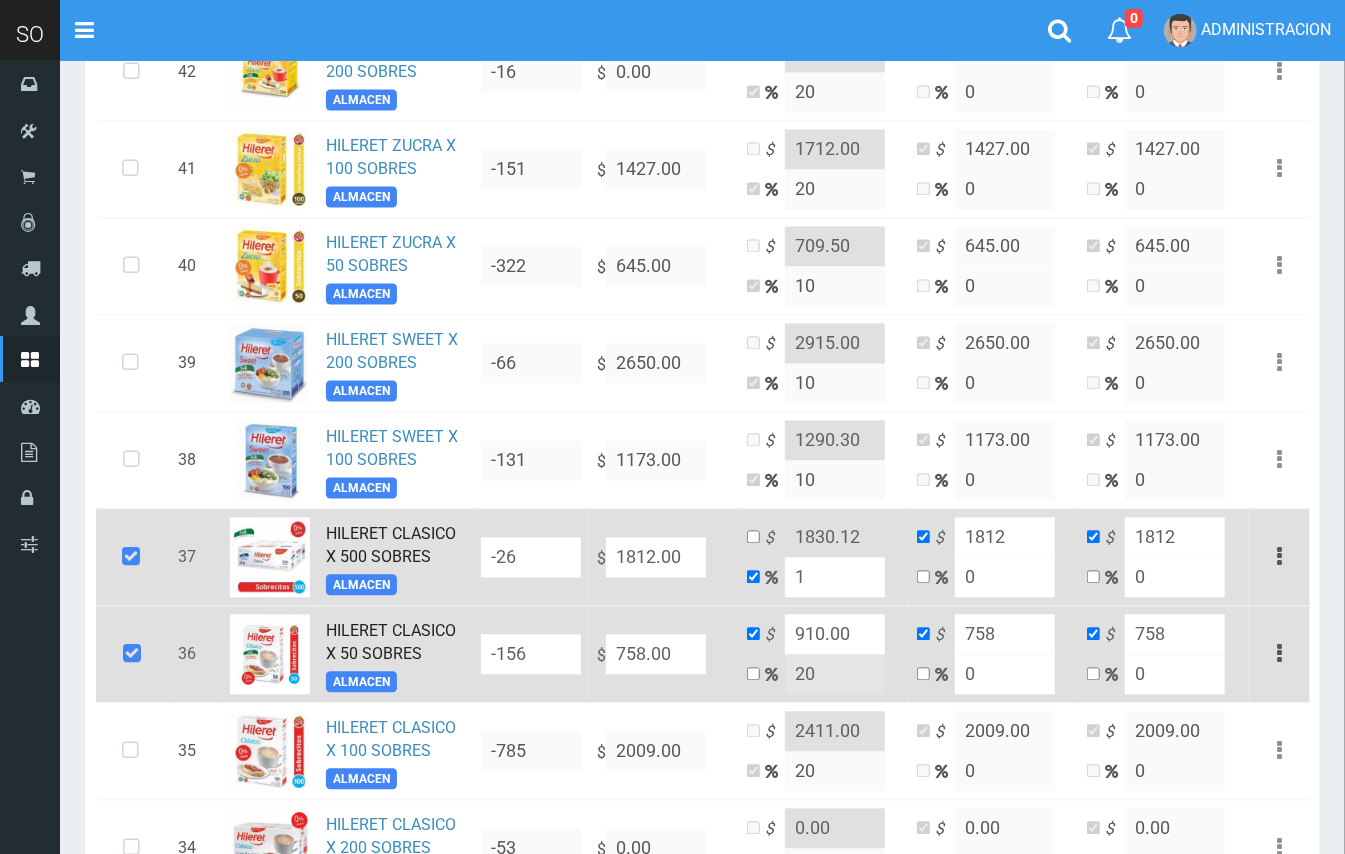 type on "10" 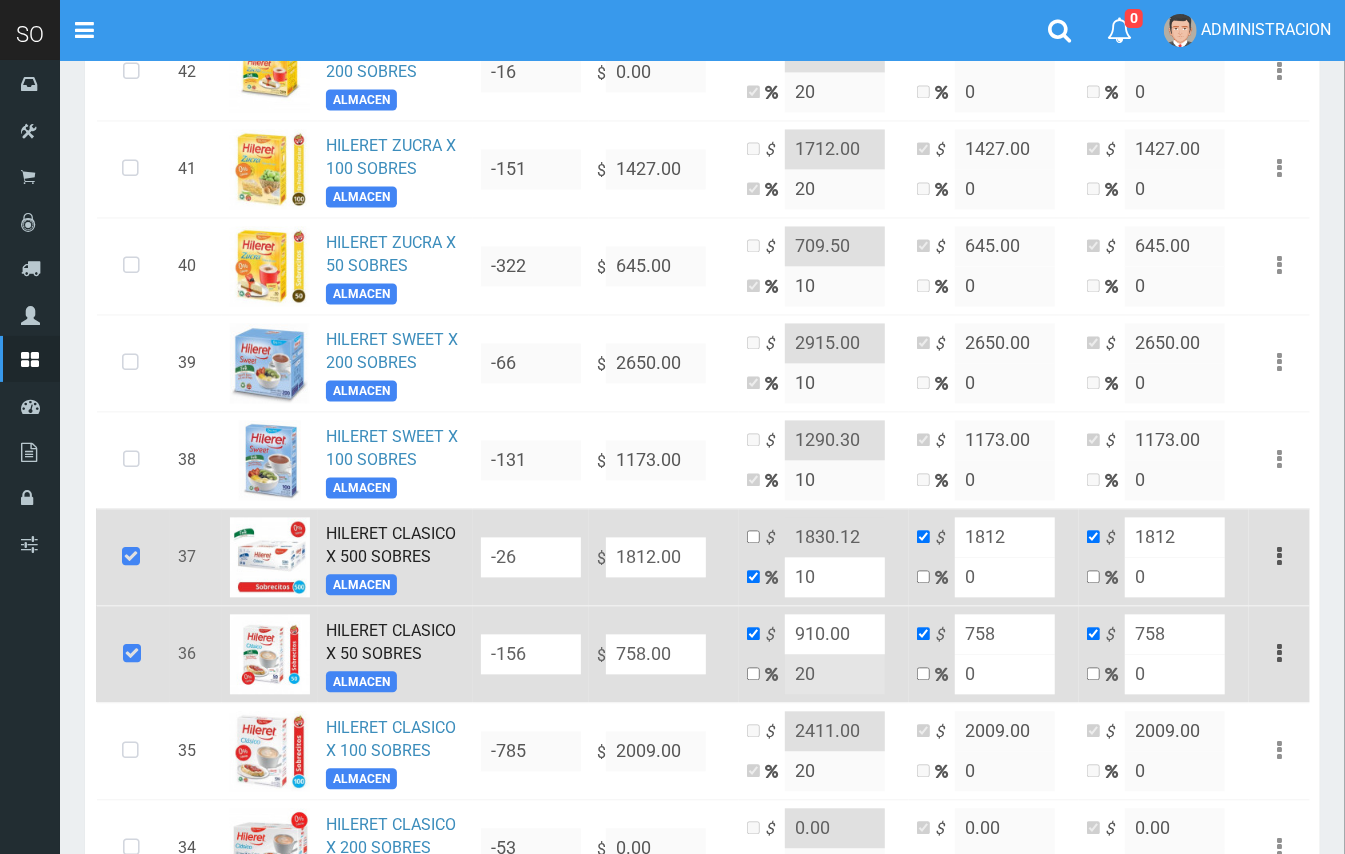 type on "1993.2" 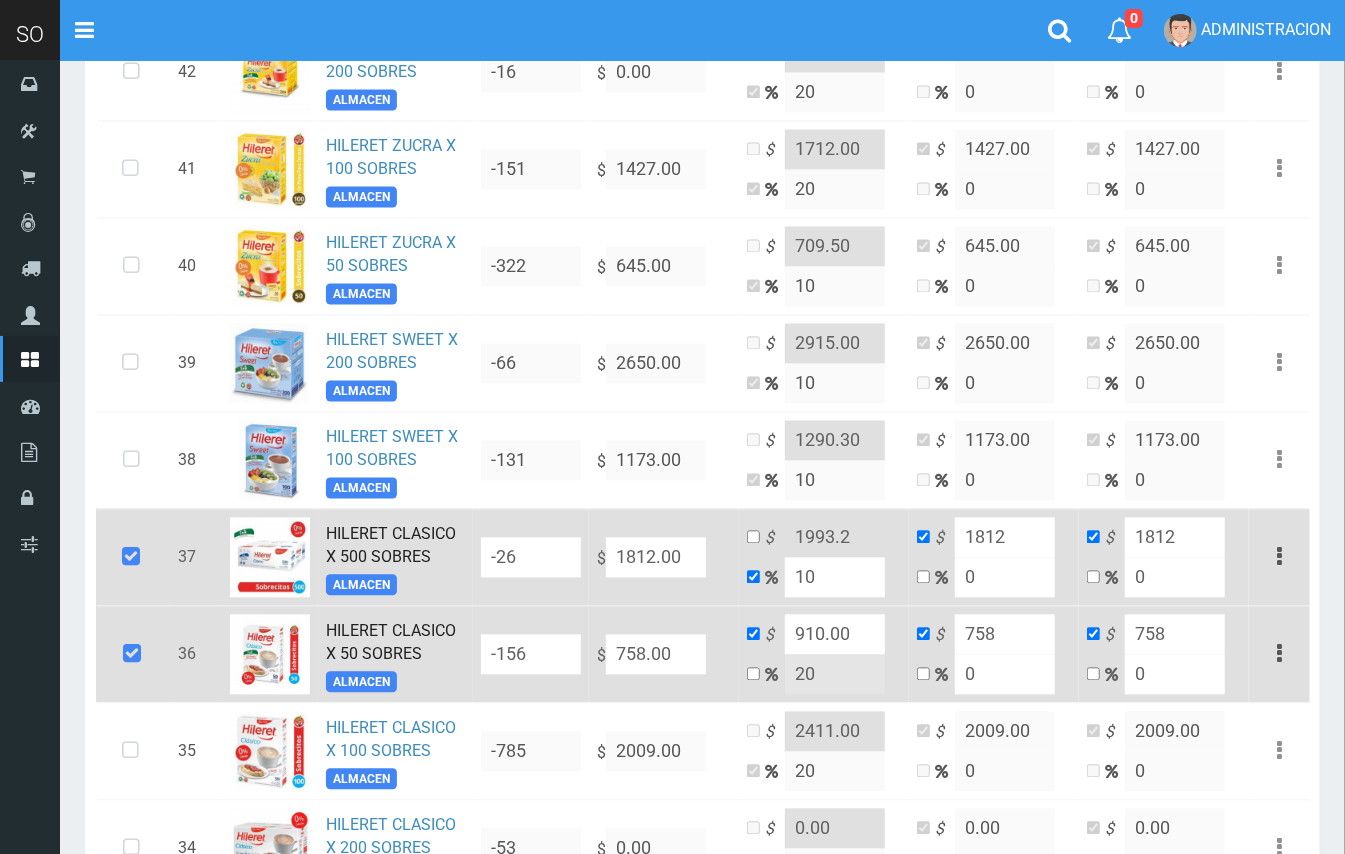 drag, startPoint x: 822, startPoint y: 581, endPoint x: 785, endPoint y: 570, distance: 38.600517 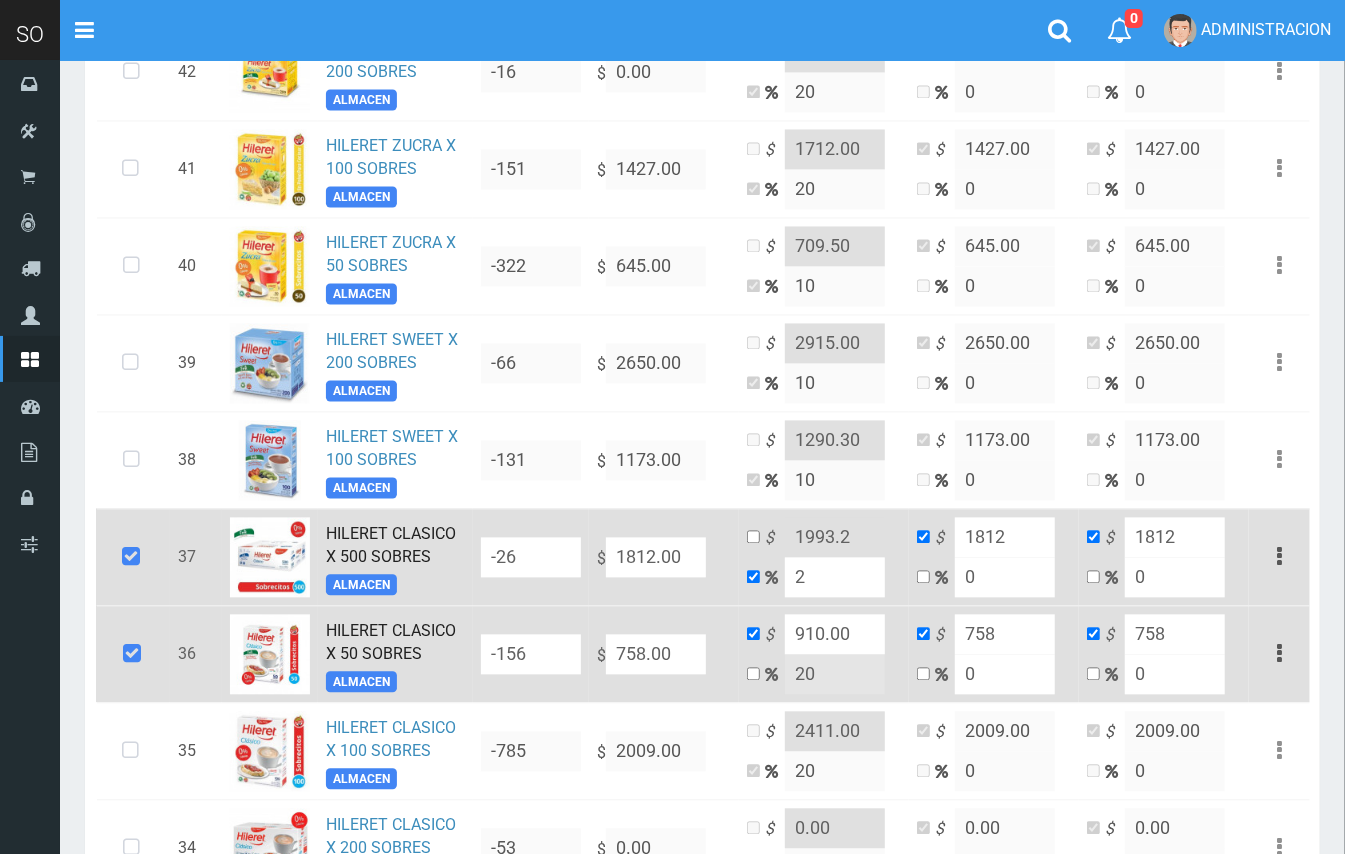 type on "1848.24" 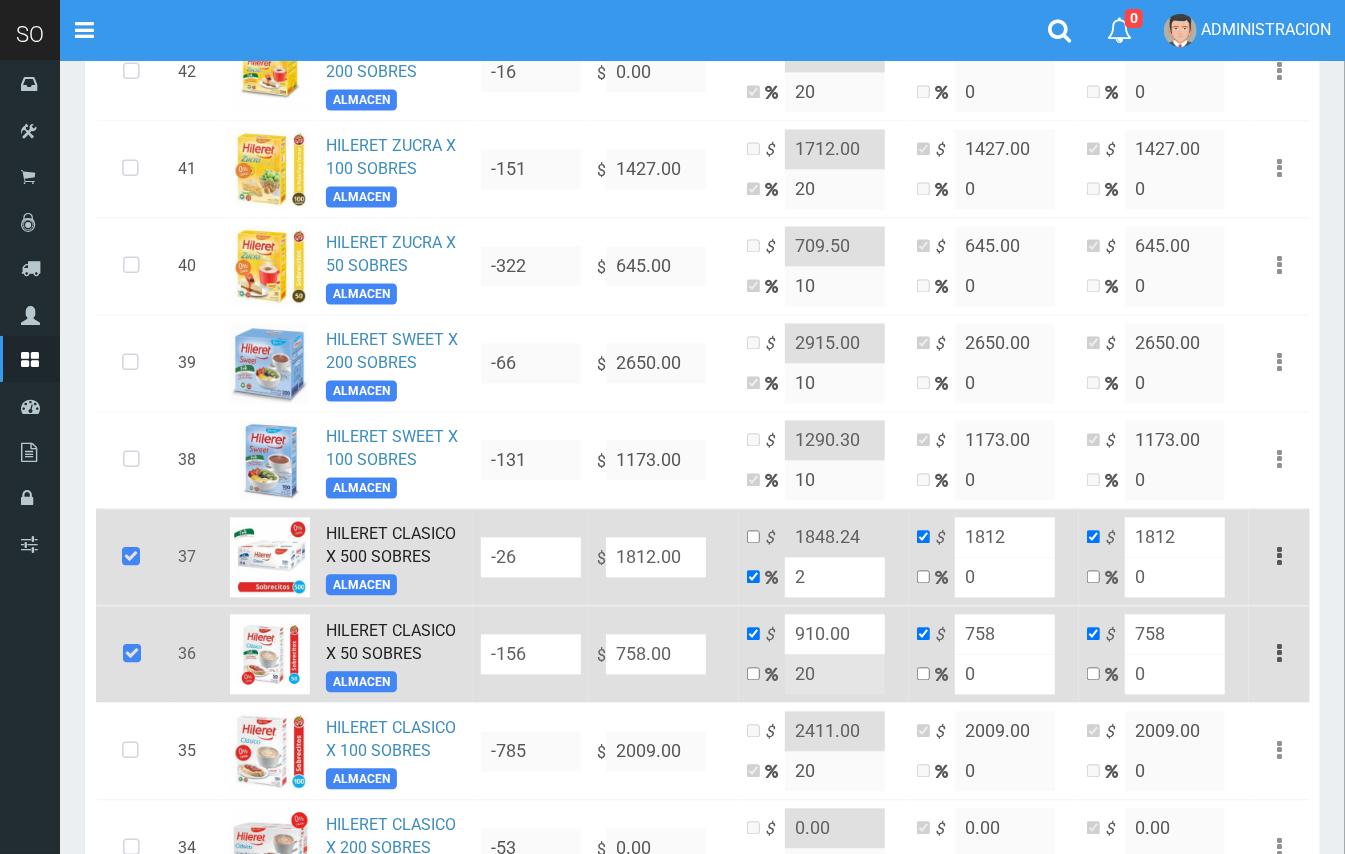 type on "20" 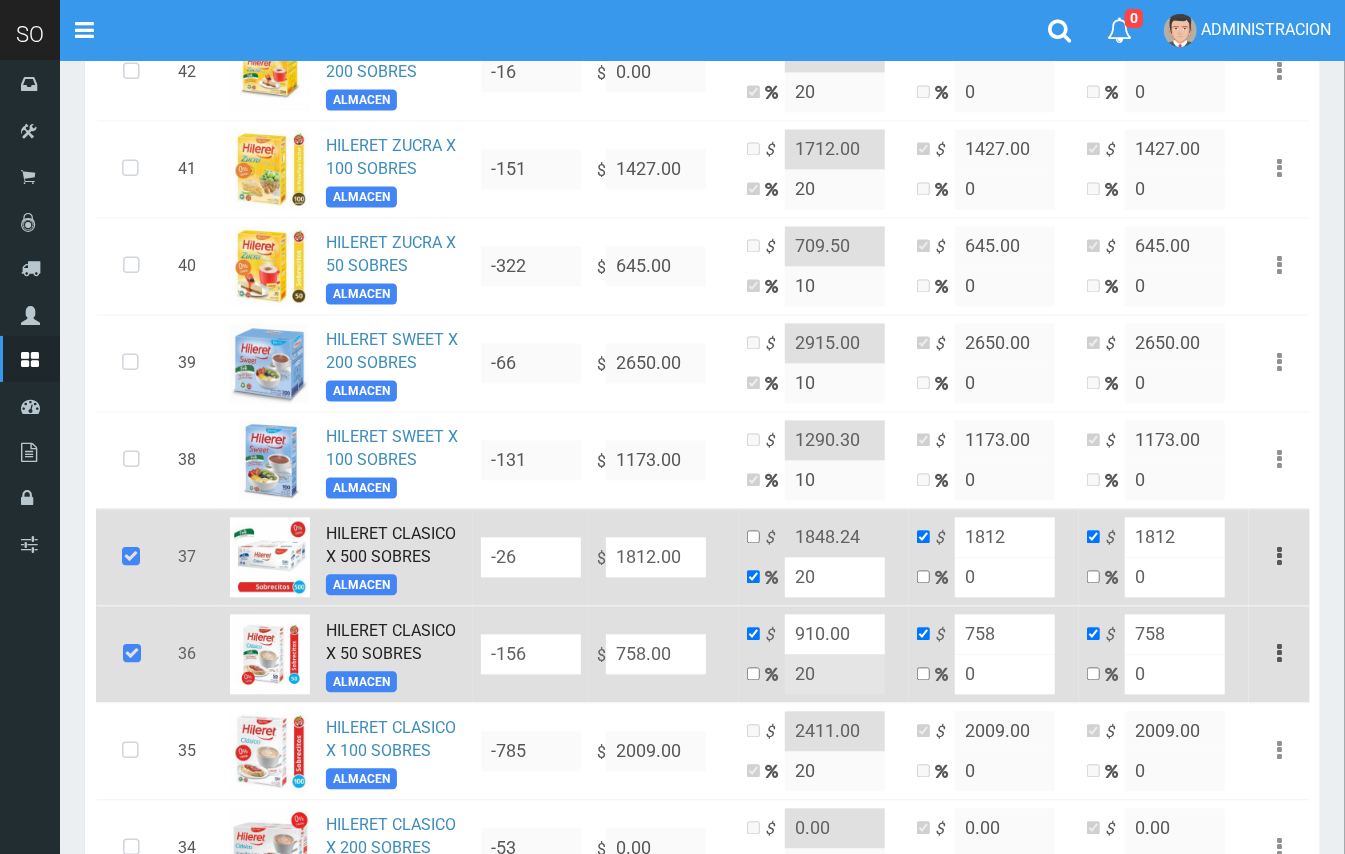 type on "2174.4" 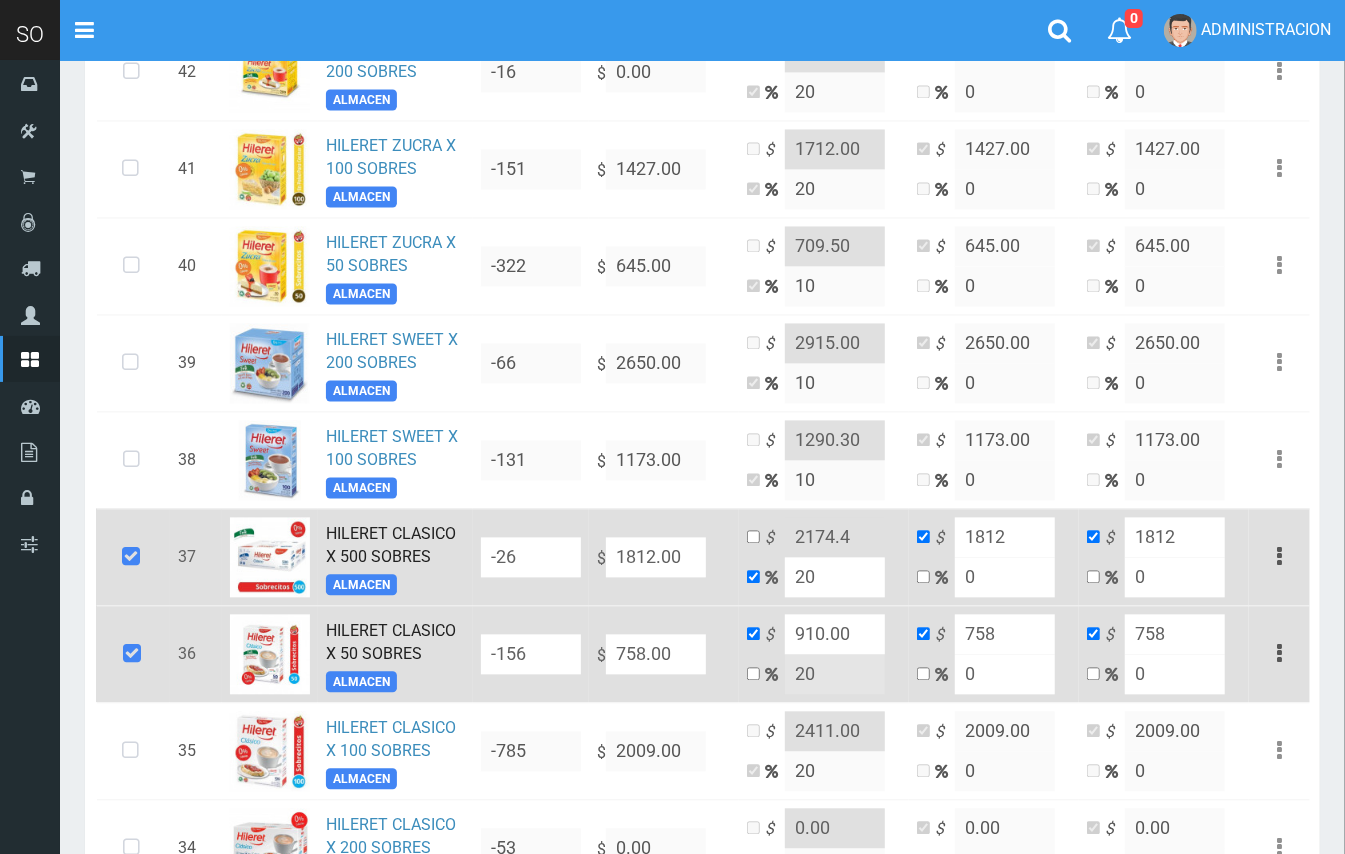 type on "20" 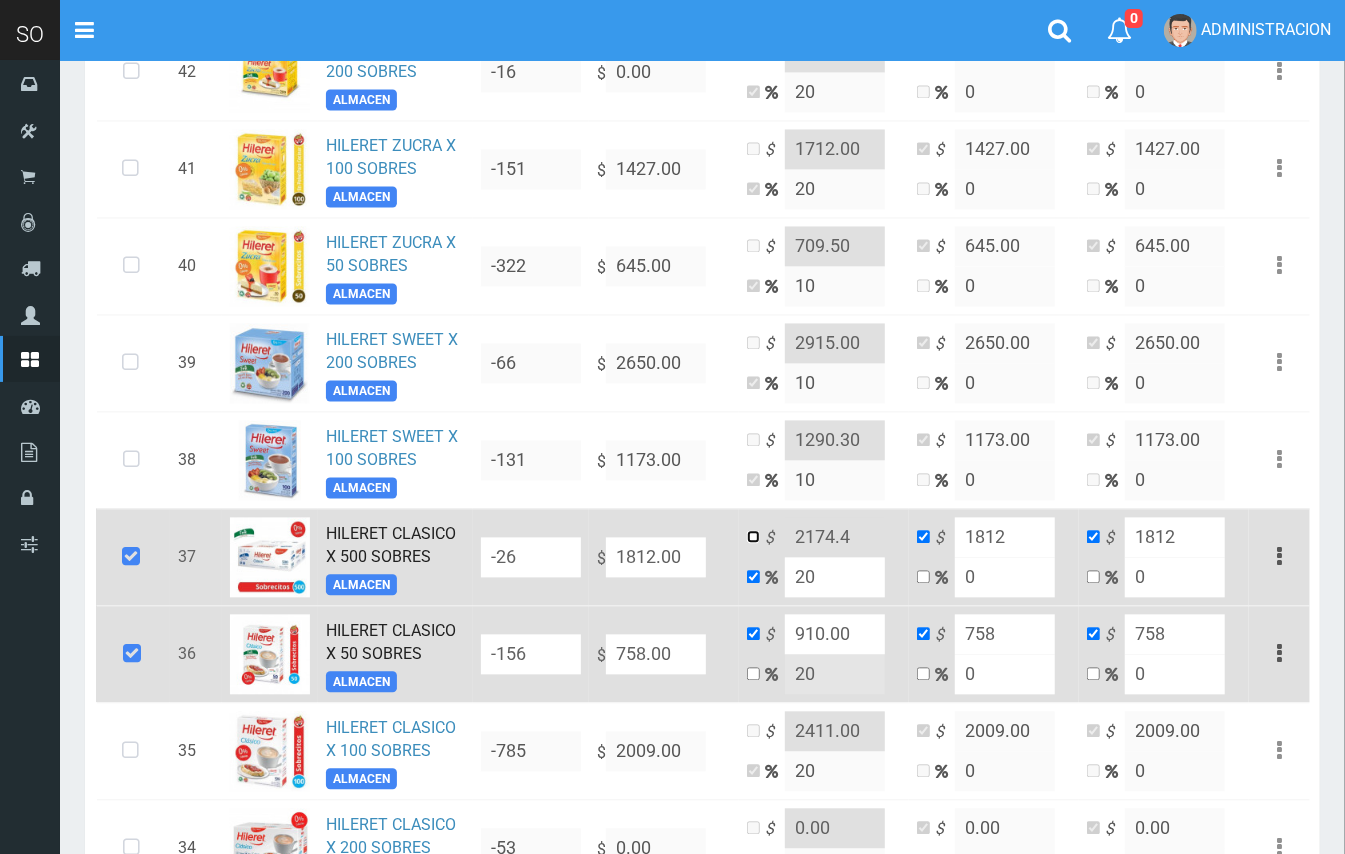 click at bounding box center [753, 537] 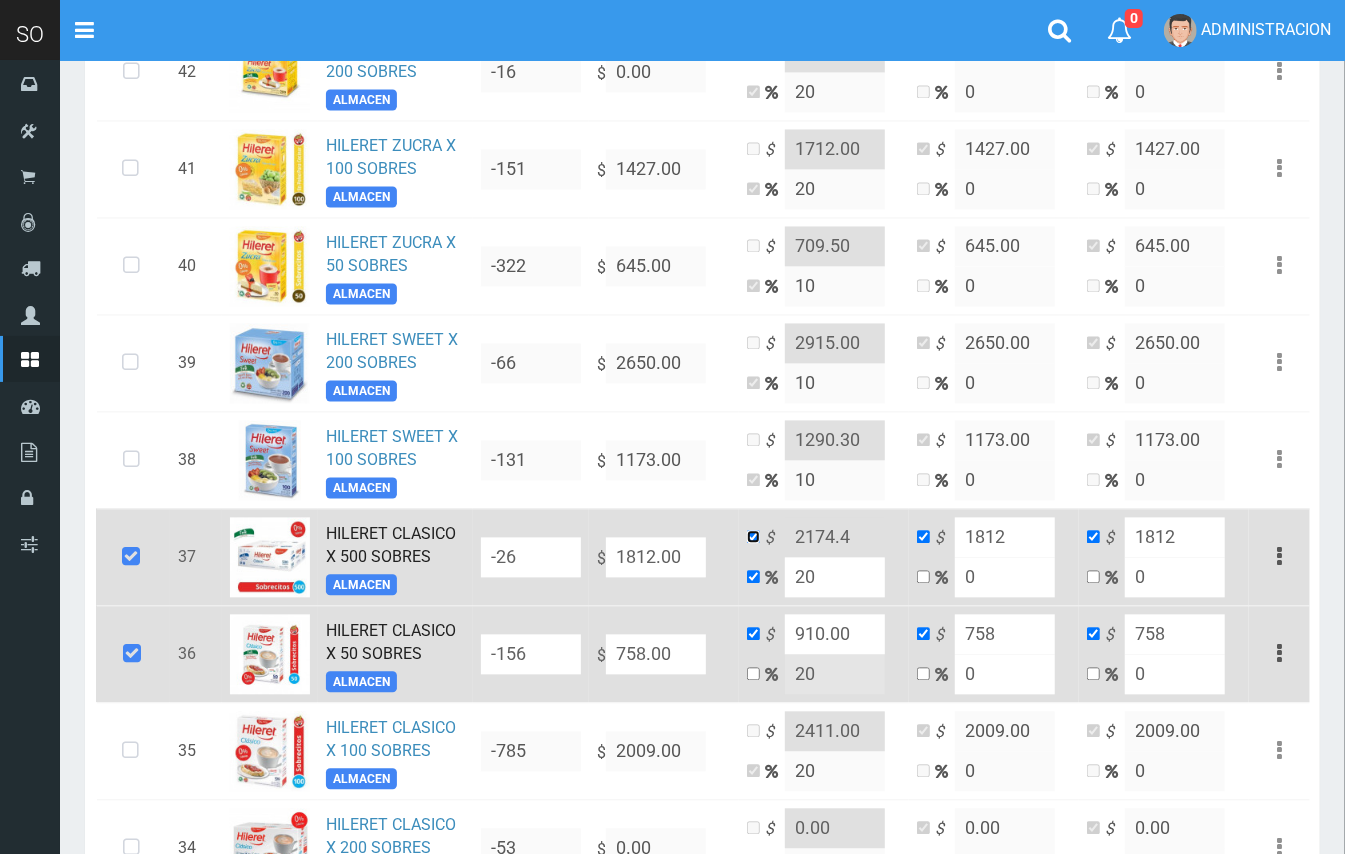 checkbox on "false" 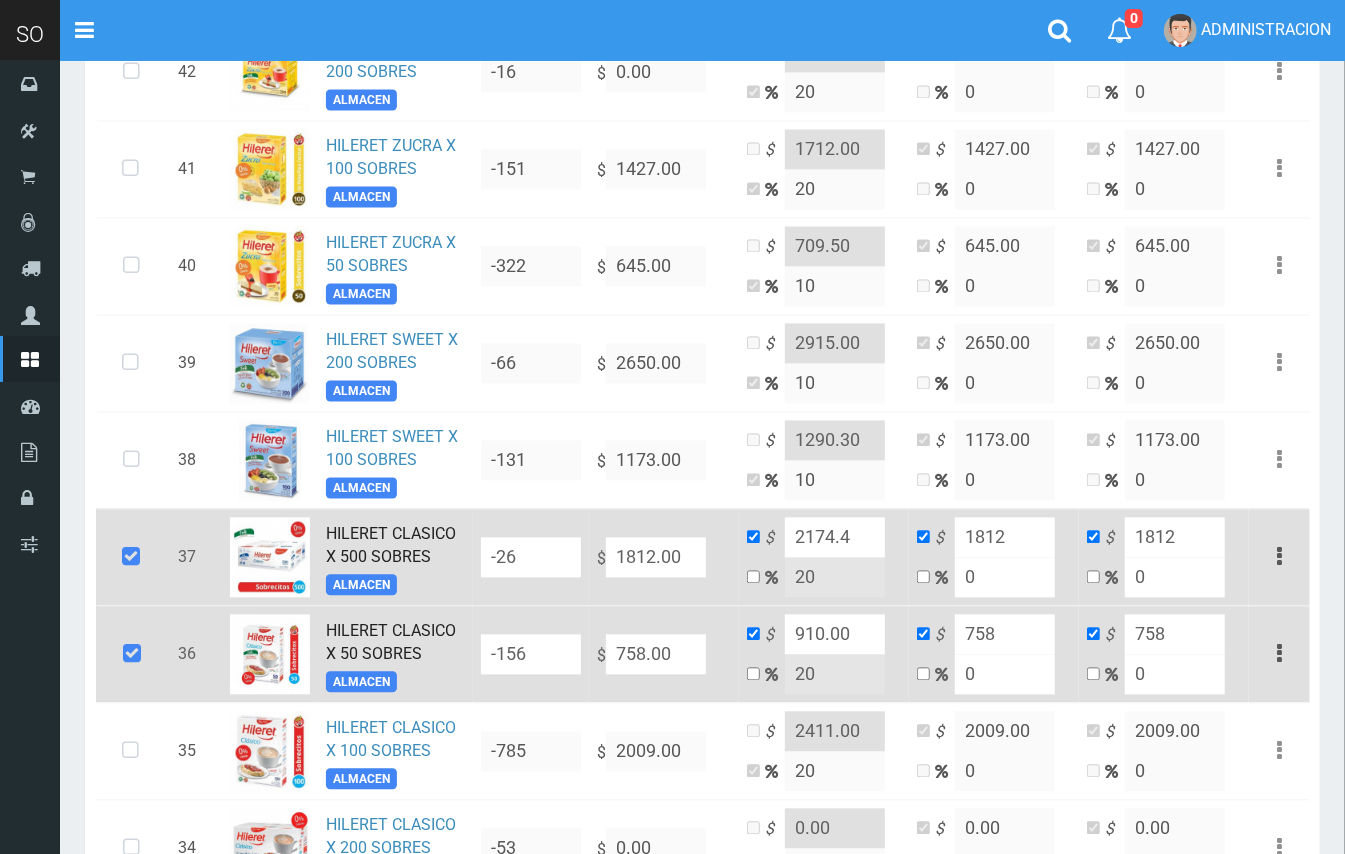 drag, startPoint x: 864, startPoint y: 537, endPoint x: 845, endPoint y: 537, distance: 19 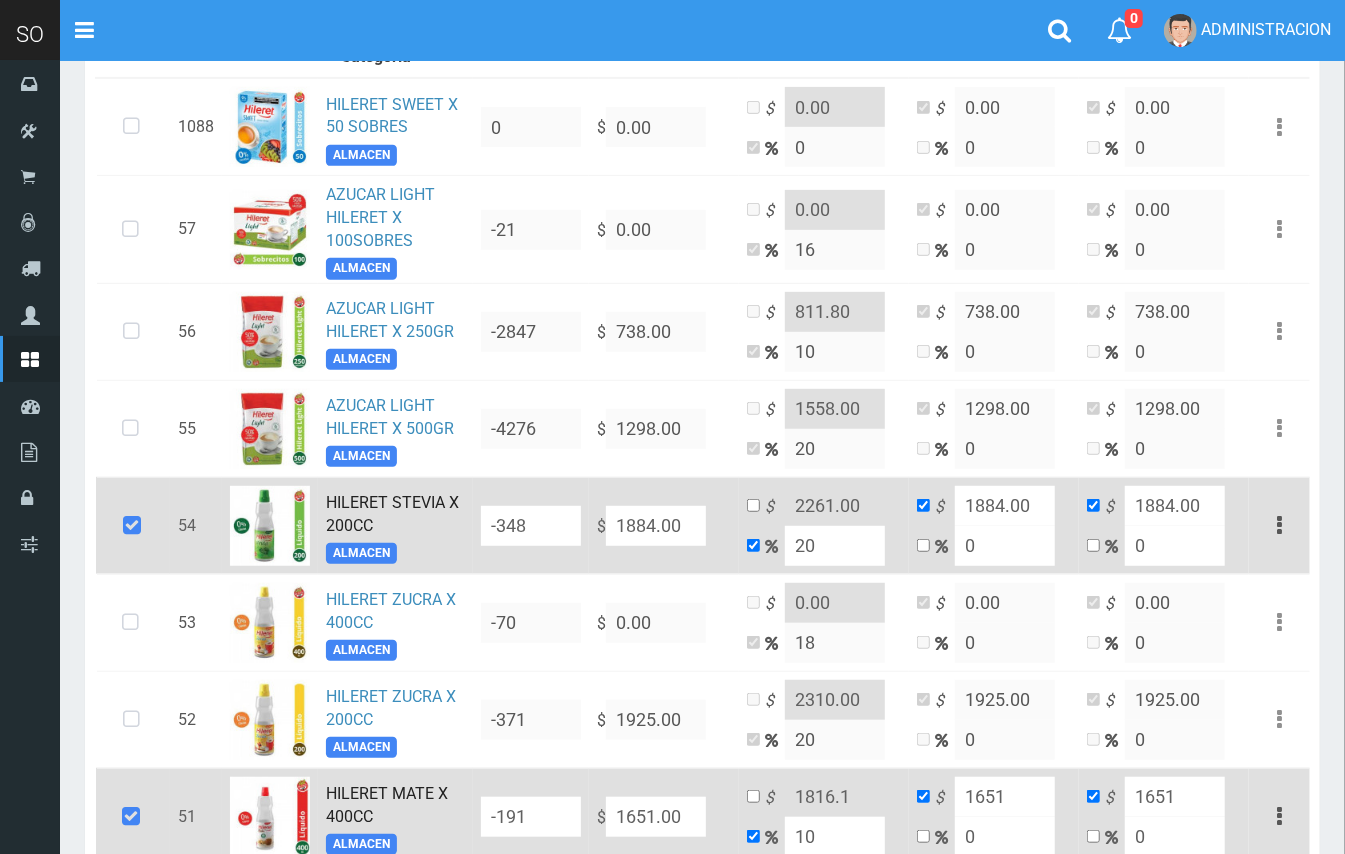 scroll, scrollTop: 60, scrollLeft: 0, axis: vertical 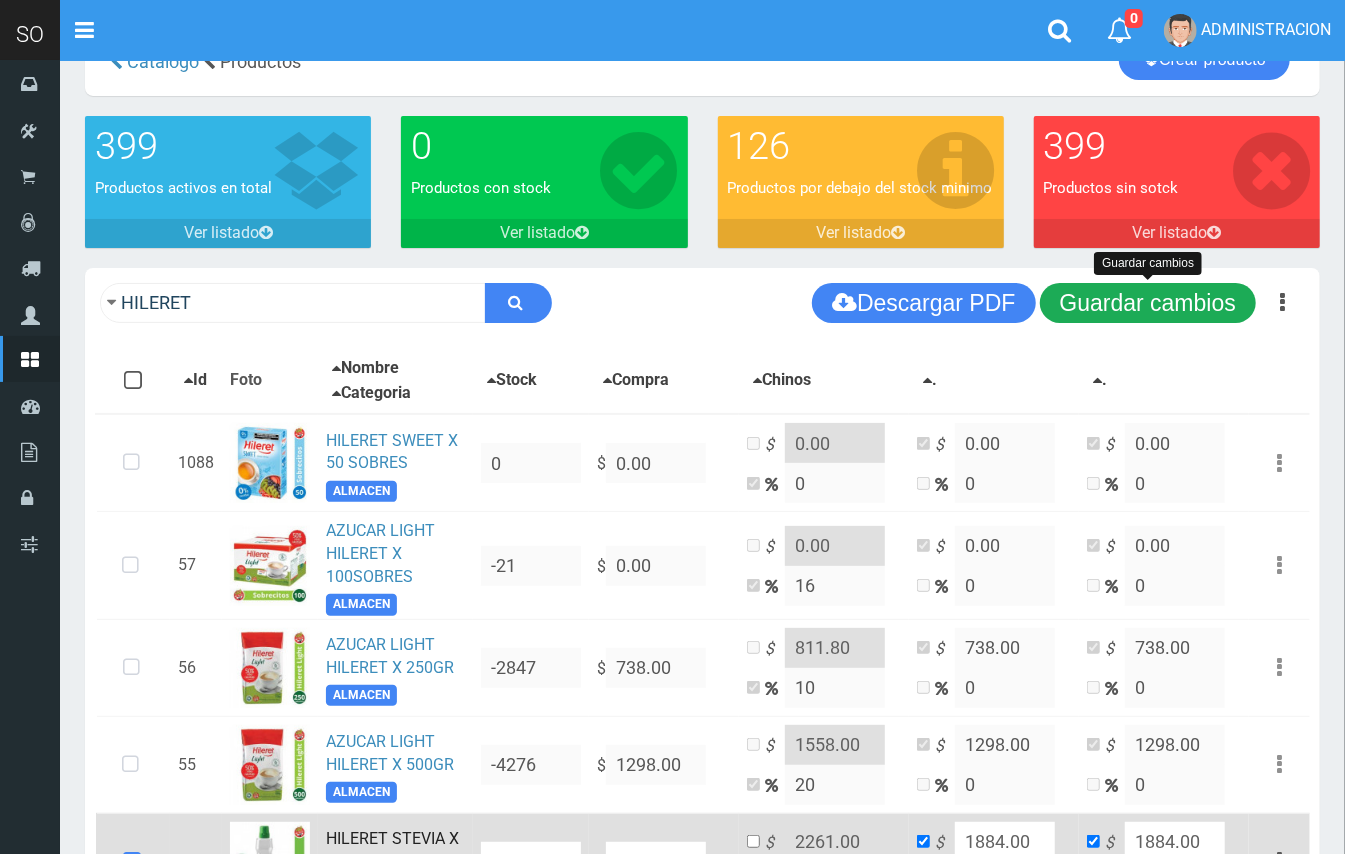 type on "2174.00" 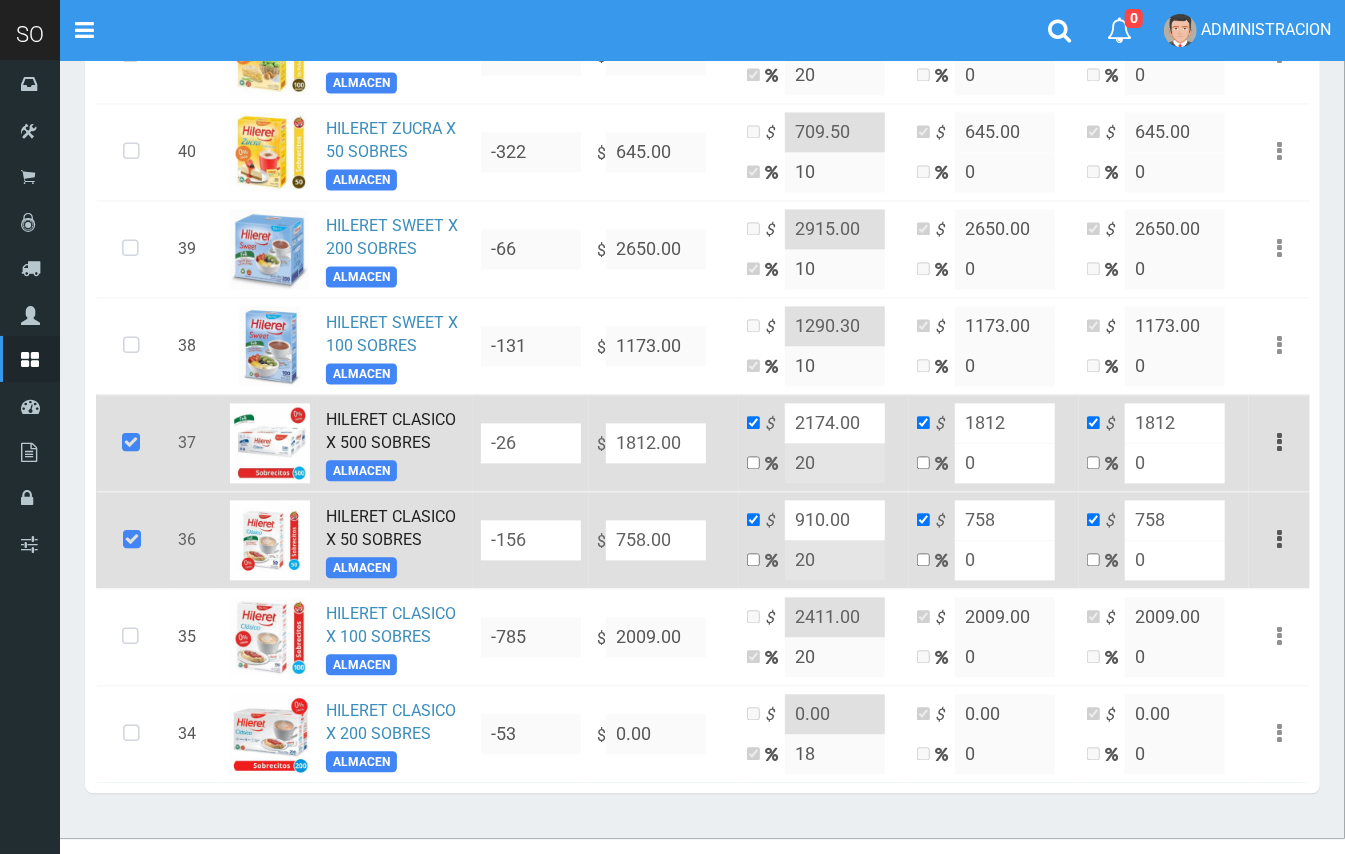 scroll, scrollTop: 2133, scrollLeft: 0, axis: vertical 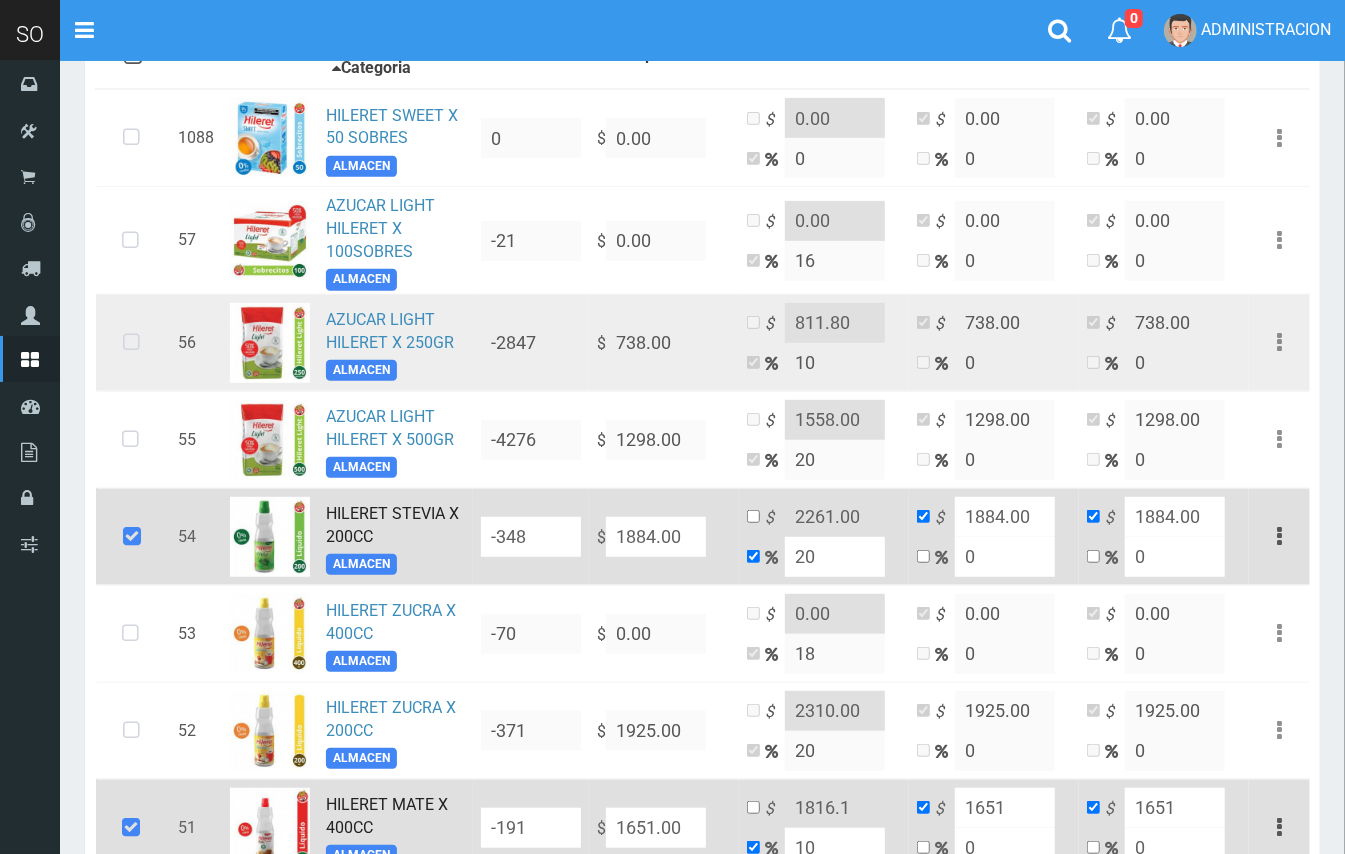 click at bounding box center [131, 343] 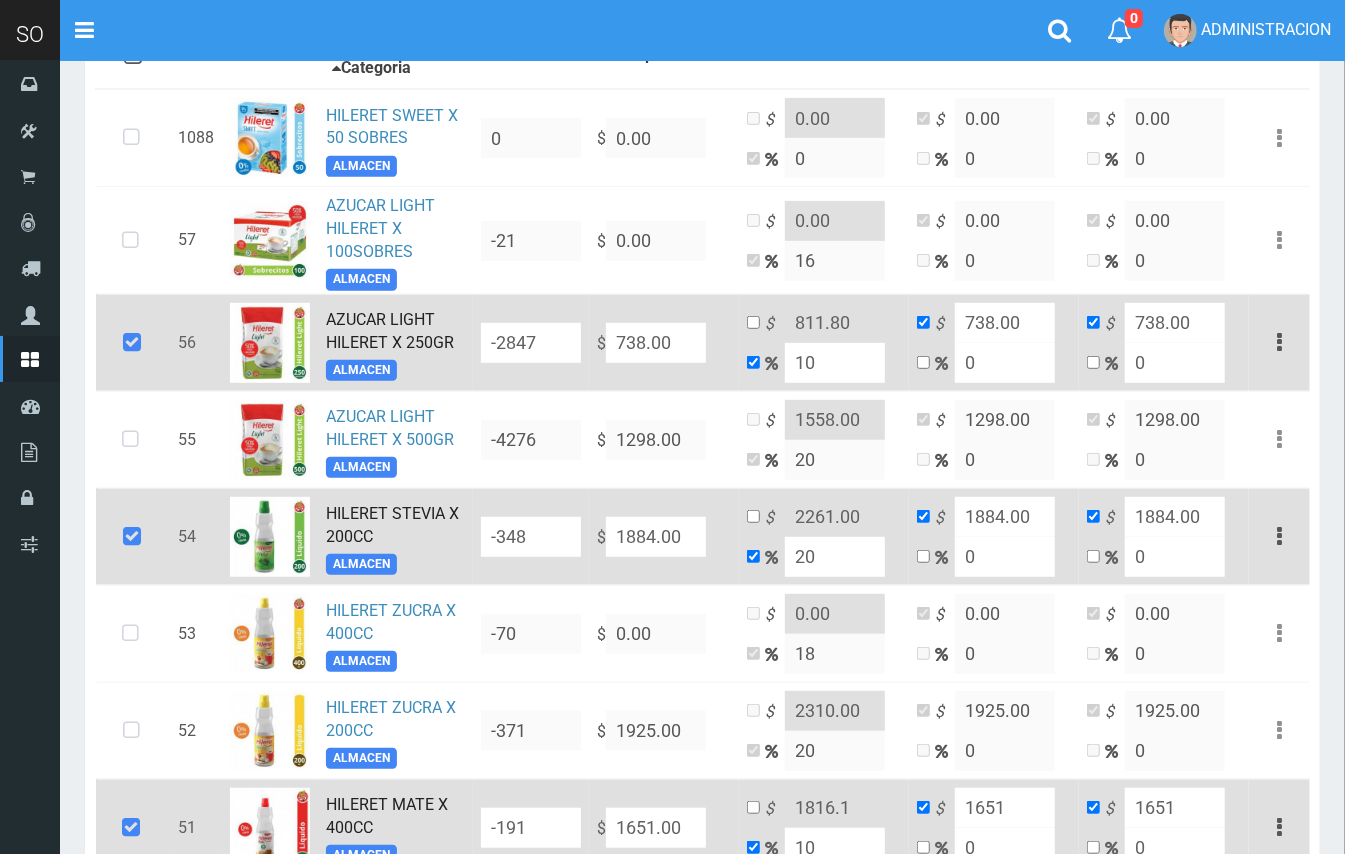 drag, startPoint x: 826, startPoint y: 368, endPoint x: 794, endPoint y: 358, distance: 33.526108 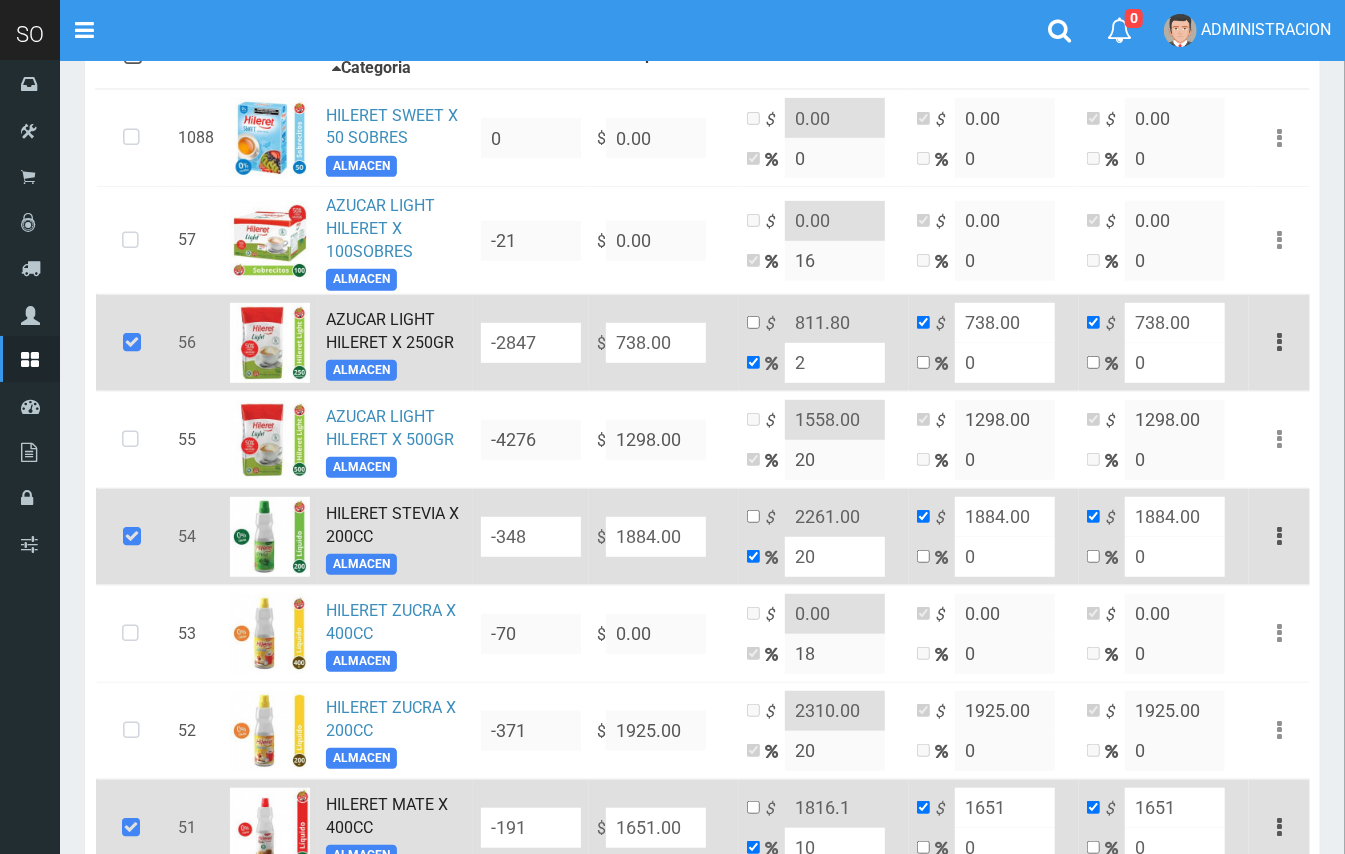type on "752.76" 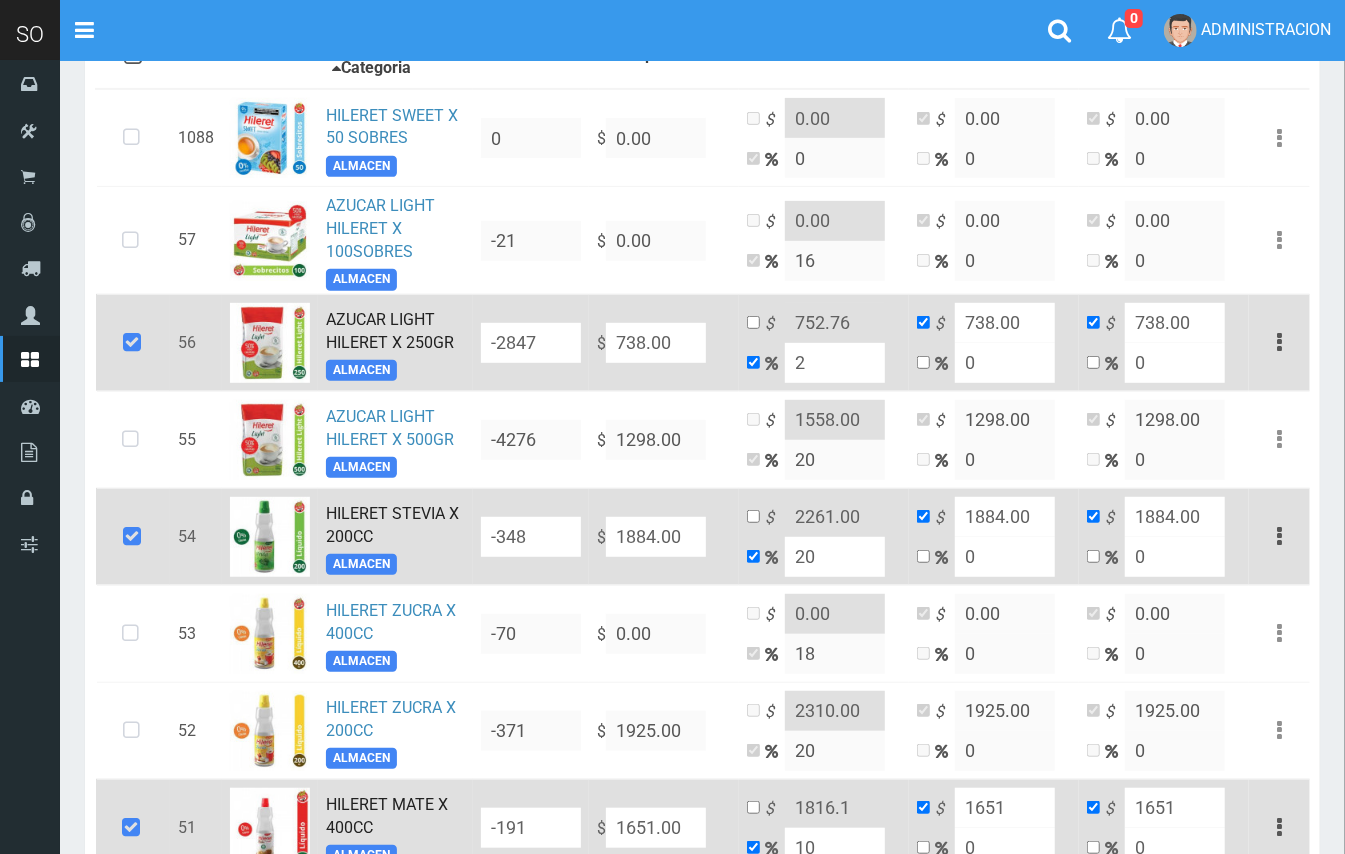 type on "20" 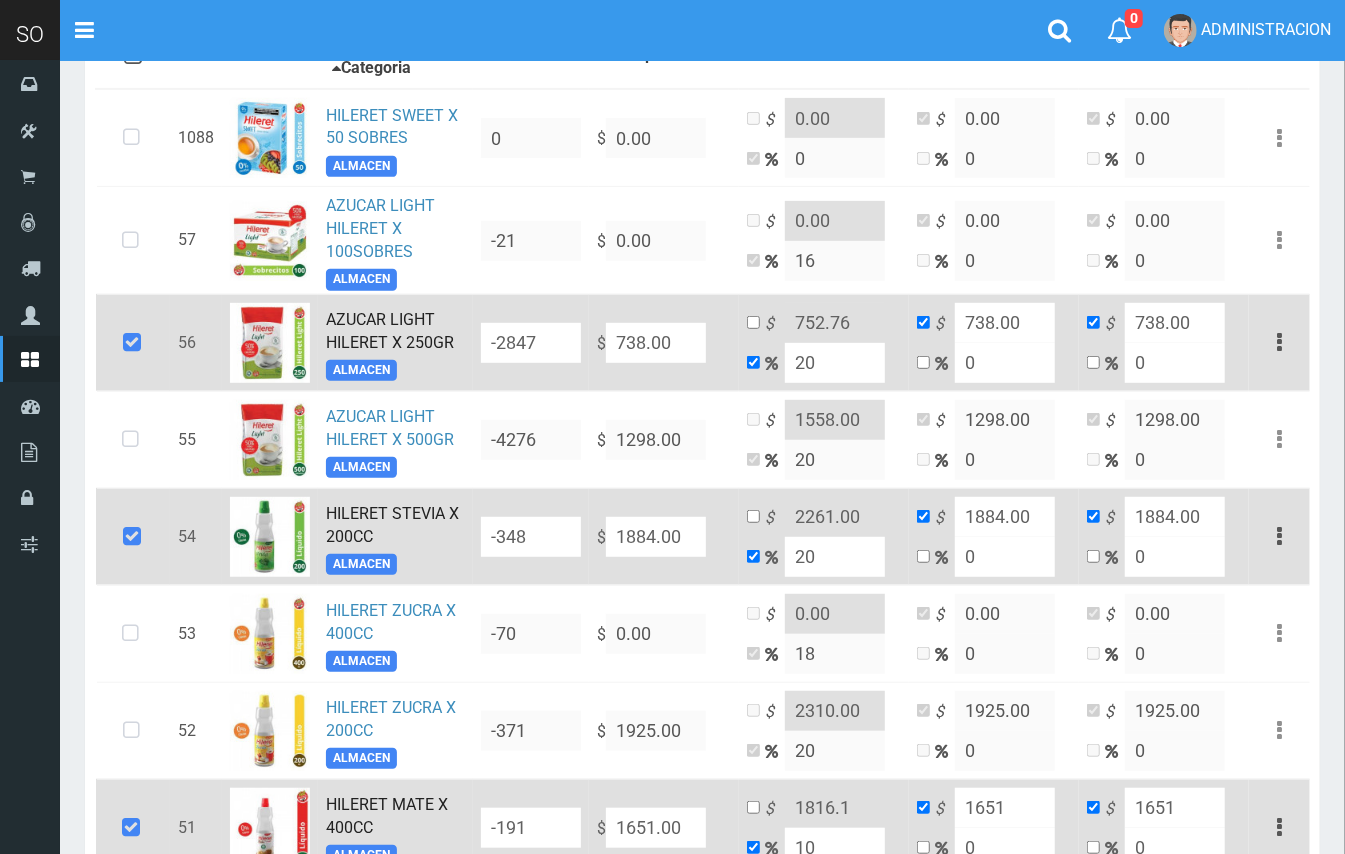 type on "885.6" 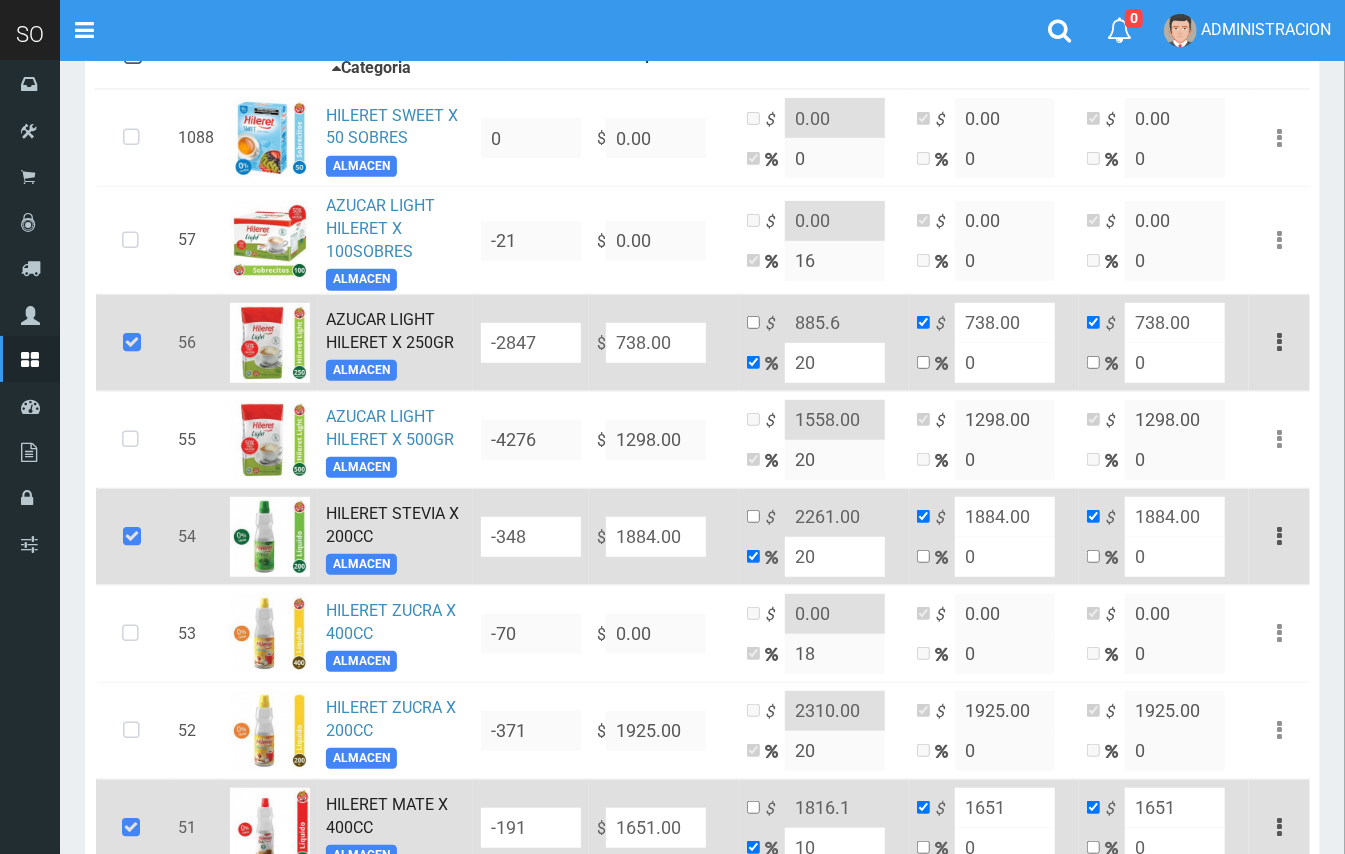 type on "20" 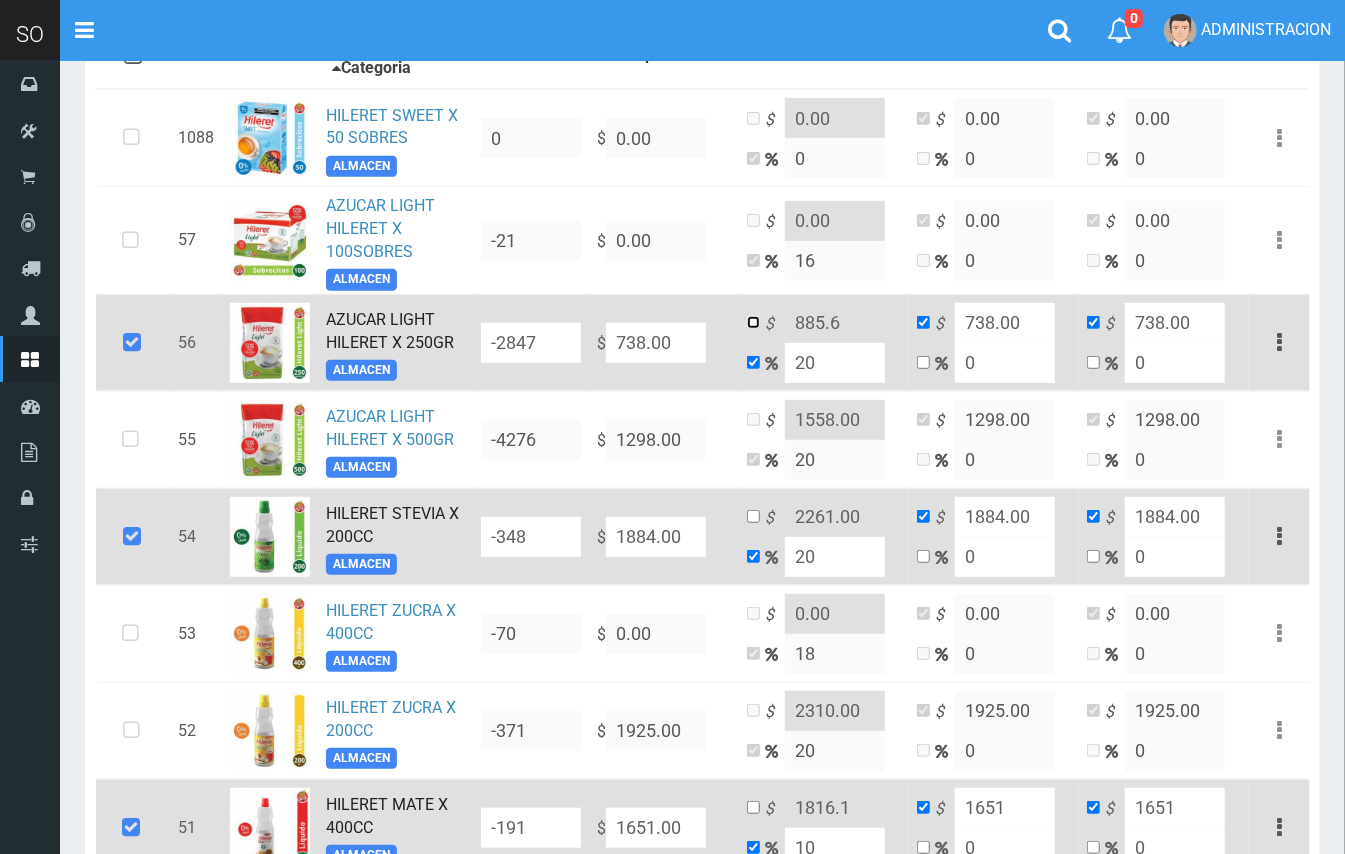 click at bounding box center (753, 322) 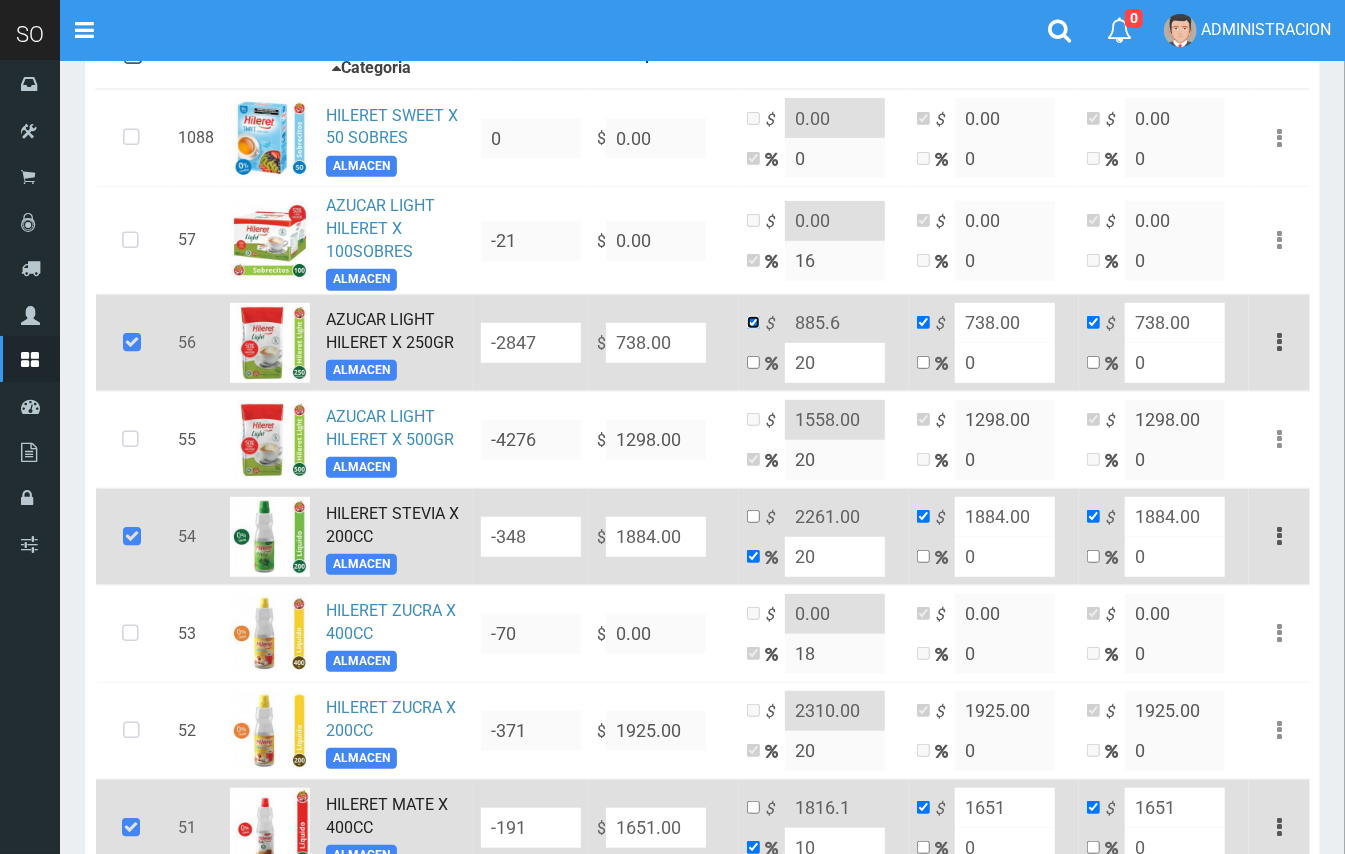 checkbox on "false" 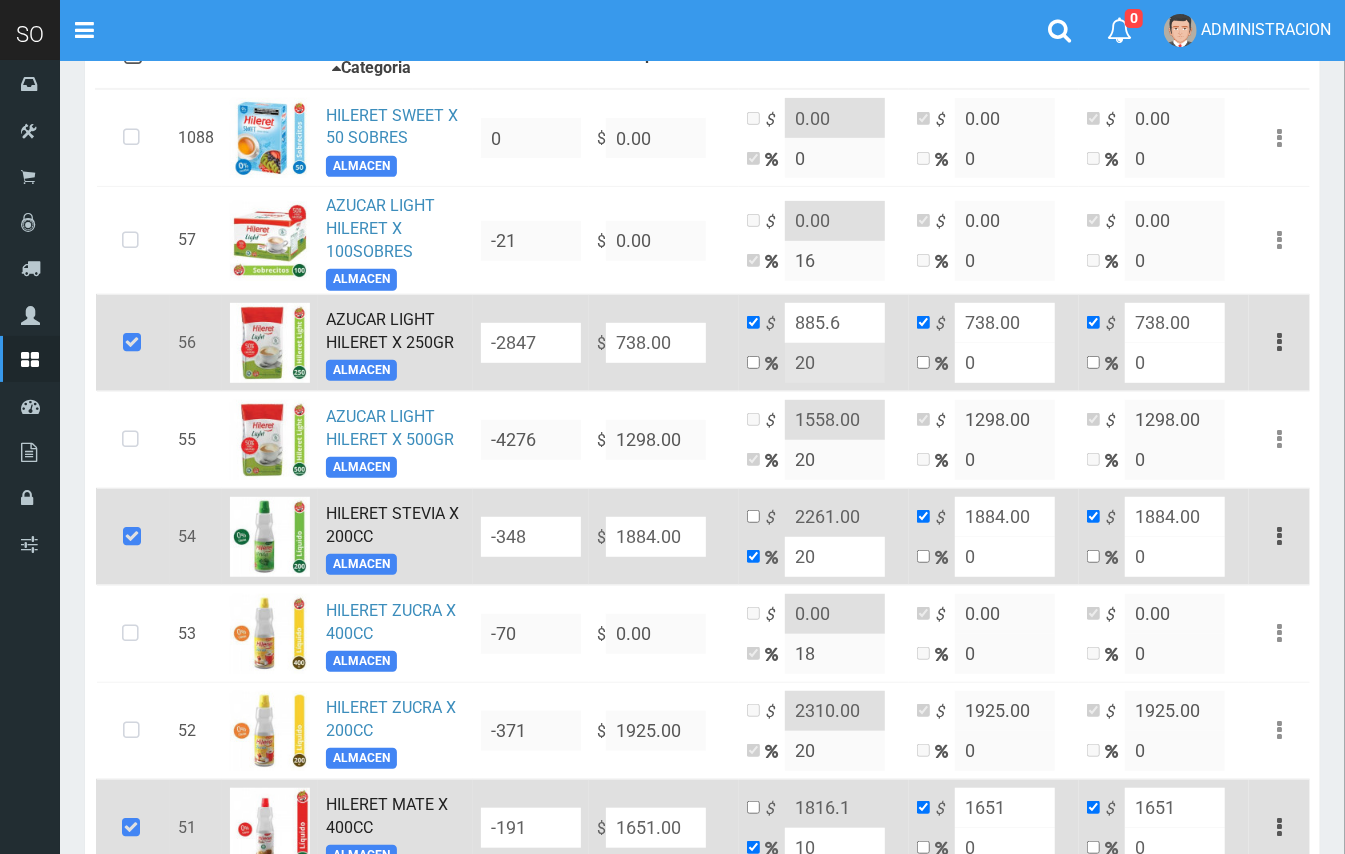 drag, startPoint x: 846, startPoint y: 328, endPoint x: 818, endPoint y: 321, distance: 28.86174 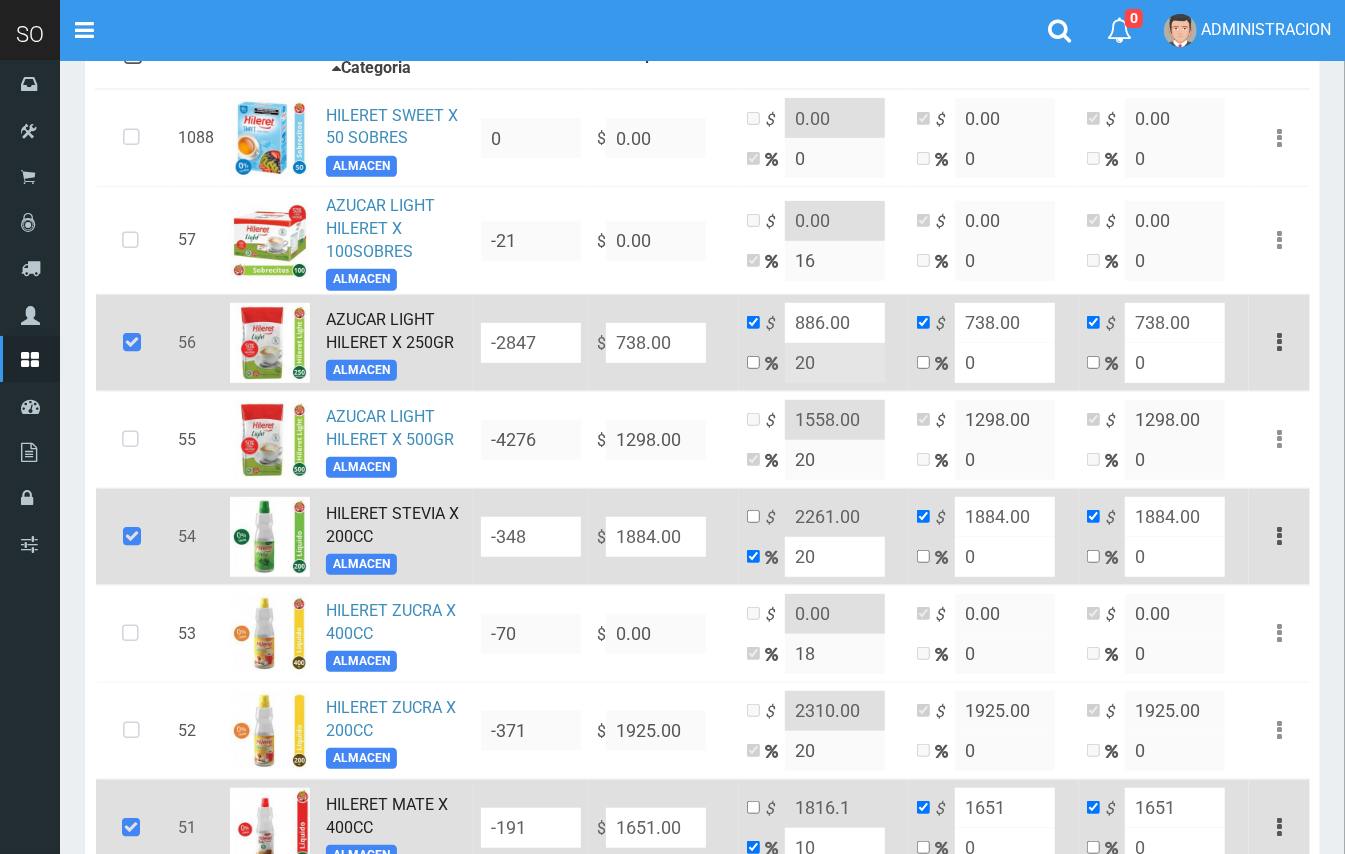 scroll, scrollTop: 0, scrollLeft: 0, axis: both 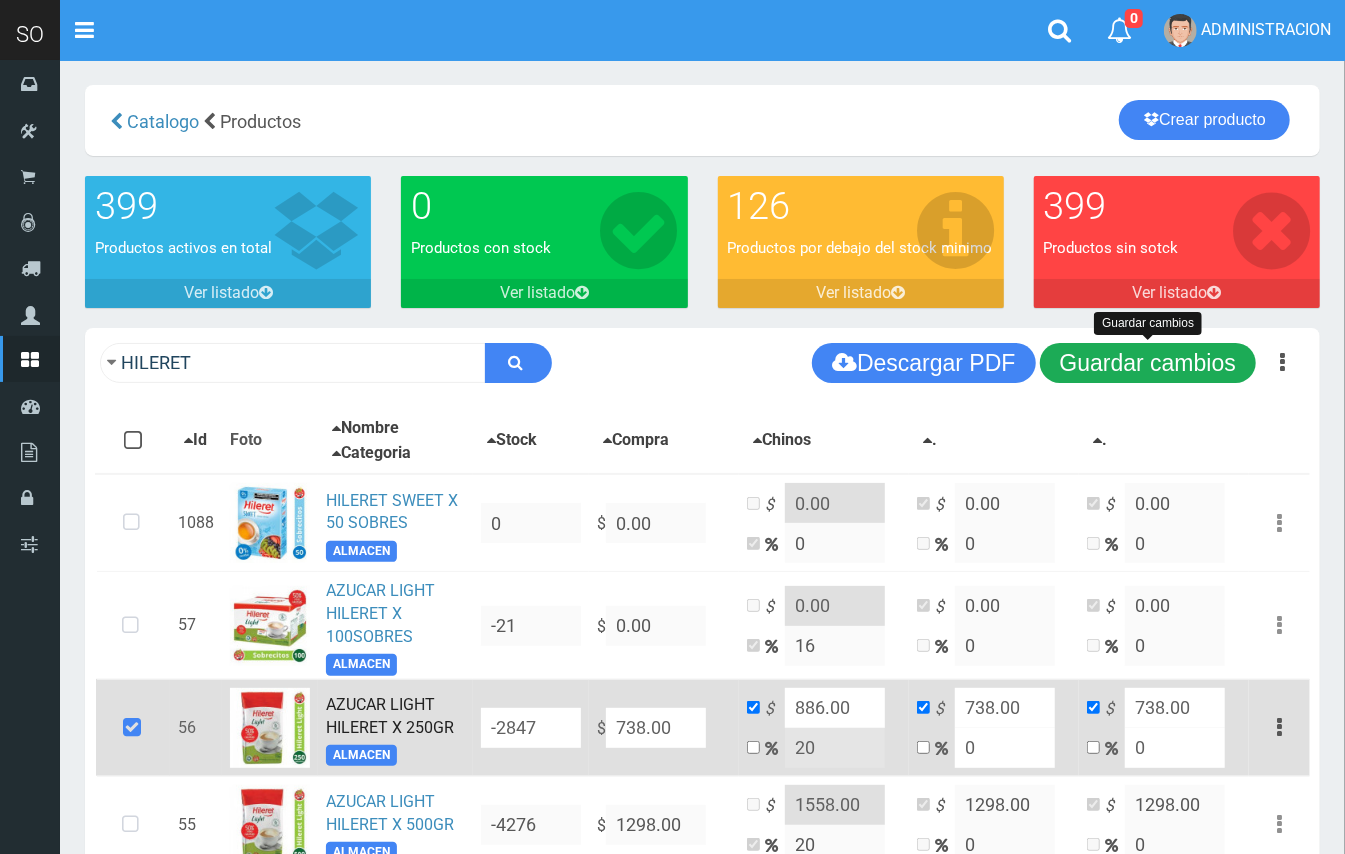 type on "886.00" 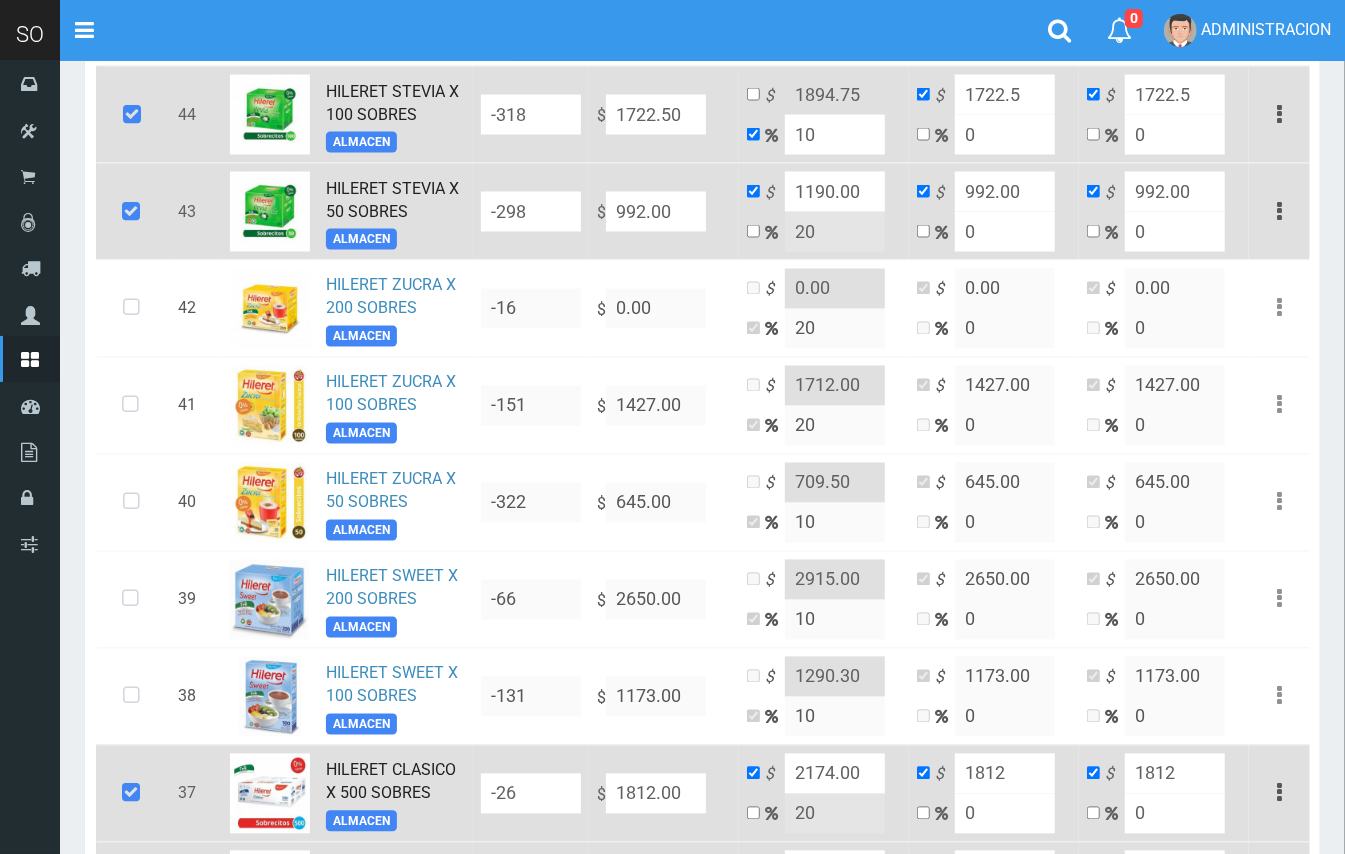 scroll, scrollTop: 1888, scrollLeft: 0, axis: vertical 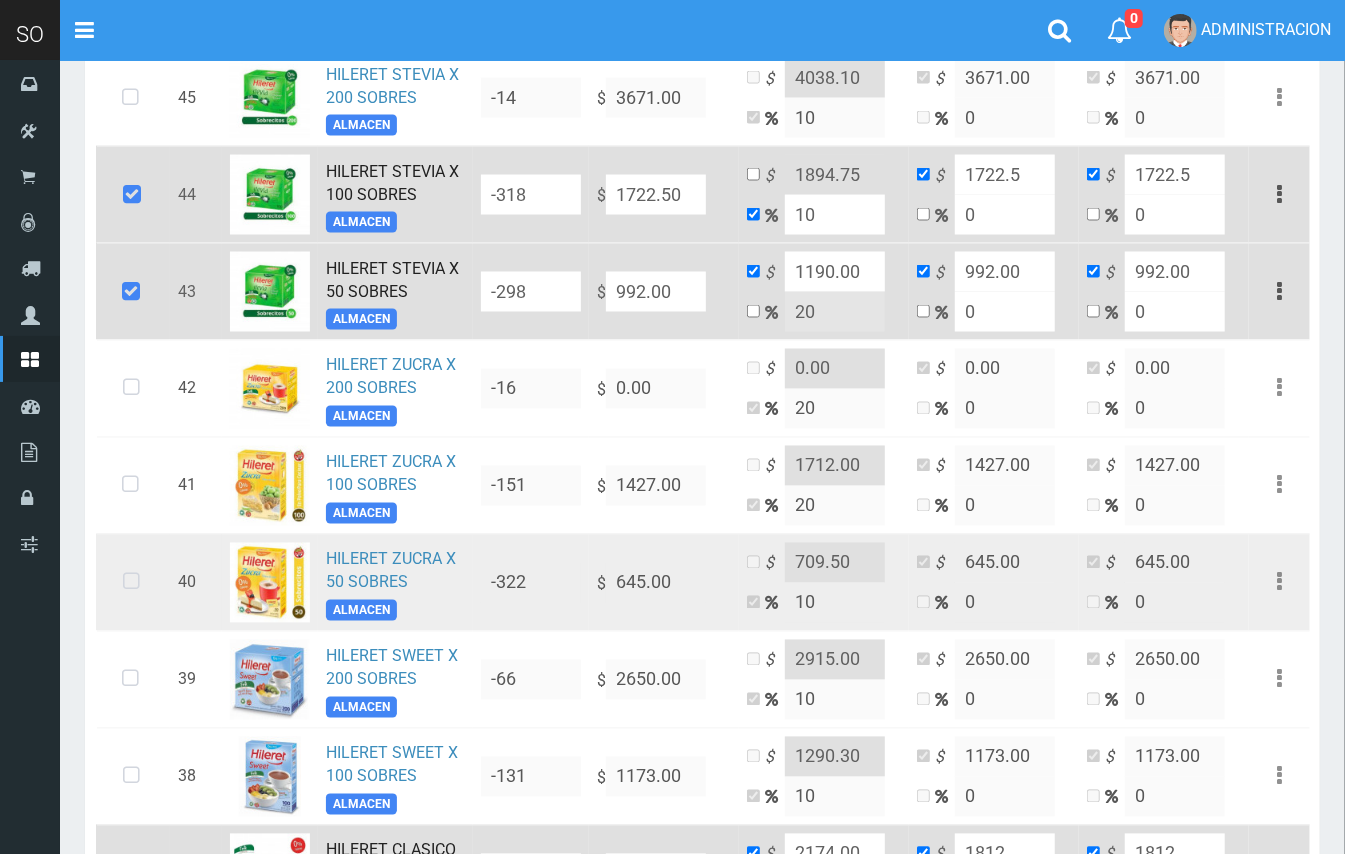 drag, startPoint x: 114, startPoint y: 581, endPoint x: 178, endPoint y: 584, distance: 64.070274 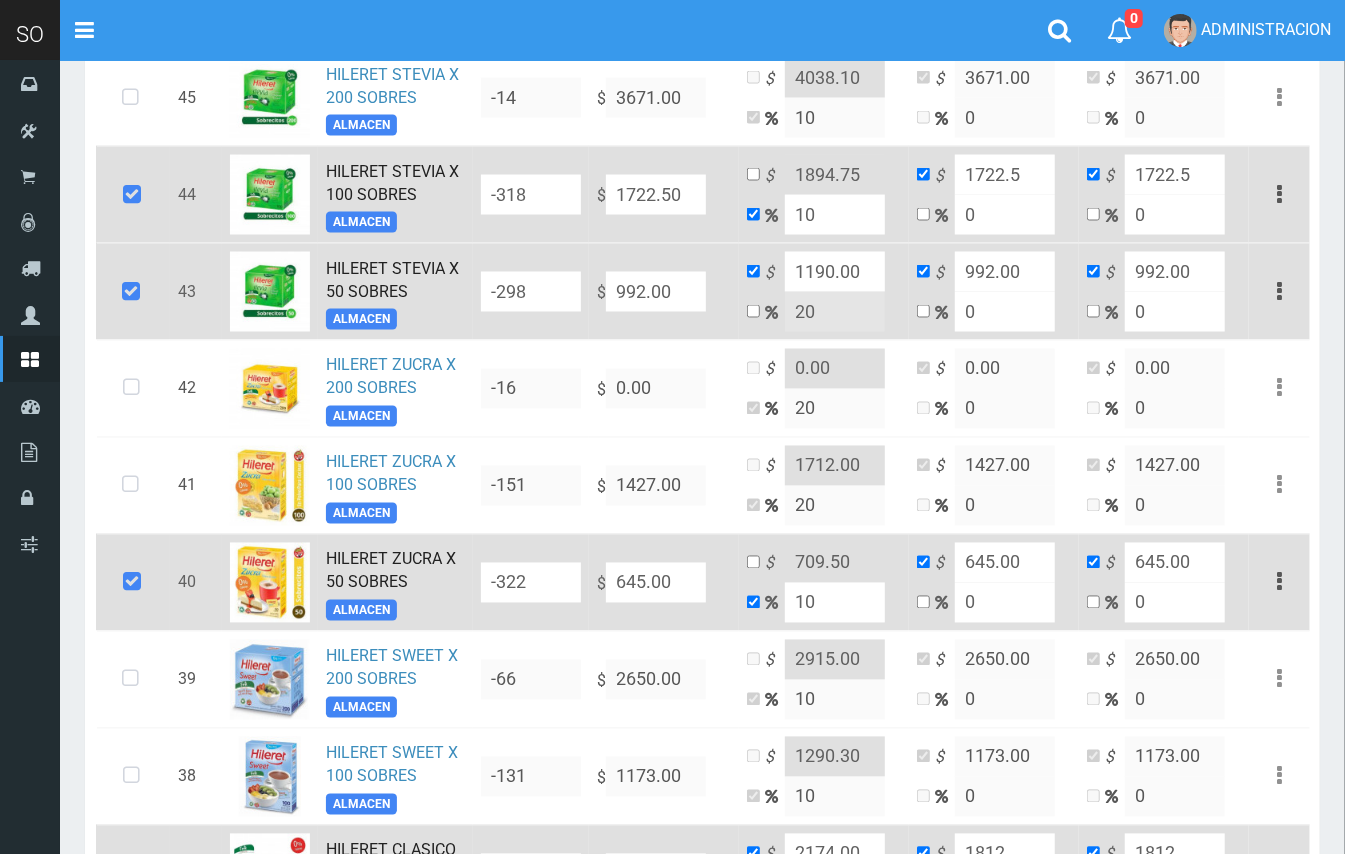 drag, startPoint x: 689, startPoint y: 585, endPoint x: 602, endPoint y: 596, distance: 87.69264 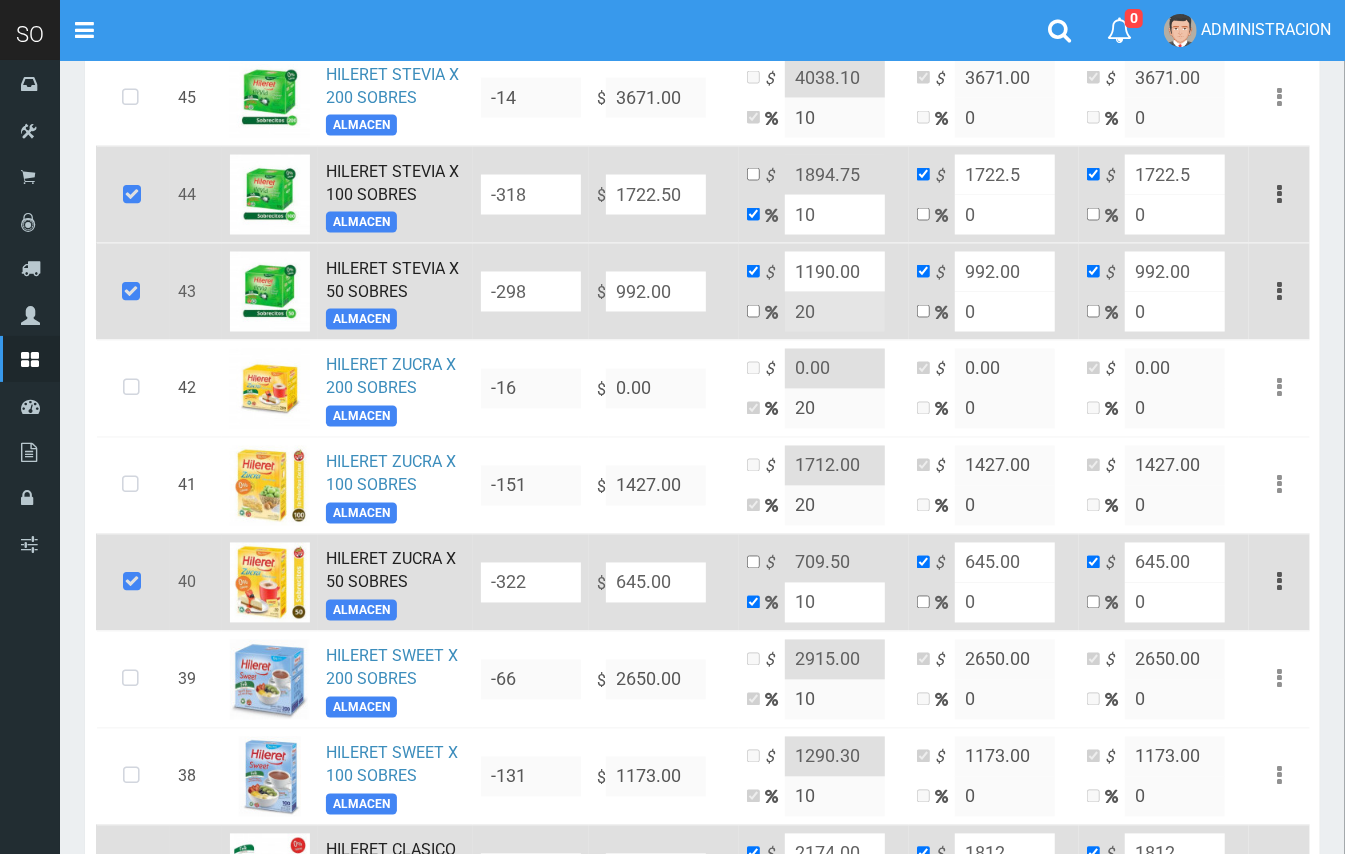 type on "7" 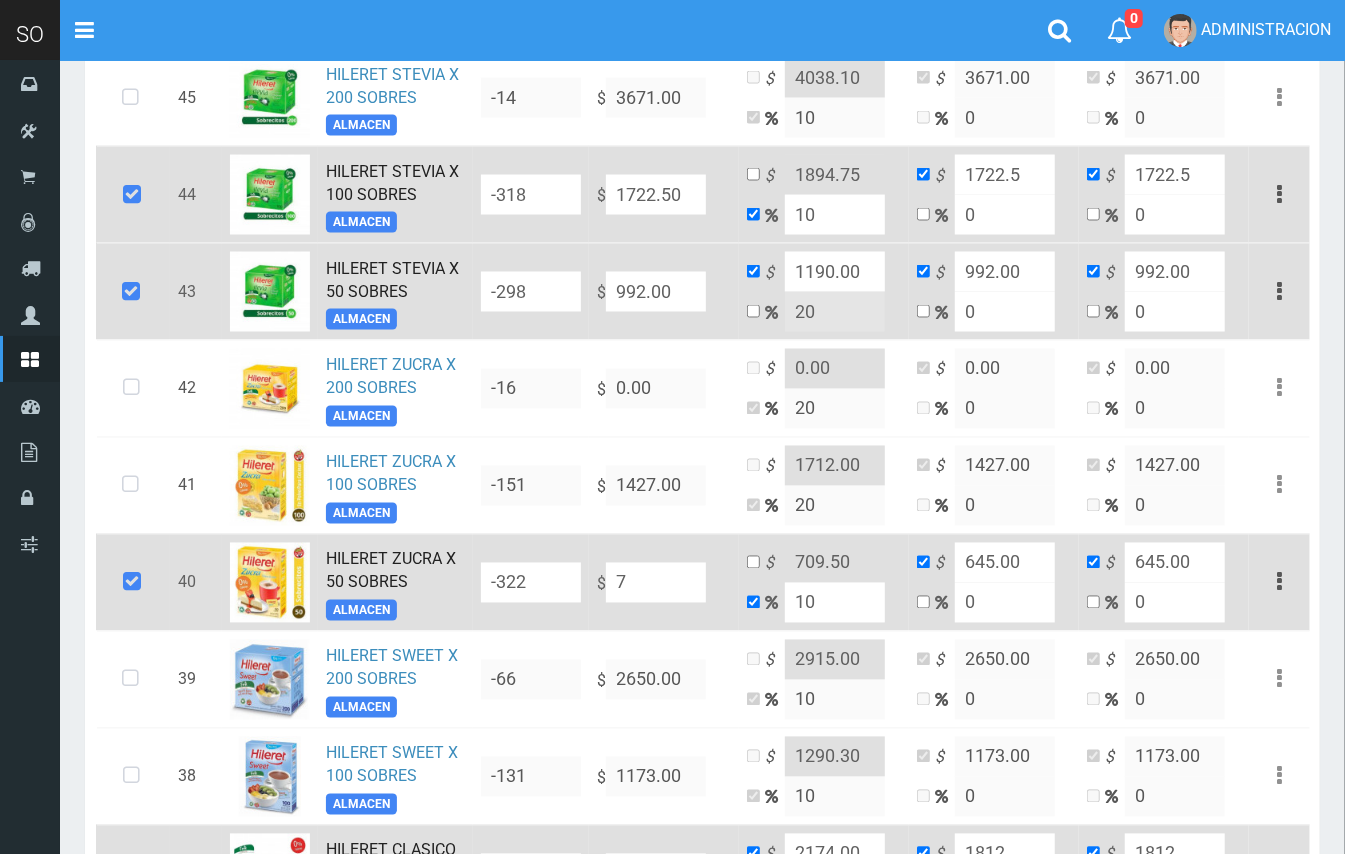 type on "7.7" 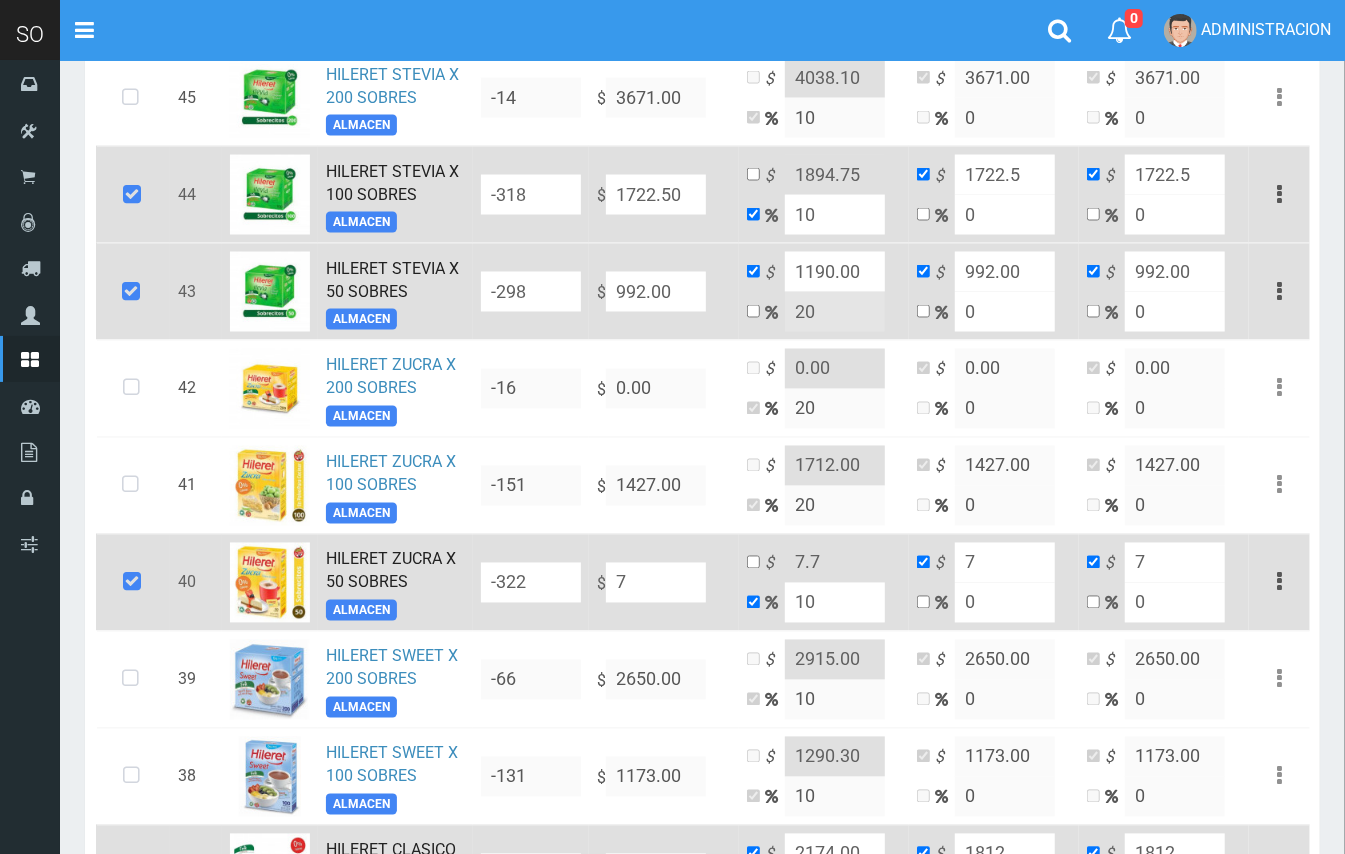 type on "74" 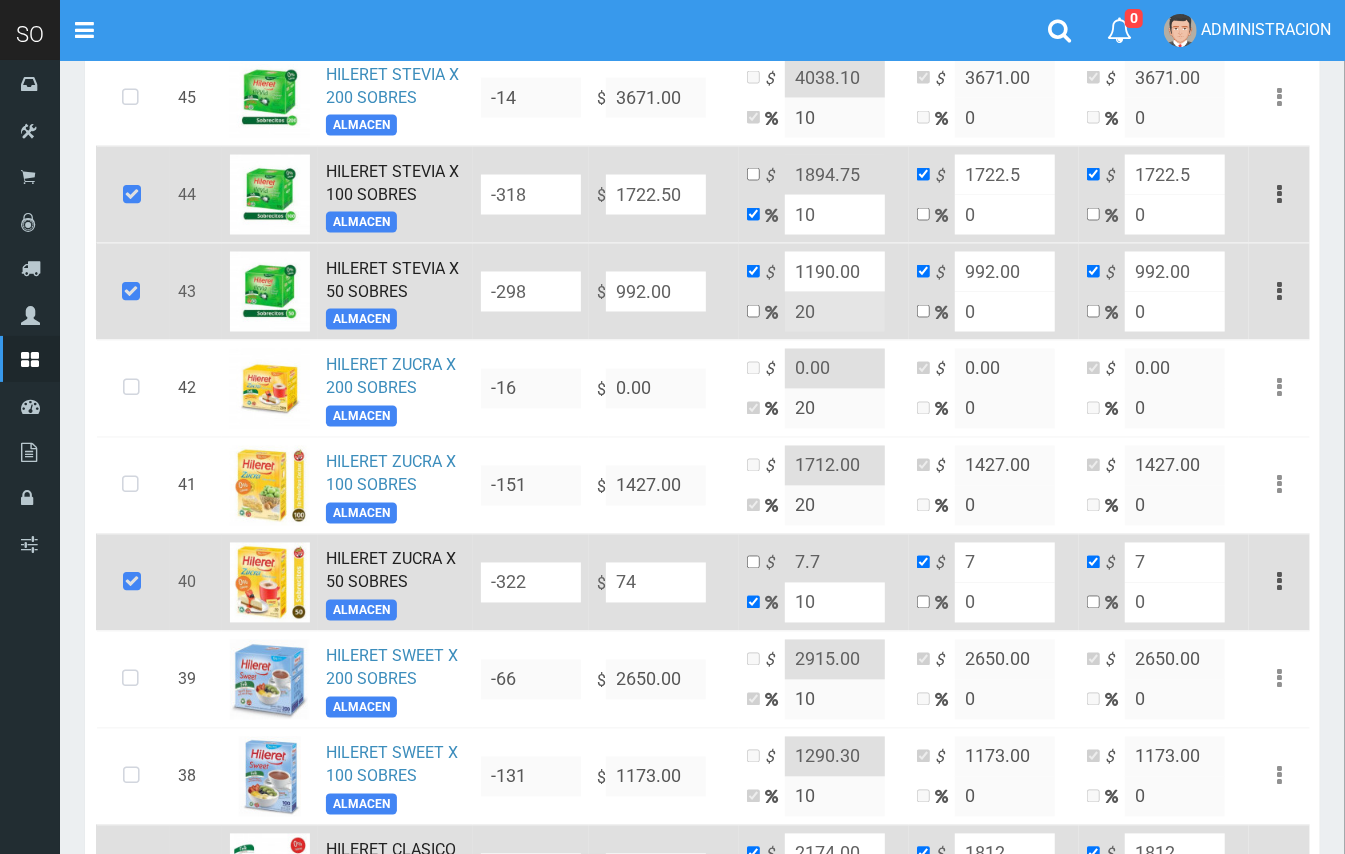 type on "81.4" 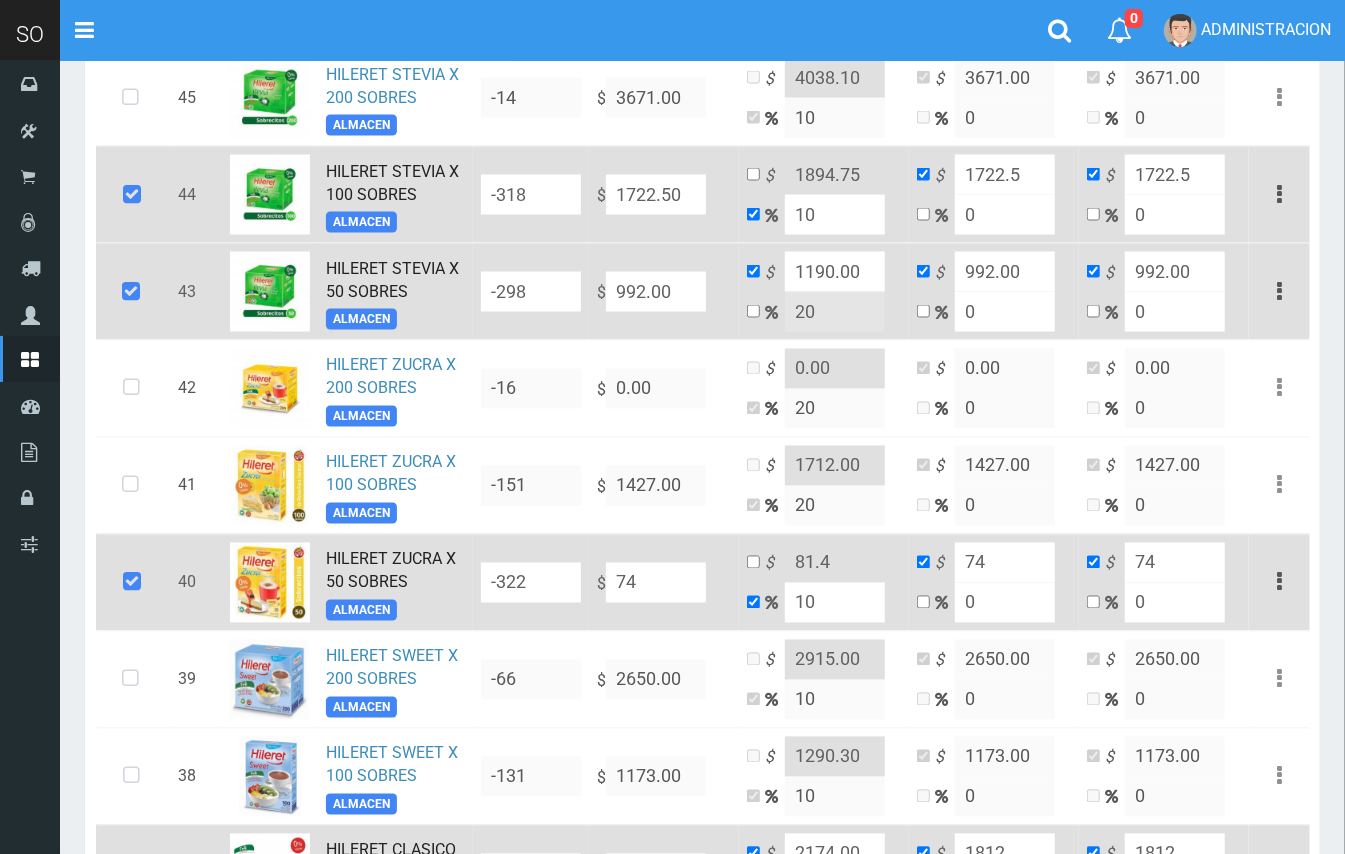 type on "741" 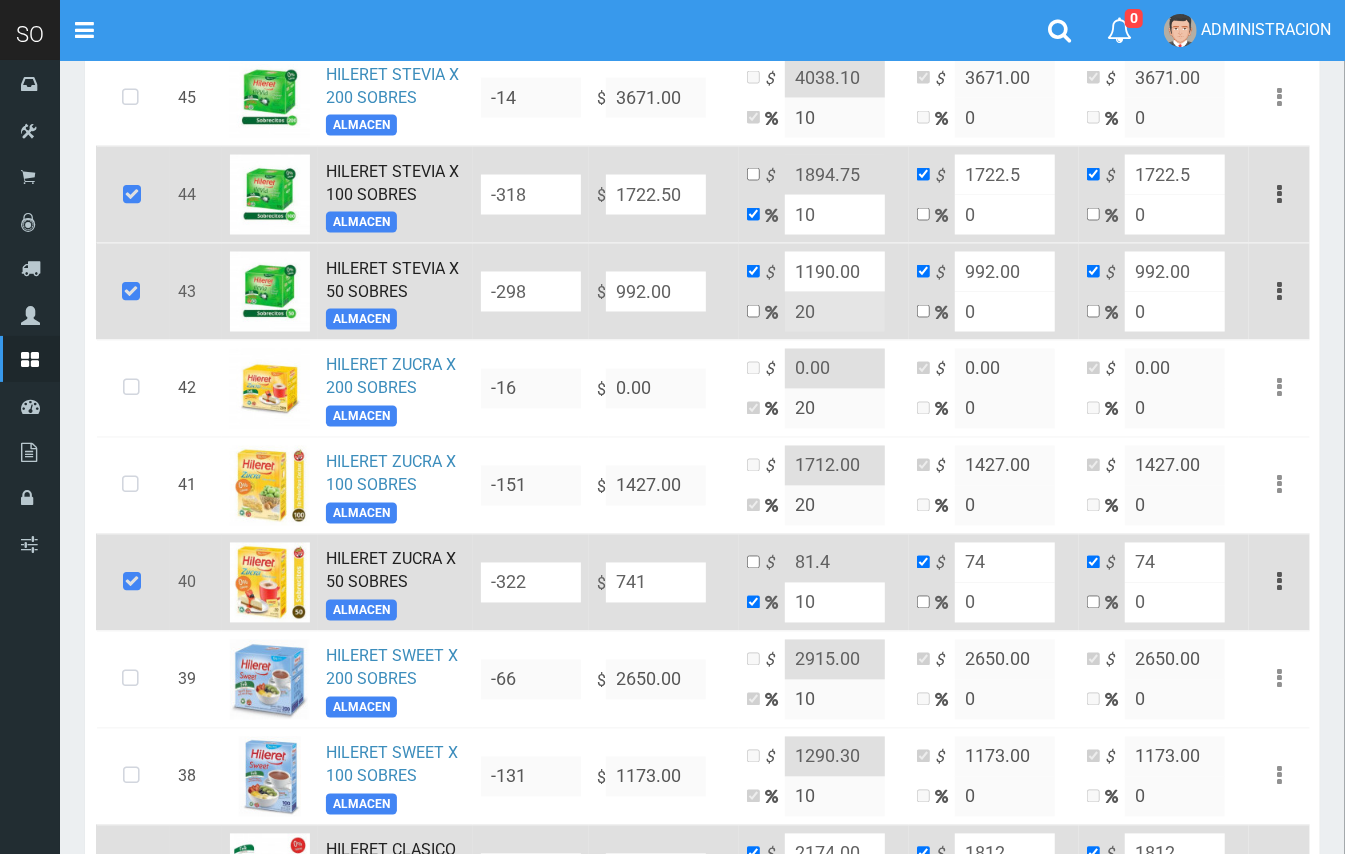 type on "815.1" 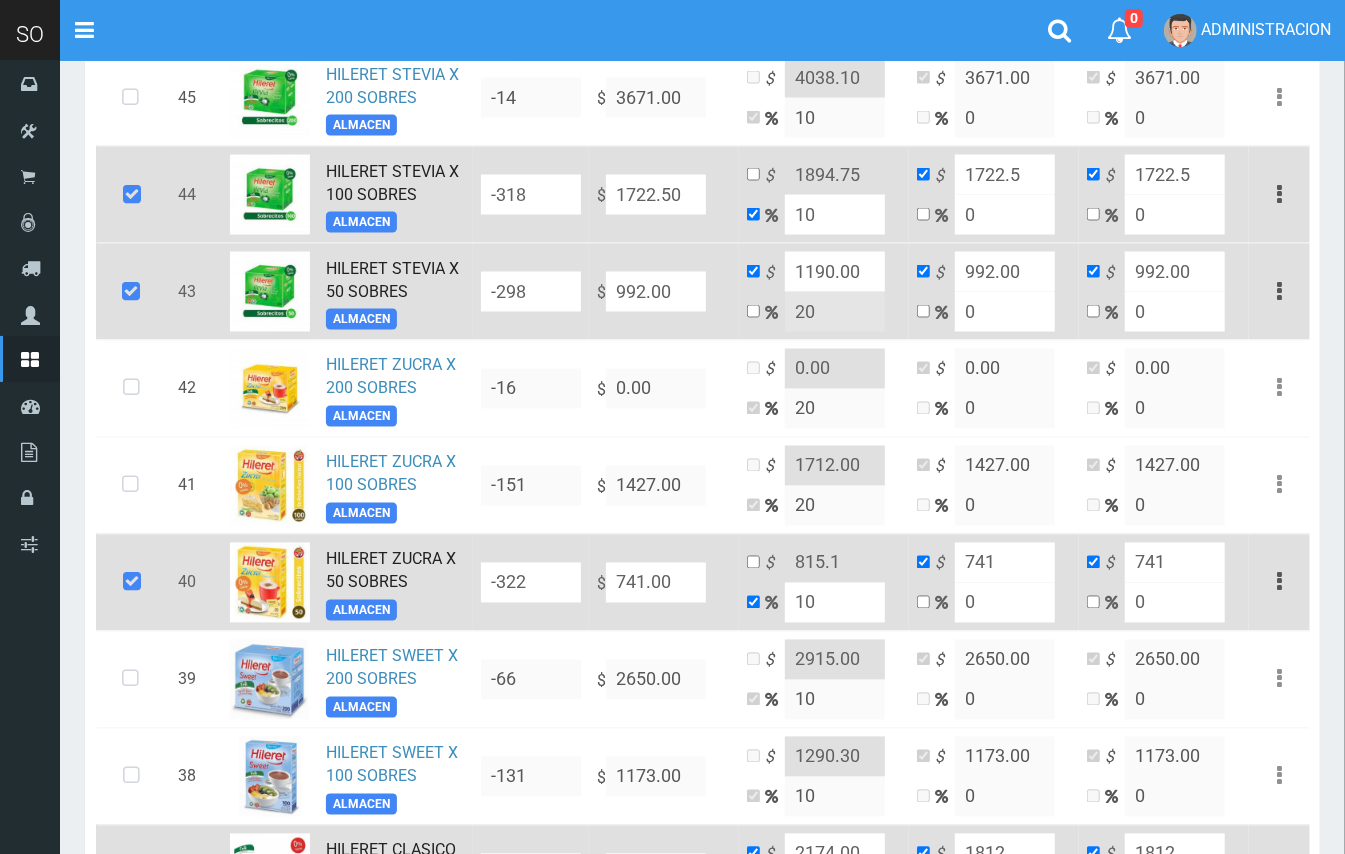 type on "741.00" 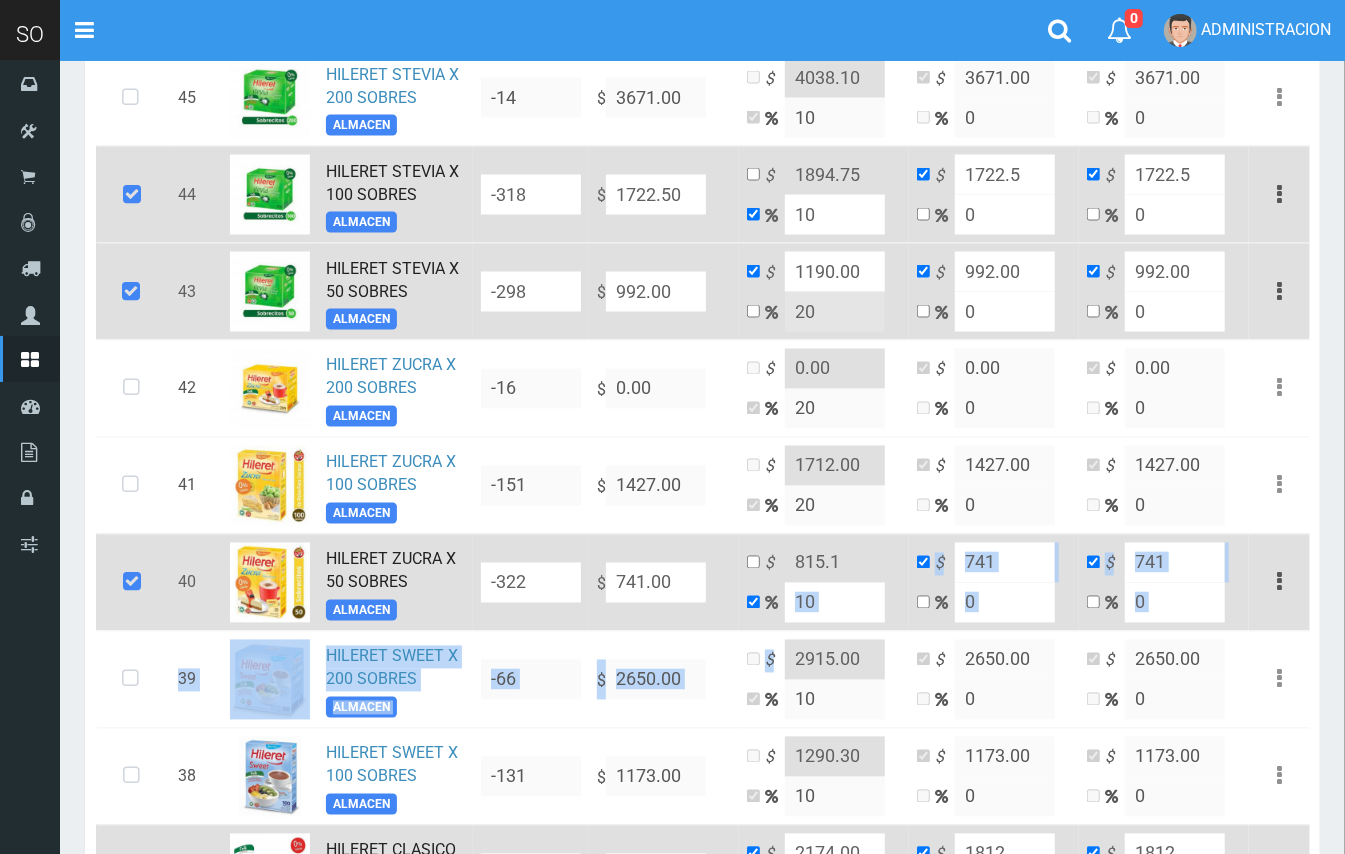 click on "1088 HILERET SWEET X 50 SOBRES ALMACEN 0 $ 0.00 $ 0.00 0 $ 0.00 0 $ 0.00 0
Editar  Eliminar   57 AZUCAR LIGHT HILERET X 100SOBRES ALMACEN -21 $ 0.00 $ 0.00 16 $ 0.00 0 $ 0.00 0
Editar  Eliminar   56 AZUCAR LIGHT HILERET X 250GR ALMACEN -2847 $ 738.00 $ 886.00 20 $ 738.00 0 $ 738.00 0
Editar" at bounding box center (703, -5) 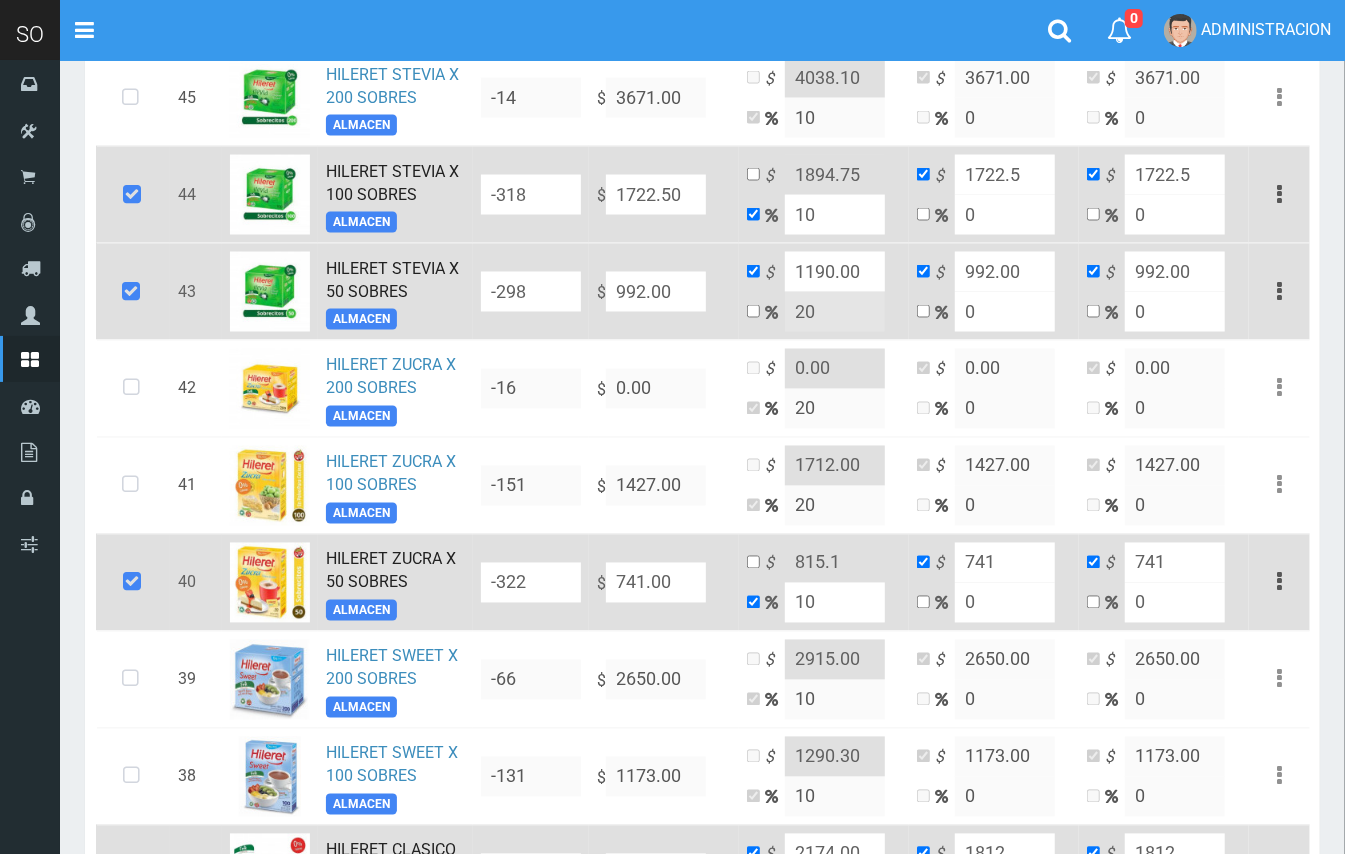 click on "10" at bounding box center [835, 603] 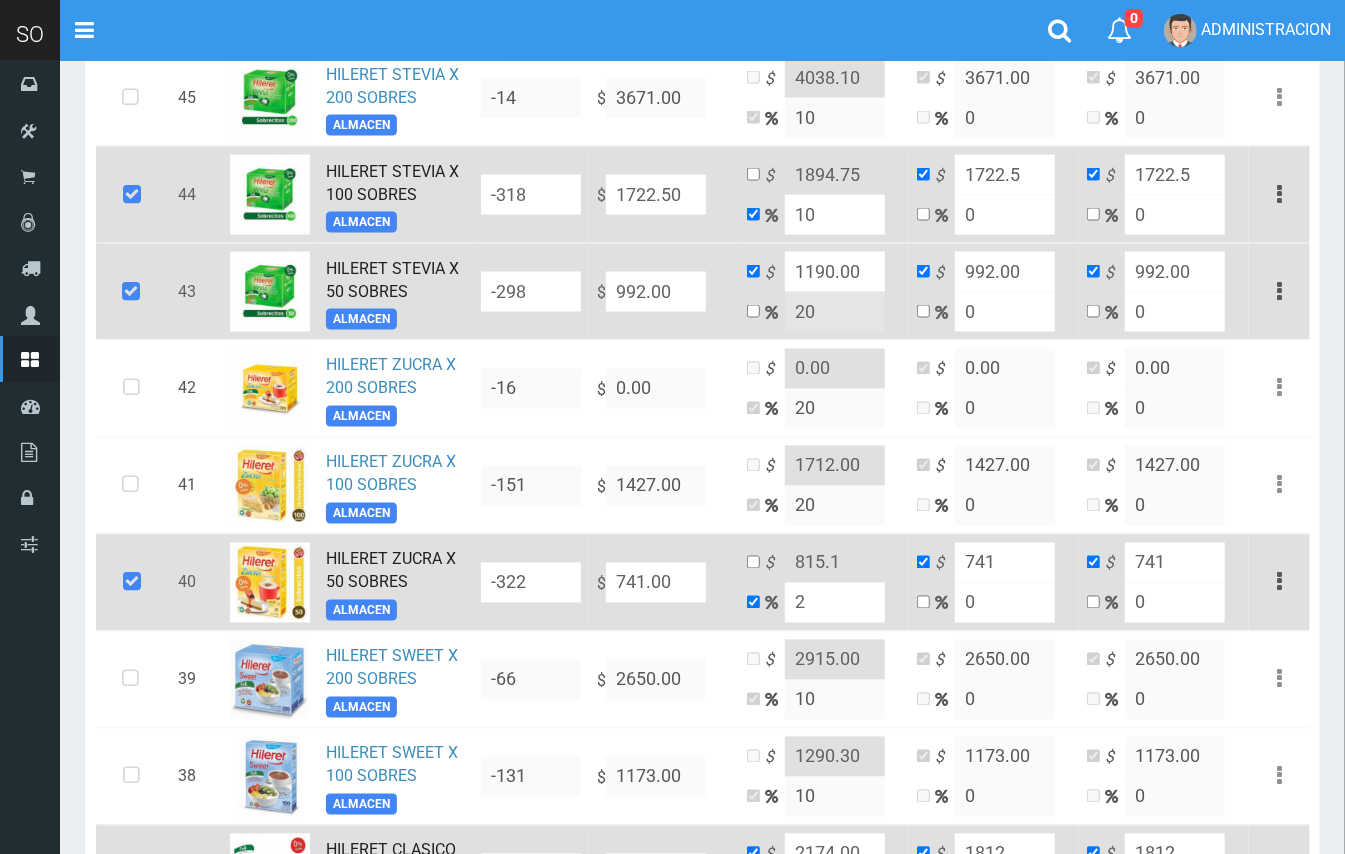 type on "755.82" 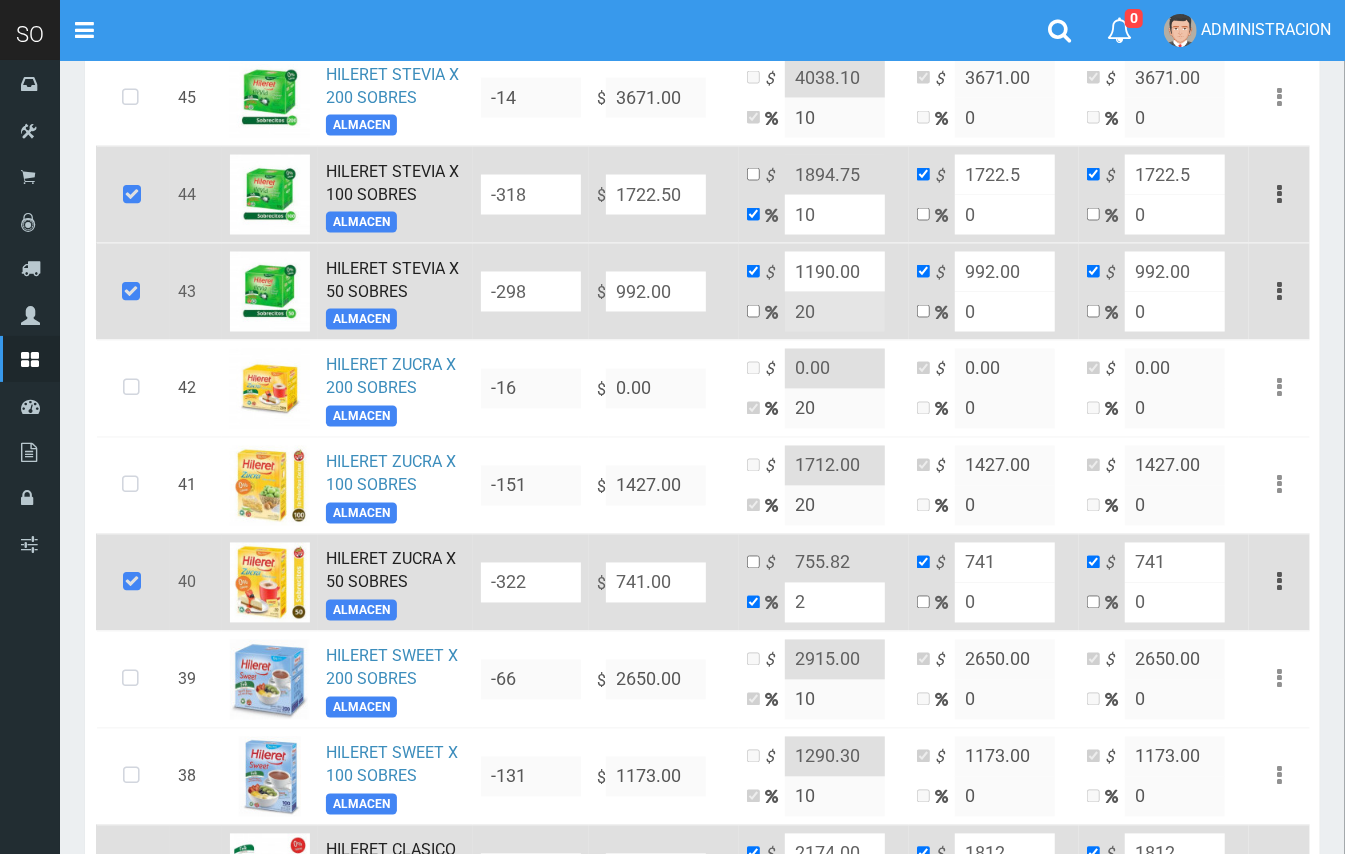type on "20" 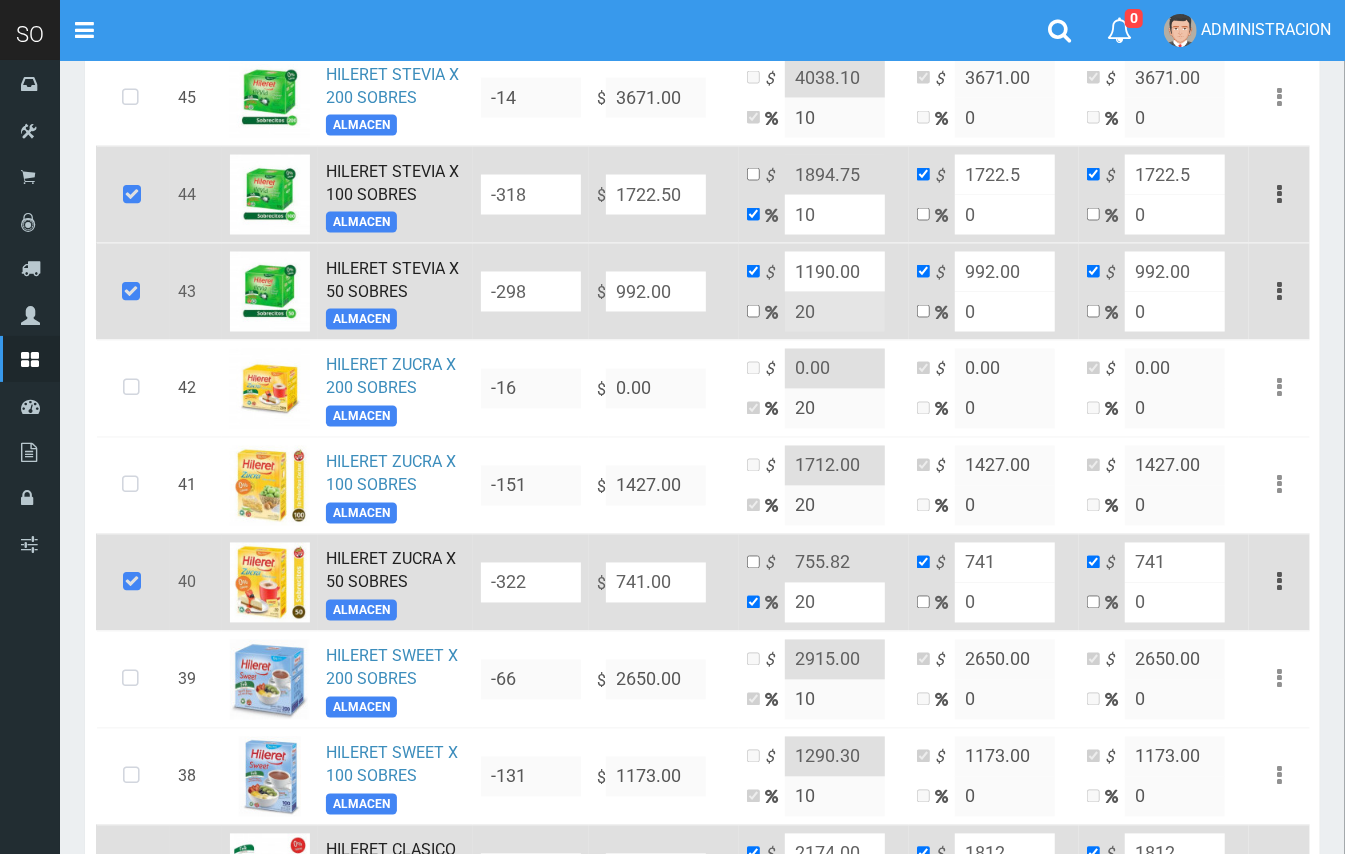 type on "889.2" 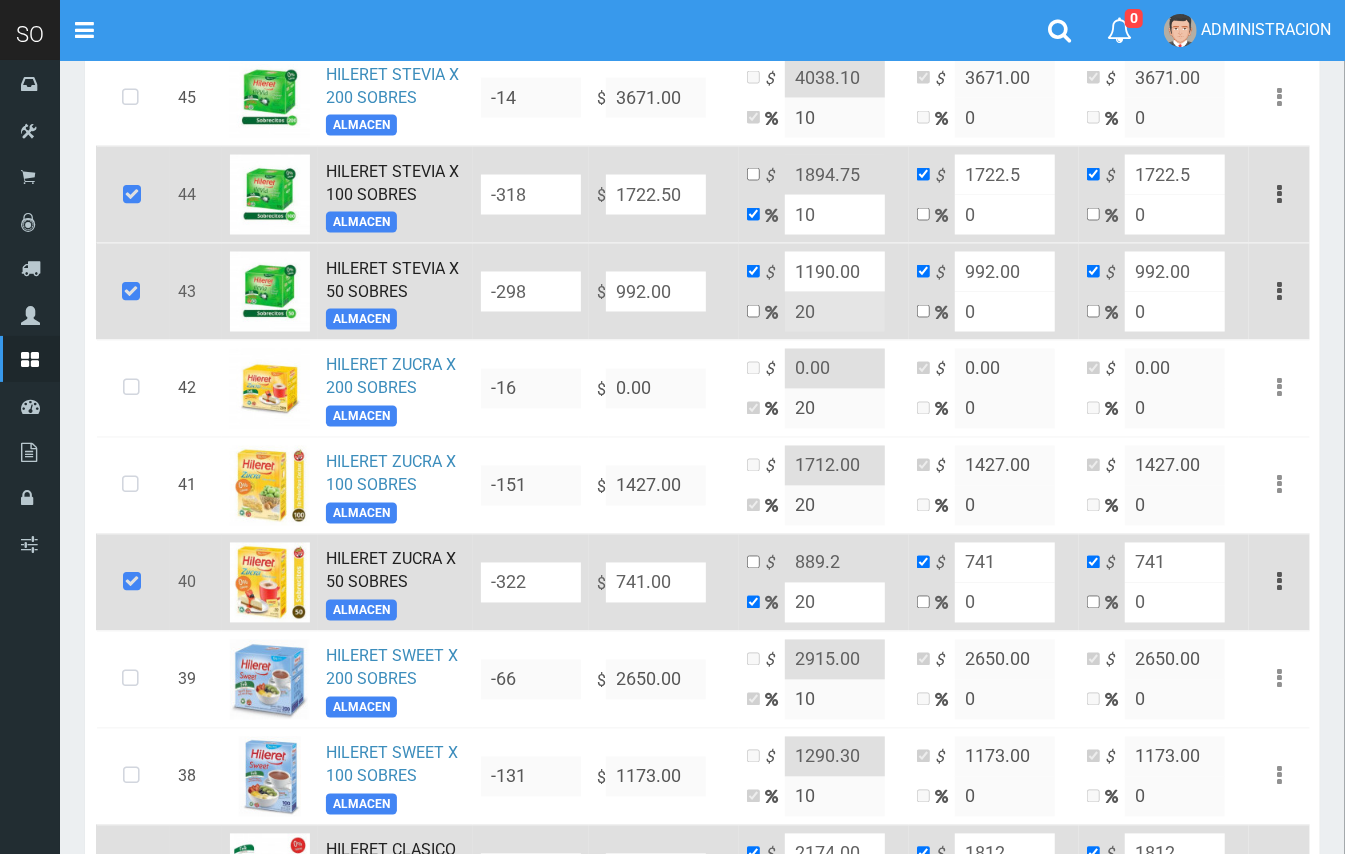 type on "20" 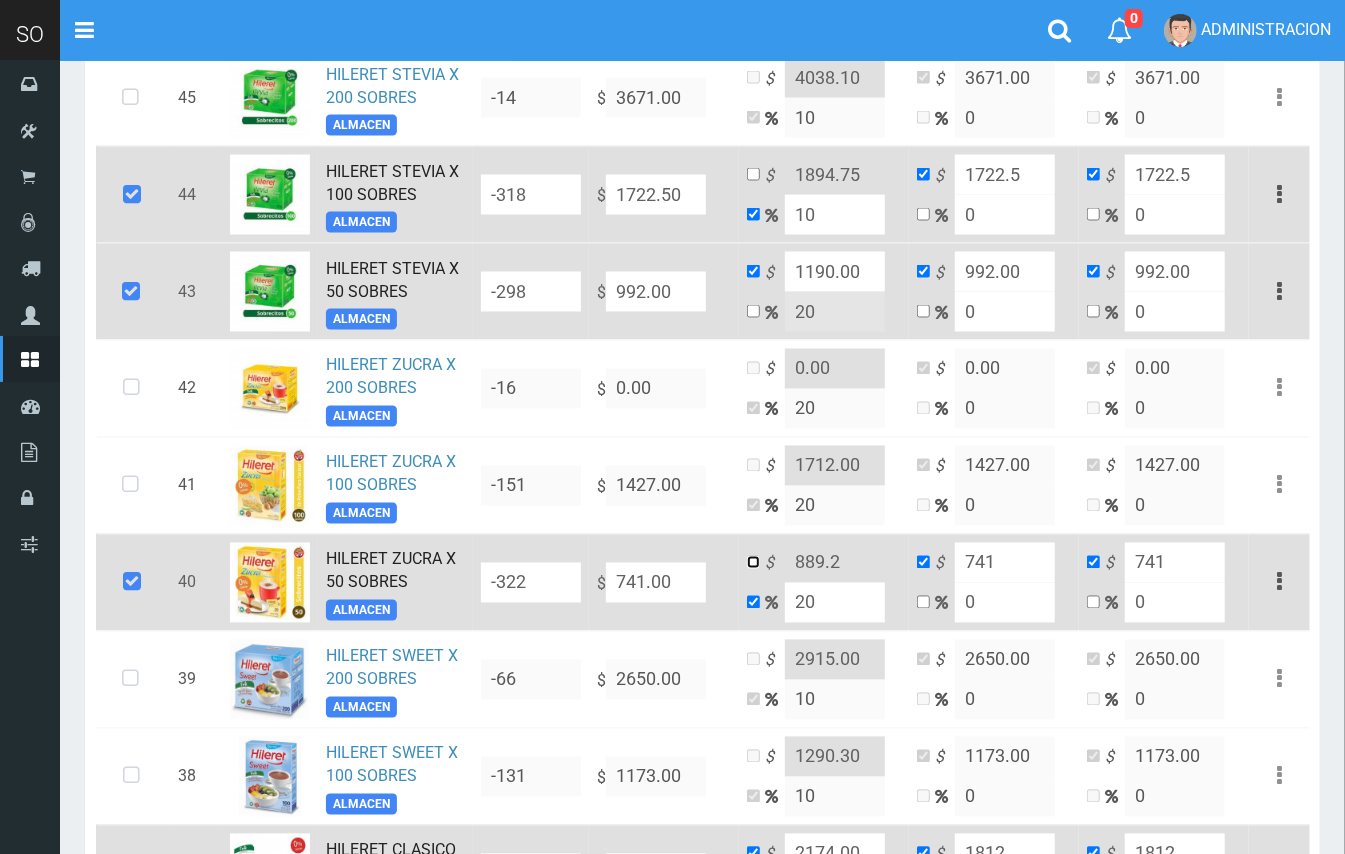 click at bounding box center (753, 562) 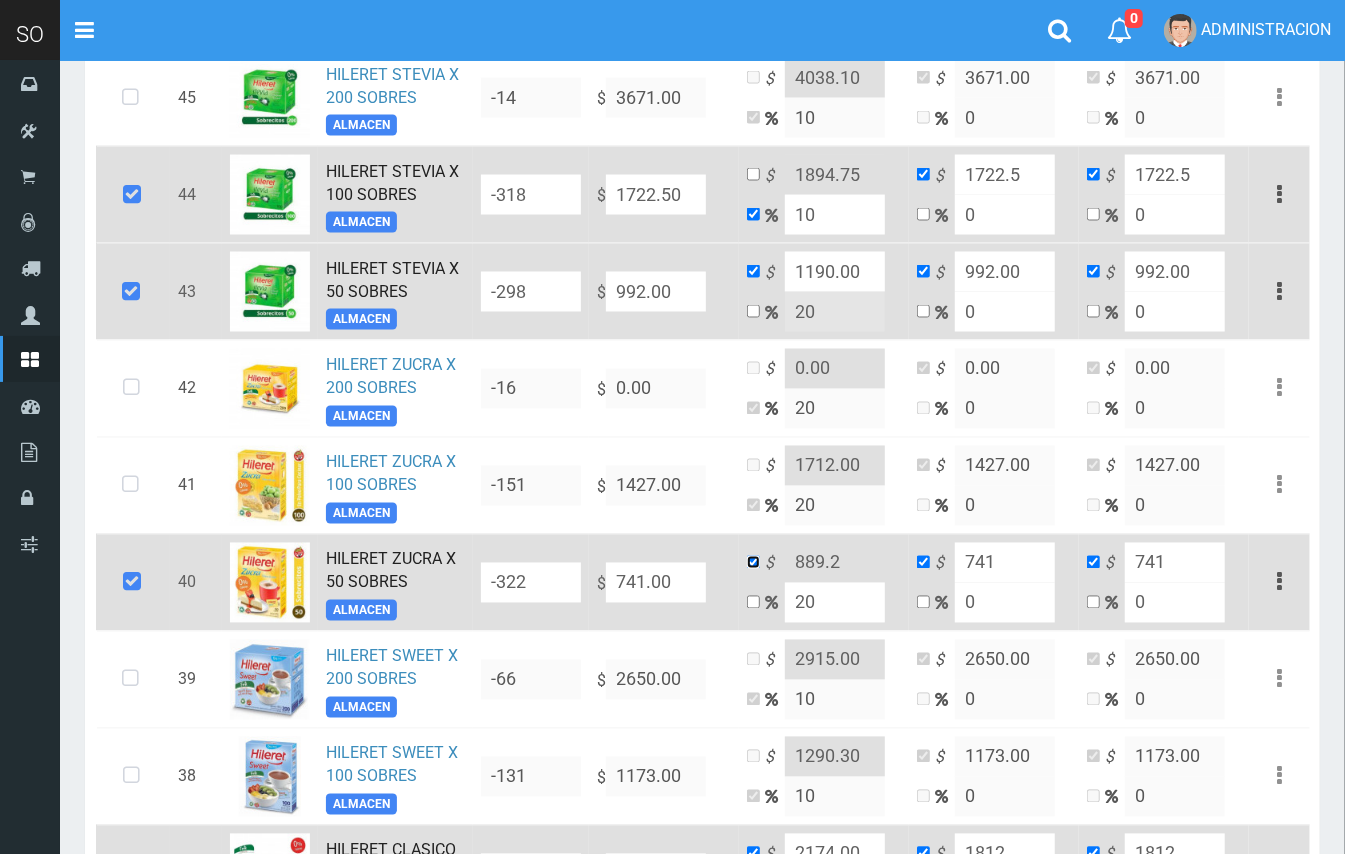checkbox on "false" 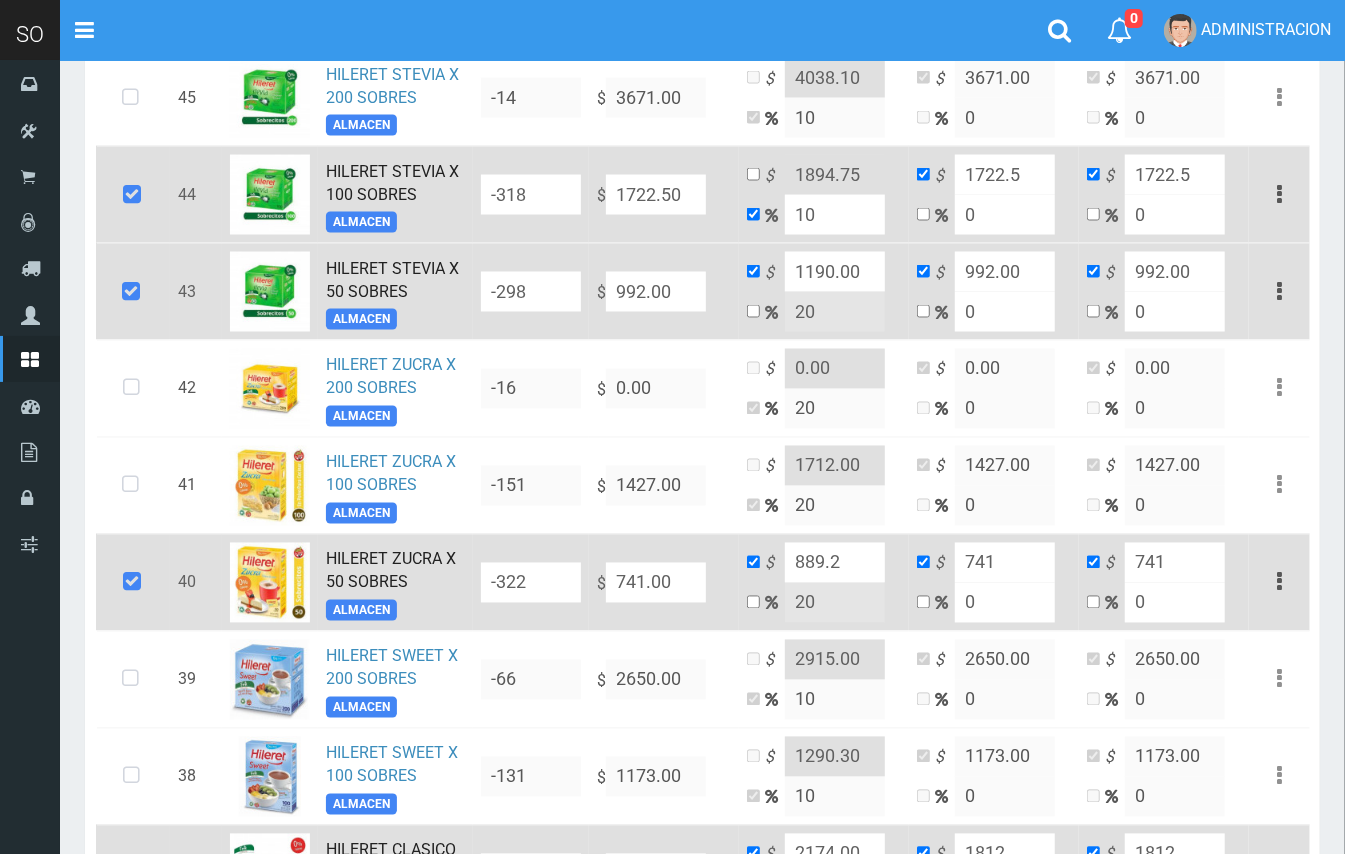 drag, startPoint x: 845, startPoint y: 569, endPoint x: 830, endPoint y: 568, distance: 15.033297 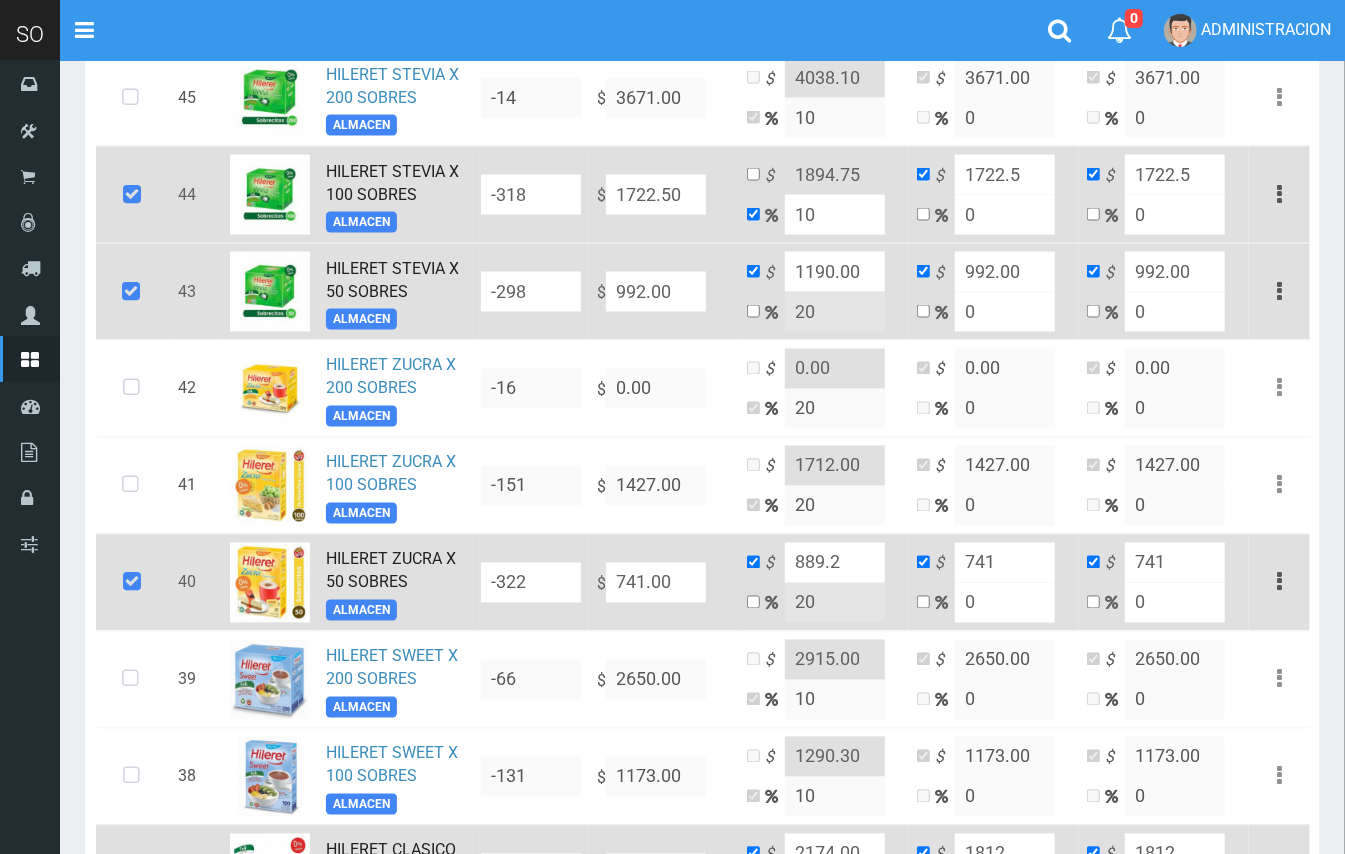 click on "889.2" at bounding box center [835, 563] 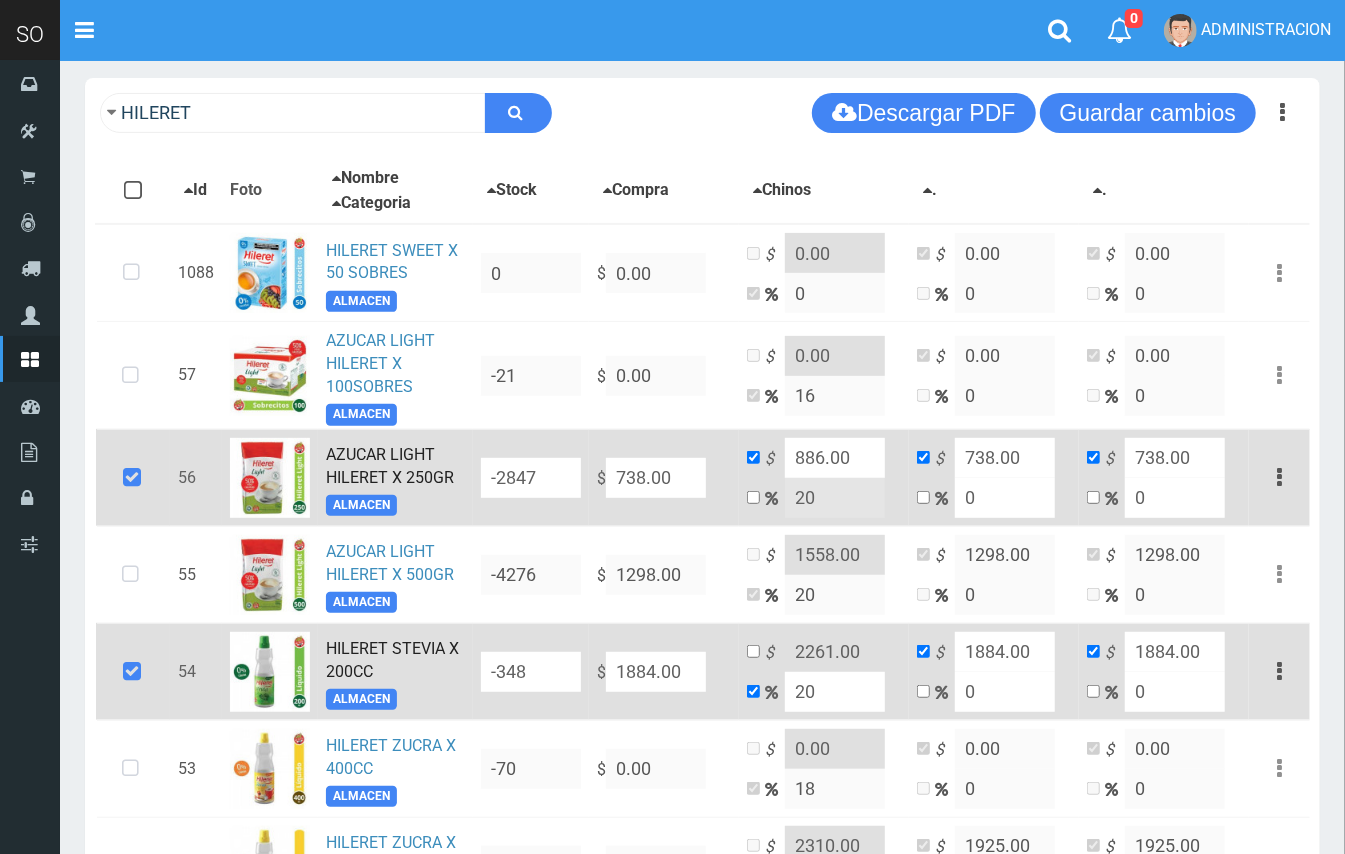 scroll, scrollTop: 210, scrollLeft: 0, axis: vertical 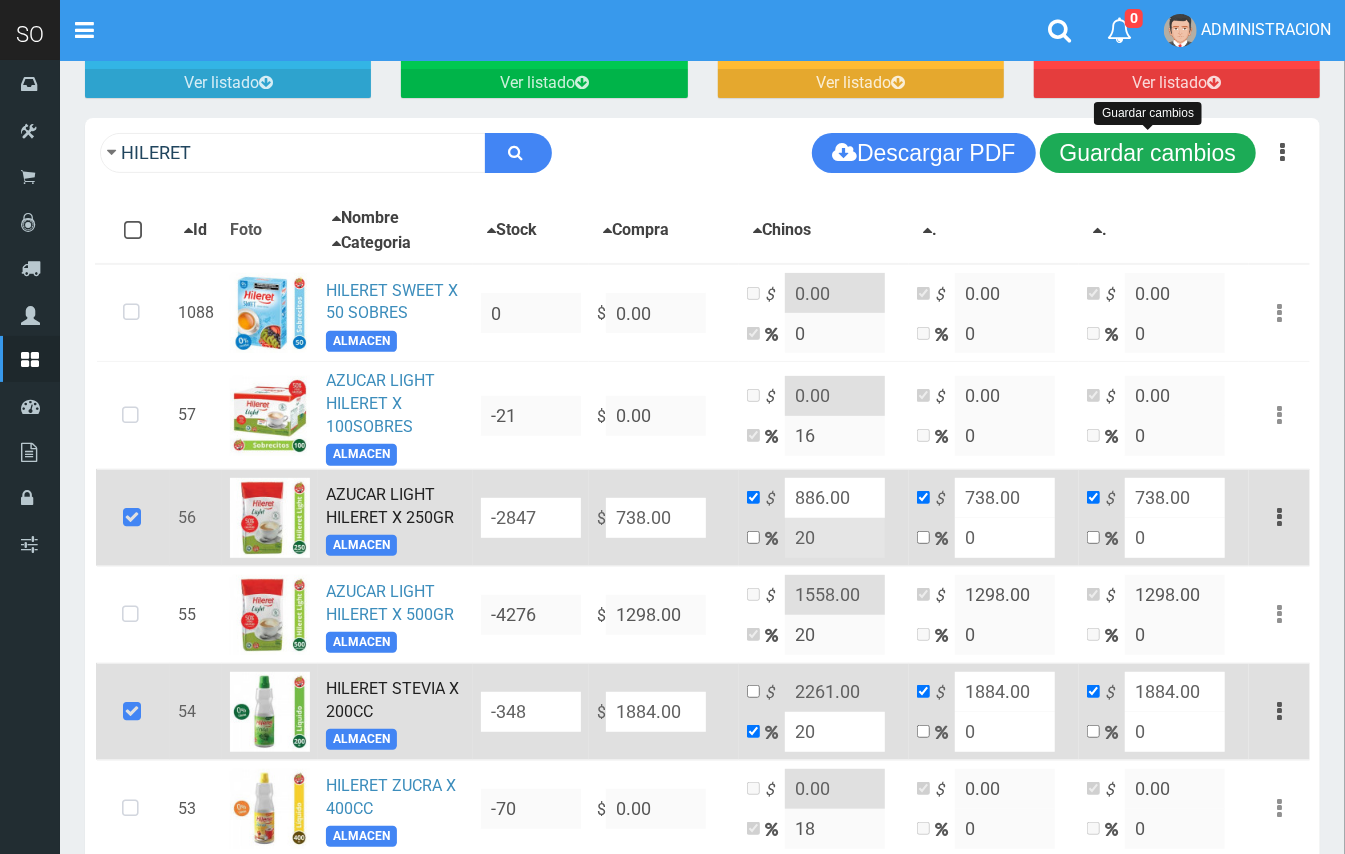 type on "889.00" 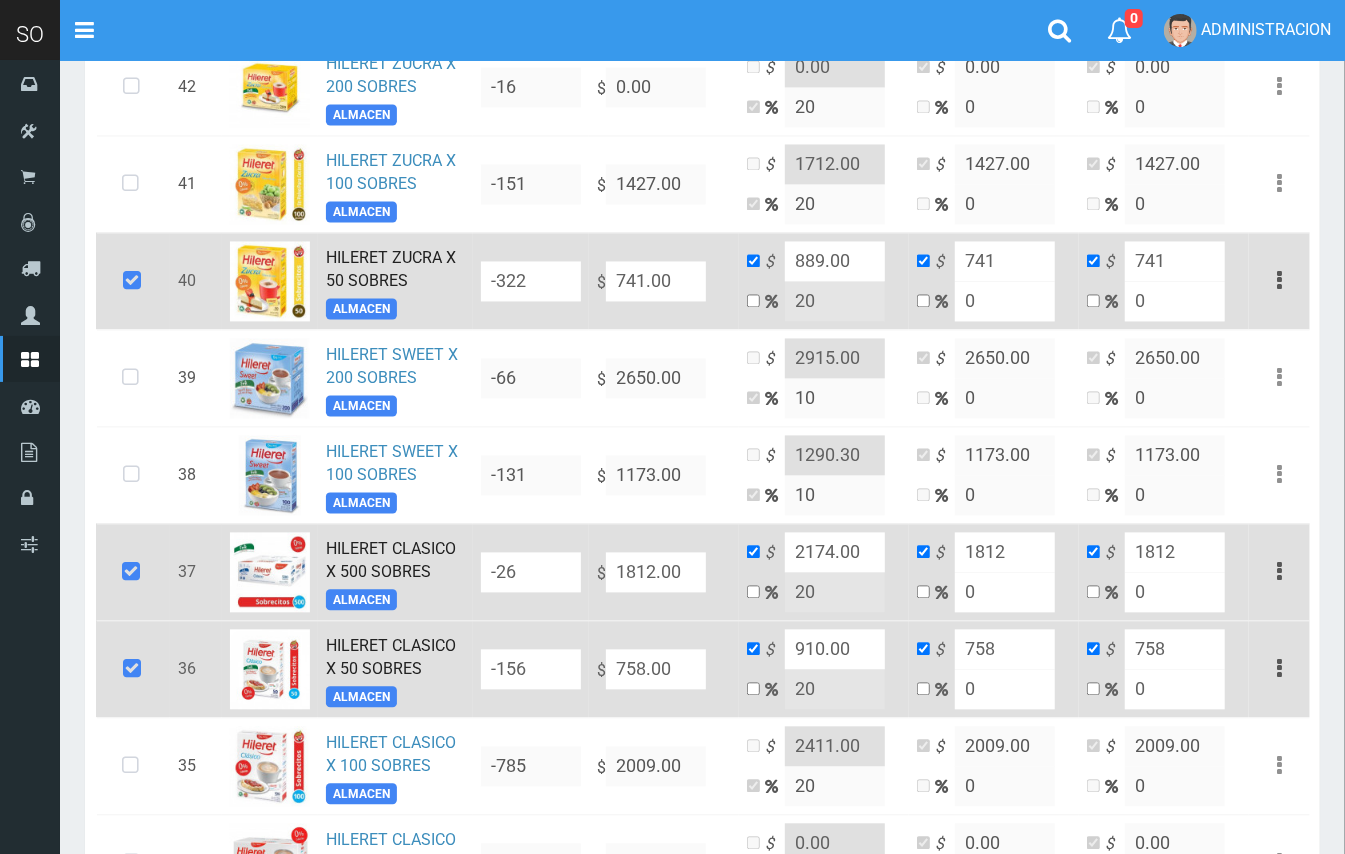 scroll, scrollTop: 1993, scrollLeft: 0, axis: vertical 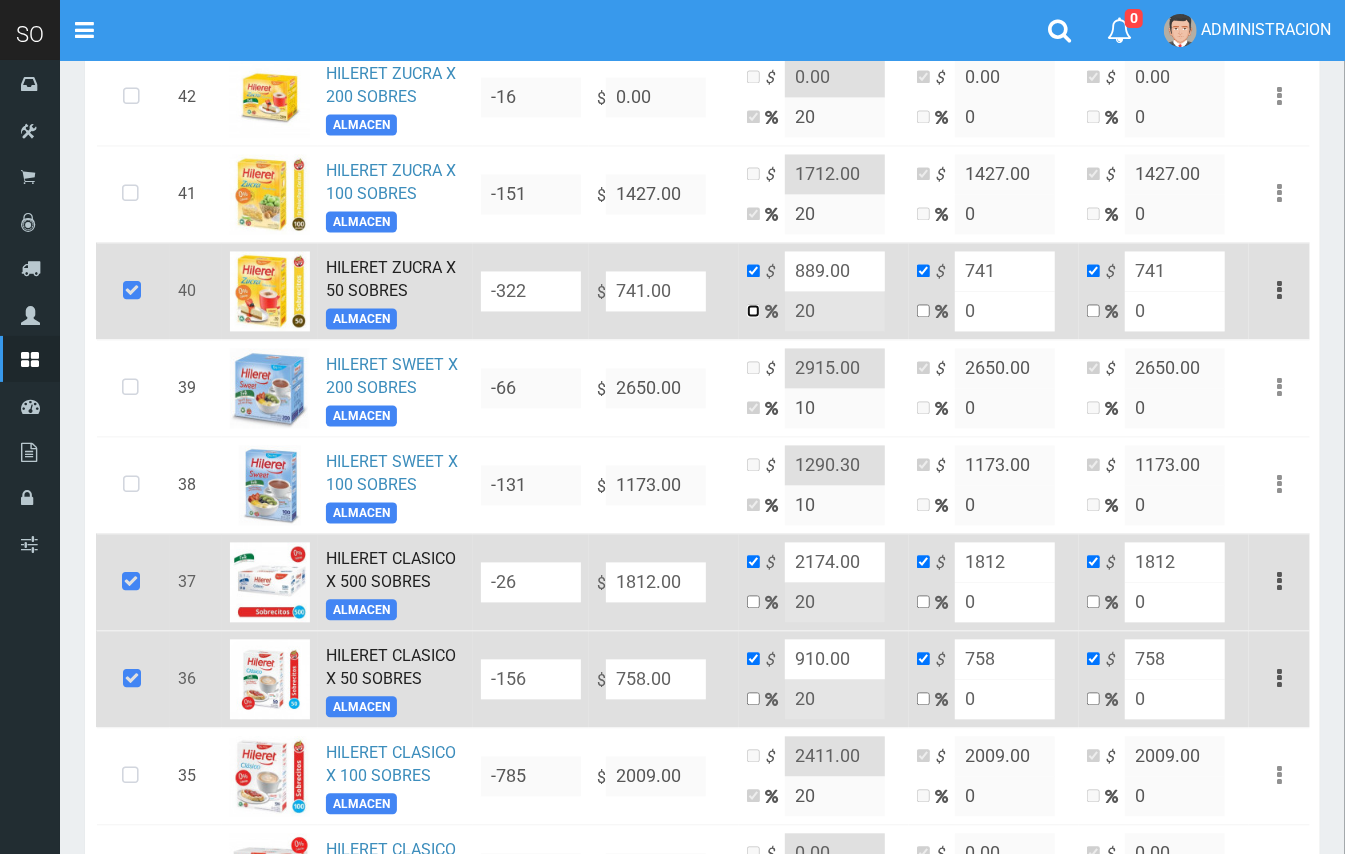 click at bounding box center [753, 311] 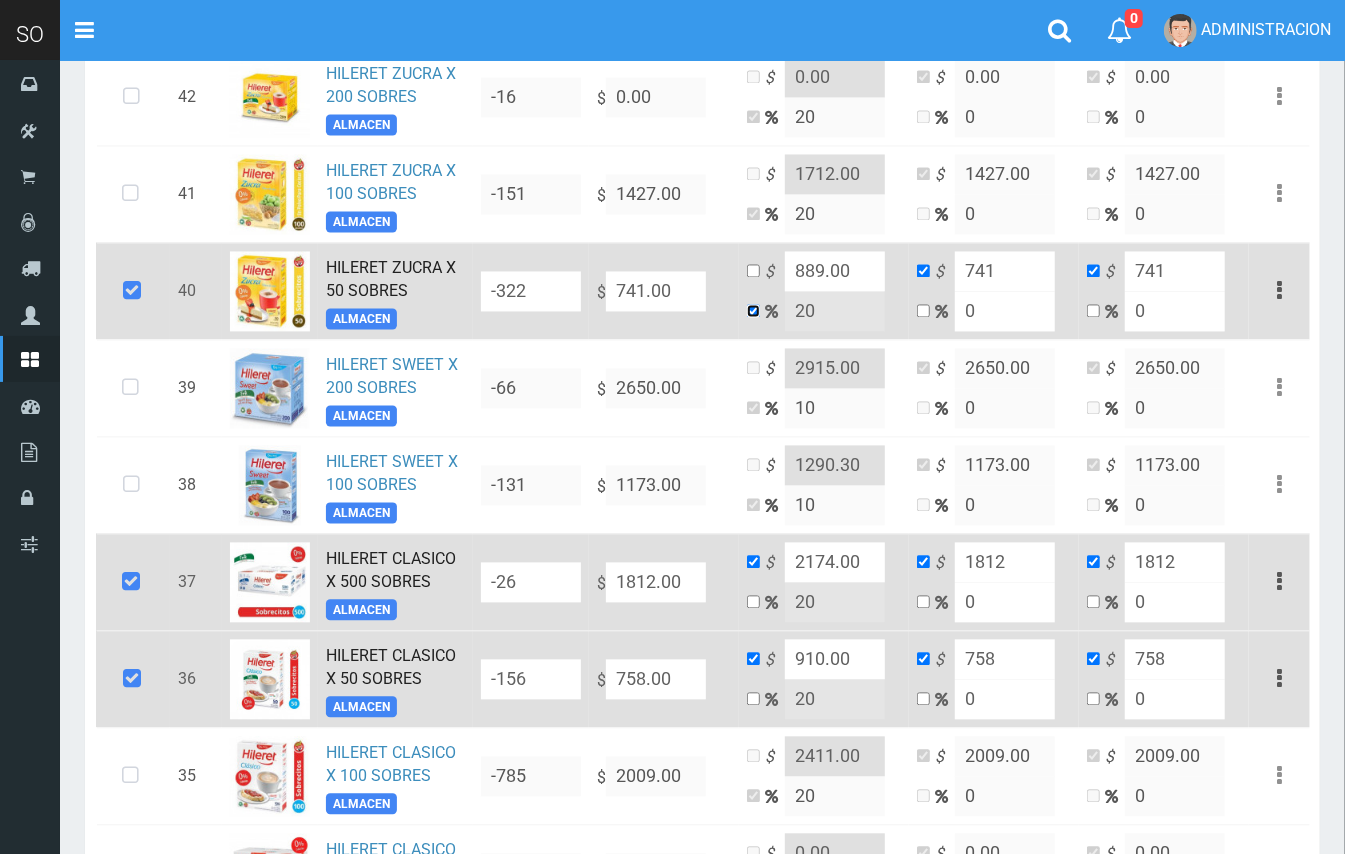 checkbox on "false" 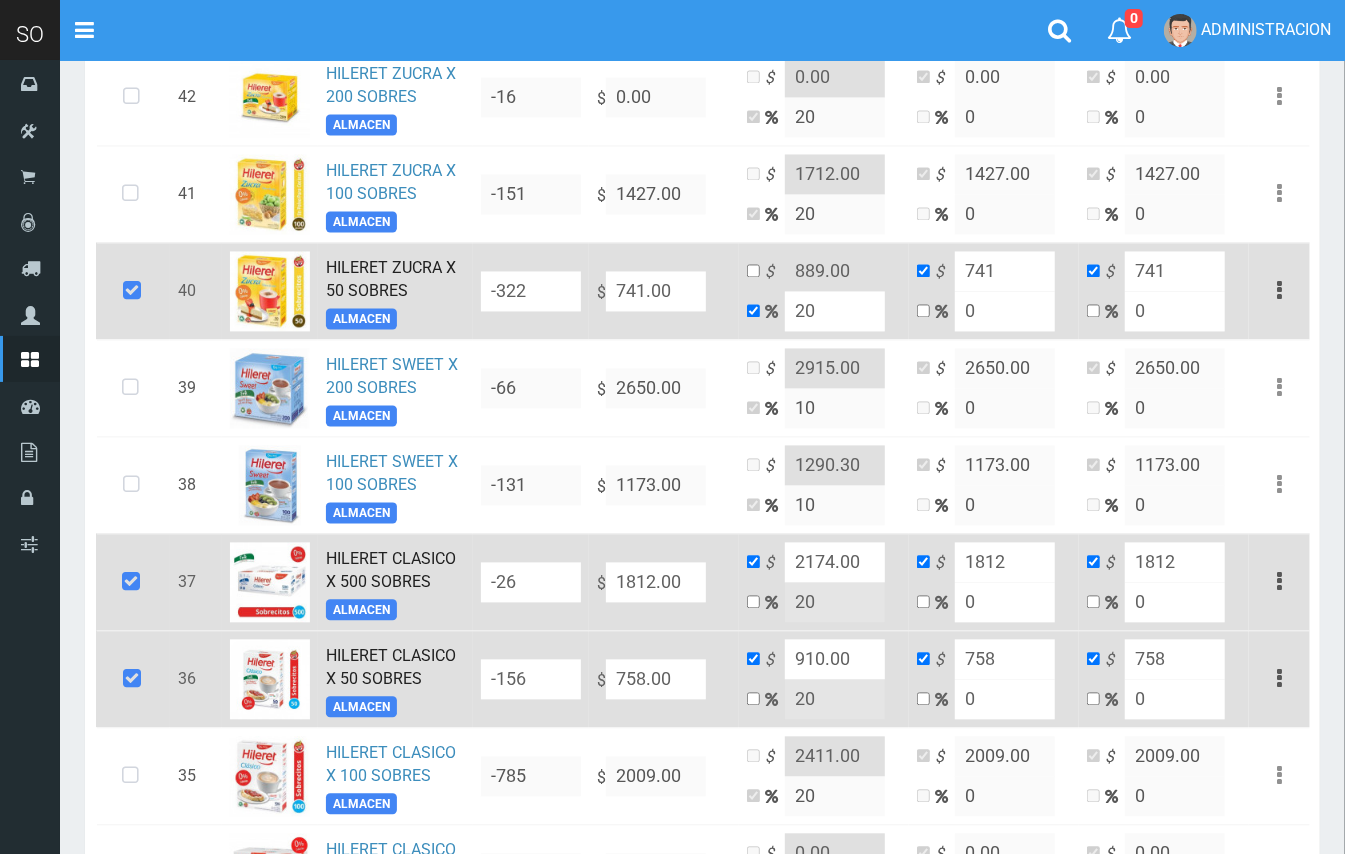 drag, startPoint x: 816, startPoint y: 317, endPoint x: 792, endPoint y: 313, distance: 24.33105 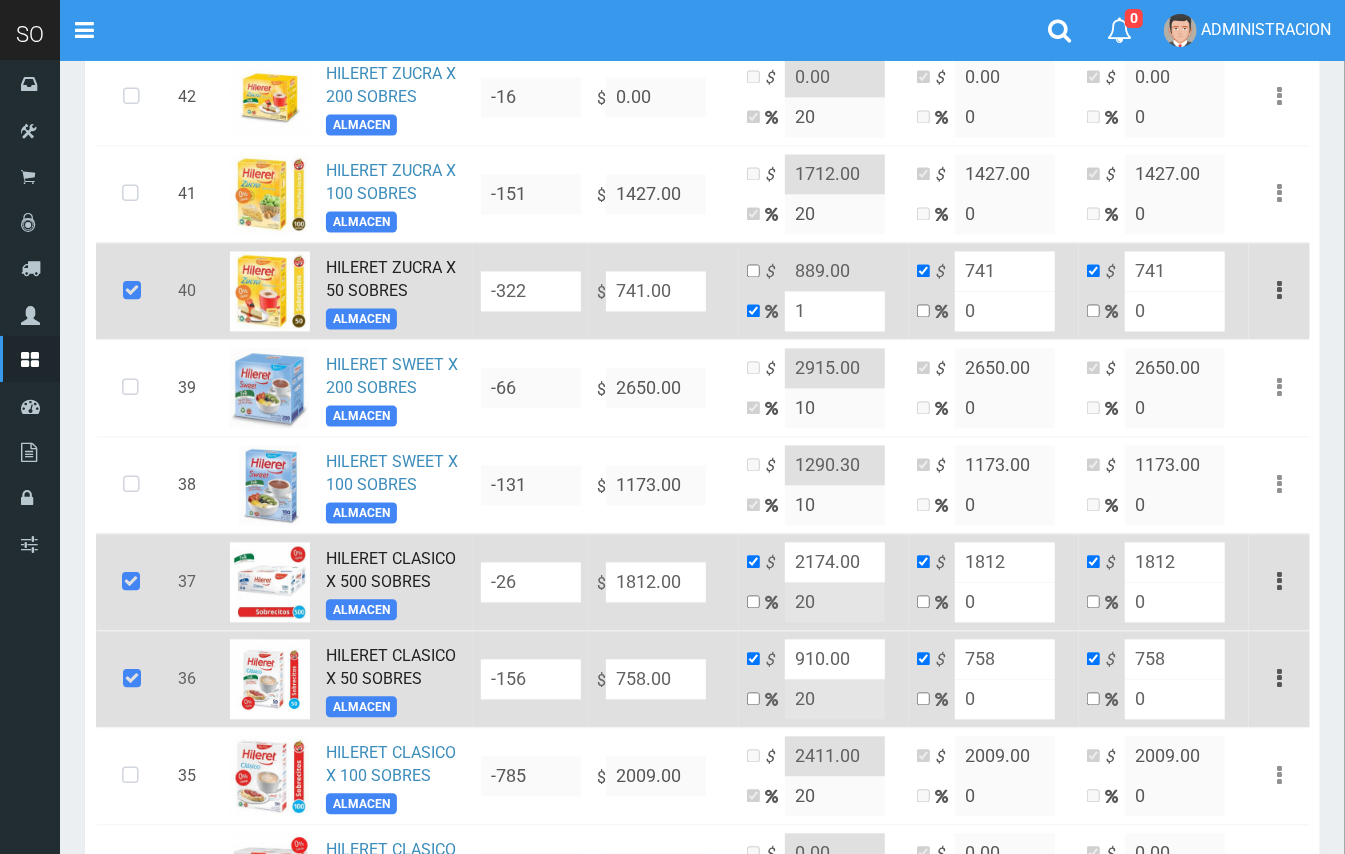 type on "748.41" 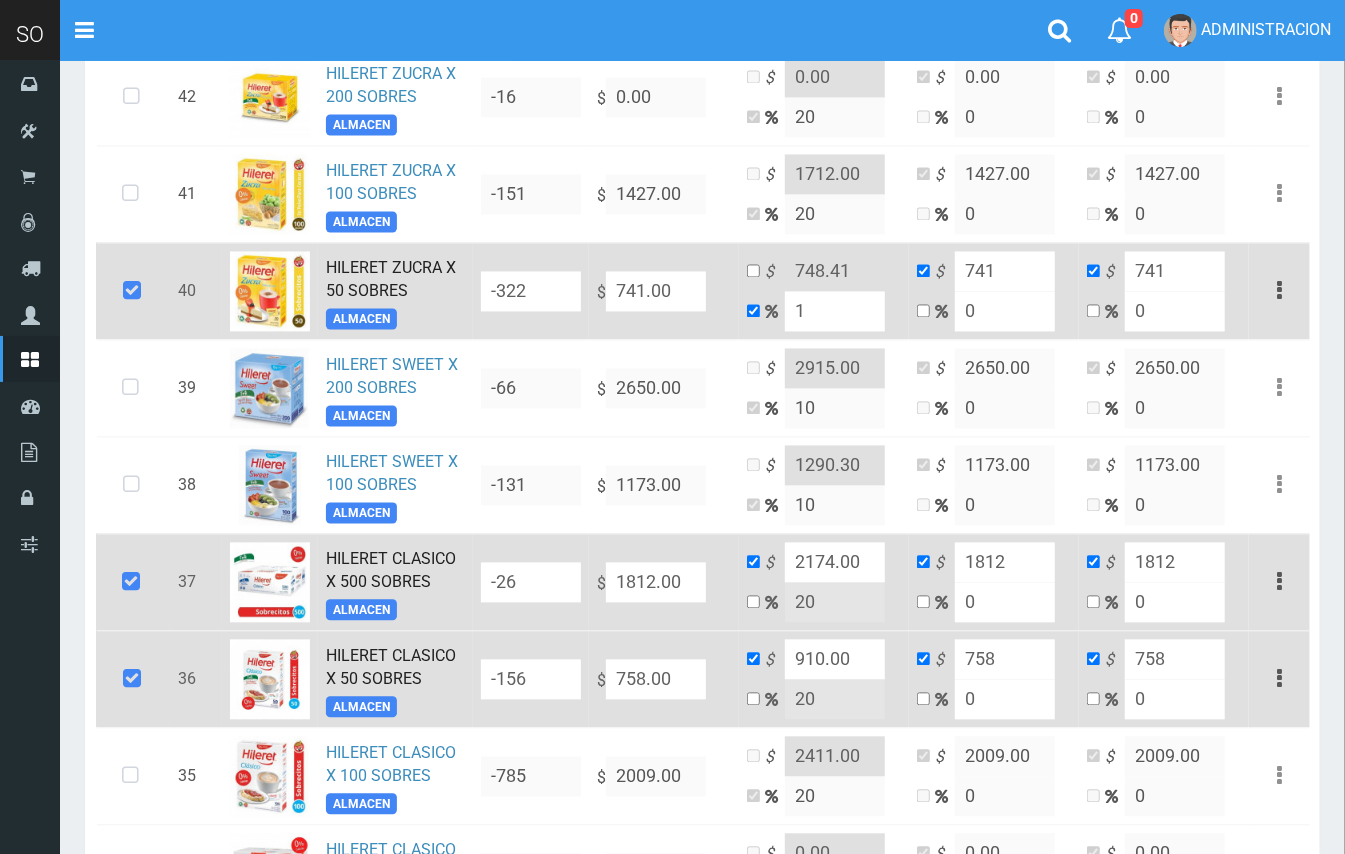 type on "10" 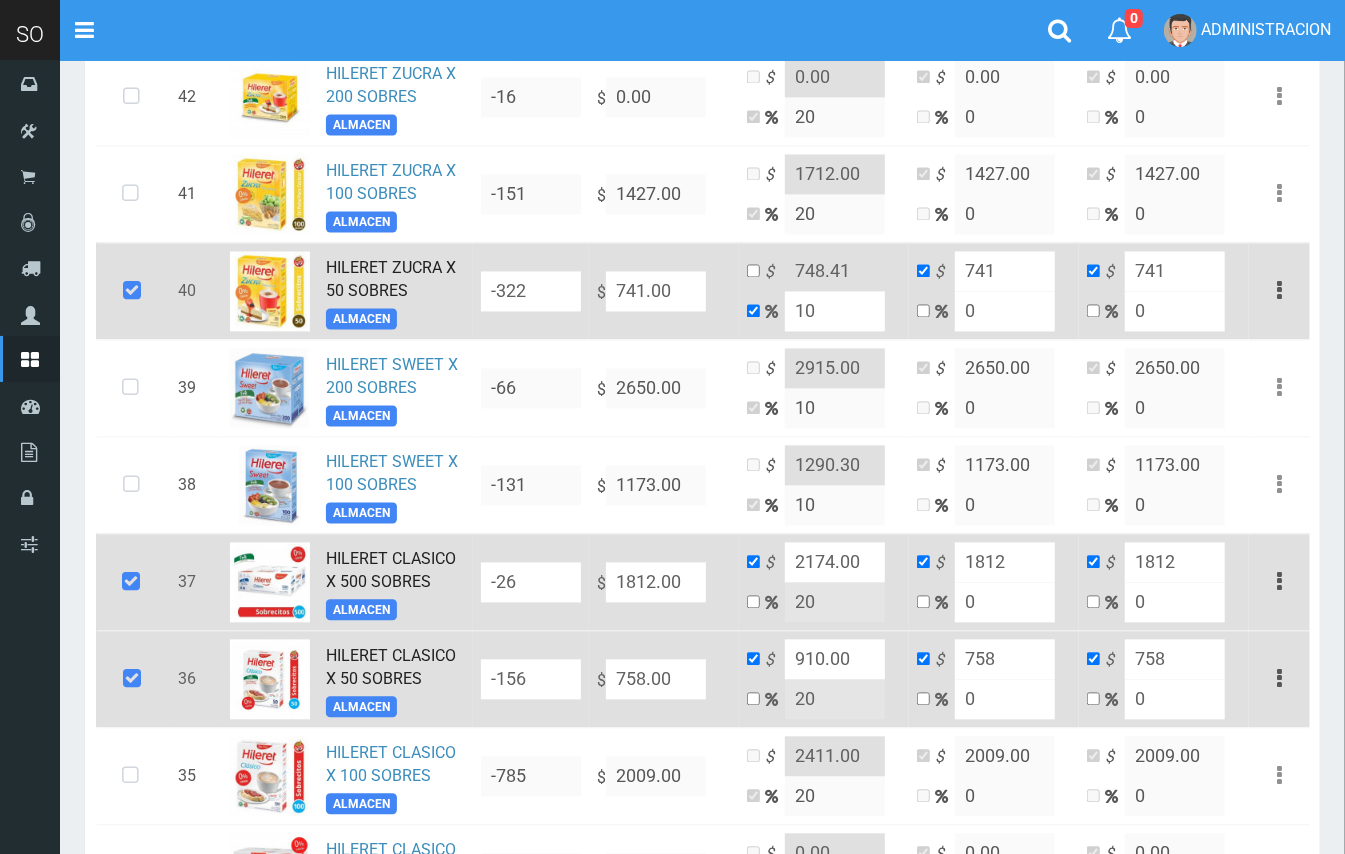 type on "815.1" 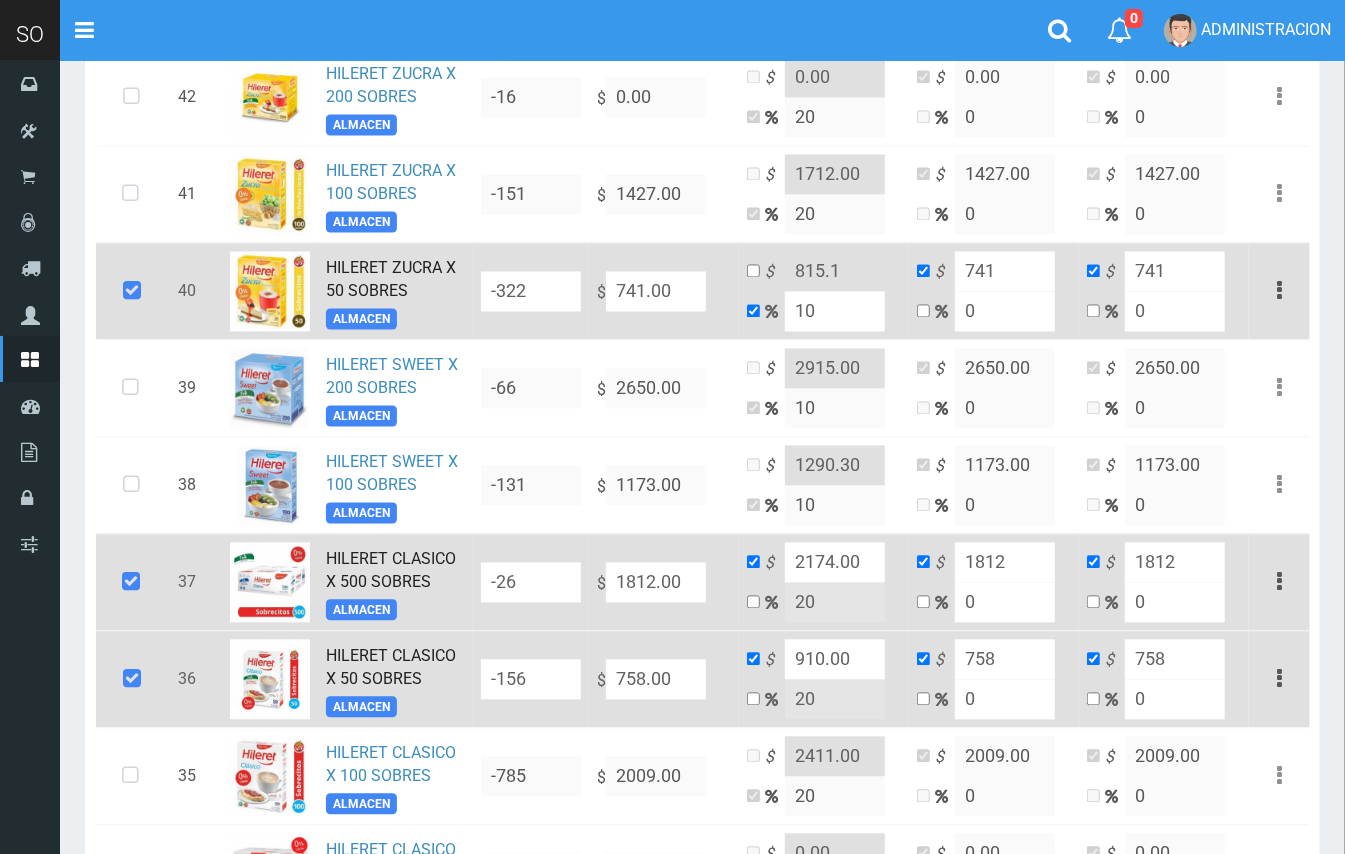 type on "10" 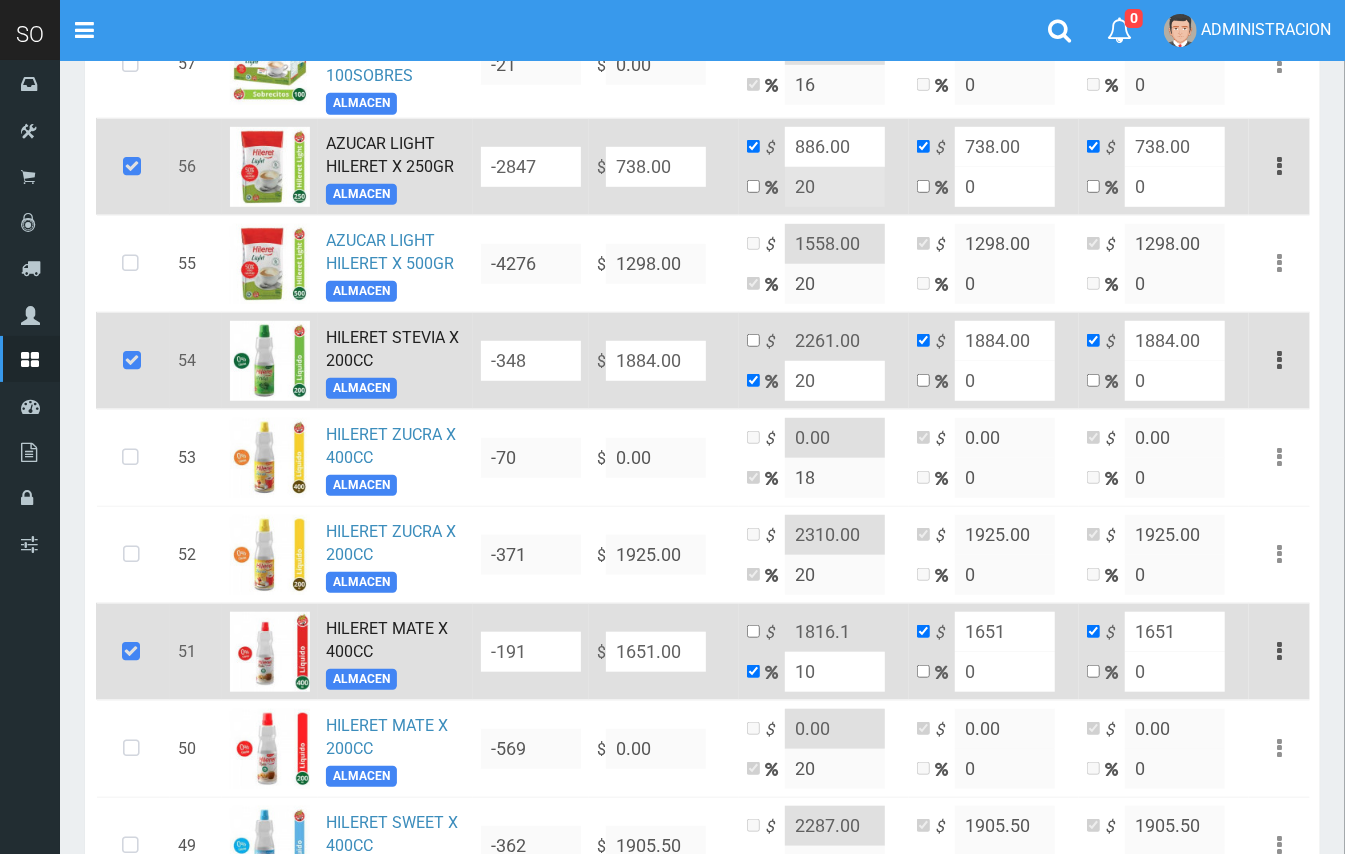 scroll, scrollTop: 550, scrollLeft: 0, axis: vertical 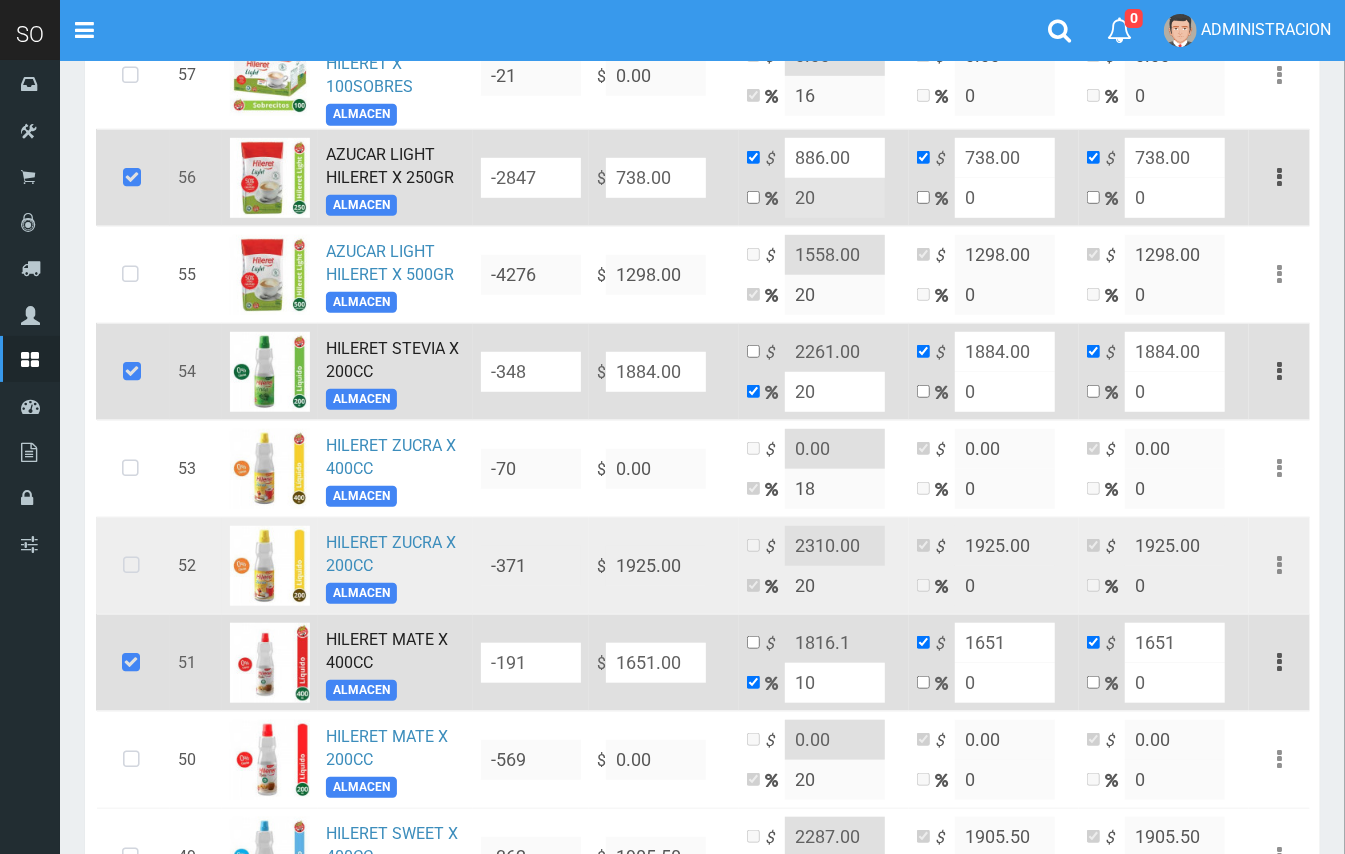 click at bounding box center [131, 566] 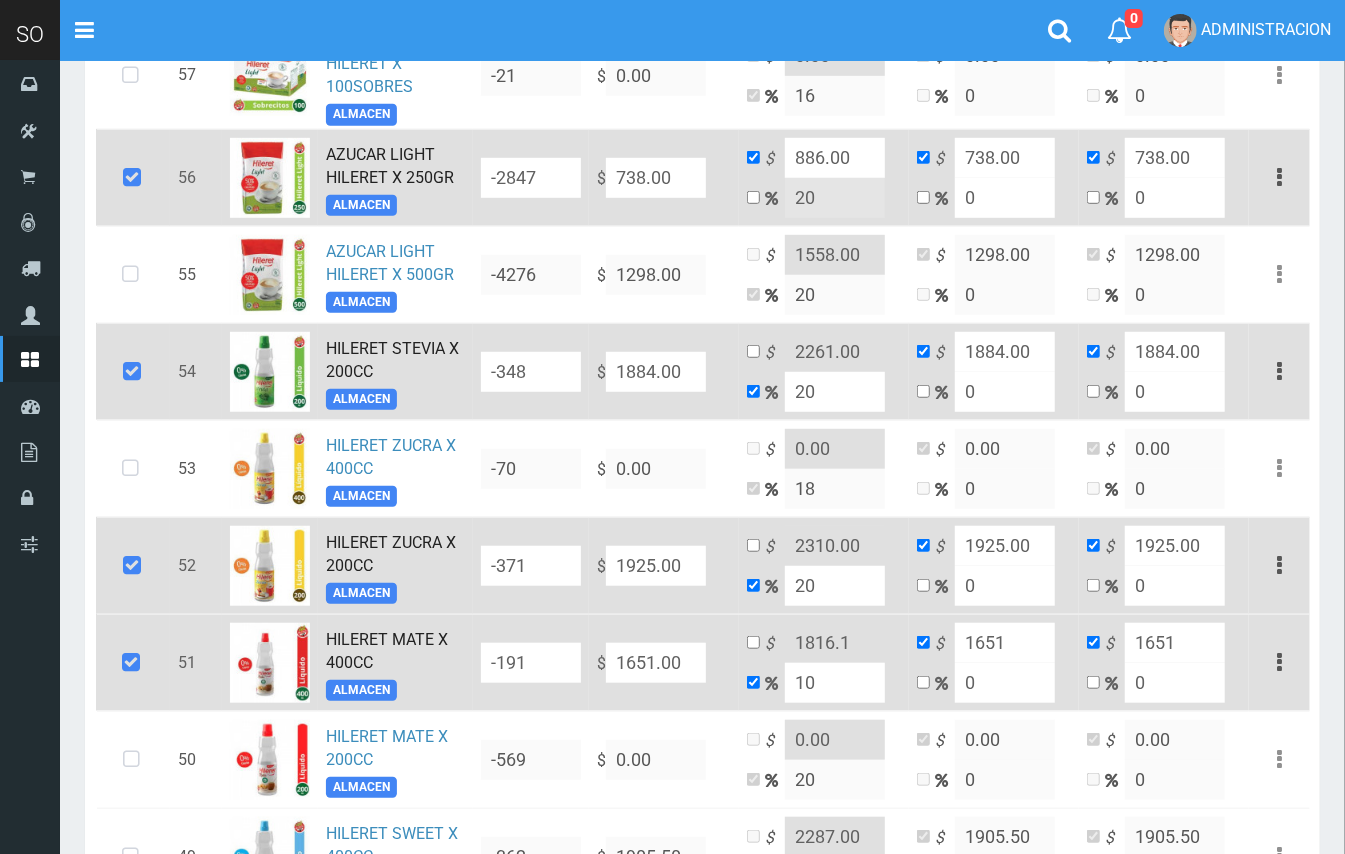 drag, startPoint x: 693, startPoint y: 568, endPoint x: 613, endPoint y: 561, distance: 80.305664 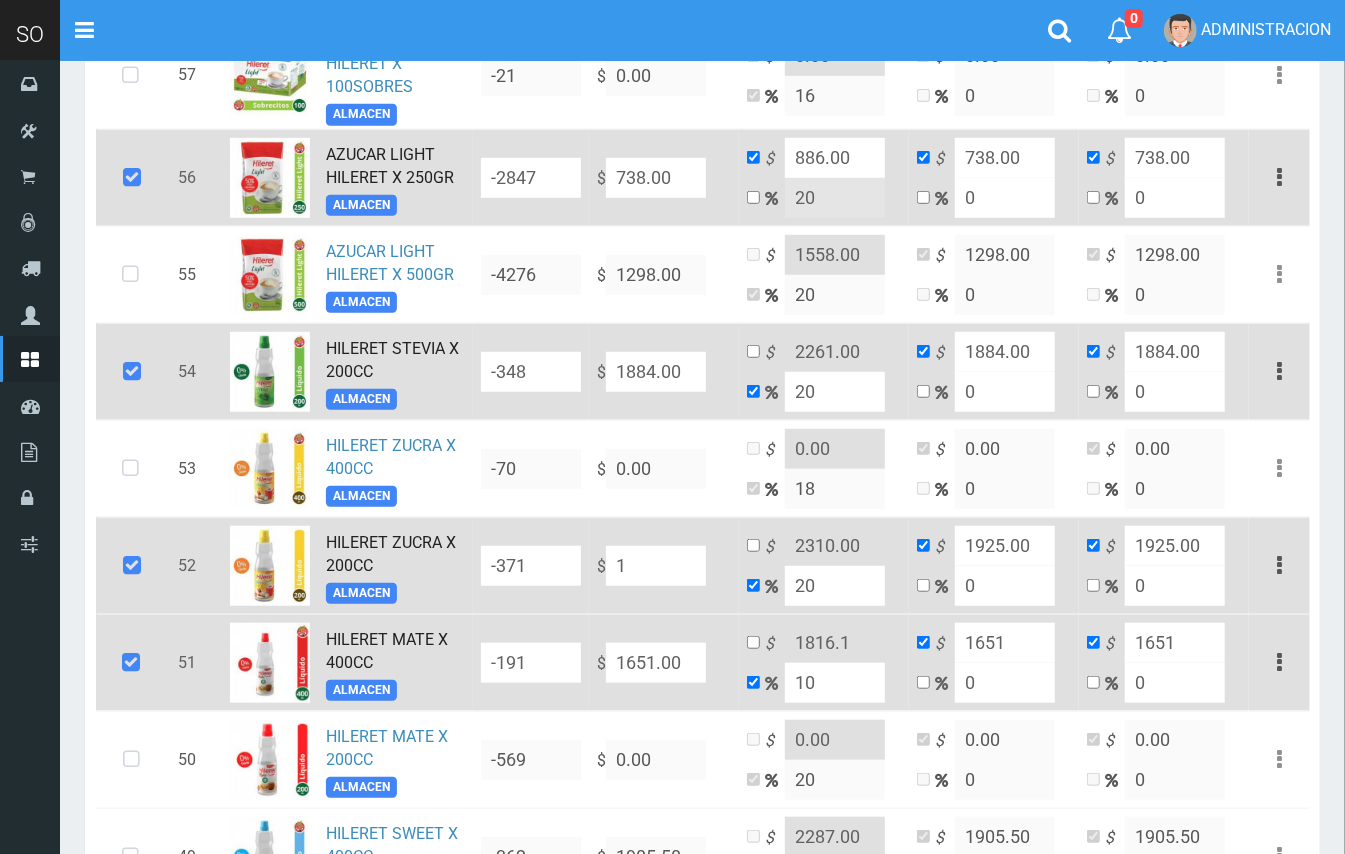 type on "1.2" 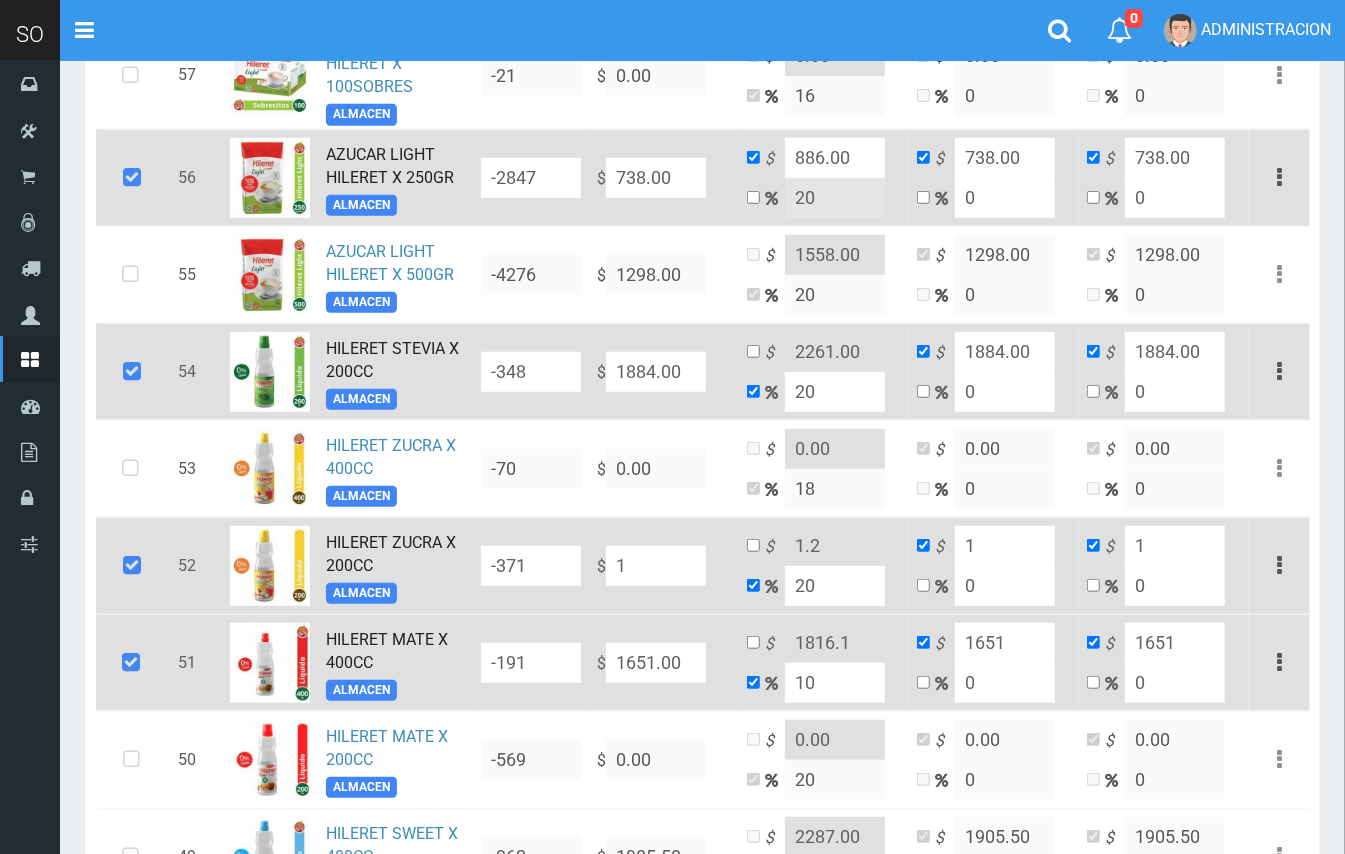 type on "12" 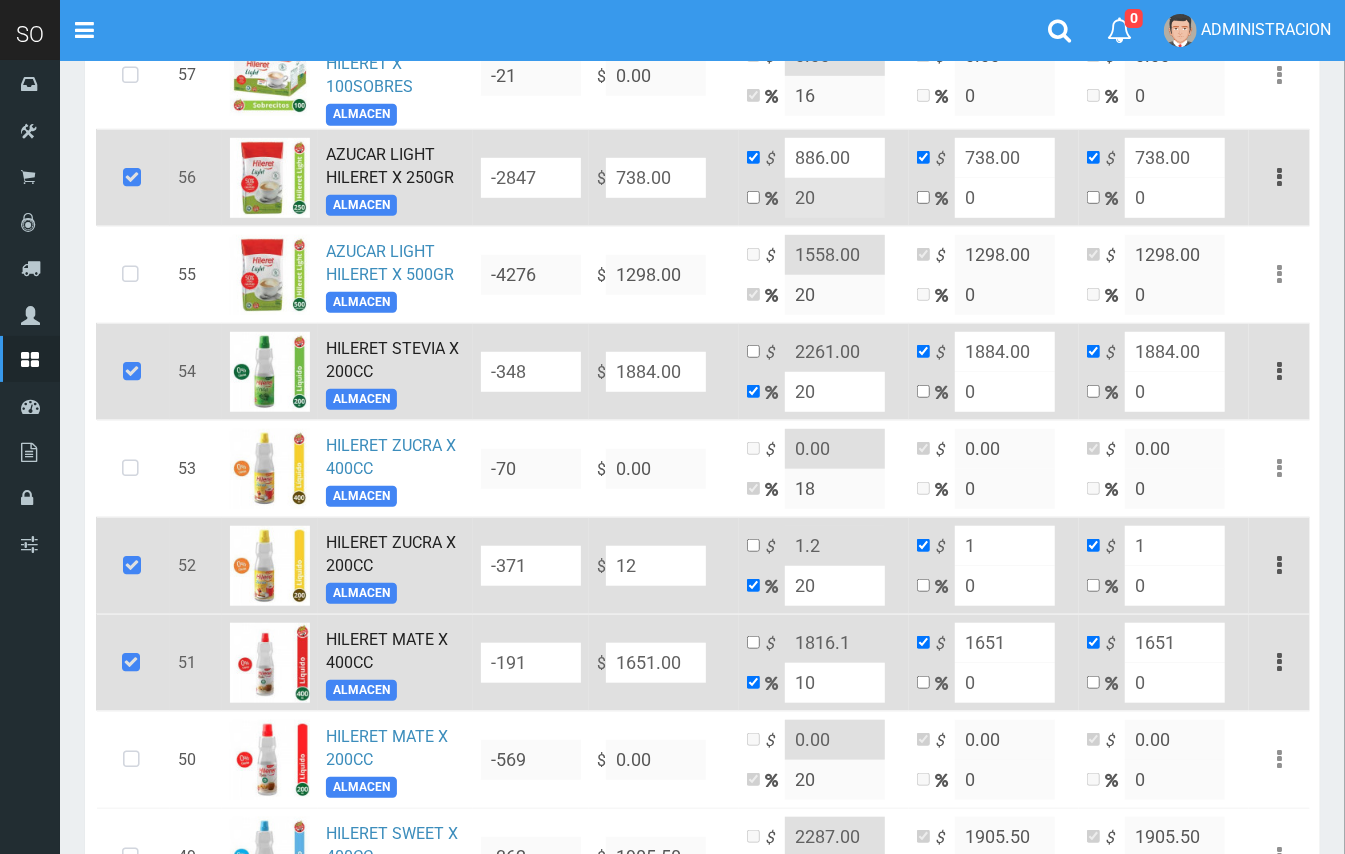 type on "14.4" 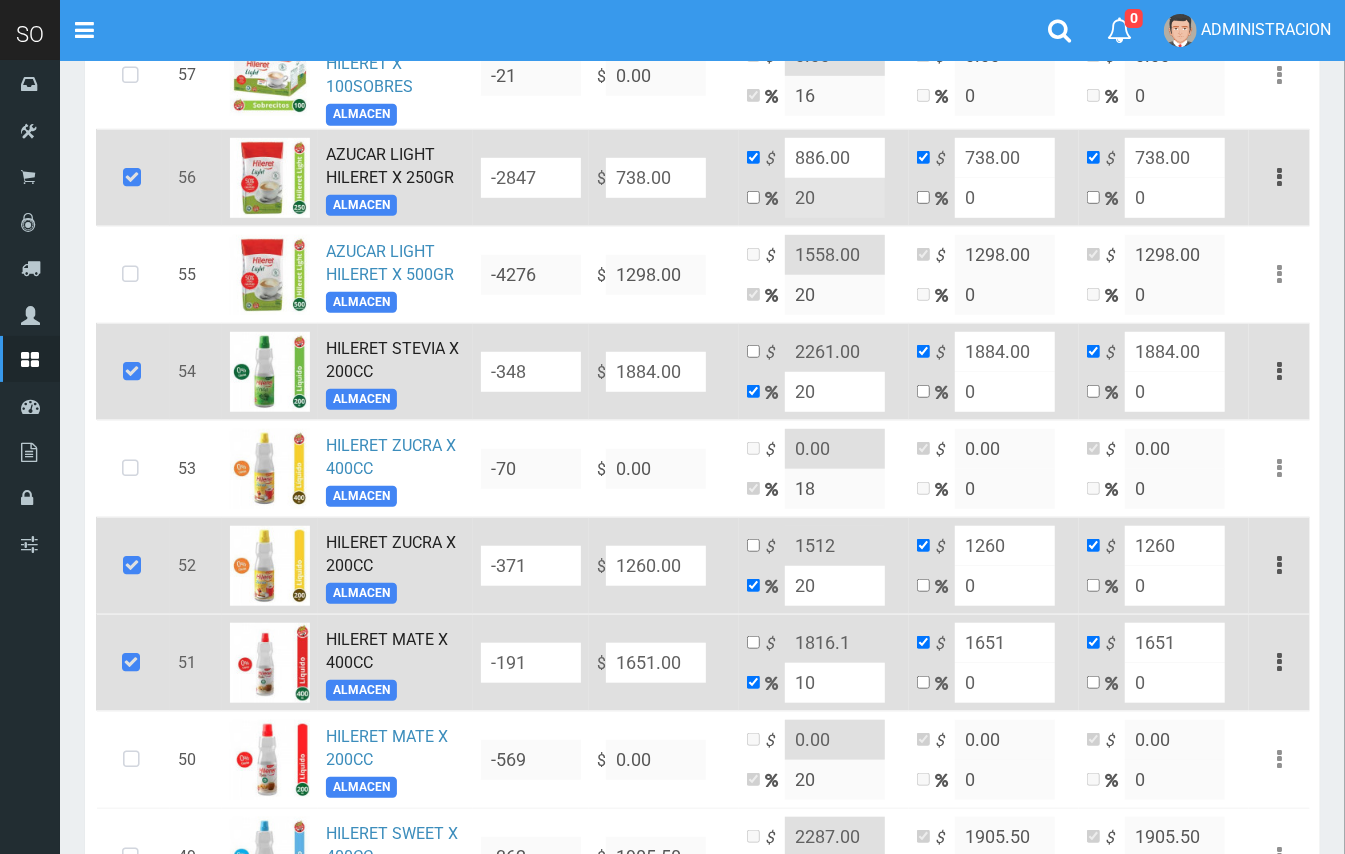drag, startPoint x: 828, startPoint y: 586, endPoint x: 793, endPoint y: 584, distance: 35.057095 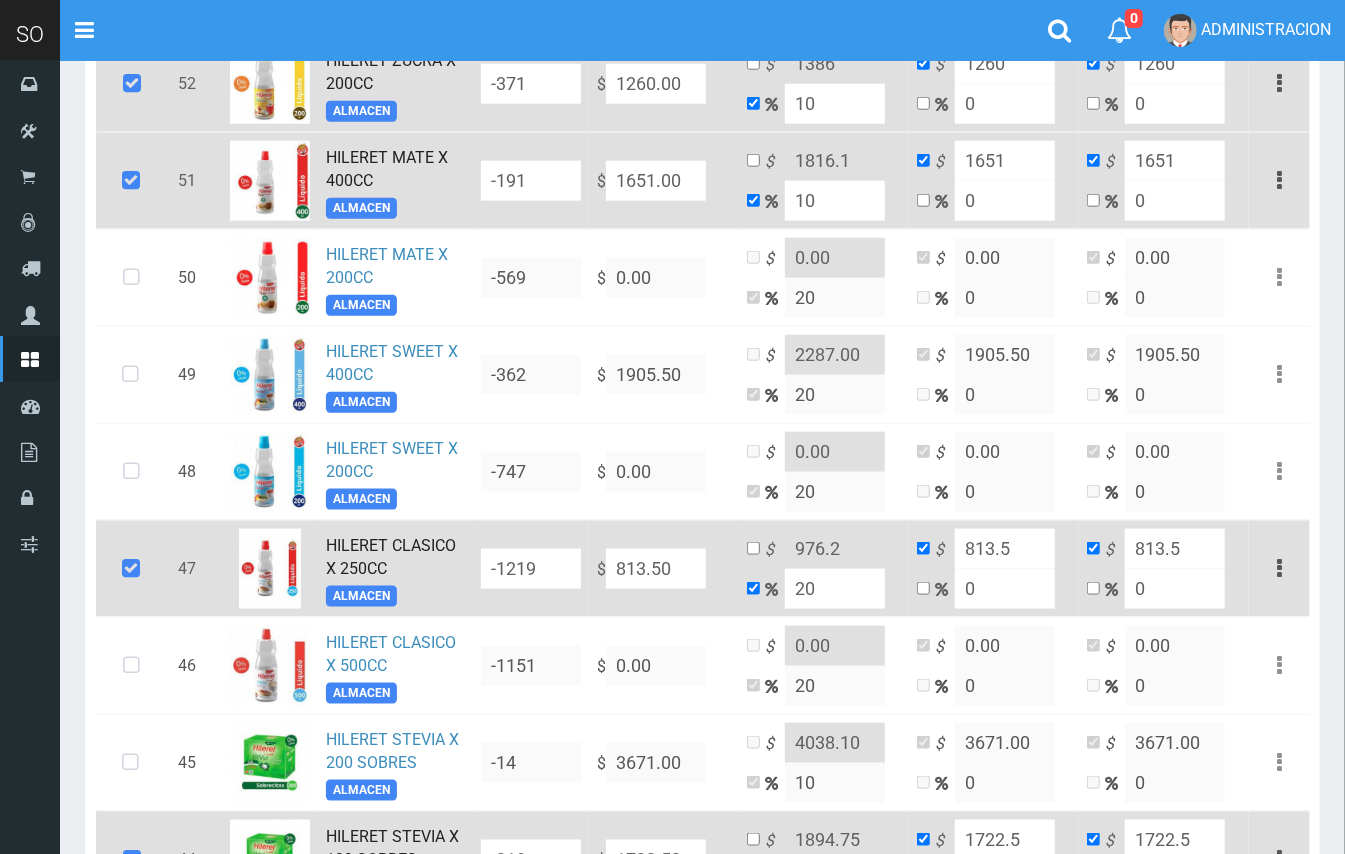 scroll, scrollTop: 1081, scrollLeft: 0, axis: vertical 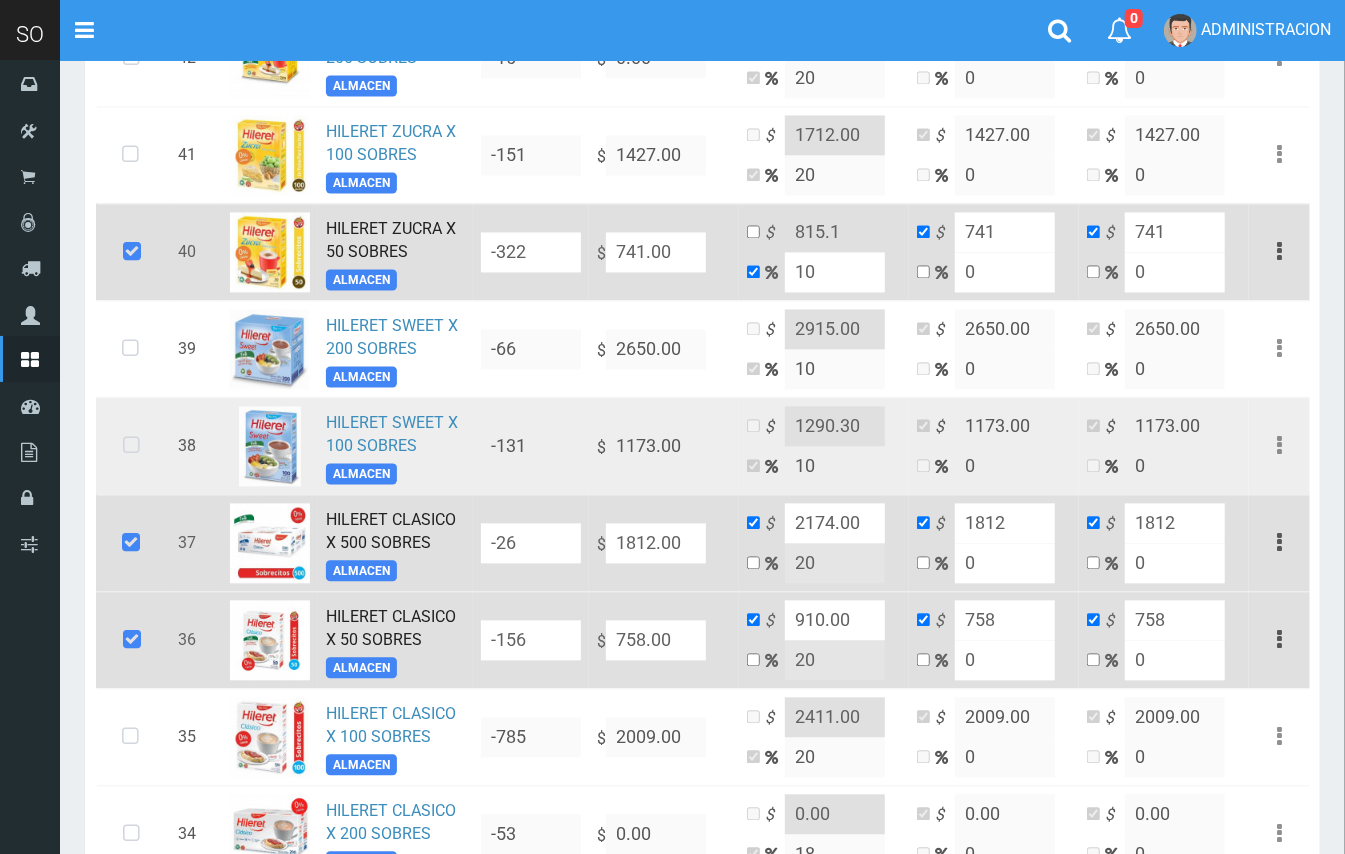 click at bounding box center [131, 446] 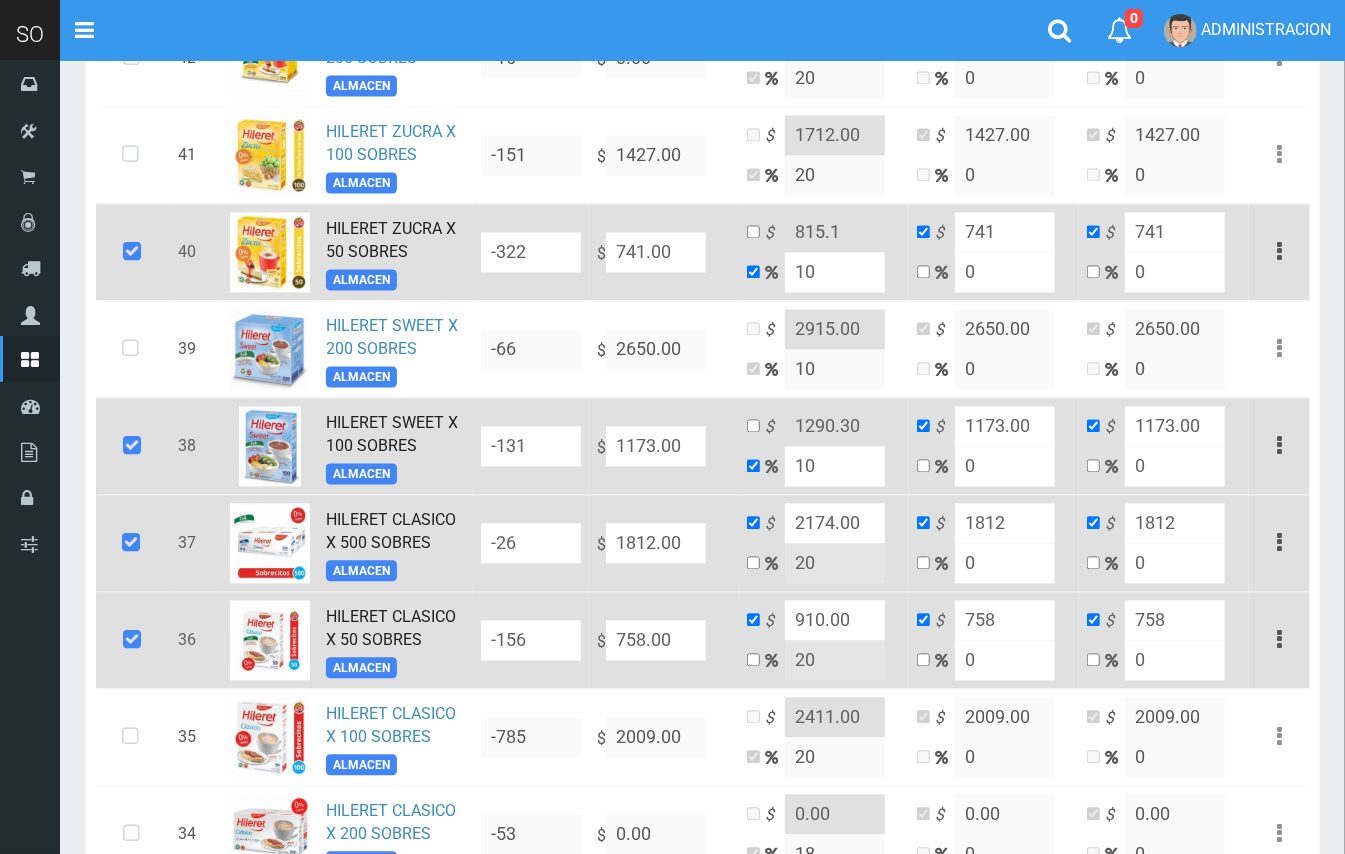 drag, startPoint x: 825, startPoint y: 478, endPoint x: 786, endPoint y: 470, distance: 39.812057 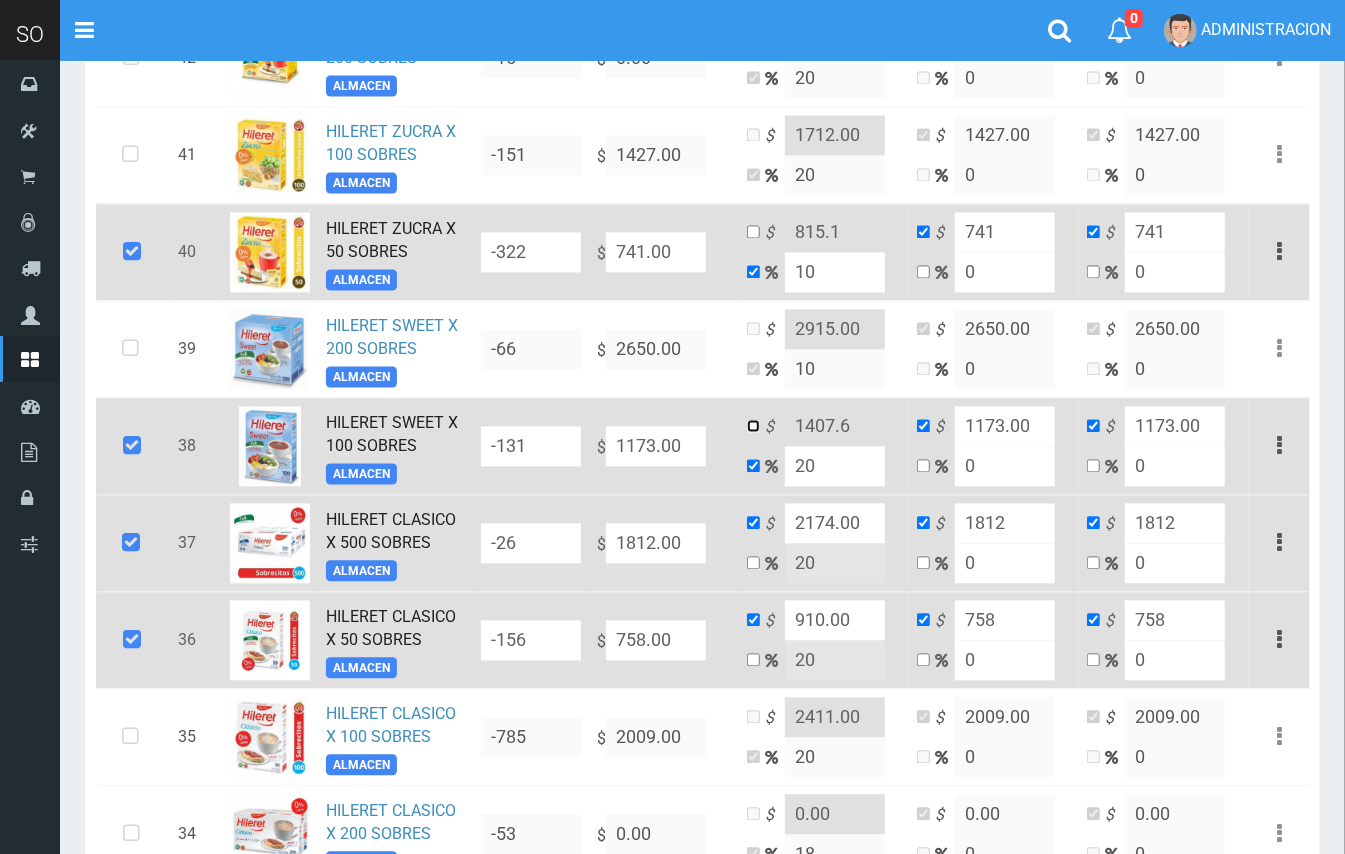 click at bounding box center (753, 425) 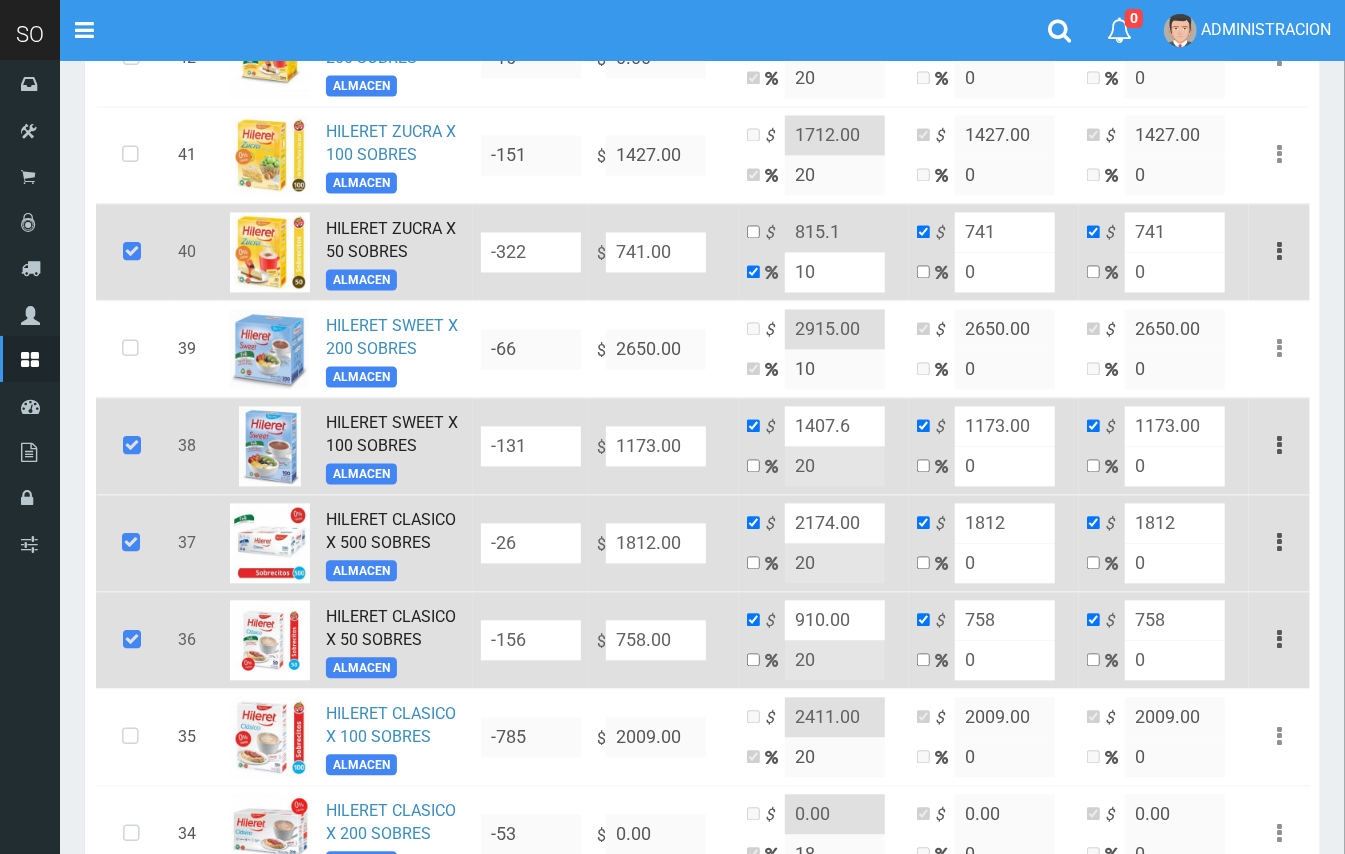 drag, startPoint x: 837, startPoint y: 434, endPoint x: 824, endPoint y: 430, distance: 13.601471 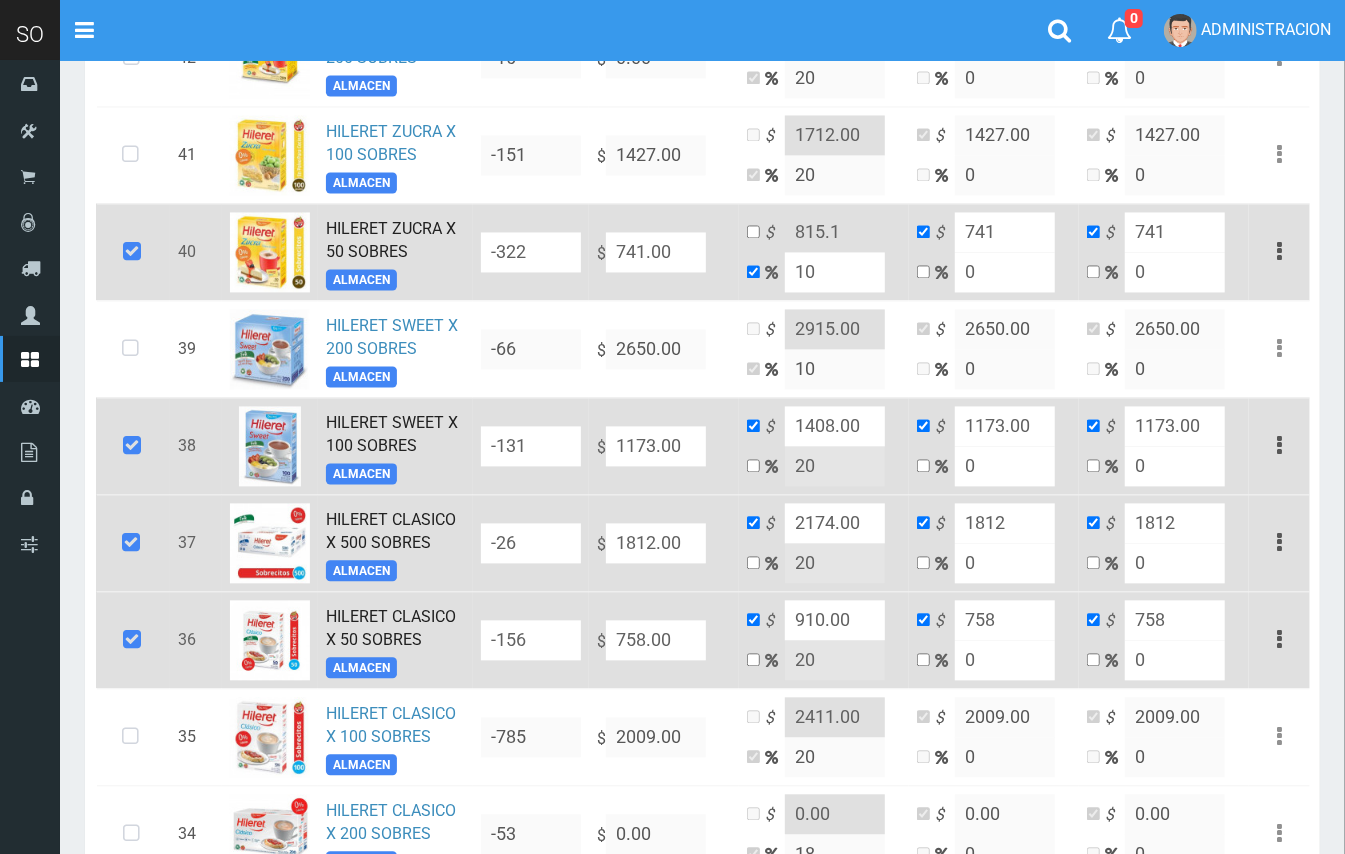 drag, startPoint x: 832, startPoint y: 274, endPoint x: 796, endPoint y: 269, distance: 36.345562 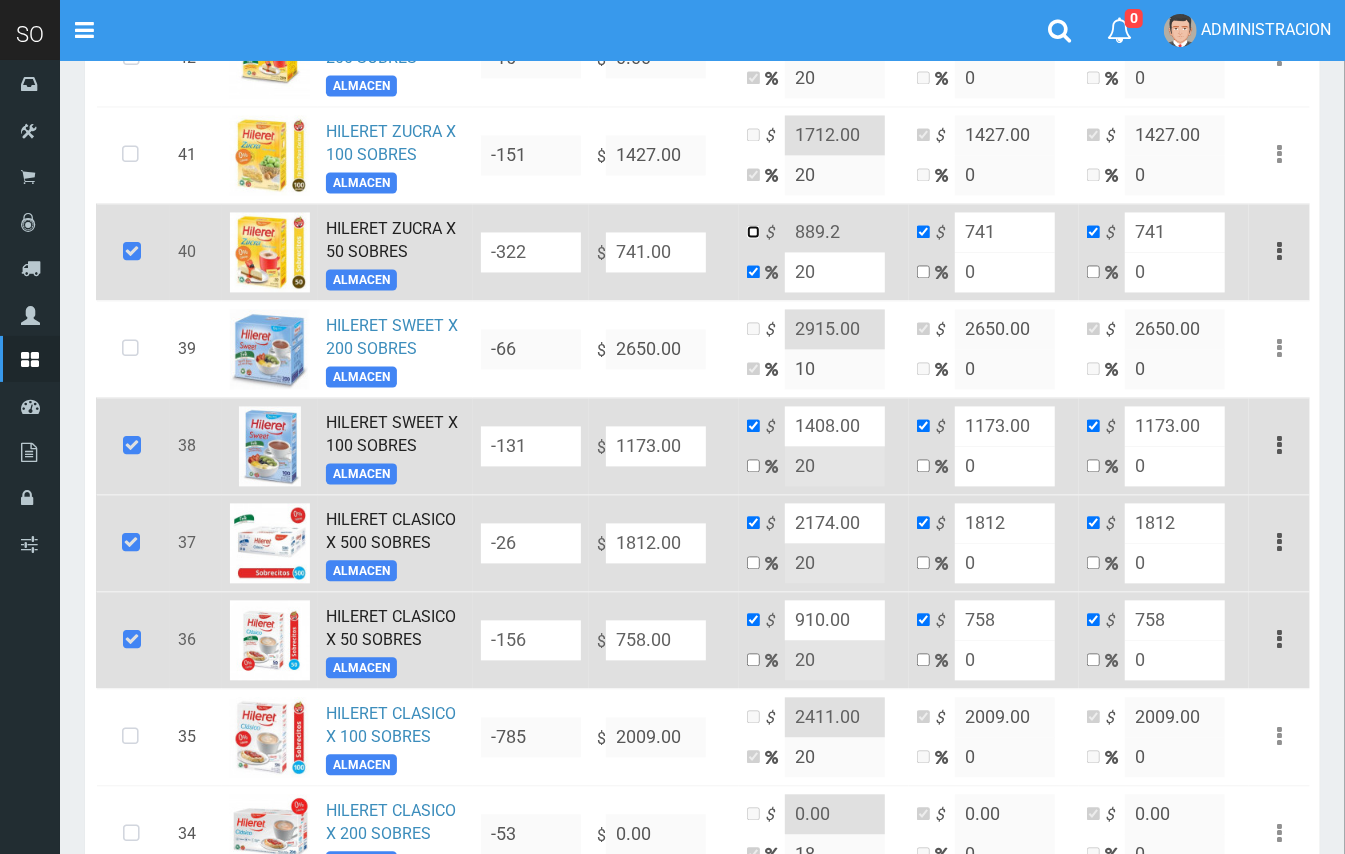 click at bounding box center (753, 231) 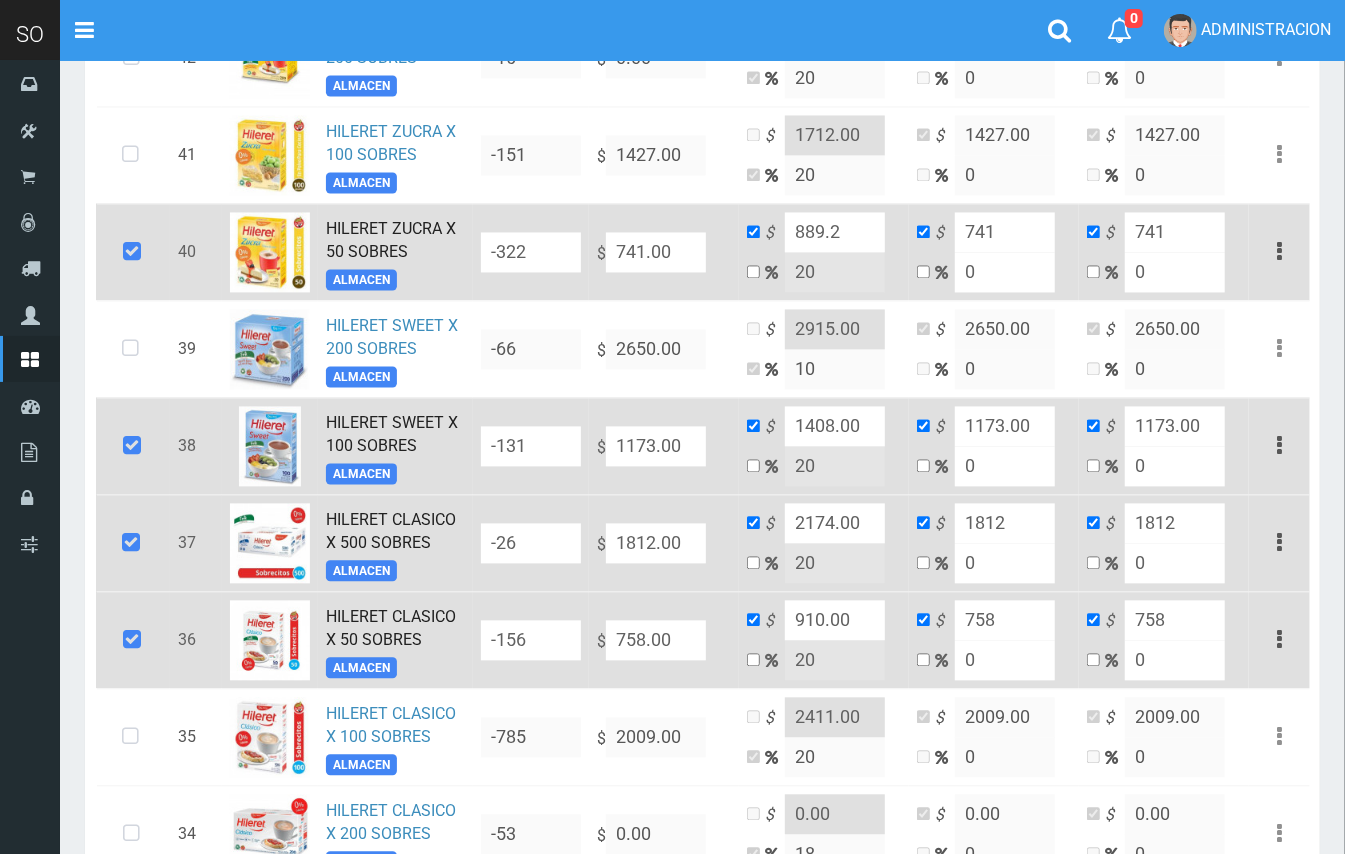 drag, startPoint x: 848, startPoint y: 238, endPoint x: 829, endPoint y: 237, distance: 19.026299 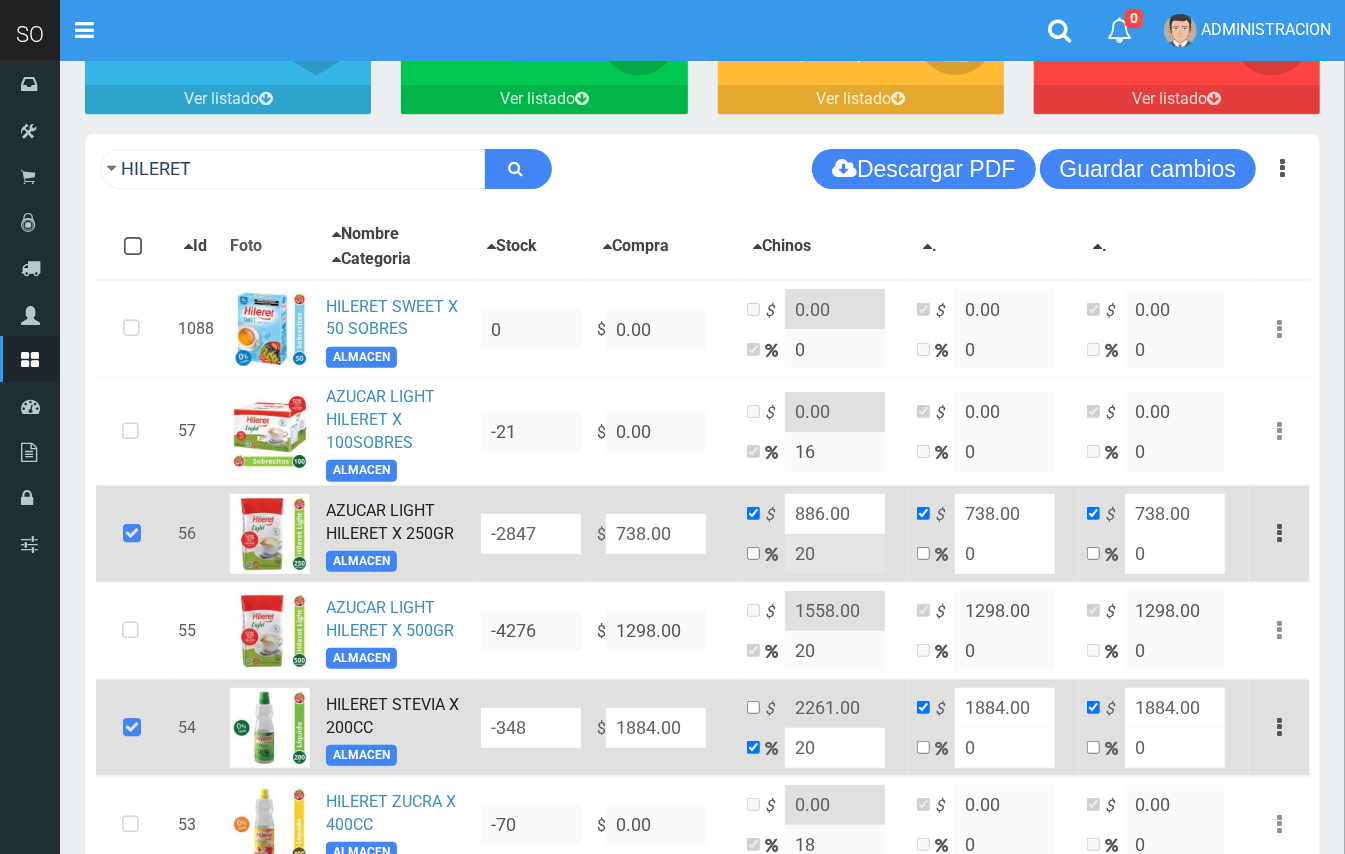 scroll, scrollTop: 0, scrollLeft: 0, axis: both 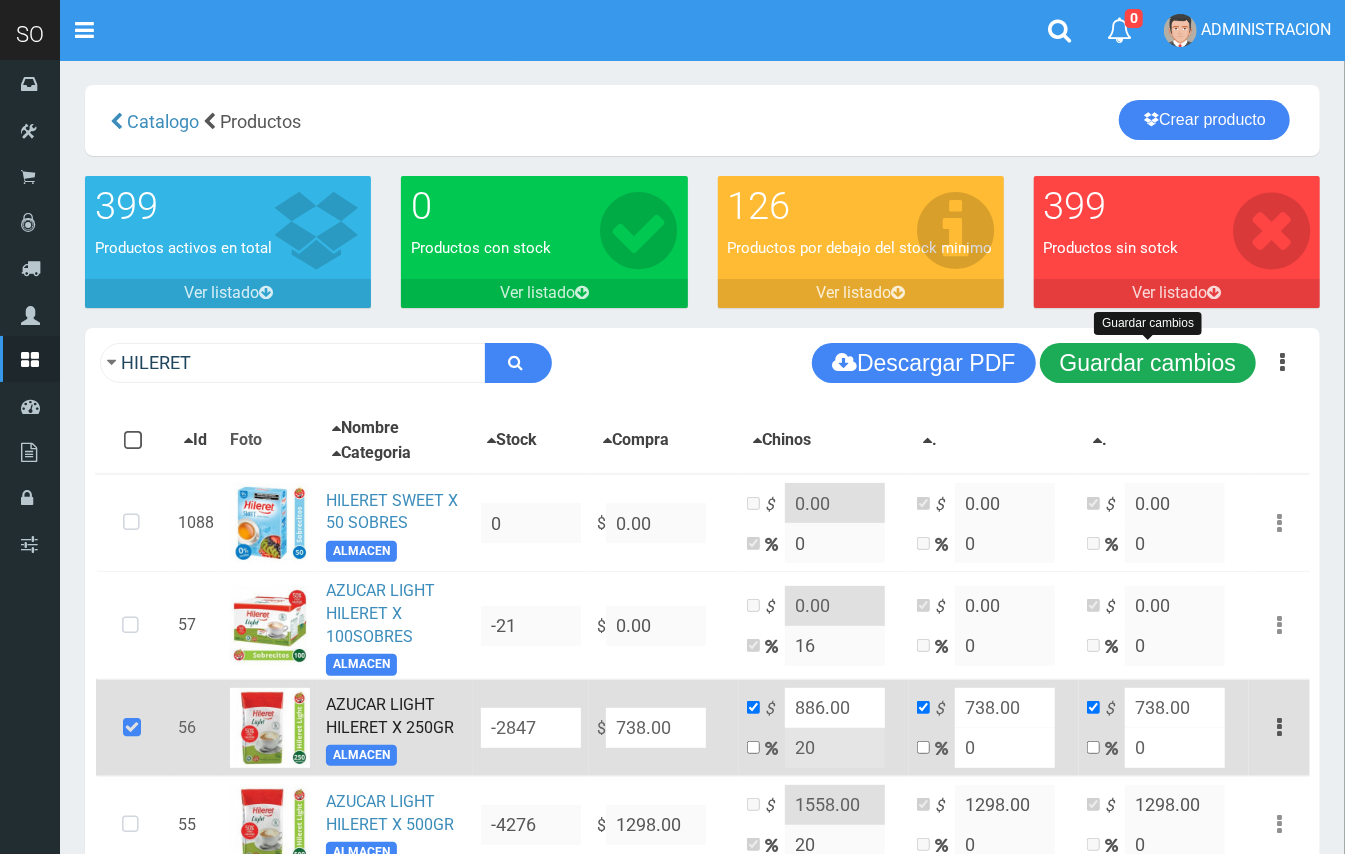 click on "Guardar cambios" at bounding box center (1148, 363) 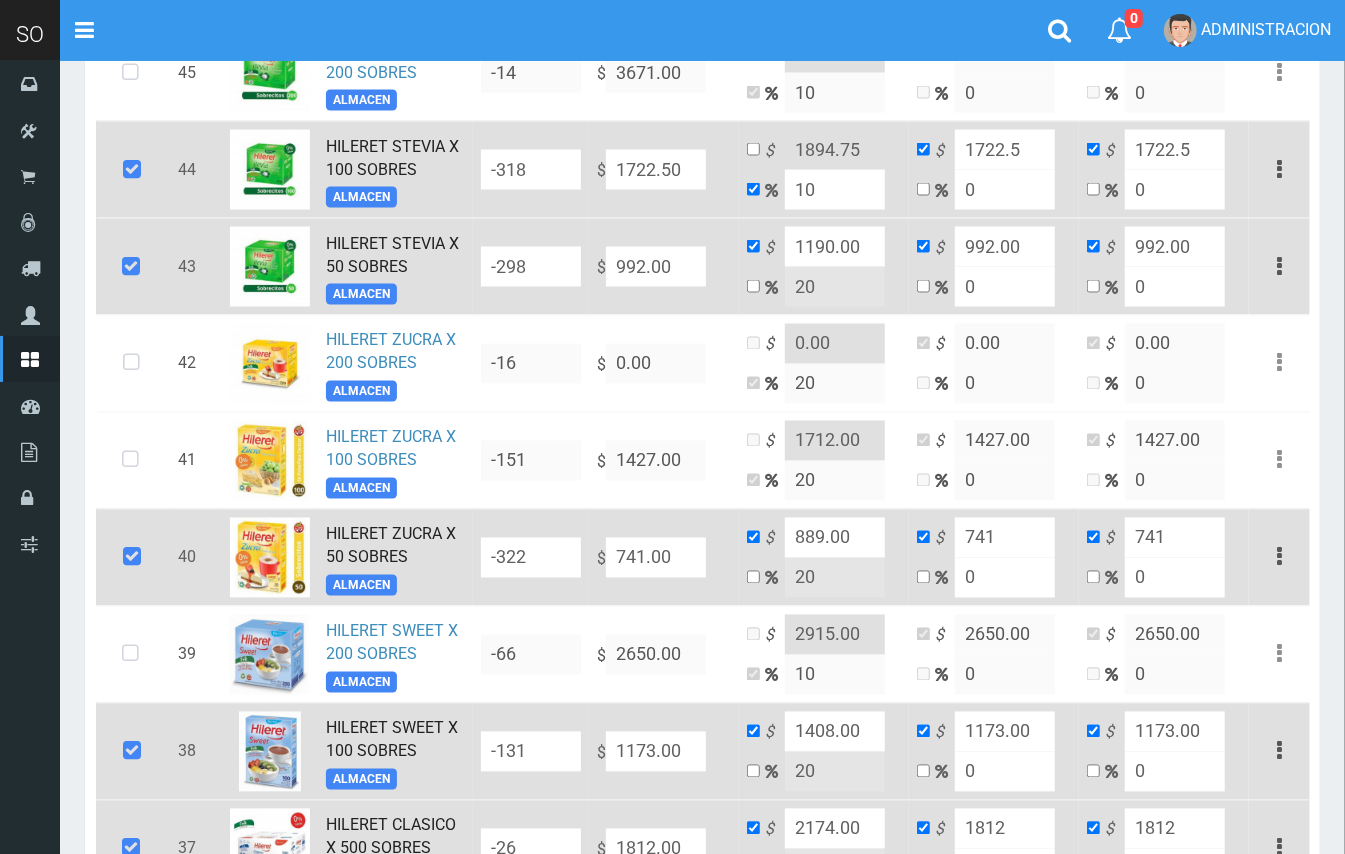 scroll, scrollTop: 1753, scrollLeft: 0, axis: vertical 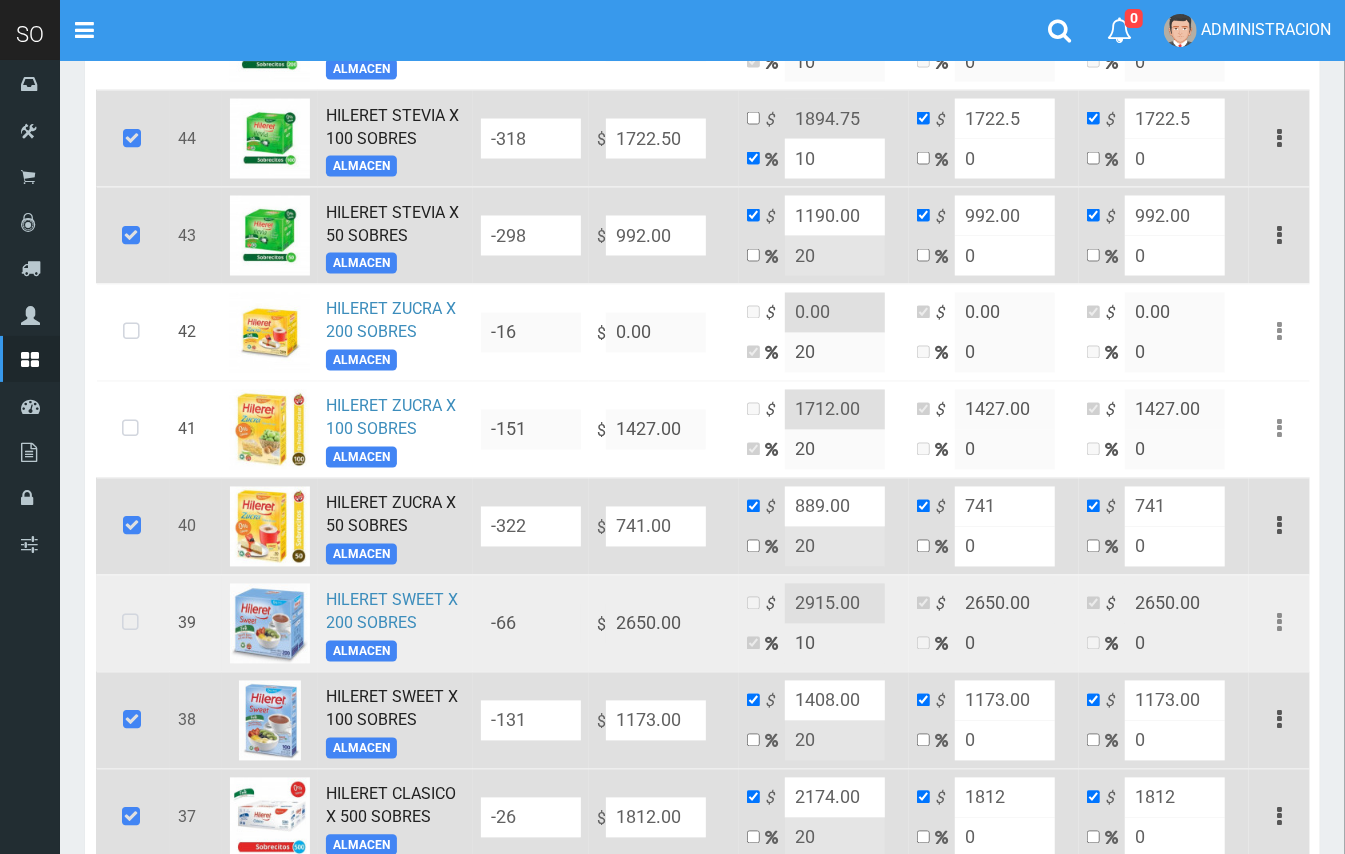 click at bounding box center [130, 624] 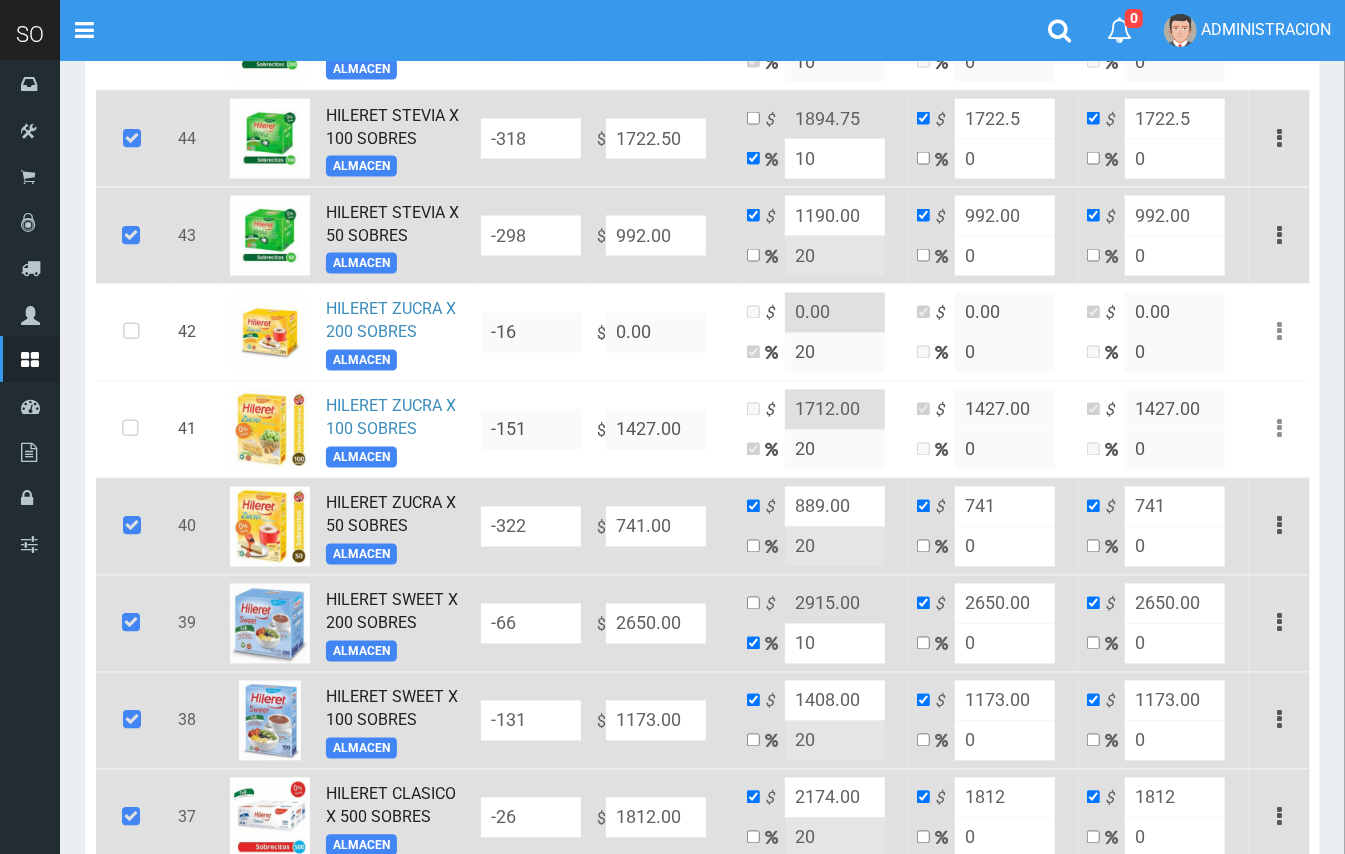 drag, startPoint x: 824, startPoint y: 638, endPoint x: 781, endPoint y: 628, distance: 44.14748 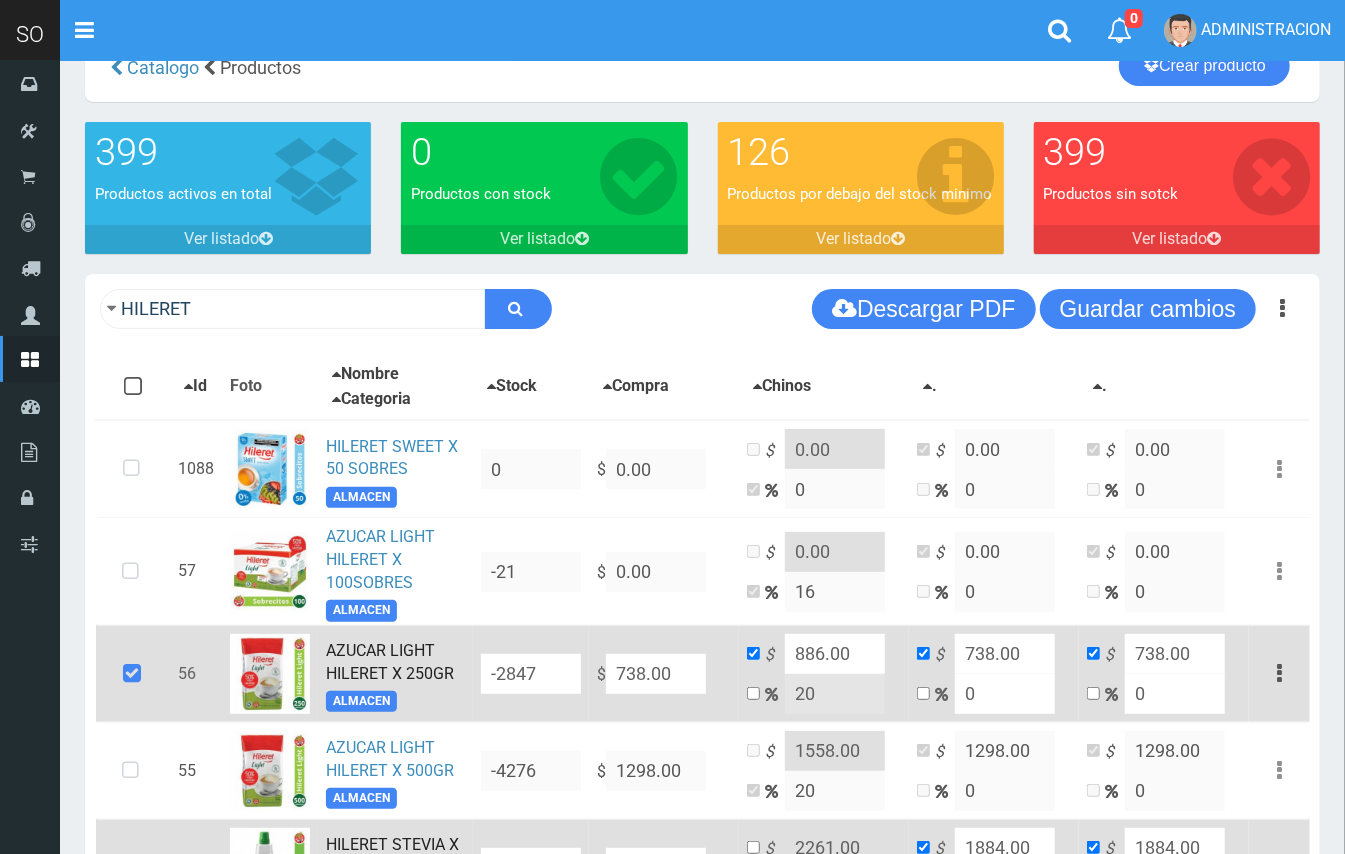 scroll, scrollTop: 0, scrollLeft: 0, axis: both 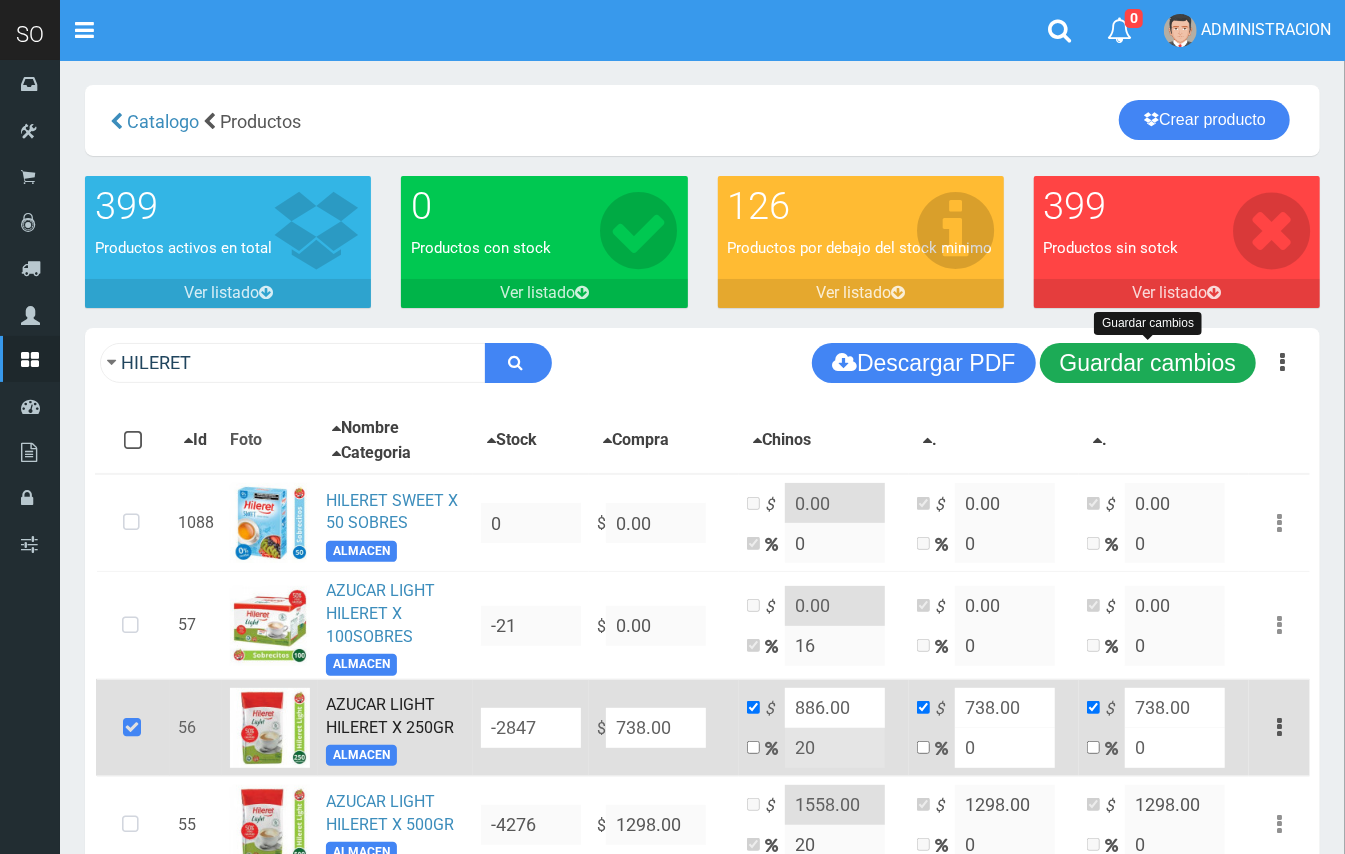 click on "Guardar cambios" at bounding box center [1148, 363] 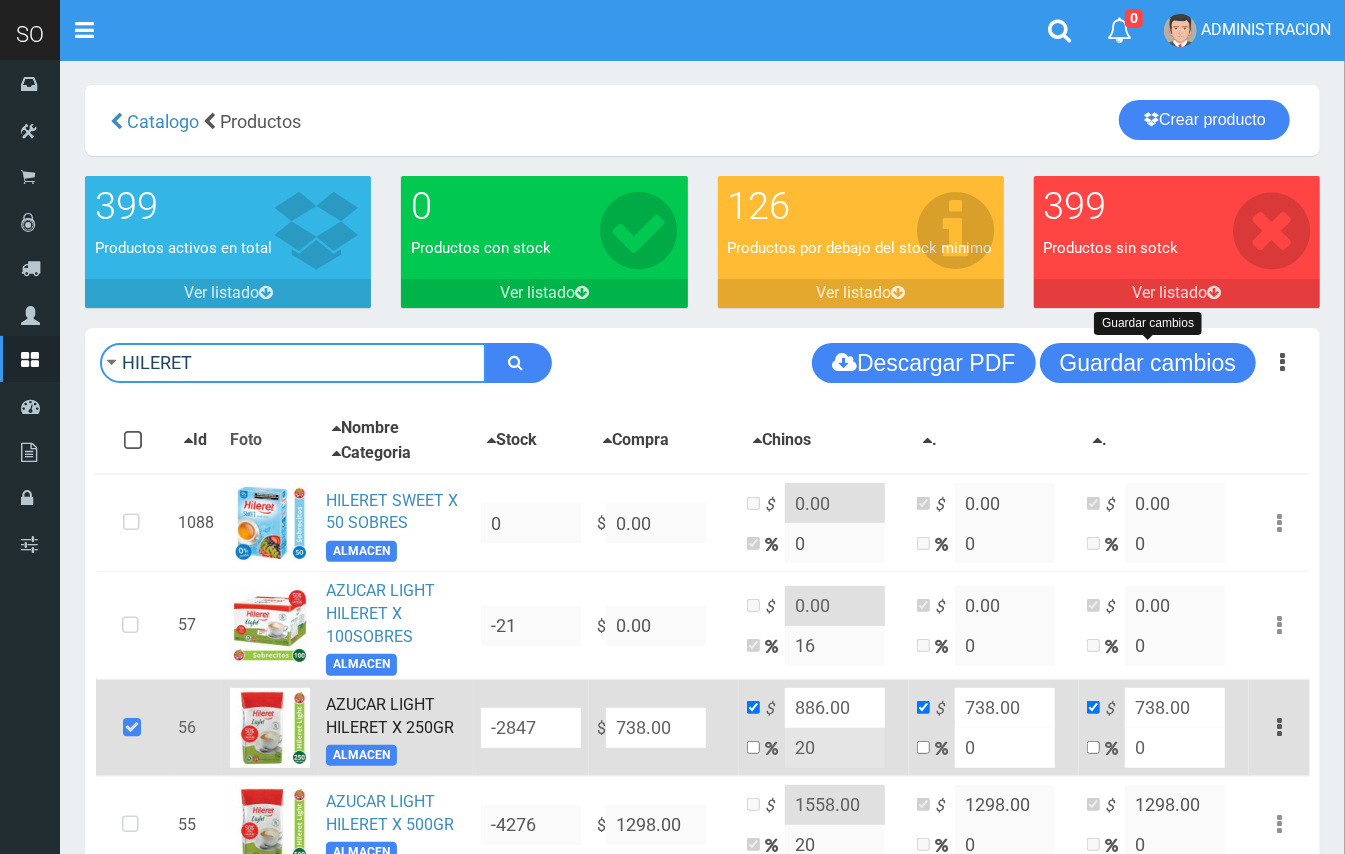 click on "HILERET" at bounding box center (293, 363) 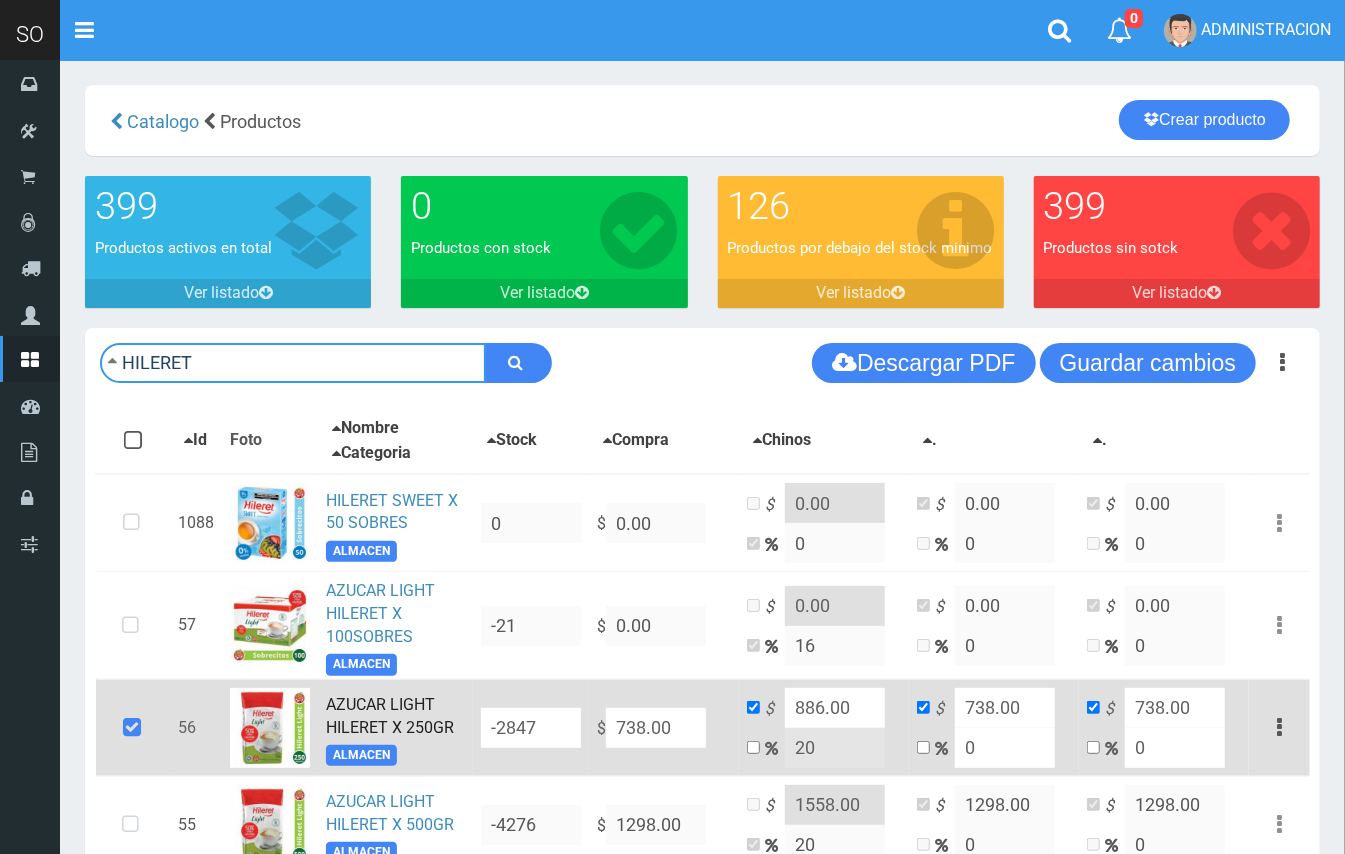 click on "HILERET" at bounding box center (293, 363) 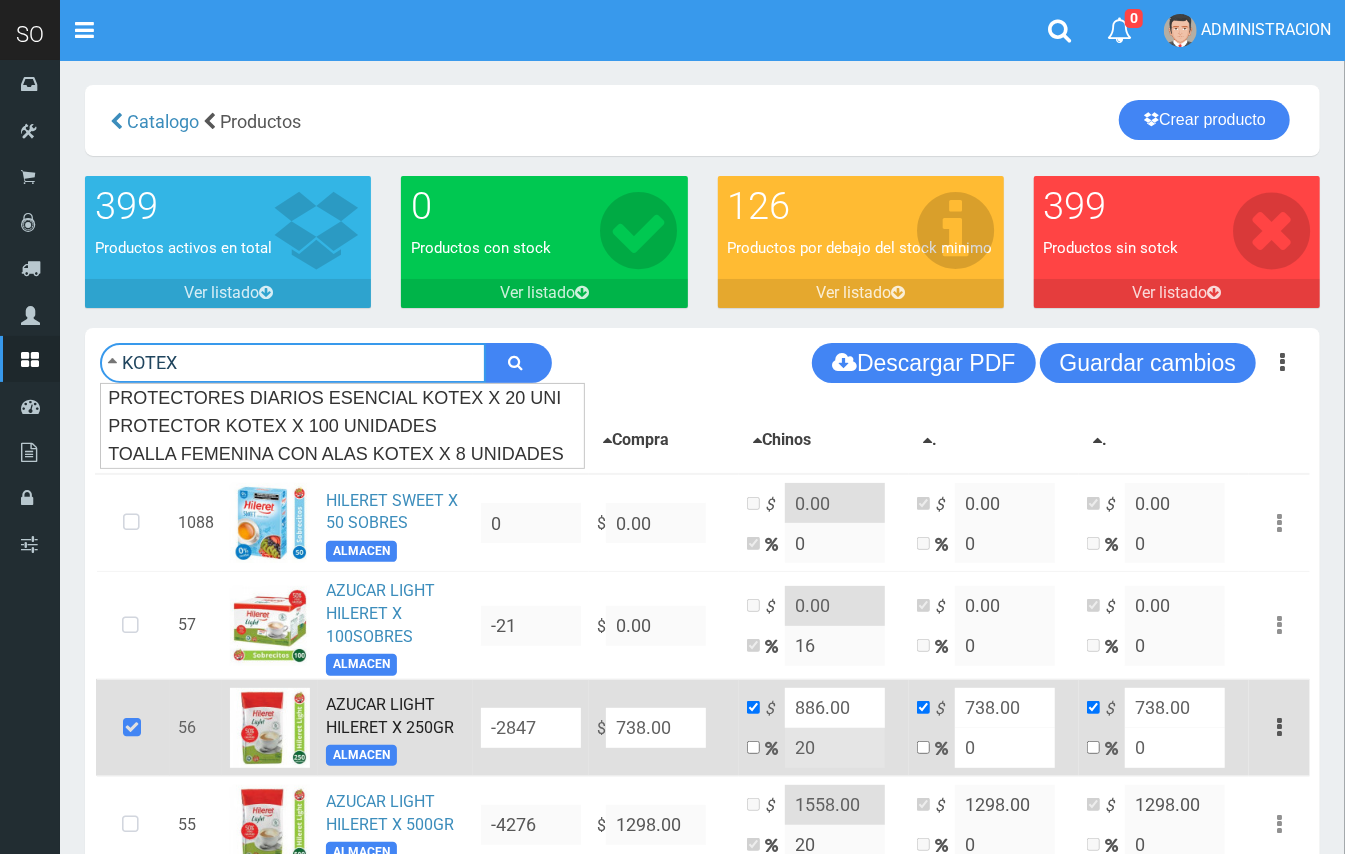 click at bounding box center (518, 363) 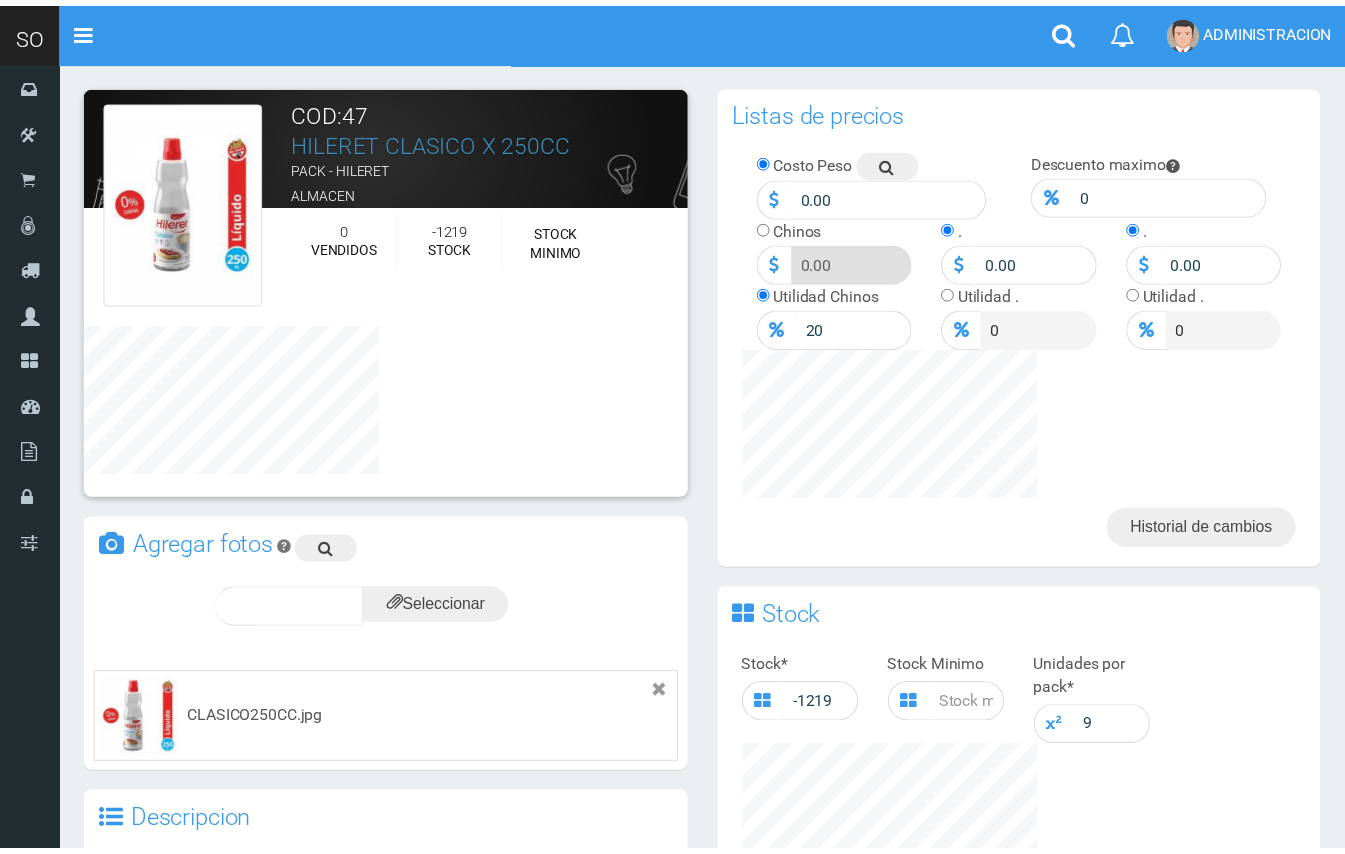 scroll, scrollTop: 0, scrollLeft: 0, axis: both 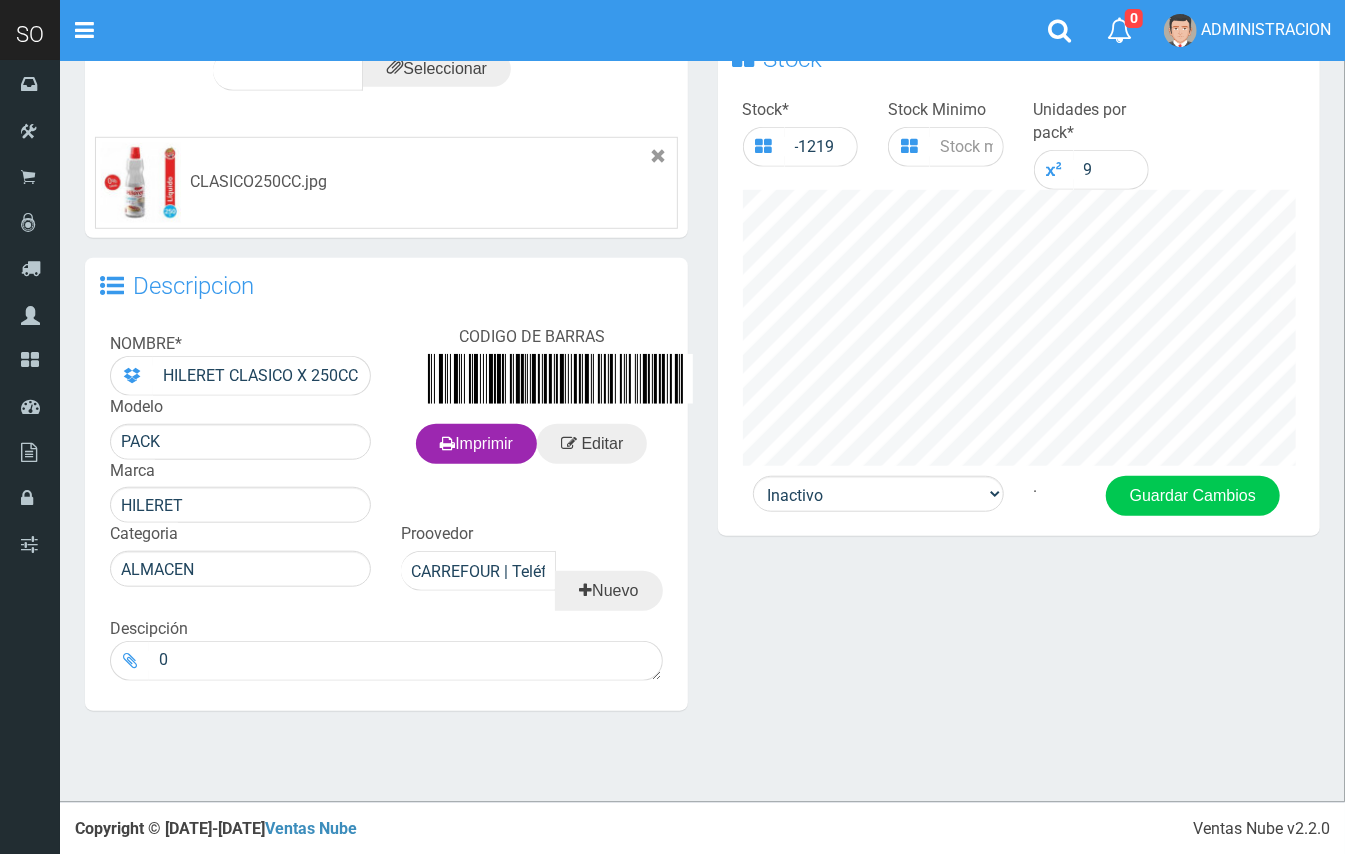 drag, startPoint x: 1362, startPoint y: 210, endPoint x: 1318, endPoint y: 729, distance: 520.8618 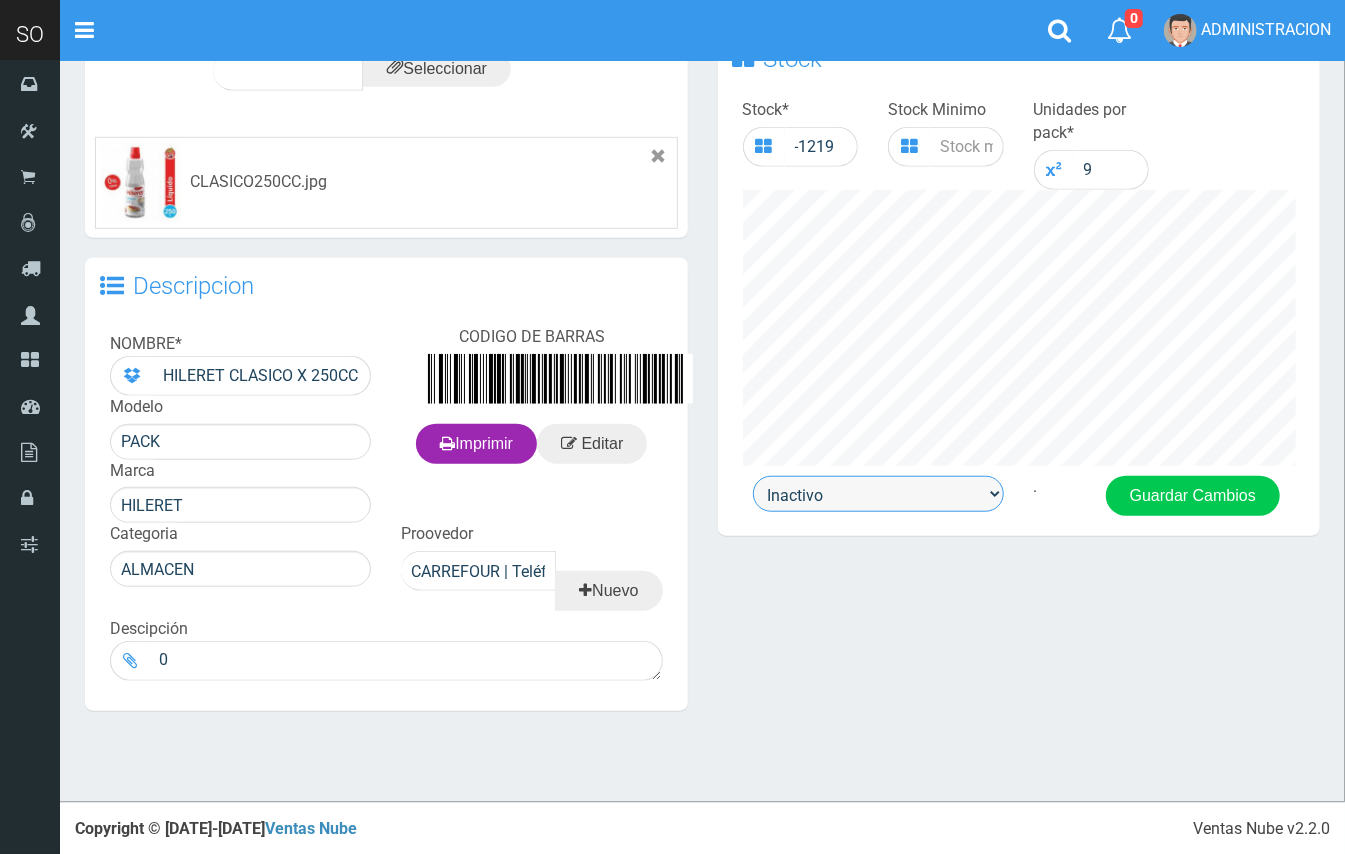 drag, startPoint x: 866, startPoint y: 496, endPoint x: 870, endPoint y: 509, distance: 13.601471 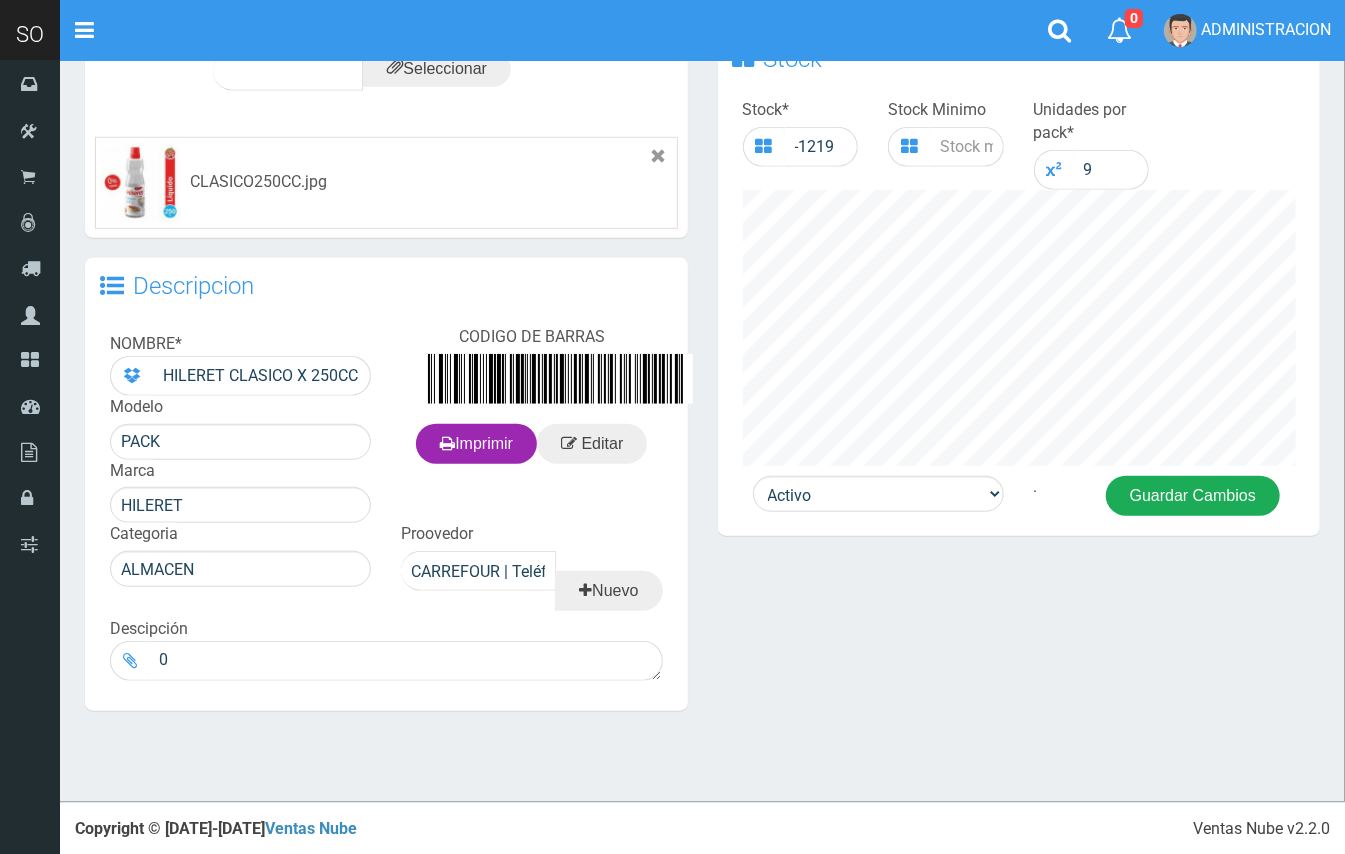 click on "Guardar Cambios" at bounding box center [1193, 496] 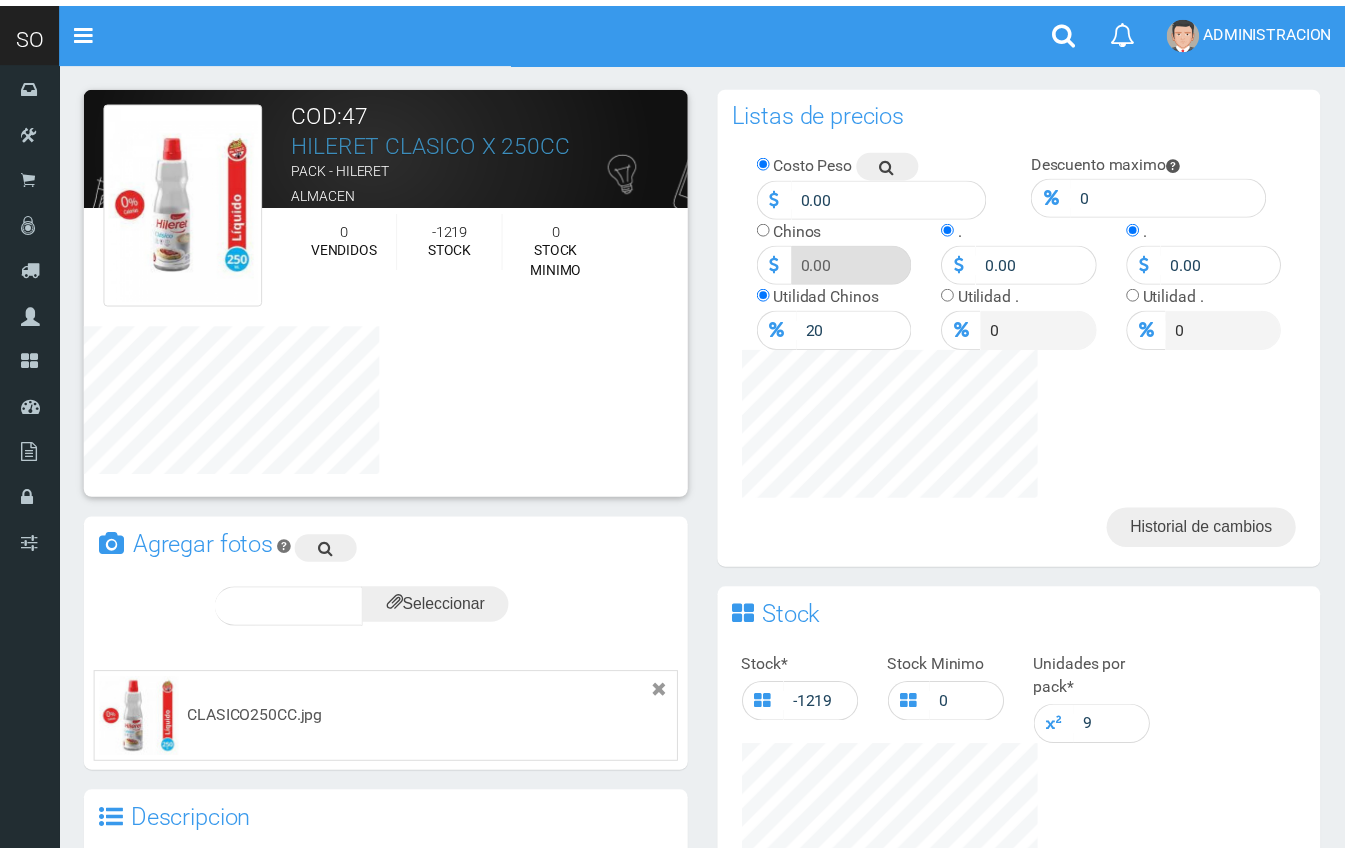 scroll, scrollTop: 0, scrollLeft: 0, axis: both 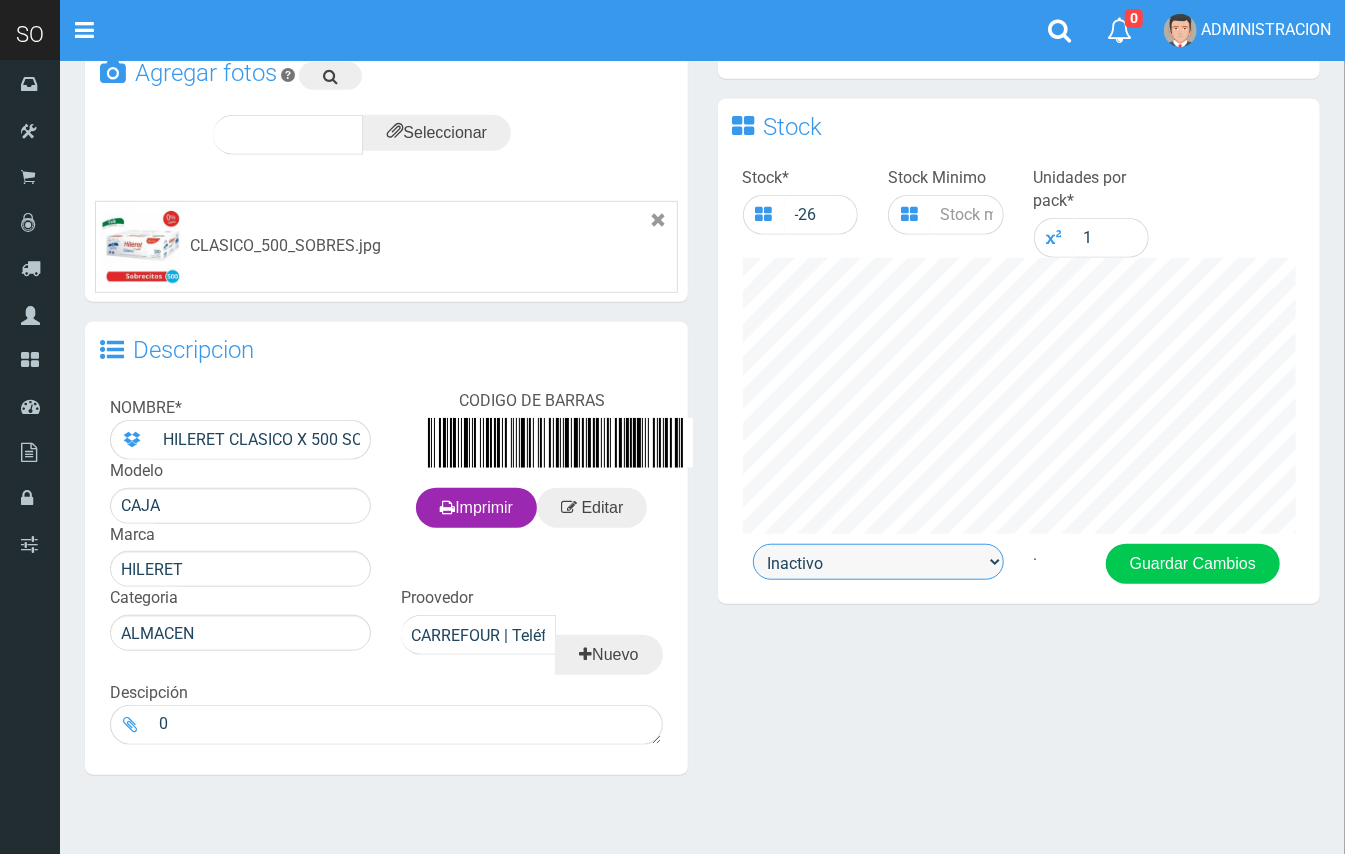 click on "Activo
Inactivo" at bounding box center (878, 562) 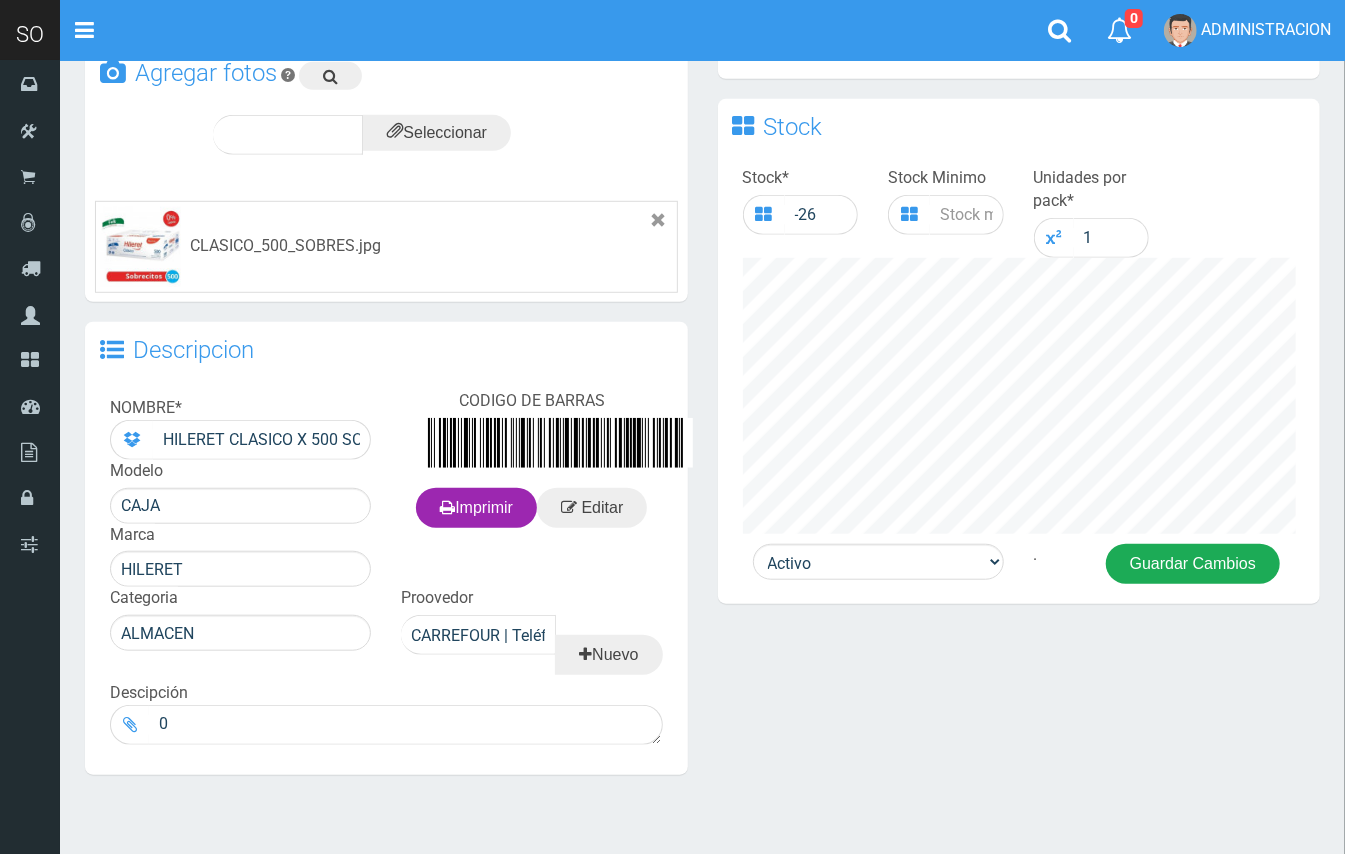 click on "Guardar Cambios" at bounding box center [1193, 564] 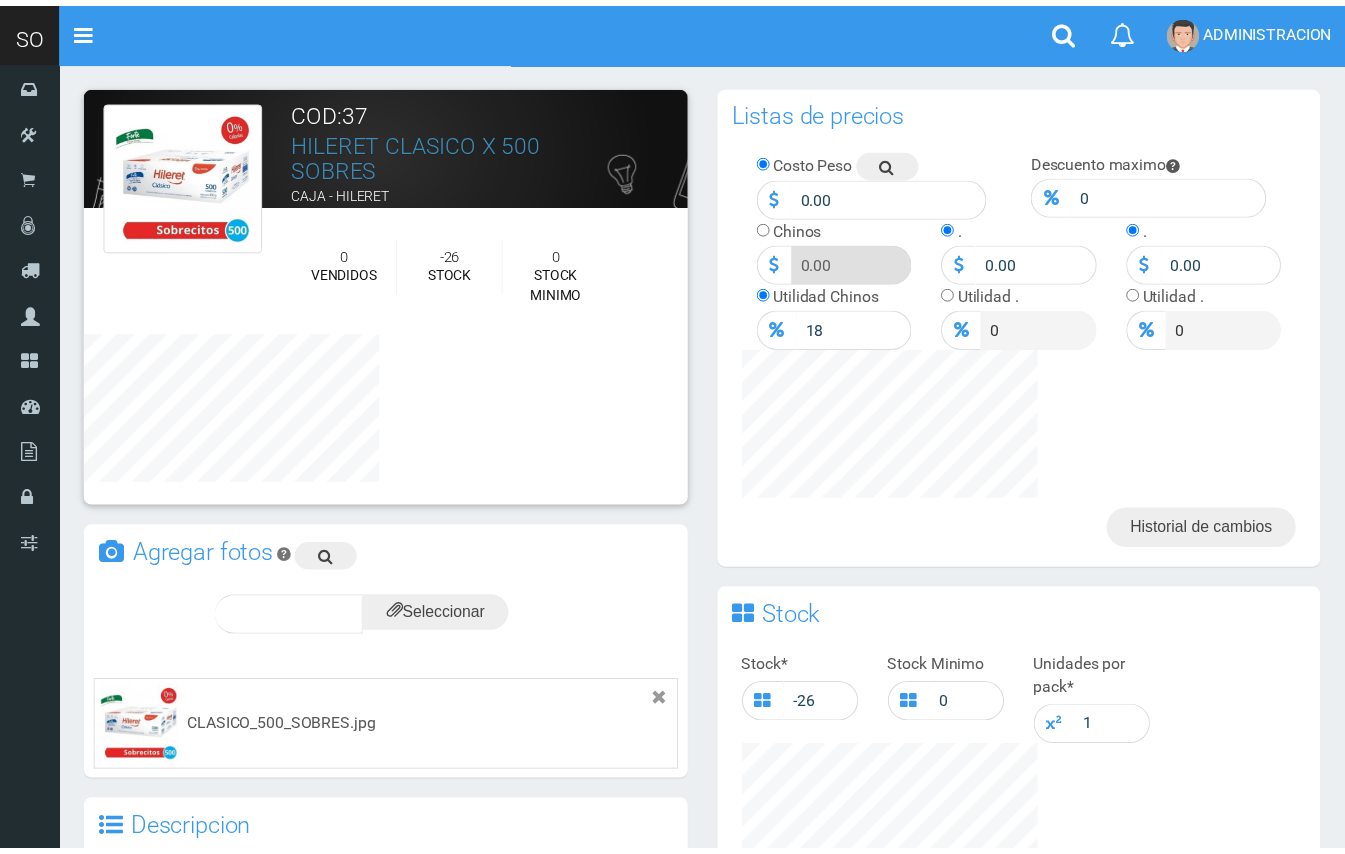 scroll, scrollTop: 0, scrollLeft: 0, axis: both 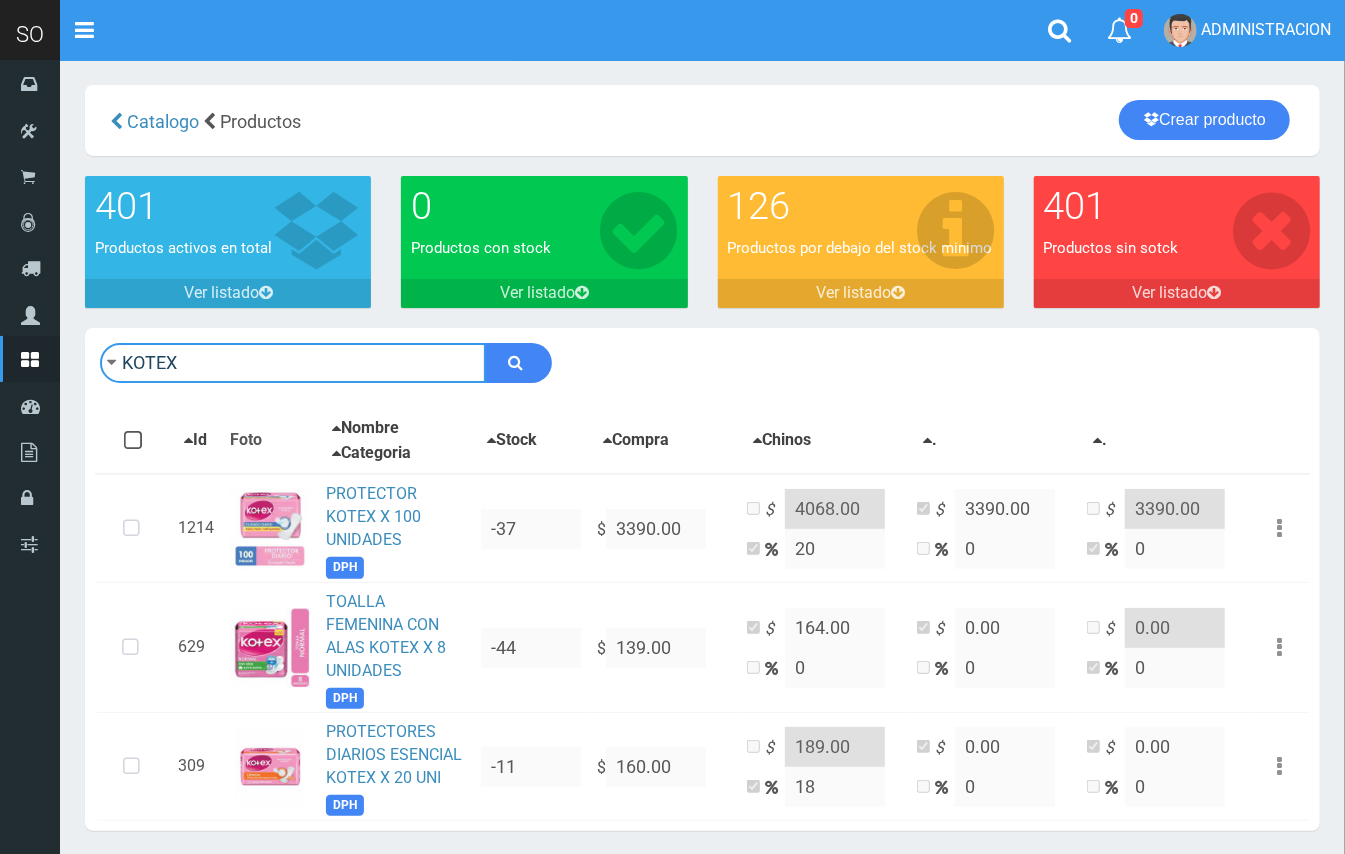 click on "KOTEX" at bounding box center (293, 363) 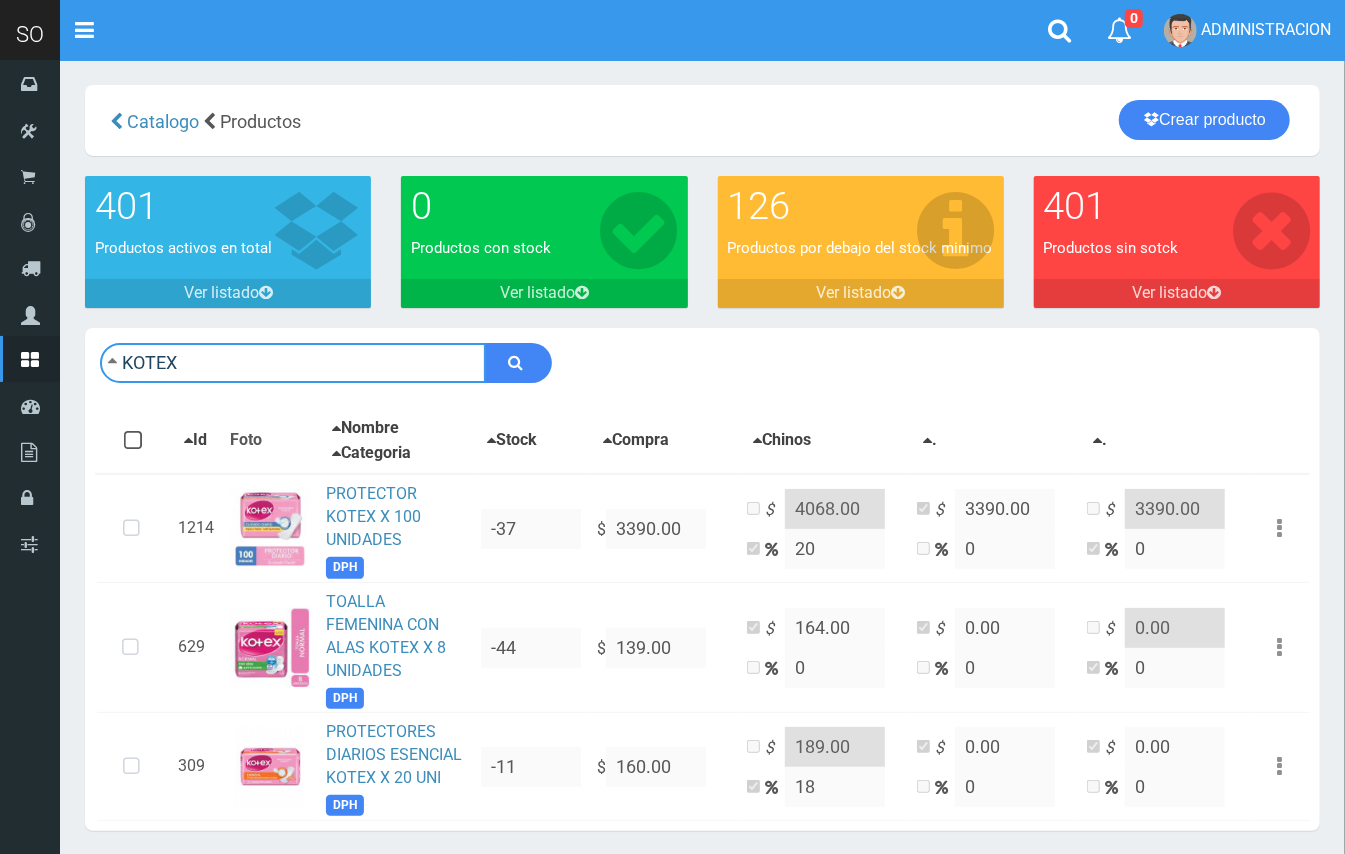 click on "KOTEX" at bounding box center [293, 363] 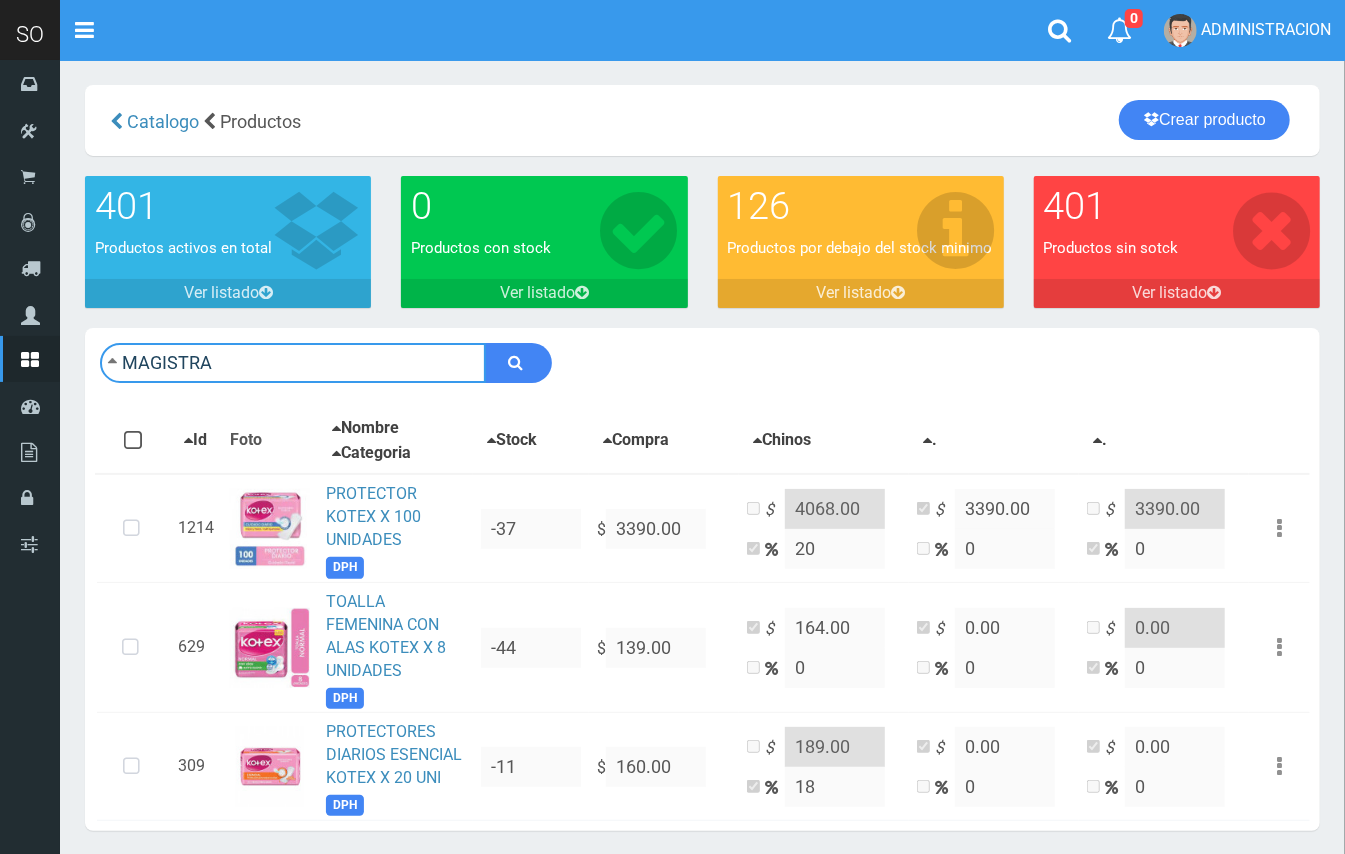 type on "MAGISTRA" 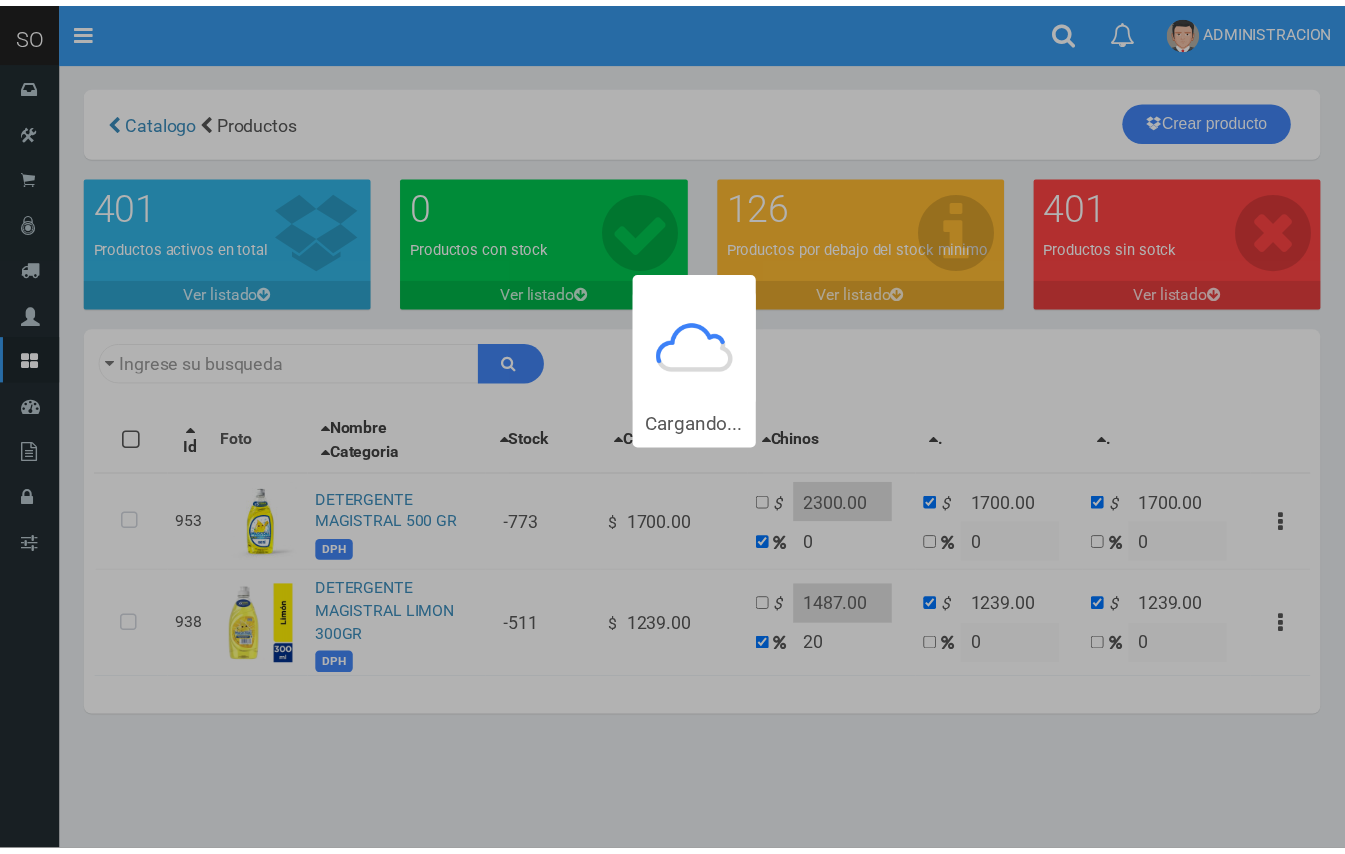 scroll, scrollTop: 0, scrollLeft: 0, axis: both 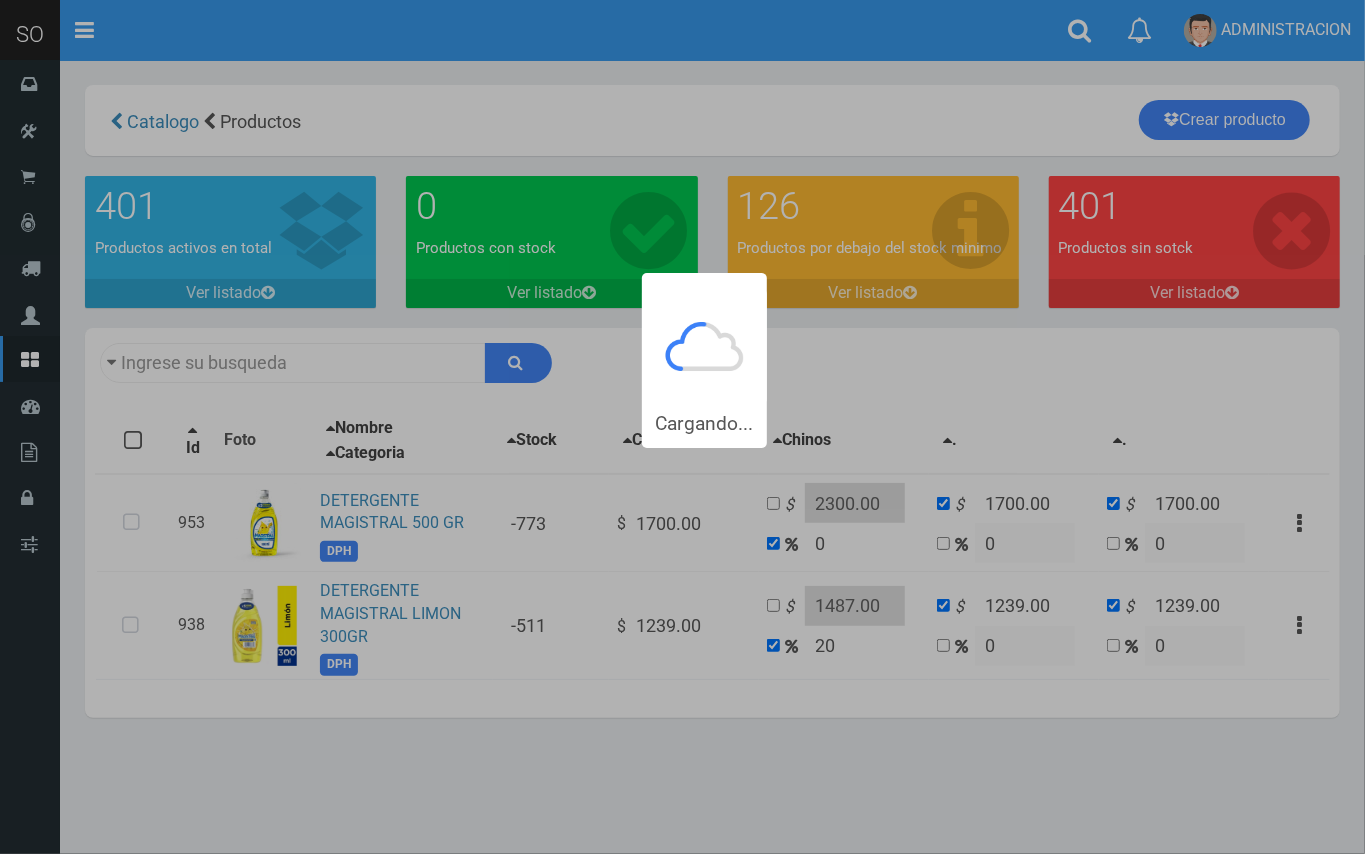 type on "MAGISTRA" 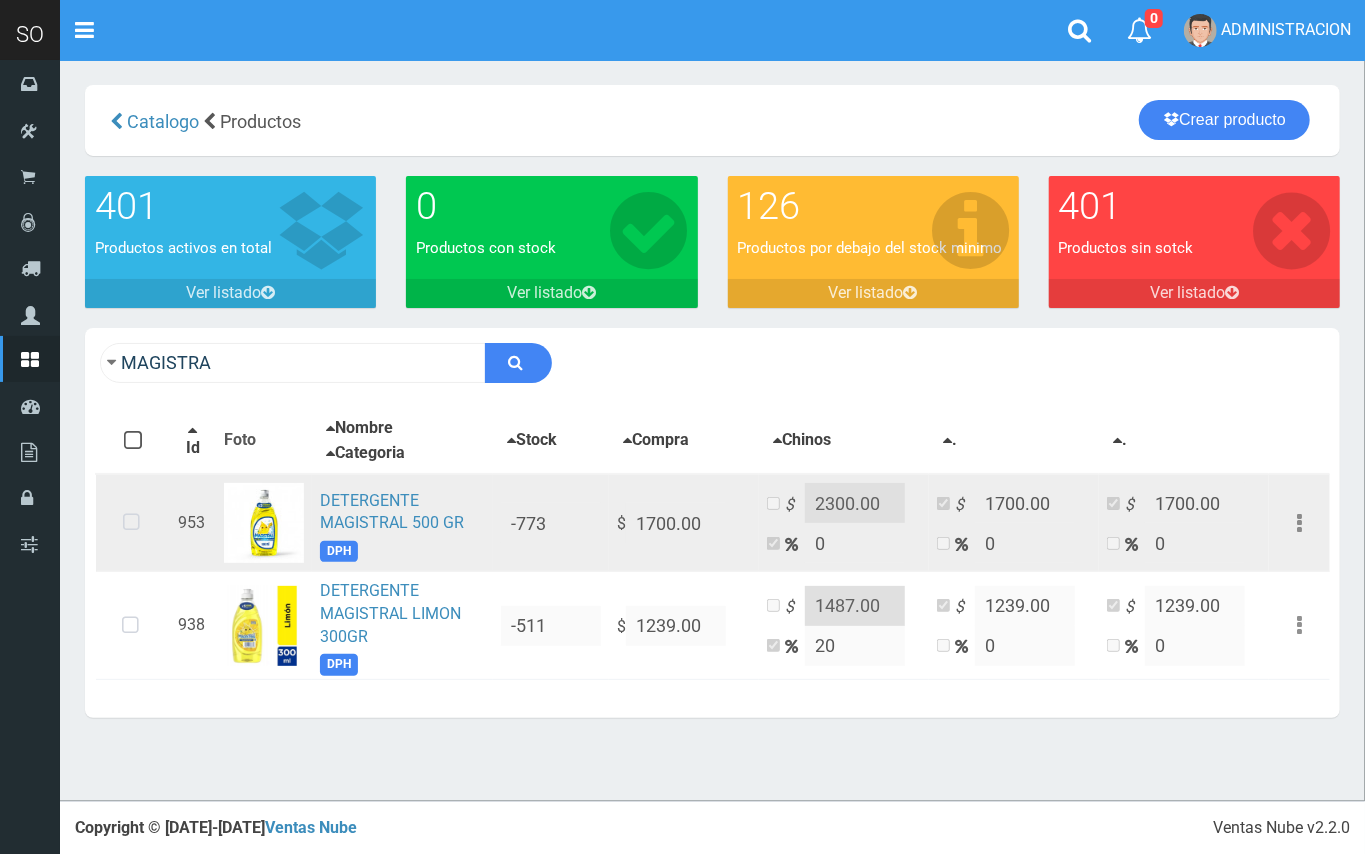 click at bounding box center [131, 523] 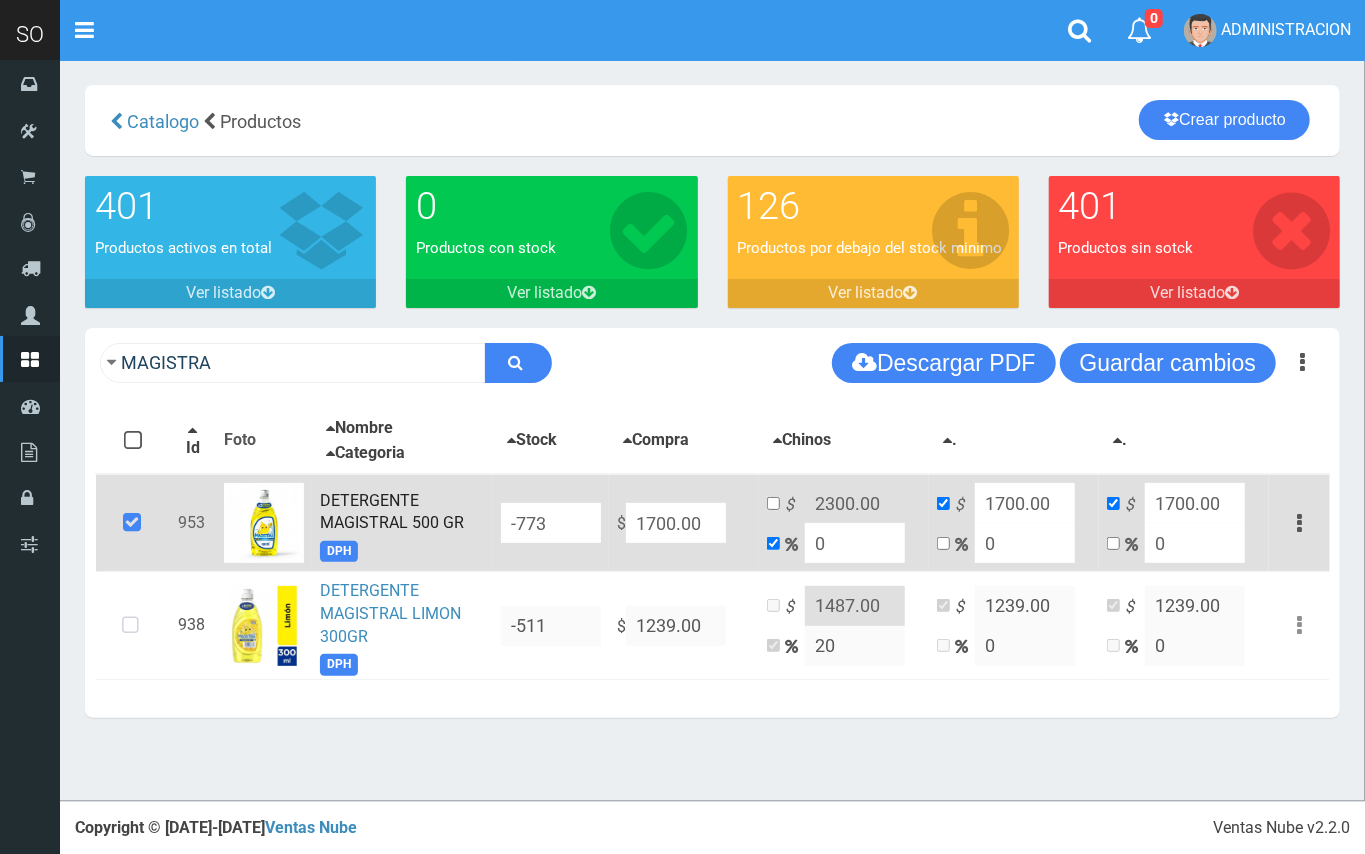 drag, startPoint x: 686, startPoint y: 520, endPoint x: 628, endPoint y: 505, distance: 59.908264 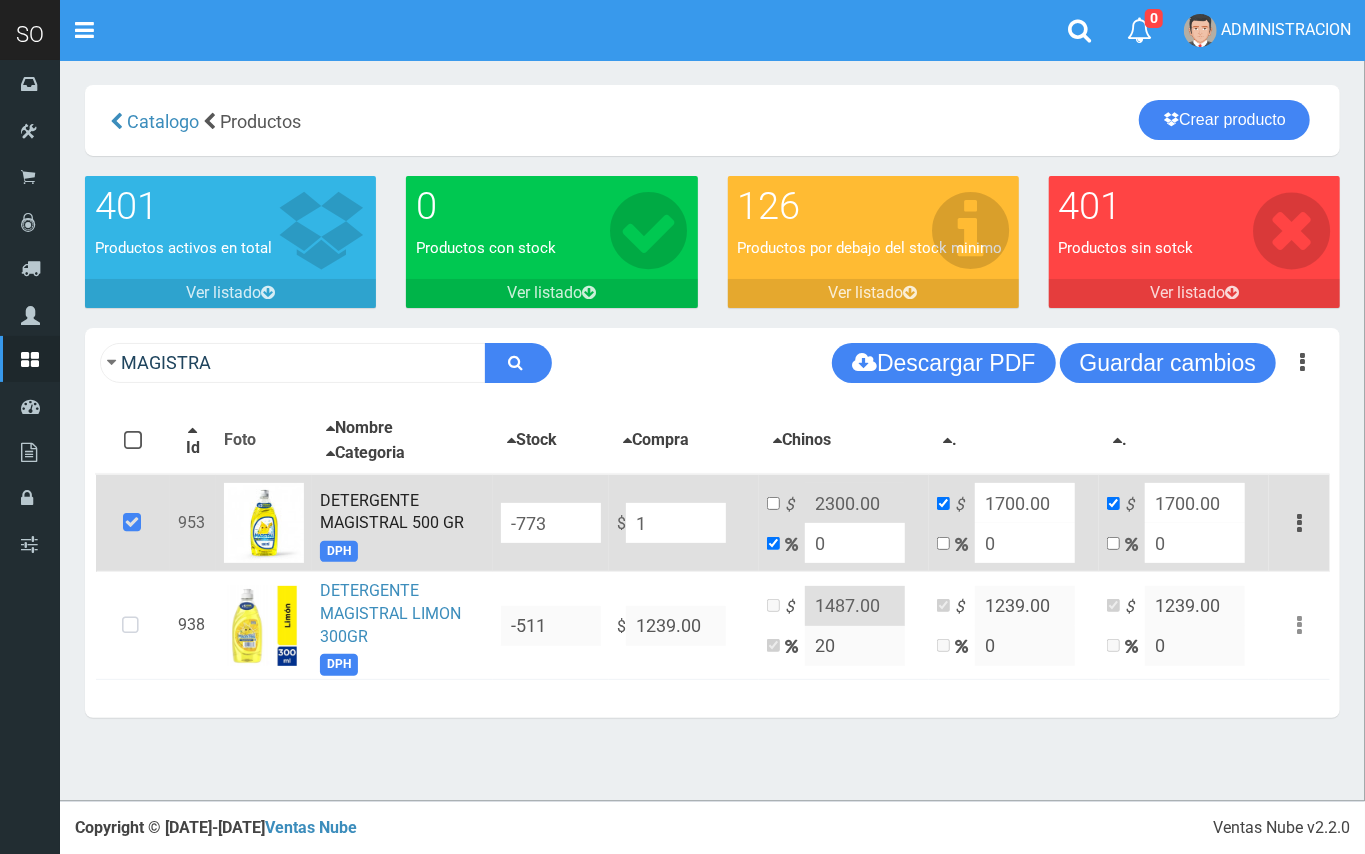 type on "1" 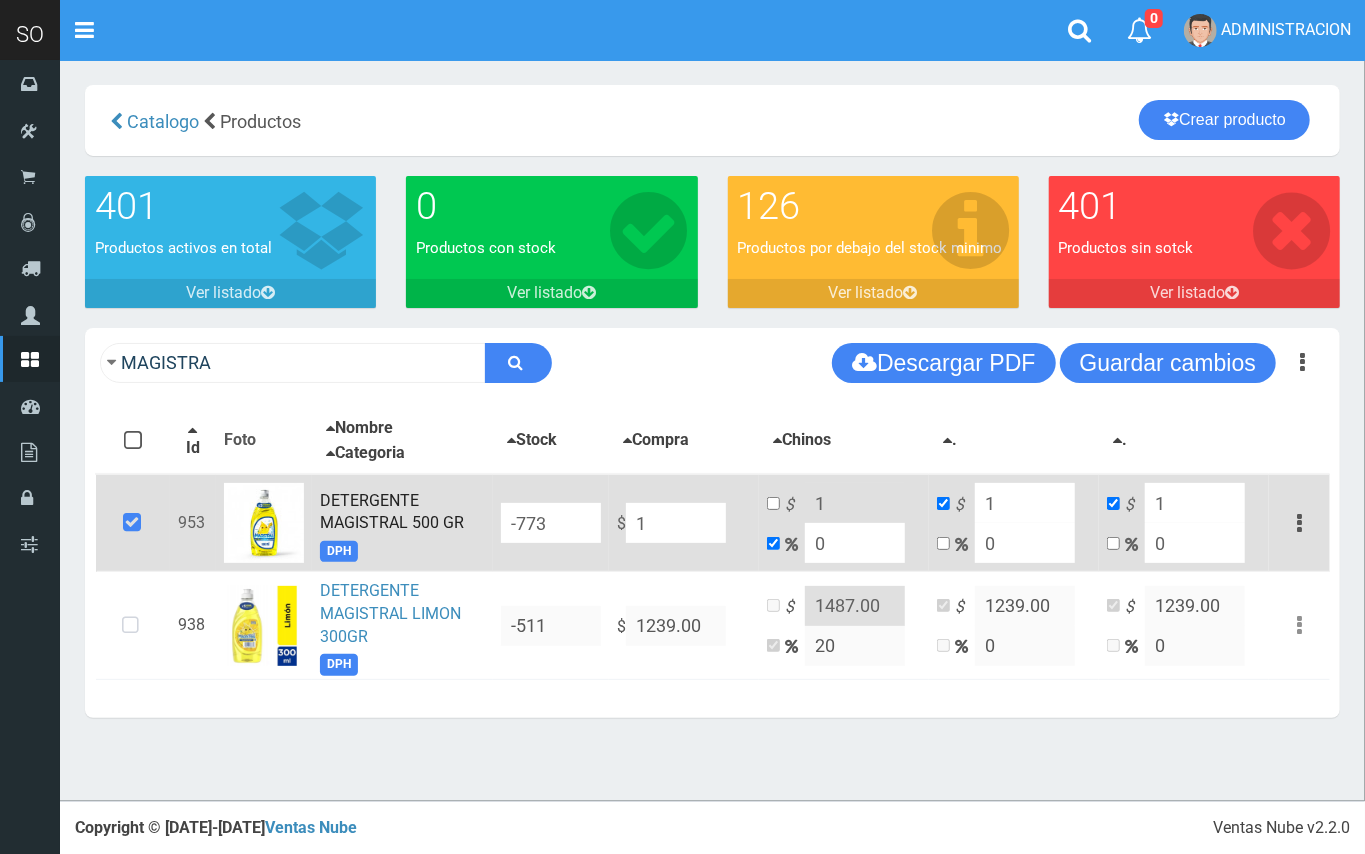 type on "12" 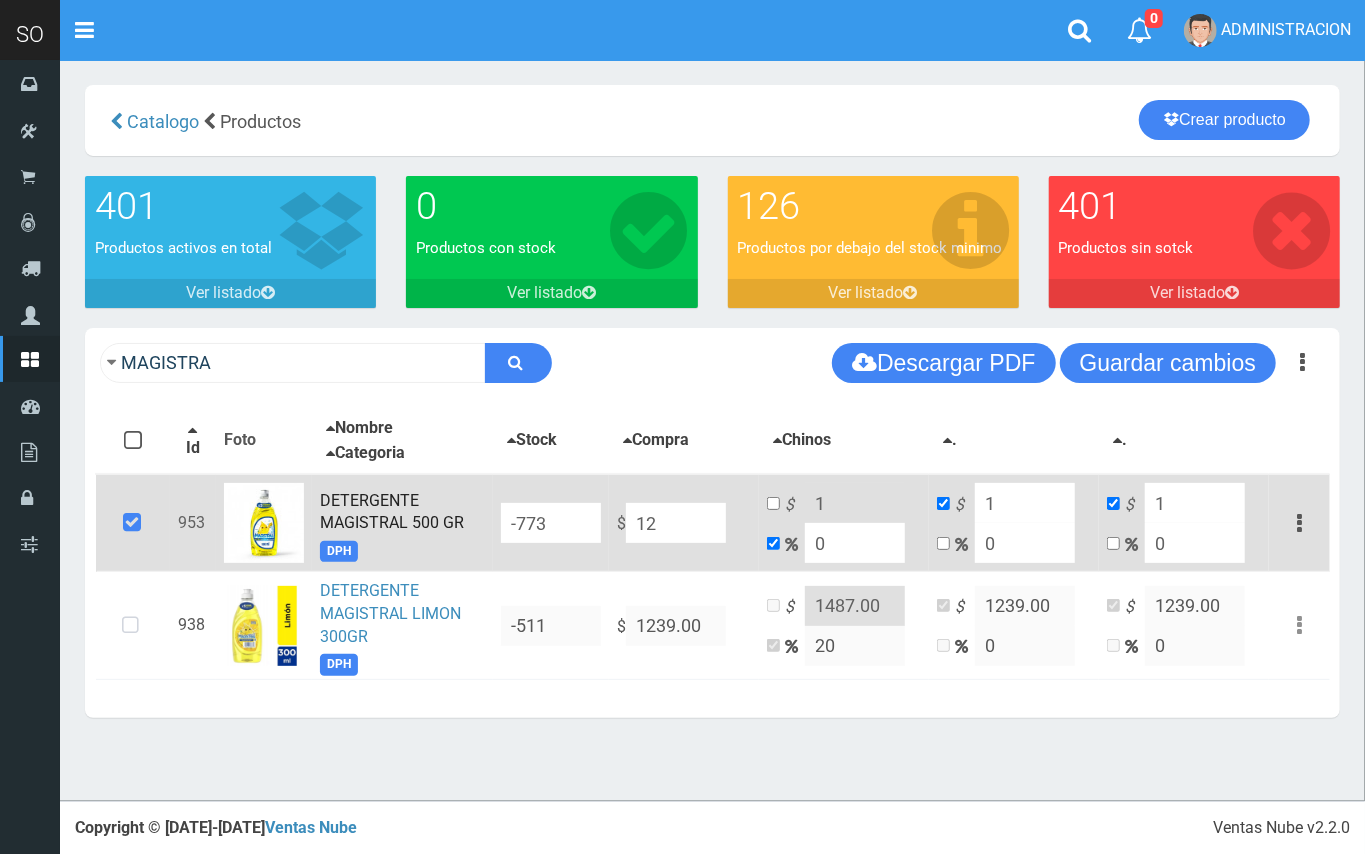 type on "12" 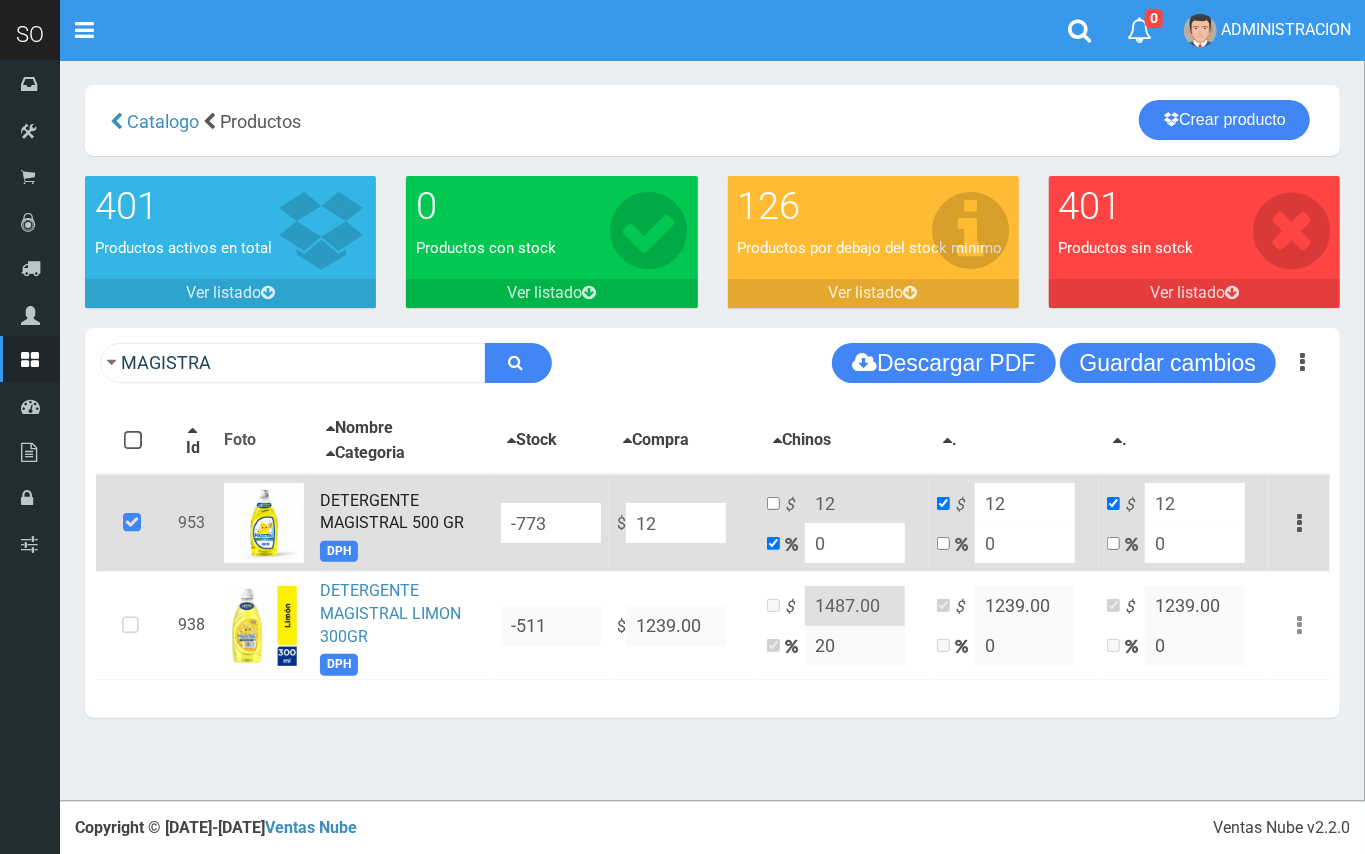 type on "123" 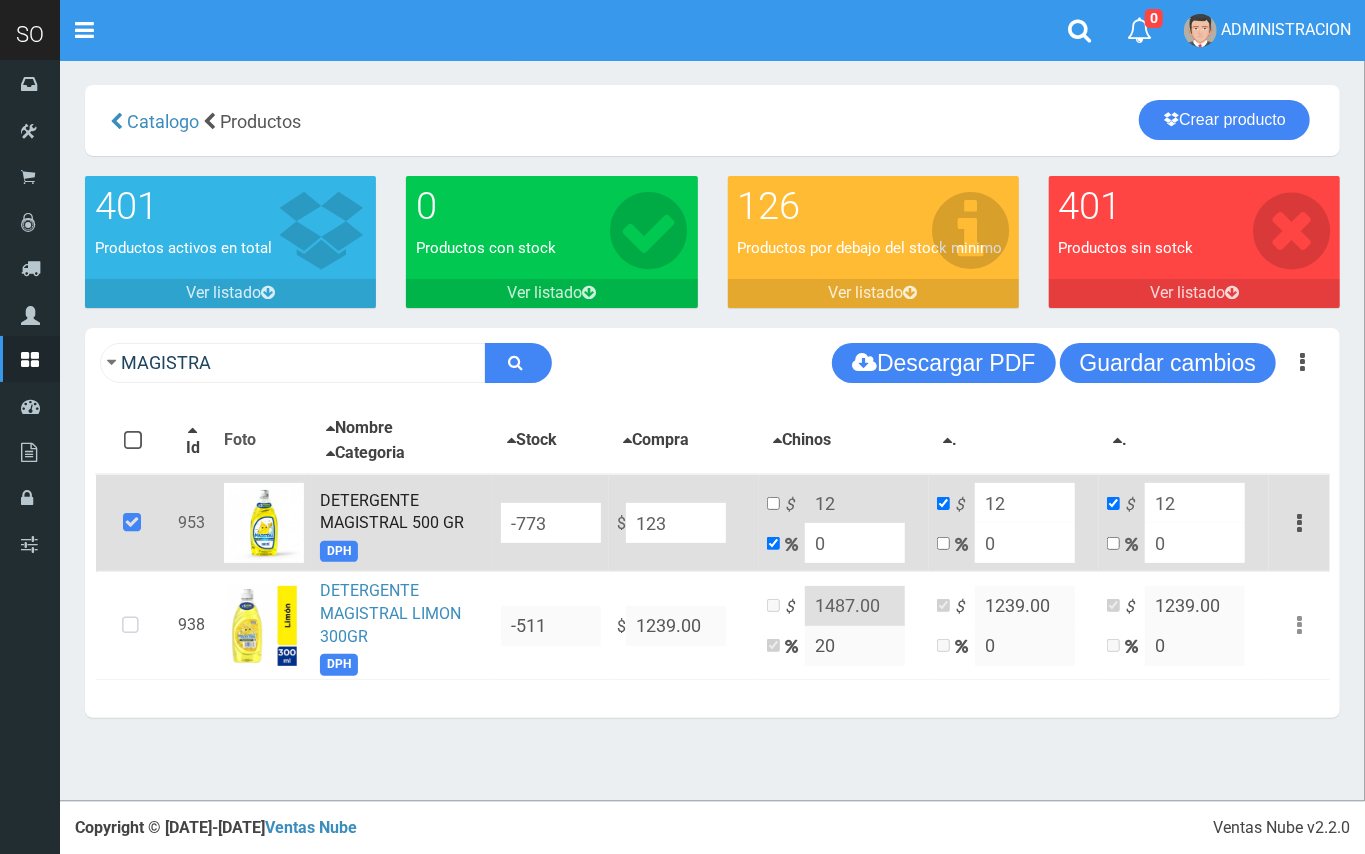 type on "123" 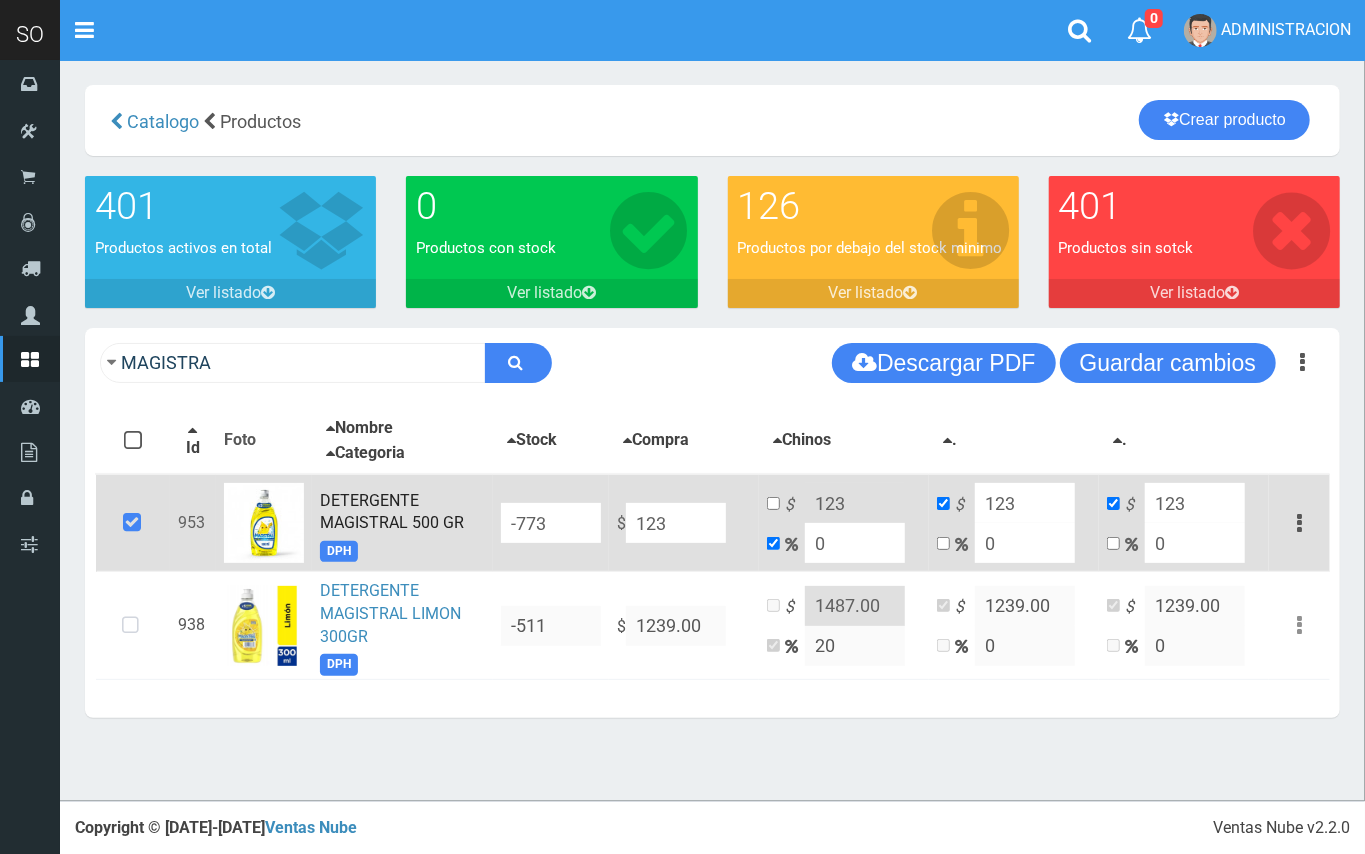 type on "1239" 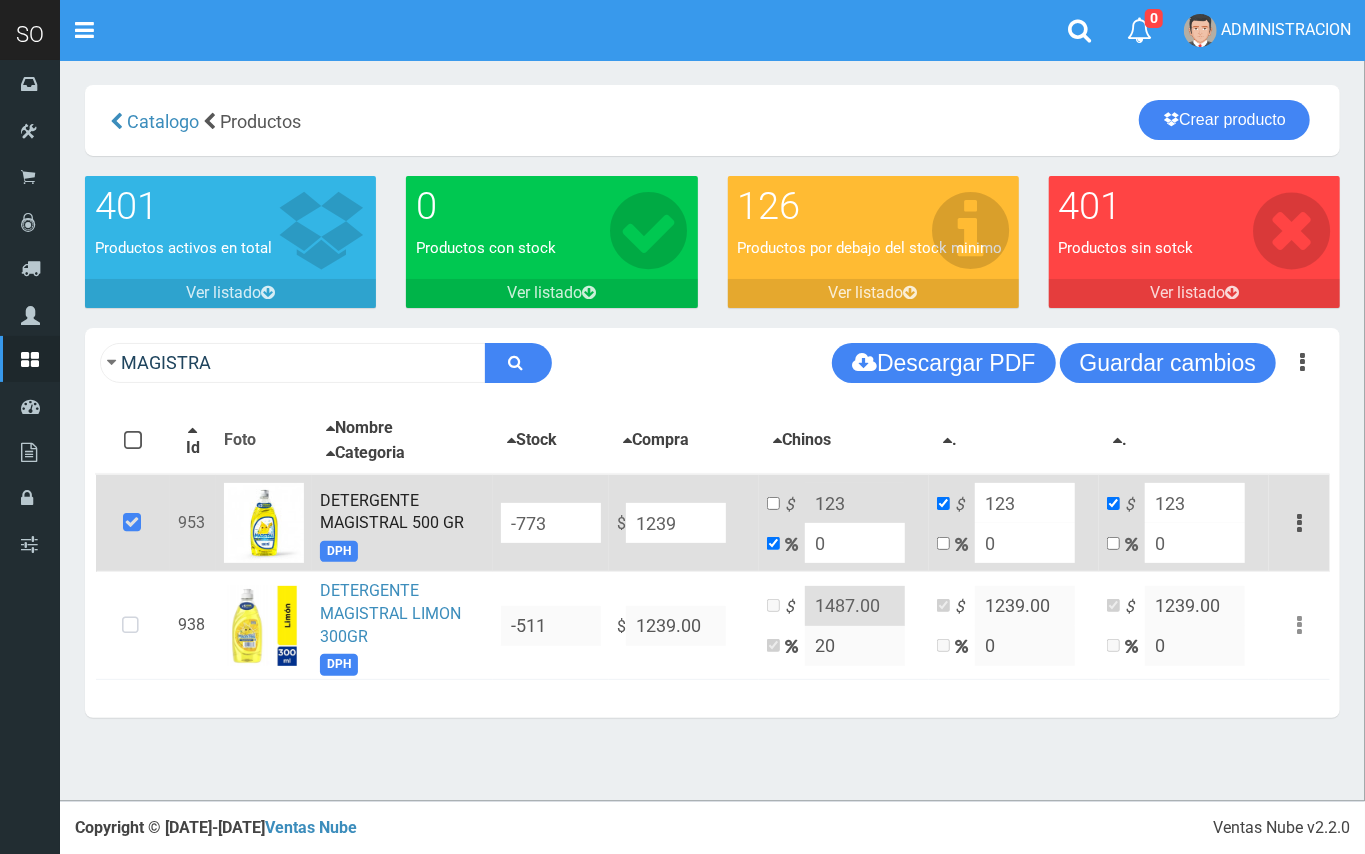 type on "1239" 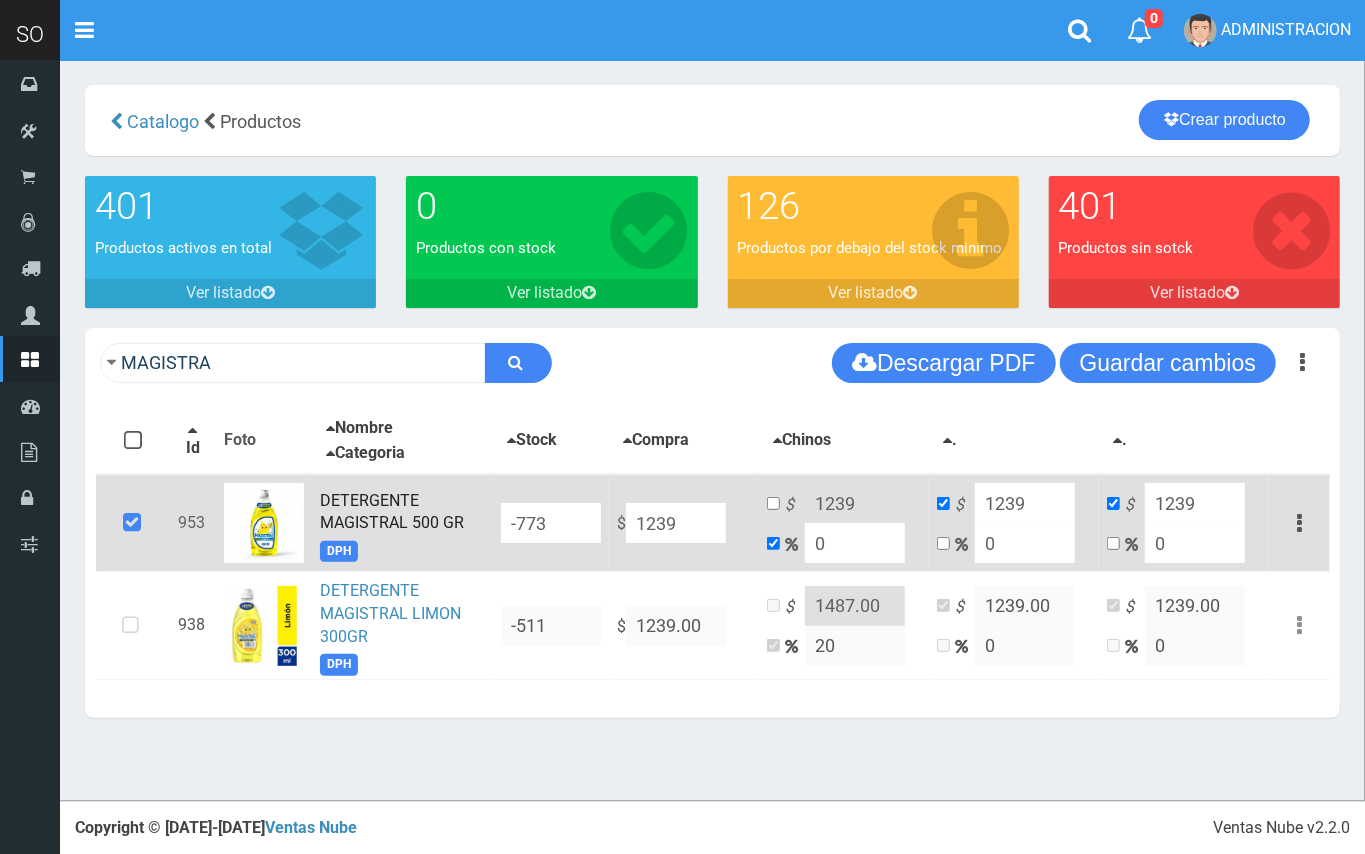 type on "1239" 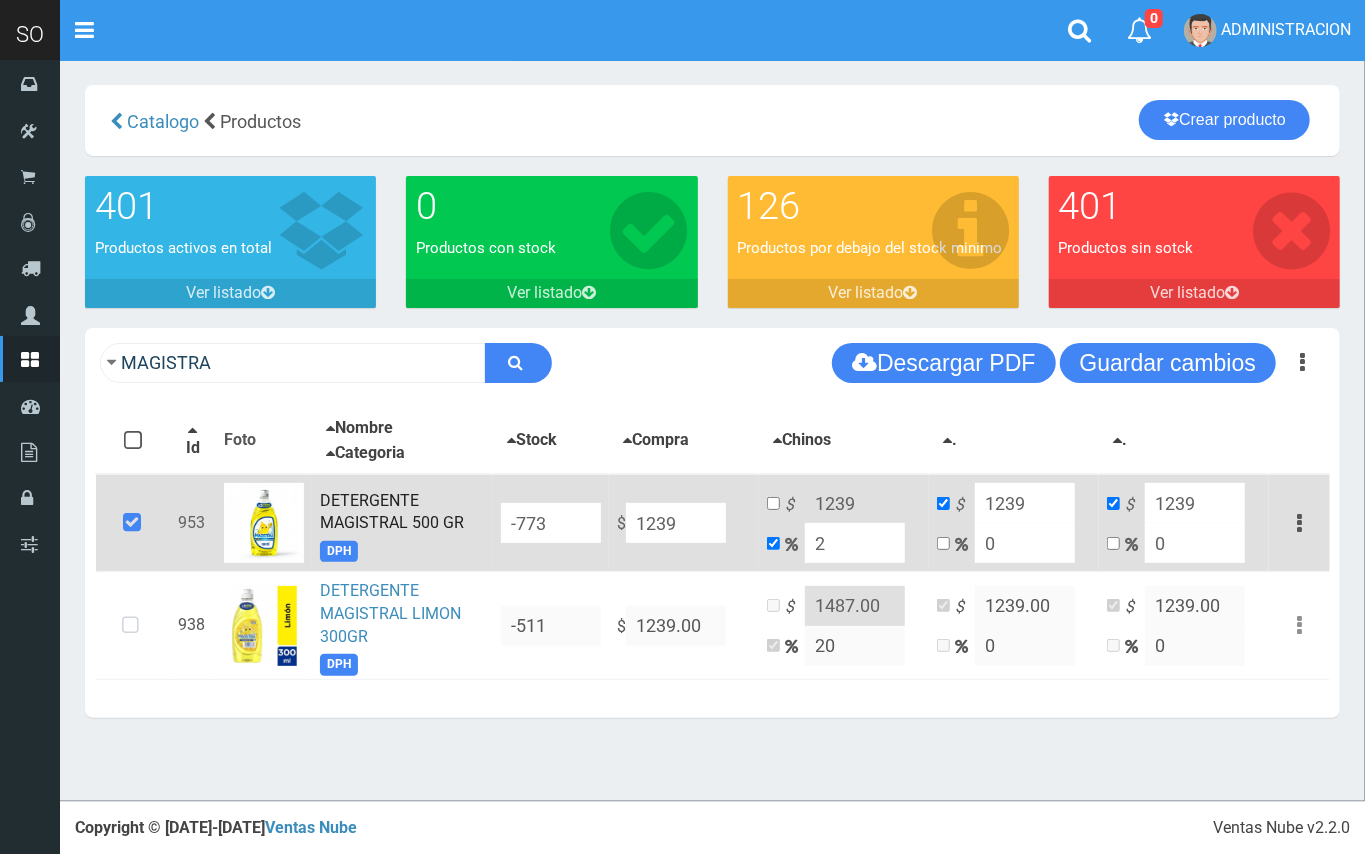 type on "1263.78" 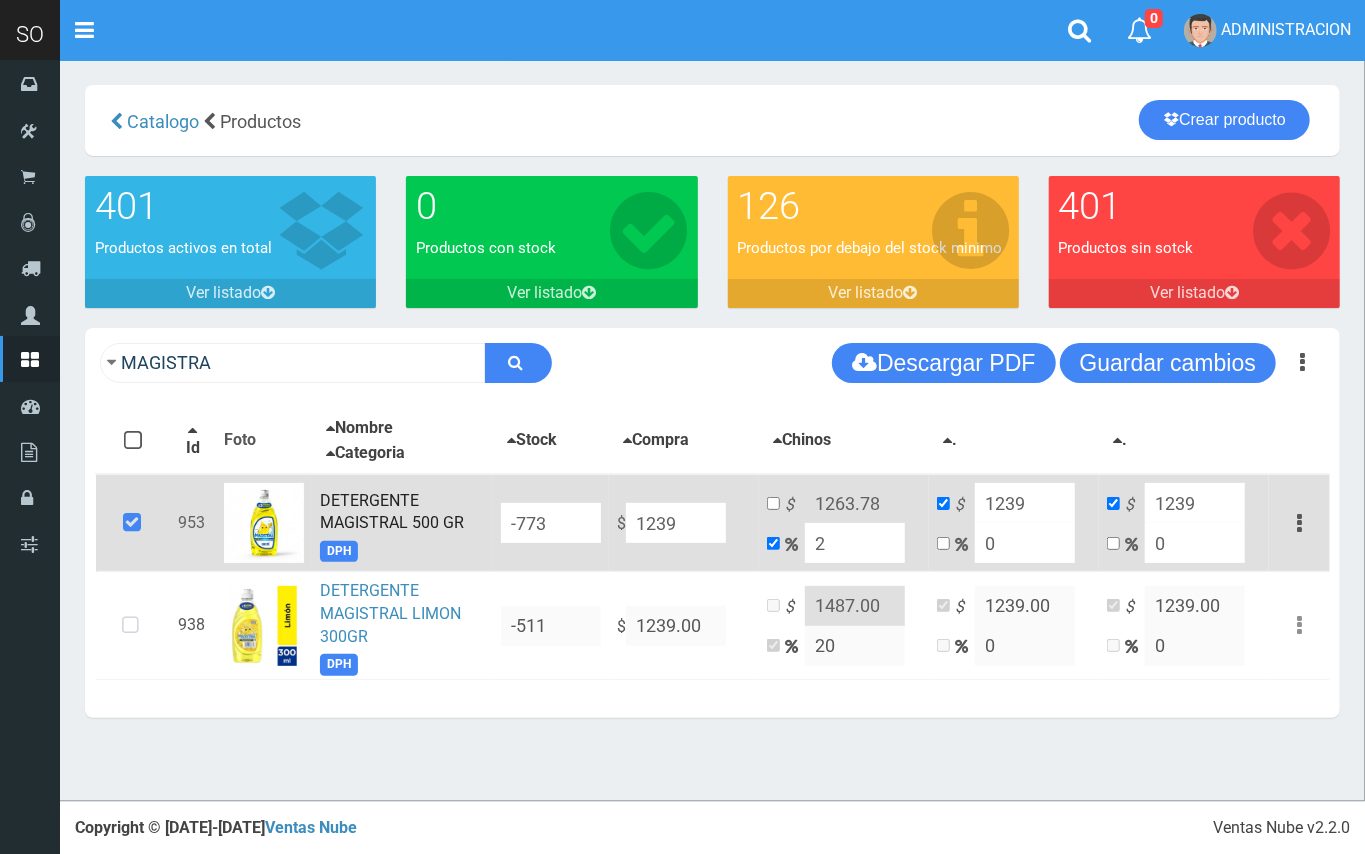 type on "20" 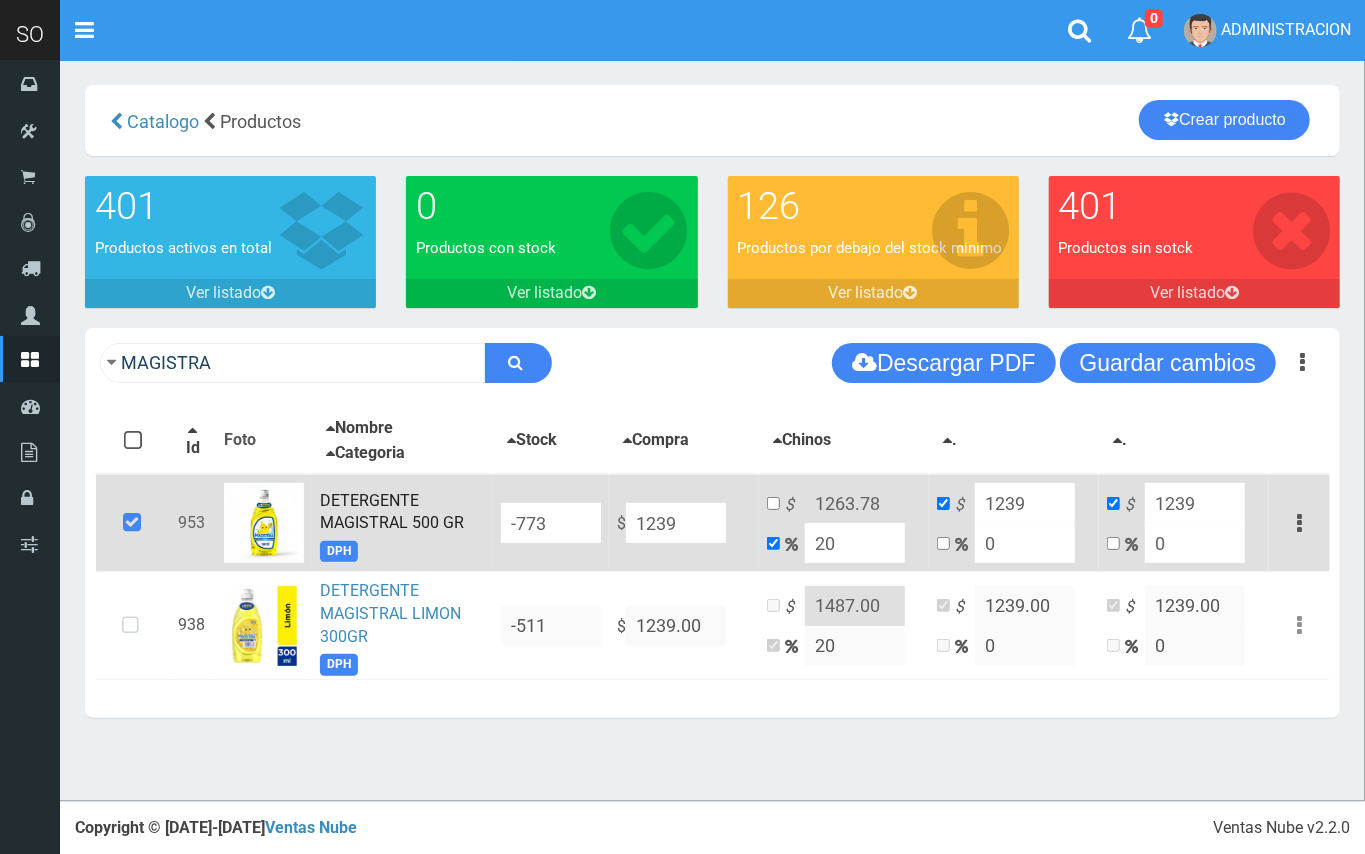 type on "1486.8" 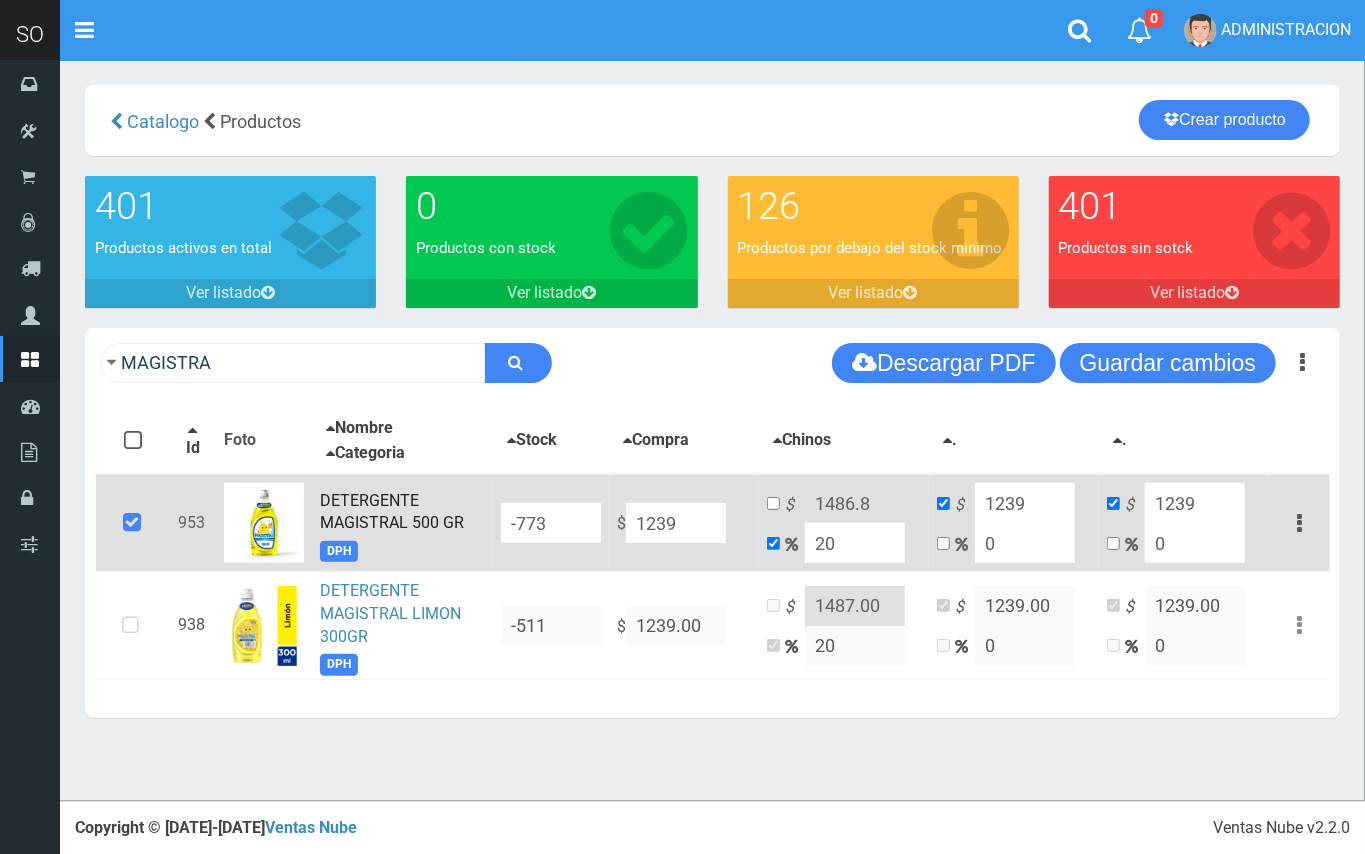 type on "20" 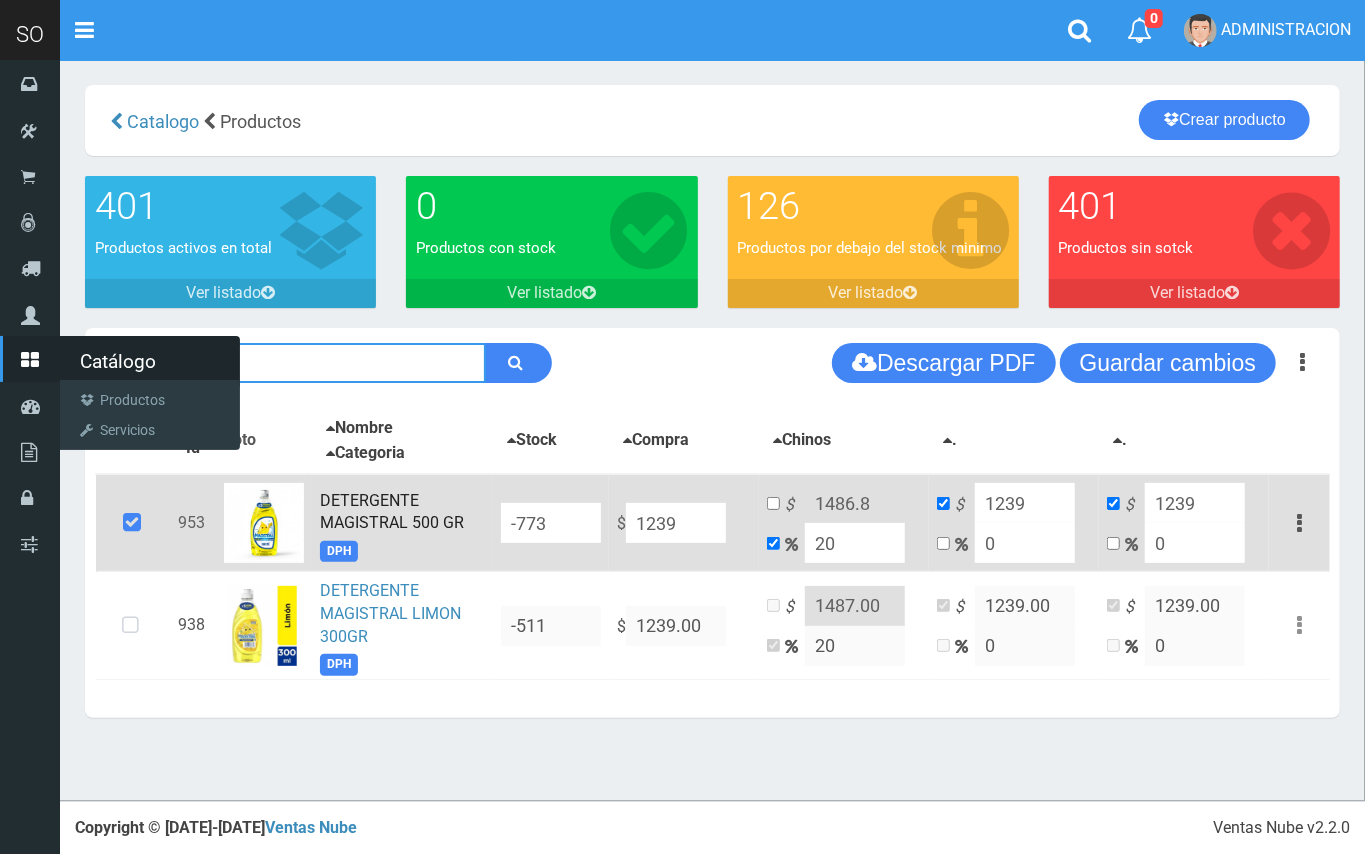 drag, startPoint x: 82, startPoint y: 360, endPoint x: 48, endPoint y: 362, distance: 34.058773 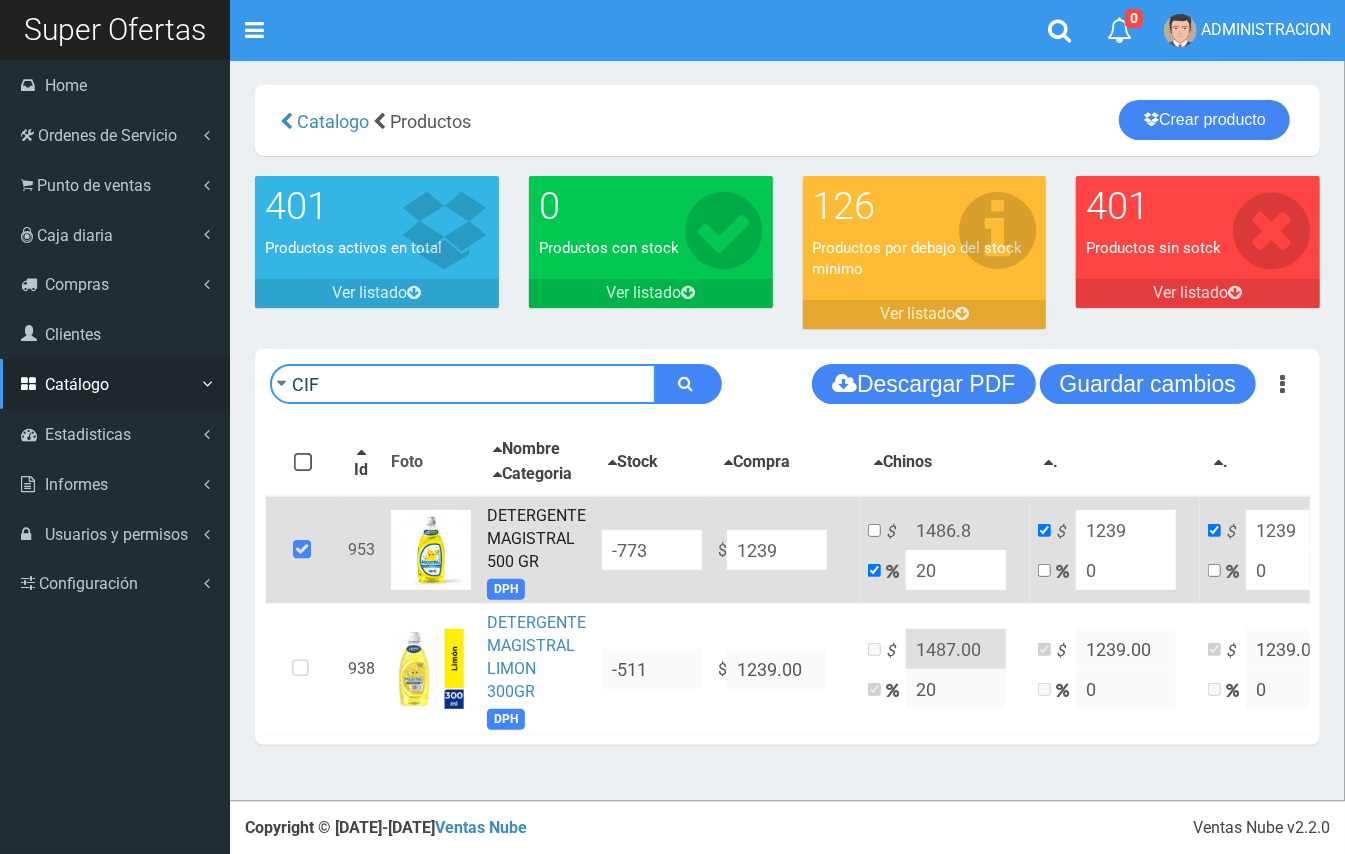 type on "CIF" 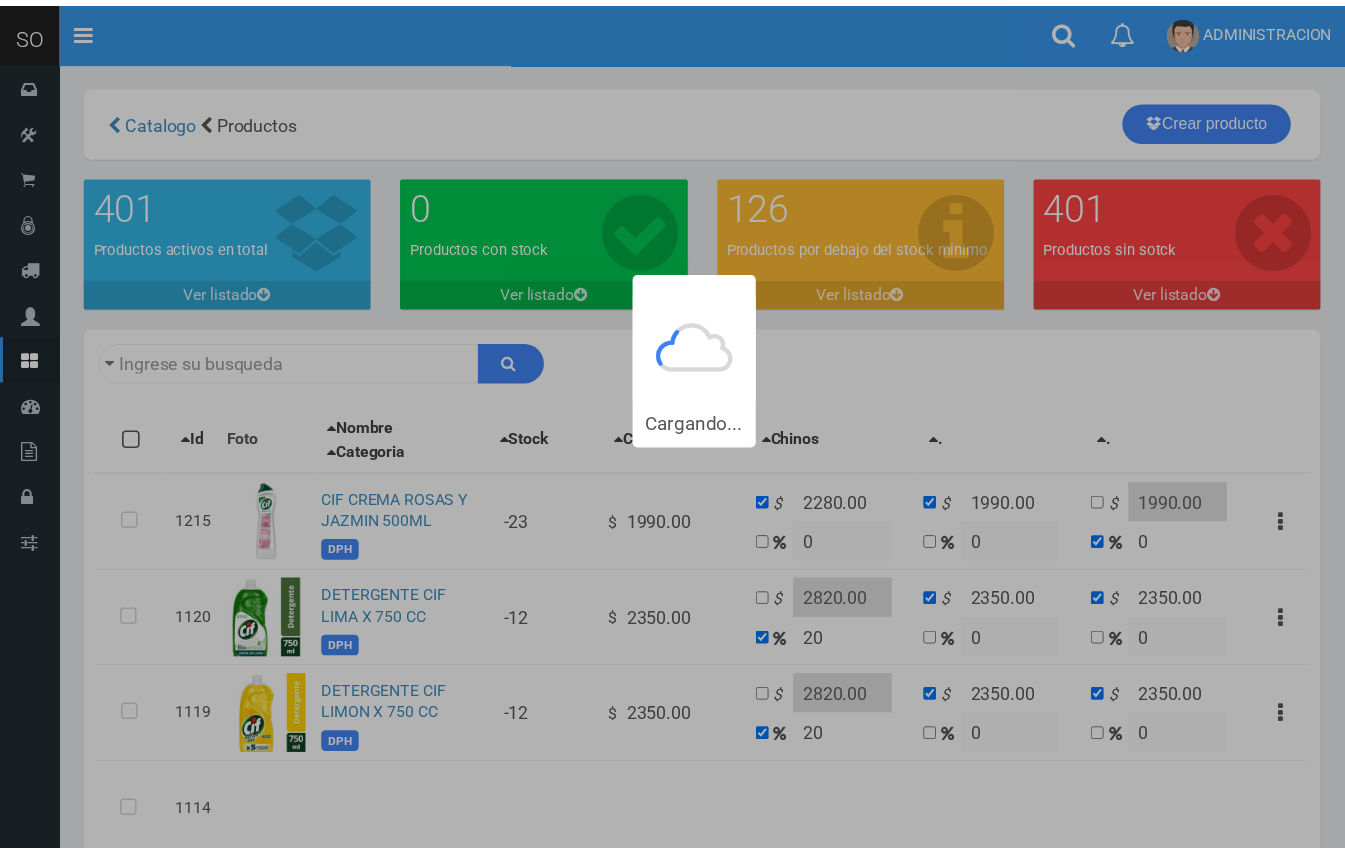 scroll, scrollTop: 0, scrollLeft: 0, axis: both 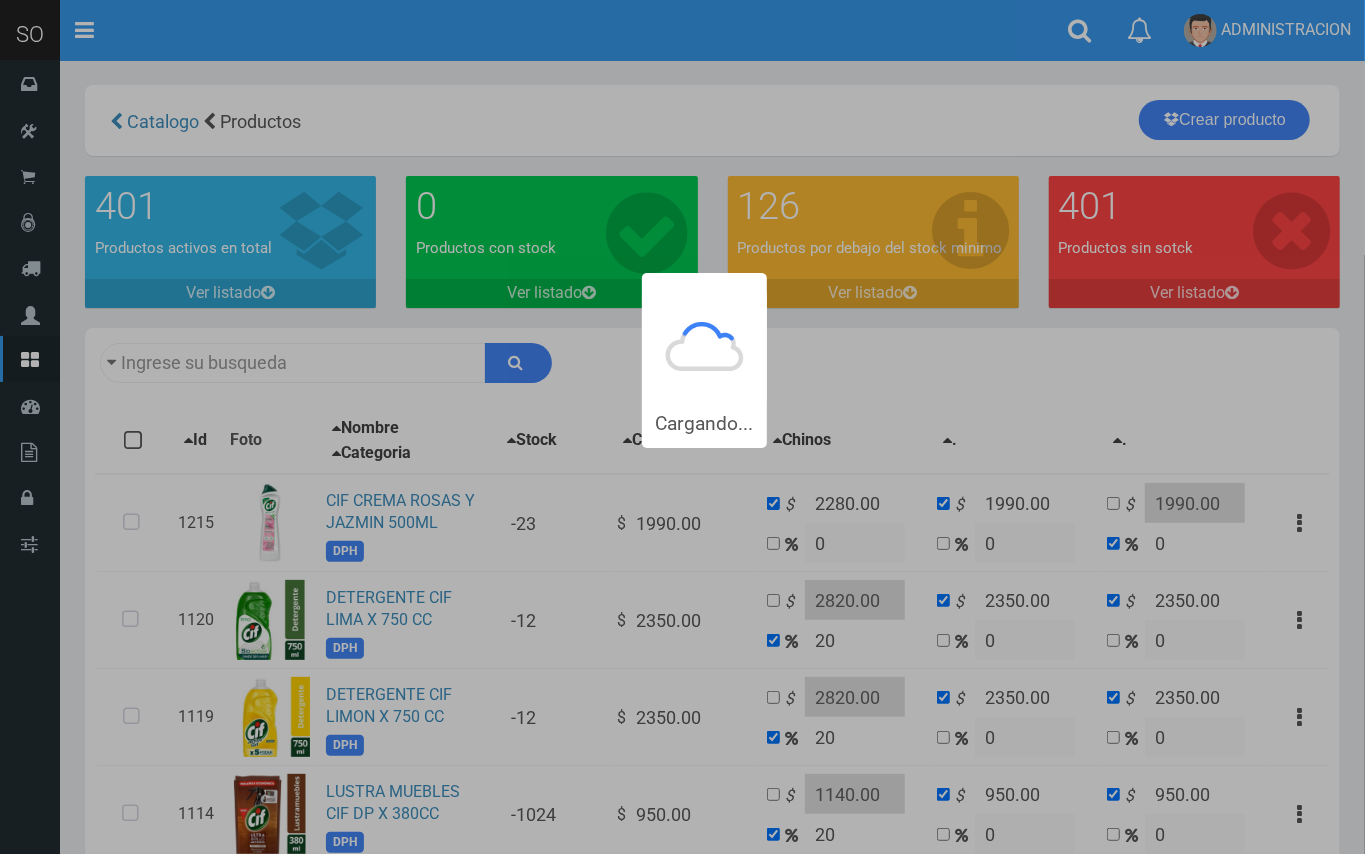 type on "CIF" 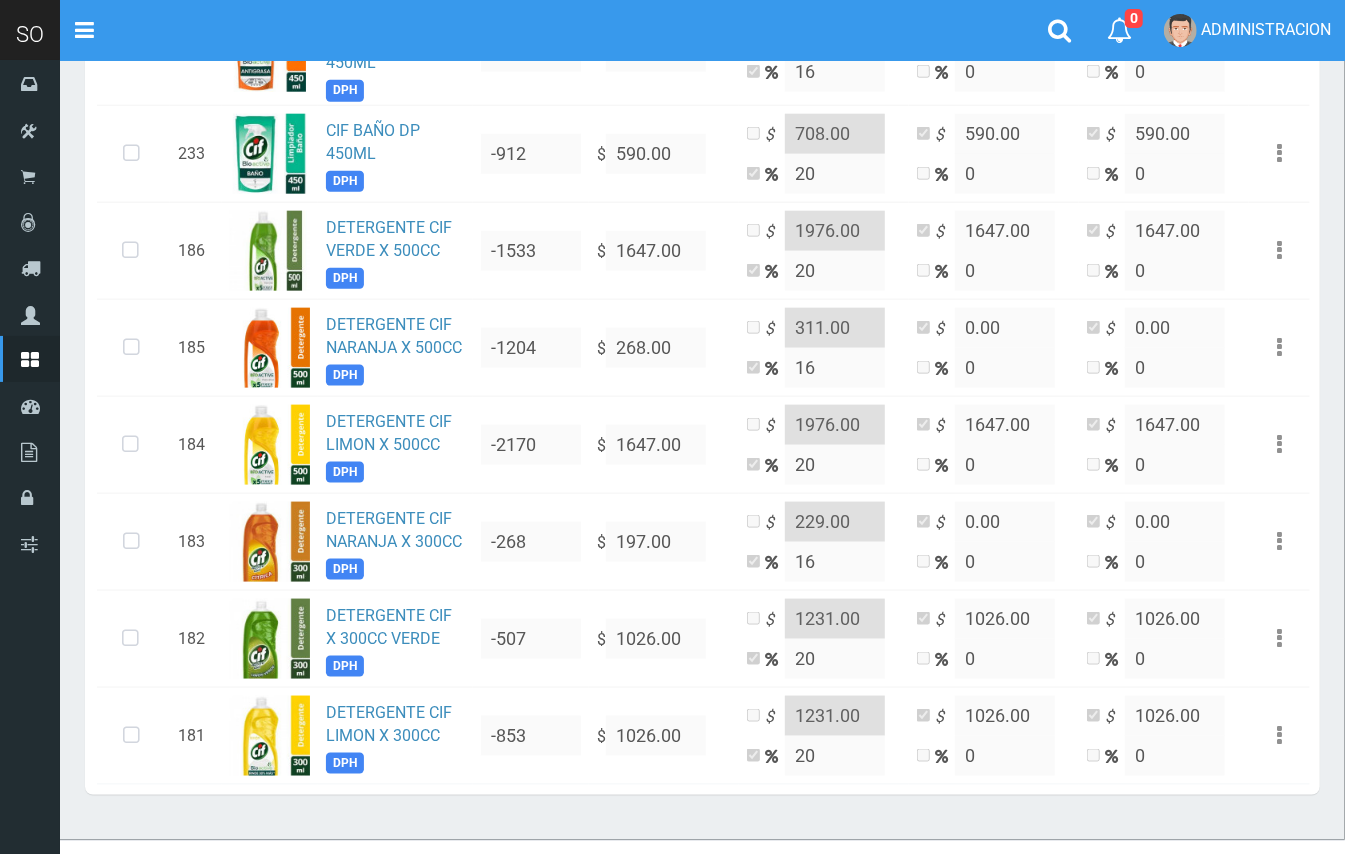 scroll, scrollTop: 1162, scrollLeft: 0, axis: vertical 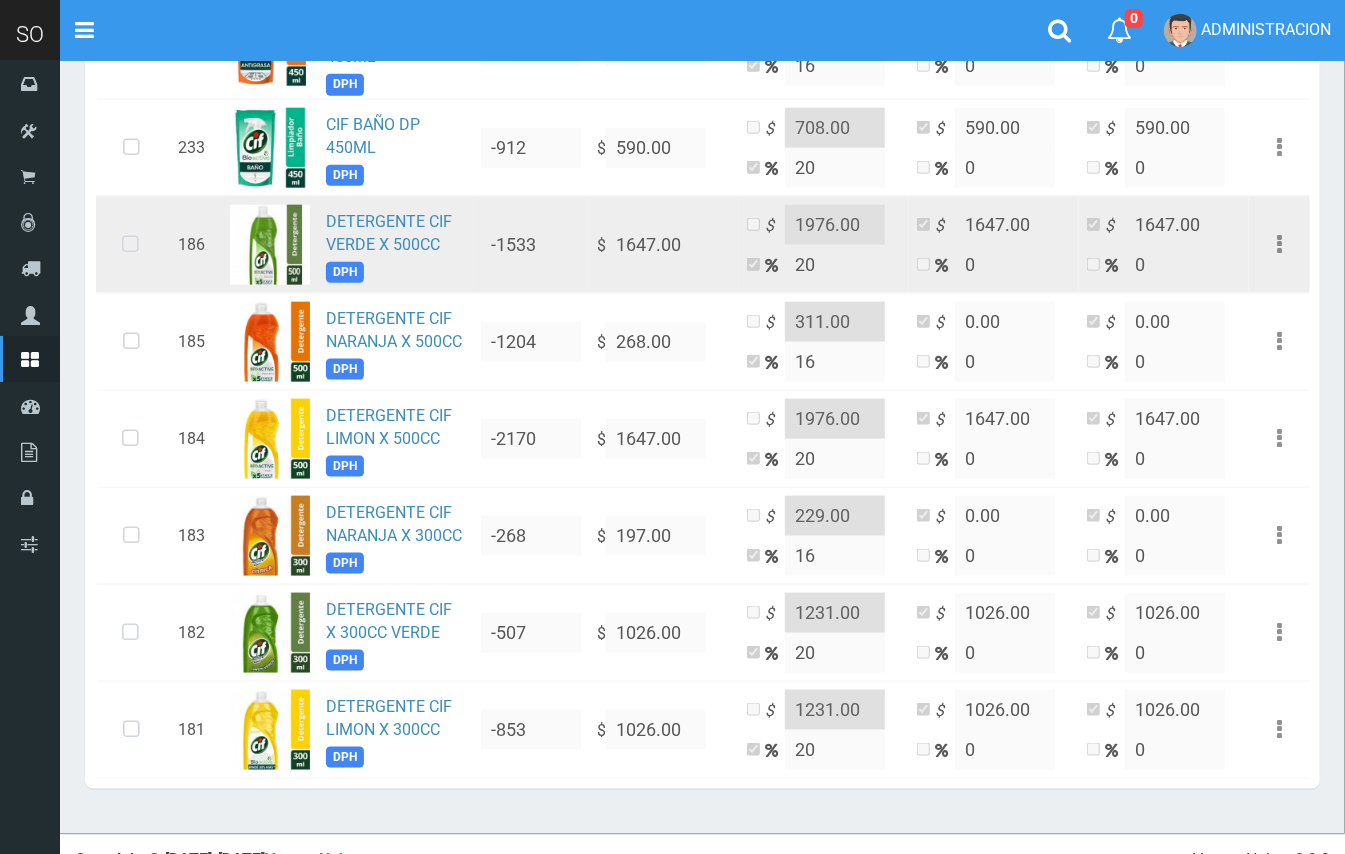 click at bounding box center (130, 245) 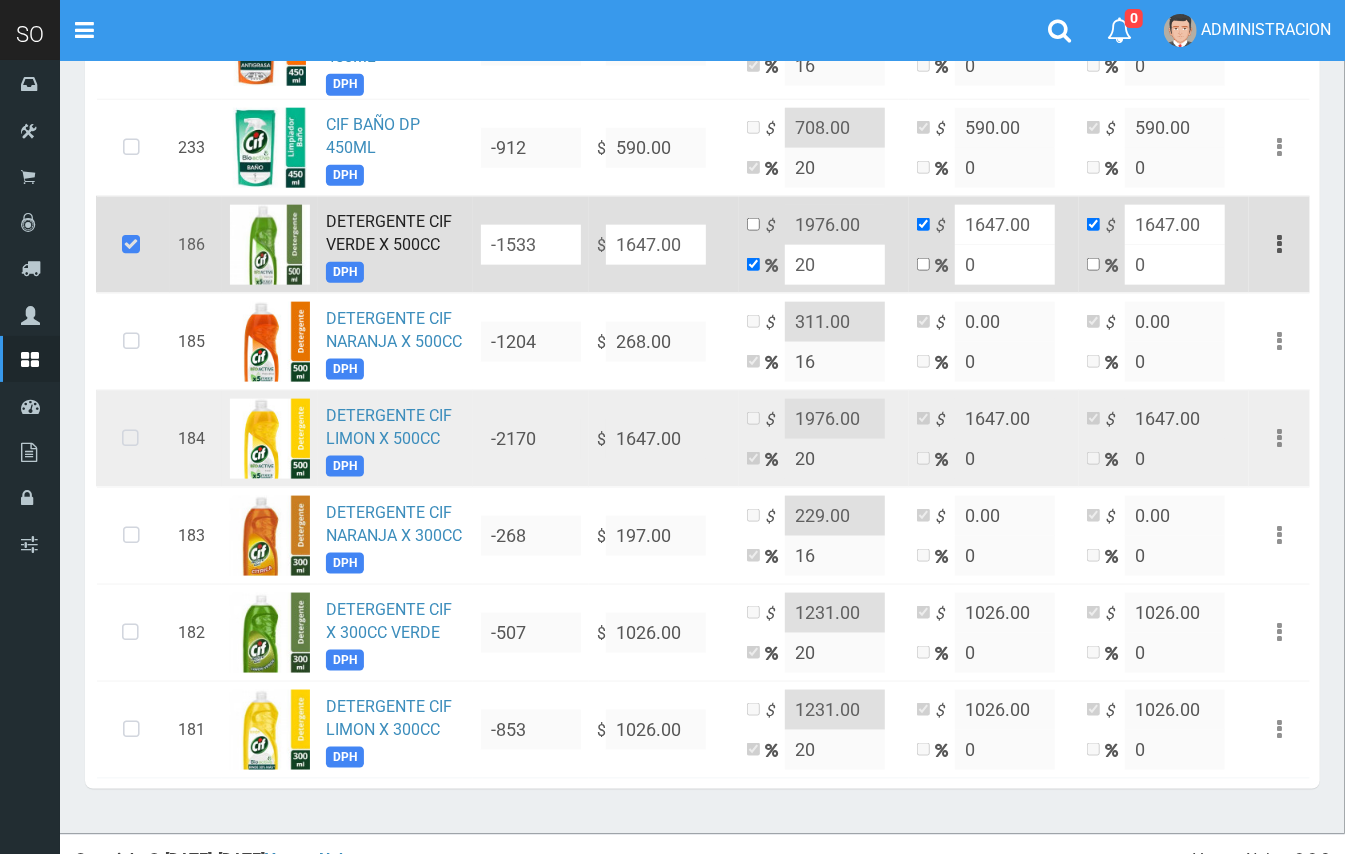 click at bounding box center (130, 439) 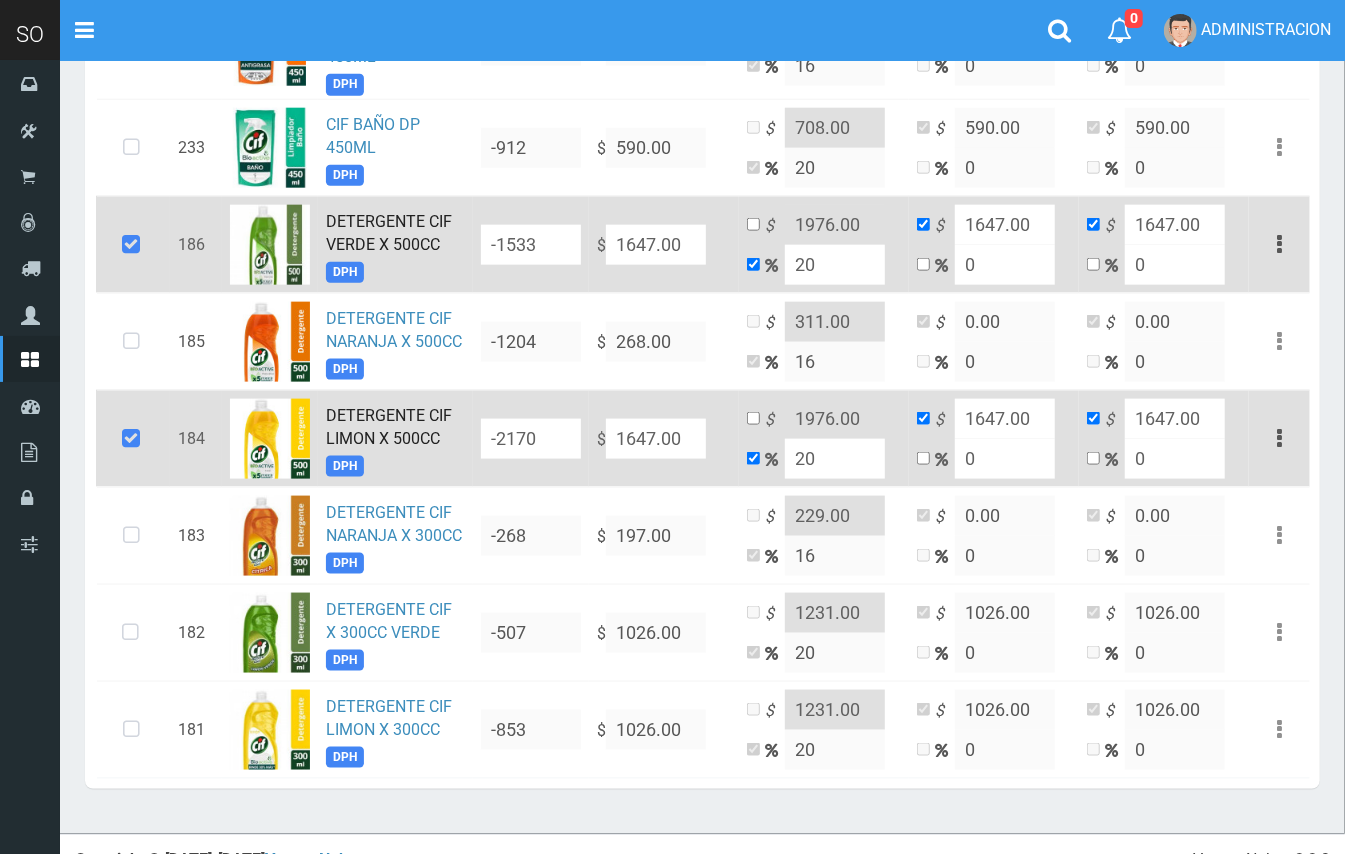 drag, startPoint x: 696, startPoint y: 246, endPoint x: 585, endPoint y: 241, distance: 111.11256 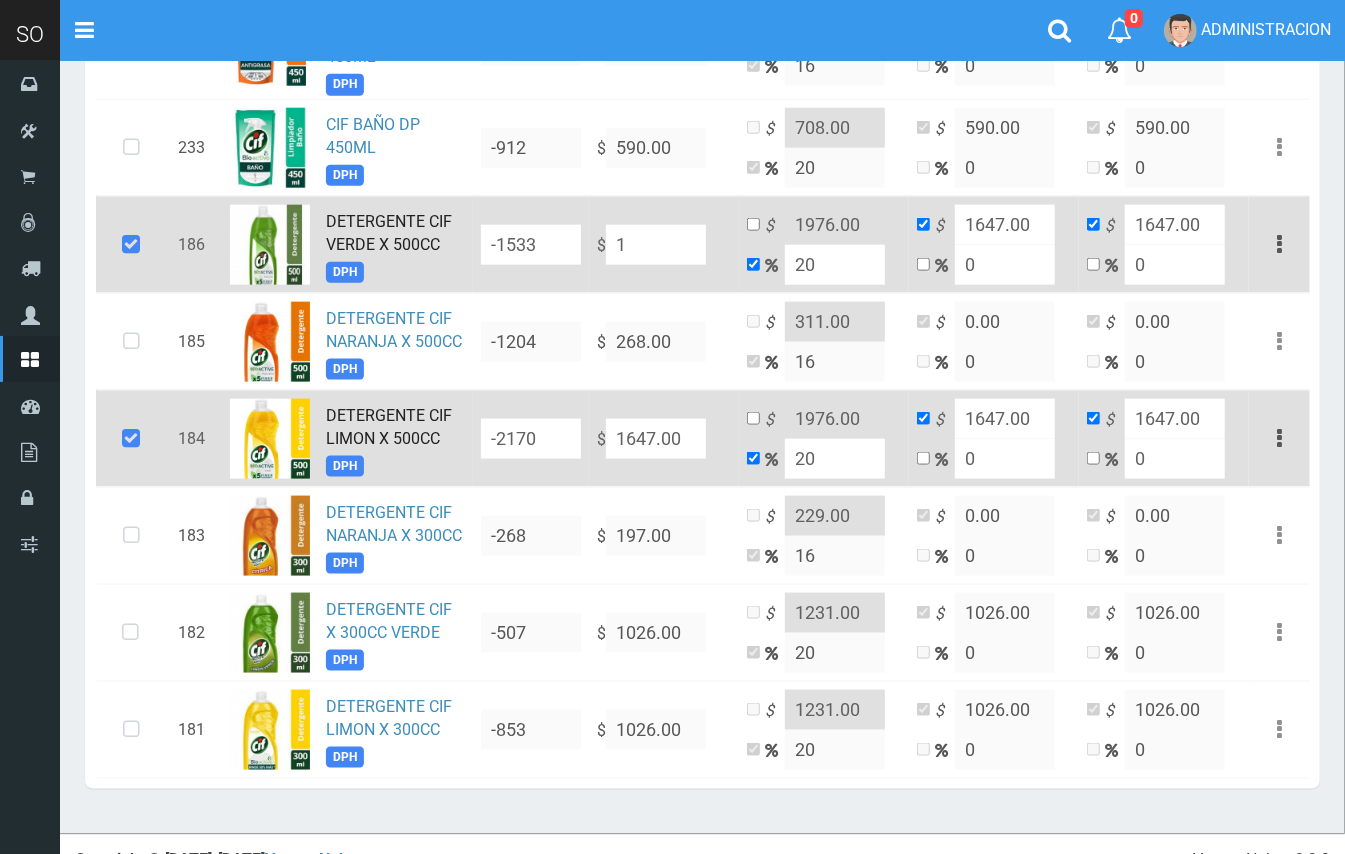 type on "16" 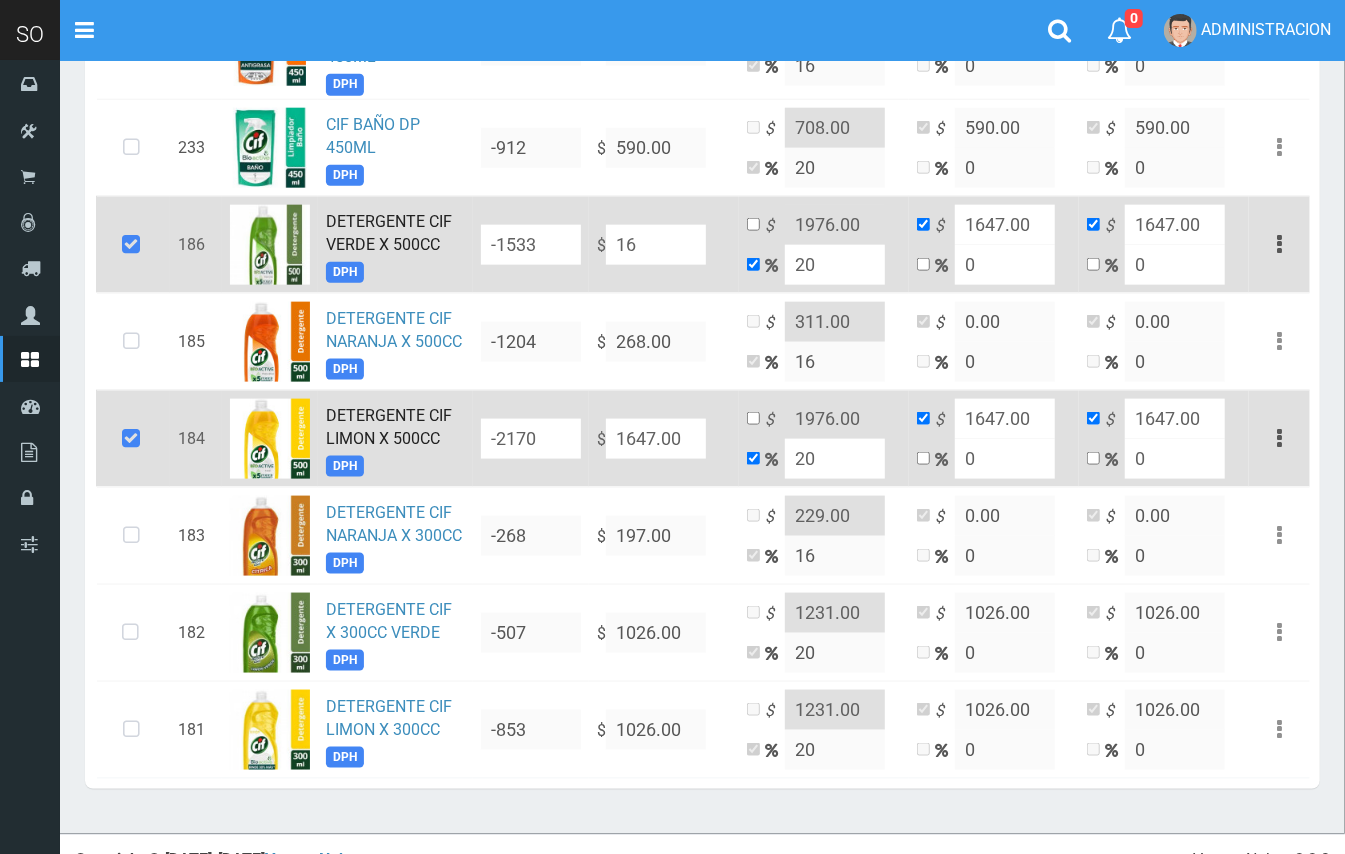 type on "19.2" 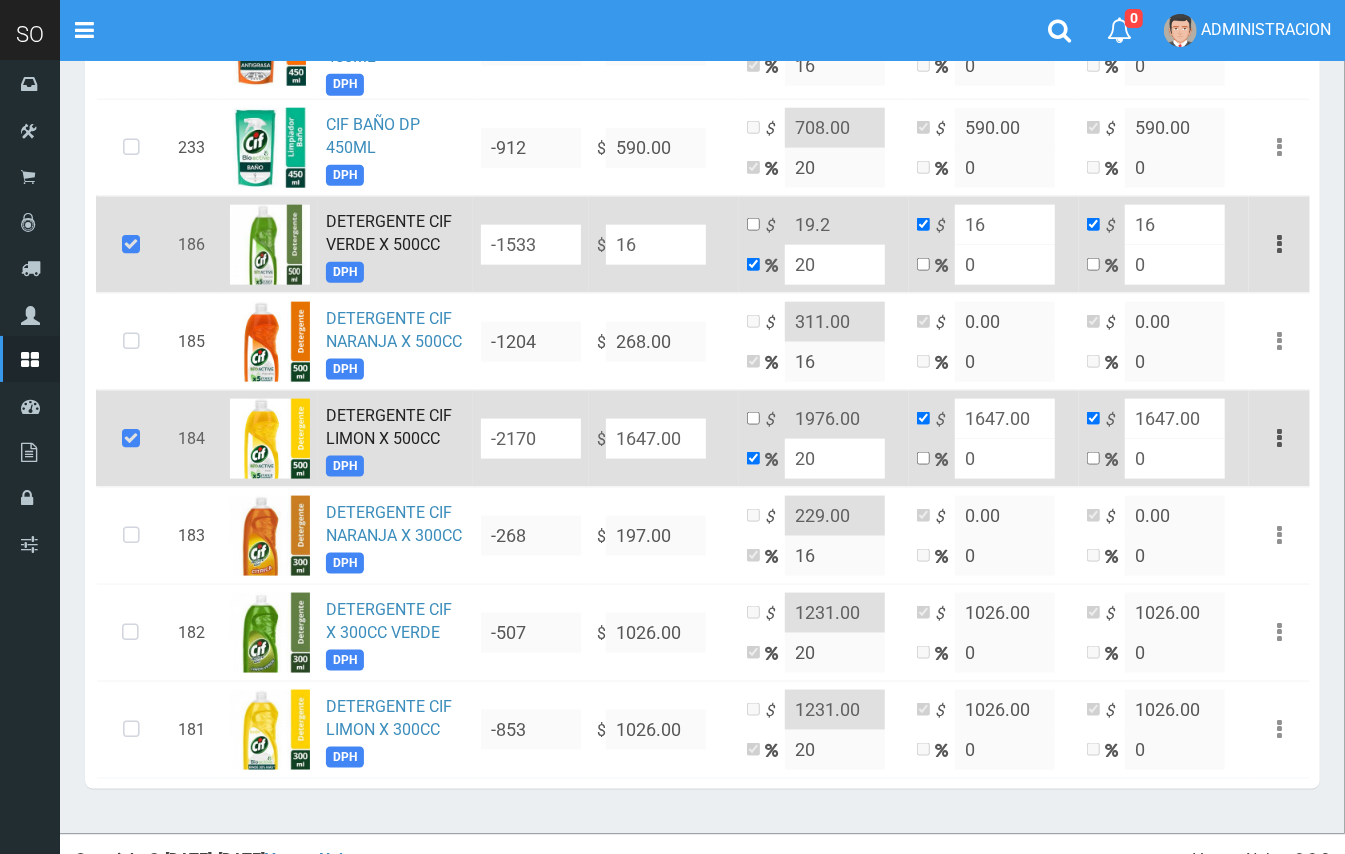 type on "160" 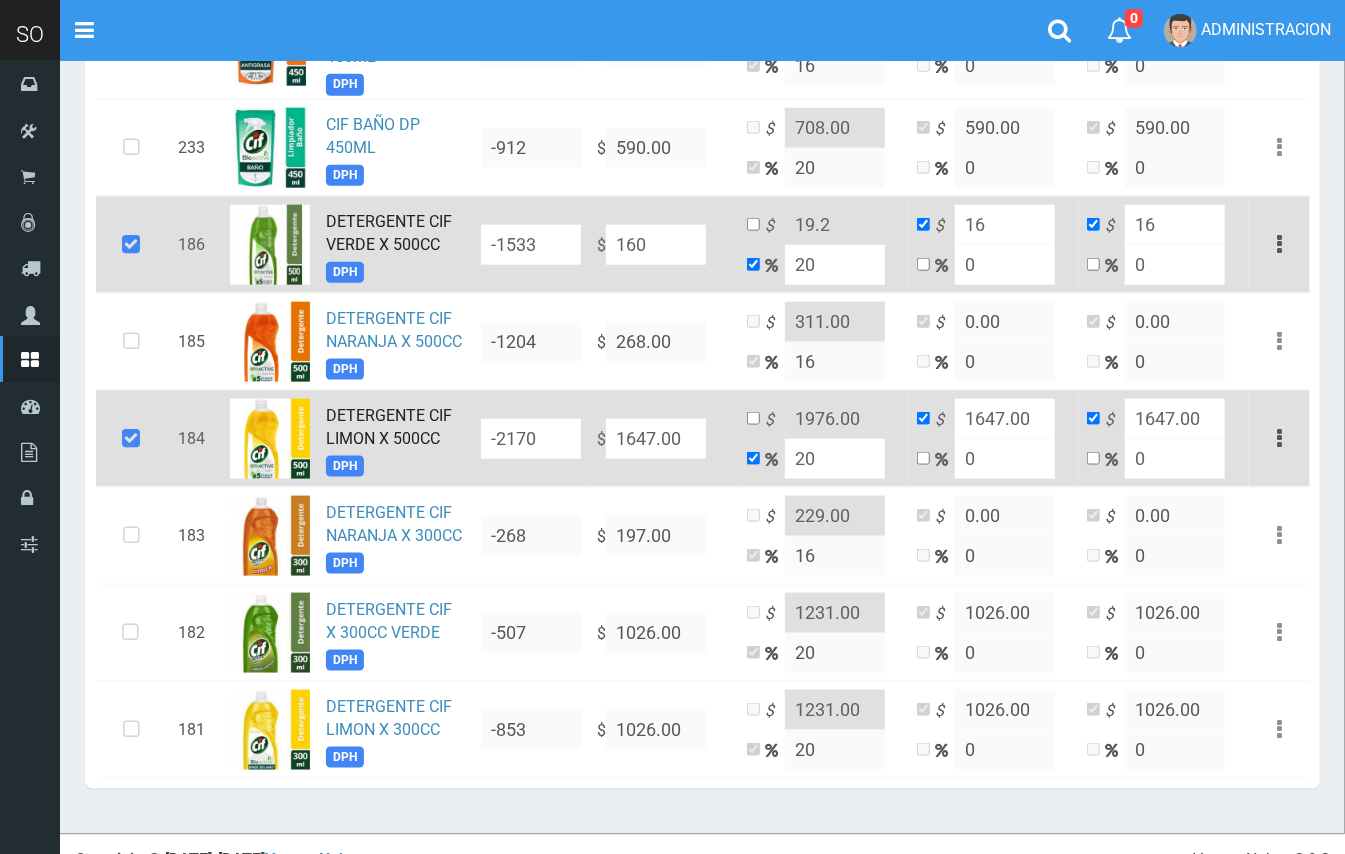 type on "192" 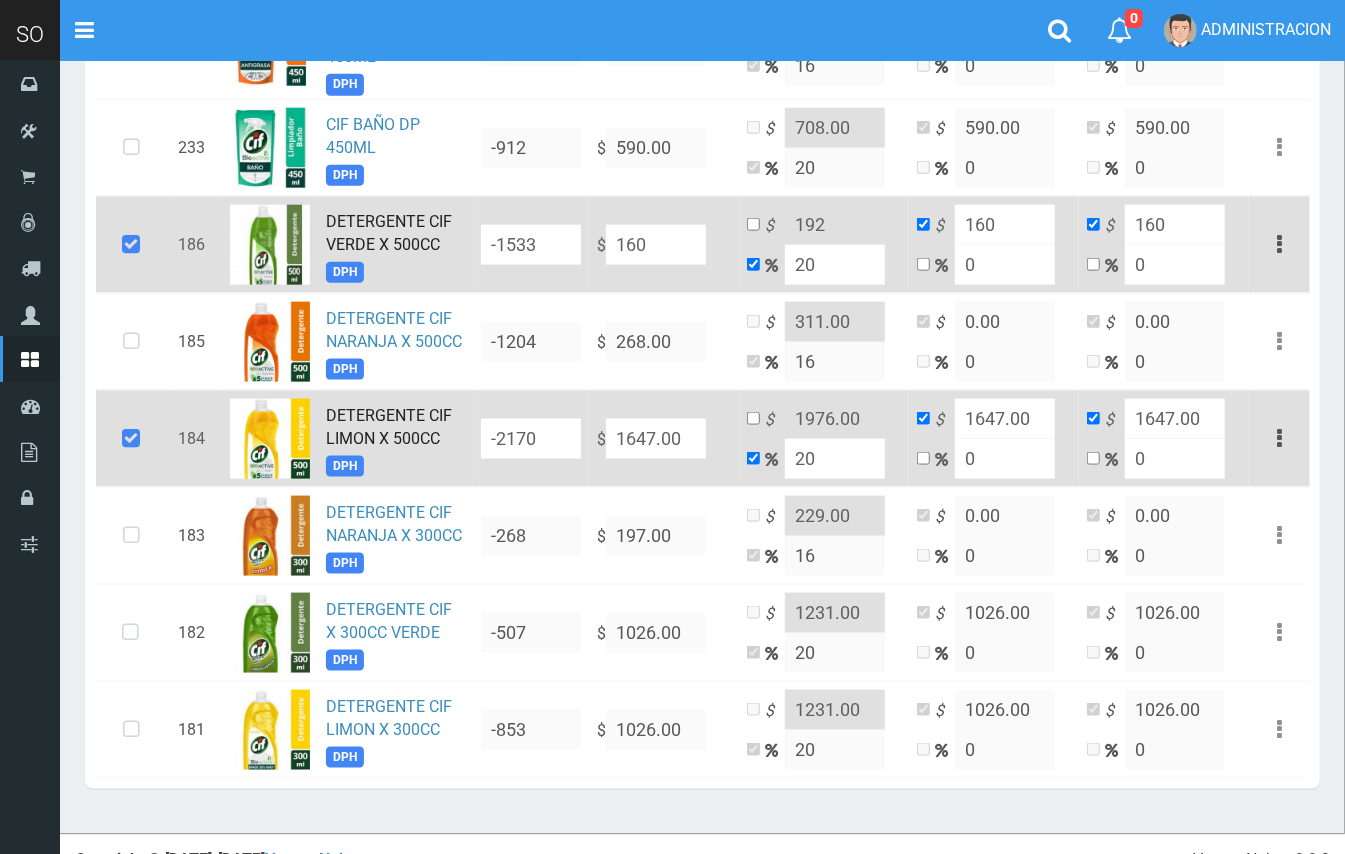 type on "1600" 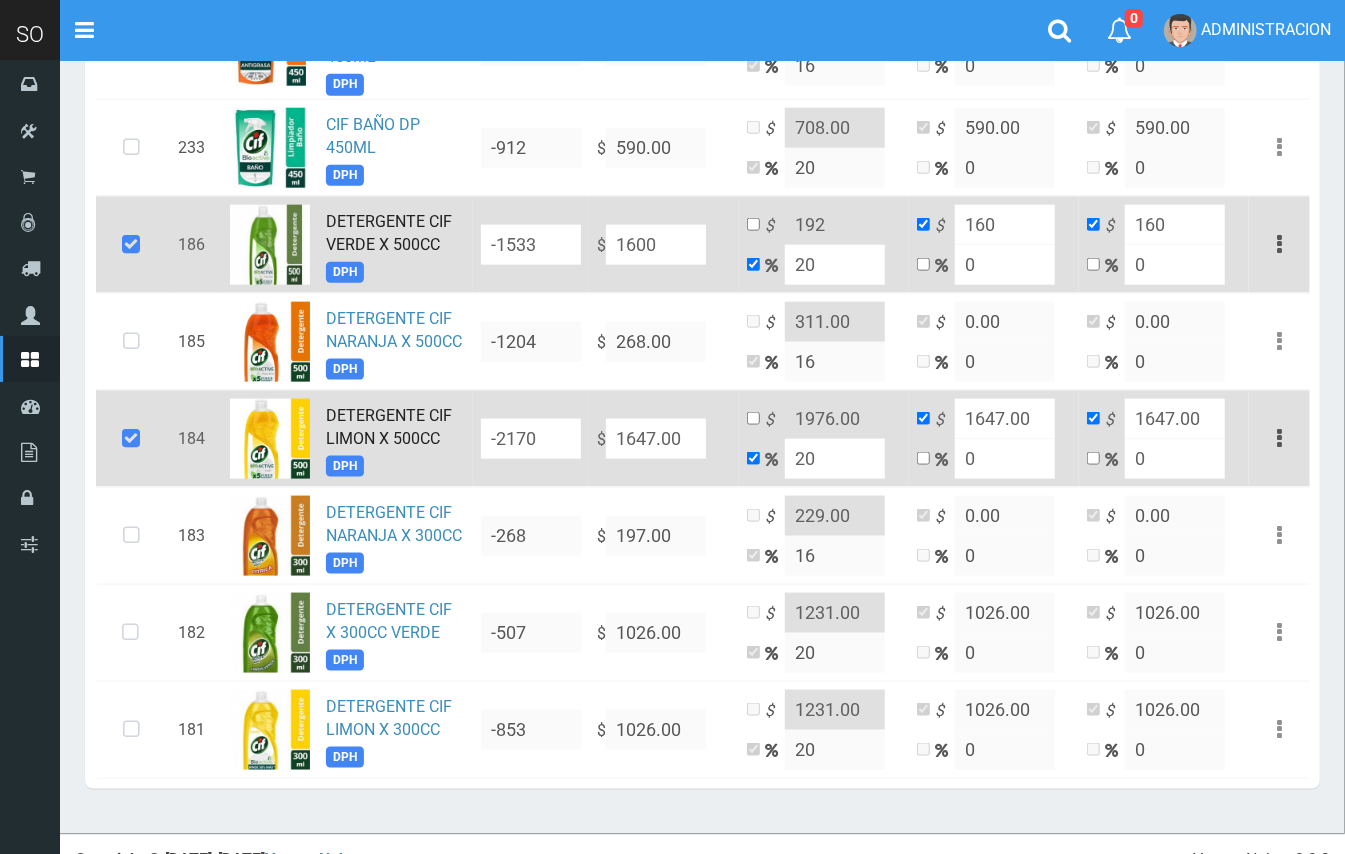 type on "1920" 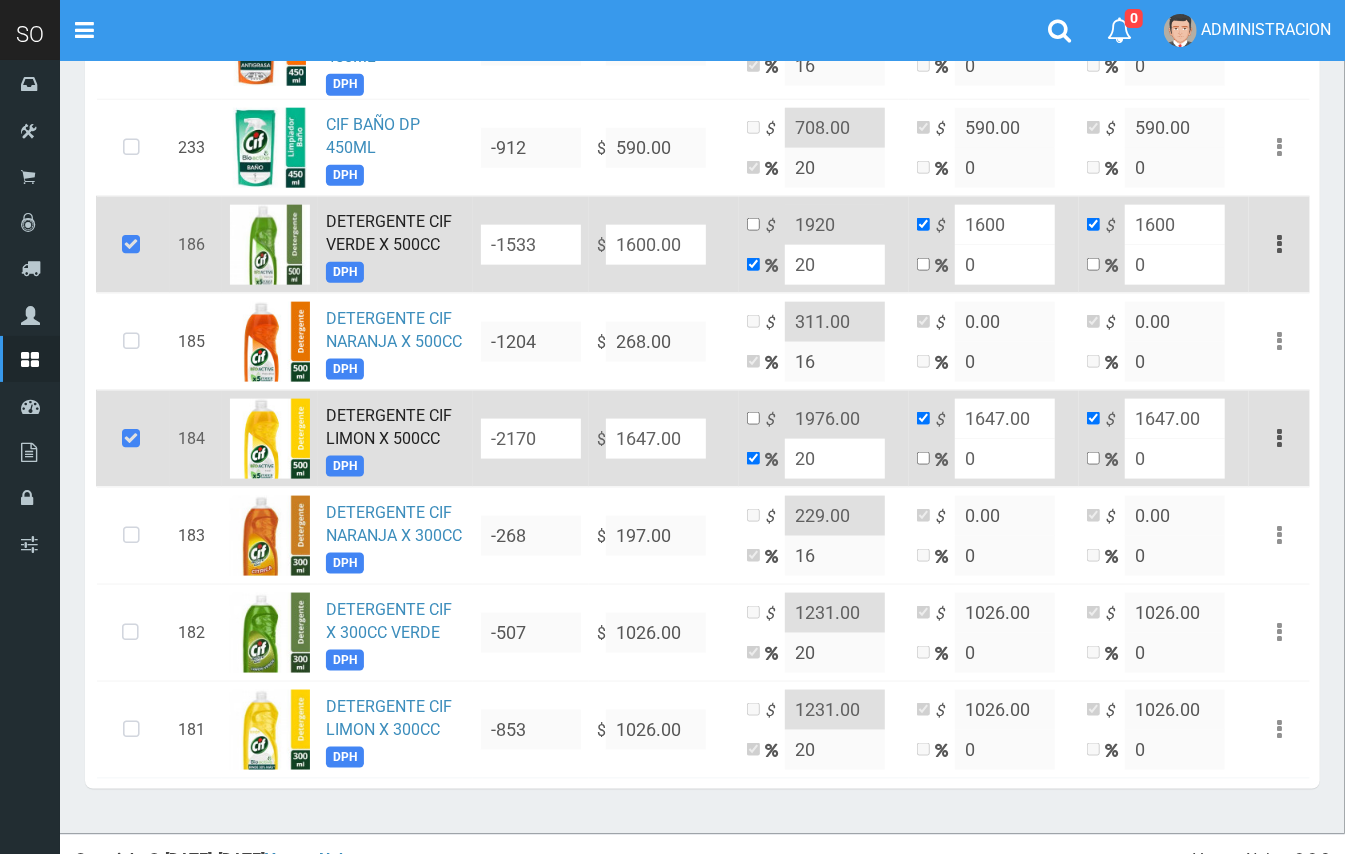 type on "1600.00" 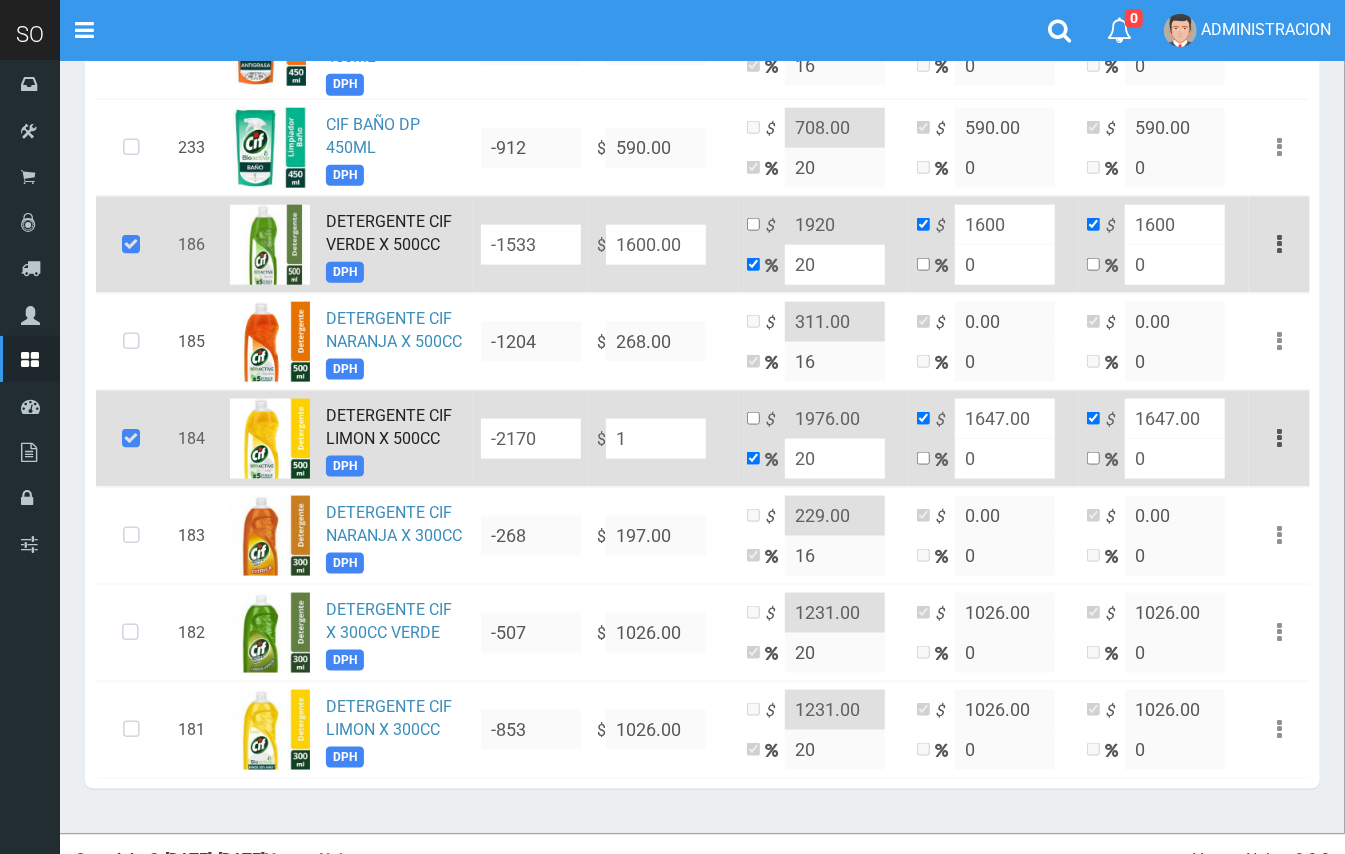 type on "16" 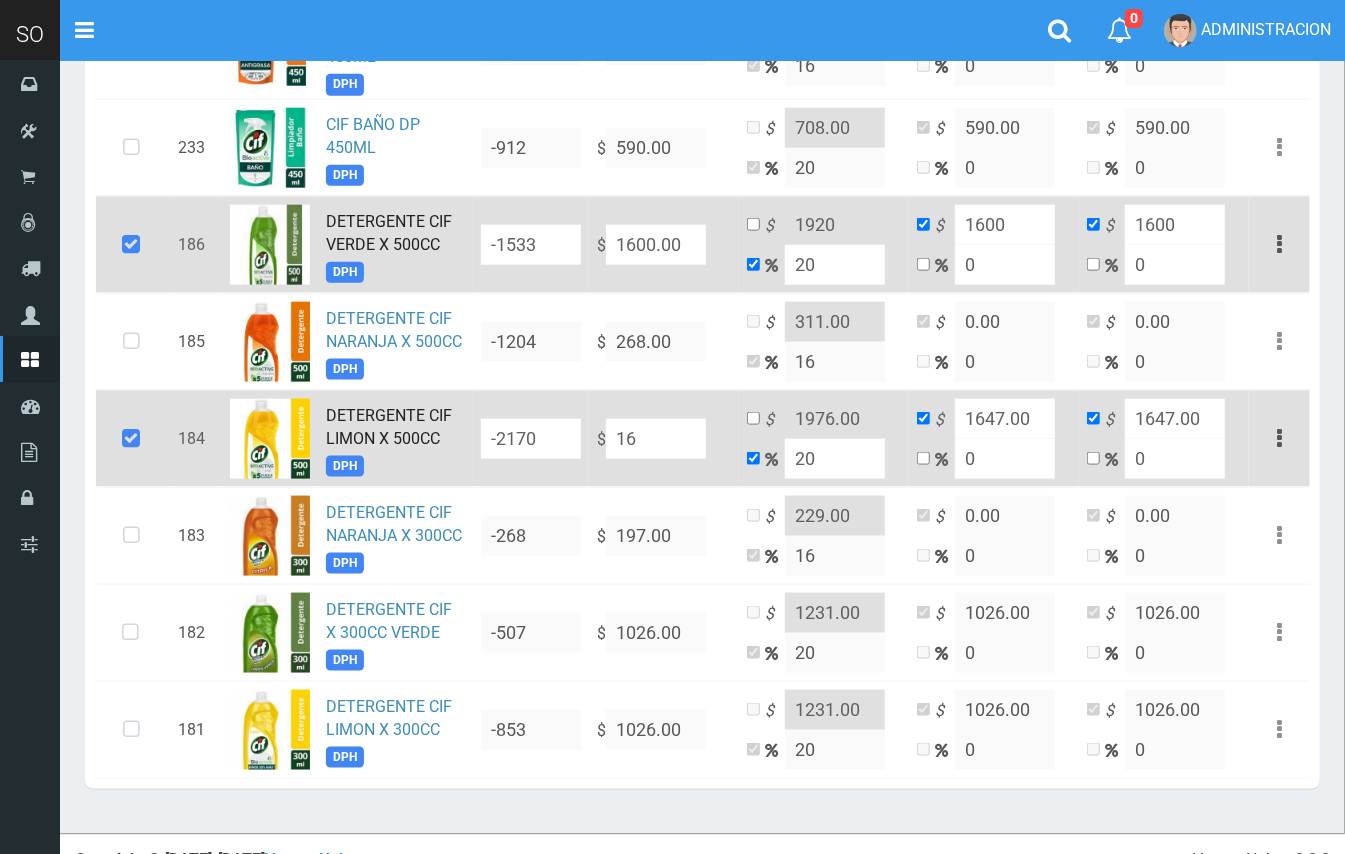 type on "19.2" 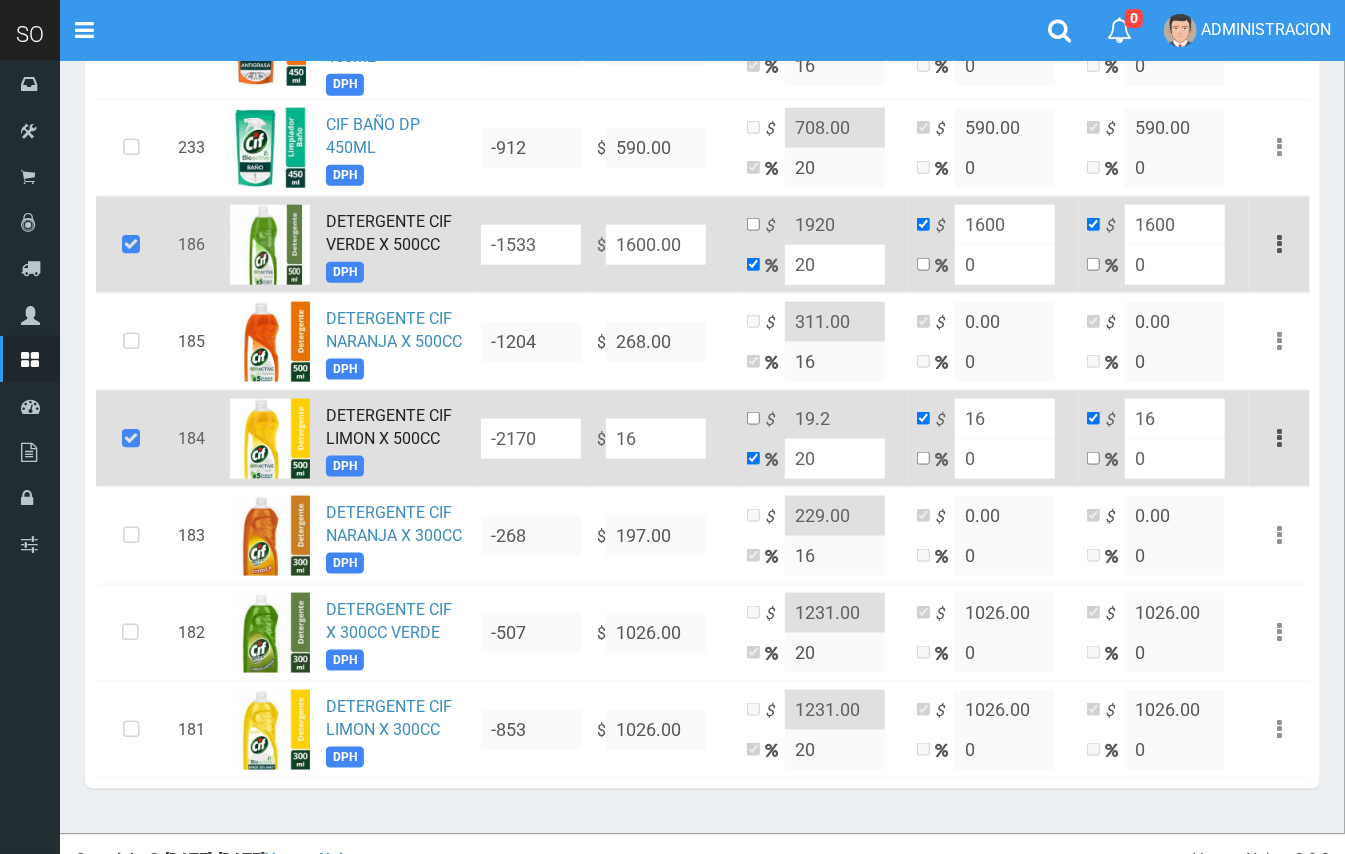 type on "160" 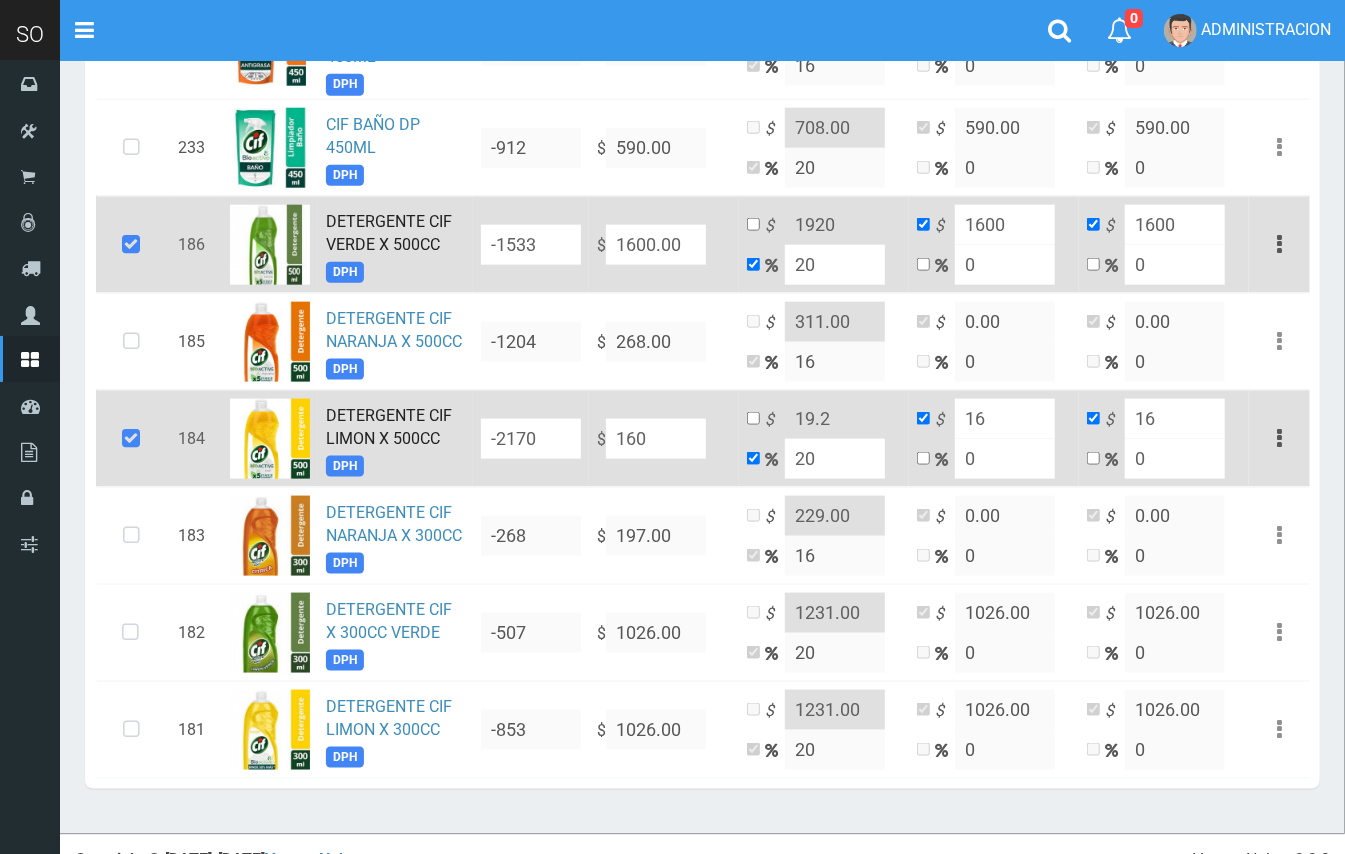 type on "192" 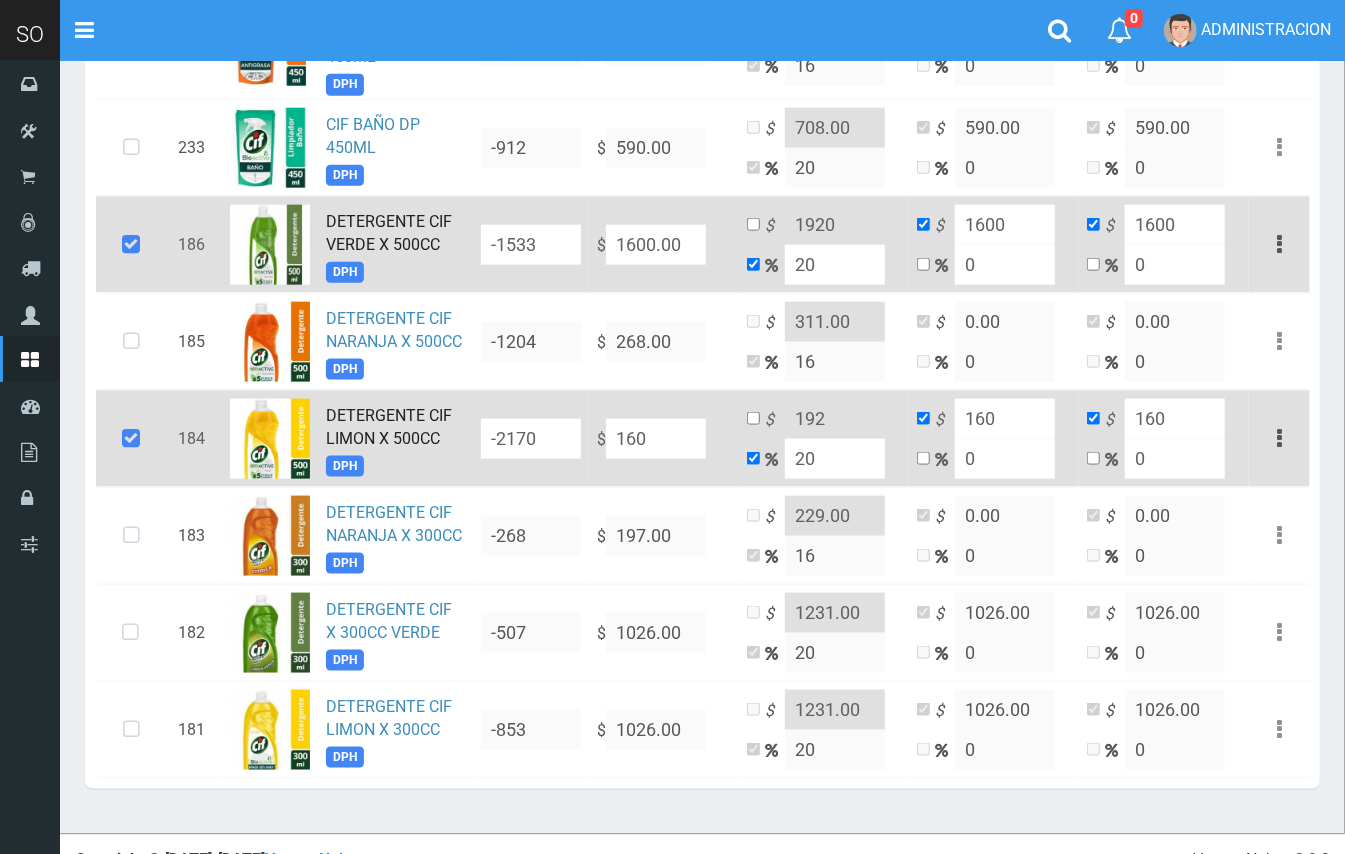 type on "1600" 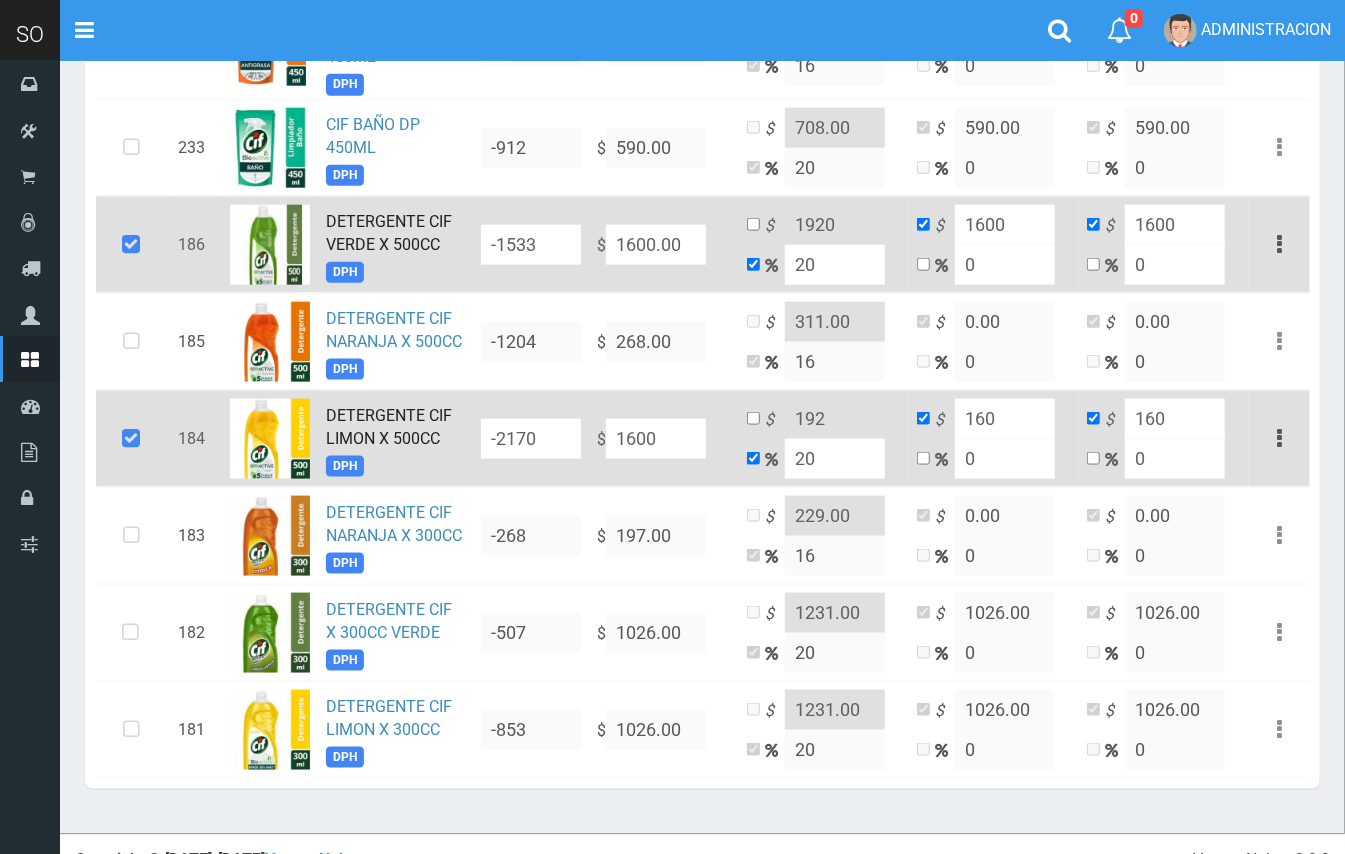type on "1920" 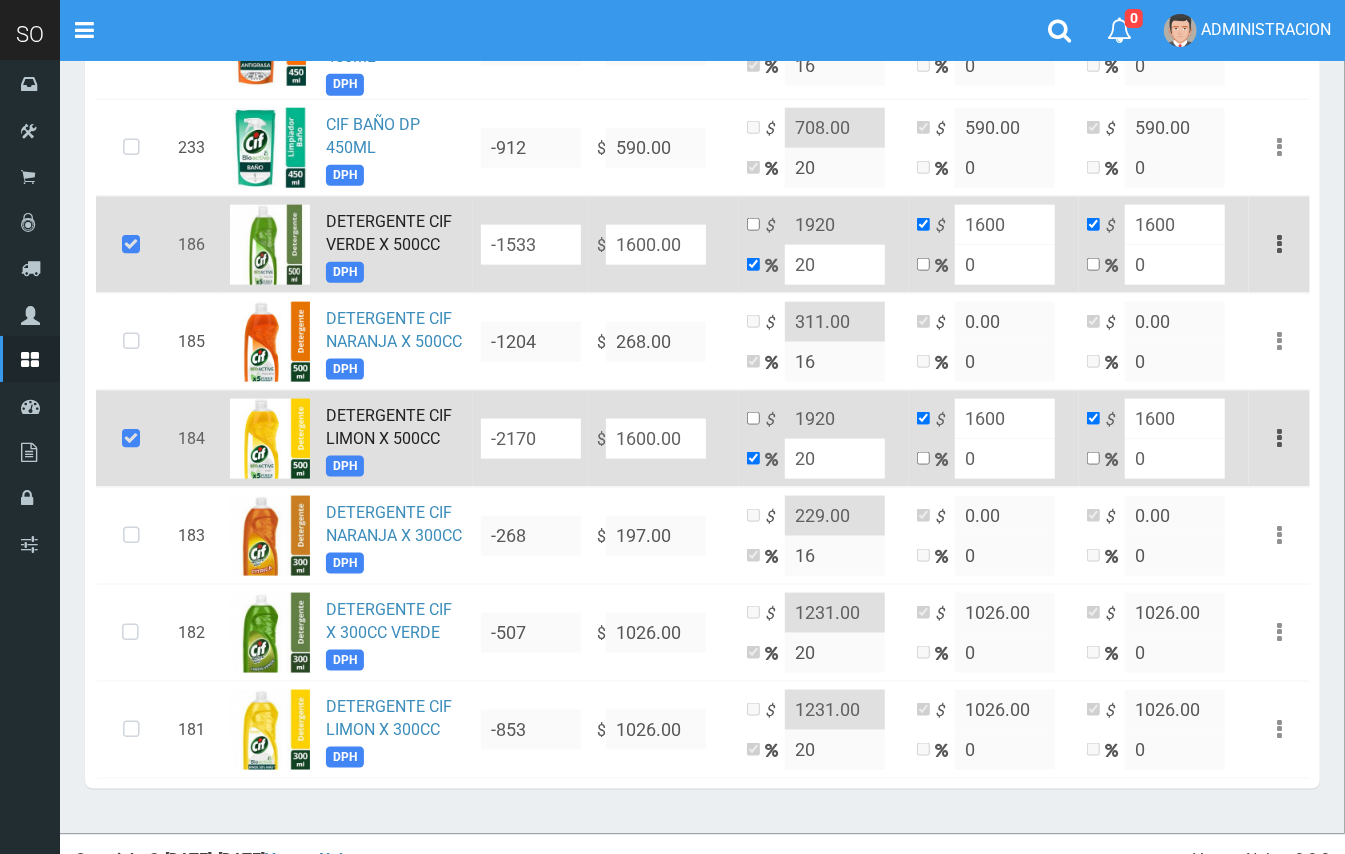 type on "1600.00" 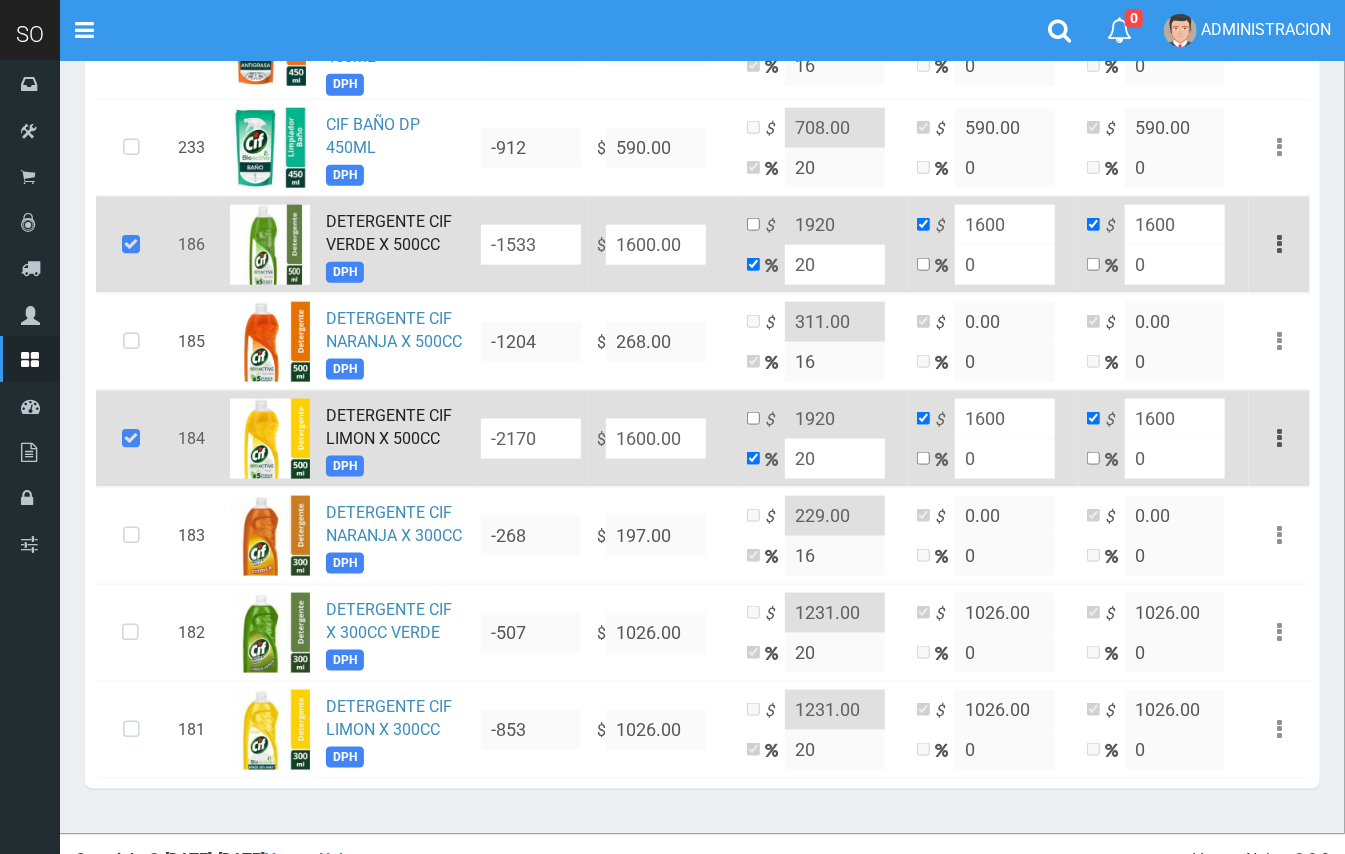drag, startPoint x: 864, startPoint y: 460, endPoint x: 806, endPoint y: 468, distance: 58.549126 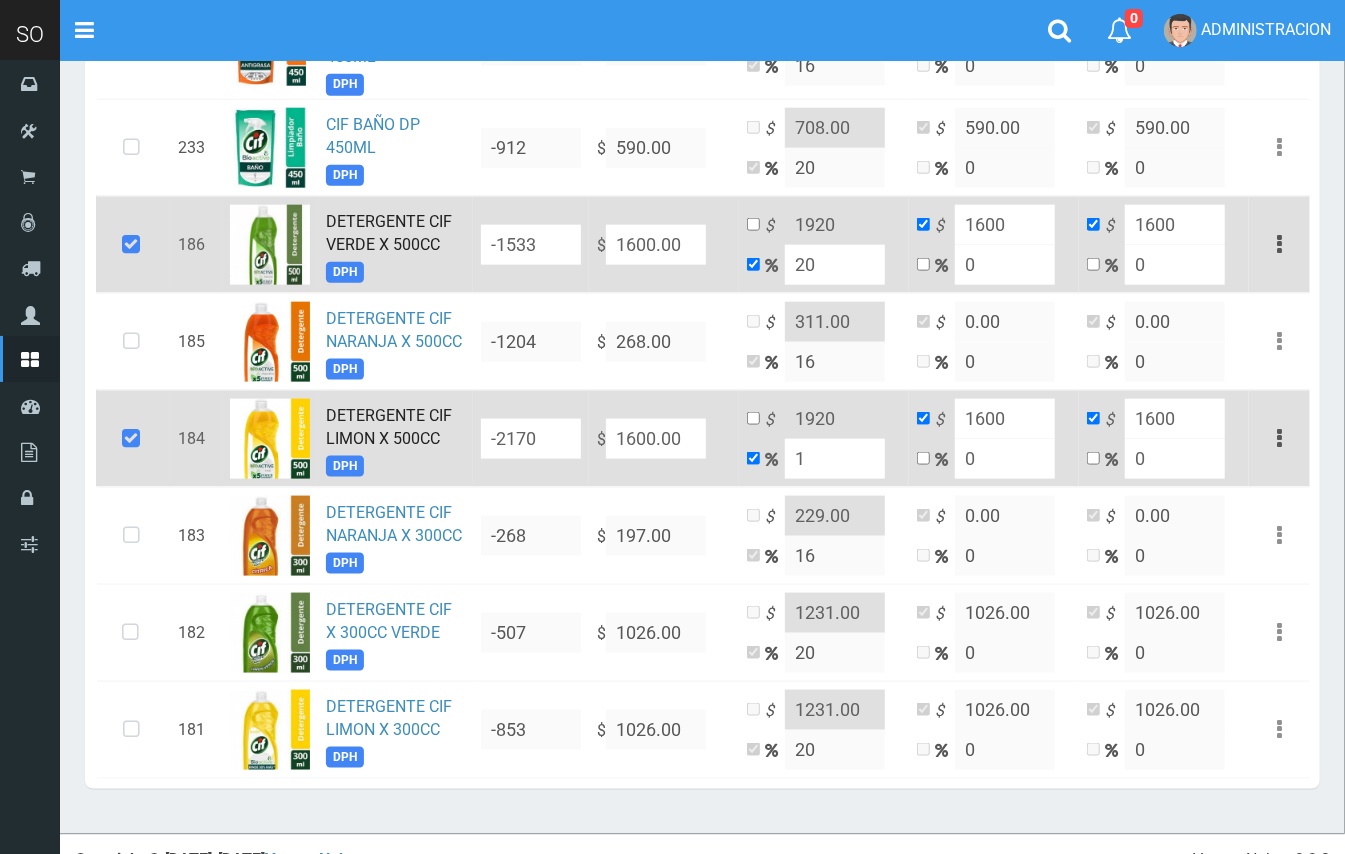 type on "1616" 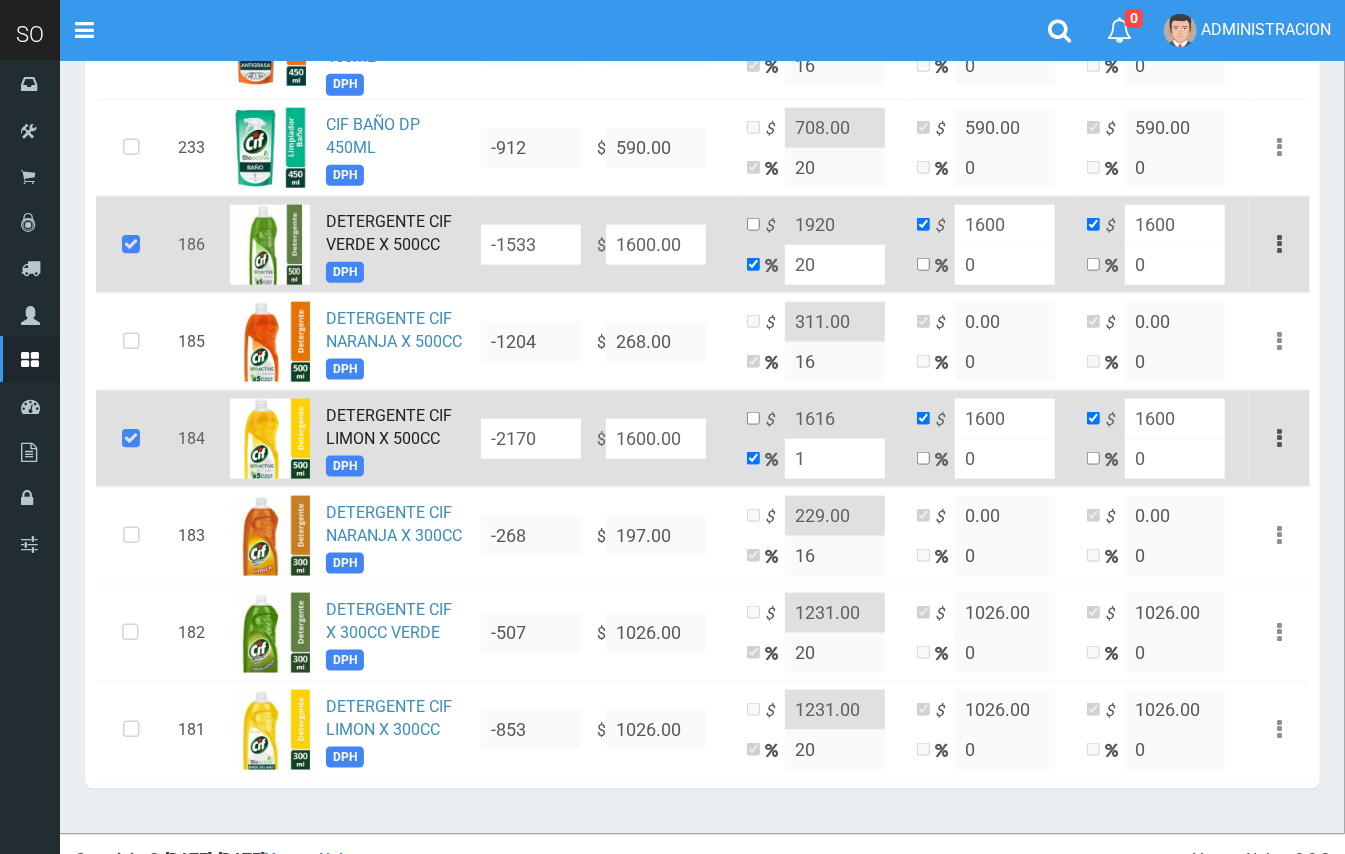 type on "10" 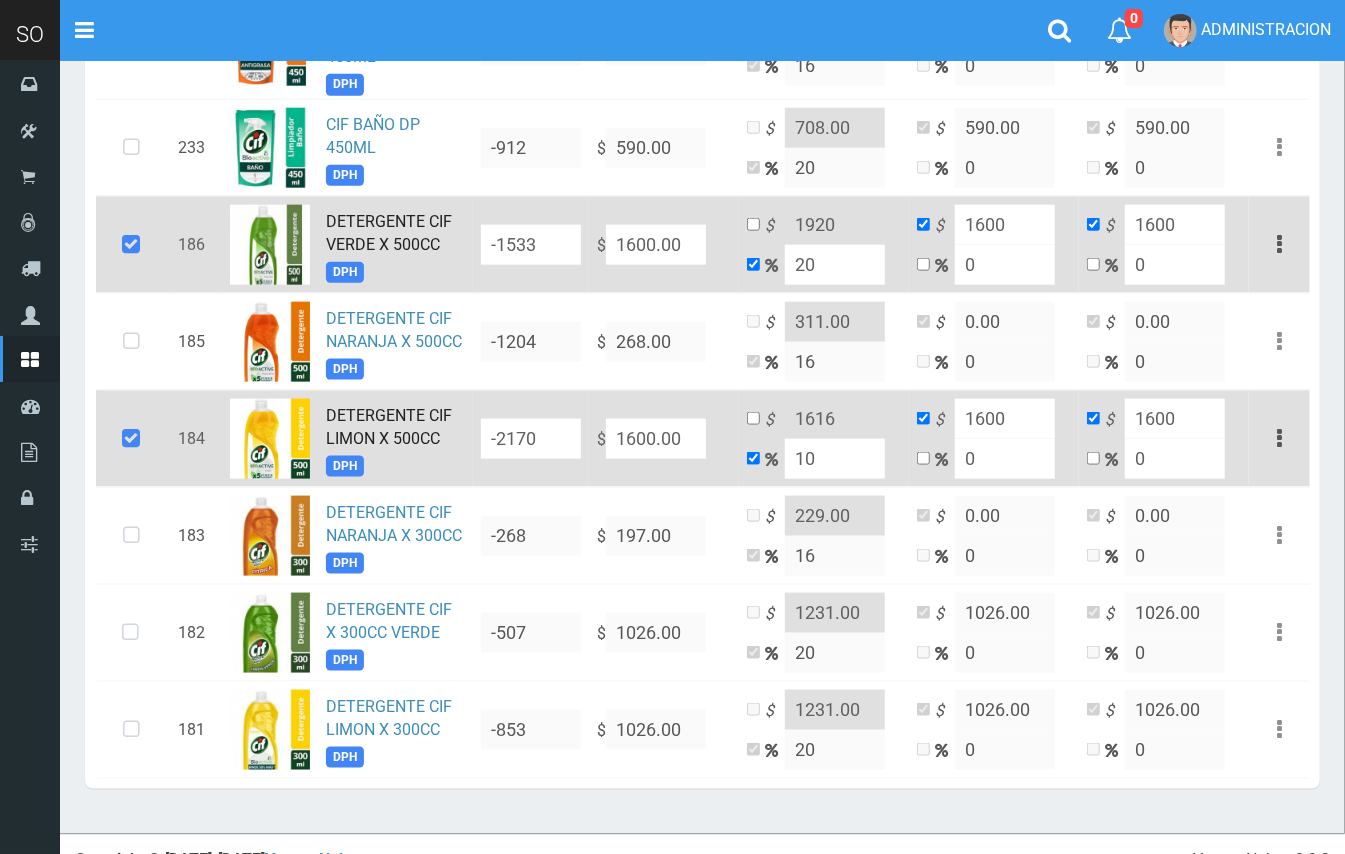 type on "1760" 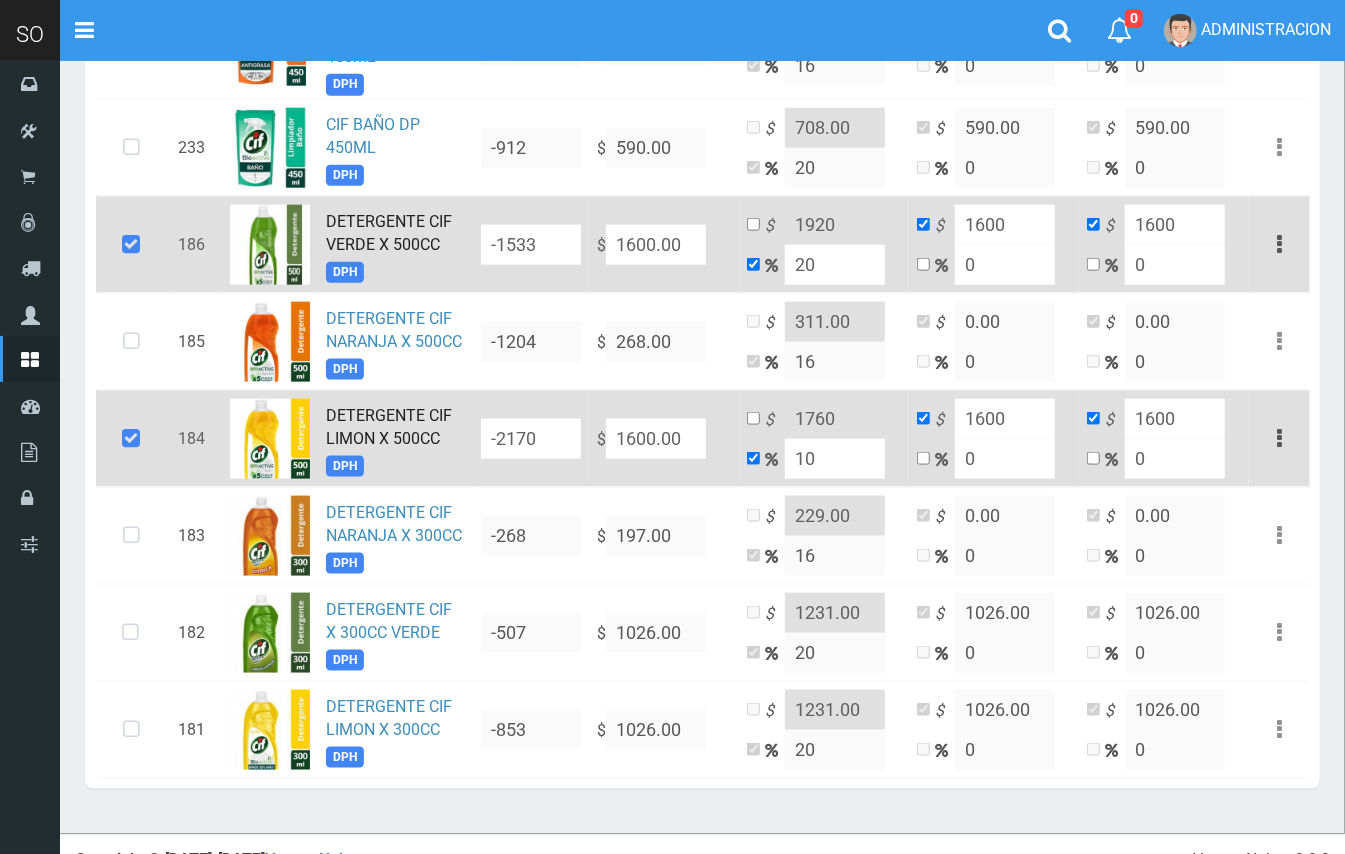 drag, startPoint x: 850, startPoint y: 461, endPoint x: 768, endPoint y: 460, distance: 82.006096 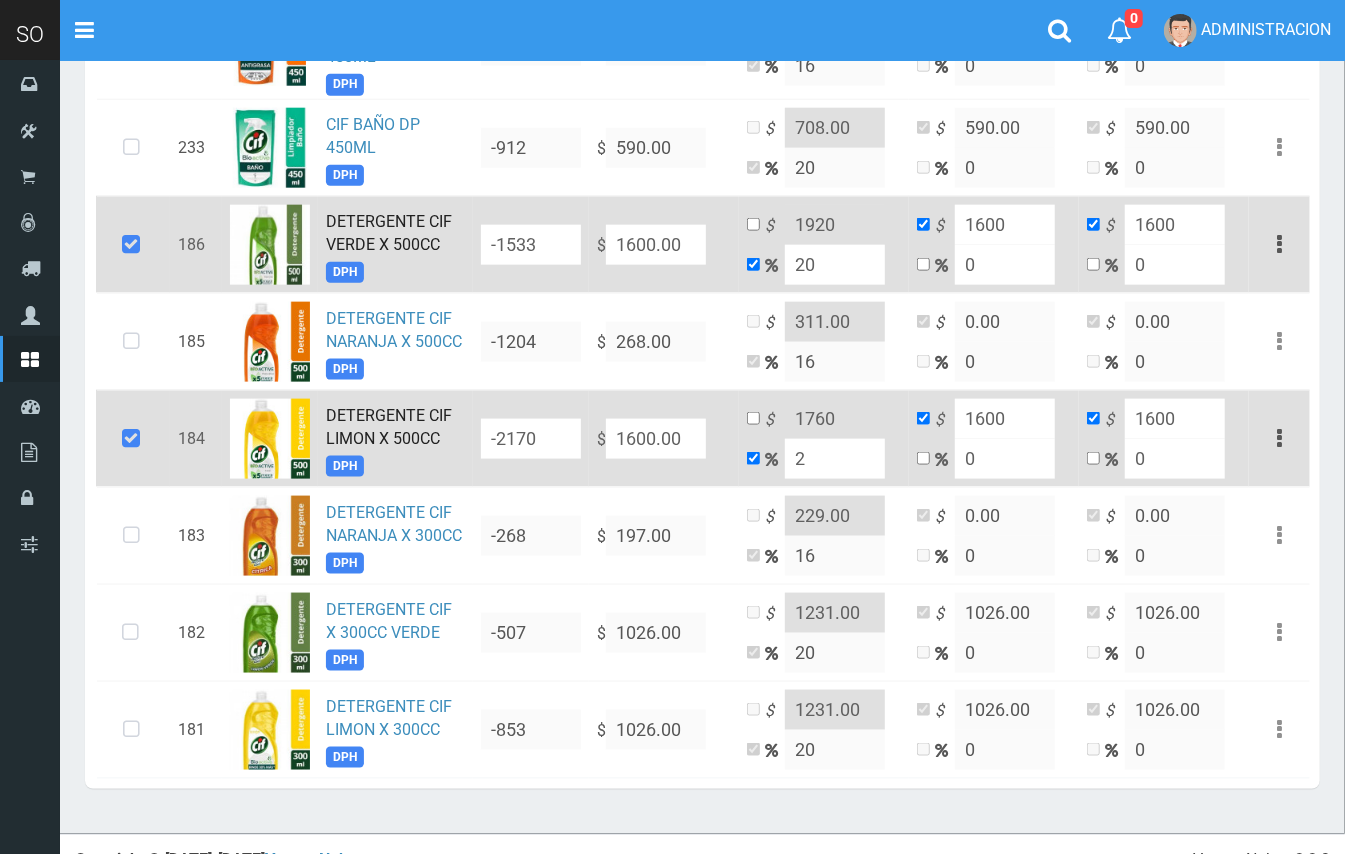 type on "1632" 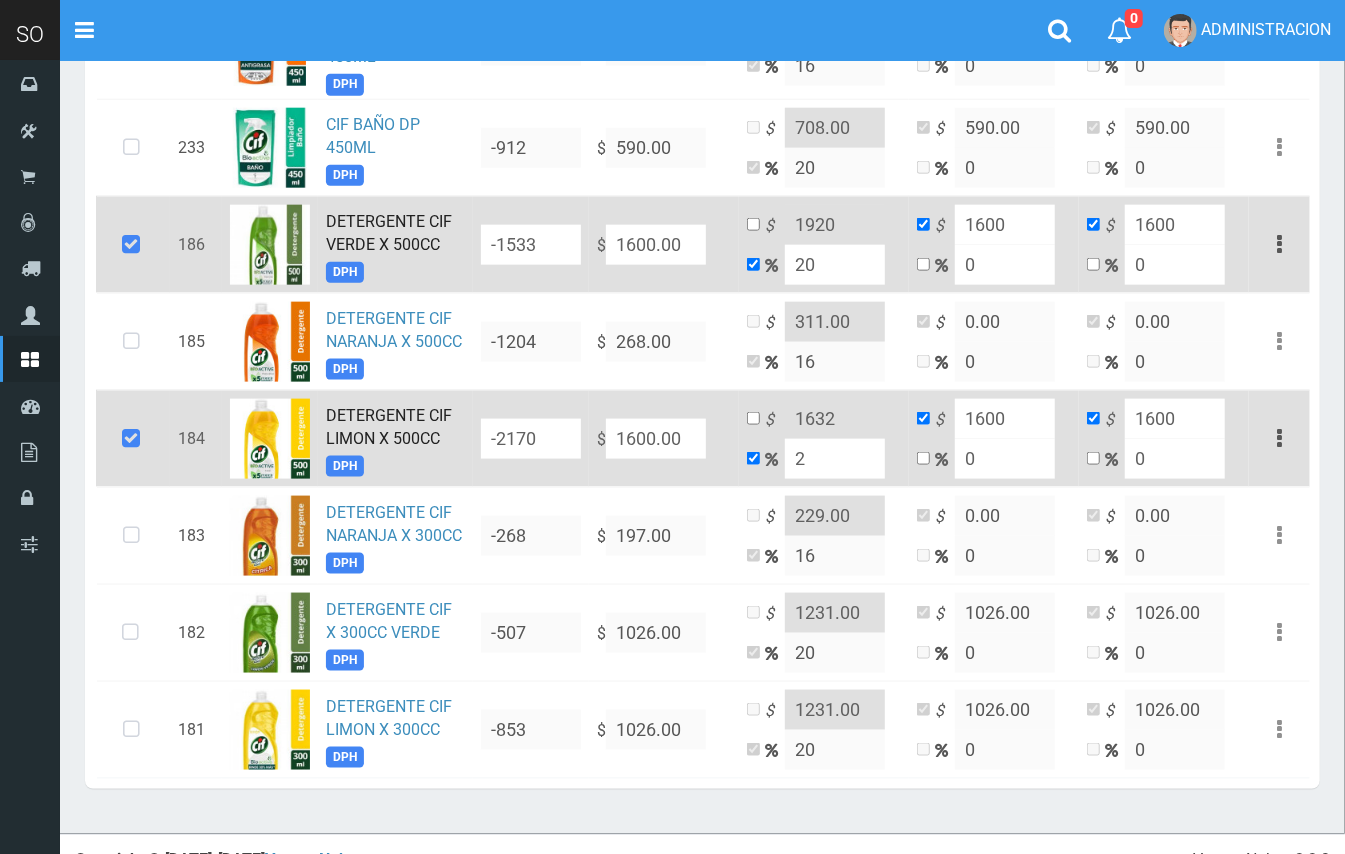 type on "20" 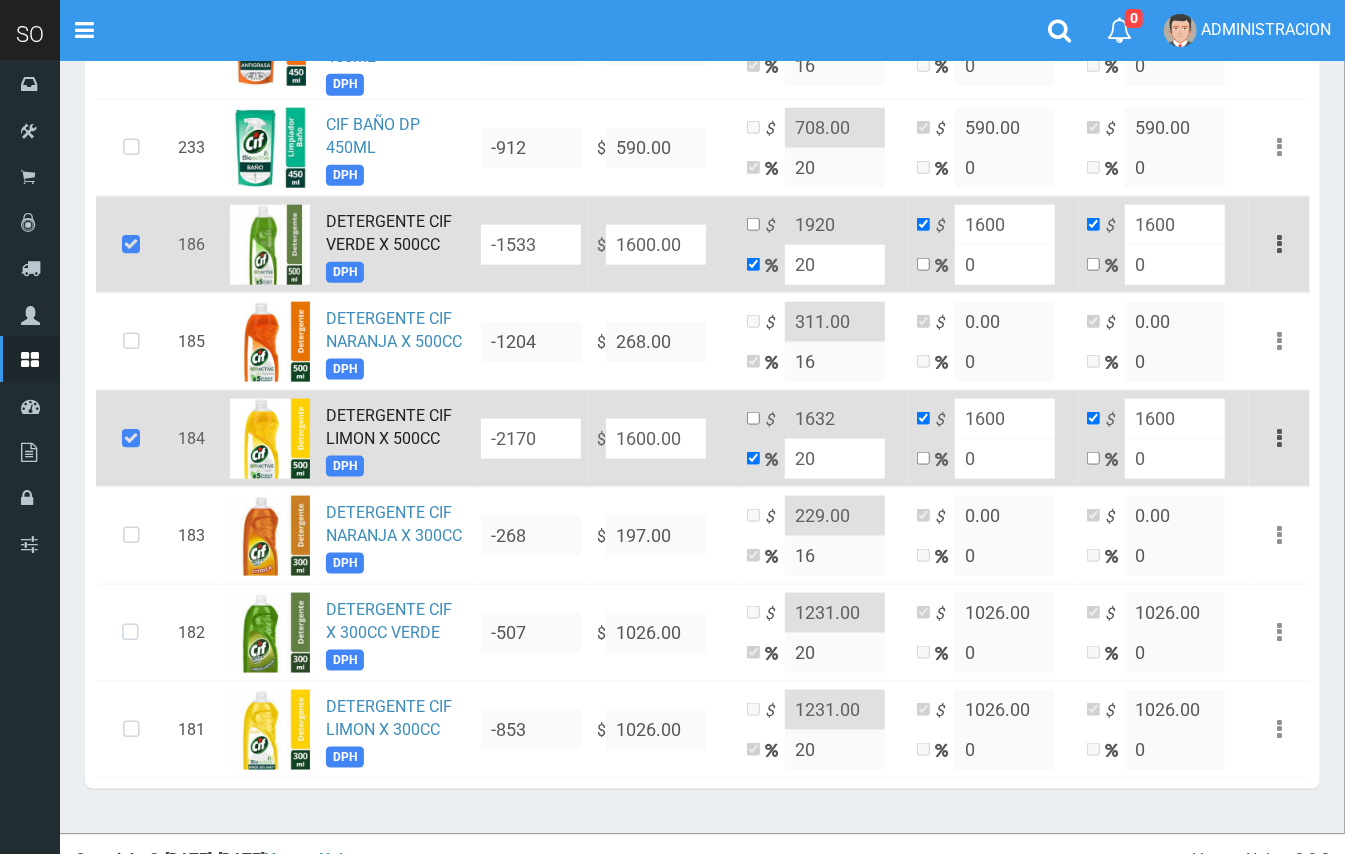 type on "1920" 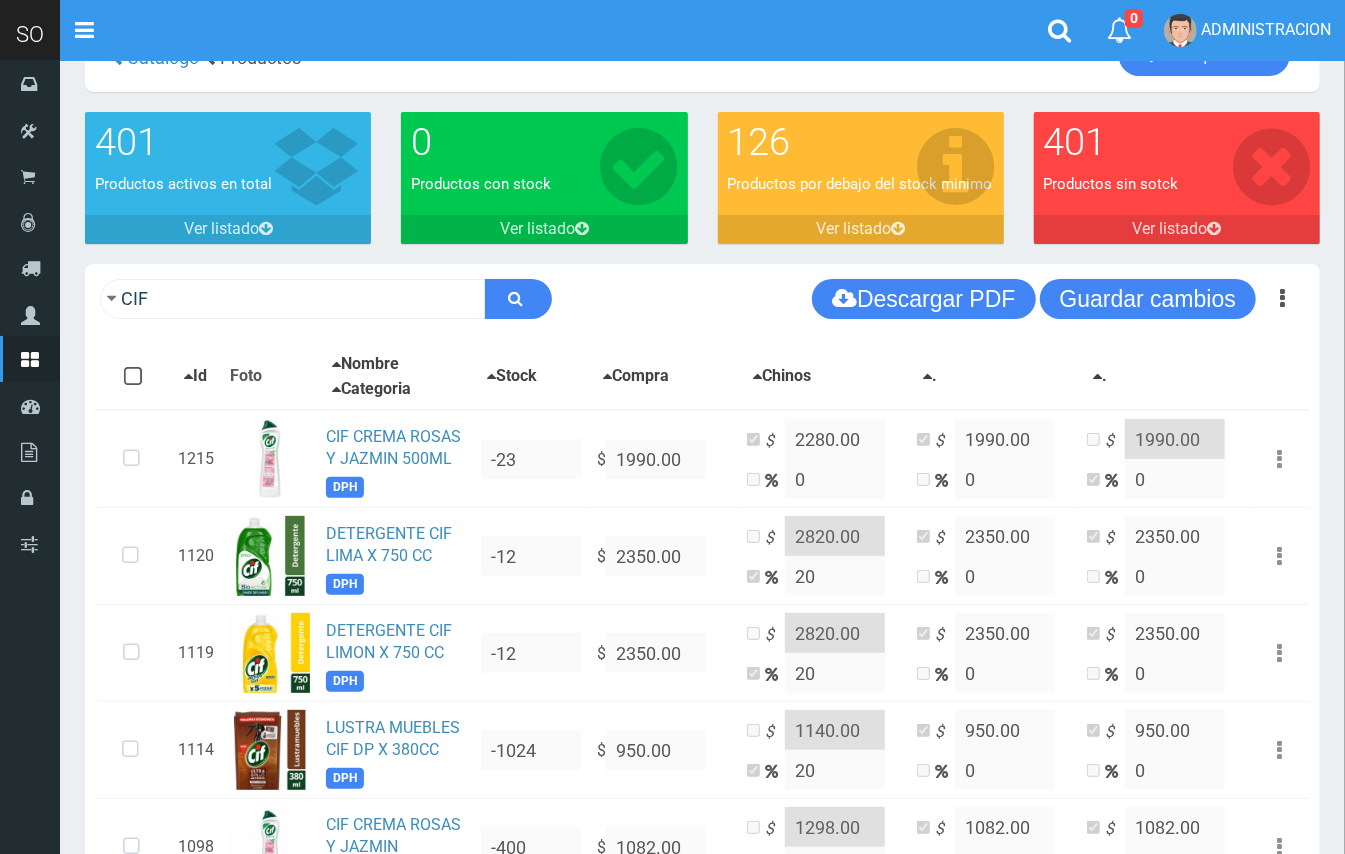 scroll, scrollTop: 0, scrollLeft: 0, axis: both 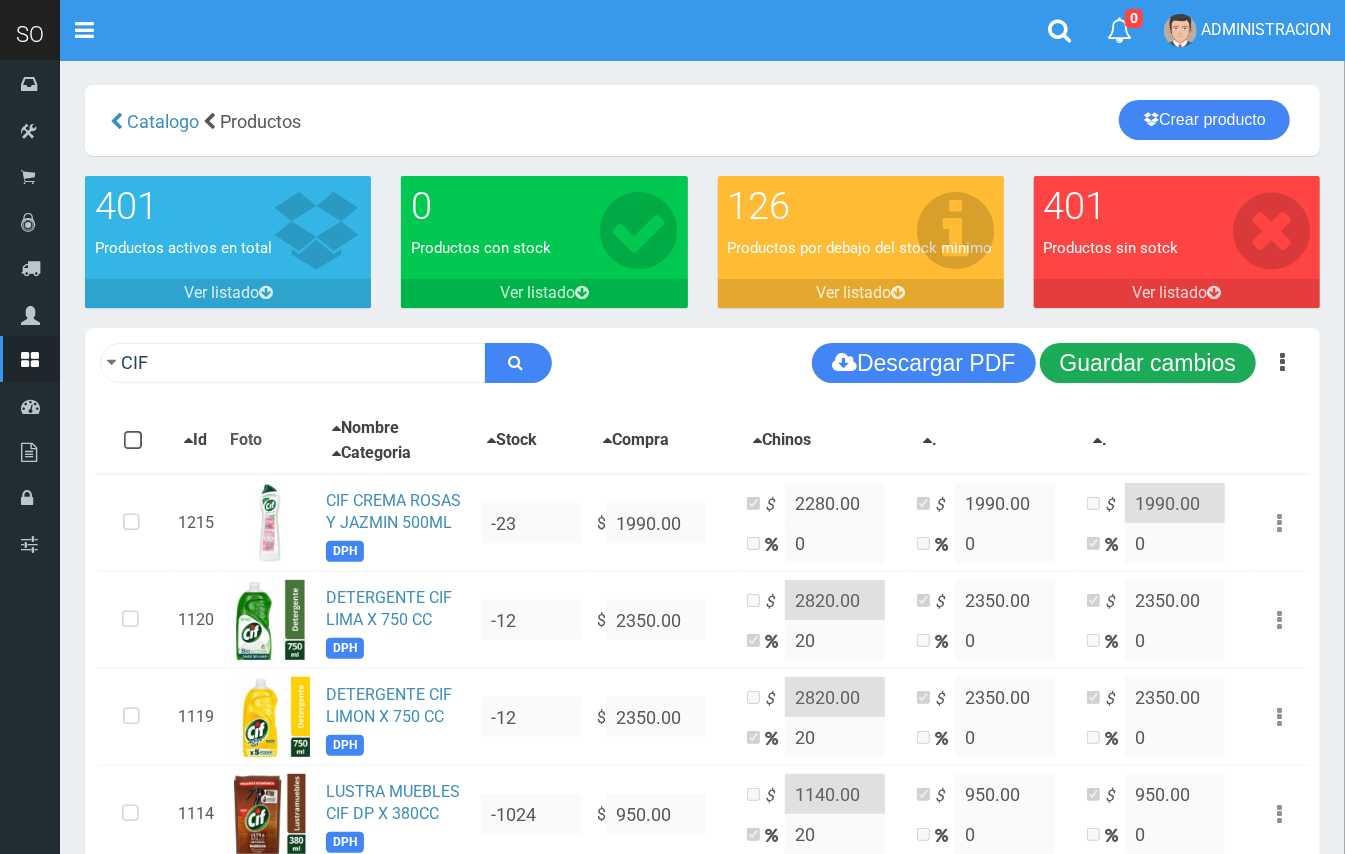 type on "20" 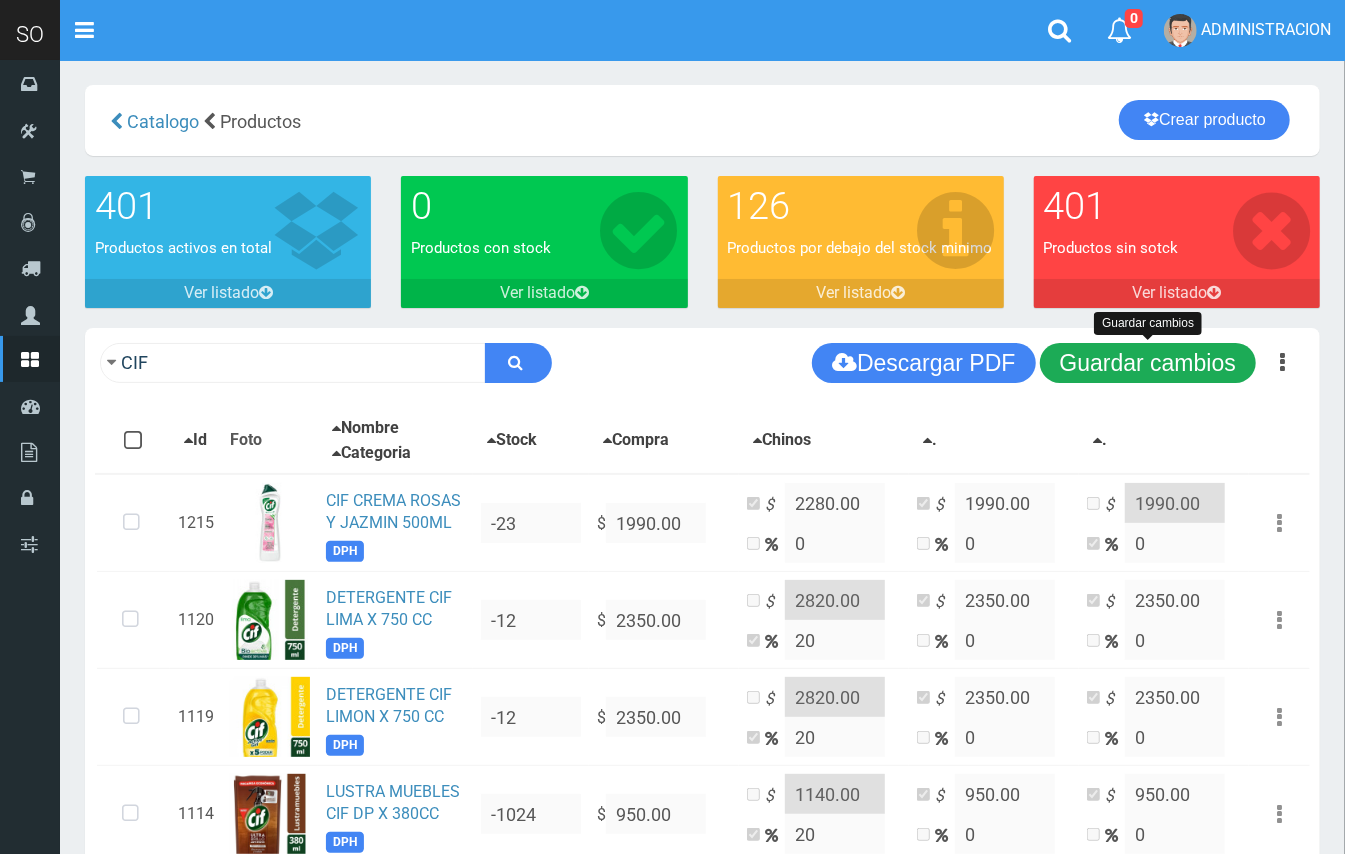 click on "Guardar cambios" at bounding box center [1148, 363] 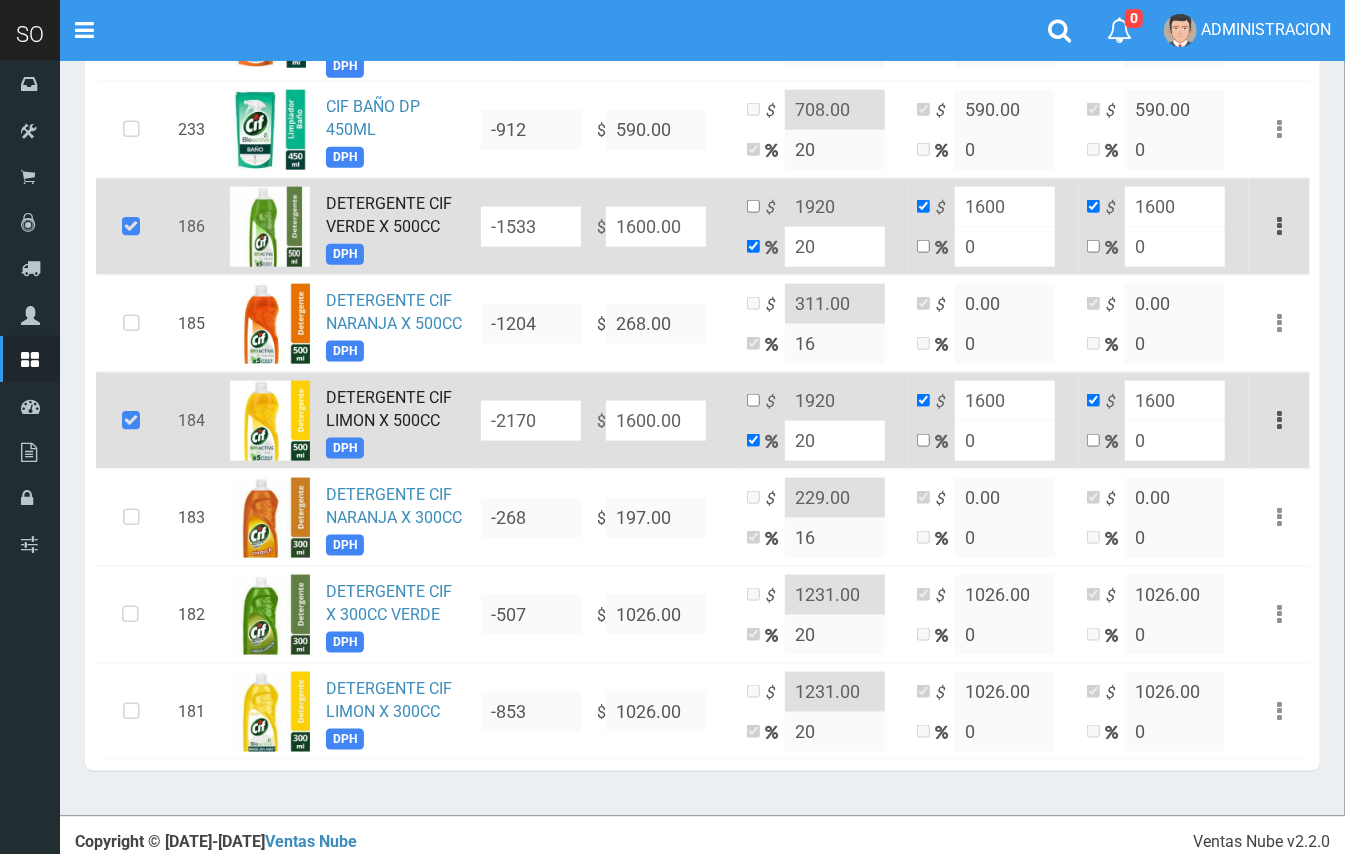 scroll, scrollTop: 1200, scrollLeft: 0, axis: vertical 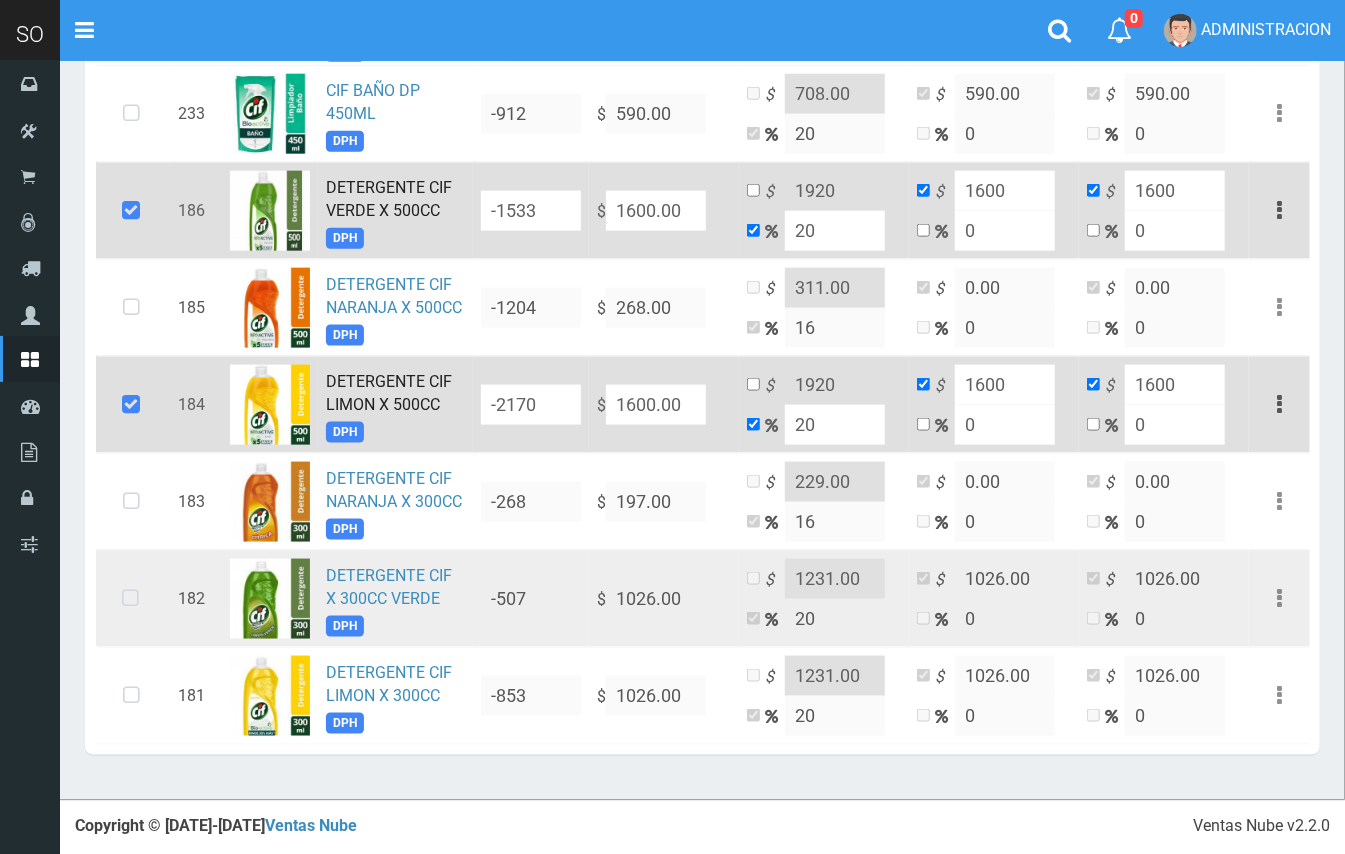 click at bounding box center (130, 599) 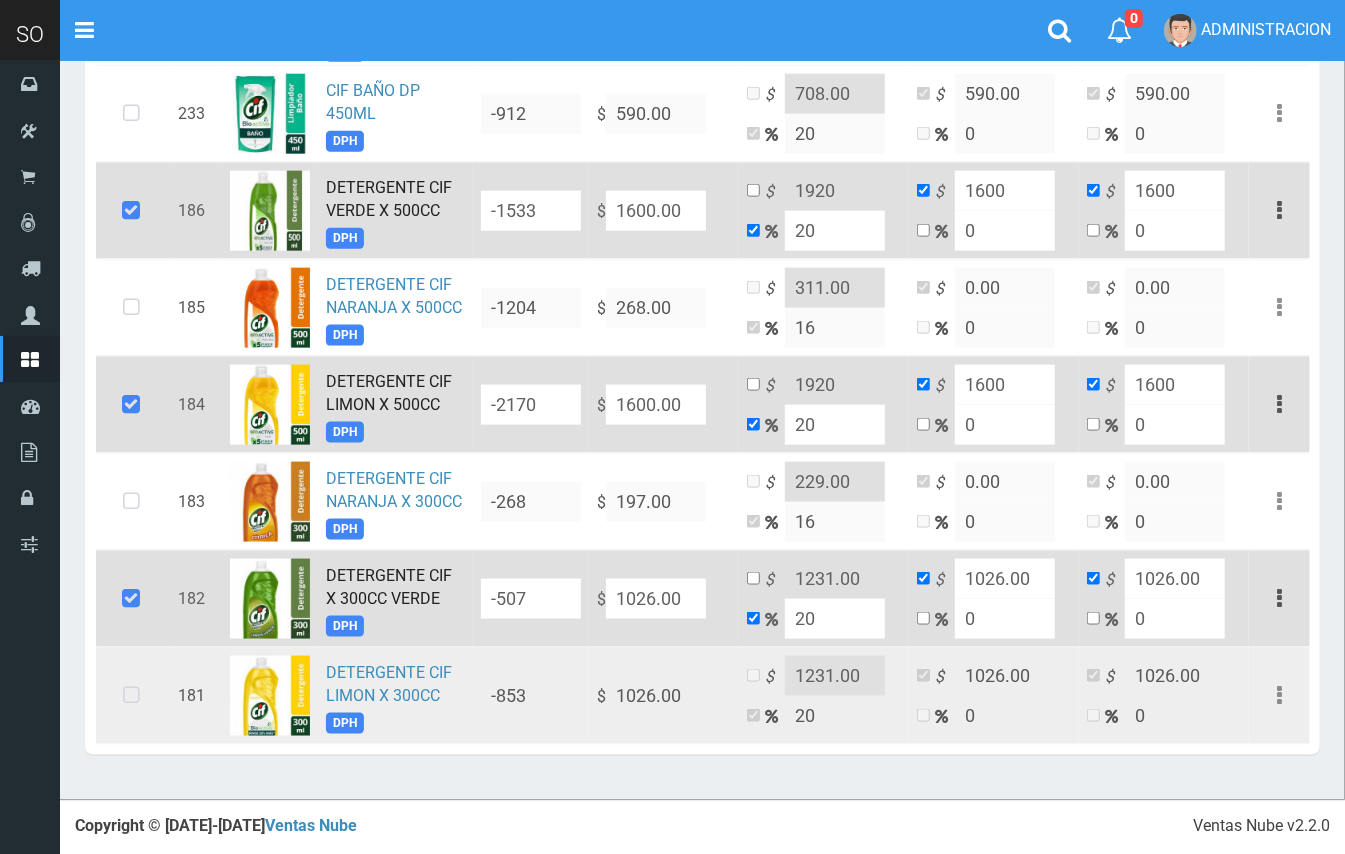 click at bounding box center [131, 696] 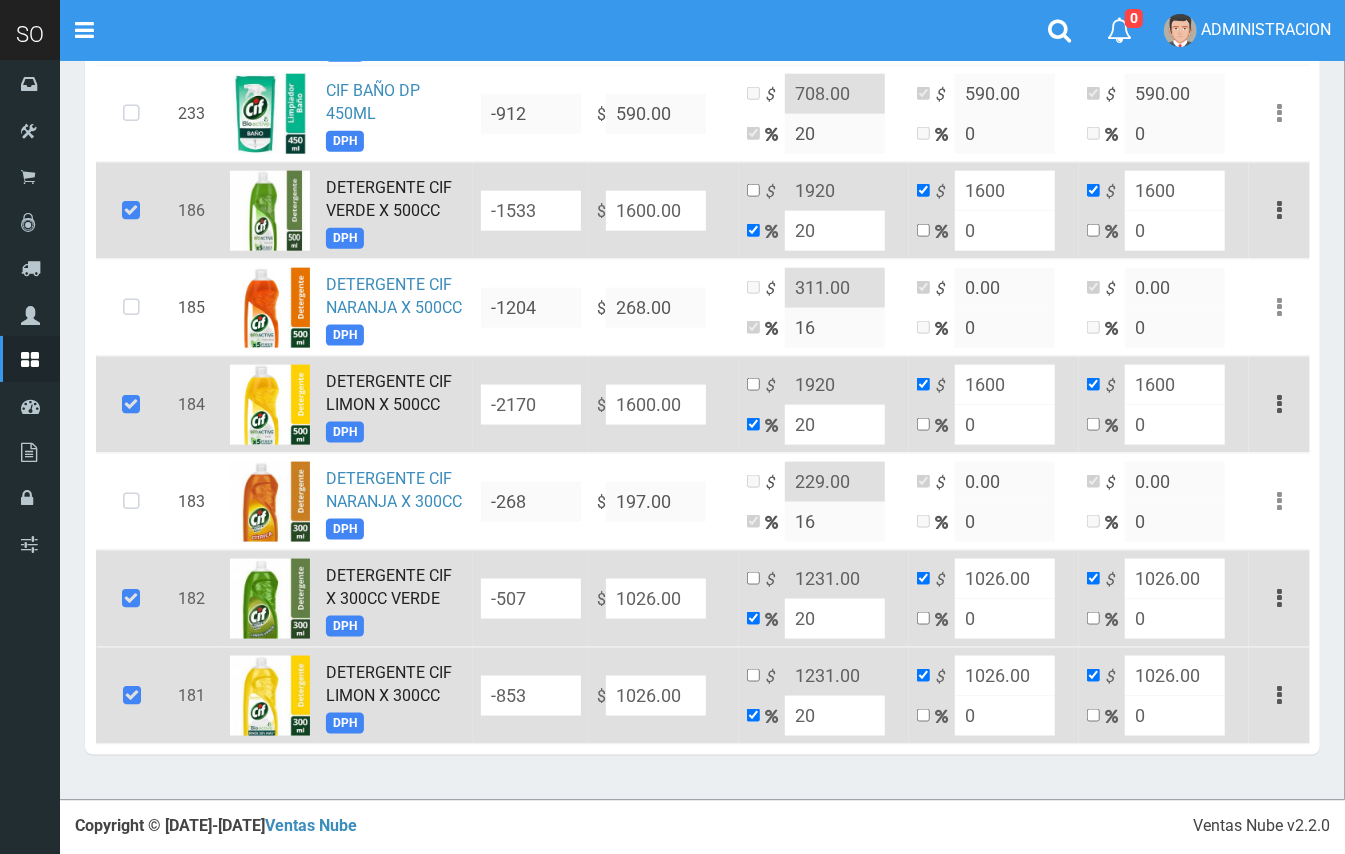 click on "$ 1026.00" at bounding box center [664, 598] 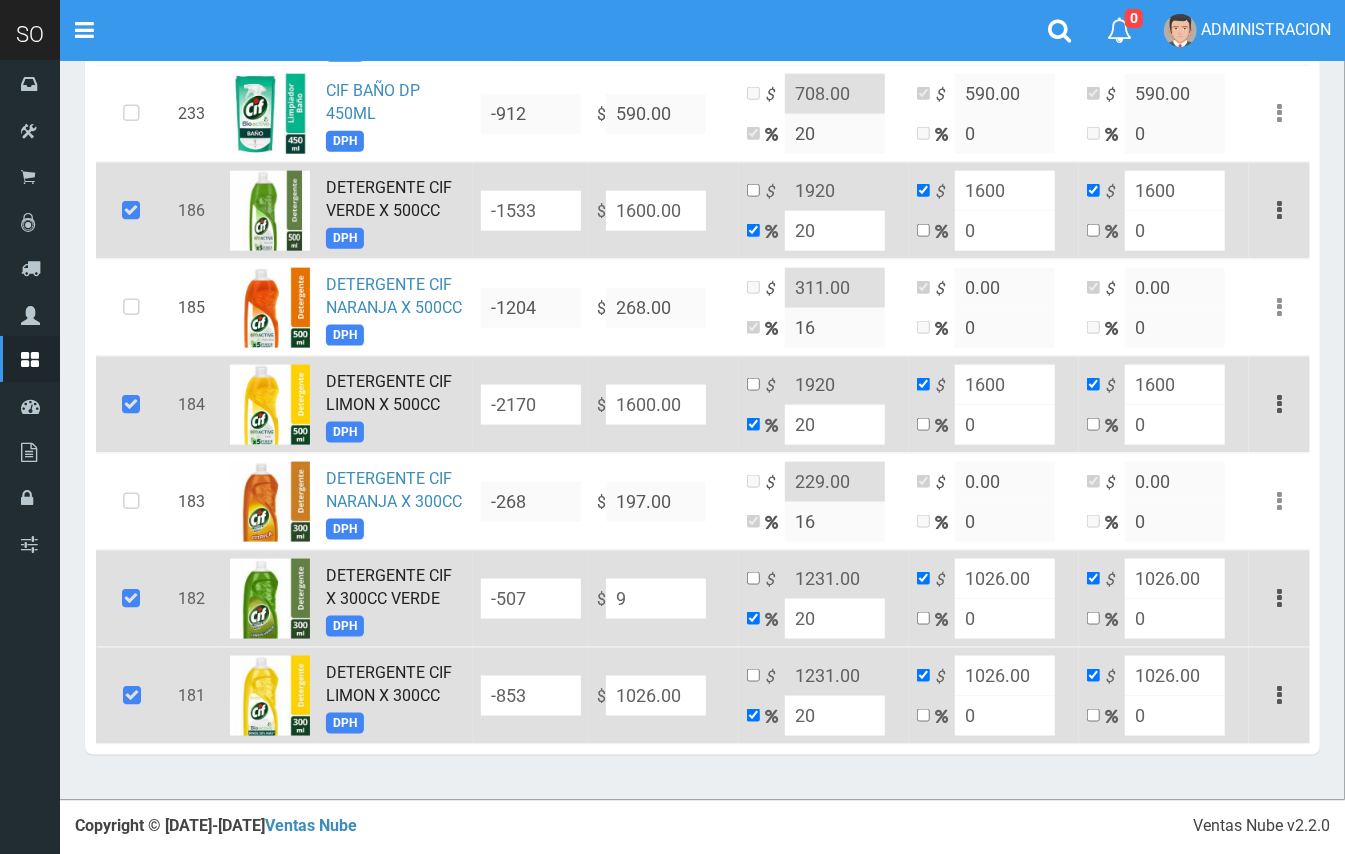 type on "10.8" 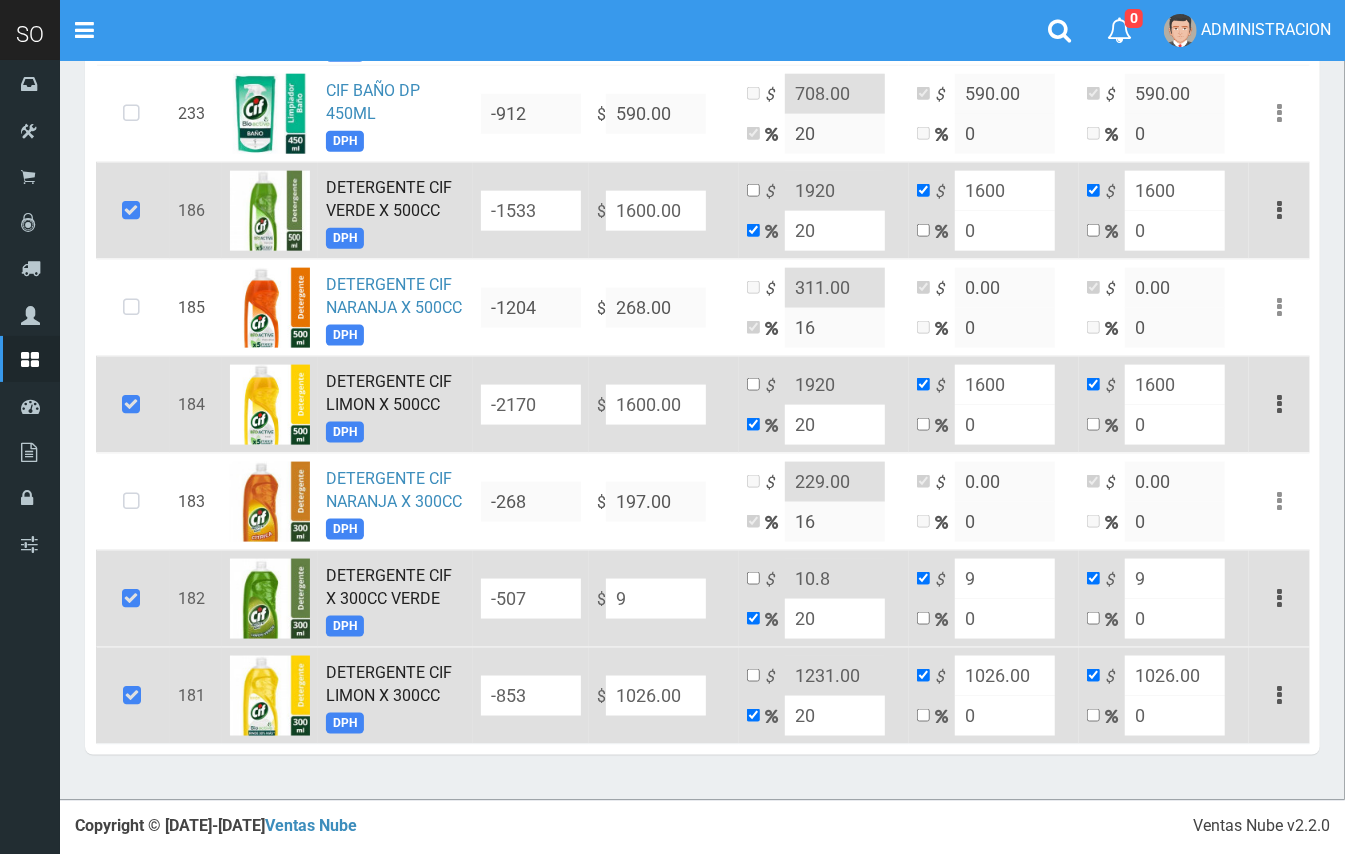 type on "99" 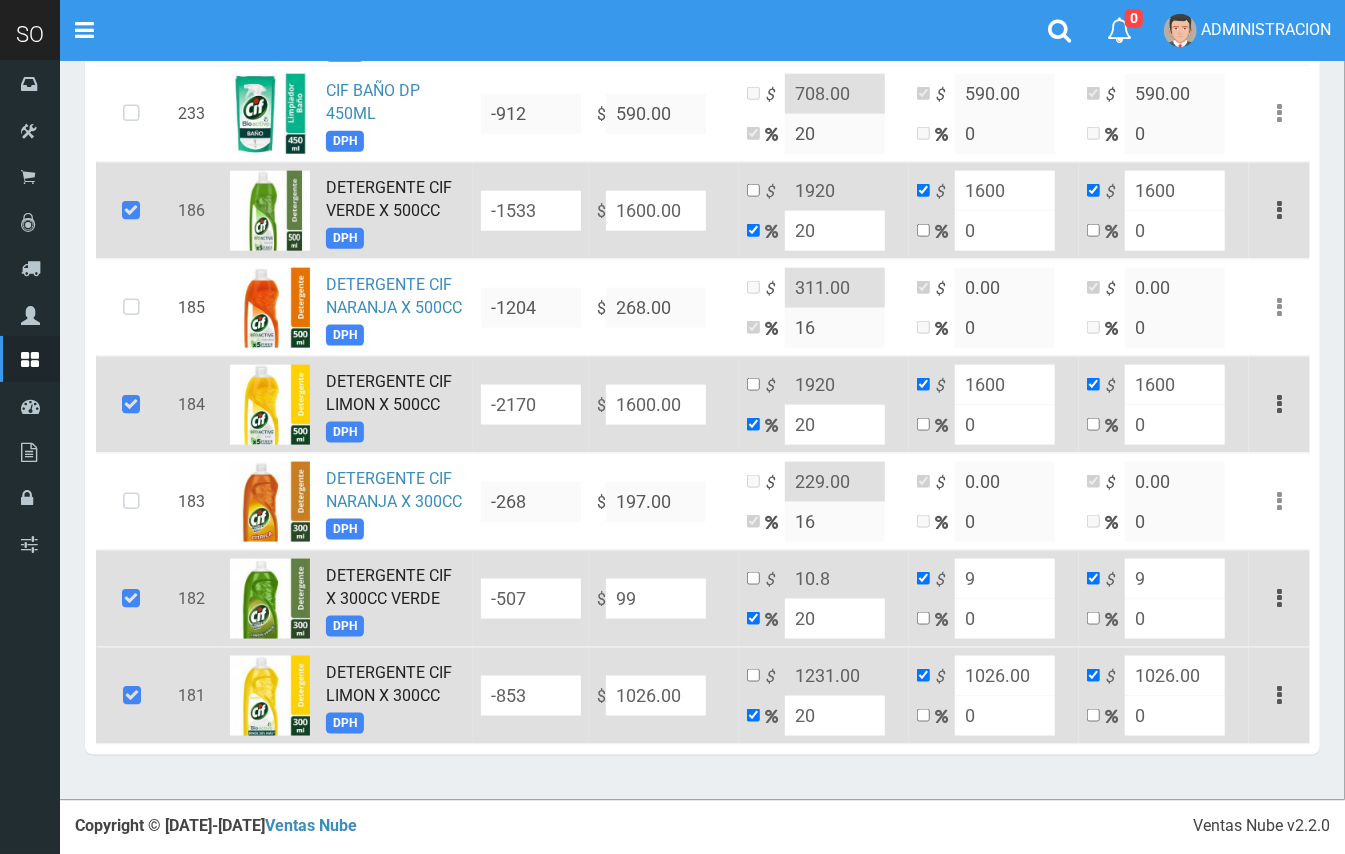 type on "118.8" 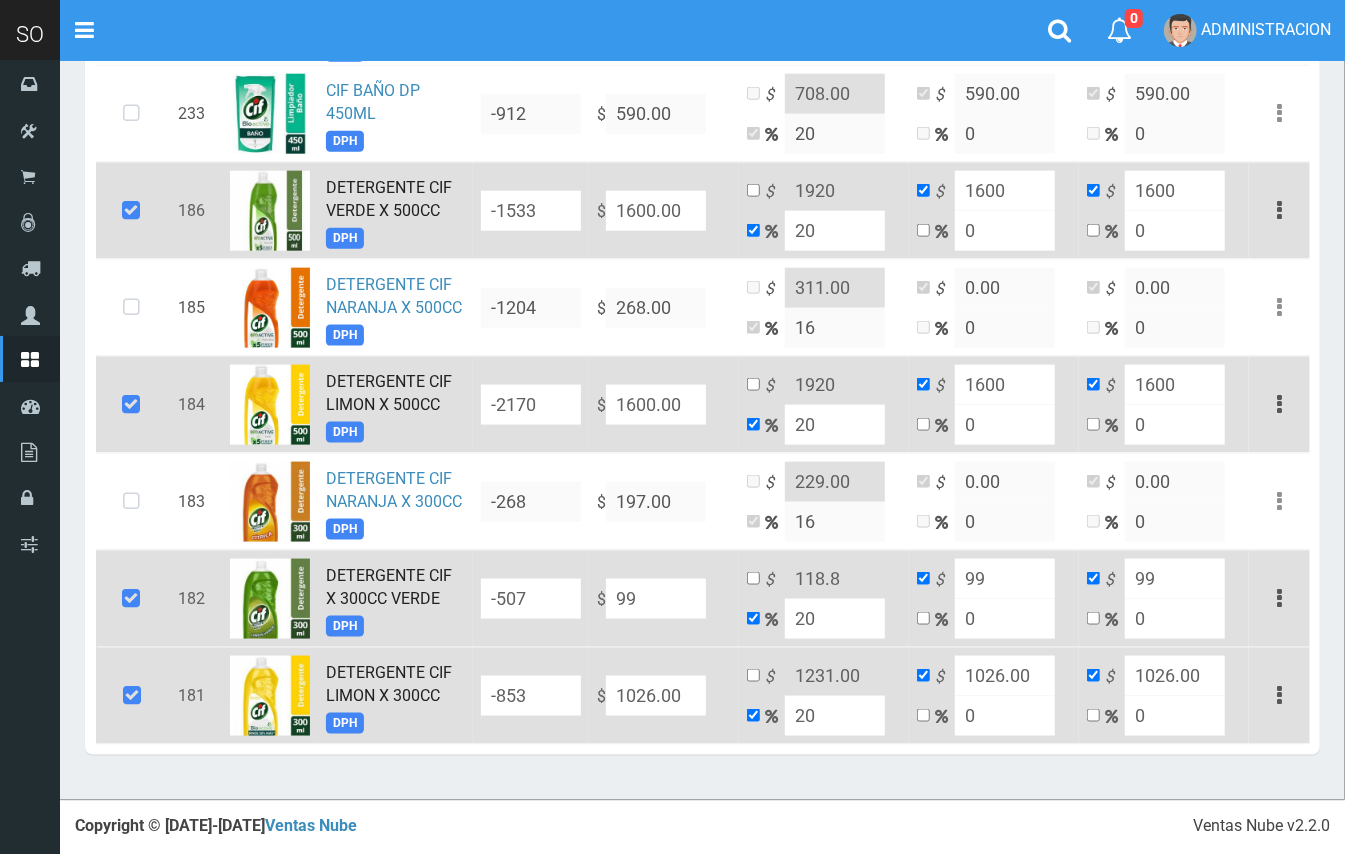type on "990" 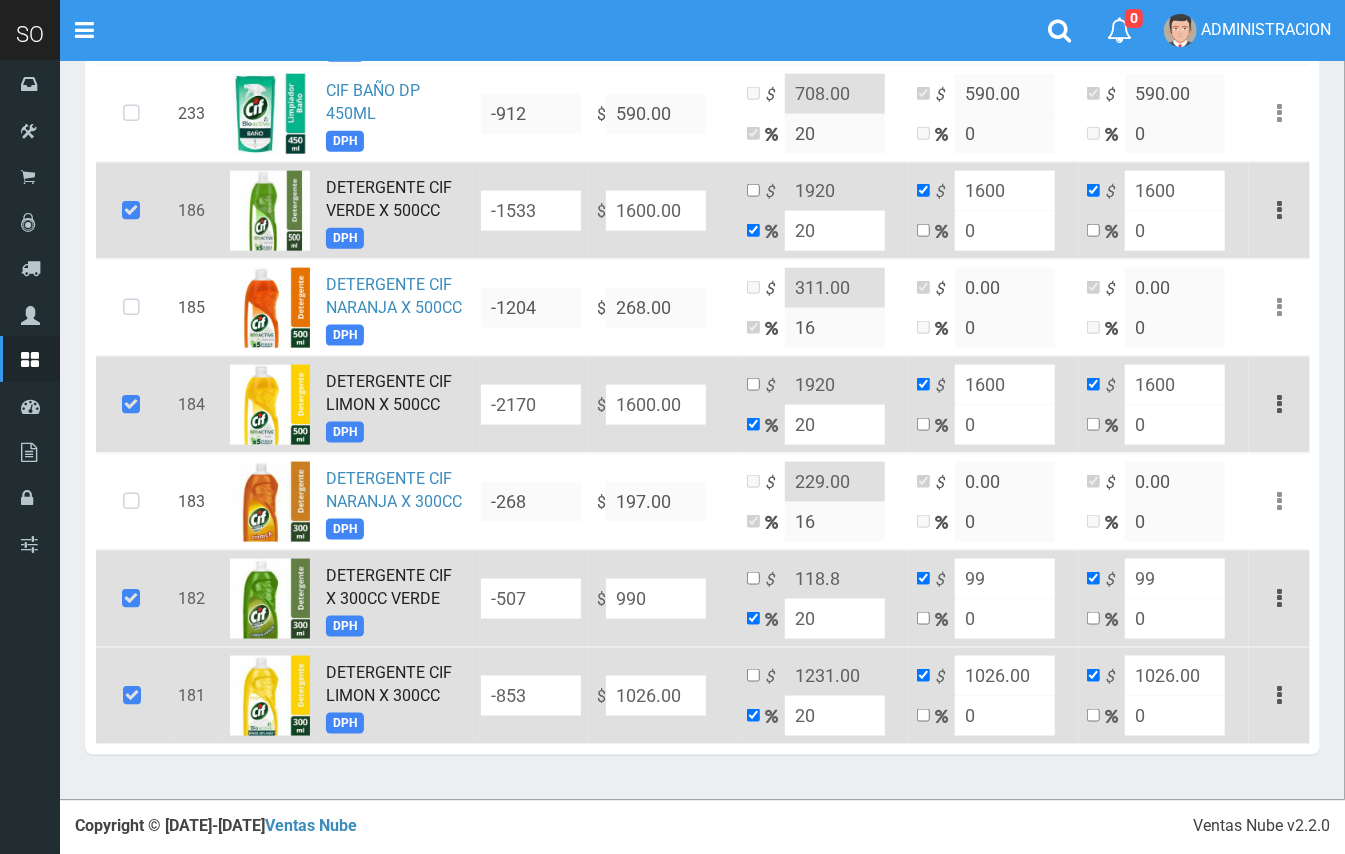 type on "1188" 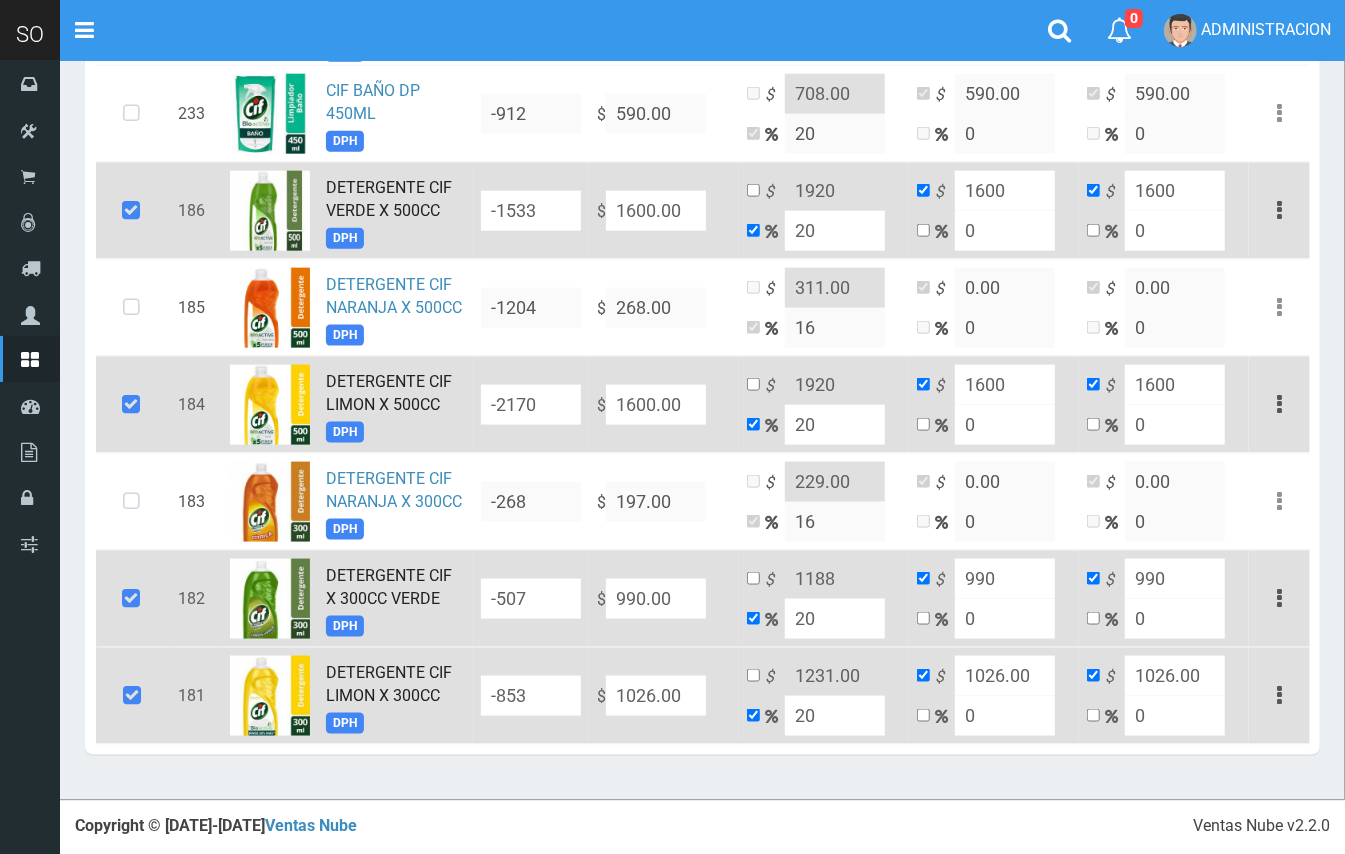 type on "990.00" 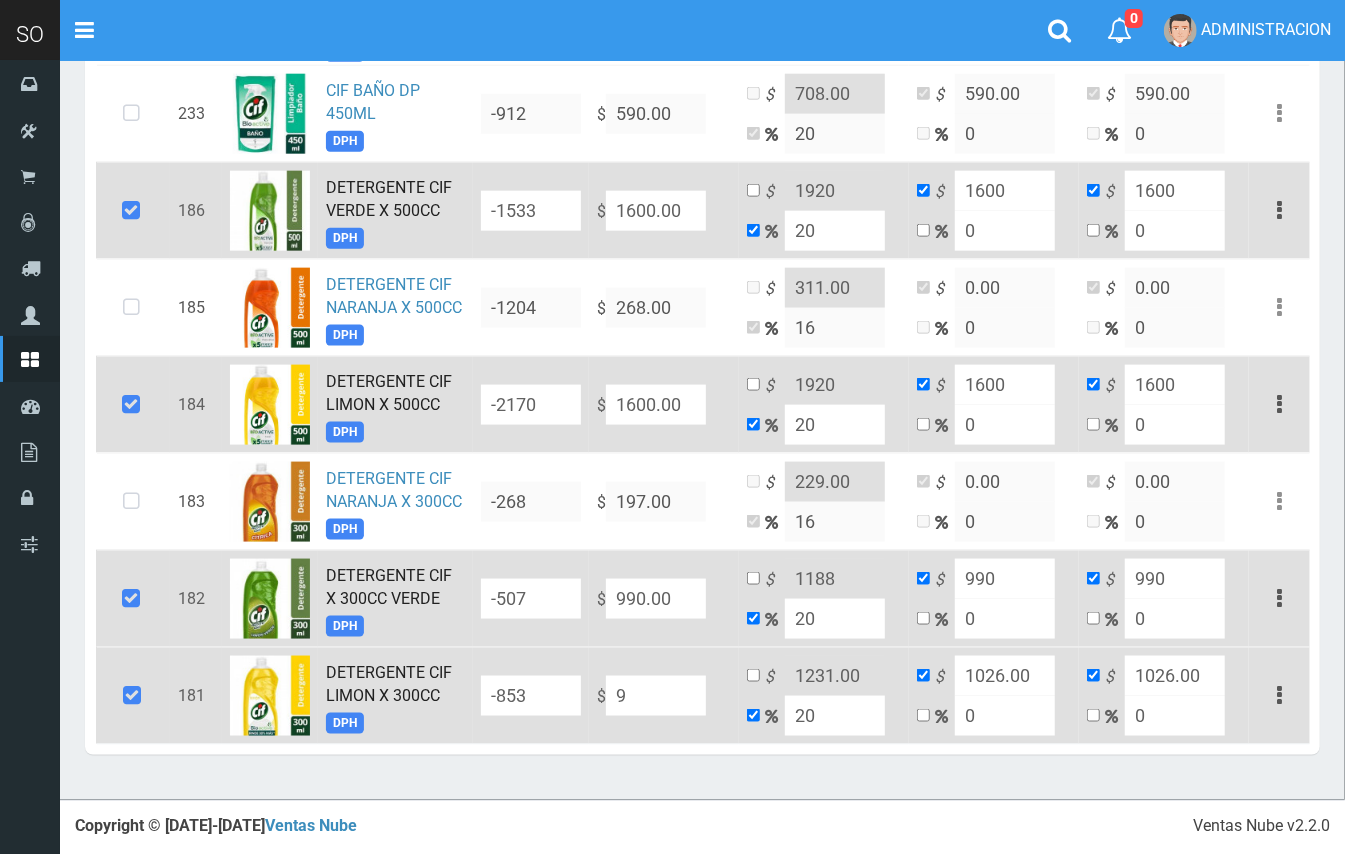 type on "10.8" 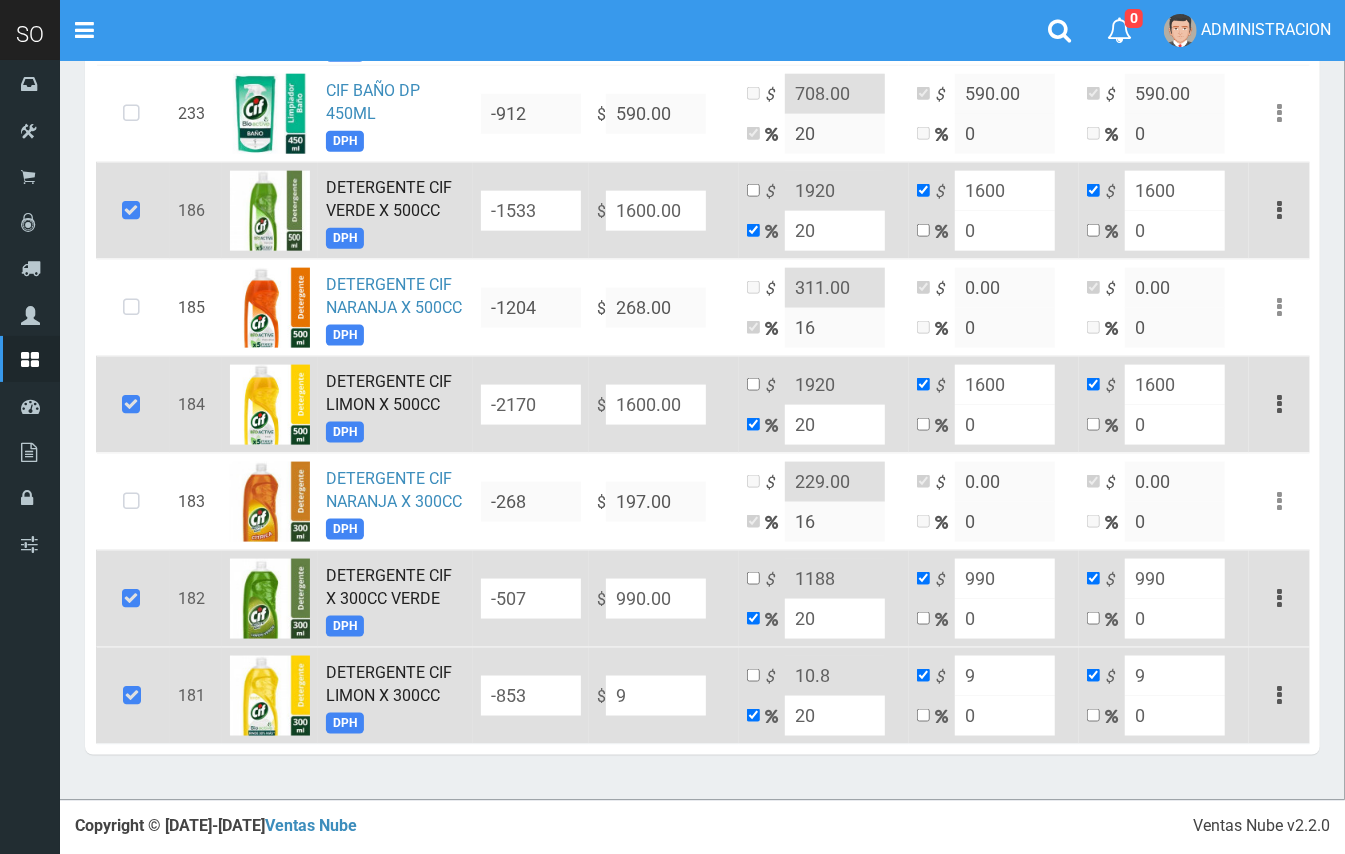 type on "99" 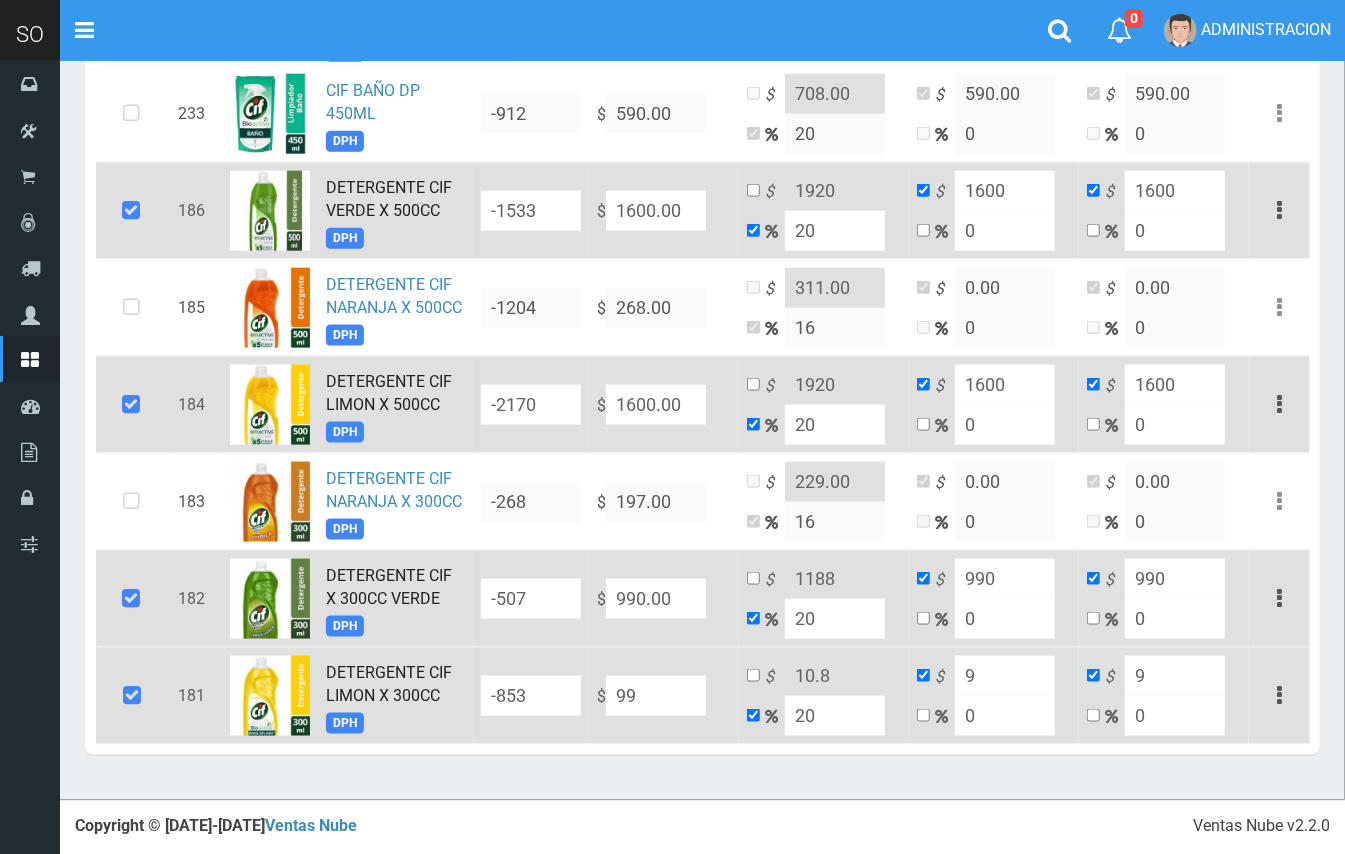 type on "118.8" 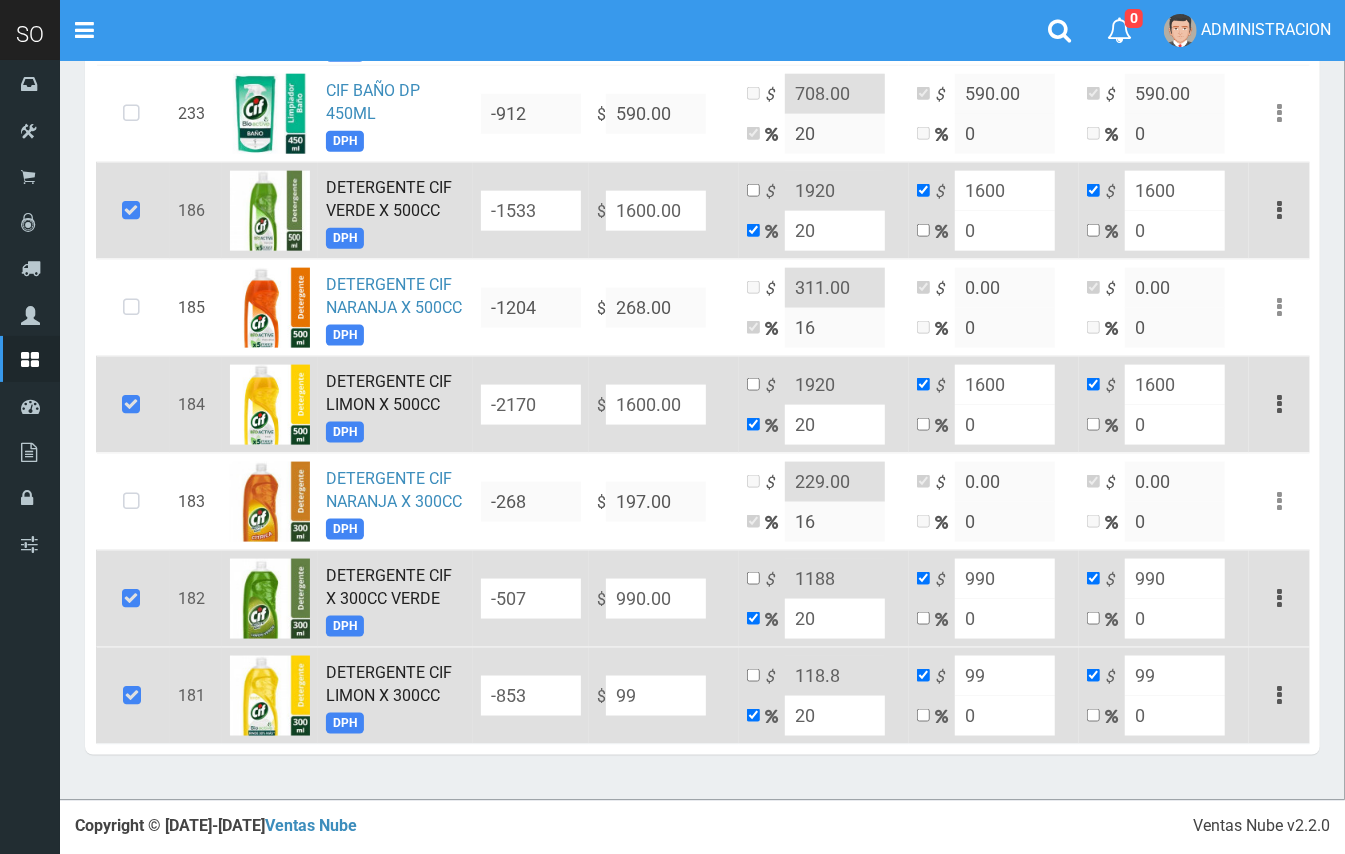type on "990" 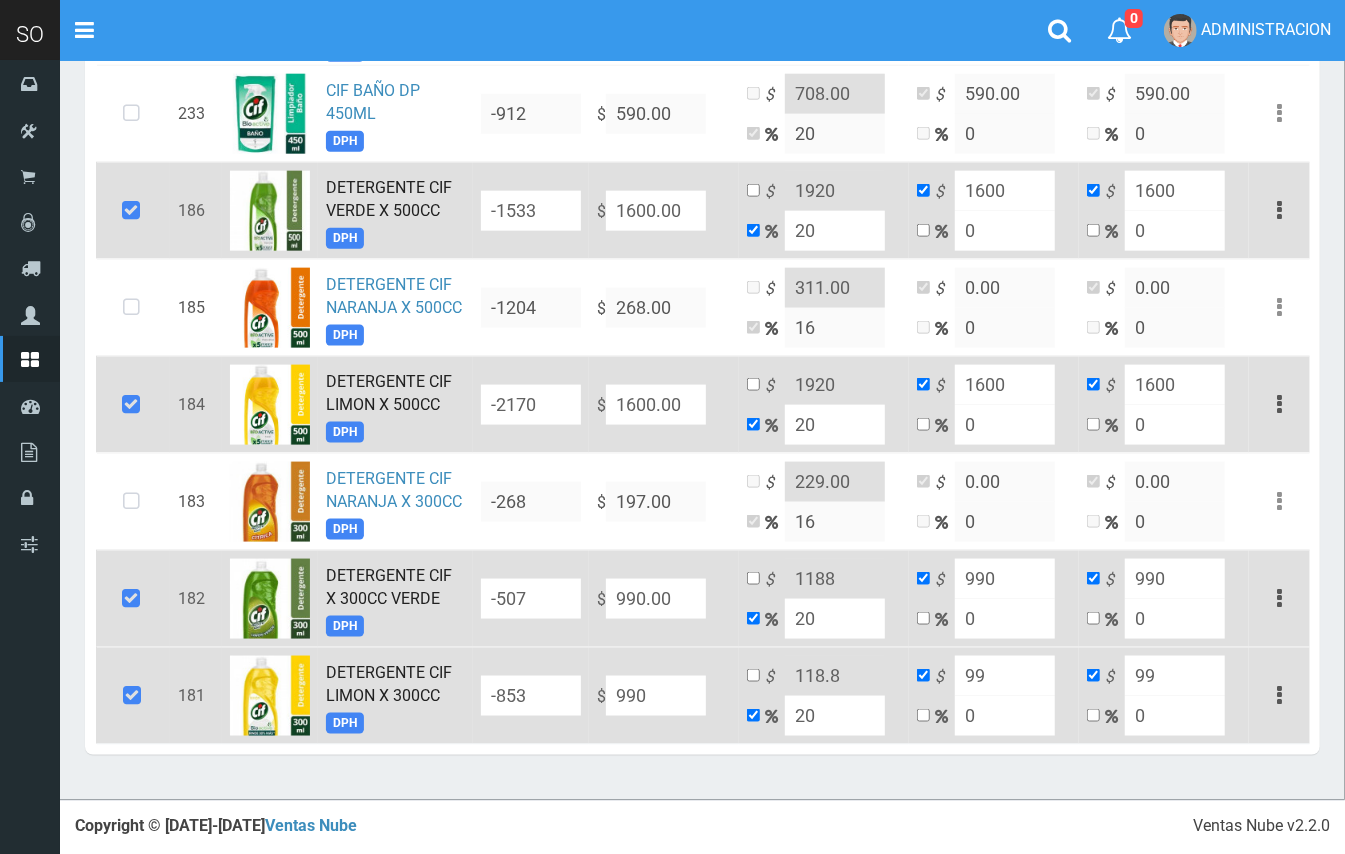 type on "1188" 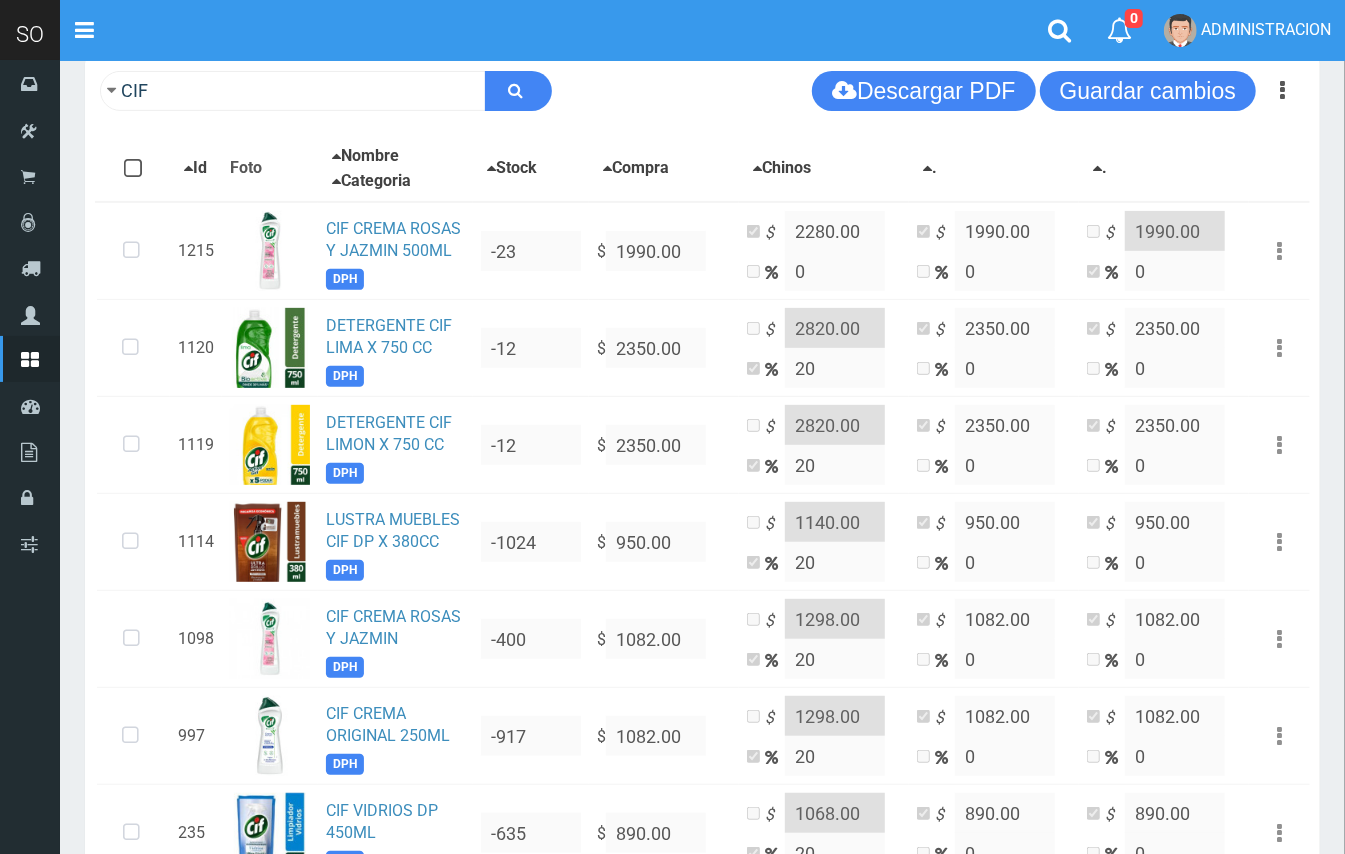 scroll, scrollTop: 0, scrollLeft: 0, axis: both 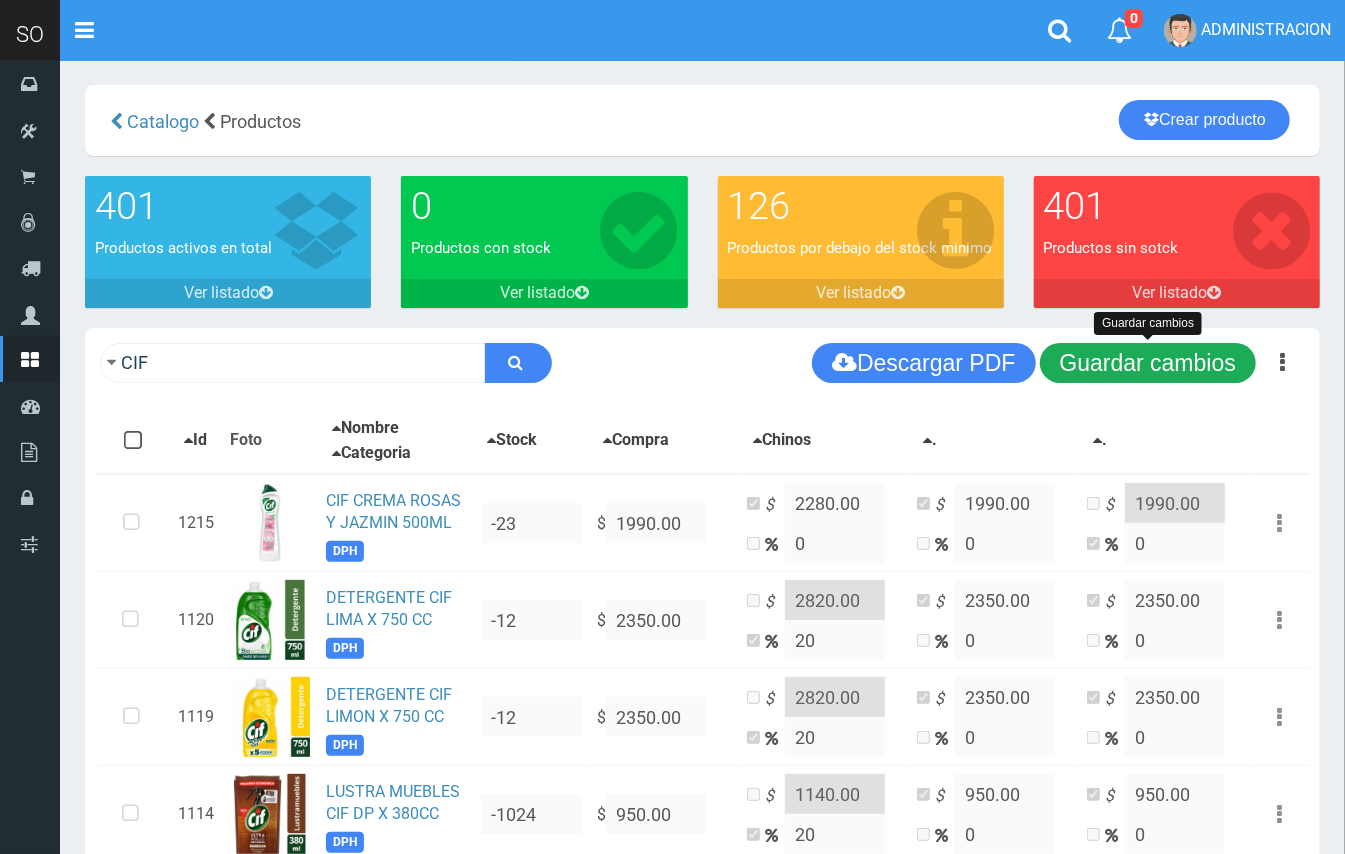 type on "990.00" 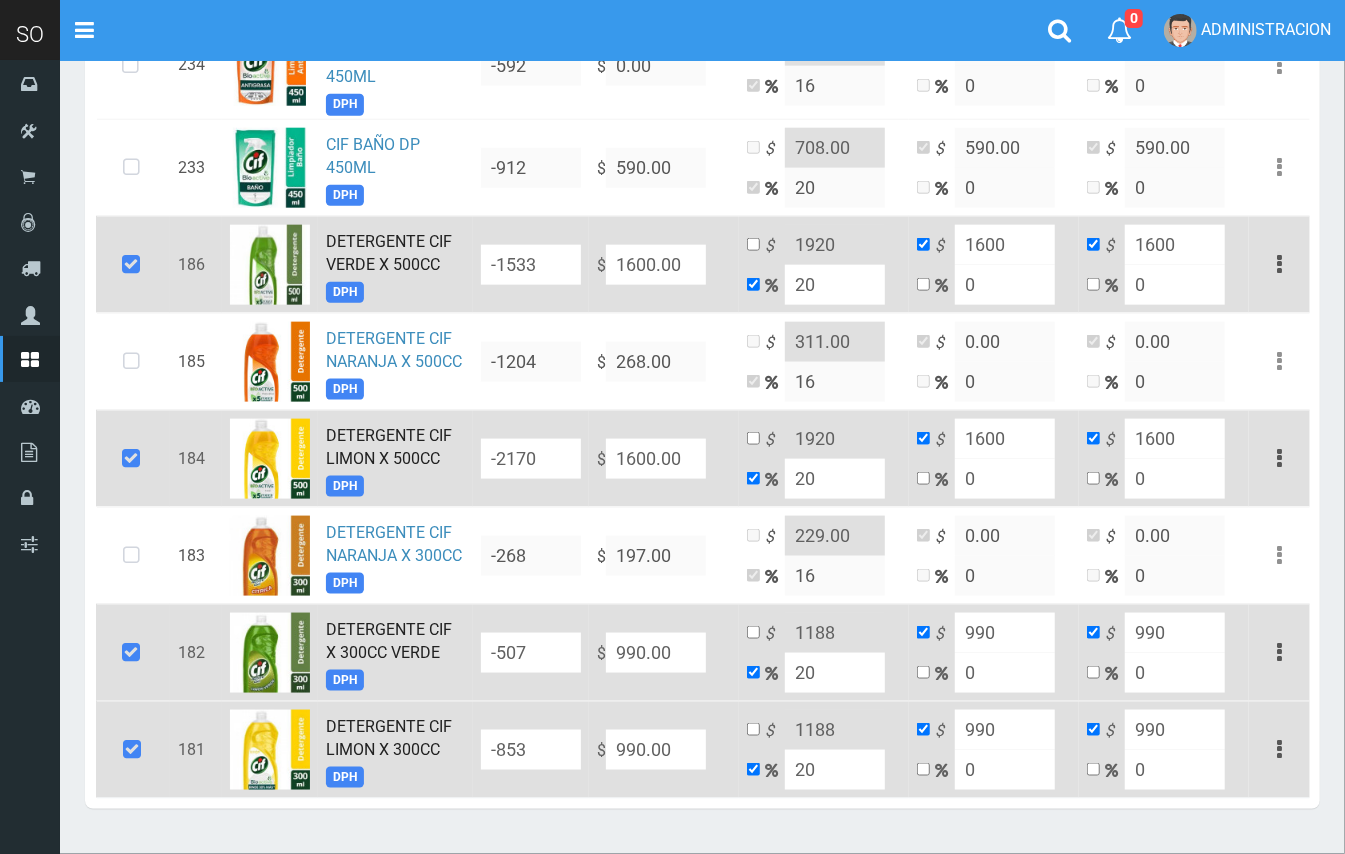 scroll, scrollTop: 1200, scrollLeft: 0, axis: vertical 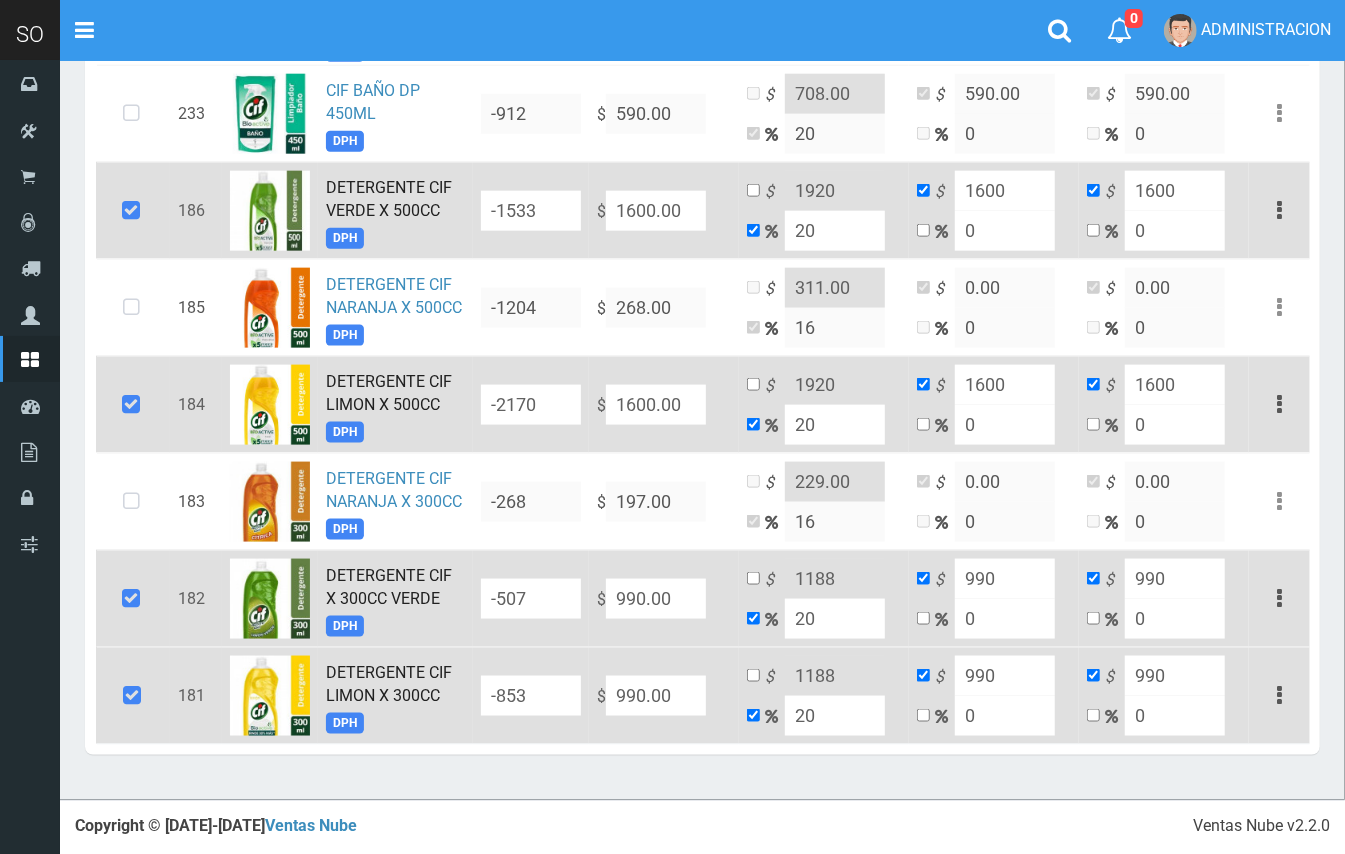 drag, startPoint x: 861, startPoint y: 625, endPoint x: 790, endPoint y: 618, distance: 71.34424 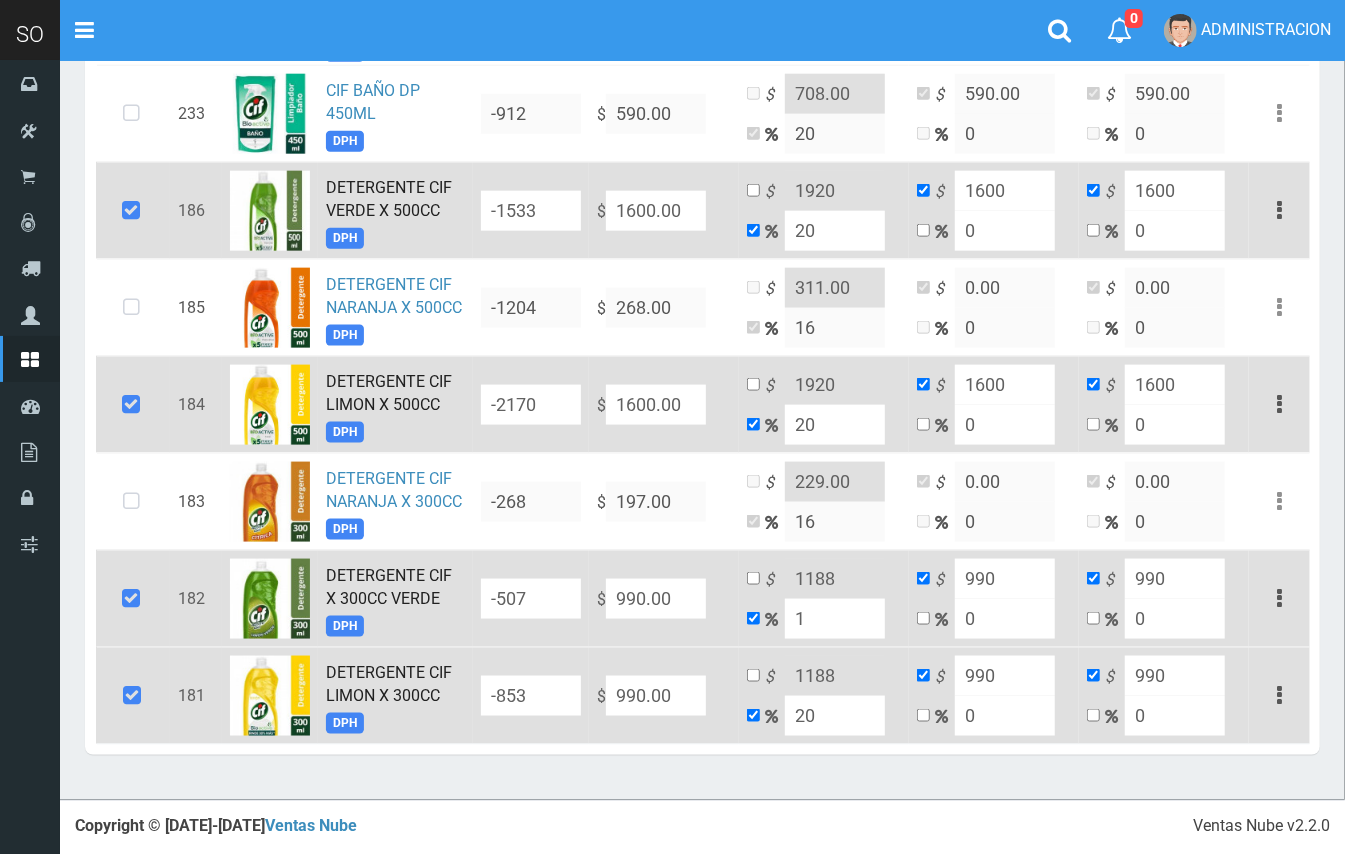 type on "999.9" 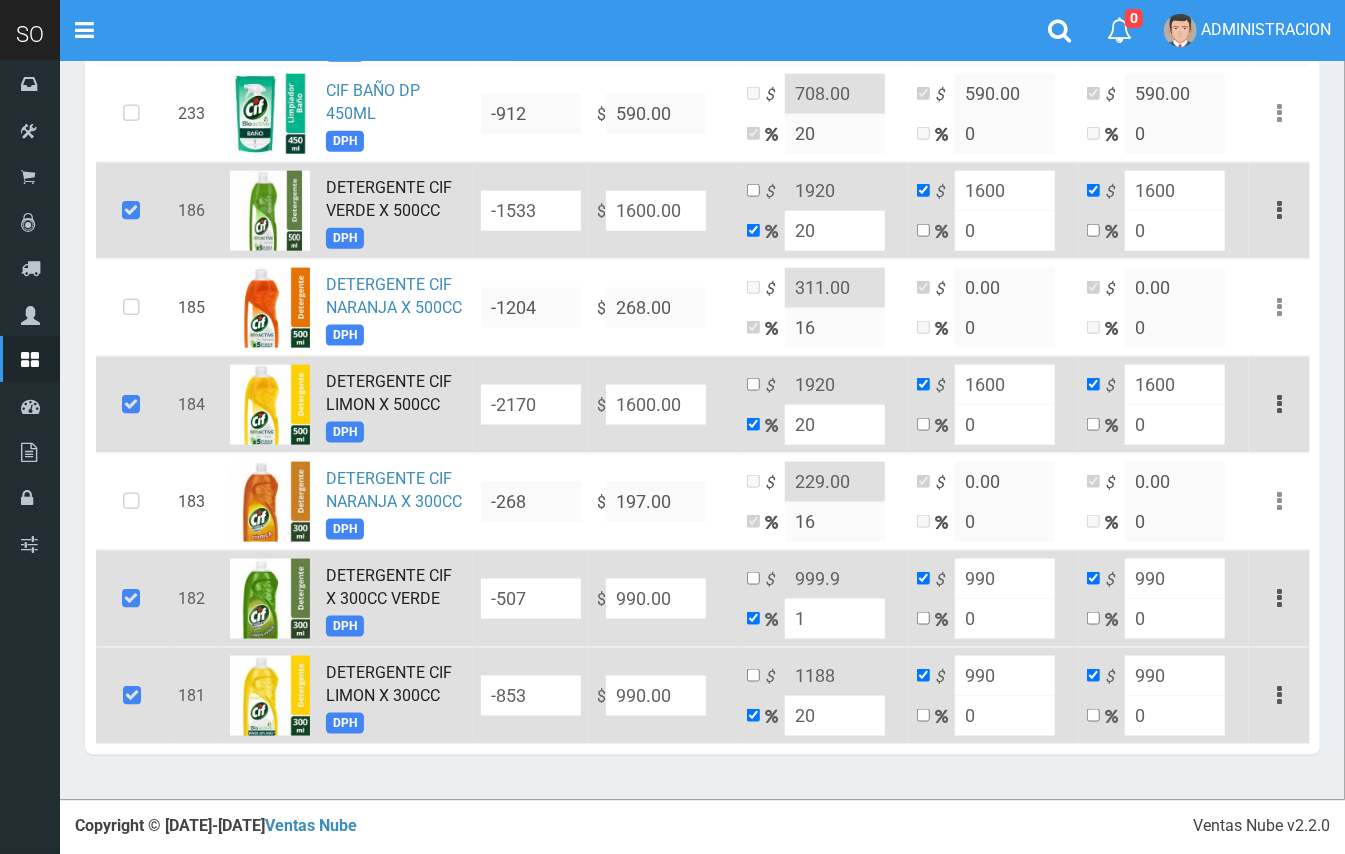 type on "10" 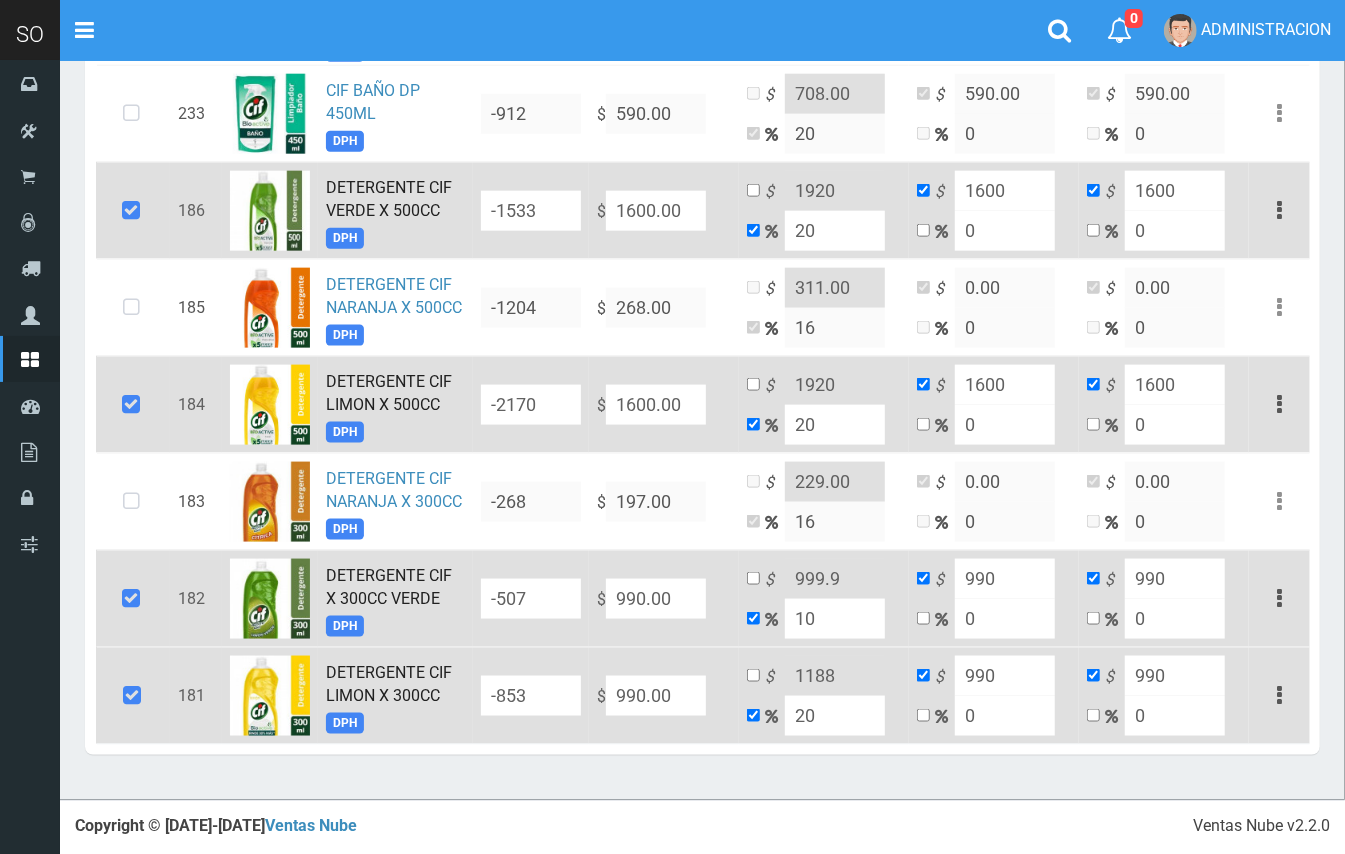 type on "1089" 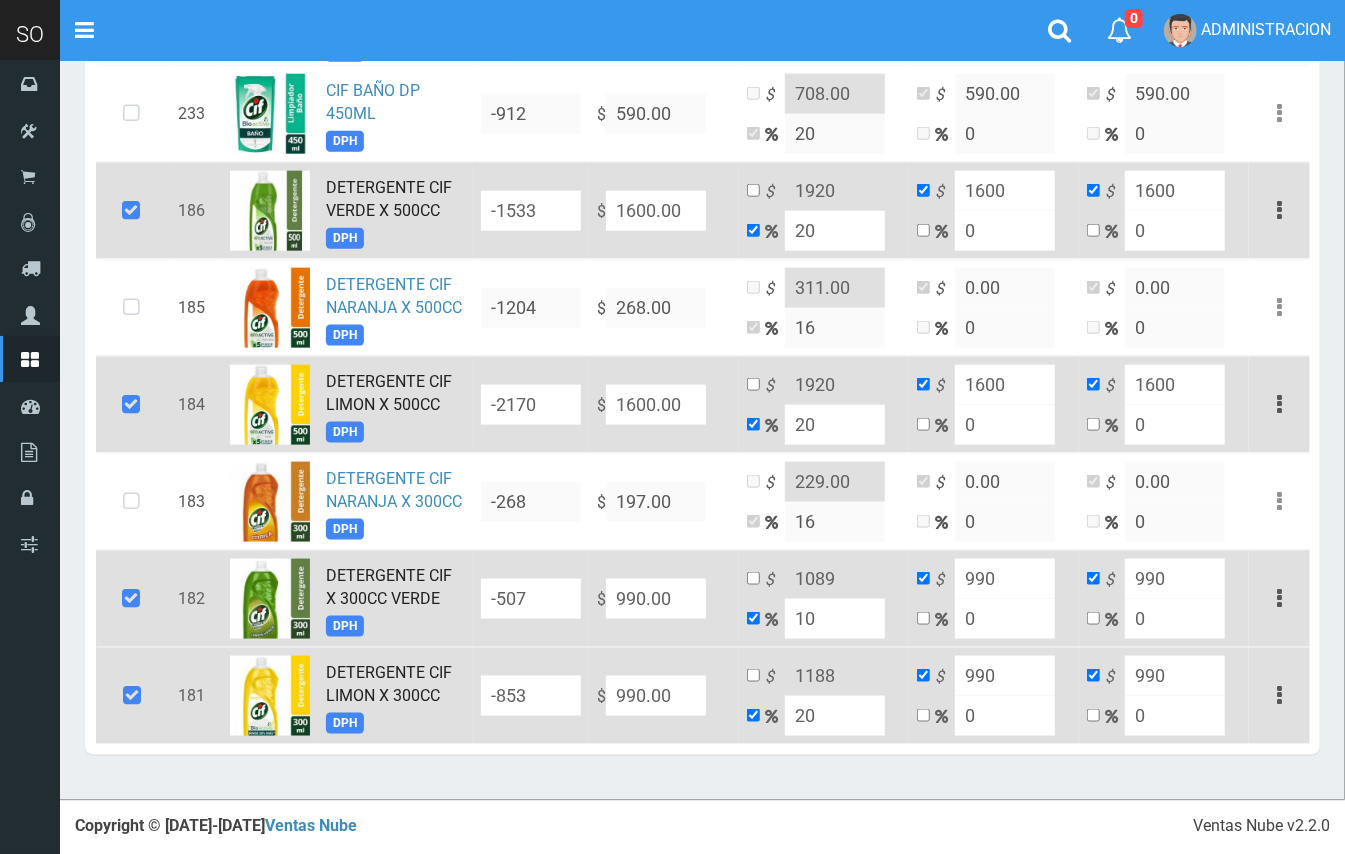drag, startPoint x: 845, startPoint y: 613, endPoint x: 797, endPoint y: 621, distance: 48.6621 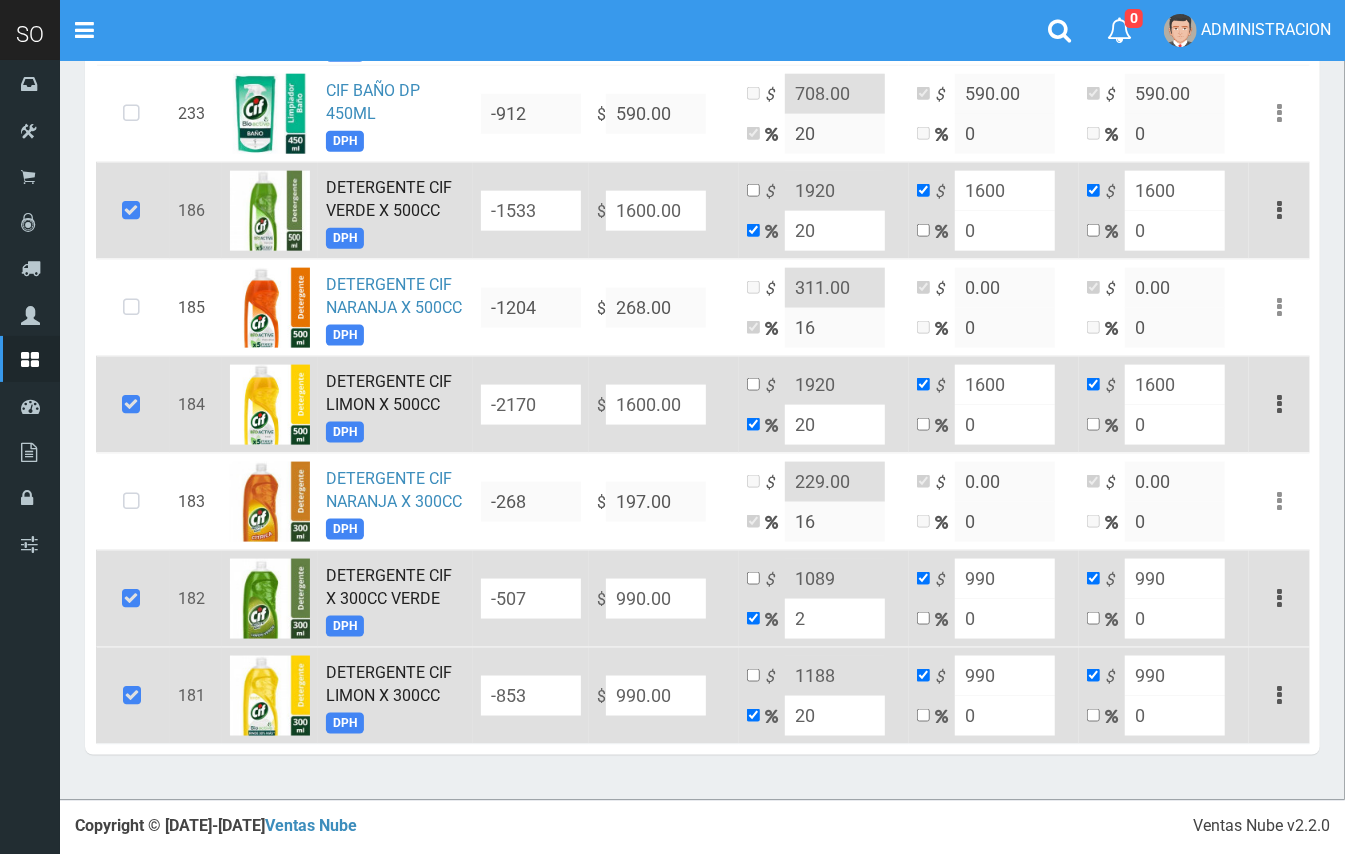 type on "1009.8" 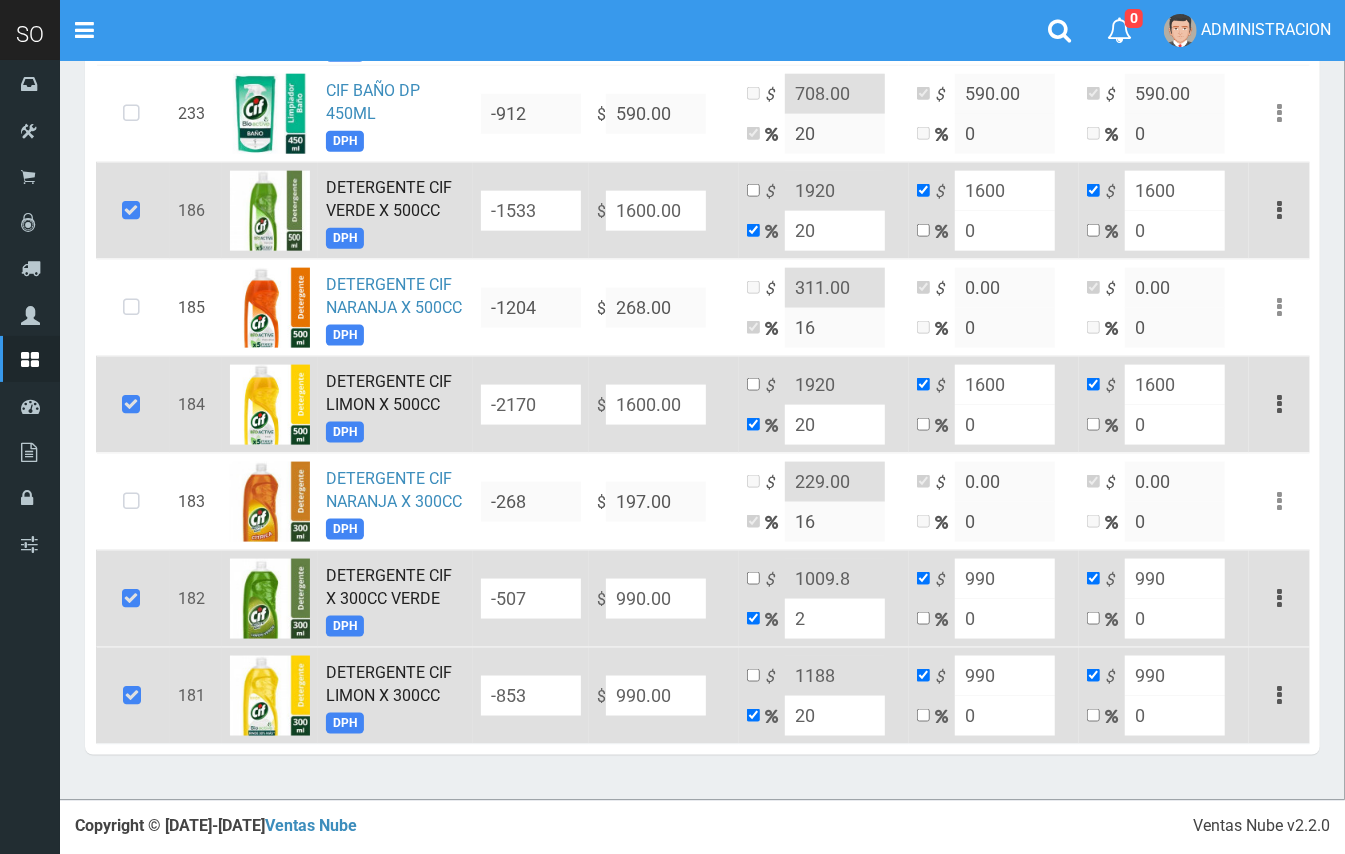 type on "20" 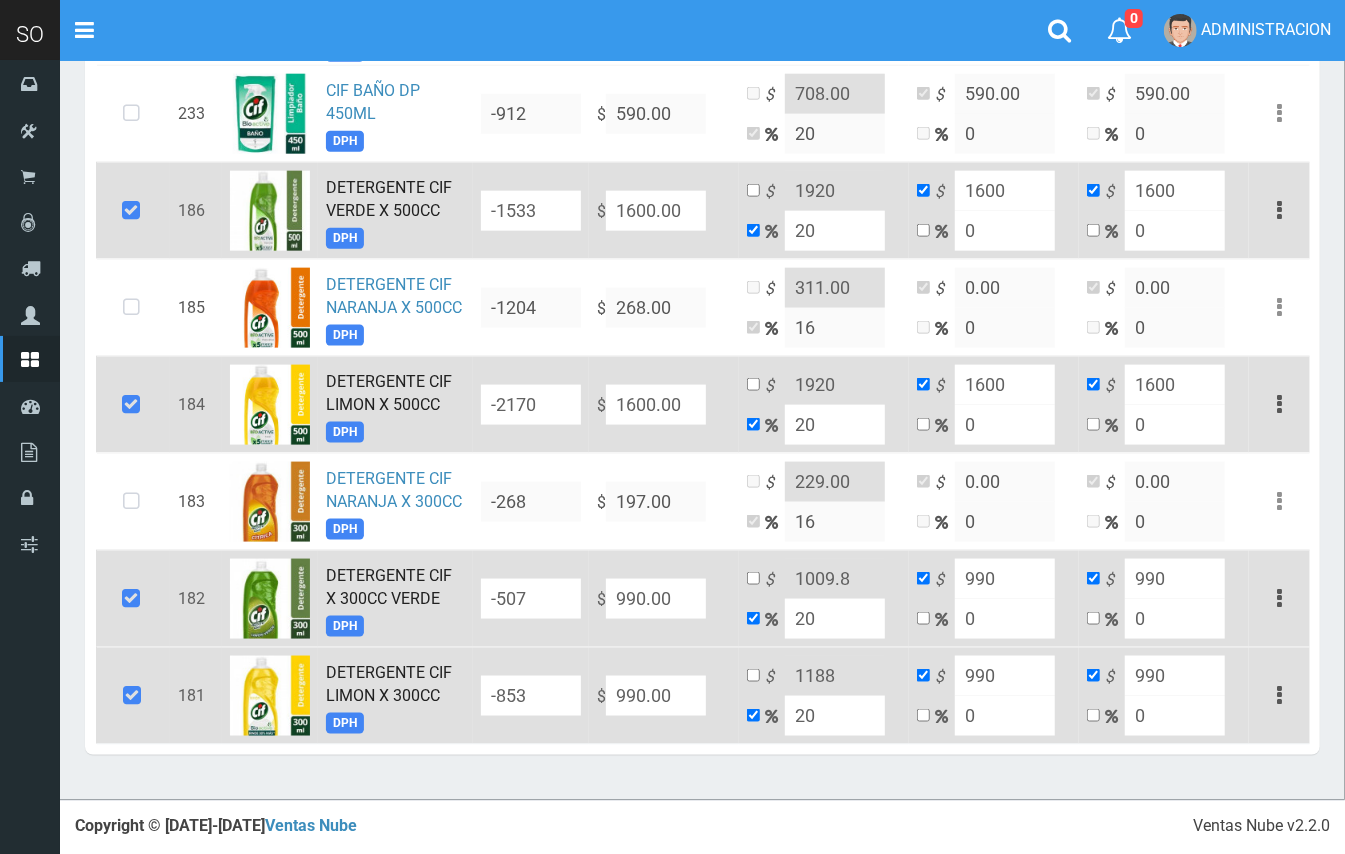 type on "1188" 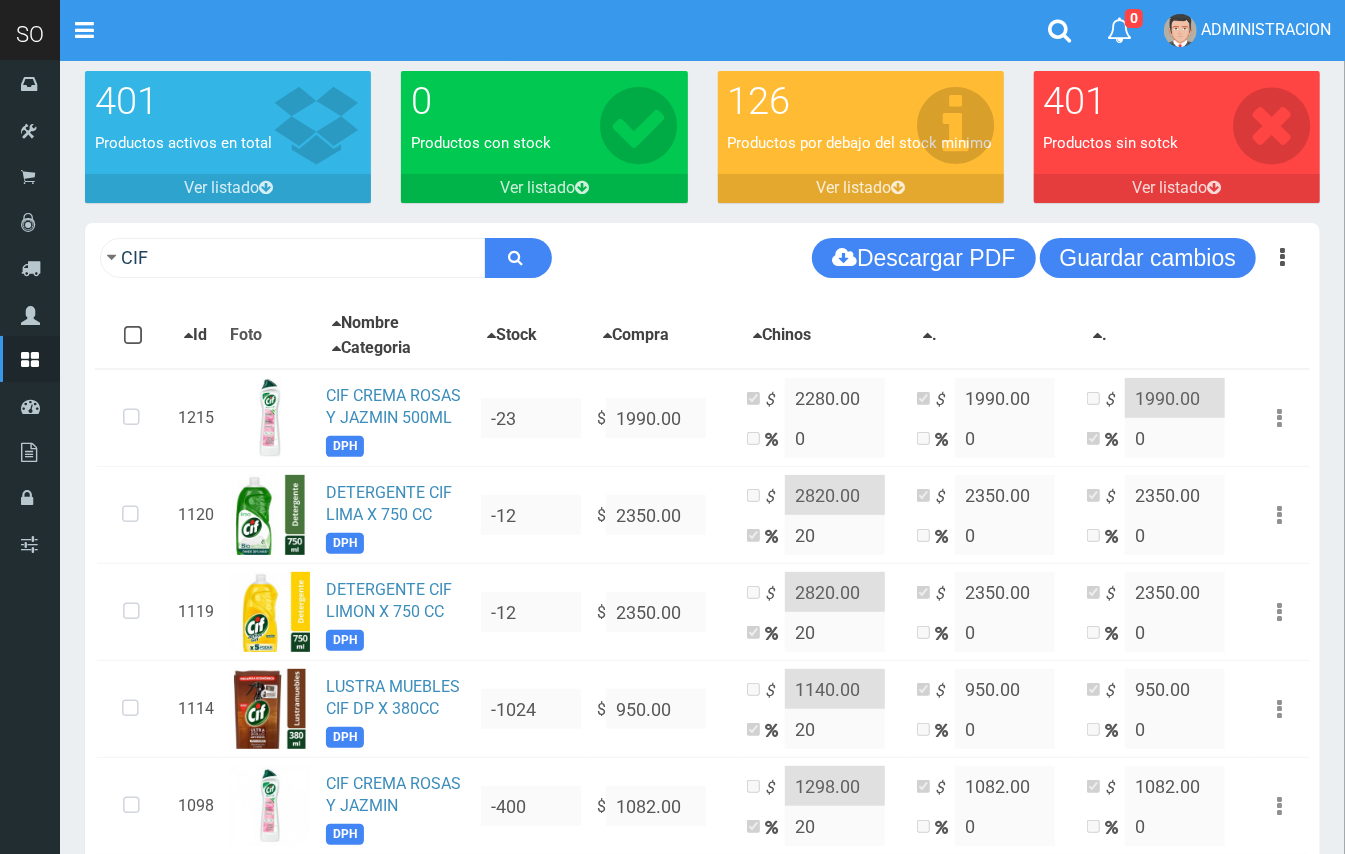scroll, scrollTop: 44, scrollLeft: 0, axis: vertical 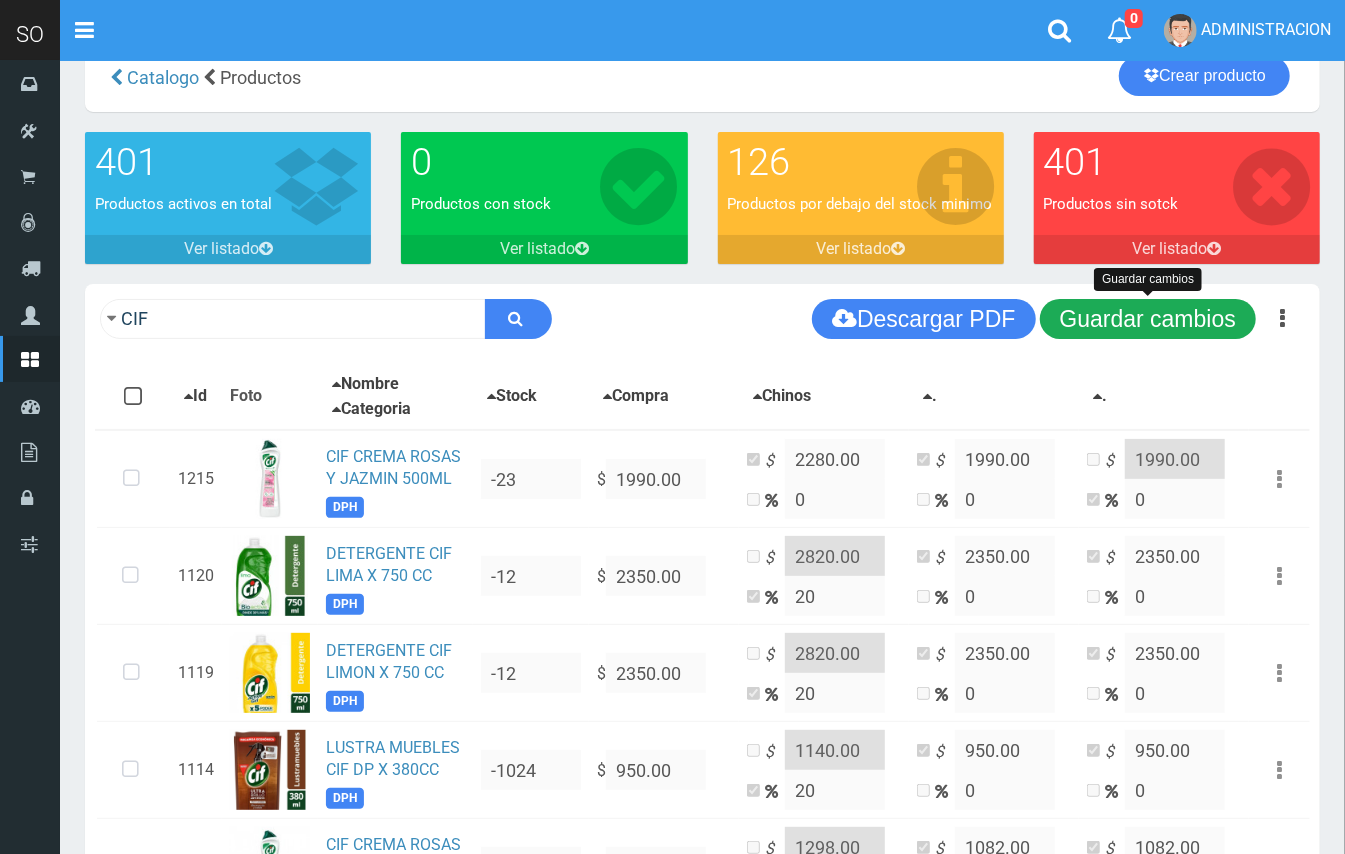 type on "20" 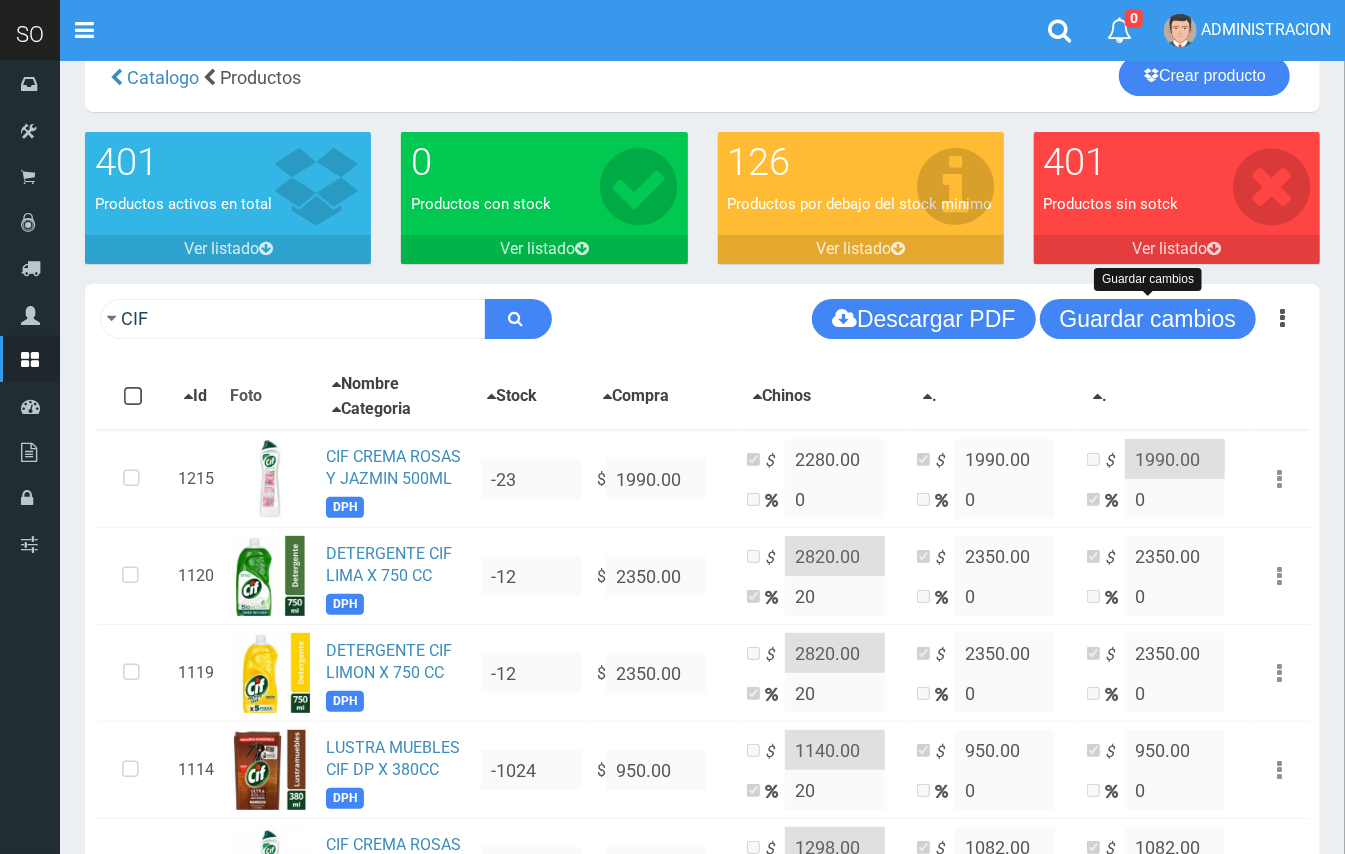 click on "Guardar cambios" at bounding box center [1148, 319] 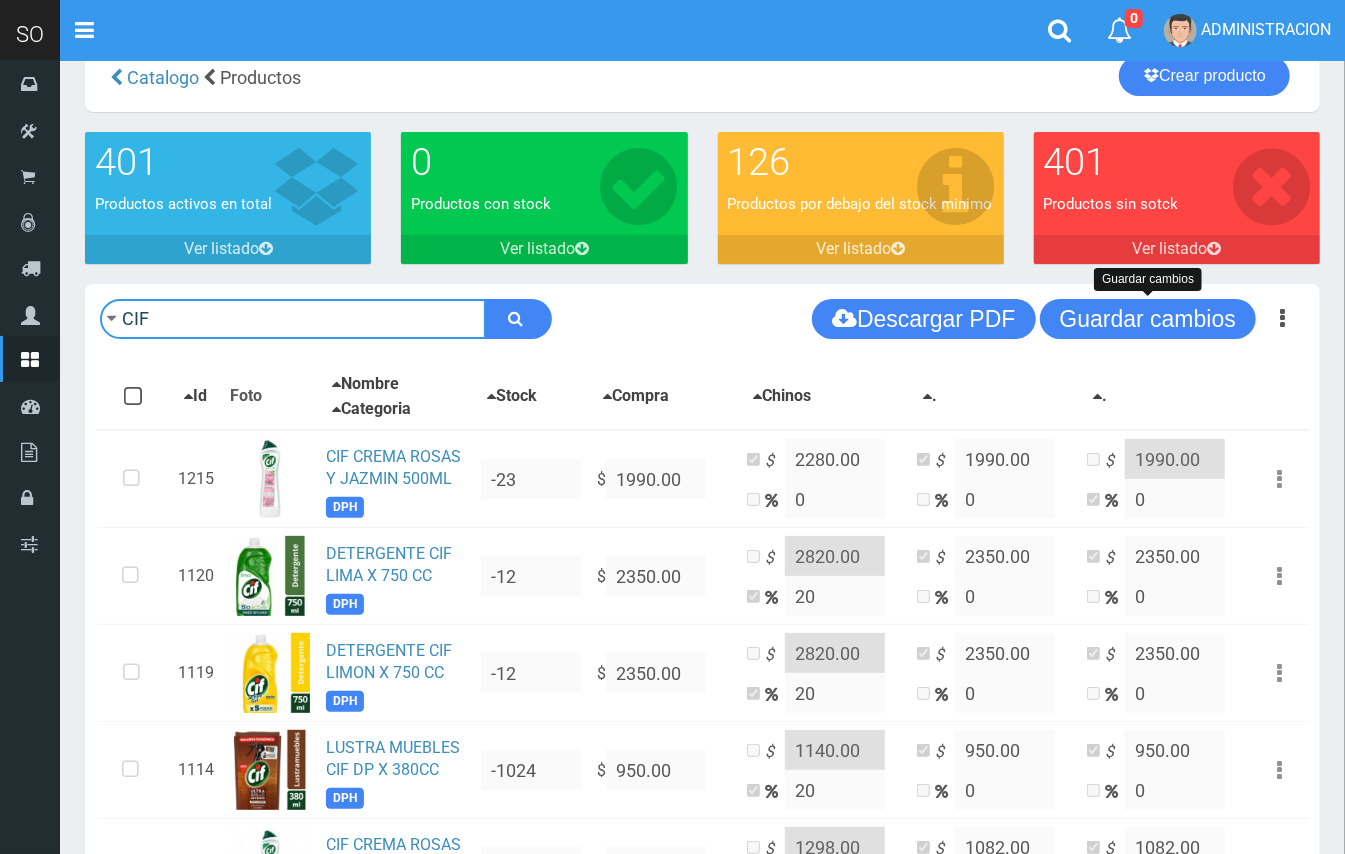 click on "CIF" at bounding box center [293, 319] 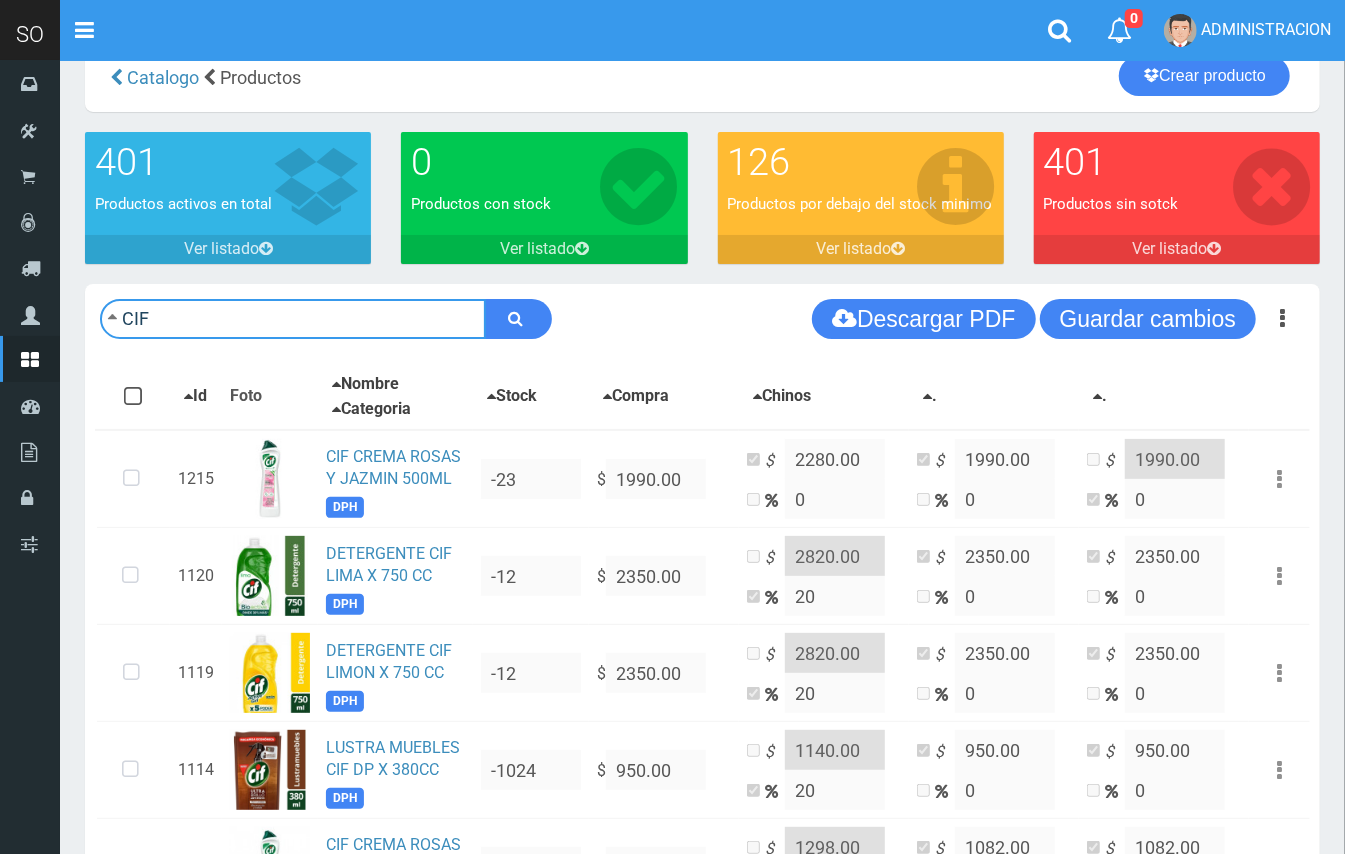 click on "CIF" at bounding box center (293, 319) 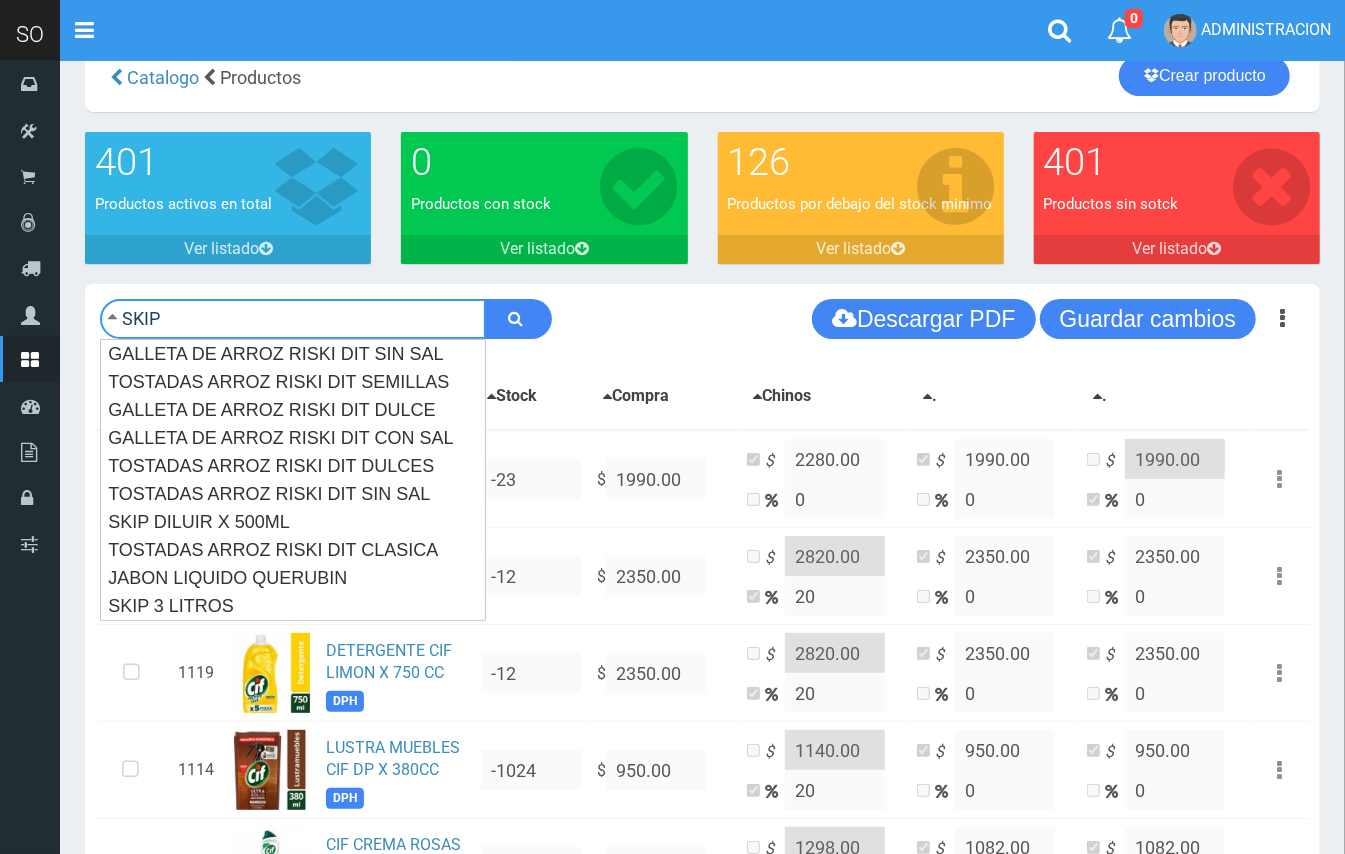 type on "SKIP" 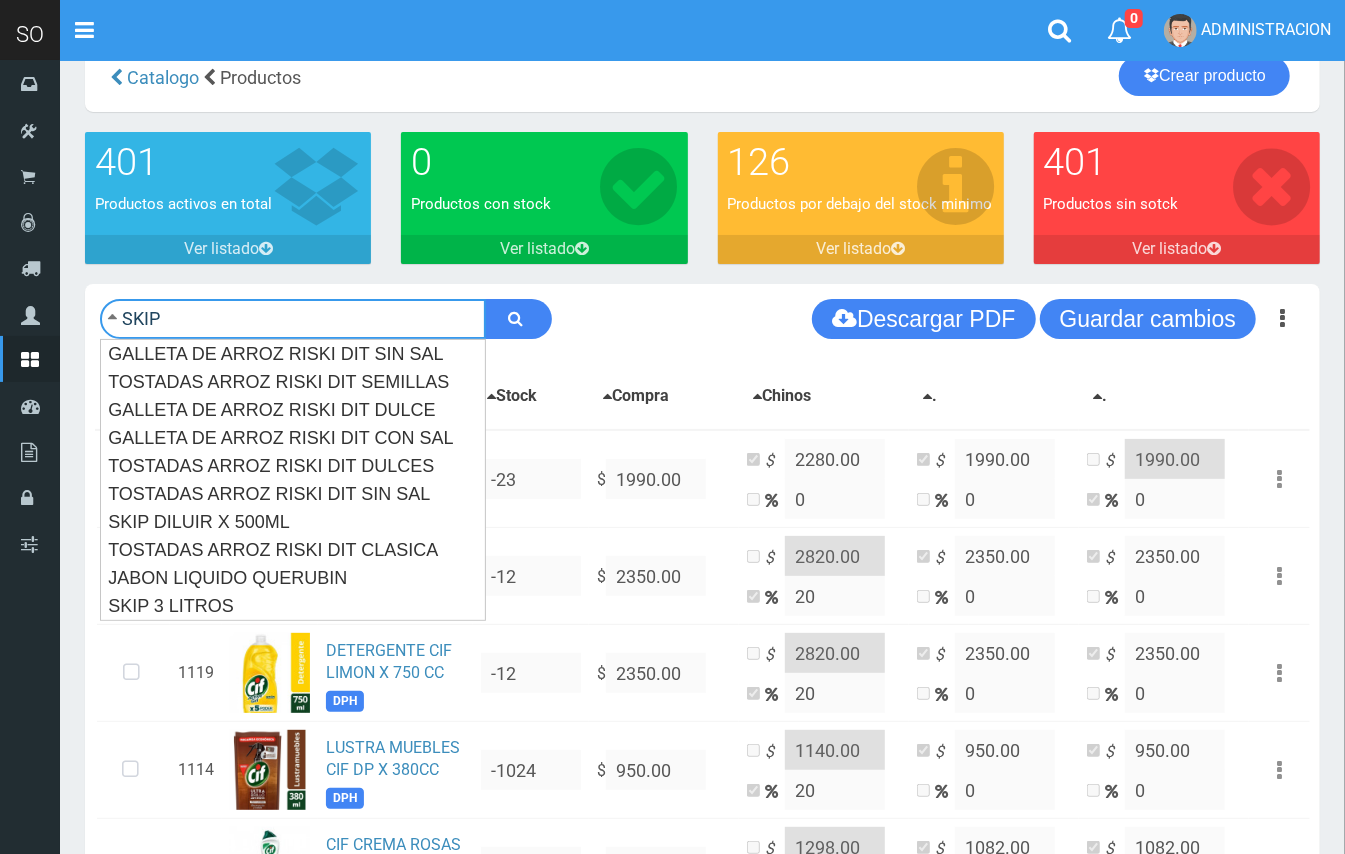 click at bounding box center [518, 319] 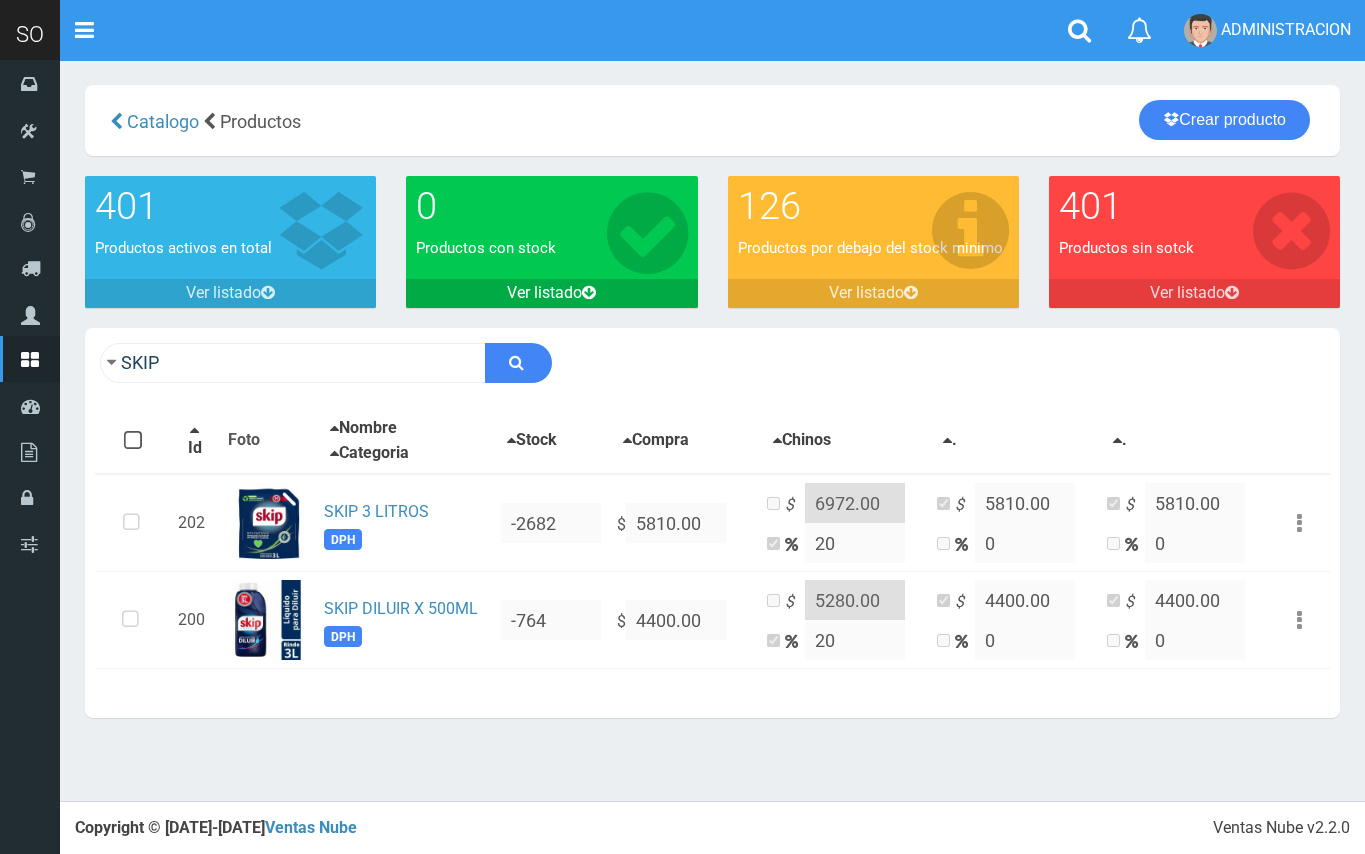 scroll, scrollTop: 0, scrollLeft: 0, axis: both 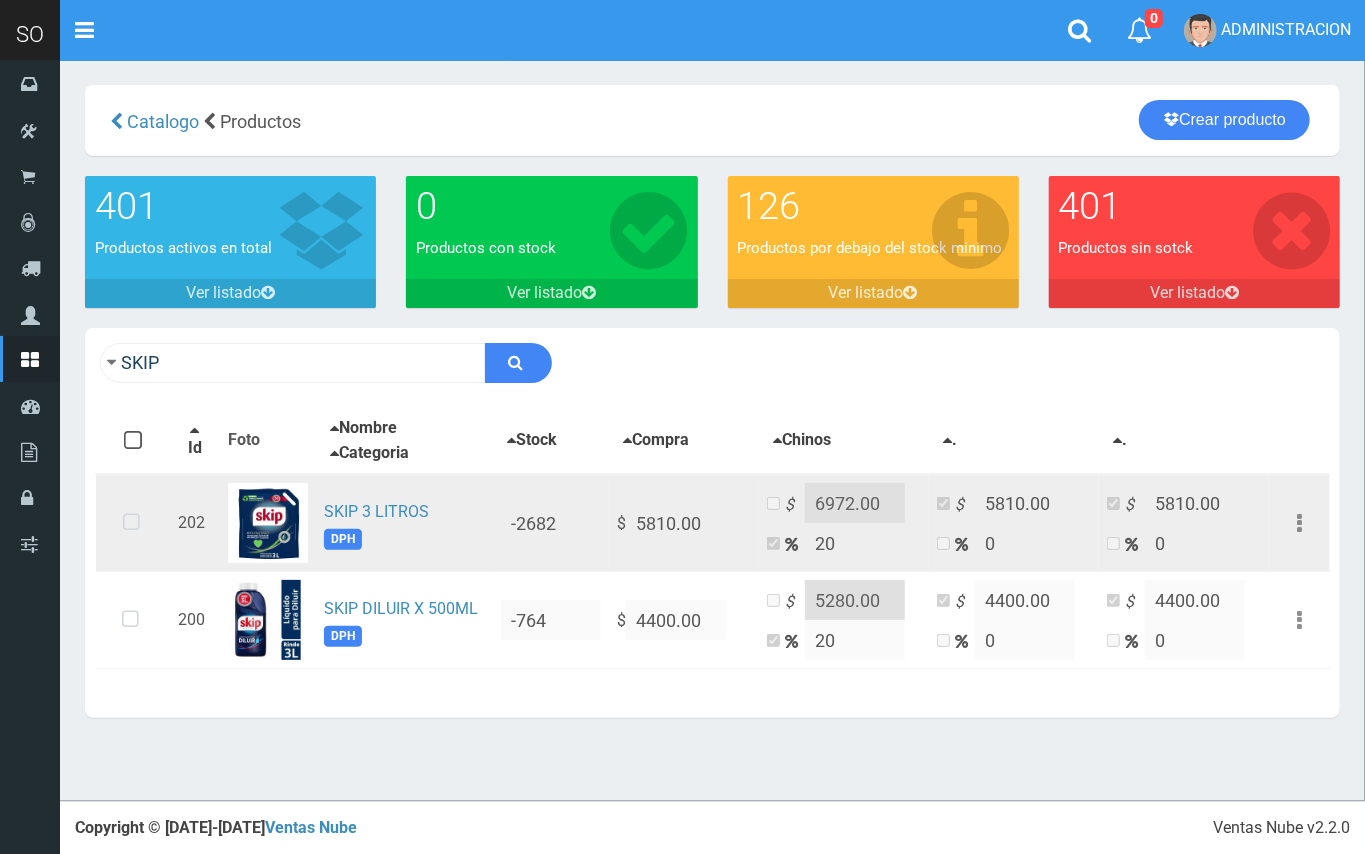 click at bounding box center (131, 523) 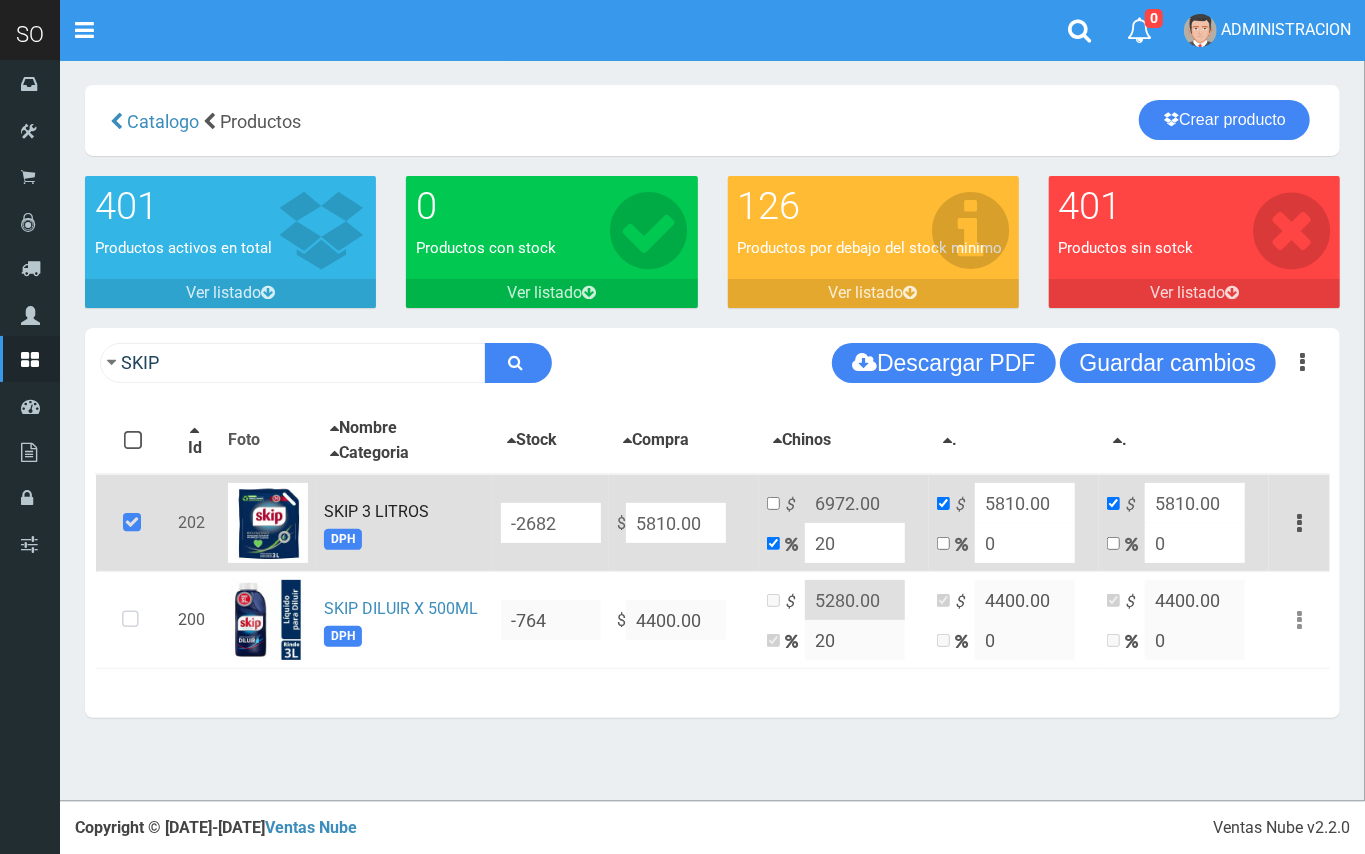 drag, startPoint x: 674, startPoint y: 524, endPoint x: 660, endPoint y: 521, distance: 14.3178215 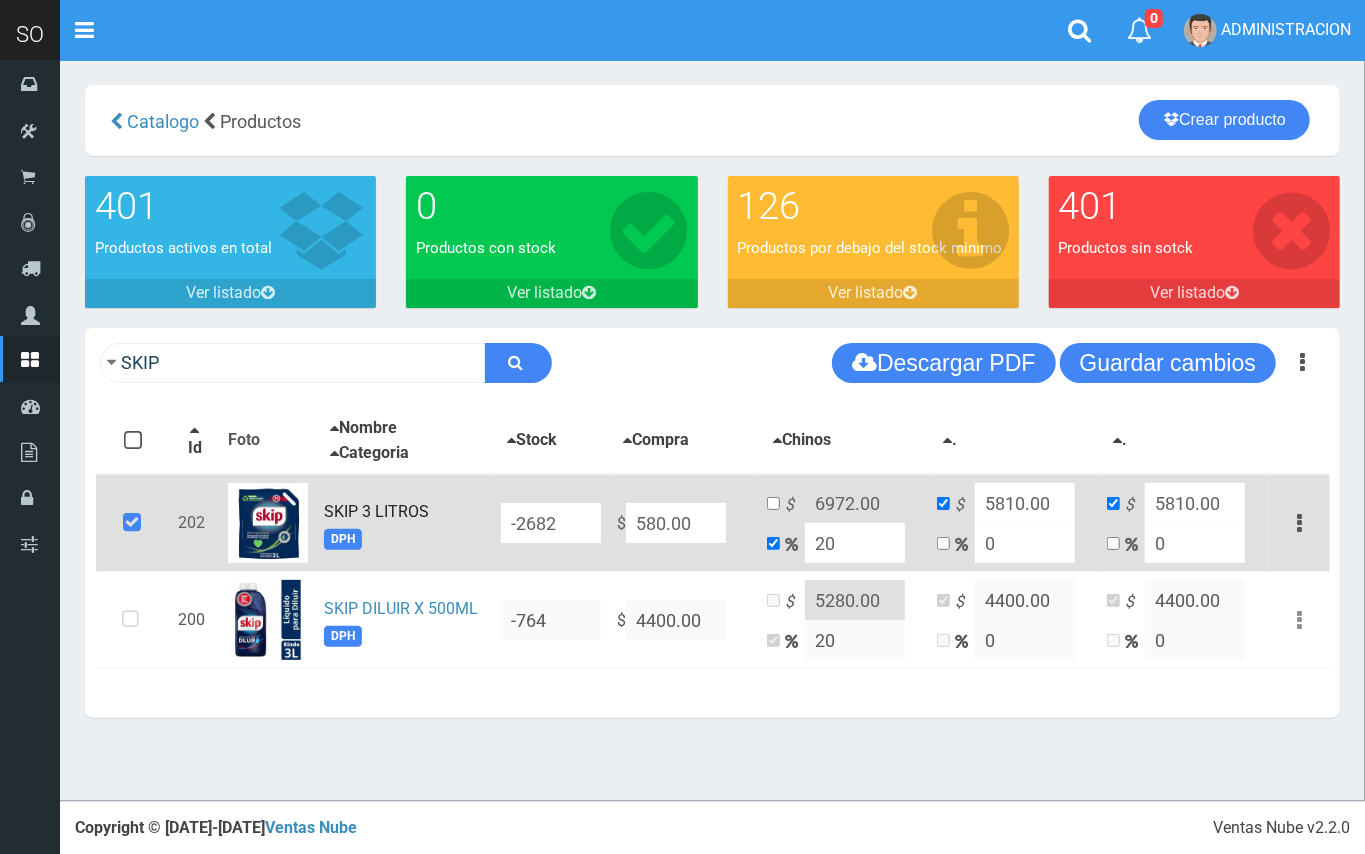 type on "696" 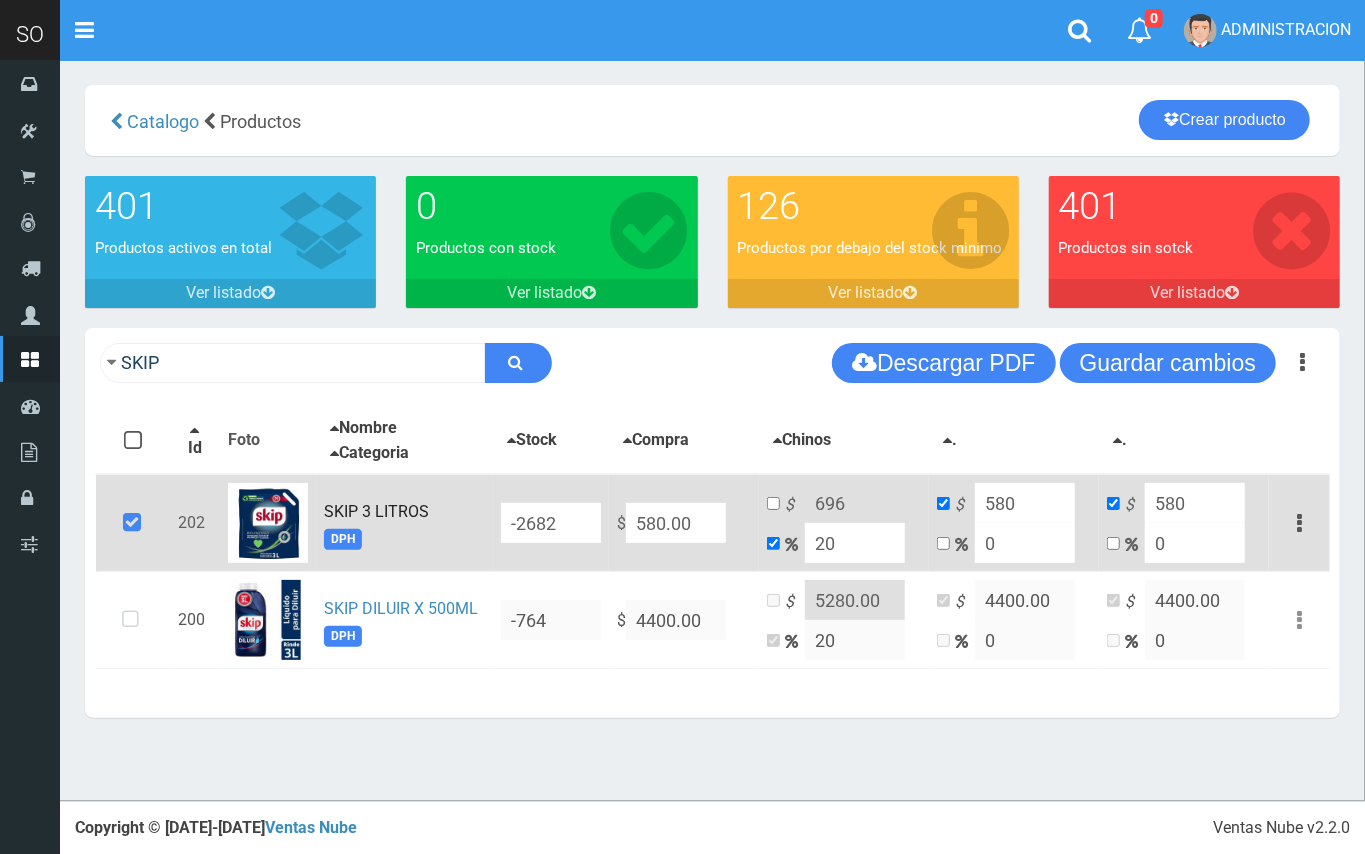 type on "5809.00" 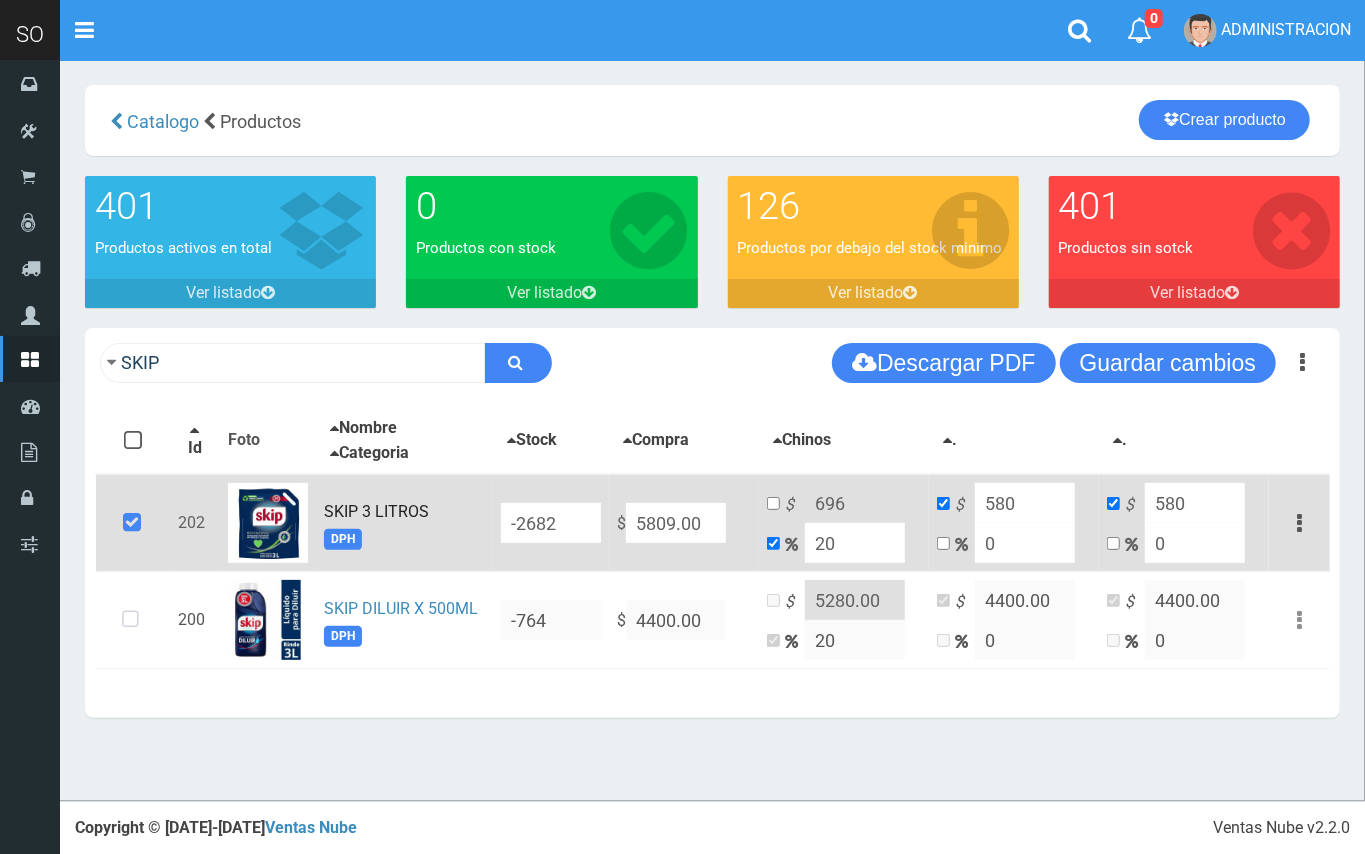 type on "6970.8" 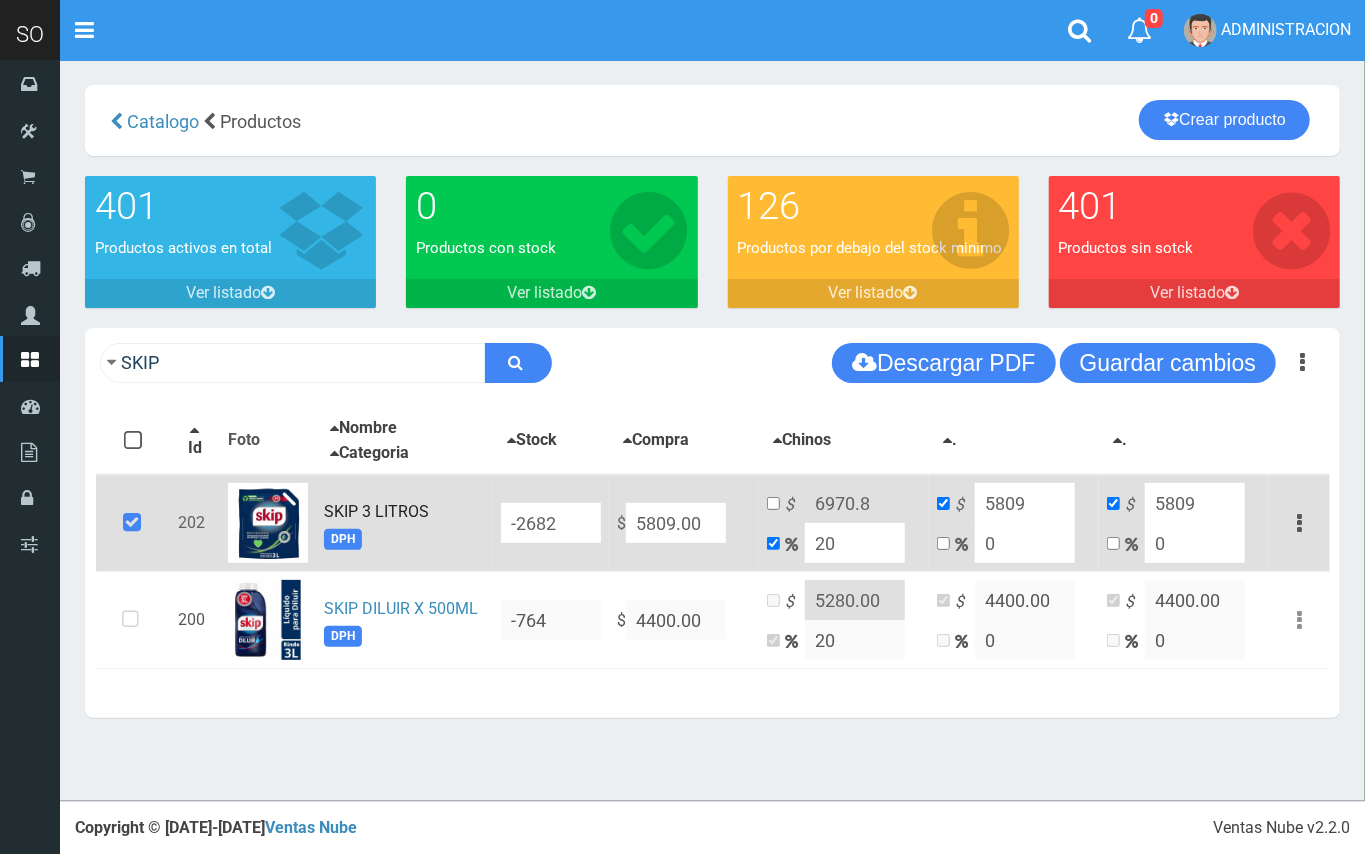 type on "5809.00" 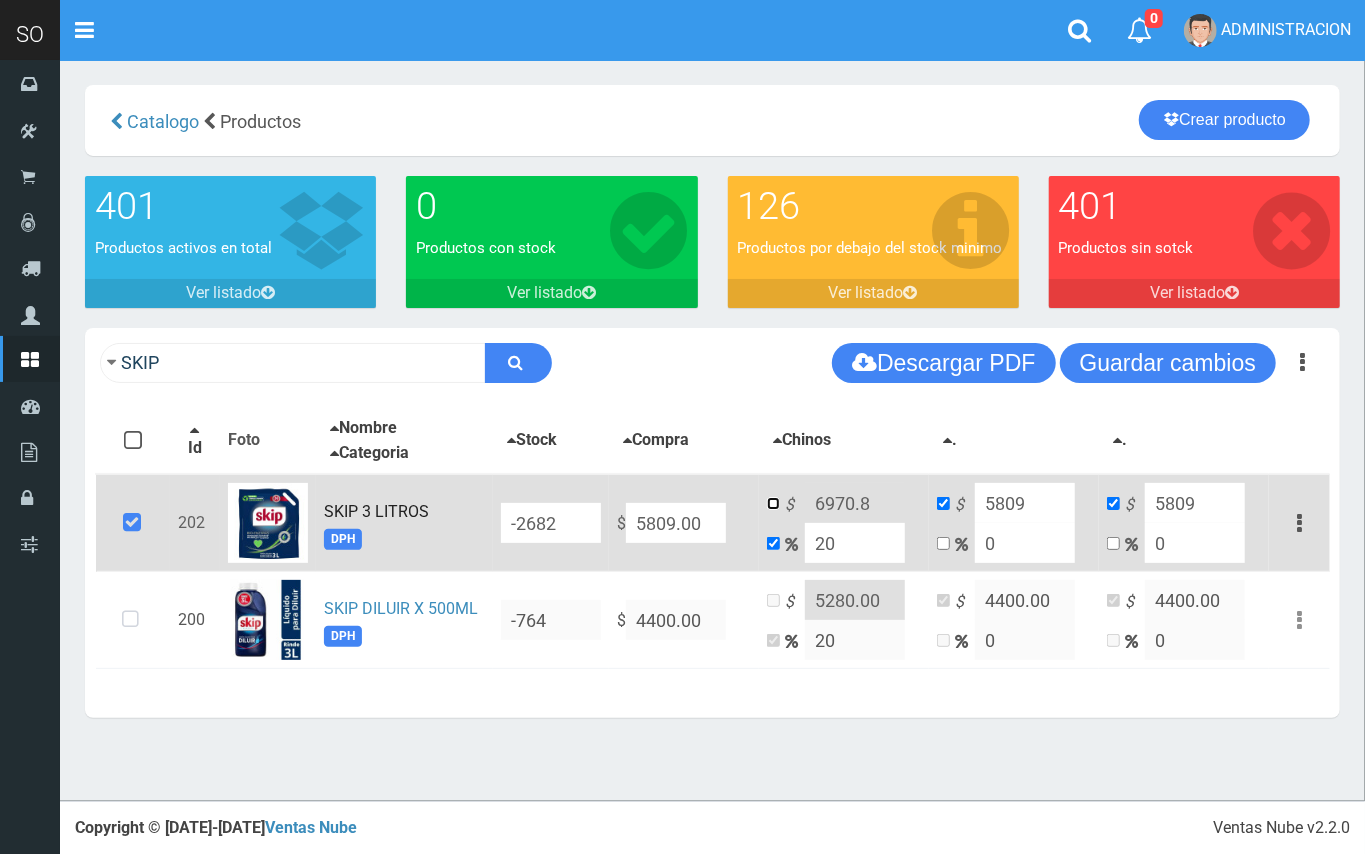 click at bounding box center [773, 503] 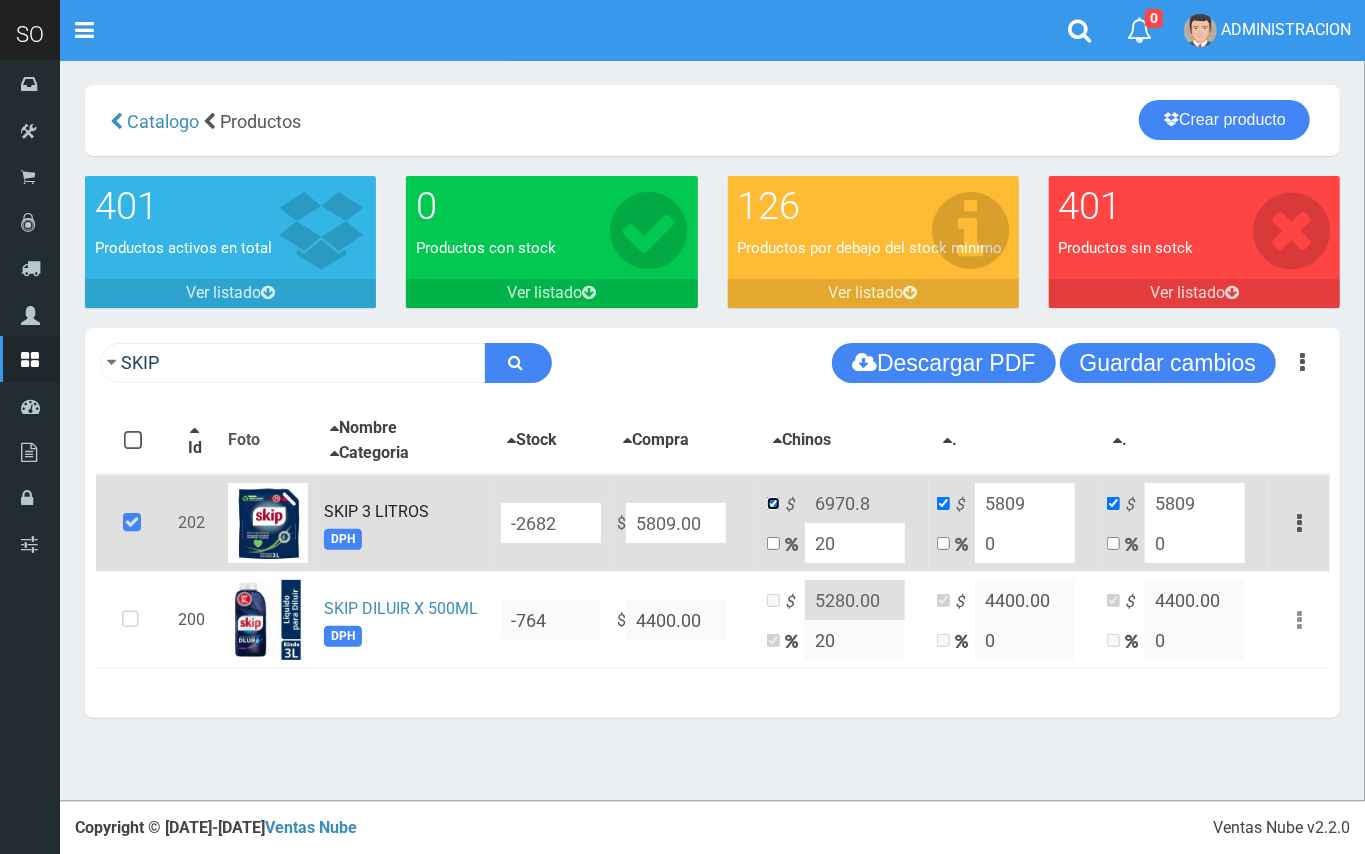 checkbox on "false" 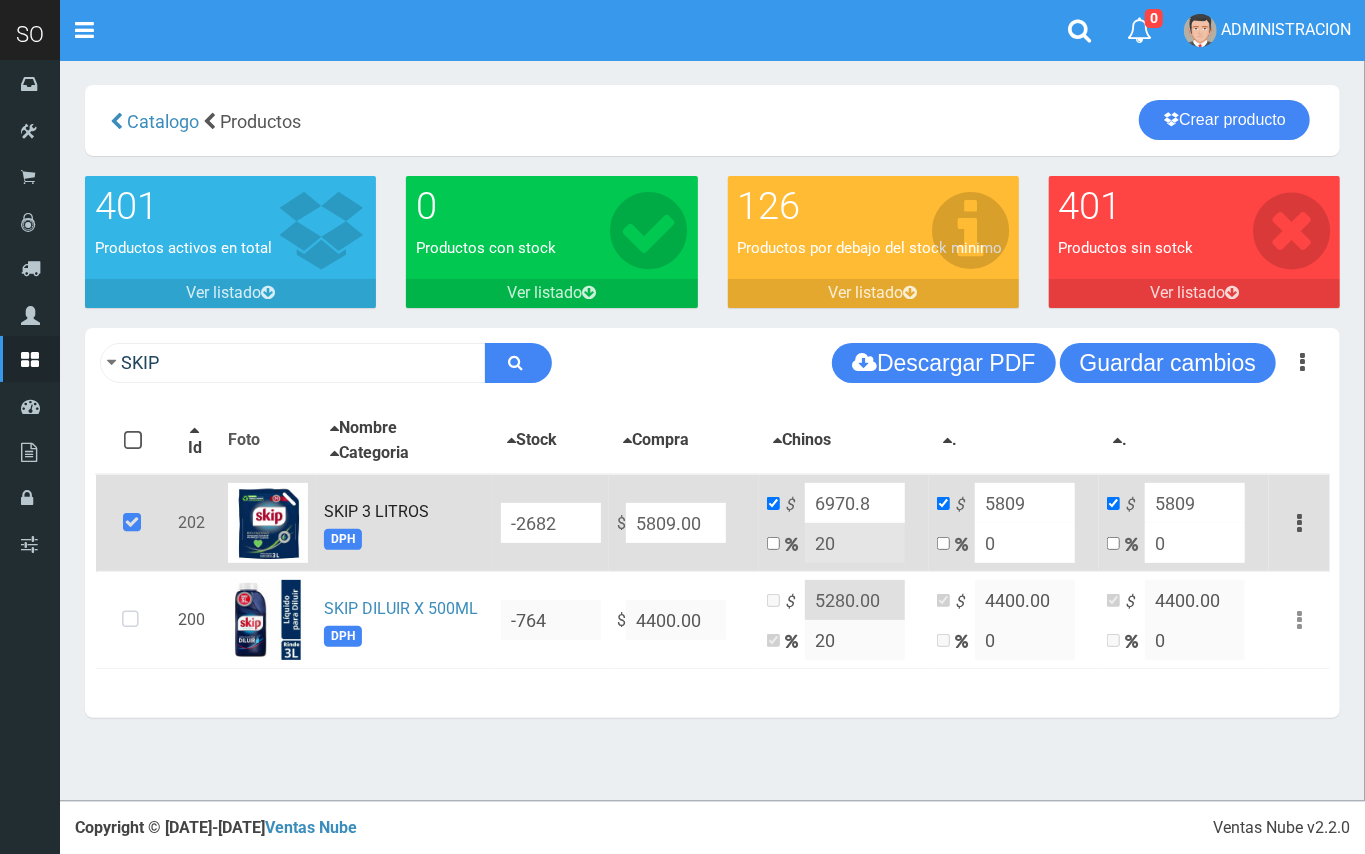 drag, startPoint x: 873, startPoint y: 498, endPoint x: 850, endPoint y: 501, distance: 23.194826 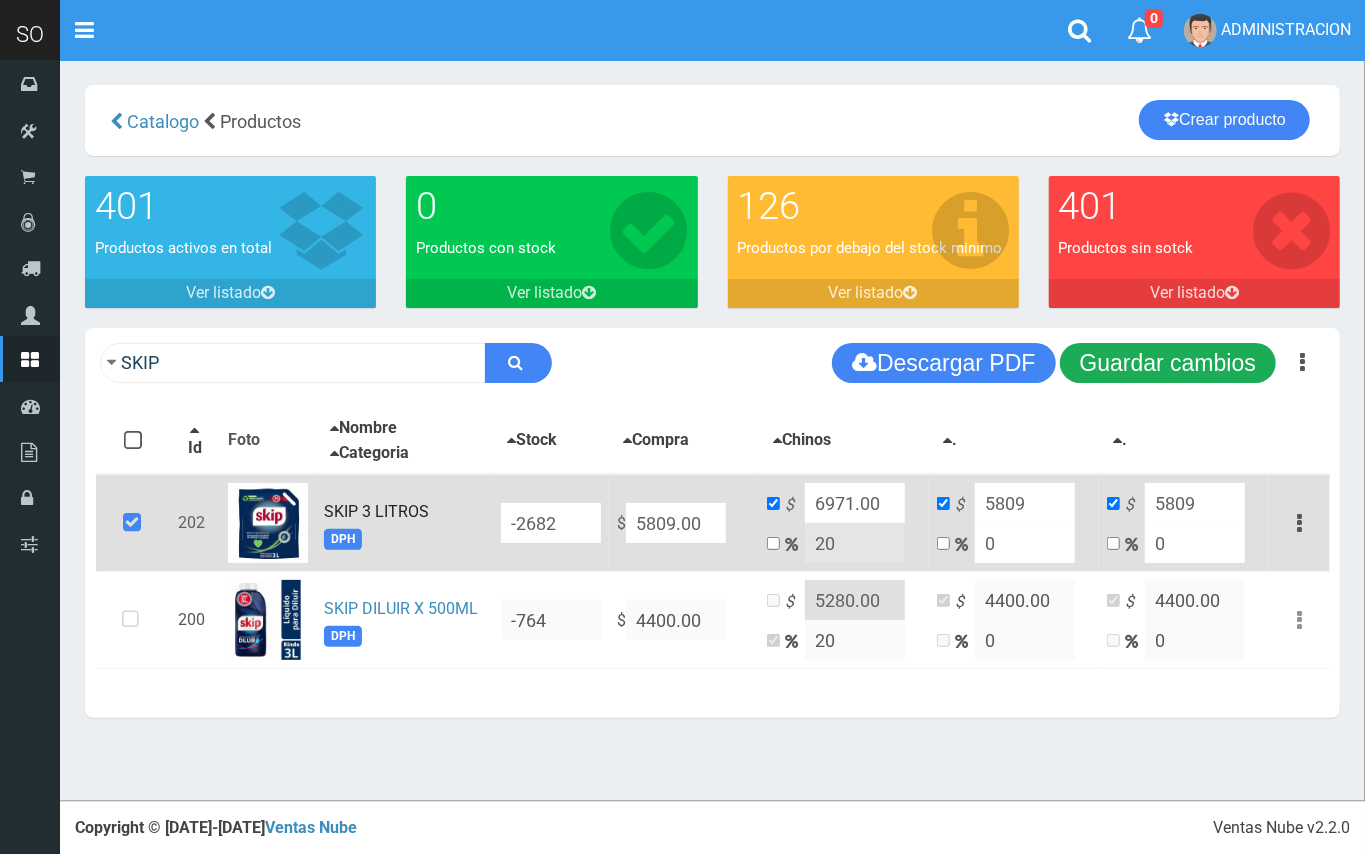 type on "6971.00" 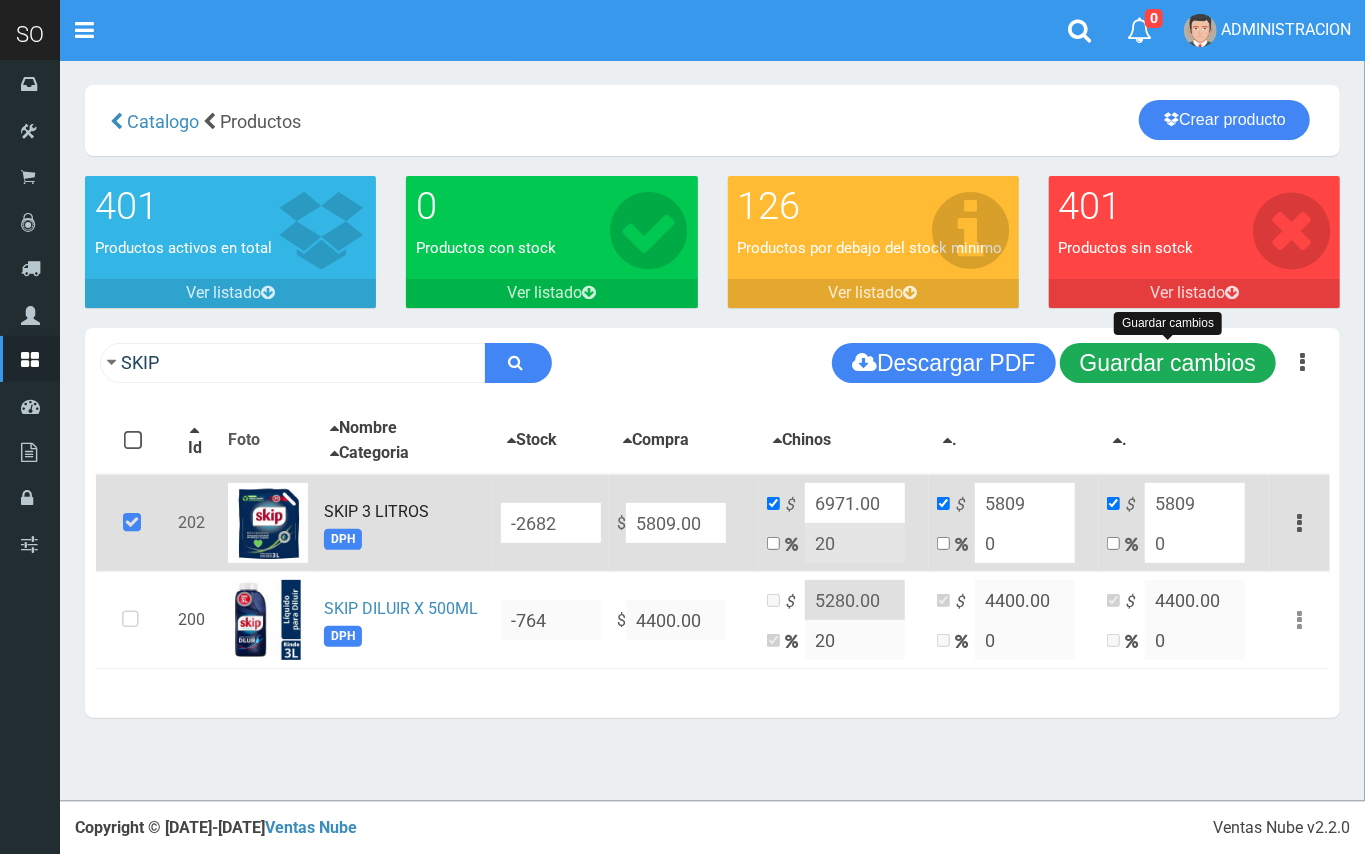 click on "Guardar cambios" at bounding box center [1168, 363] 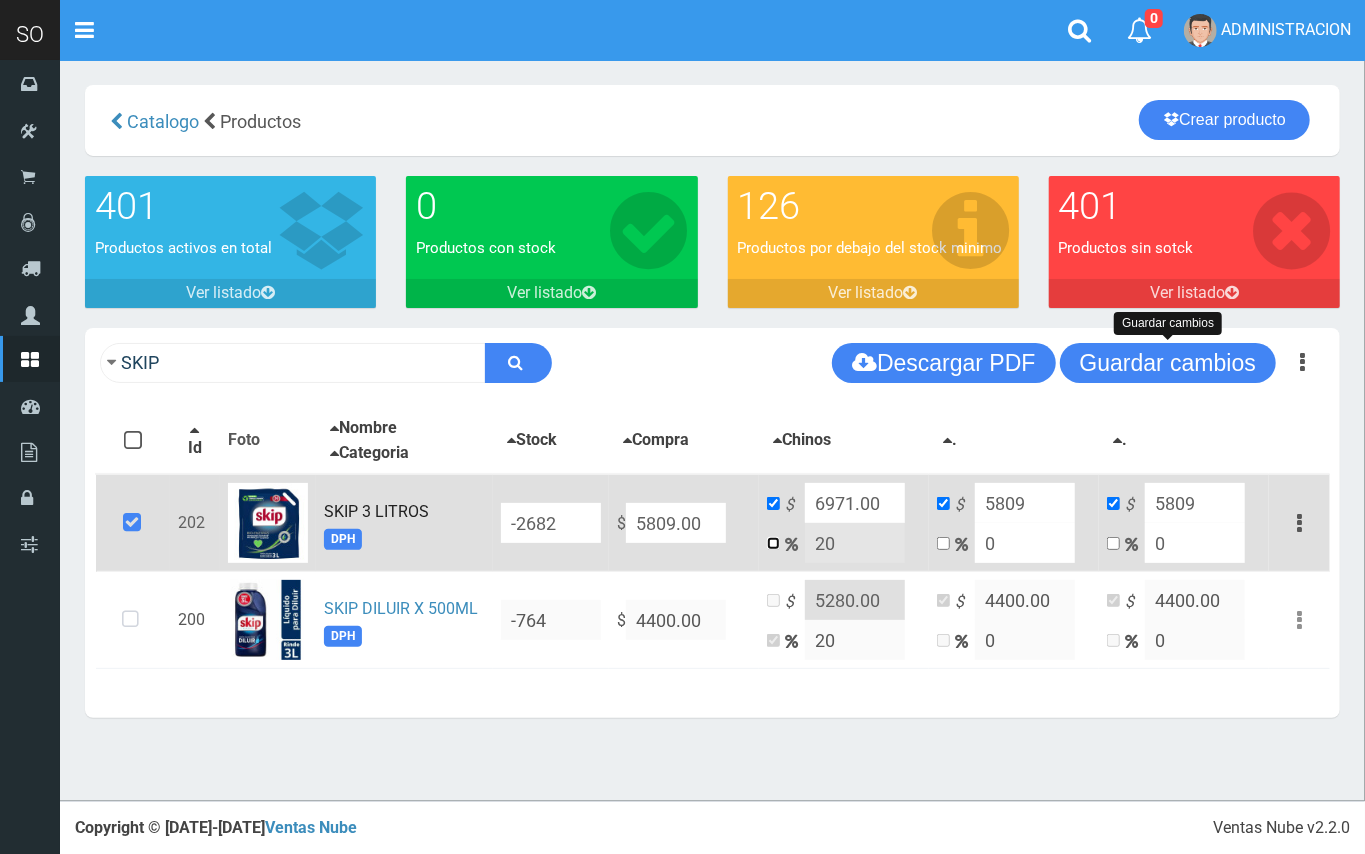 click at bounding box center [773, 543] 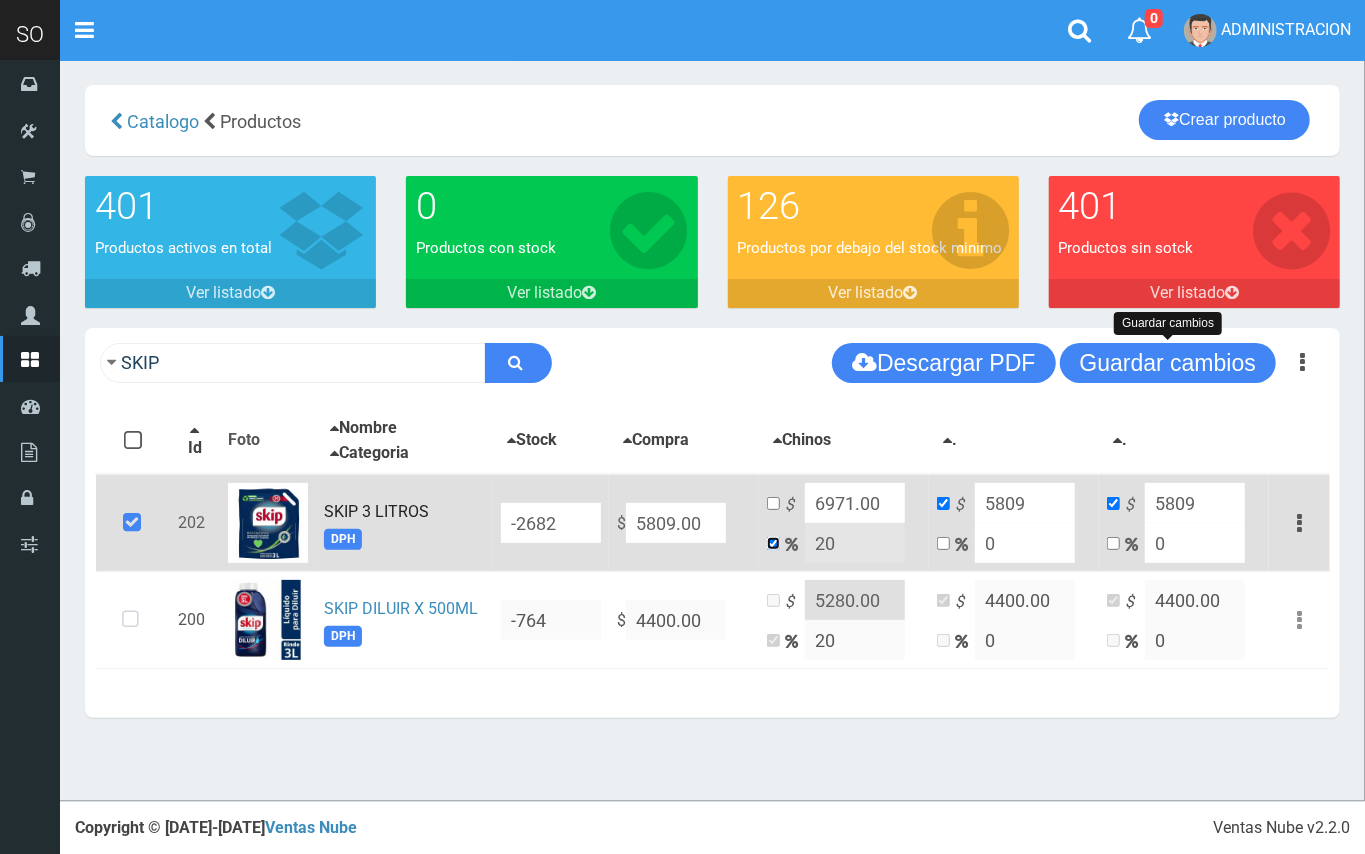 checkbox on "false" 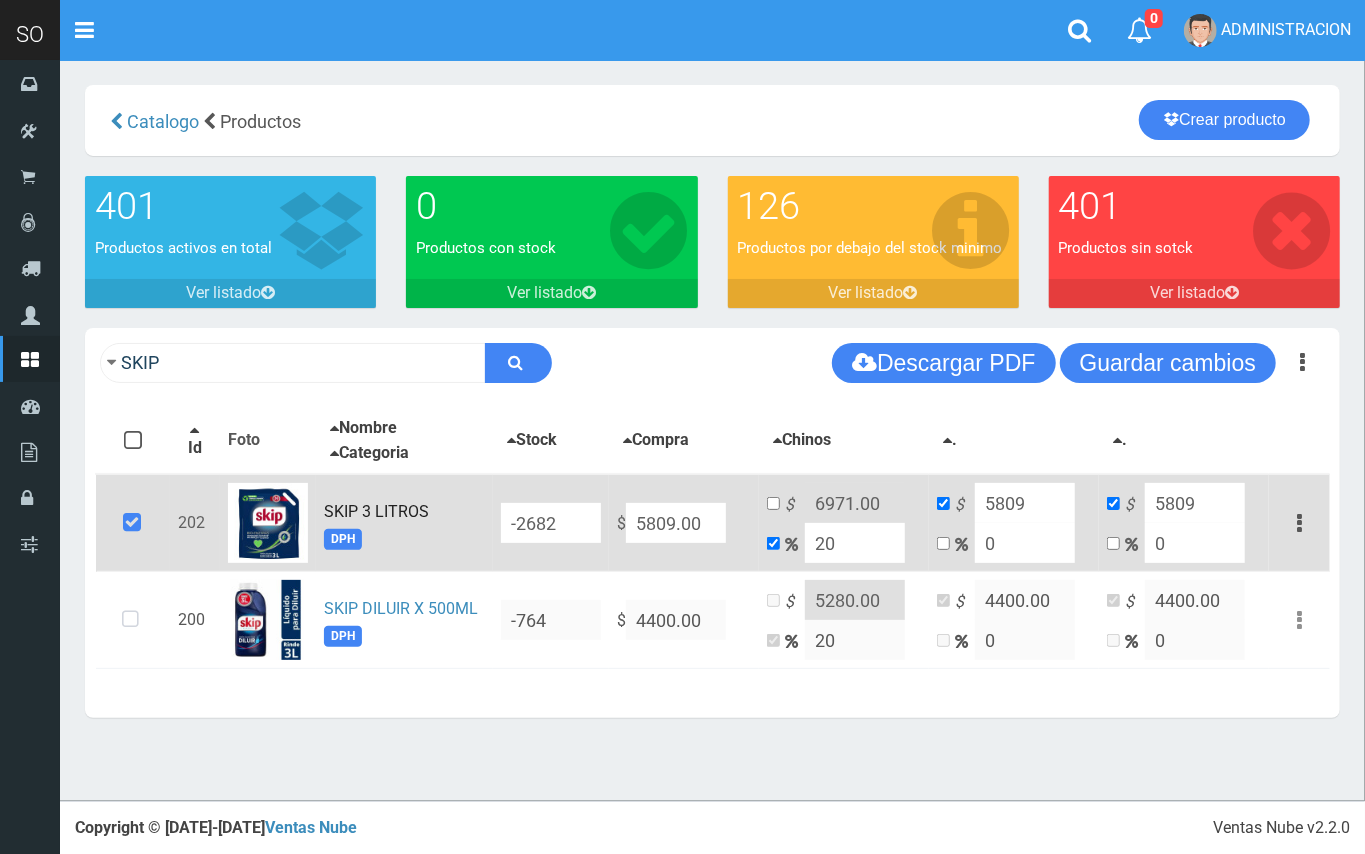 click on "20" at bounding box center [855, 543] 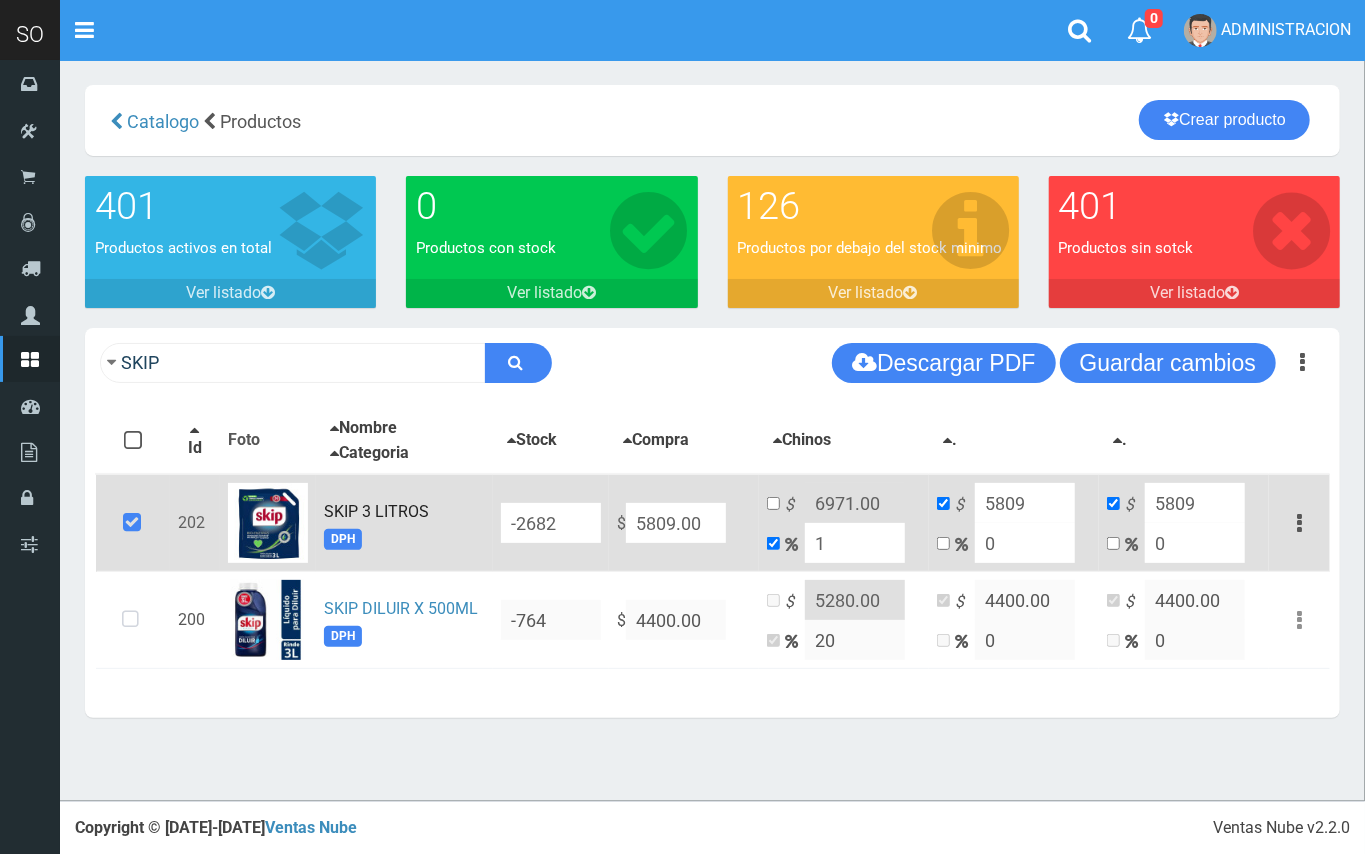 type on "5867.09" 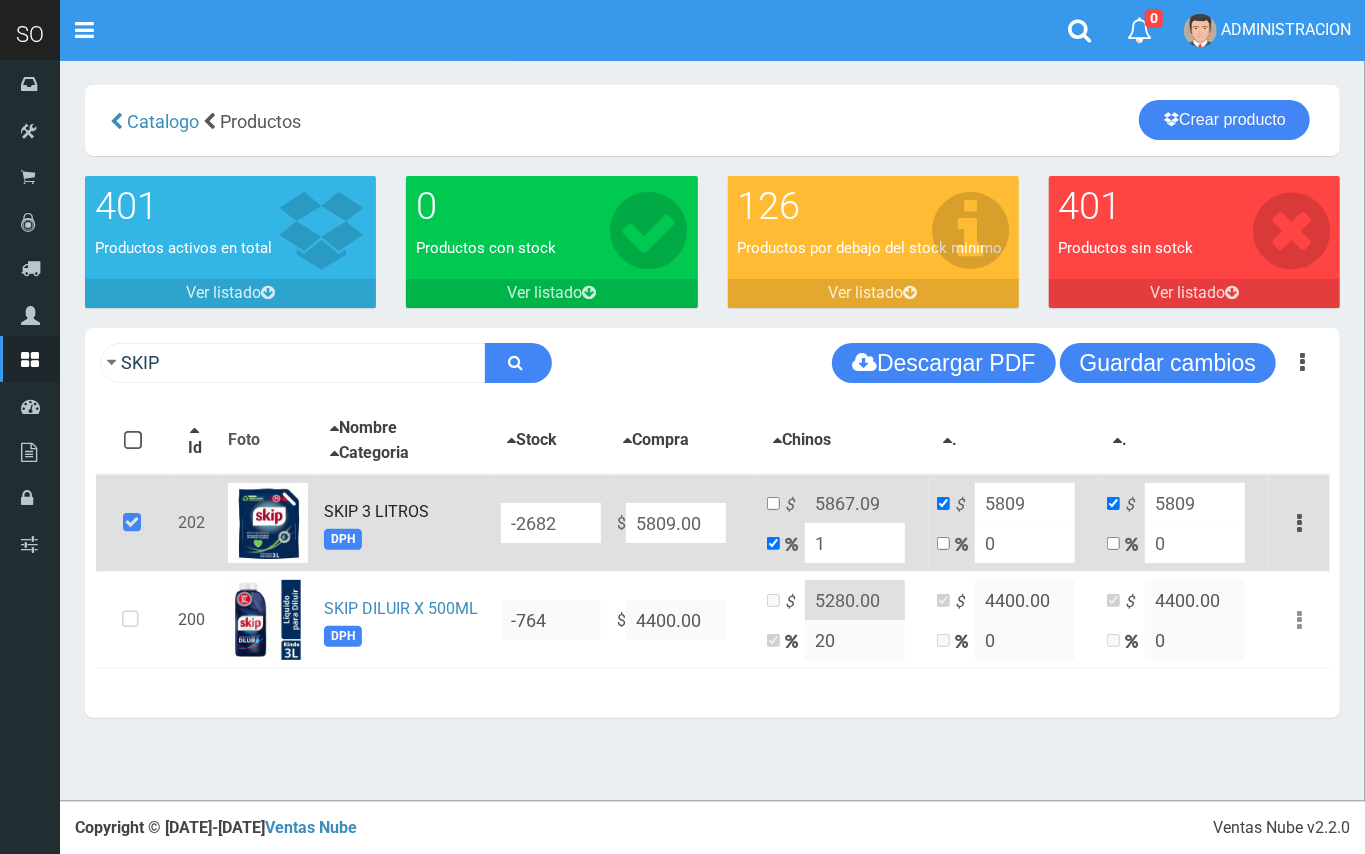 type on "10" 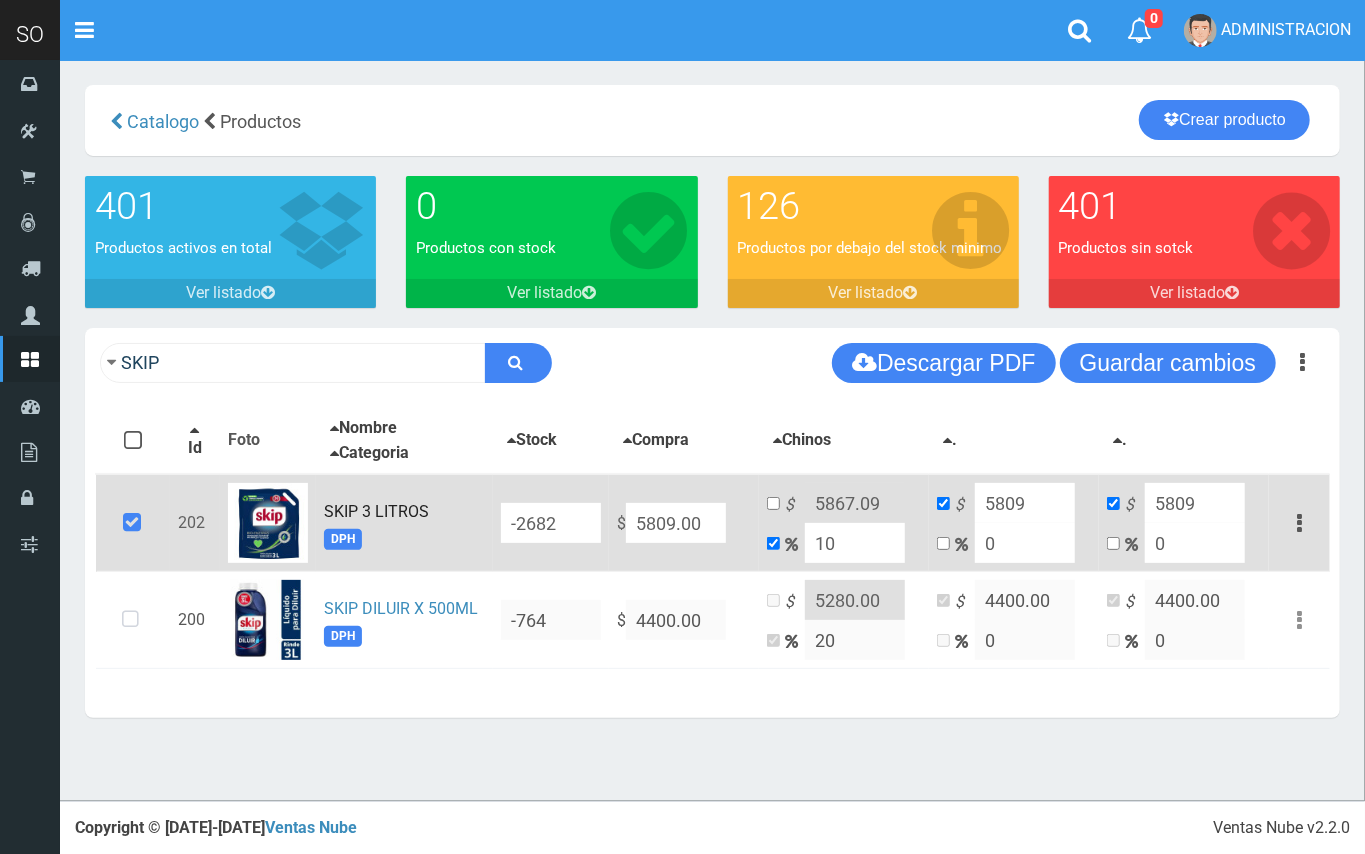 type on "6389.9" 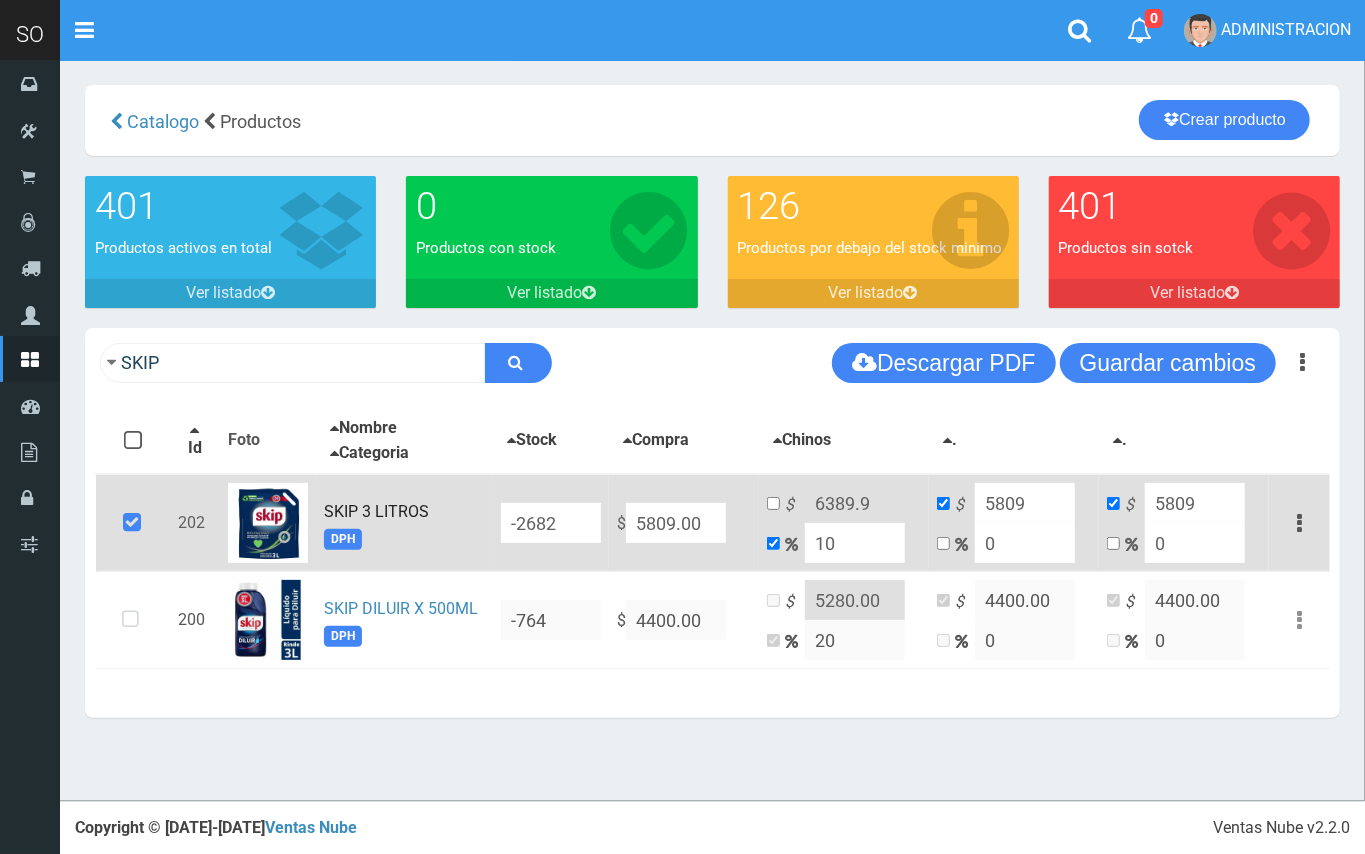 type on "10" 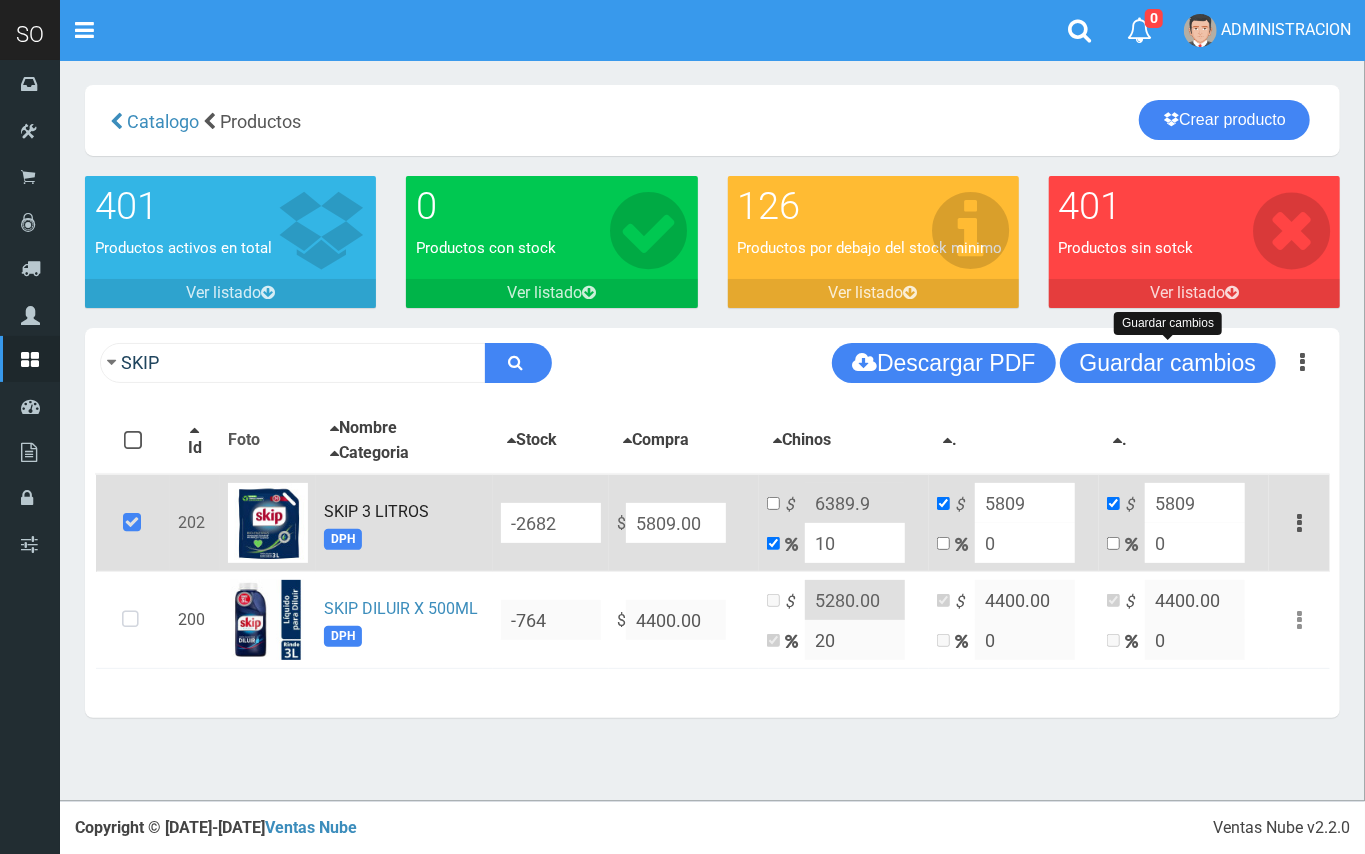 click on "Guardar cambios" at bounding box center (1168, 363) 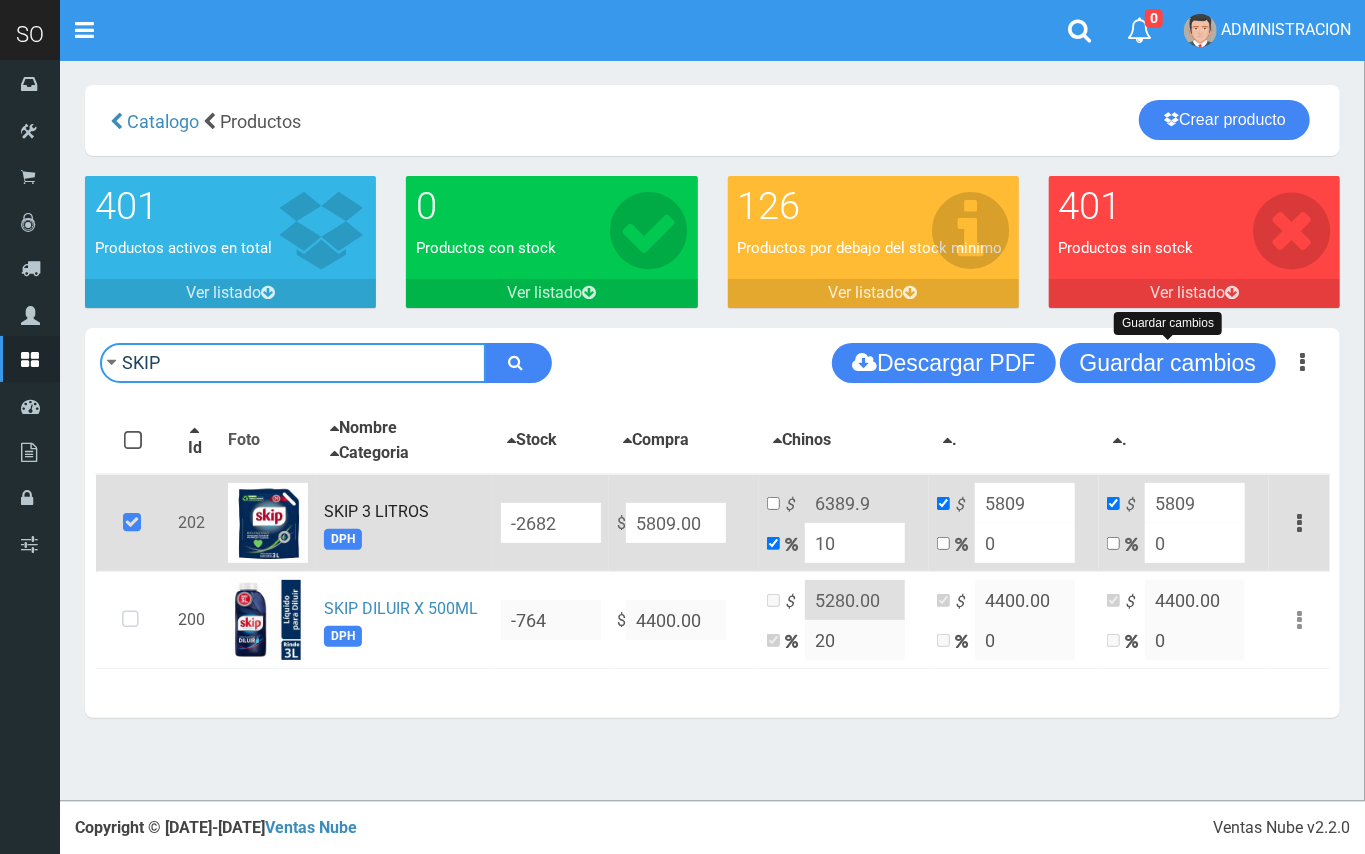 click on "SKIP" at bounding box center (293, 363) 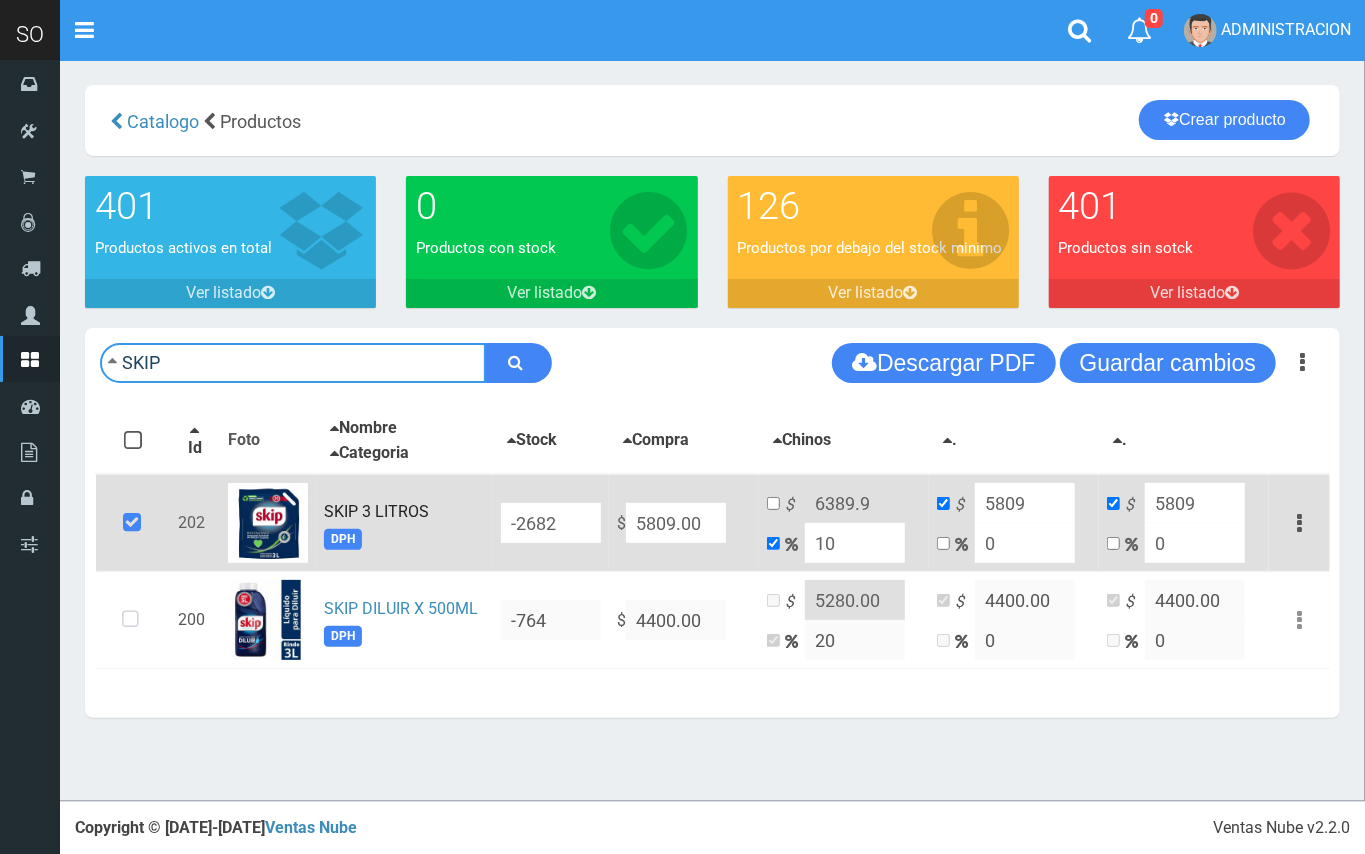 drag, startPoint x: 370, startPoint y: 345, endPoint x: 104, endPoint y: 345, distance: 266 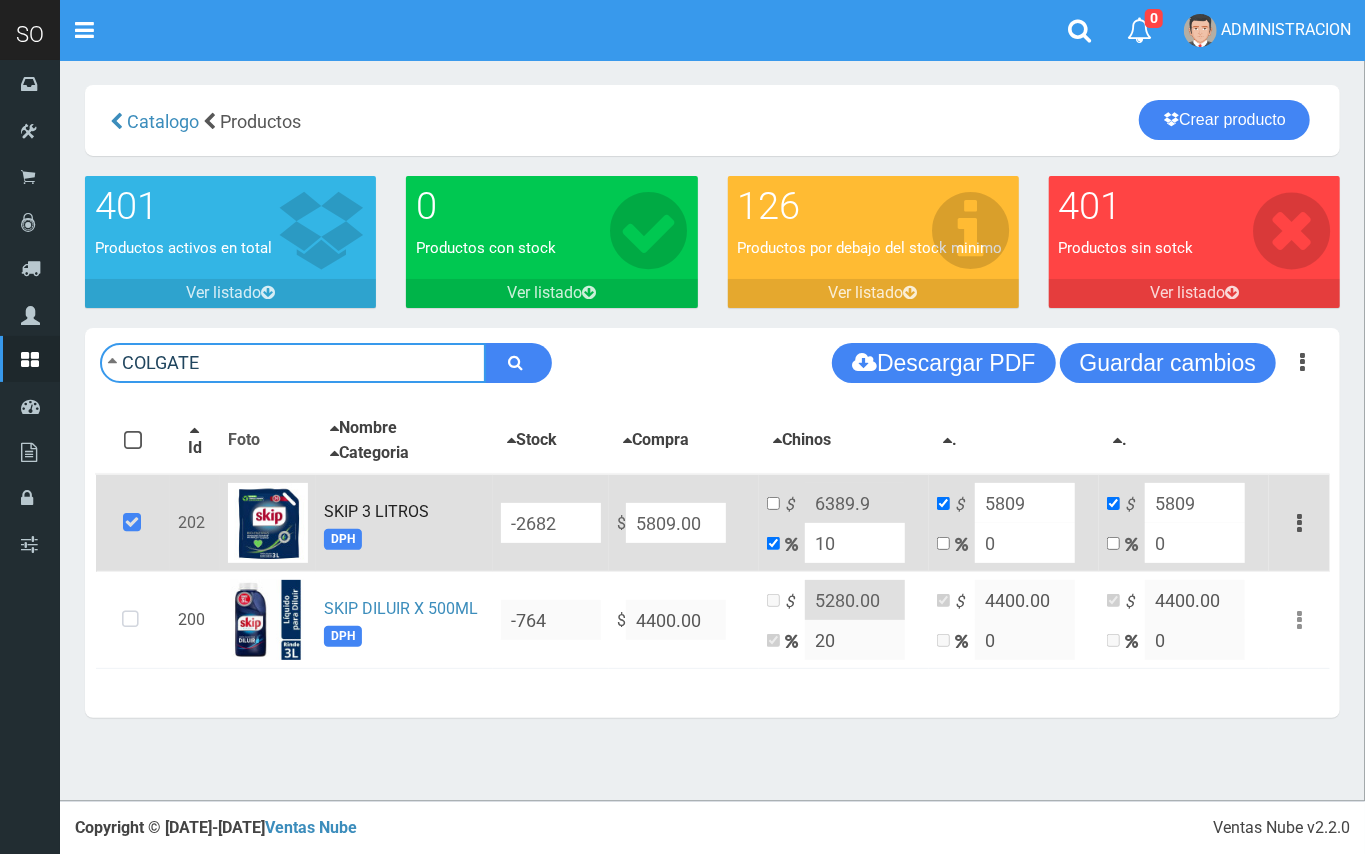 type on "COLGATE" 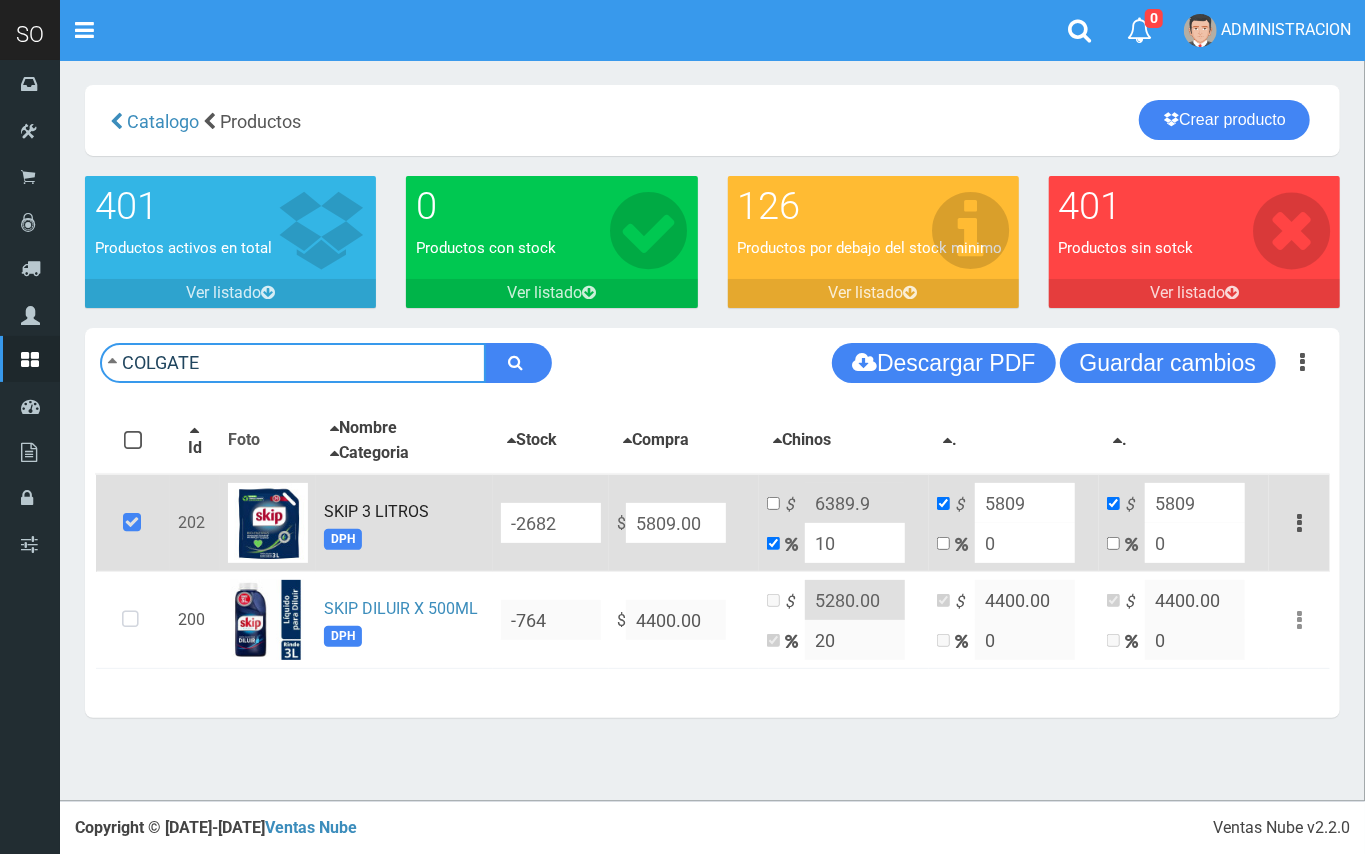 click at bounding box center [518, 363] 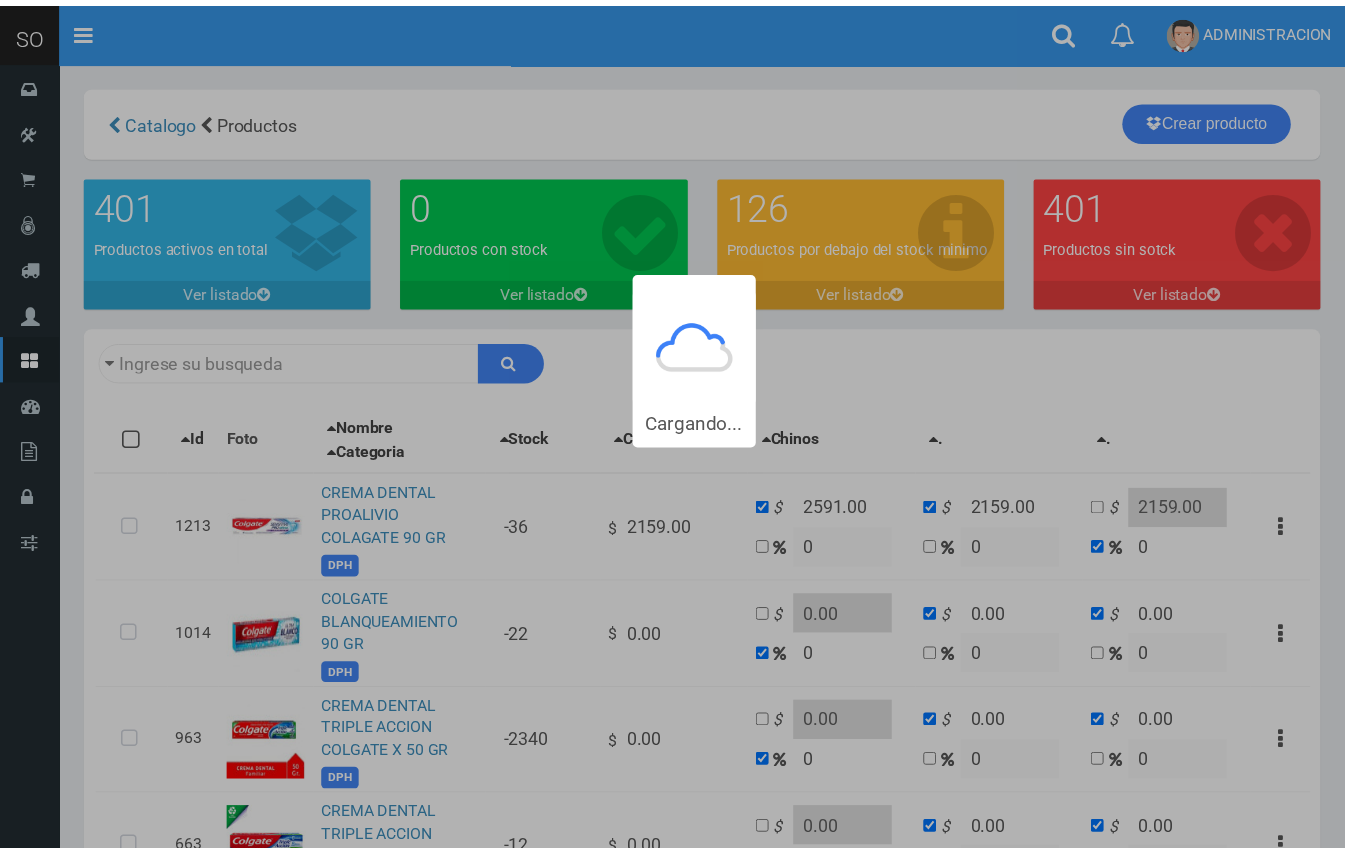 scroll, scrollTop: 0, scrollLeft: 0, axis: both 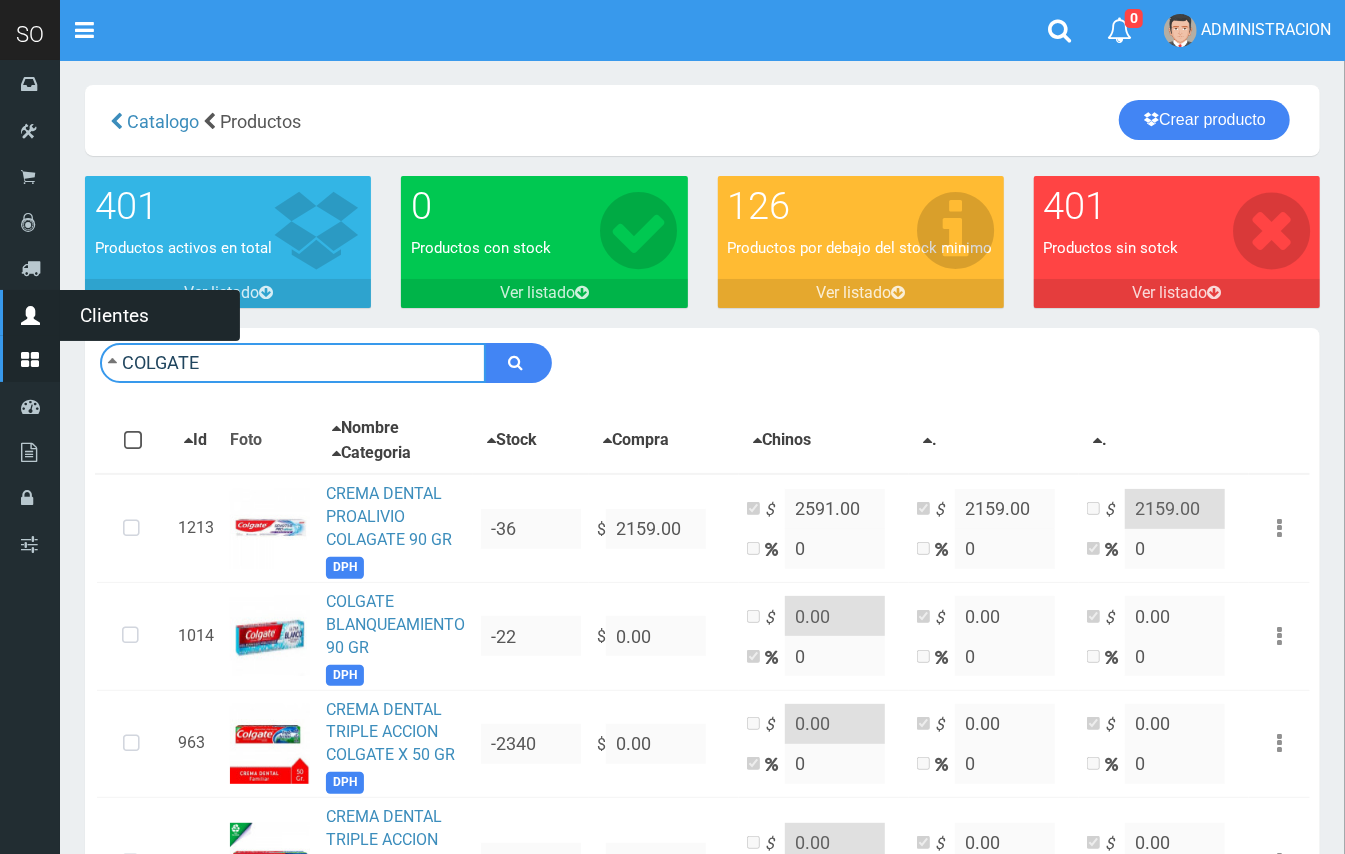 drag, startPoint x: 258, startPoint y: 348, endPoint x: 0, endPoint y: 357, distance: 258.15692 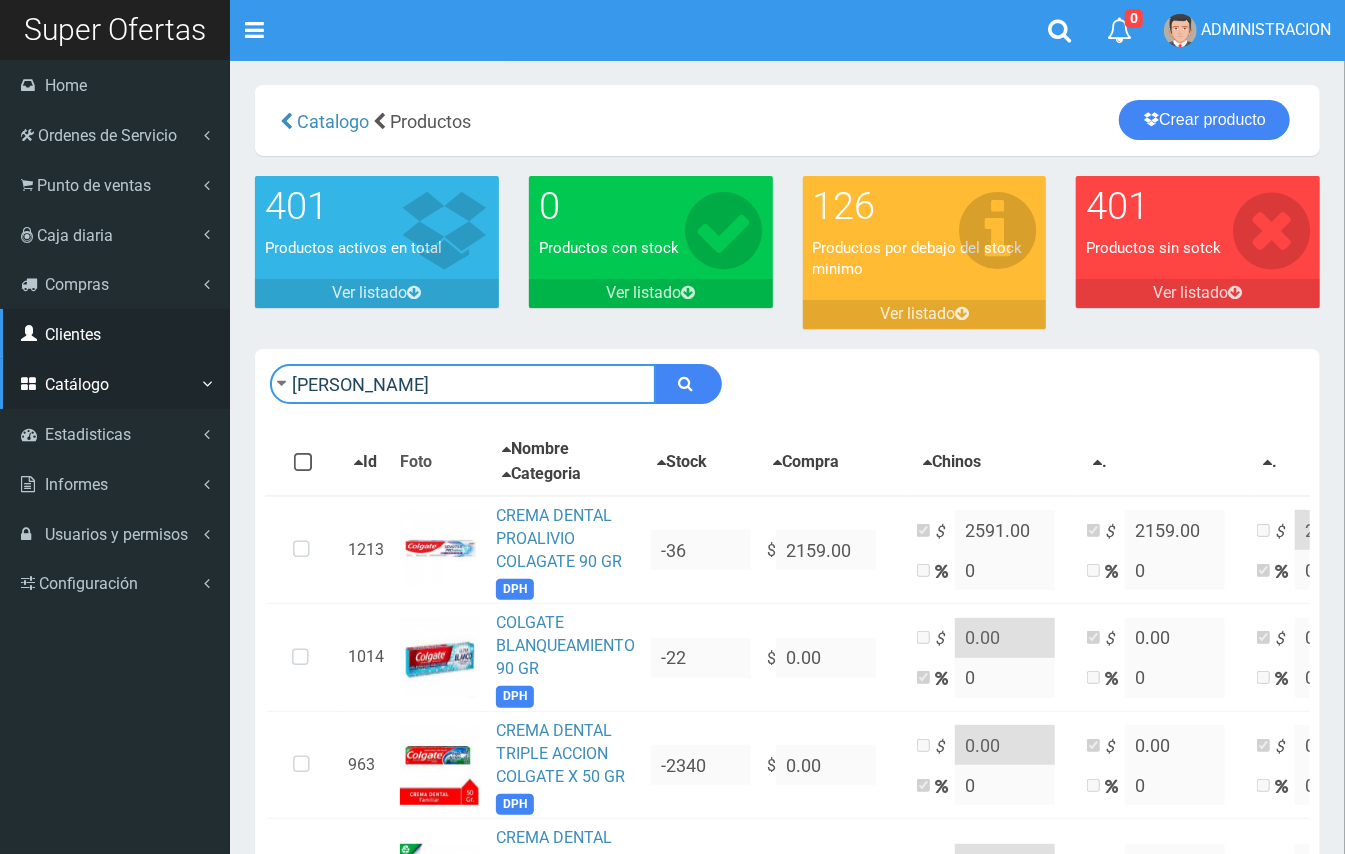 type on "[PERSON_NAME]" 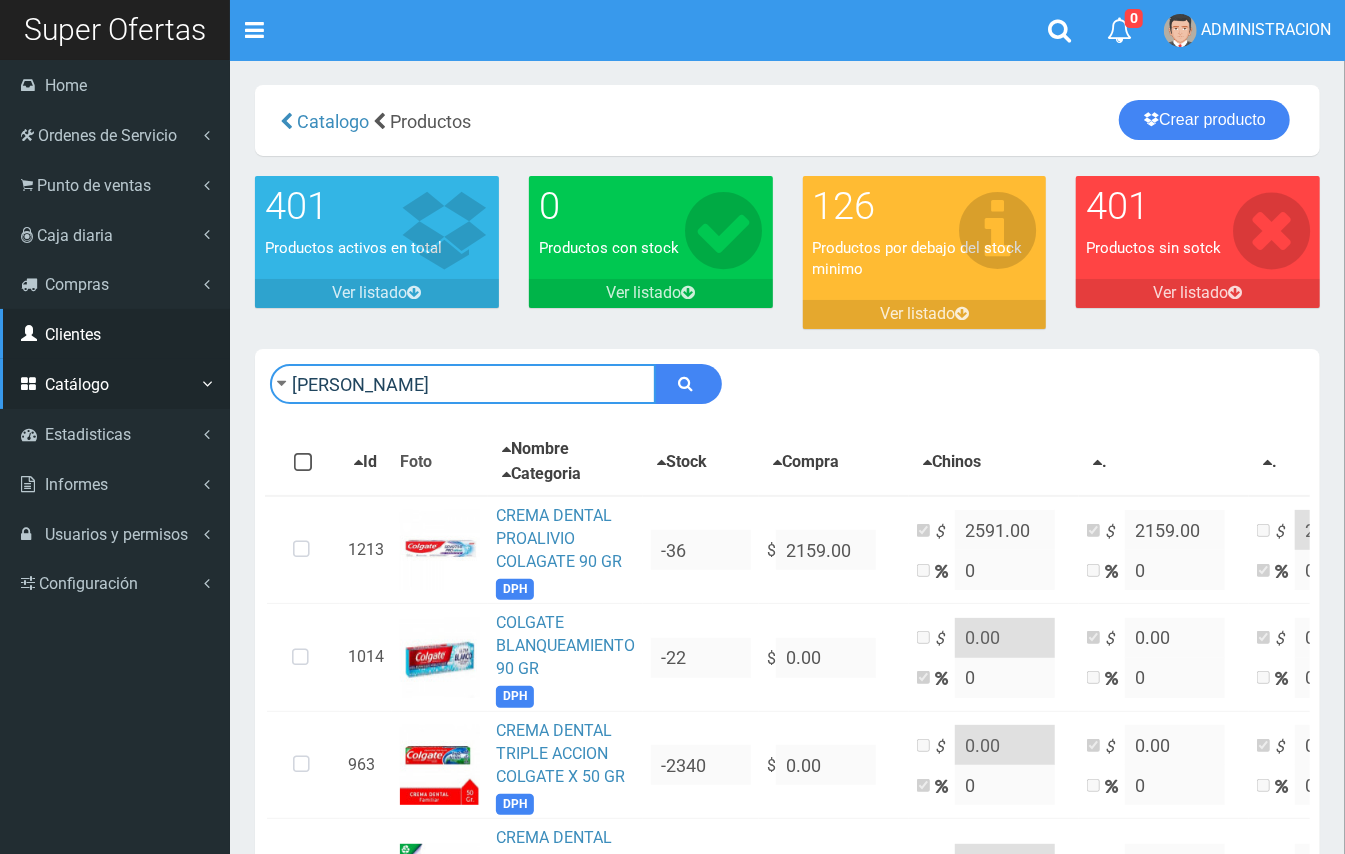 click at bounding box center [688, 384] 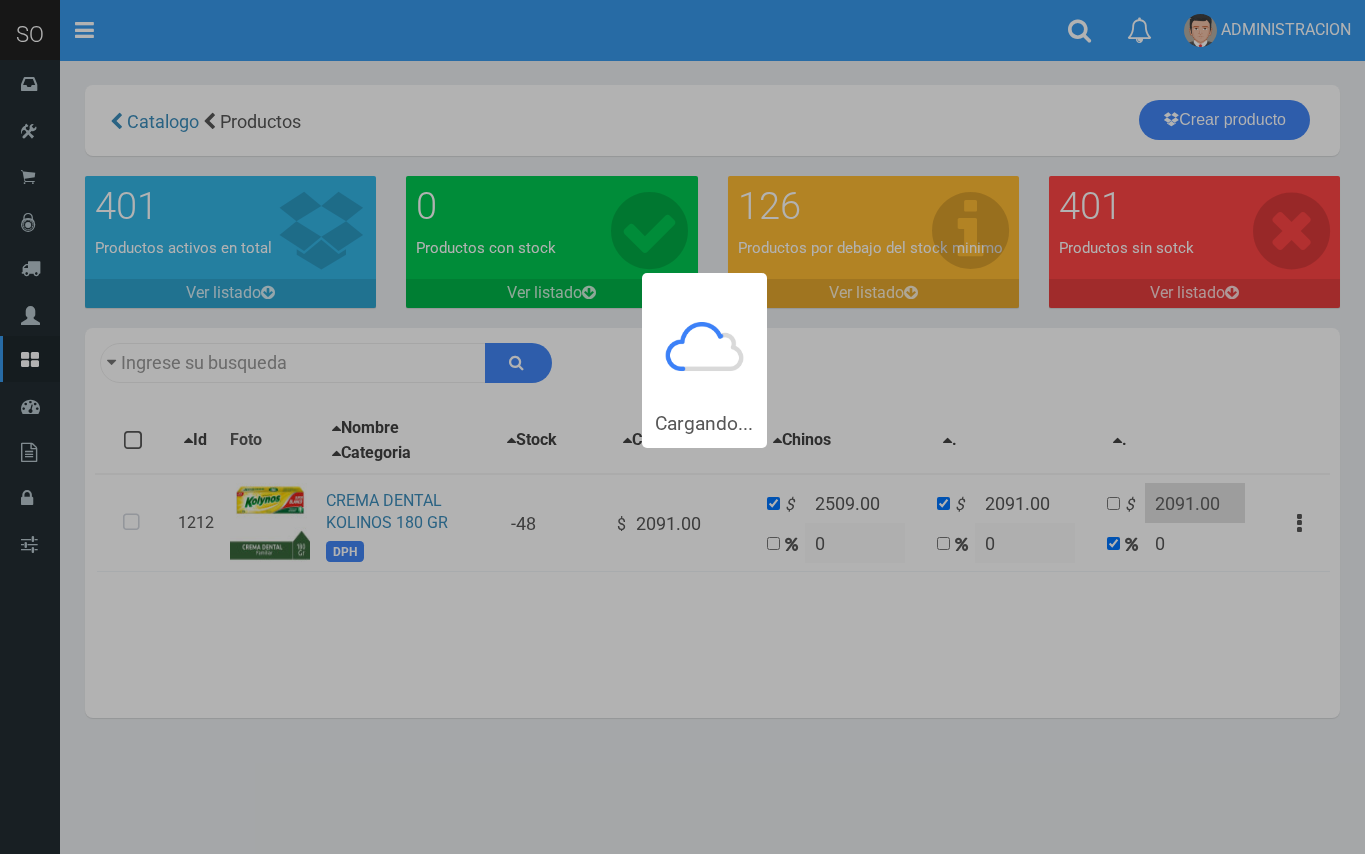 scroll, scrollTop: 0, scrollLeft: 0, axis: both 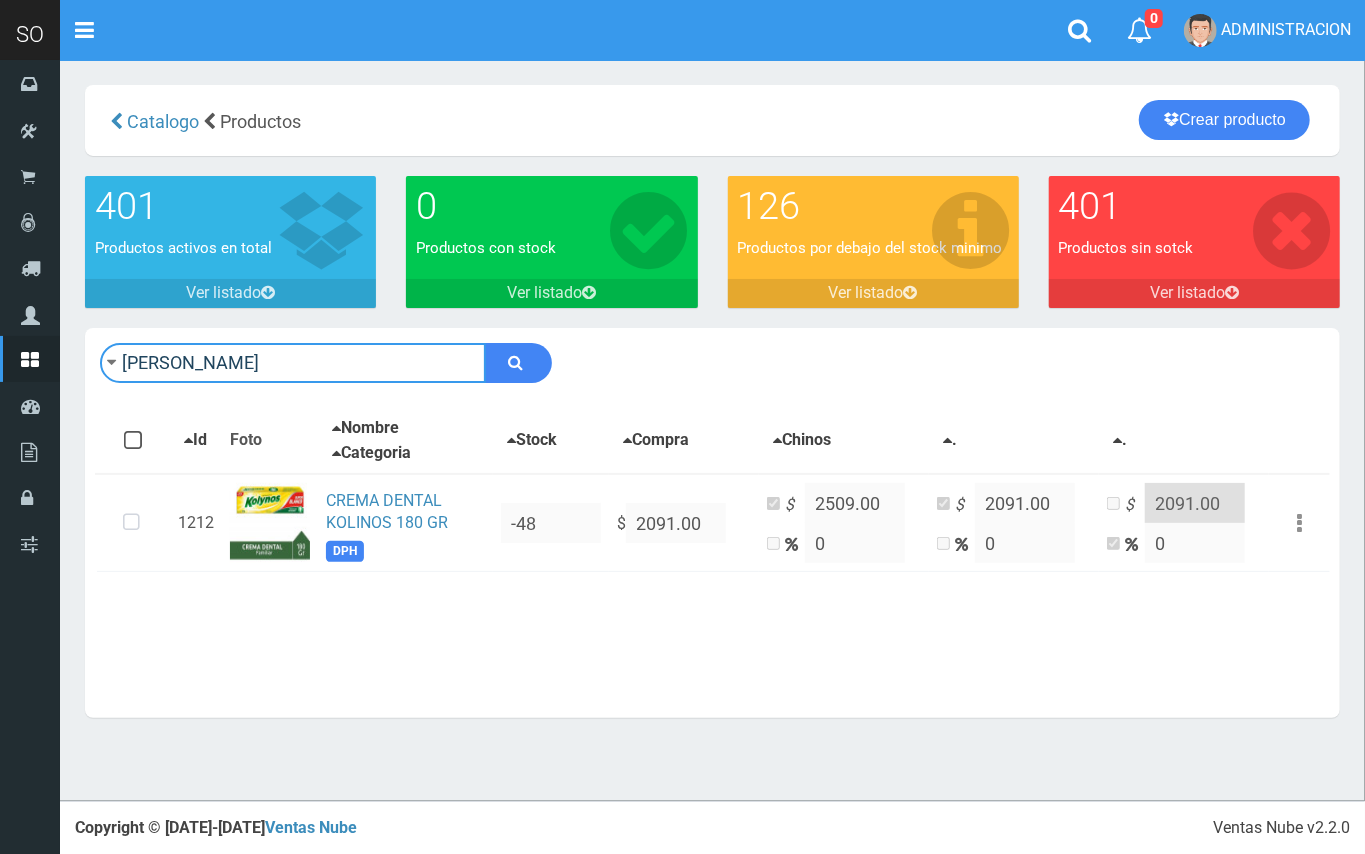 click on "[PERSON_NAME]" at bounding box center (293, 363) 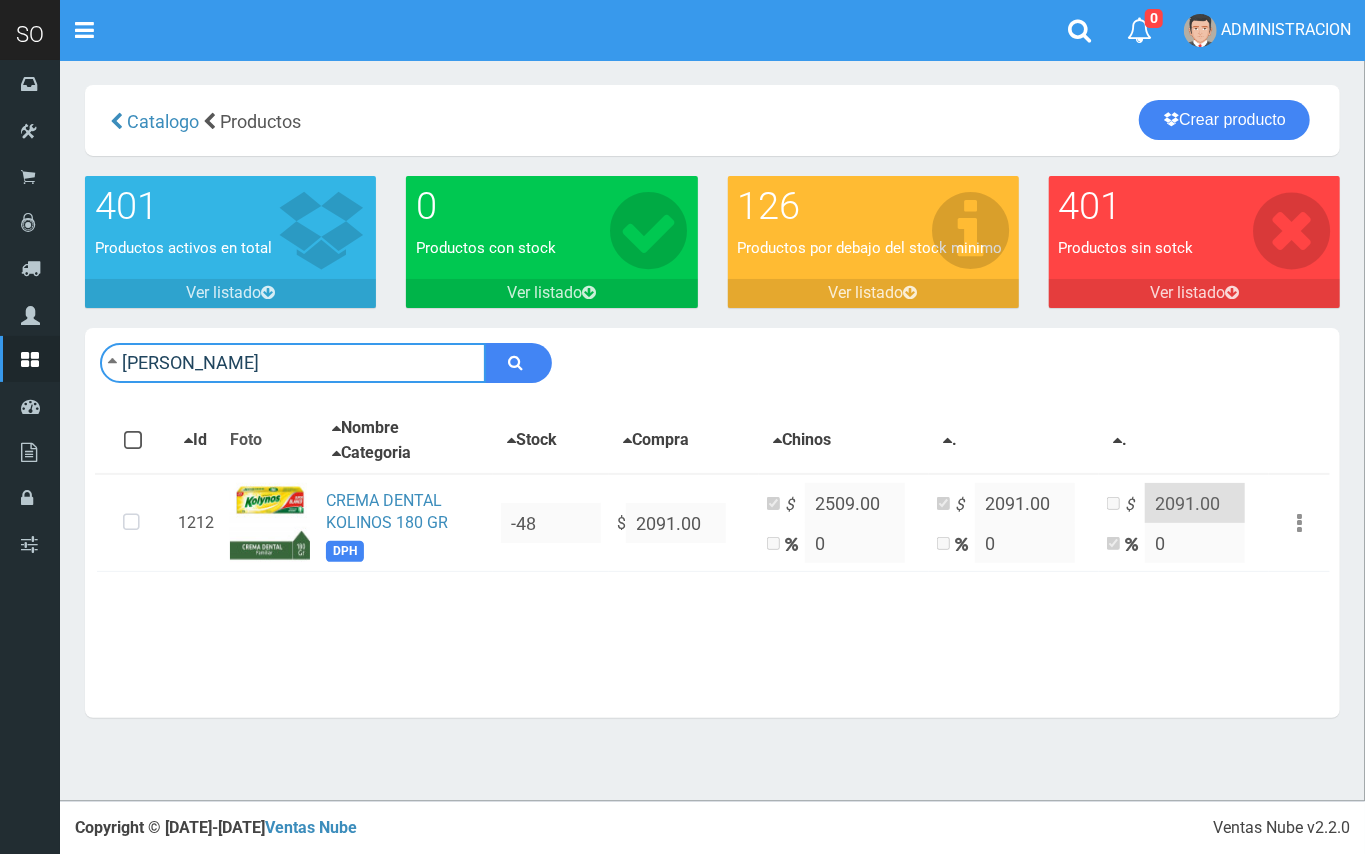 click on "[PERSON_NAME]" at bounding box center (293, 363) 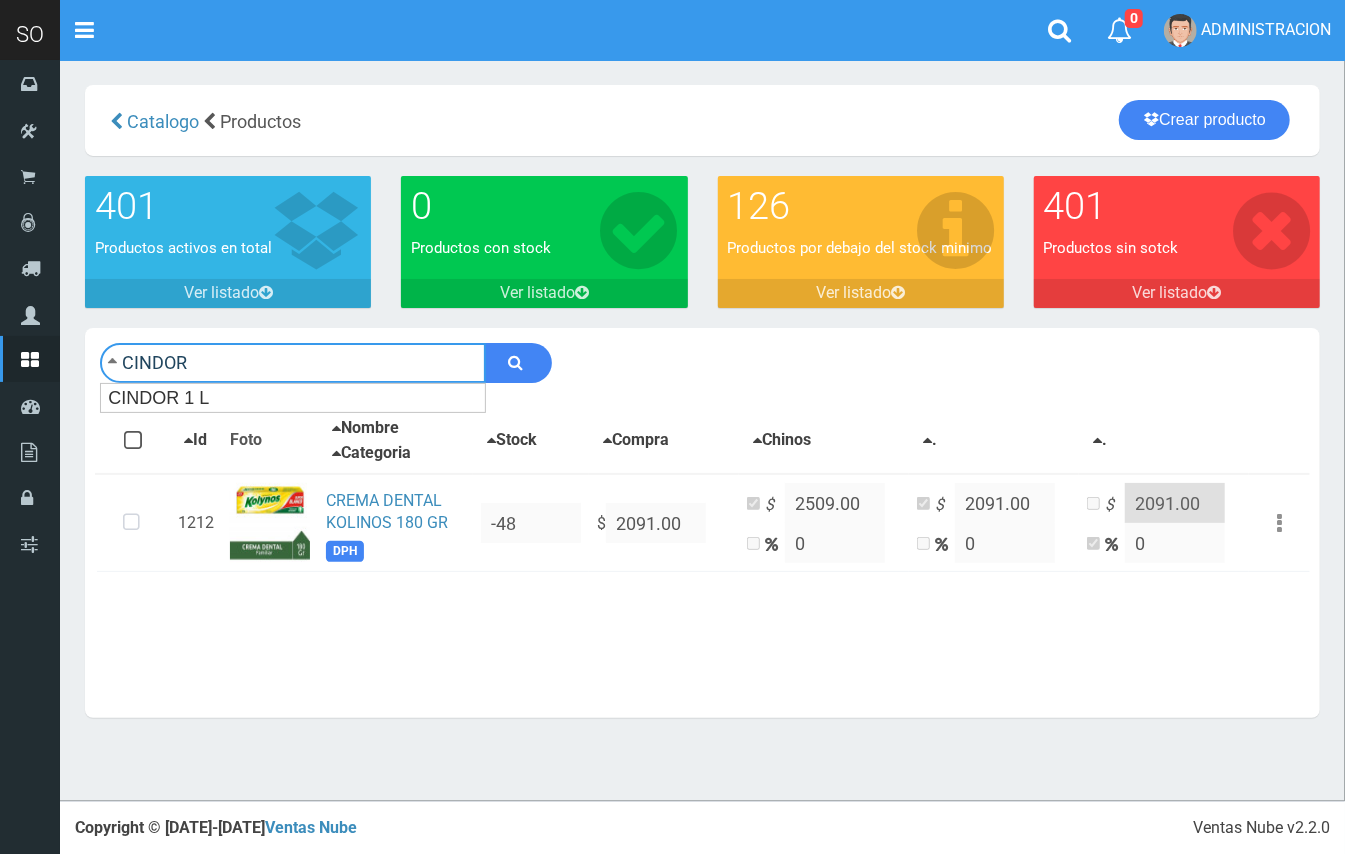 type on "CINDOR" 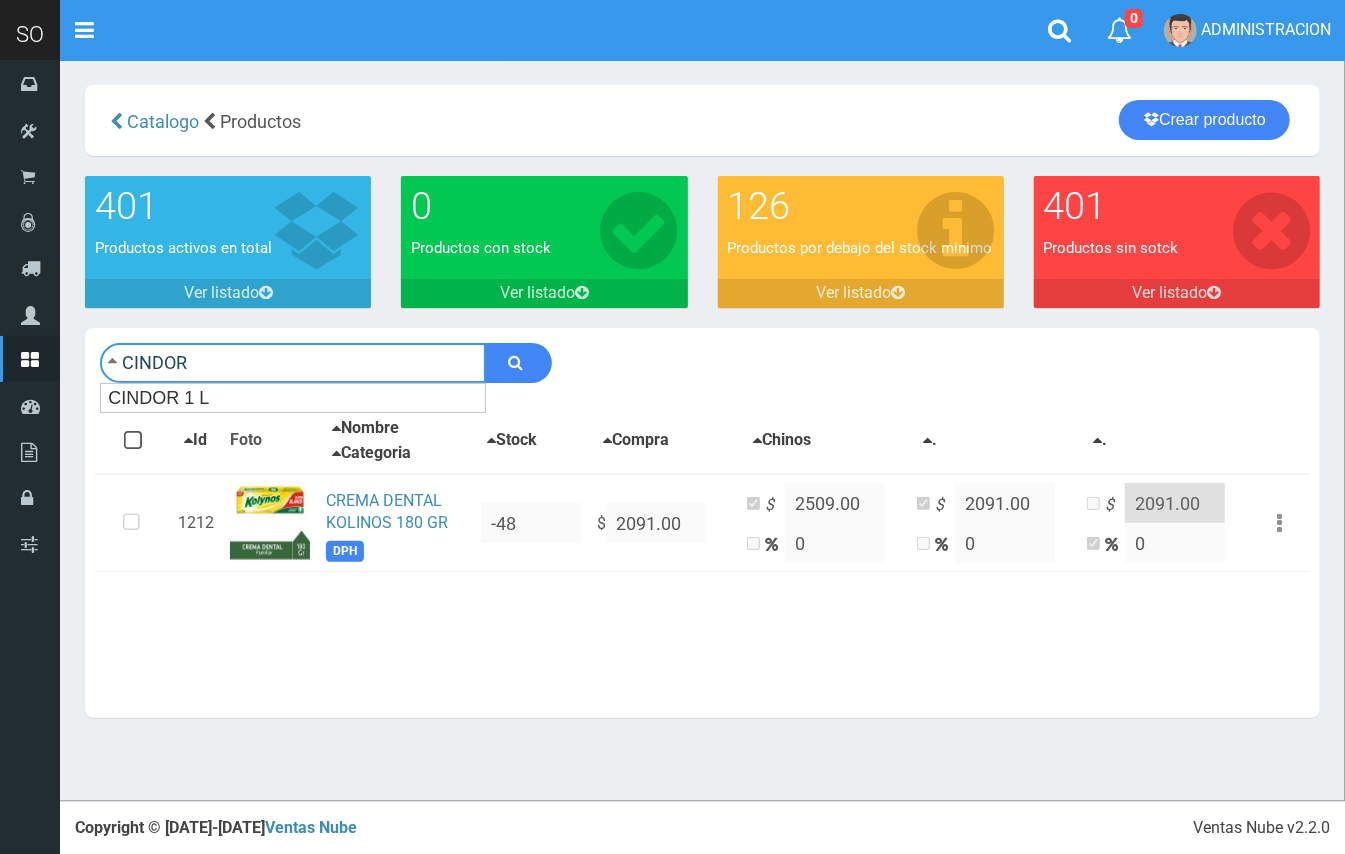 click at bounding box center (518, 363) 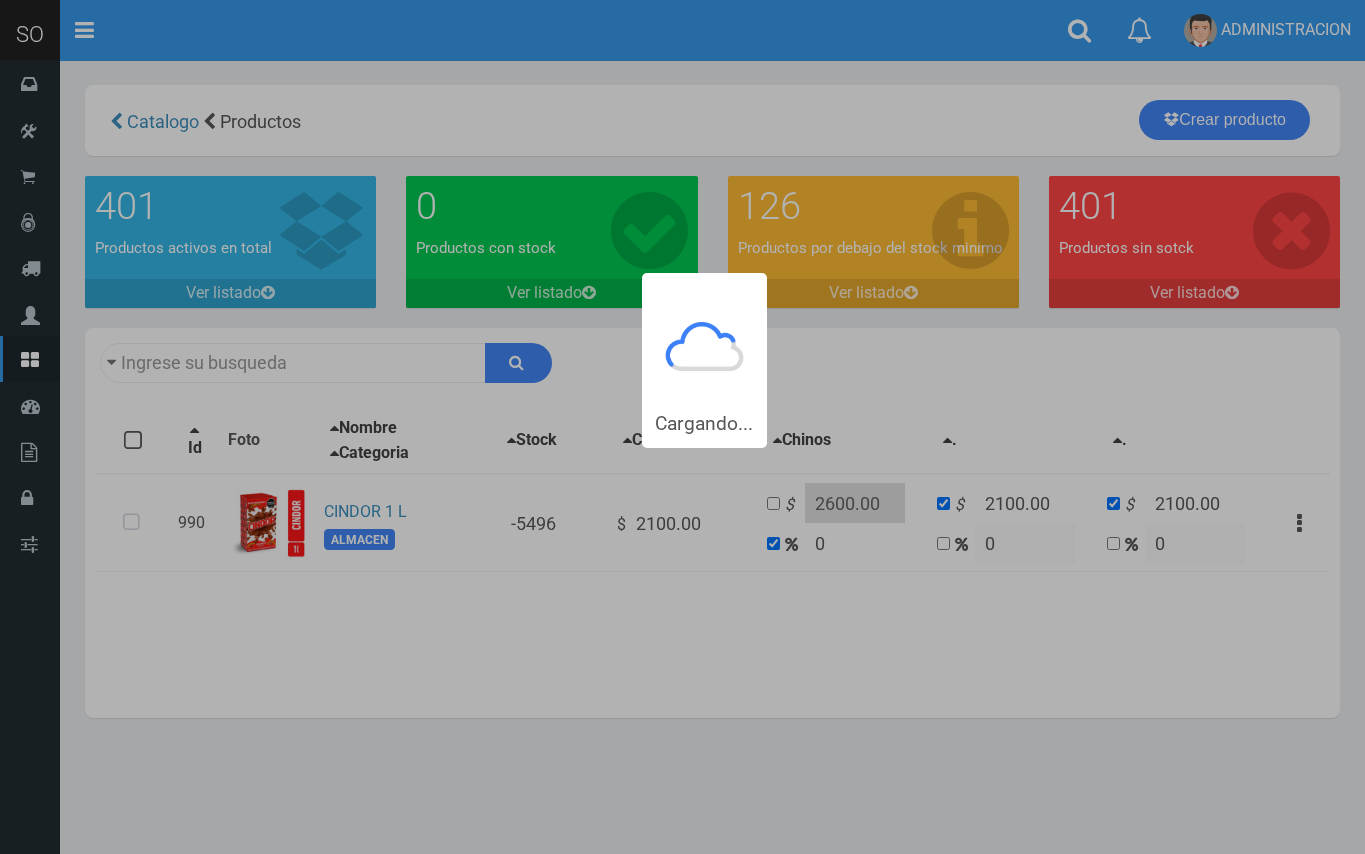 scroll, scrollTop: 0, scrollLeft: 0, axis: both 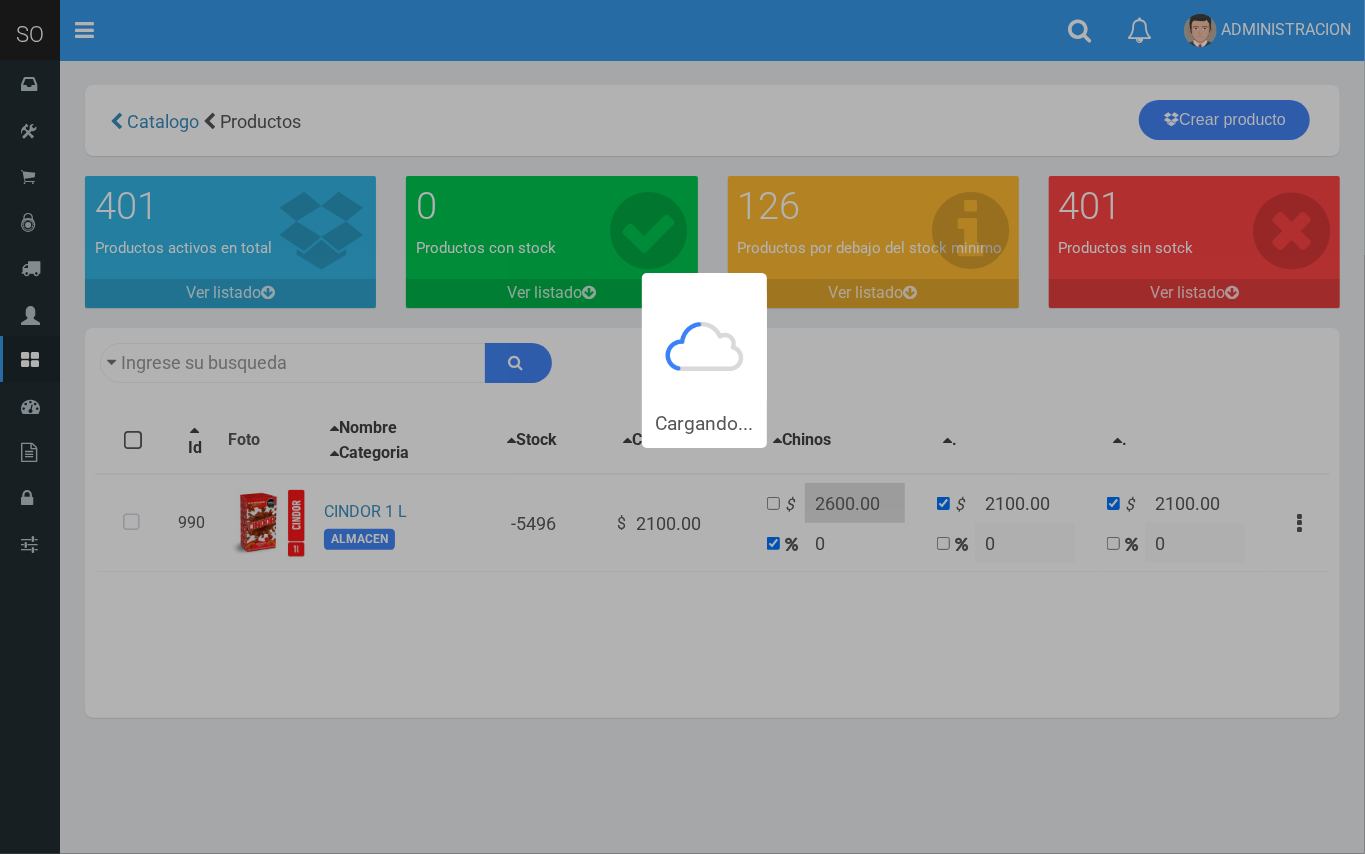 type on "CINDOR" 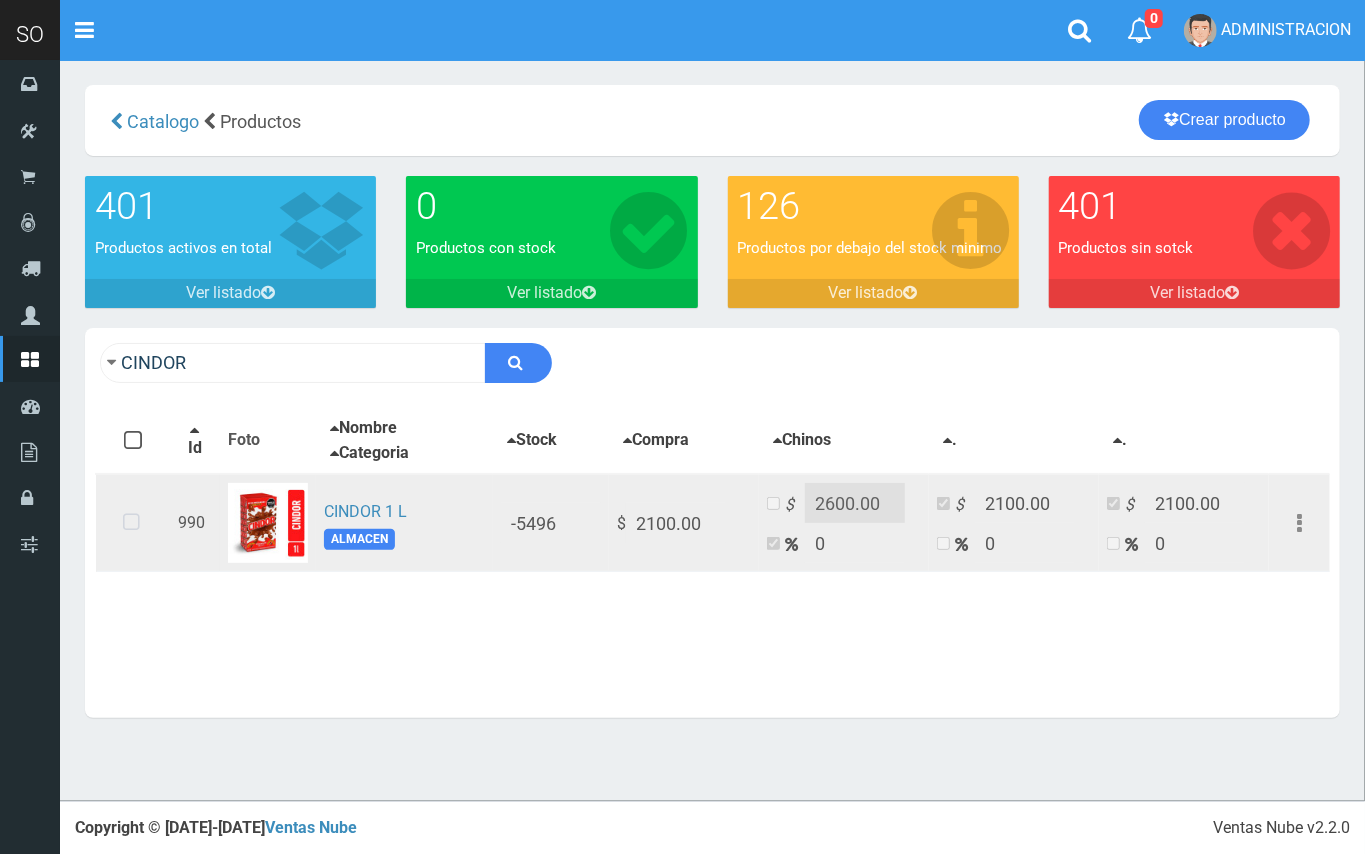 click at bounding box center (131, 523) 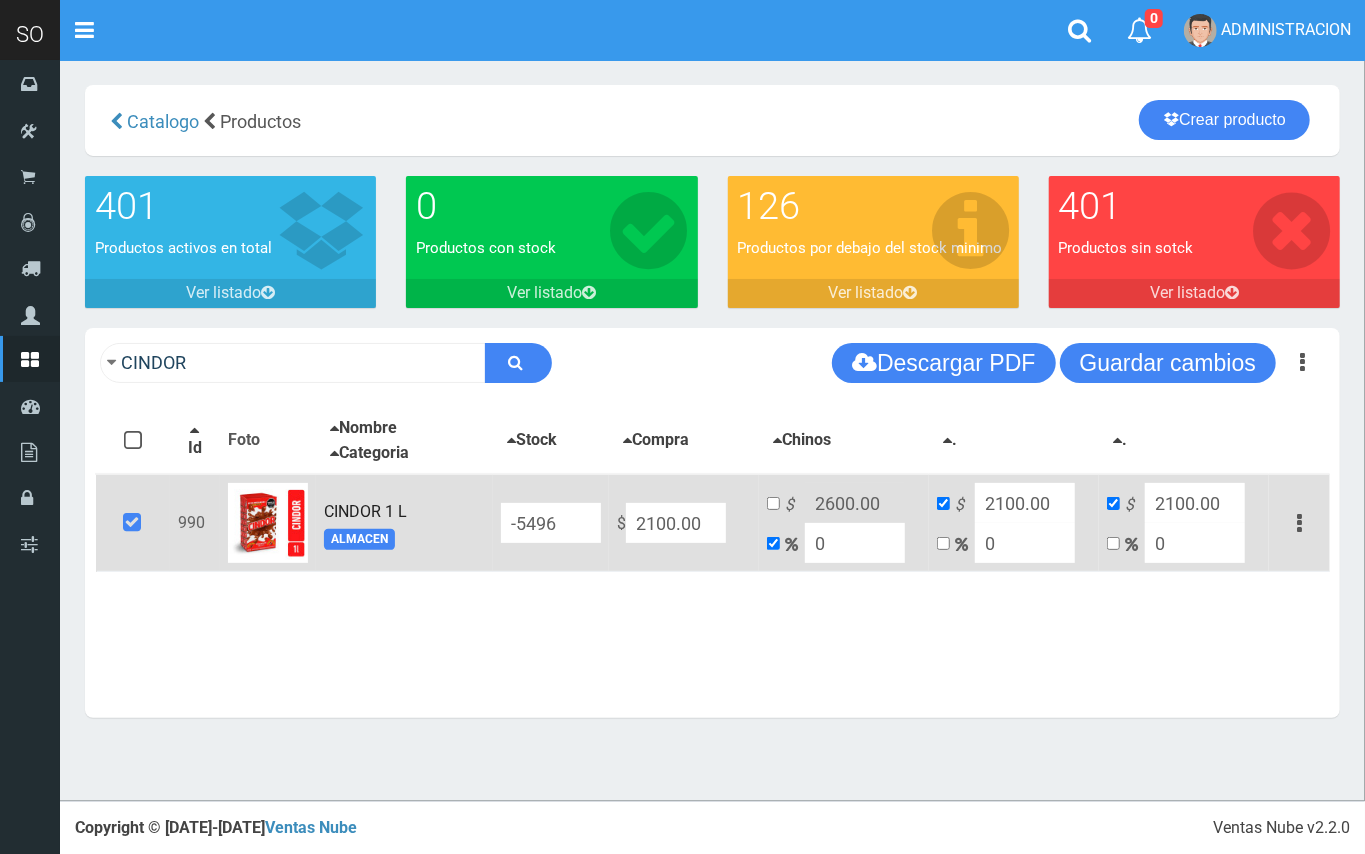 drag, startPoint x: 721, startPoint y: 521, endPoint x: 606, endPoint y: 513, distance: 115.27792 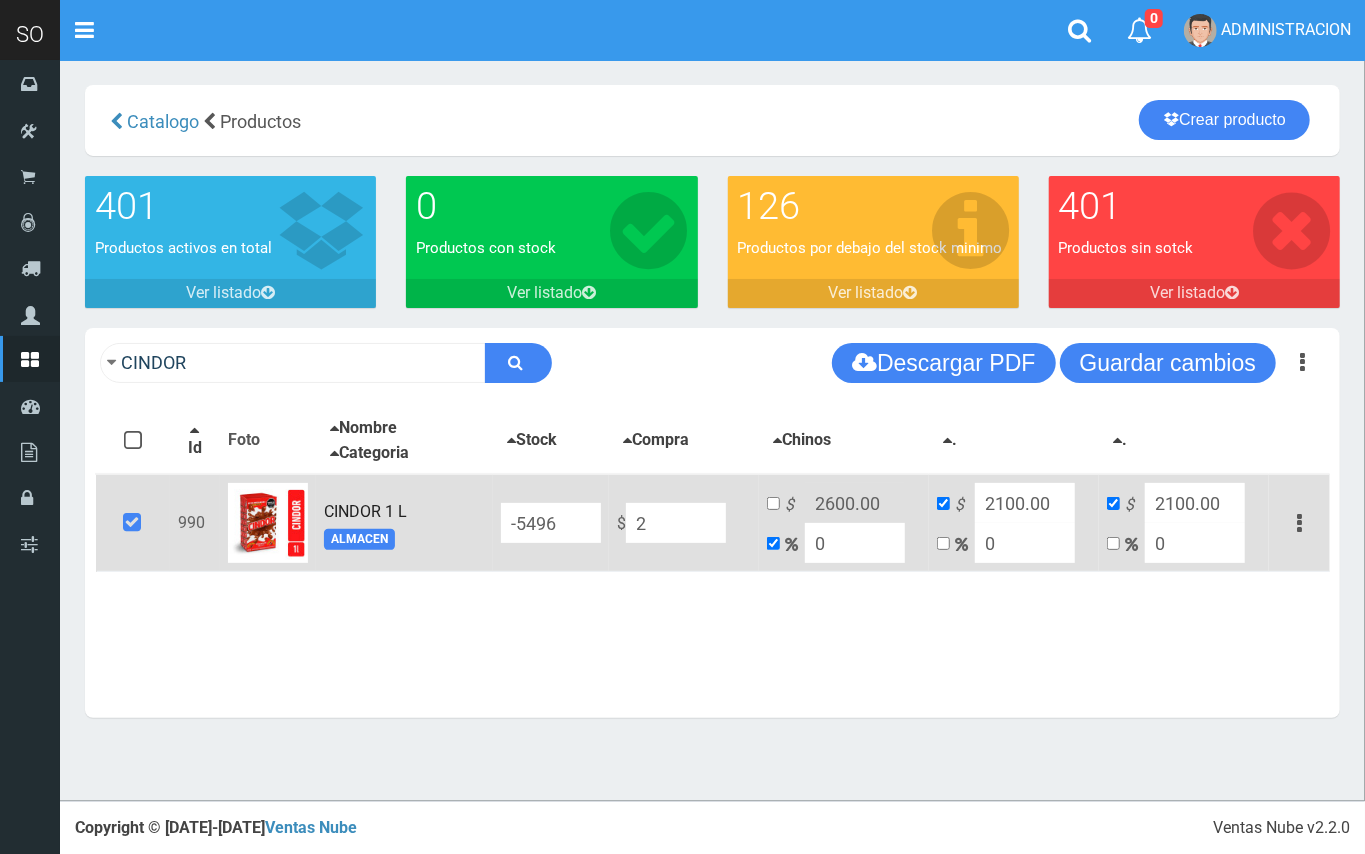 type on "2" 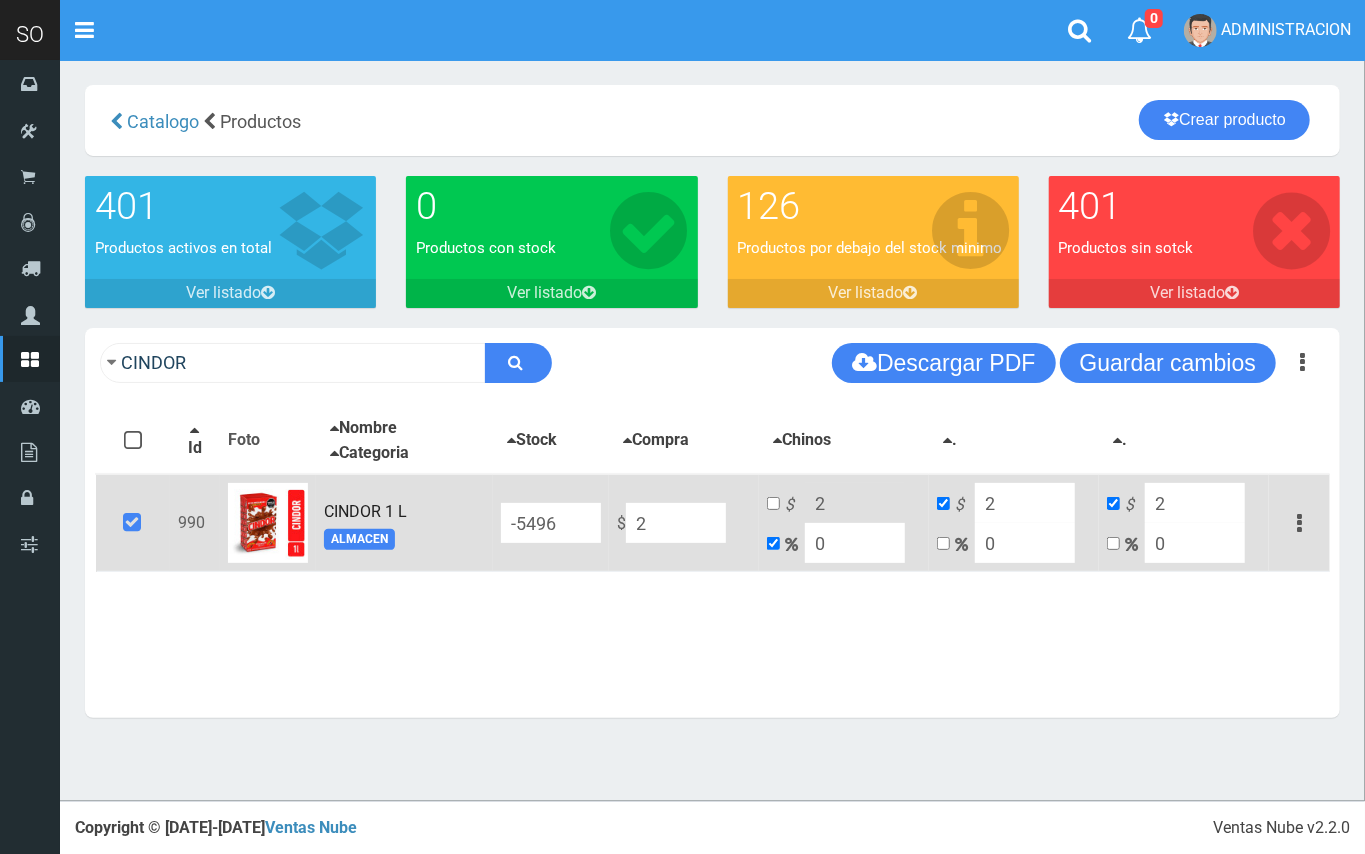 type on "22" 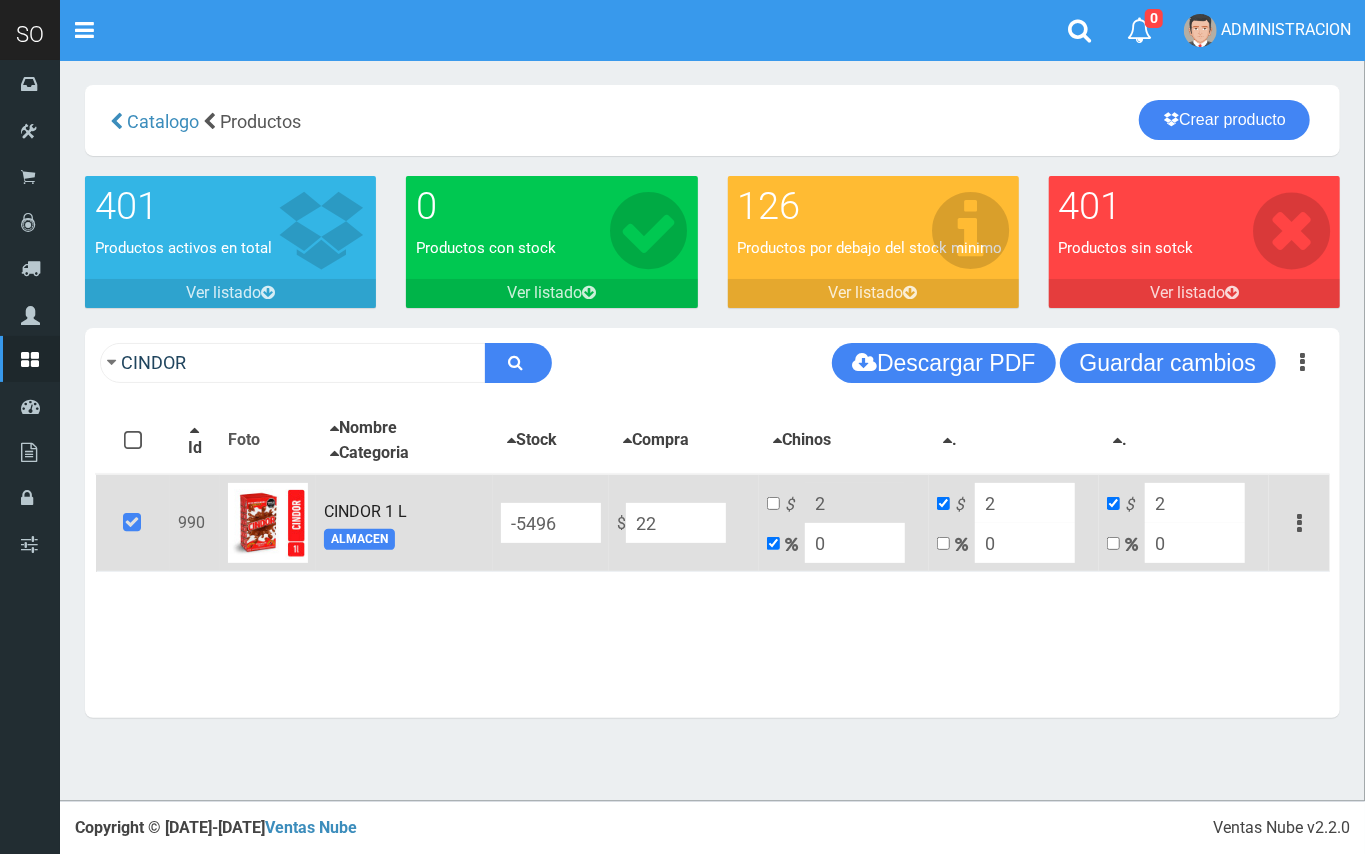 type on "22" 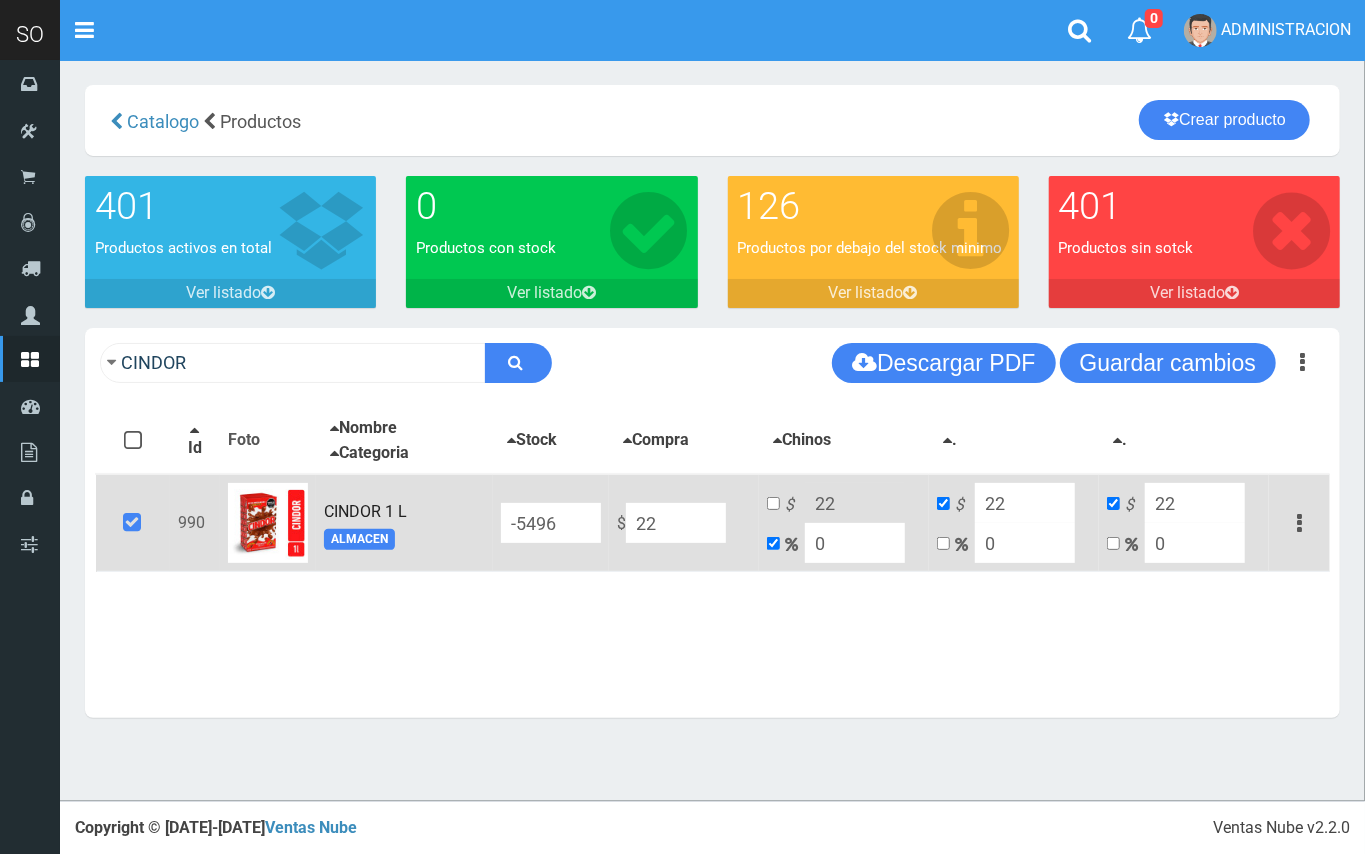 type on "220" 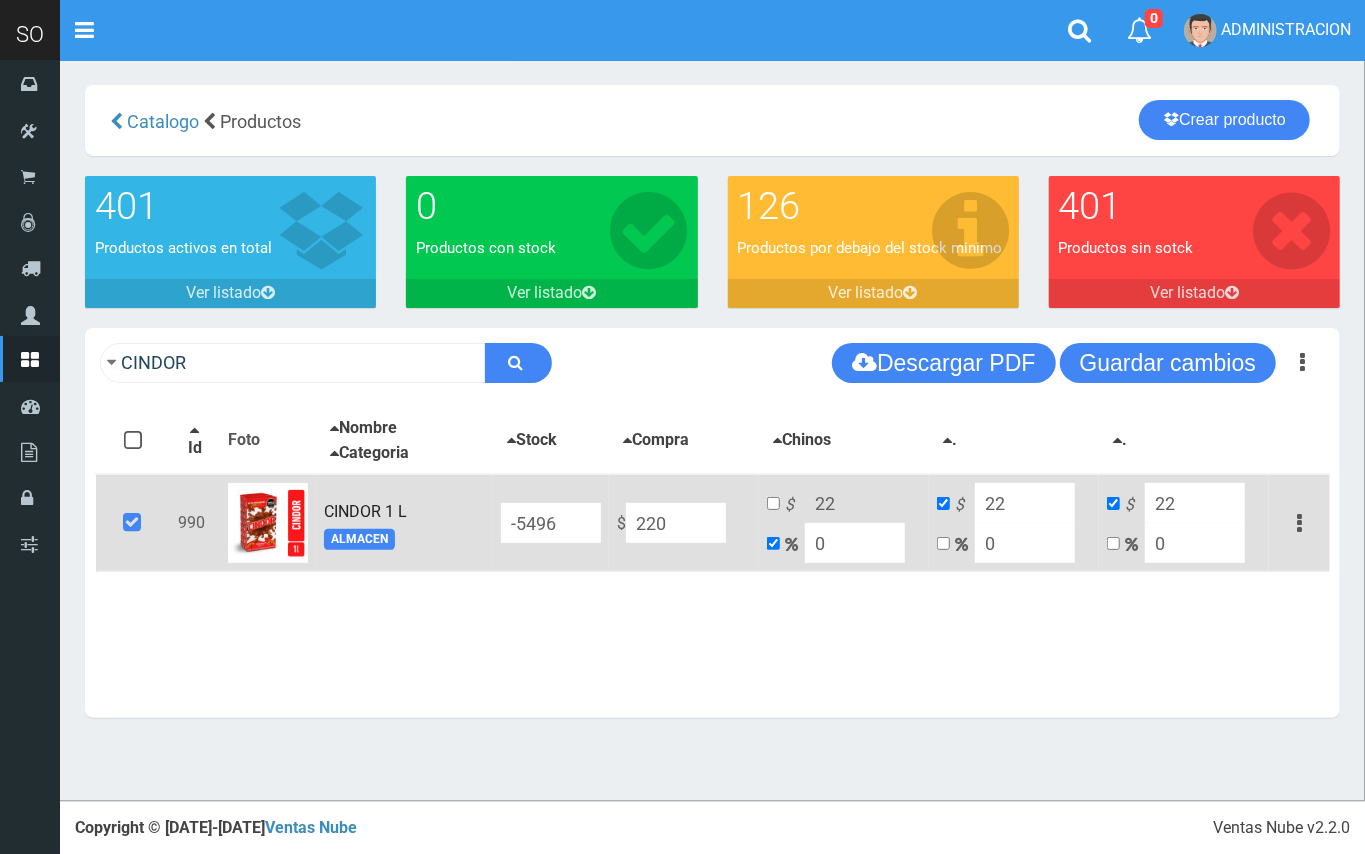 type on "220" 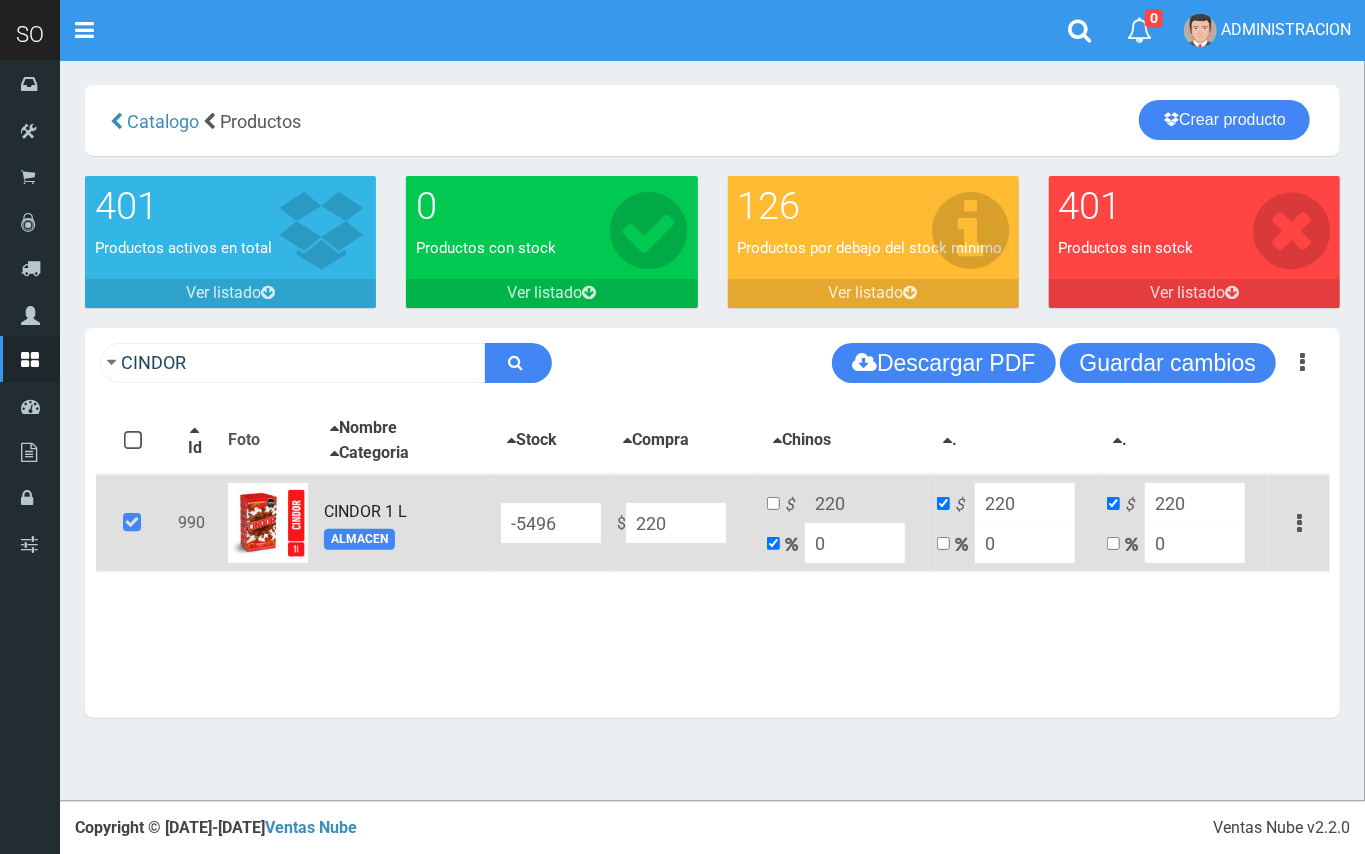 type on "2200" 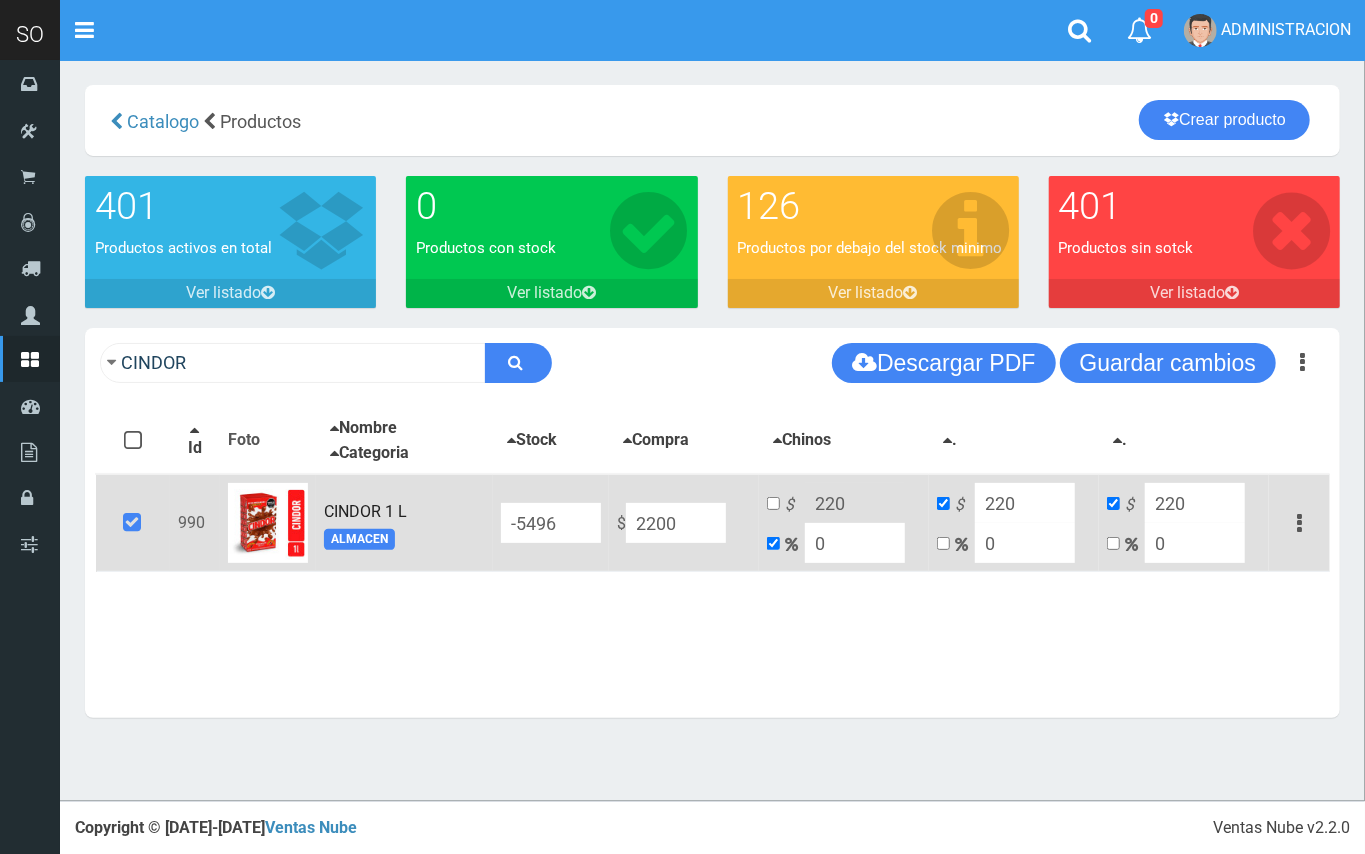 type on "2200" 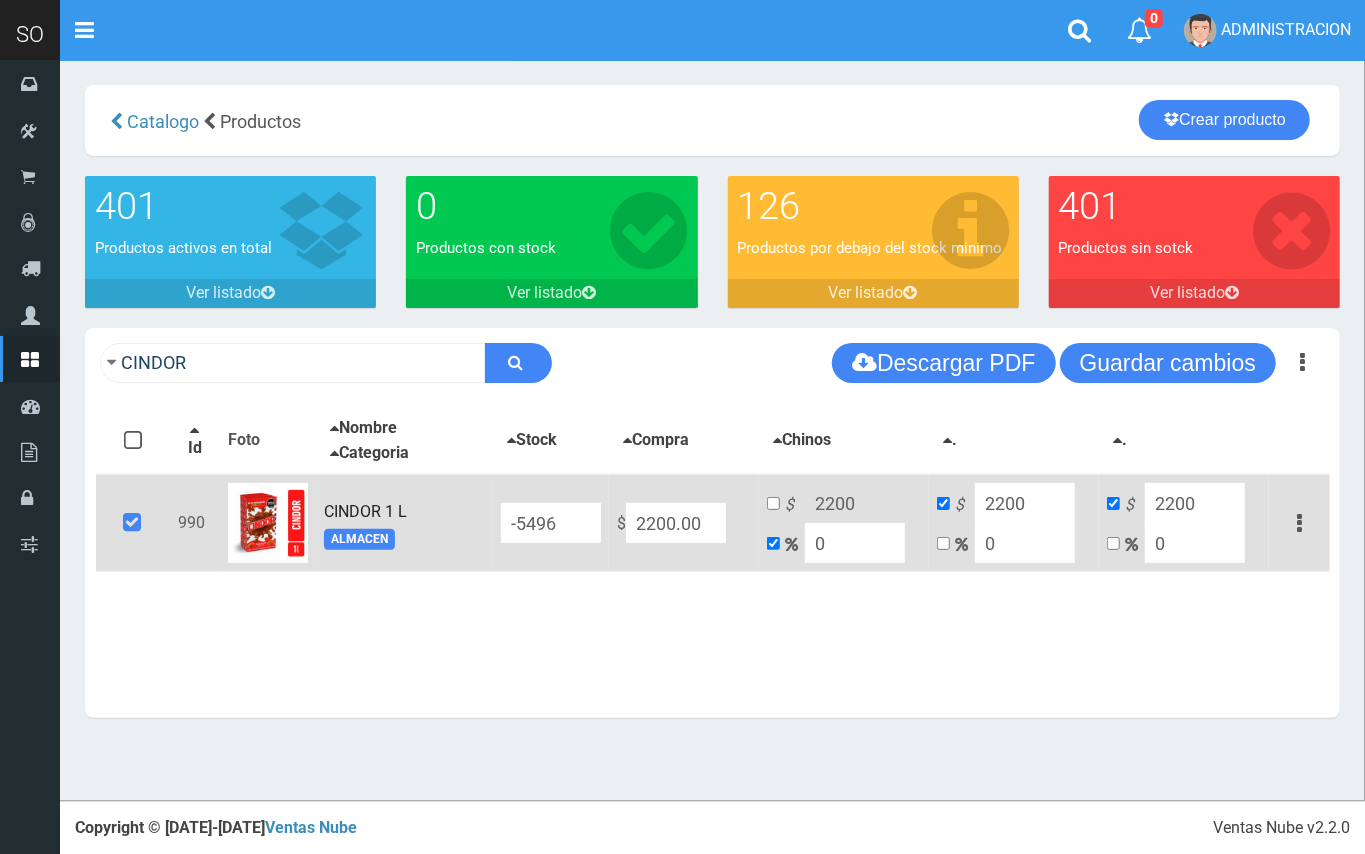 type on "2200.00" 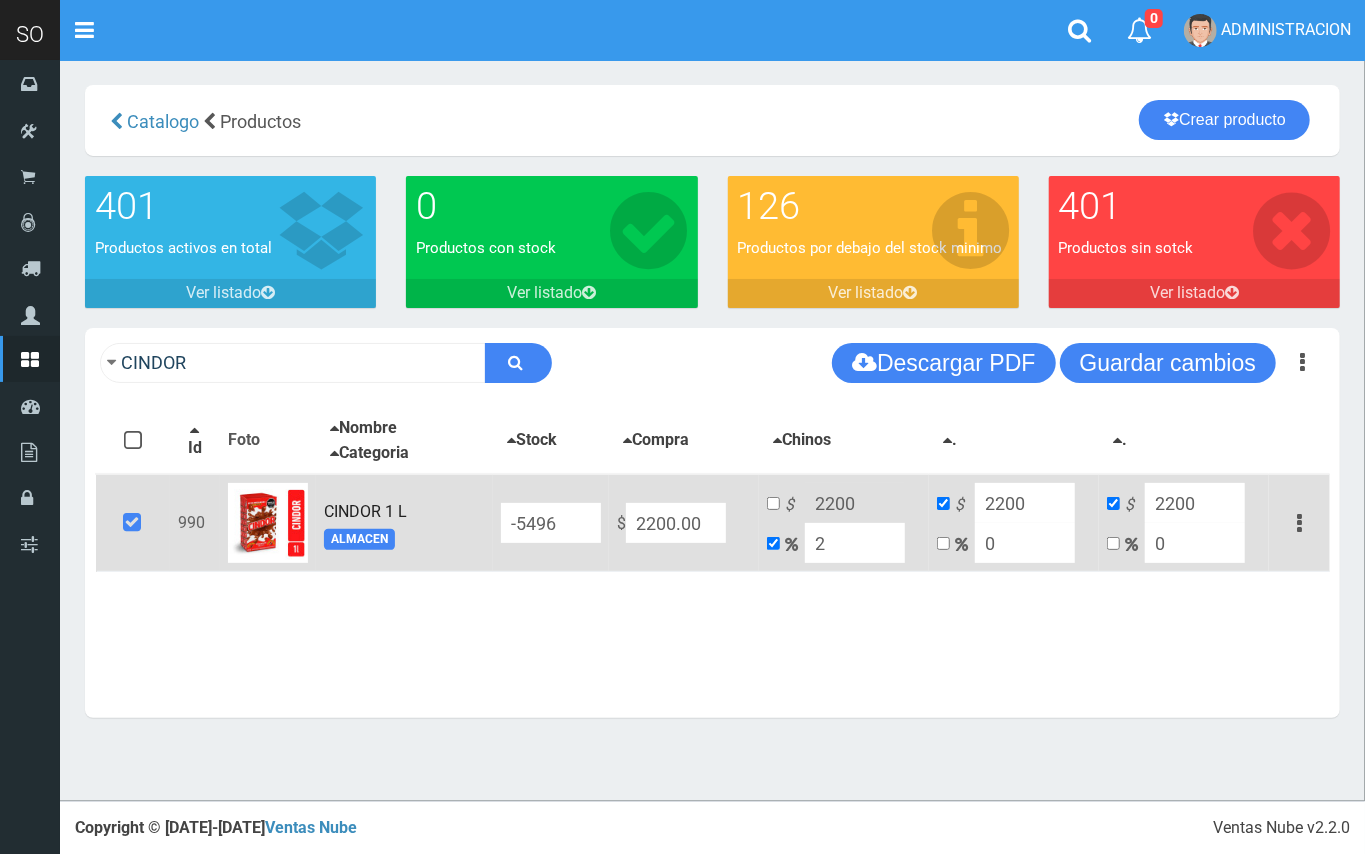 type on "2244" 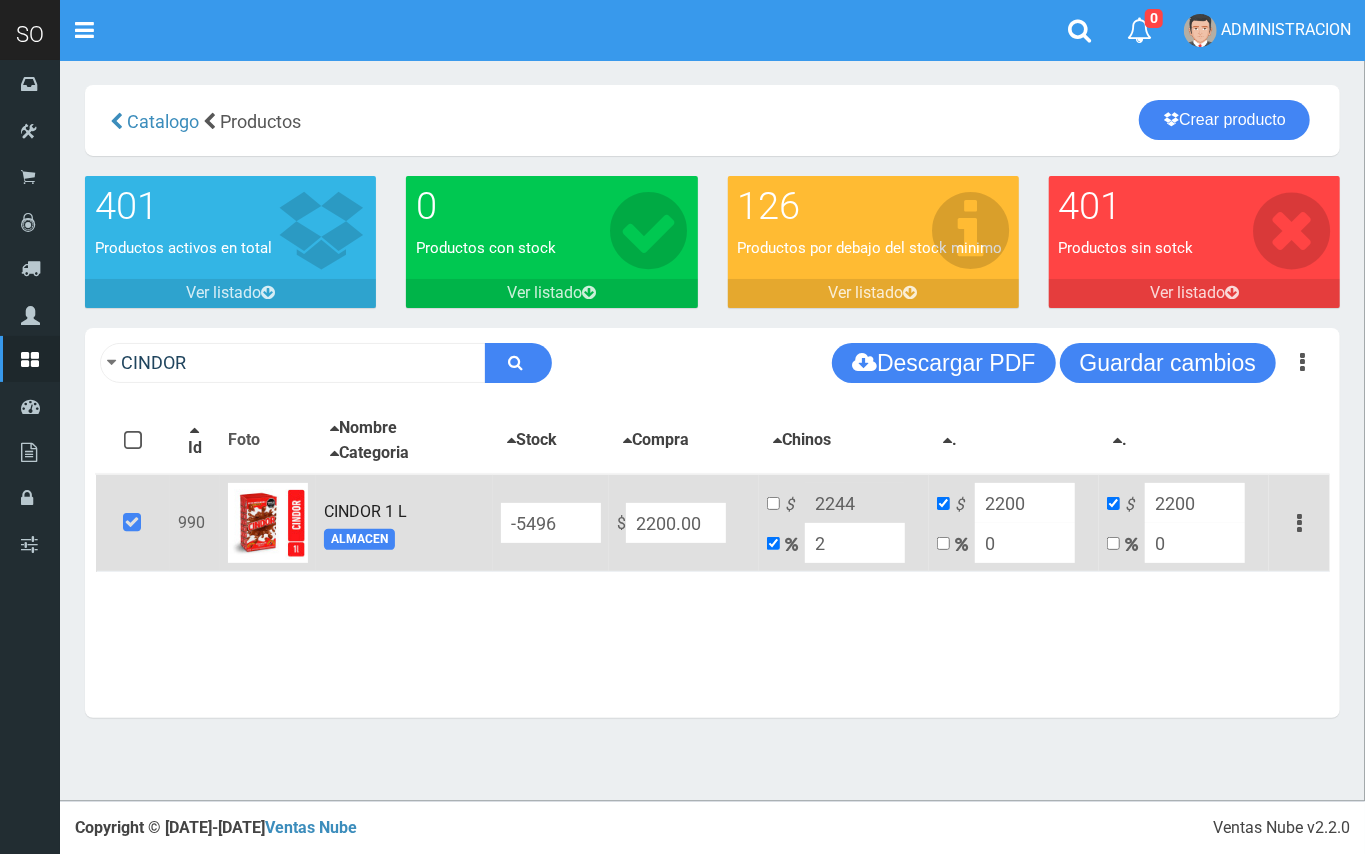 type on "20" 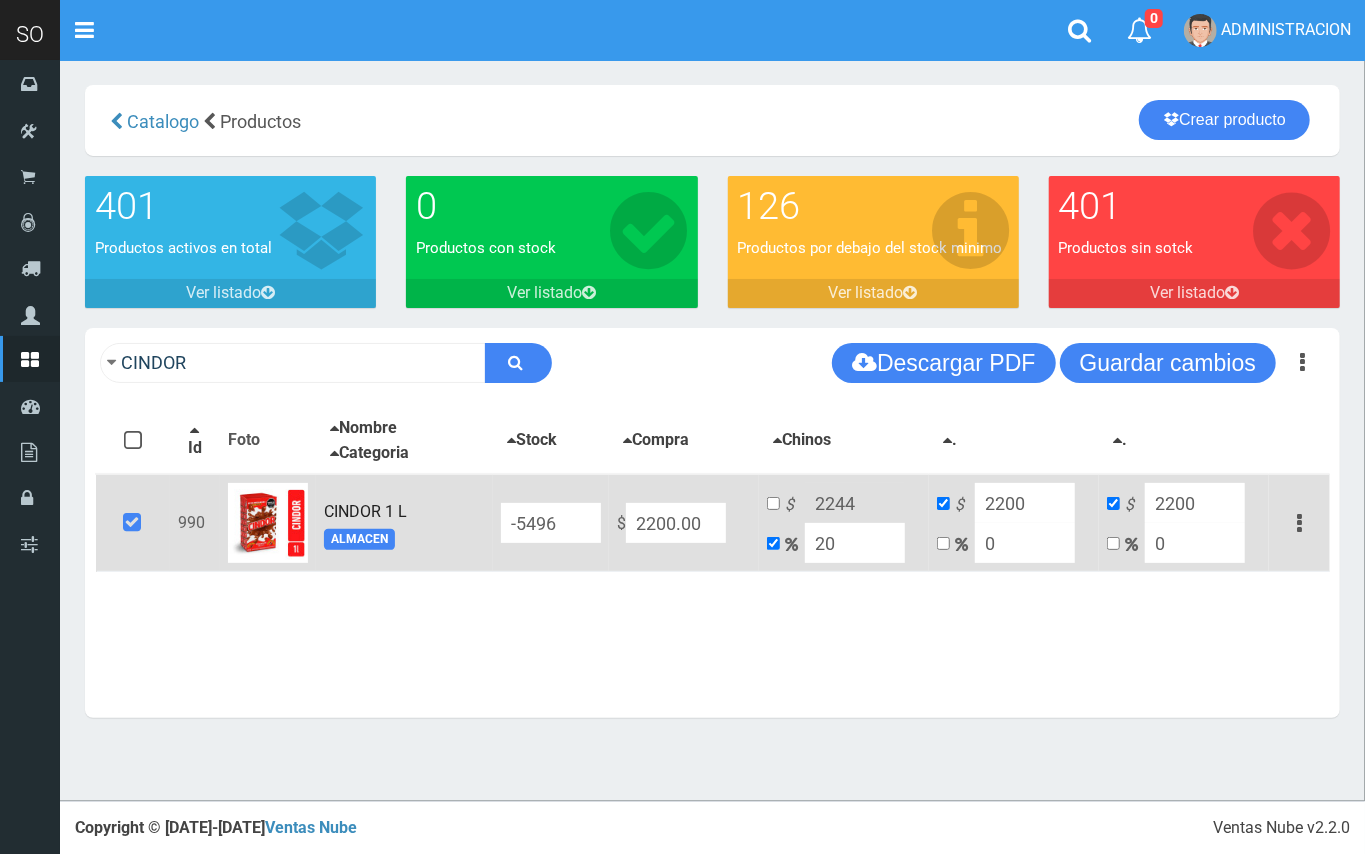 type on "2640" 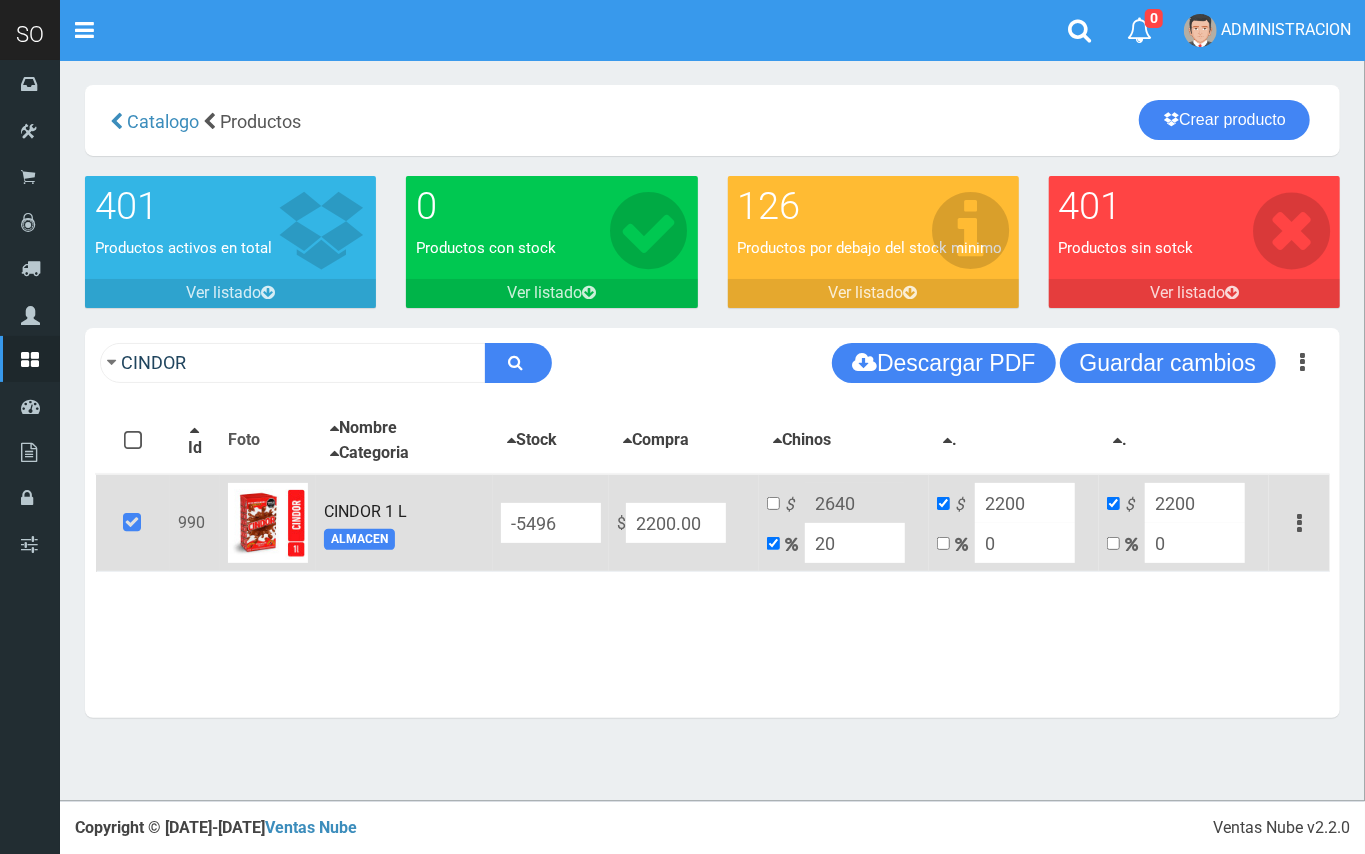 drag, startPoint x: 841, startPoint y: 540, endPoint x: 812, endPoint y: 540, distance: 29 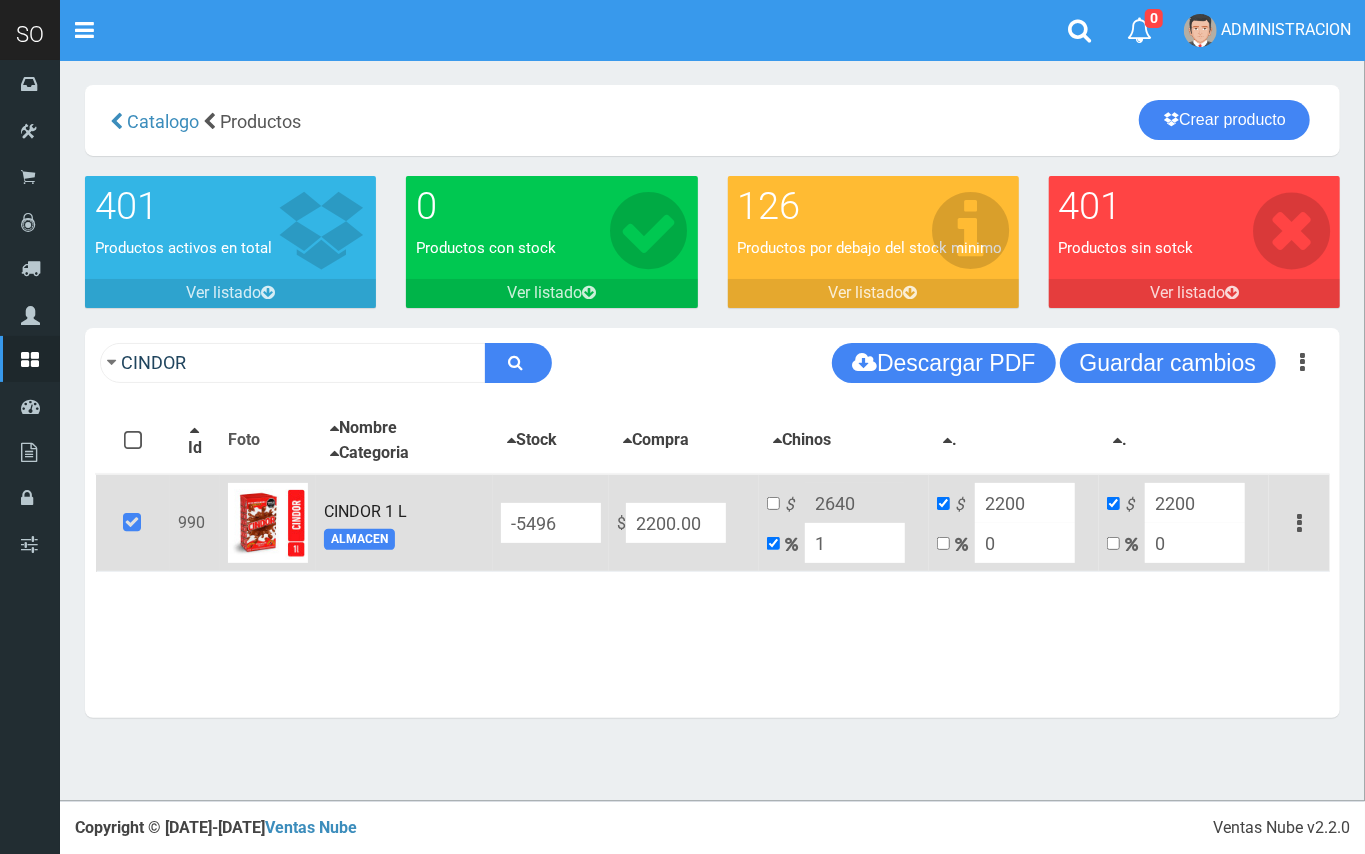 type on "2222" 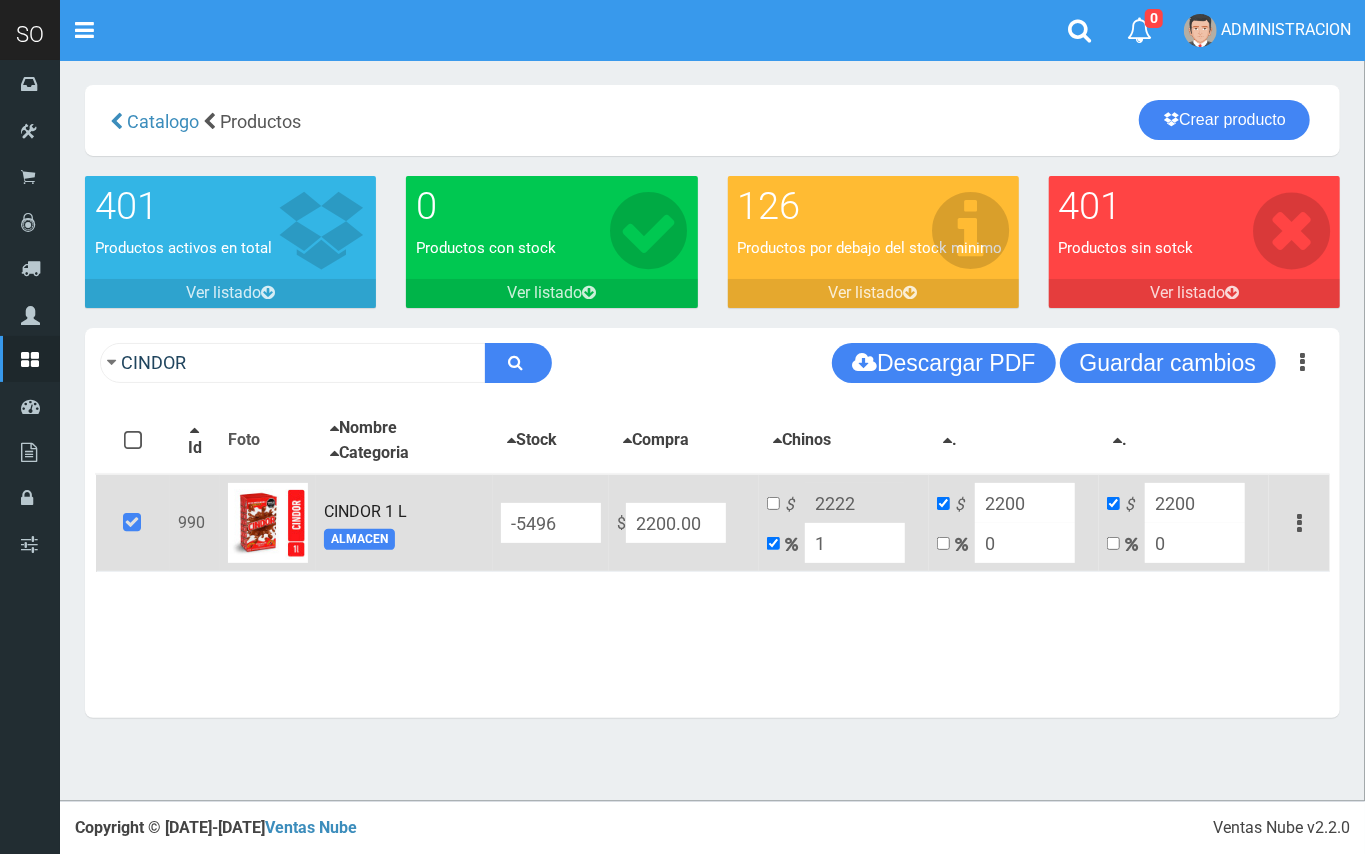 type on "10" 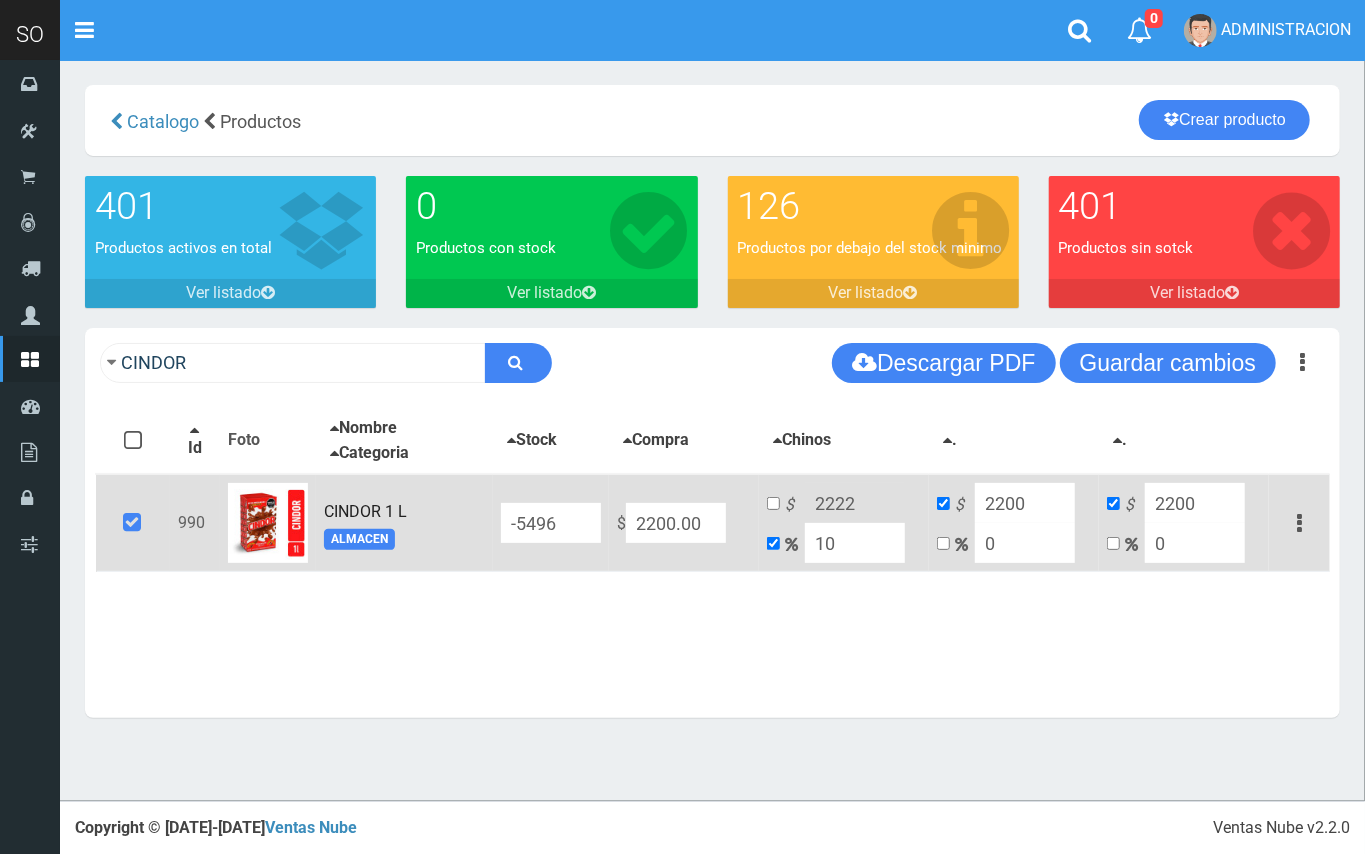 type on "2420" 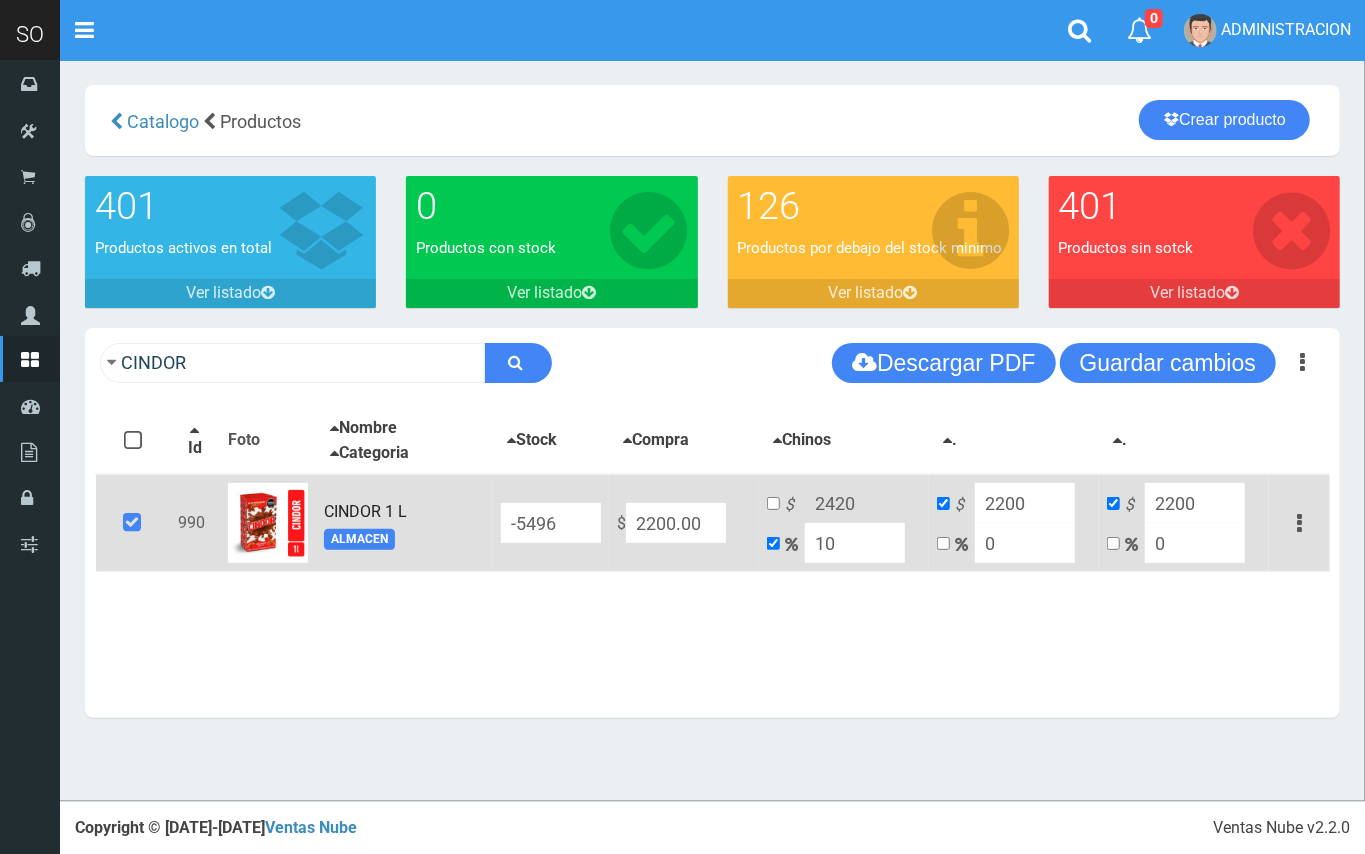 drag, startPoint x: 829, startPoint y: 537, endPoint x: 812, endPoint y: 533, distance: 17.464249 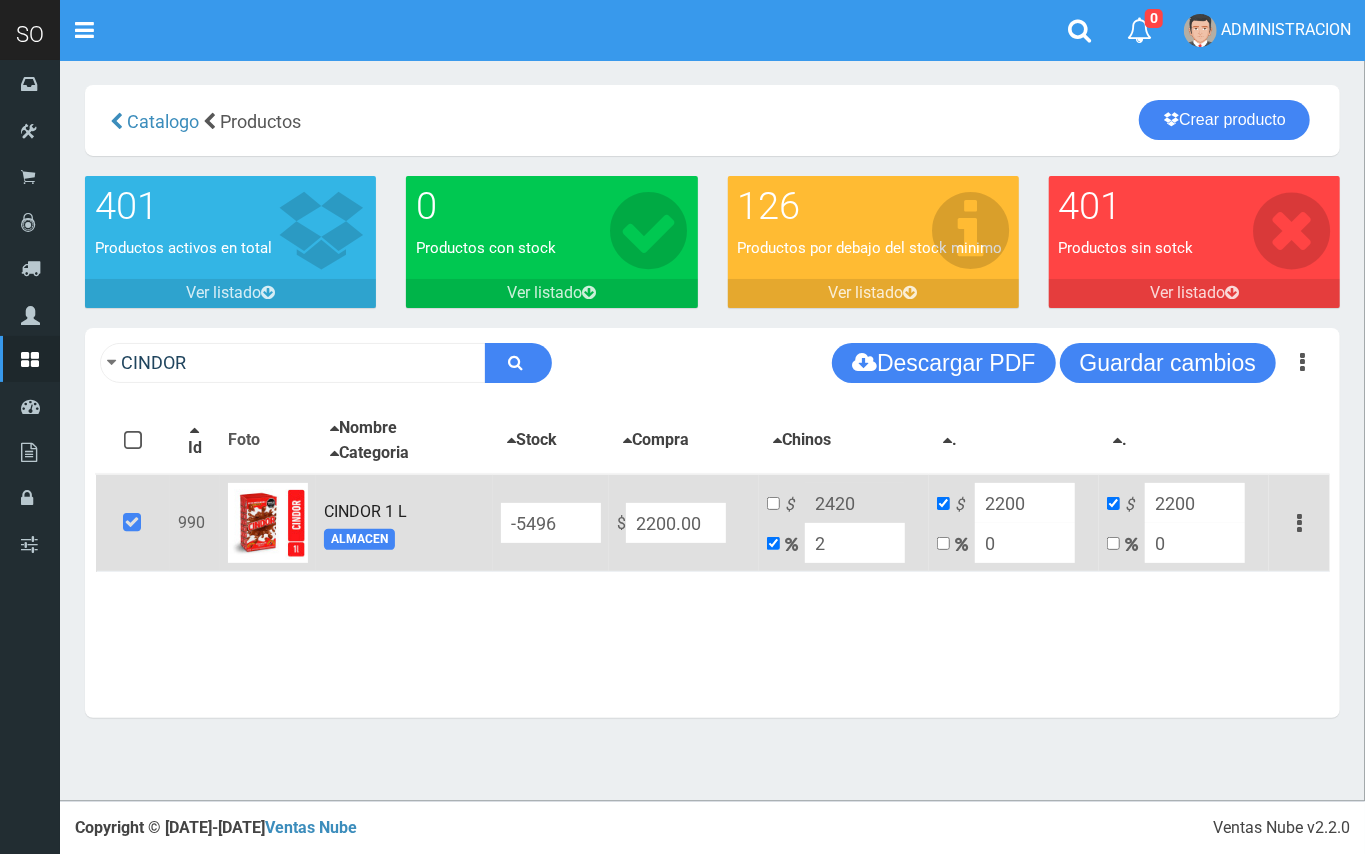 type on "2244" 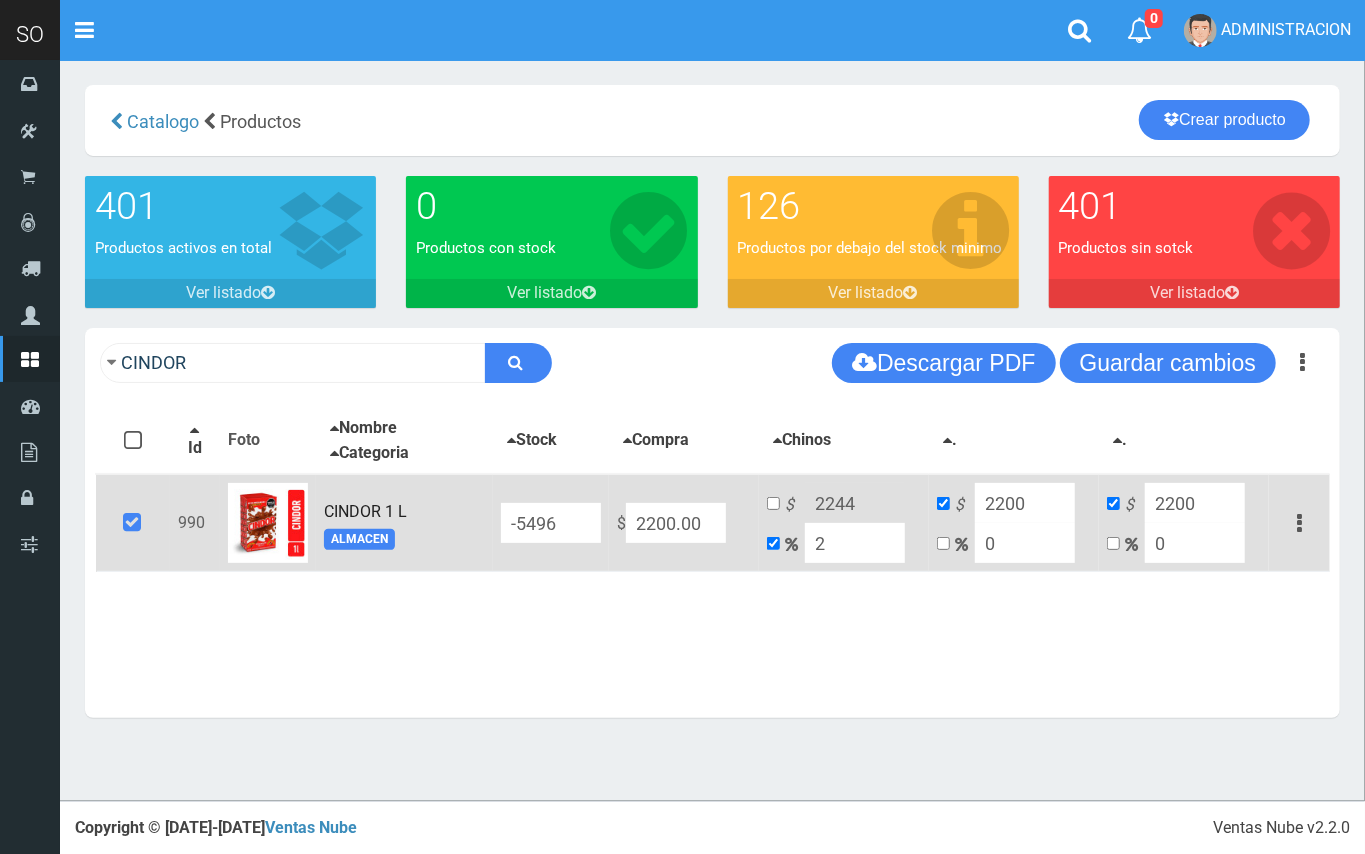 type on "20" 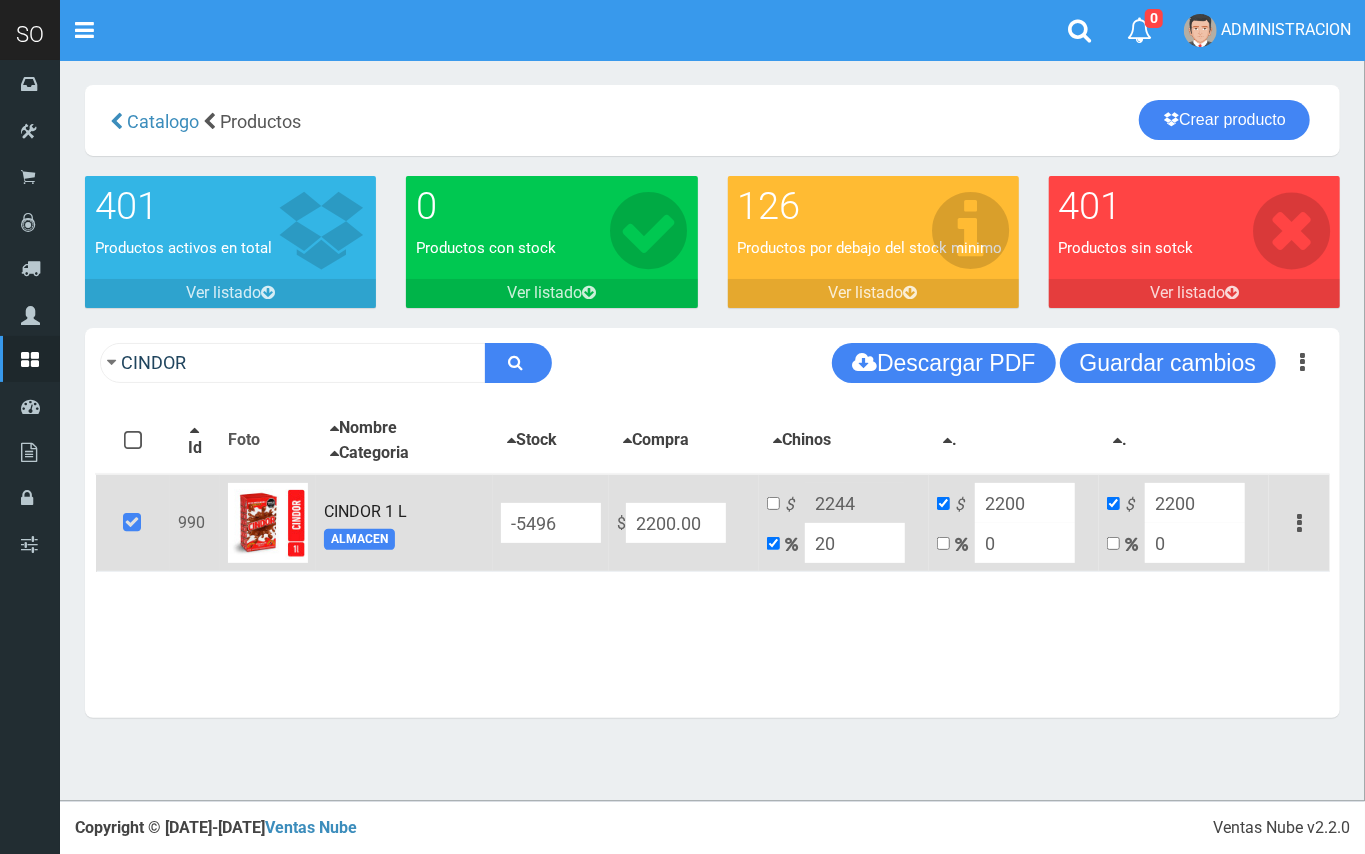 type on "2640" 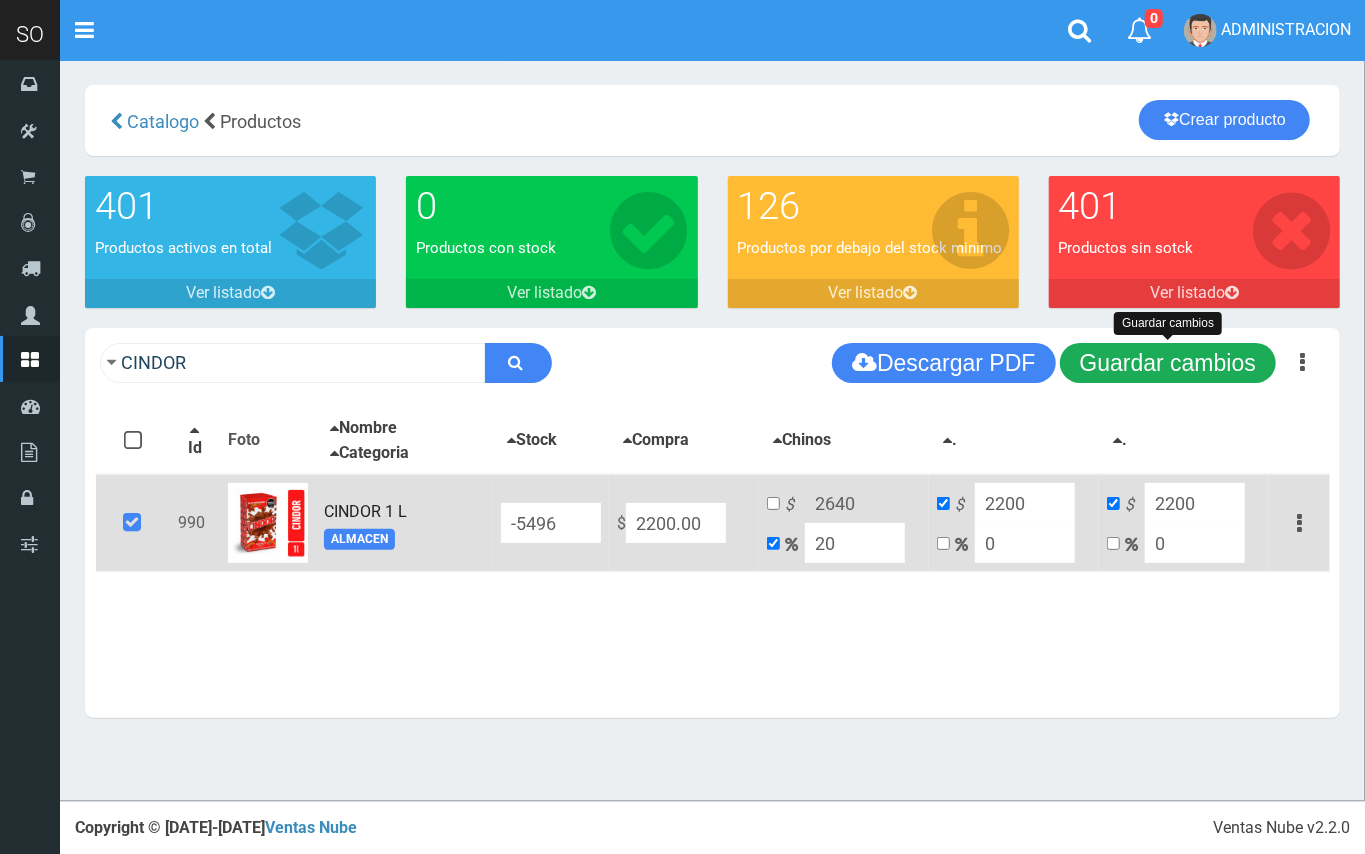 type on "20" 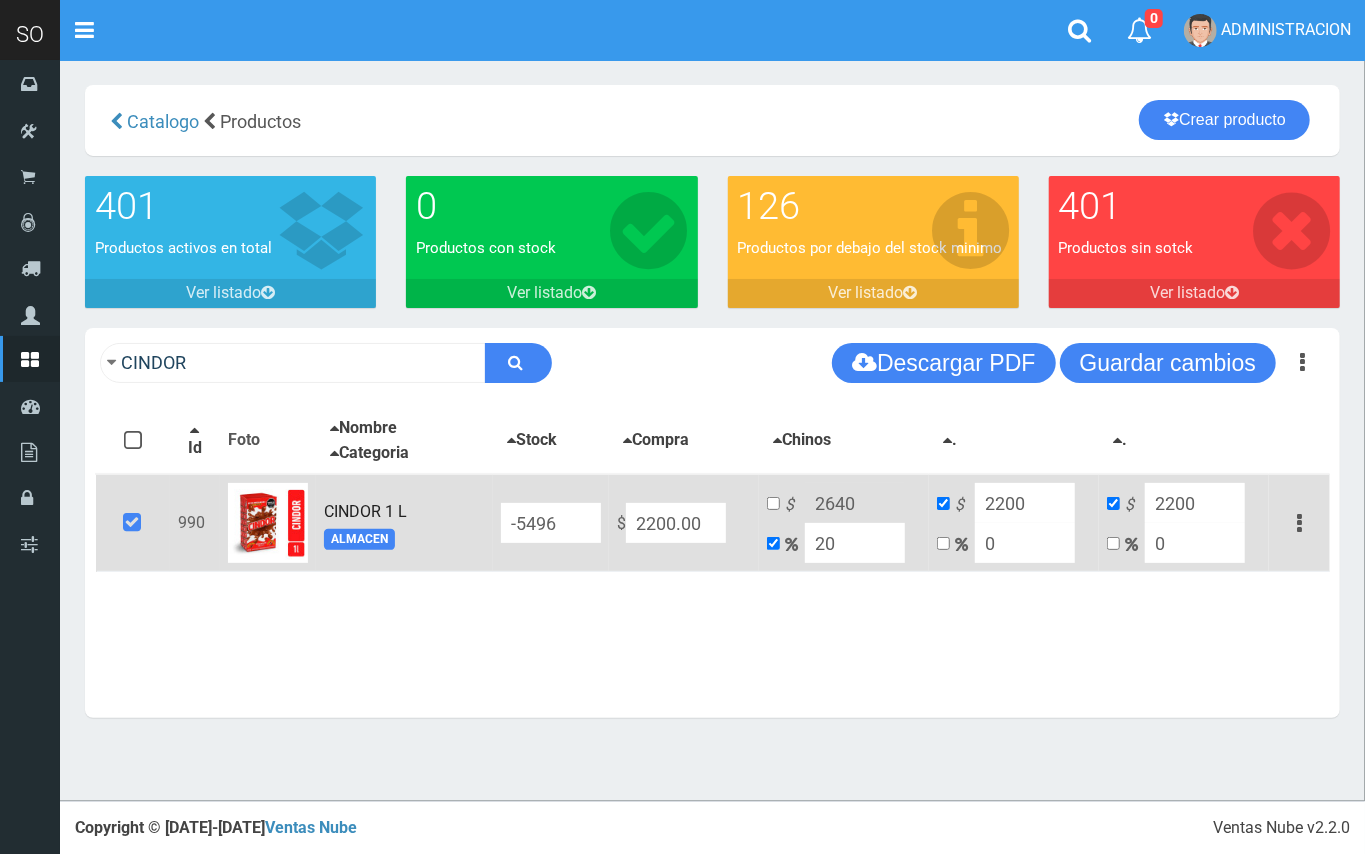 drag, startPoint x: 710, startPoint y: 516, endPoint x: 606, endPoint y: 528, distance: 104.69002 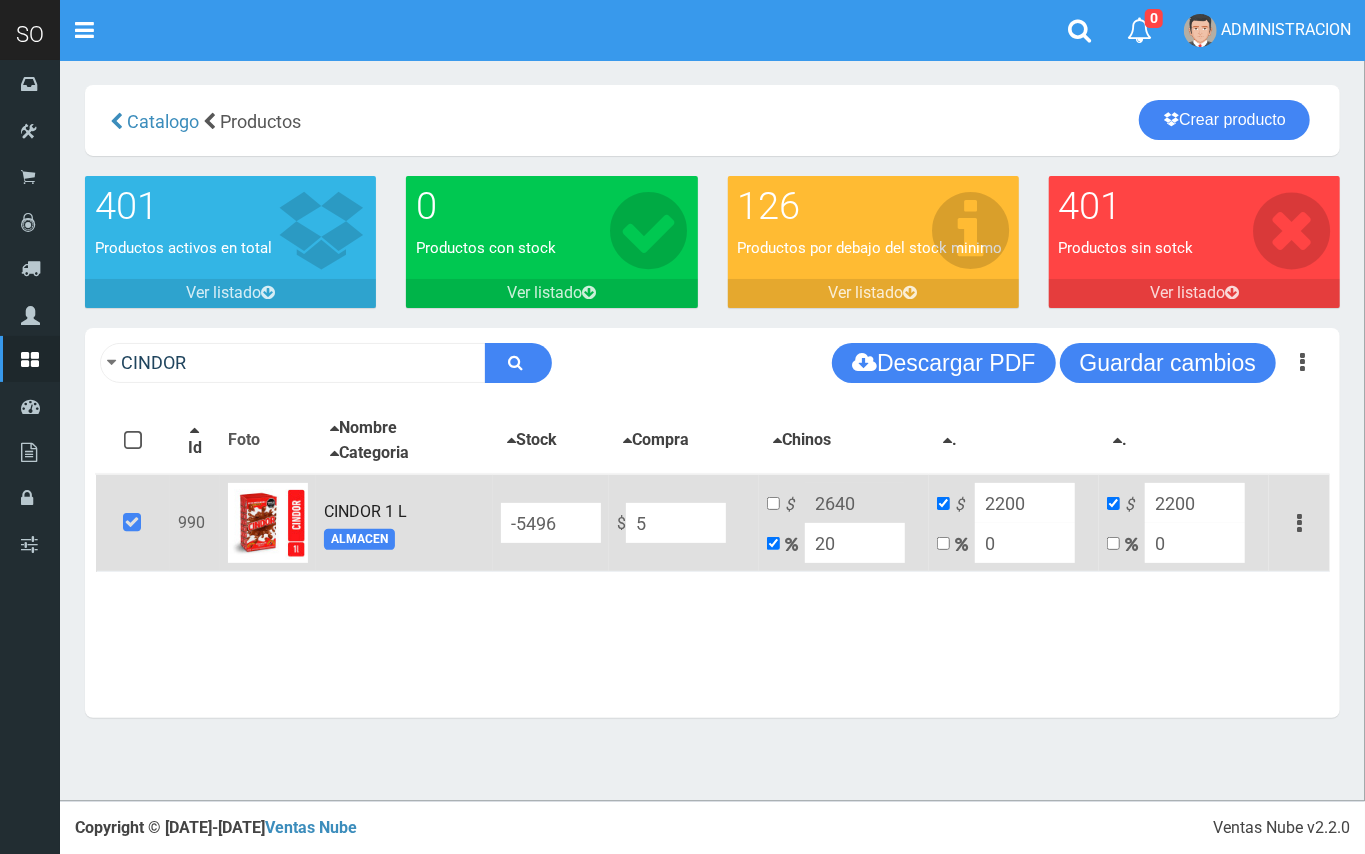 type on "6" 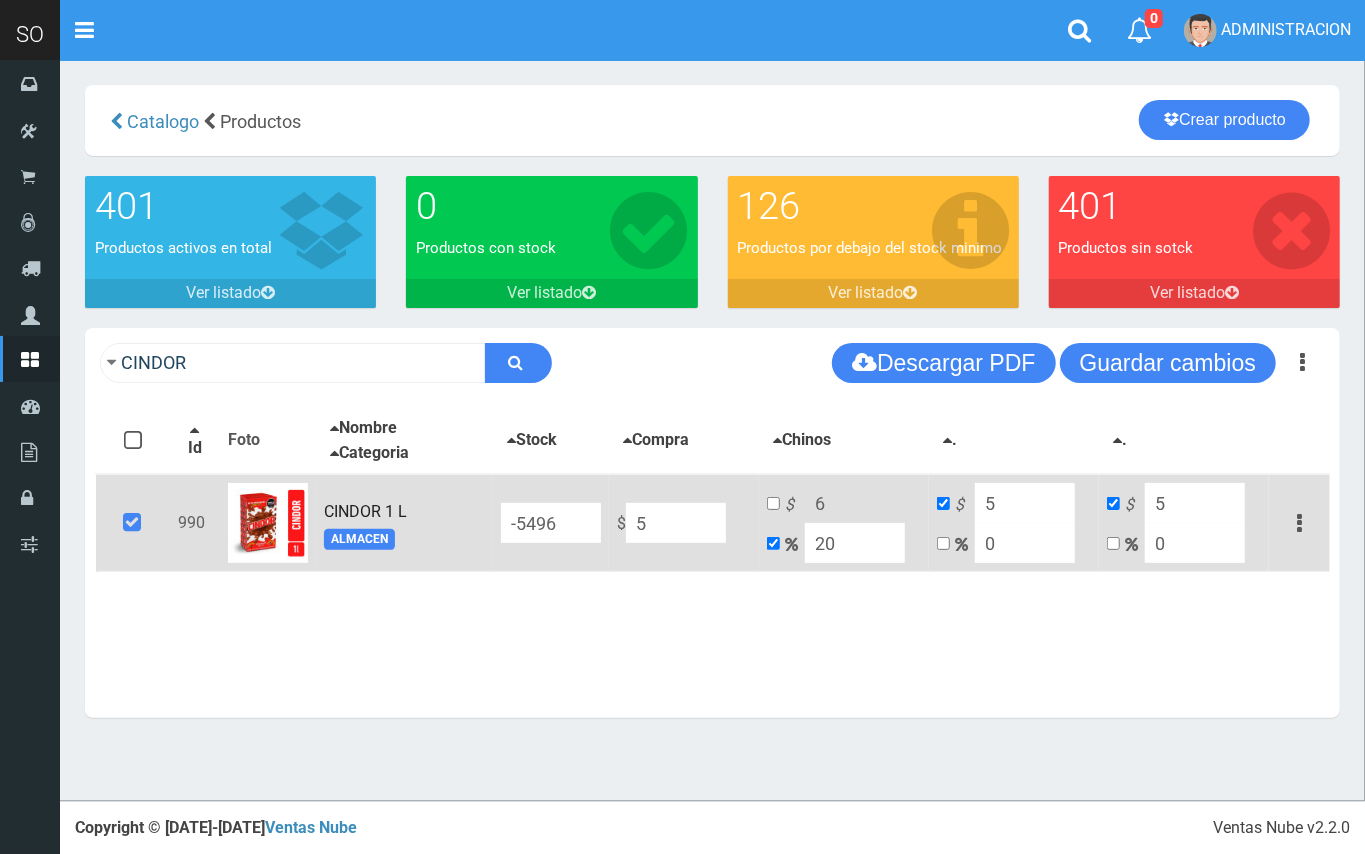 type on "55" 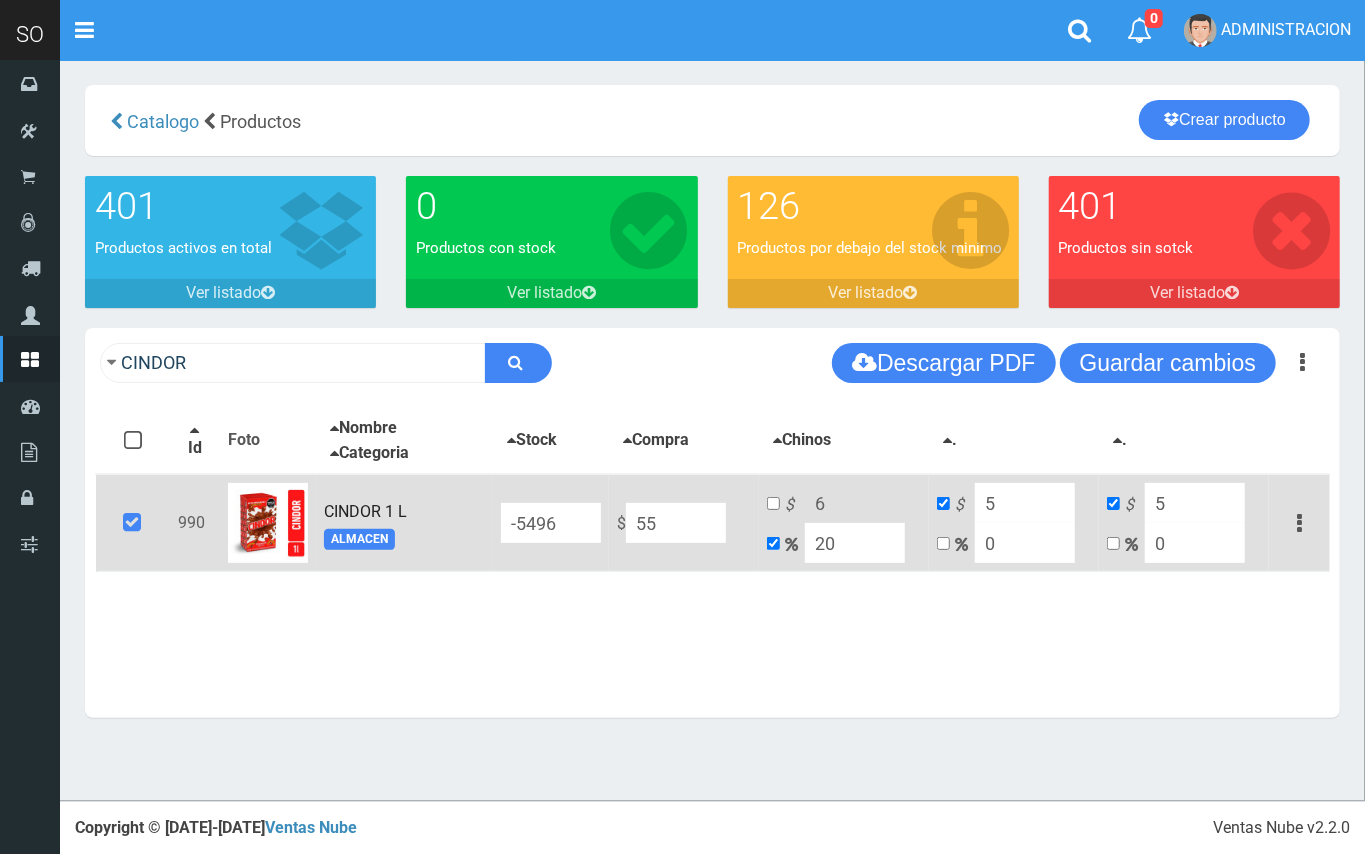 type on "66" 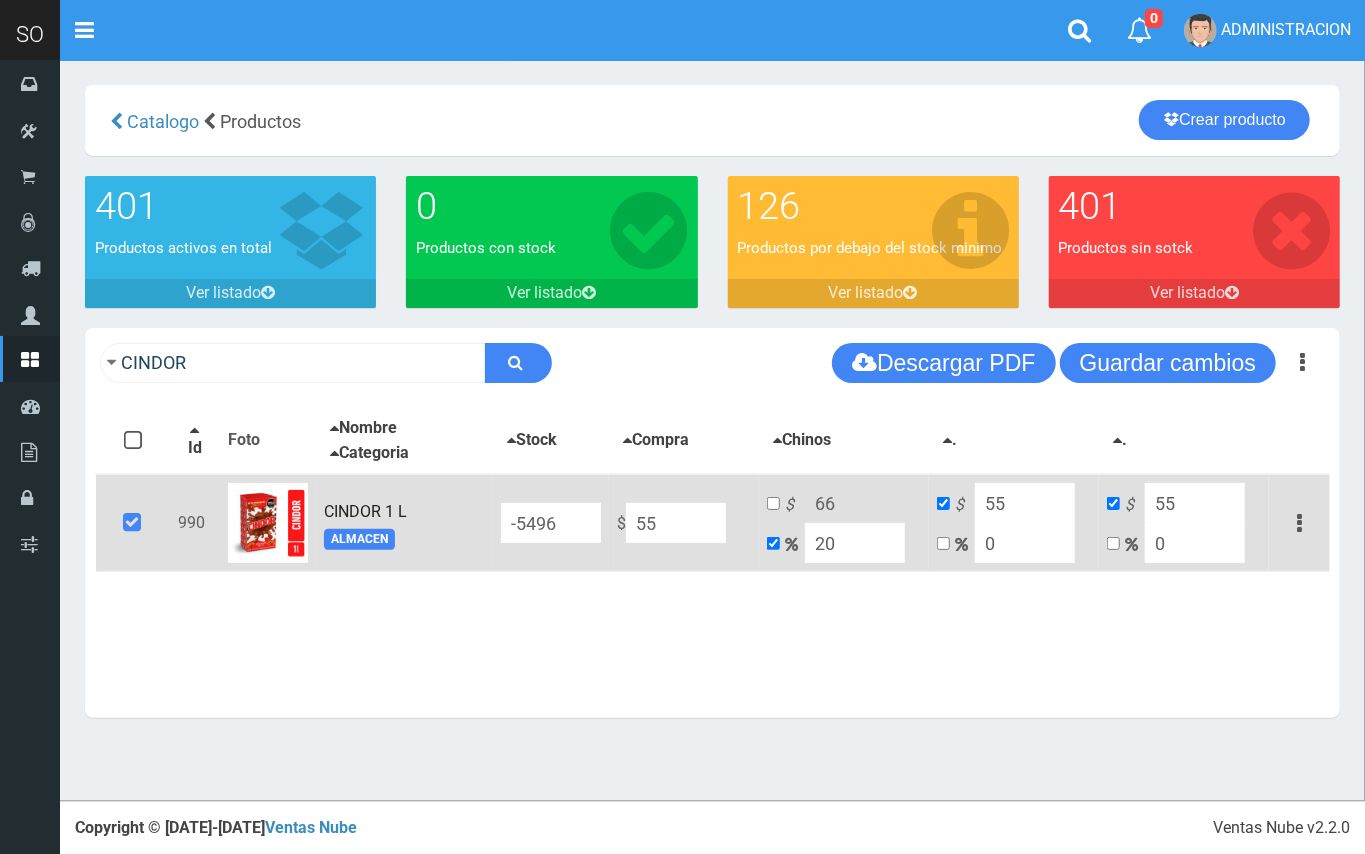 type on "550" 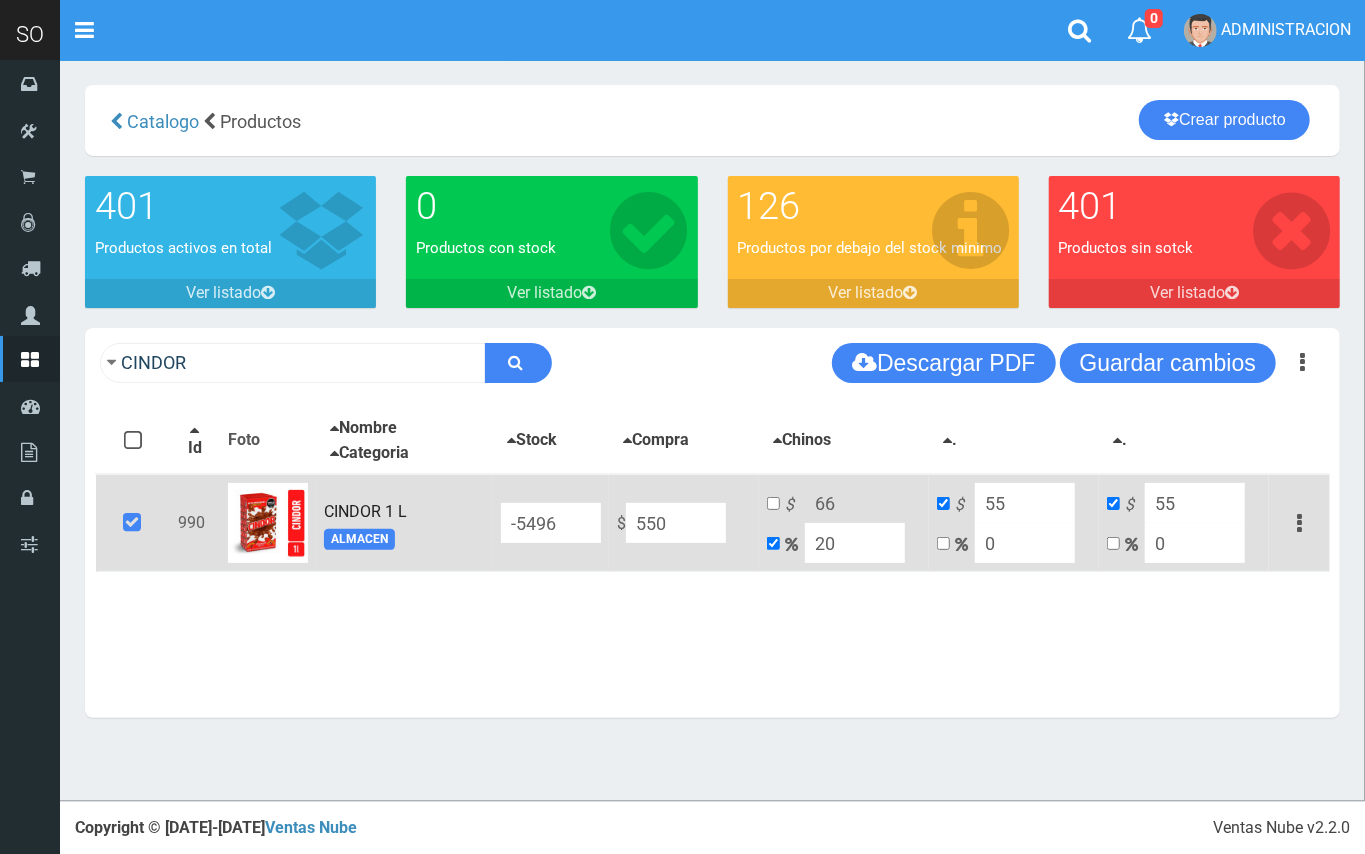 type on "660" 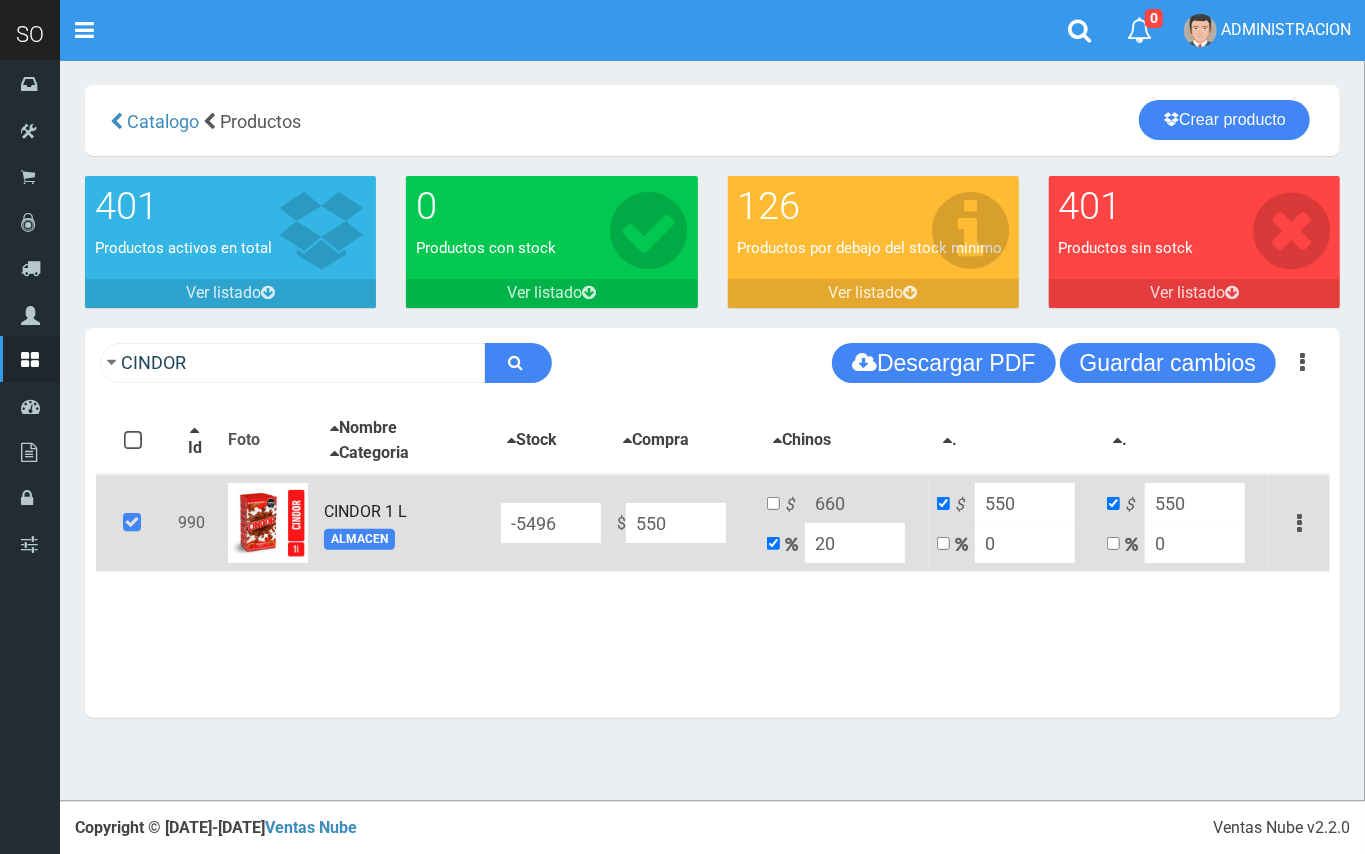 type on "550" 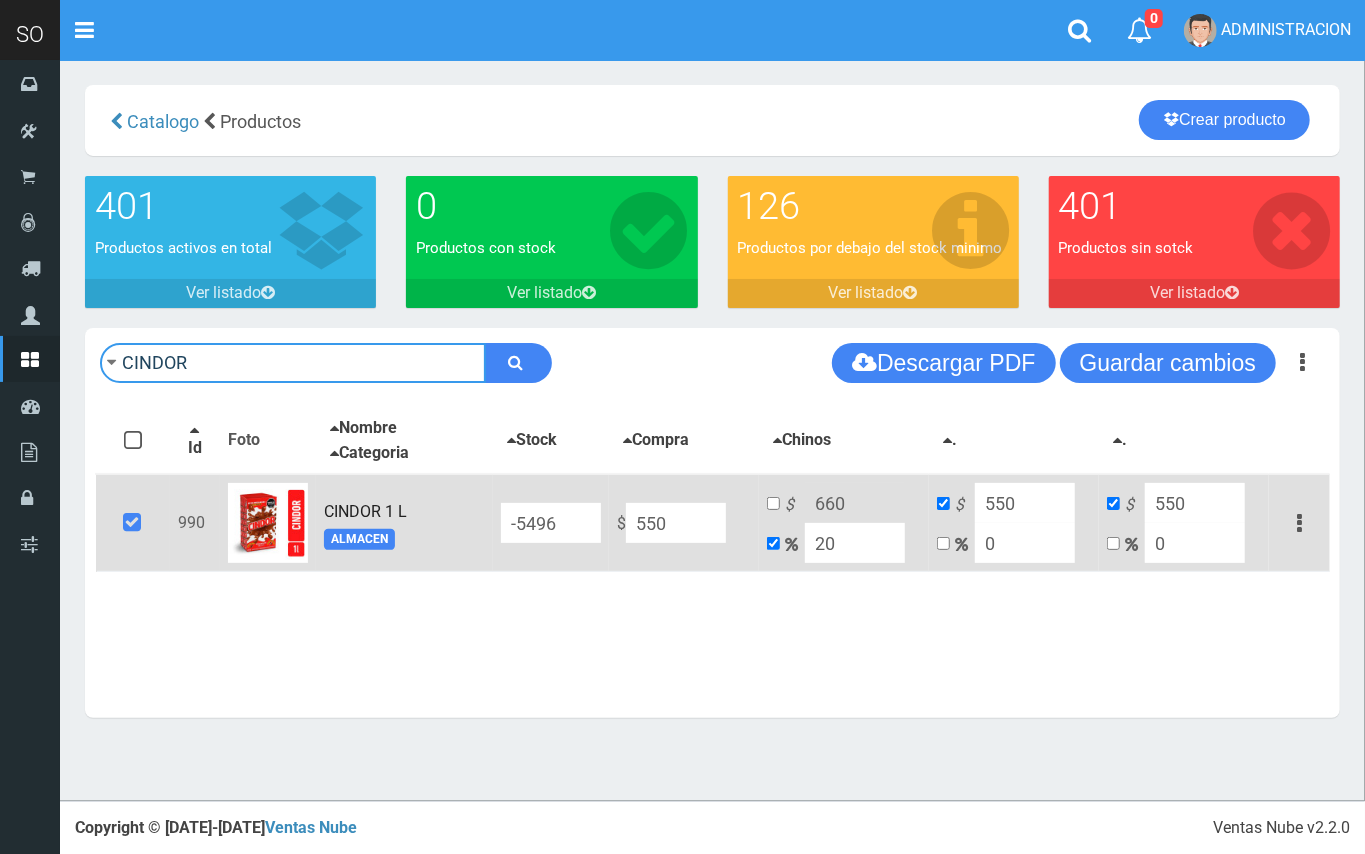 drag, startPoint x: 240, startPoint y: 368, endPoint x: 94, endPoint y: 362, distance: 146.12323 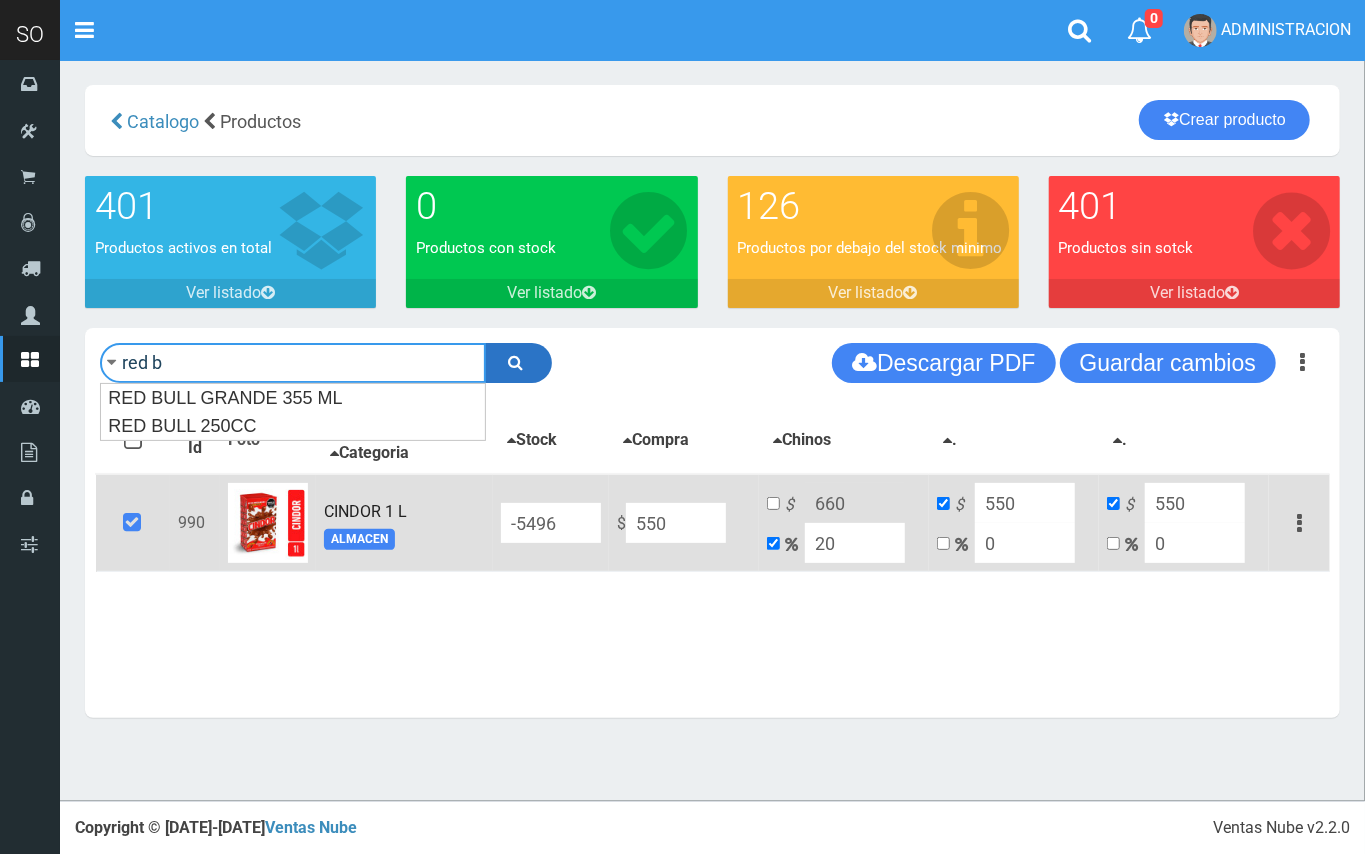 type on "red b" 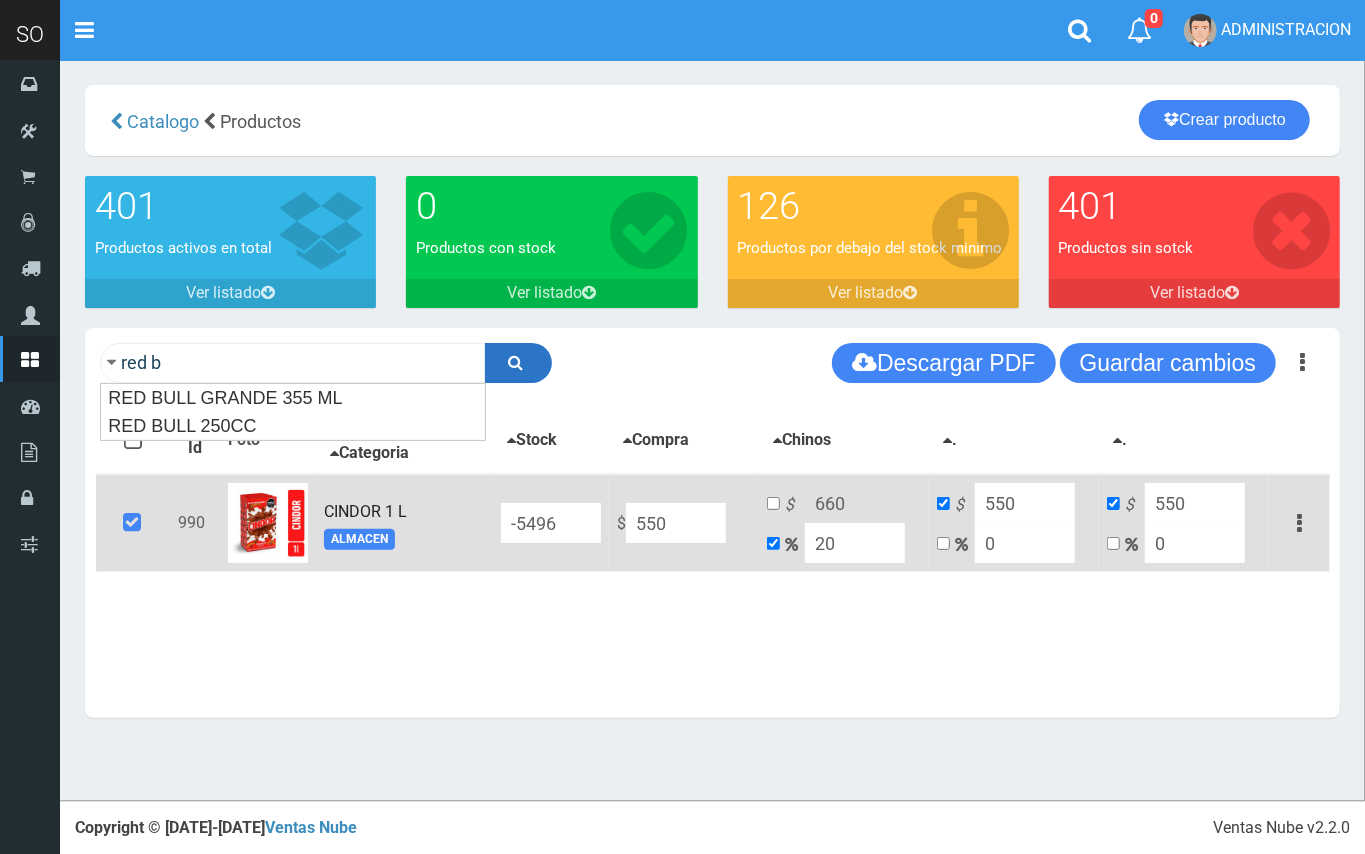 click at bounding box center (518, 363) 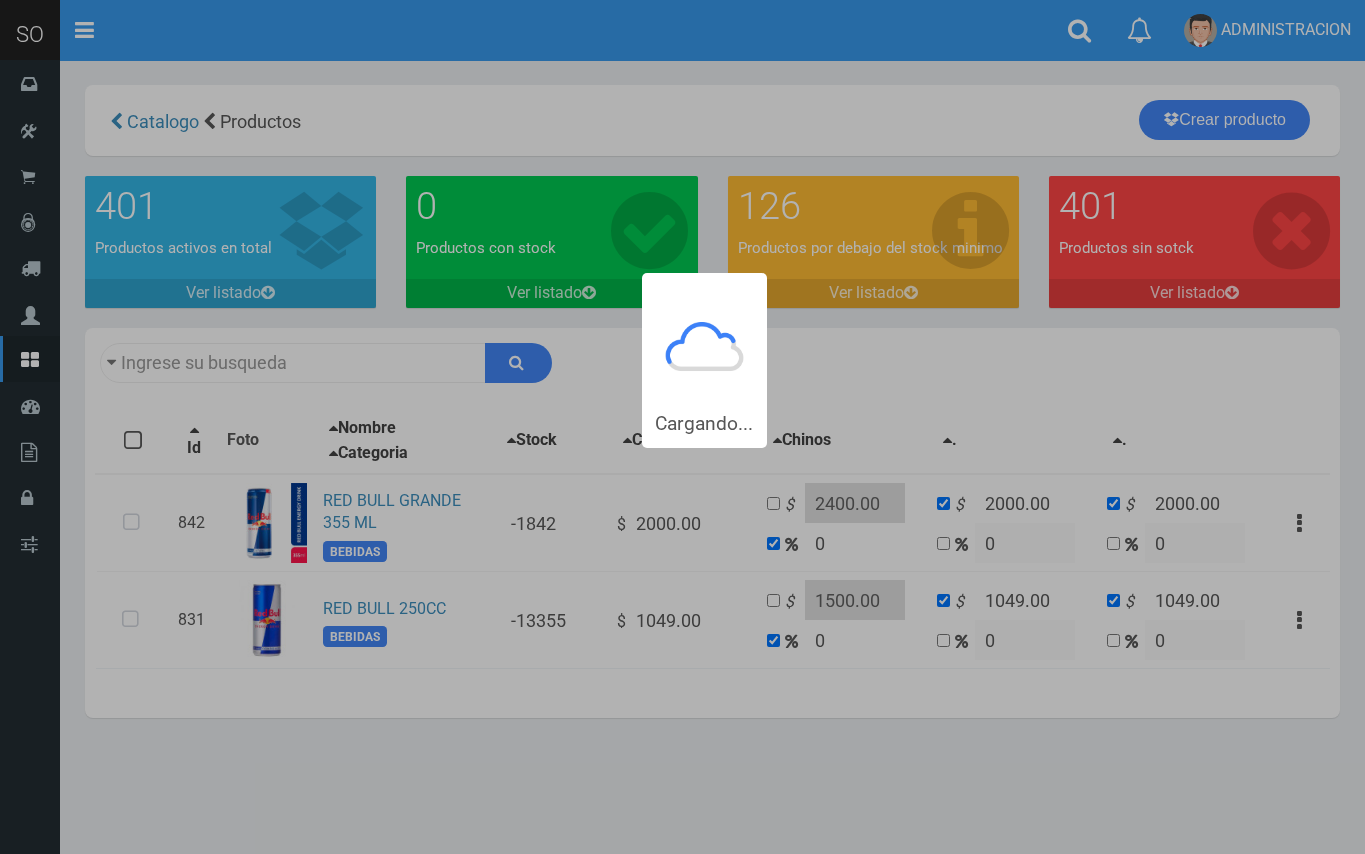 type on "red b" 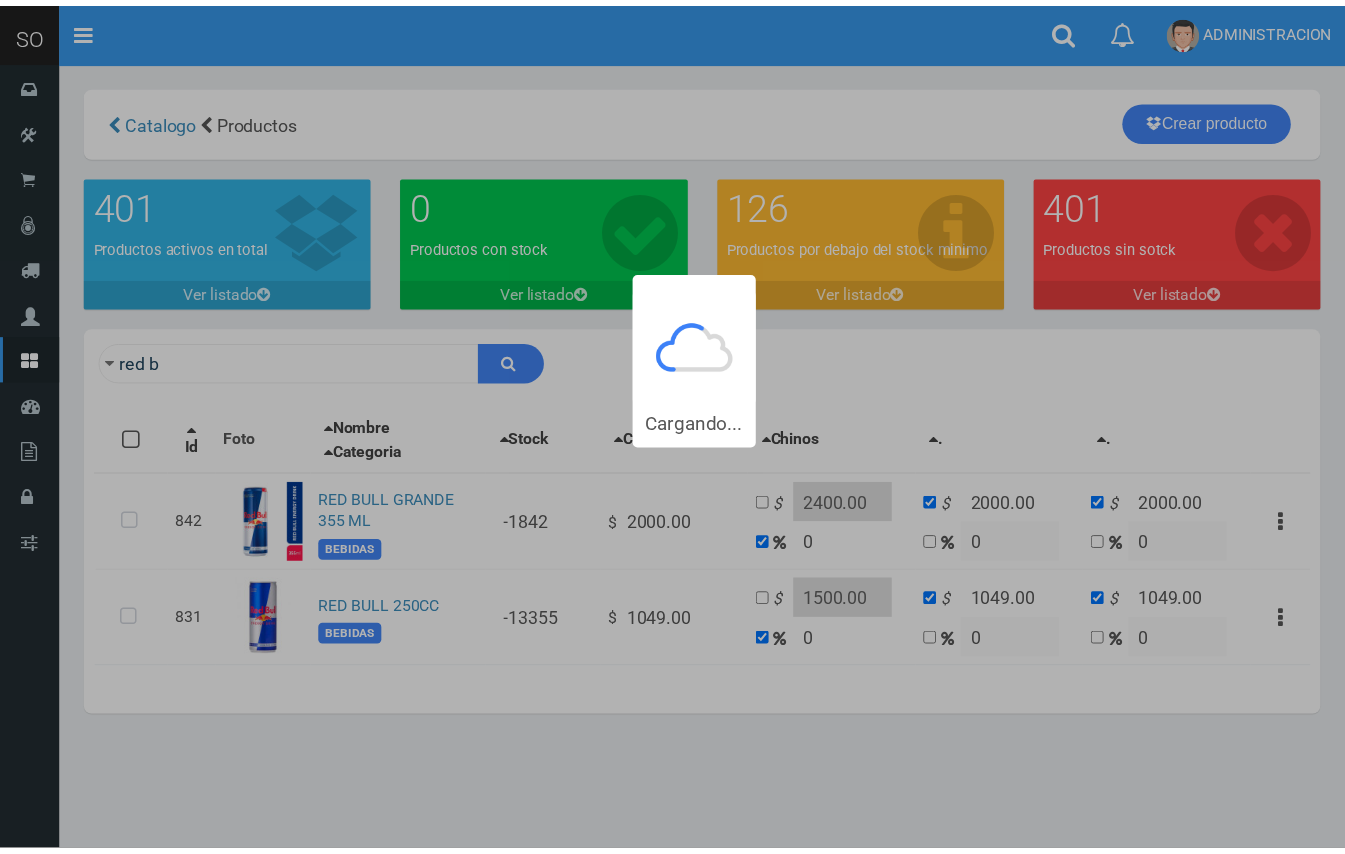 scroll, scrollTop: 0, scrollLeft: 0, axis: both 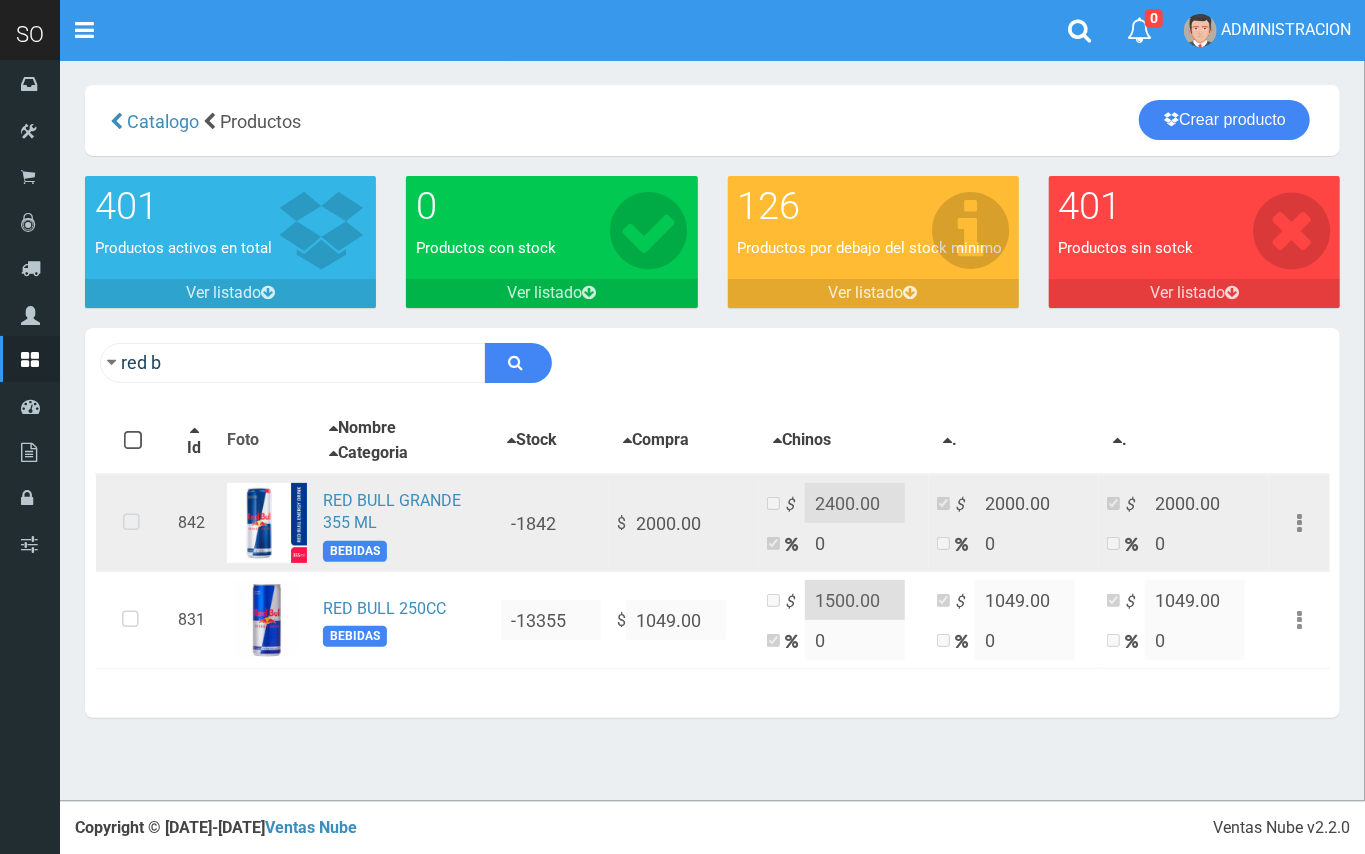 drag, startPoint x: 128, startPoint y: 520, endPoint x: 437, endPoint y: 541, distance: 309.71277 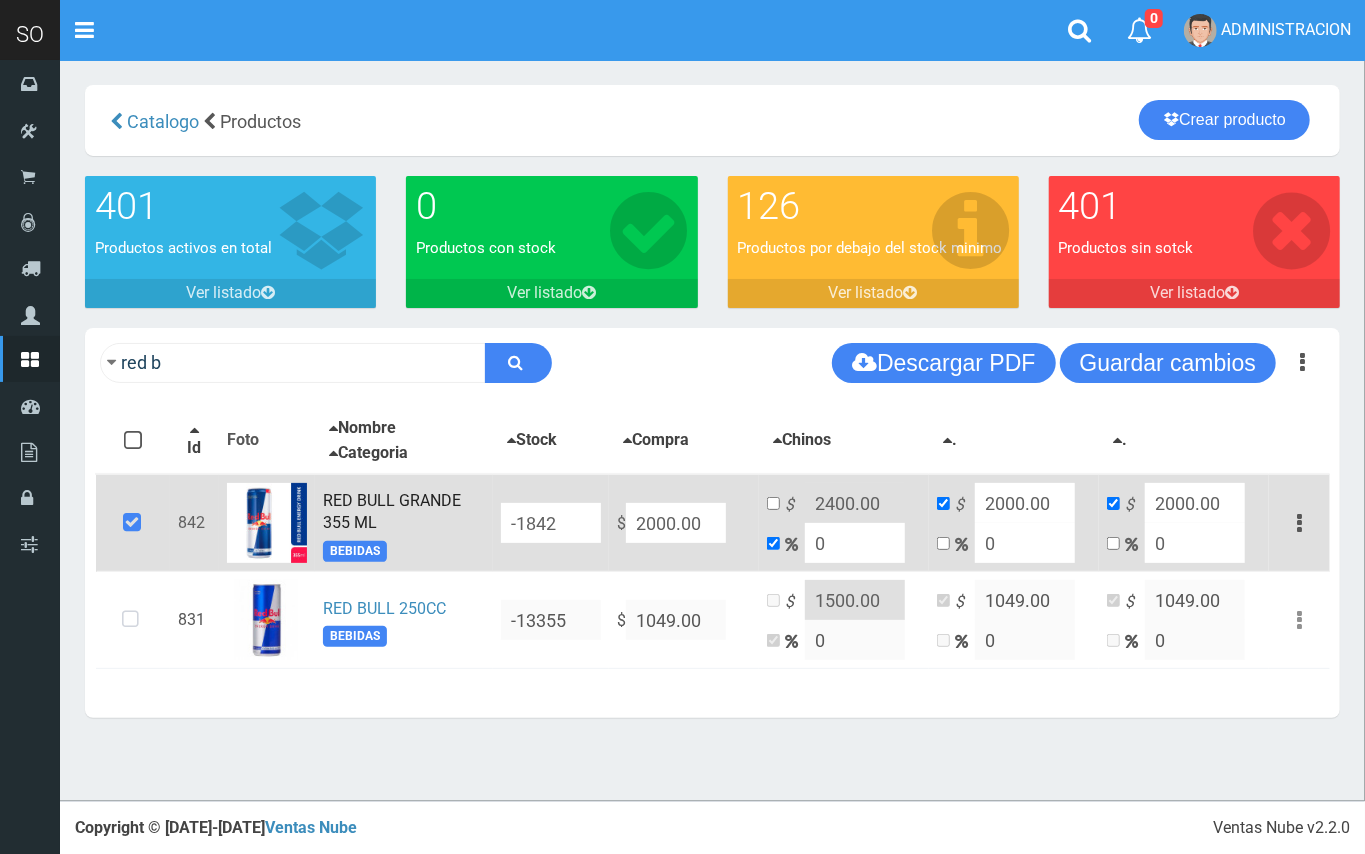 drag, startPoint x: 716, startPoint y: 522, endPoint x: 606, endPoint y: 517, distance: 110.11358 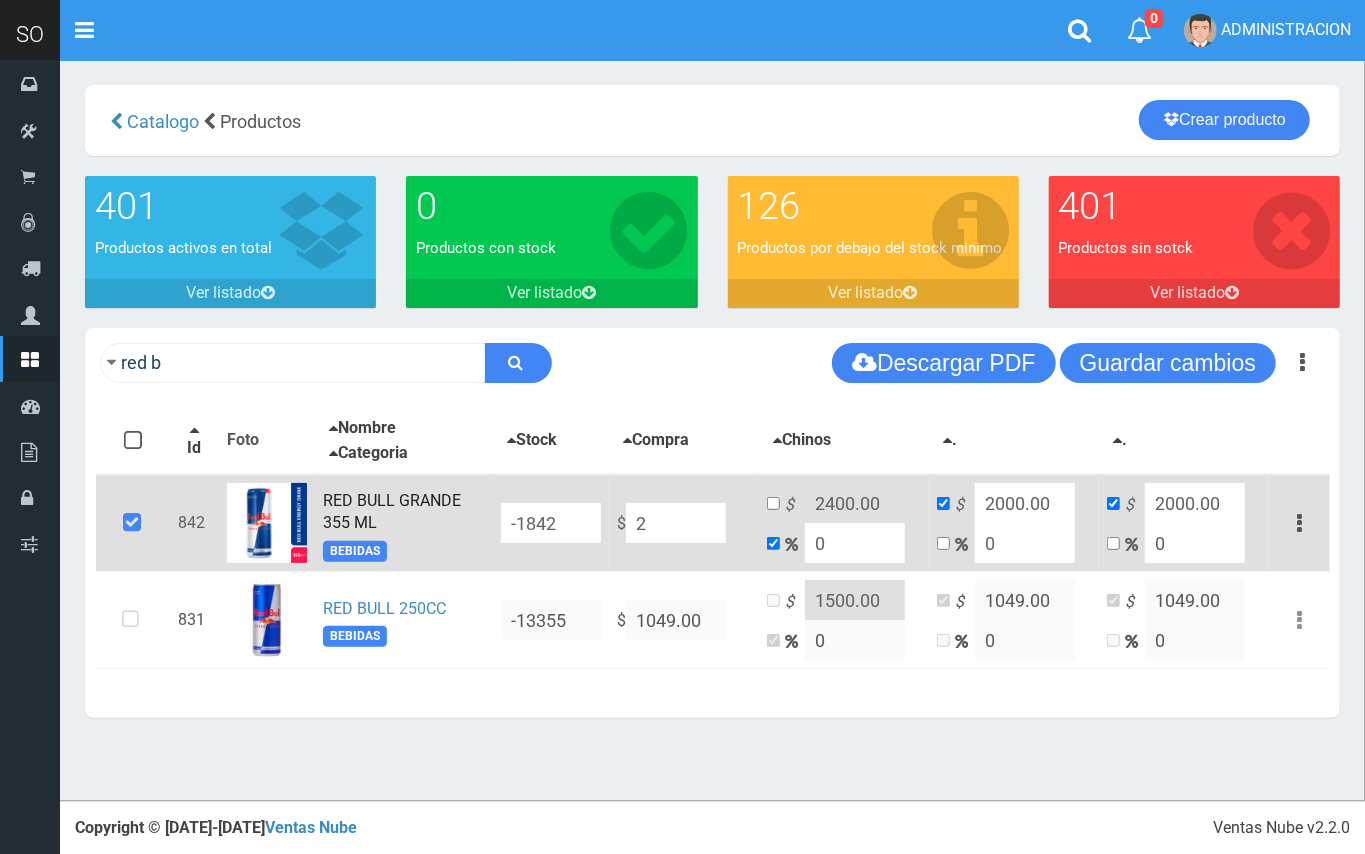 type on "2" 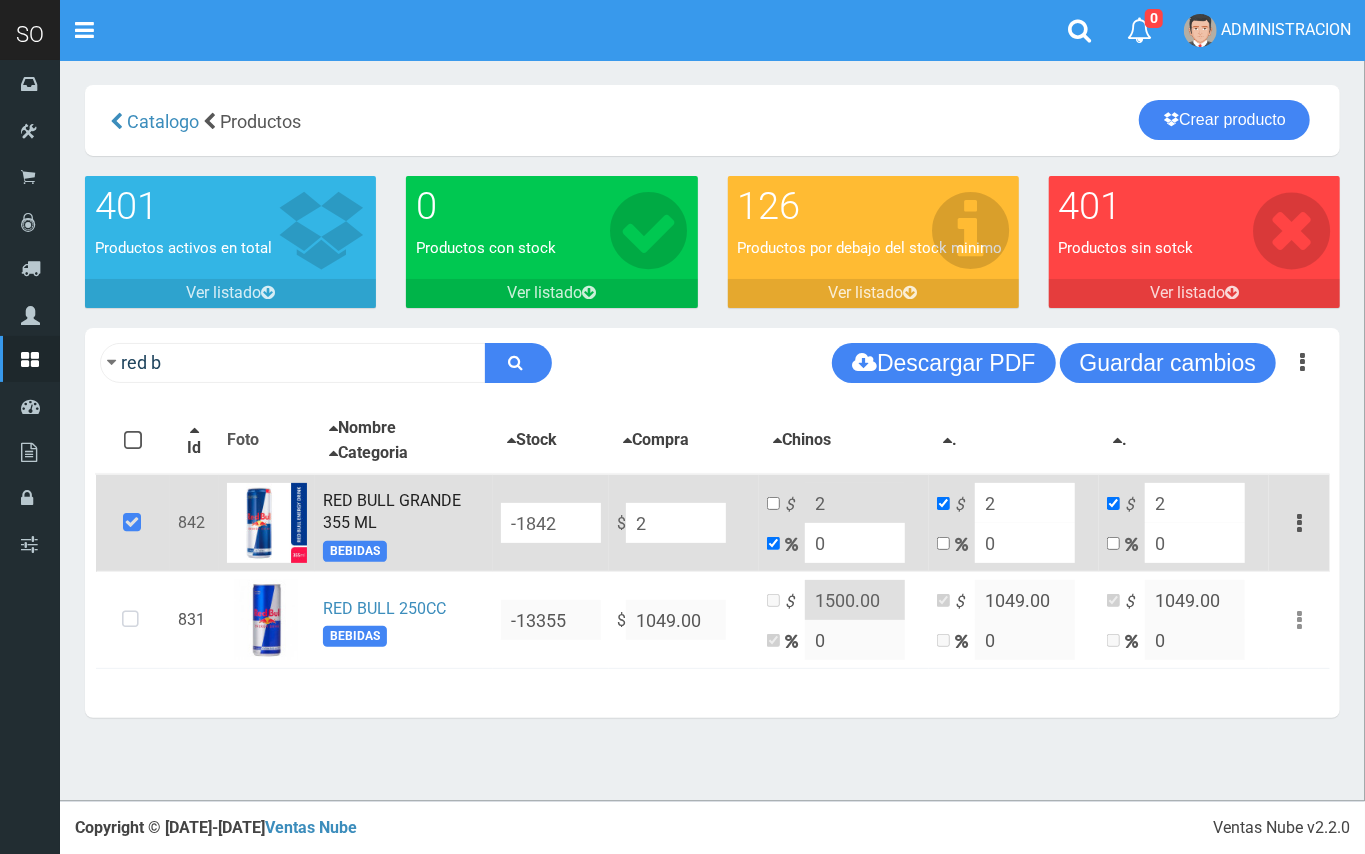 type on "22" 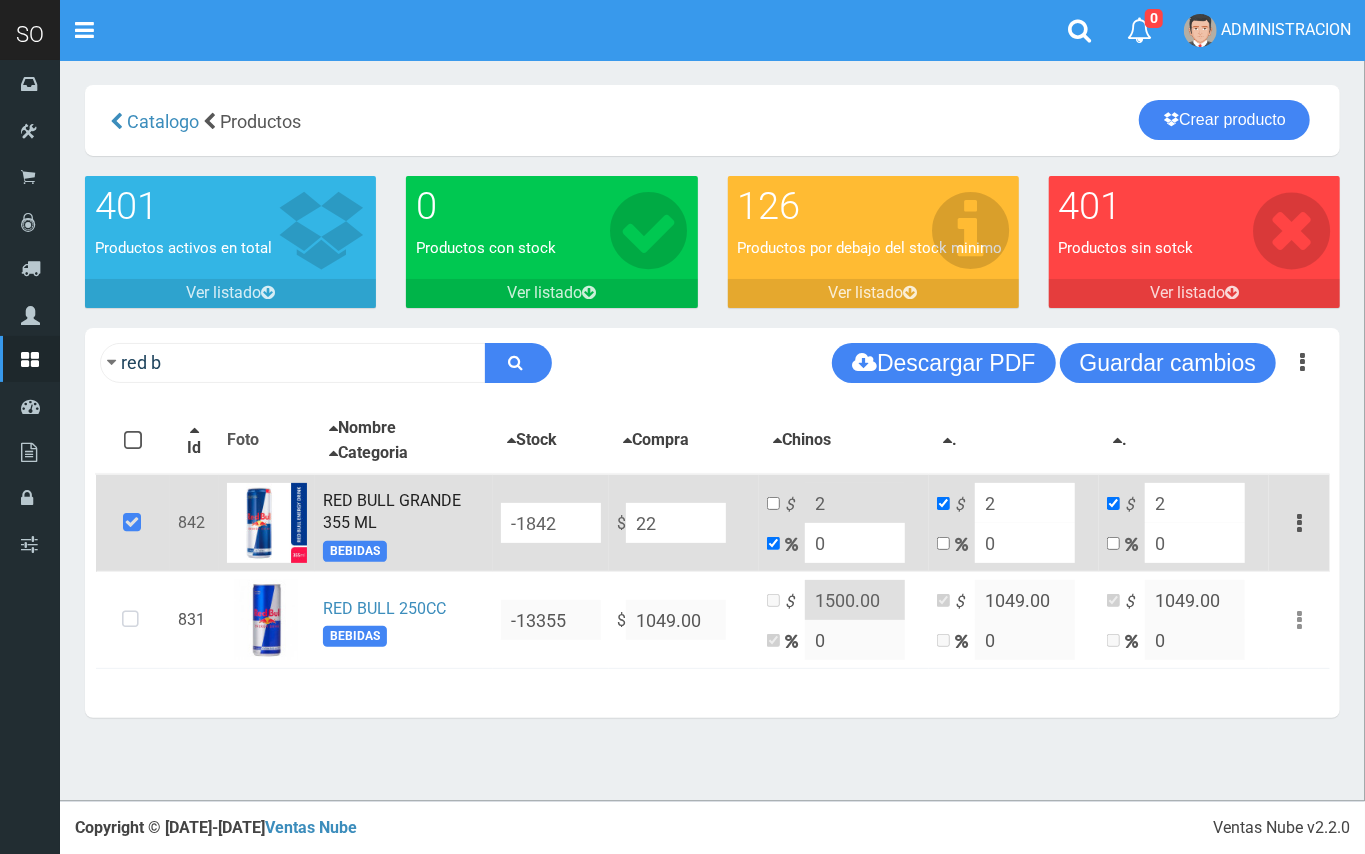 type on "22" 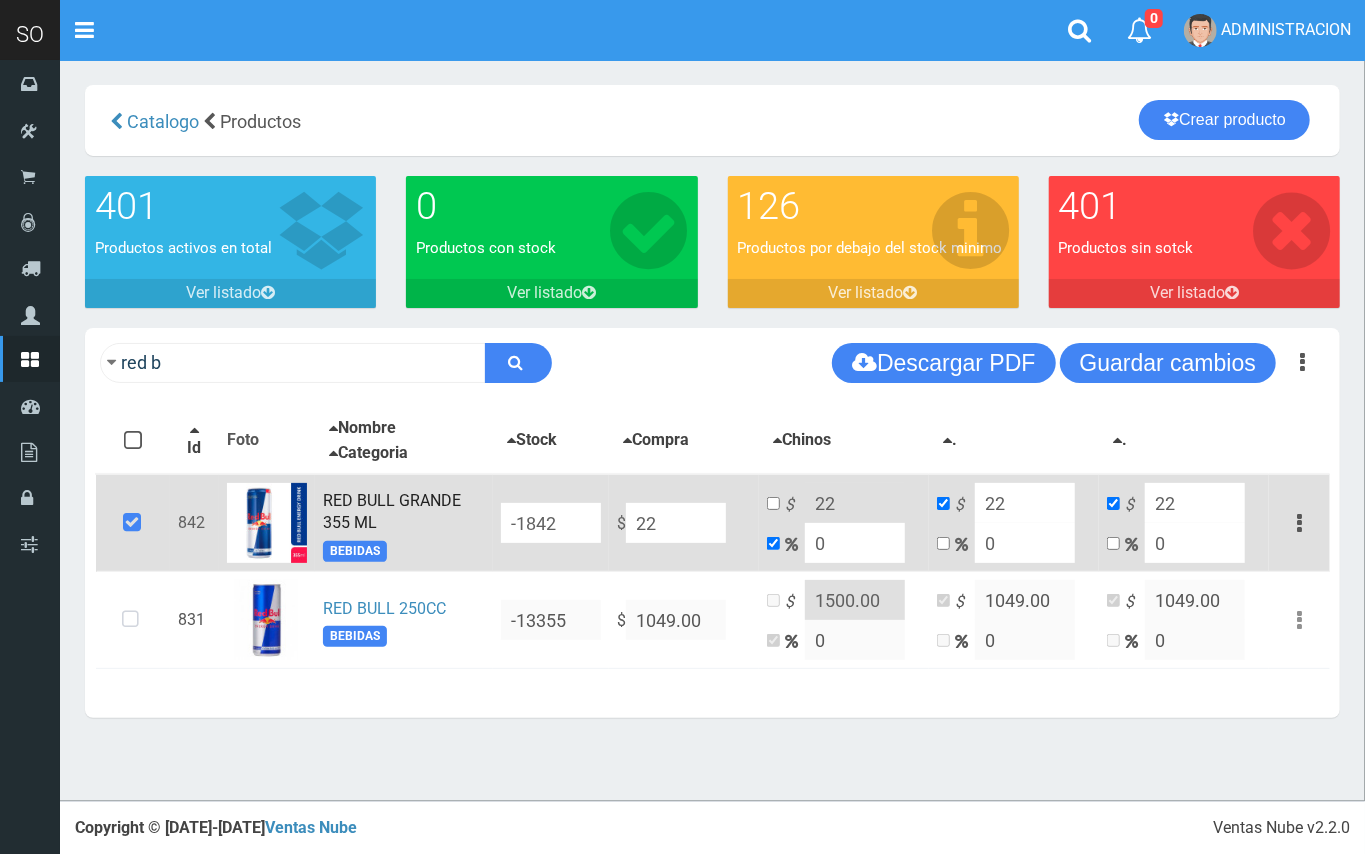 type on "223" 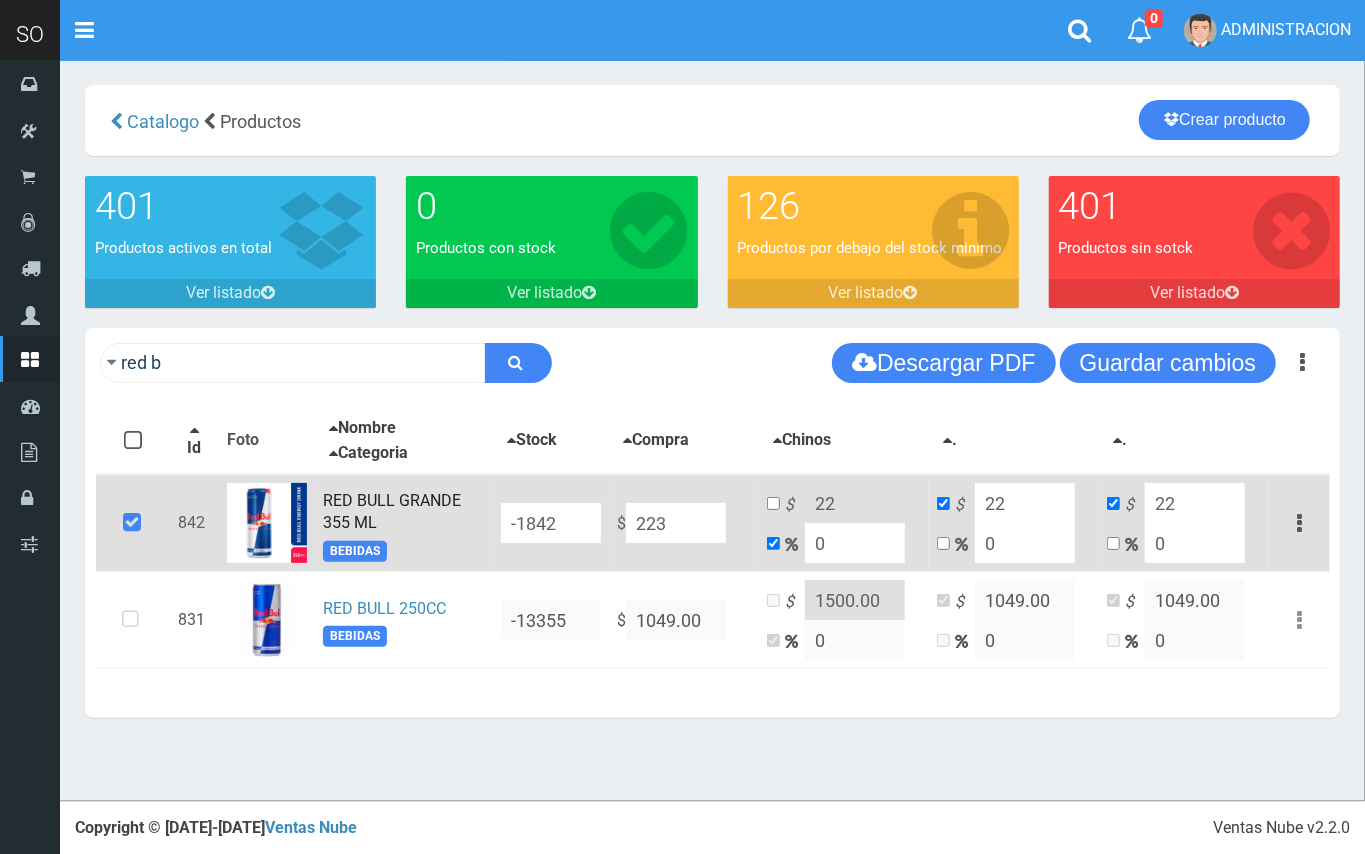 type on "223" 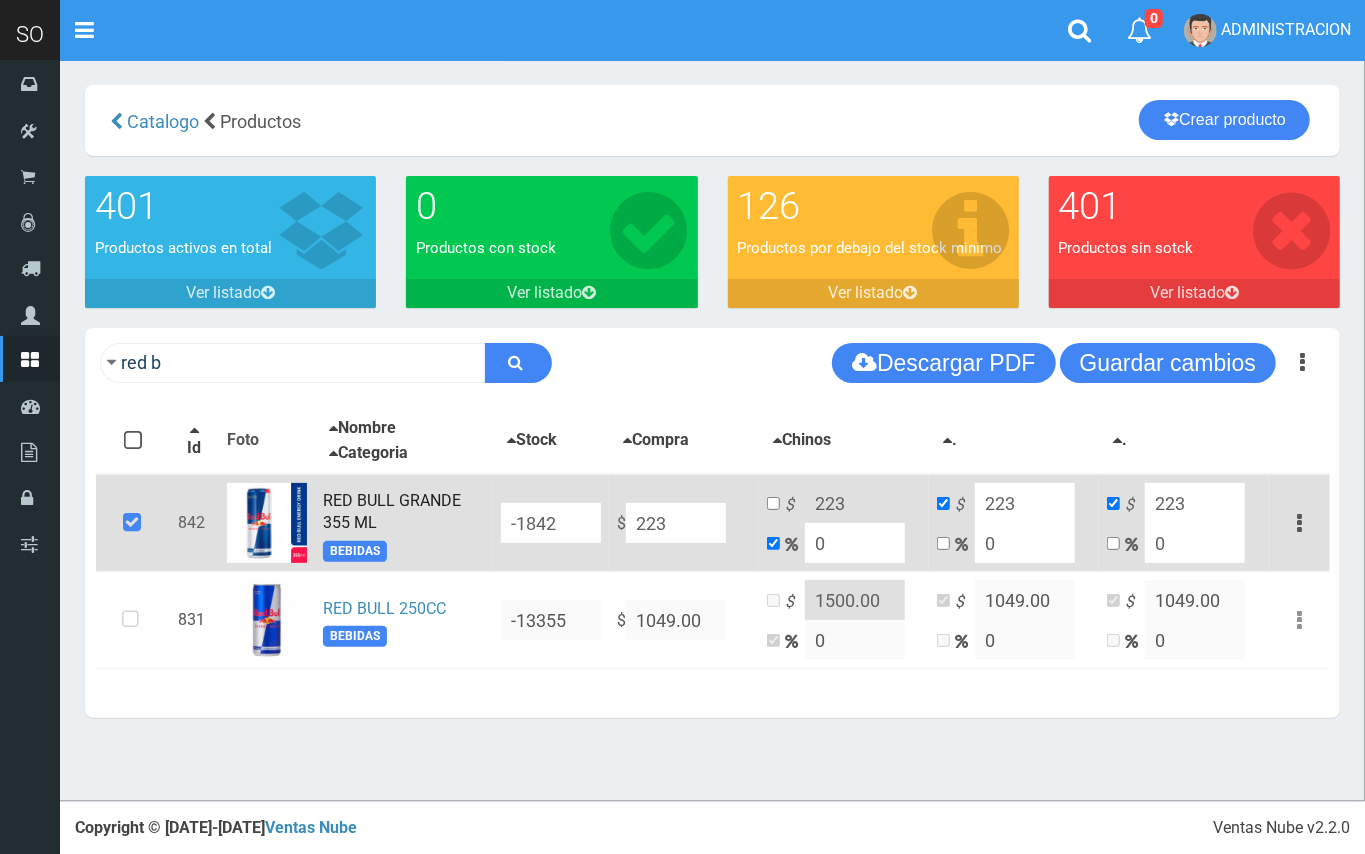 type on "2239" 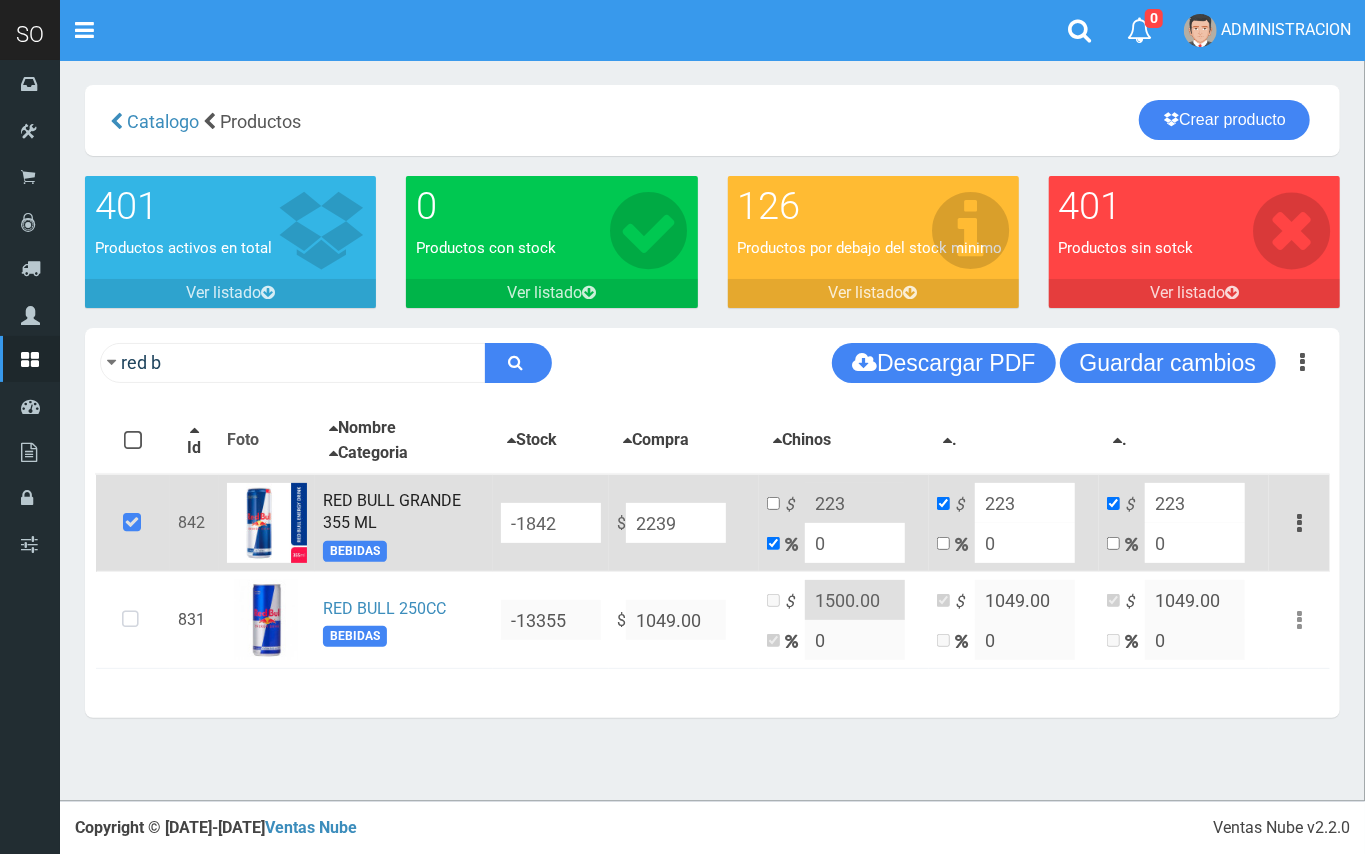 type on "2239" 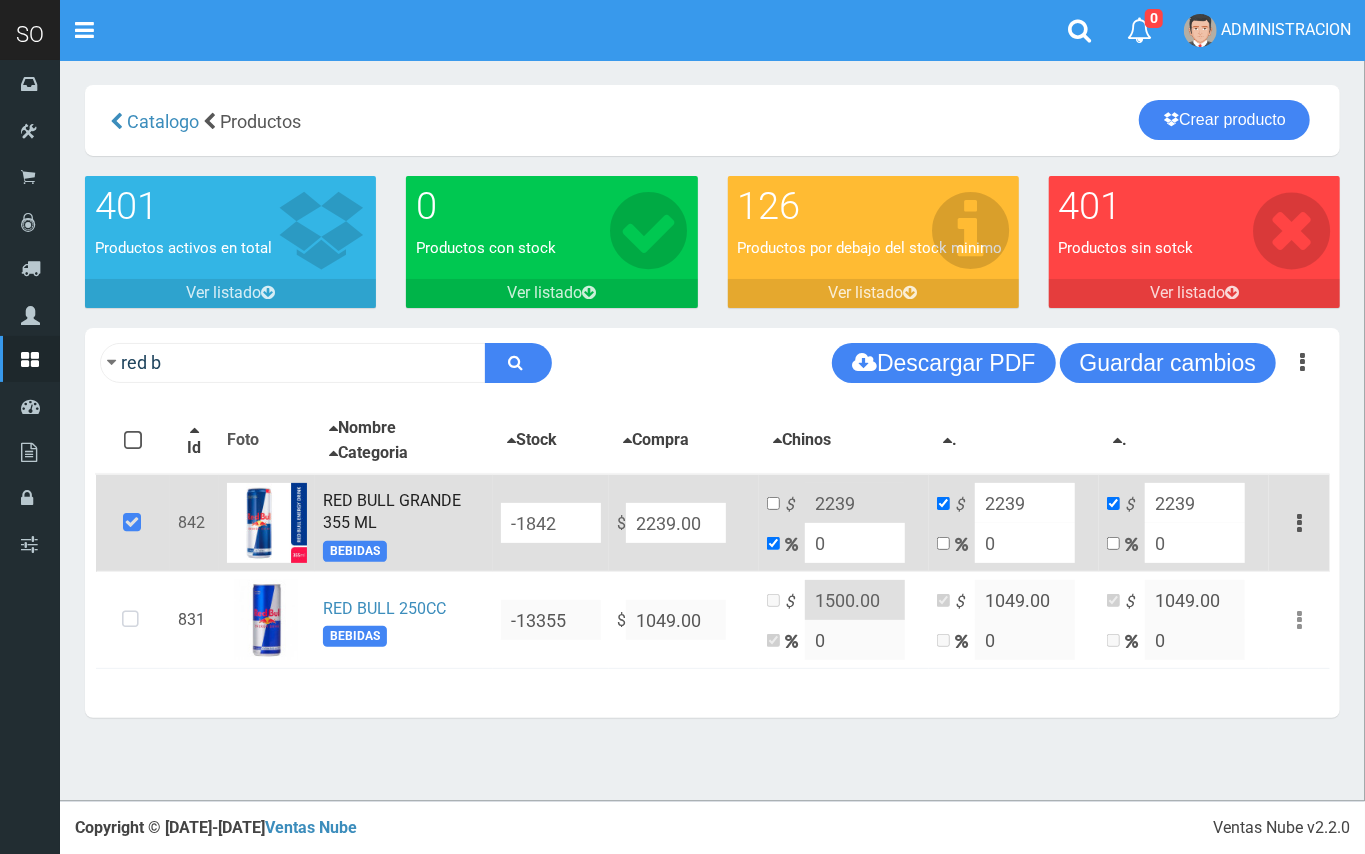 type on "2239.00" 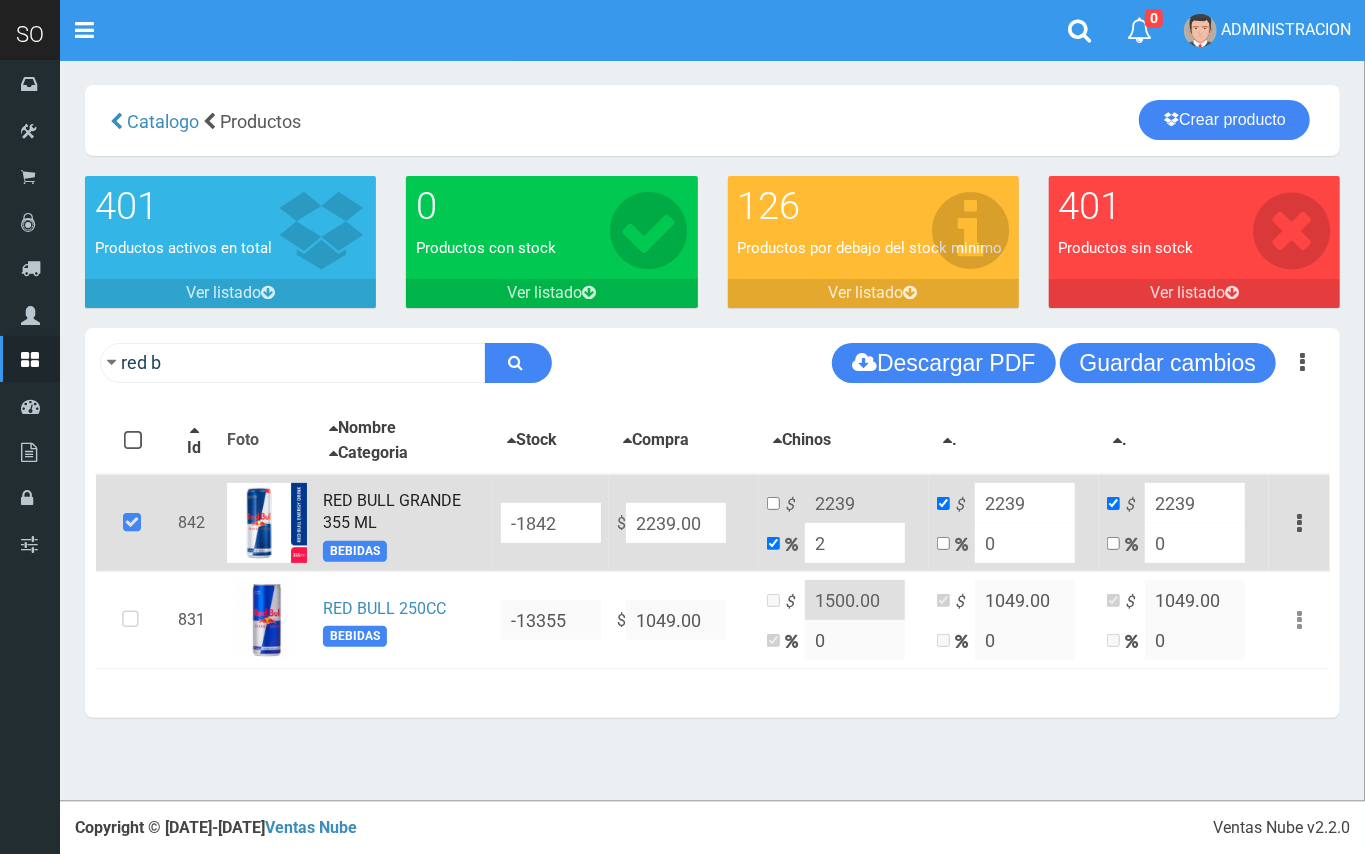 type on "2283.78" 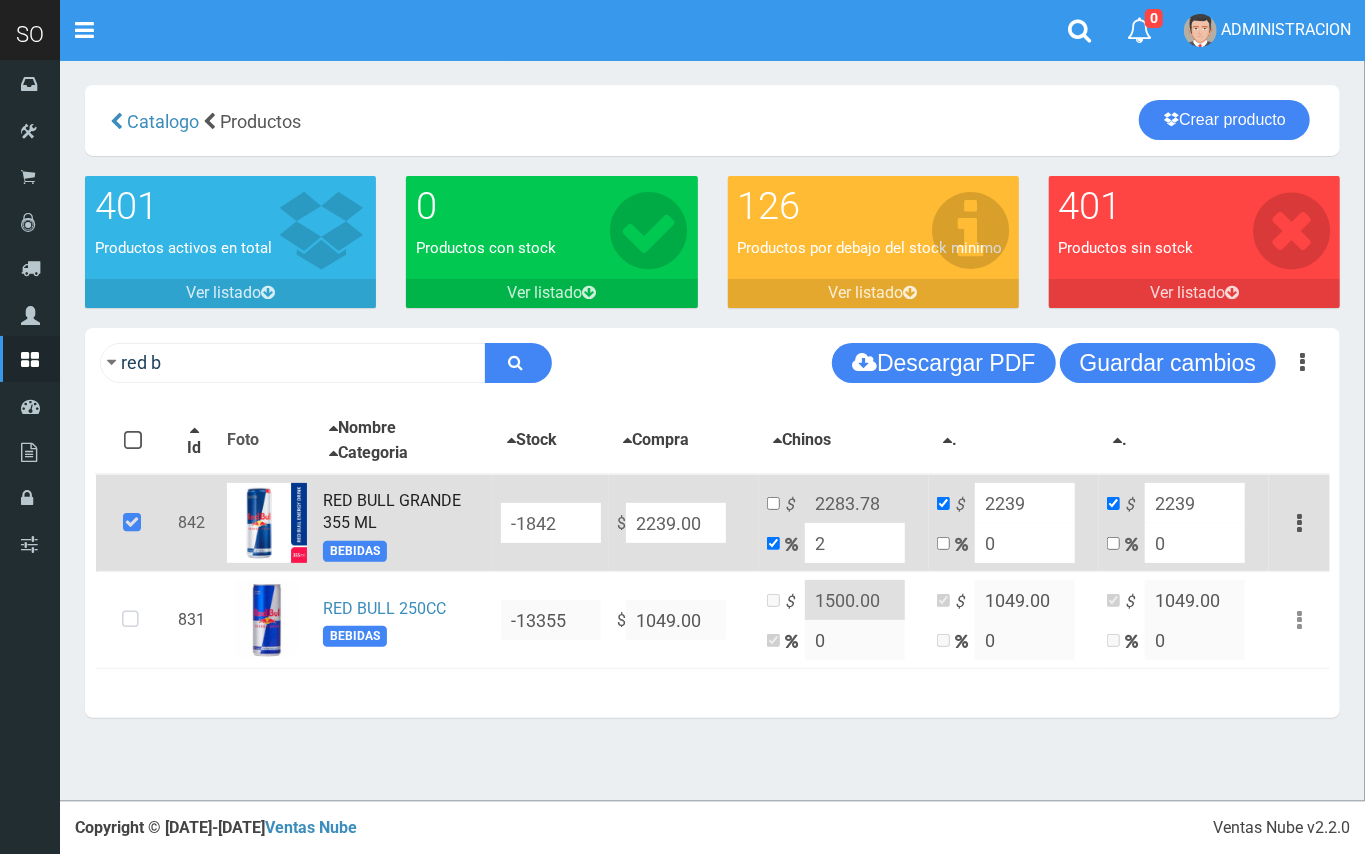 type on "20" 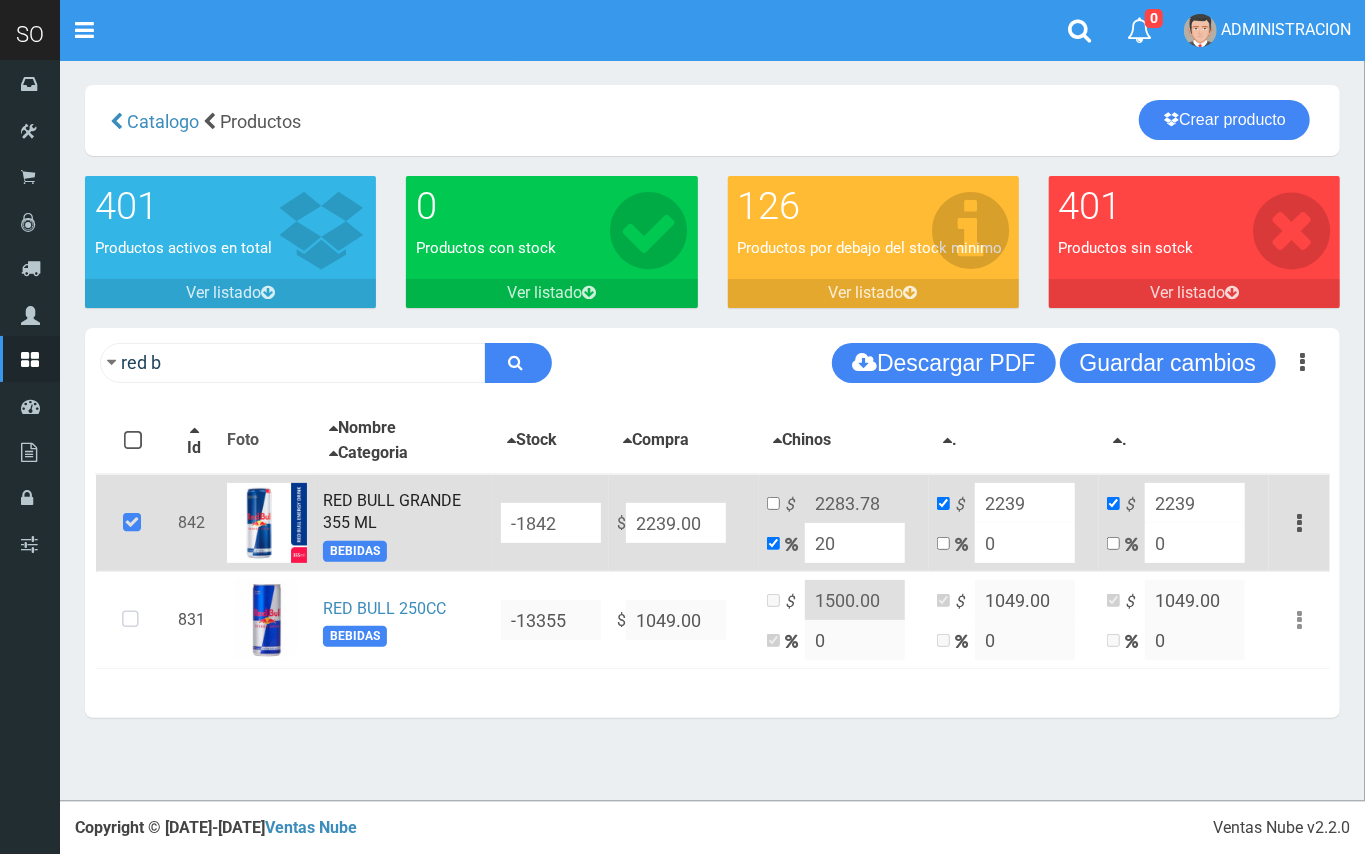 type on "2686.8" 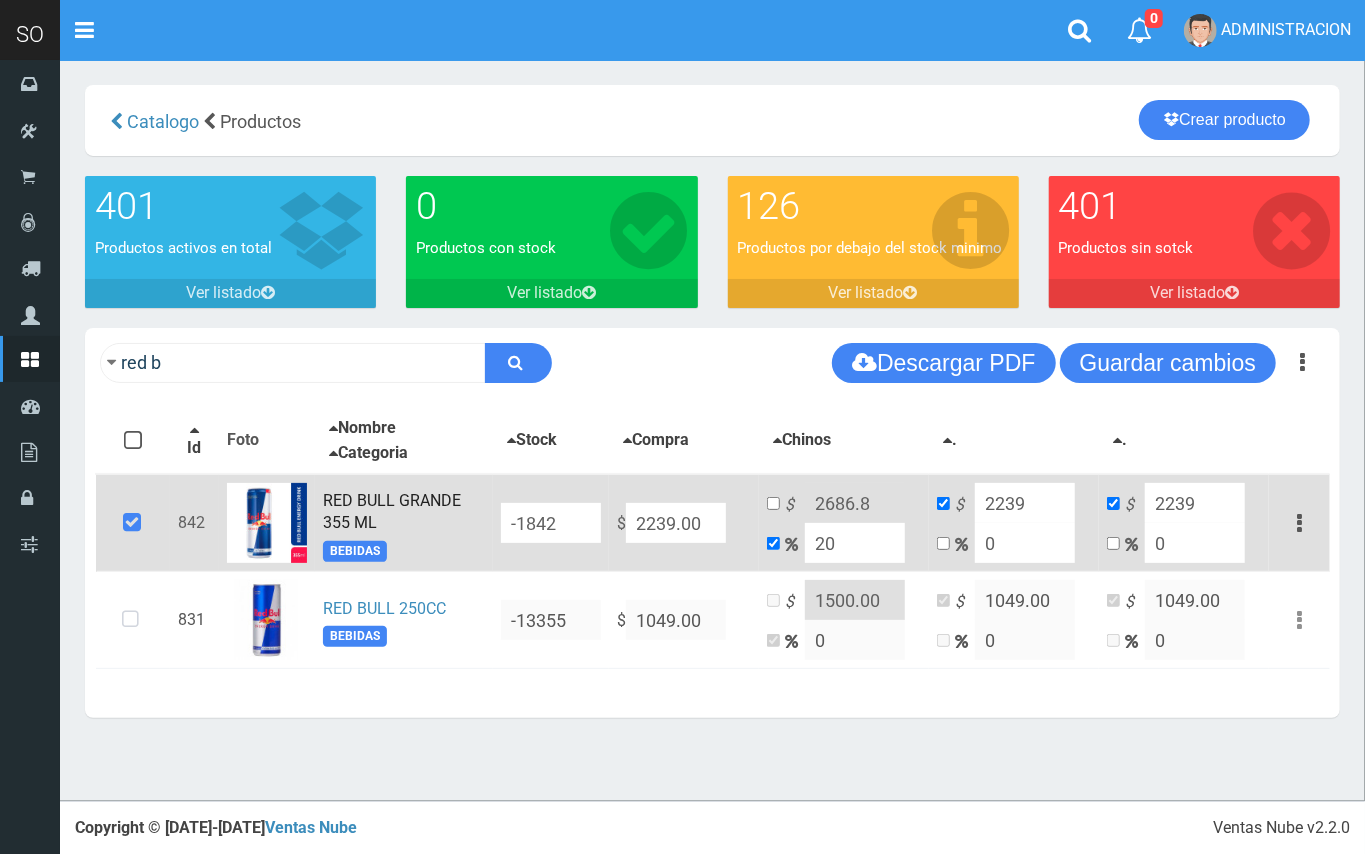 drag, startPoint x: 858, startPoint y: 536, endPoint x: 805, endPoint y: 542, distance: 53.338543 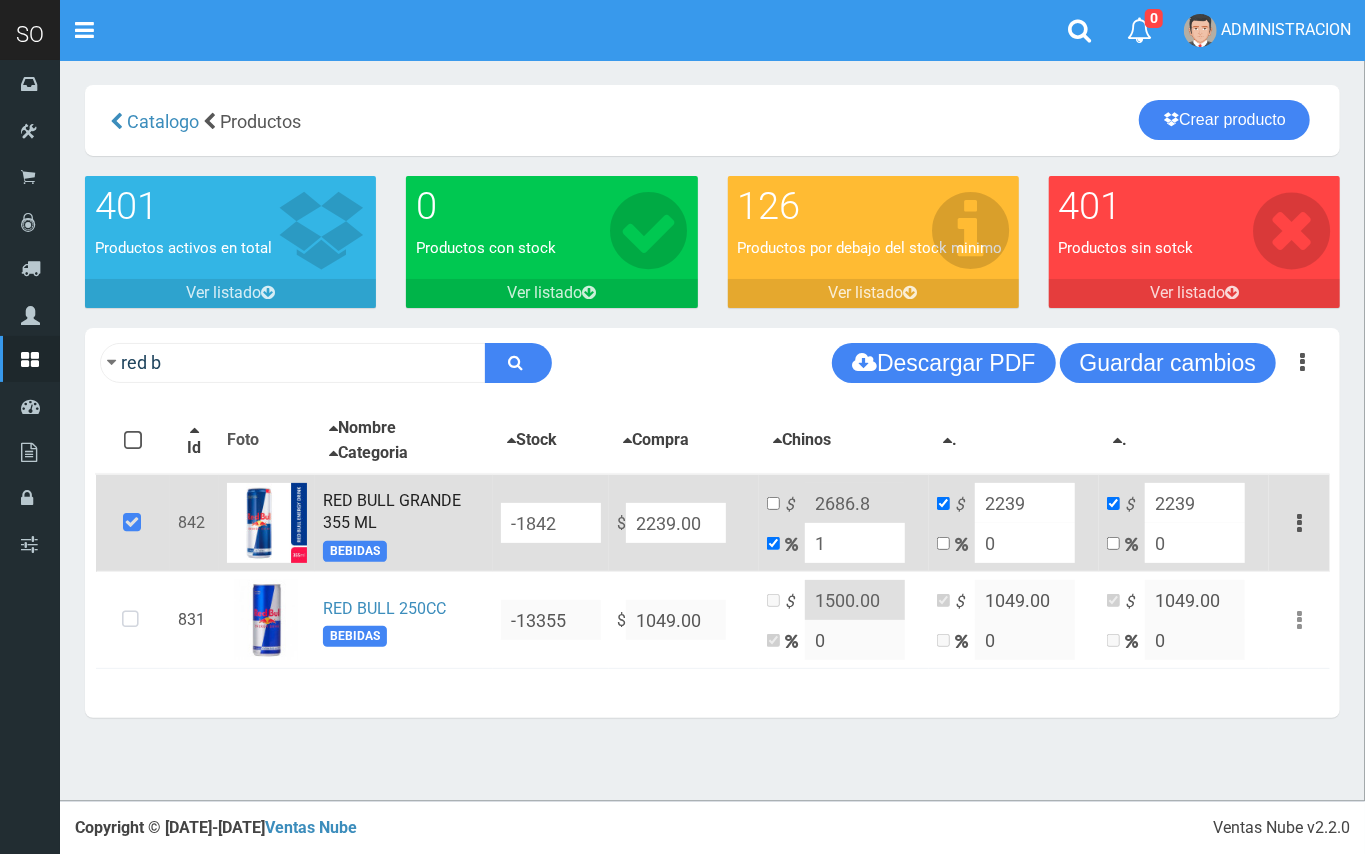 type on "2261.39" 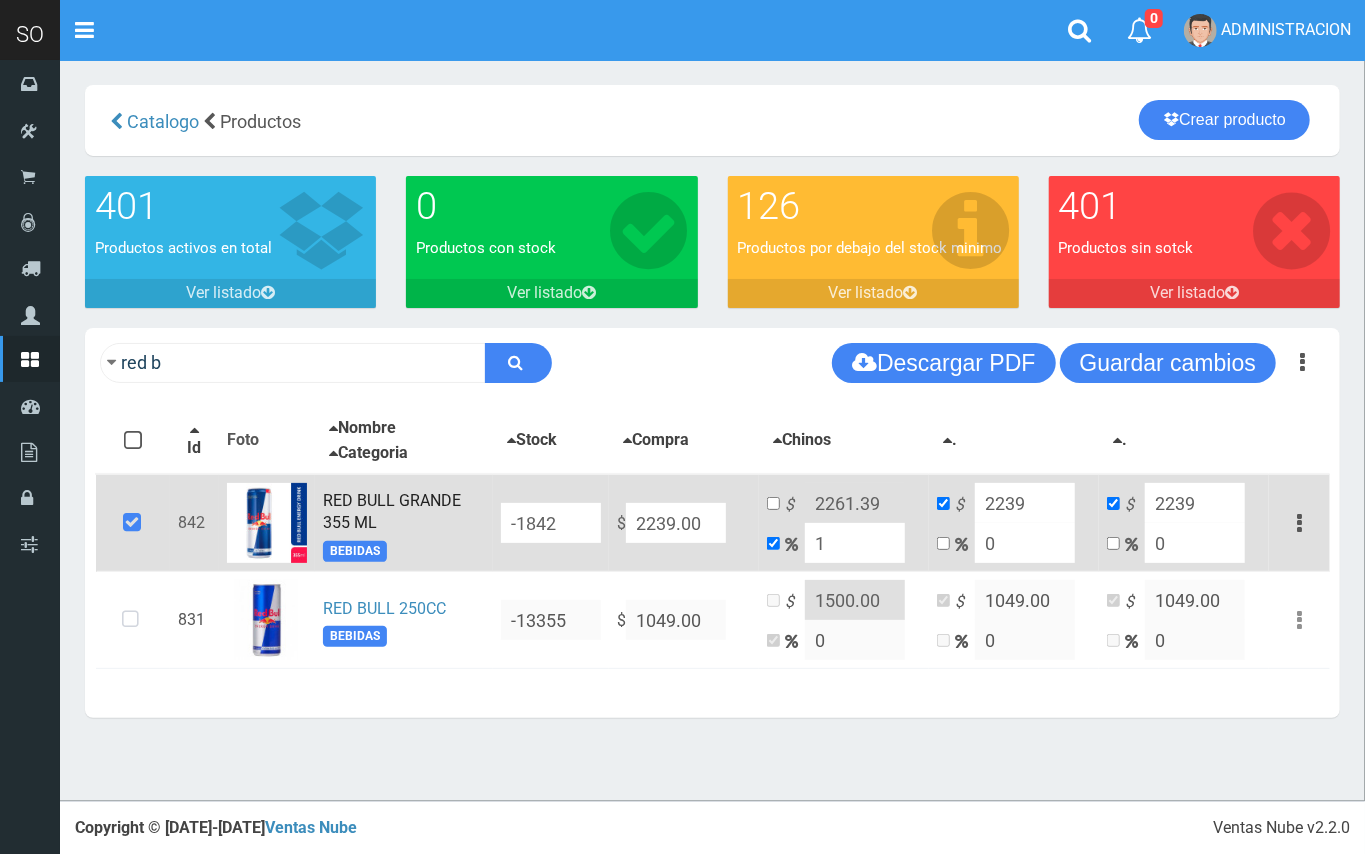 type on "10" 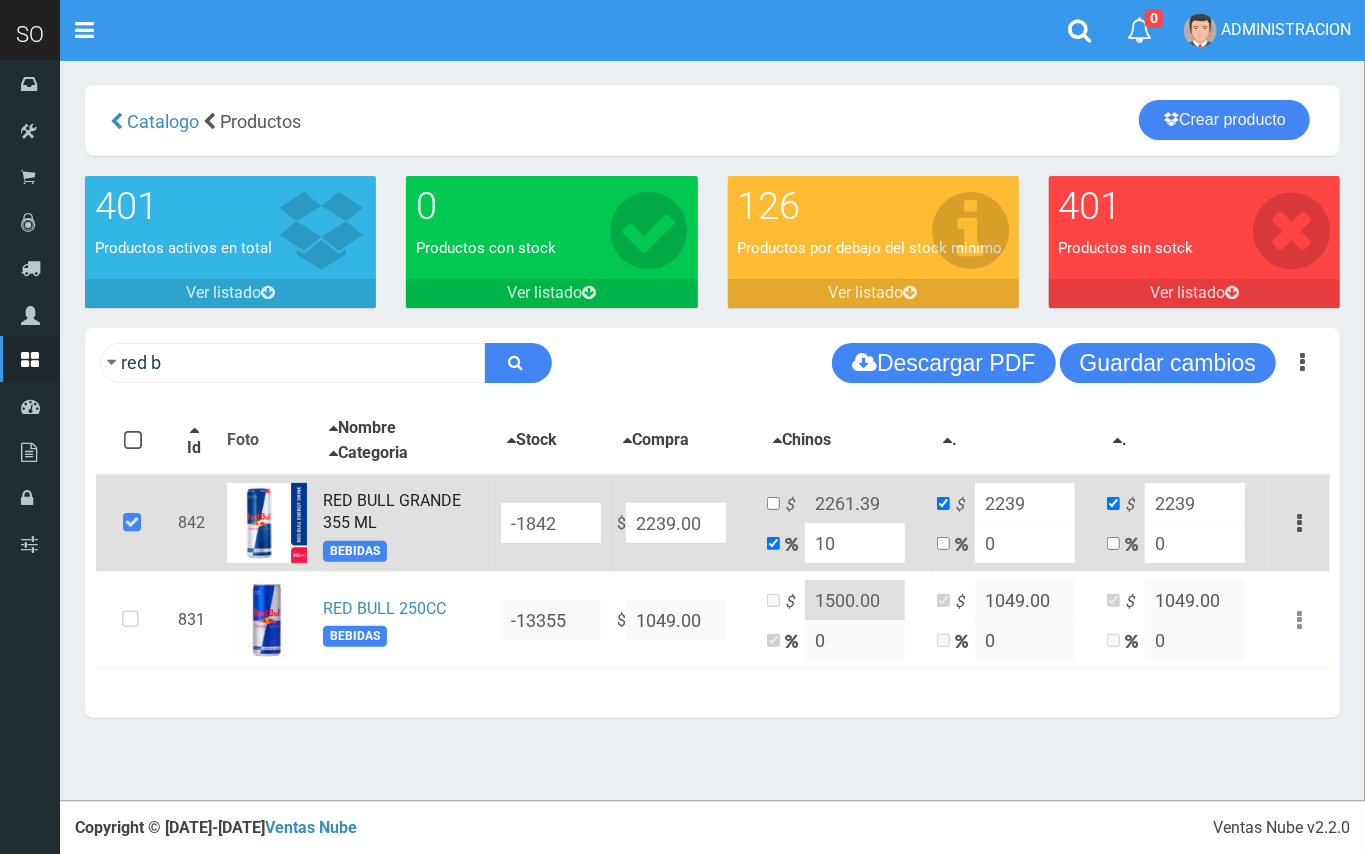 type on "2462.9" 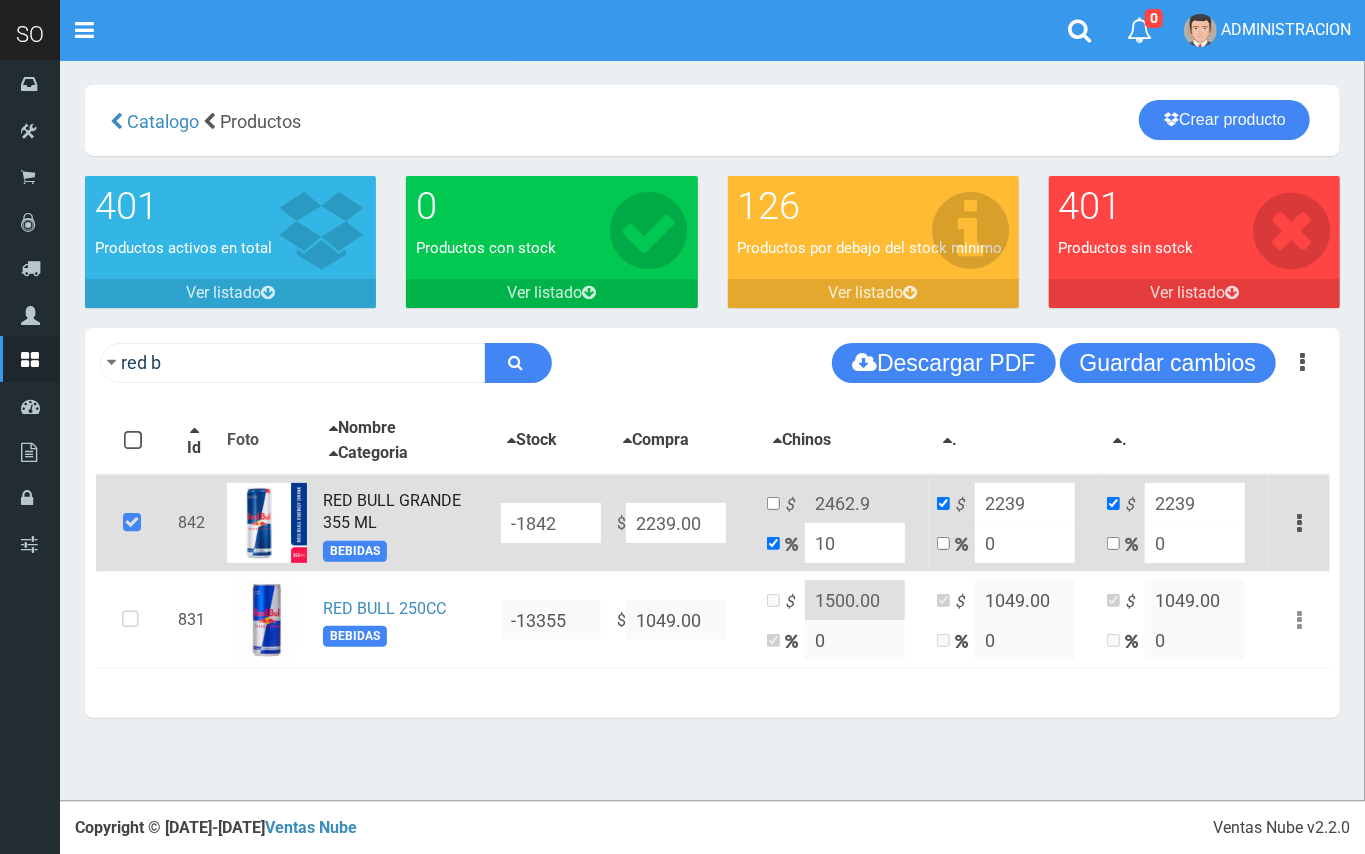 type on "10" 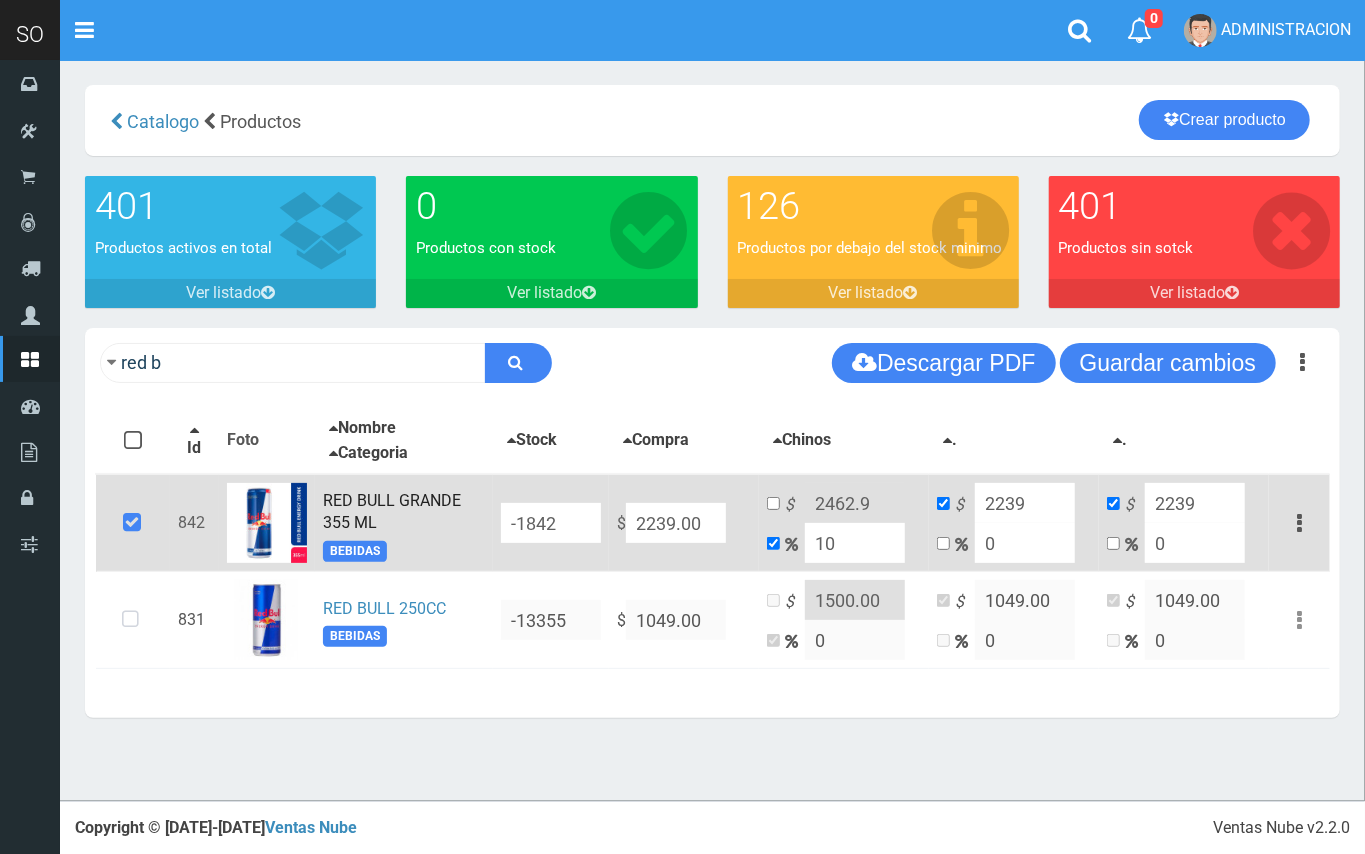 drag, startPoint x: 702, startPoint y: 516, endPoint x: 616, endPoint y: 497, distance: 88.07383 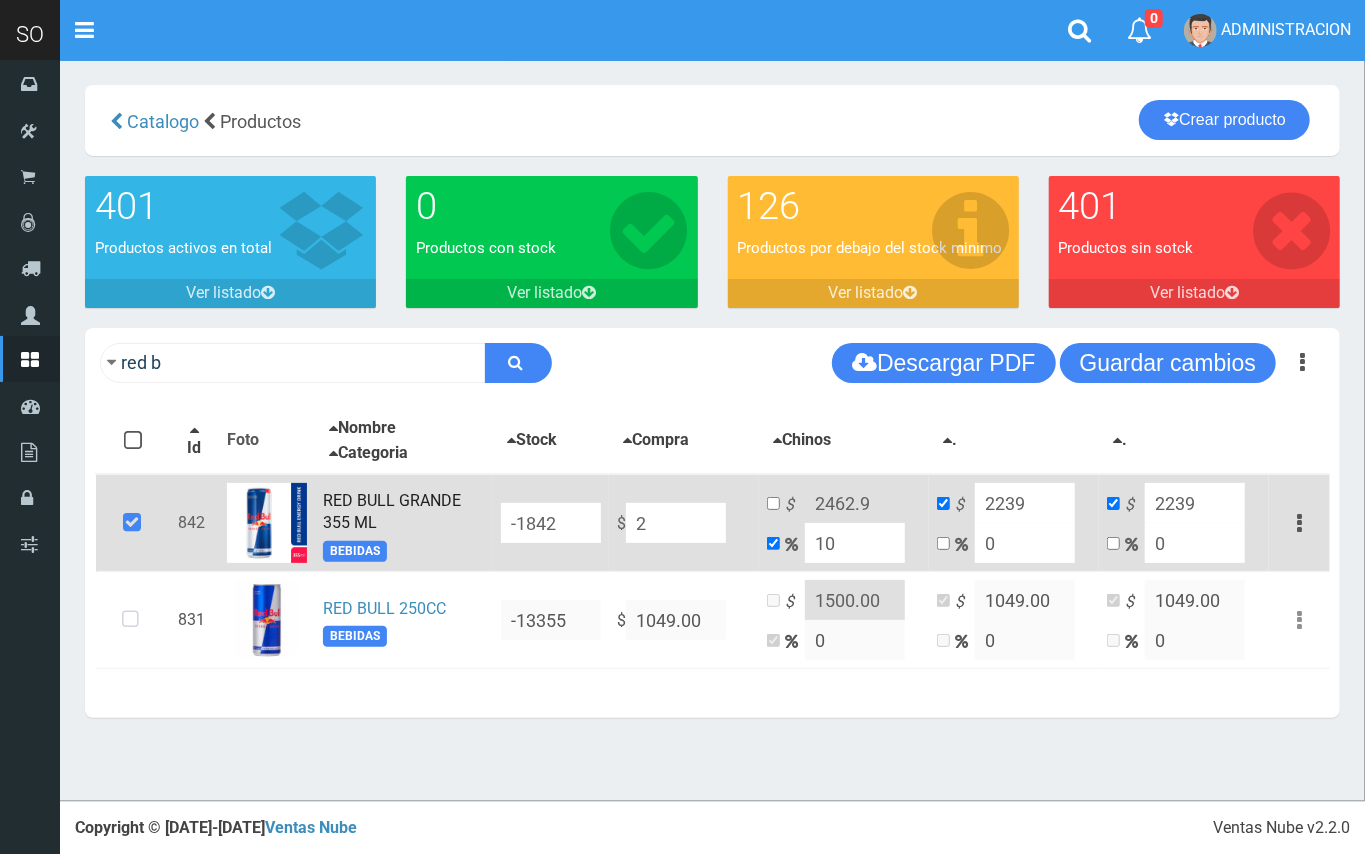 type on "2.2" 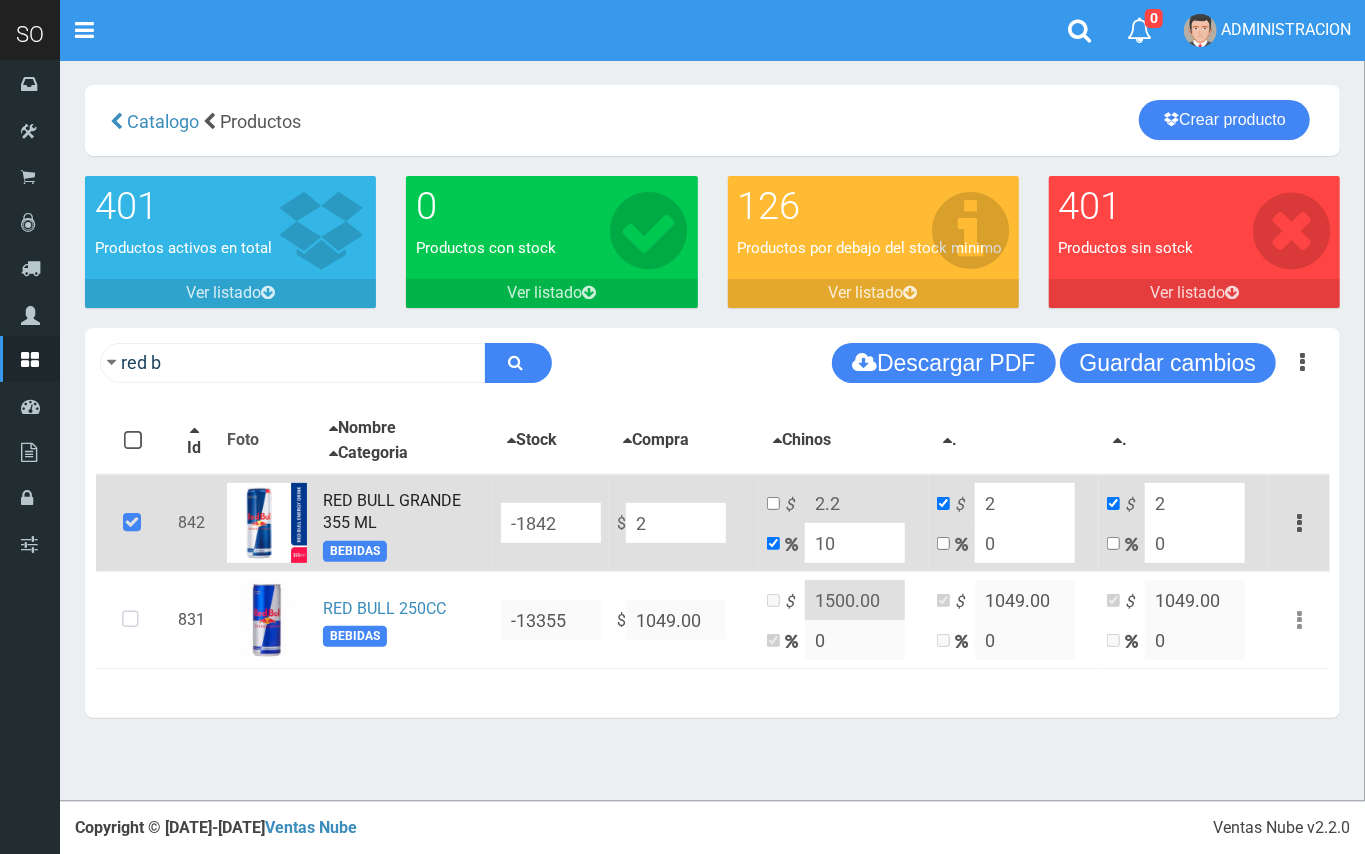 type on "24" 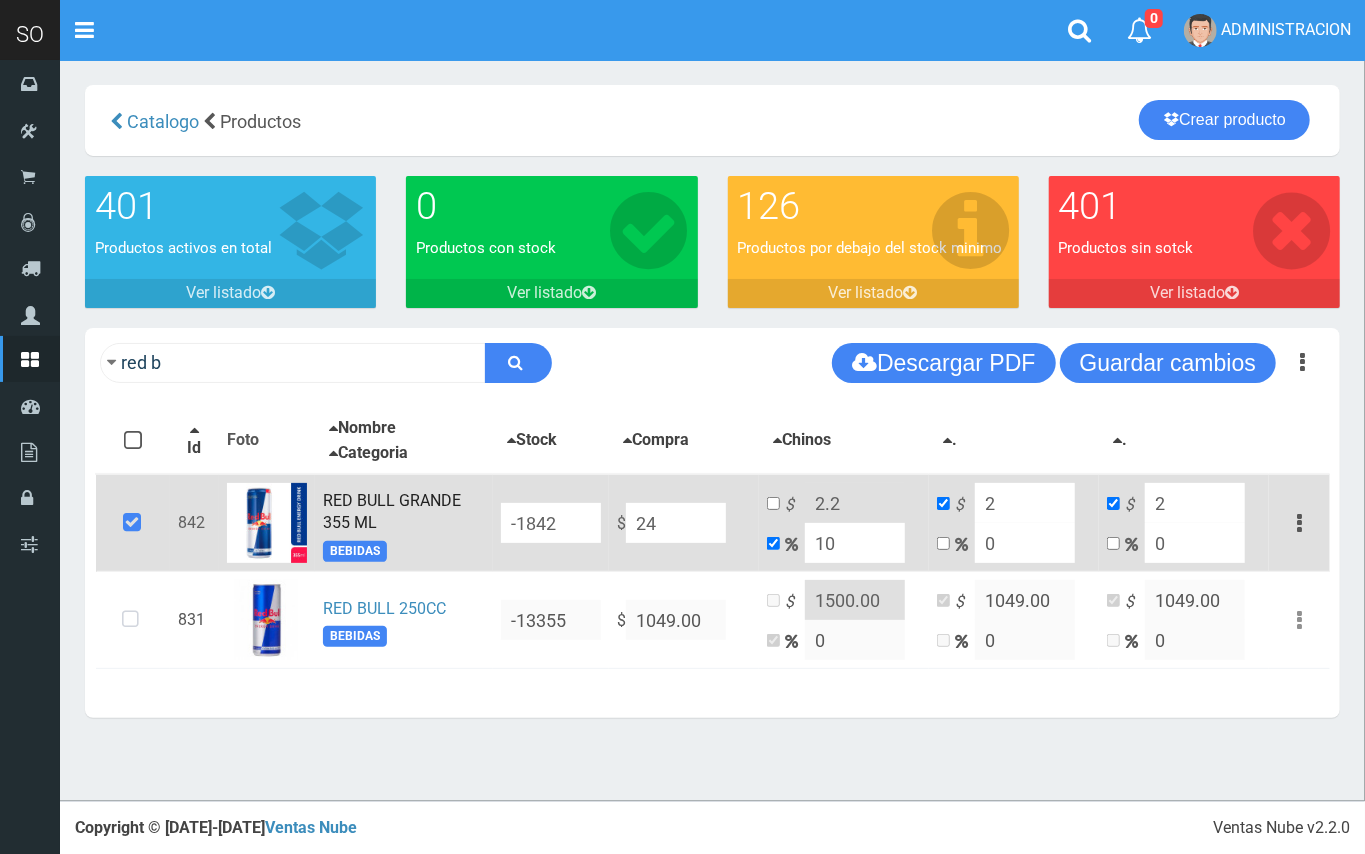 type on "26.4" 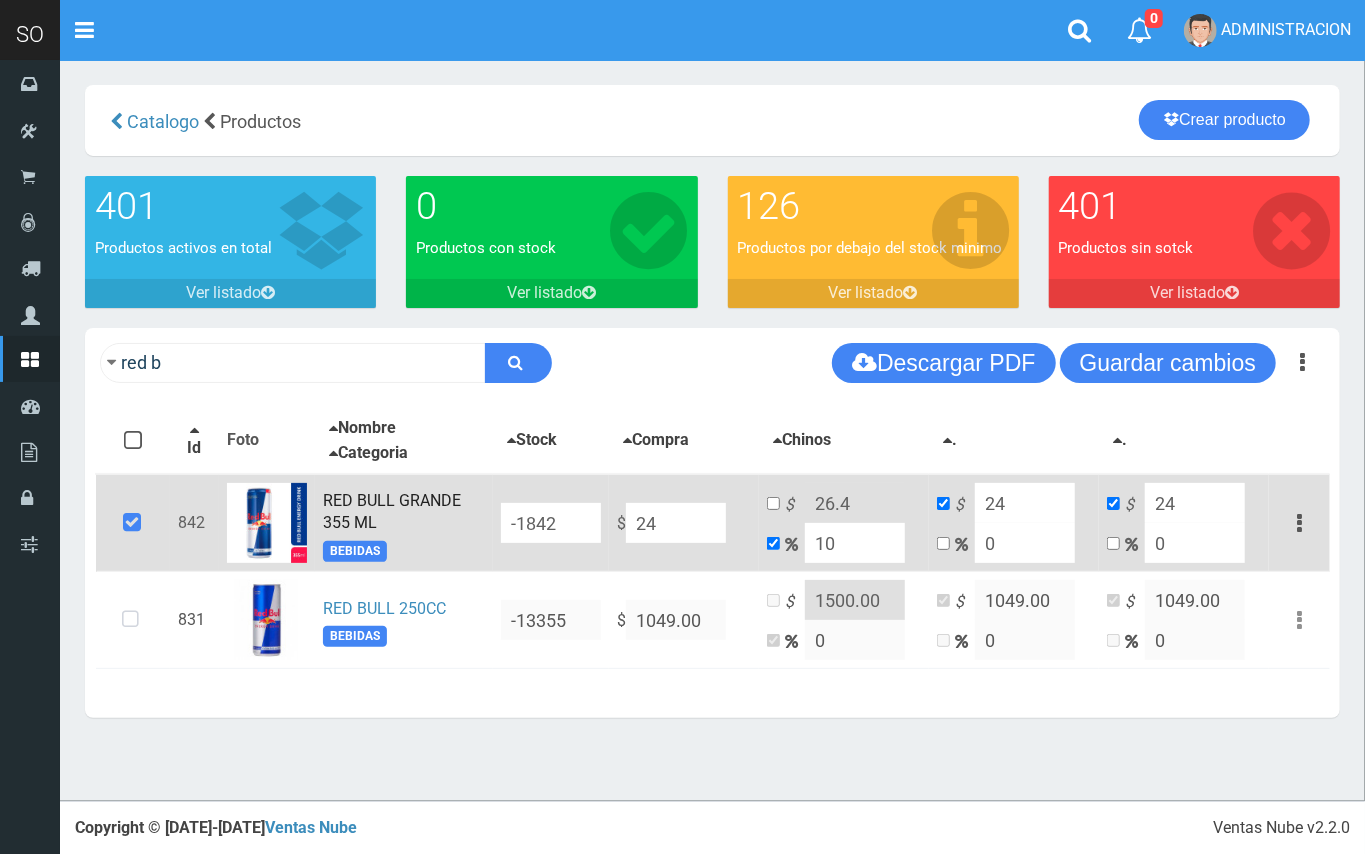 type on "240" 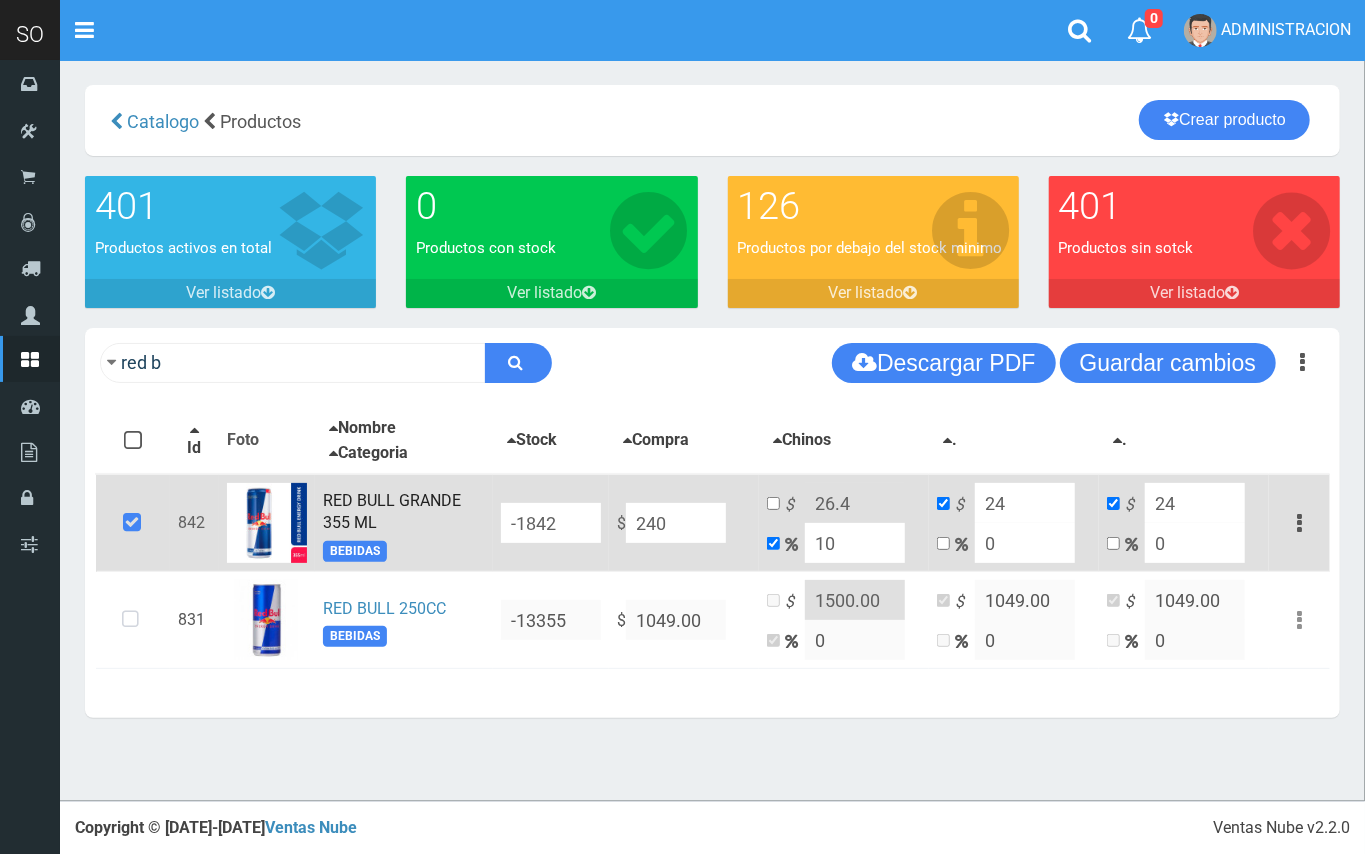 type on "264" 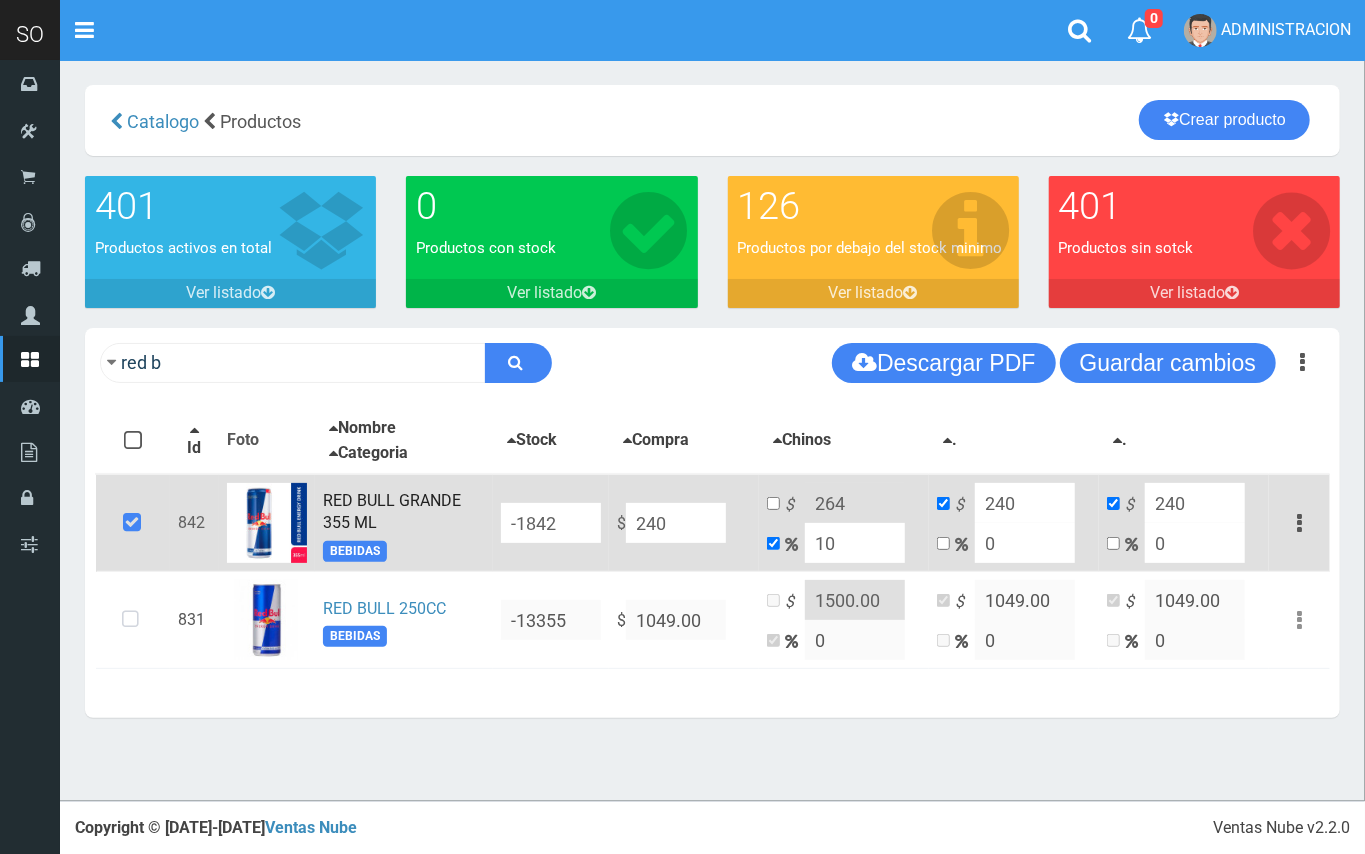 type on "240" 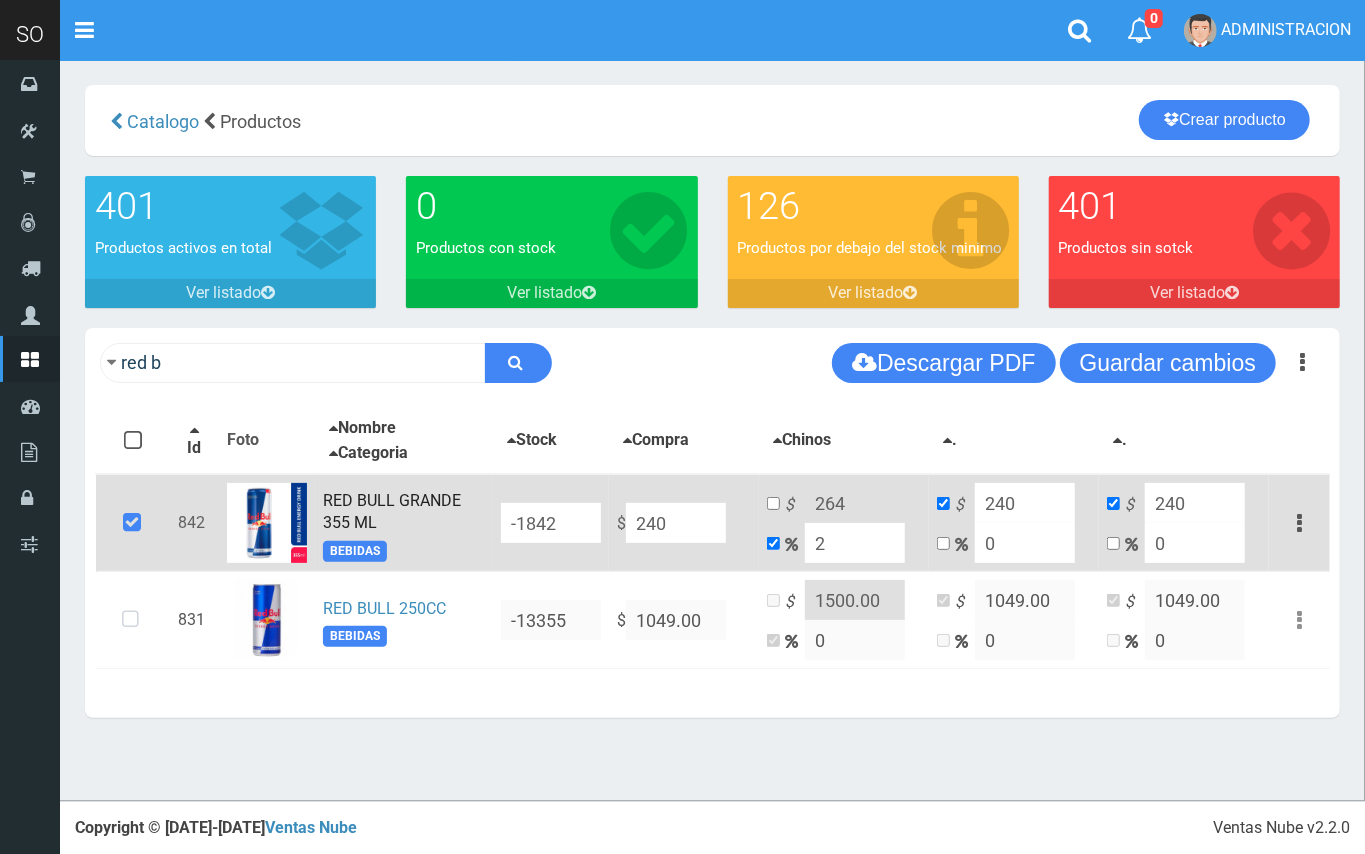 type on "244.8" 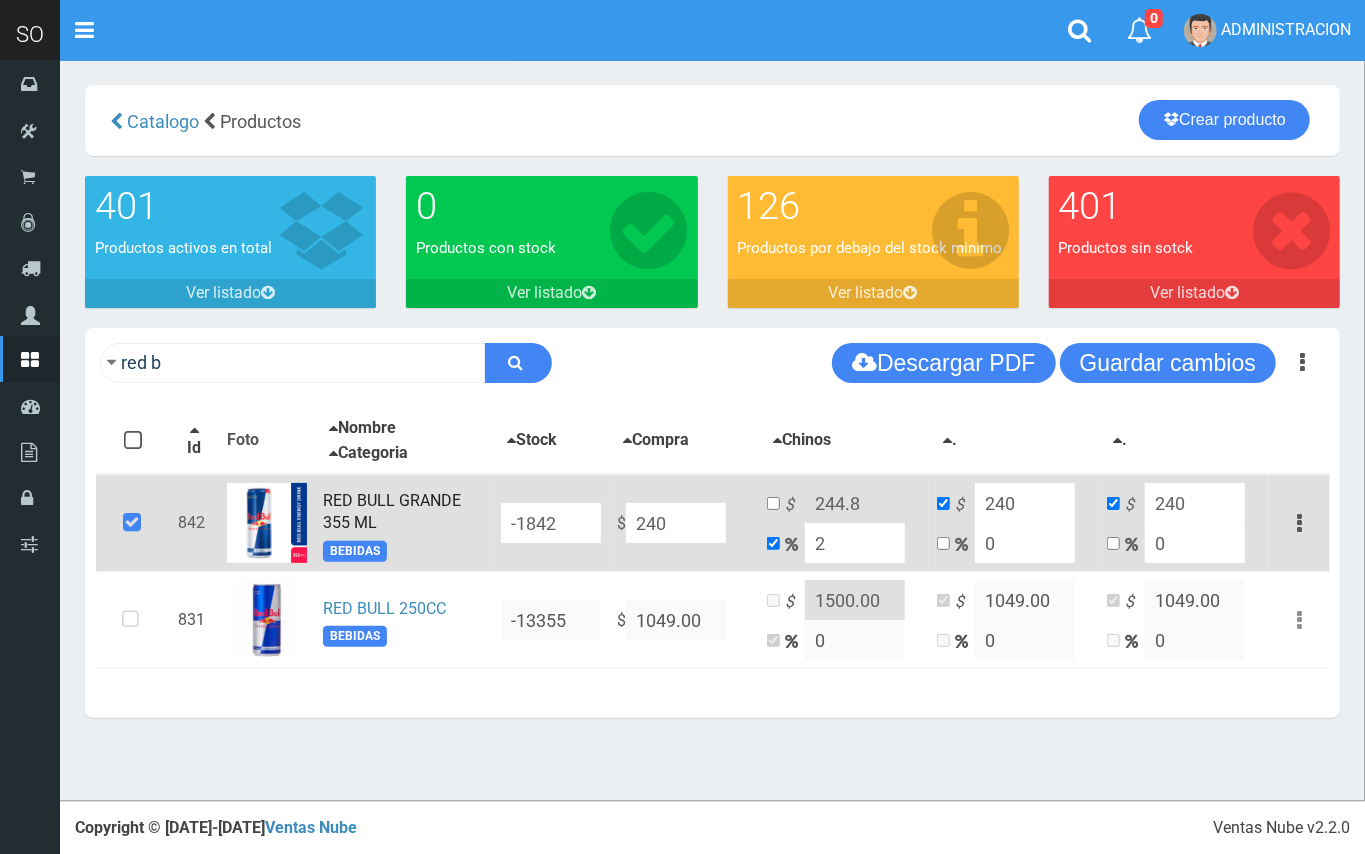 type on "20" 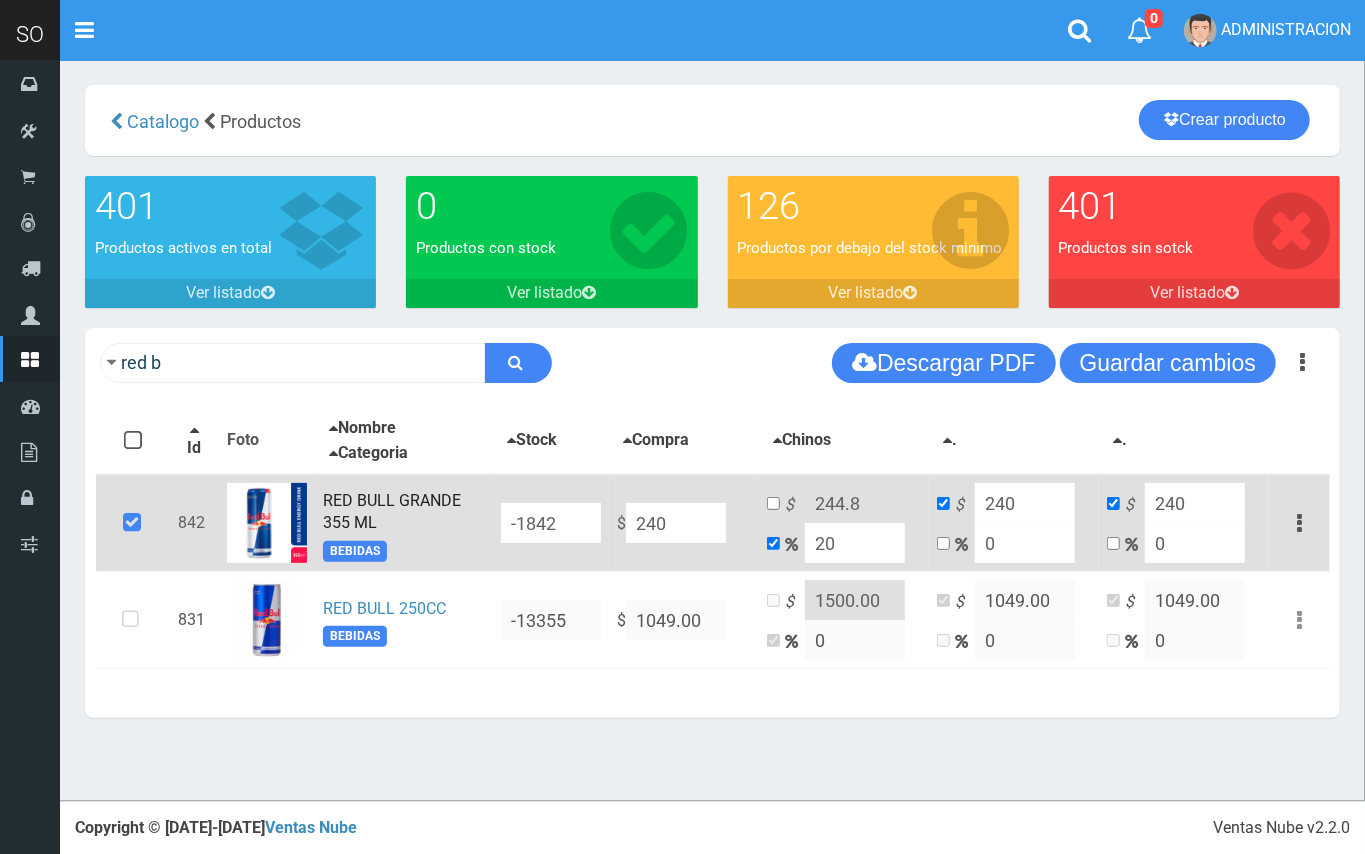 type on "288" 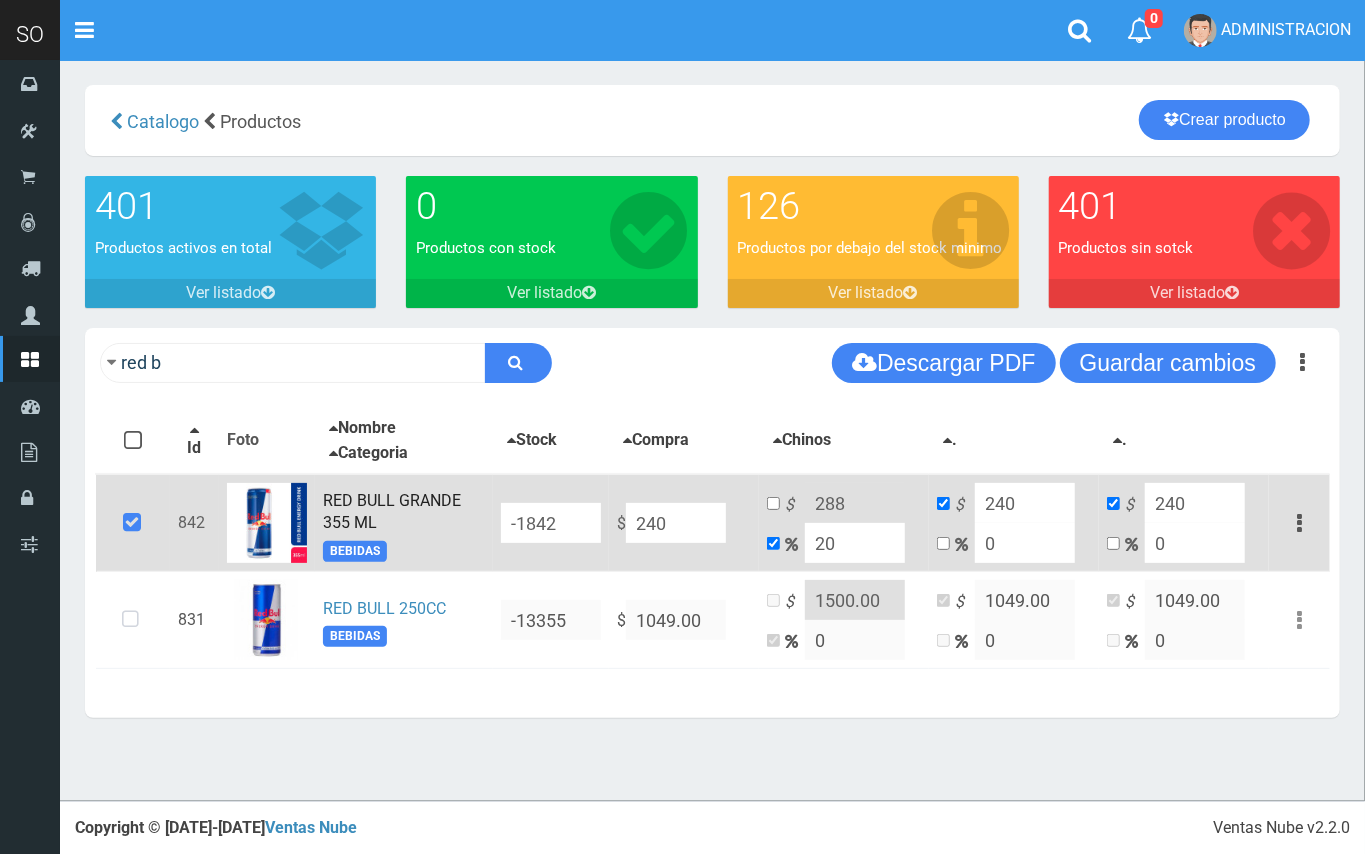 drag, startPoint x: 861, startPoint y: 553, endPoint x: 793, endPoint y: 540, distance: 69.2315 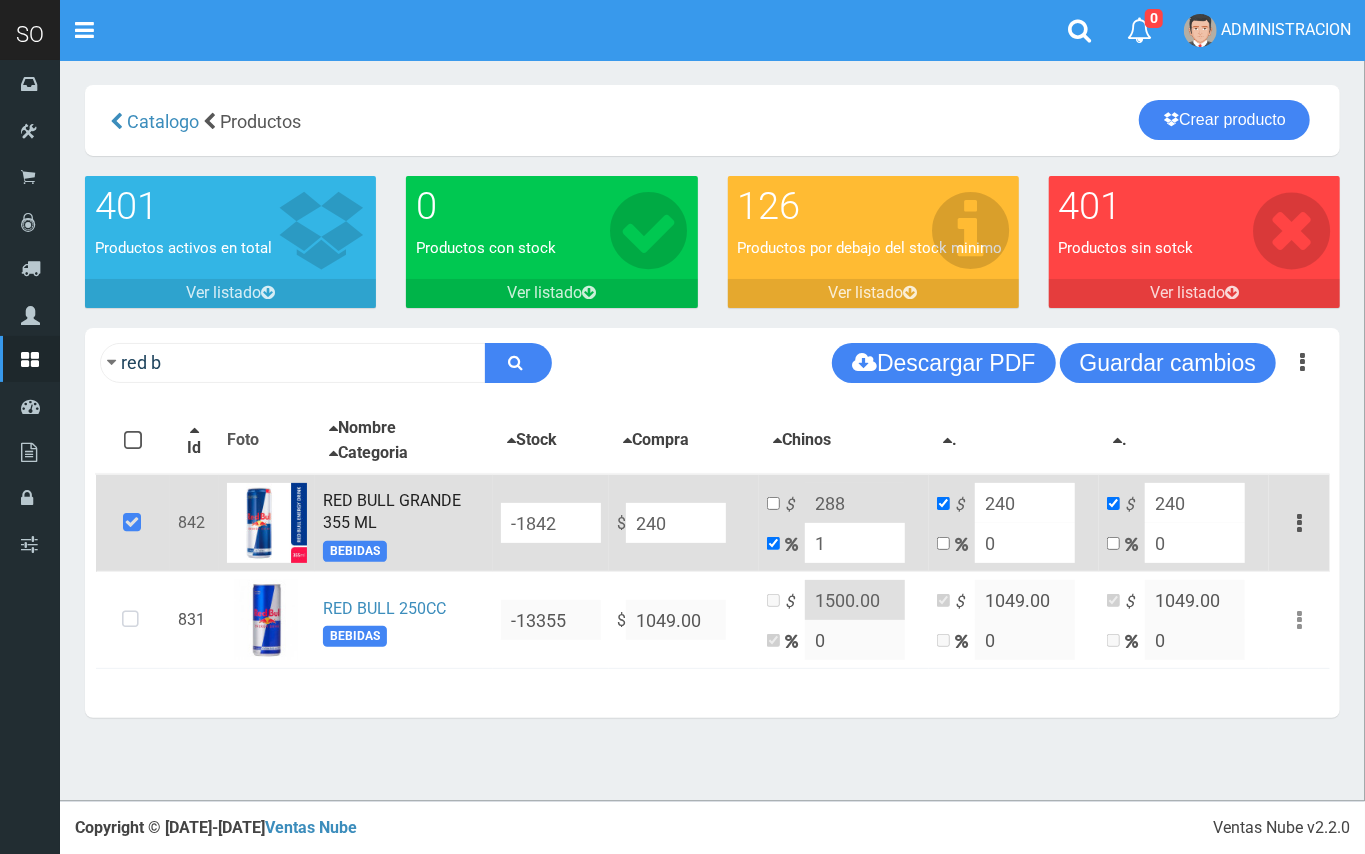 type on "242.4" 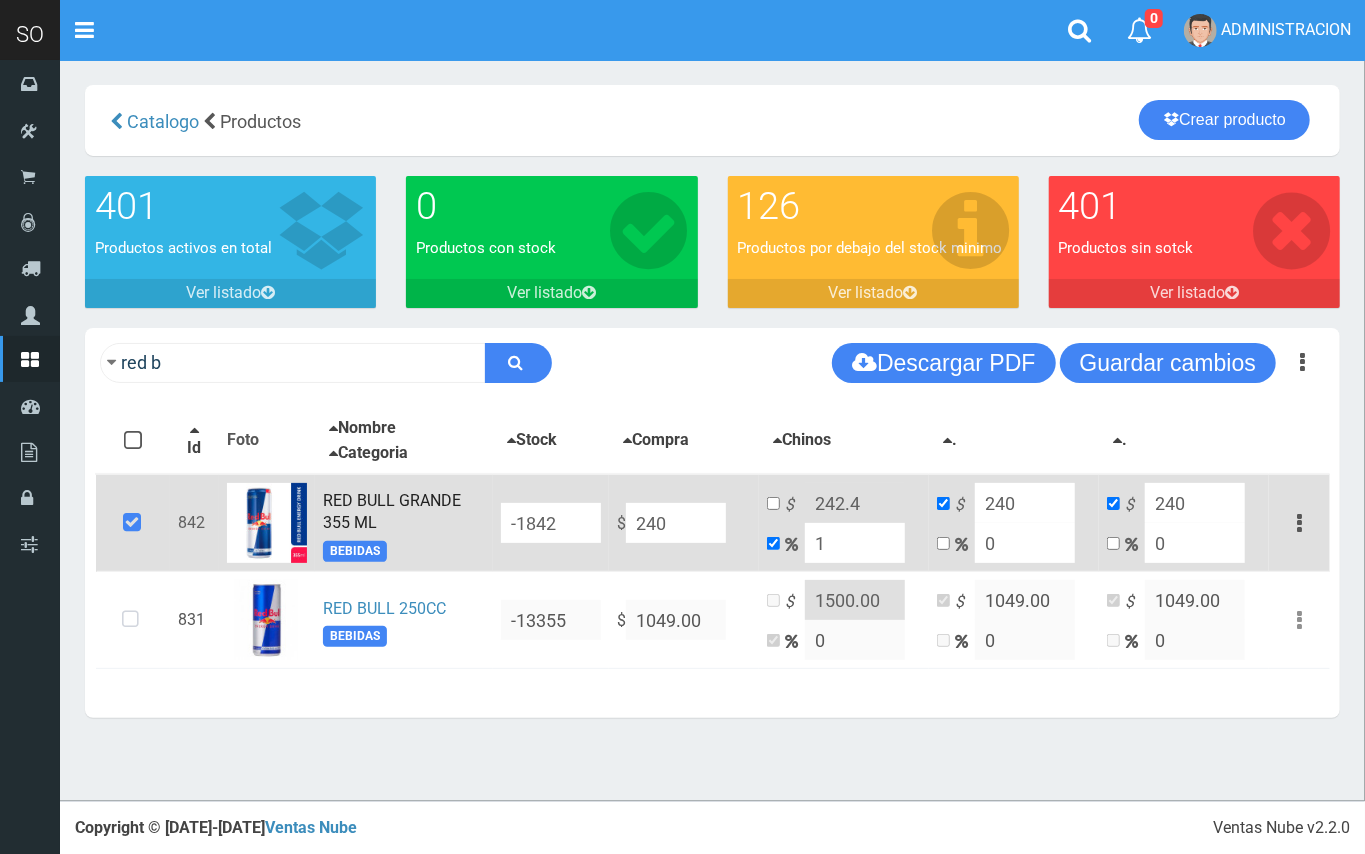 type on "10" 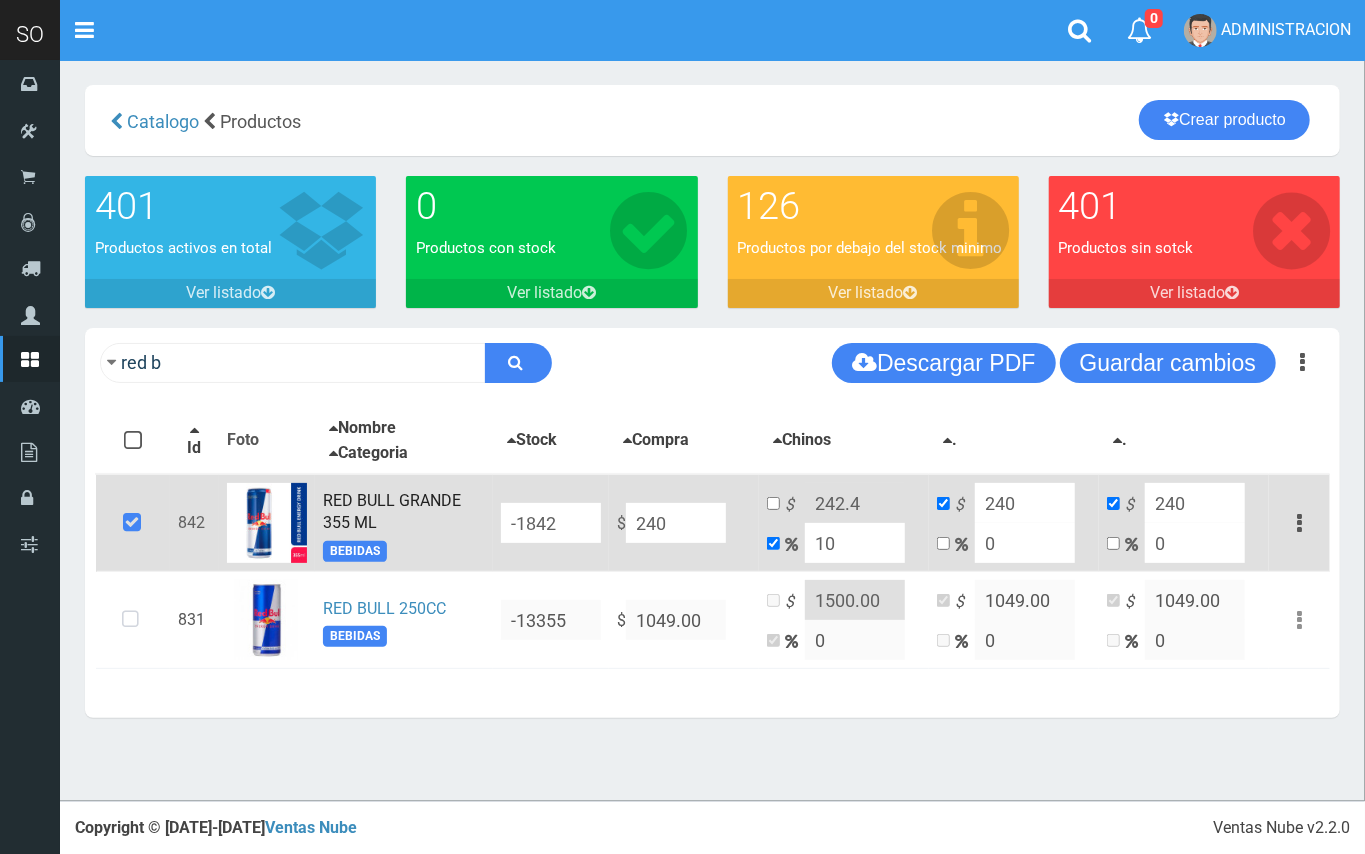 type on "264" 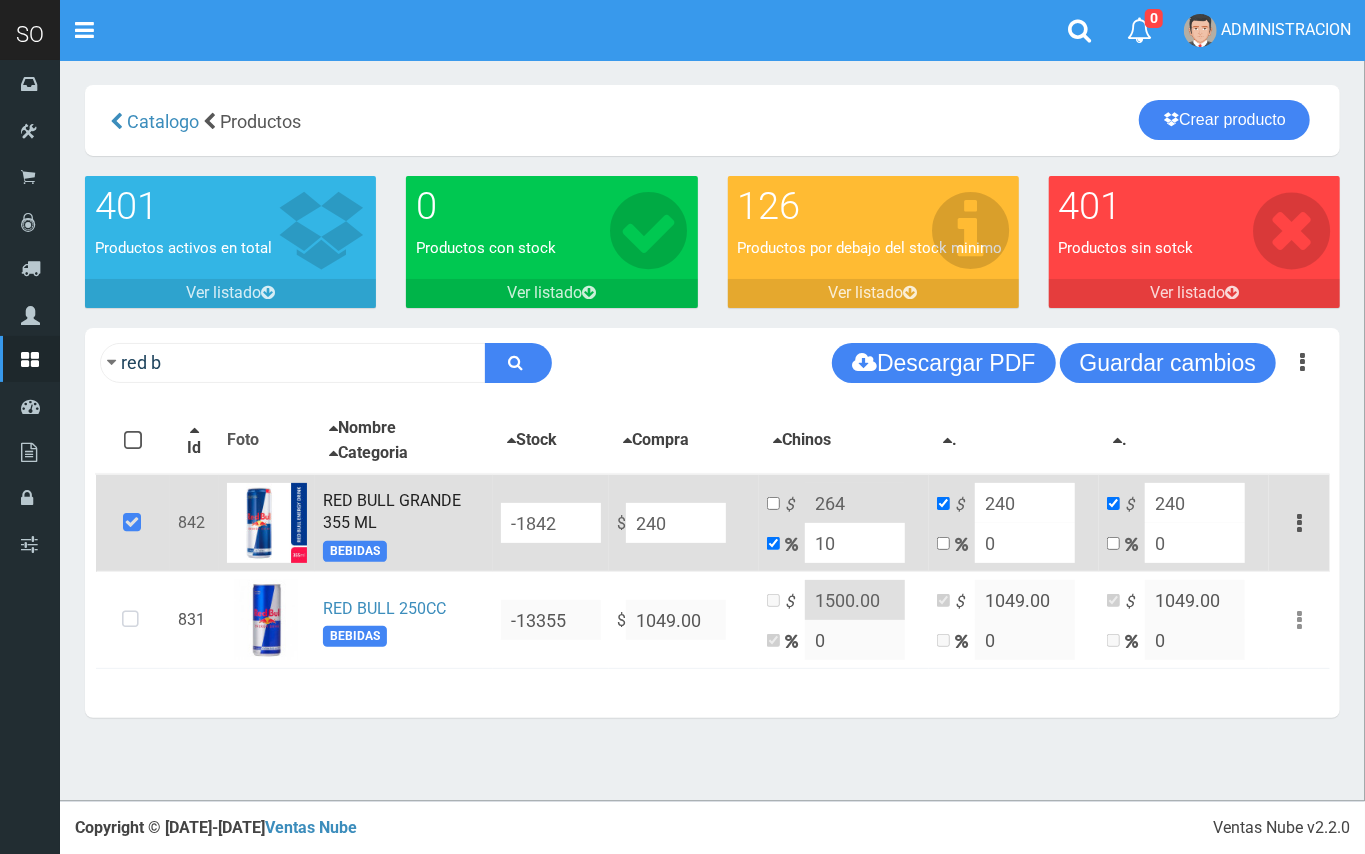 type on "10" 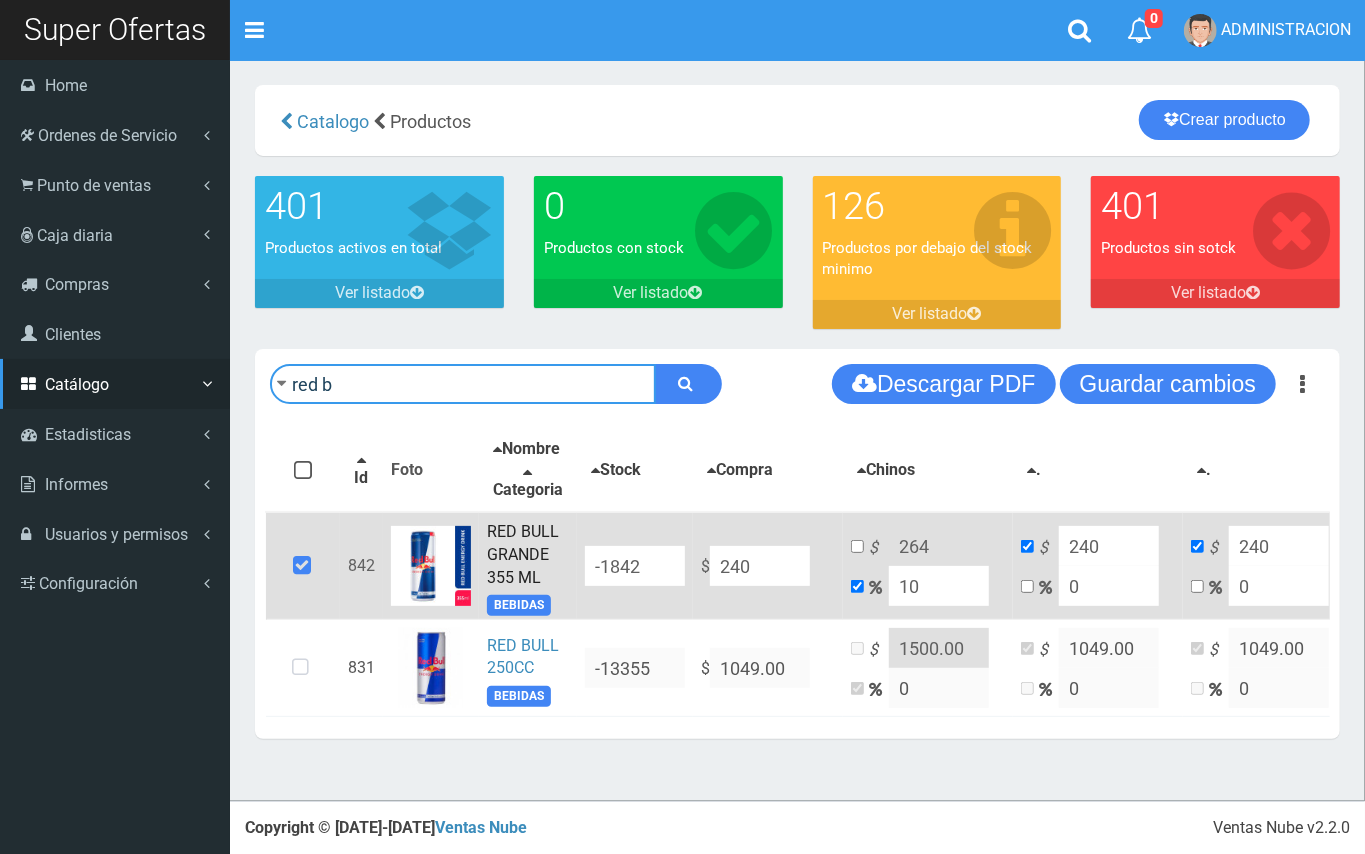drag, startPoint x: 321, startPoint y: 358, endPoint x: 96, endPoint y: 369, distance: 225.26872 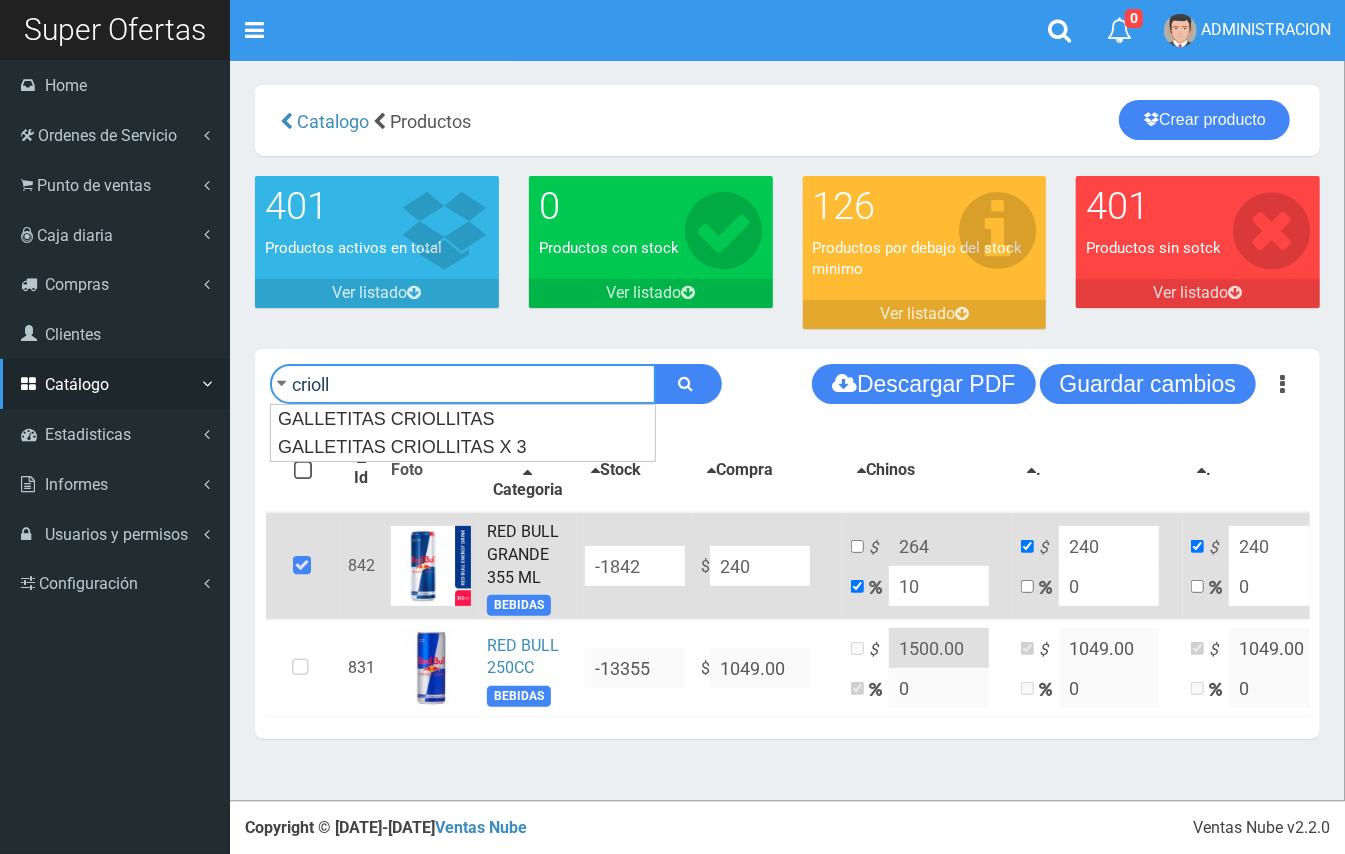 type on "crioll" 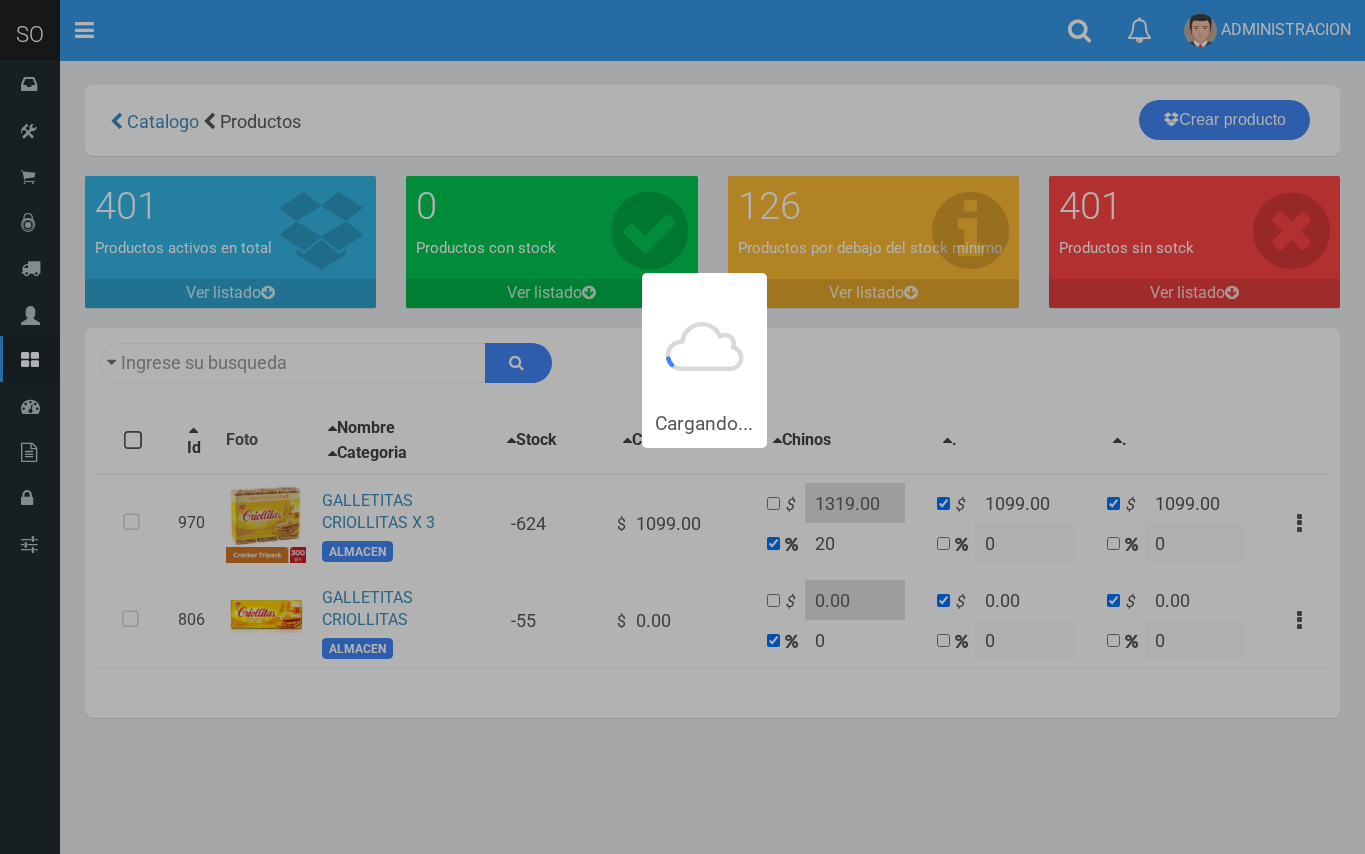 type on "crioll" 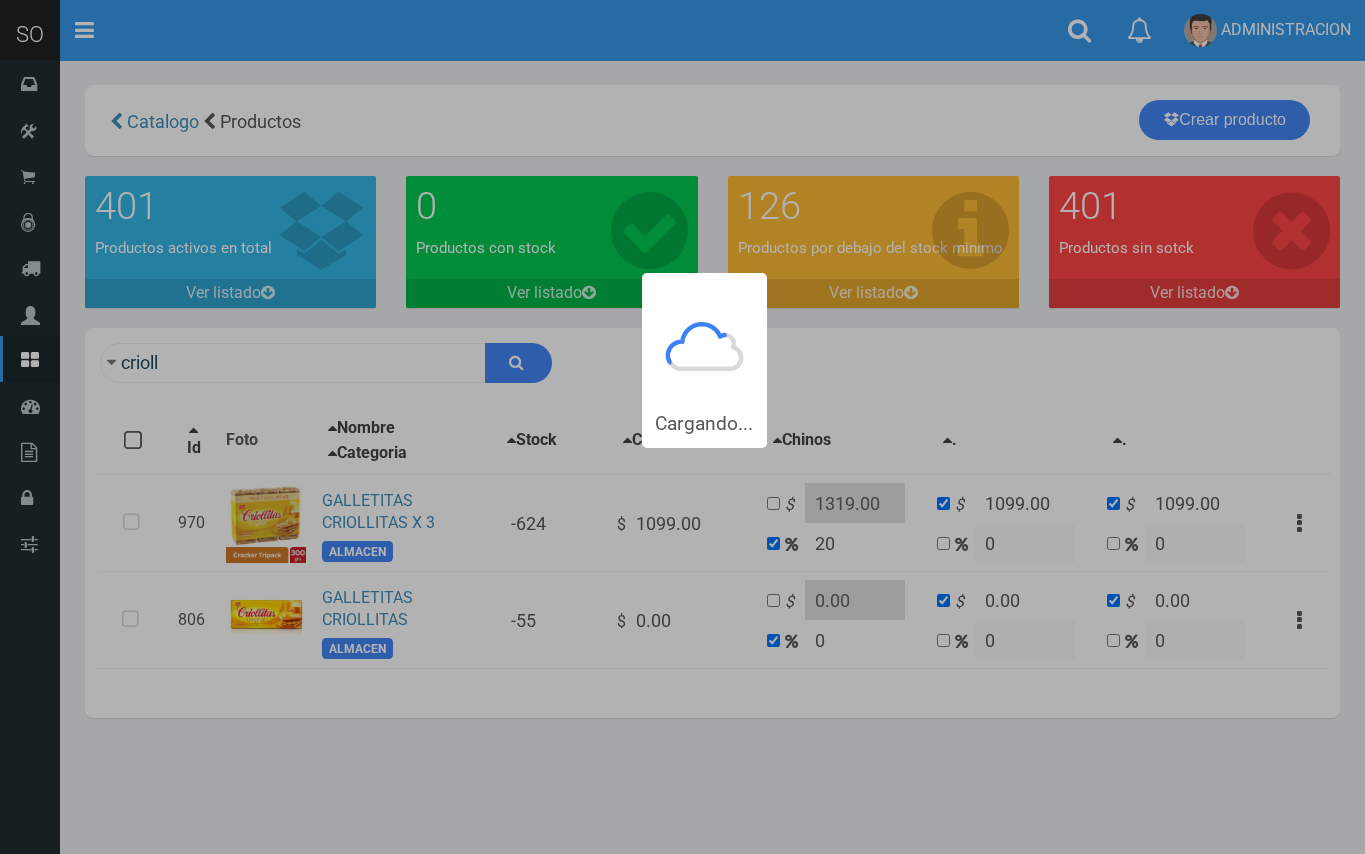scroll, scrollTop: 0, scrollLeft: 0, axis: both 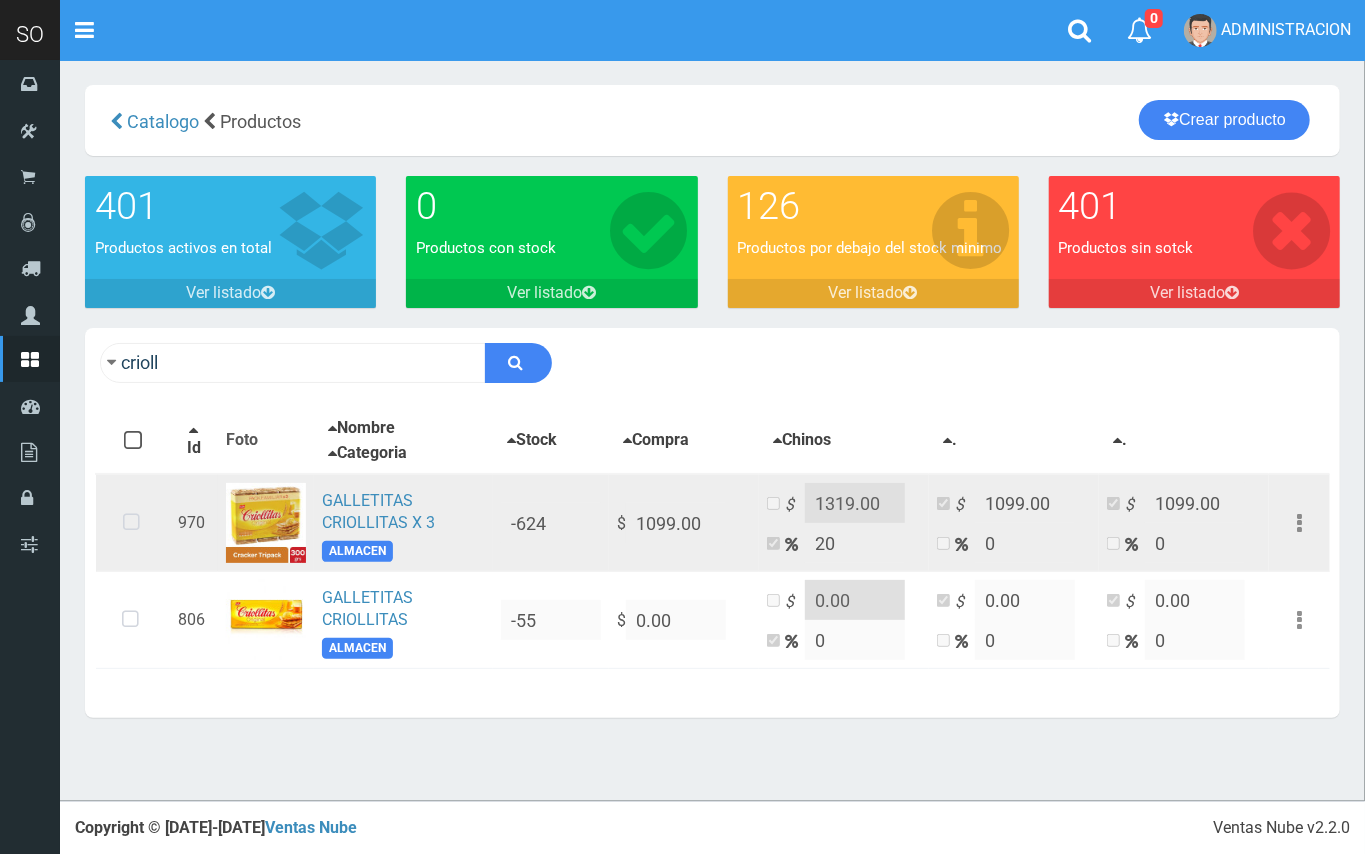 click on "GALLETITAS CRIOLLITAS X 3 ALMACEN" at bounding box center (403, 523) 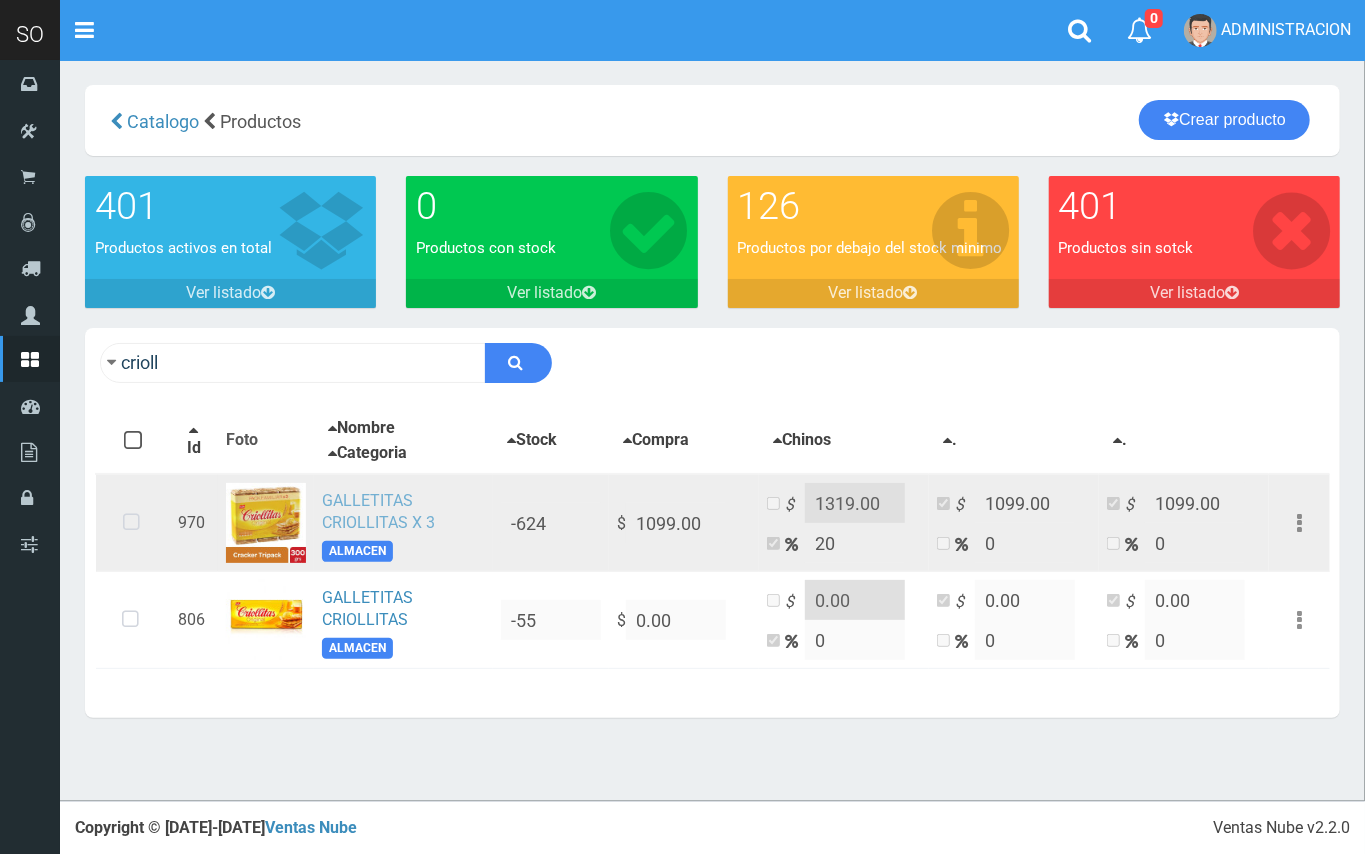 drag, startPoint x: 349, startPoint y: 502, endPoint x: 445, endPoint y: 484, distance: 97.67292 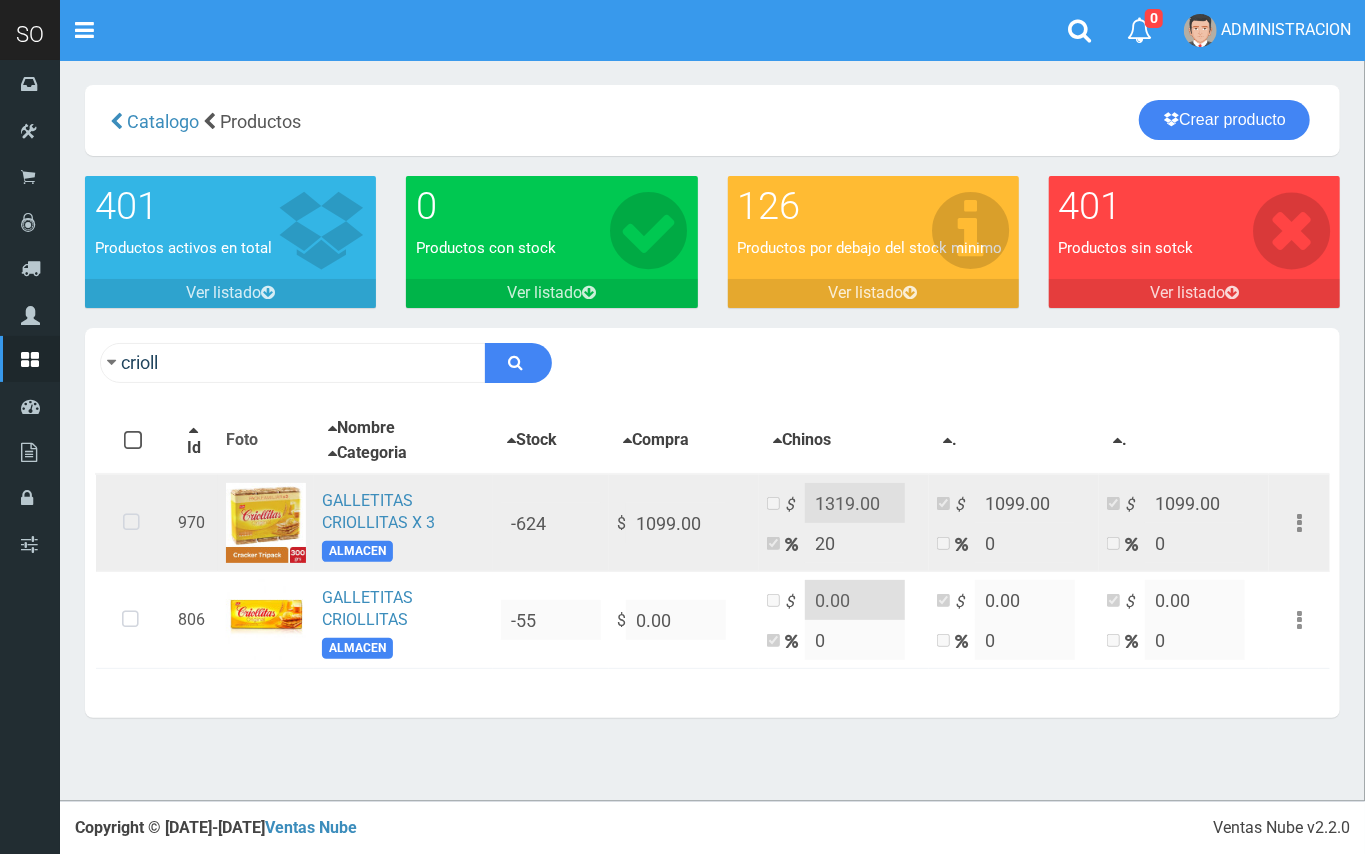 drag, startPoint x: 134, startPoint y: 520, endPoint x: 622, endPoint y: 492, distance: 488.8026 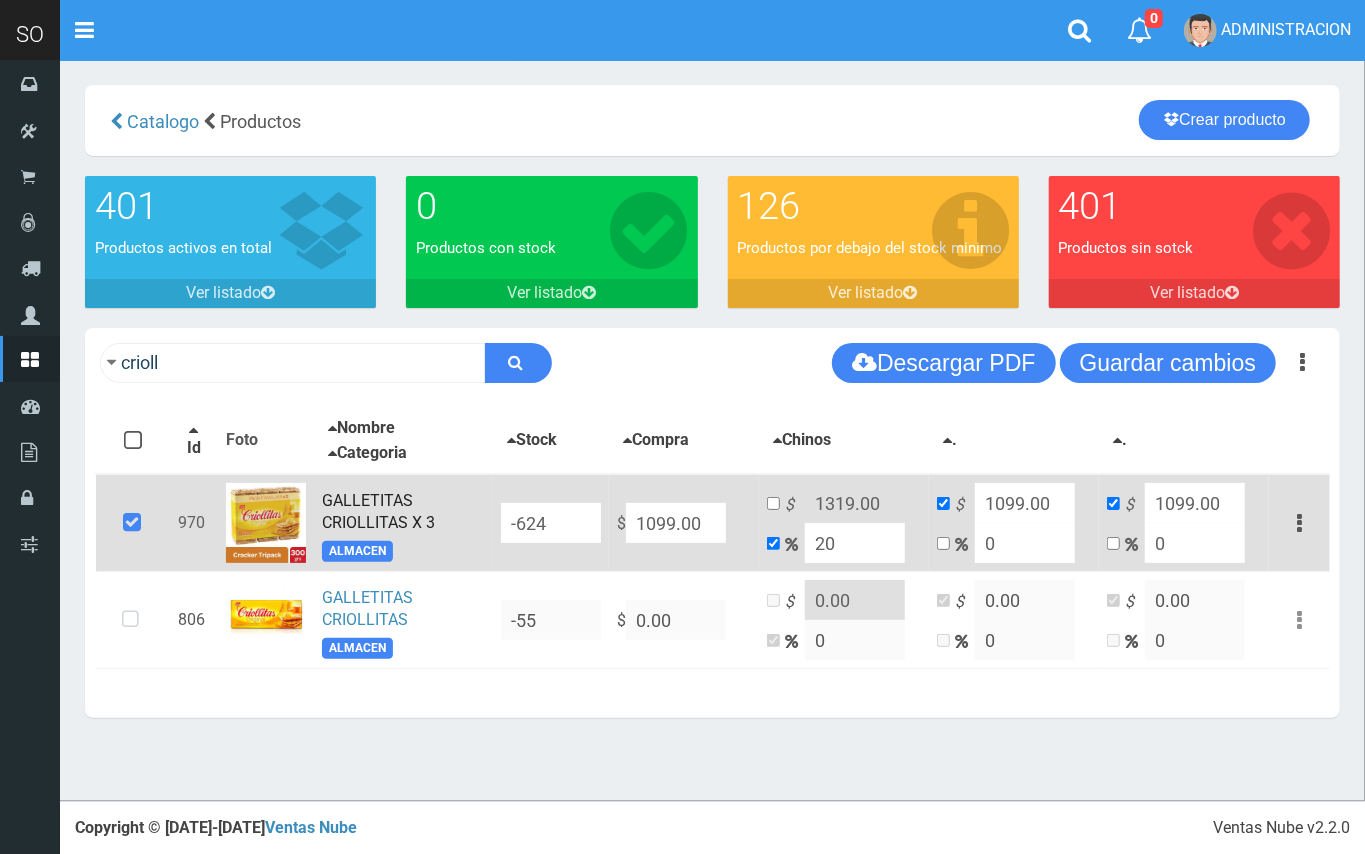 drag, startPoint x: 852, startPoint y: 549, endPoint x: 804, endPoint y: 549, distance: 48 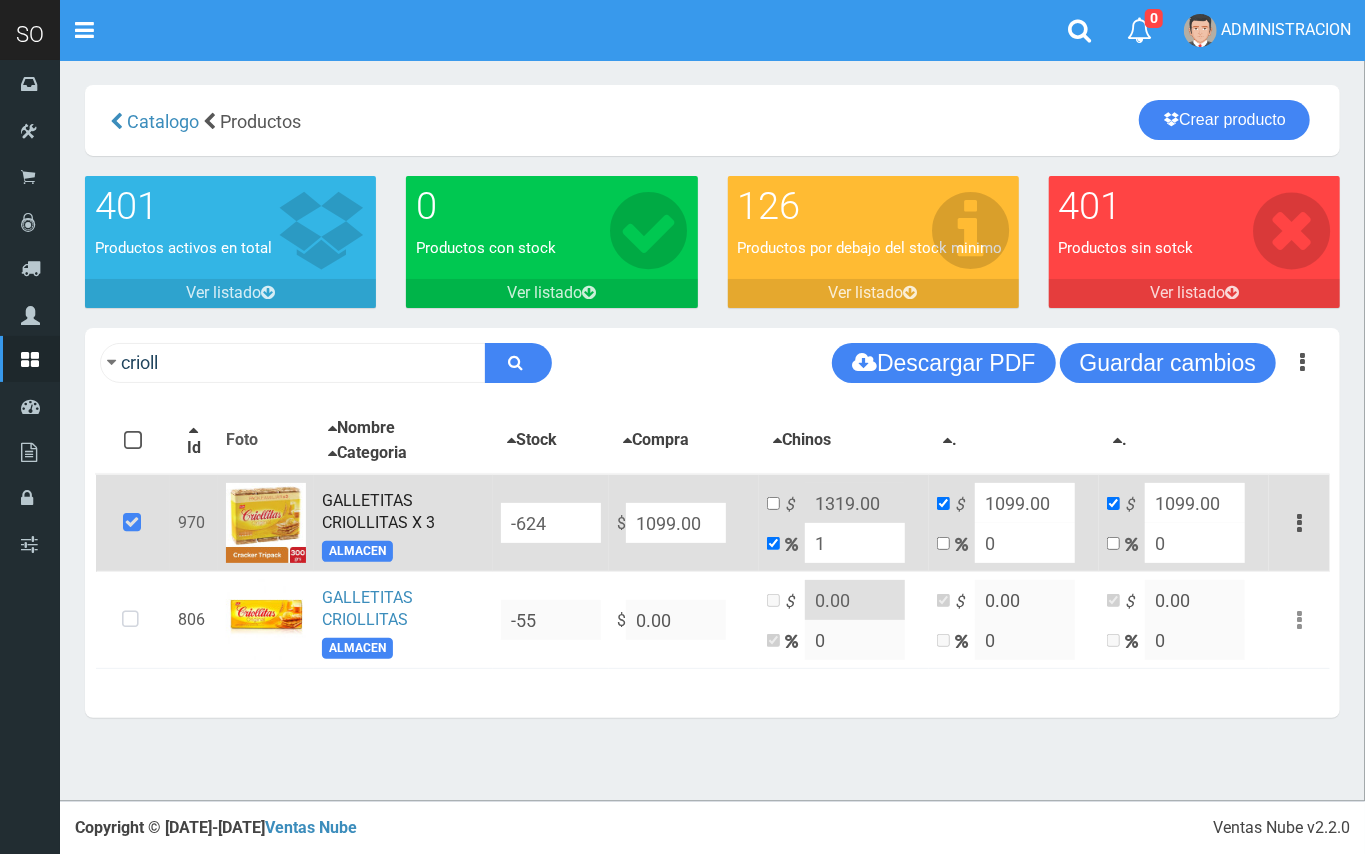 type on "1109.99" 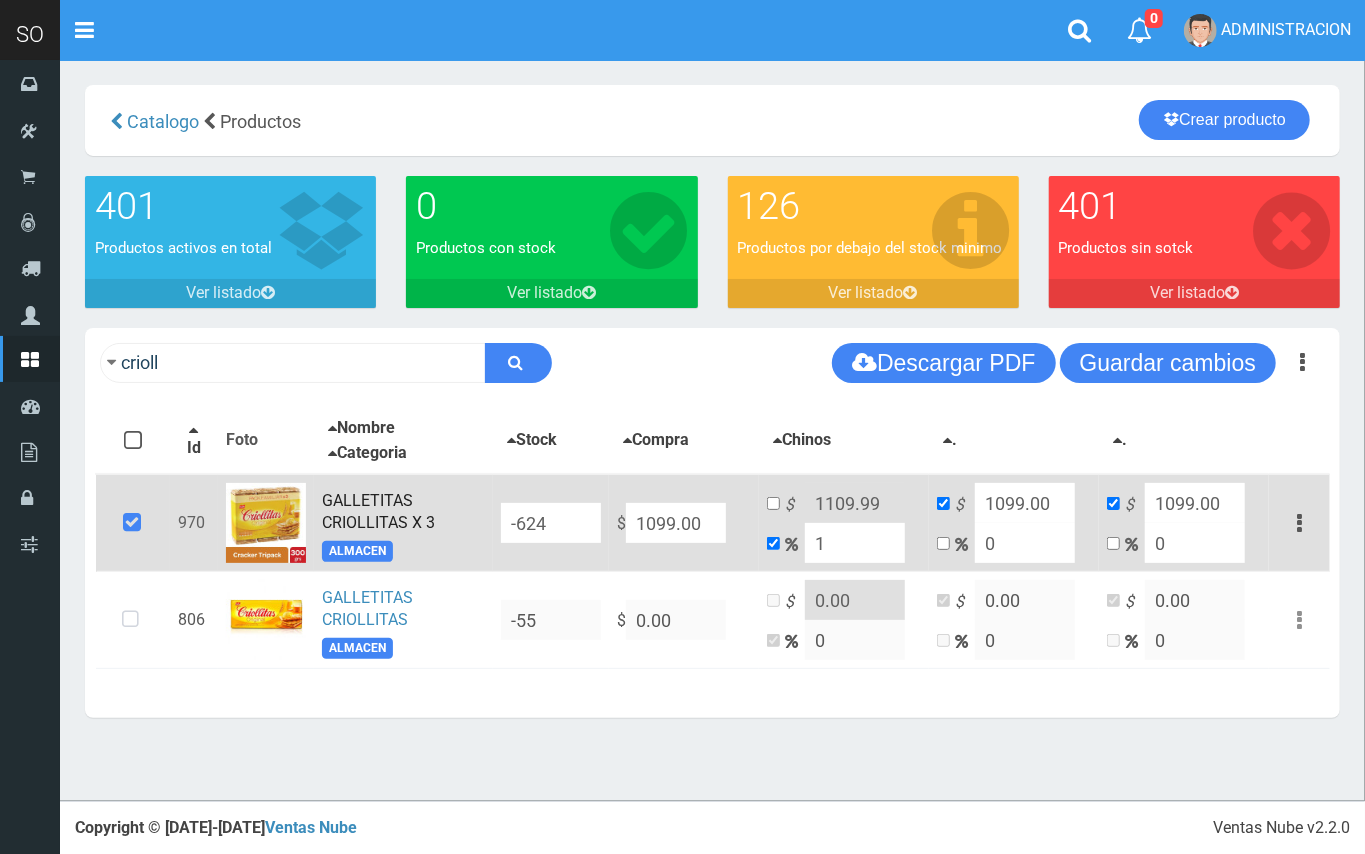 type on "10" 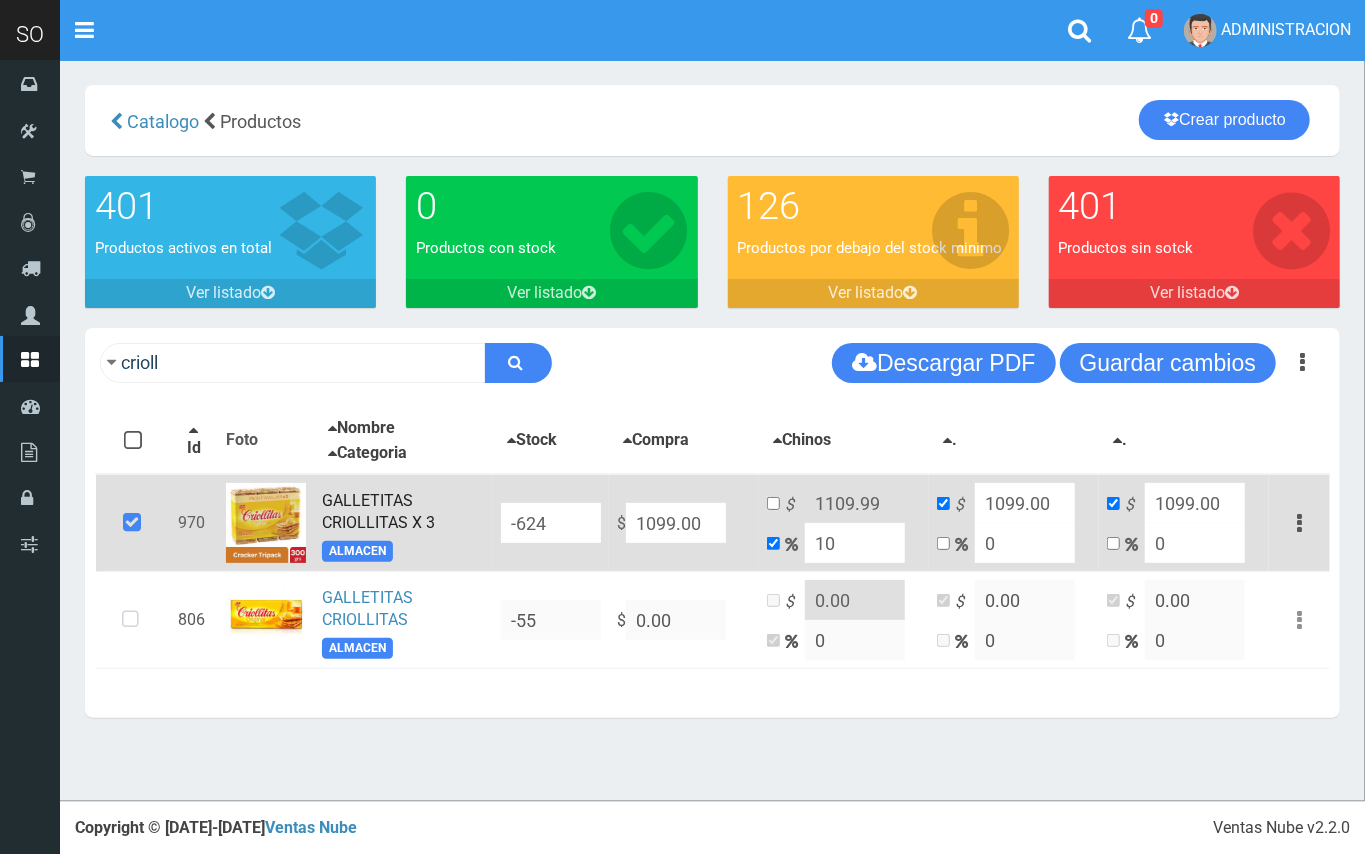 type on "1208.9" 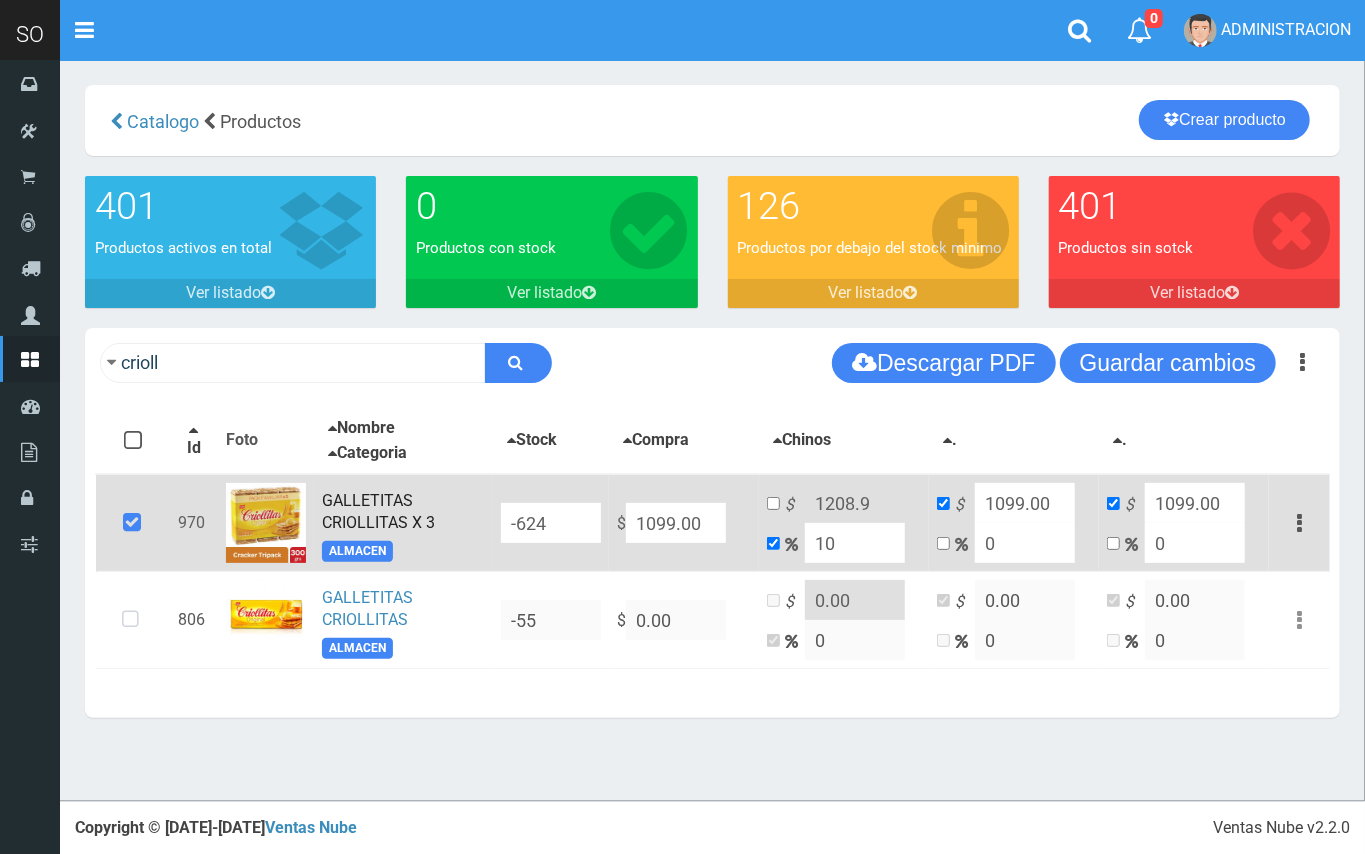 type on "10" 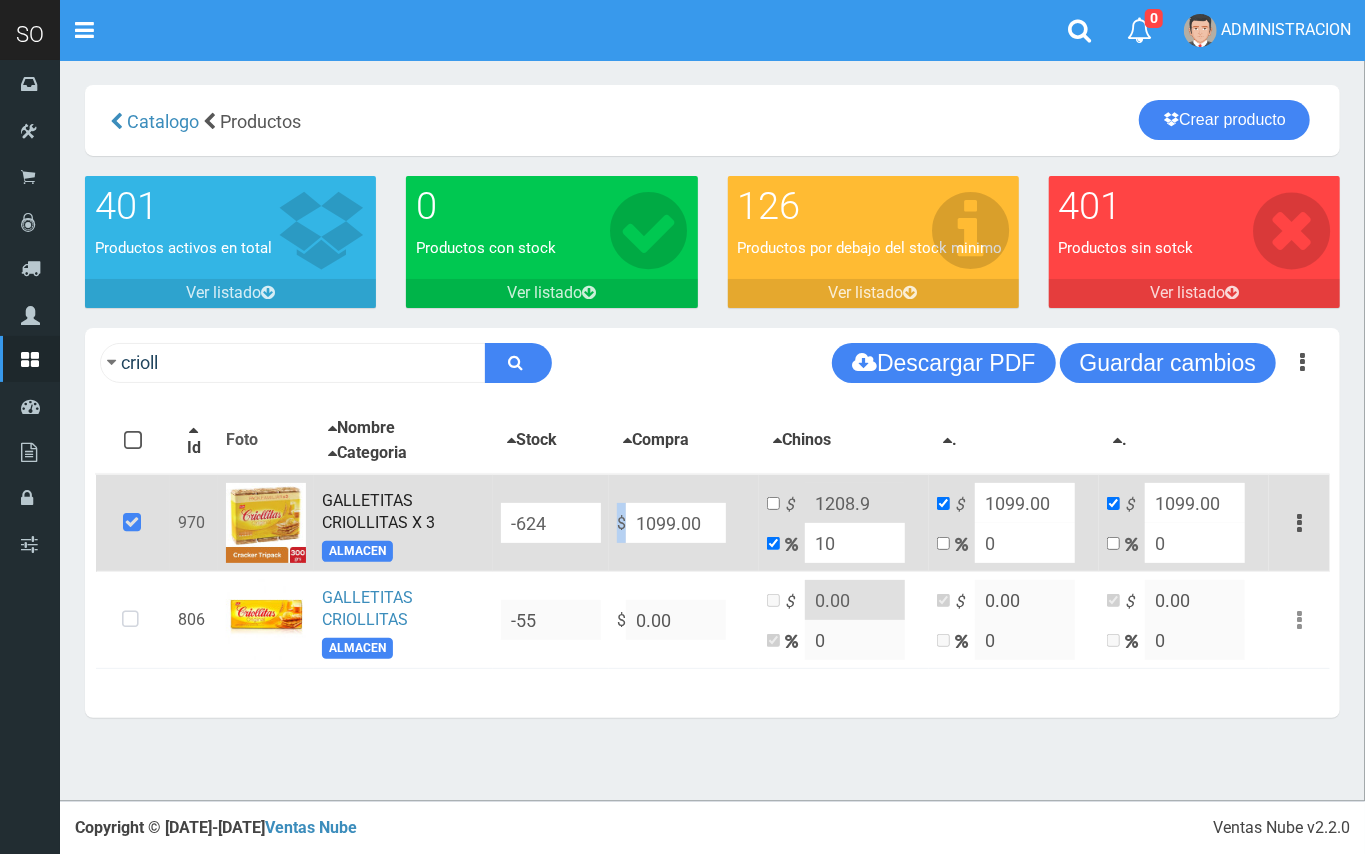 drag, startPoint x: 724, startPoint y: 524, endPoint x: 610, endPoint y: 524, distance: 114 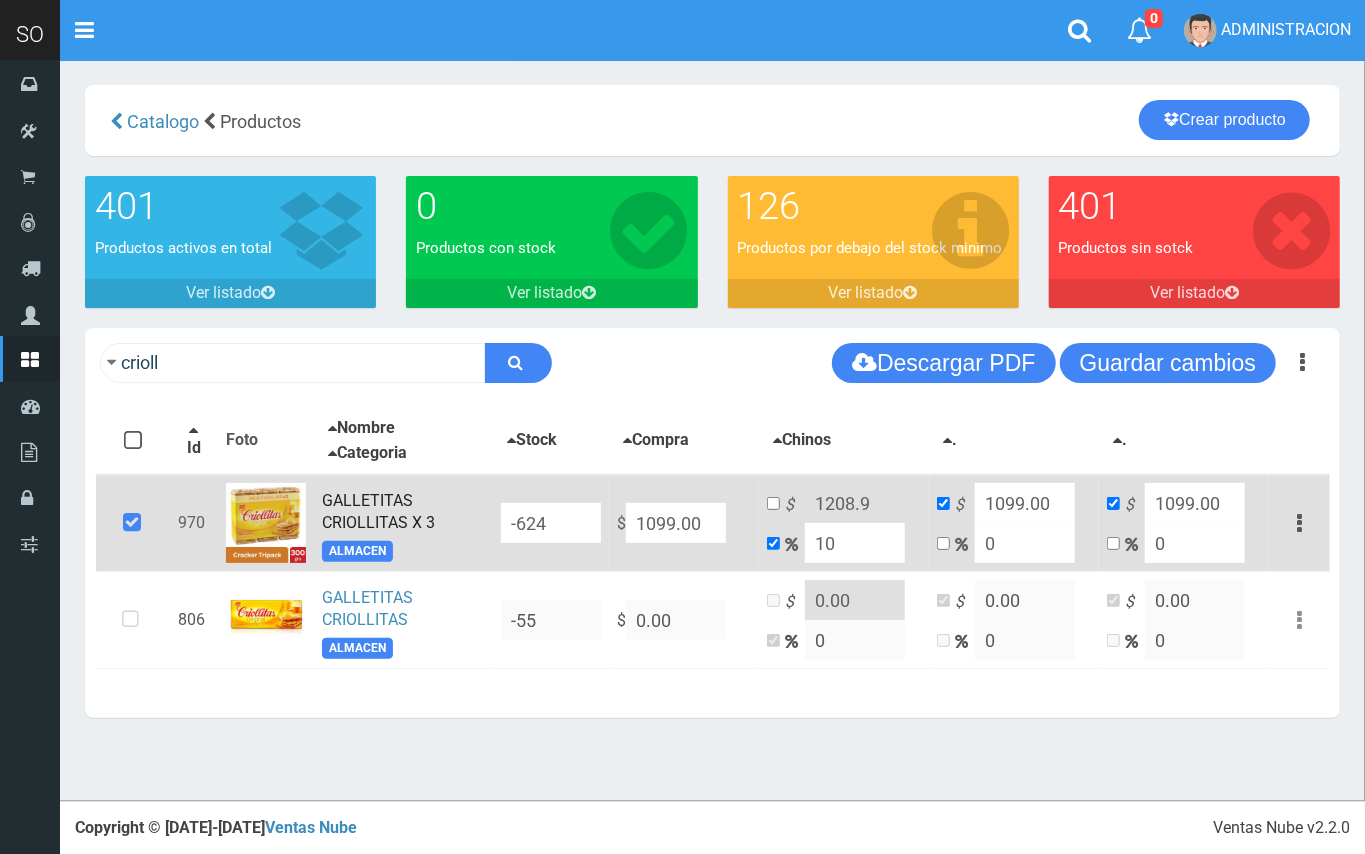drag, startPoint x: 701, startPoint y: 525, endPoint x: 634, endPoint y: 517, distance: 67.47592 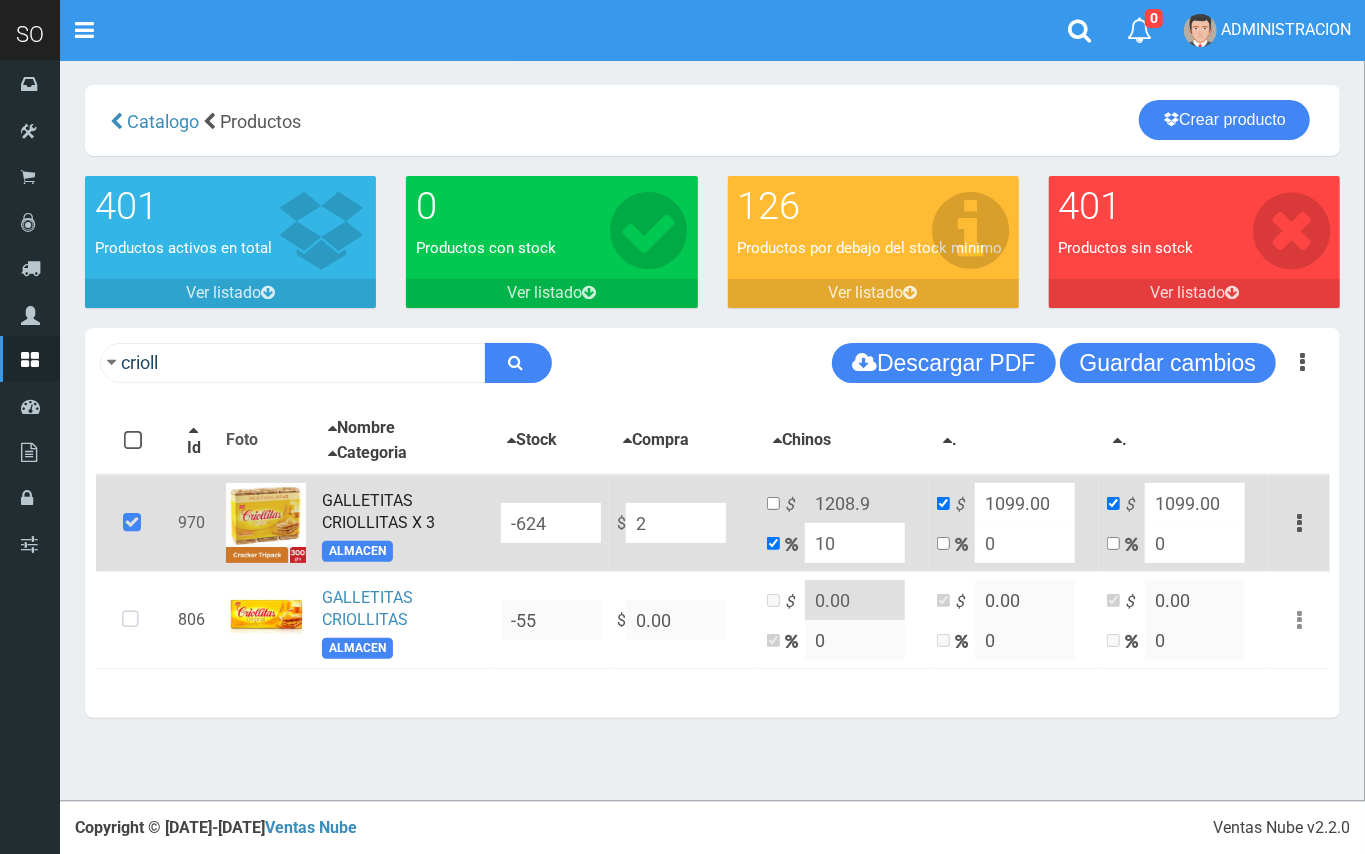 type on "2.2" 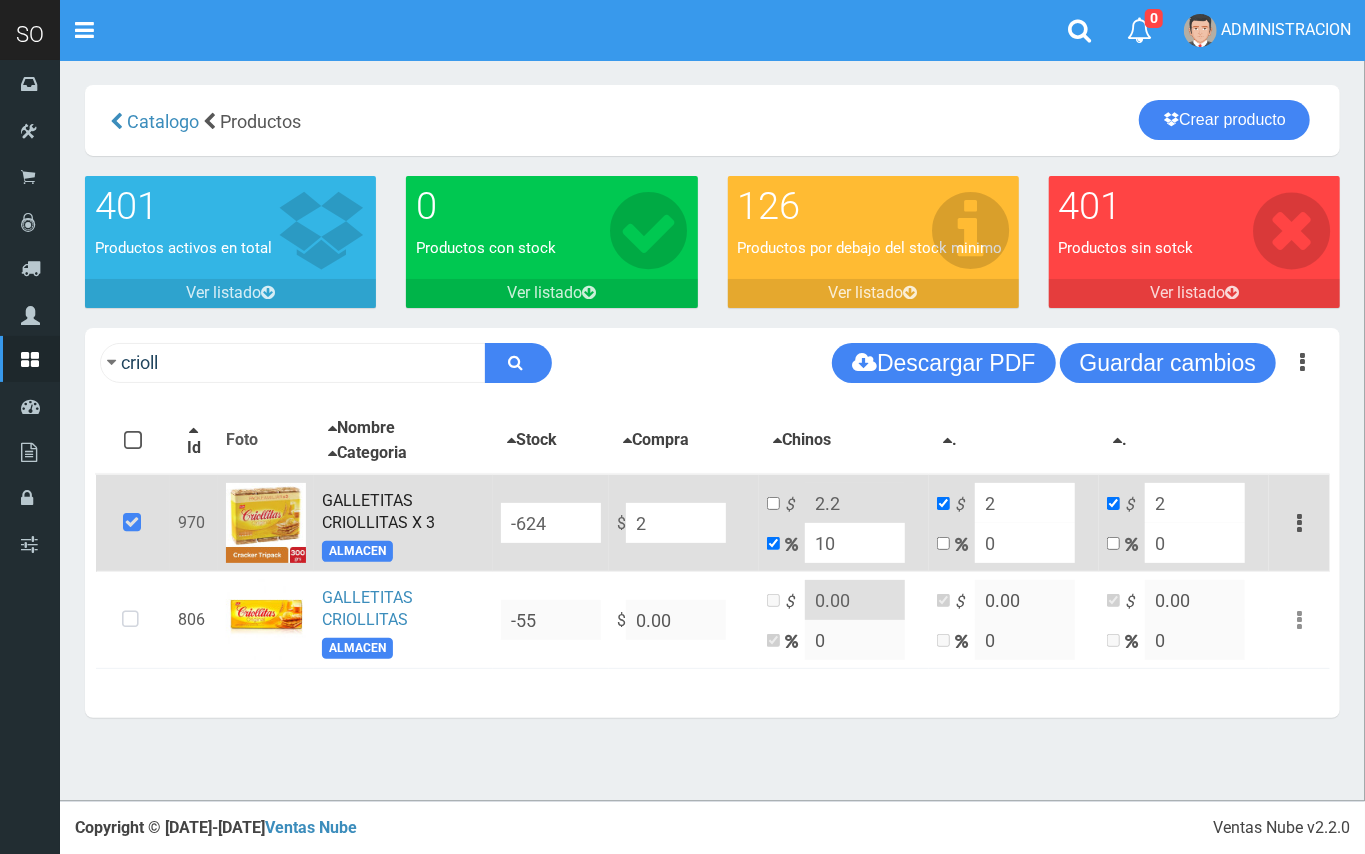 type on "21" 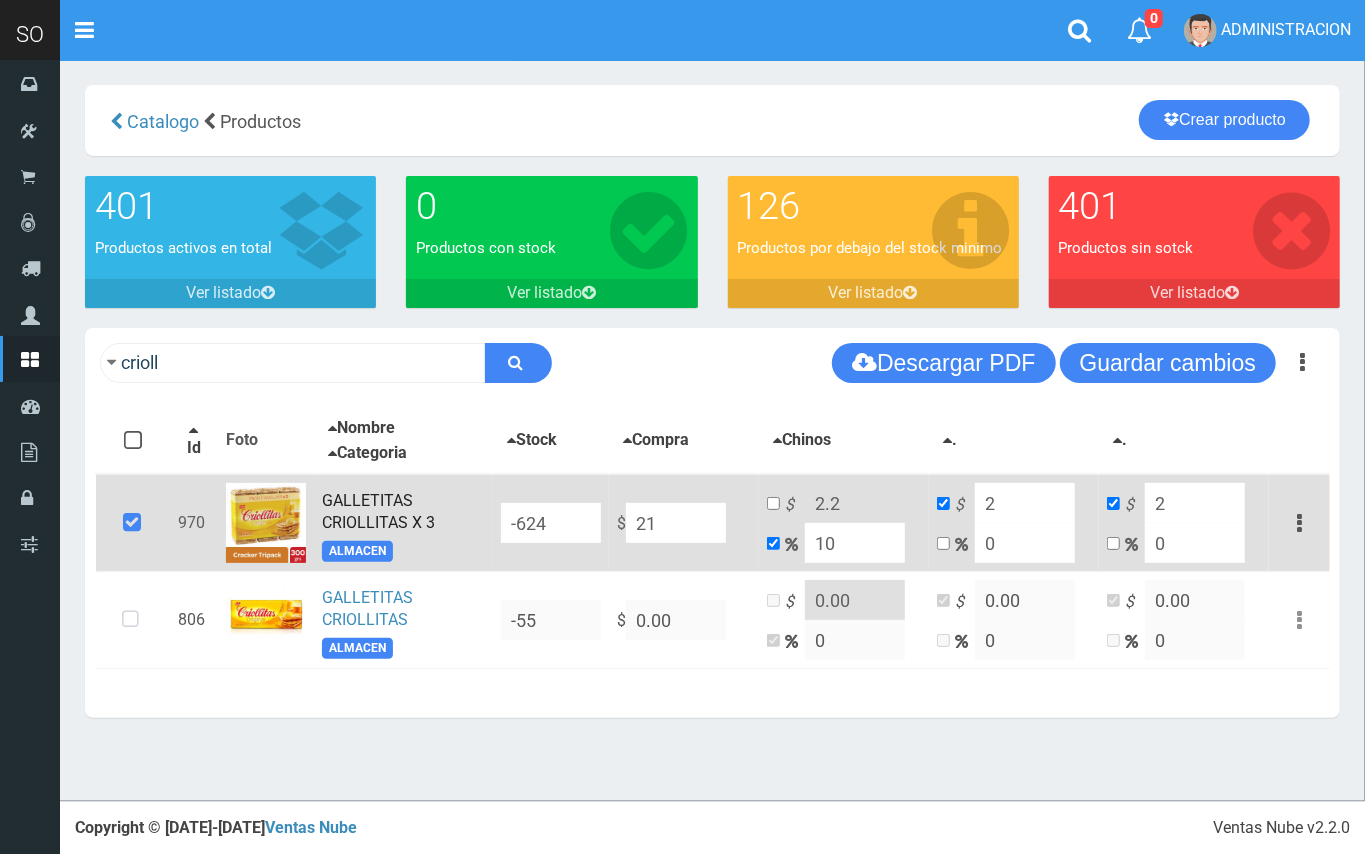 type on "23.1" 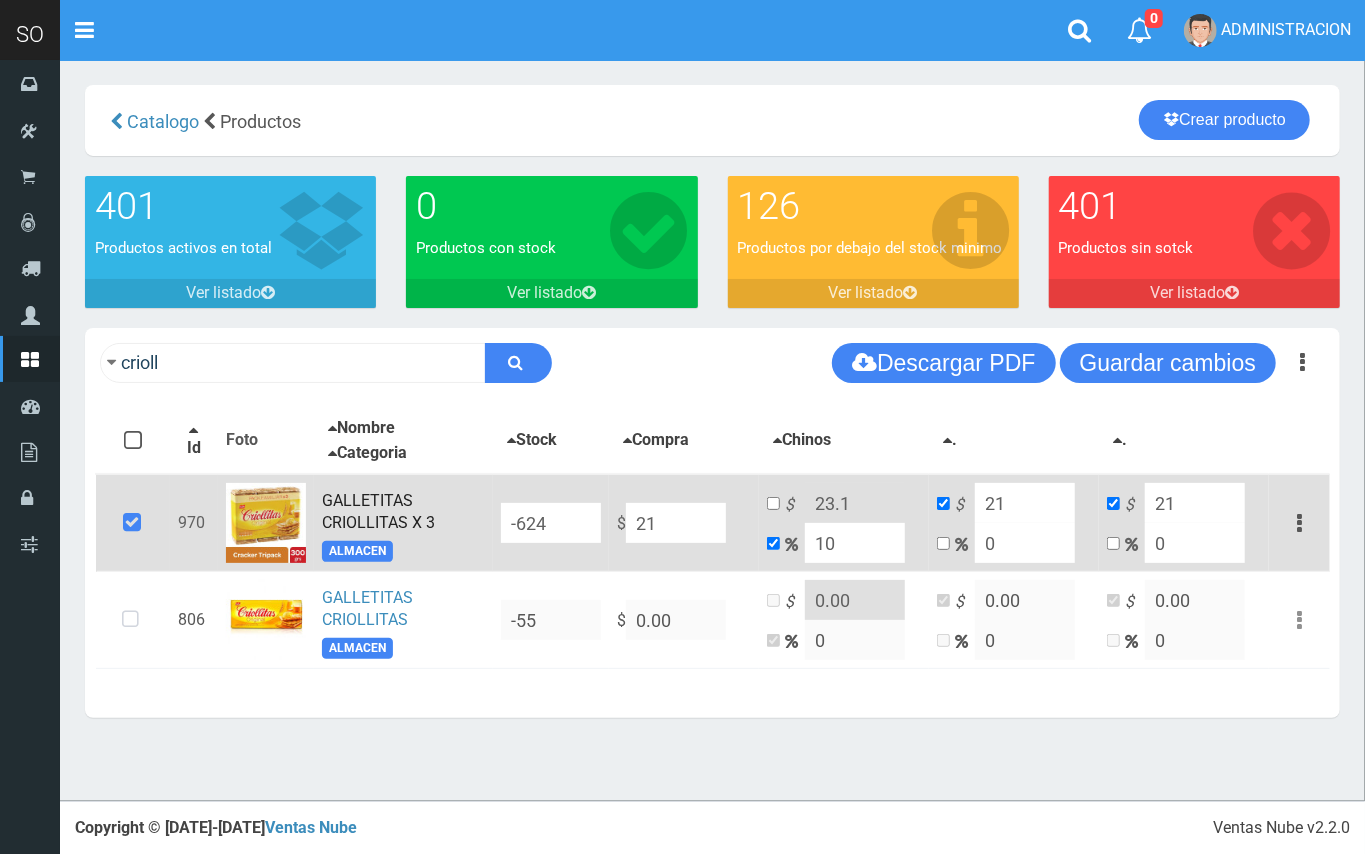 type on "215" 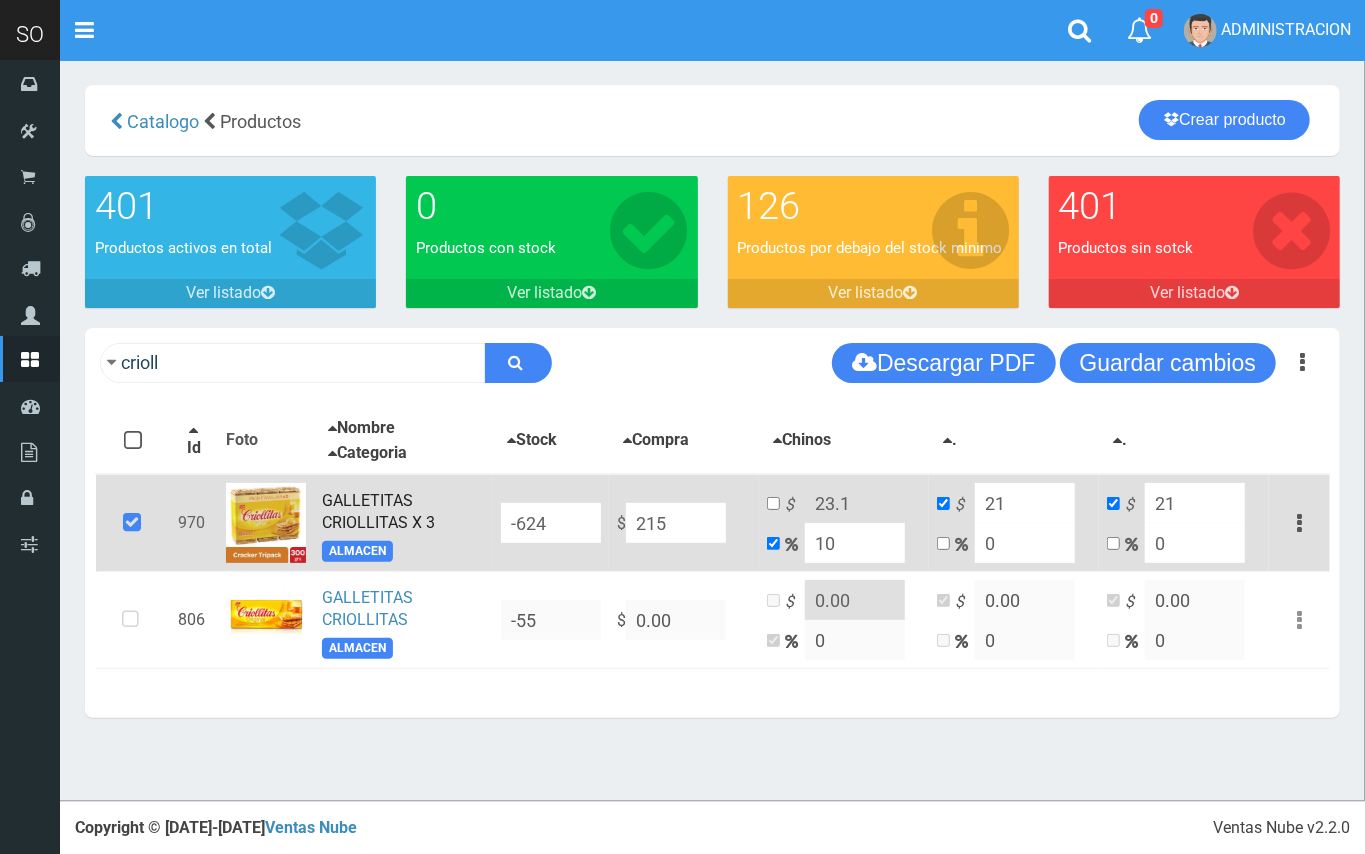 type on "236.5" 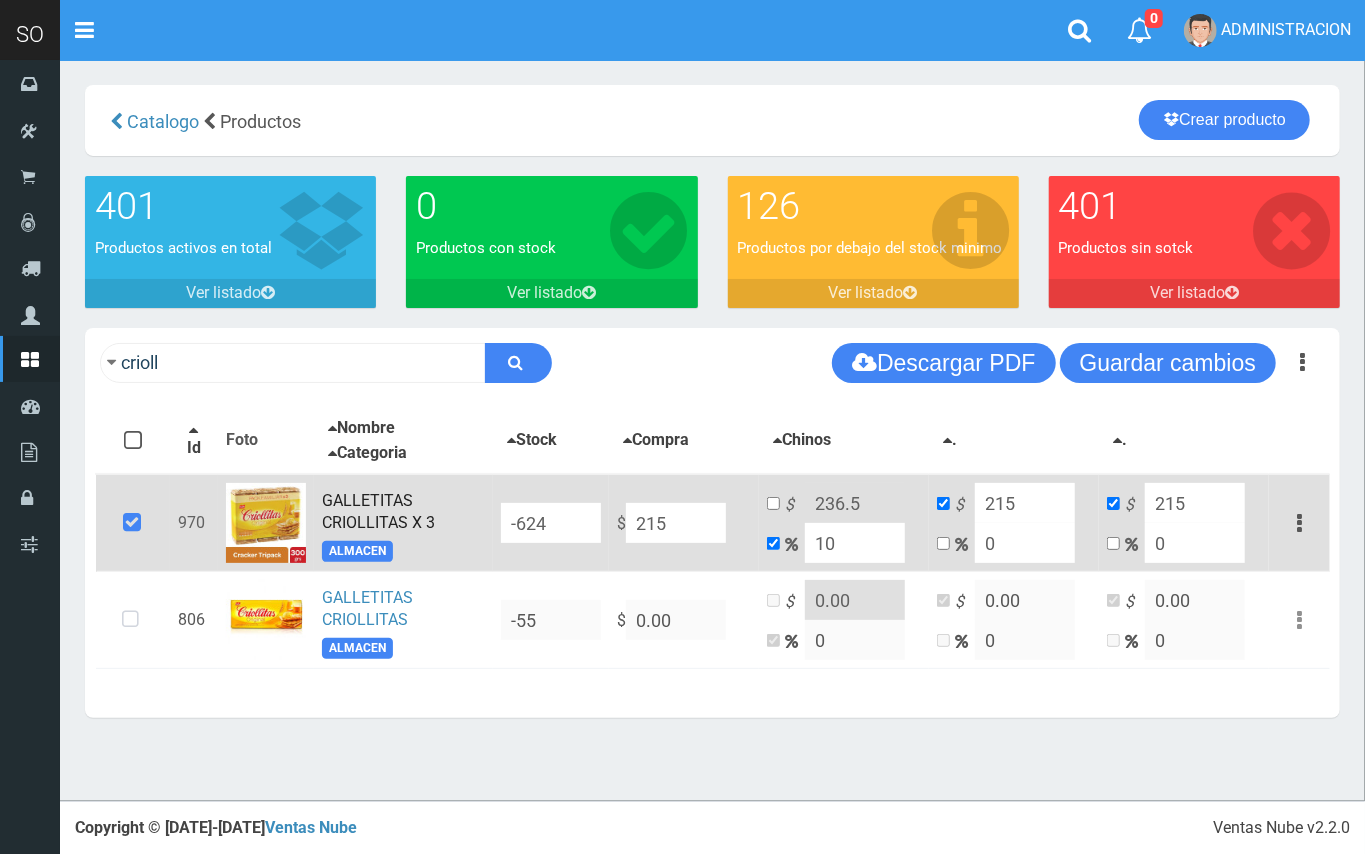 type on "215" 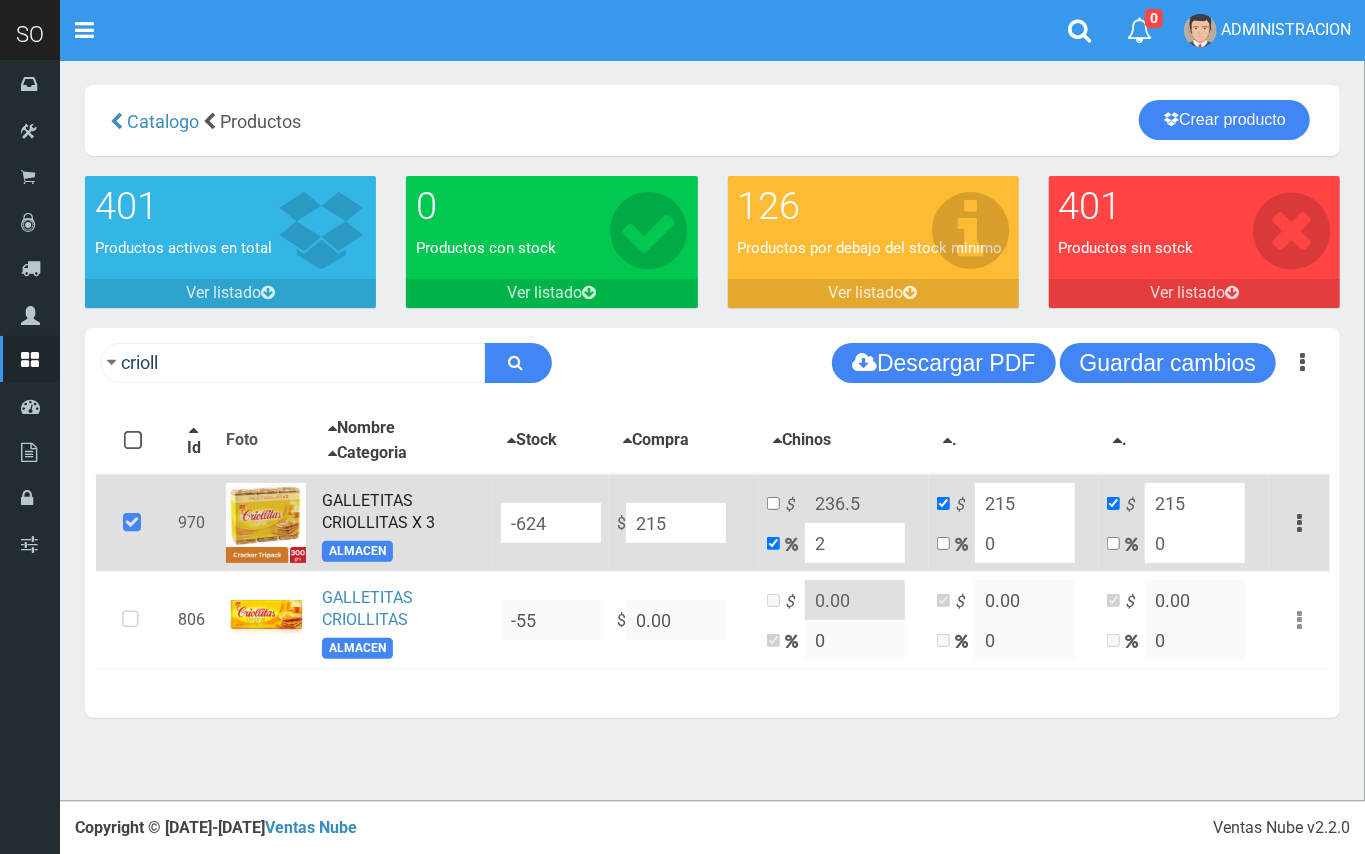 type on "219.3" 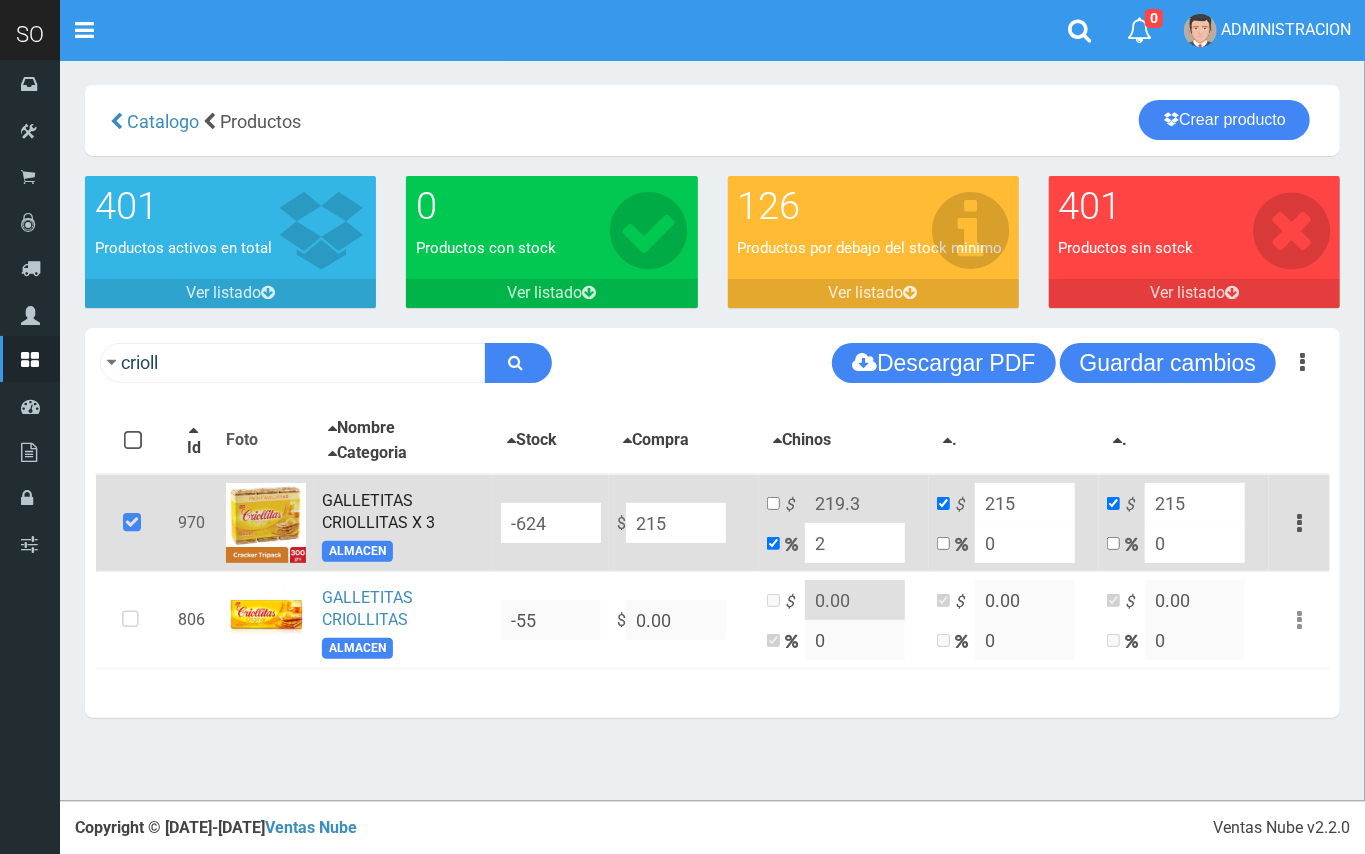 type on "20" 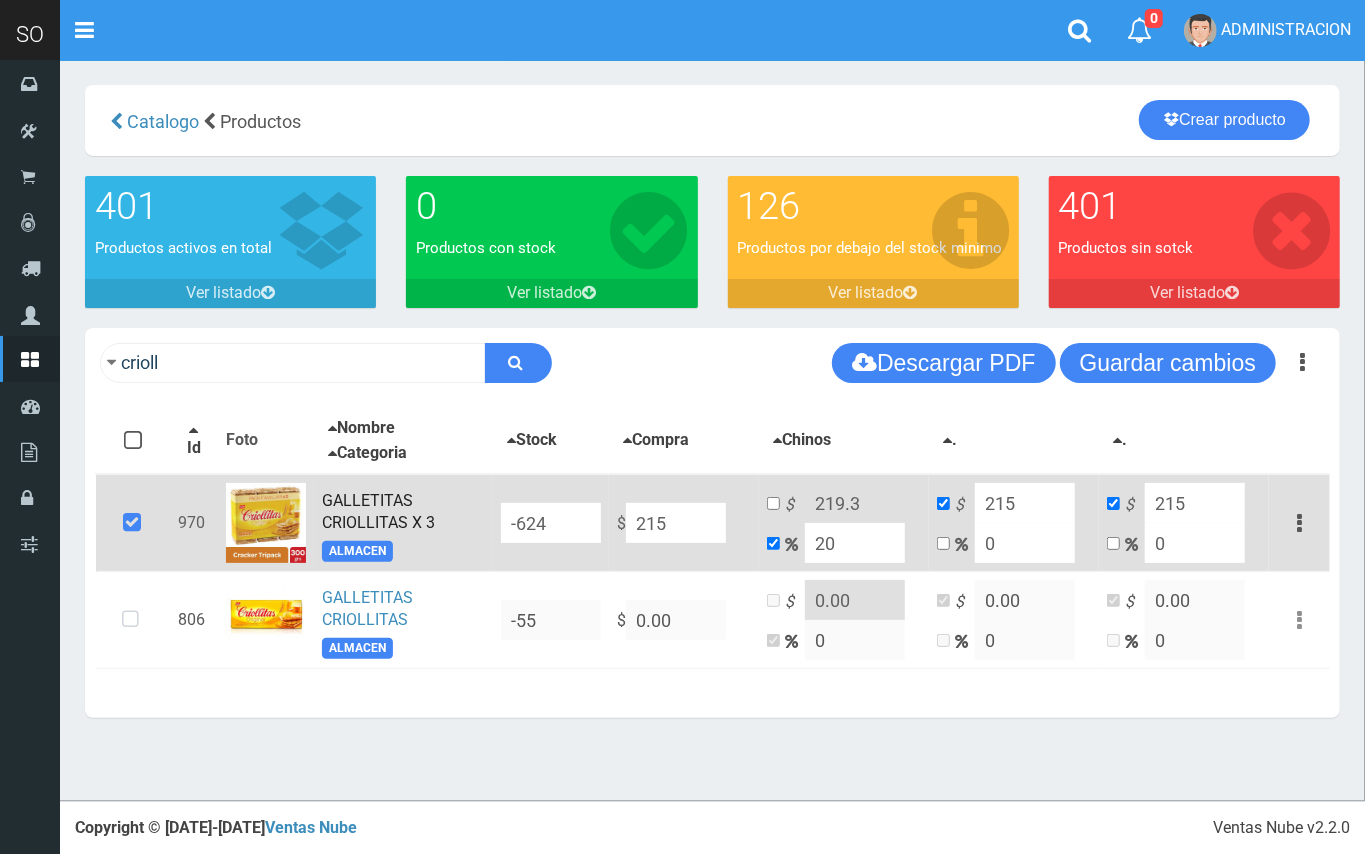 type on "258" 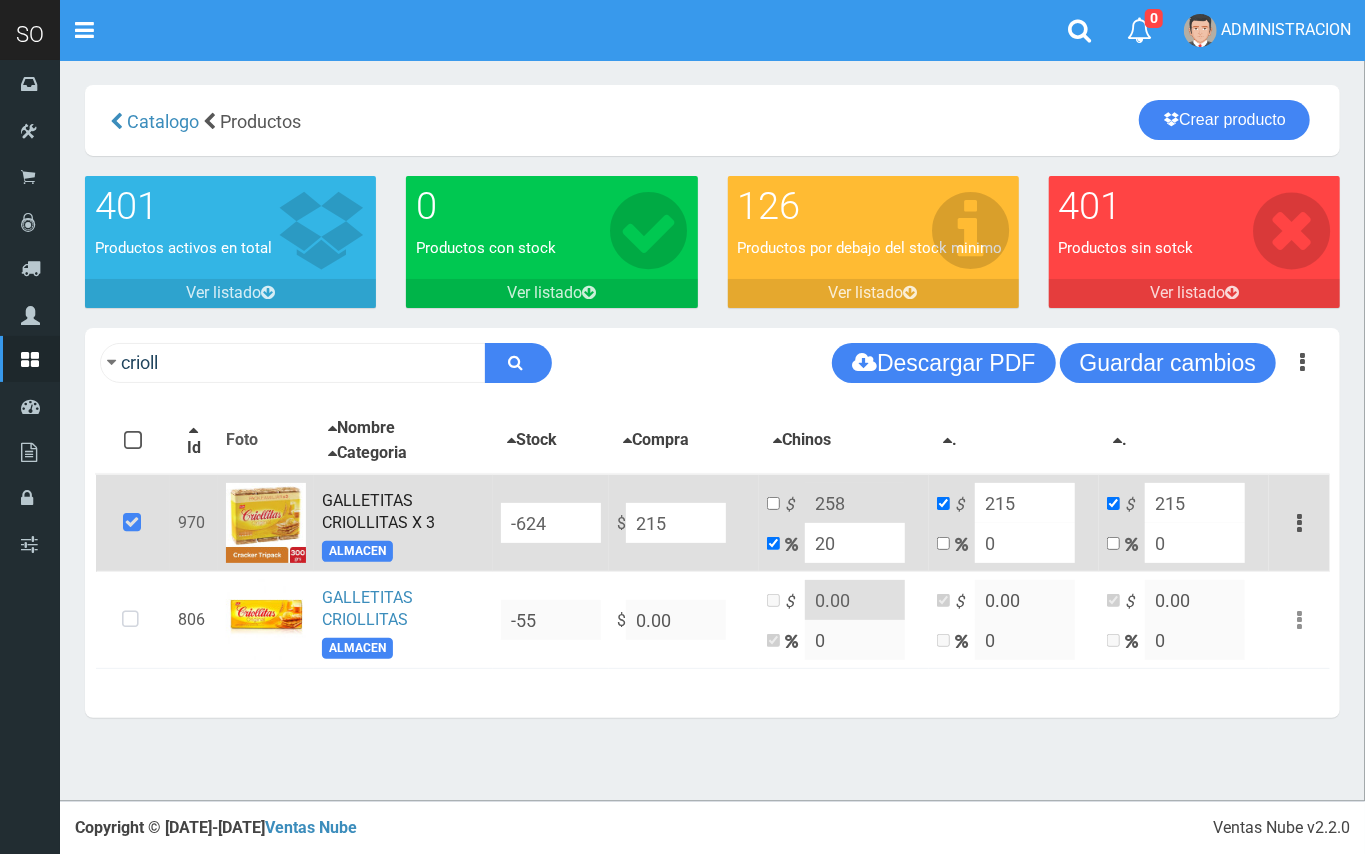type on "20" 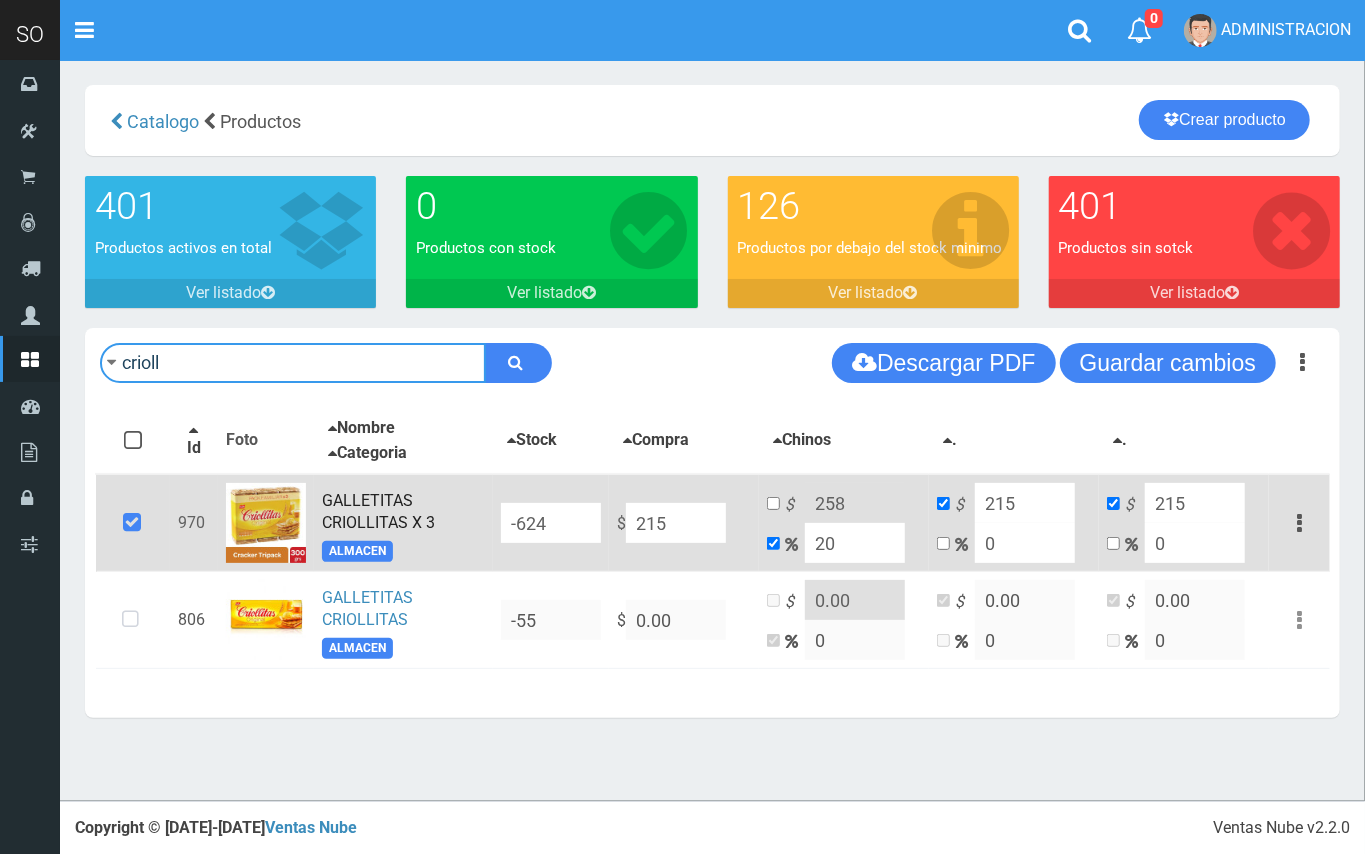click on "crioll" at bounding box center (293, 363) 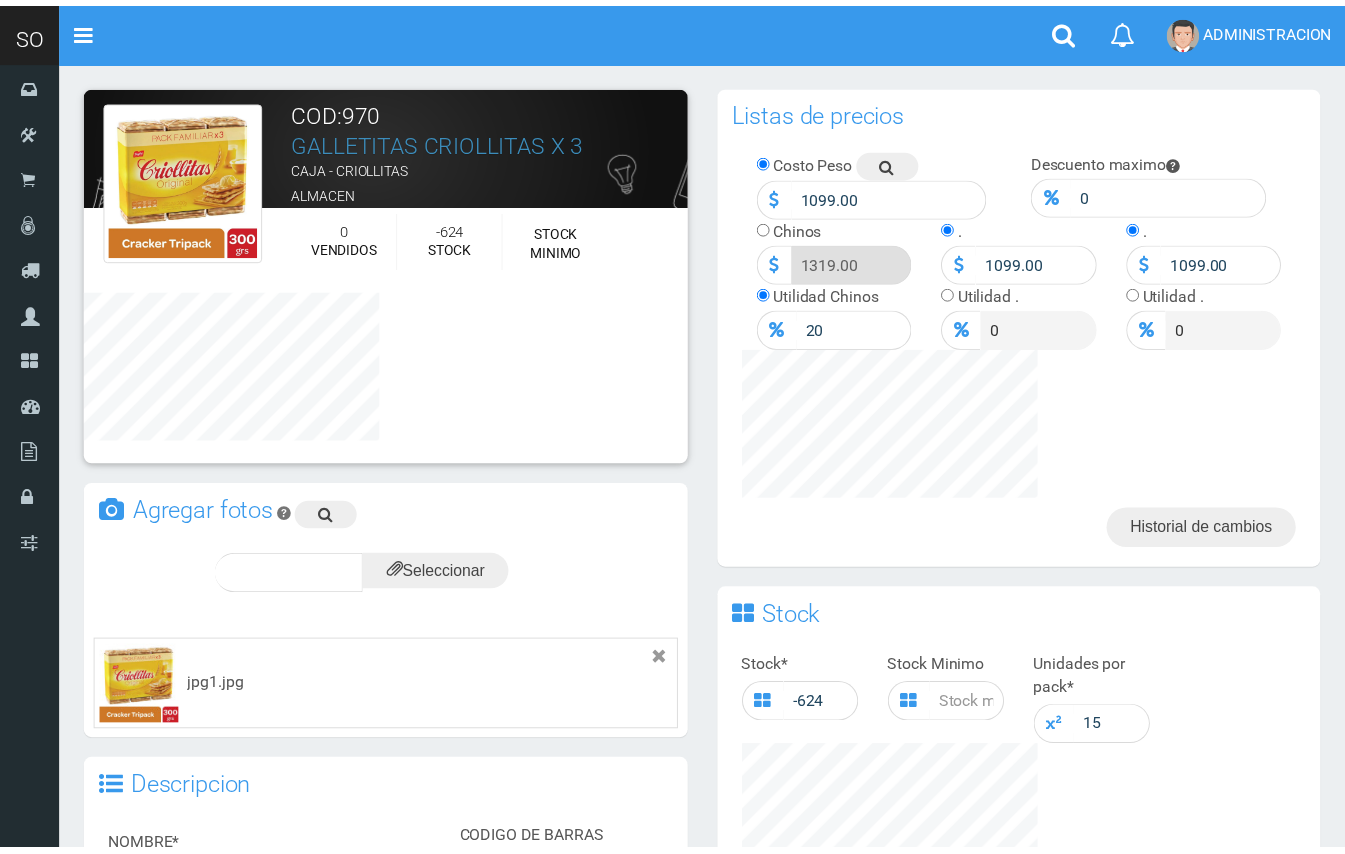 scroll, scrollTop: 0, scrollLeft: 0, axis: both 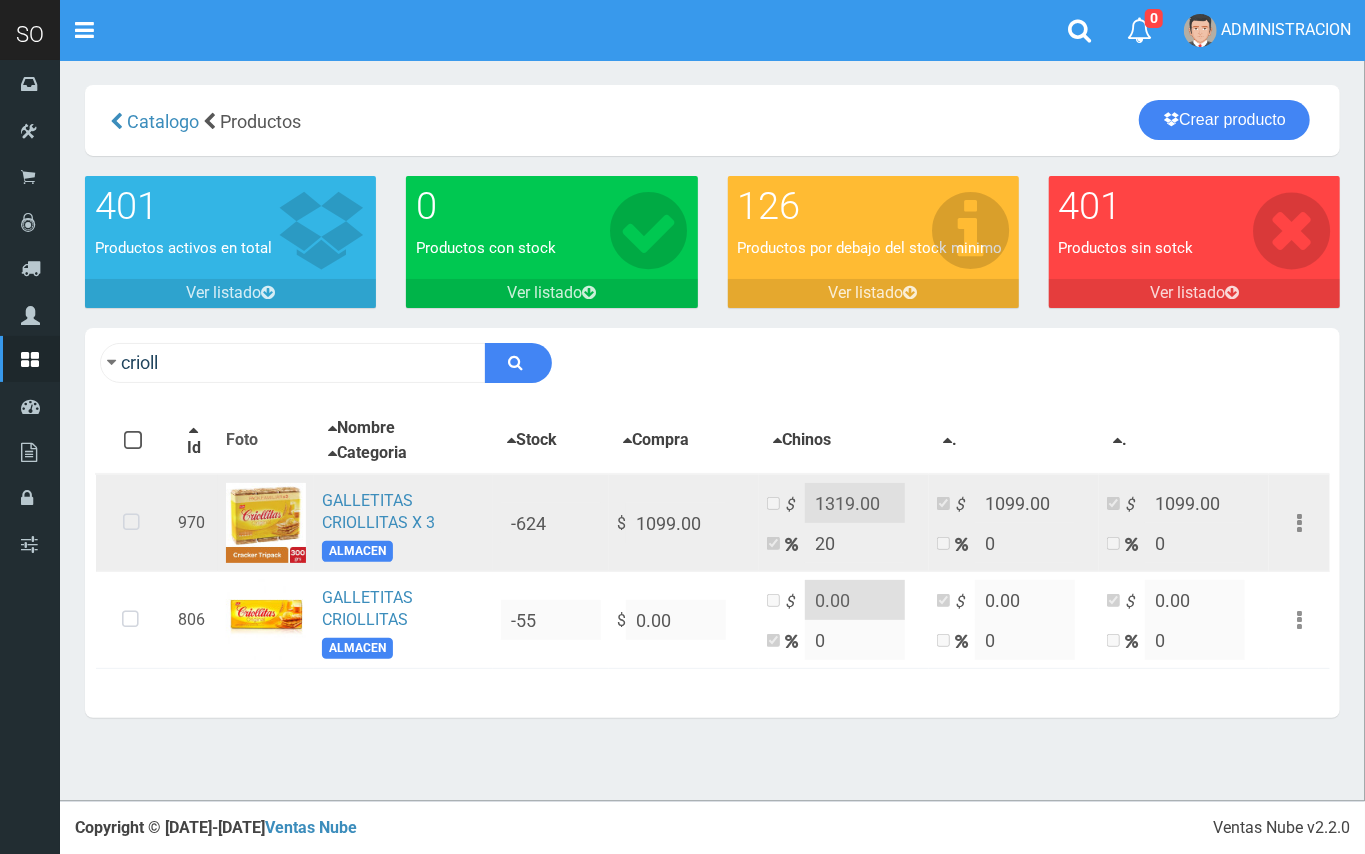 click on "GALLETITAS CRIOLLITAS X 3 ALMACEN" at bounding box center (403, 523) 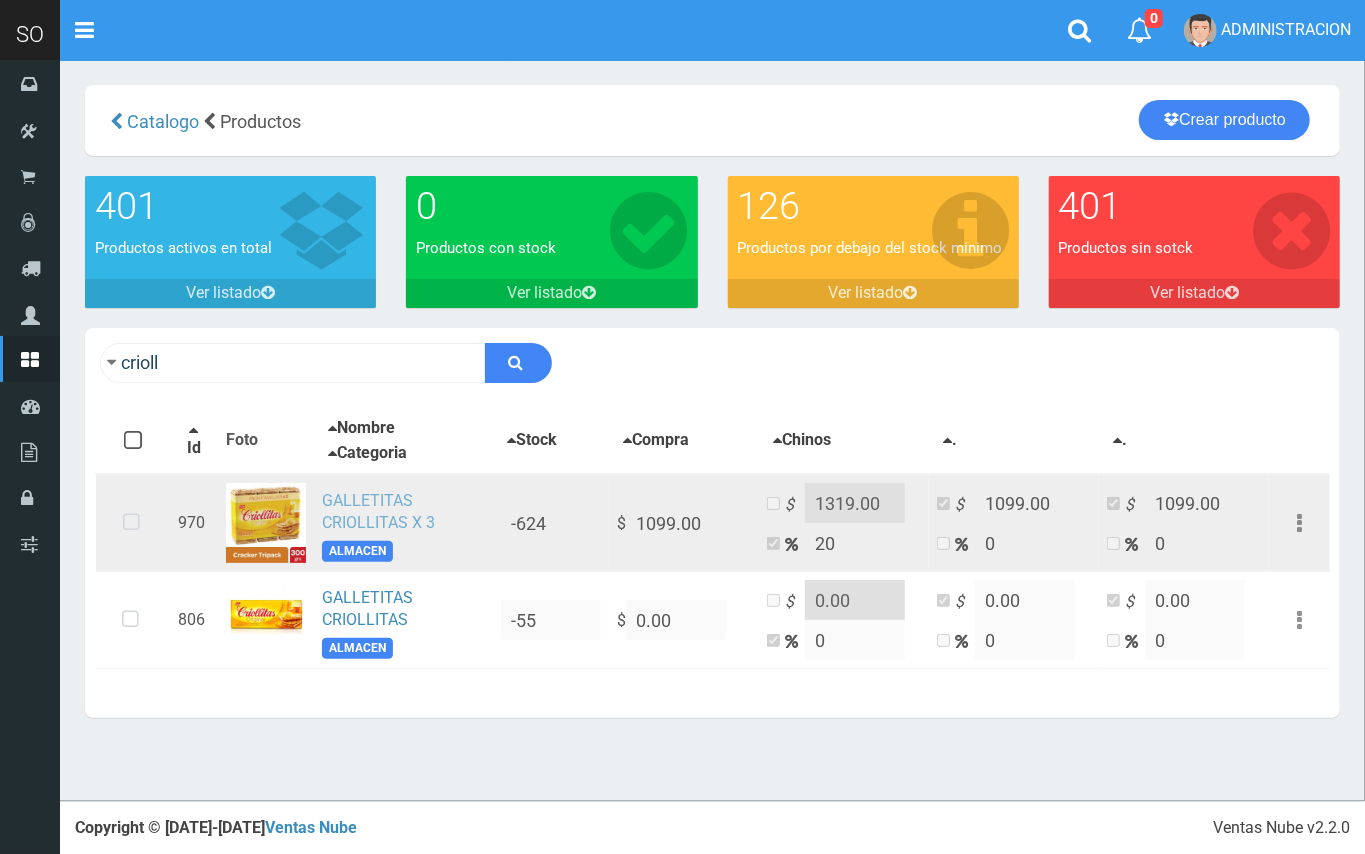 click on "GALLETITAS CRIOLLITAS X 3" at bounding box center (378, 512) 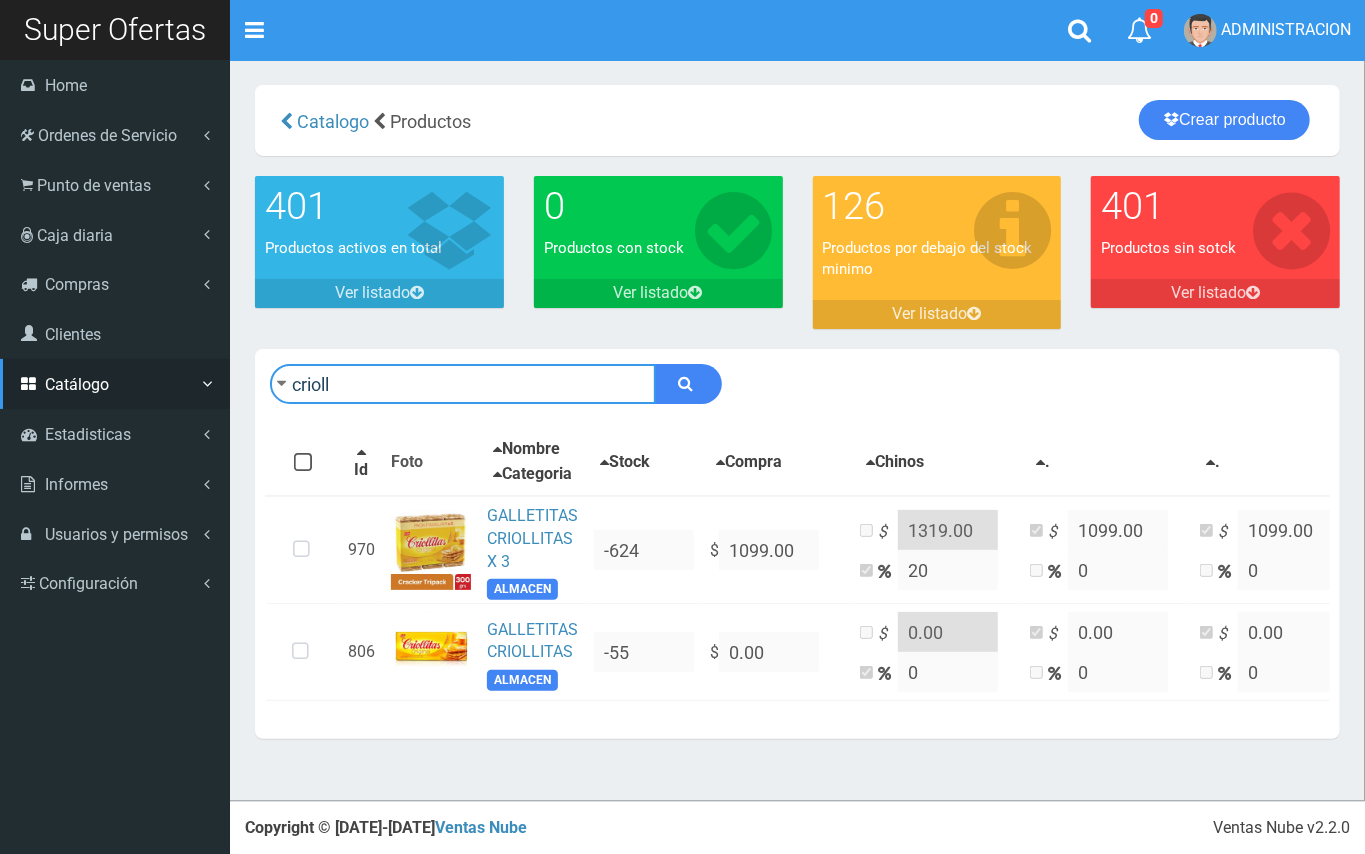 drag, startPoint x: 205, startPoint y: 369, endPoint x: 58, endPoint y: 362, distance: 147.16656 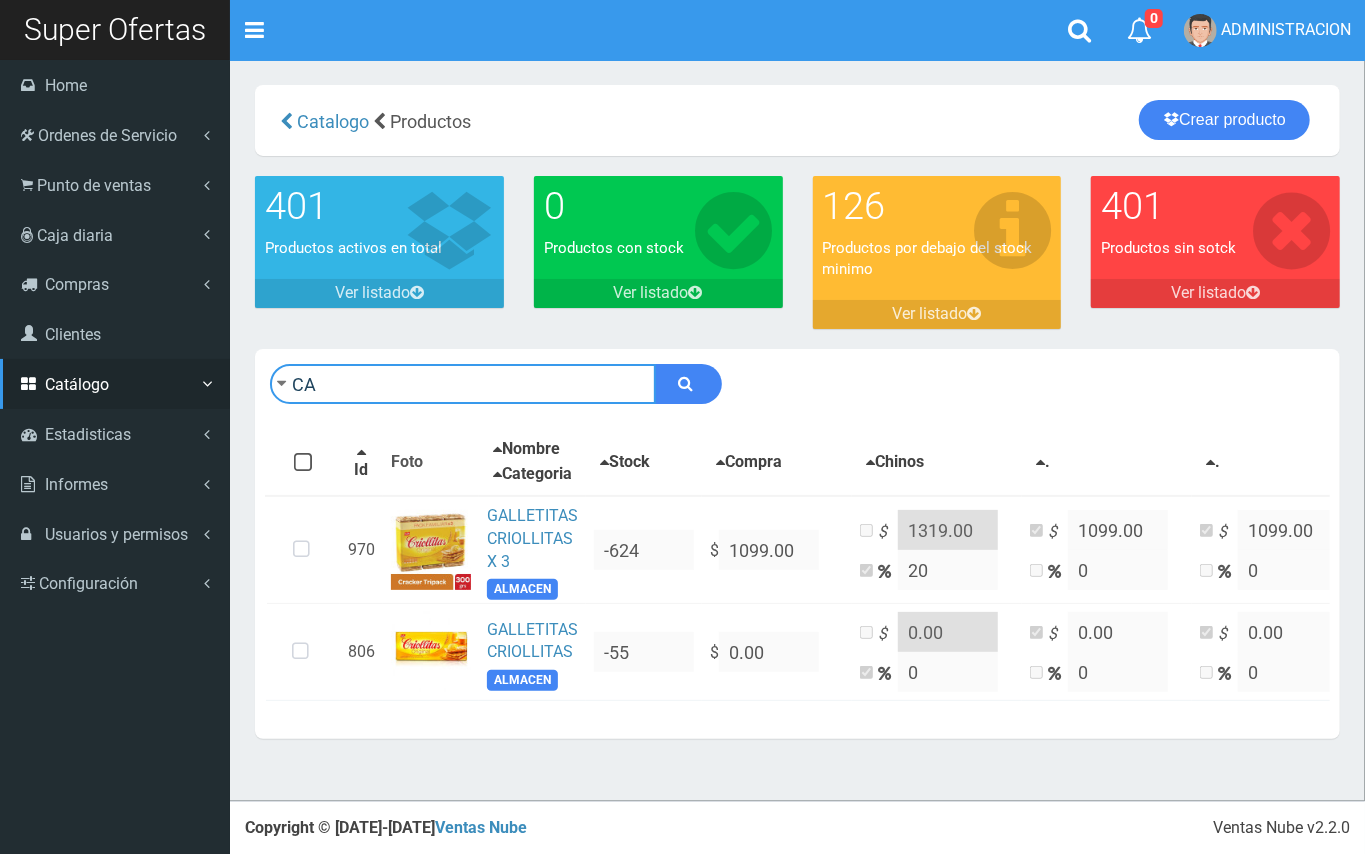 type on "C" 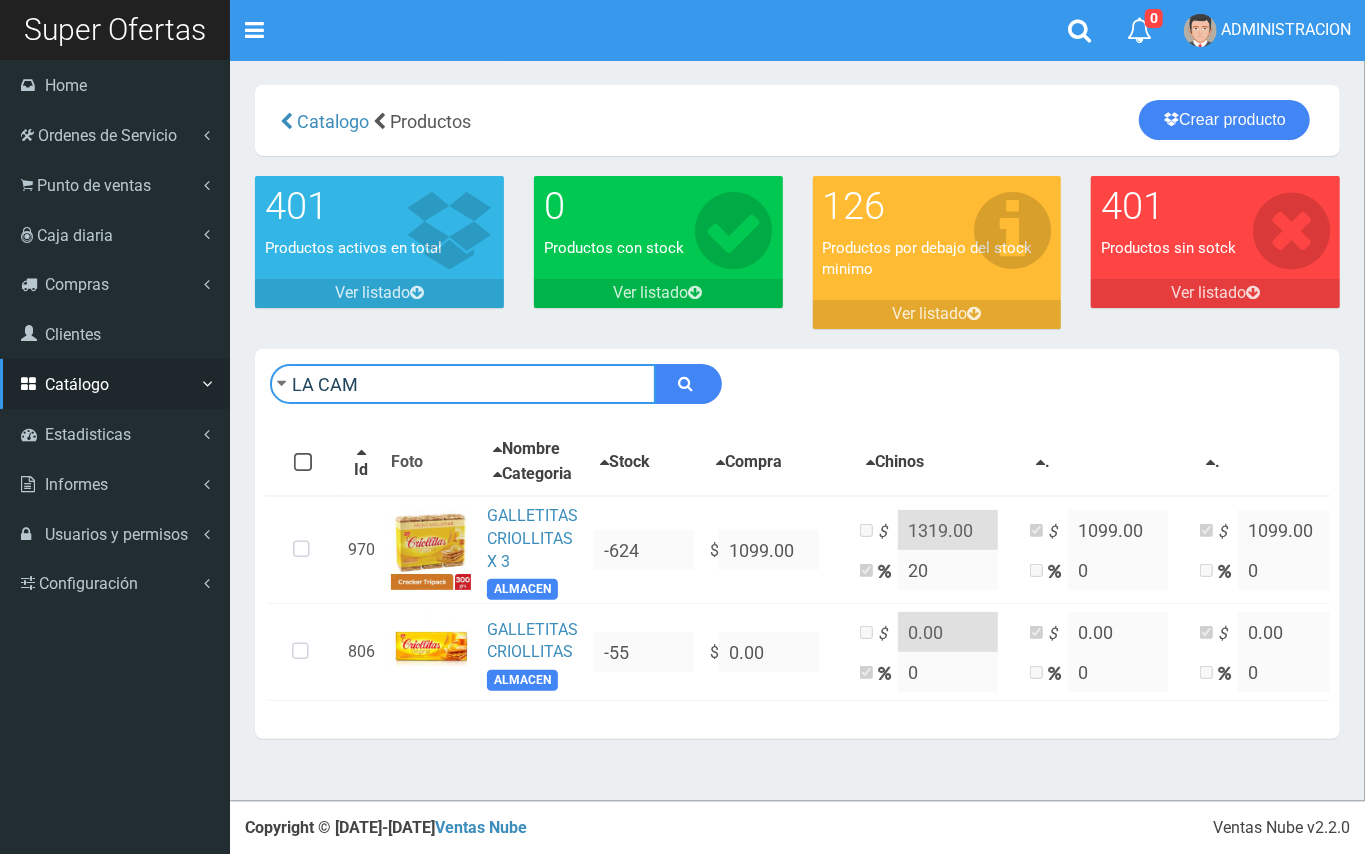 type on "LA CAM" 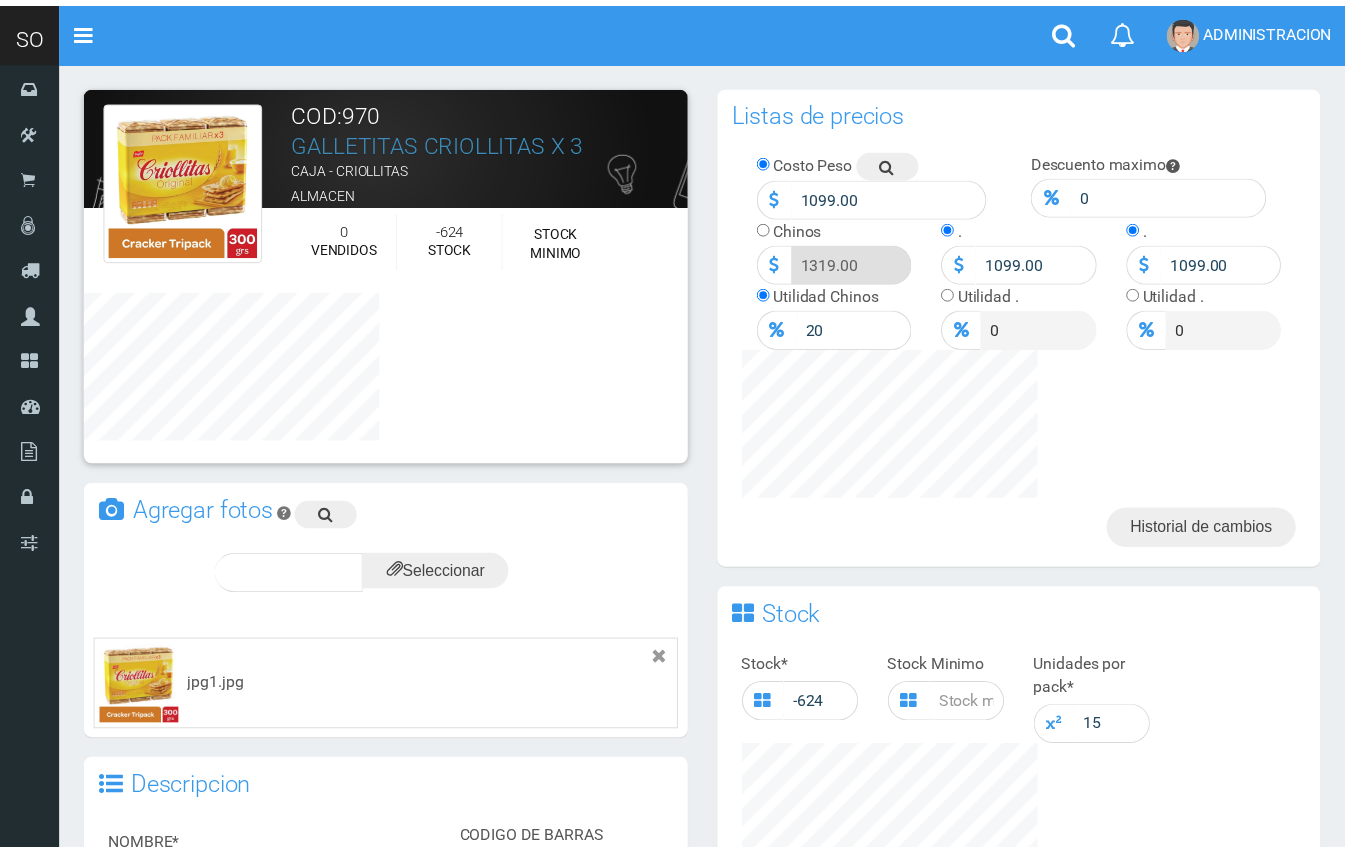 scroll, scrollTop: 0, scrollLeft: 0, axis: both 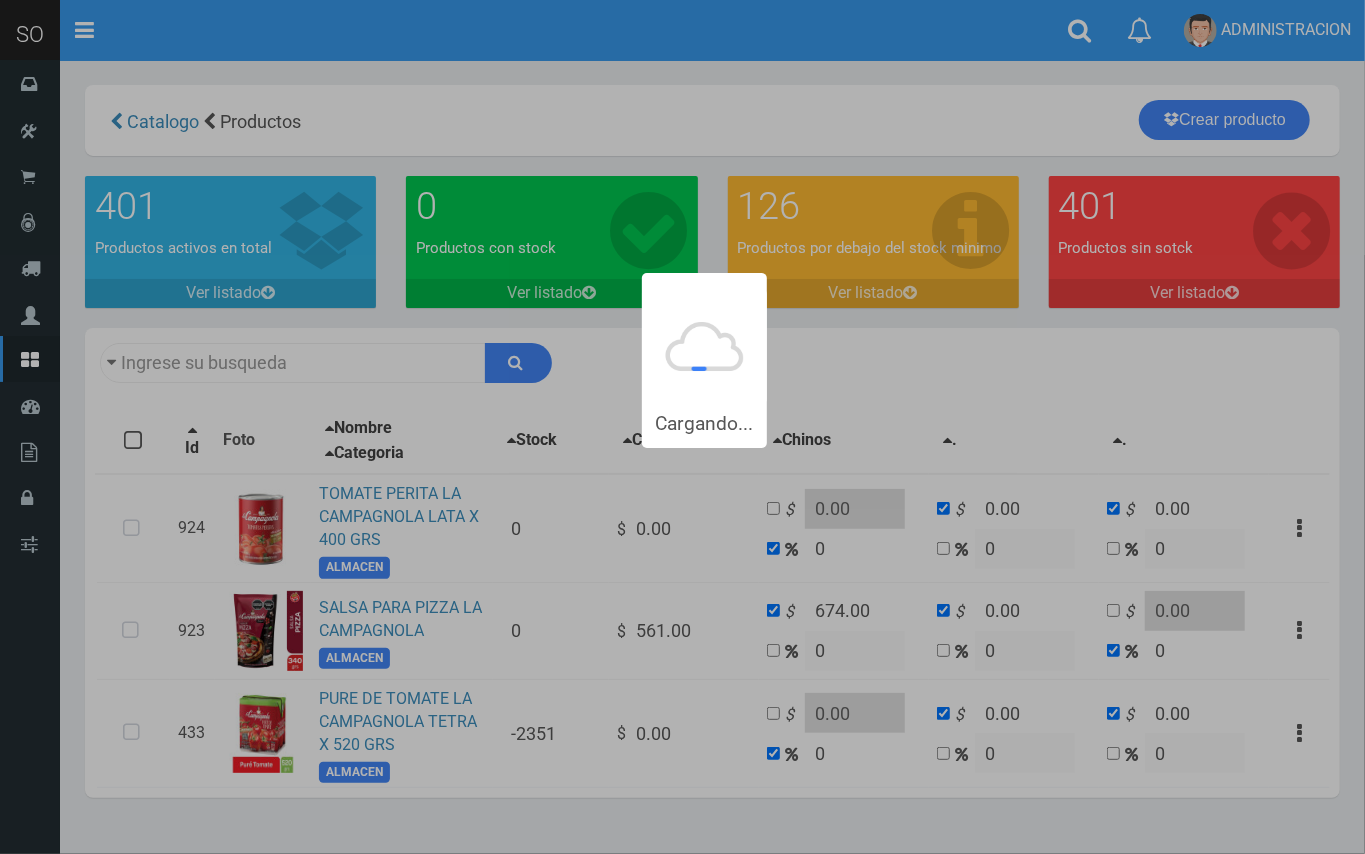 type on "LA CAM" 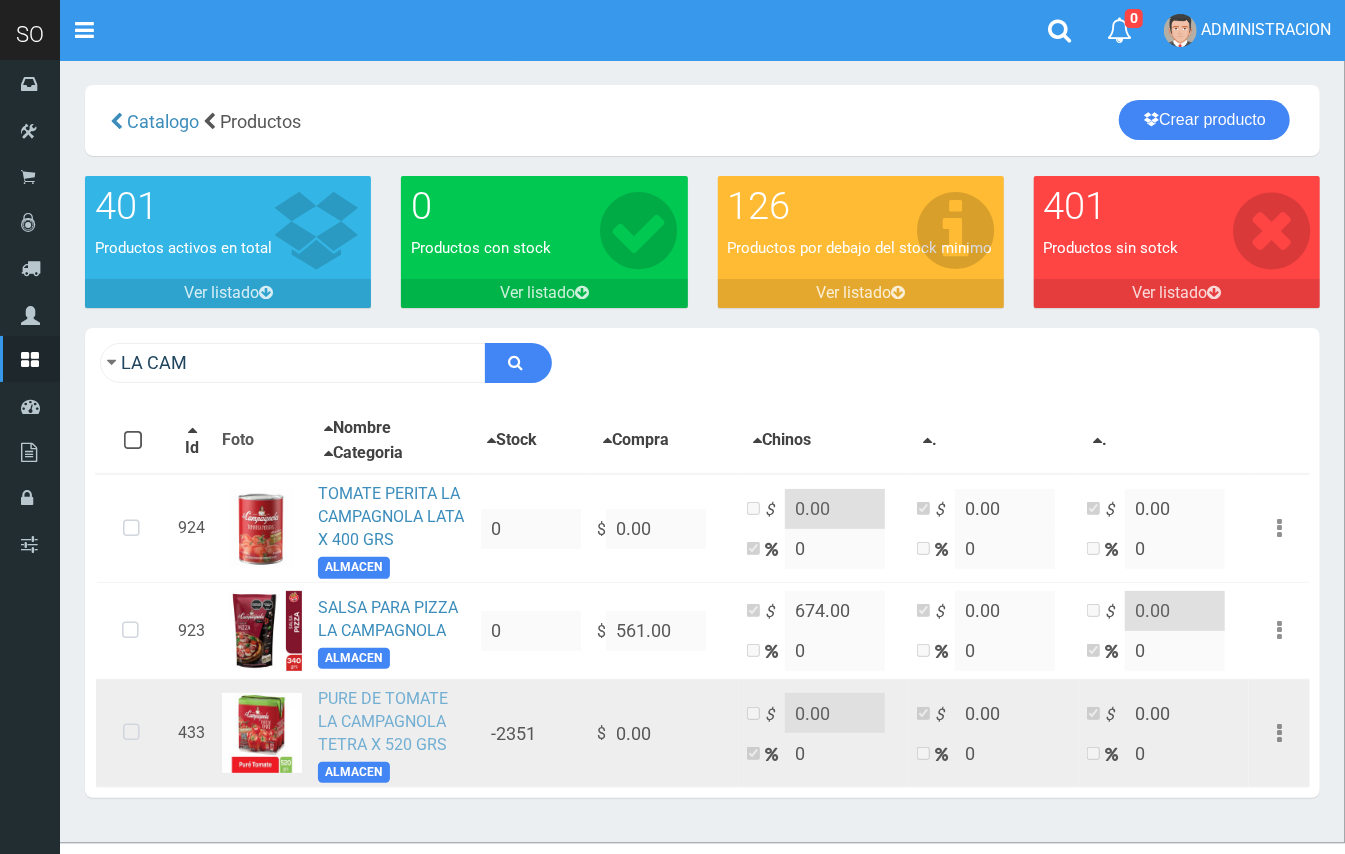 click on "PURE DE TOMATE LA CAMPAGNOLA TETRA X 520 GRS" at bounding box center (383, 721) 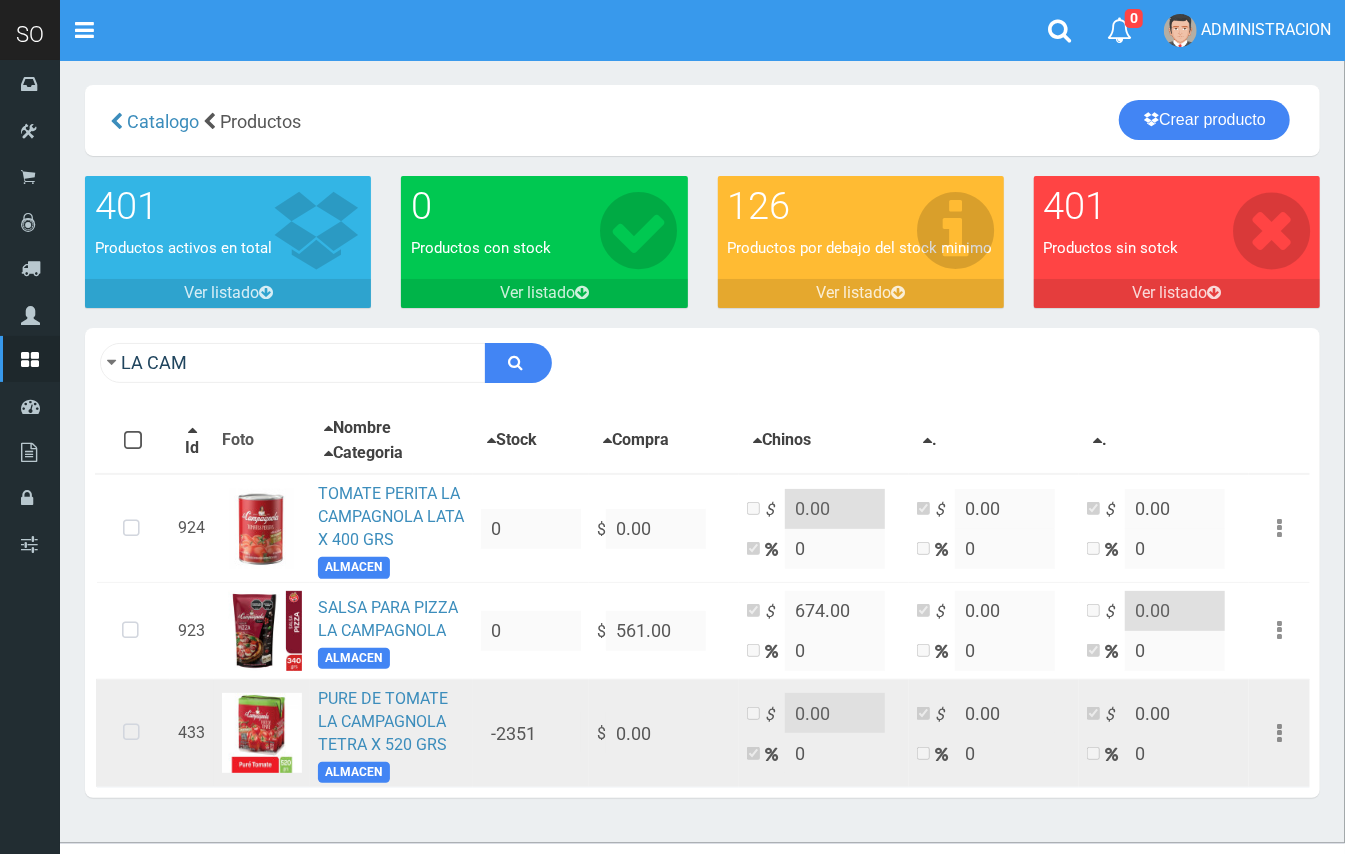 click at bounding box center (131, 733) 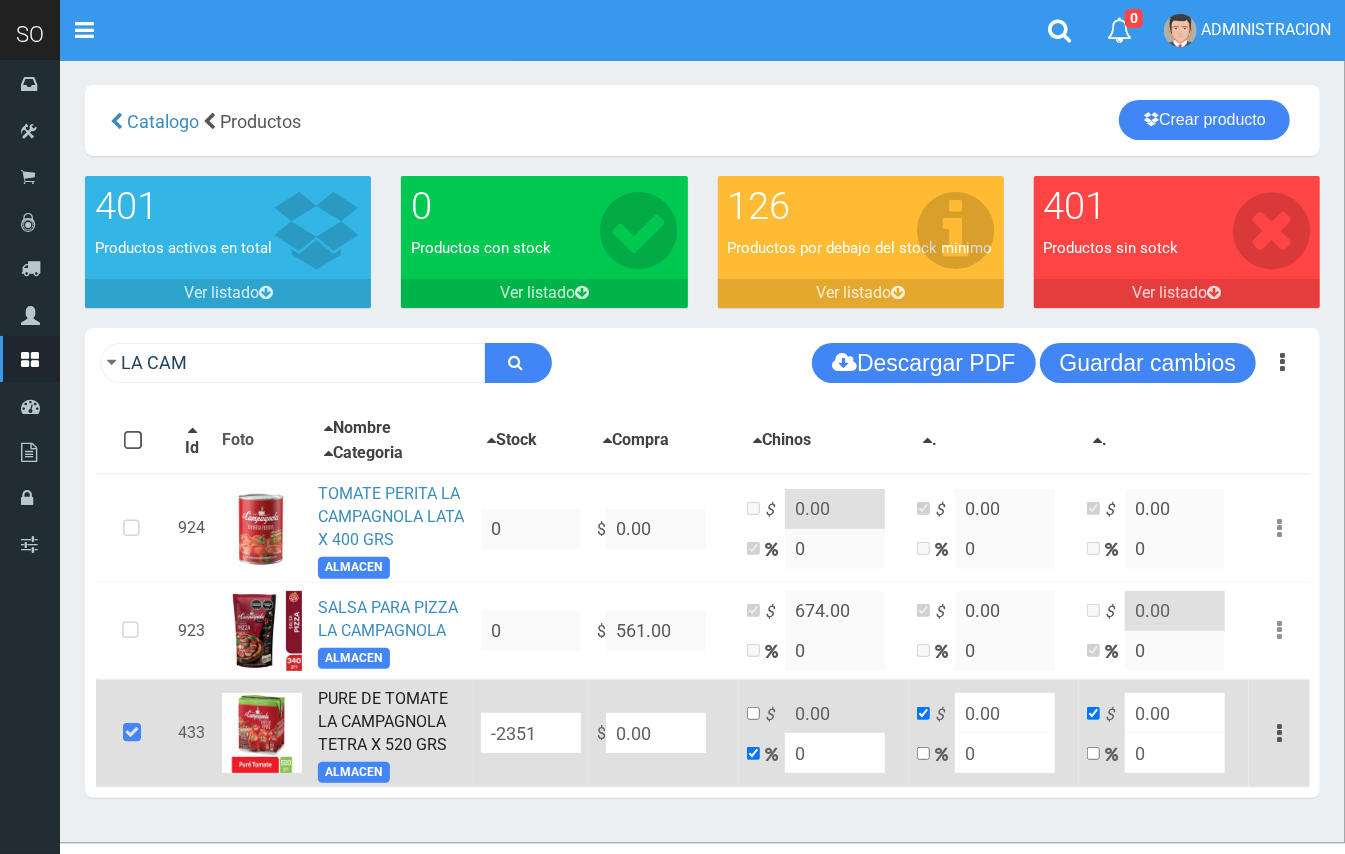 drag, startPoint x: 666, startPoint y: 724, endPoint x: 626, endPoint y: 720, distance: 40.1995 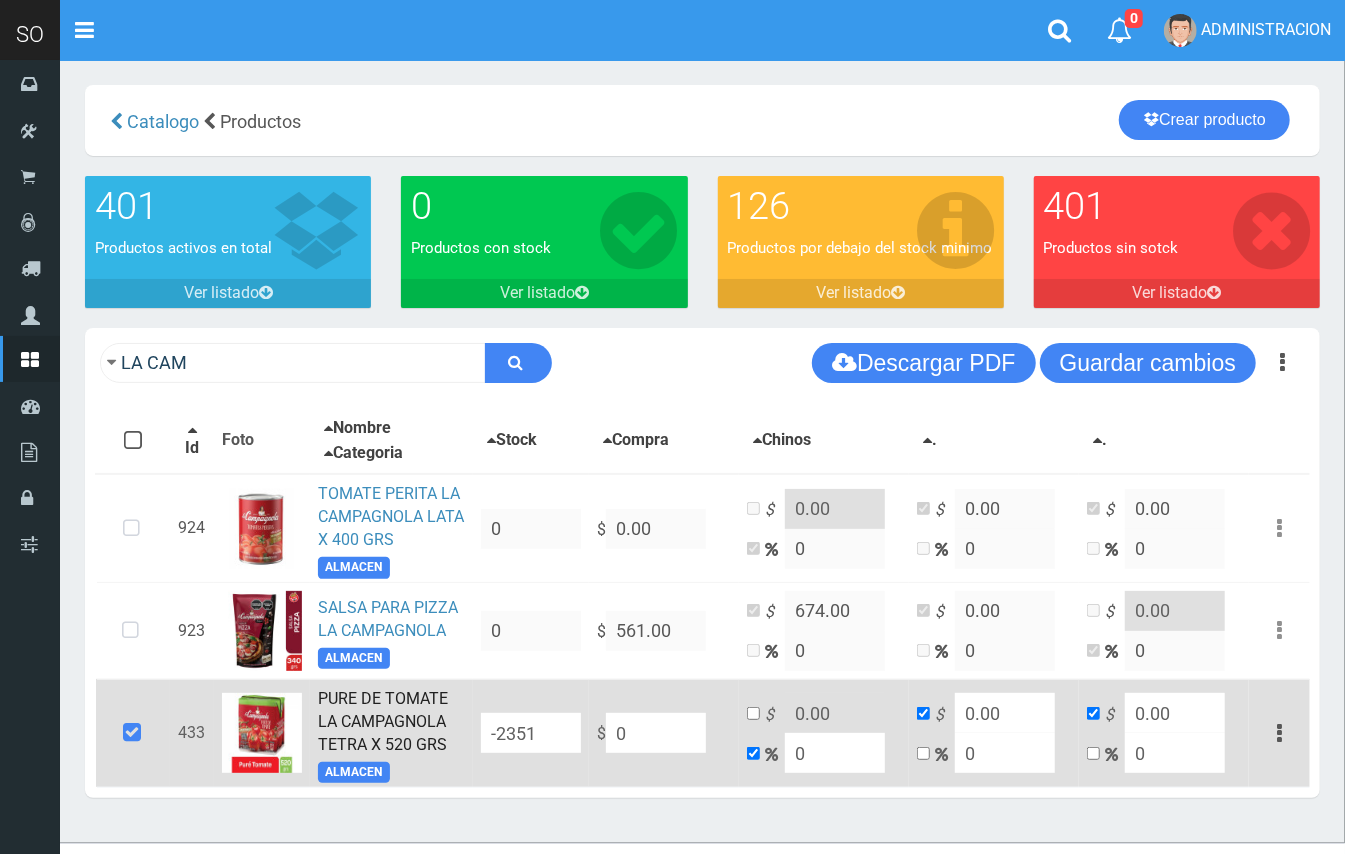 type on "0" 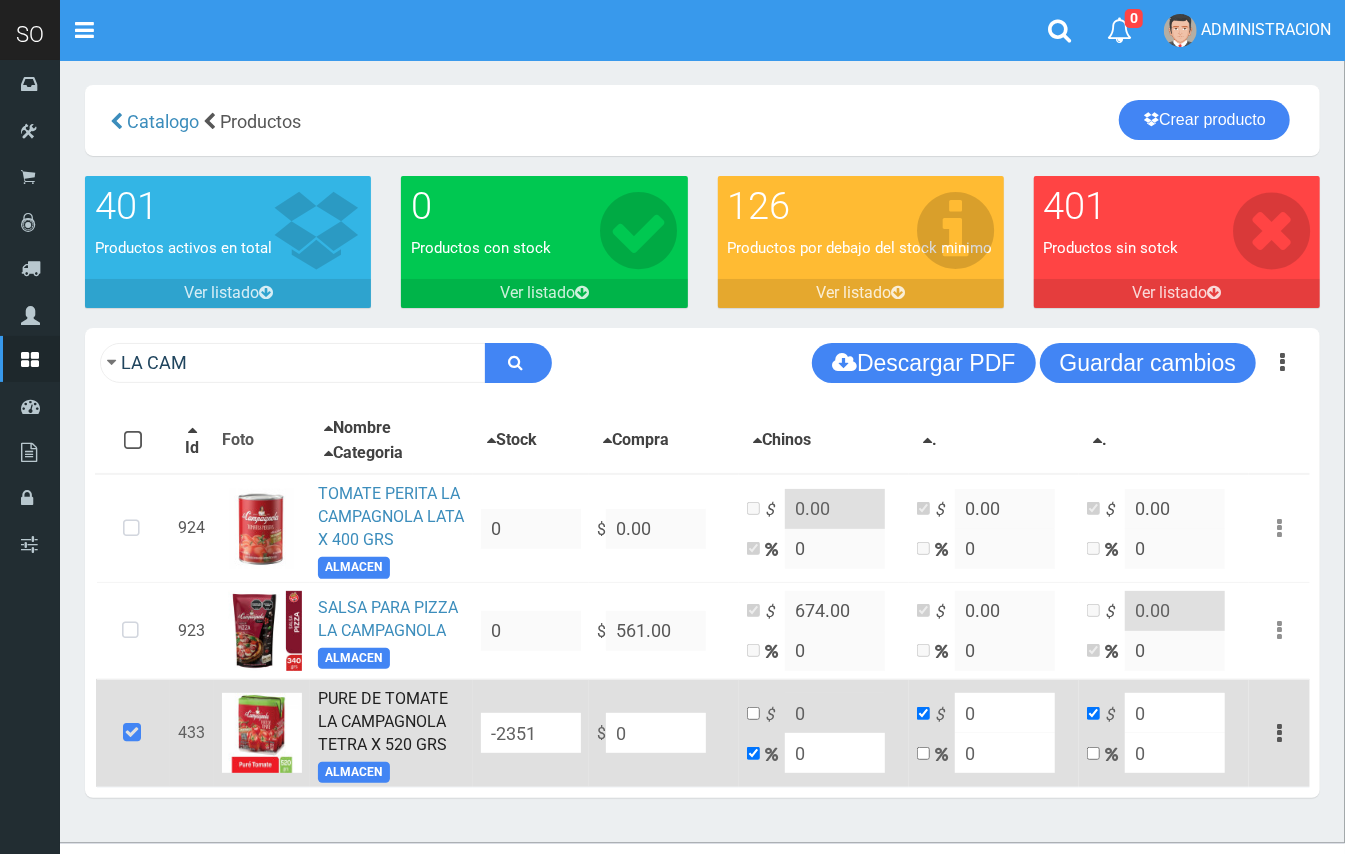 type 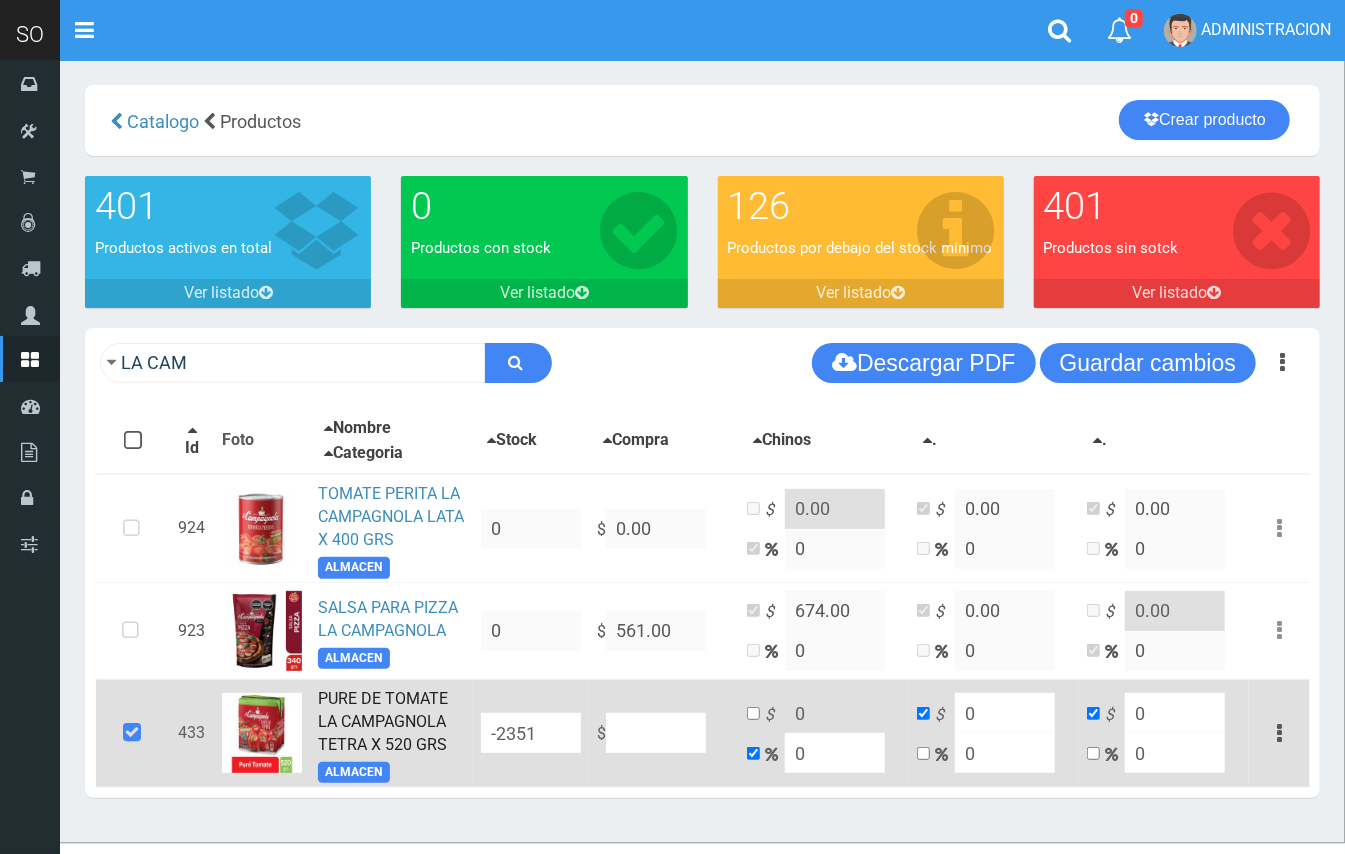 type on "NaN" 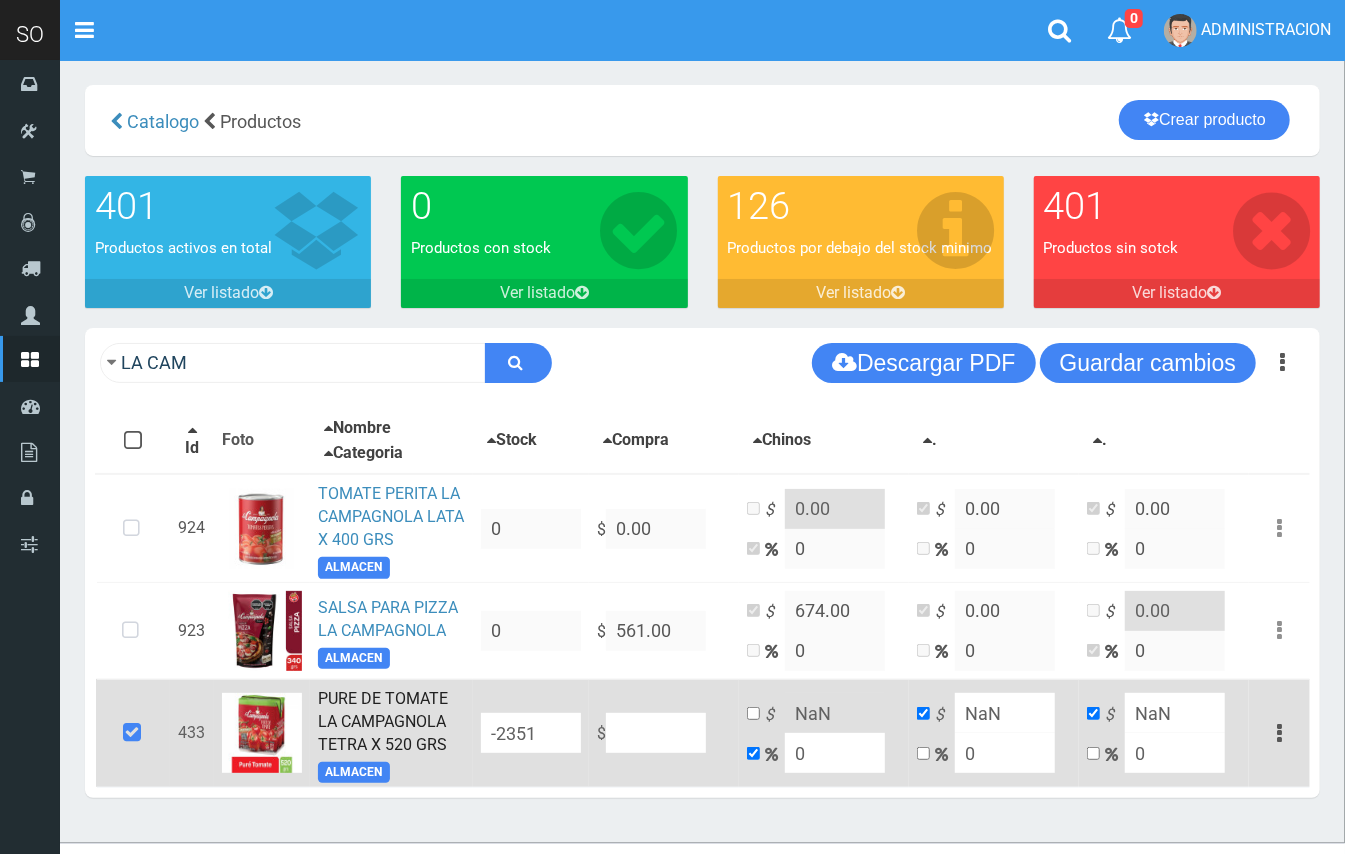 type on "7" 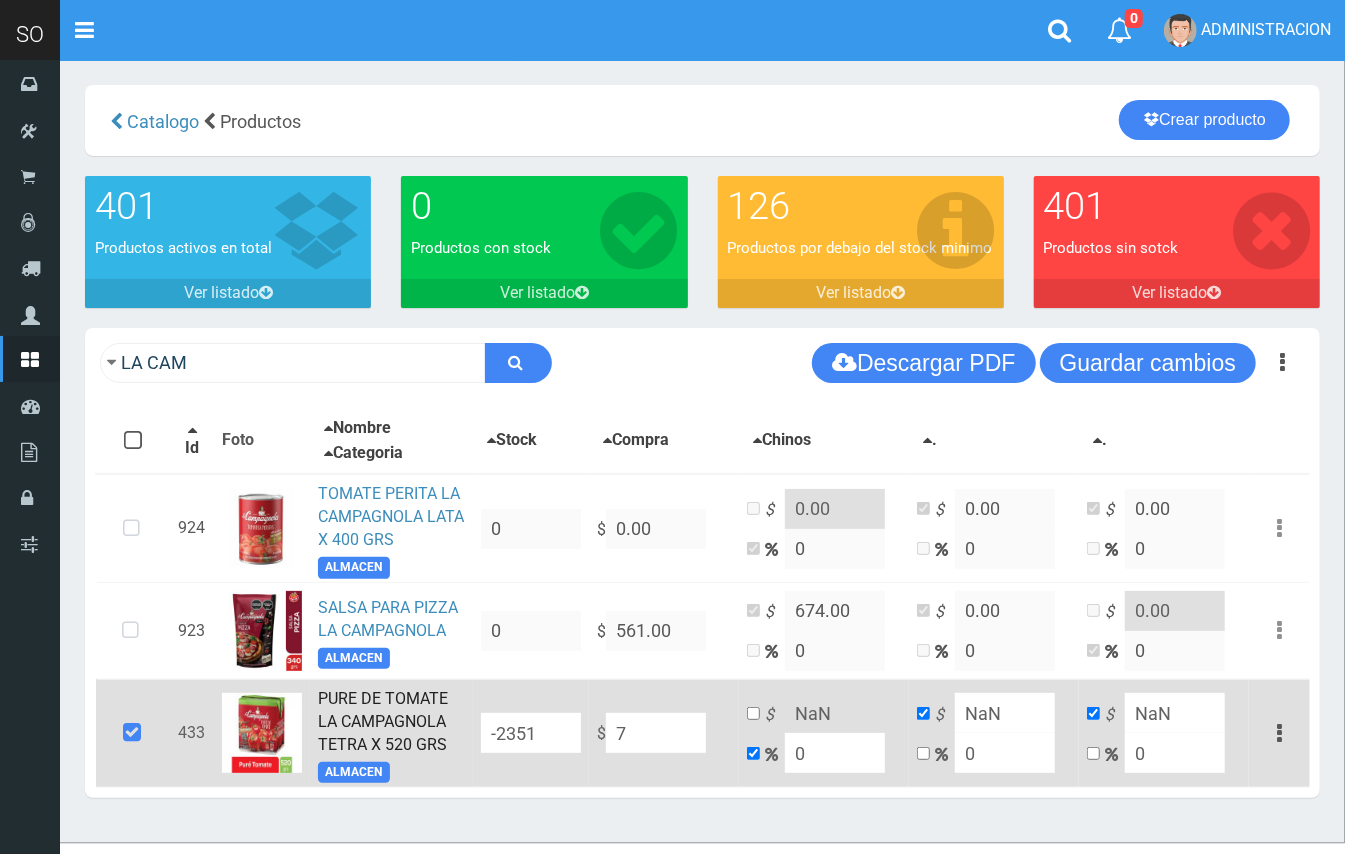 type on "7" 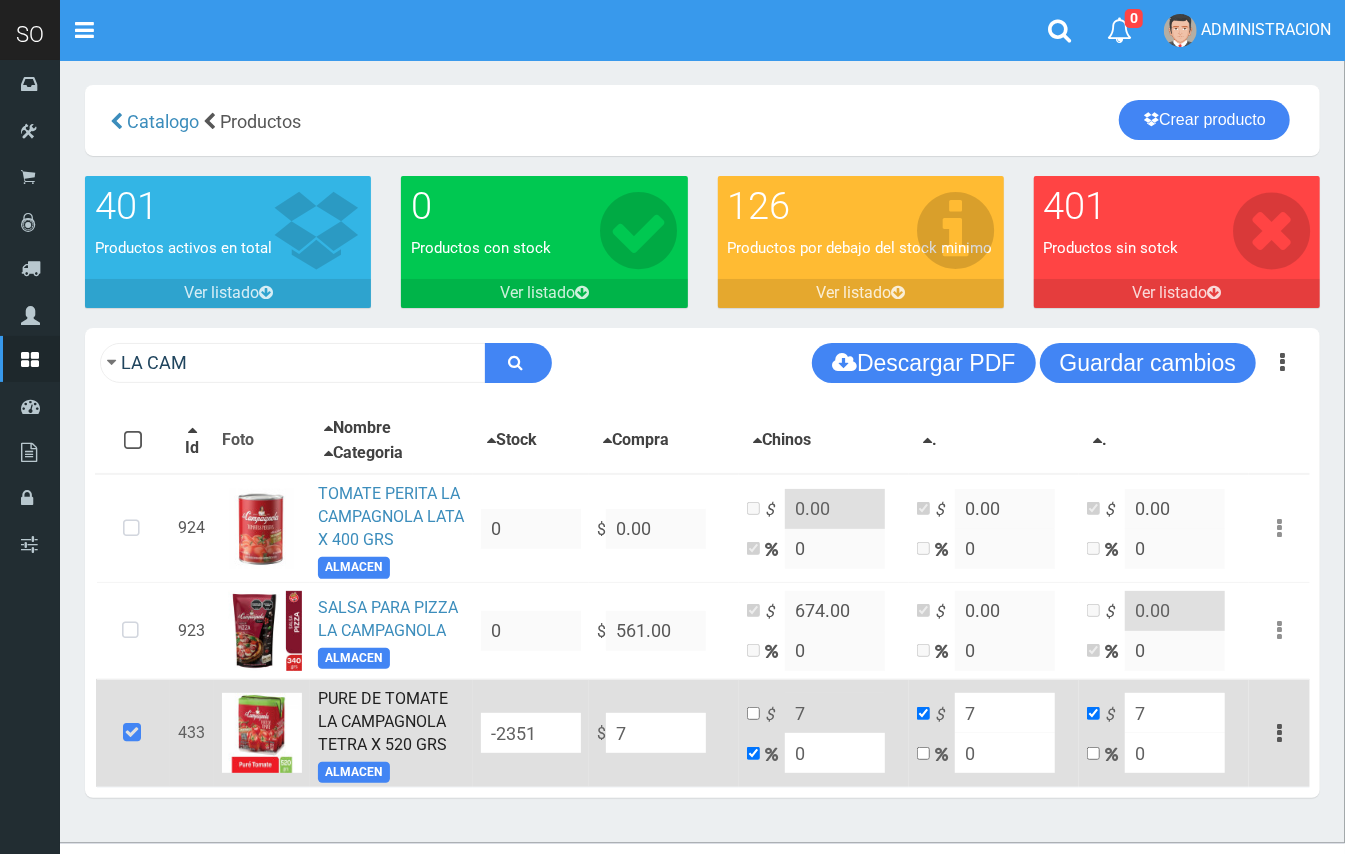 type on "72" 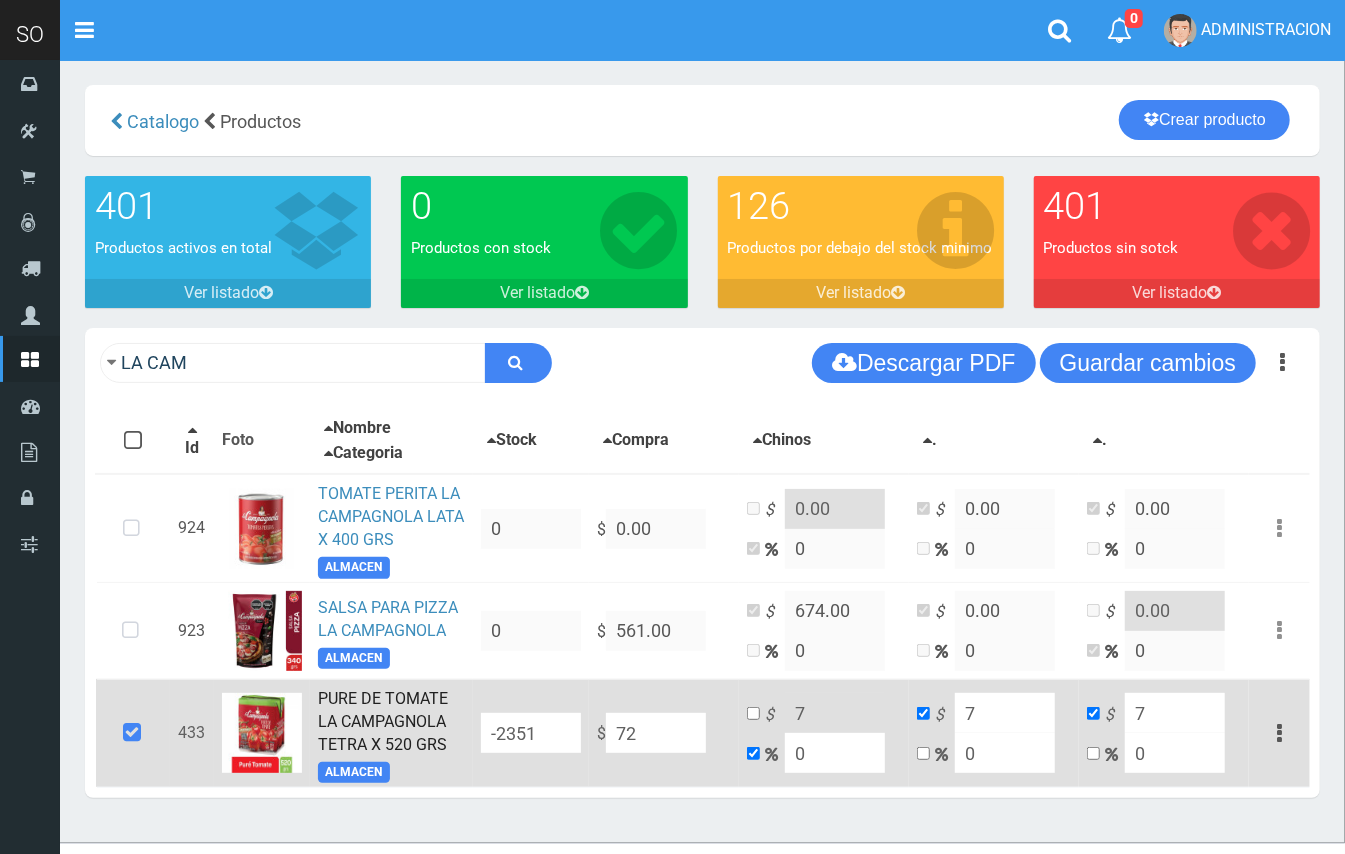 type on "72" 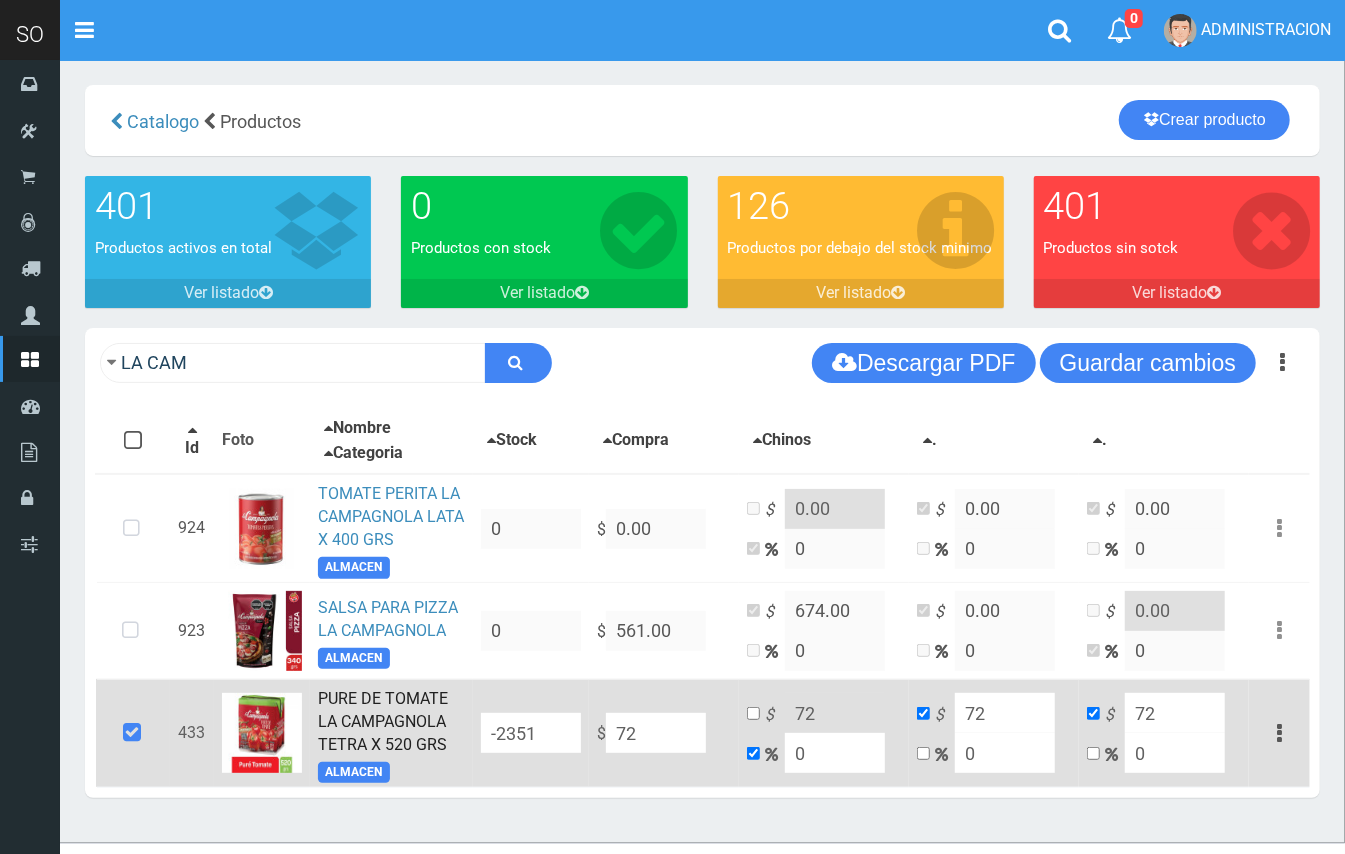 type on "729" 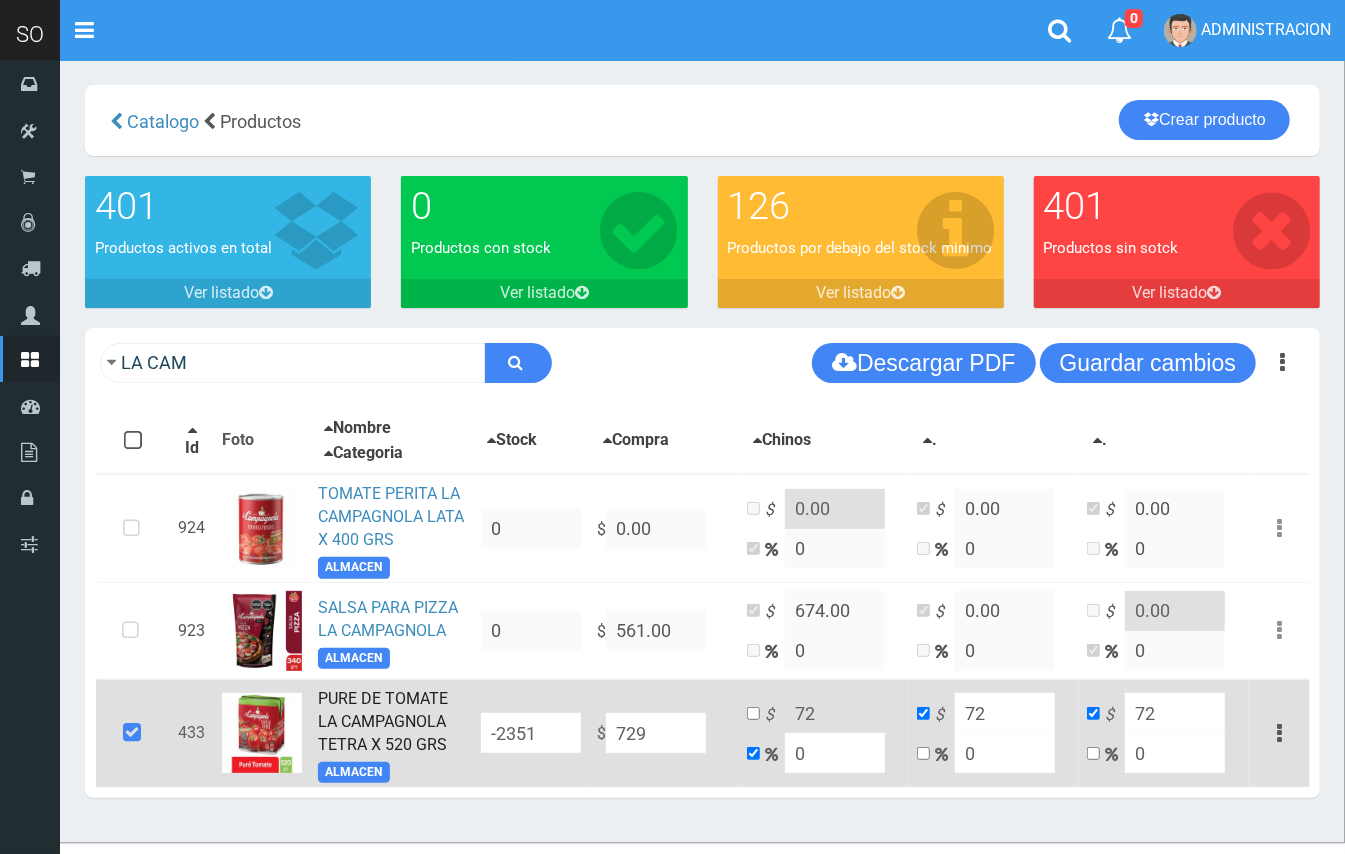 type on "729" 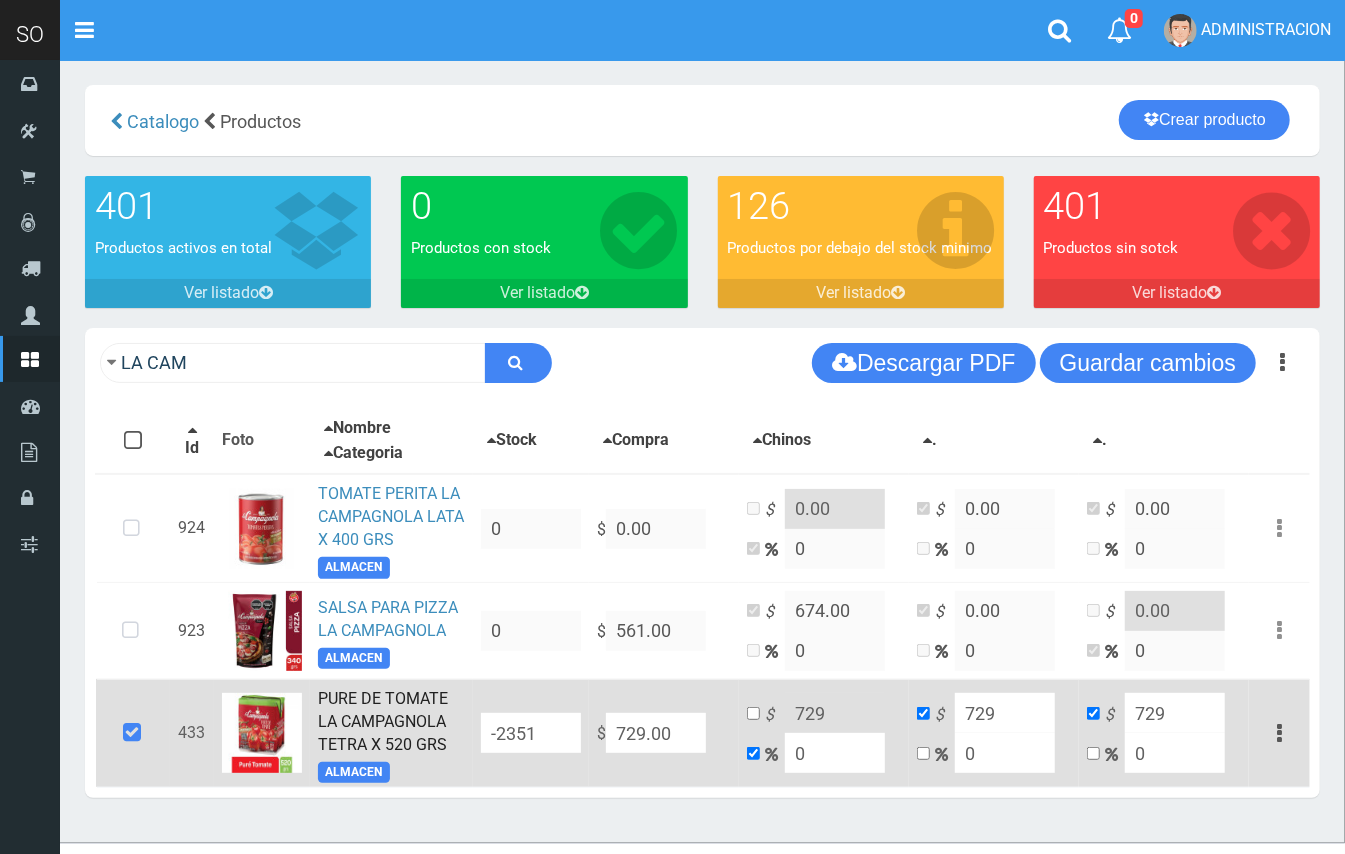 type on "729.00" 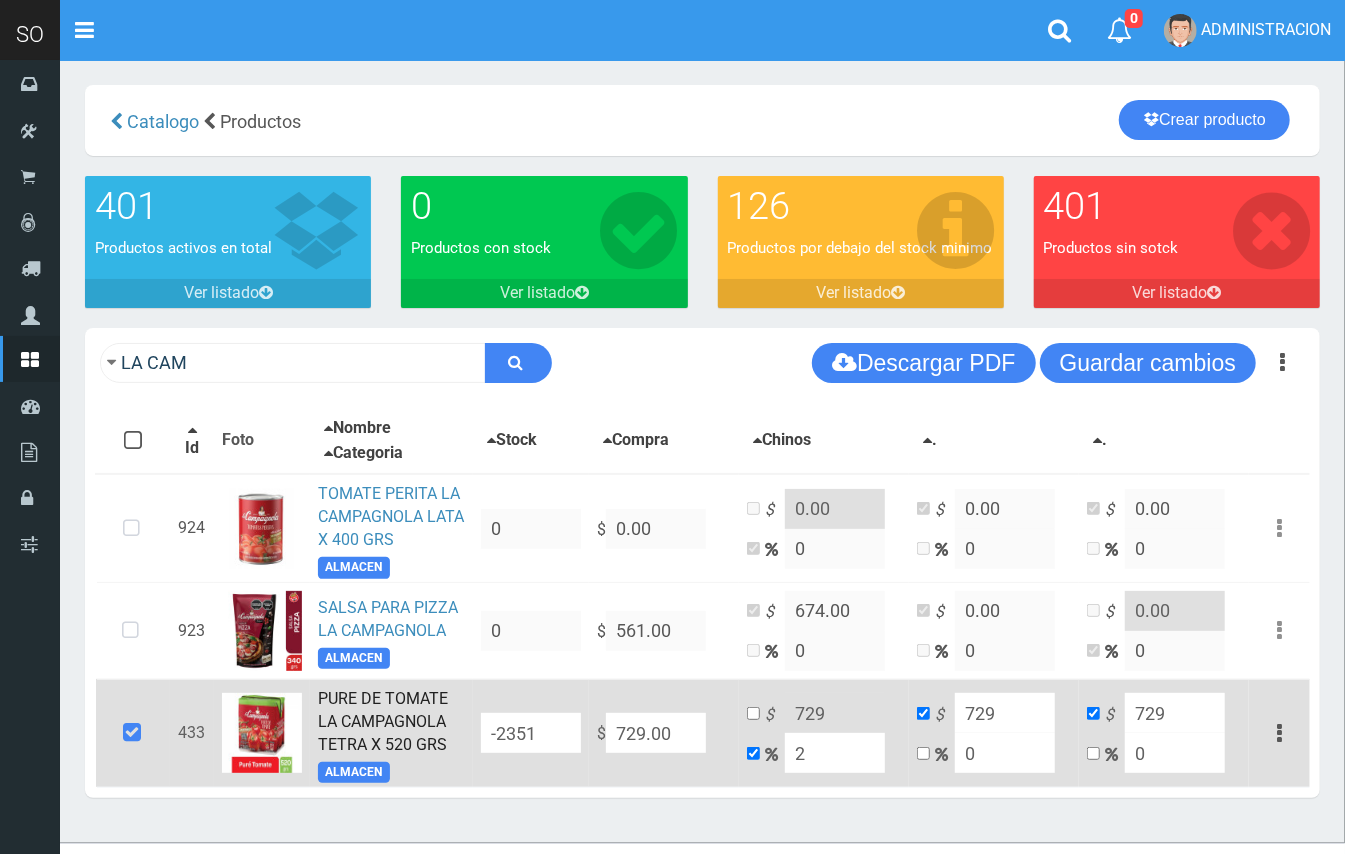 type on "743.58" 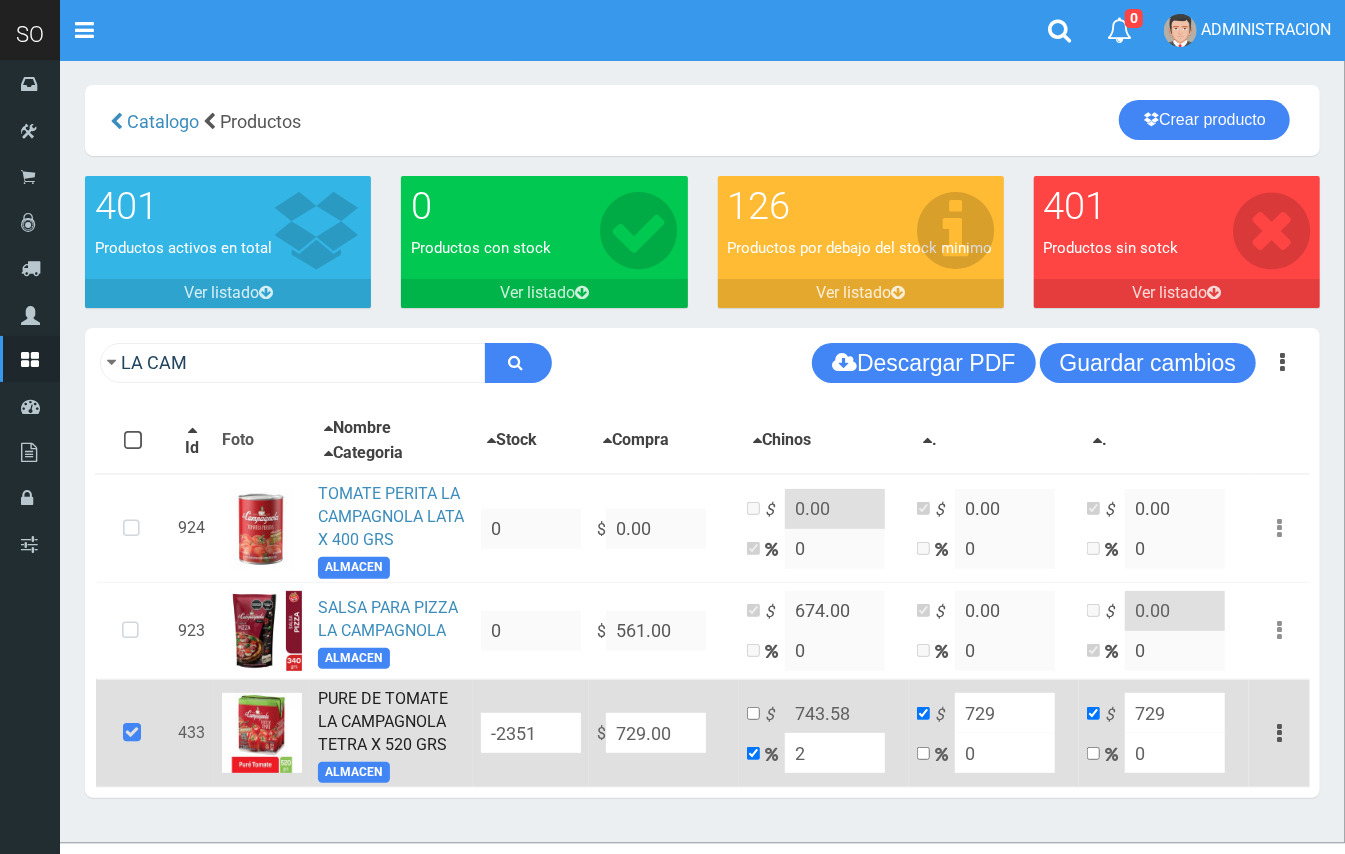 type on "20" 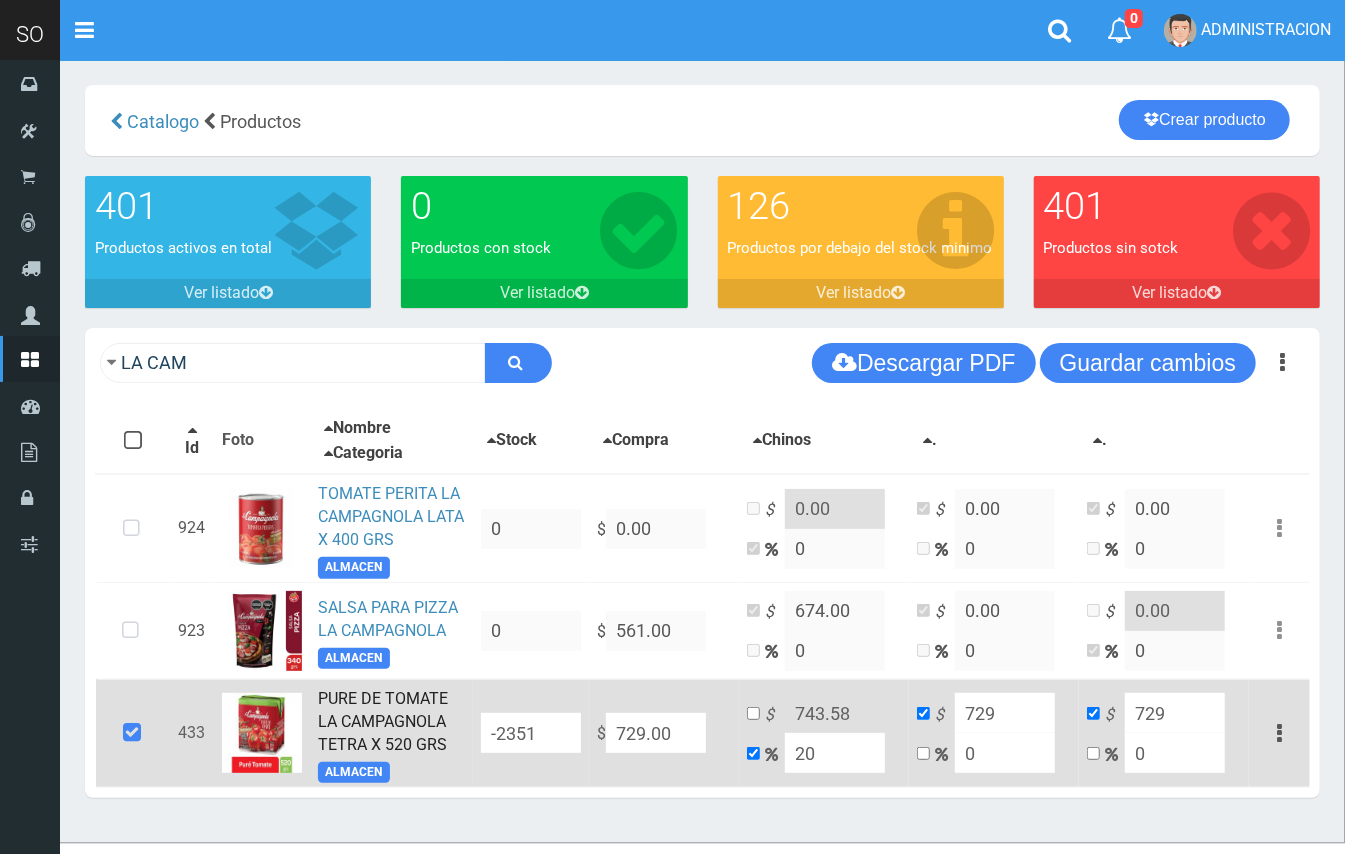 type on "874.8" 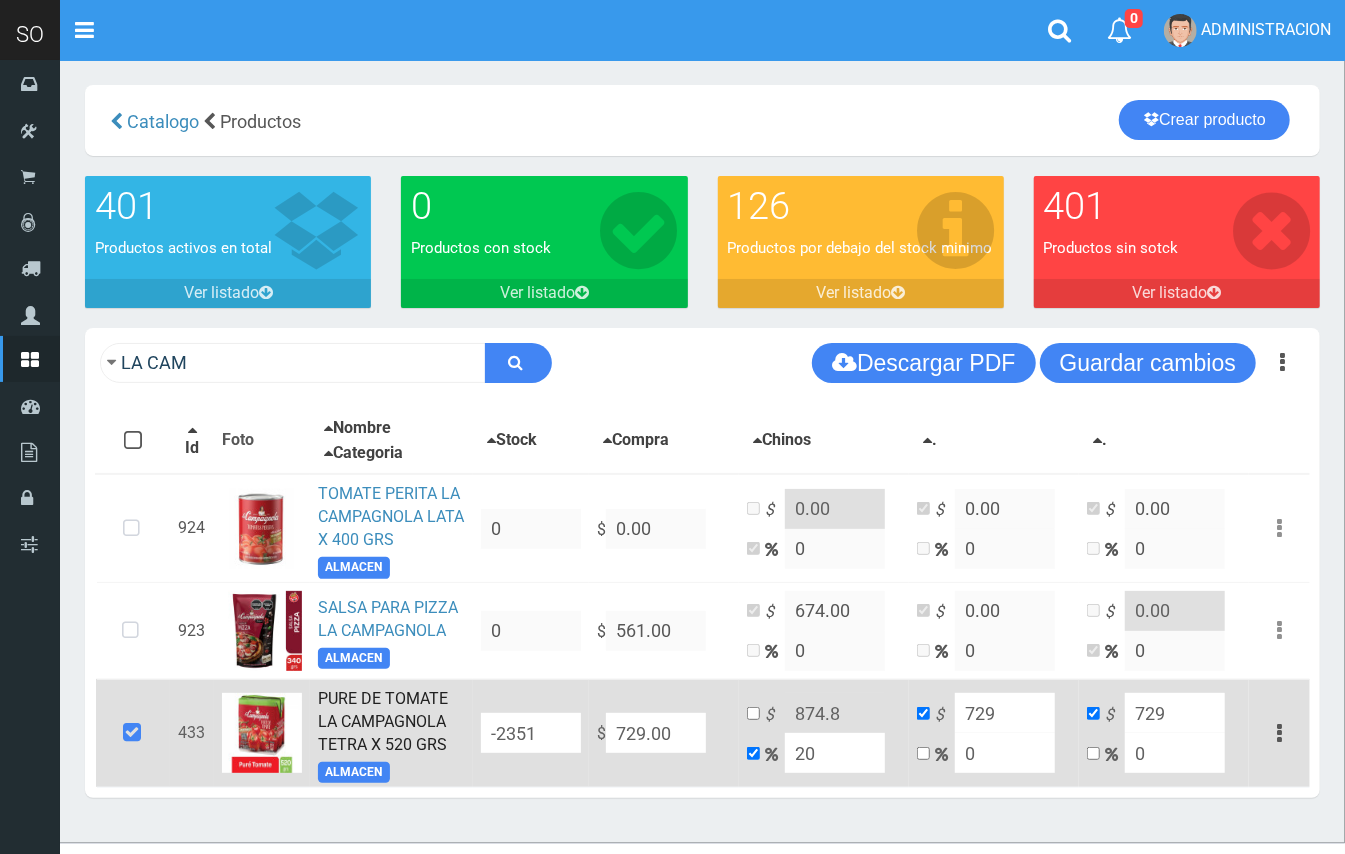 type on "20" 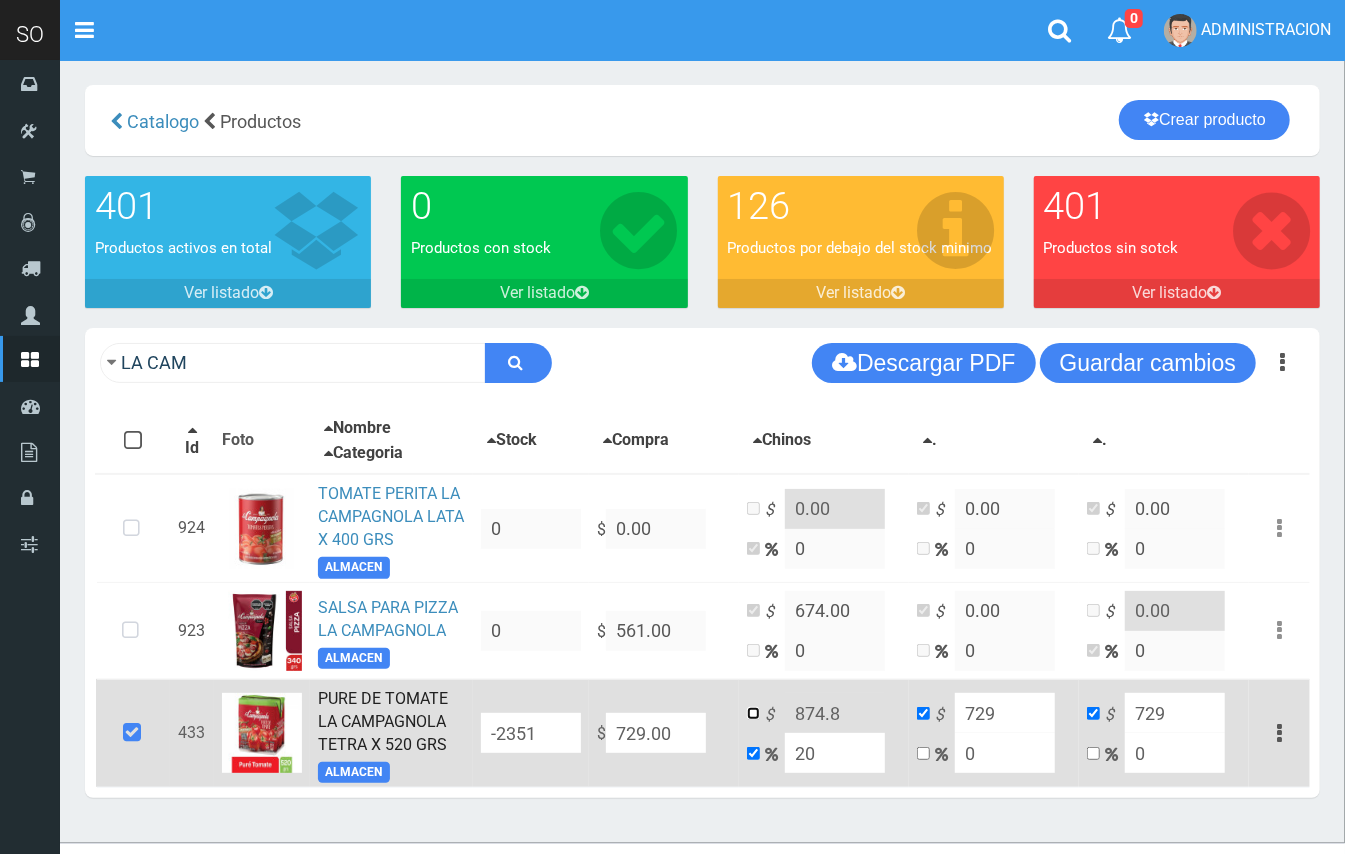 drag, startPoint x: 754, startPoint y: 709, endPoint x: 814, endPoint y: 708, distance: 60.00833 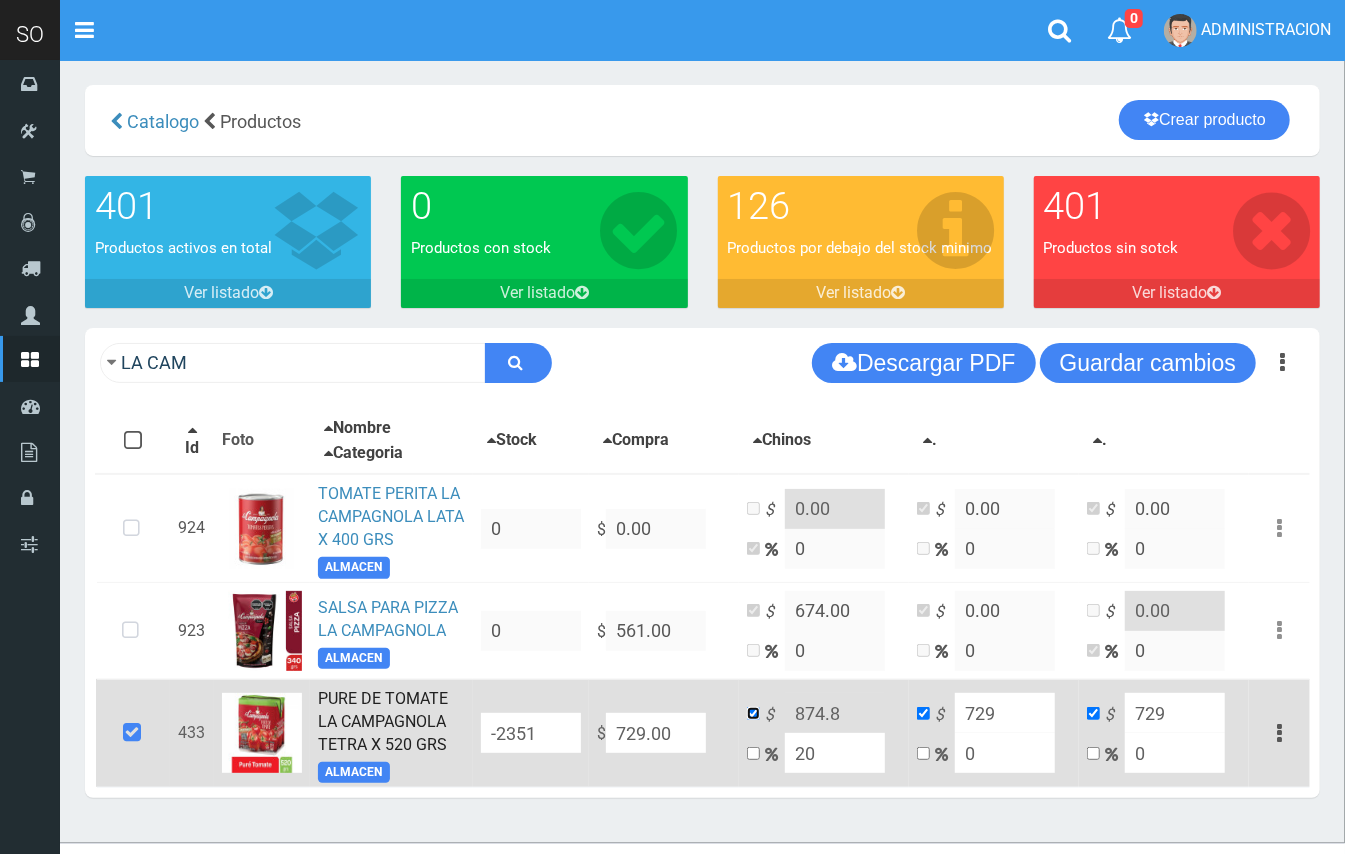 checkbox on "false" 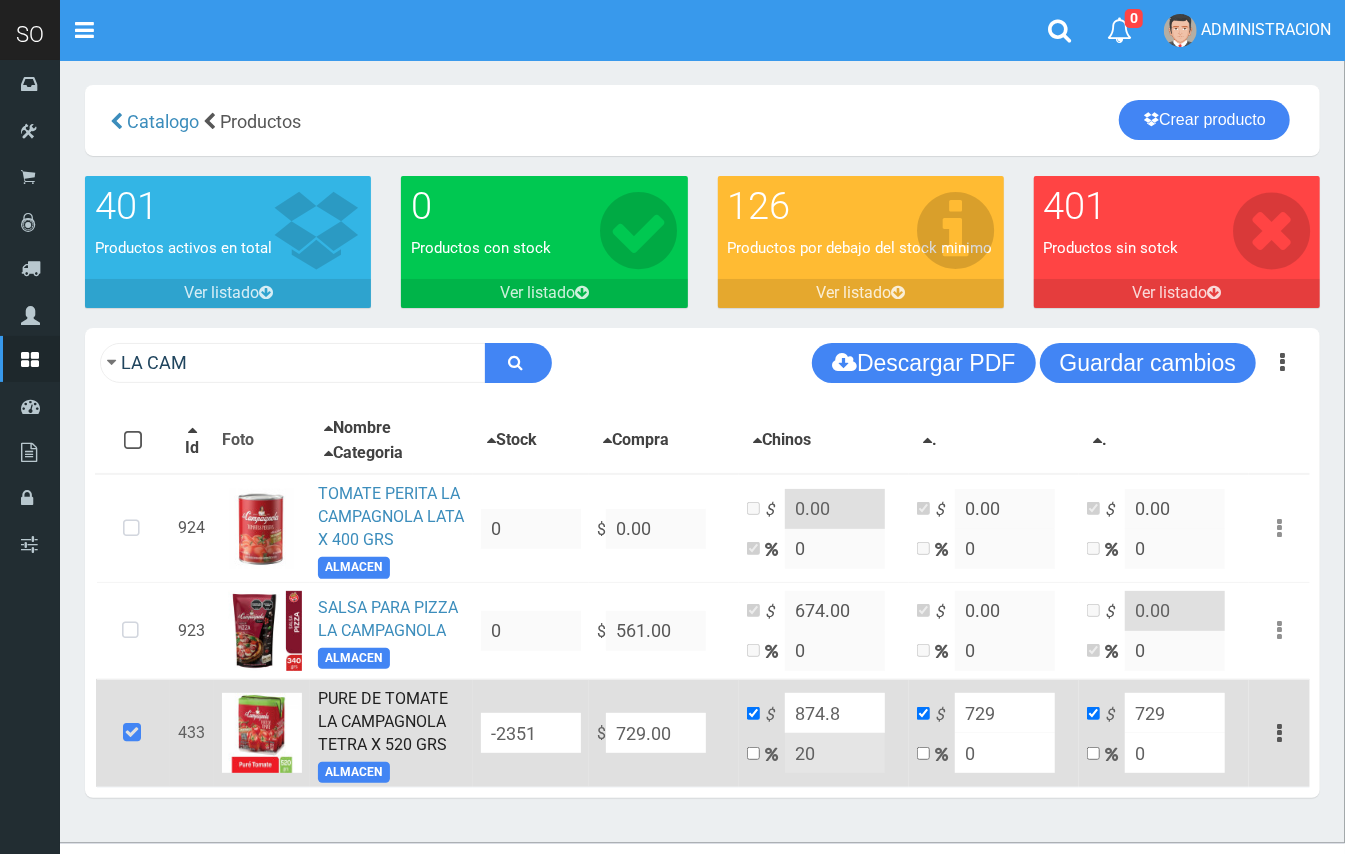 drag, startPoint x: 842, startPoint y: 710, endPoint x: 822, endPoint y: 709, distance: 20.024984 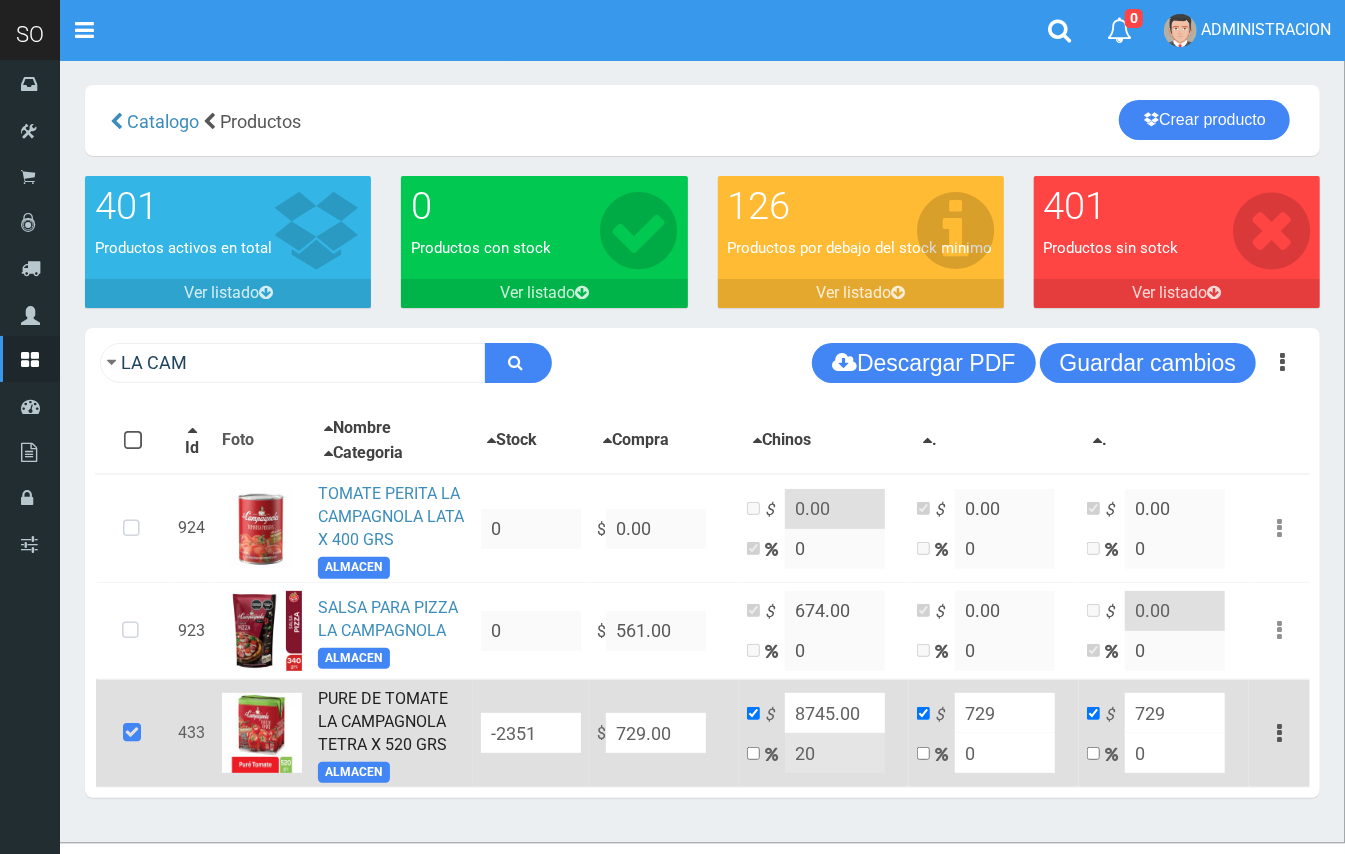 click on "8745.00" at bounding box center [835, 713] 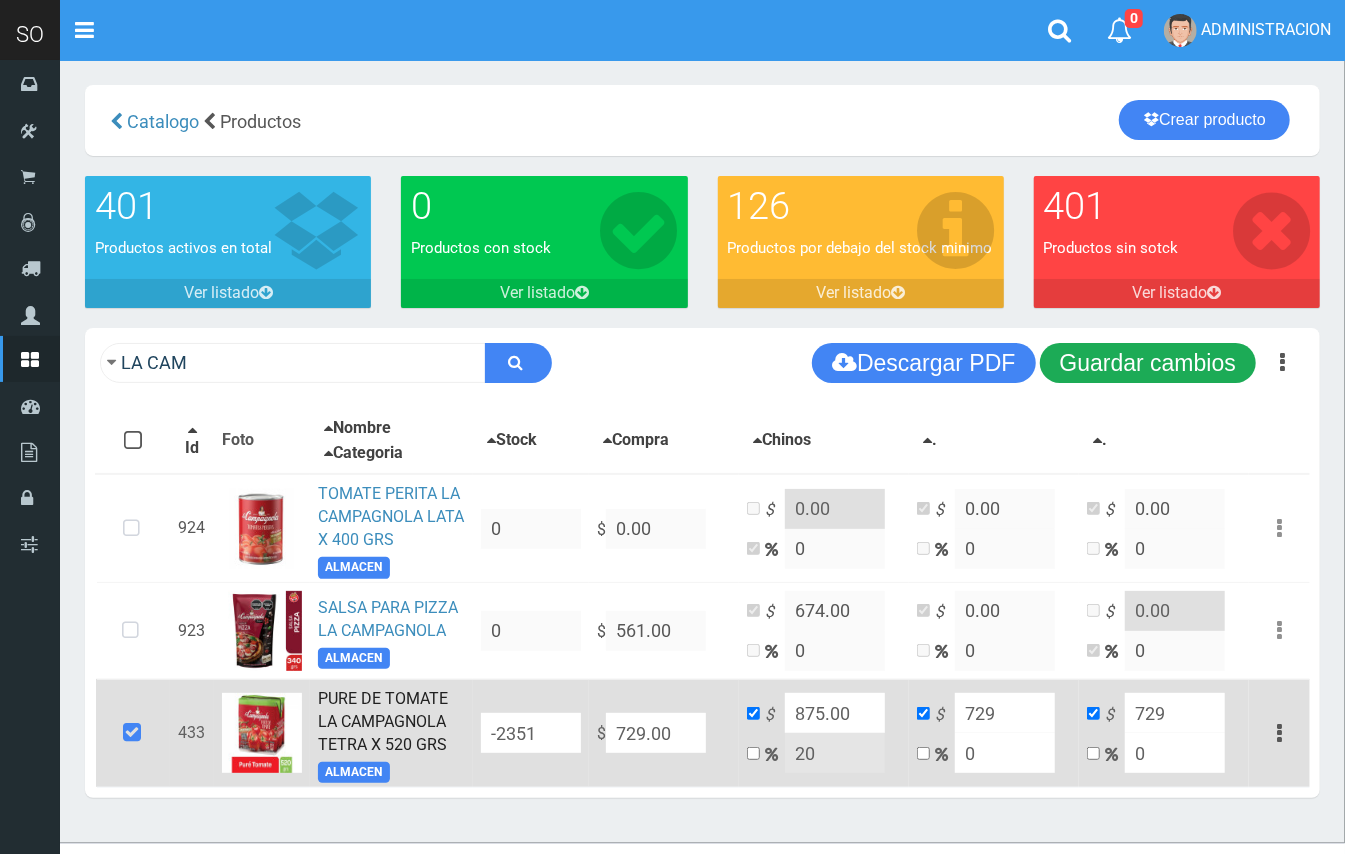type on "875.00" 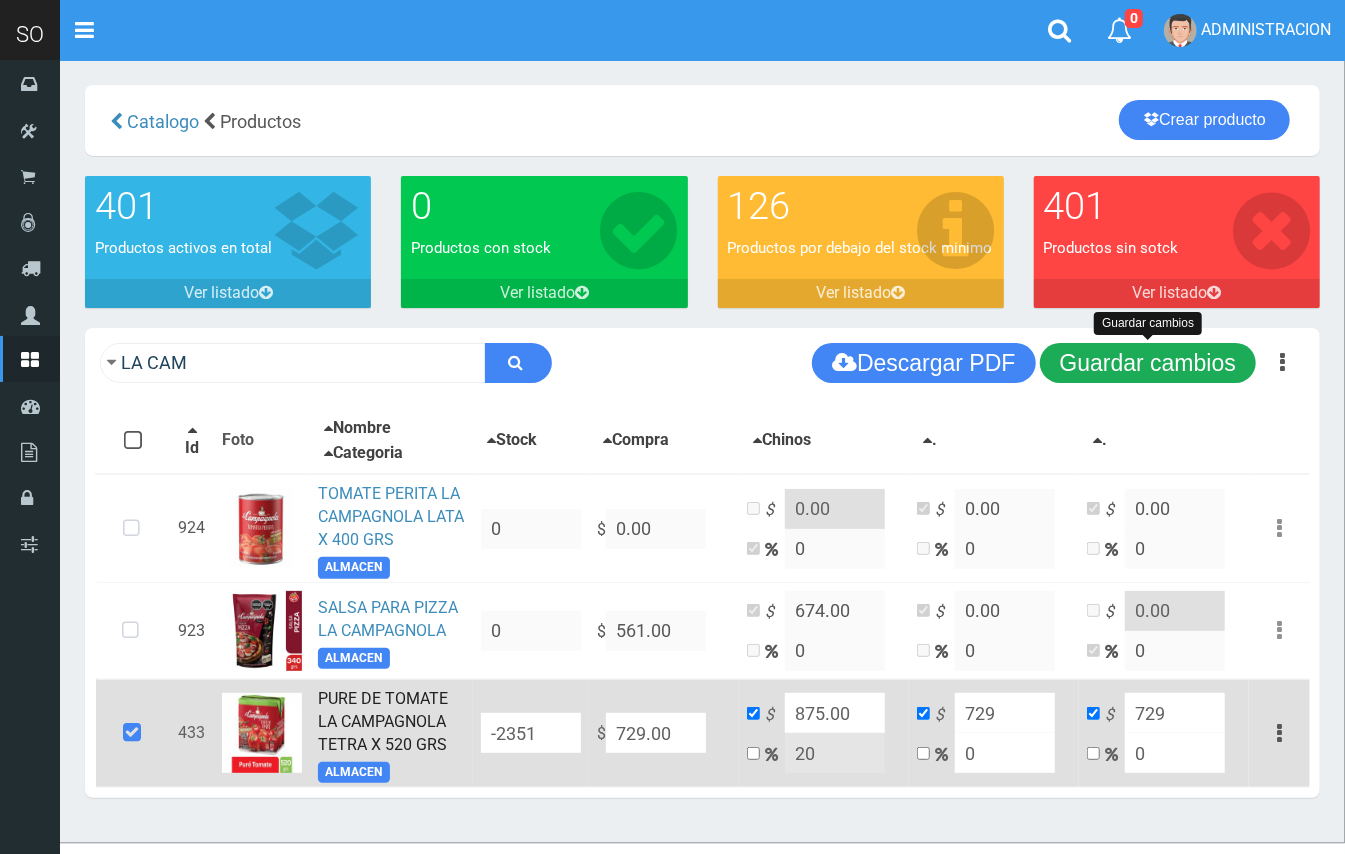 click on "Guardar cambios" at bounding box center (1148, 363) 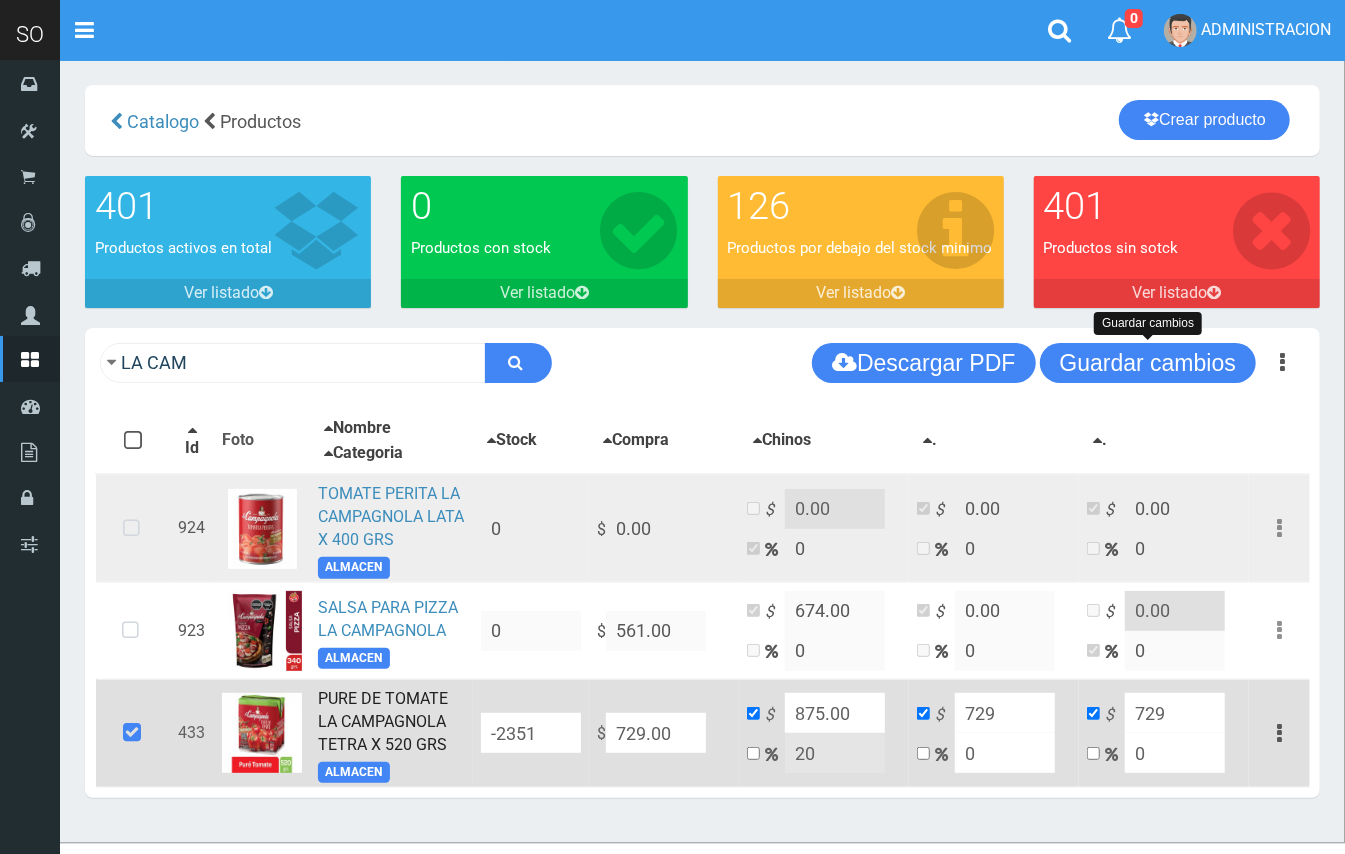 click on "TOMATE PERITA LA CAMPAGNOLA LATA X 400 GRS ALMACEN" at bounding box center [391, 528] 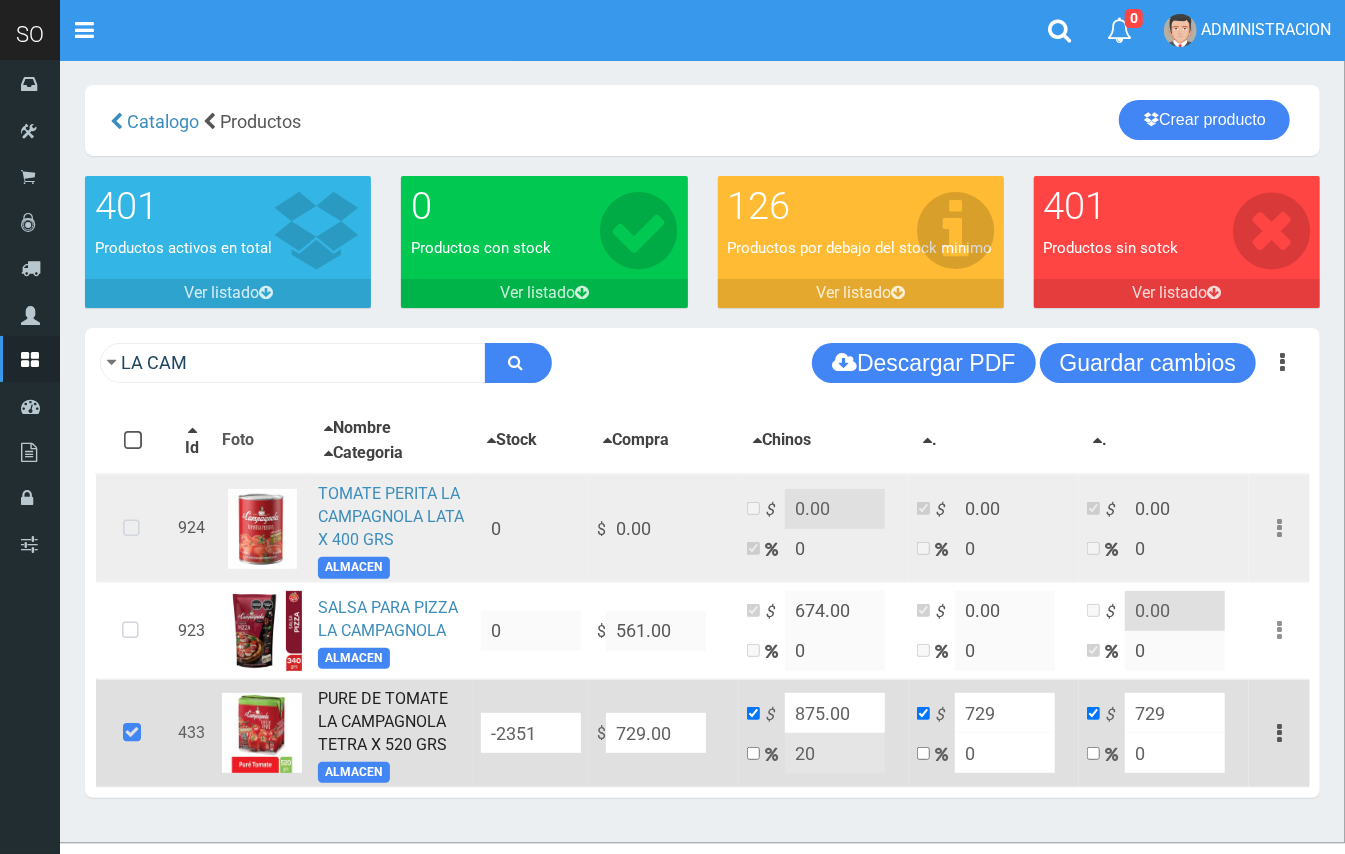 drag, startPoint x: 142, startPoint y: 526, endPoint x: 244, endPoint y: 538, distance: 102.70345 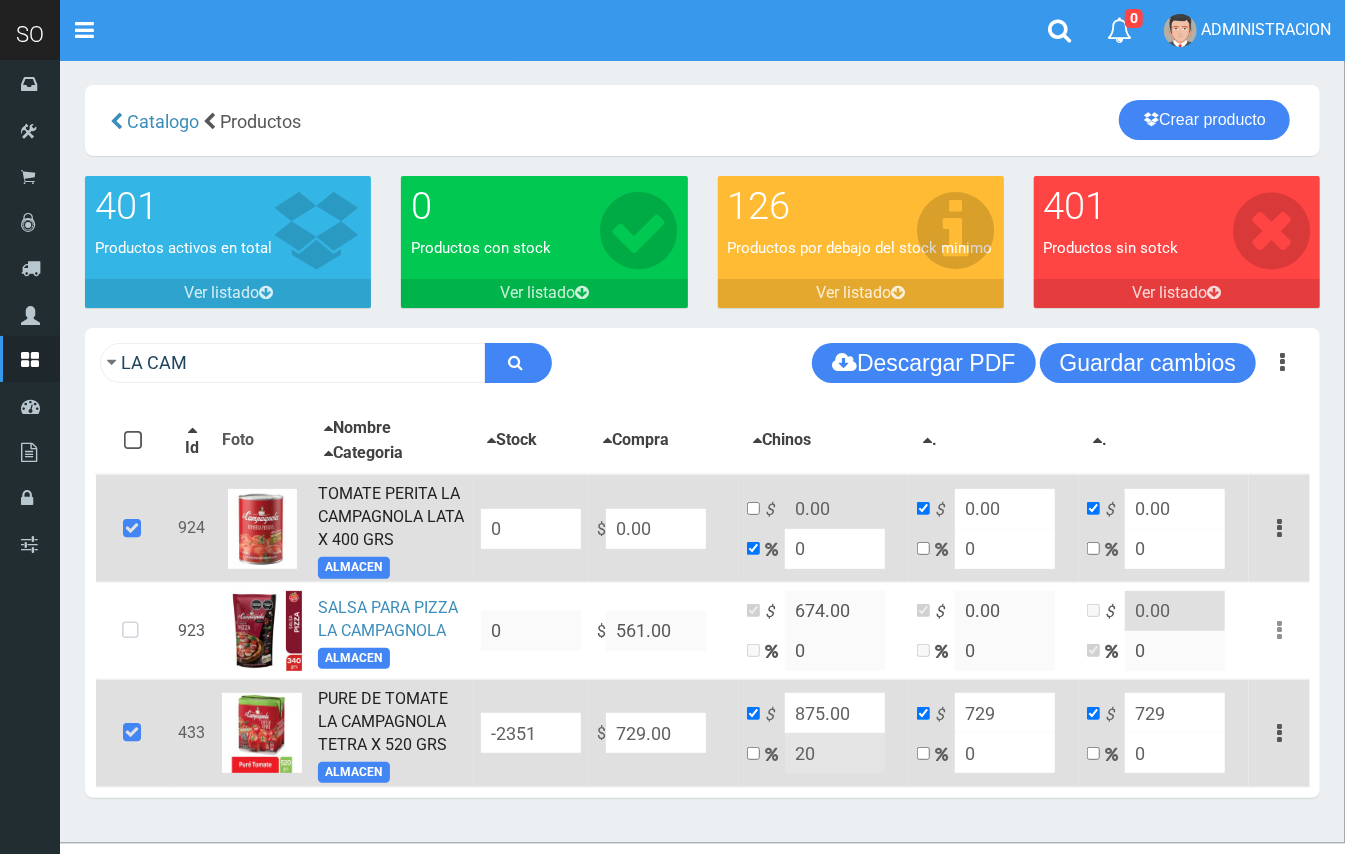 drag, startPoint x: 670, startPoint y: 530, endPoint x: 561, endPoint y: 497, distance: 113.88591 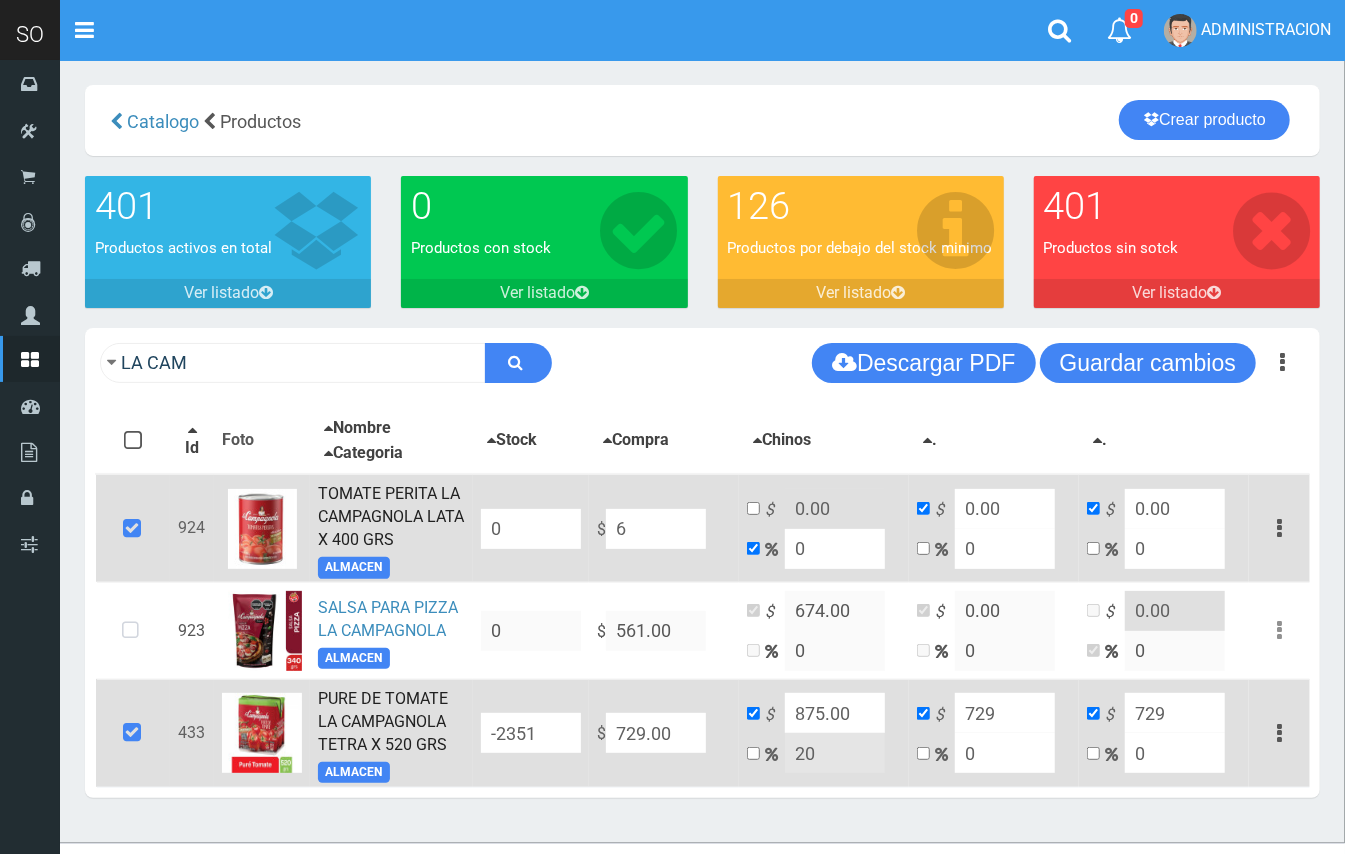 type on "6" 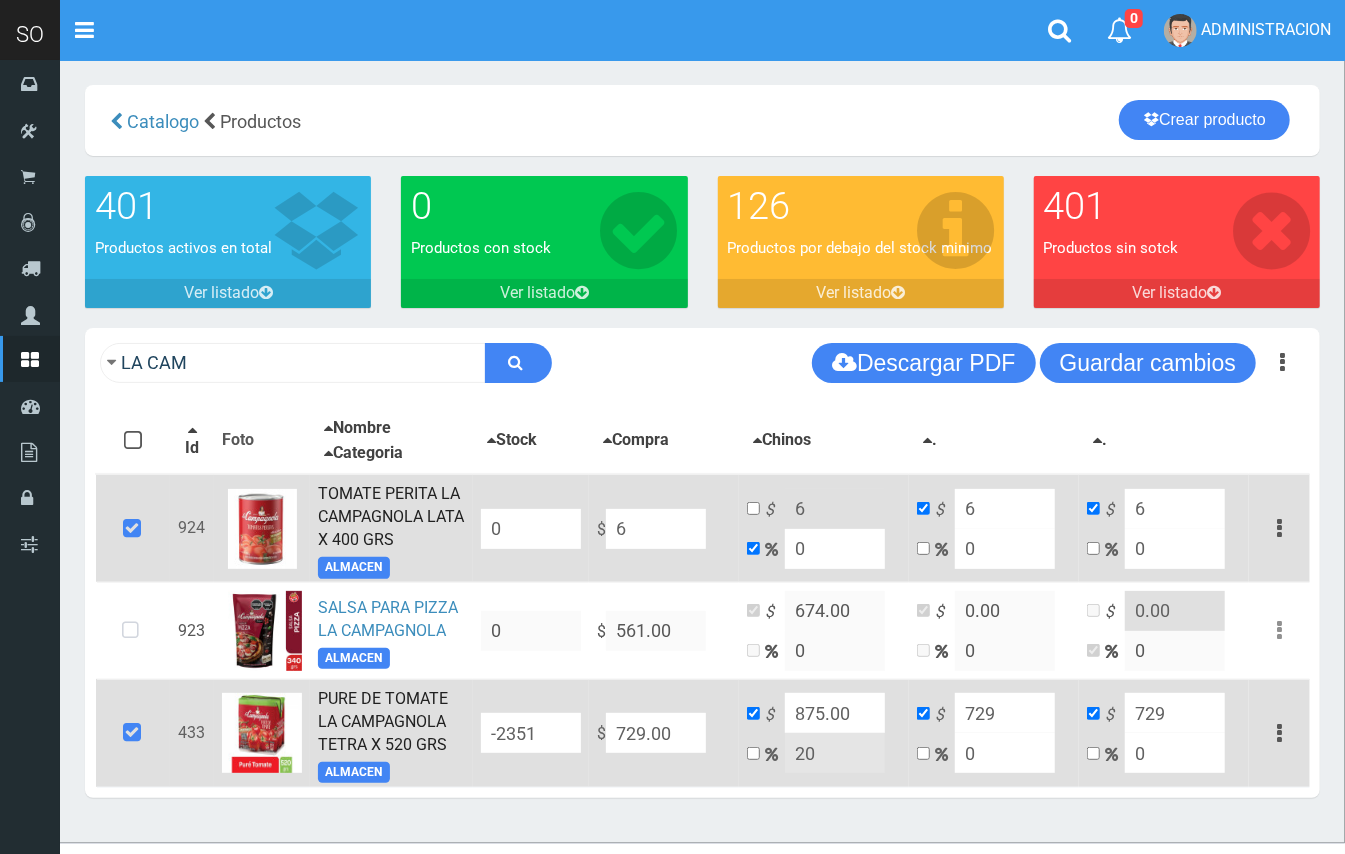type on "69" 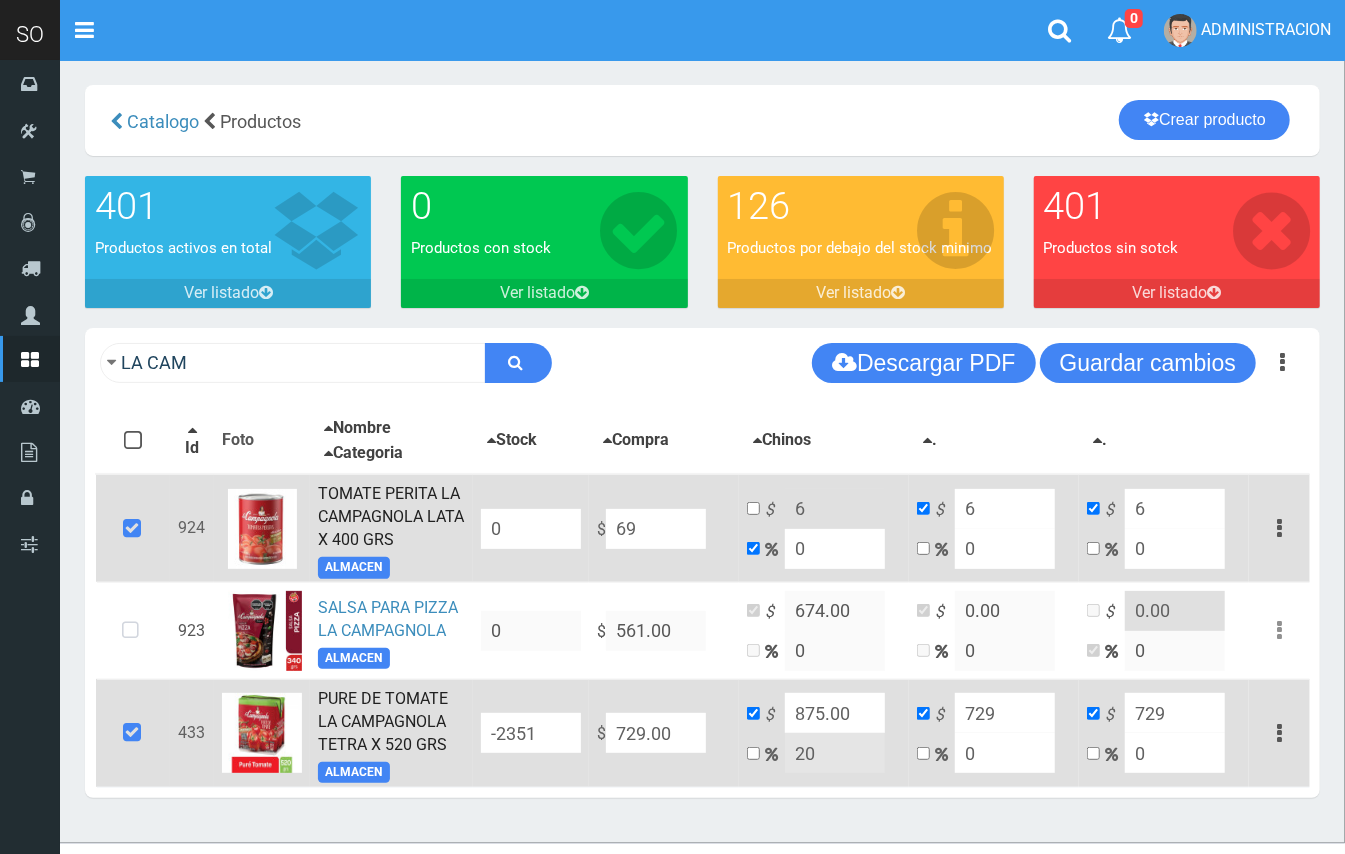 type on "69" 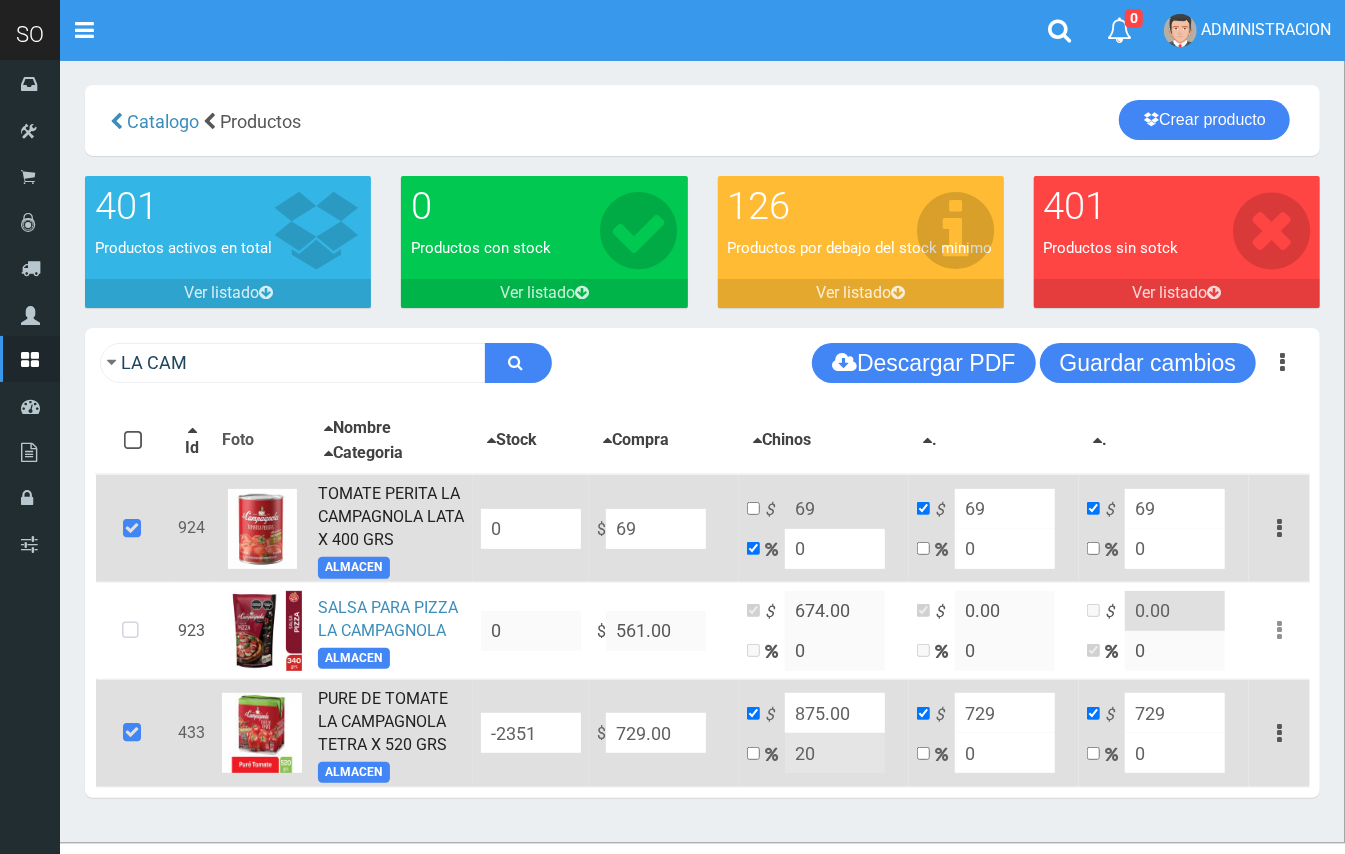 type on "699" 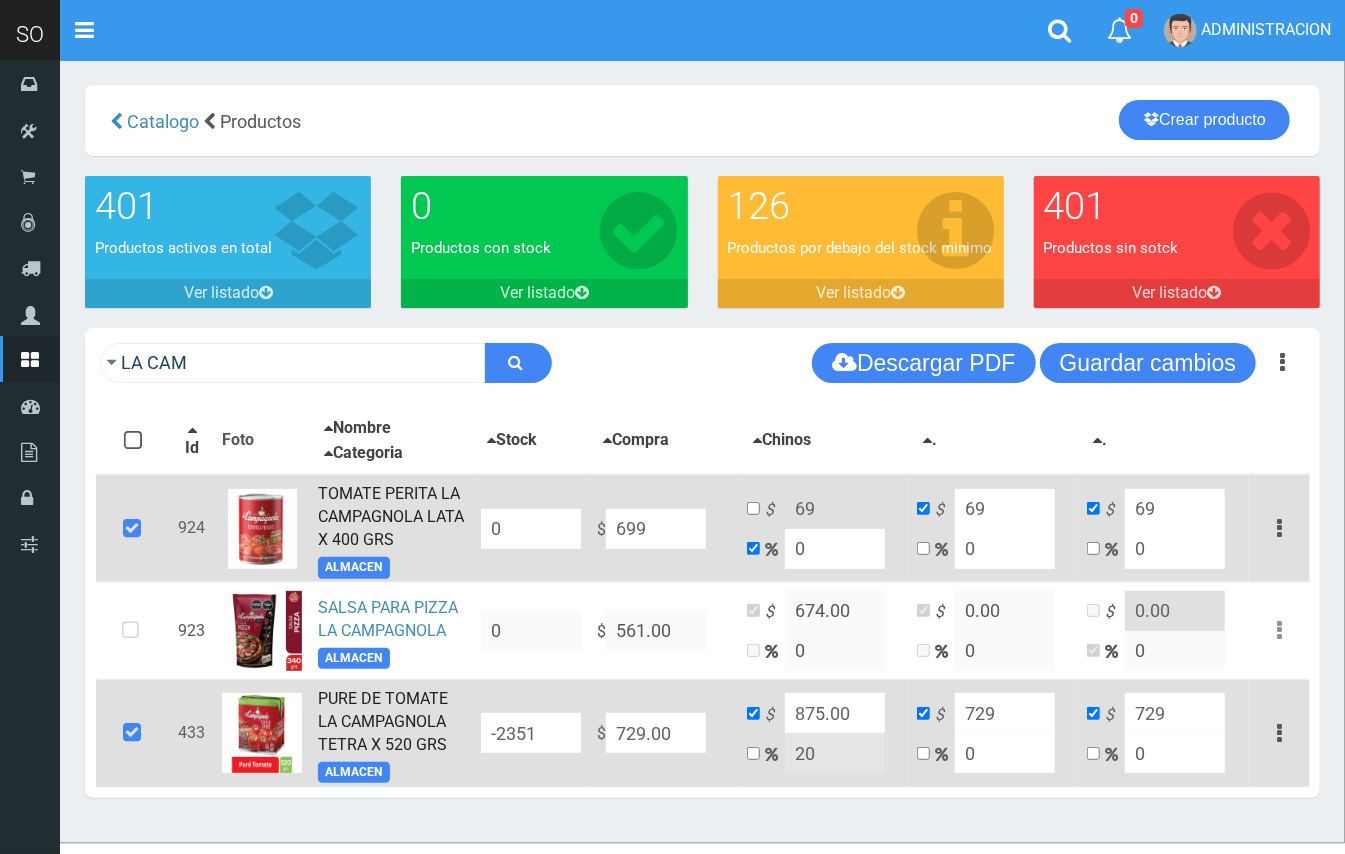 type on "699" 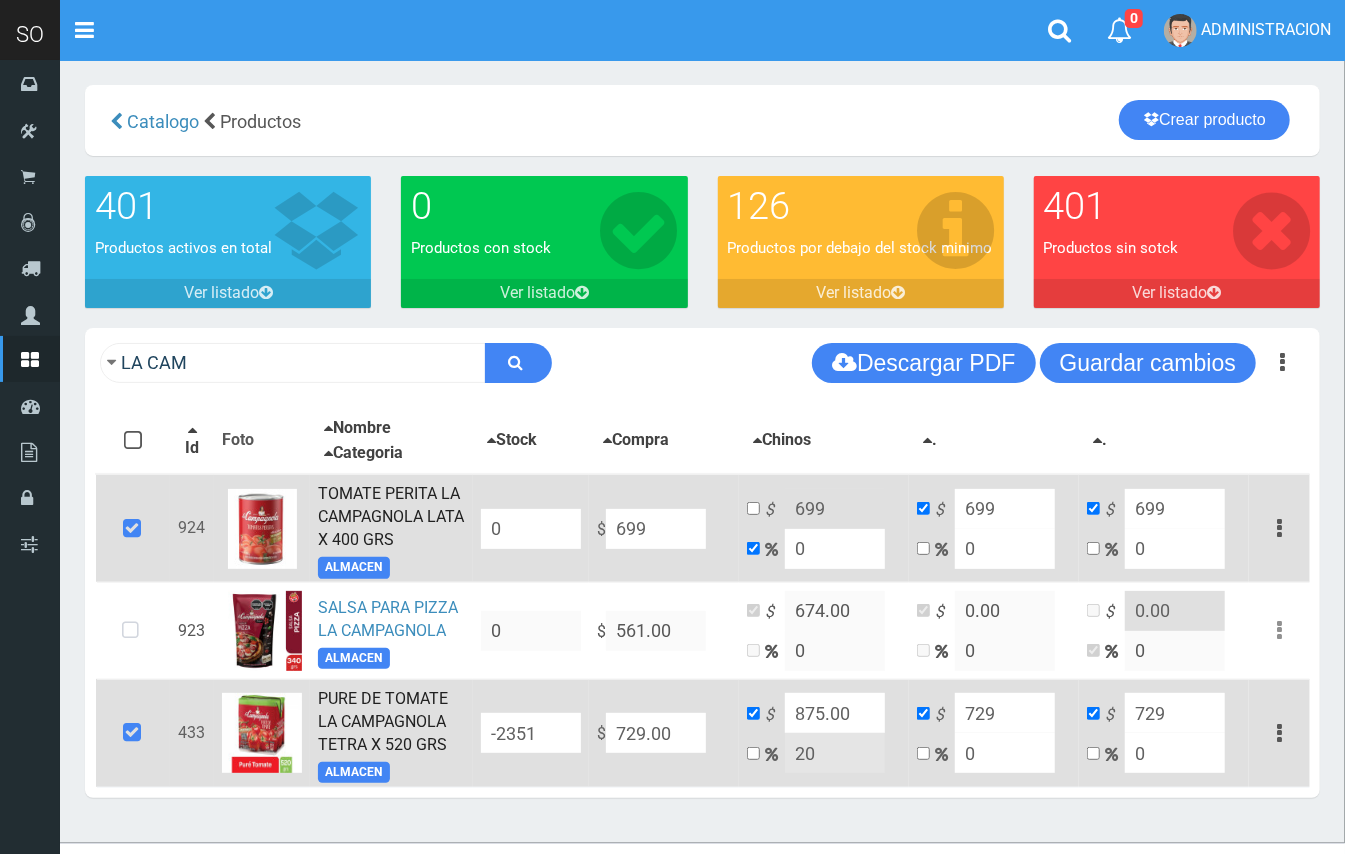 type on "699" 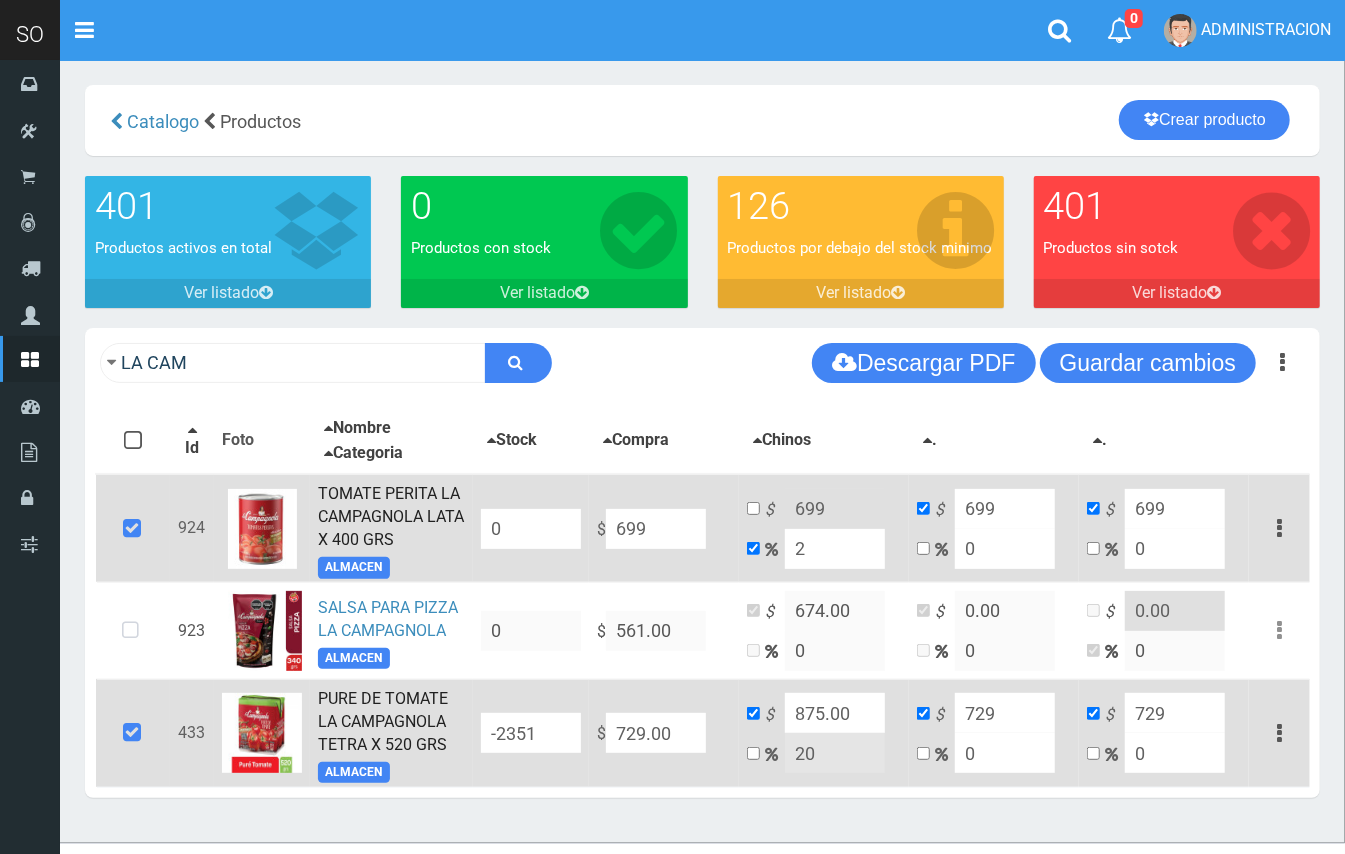 type on "712.98" 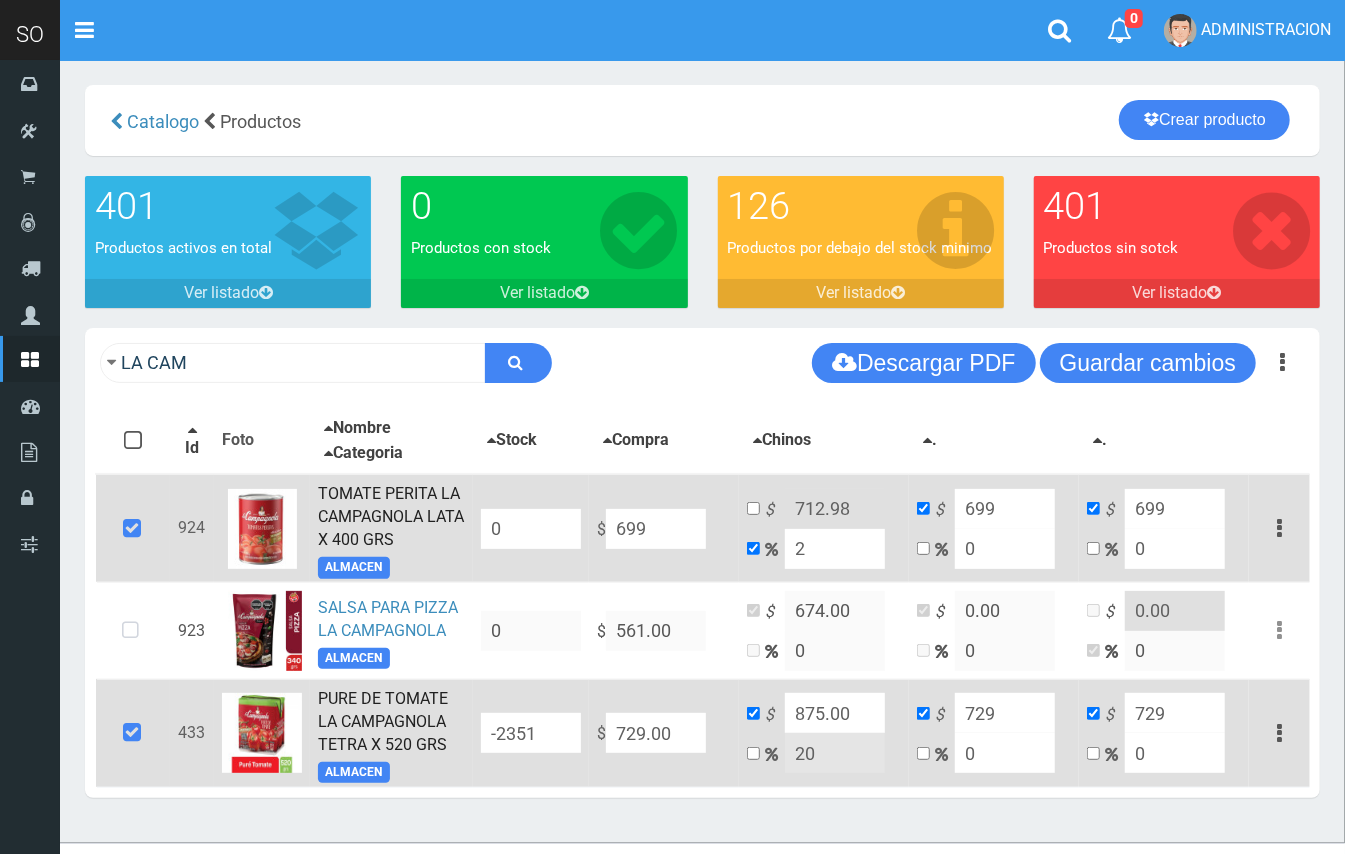 type on "20" 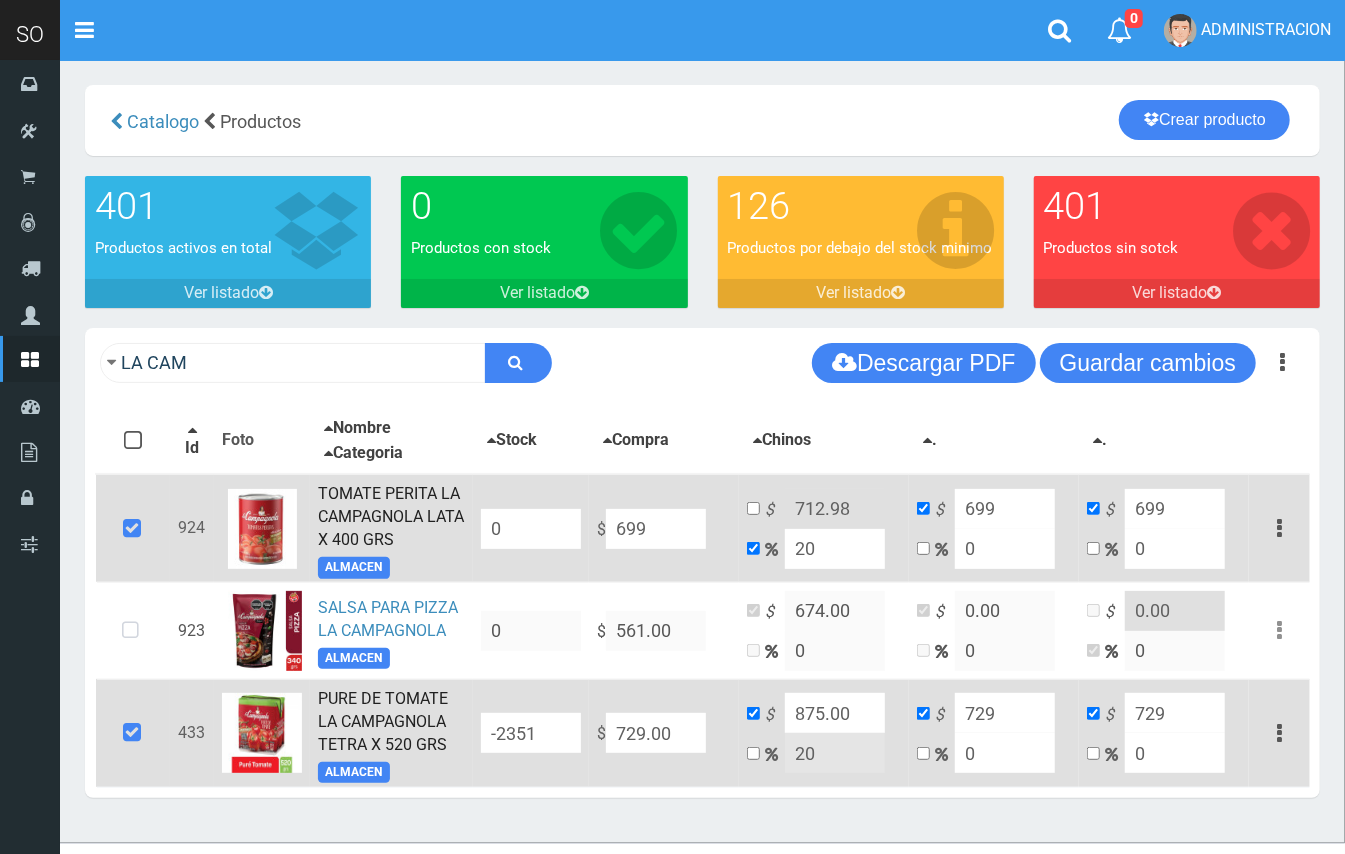 type on "838.8" 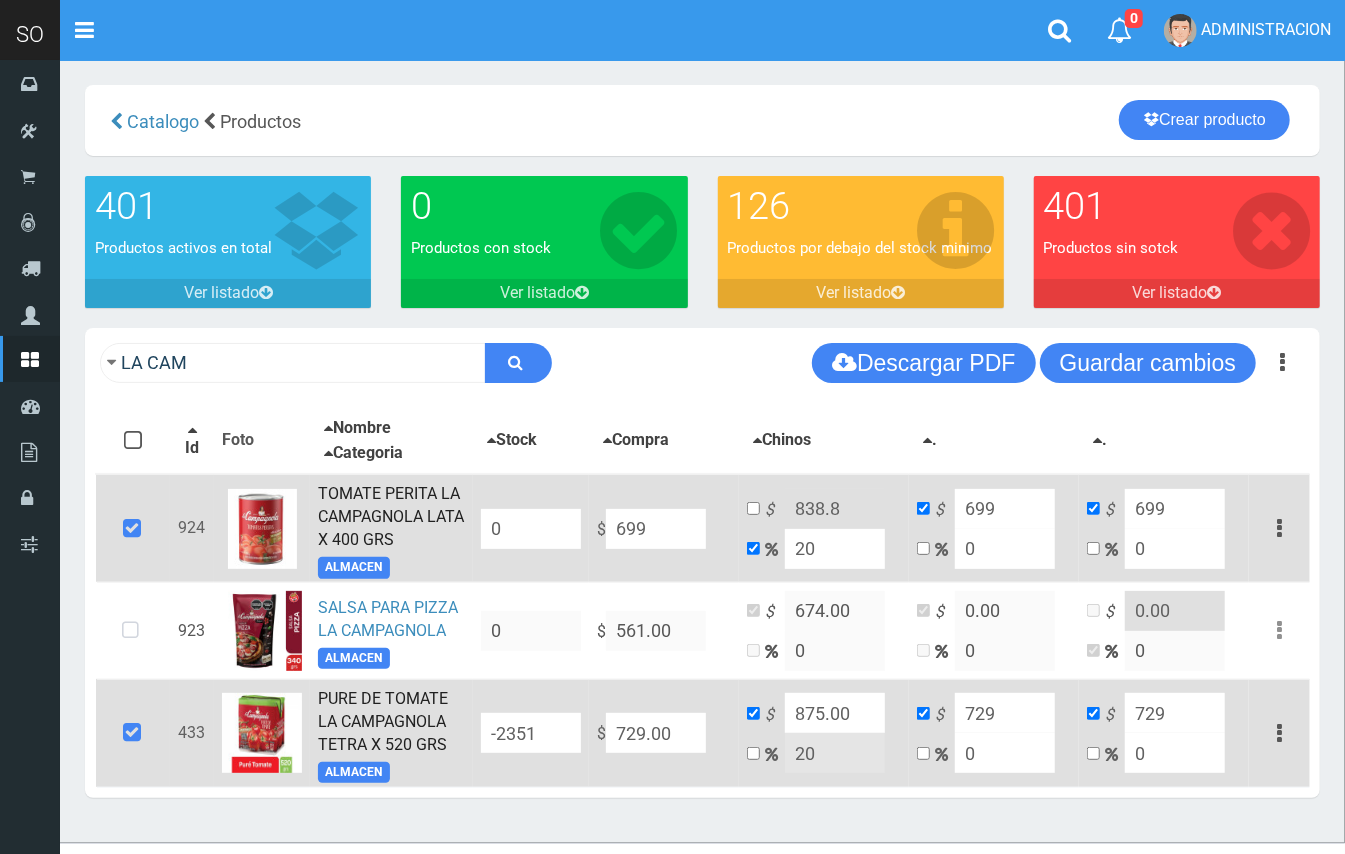 drag, startPoint x: 810, startPoint y: 546, endPoint x: 797, endPoint y: 536, distance: 16.40122 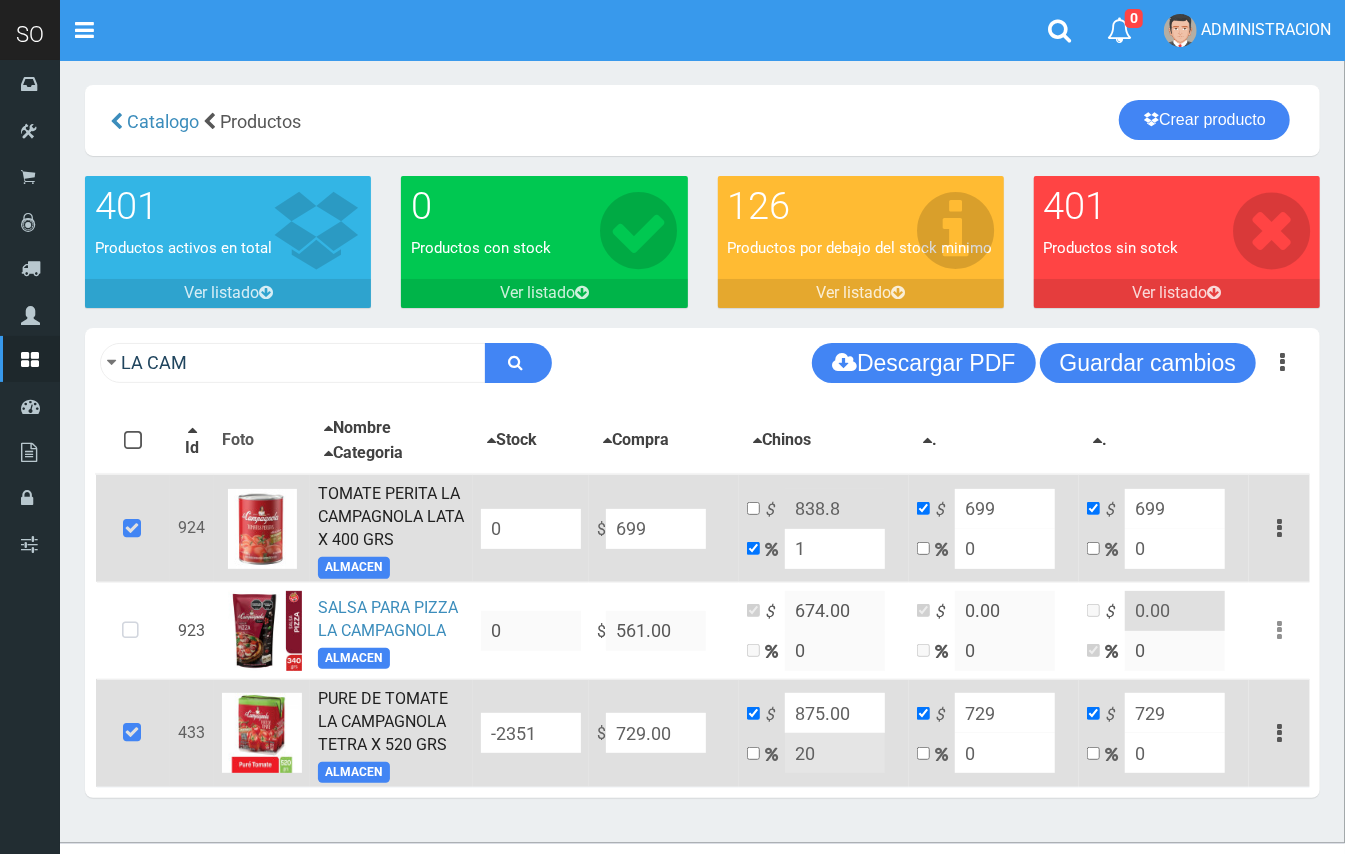 type on "705.99" 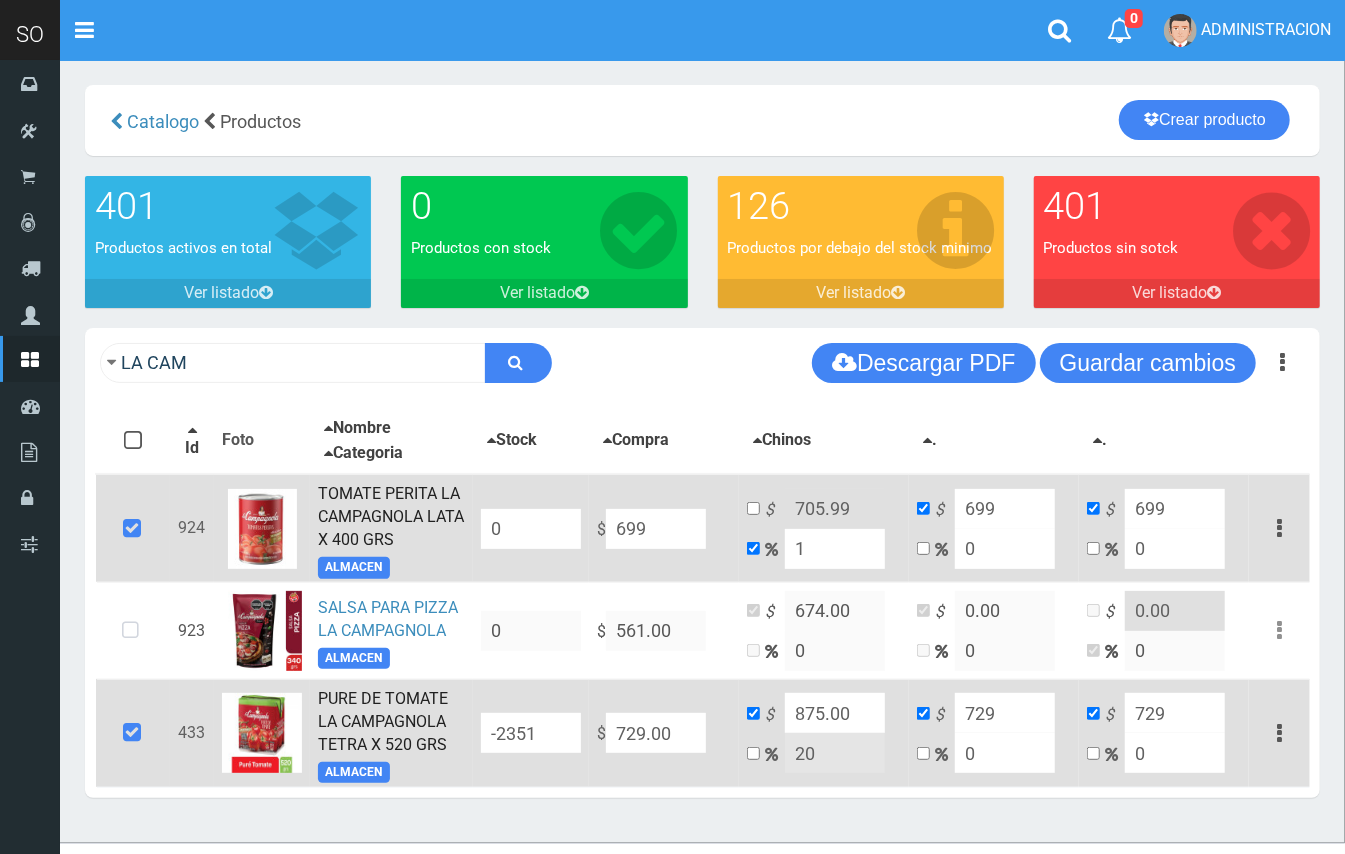 type on "10" 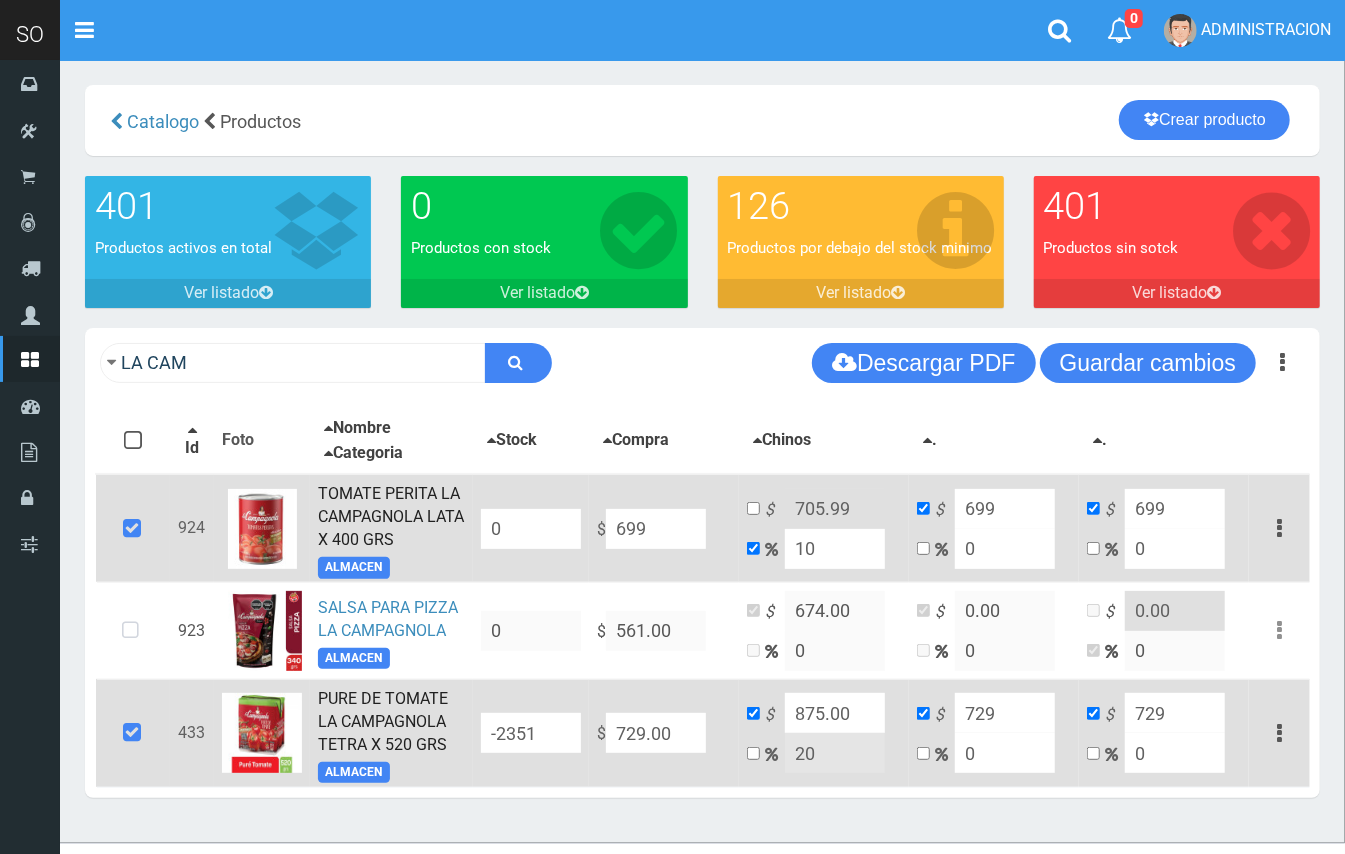 type on "768.9" 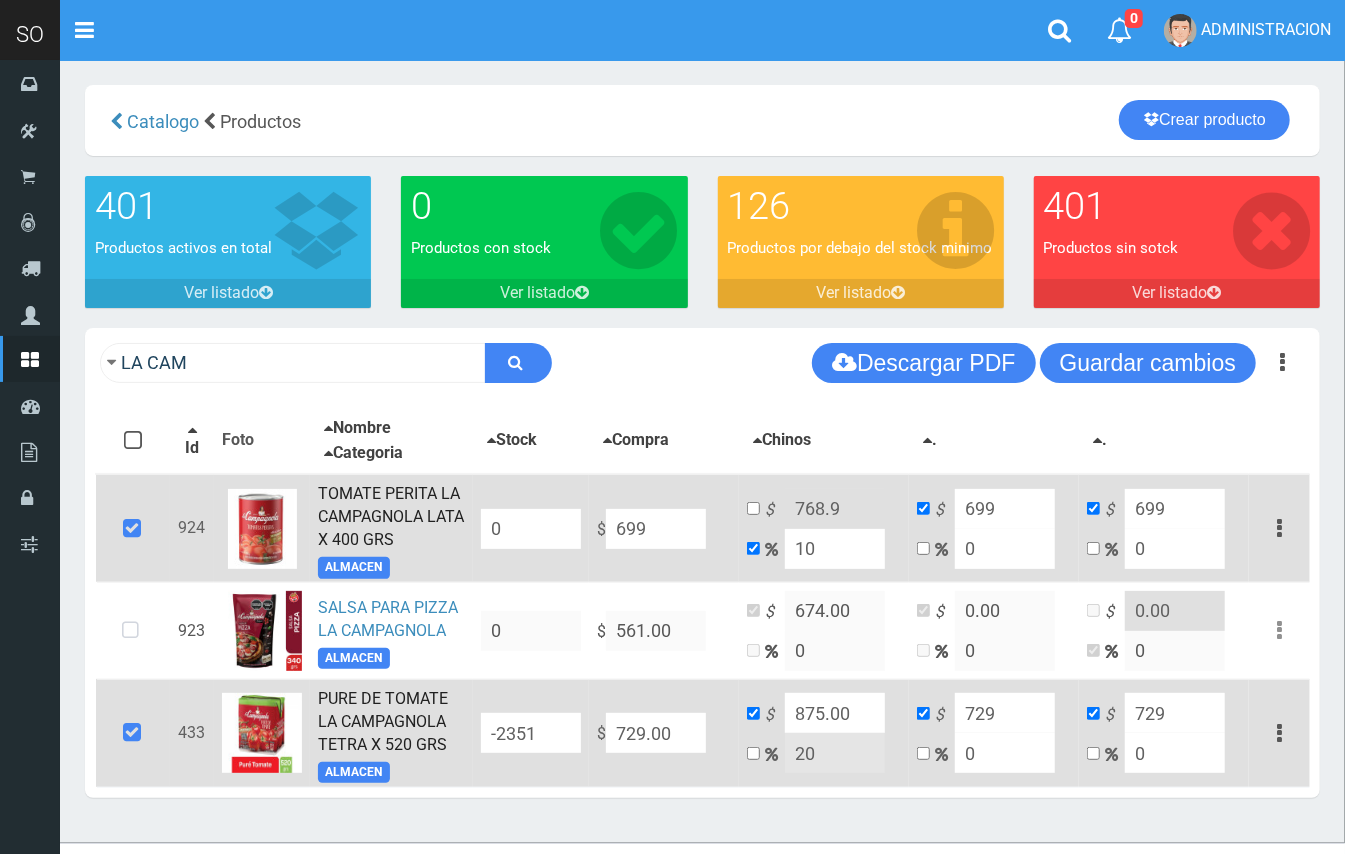 drag, startPoint x: 672, startPoint y: 529, endPoint x: 586, endPoint y: 520, distance: 86.46965 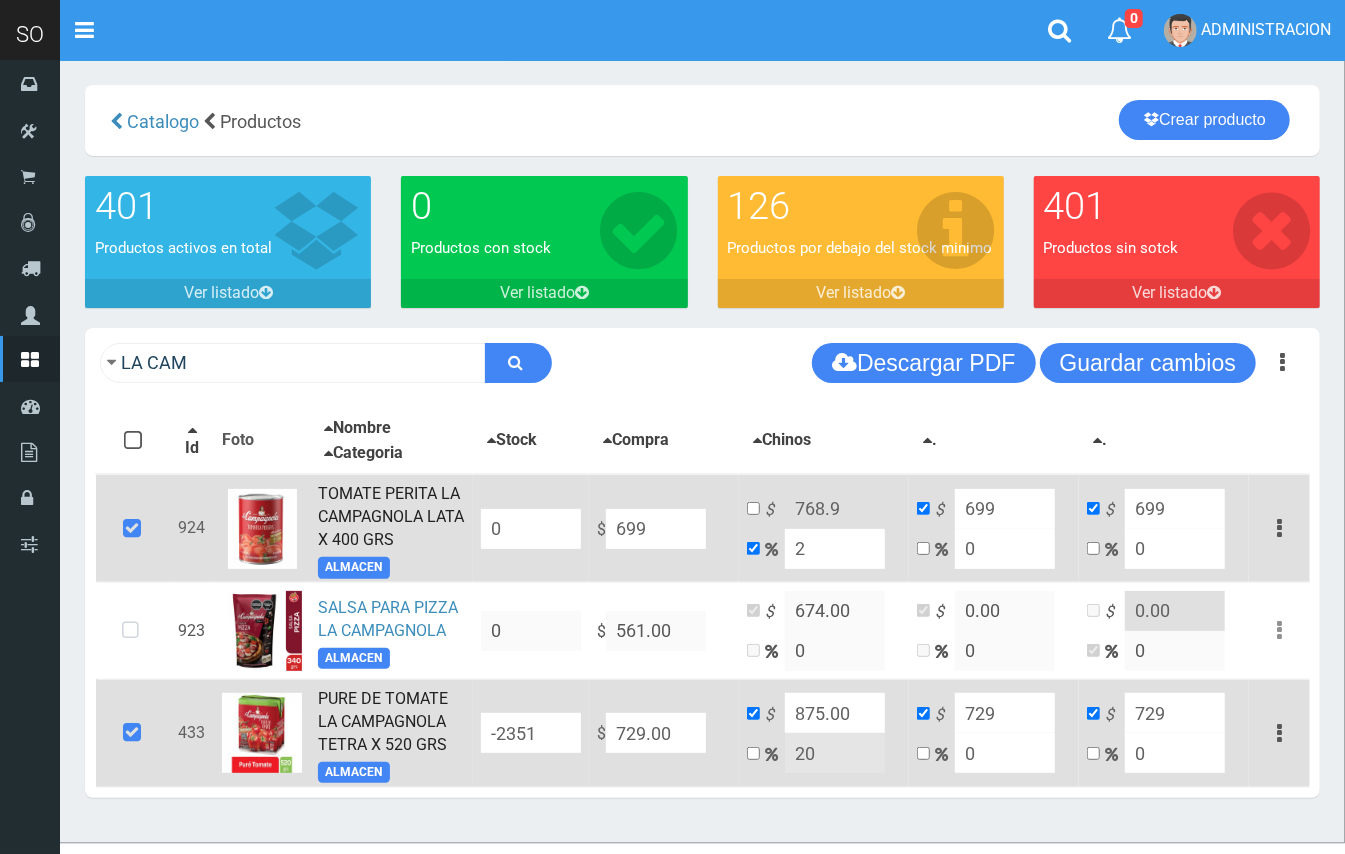type on "712.98" 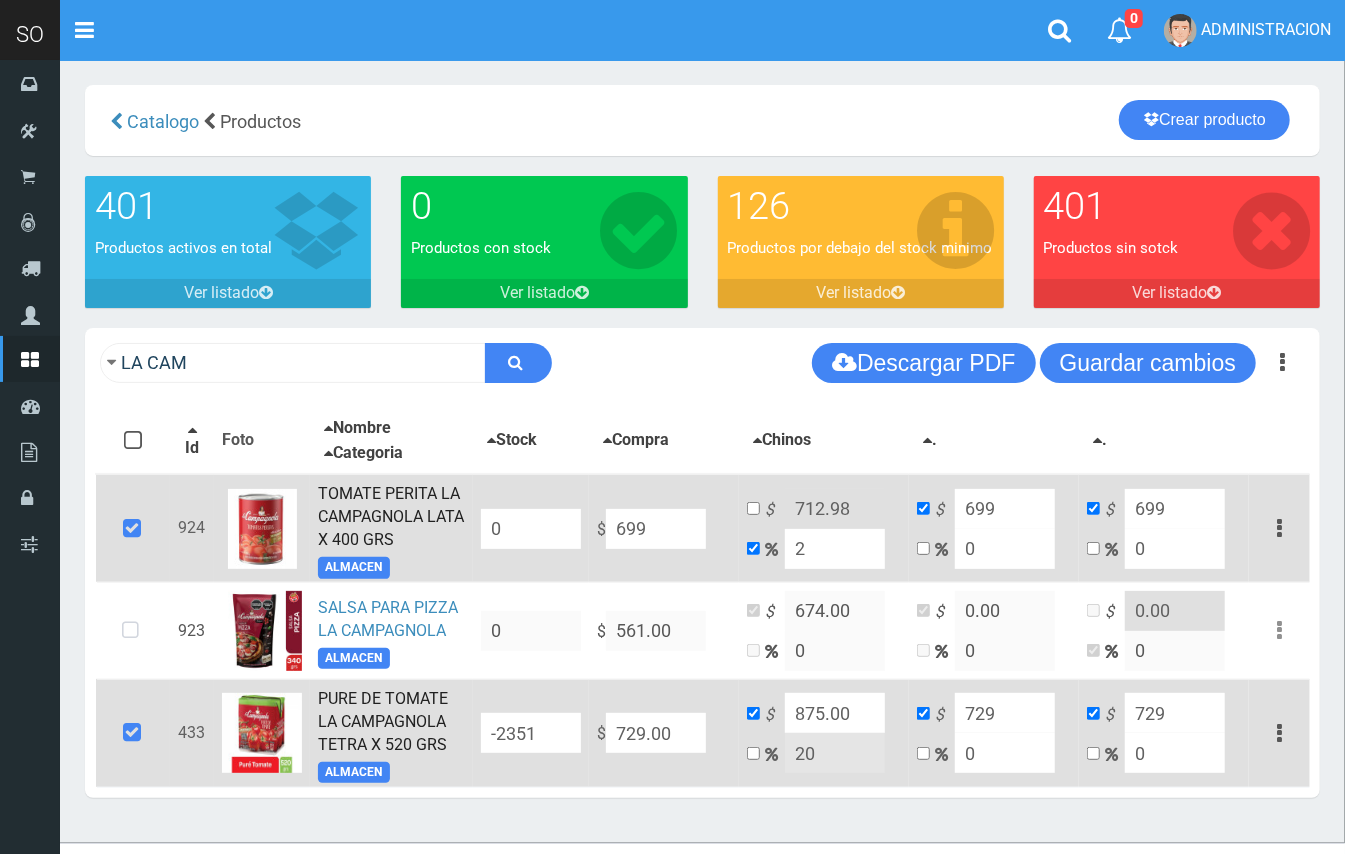 type on "20" 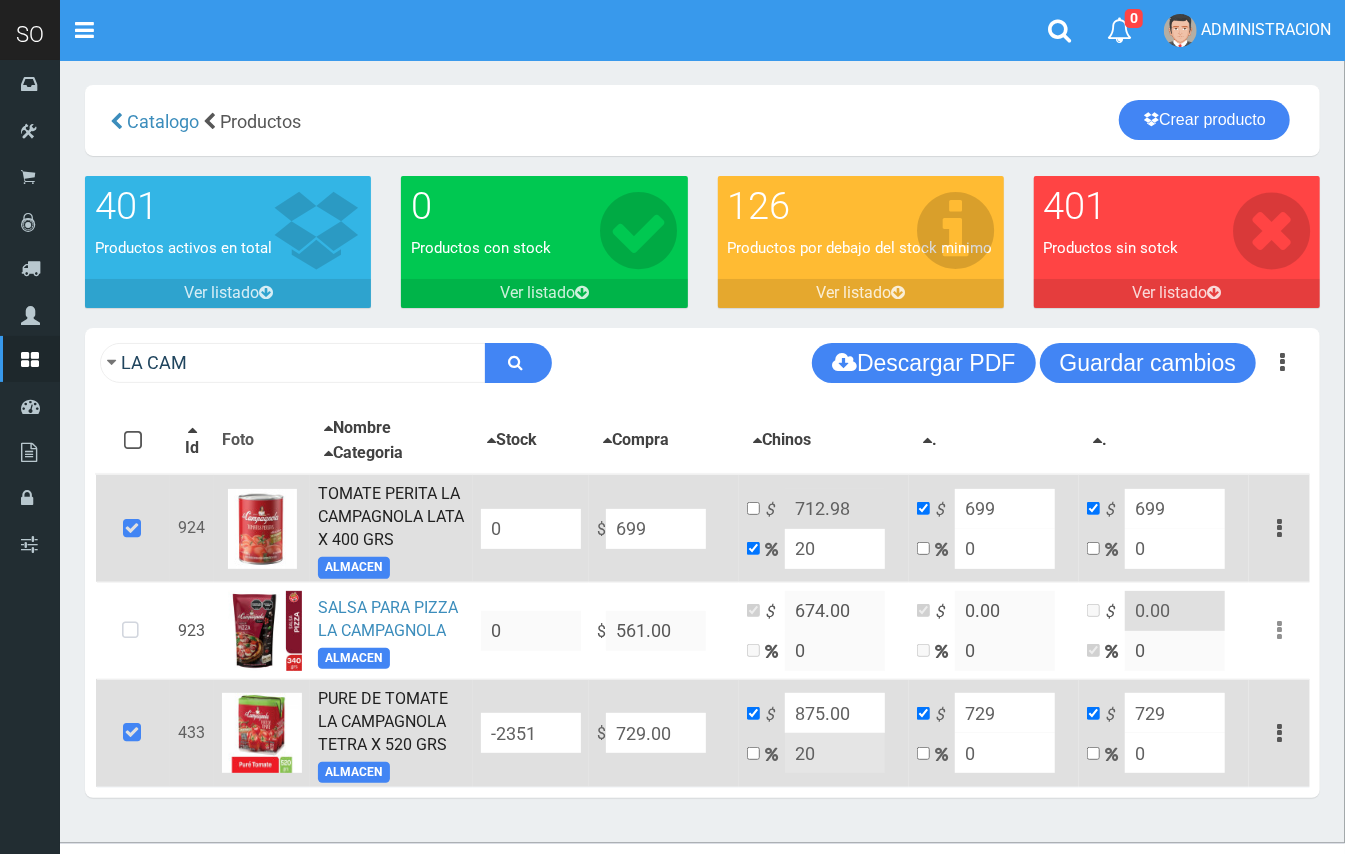 type on "838.8" 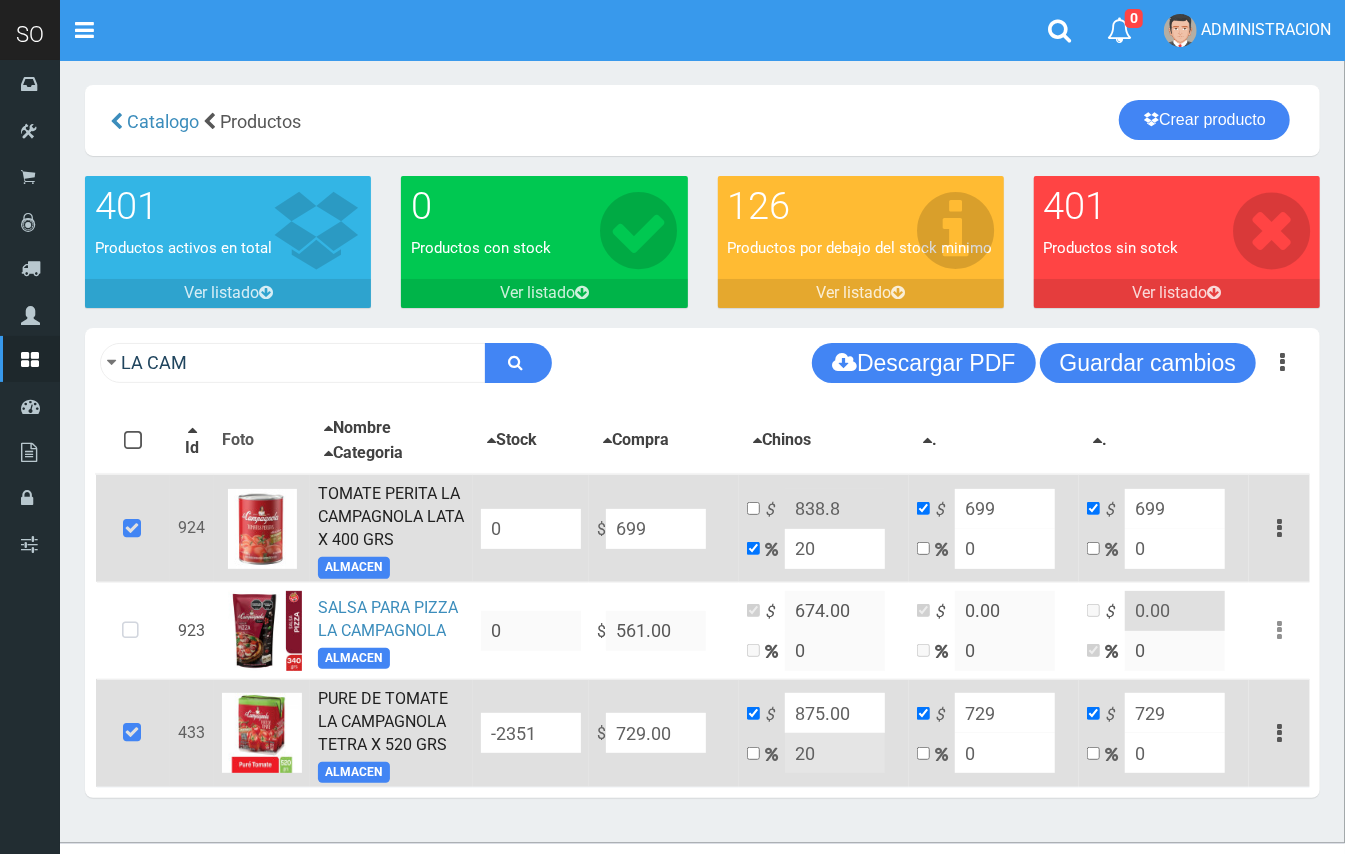 type on "20" 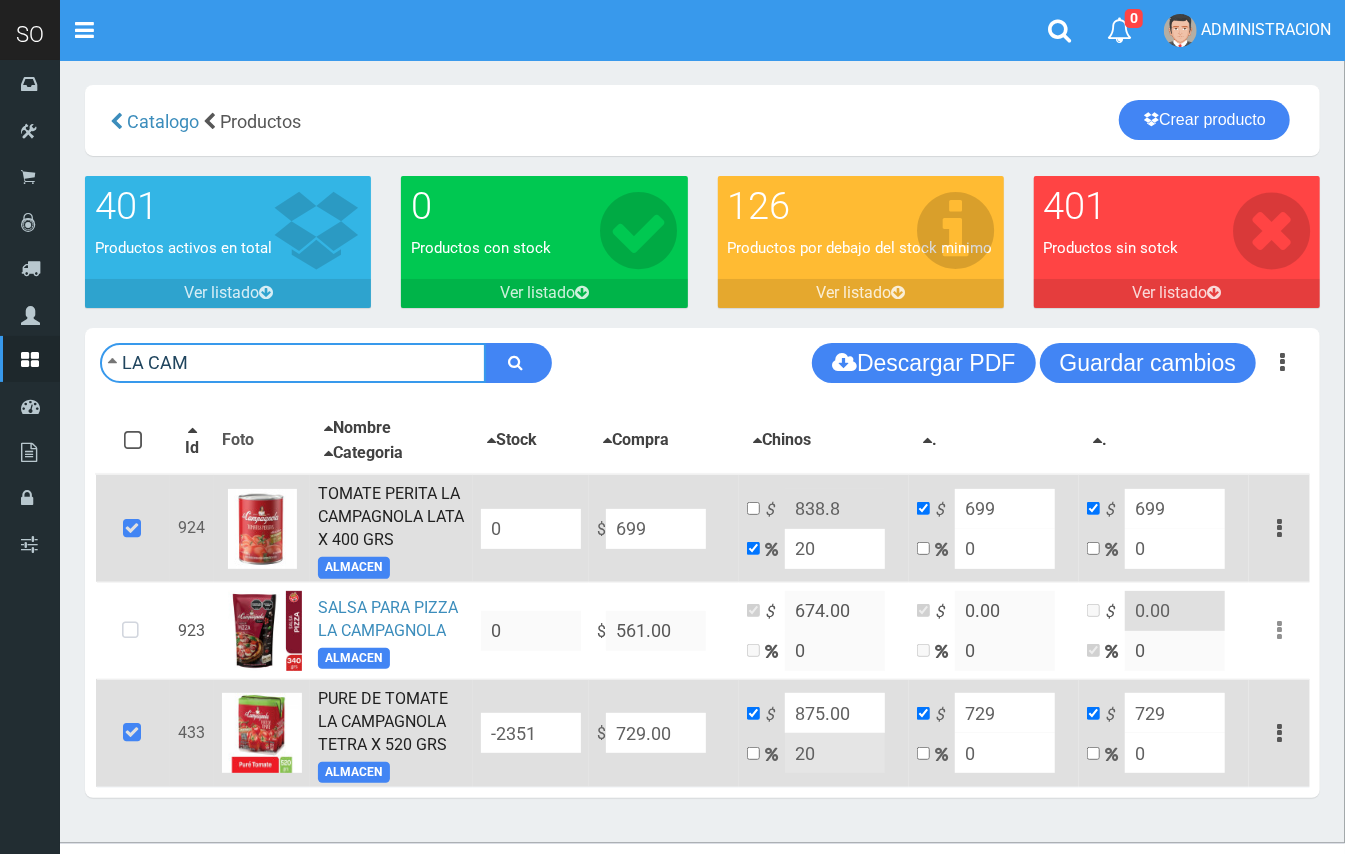 click on "LA CAM" at bounding box center [293, 363] 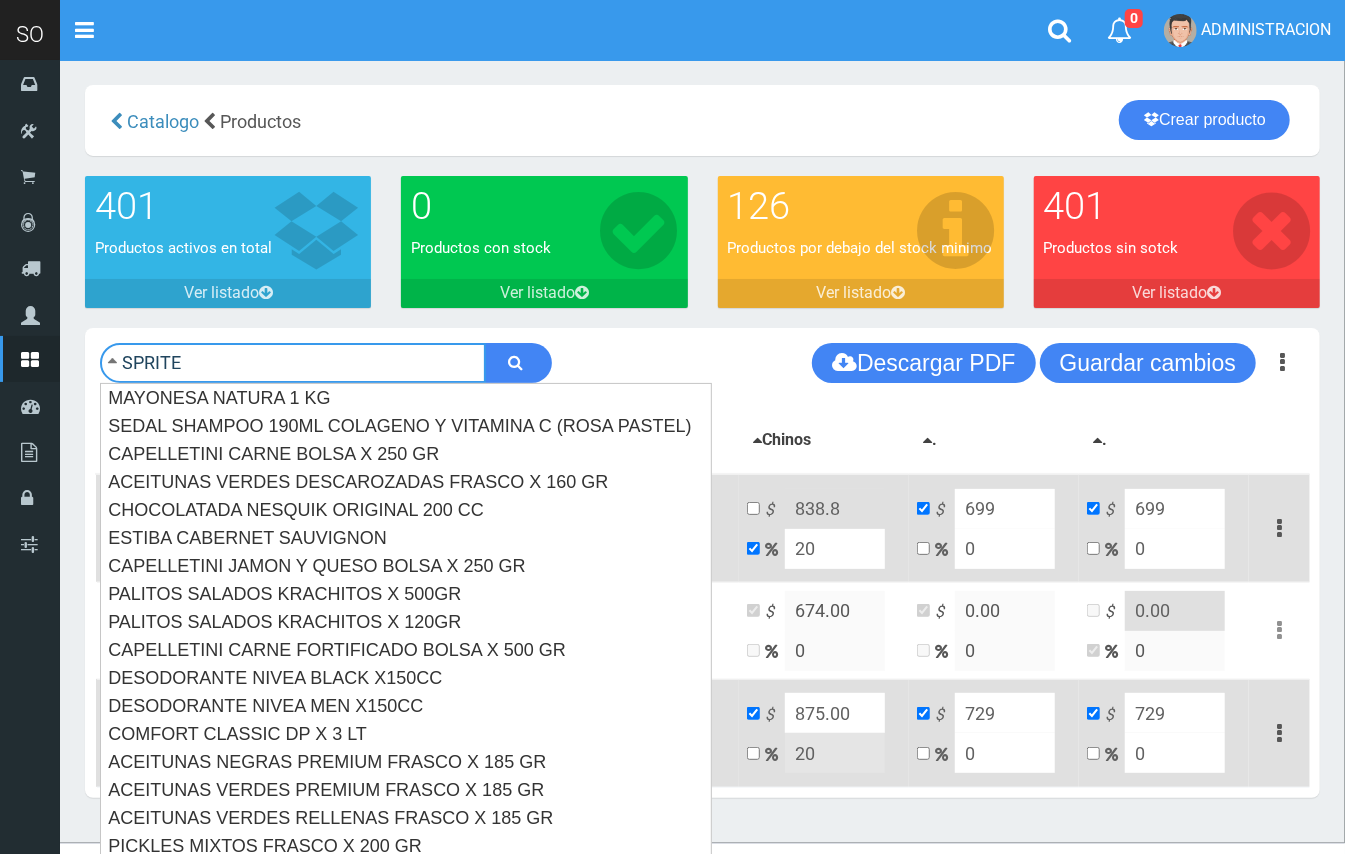 type on "SPRITE" 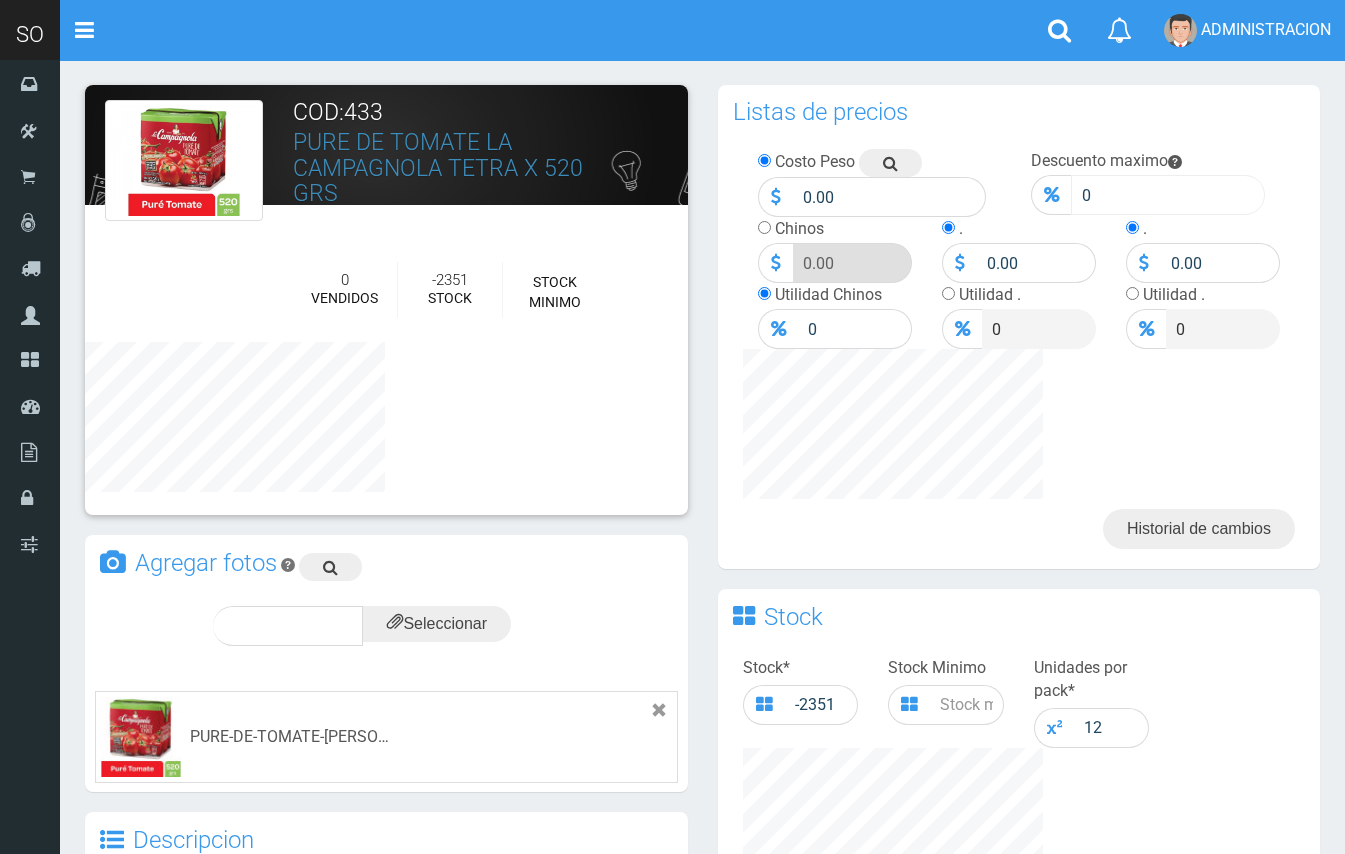 scroll, scrollTop: 0, scrollLeft: 0, axis: both 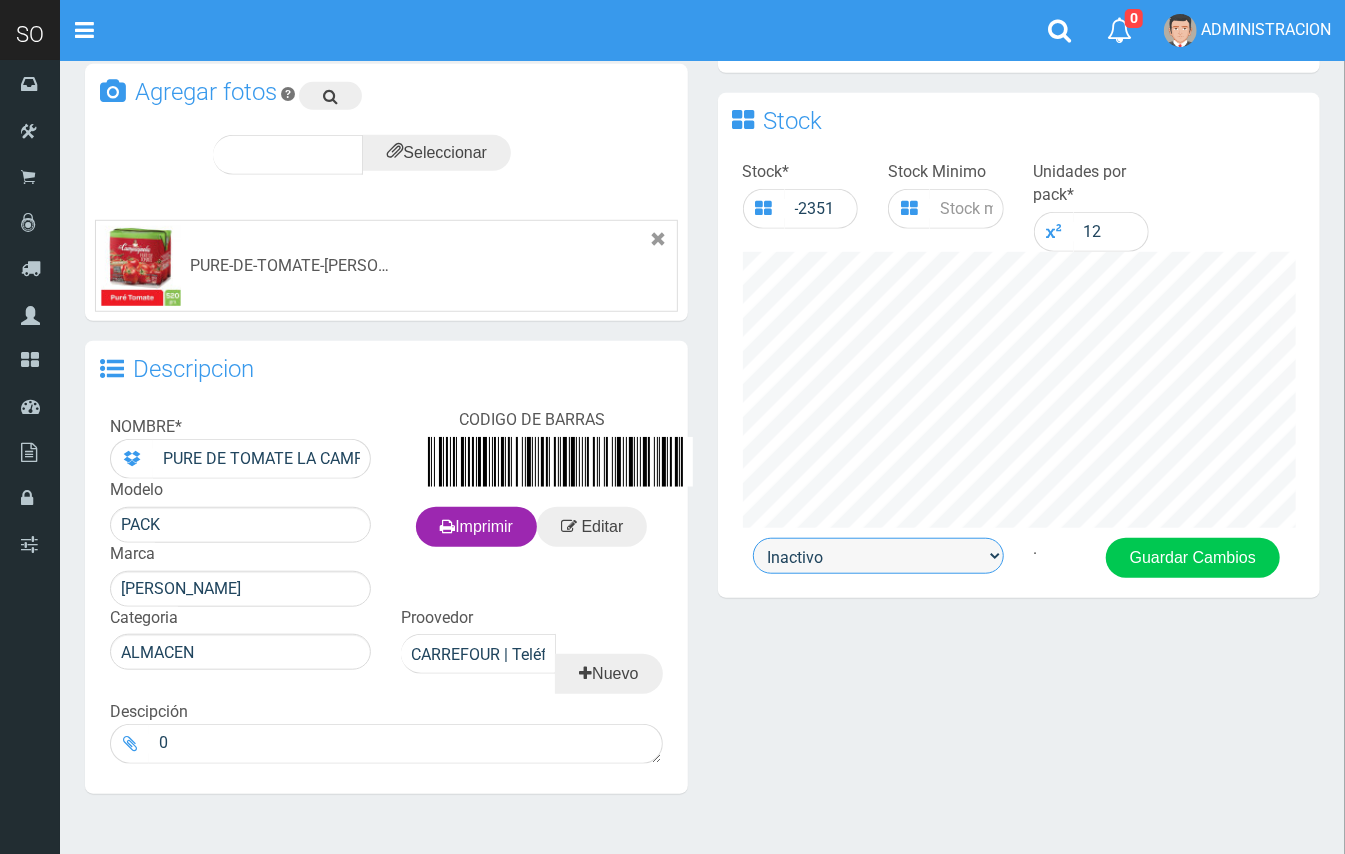 drag, startPoint x: 817, startPoint y: 546, endPoint x: 817, endPoint y: 570, distance: 24 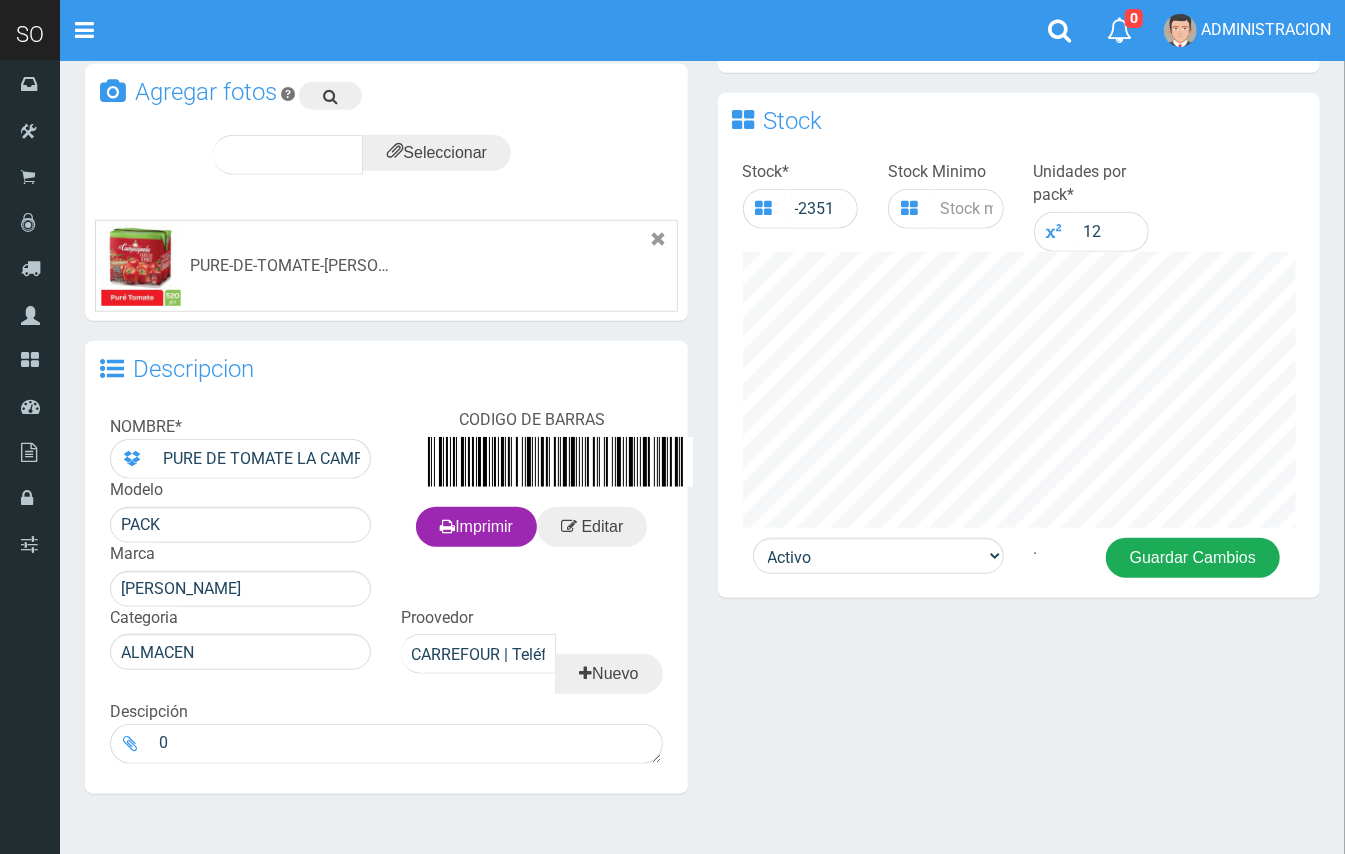 click on "Guardar Cambios" at bounding box center (1193, 558) 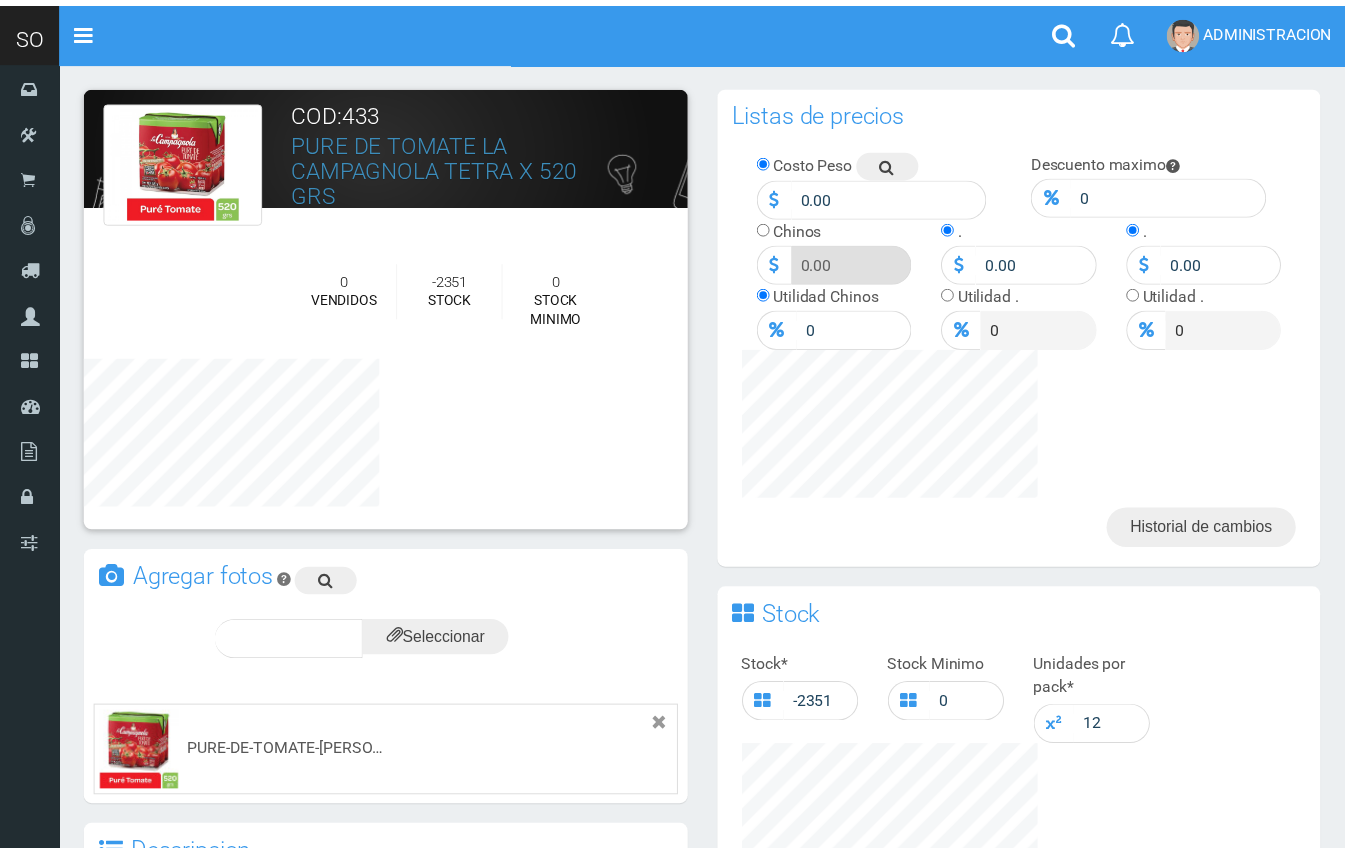 scroll, scrollTop: 0, scrollLeft: 0, axis: both 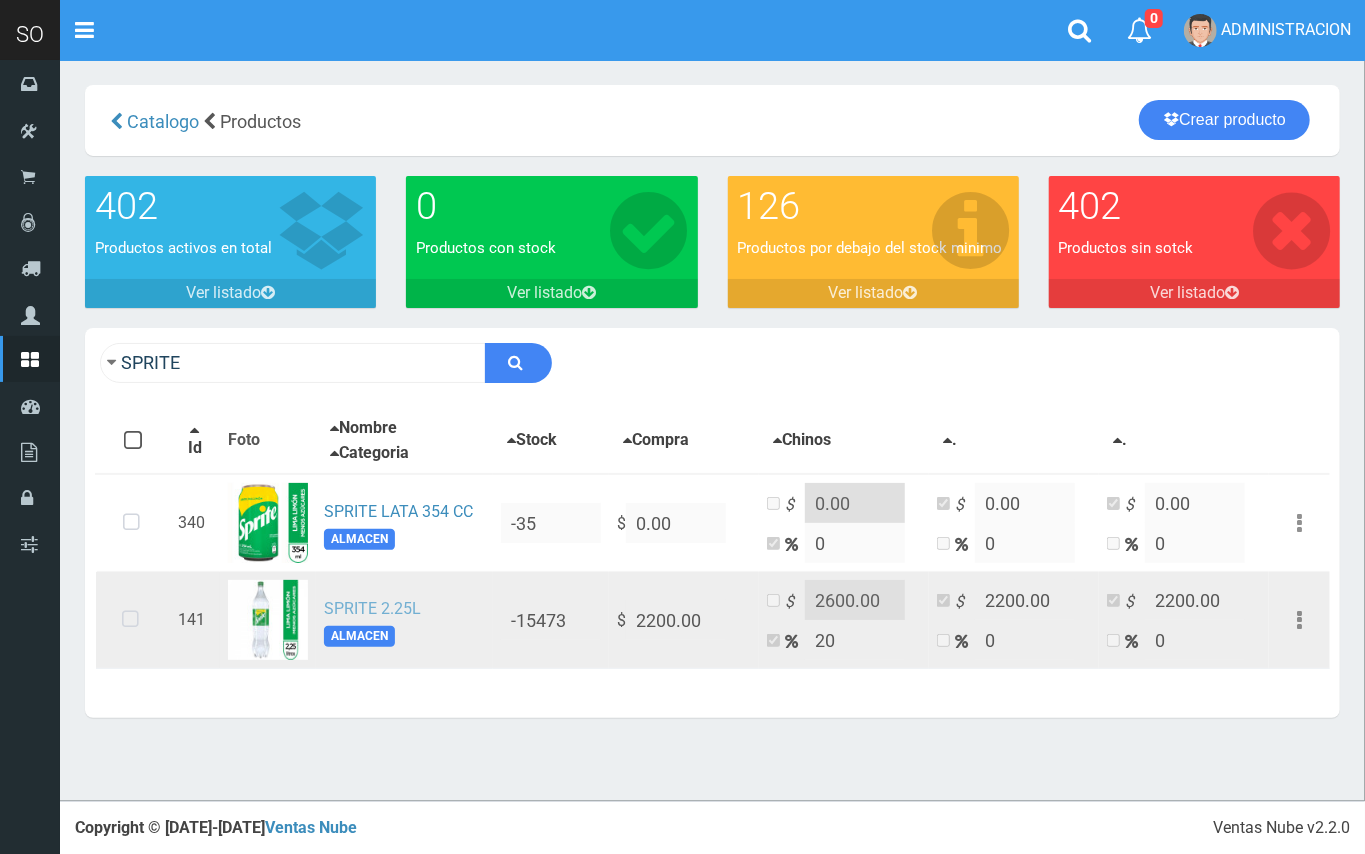 click on "SPRITE 2.25L" at bounding box center [372, 608] 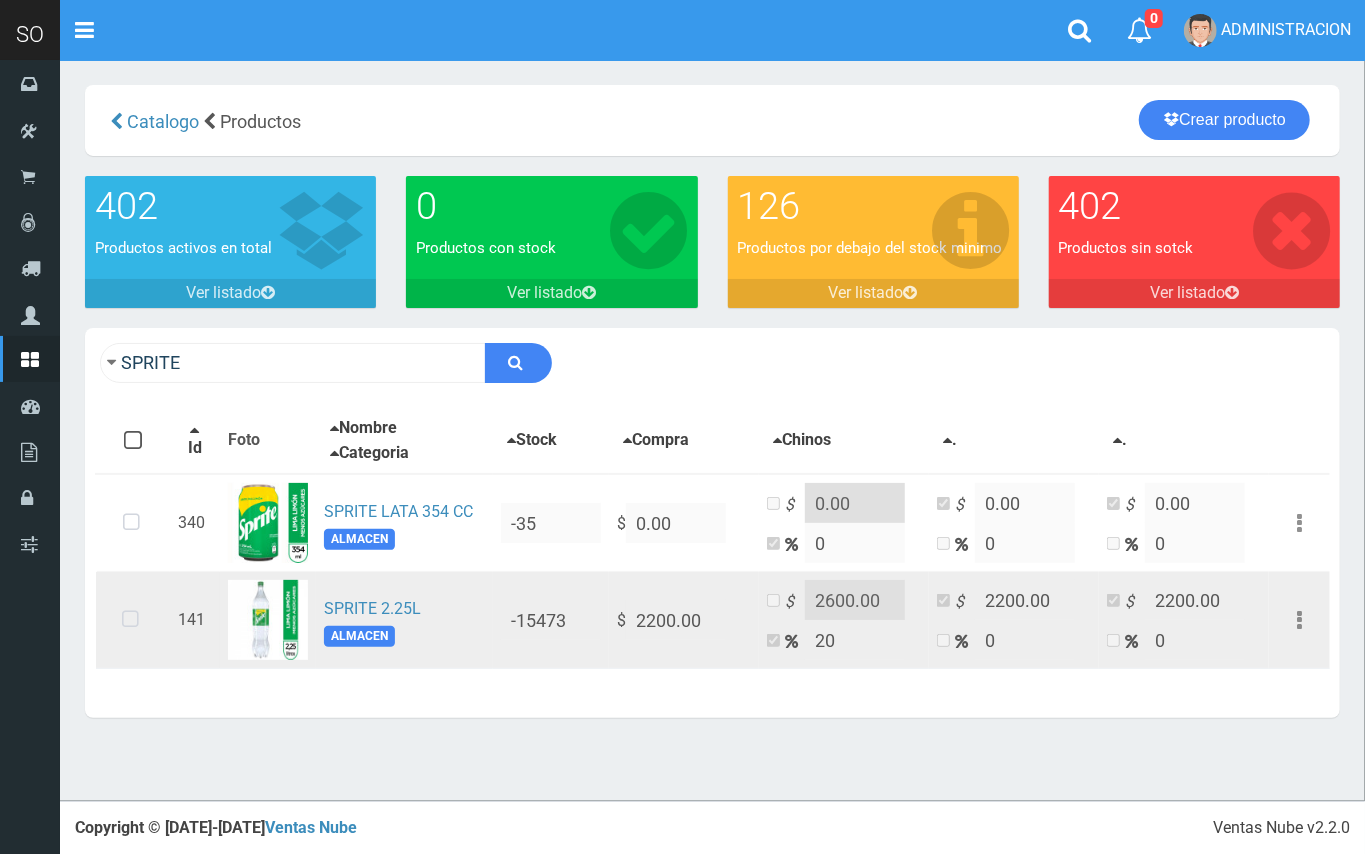 click at bounding box center (130, 620) 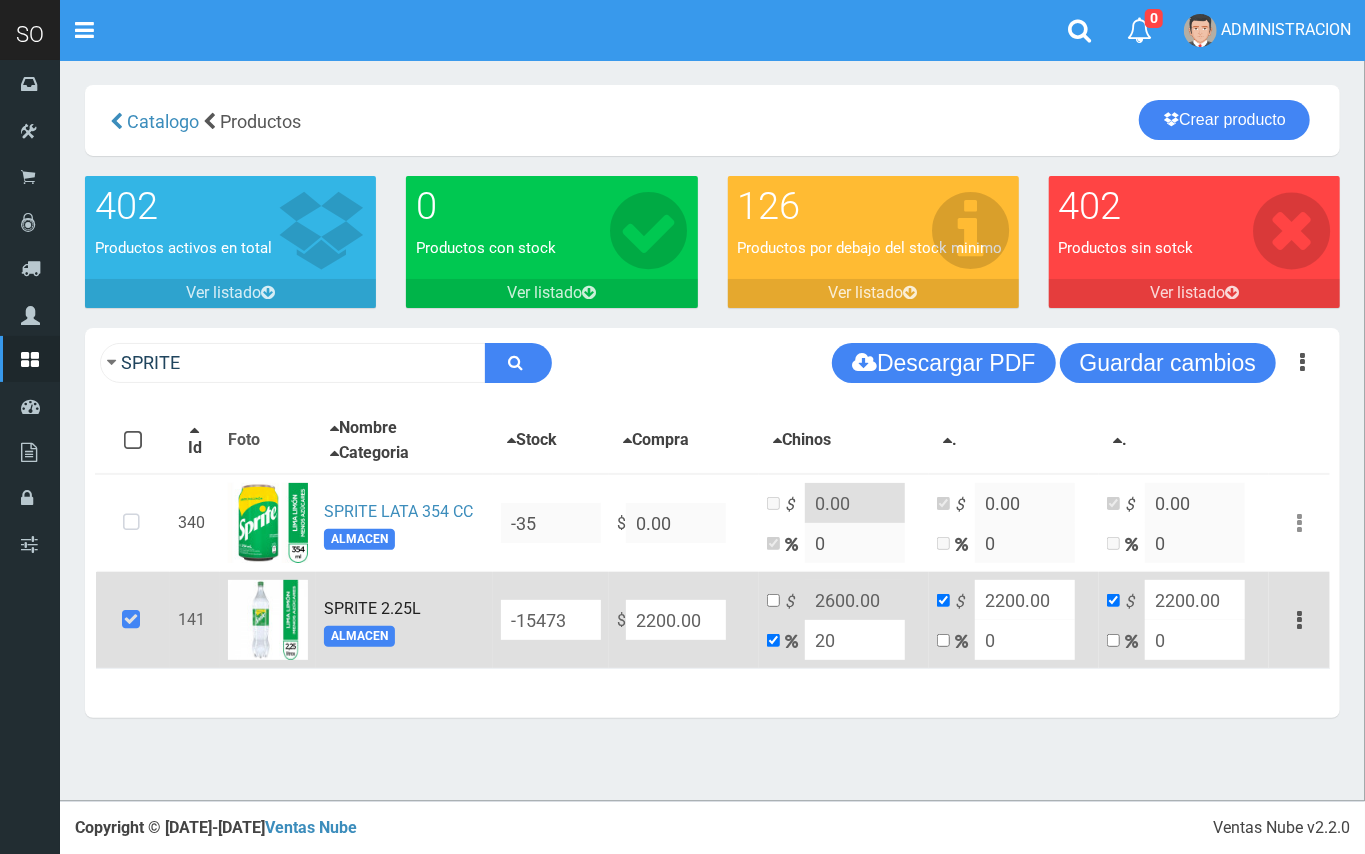 drag, startPoint x: 676, startPoint y: 622, endPoint x: 648, endPoint y: 621, distance: 28.01785 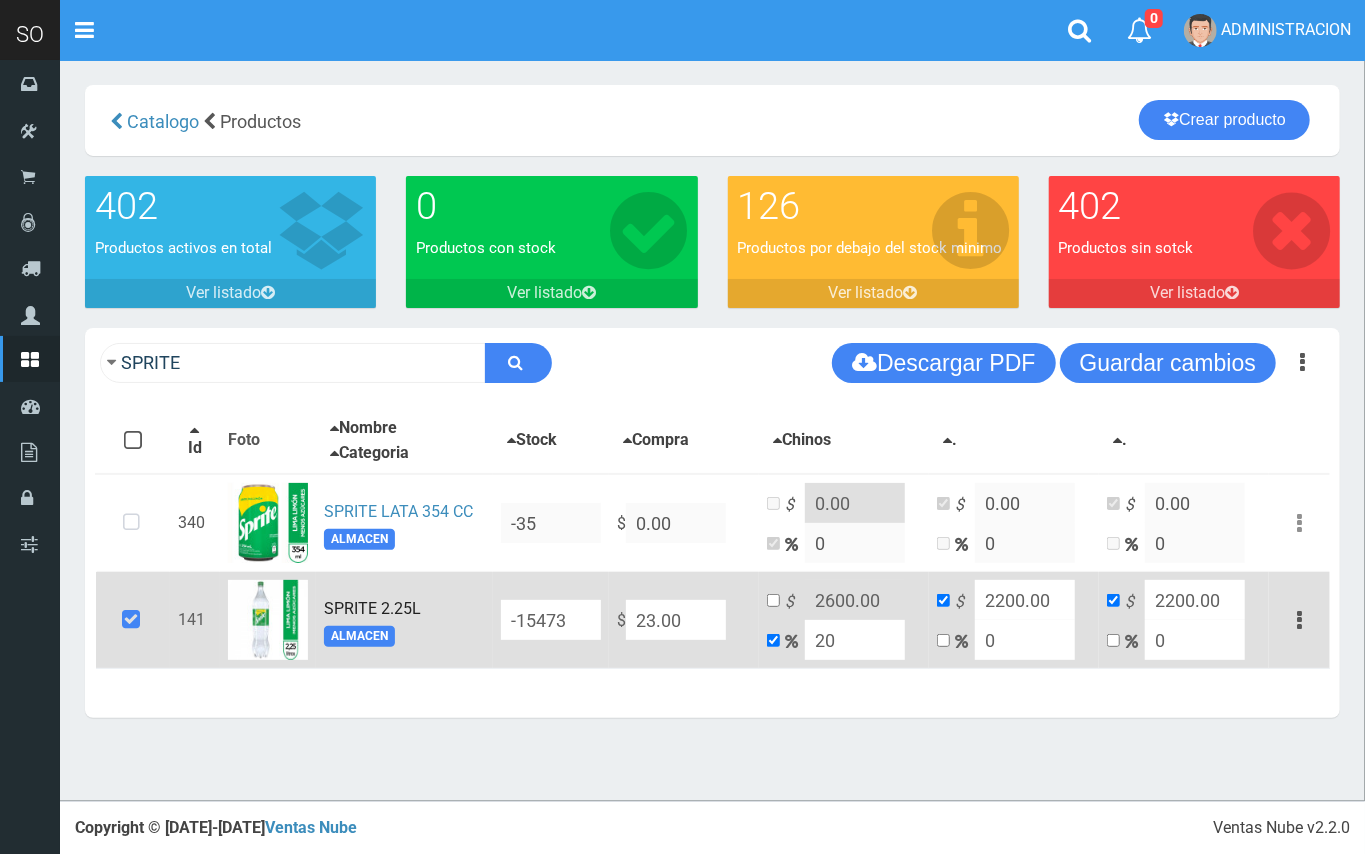 type on "27.6" 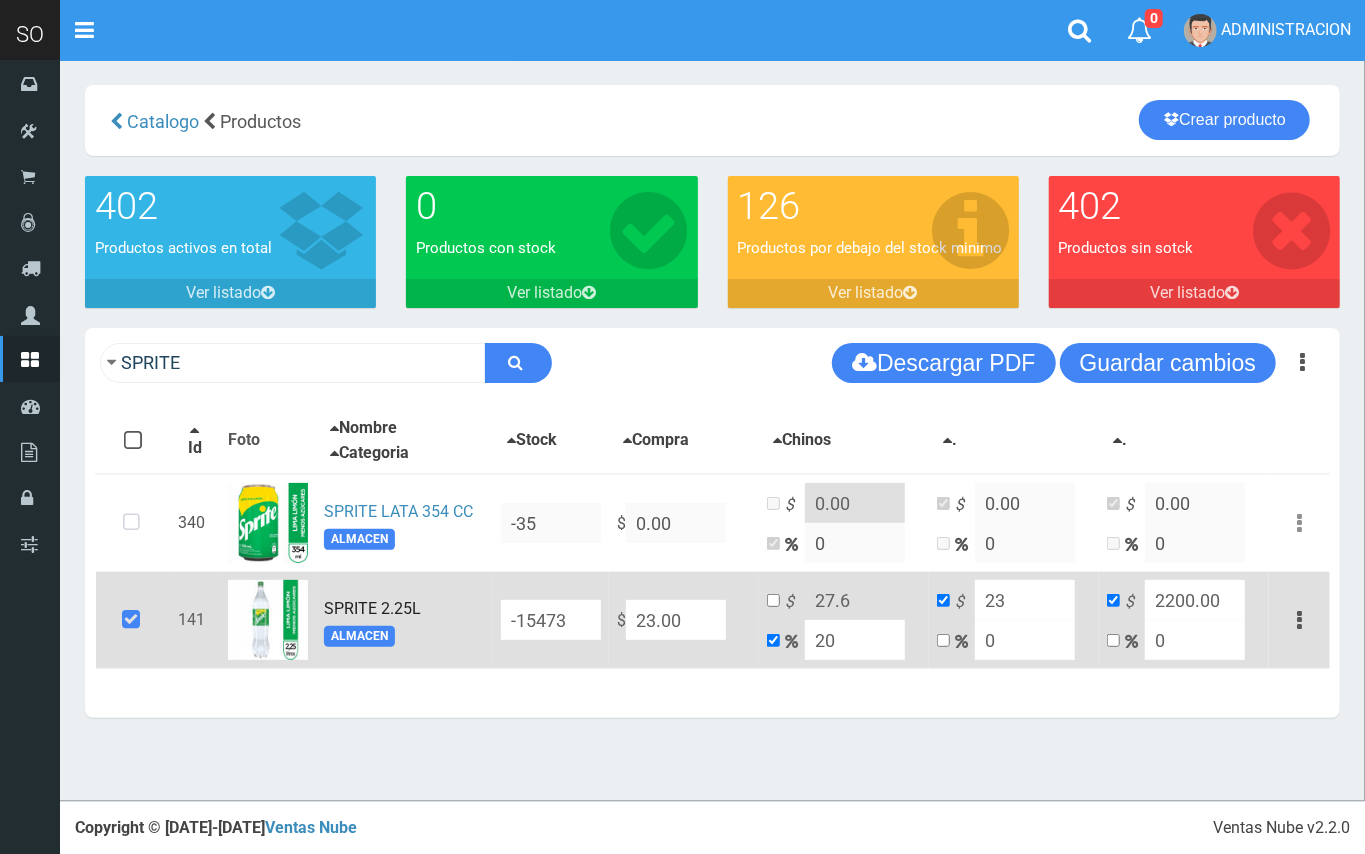 type on "23" 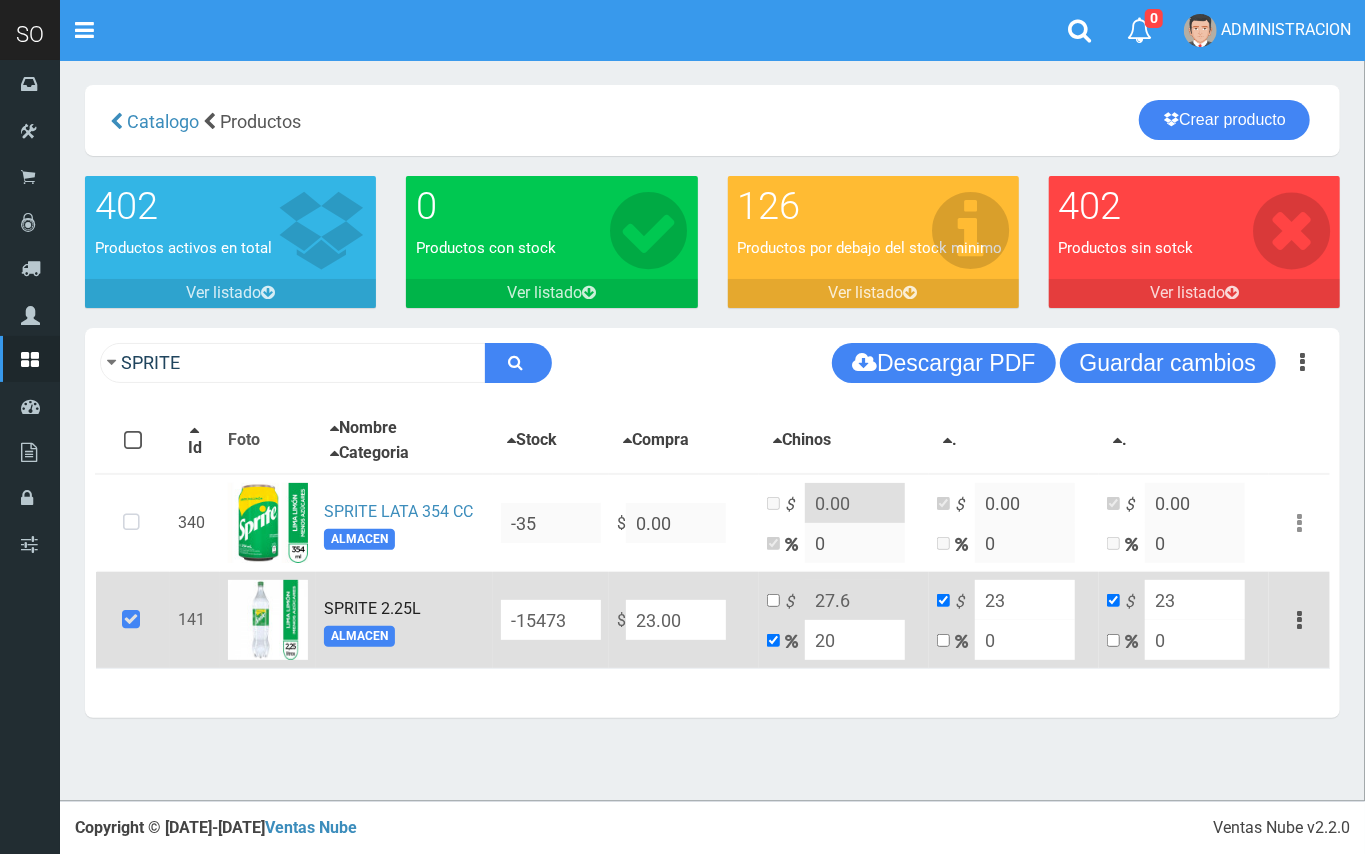 type on "230.00" 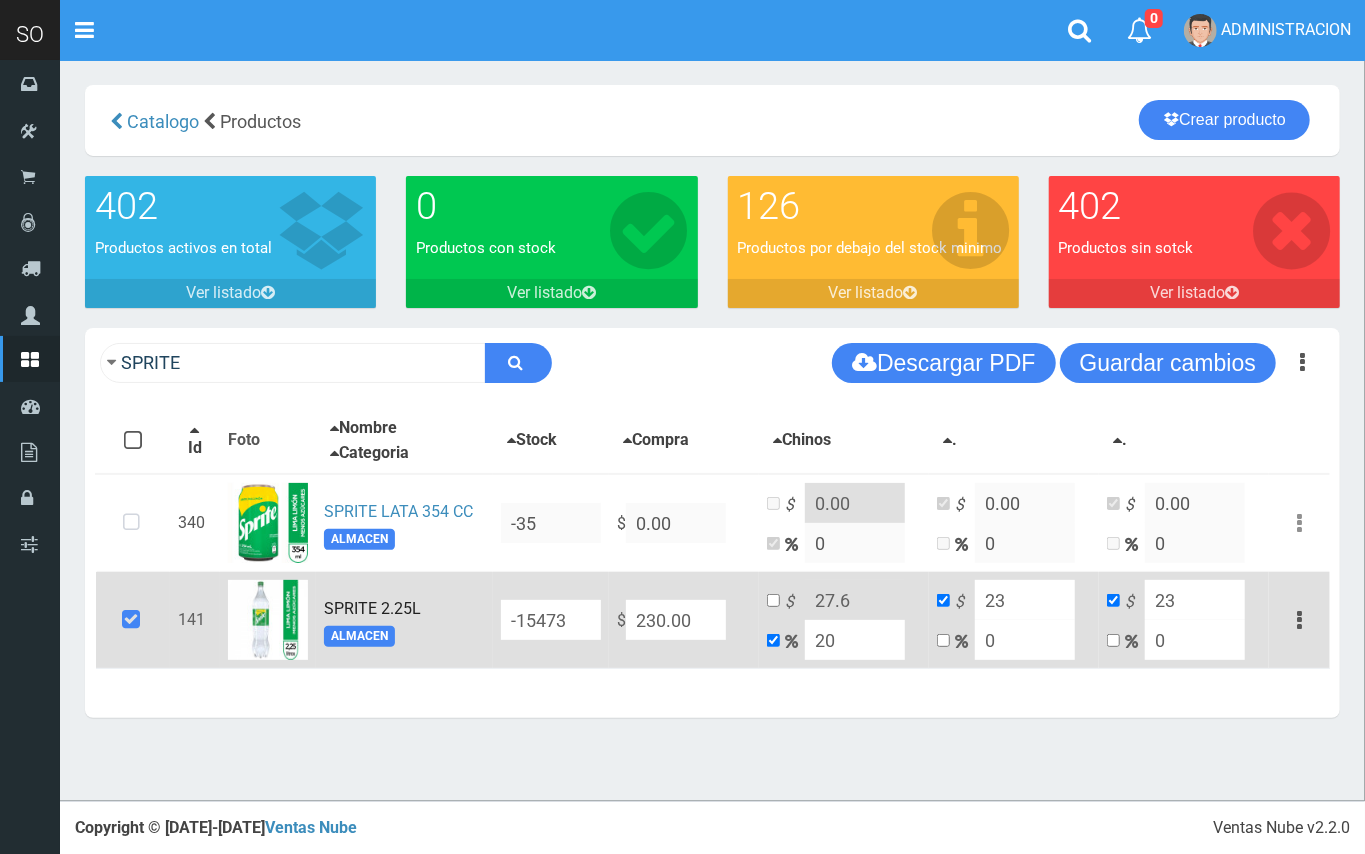 type on "276" 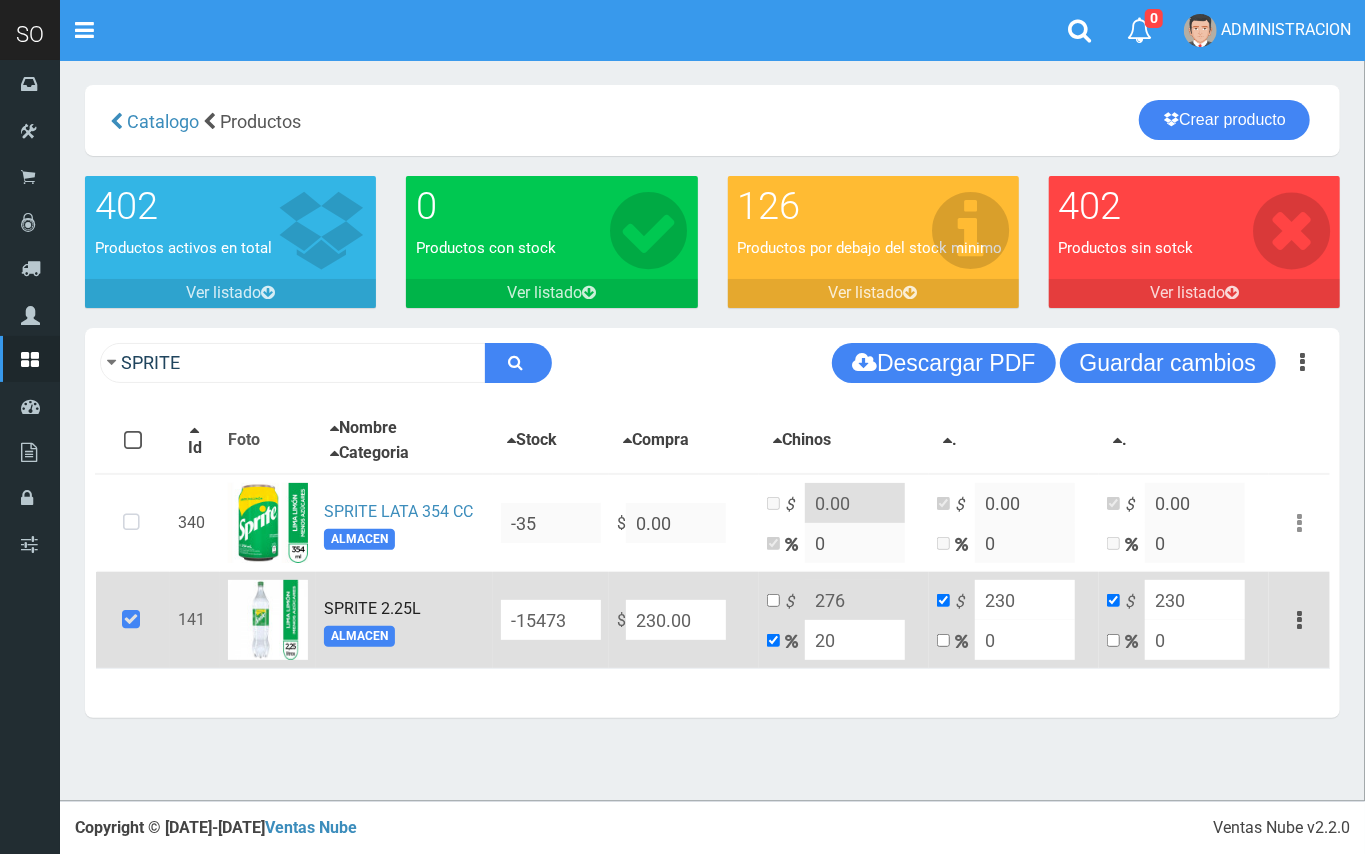 type on "2300.00" 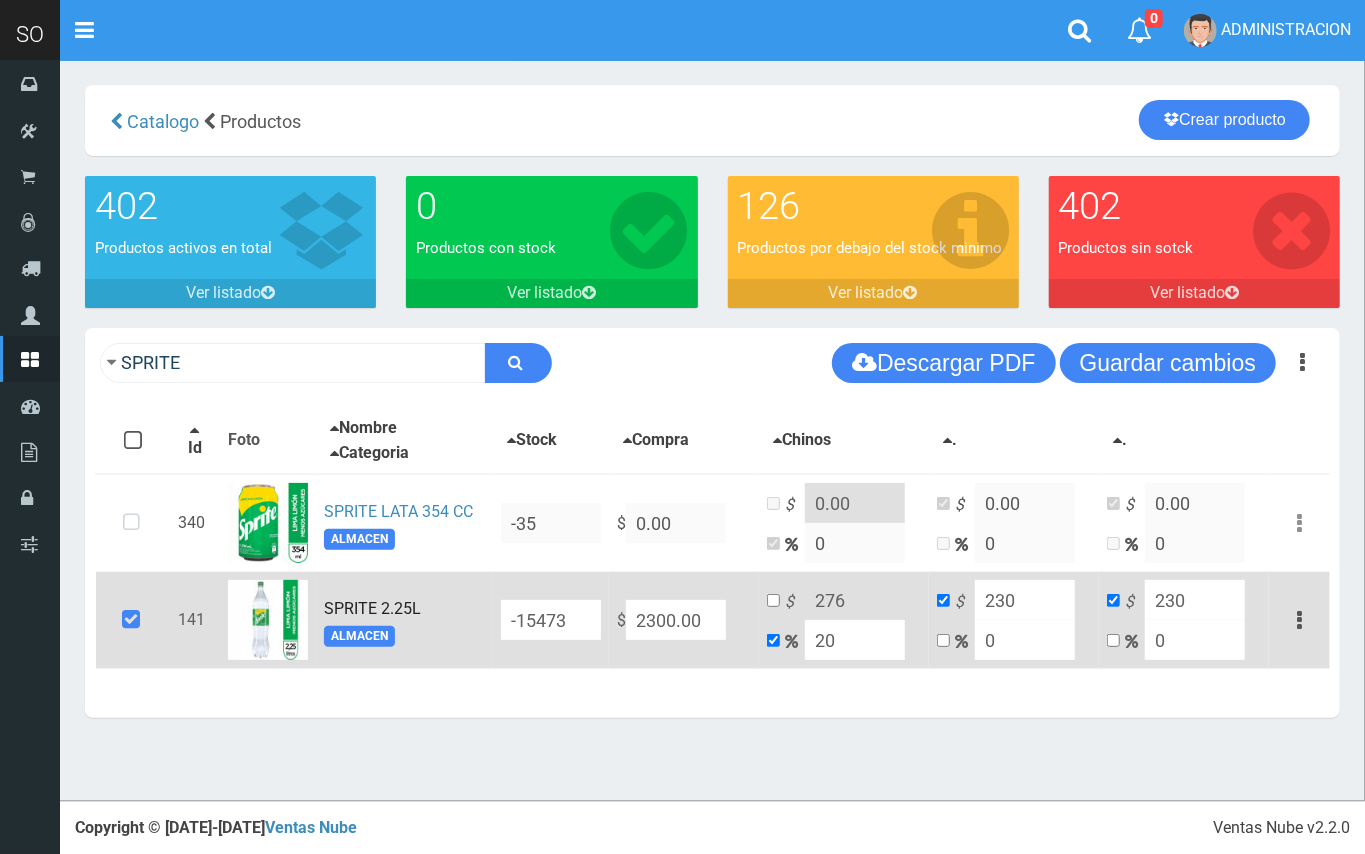 type on "2760" 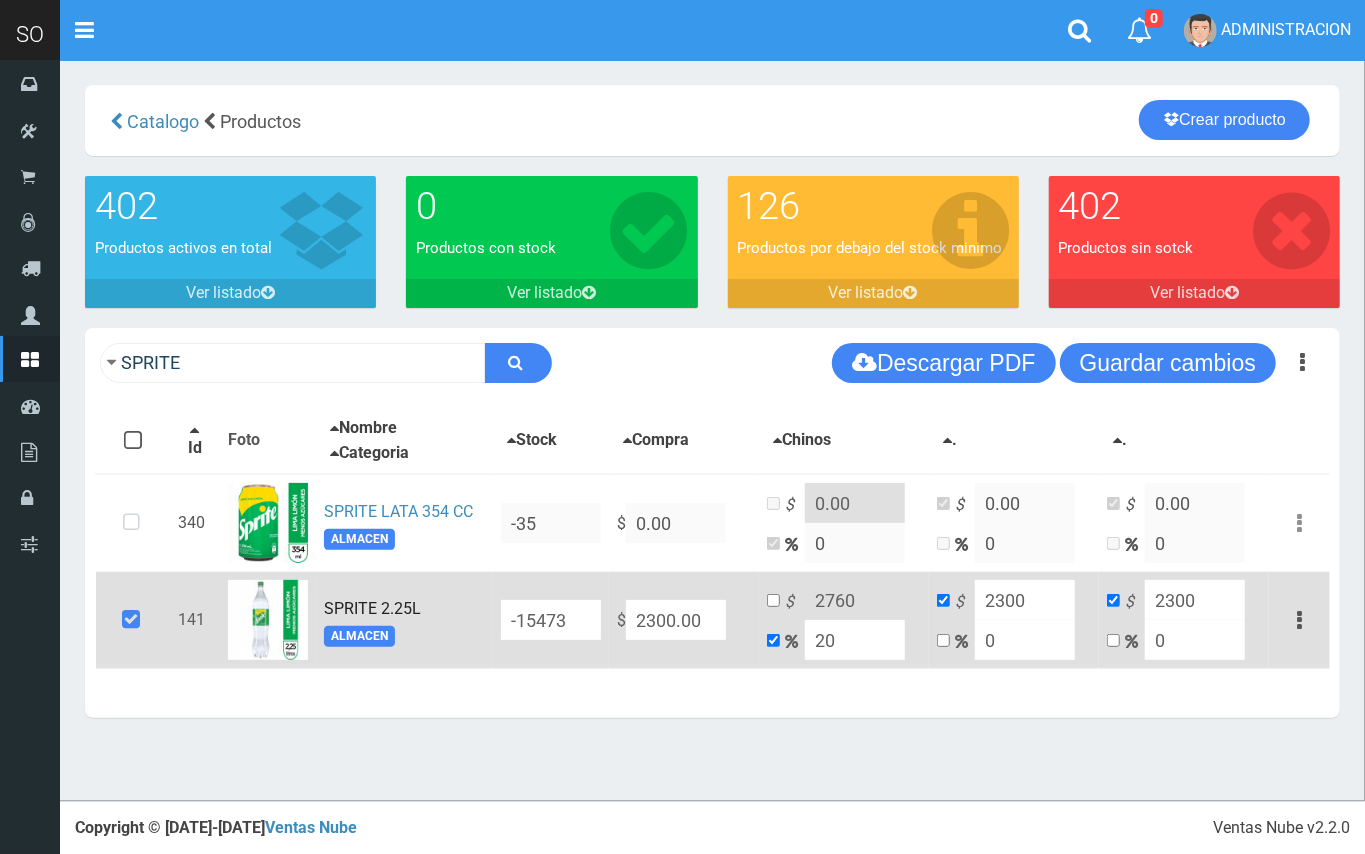type on "2300.00" 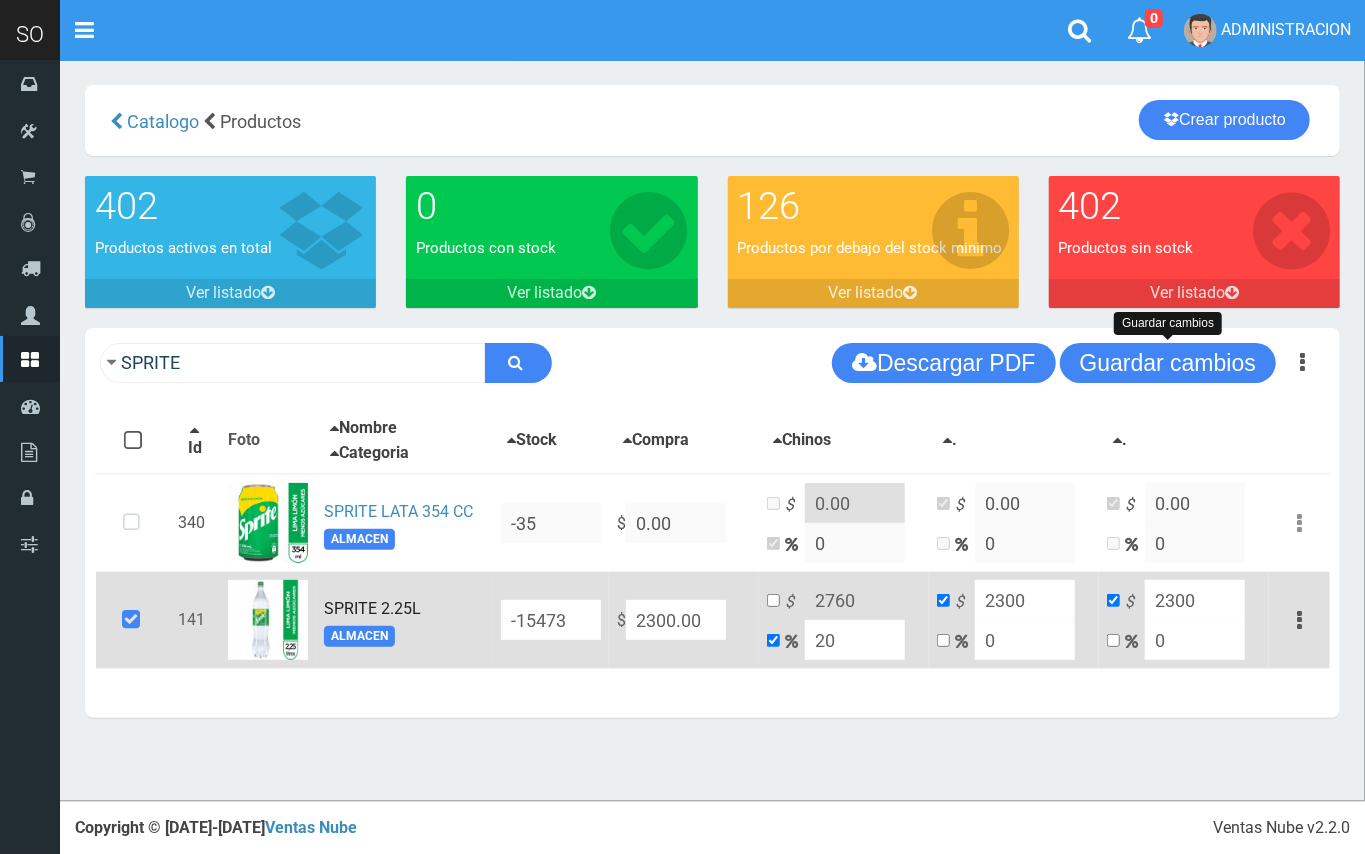 click on "Guardar cambios" at bounding box center [1168, 363] 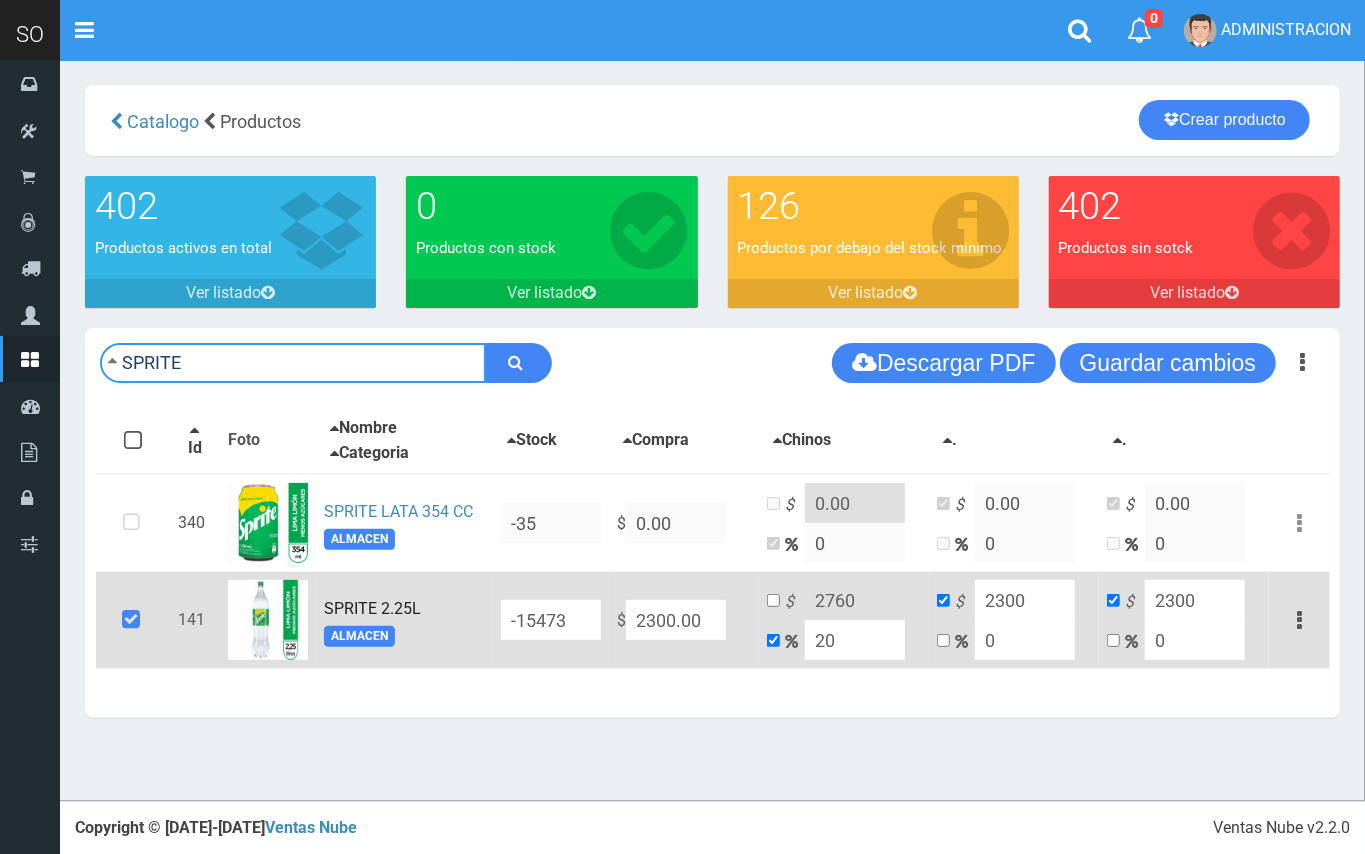 drag, startPoint x: 301, startPoint y: 378, endPoint x: 128, endPoint y: 369, distance: 173.23395 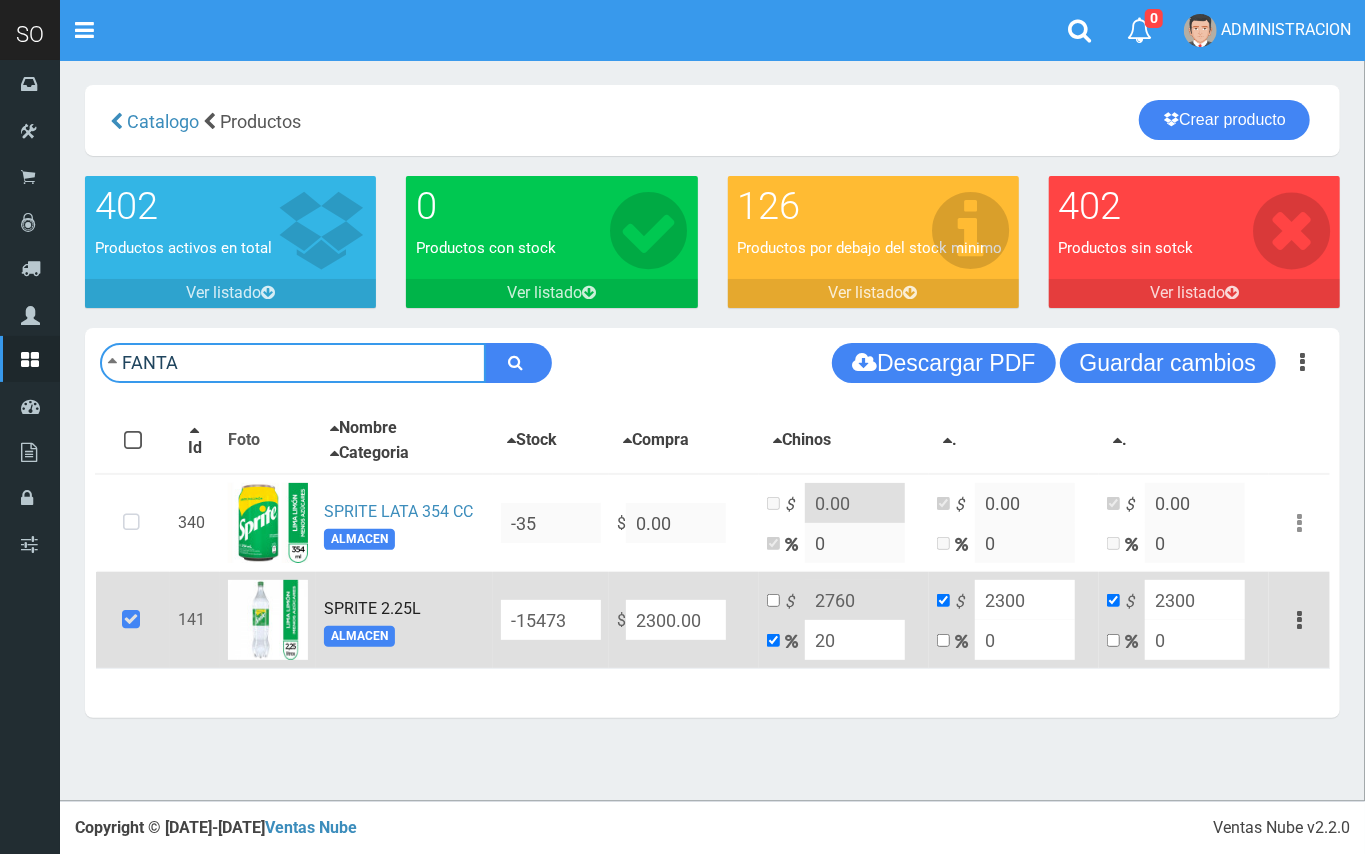 type on "FANTA" 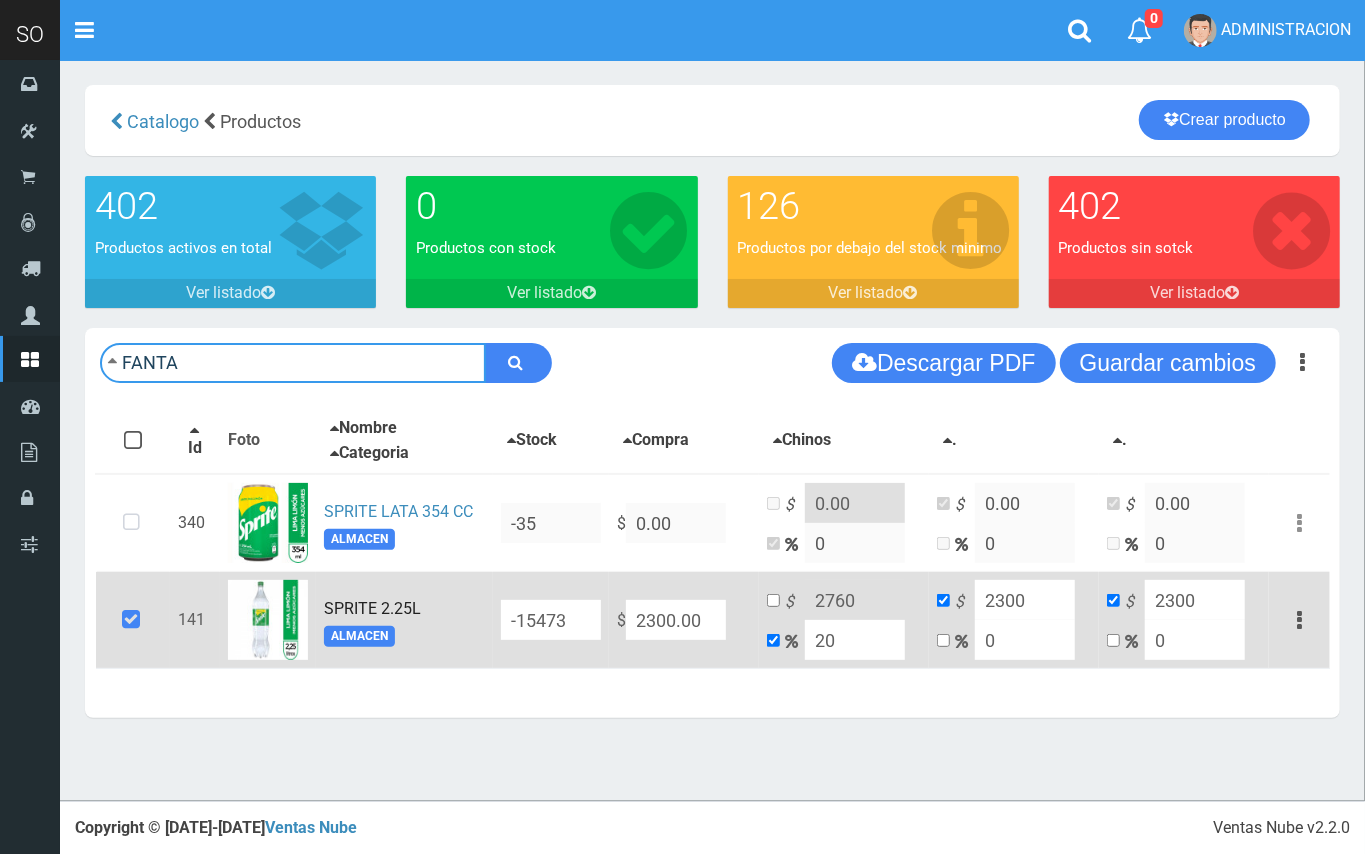 click at bounding box center [518, 363] 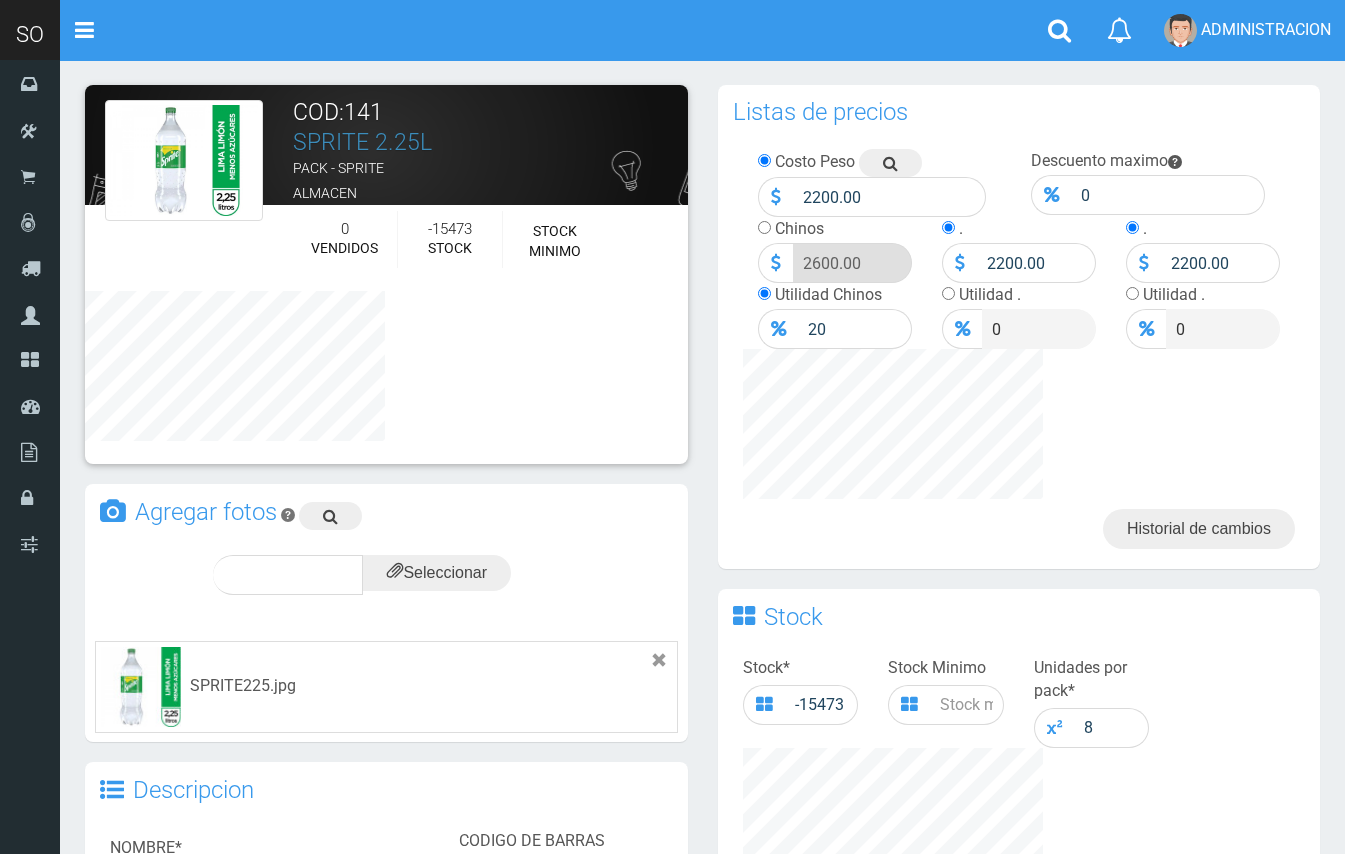 scroll, scrollTop: 0, scrollLeft: 0, axis: both 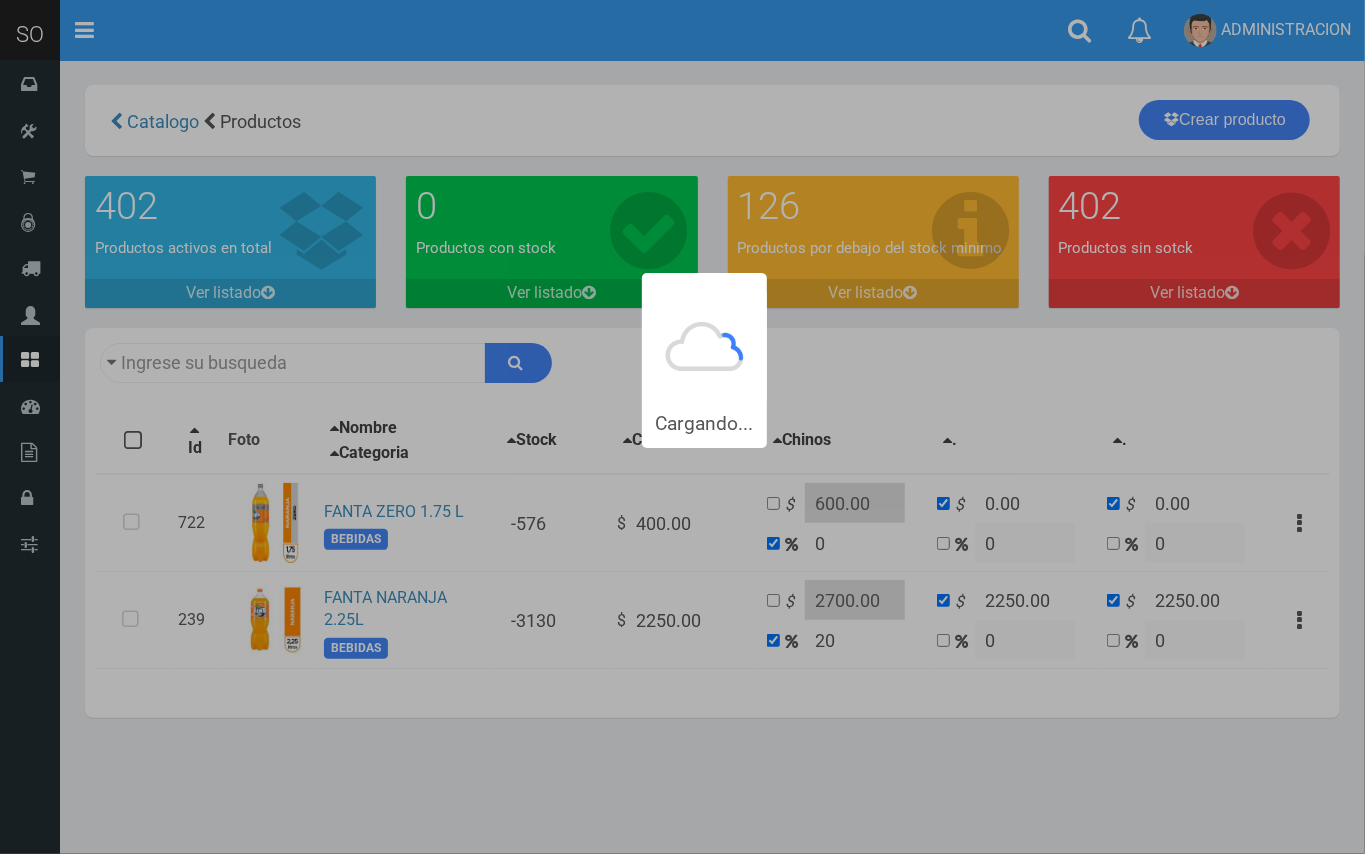 type on "FANTA" 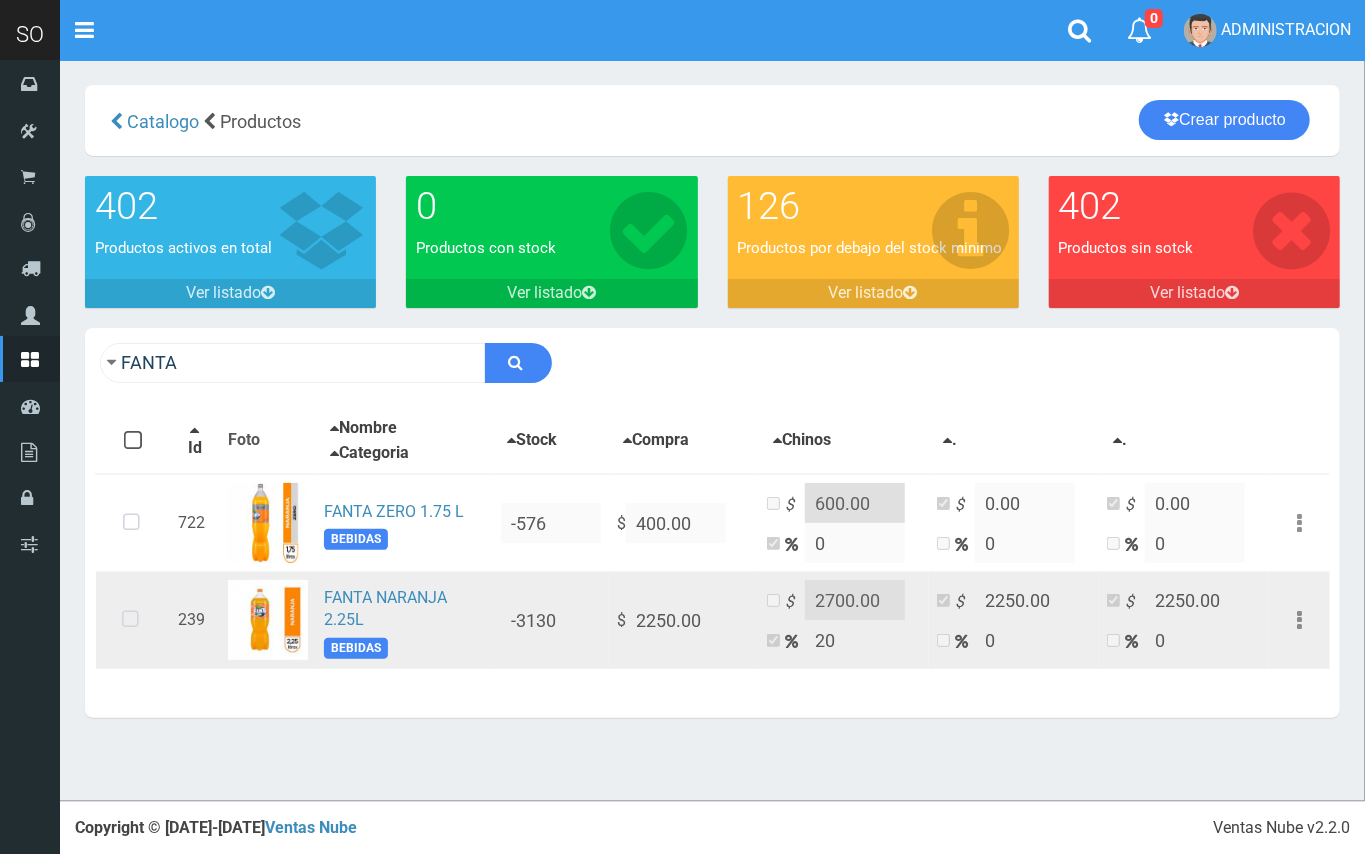 drag, startPoint x: 146, startPoint y: 628, endPoint x: 132, endPoint y: 602, distance: 29.529646 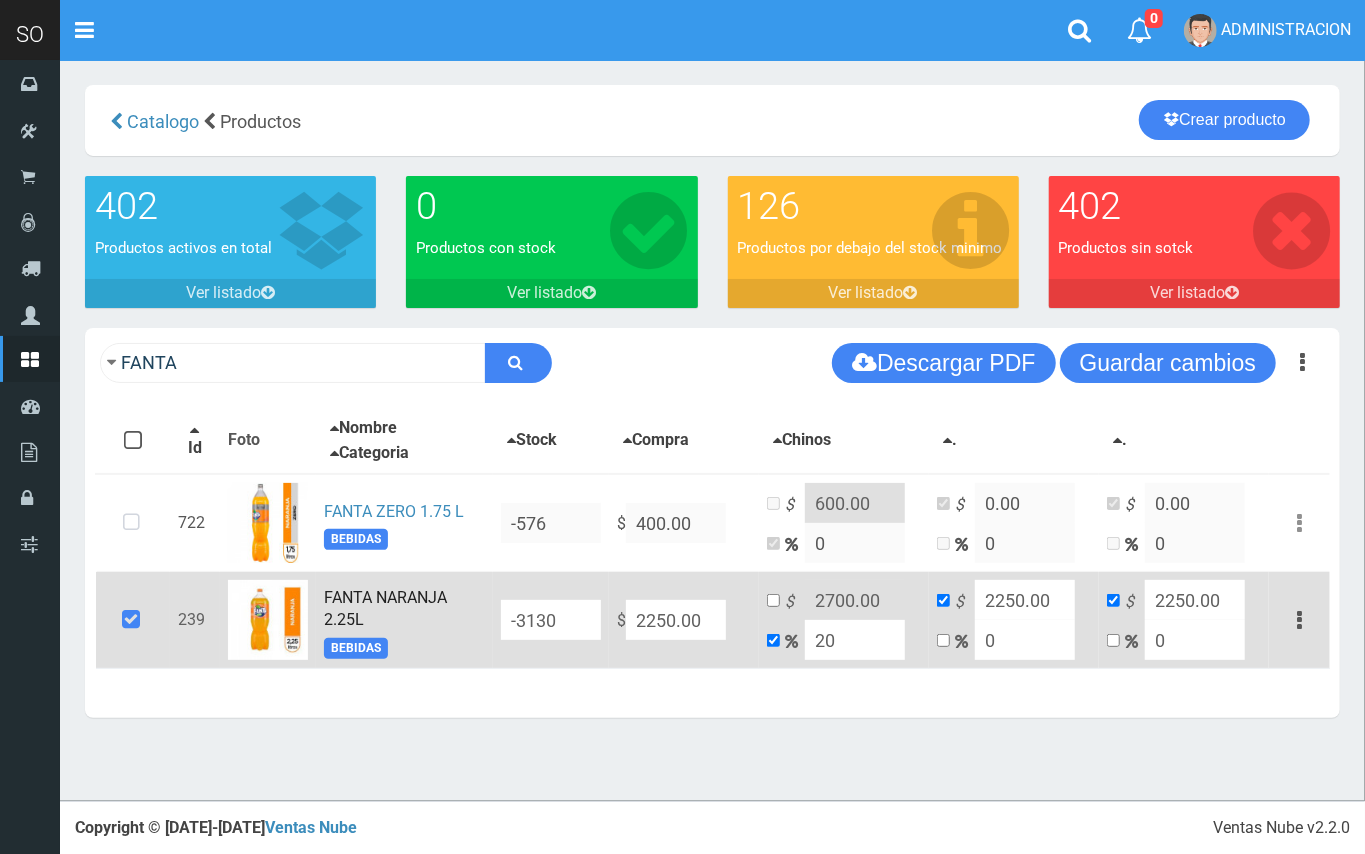 drag, startPoint x: 718, startPoint y: 621, endPoint x: 630, endPoint y: 617, distance: 88.09086 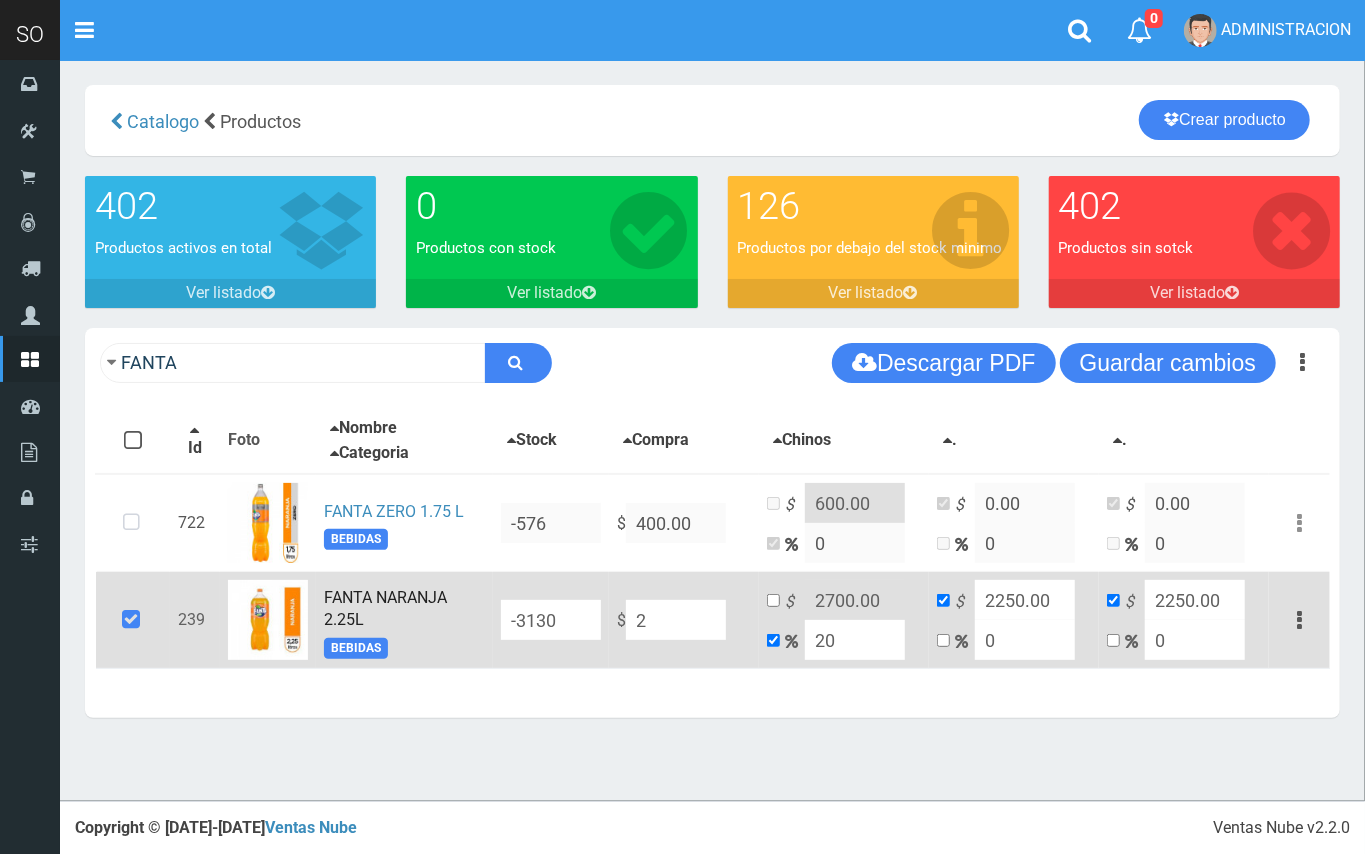 type on "2.4" 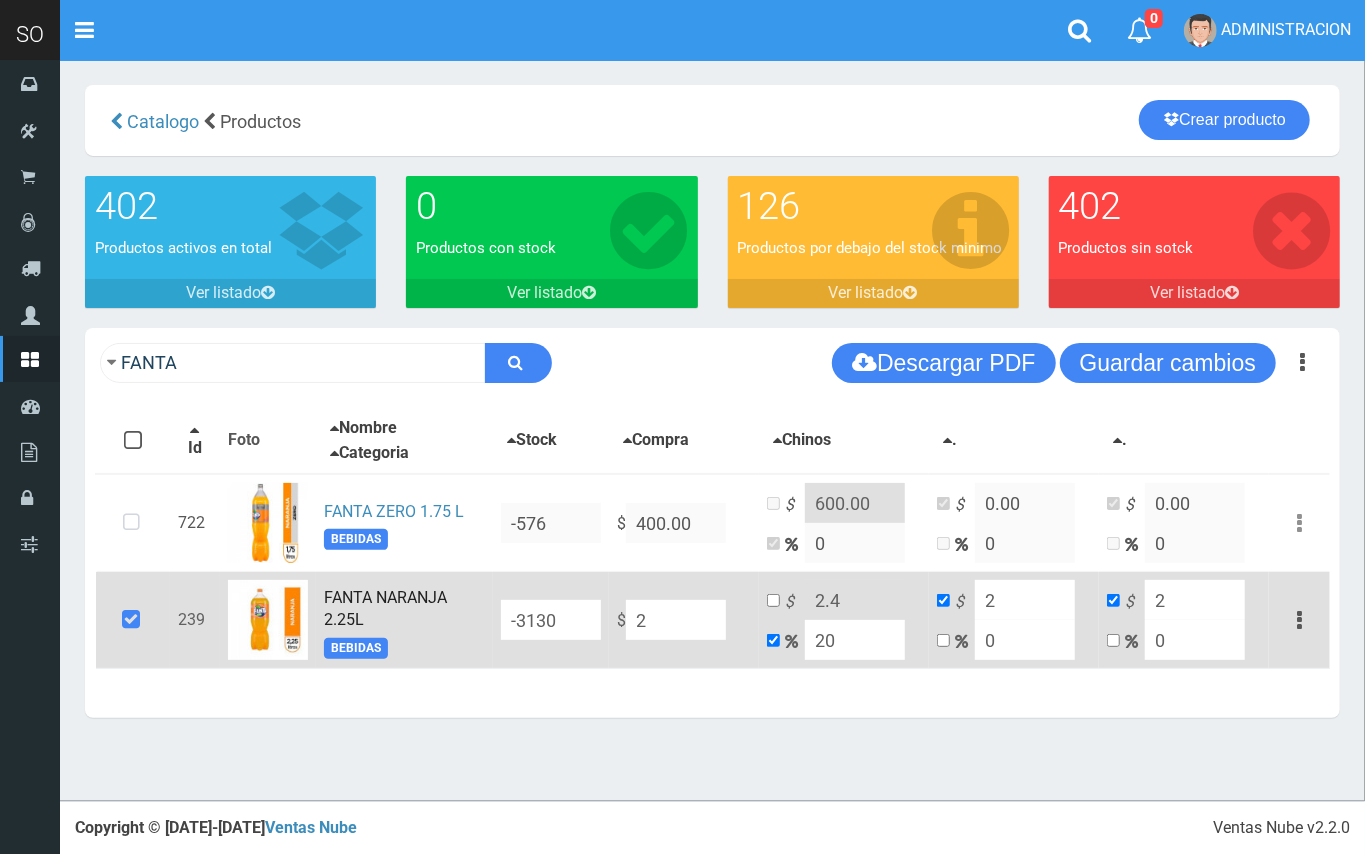 type on "23" 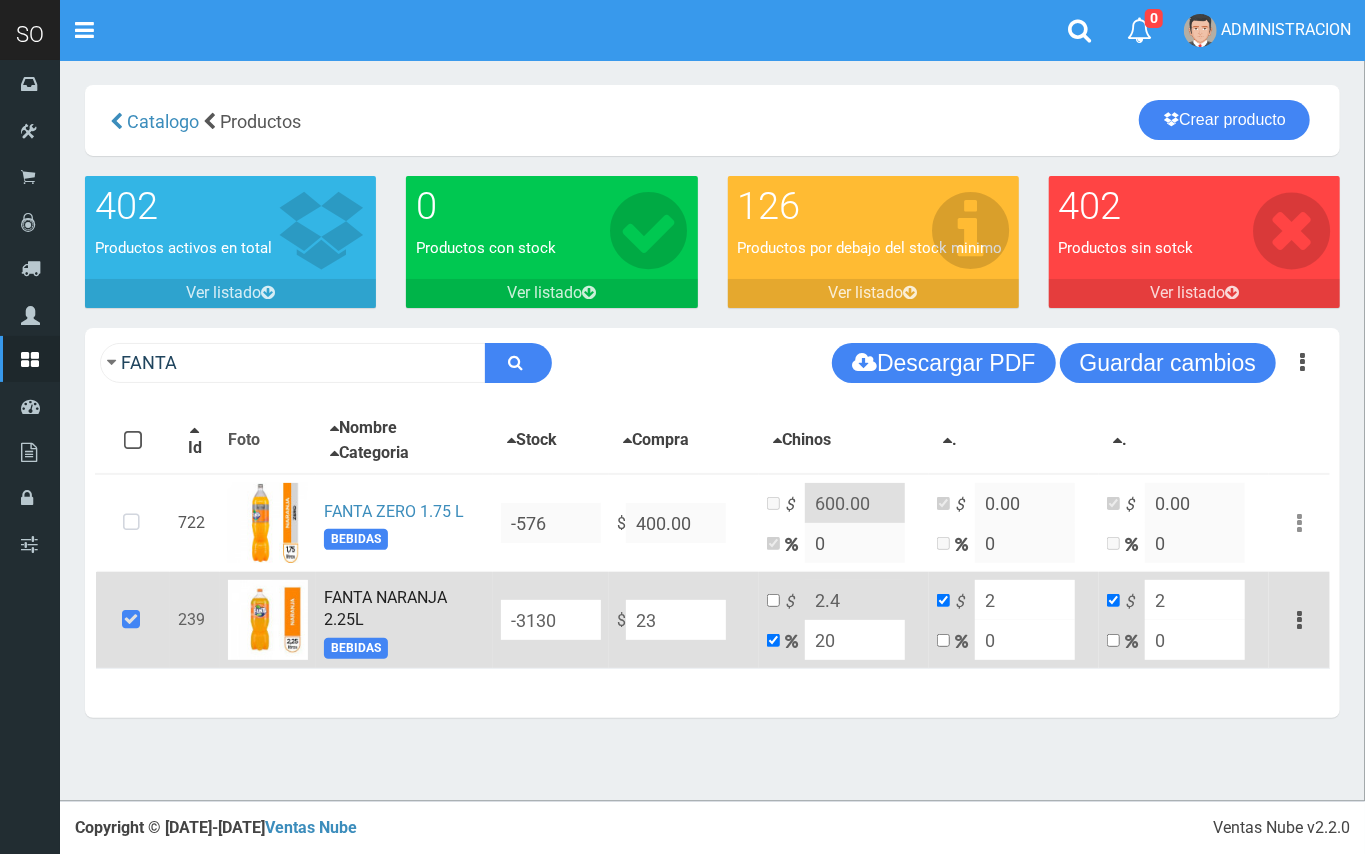 type on "27.6" 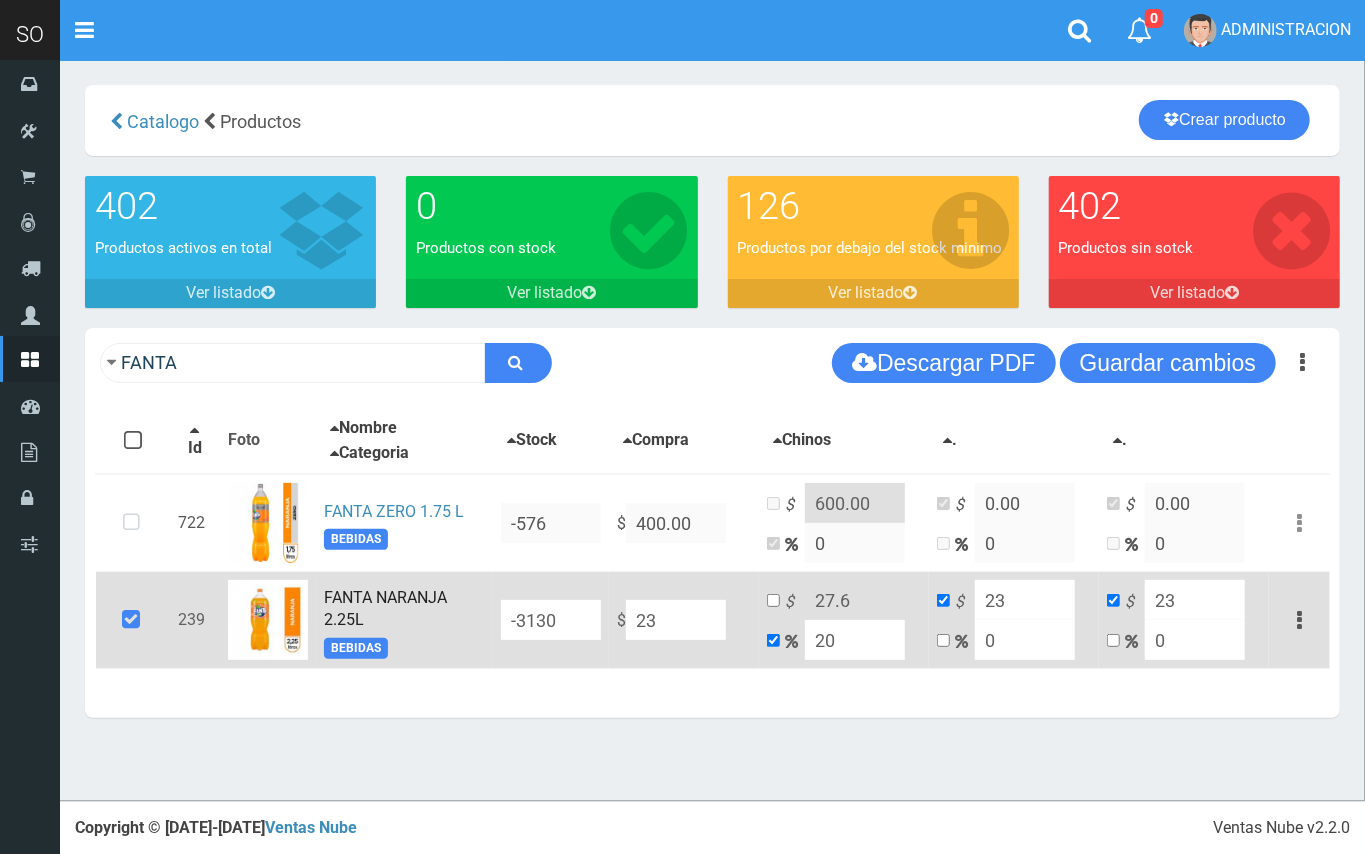 type on "239" 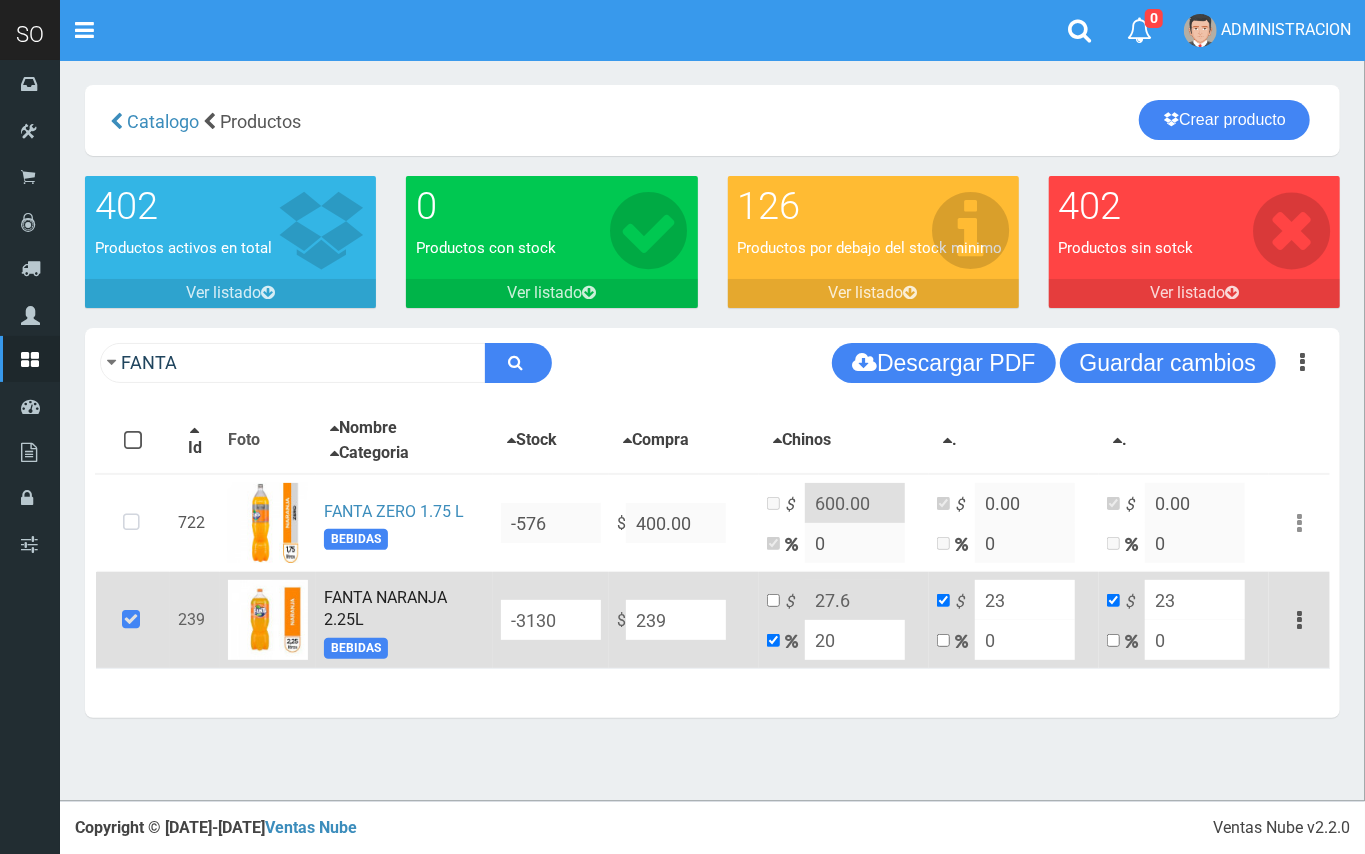 type on "286.8" 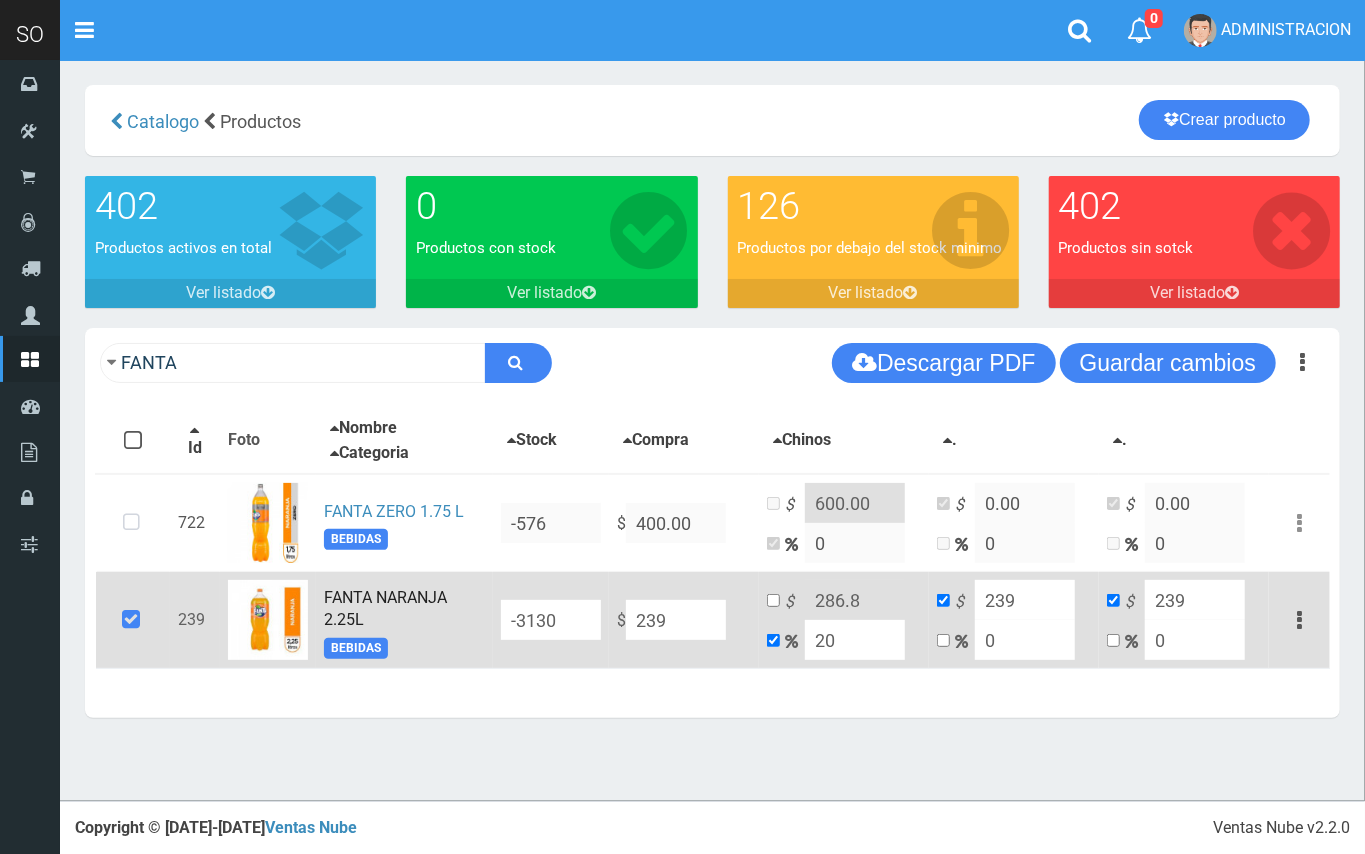type on "2399" 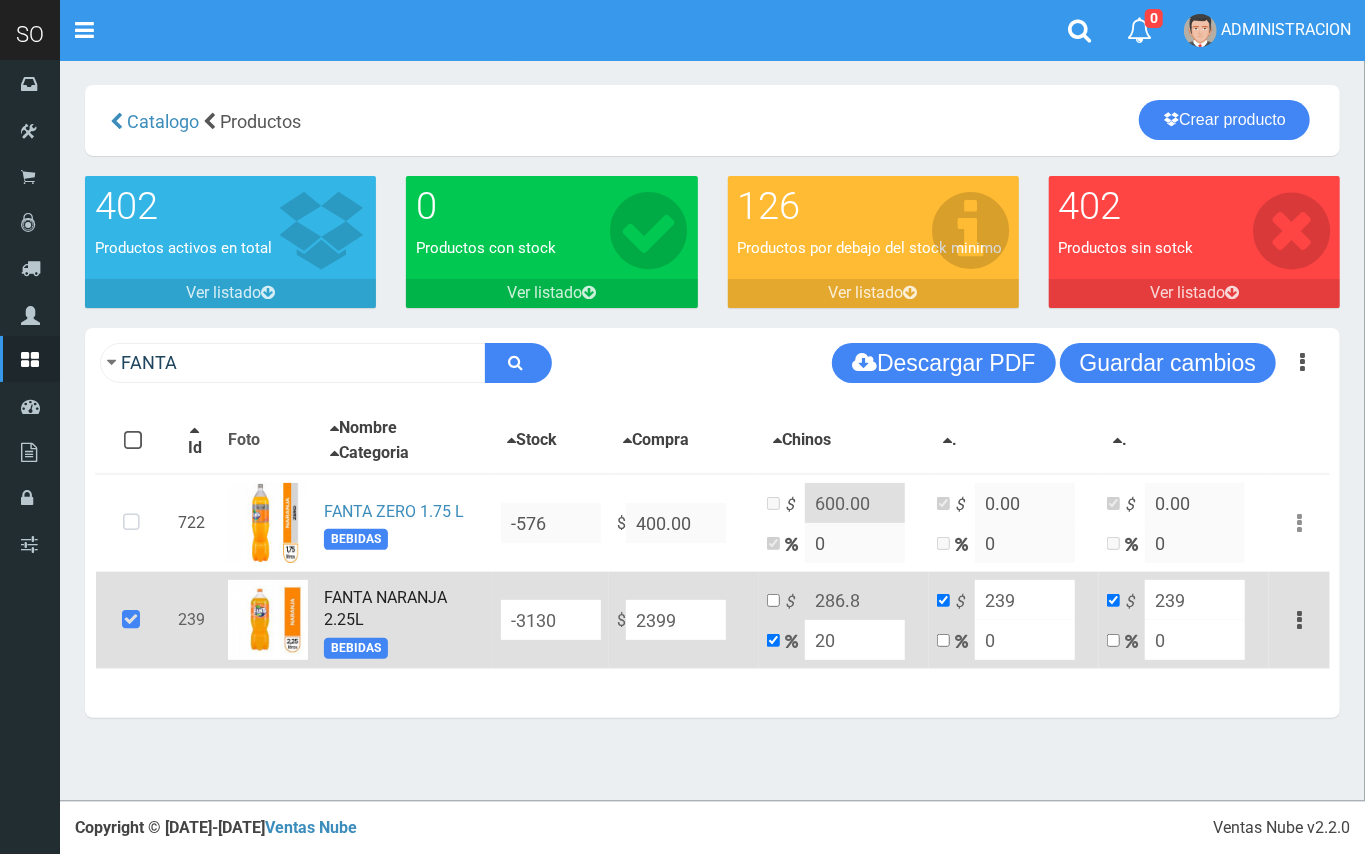 type on "2878.8" 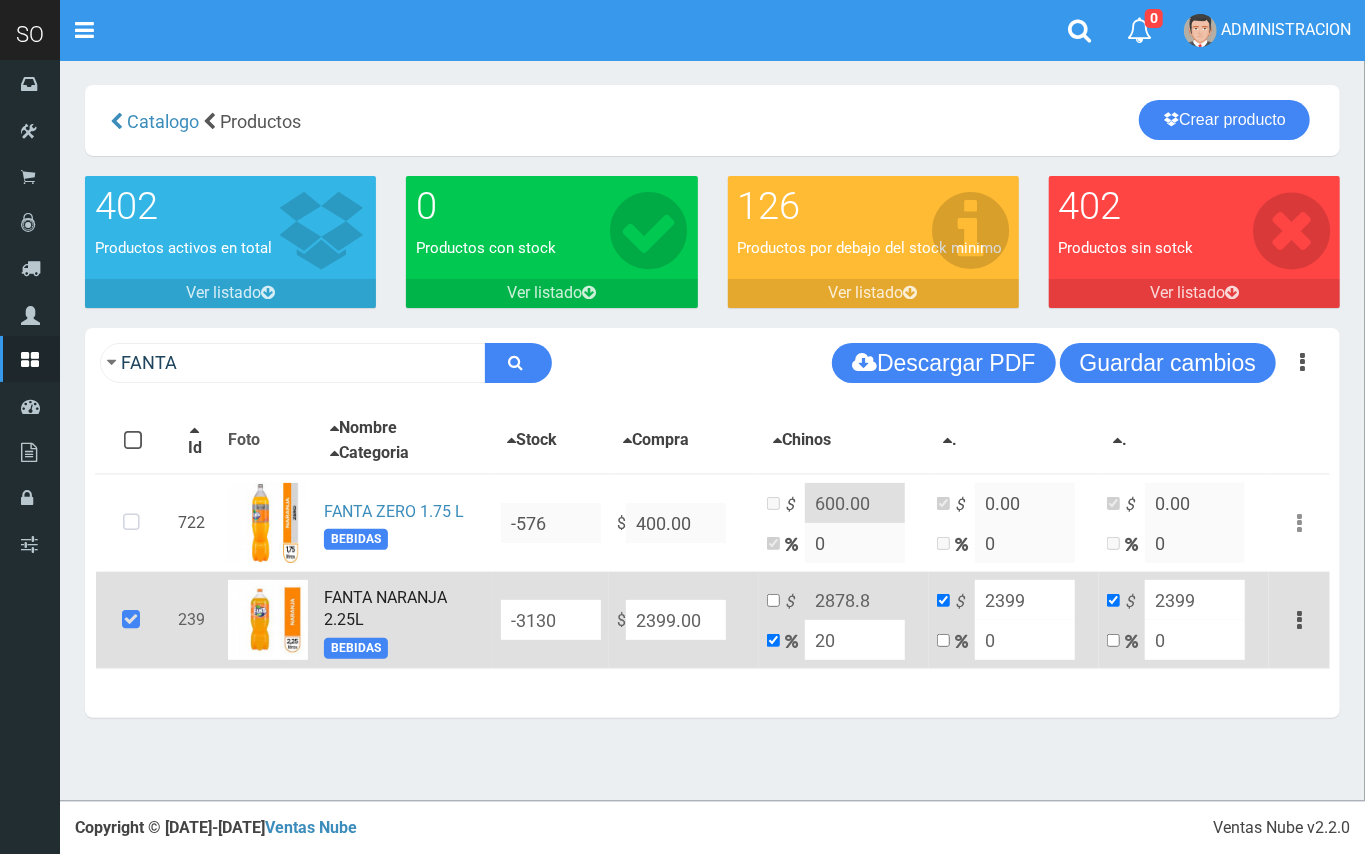 type on "2399.00" 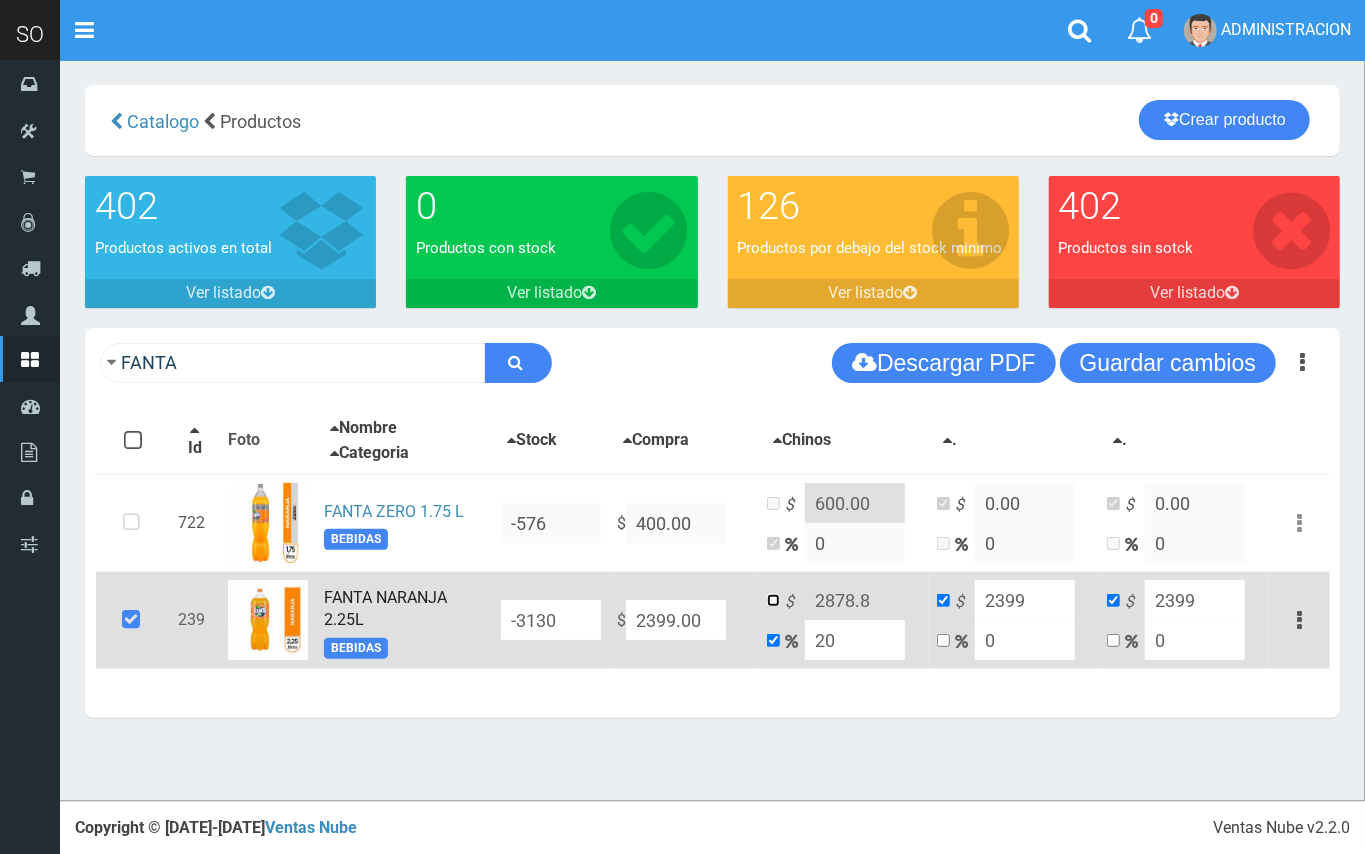 drag, startPoint x: 774, startPoint y: 598, endPoint x: 805, endPoint y: 593, distance: 31.400637 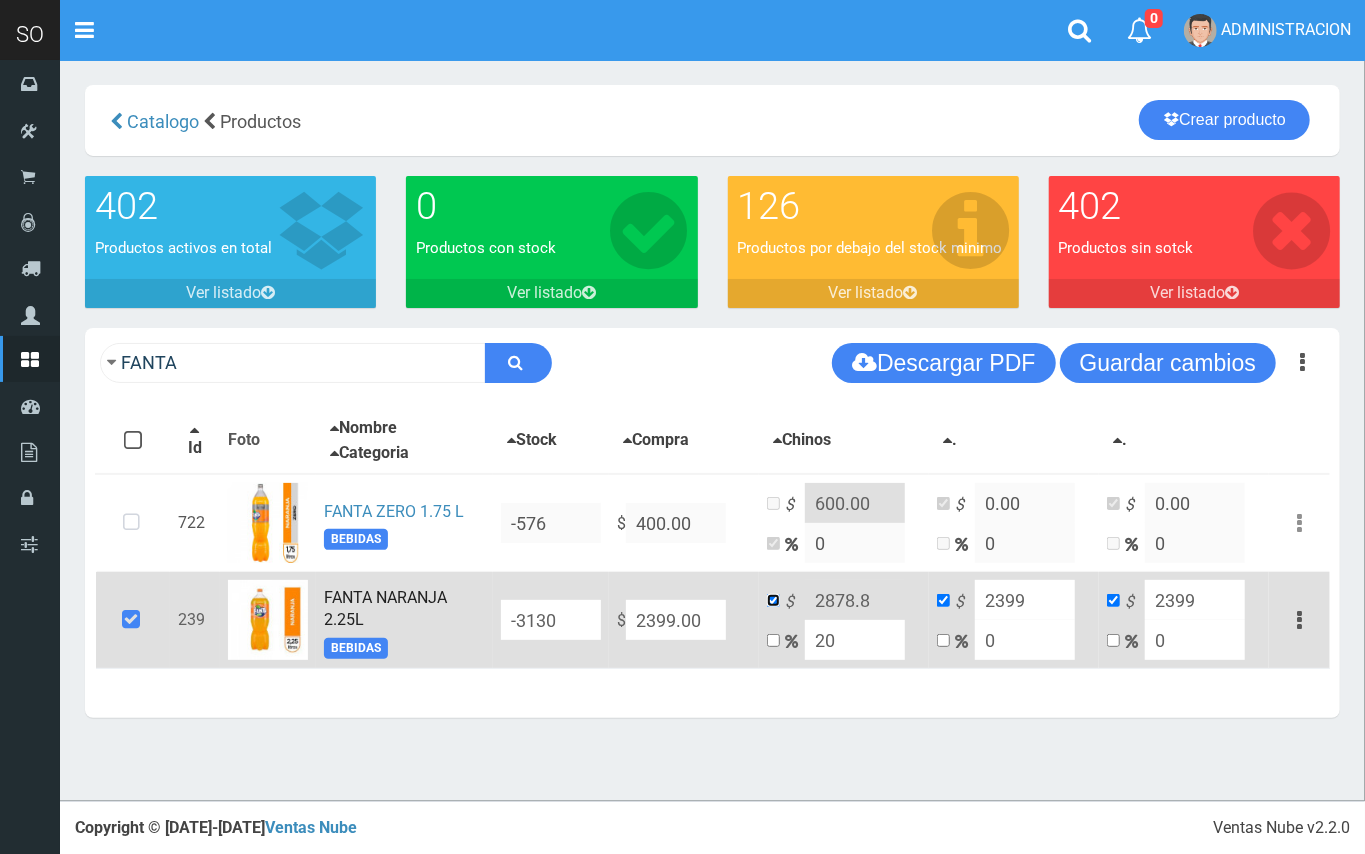 checkbox on "false" 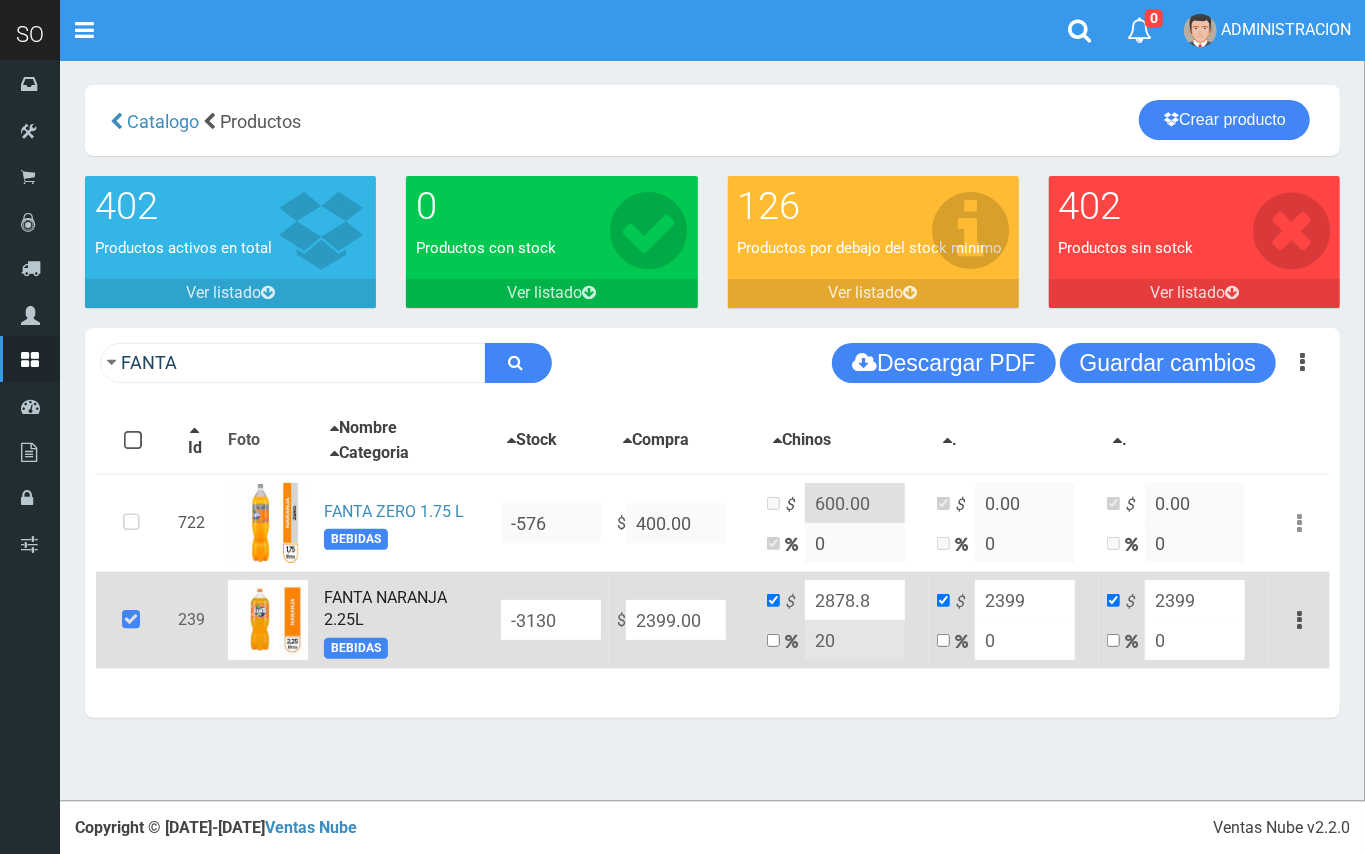 drag, startPoint x: 876, startPoint y: 602, endPoint x: 848, endPoint y: 602, distance: 28 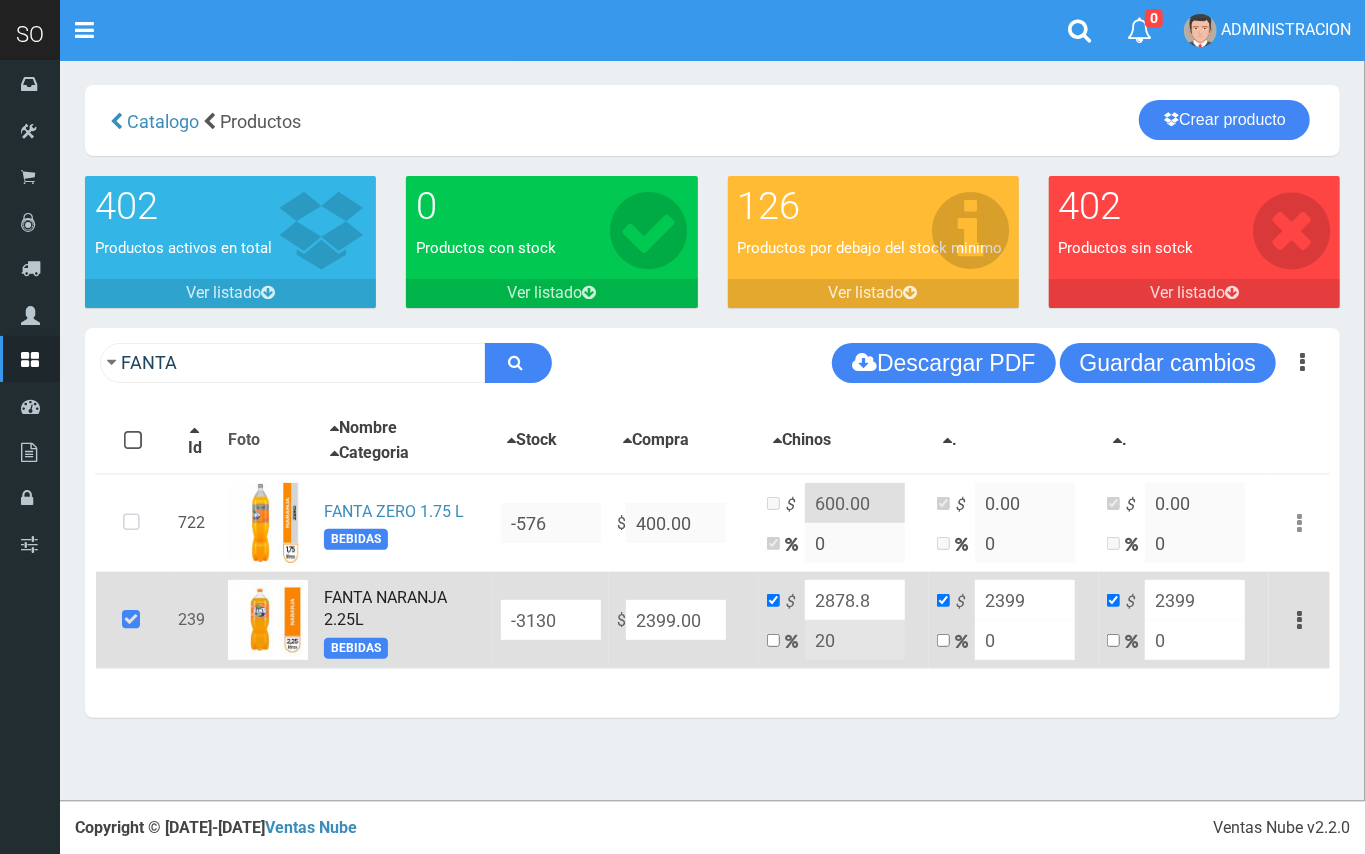 click on "2878.8" at bounding box center (855, 600) 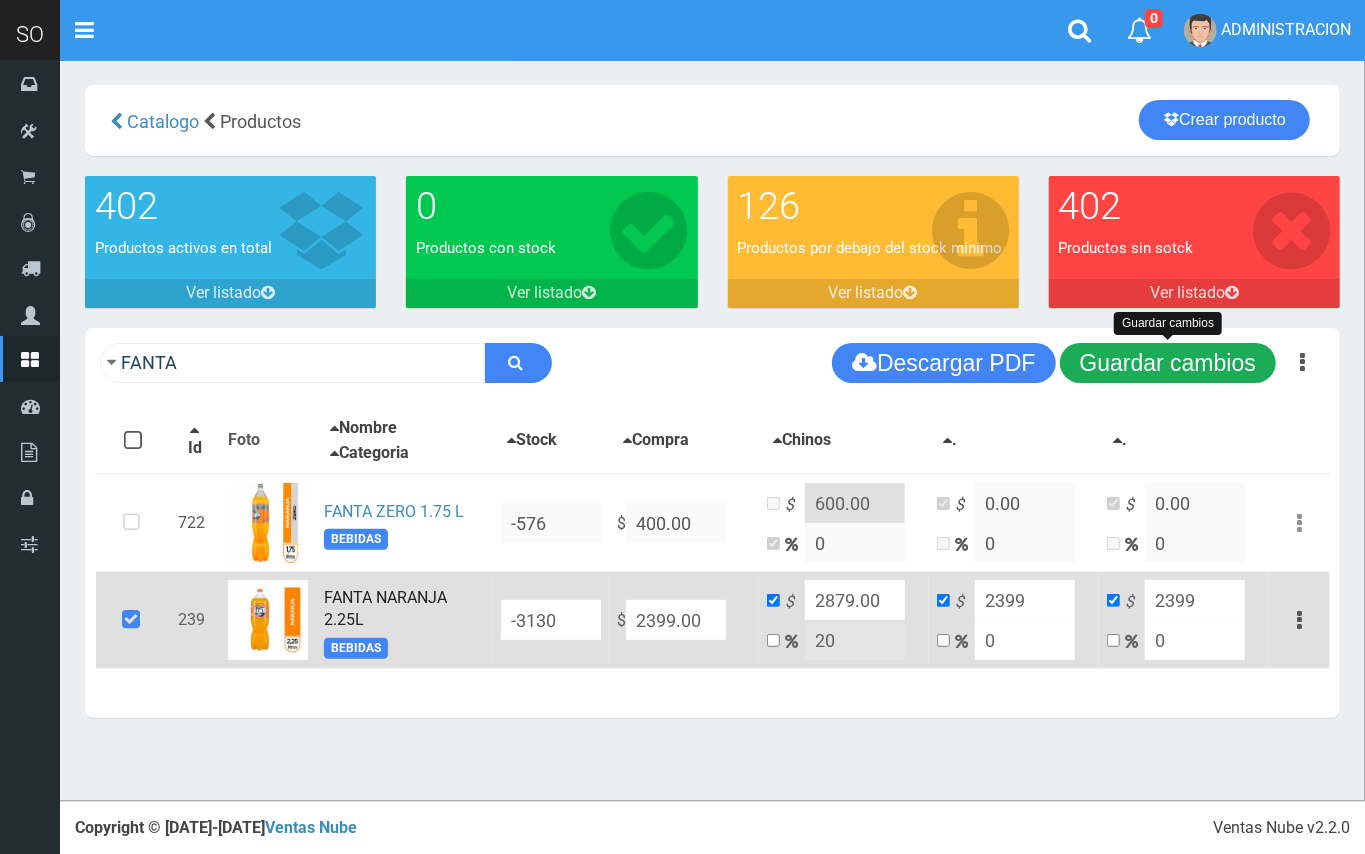 type on "2879.00" 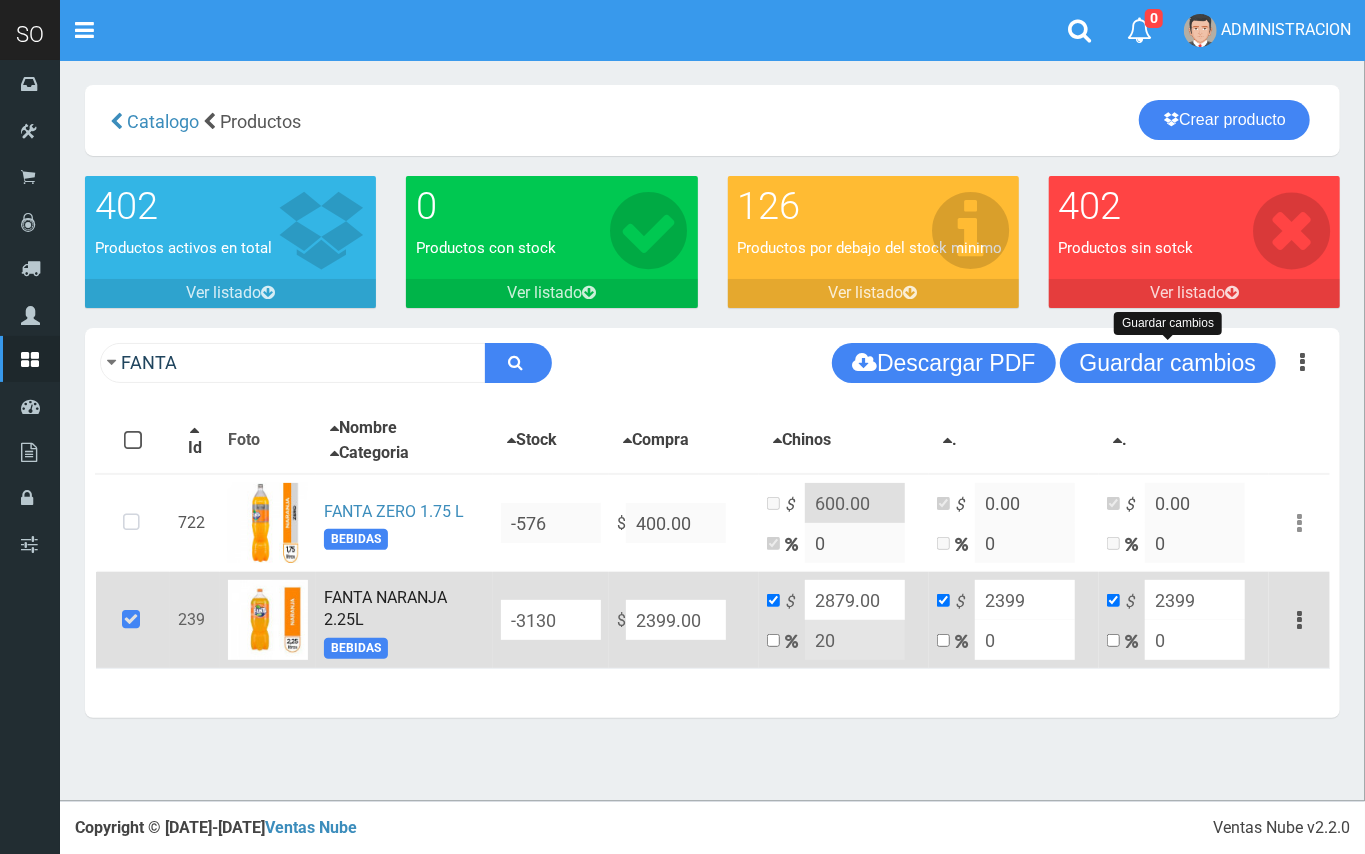click on "Guardar cambios" at bounding box center (1168, 363) 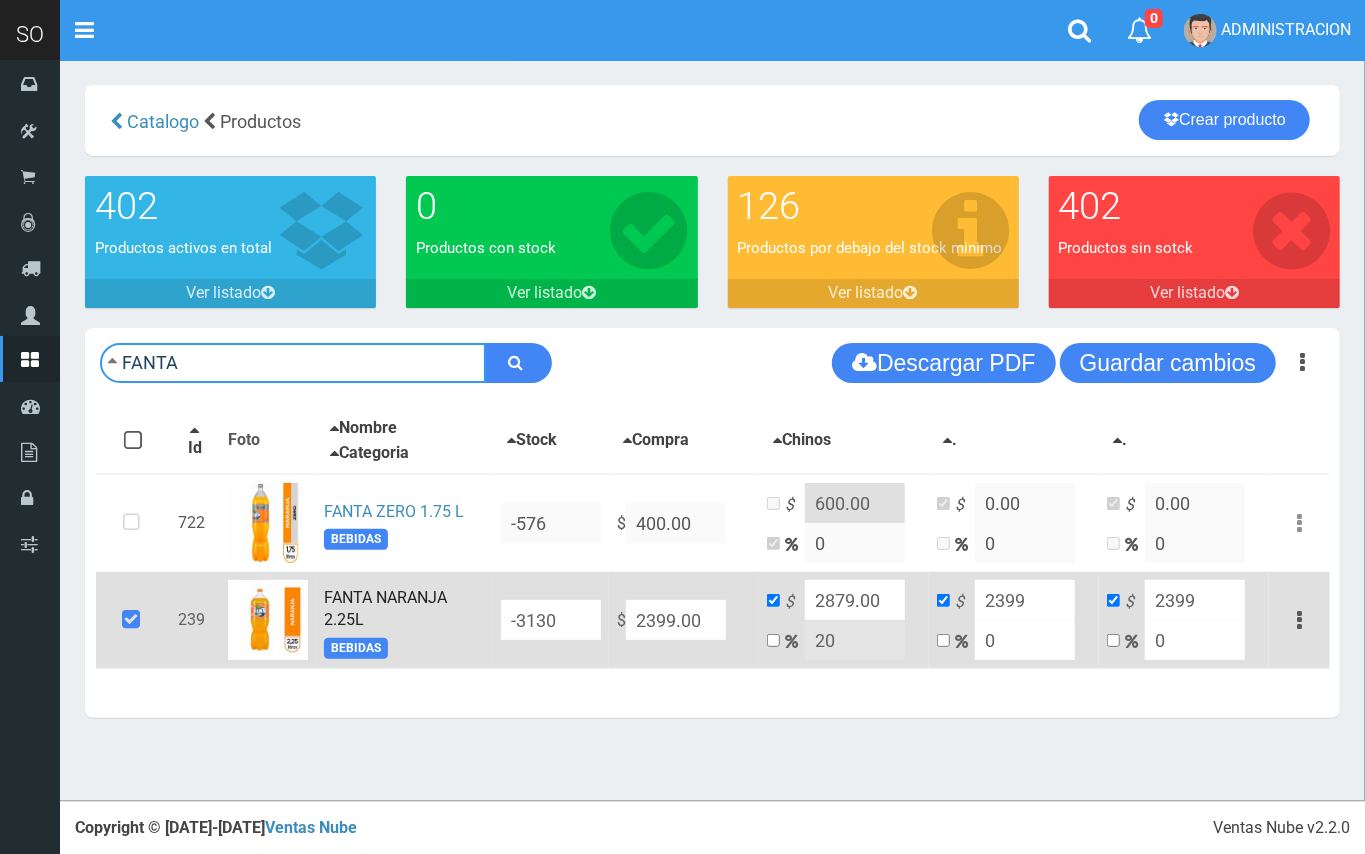 click on "FANTA" at bounding box center [293, 363] 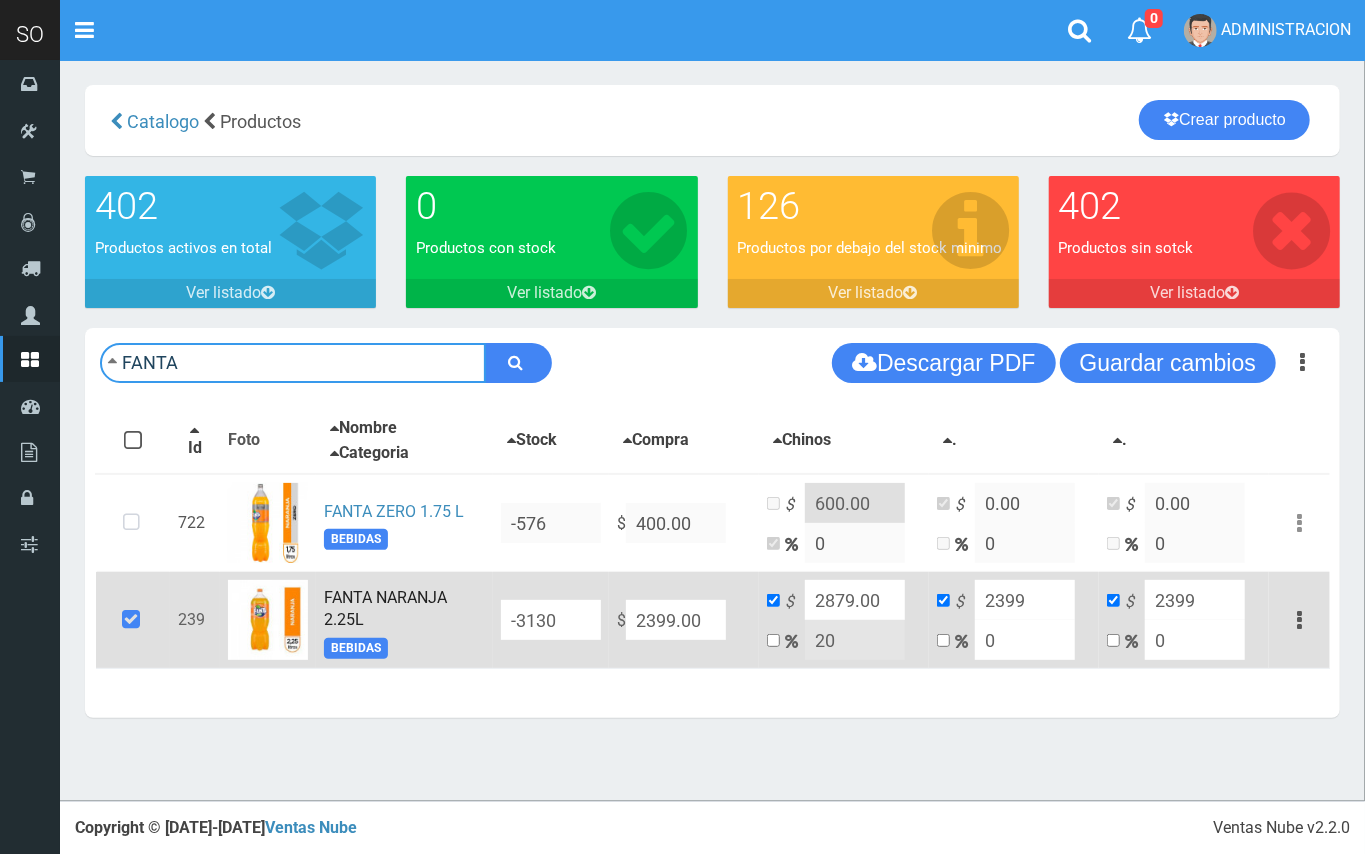 click on "FANTA" at bounding box center (293, 363) 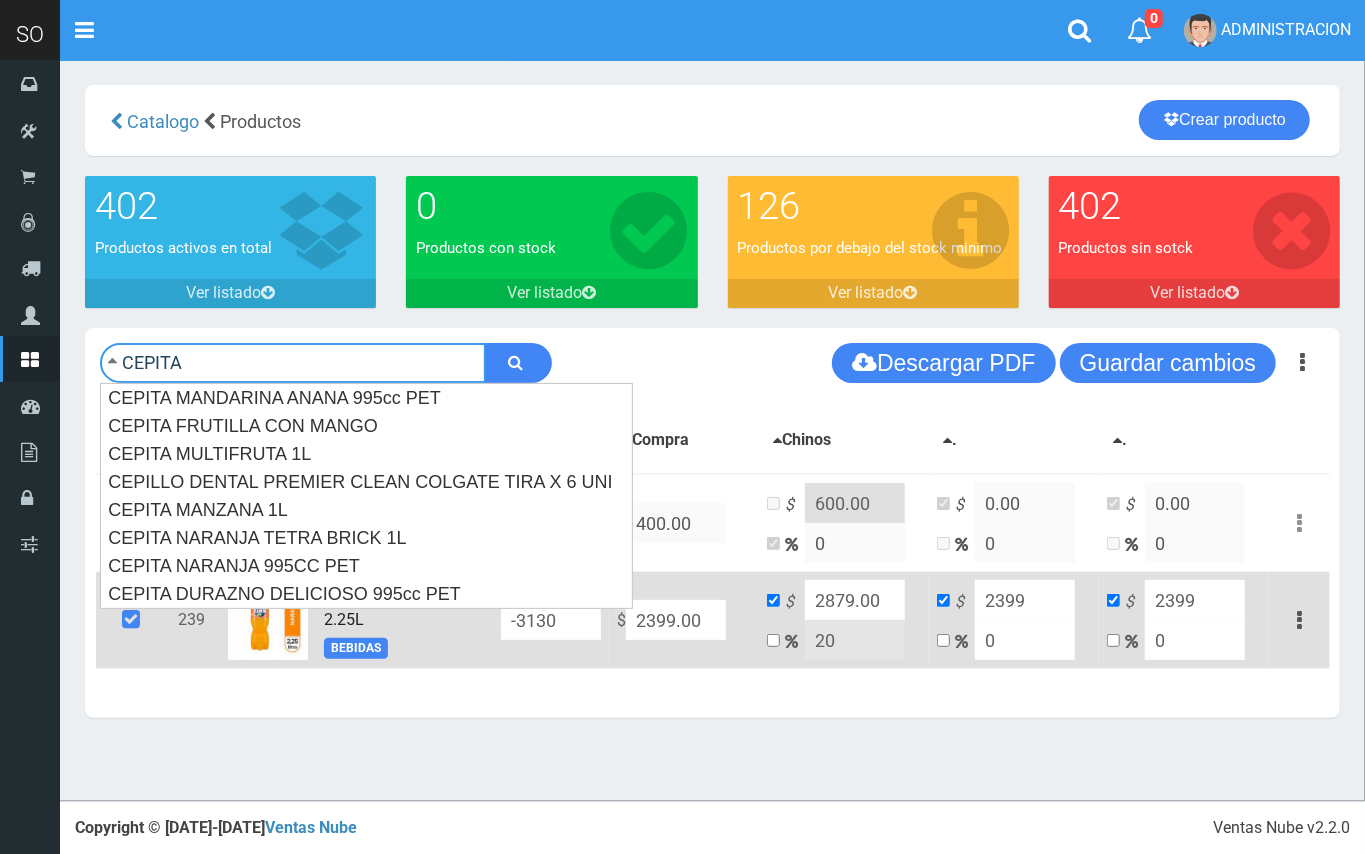 type on "CEPITA" 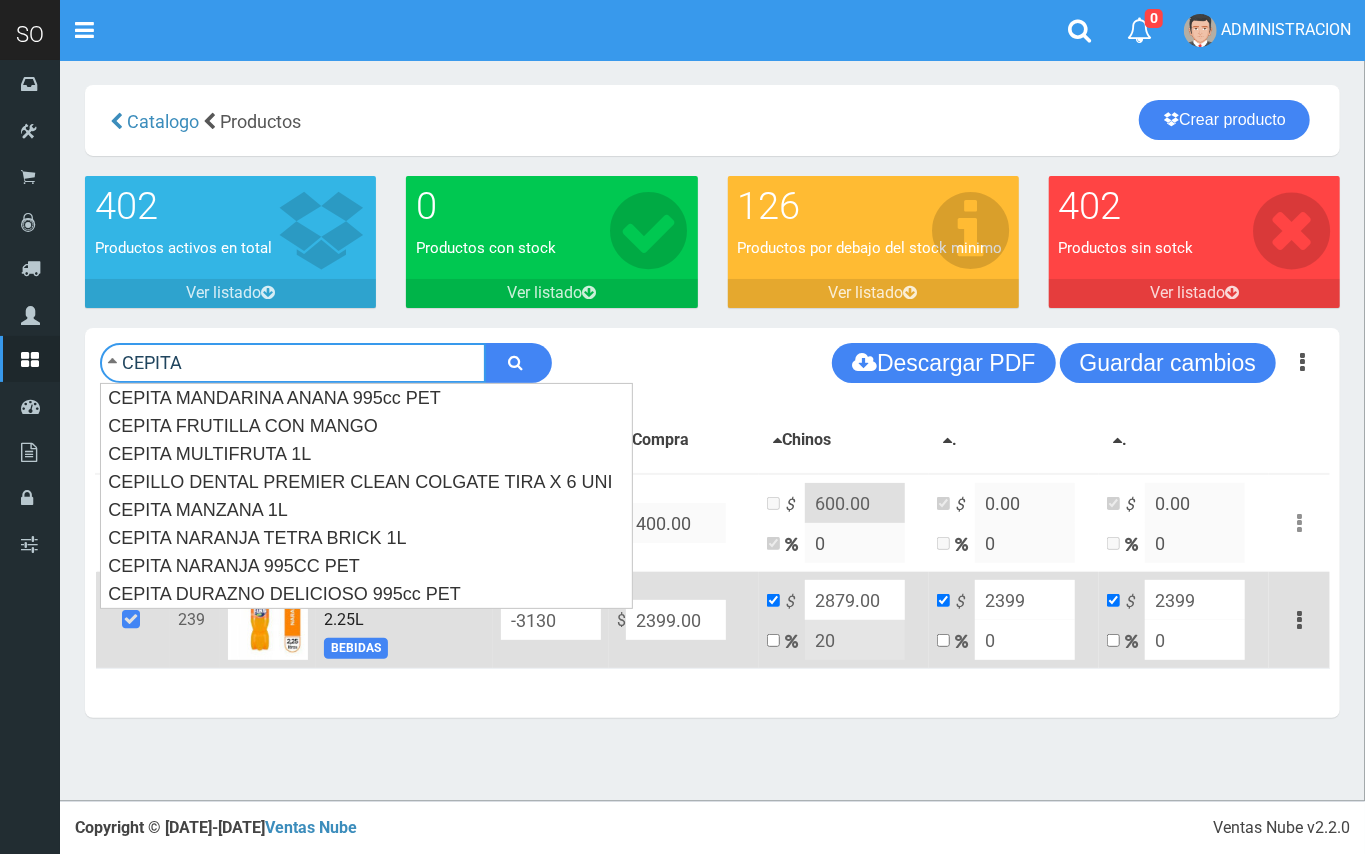 click at bounding box center [518, 363] 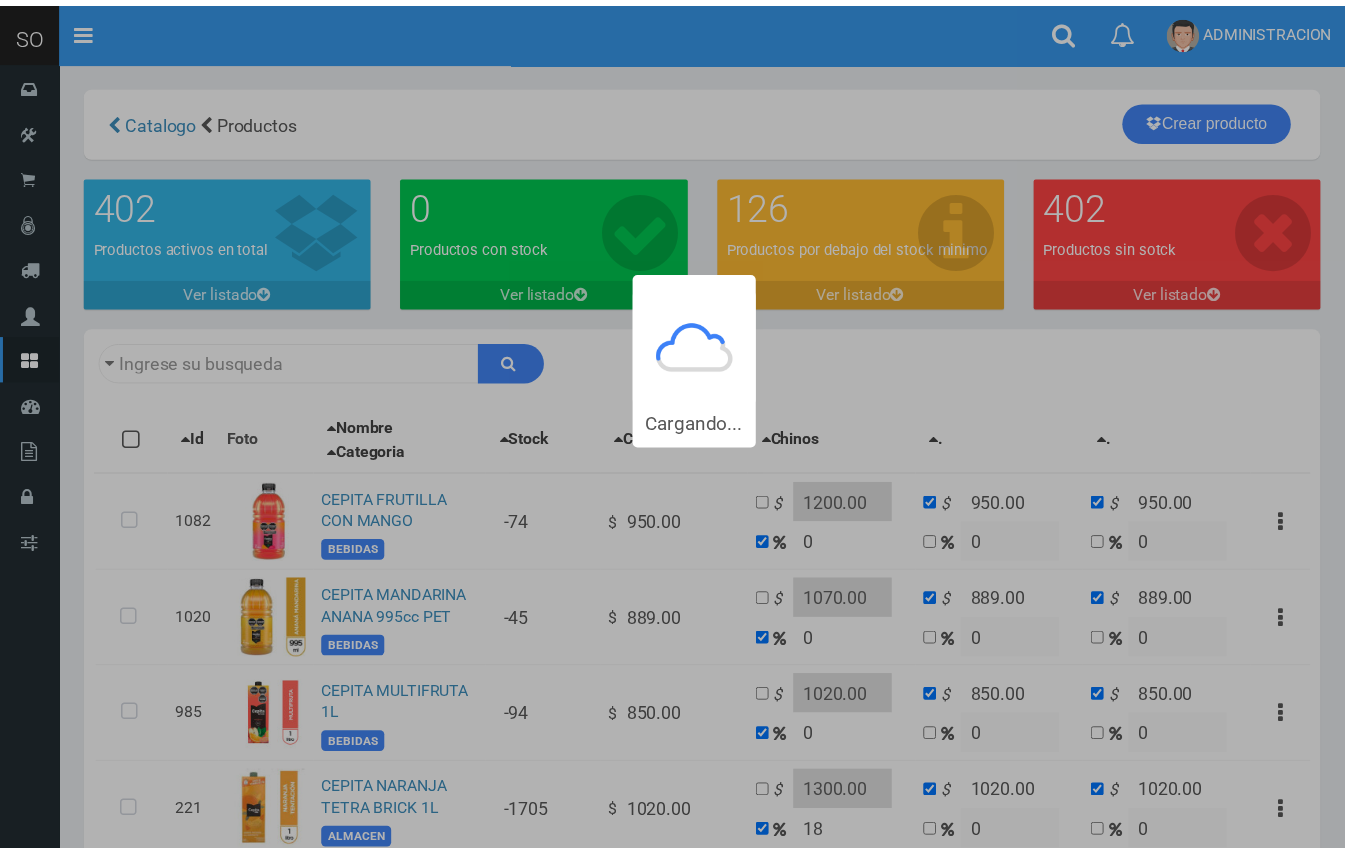 scroll, scrollTop: 0, scrollLeft: 0, axis: both 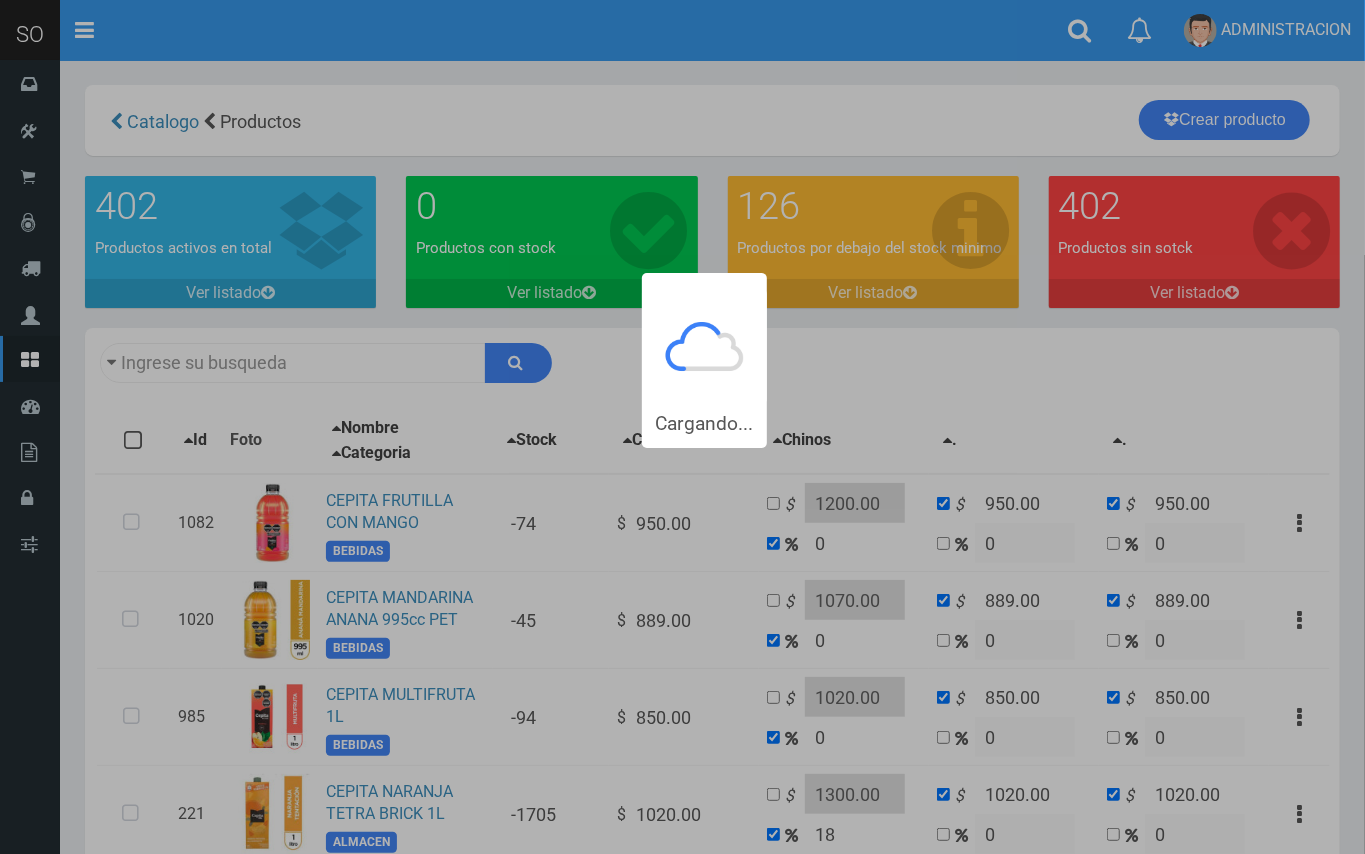 type on "CEPITA" 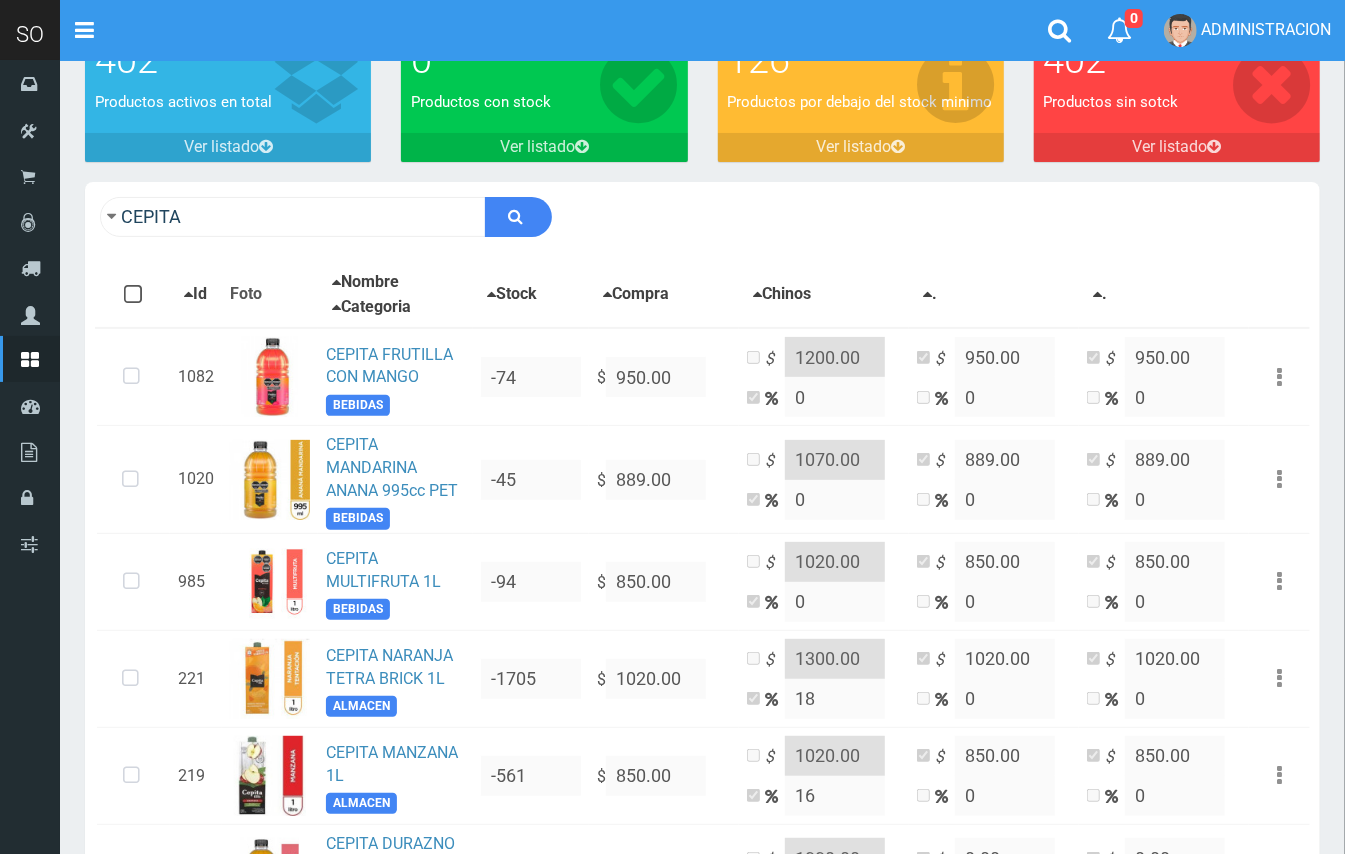 scroll, scrollTop: 418, scrollLeft: 0, axis: vertical 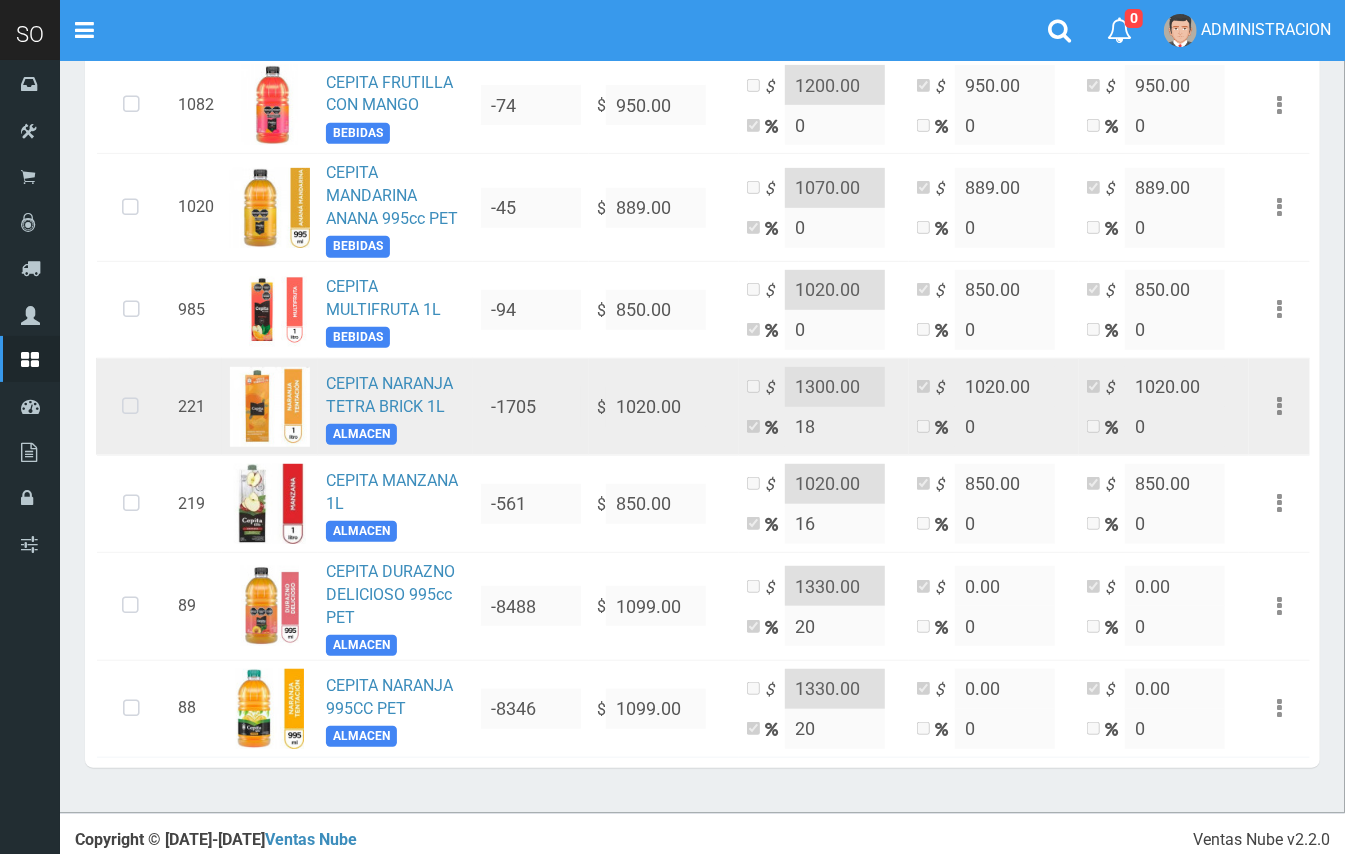 click at bounding box center [130, 407] 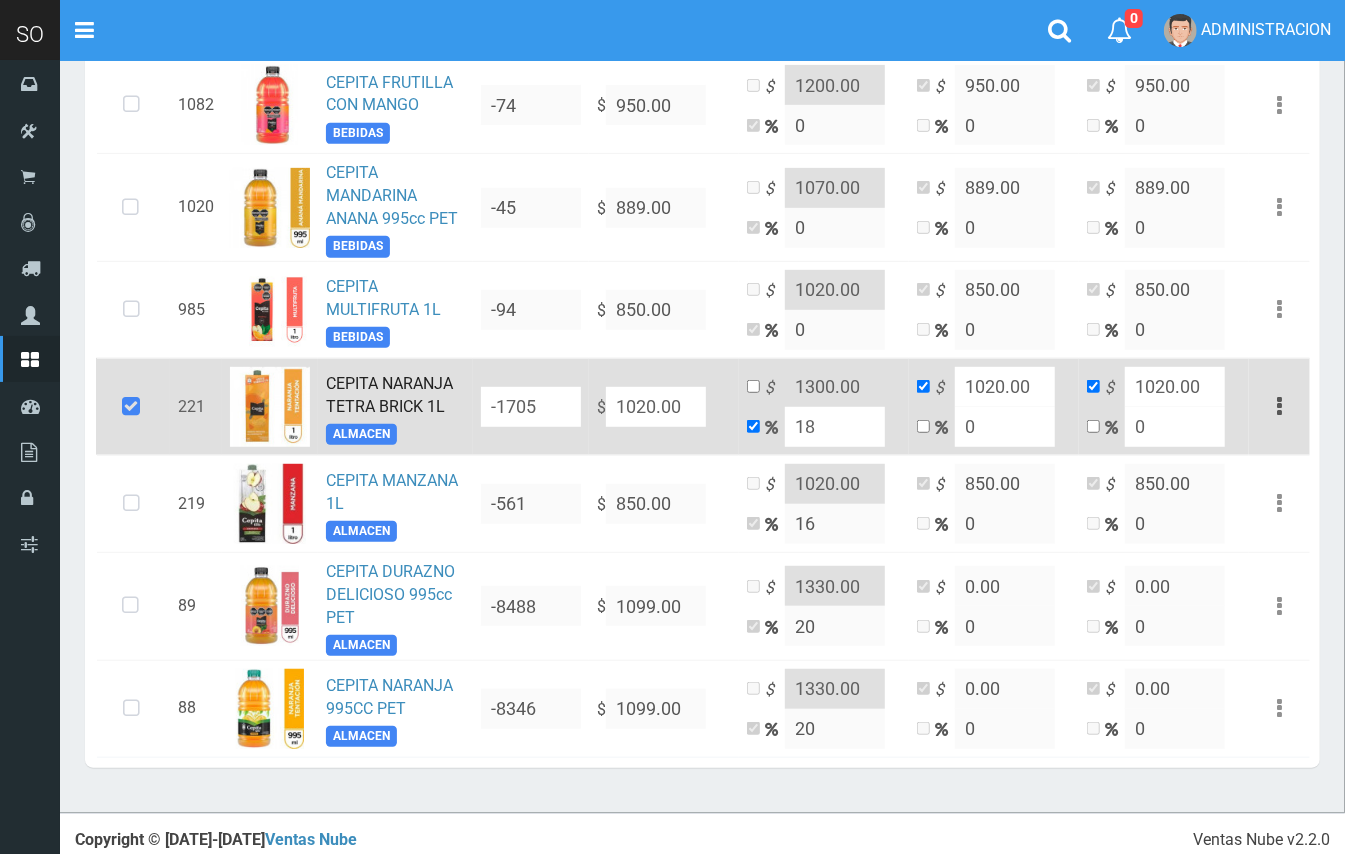 drag, startPoint x: 676, startPoint y: 404, endPoint x: 546, endPoint y: 397, distance: 130.18832 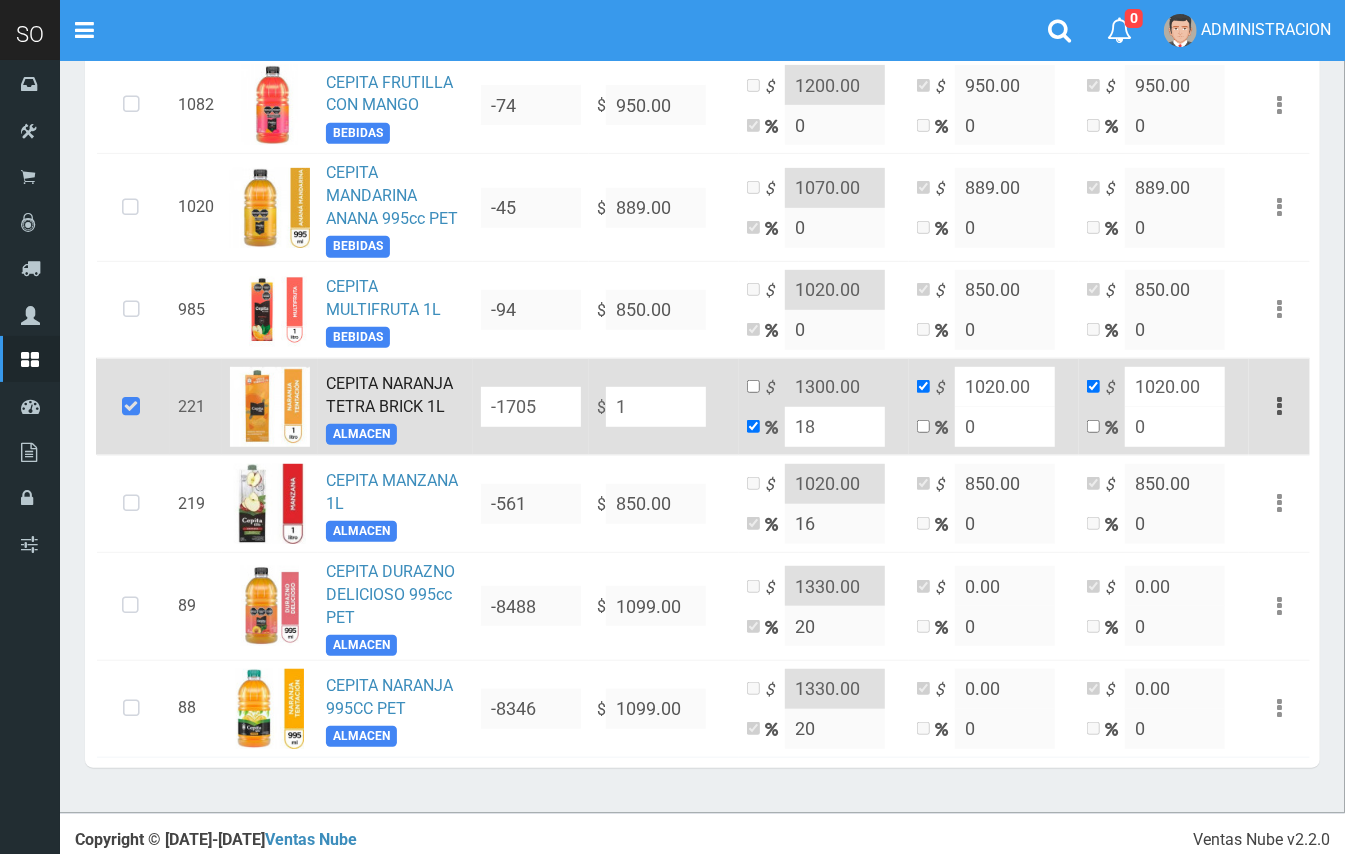 type on "1.18" 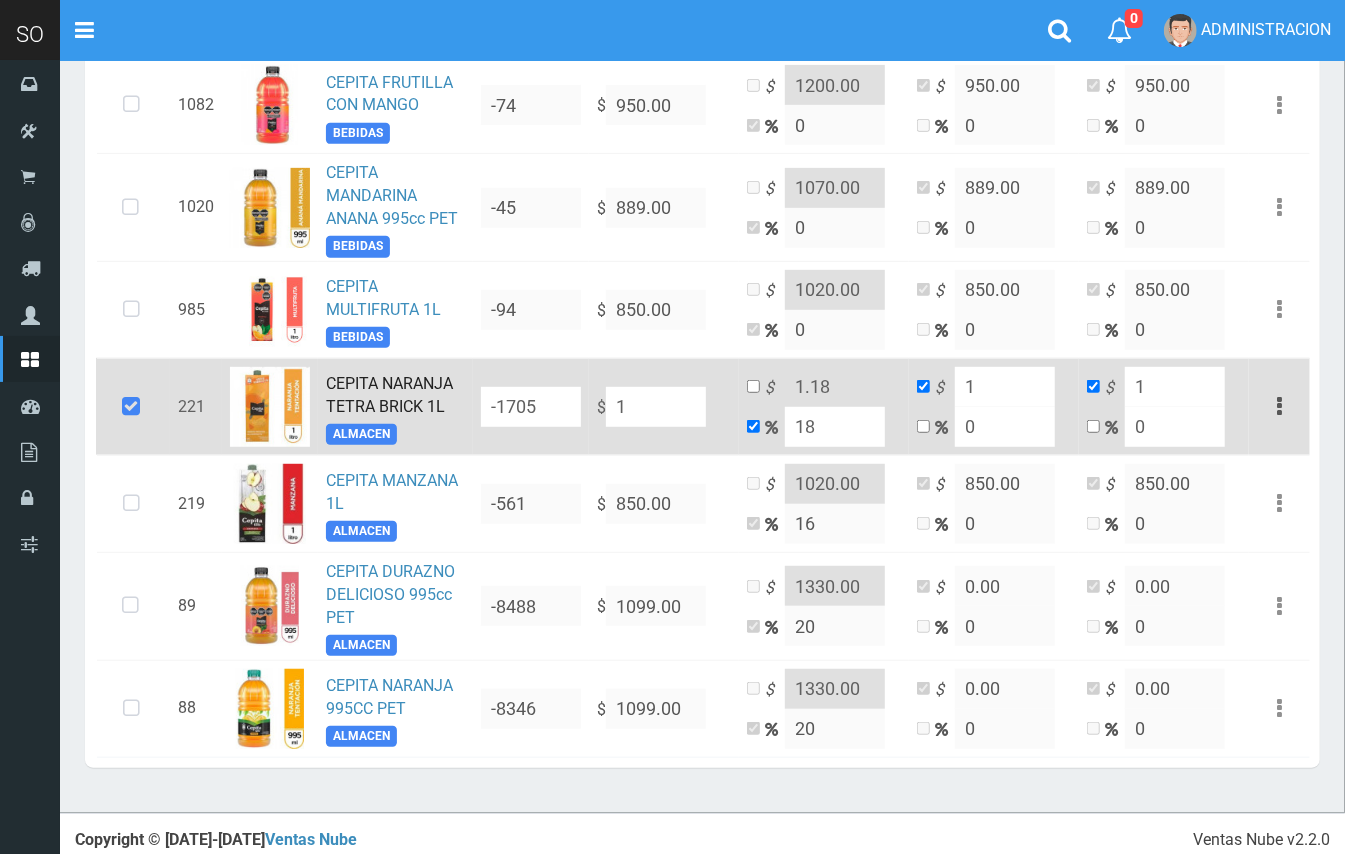type on "10" 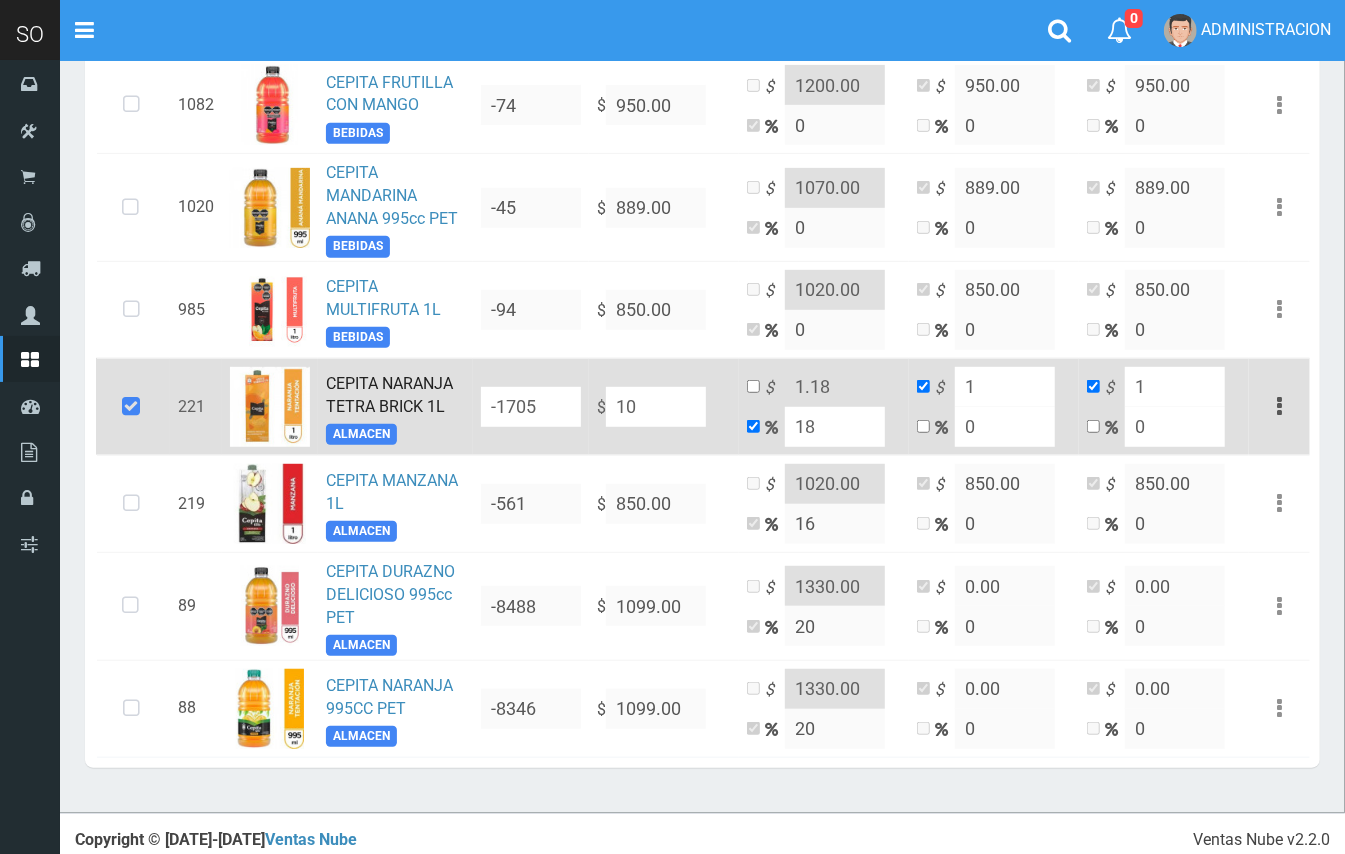 type on "11.8" 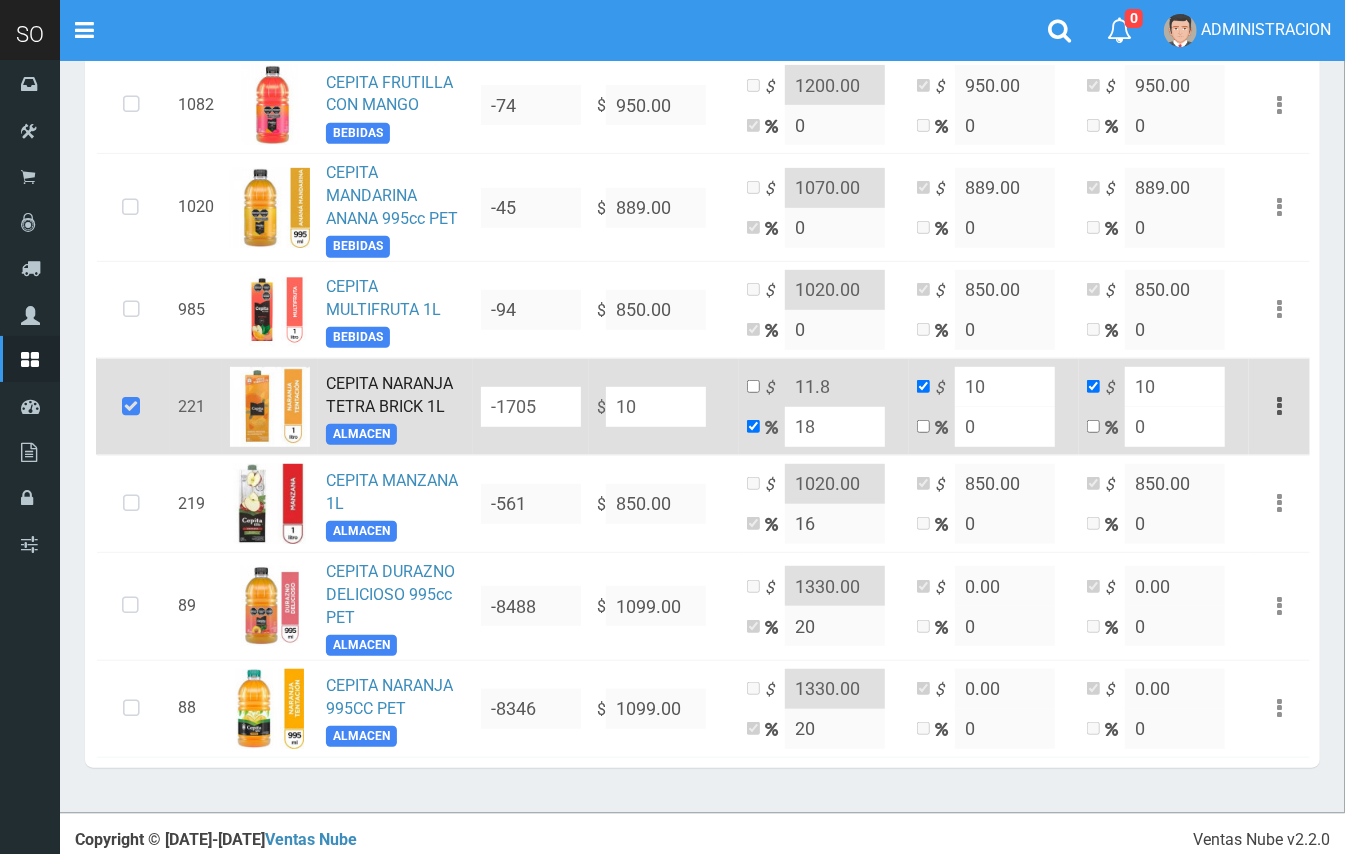 type on "100" 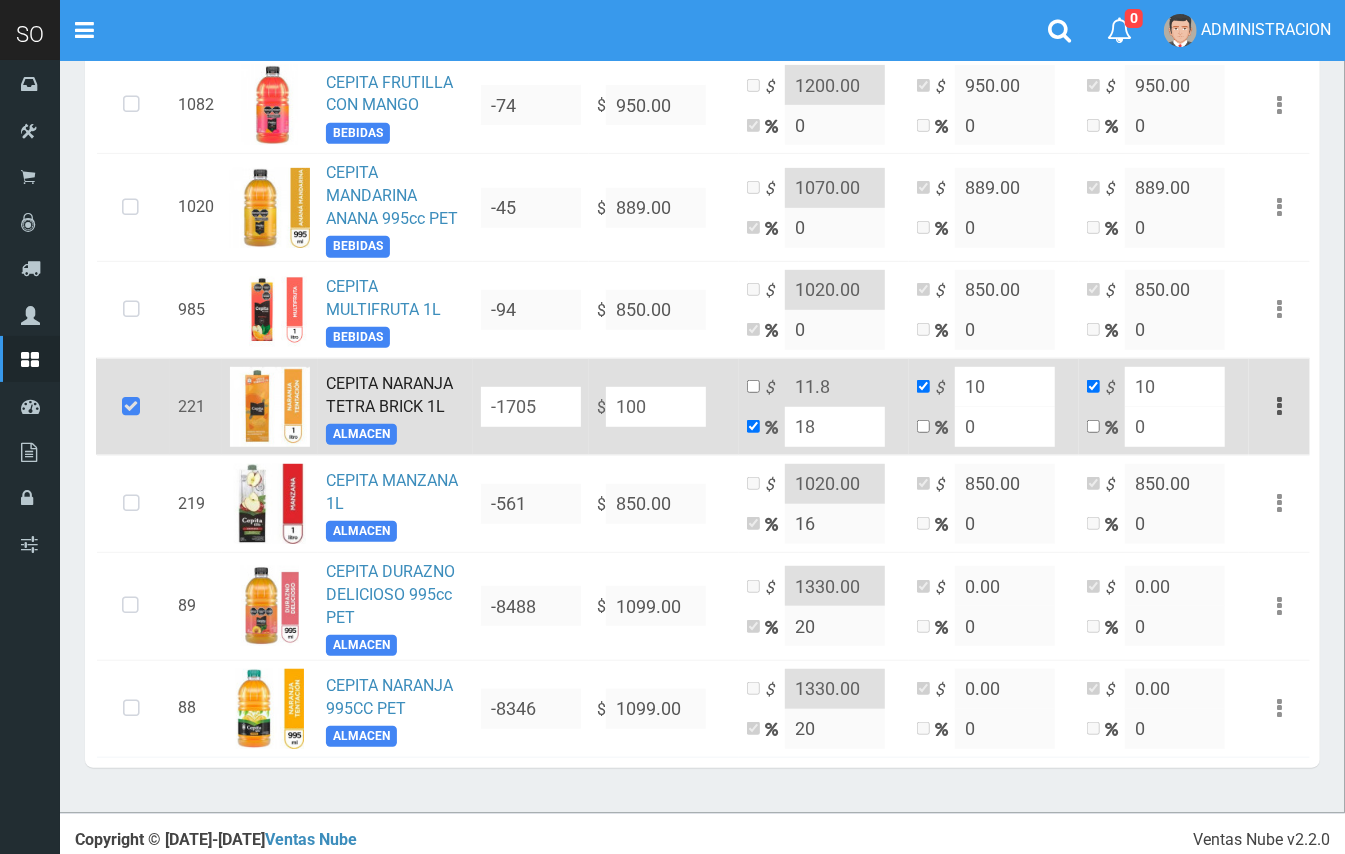 type on "118" 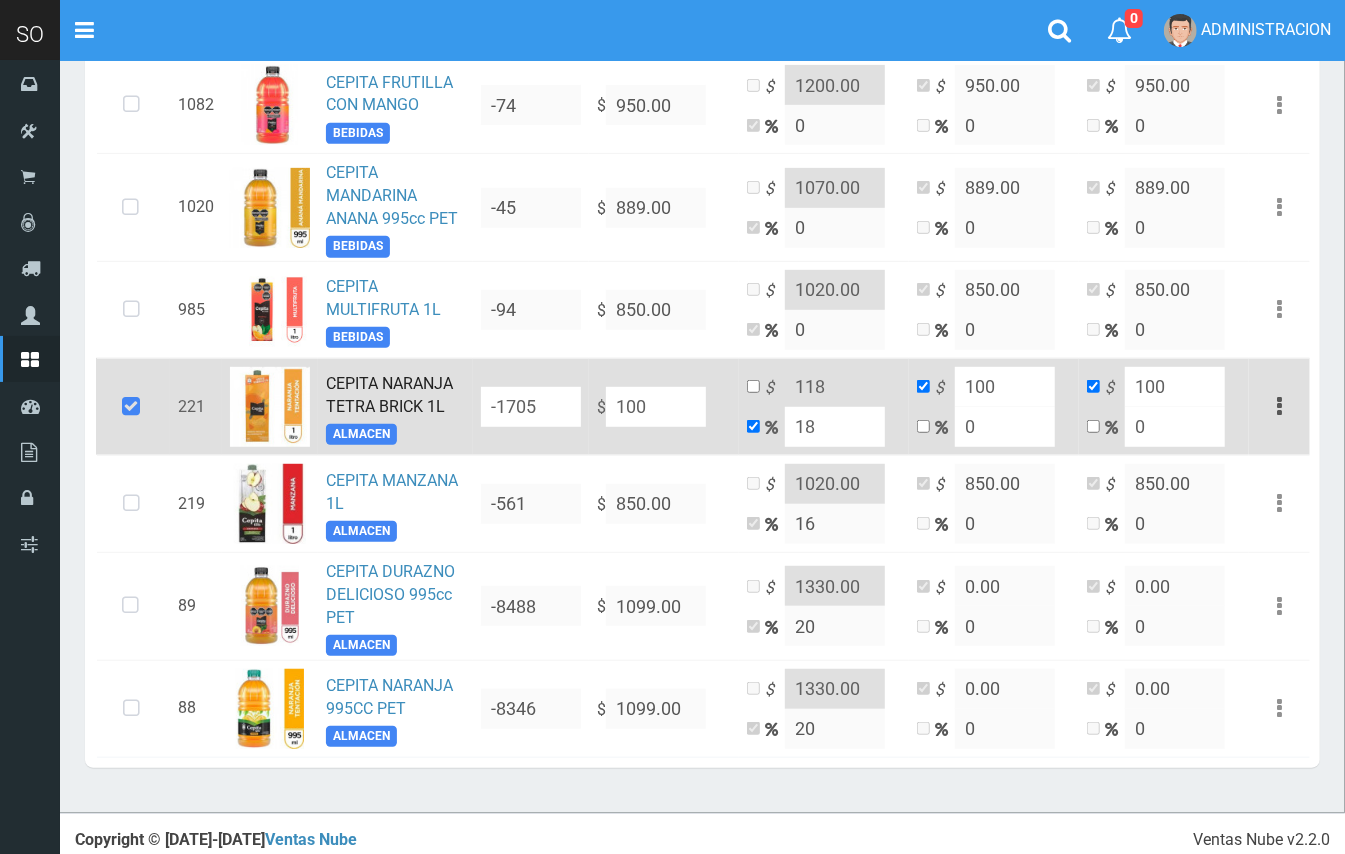 type on "1000" 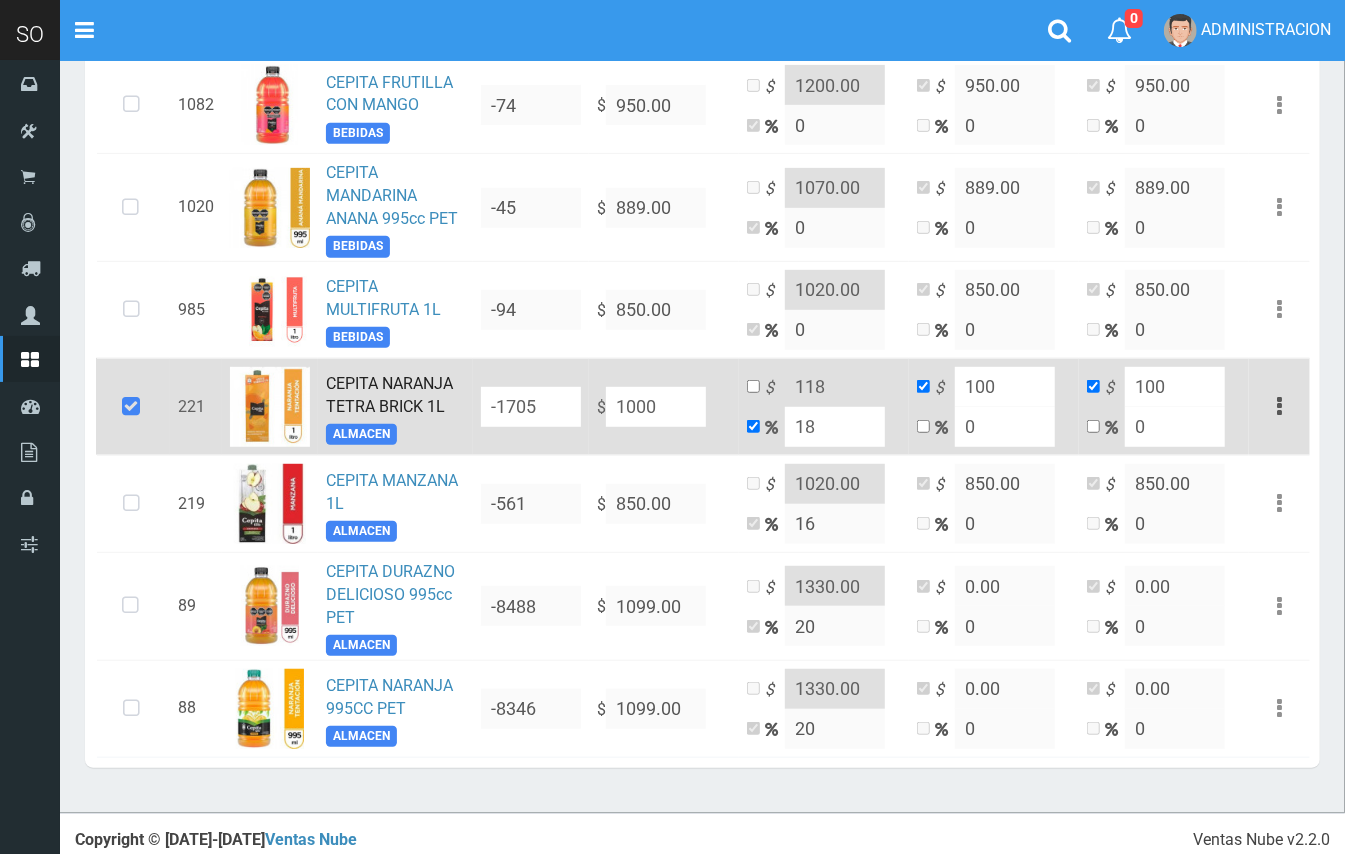 type on "1180" 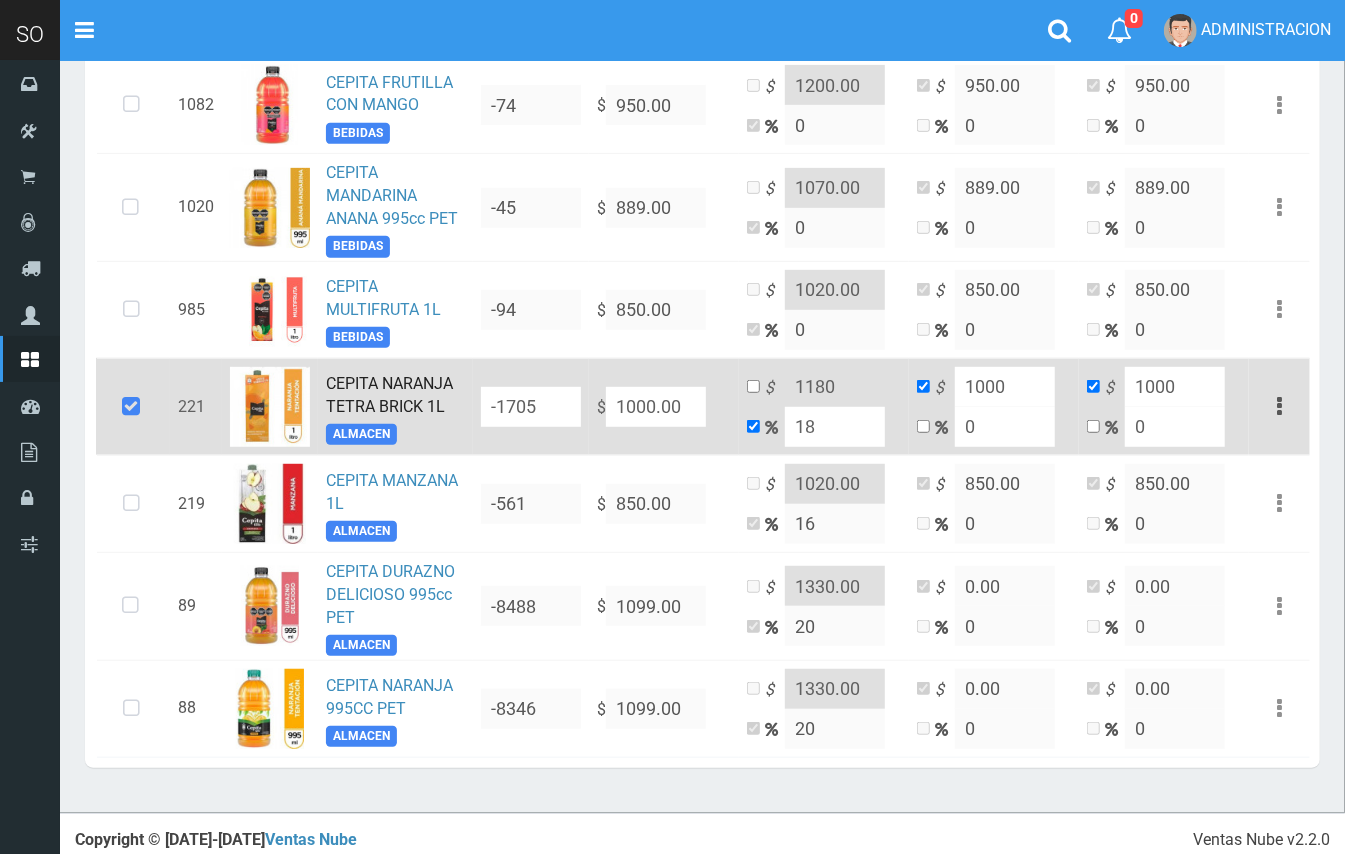 type on "1000.00" 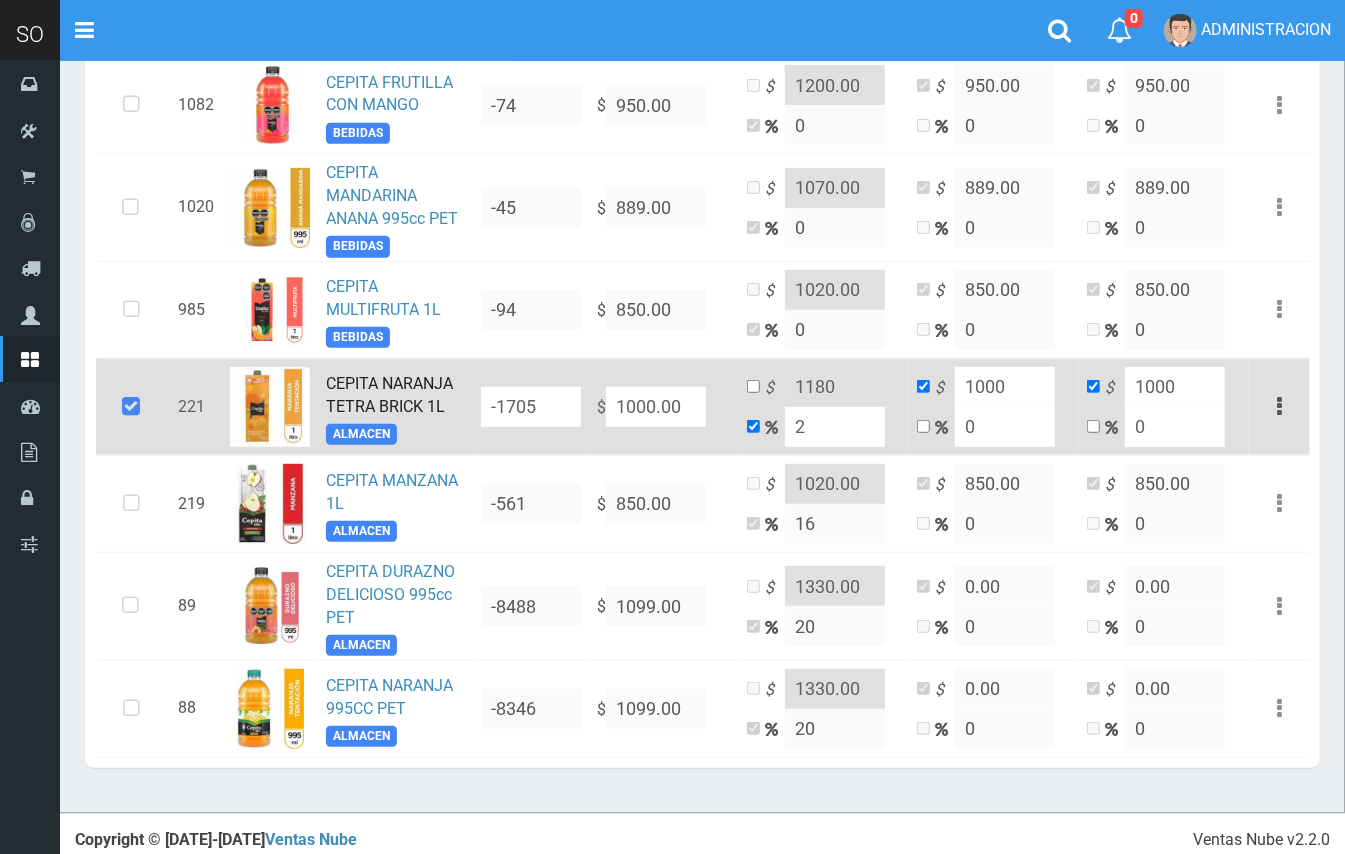 type on "1020" 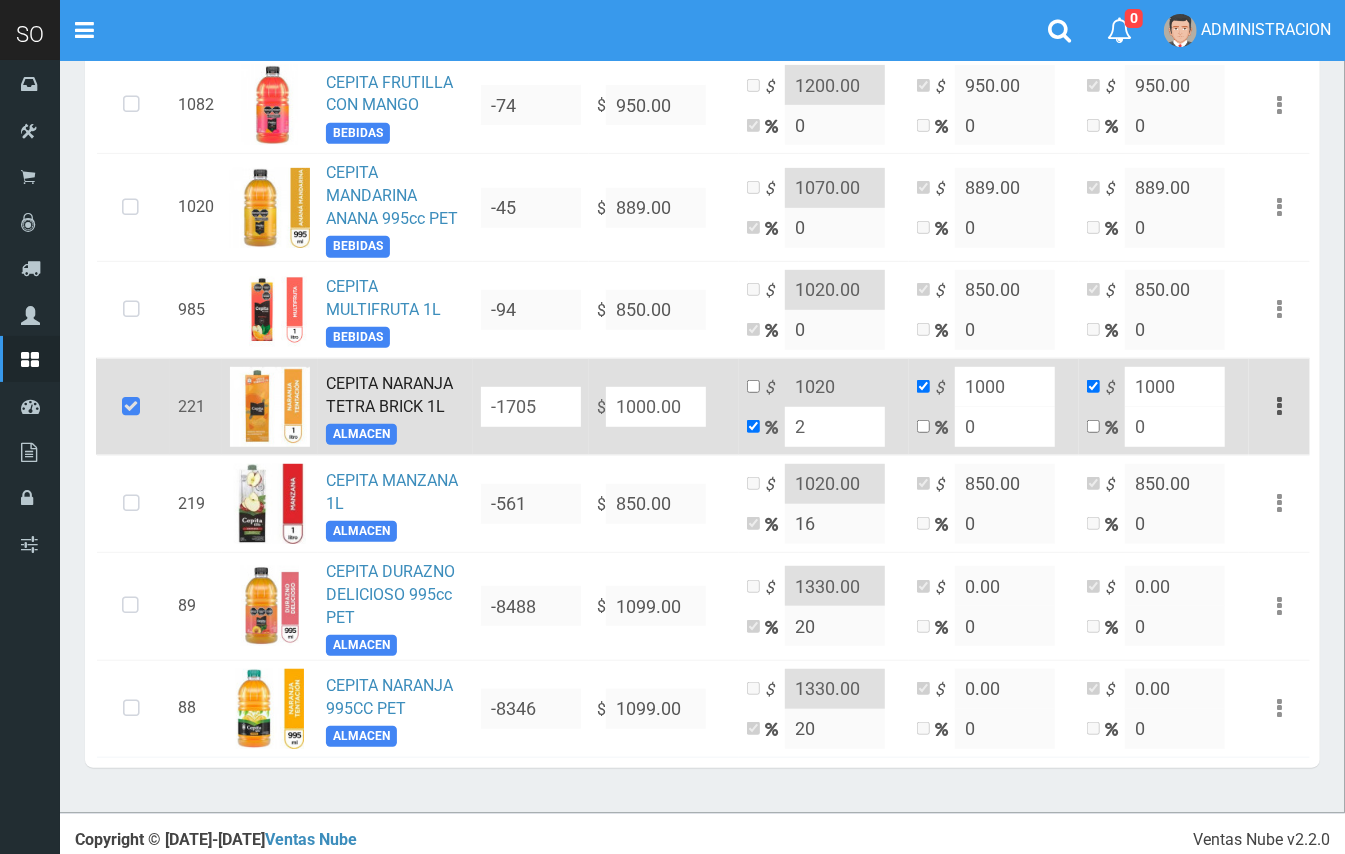 type on "20" 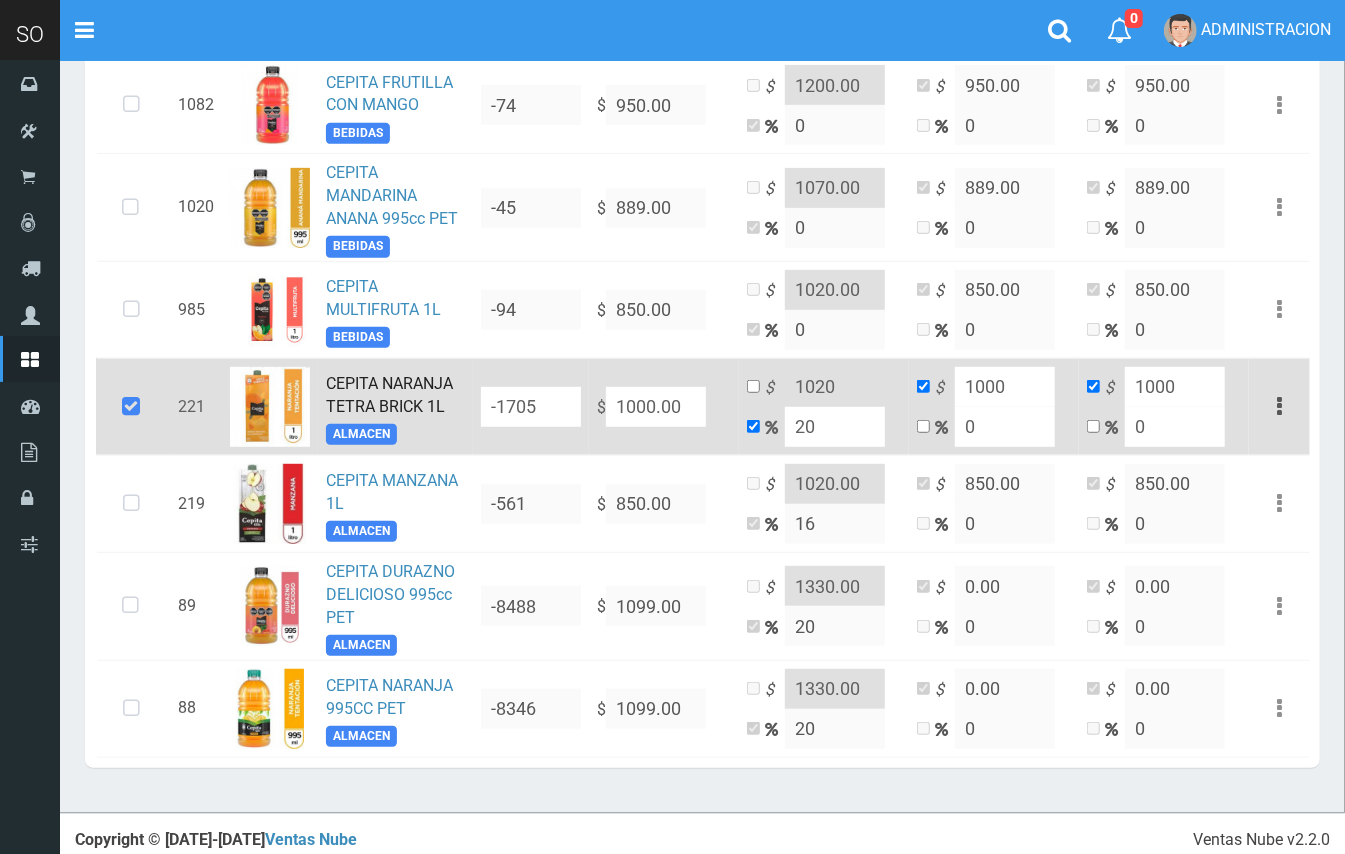 type on "1200" 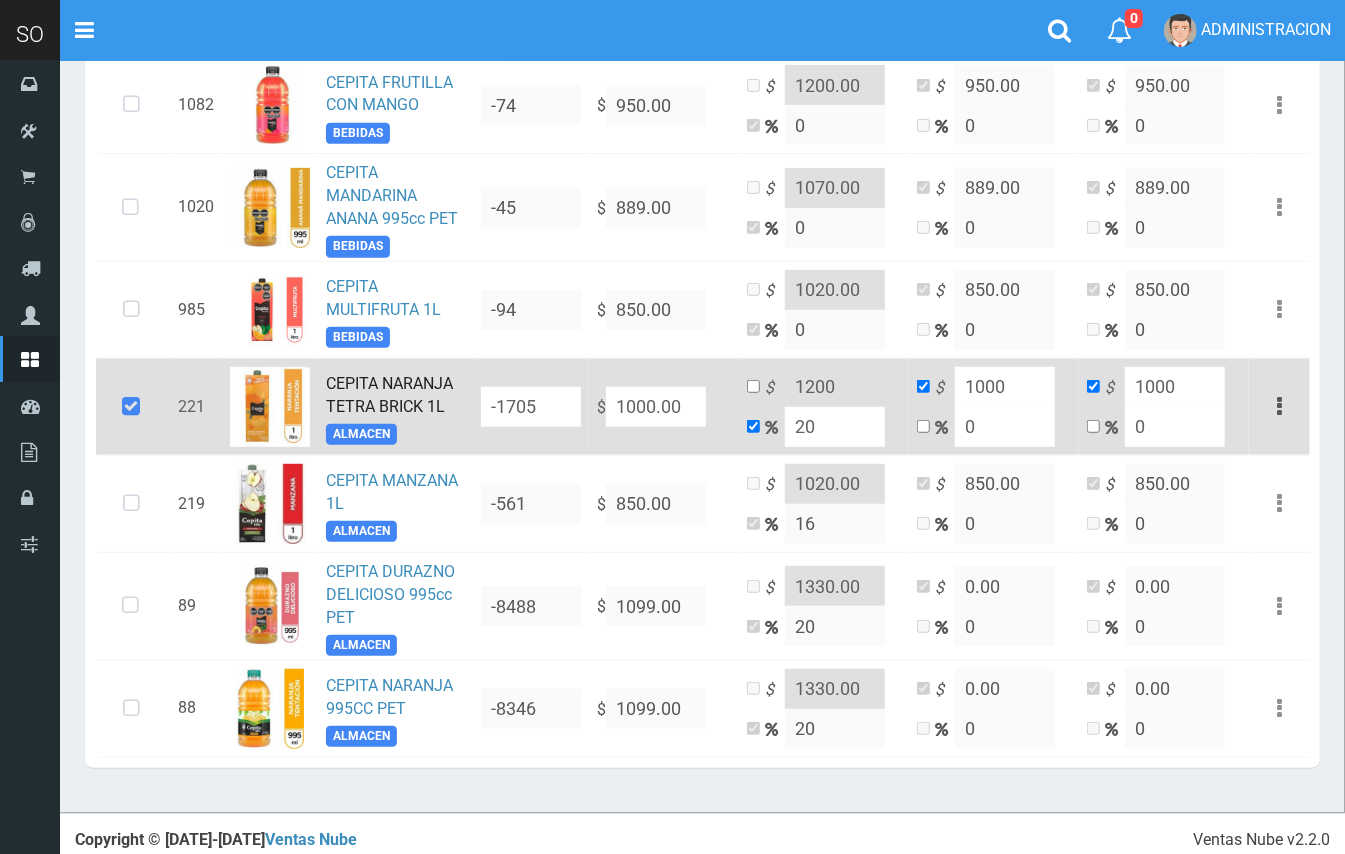 drag, startPoint x: 813, startPoint y: 417, endPoint x: 792, endPoint y: 412, distance: 21.587032 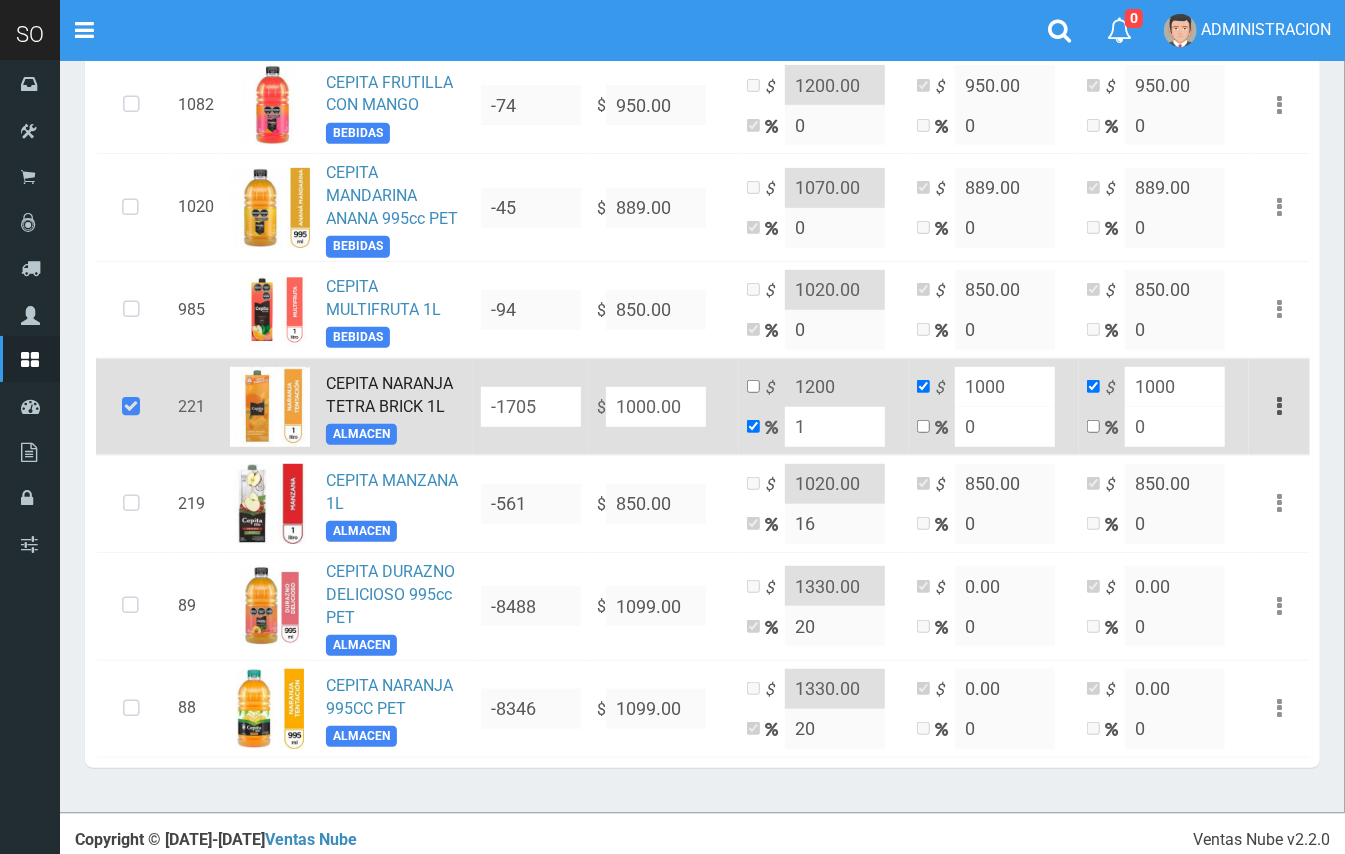 type on "1010" 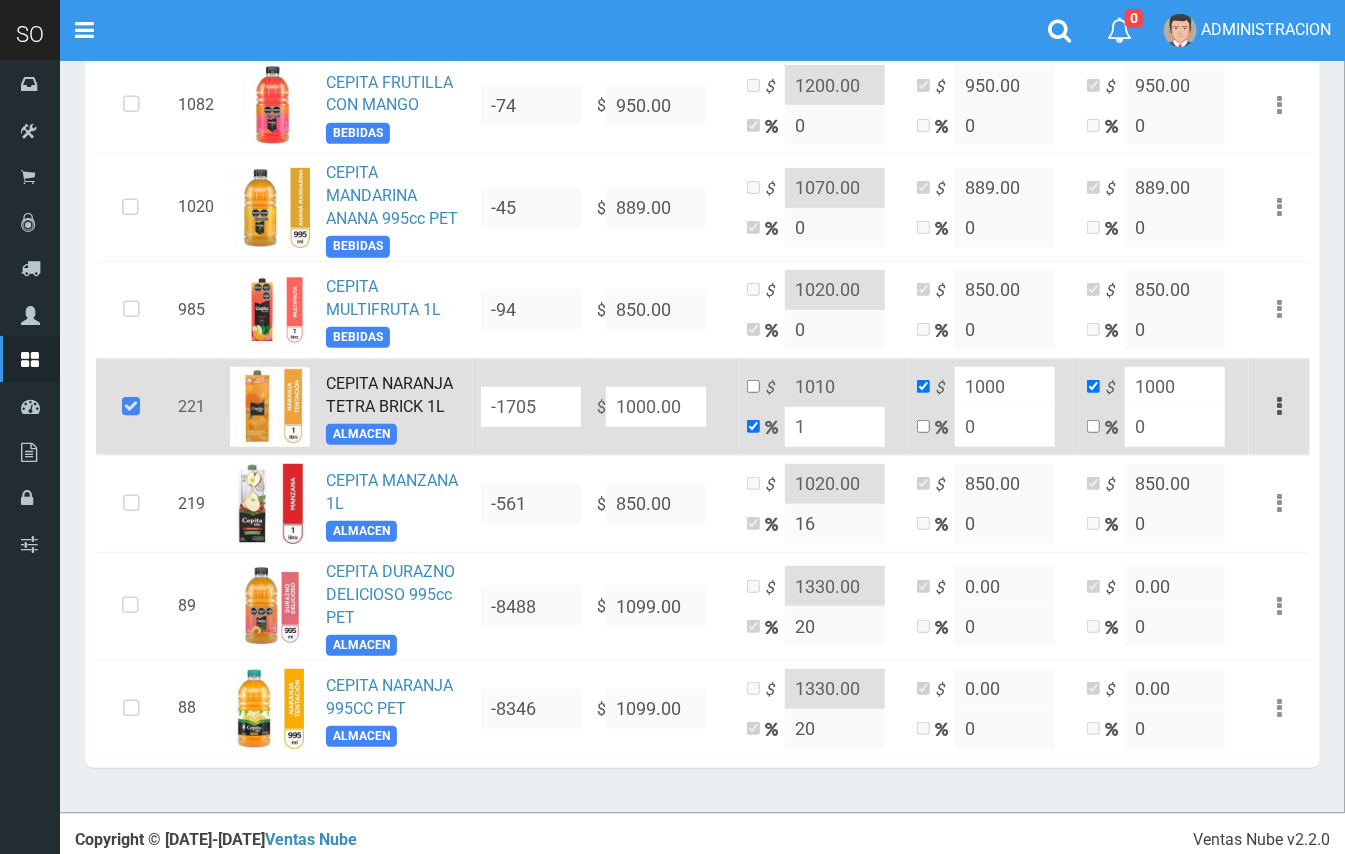 type on "10" 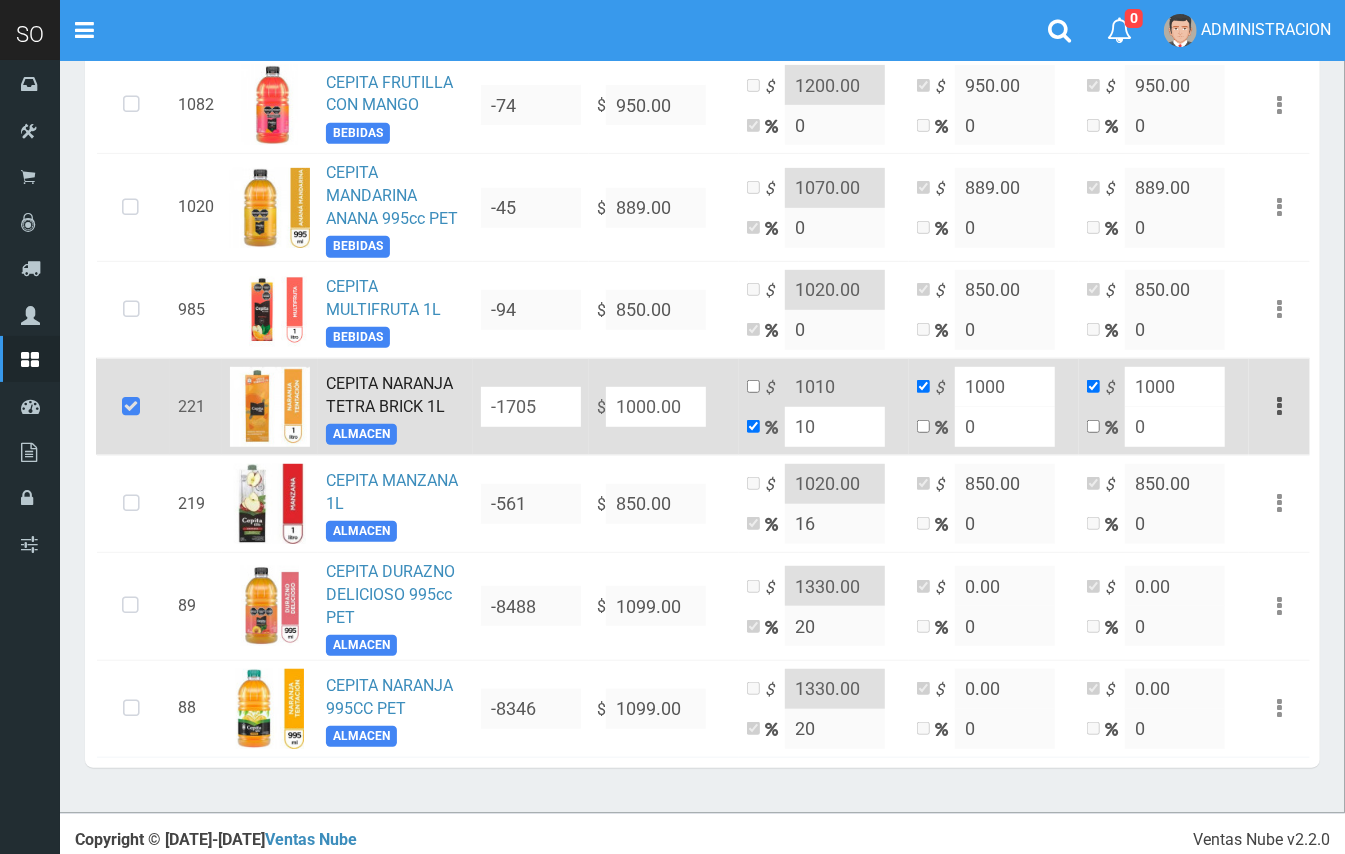 type on "1100" 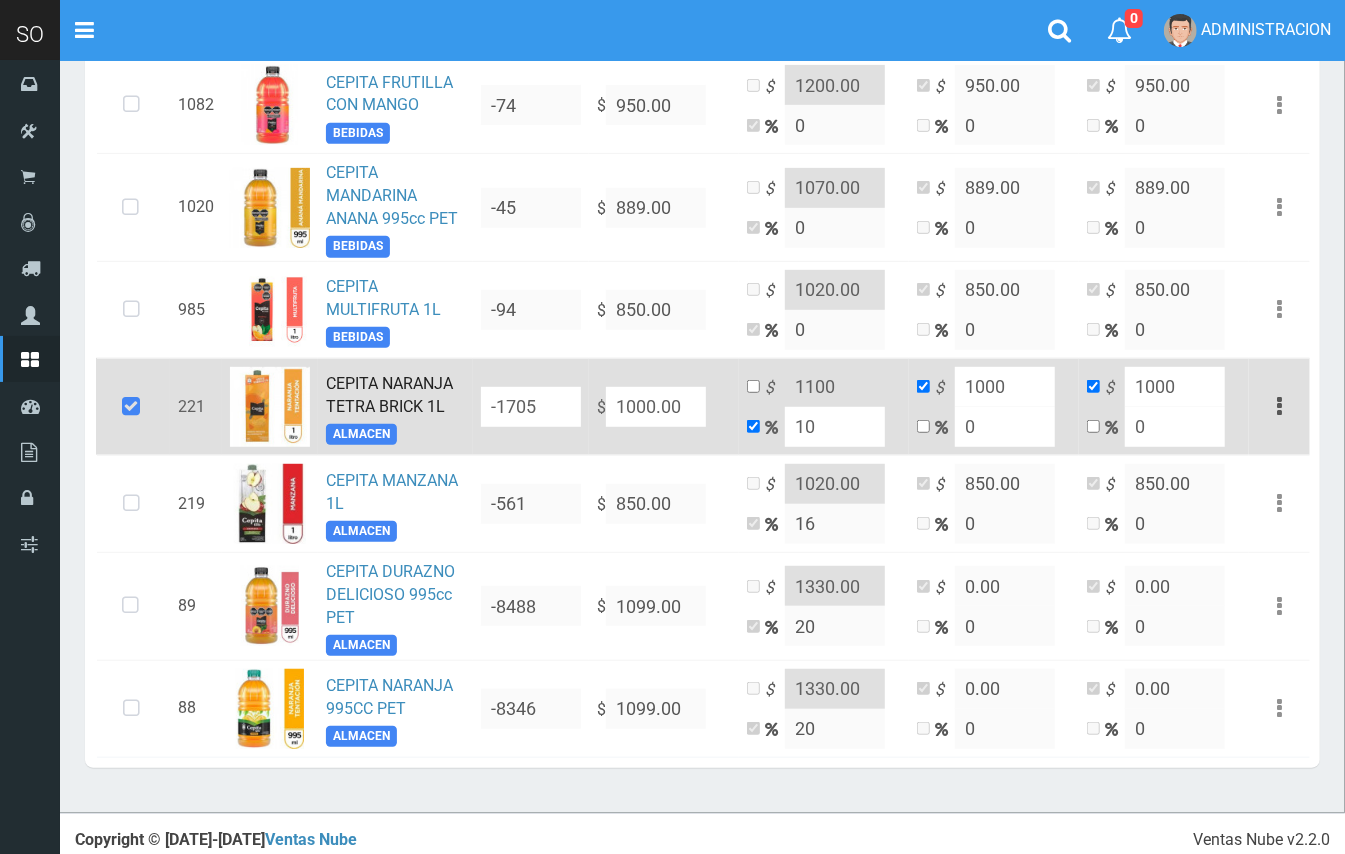 type on "1" 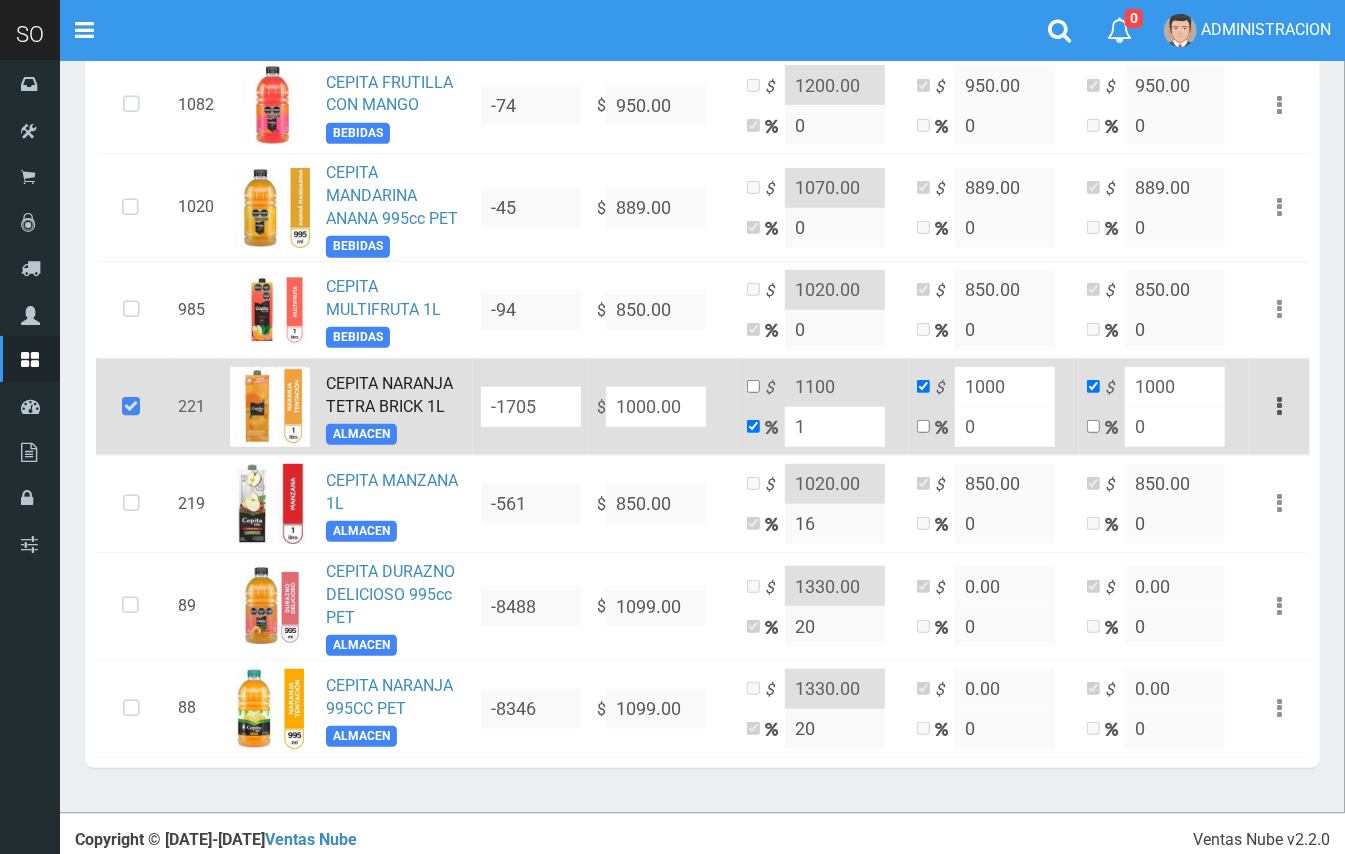 type on "1010" 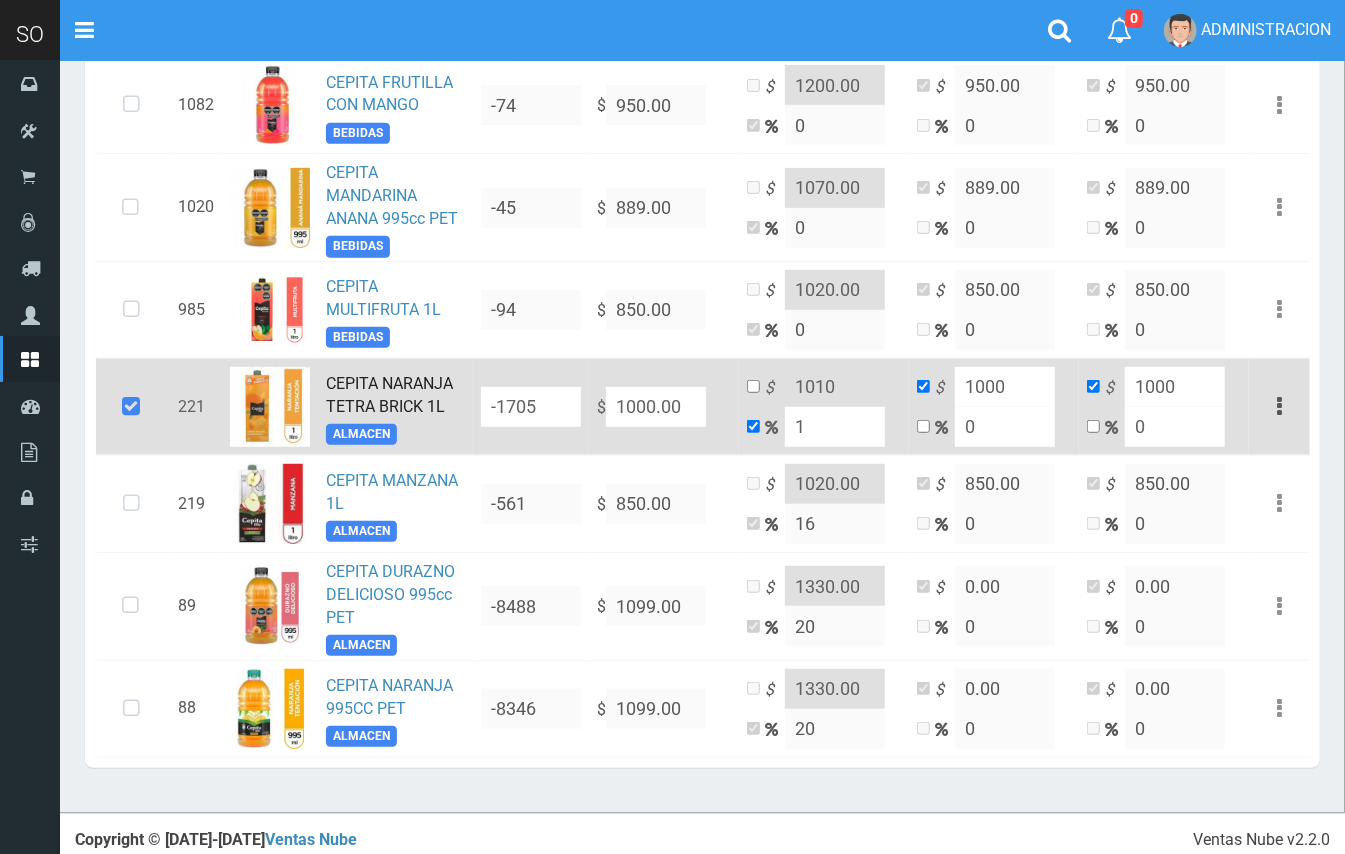 type 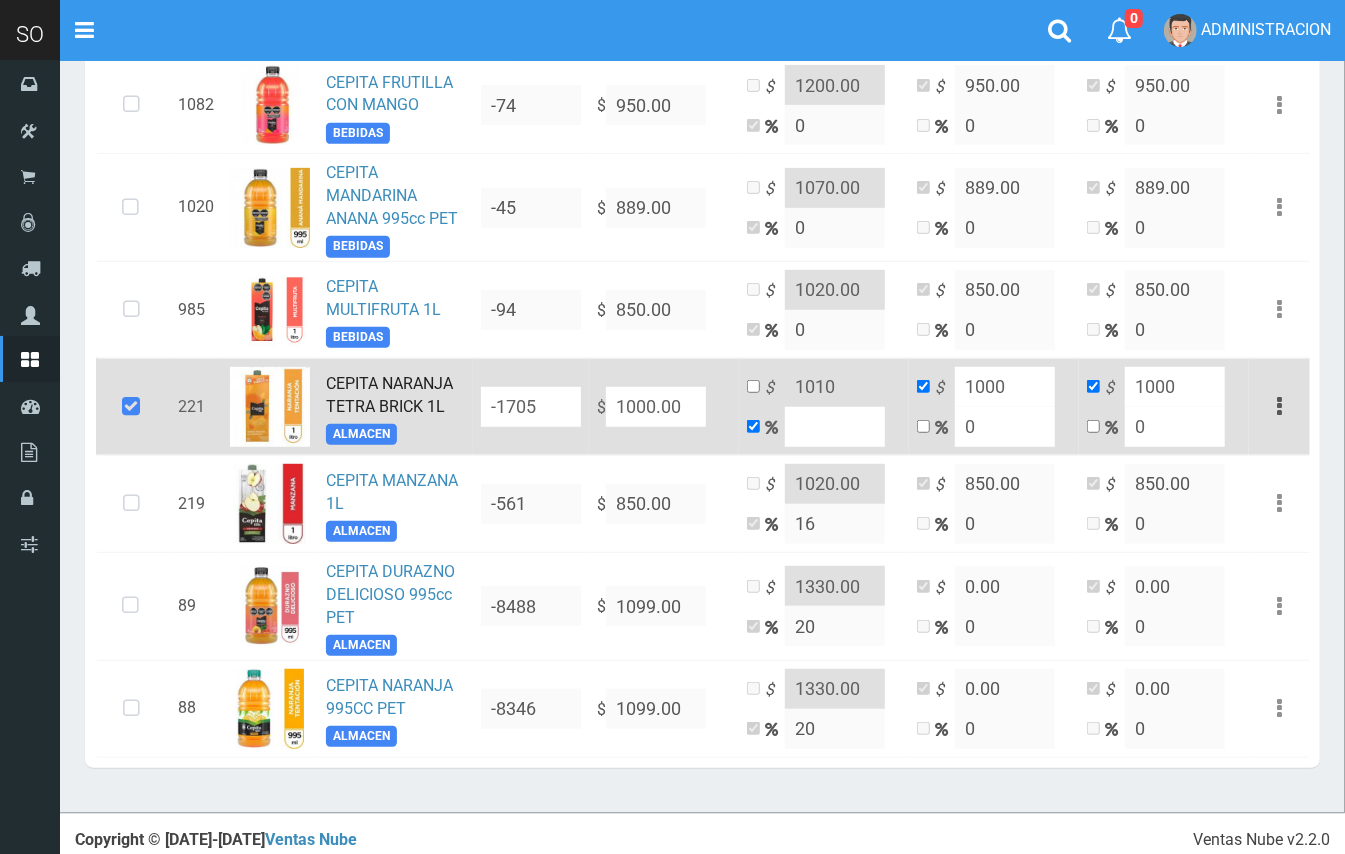 type on "1000" 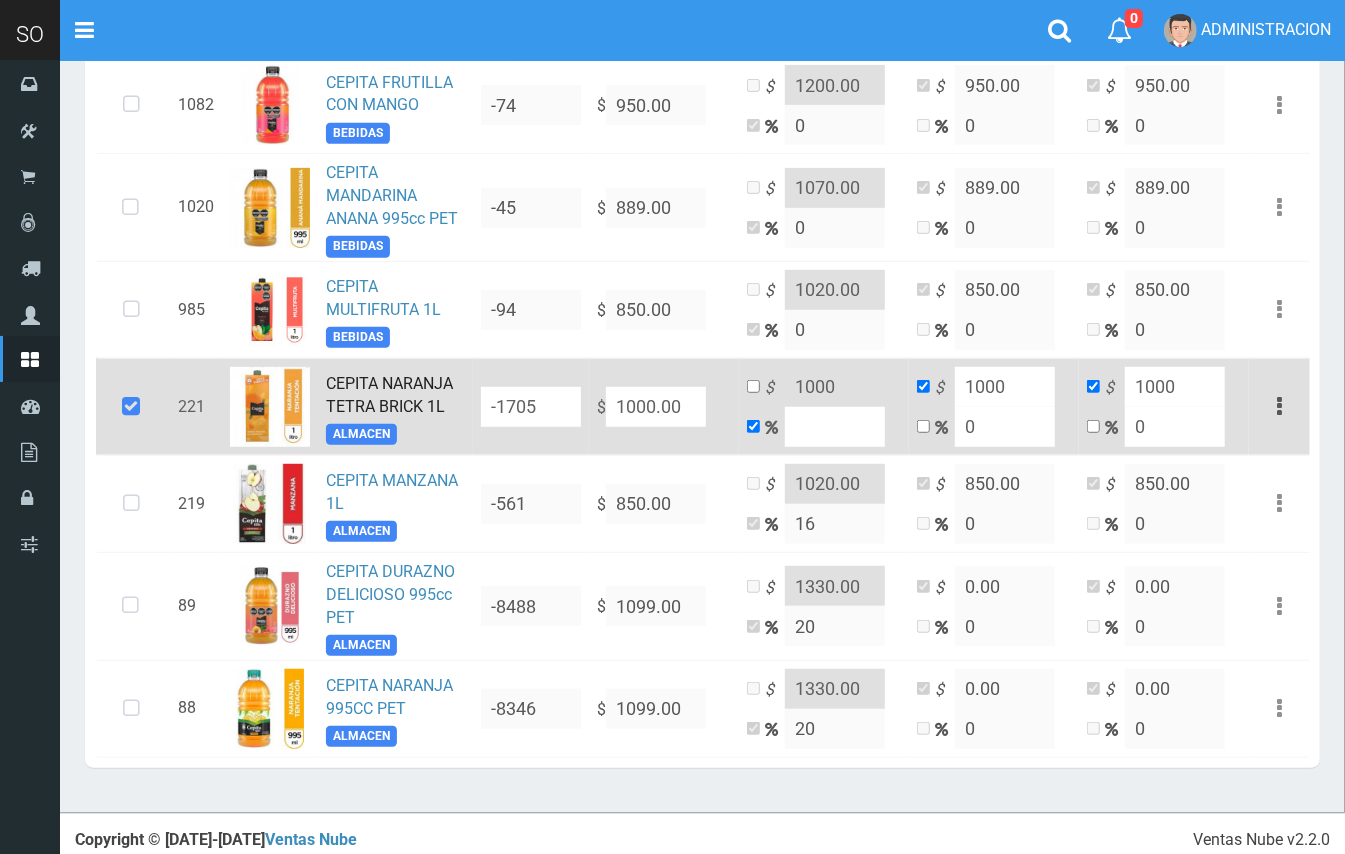 type on "2" 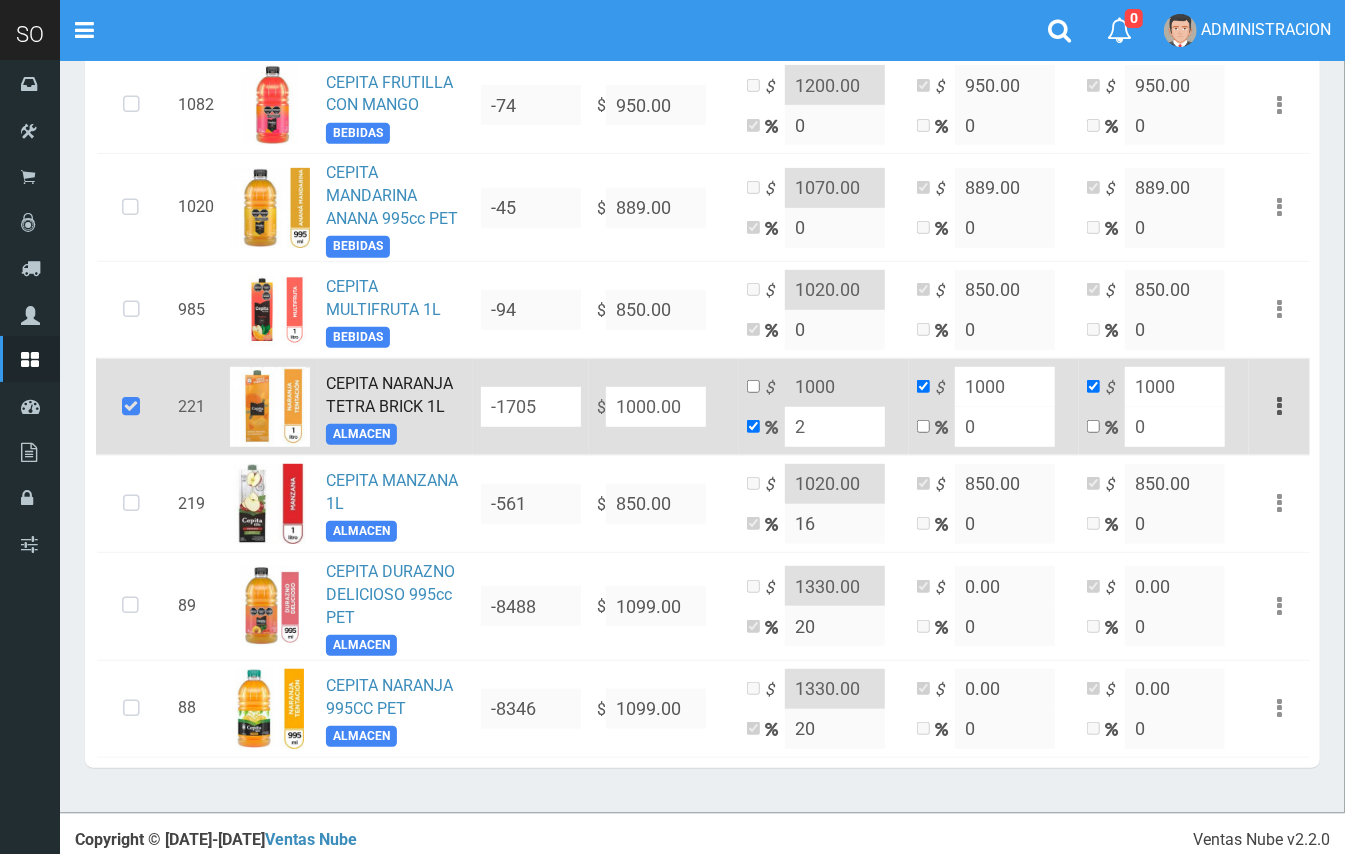 type on "1020" 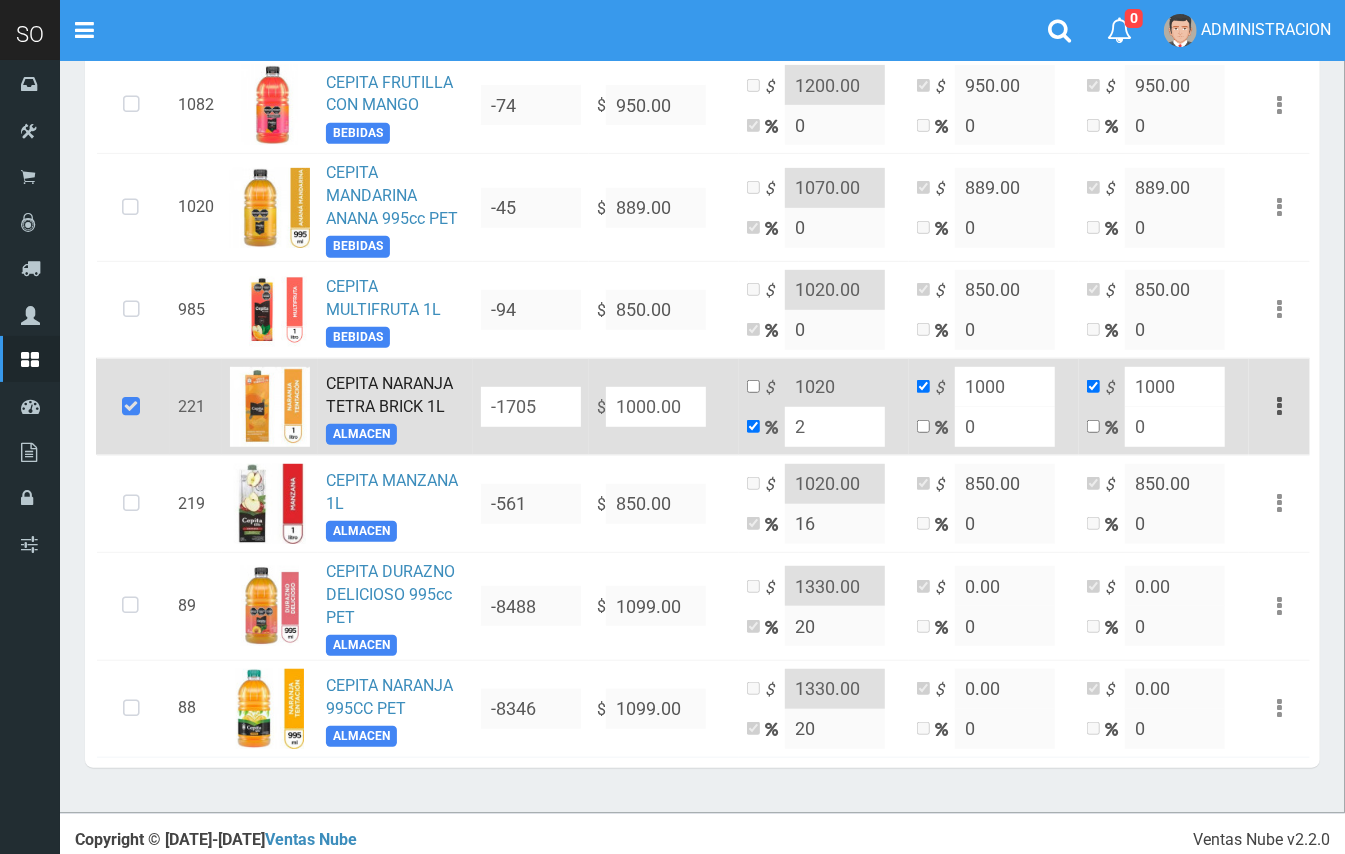 type on "20" 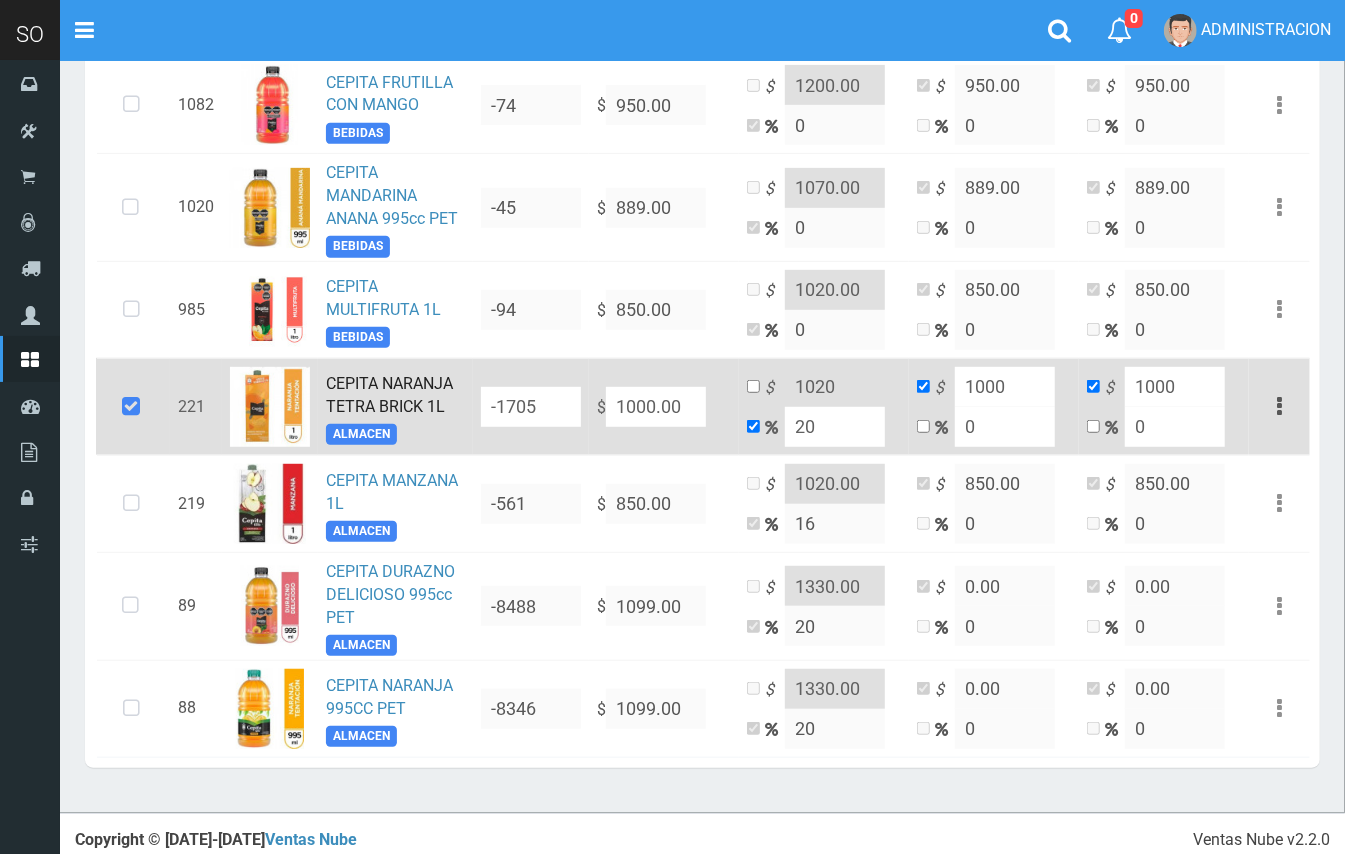 type on "1200" 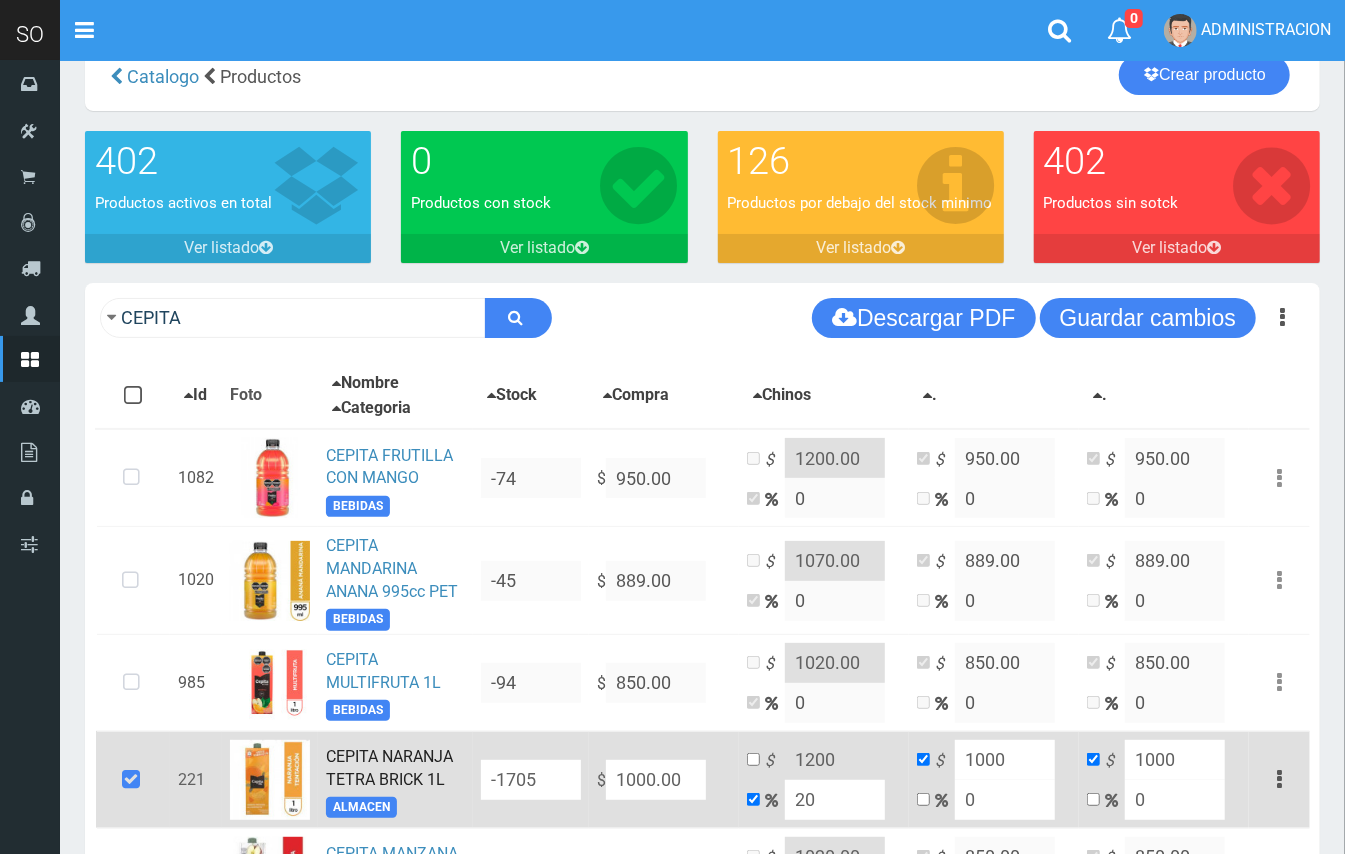 scroll, scrollTop: 0, scrollLeft: 0, axis: both 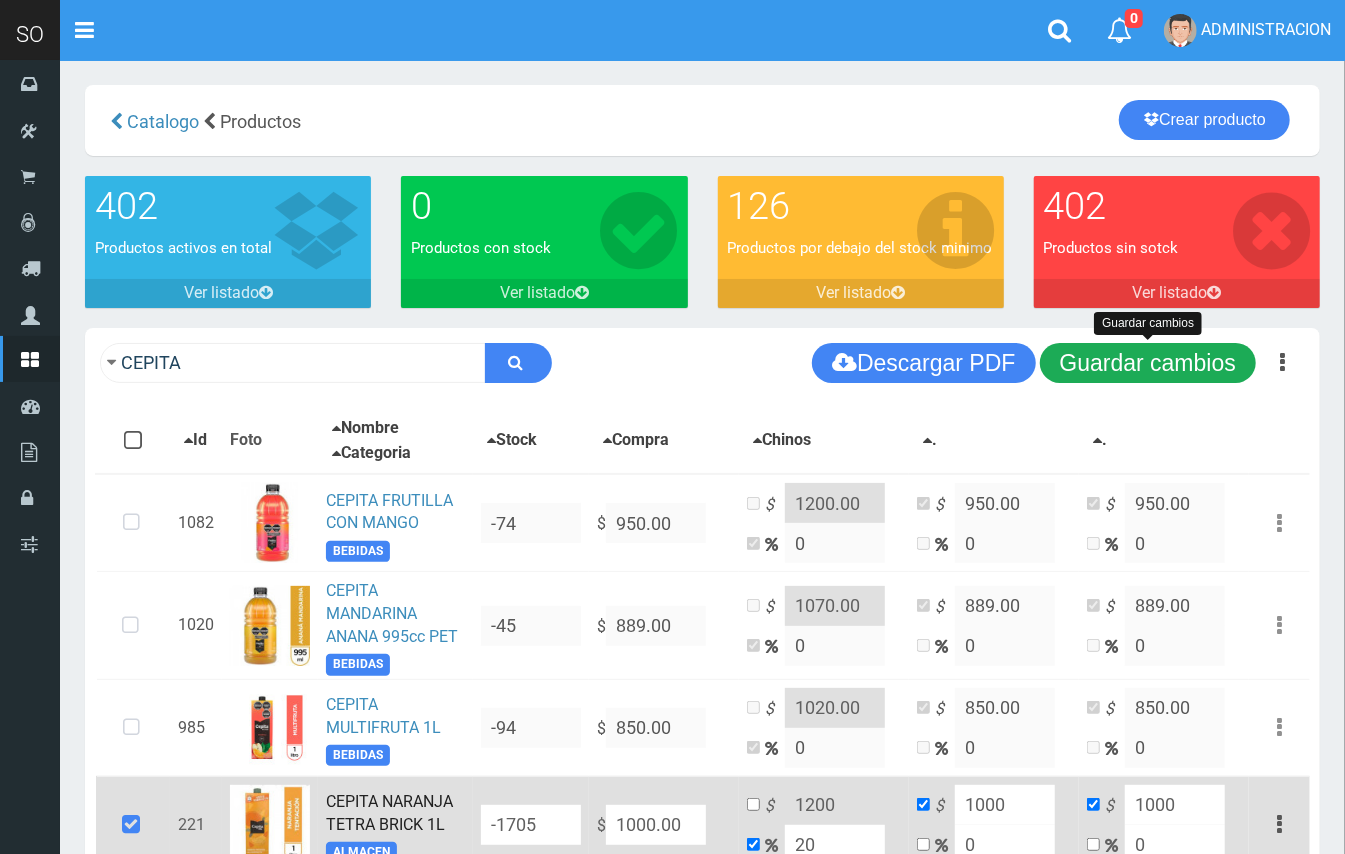 click on "Guardar cambios" at bounding box center [1148, 363] 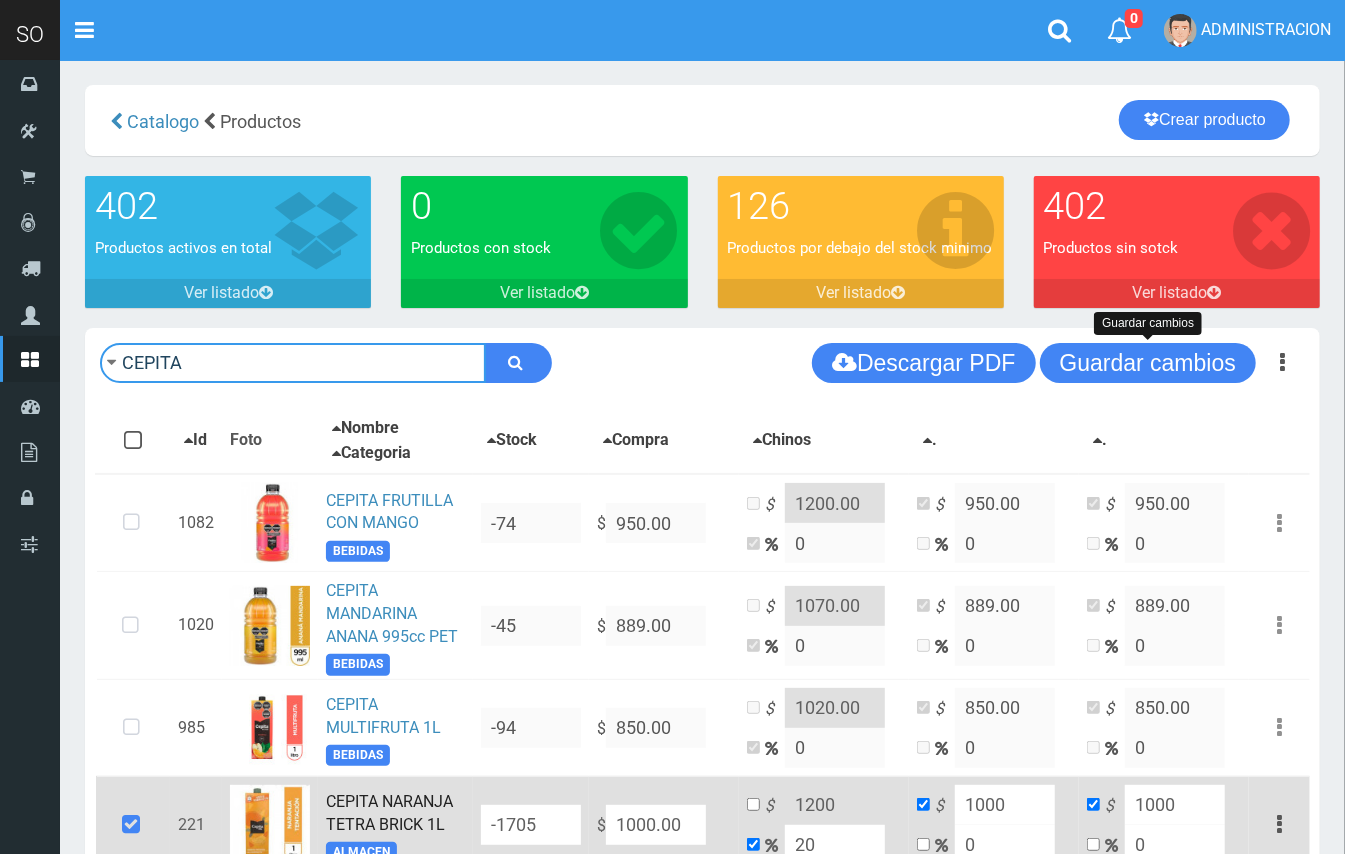 click on "CEPITA" at bounding box center (293, 363) 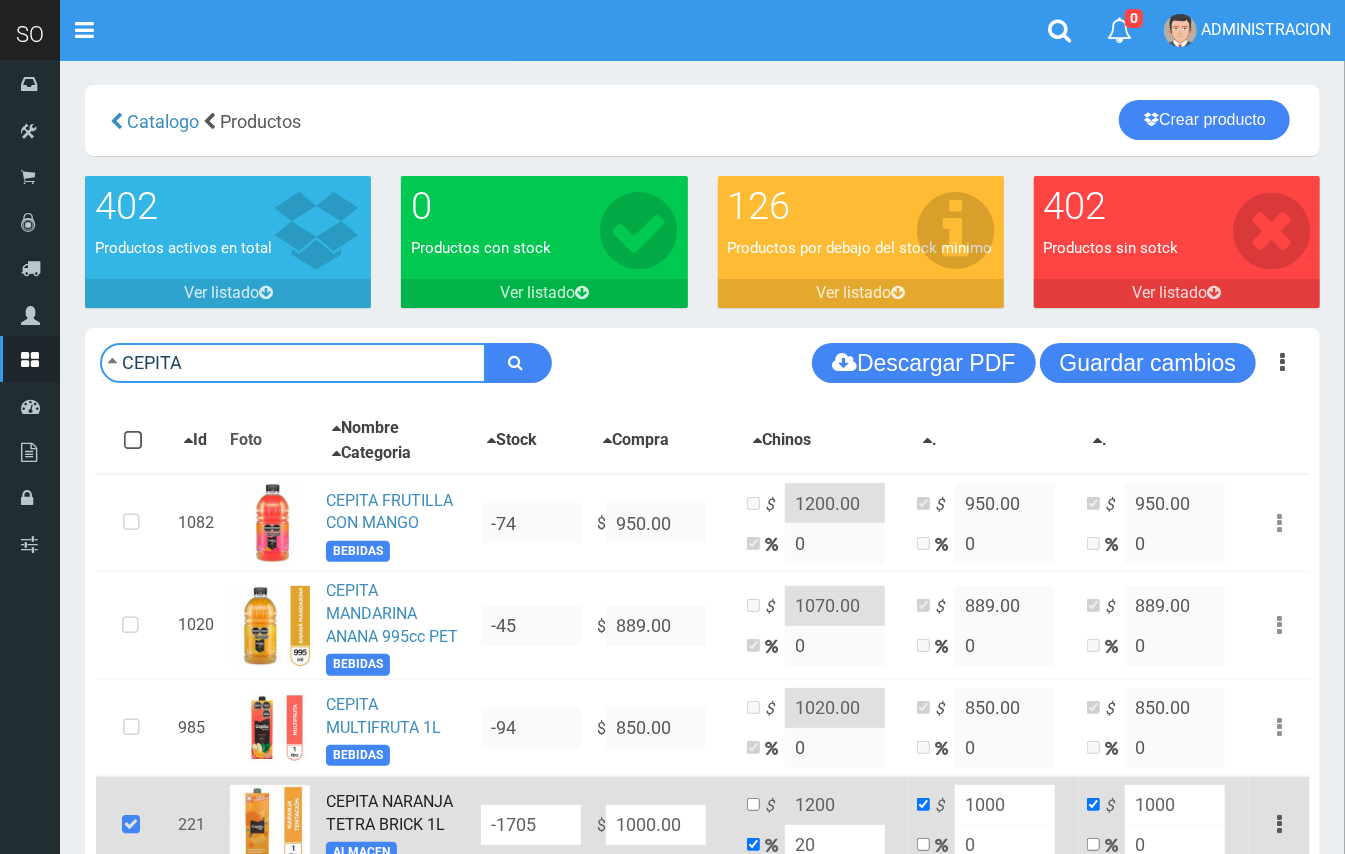 click on "CEPITA" at bounding box center [293, 363] 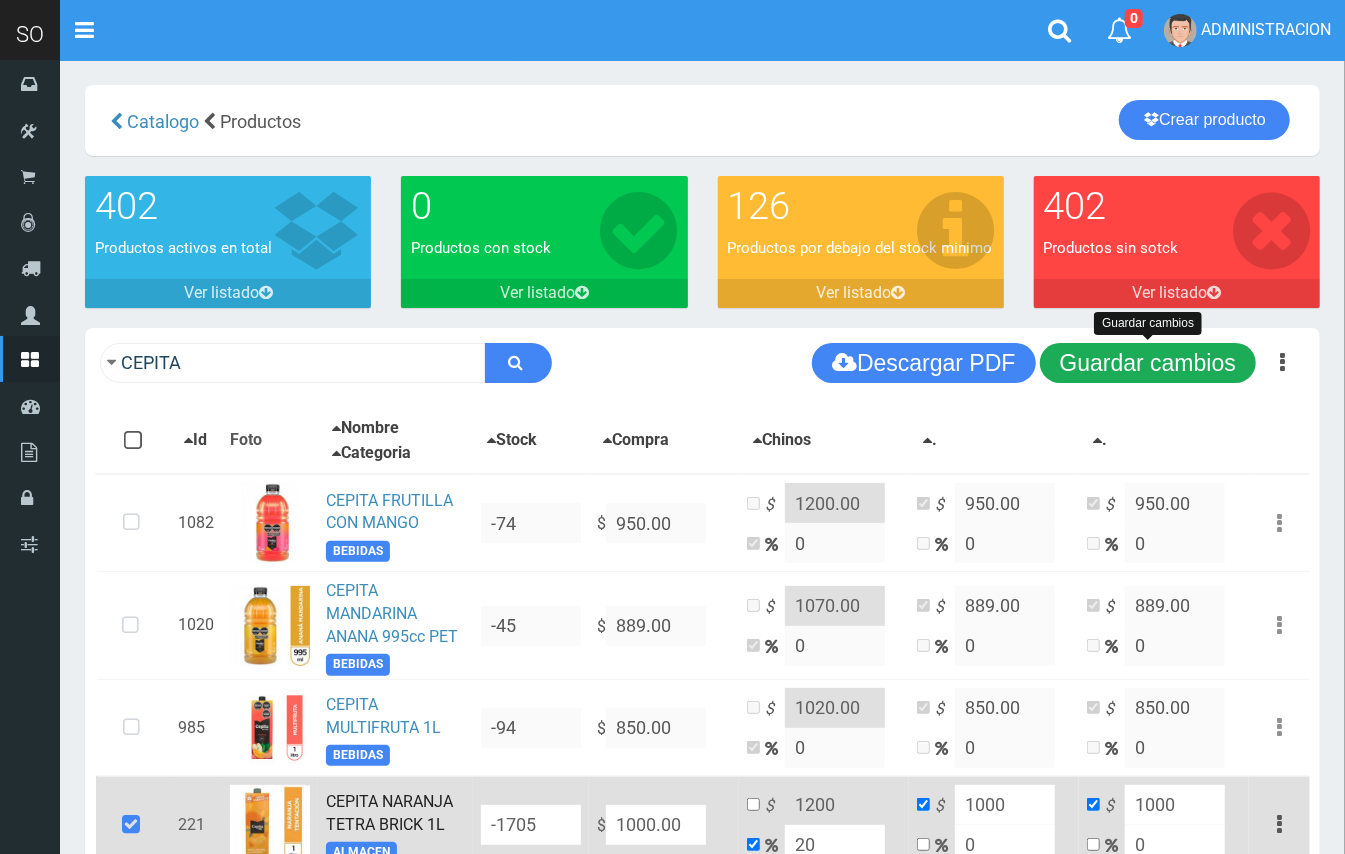 click on "Guardar cambios" at bounding box center [1148, 363] 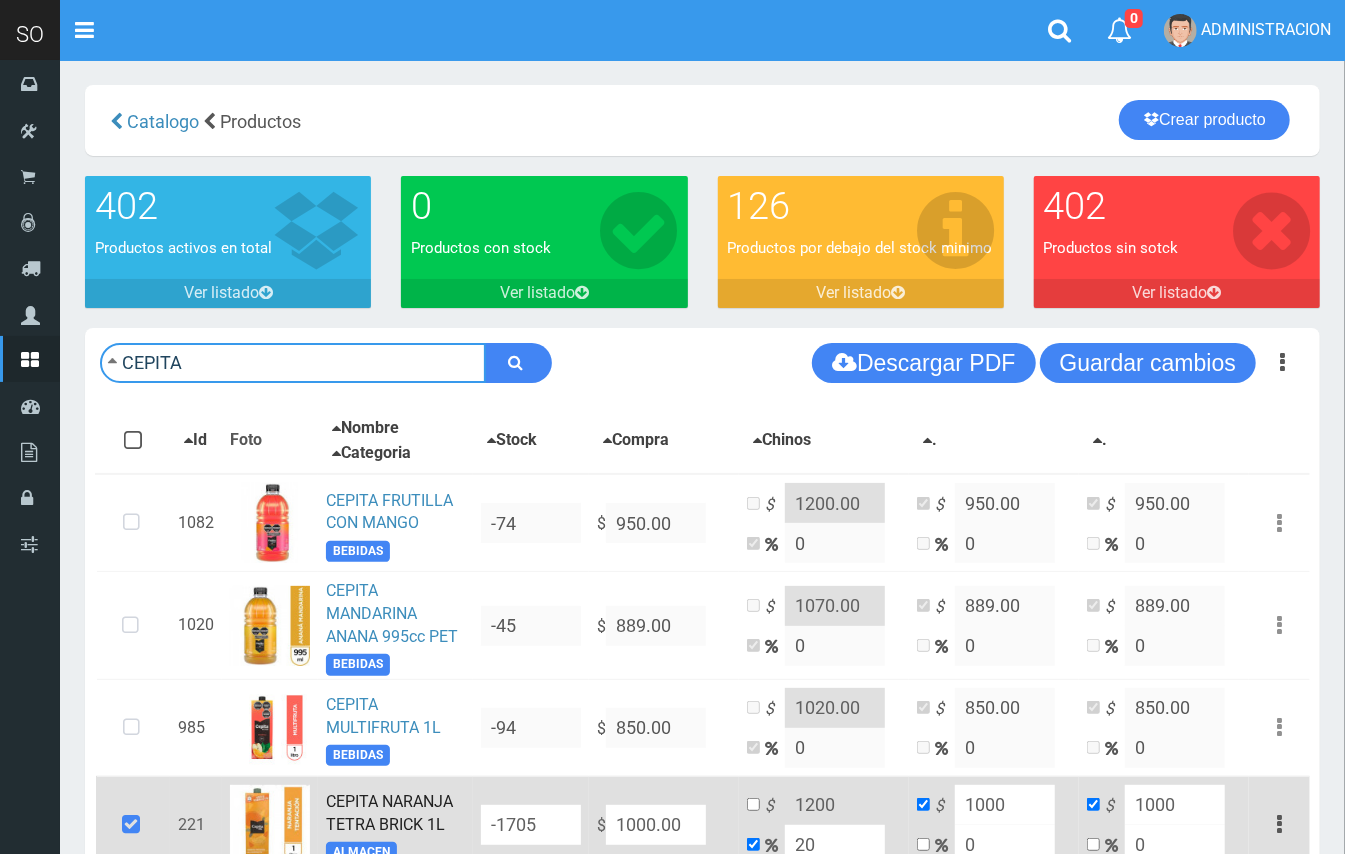 click on "CEPITA" at bounding box center (293, 363) 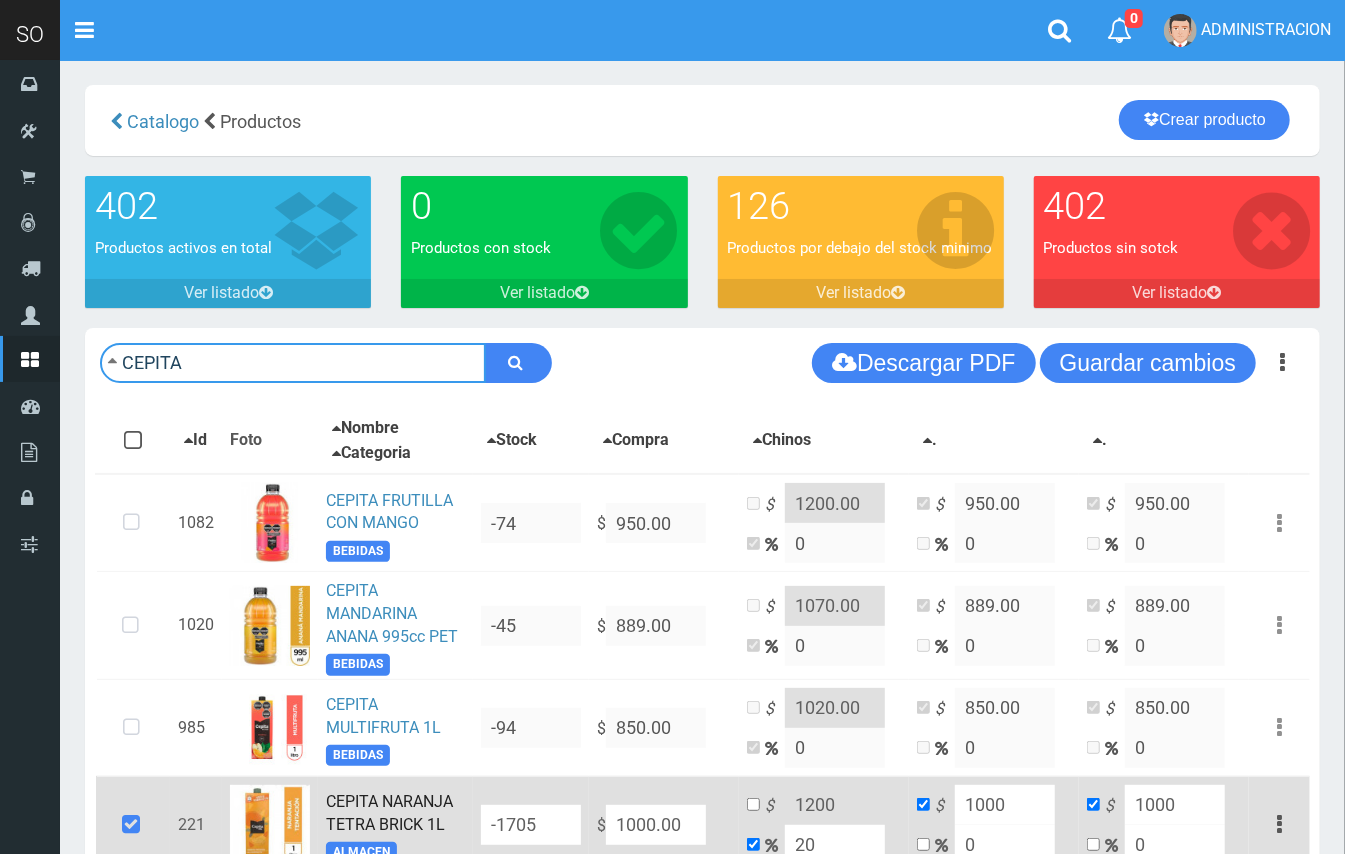 click on "CEPITA" at bounding box center [293, 363] 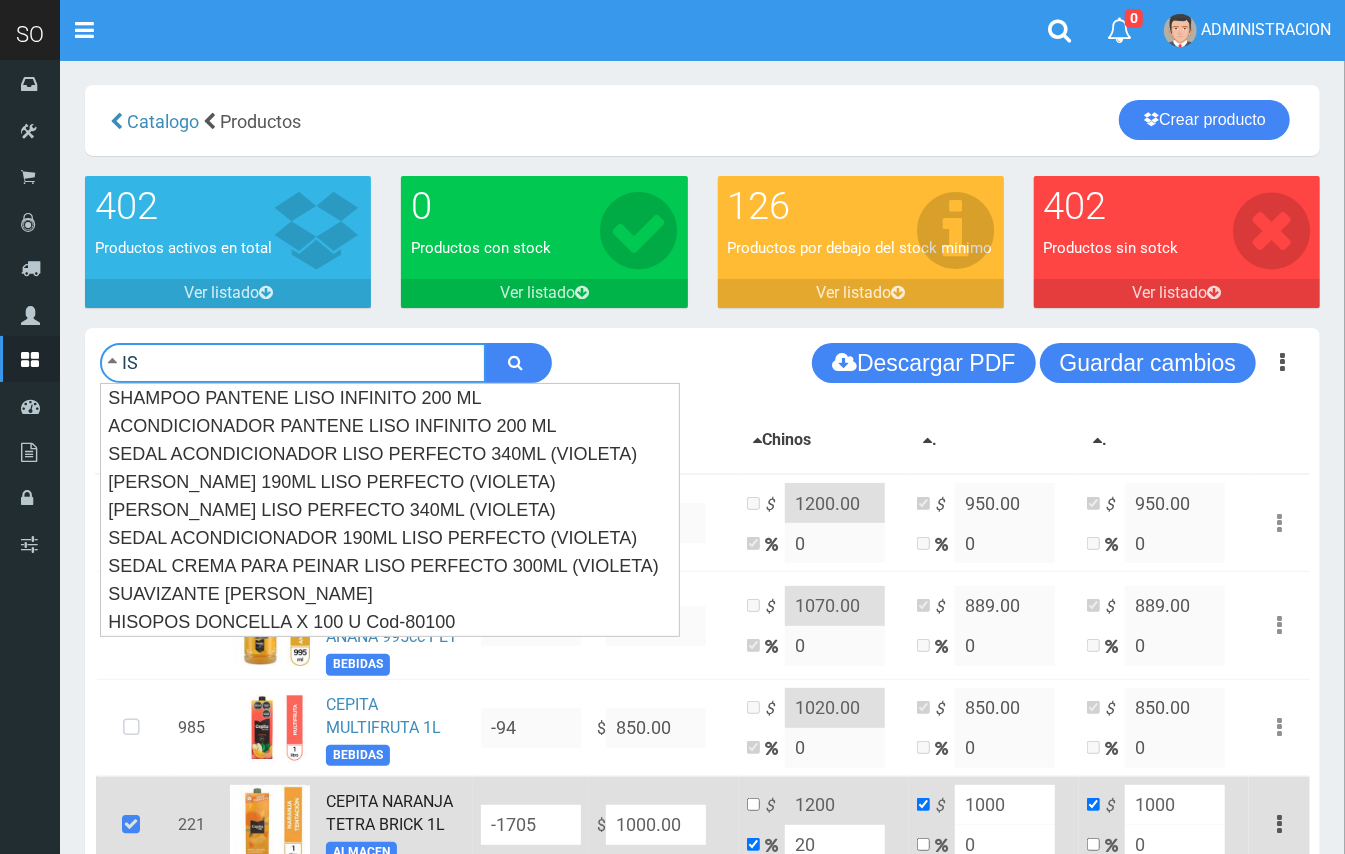 type on "I" 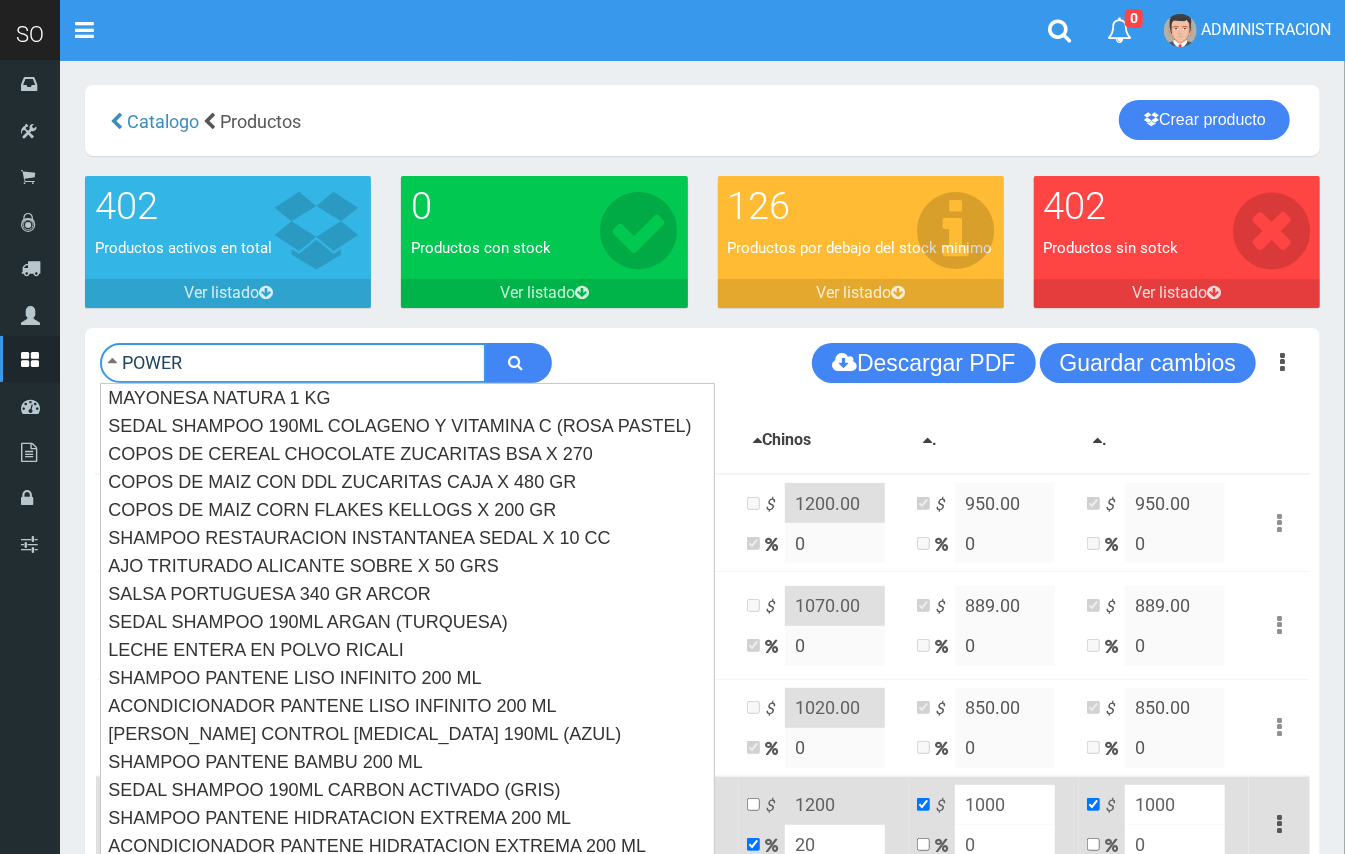 type on "POWER" 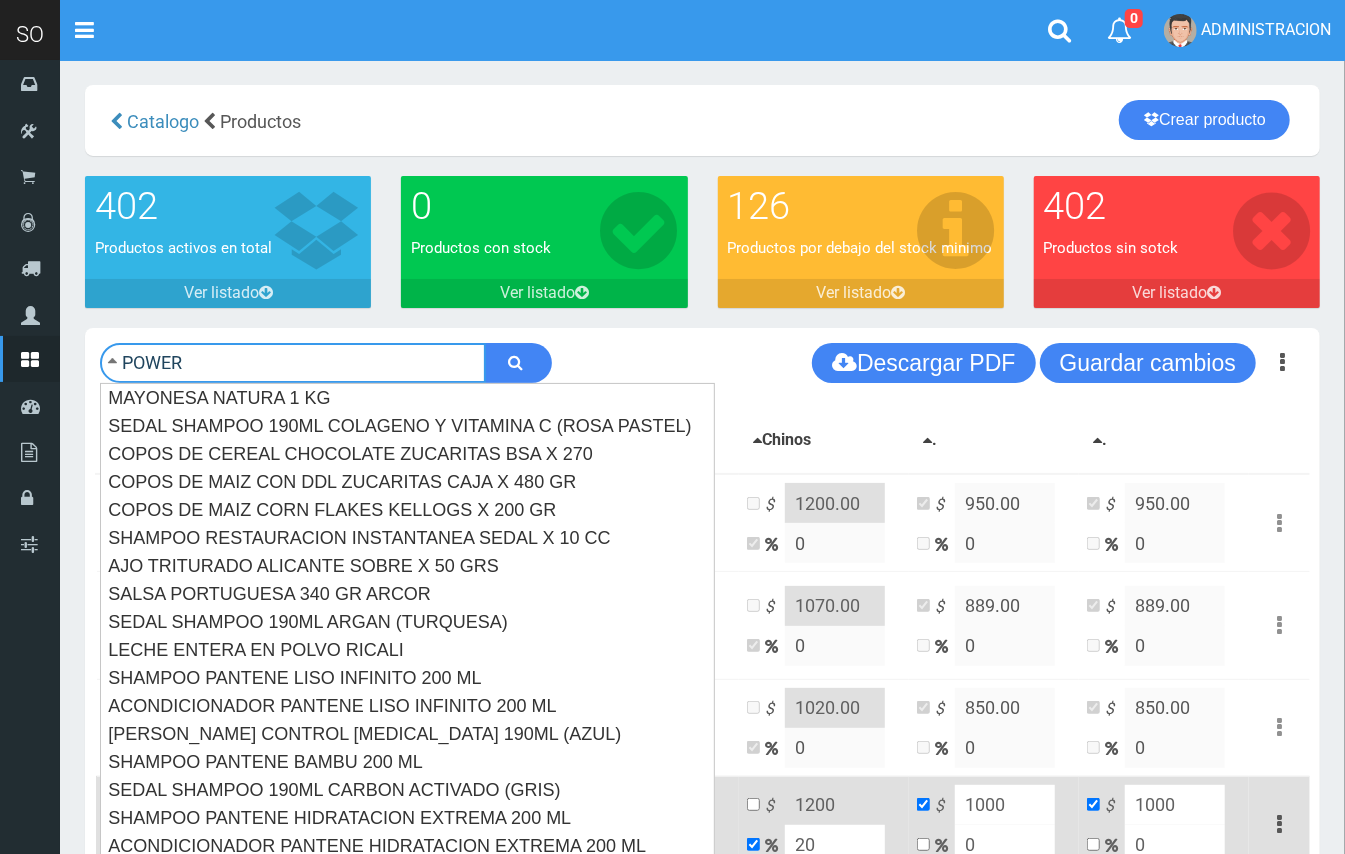 click at bounding box center [518, 363] 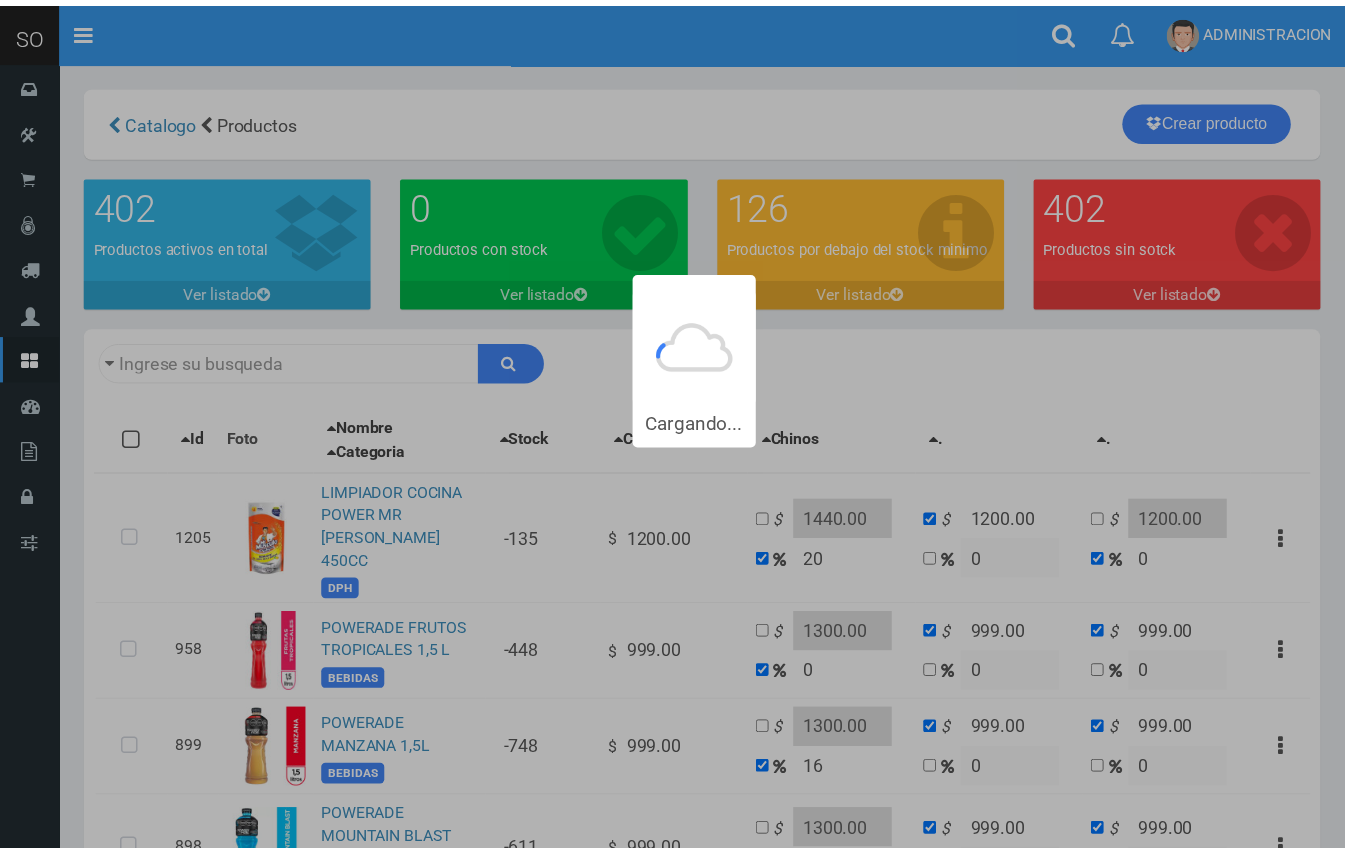 scroll, scrollTop: 0, scrollLeft: 0, axis: both 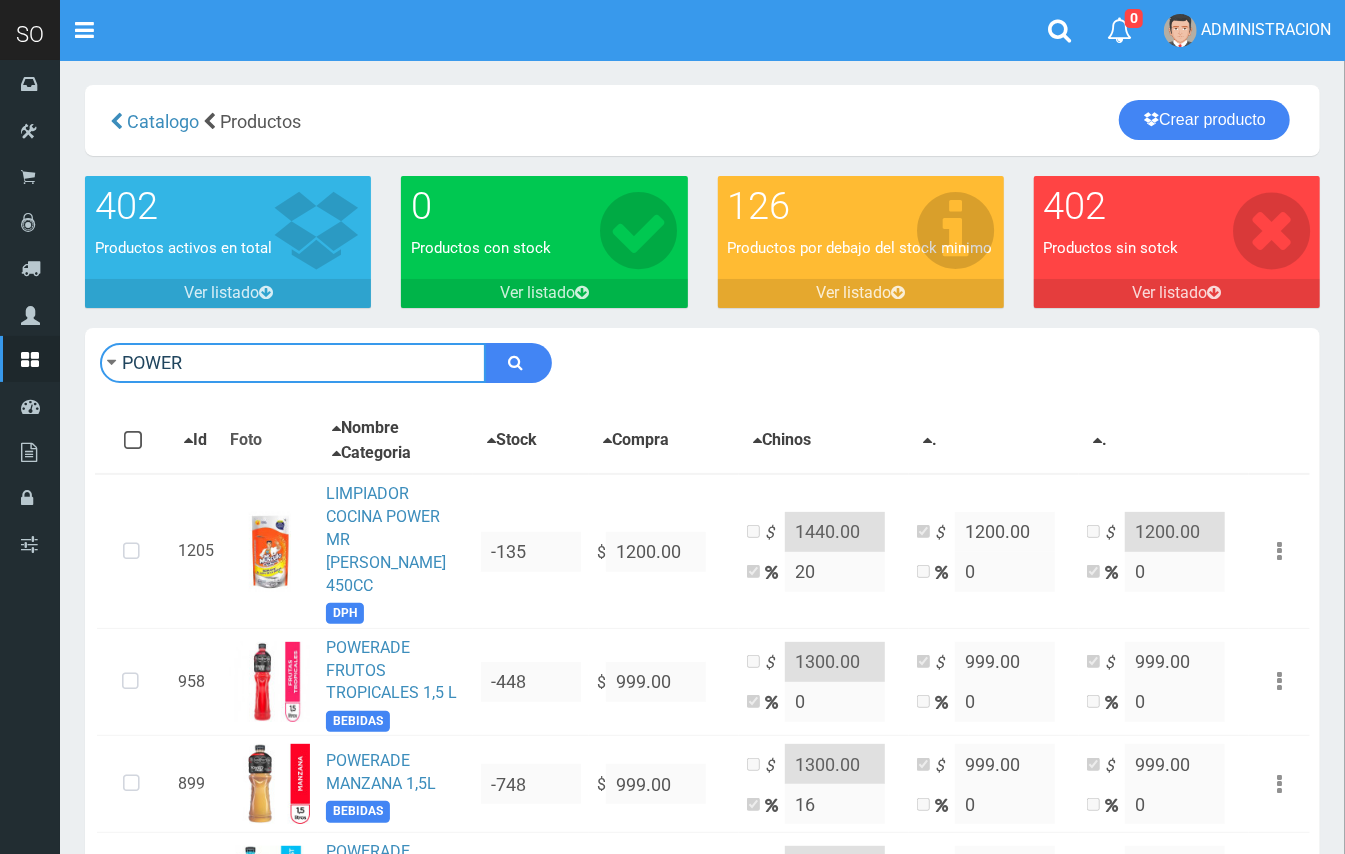 click on "POWER" at bounding box center [293, 363] 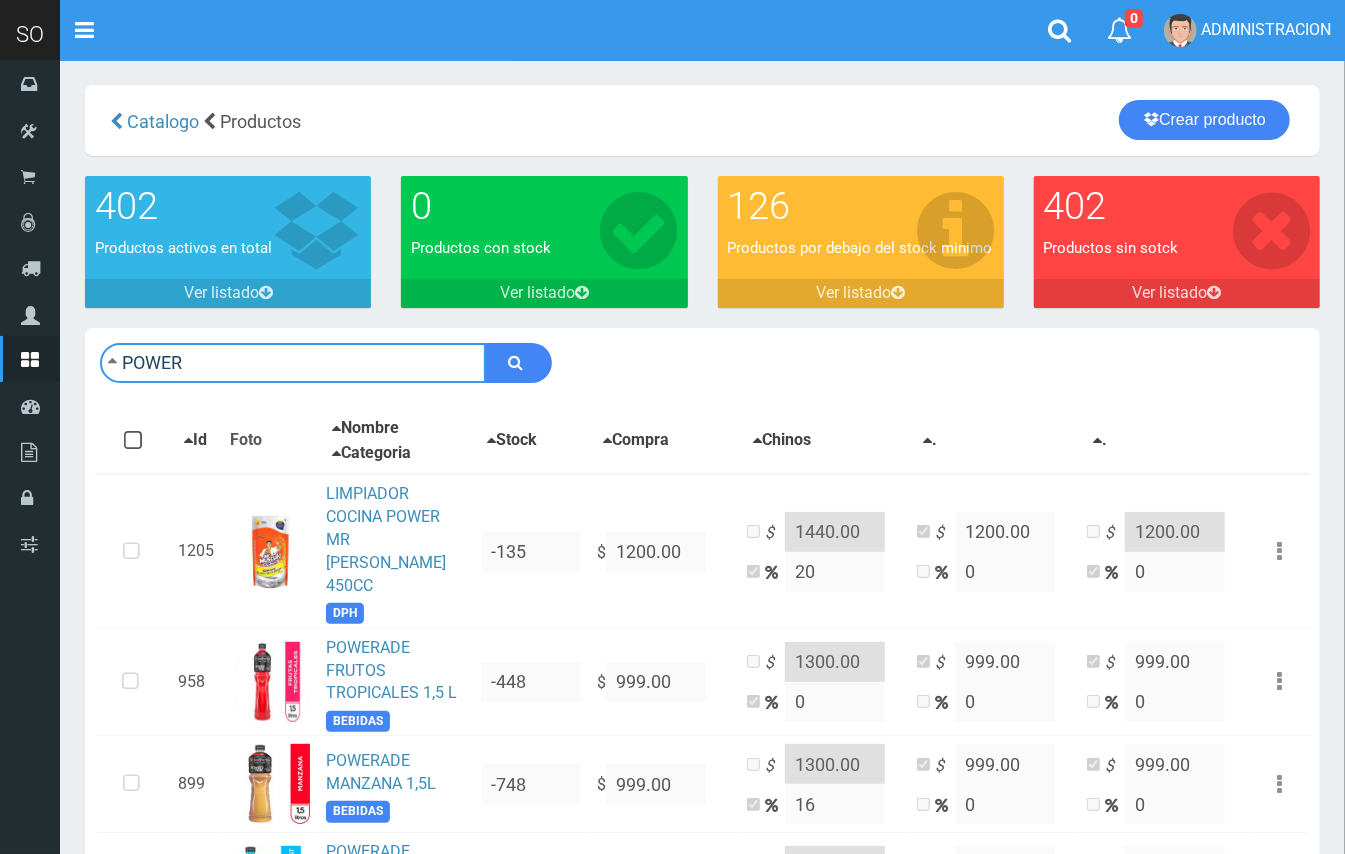 click on "POWER" at bounding box center [293, 363] 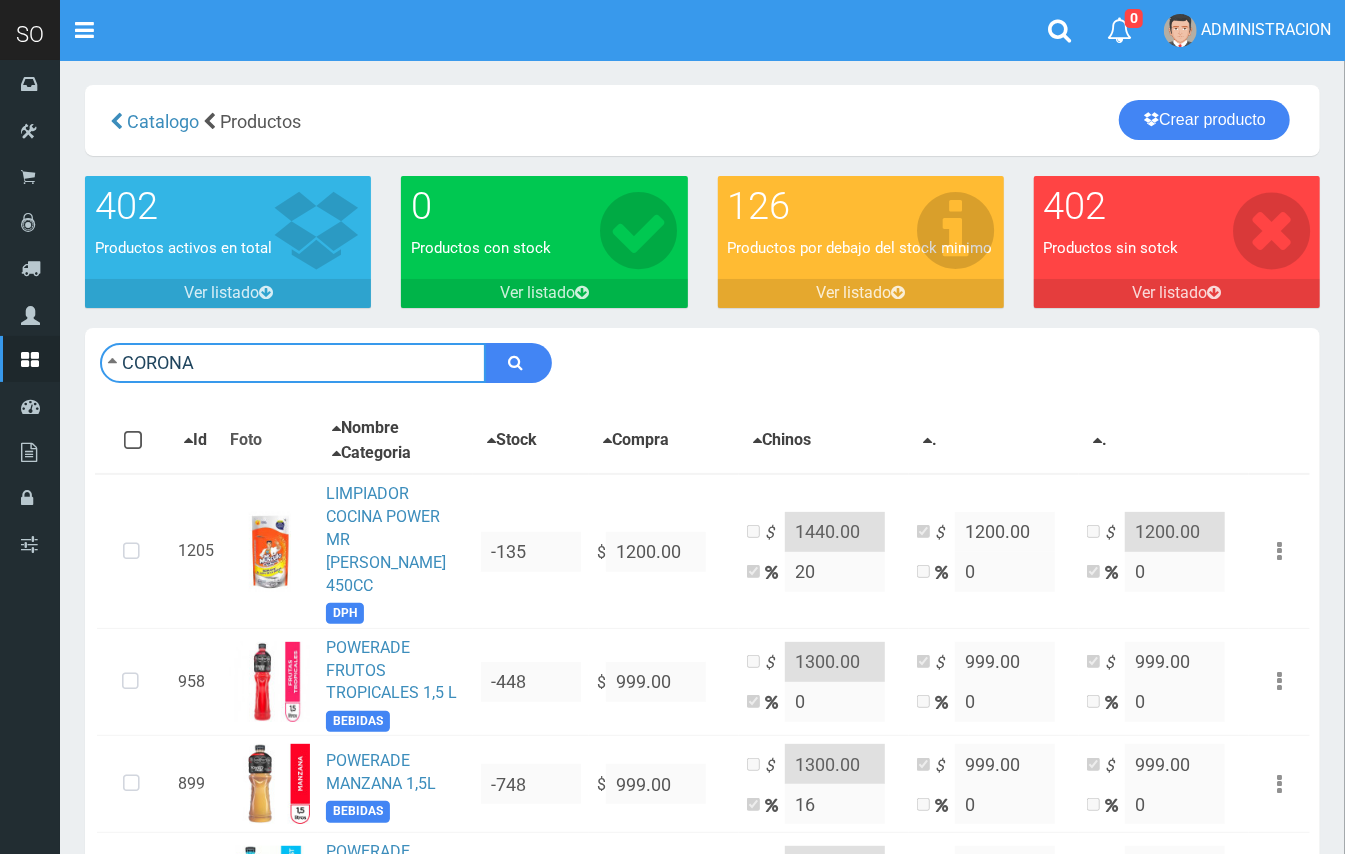 type on "CORONA" 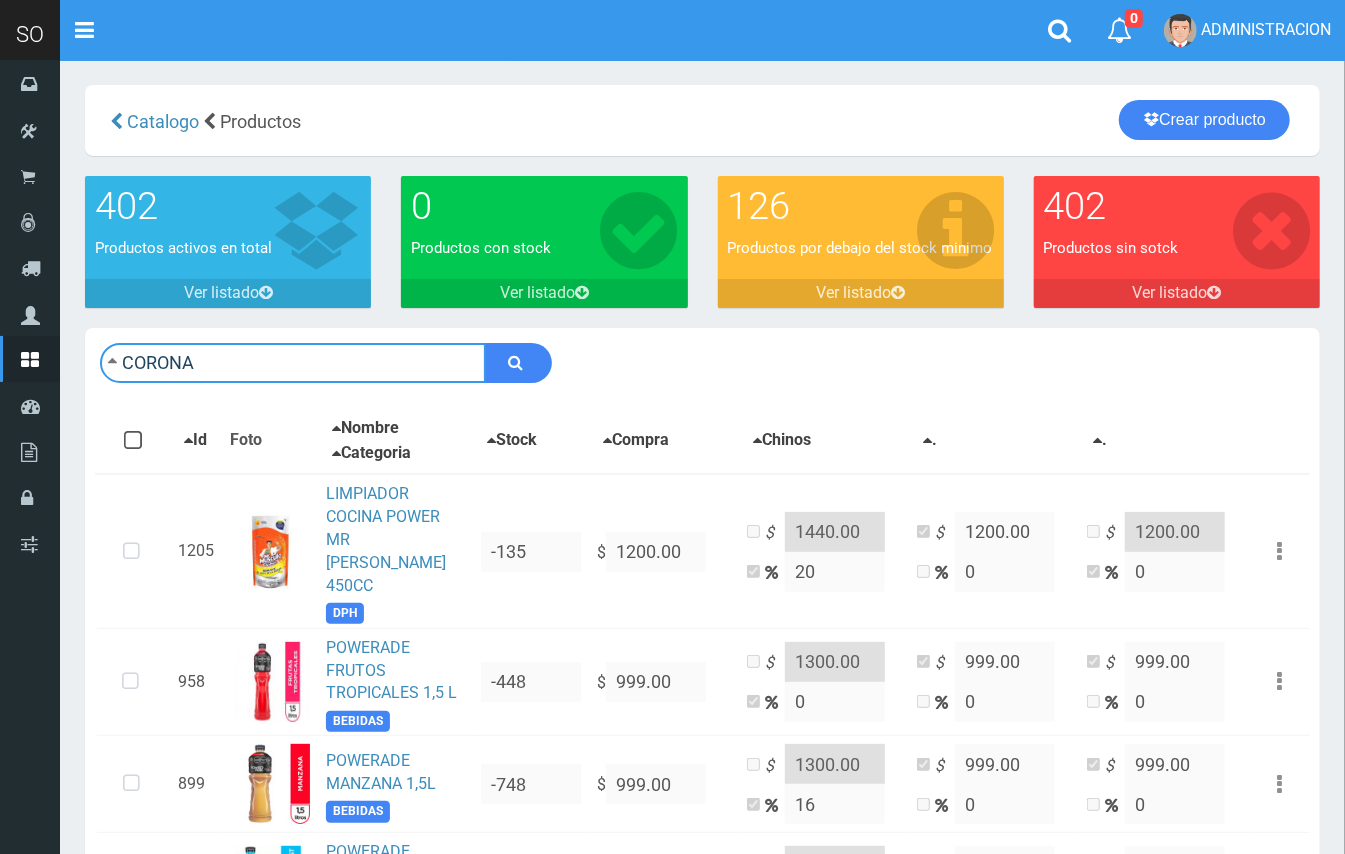 click at bounding box center [518, 363] 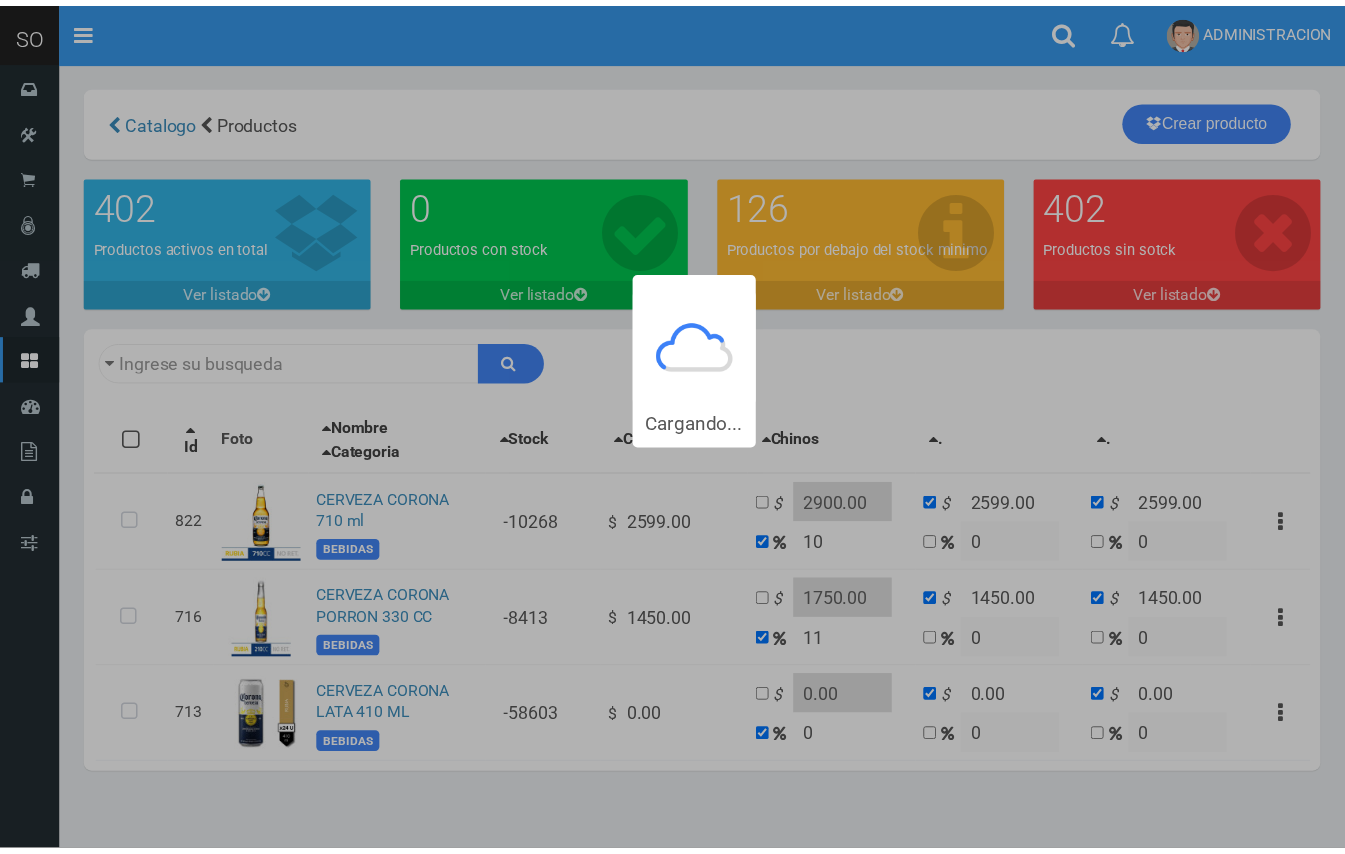 scroll, scrollTop: 0, scrollLeft: 0, axis: both 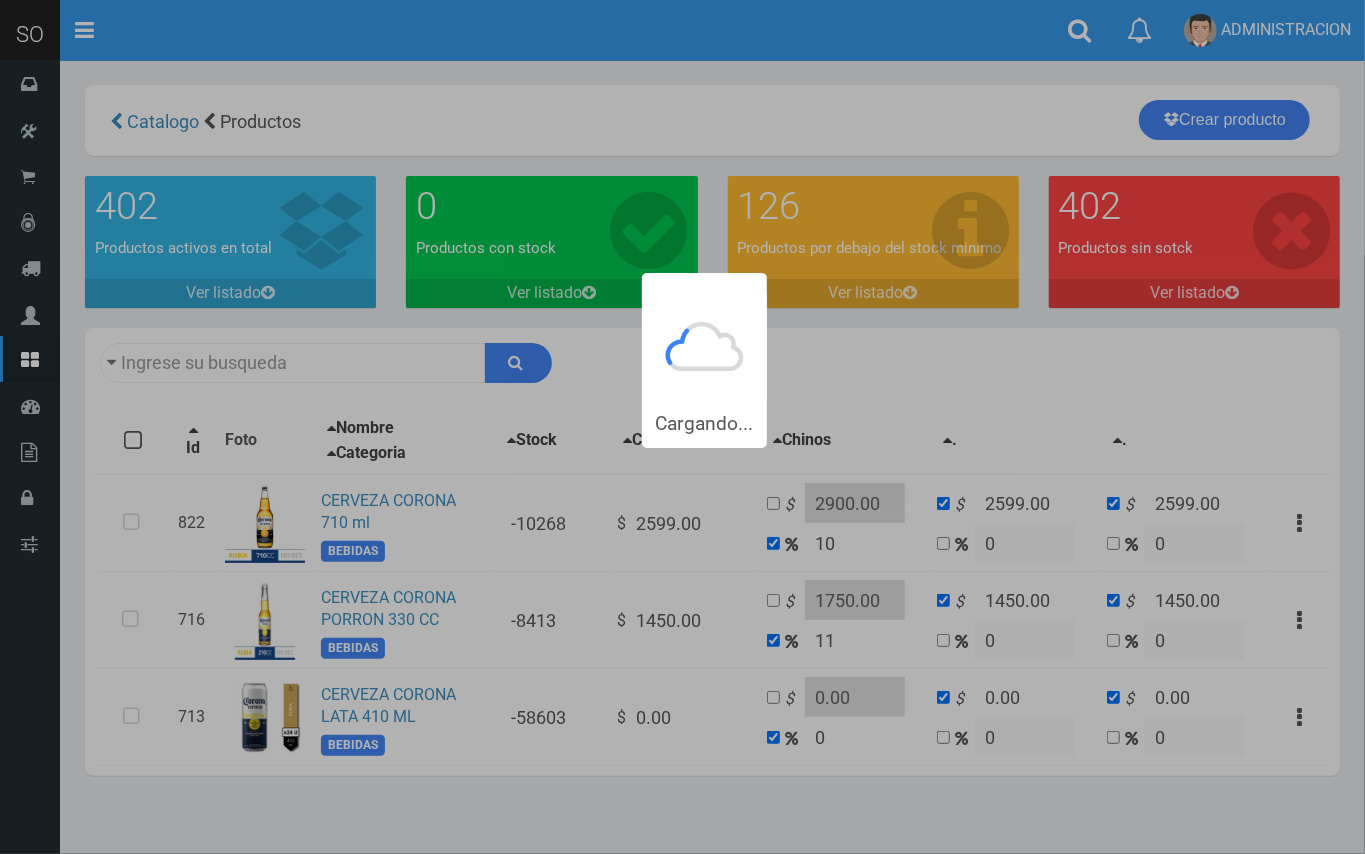 type on "CORONA" 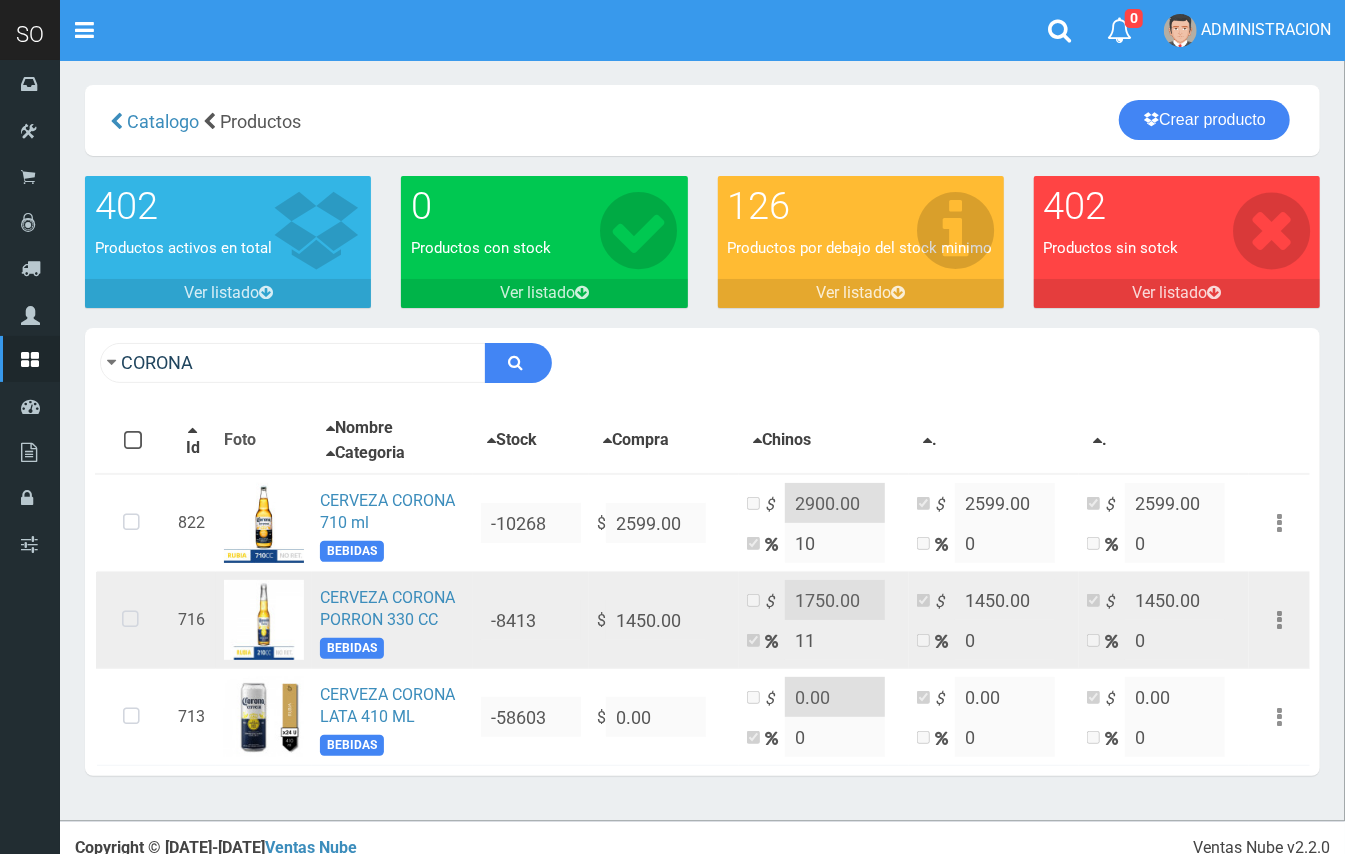 click at bounding box center [130, 620] 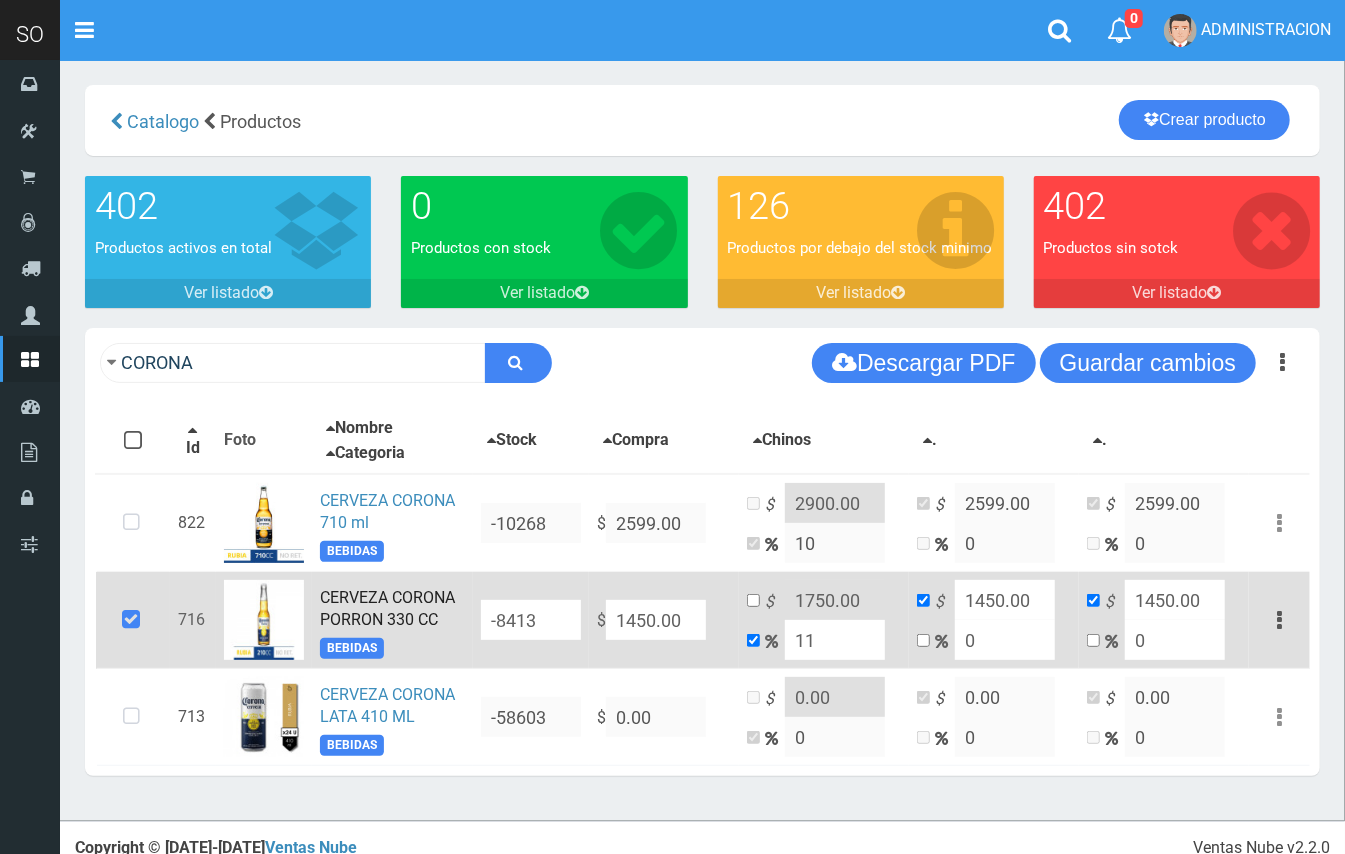 drag, startPoint x: 657, startPoint y: 613, endPoint x: 592, endPoint y: 612, distance: 65.00769 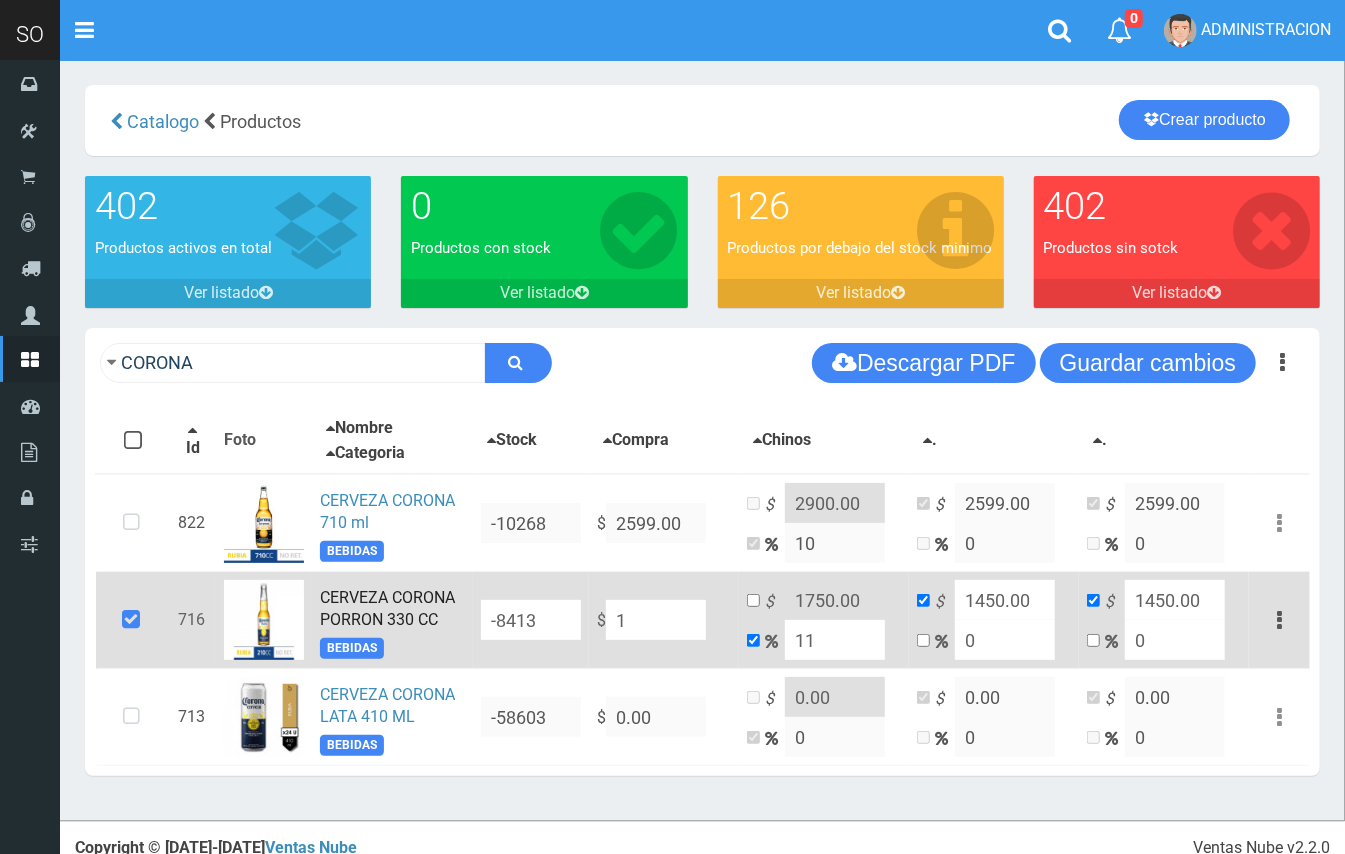 type on "1.11" 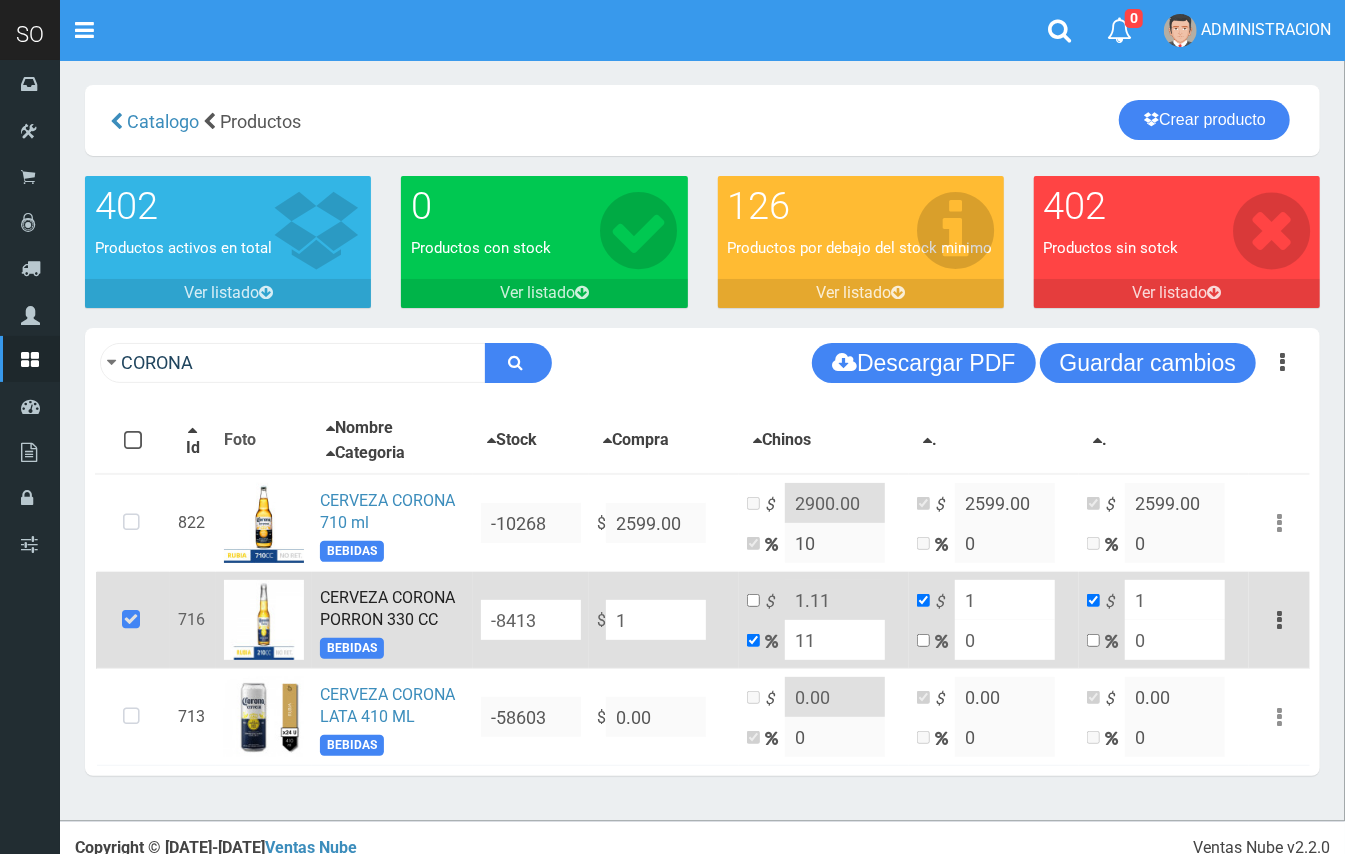 type on "17" 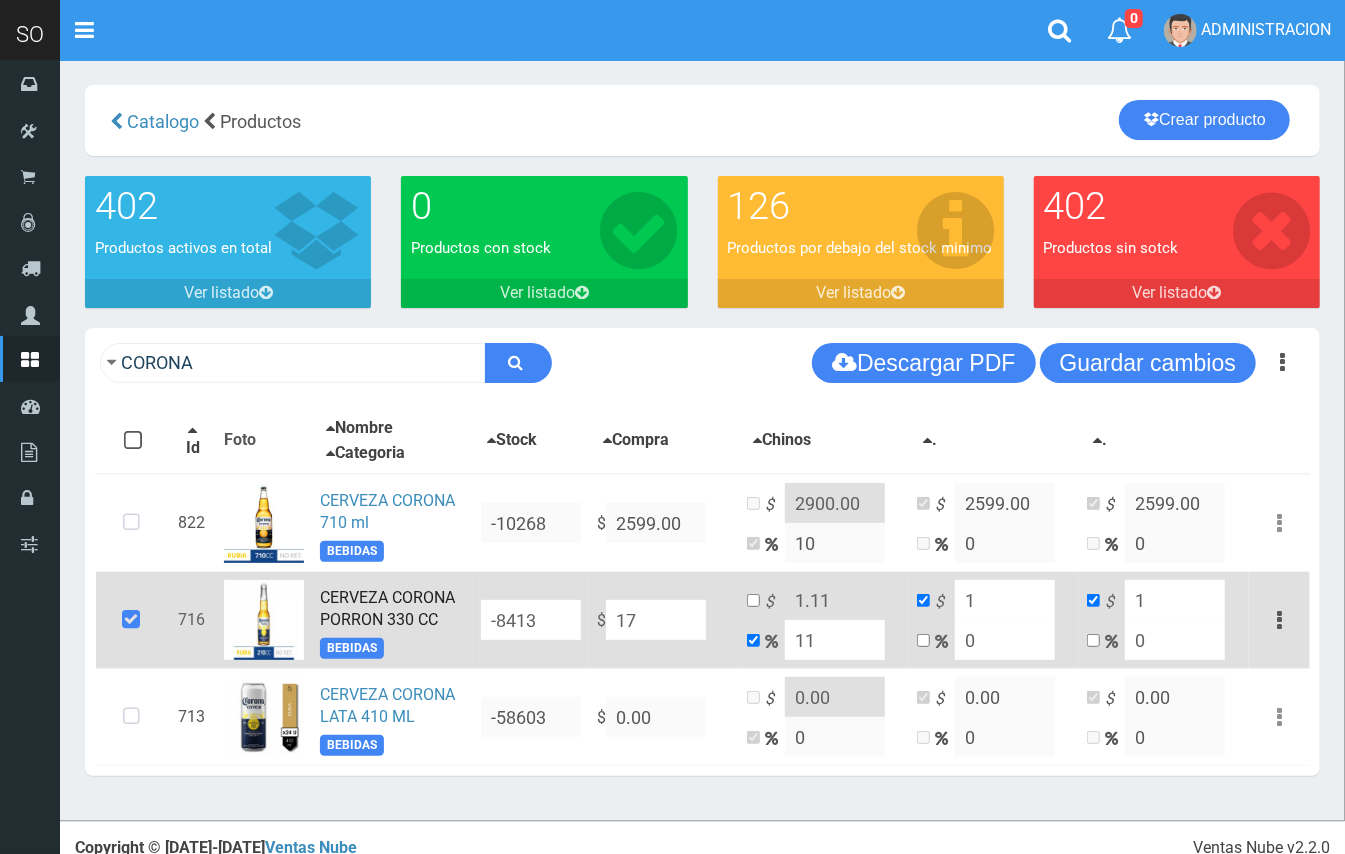 type on "18.87" 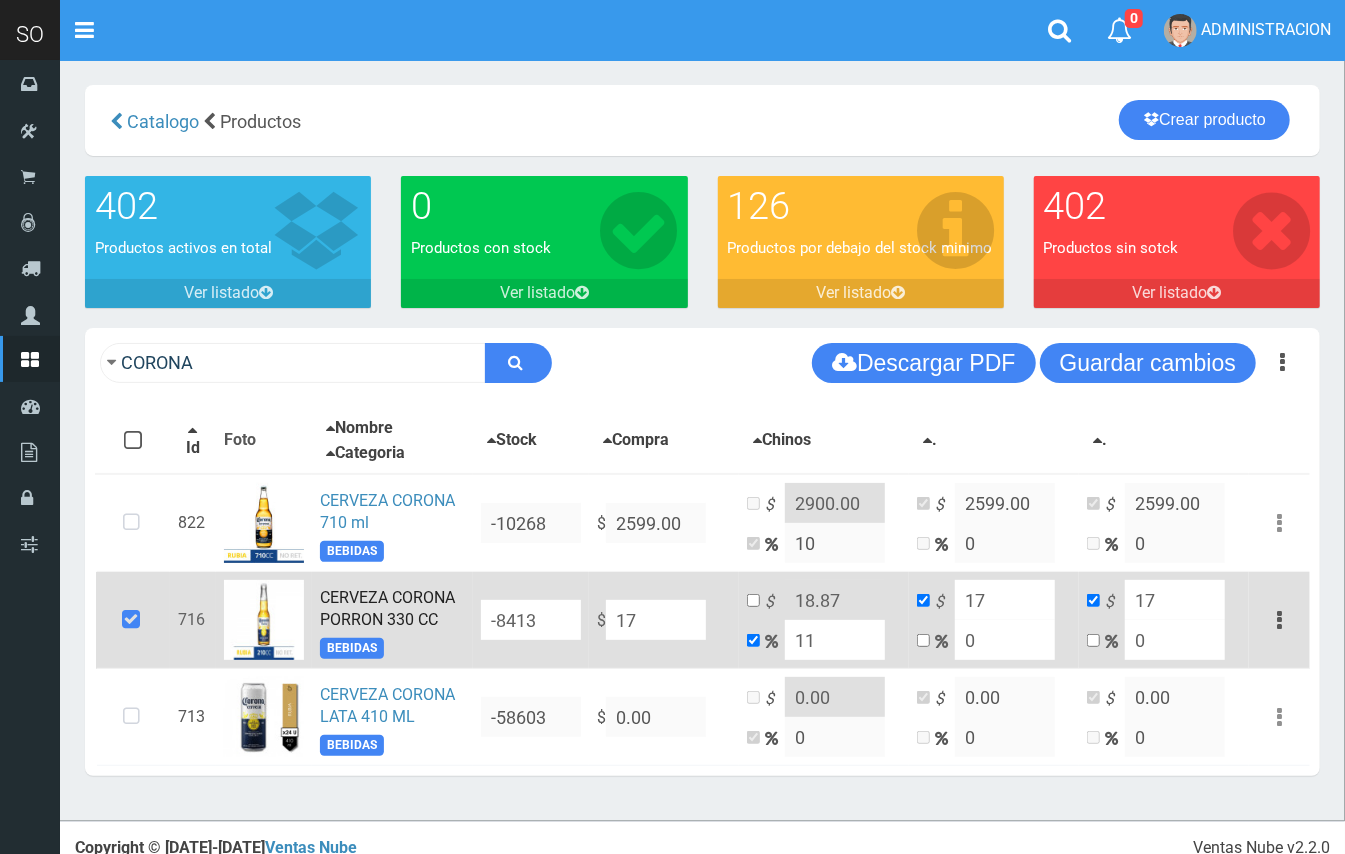 type on "170" 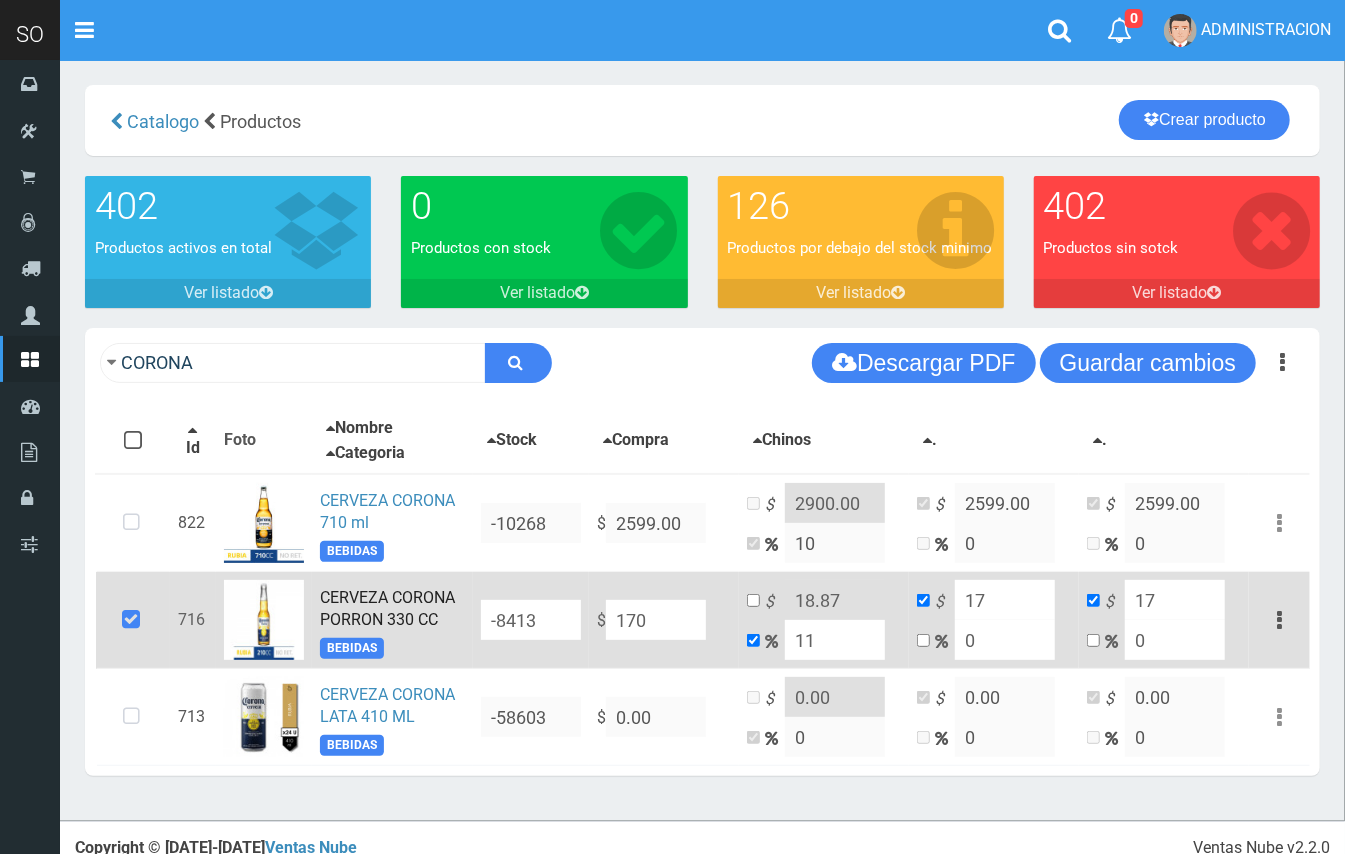 type on "188.7" 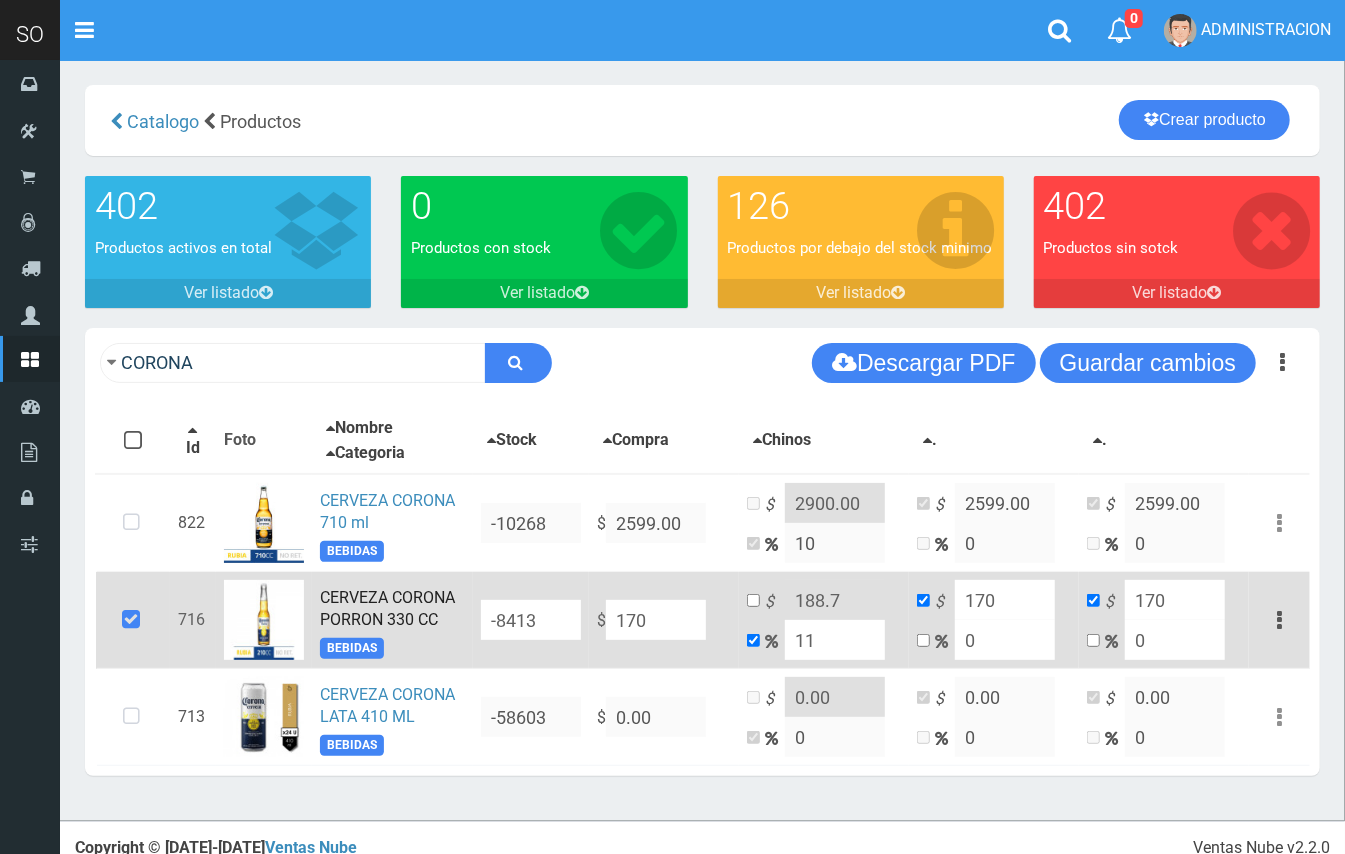 type on "1700" 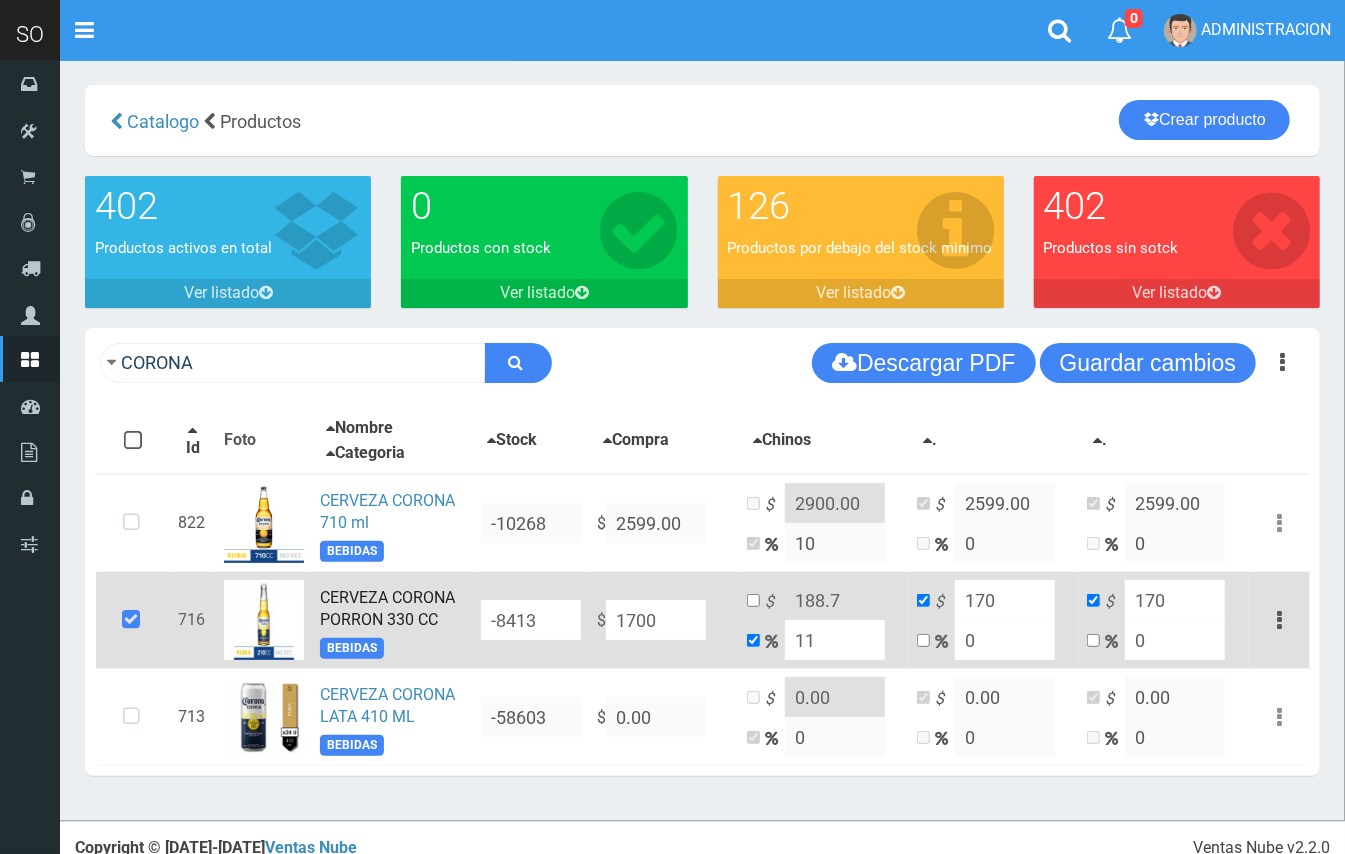 type on "1887" 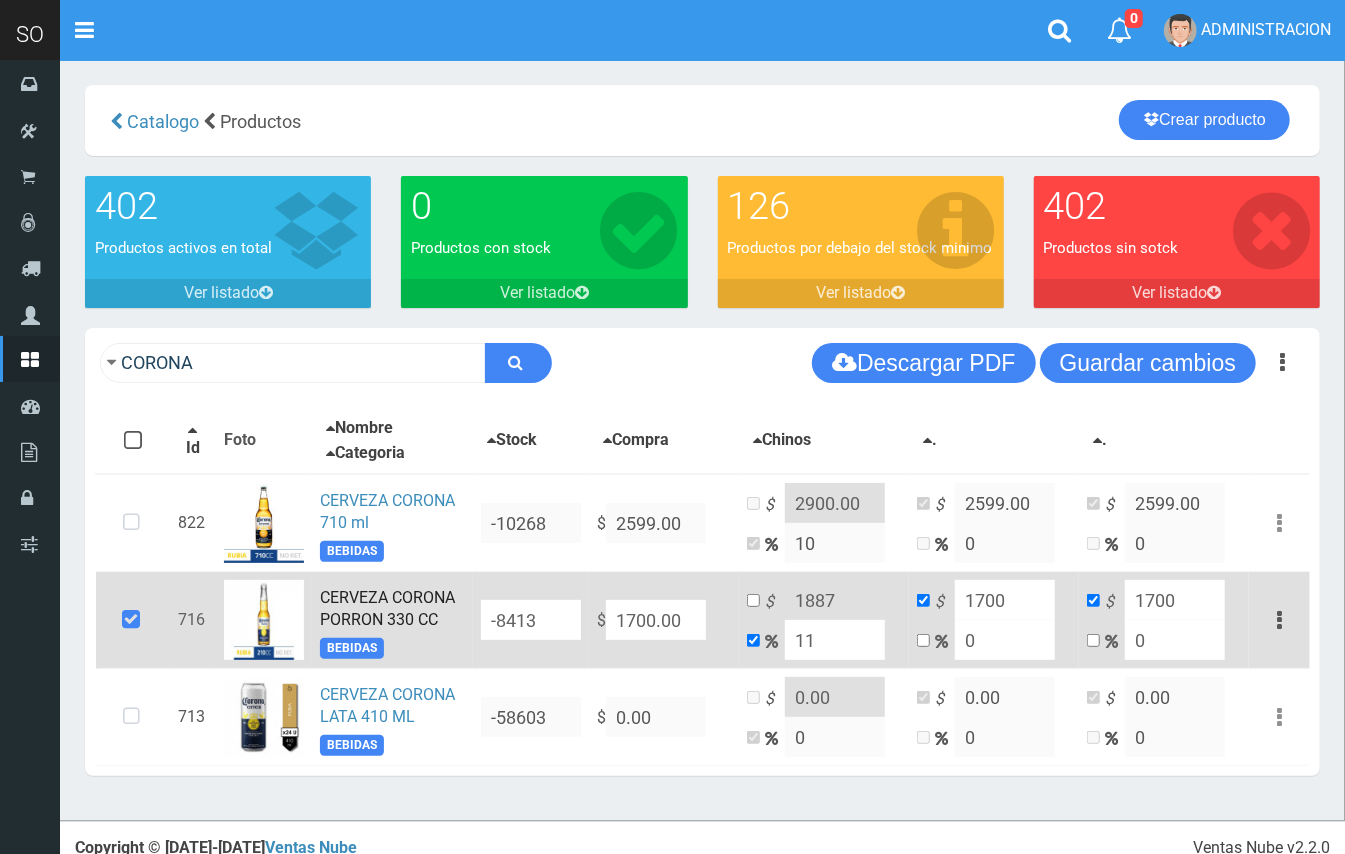type on "1700.00" 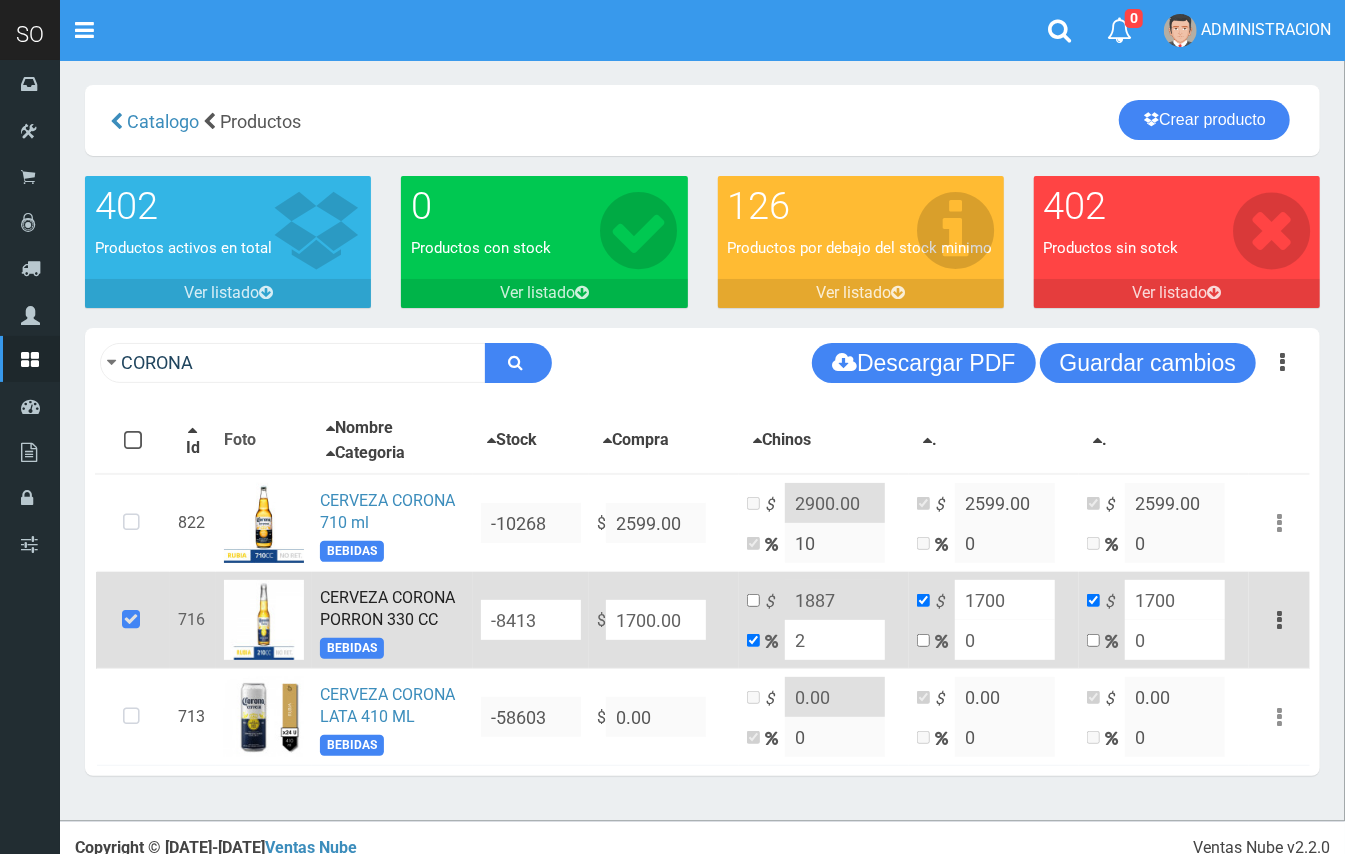 type on "1734" 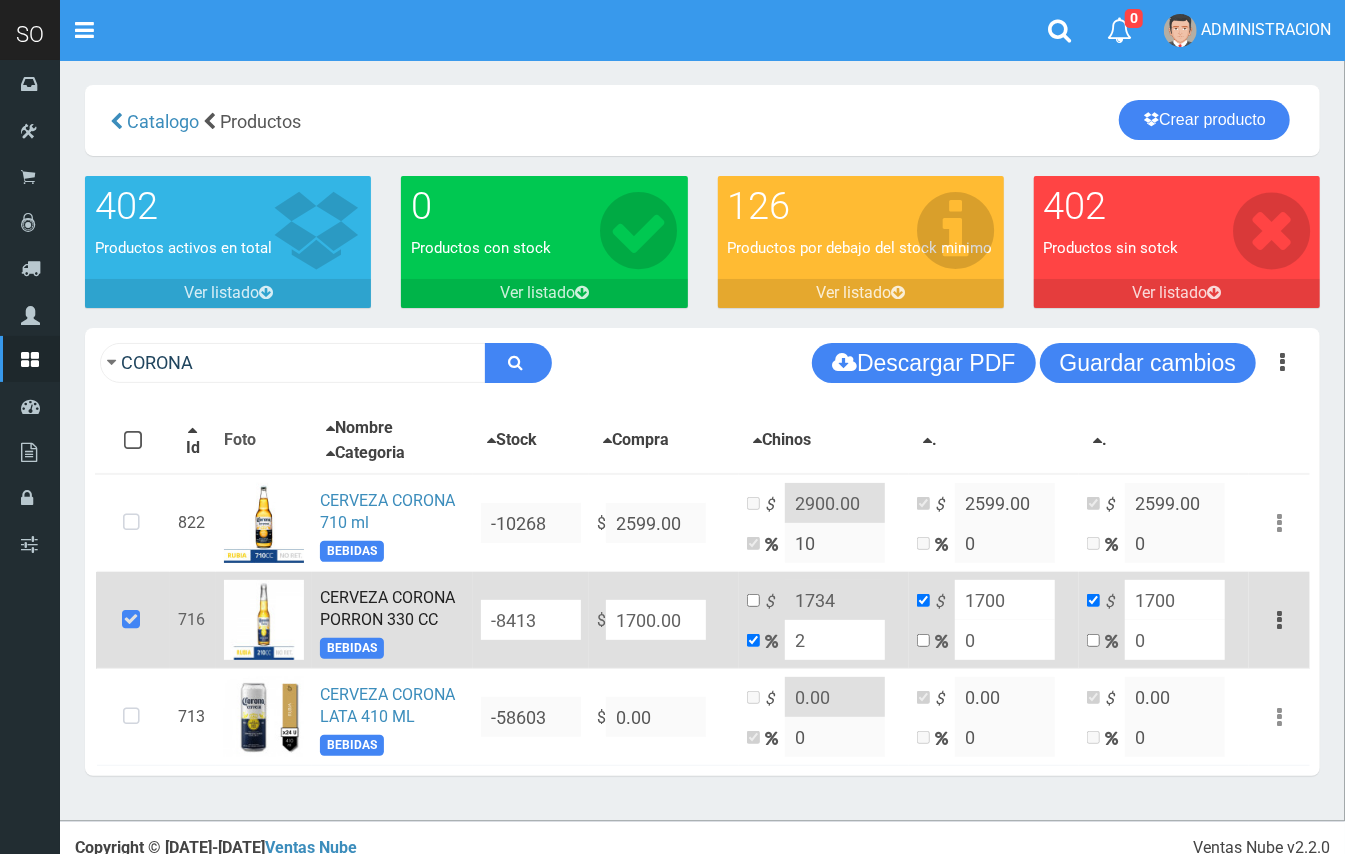 type on "20" 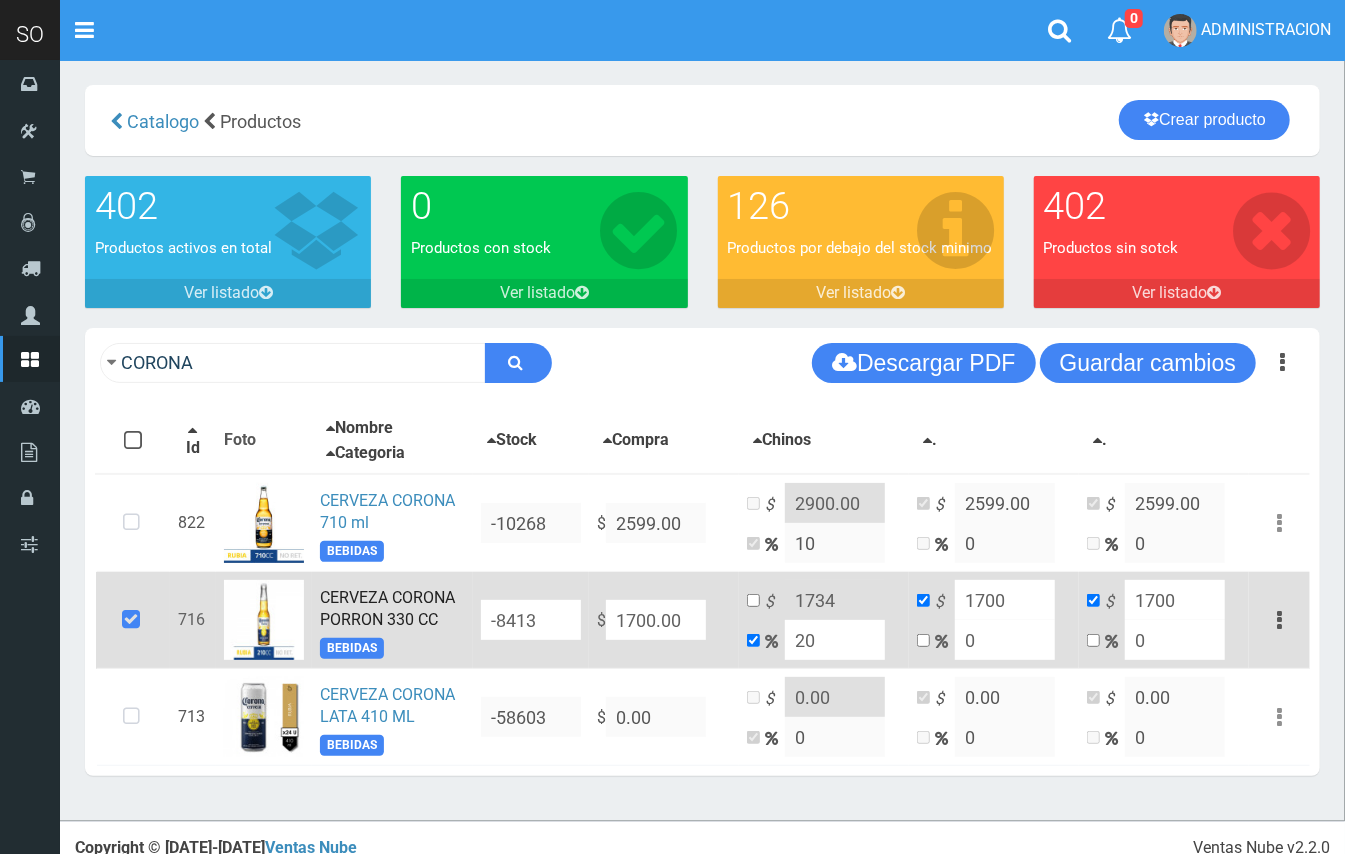 type on "2040" 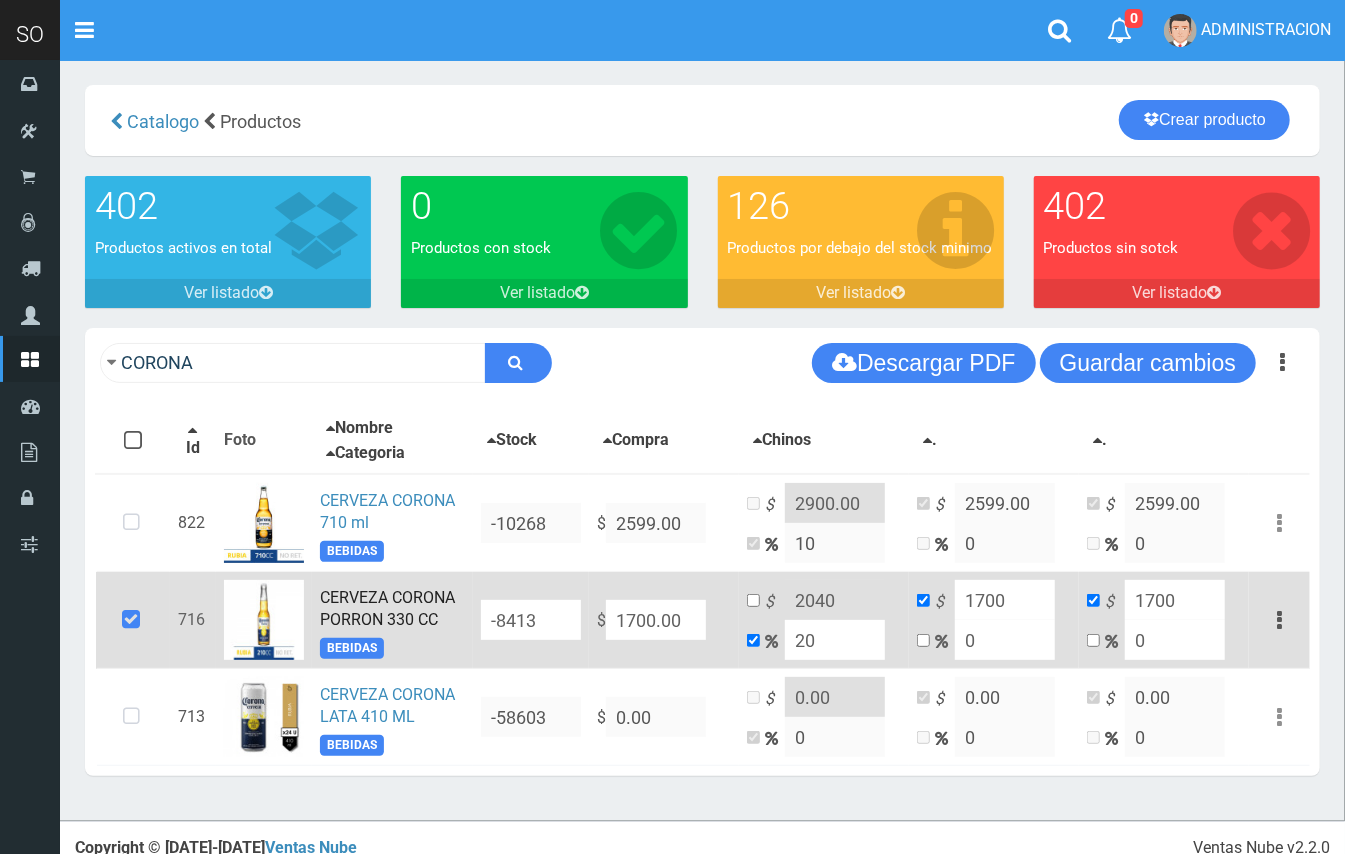 type on "20" 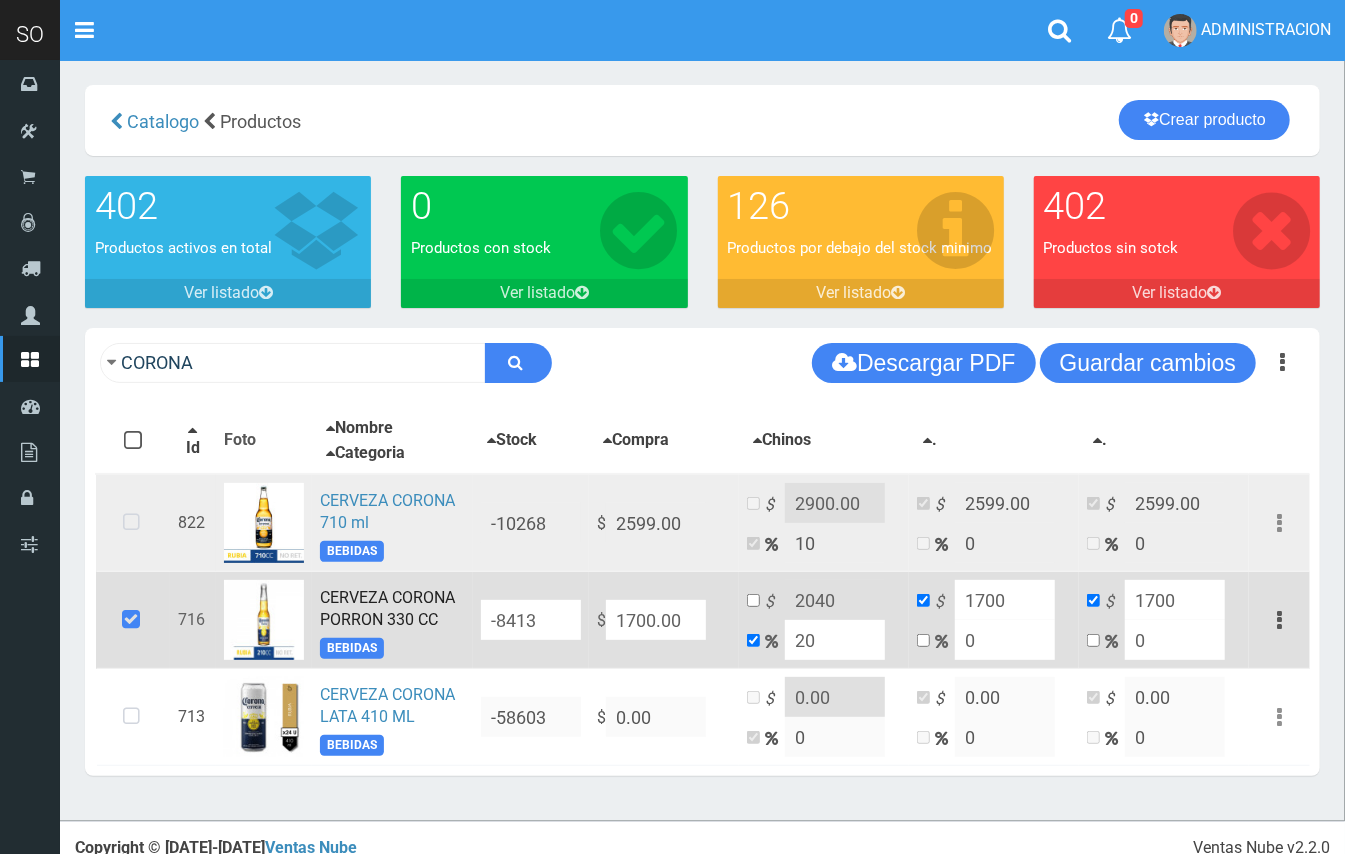 click at bounding box center [131, 523] 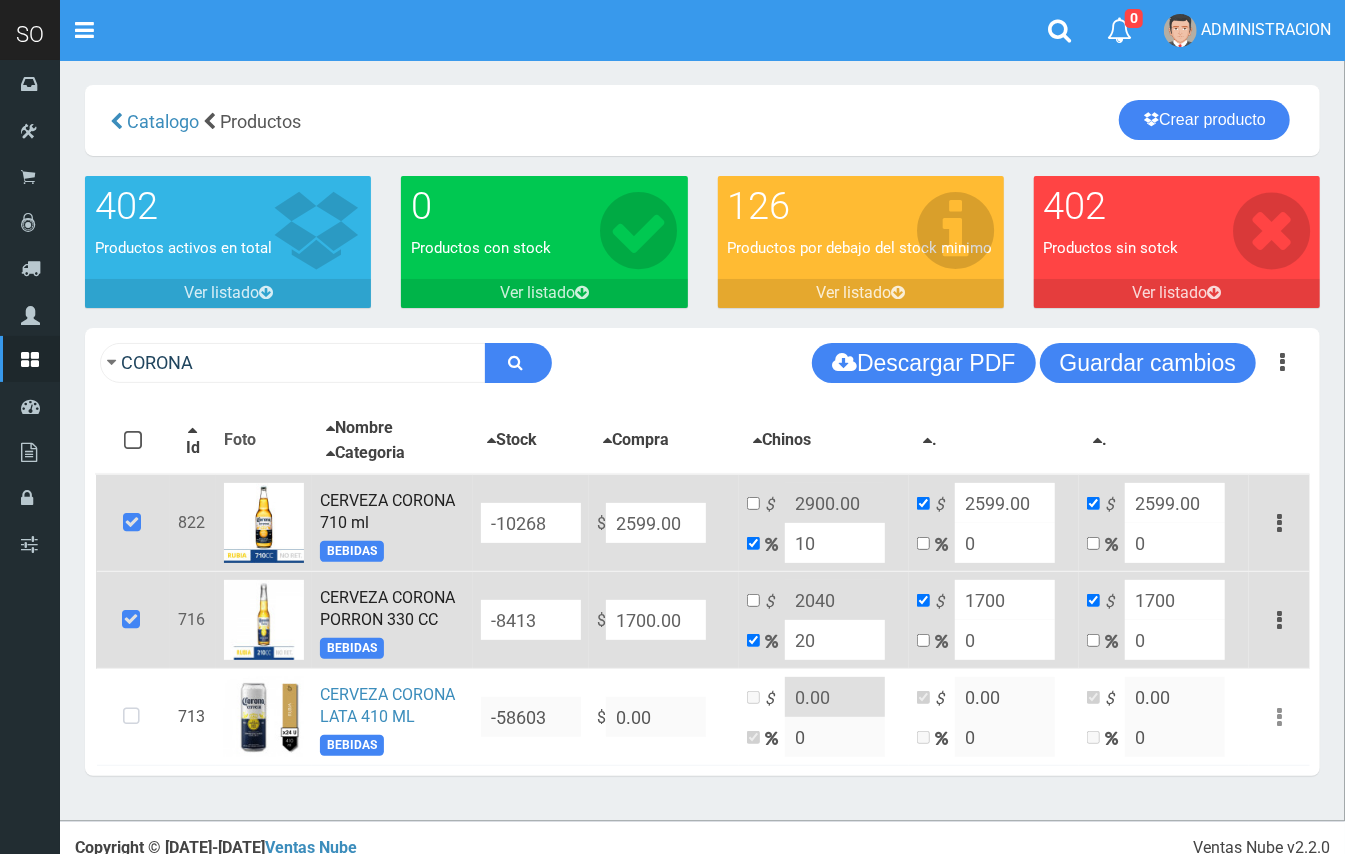 drag, startPoint x: 689, startPoint y: 508, endPoint x: 597, endPoint y: 497, distance: 92.65527 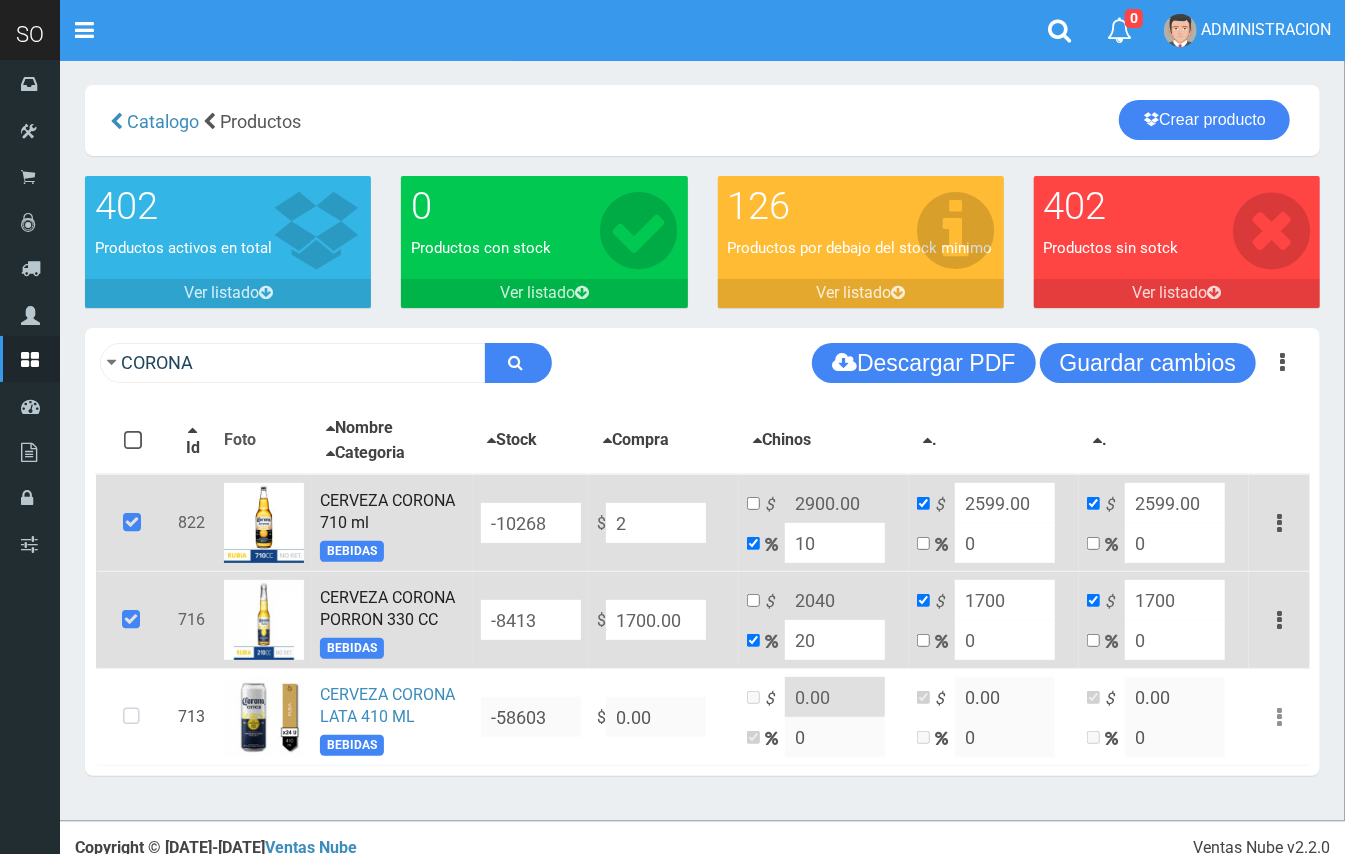 type on "2.2" 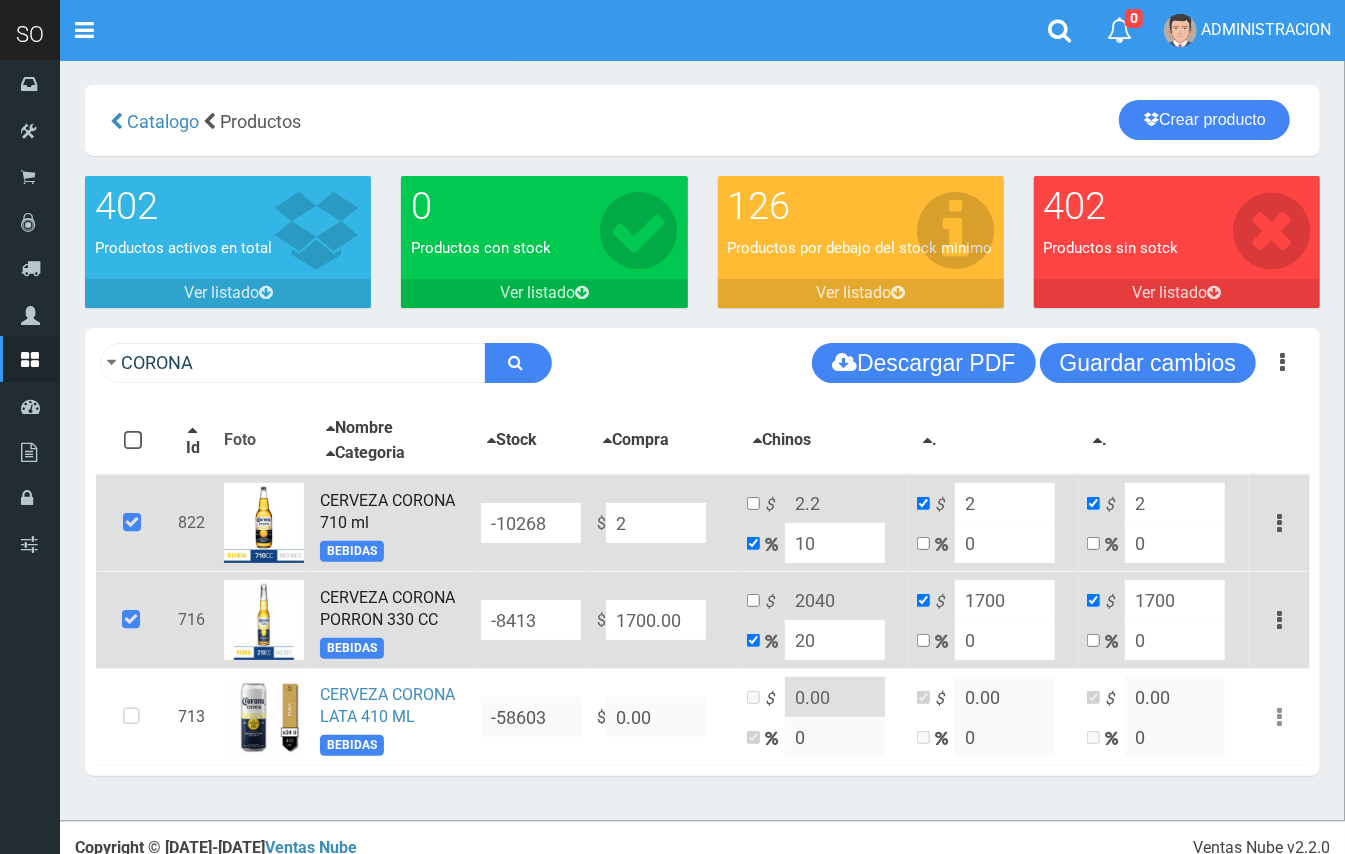 type on "28" 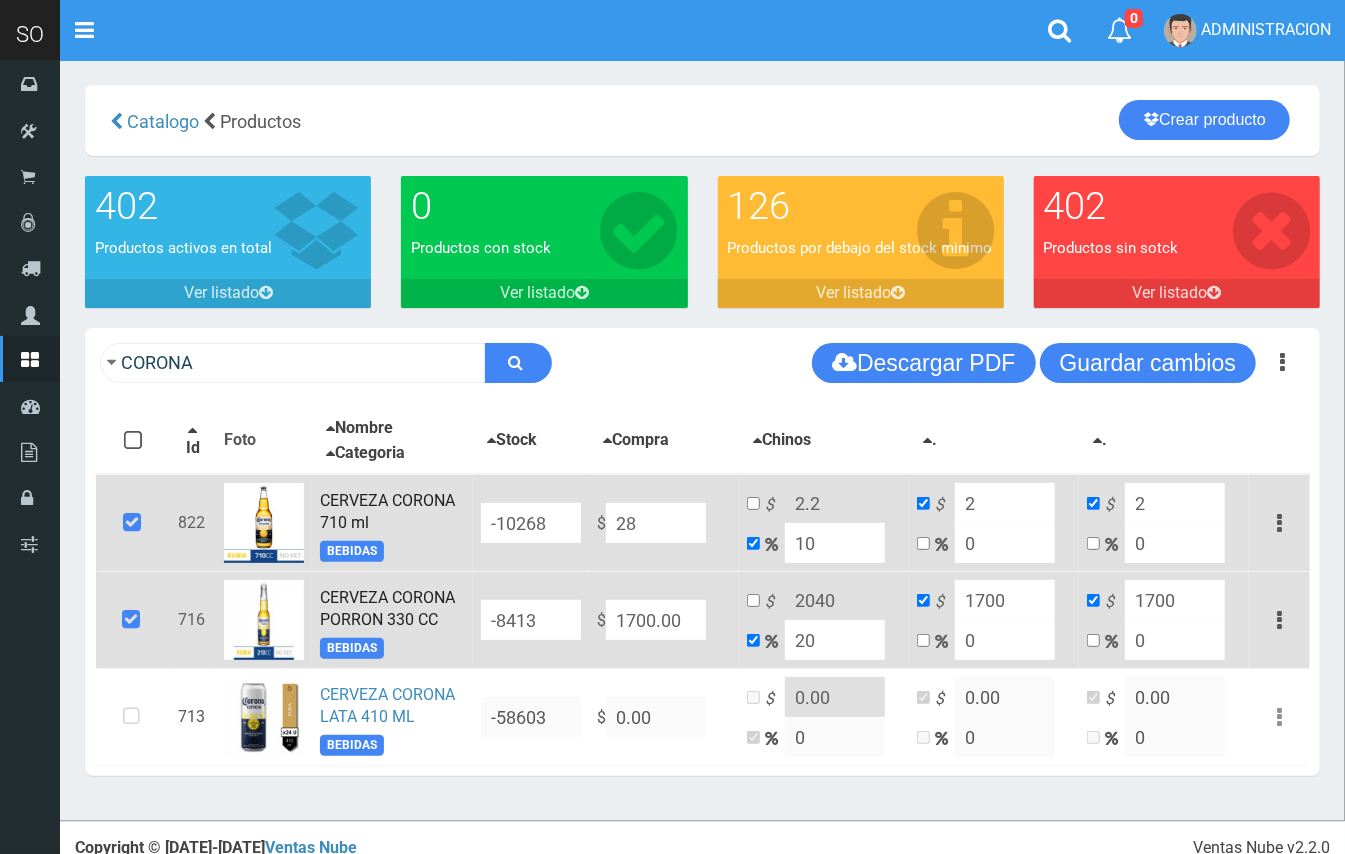 type on "30.8" 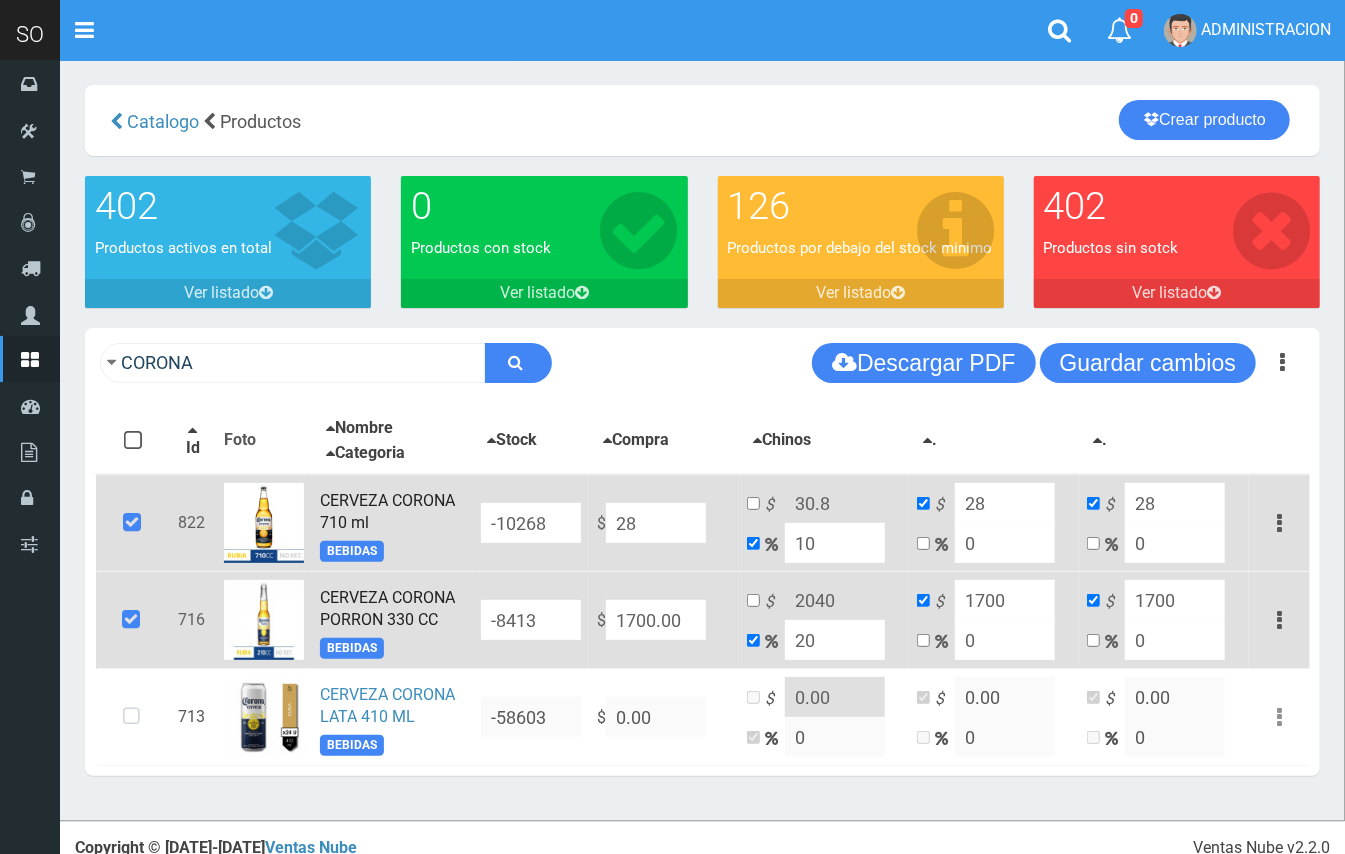 type on "280" 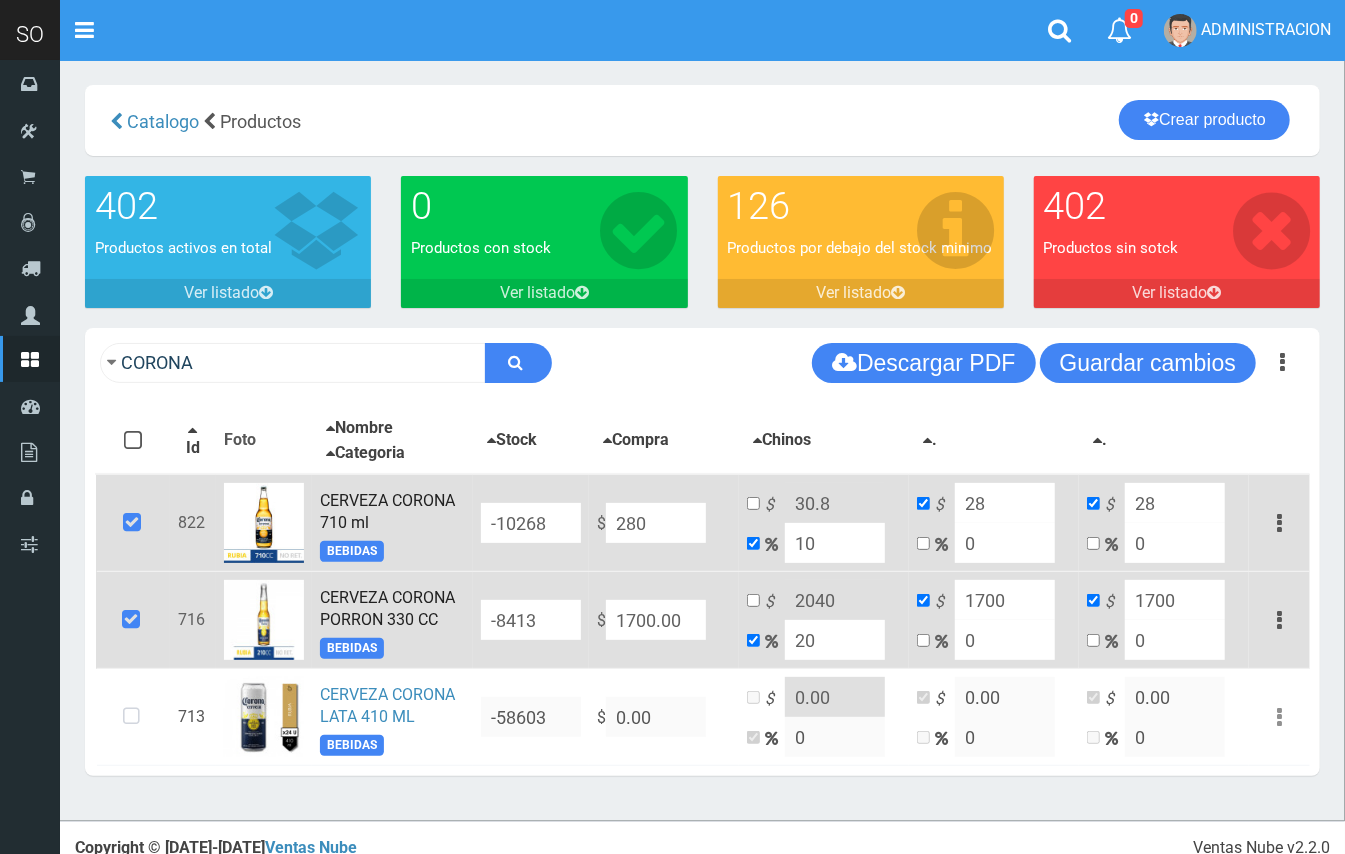 type on "308" 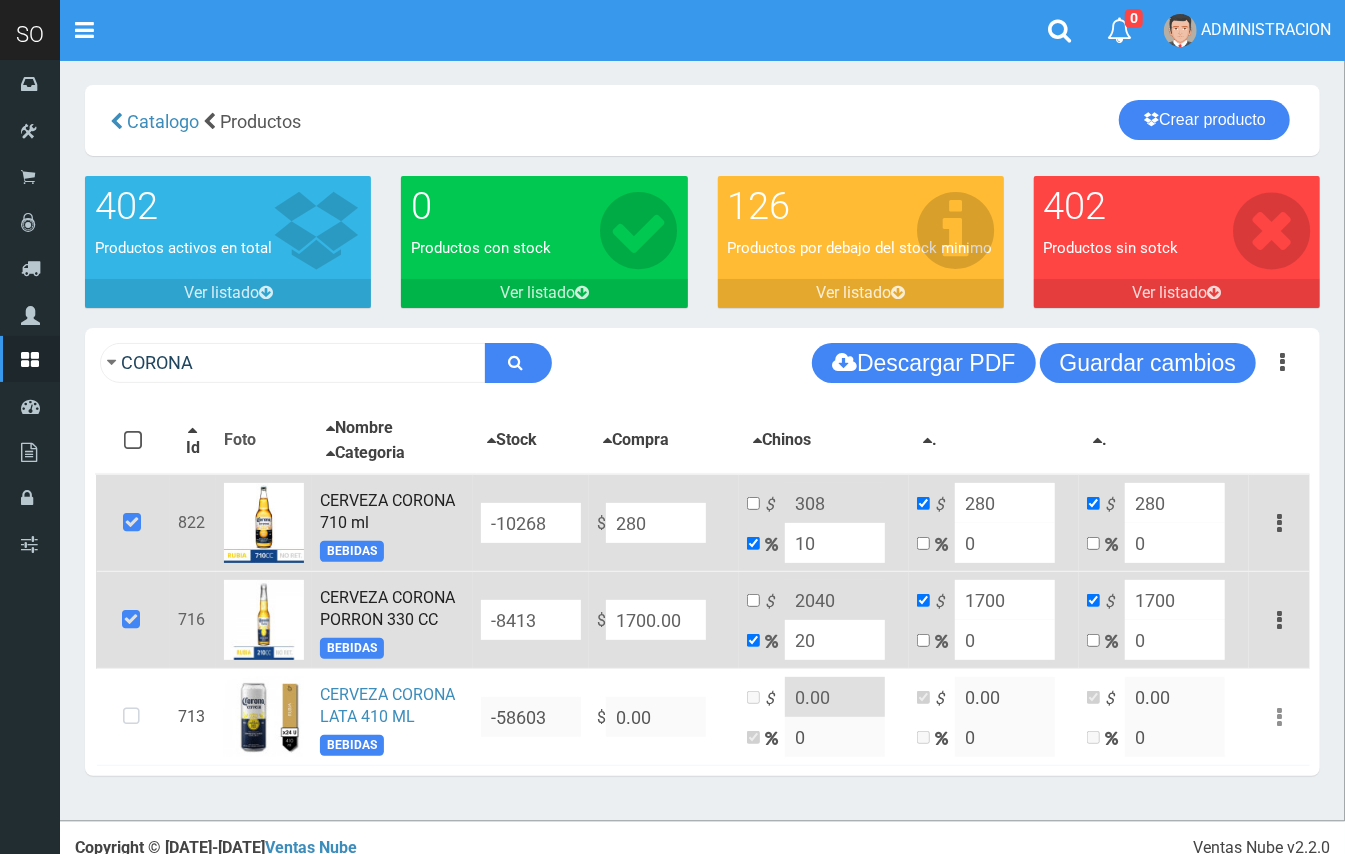 type on "2800" 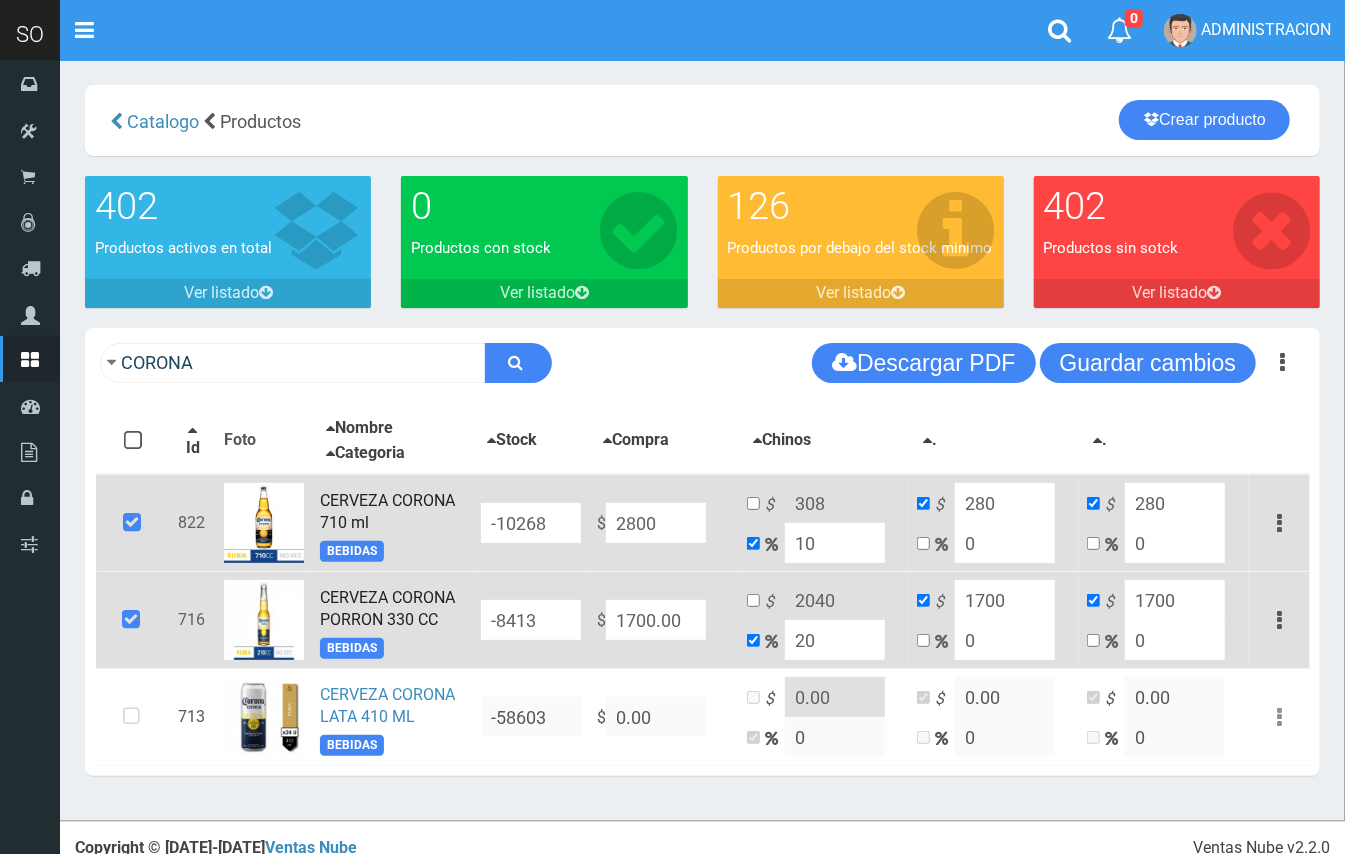 type on "3080" 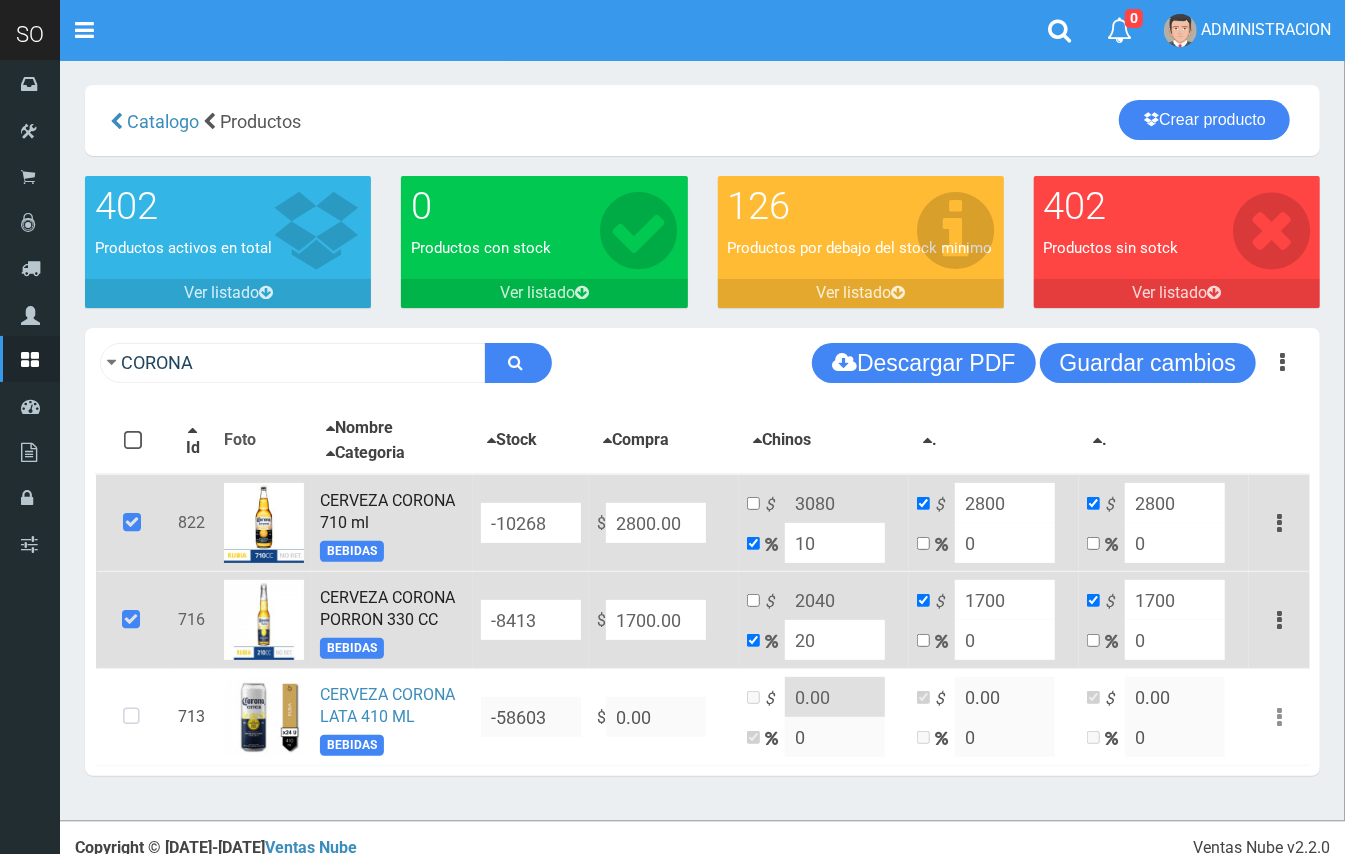 type on "2800.00" 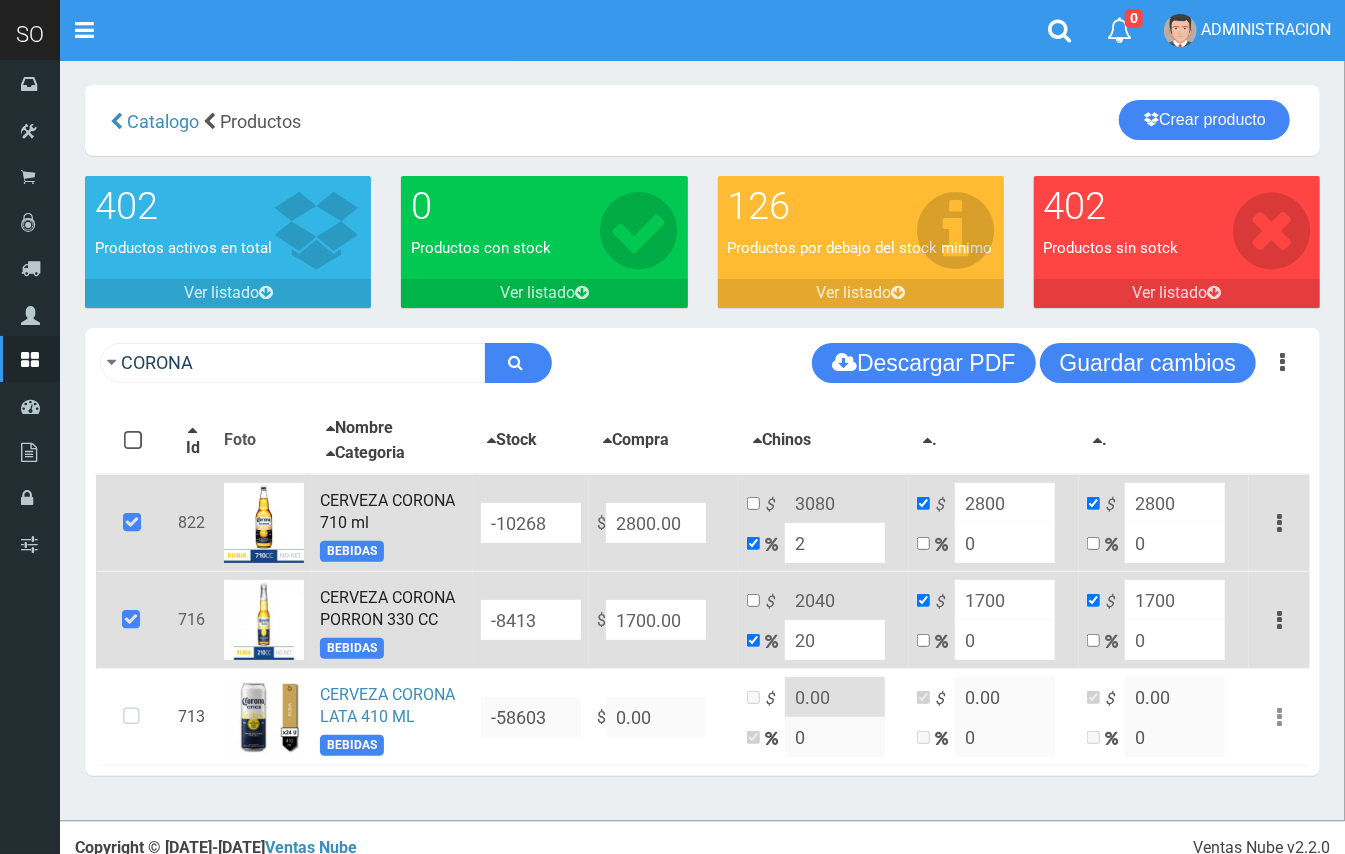 type on "2856" 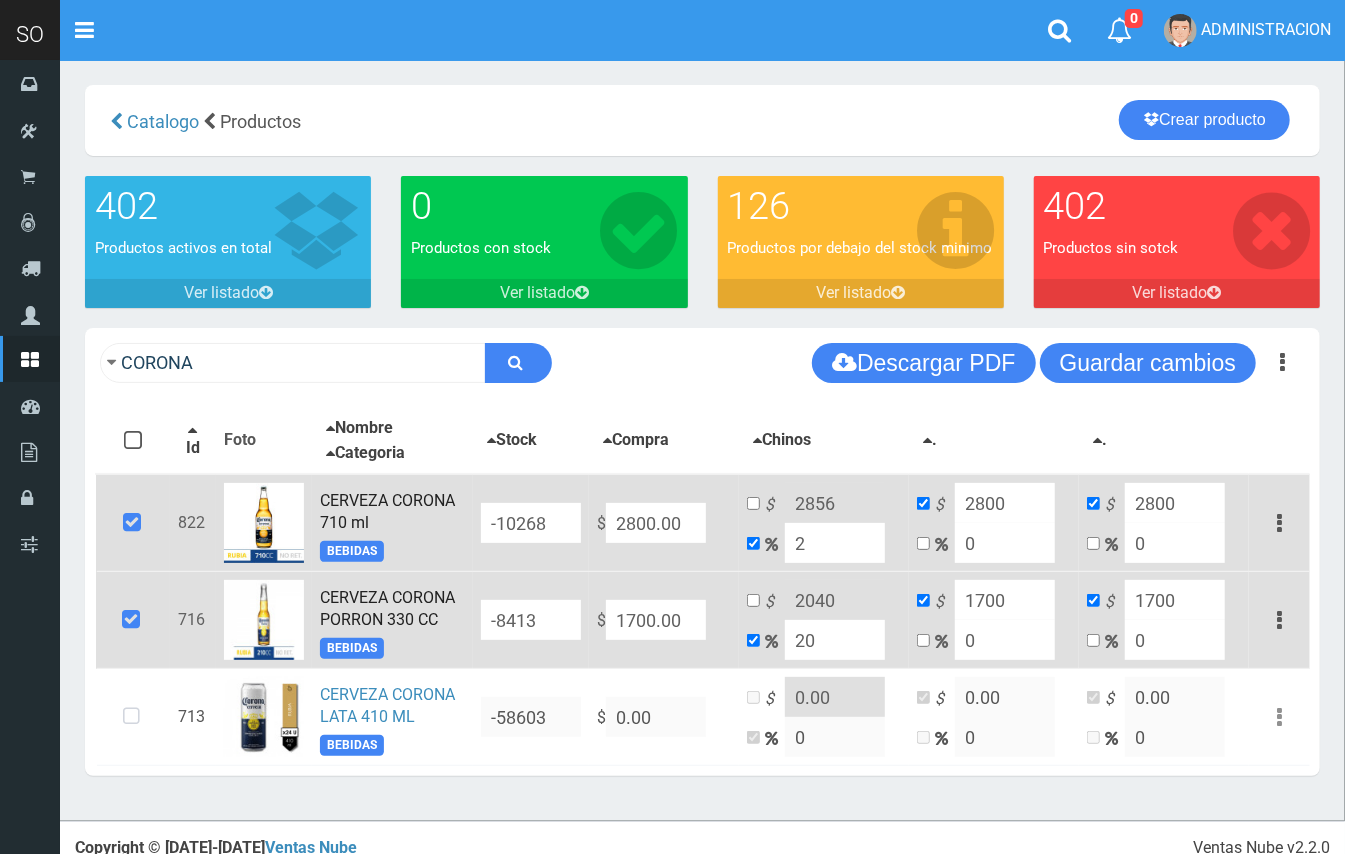 type on "20" 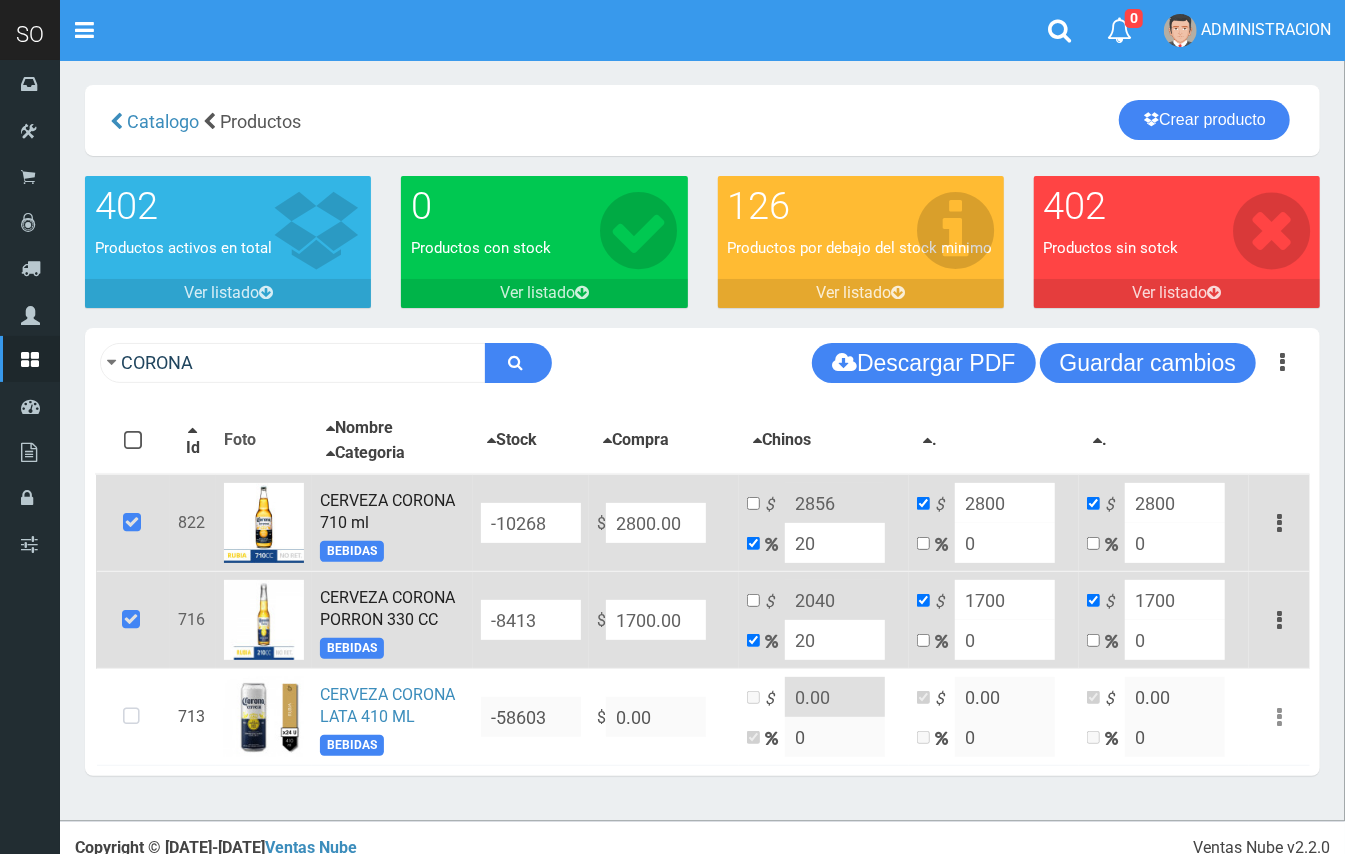 type on "3360" 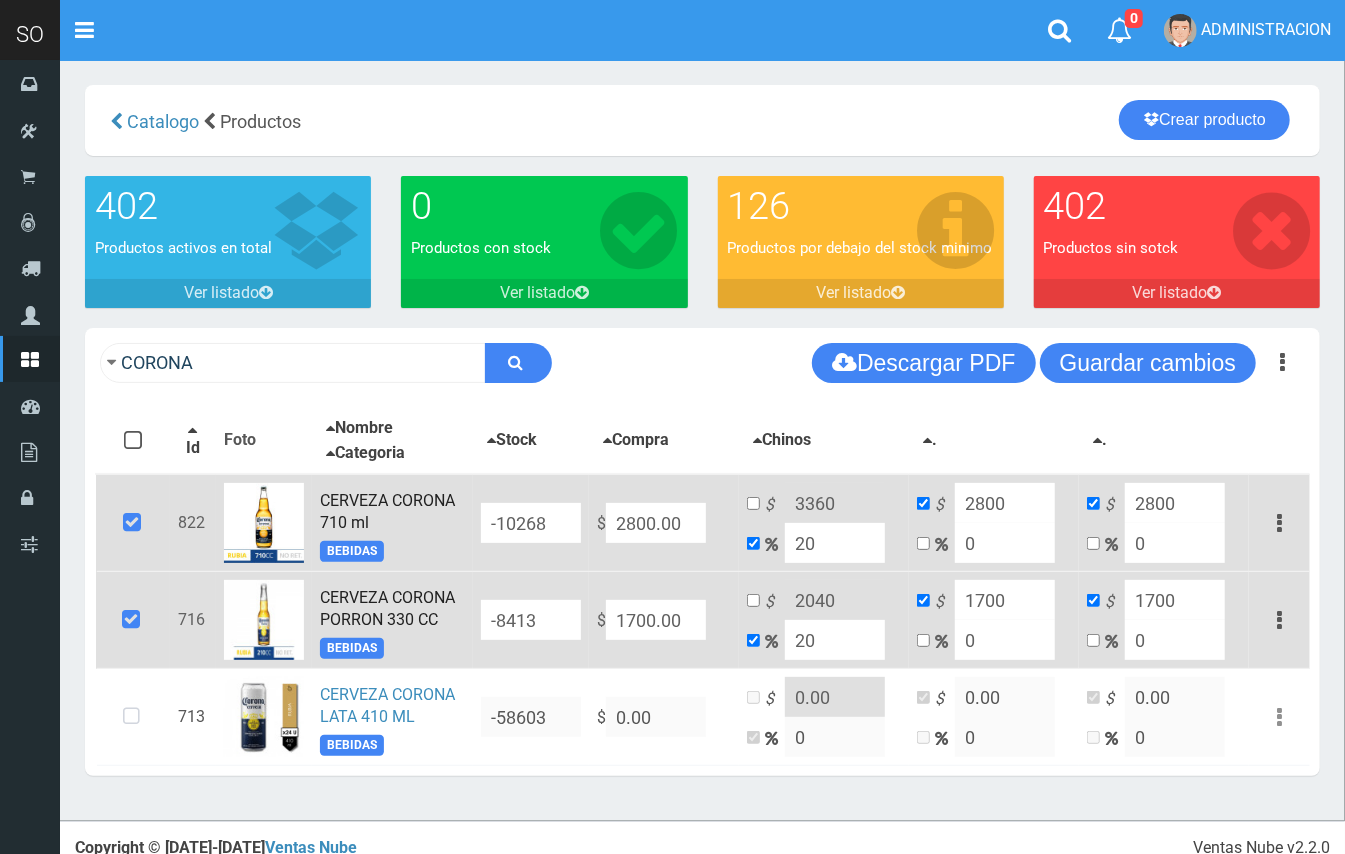 type on "20" 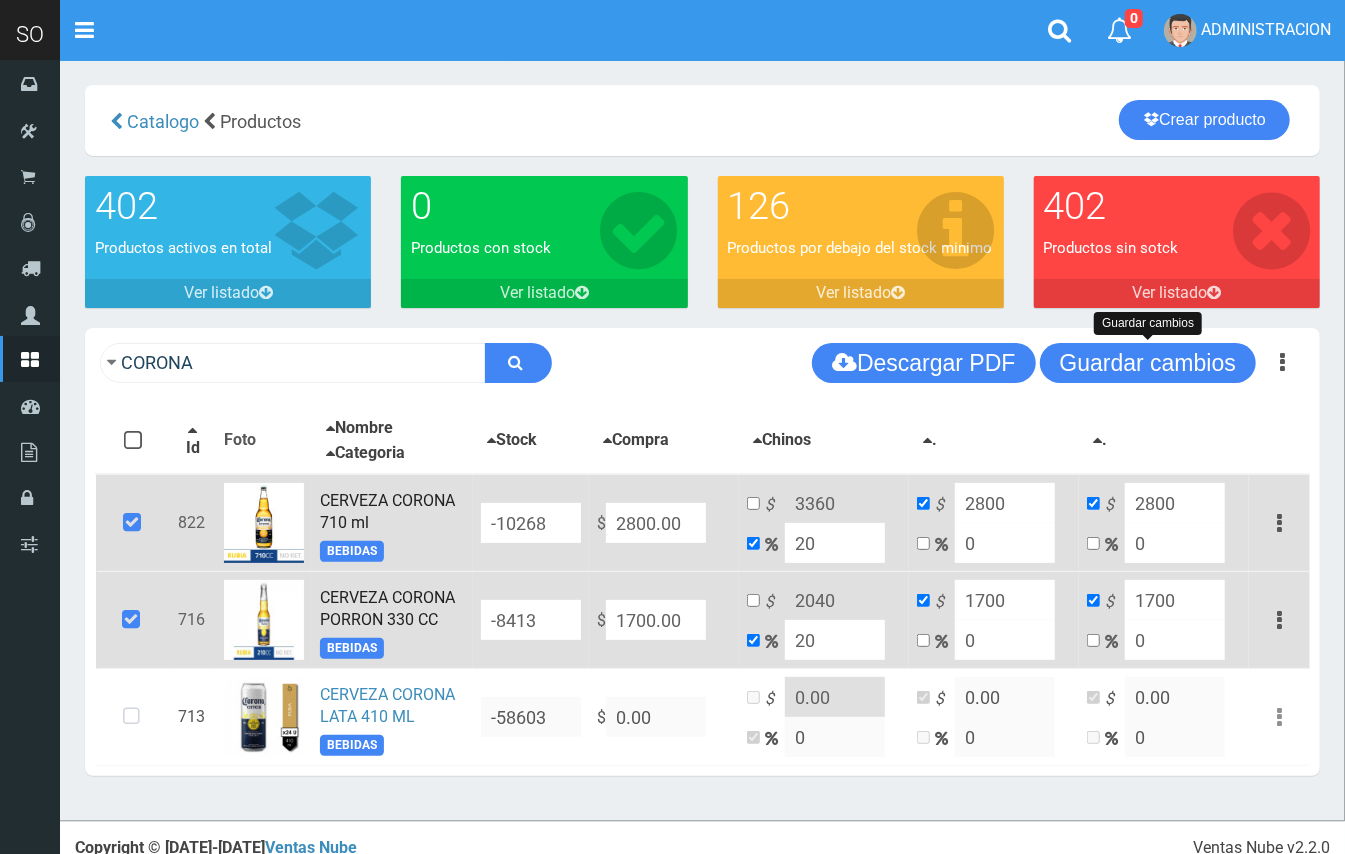 drag, startPoint x: 1094, startPoint y: 374, endPoint x: 1077, endPoint y: 370, distance: 17.464249 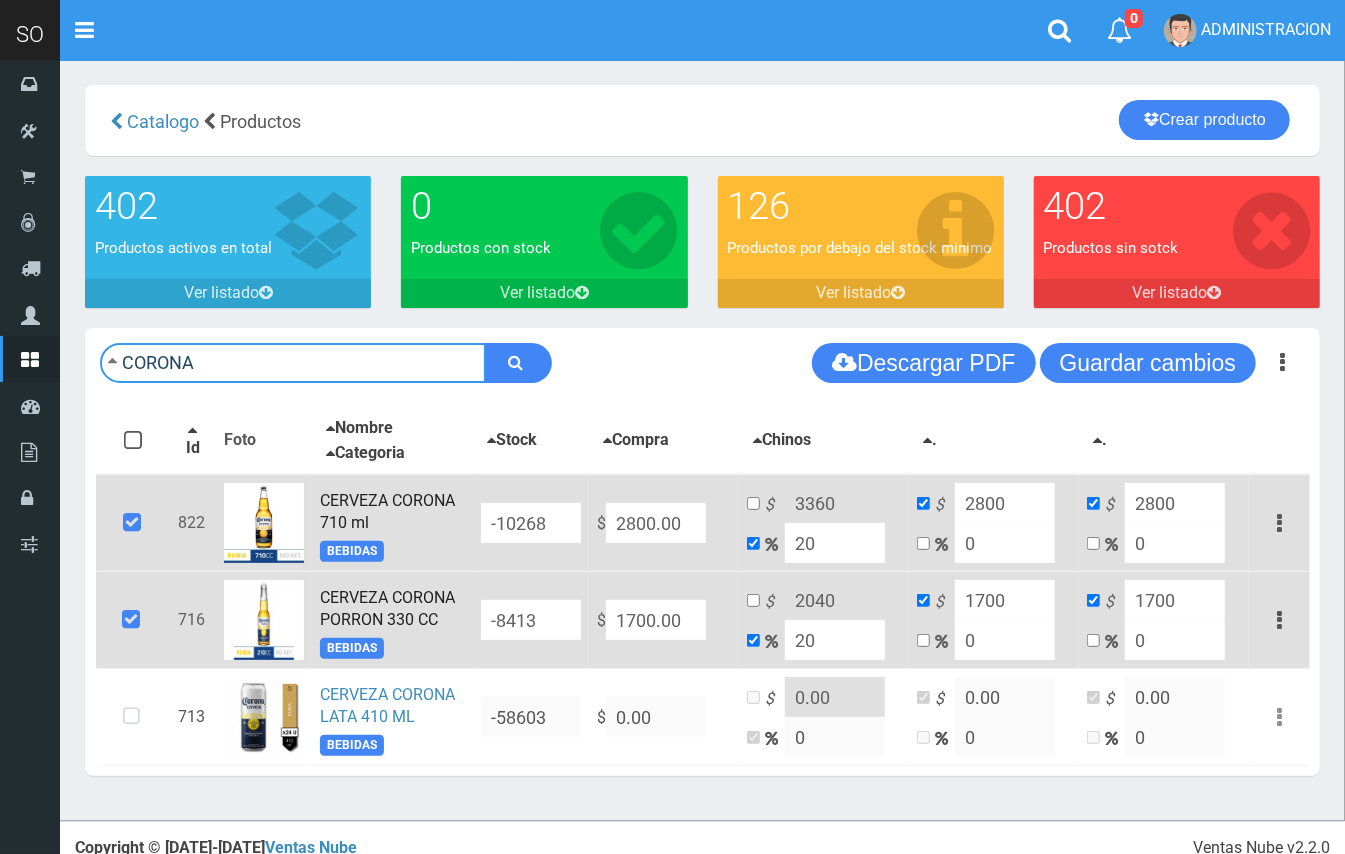 click on "CORONA" at bounding box center (293, 363) 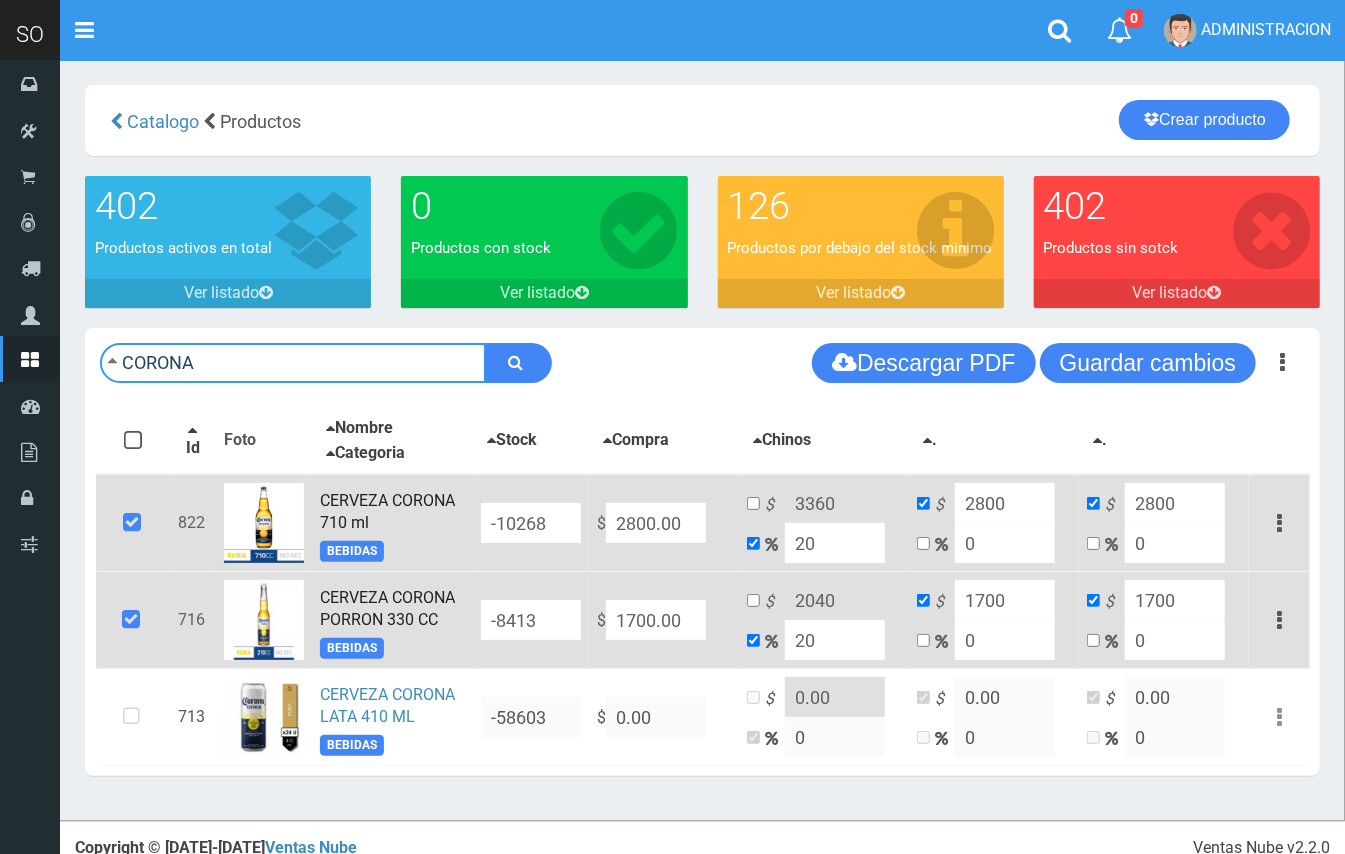 click on "CORONA" at bounding box center (293, 363) 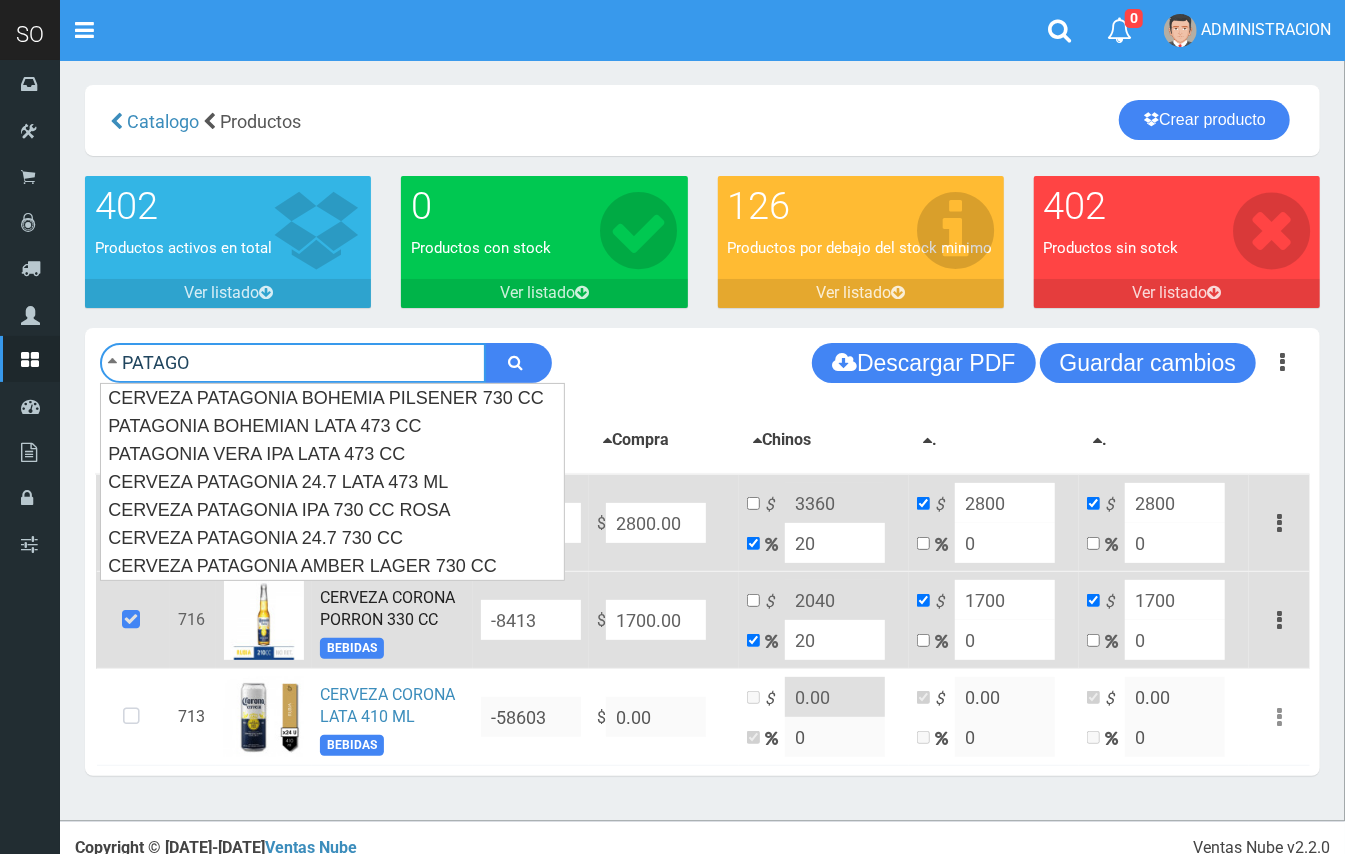 type on "PATAGO" 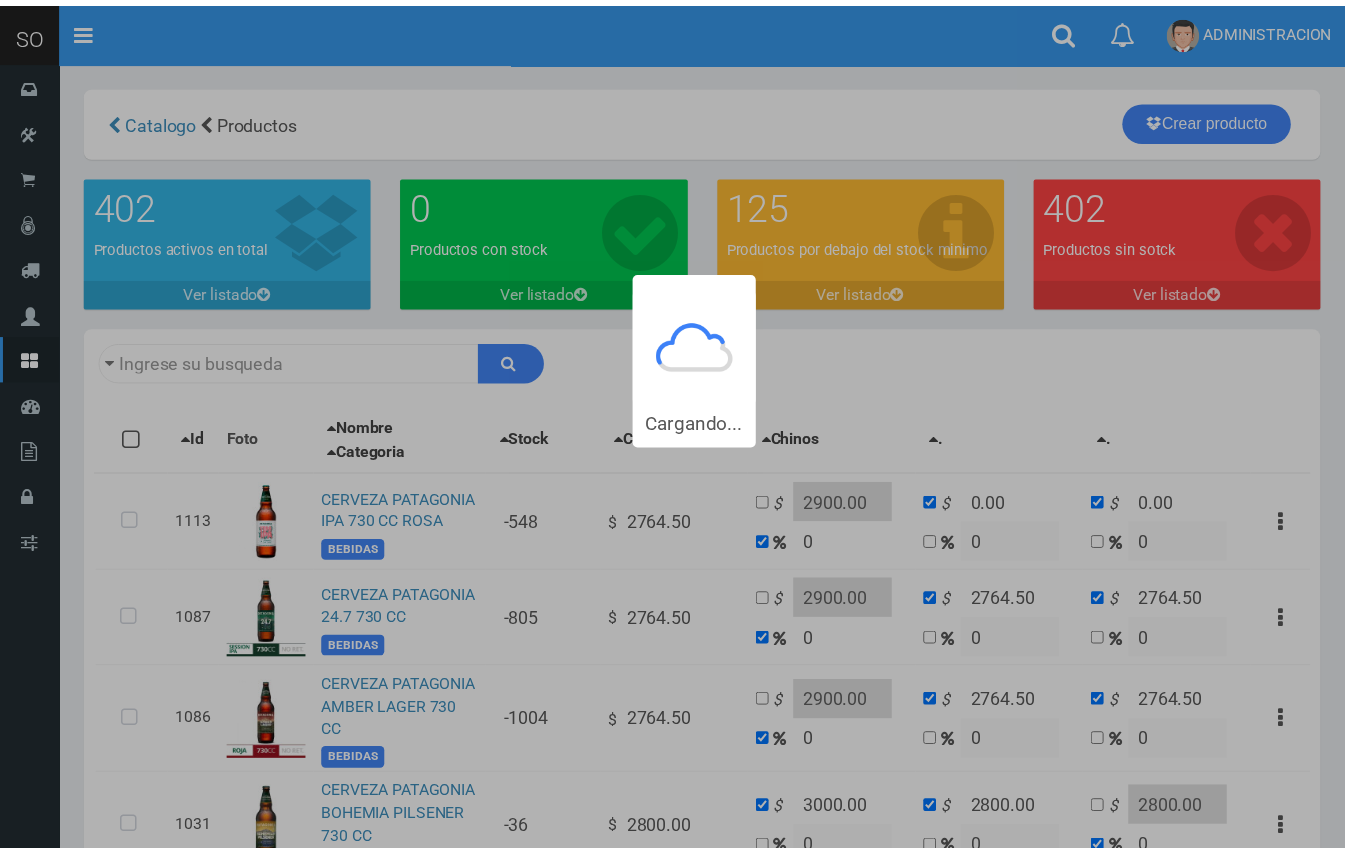 scroll, scrollTop: 0, scrollLeft: 0, axis: both 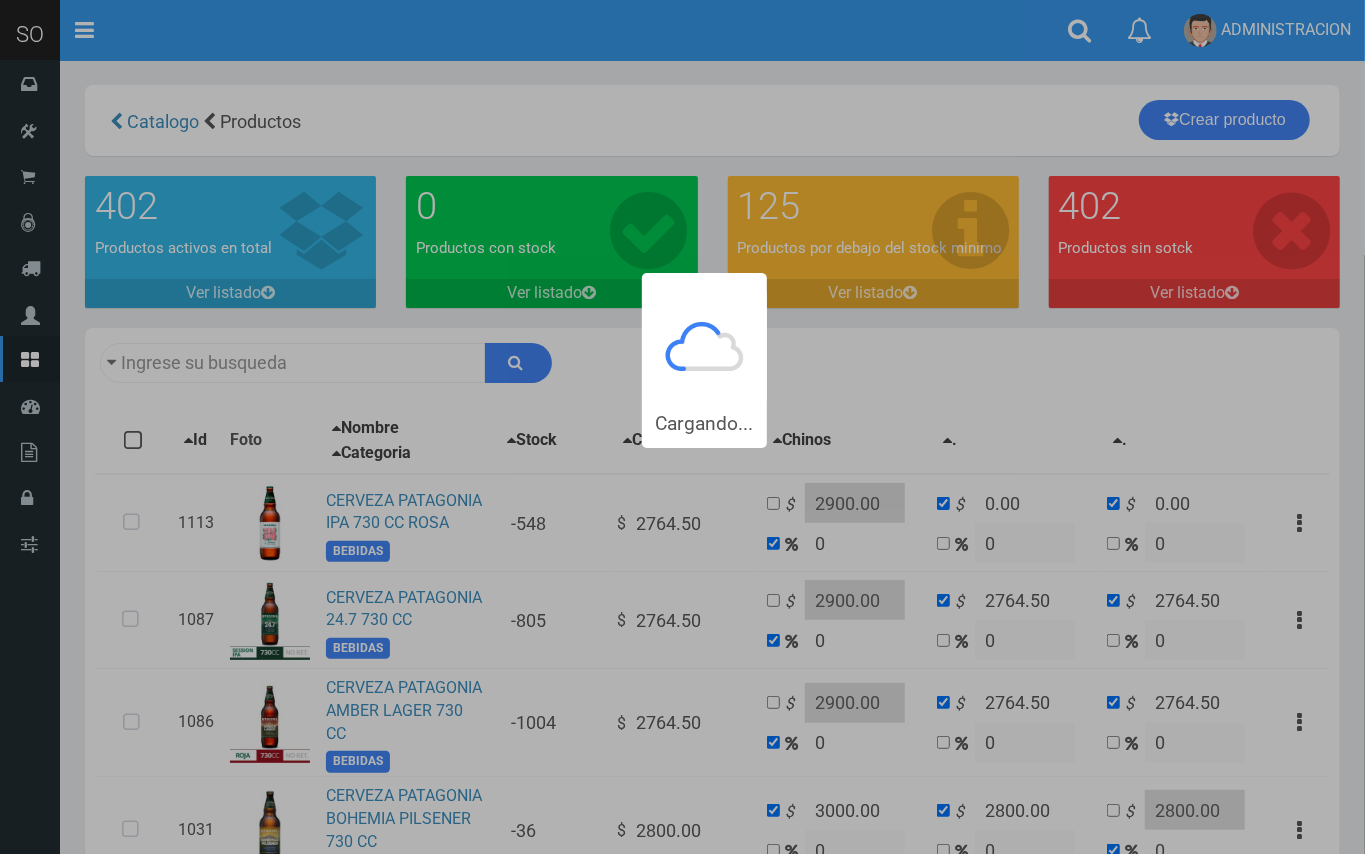 type on "PATAGO" 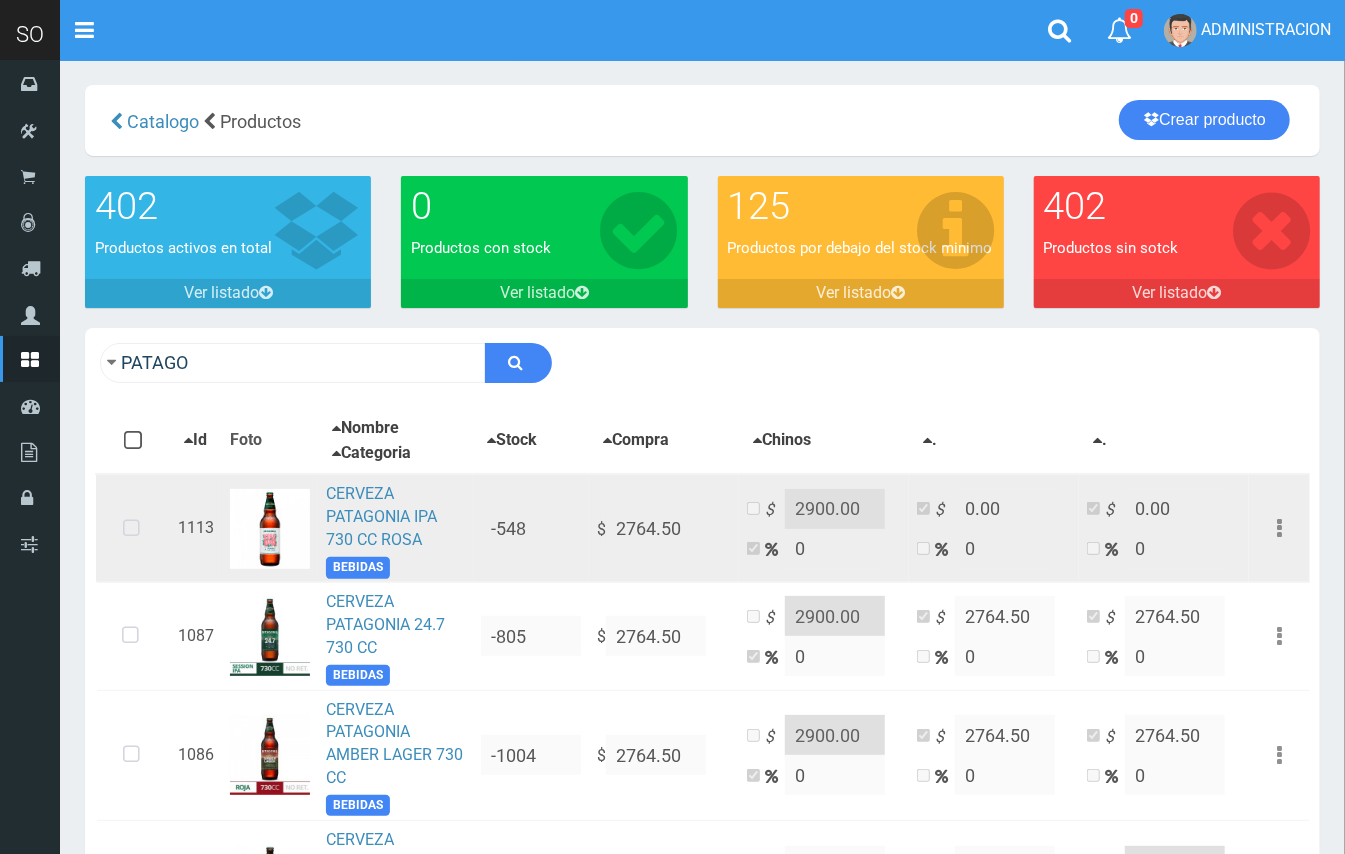 drag, startPoint x: 126, startPoint y: 520, endPoint x: 434, endPoint y: 554, distance: 309.87094 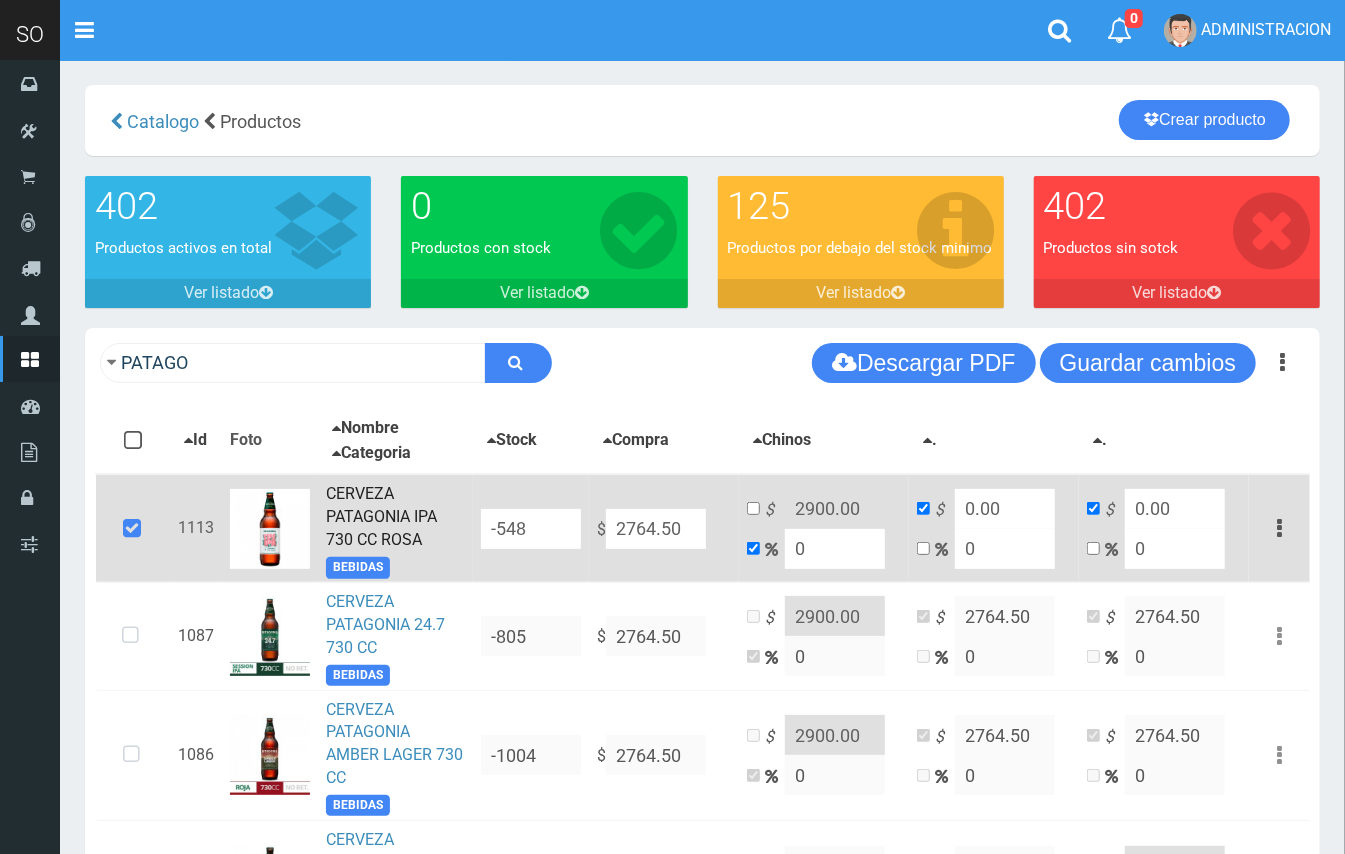 drag, startPoint x: 700, startPoint y: 532, endPoint x: 600, endPoint y: 509, distance: 102.610916 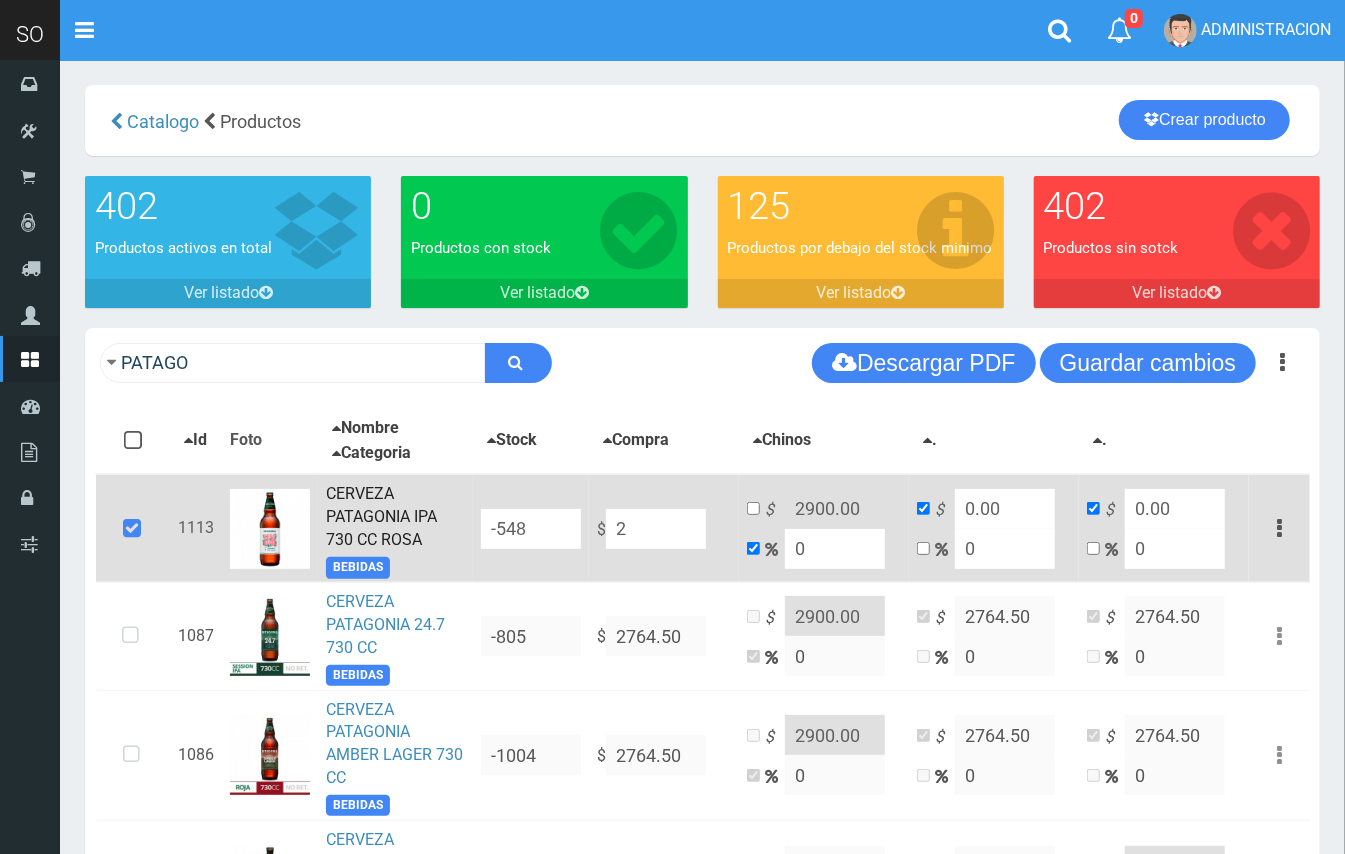 type on "2" 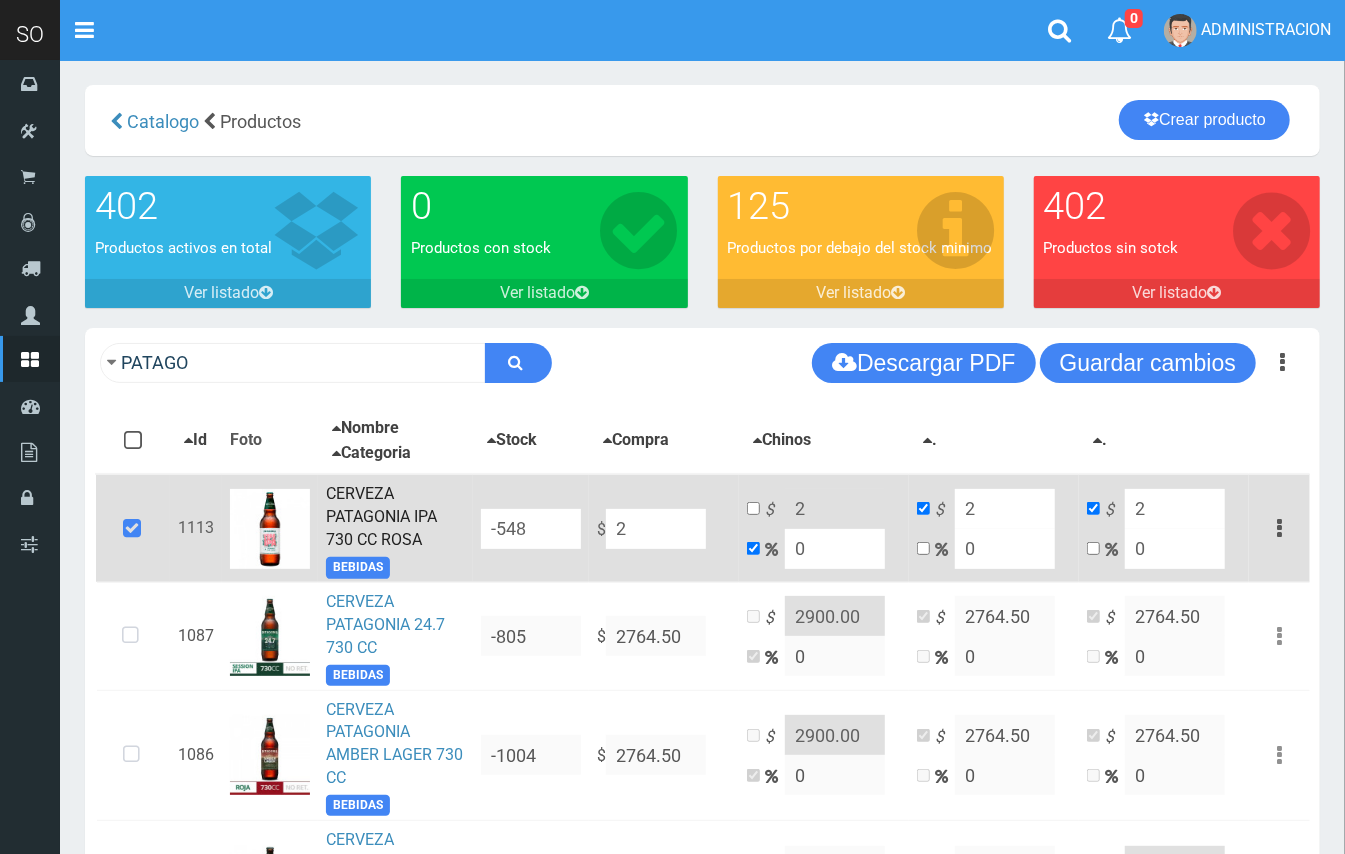type on "23" 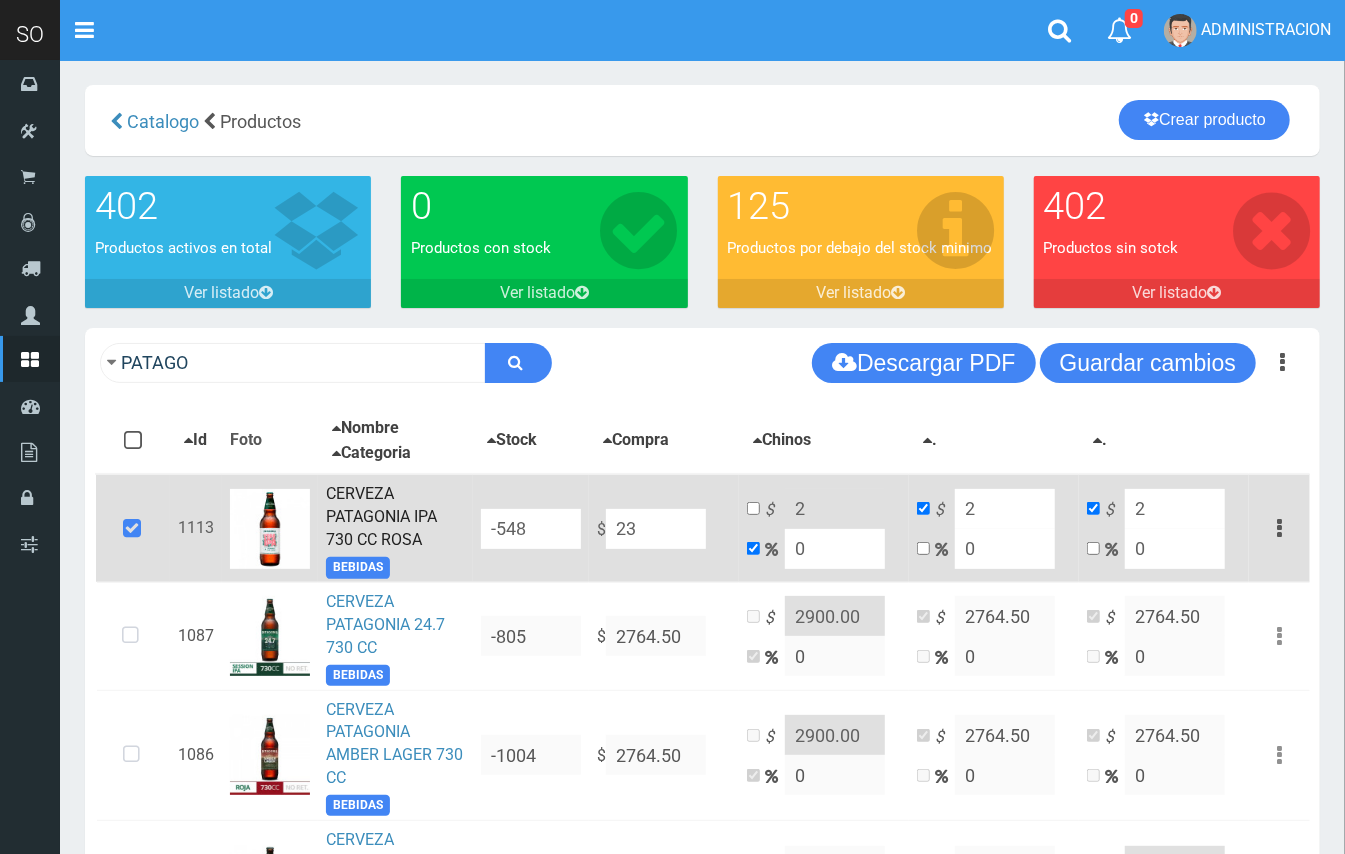 type on "23" 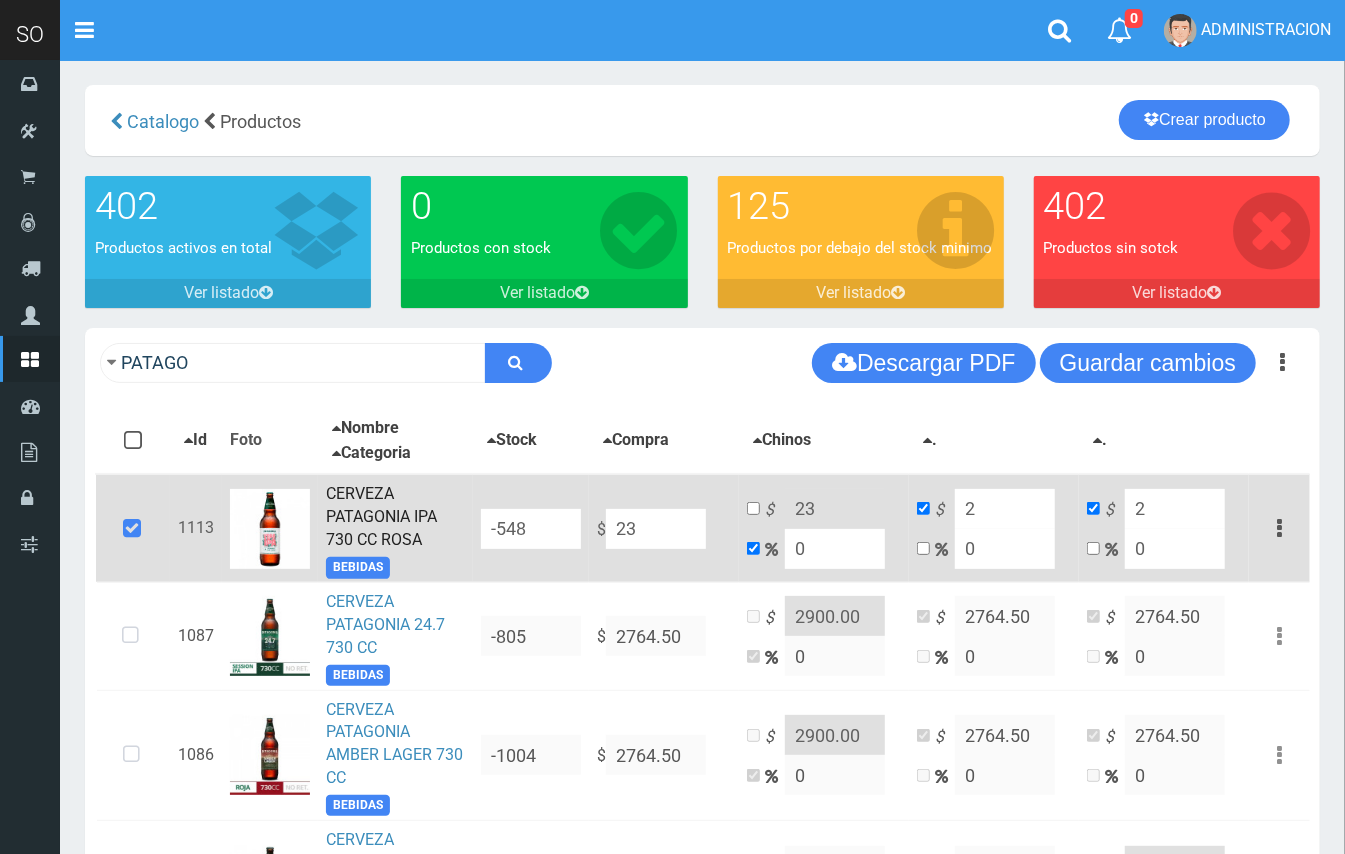 type on "23" 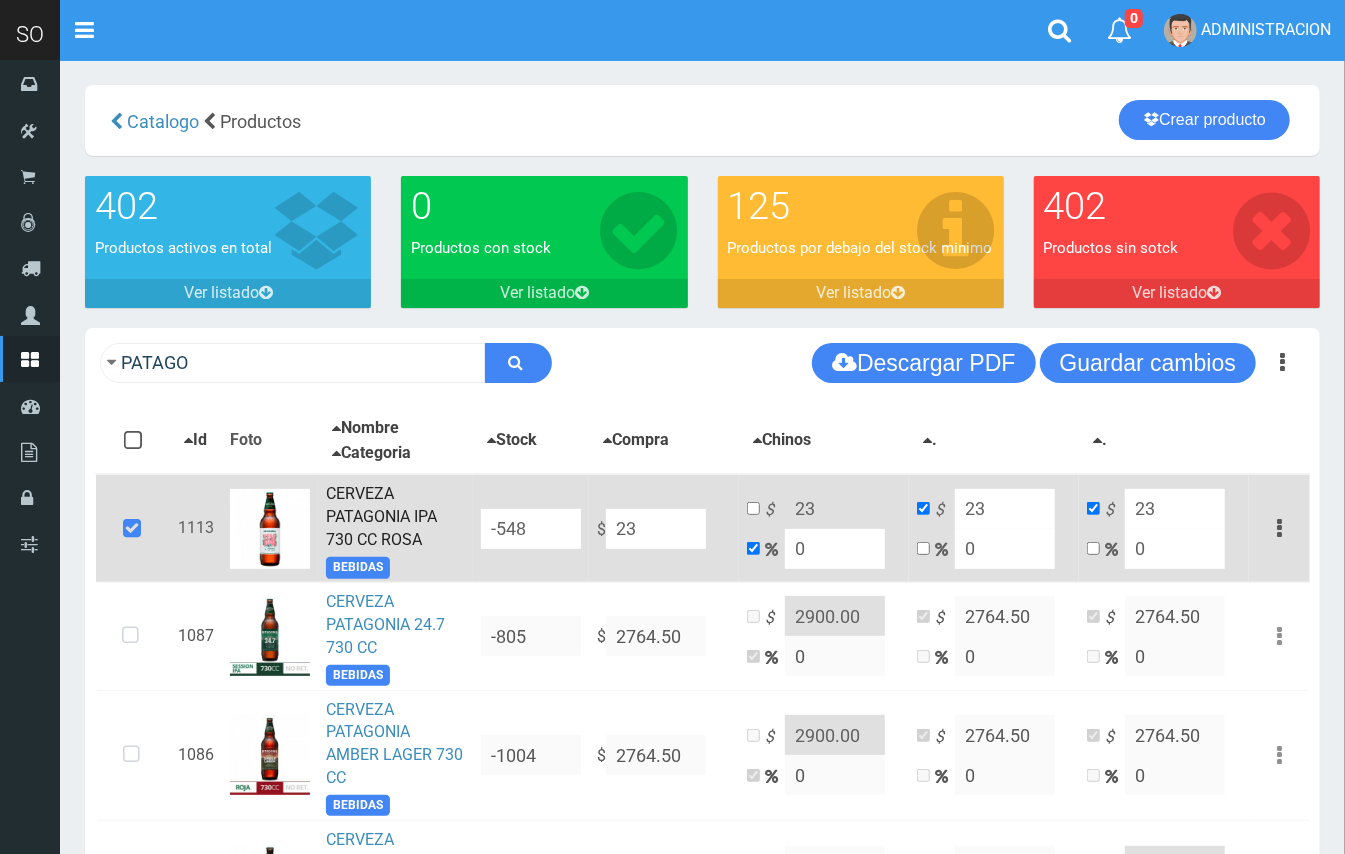 type on "233" 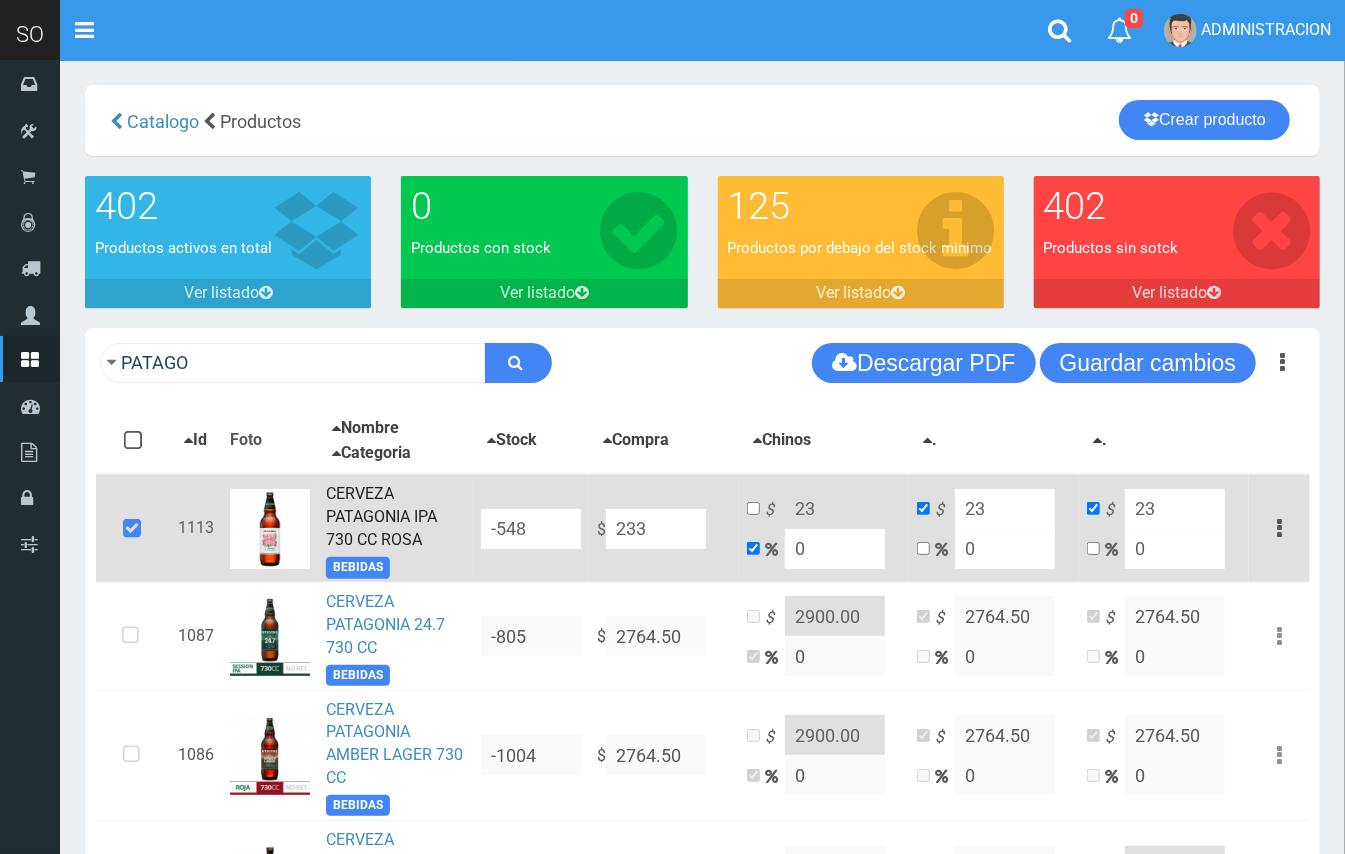 type on "233" 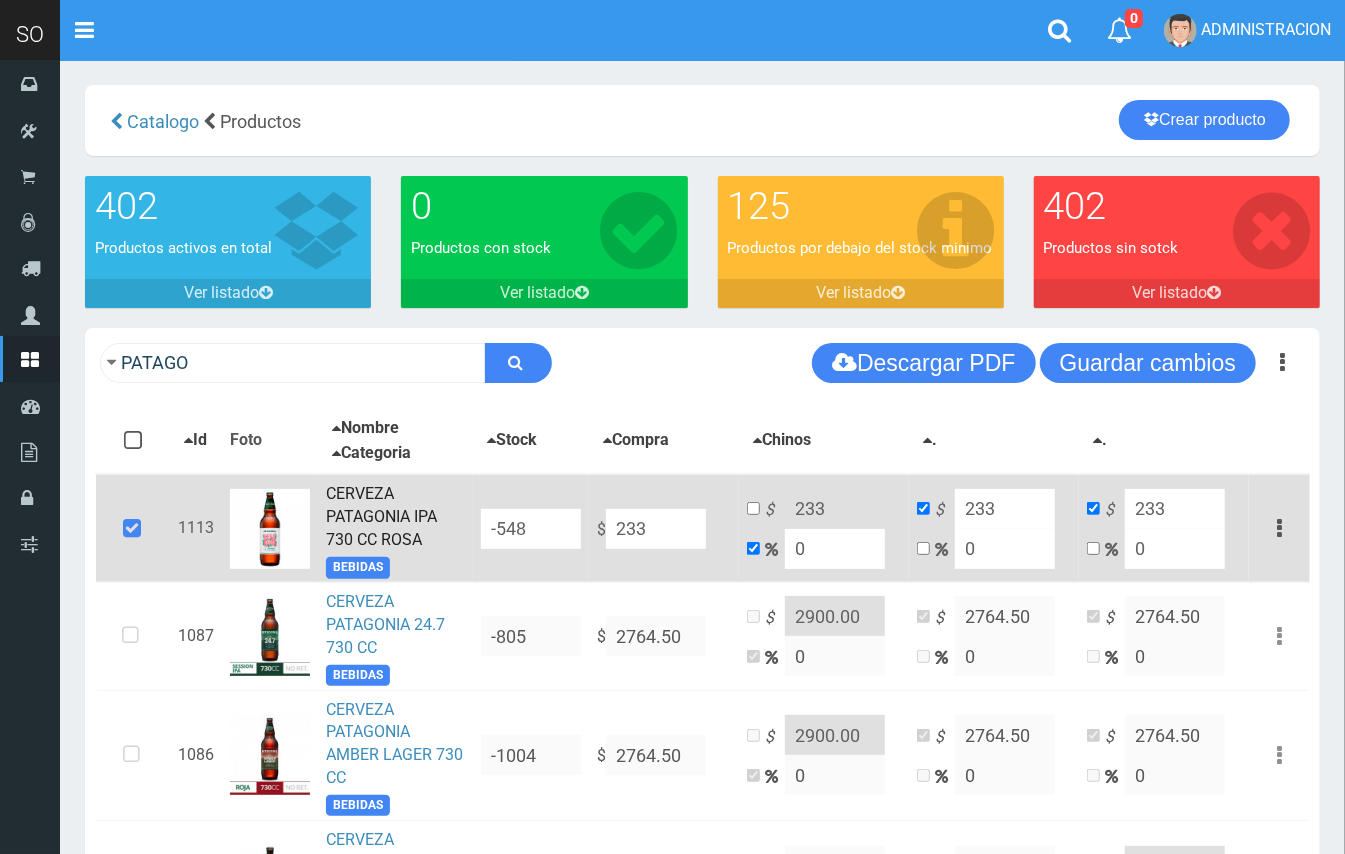 type on "23" 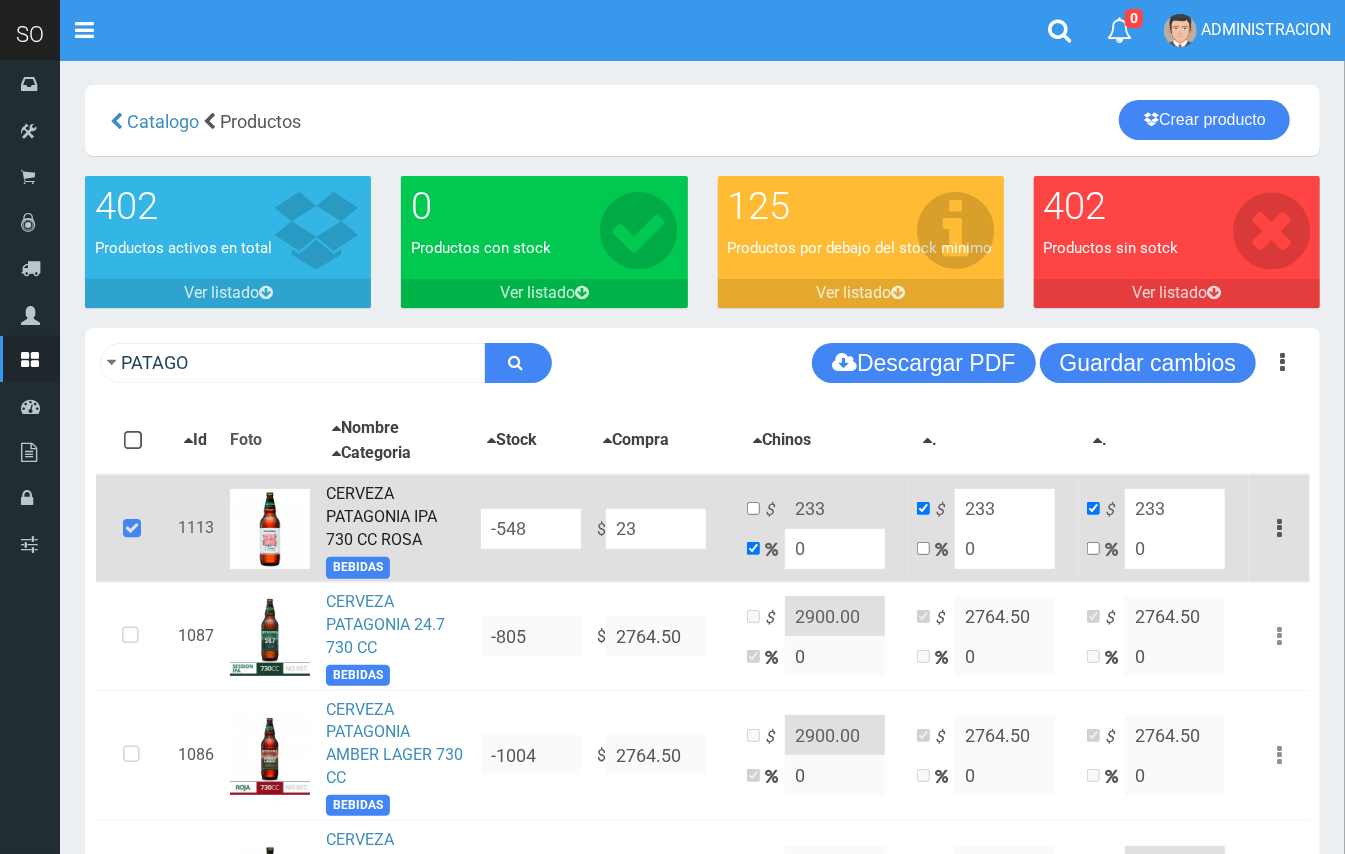 type on "23" 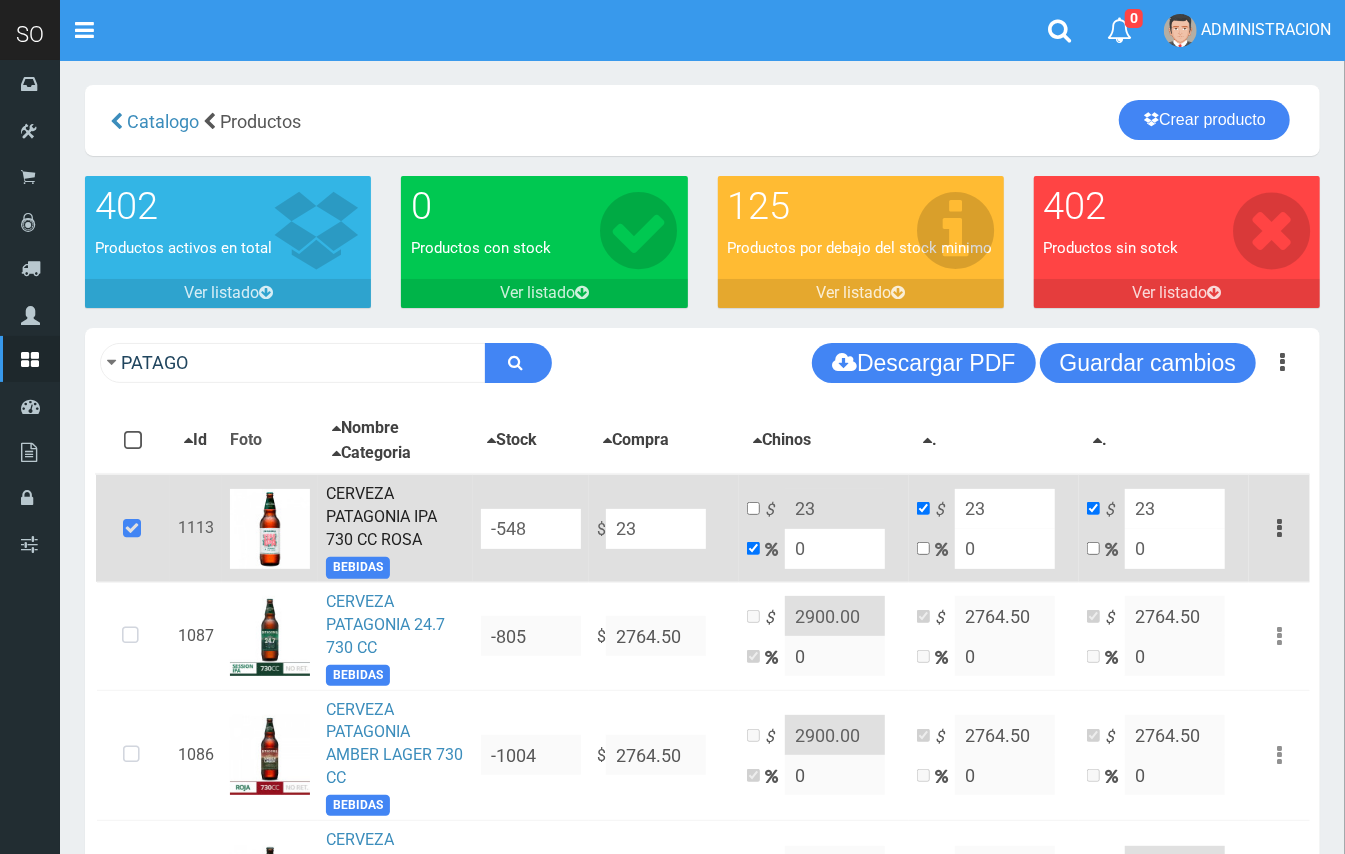 type on "2" 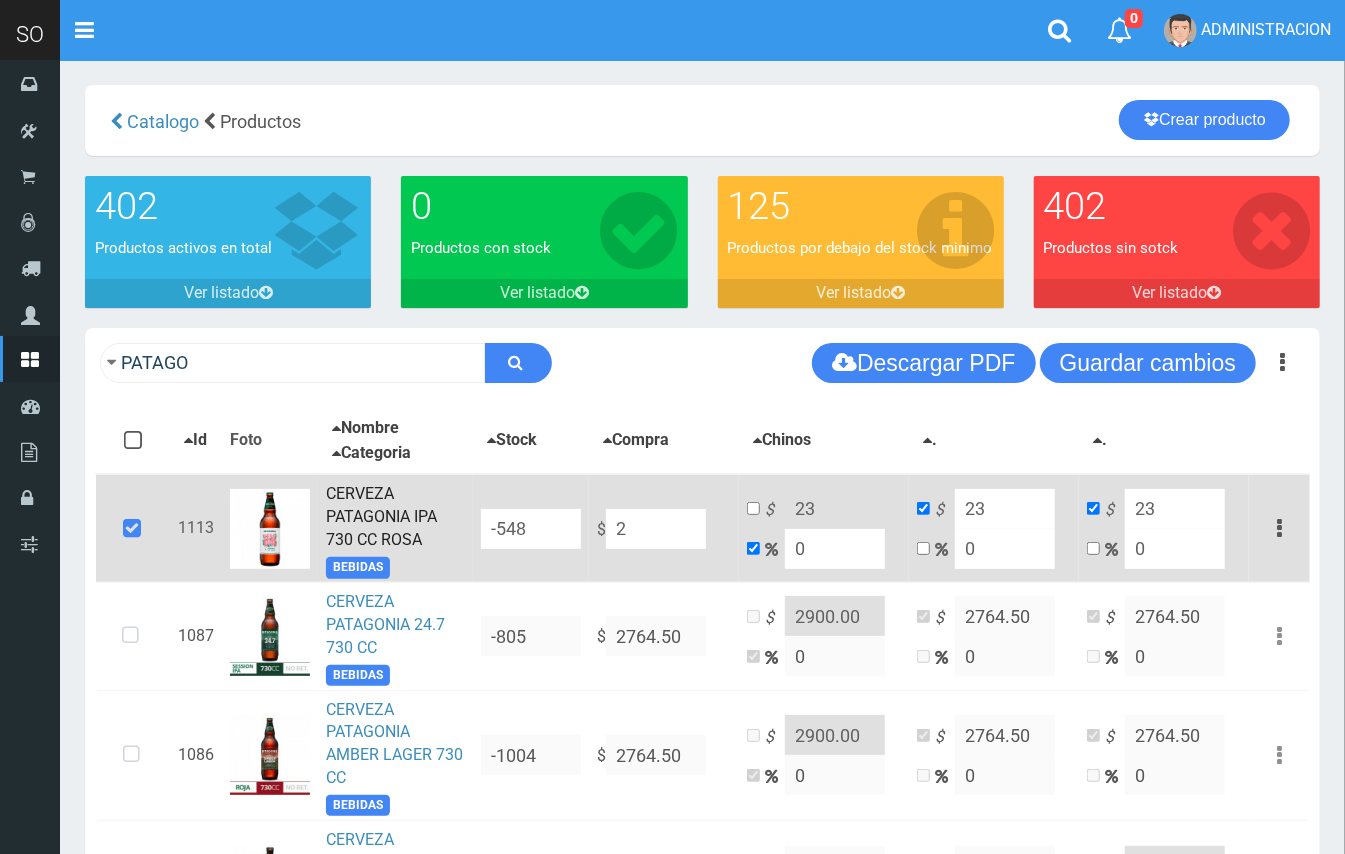 type on "2" 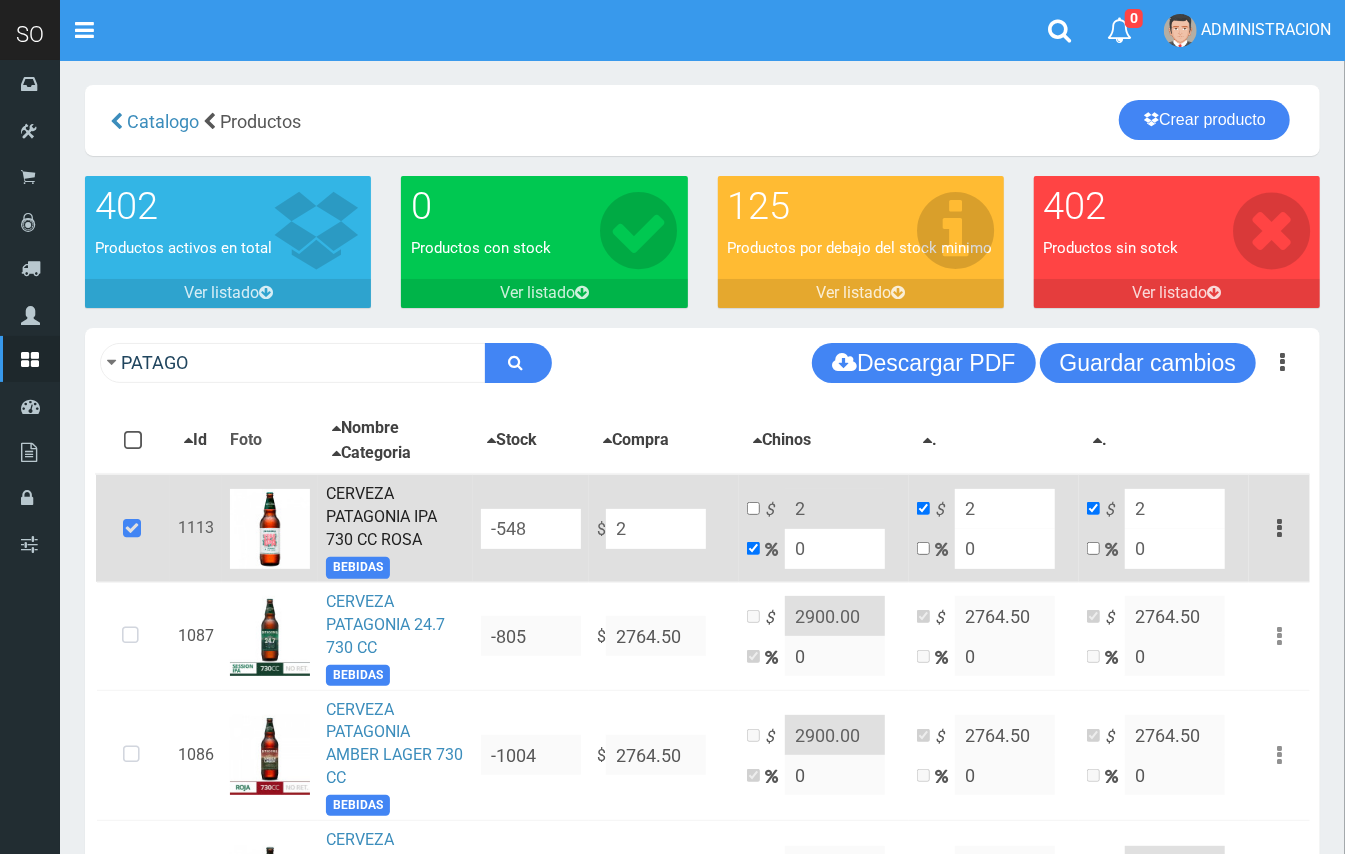 type on "29" 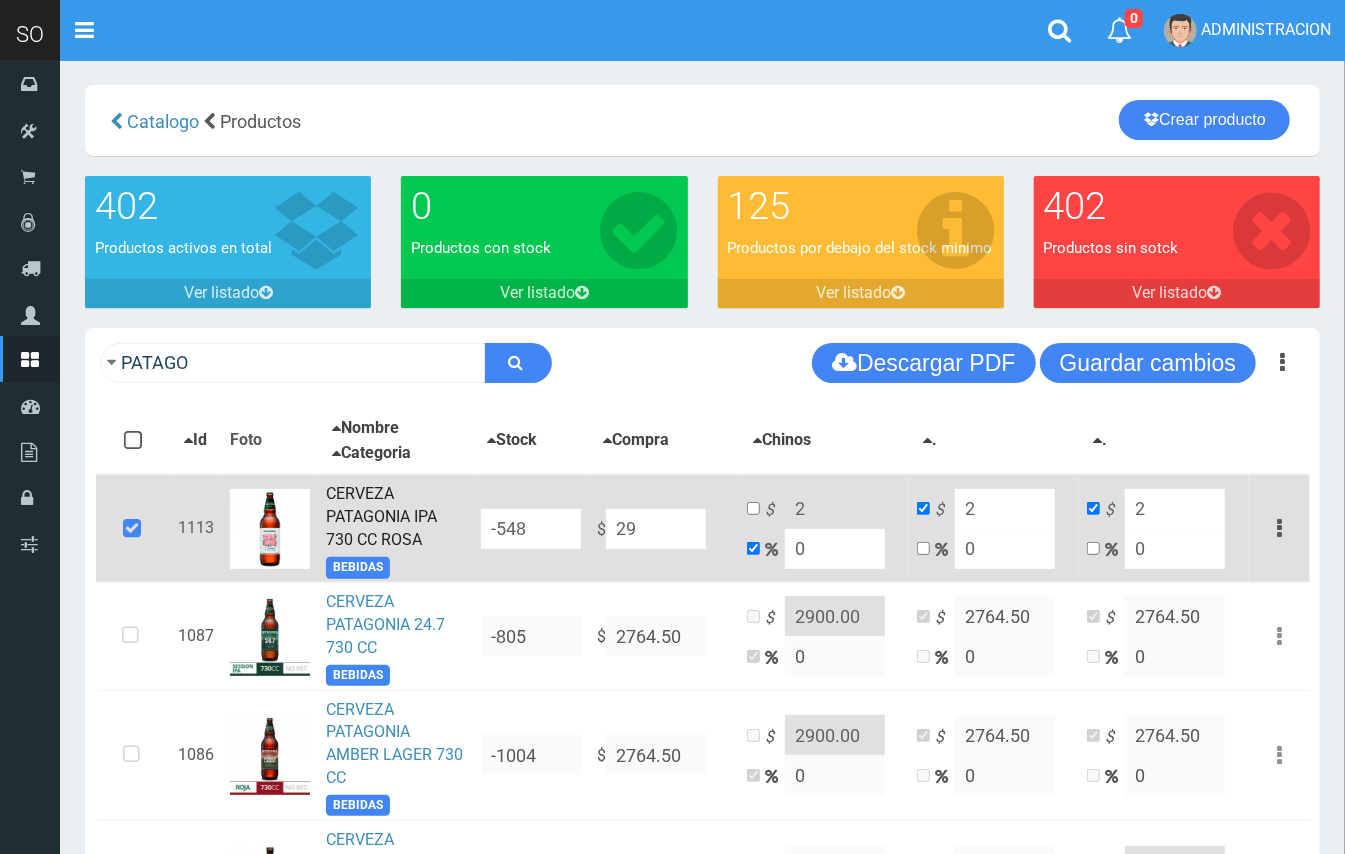type on "29" 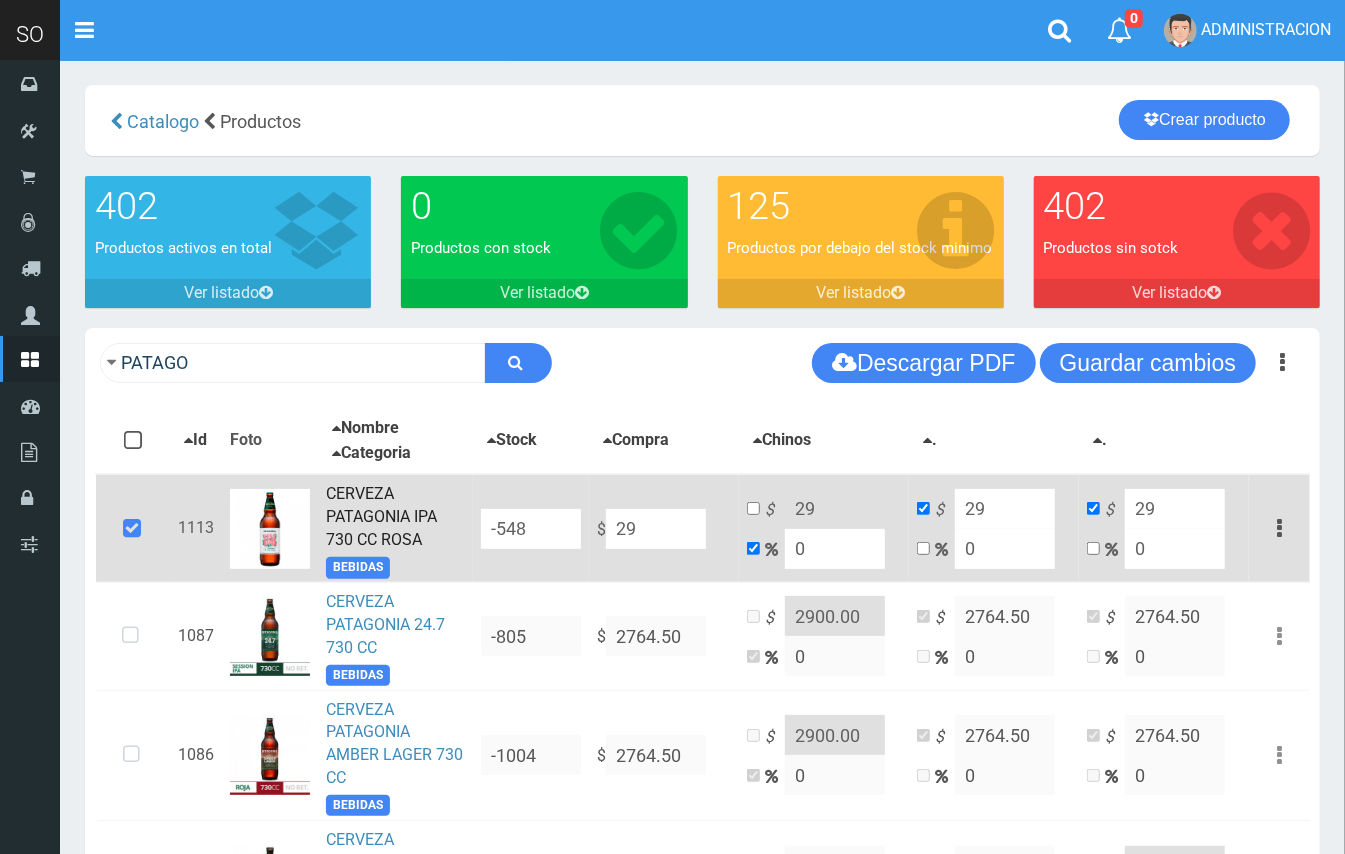 type on "299" 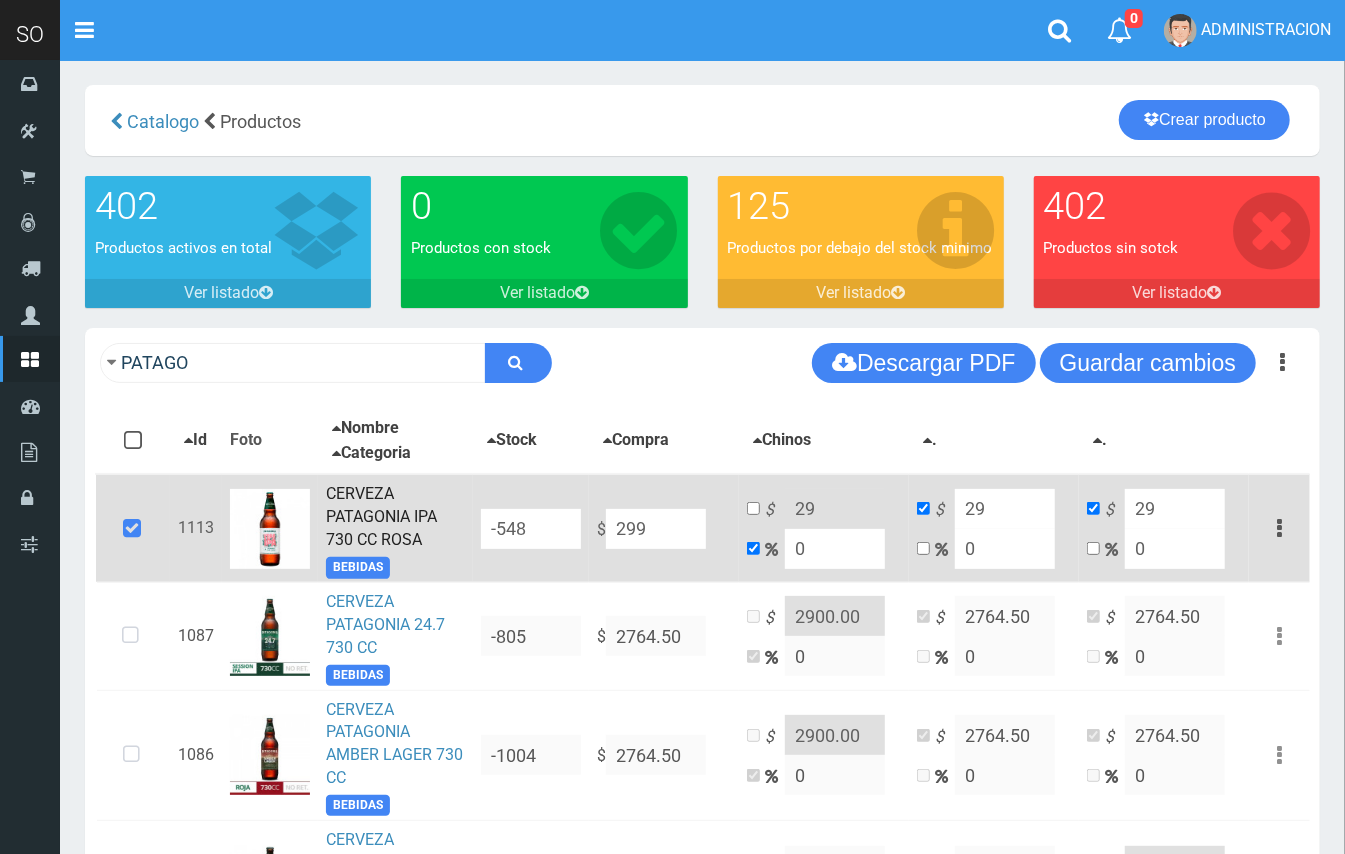 type on "299" 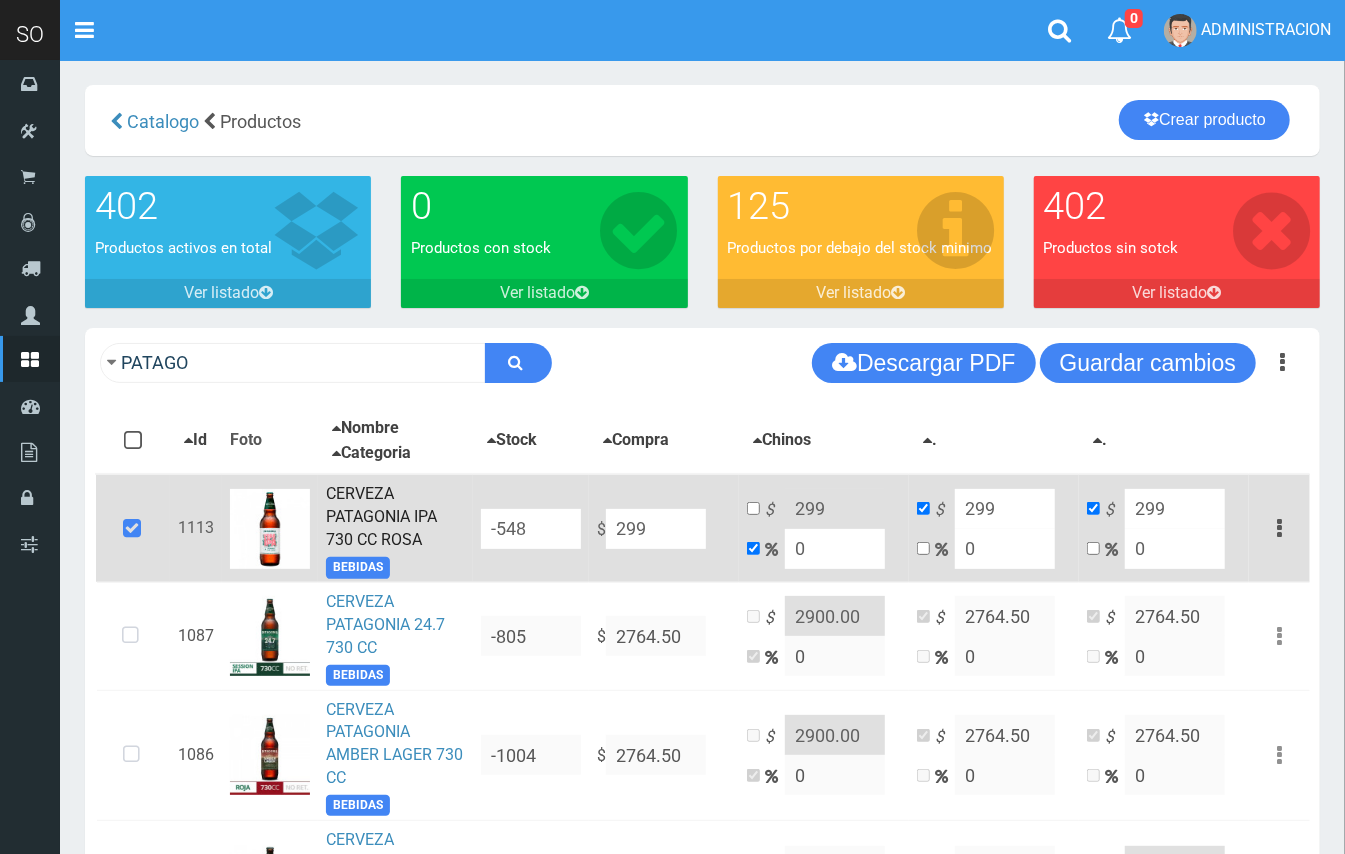 type on "2999" 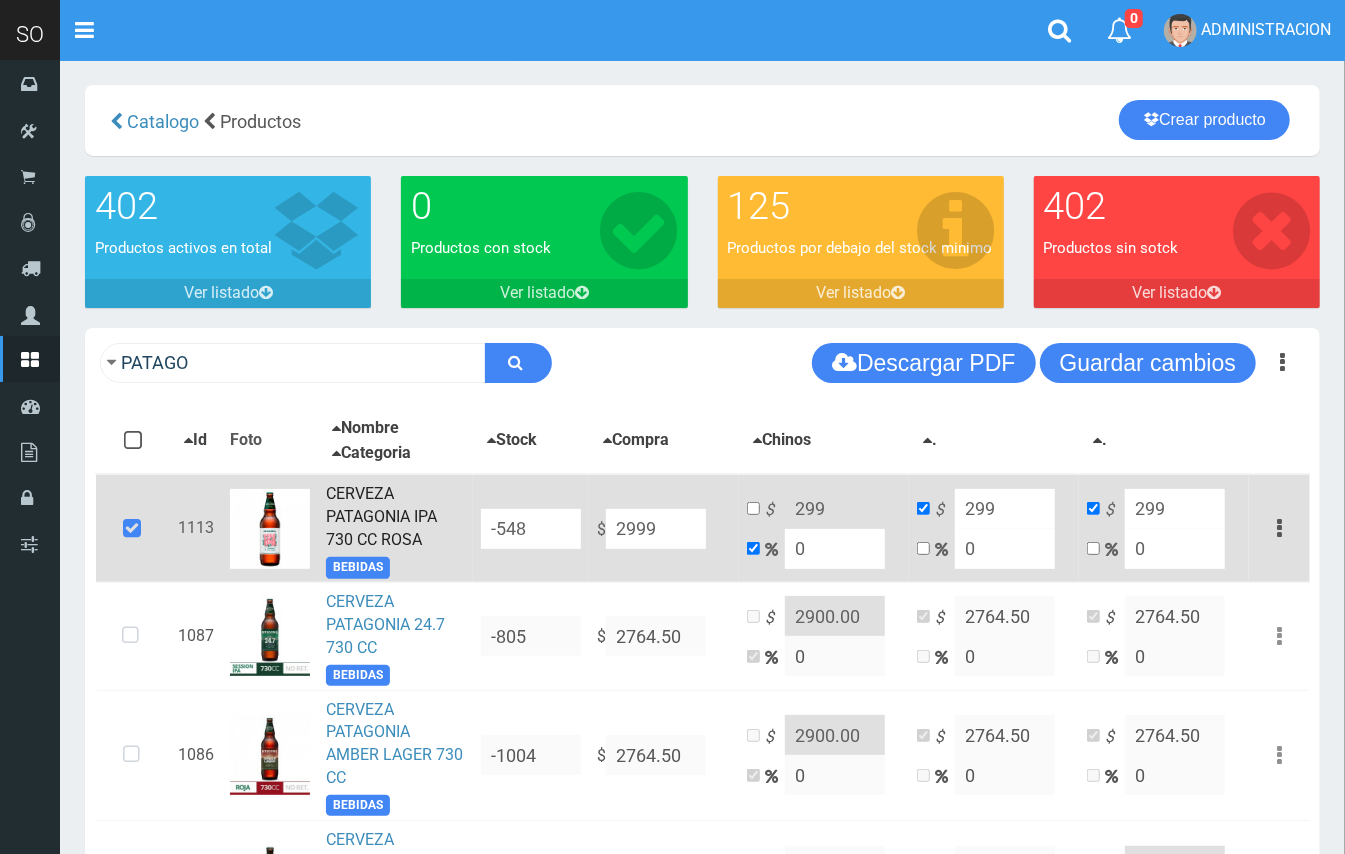 type on "2999" 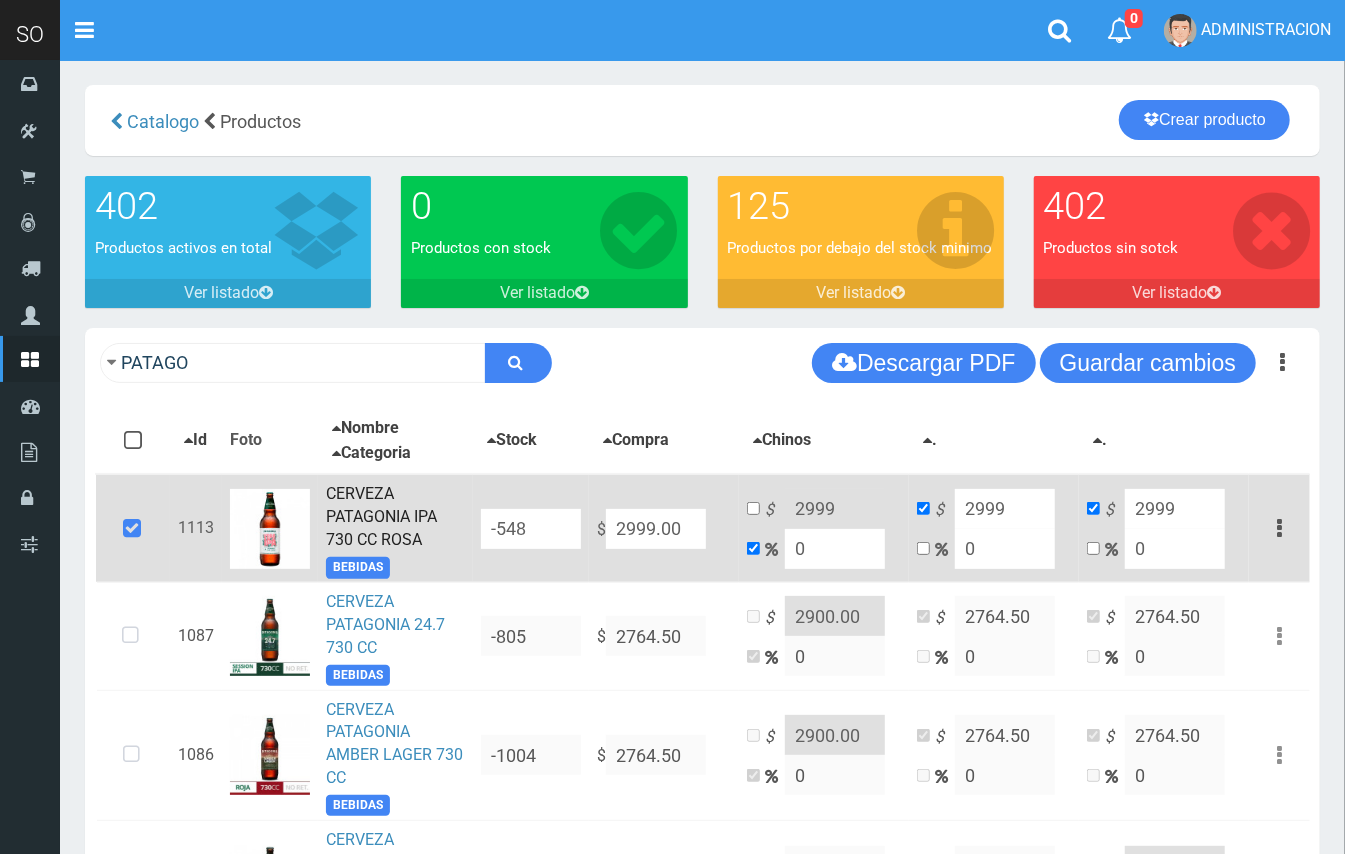 type on "2999.00" 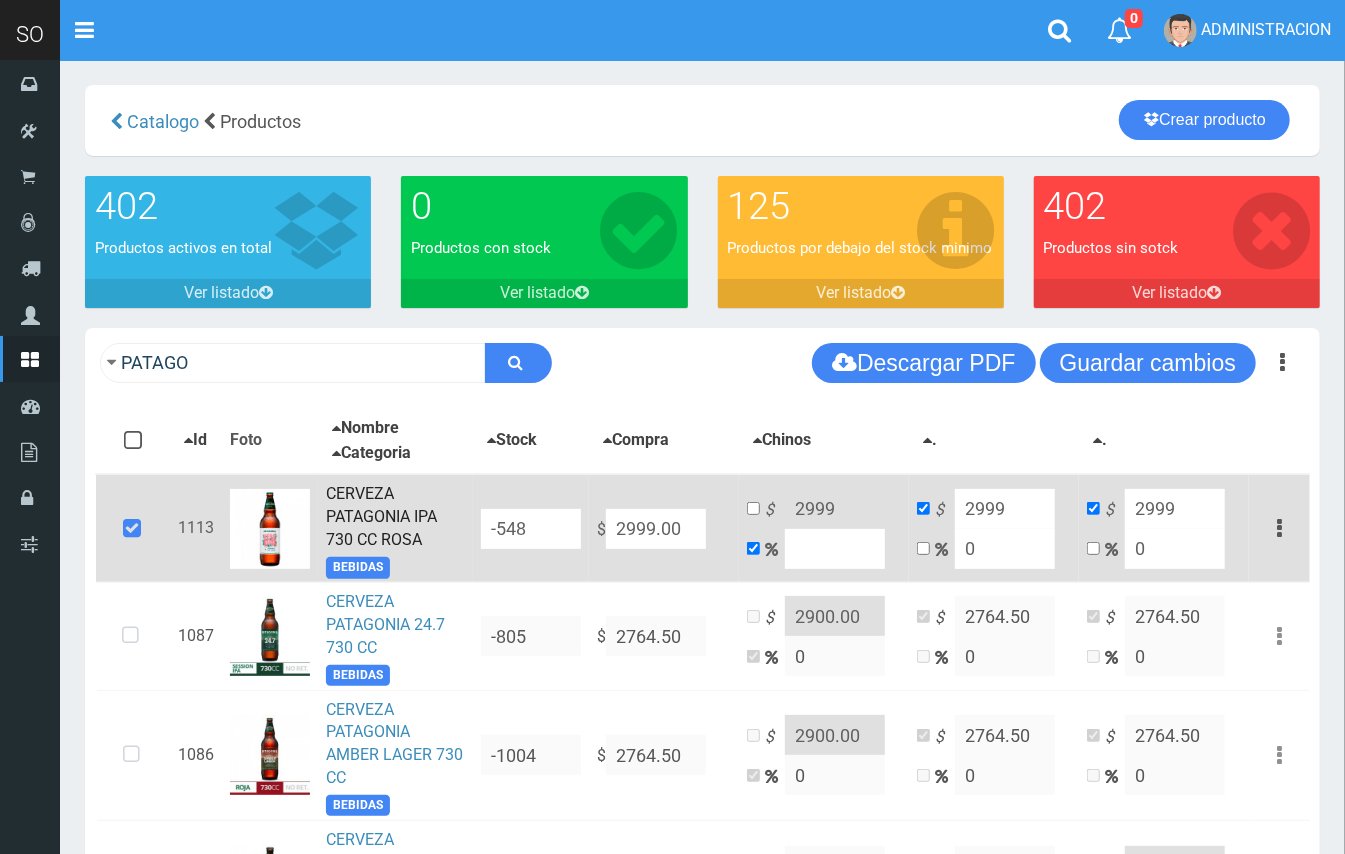 type on "2" 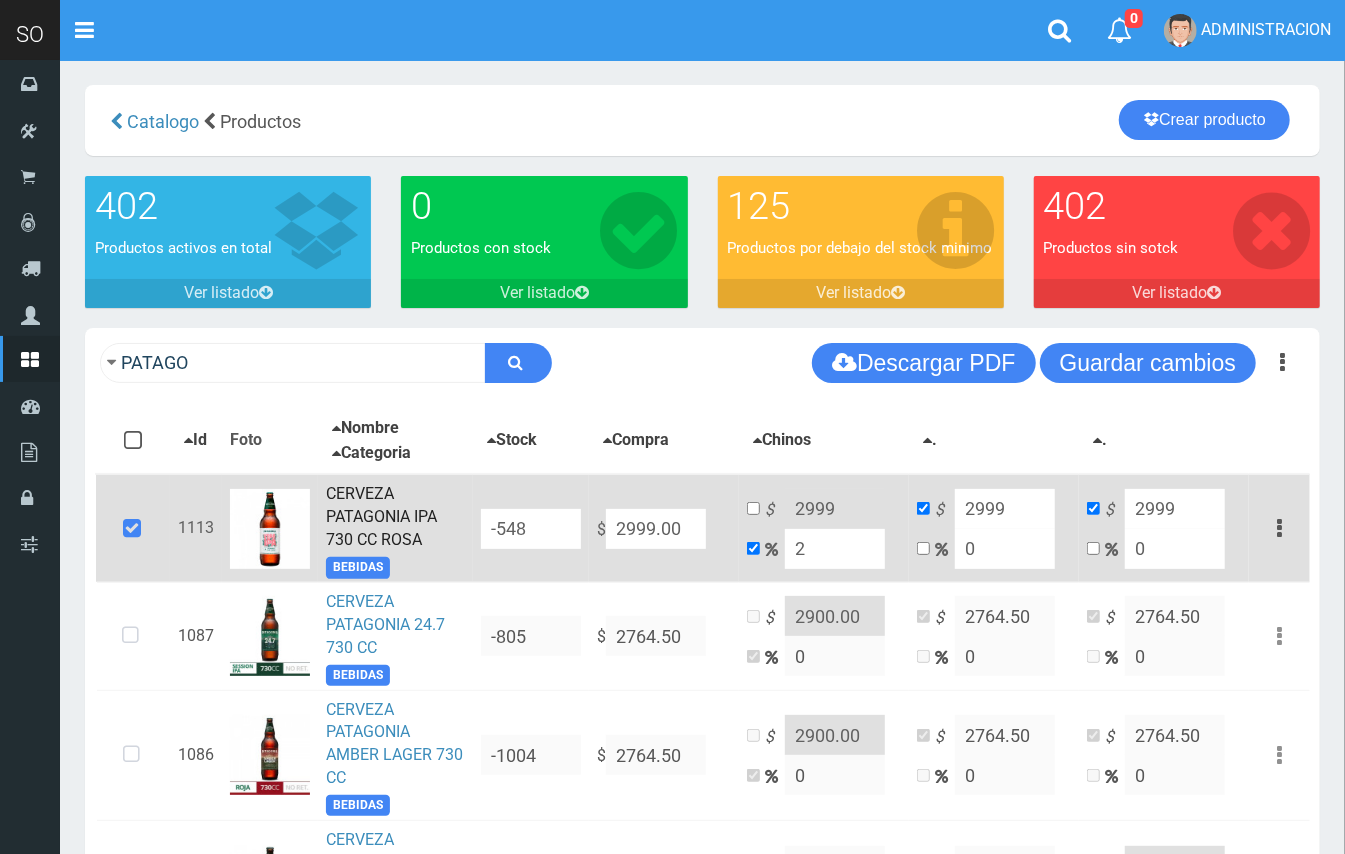 type on "3058.98" 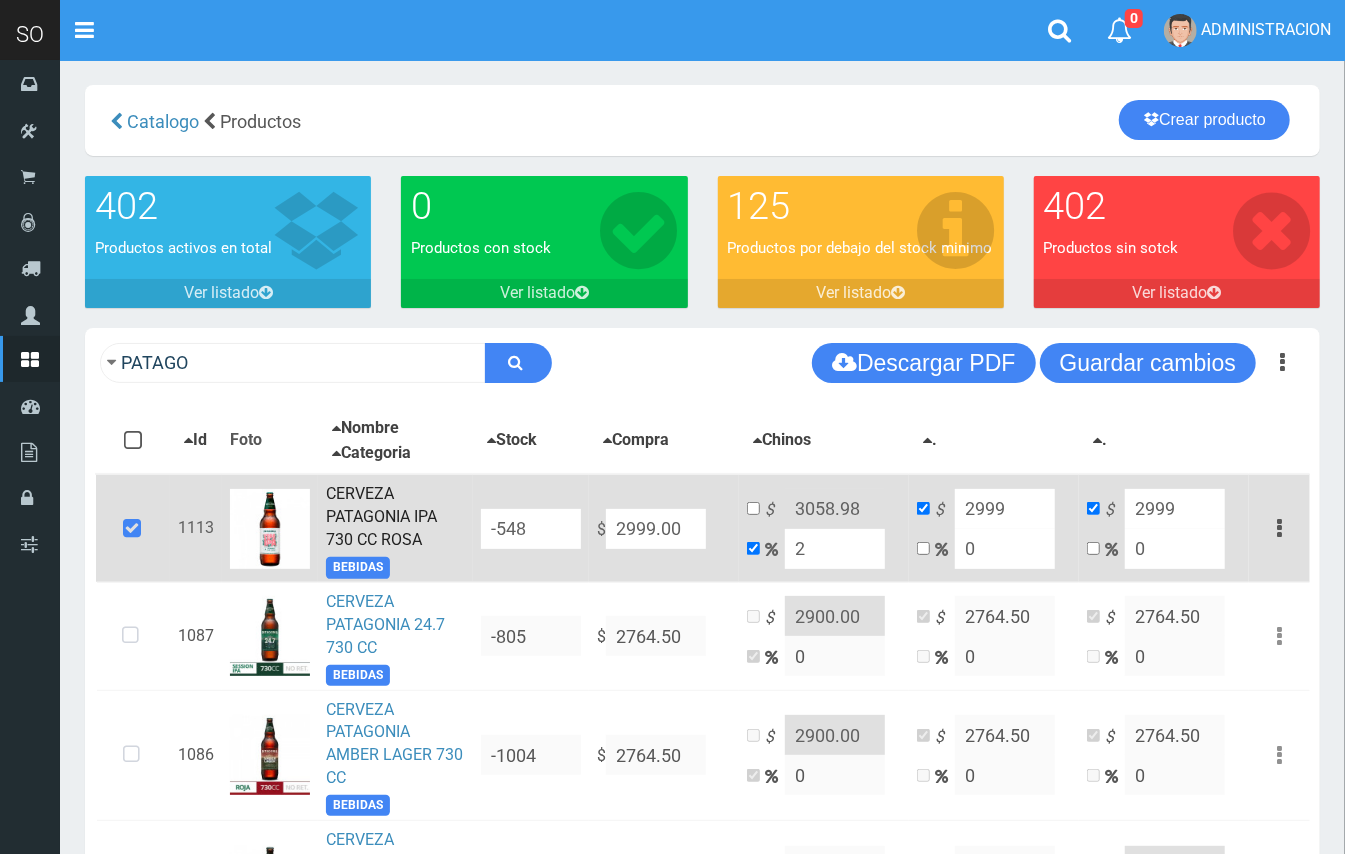 type on "20" 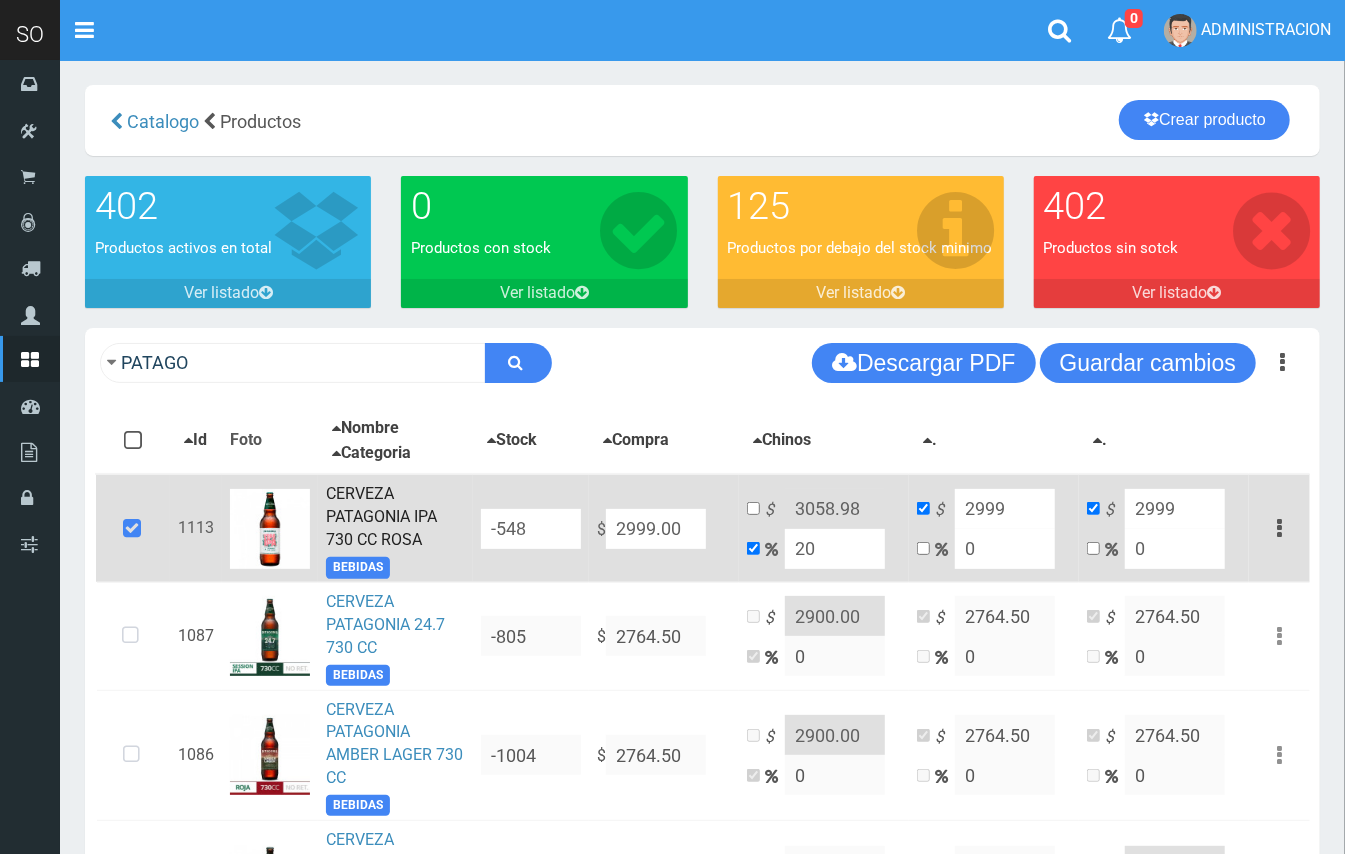 type on "3598.8" 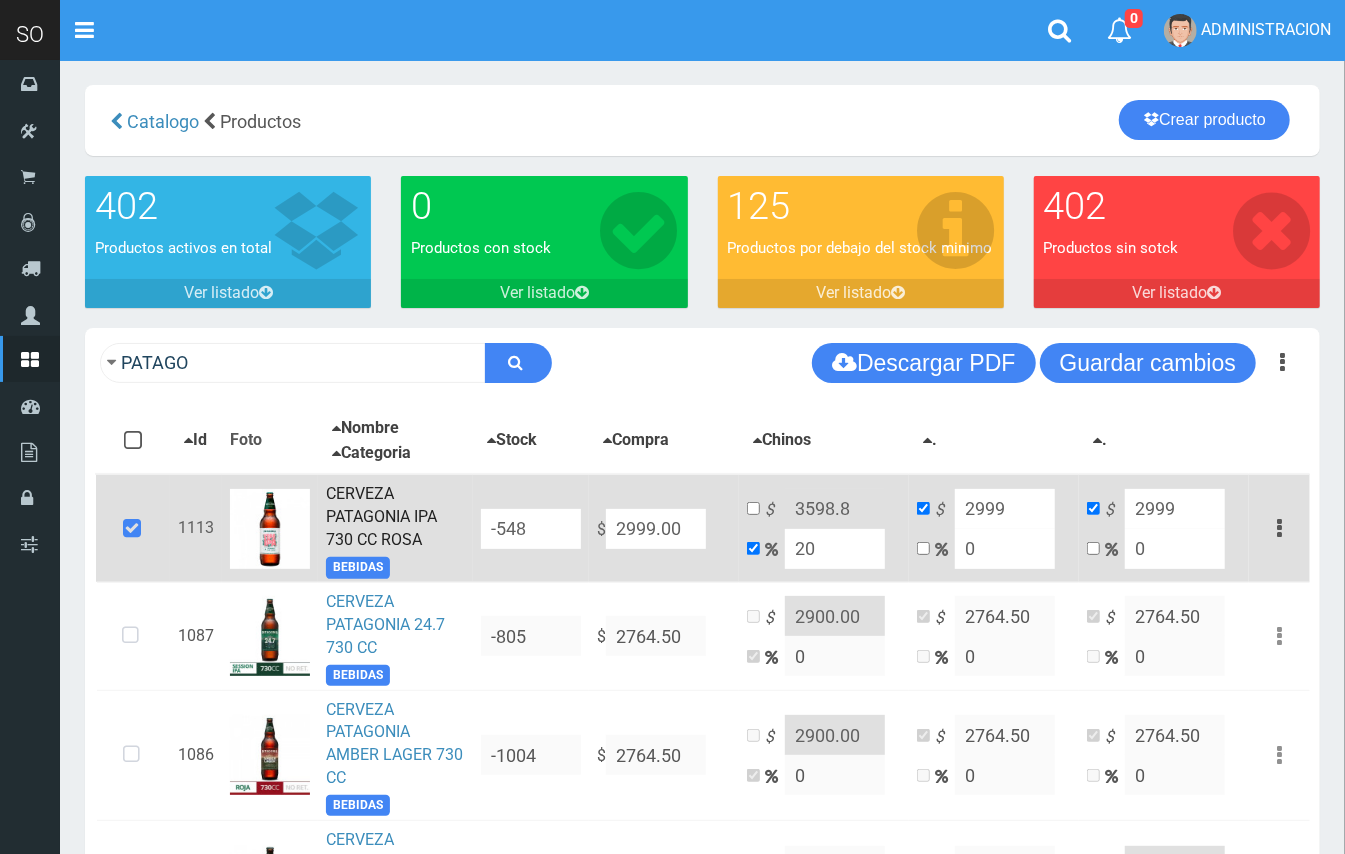 type on "20" 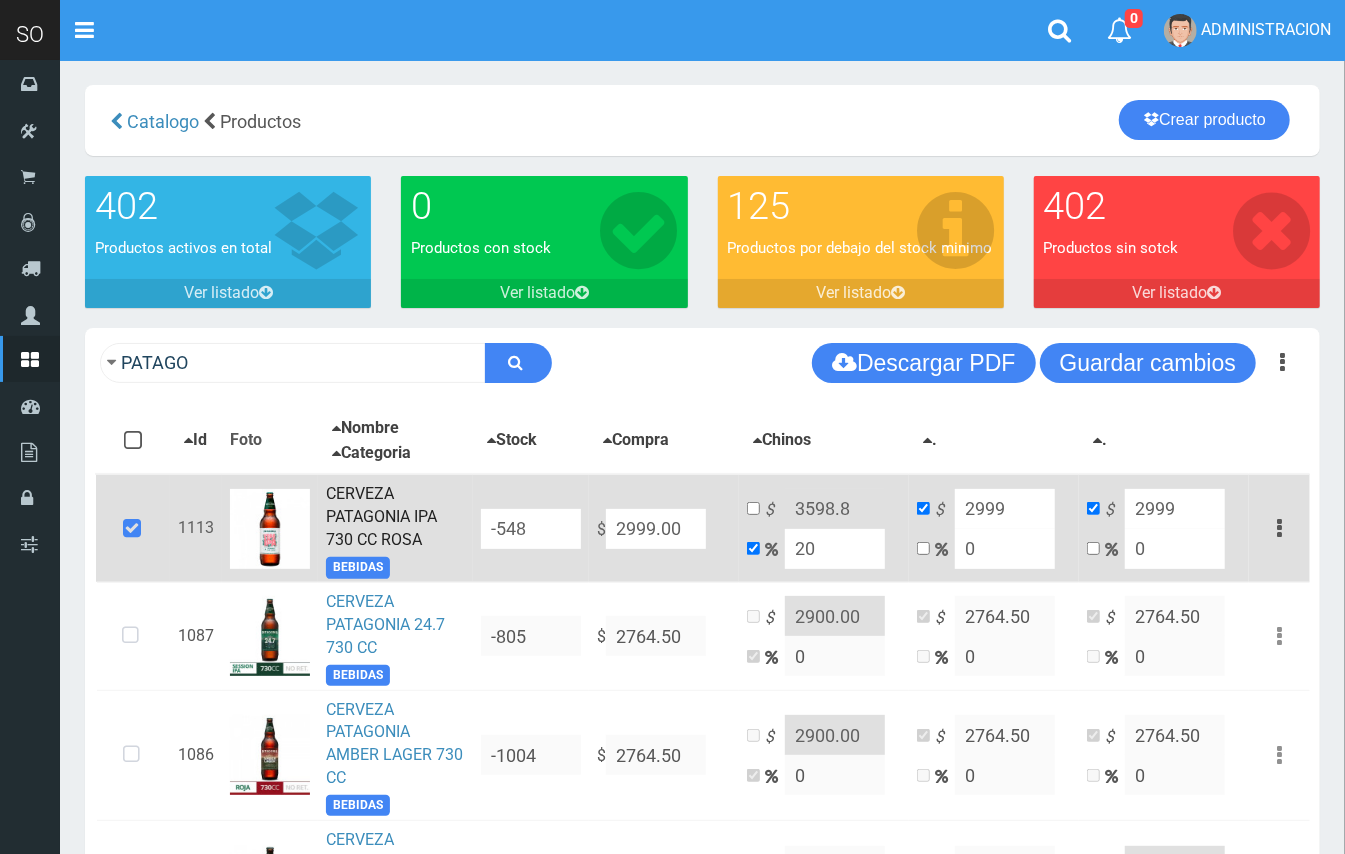 drag, startPoint x: 666, startPoint y: 530, endPoint x: 630, endPoint y: 520, distance: 37.363083 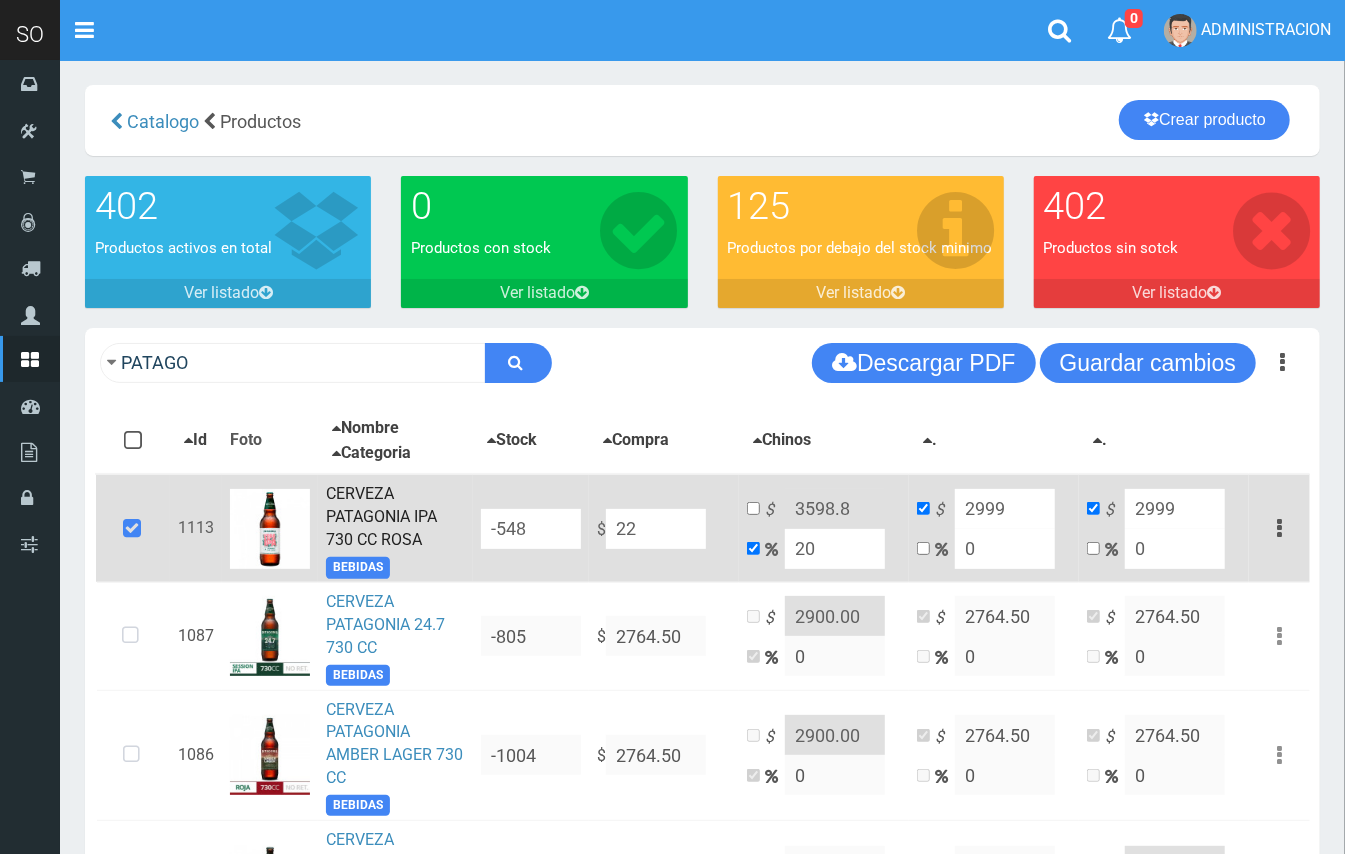 type on "26.4" 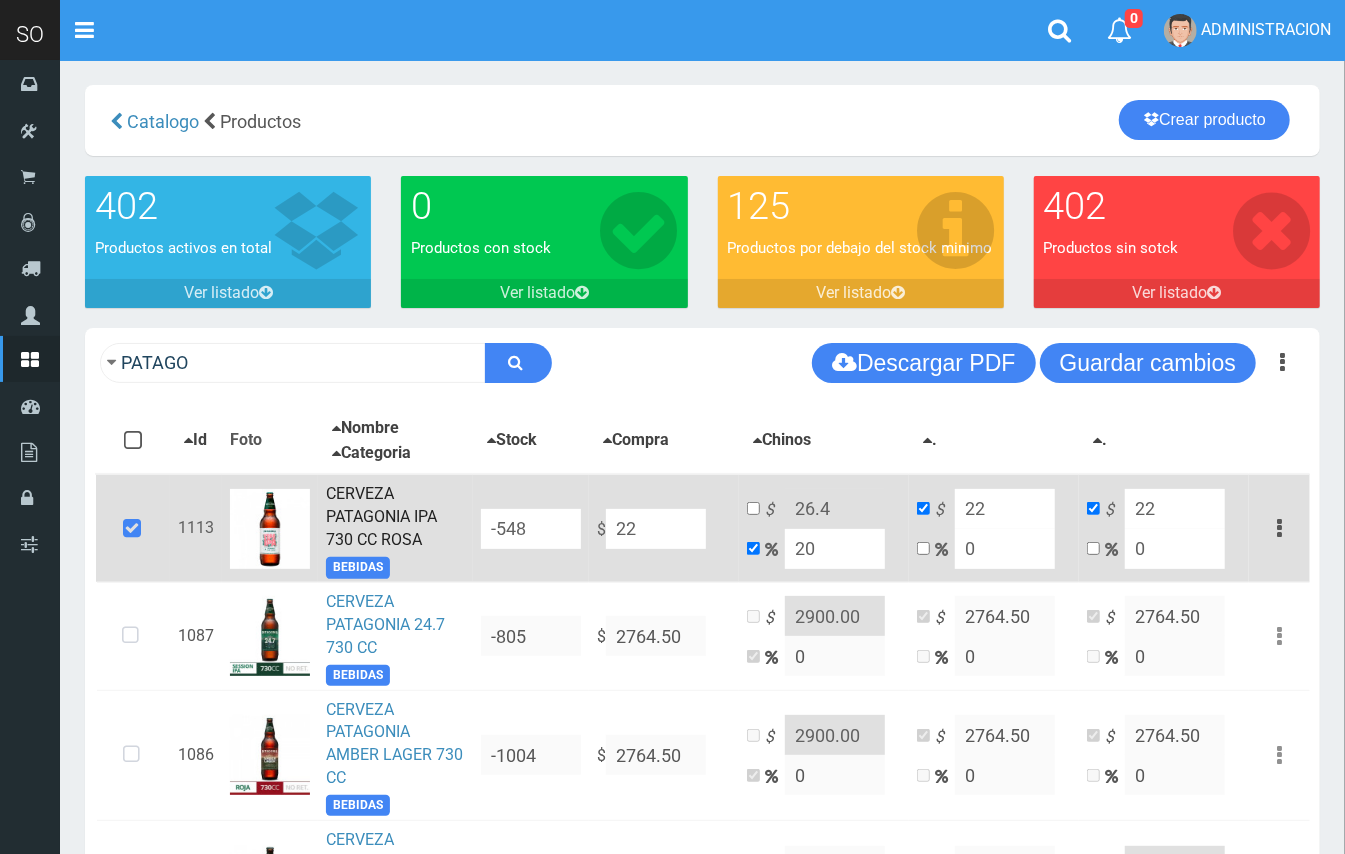type on "229" 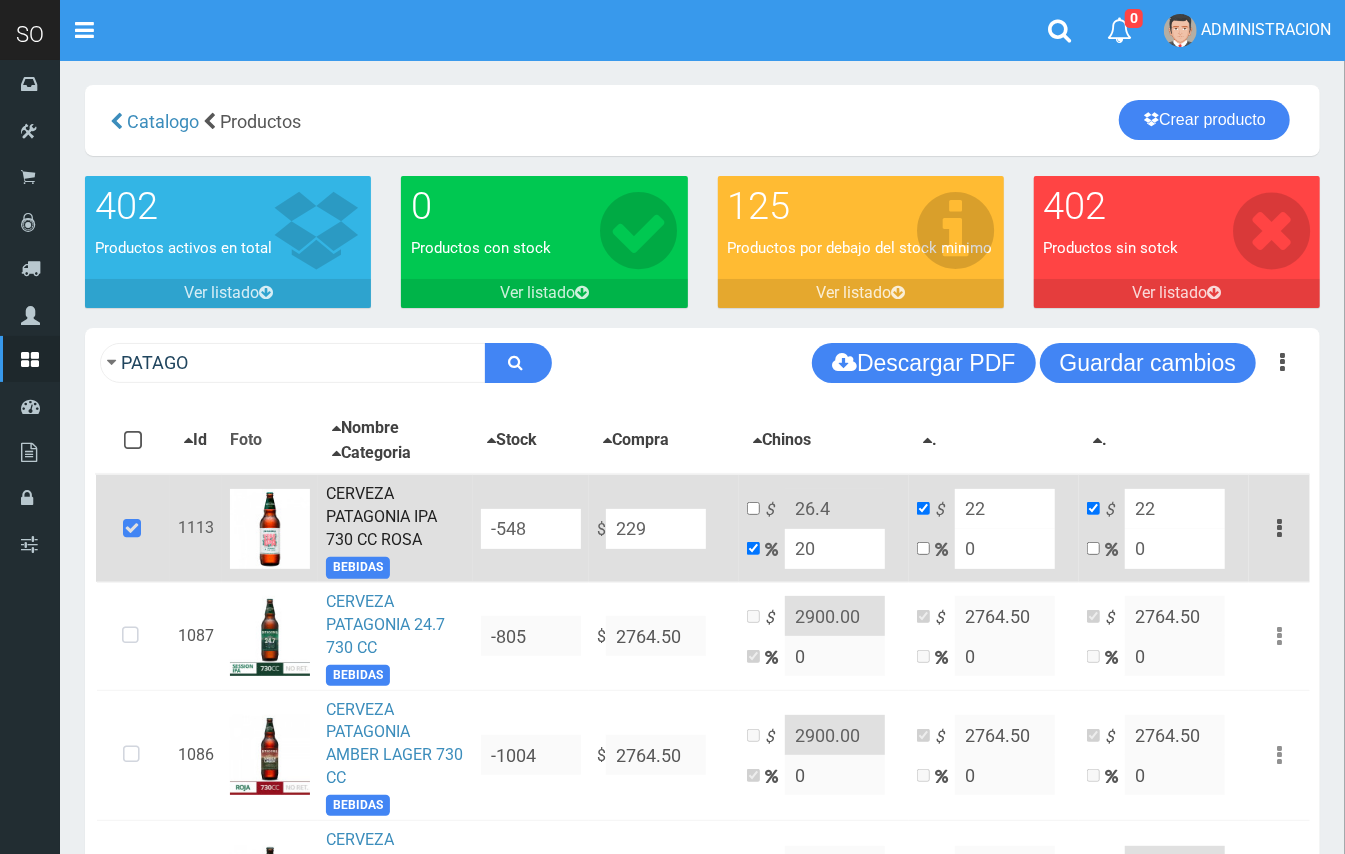 type on "274.8" 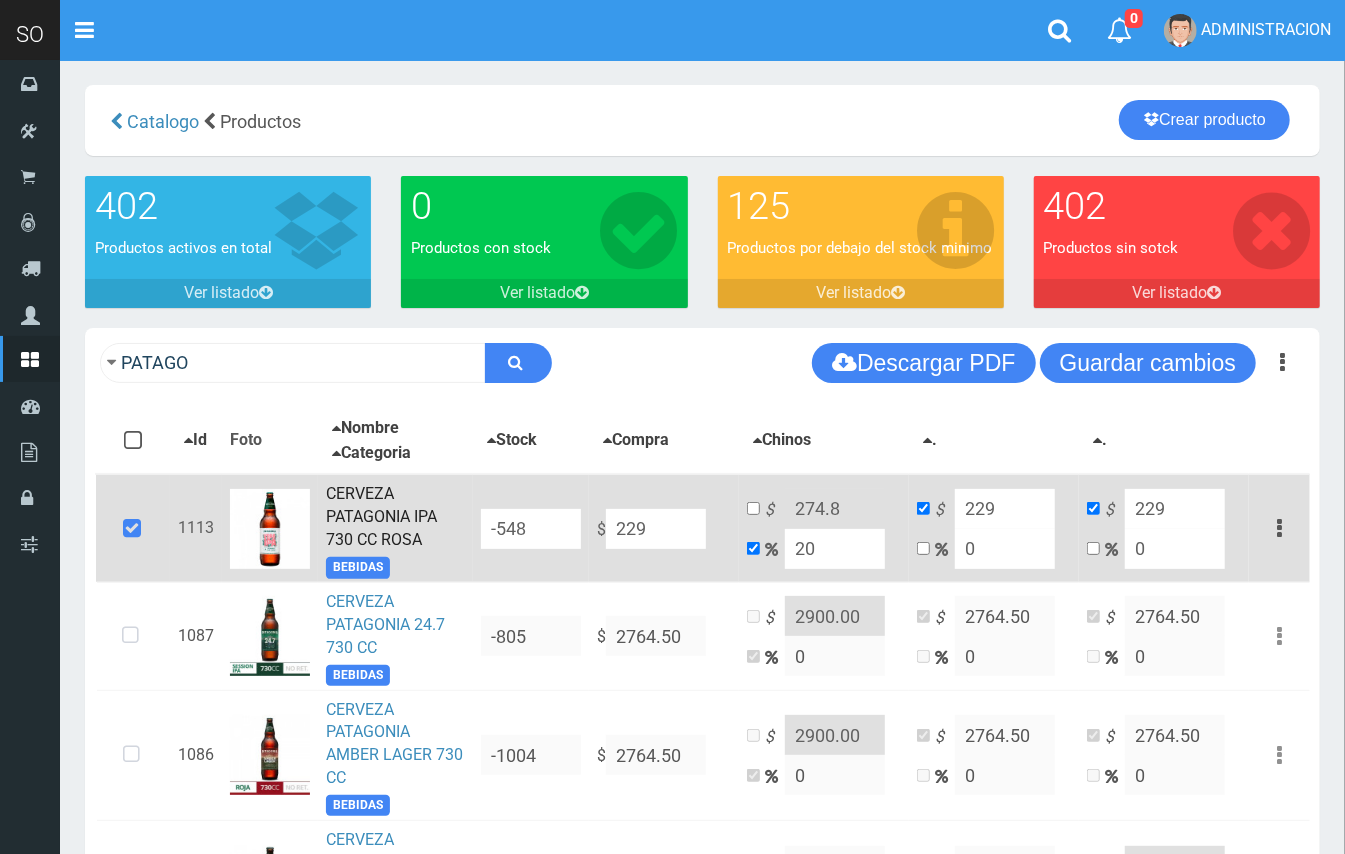 type on "2299" 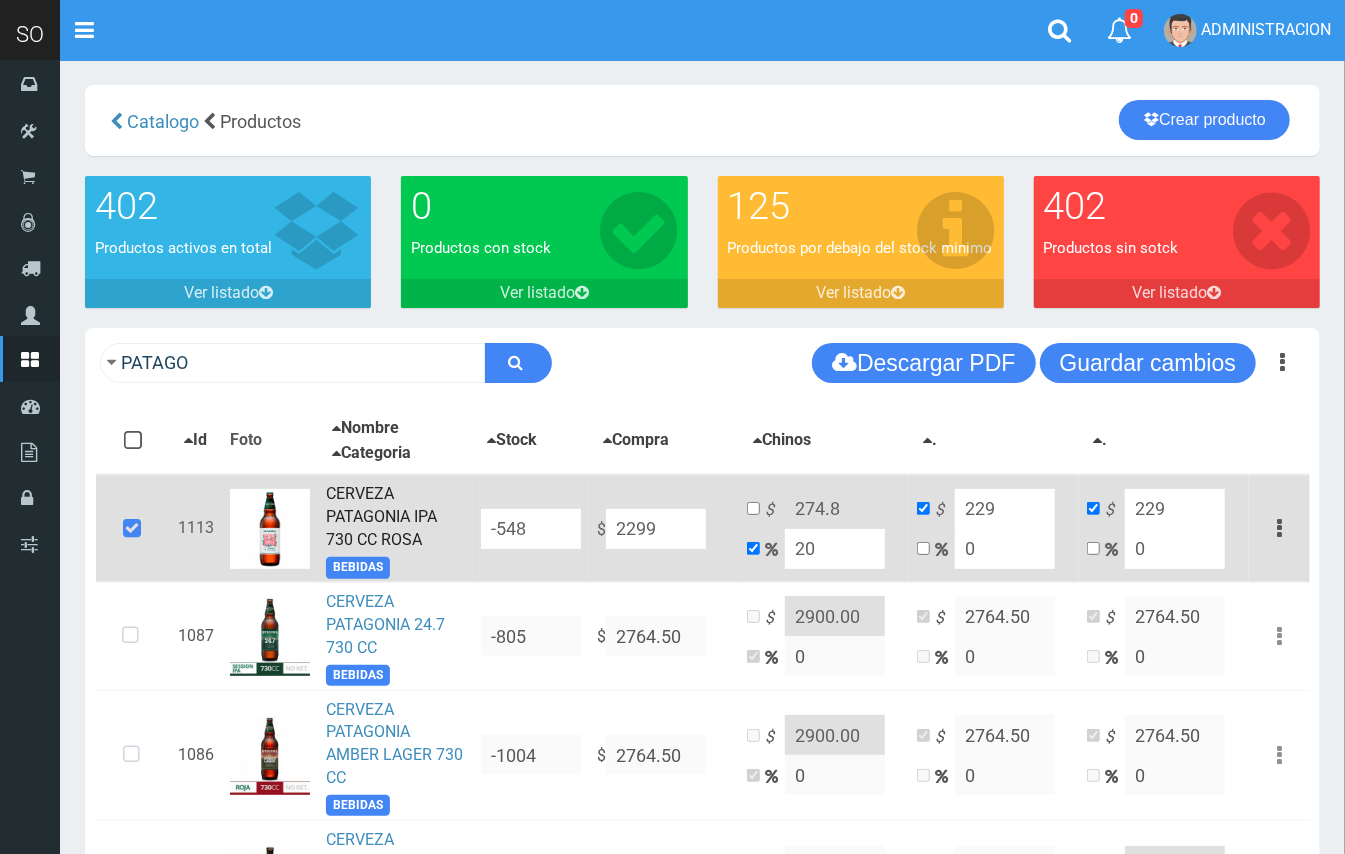 type on "2758.8" 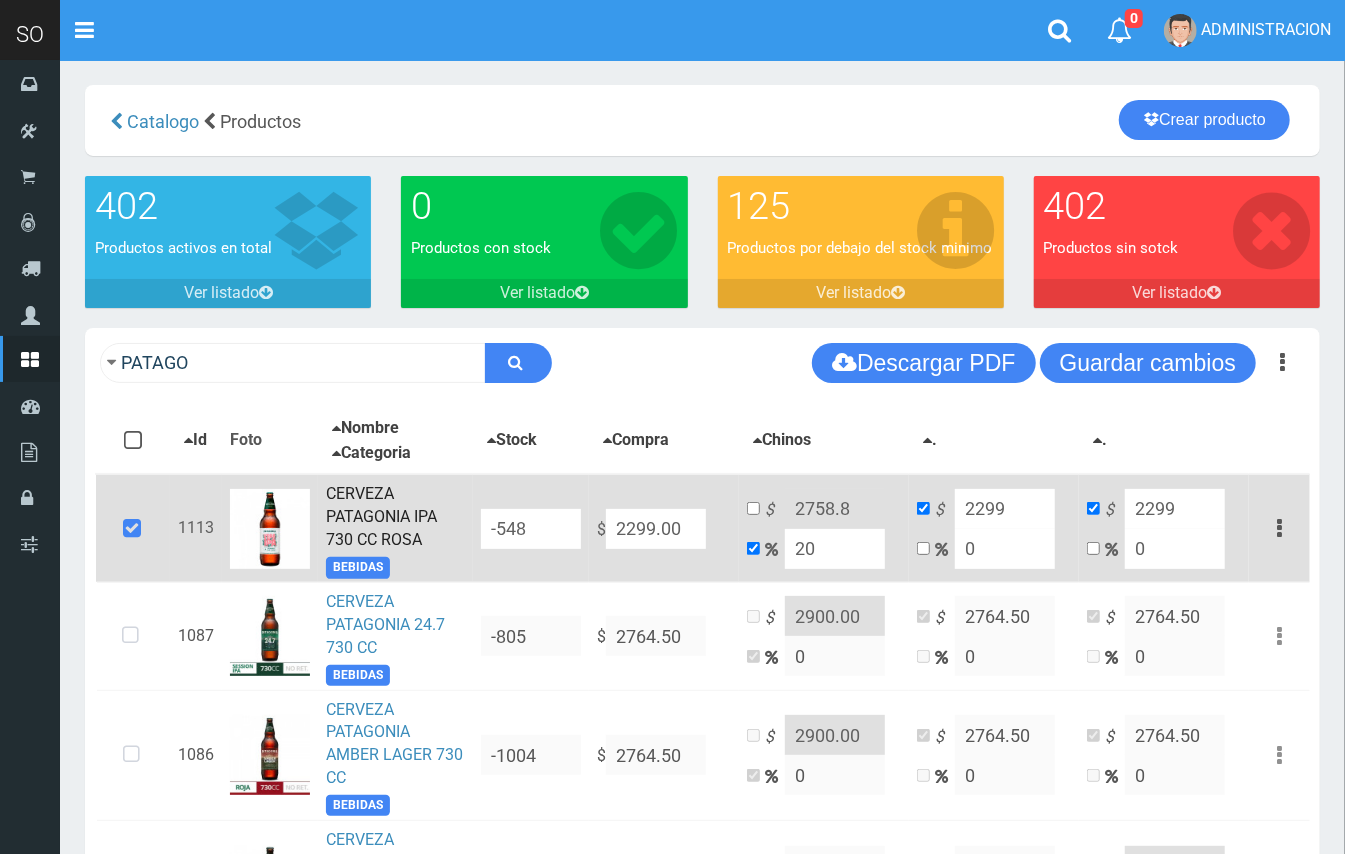 type on "2299.00" 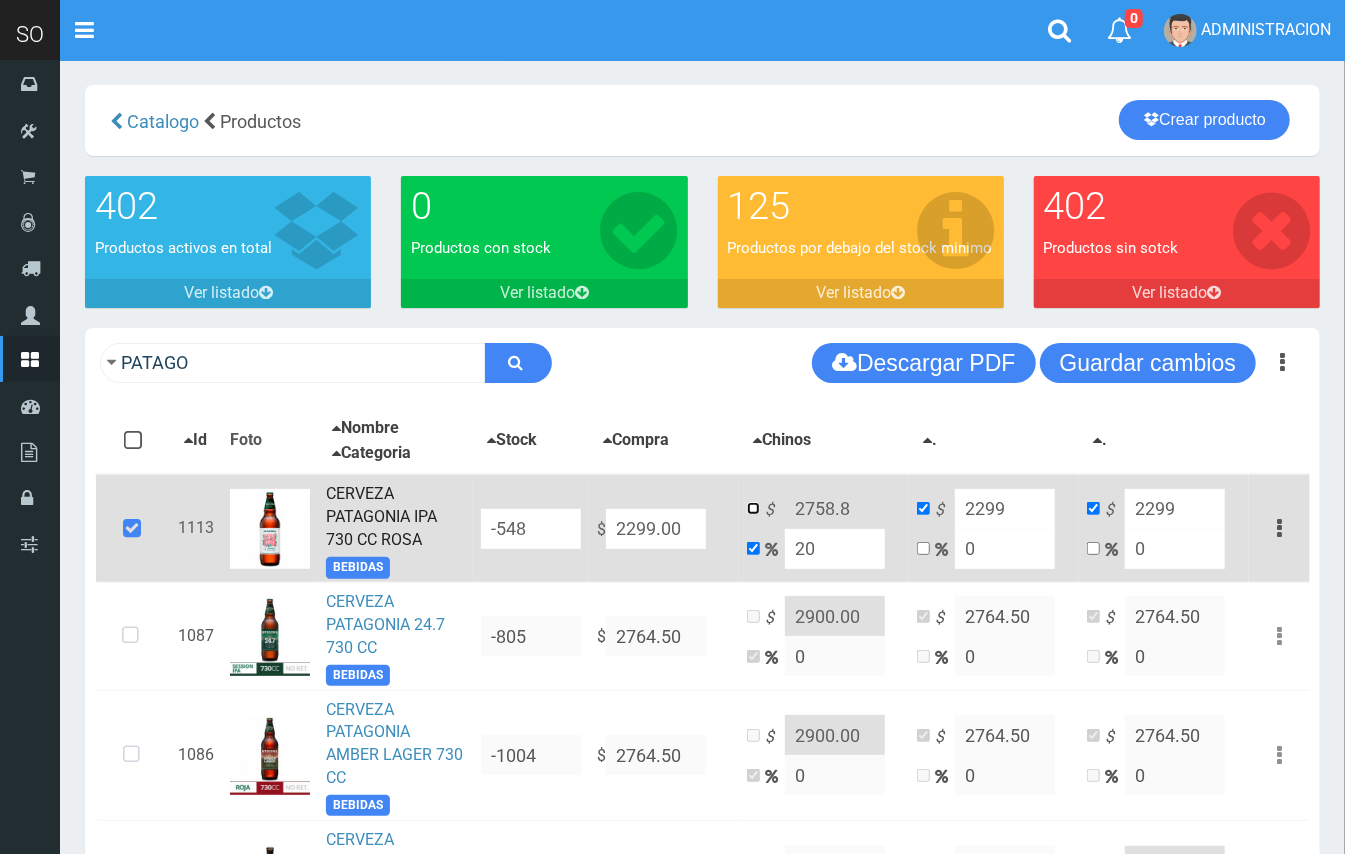 click at bounding box center [753, 508] 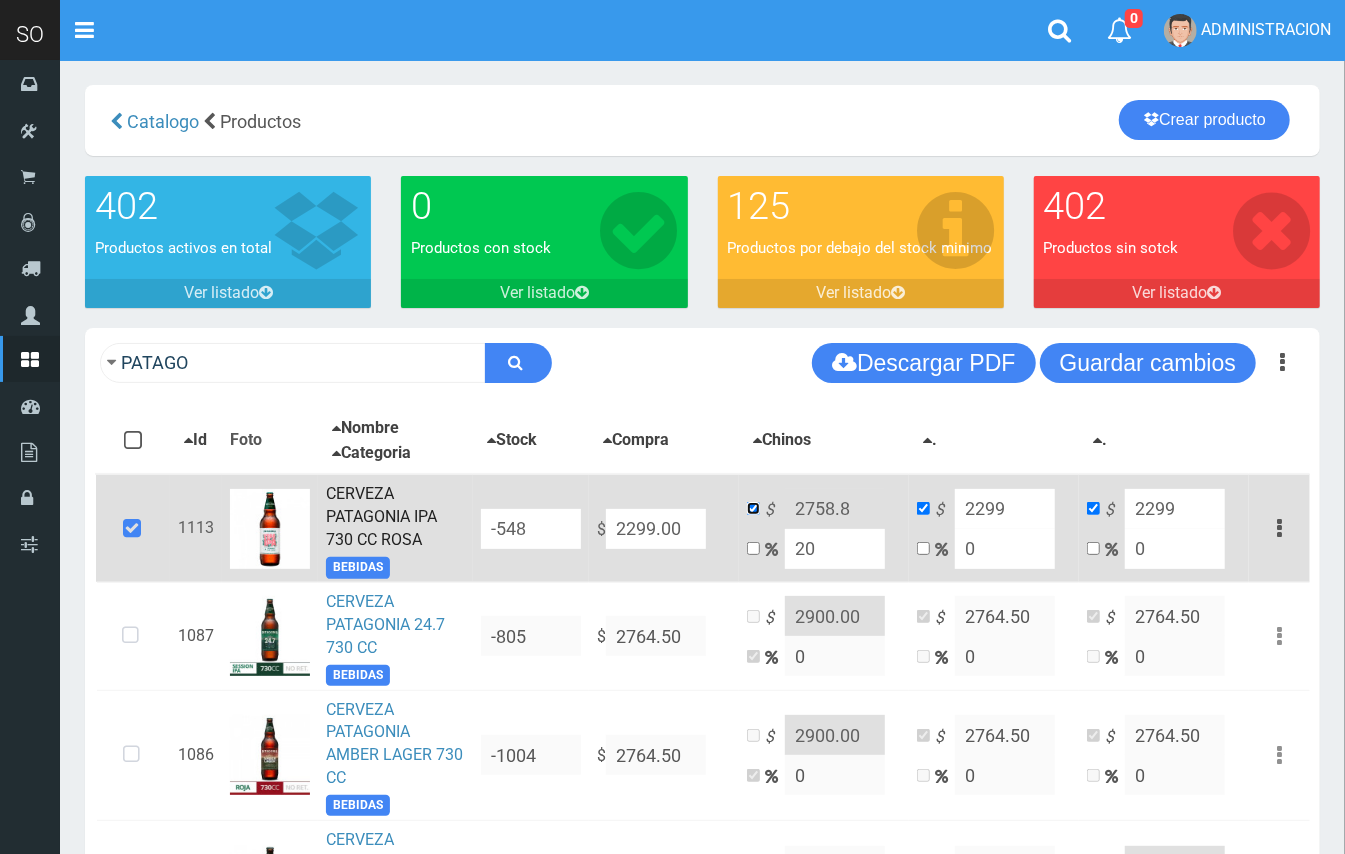 checkbox on "false" 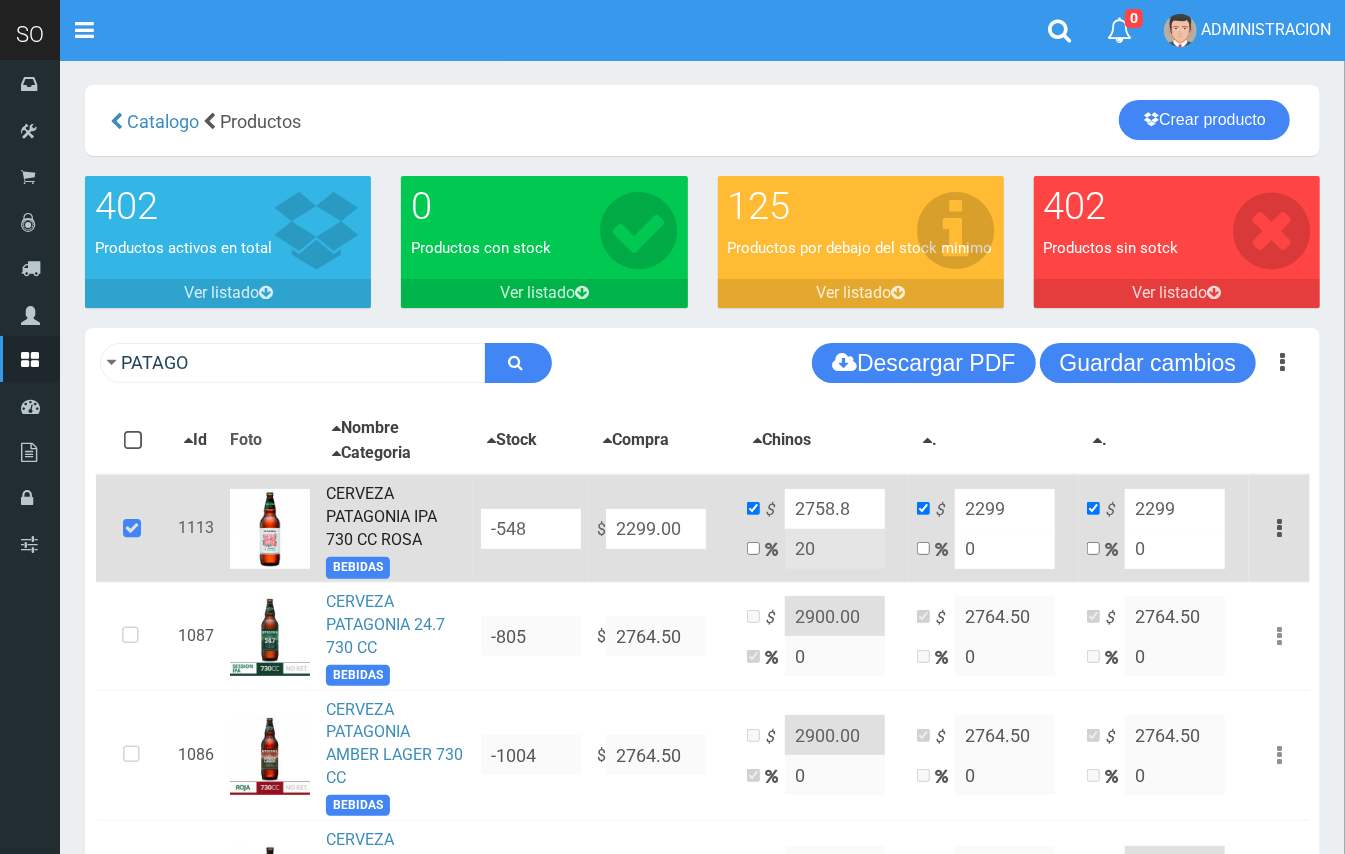 drag, startPoint x: 862, startPoint y: 512, endPoint x: 826, endPoint y: 506, distance: 36.496574 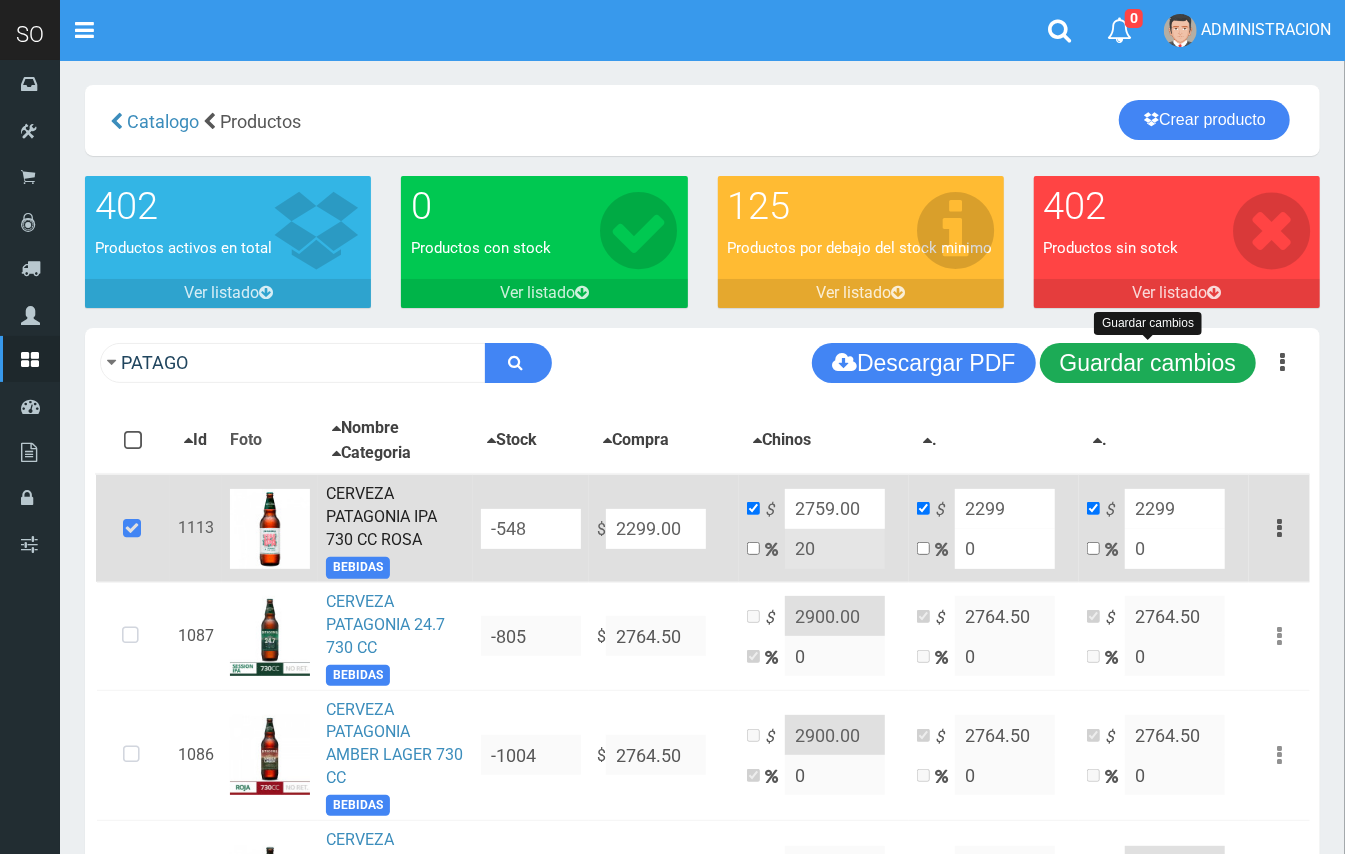 type on "2759.00" 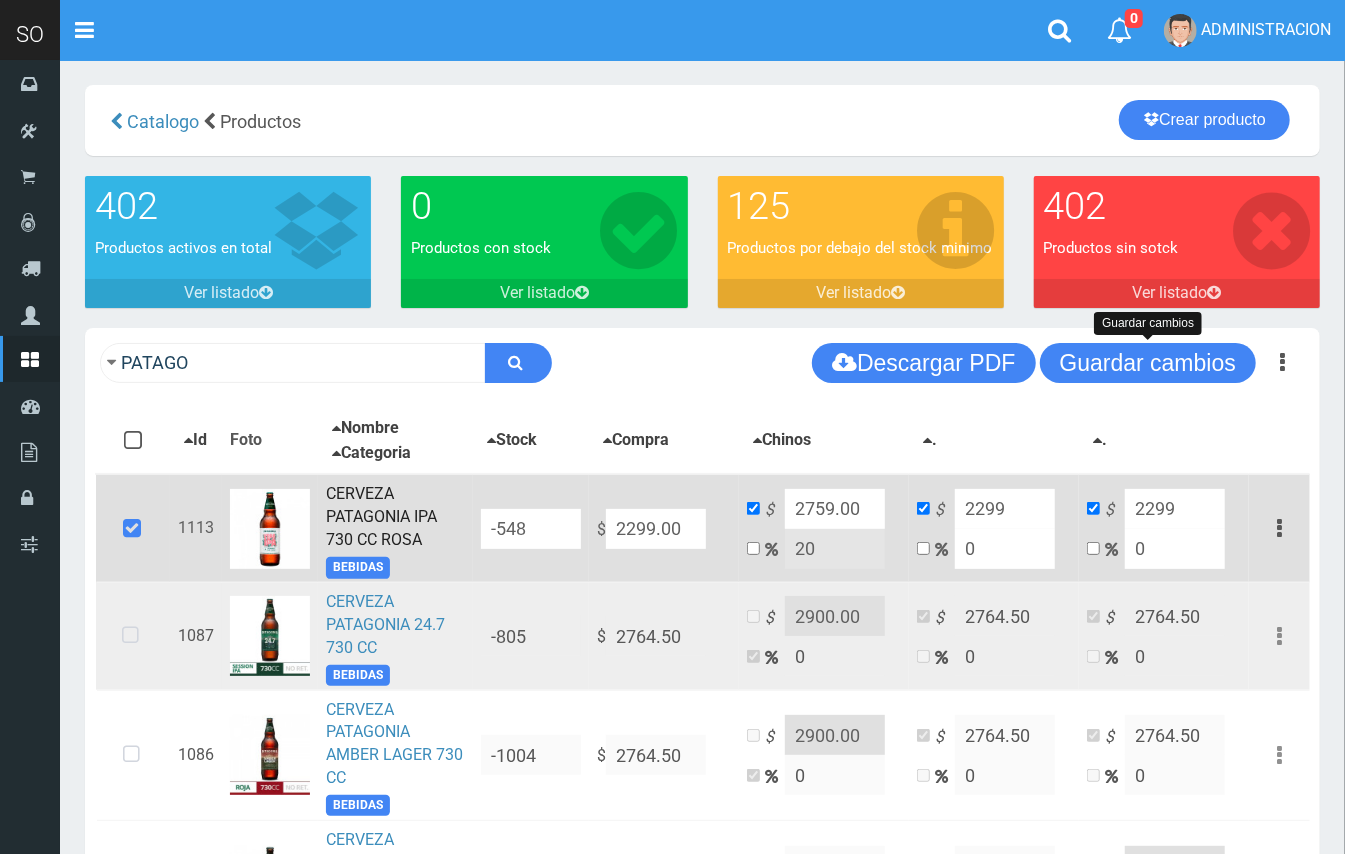 drag, startPoint x: 128, startPoint y: 638, endPoint x: 198, endPoint y: 625, distance: 71.19691 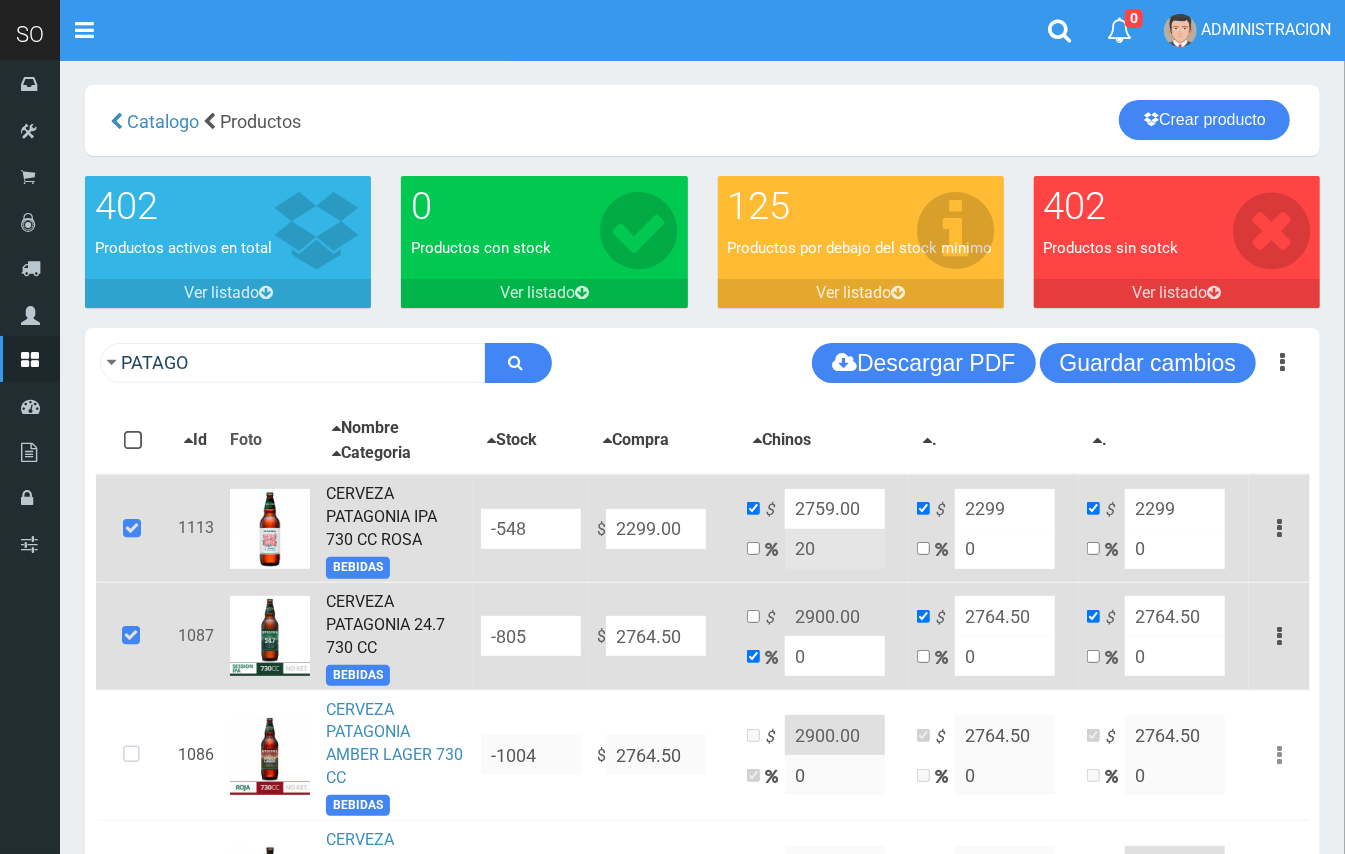 drag, startPoint x: 677, startPoint y: 641, endPoint x: 580, endPoint y: 644, distance: 97.04638 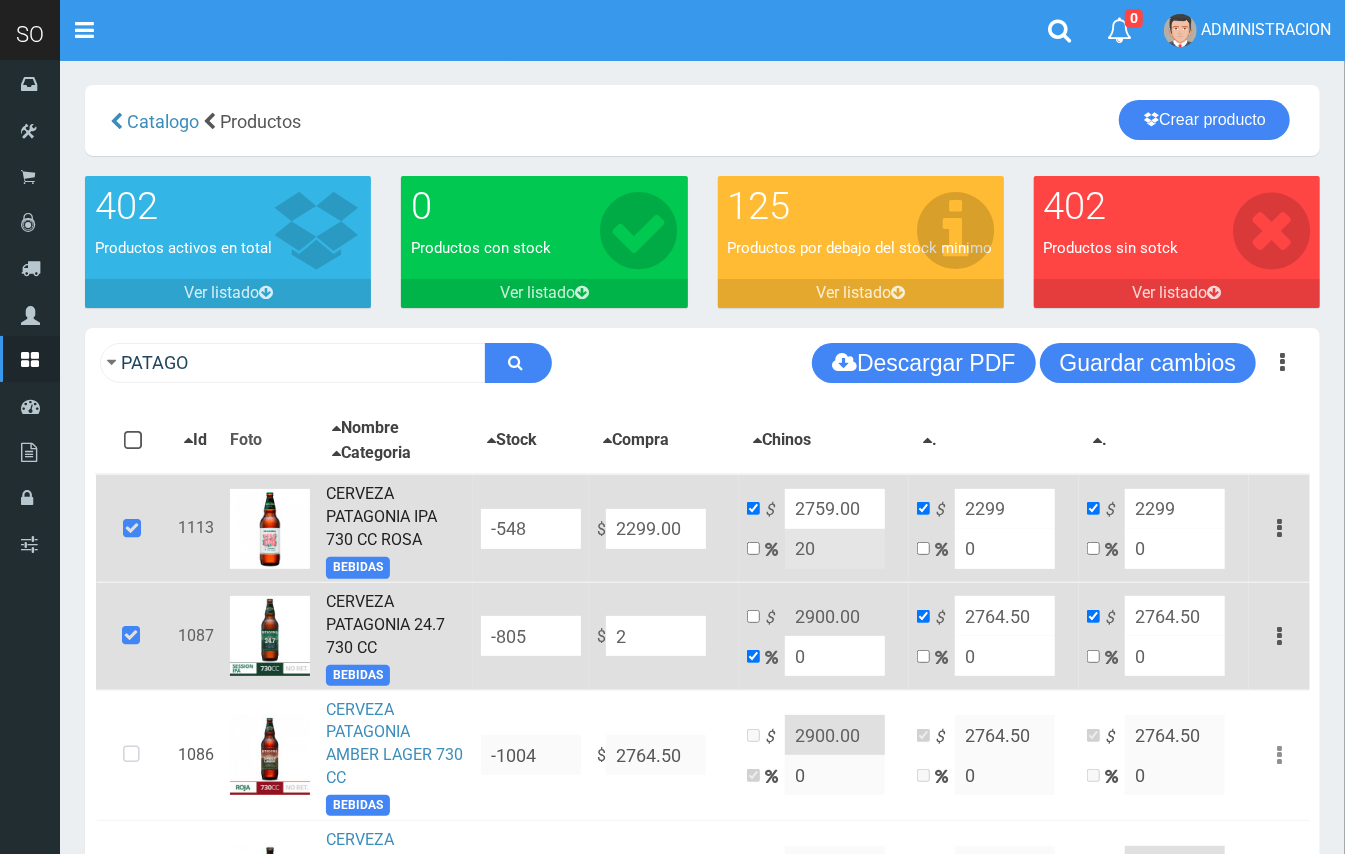 type on "2" 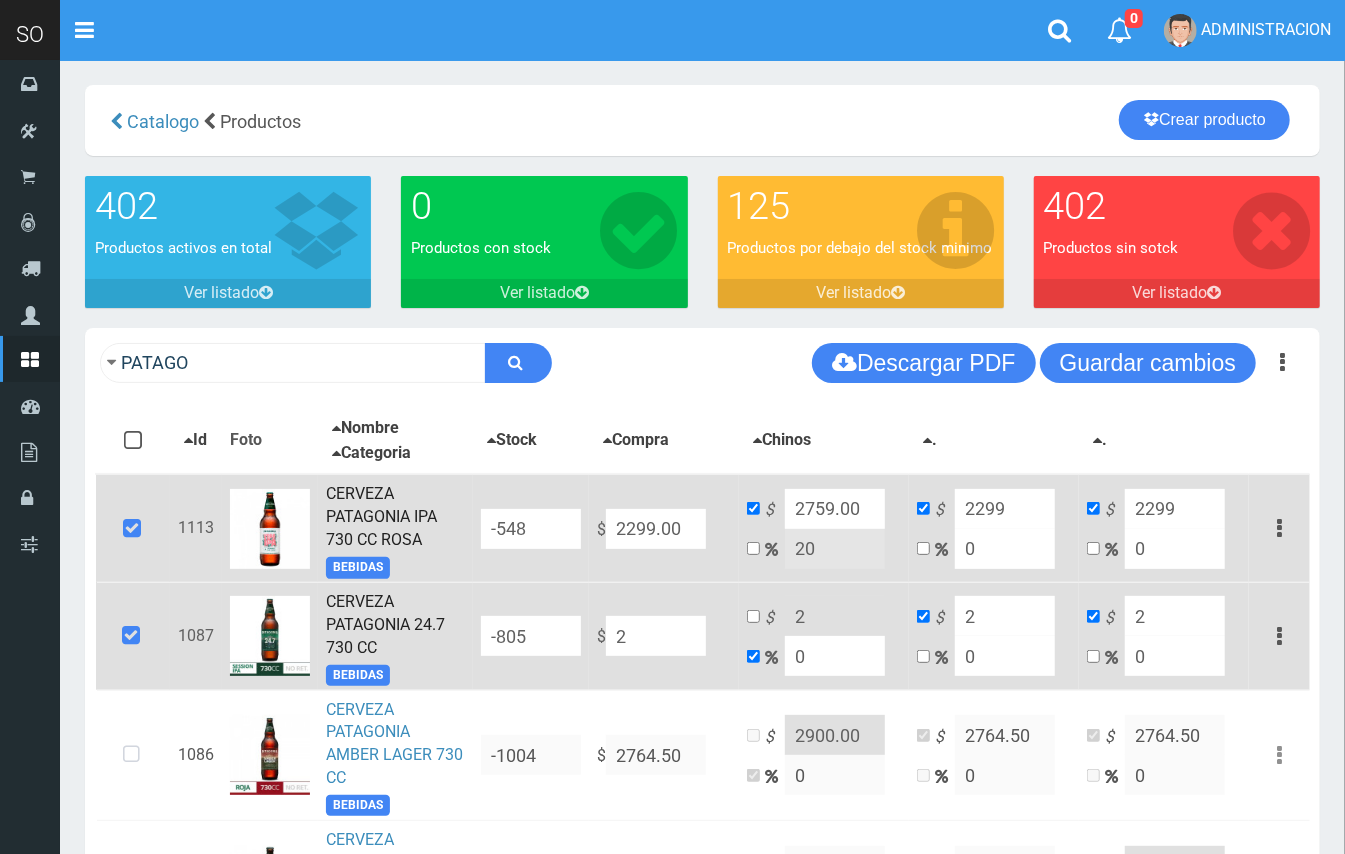 type on "29" 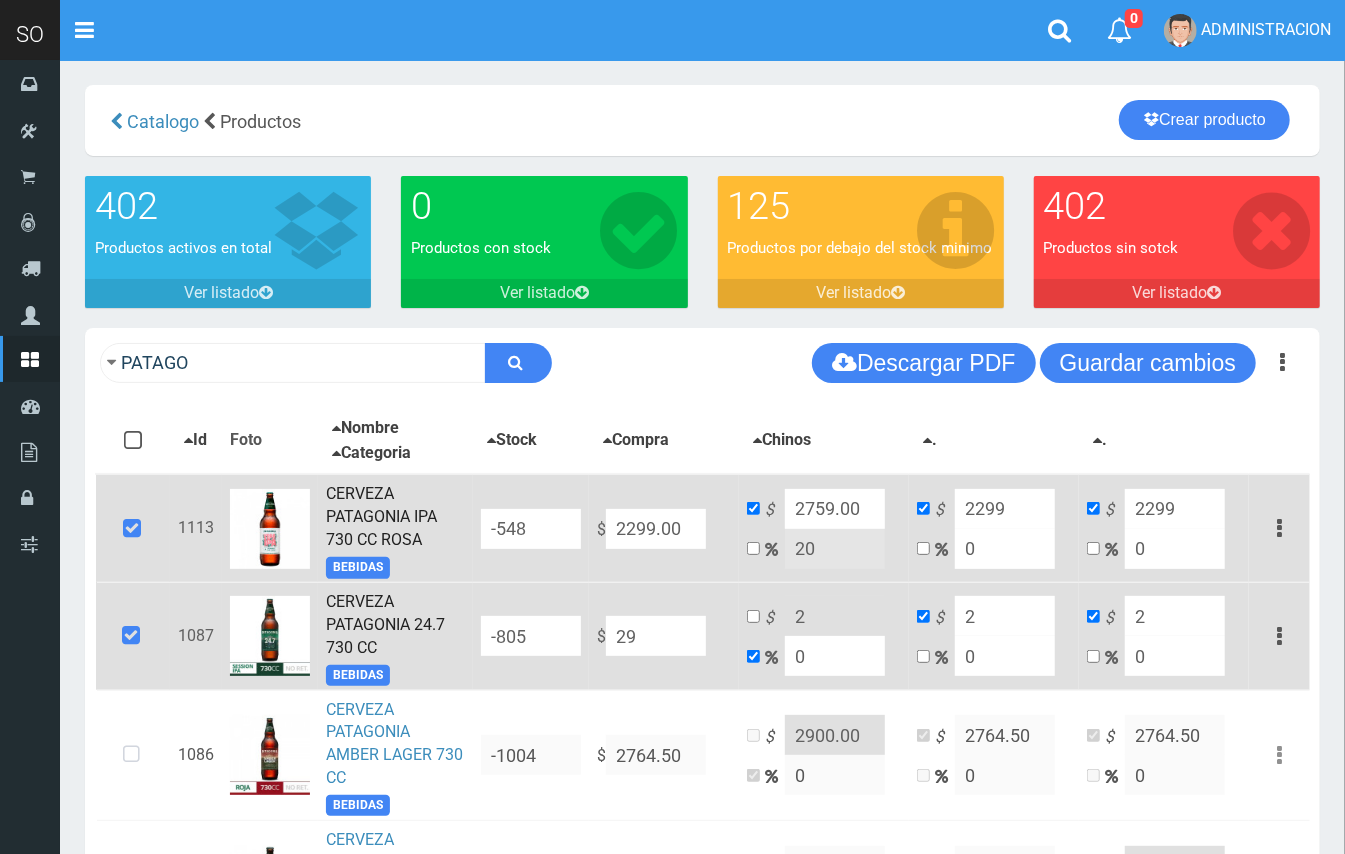 type on "29" 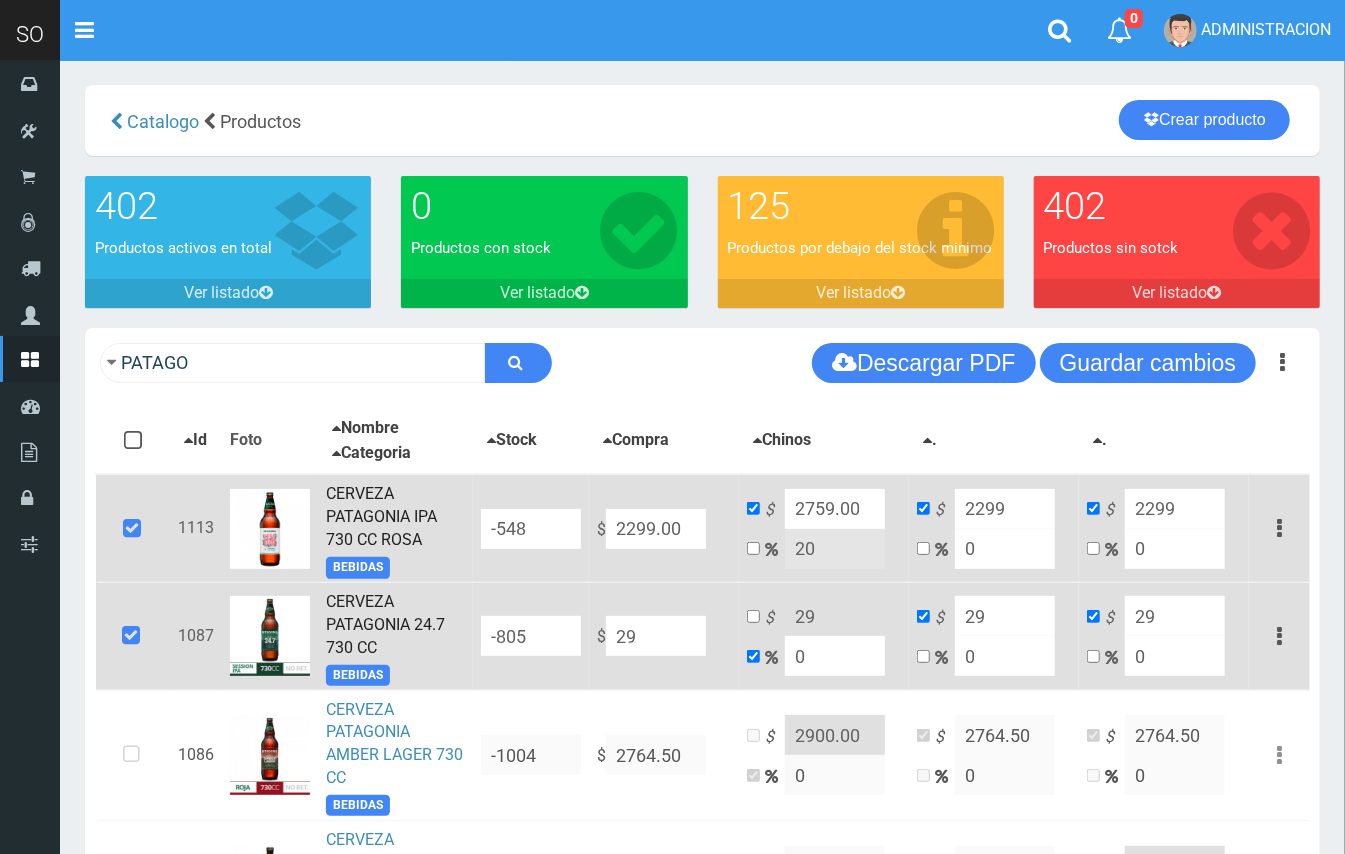 type on "2" 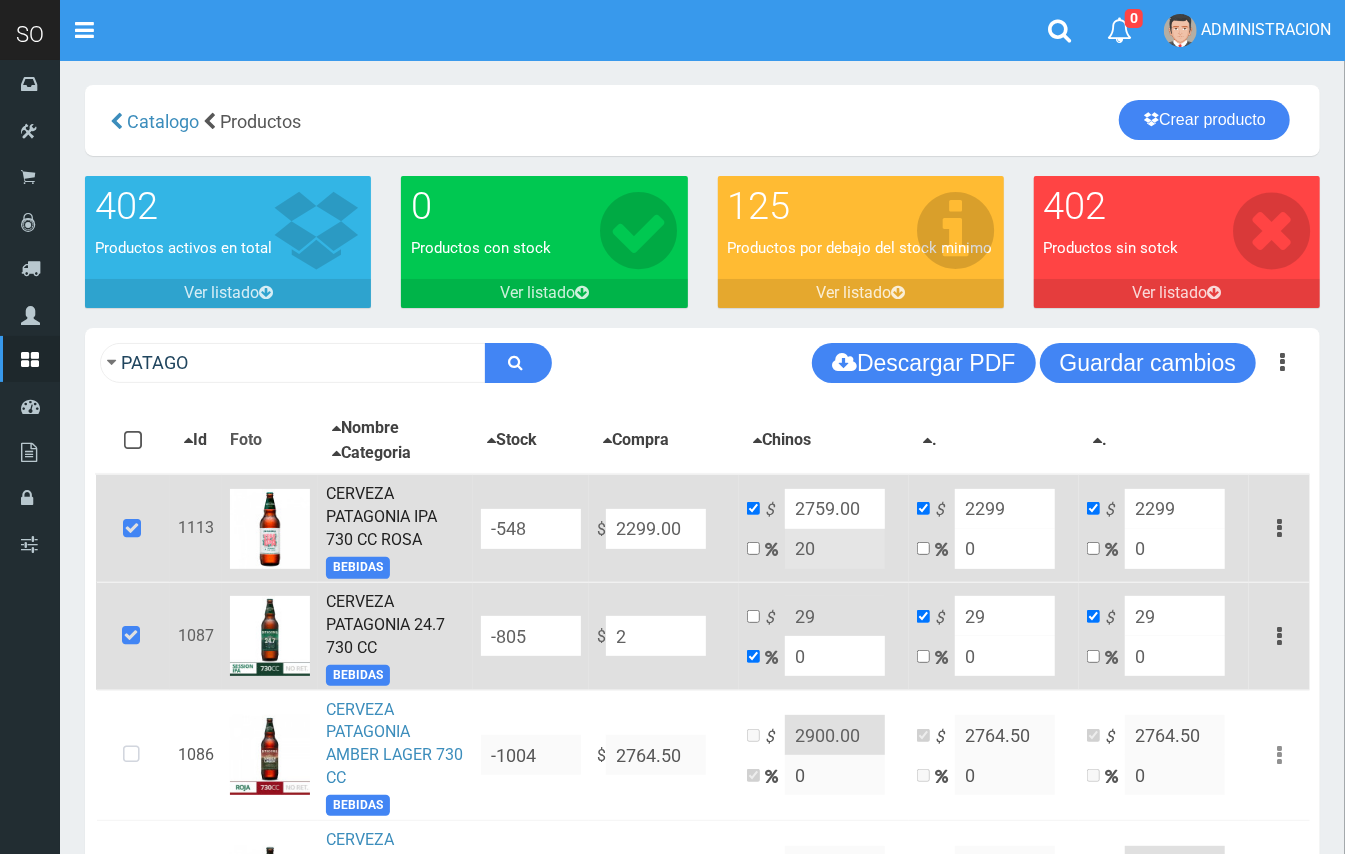 type on "2" 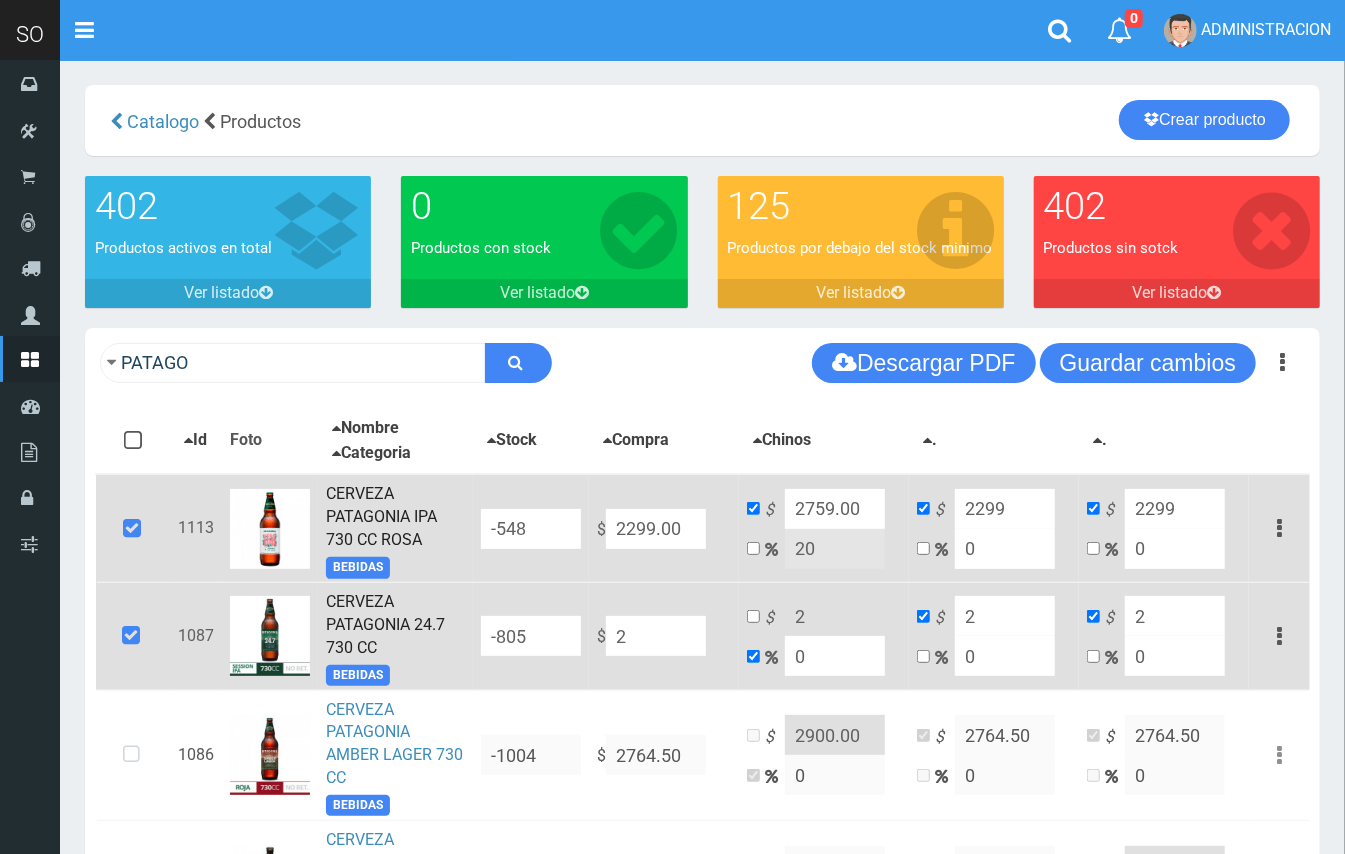 type on "22" 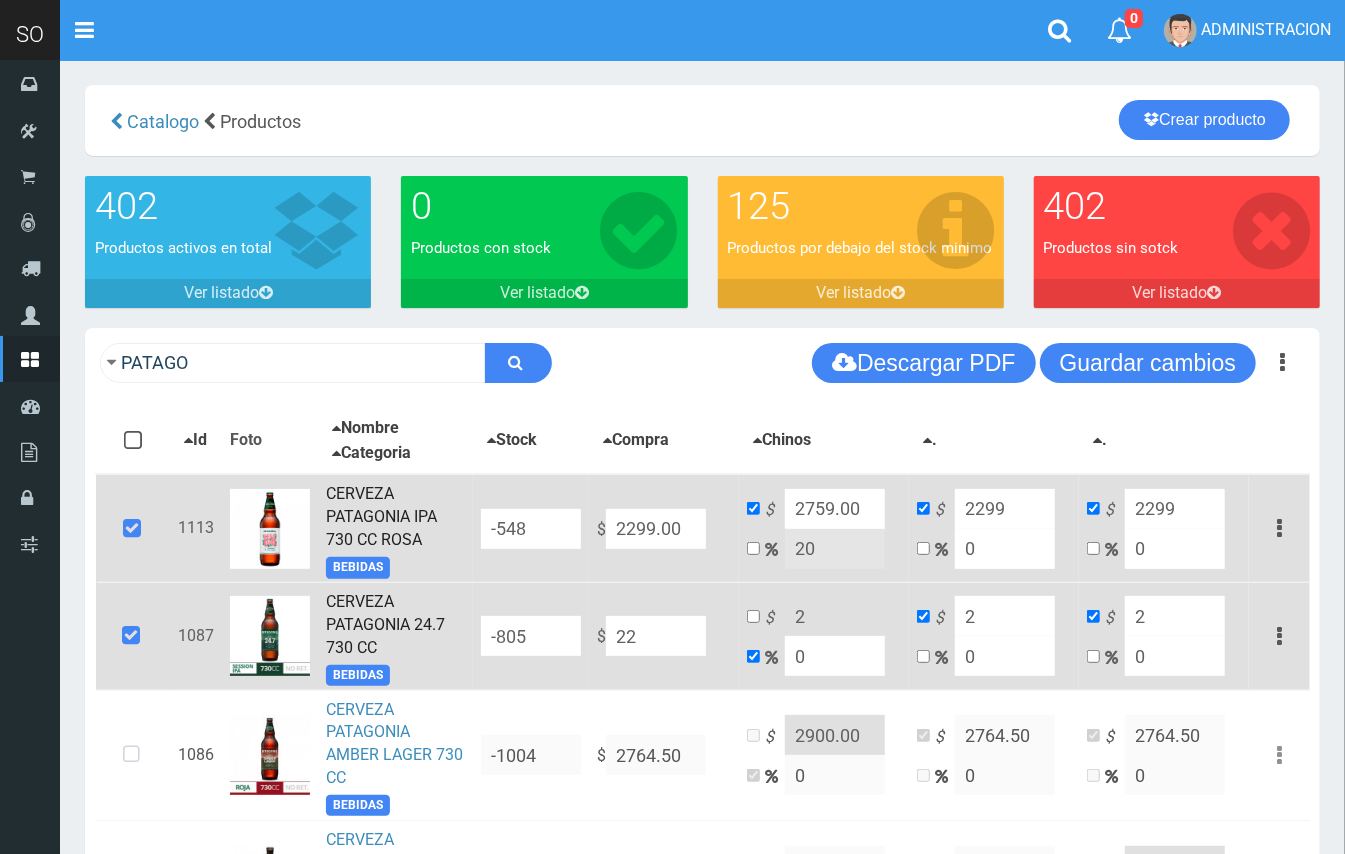 type on "22" 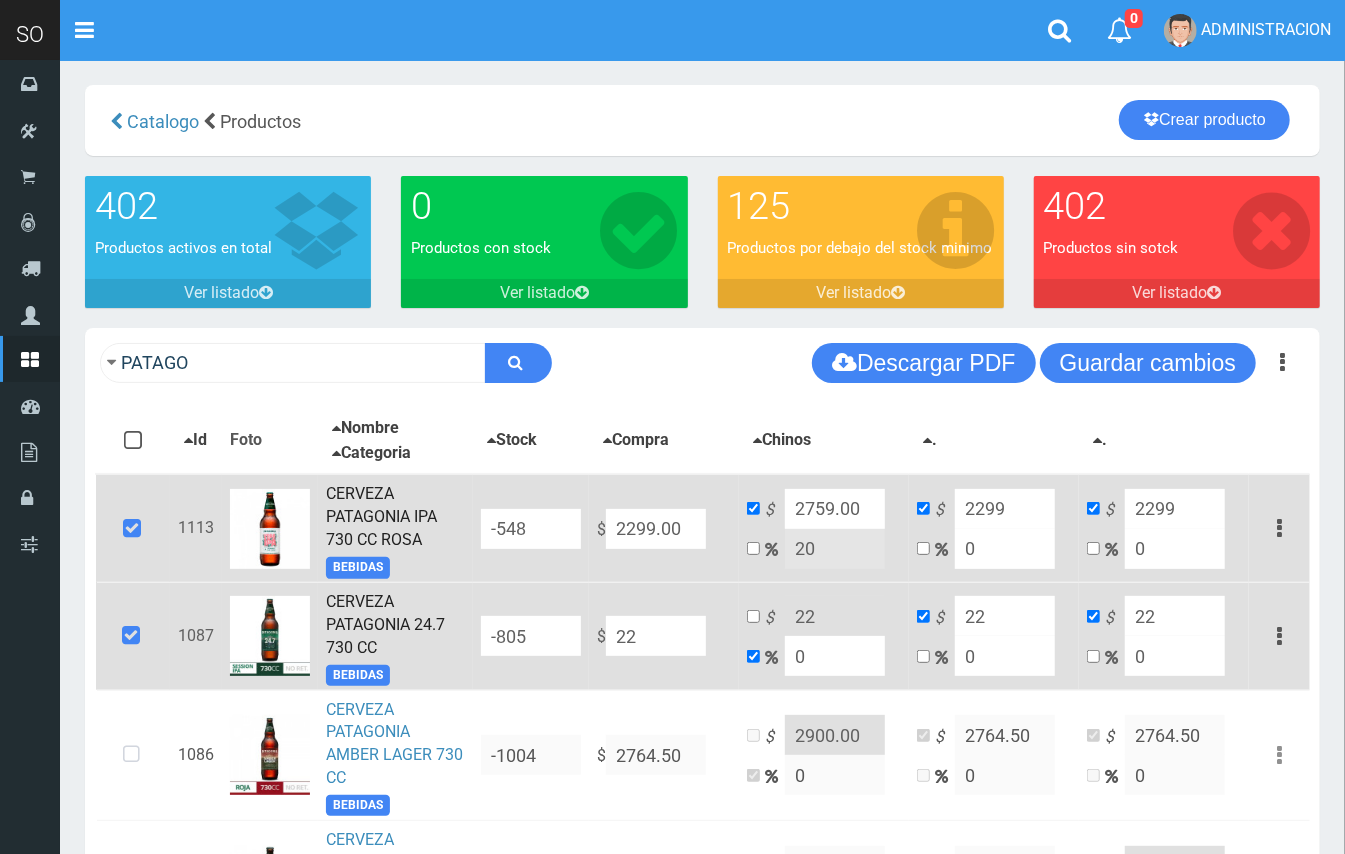 type on "229" 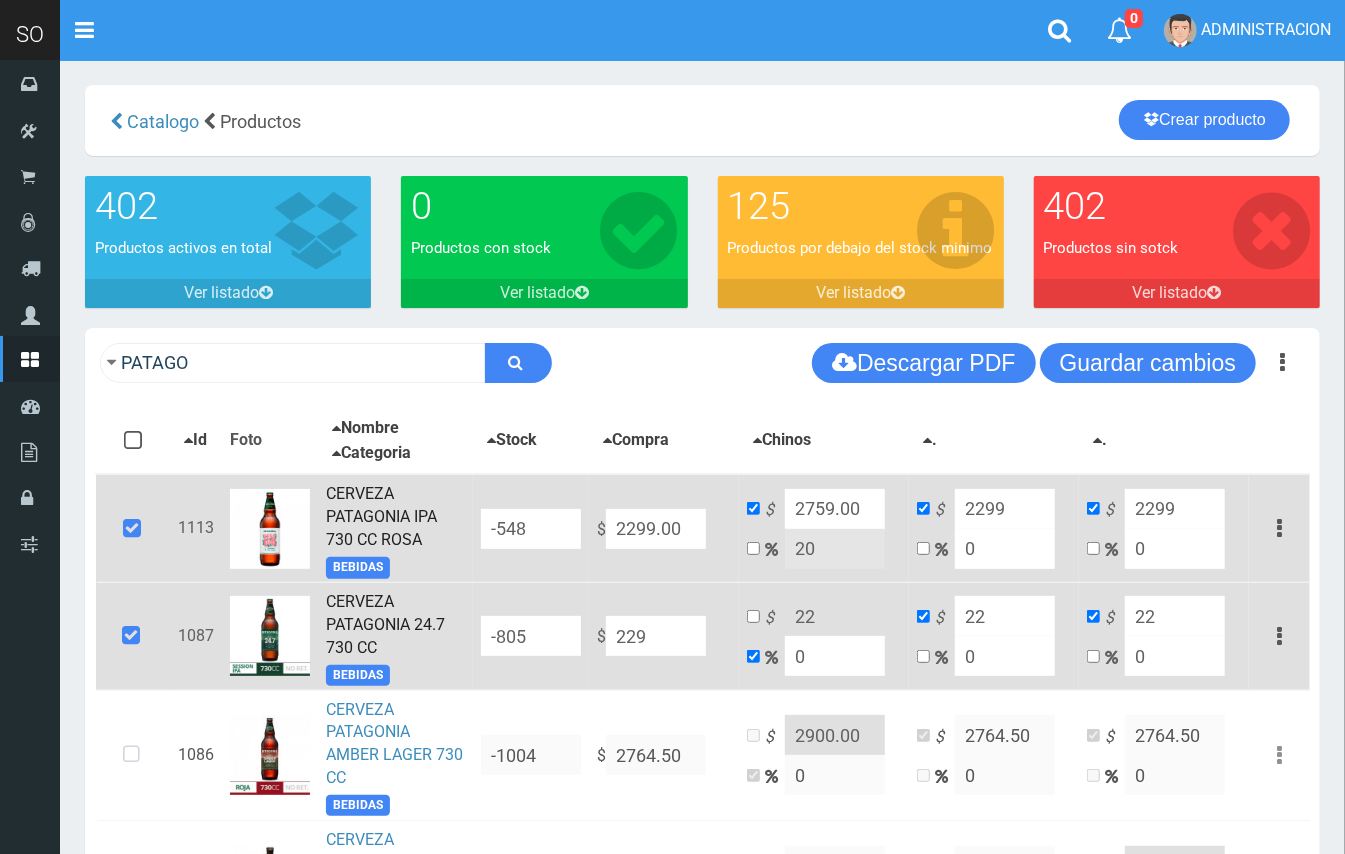 type on "229" 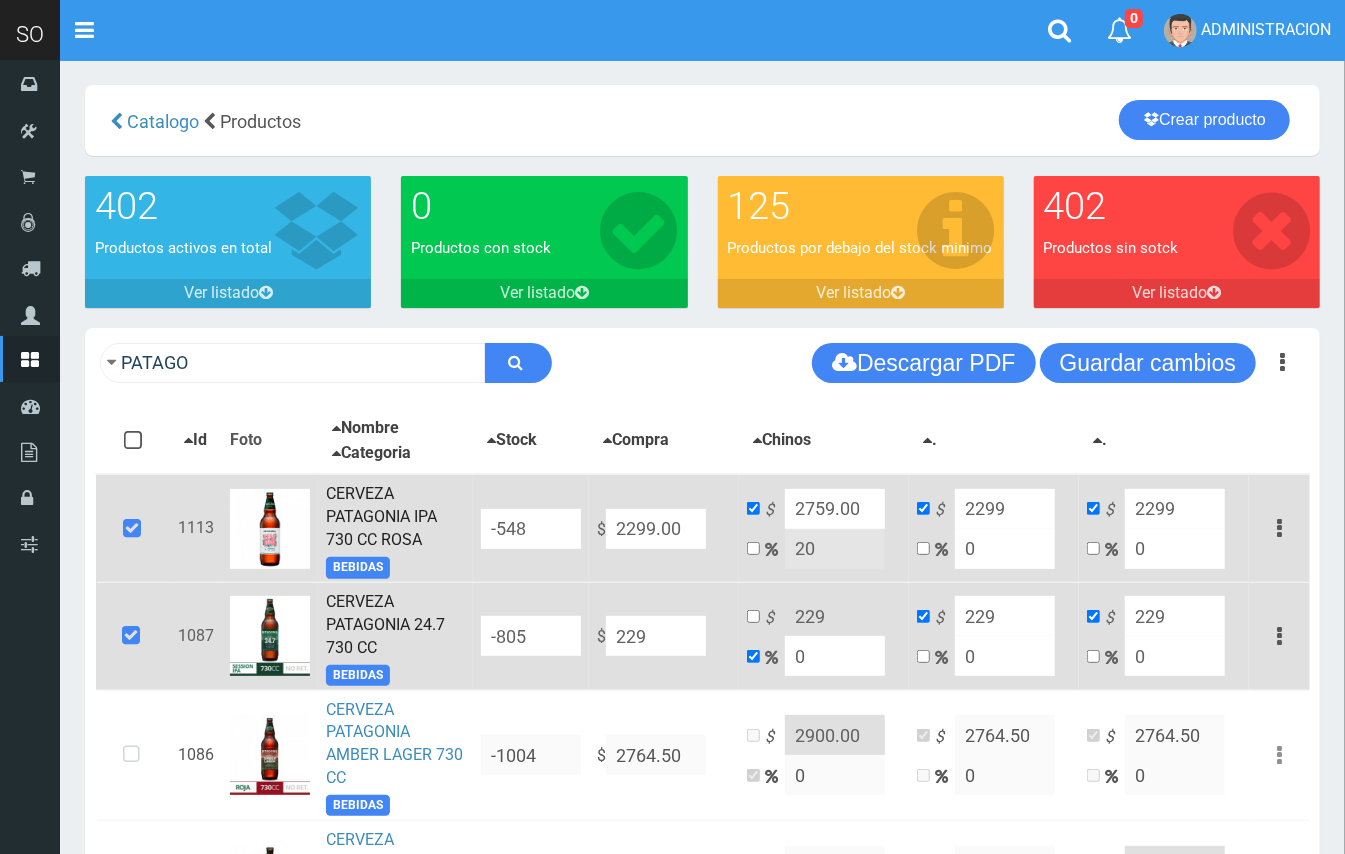 type on "2299" 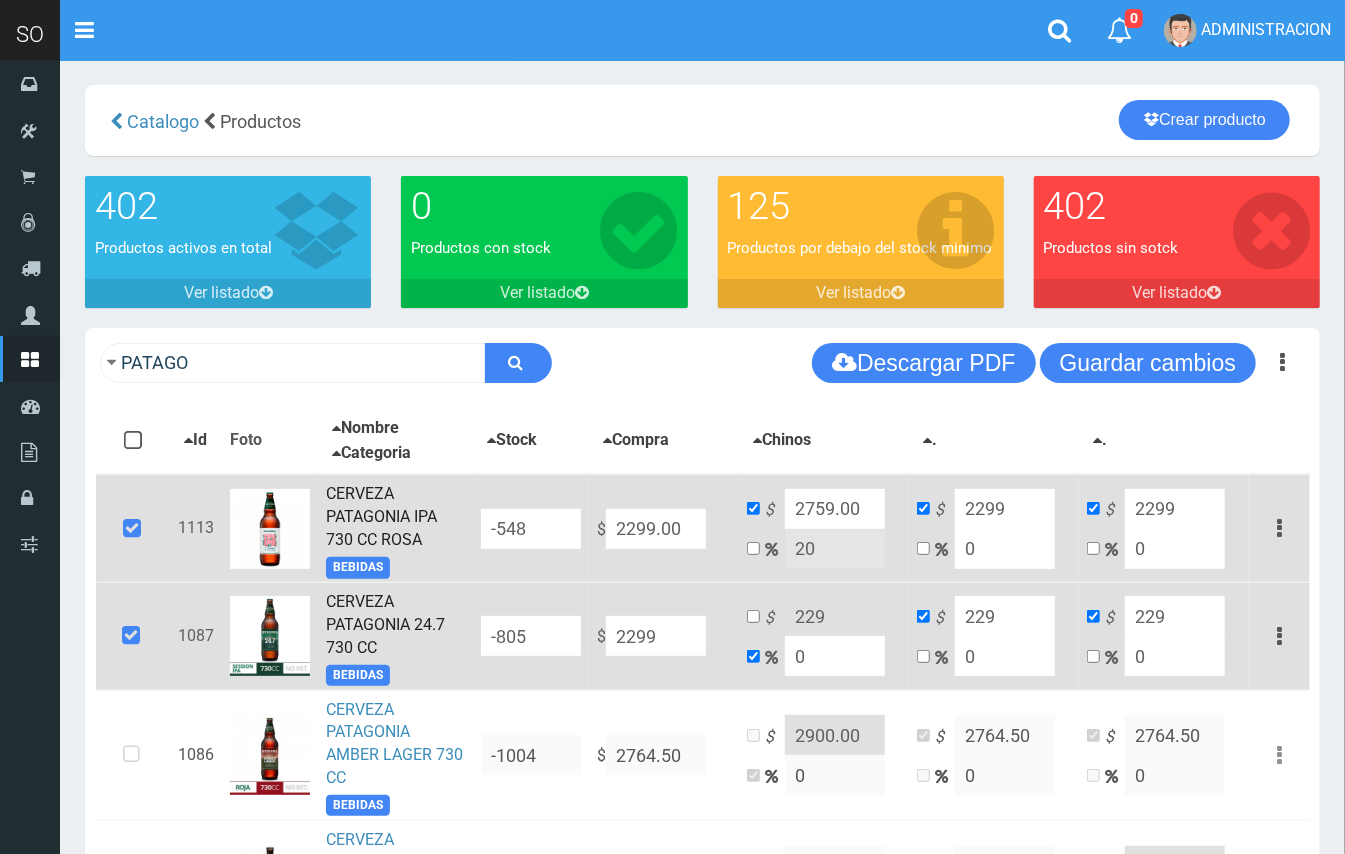 type on "2299" 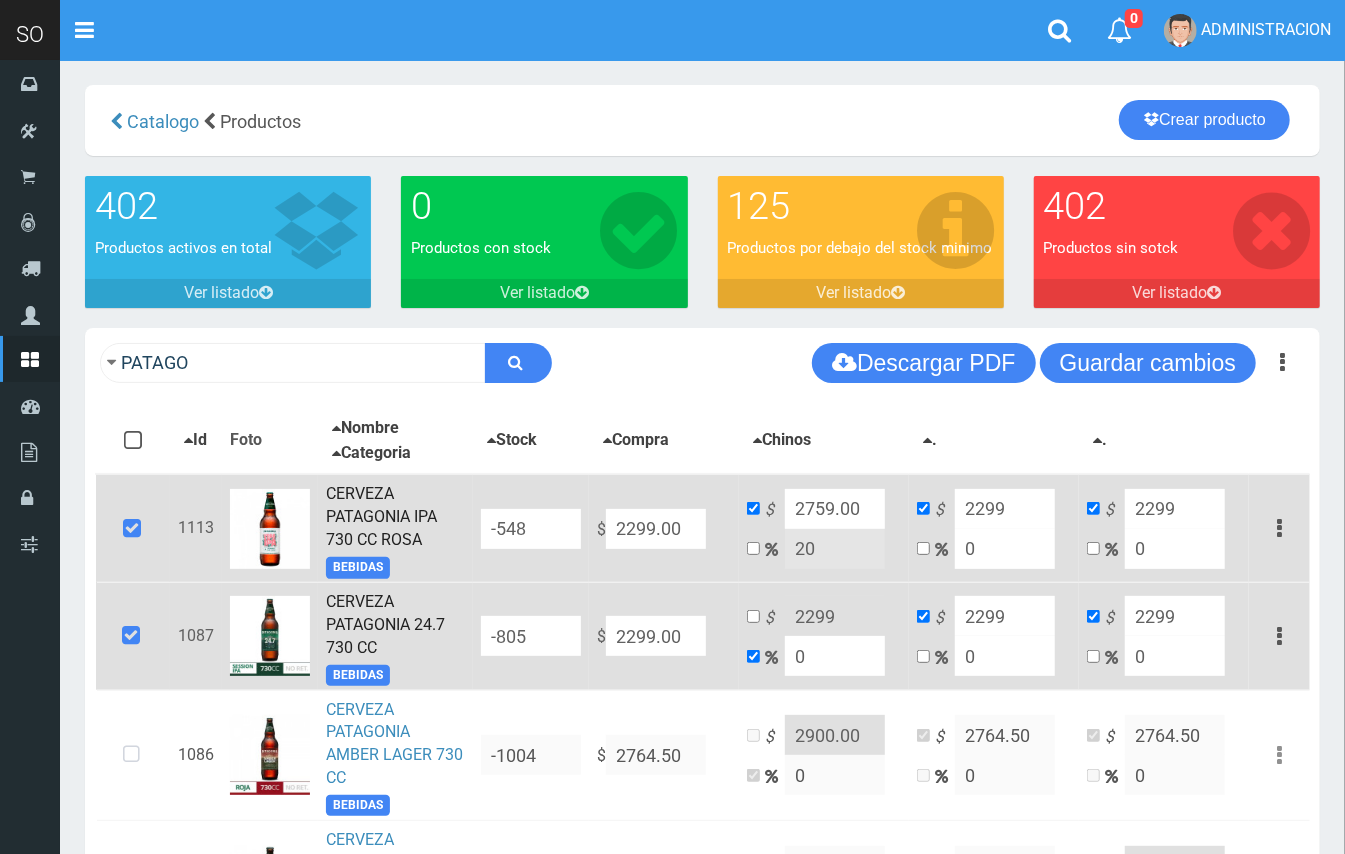 type on "2299.00" 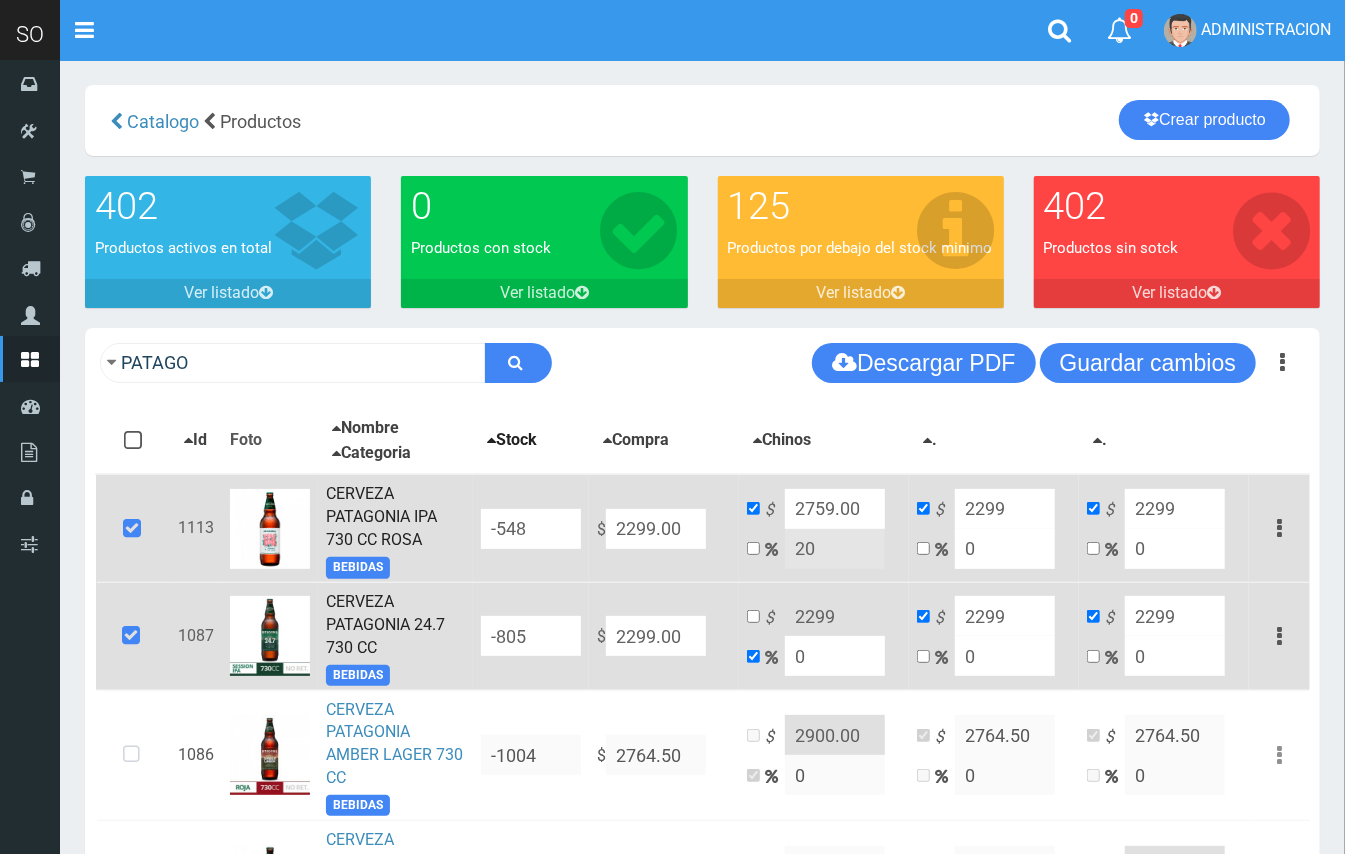 drag, startPoint x: 626, startPoint y: 402, endPoint x: 542, endPoint y: 438, distance: 91.389275 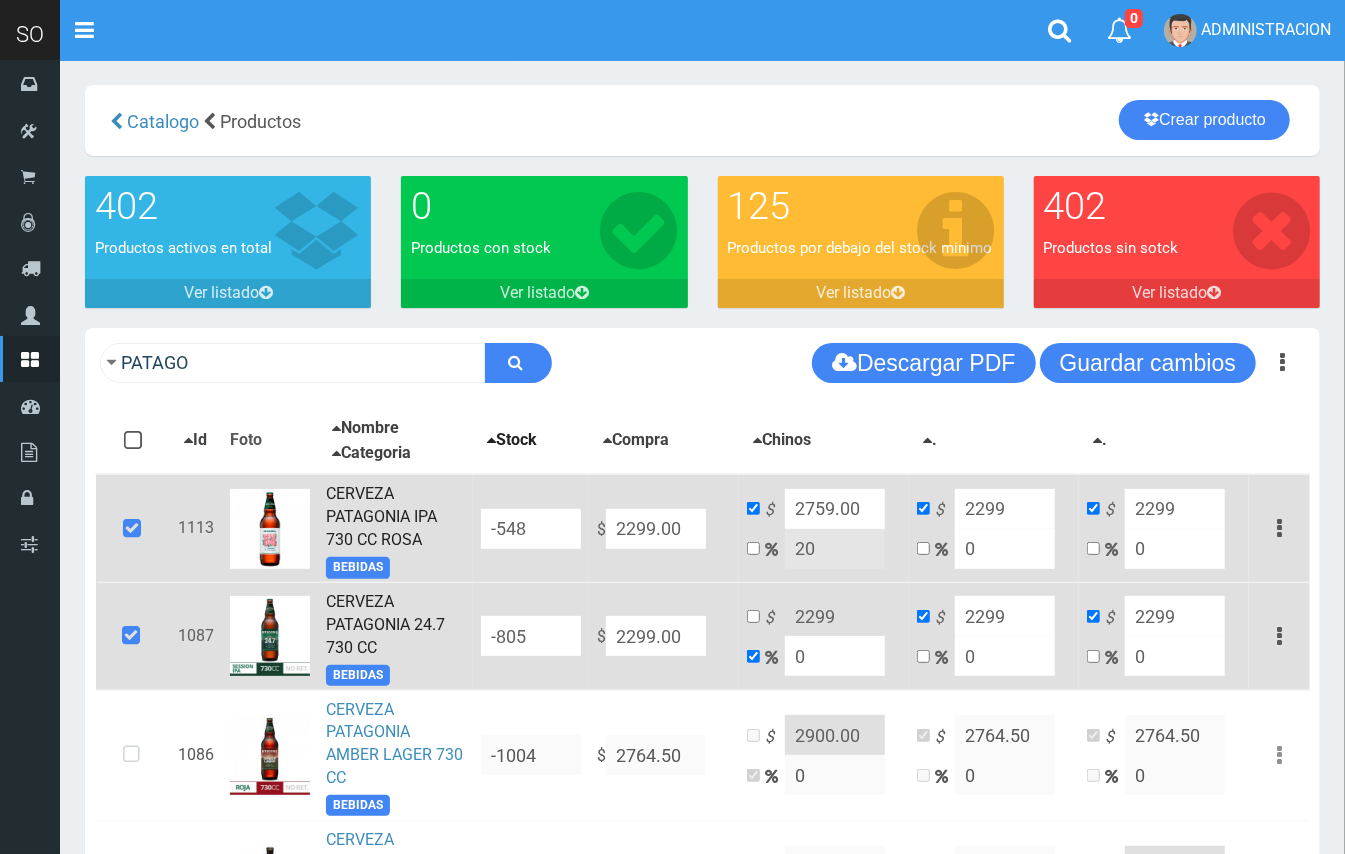 click on "Con stock
Sin Stock
Stock Minimo
Todos
Ninguno
Id Foto  Nombre   Stock" at bounding box center (702, 836) 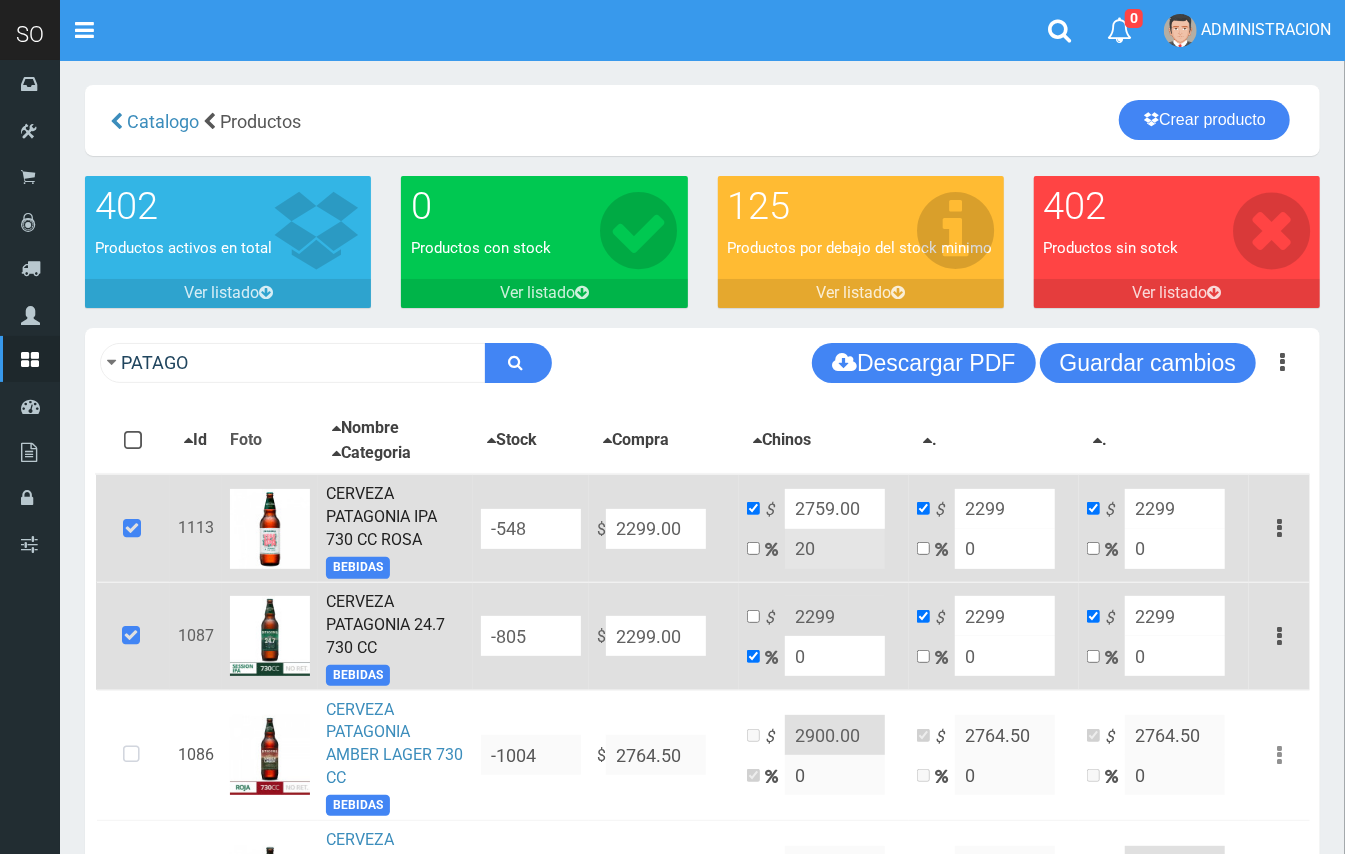 click at bounding box center (131, 636) 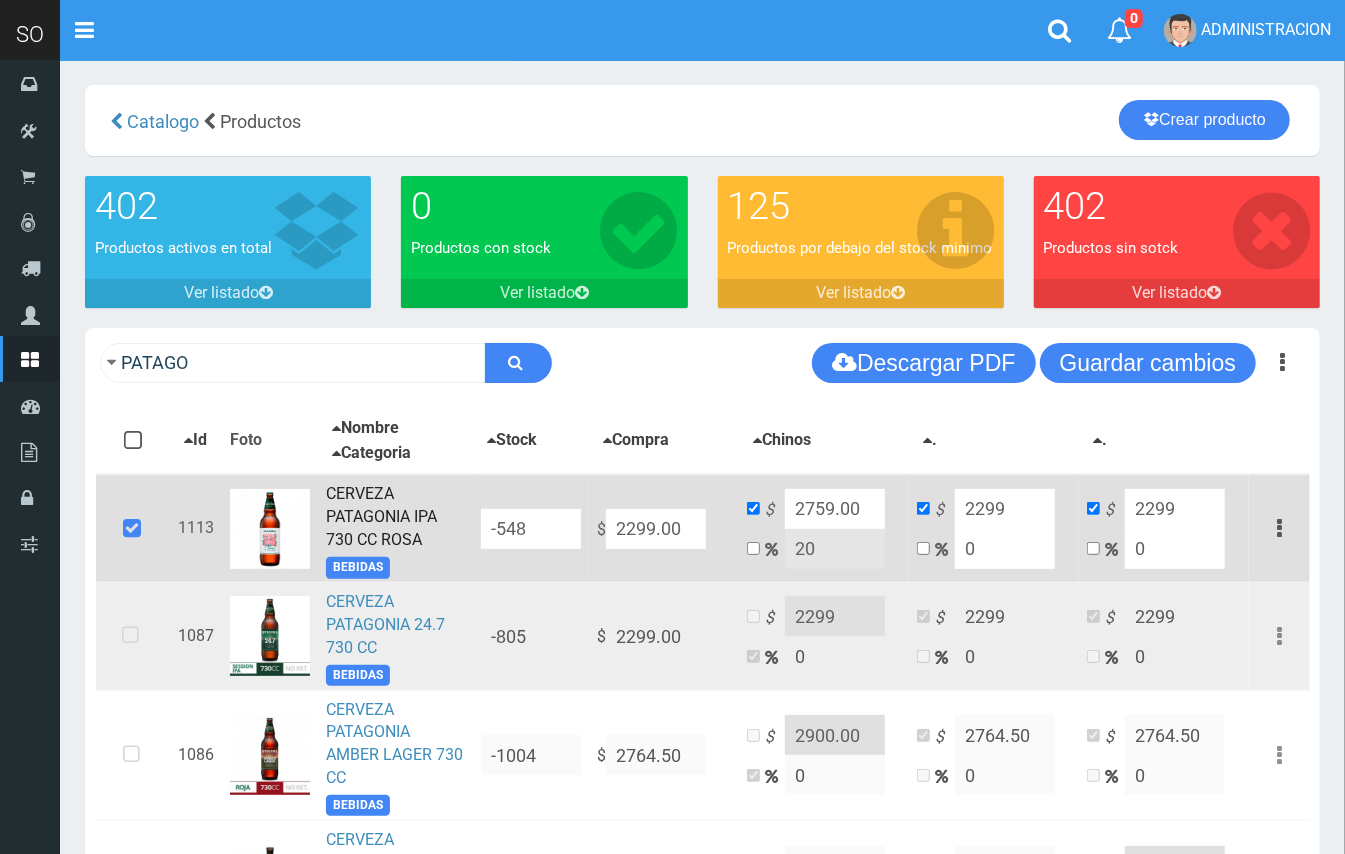 click at bounding box center [130, 636] 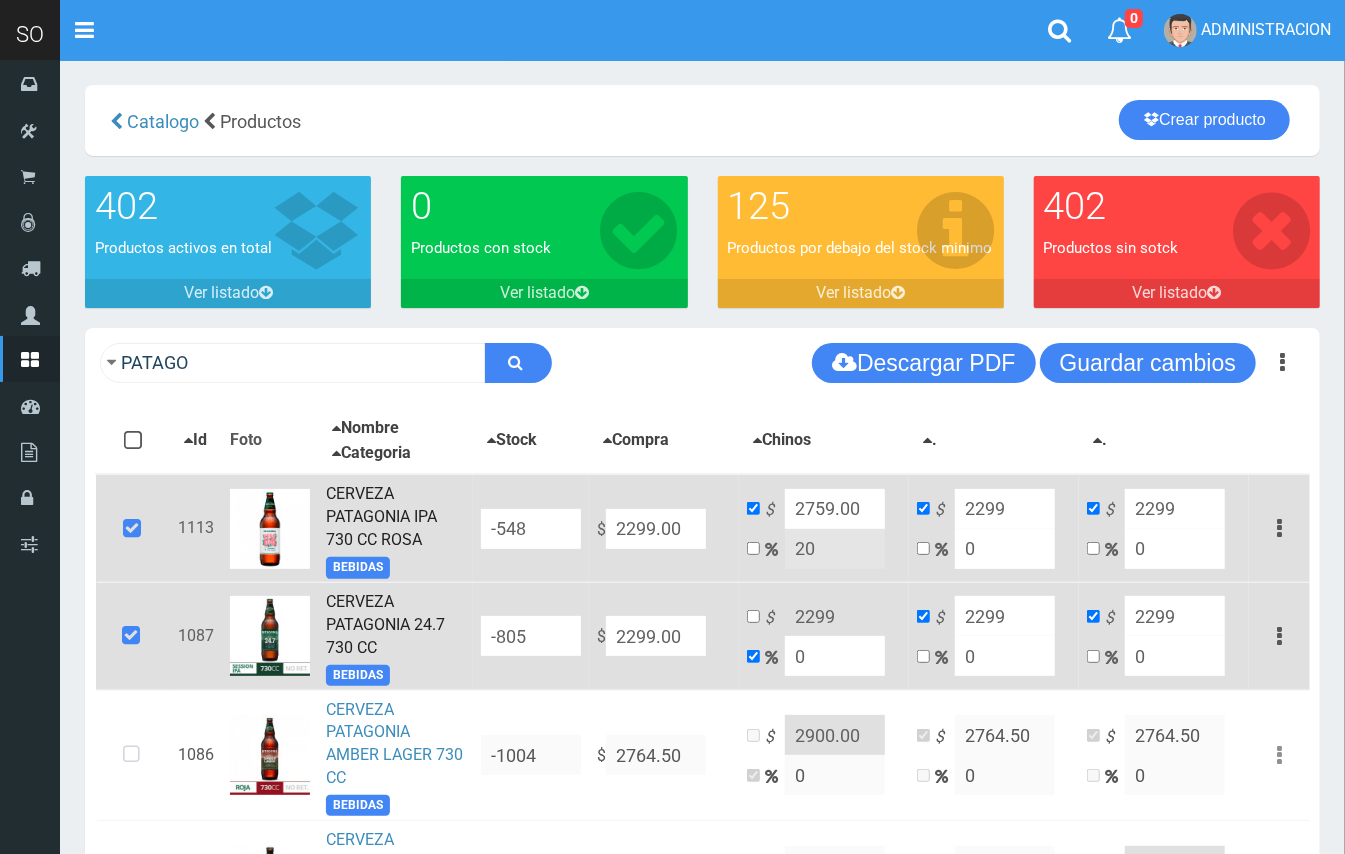 click on "0" at bounding box center (835, 656) 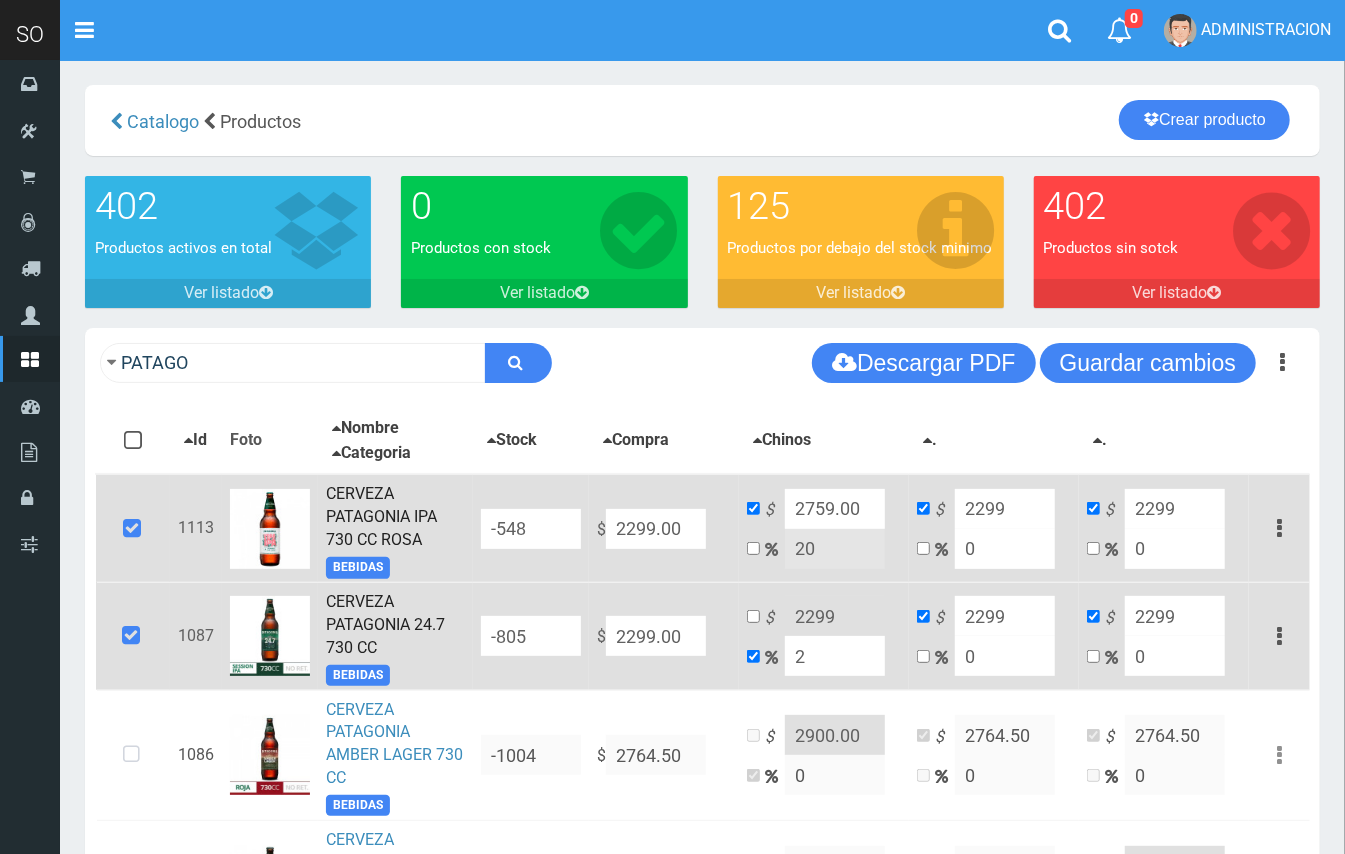 type on "2344.98" 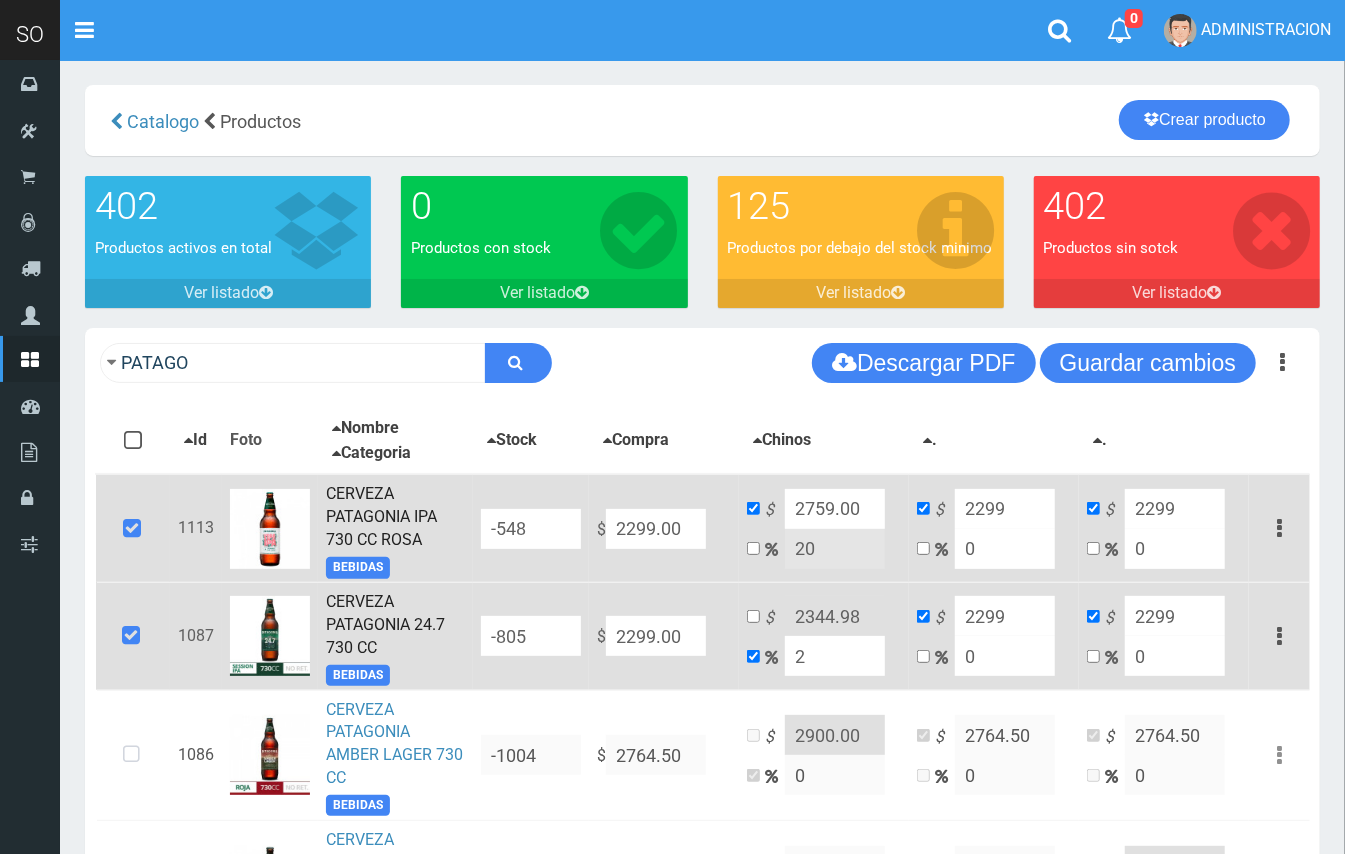 type on "20" 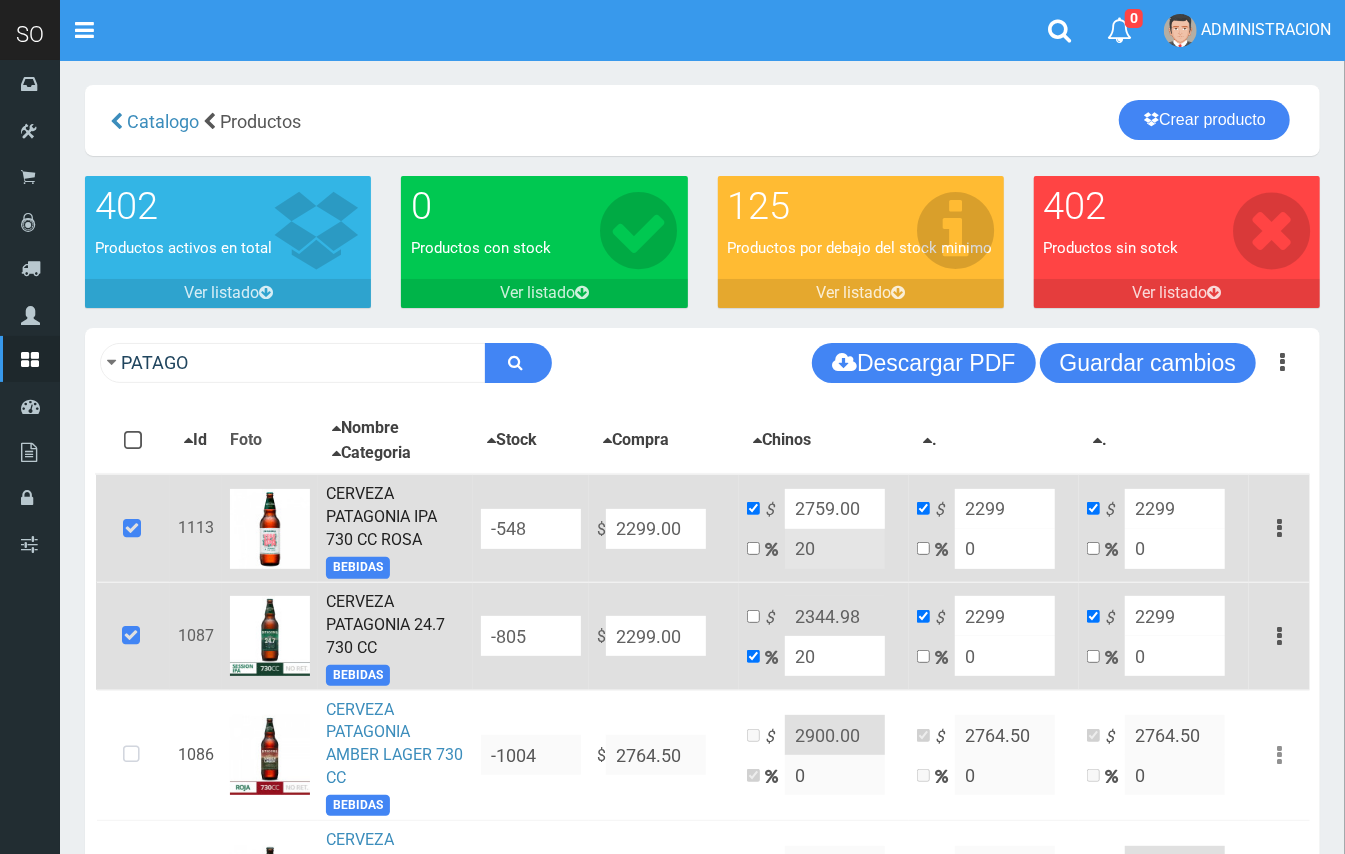 type on "2758.8" 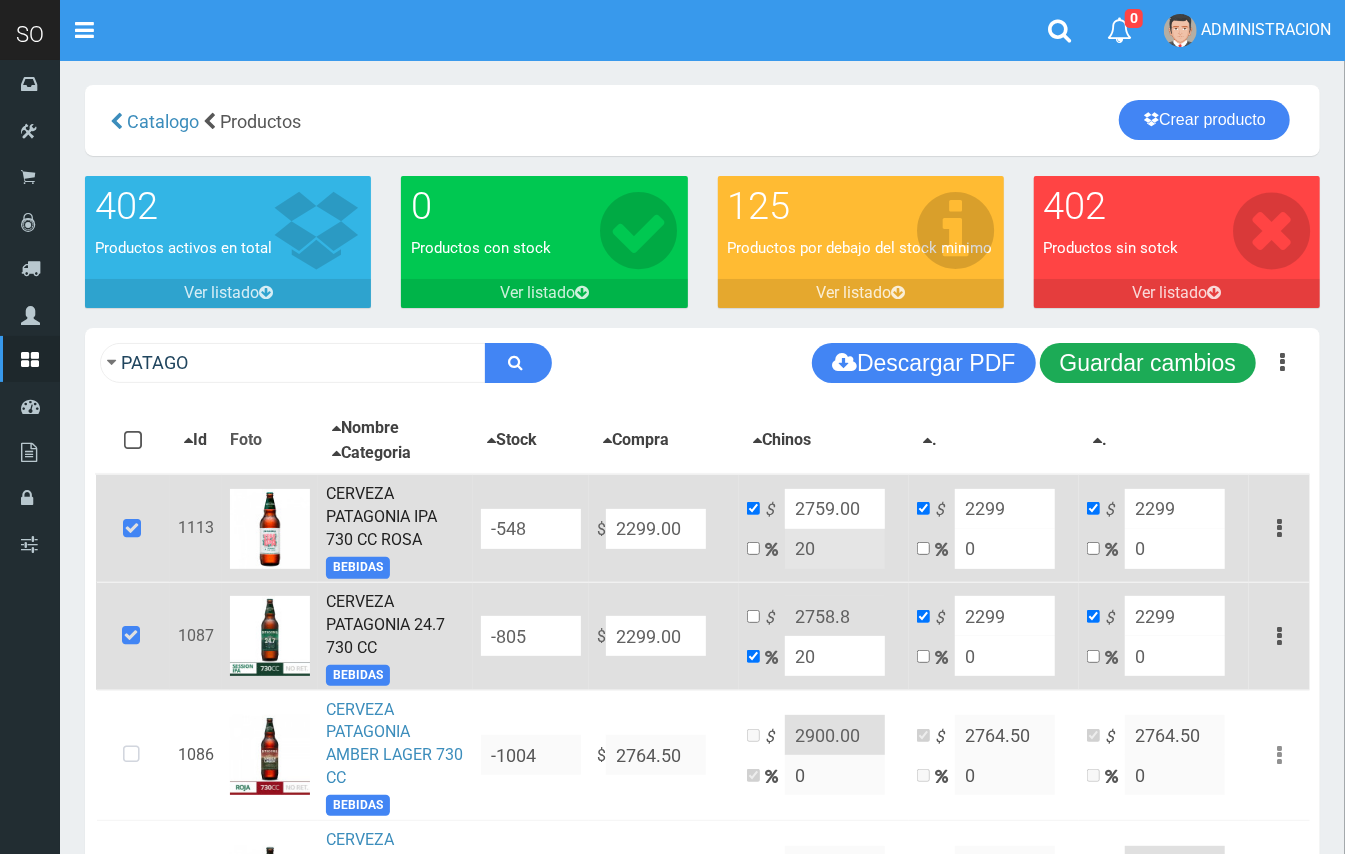 type on "20" 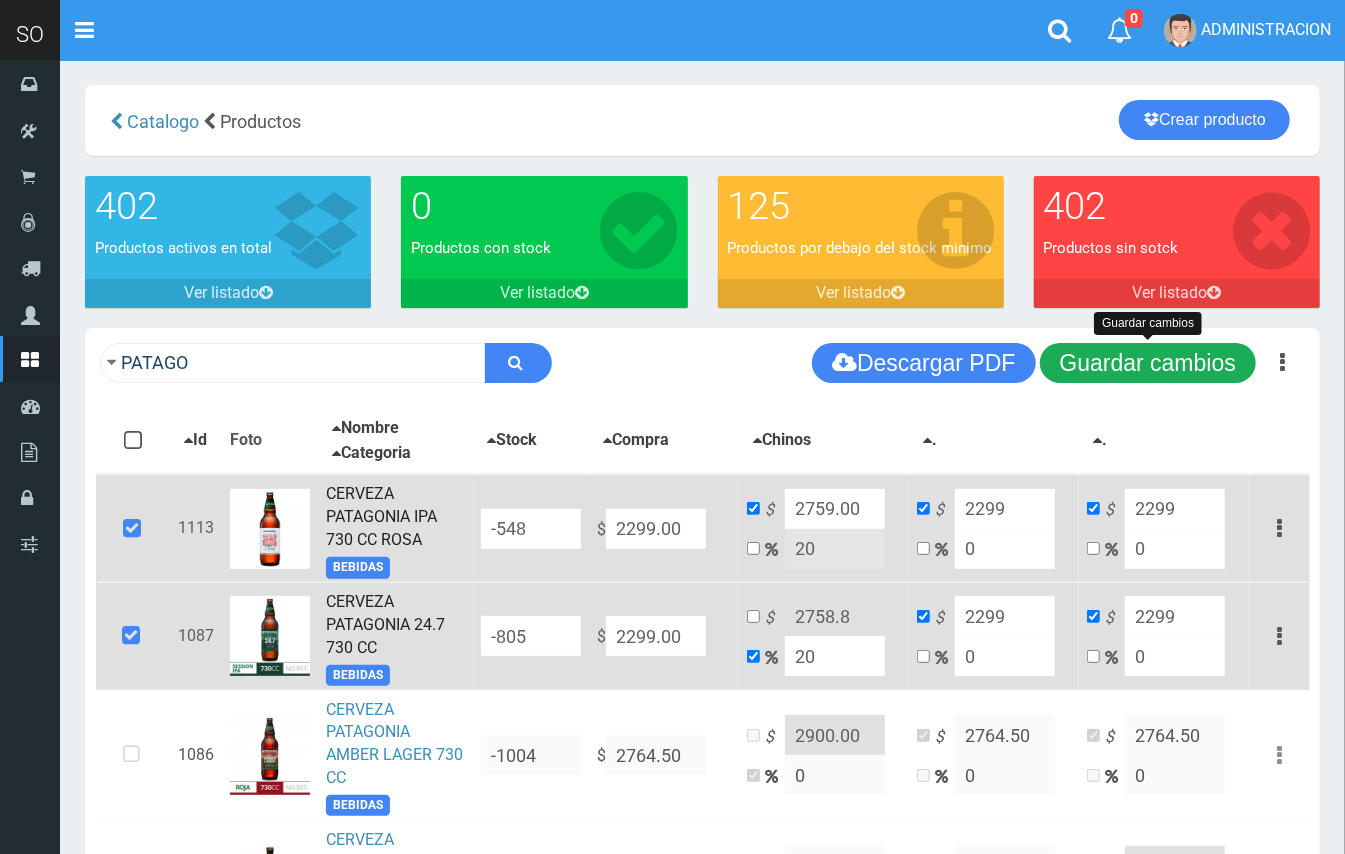 click on "Guardar cambios" at bounding box center [1148, 363] 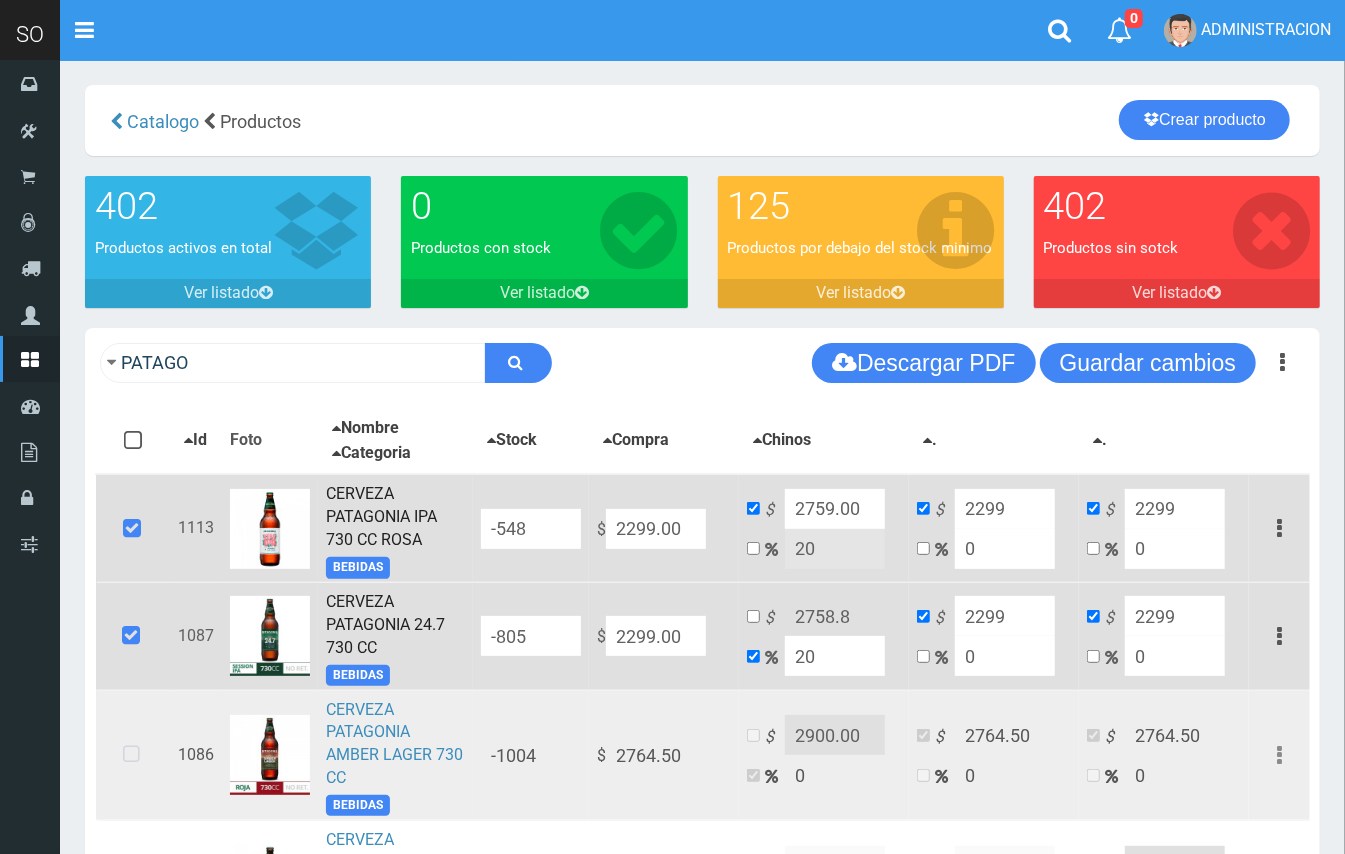 drag, startPoint x: 384, startPoint y: 733, endPoint x: 261, endPoint y: 756, distance: 125.13193 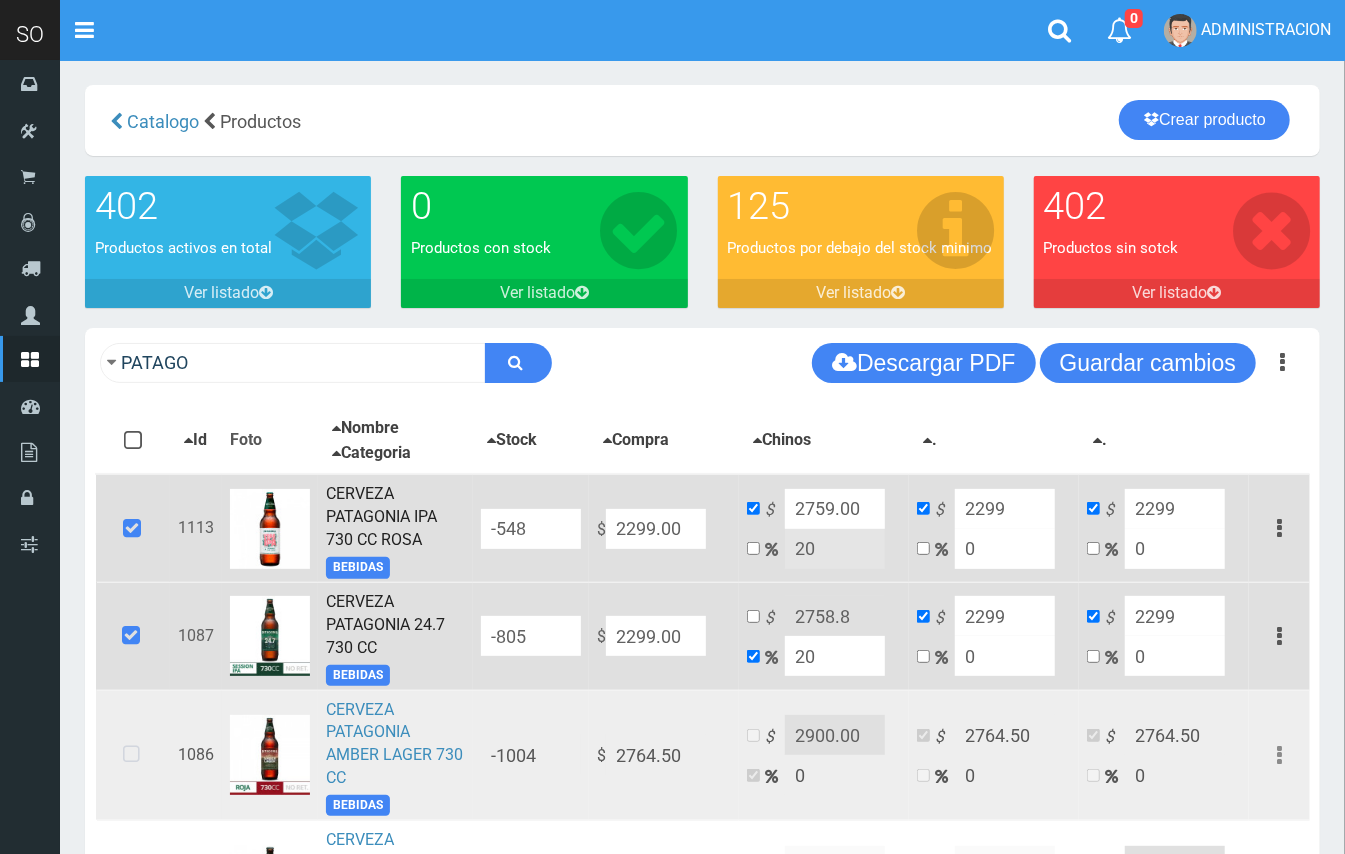click on "×" at bounding box center [381, 742] 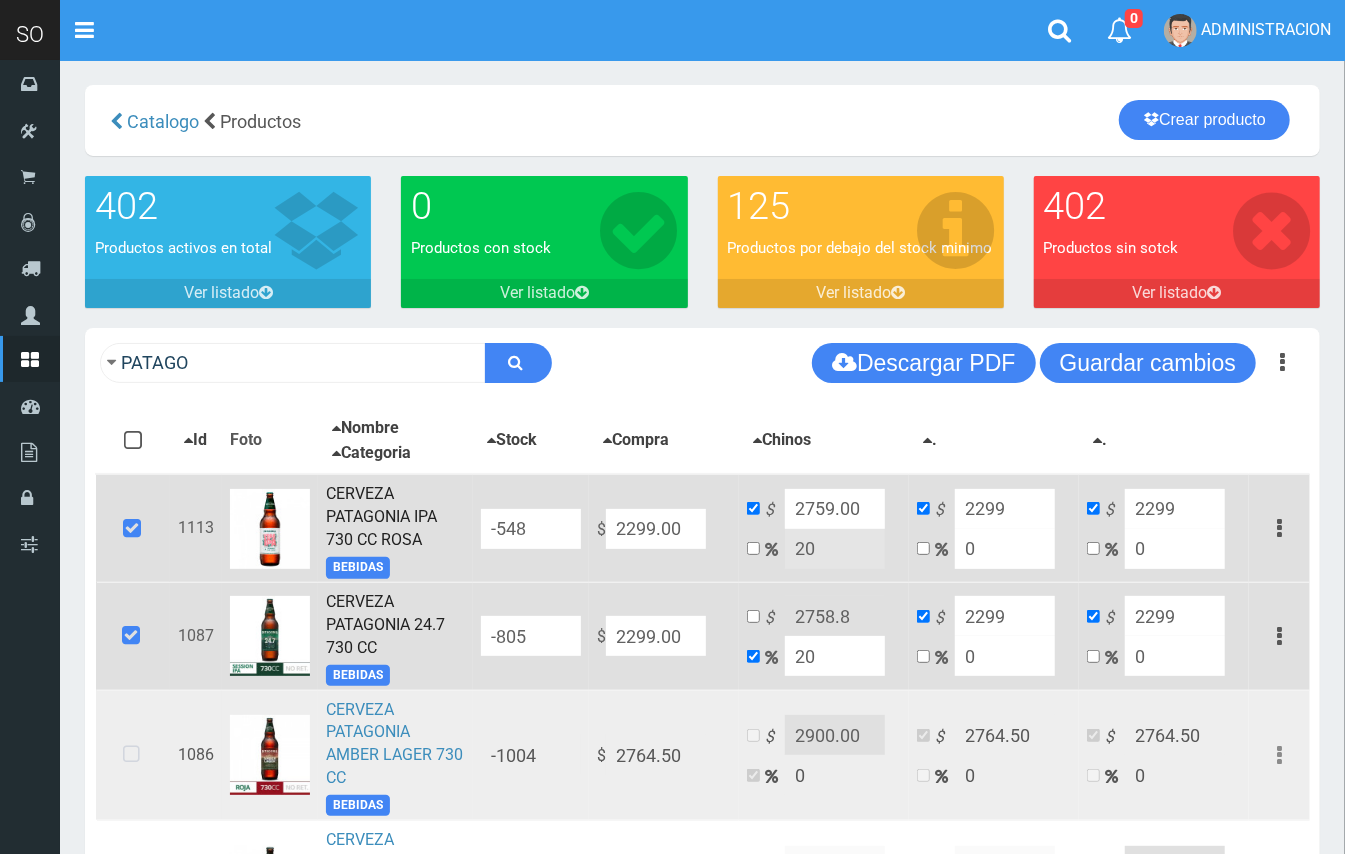 click at bounding box center [131, 755] 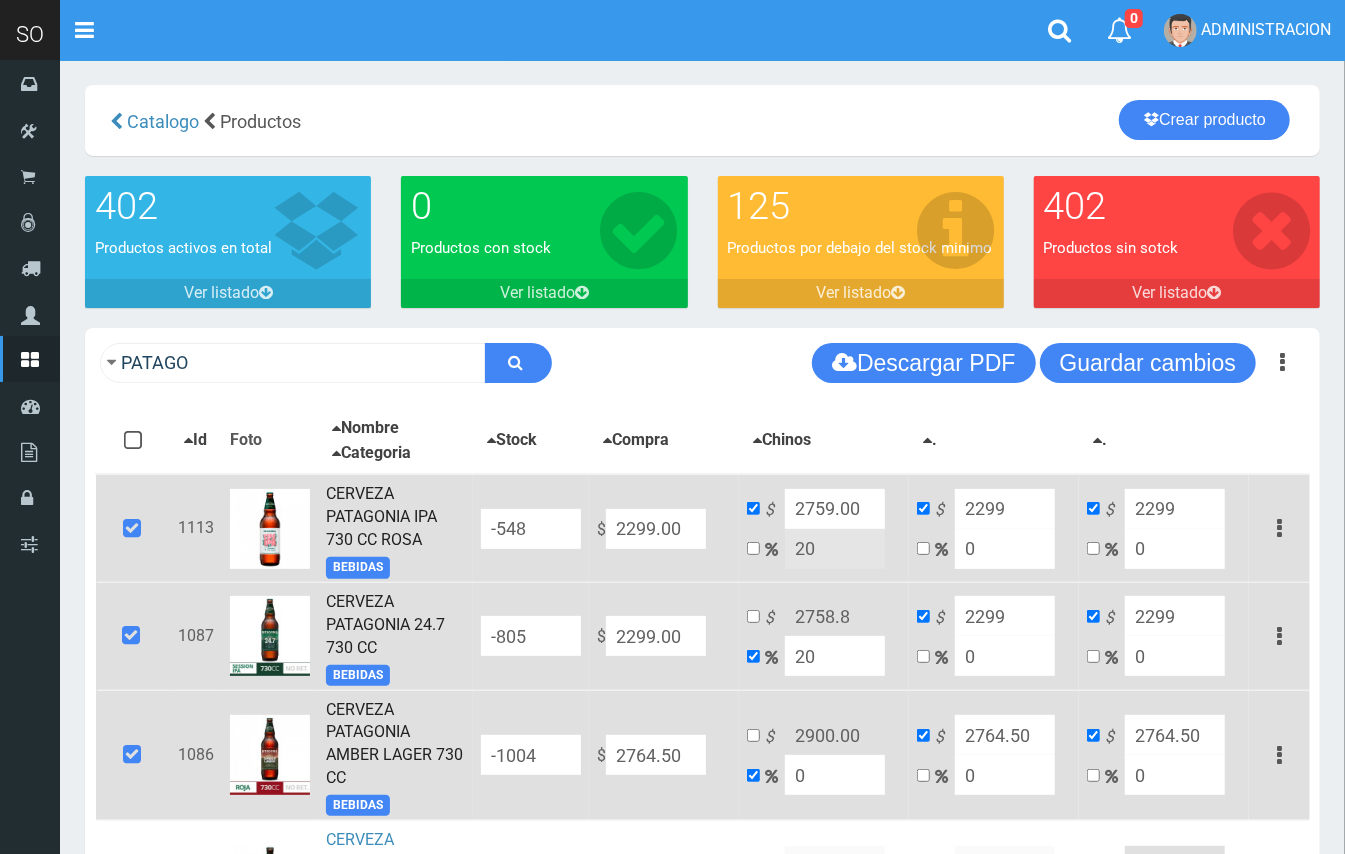 drag, startPoint x: 693, startPoint y: 748, endPoint x: 590, endPoint y: 768, distance: 104.92378 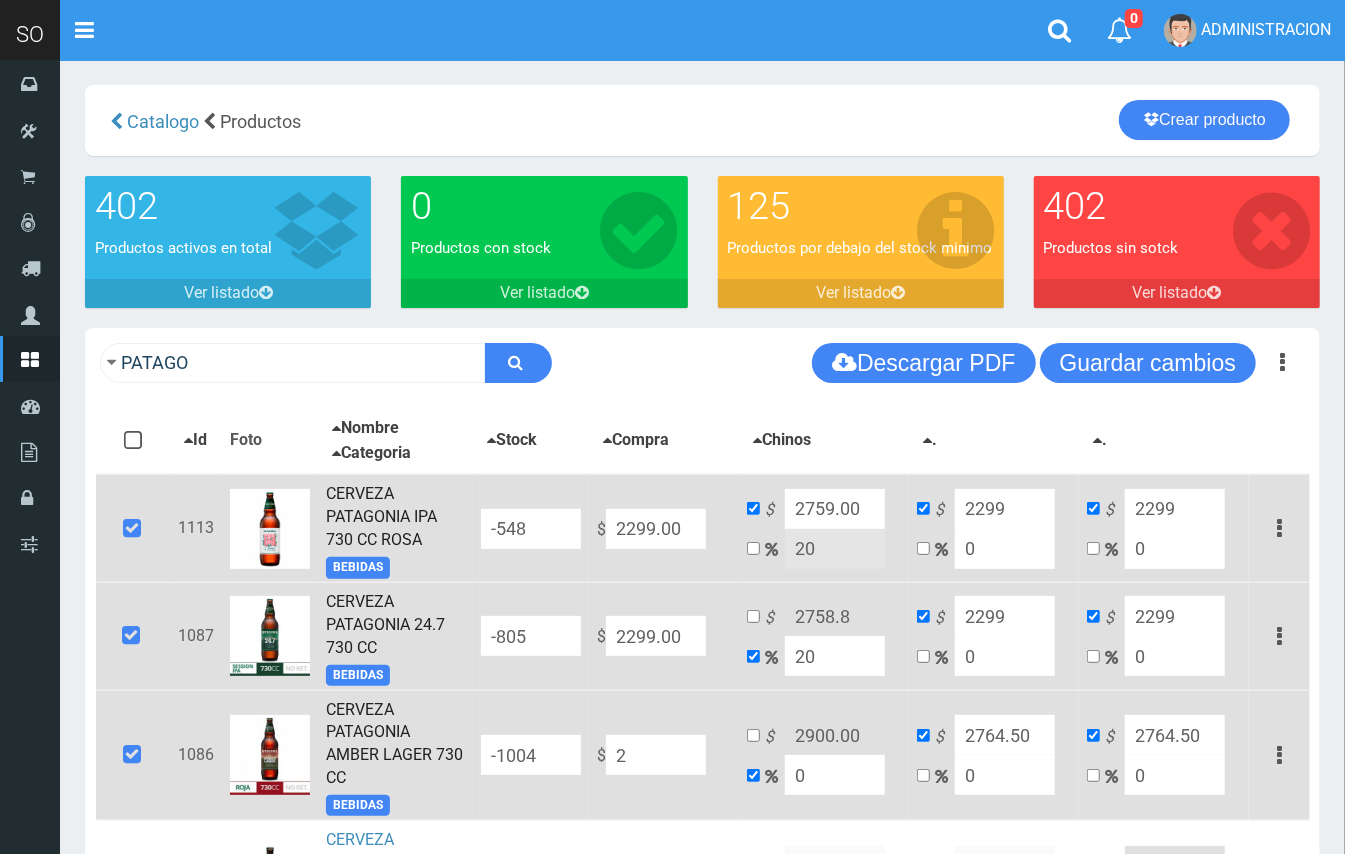 type on "2" 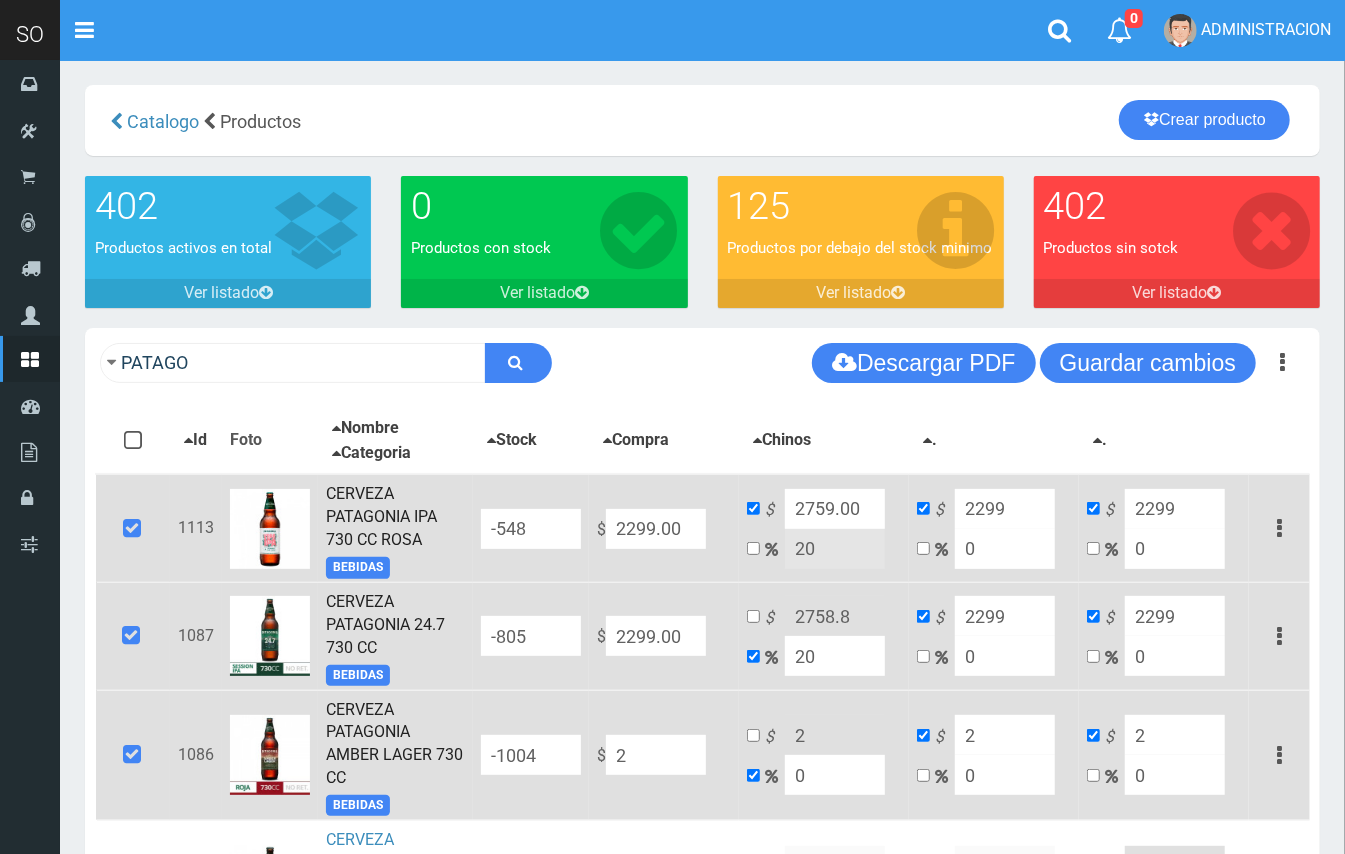 type on "22" 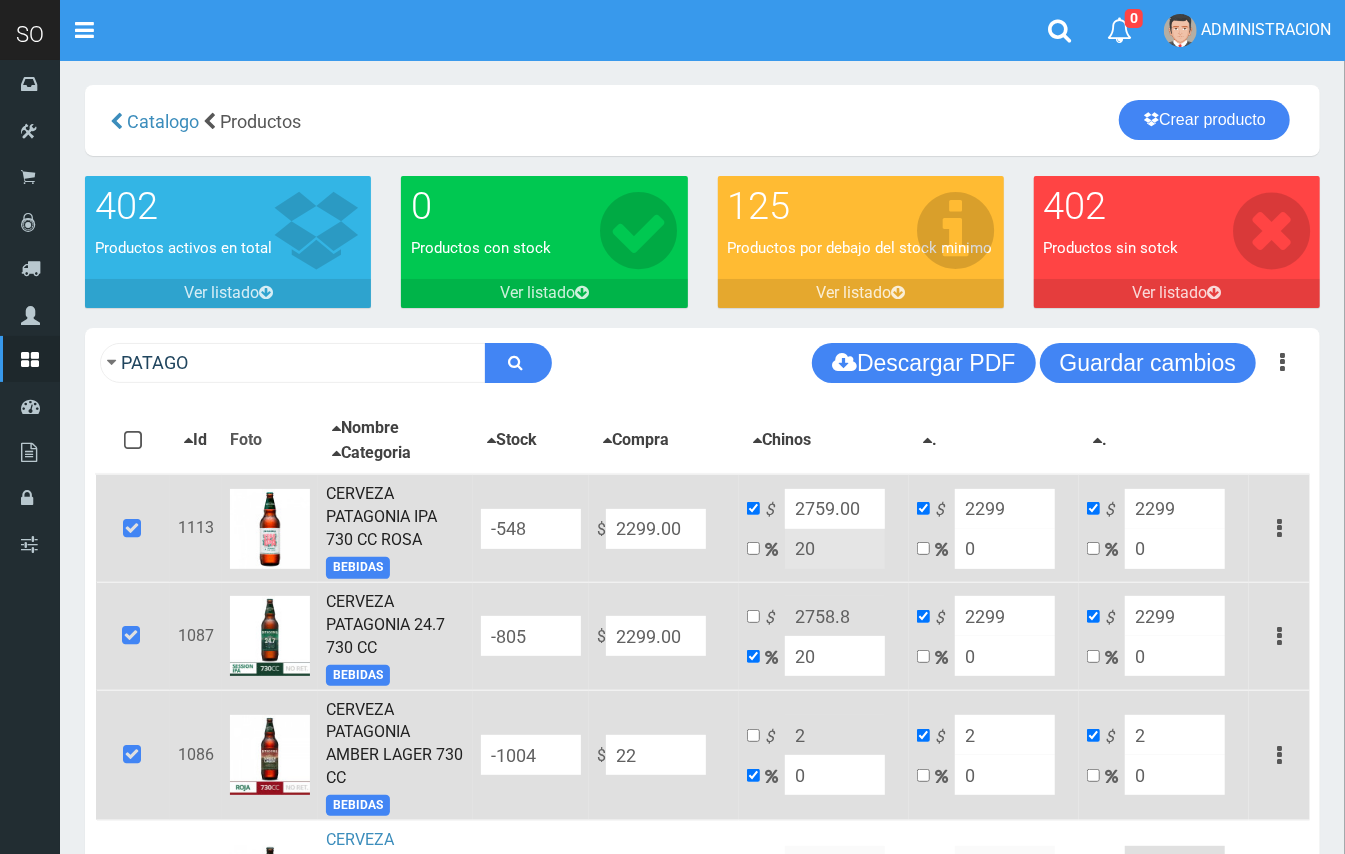 type on "22" 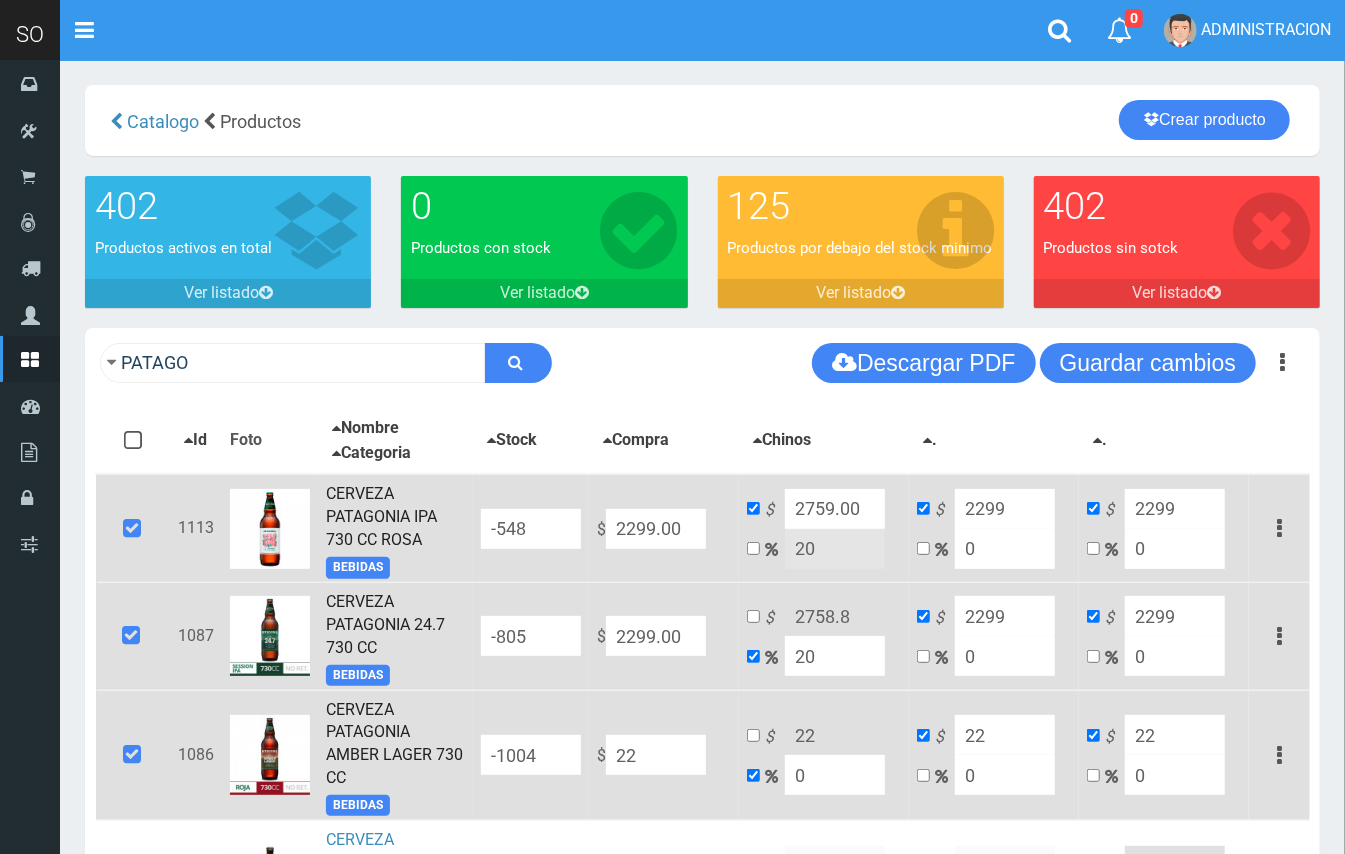 type on "229" 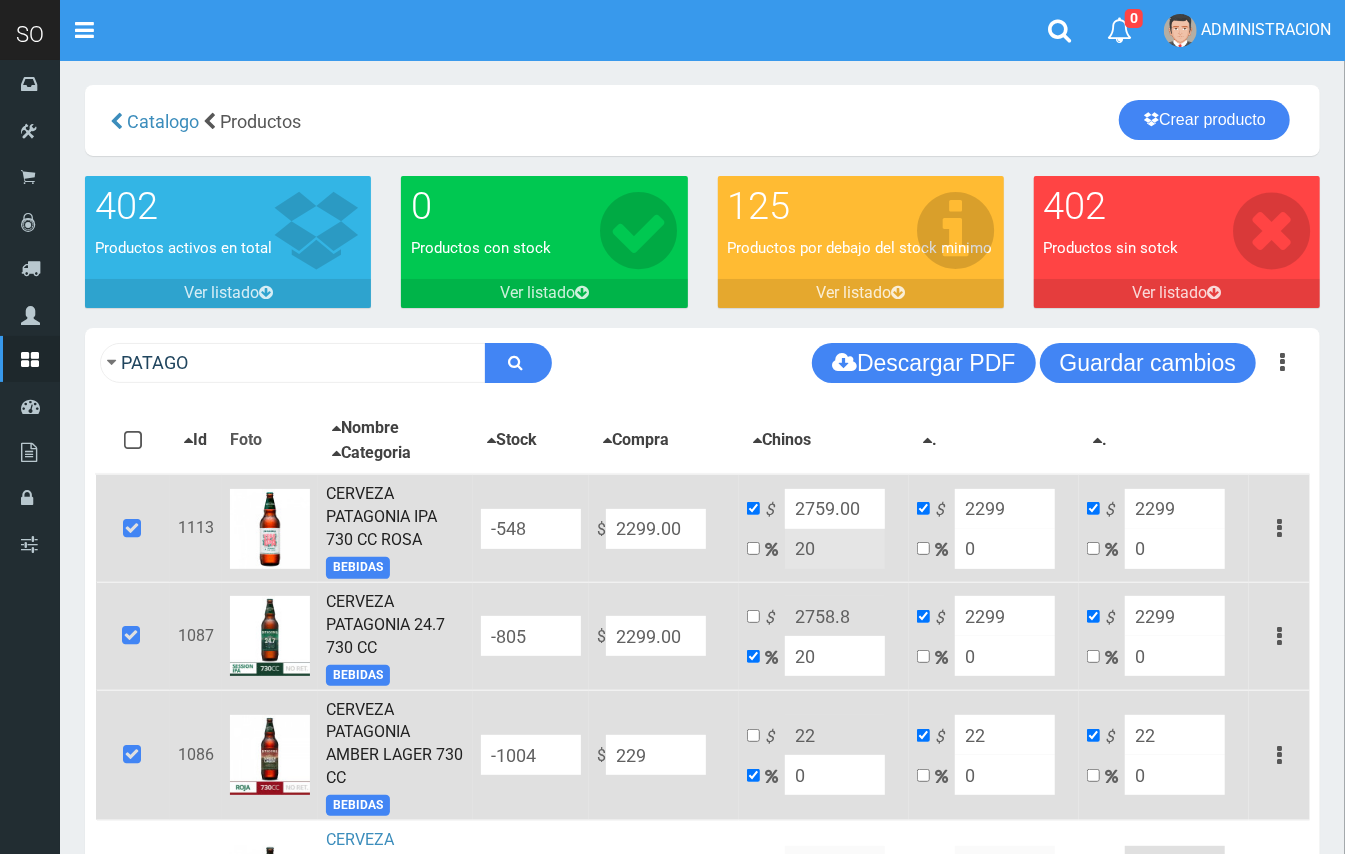 type on "229" 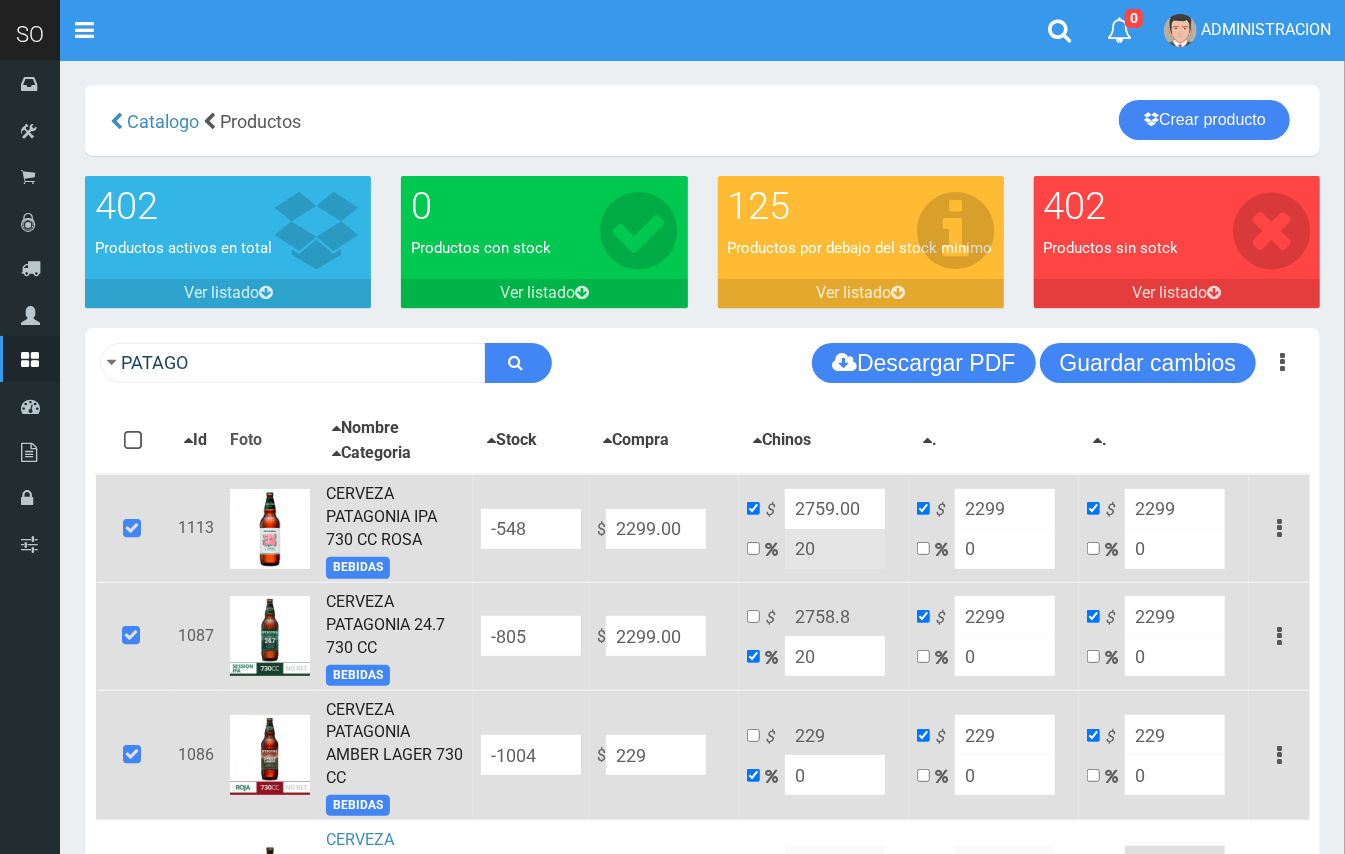 type on "2299" 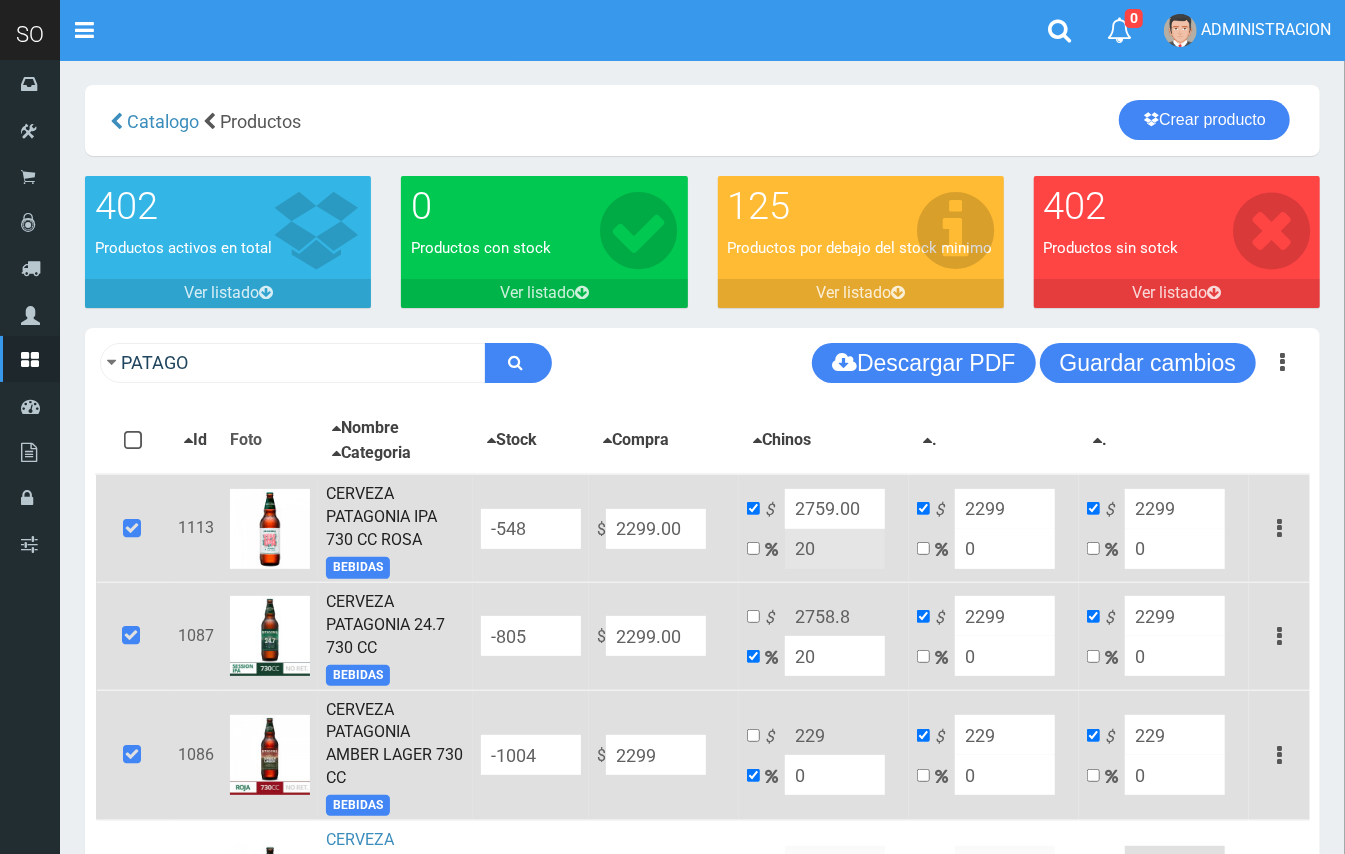 type on "2299" 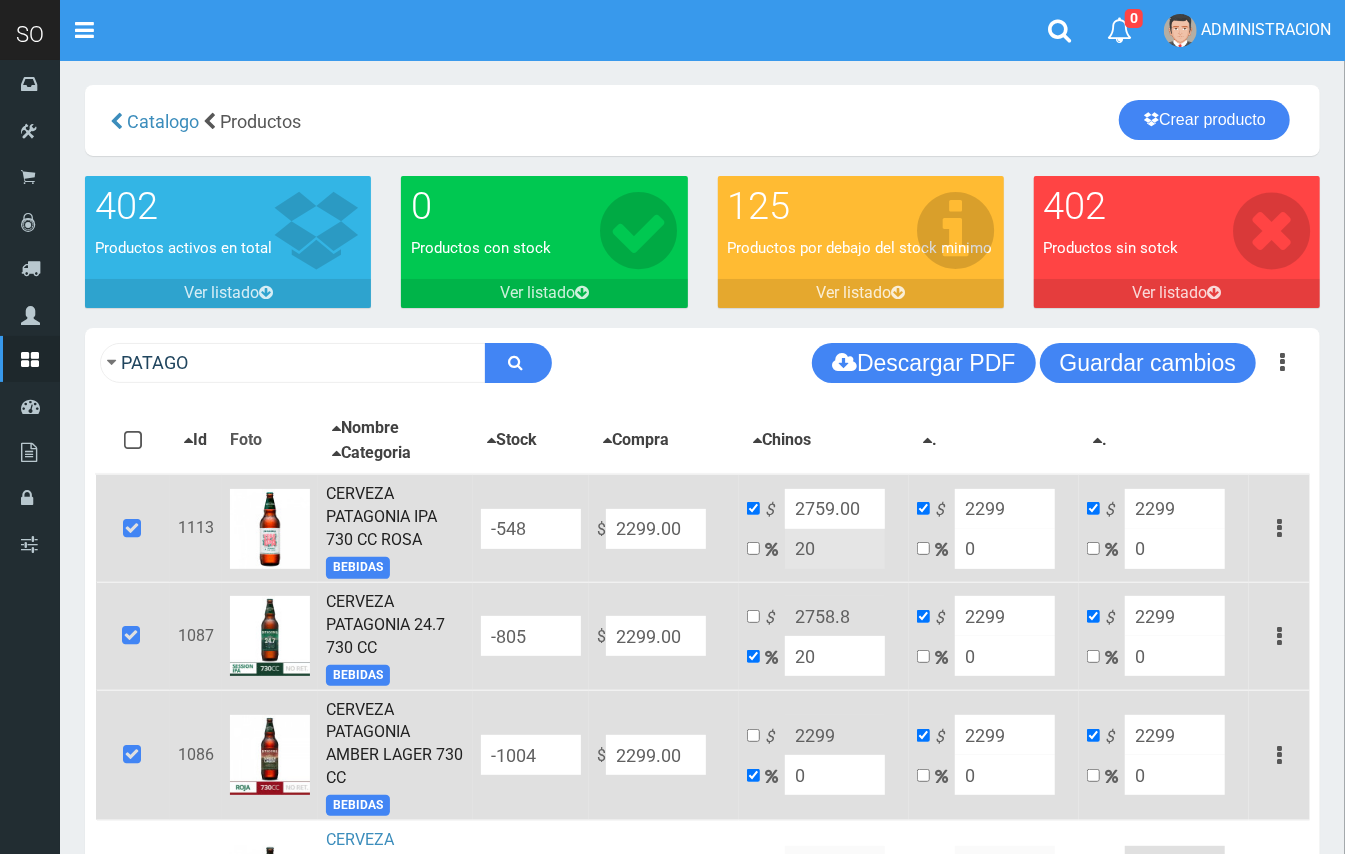 type on "2299.00" 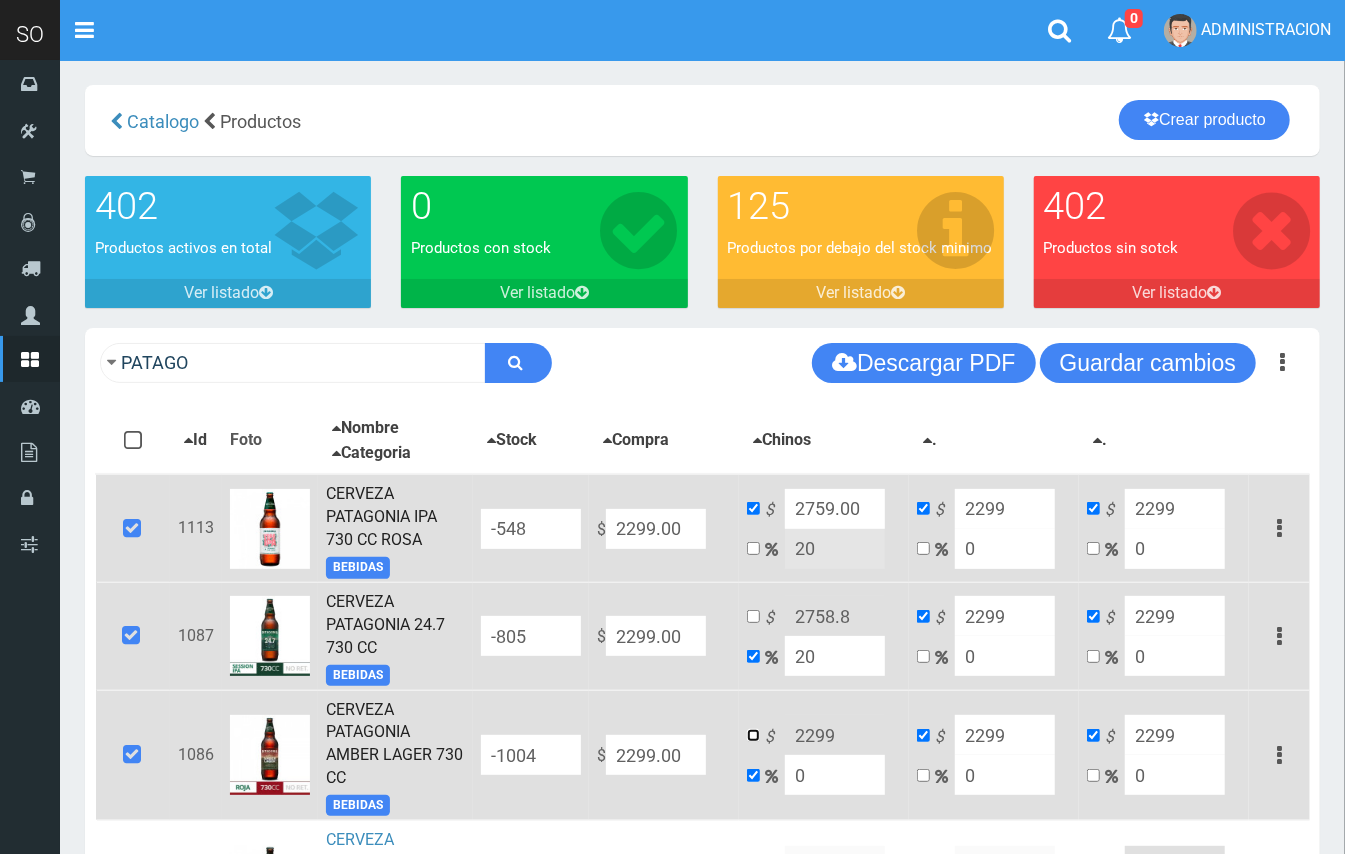 click at bounding box center [753, 735] 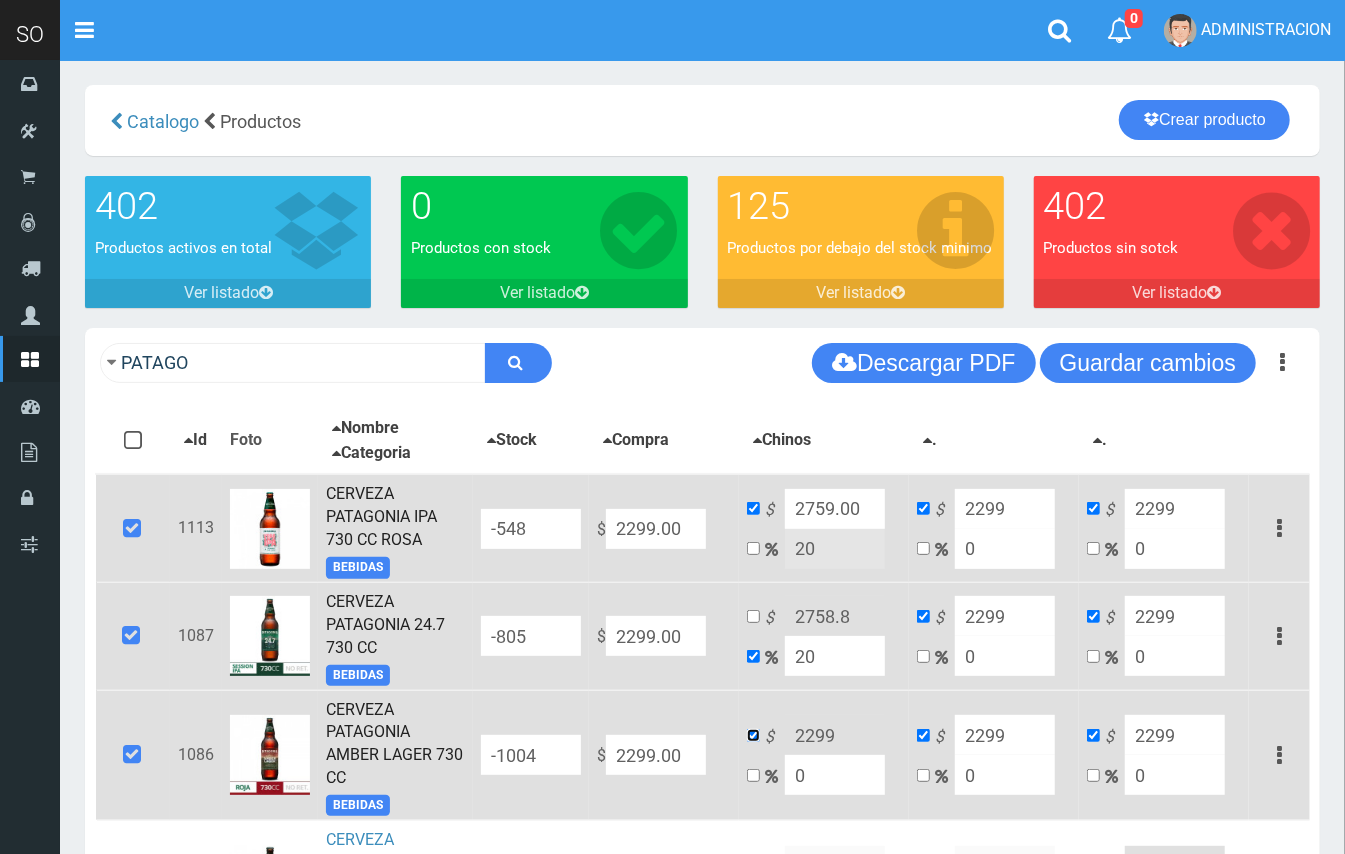 checkbox on "false" 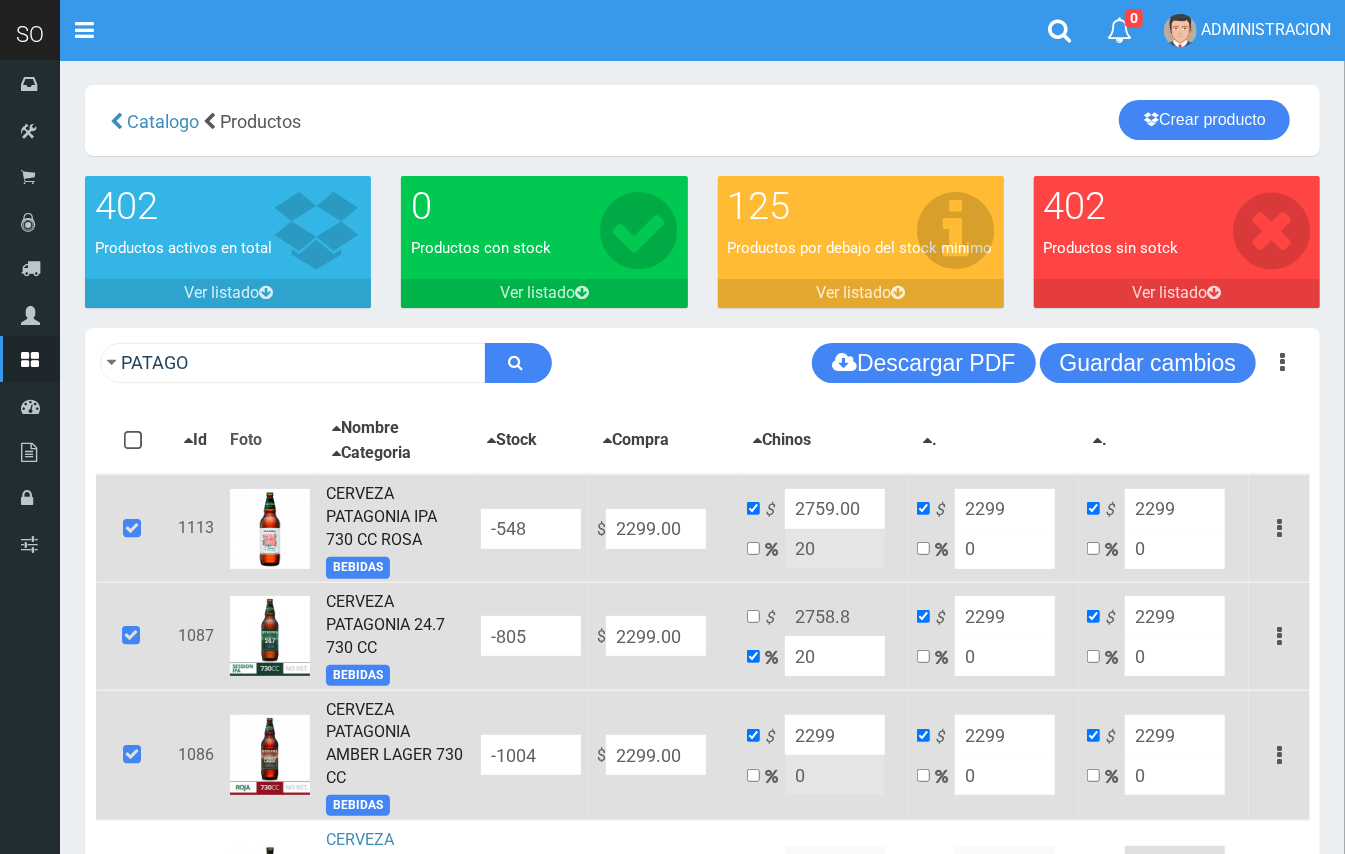 drag, startPoint x: 852, startPoint y: 741, endPoint x: 793, endPoint y: 728, distance: 60.41523 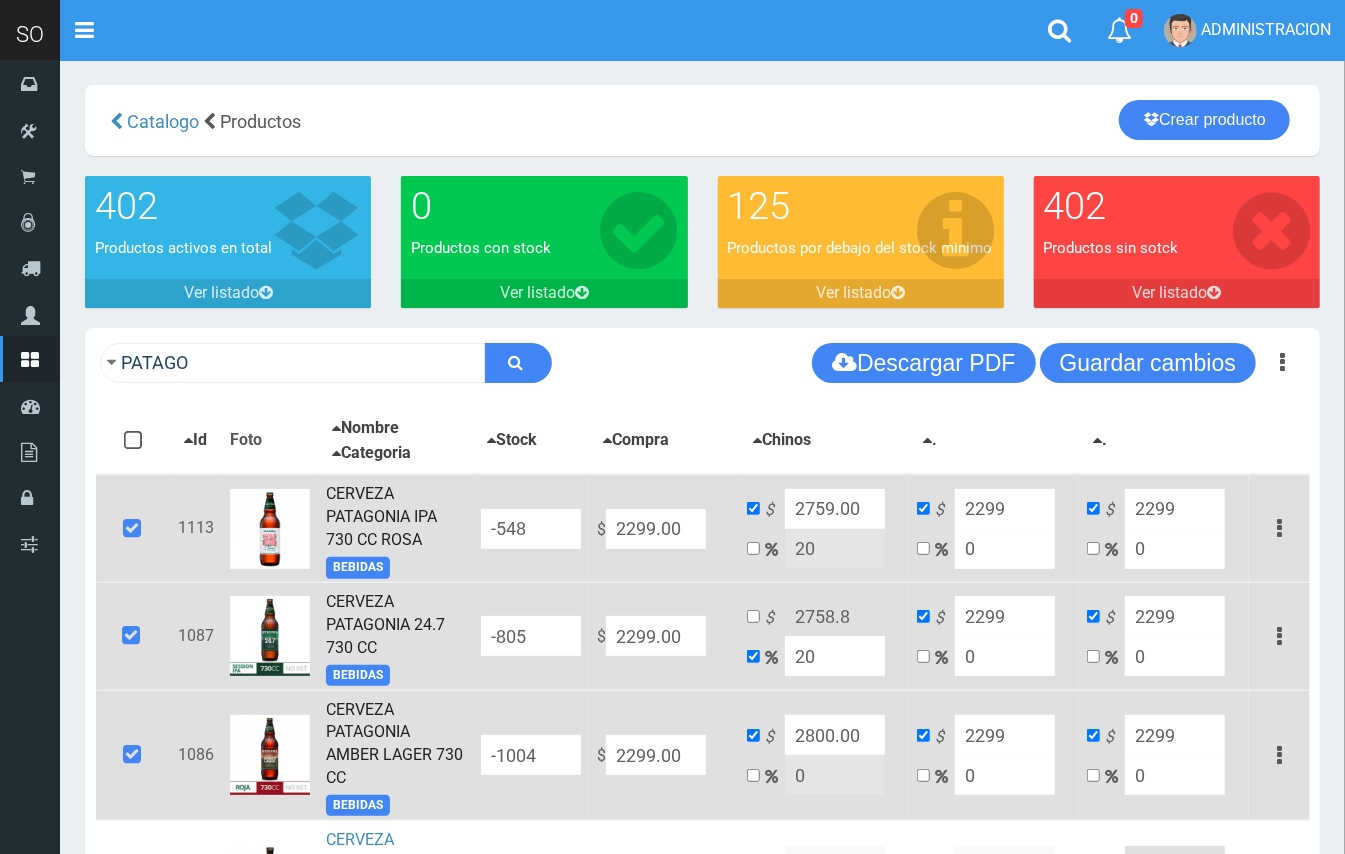 type on "2800.00" 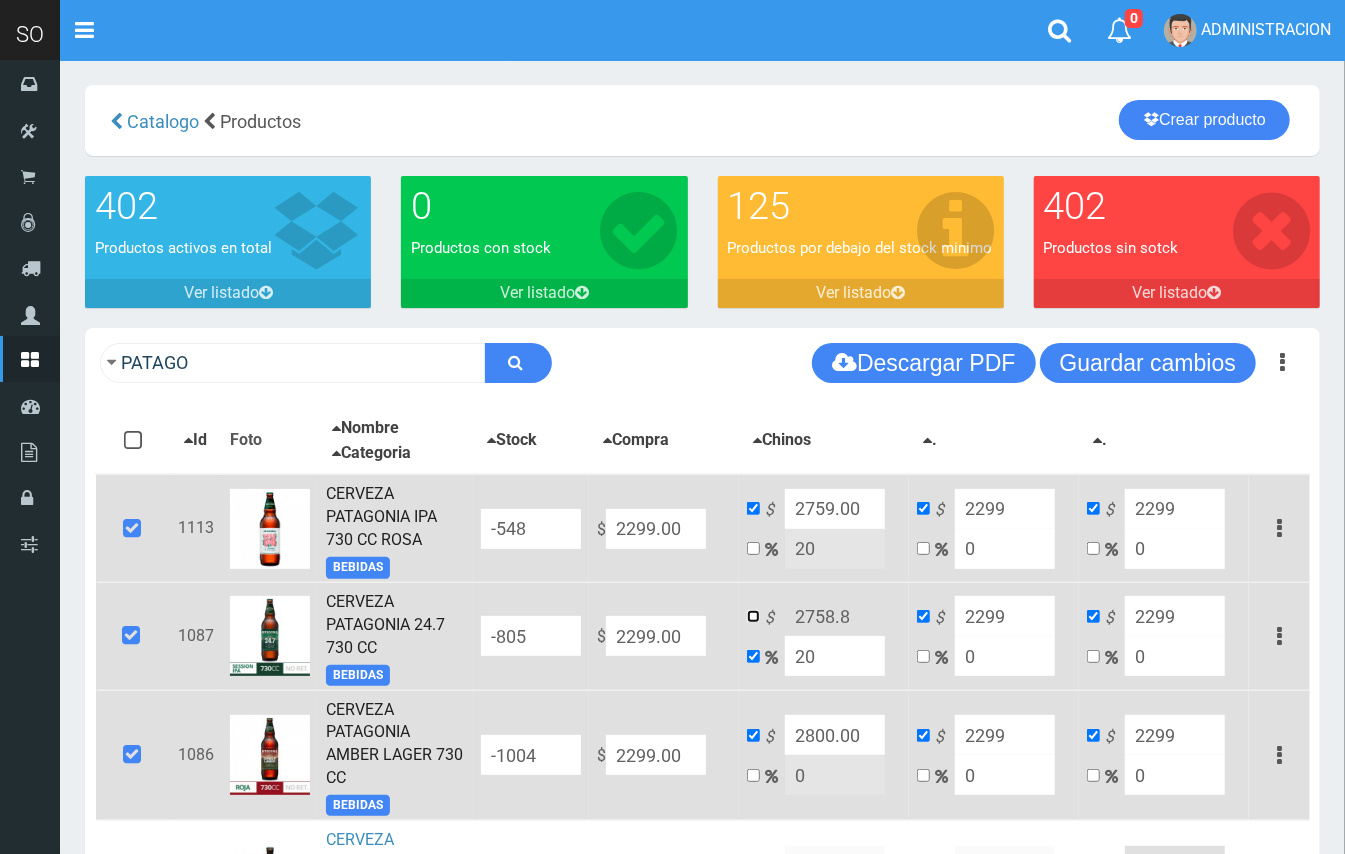 click at bounding box center (753, 616) 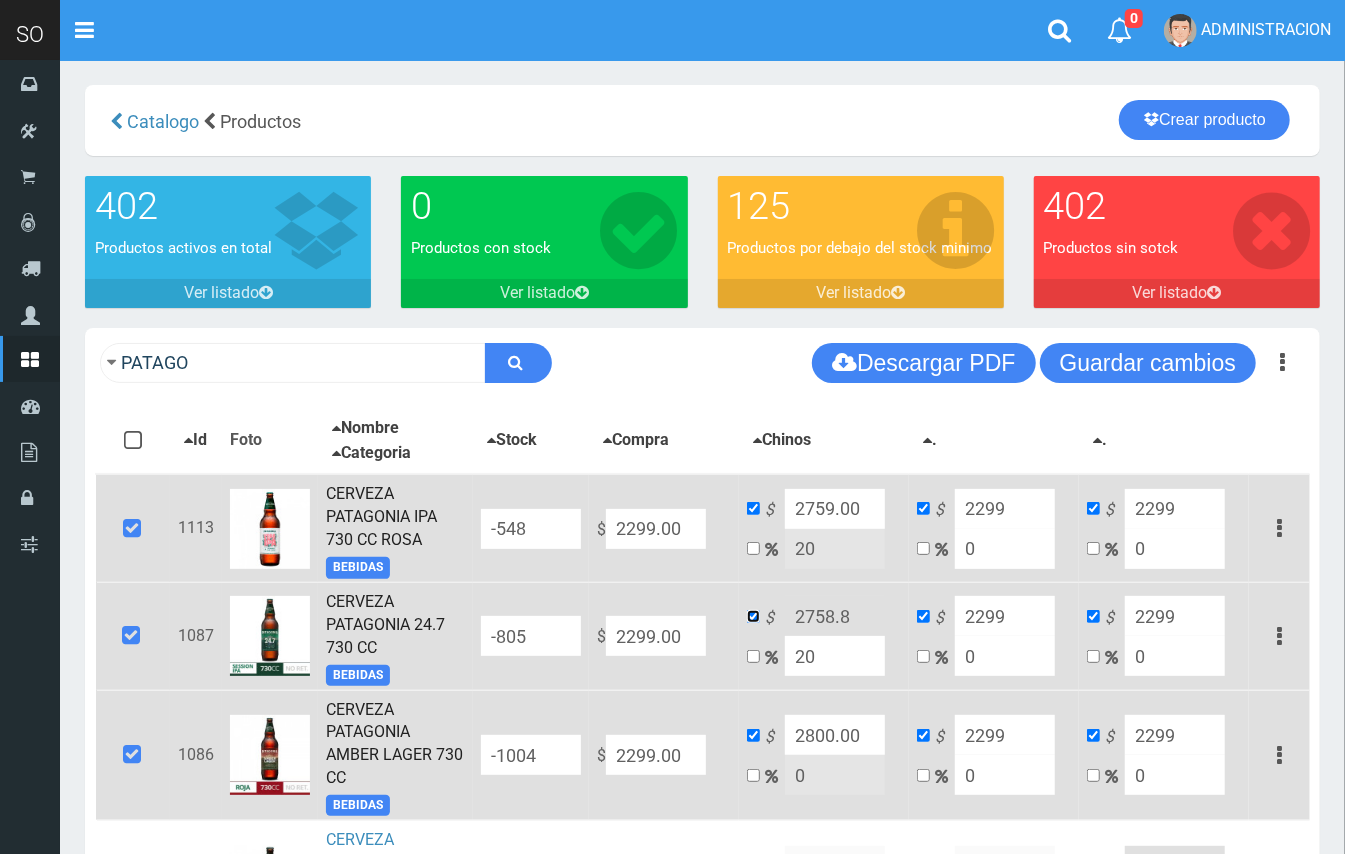 checkbox on "false" 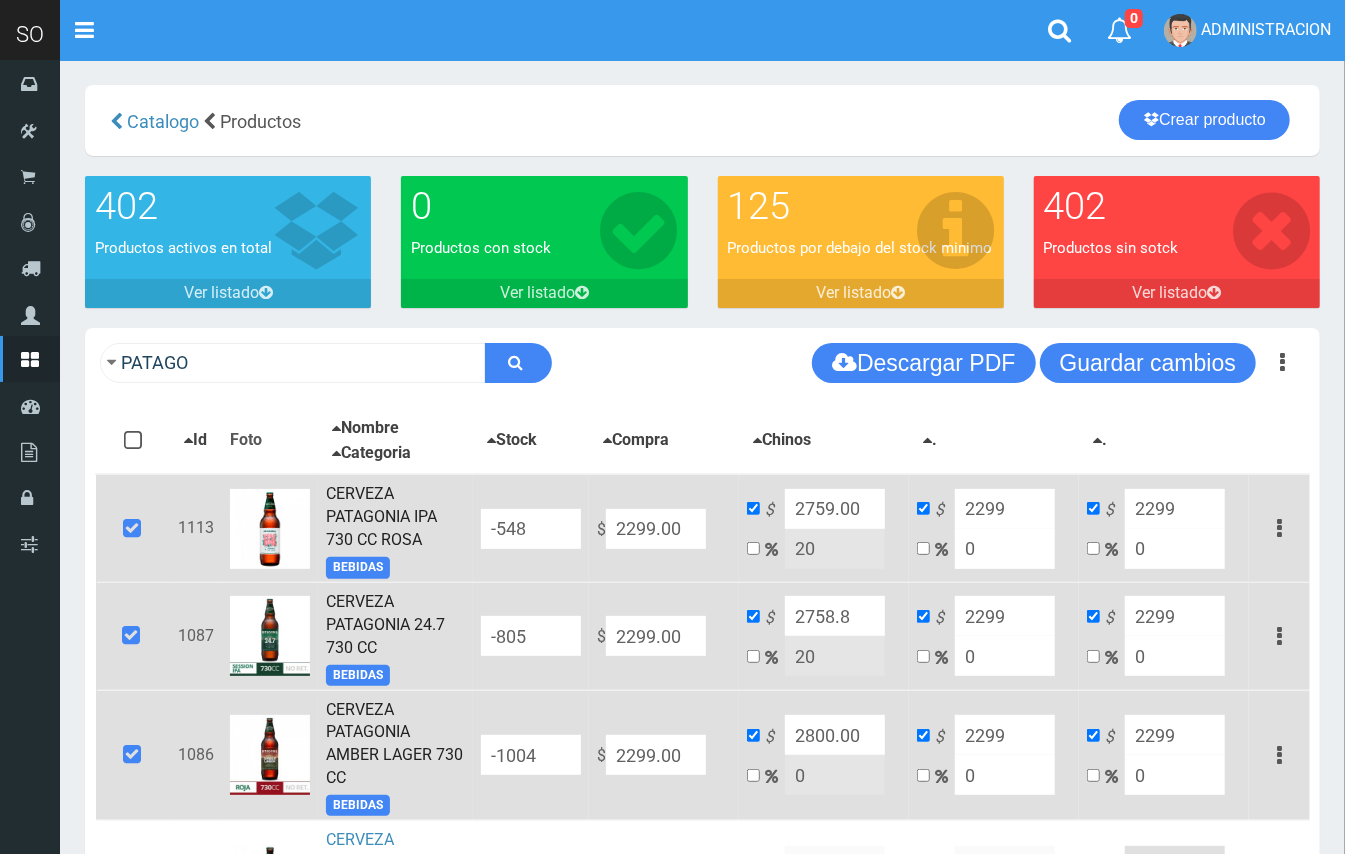 drag, startPoint x: 861, startPoint y: 614, endPoint x: 805, endPoint y: 612, distance: 56.0357 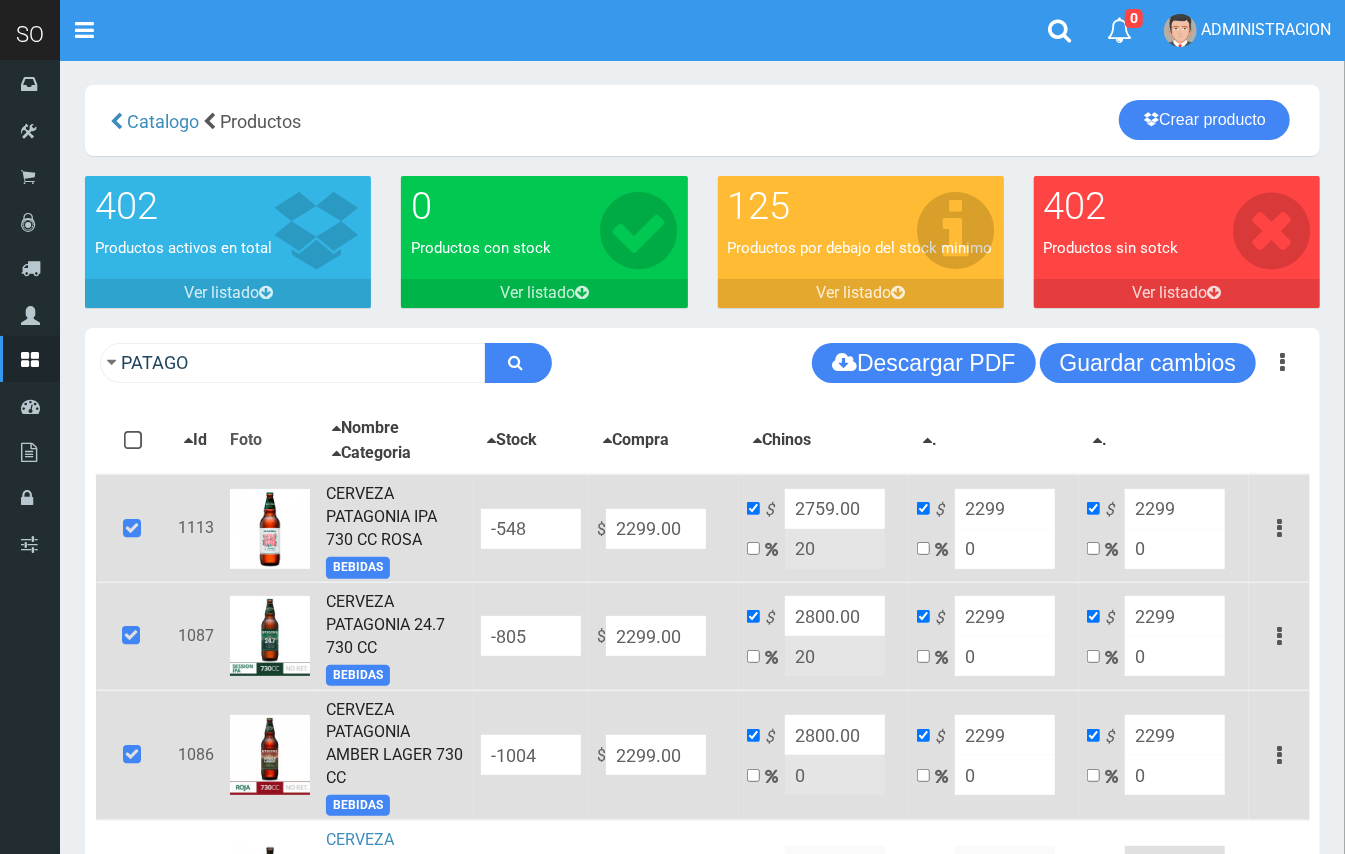 type on "2800.00" 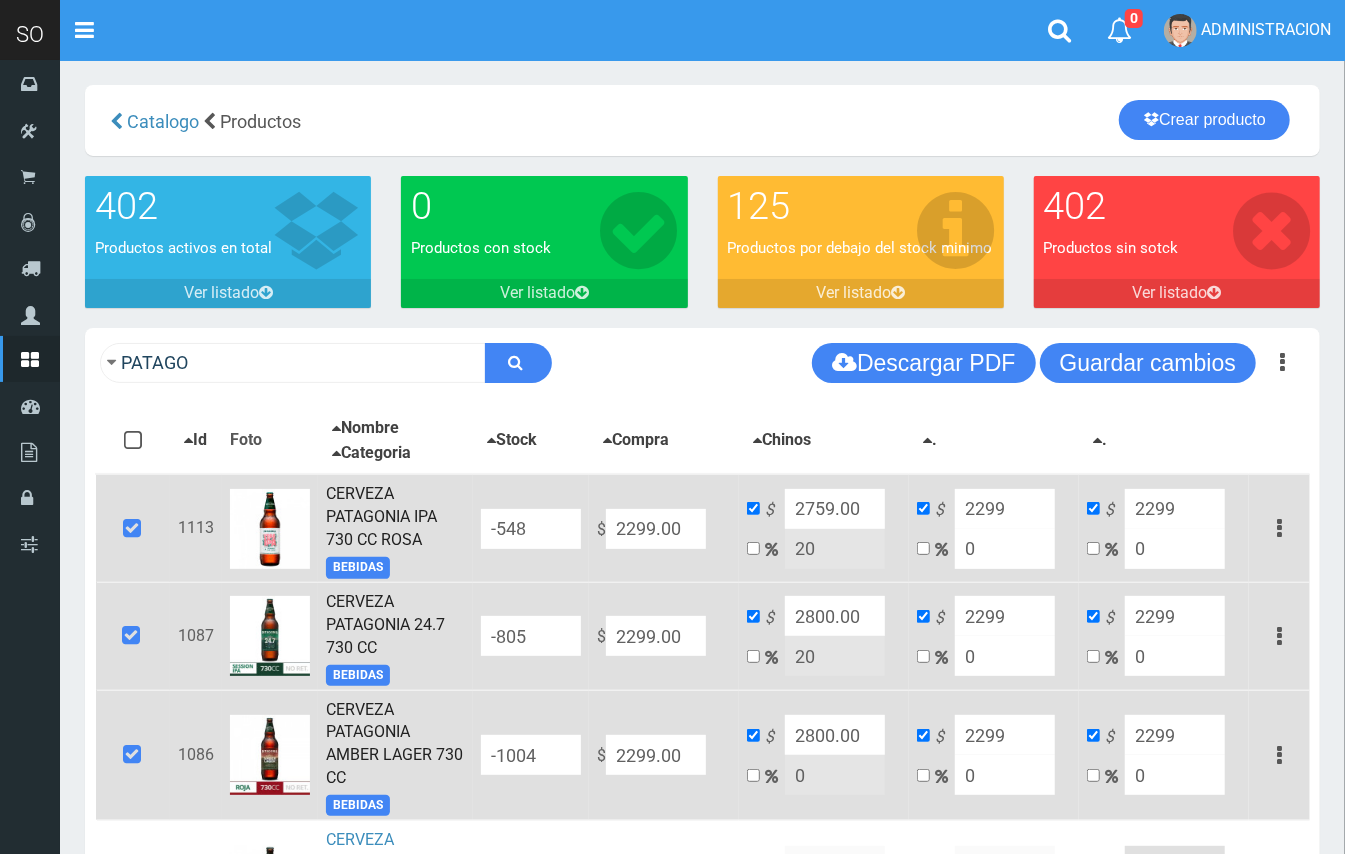 drag, startPoint x: 857, startPoint y: 501, endPoint x: 852, endPoint y: 526, distance: 25.495098 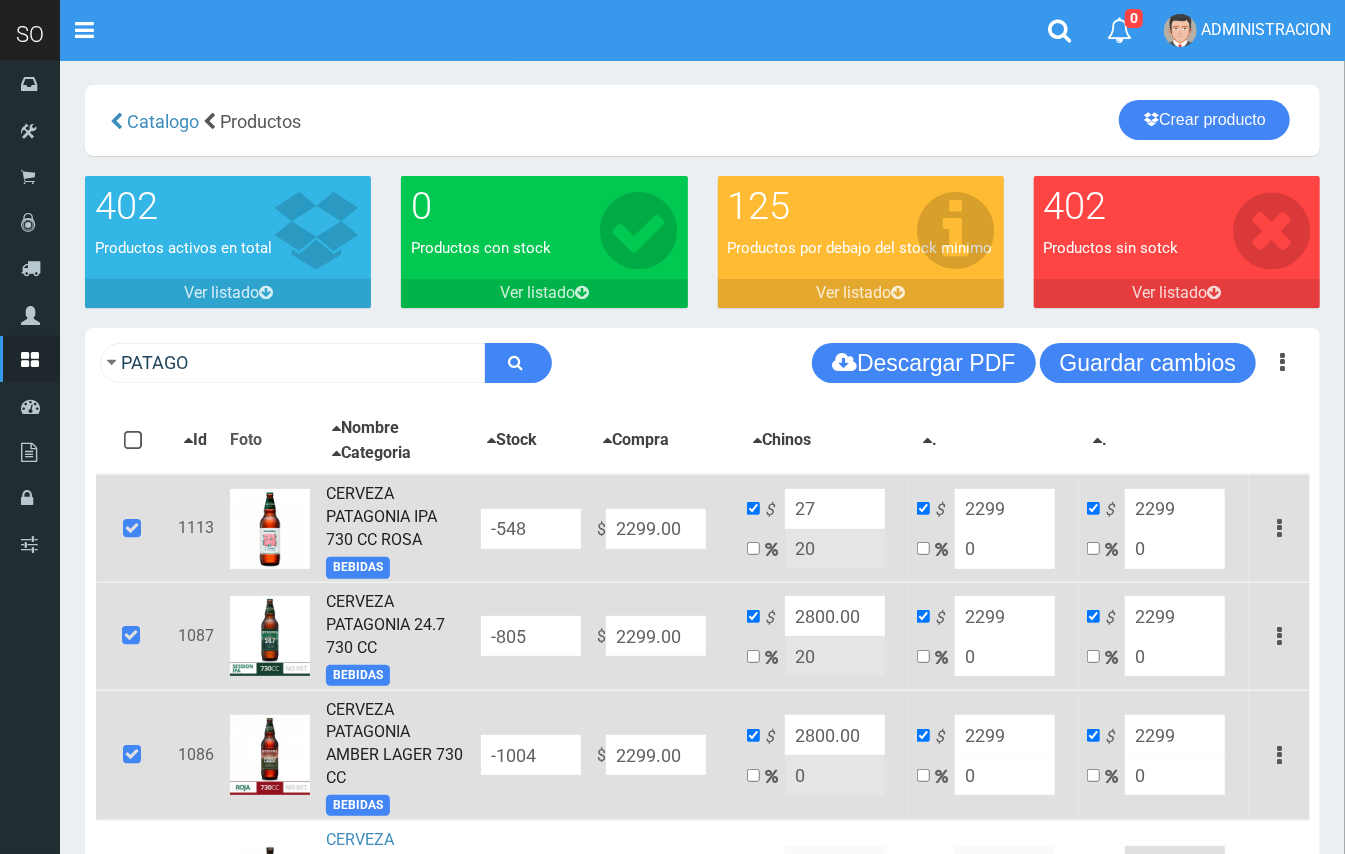 type on "2" 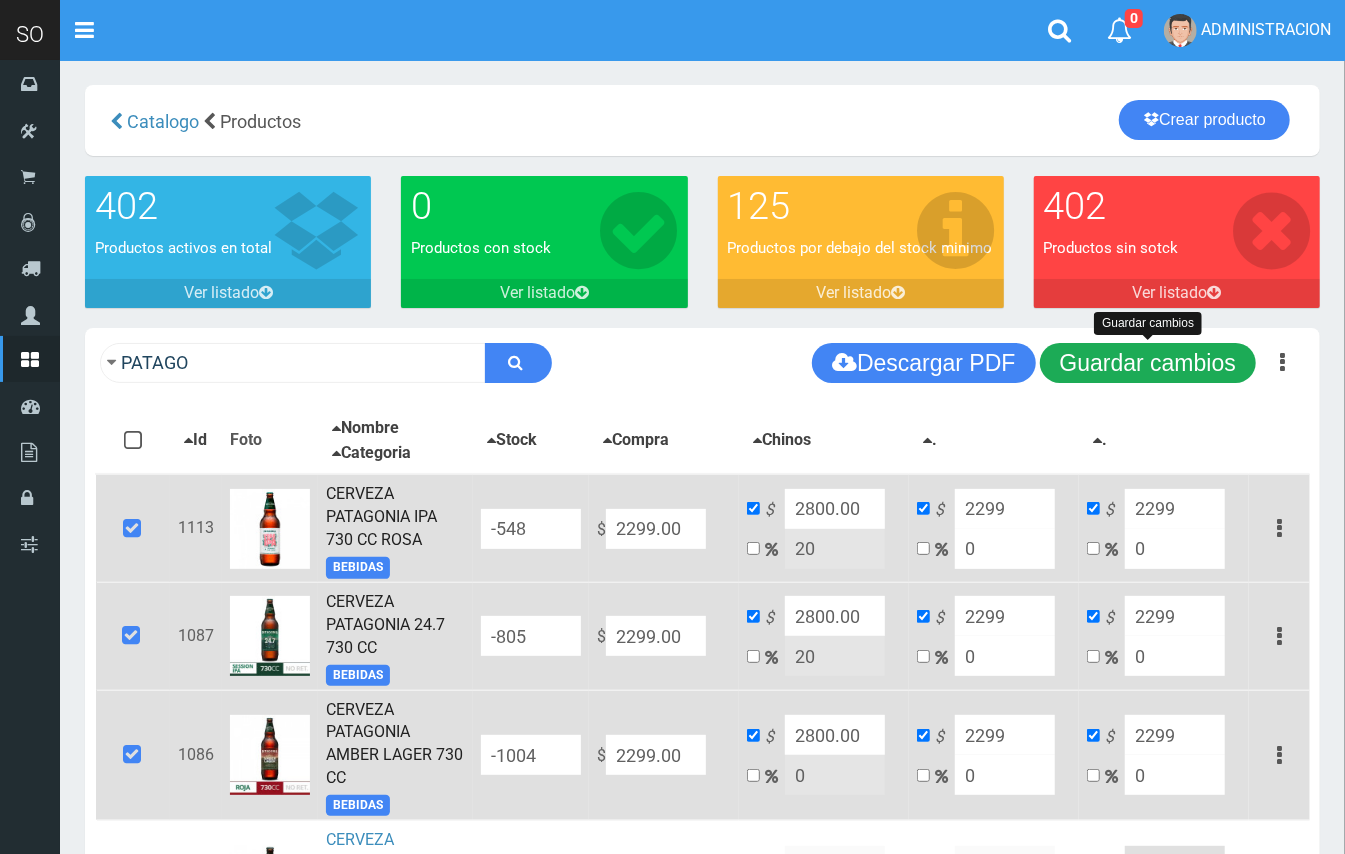 type on "2800.00" 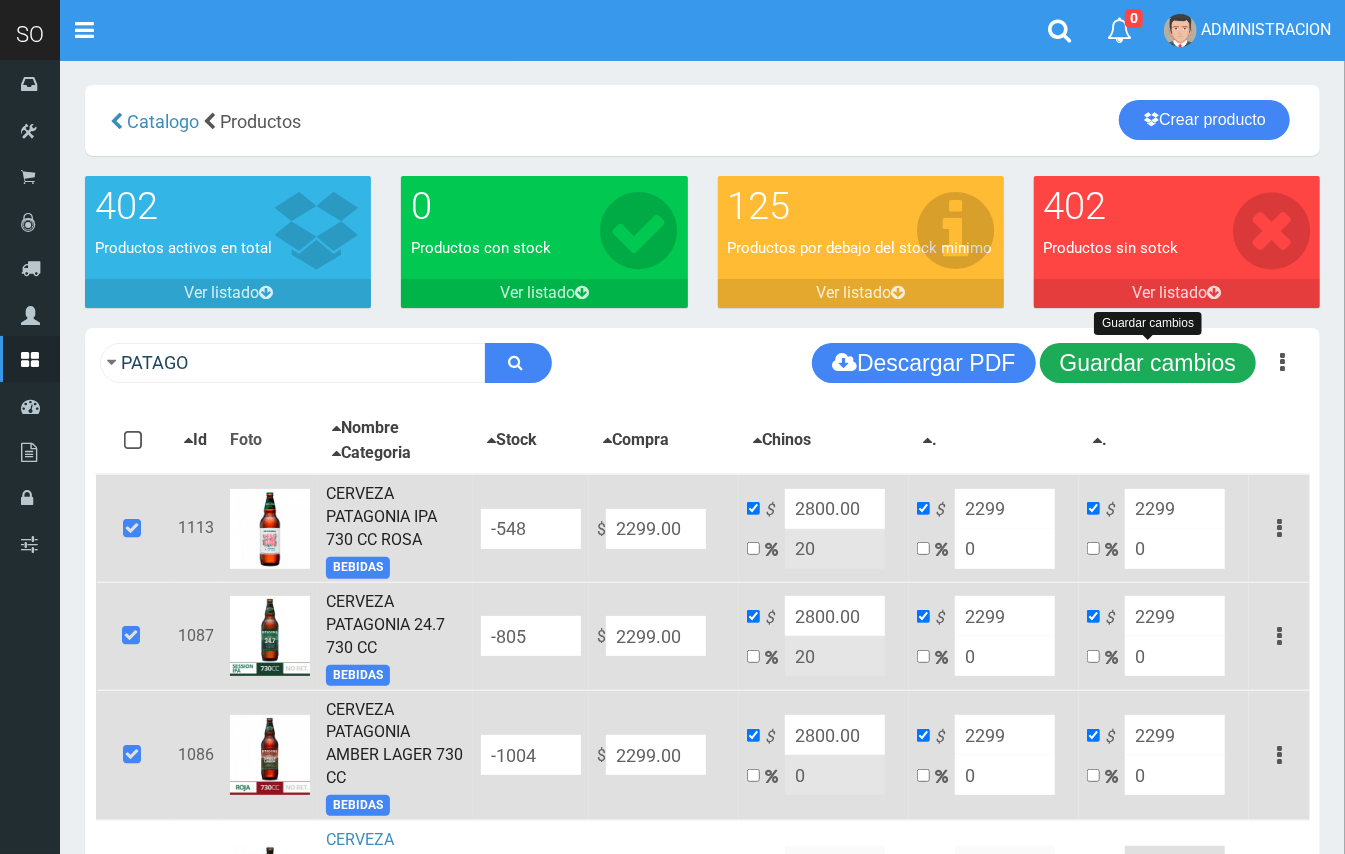 drag, startPoint x: 1157, startPoint y: 350, endPoint x: 1172, endPoint y: 356, distance: 16.155495 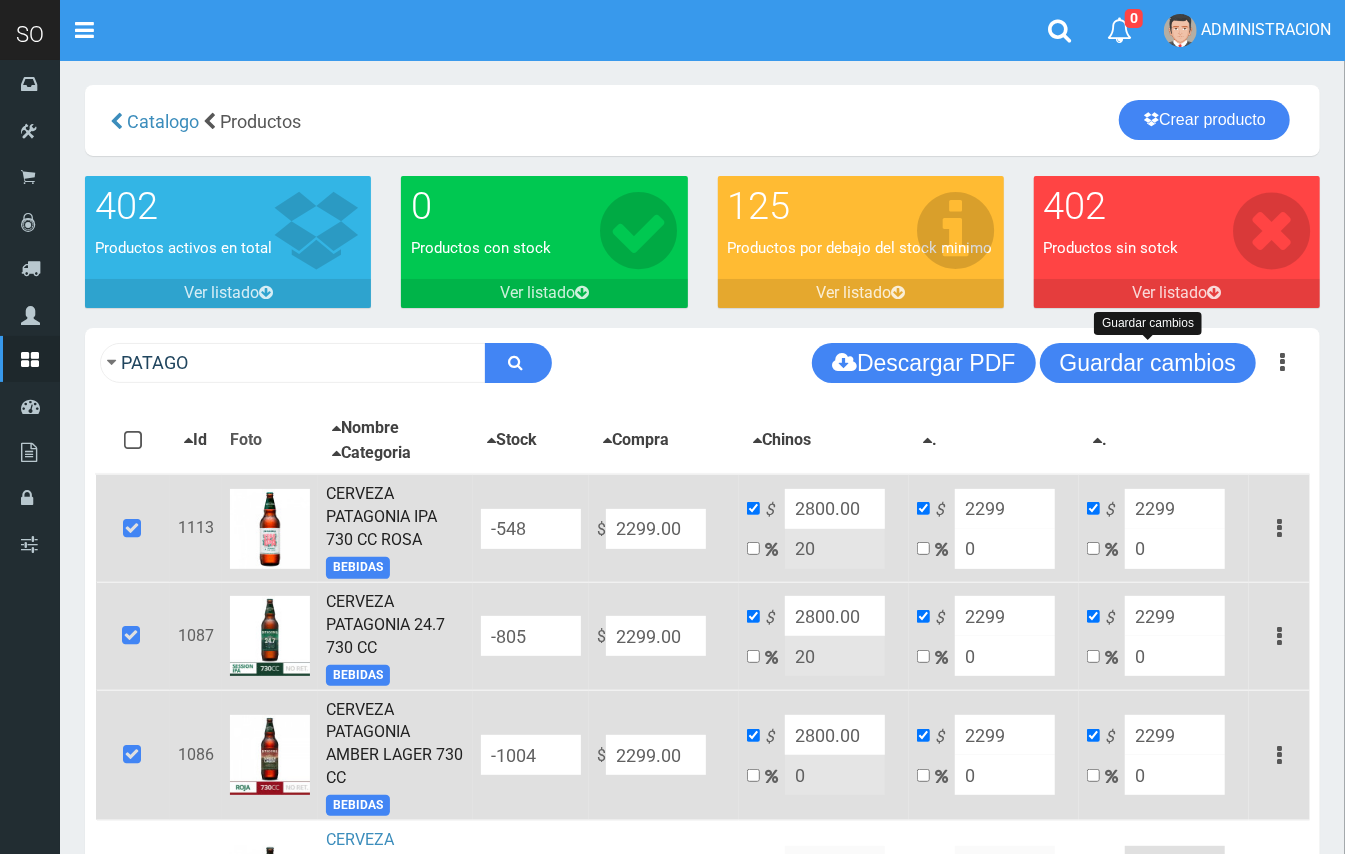 click on "Guardar cambios" at bounding box center [1148, 363] 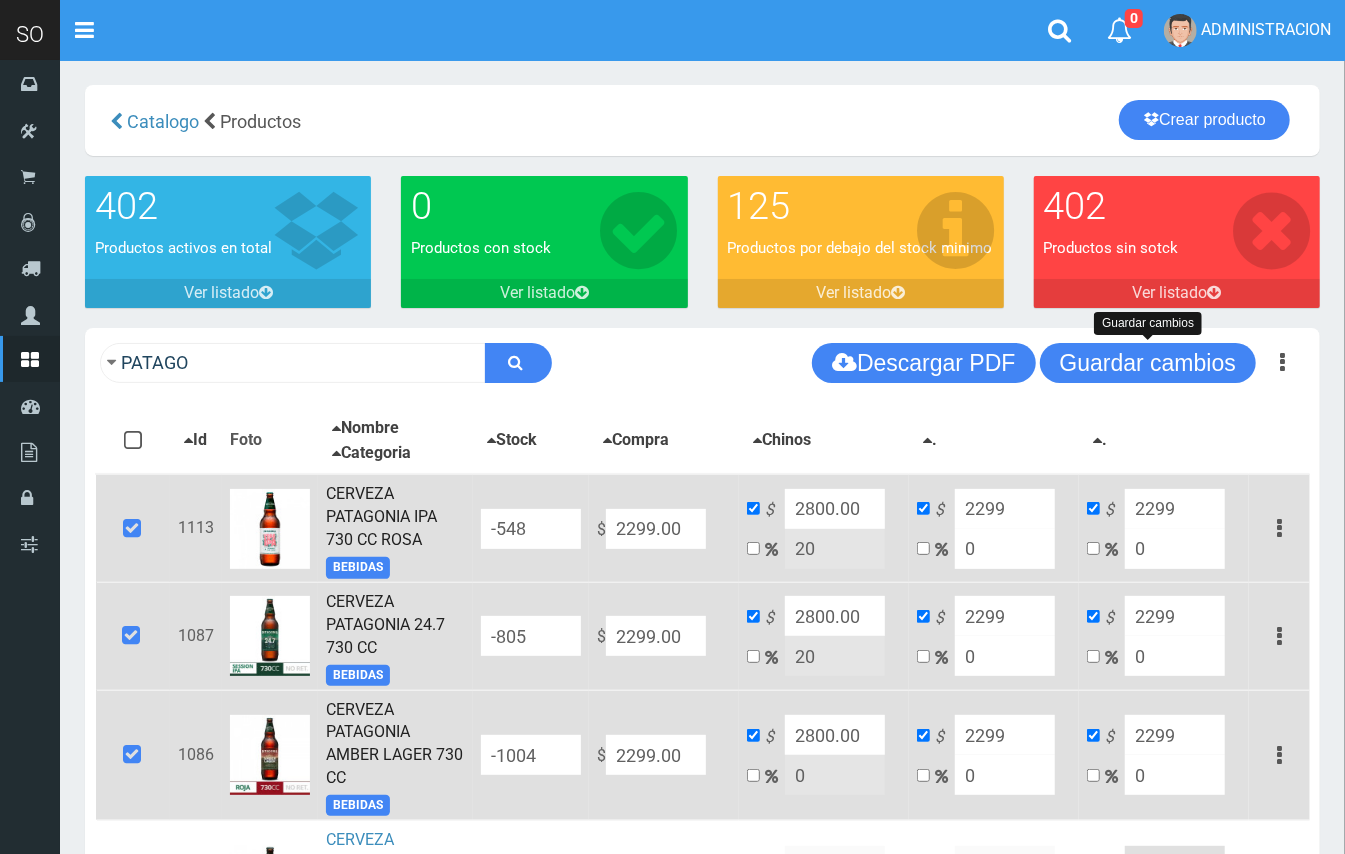 drag, startPoint x: 1193, startPoint y: 364, endPoint x: 1184, endPoint y: 358, distance: 10.816654 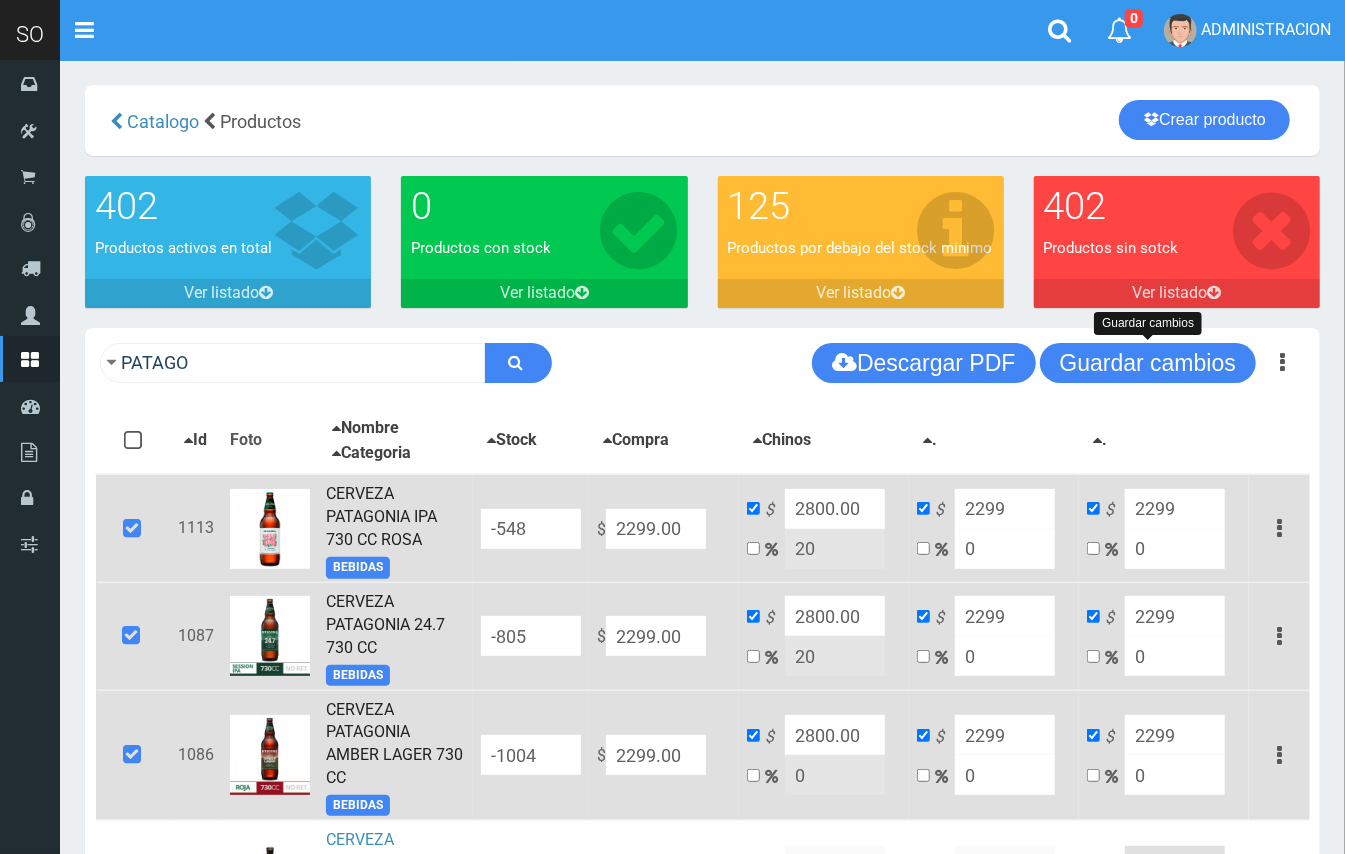 click on "Guardar cambios" at bounding box center [1148, 363] 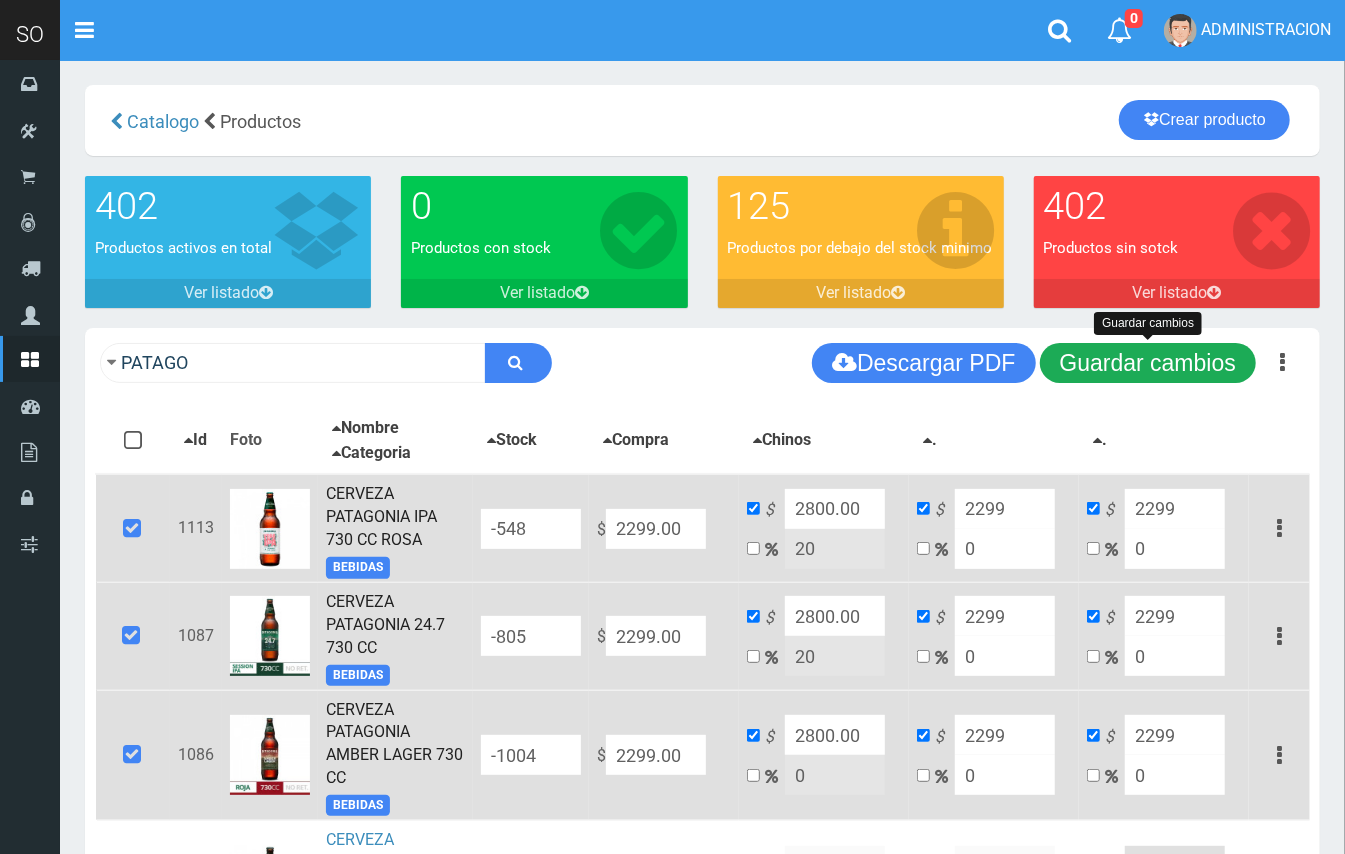 click on "Guardar cambios" at bounding box center (1148, 363) 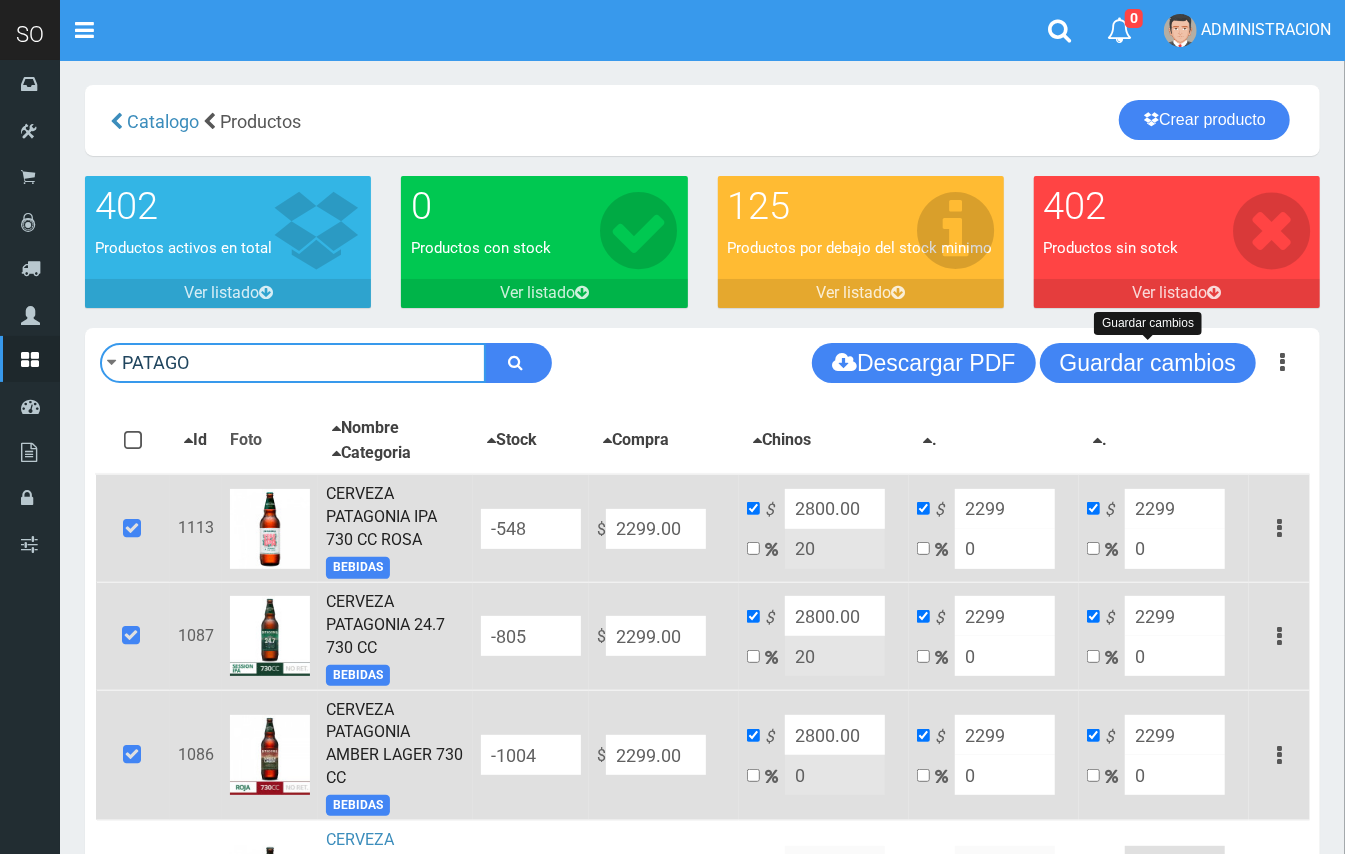 click on "PATAGO" at bounding box center (293, 363) 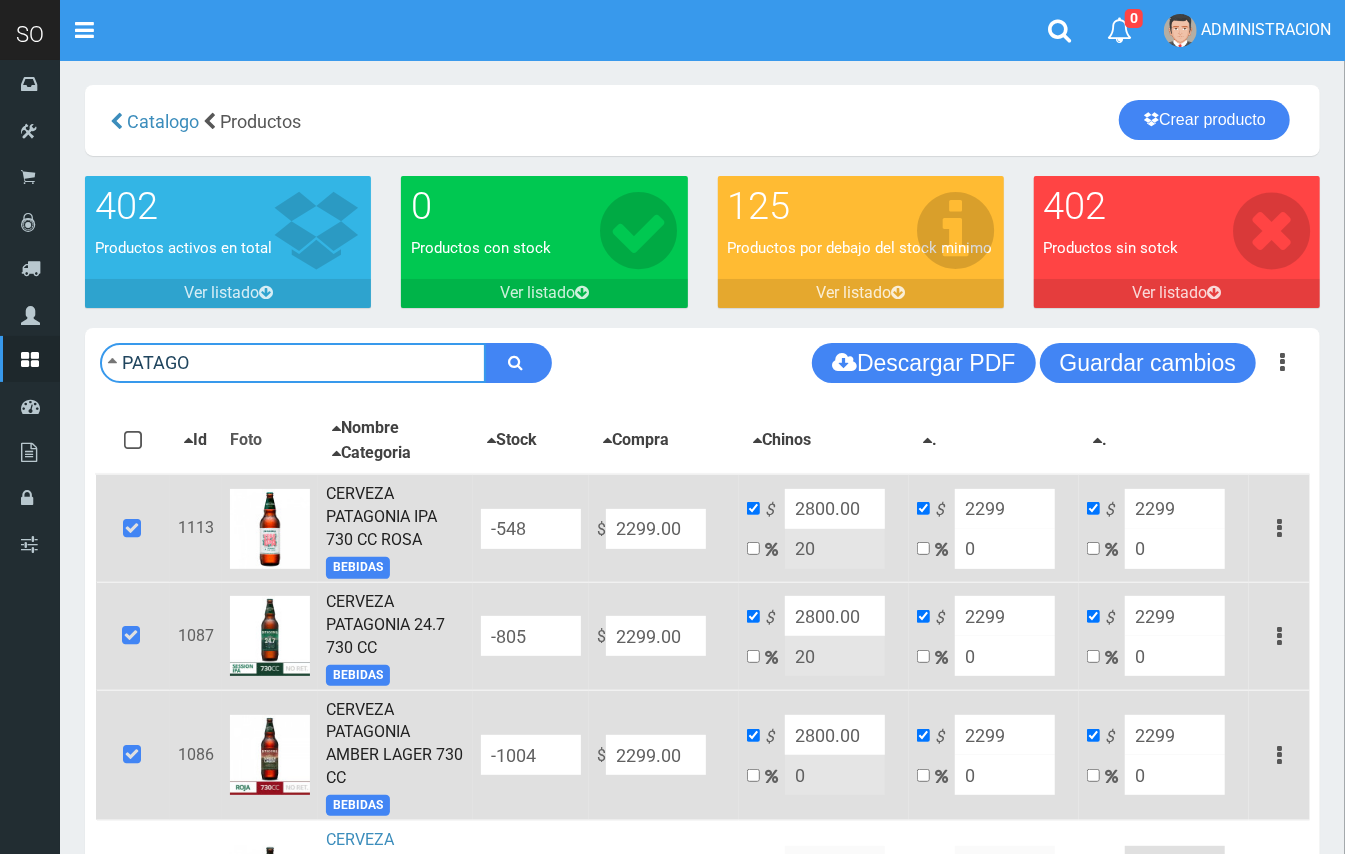 click on "PATAGO" at bounding box center [293, 363] 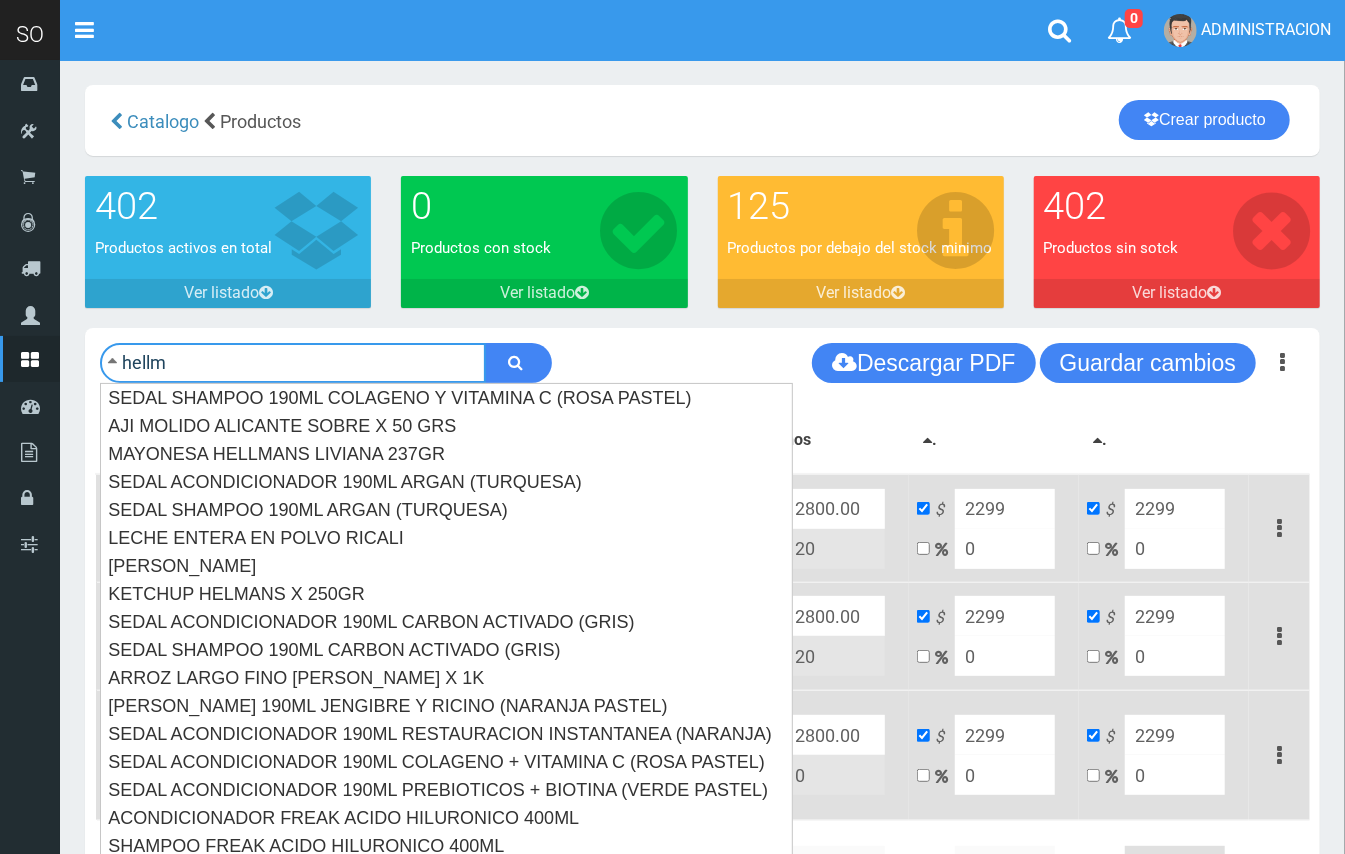 type on "hellm" 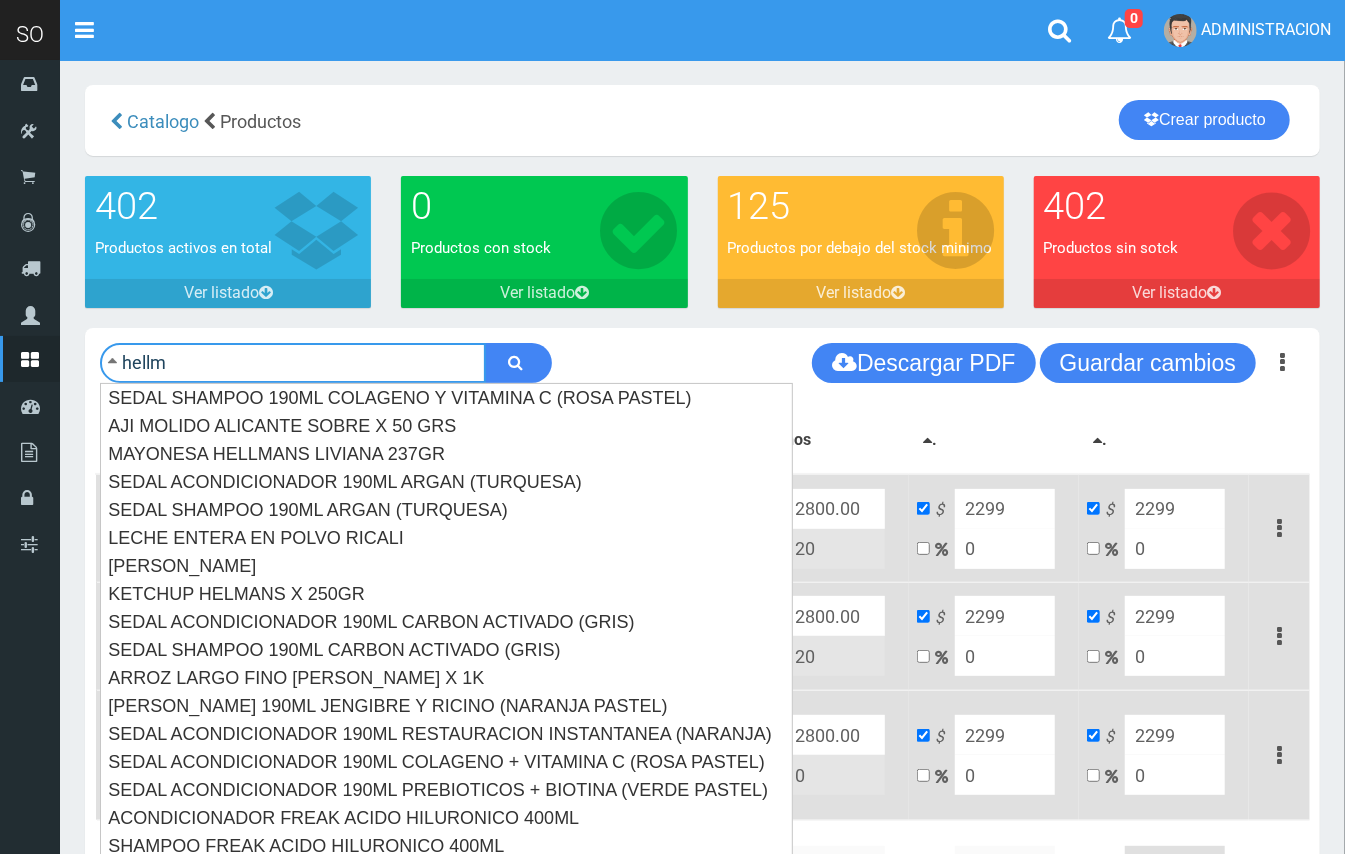 click at bounding box center [518, 363] 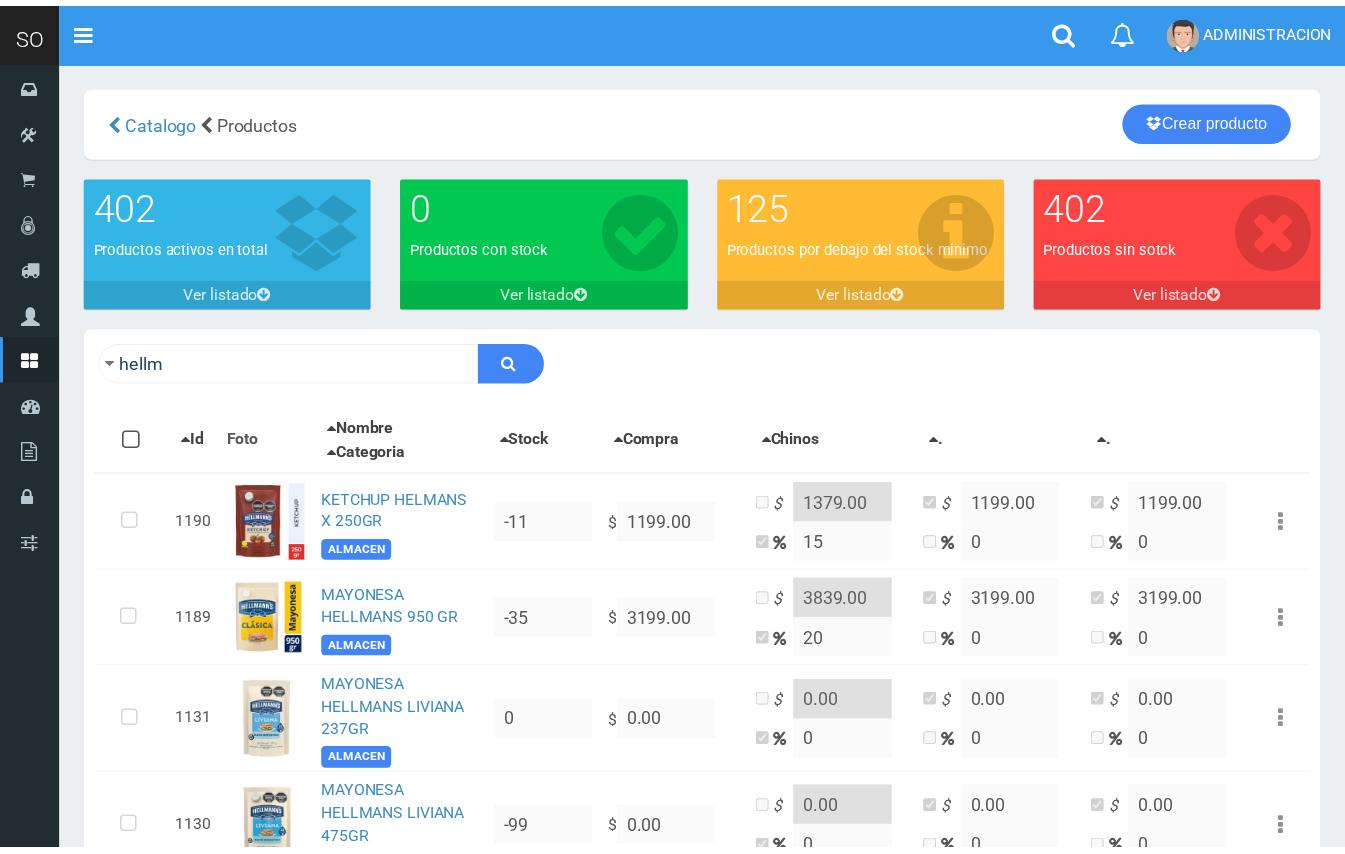 scroll, scrollTop: 0, scrollLeft: 0, axis: both 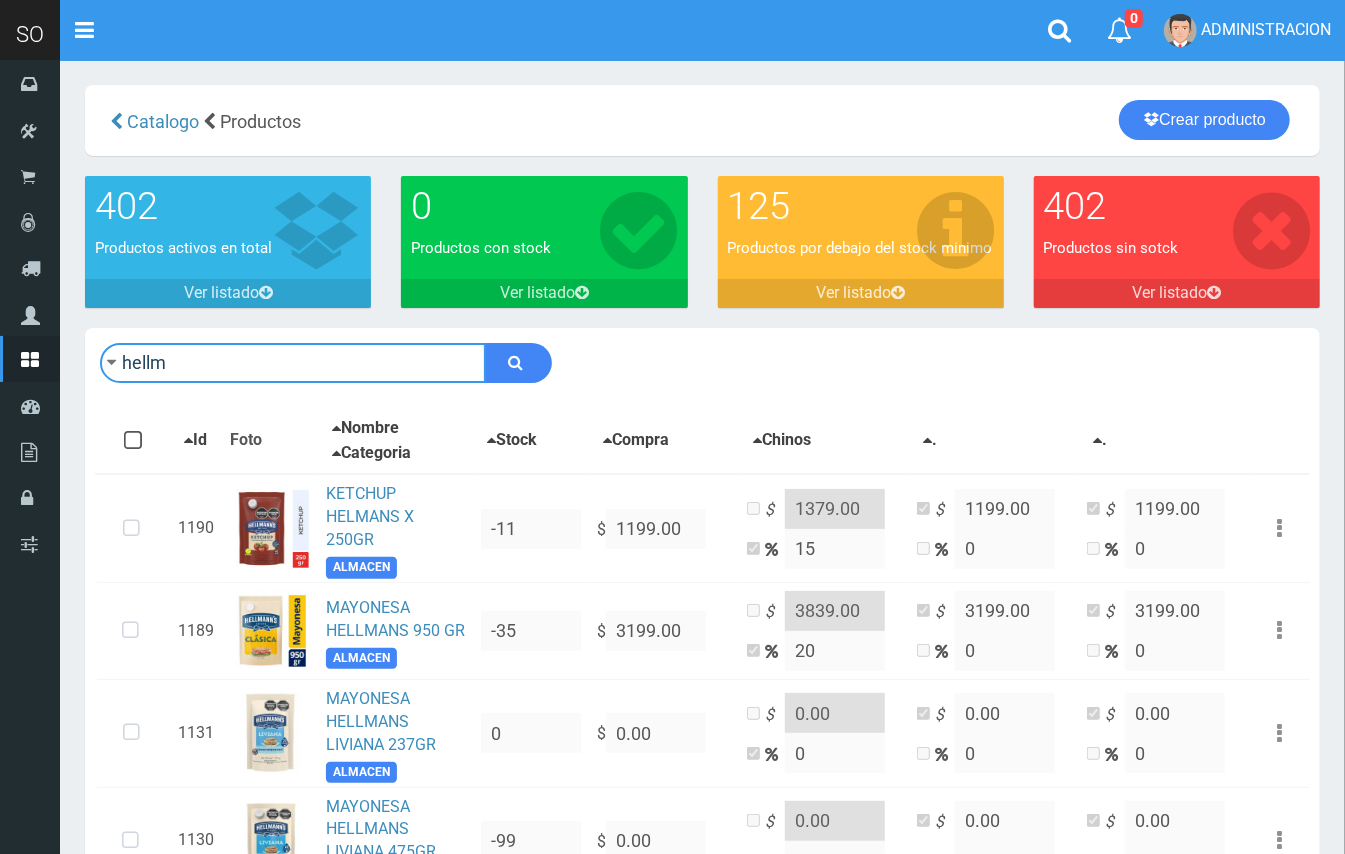 click on "hellm" at bounding box center [293, 363] 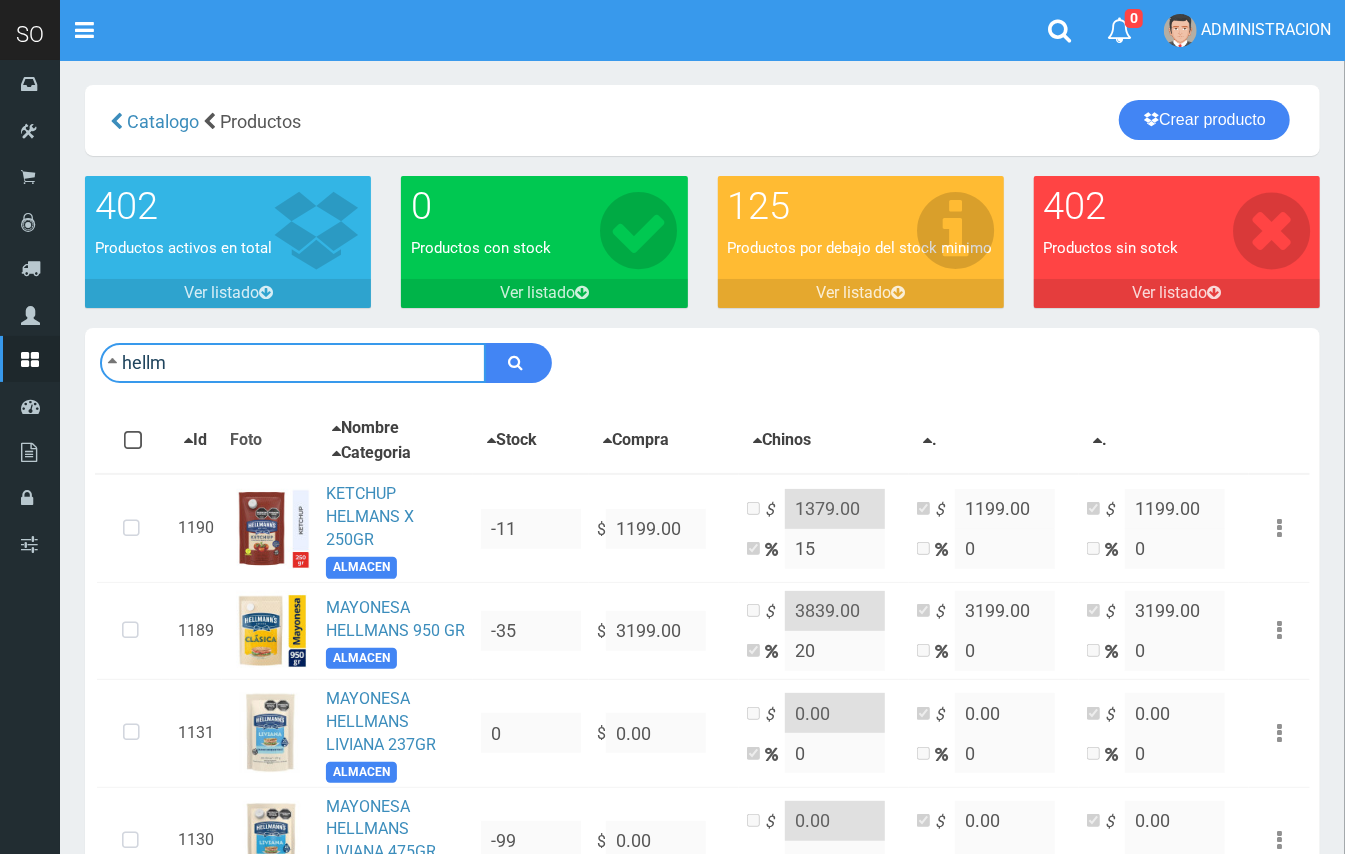 click on "hellm" at bounding box center [293, 363] 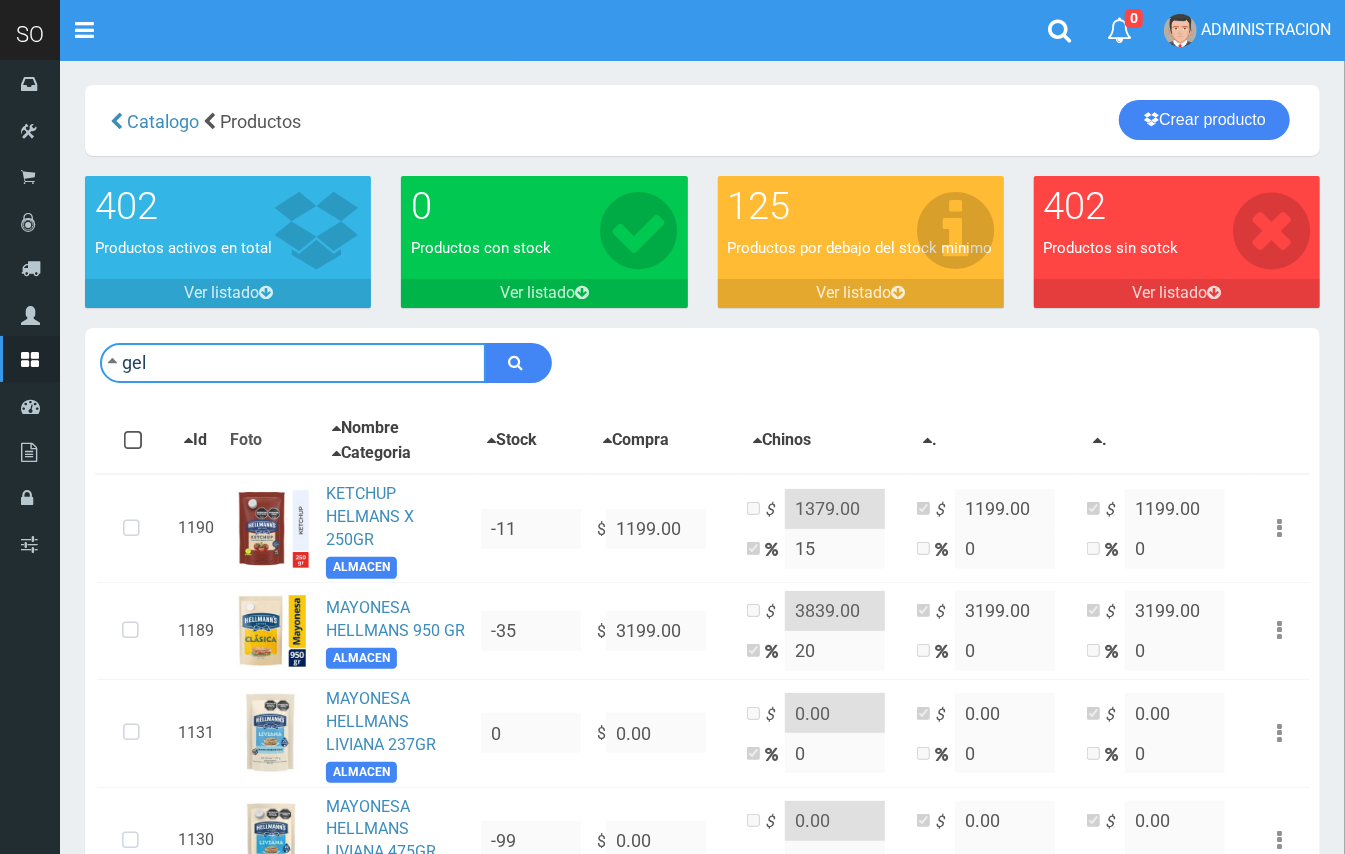 type on "gel" 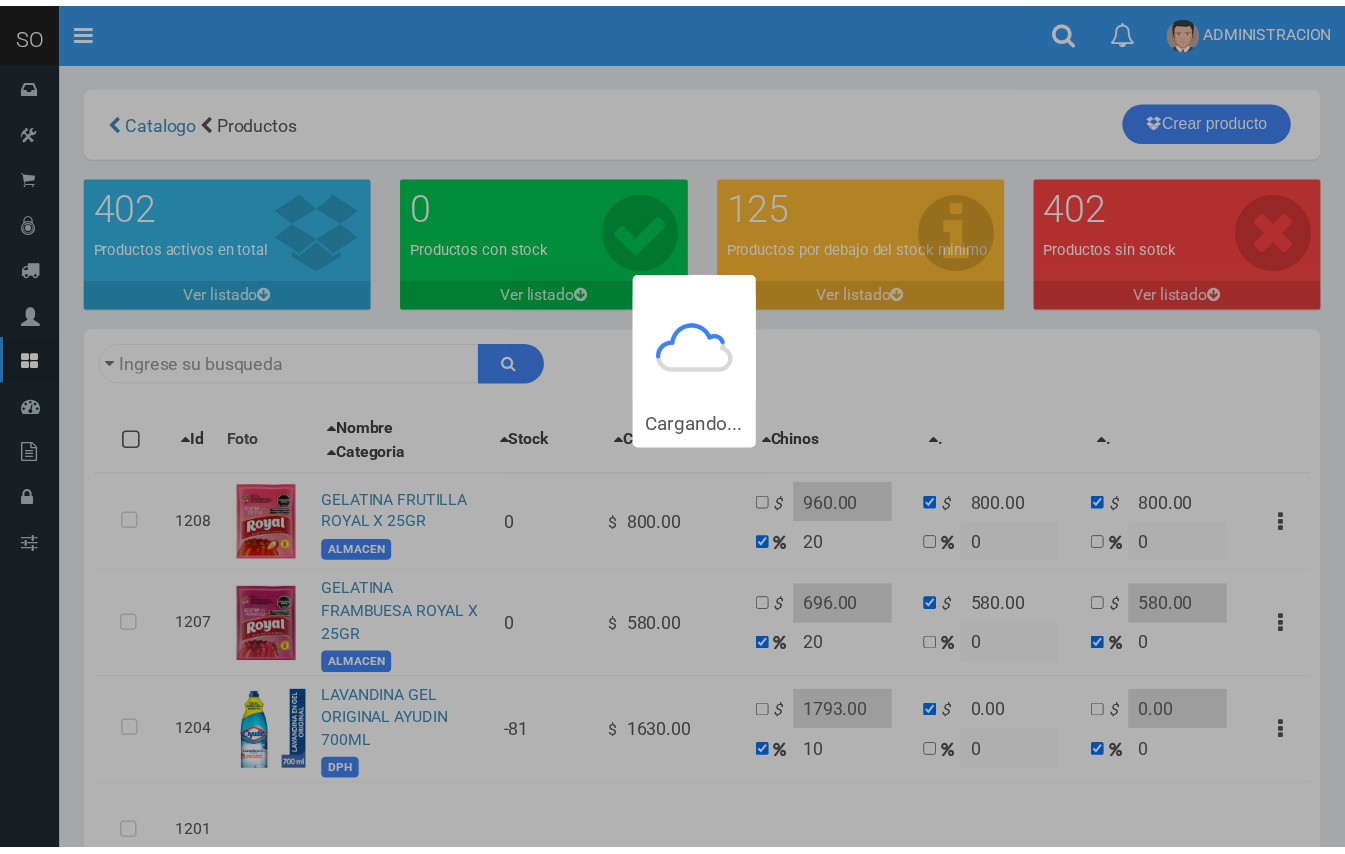 scroll, scrollTop: 0, scrollLeft: 0, axis: both 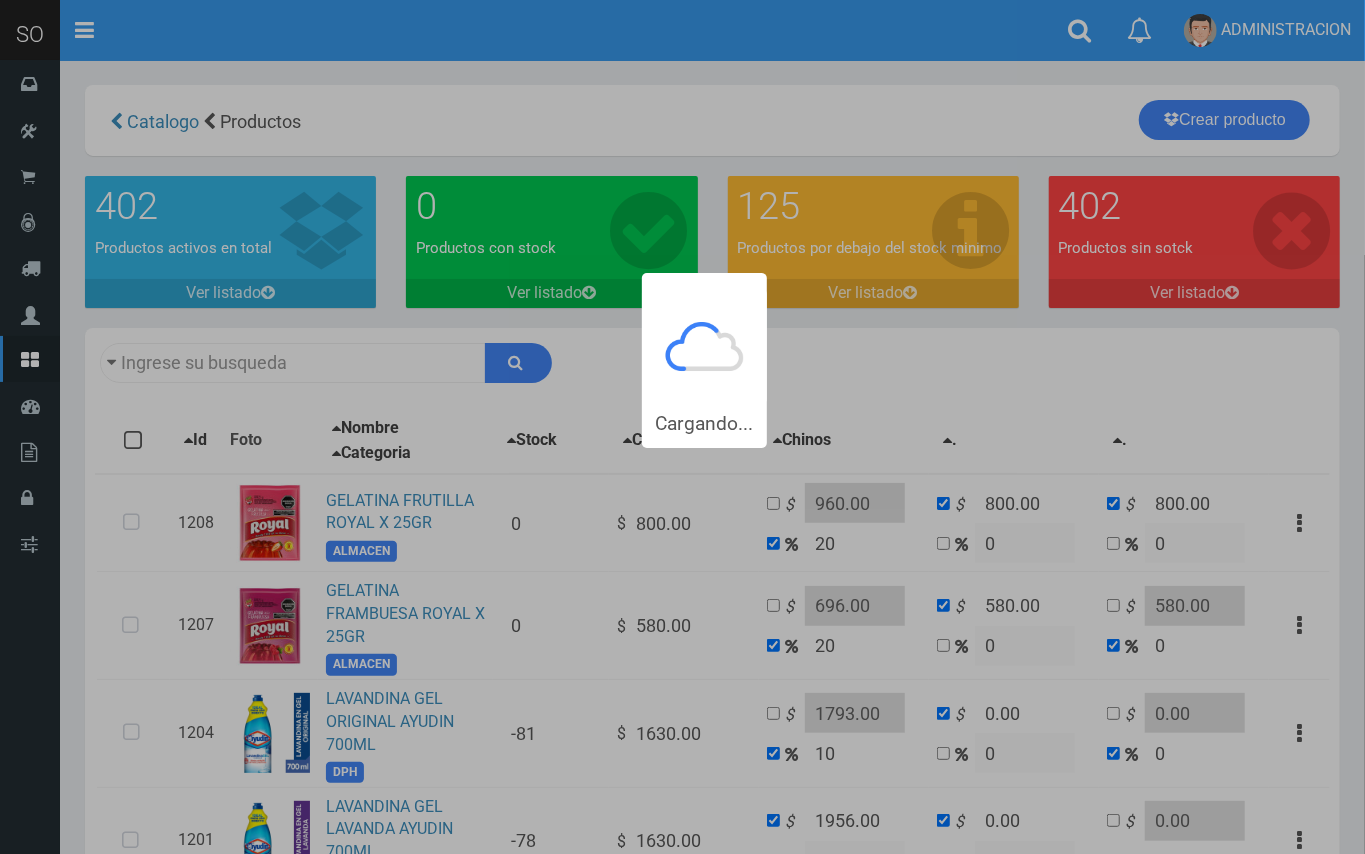 type on "gel" 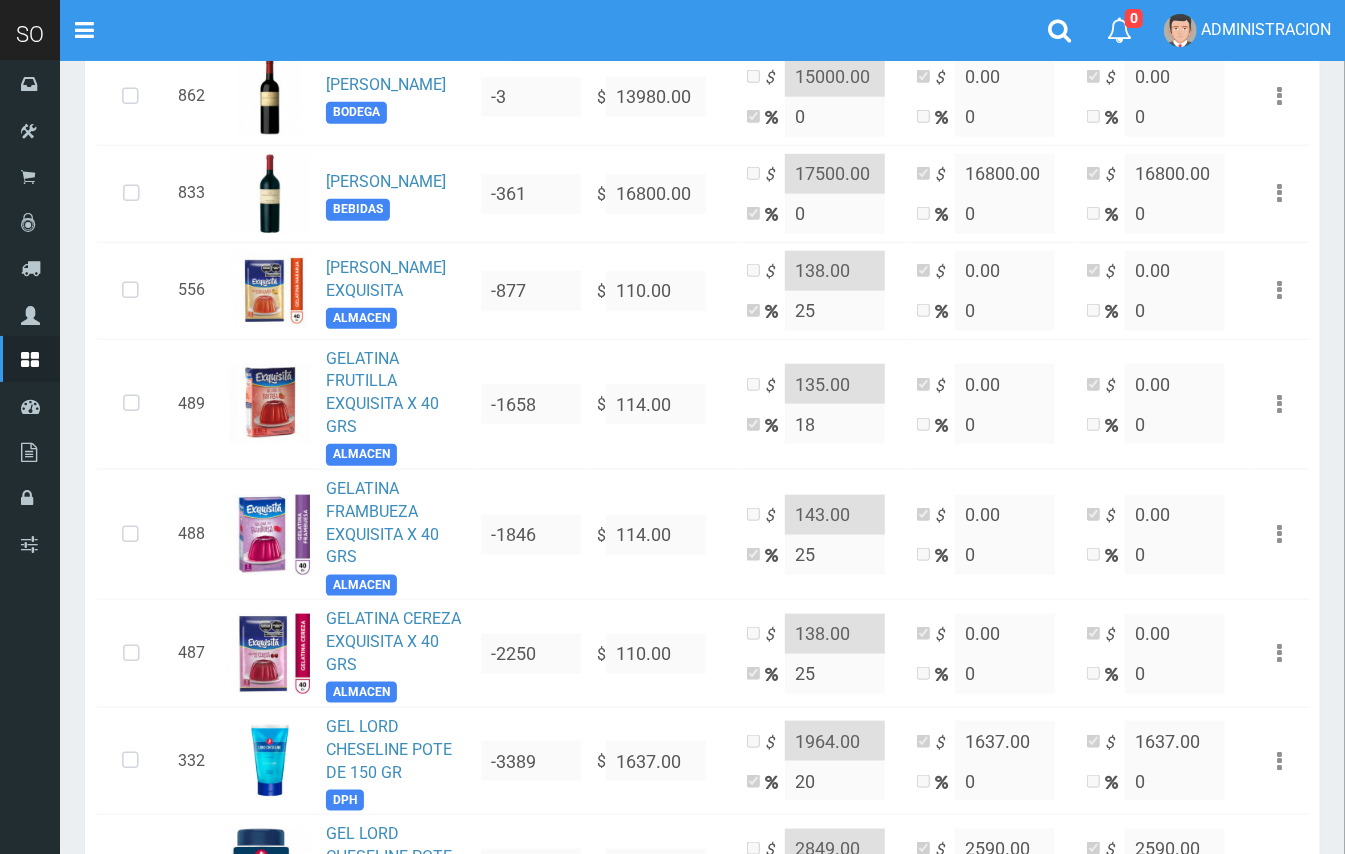 scroll, scrollTop: 1146, scrollLeft: 0, axis: vertical 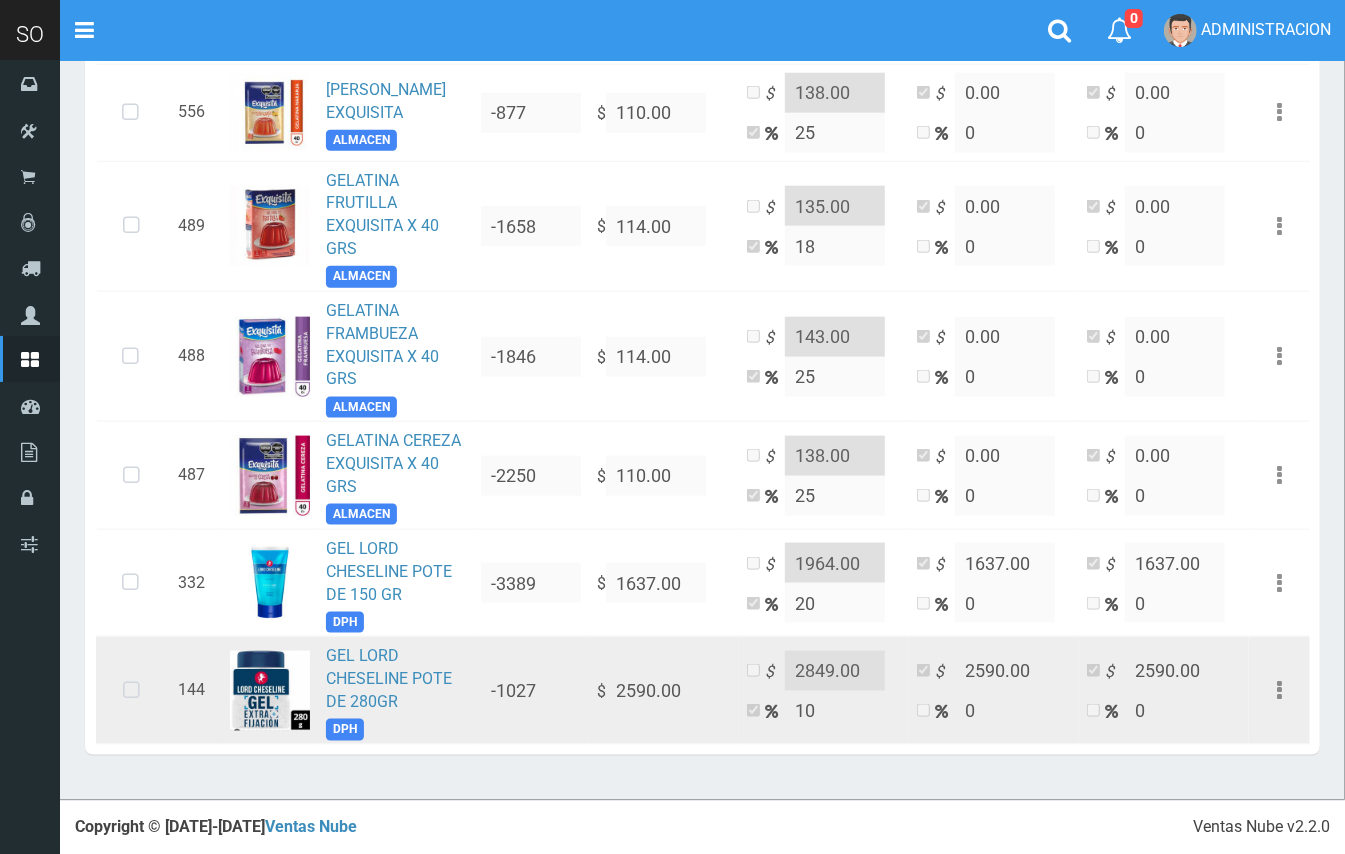 click at bounding box center [131, 691] 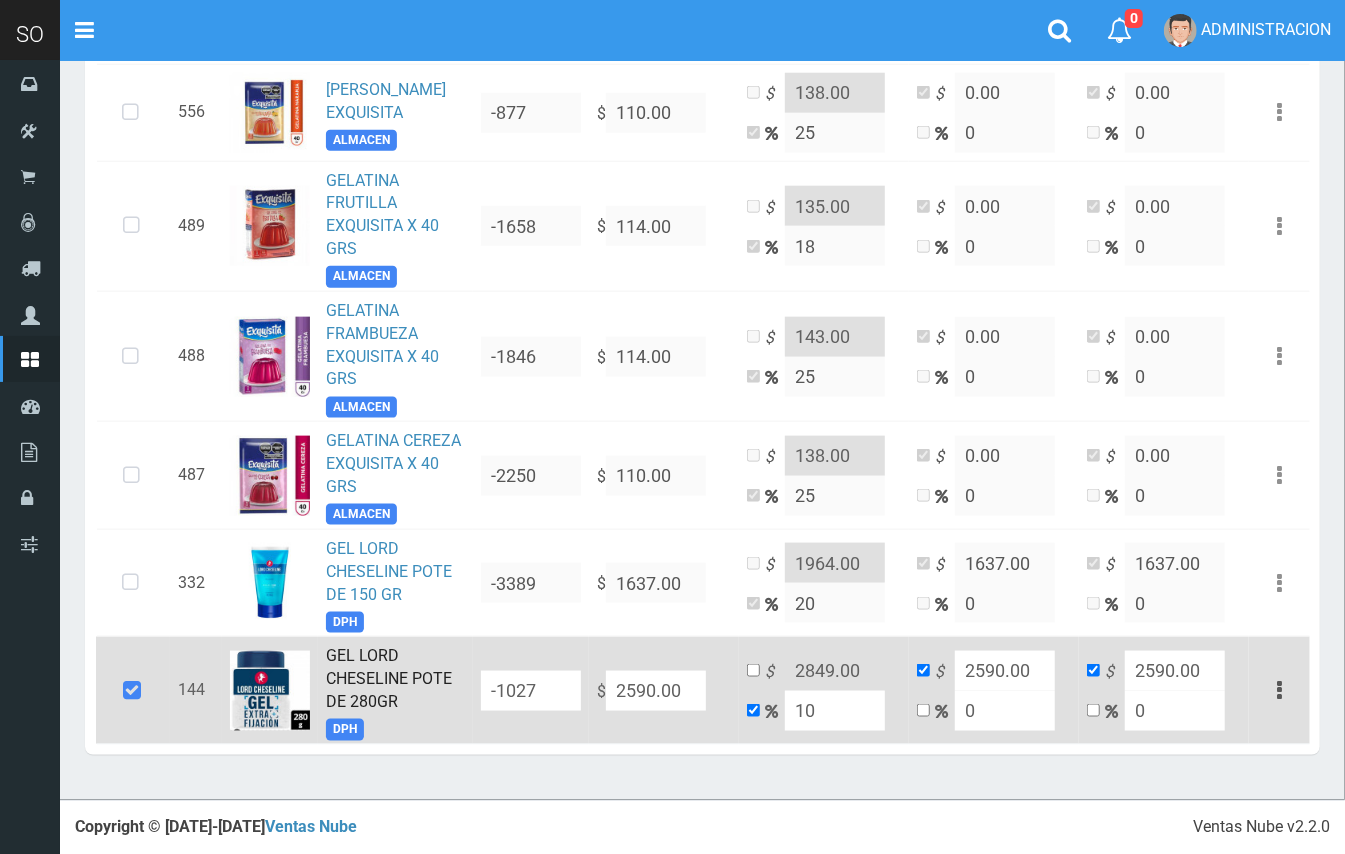 drag, startPoint x: 686, startPoint y: 700, endPoint x: 589, endPoint y: 688, distance: 97.73945 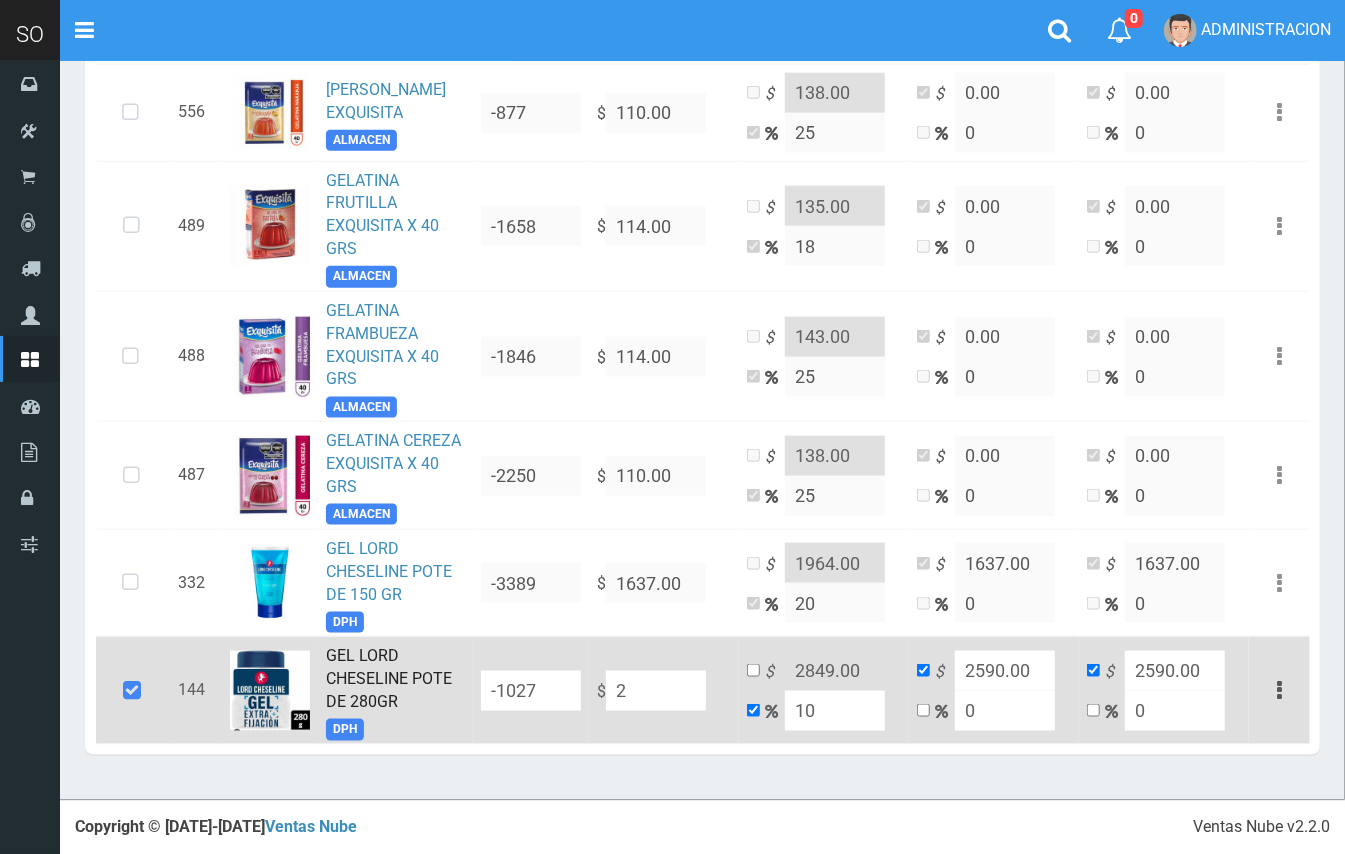 type on "2.2" 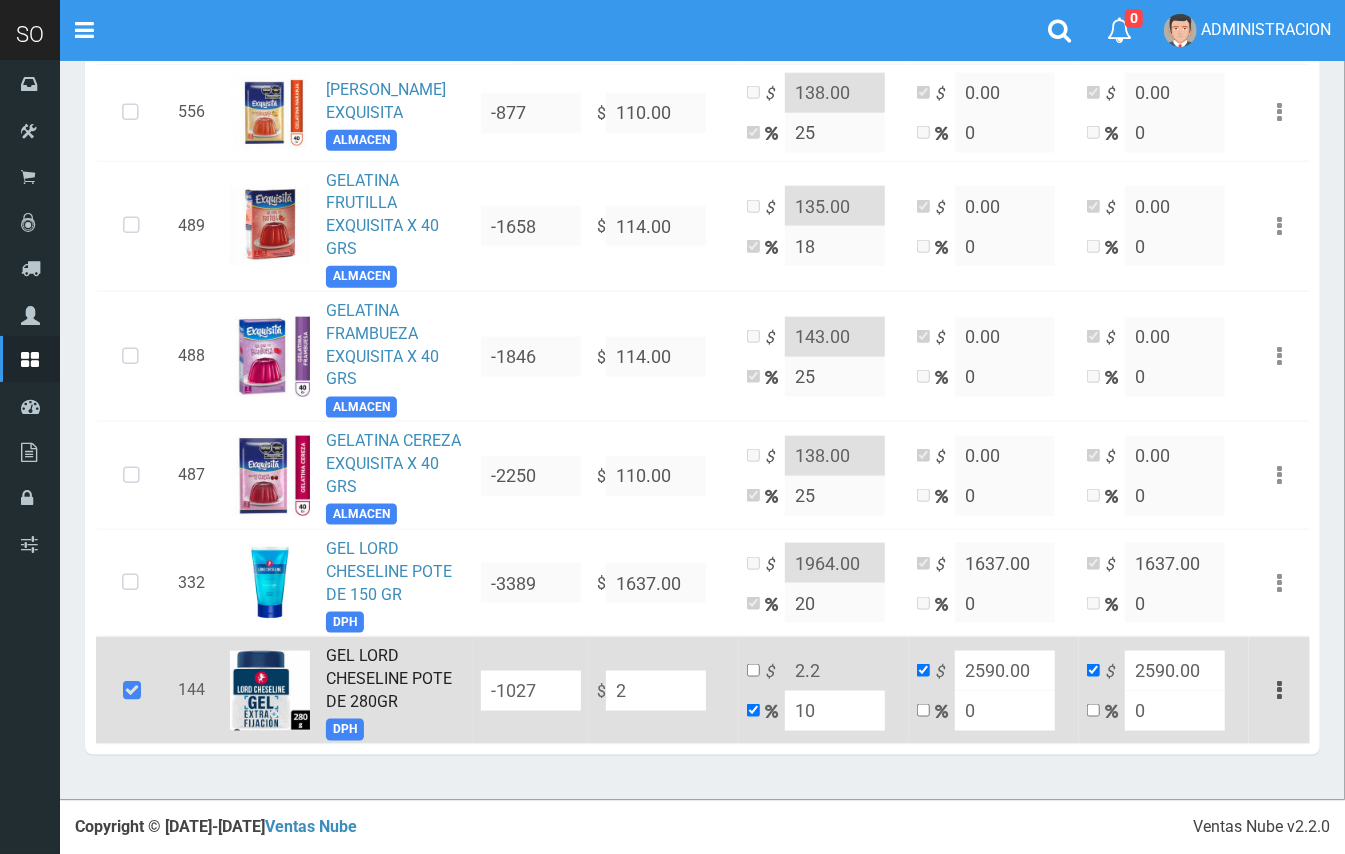 type on "2" 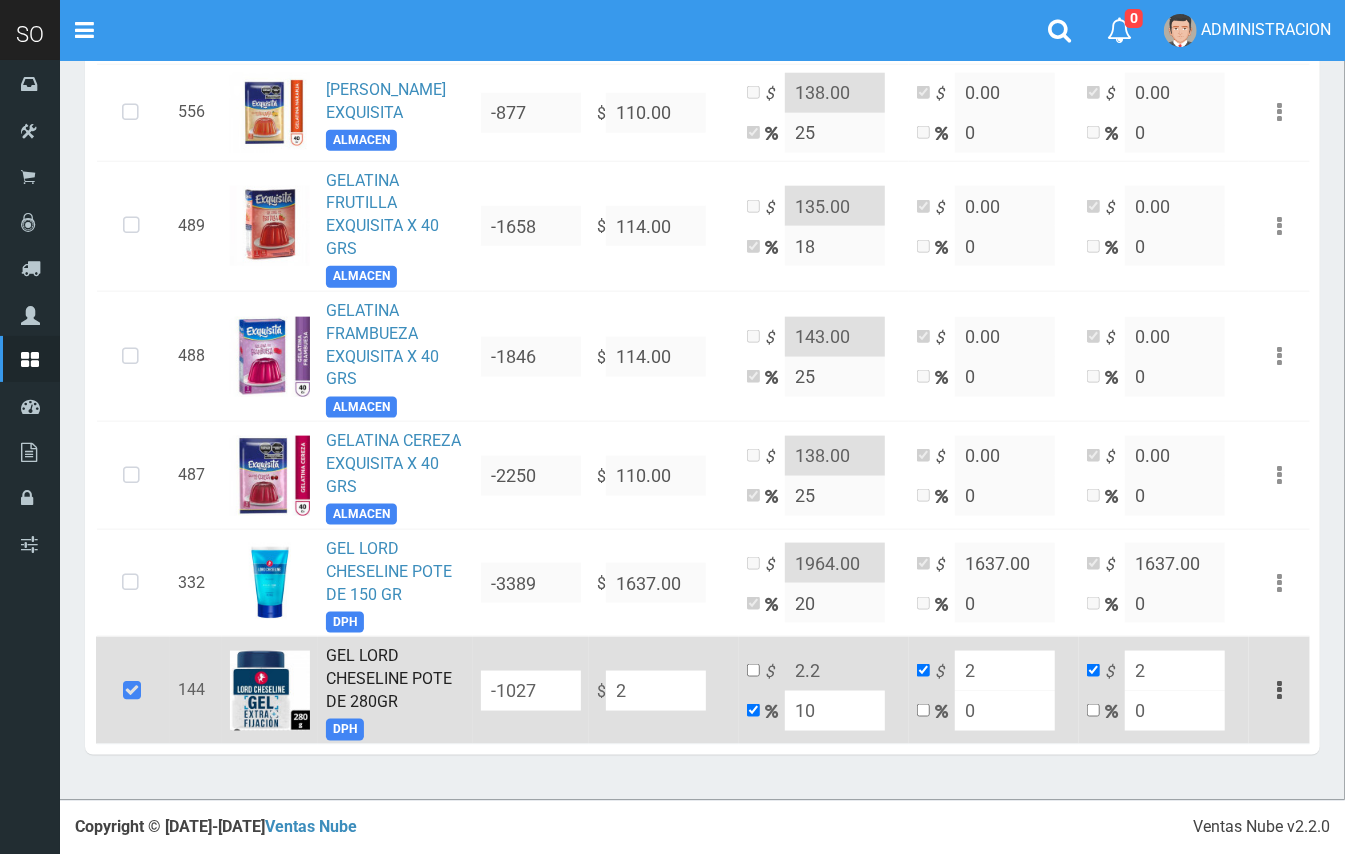 type on "24" 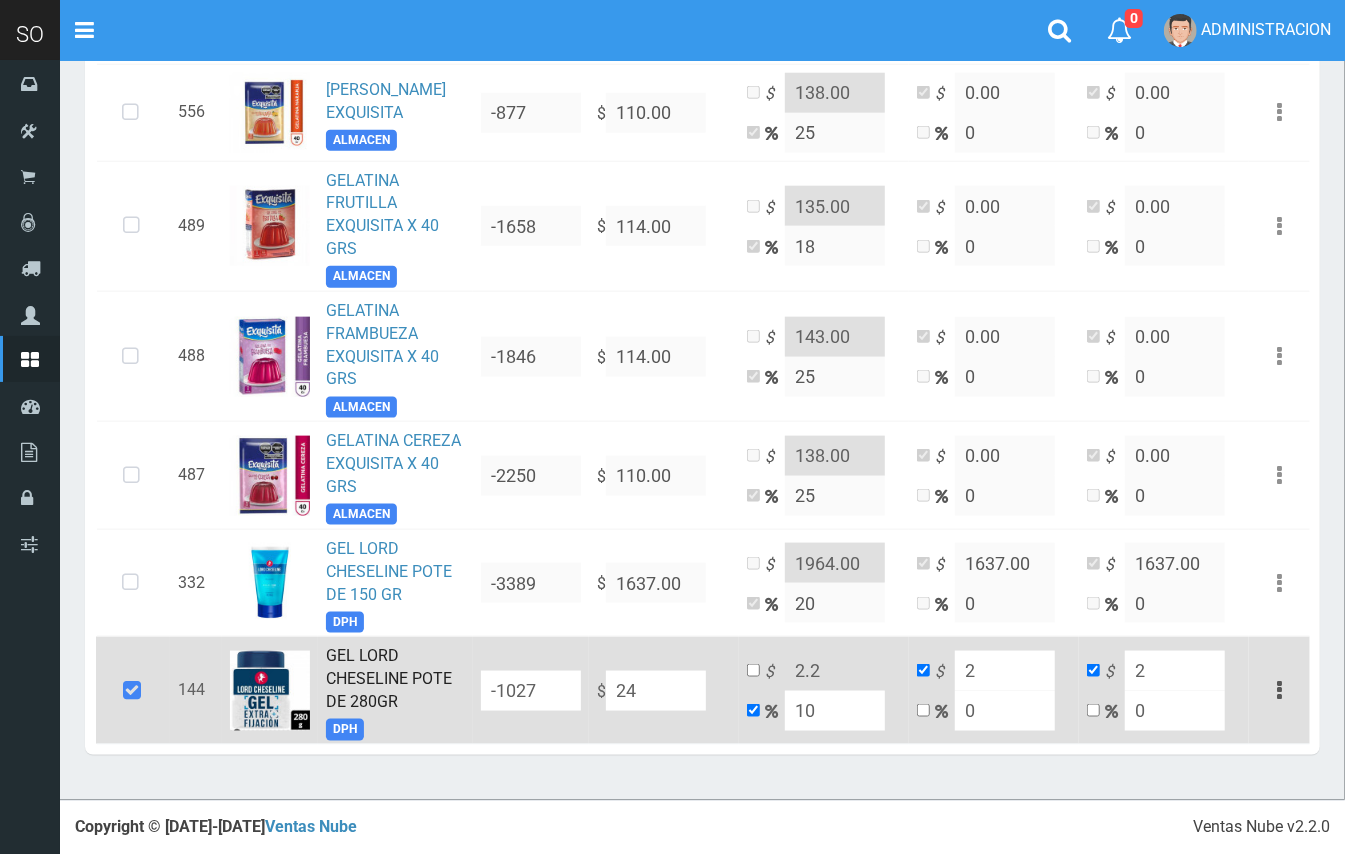 type on "26.4" 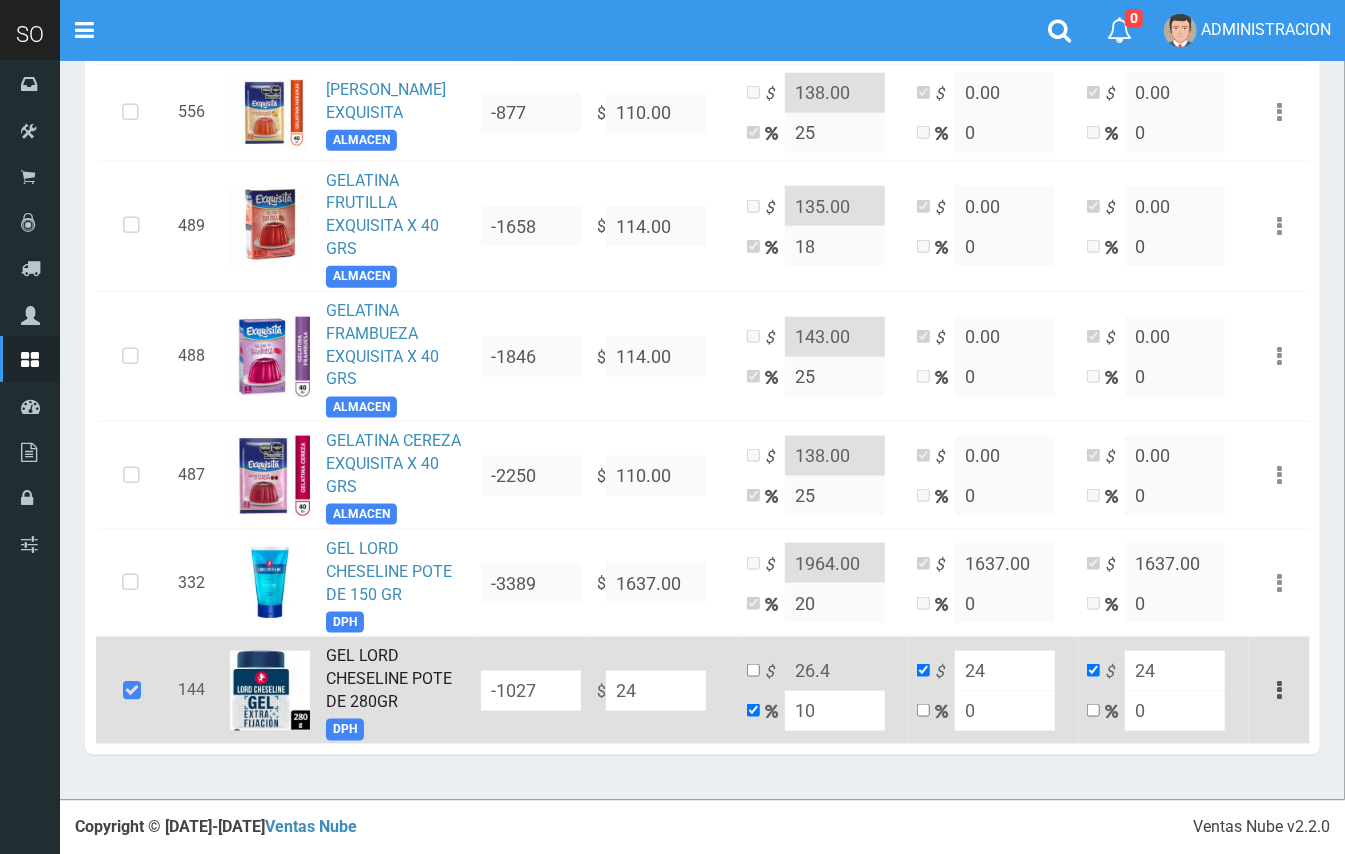 type on "249" 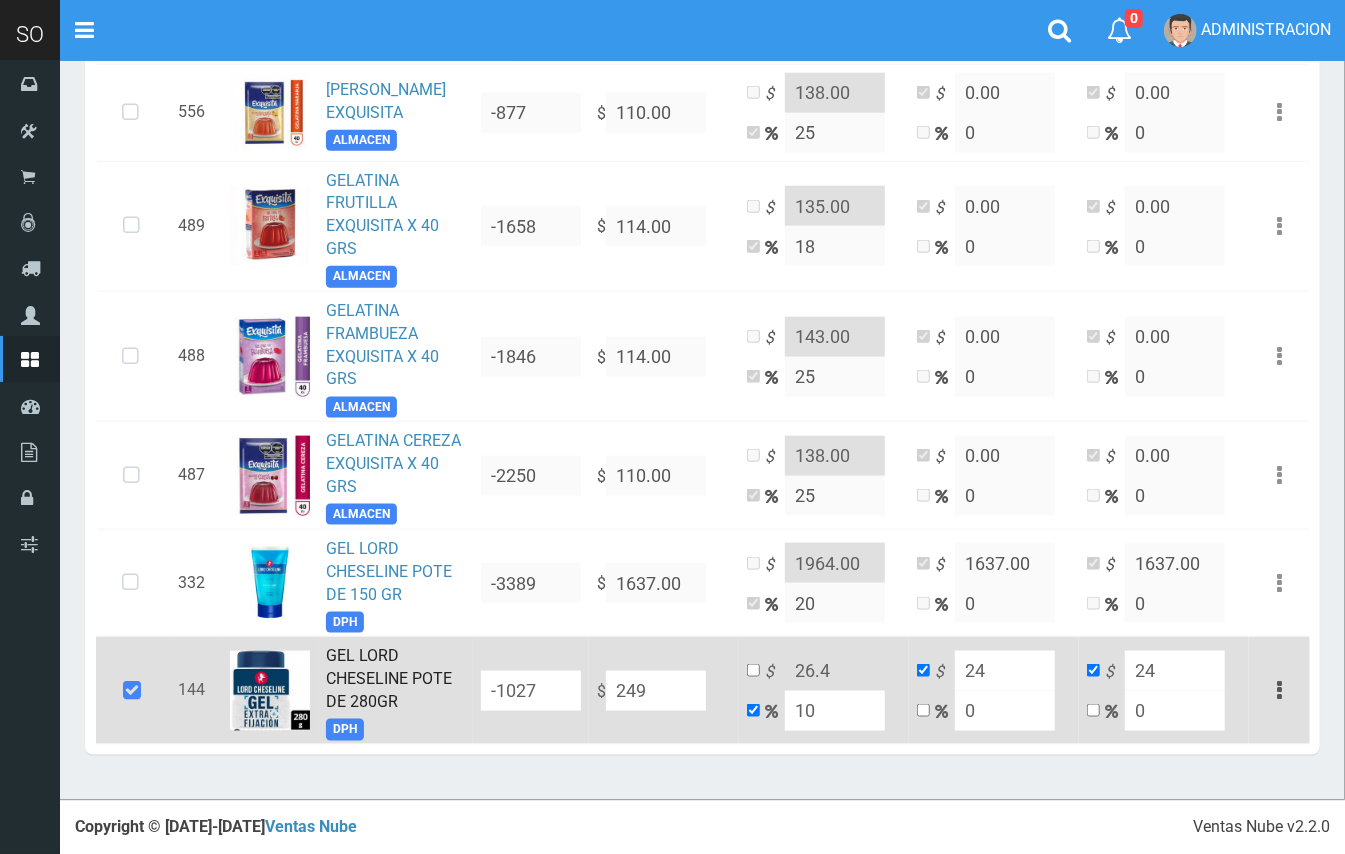 type on "273.9" 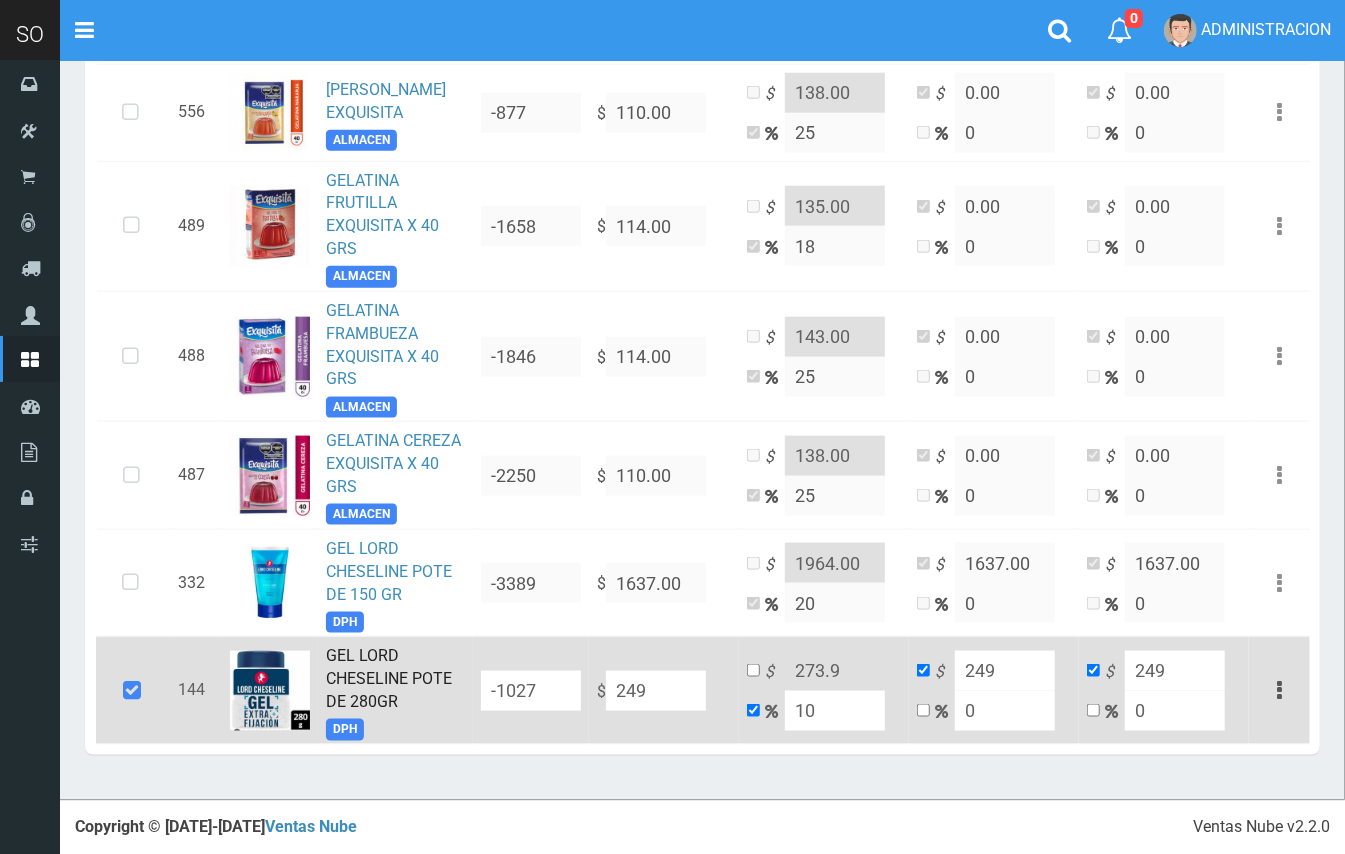 type on "2499" 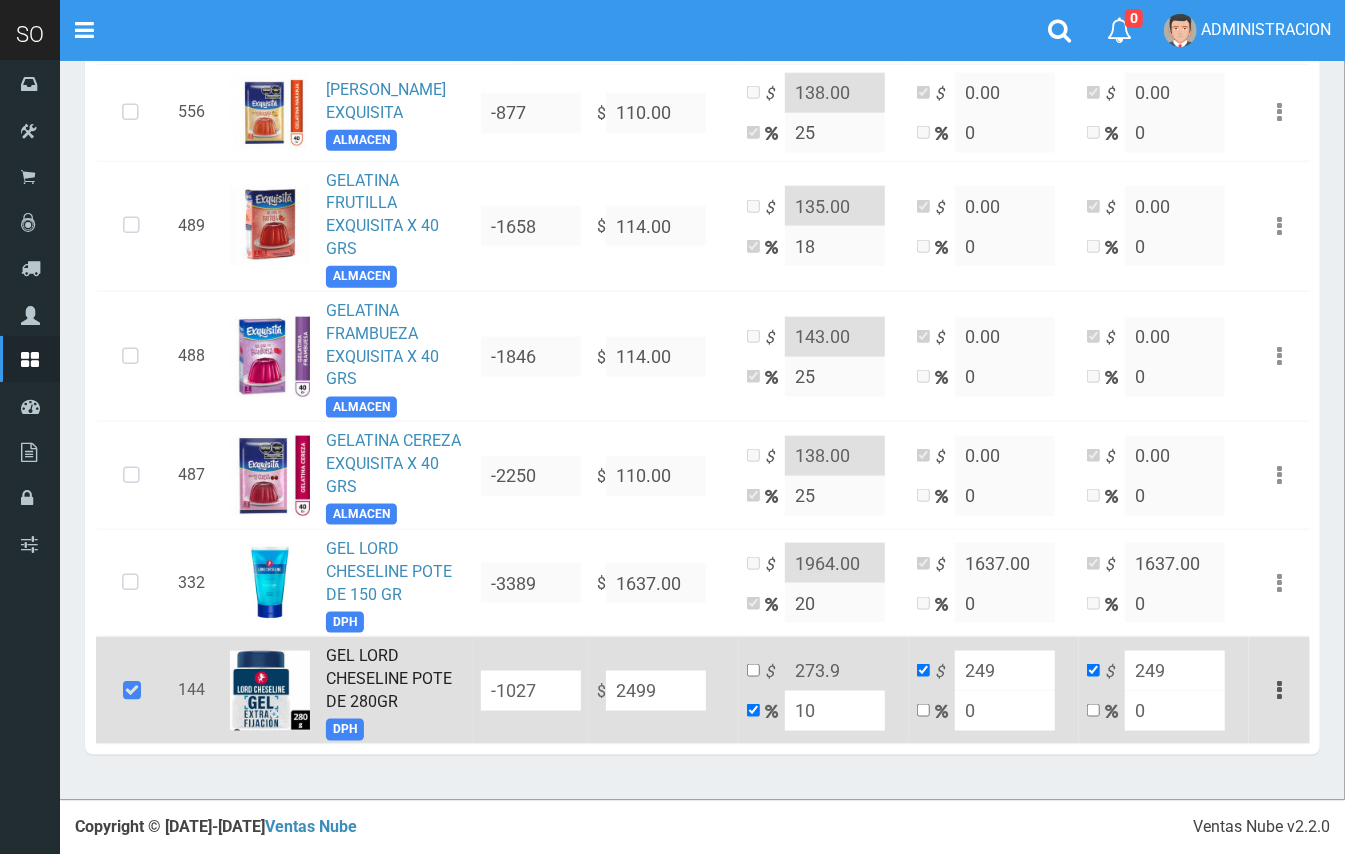 type on "2748.9" 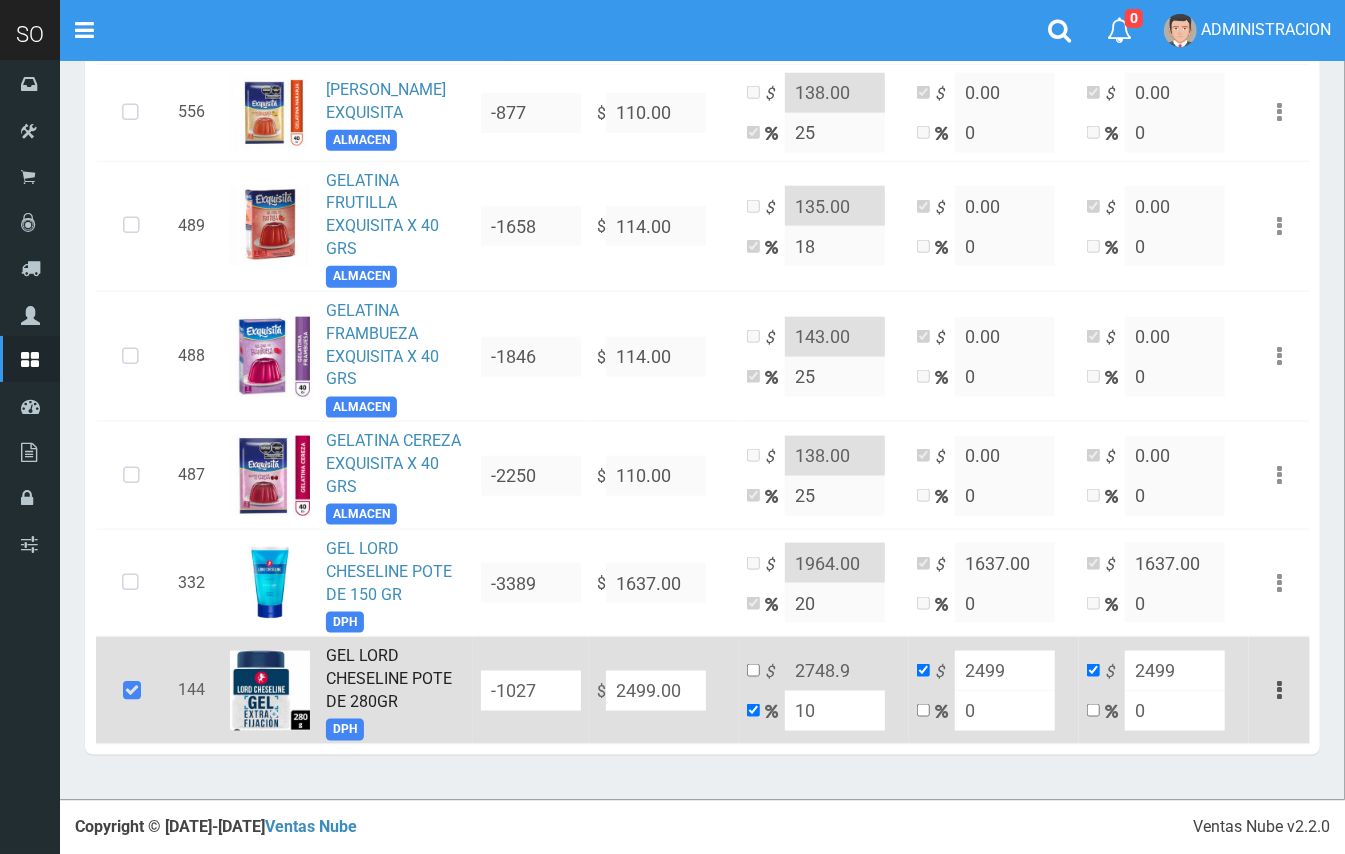 type on "2499.00" 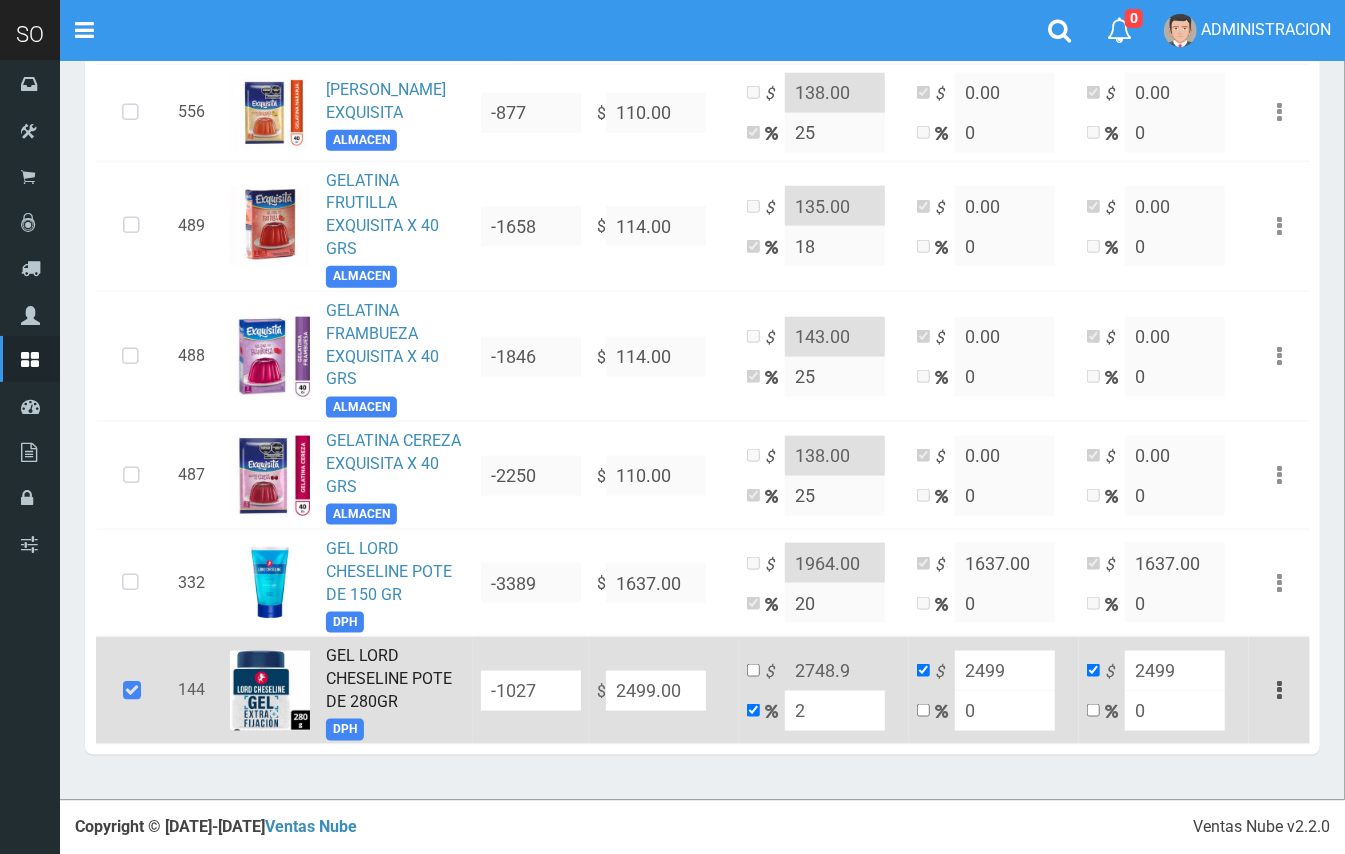 type on "2548.98" 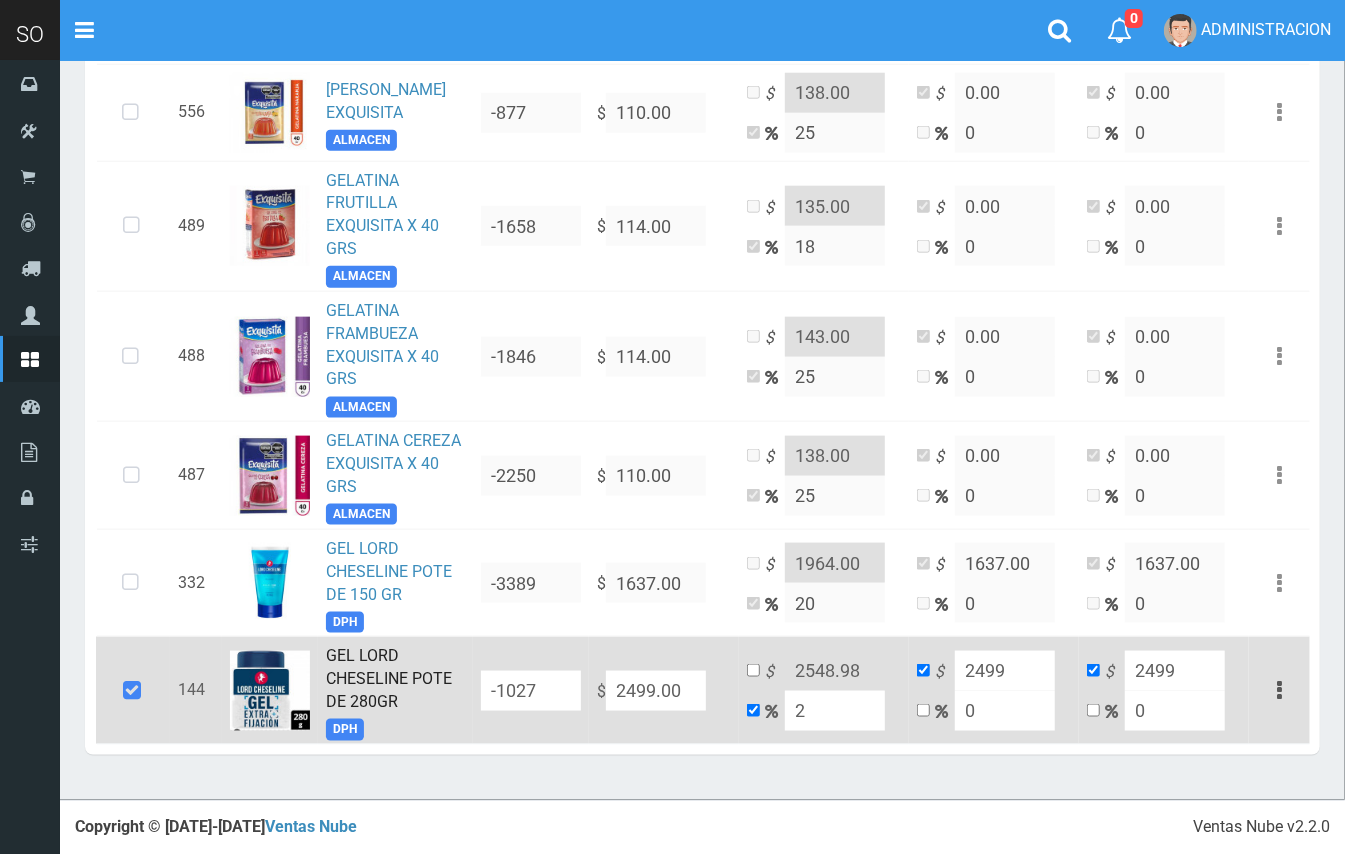 type on "20" 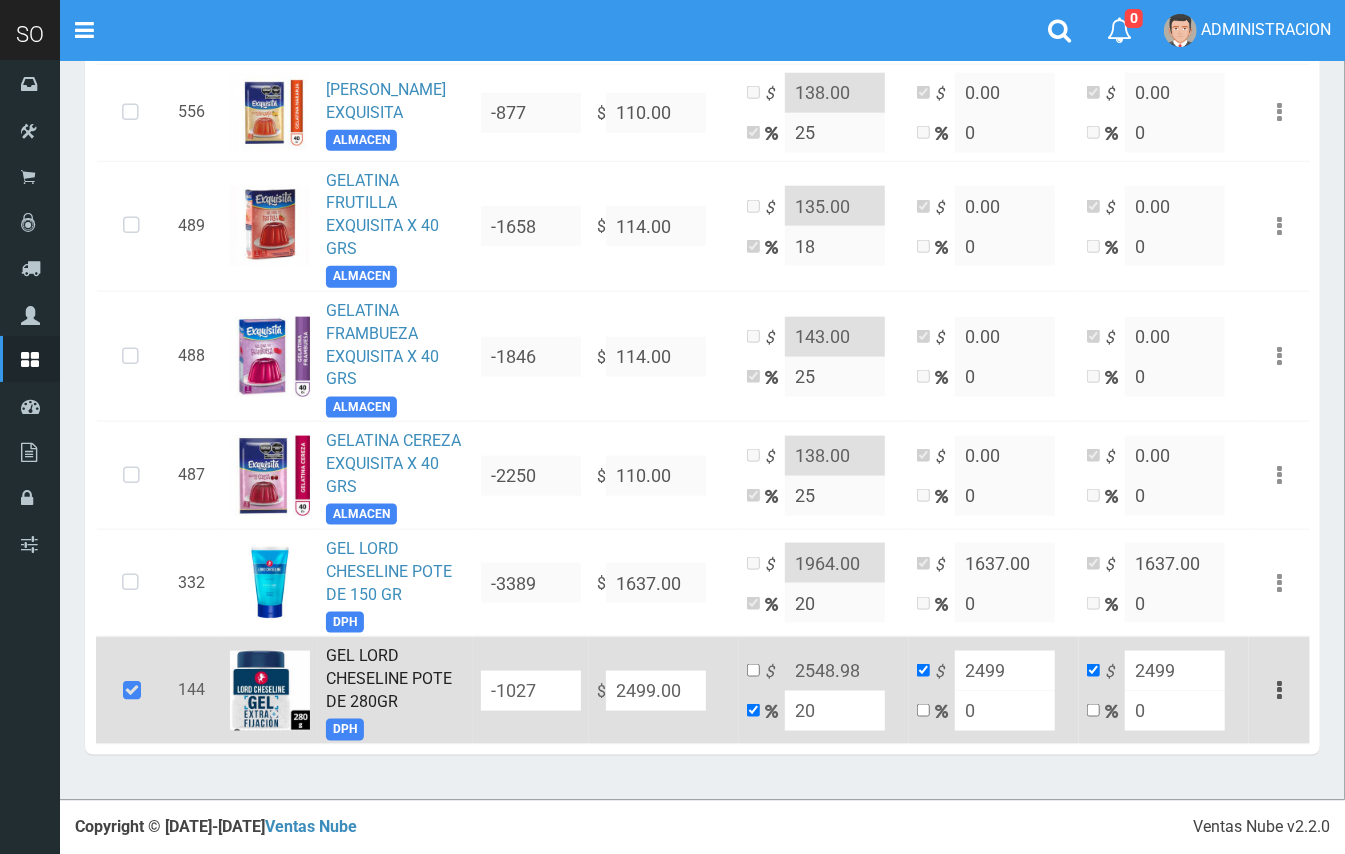 type on "2998.8" 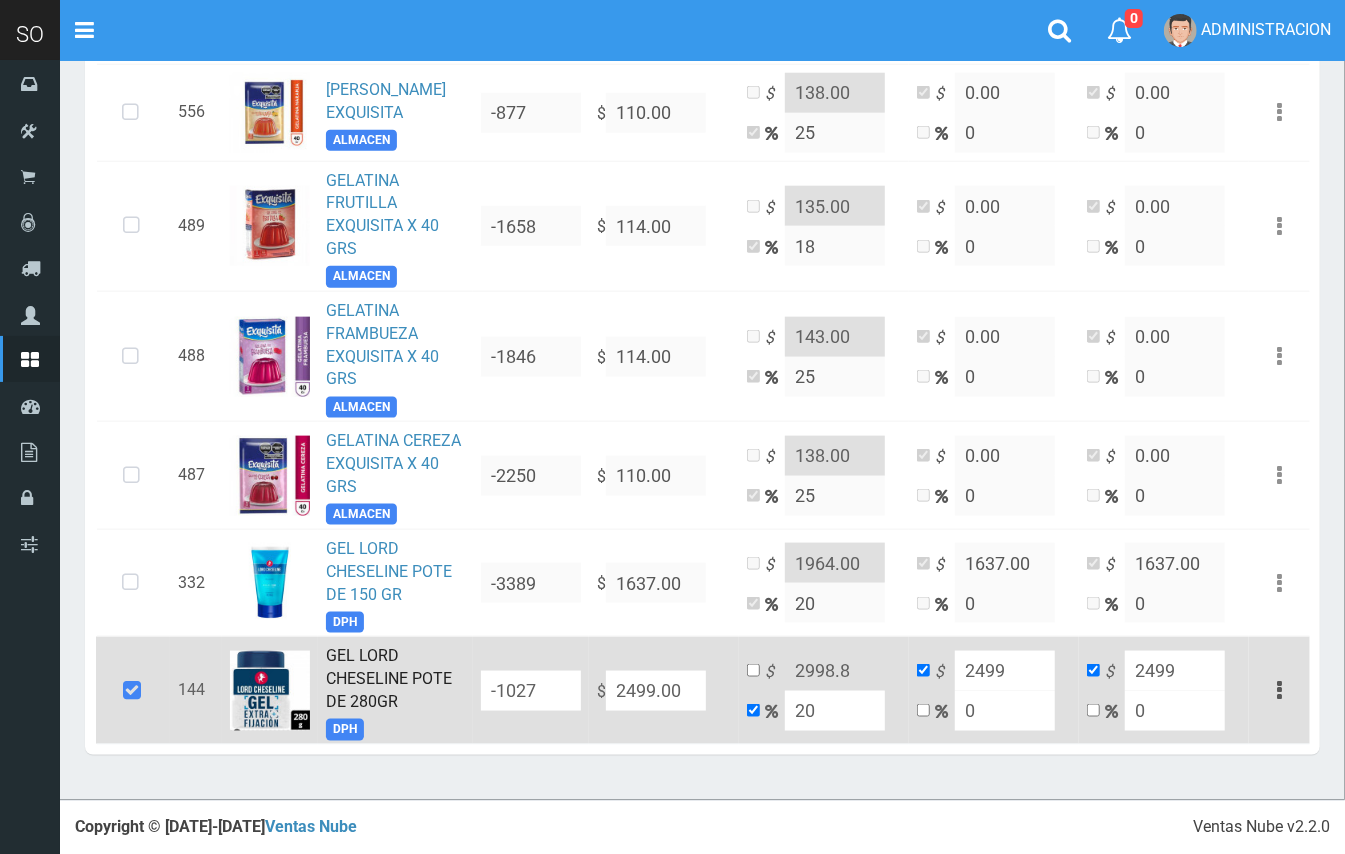 type on "20" 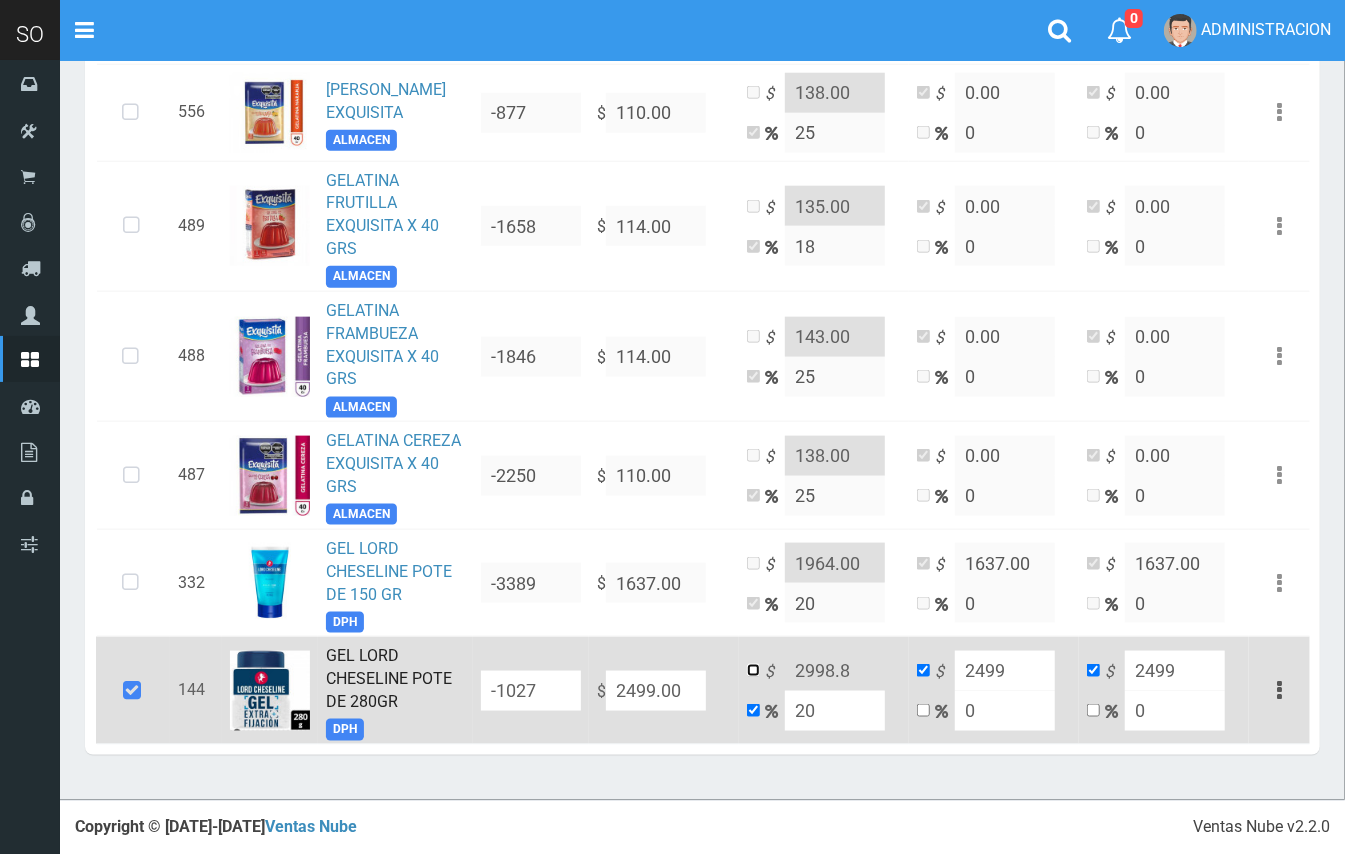 drag, startPoint x: 753, startPoint y: 672, endPoint x: 830, endPoint y: 664, distance: 77.41447 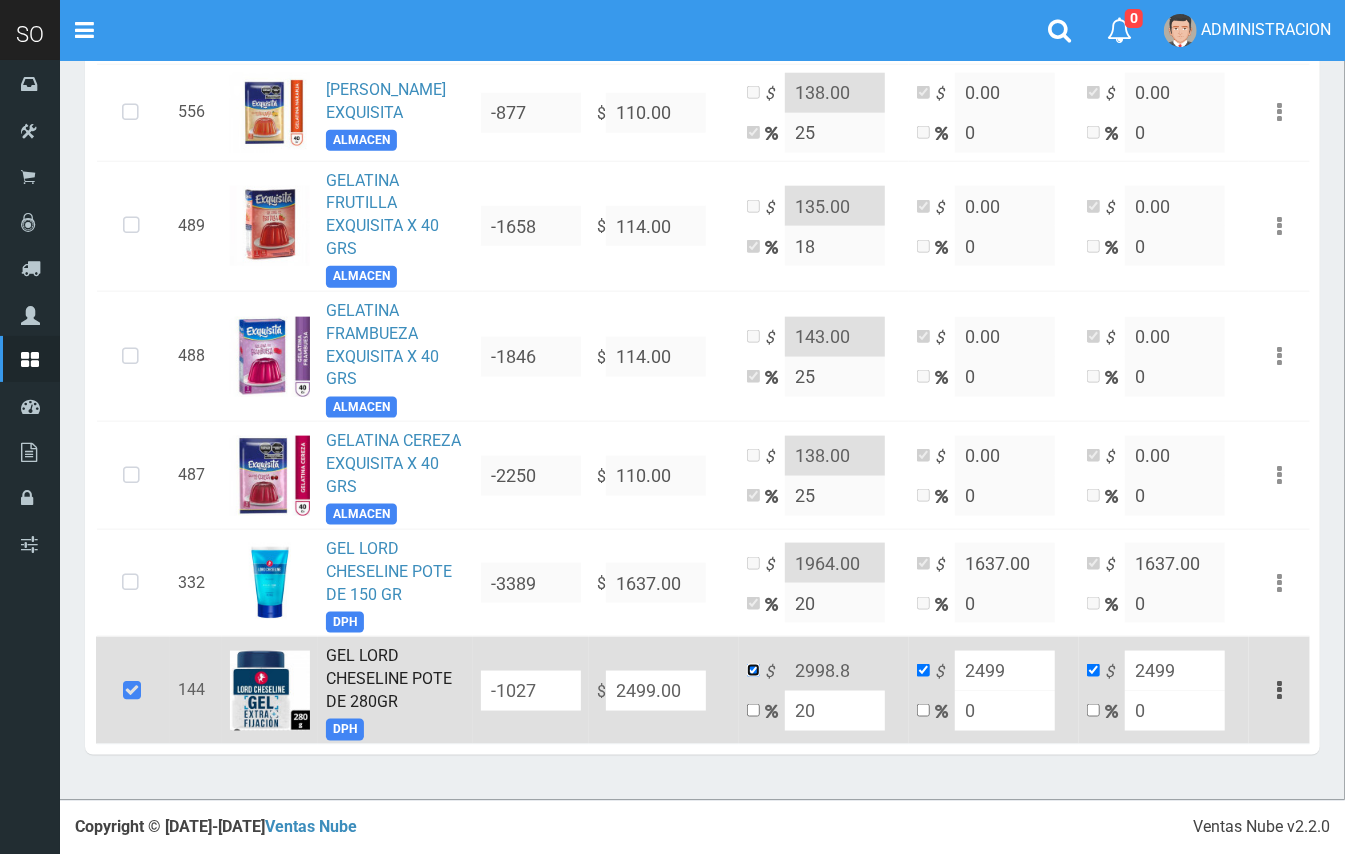 checkbox on "false" 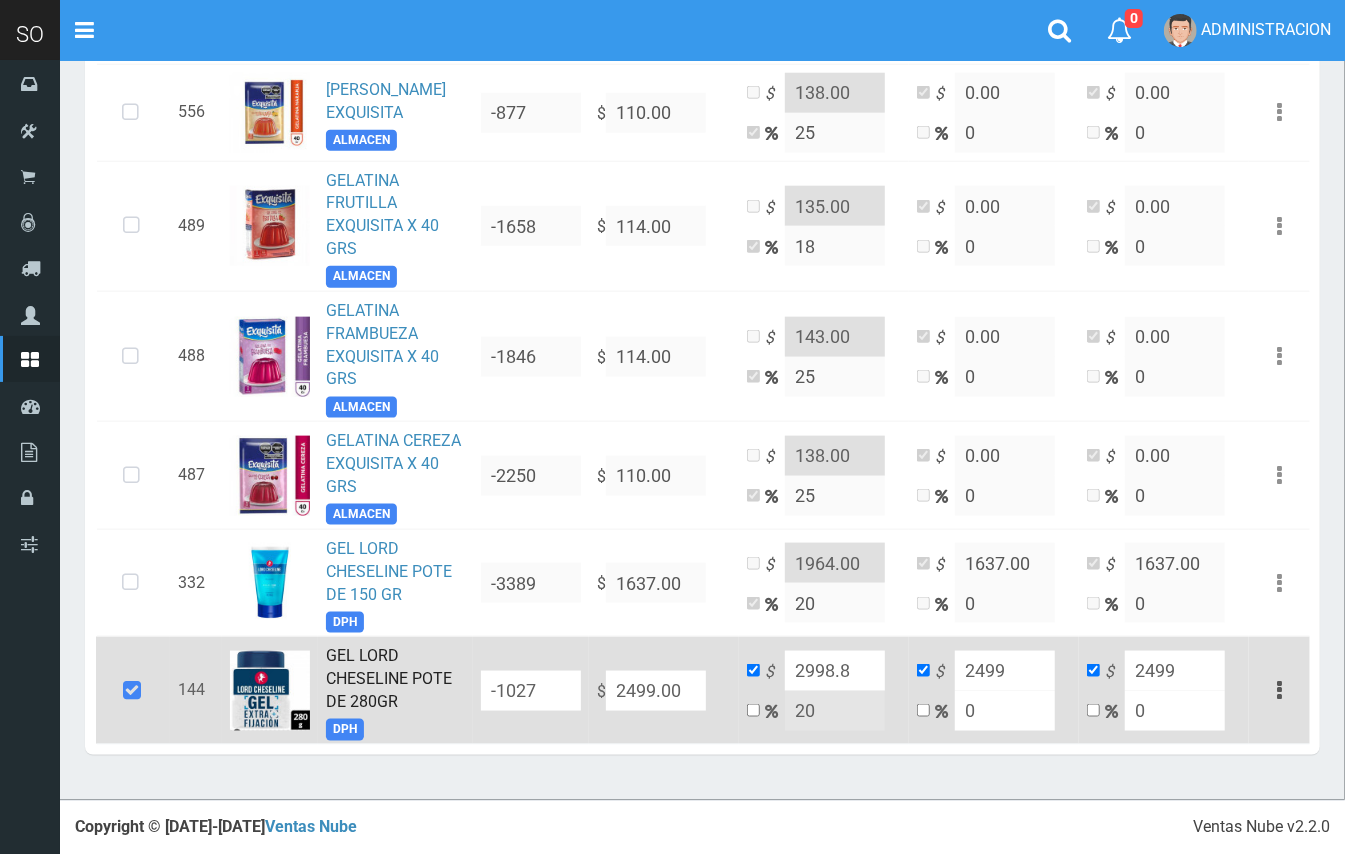 drag, startPoint x: 869, startPoint y: 664, endPoint x: 792, endPoint y: 664, distance: 77 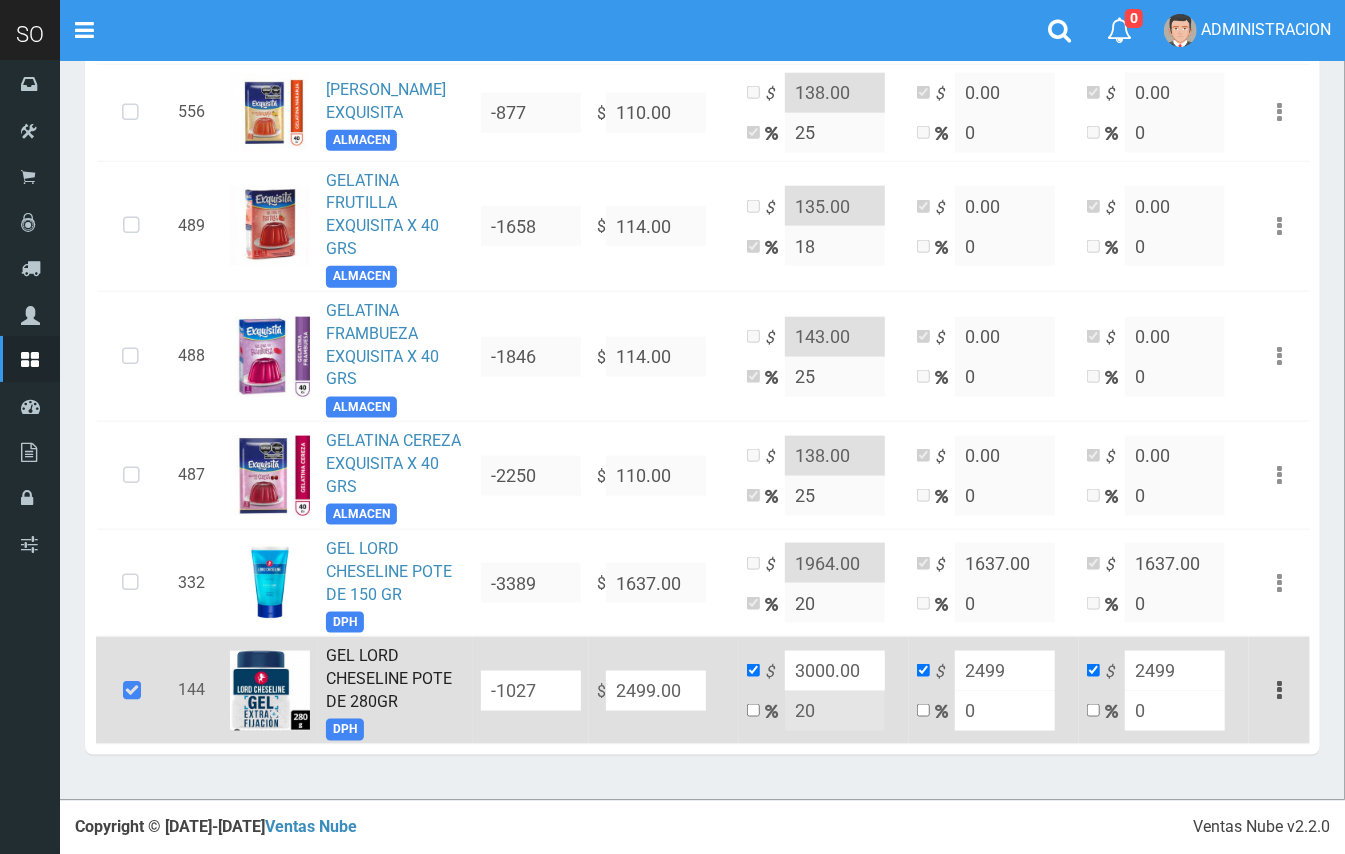 type on "3000.00" 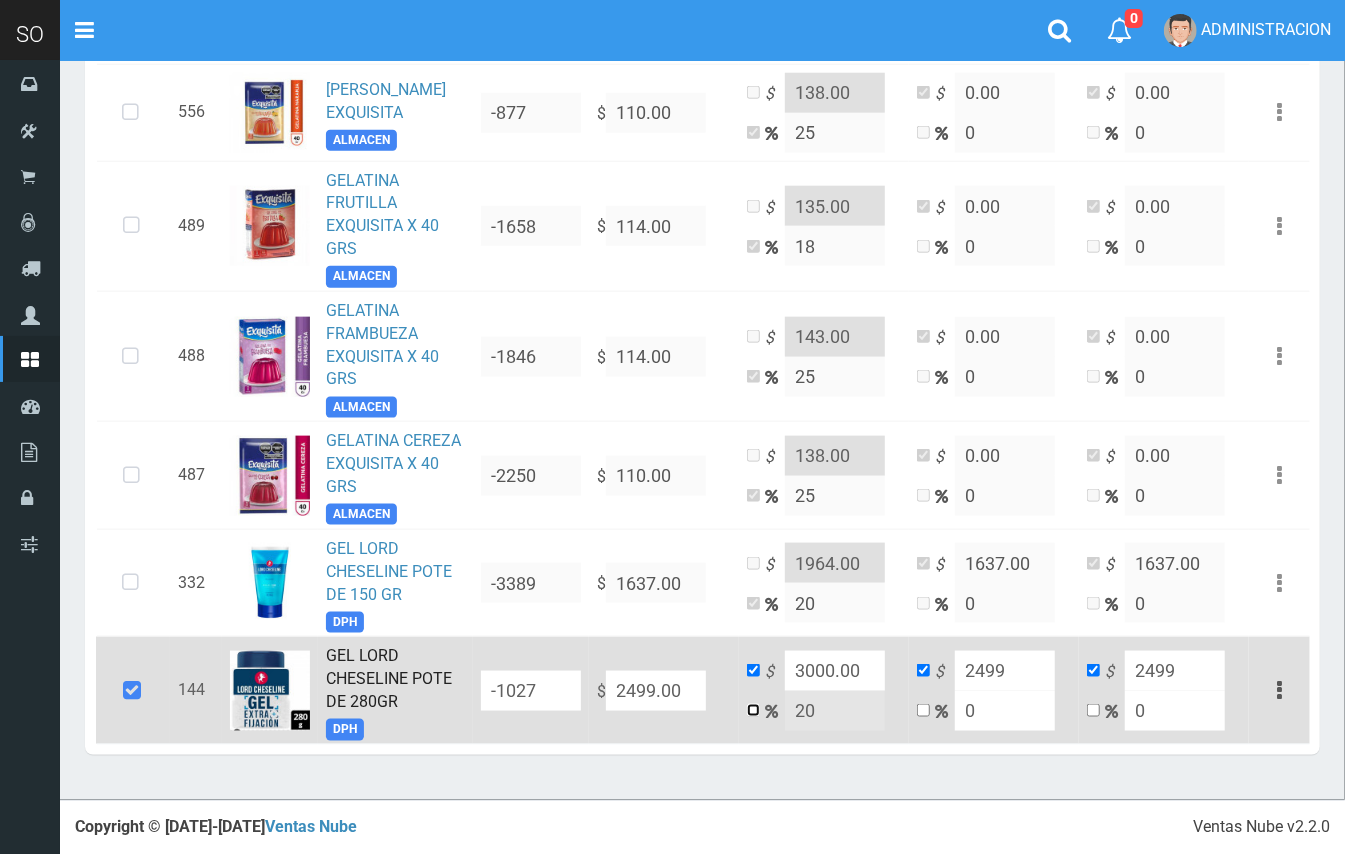 drag, startPoint x: 752, startPoint y: 709, endPoint x: 786, endPoint y: 709, distance: 34 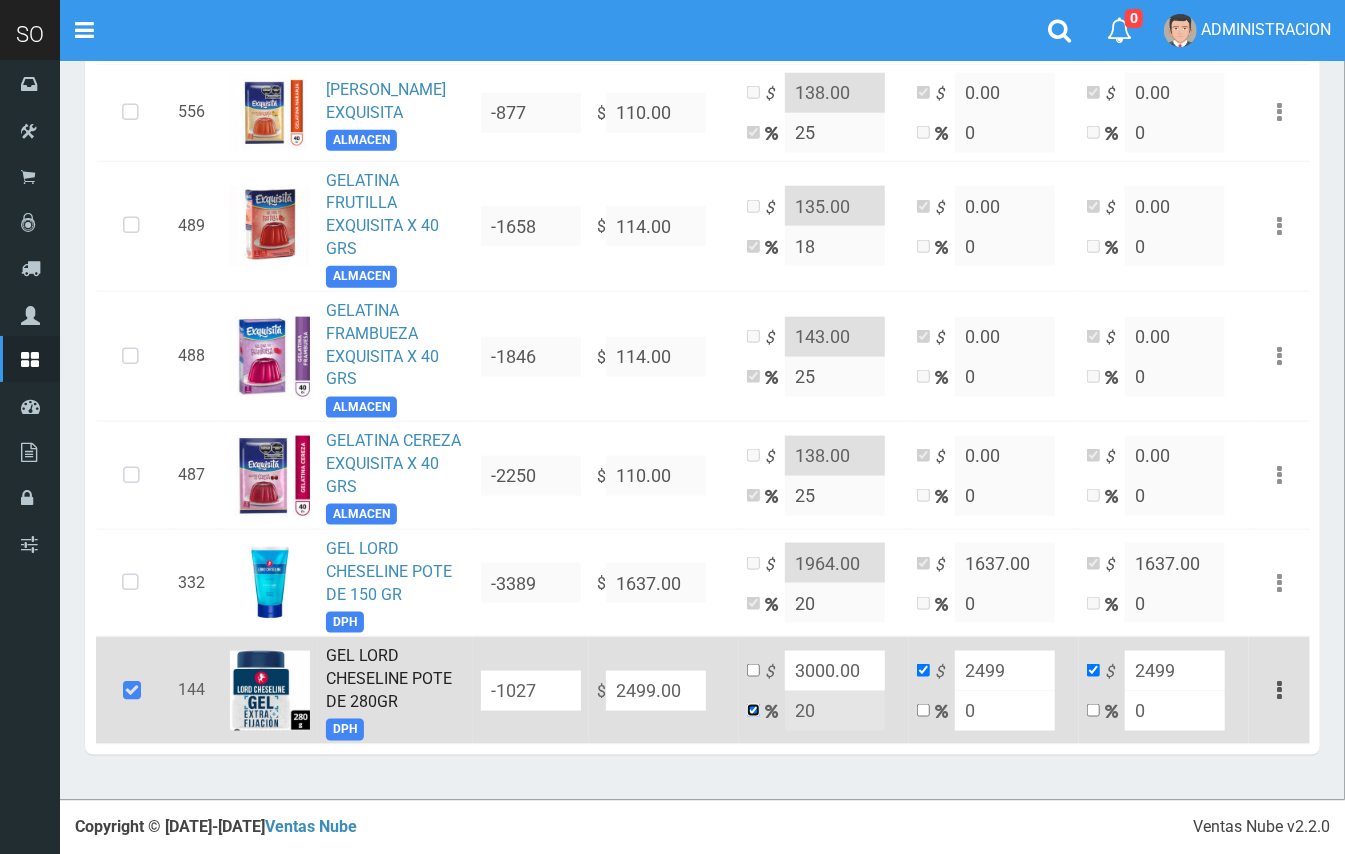 checkbox on "false" 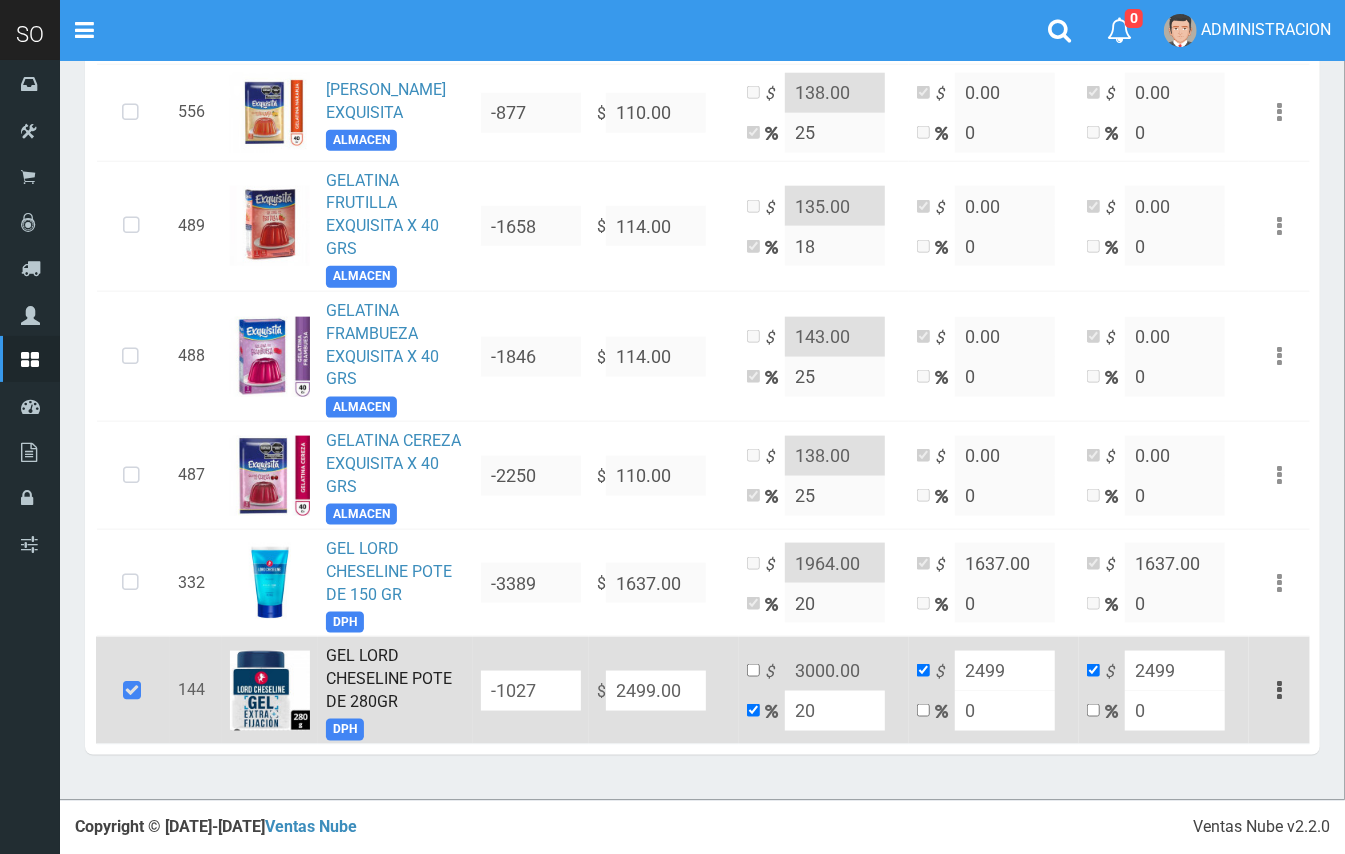 drag, startPoint x: 826, startPoint y: 710, endPoint x: 786, endPoint y: 704, distance: 40.4475 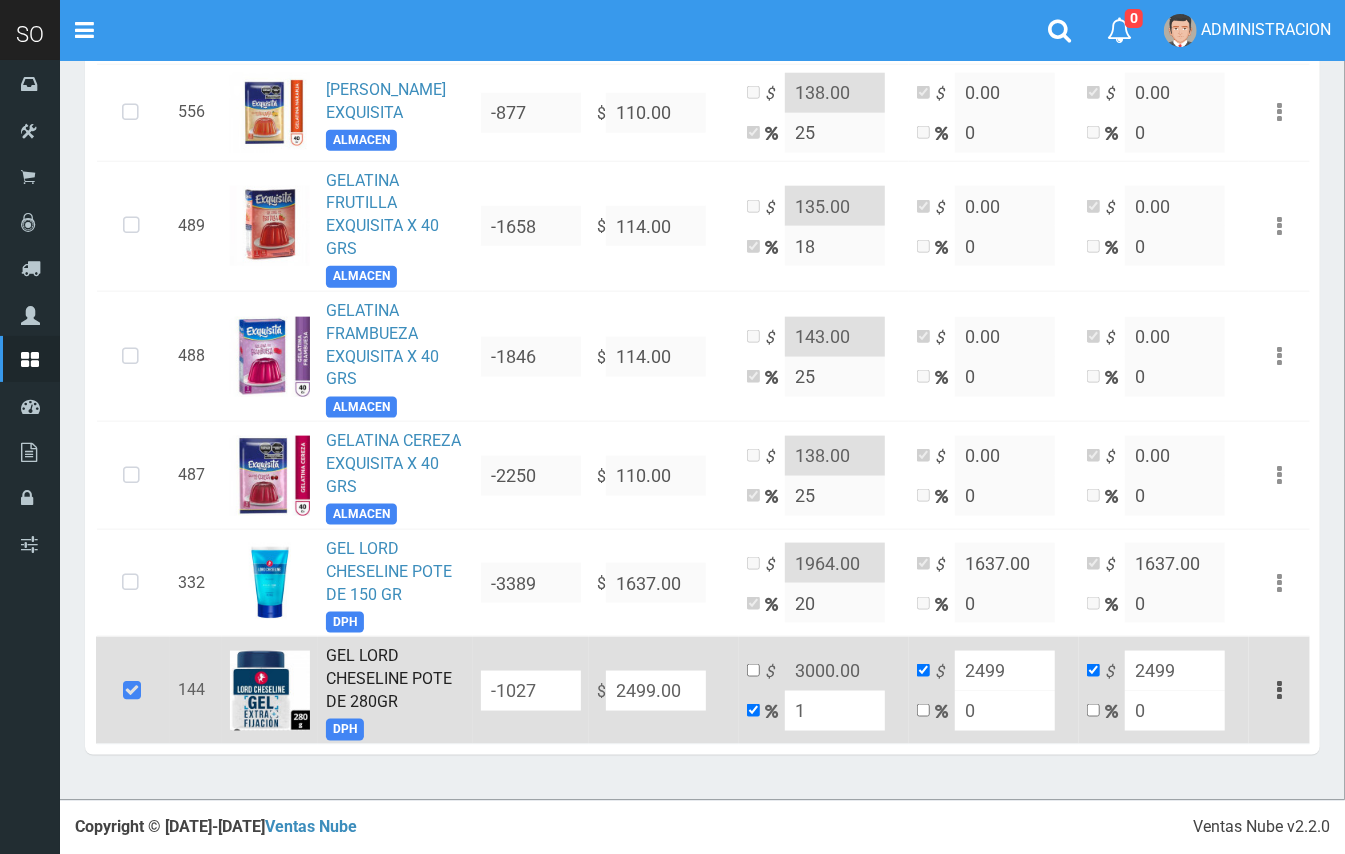 type on "2523.99" 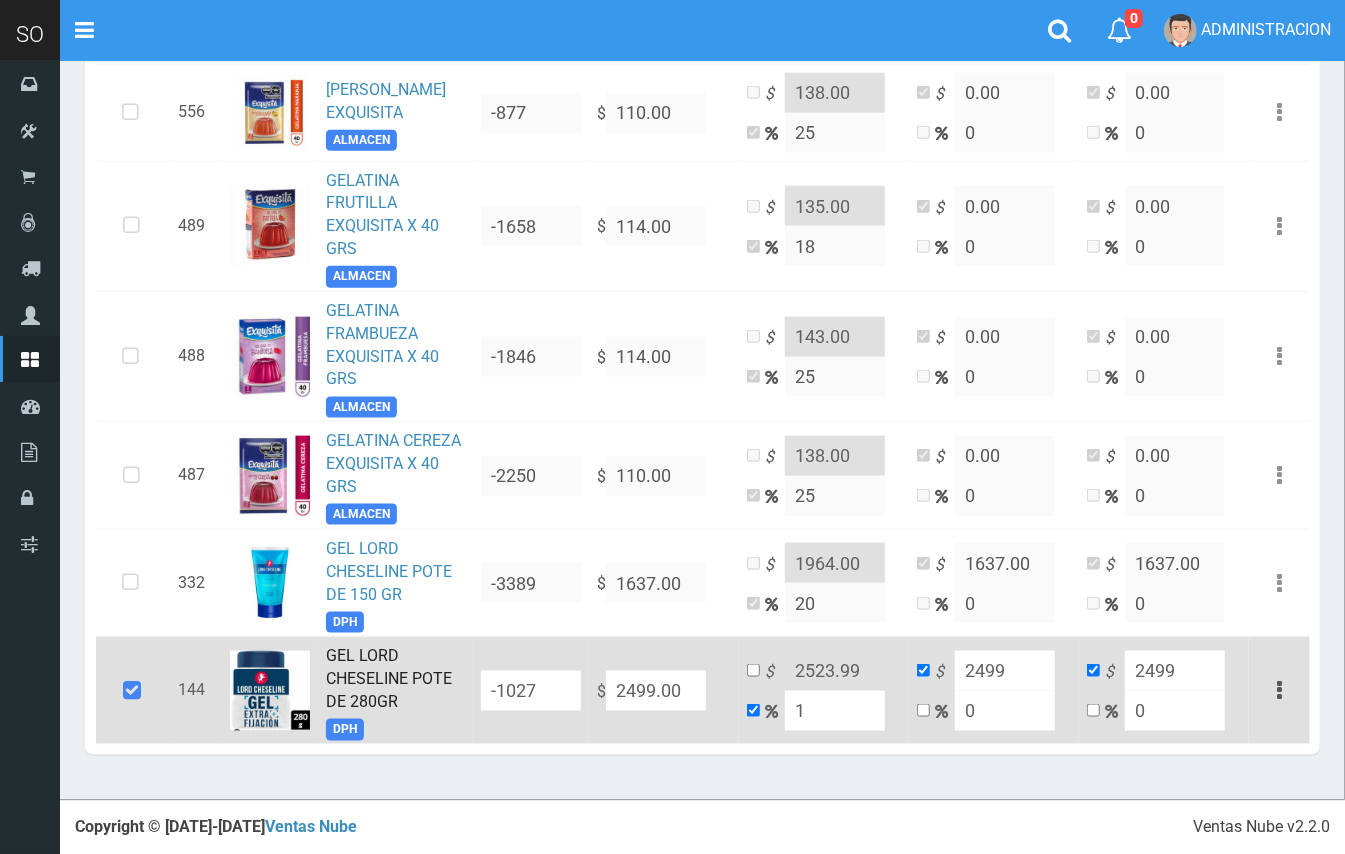 type on "10" 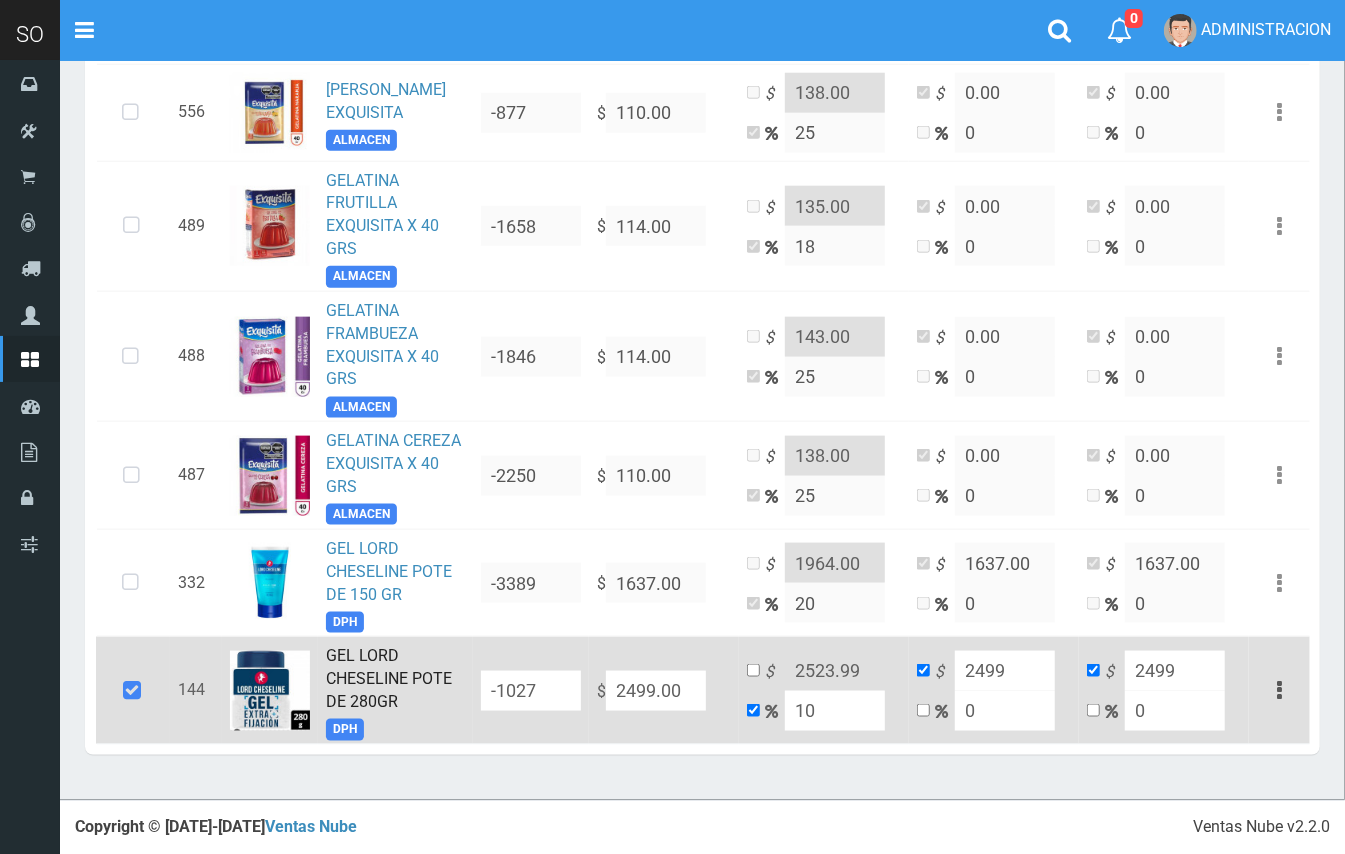 type on "2748.9" 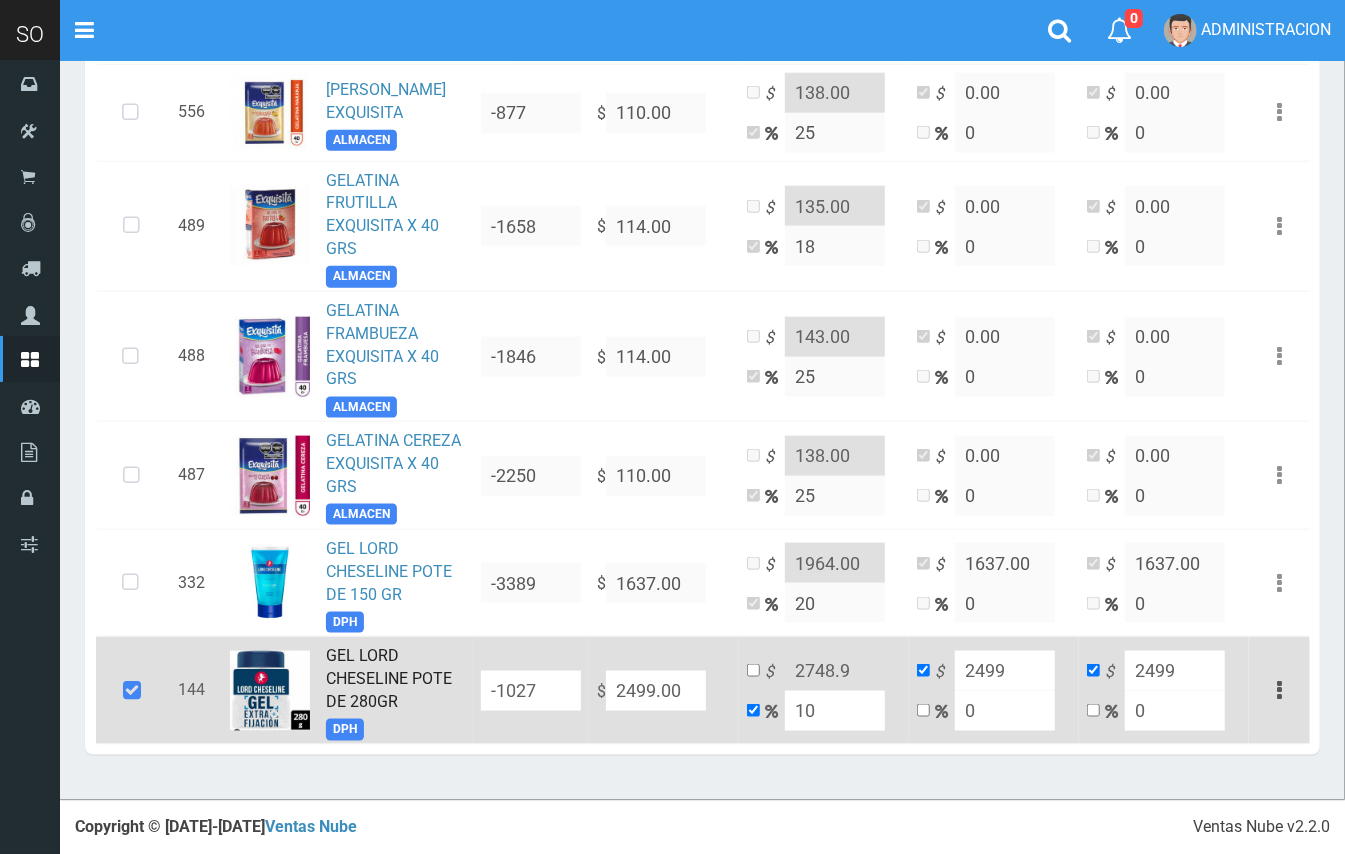 type on "10" 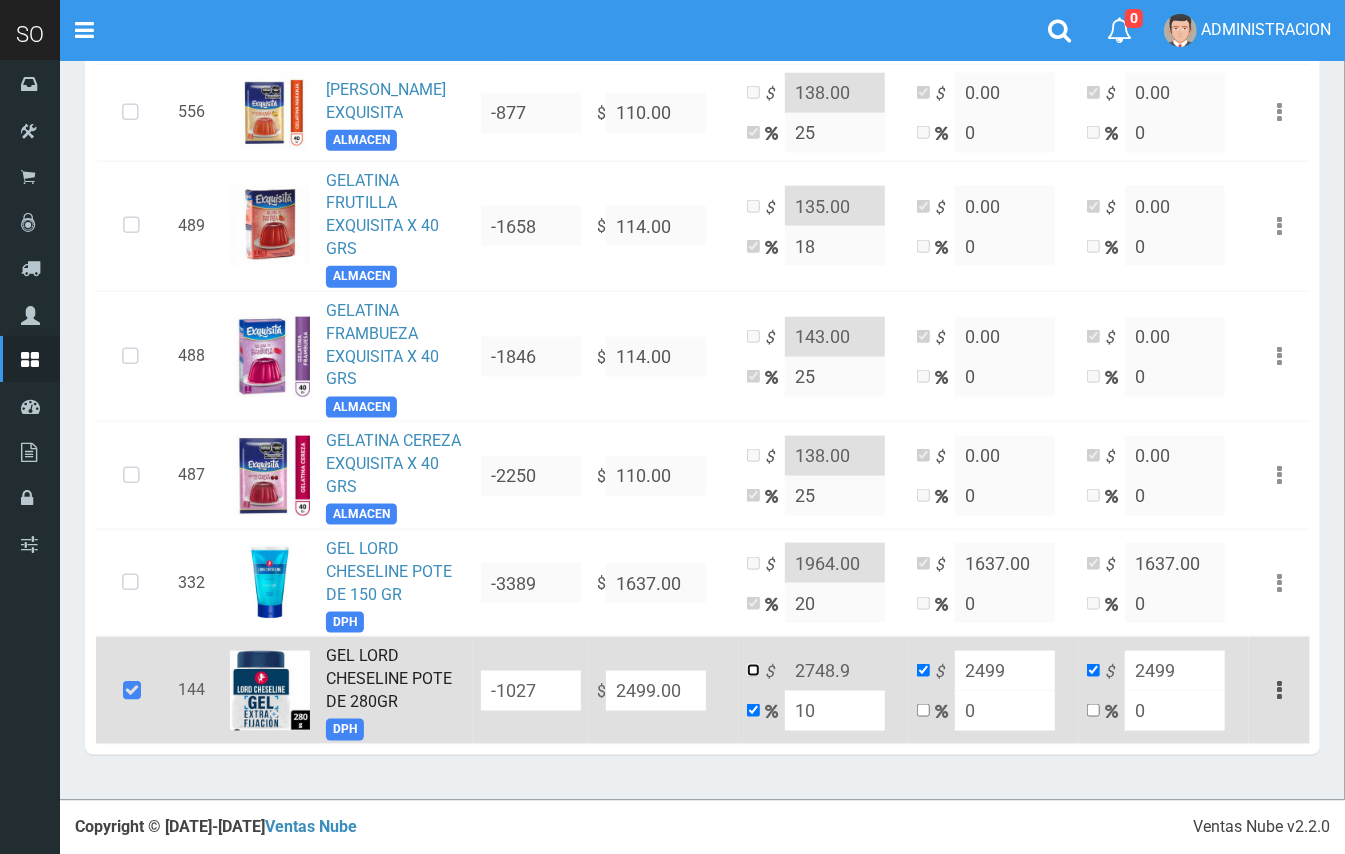 click at bounding box center [753, 670] 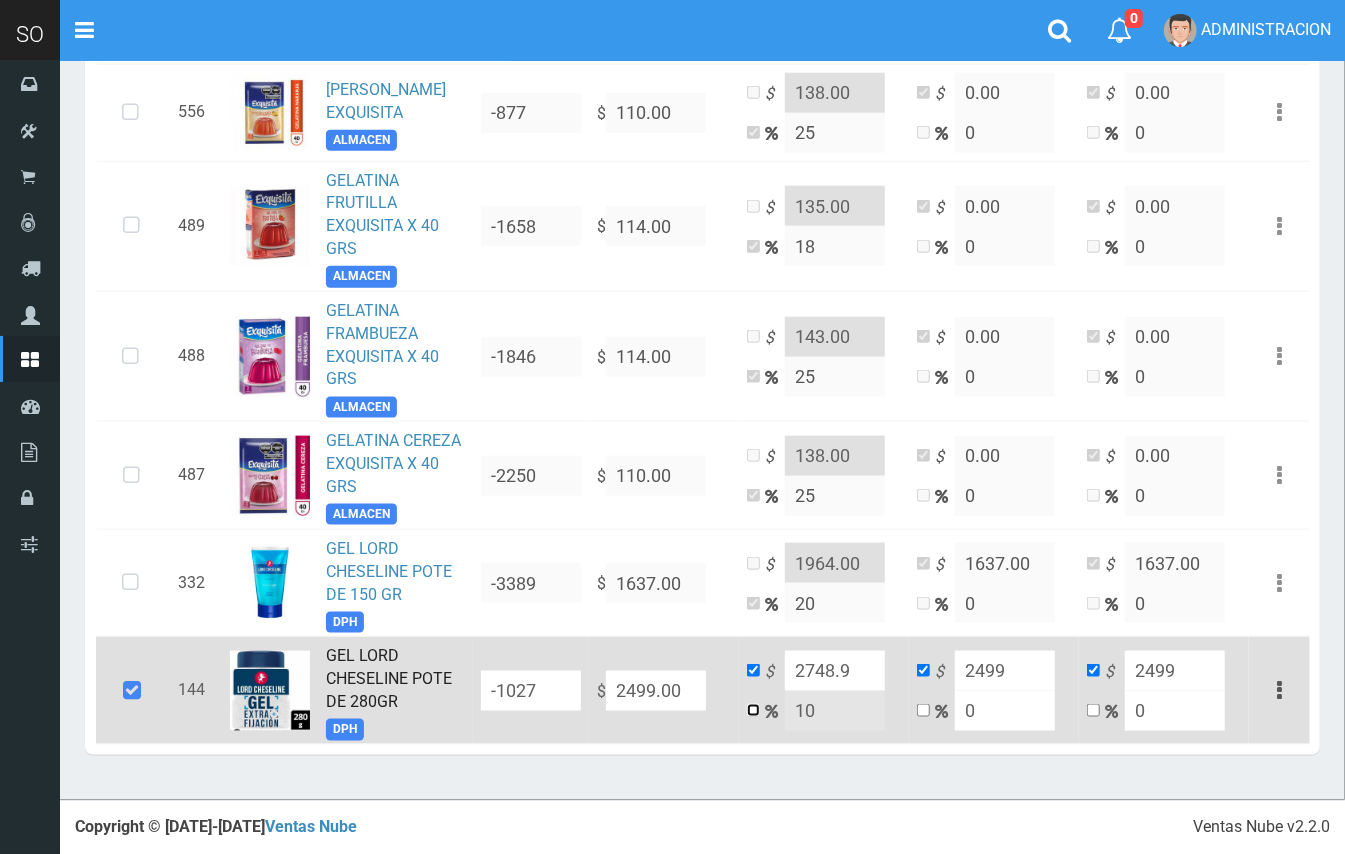 click at bounding box center (753, 710) 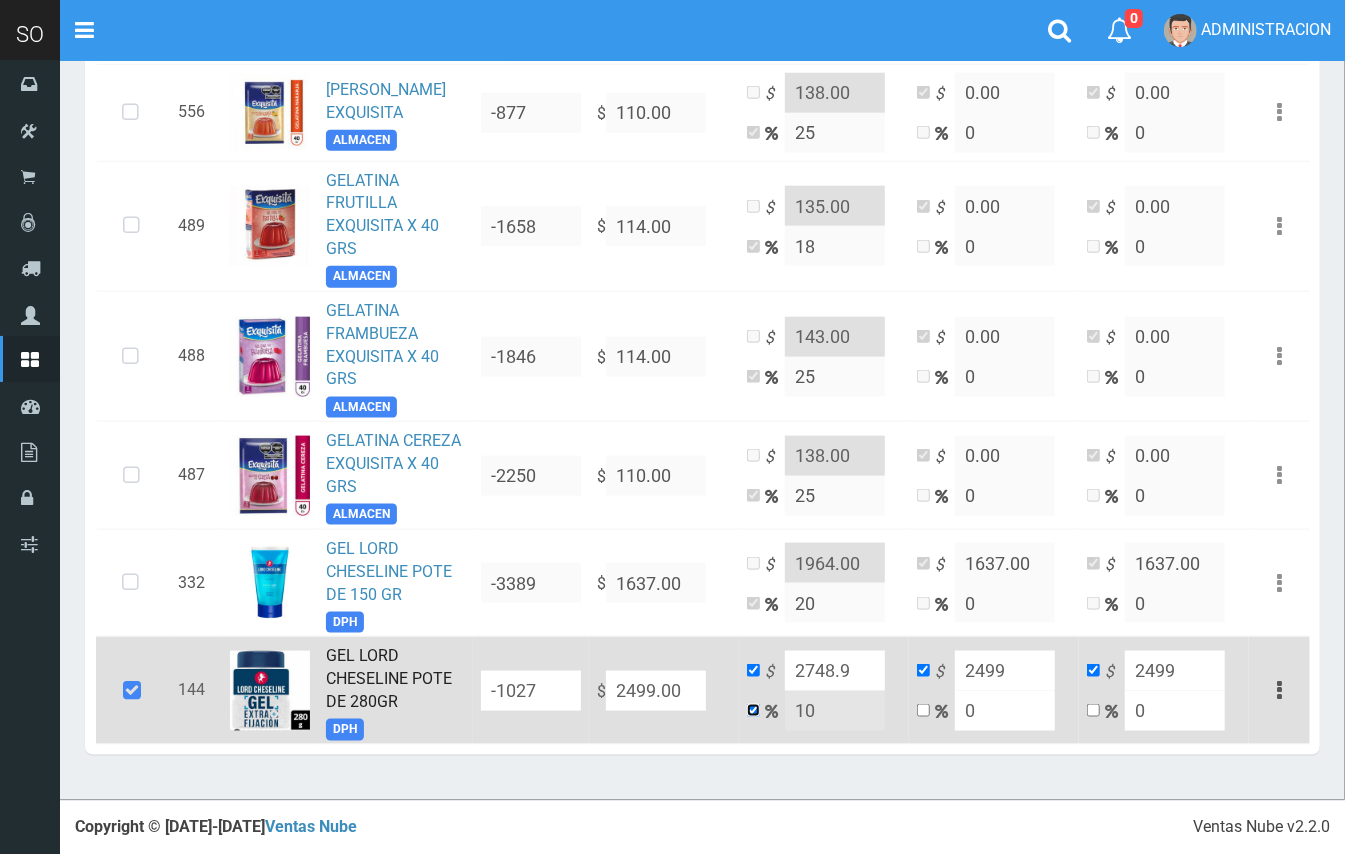 checkbox on "false" 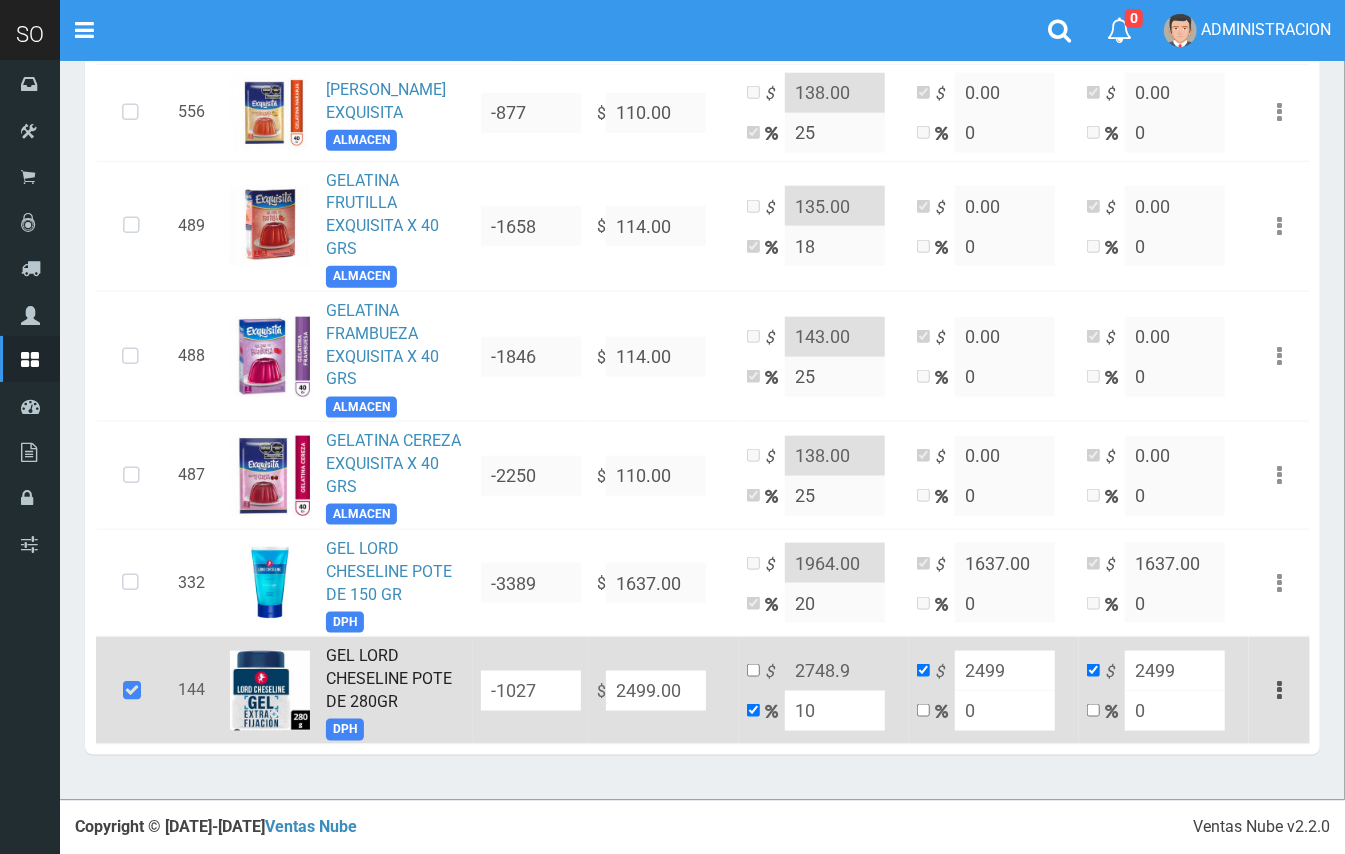 drag, startPoint x: 829, startPoint y: 705, endPoint x: 793, endPoint y: 702, distance: 36.124783 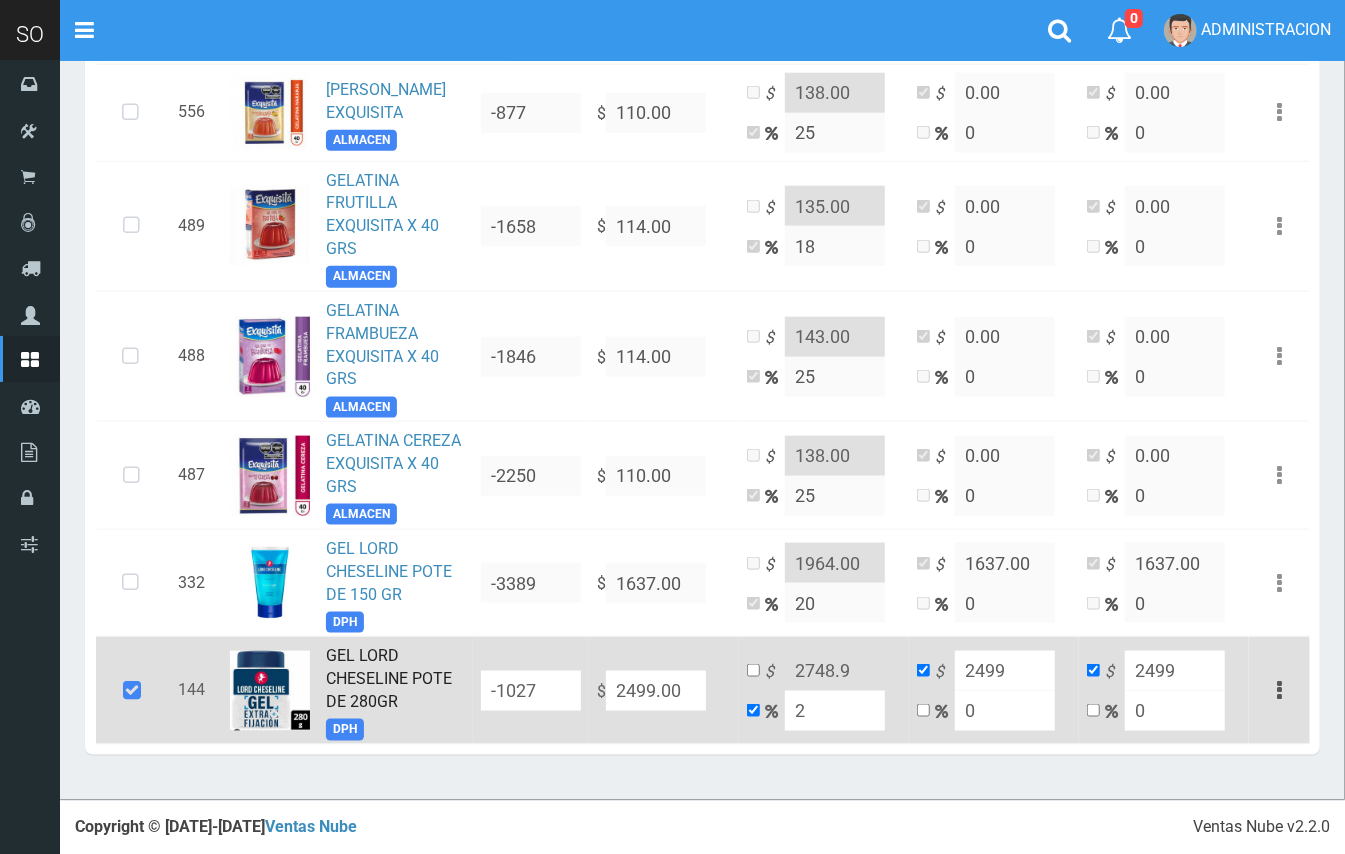 type on "2548.98" 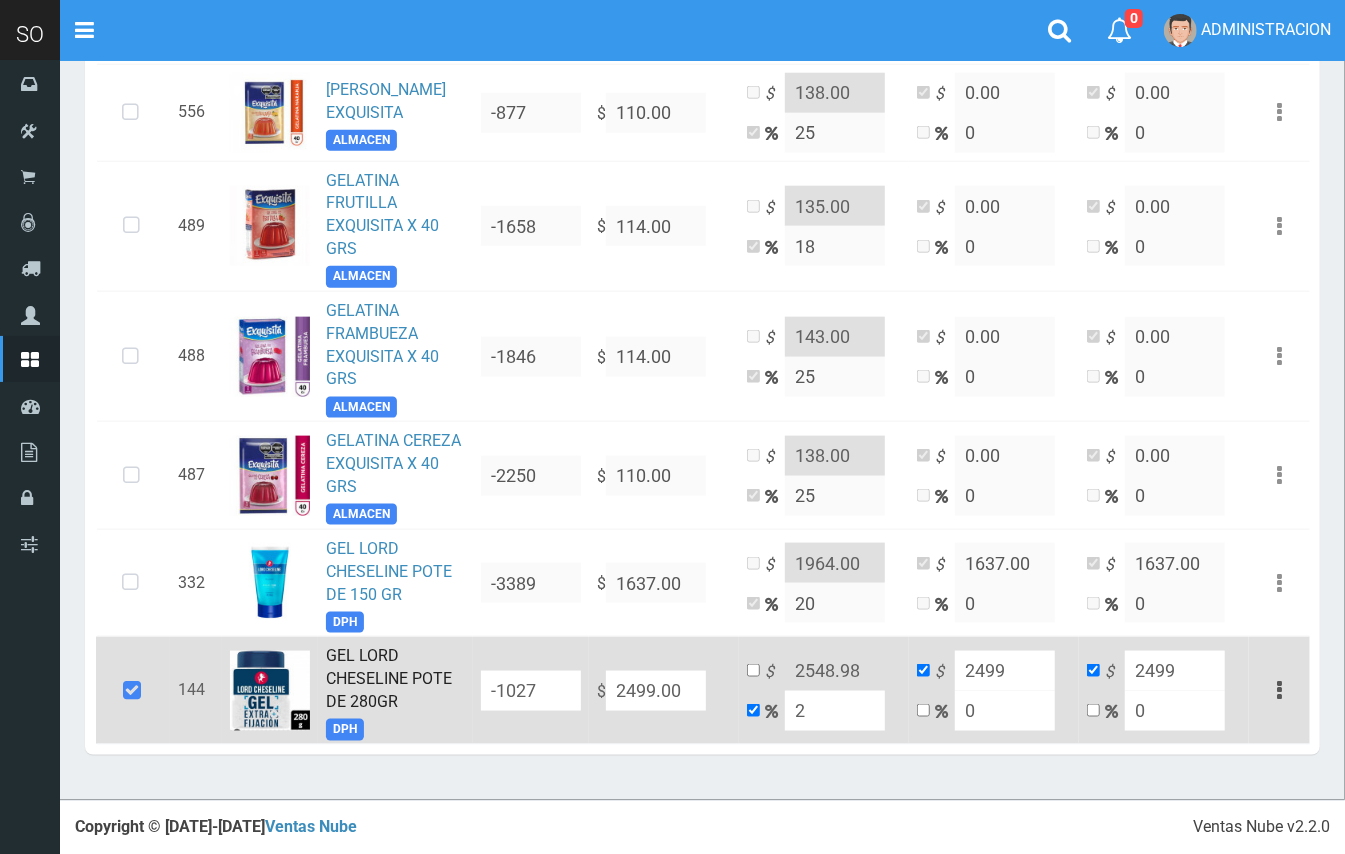 type on "20" 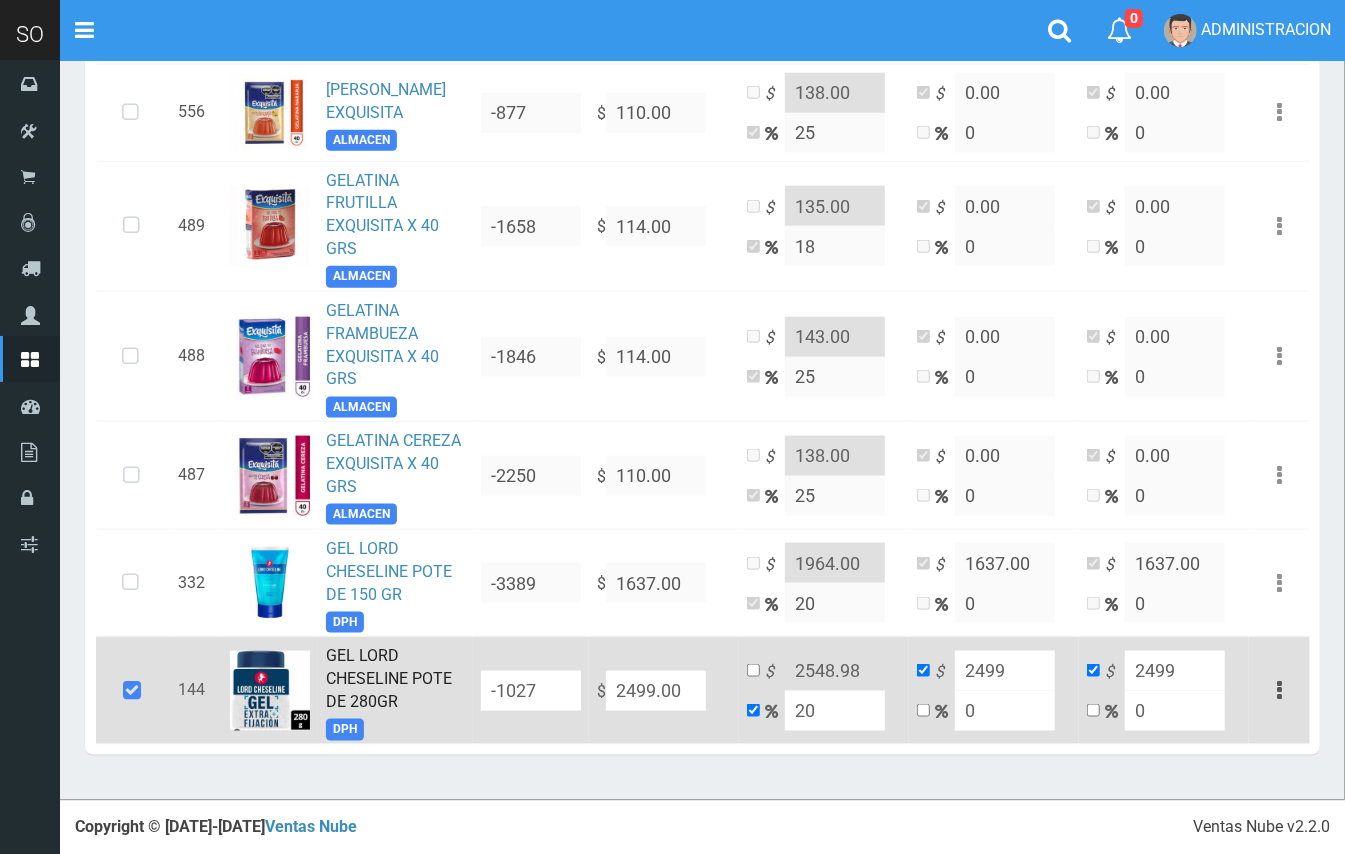 type on "2998.8" 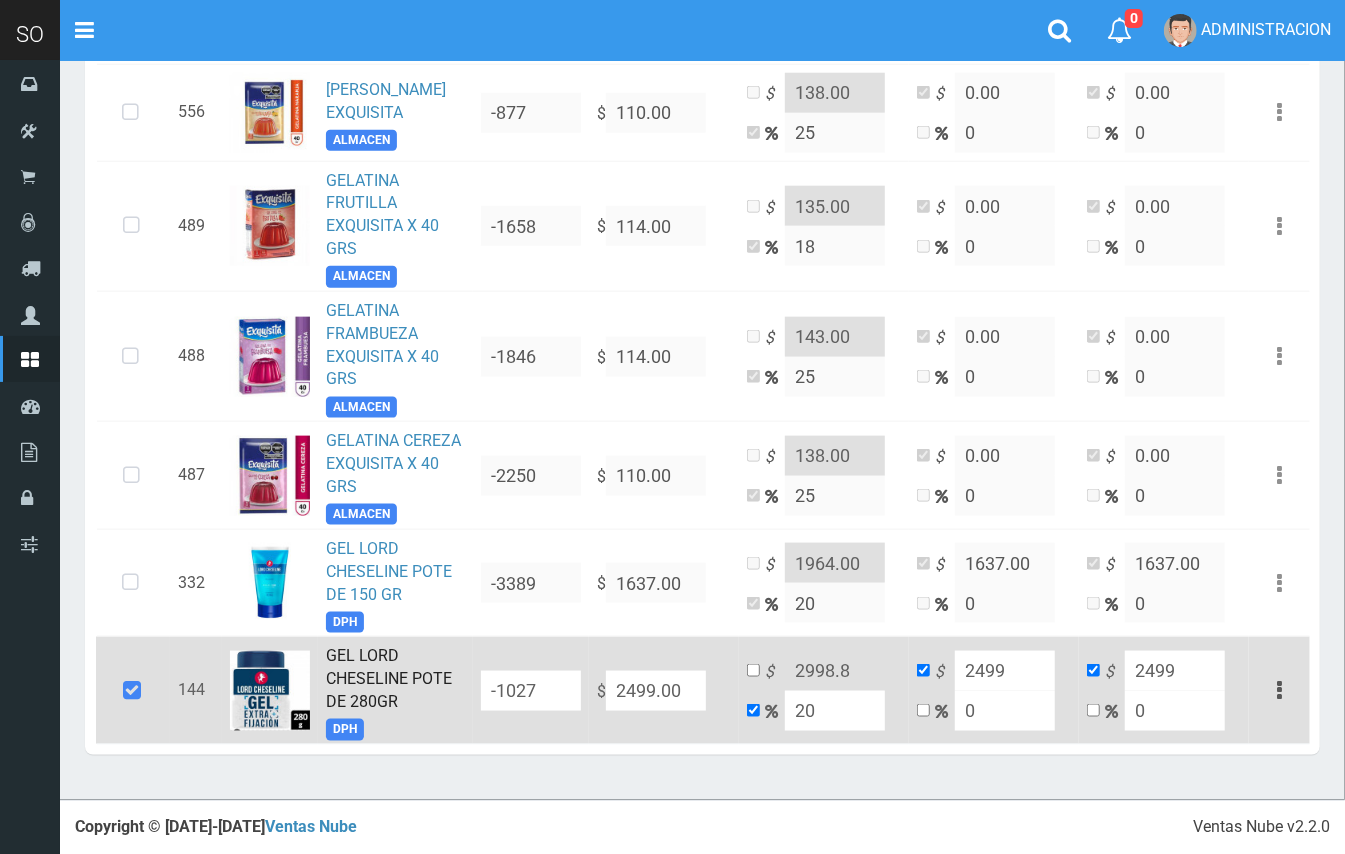 type on "20" 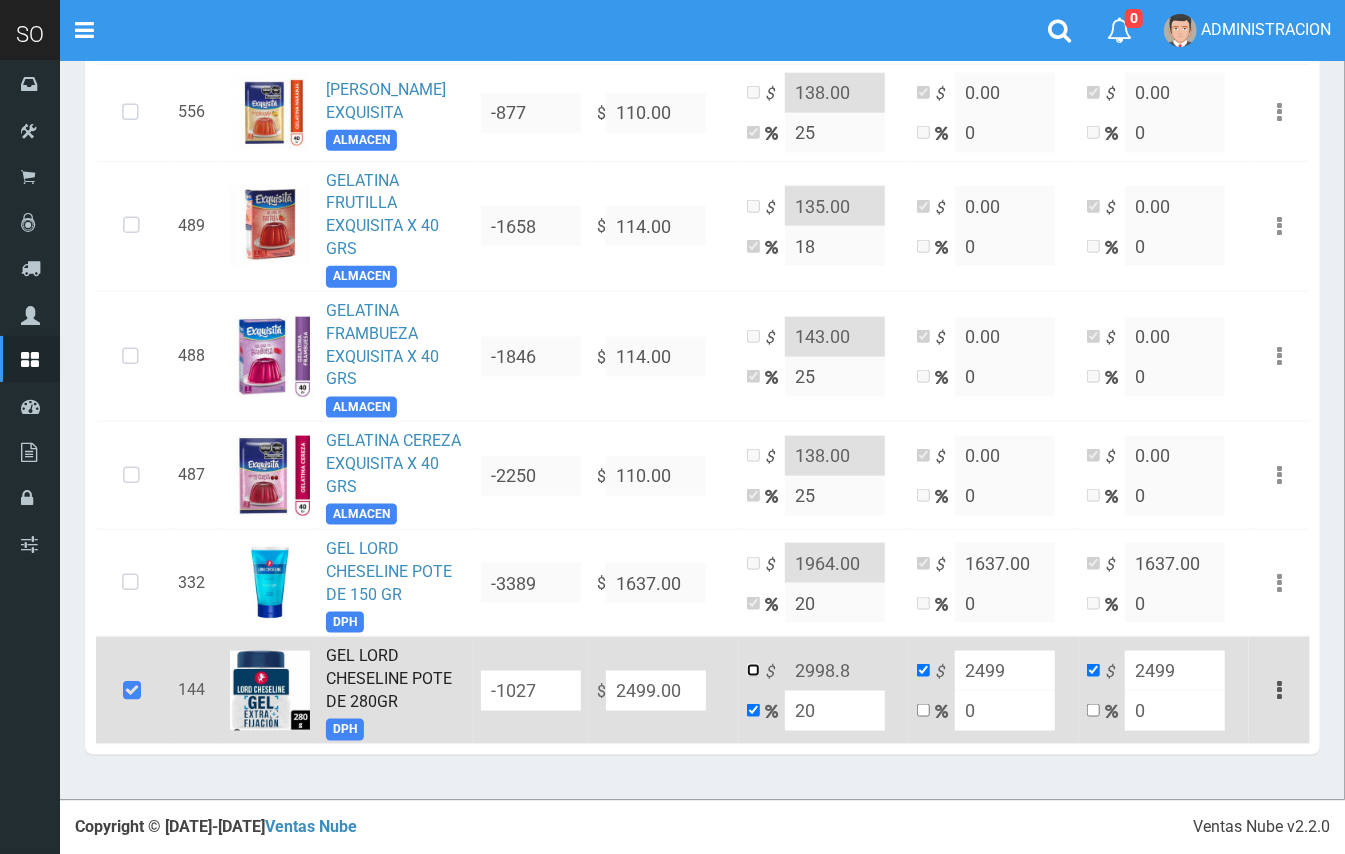click at bounding box center (753, 670) 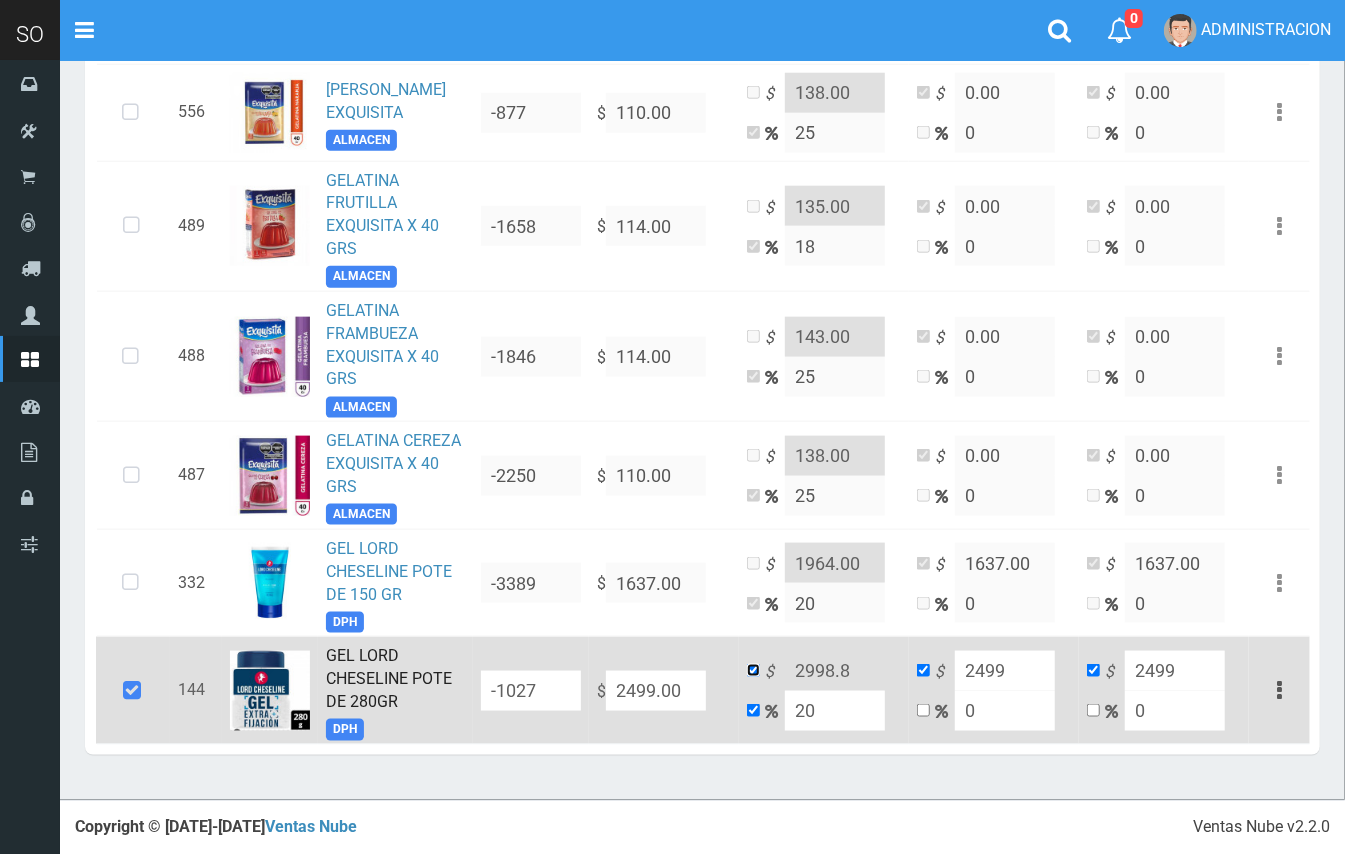 checkbox on "false" 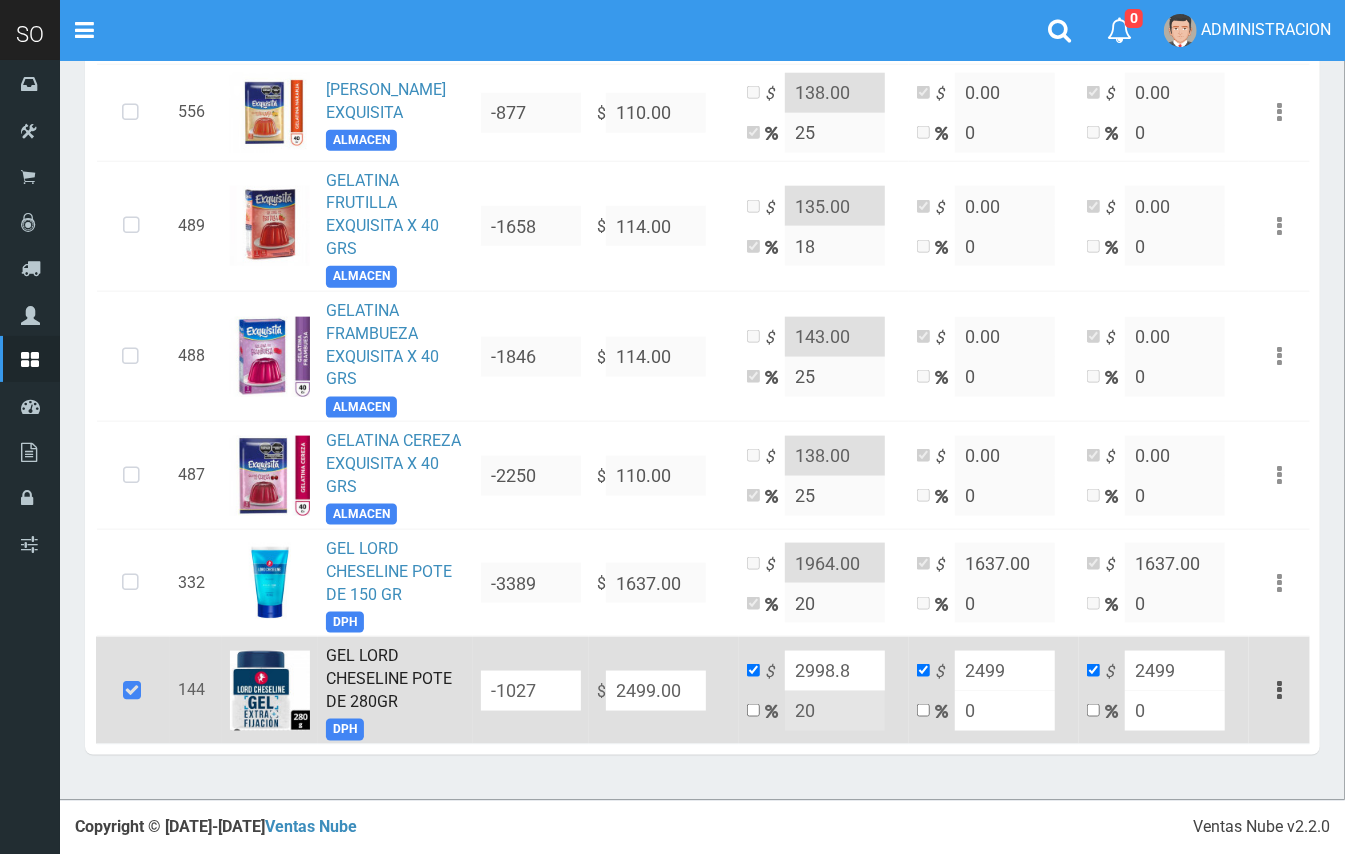 drag, startPoint x: 857, startPoint y: 686, endPoint x: 786, endPoint y: 669, distance: 73.00685 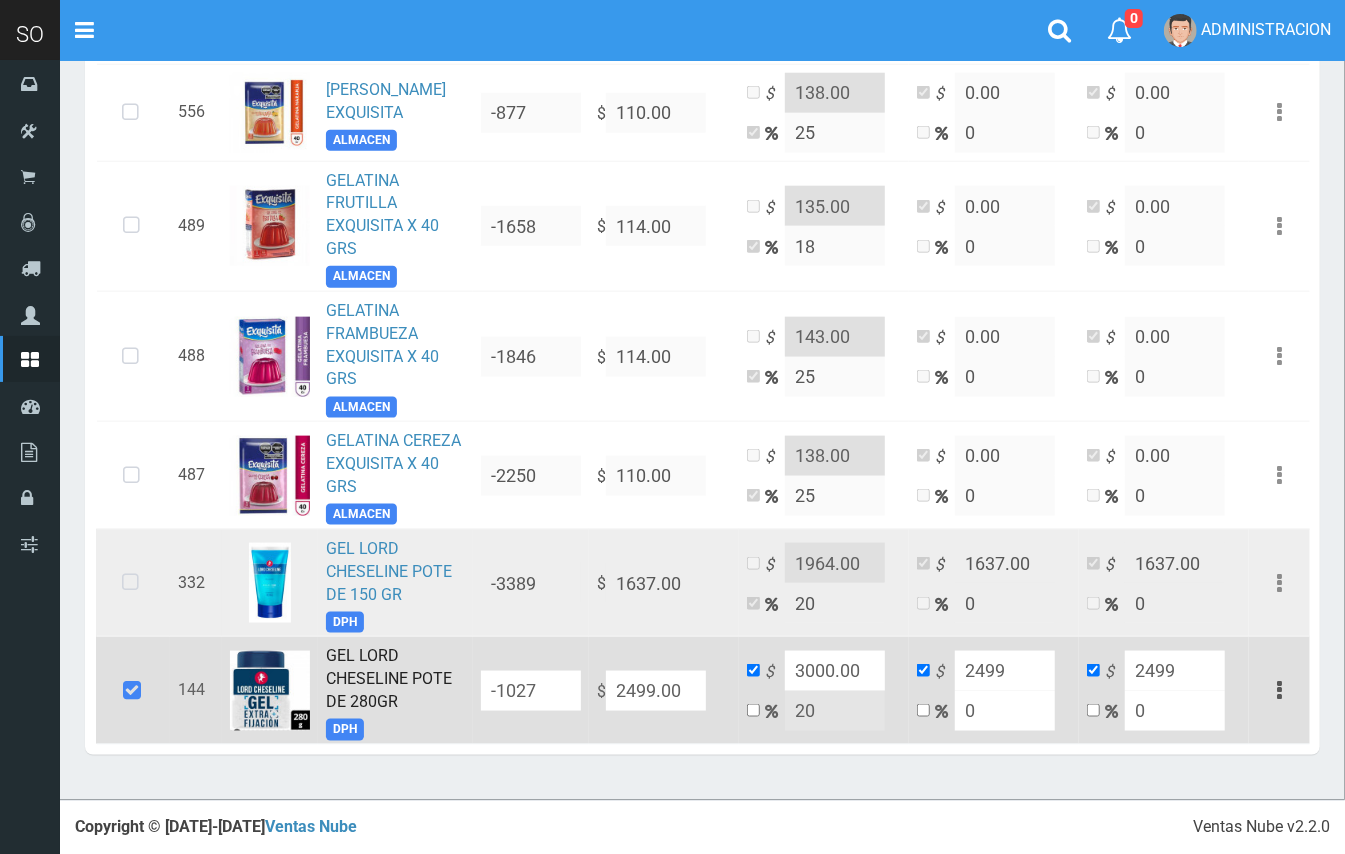 type on "3000.00" 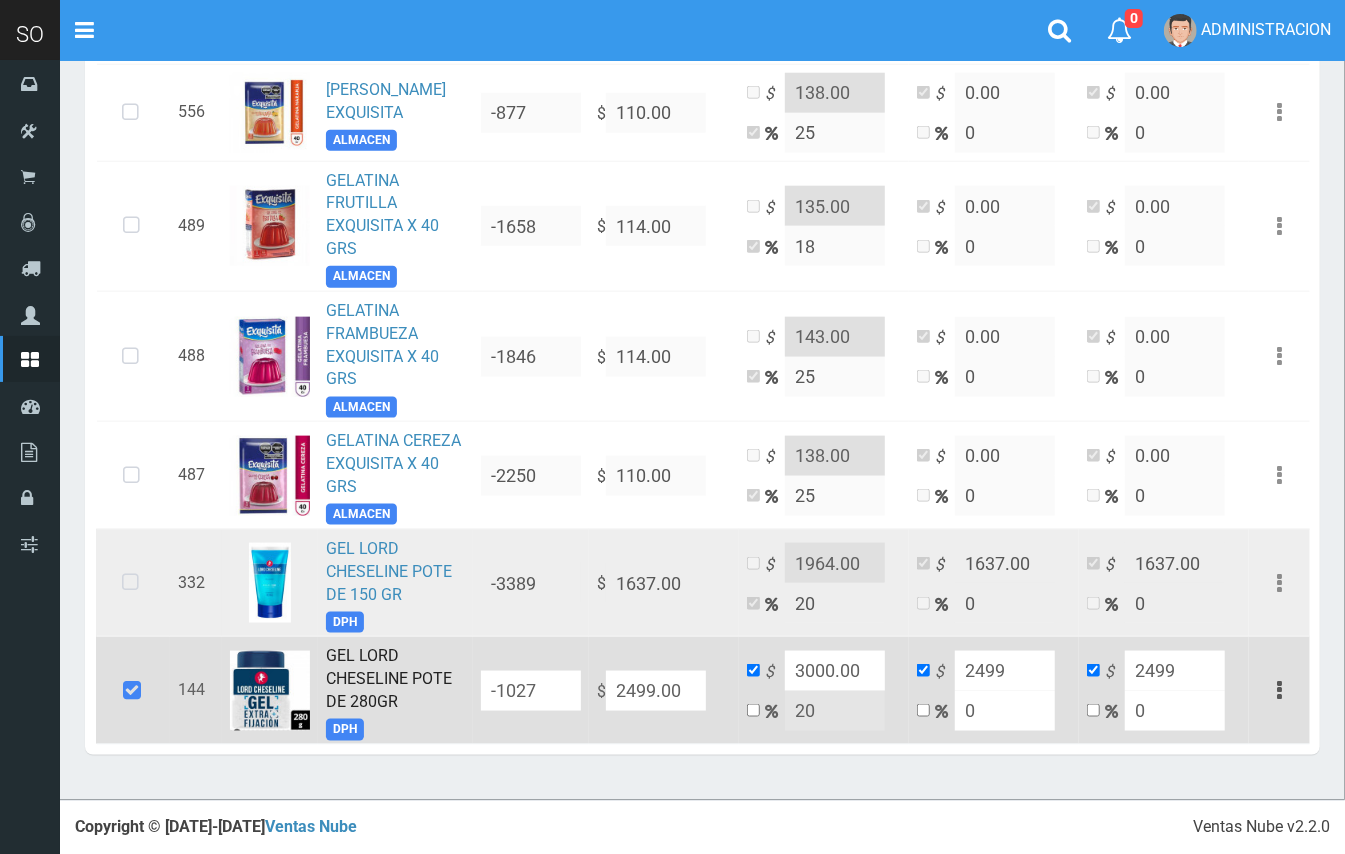 click at bounding box center [130, 583] 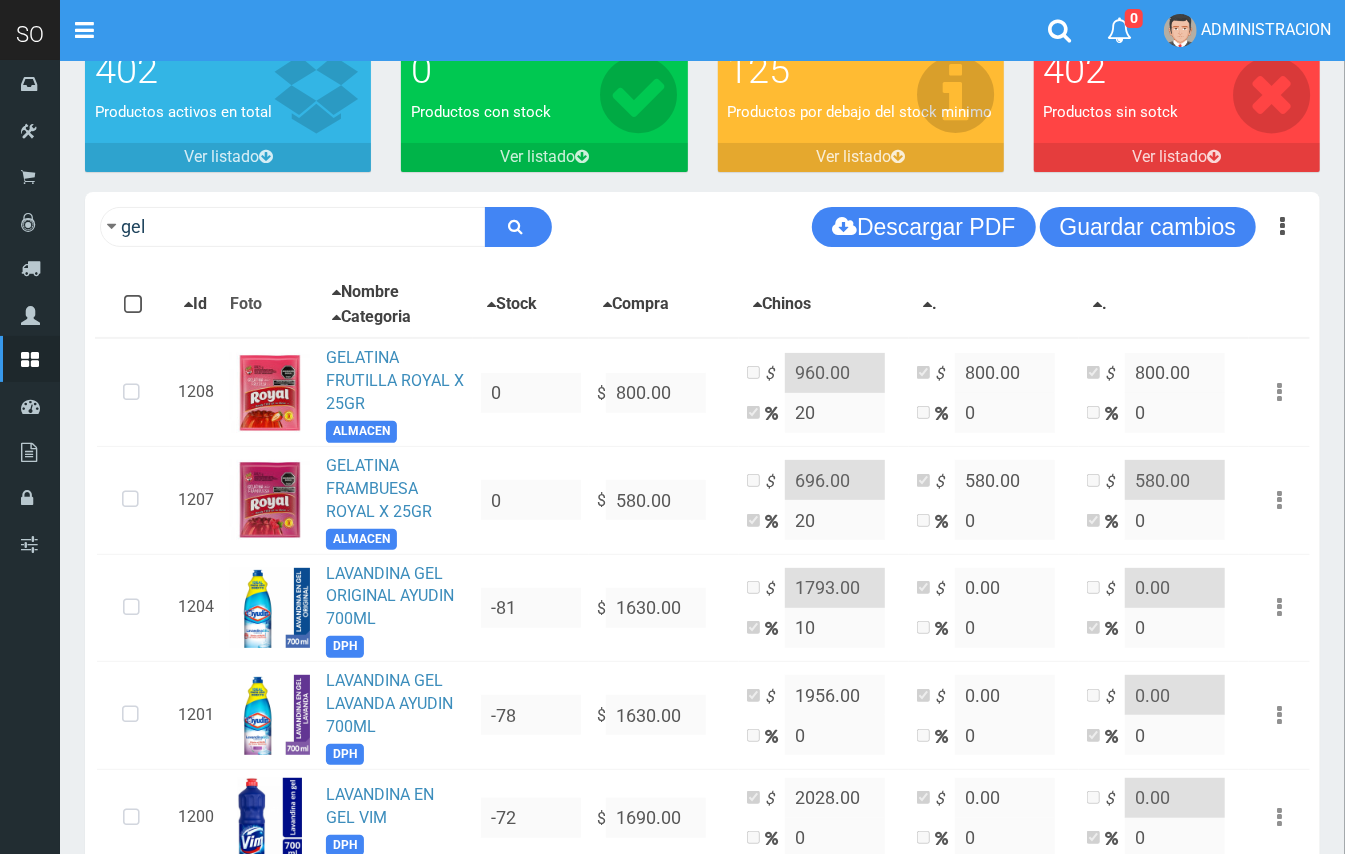scroll, scrollTop: 40, scrollLeft: 0, axis: vertical 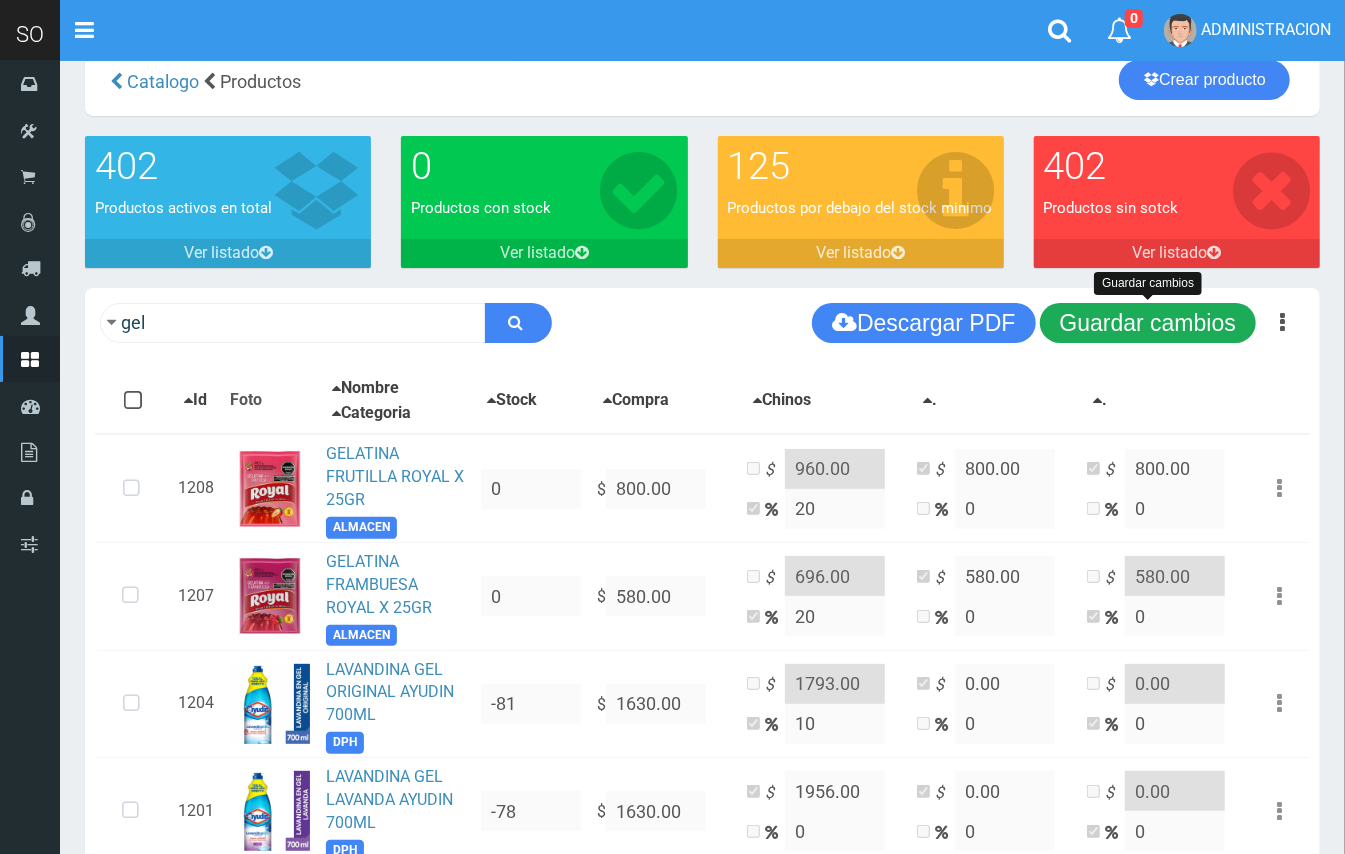 click on "Guardar cambios" at bounding box center [1148, 323] 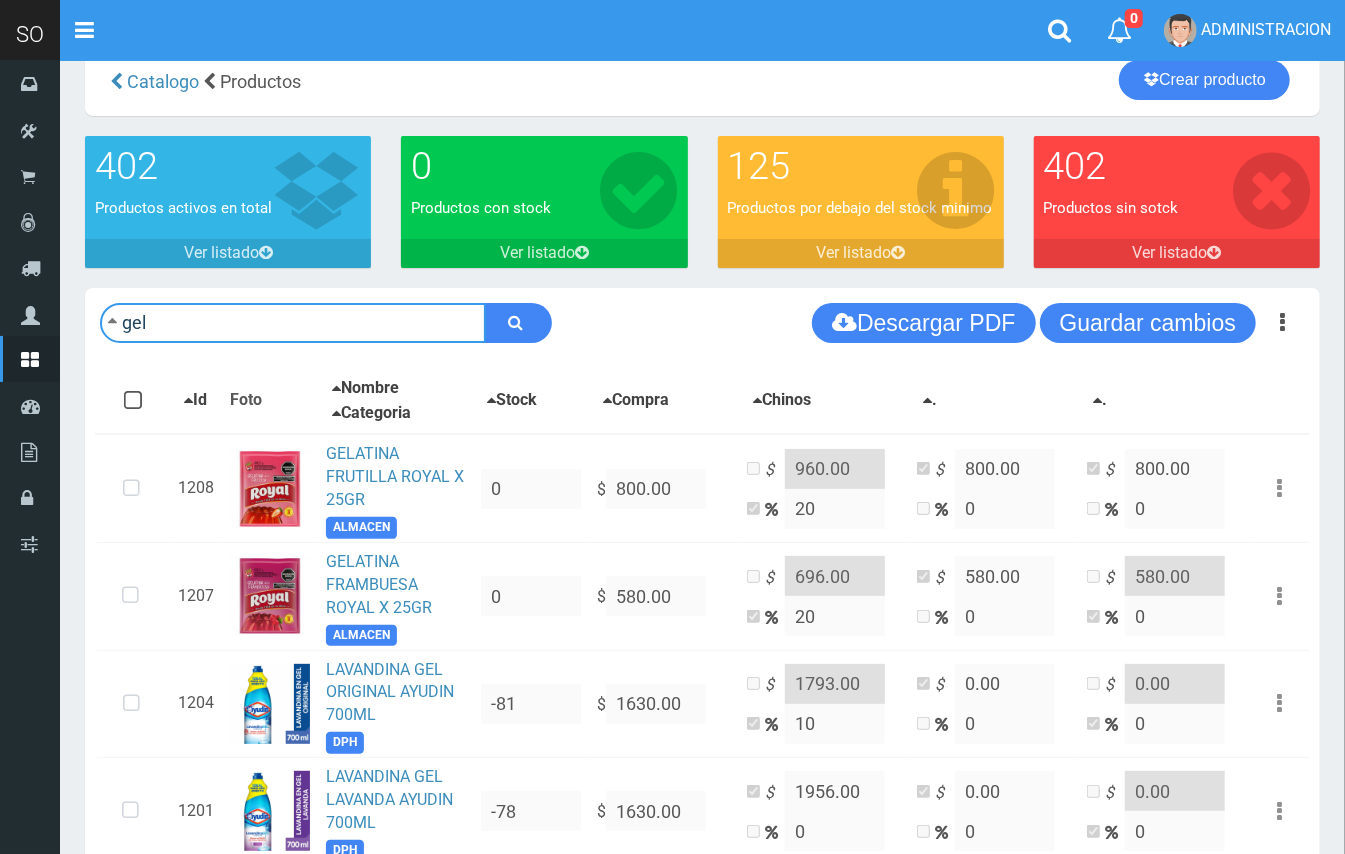 click on "gel" at bounding box center [293, 323] 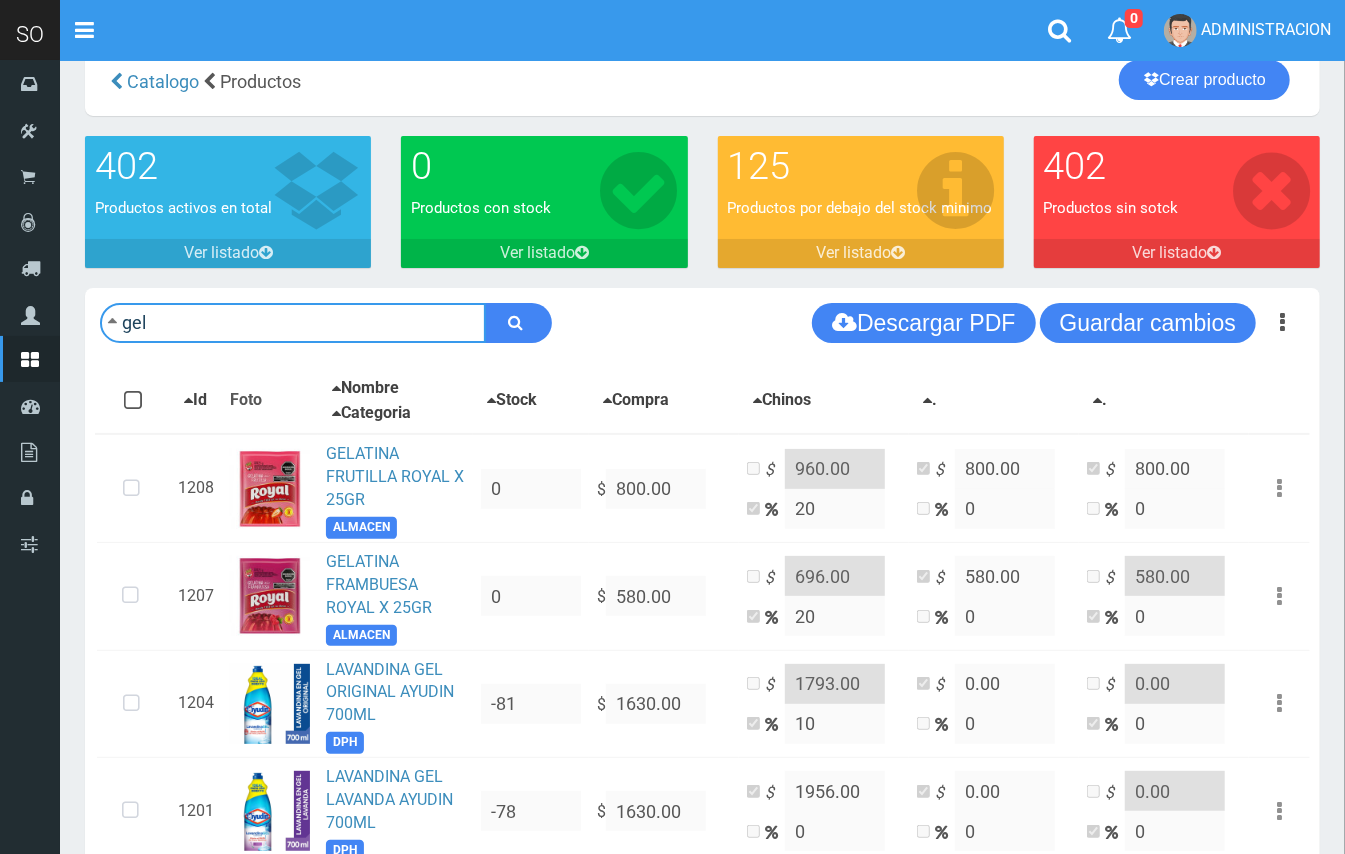 click on "gel" at bounding box center [293, 323] 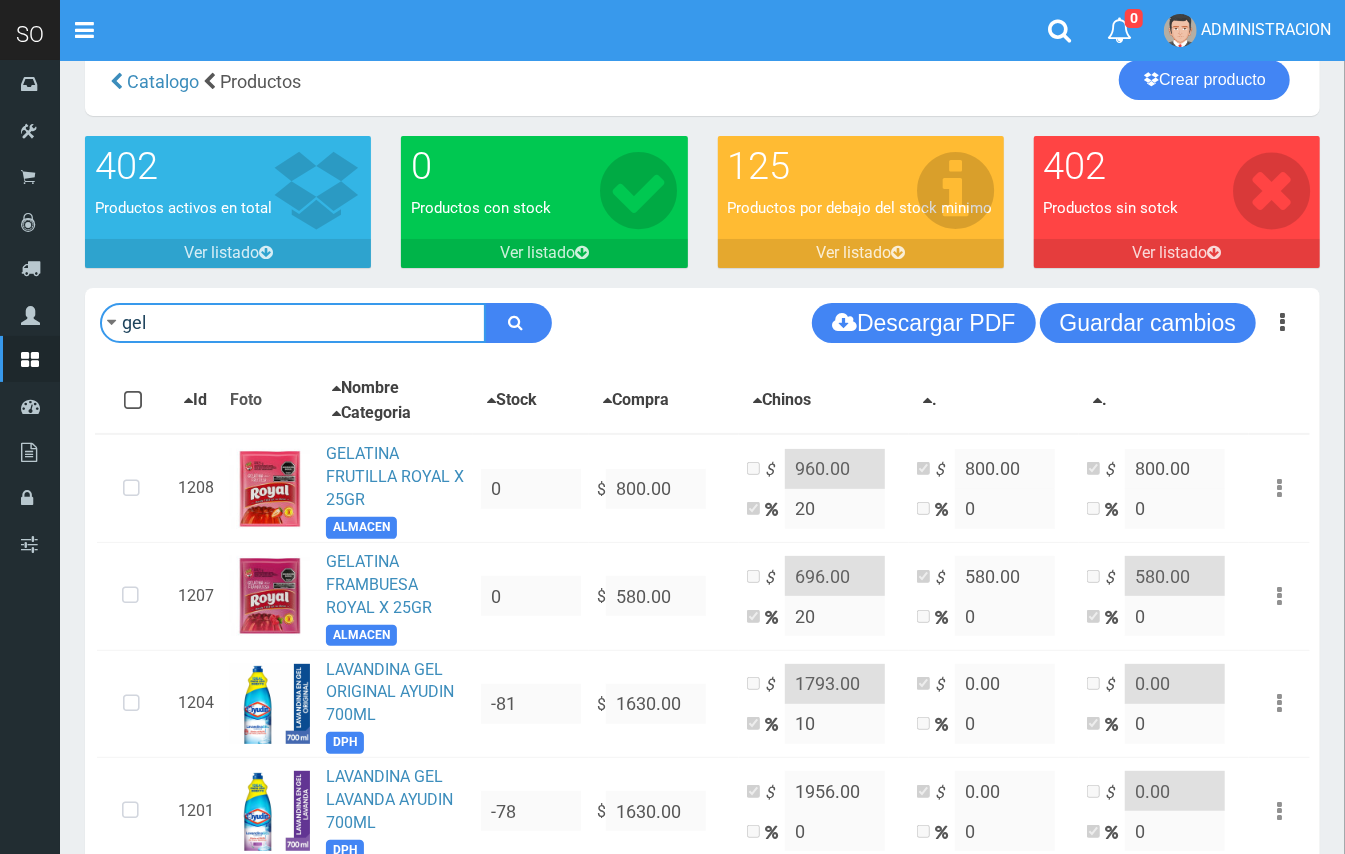 click on "gel" at bounding box center [293, 323] 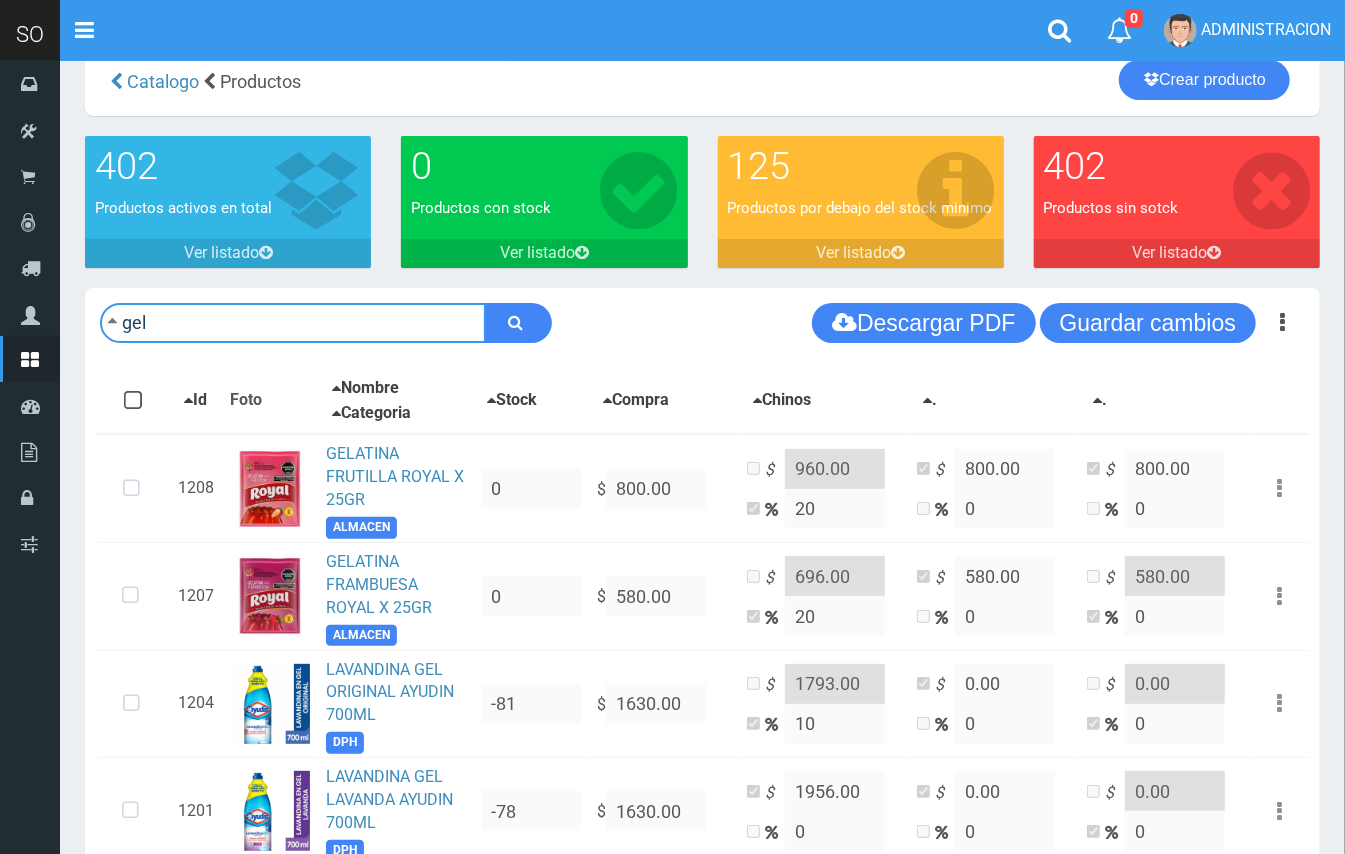 click on "gel" at bounding box center (293, 323) 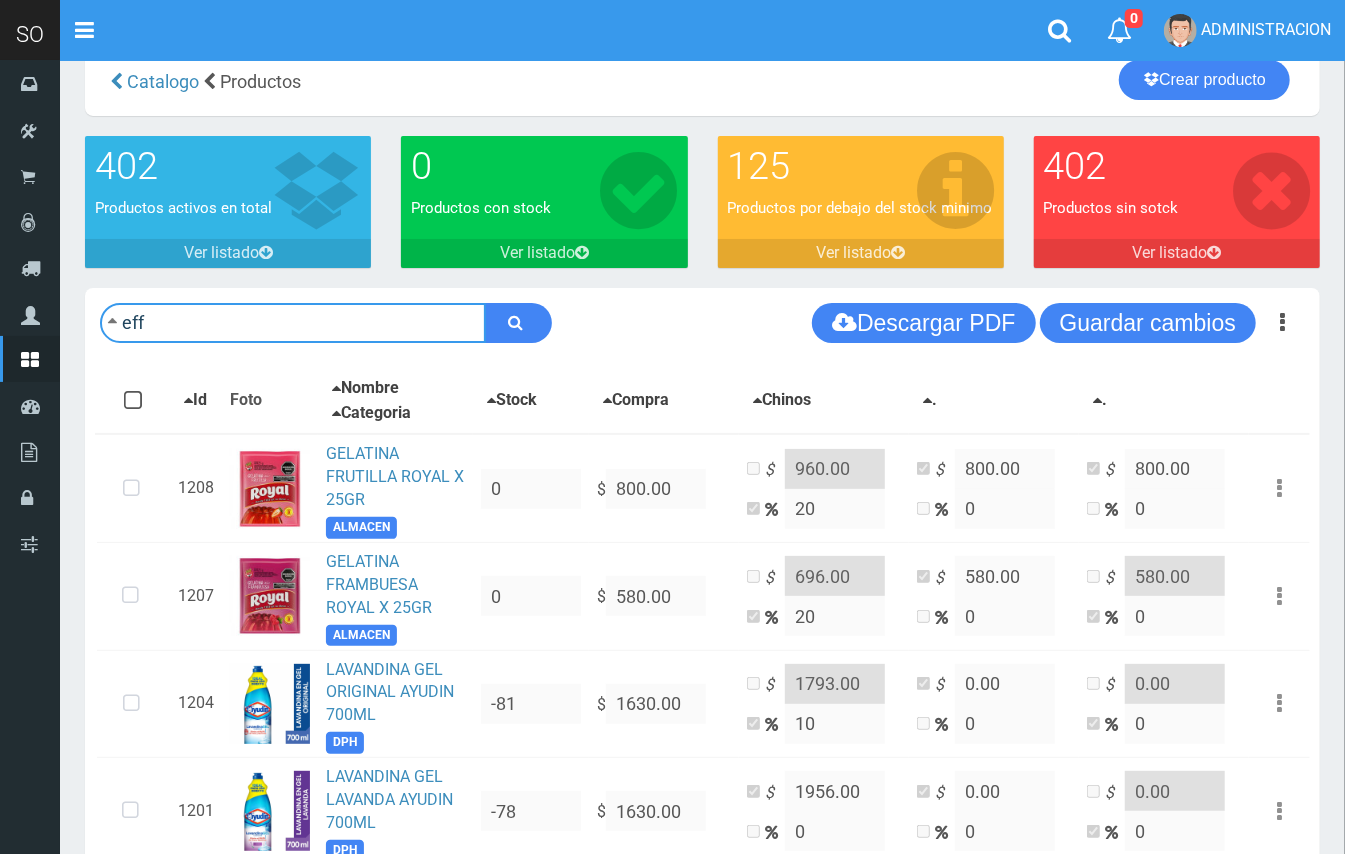 type on "eff" 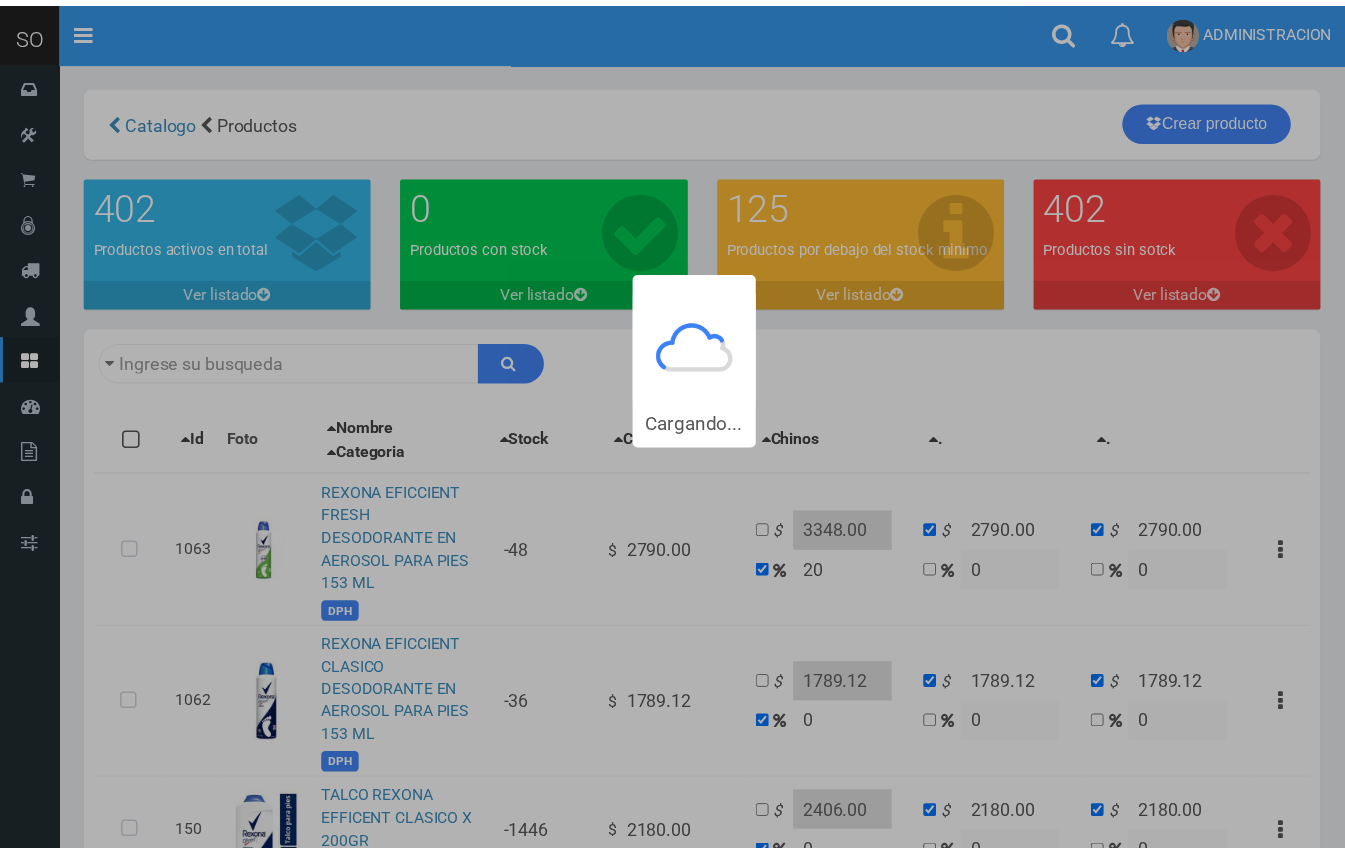 scroll, scrollTop: 0, scrollLeft: 0, axis: both 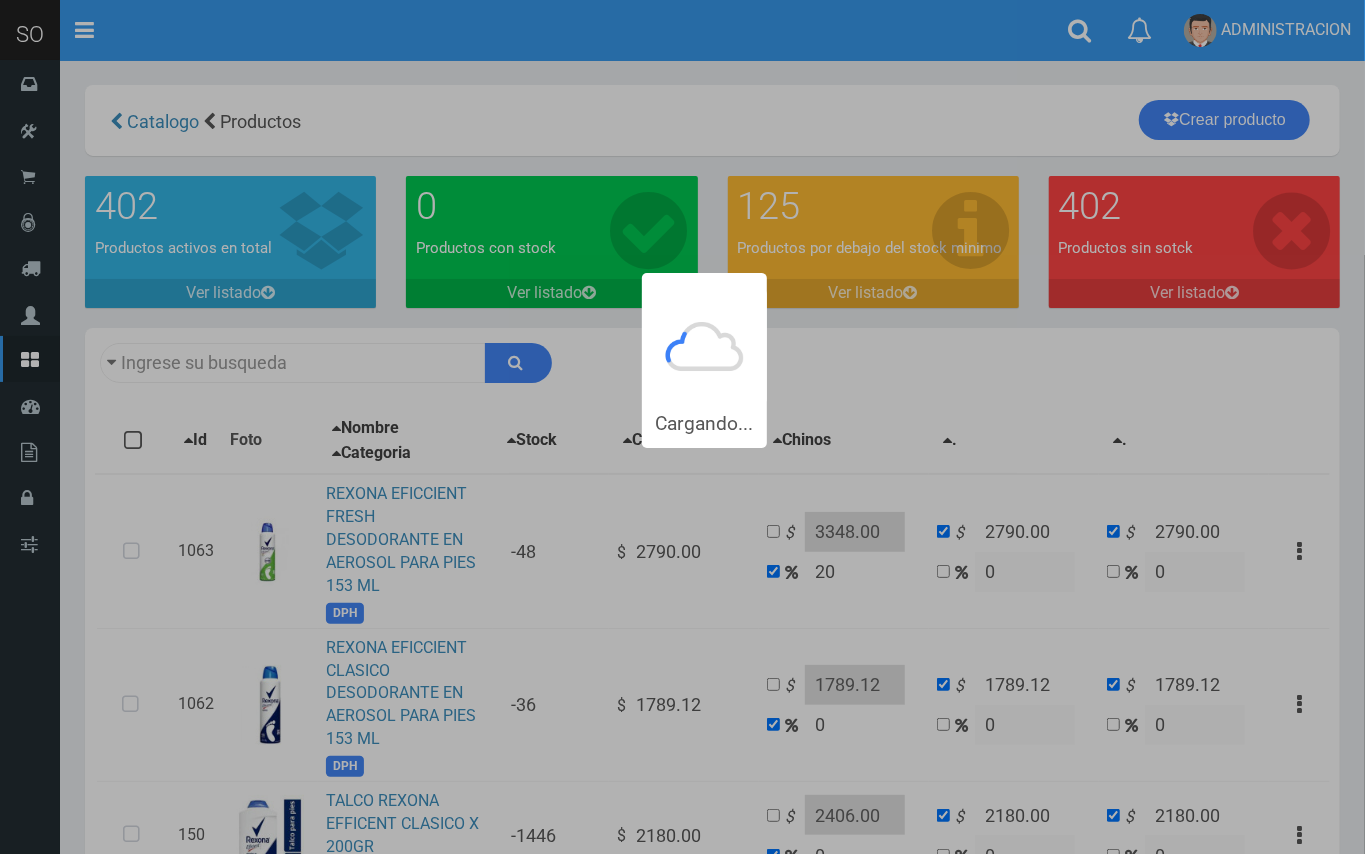 type on "eff" 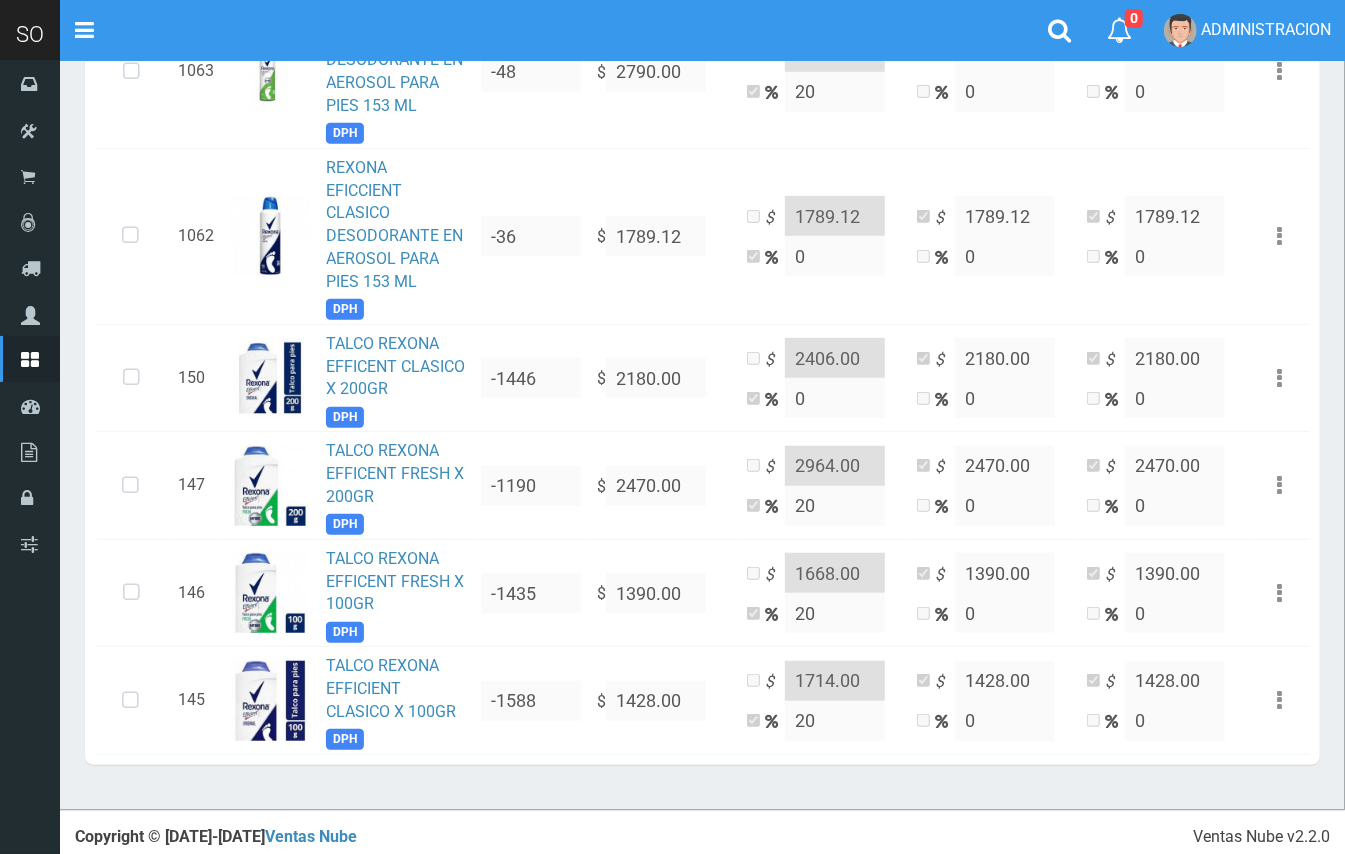 scroll, scrollTop: 490, scrollLeft: 0, axis: vertical 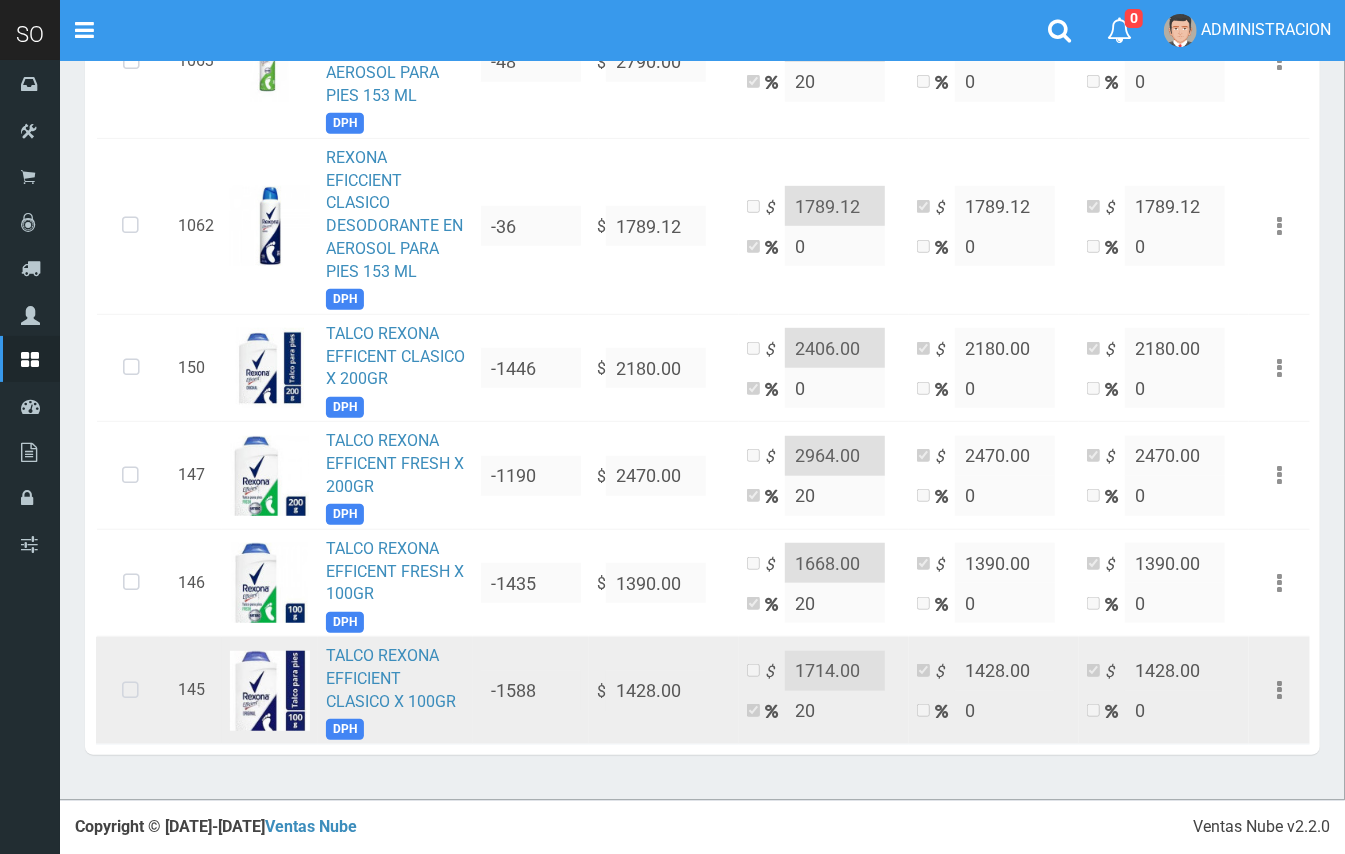 click at bounding box center [130, 691] 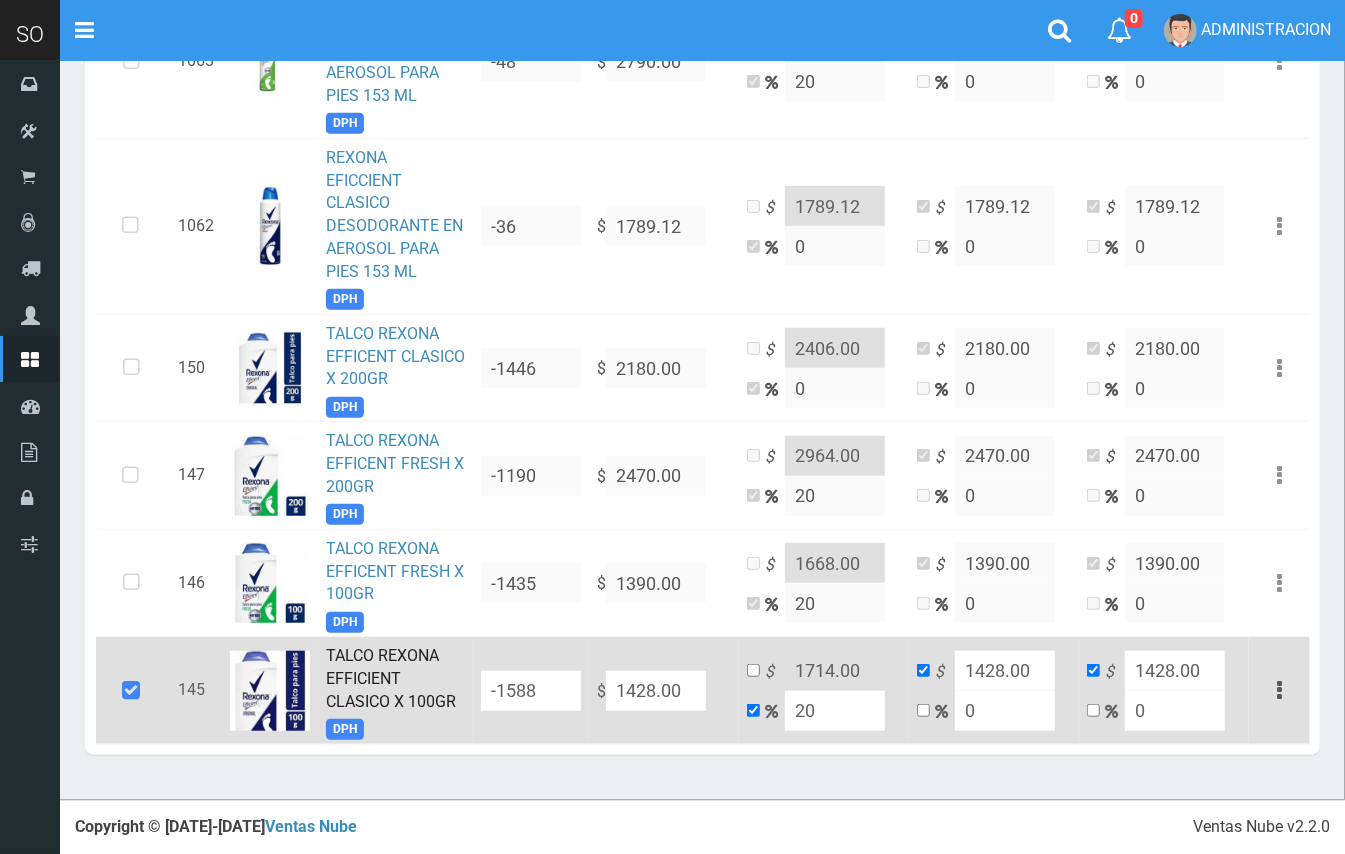 drag, startPoint x: 692, startPoint y: 686, endPoint x: 608, endPoint y: 688, distance: 84.0238 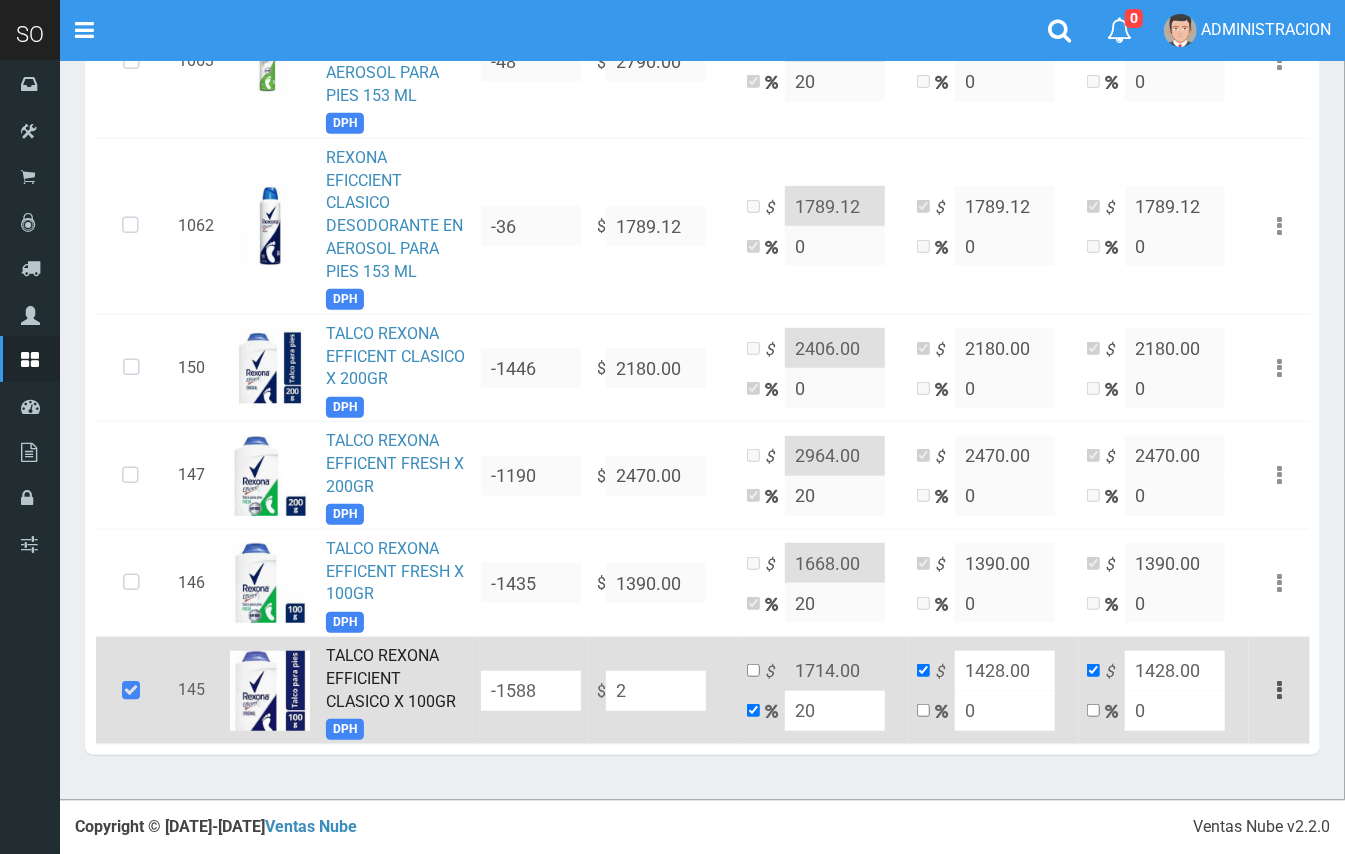 type on "2.4" 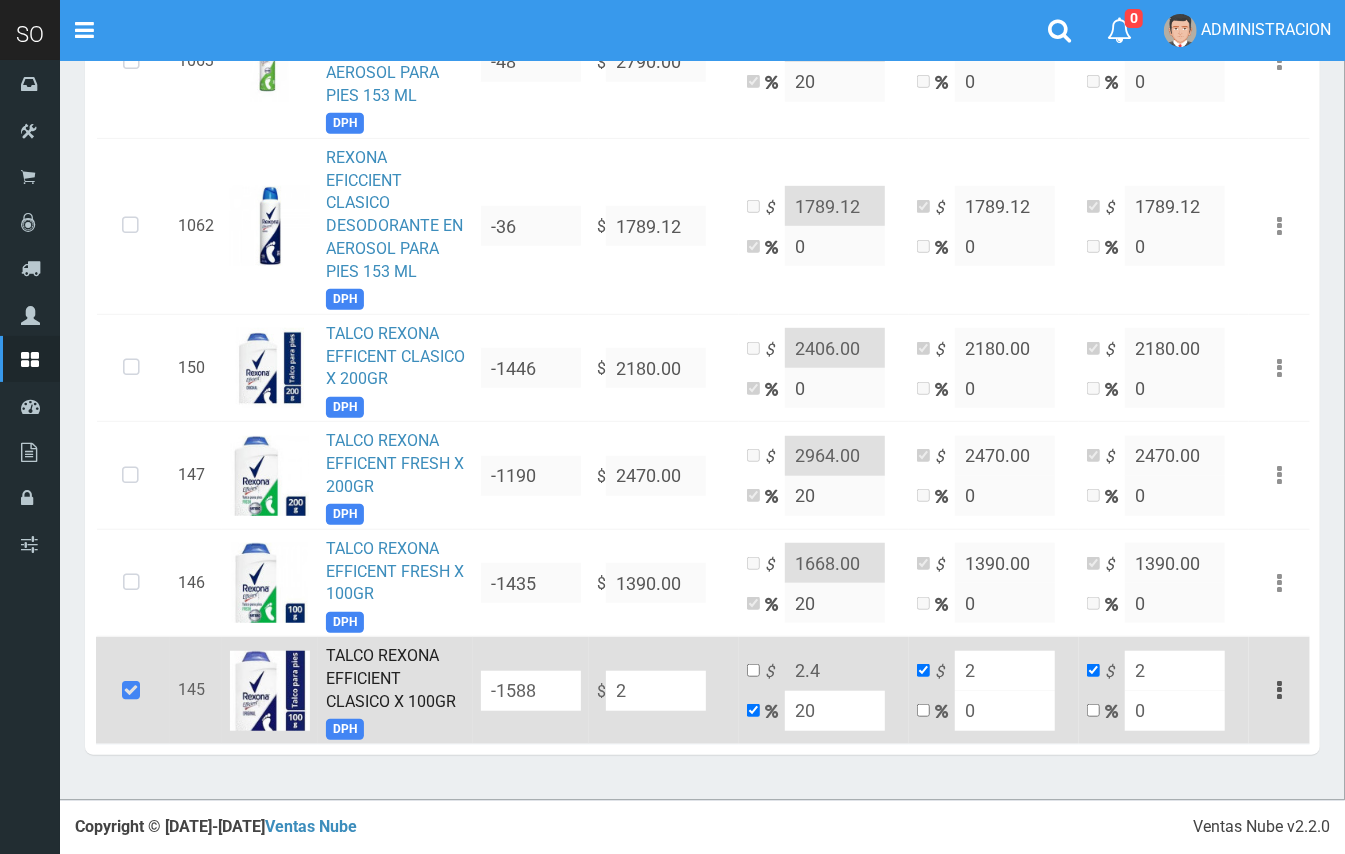type on "24" 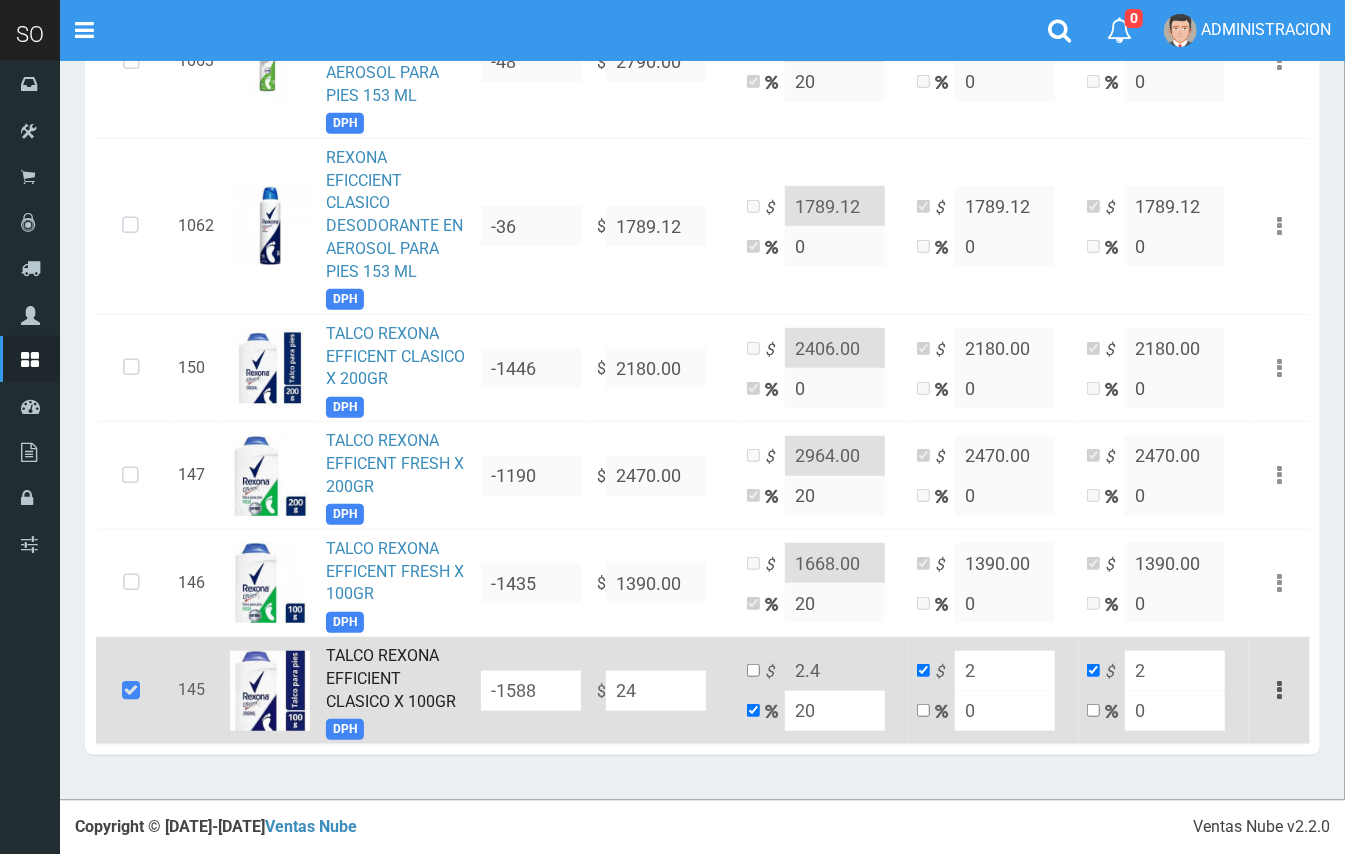 type on "28.8" 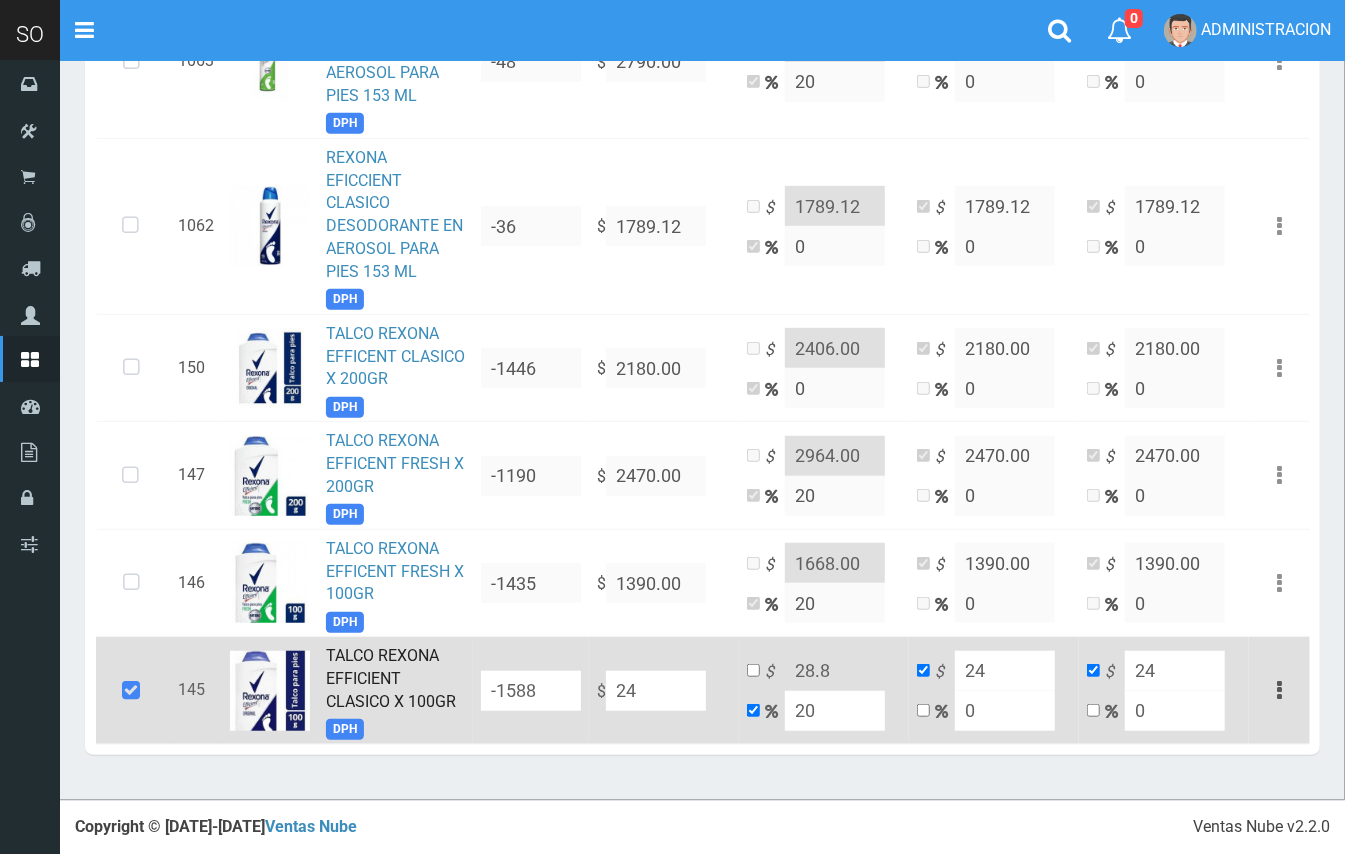 type on "247" 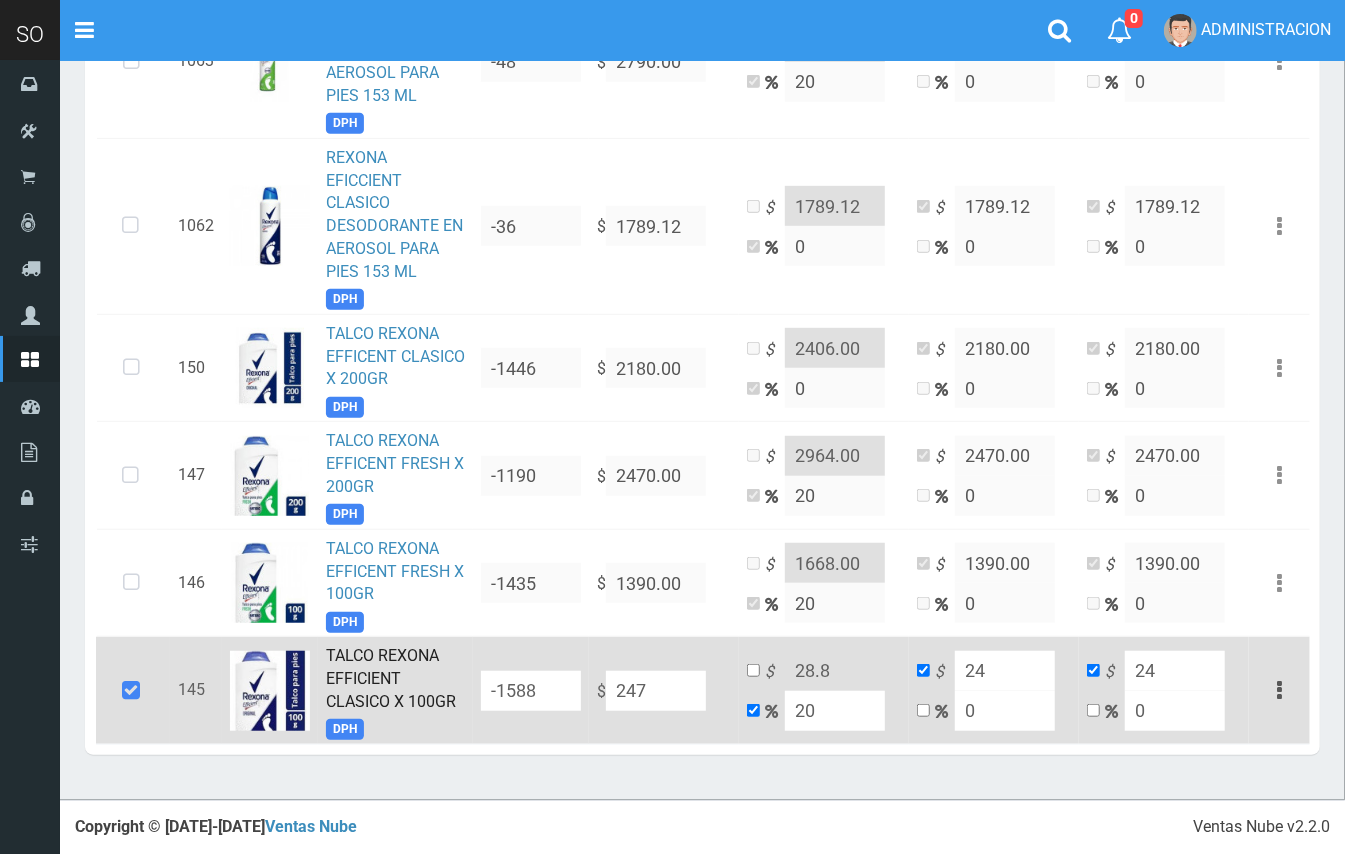type on "296.4" 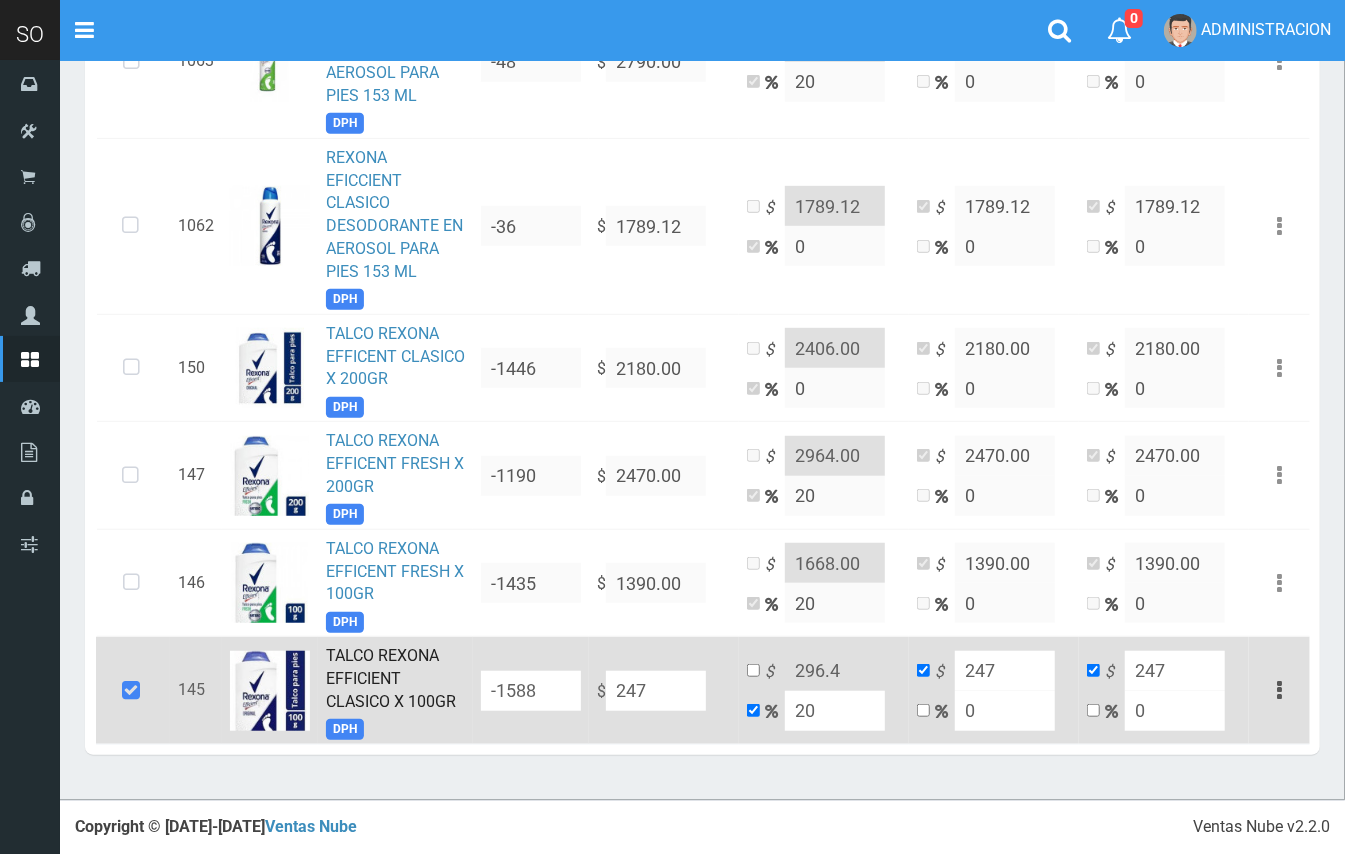 type on "2474" 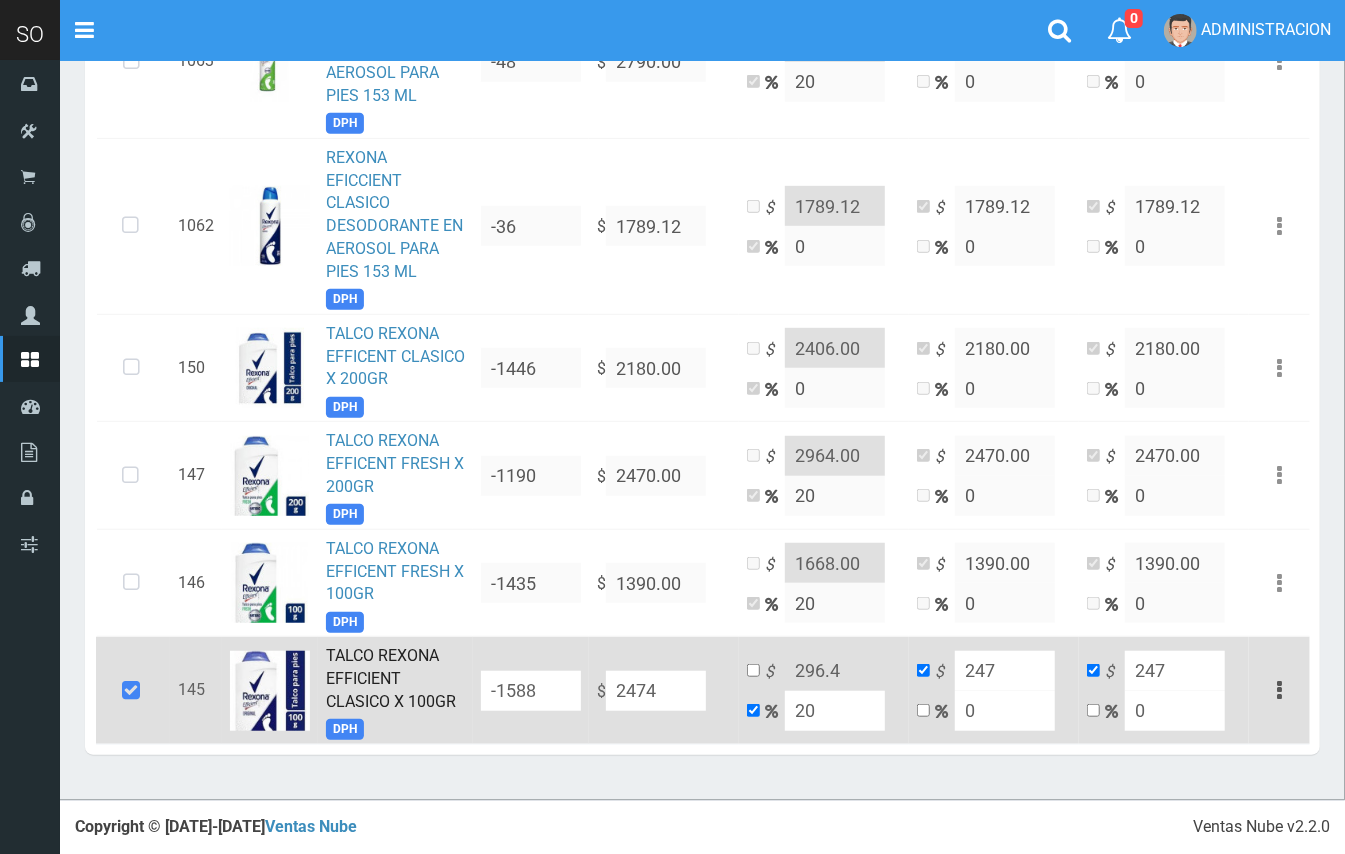type on "2968.8" 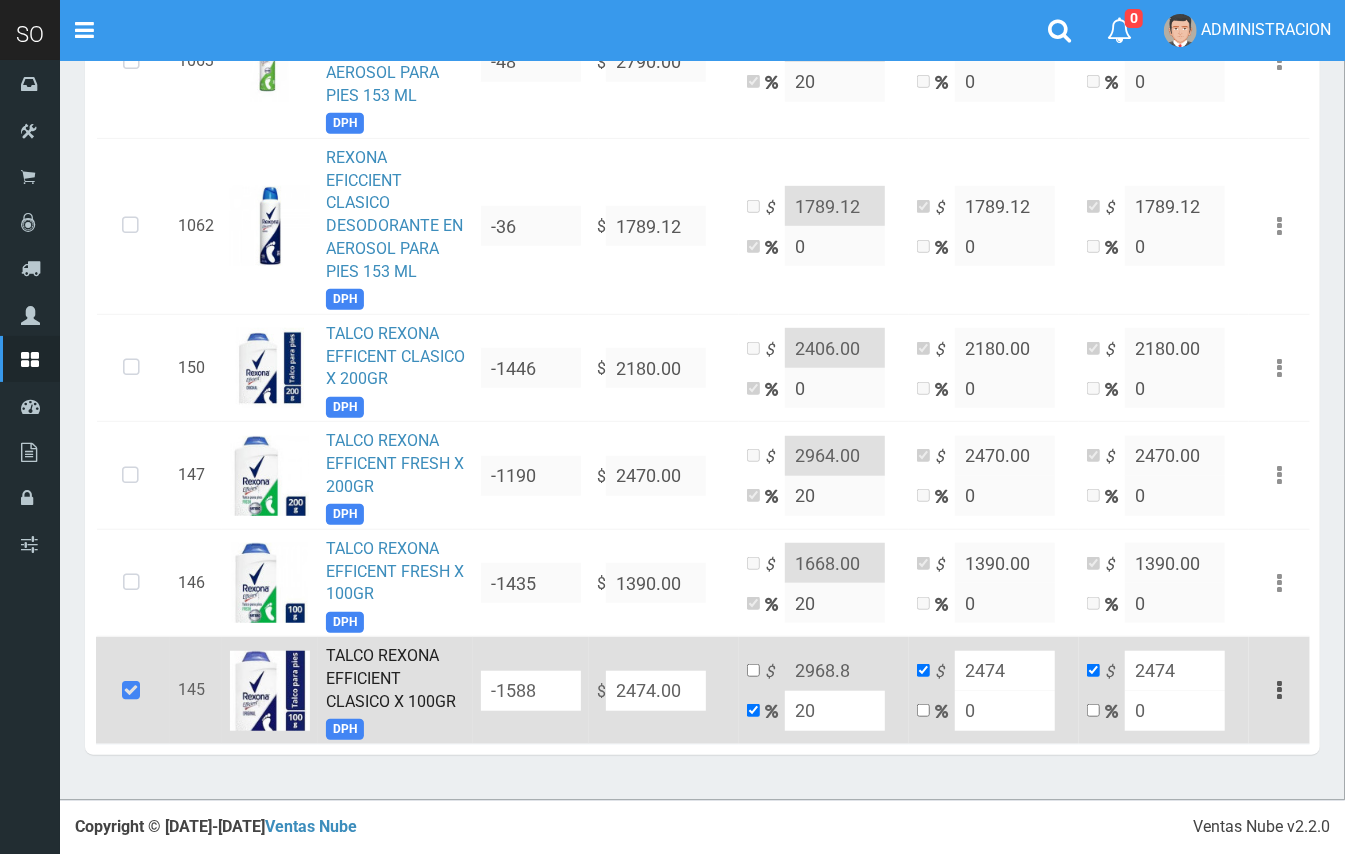click on "2474.00" at bounding box center (656, 691) 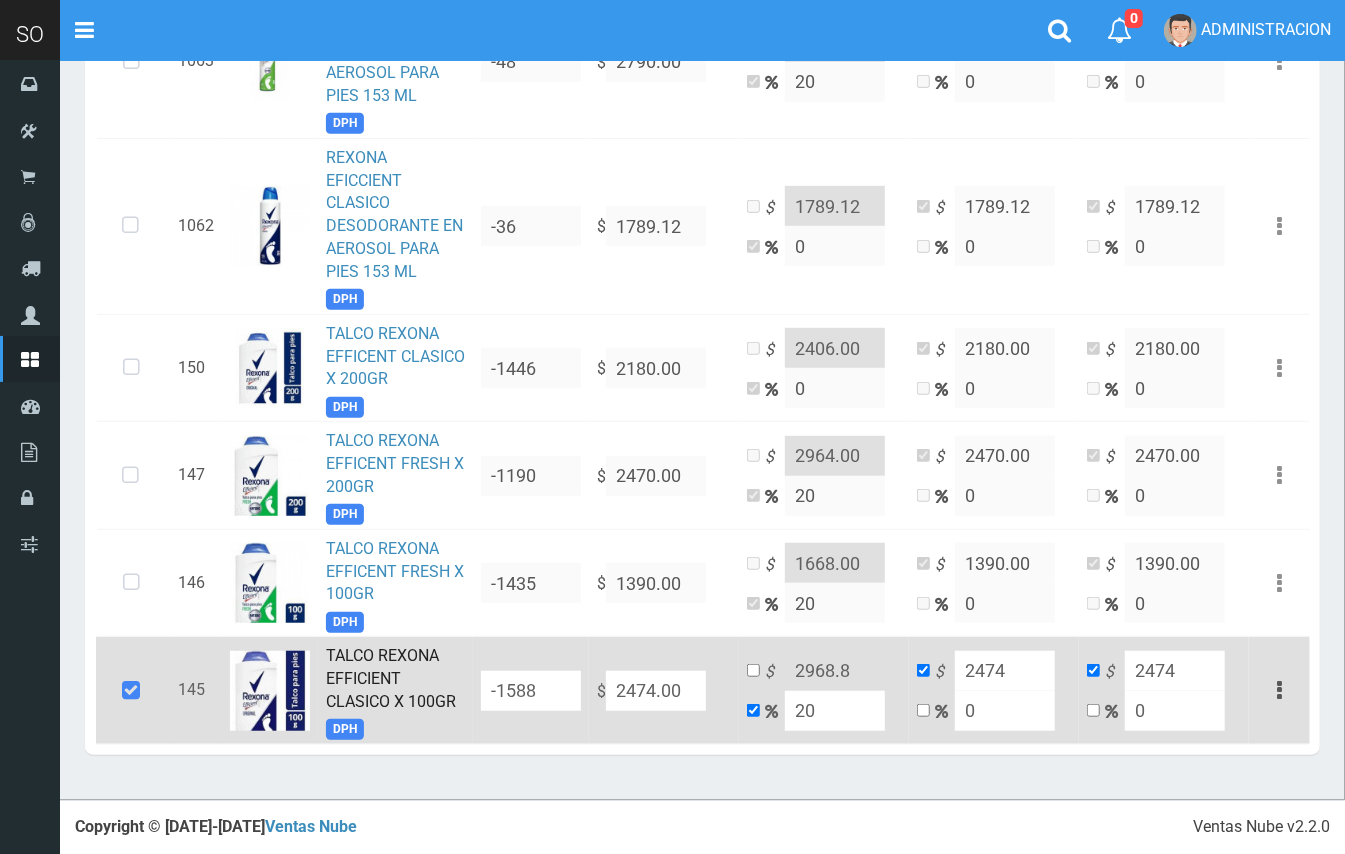 type on "247.00" 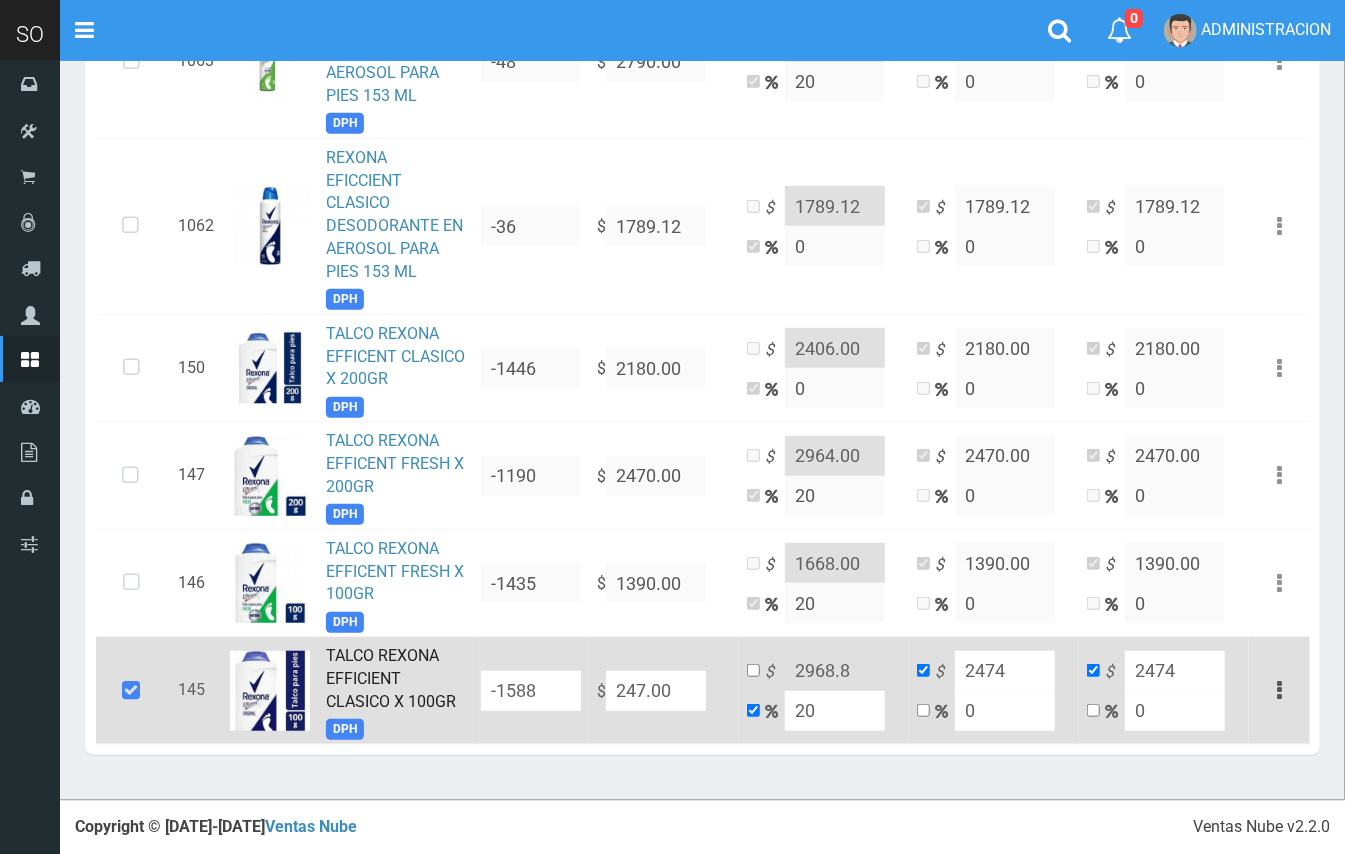 type on "296.4" 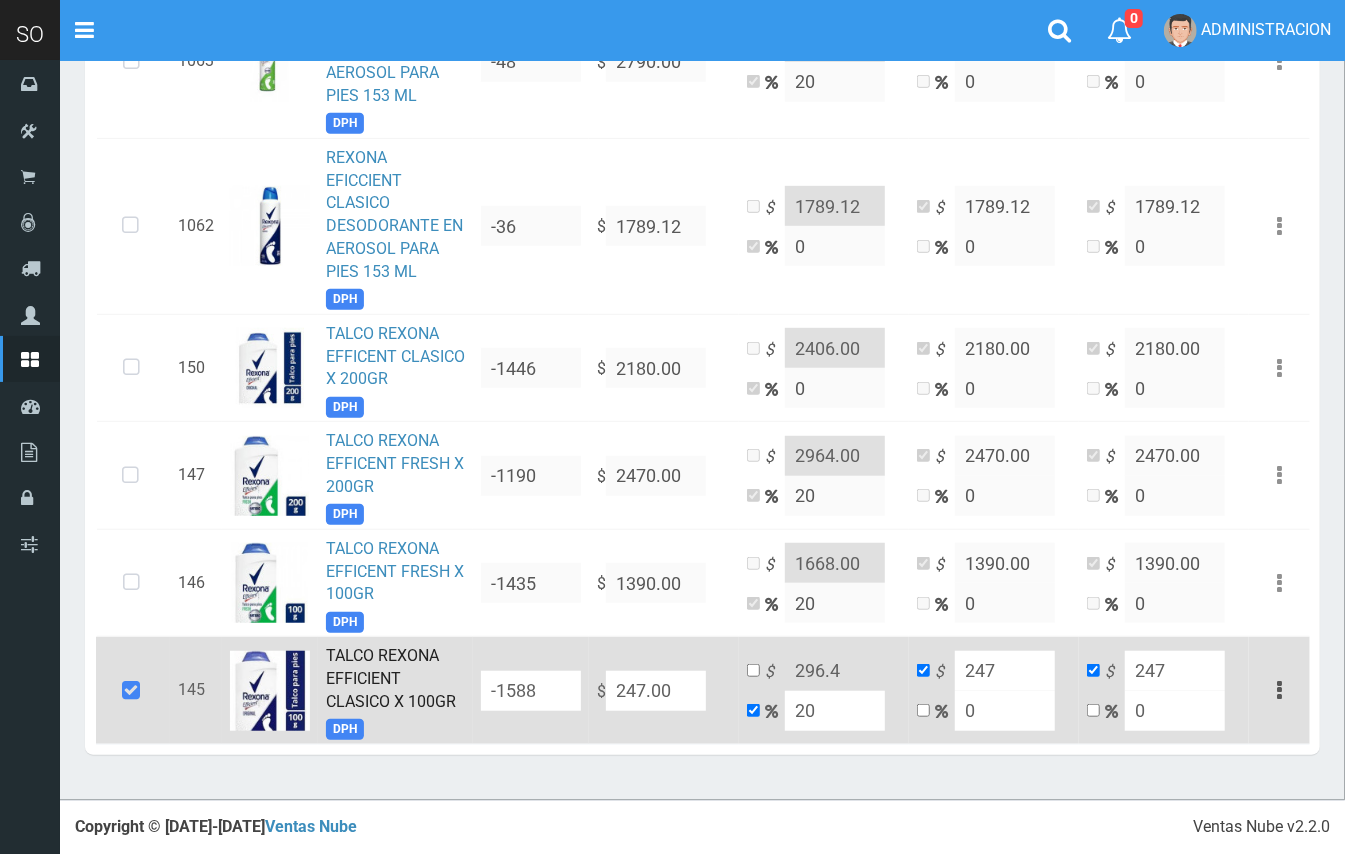 type on "2470.00" 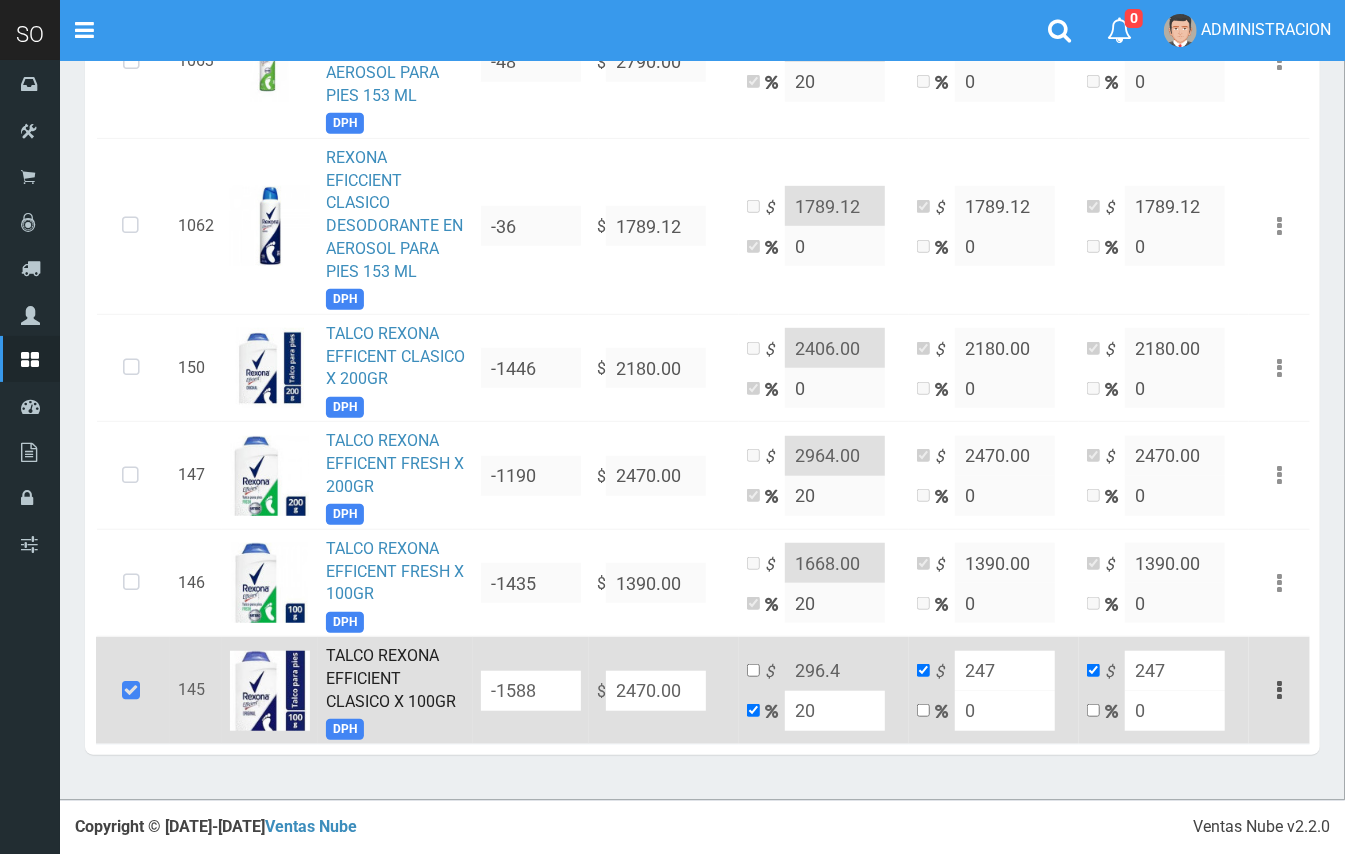 type on "2964" 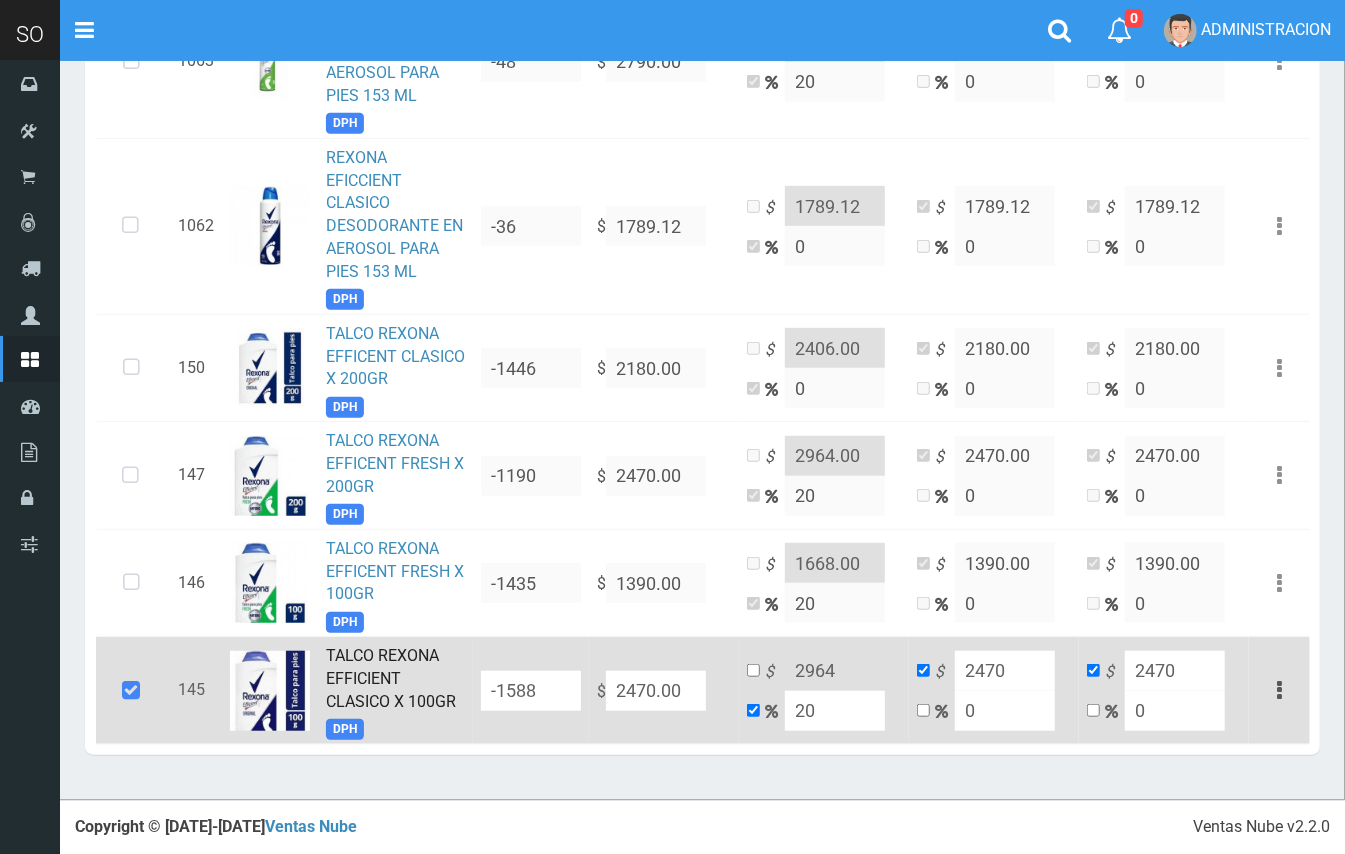 type on "2470.00" 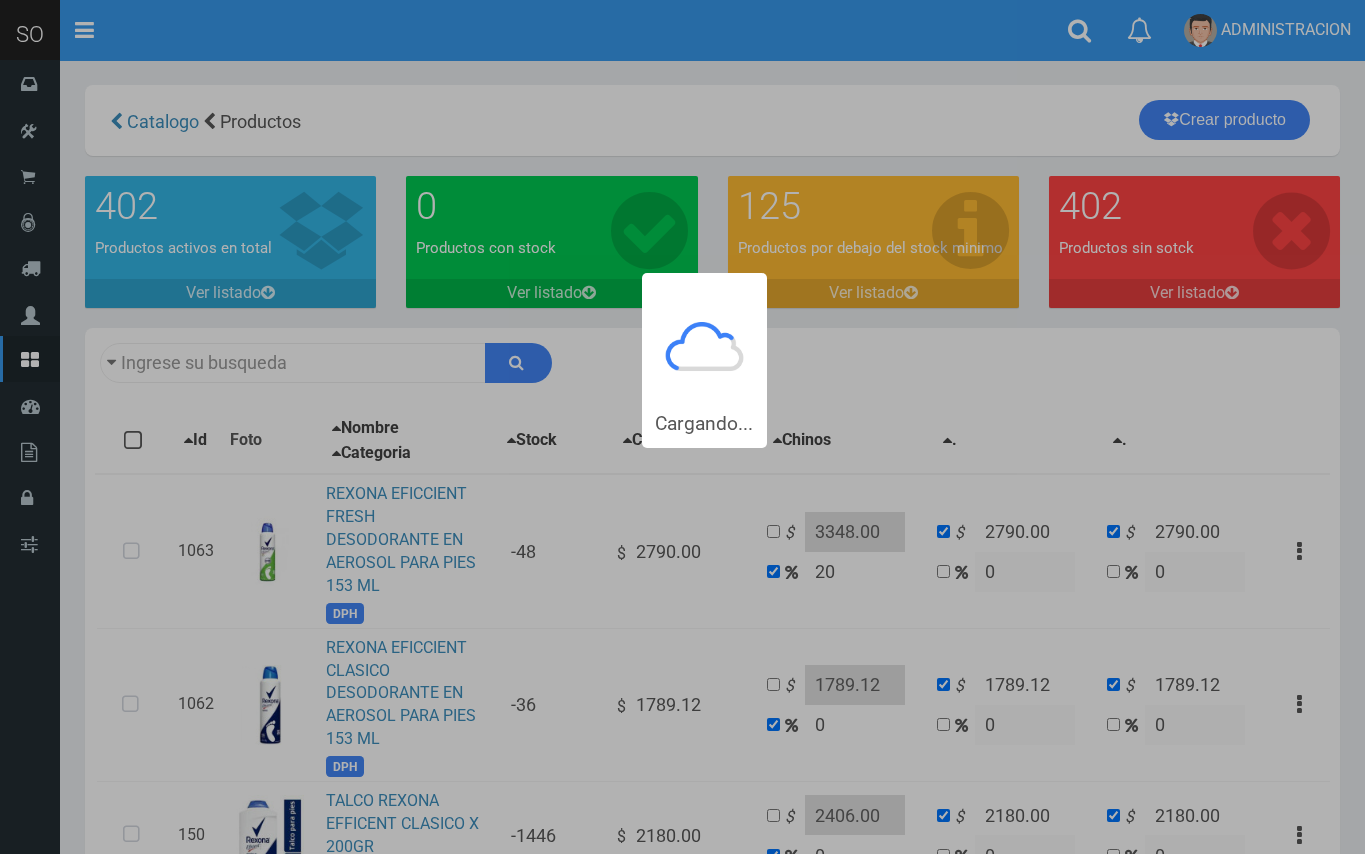 scroll, scrollTop: 0, scrollLeft: 0, axis: both 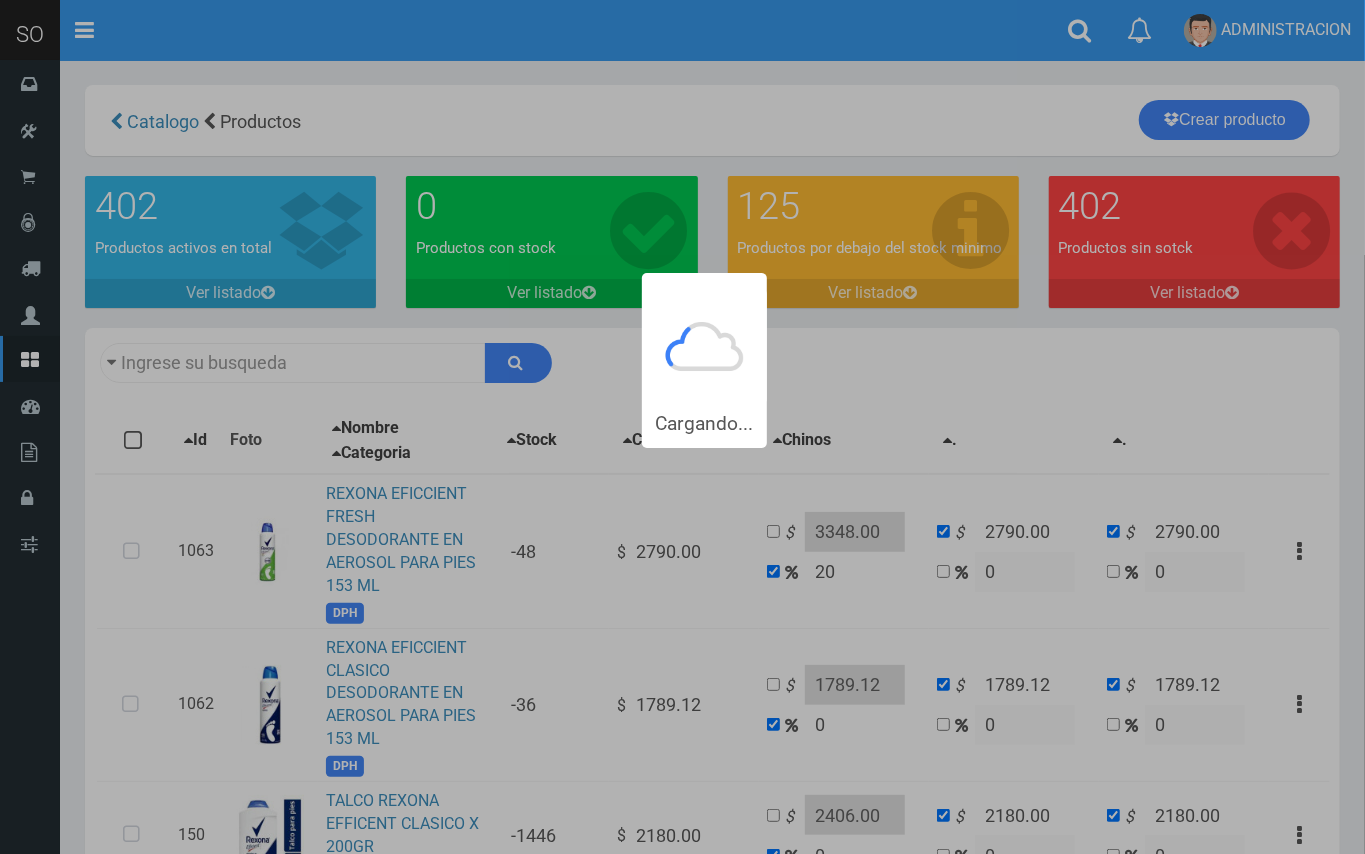 type on "eff" 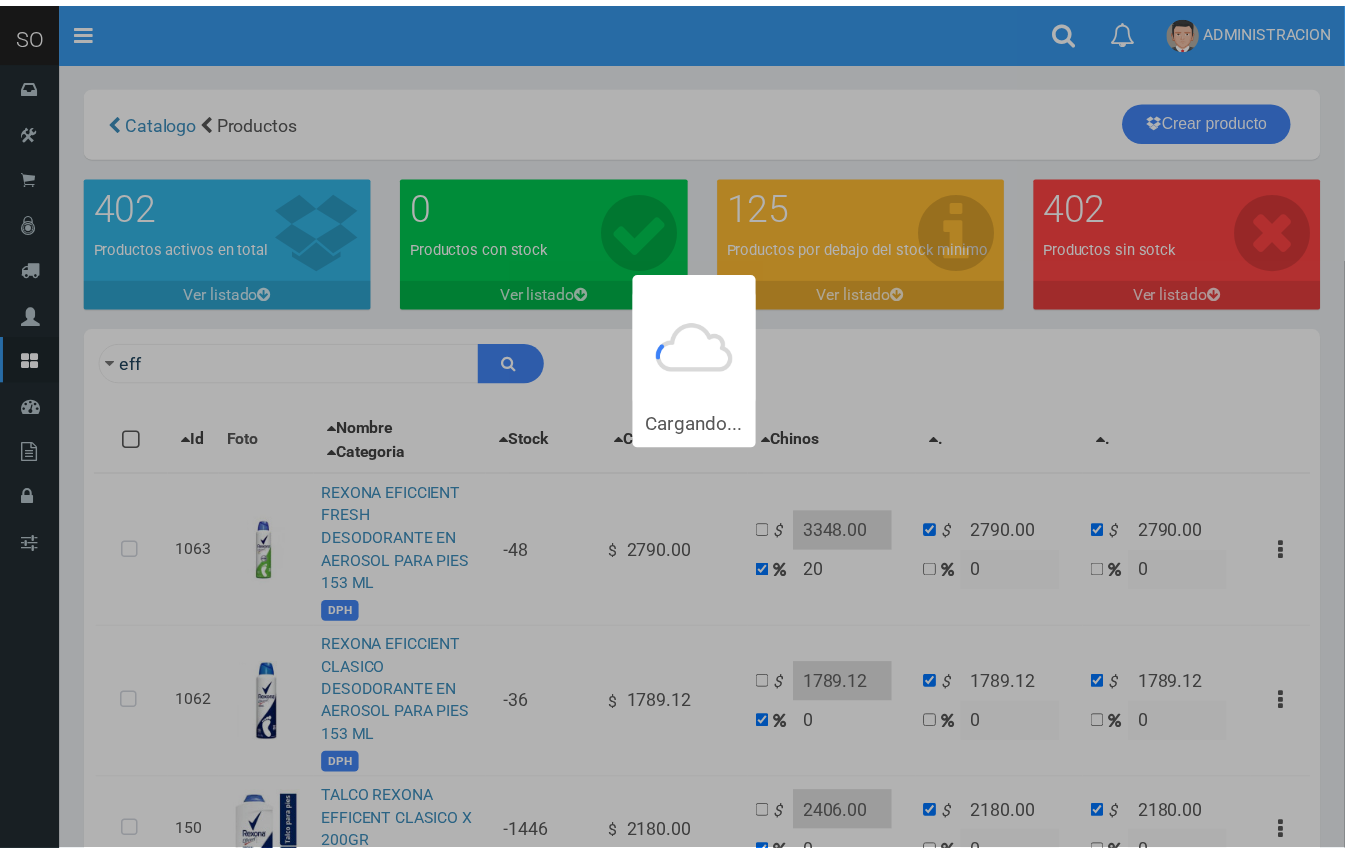 scroll, scrollTop: 54, scrollLeft: 0, axis: vertical 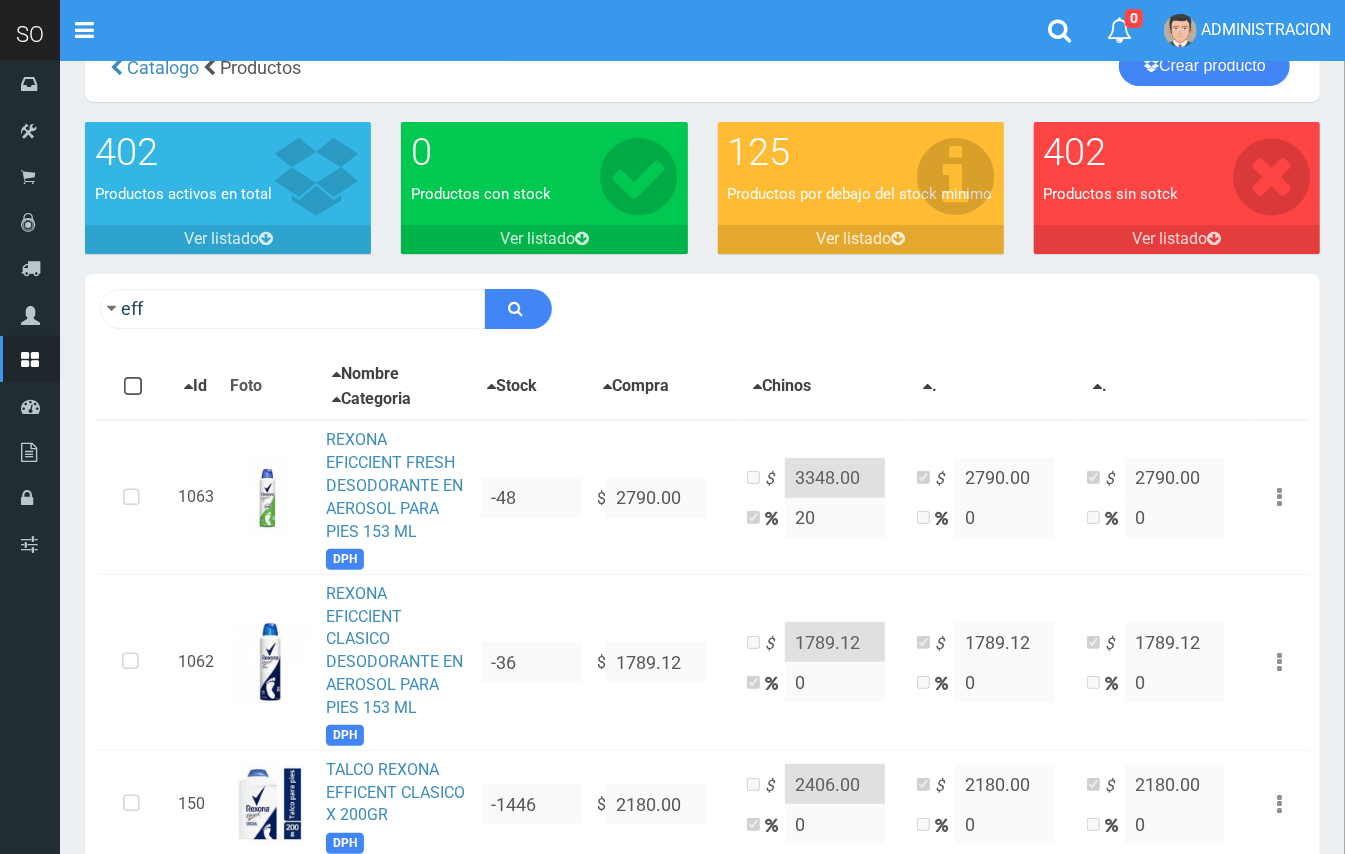 click on "×
Titulo del Msj
texto
Mas Texto
Cancelar
Aceptar
[GEOGRAPHIC_DATA]
125" at bounding box center (702, 621) 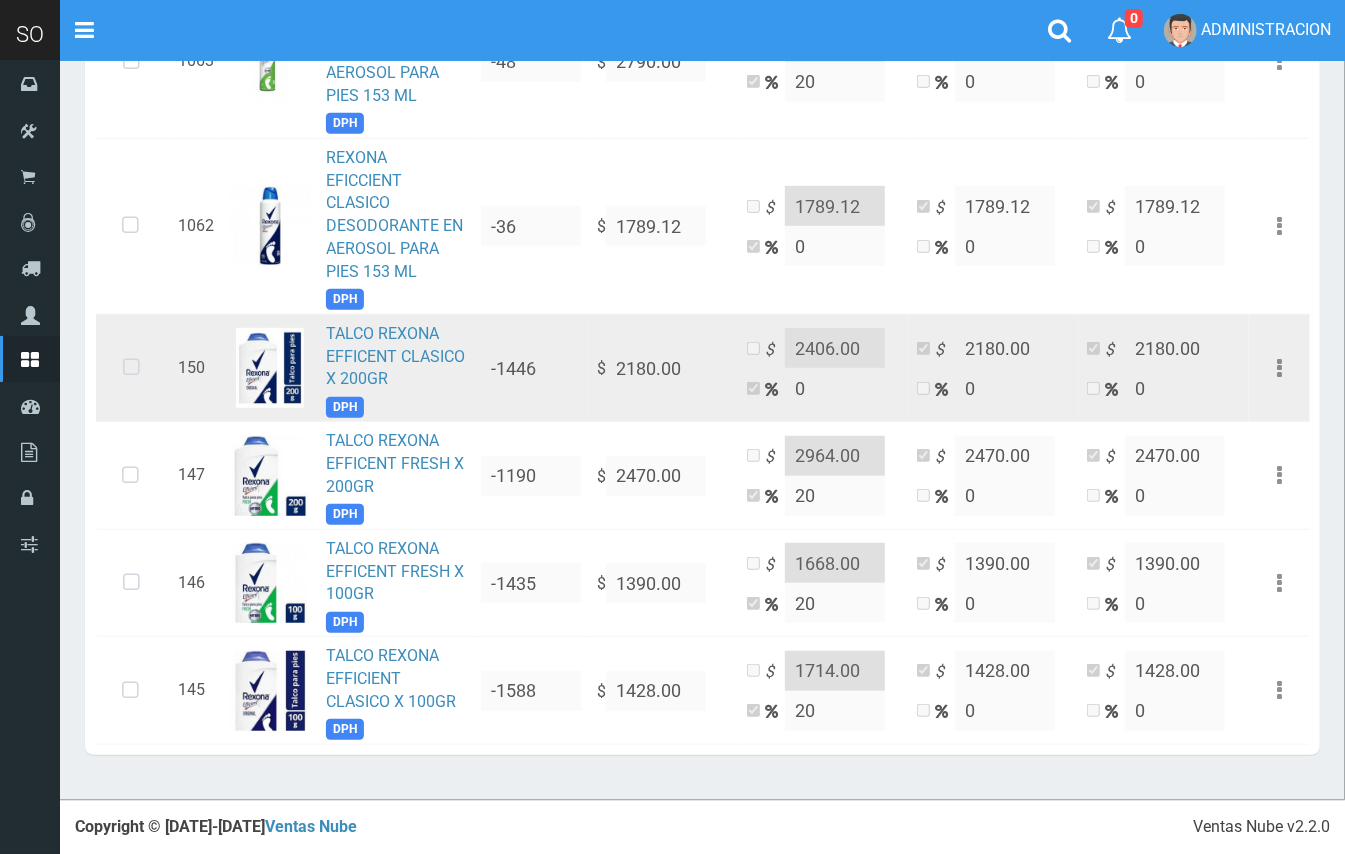 click at bounding box center (131, 368) 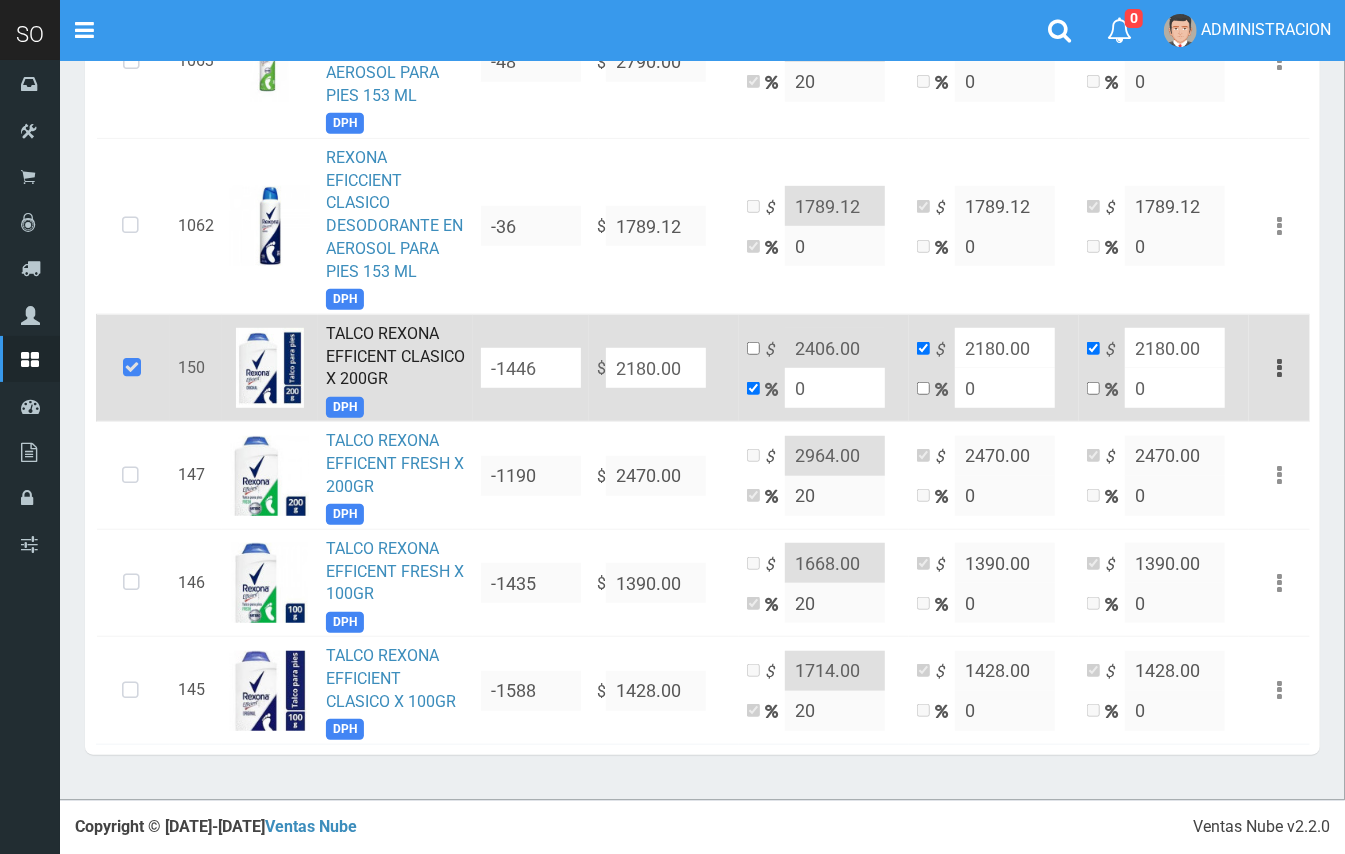 drag, startPoint x: 605, startPoint y: 354, endPoint x: 564, endPoint y: 349, distance: 41.303753 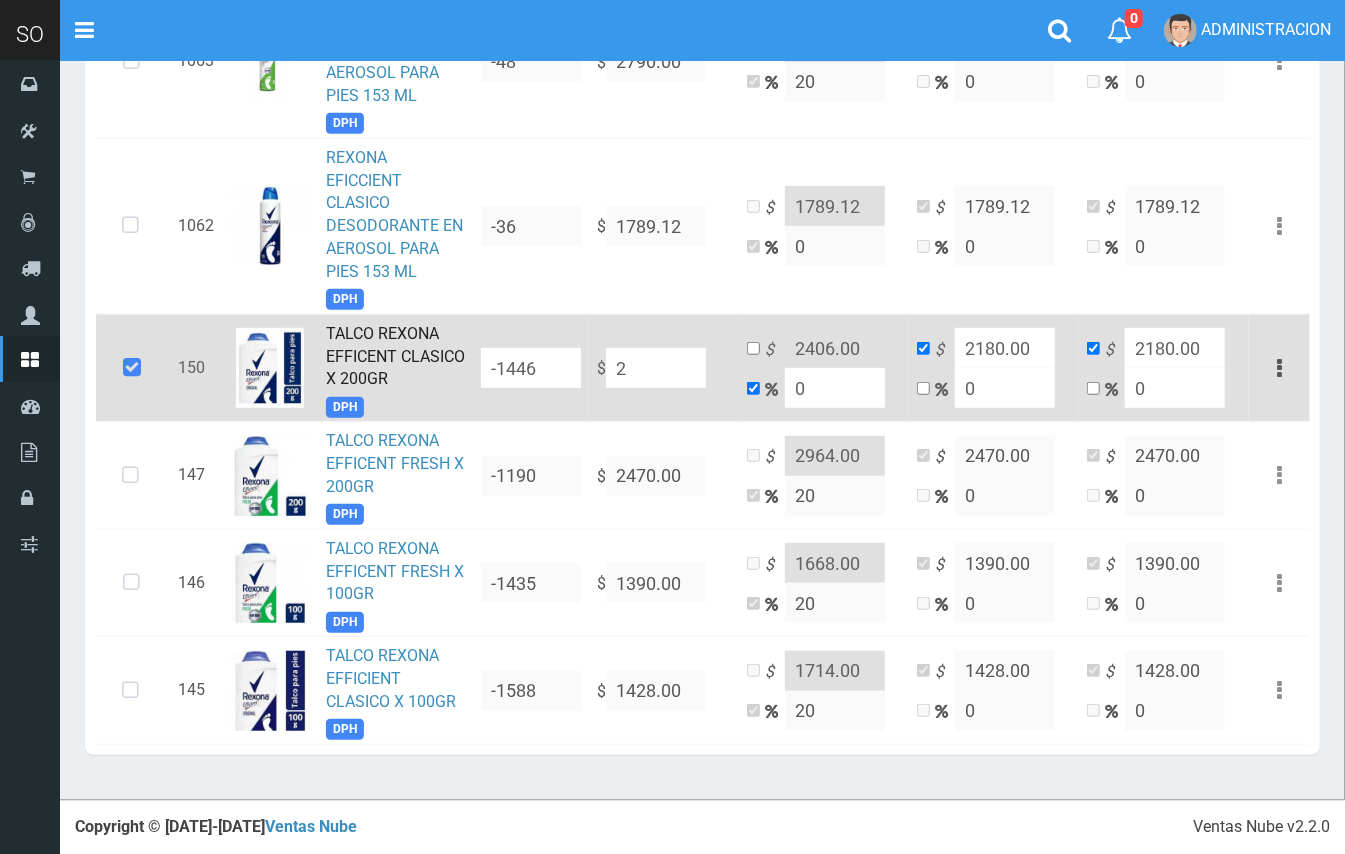 type on "2" 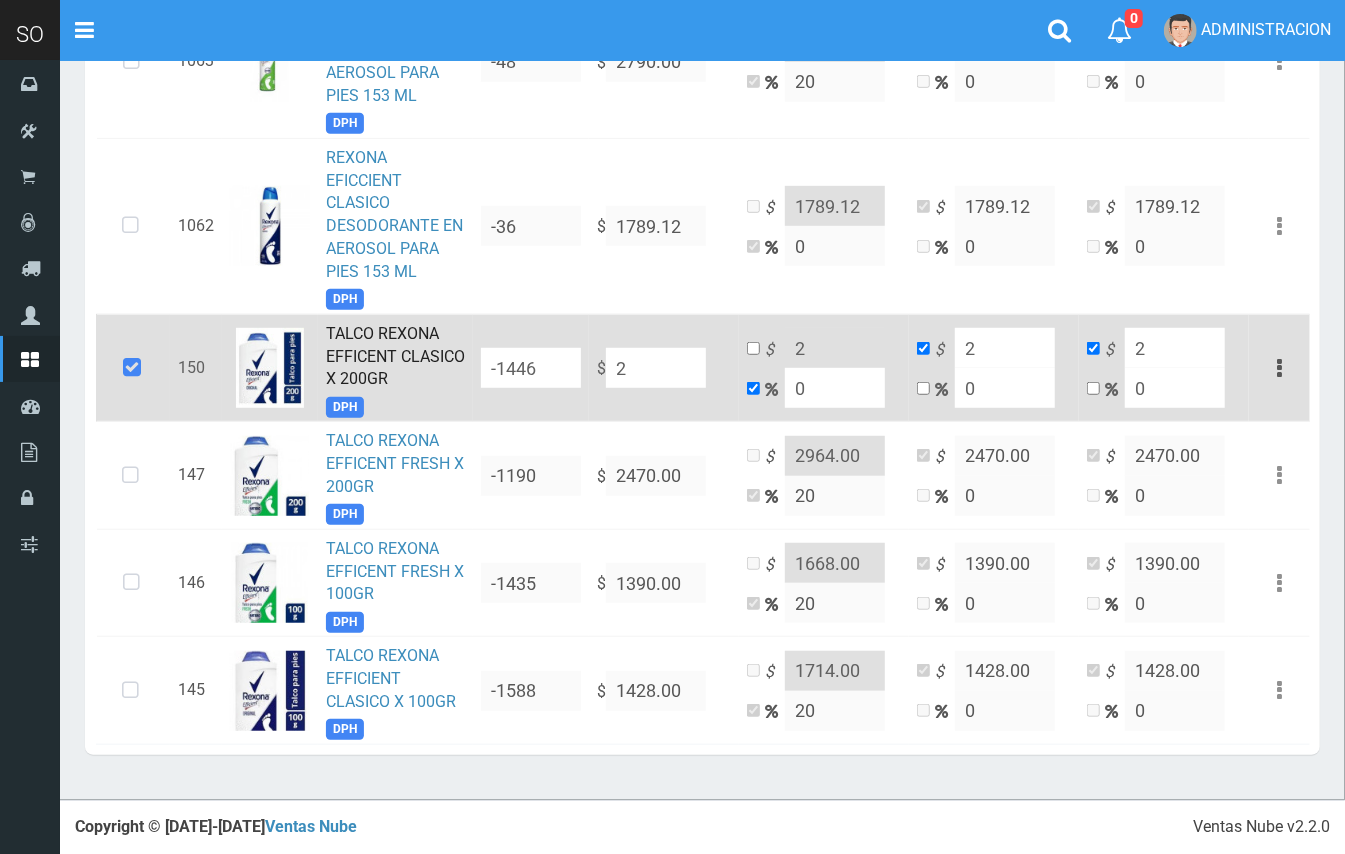 type on "24" 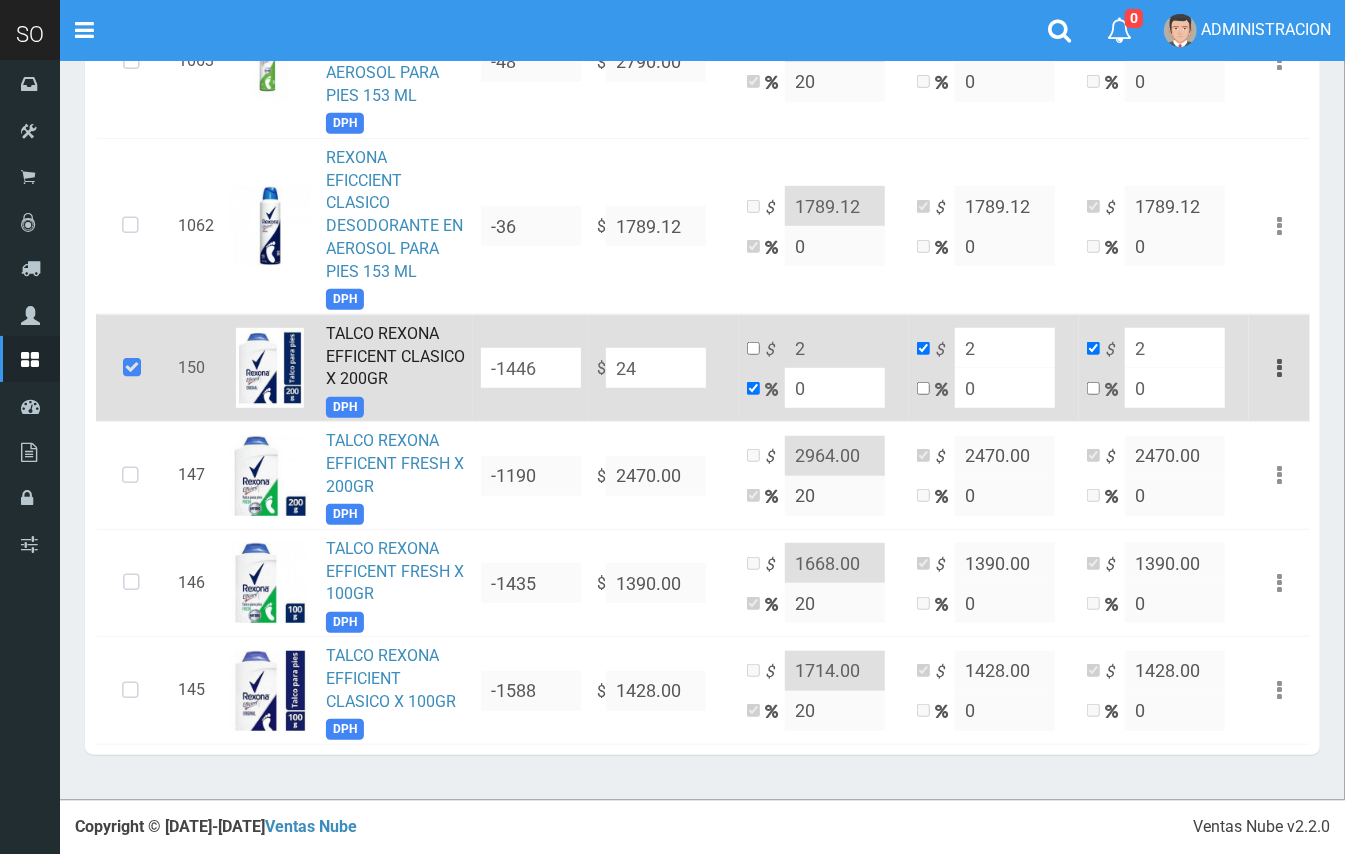 type on "24" 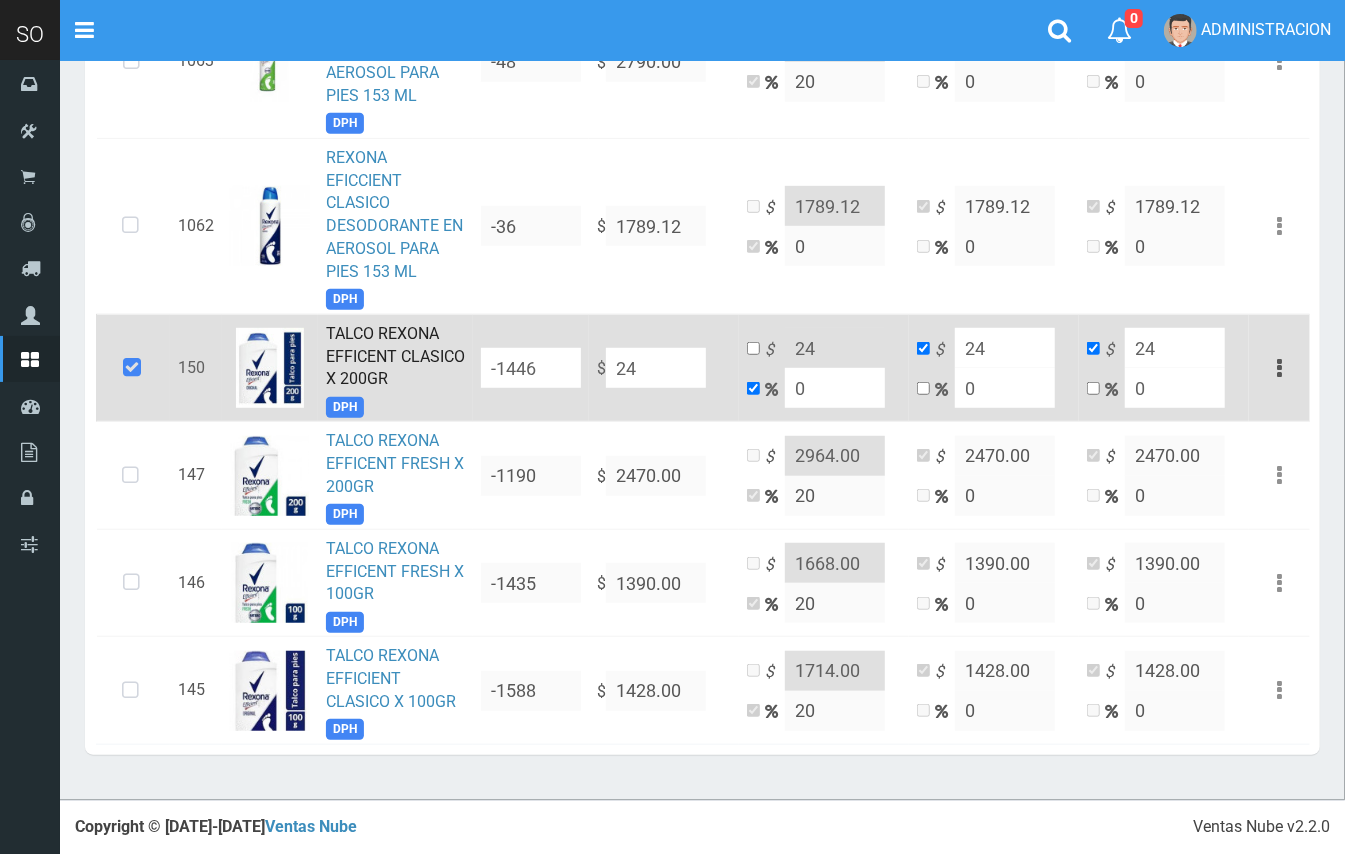 type on "247" 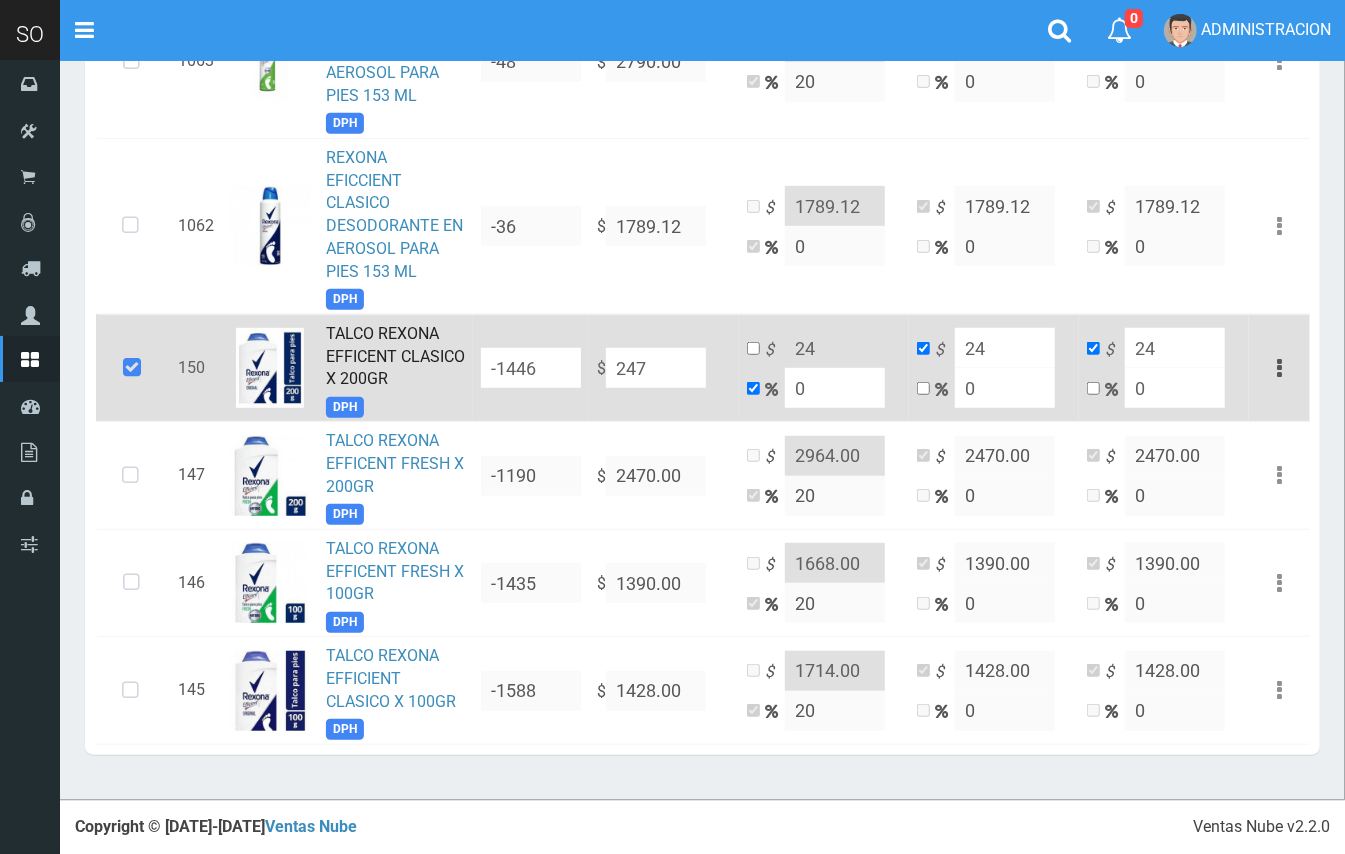 type on "247" 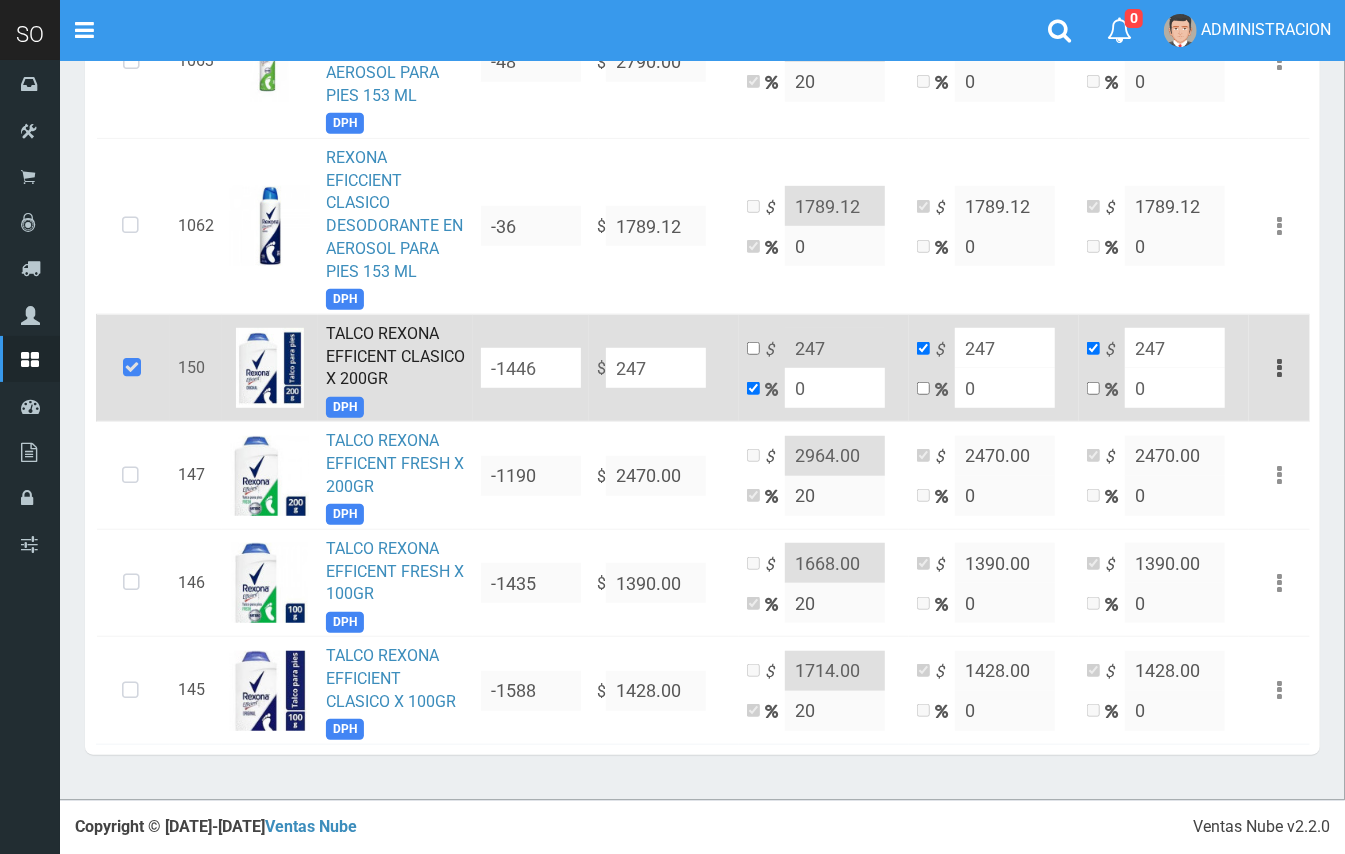 type on "2470" 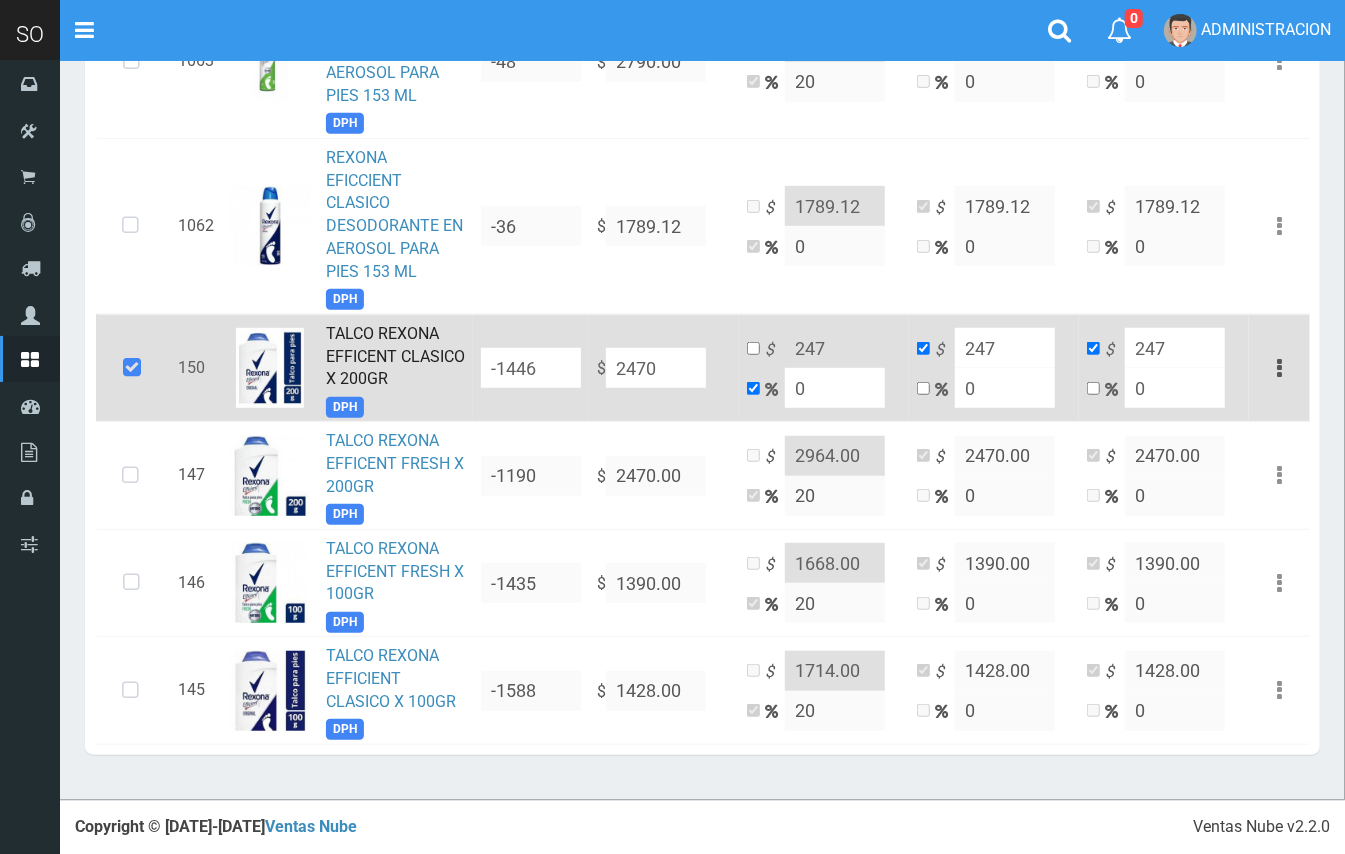 type on "2470" 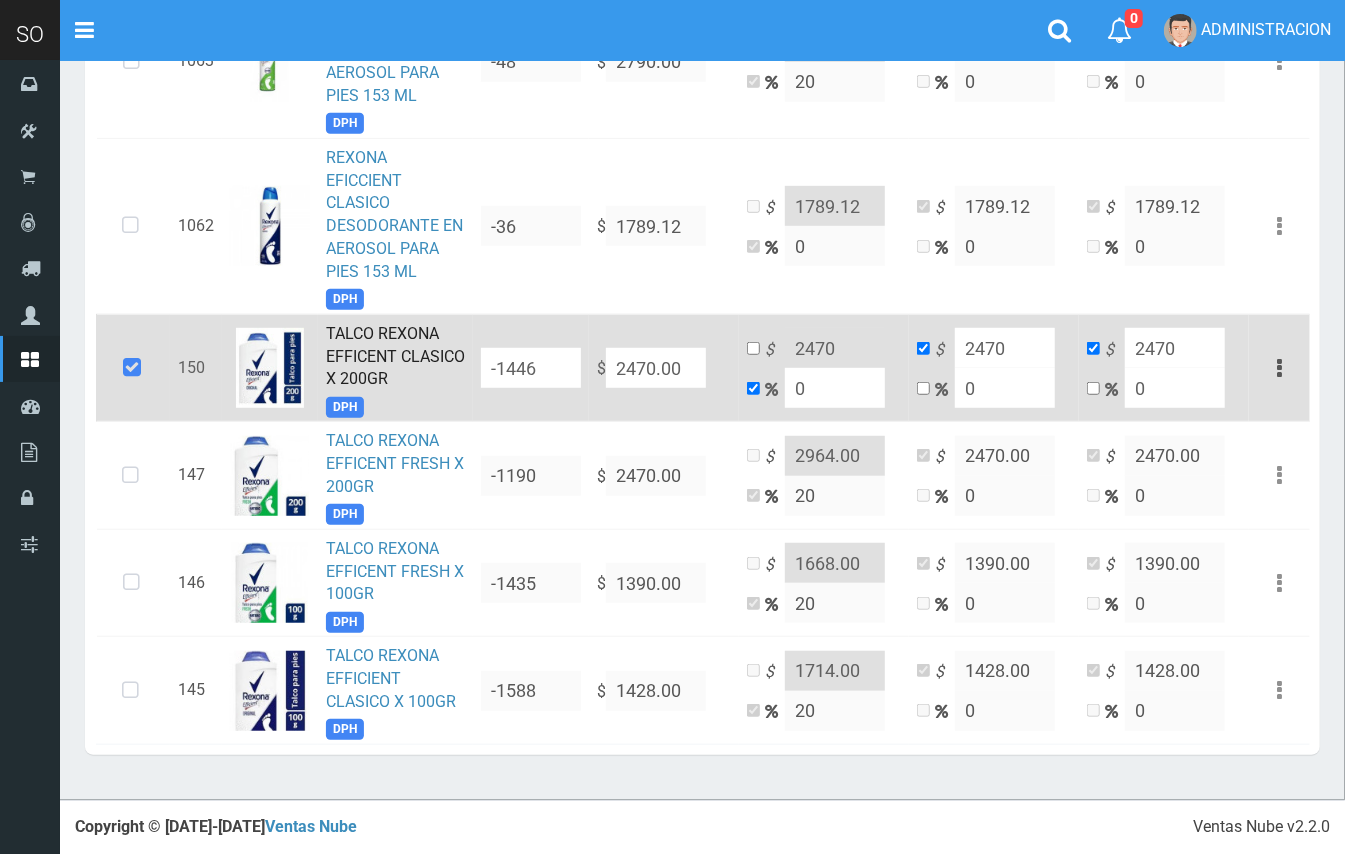 type on "2470.00" 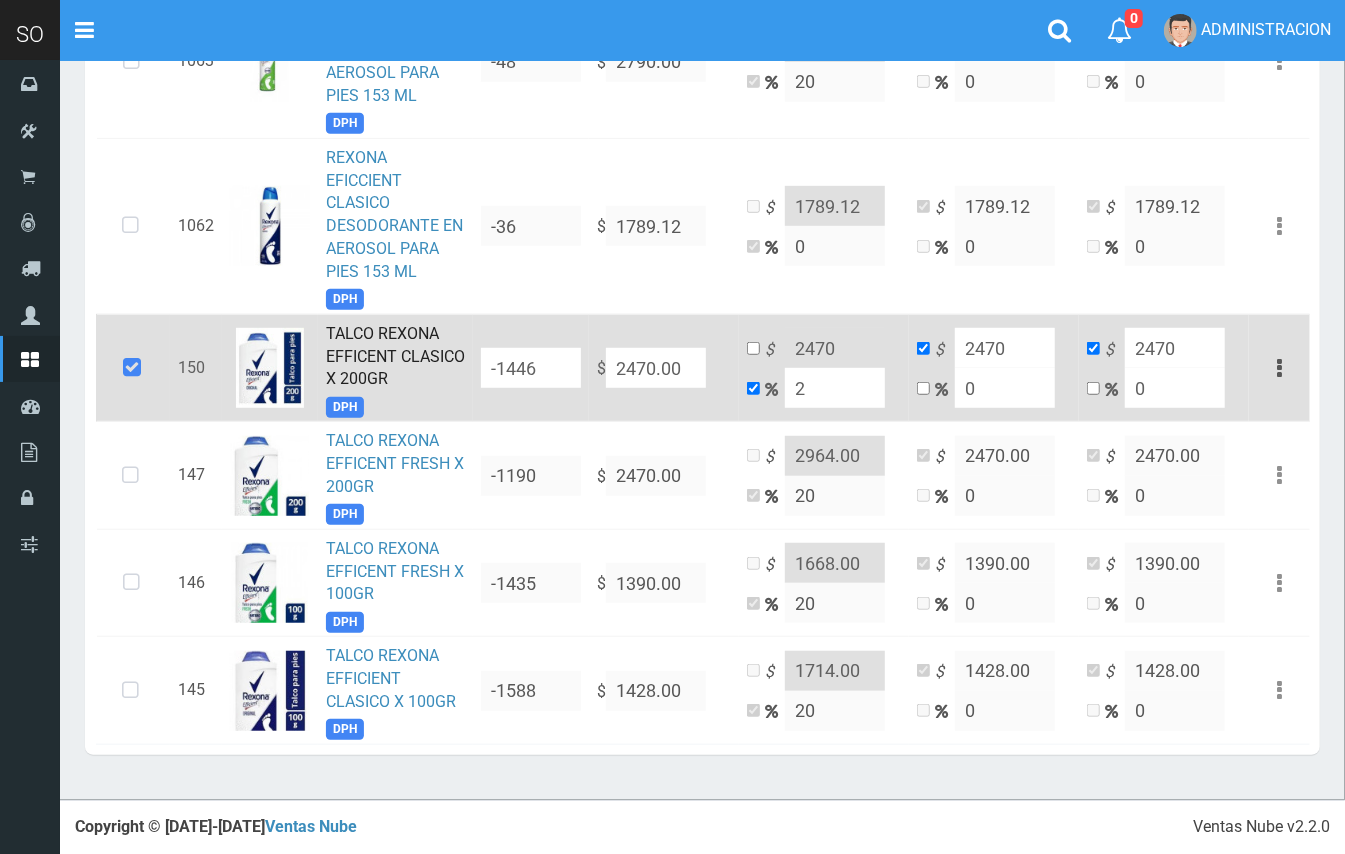 type on "2519.4" 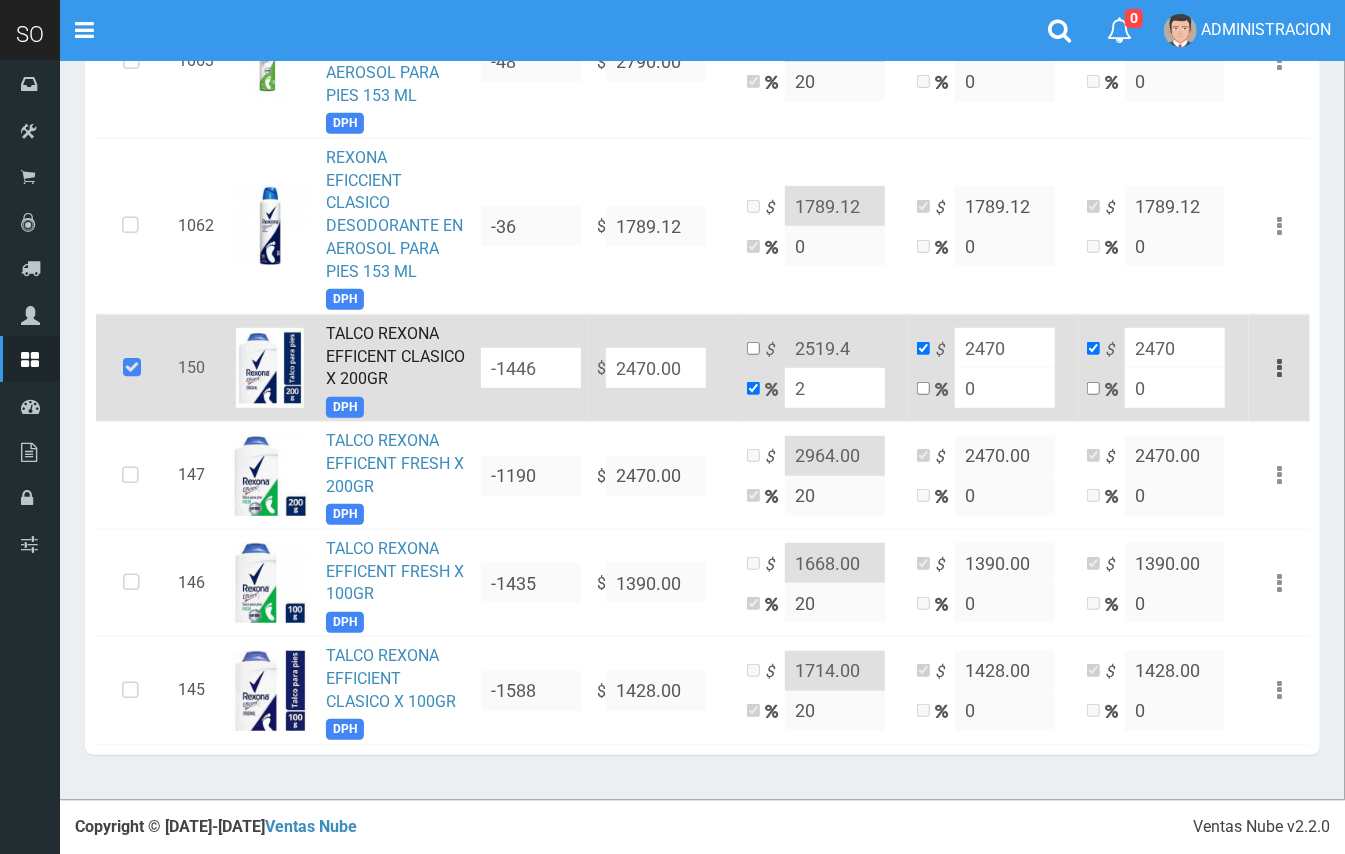 type on "20" 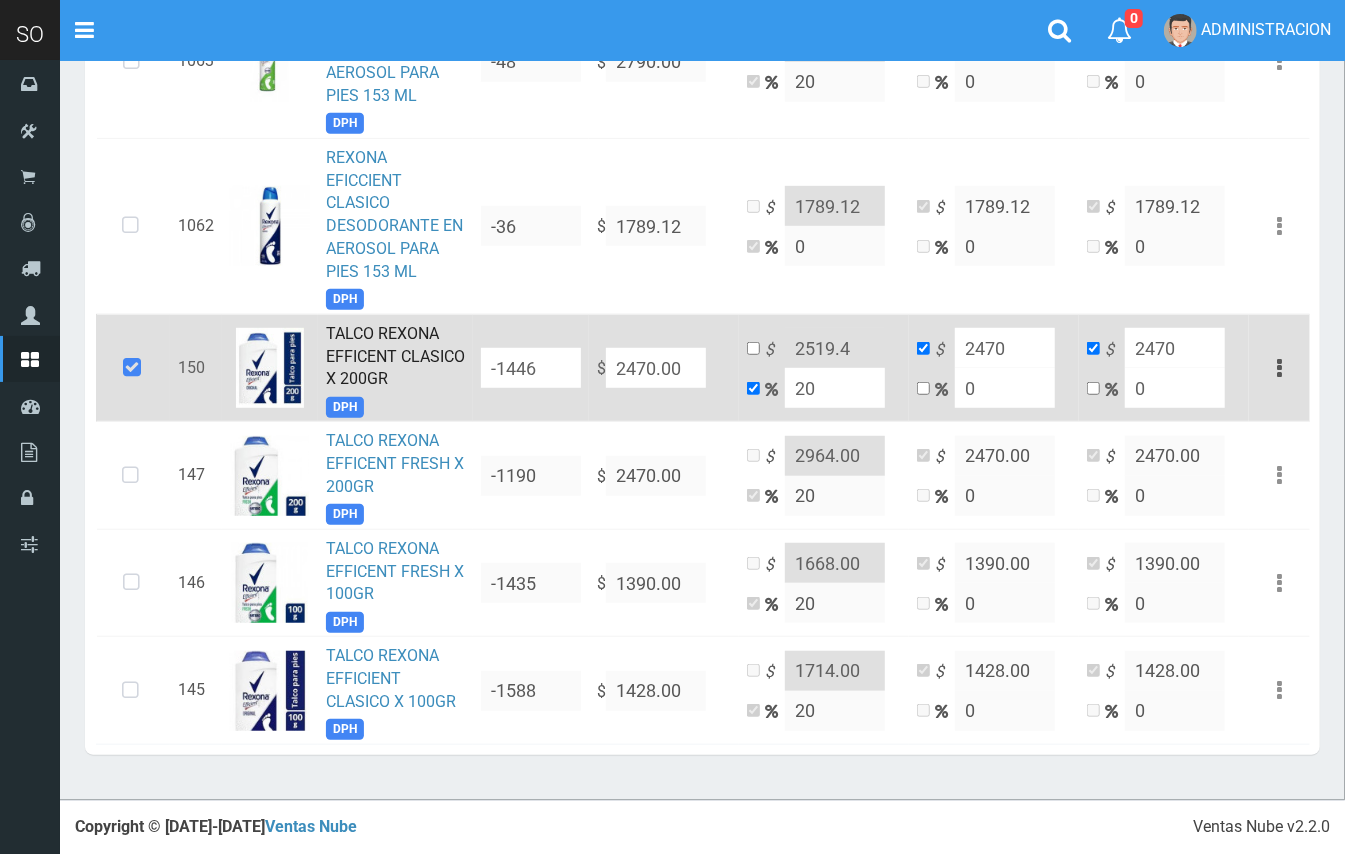 type on "2964" 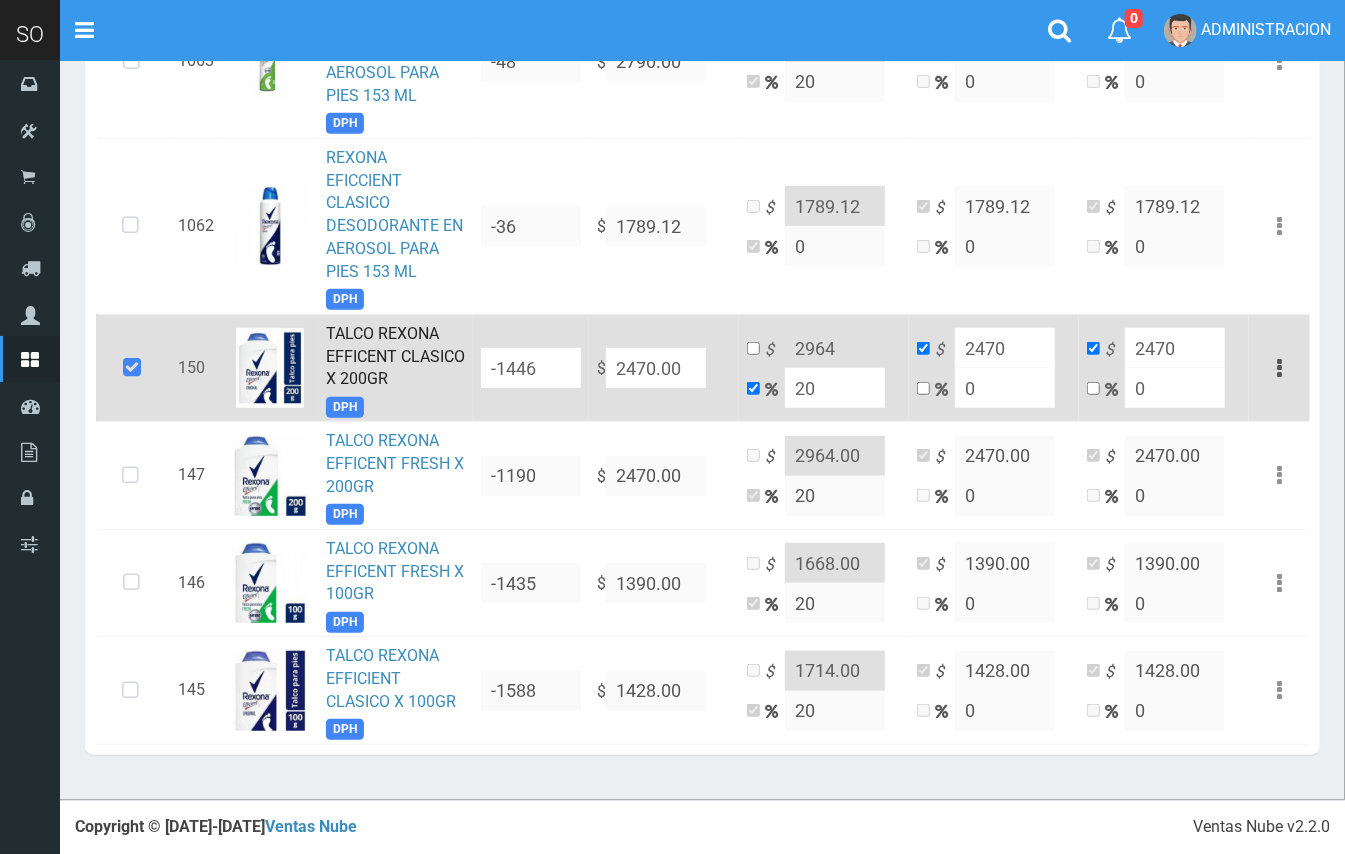 drag, startPoint x: 804, startPoint y: 377, endPoint x: 782, endPoint y: 376, distance: 22.022715 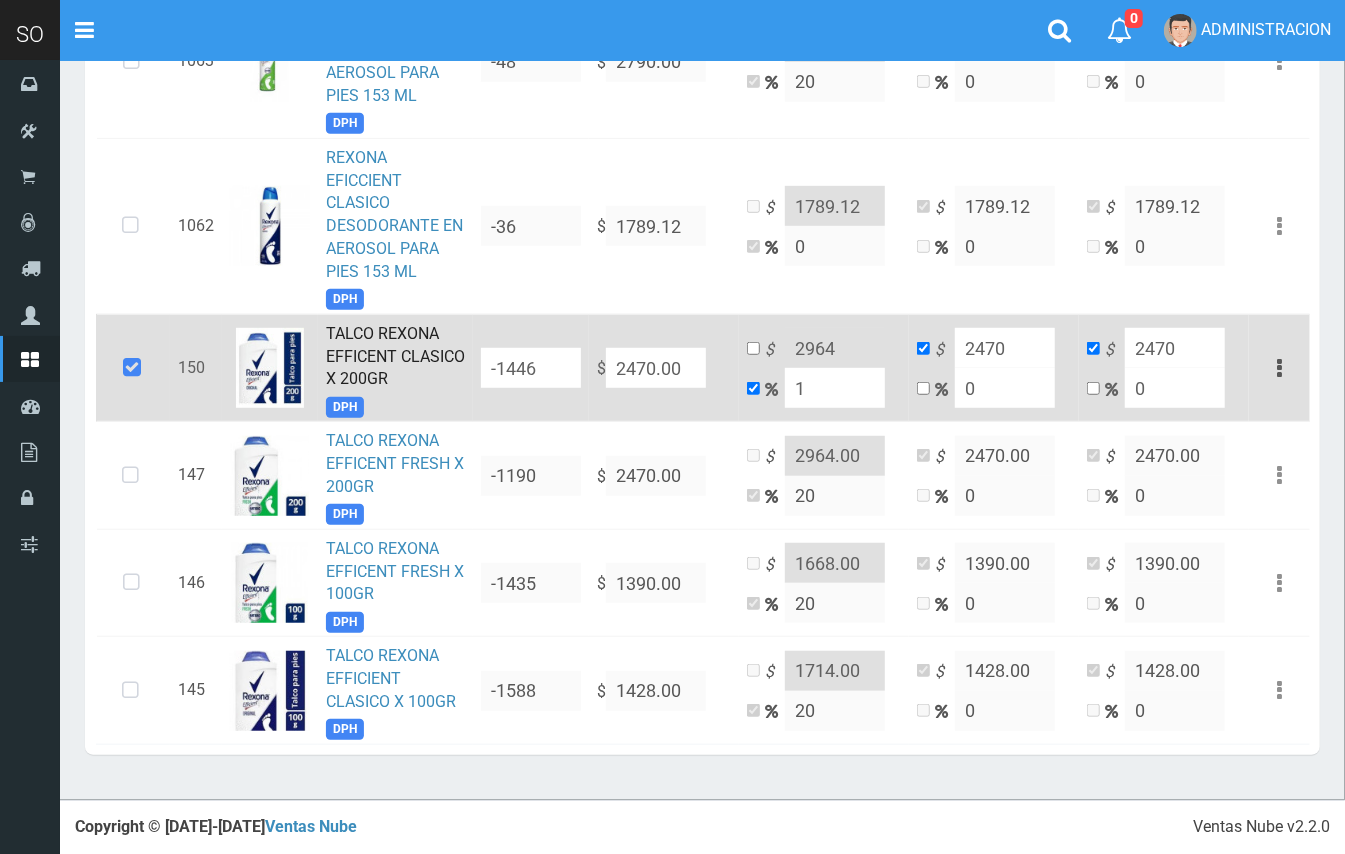 type on "2494.7" 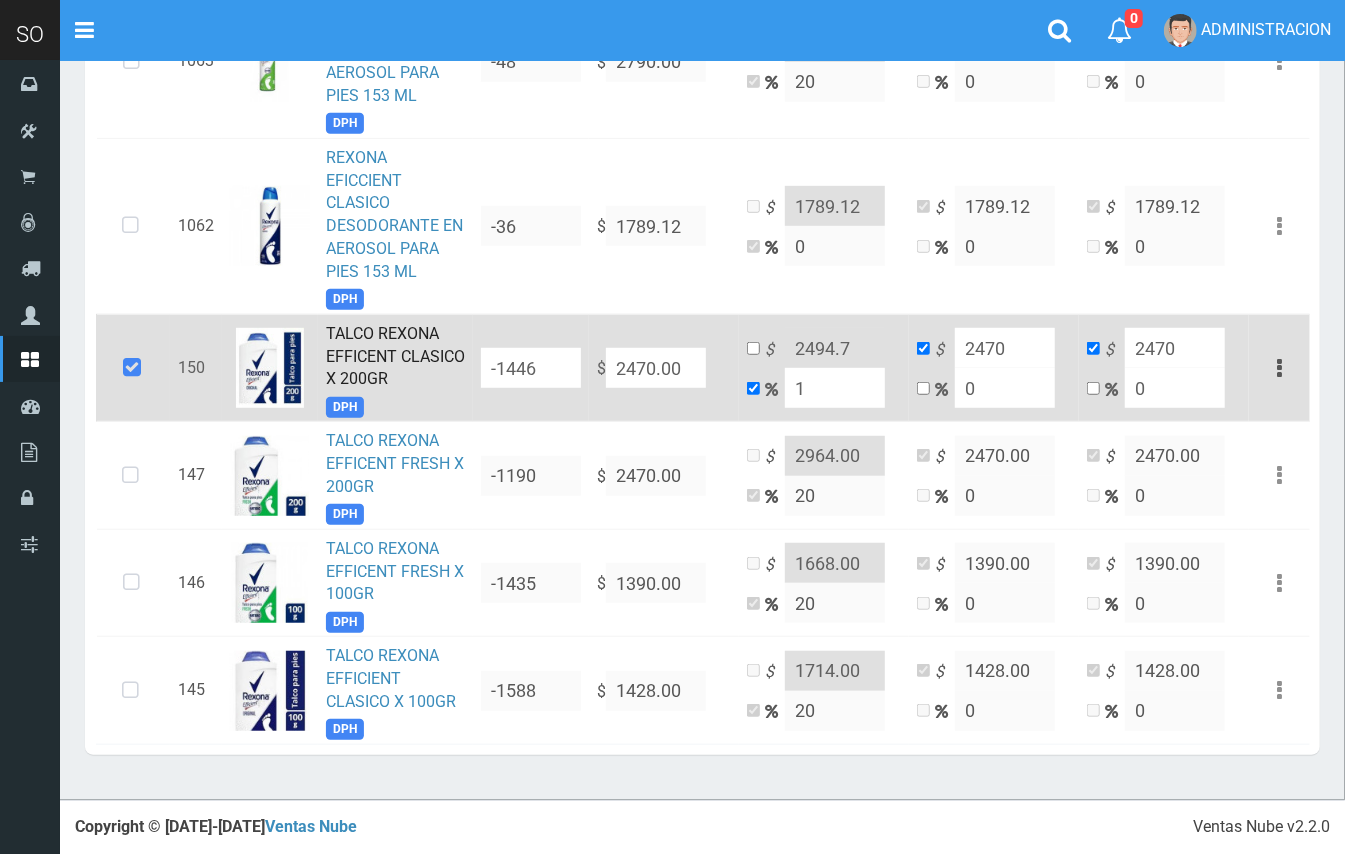 type on "10" 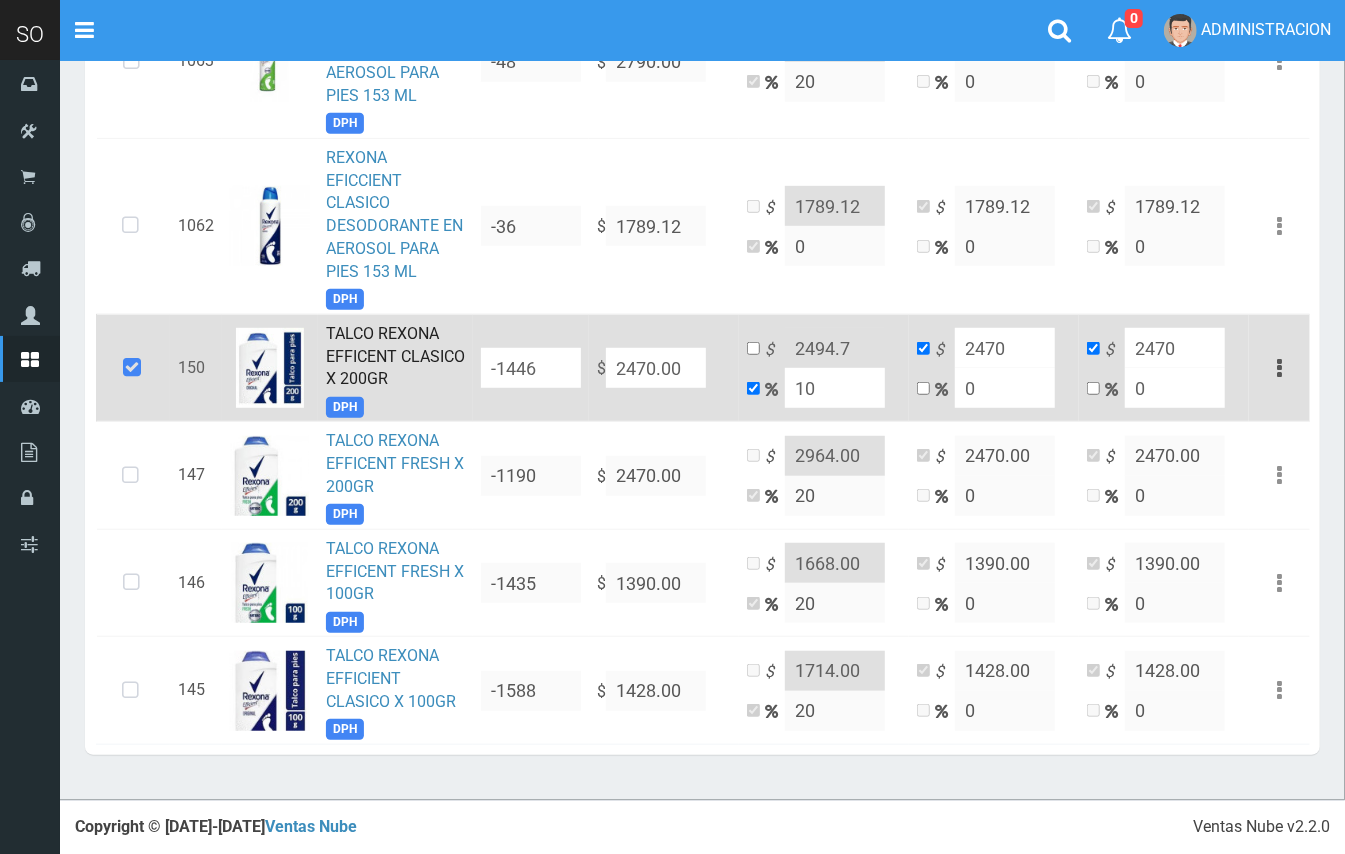 type on "2717" 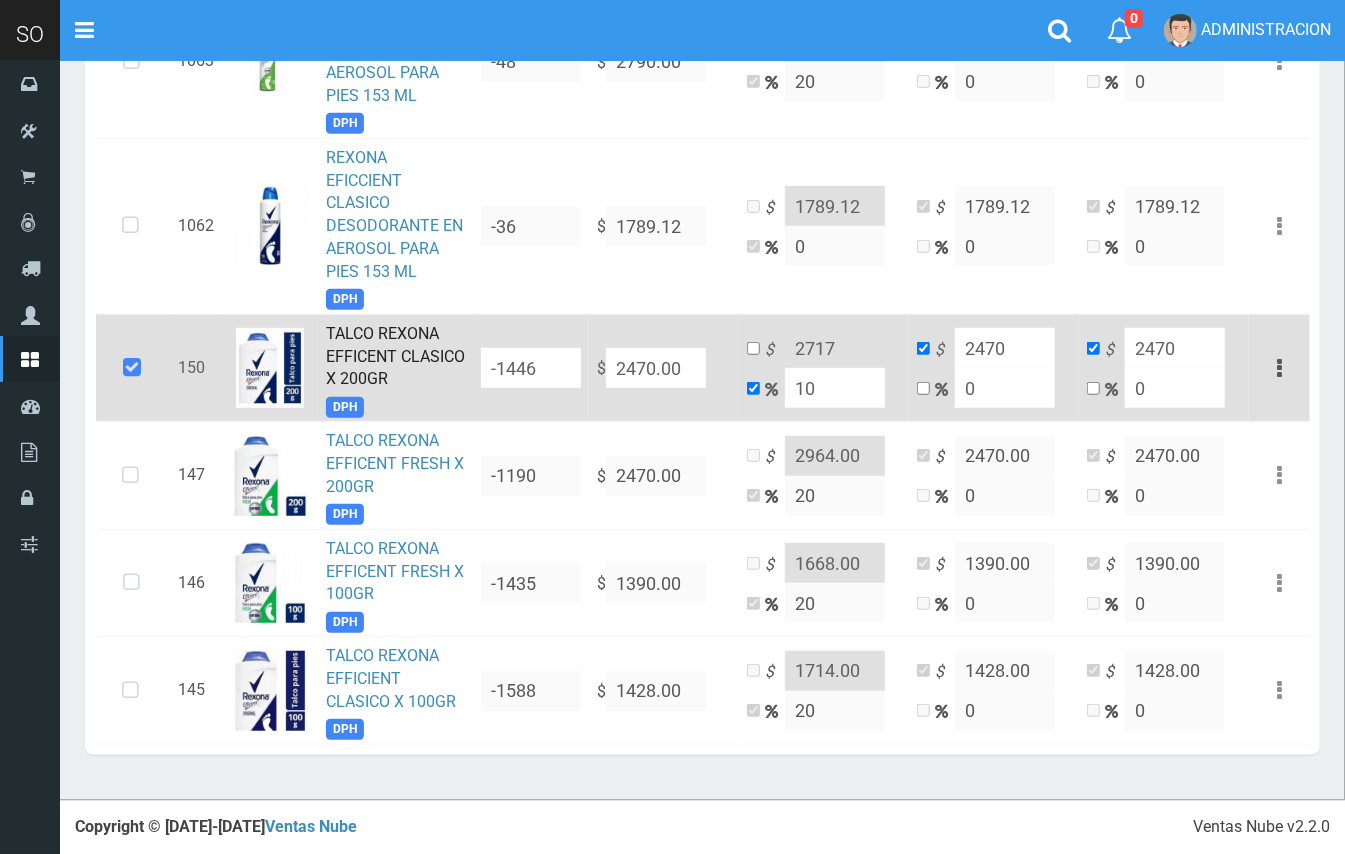 click on "10" at bounding box center [835, 388] 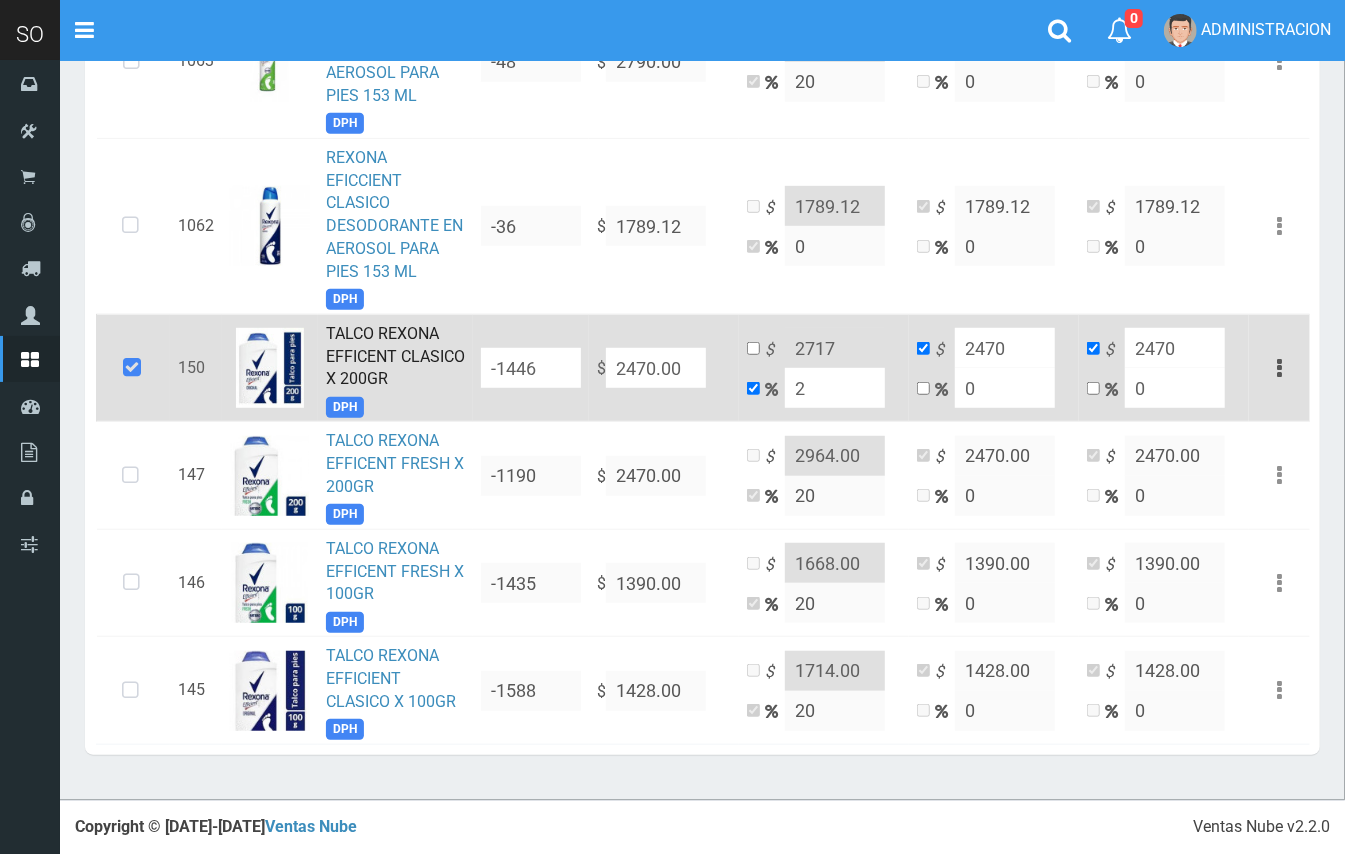 type on "2519.4" 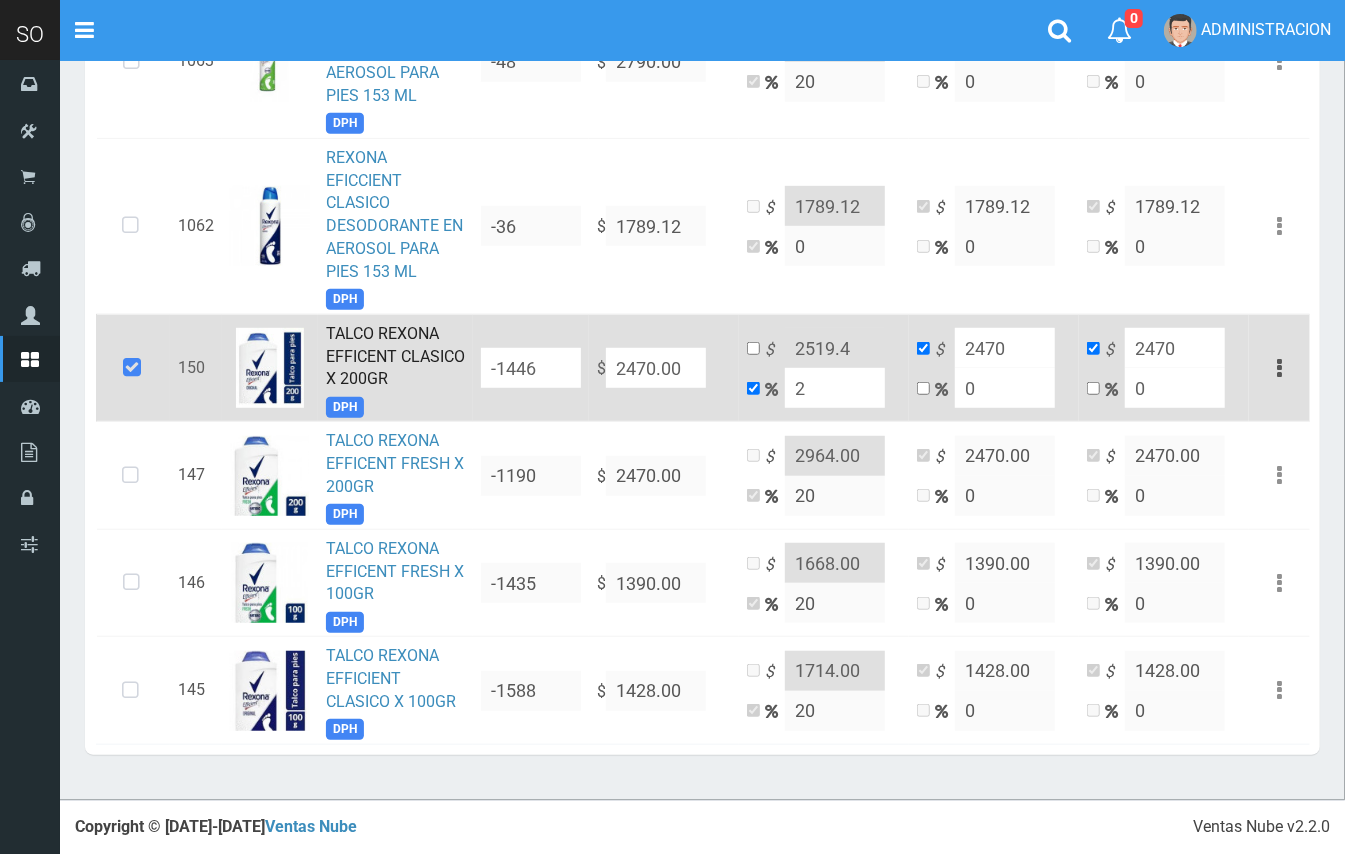 type on "20" 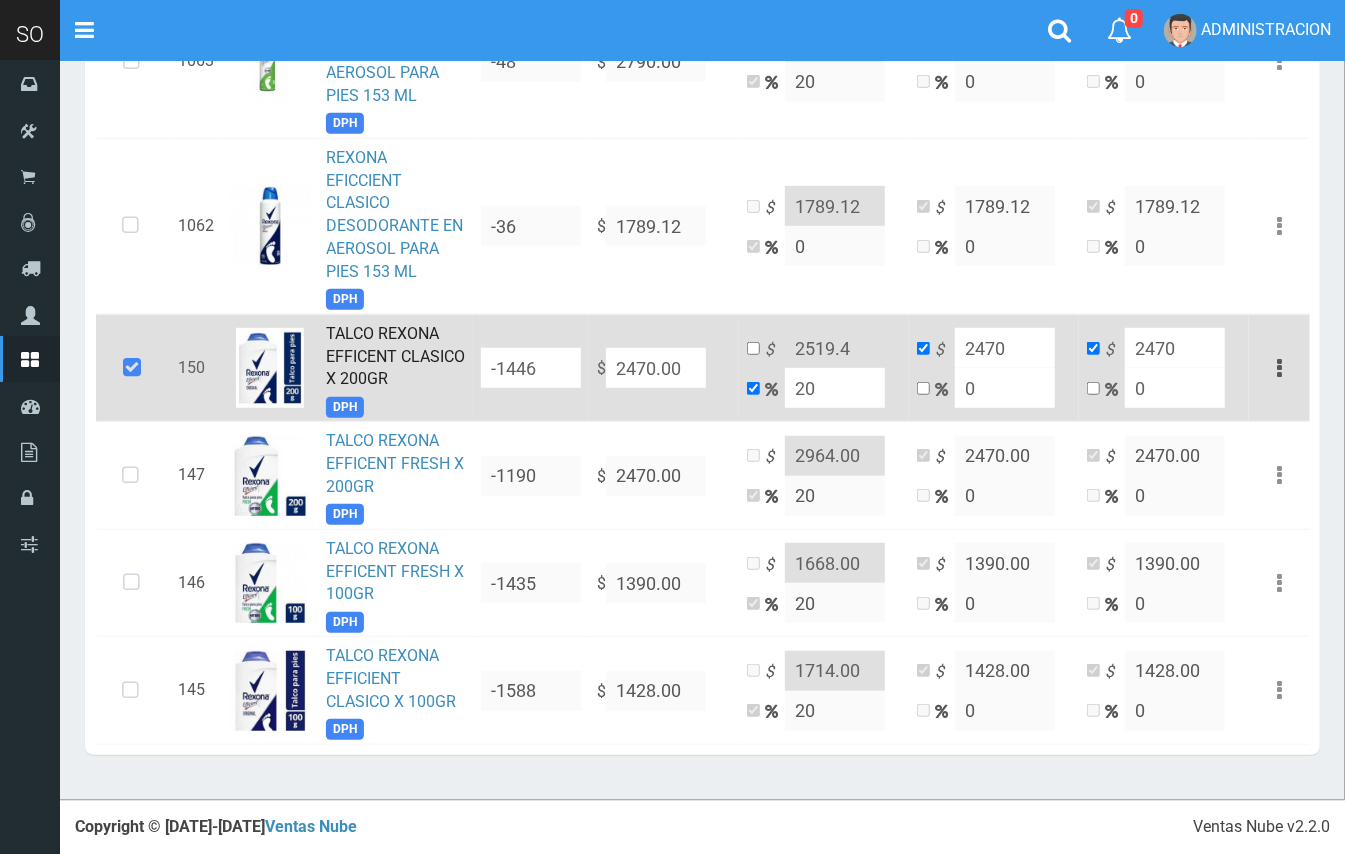 type on "2964" 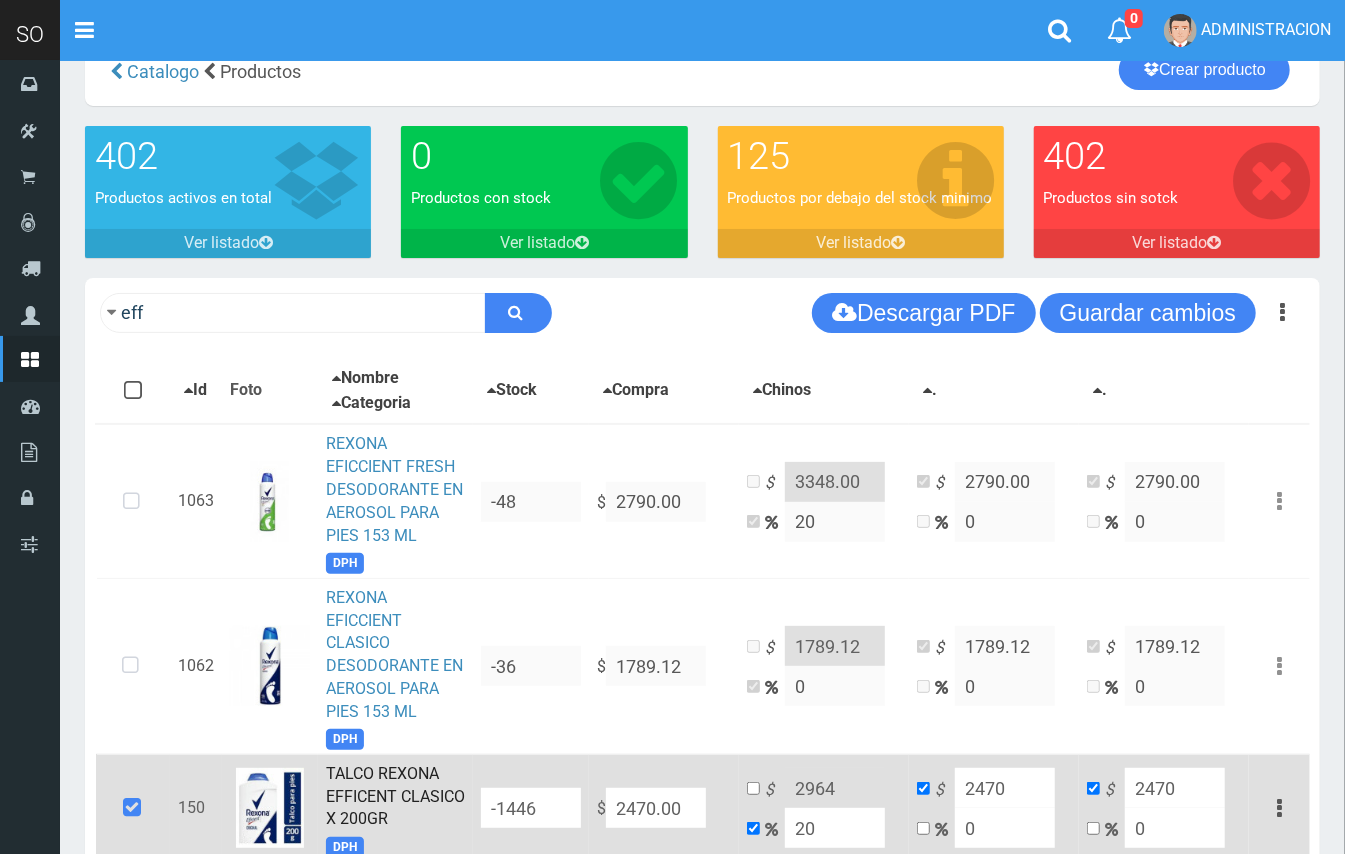 scroll, scrollTop: 0, scrollLeft: 0, axis: both 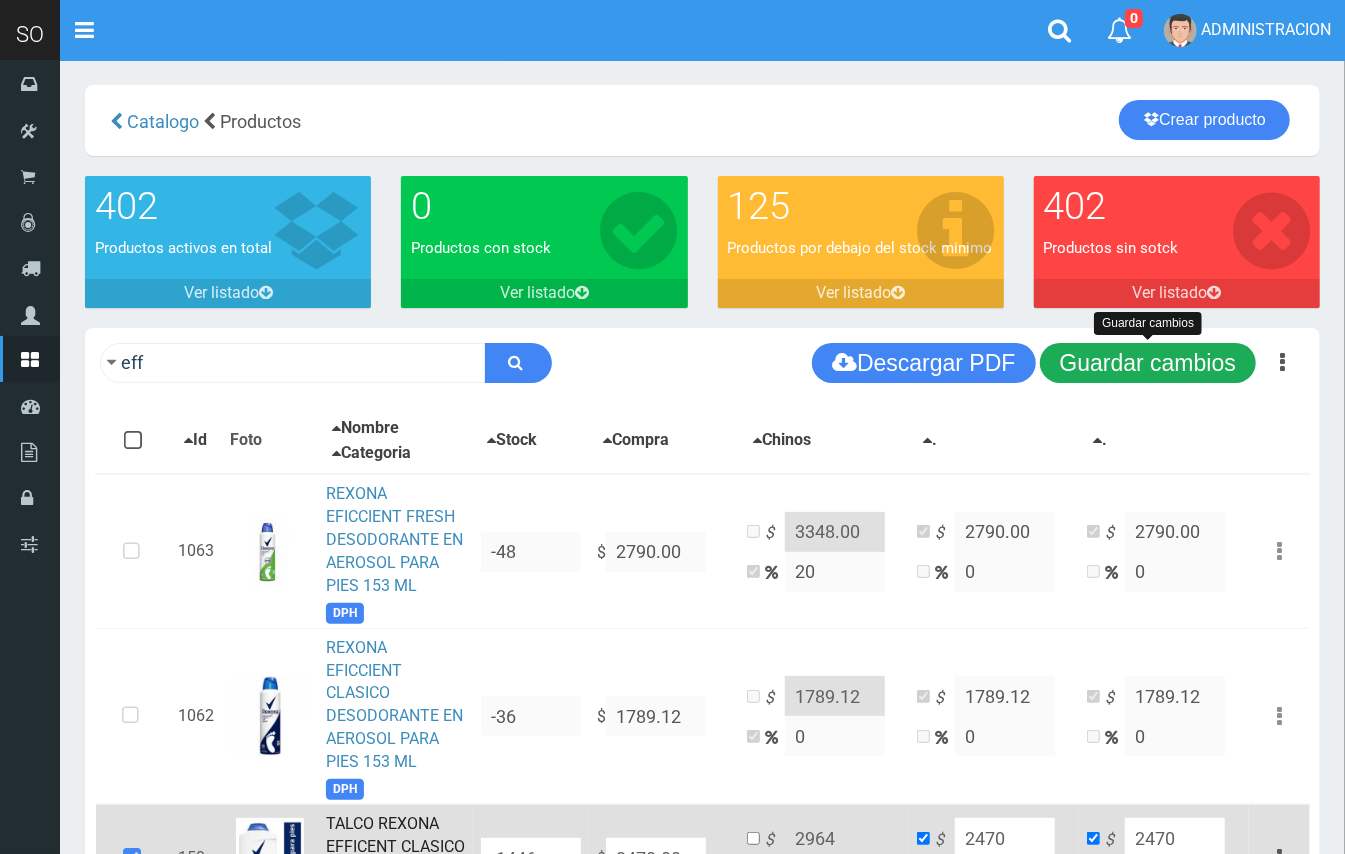 type on "20" 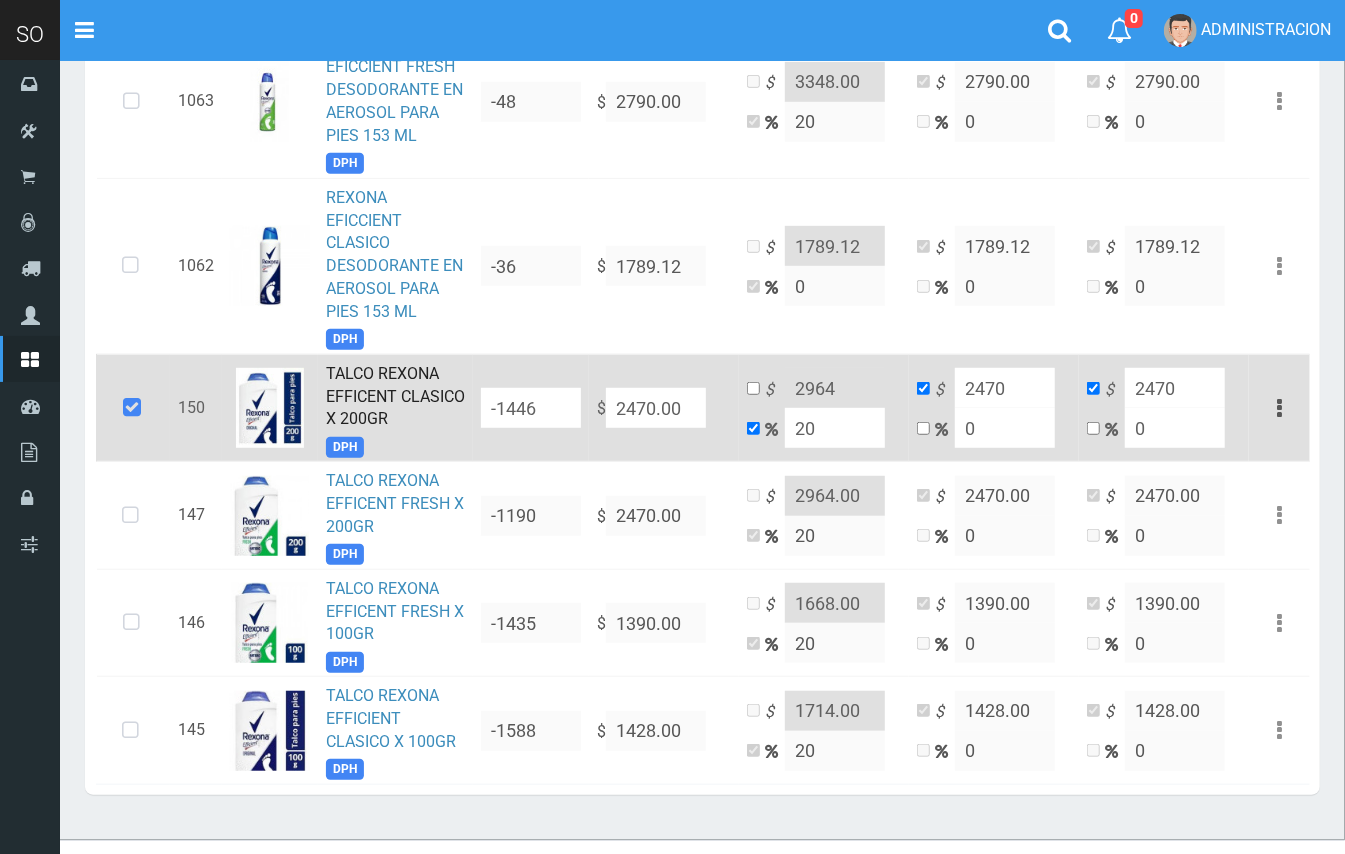 scroll, scrollTop: 490, scrollLeft: 0, axis: vertical 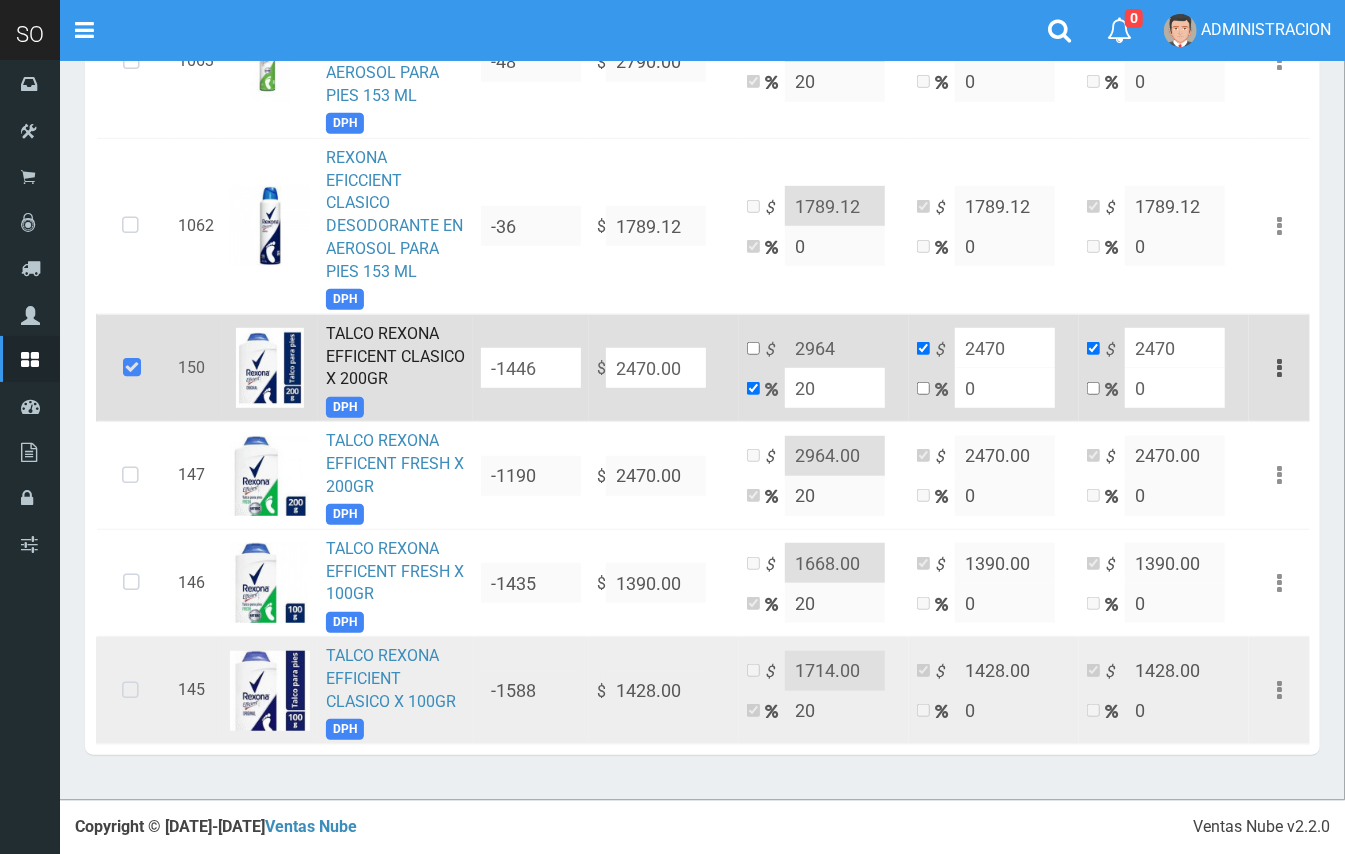 click at bounding box center (130, 691) 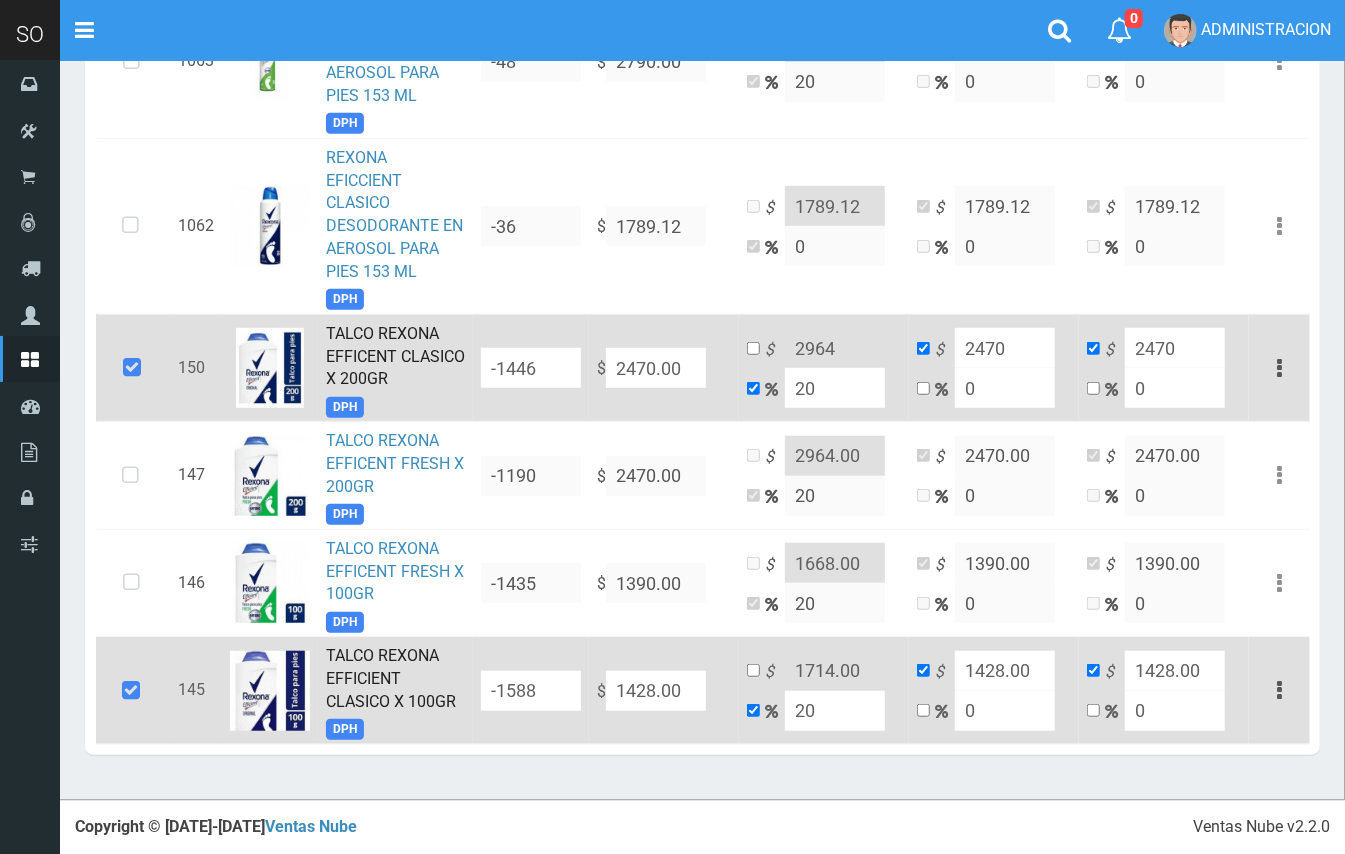 click on "$ 1714.00 20" at bounding box center [824, 691] 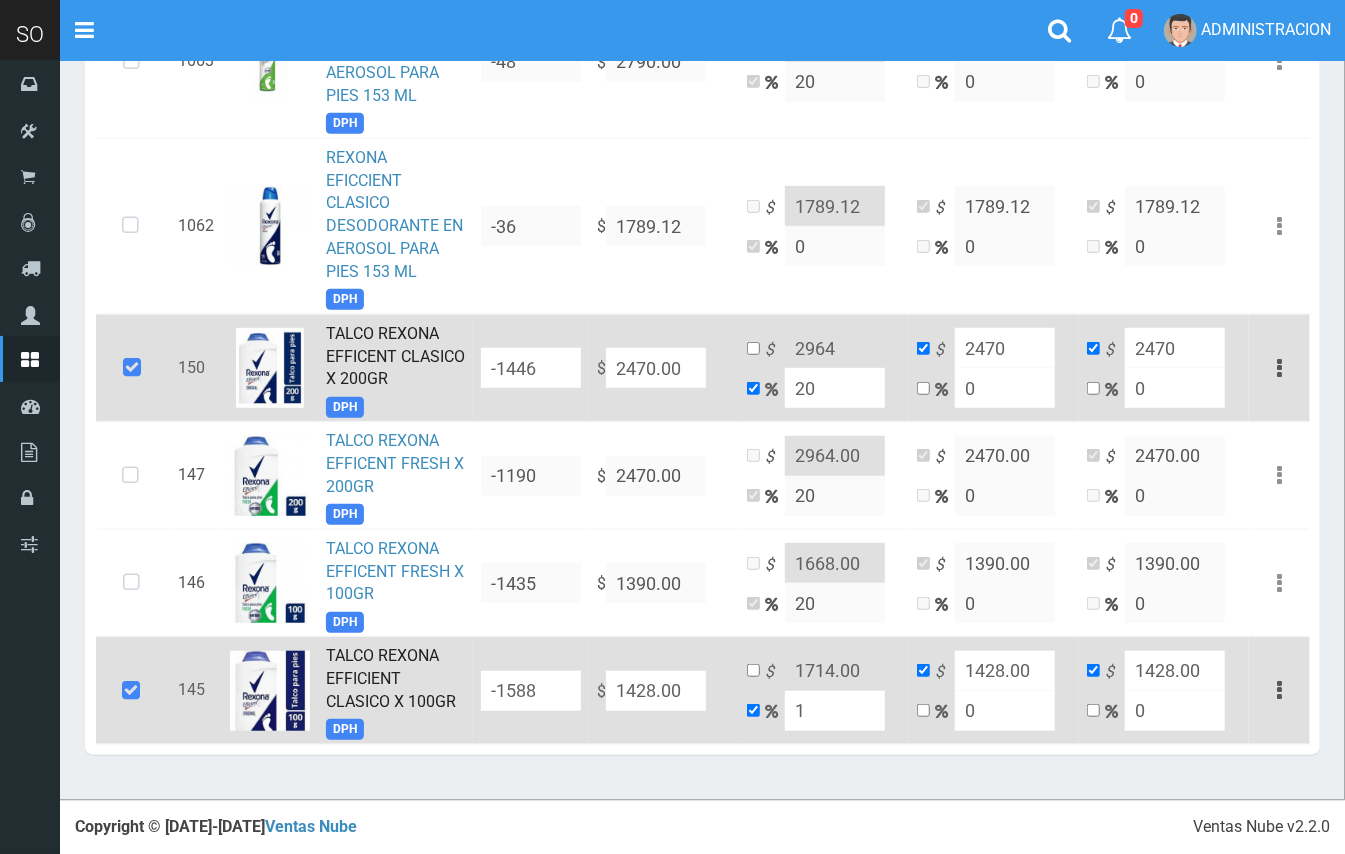 type on "1442.28" 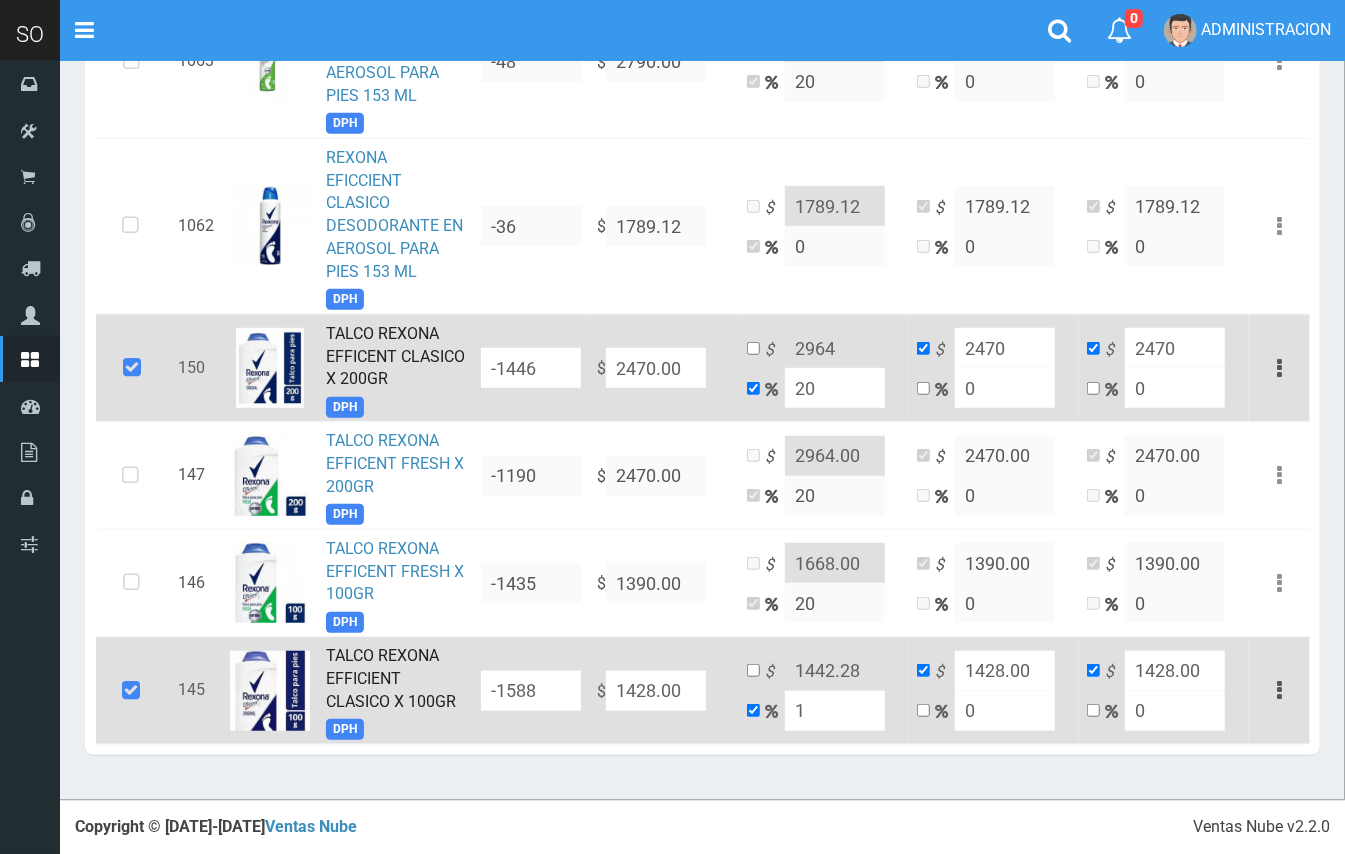 type on "10" 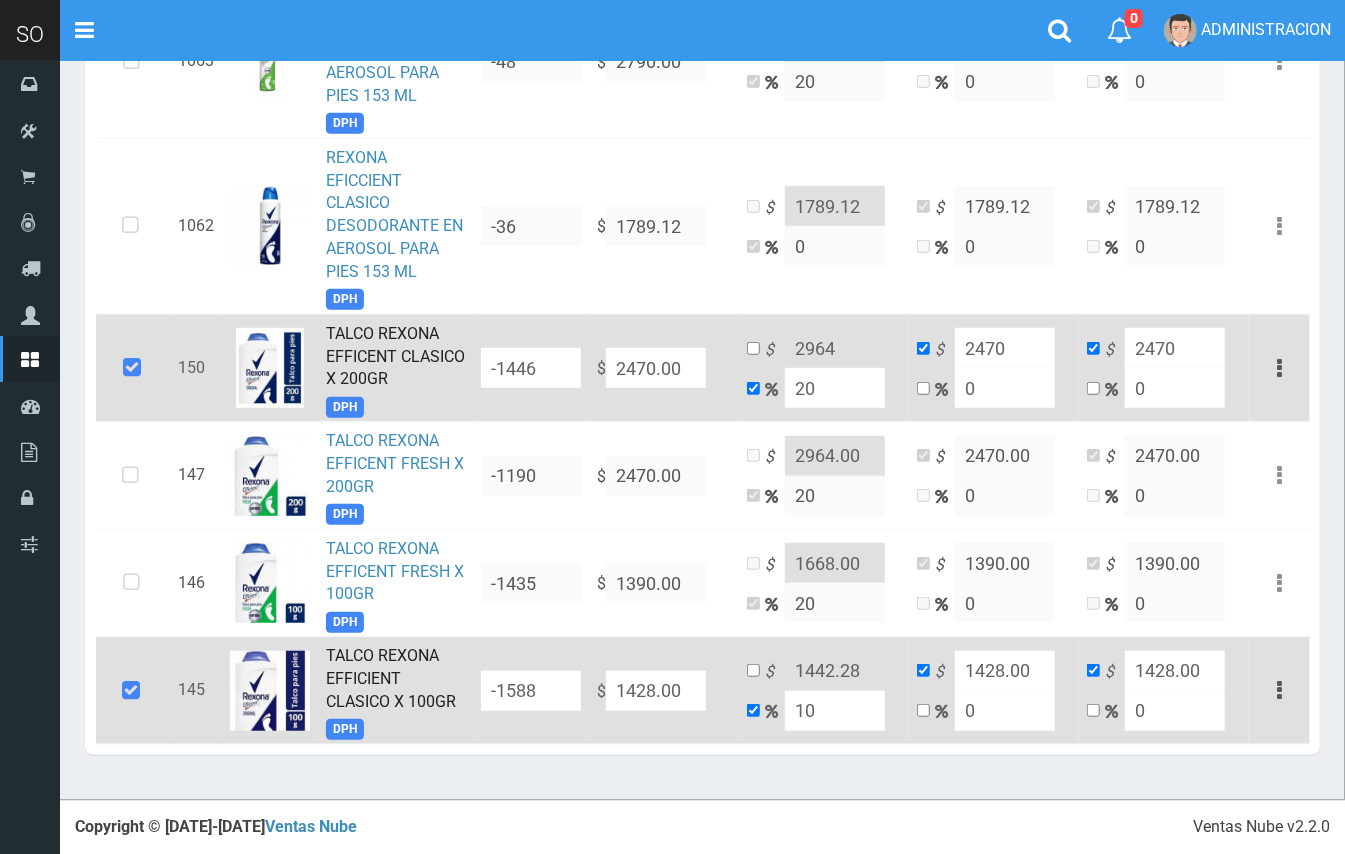 type on "1570.8" 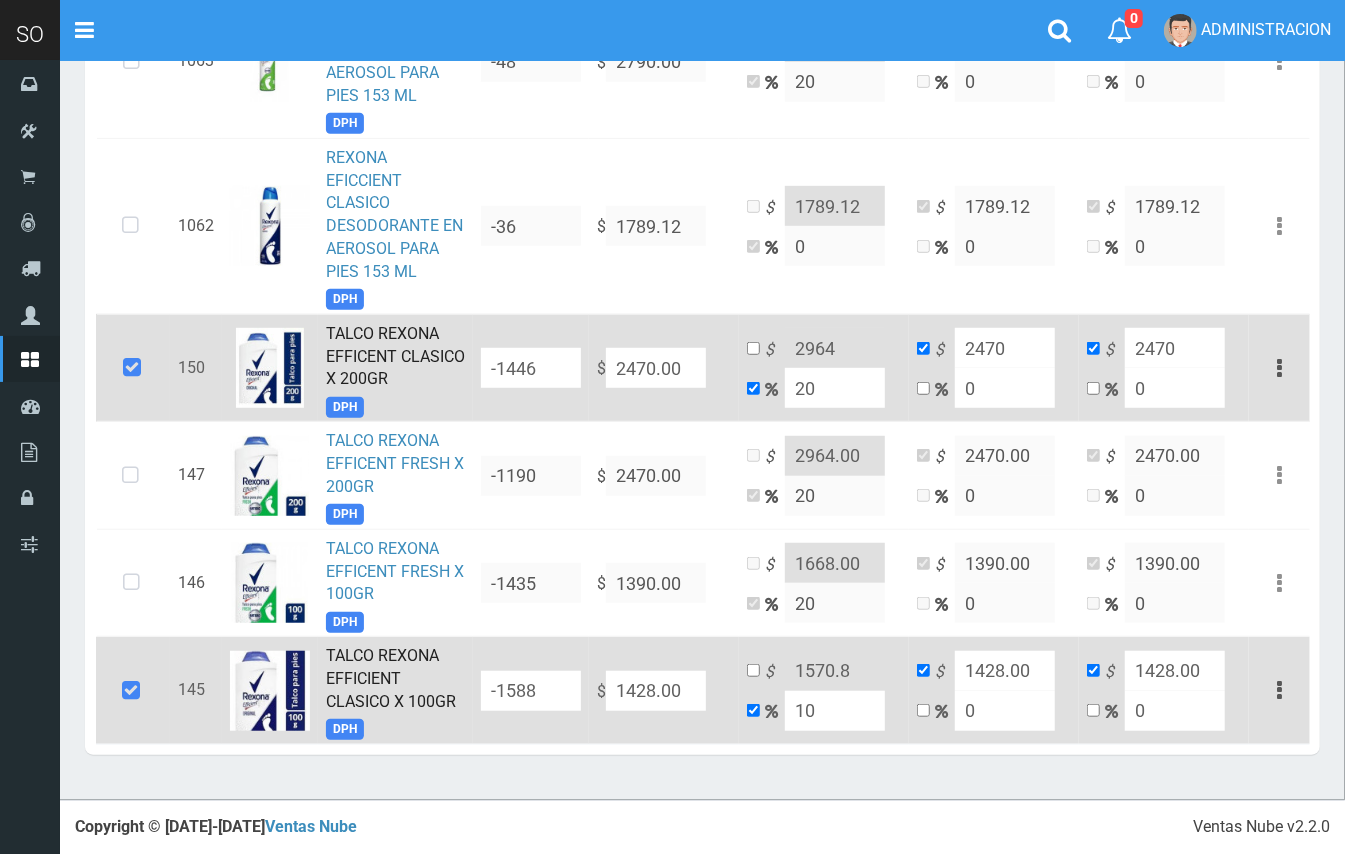 drag, startPoint x: 852, startPoint y: 708, endPoint x: 774, endPoint y: 706, distance: 78.025635 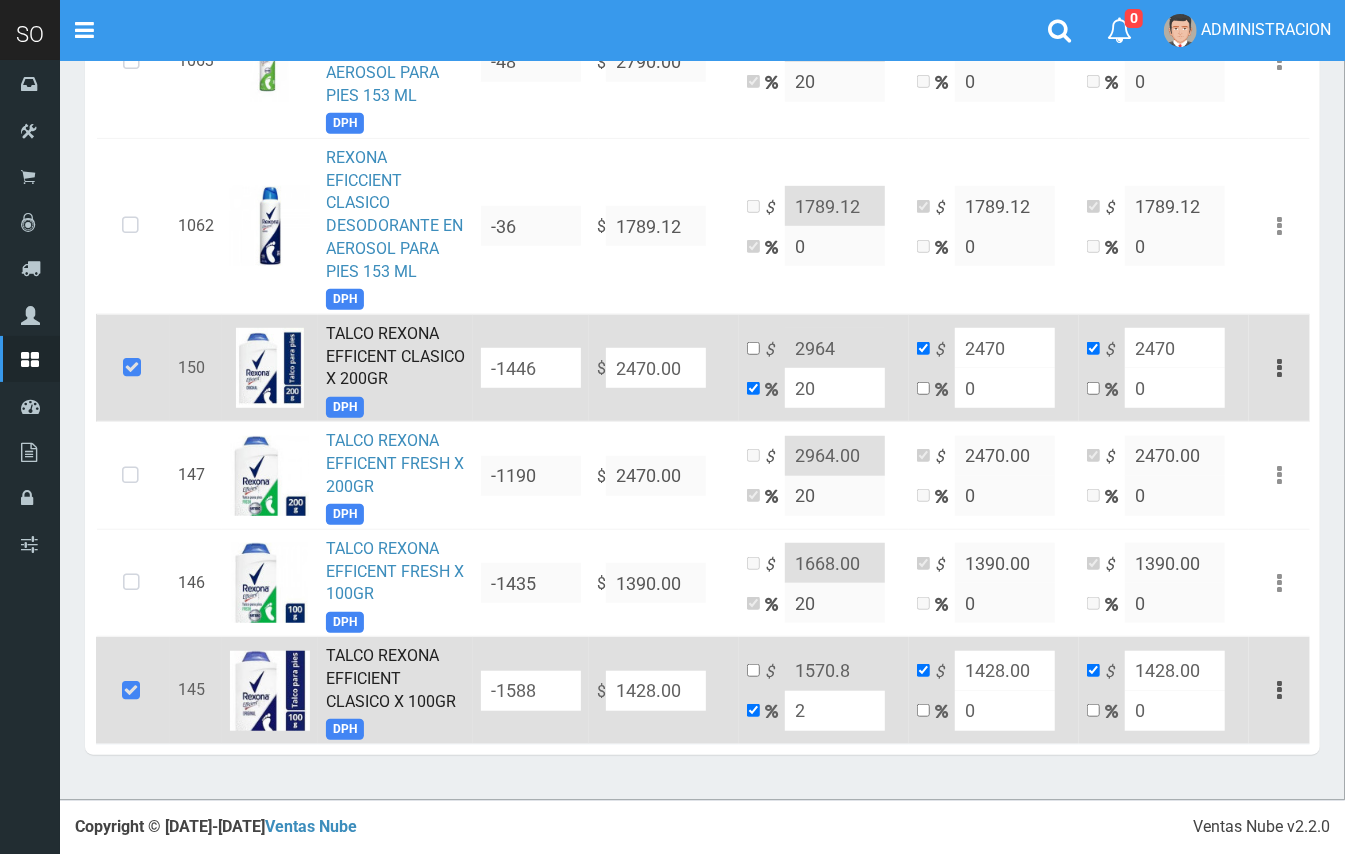 type on "1456.56" 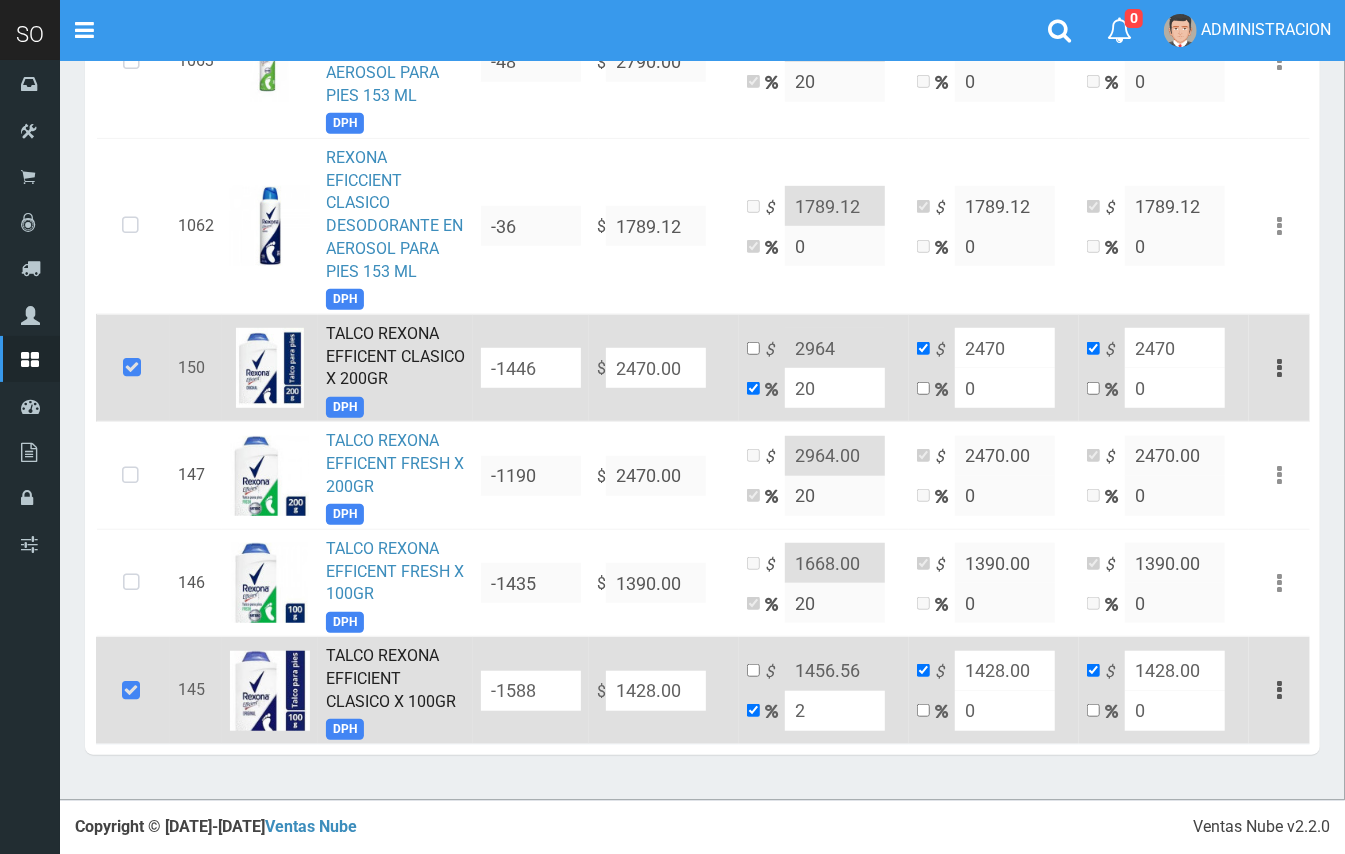 type on "20" 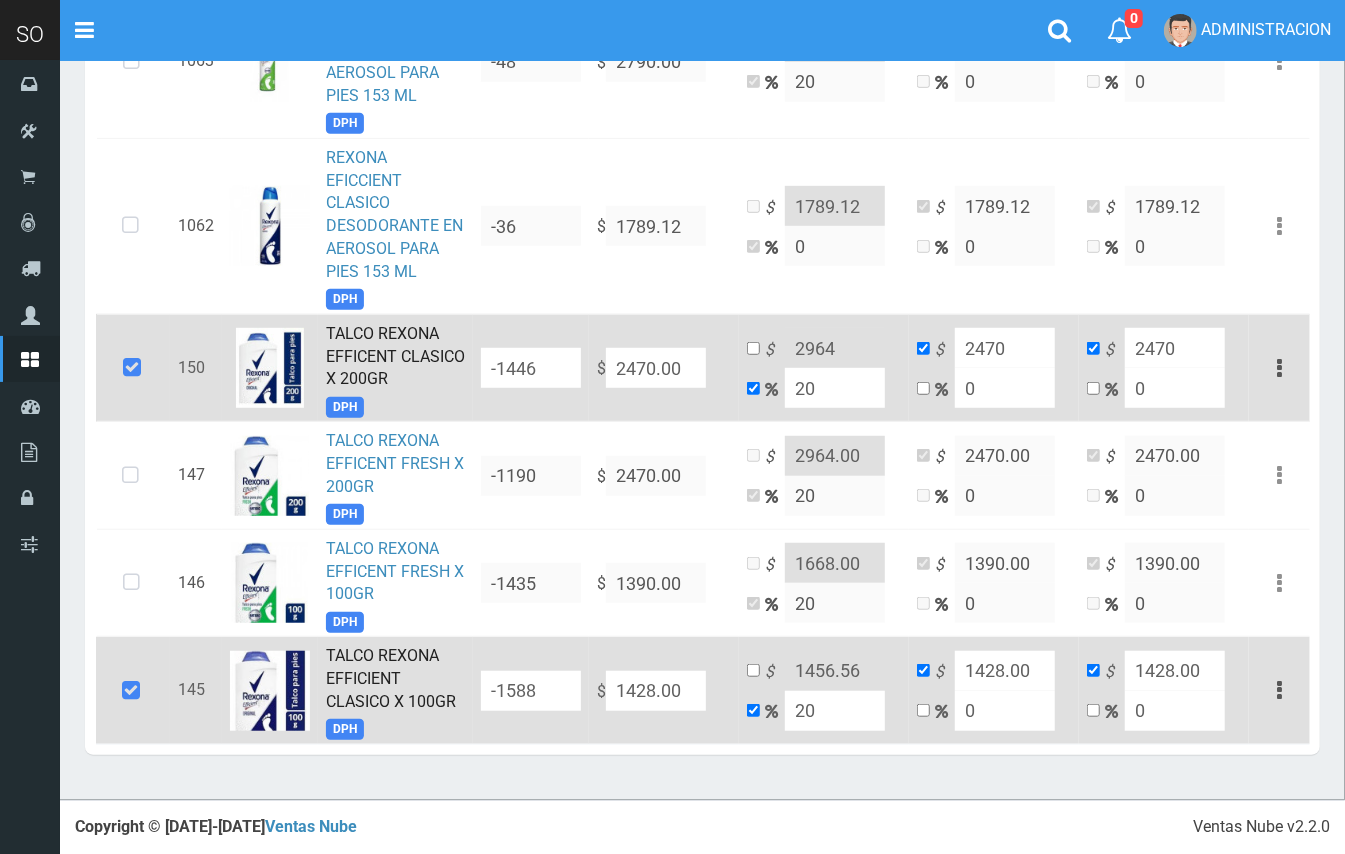type on "1713.6" 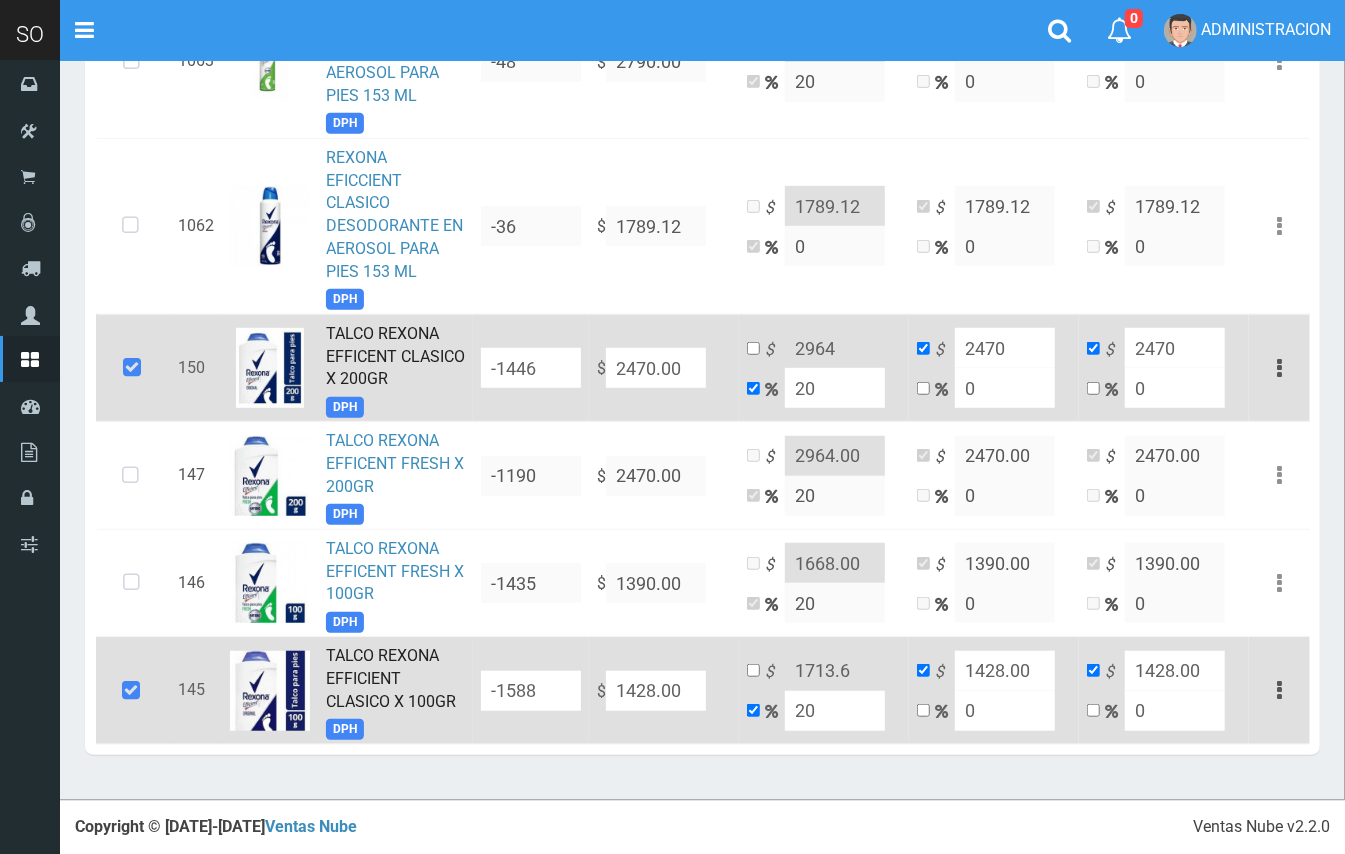 type on "20" 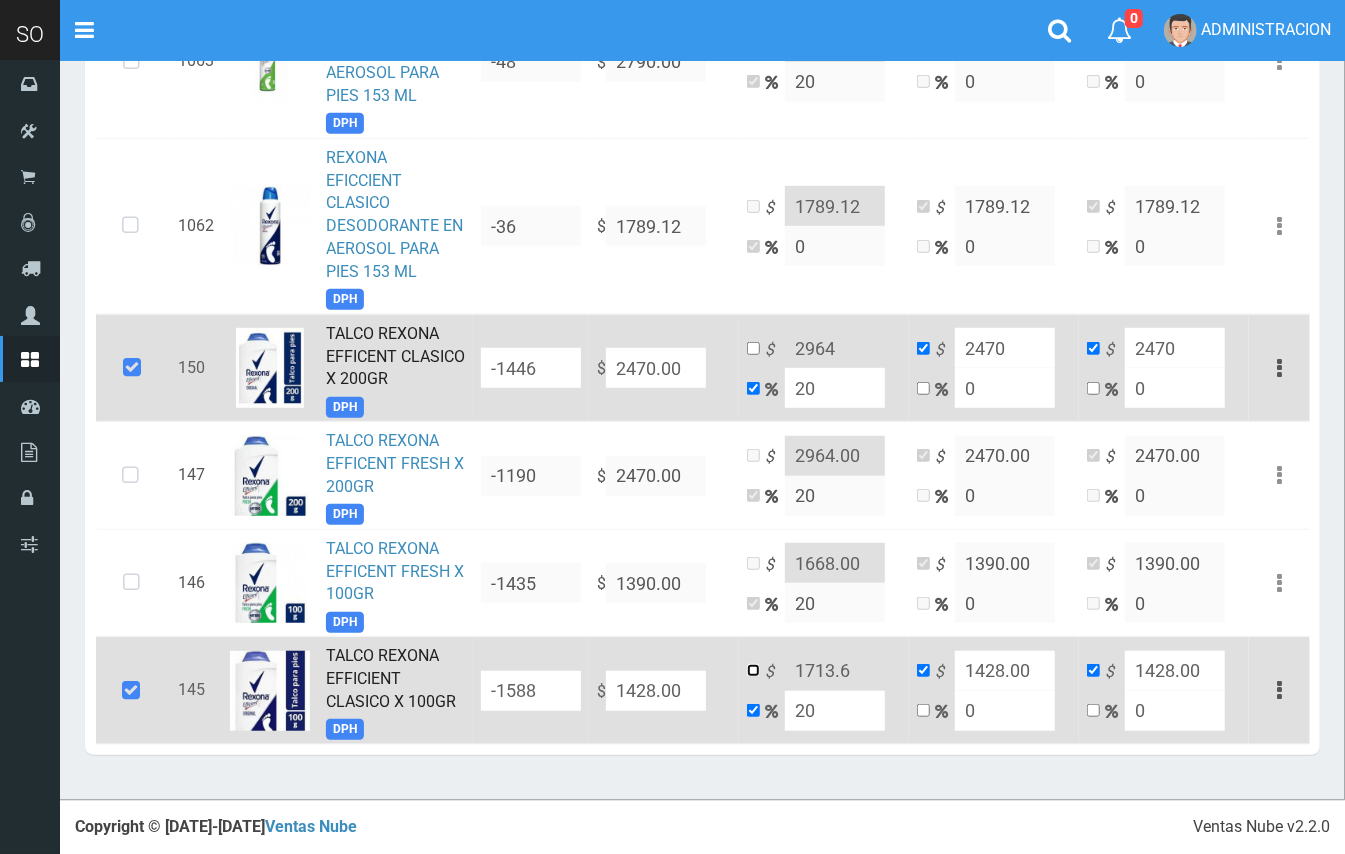 drag, startPoint x: 754, startPoint y: 669, endPoint x: 856, endPoint y: 685, distance: 103.24728 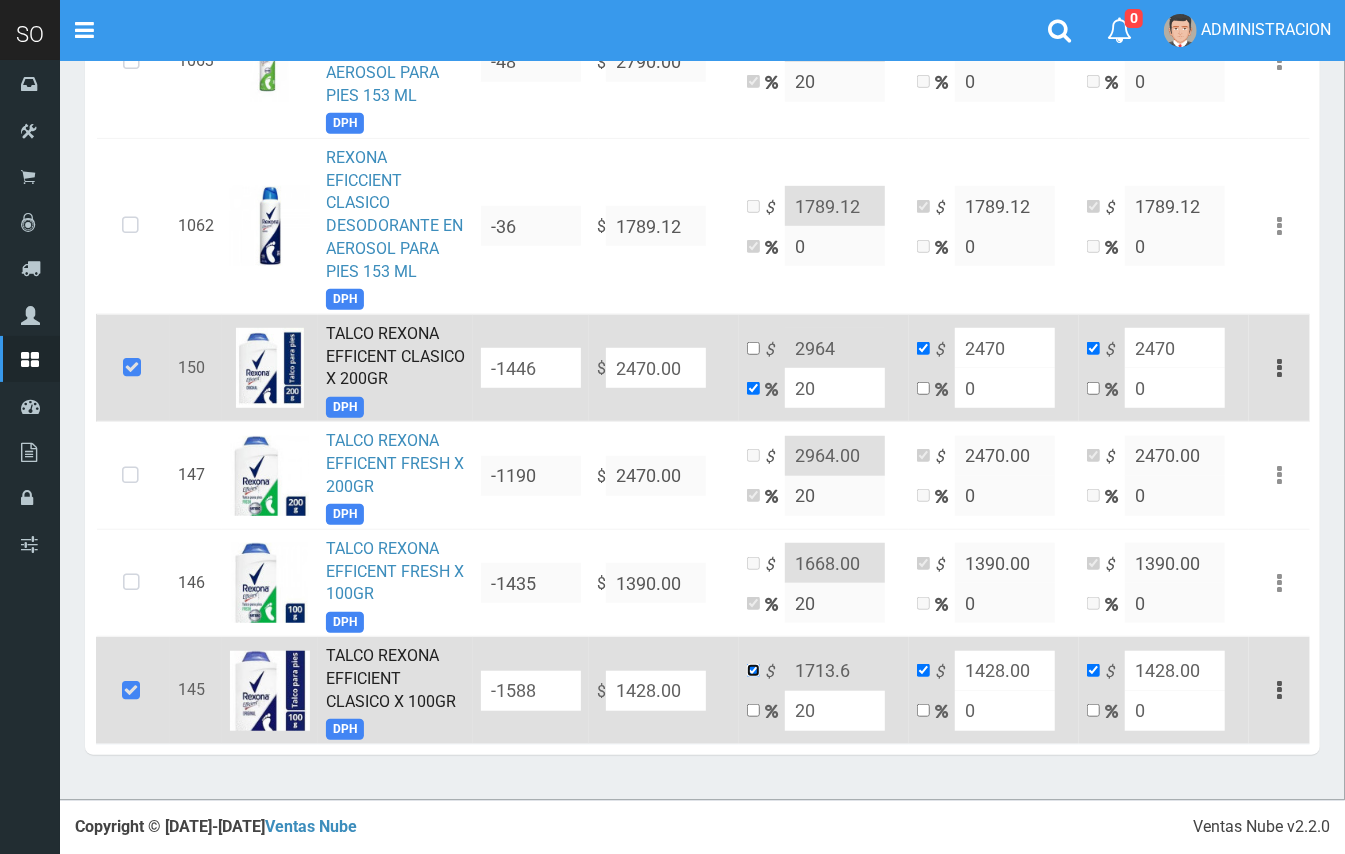 checkbox on "false" 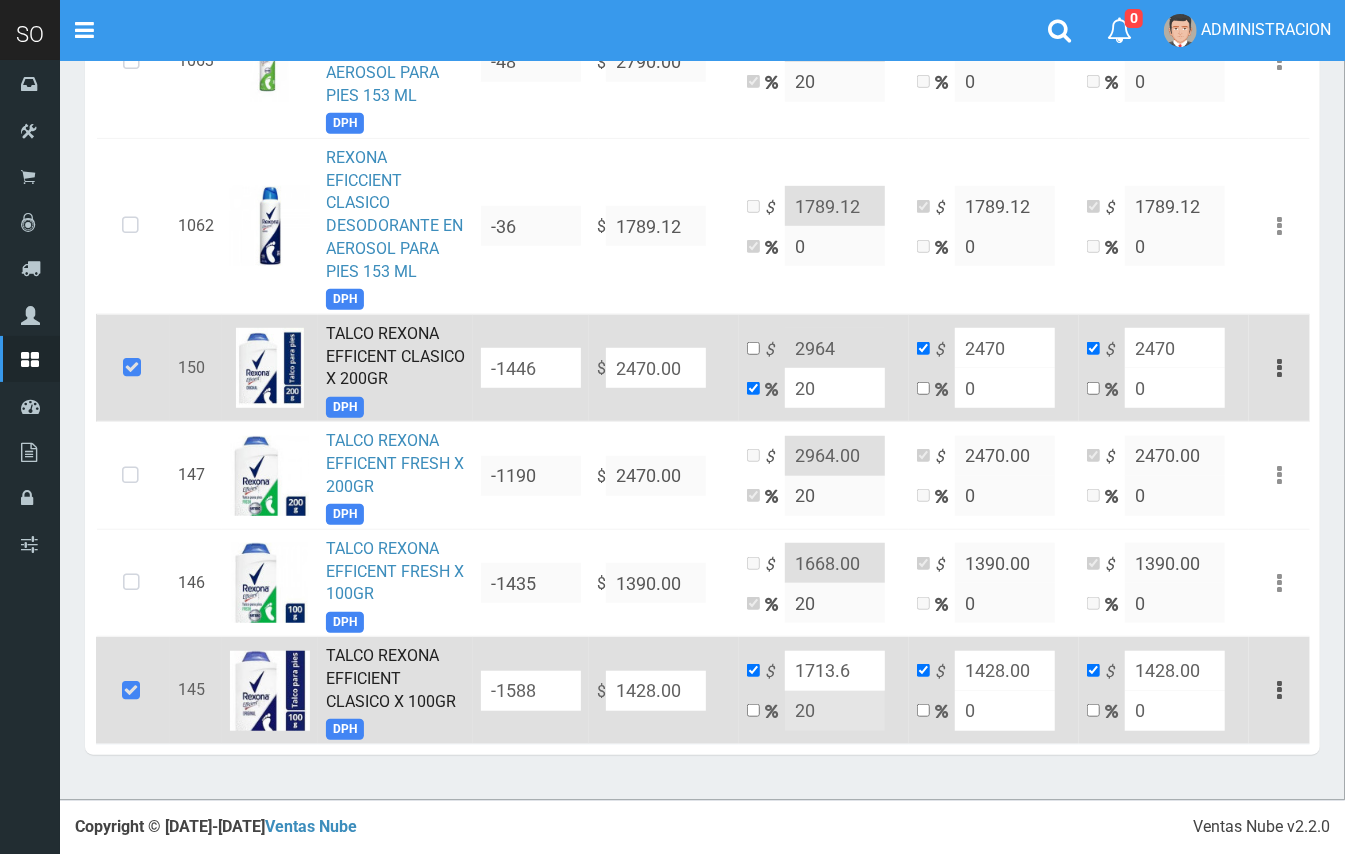 drag, startPoint x: 850, startPoint y: 668, endPoint x: 825, endPoint y: 664, distance: 25.317978 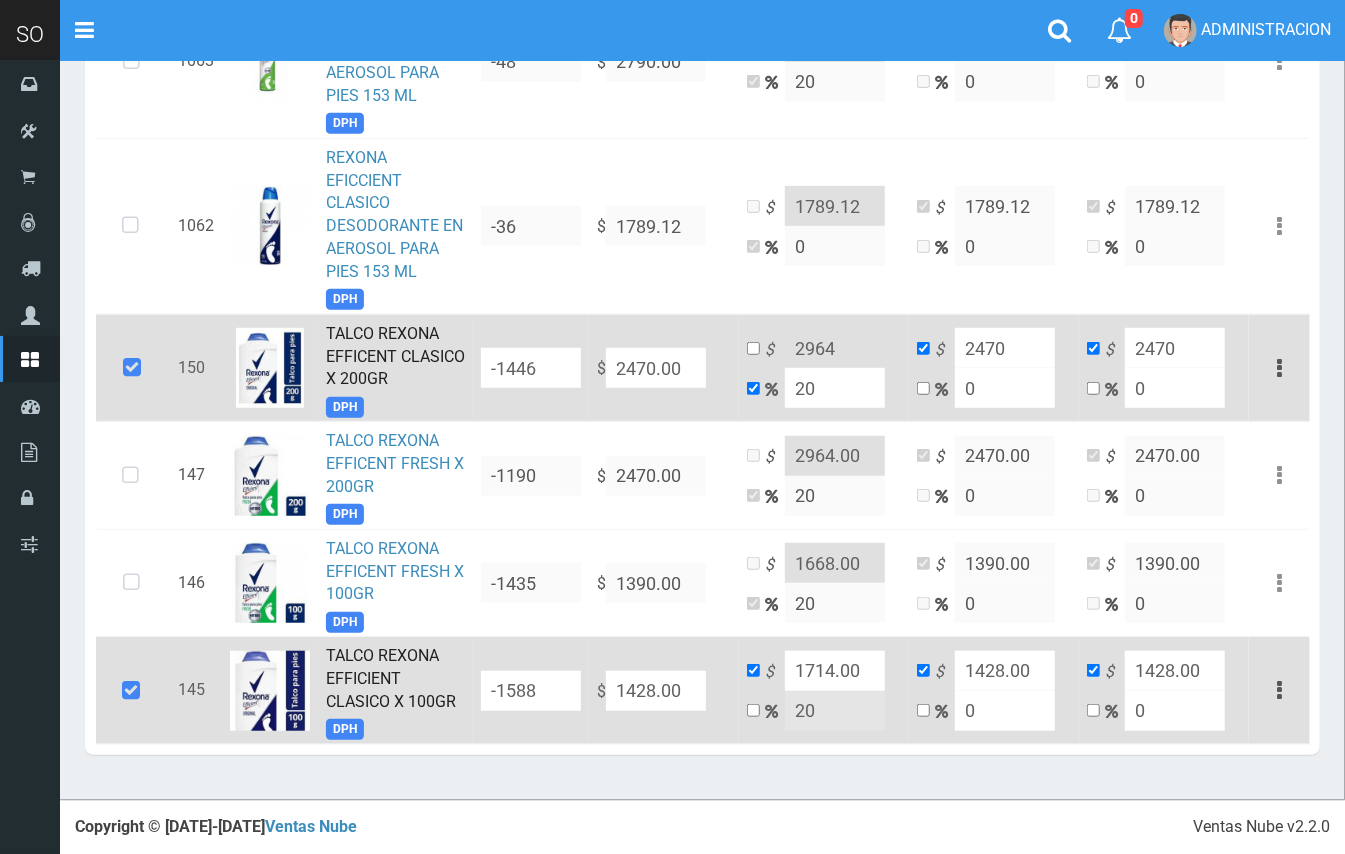 type on "1714.00" 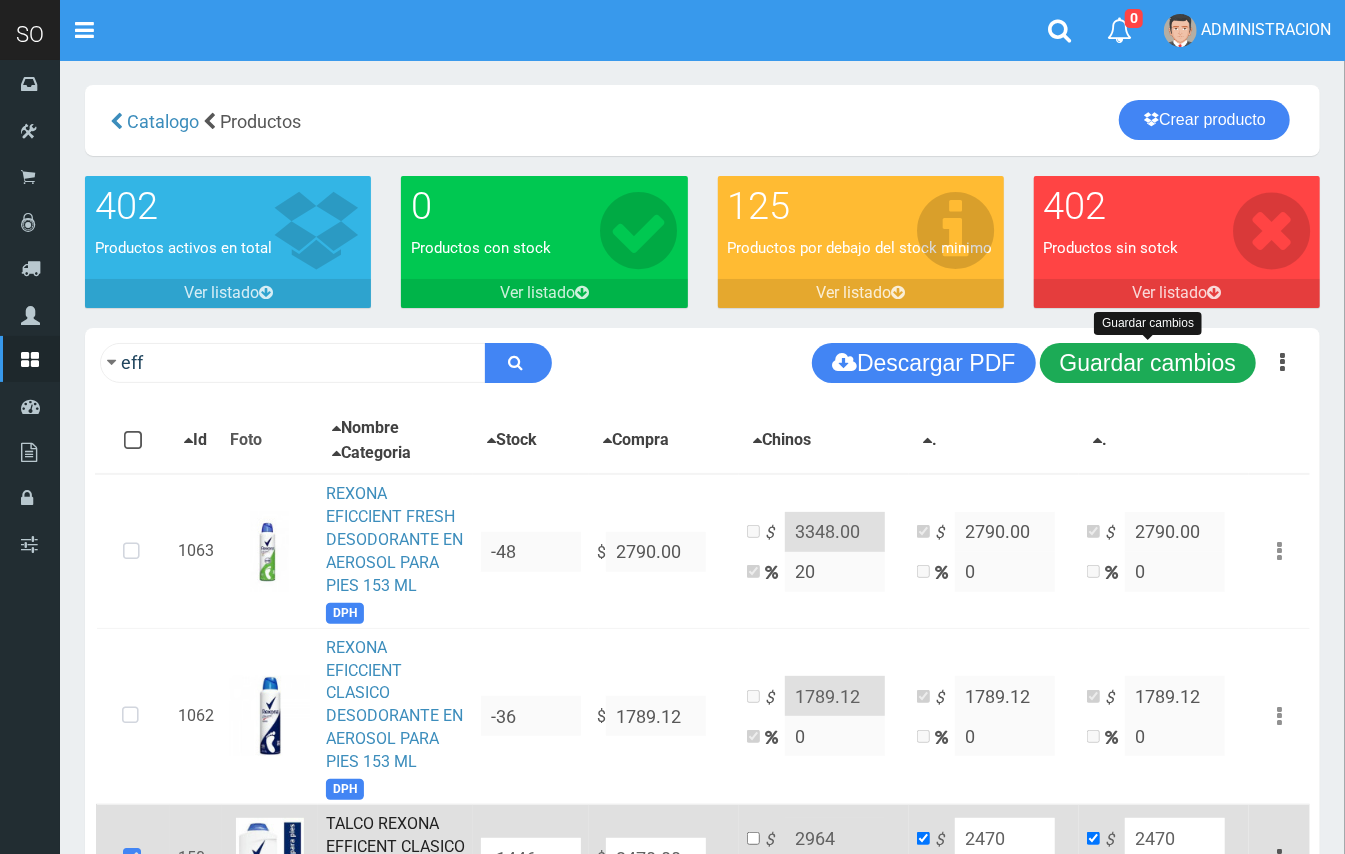 click on "Guardar cambios" at bounding box center [1148, 363] 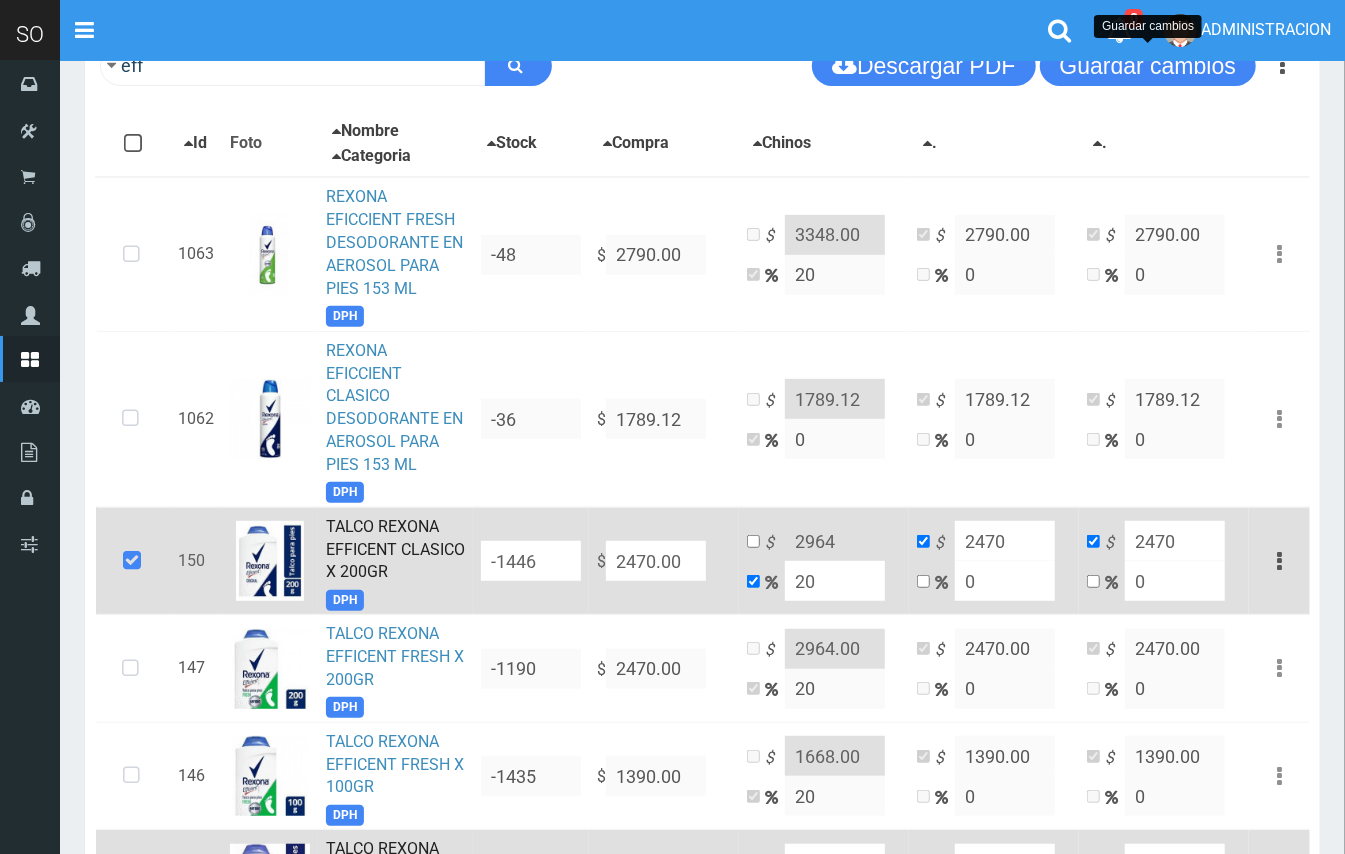 scroll, scrollTop: 490, scrollLeft: 0, axis: vertical 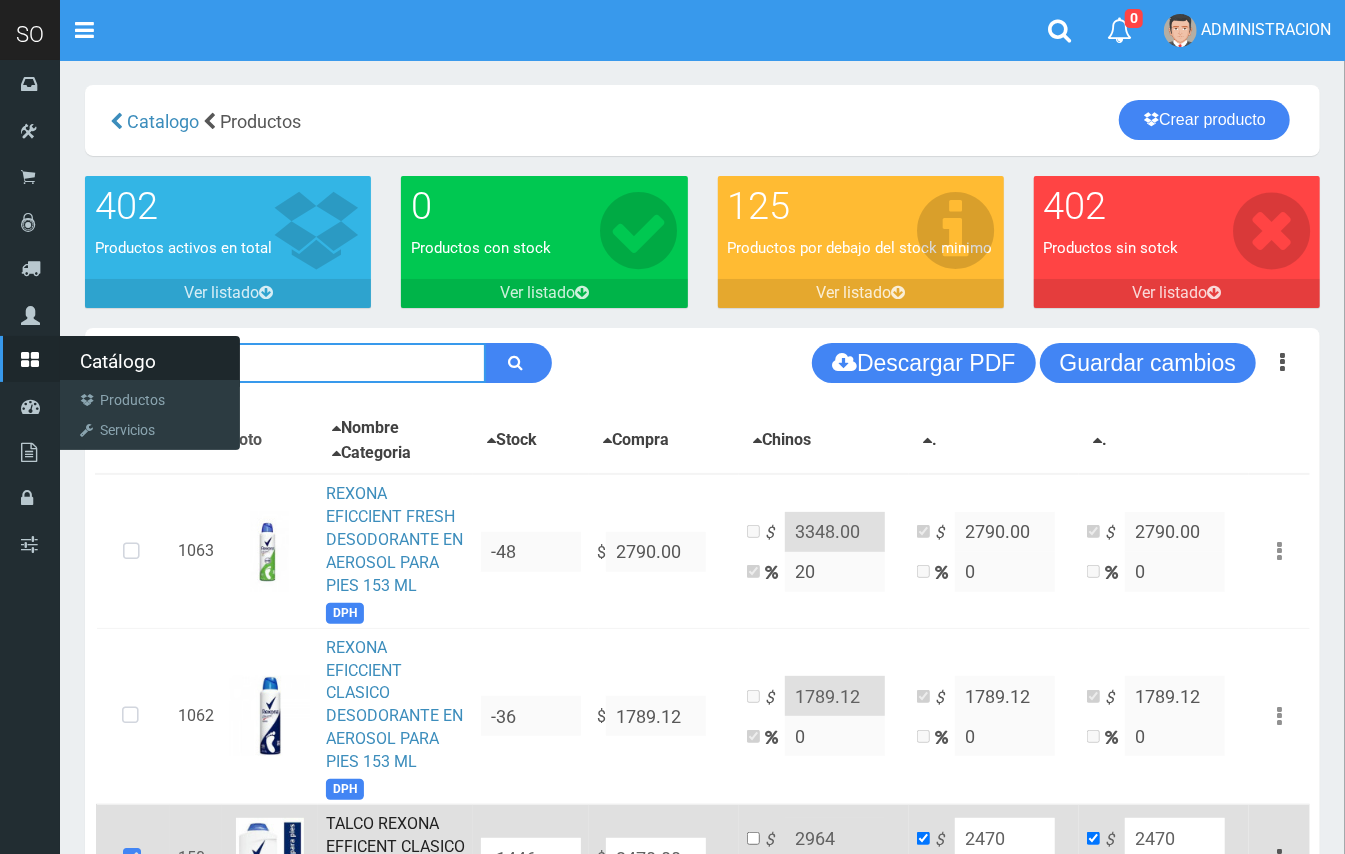drag, startPoint x: 80, startPoint y: 374, endPoint x: 58, endPoint y: 377, distance: 22.203604 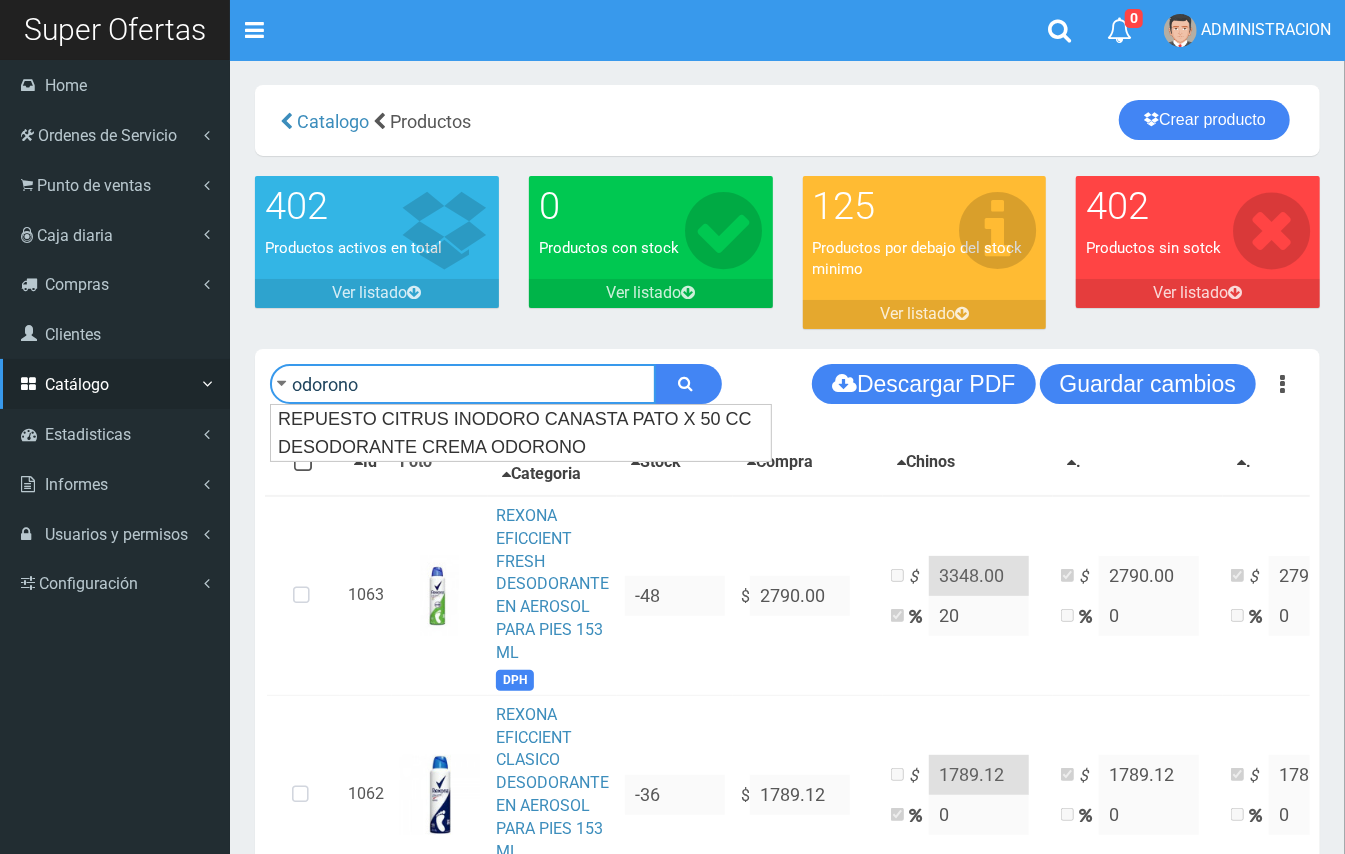 type on "odorono" 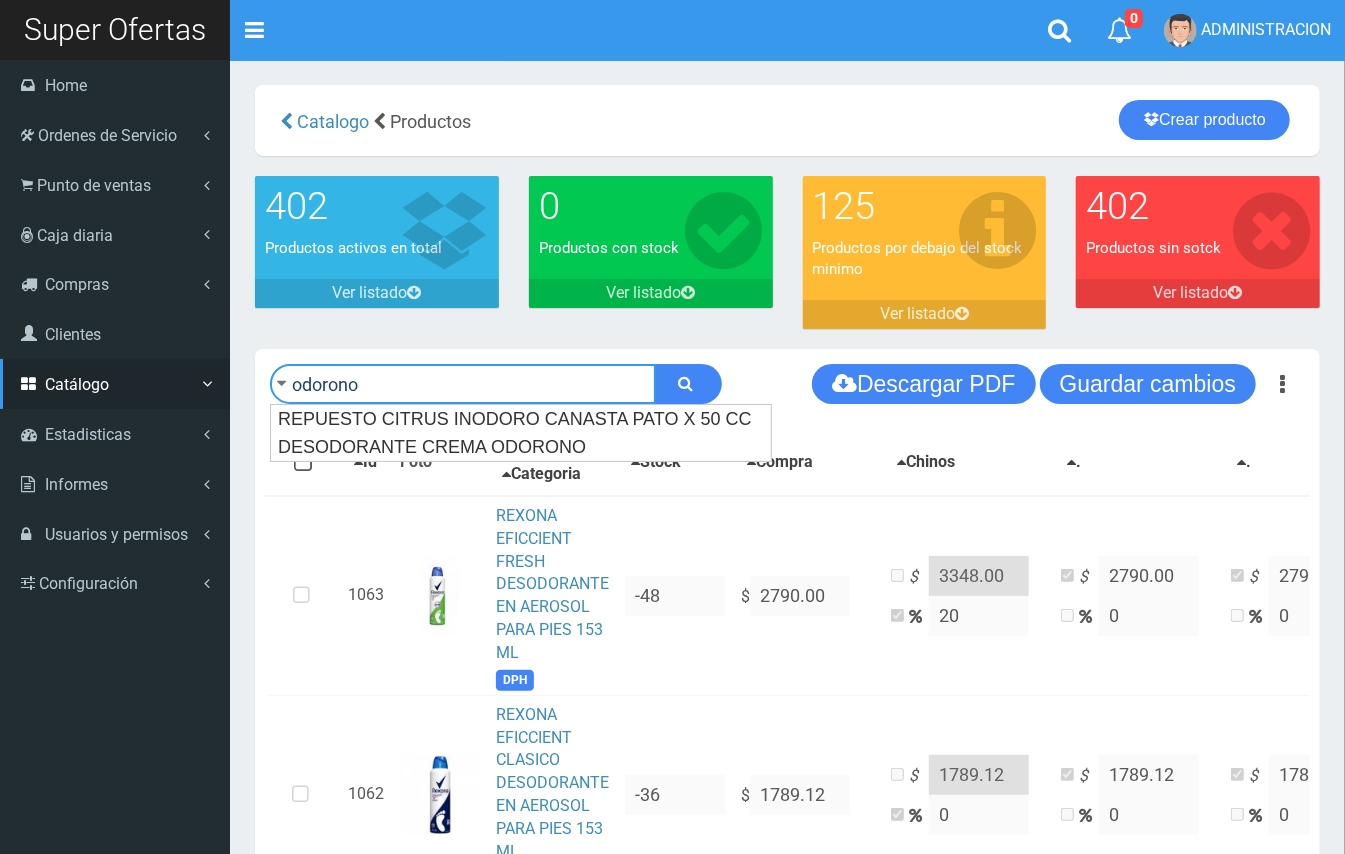 click at bounding box center [688, 384] 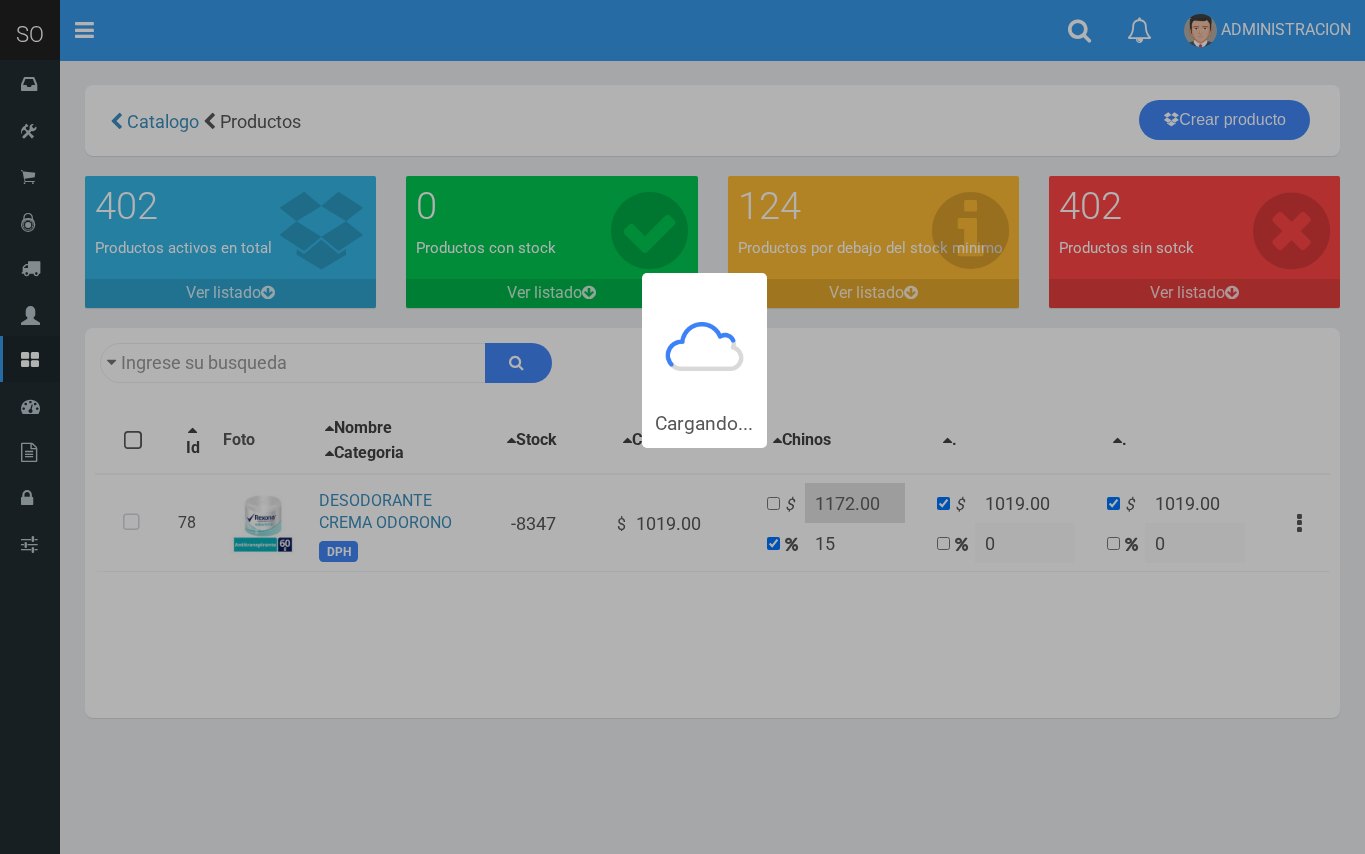 scroll, scrollTop: 0, scrollLeft: 0, axis: both 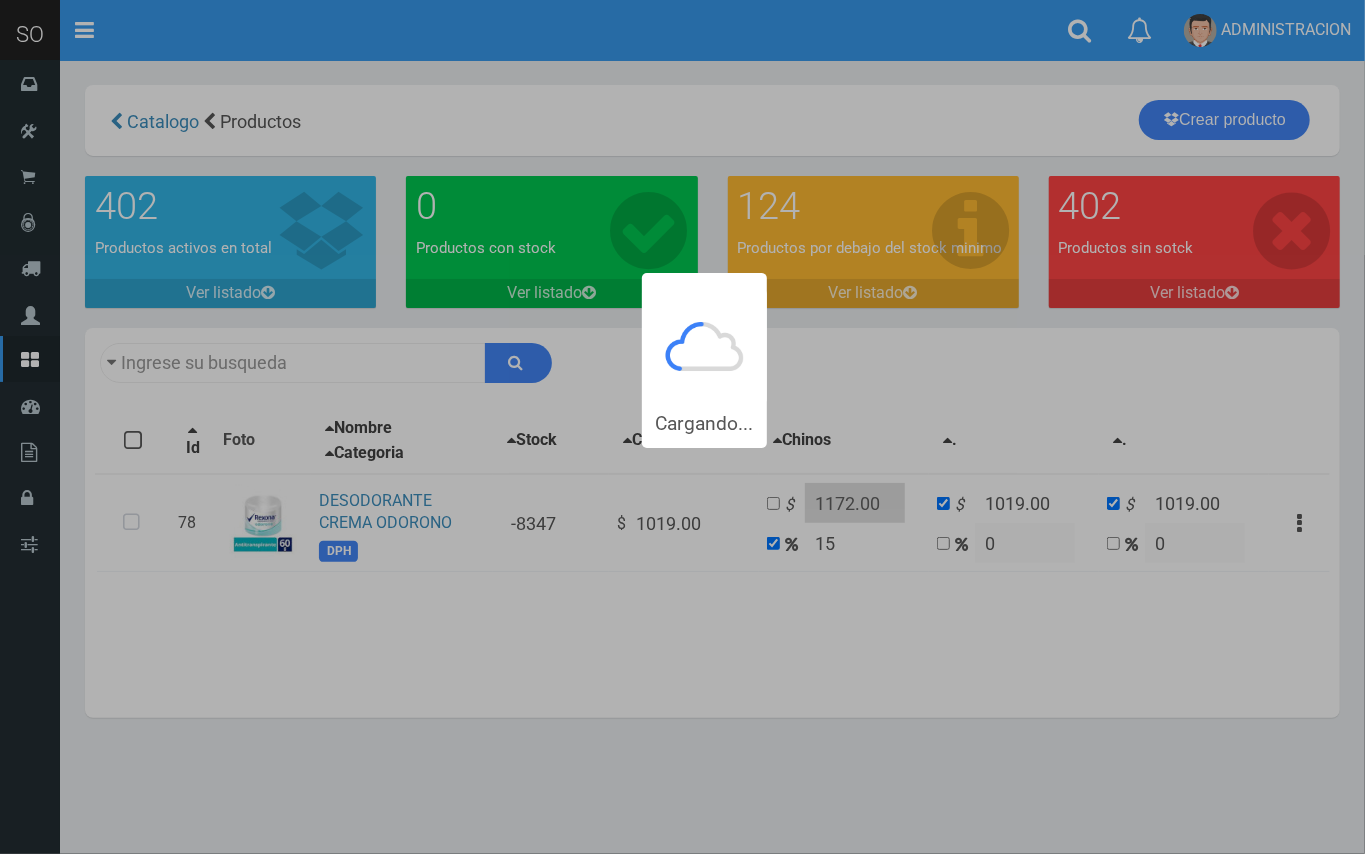 type on "odorono" 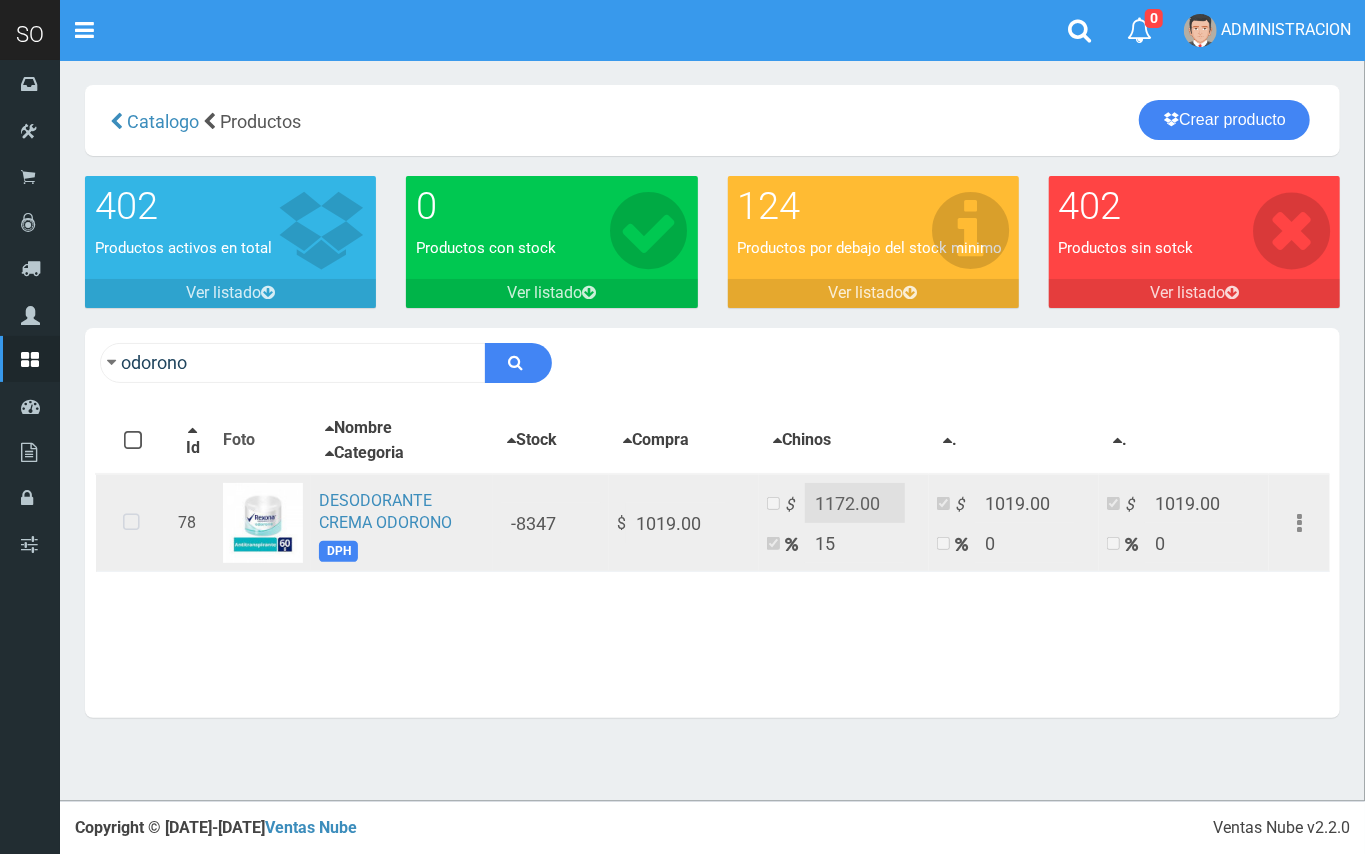 click at bounding box center (131, 523) 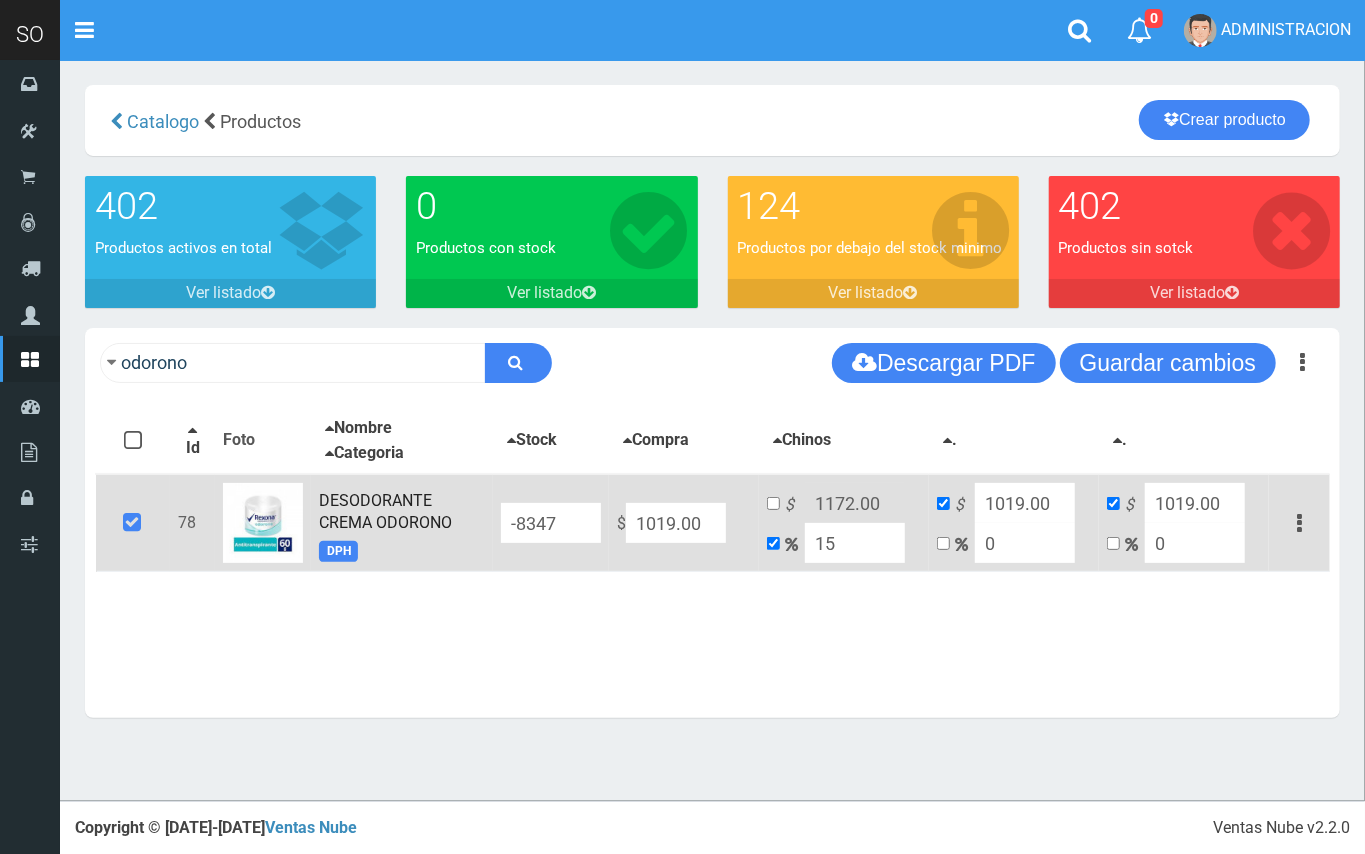drag, startPoint x: 865, startPoint y: 534, endPoint x: 785, endPoint y: 534, distance: 80 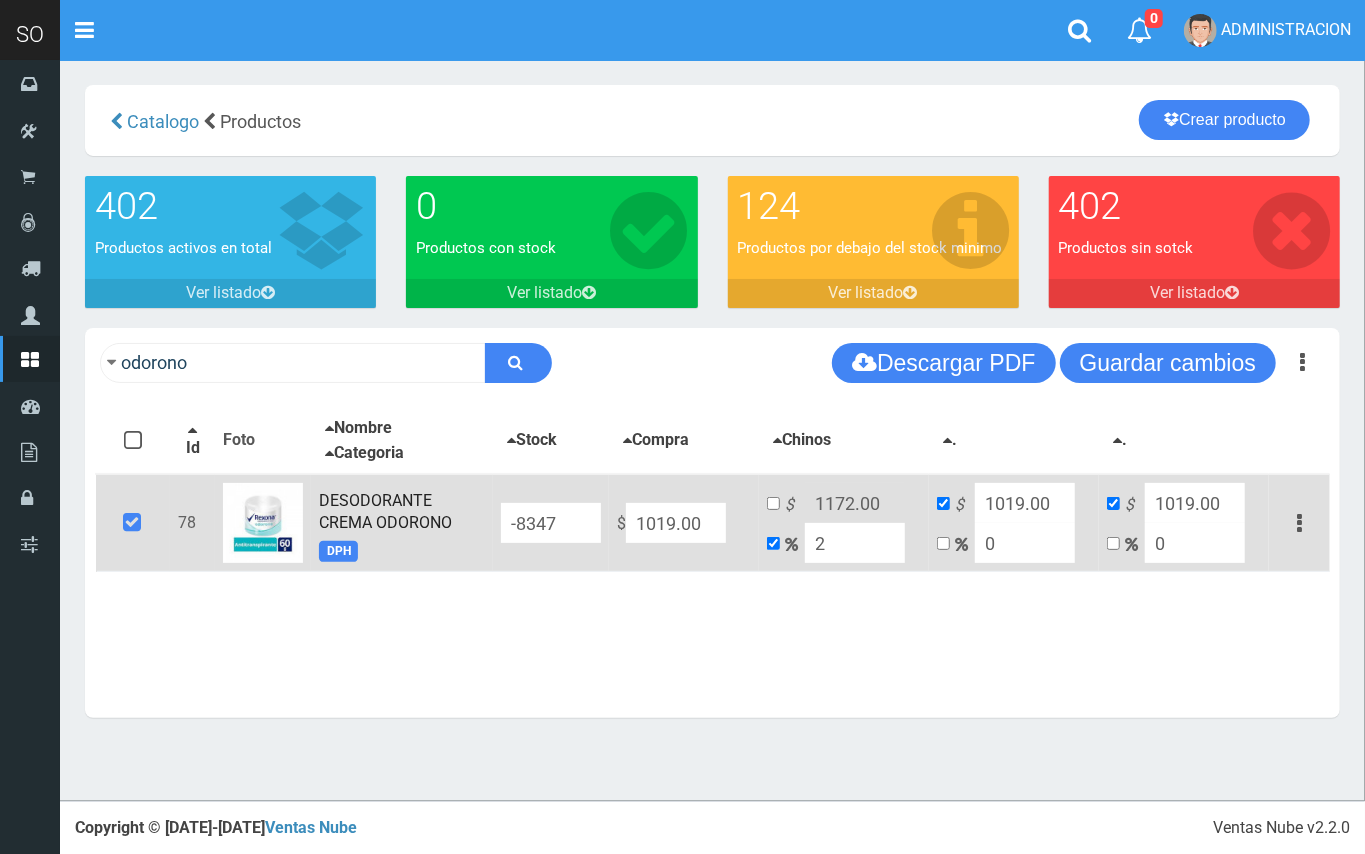 type on "1039.38" 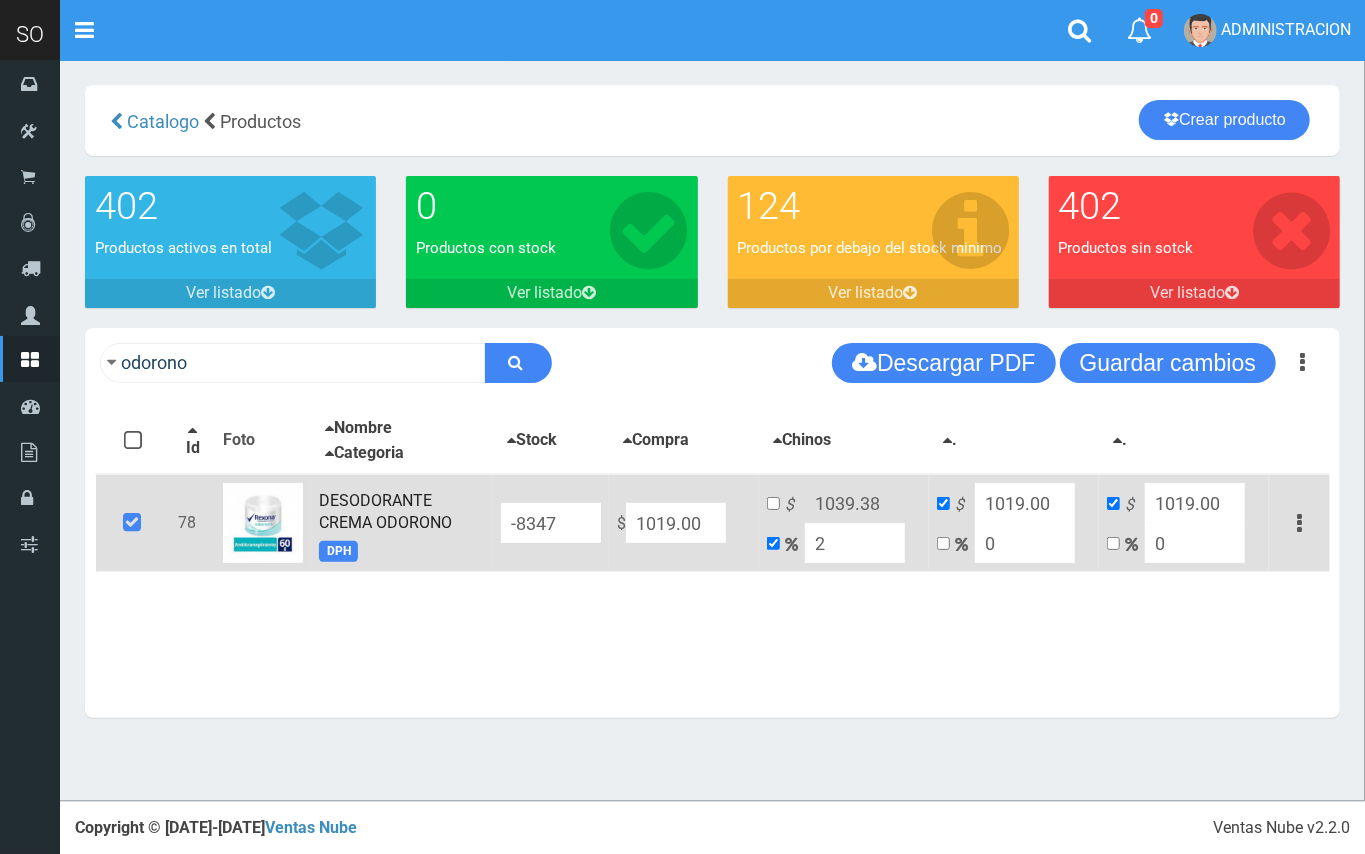 type on "20" 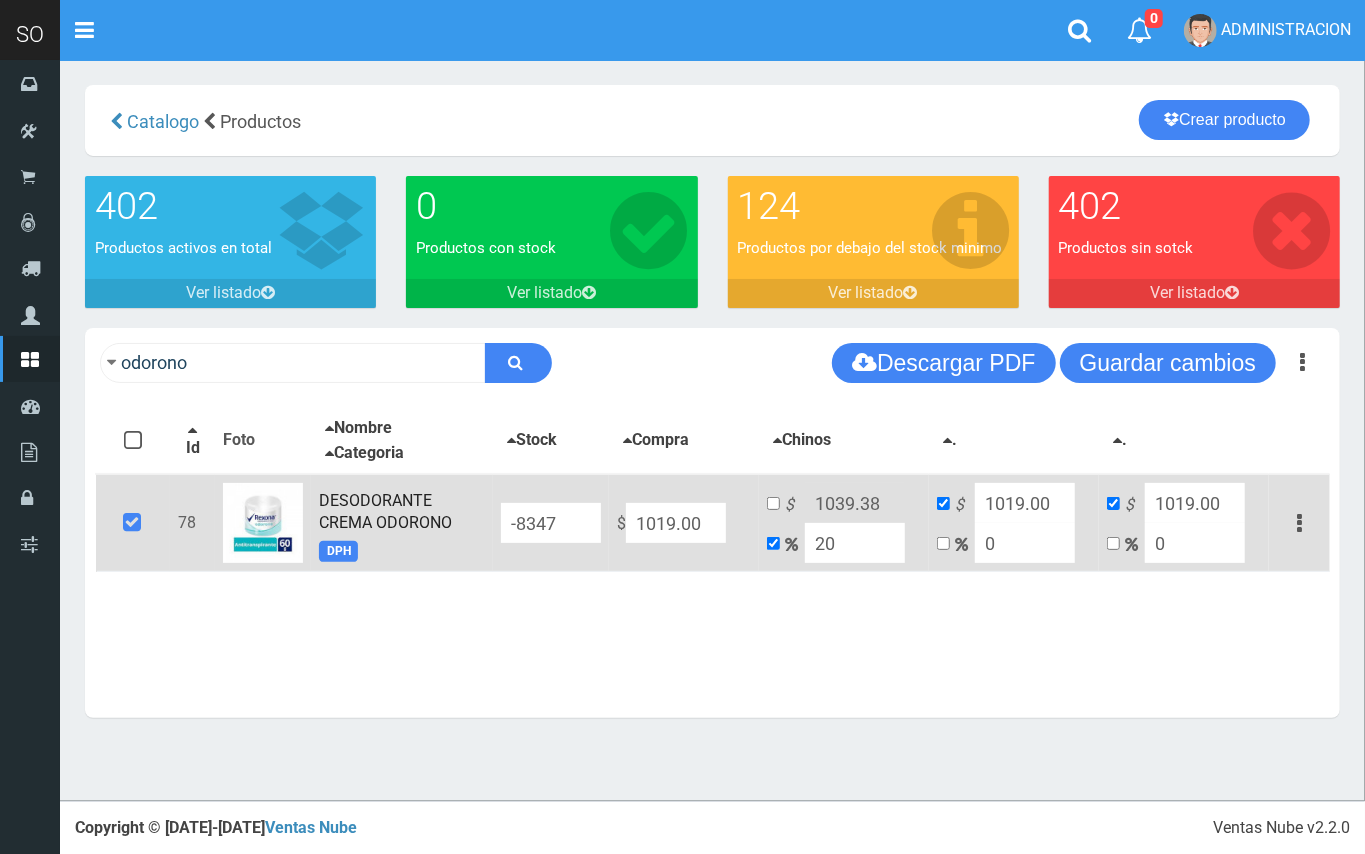 type on "1222.8" 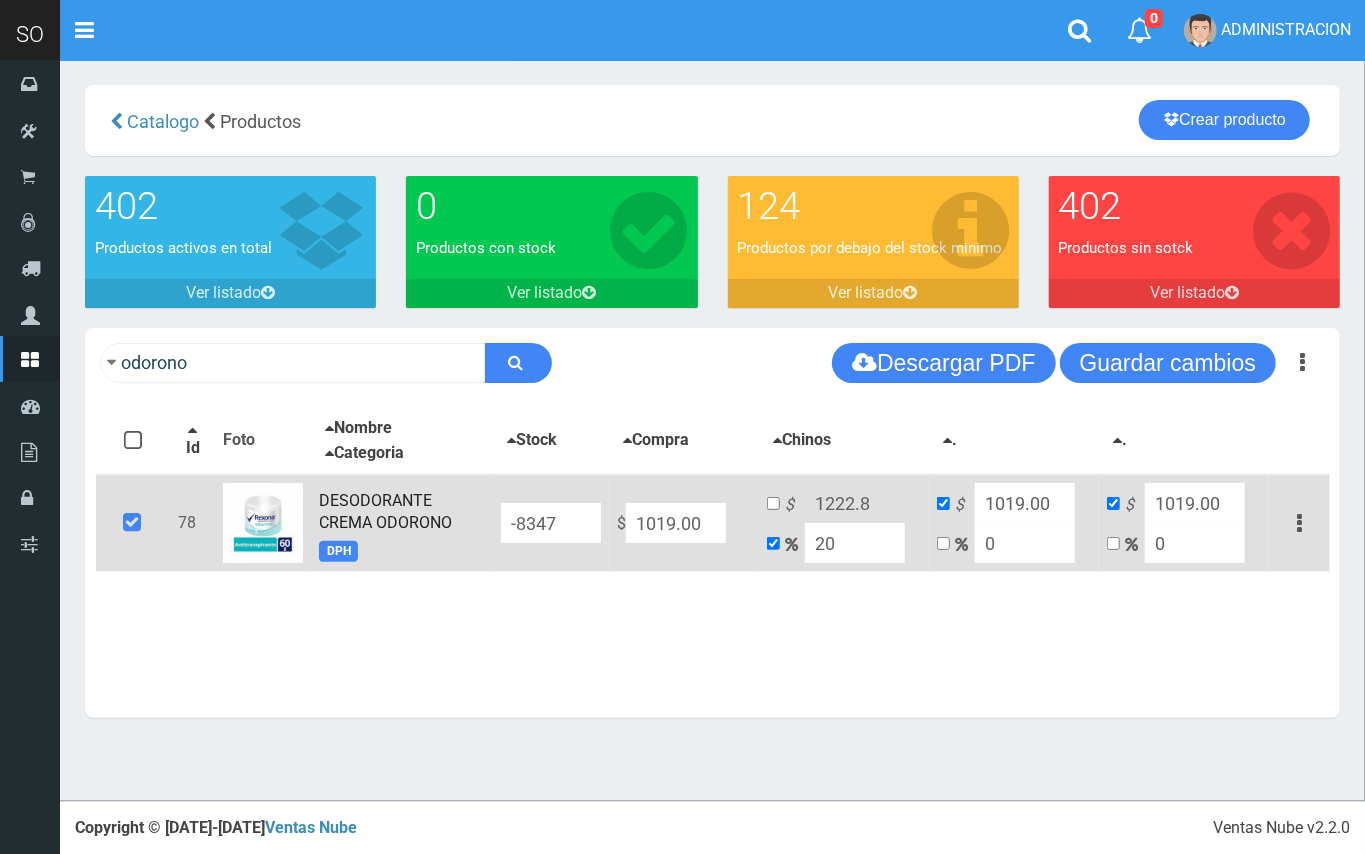type on "20" 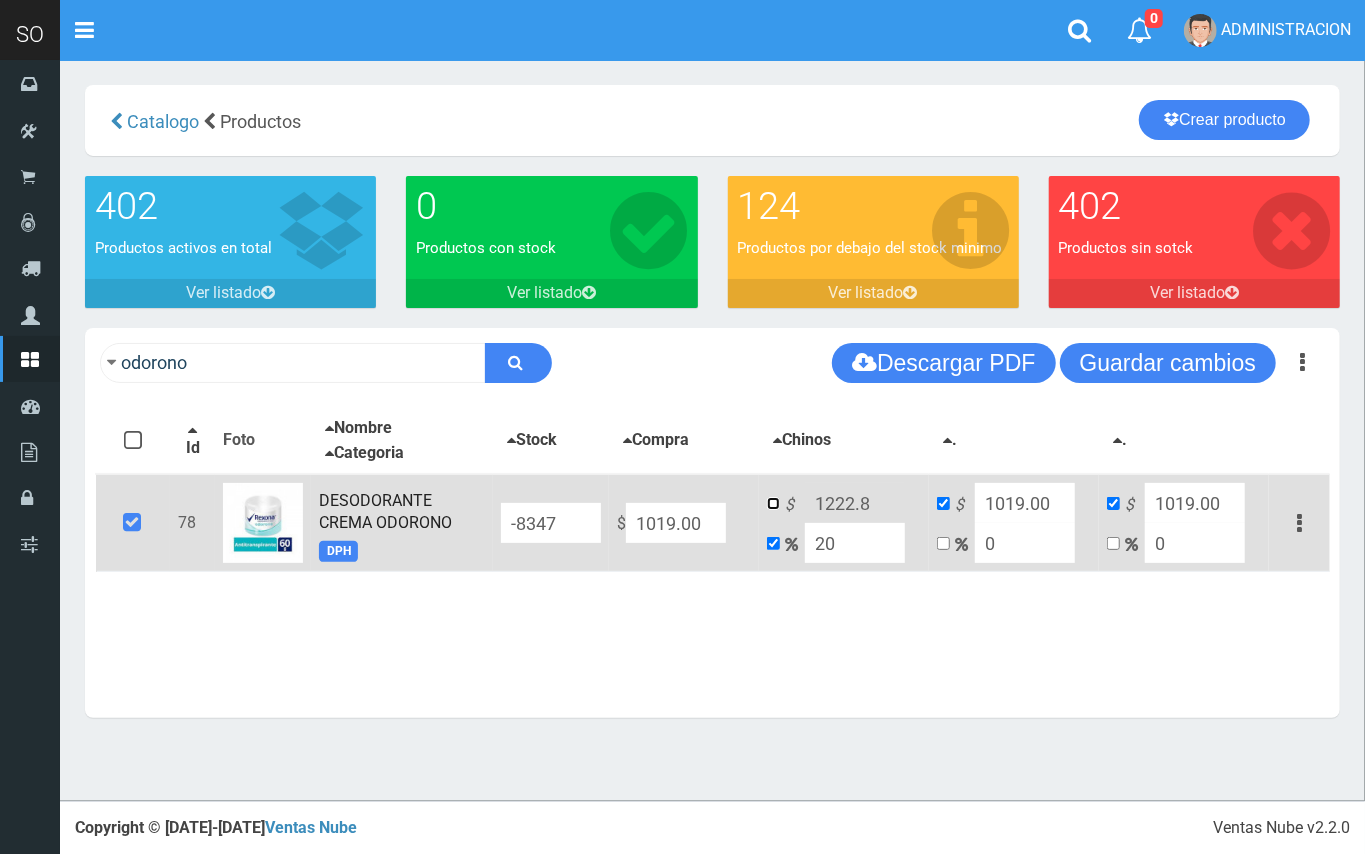 click at bounding box center (773, 503) 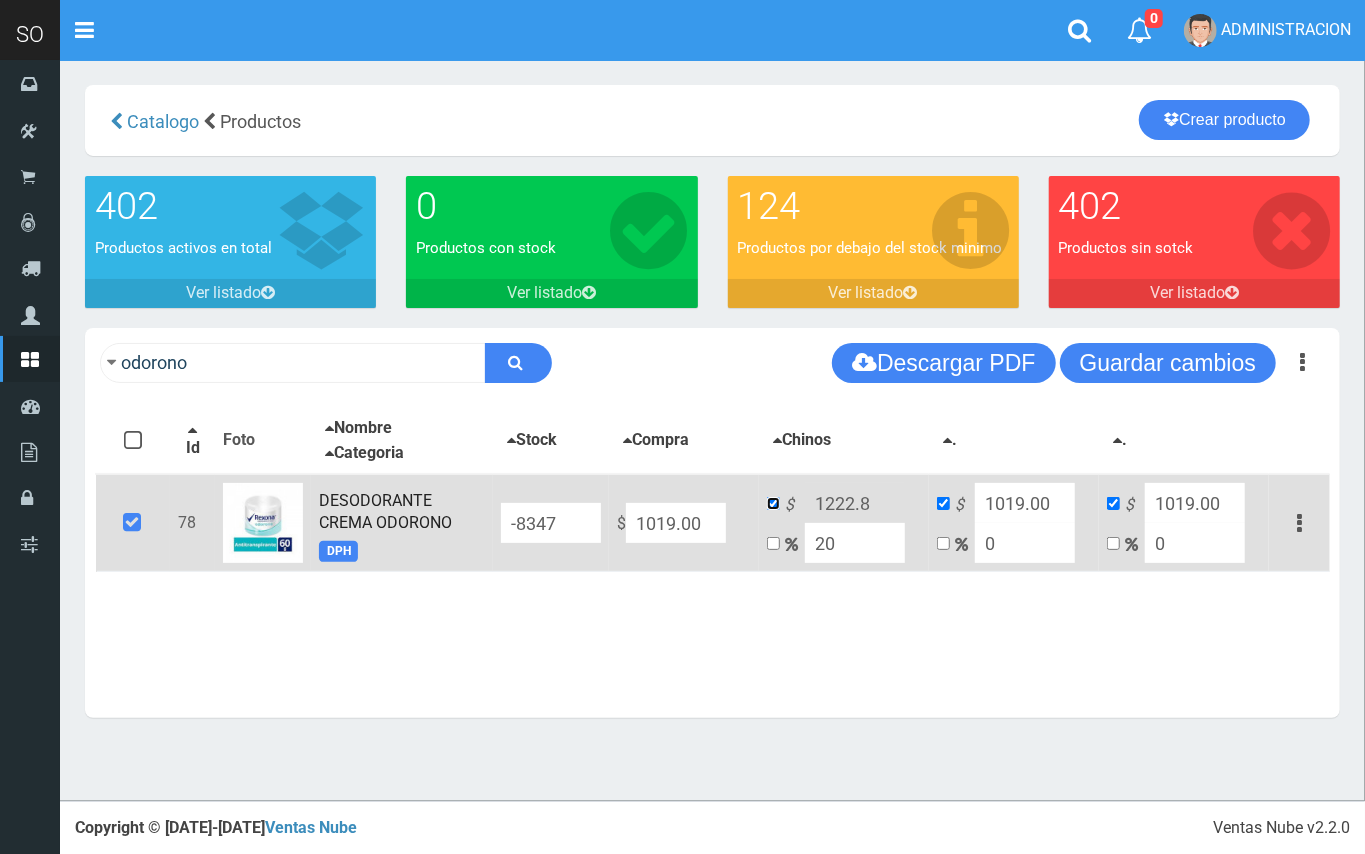 checkbox on "false" 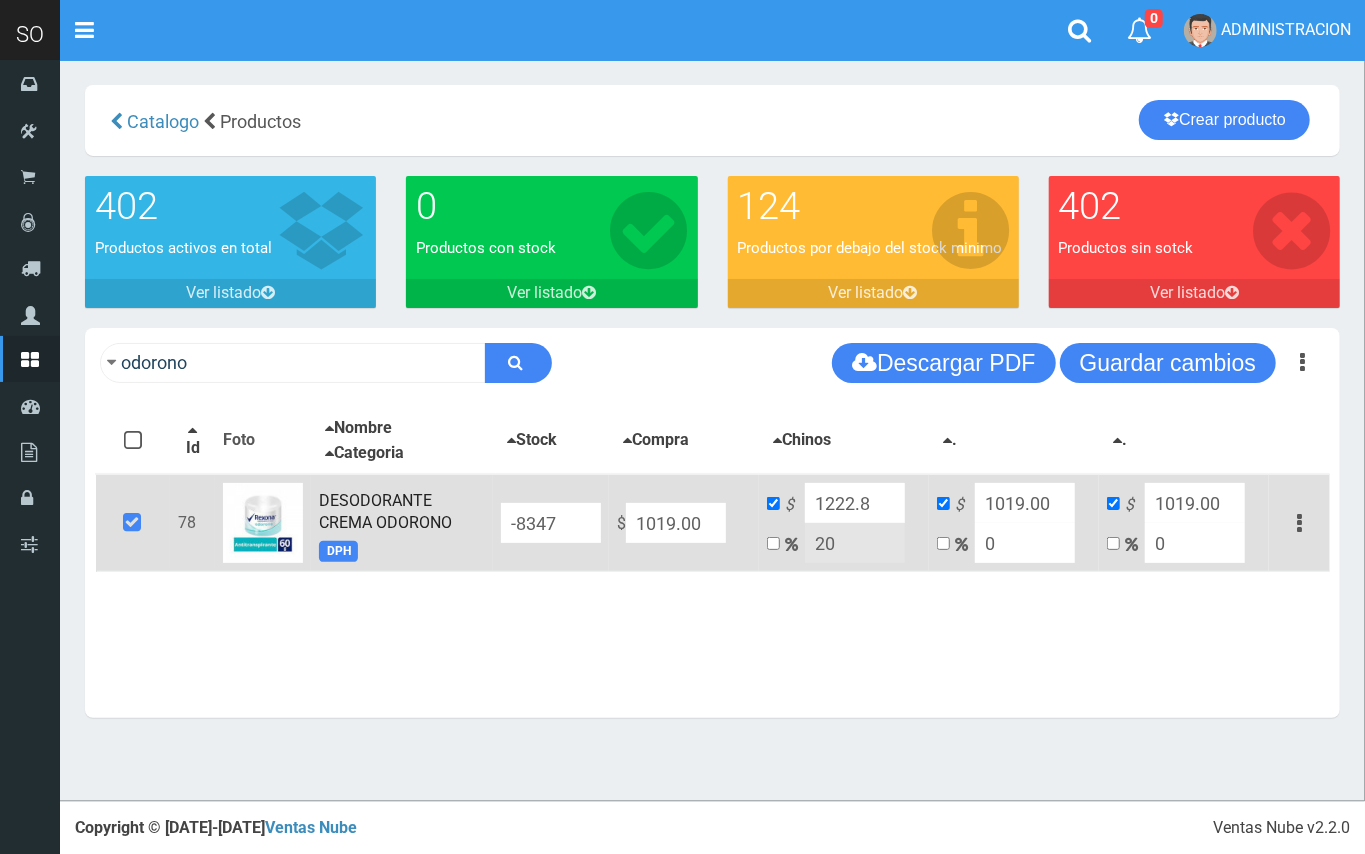 drag, startPoint x: 872, startPoint y: 501, endPoint x: 850, endPoint y: 500, distance: 22.022715 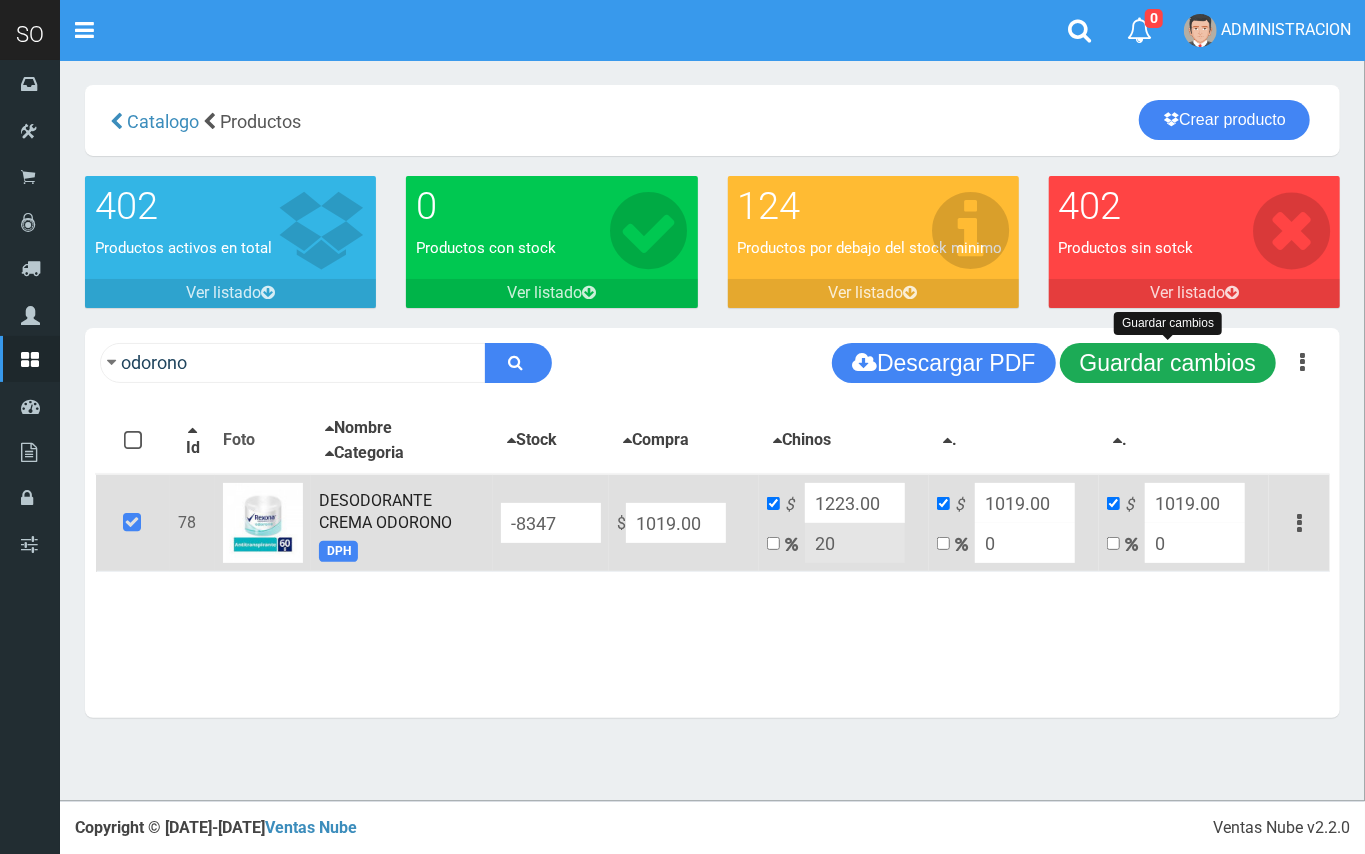 type on "1223.00" 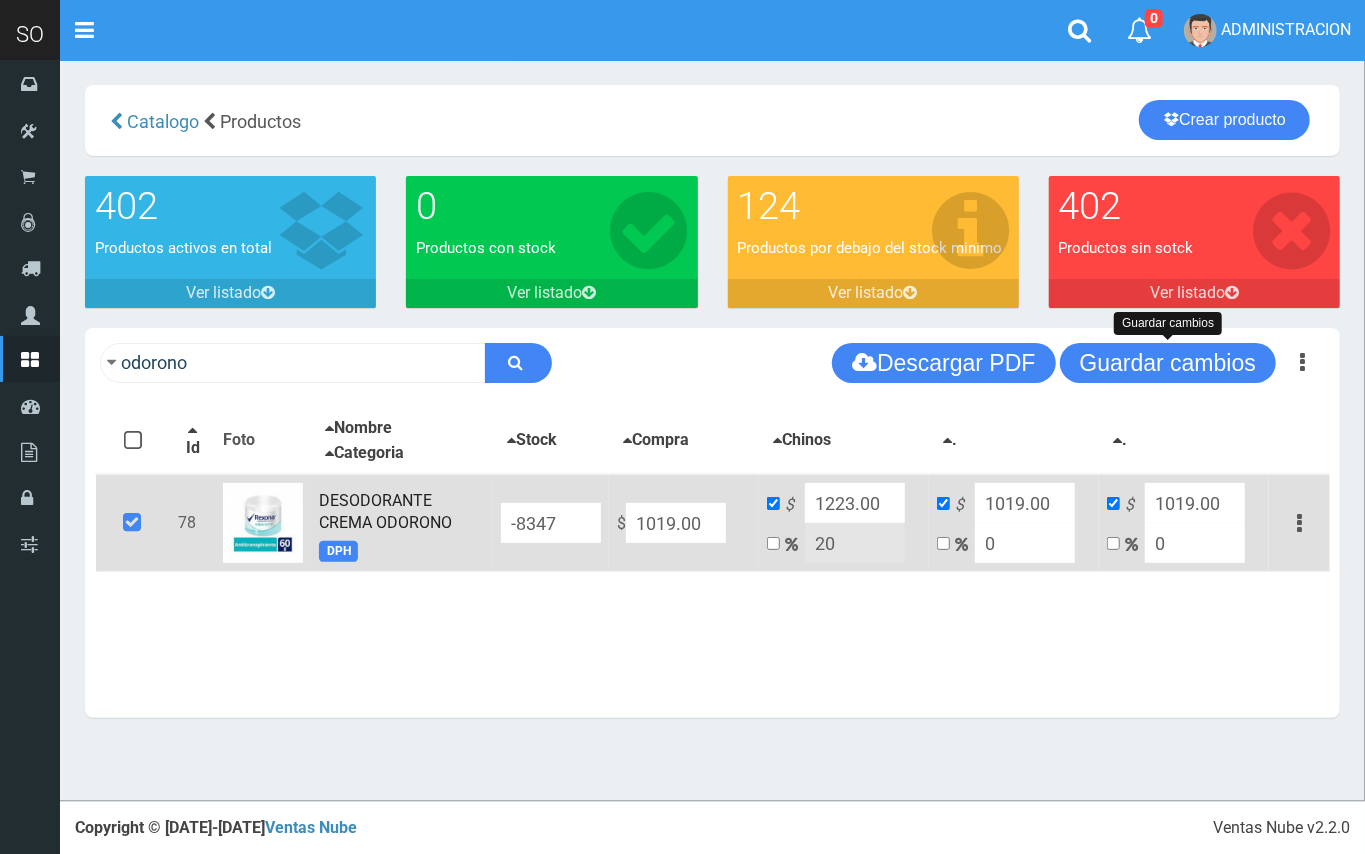click on "$ 1223.00 20" at bounding box center (844, 523) 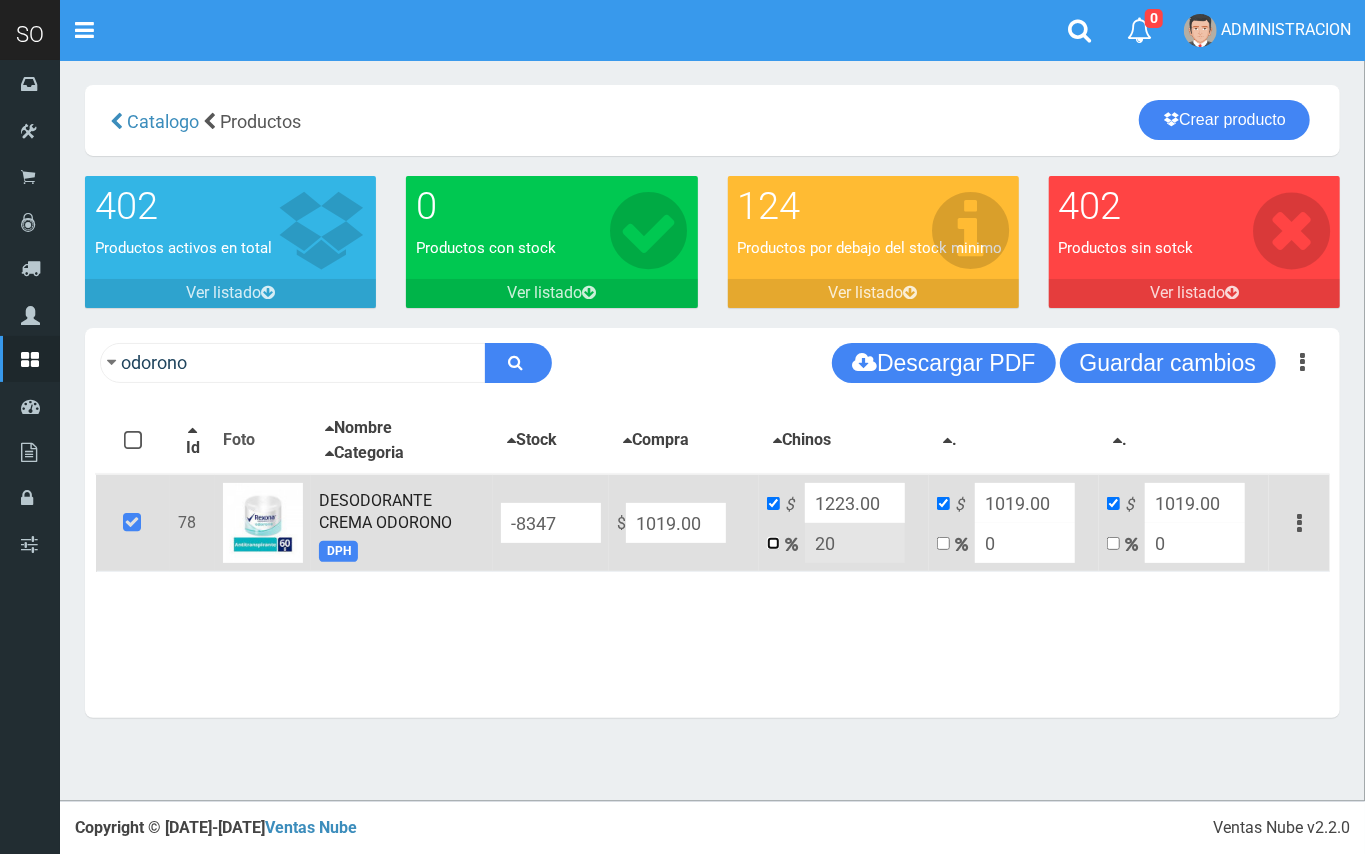 click at bounding box center (773, 543) 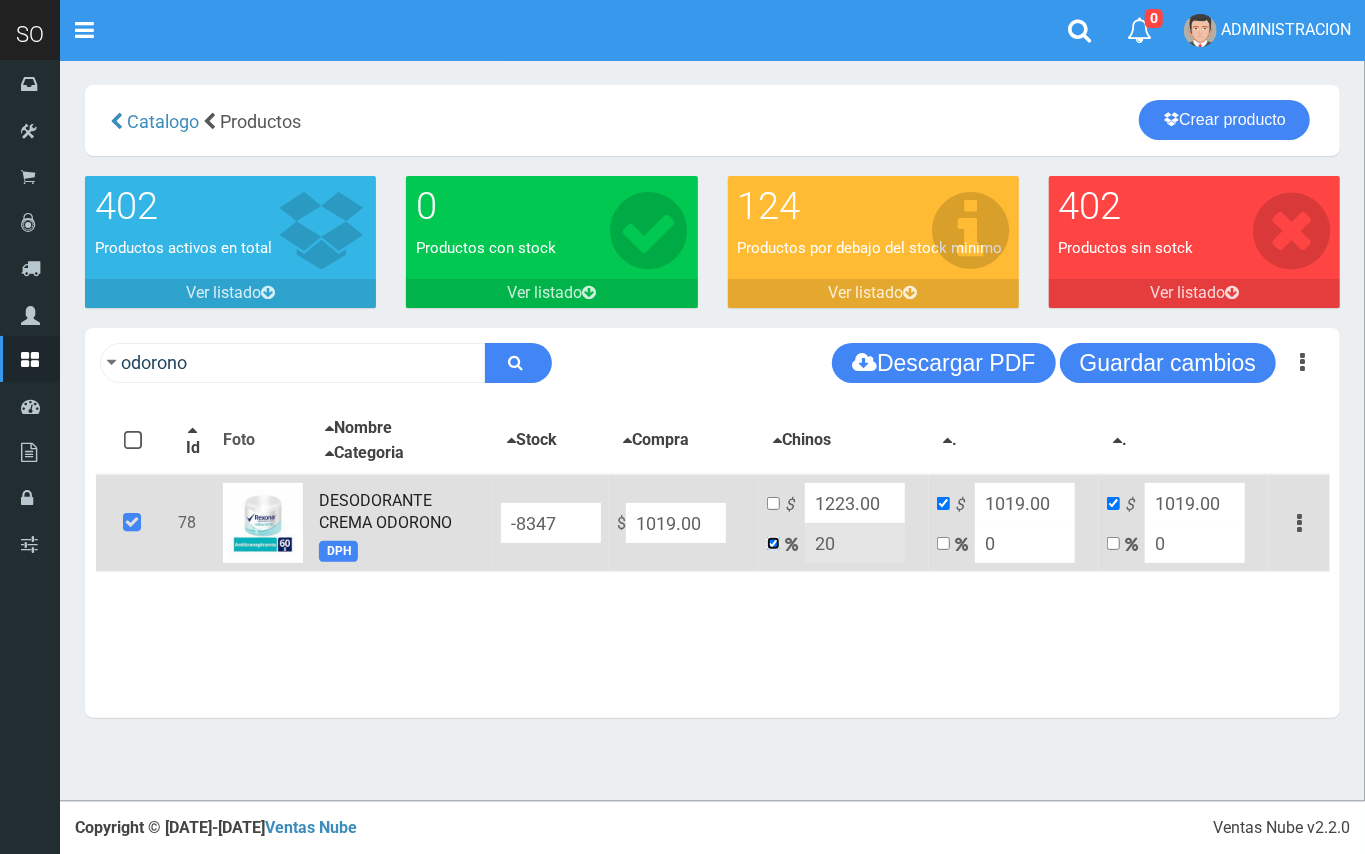 checkbox on "false" 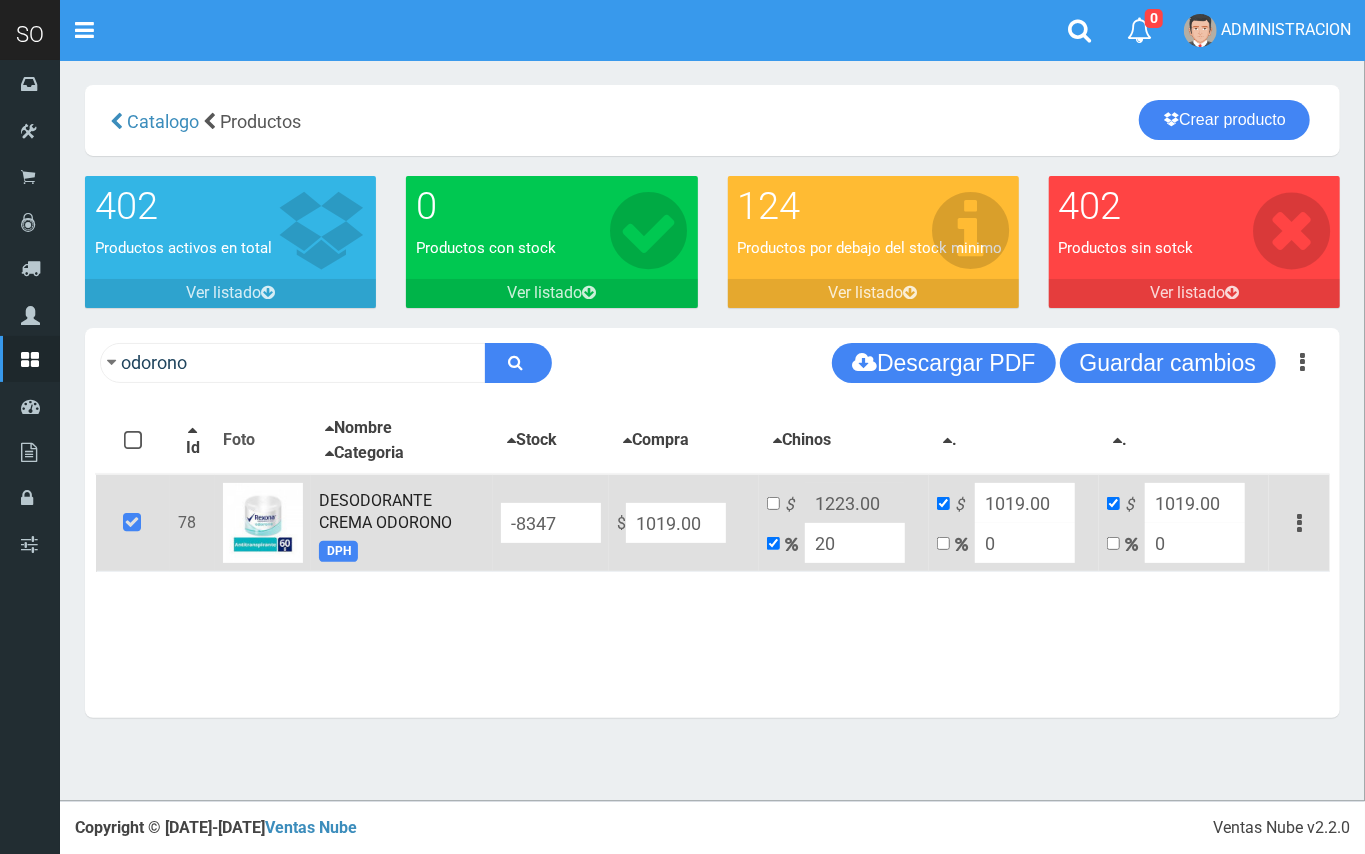 drag, startPoint x: 845, startPoint y: 548, endPoint x: 804, endPoint y: 550, distance: 41.04875 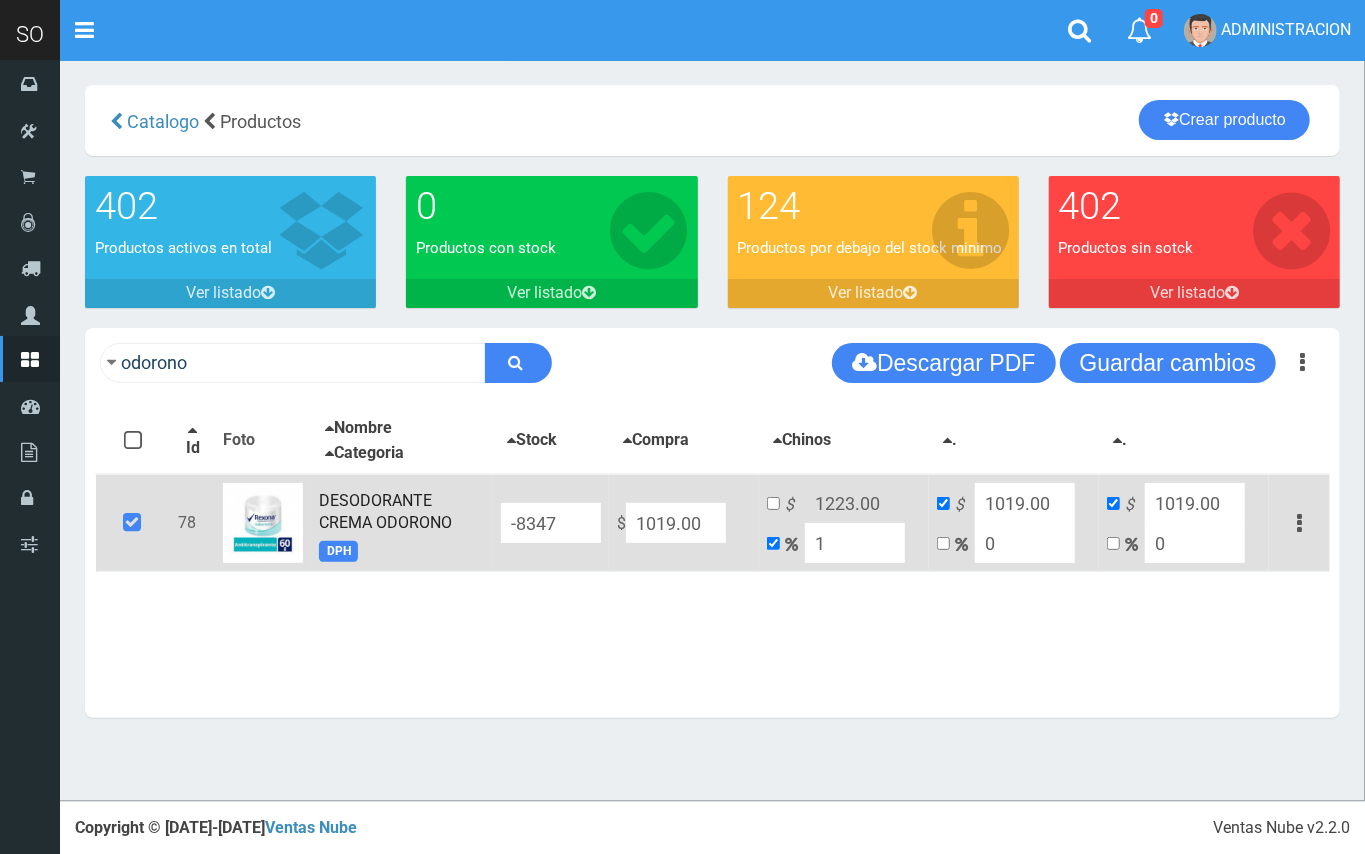 type on "1029.19" 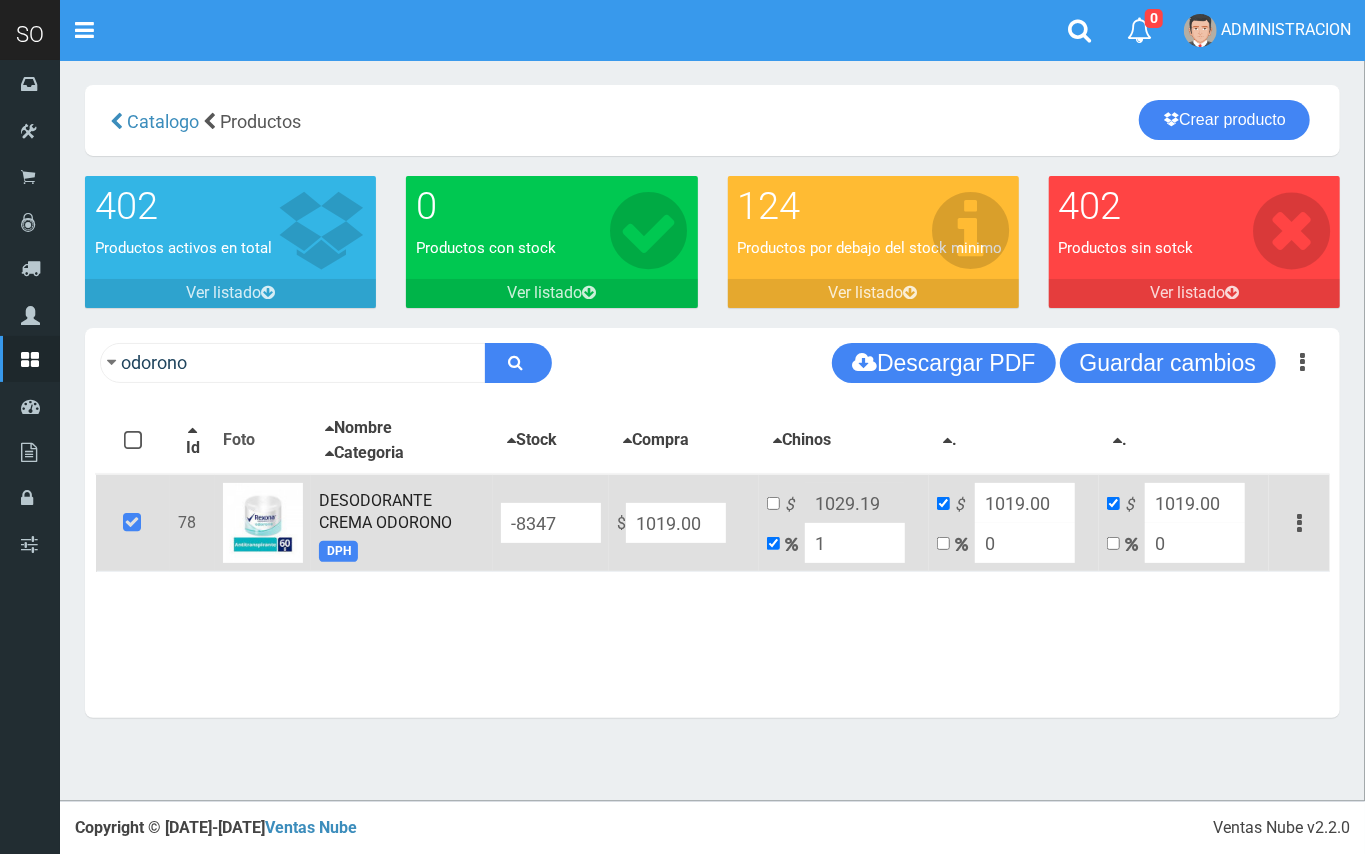 type on "10" 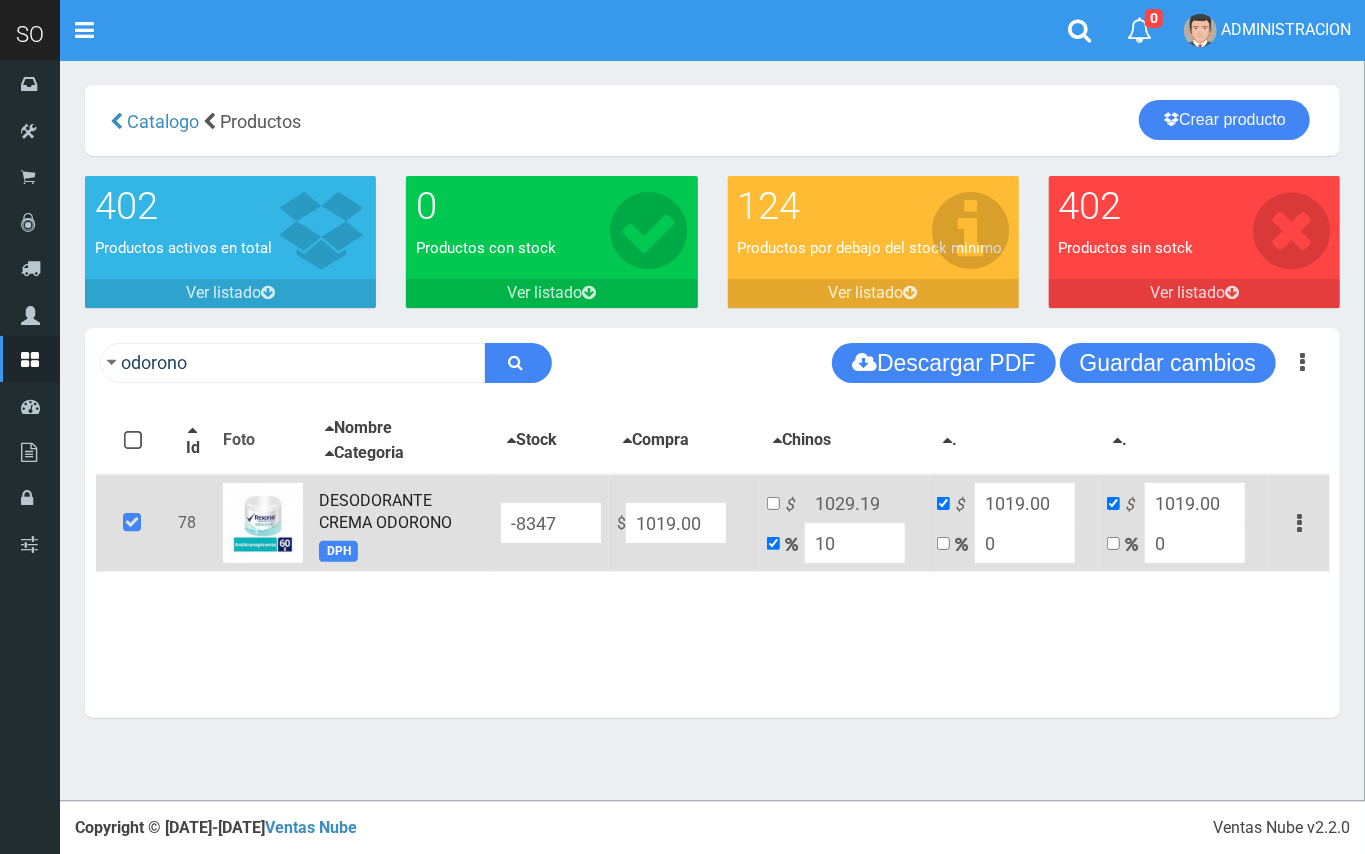 type on "1120.9" 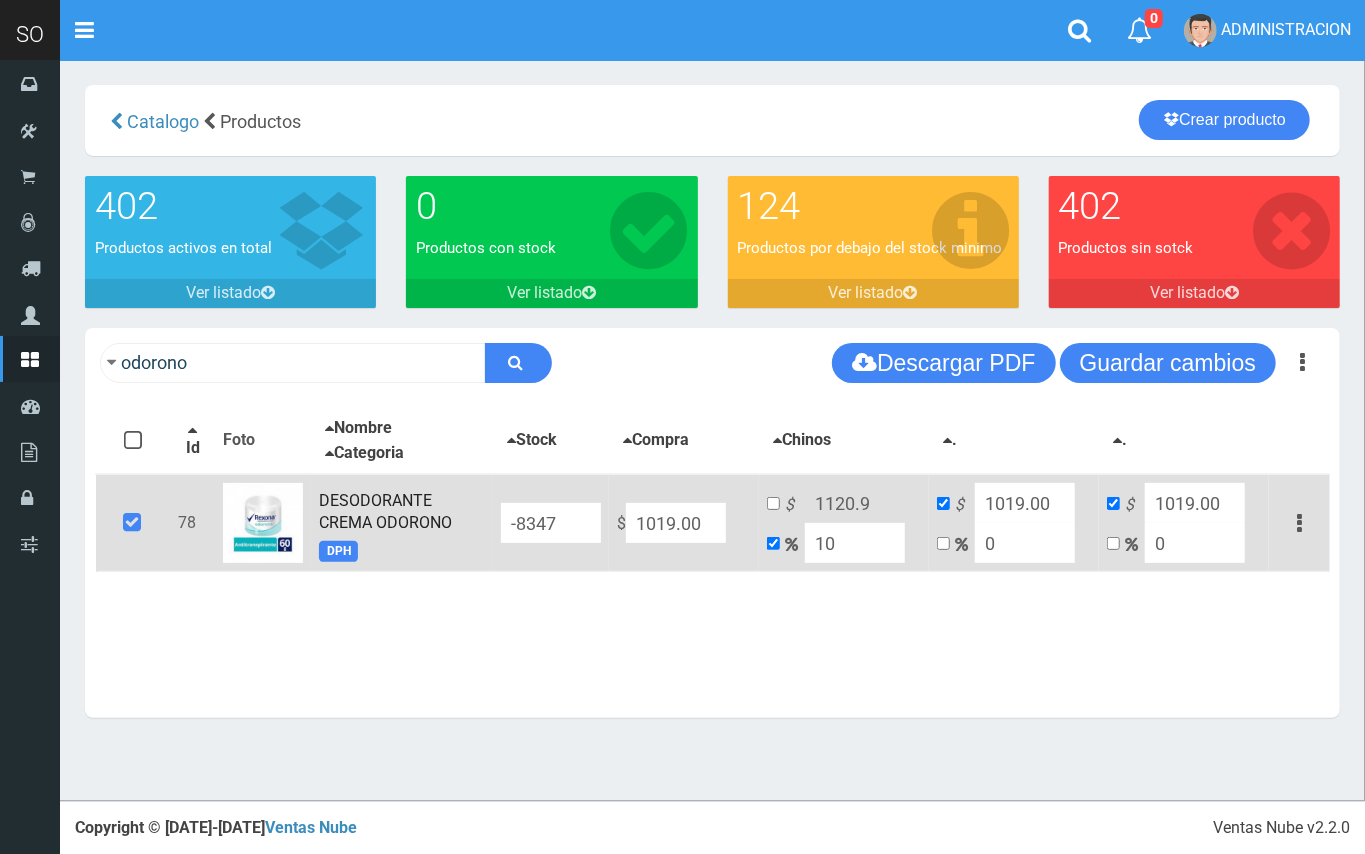 drag, startPoint x: 853, startPoint y: 538, endPoint x: 772, endPoint y: 524, distance: 82.20097 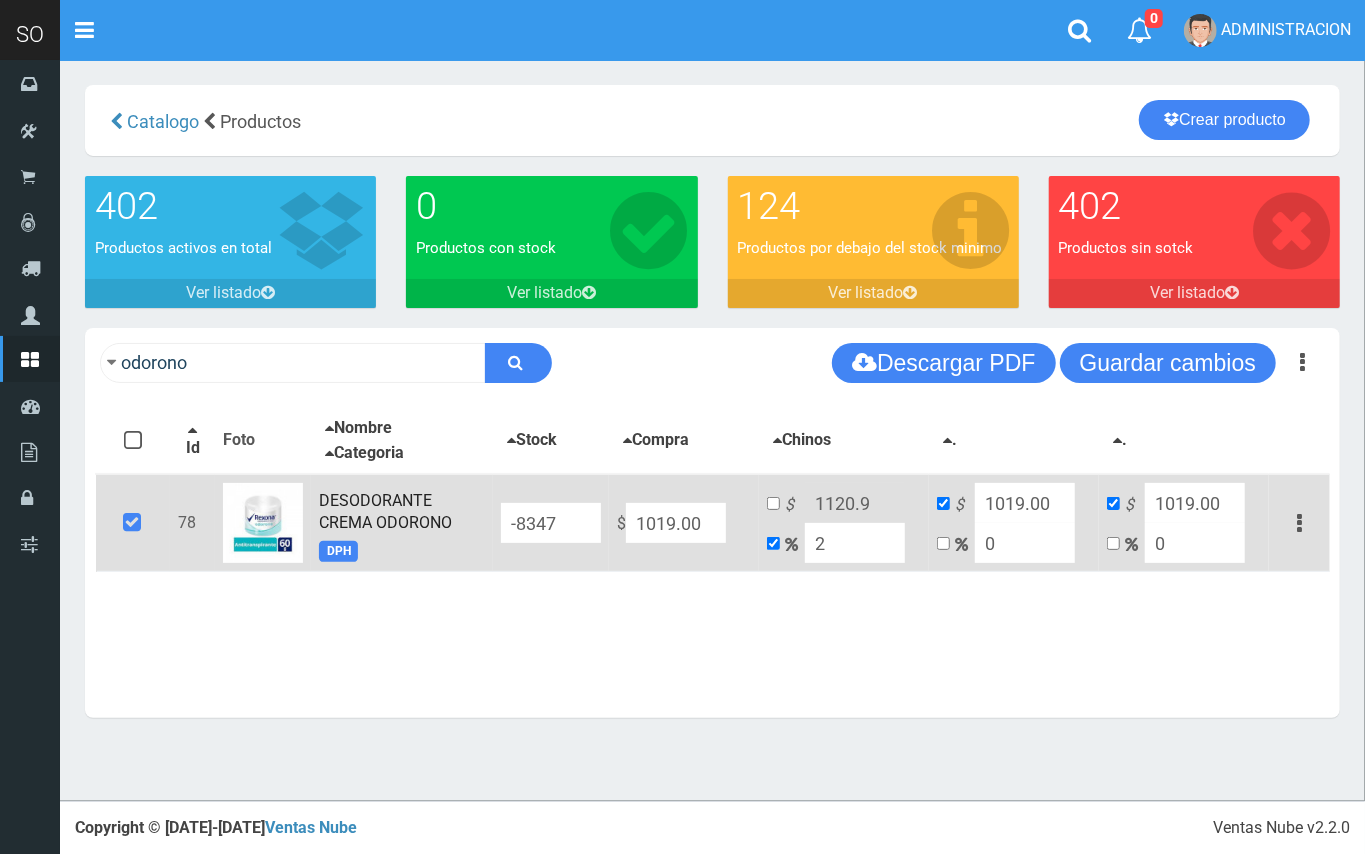 type on "1039.38" 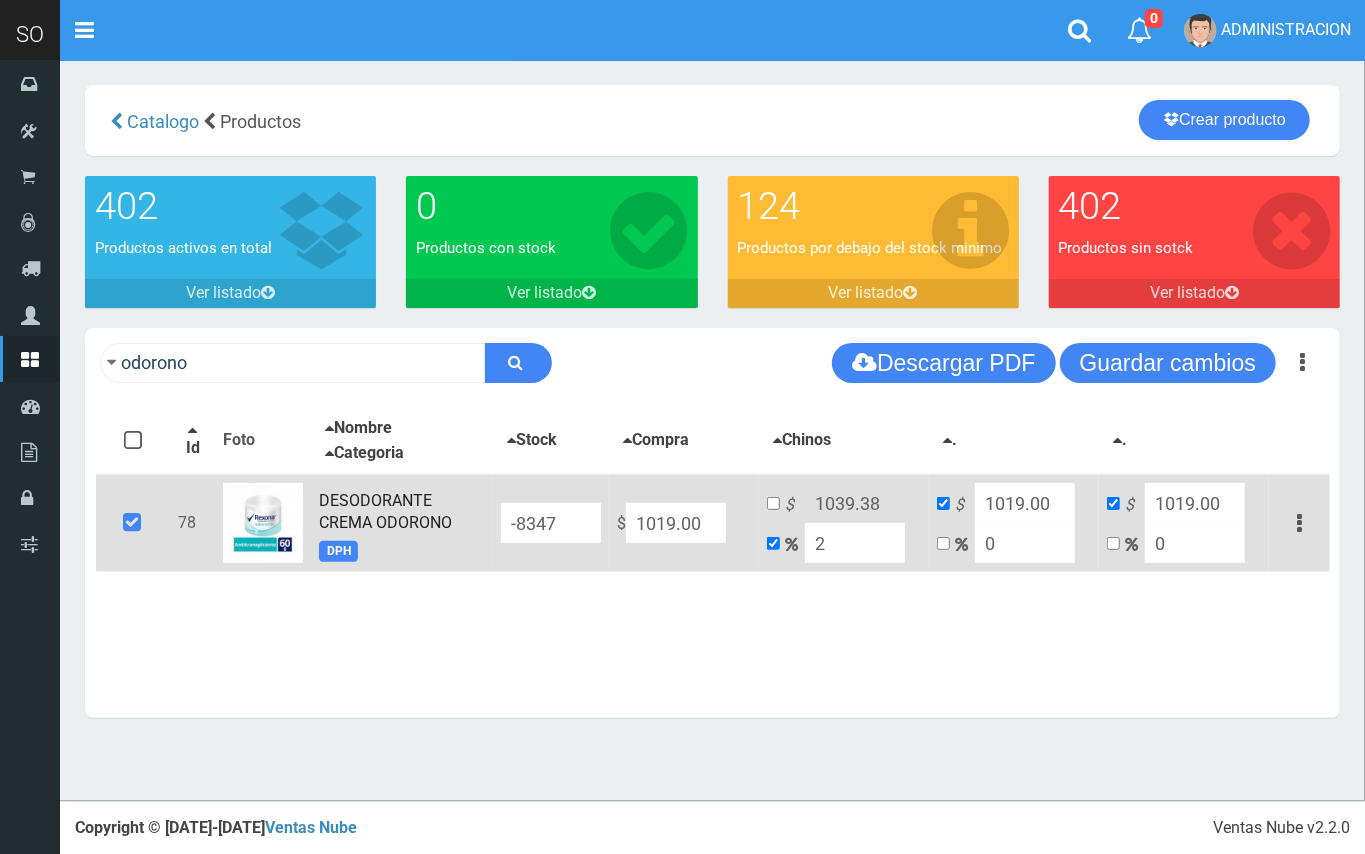type on "20" 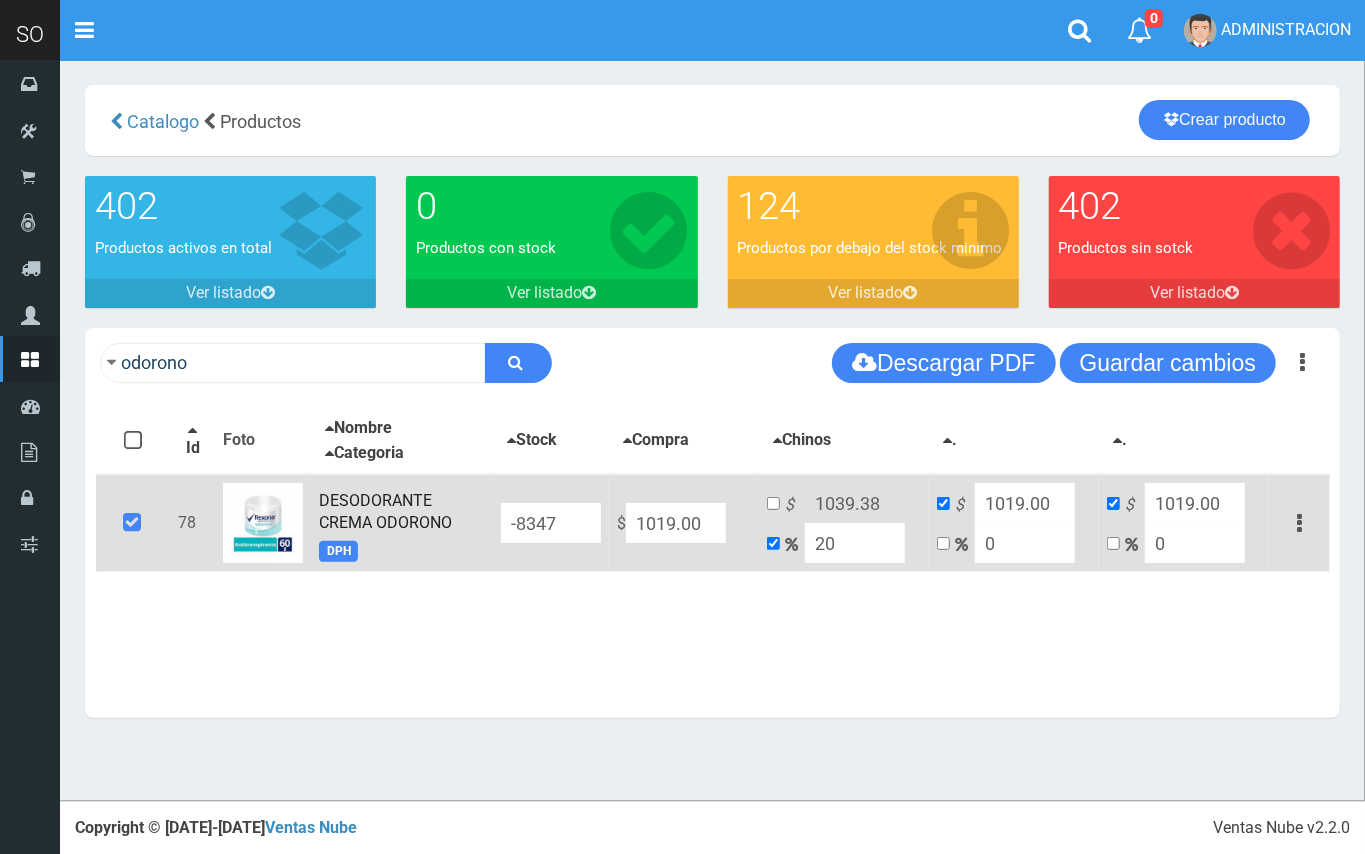type on "1222.8" 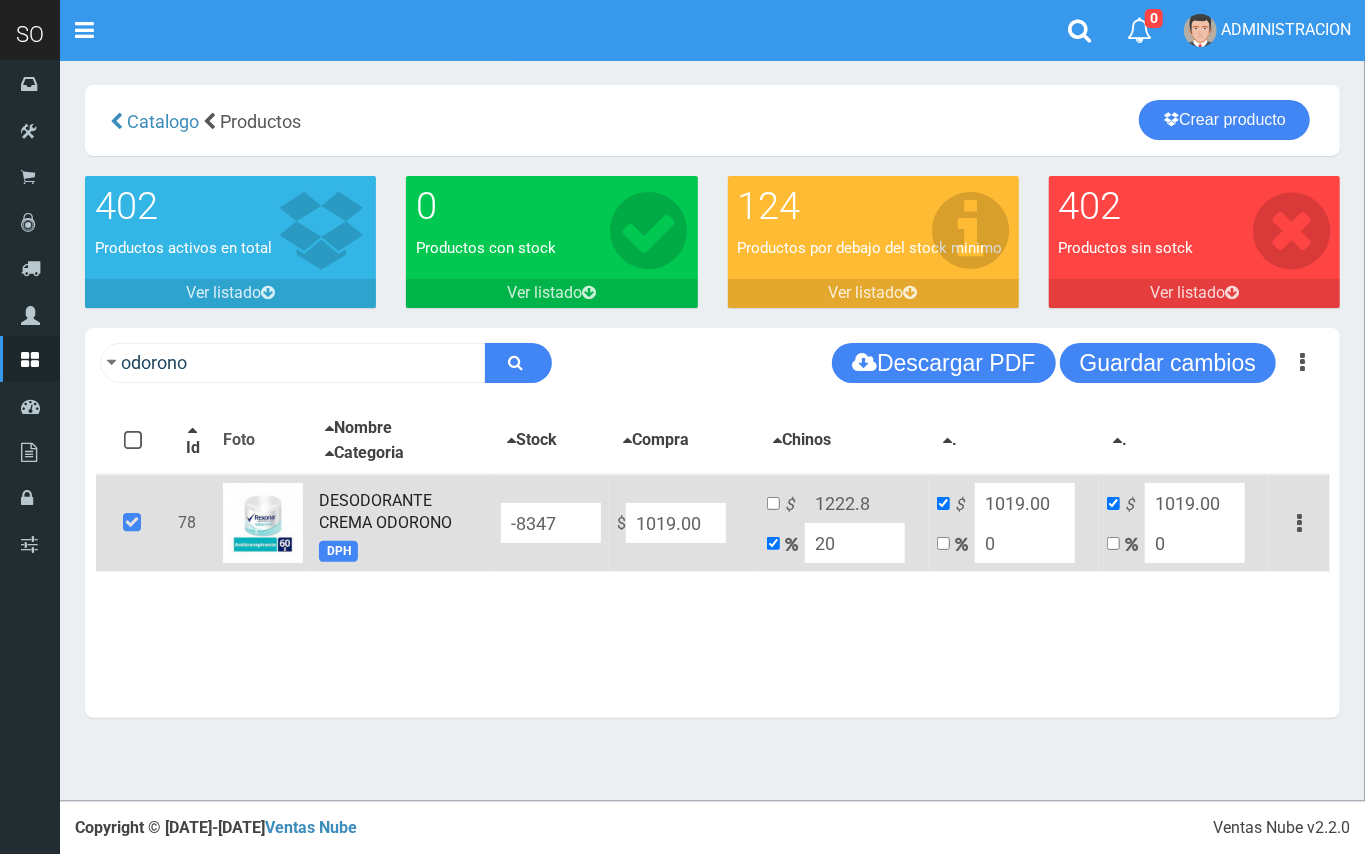 type on "20" 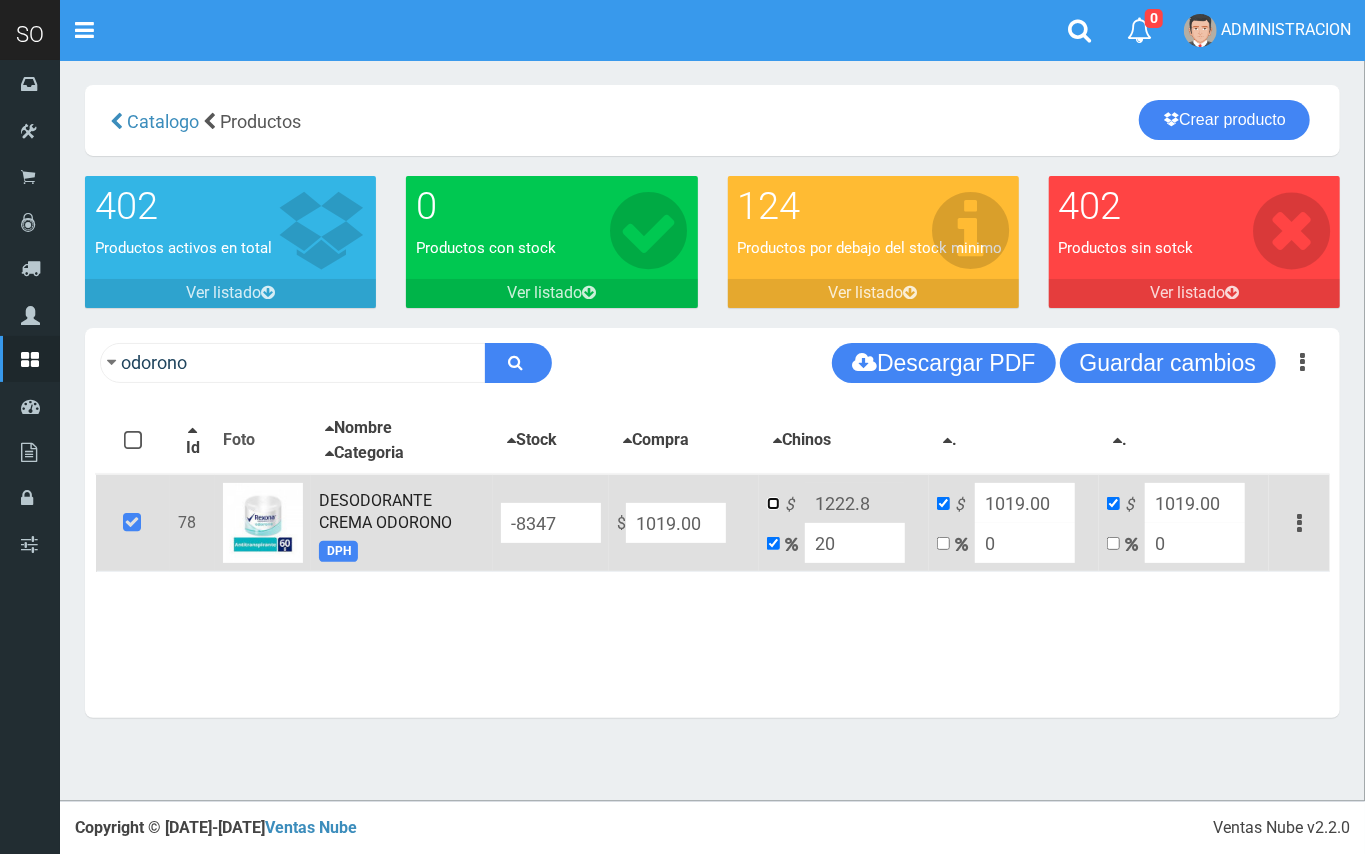 drag, startPoint x: 774, startPoint y: 498, endPoint x: 802, endPoint y: 497, distance: 28.01785 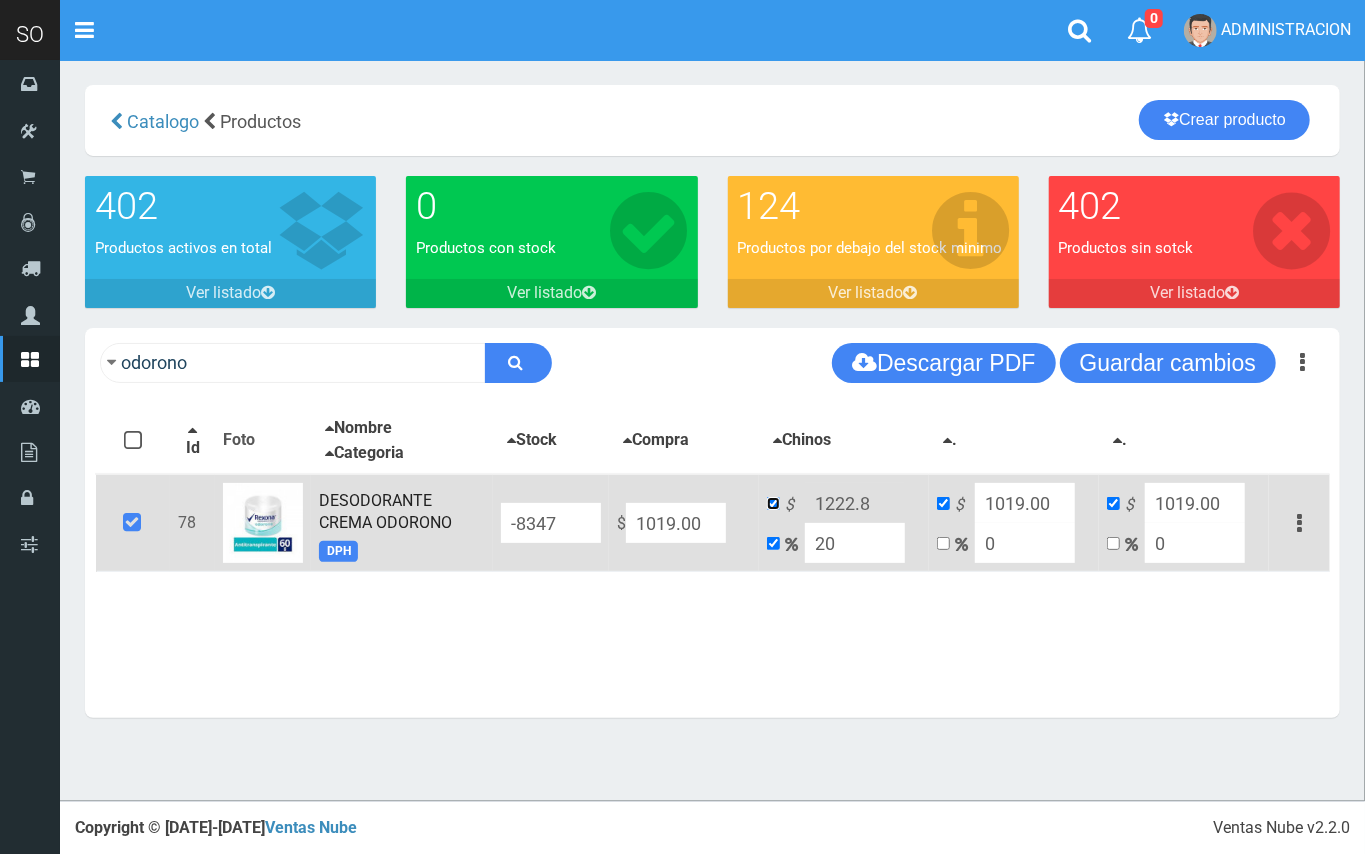 checkbox on "false" 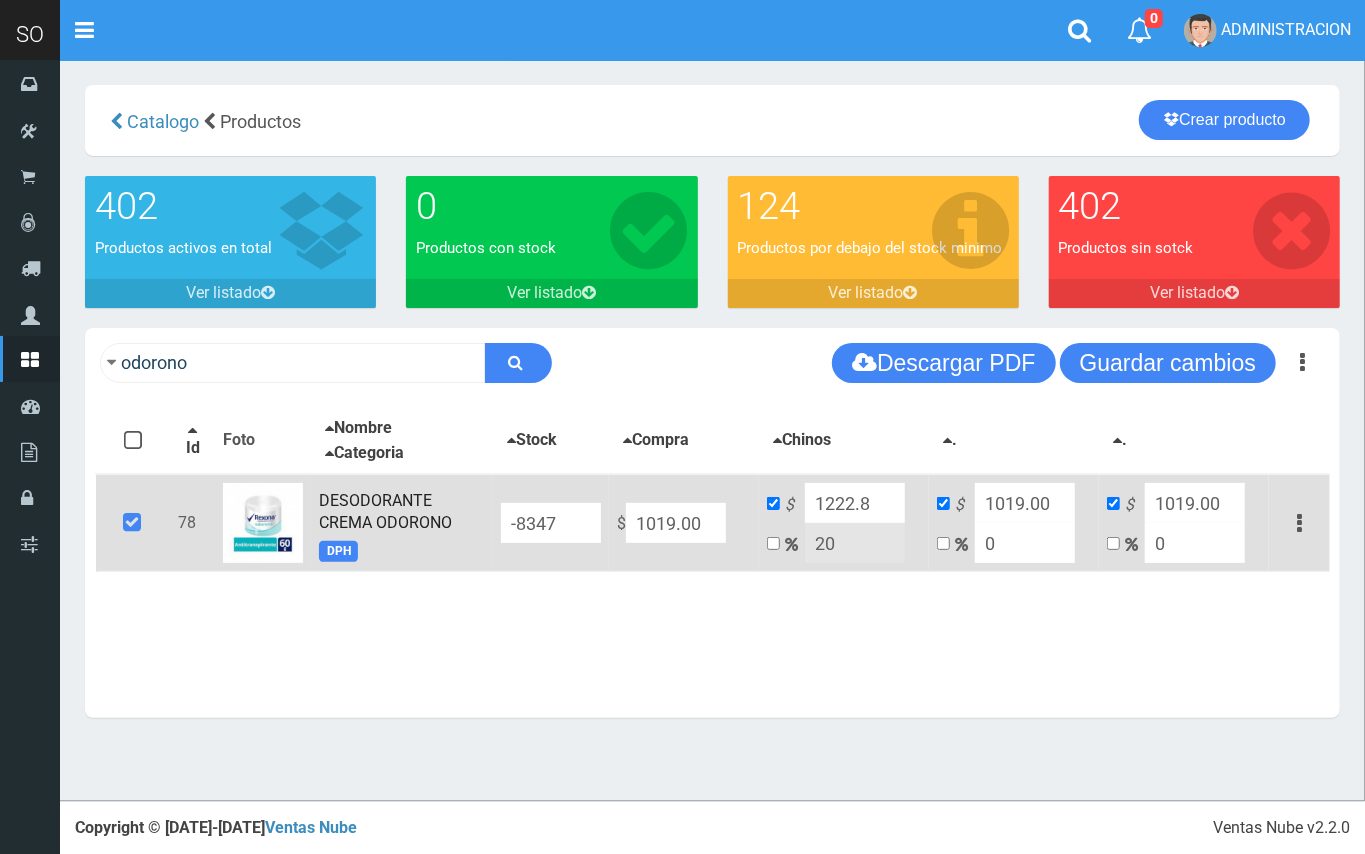 click on "1222.8" at bounding box center (855, 503) 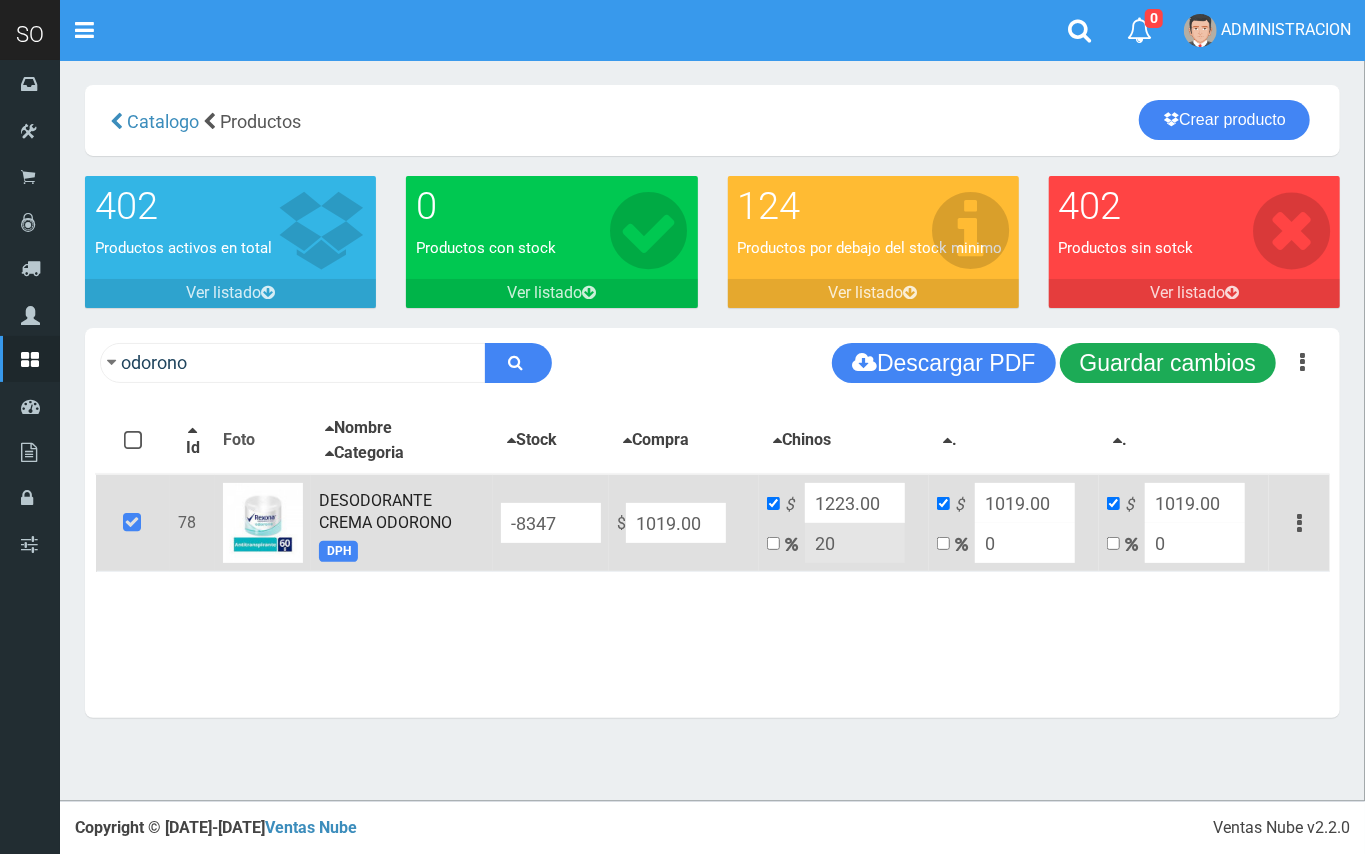 type on "1223.00" 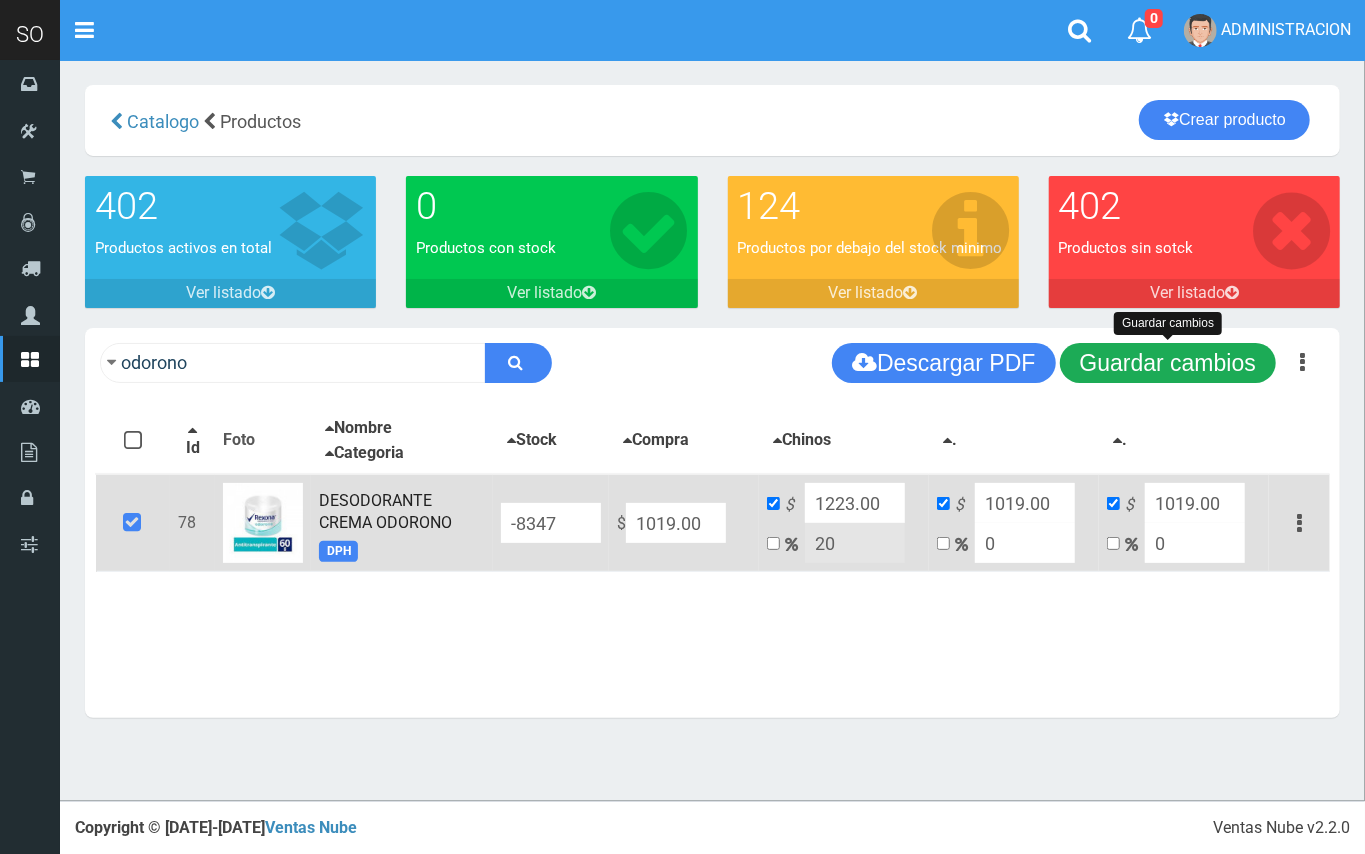click on "Guardar cambios" at bounding box center (1168, 363) 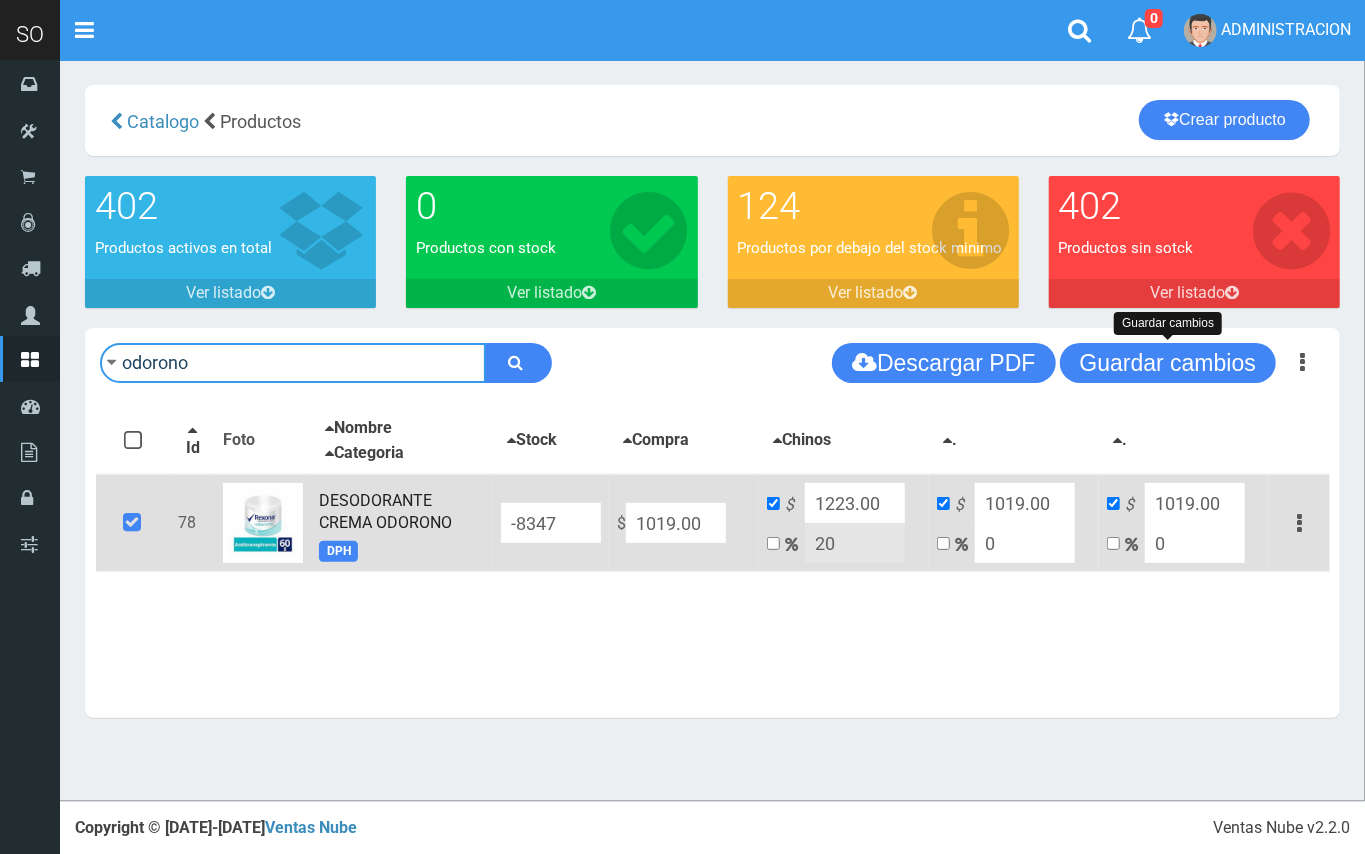 click on "odorono" at bounding box center (293, 363) 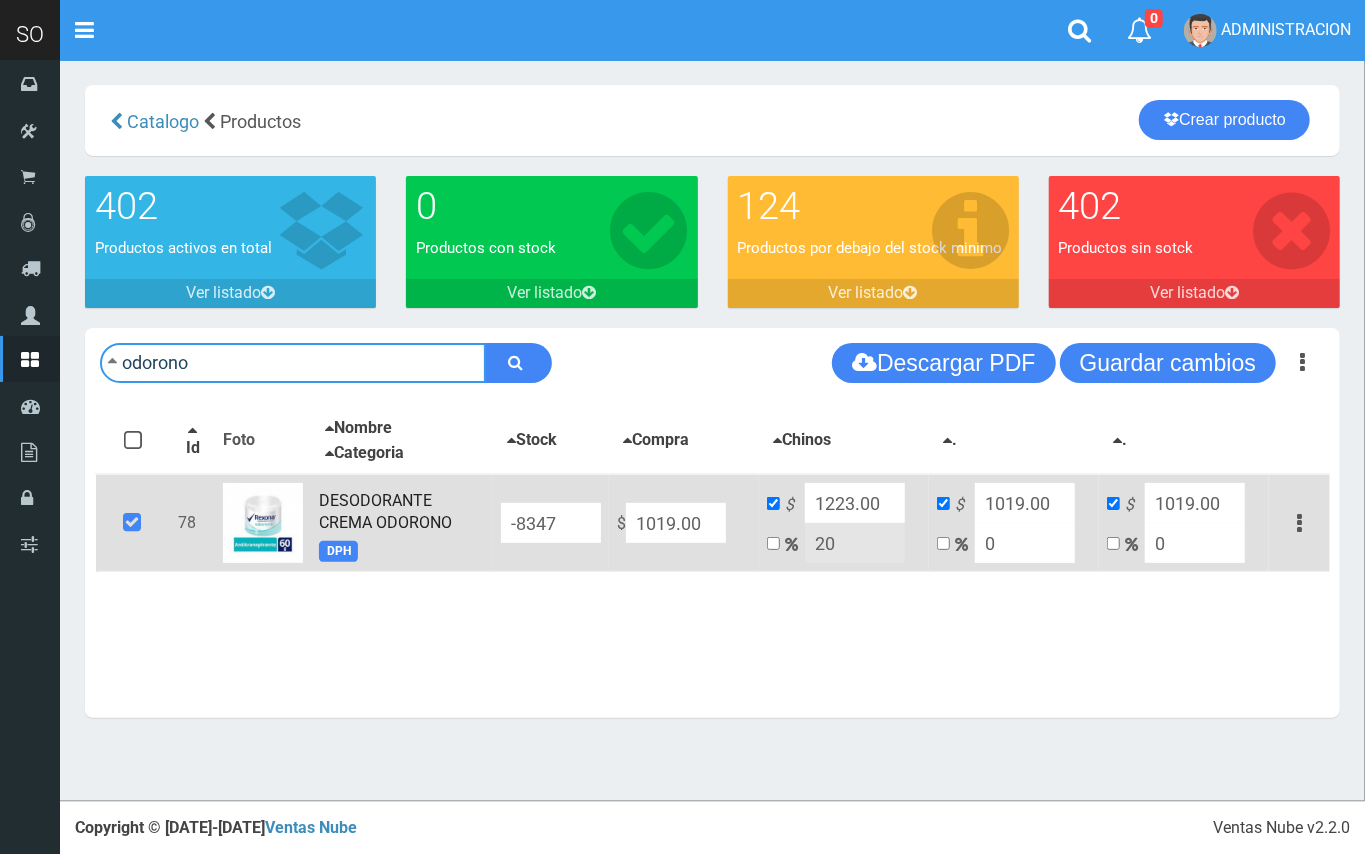 click on "odorono" at bounding box center [293, 363] 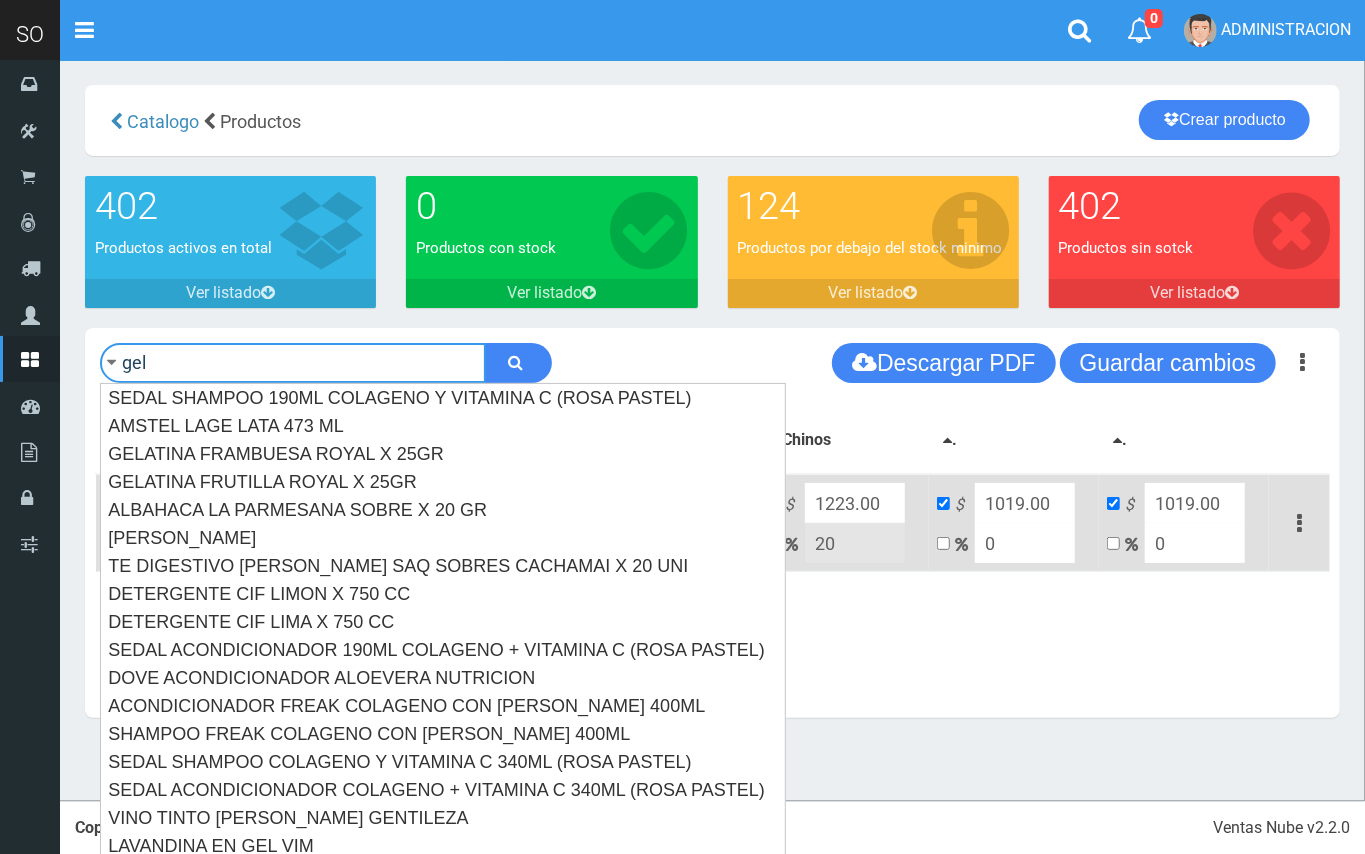 type on "gel" 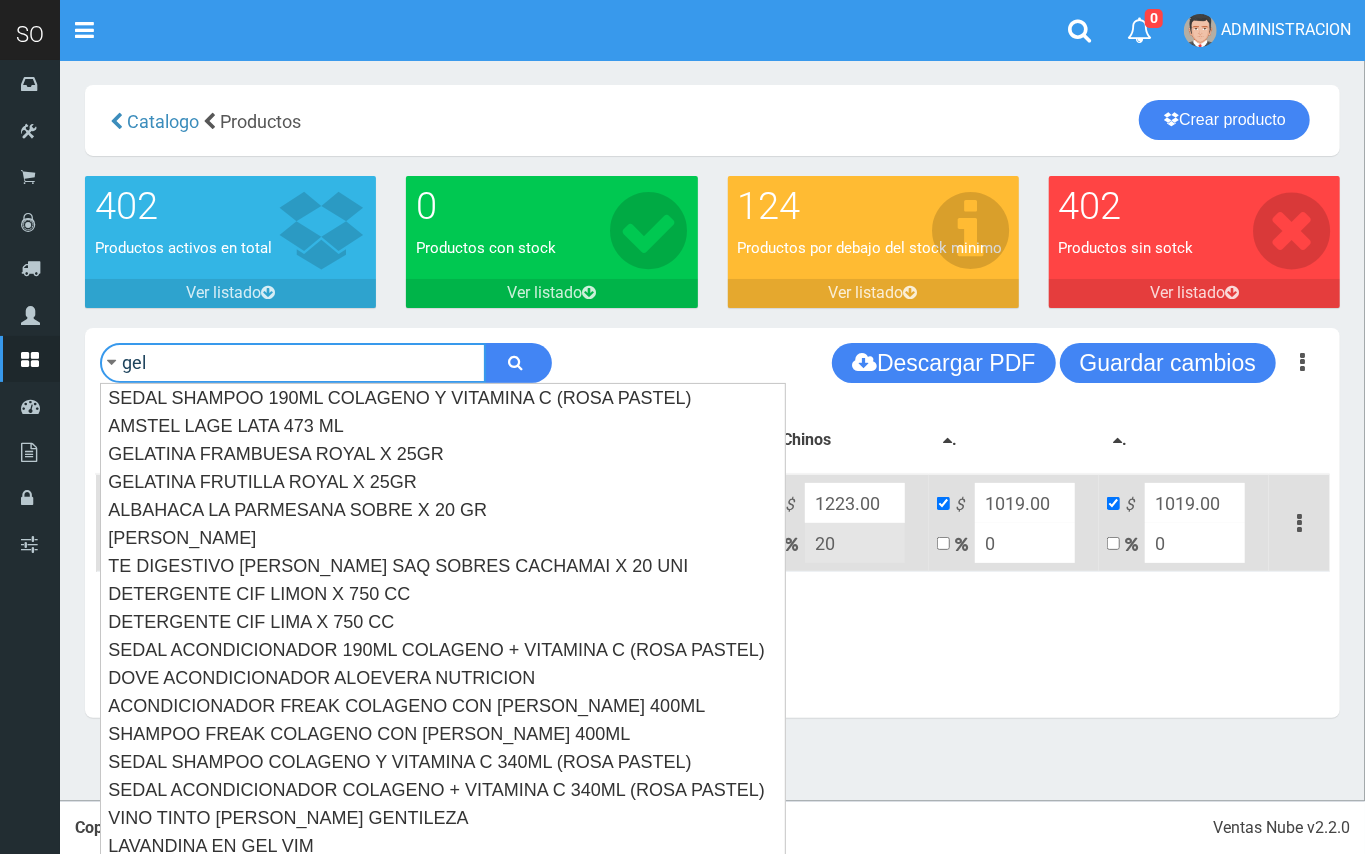 click at bounding box center [518, 363] 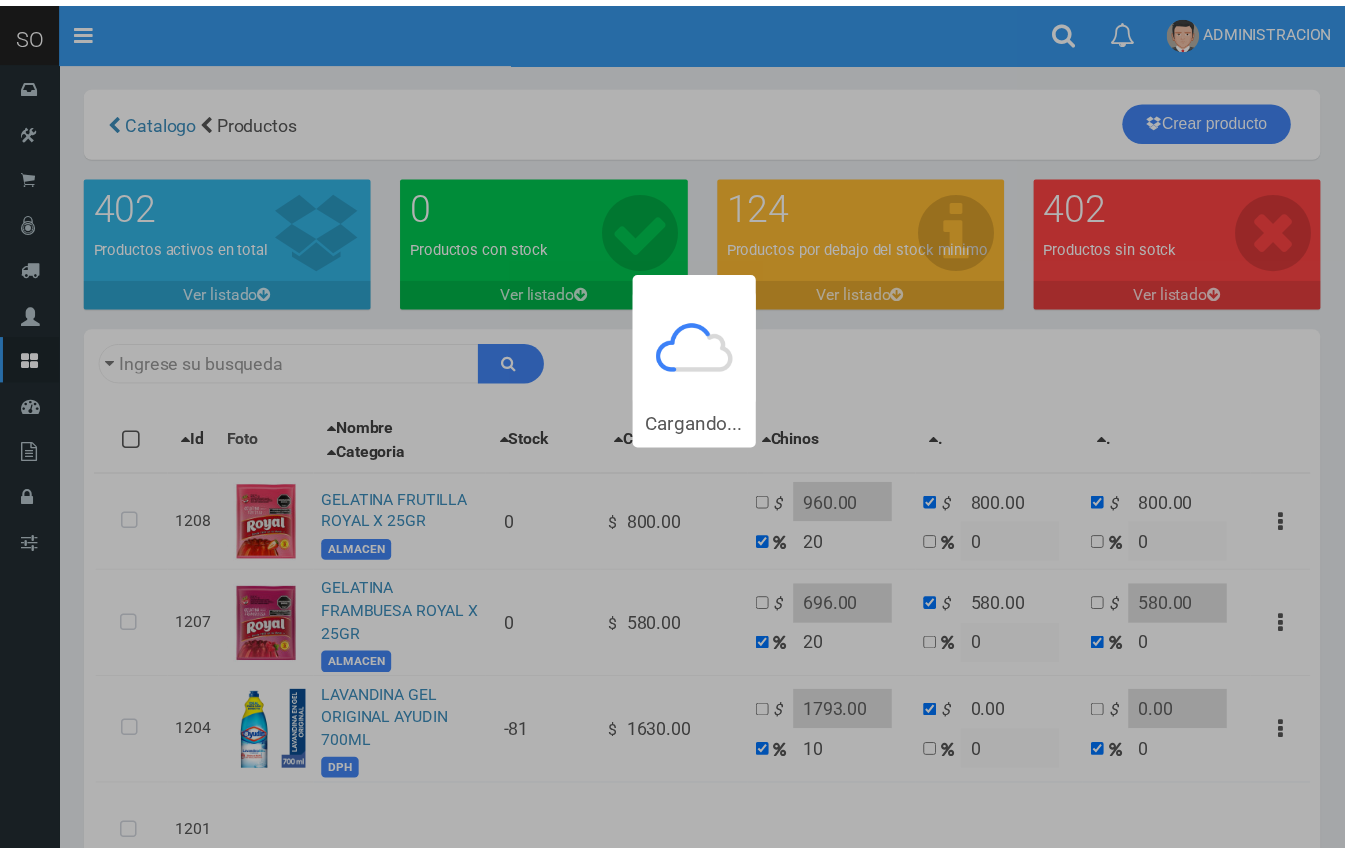 scroll, scrollTop: 0, scrollLeft: 0, axis: both 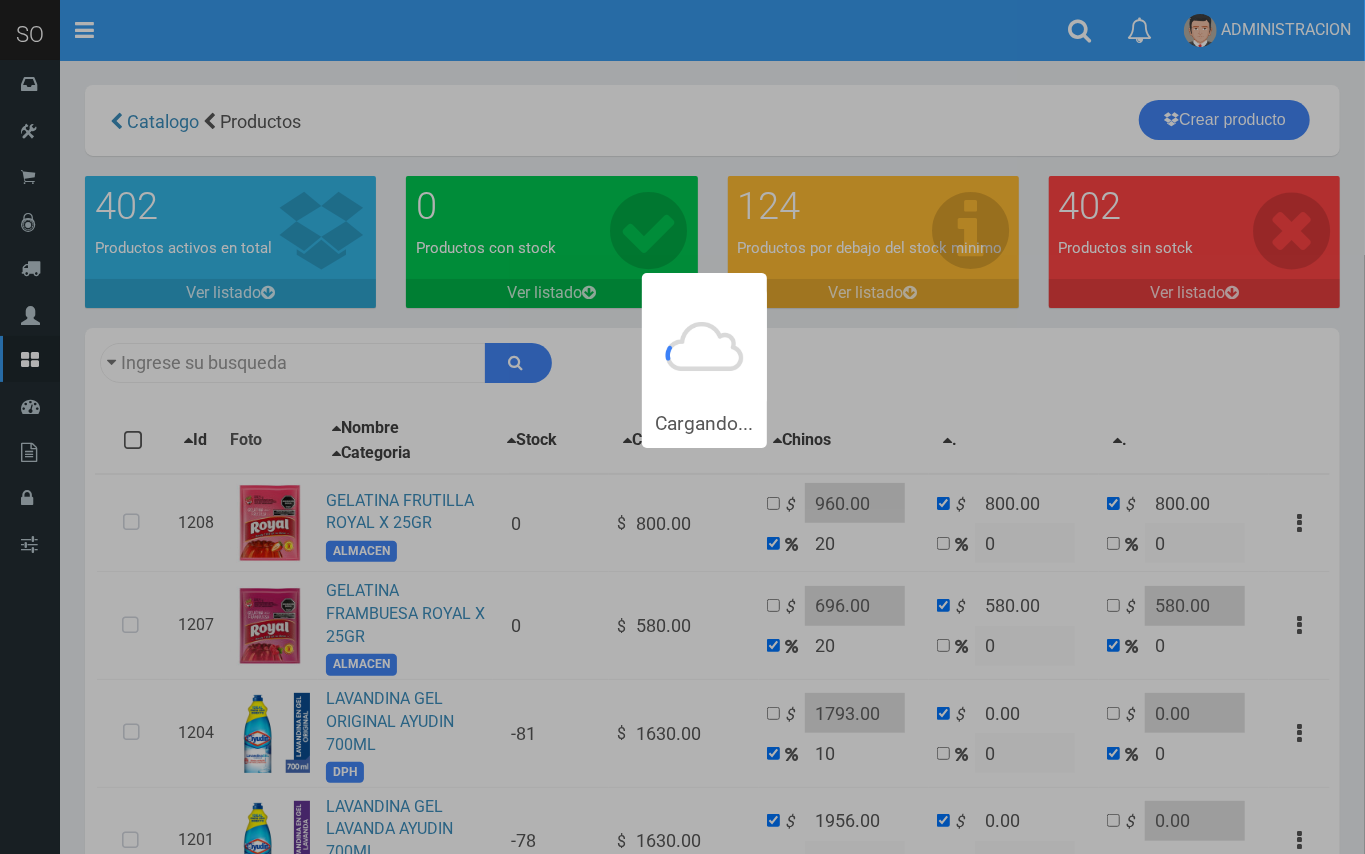 type on "gel" 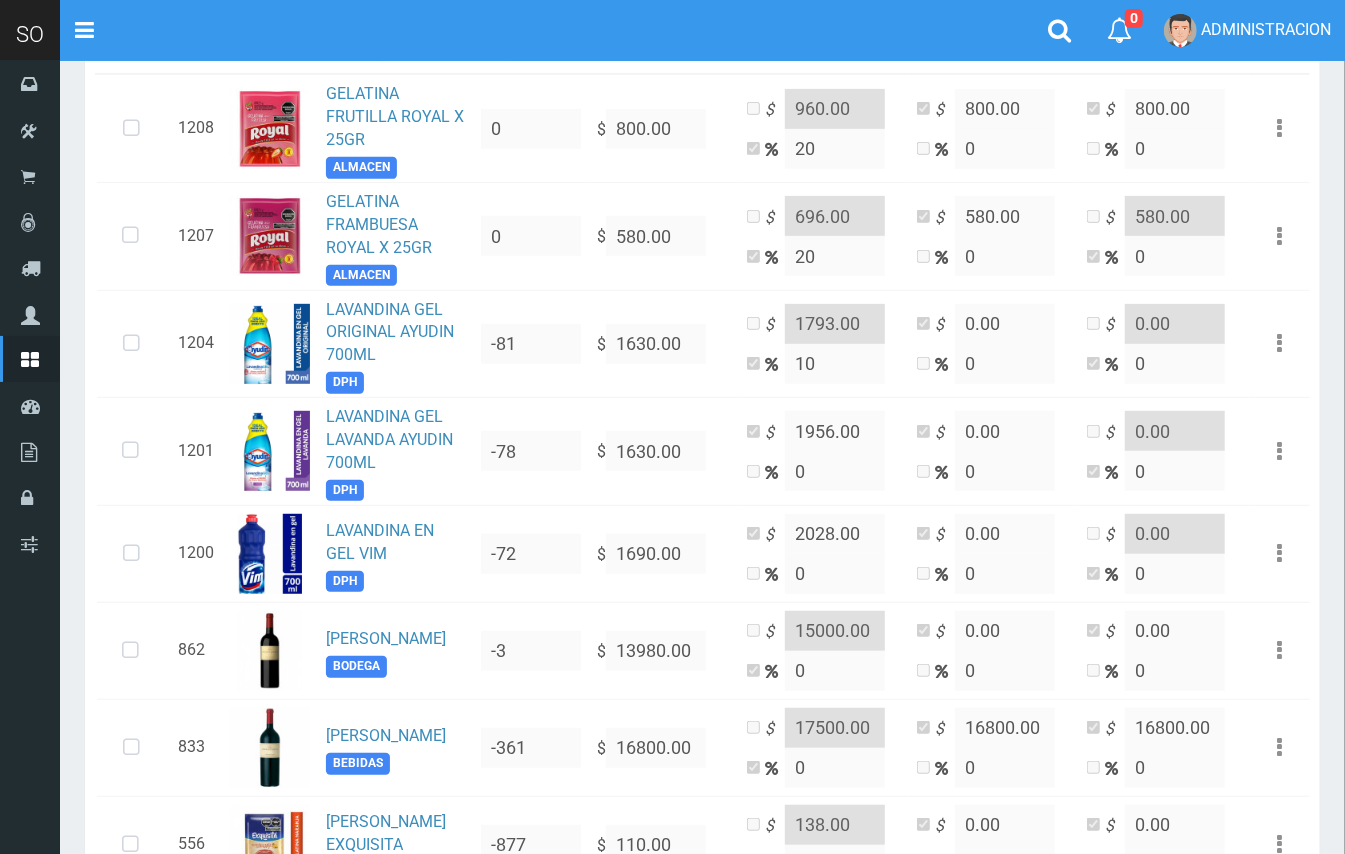 scroll, scrollTop: 402, scrollLeft: 0, axis: vertical 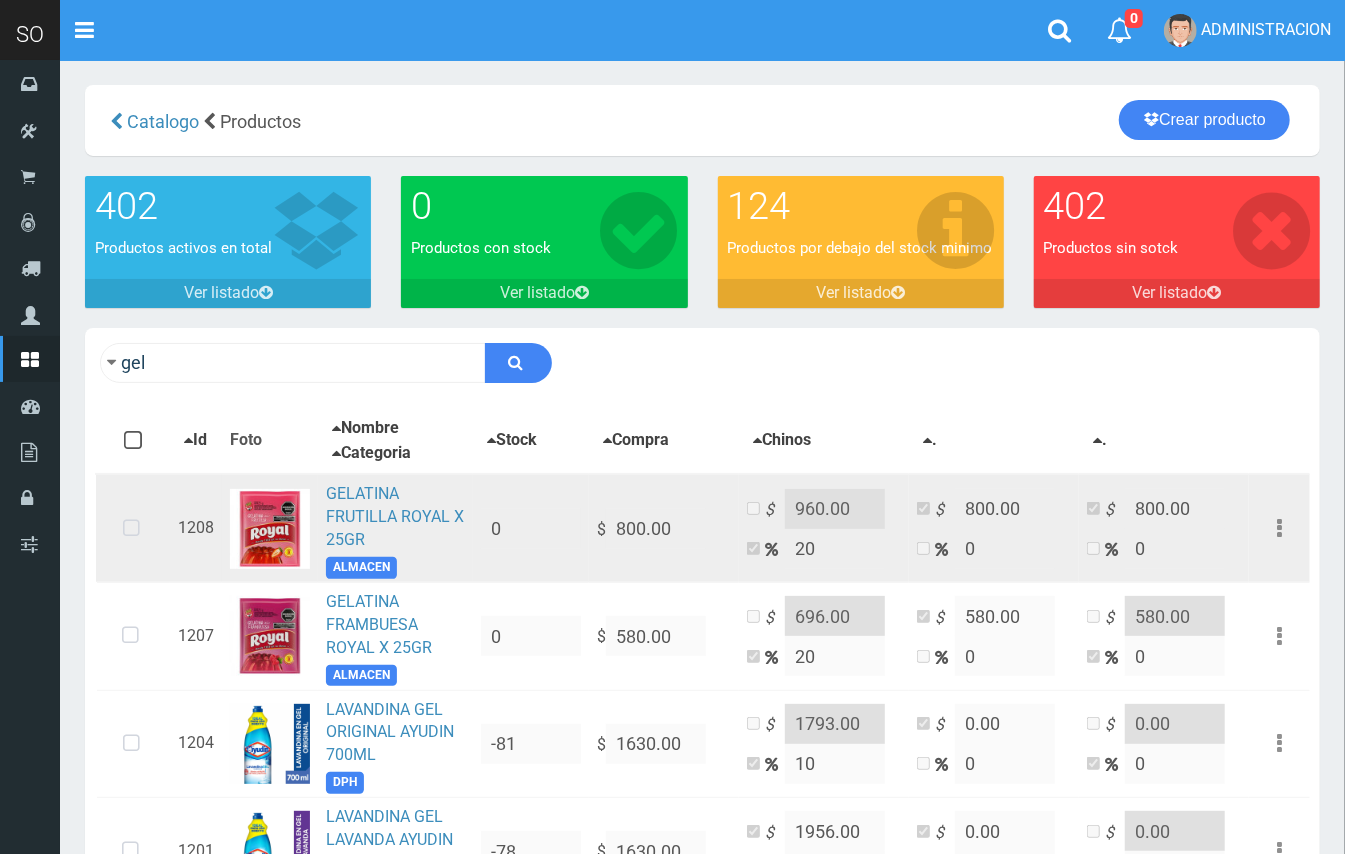 click at bounding box center [131, 529] 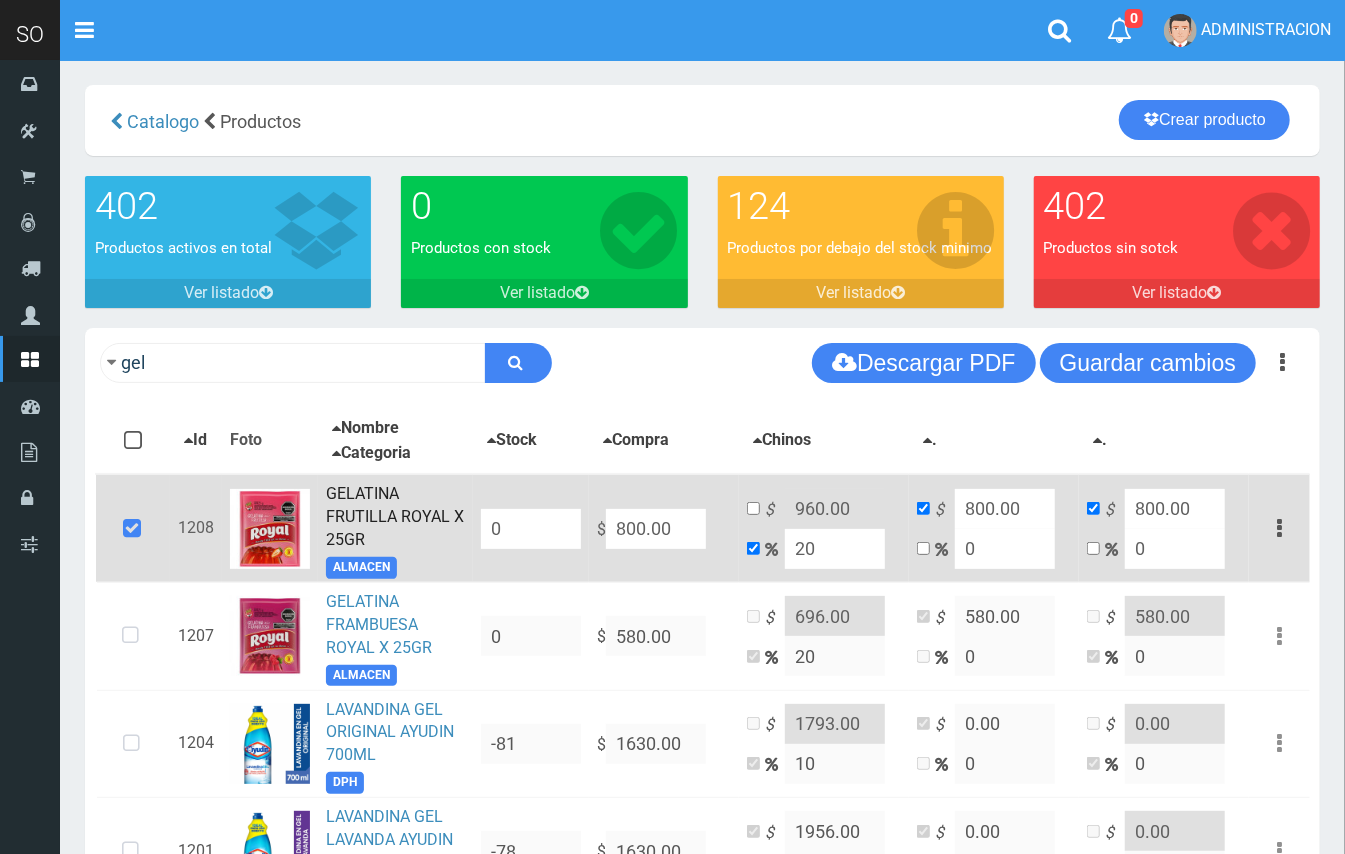 drag, startPoint x: 674, startPoint y: 524, endPoint x: 588, endPoint y: 509, distance: 87.29834 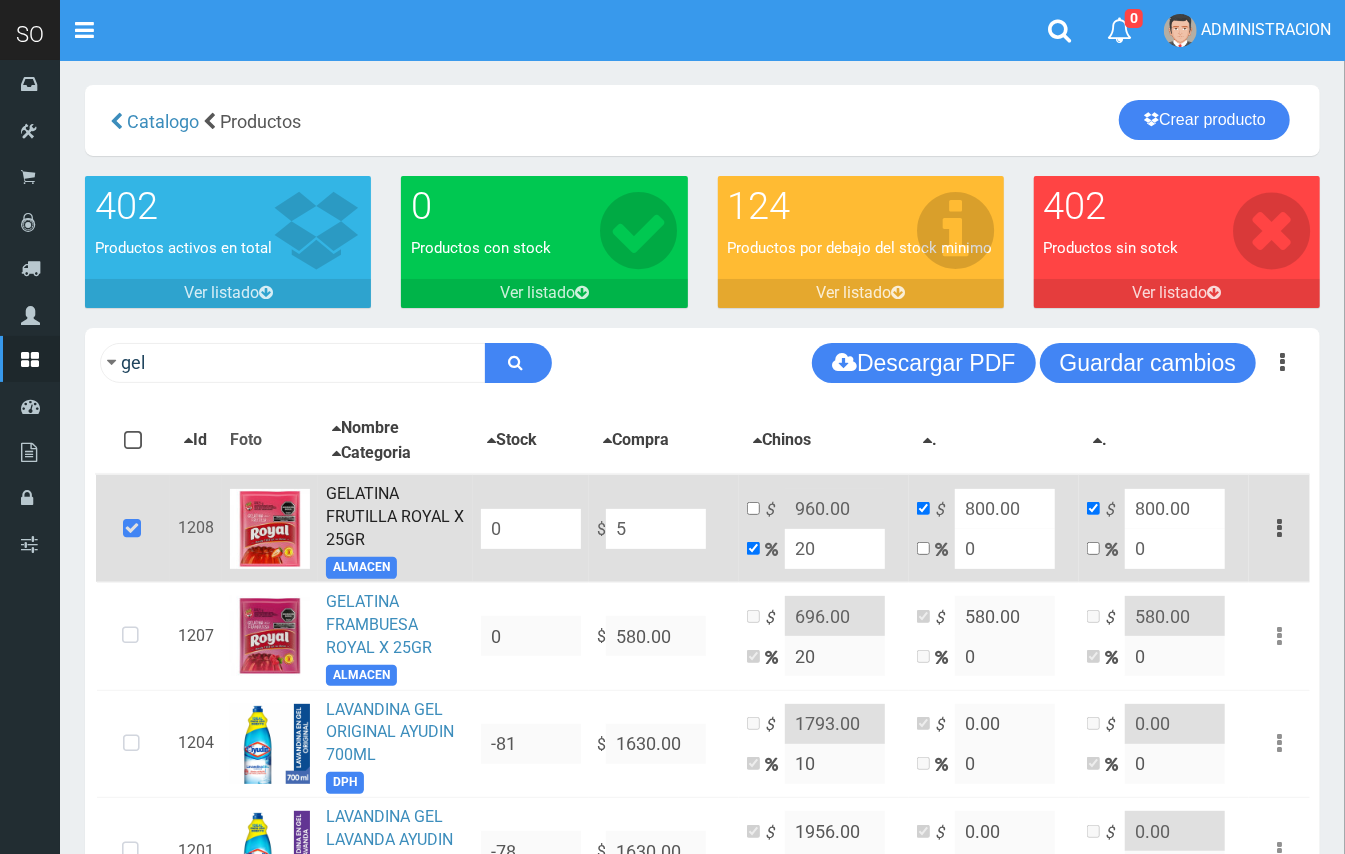 type on "6" 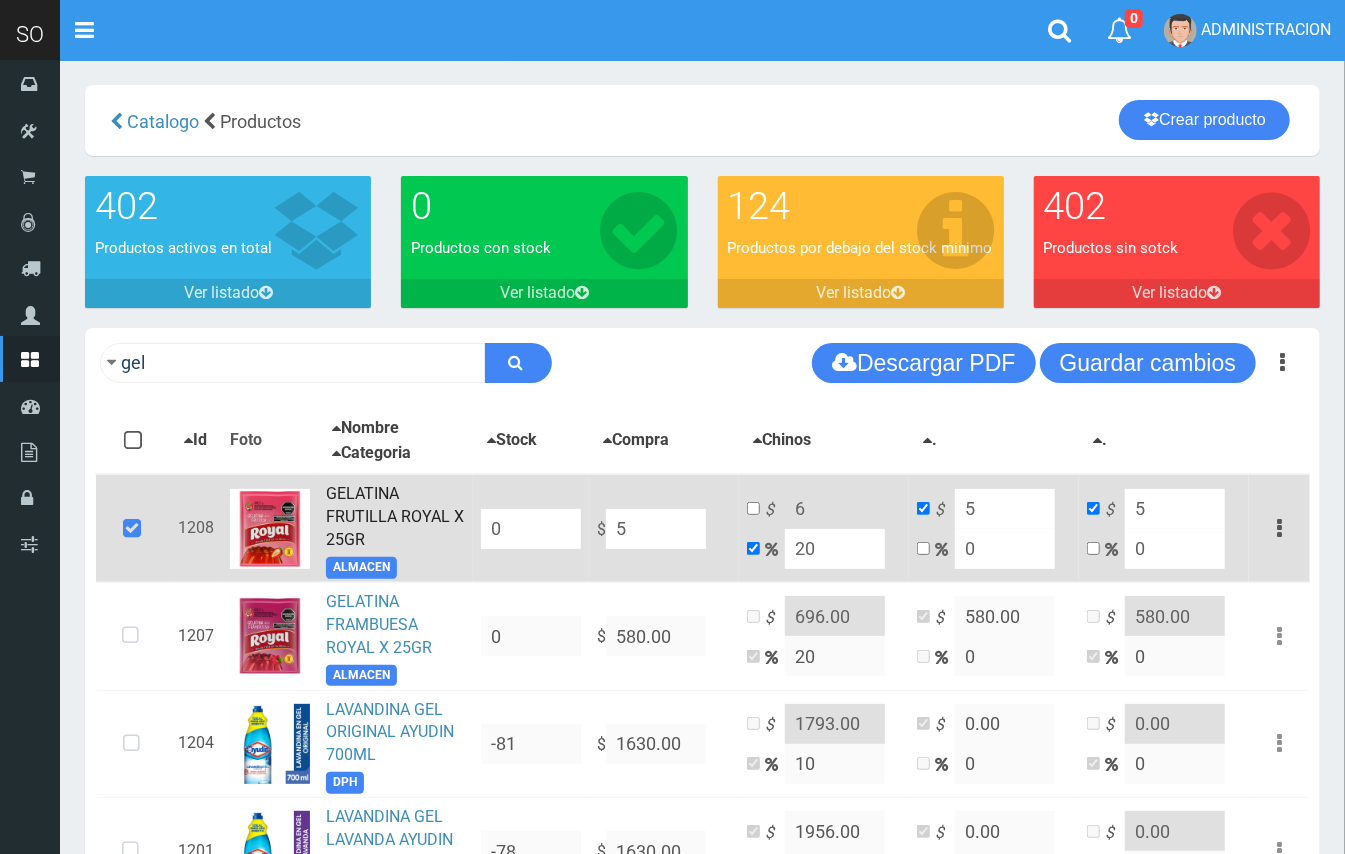 type on "59" 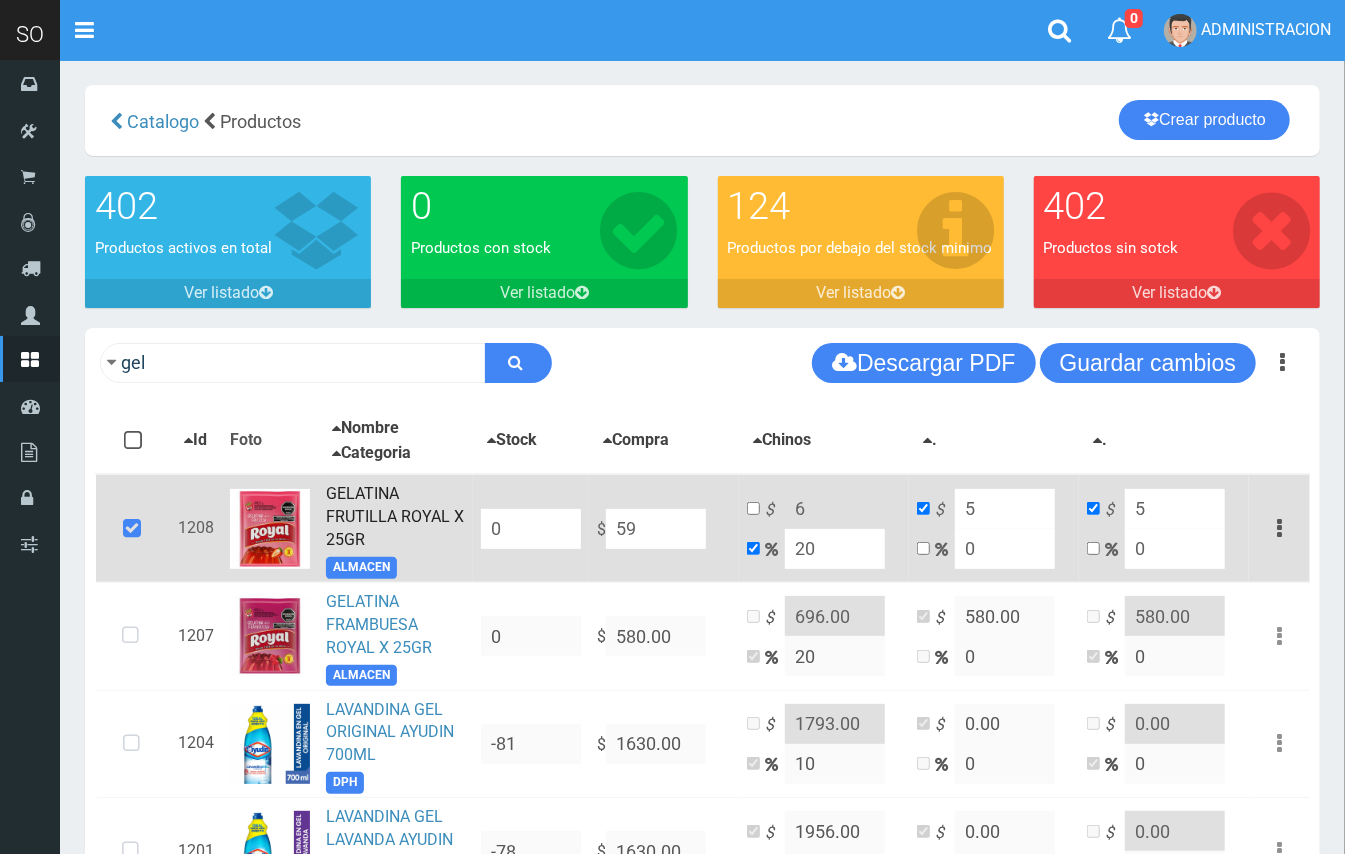 type on "70.8" 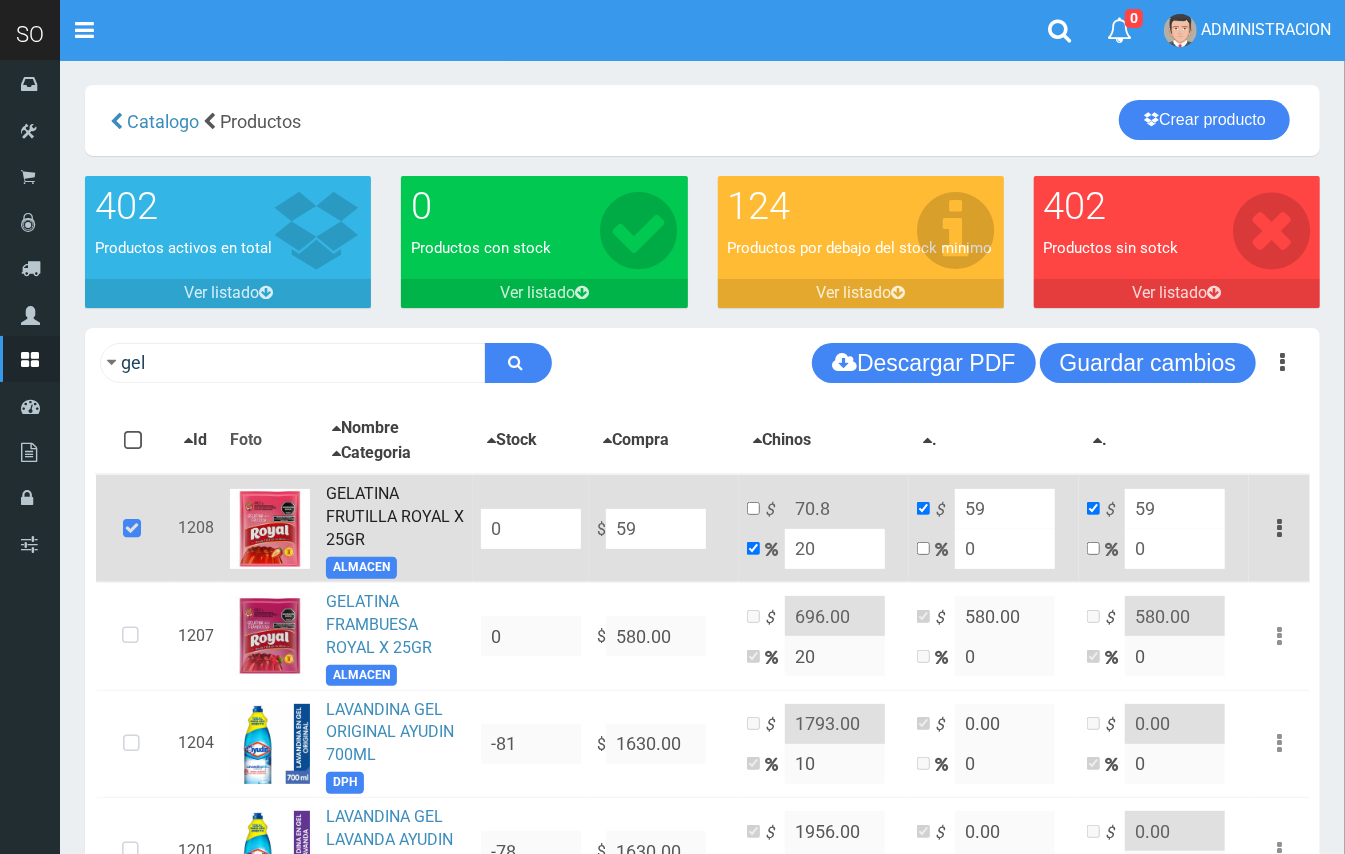 type on "599" 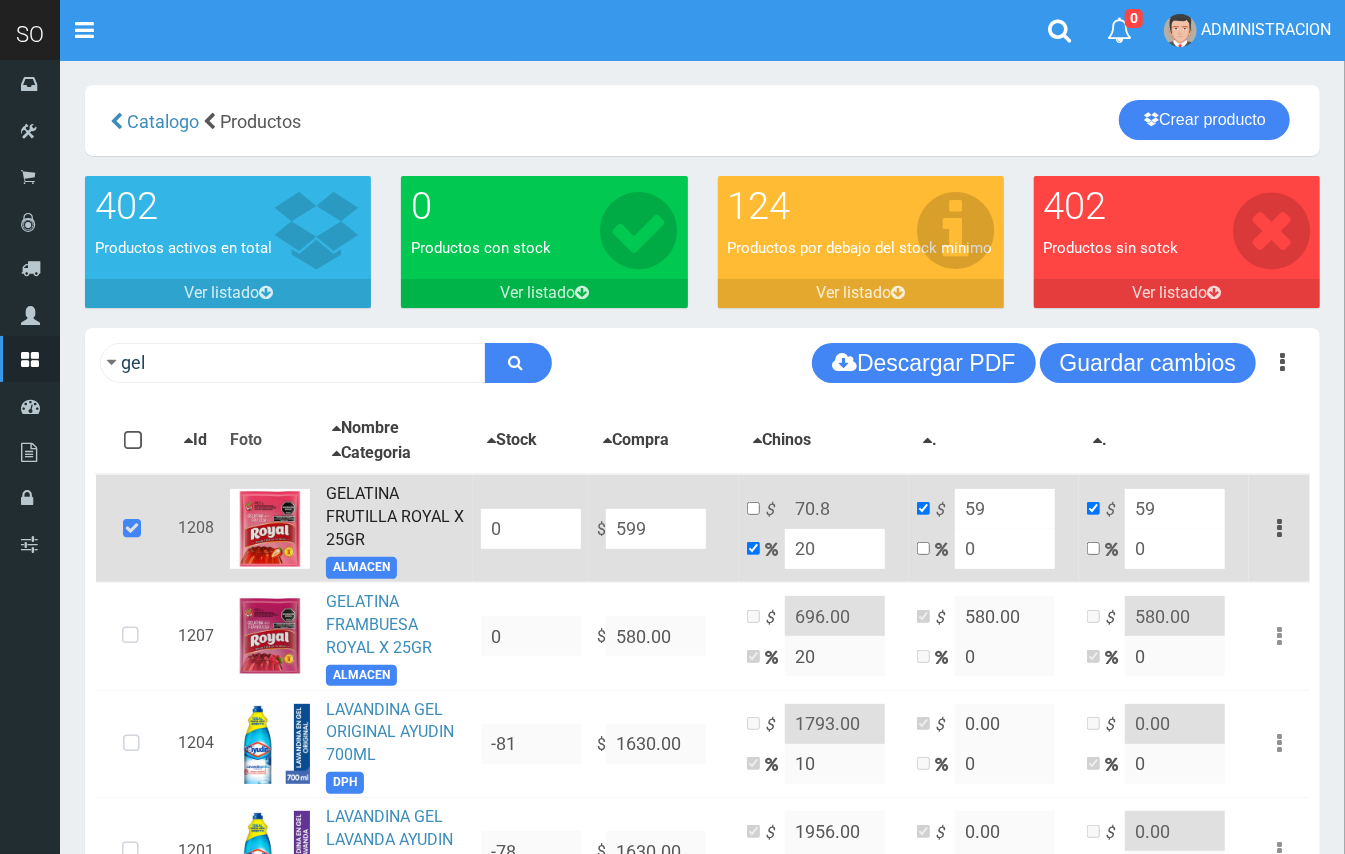 type on "718.8" 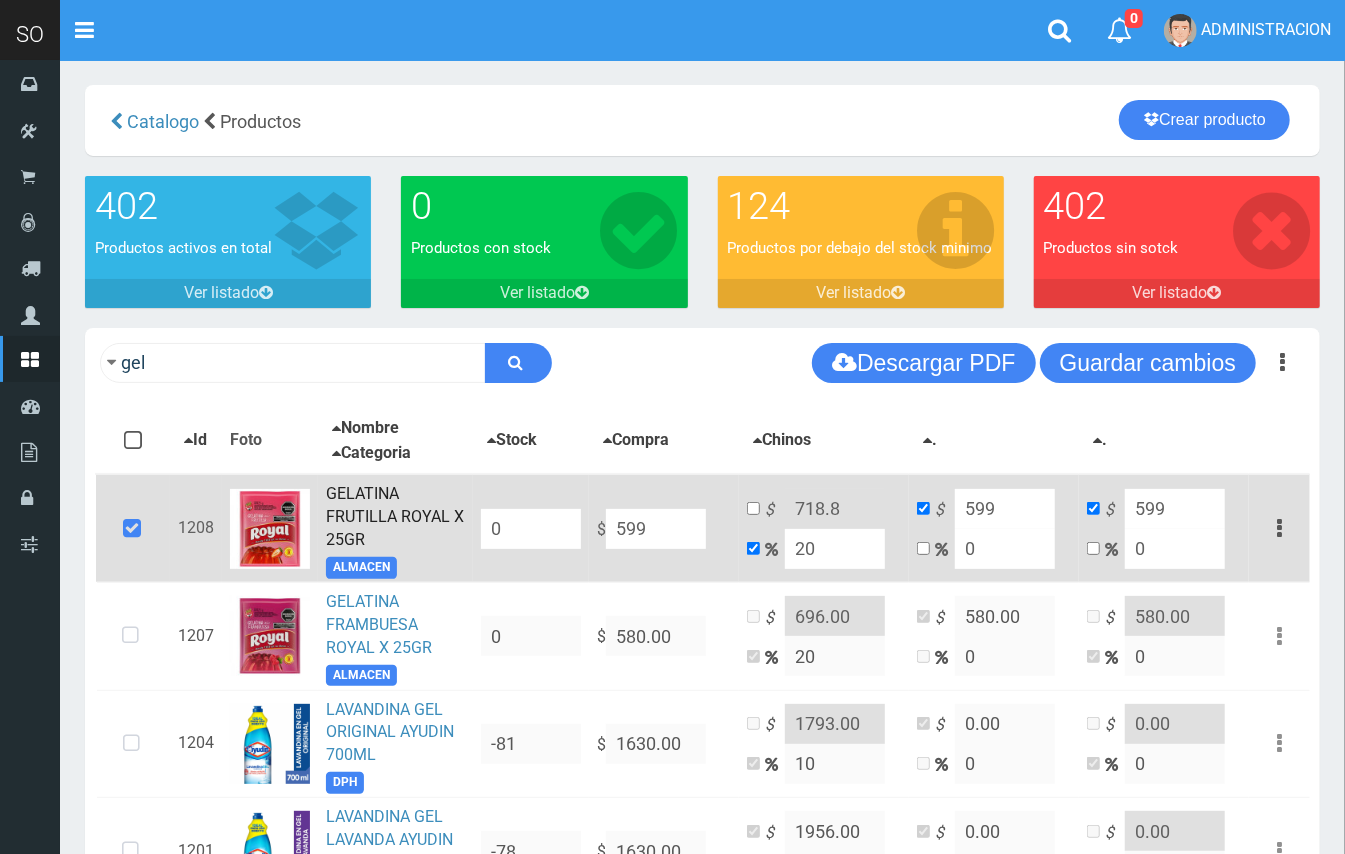 type on "5999" 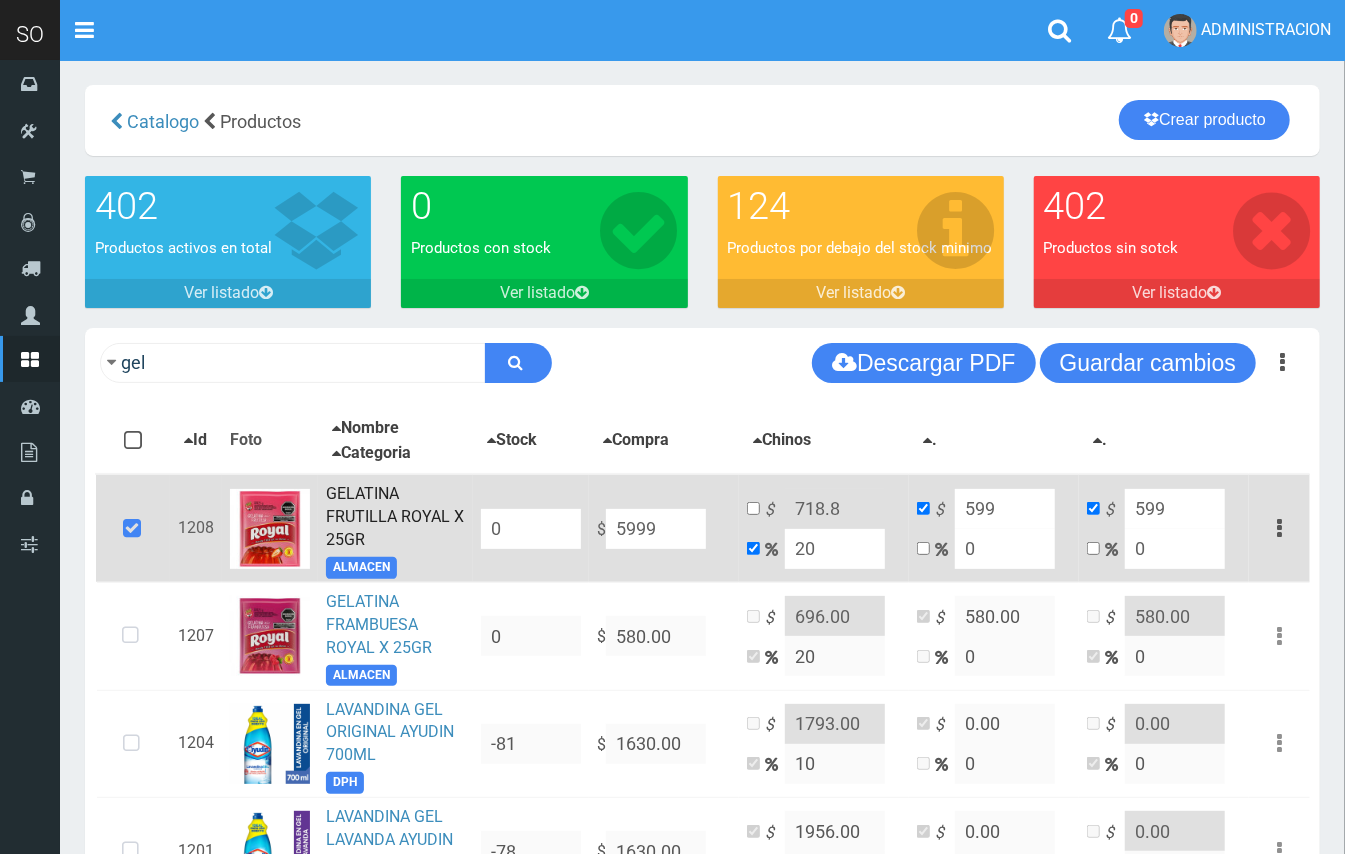 type on "7198.8" 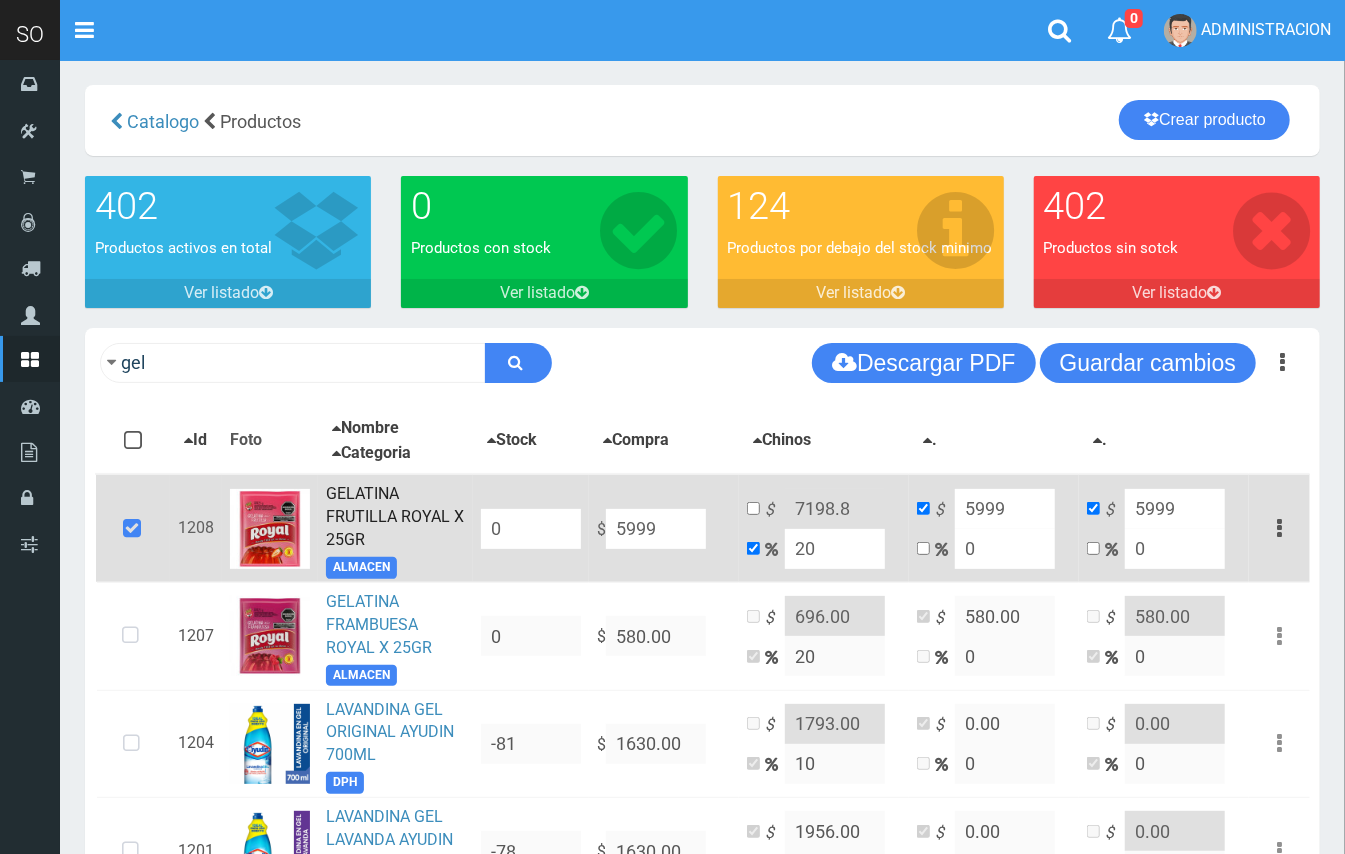 type on "59990" 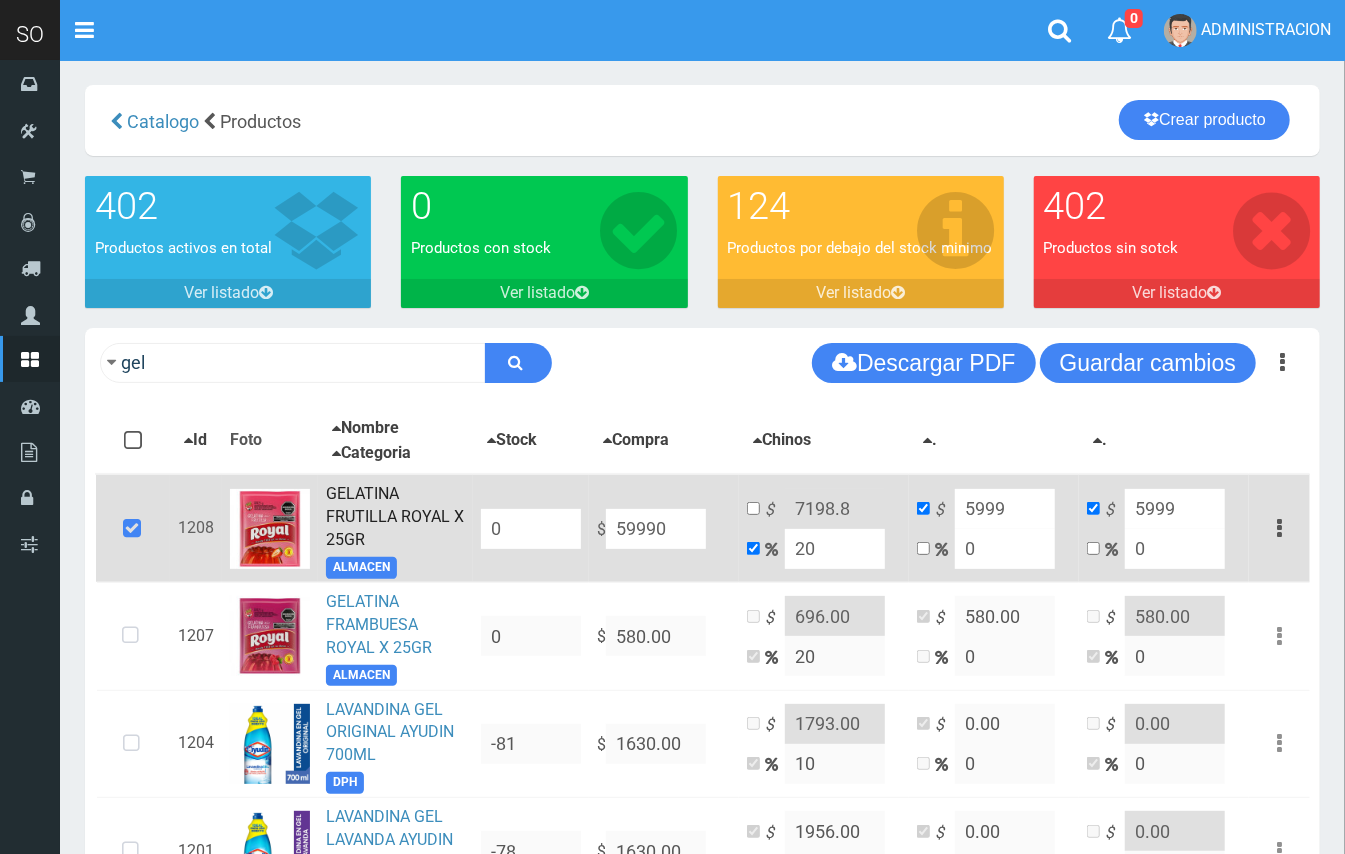 type on "71988" 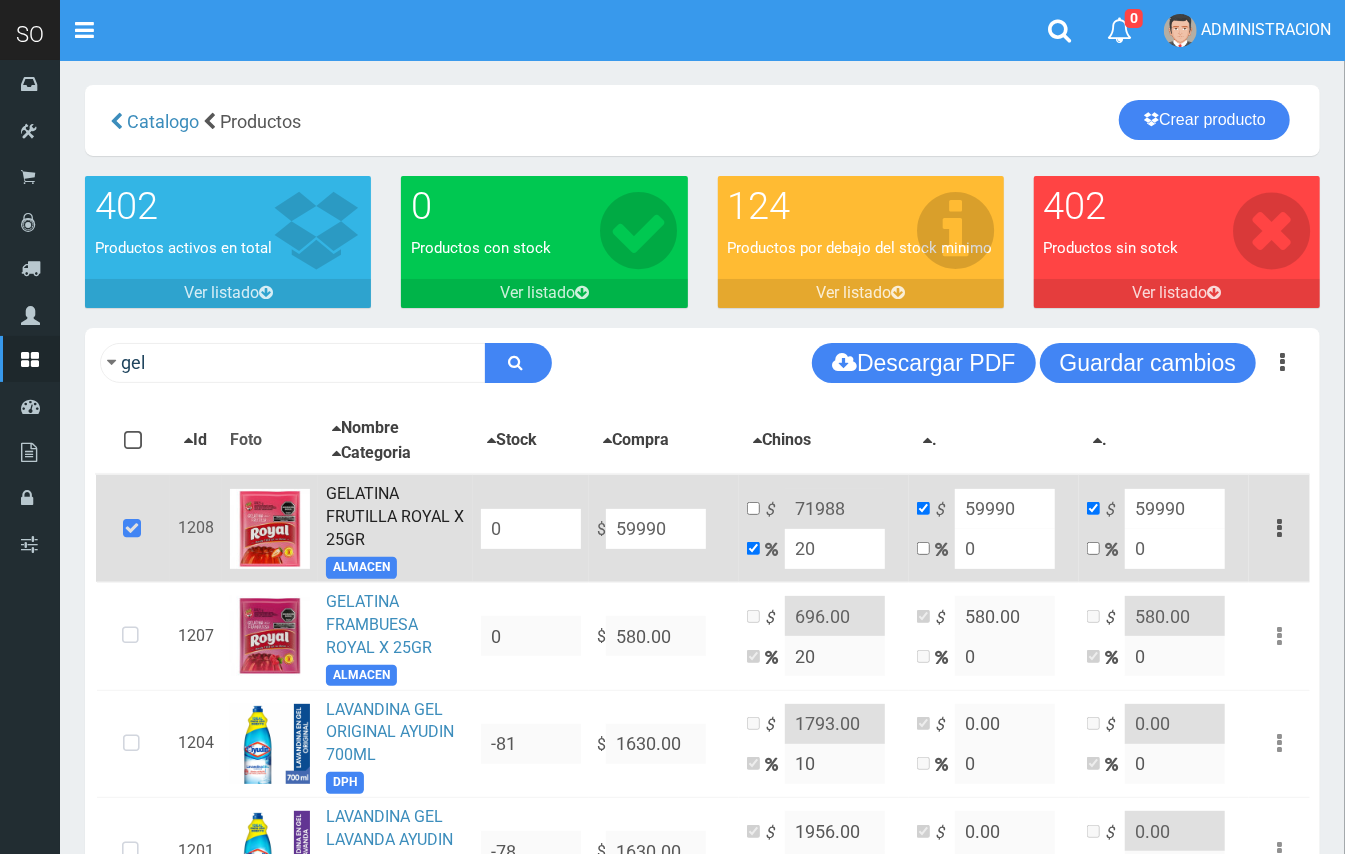 type on "5999" 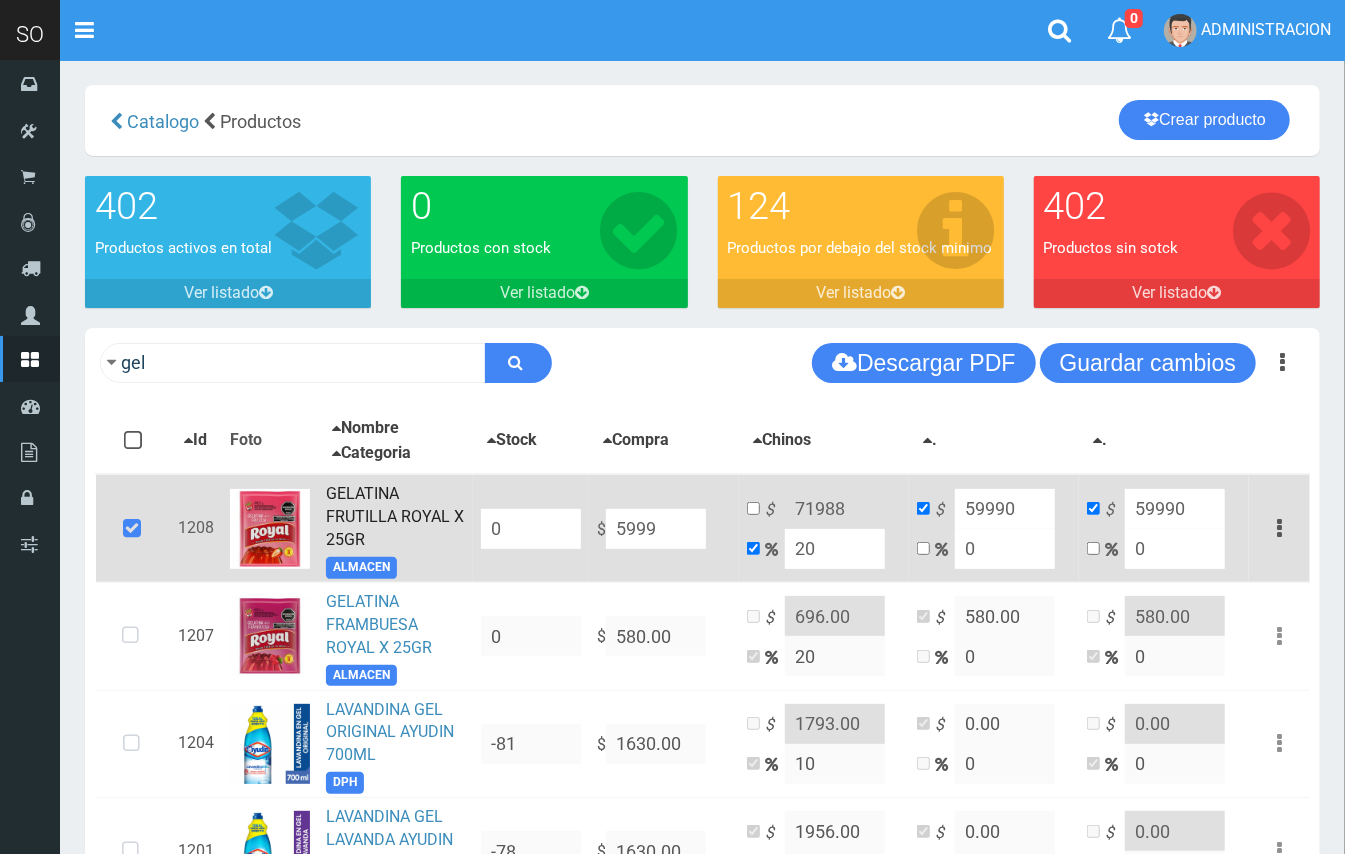 type on "7198.8" 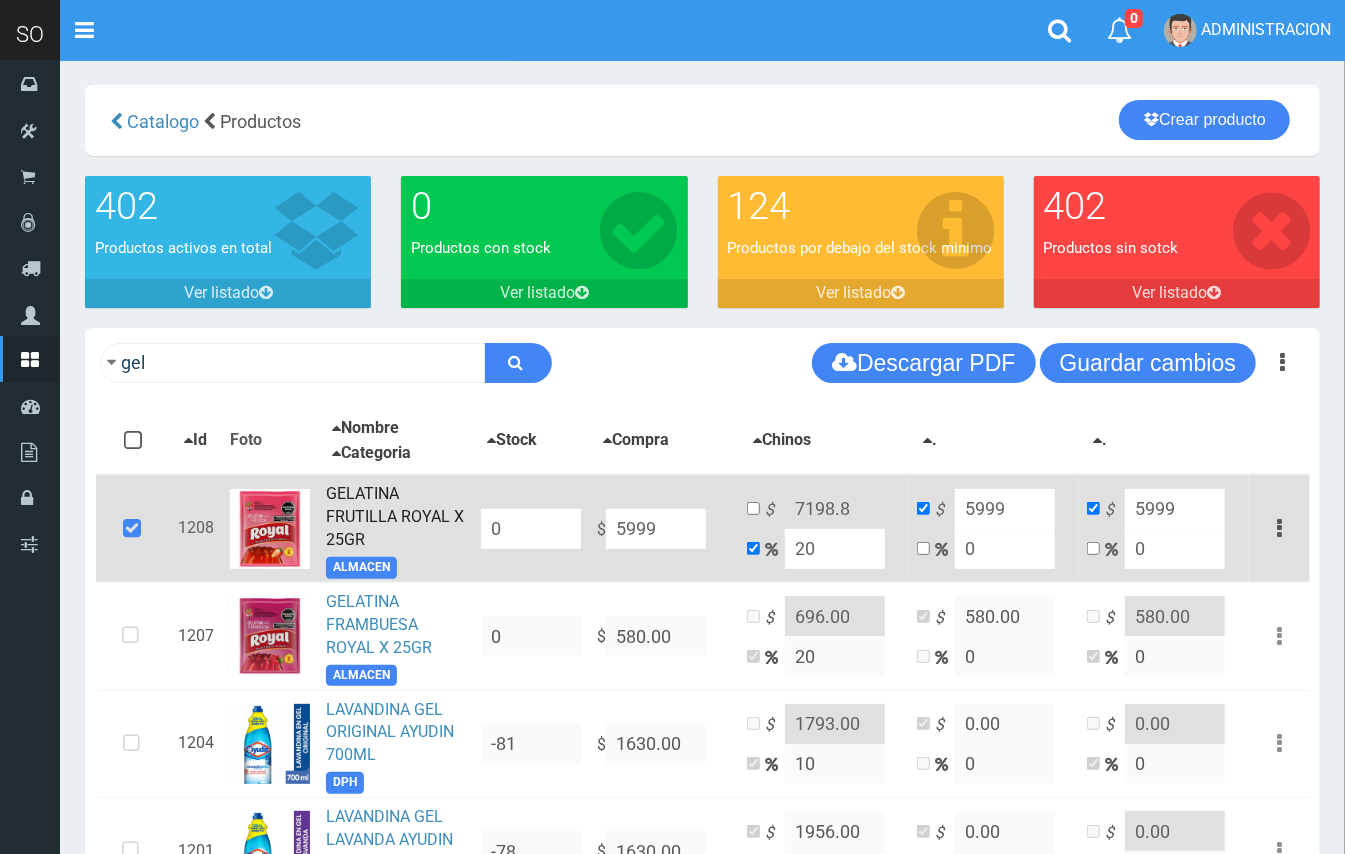type on "599" 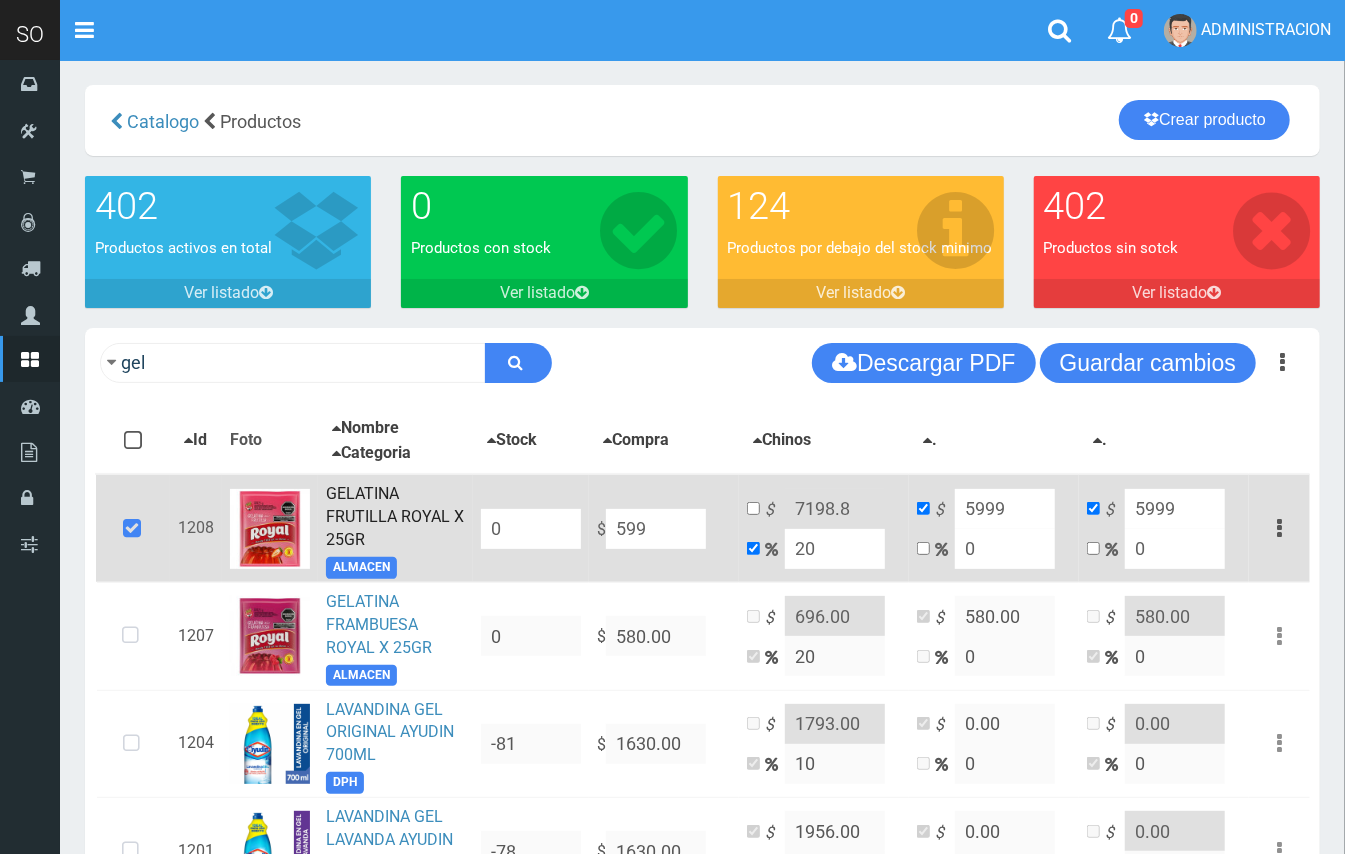 type on "718.8" 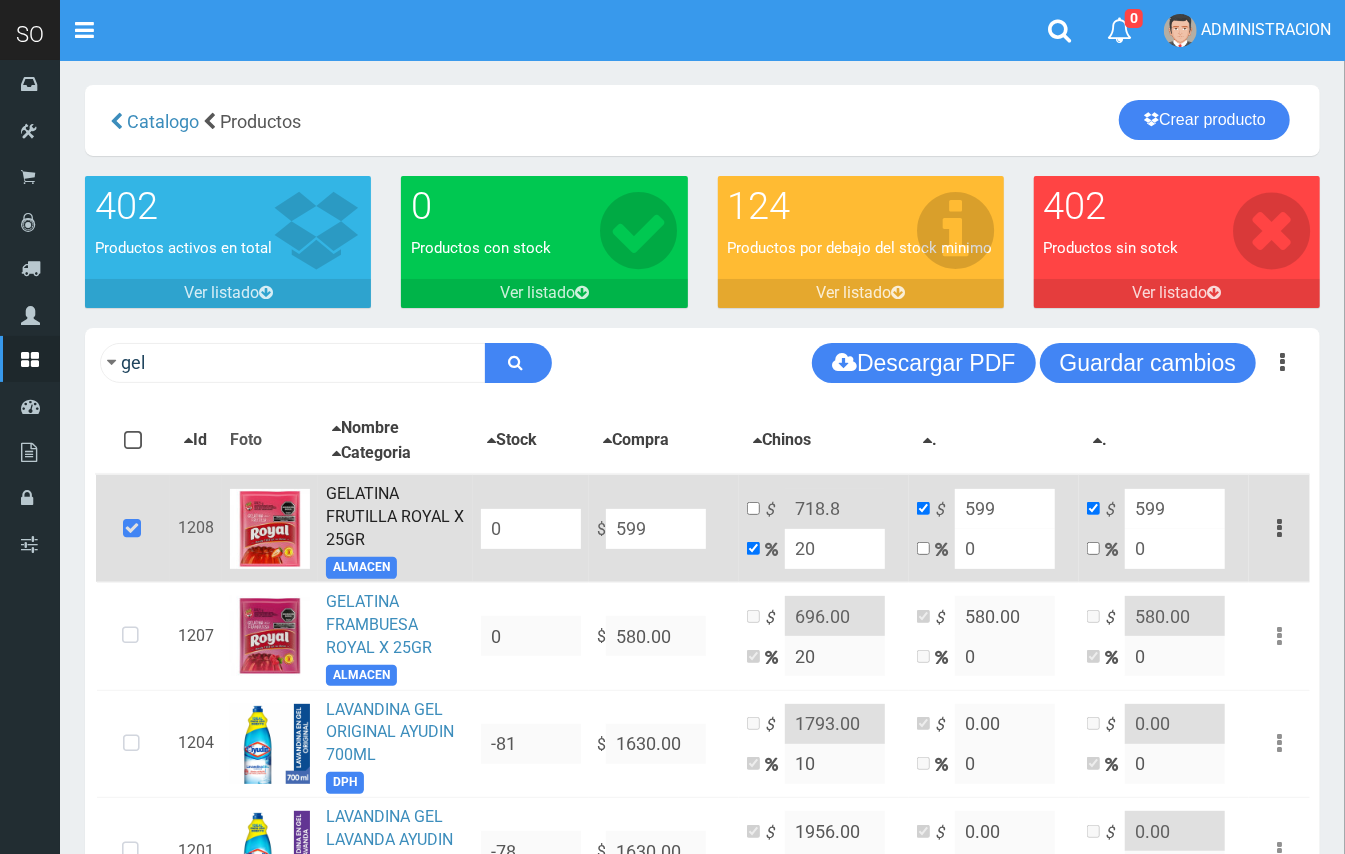 type on "5990" 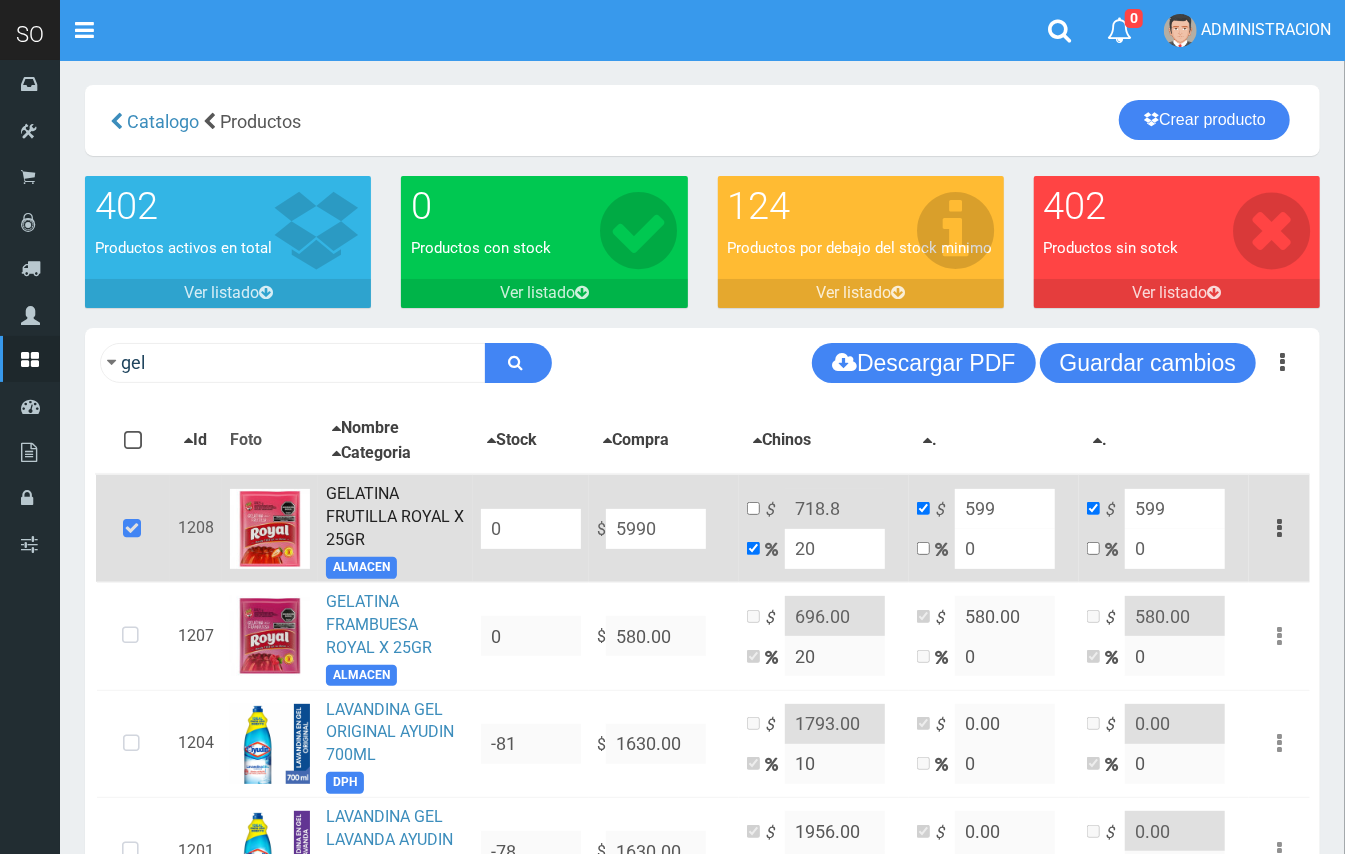 type on "7188" 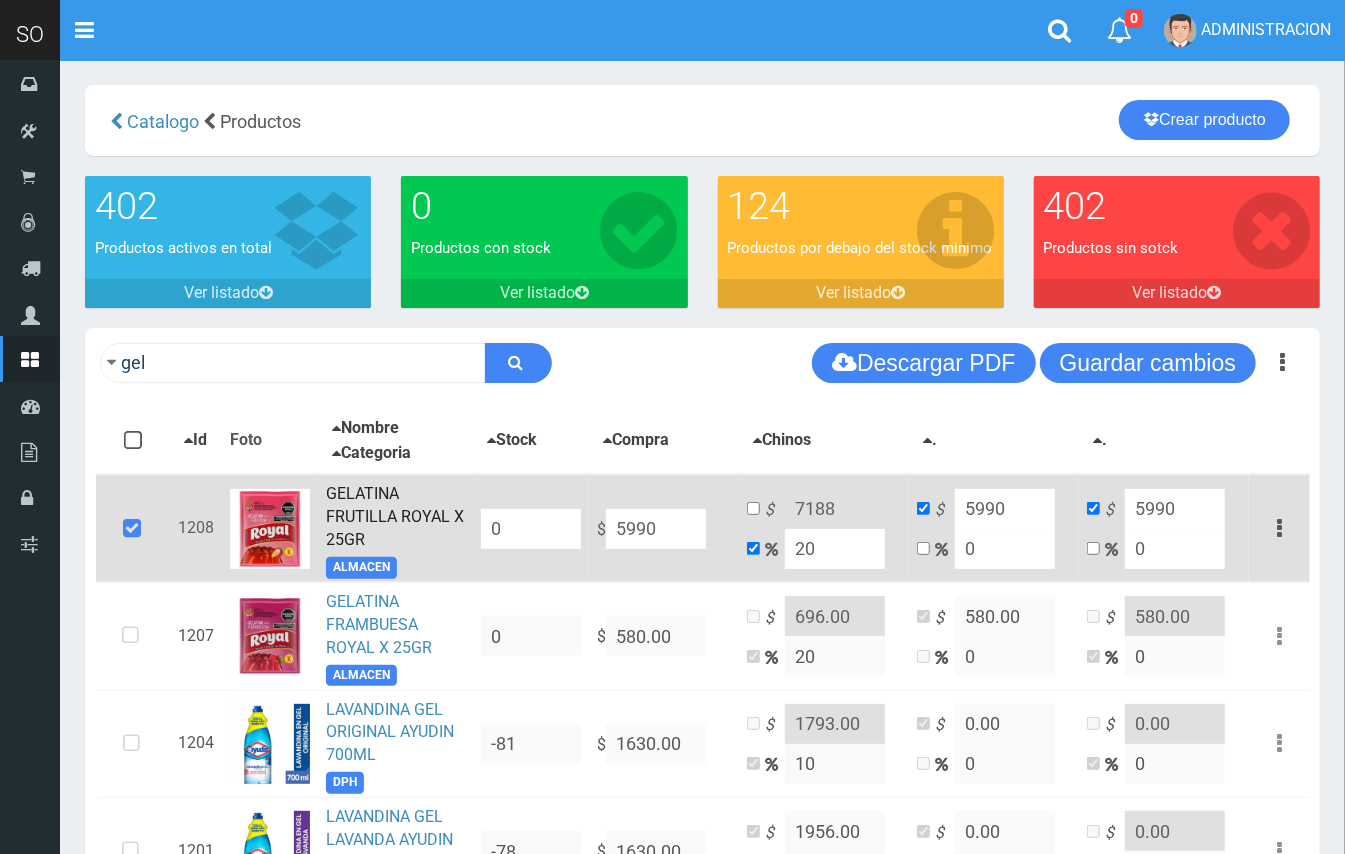type on "5990" 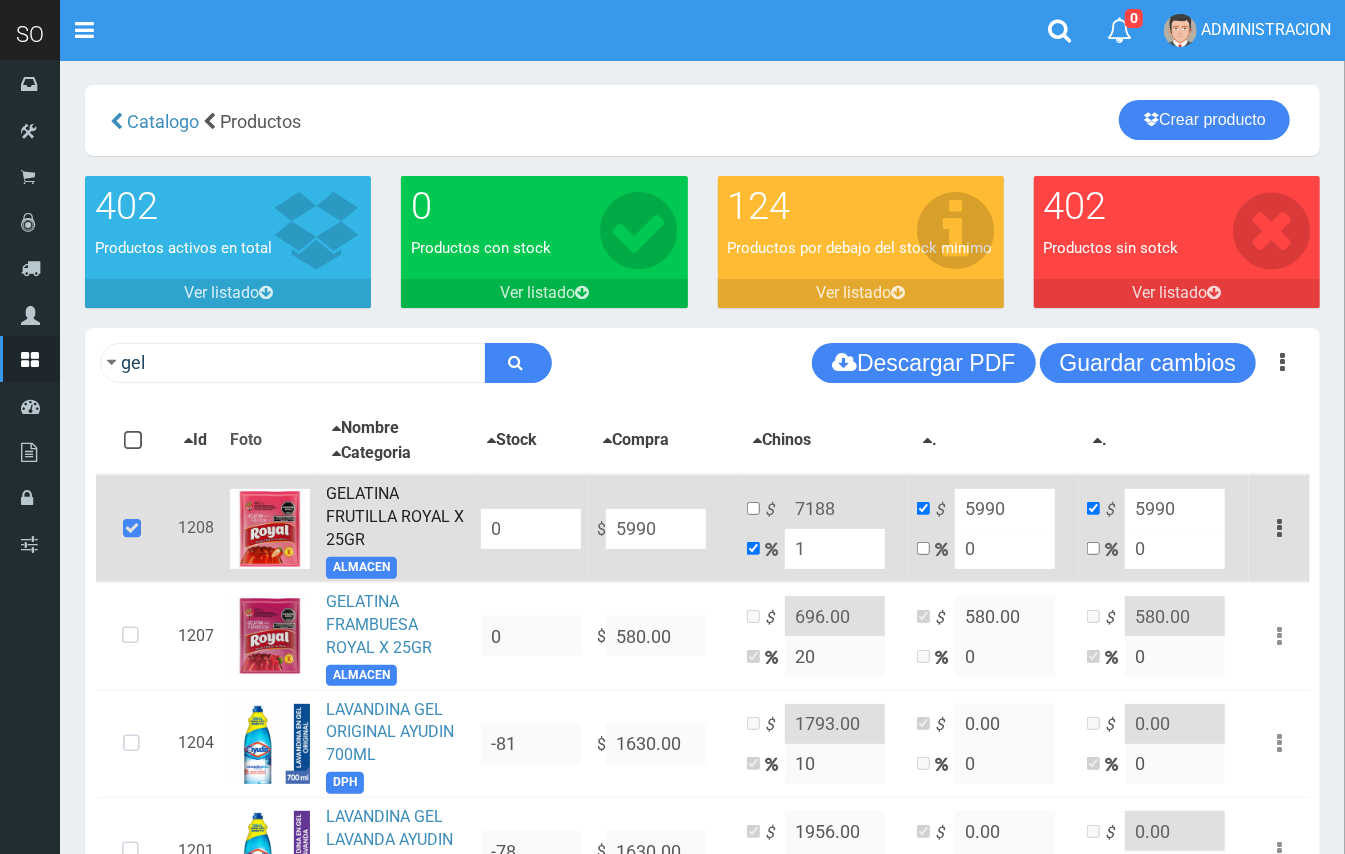type on "6049.9" 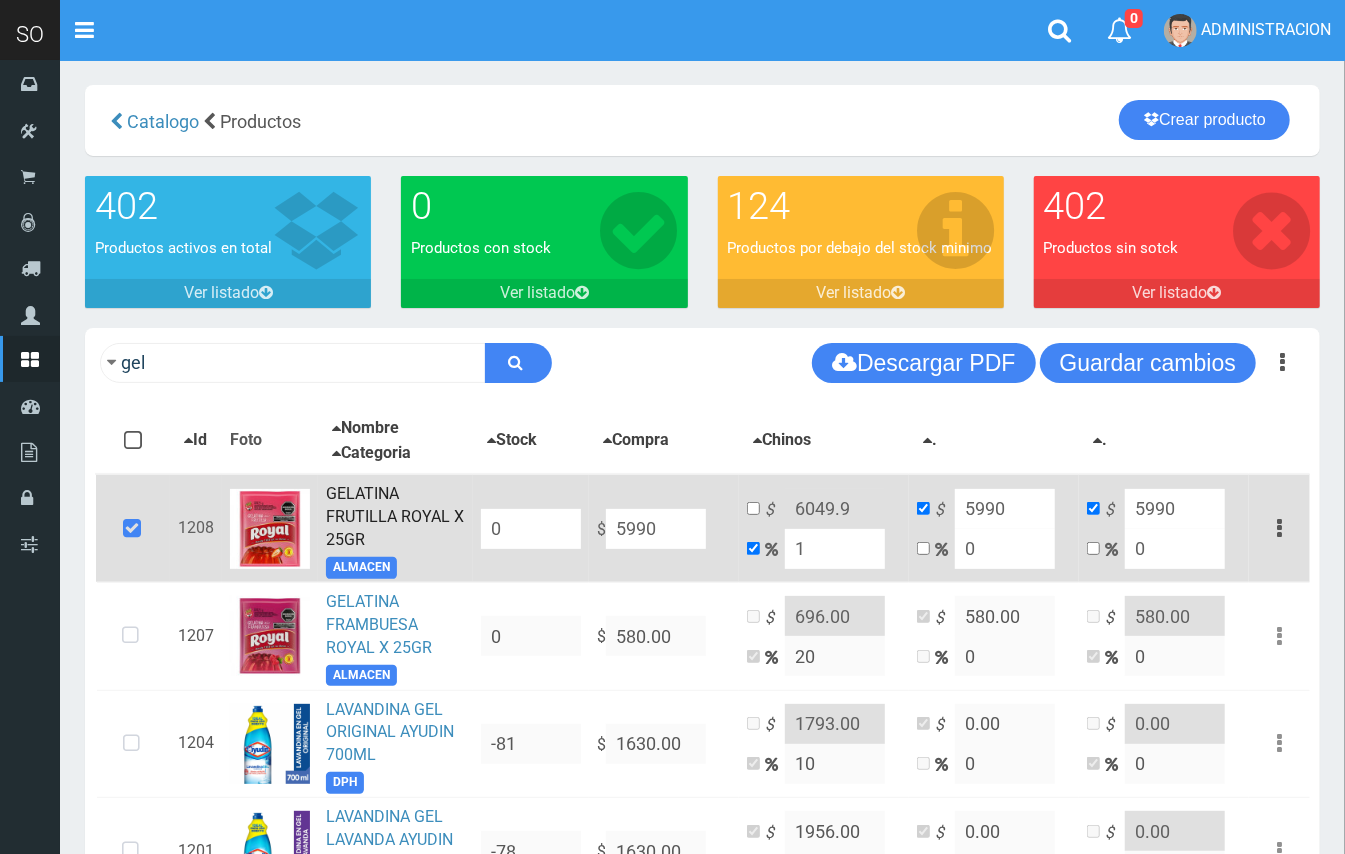 type on "10" 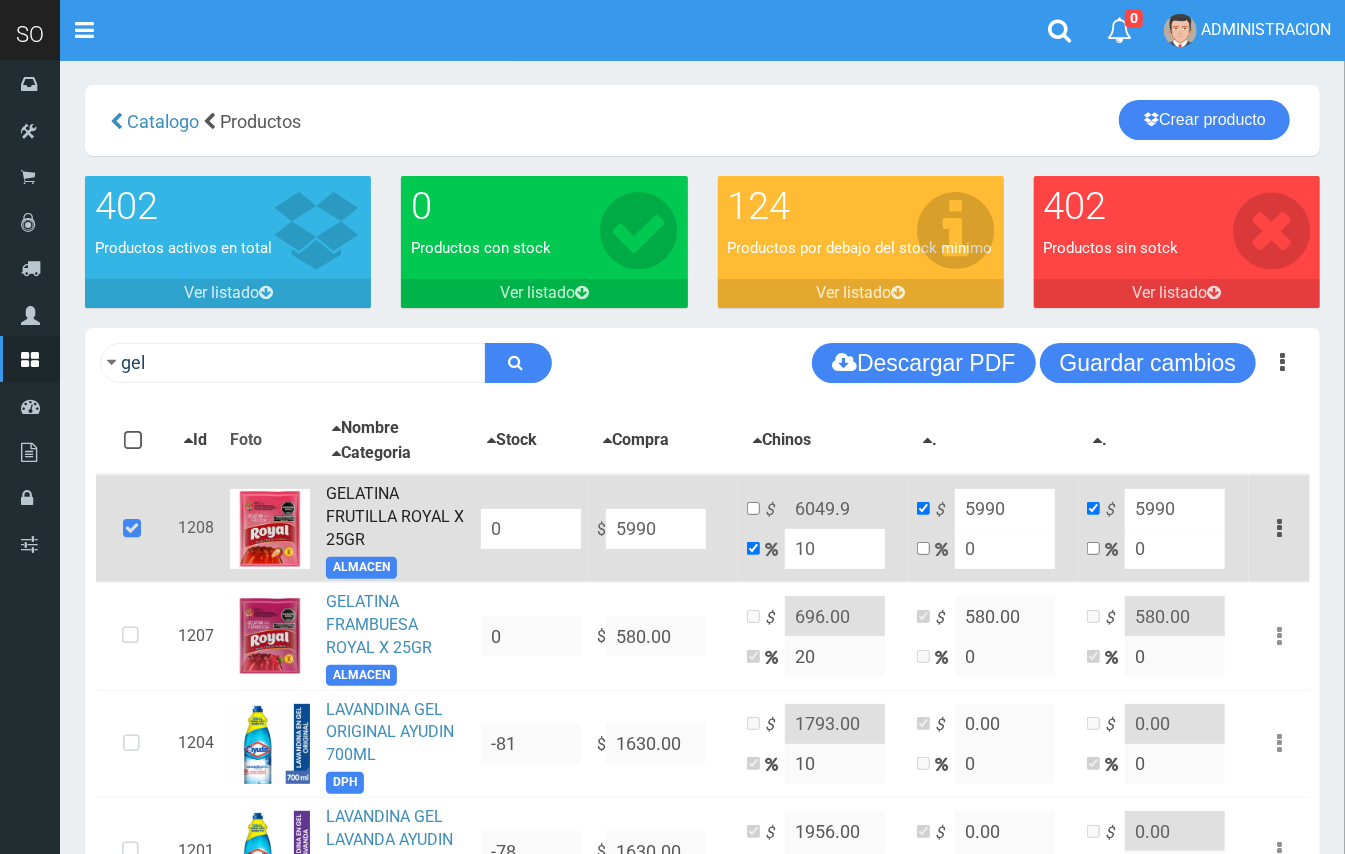 type on "6589" 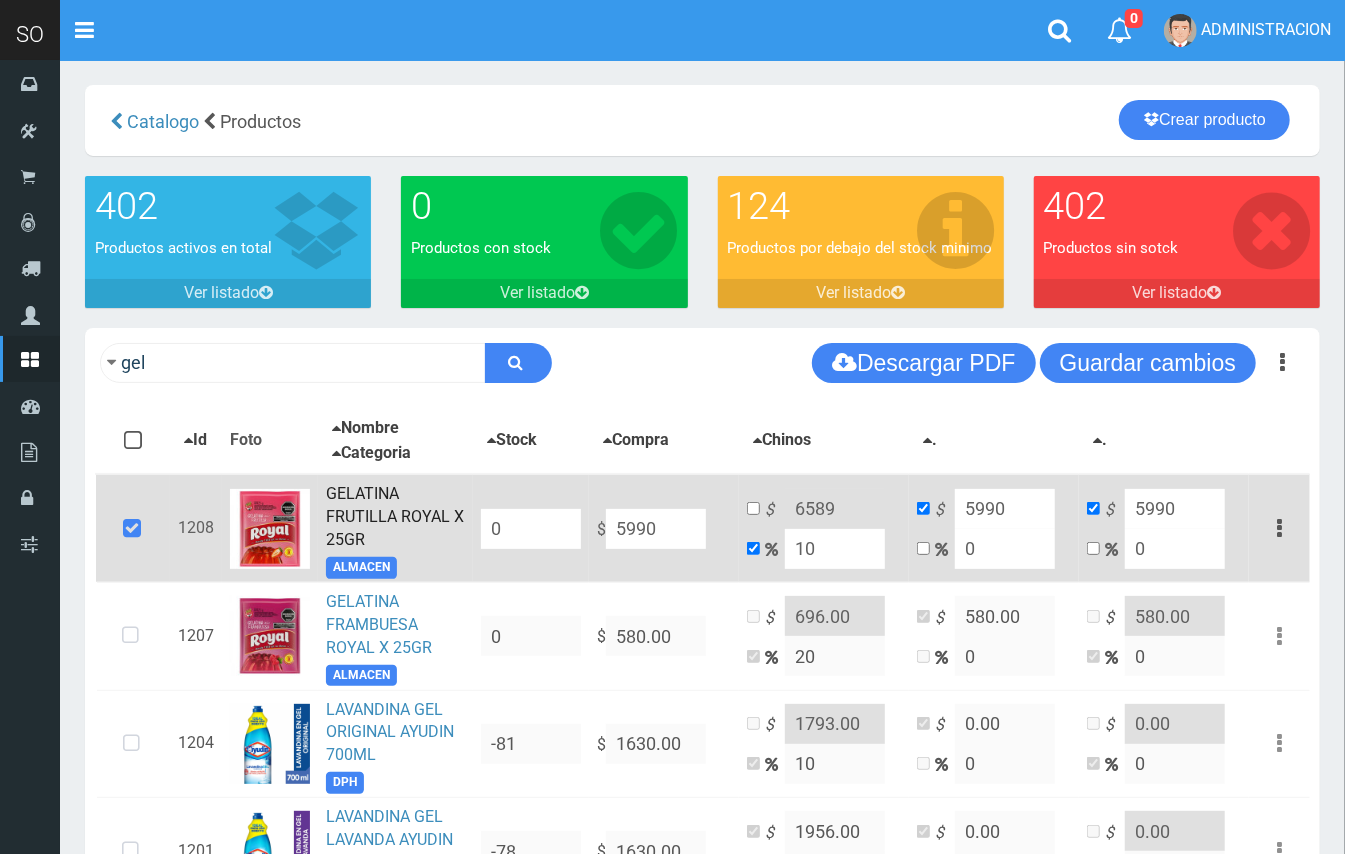 type on "10" 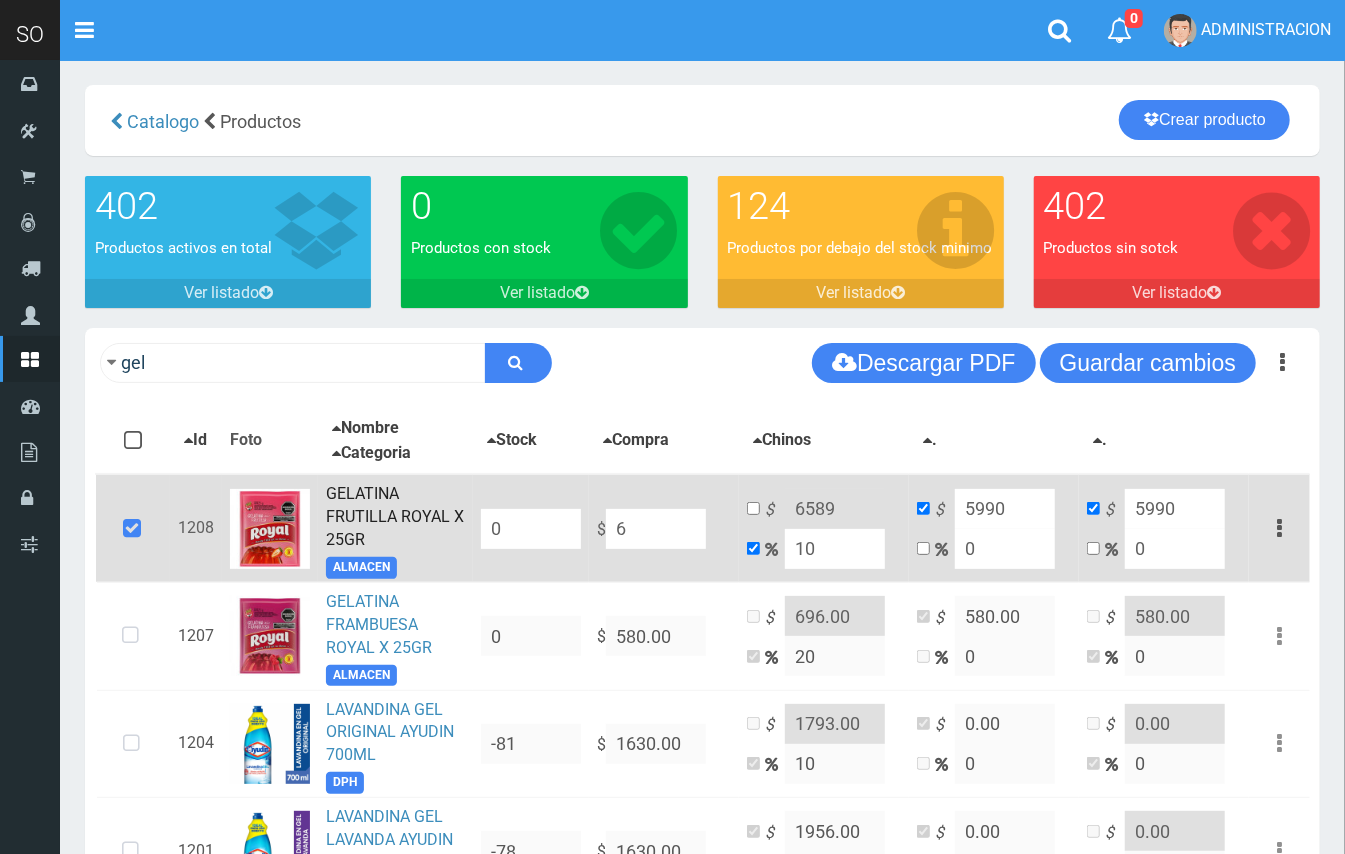 type on "6.6" 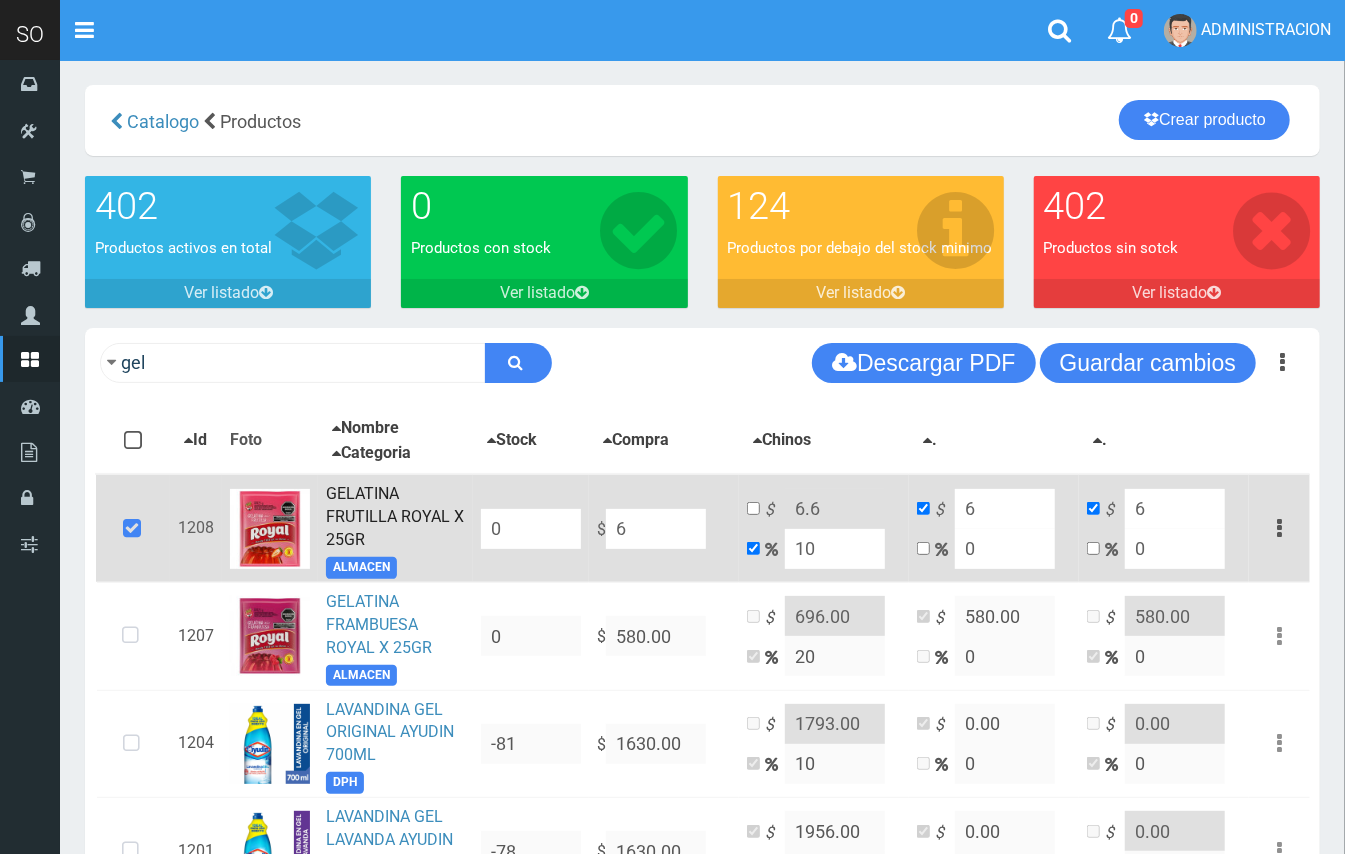 type on "61" 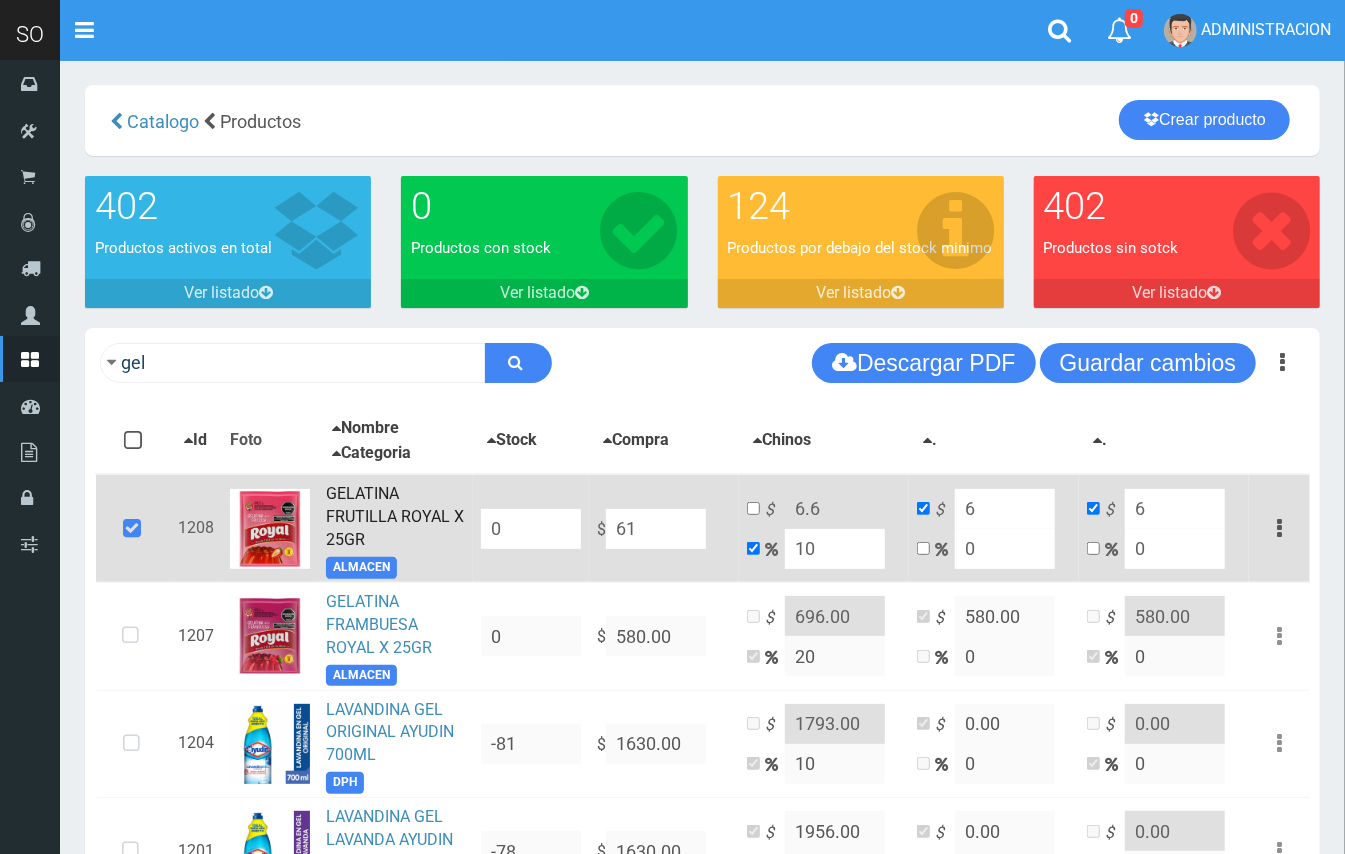 type on "67.1" 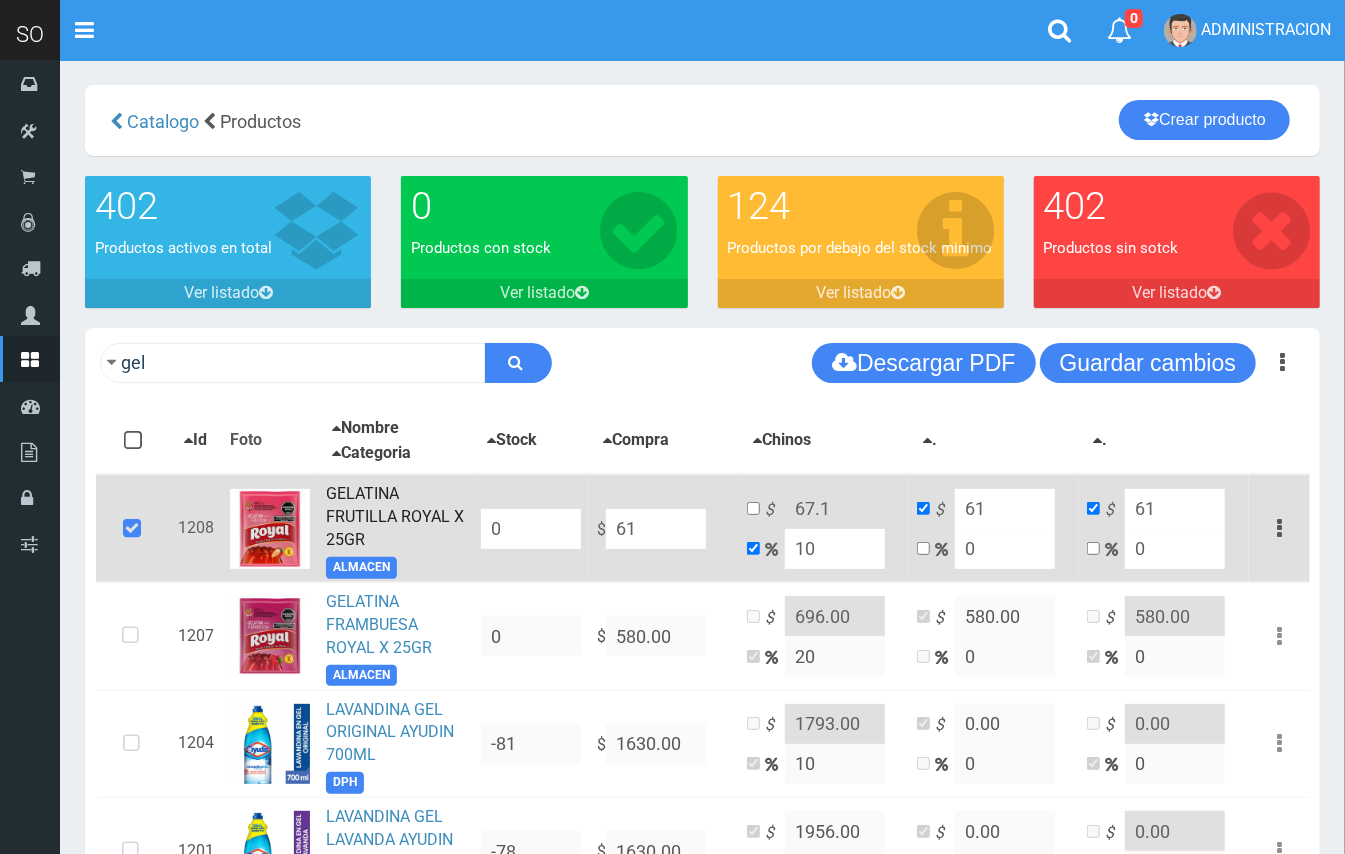 type on "619" 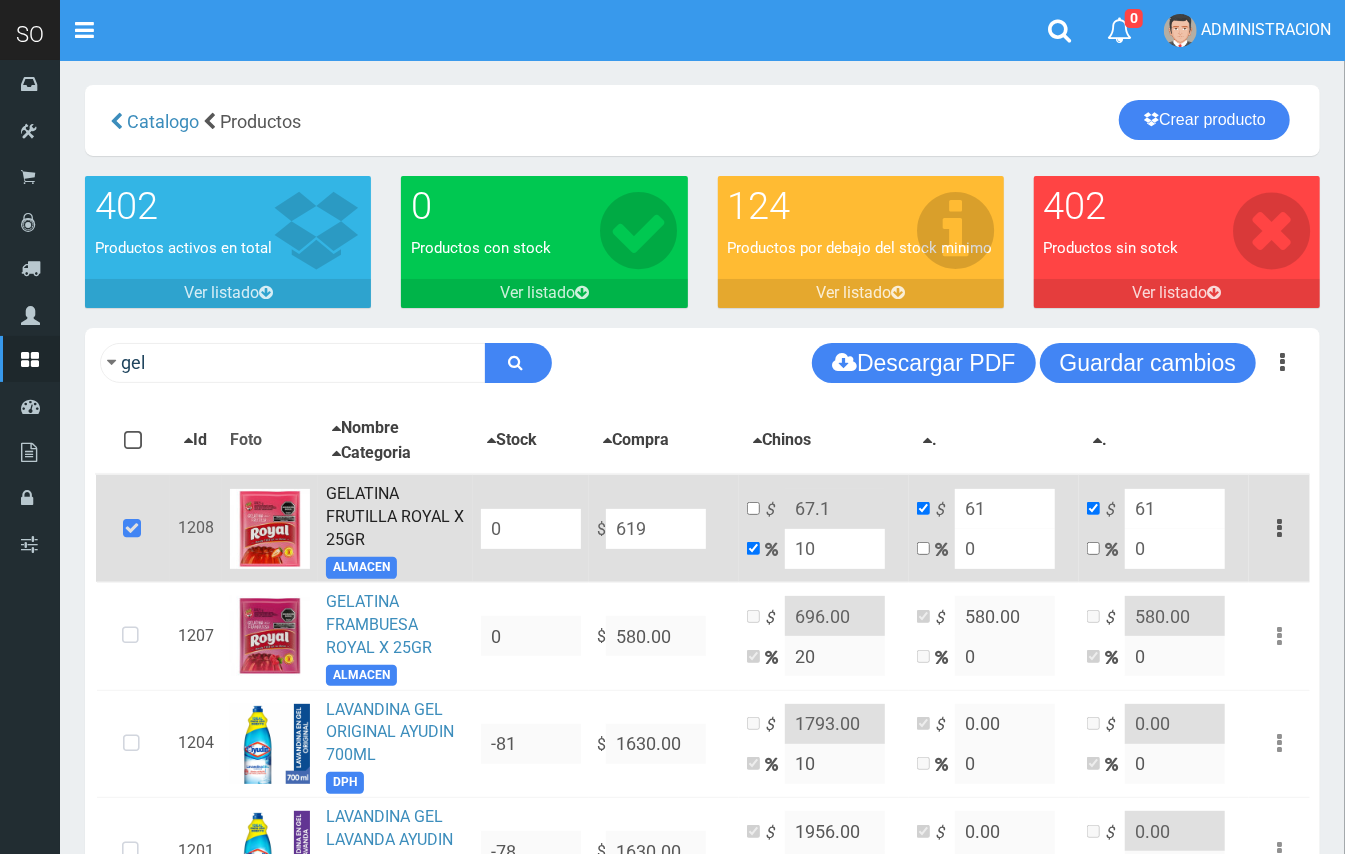 type on "680.9" 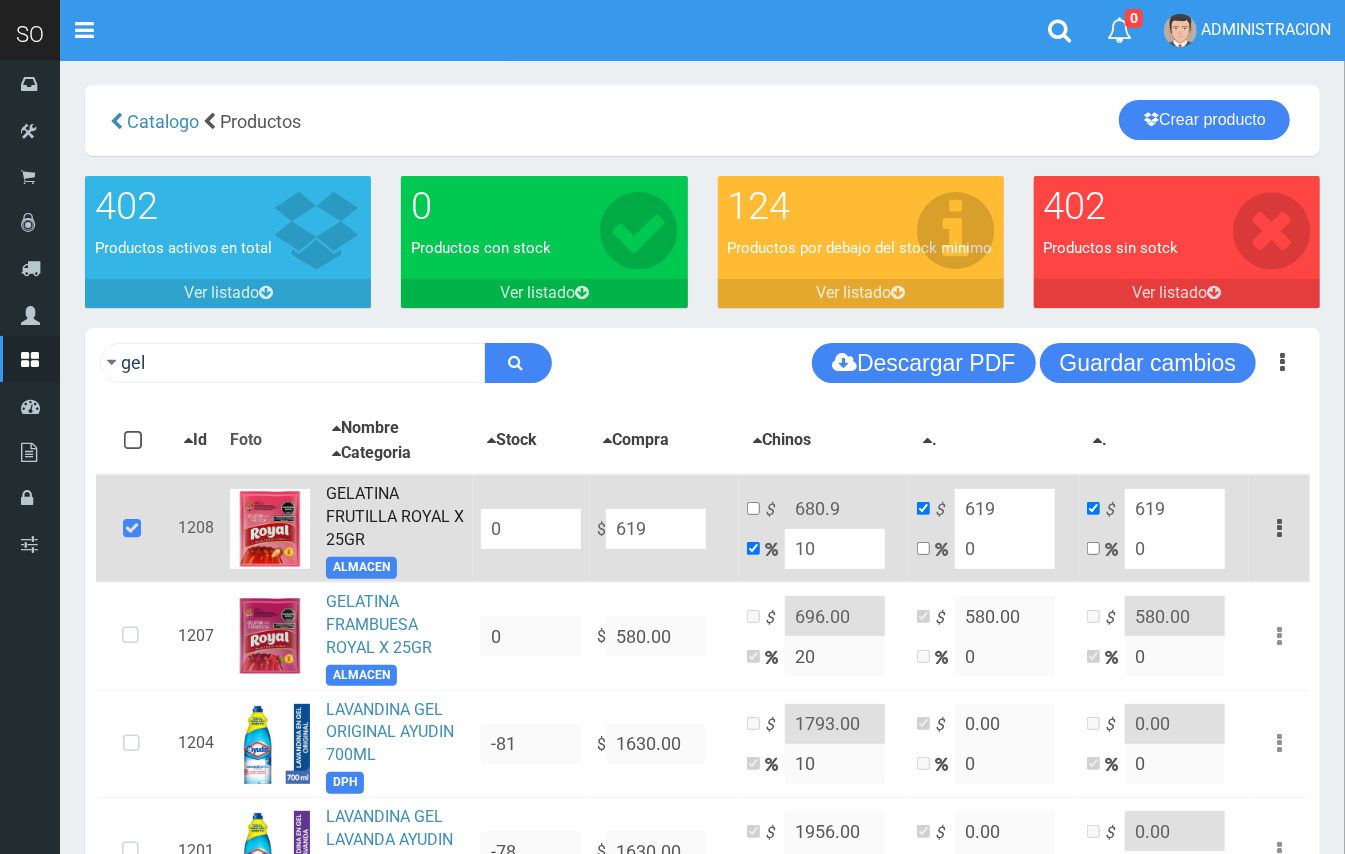 type on "619" 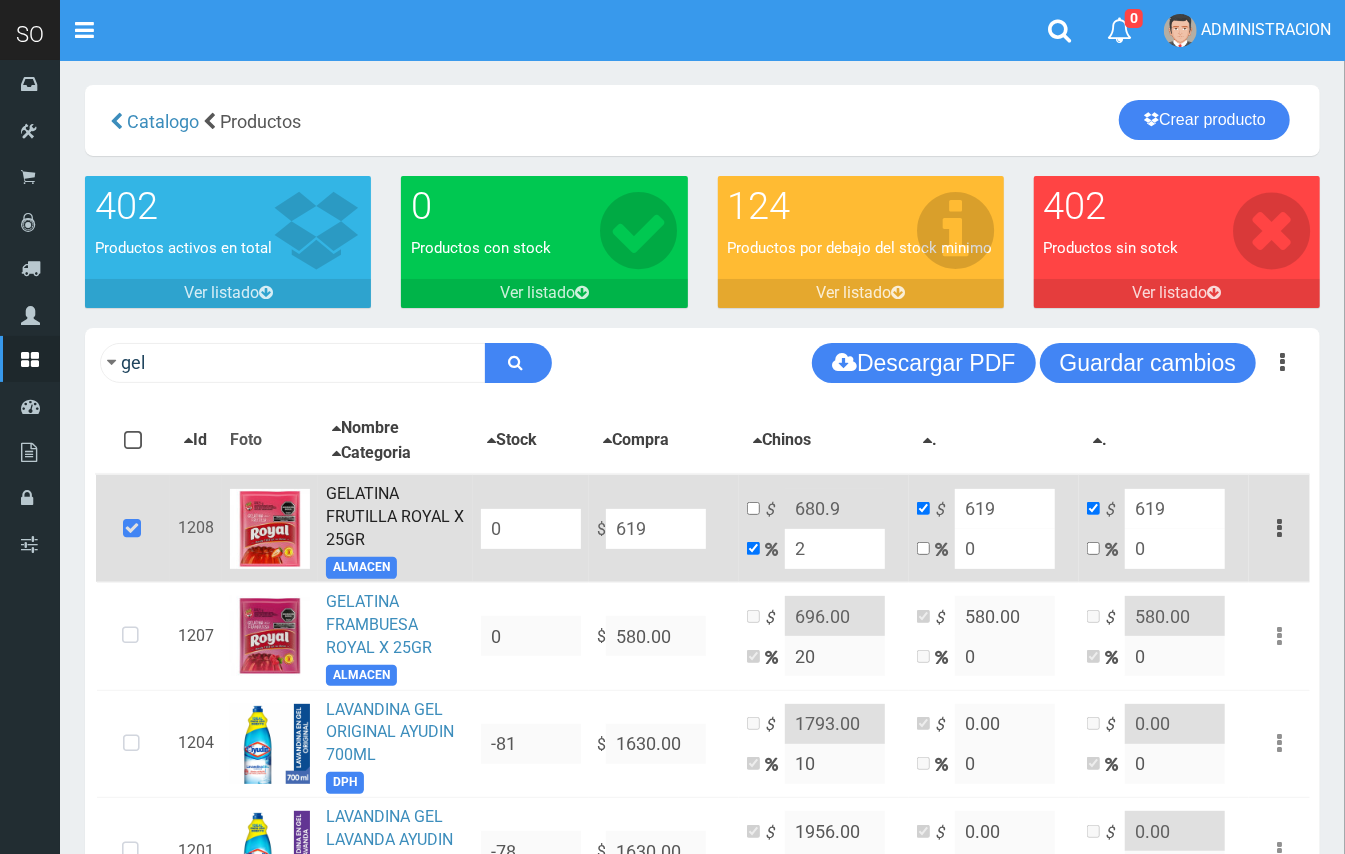 type on "631.38" 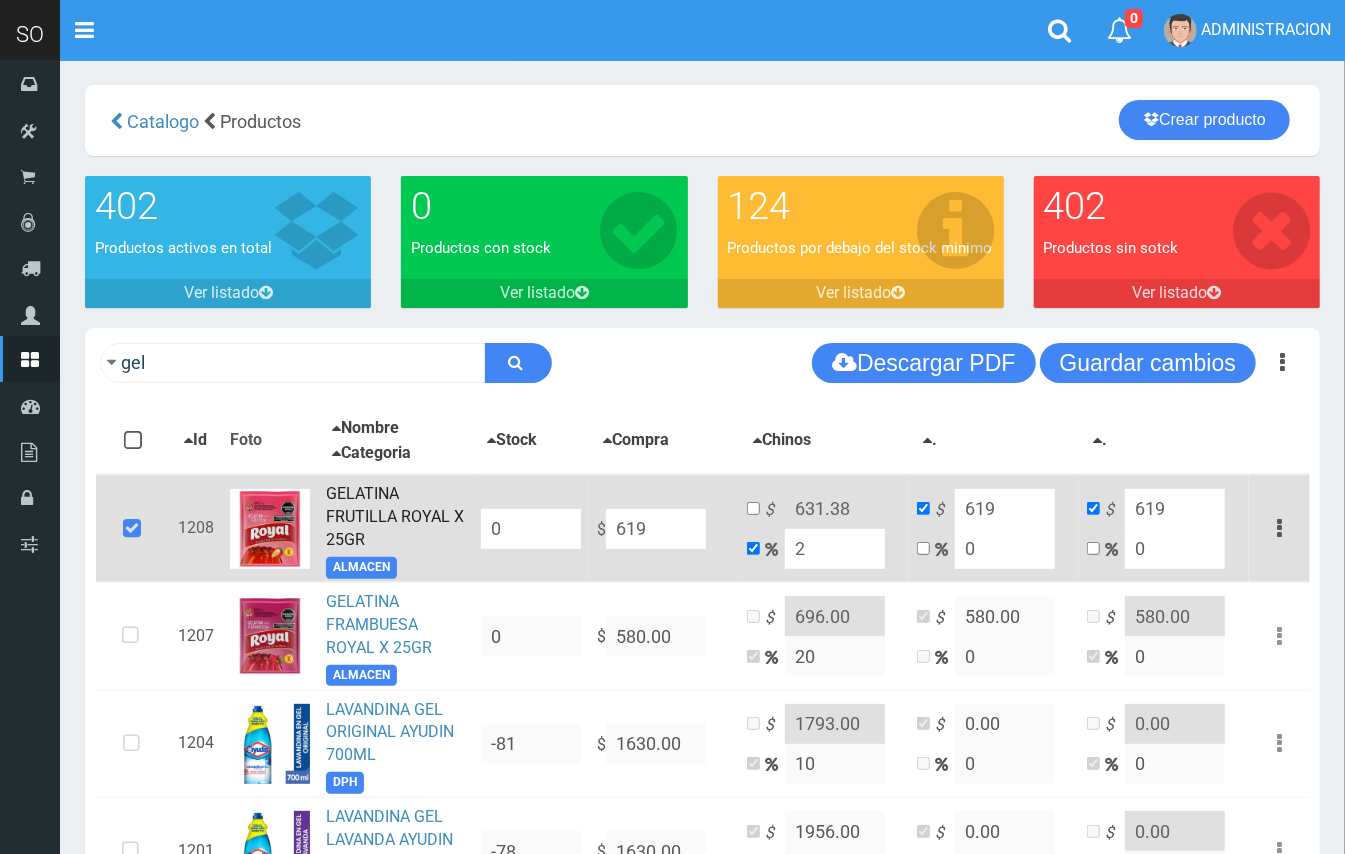 type on "20" 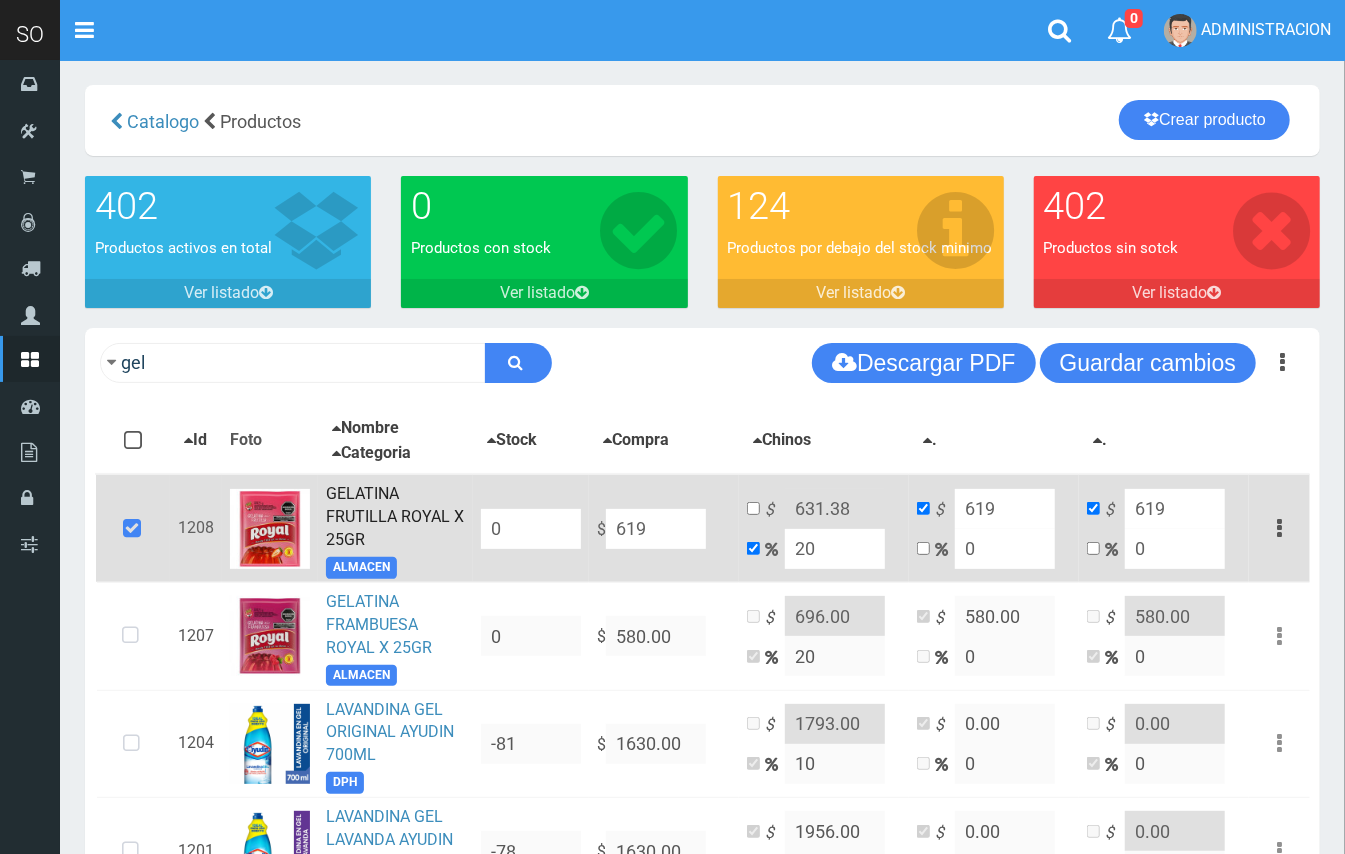 type on "742.8" 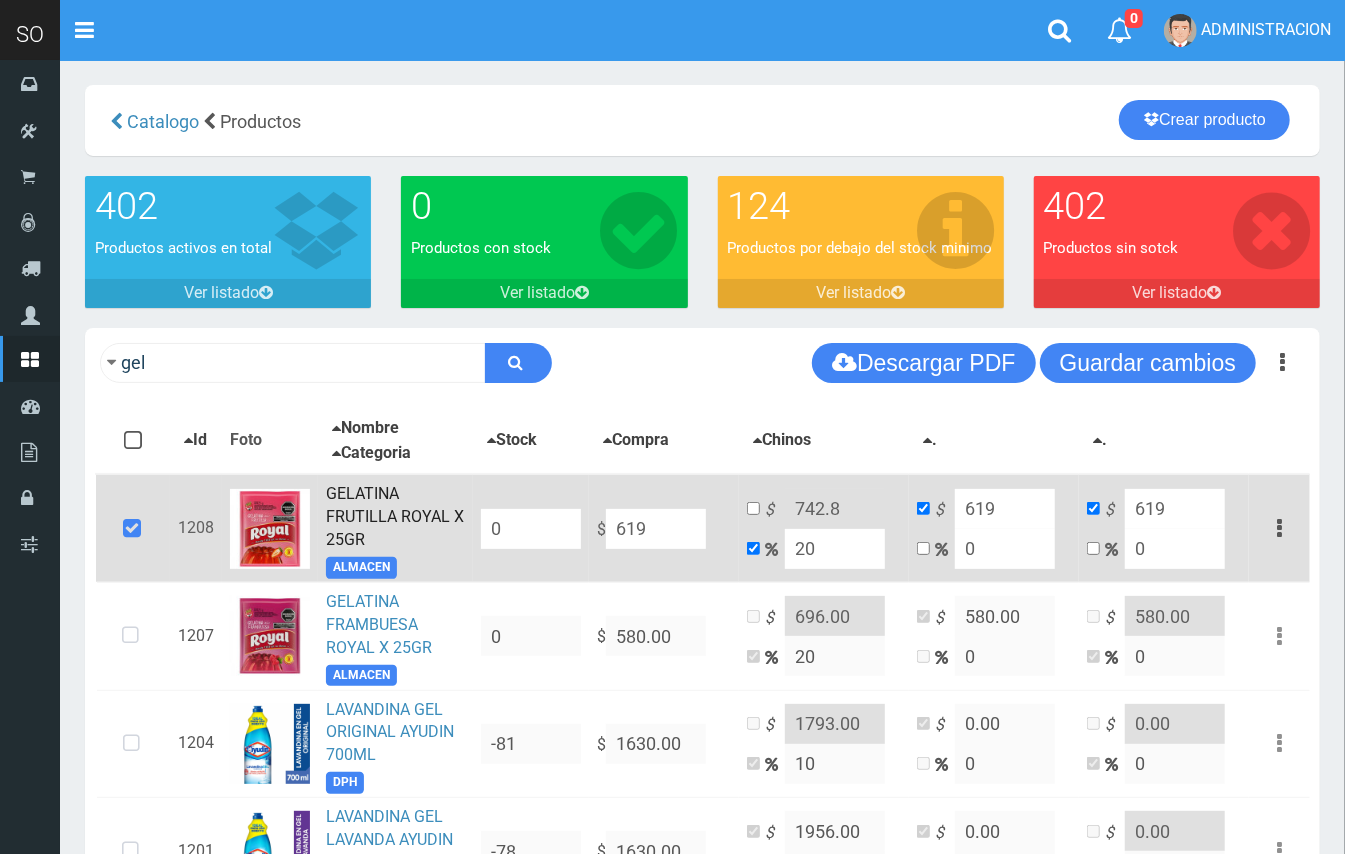 drag, startPoint x: 806, startPoint y: 542, endPoint x: 794, endPoint y: 538, distance: 12.649111 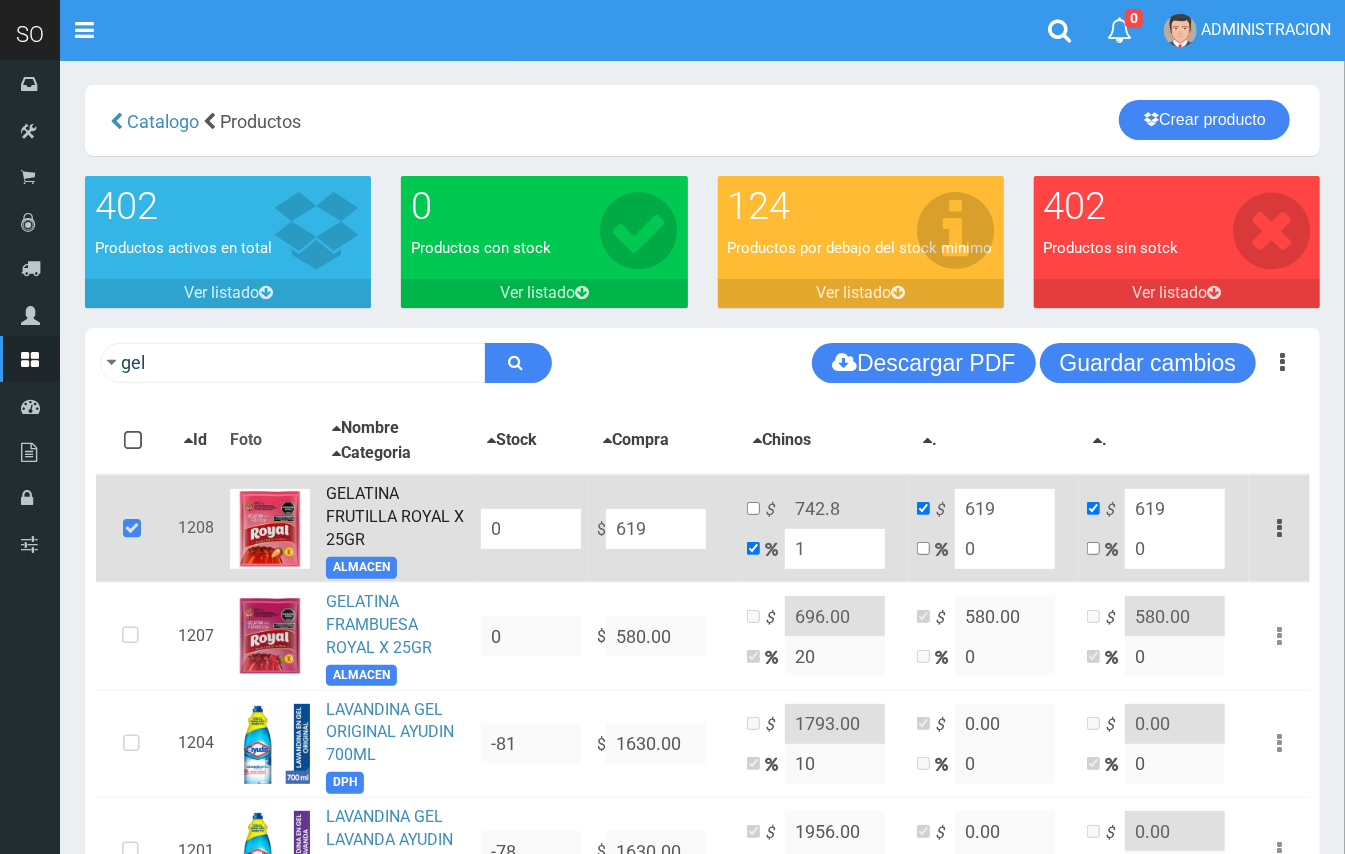 type on "625.19" 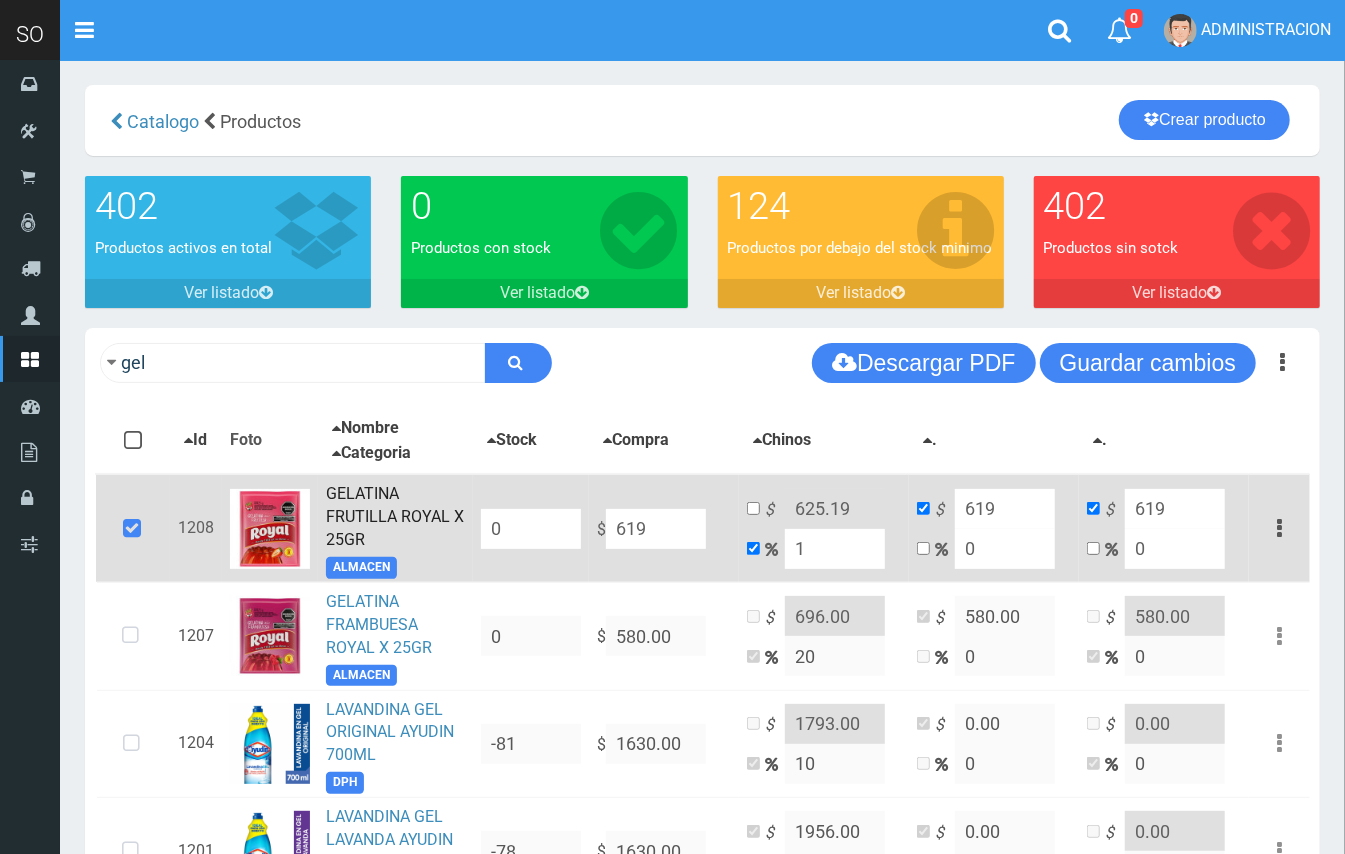 type on "10" 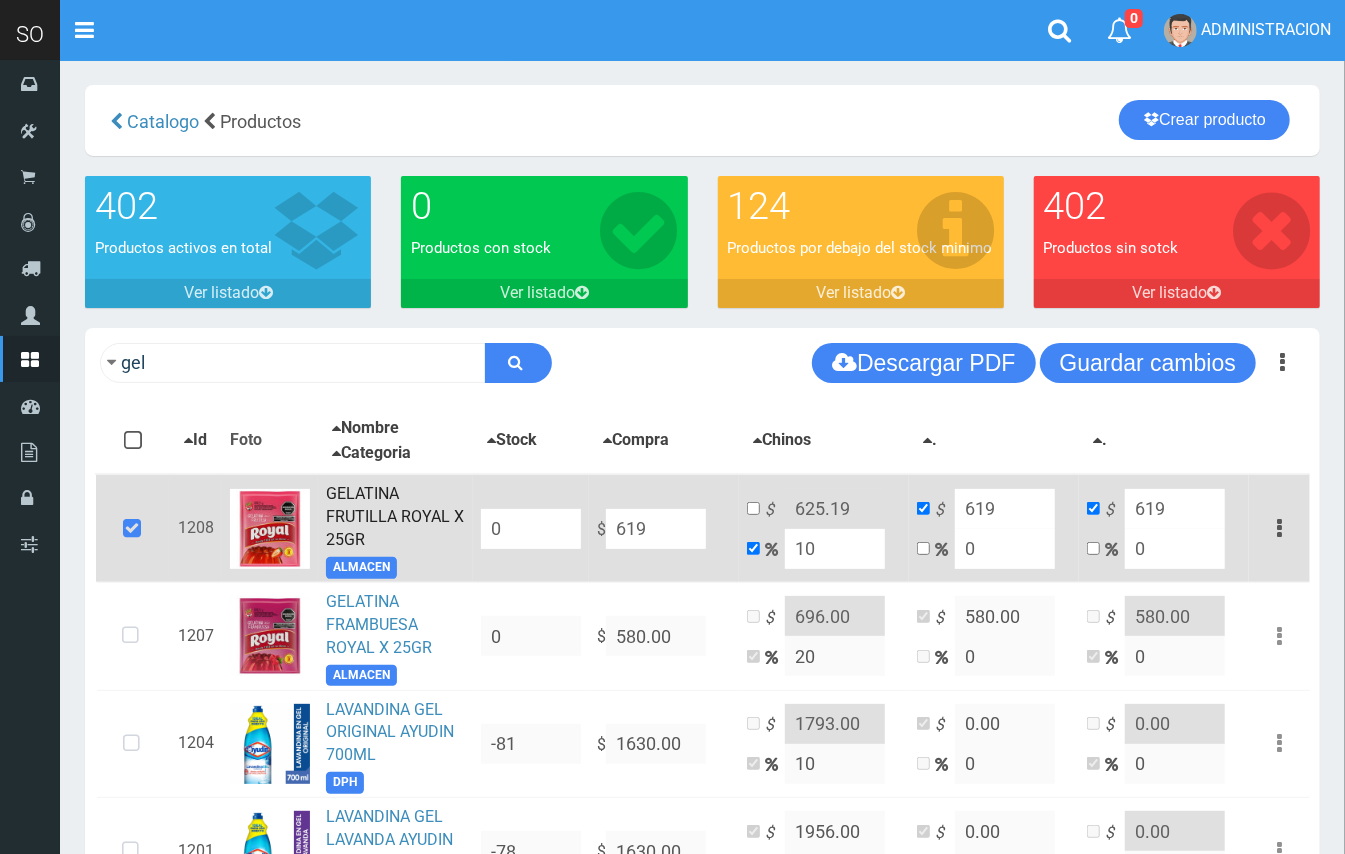 type on "680.9" 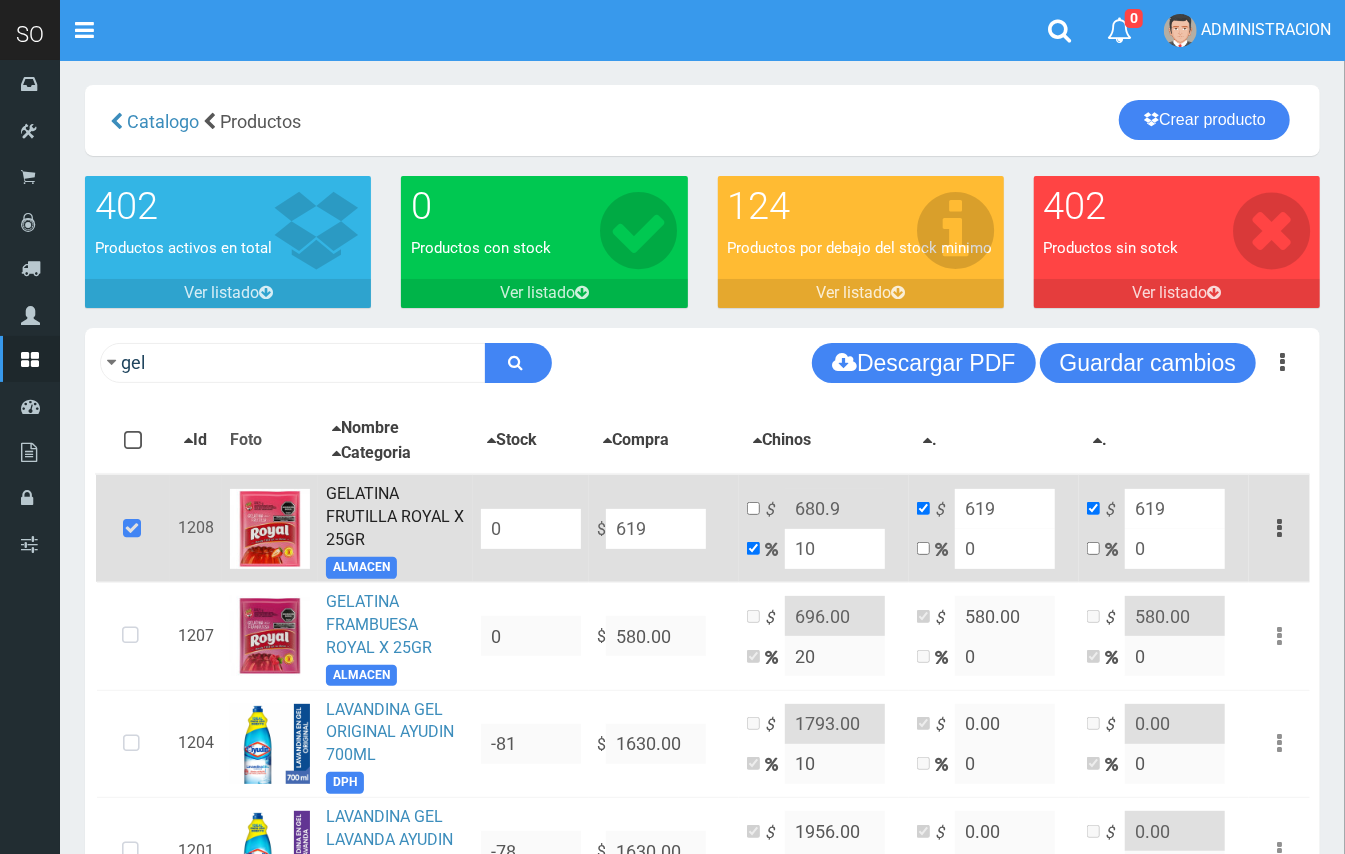 type on "10" 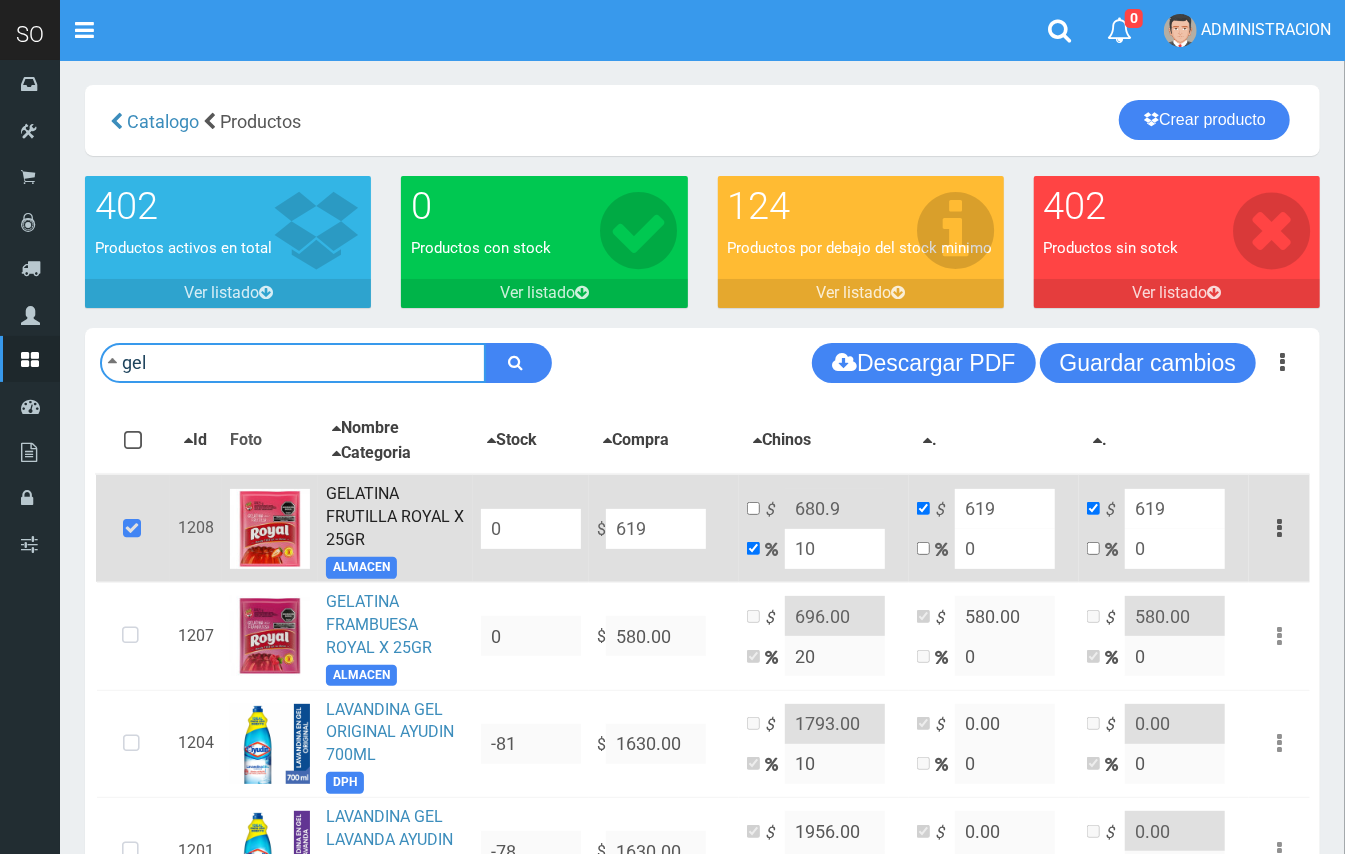 click on "gel" at bounding box center (293, 363) 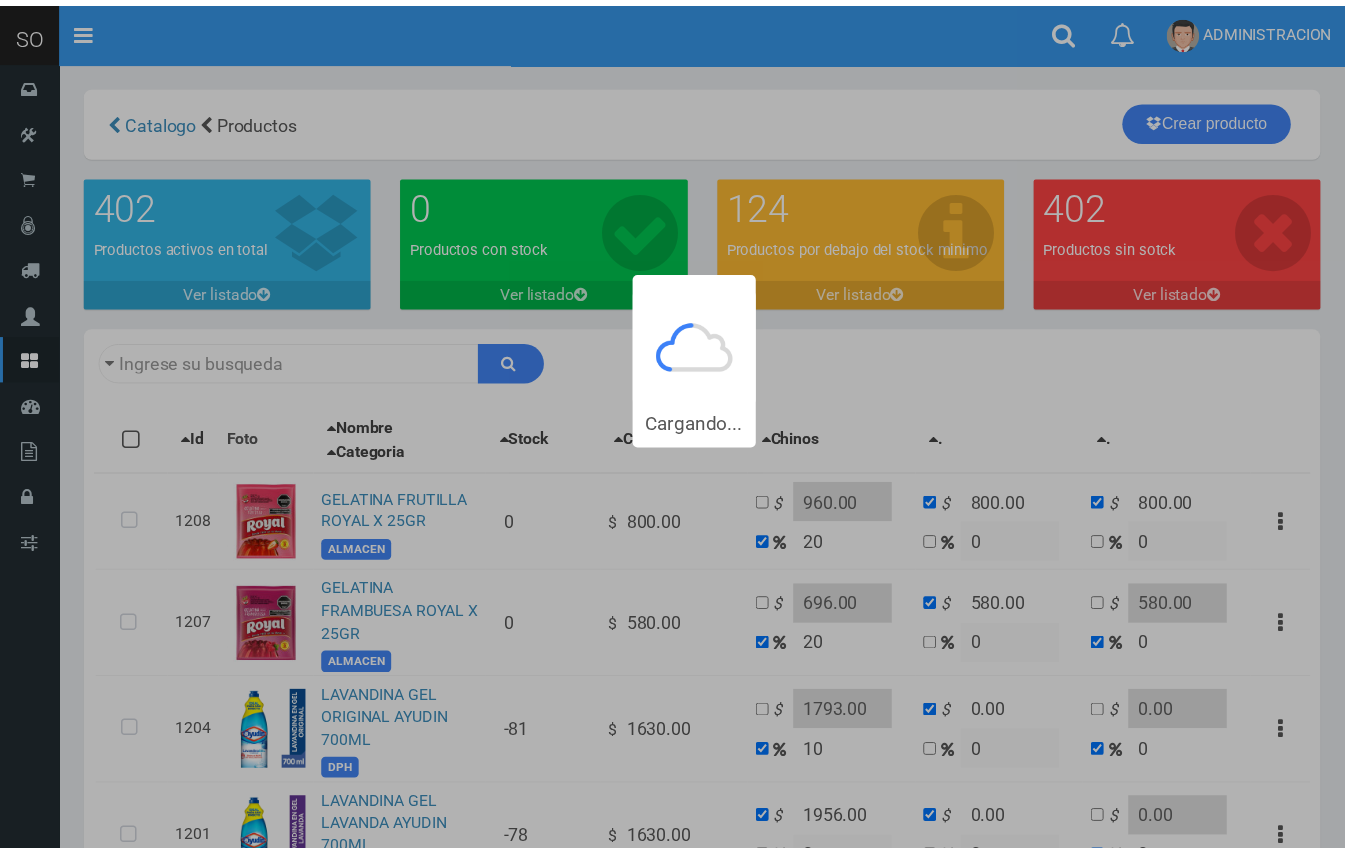 scroll, scrollTop: 0, scrollLeft: 0, axis: both 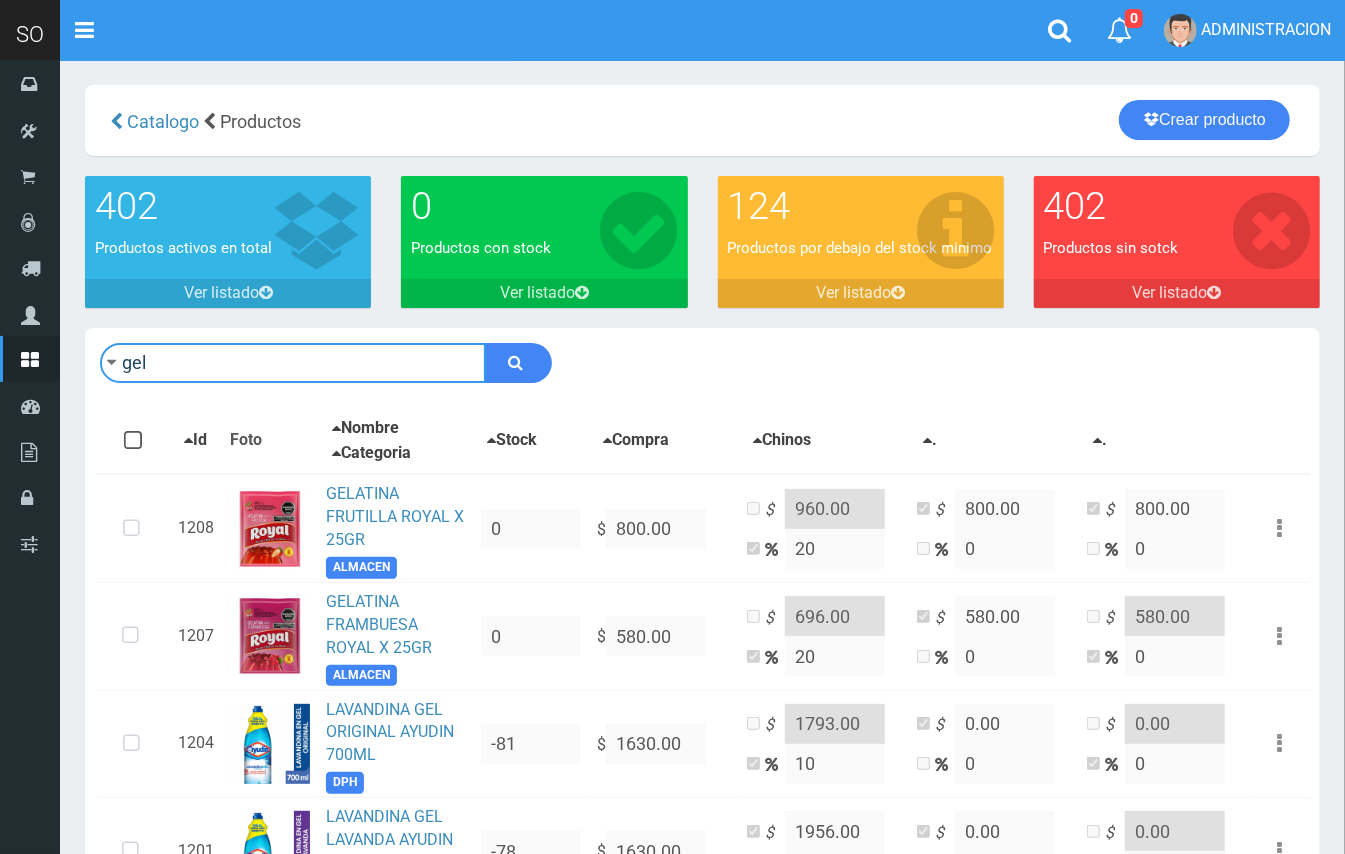 click on "gel" at bounding box center (293, 363) 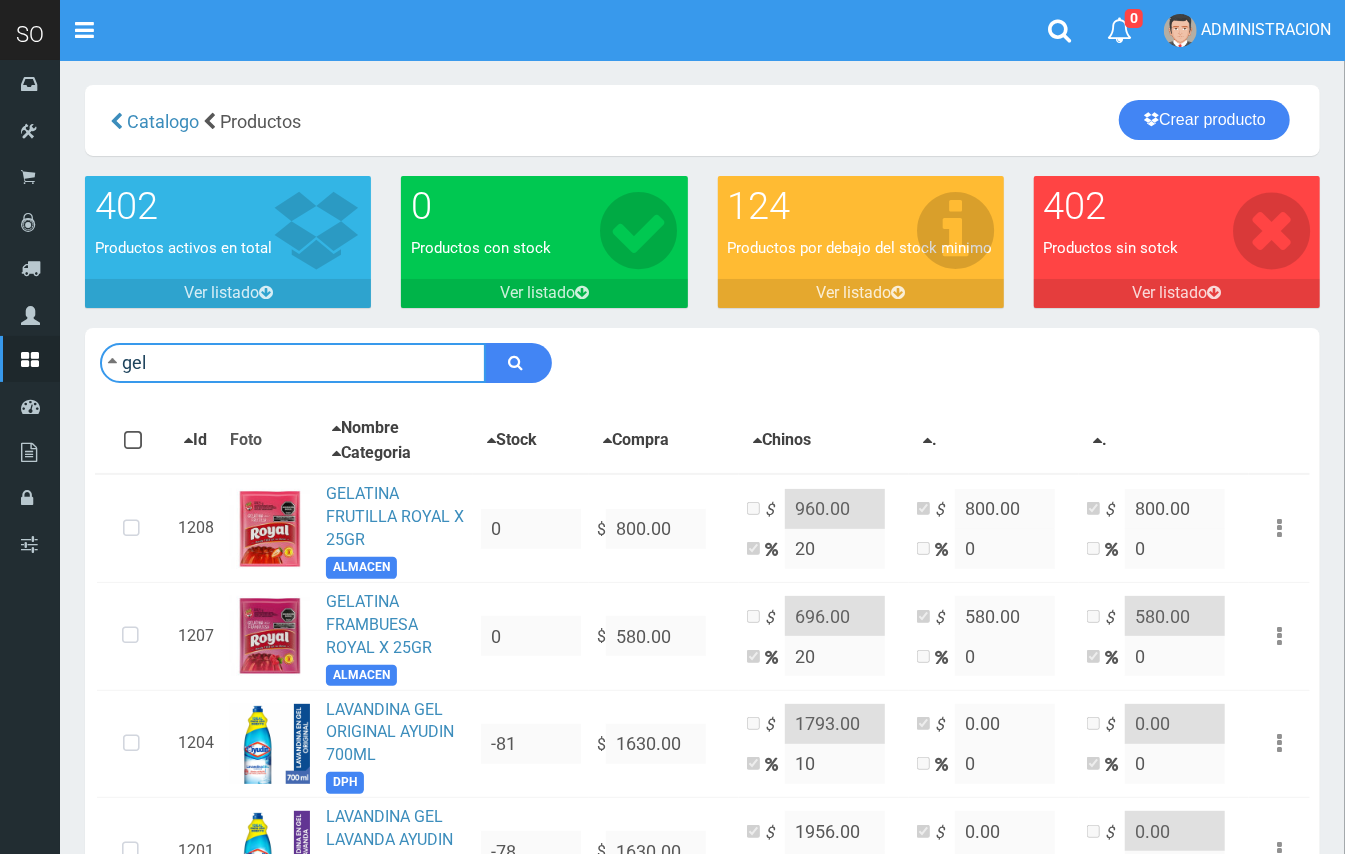 click on "gel" at bounding box center [293, 363] 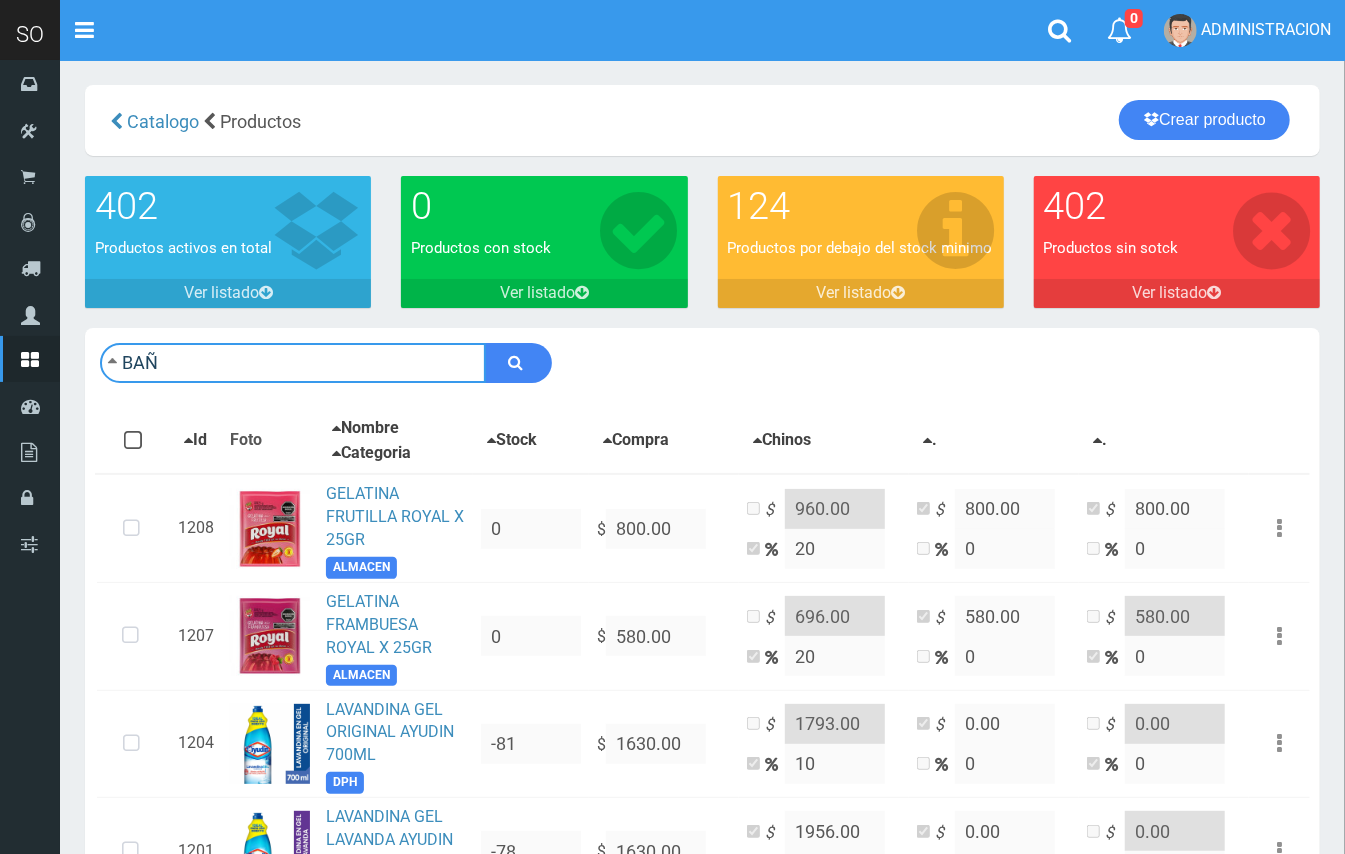 type on "BAÑ" 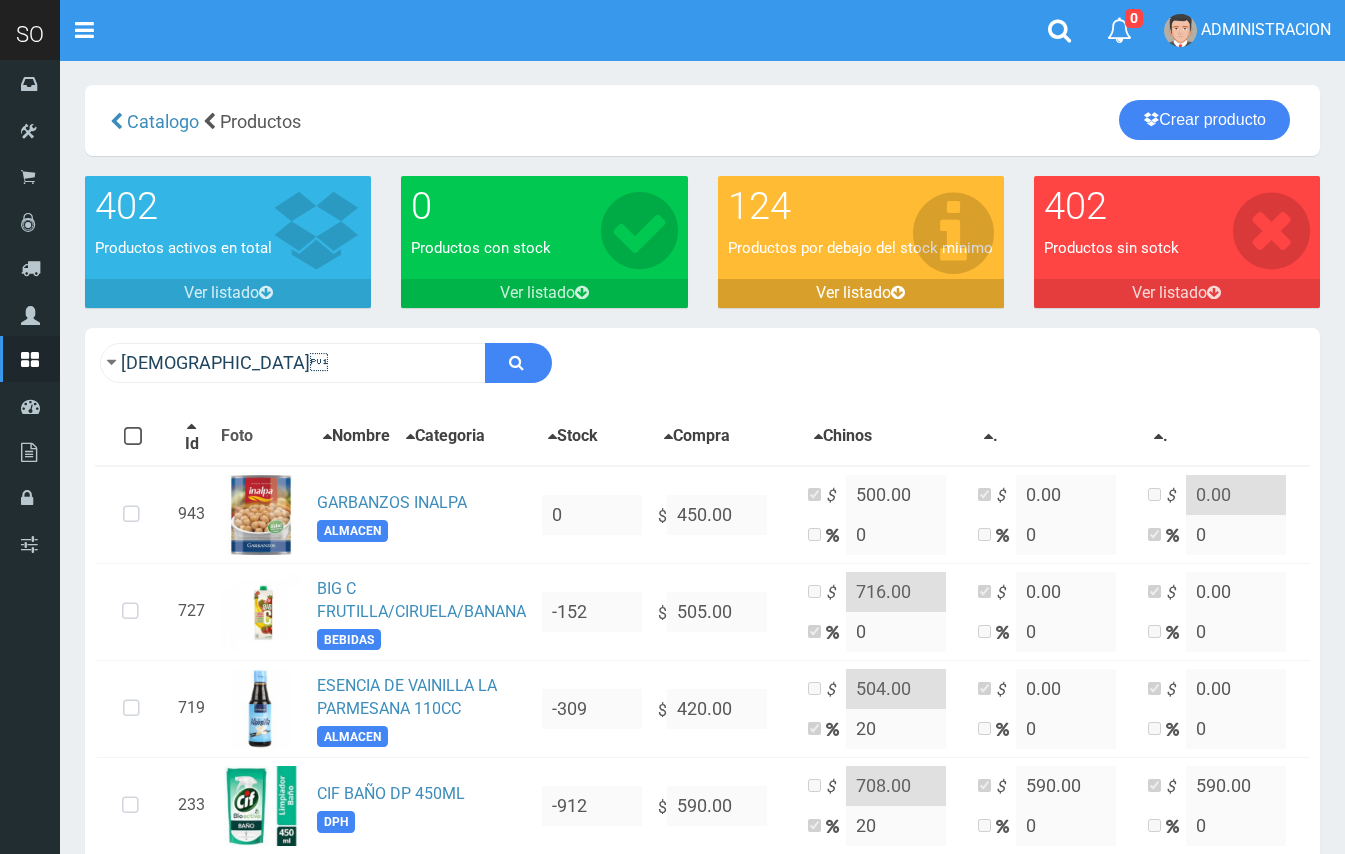 scroll, scrollTop: 0, scrollLeft: 0, axis: both 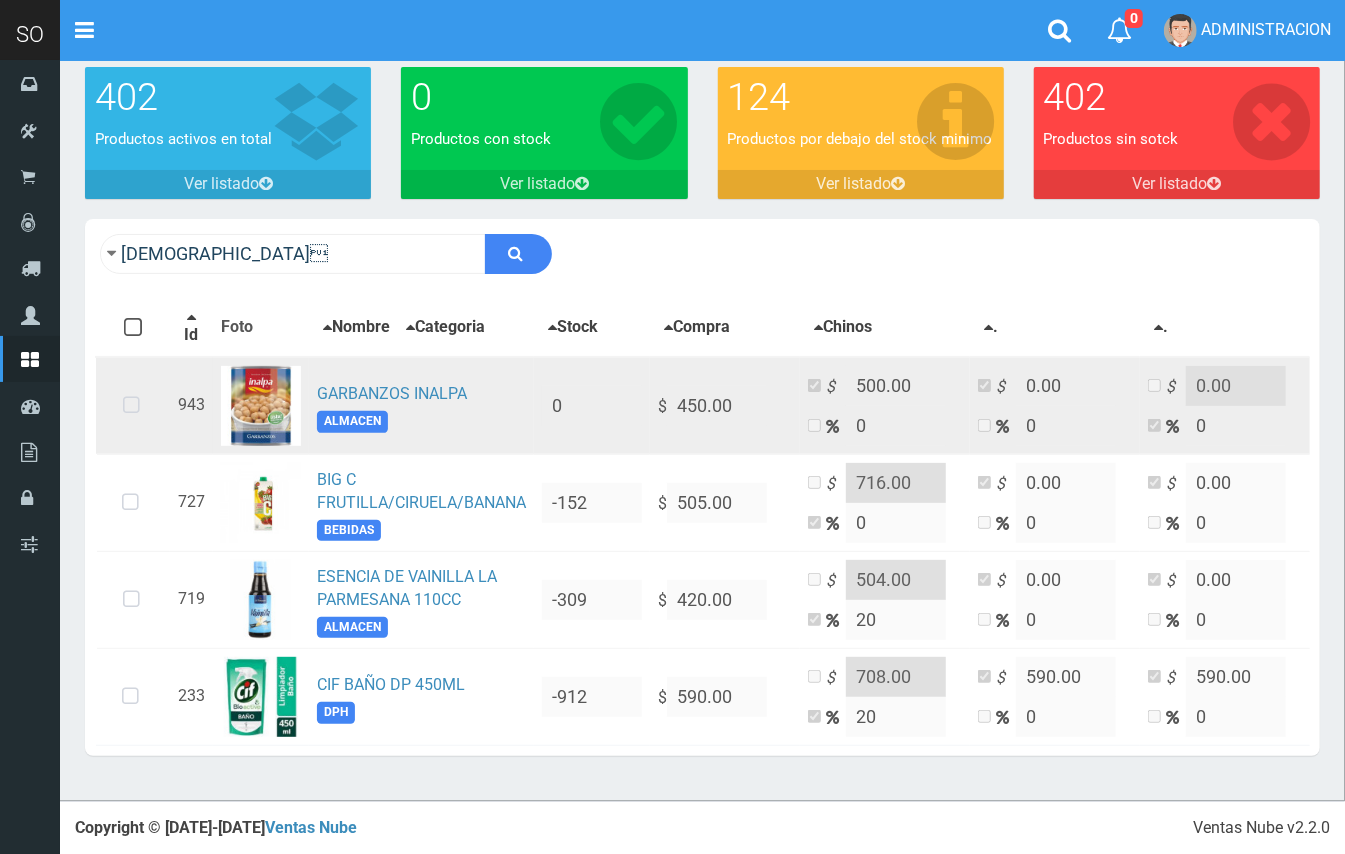 click at bounding box center [131, 406] 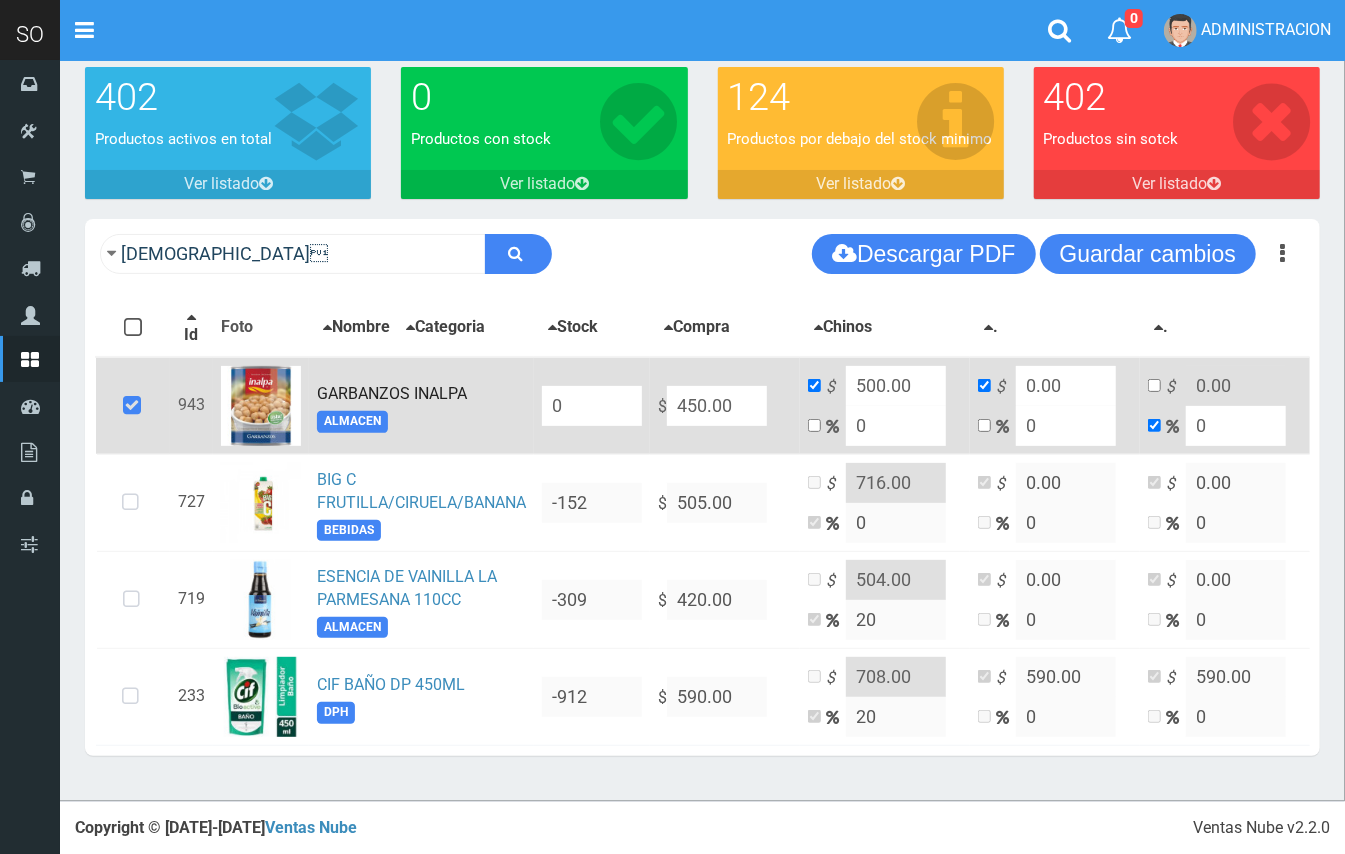 click on "450.00" at bounding box center (717, 406) 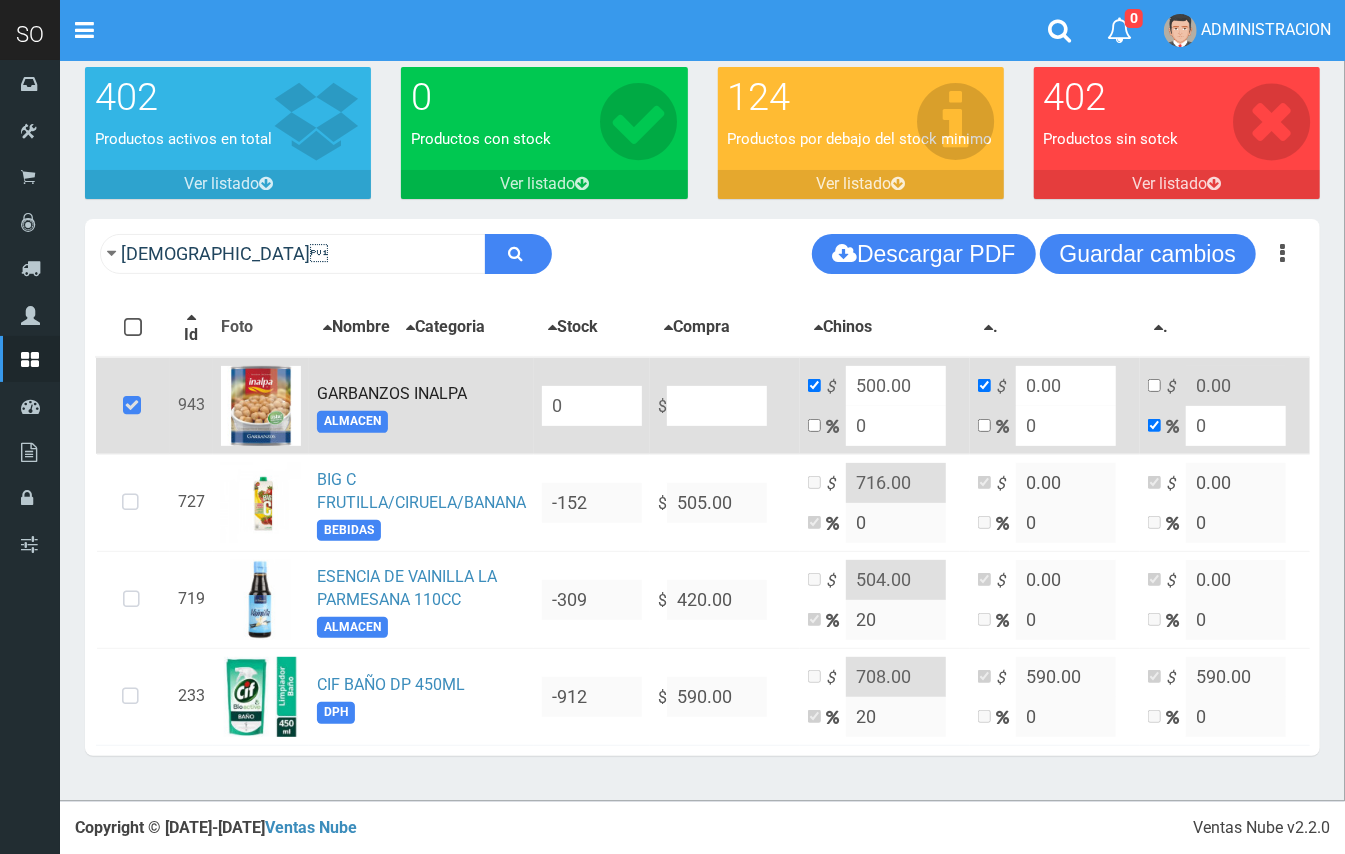 type on "NaN" 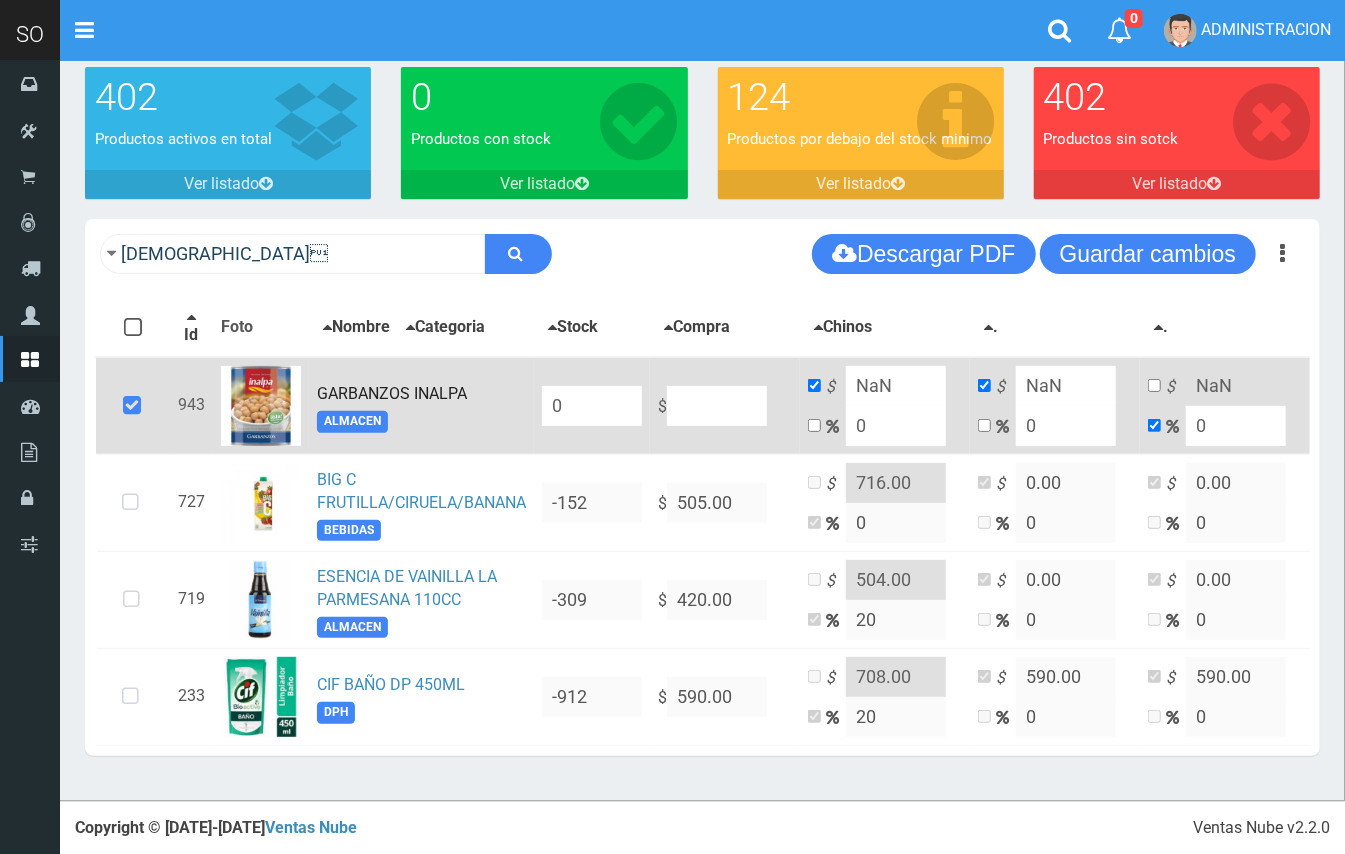type on "8" 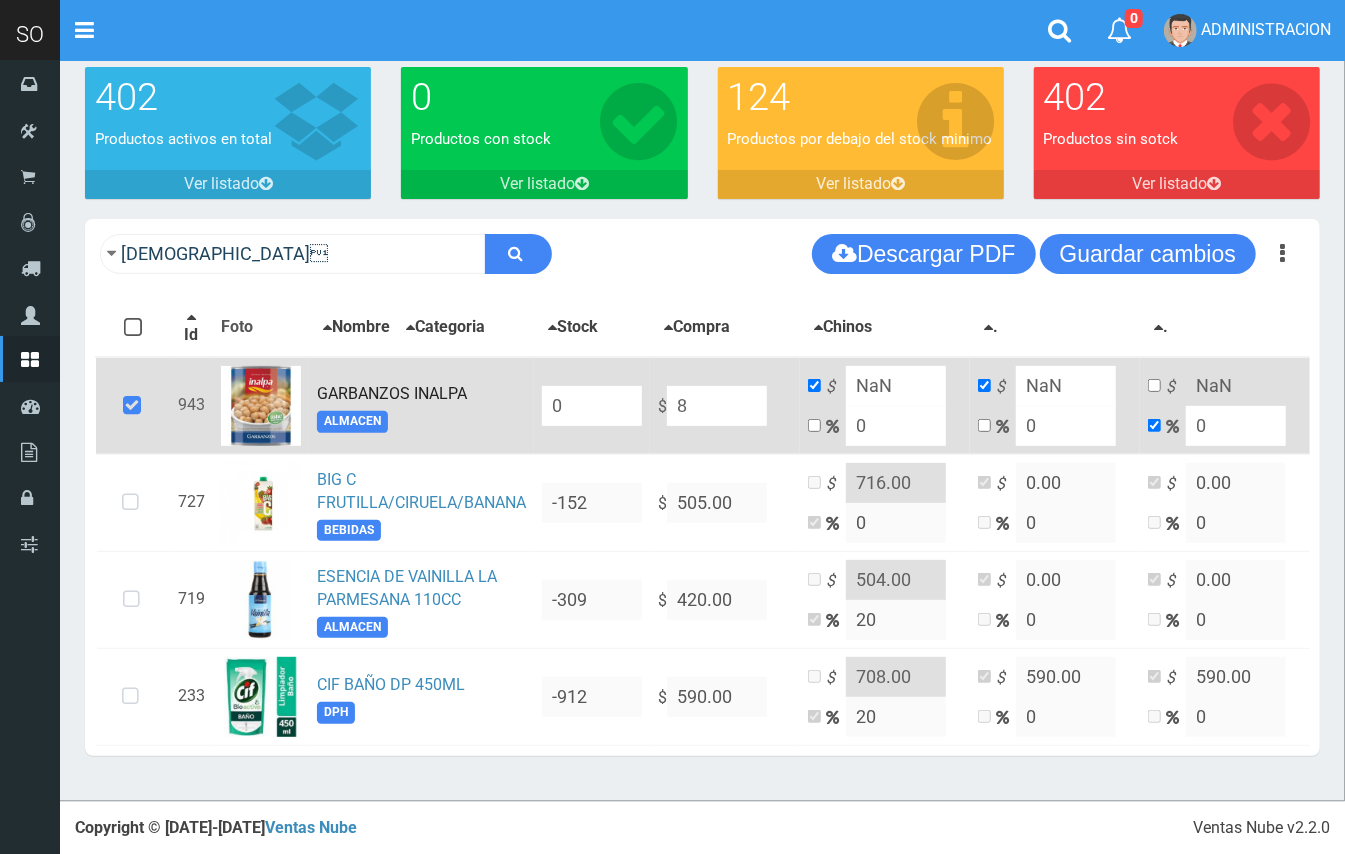 type on "8" 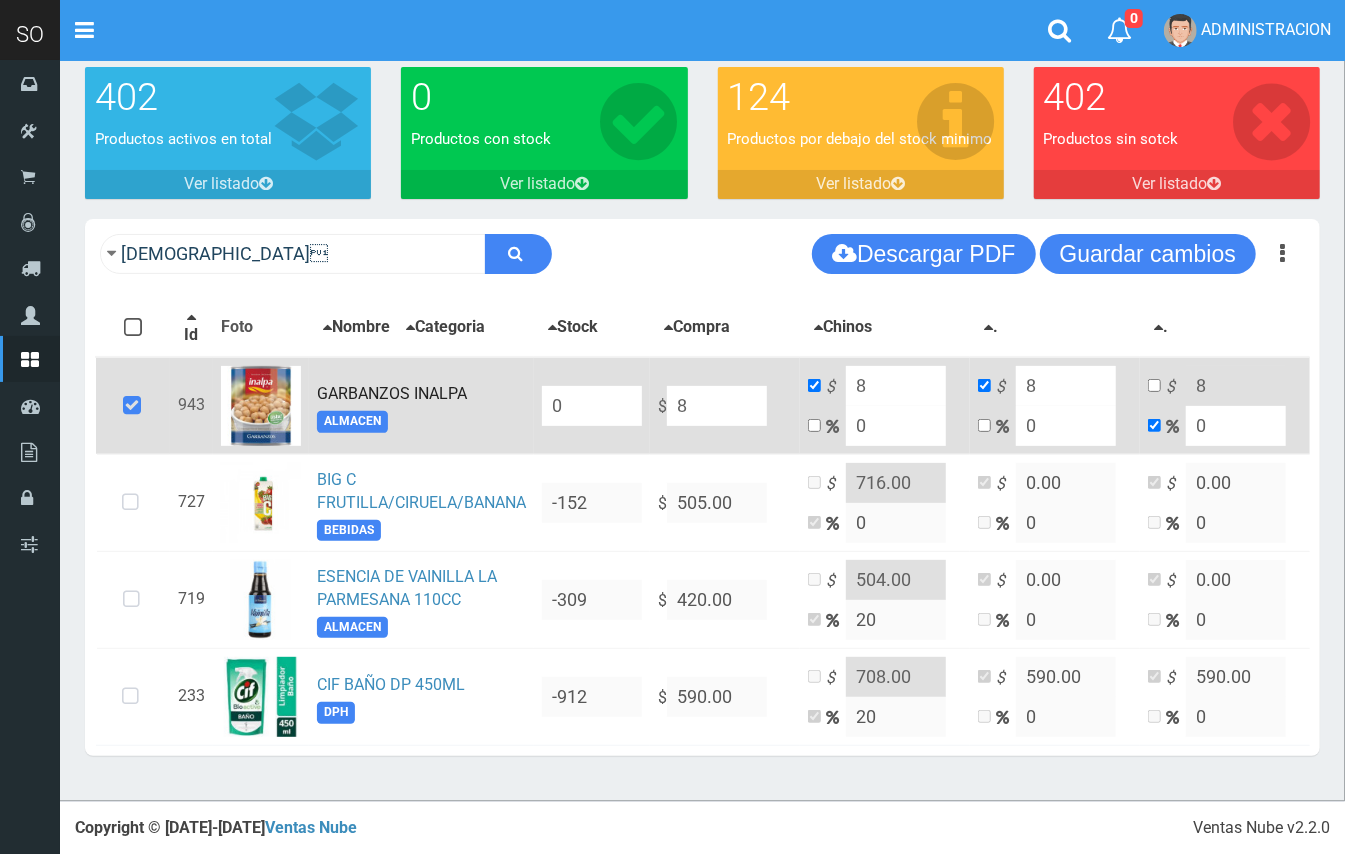 type on "85" 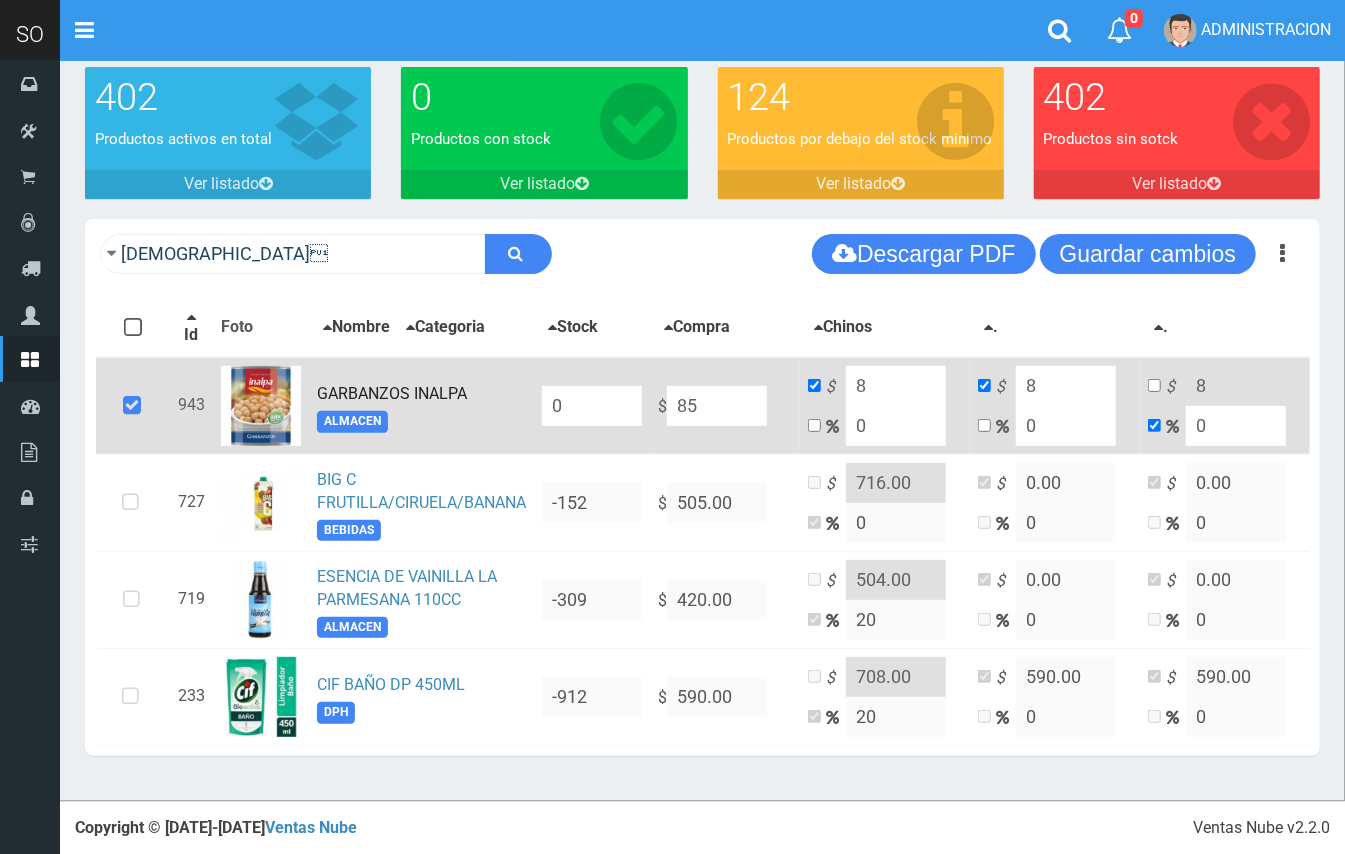 type on "85" 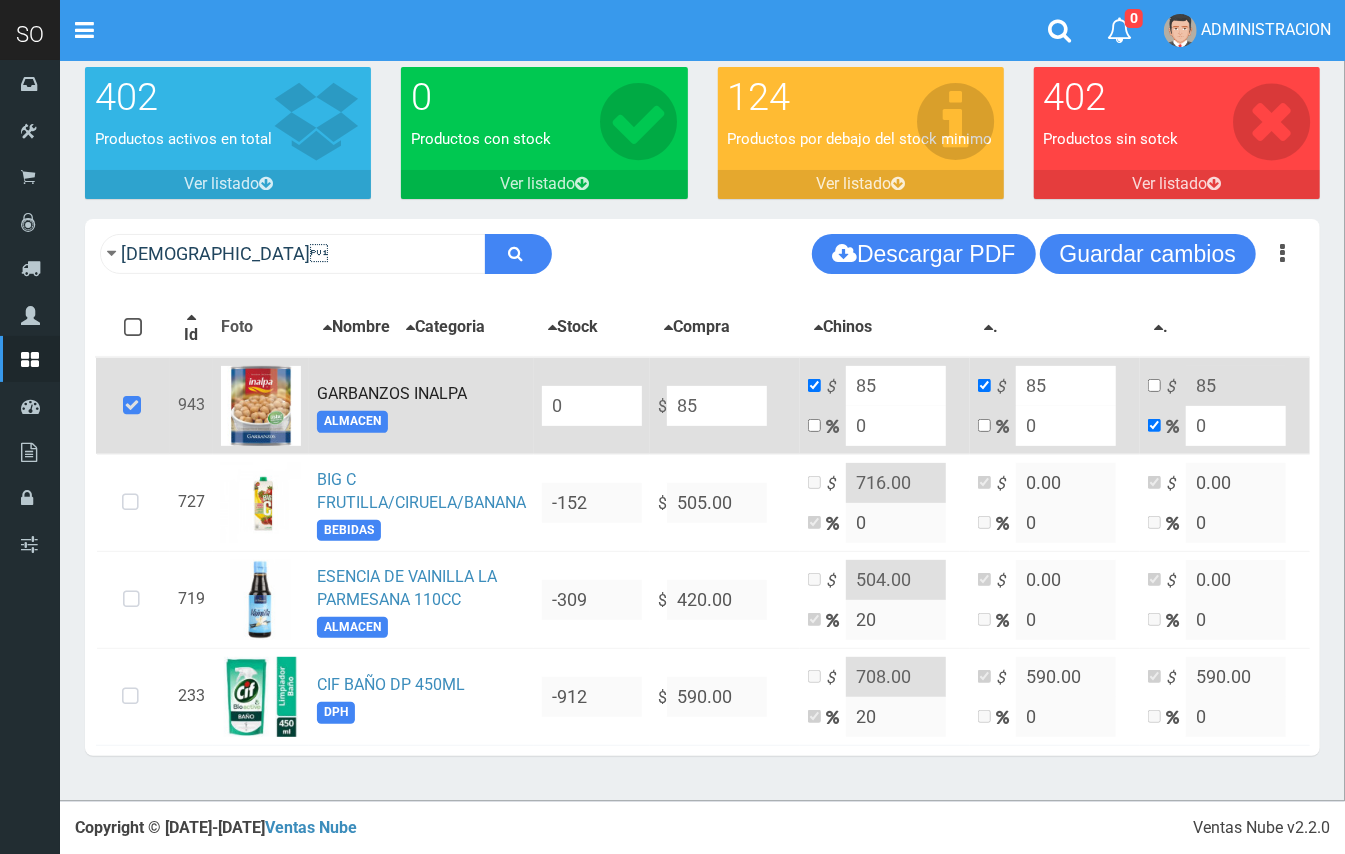 type on "850" 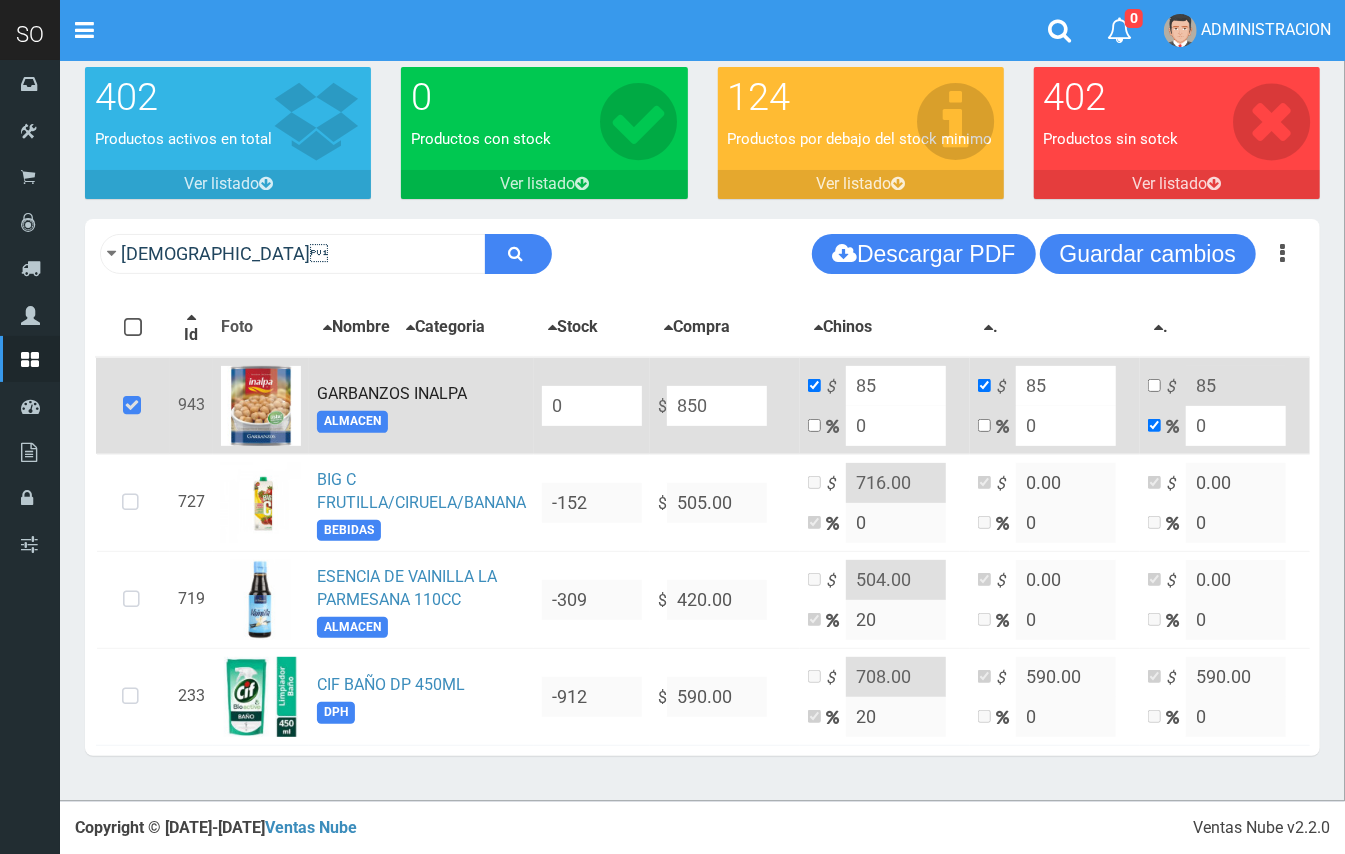 type on "850" 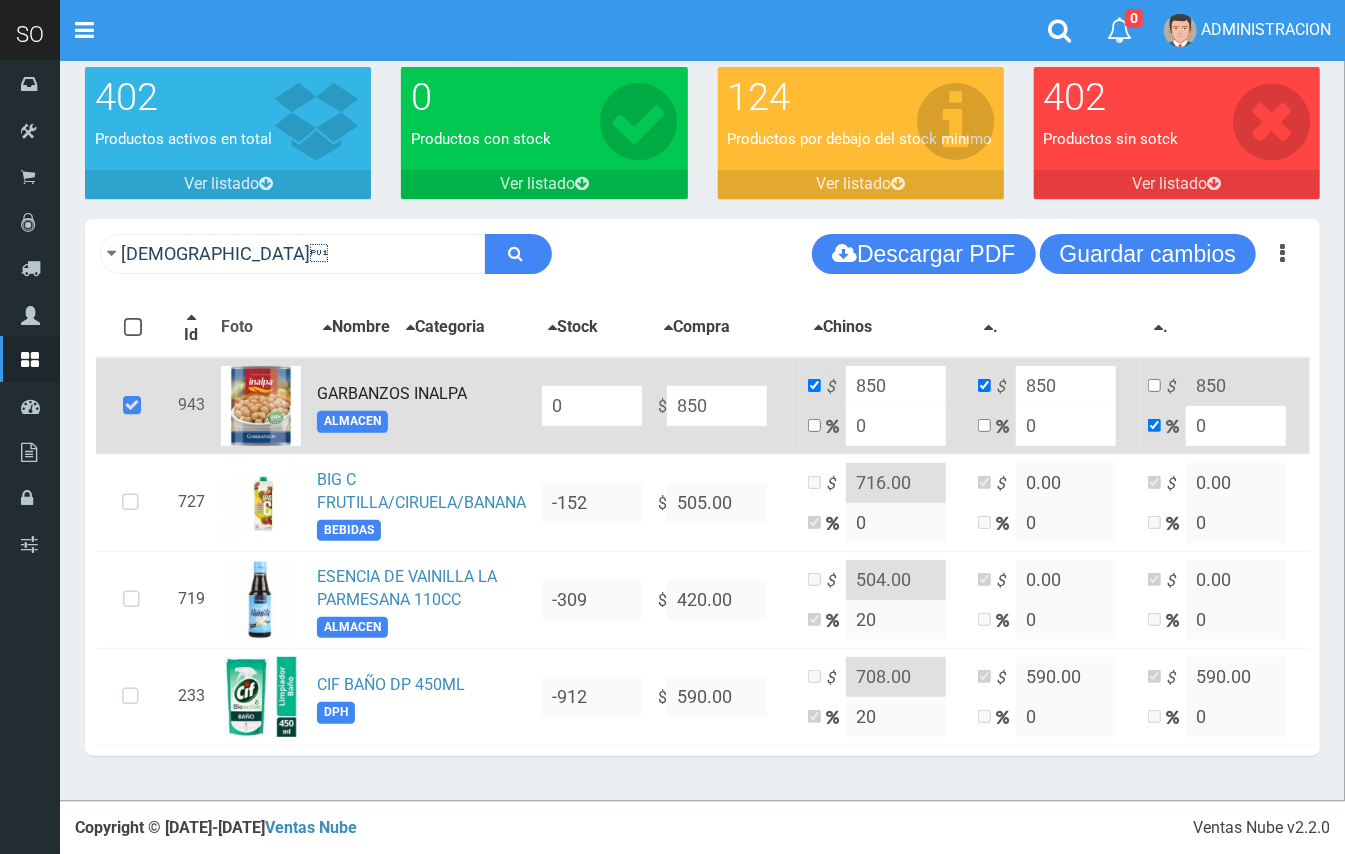 type on "850" 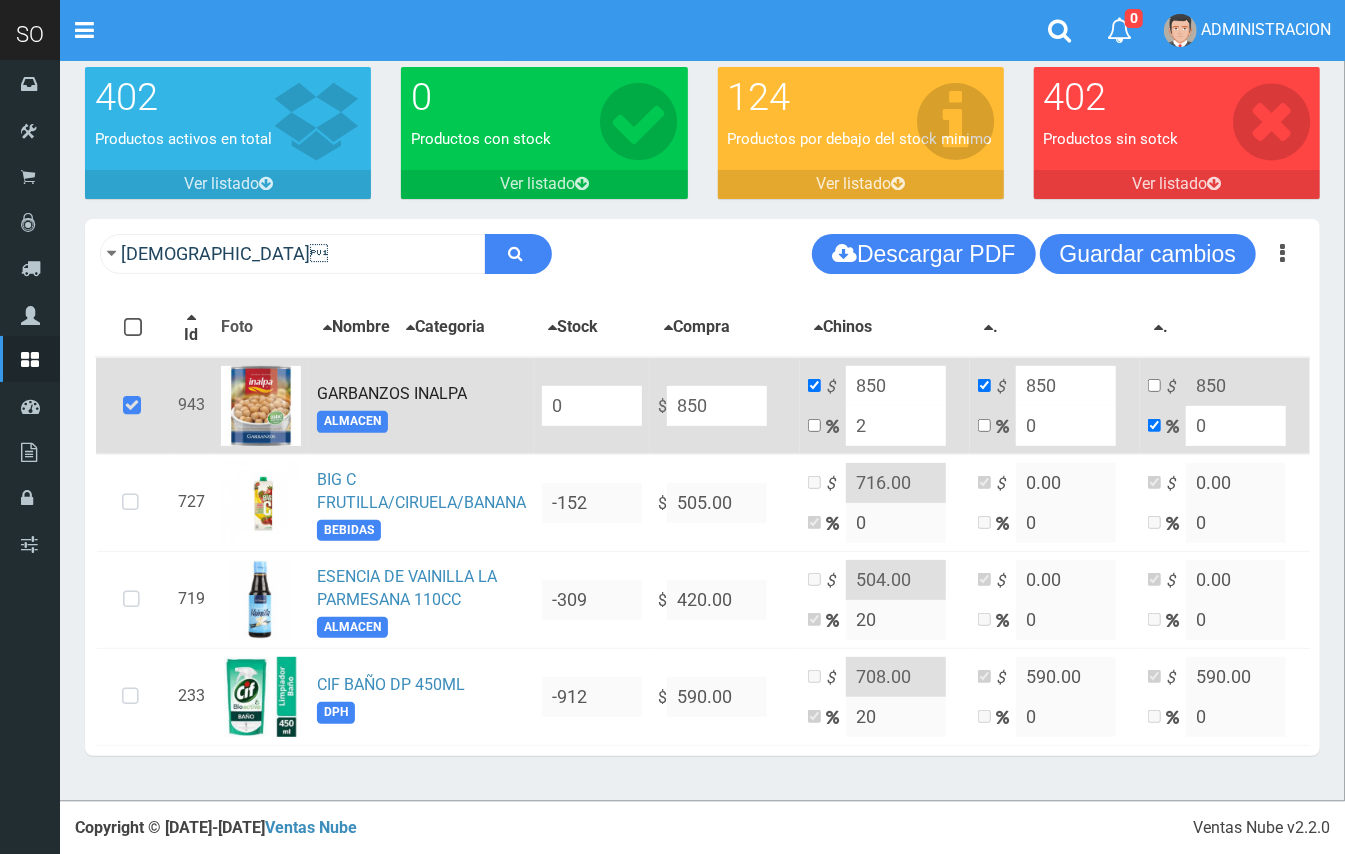 type on "867" 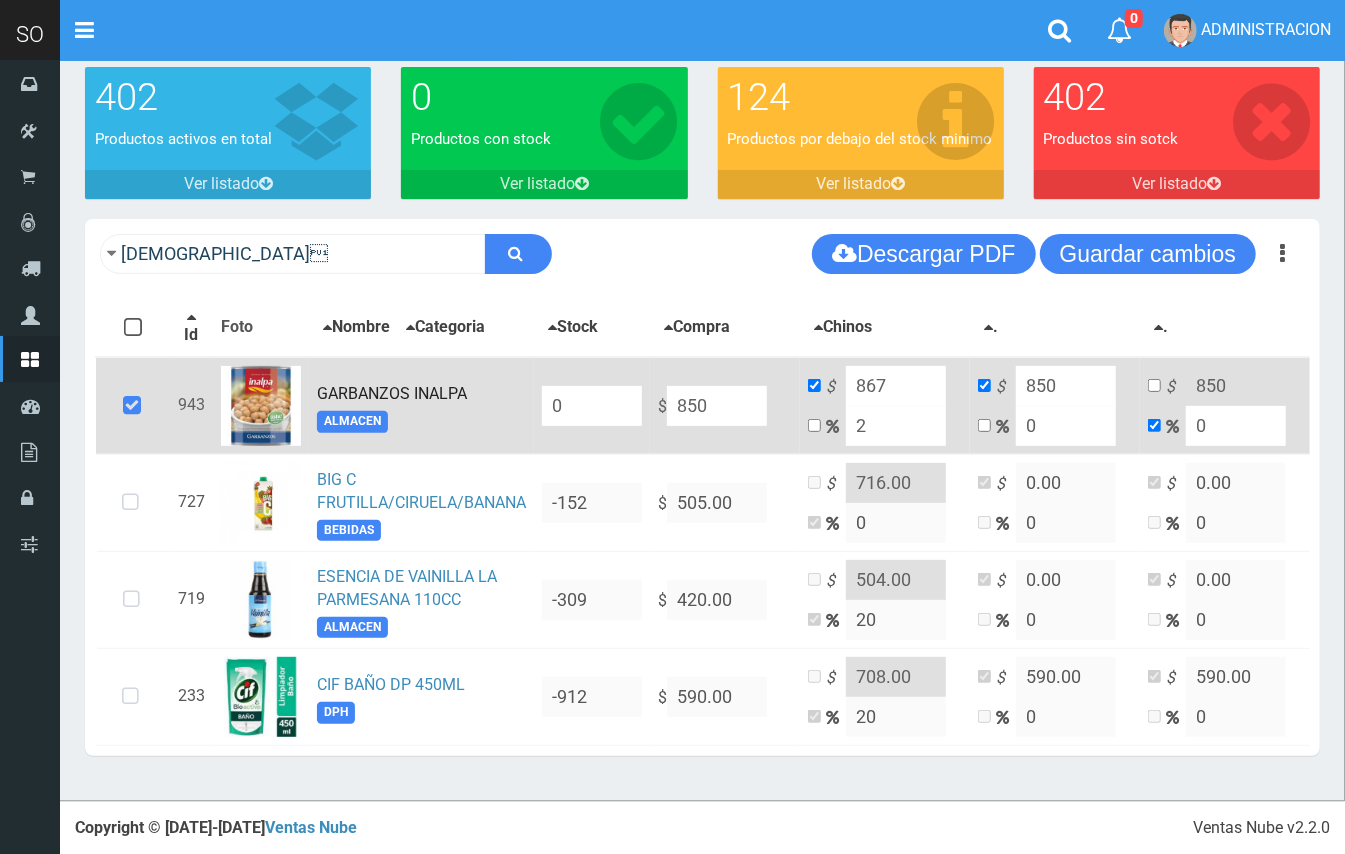 type on "20" 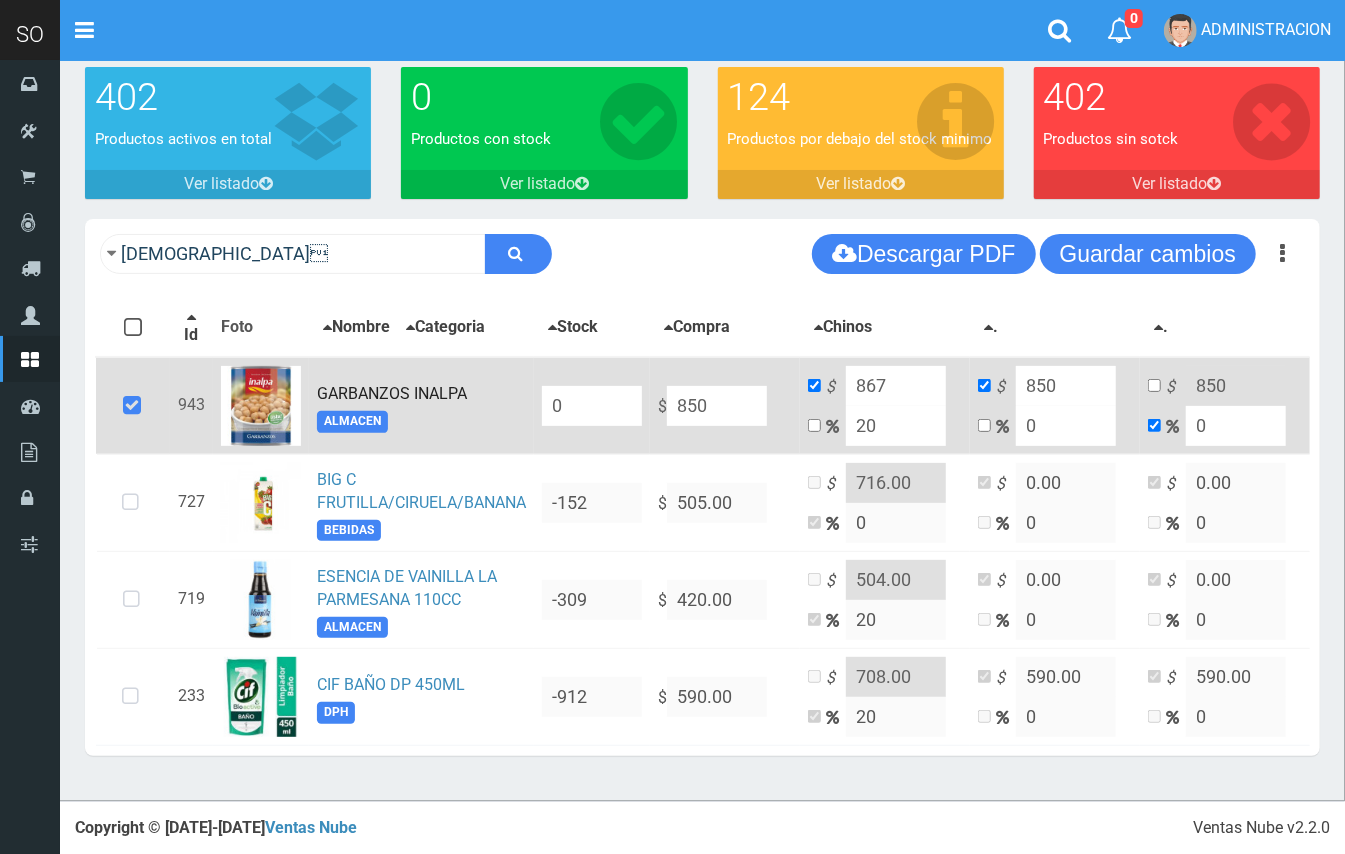type on "1020" 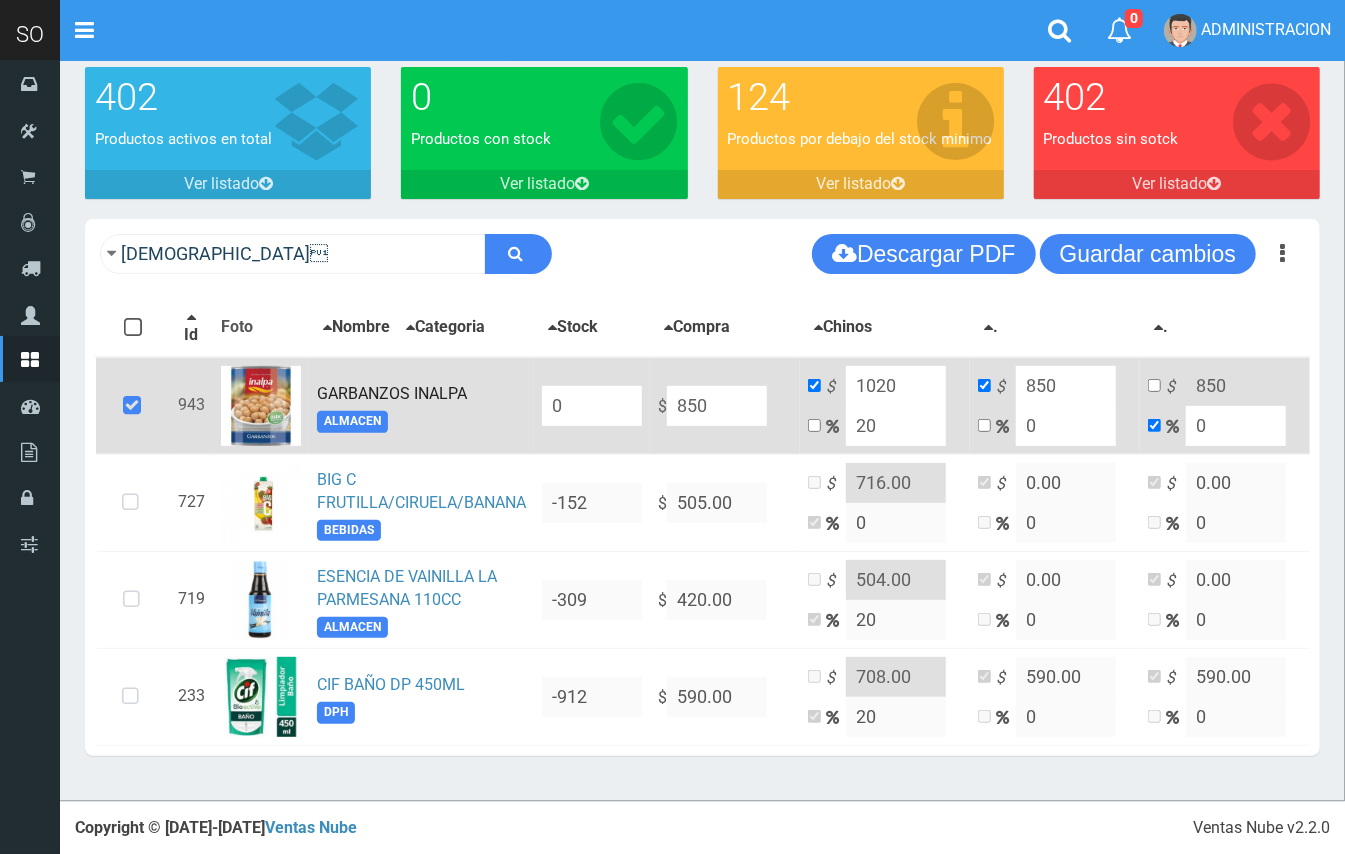 click on "$ 1020 20" at bounding box center (885, 406) 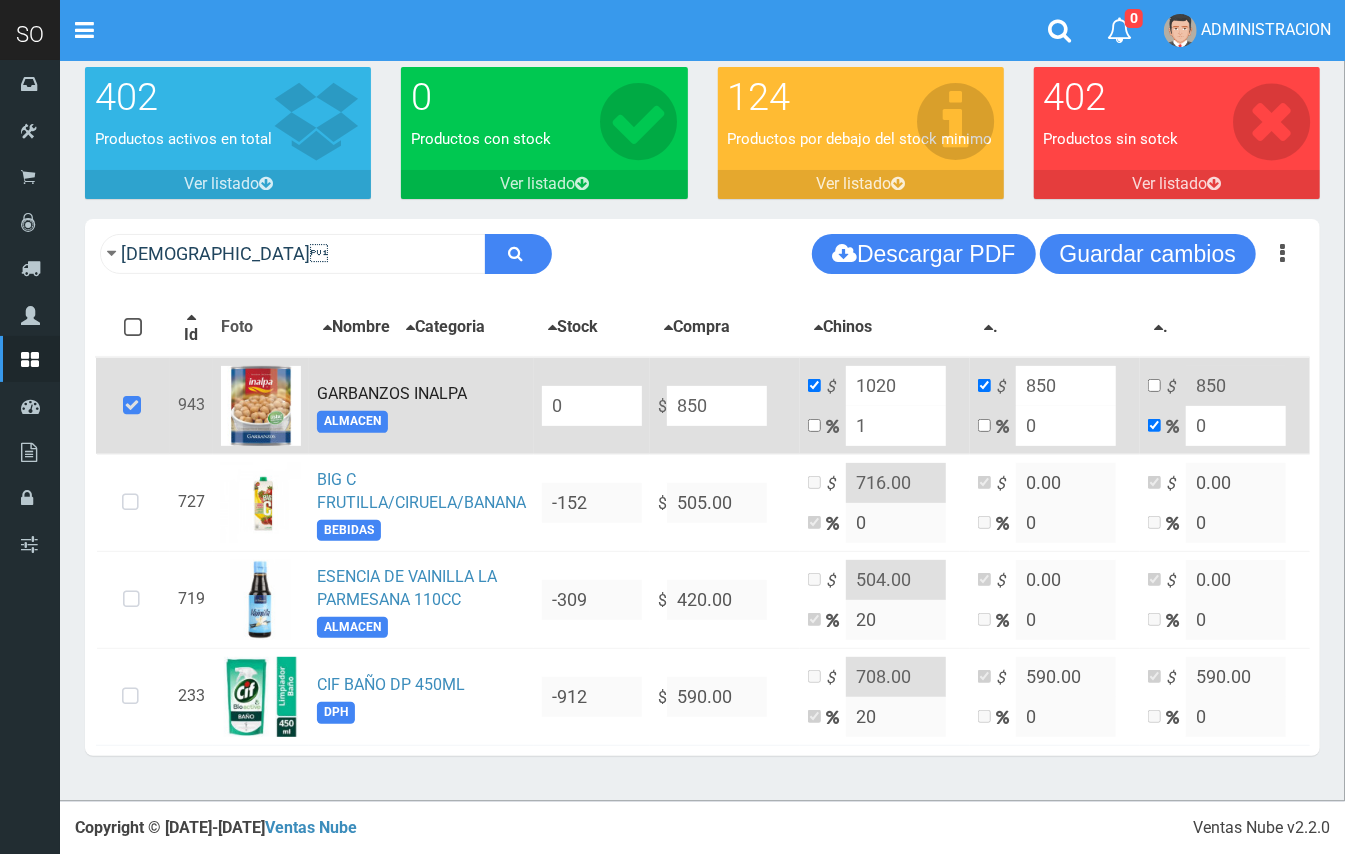 type on "858.5" 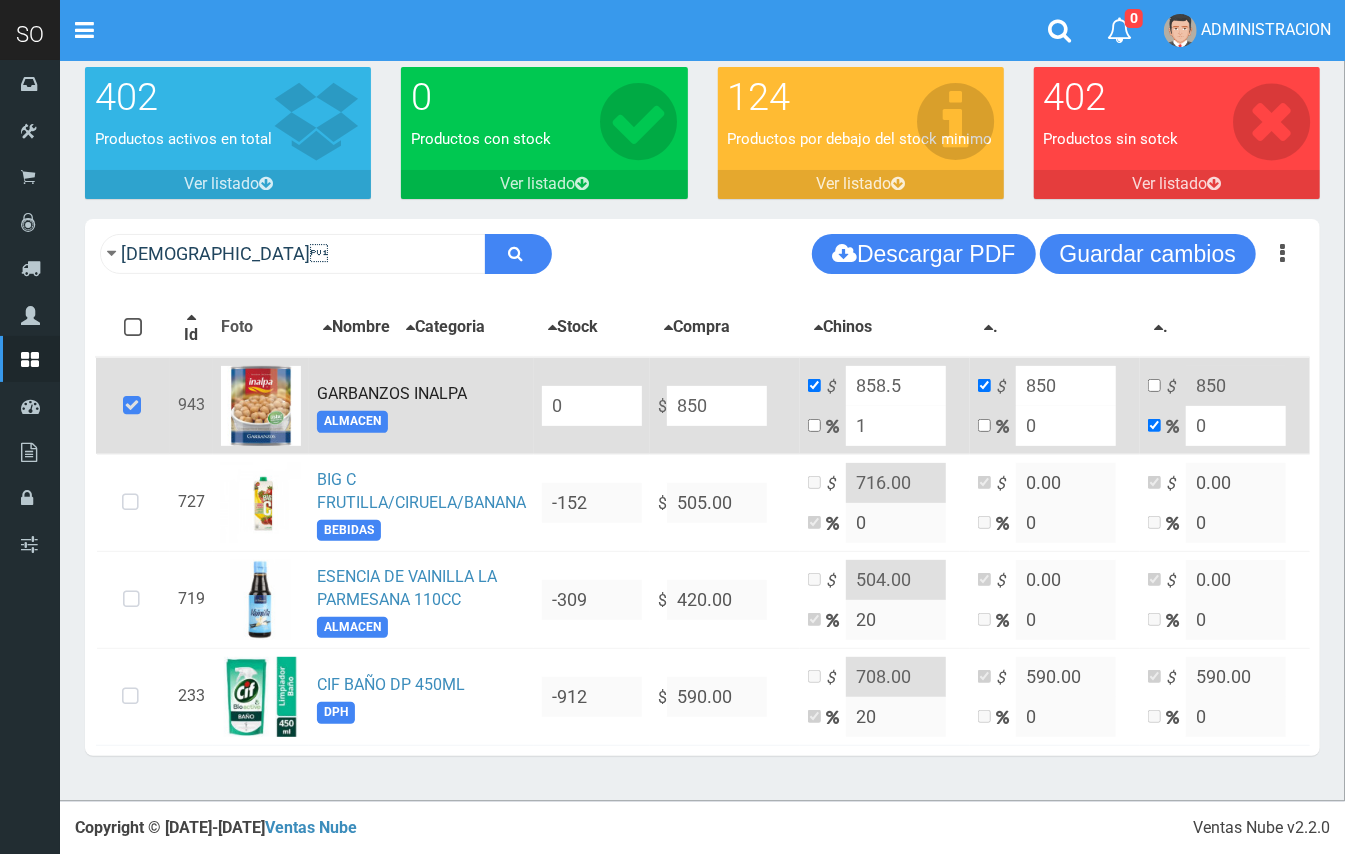 type on "10" 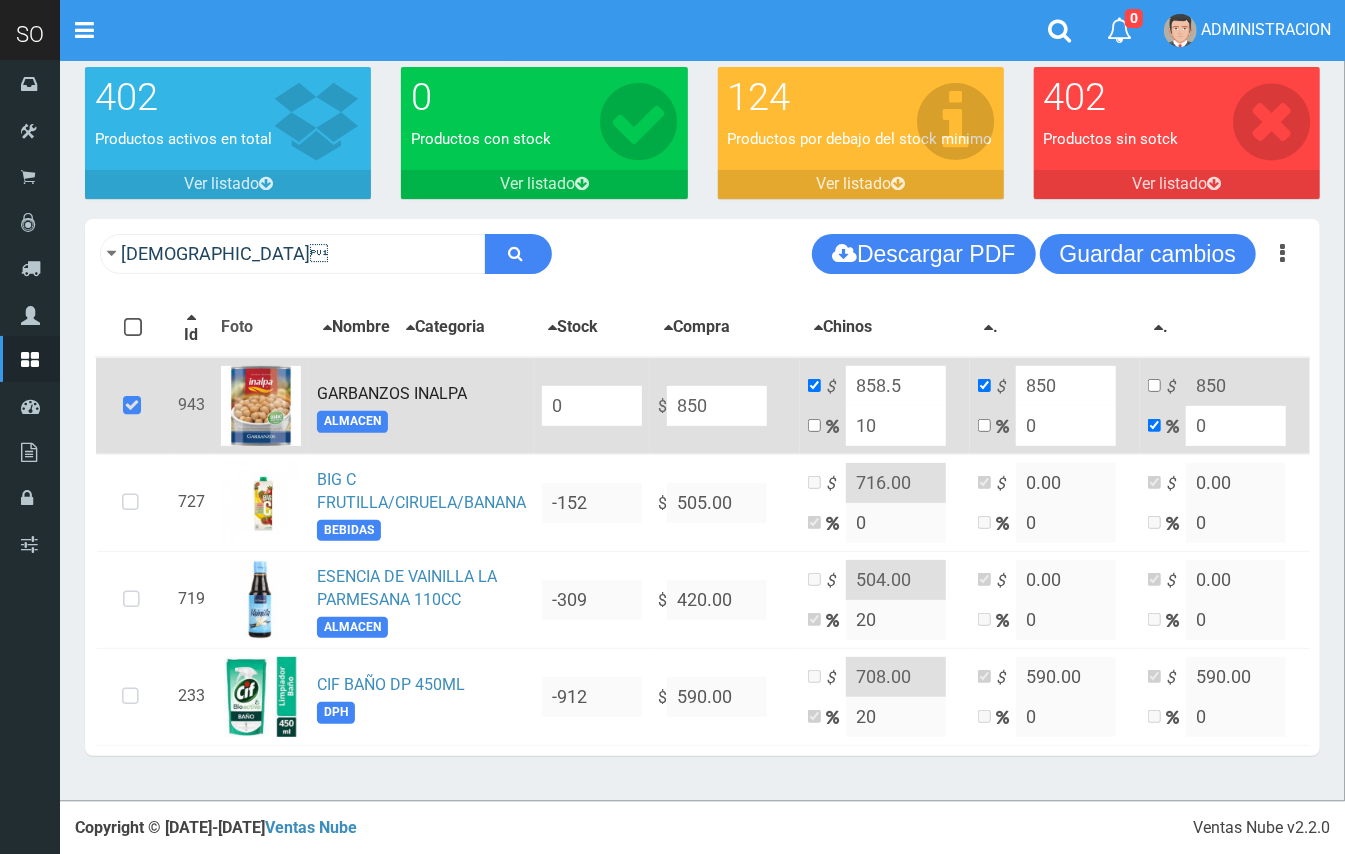 type on "935" 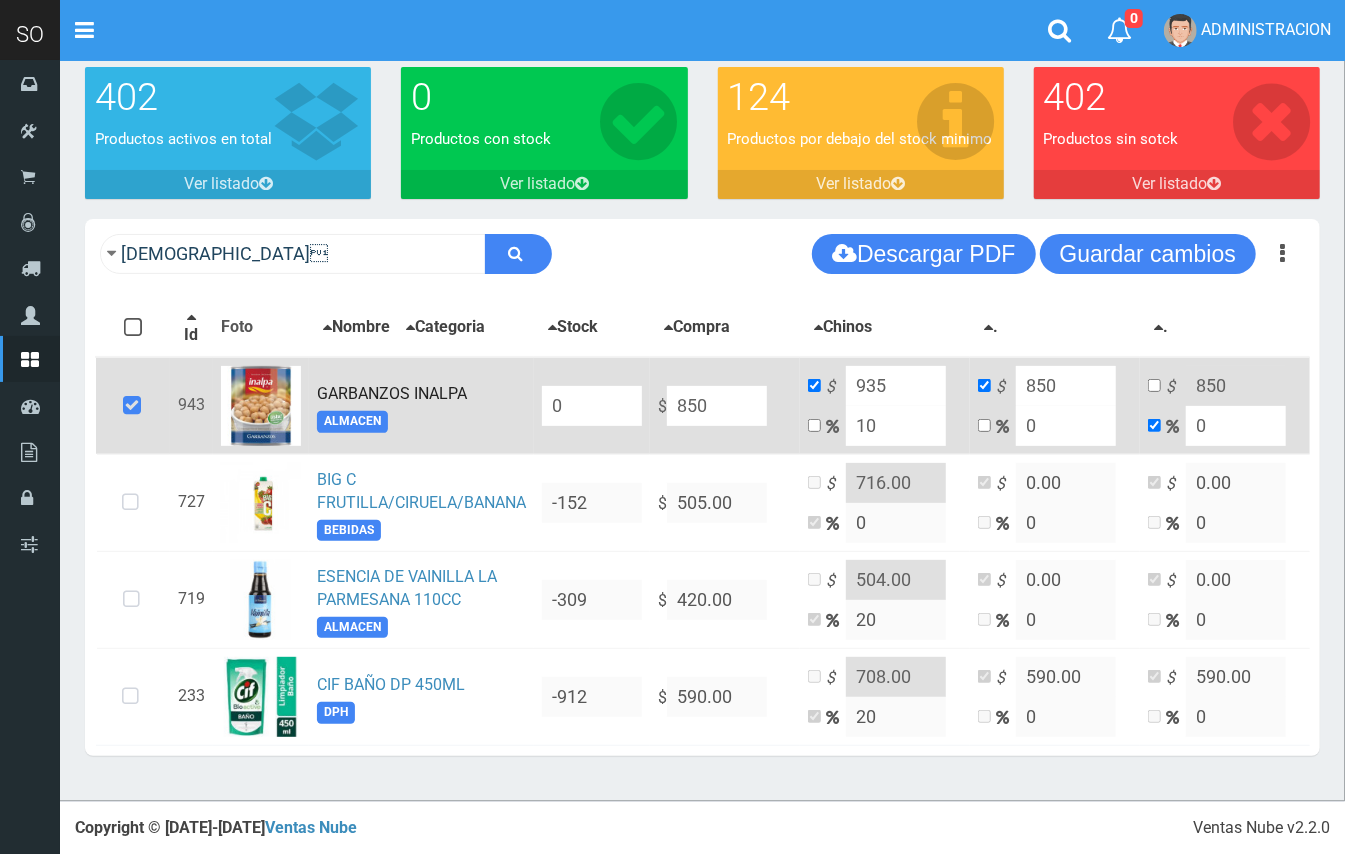 drag, startPoint x: 888, startPoint y: 392, endPoint x: 769, endPoint y: 385, distance: 119.2057 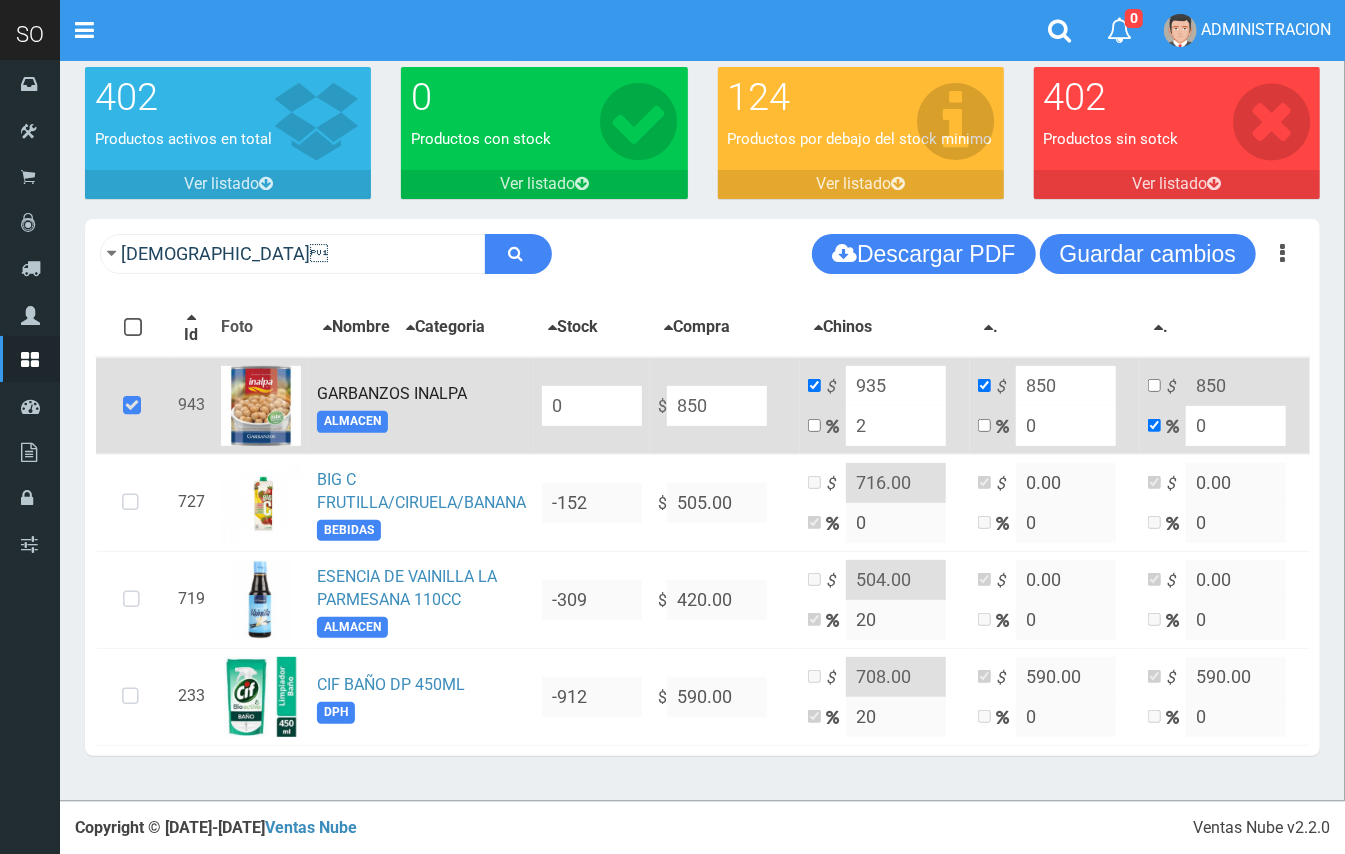 type on "867" 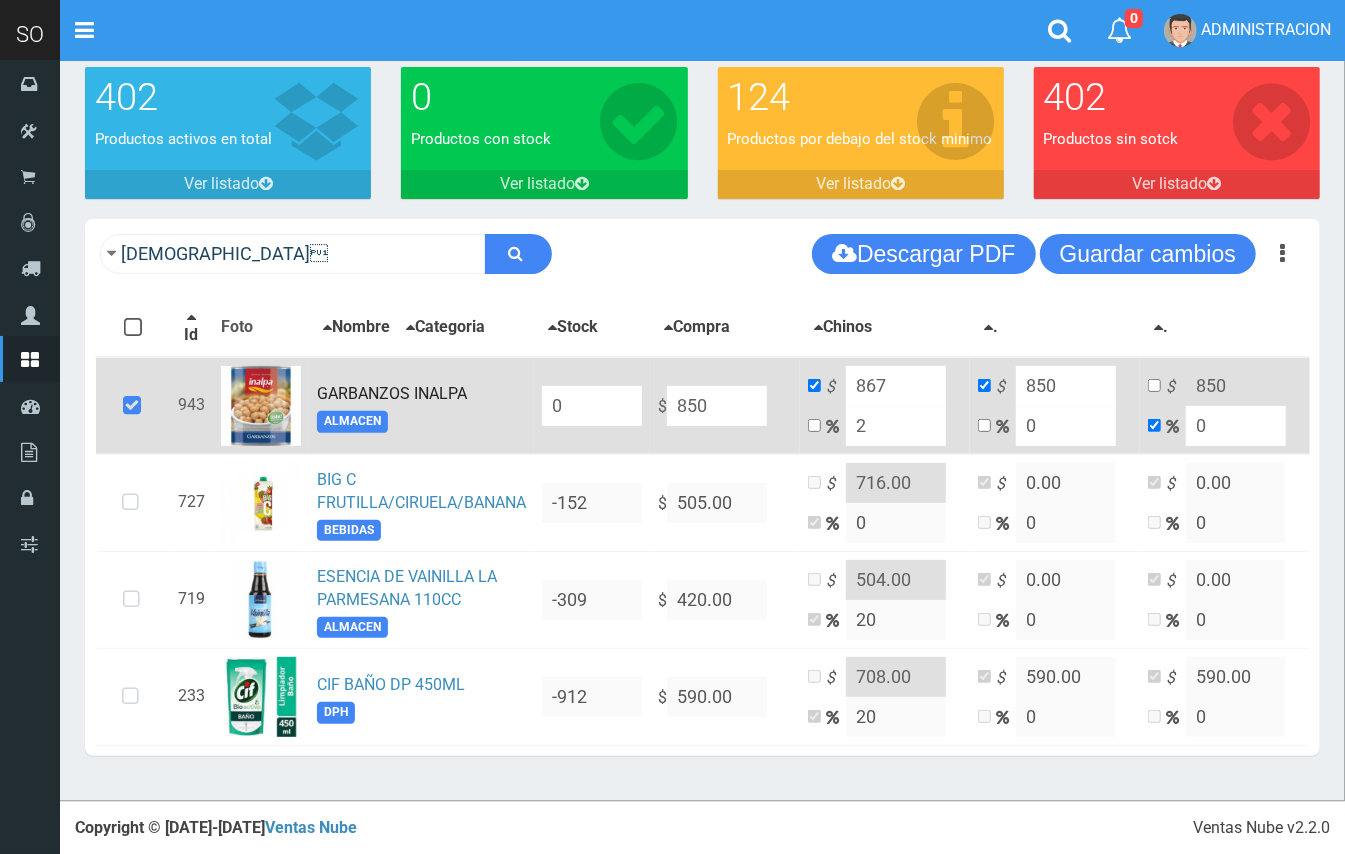 type on "20" 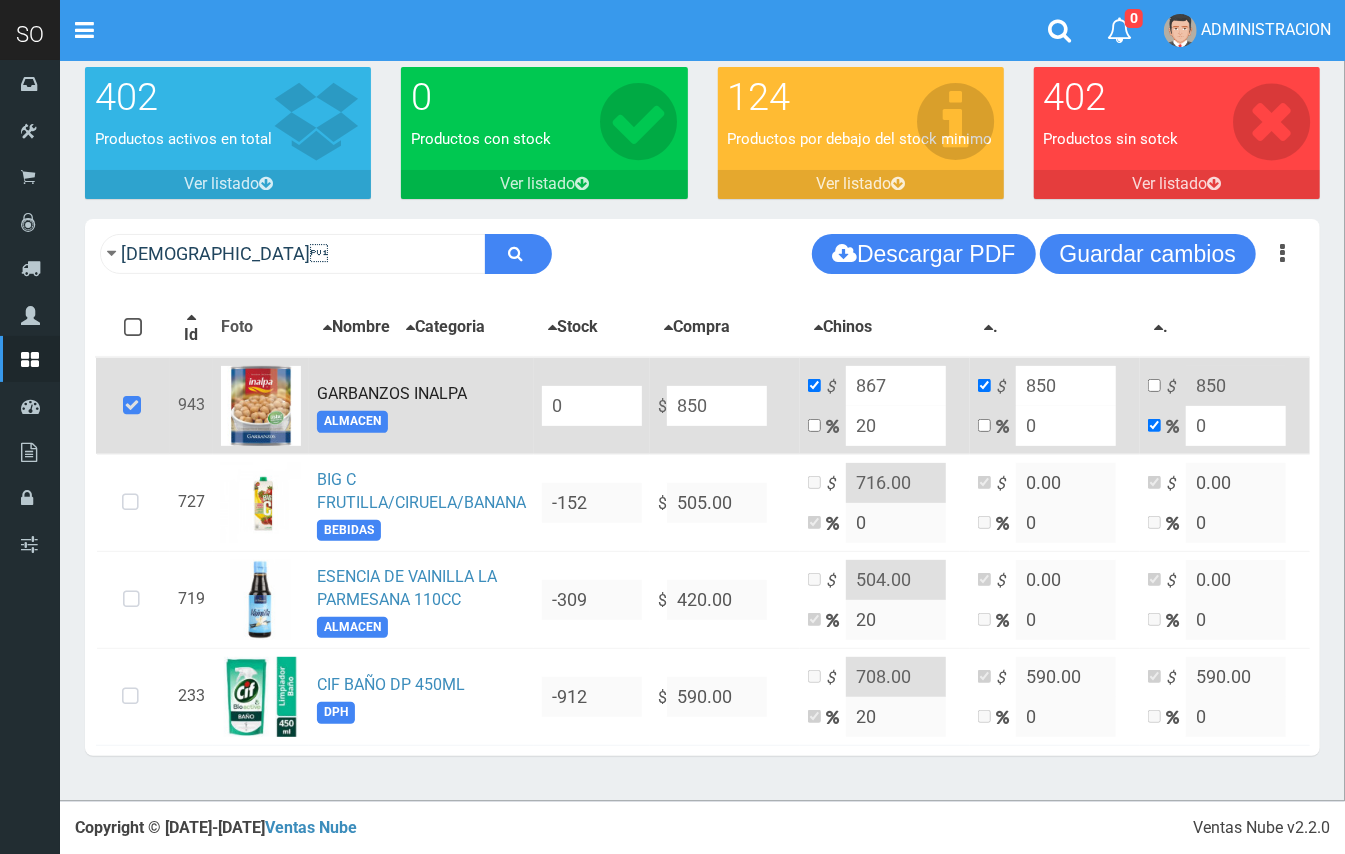 type on "1020" 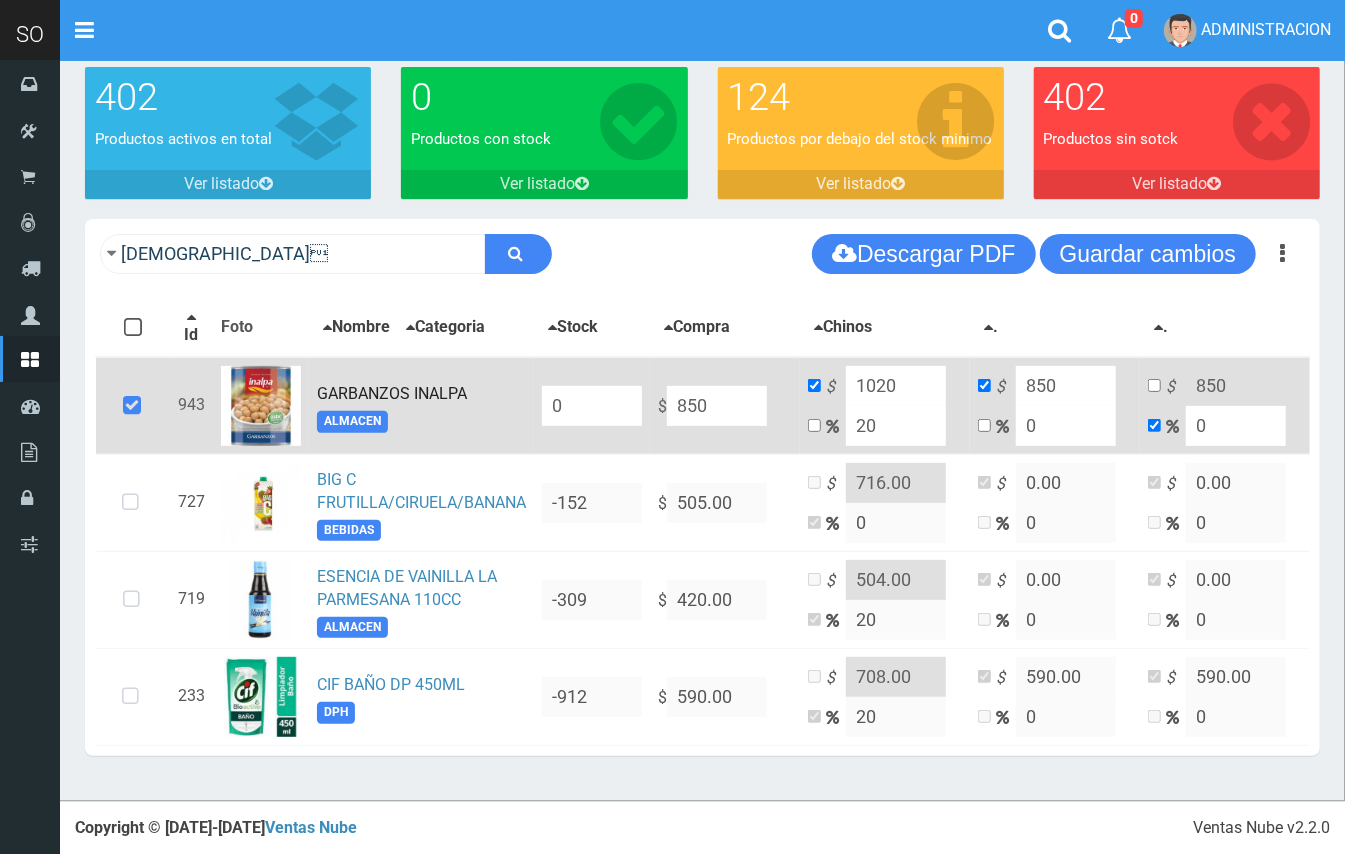 type on "20" 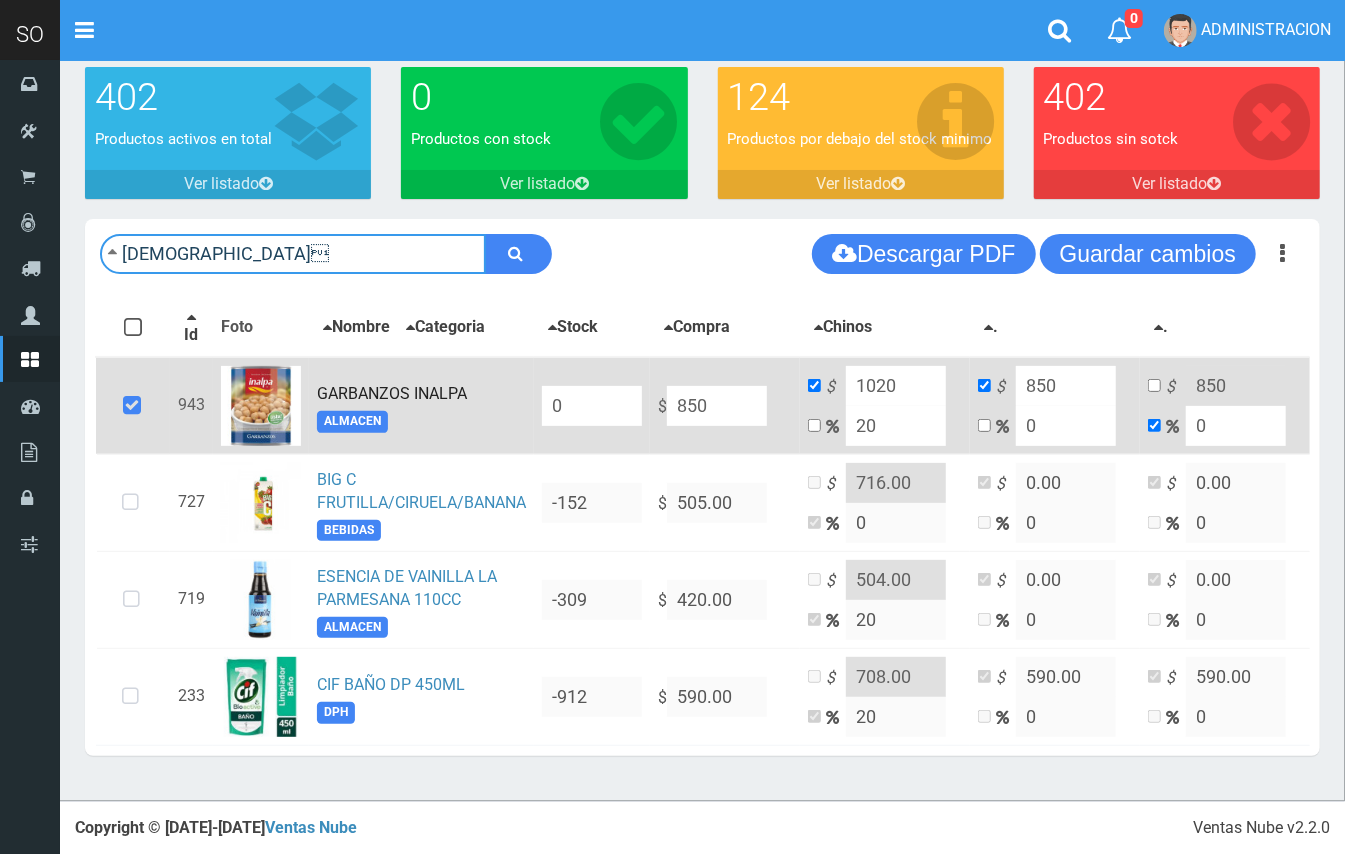 drag, startPoint x: 193, startPoint y: 226, endPoint x: 77, endPoint y: 225, distance: 116.00431 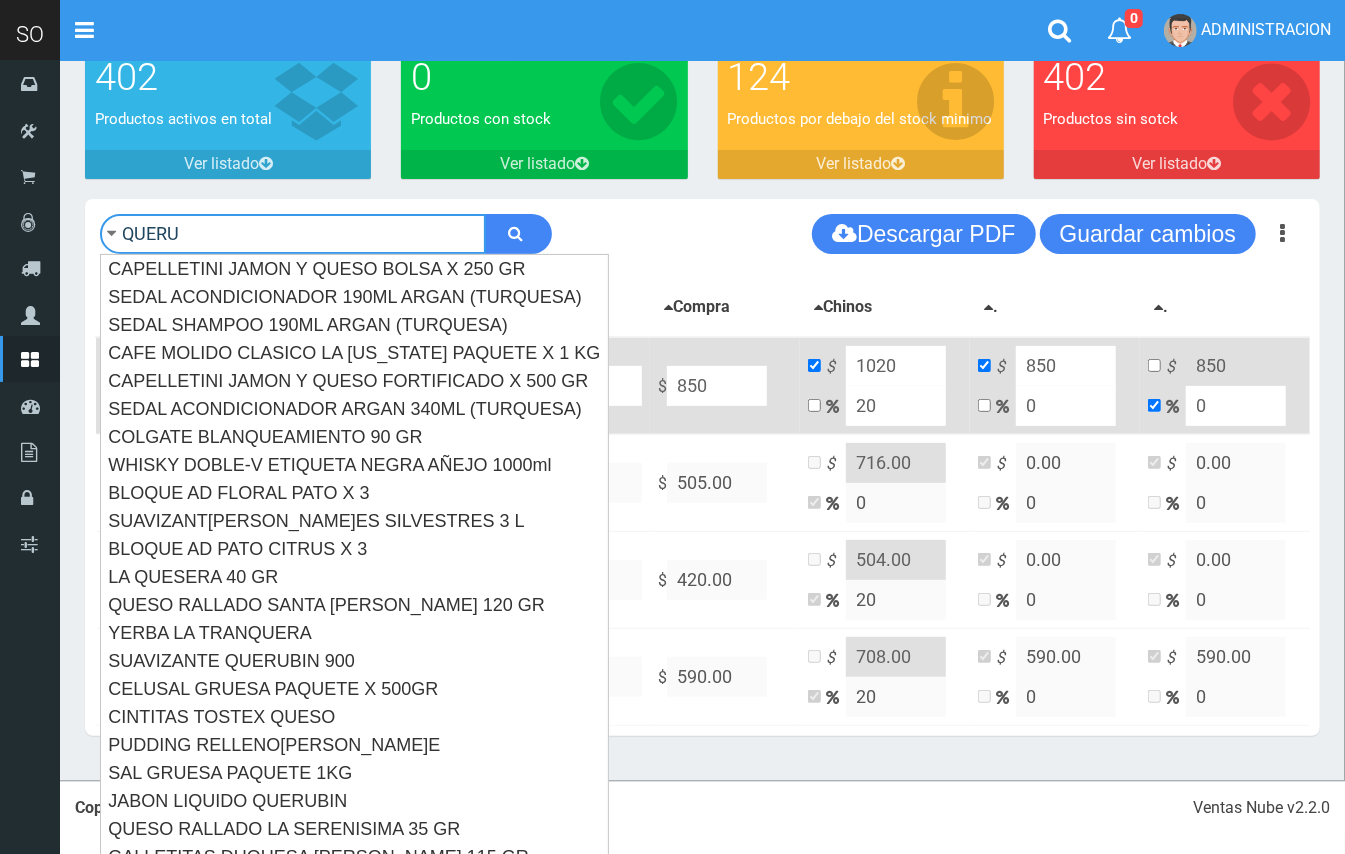type on "QUERU" 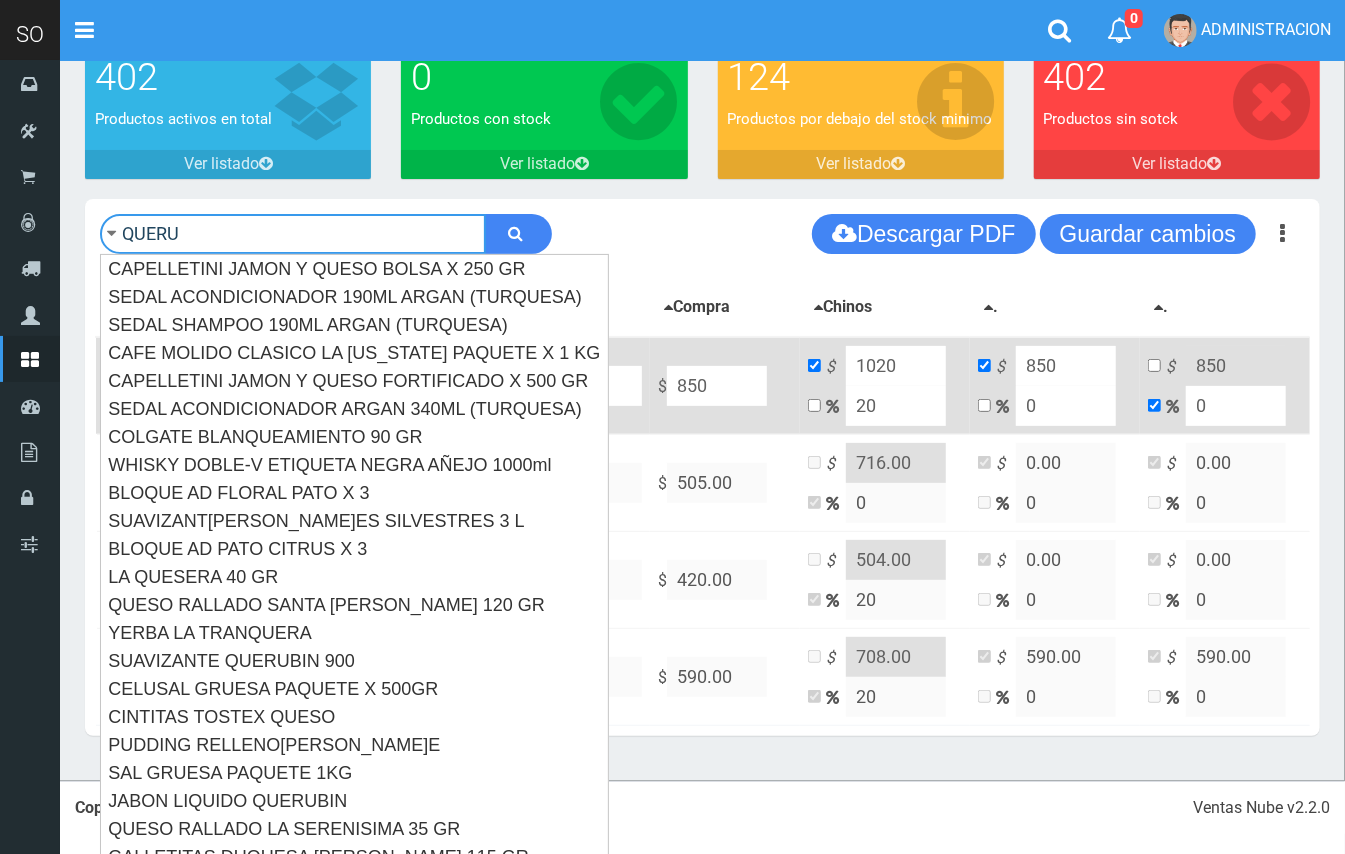 click at bounding box center (518, 234) 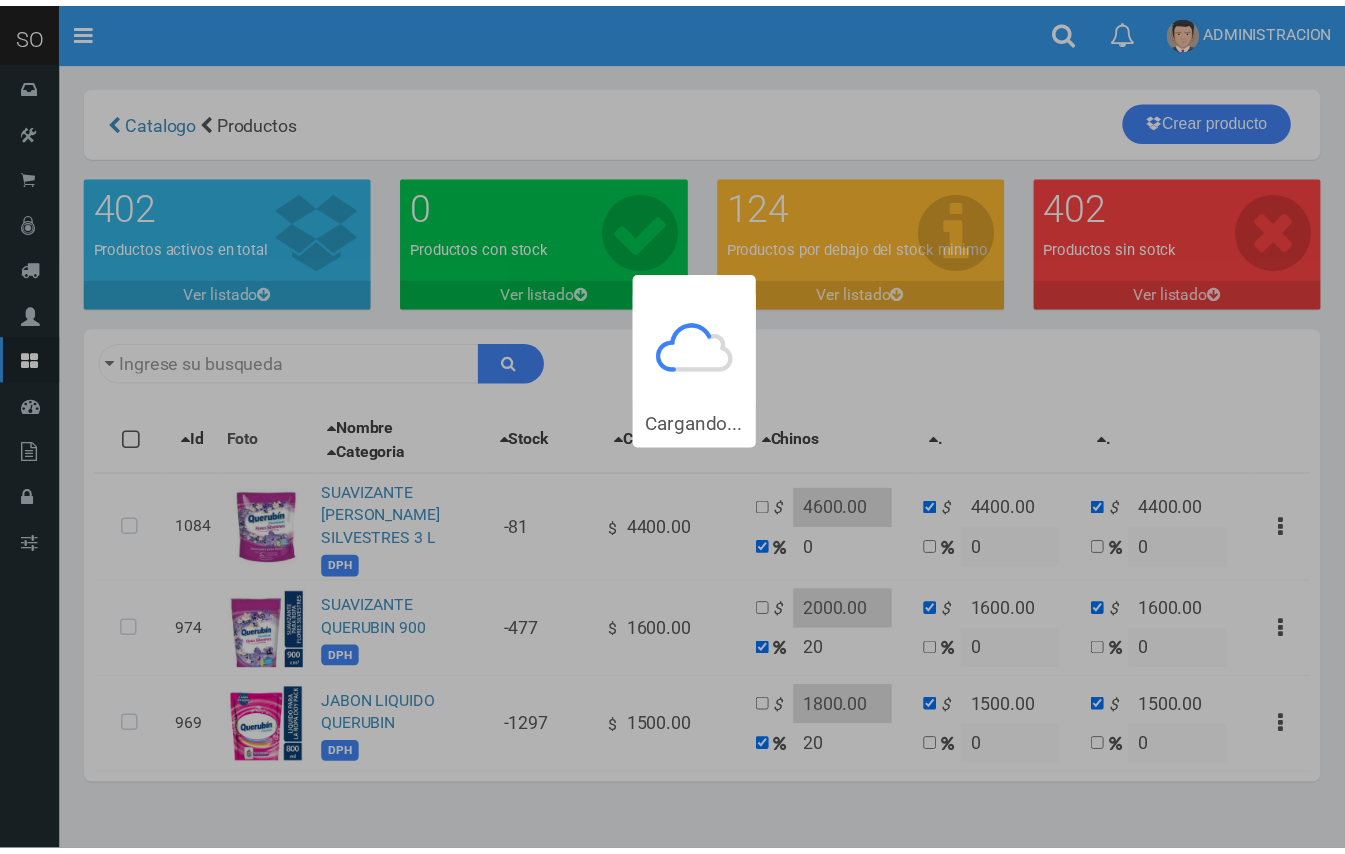 scroll, scrollTop: 0, scrollLeft: 0, axis: both 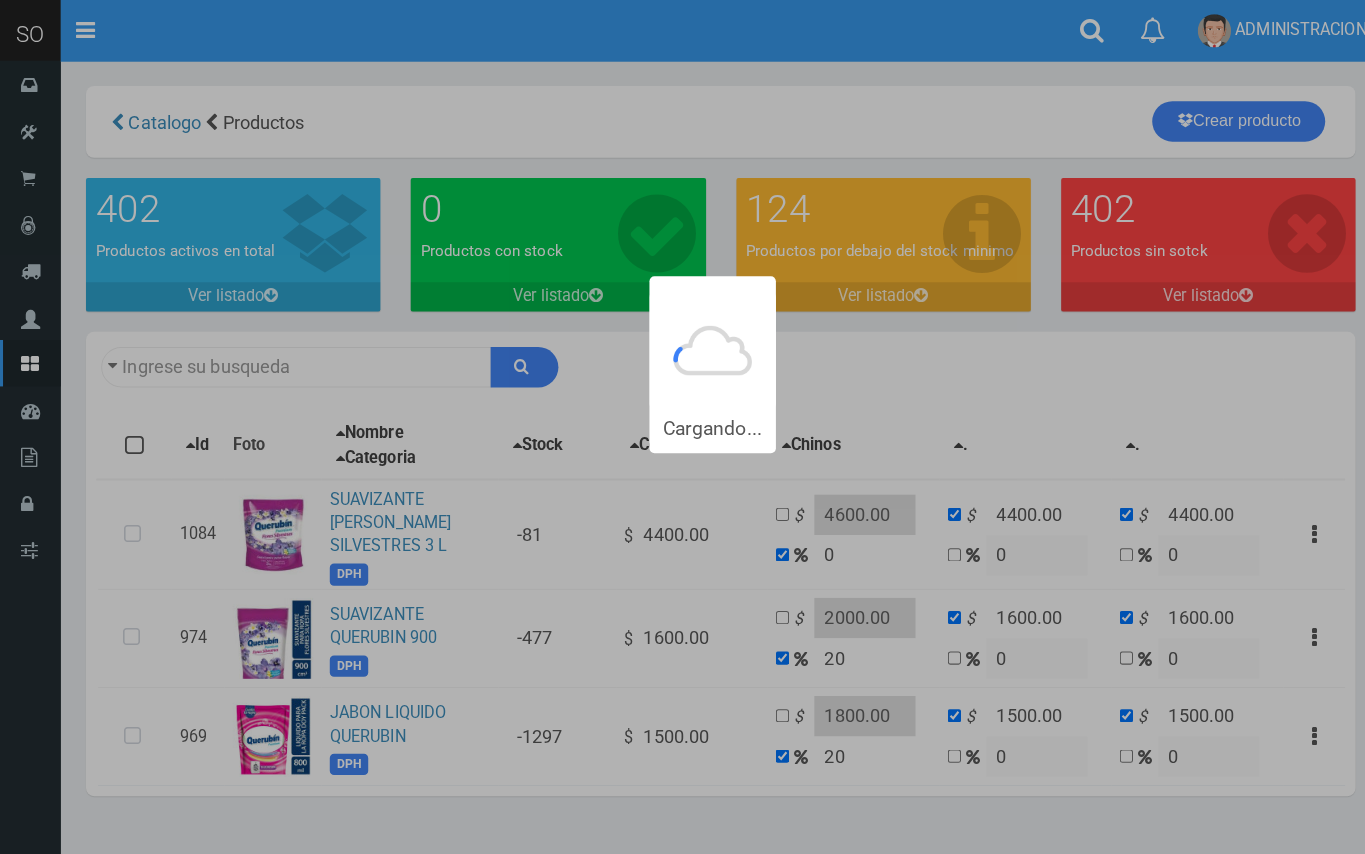 type on "QUERU" 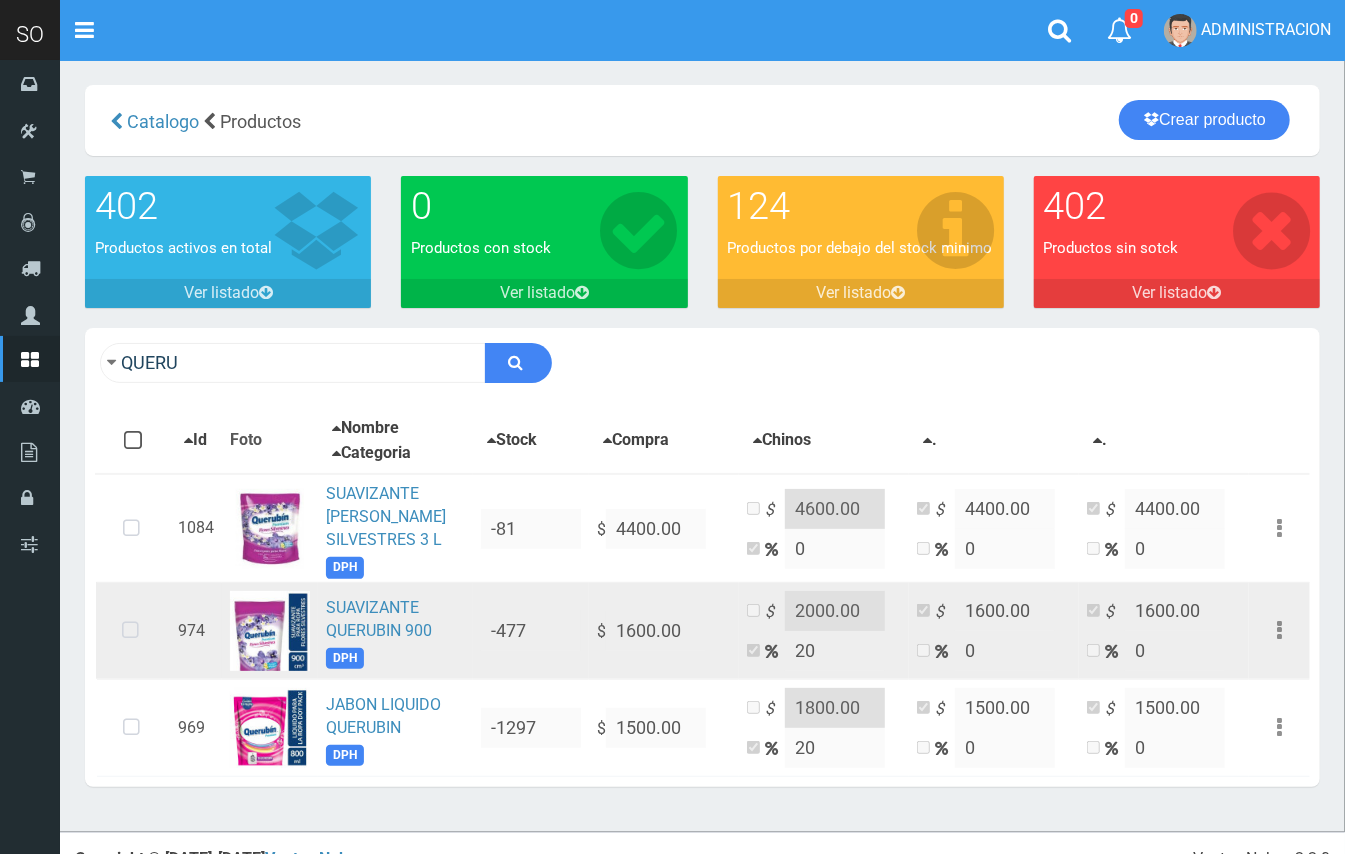 click at bounding box center (130, 631) 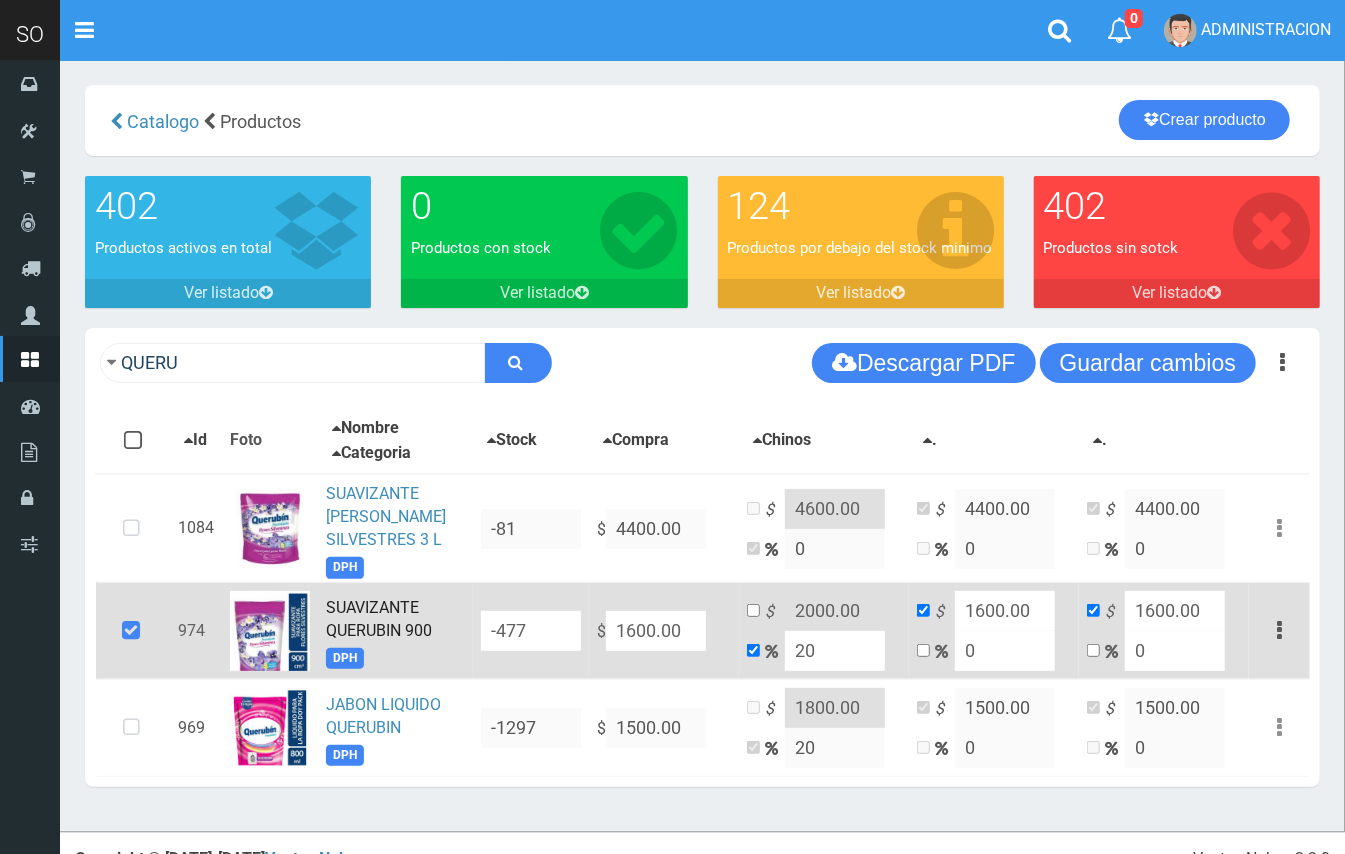 drag, startPoint x: 701, startPoint y: 625, endPoint x: 597, endPoint y: 614, distance: 104.58012 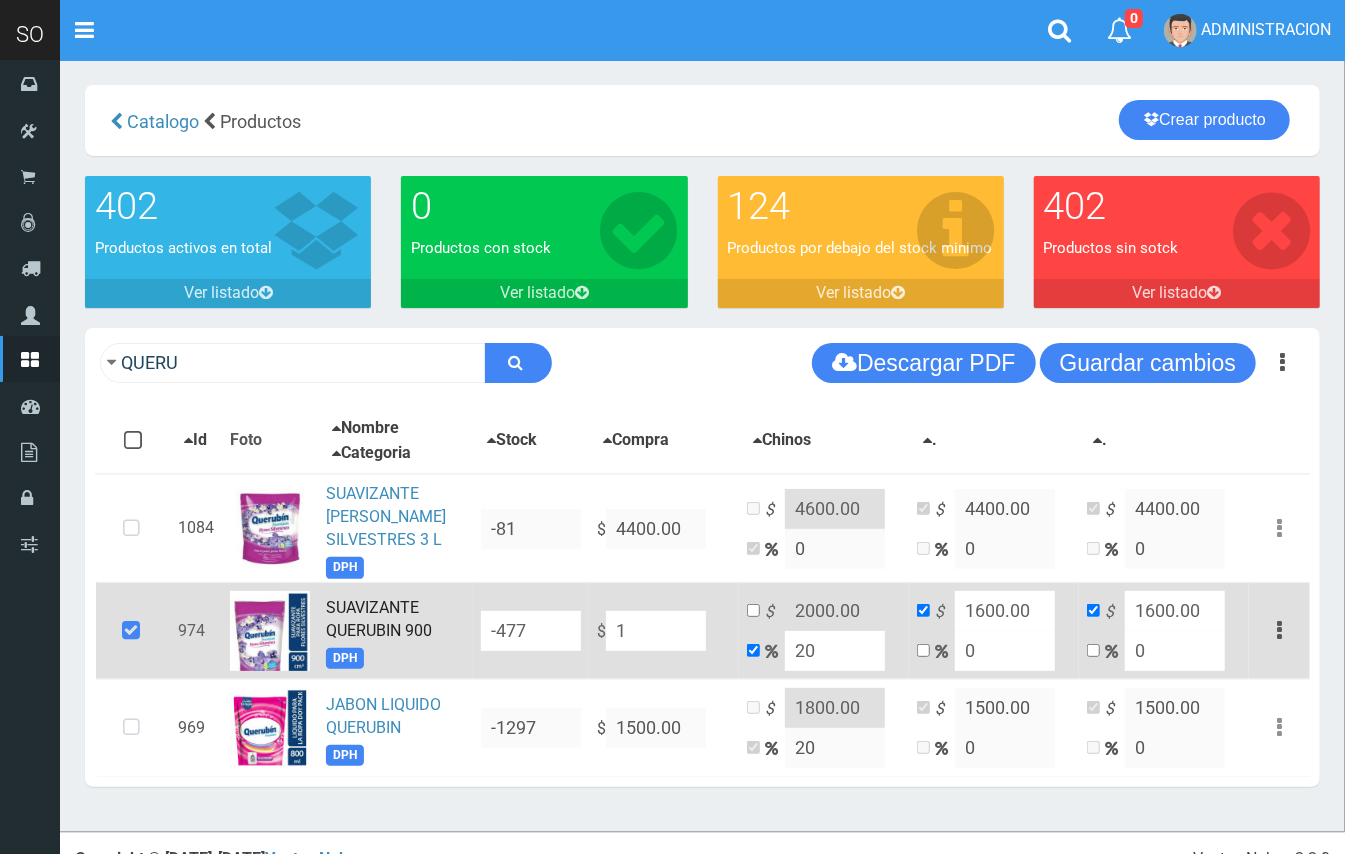 type on "1.2" 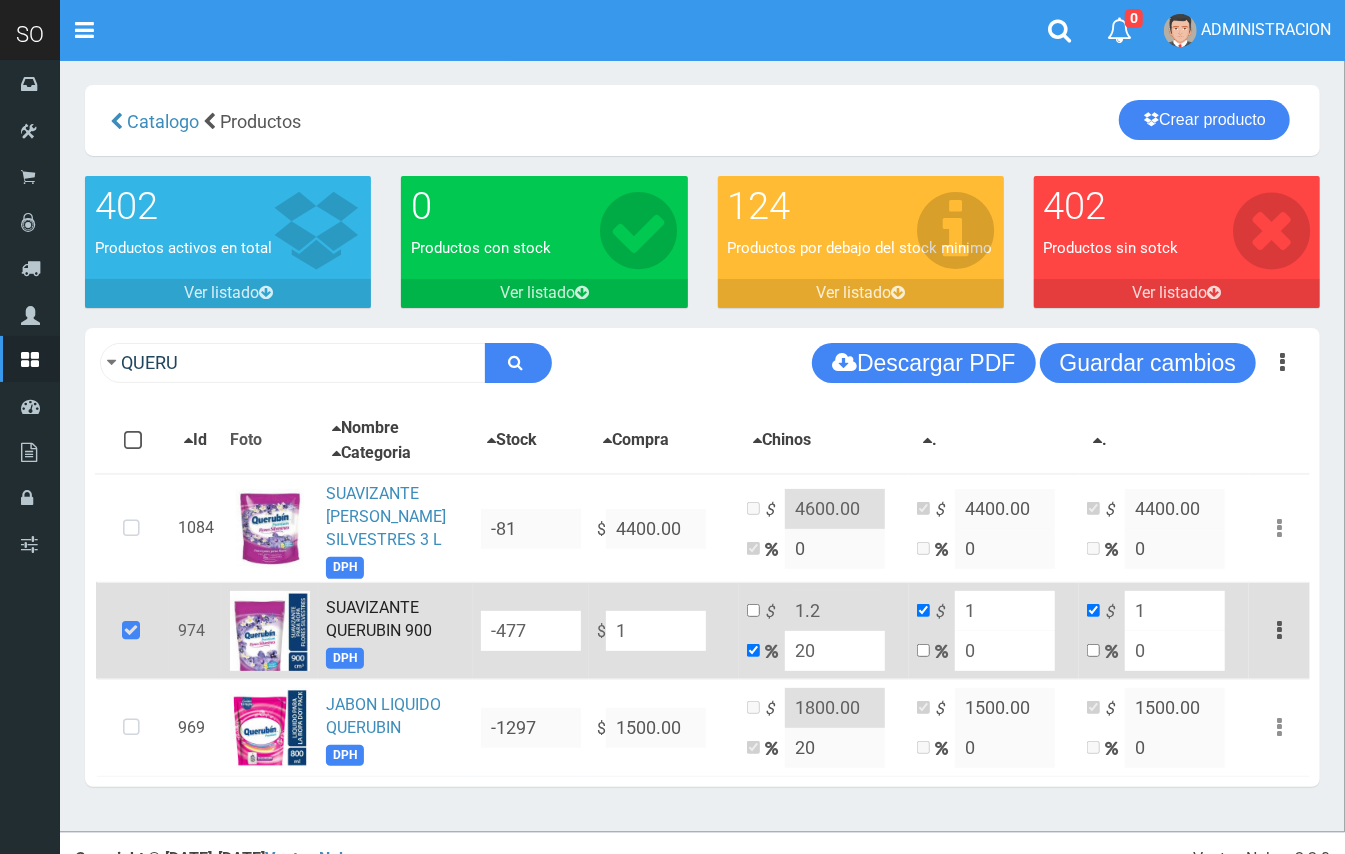 type on "17" 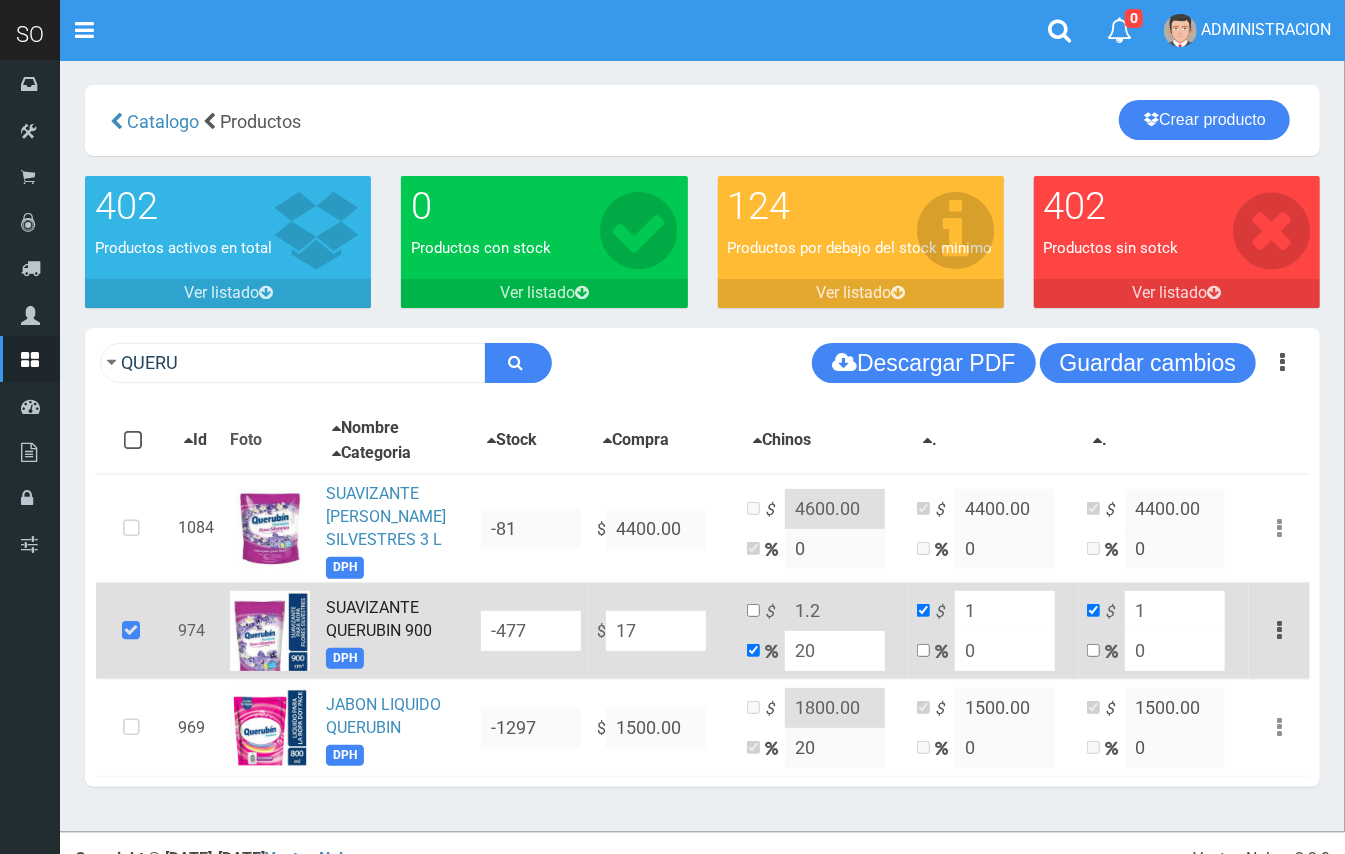 type on "20.4" 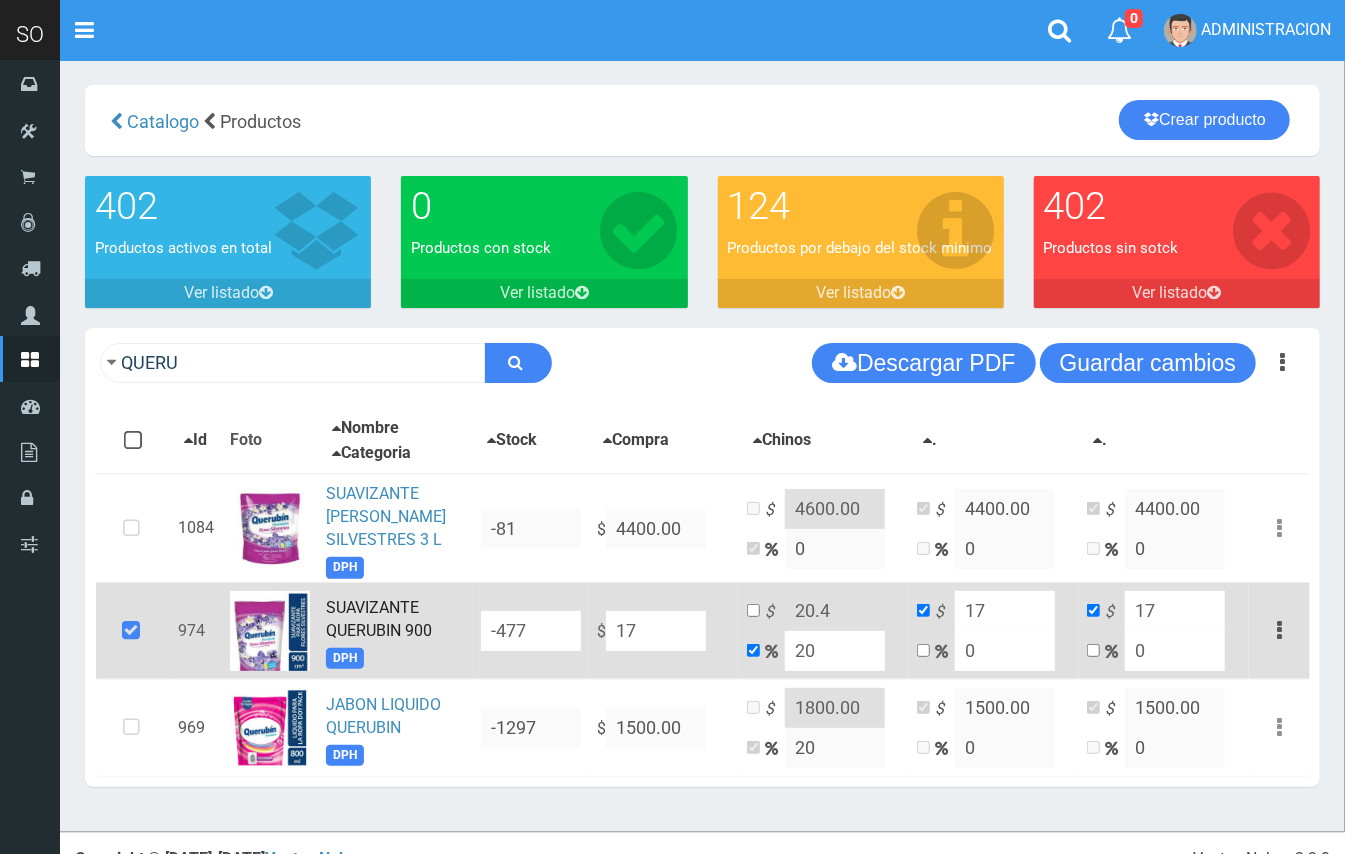 type on "170" 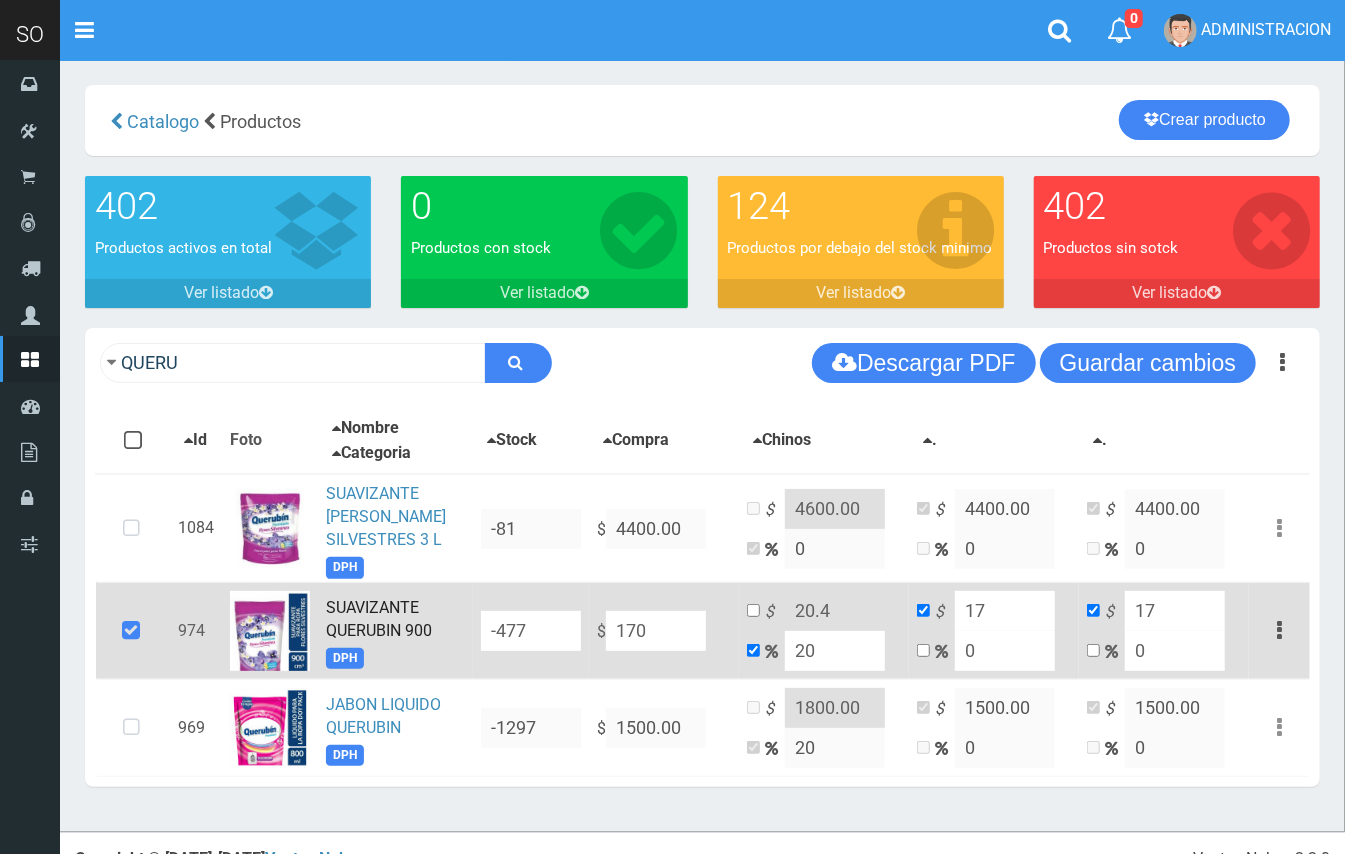 type on "204" 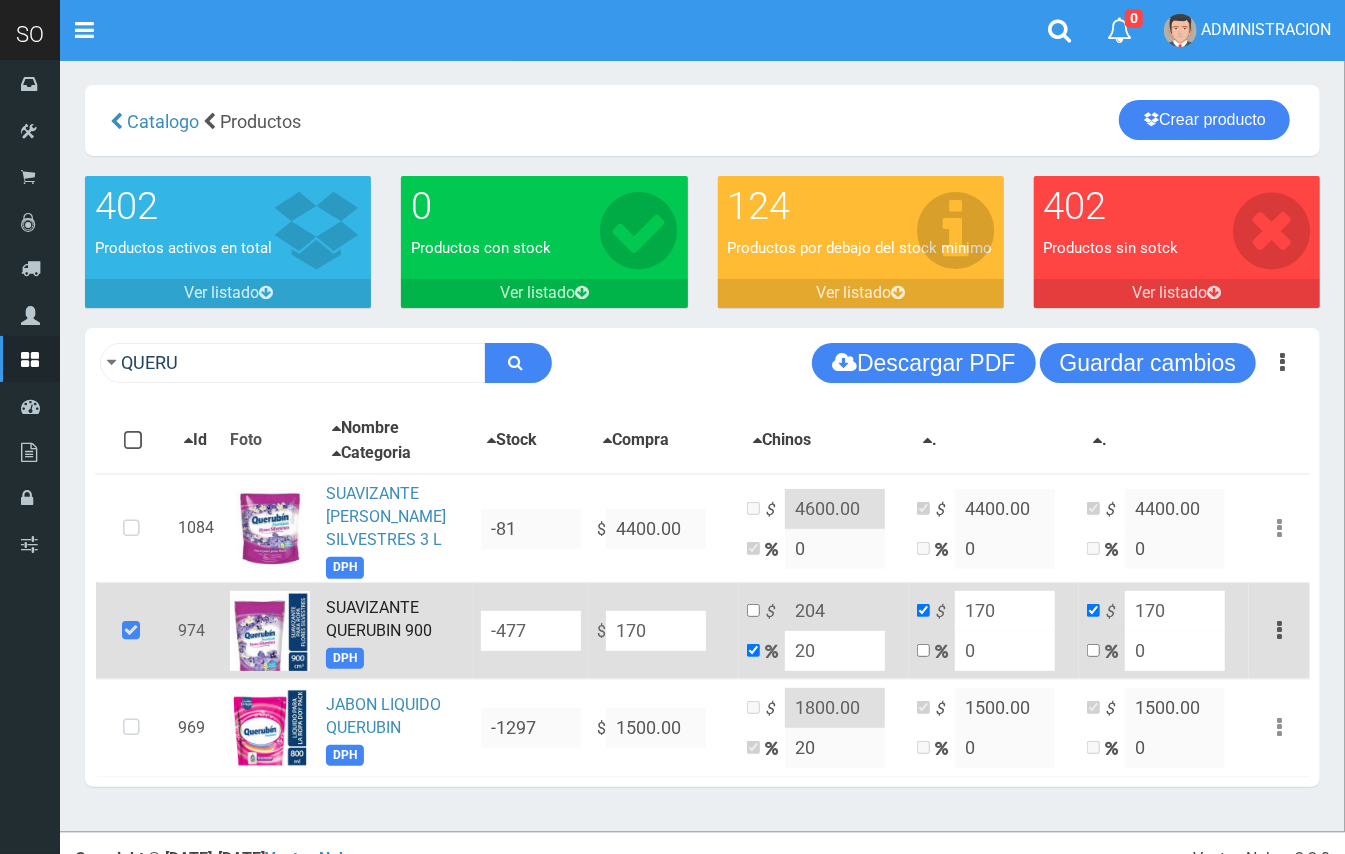 type on "1700" 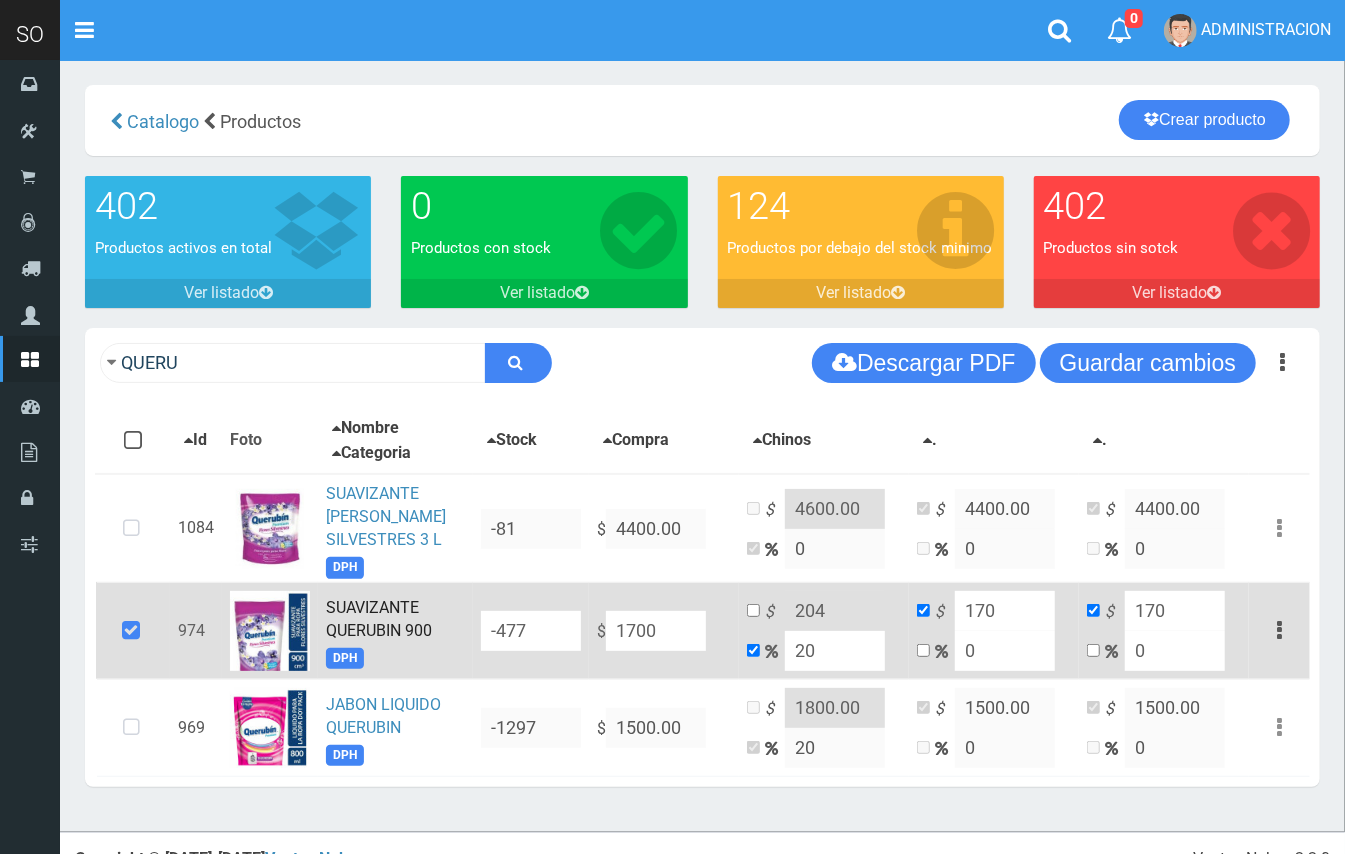 type on "2040" 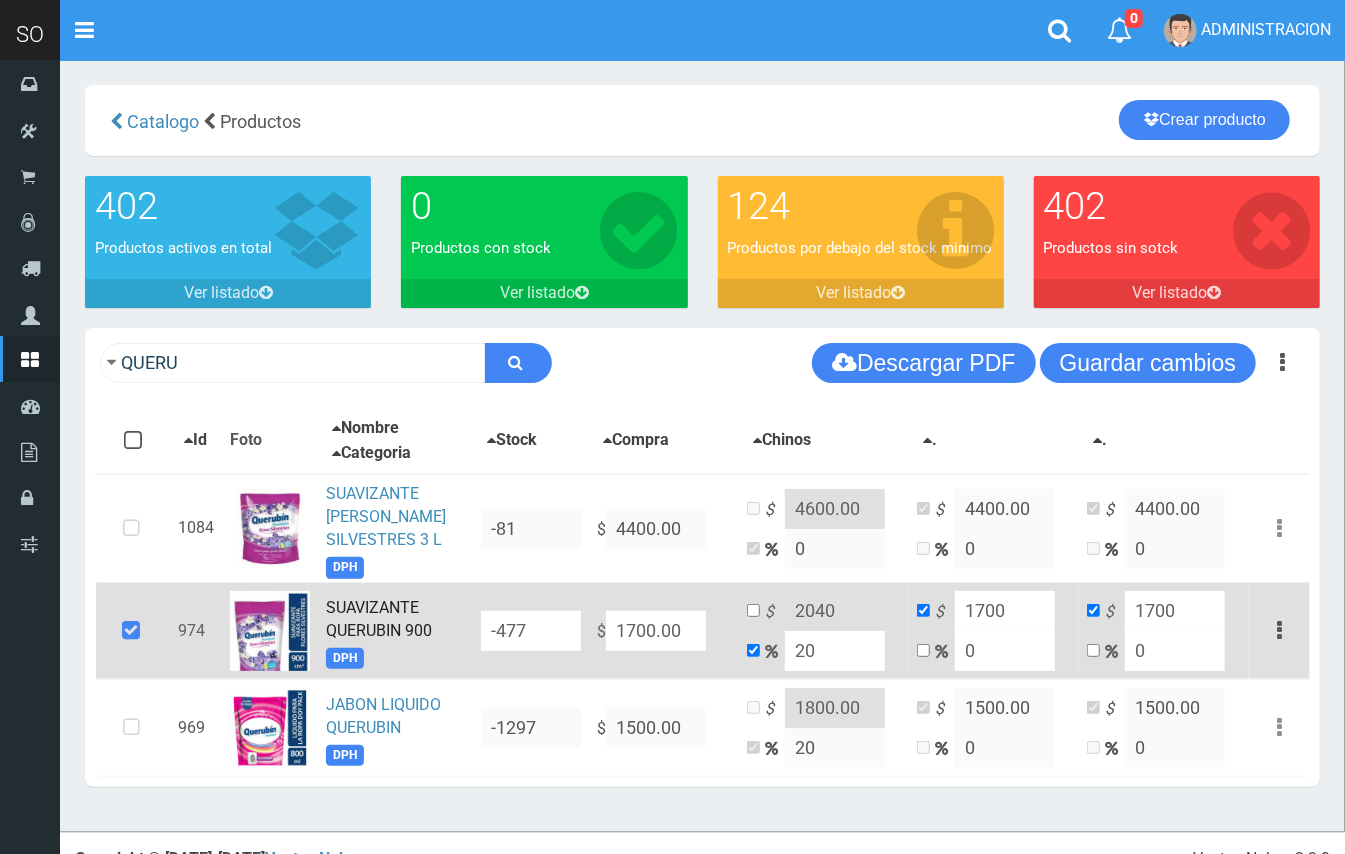 type on "1700.00" 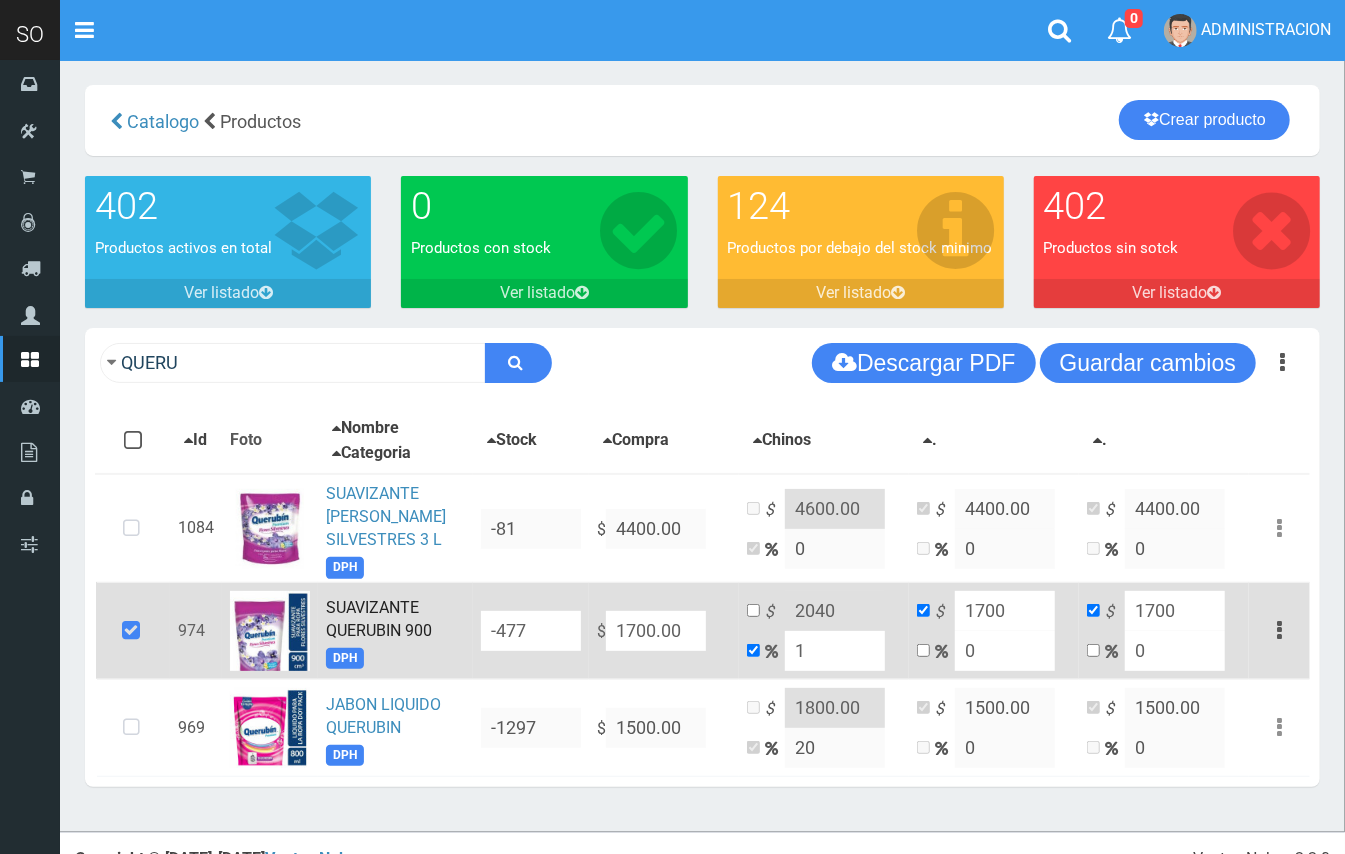 type on "1717" 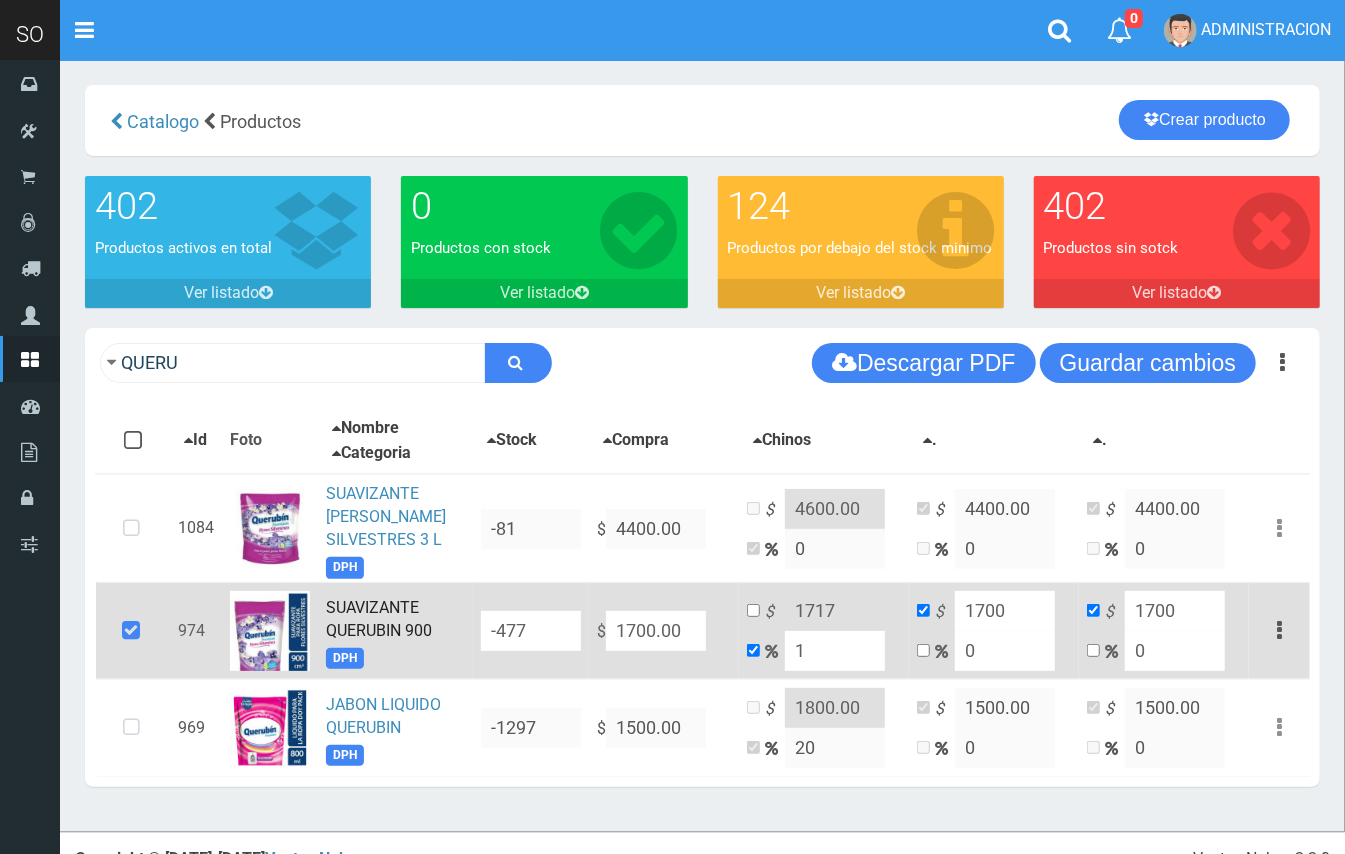 type on "10" 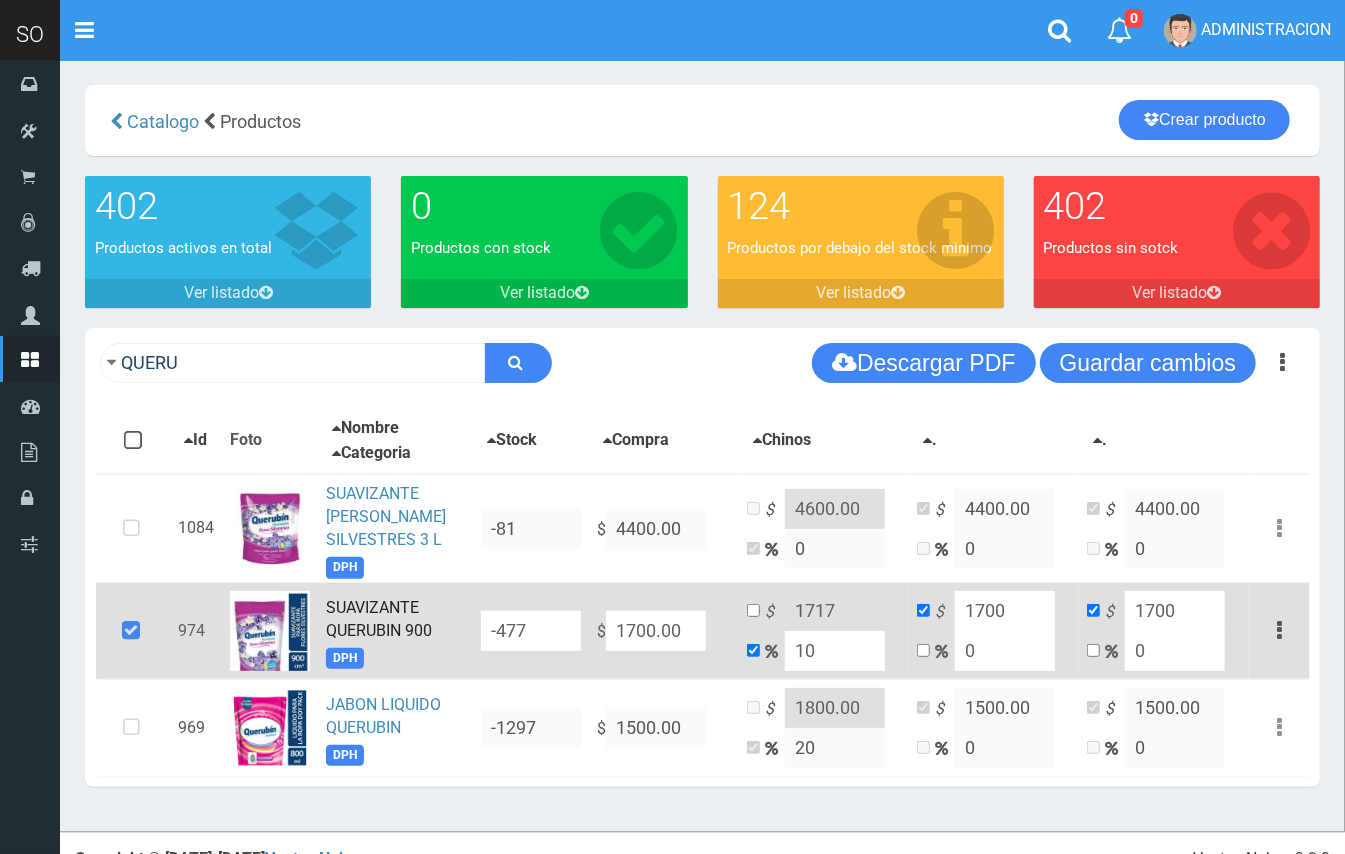 type on "1870" 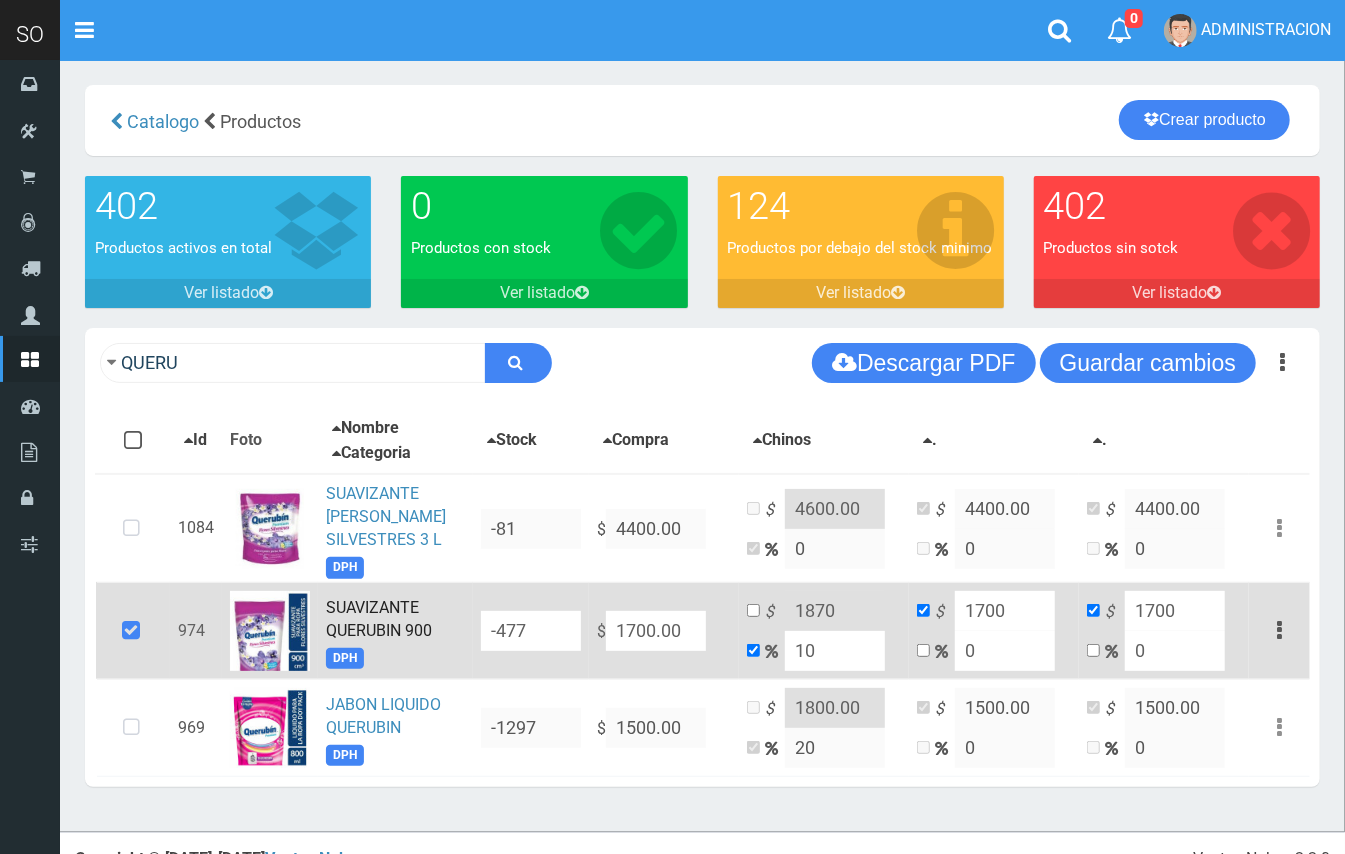 type on "10" 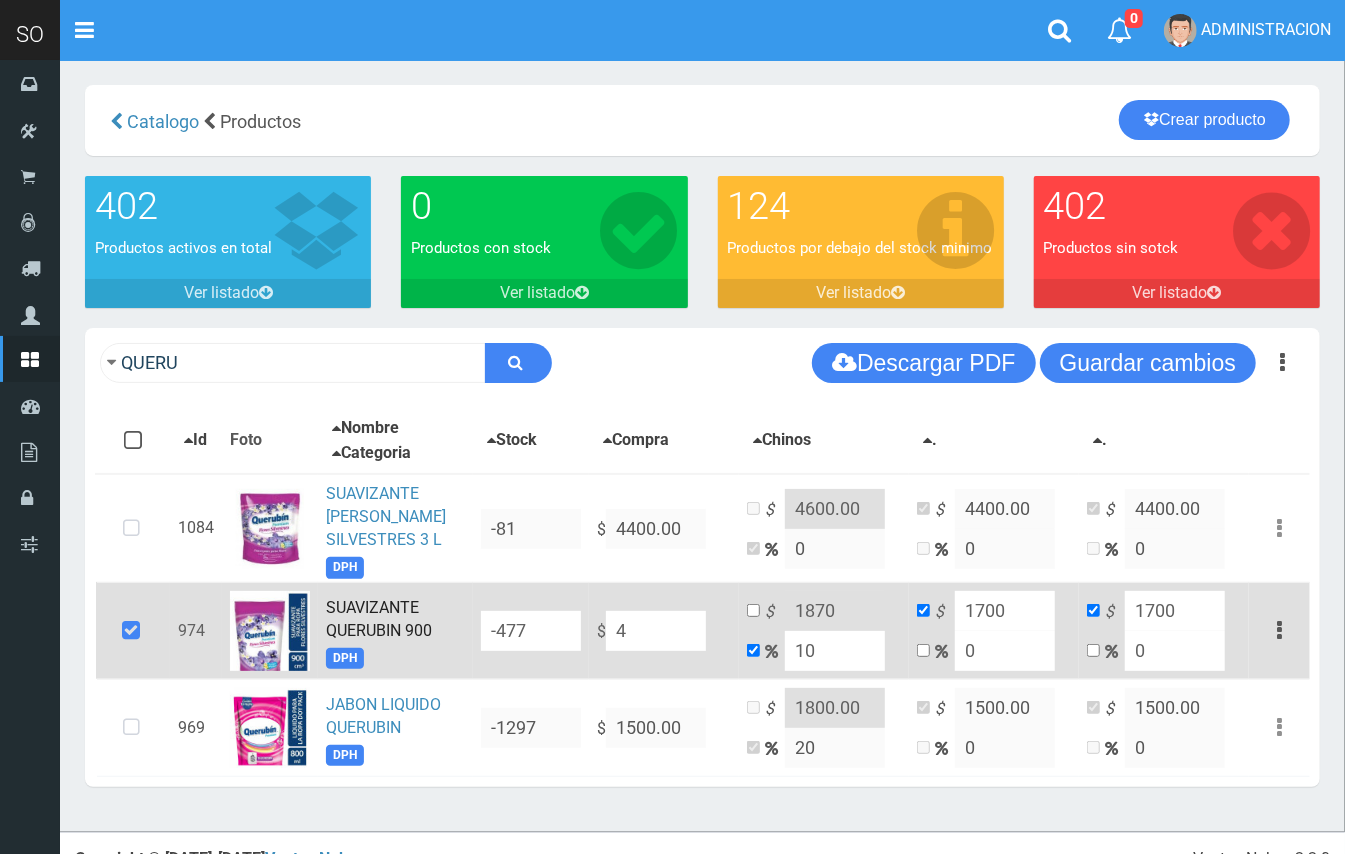 type on "4.4" 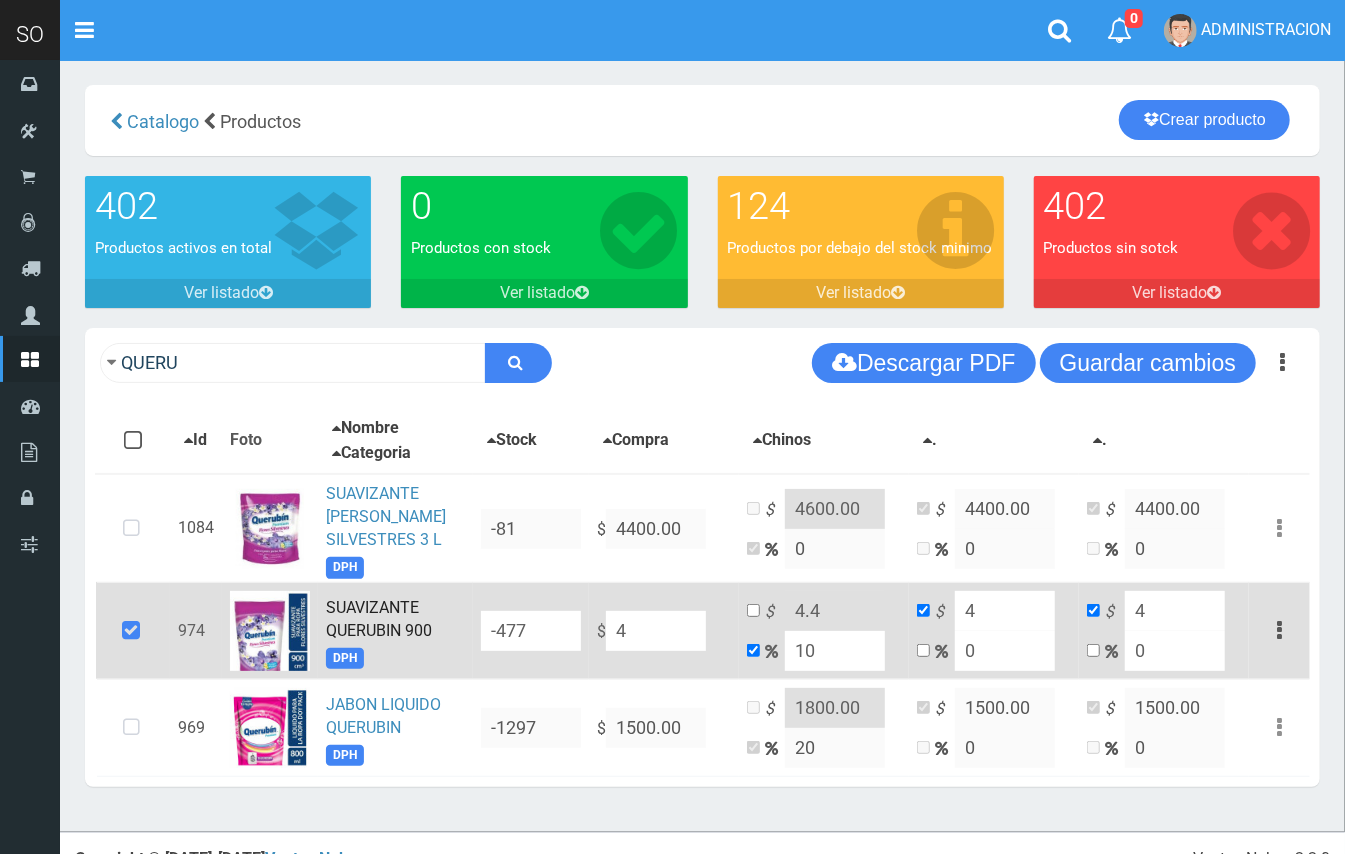 type on "49" 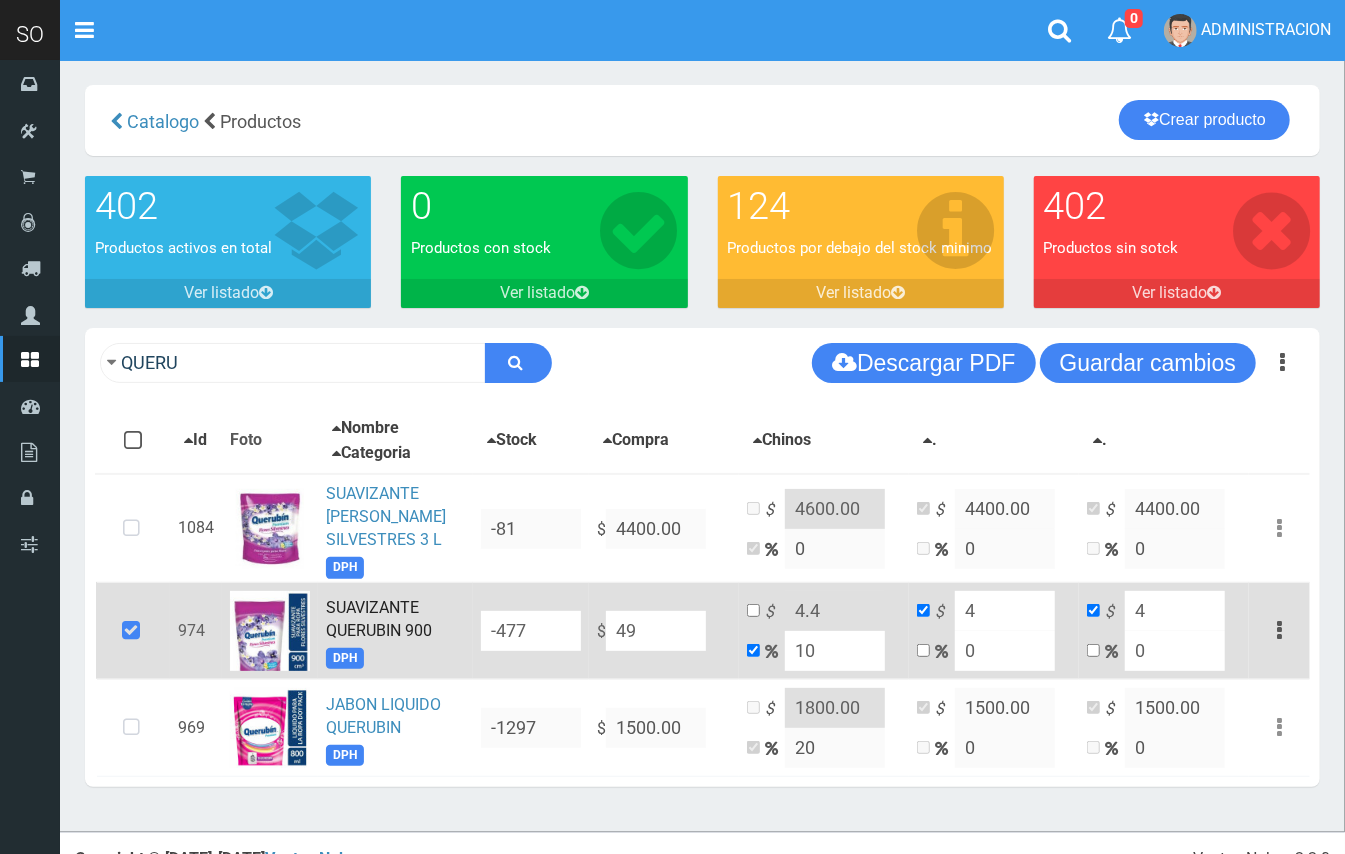 type on "53.9" 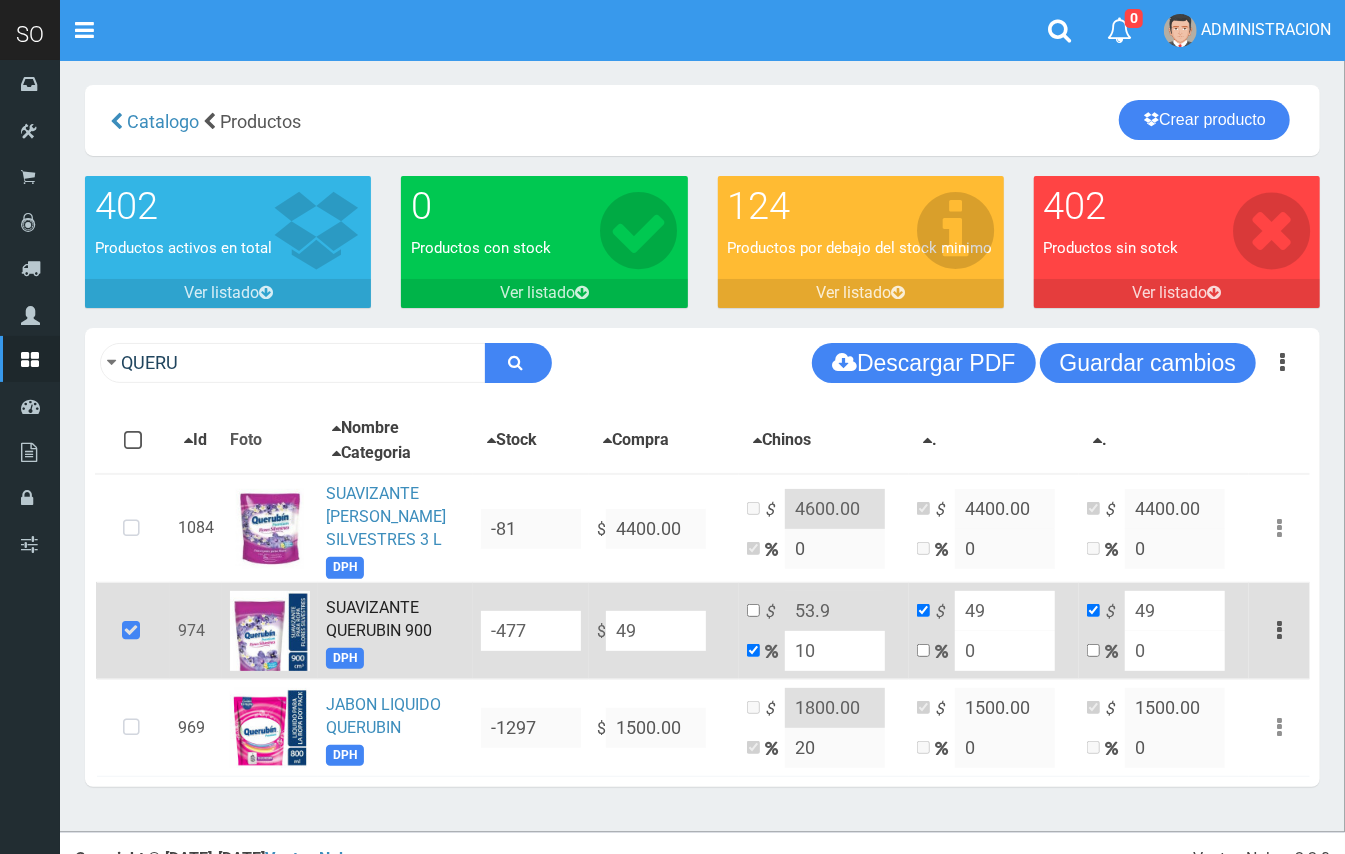 type on "490" 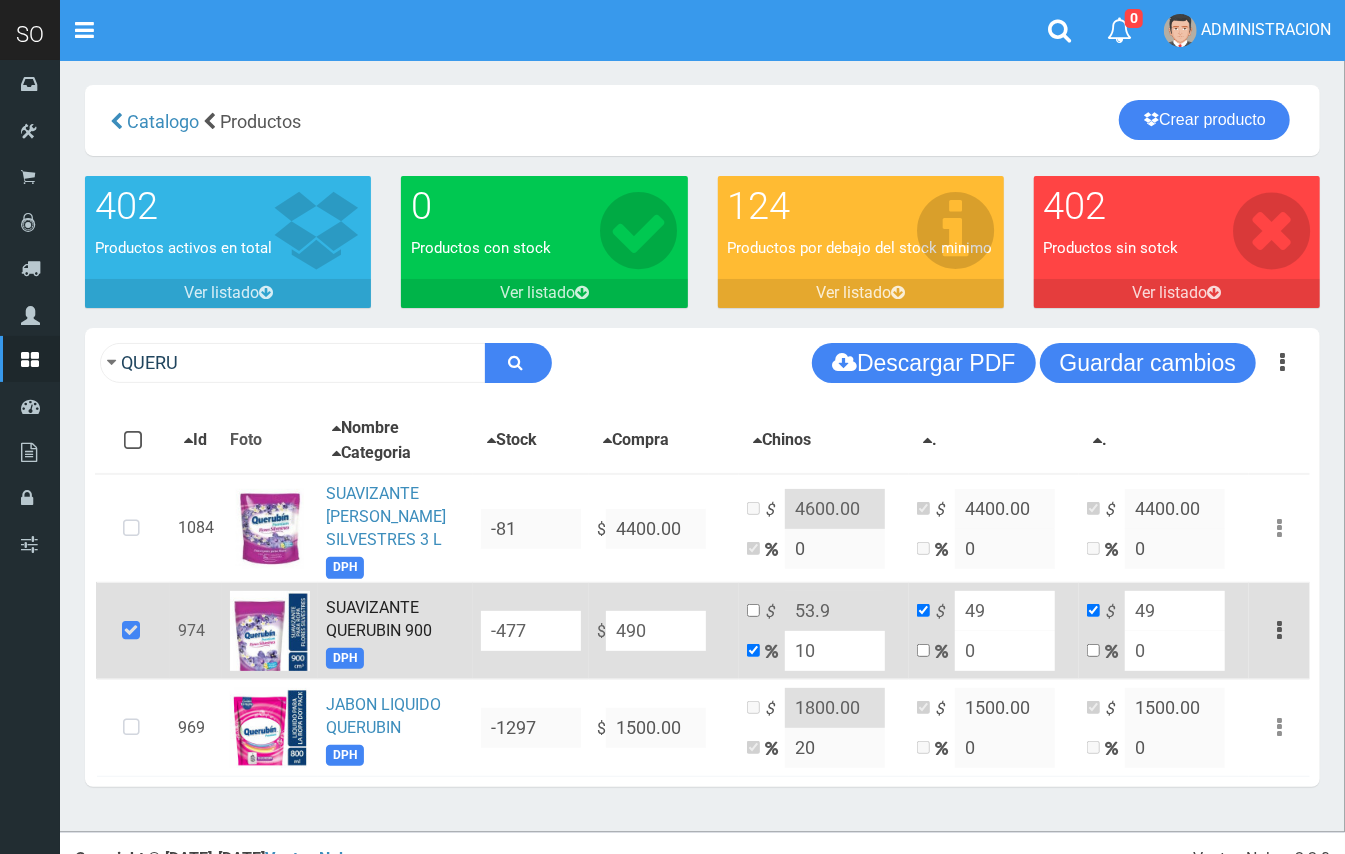 type on "539" 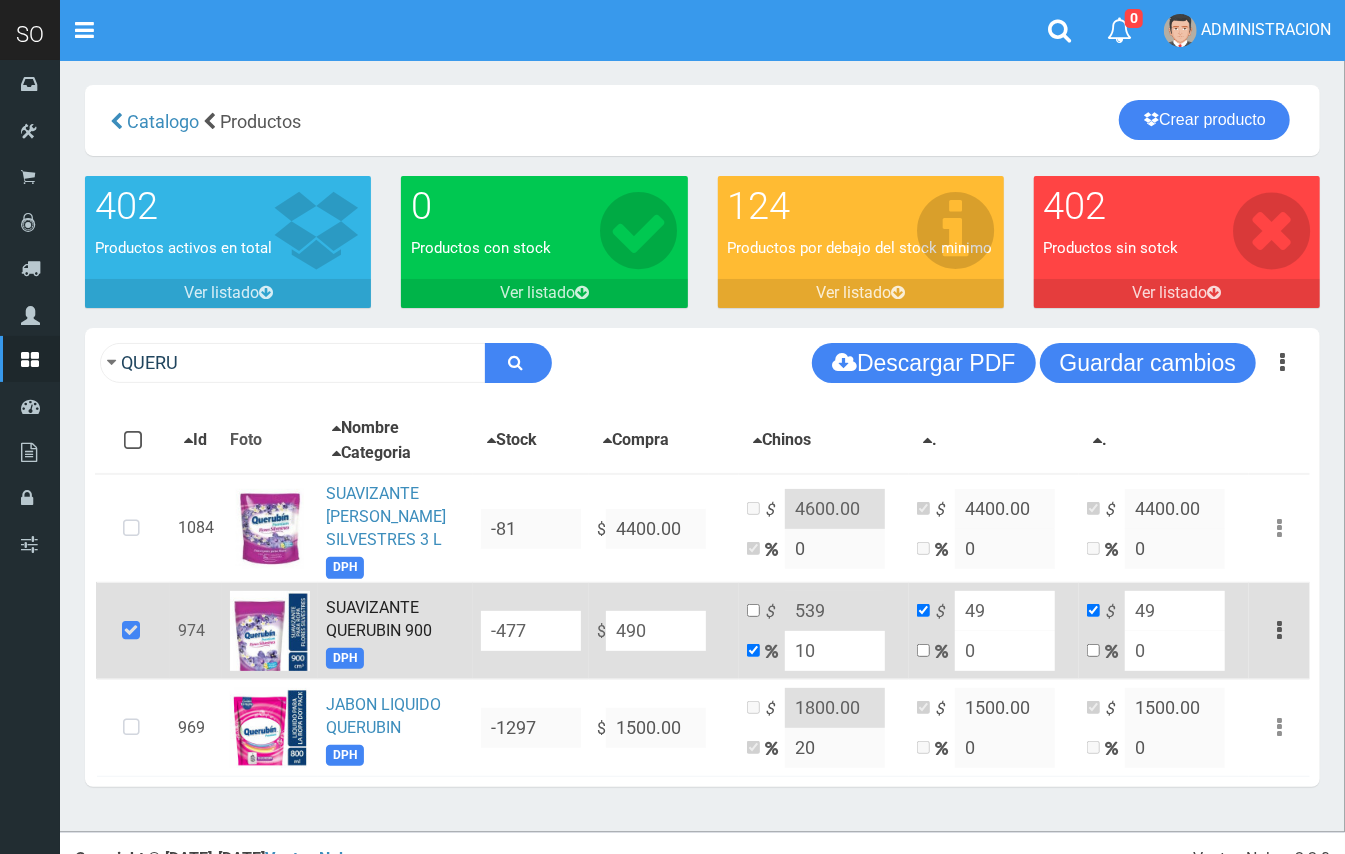 type on "490" 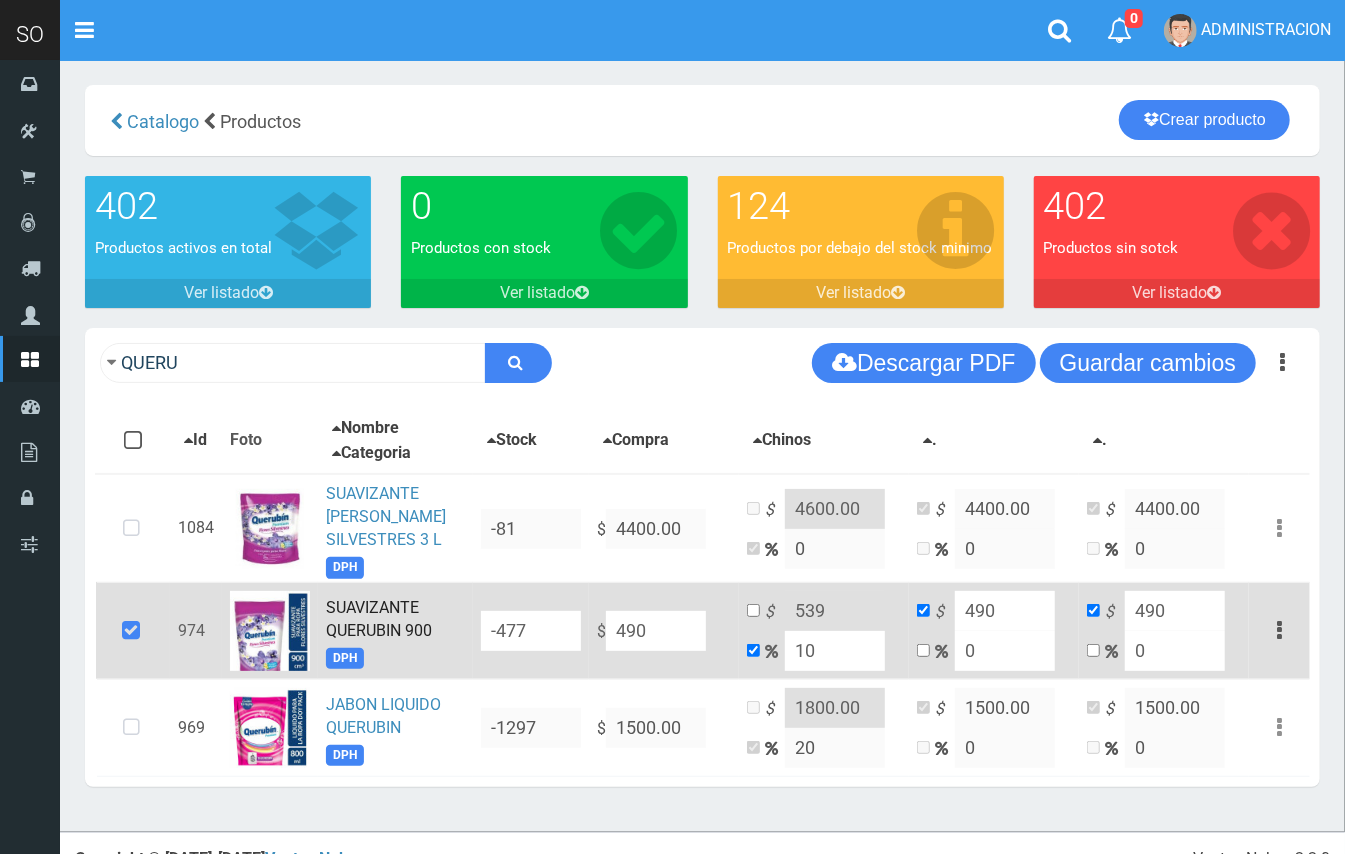type on "490" 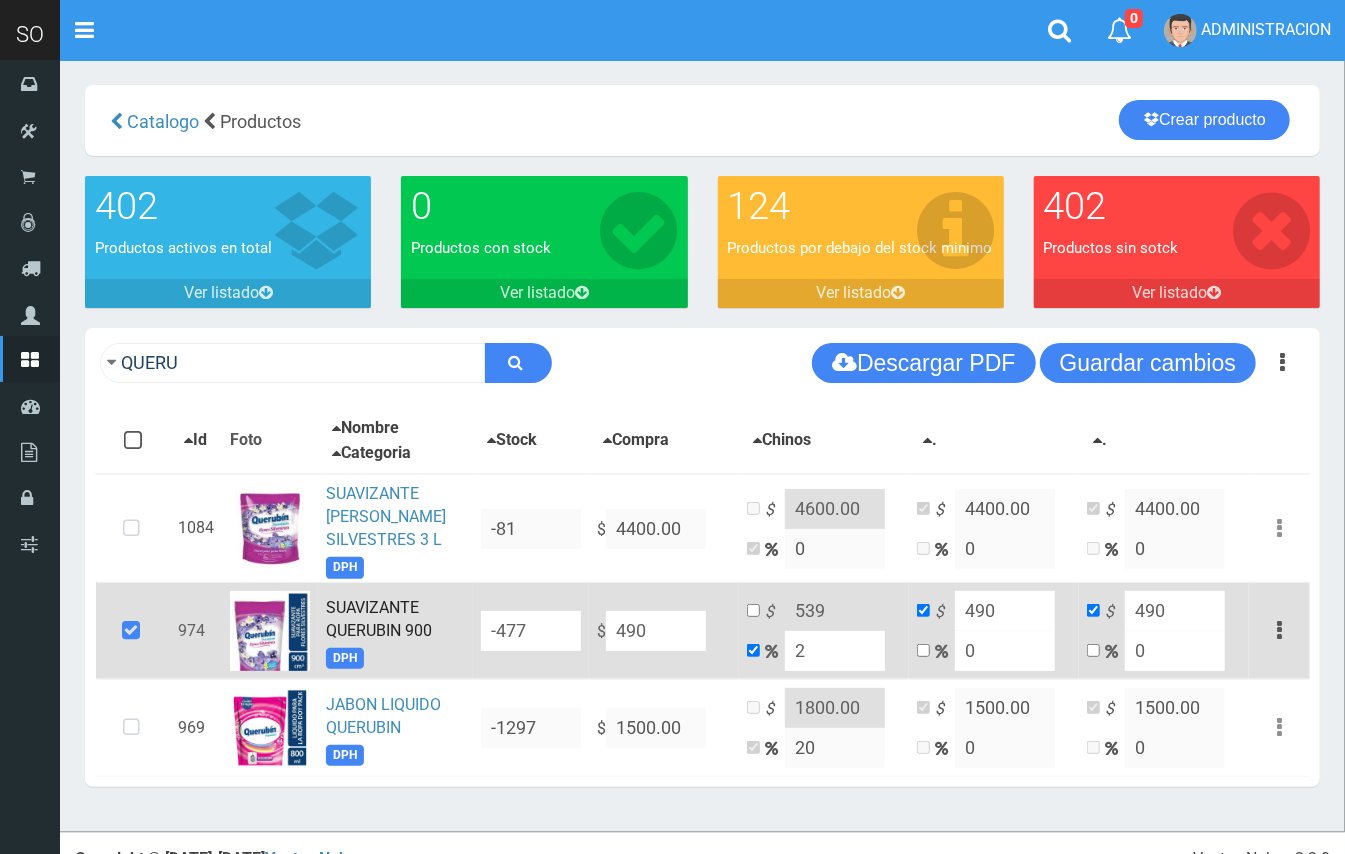 type on "499.8" 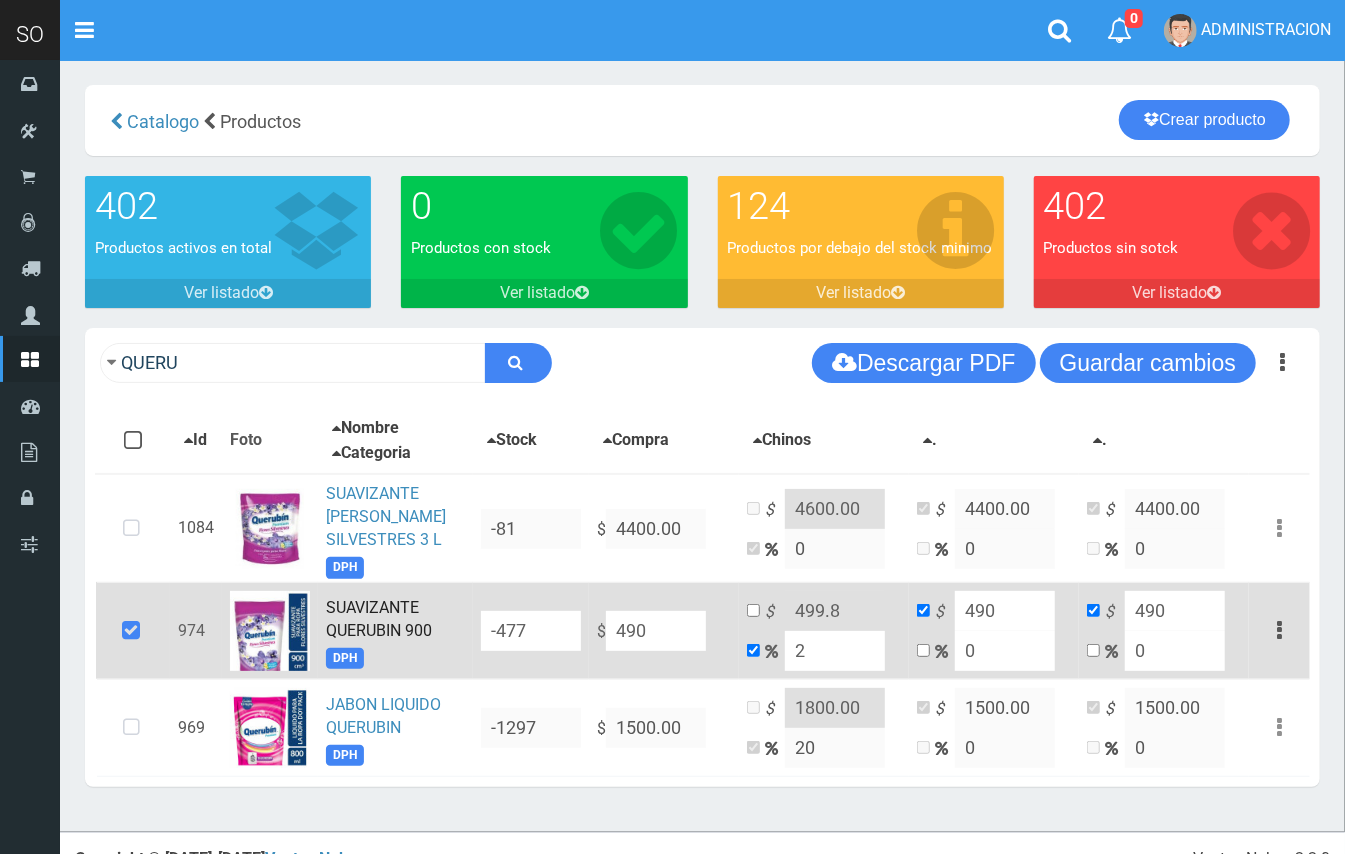 type on "20" 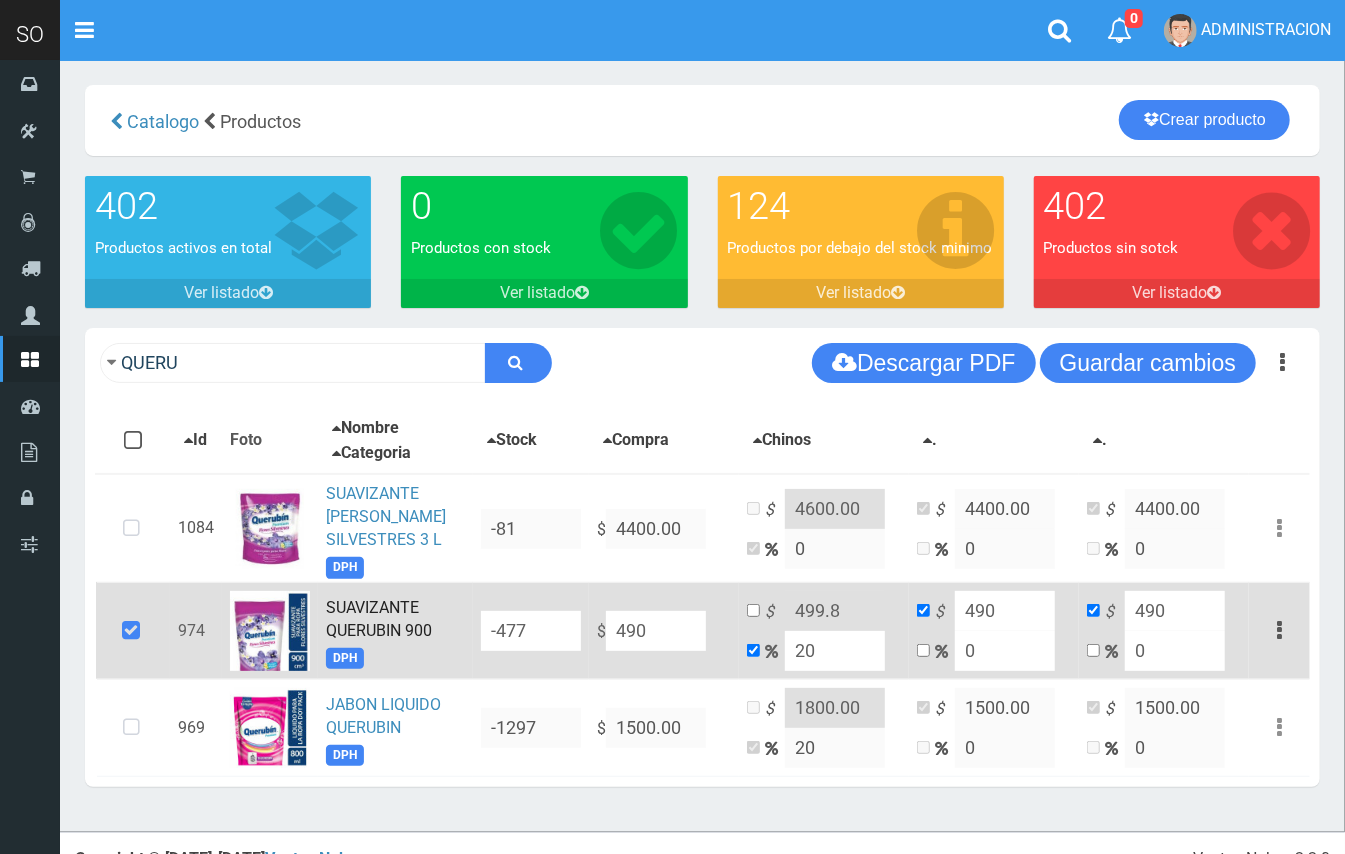 type on "588" 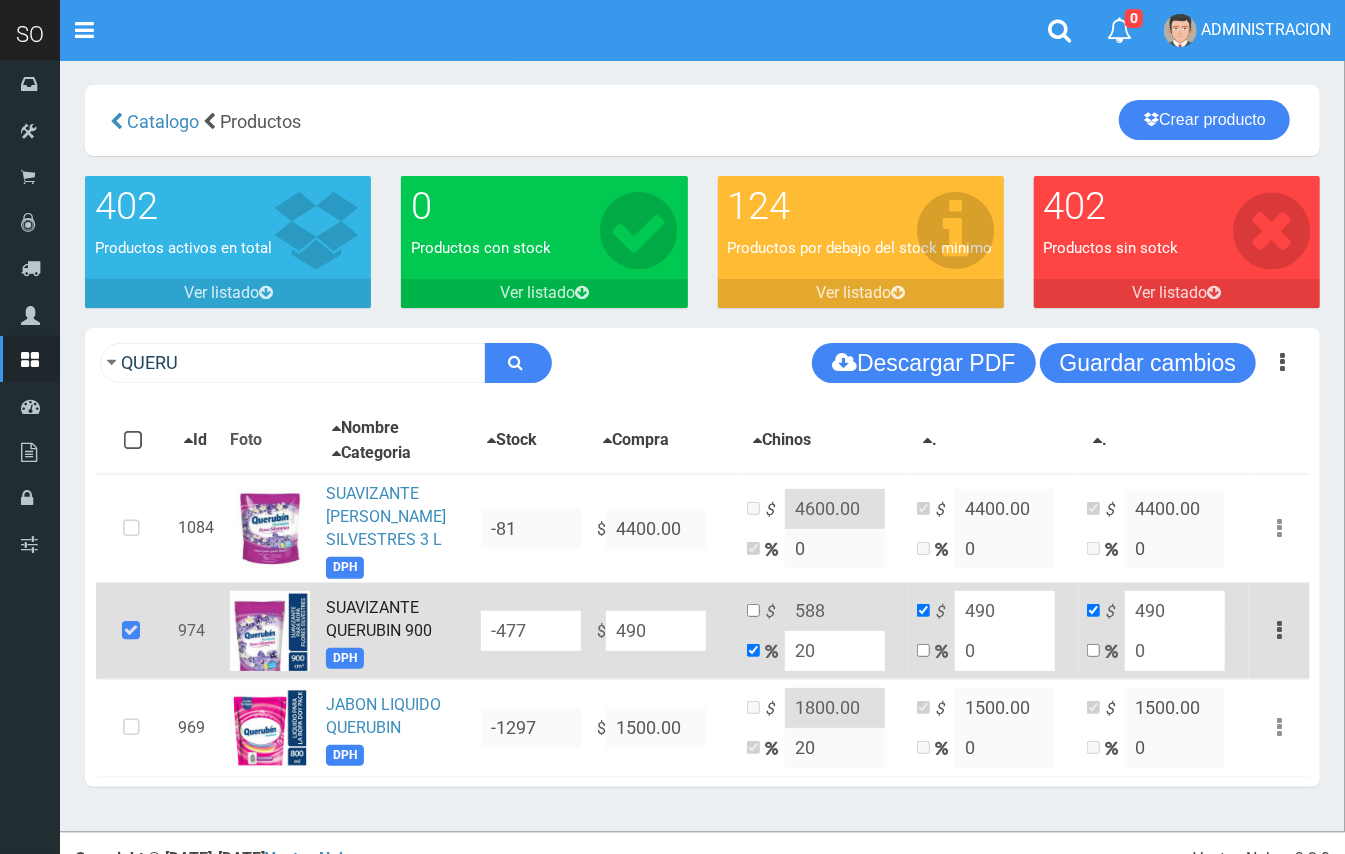 click on "$ 588 20" at bounding box center [824, 630] 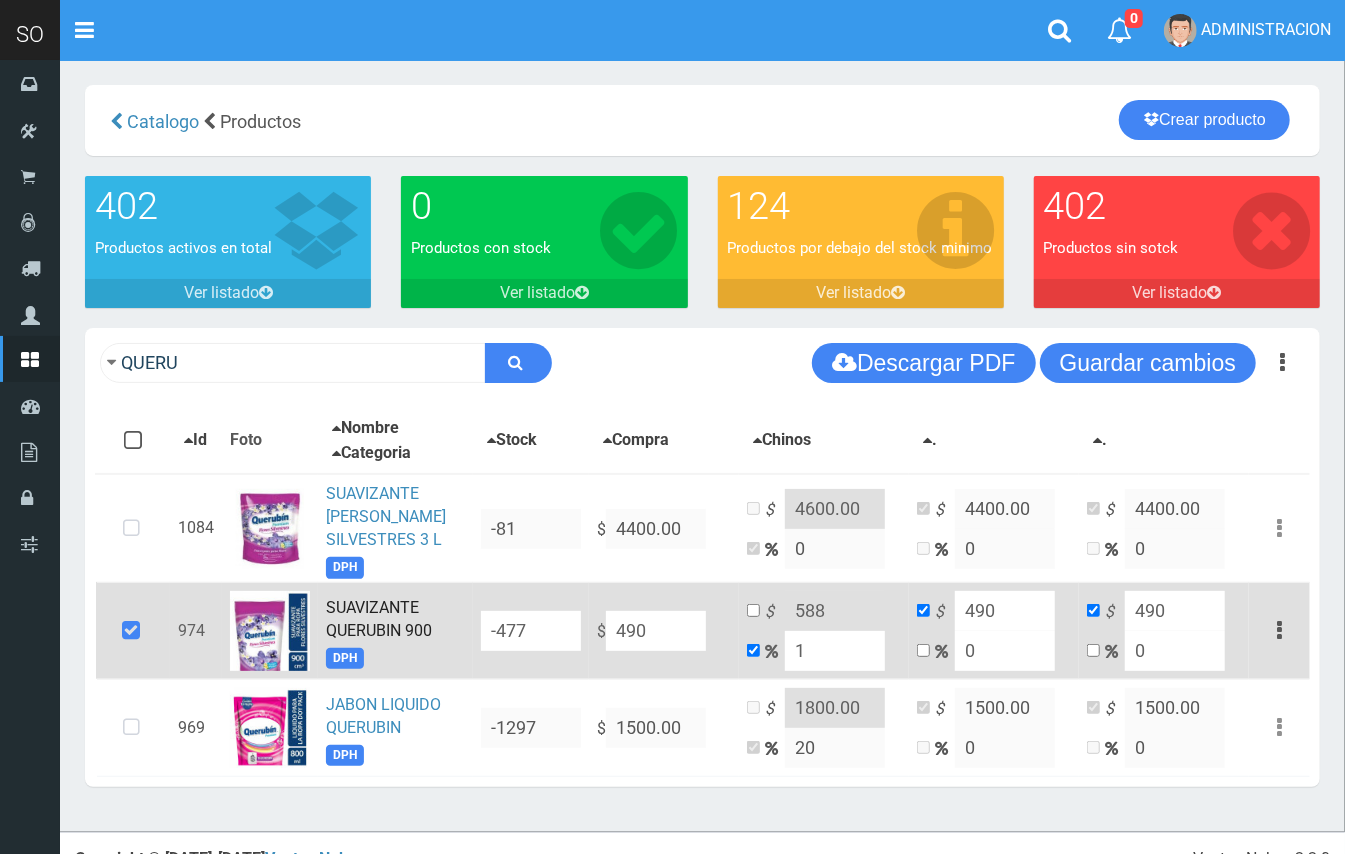 type on "494.9" 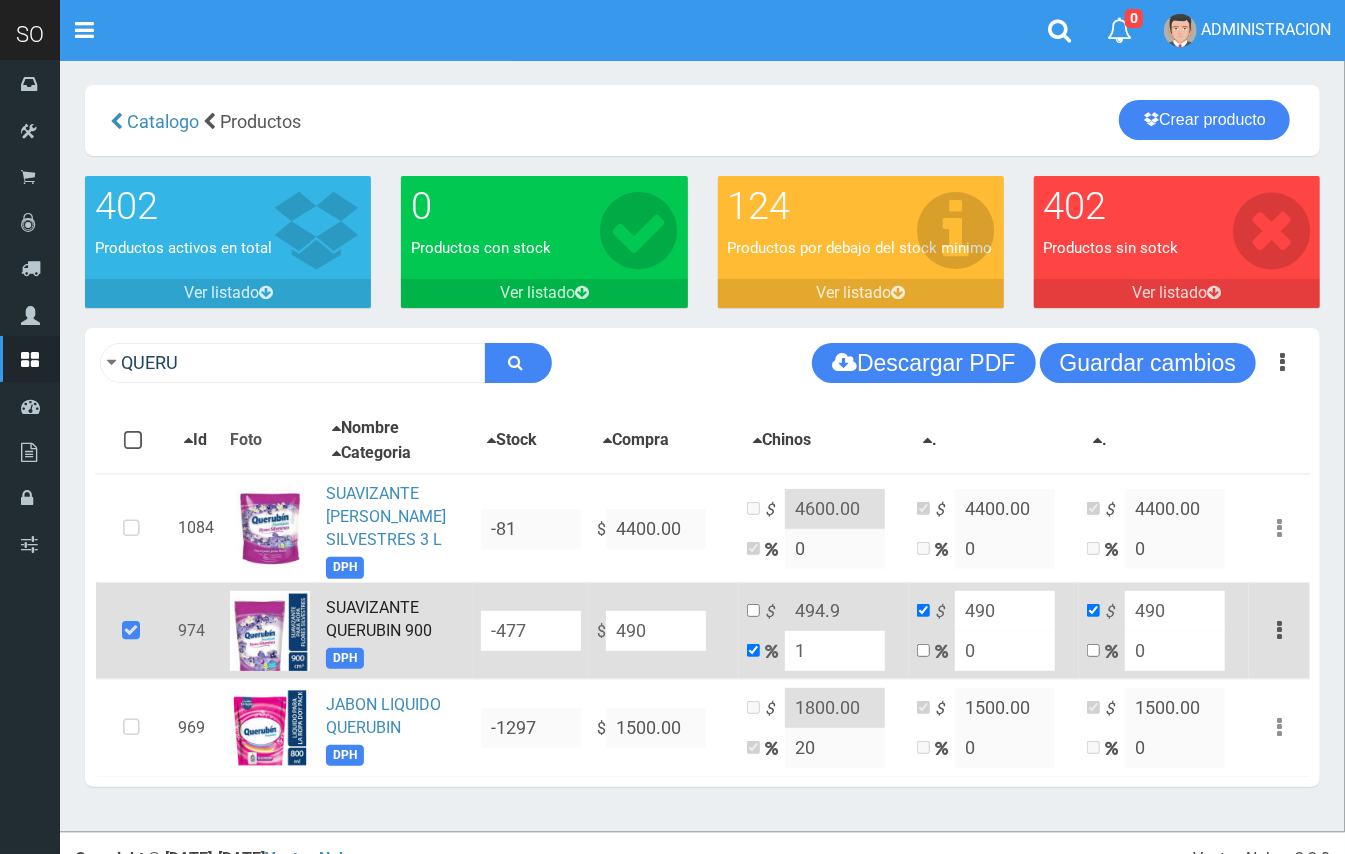 type on "10" 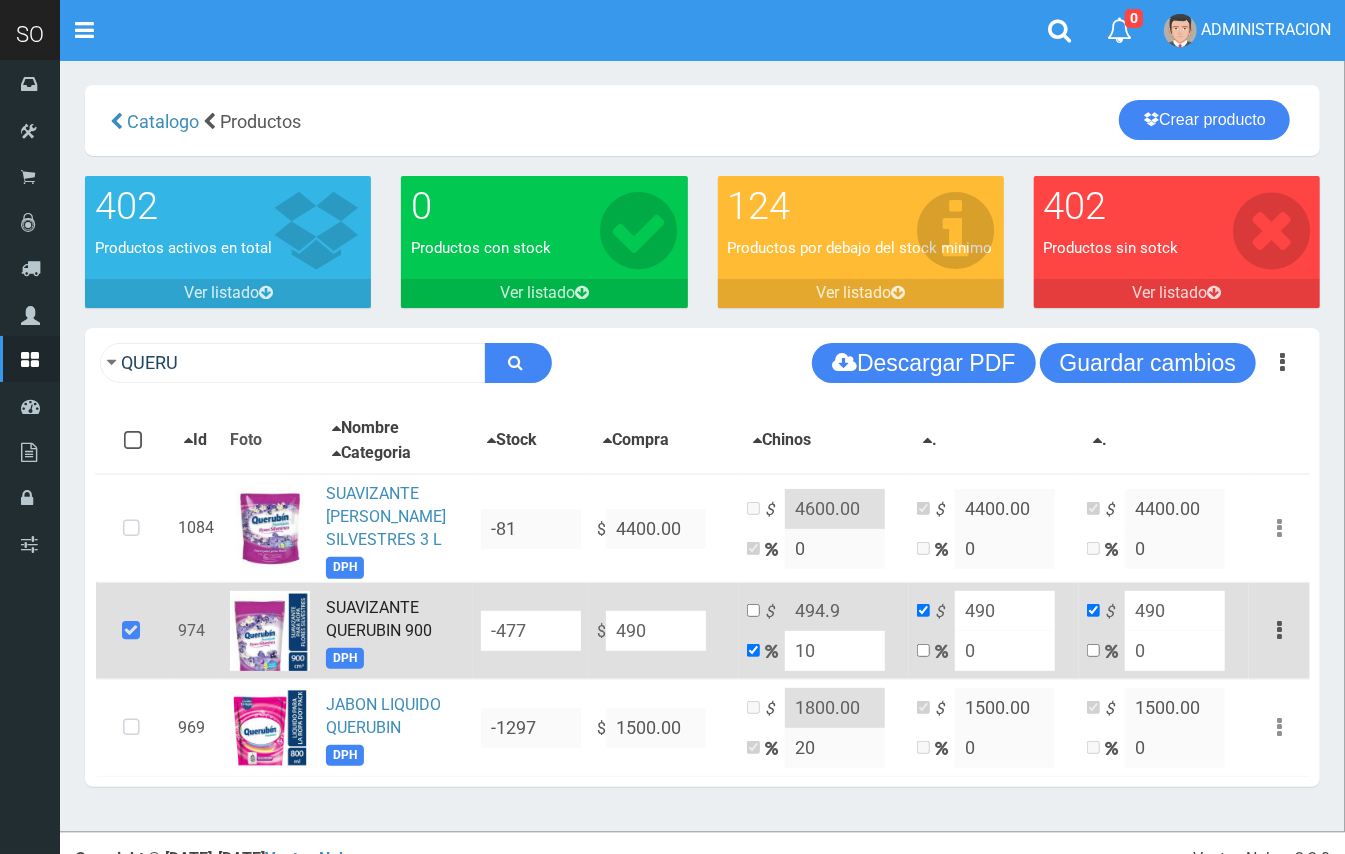 type on "539" 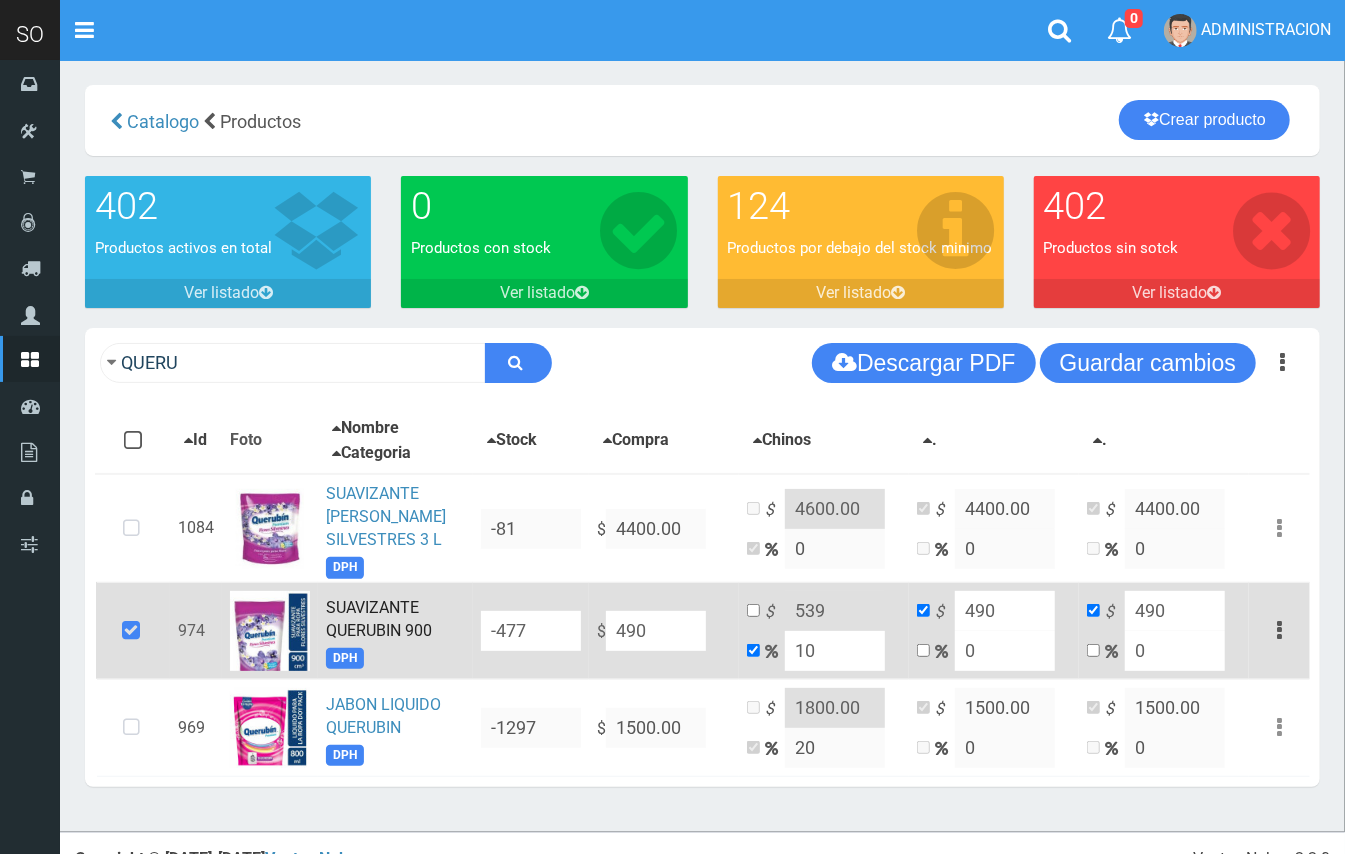 type on "10" 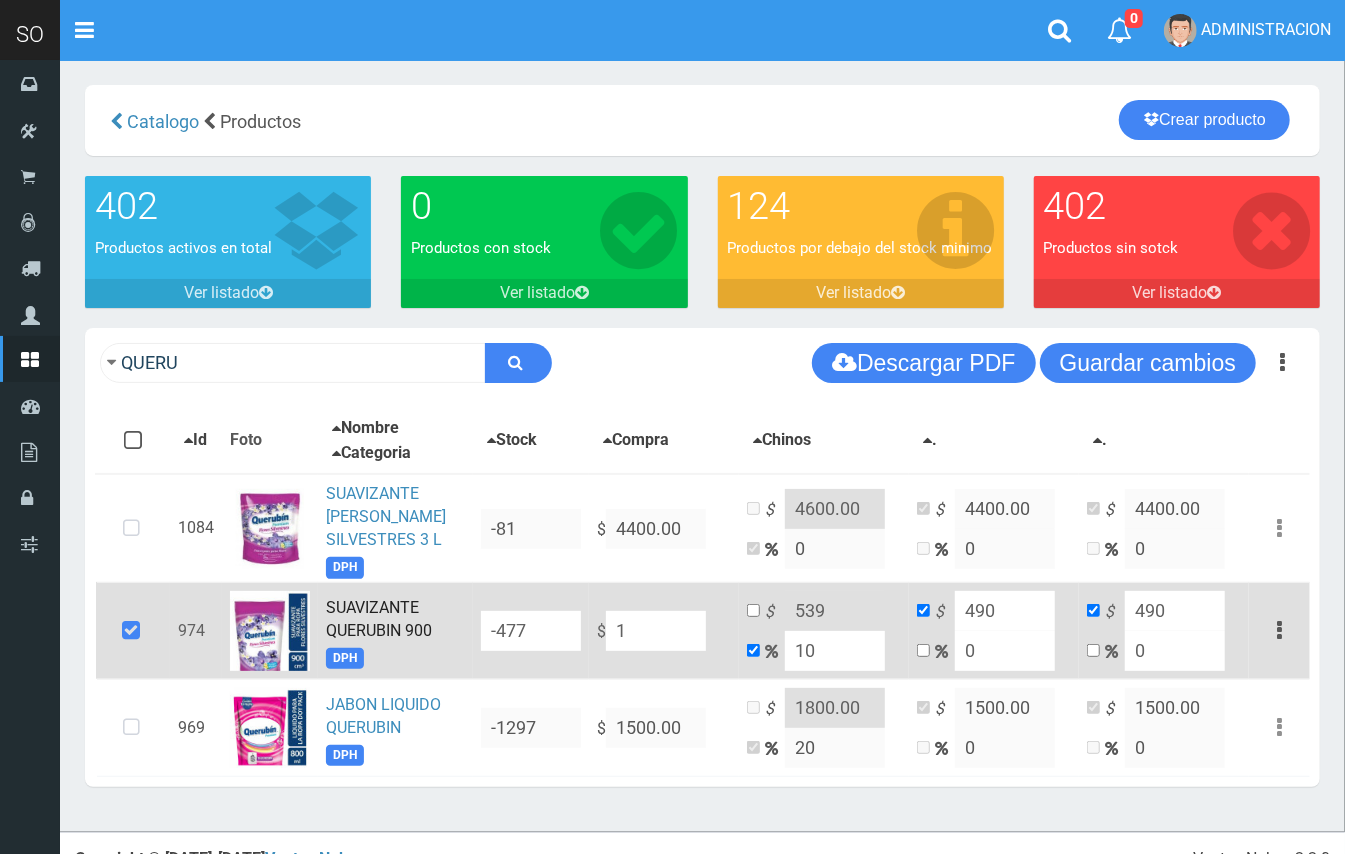 type on "1.1" 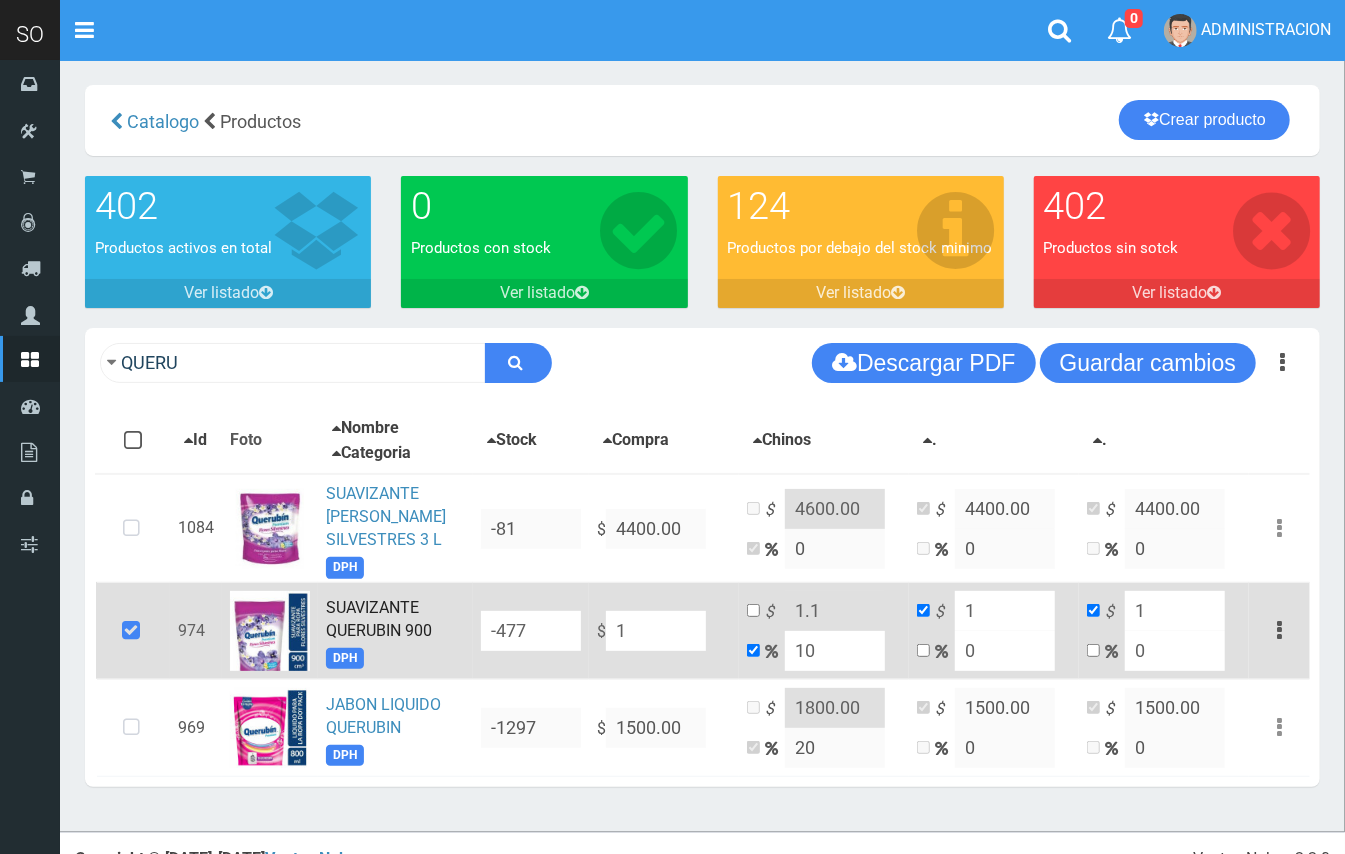 type on "15" 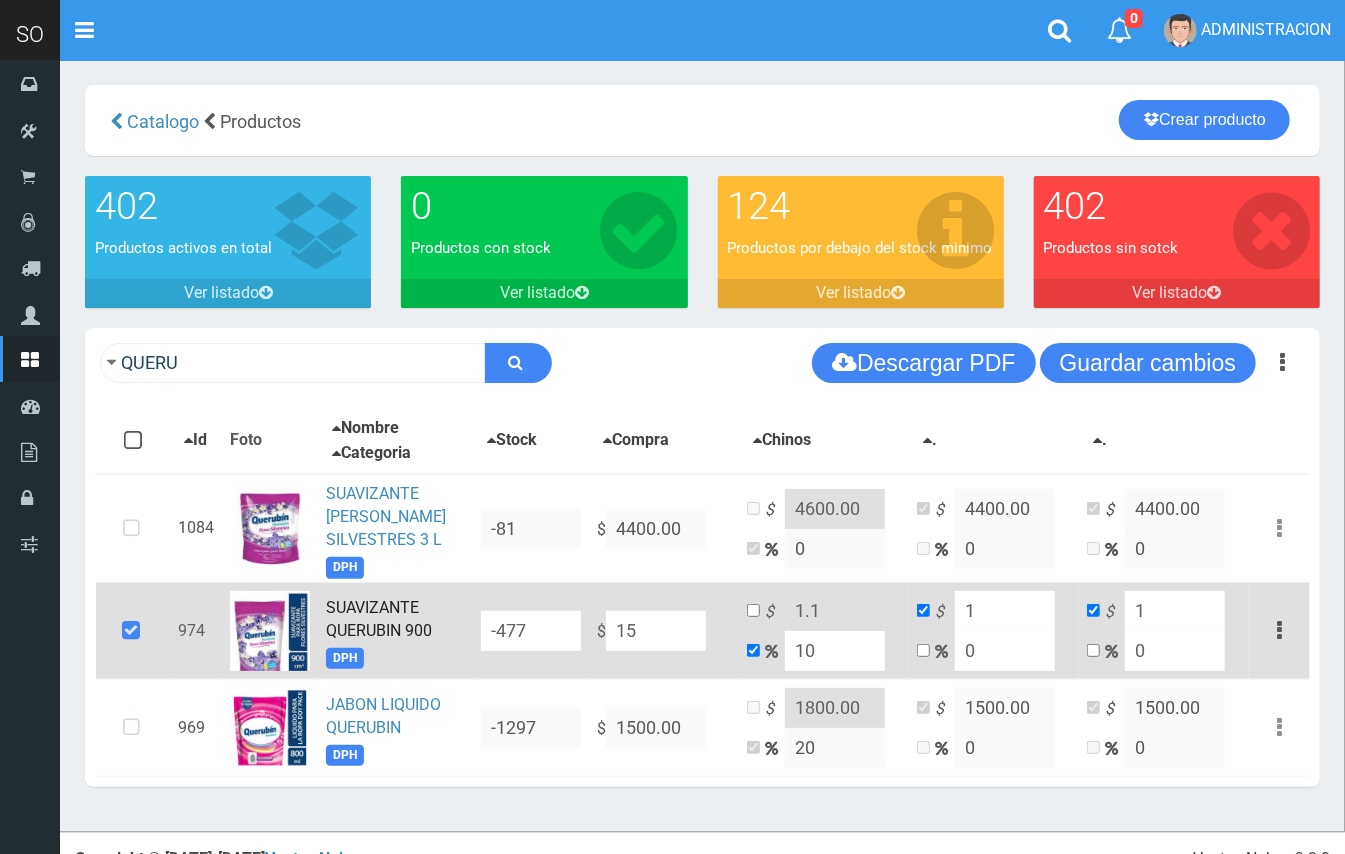 type on "16.5" 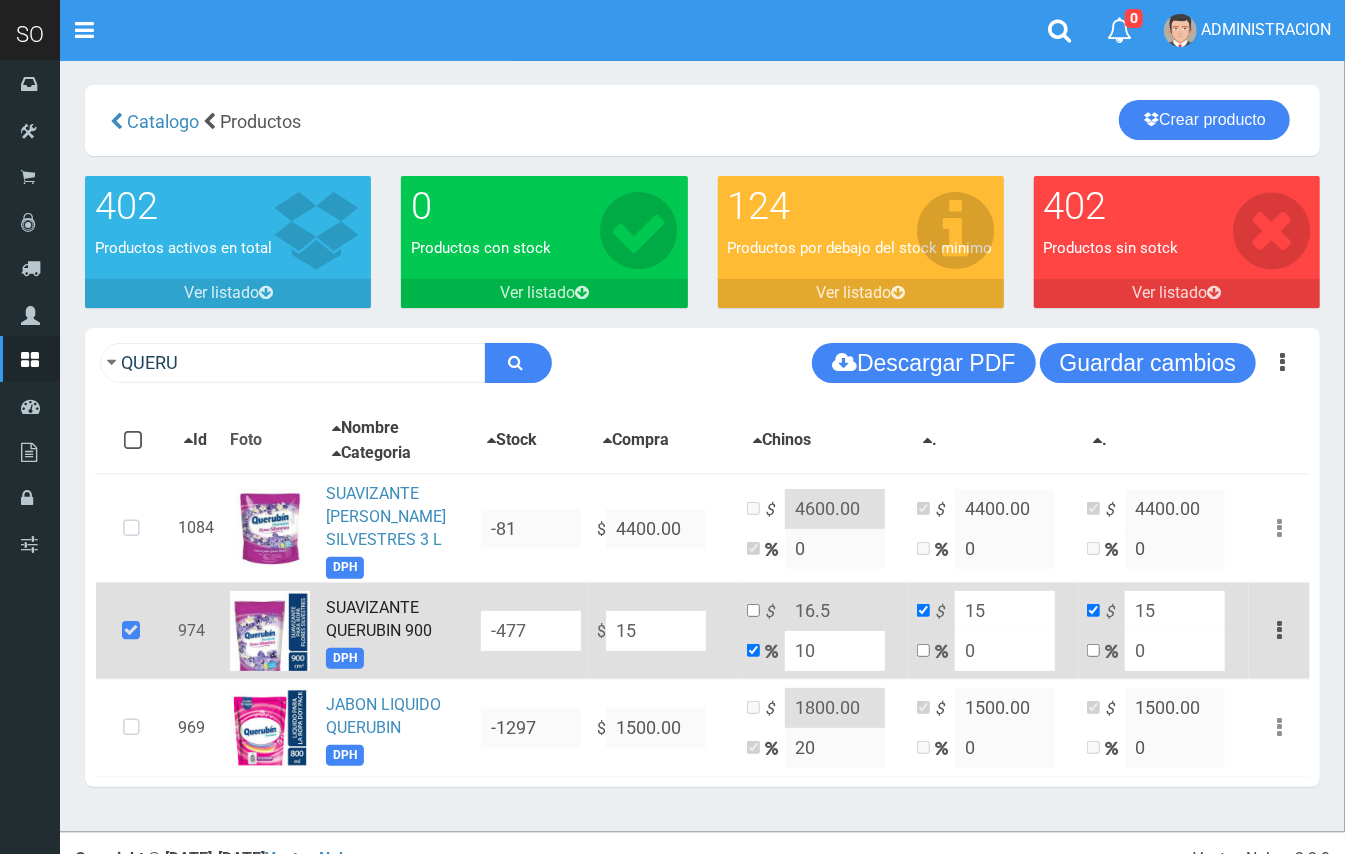 type on "153" 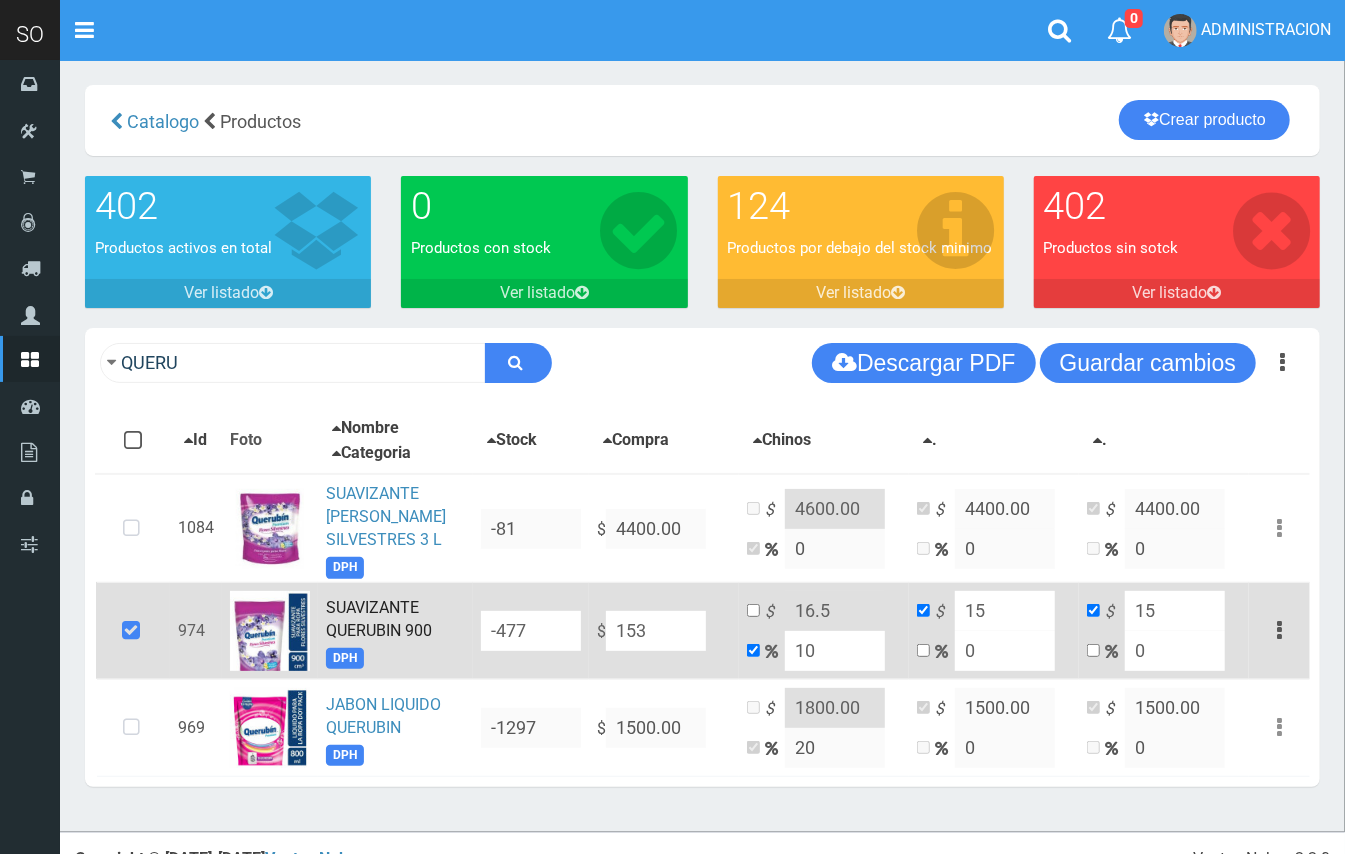 type on "168.3" 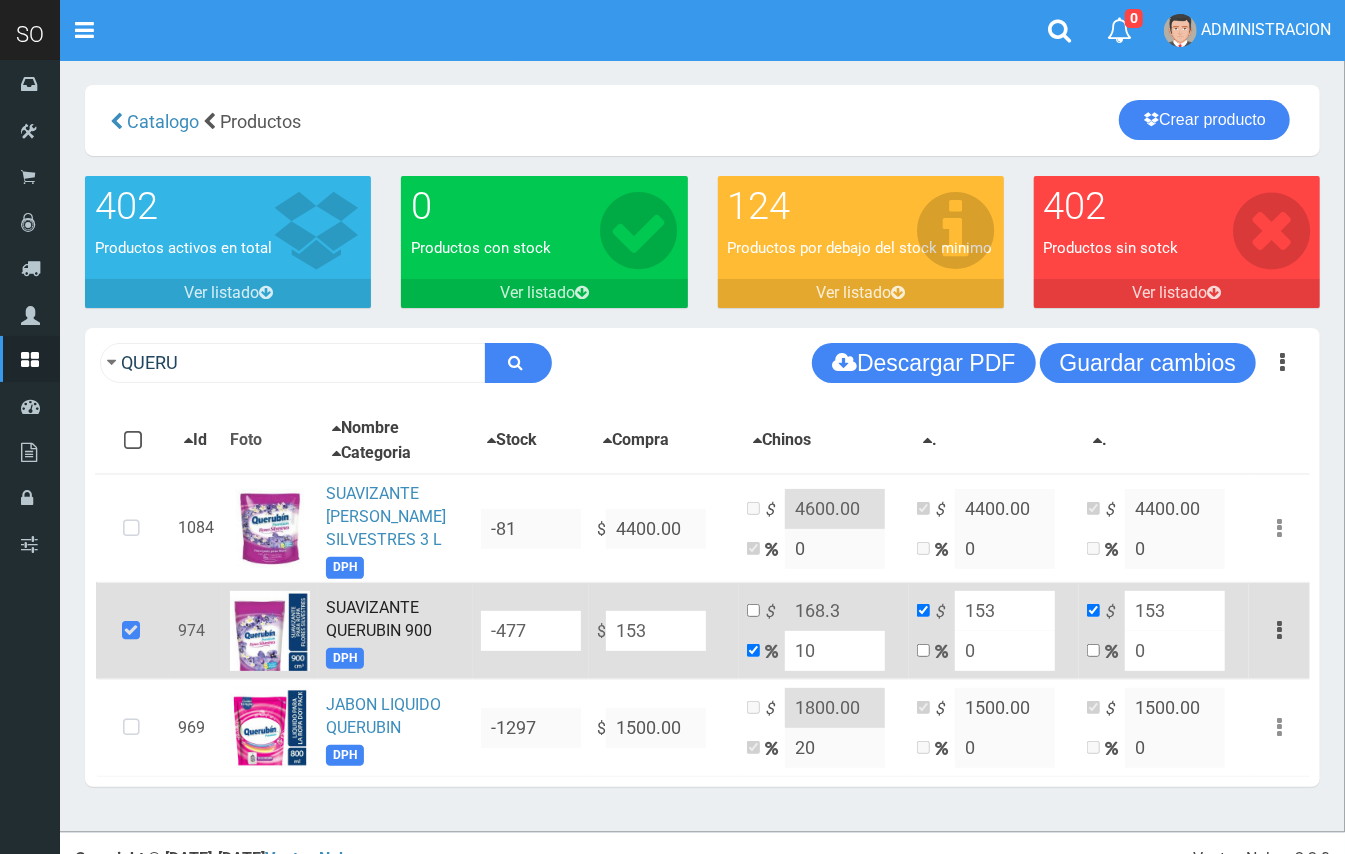 type on "1534" 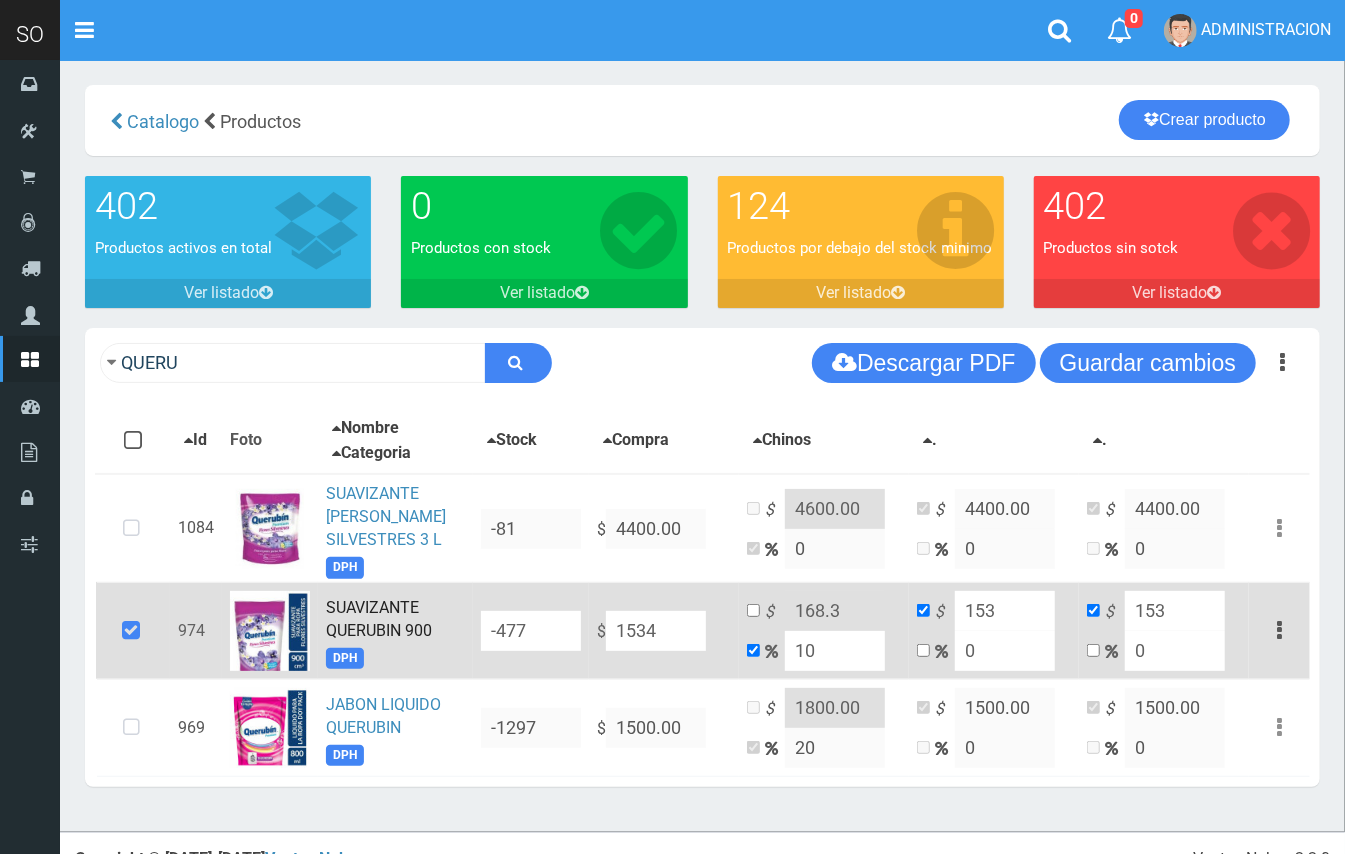 type on "1687.4" 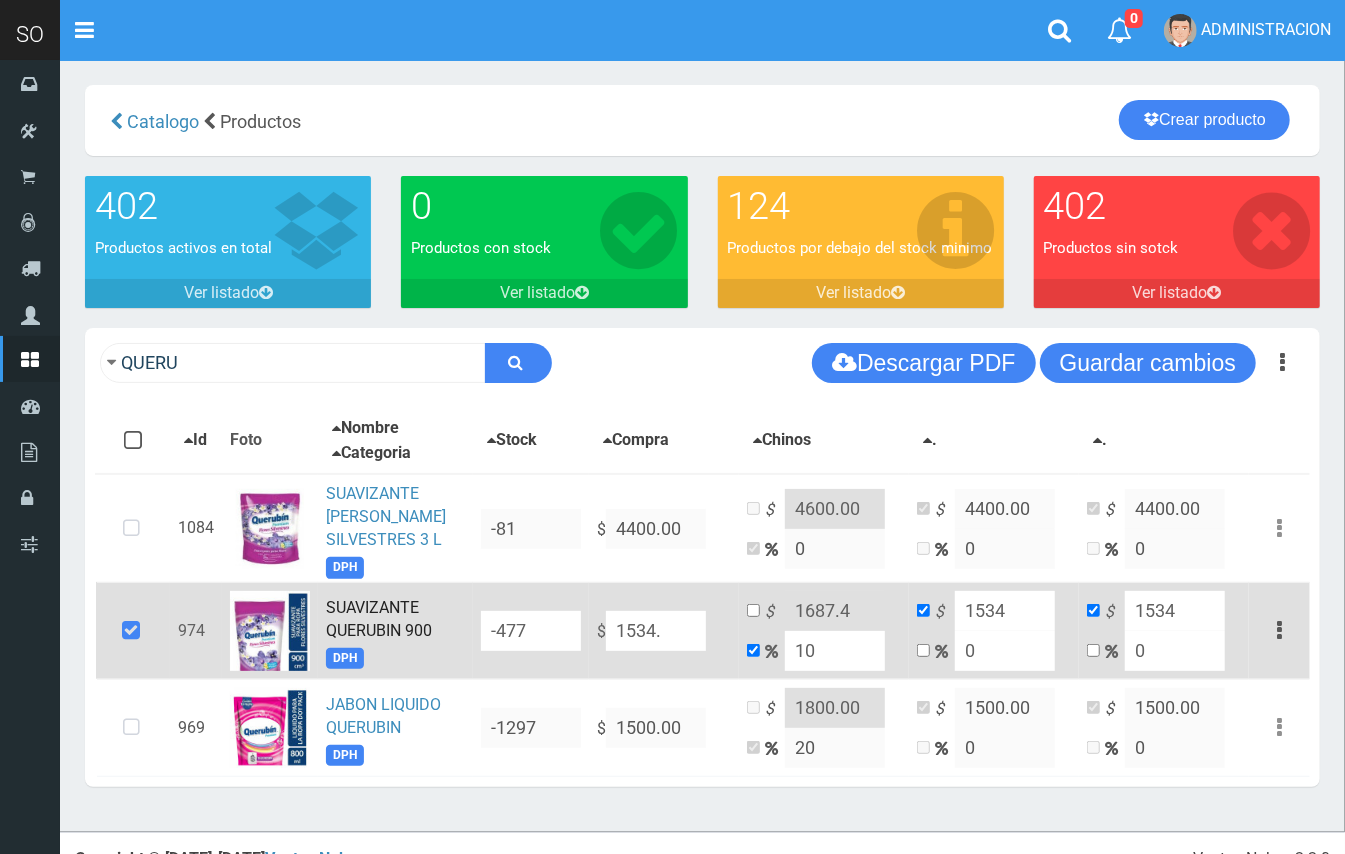 type on "1534.5" 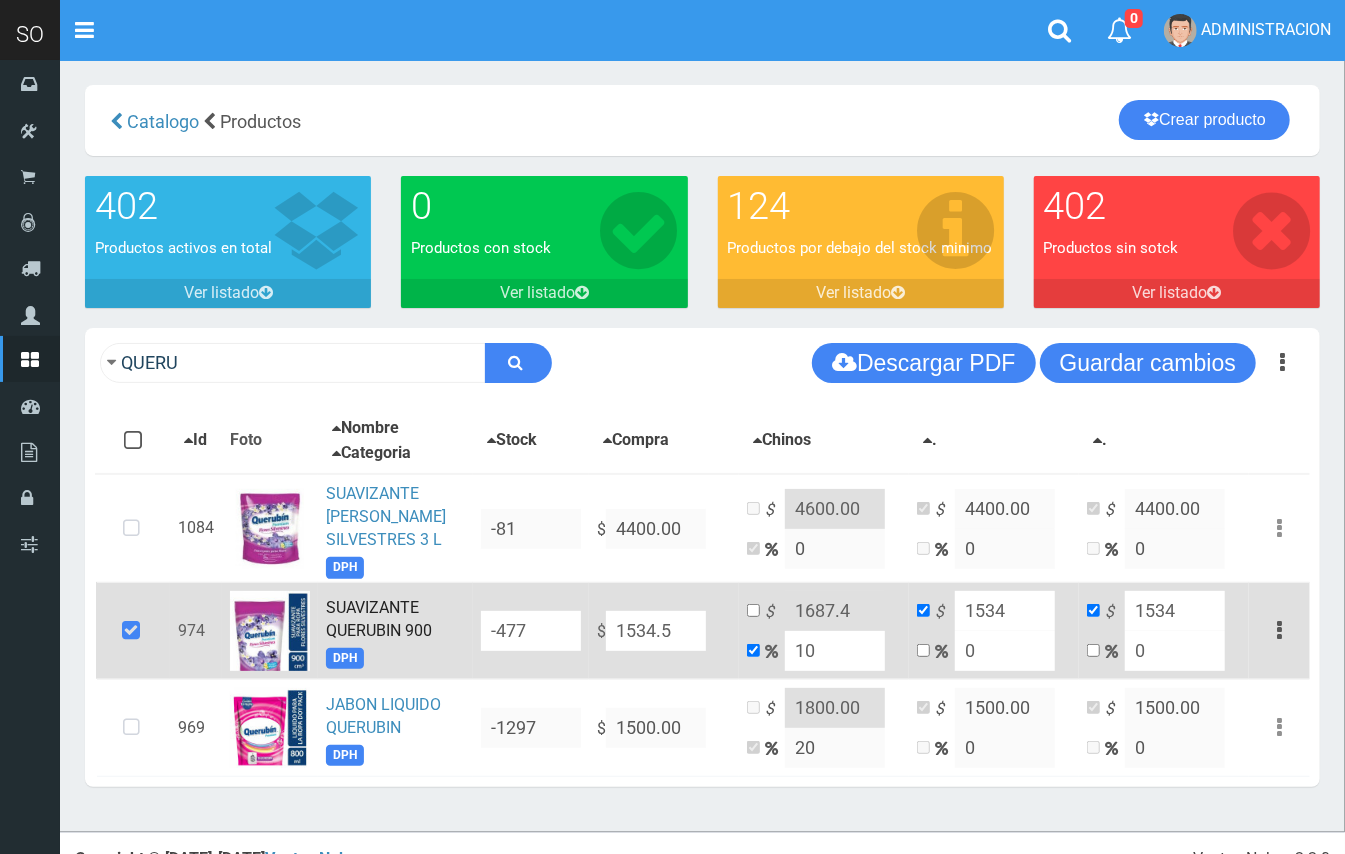 type on "1687.95" 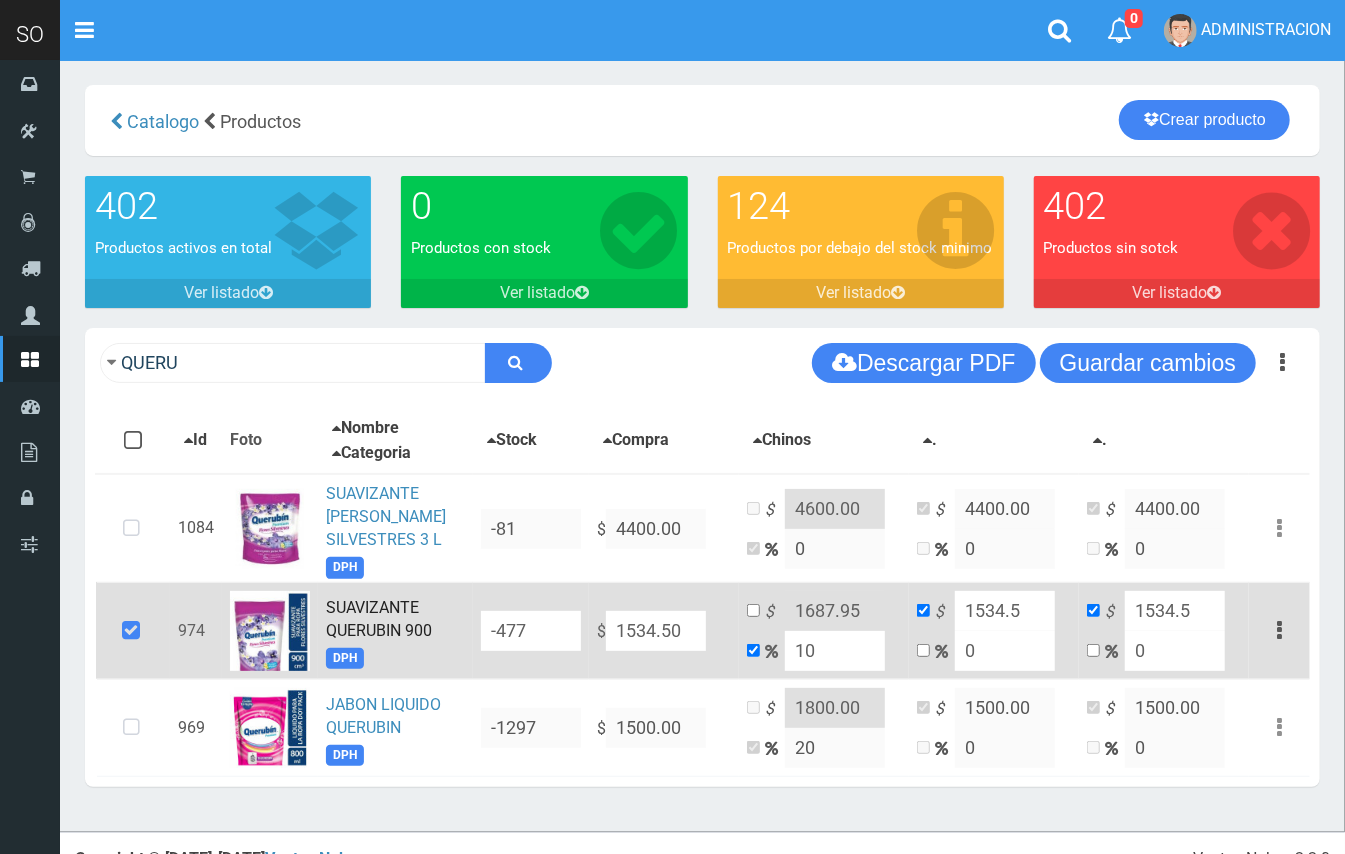 type on "1534.50" 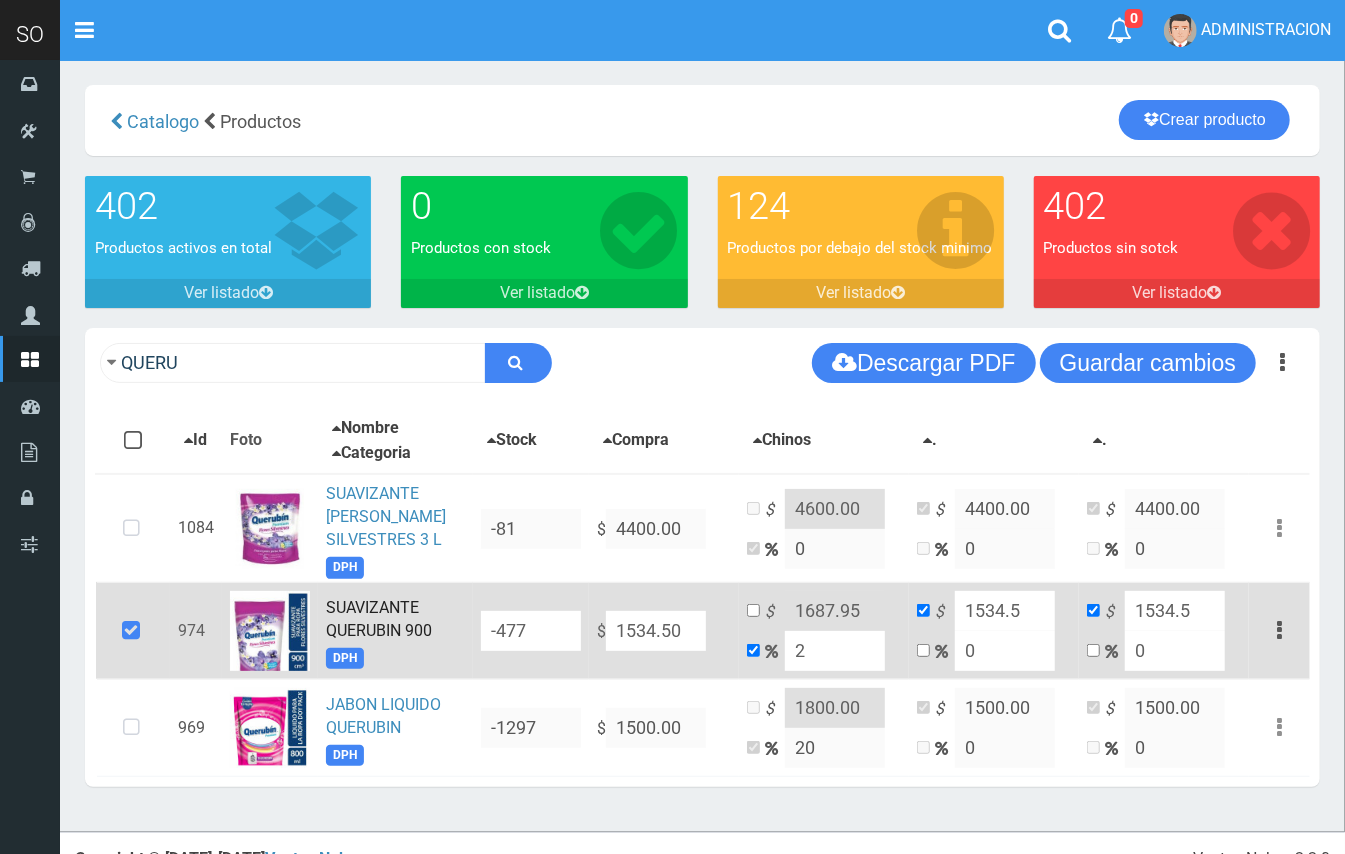 type on "1565.19" 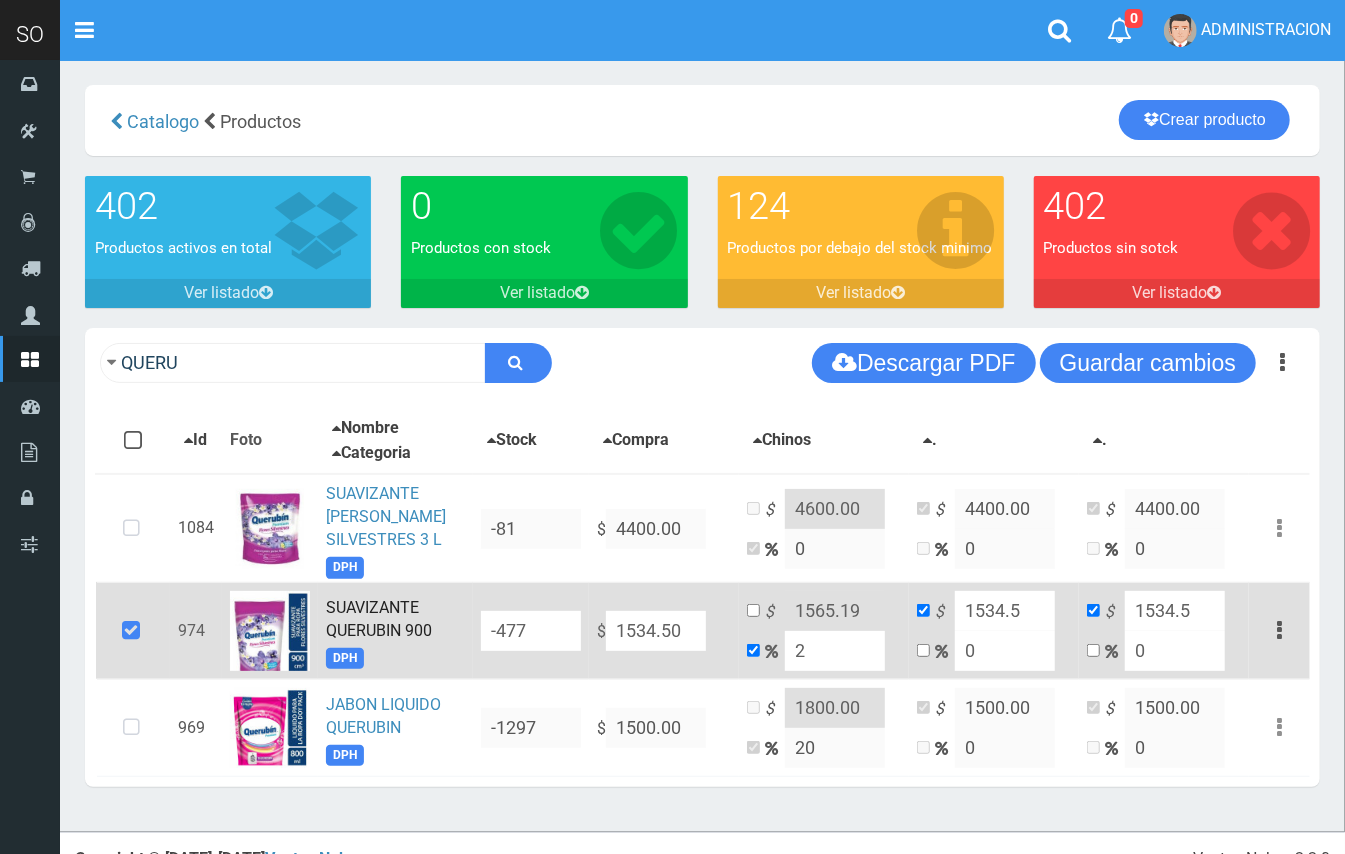 type on "20" 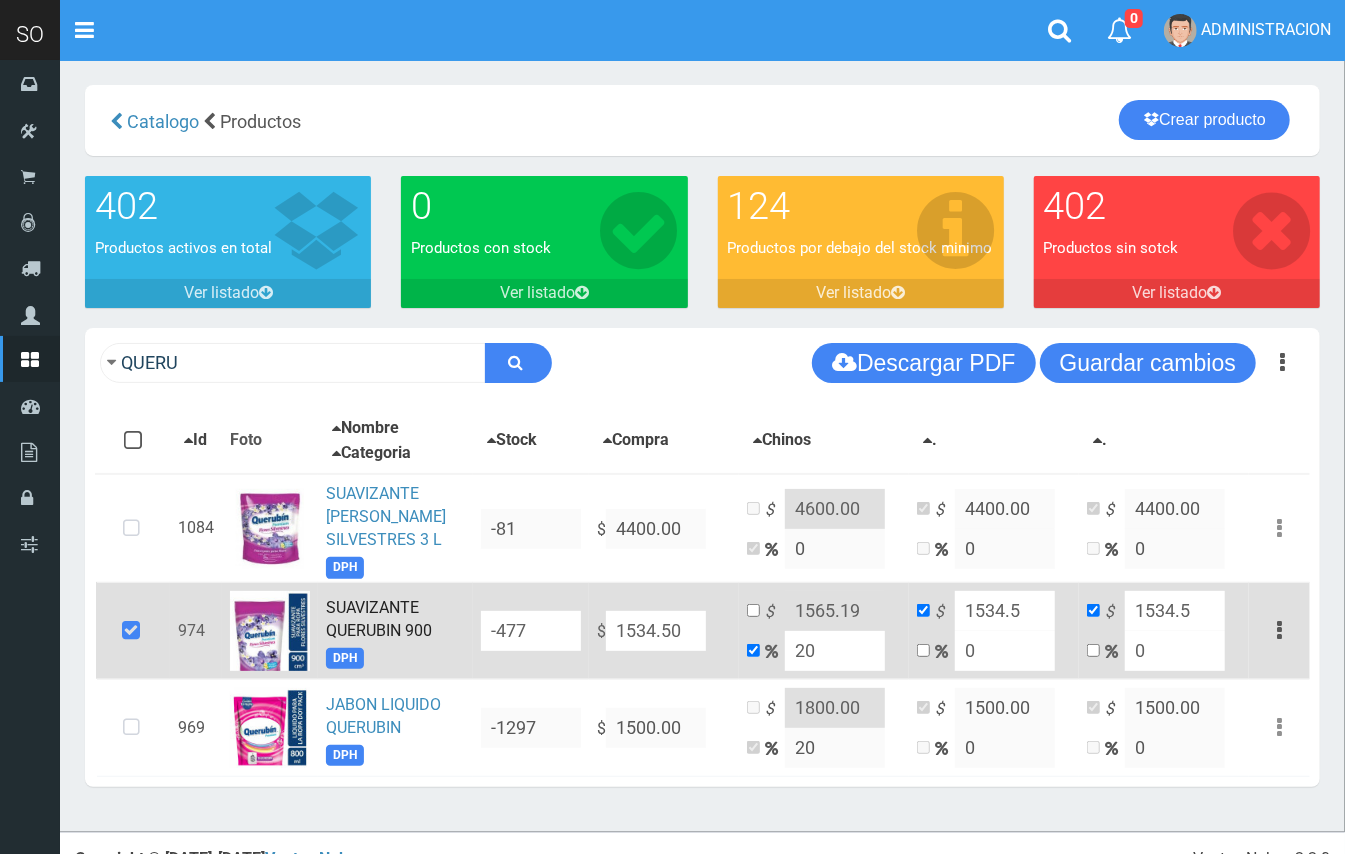 type on "1841.4" 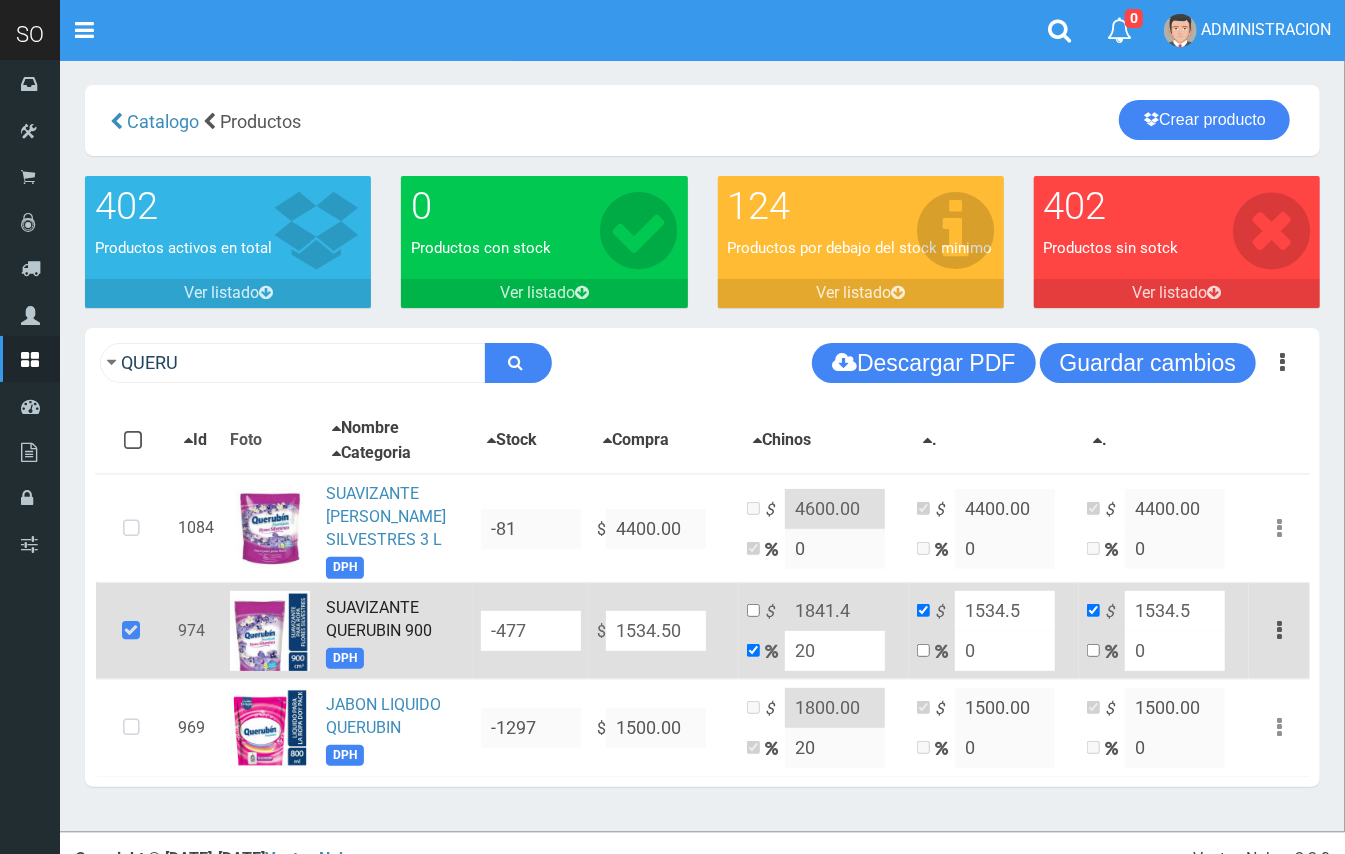 type on "20" 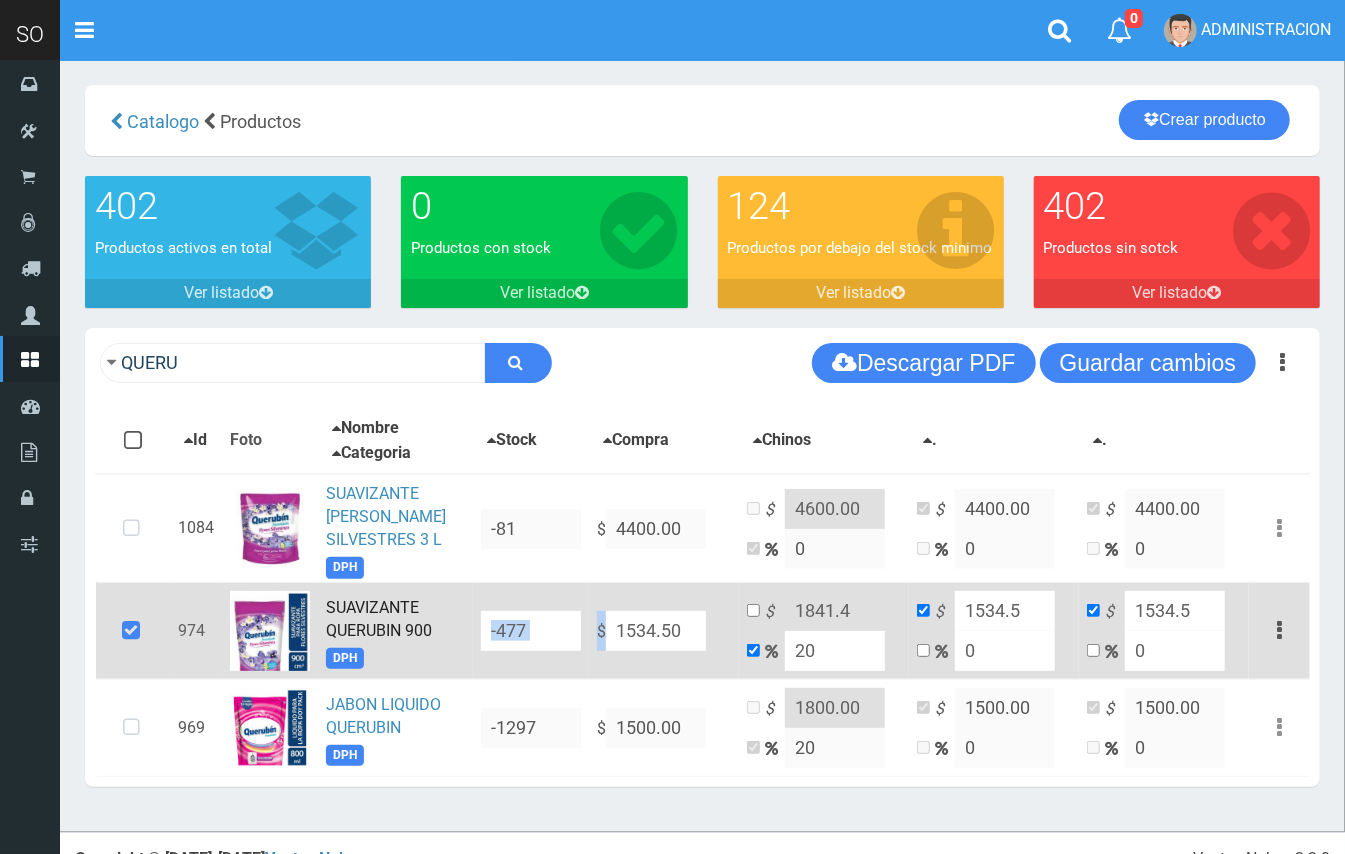 drag, startPoint x: 710, startPoint y: 626, endPoint x: 605, endPoint y: 616, distance: 105.47511 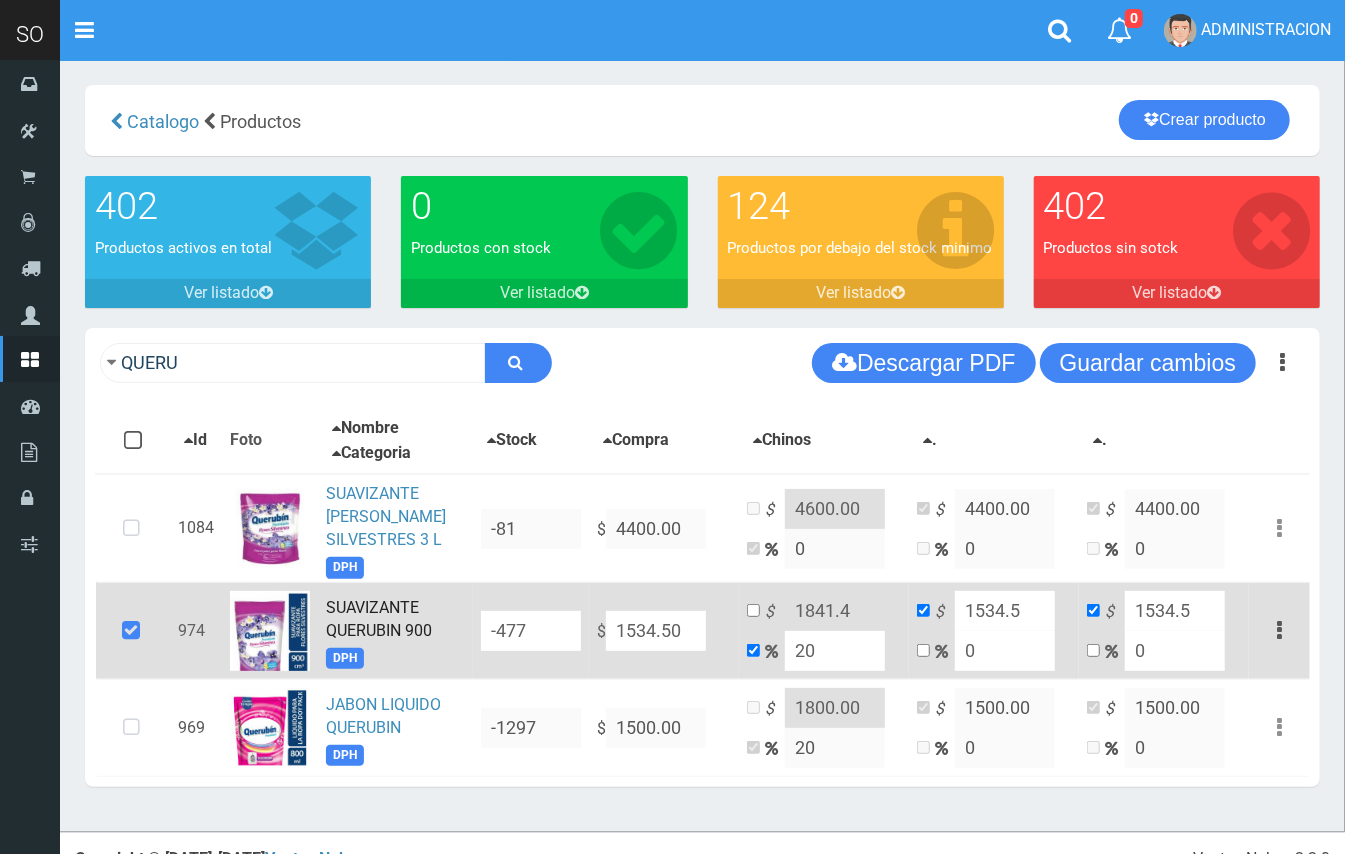 drag, startPoint x: 681, startPoint y: 629, endPoint x: 620, endPoint y: 628, distance: 61.008198 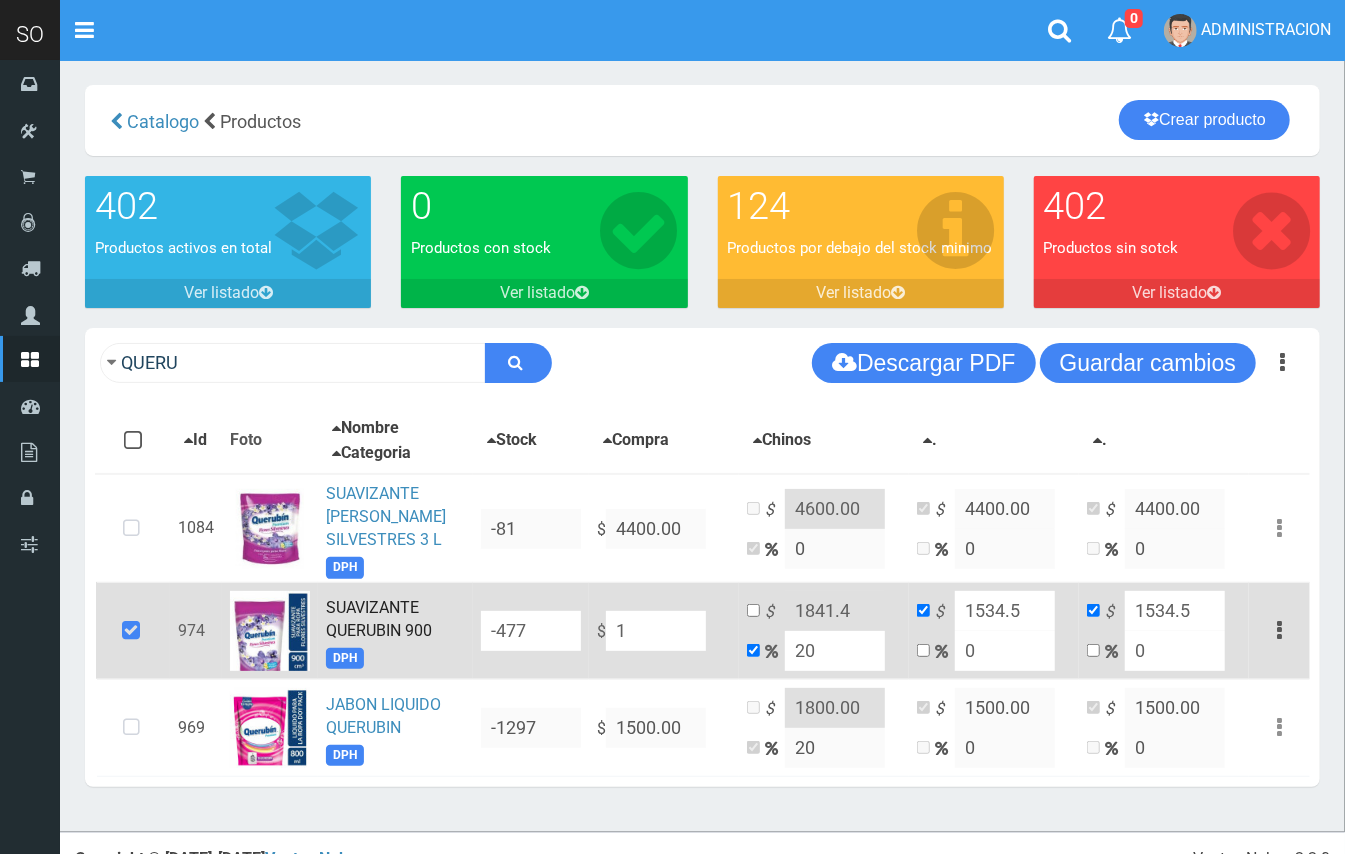 type on "16" 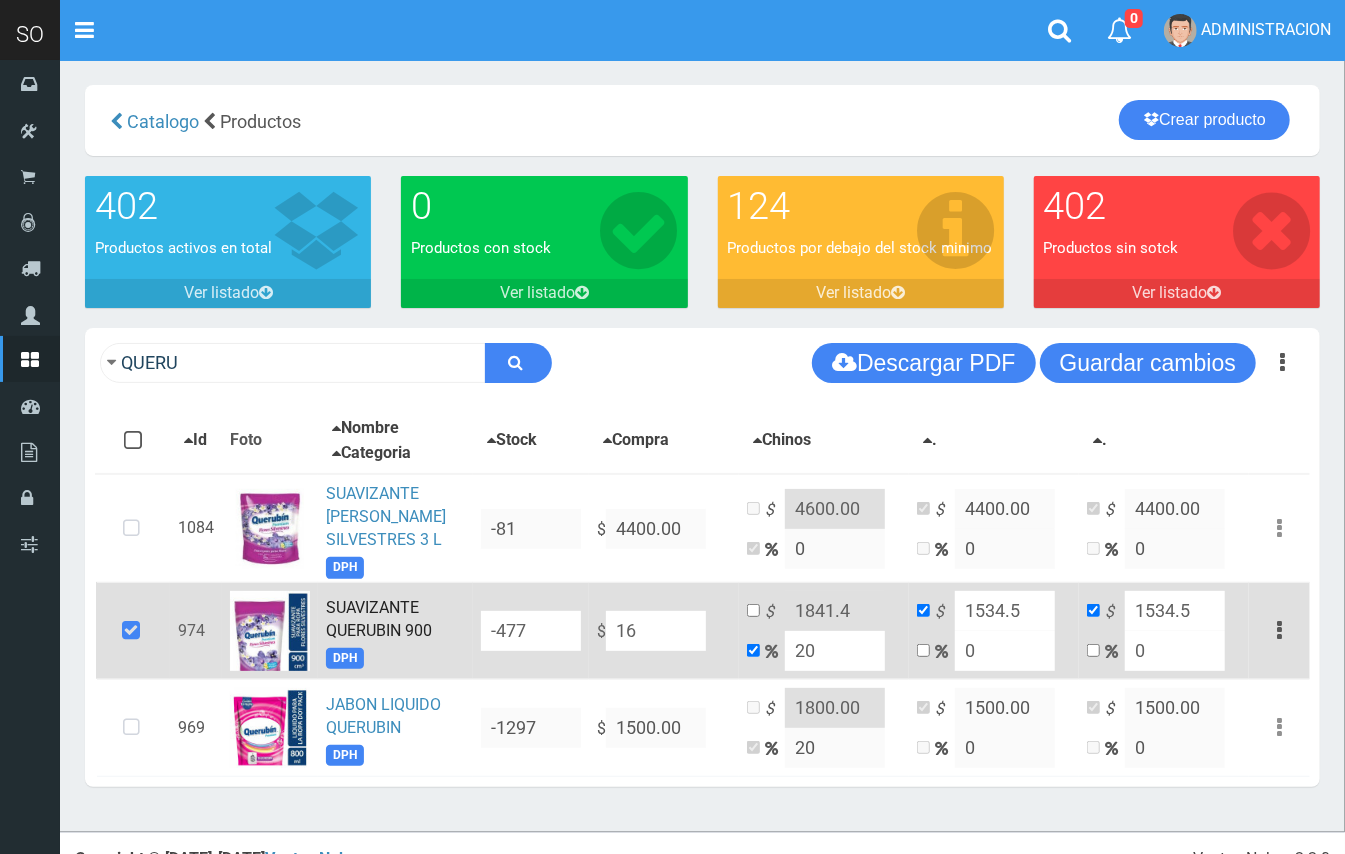 type on "19.2" 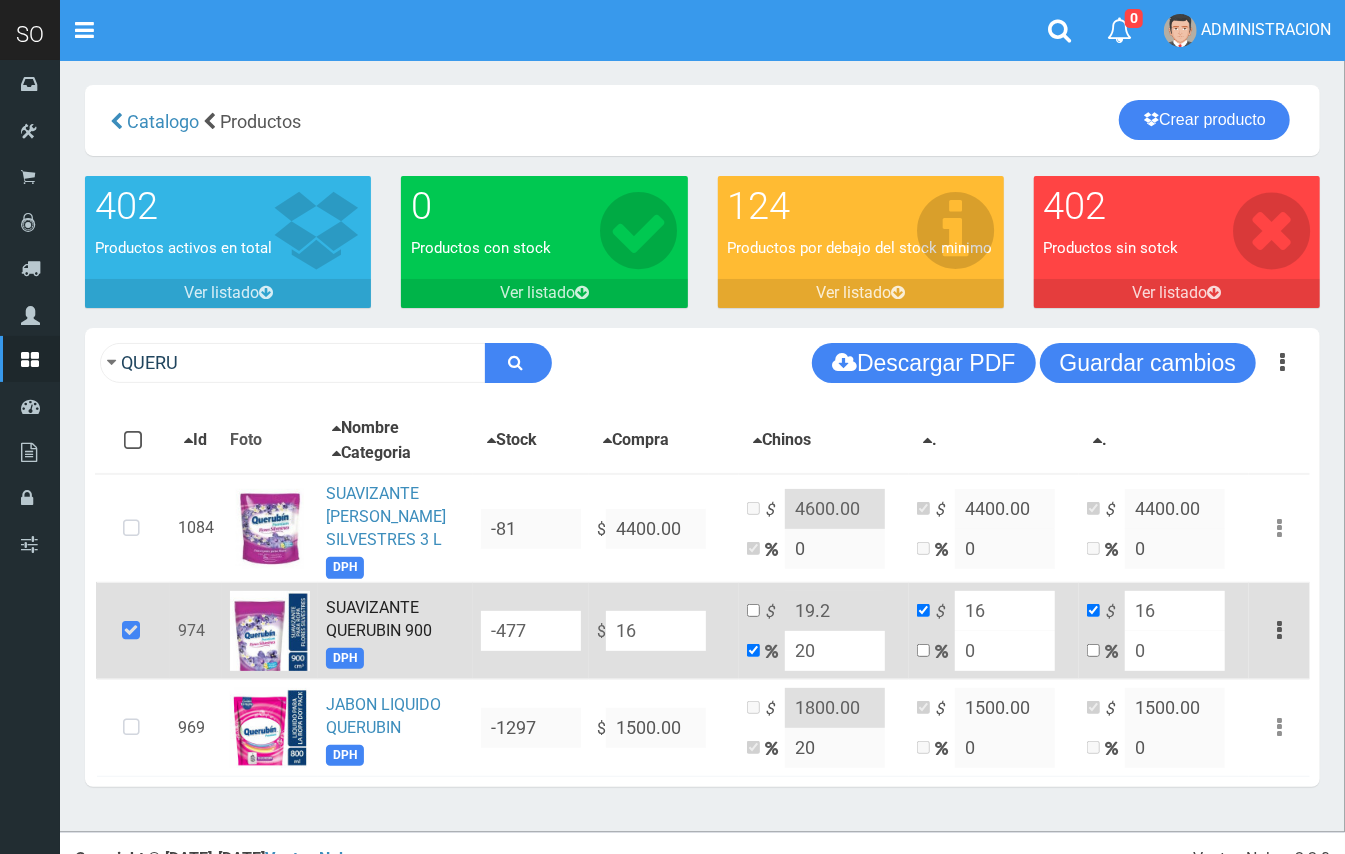 type on "165" 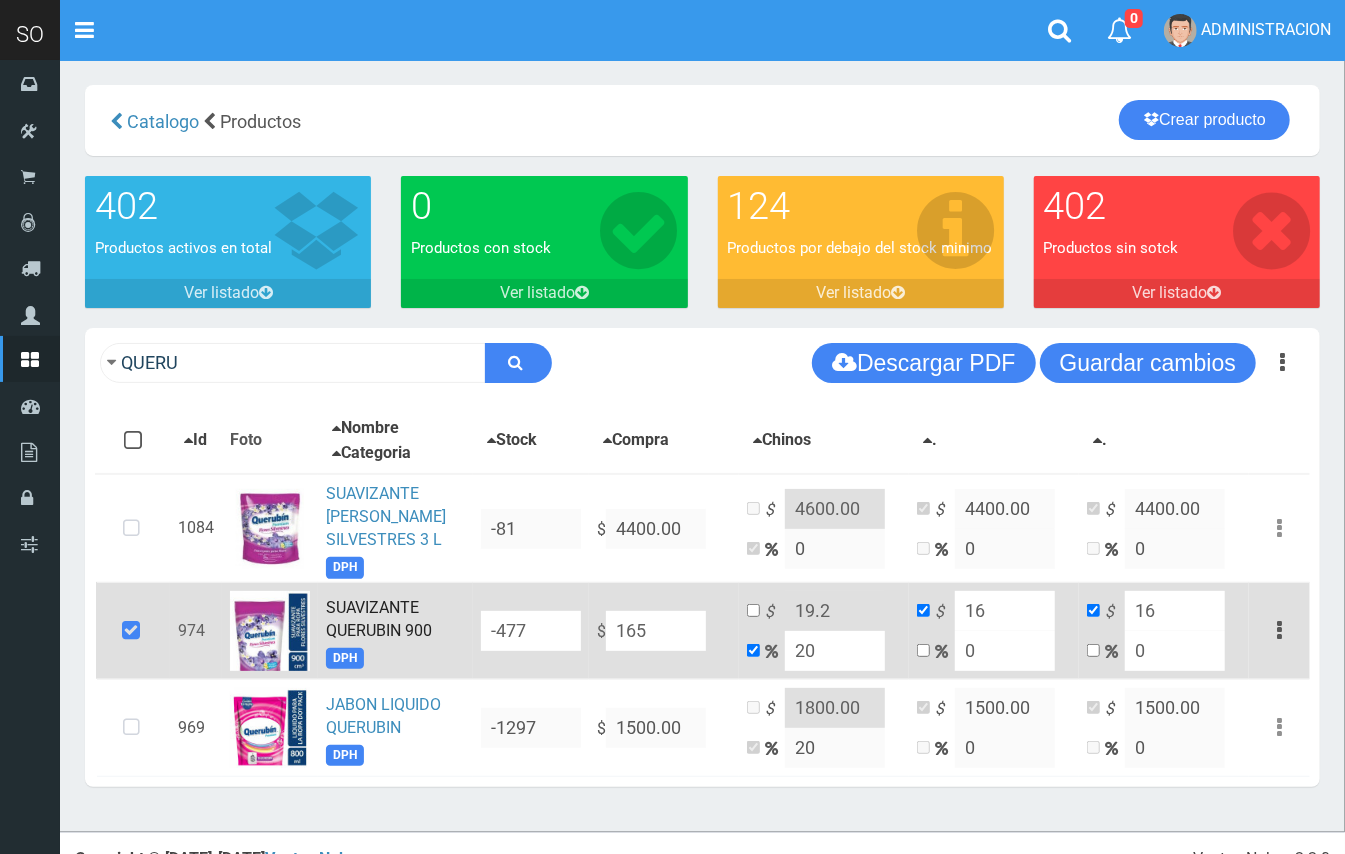 type on "198" 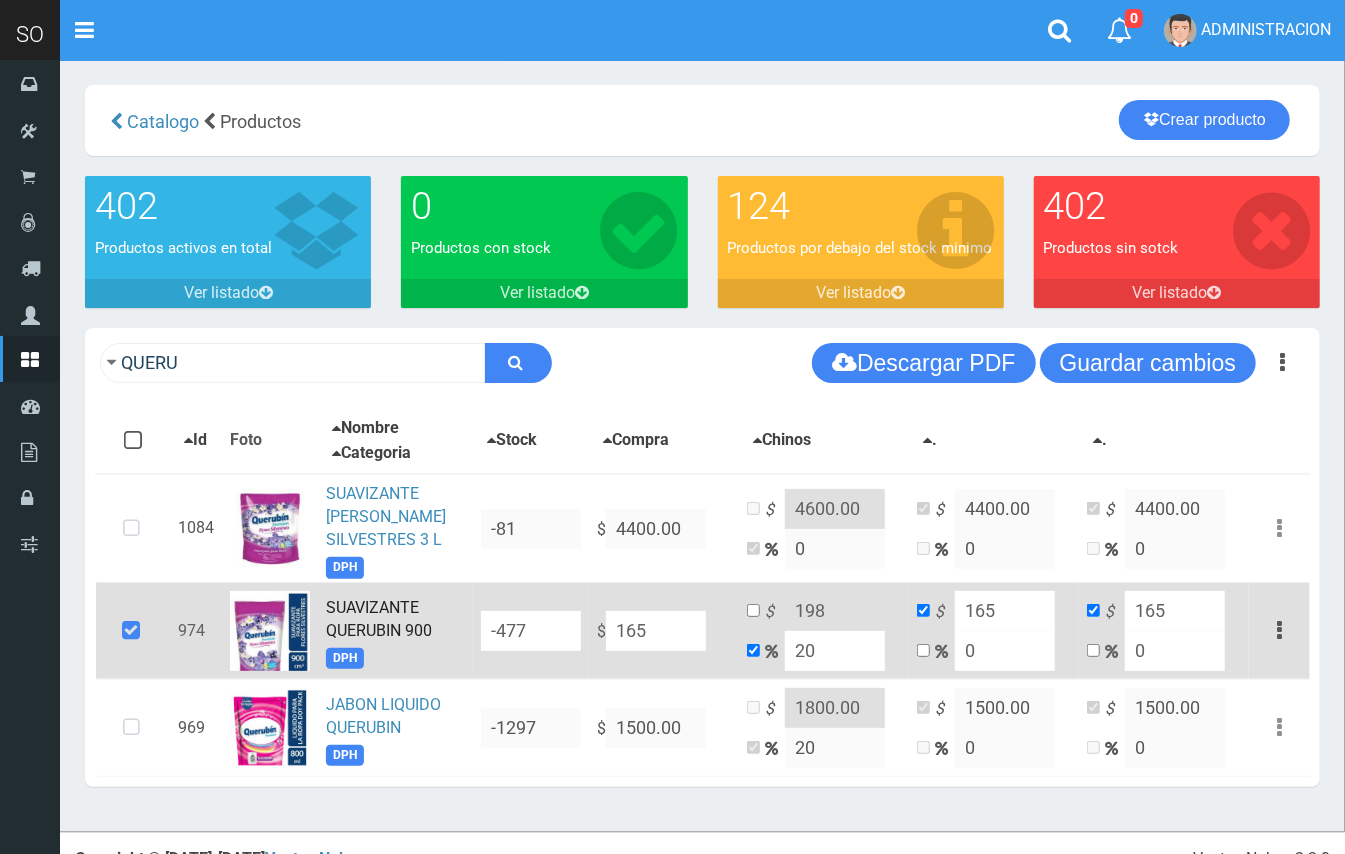 type on "1650" 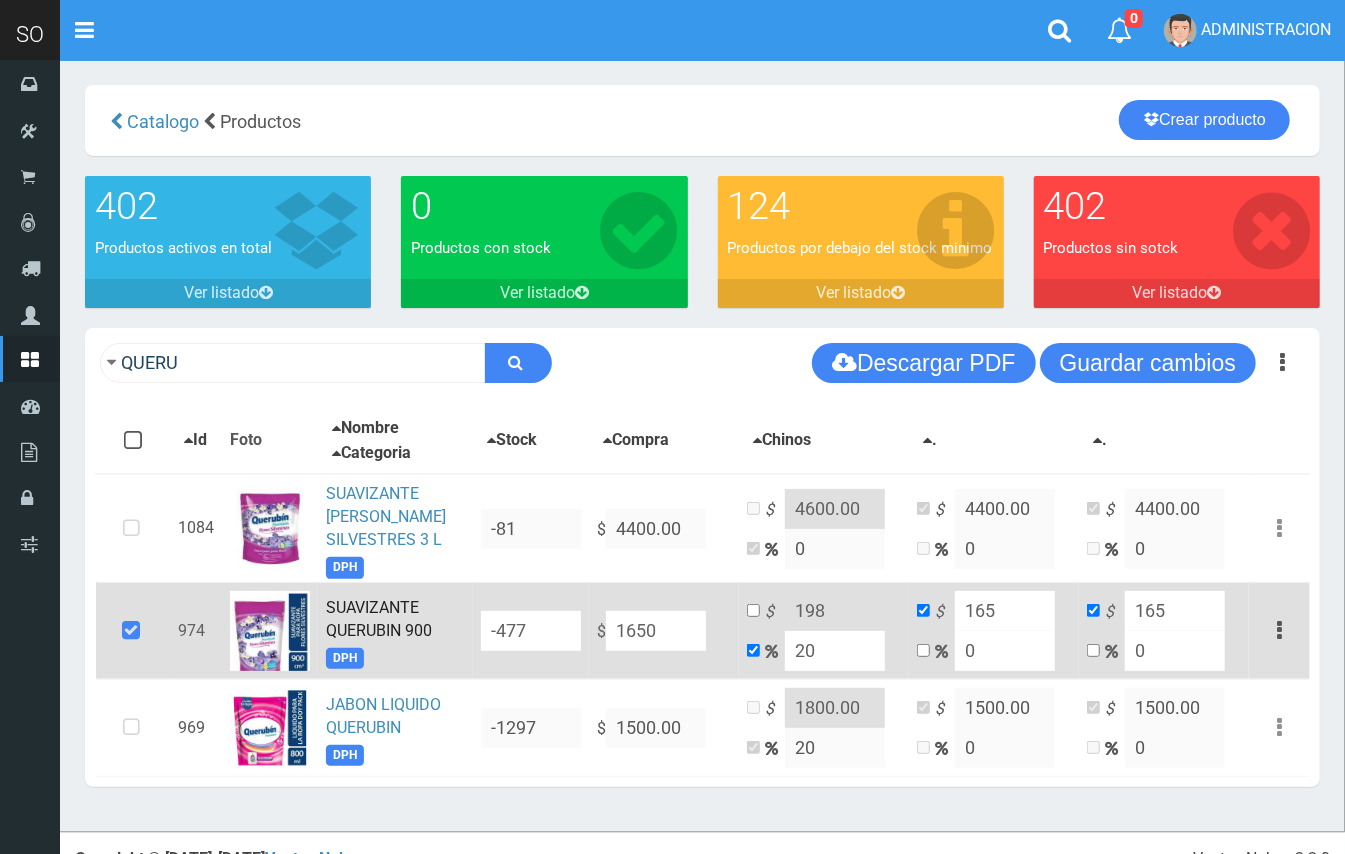 type on "1980" 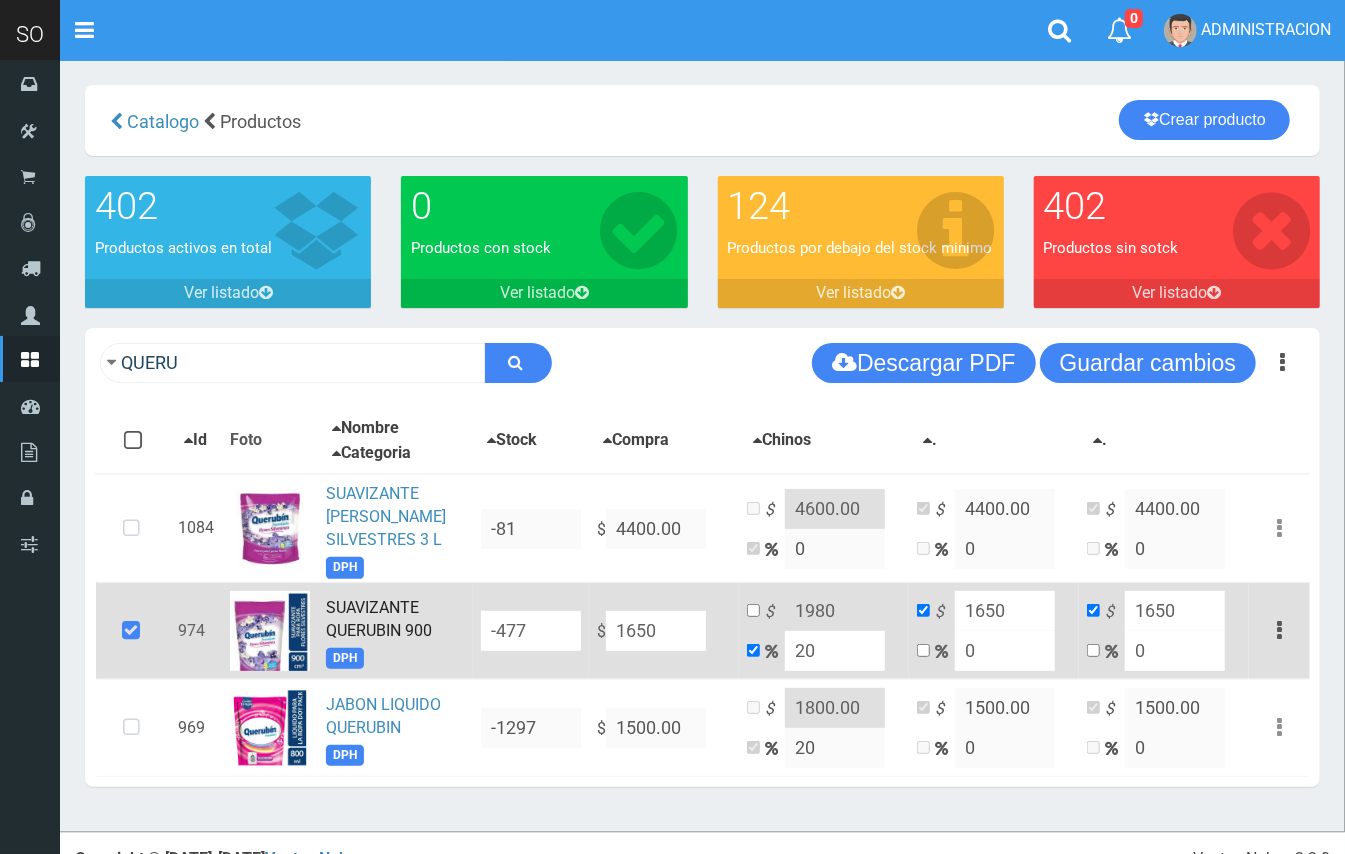 drag, startPoint x: 666, startPoint y: 632, endPoint x: 613, endPoint y: 622, distance: 53.935146 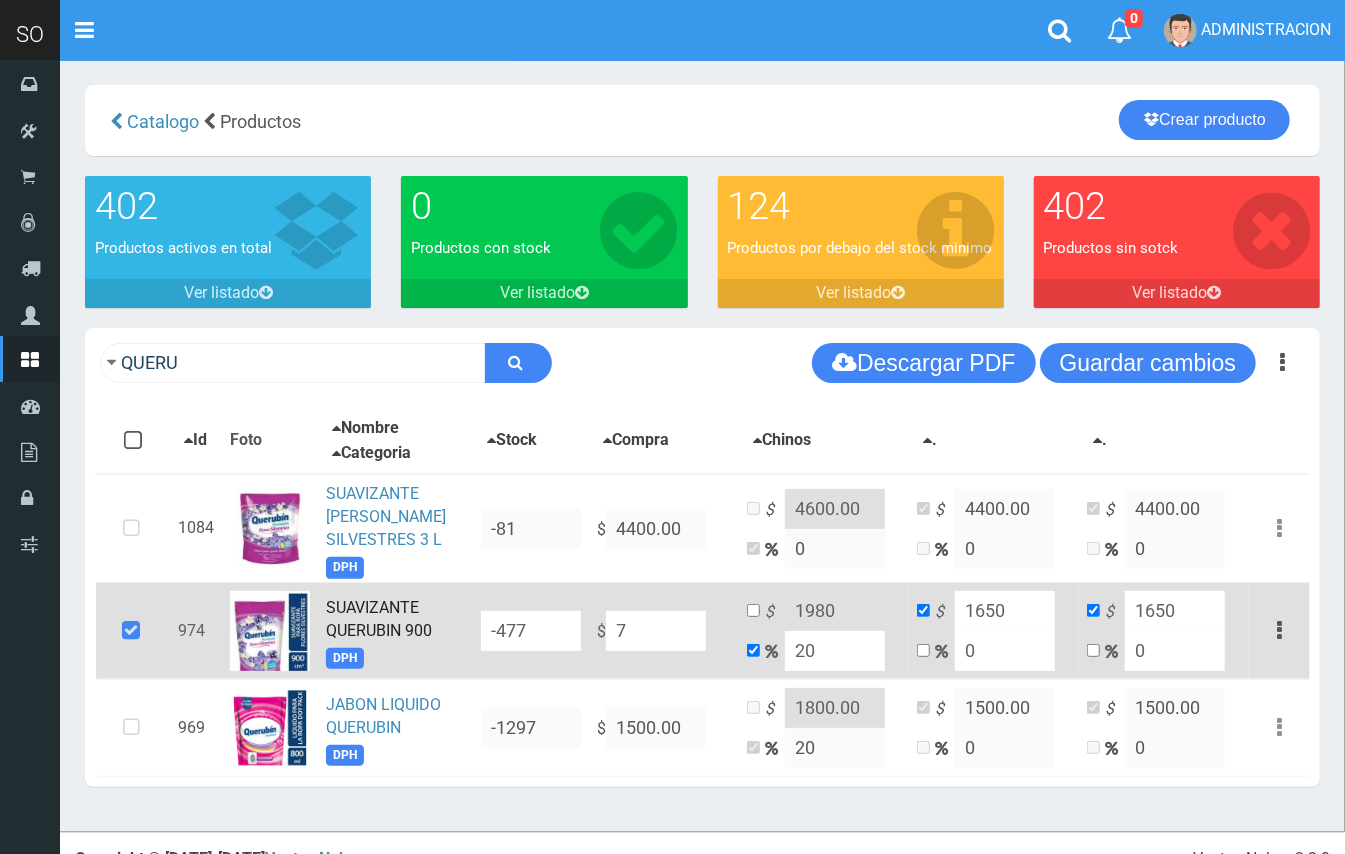 type on "8.4" 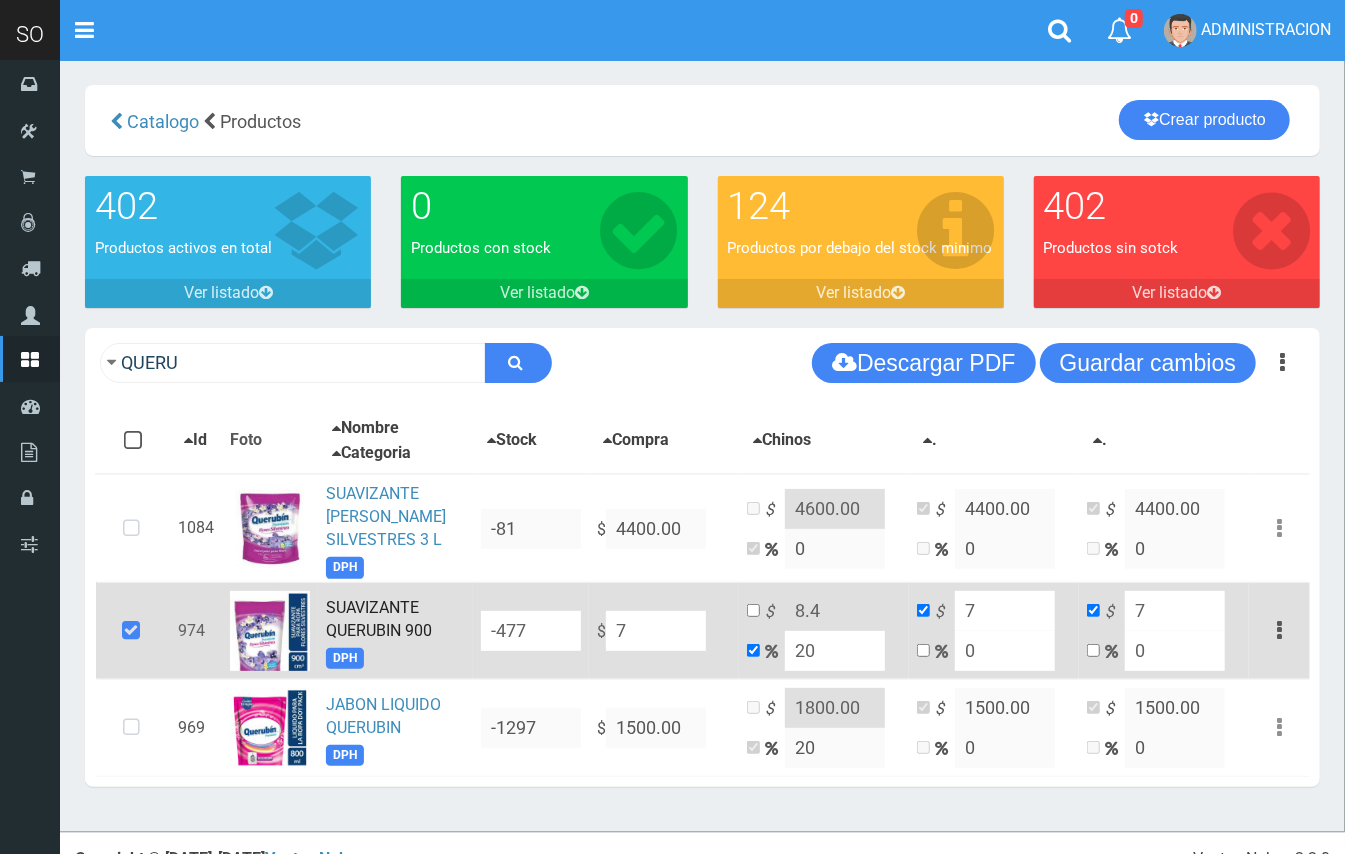 type on "79" 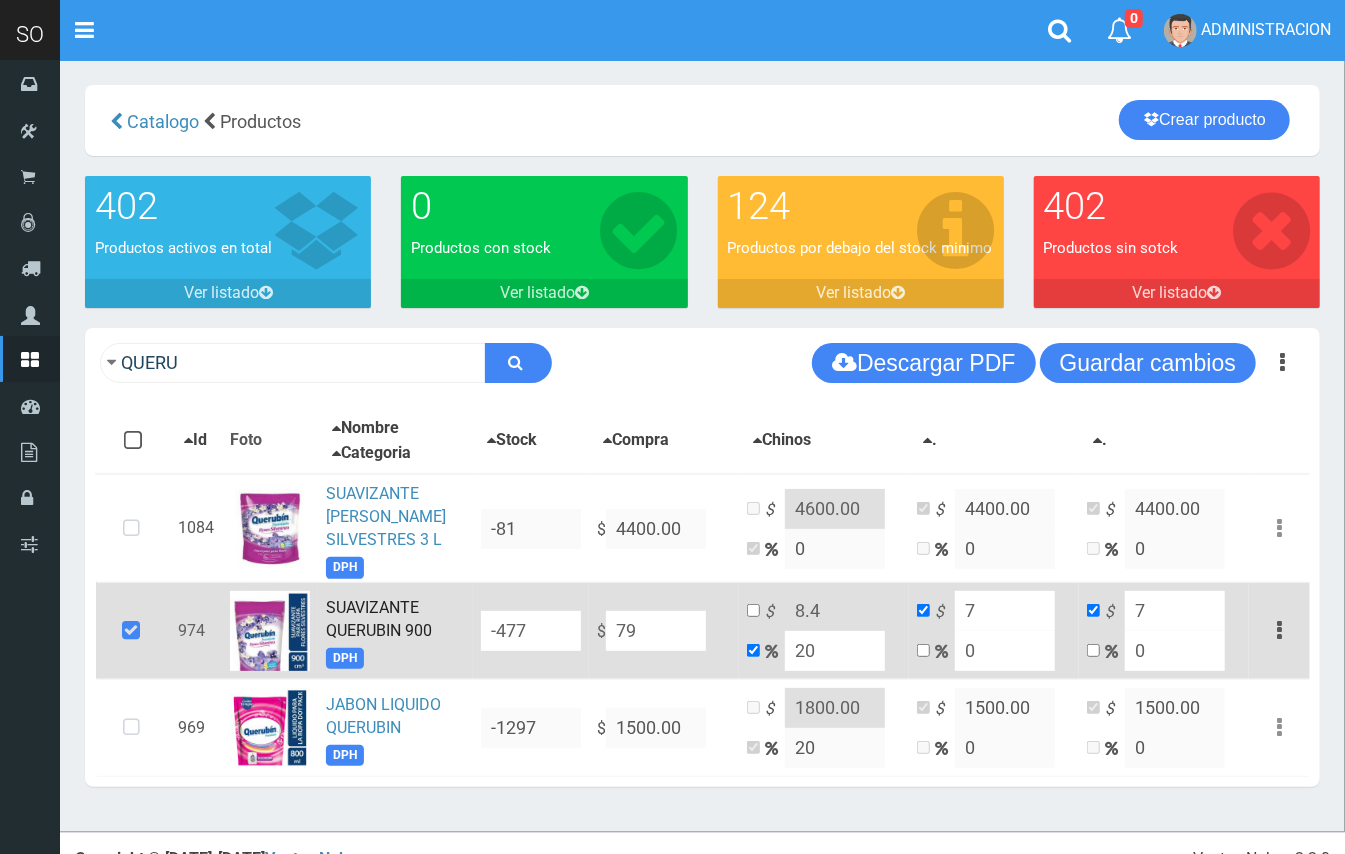 type on "94.8" 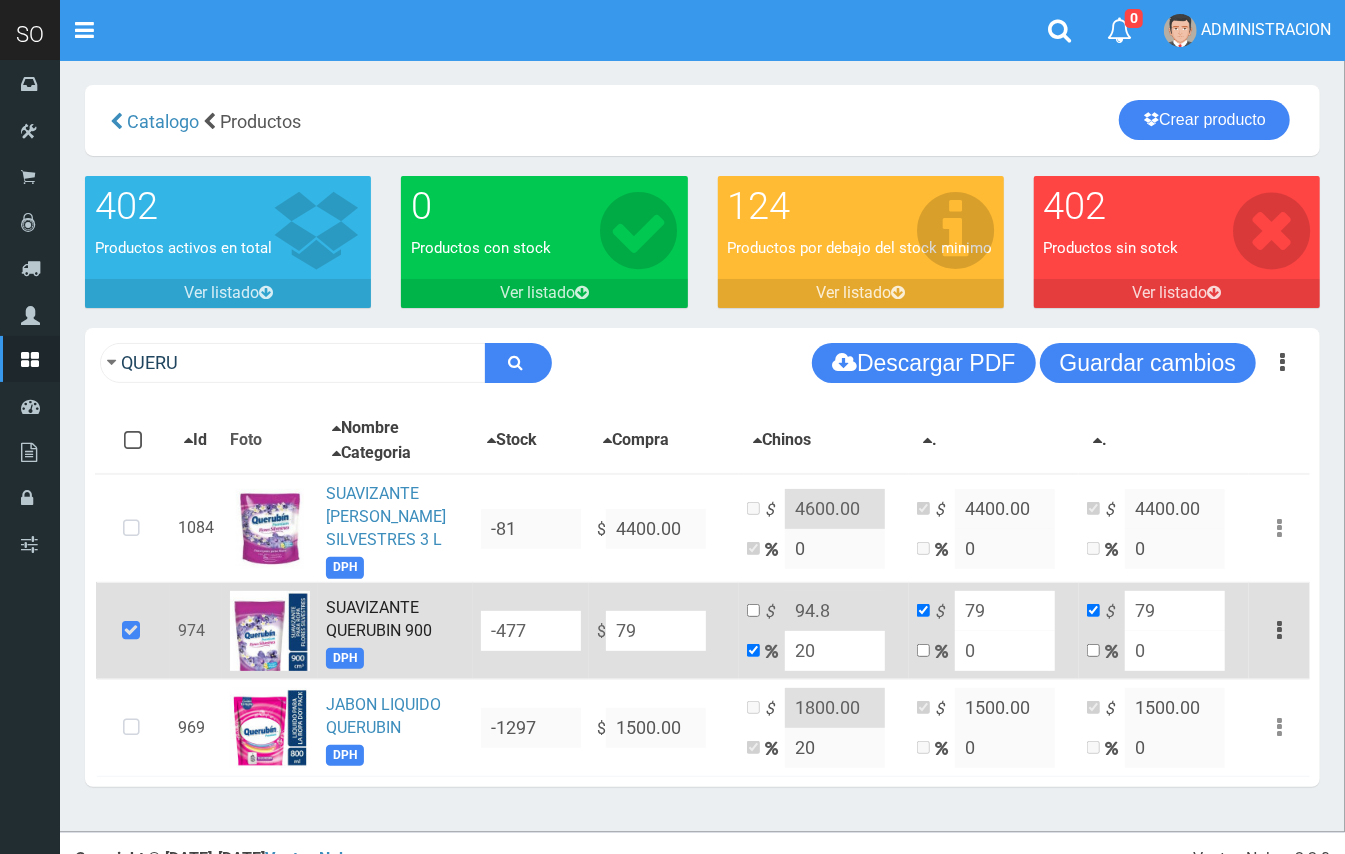 type on "790" 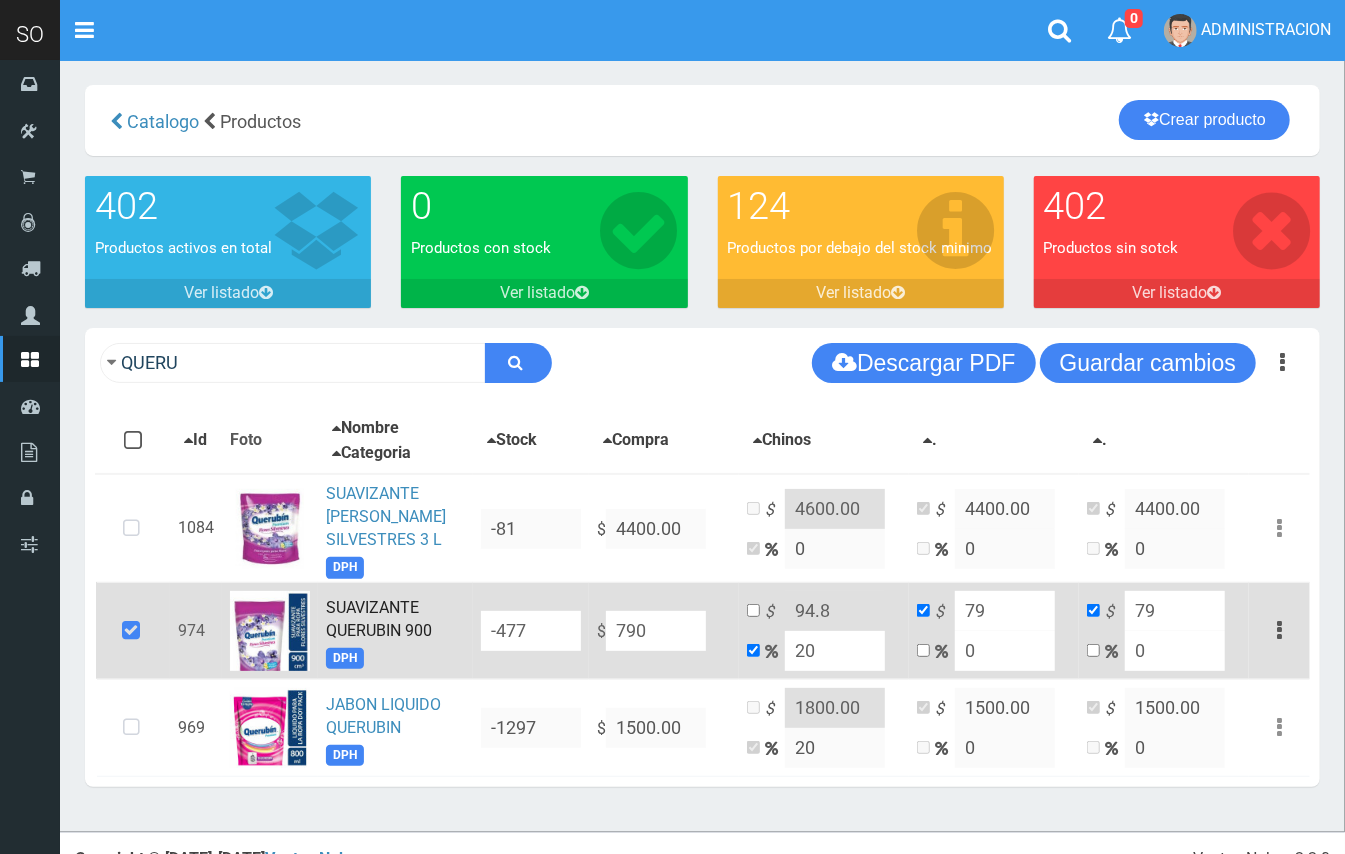type on "948" 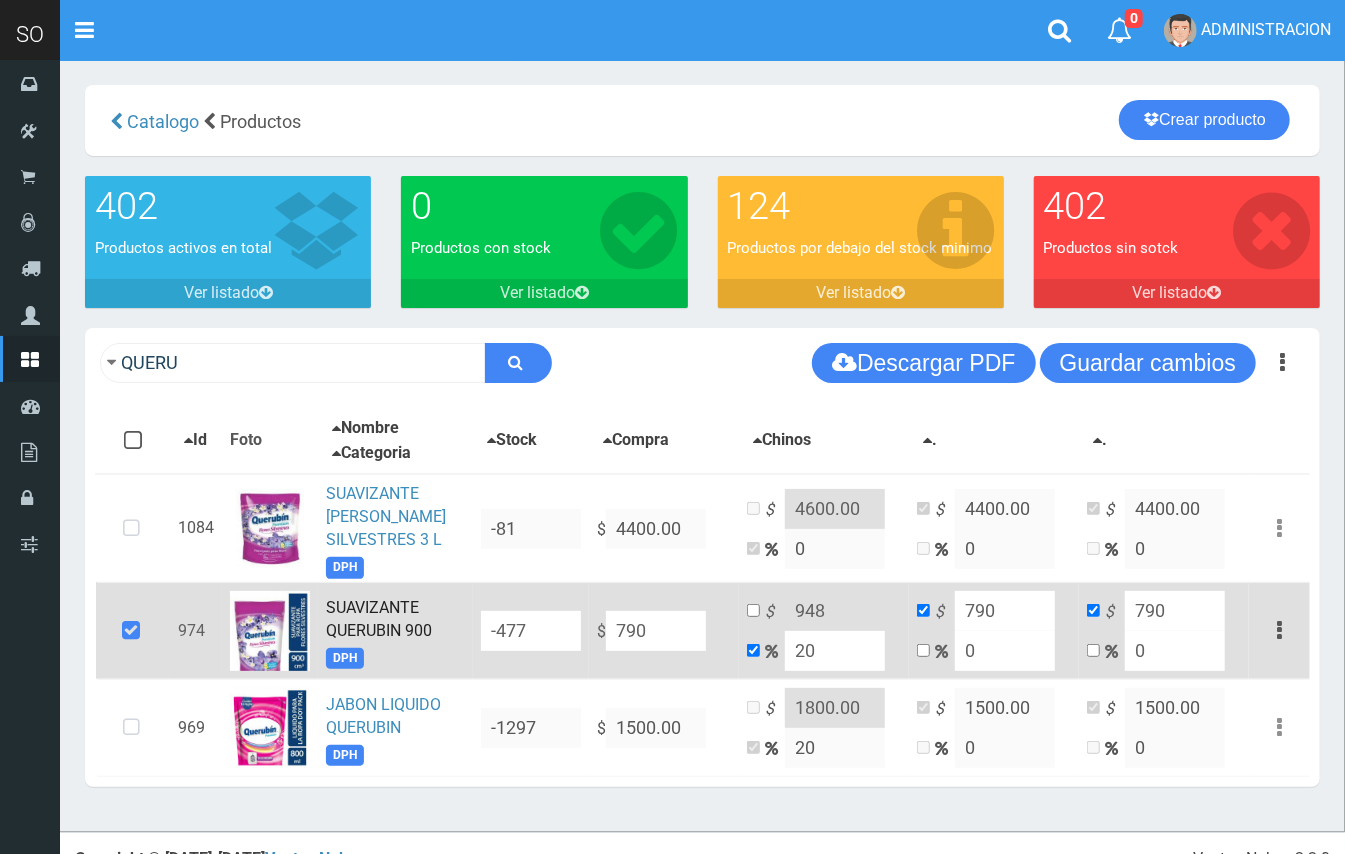 type on "790" 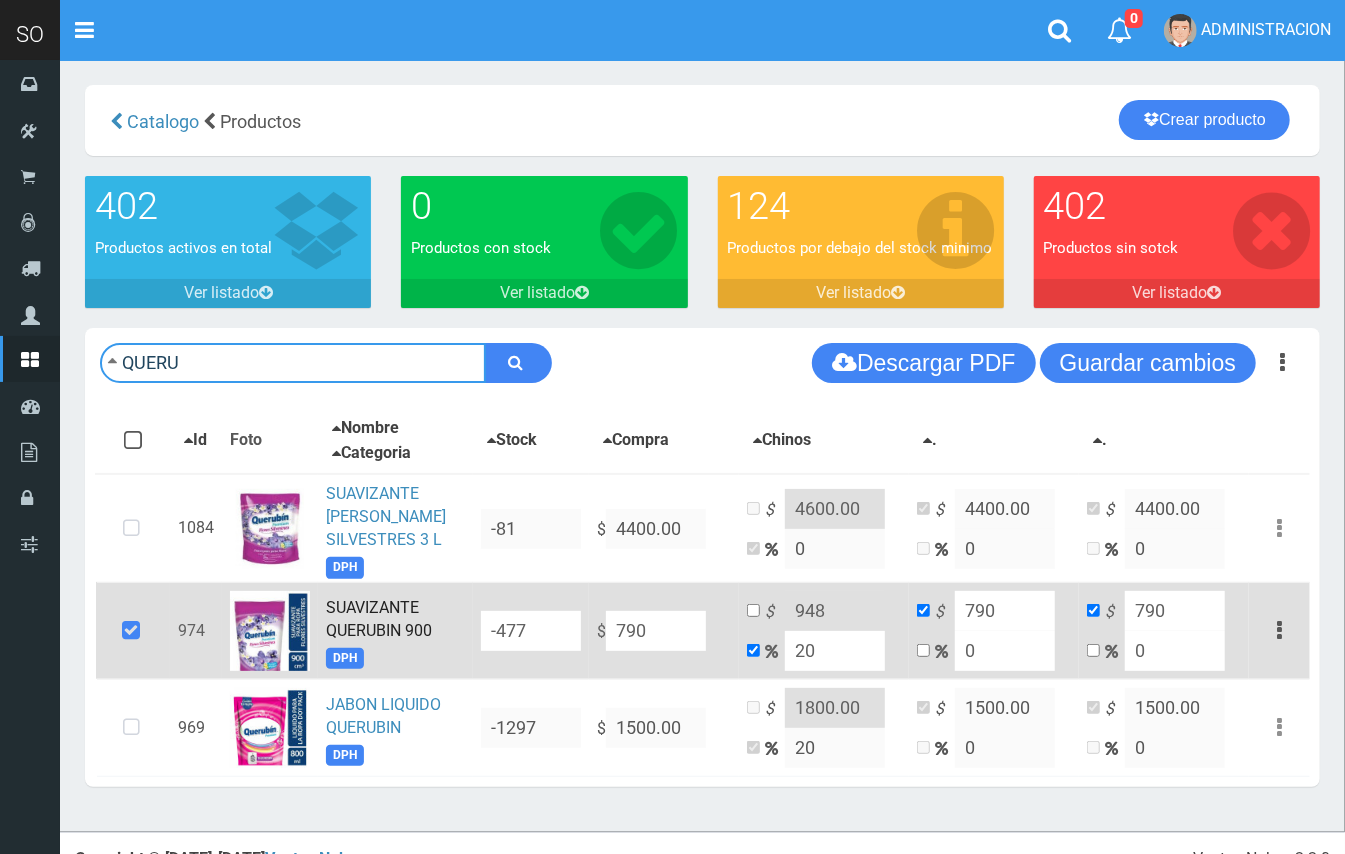 drag, startPoint x: 268, startPoint y: 360, endPoint x: 122, endPoint y: 354, distance: 146.12323 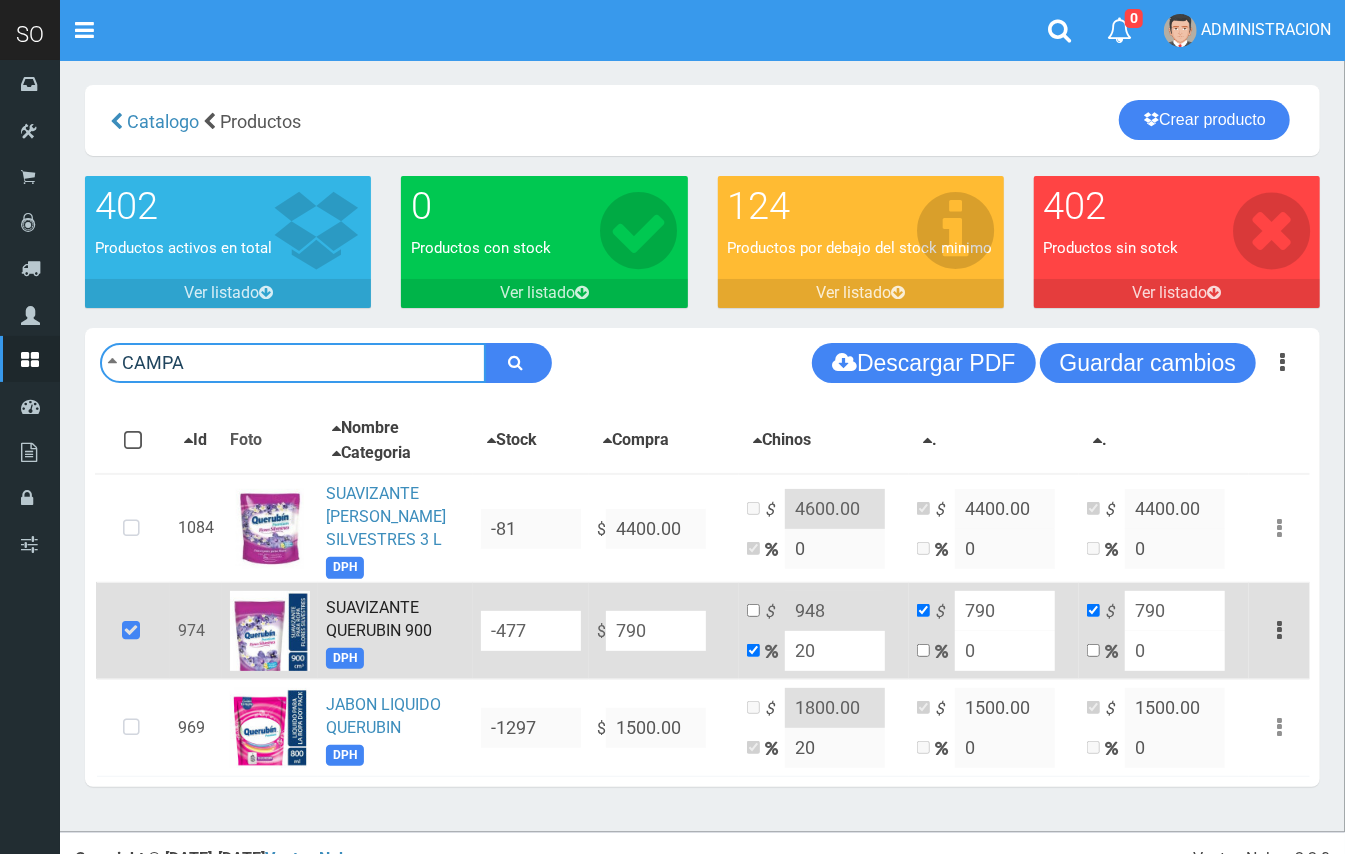 type on "CAMPA" 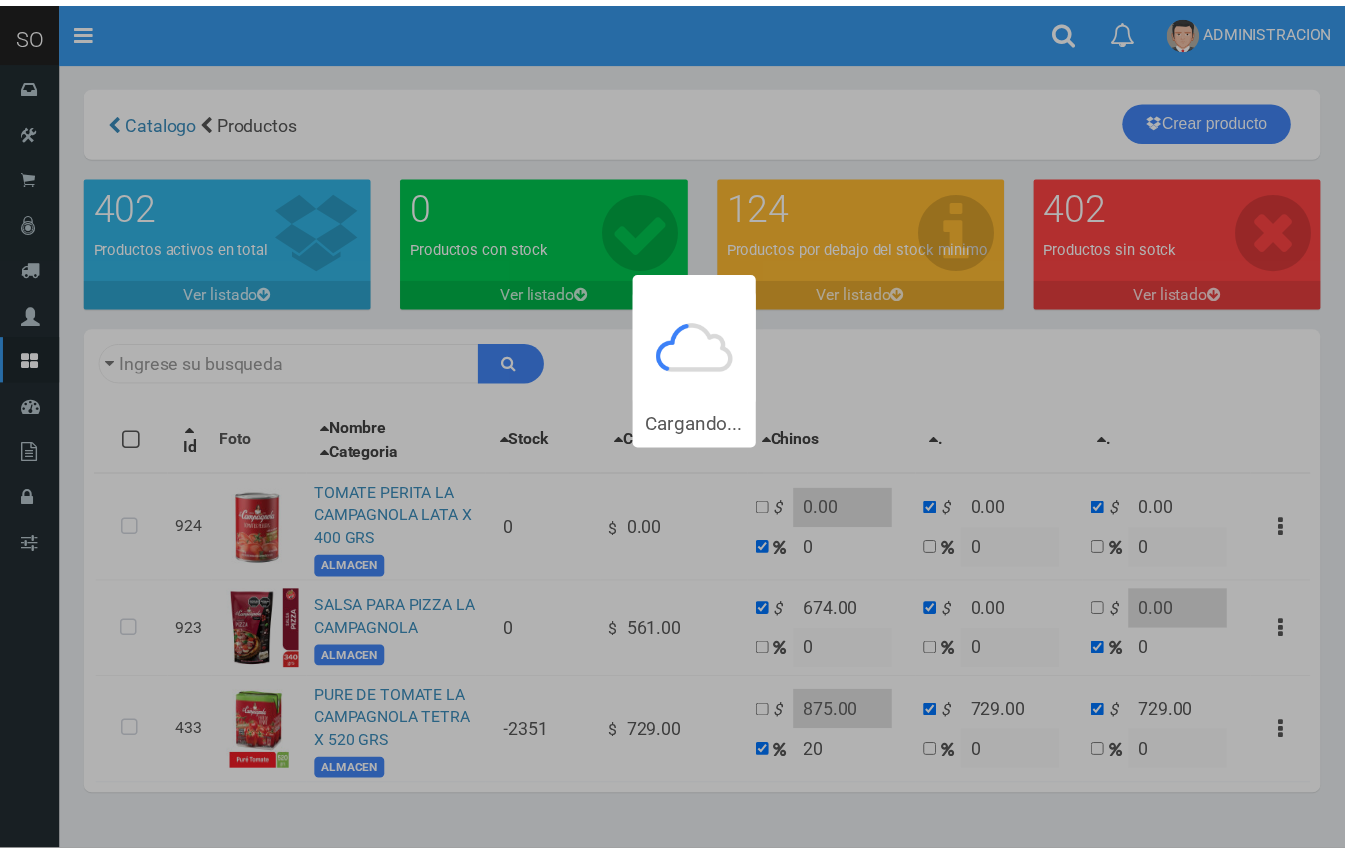 scroll, scrollTop: 0, scrollLeft: 0, axis: both 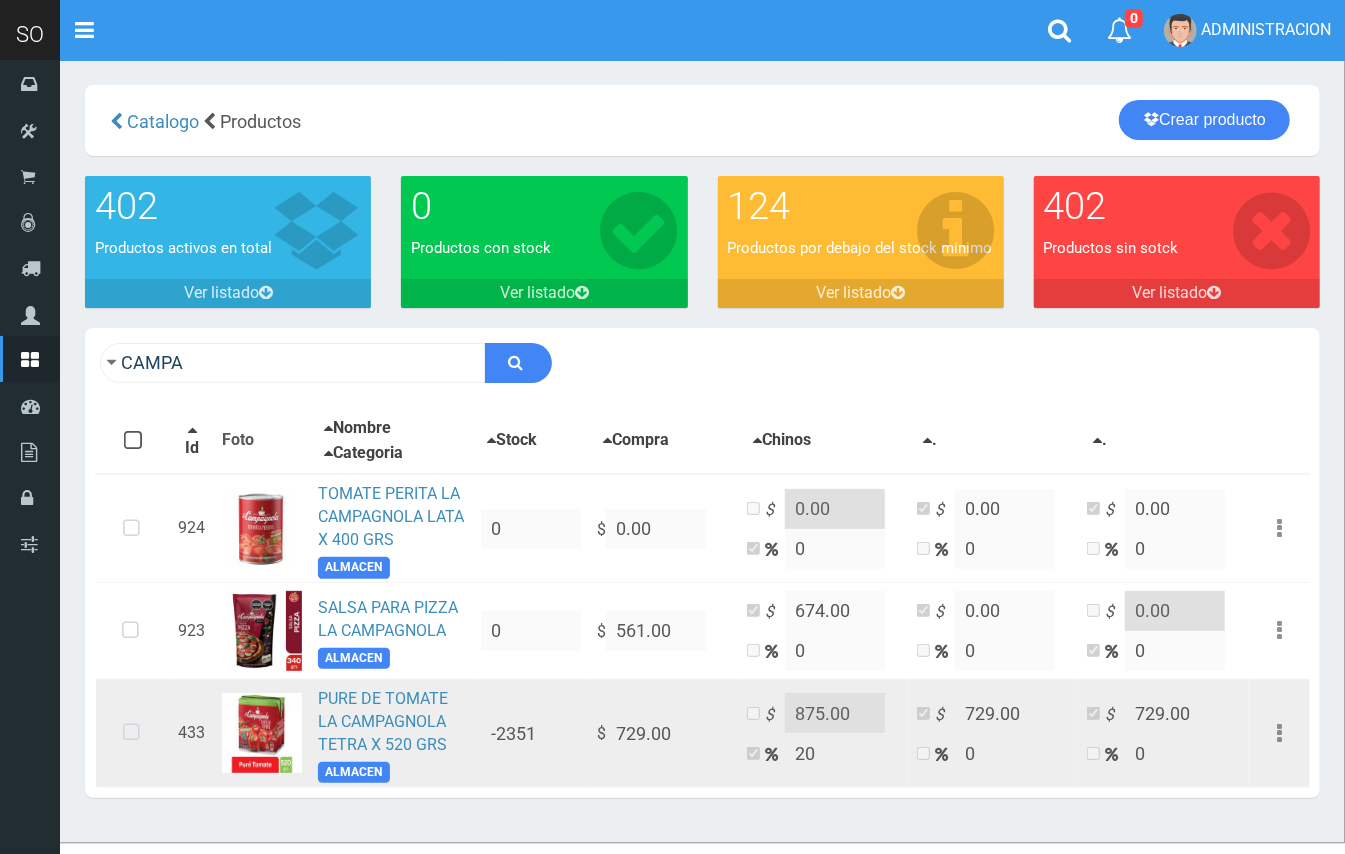click at bounding box center [131, 733] 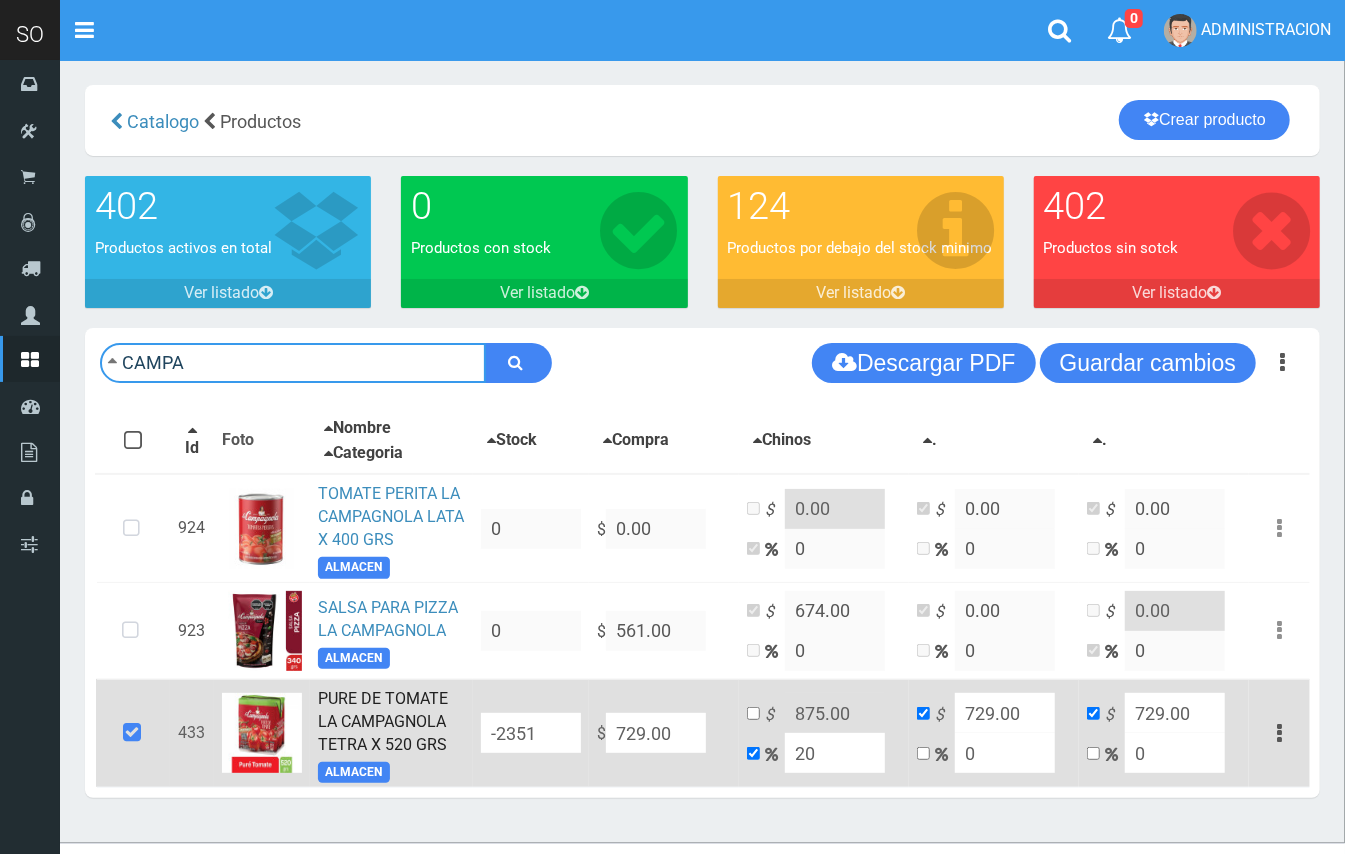 click on "CAMPA" at bounding box center (293, 363) 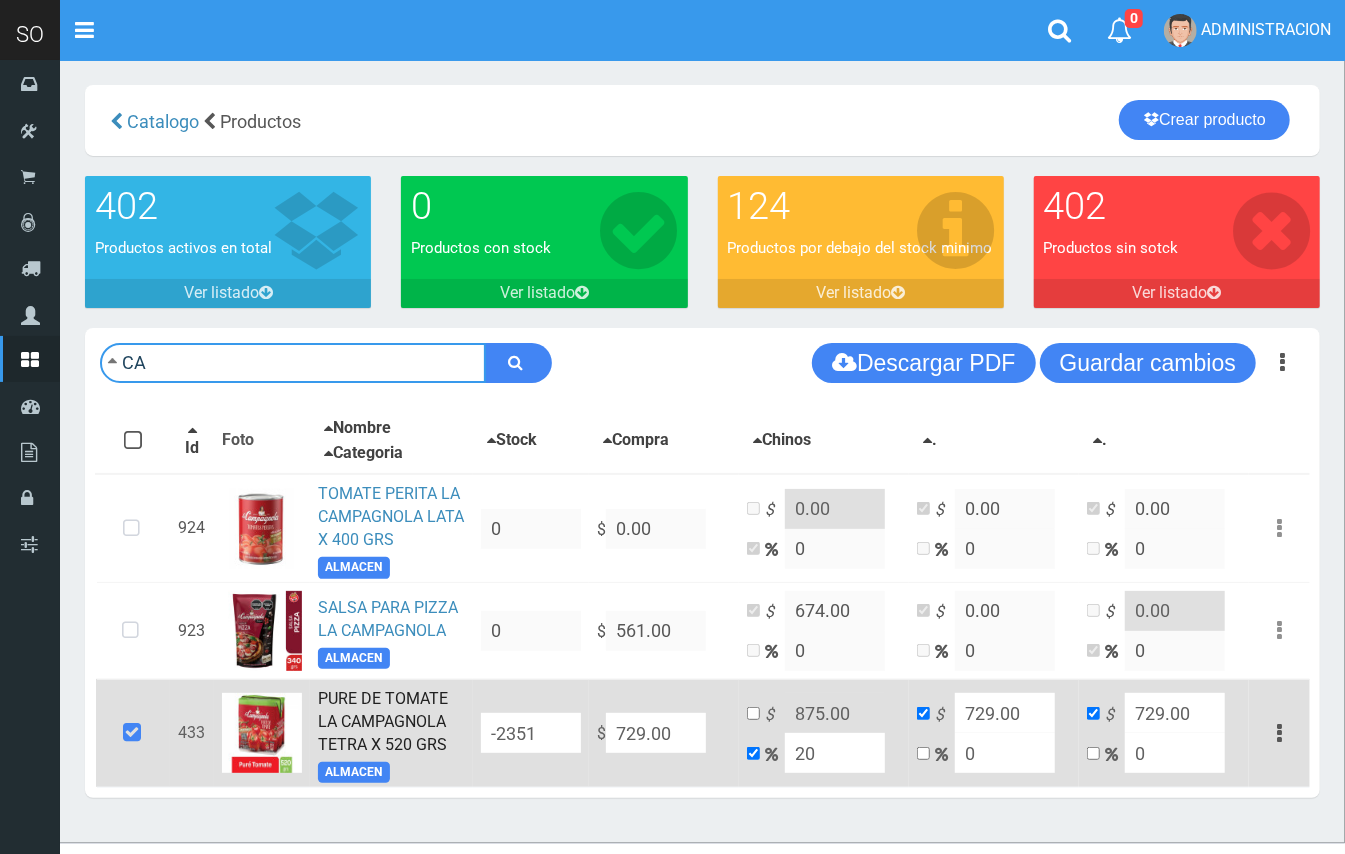 type on "C" 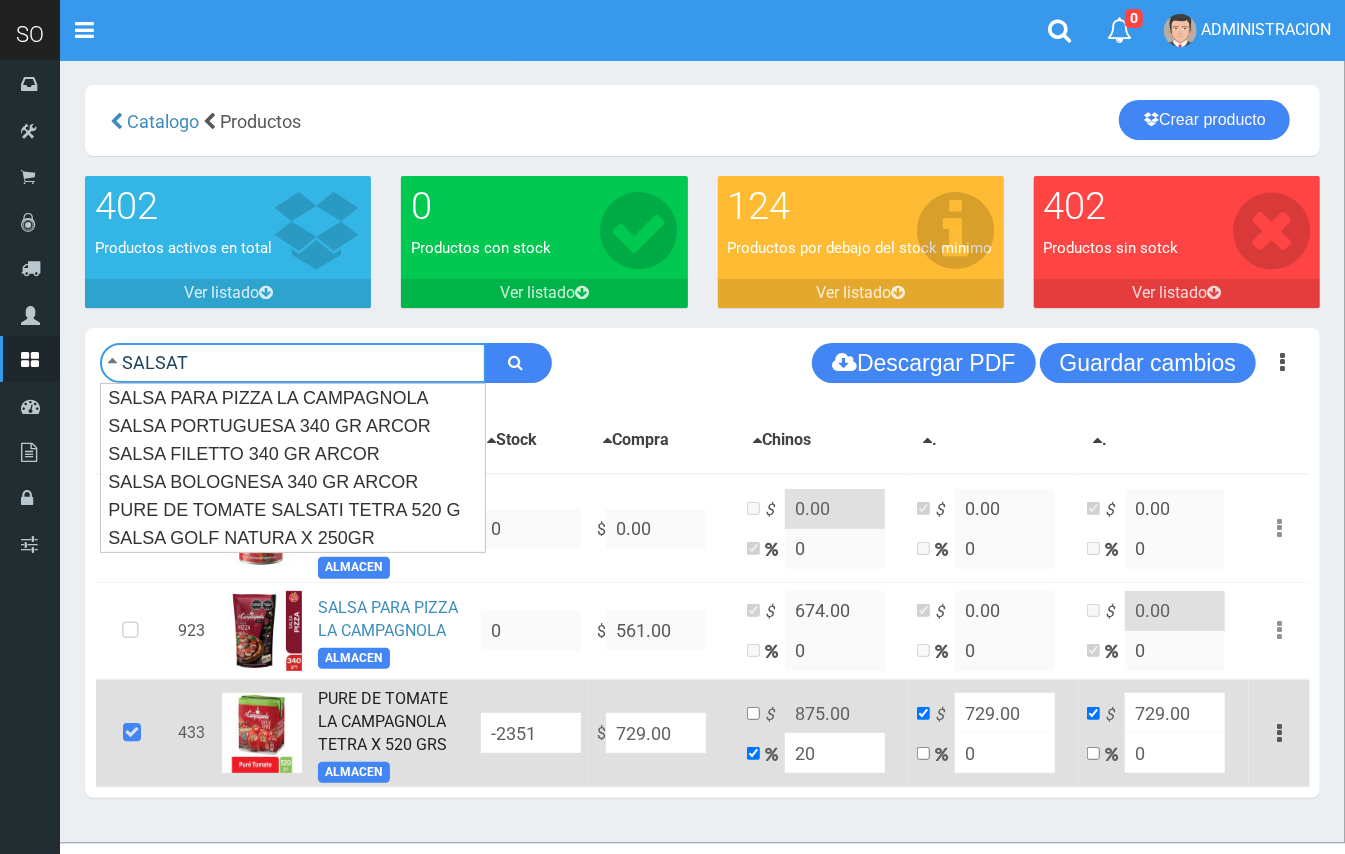 type on "SALSAT" 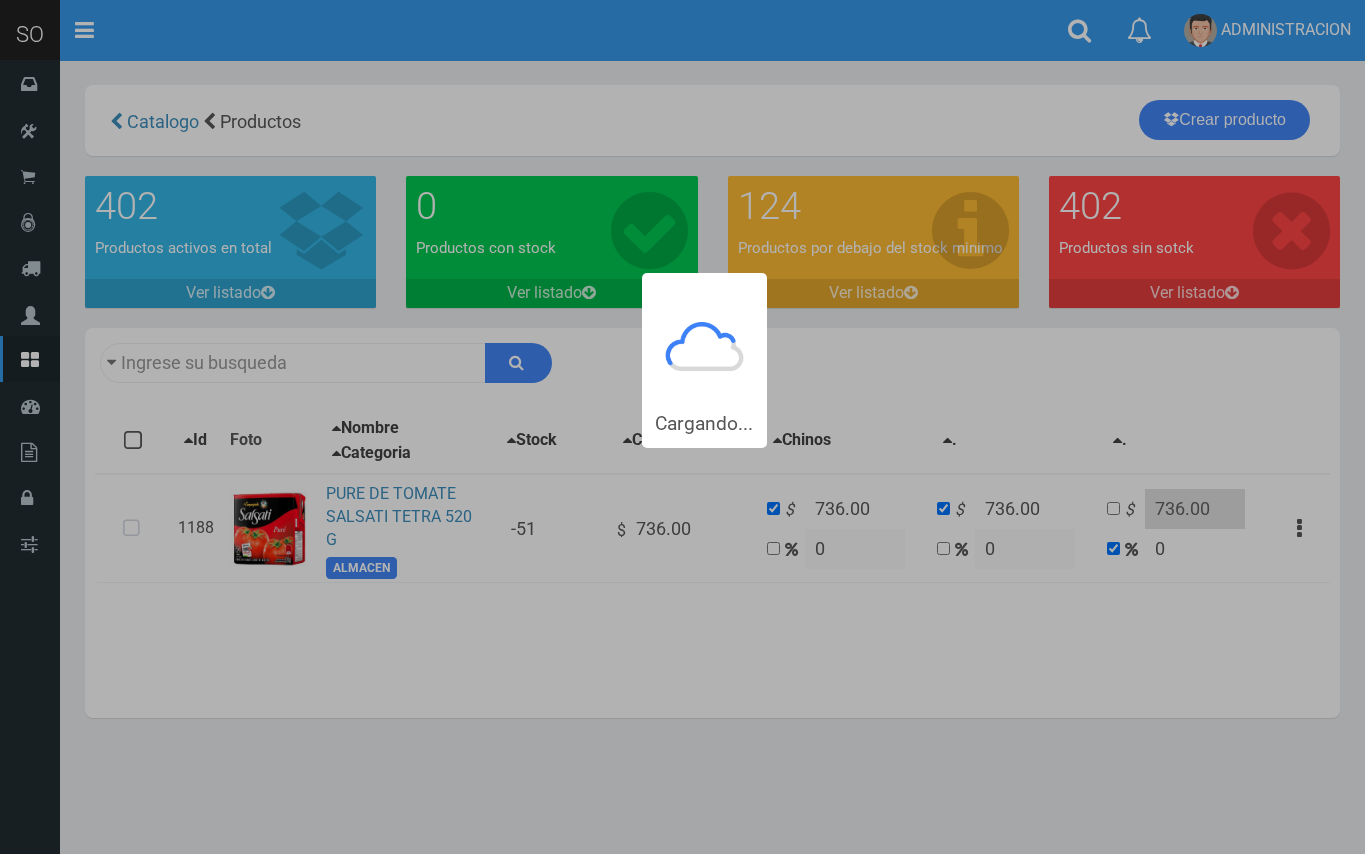 scroll, scrollTop: 0, scrollLeft: 0, axis: both 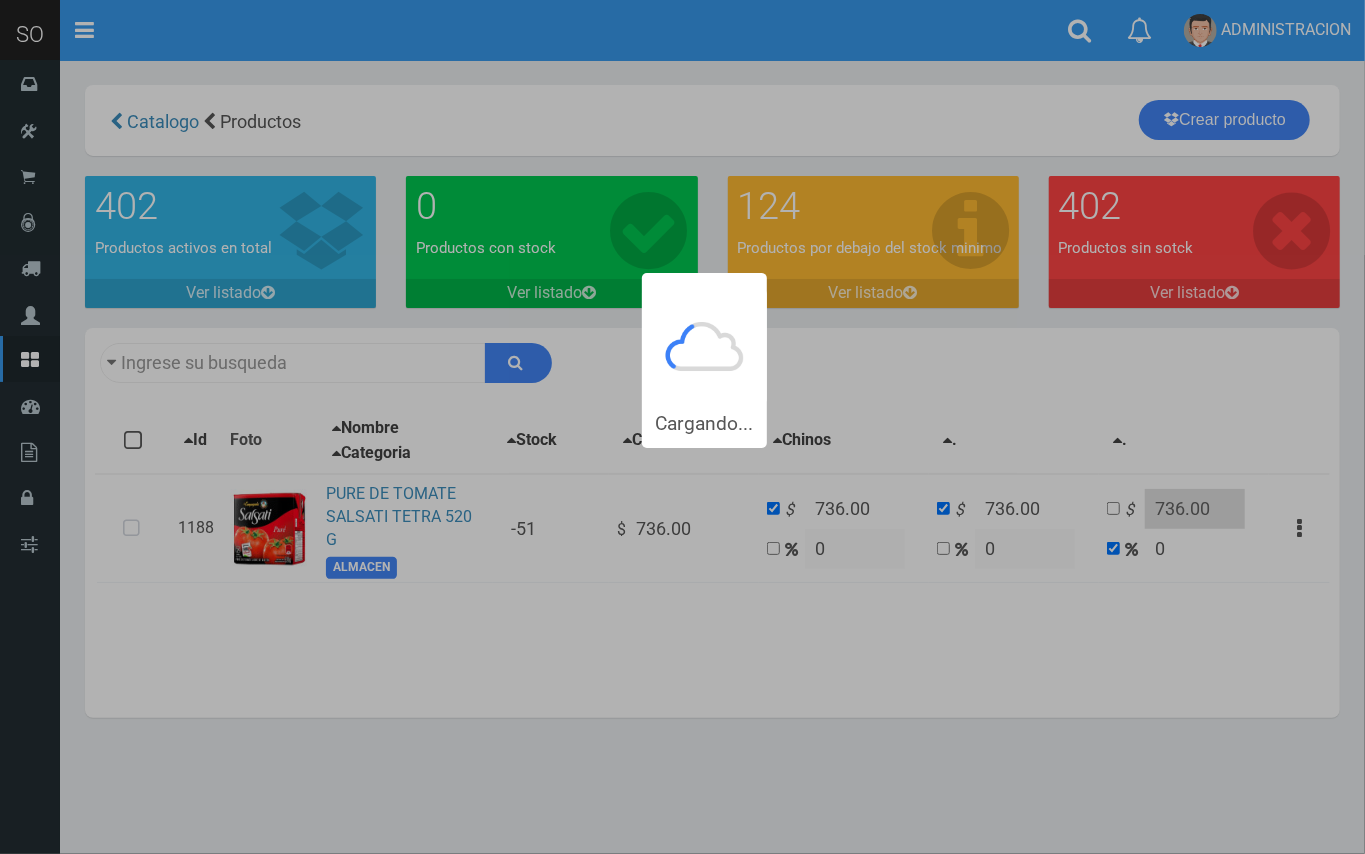 type on "SALSAT" 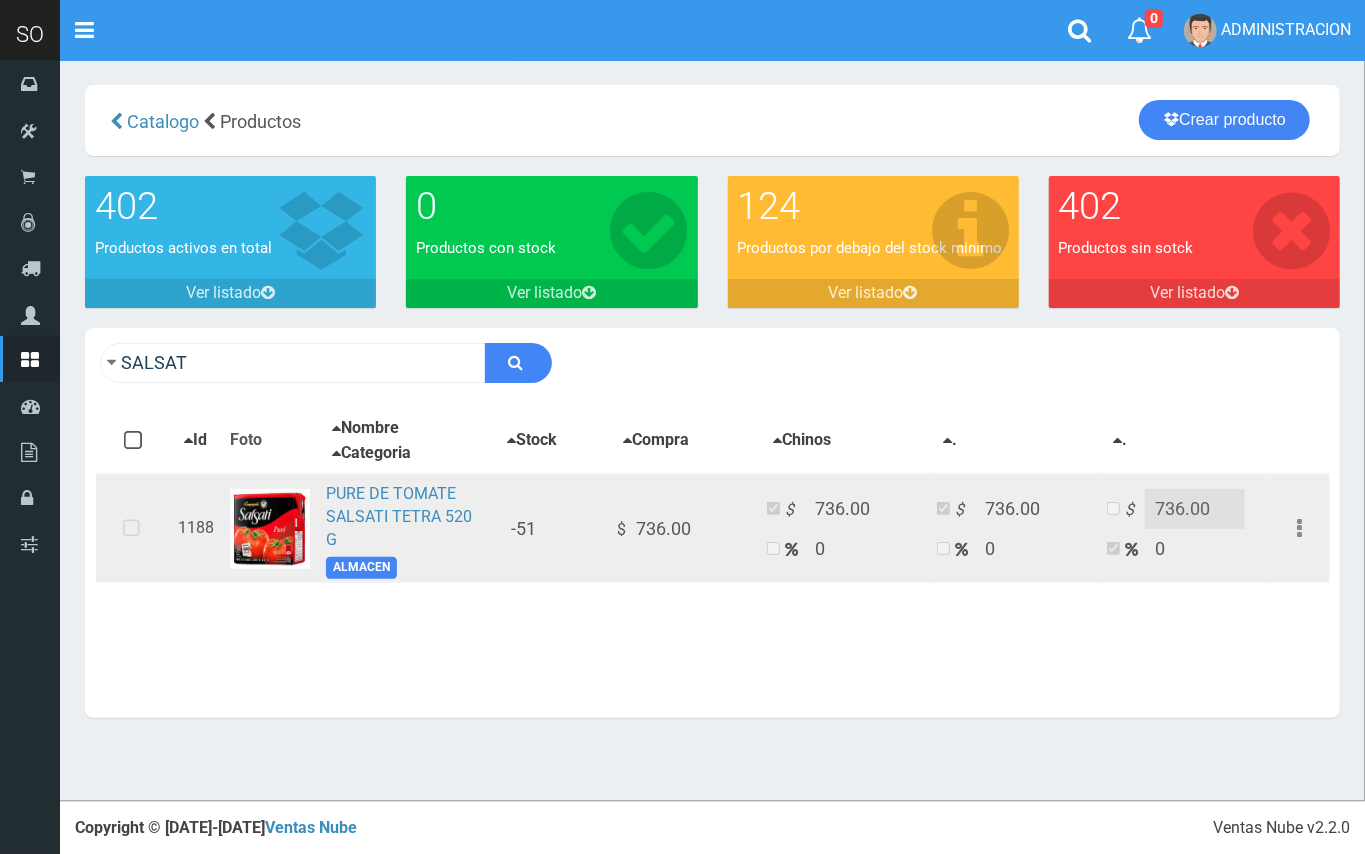 click at bounding box center [131, 529] 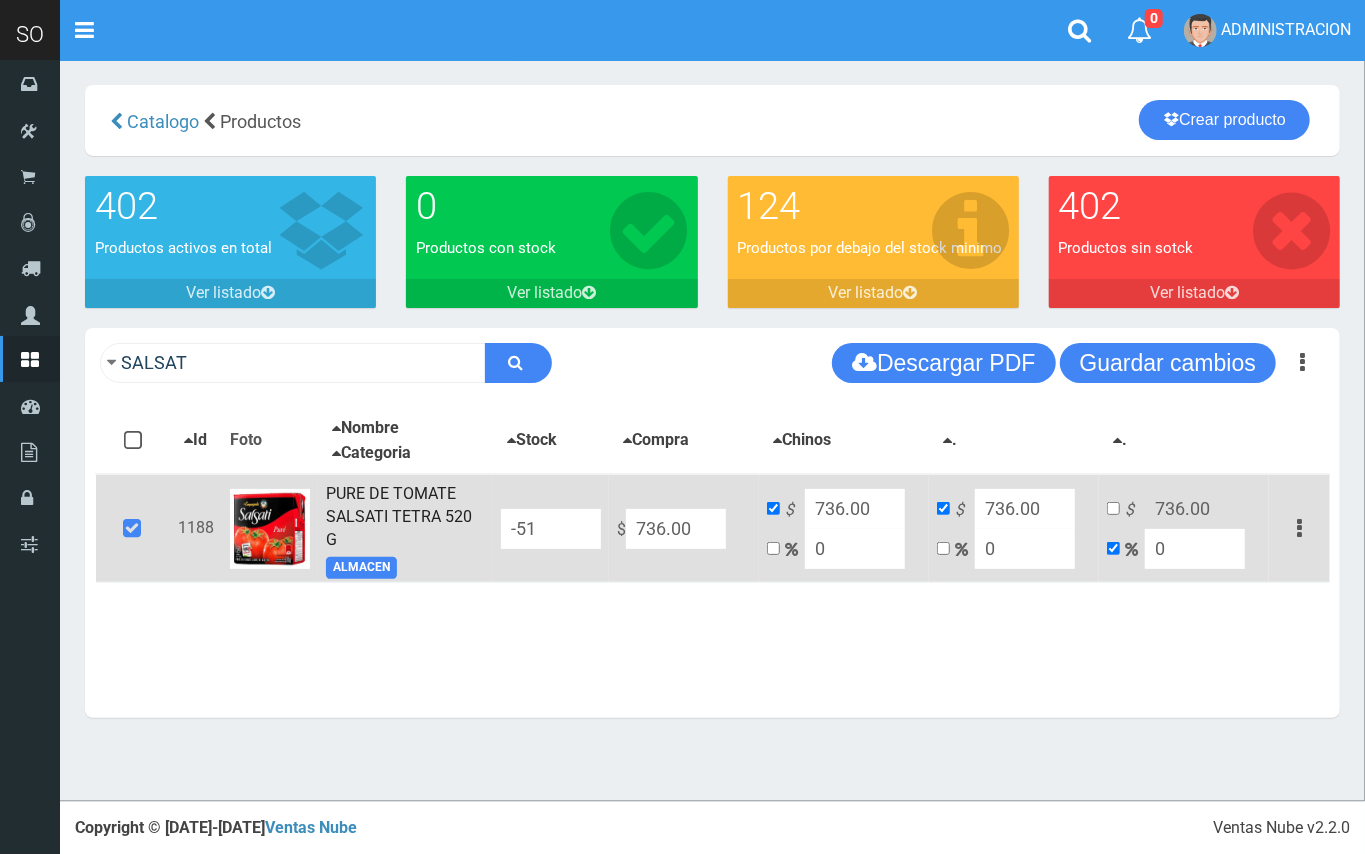 drag, startPoint x: 698, startPoint y: 532, endPoint x: 642, endPoint y: 521, distance: 57.070133 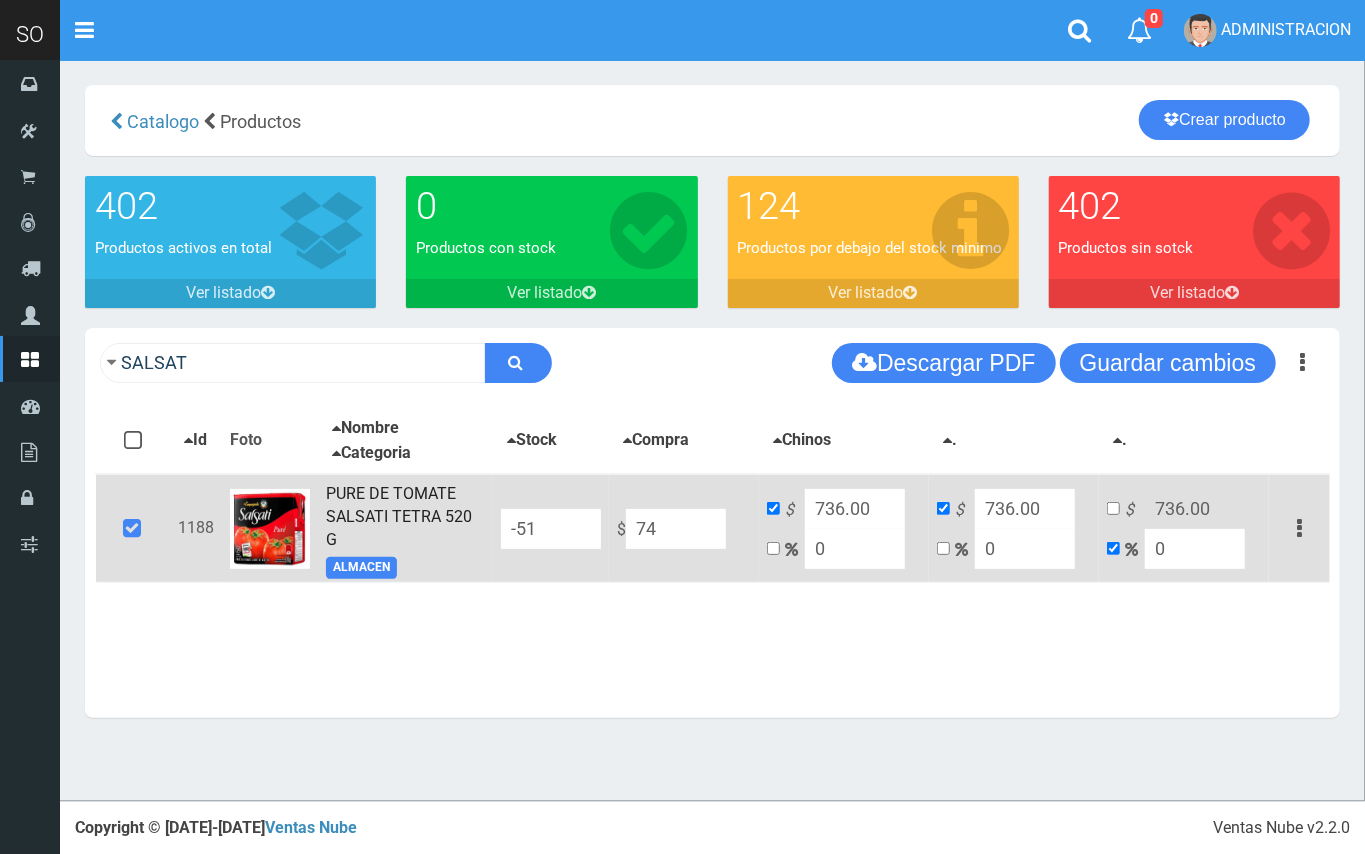 type on "749" 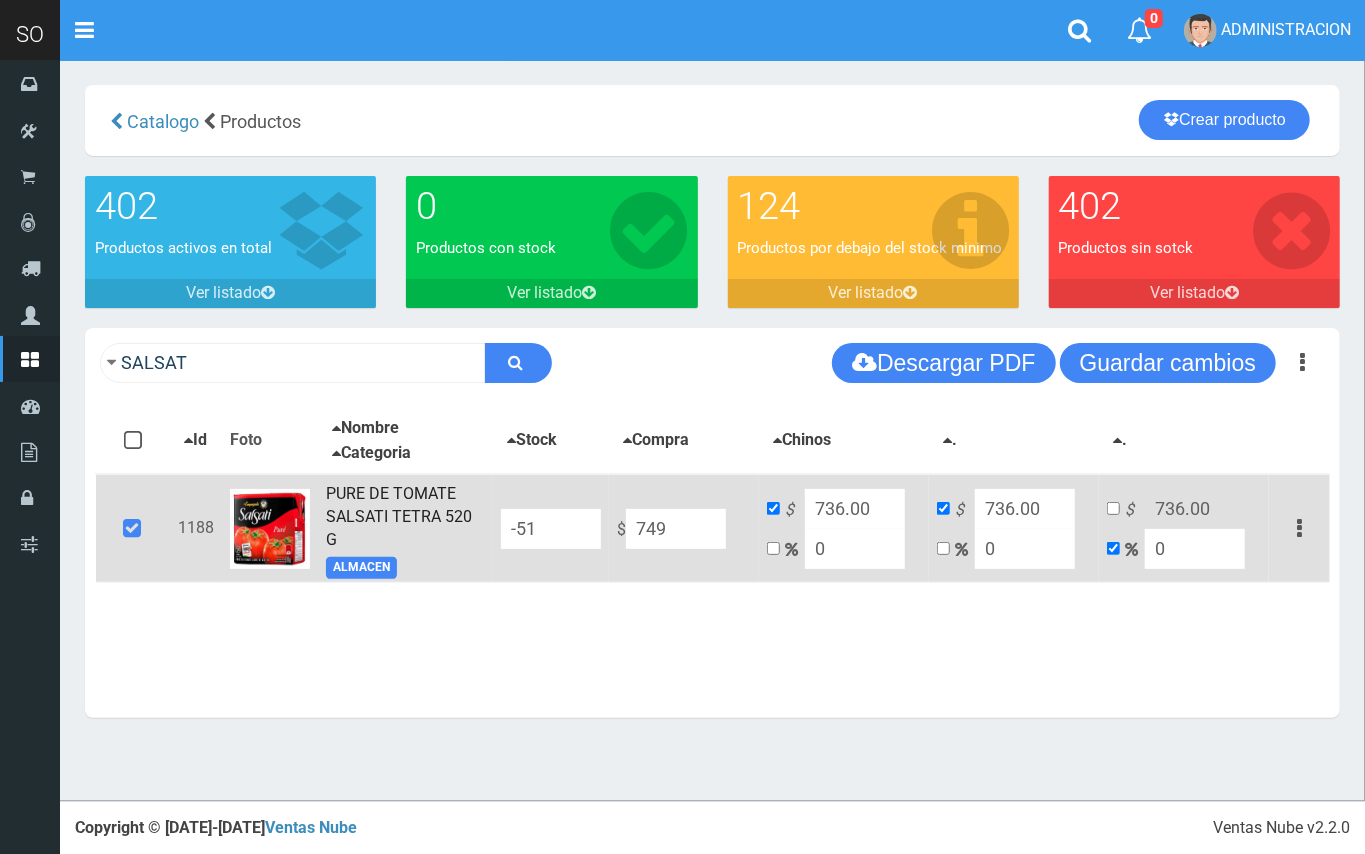 type on "749" 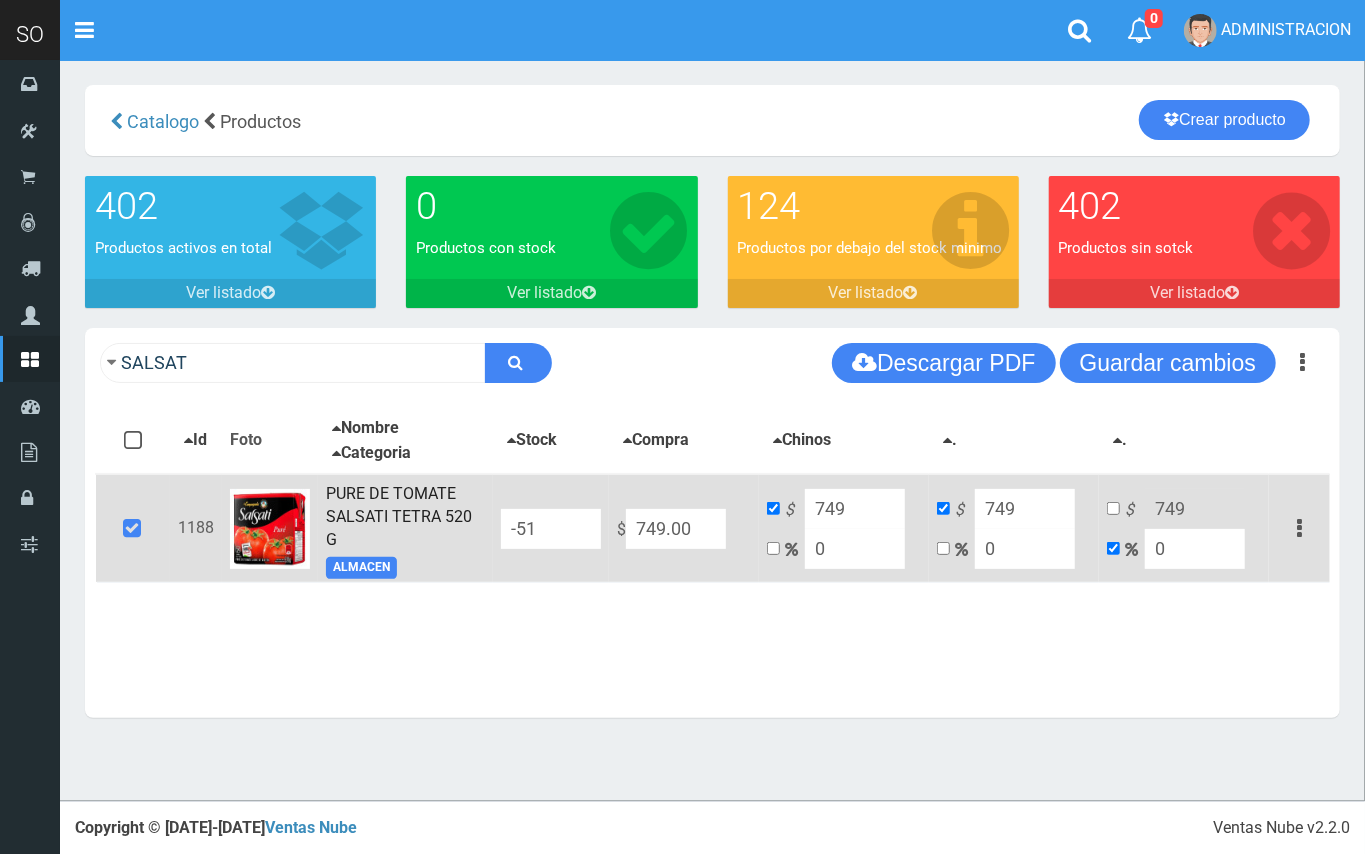 type on "749.00" 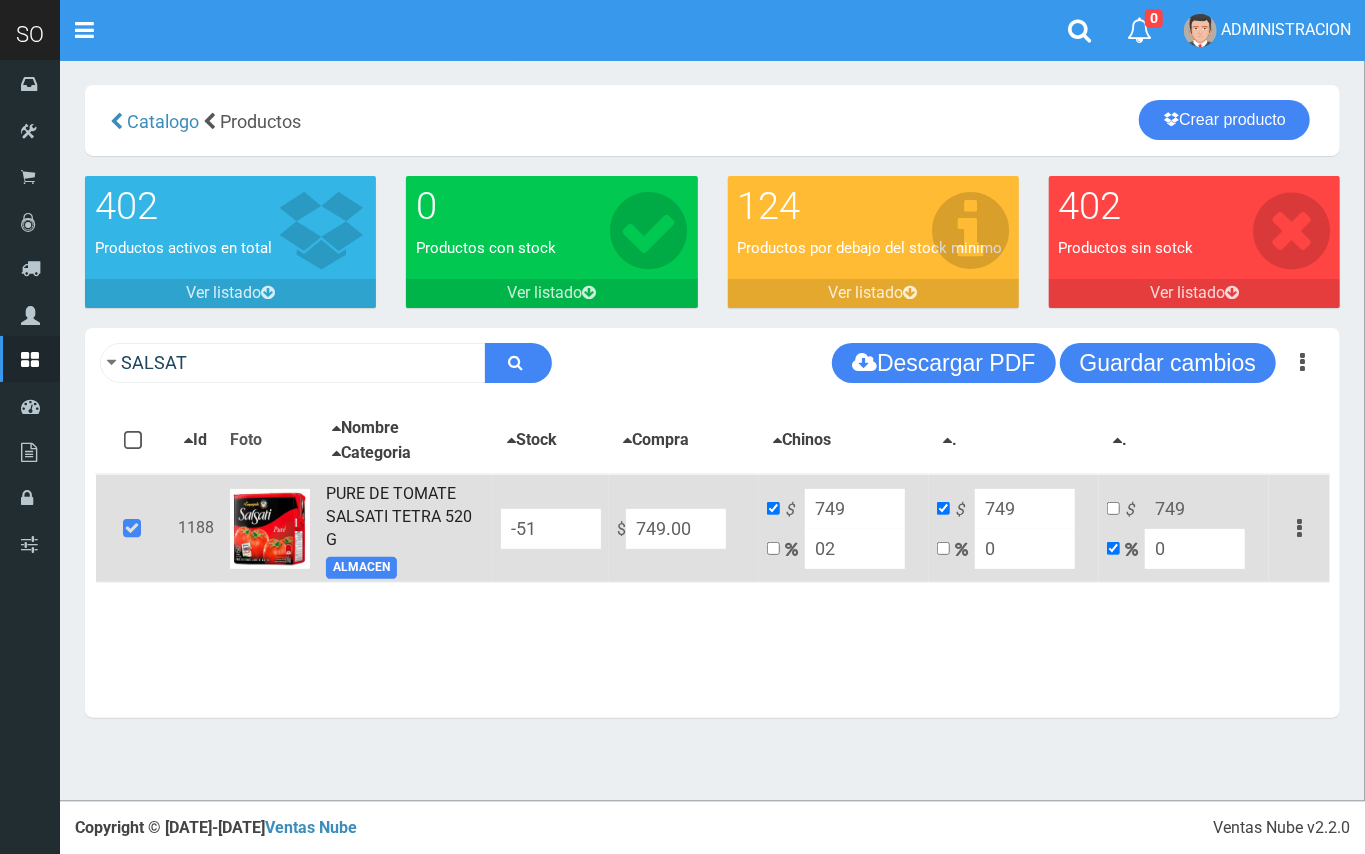 type on "763.98" 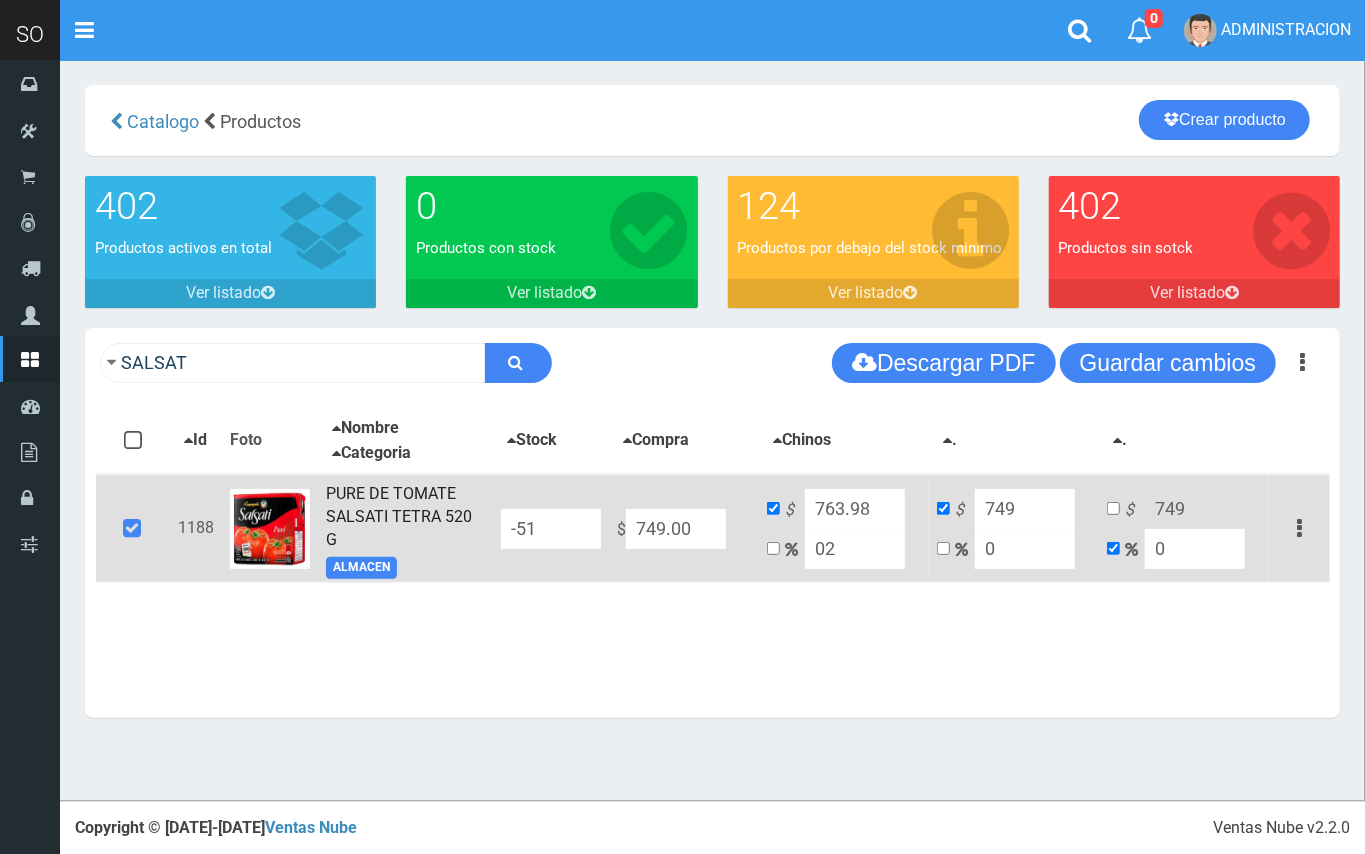 type on "020" 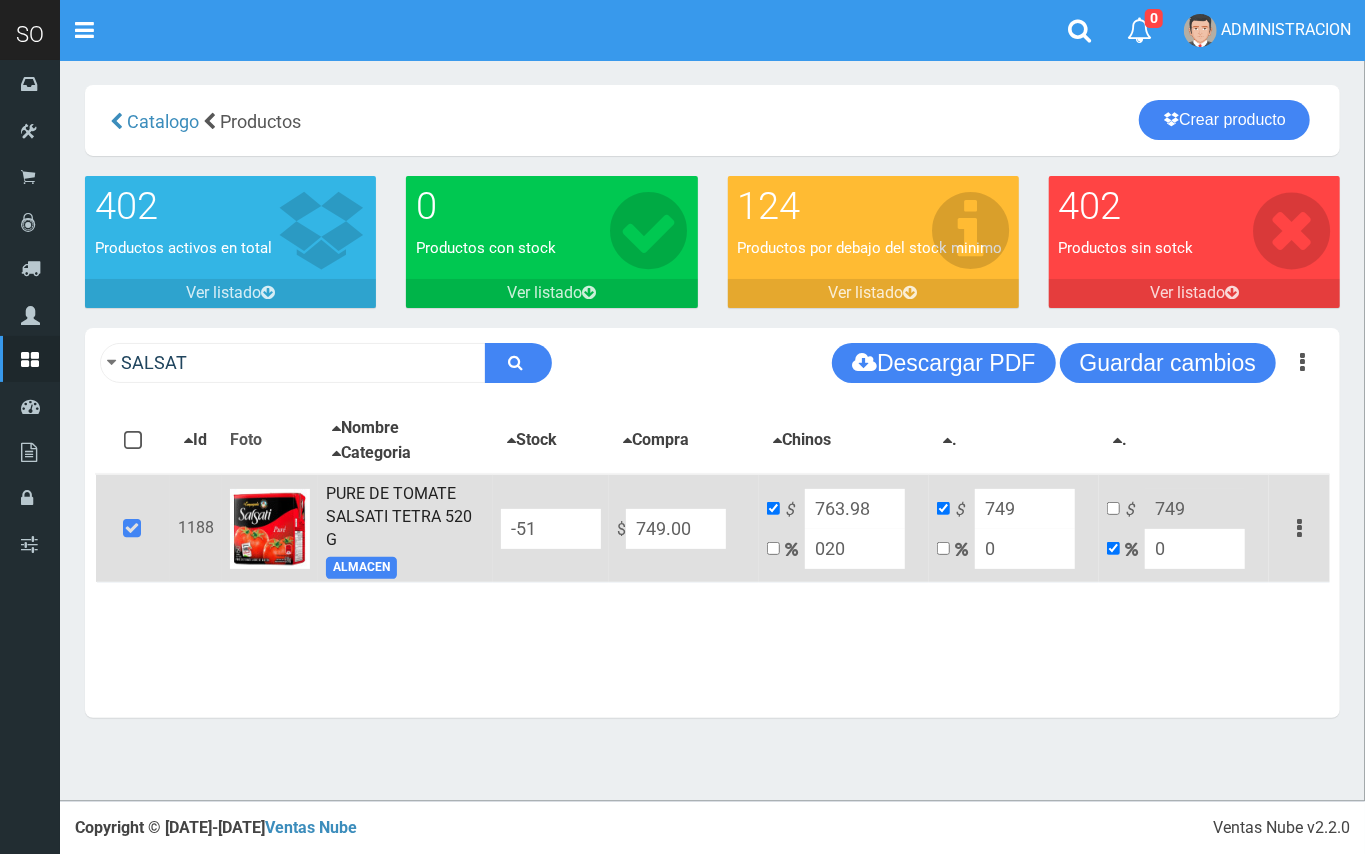 type on "898.8" 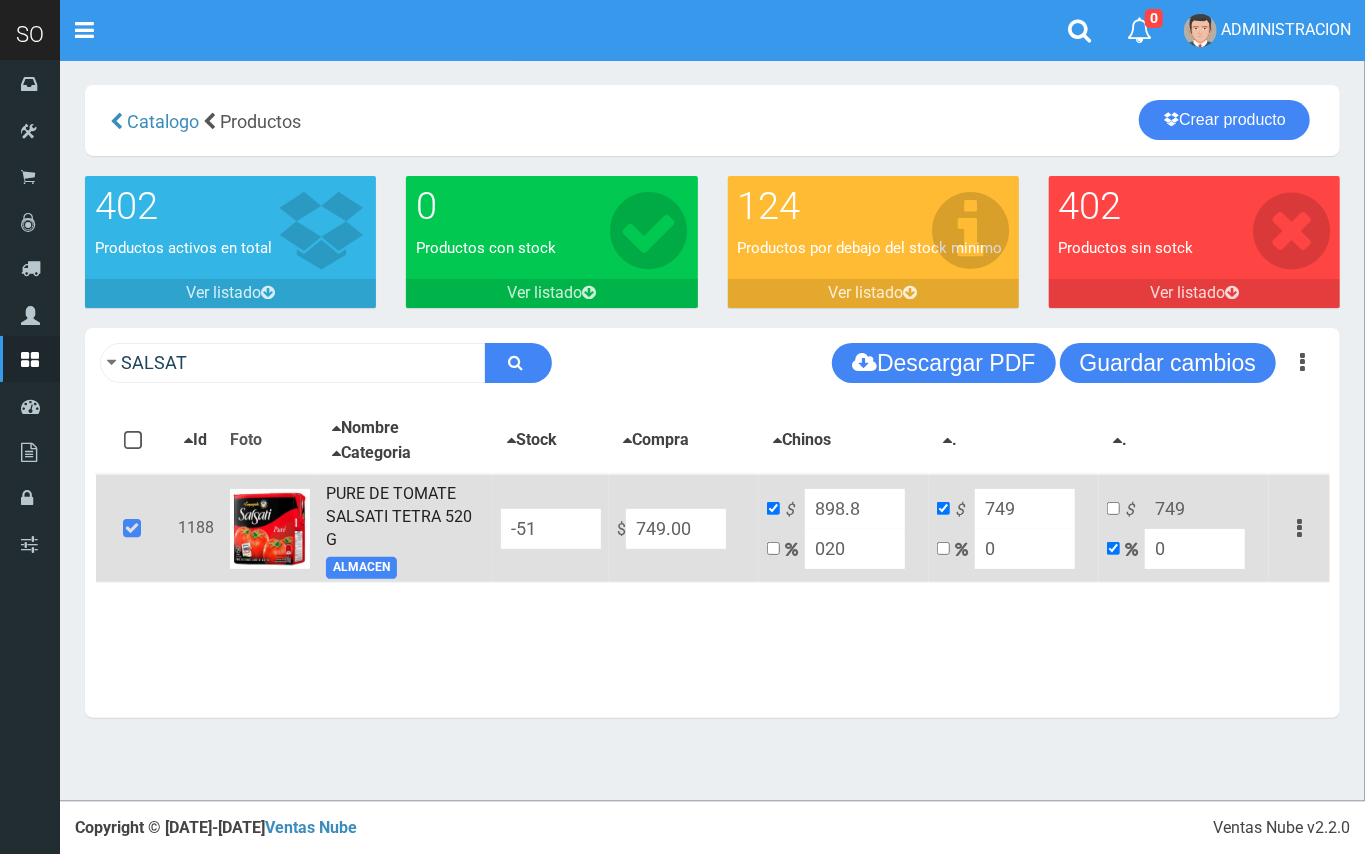 type on "020" 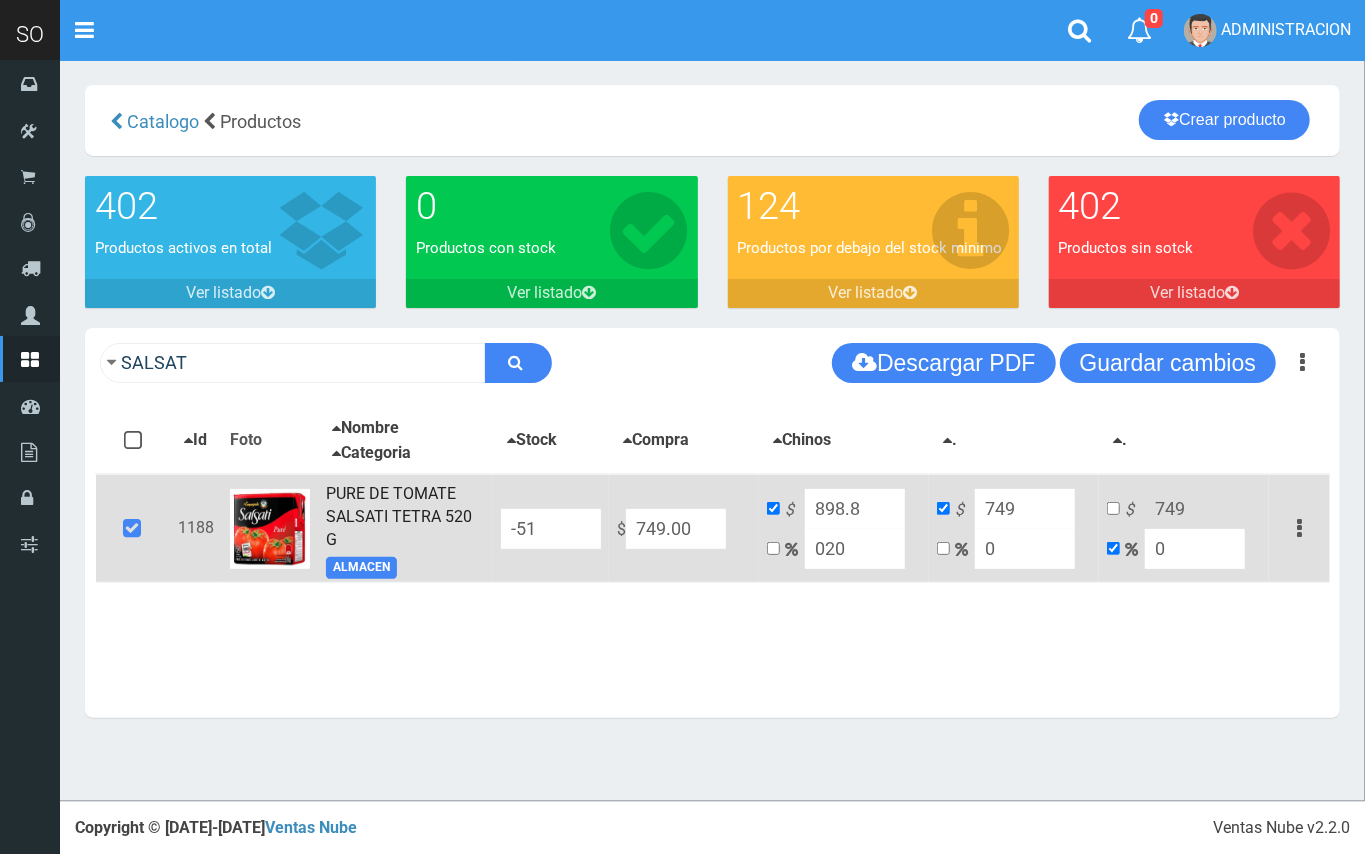 drag, startPoint x: 858, startPoint y: 504, endPoint x: 838, endPoint y: 500, distance: 20.396078 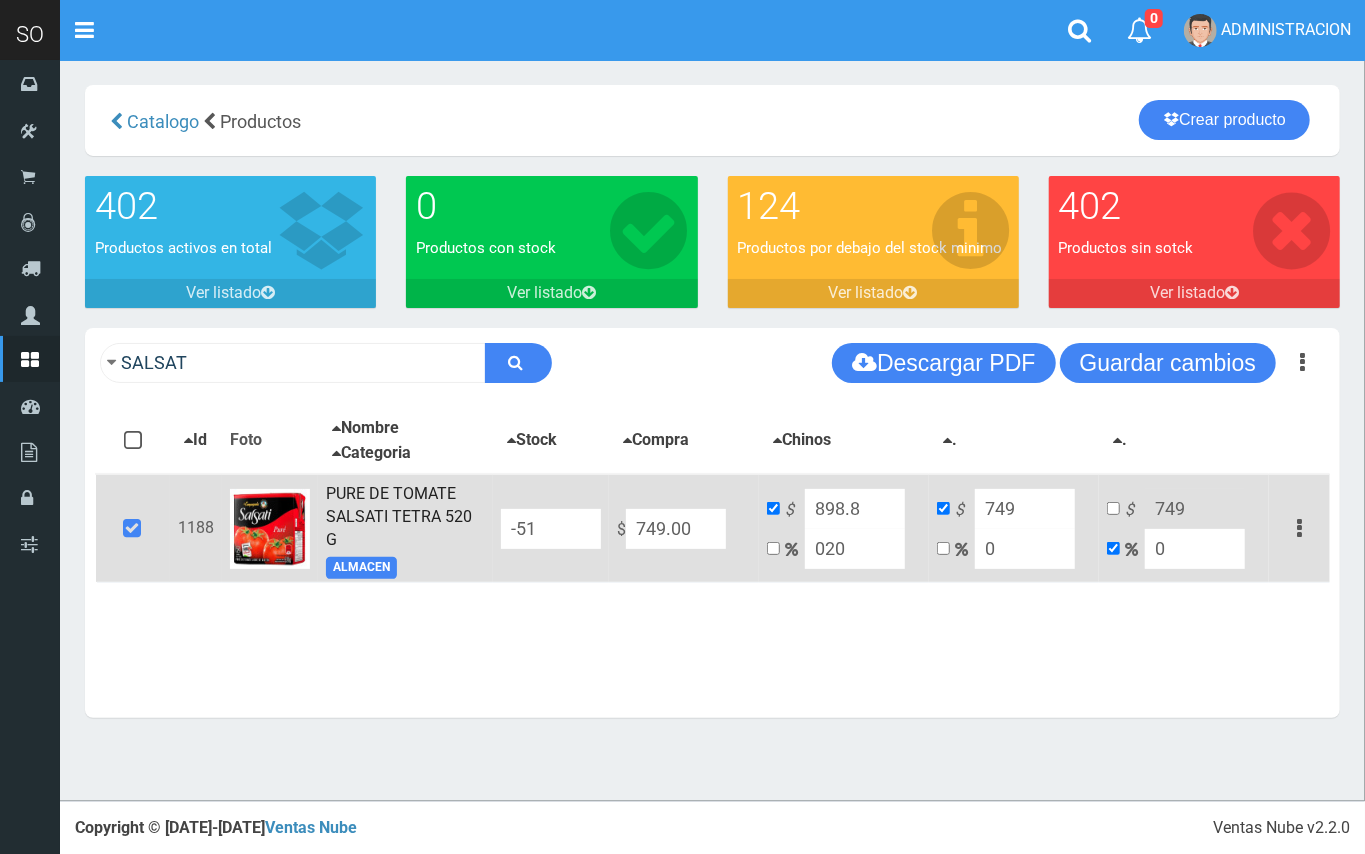 click on "898.8" at bounding box center [855, 509] 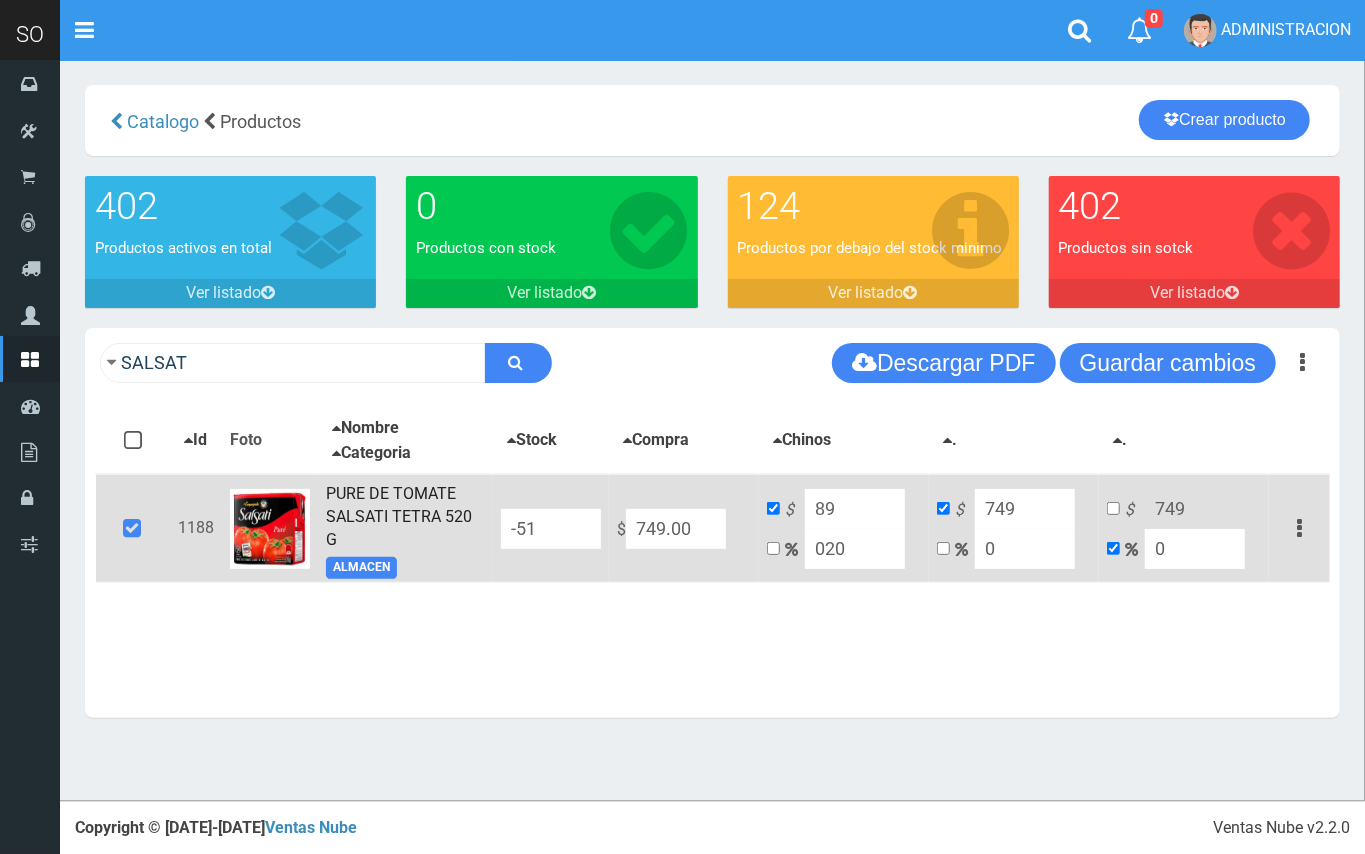 type on "8" 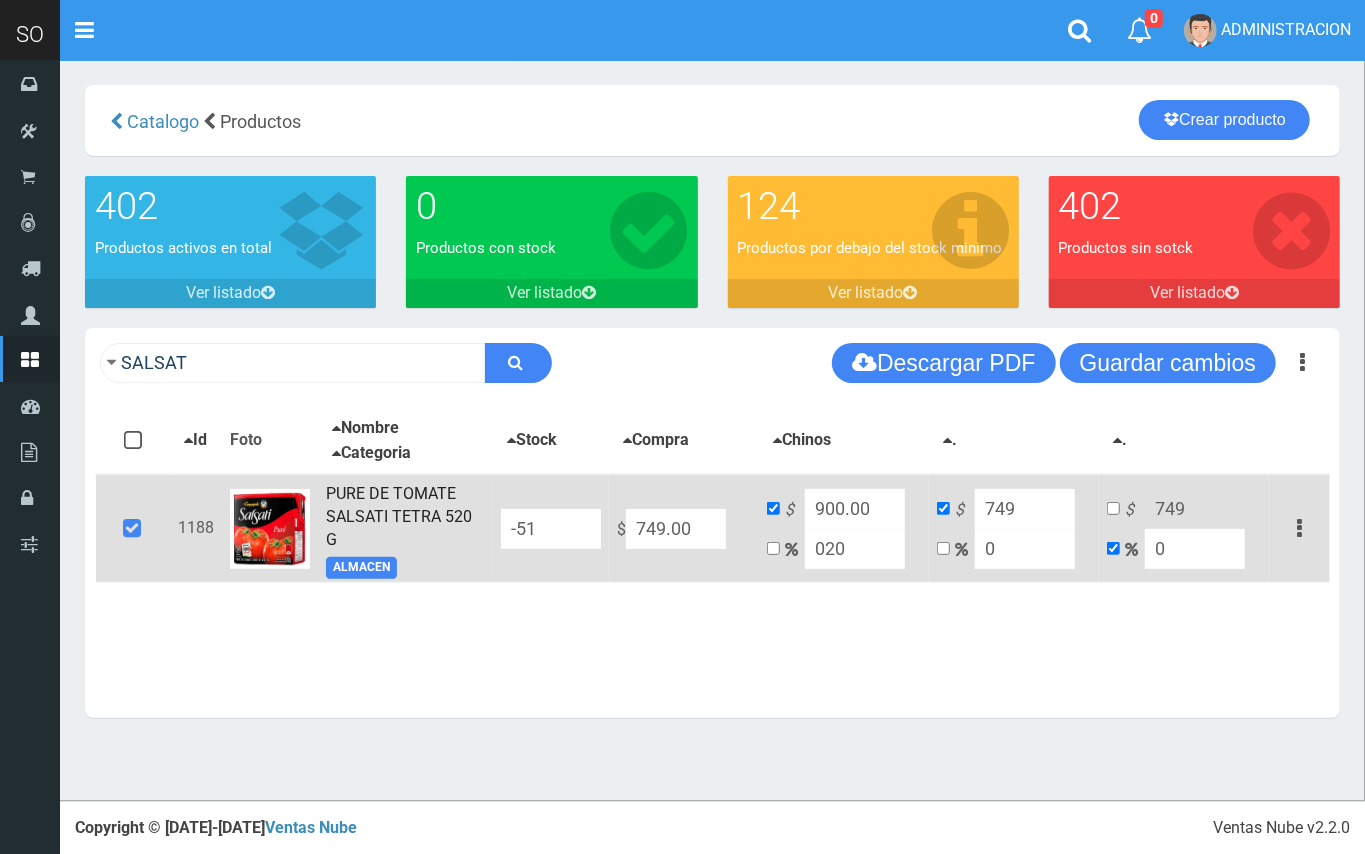 type on "900.00" 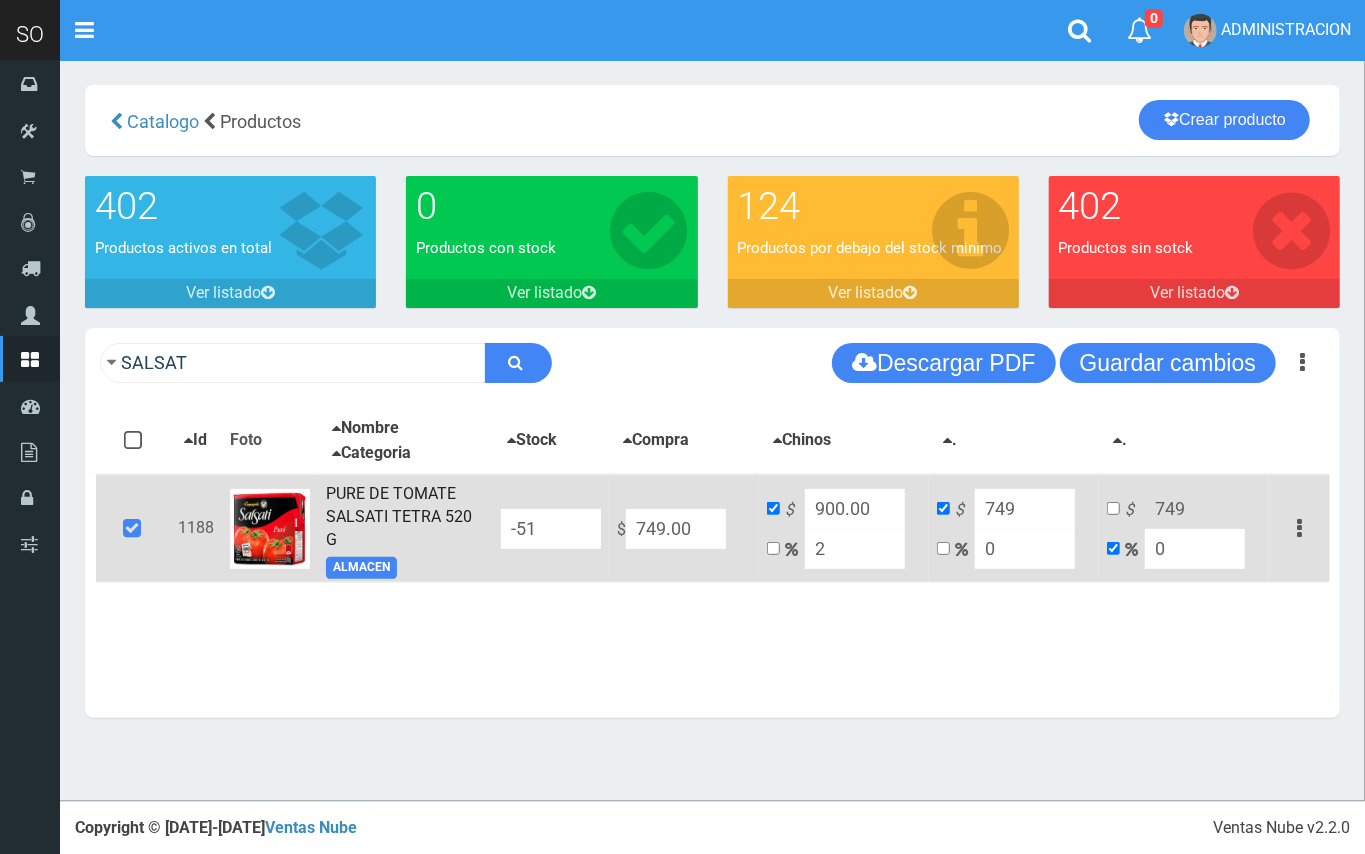 type on "763.98" 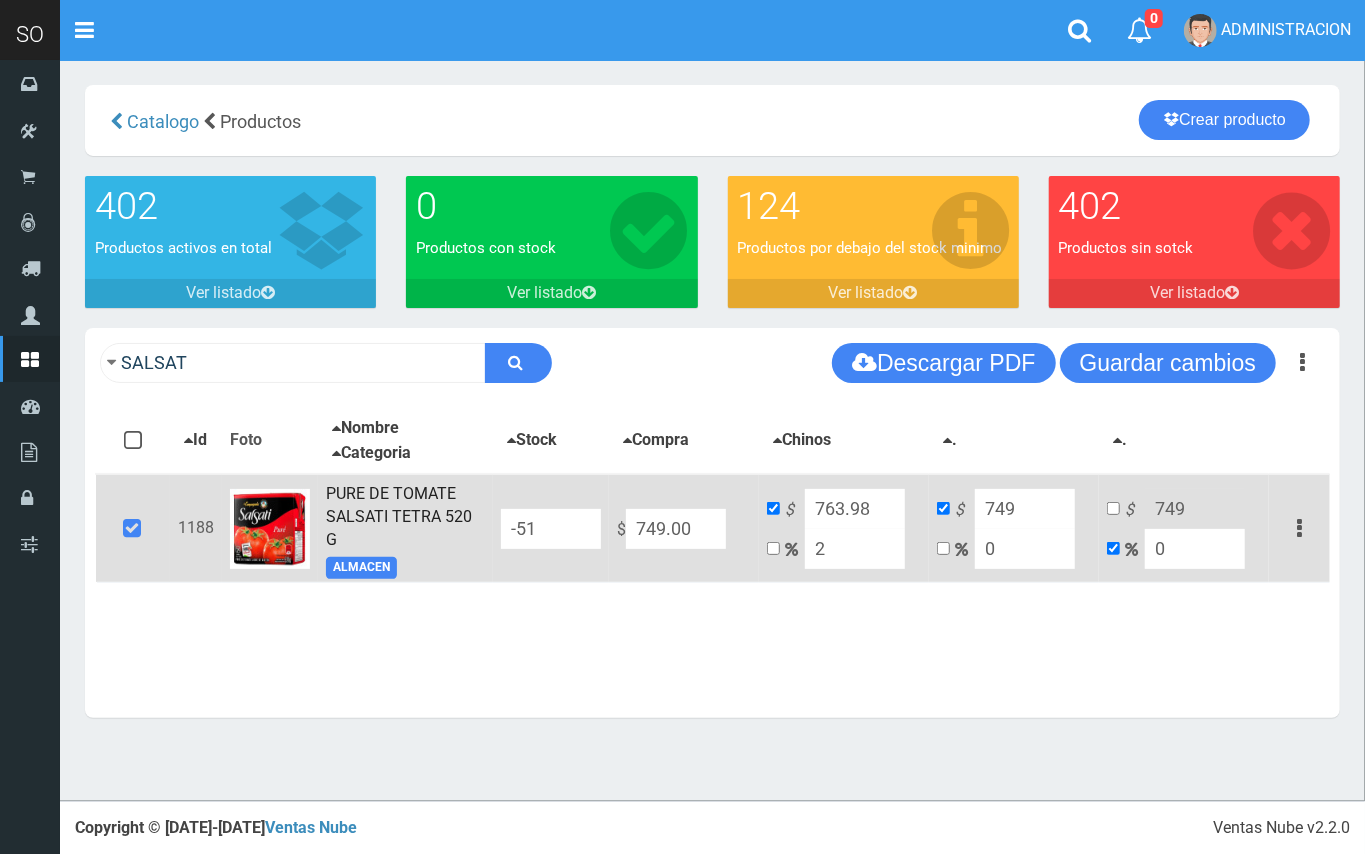 type on "20" 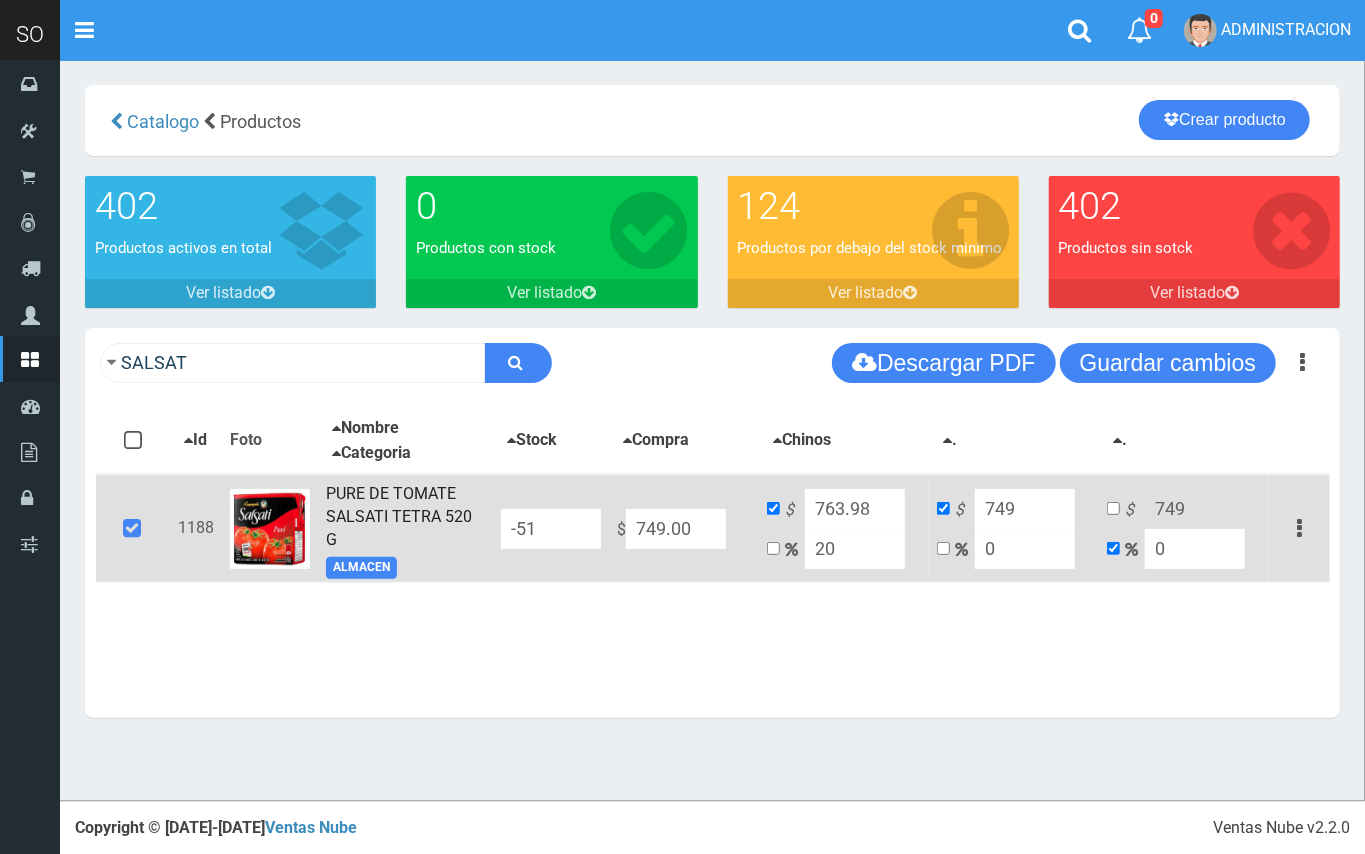 type on "898.8" 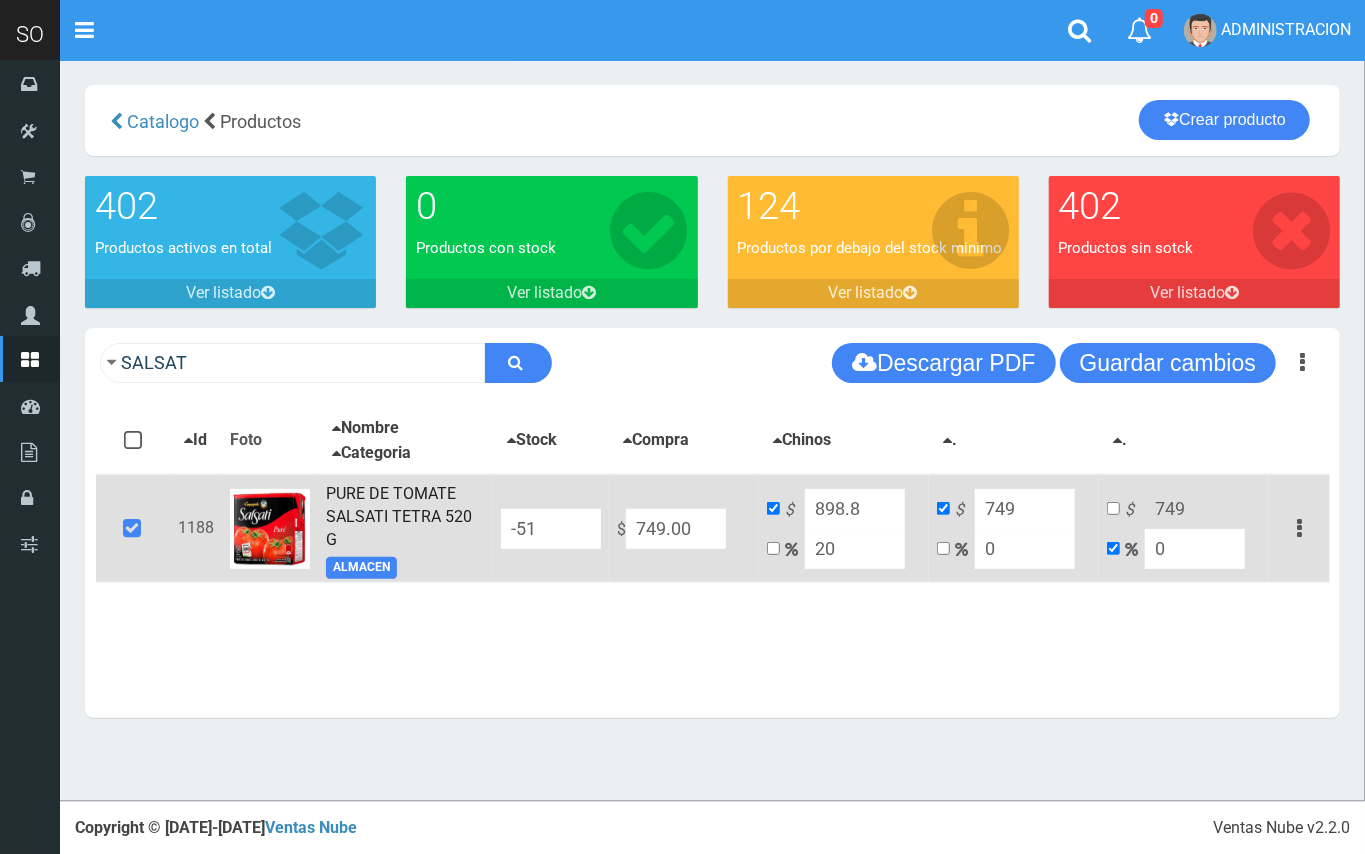 type on "20" 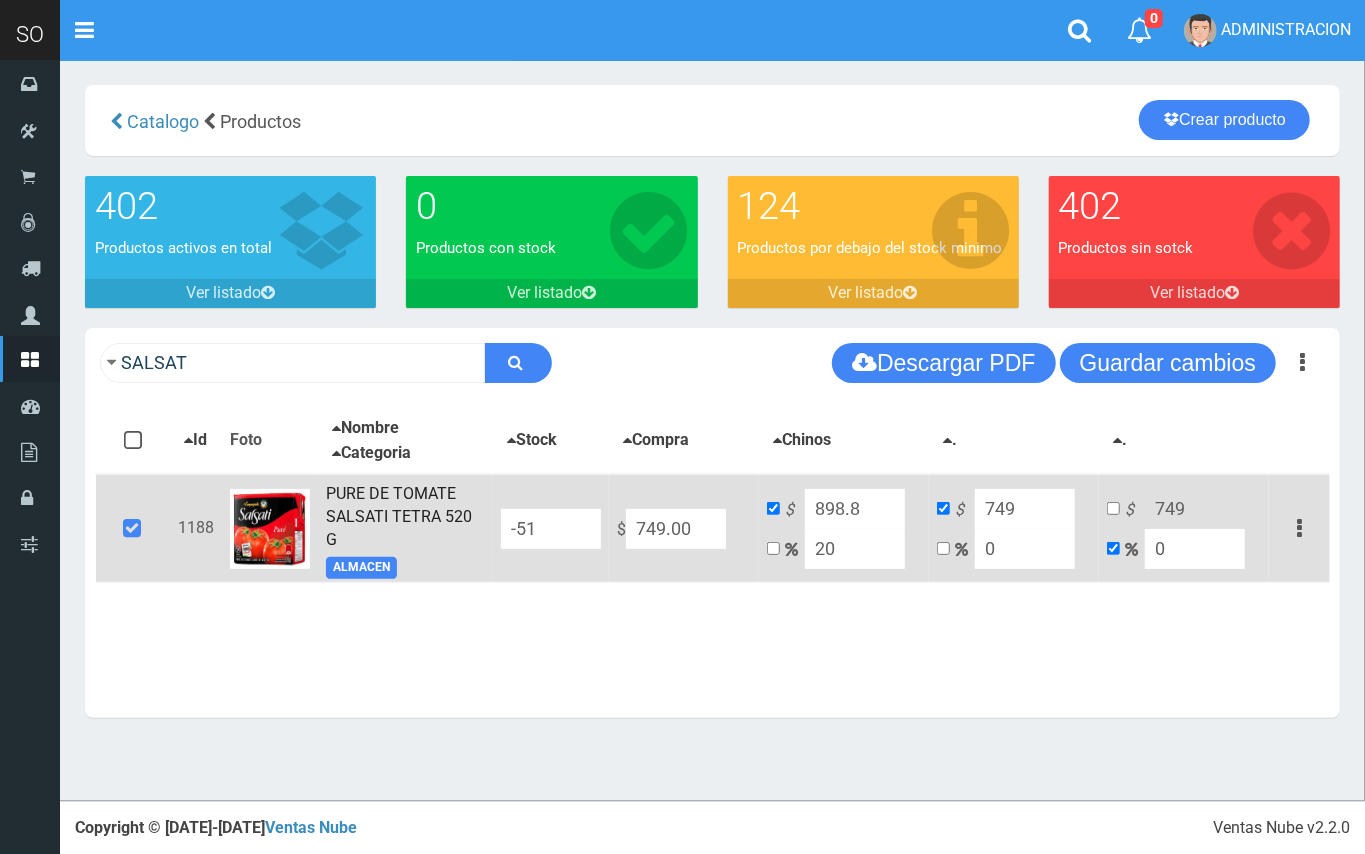 drag, startPoint x: 872, startPoint y: 512, endPoint x: 808, endPoint y: 500, distance: 65.11528 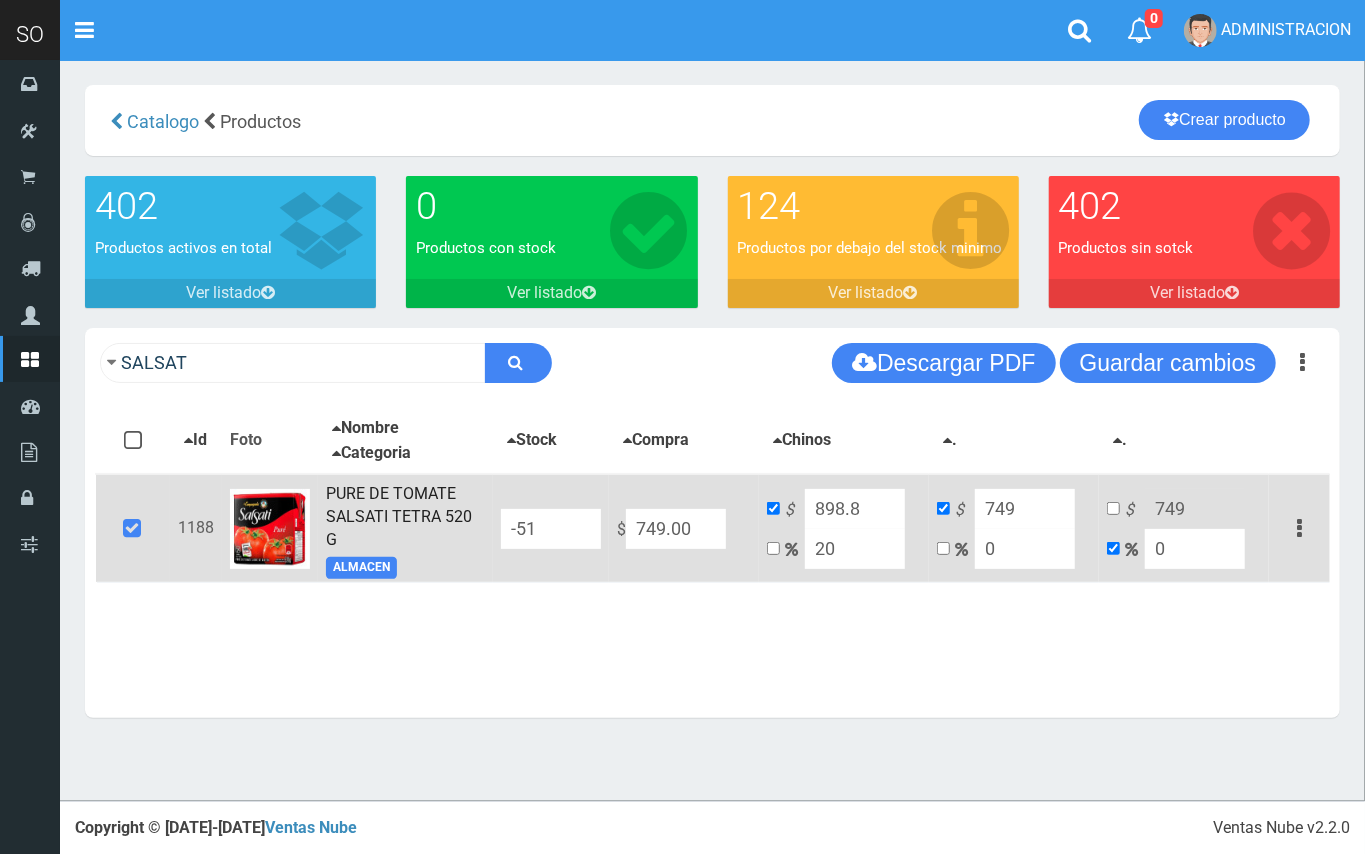 click on "898.8" at bounding box center [855, 509] 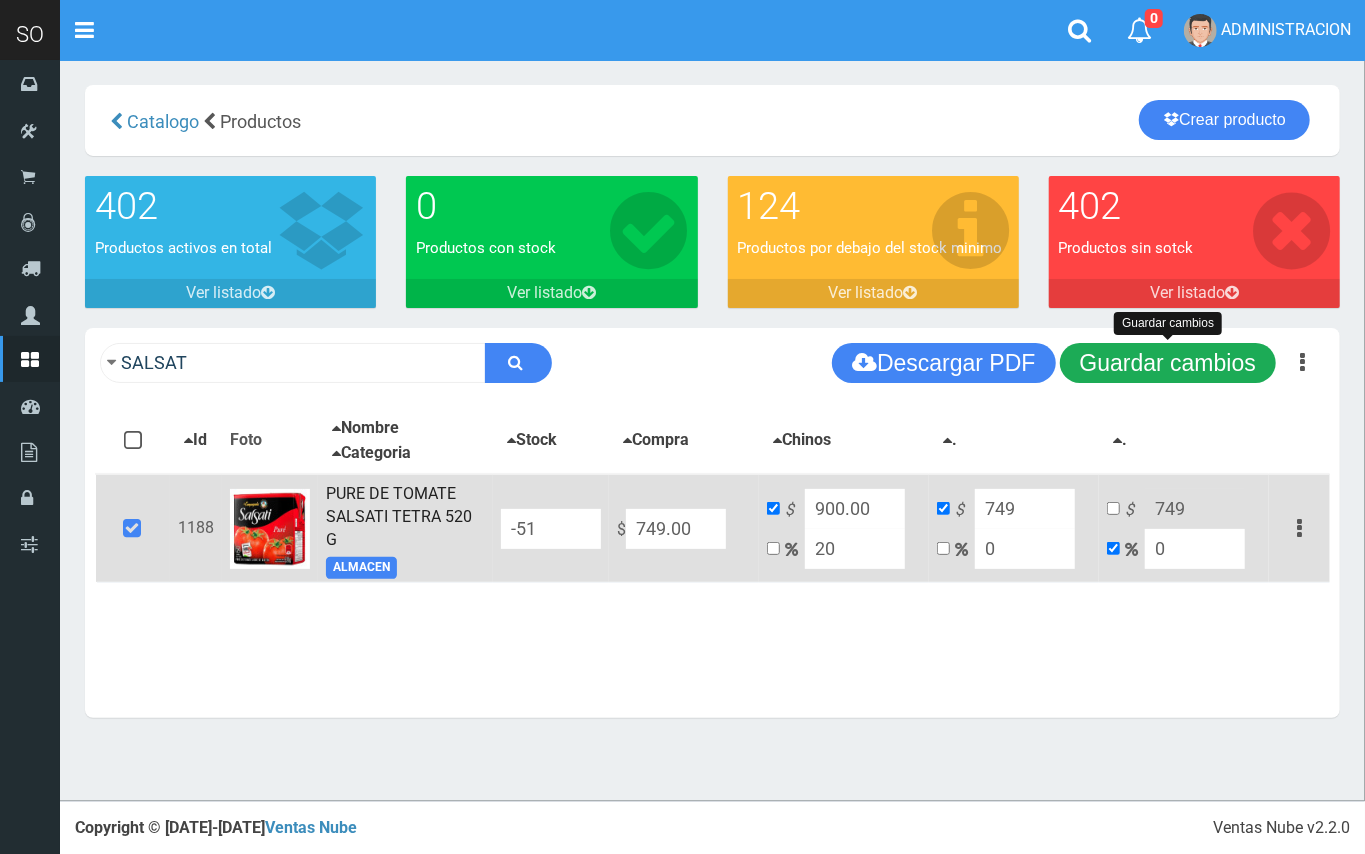 type on "900.00" 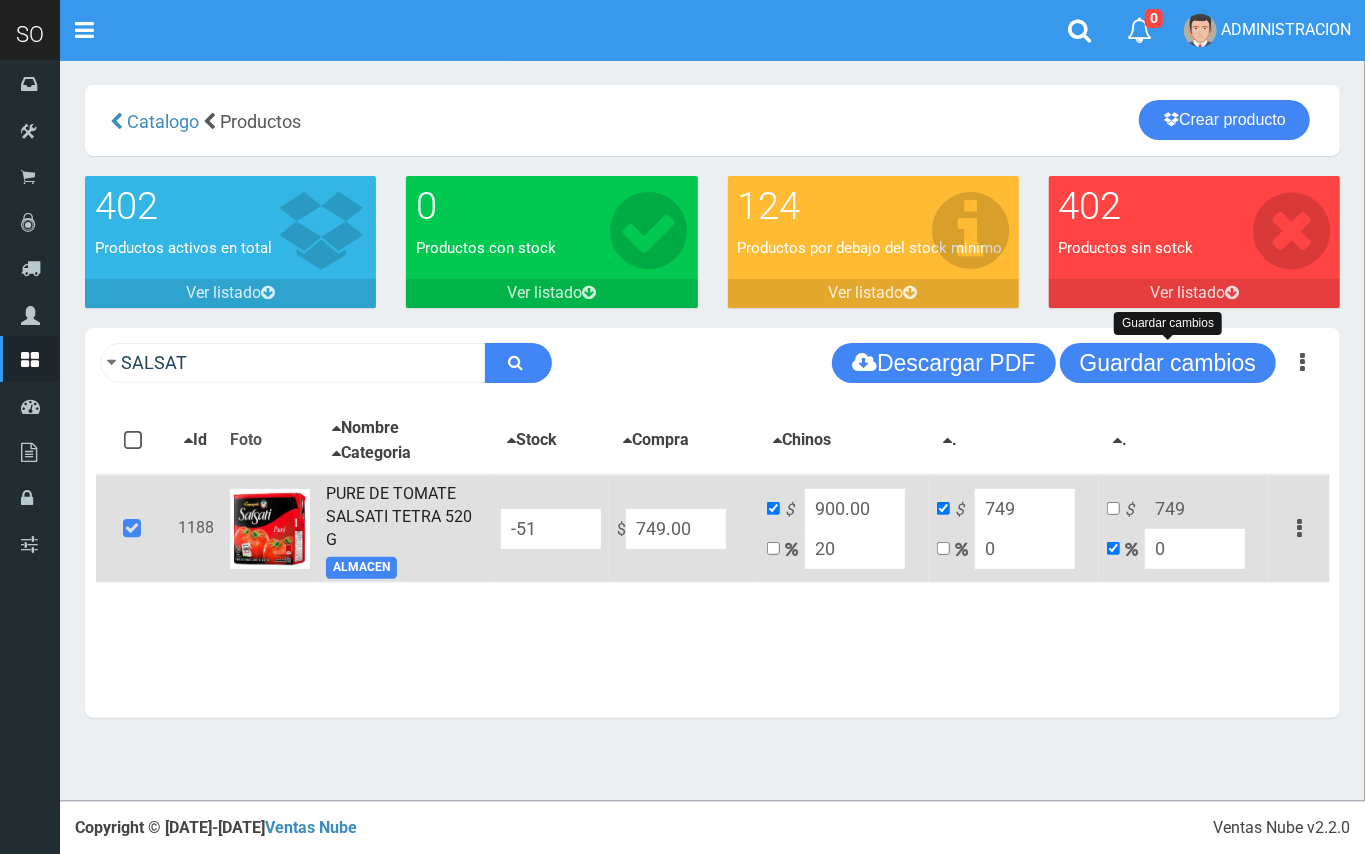 click on "Guardar cambios" at bounding box center (1168, 363) 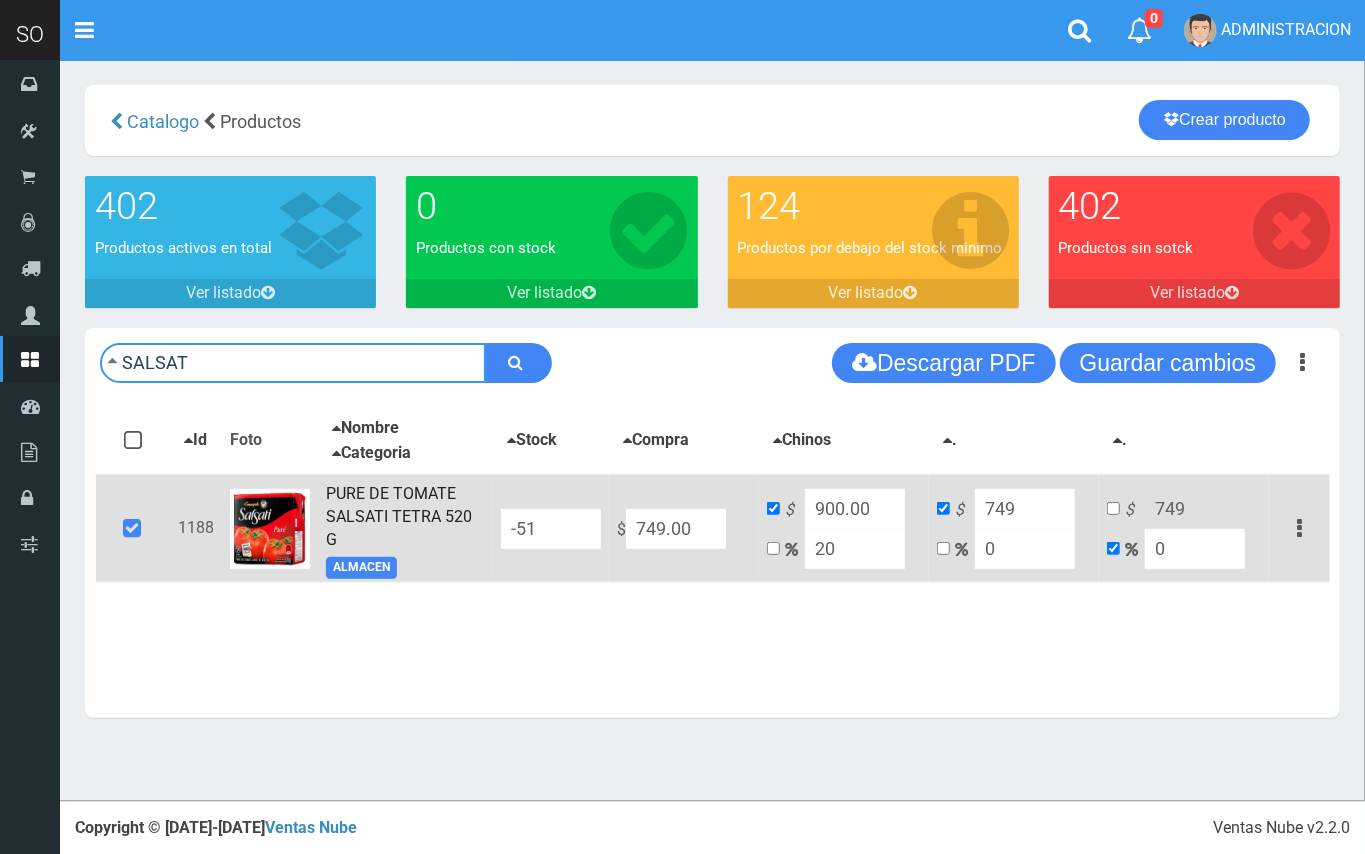 click on "SALSAT" at bounding box center [293, 363] 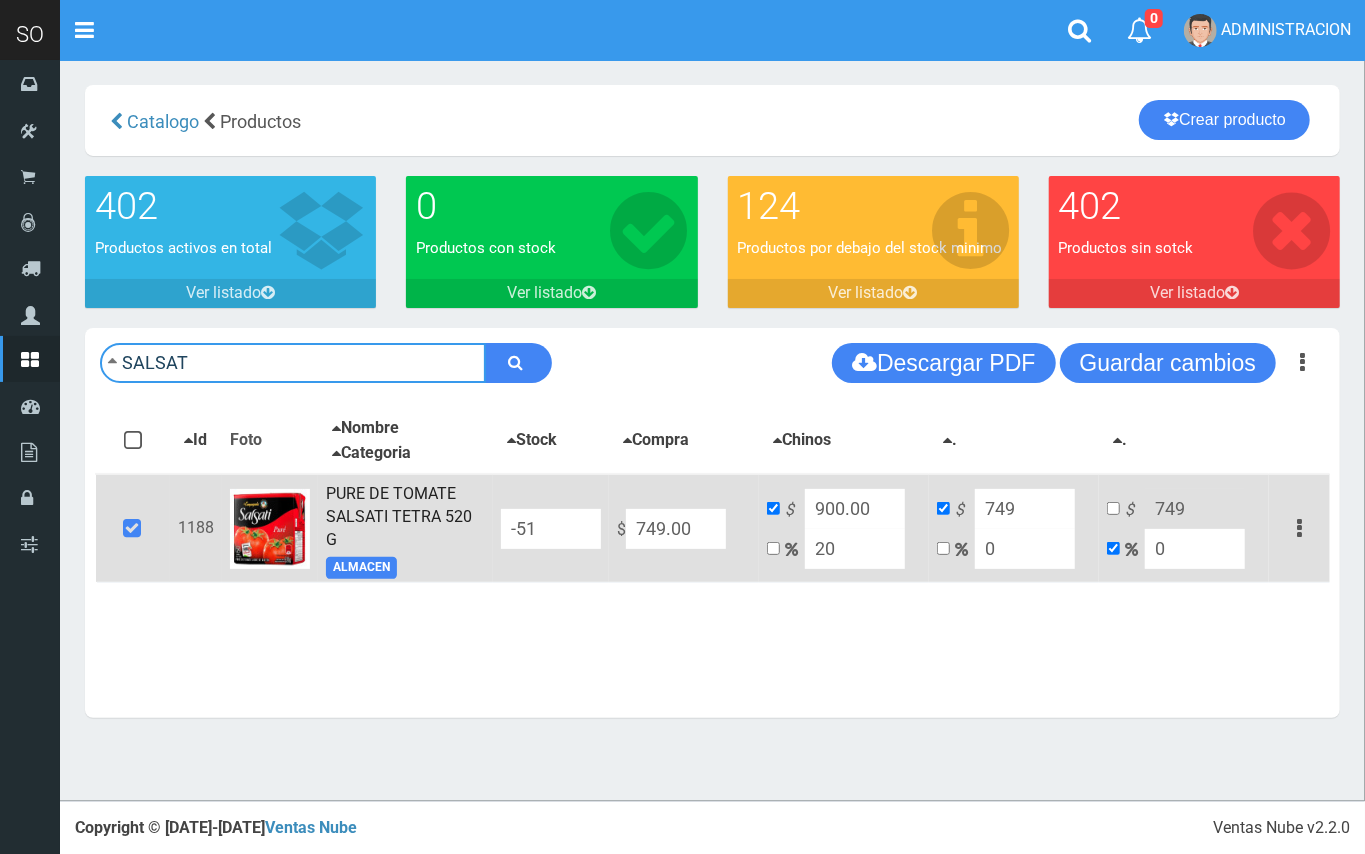 click on "SALSAT" at bounding box center [293, 363] 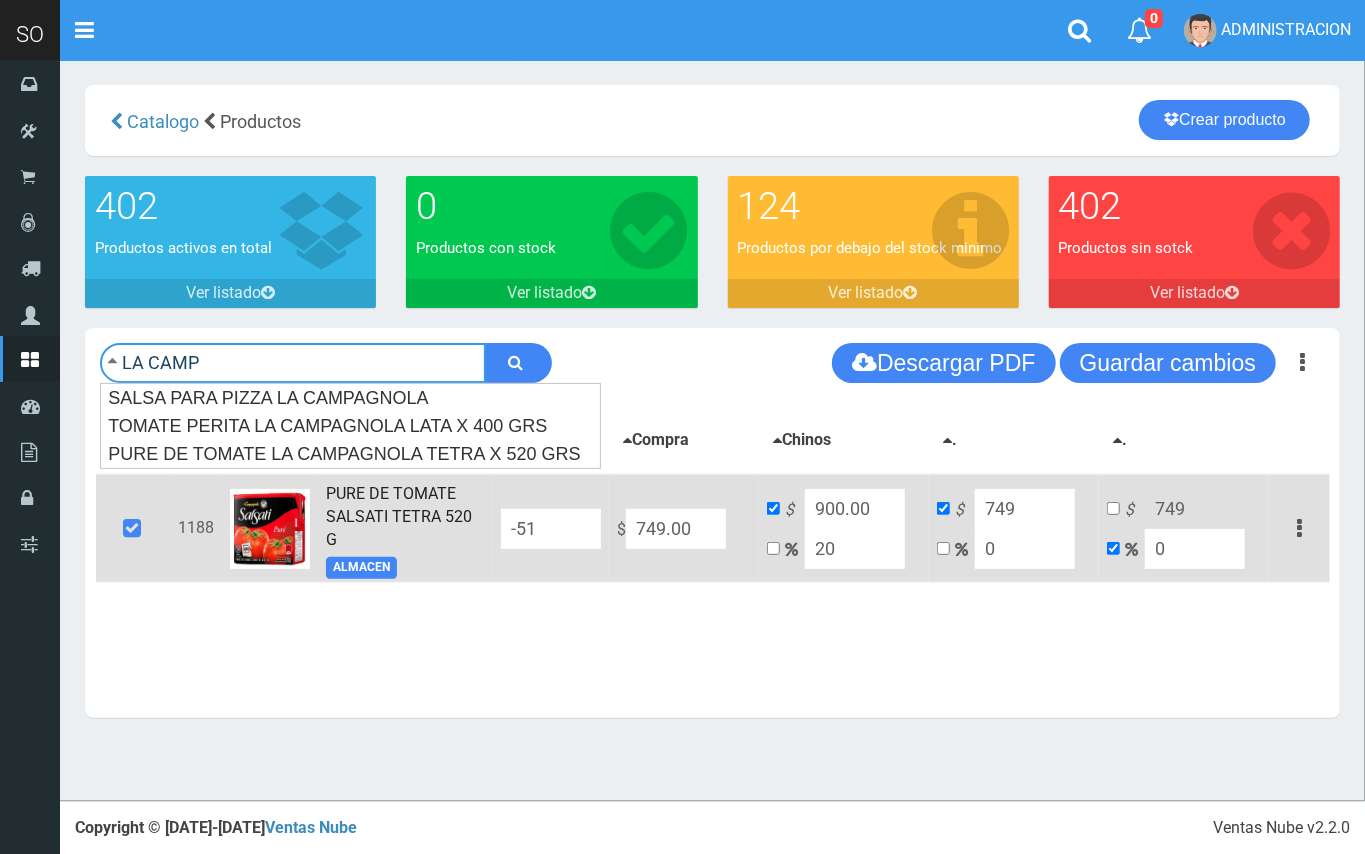 type on "LA CAMP" 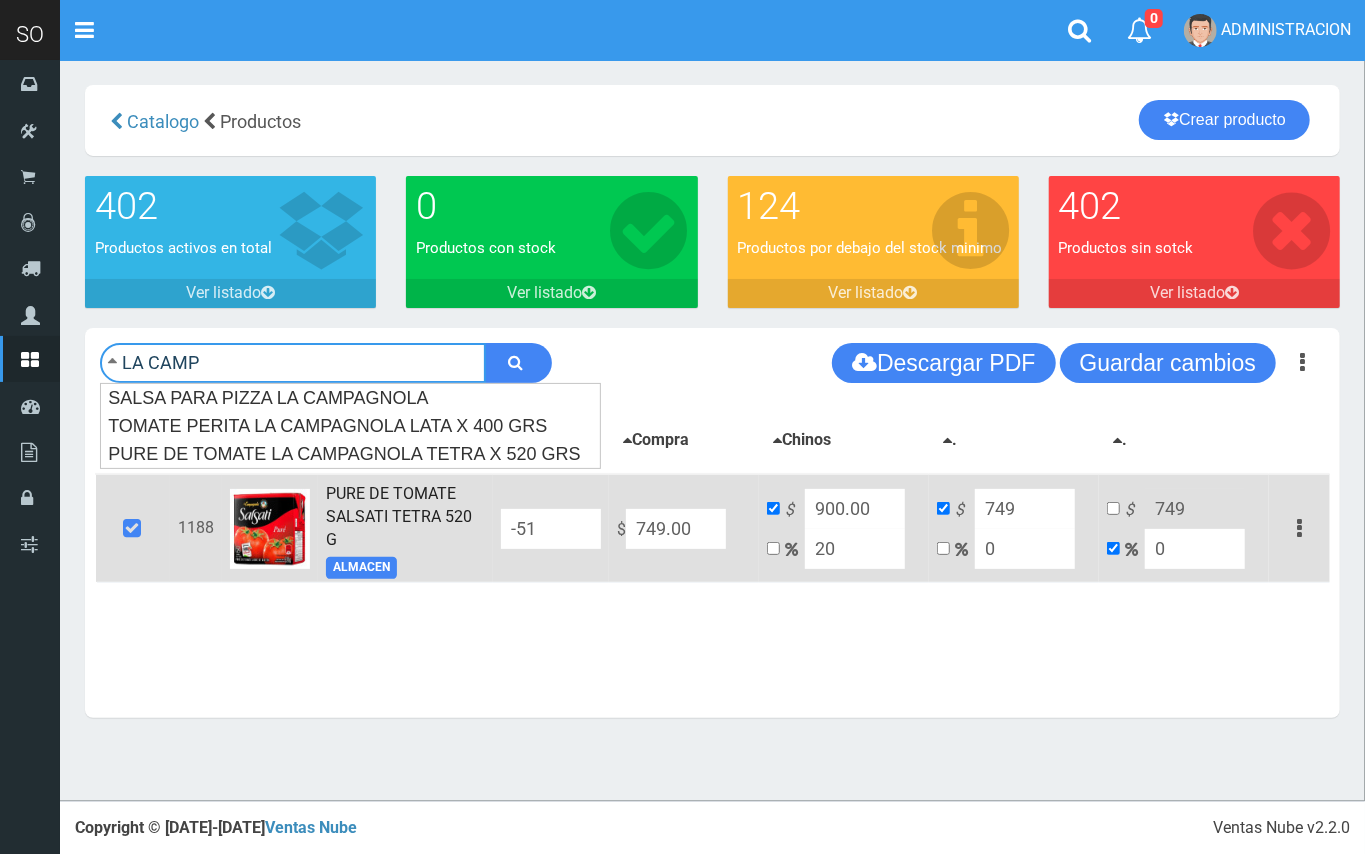 click at bounding box center (518, 363) 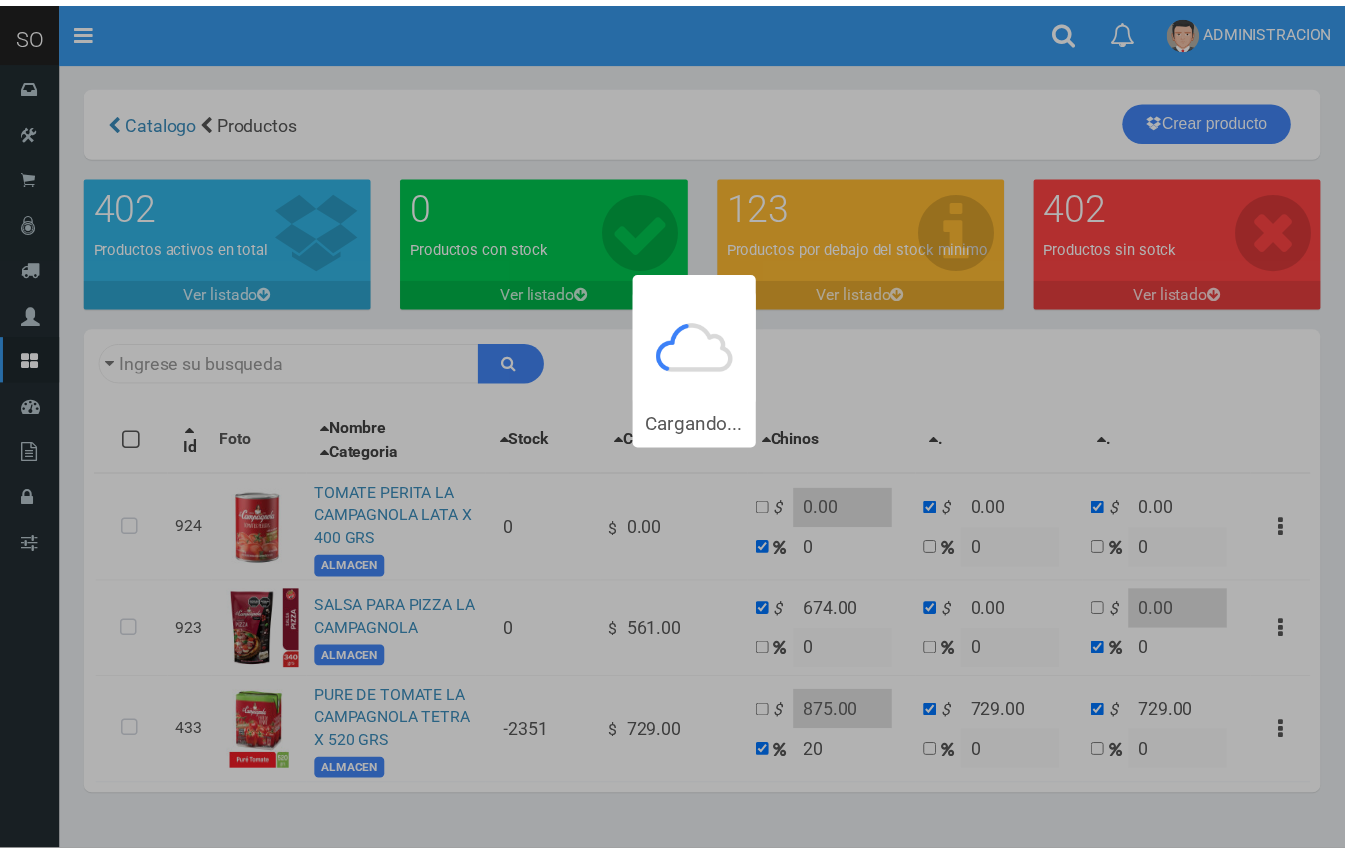 scroll, scrollTop: 0, scrollLeft: 0, axis: both 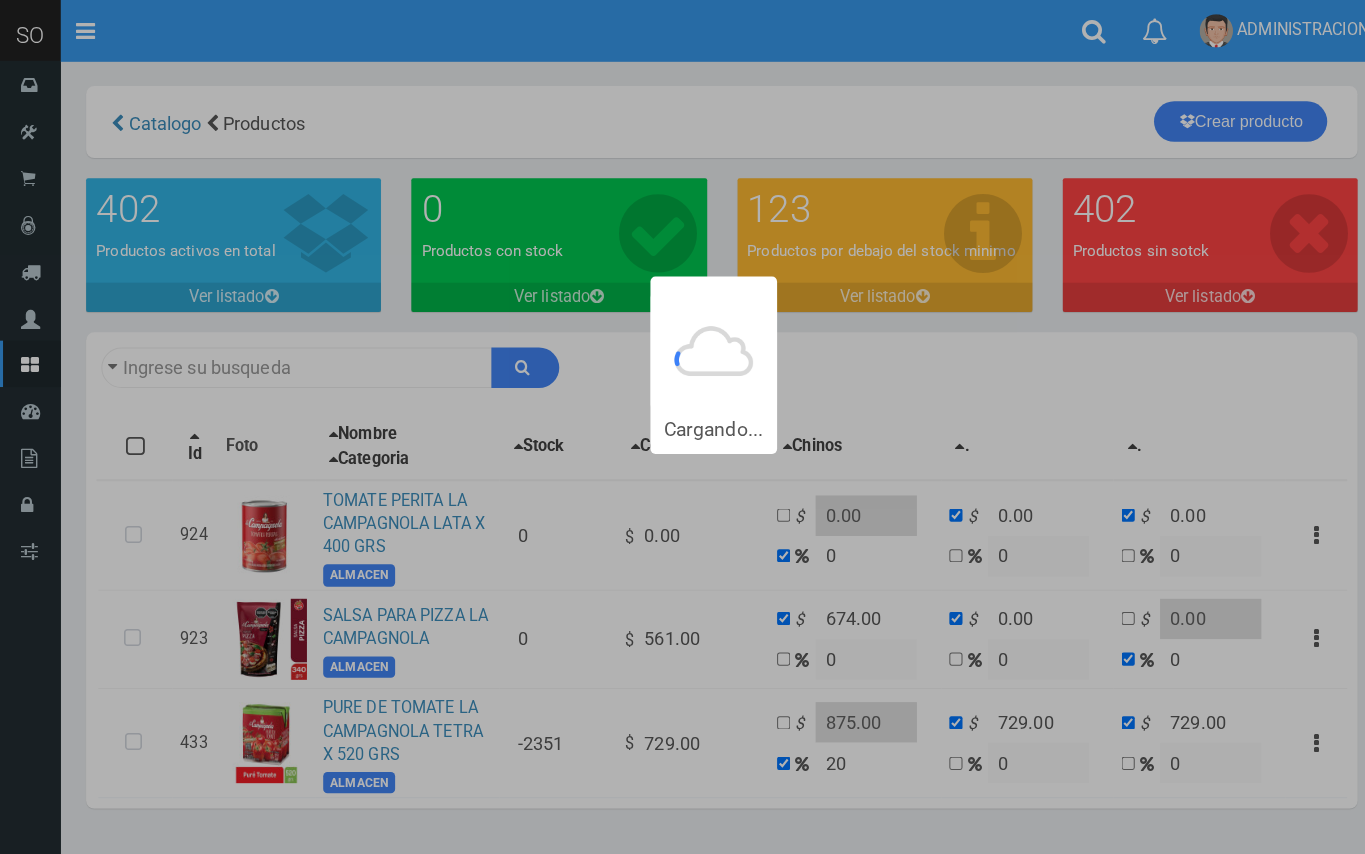 type on "LA CAMP" 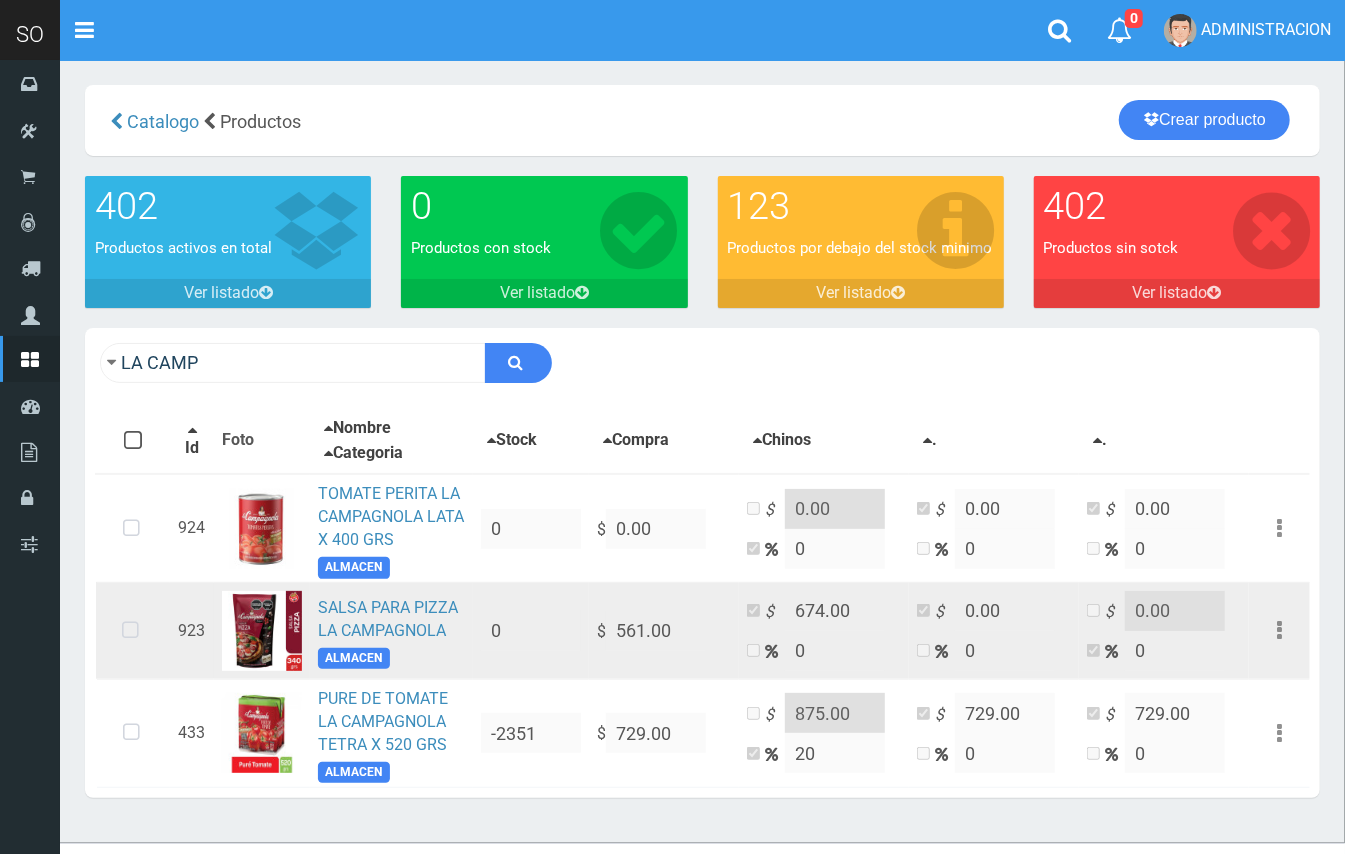 click at bounding box center (130, 631) 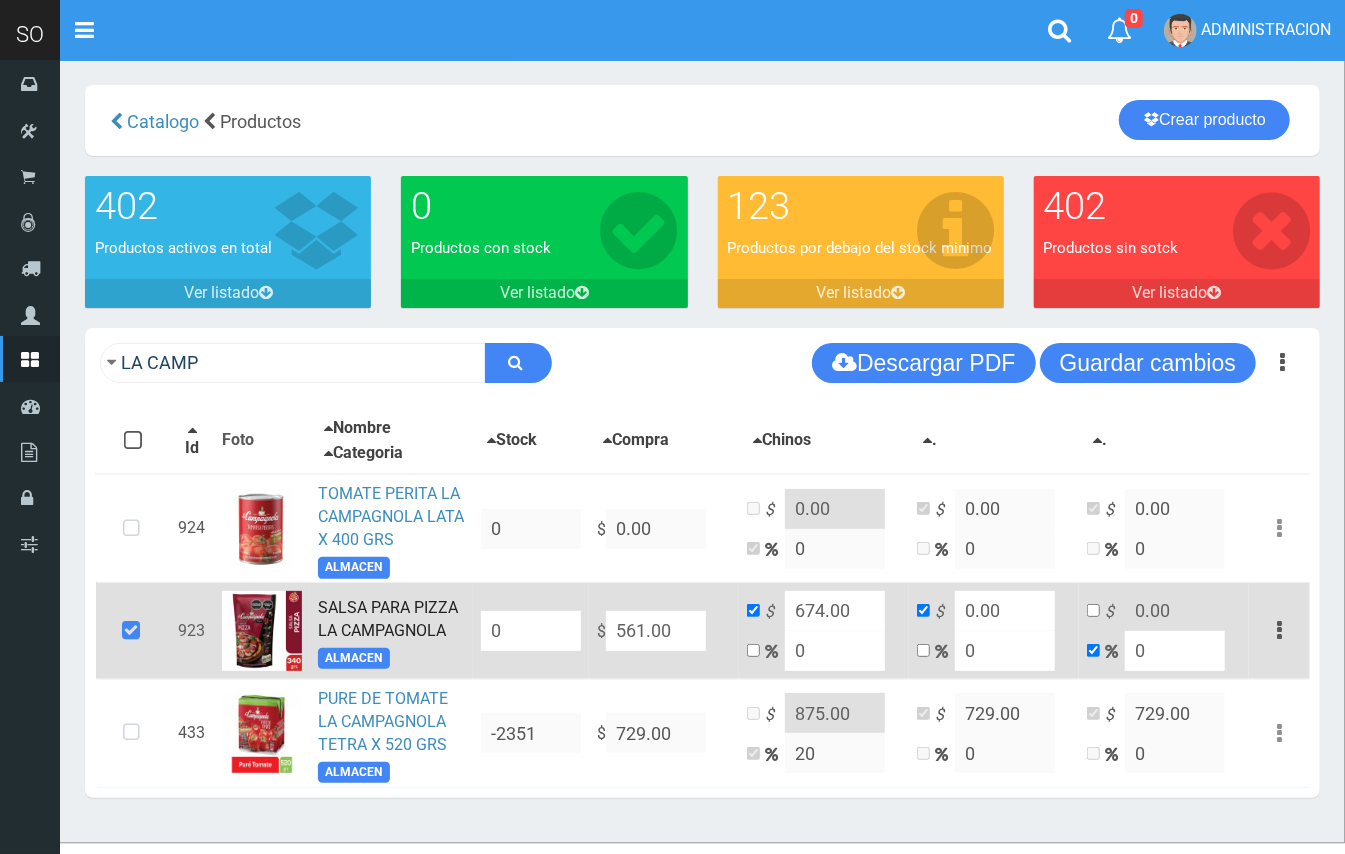 click on "$ 561.00" at bounding box center [664, 630] 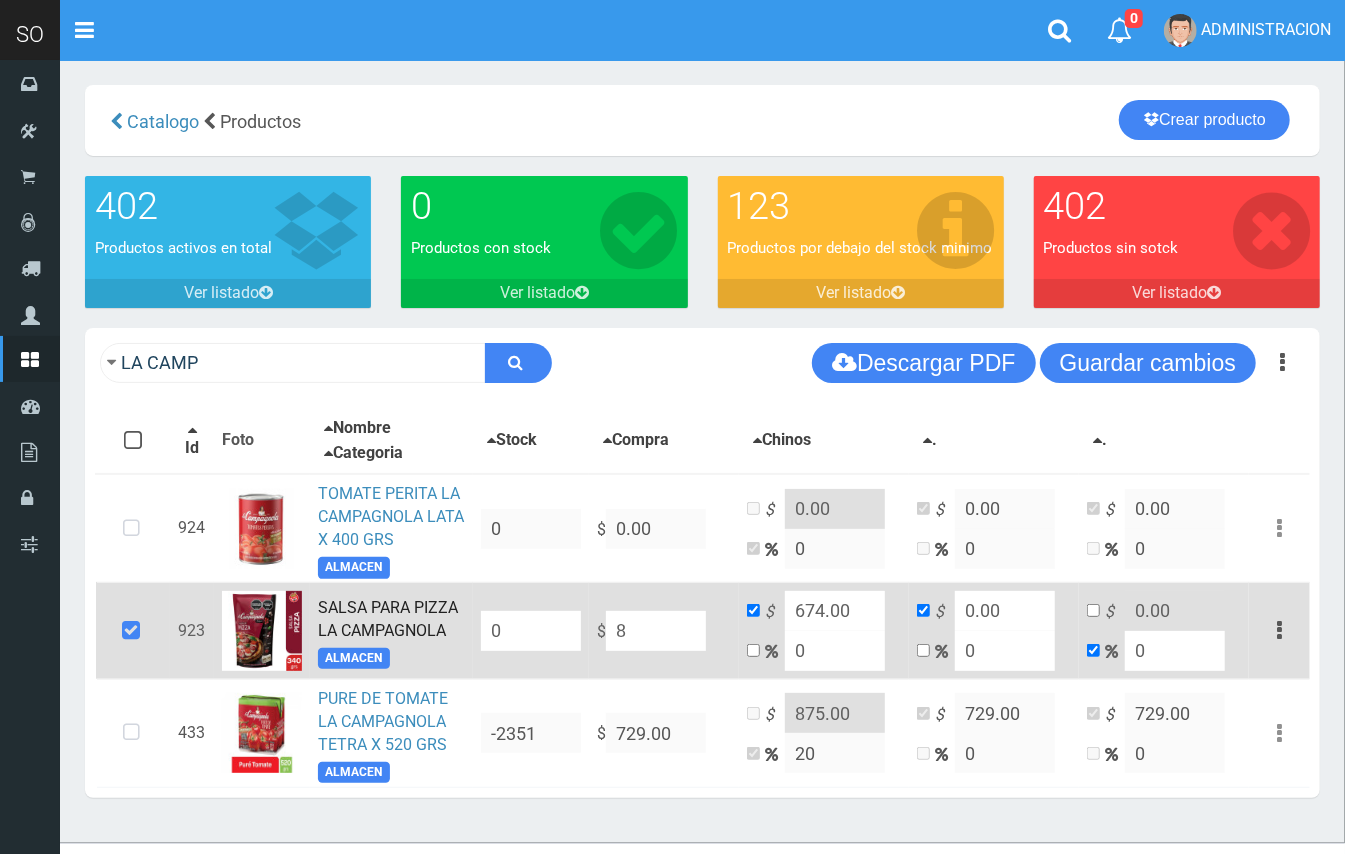 type on "8" 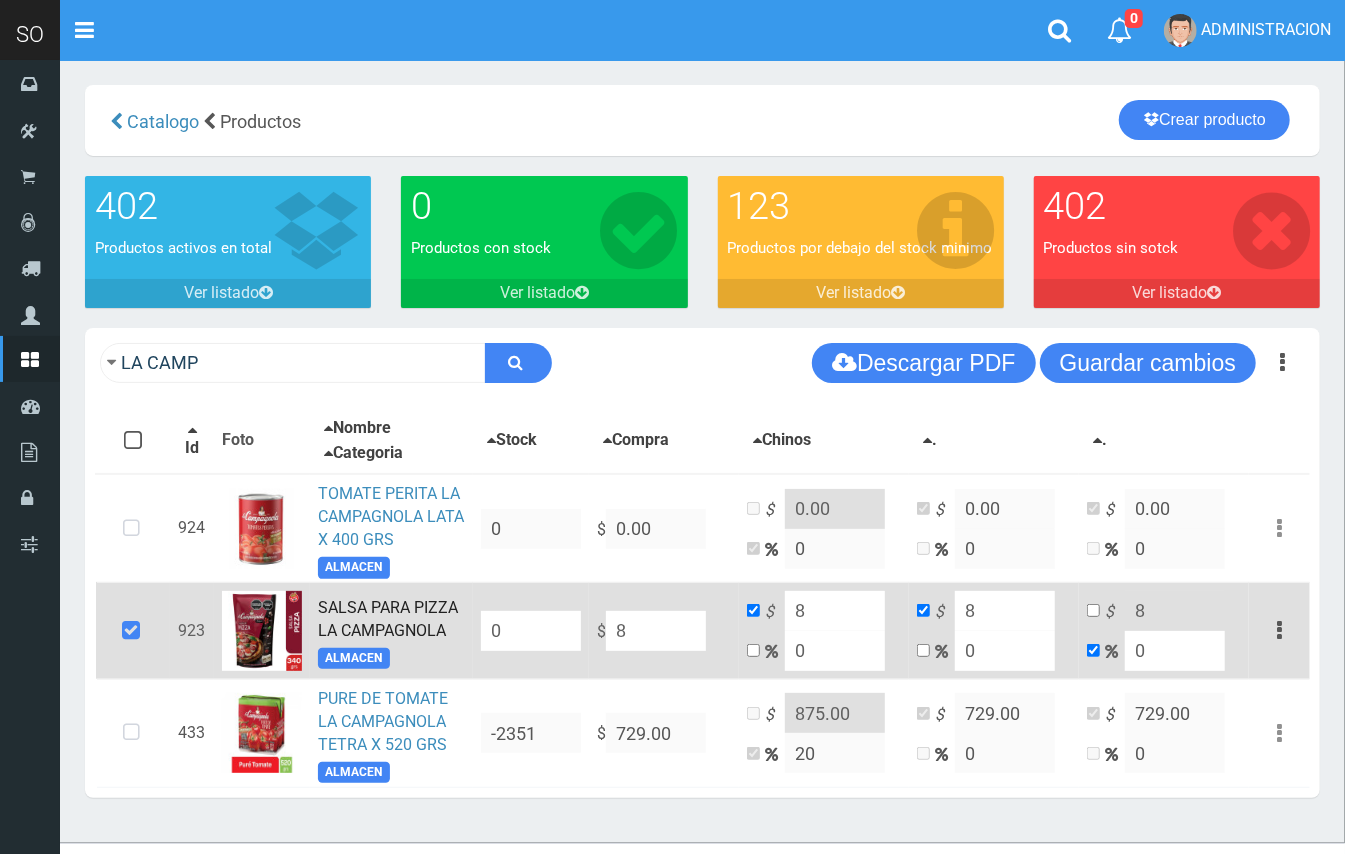 type on "84" 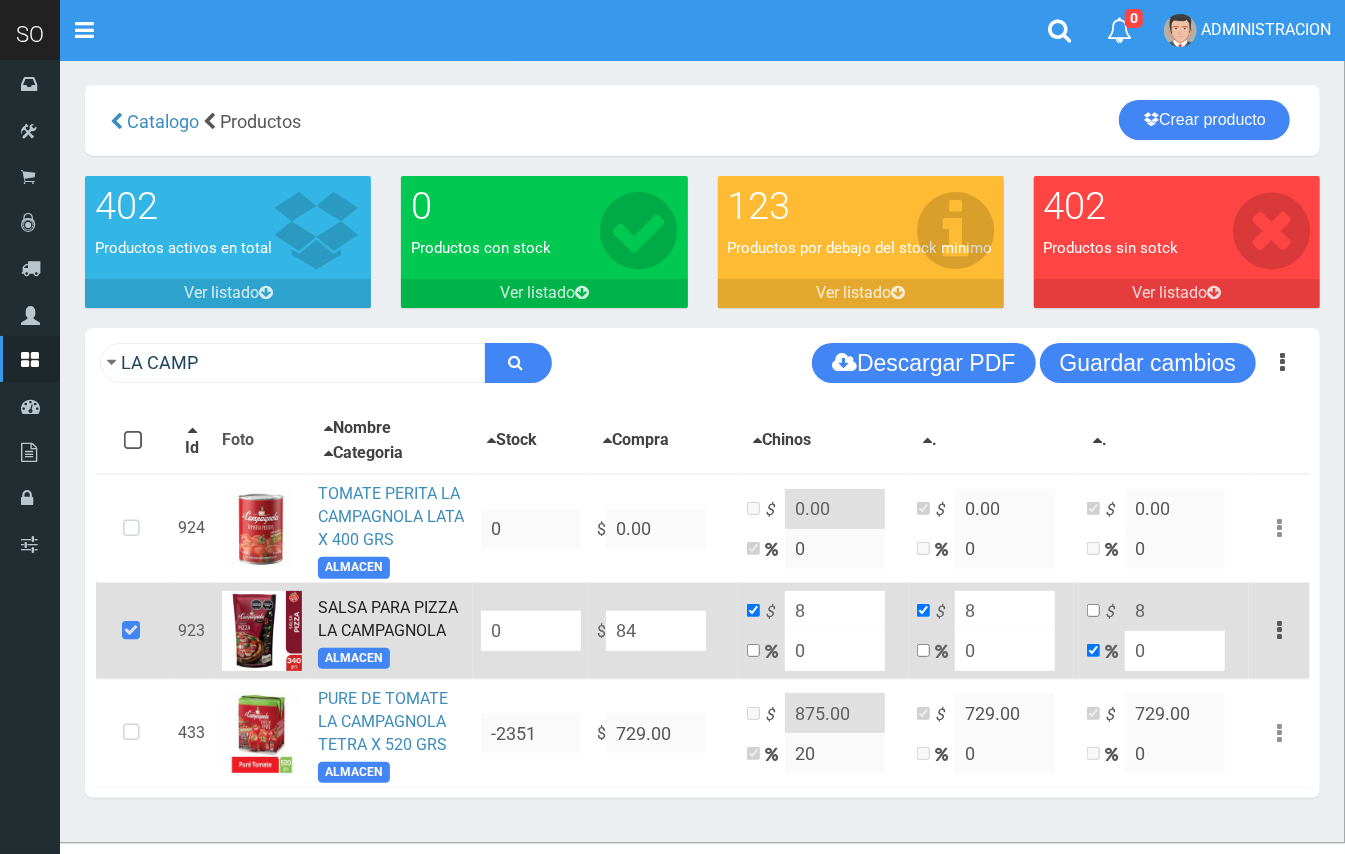 type on "84" 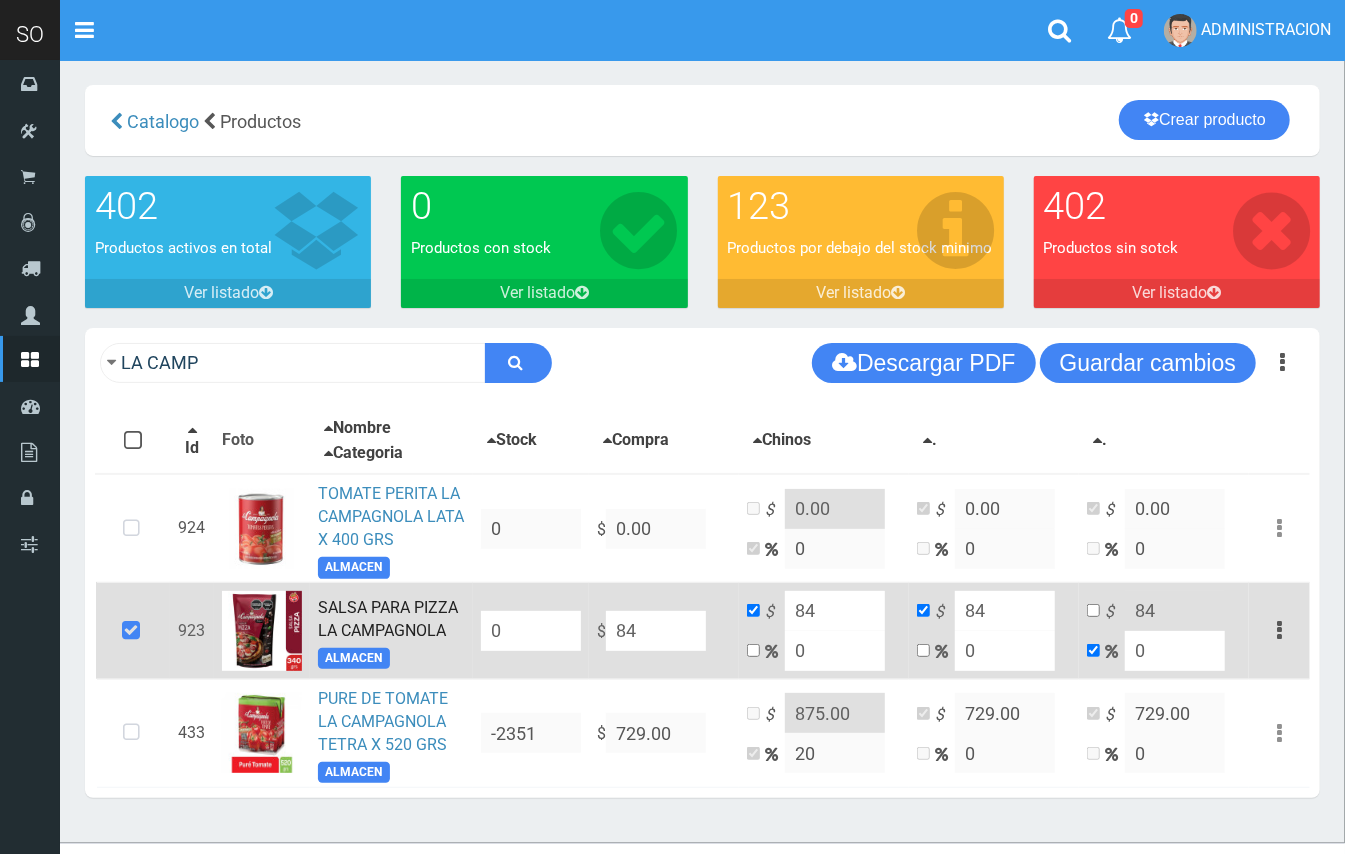 type on "849" 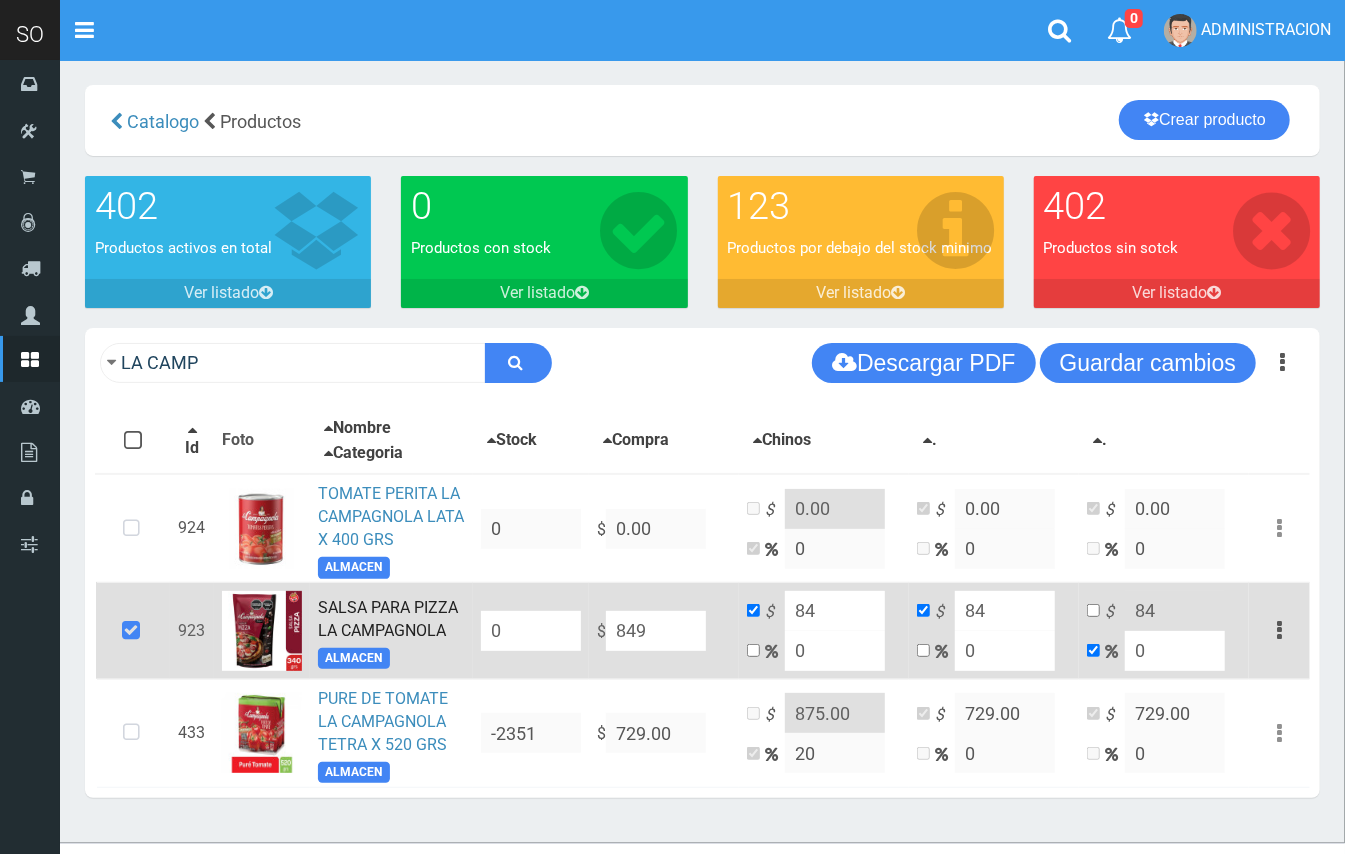 type on "849" 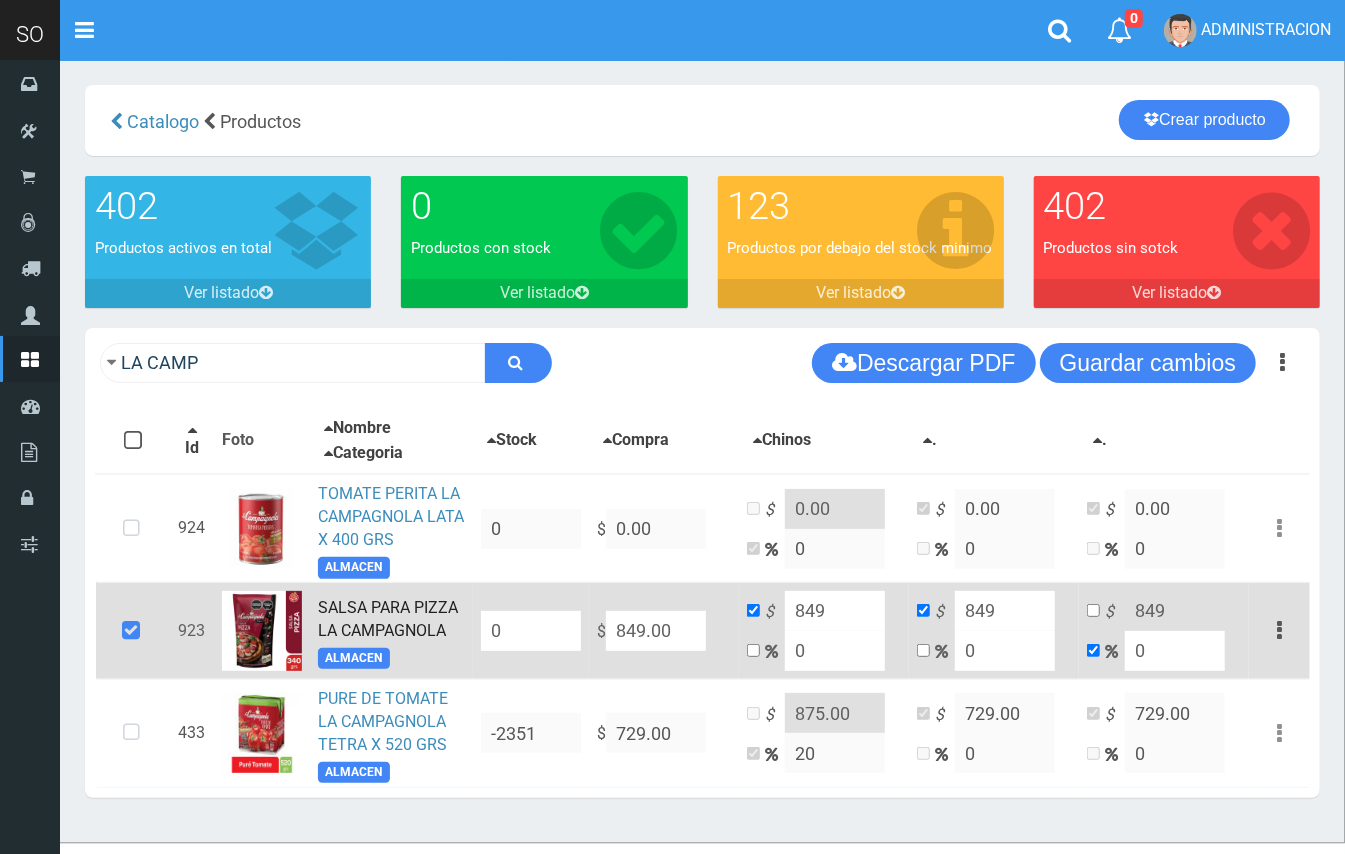 type on "849.00" 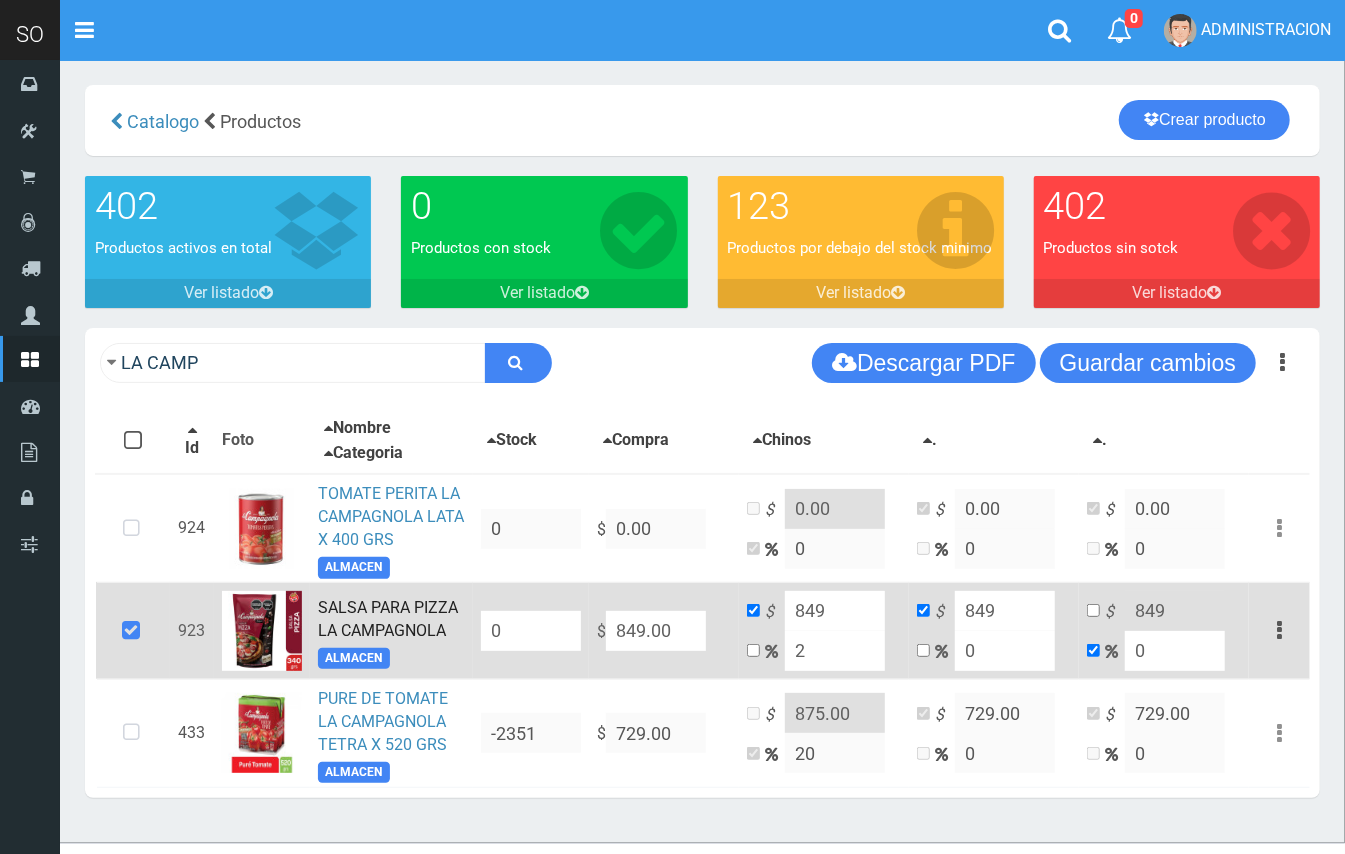 type on "865.98" 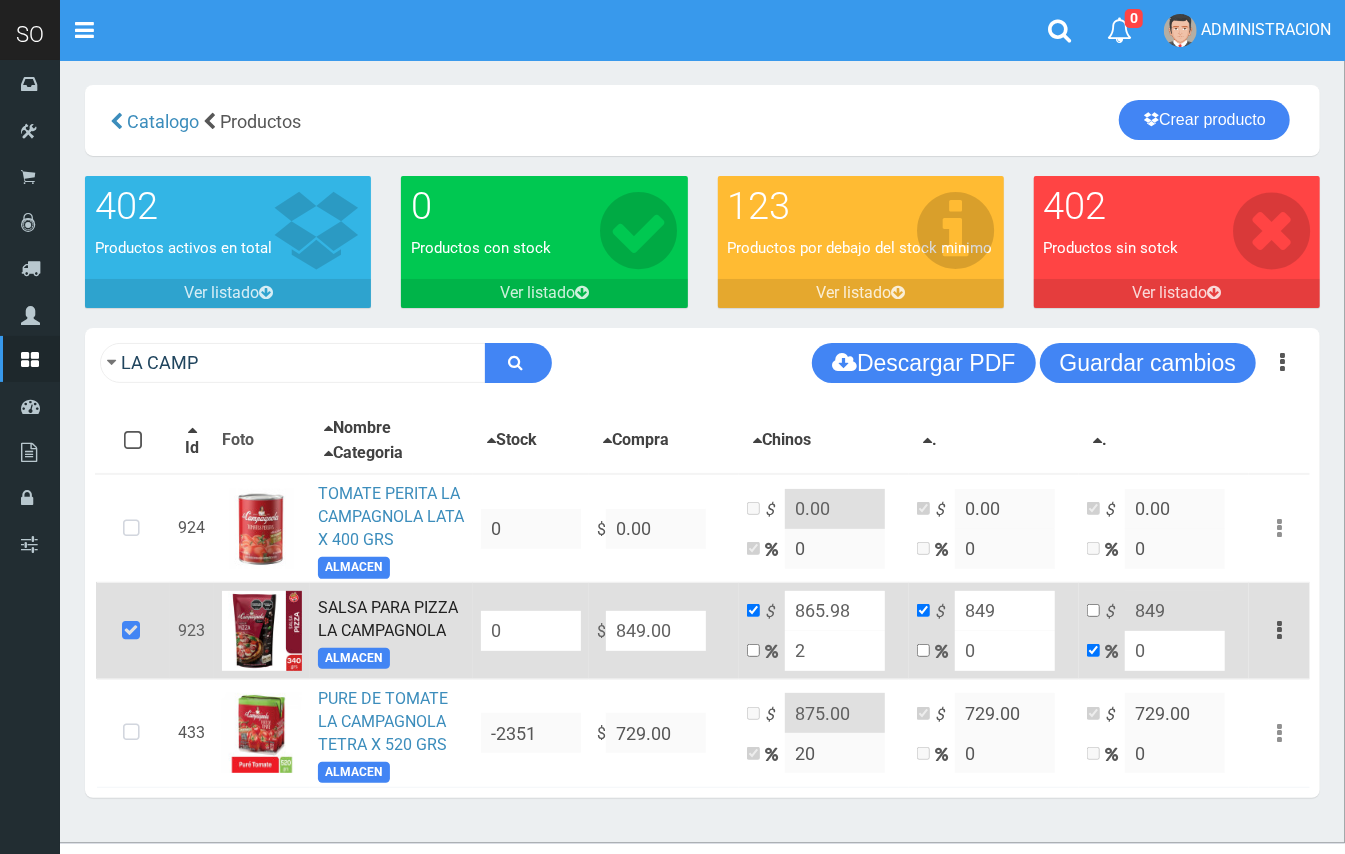 type on "20" 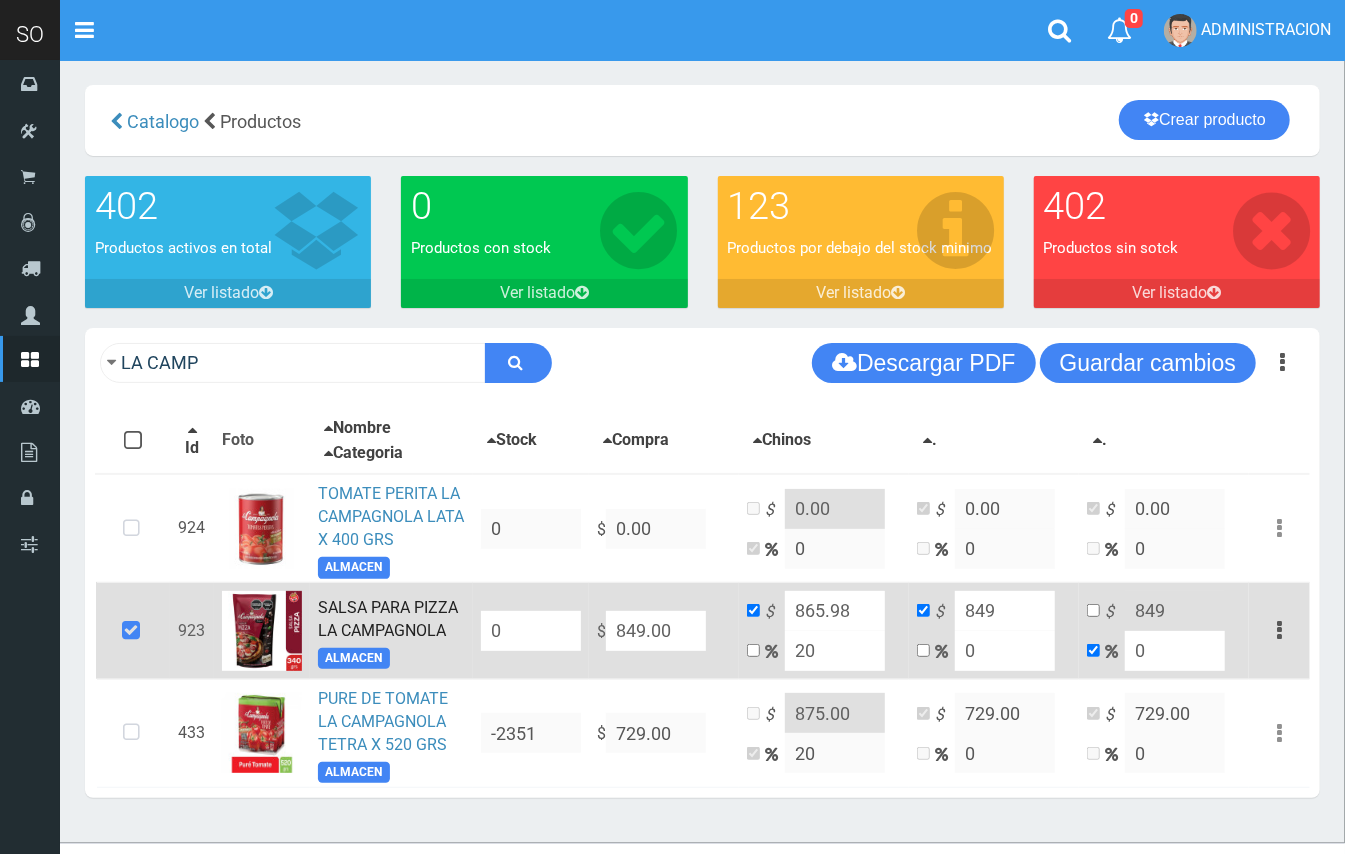 type on "1018.8" 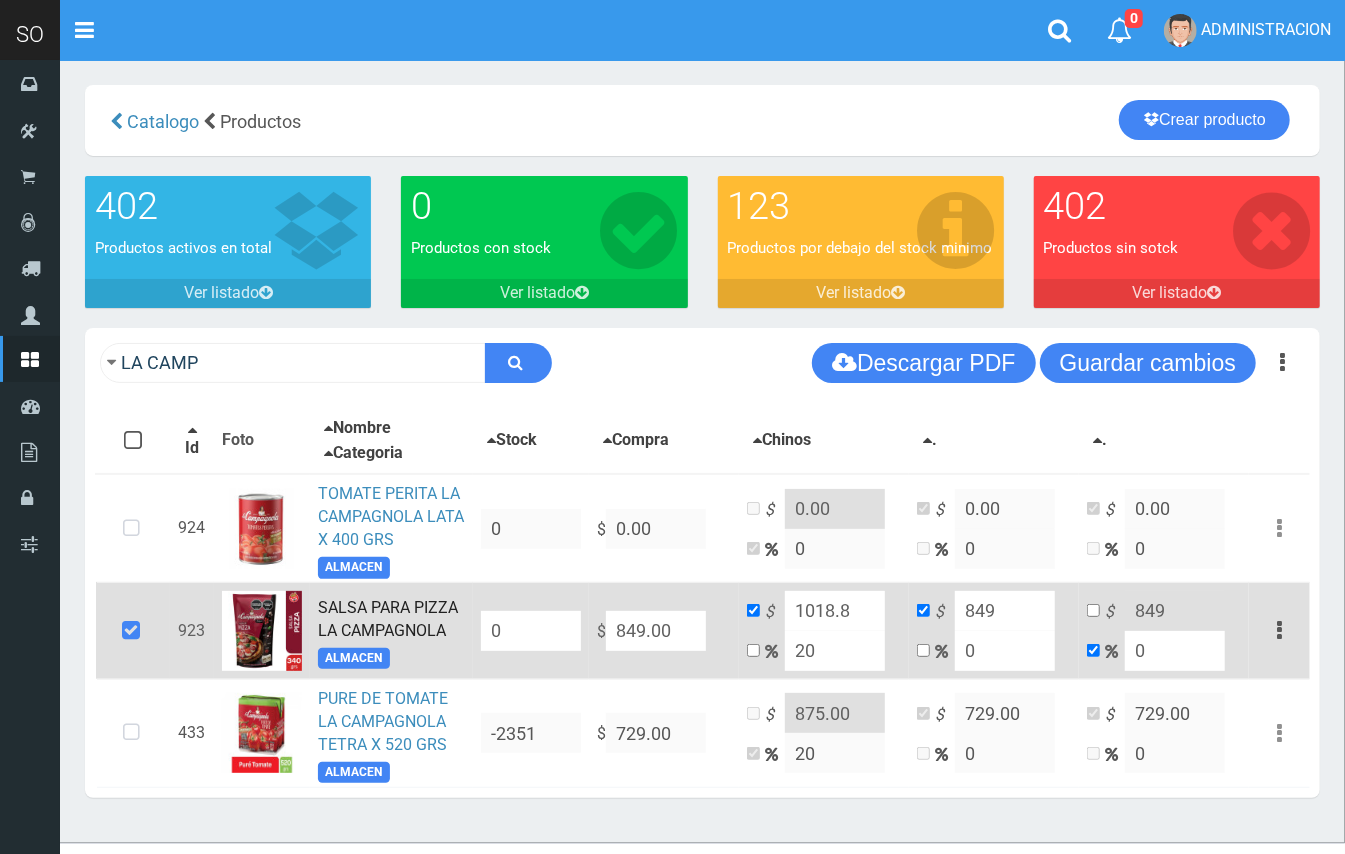 type on "20" 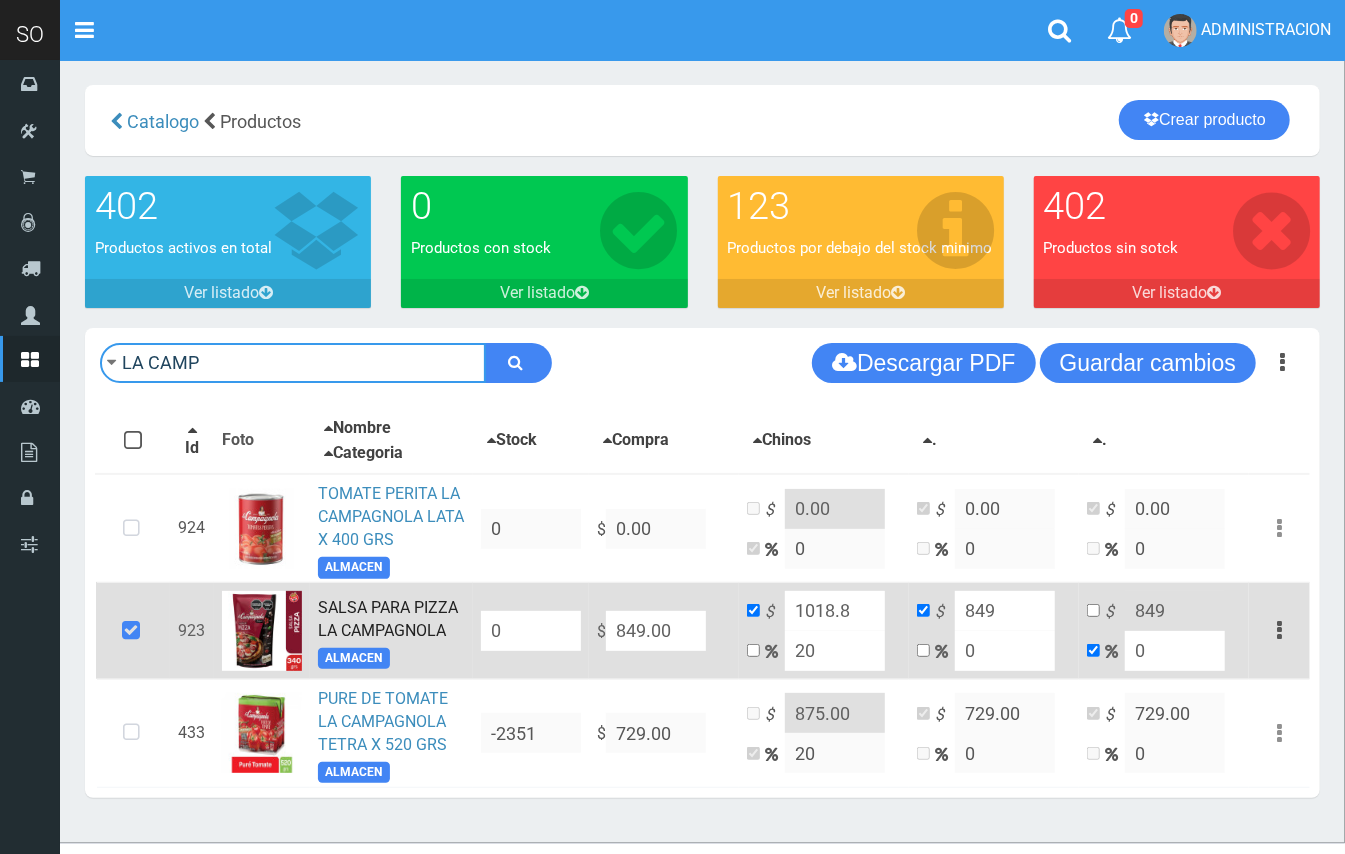 click on "LA CAMP" at bounding box center (293, 363) 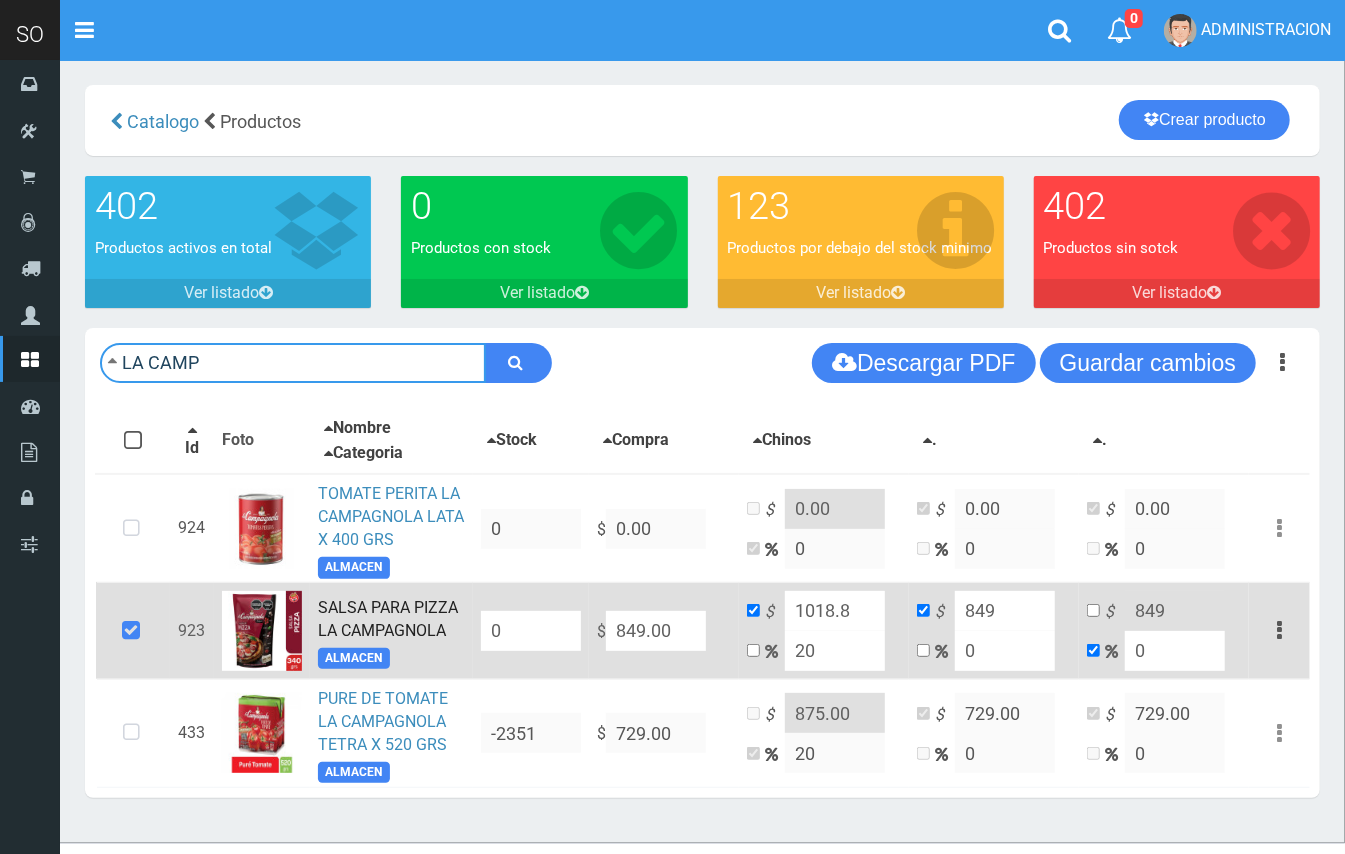 click on "LA CAMP" at bounding box center (293, 363) 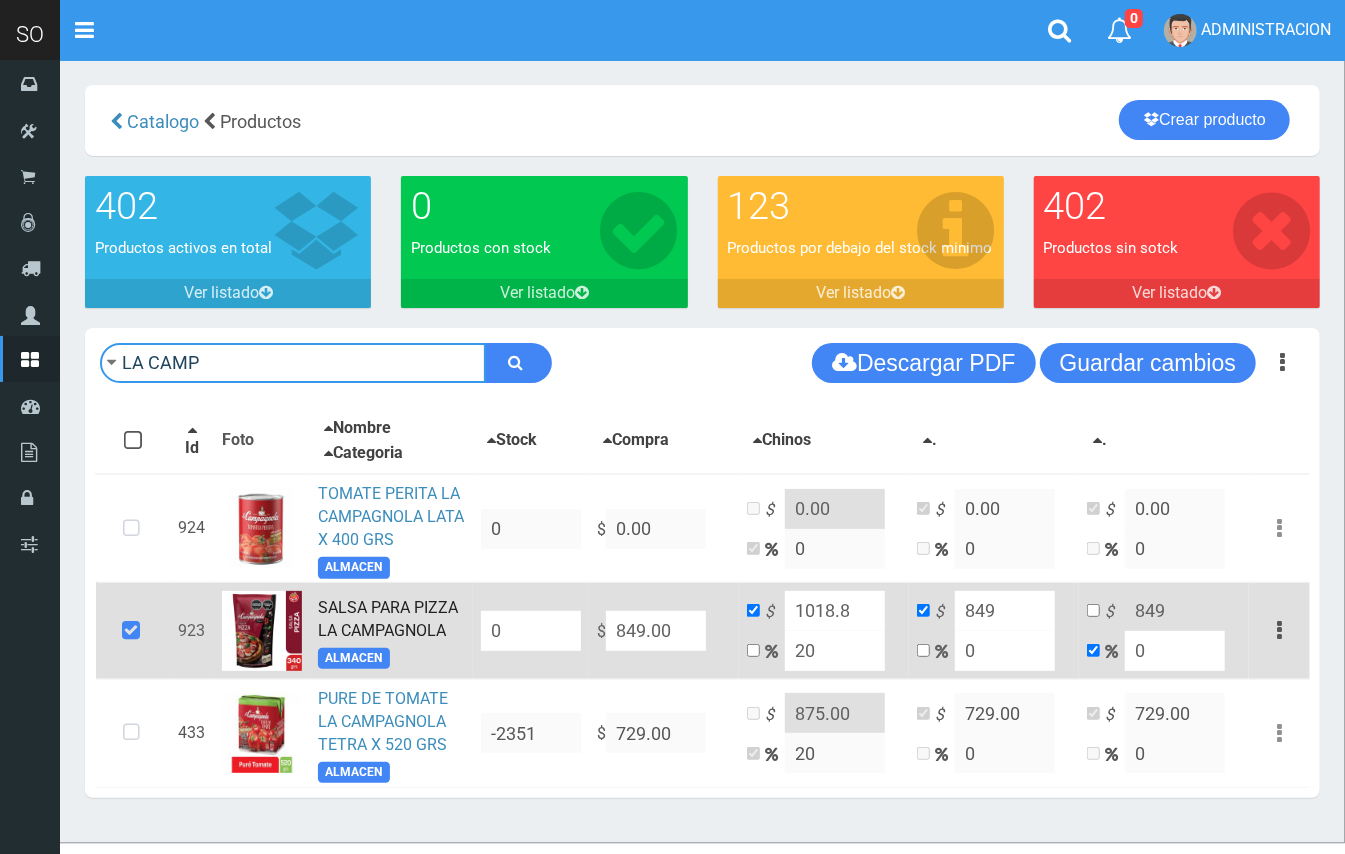 drag, startPoint x: 241, startPoint y: 362, endPoint x: 126, endPoint y: 341, distance: 116.901665 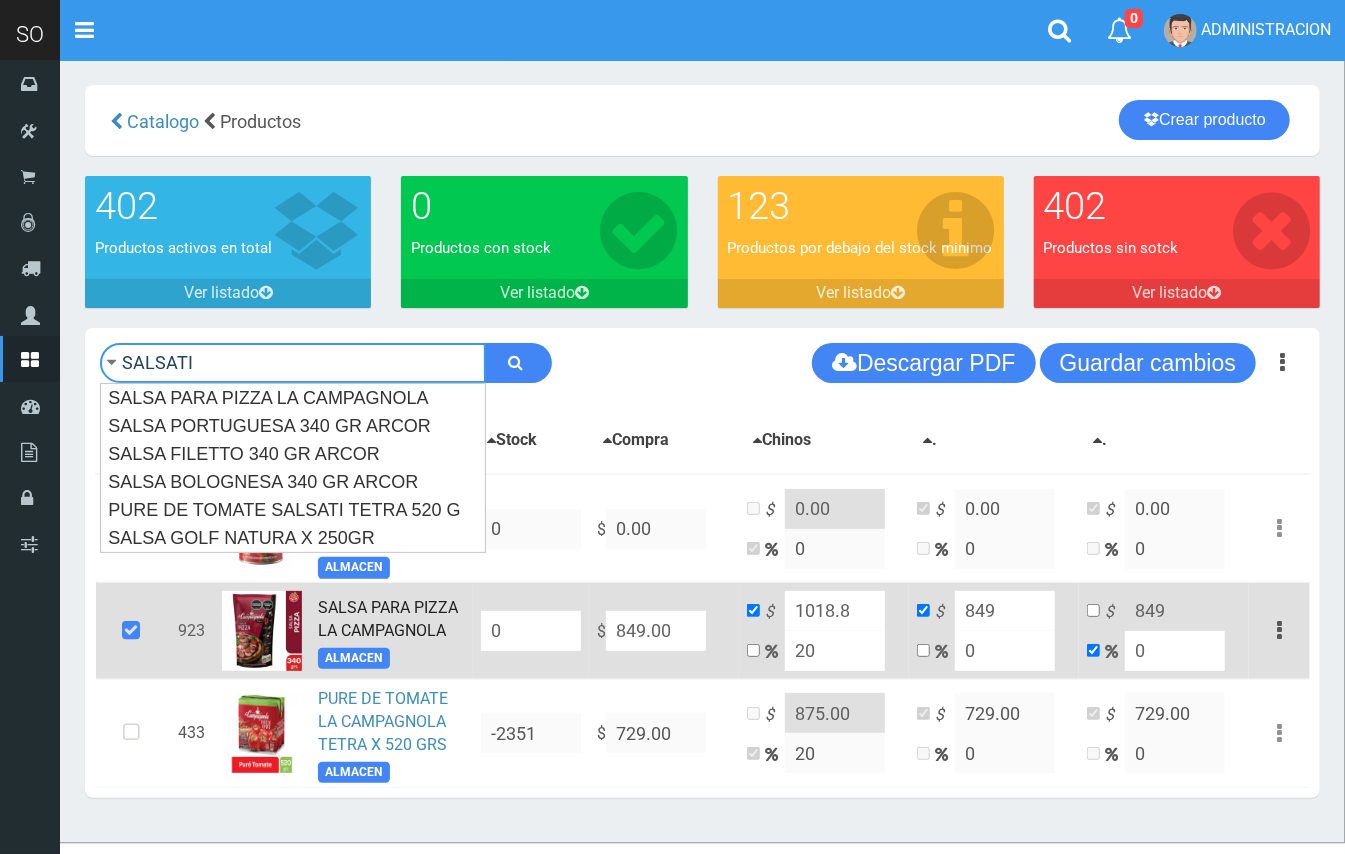 type on "SALSATI" 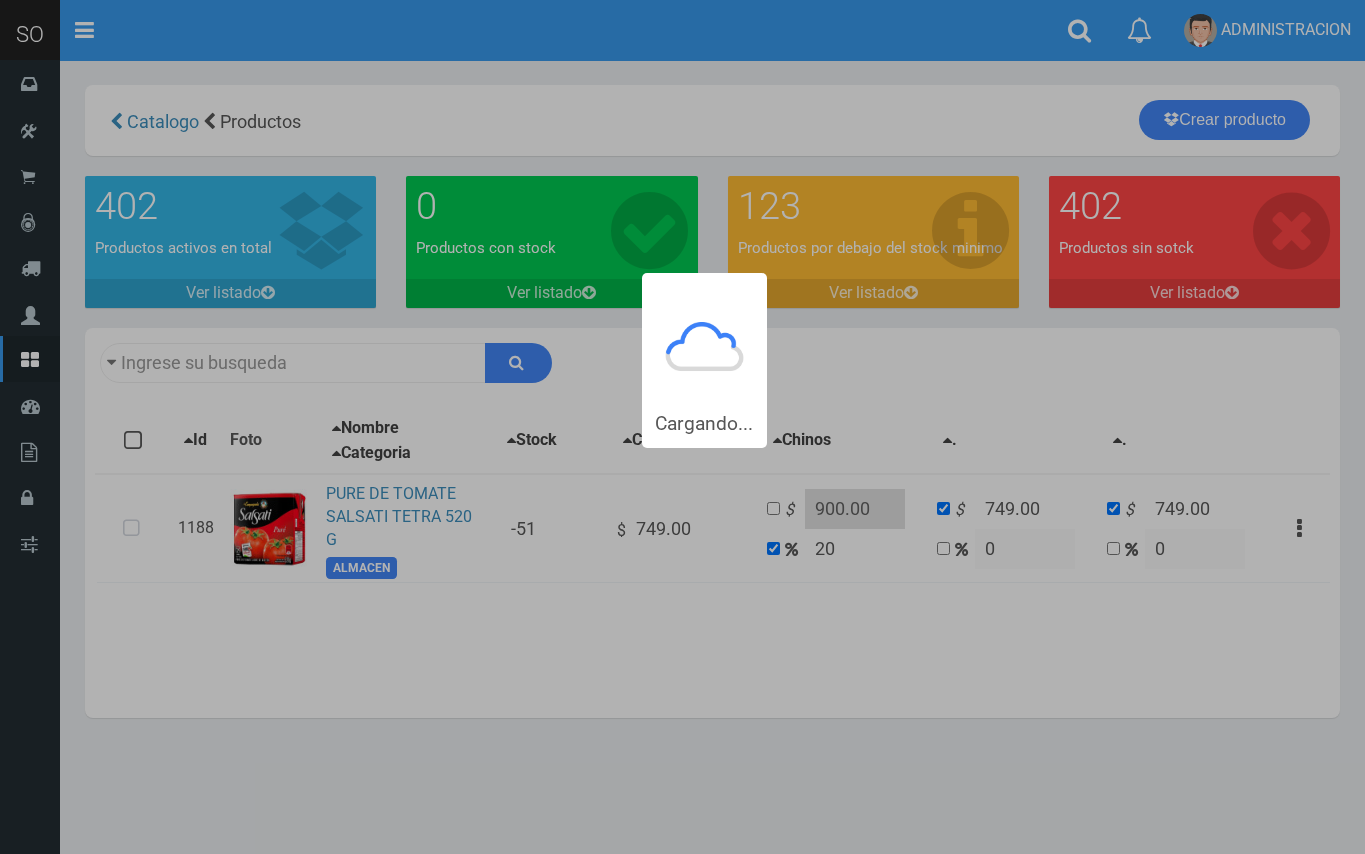 scroll, scrollTop: 0, scrollLeft: 0, axis: both 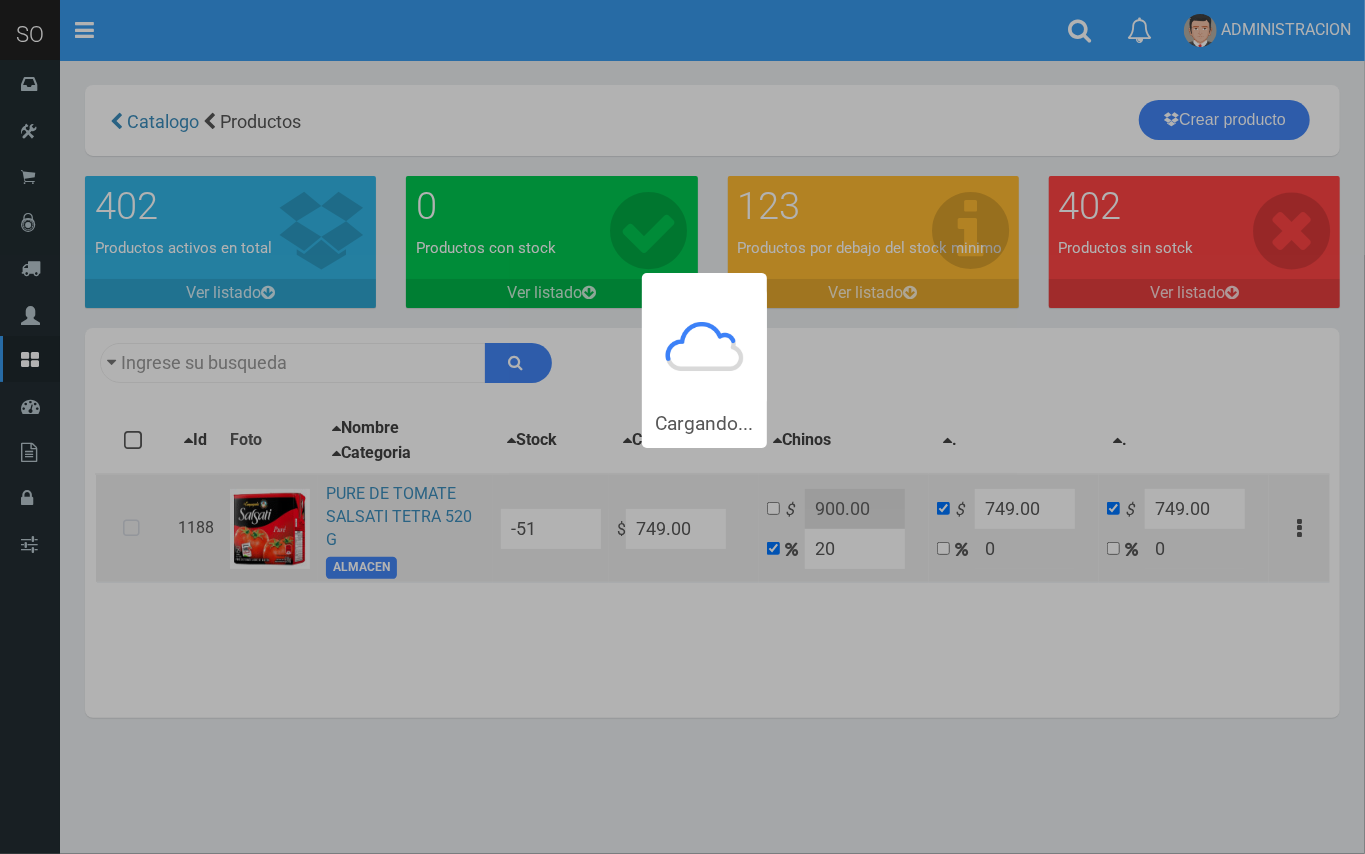type on "SALSATI" 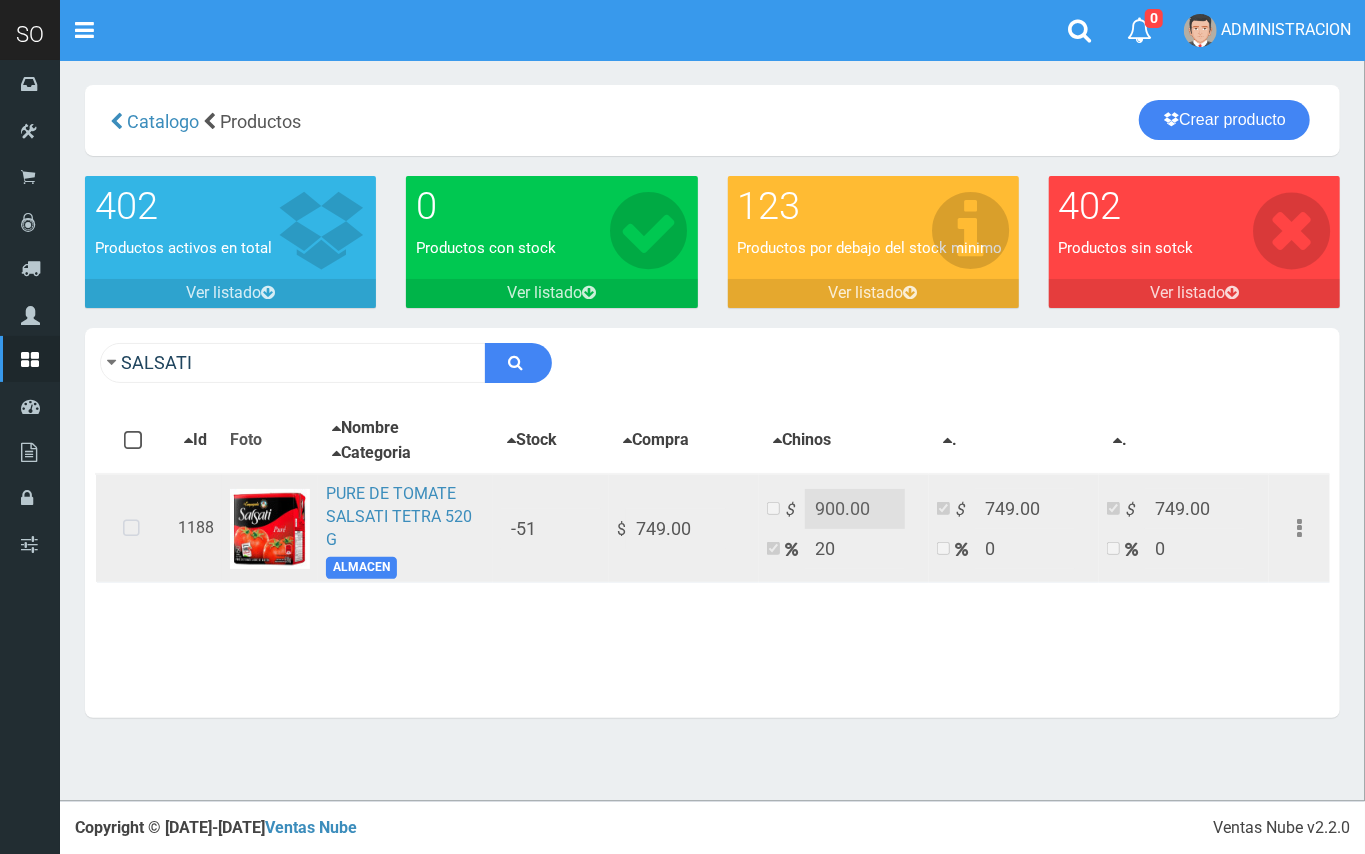 click at bounding box center (131, 529) 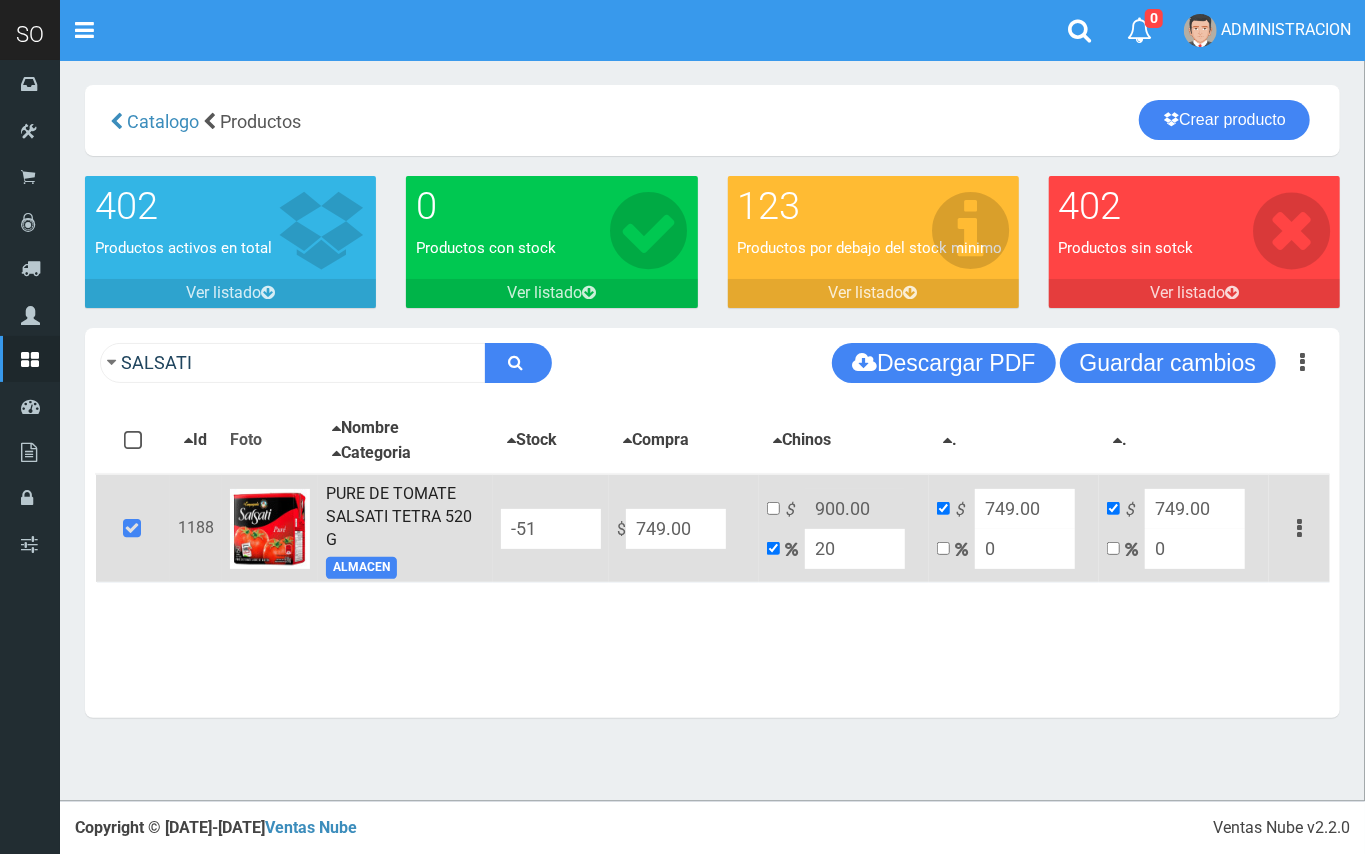 drag, startPoint x: 678, startPoint y: 525, endPoint x: 624, endPoint y: 516, distance: 54.74486 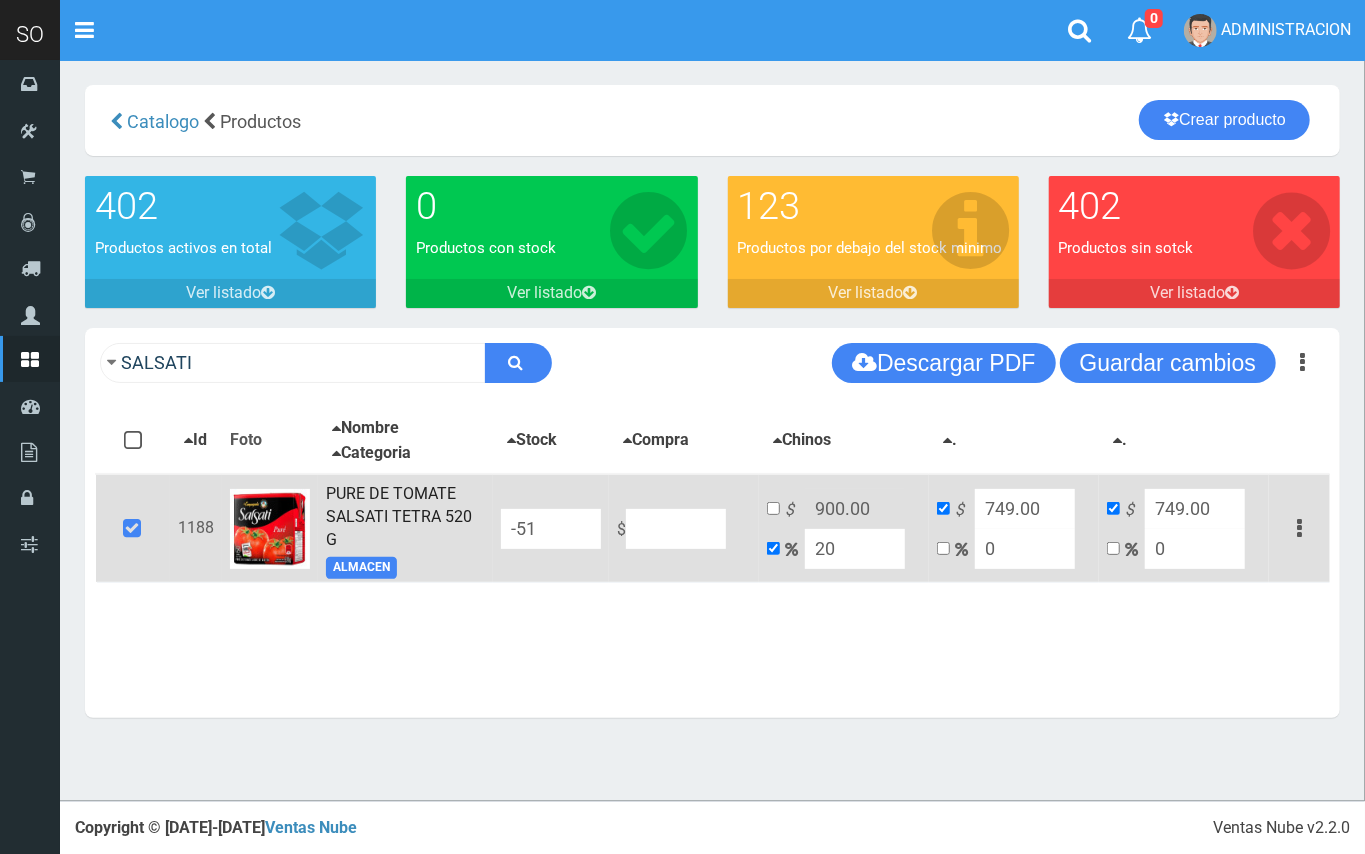 type on "NaN" 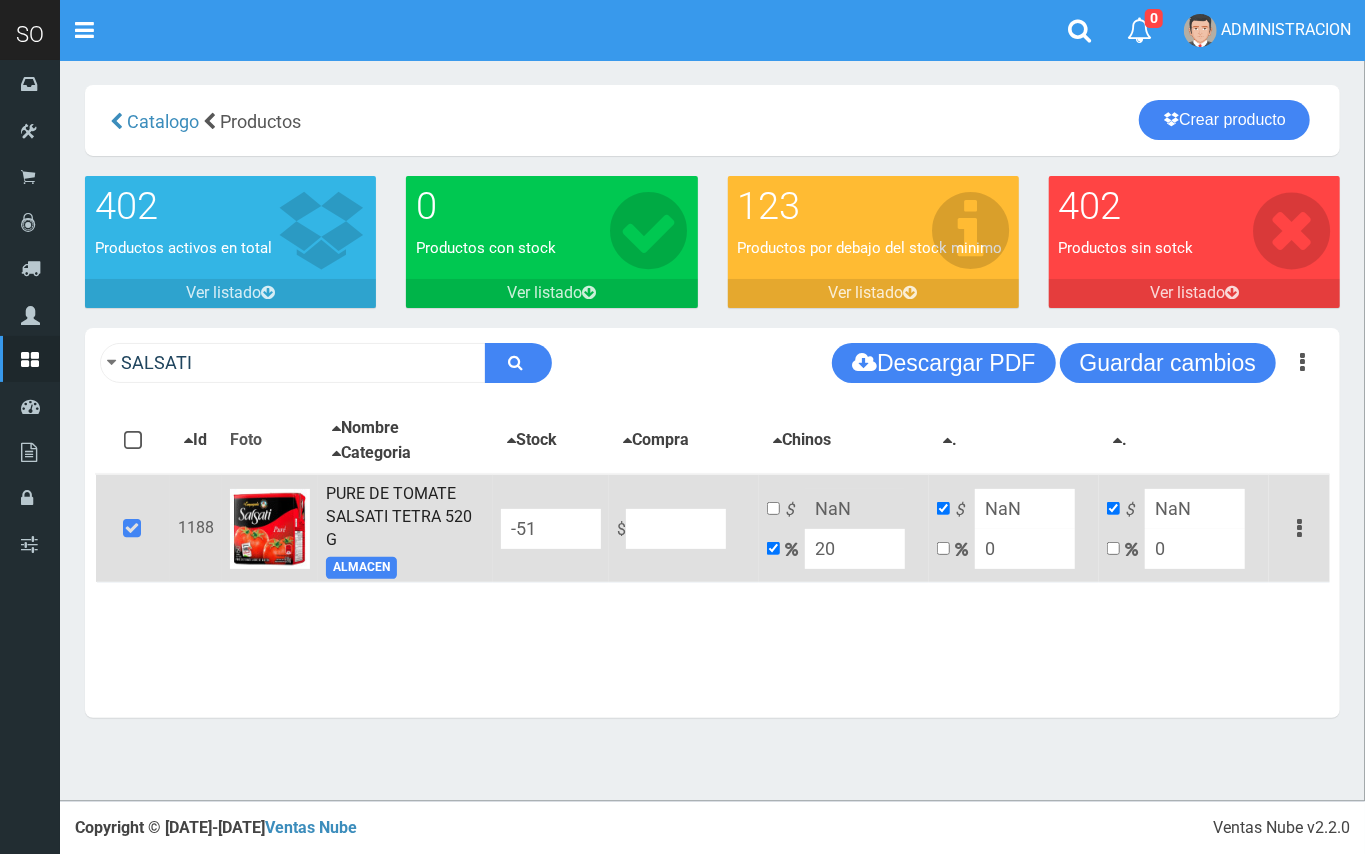 type on "1" 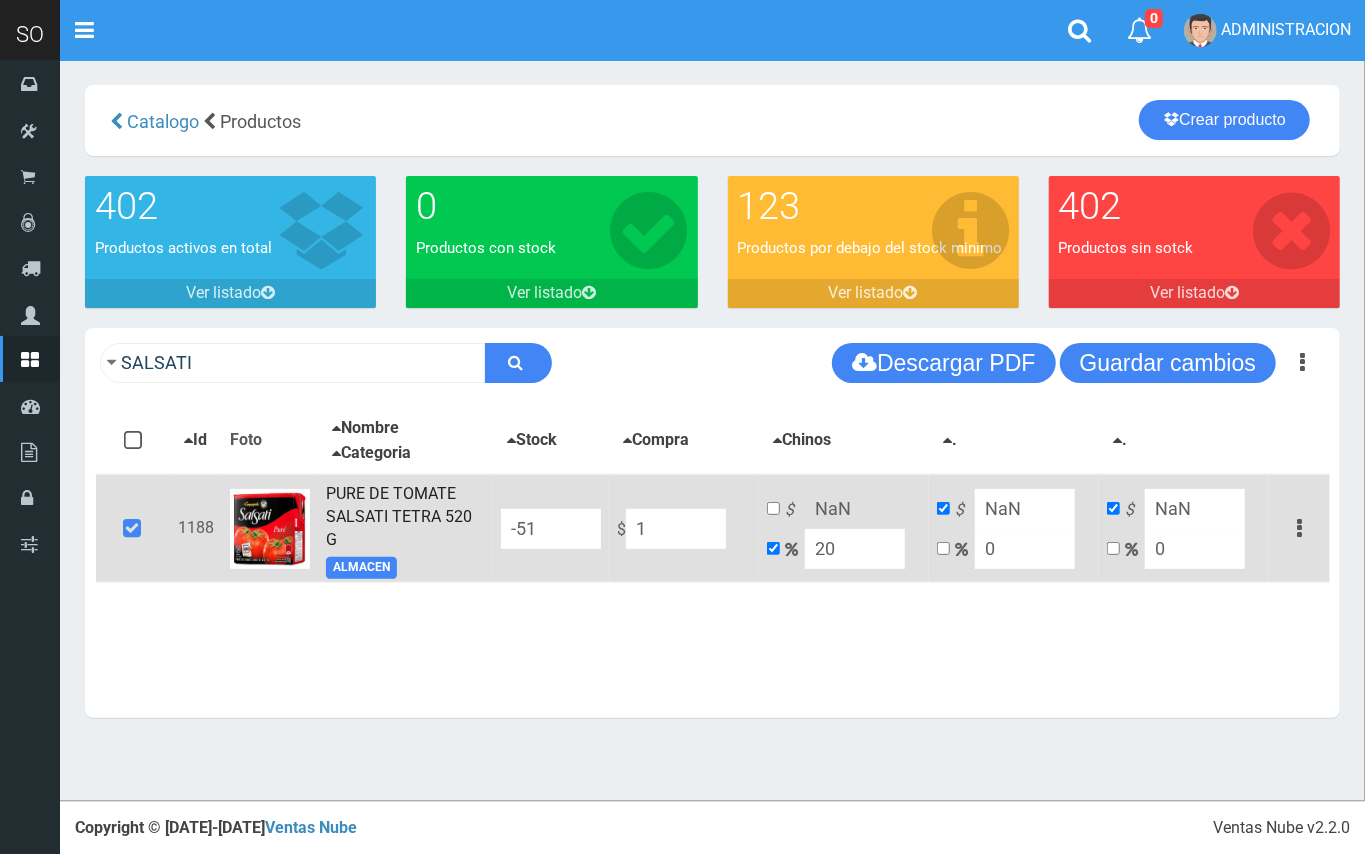 type on "1.2" 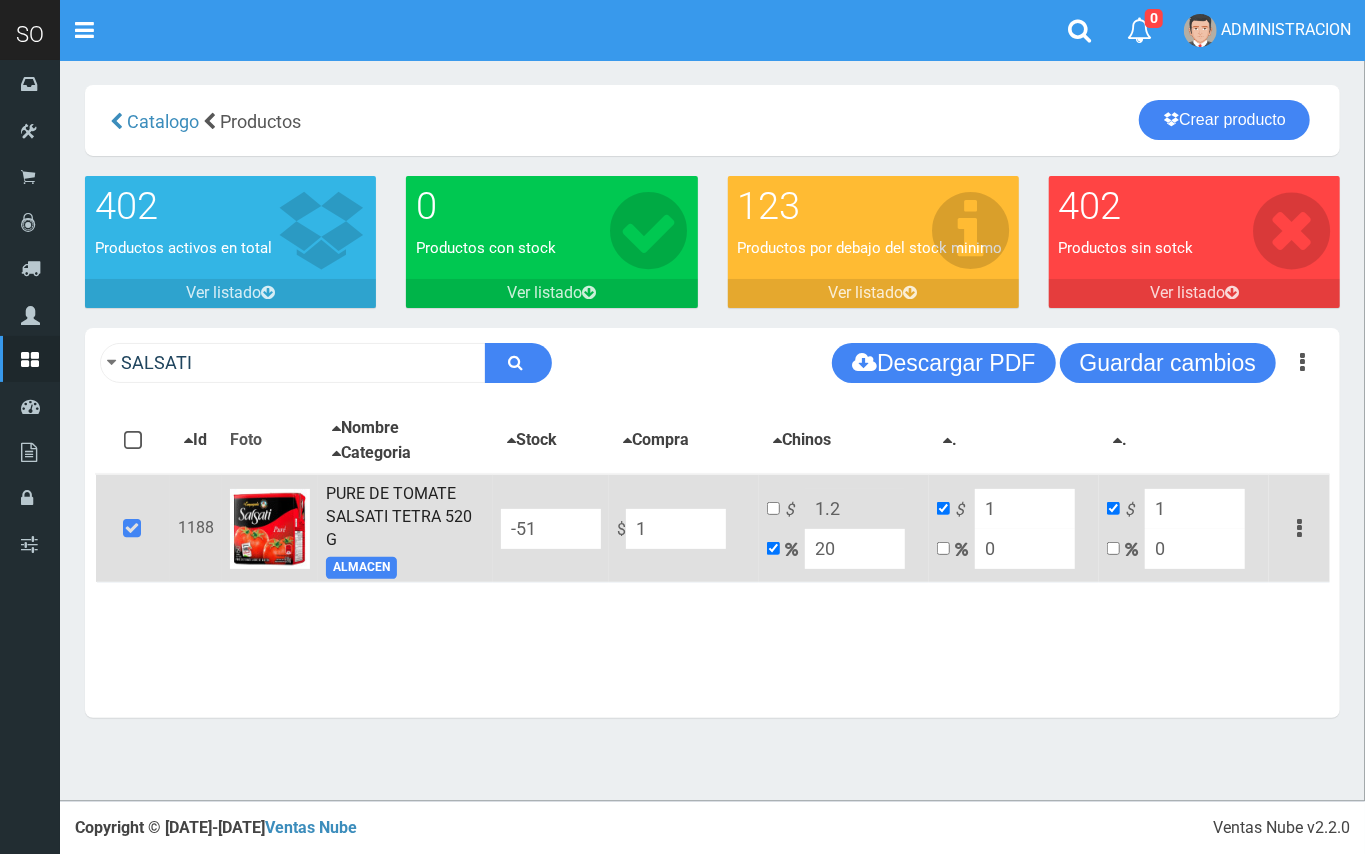 type on "10" 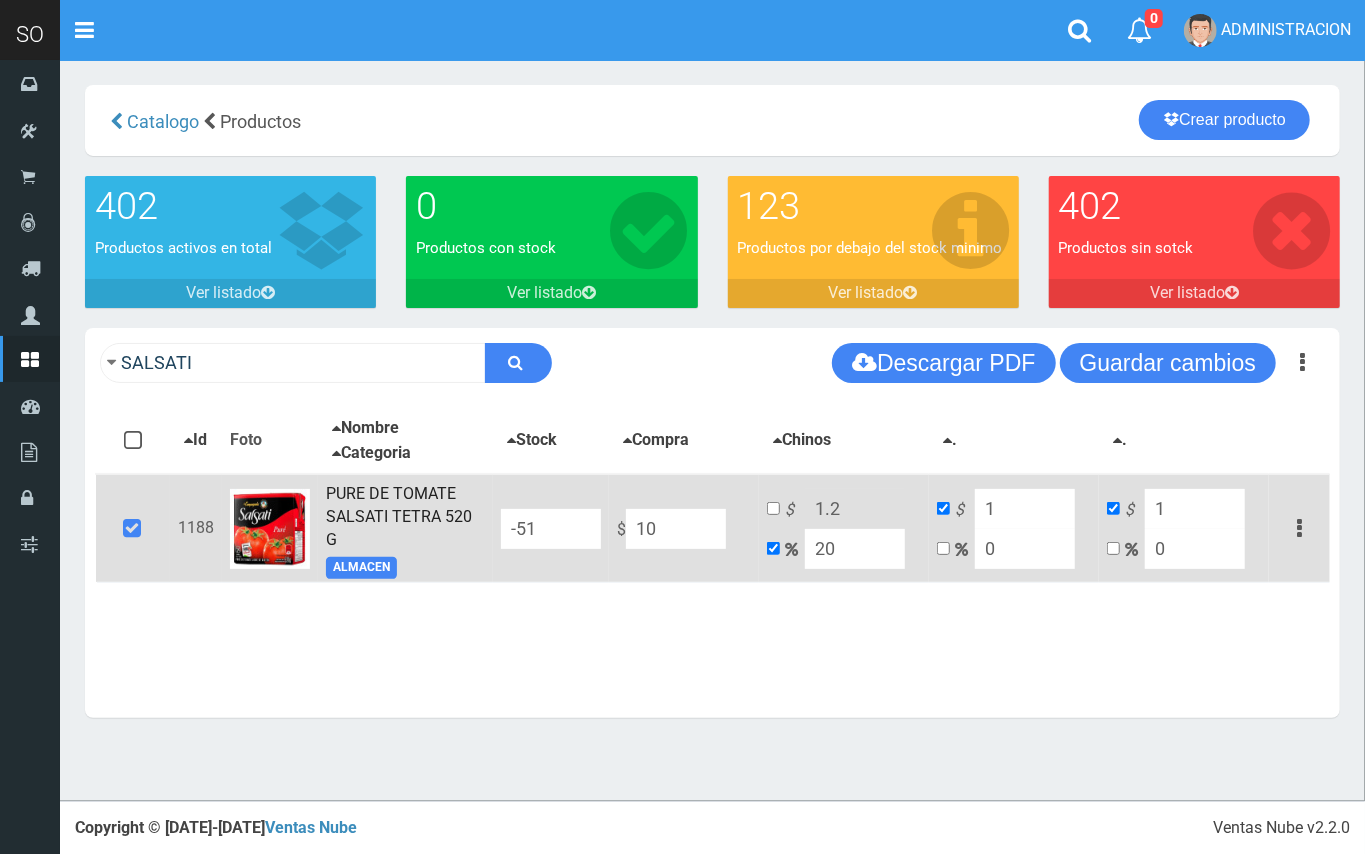 type on "12" 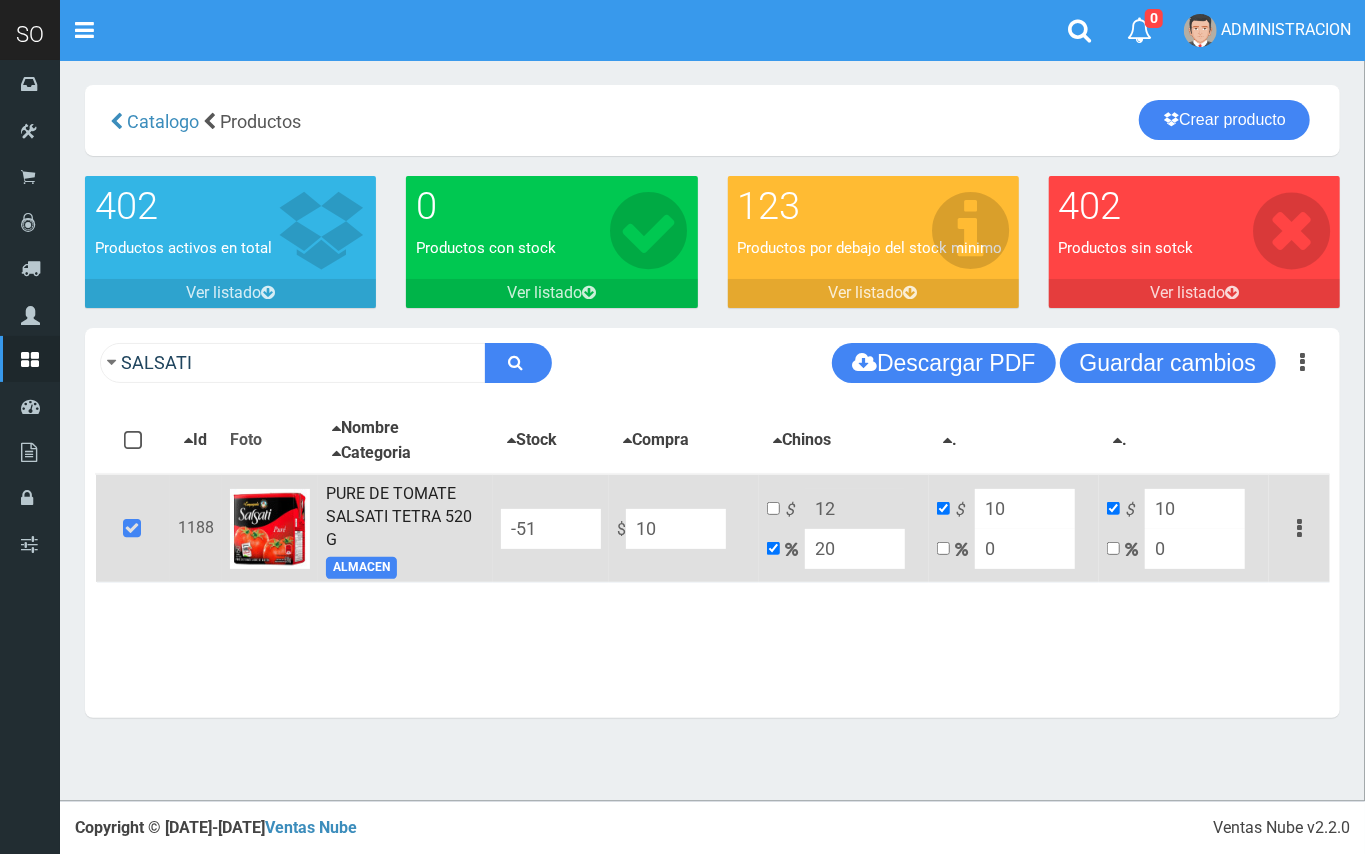 type on "109" 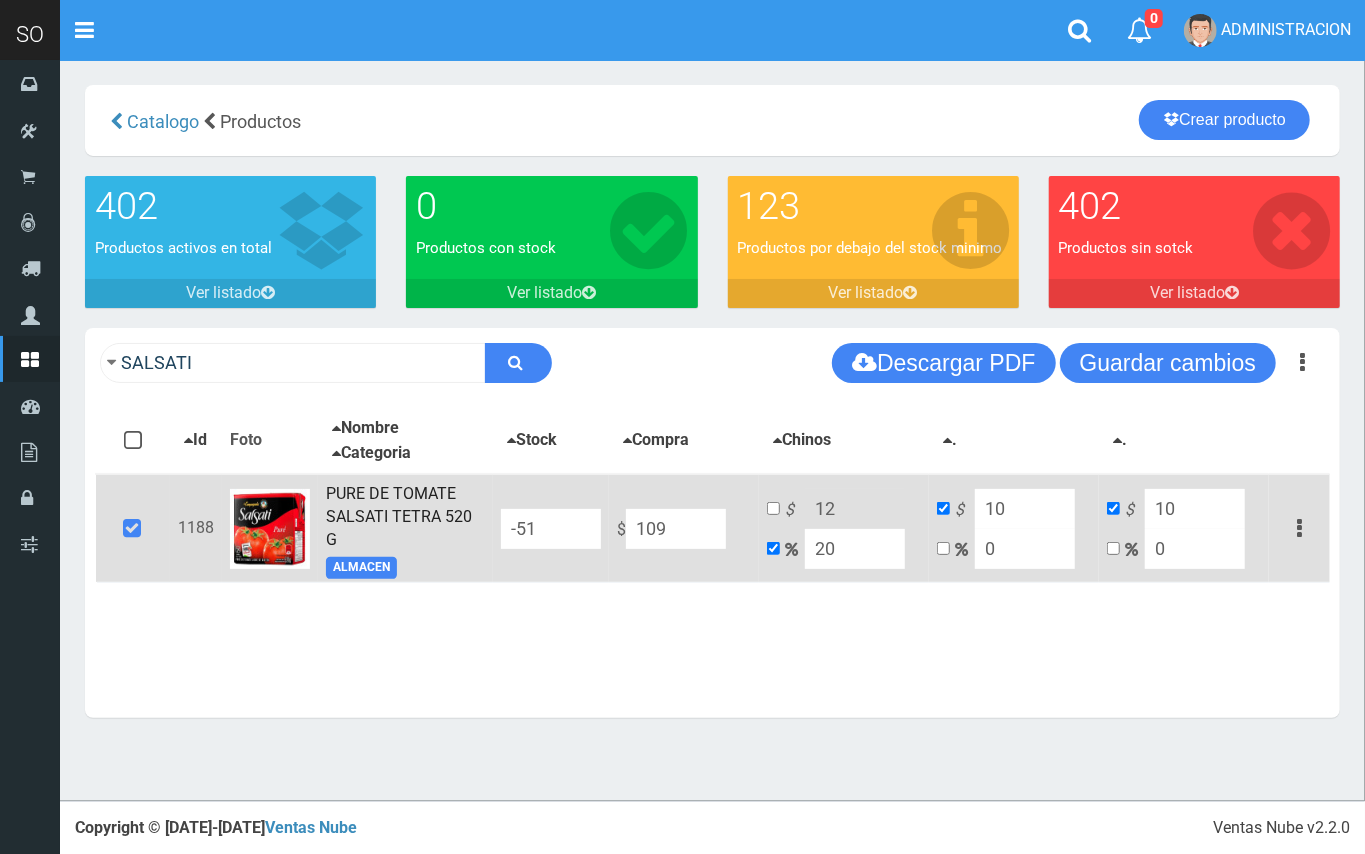 type on "130.8" 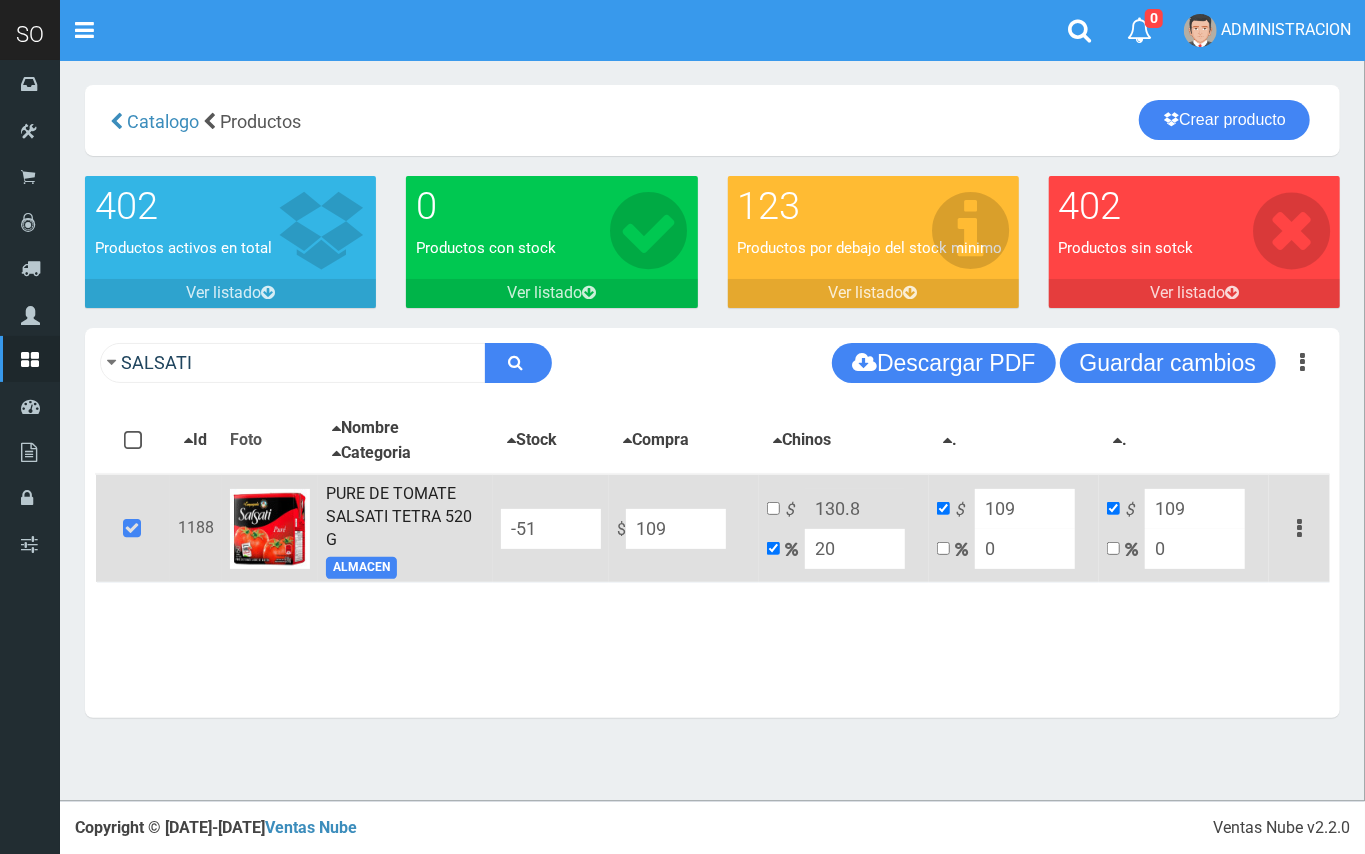 type on "1090" 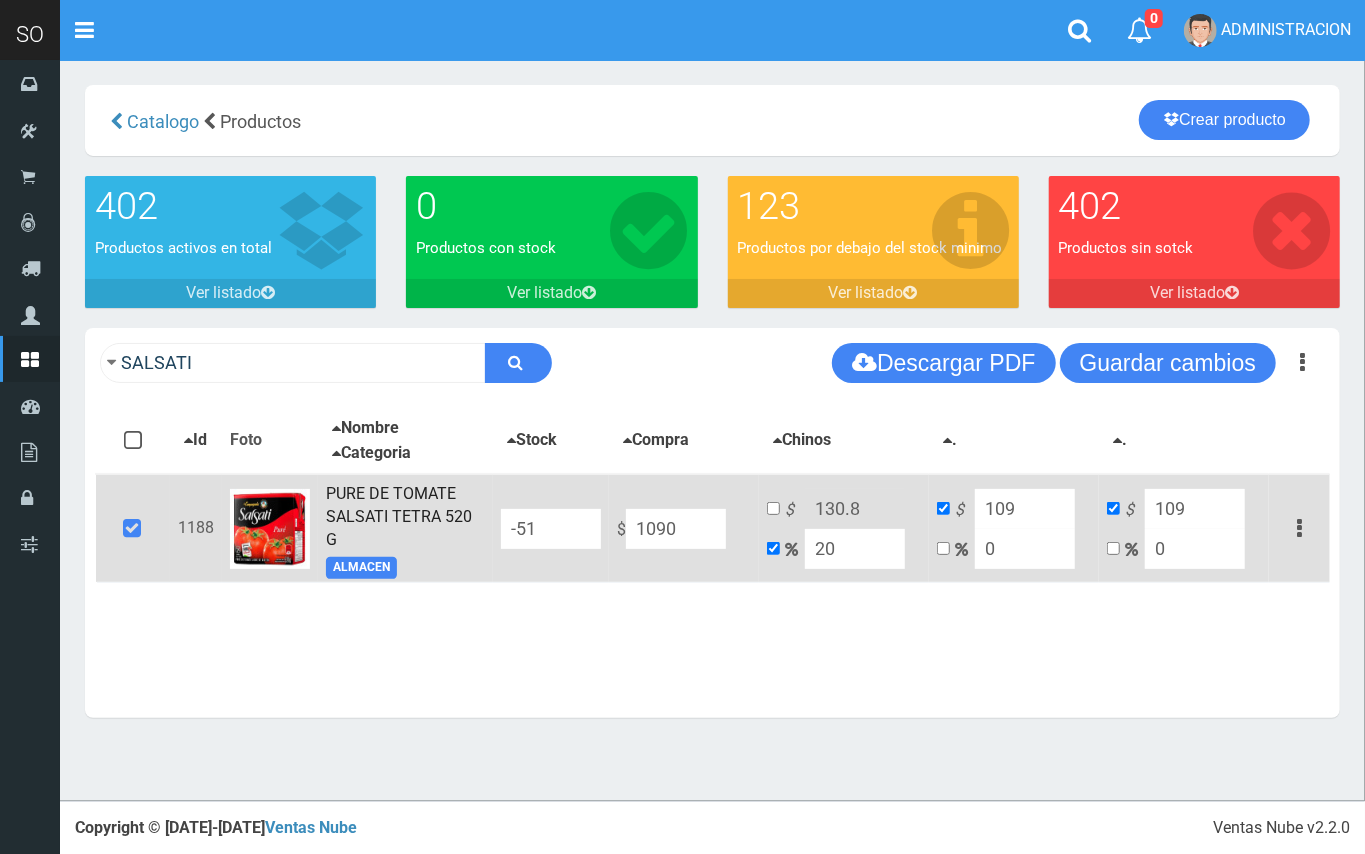 type on "1308" 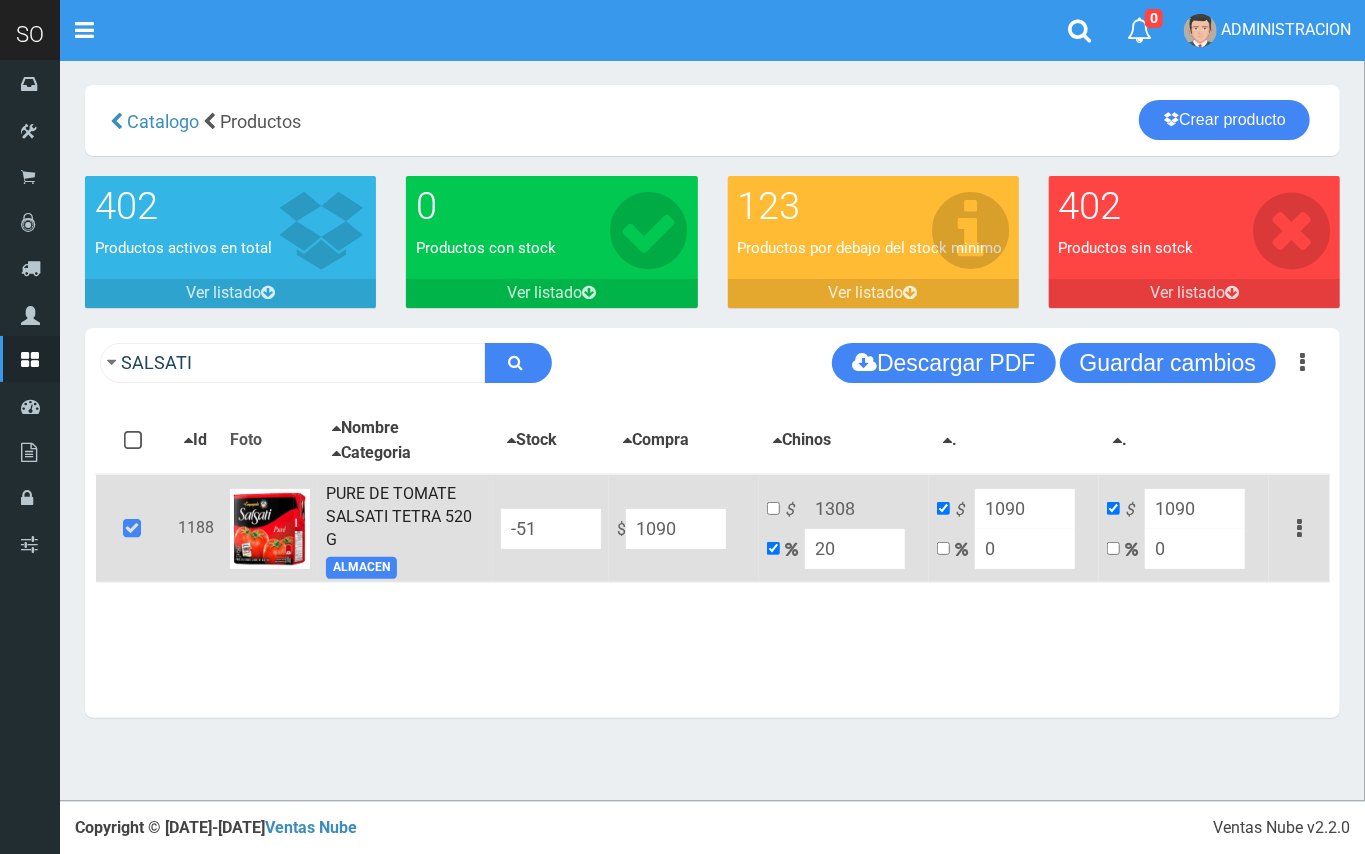 type on "1090" 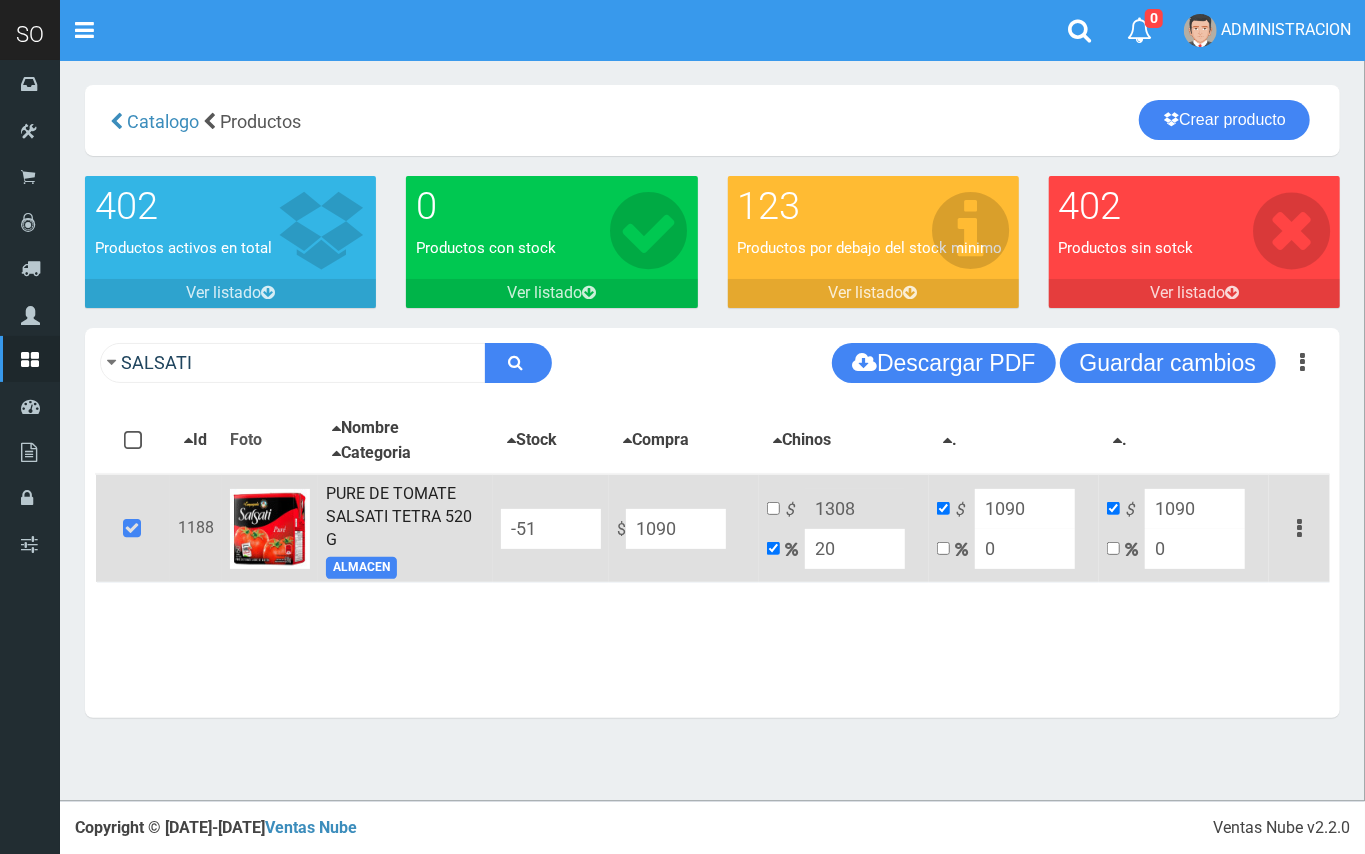 drag, startPoint x: 817, startPoint y: 534, endPoint x: 801, endPoint y: 530, distance: 16.492422 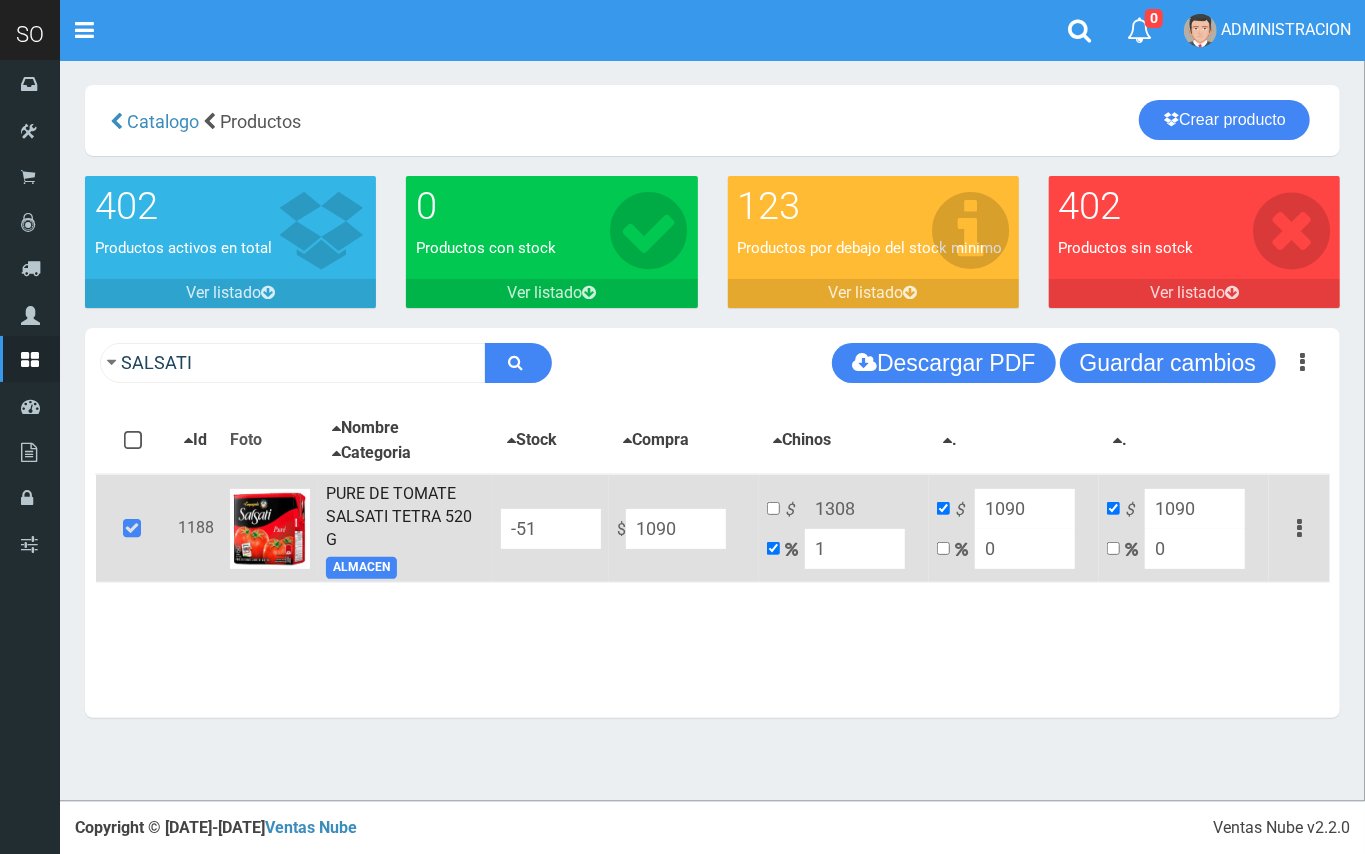 type on "1100.9" 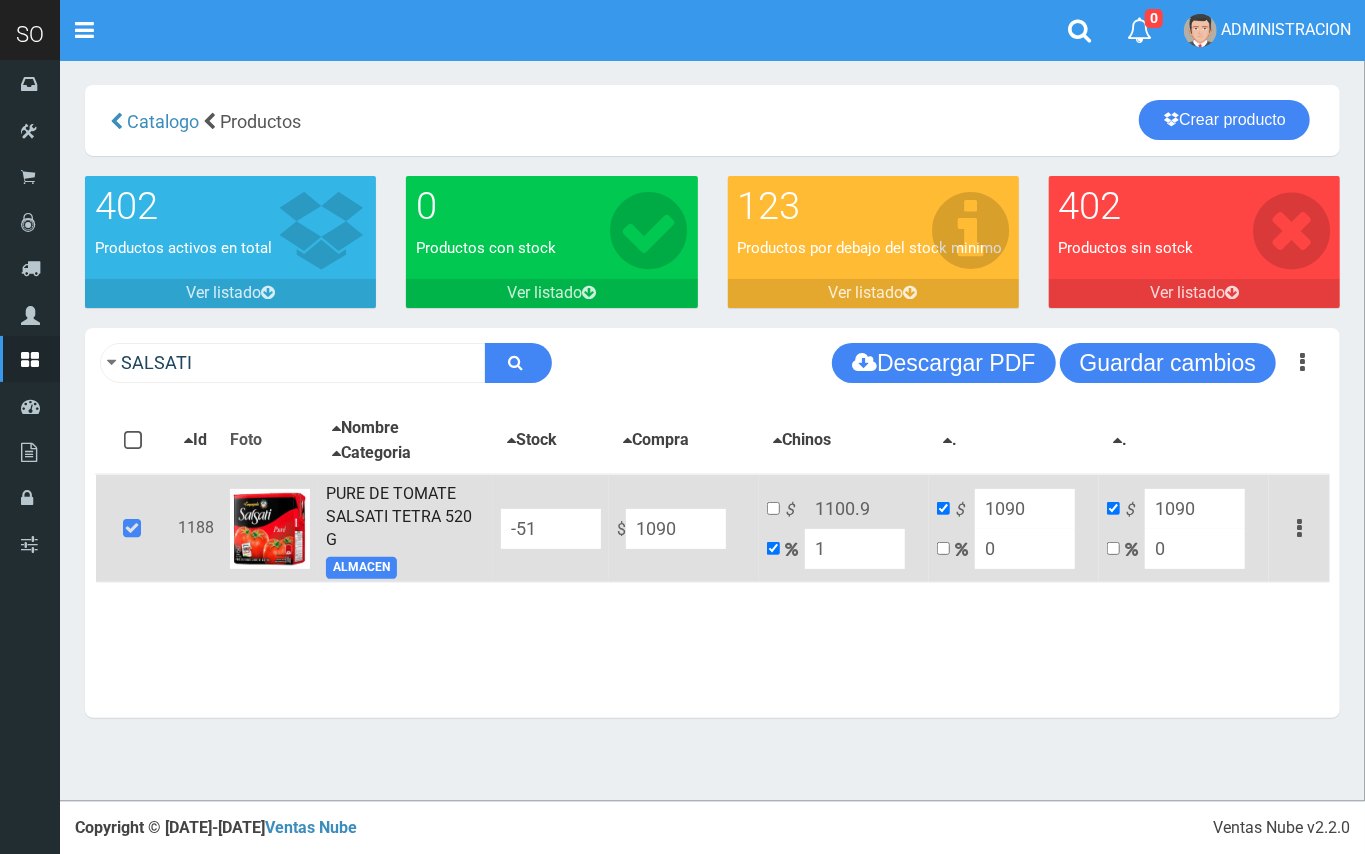 type on "10" 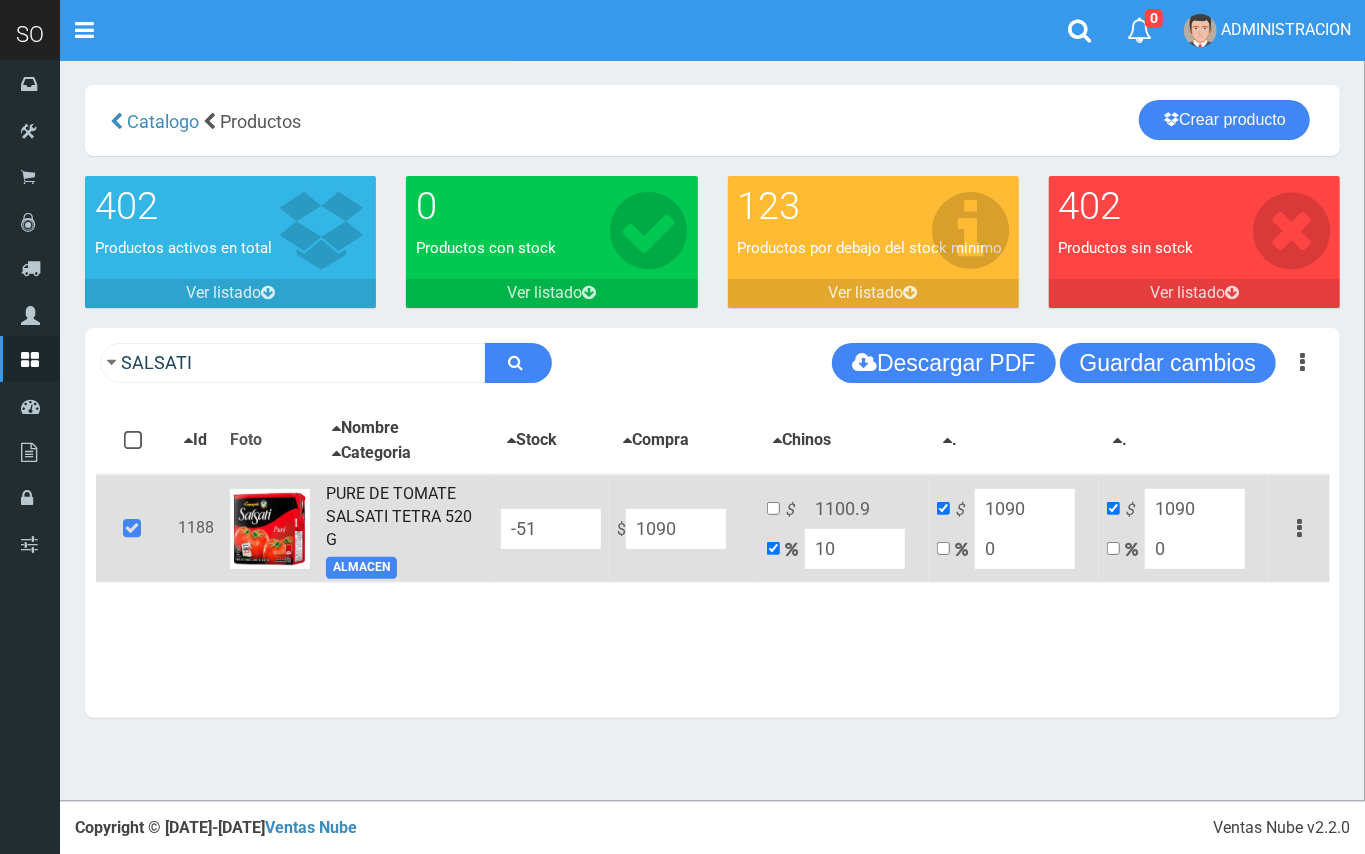 type on "1199" 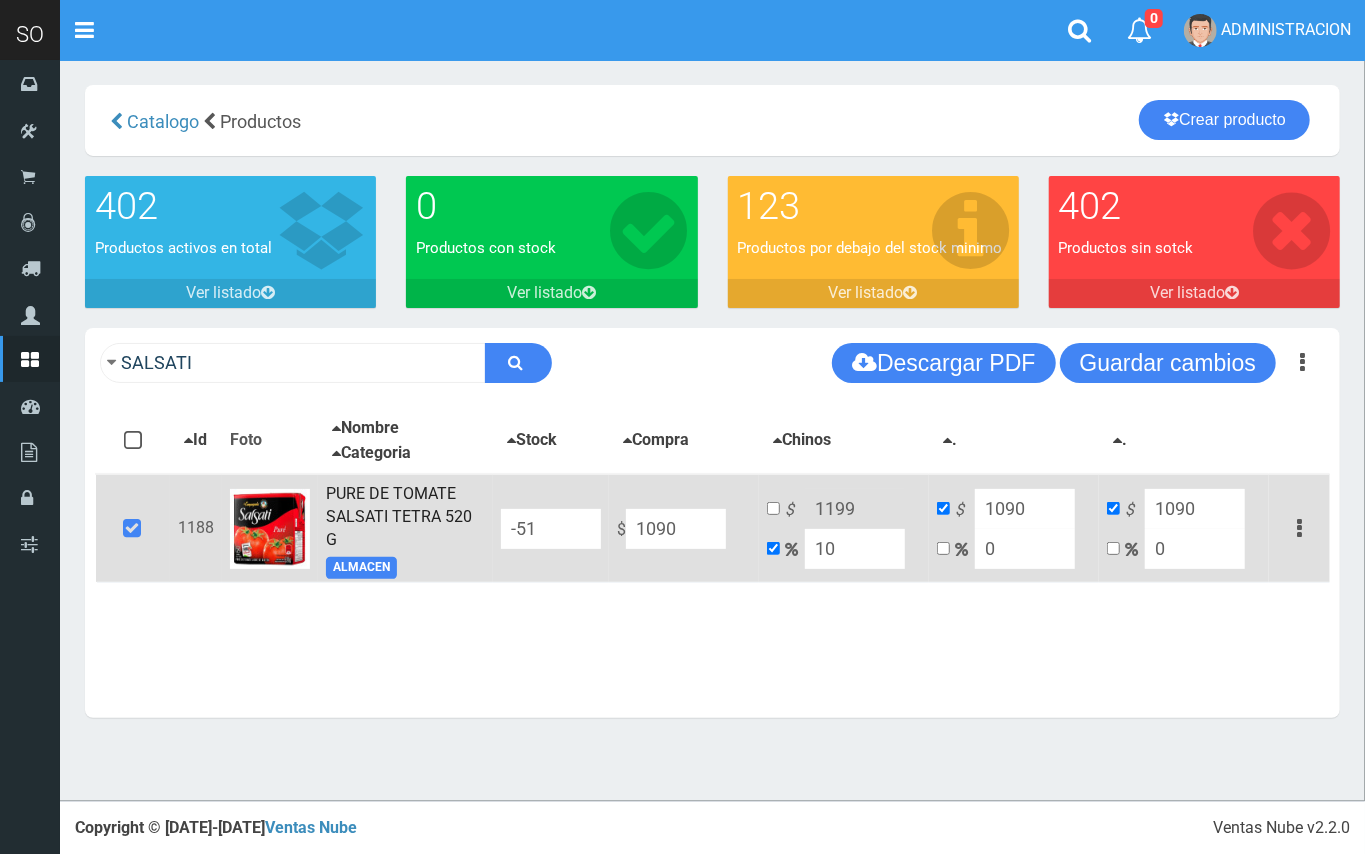 drag, startPoint x: 850, startPoint y: 532, endPoint x: 813, endPoint y: 526, distance: 37.48333 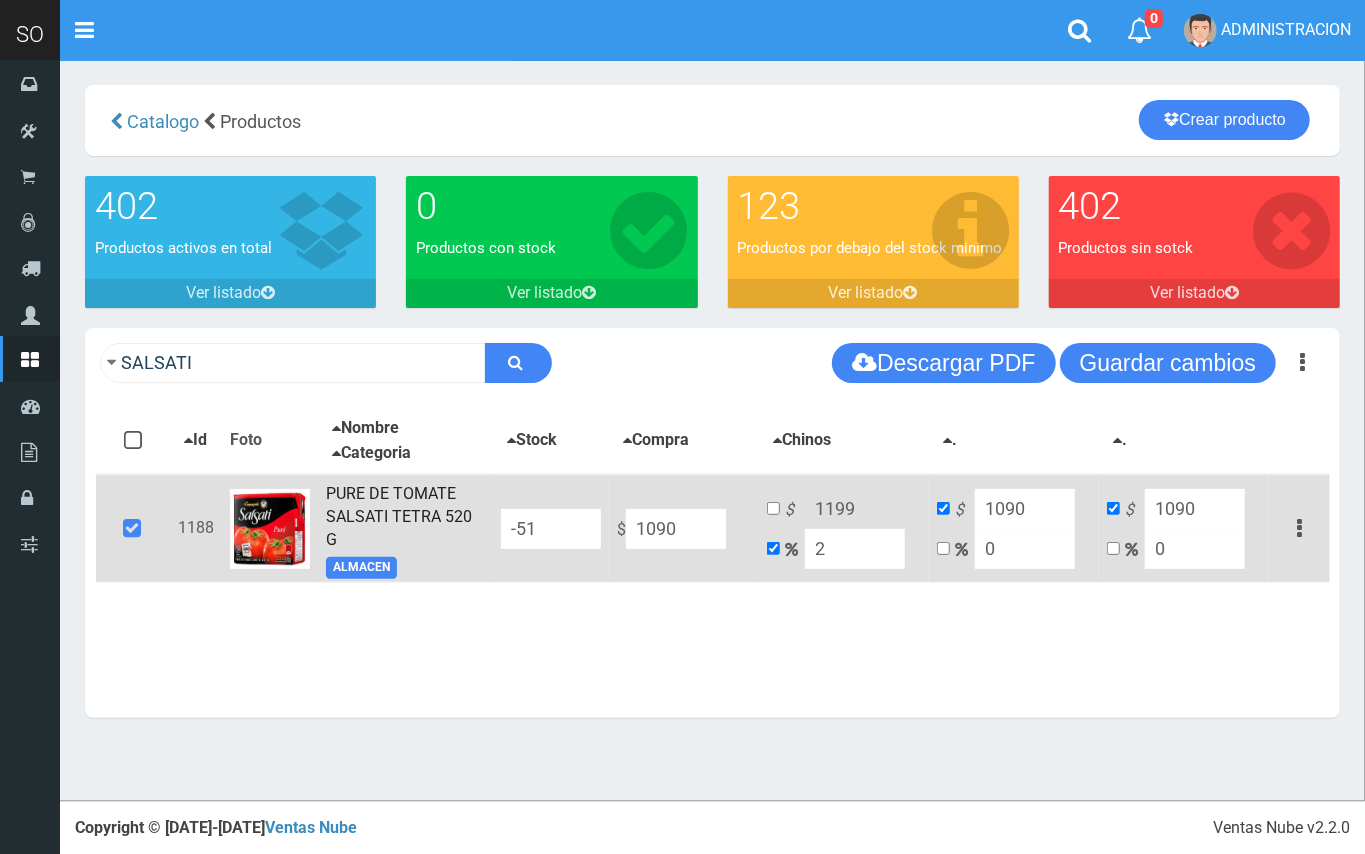 type on "1111.8" 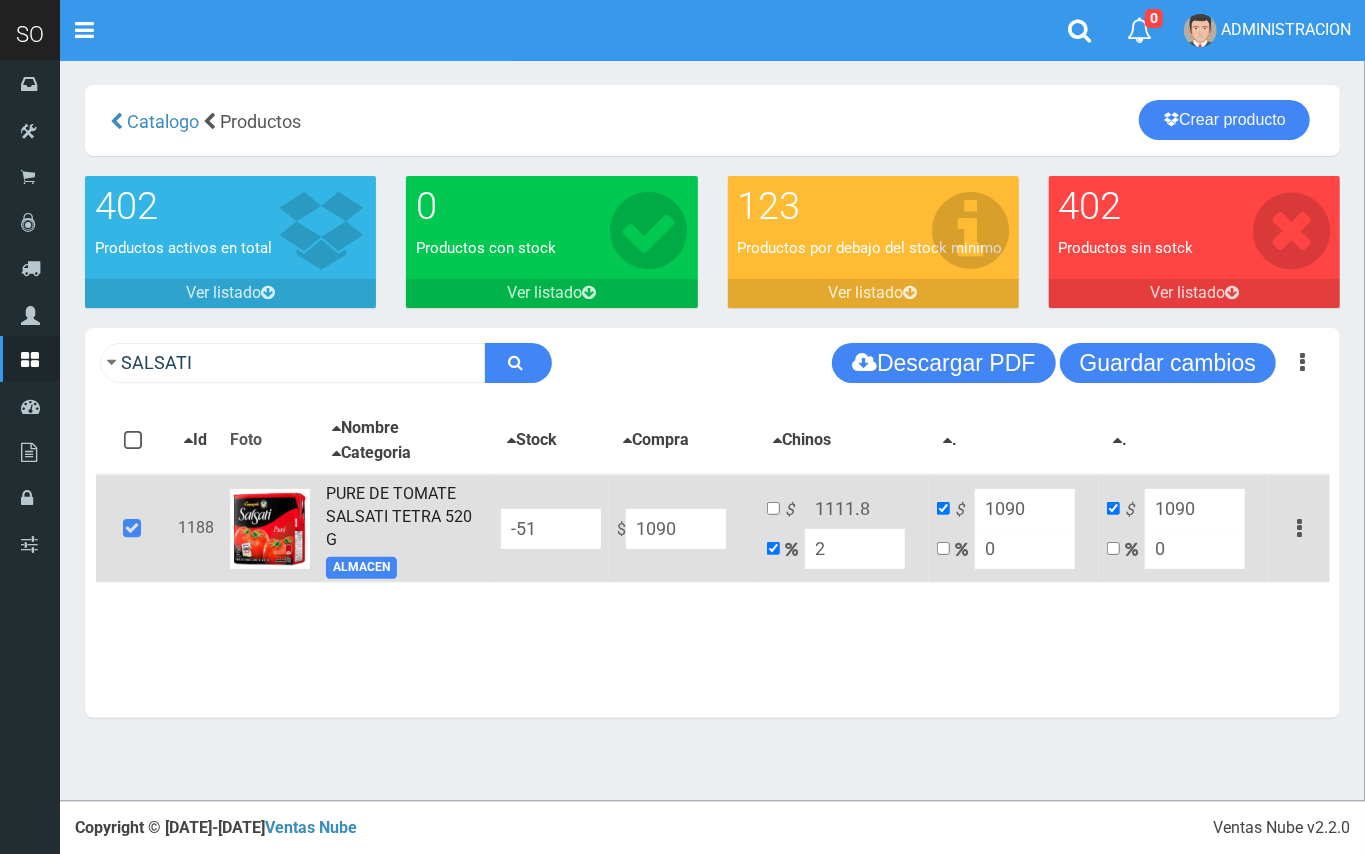 type on "20" 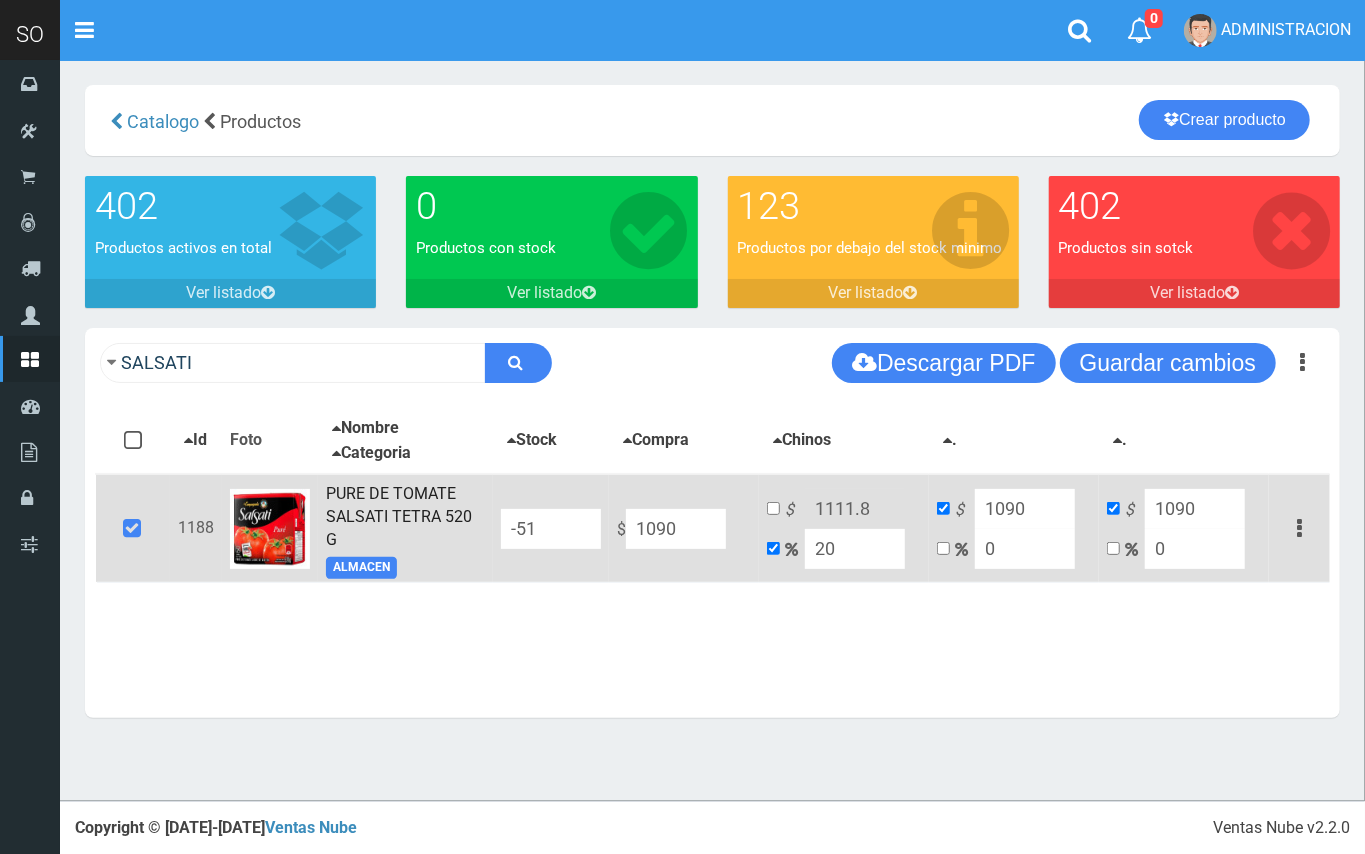 type on "1308" 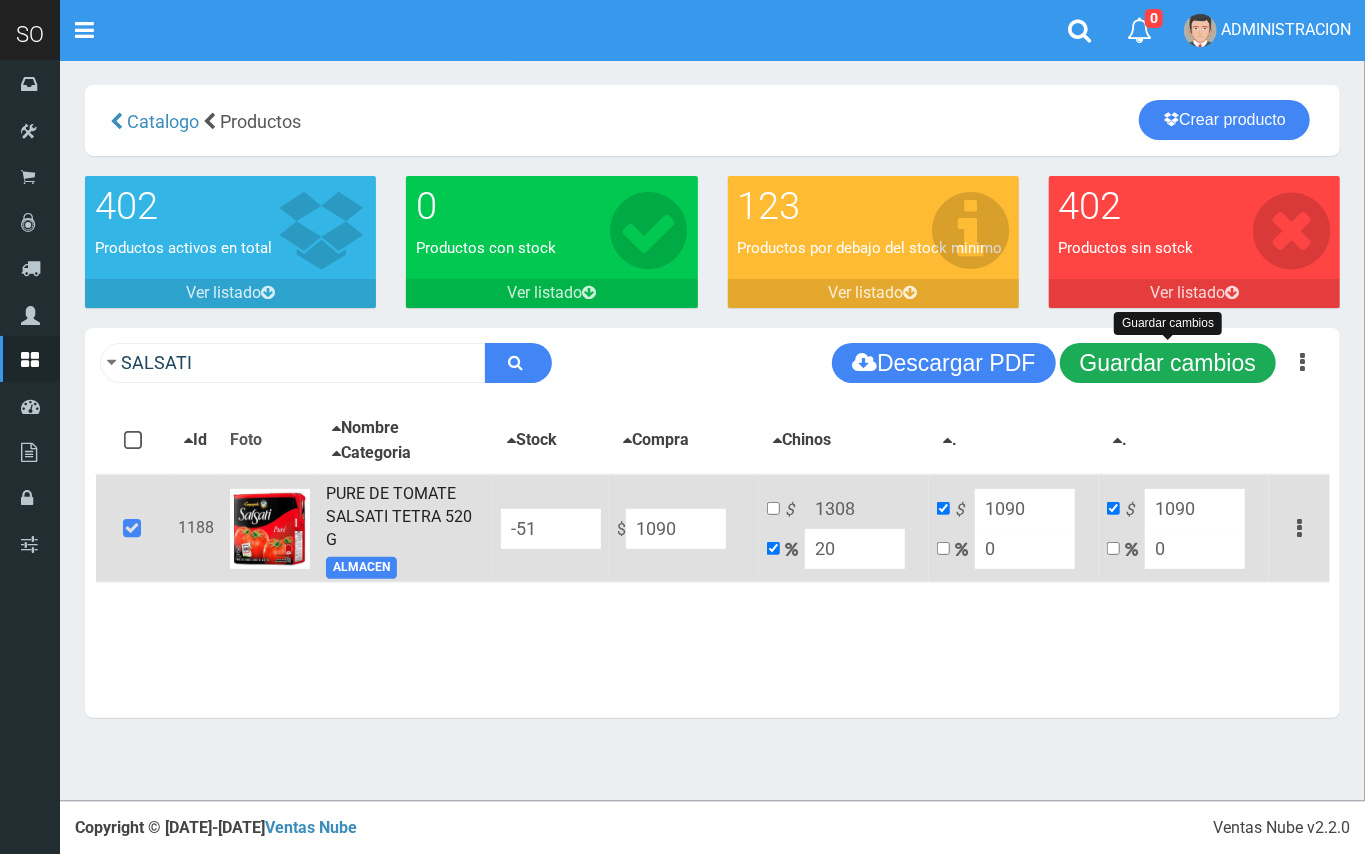 type on "20" 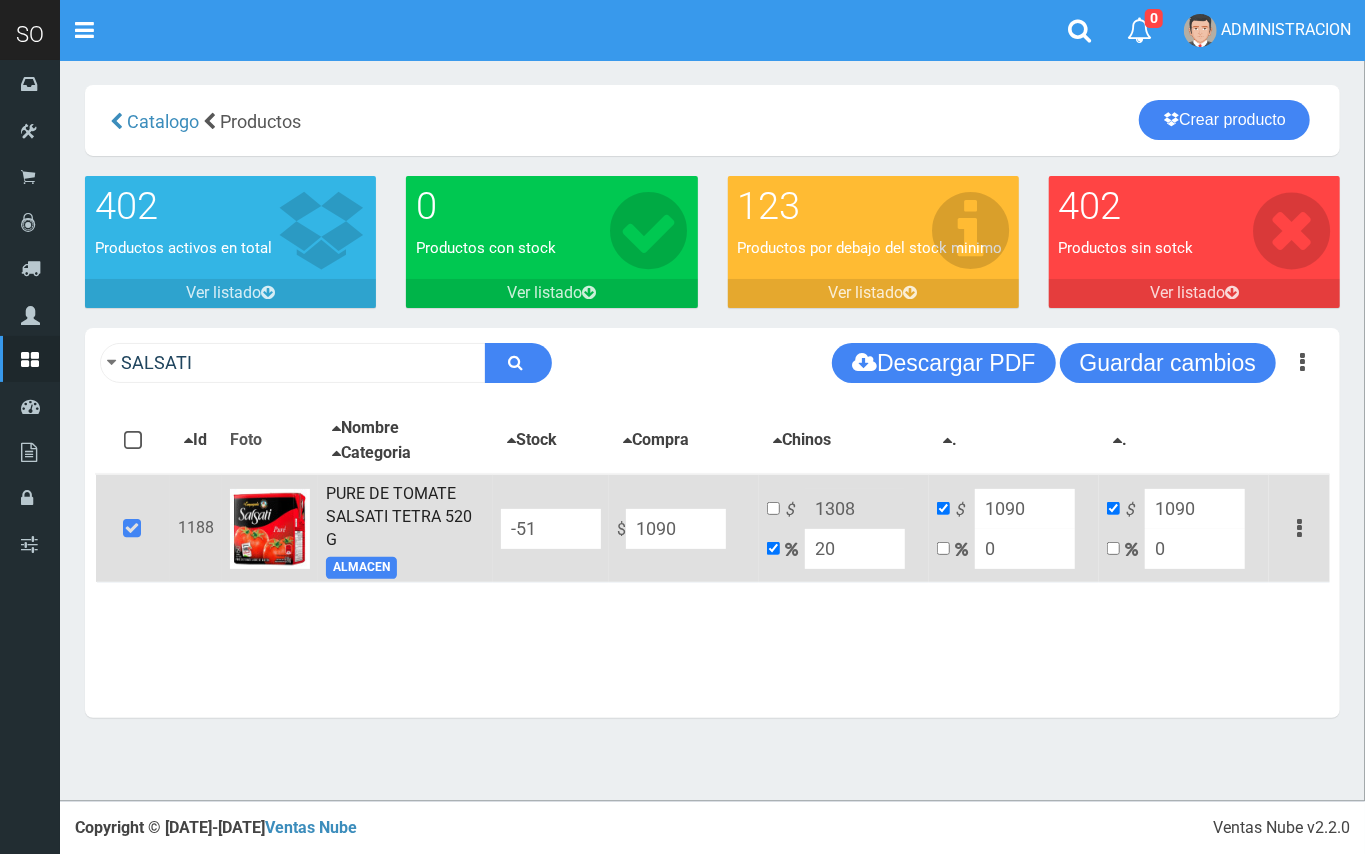 drag, startPoint x: 689, startPoint y: 536, endPoint x: 621, endPoint y: 526, distance: 68.73136 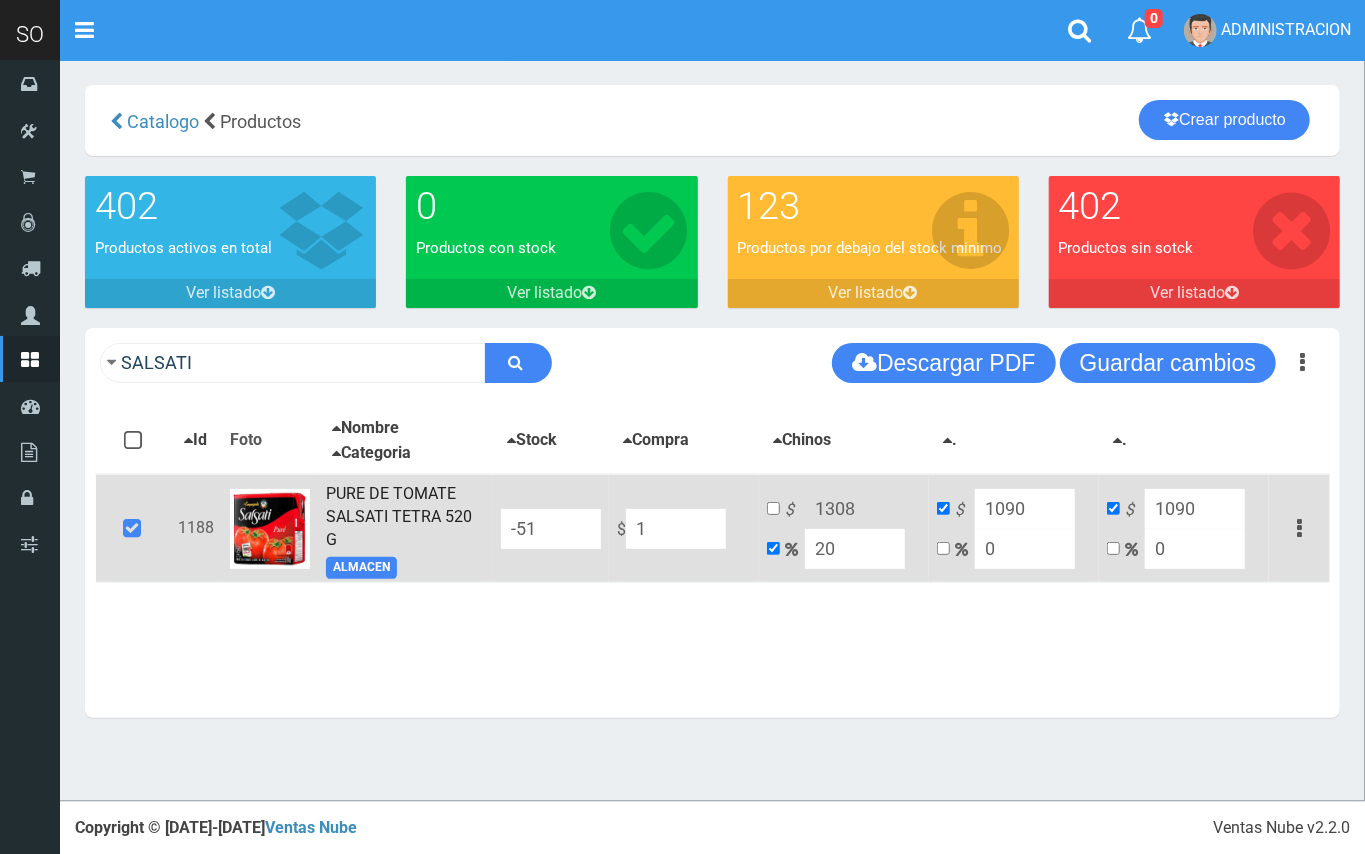 type on "1.2" 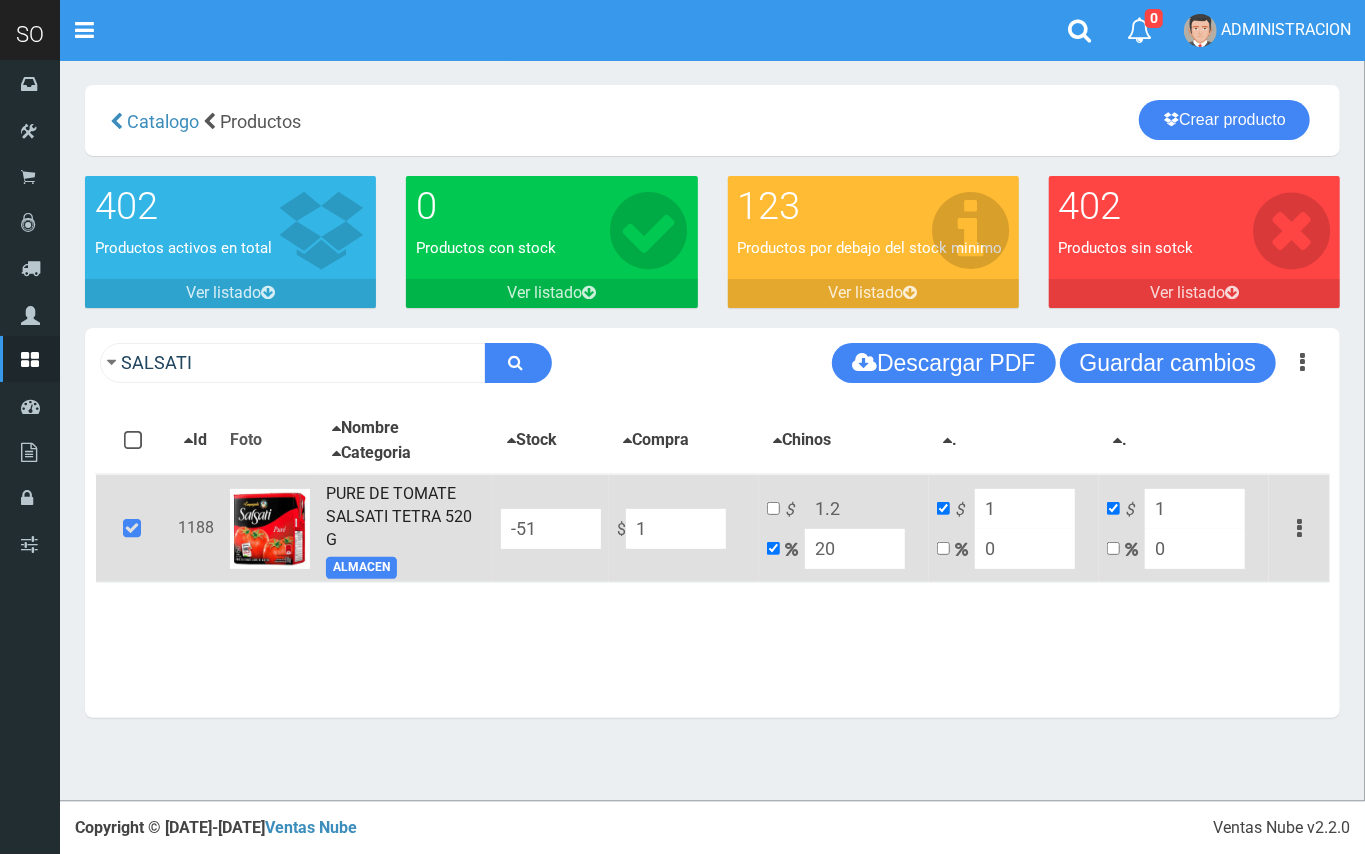 type on "12" 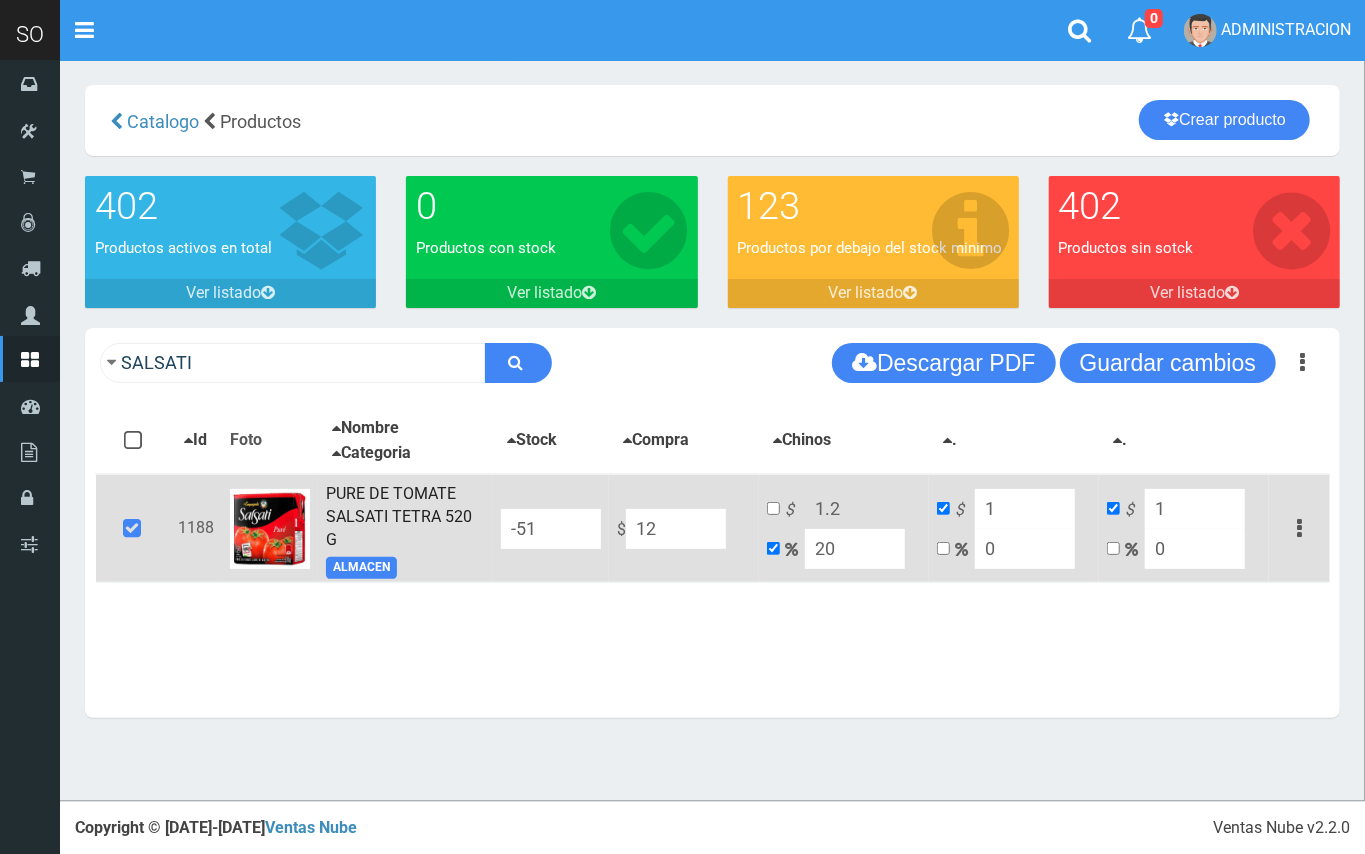 type on "14.4" 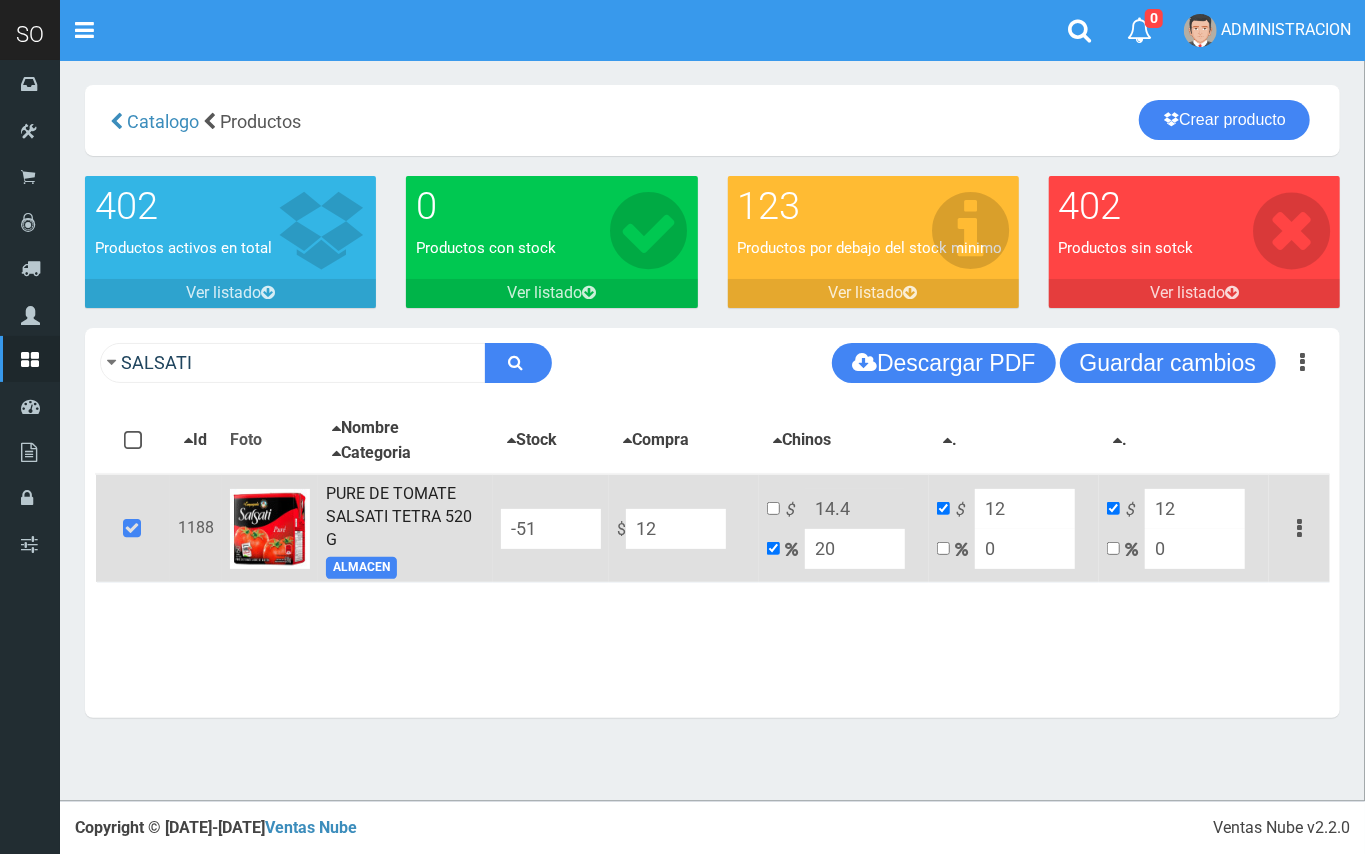 type on "121" 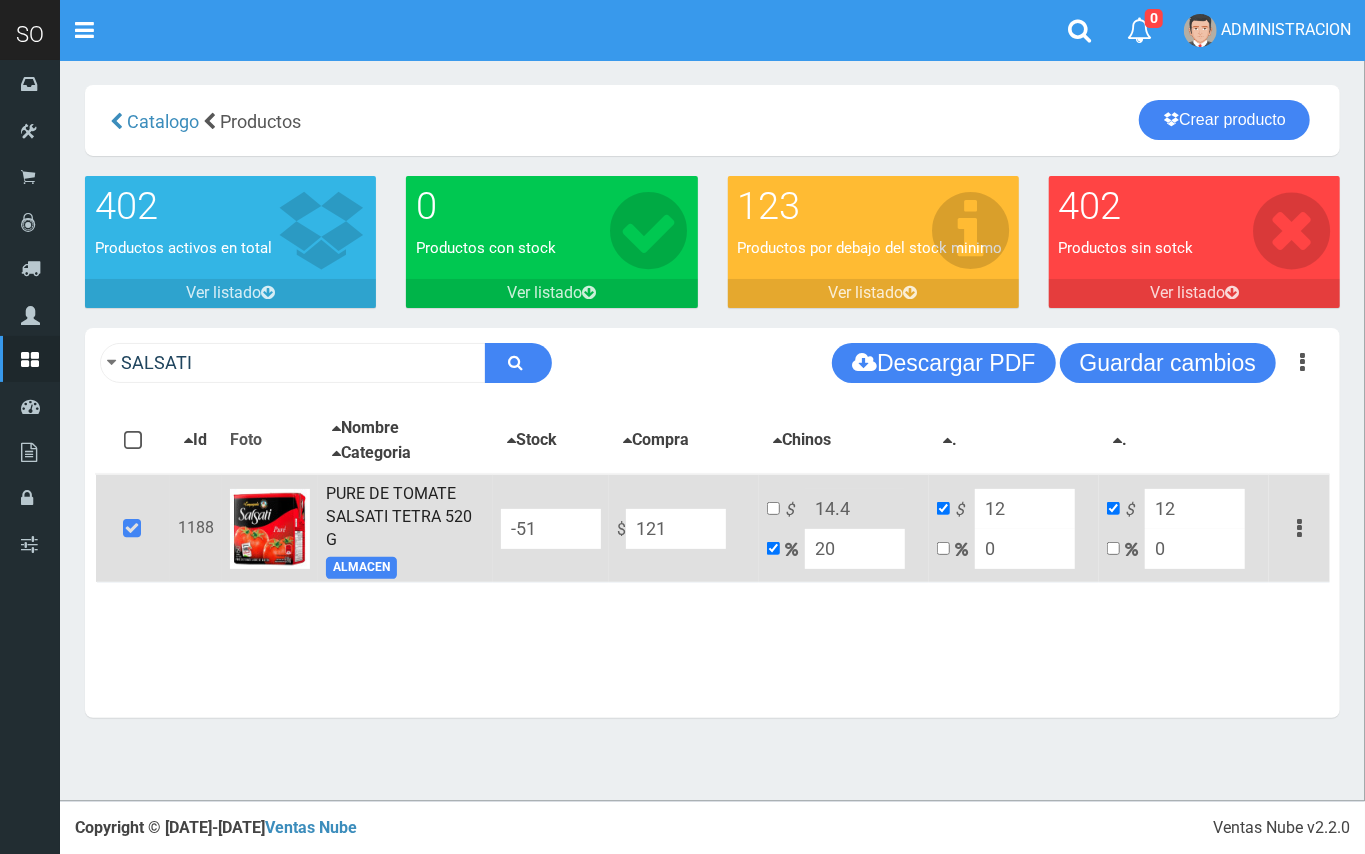 type on "145.2" 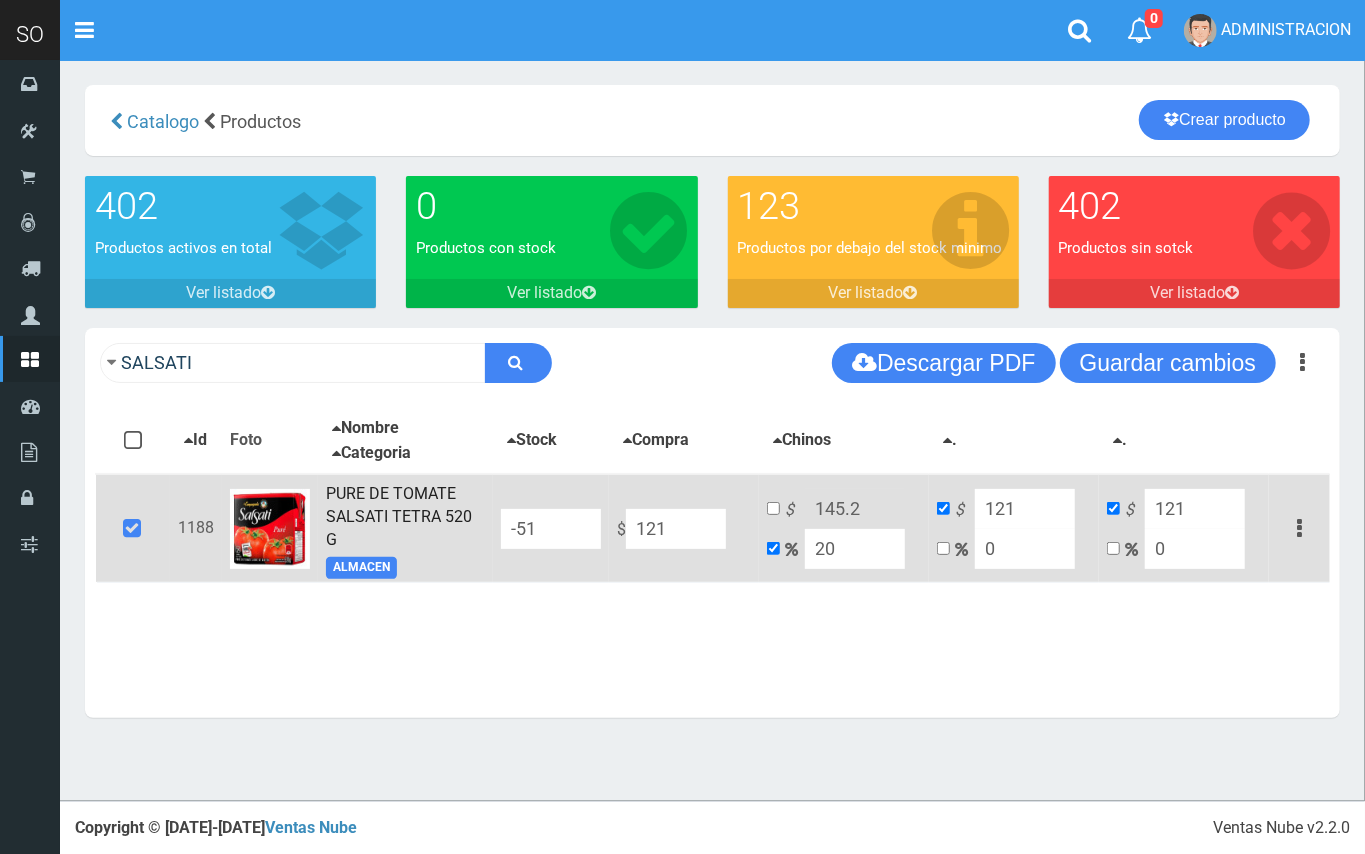 type on "1219" 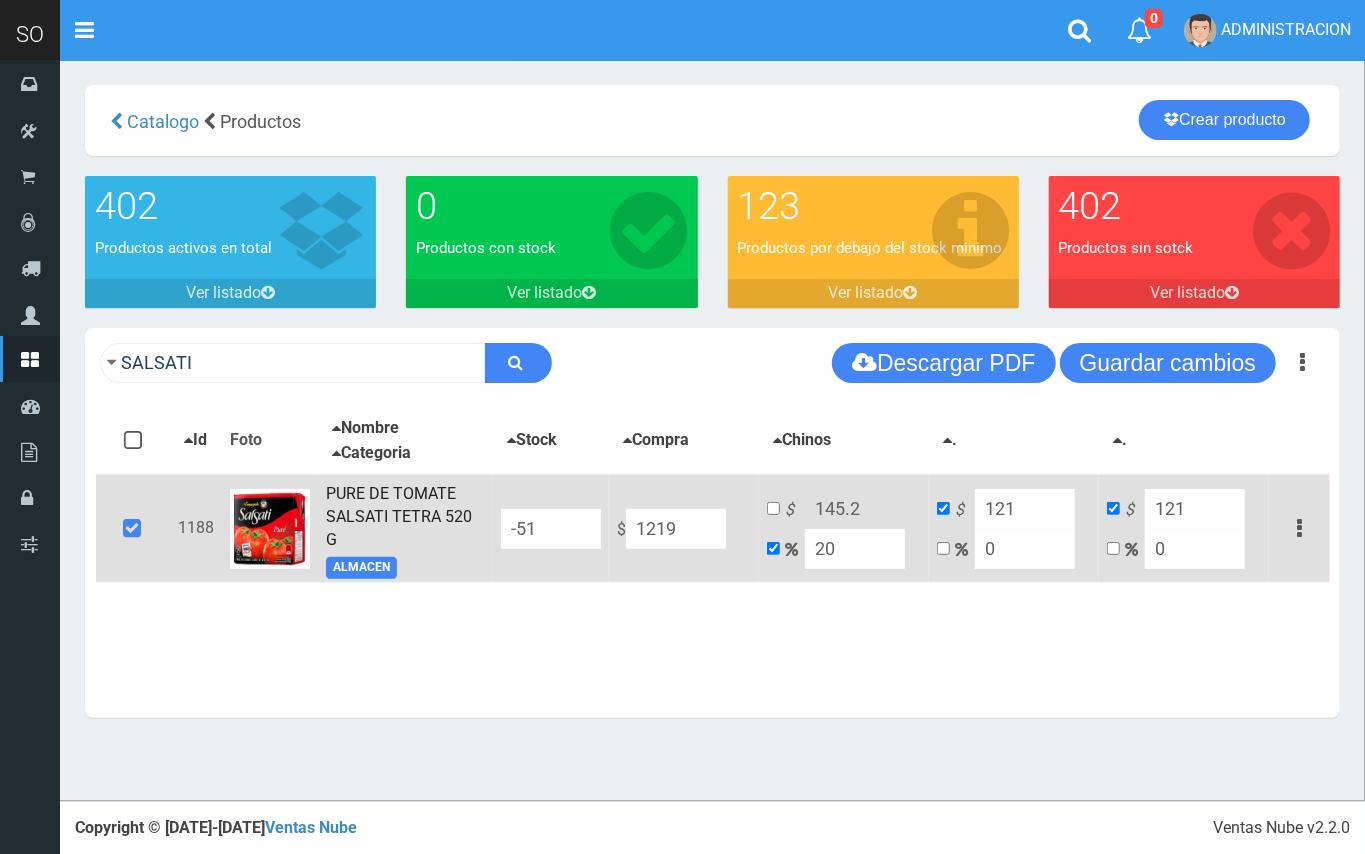 type on "1462.8" 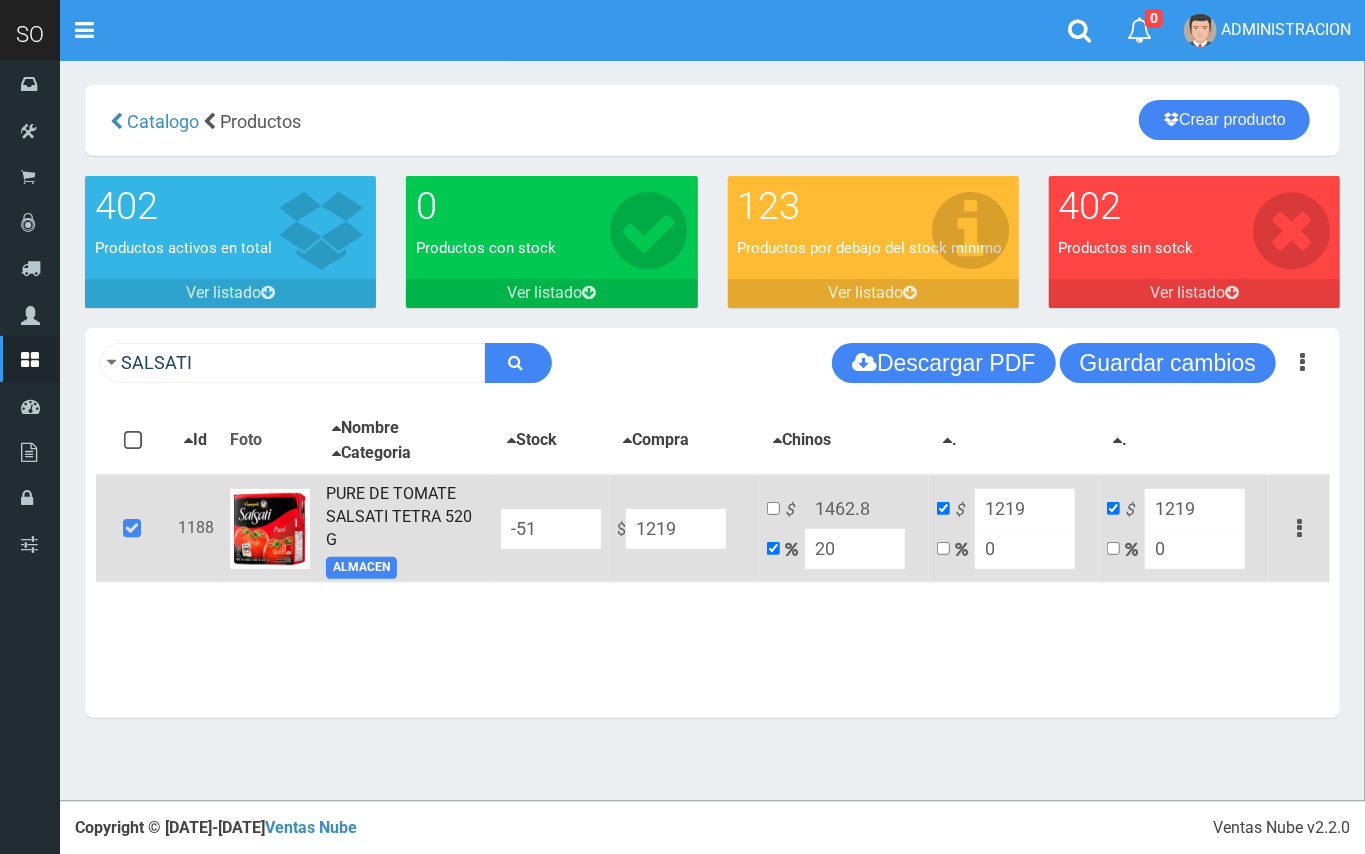 type on "1219" 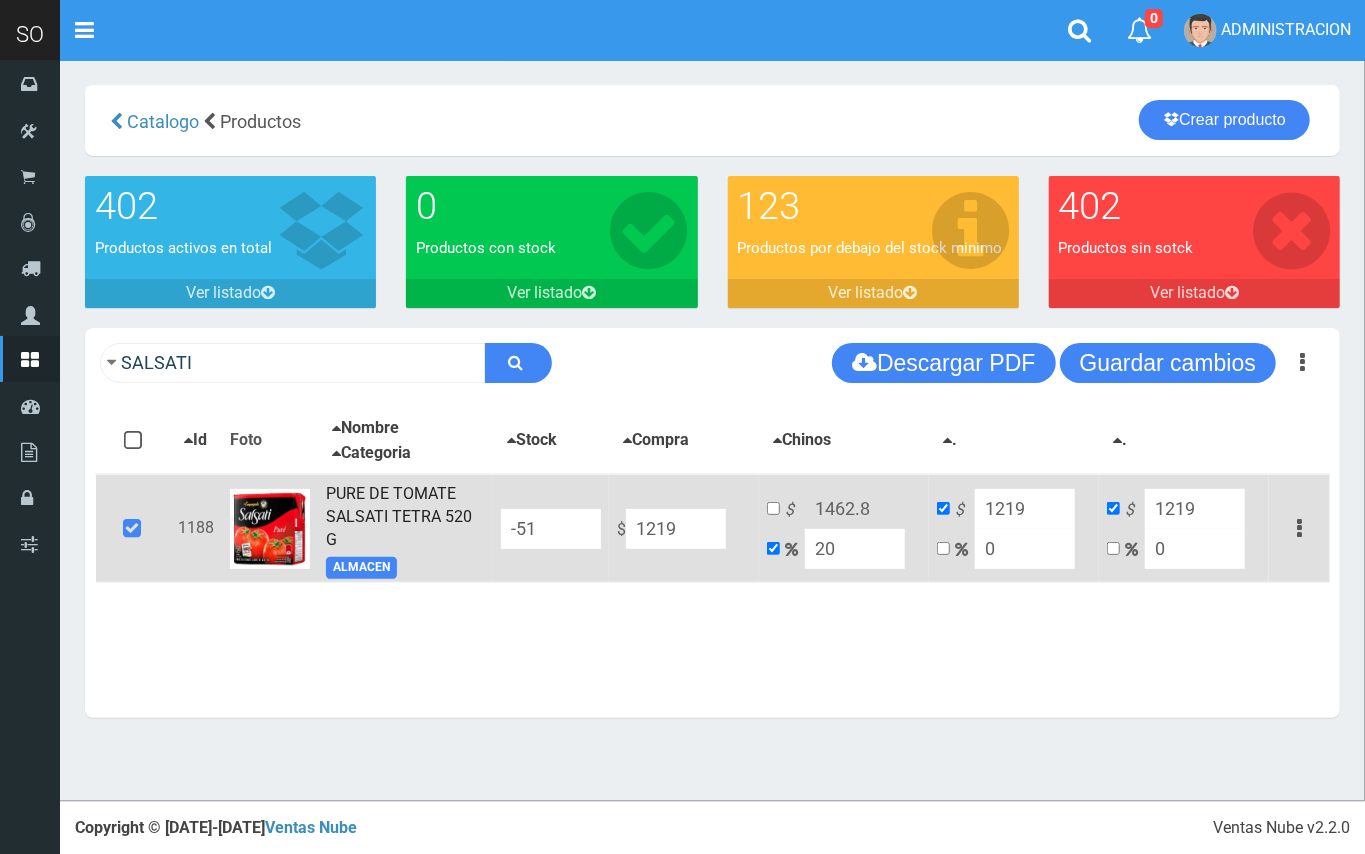 drag, startPoint x: 861, startPoint y: 553, endPoint x: 812, endPoint y: 550, distance: 49.09175 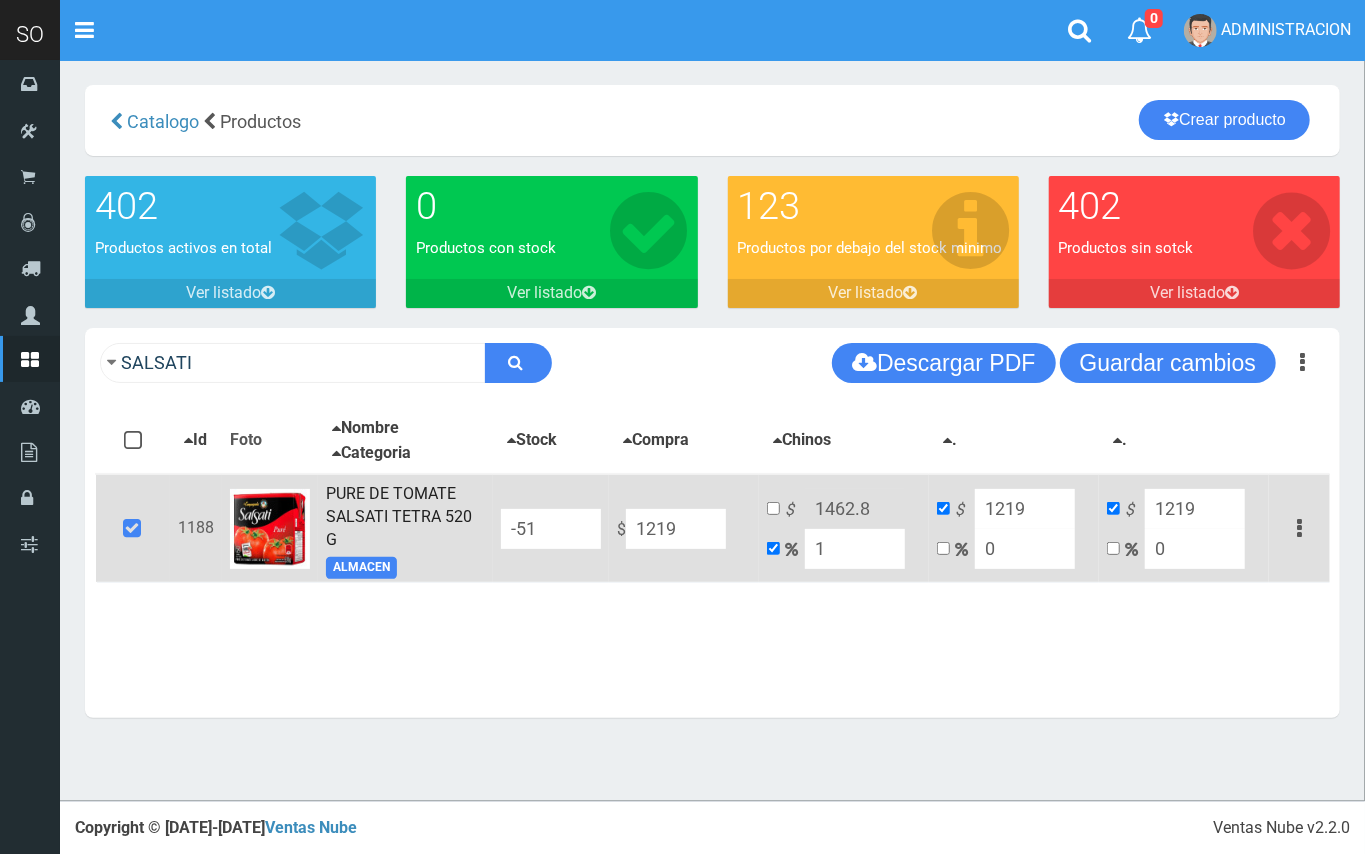 type on "1231.19" 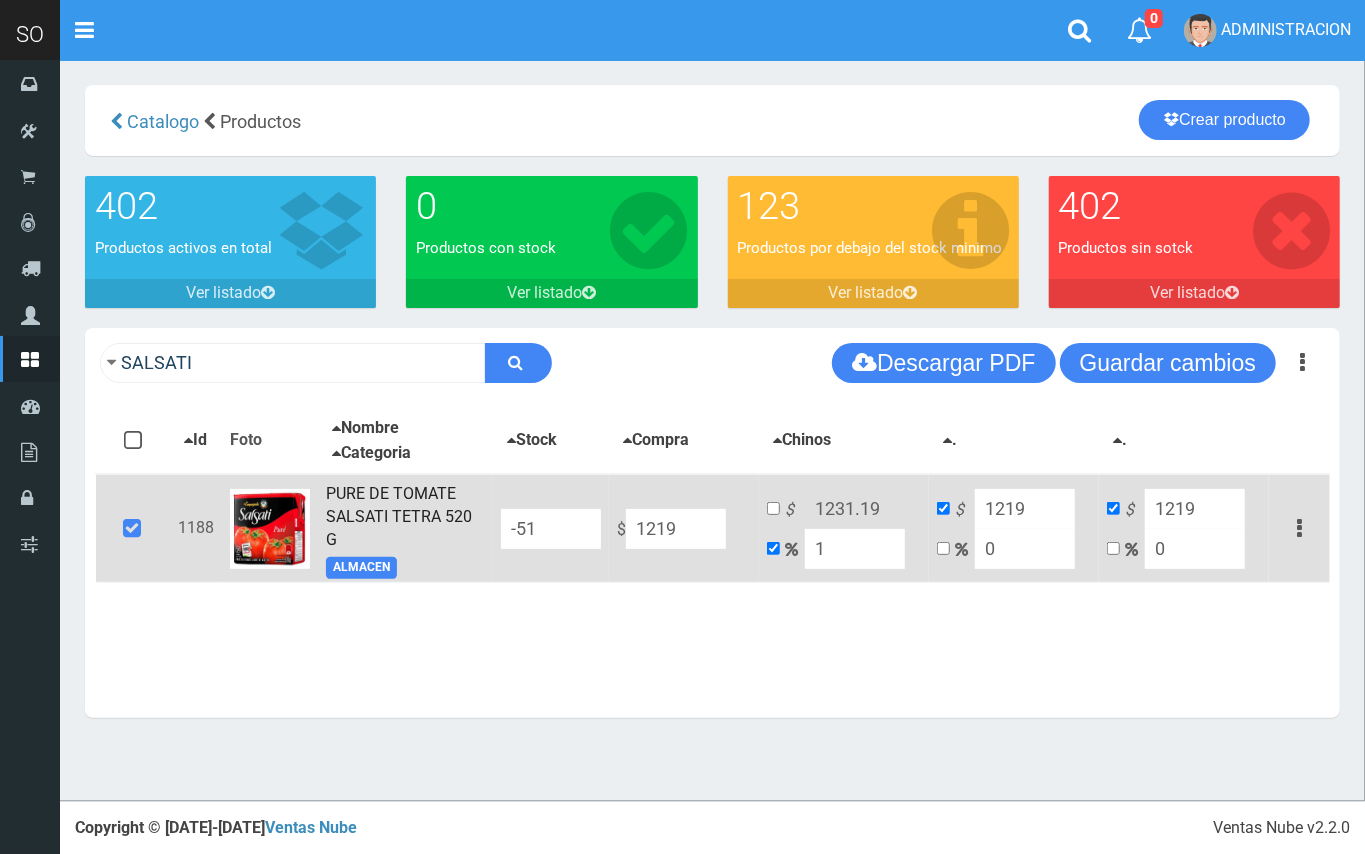 type on "10" 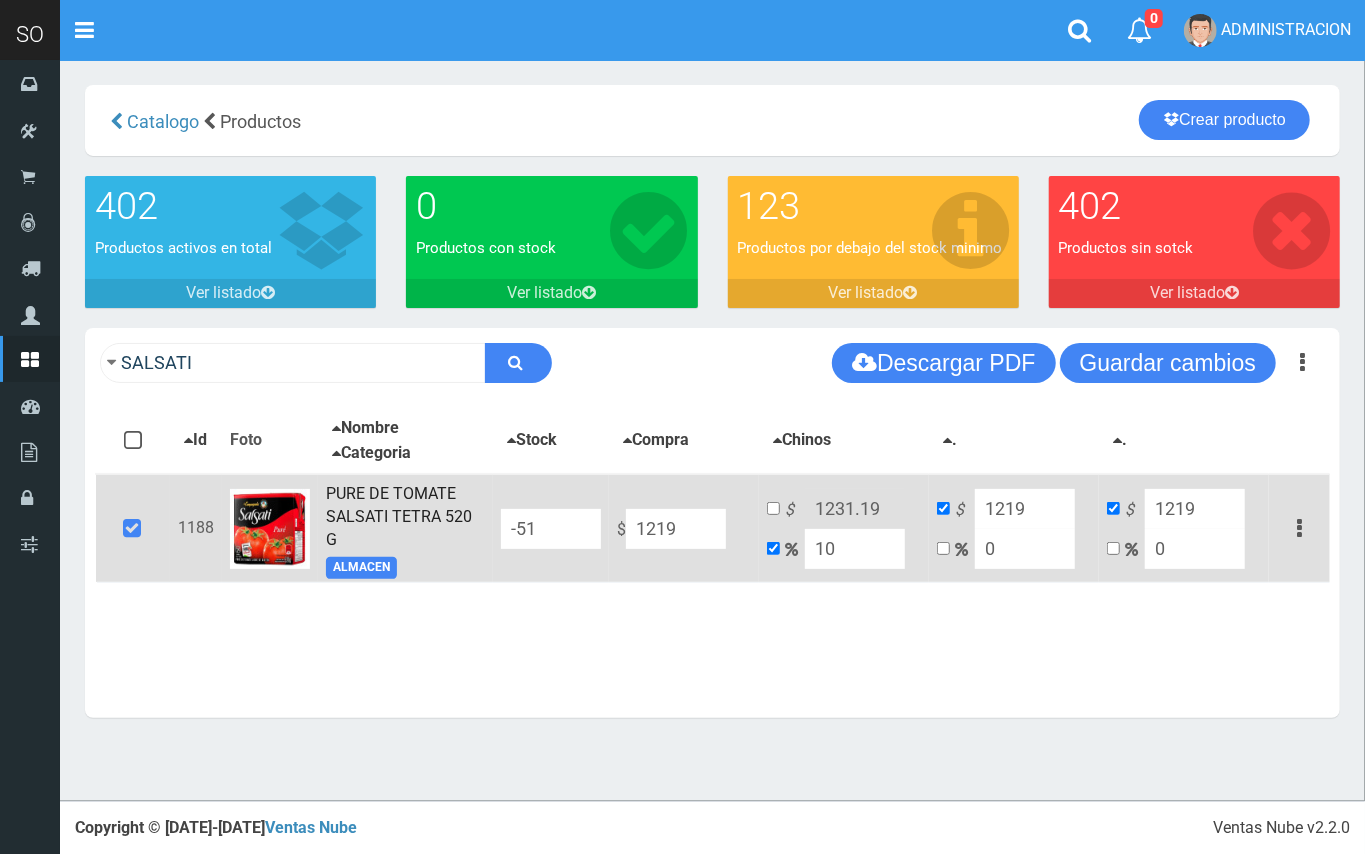 type on "1340.9" 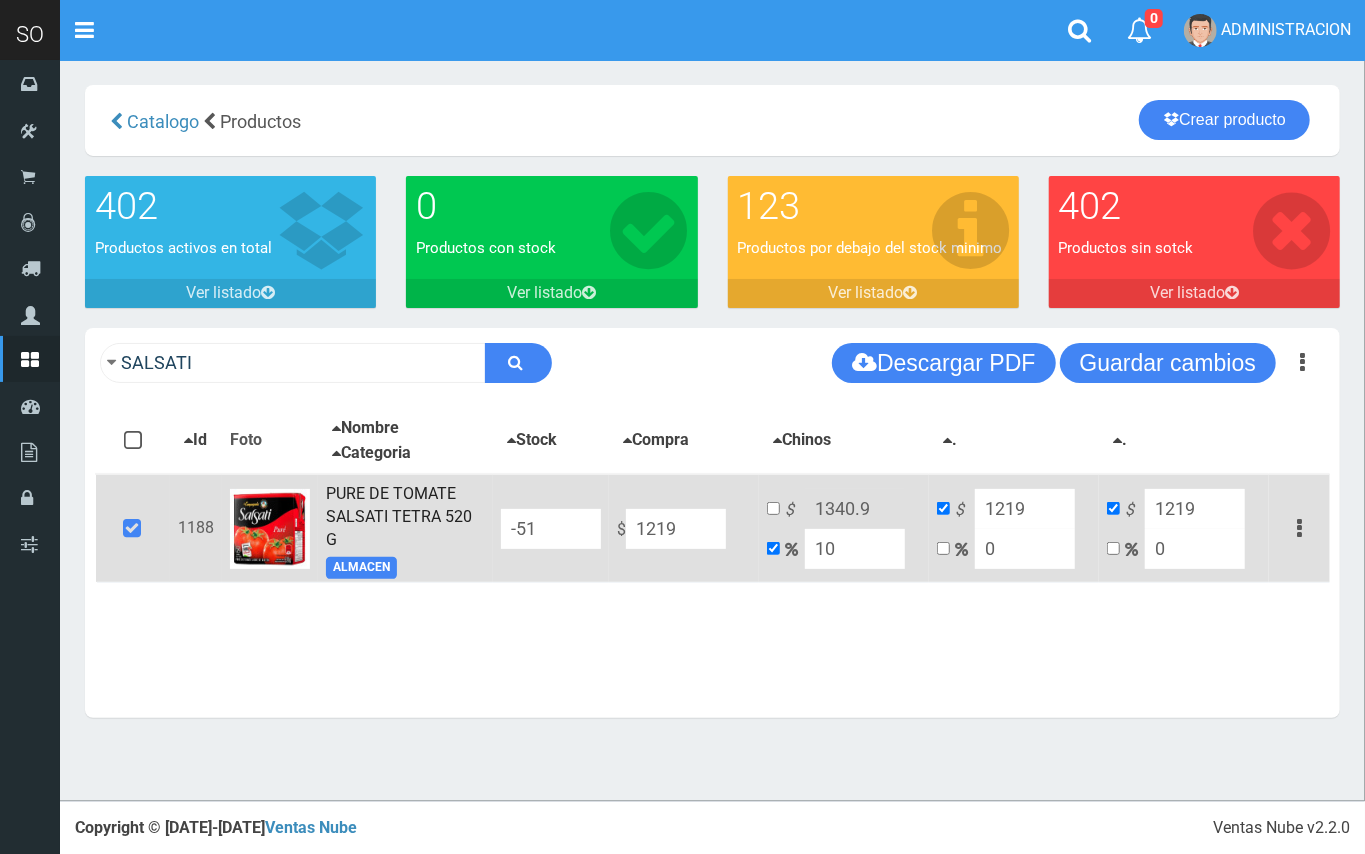 type on "10" 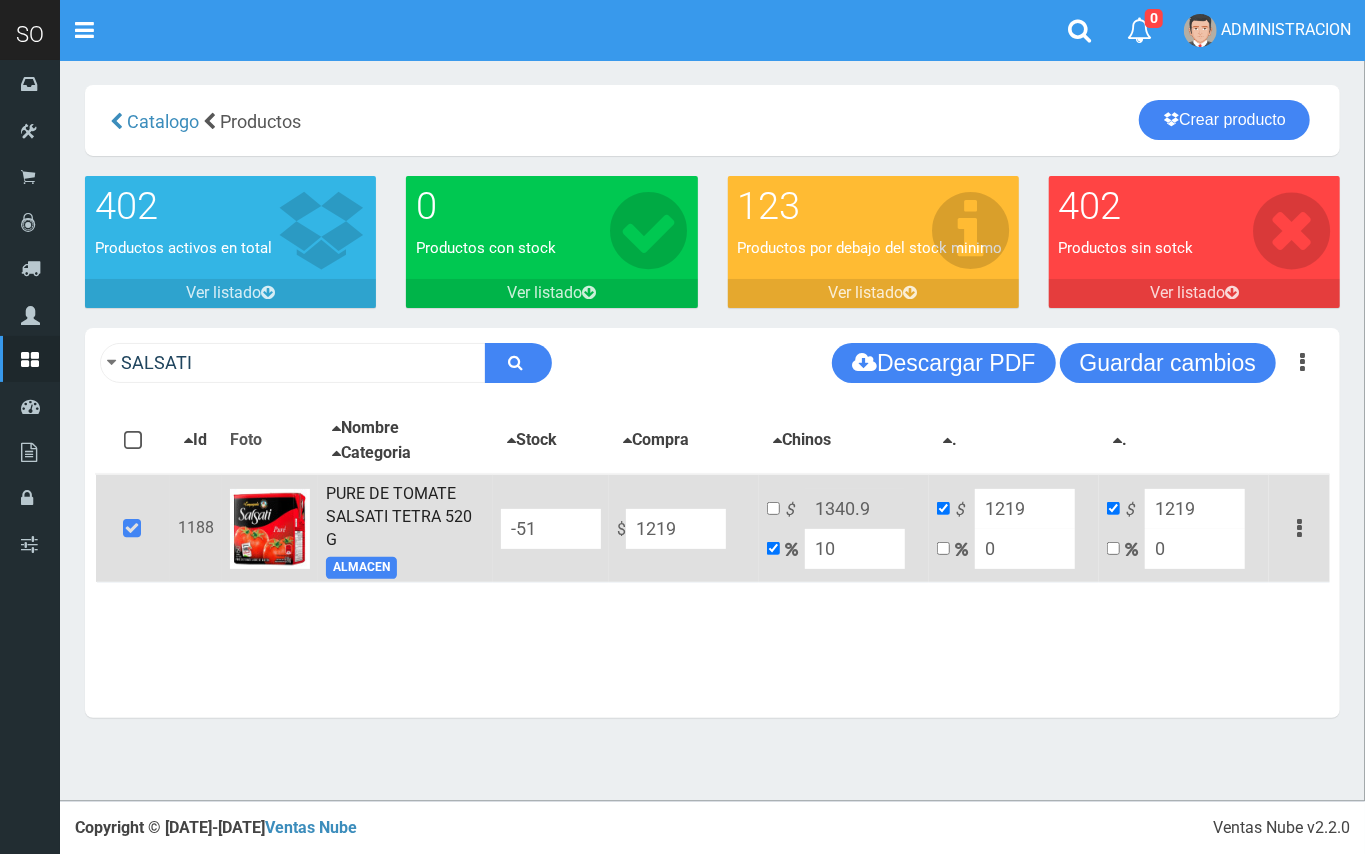 drag, startPoint x: 696, startPoint y: 525, endPoint x: 574, endPoint y: 509, distance: 123.04471 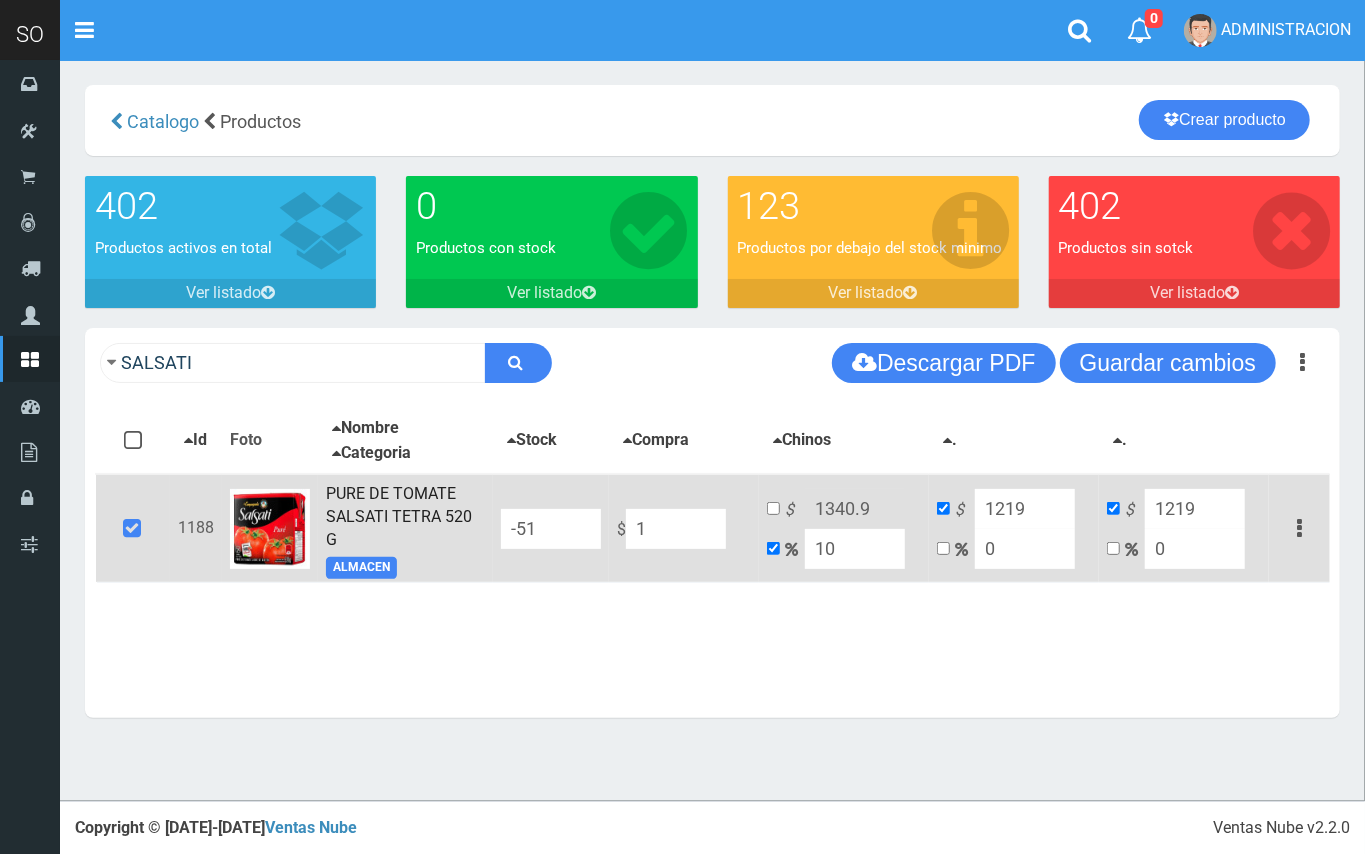 type on "1.1" 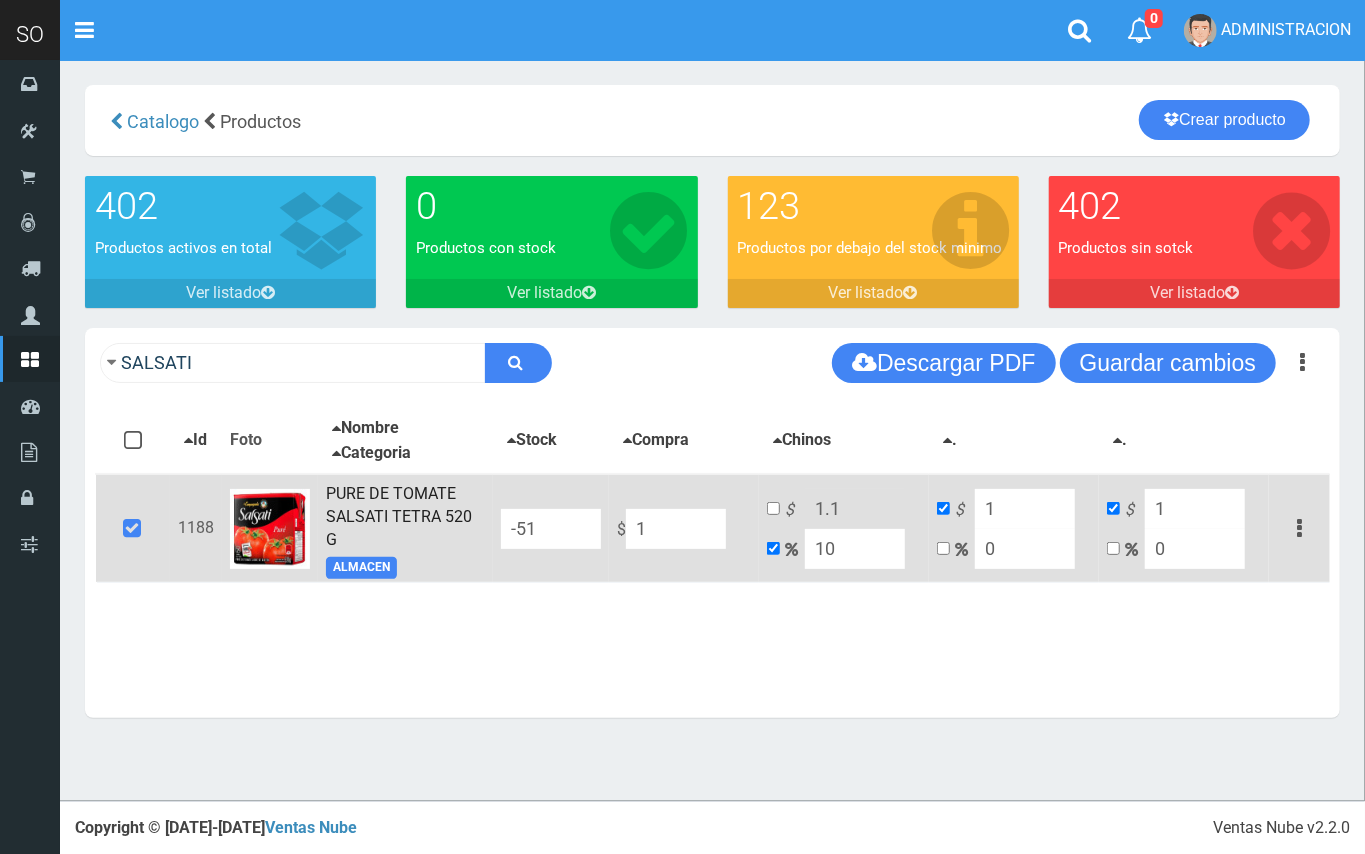 type on "10" 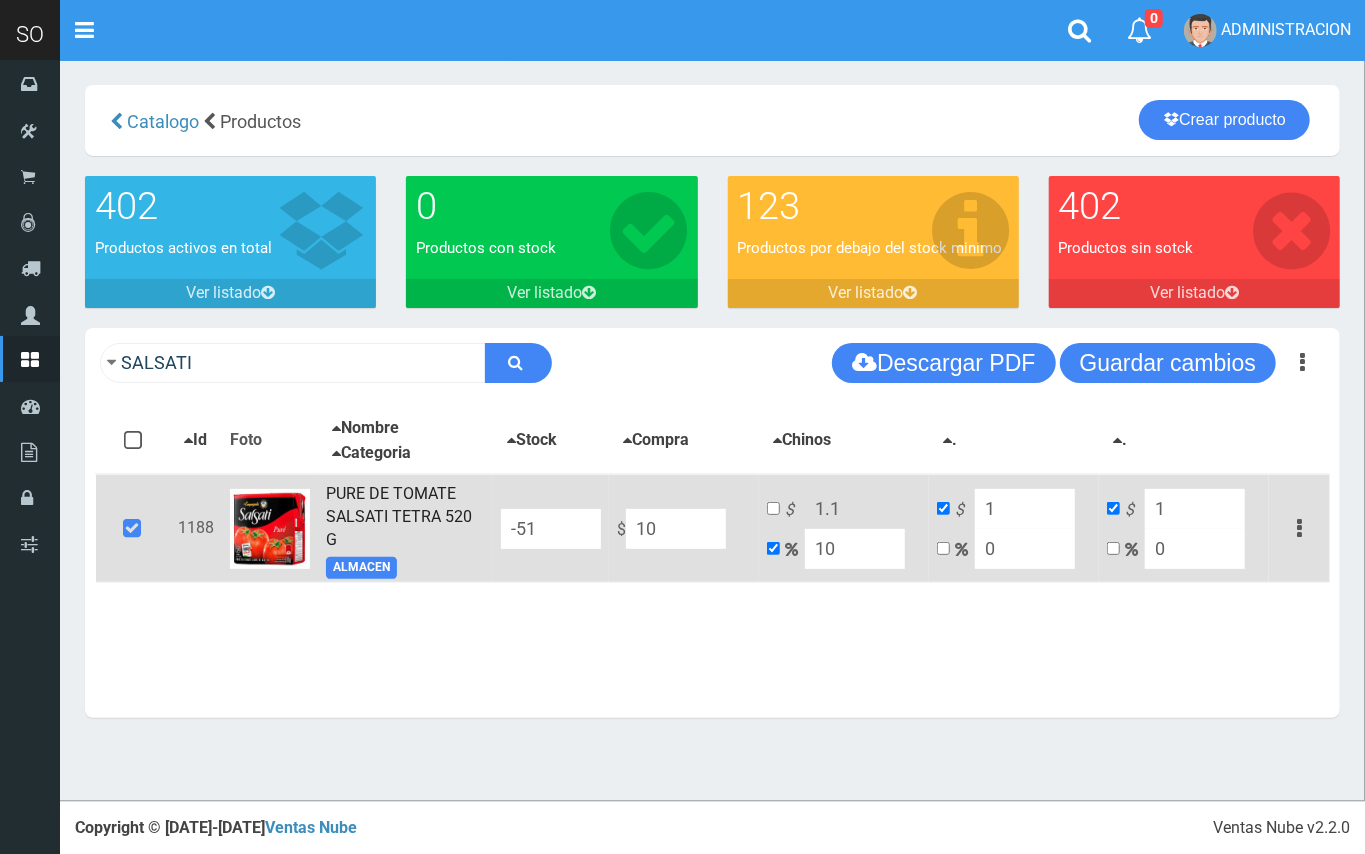 type on "11" 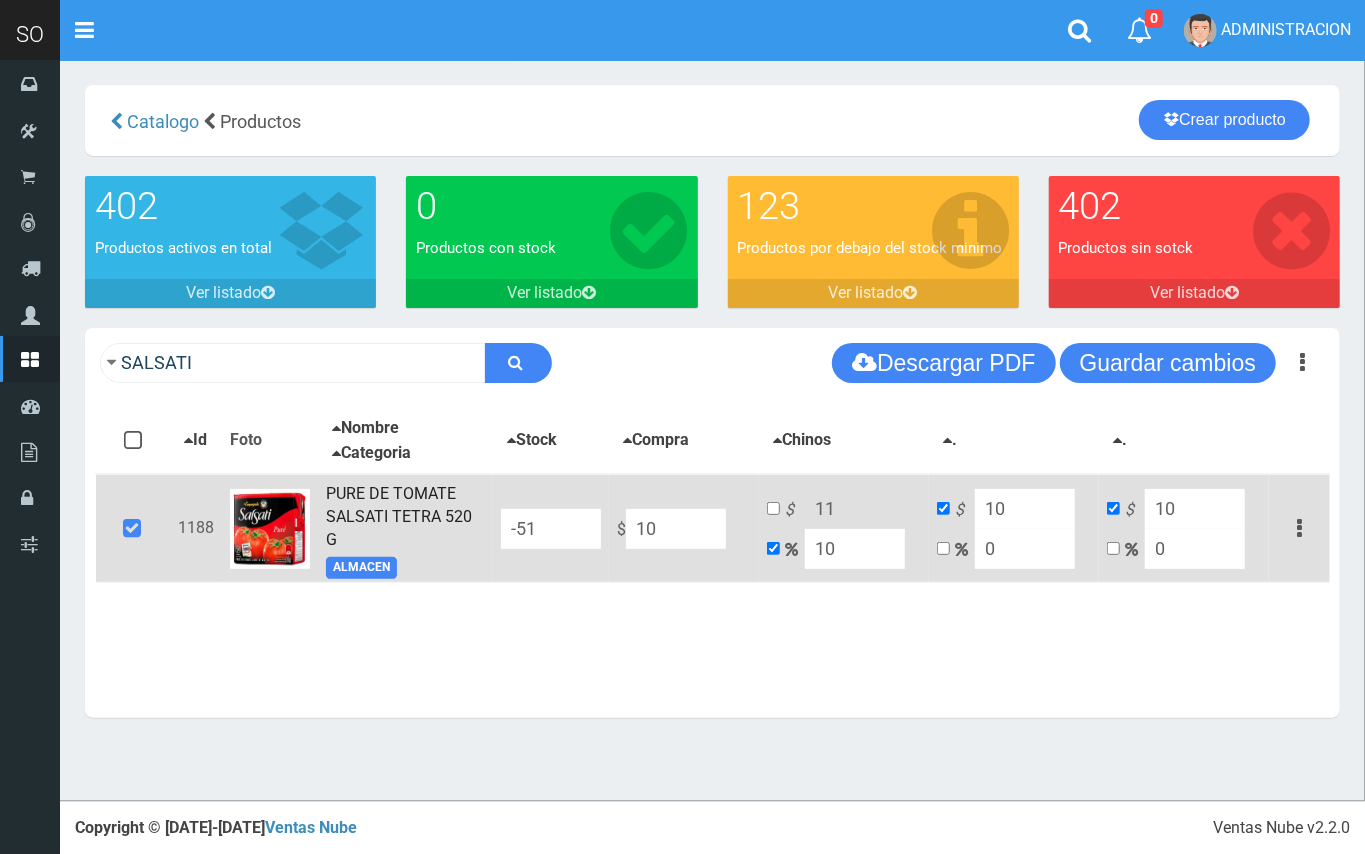 type on "109" 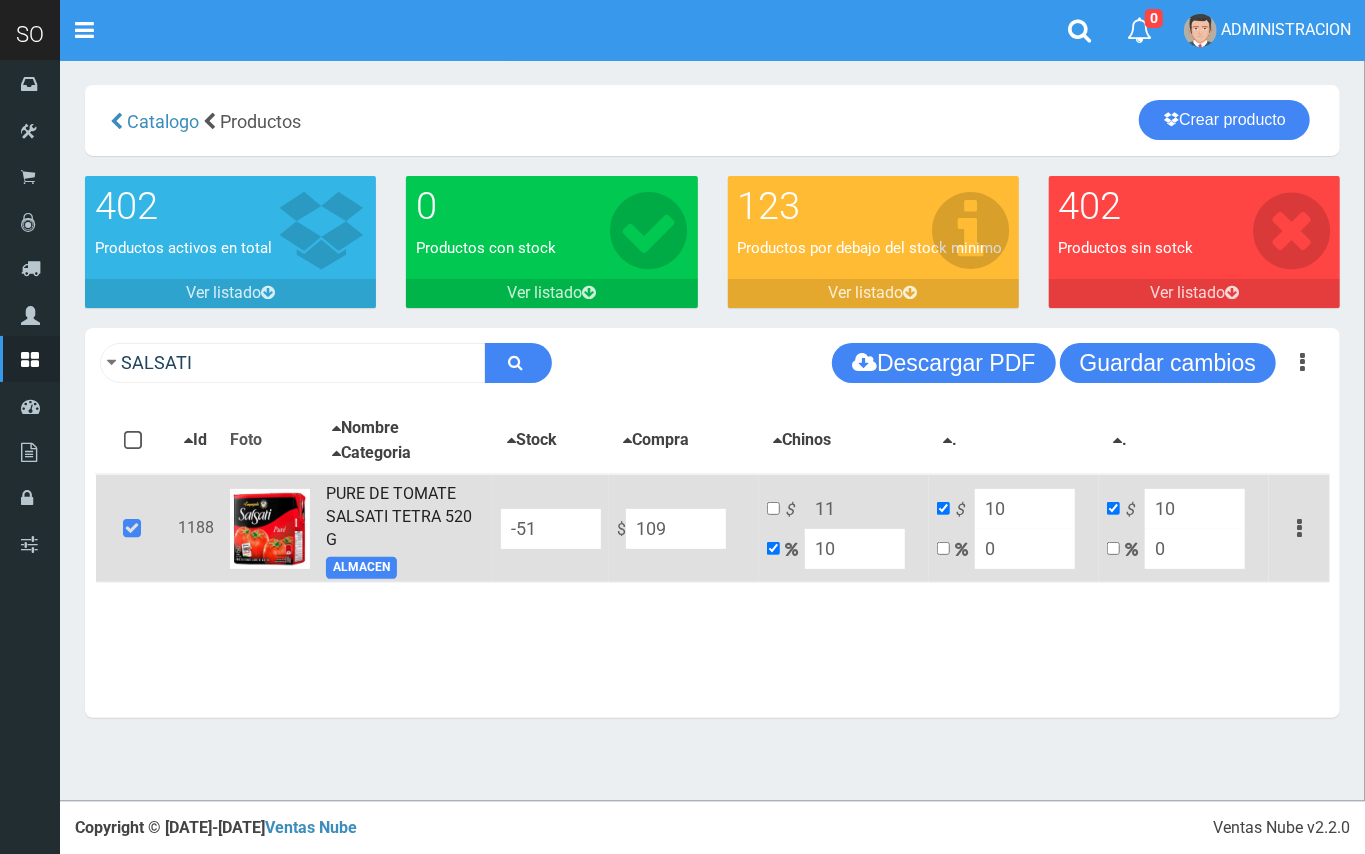 type on "119.9" 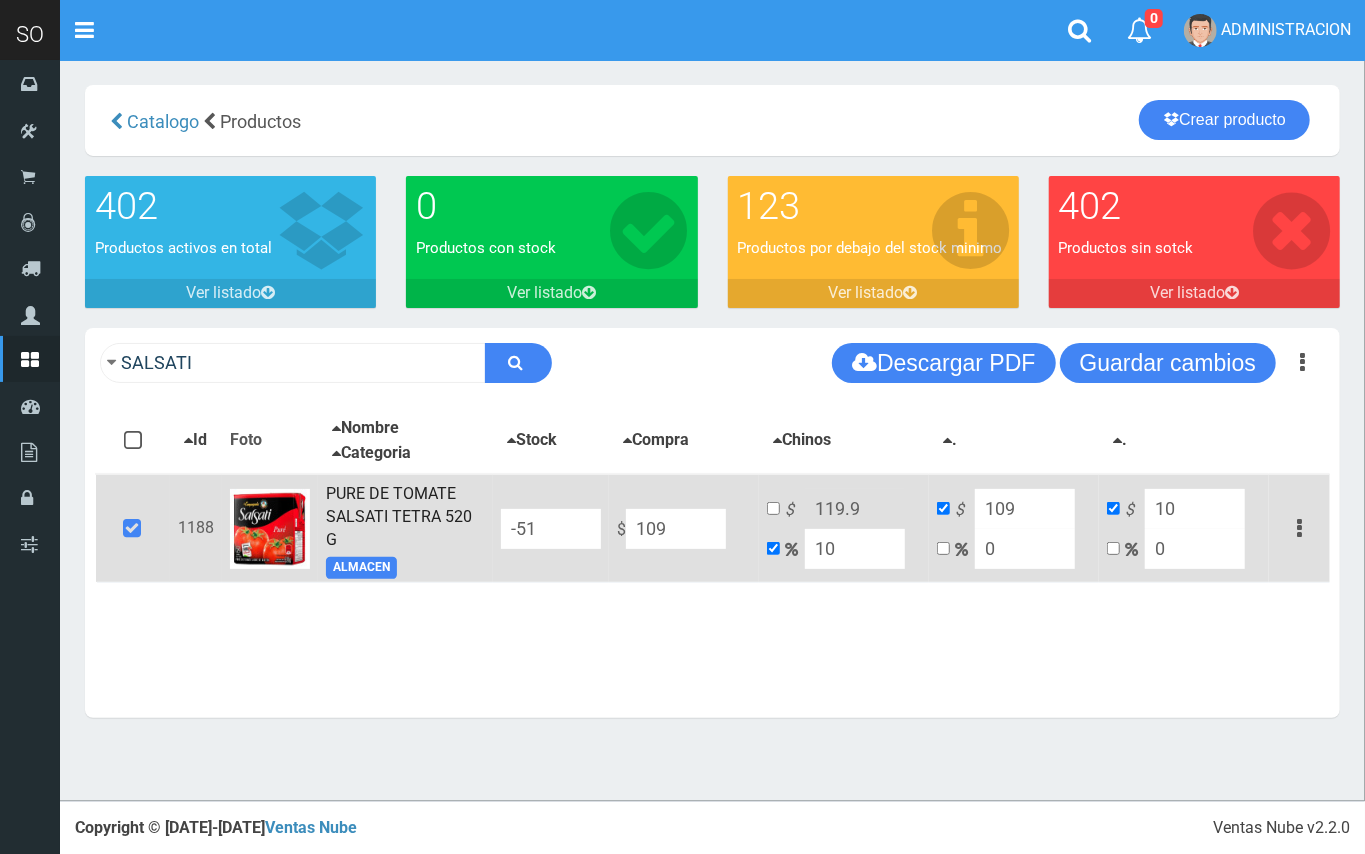 type on "109" 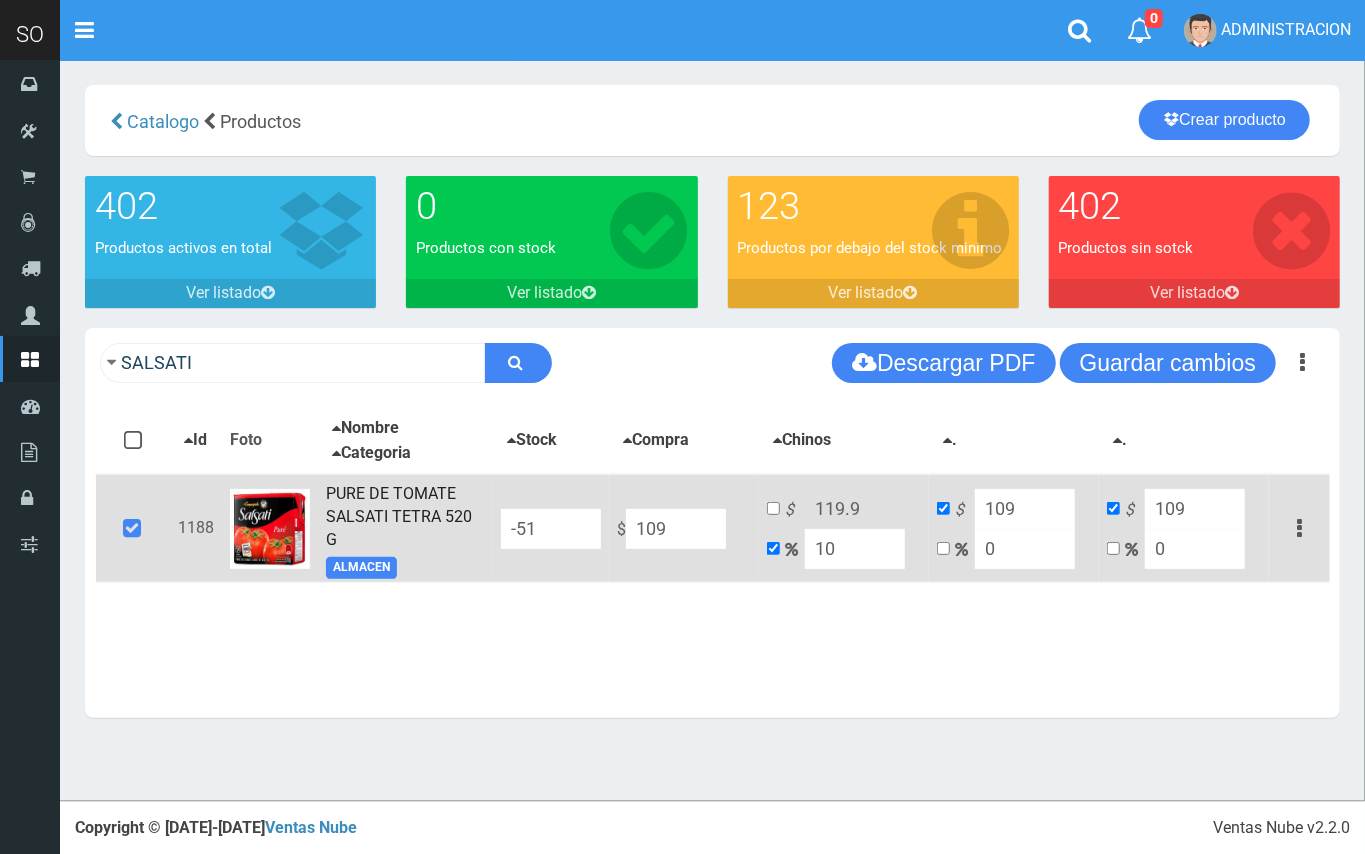 type on "1090" 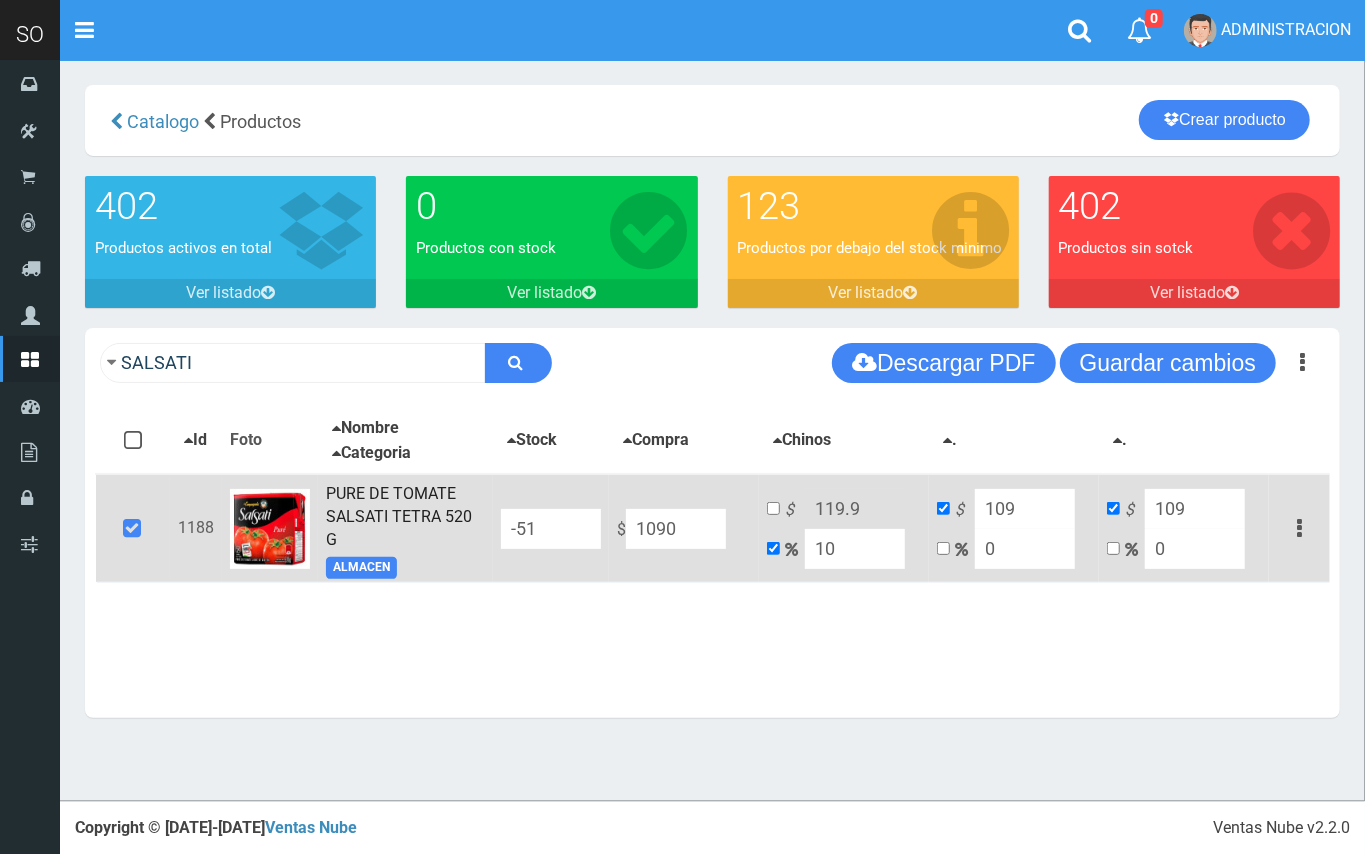 type on "1199" 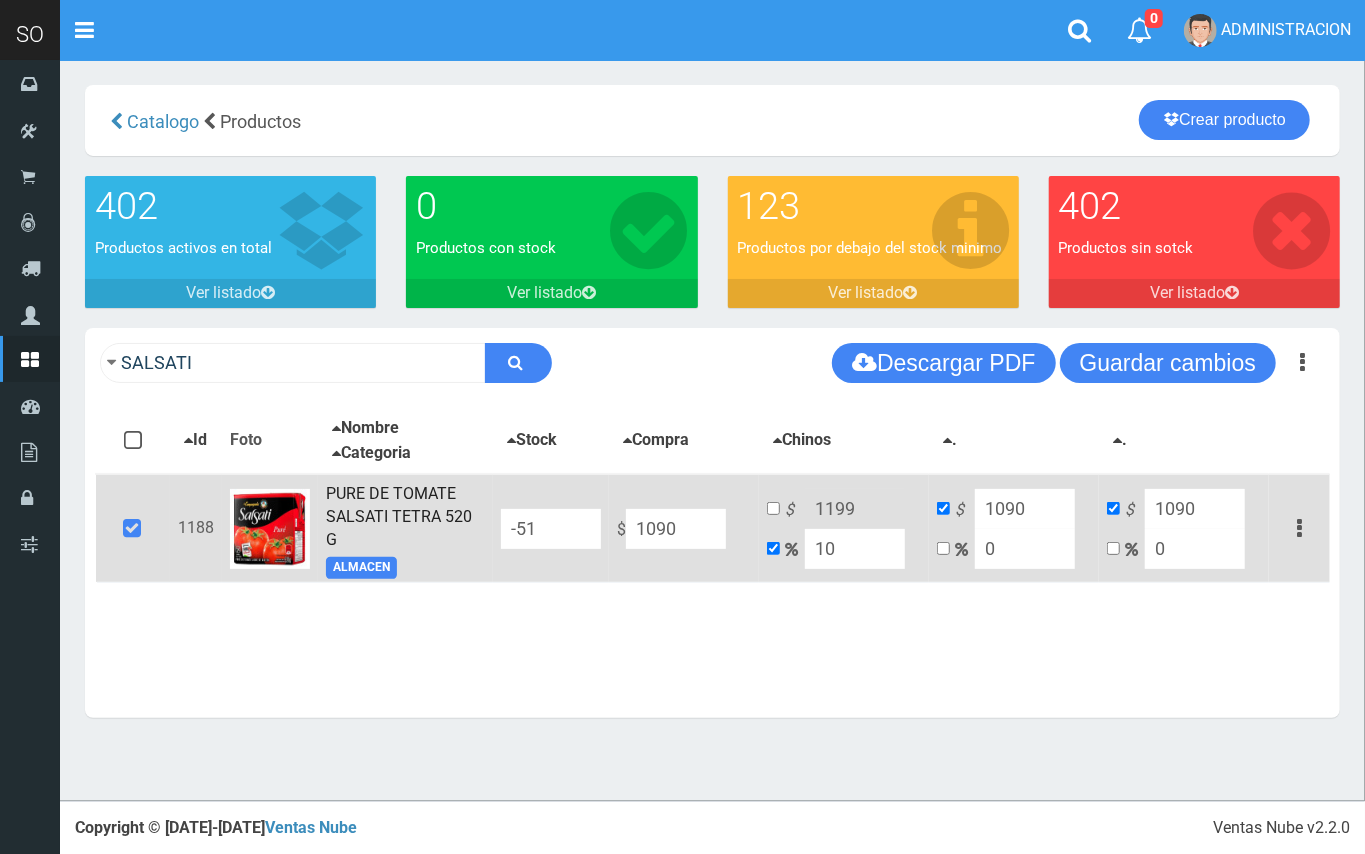 type on "1090" 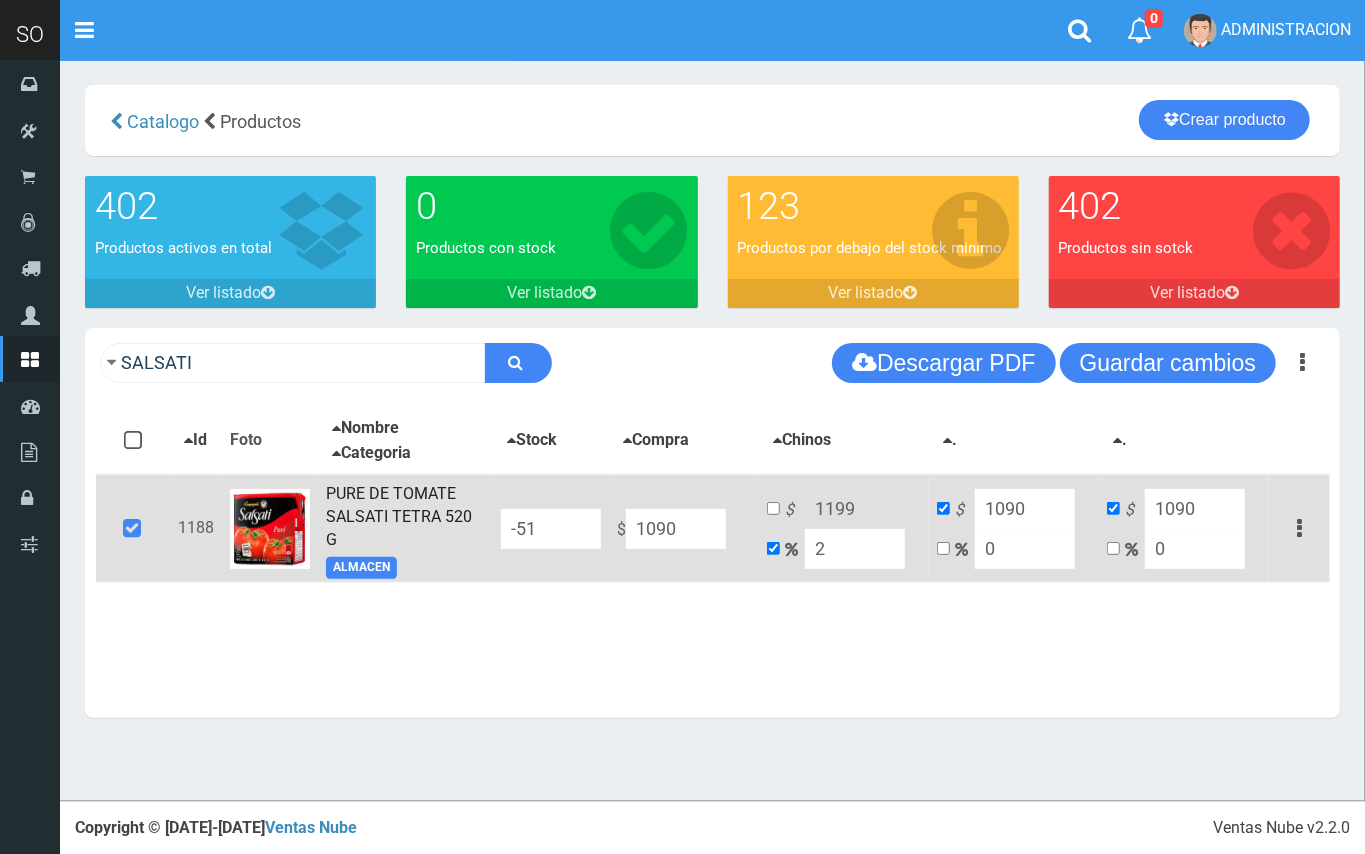 type on "1111.8" 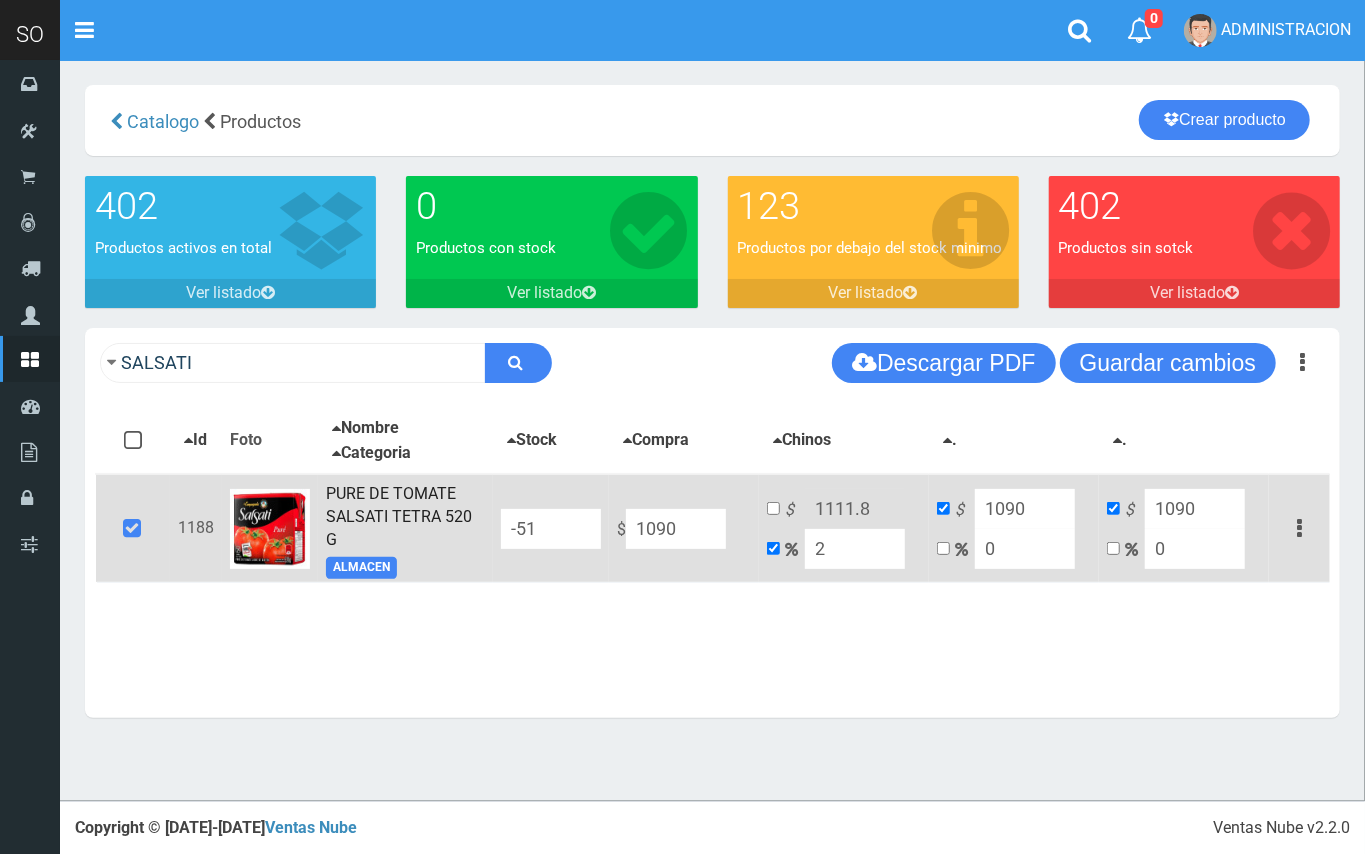 type on "20" 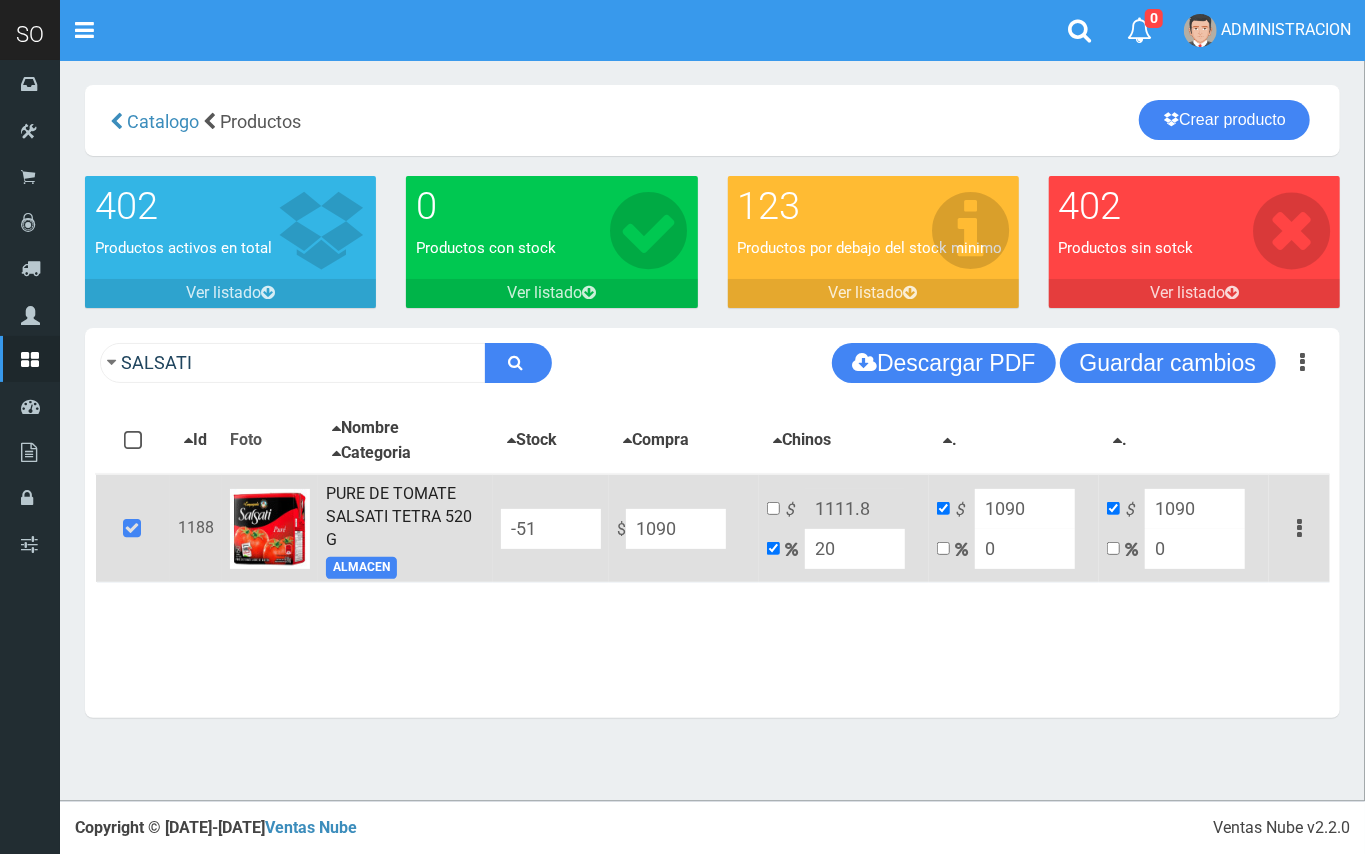 type on "1308" 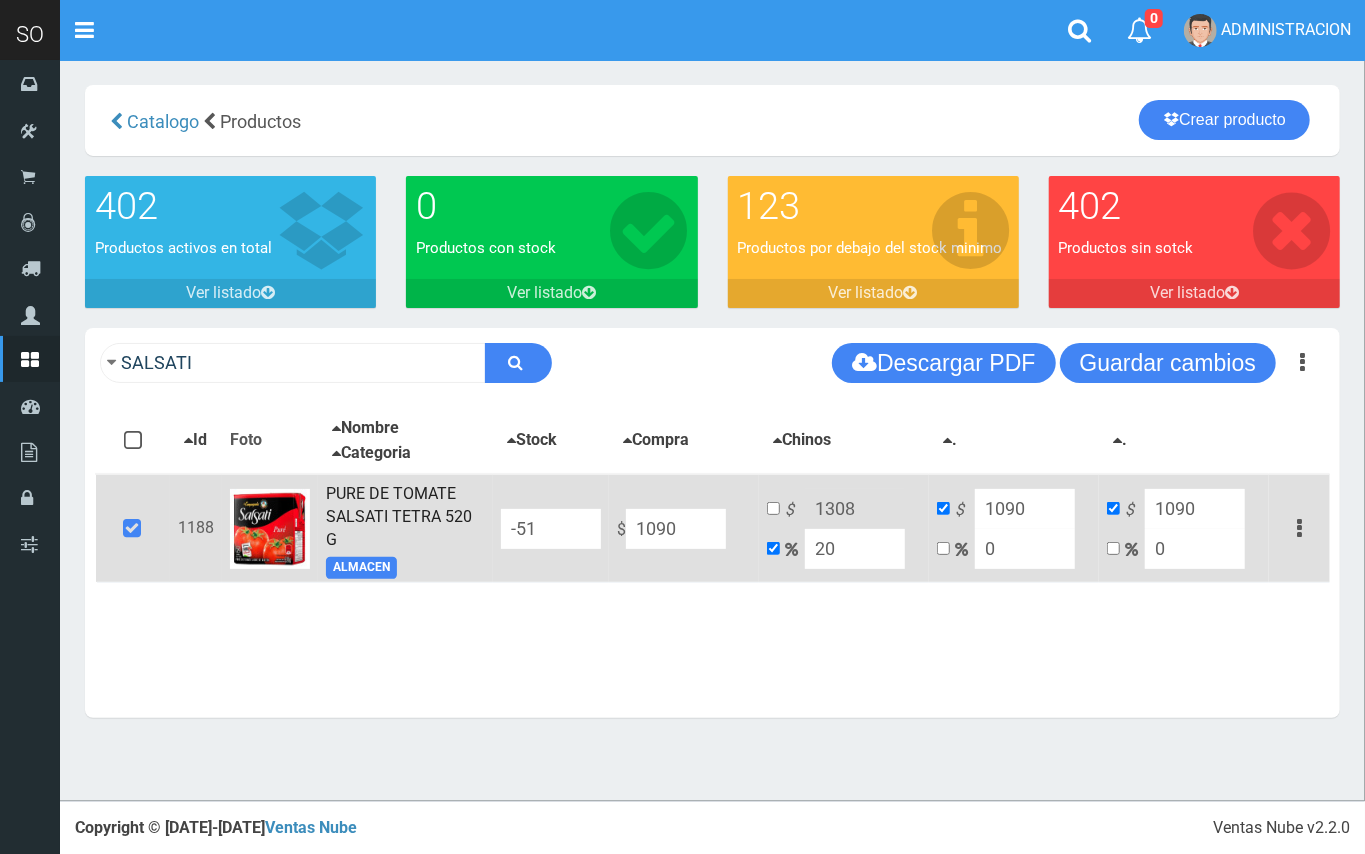drag, startPoint x: 865, startPoint y: 556, endPoint x: 802, endPoint y: 546, distance: 63.788715 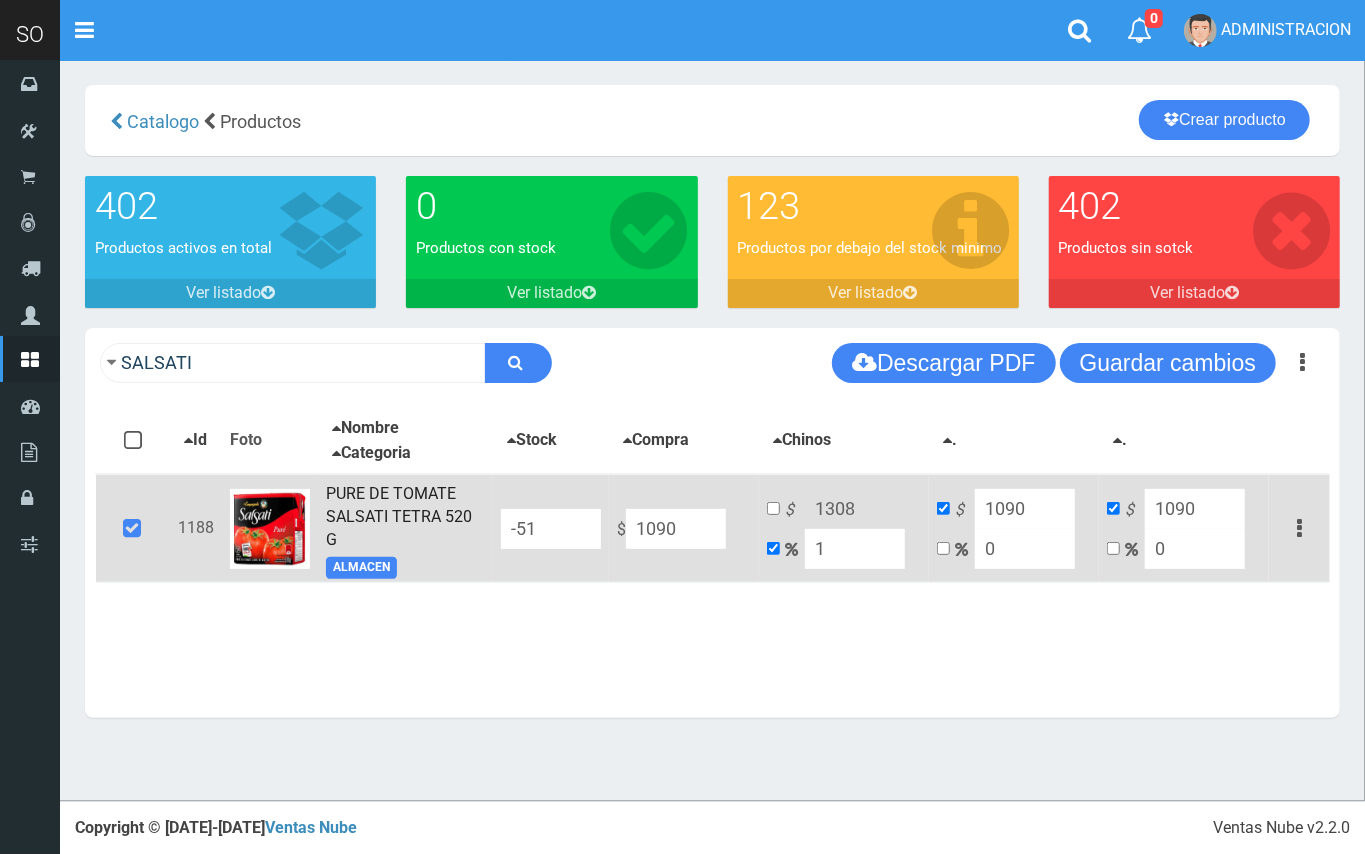 type on "1100.9" 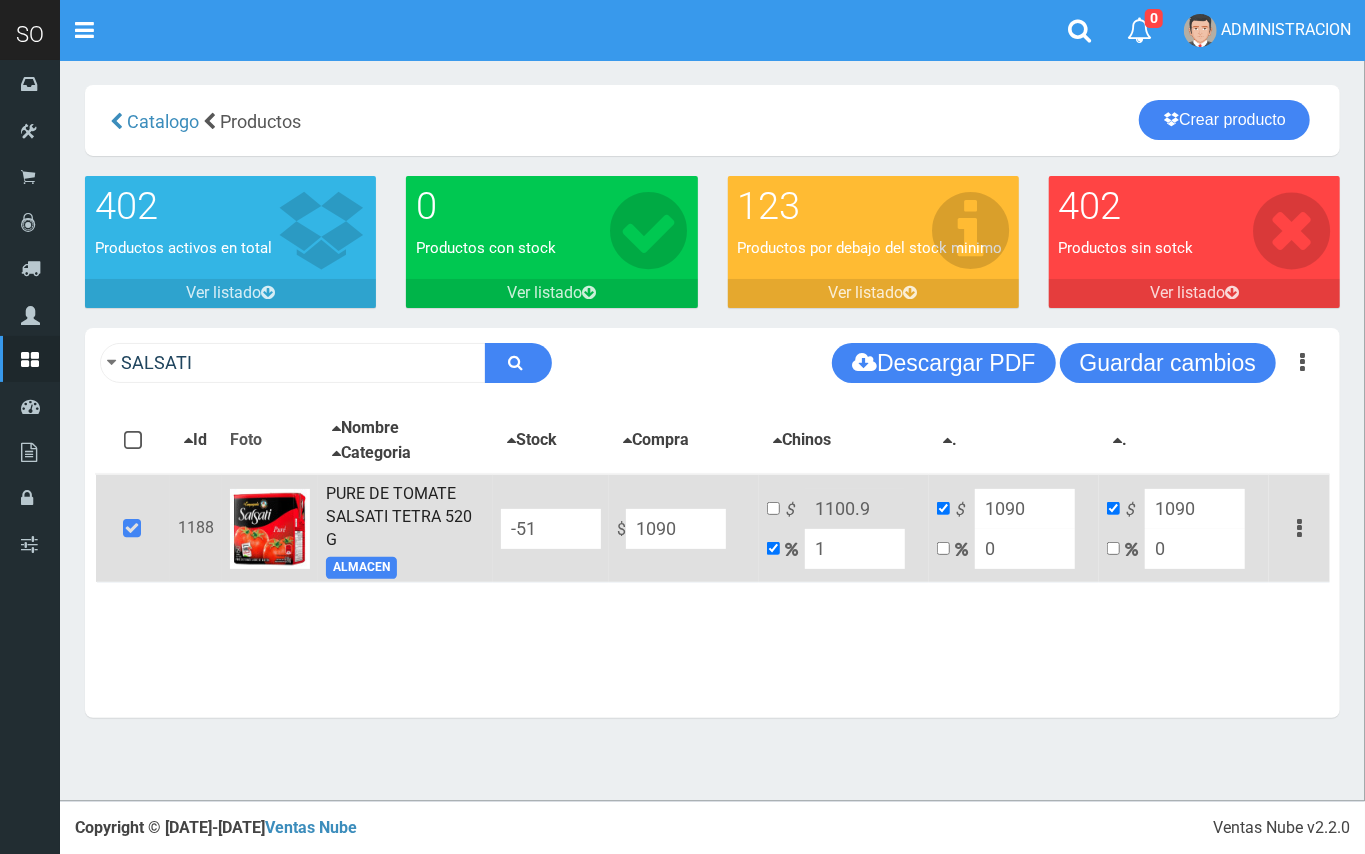 type on "10" 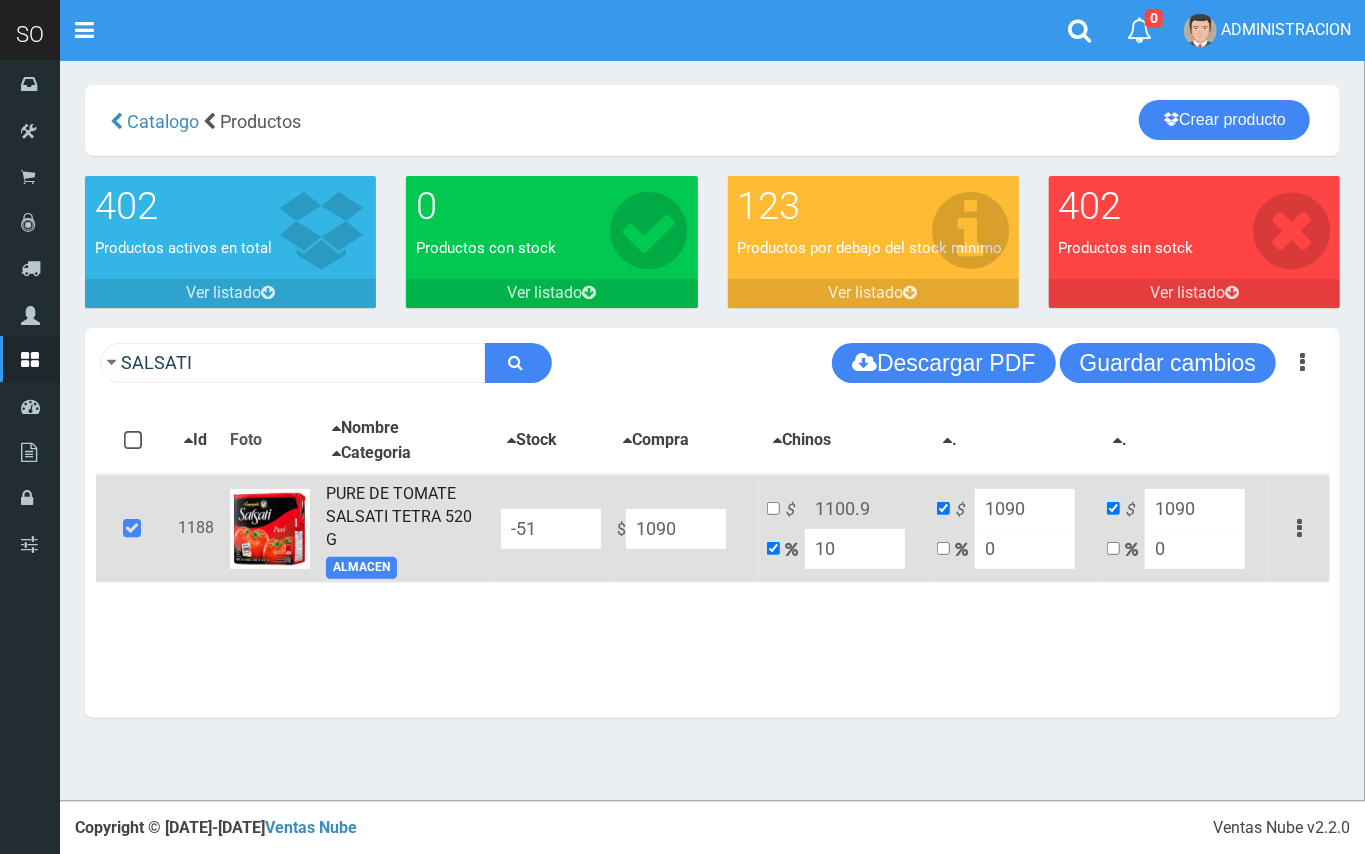 type on "1199" 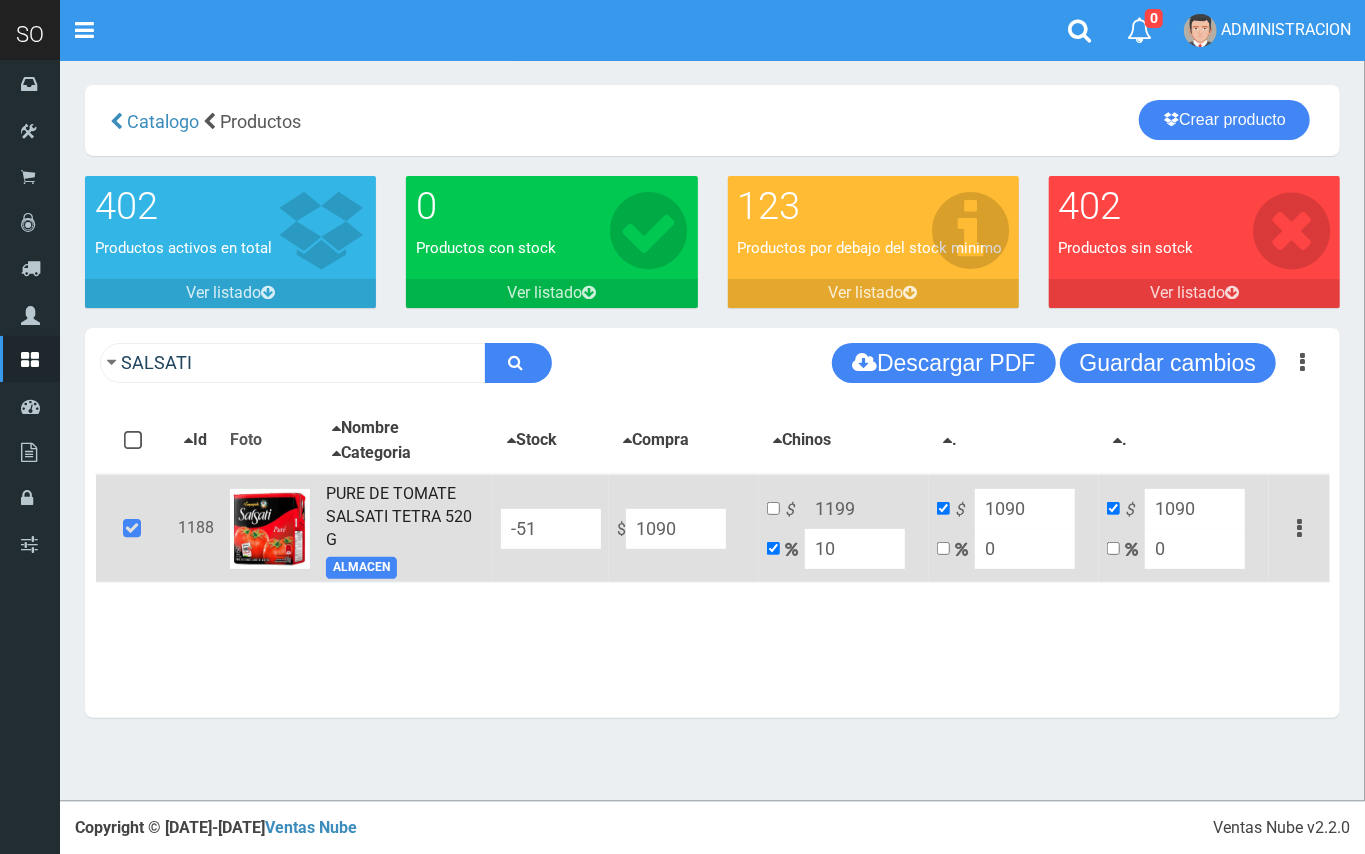 type on "10" 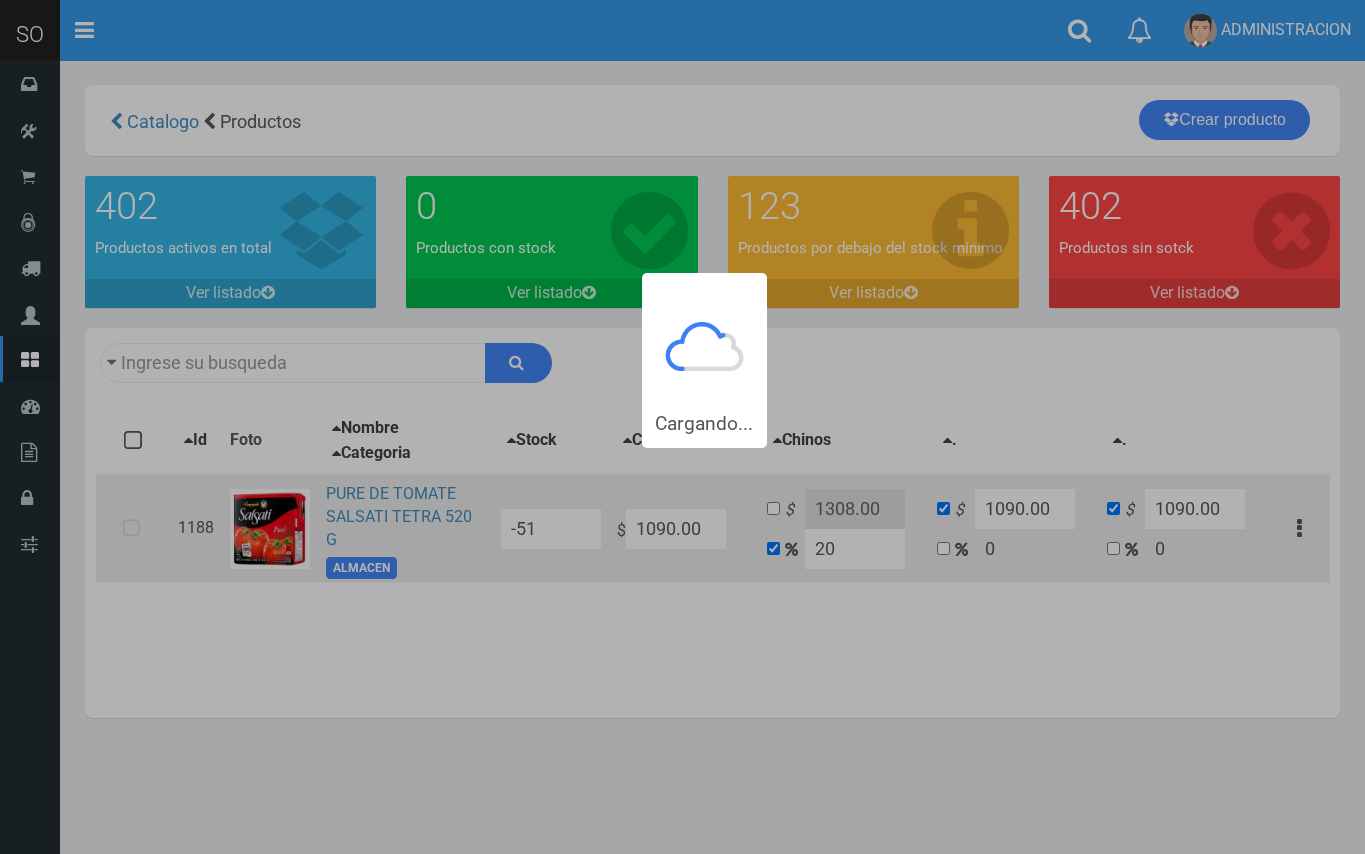 type on "SALSATI" 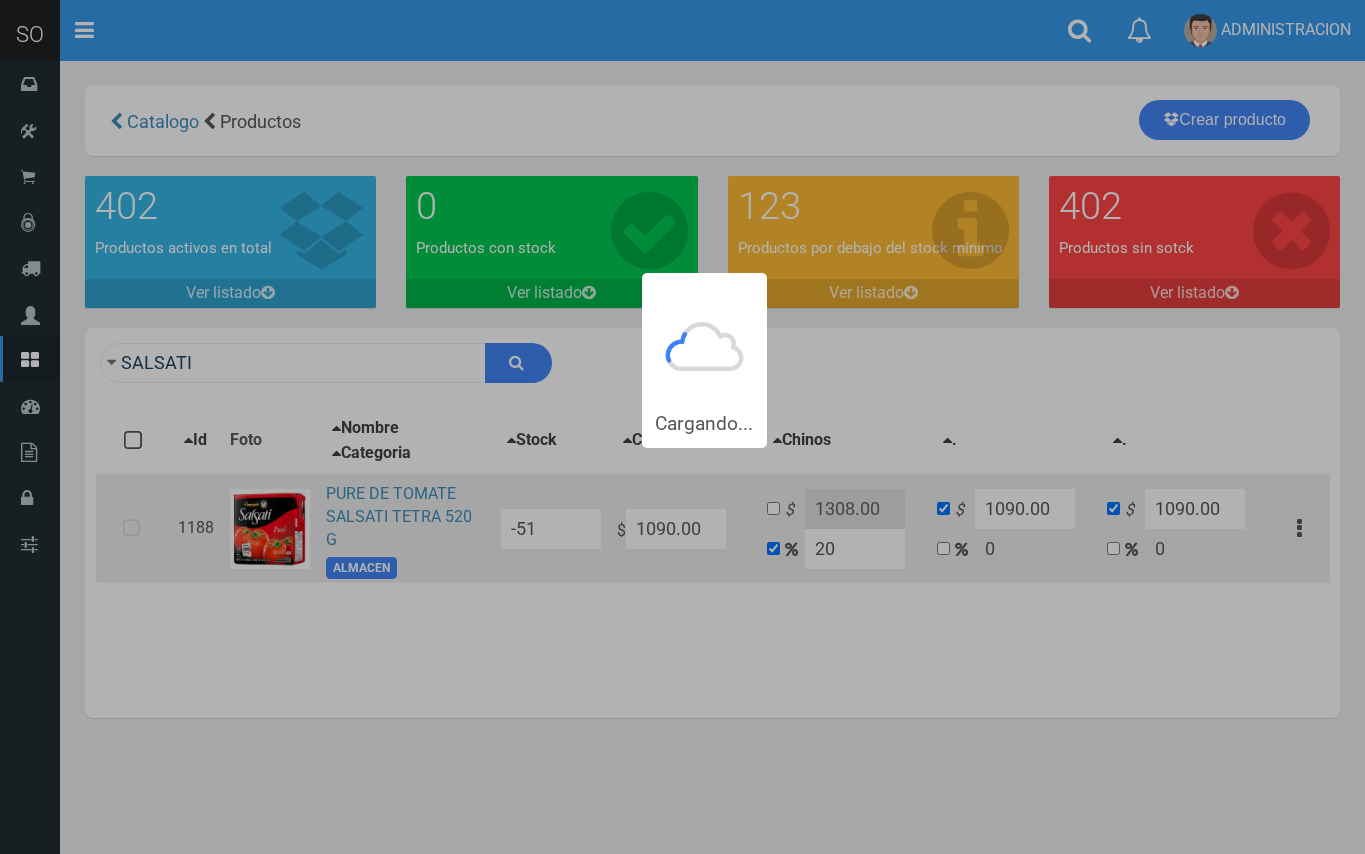 scroll, scrollTop: 0, scrollLeft: 0, axis: both 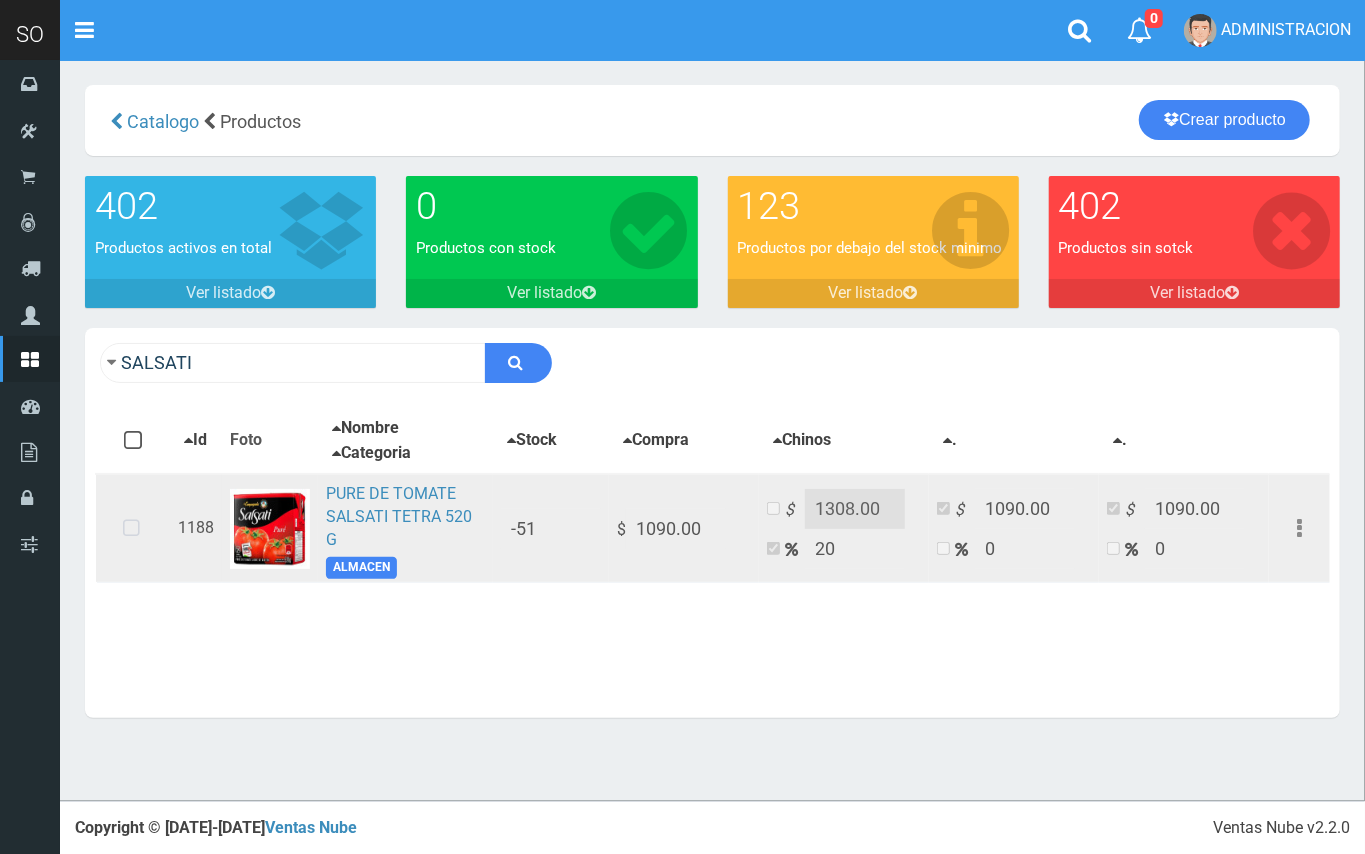 drag, startPoint x: 126, startPoint y: 534, endPoint x: 333, endPoint y: 486, distance: 212.49236 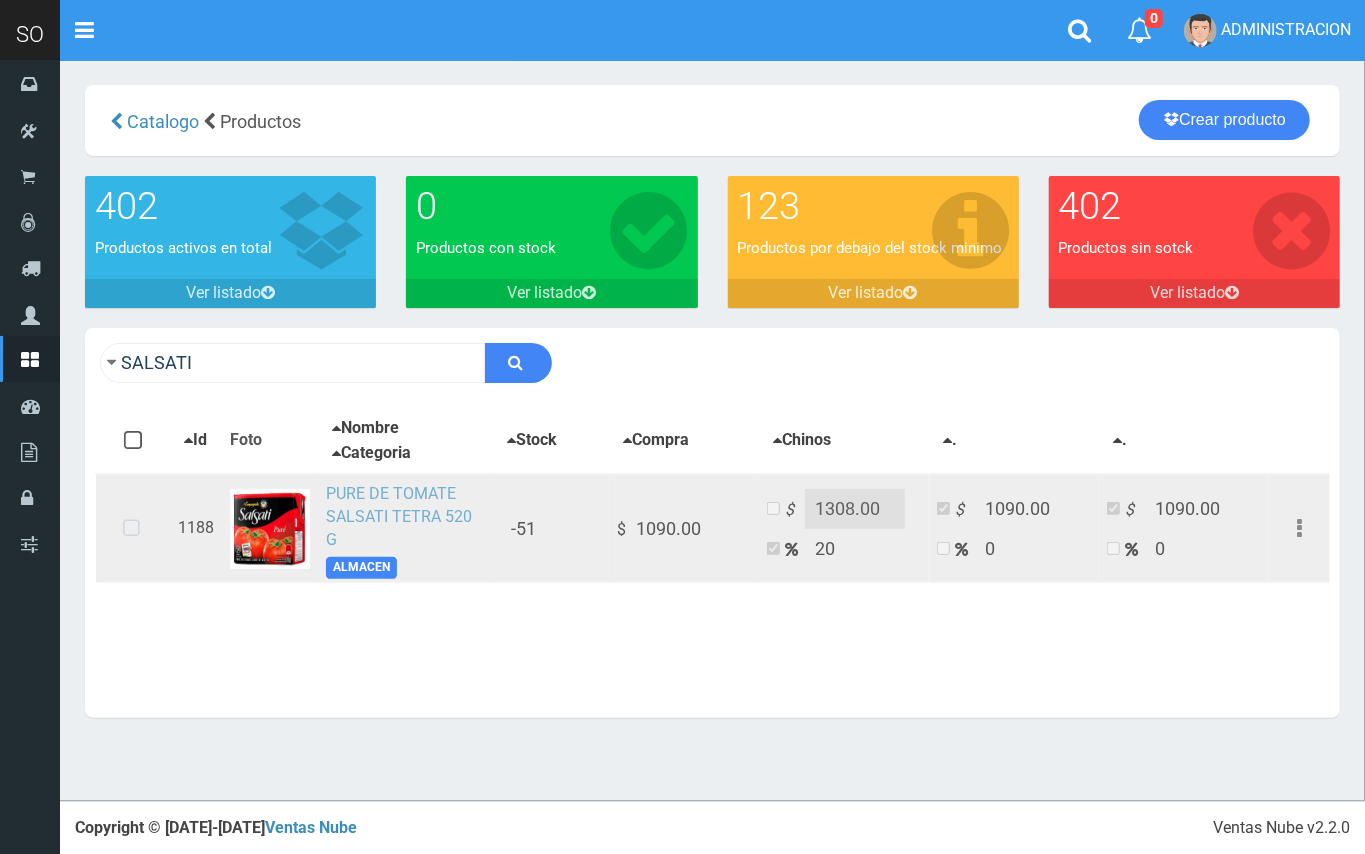 click at bounding box center [131, 529] 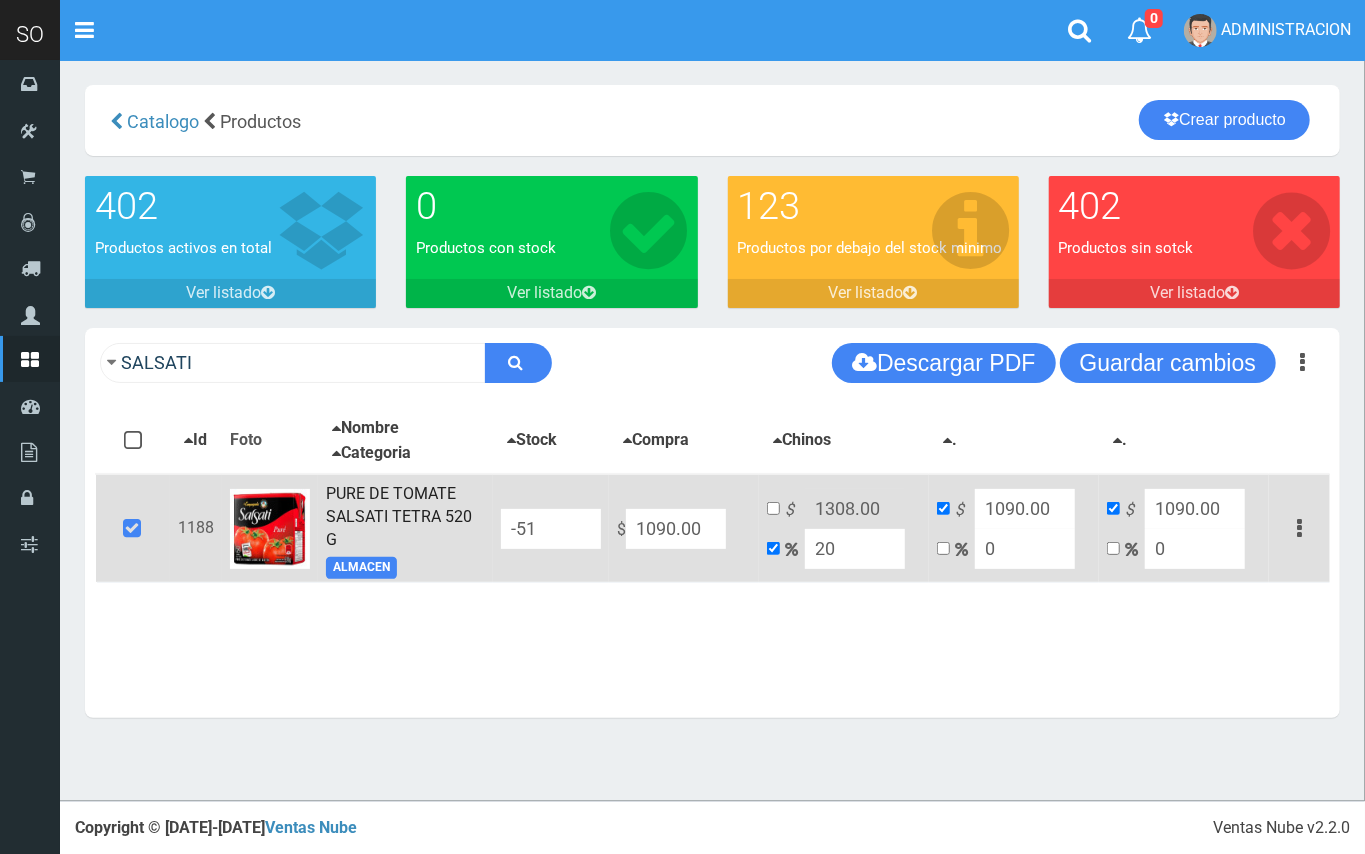 click on "1188 PURE DE TOMATE SALSATI TETRA 520 G ALMACEN -51 $ 1090.00 $ 1308.00 20 $ 1090.00 0 $ 1090.00 0
Editar  Eliminar" at bounding box center [713, 528] 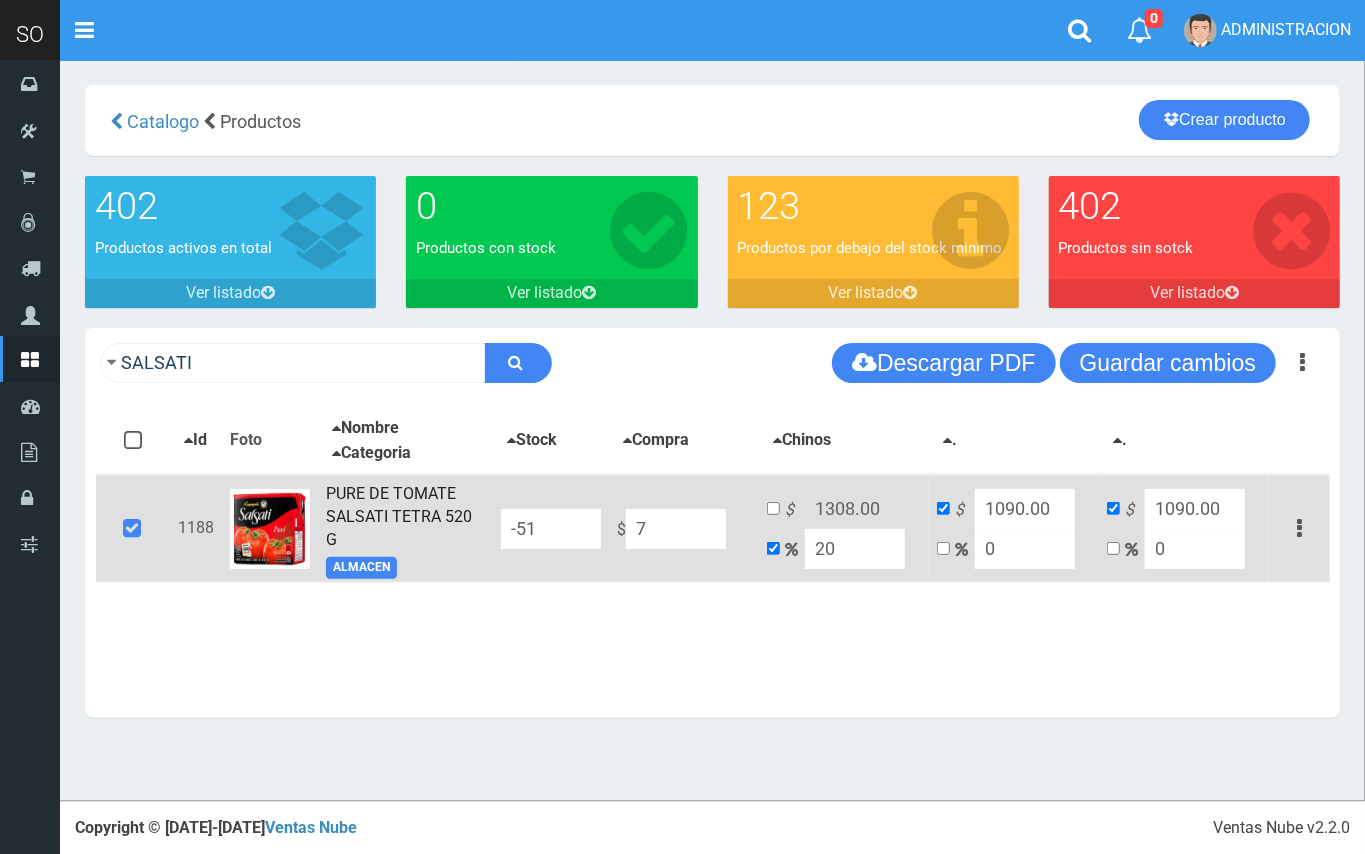type on "8.4" 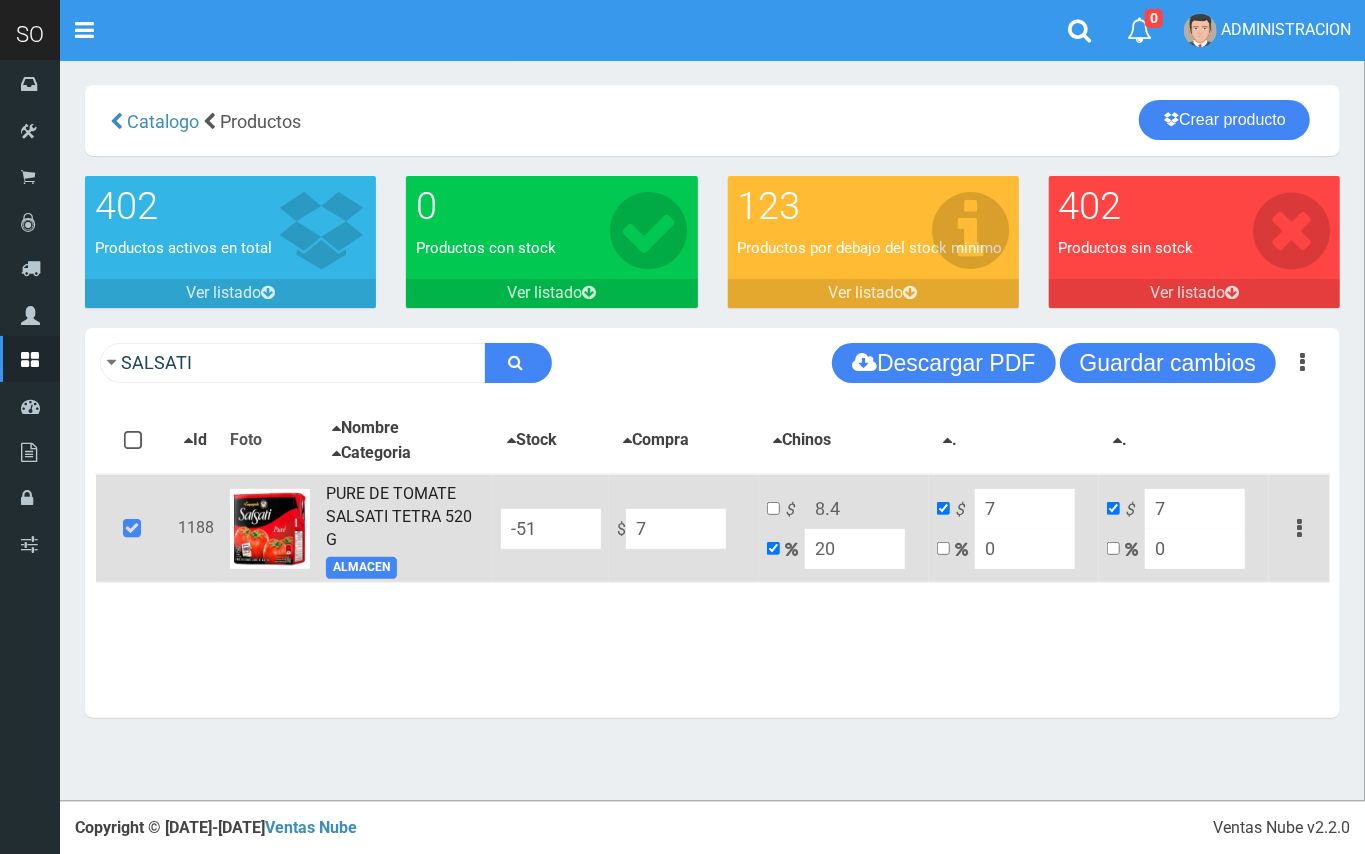 type on "74" 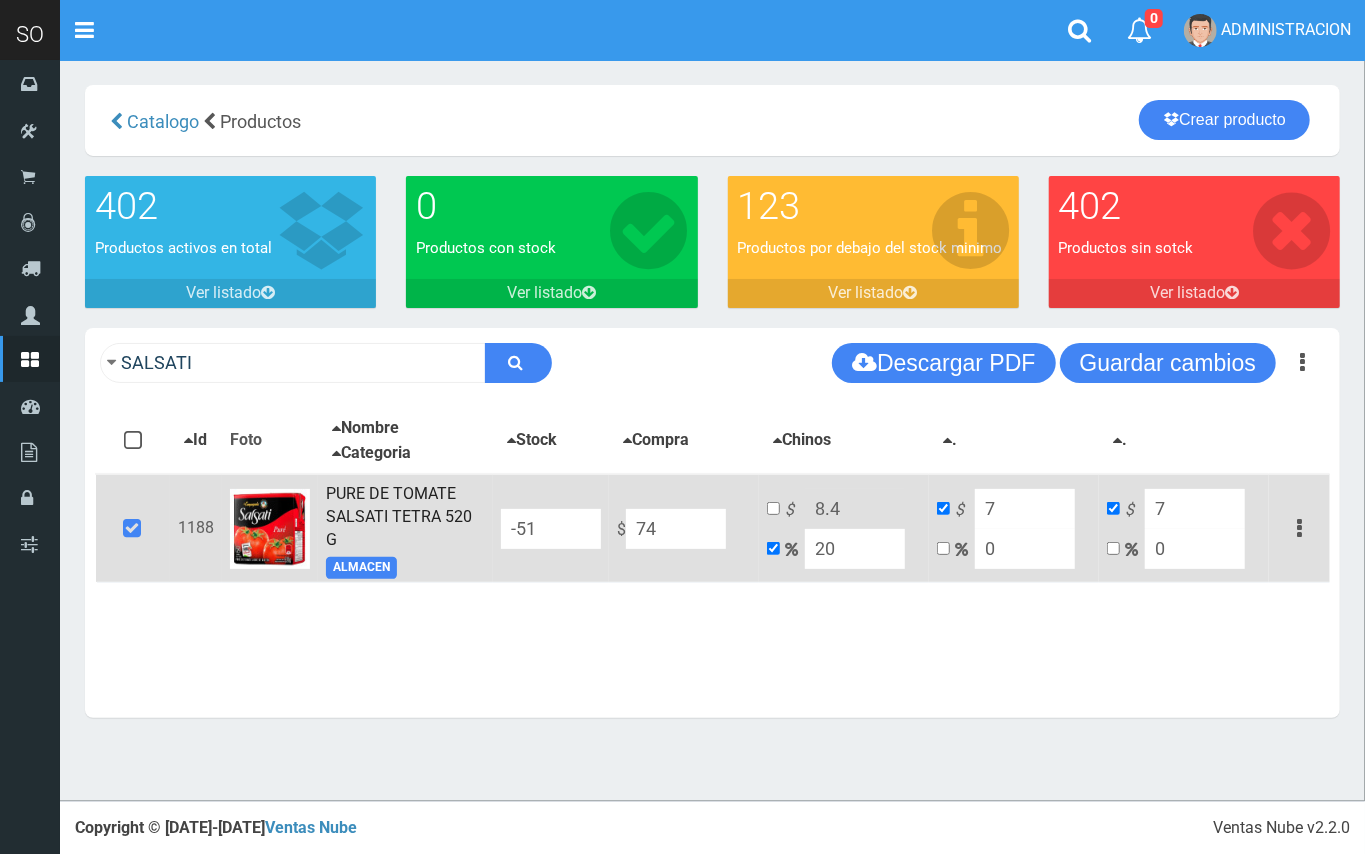 type on "88.8" 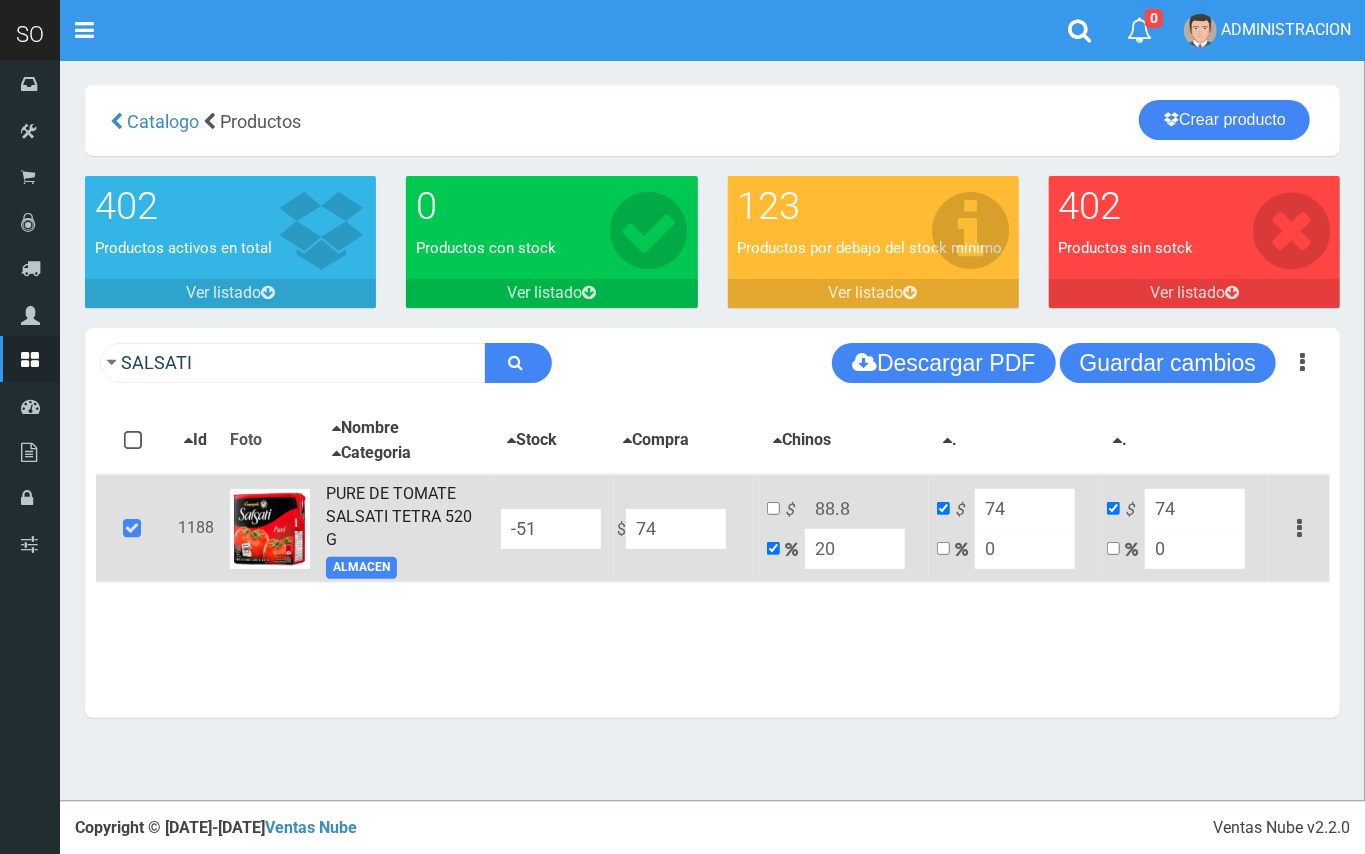 type on "749" 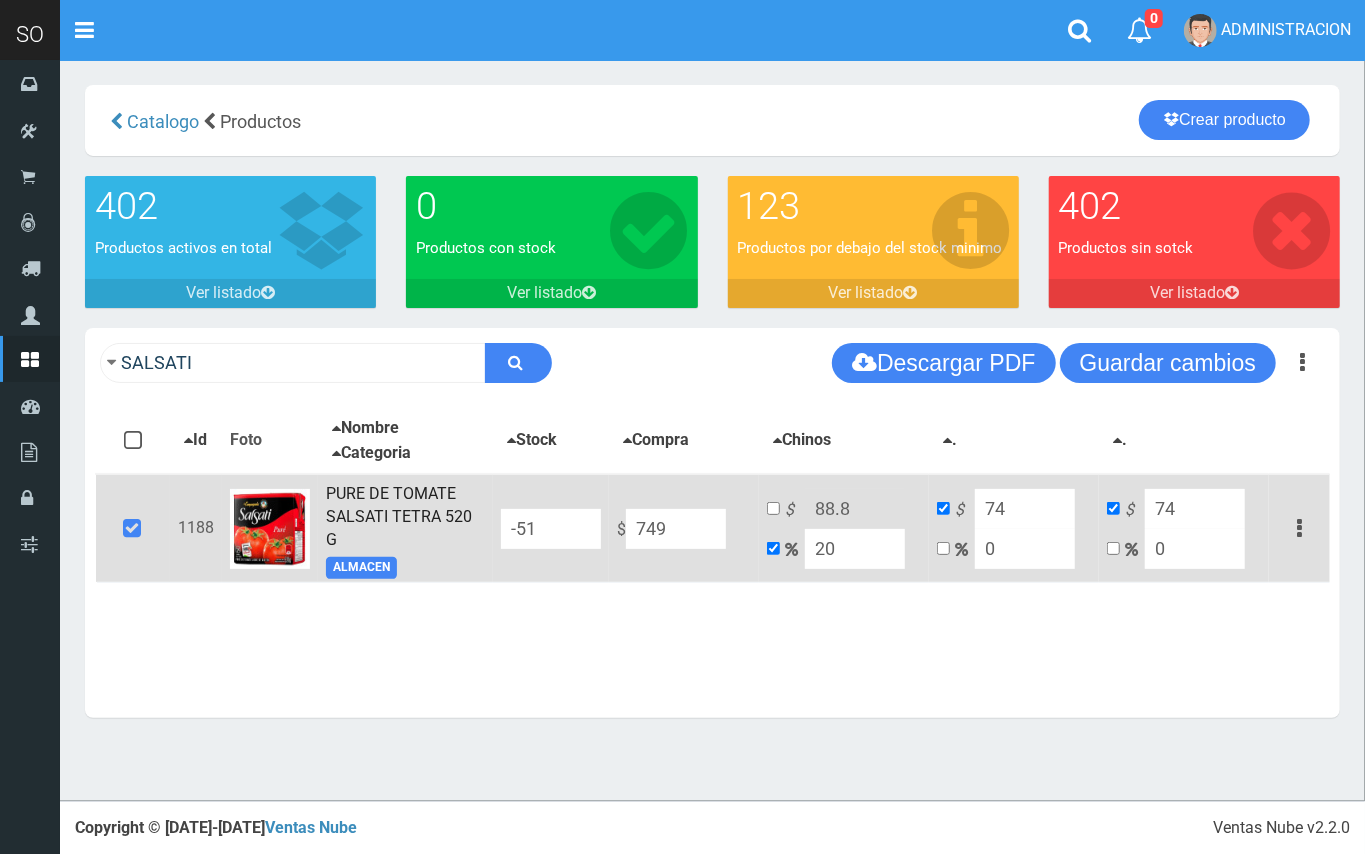 type on "898.8" 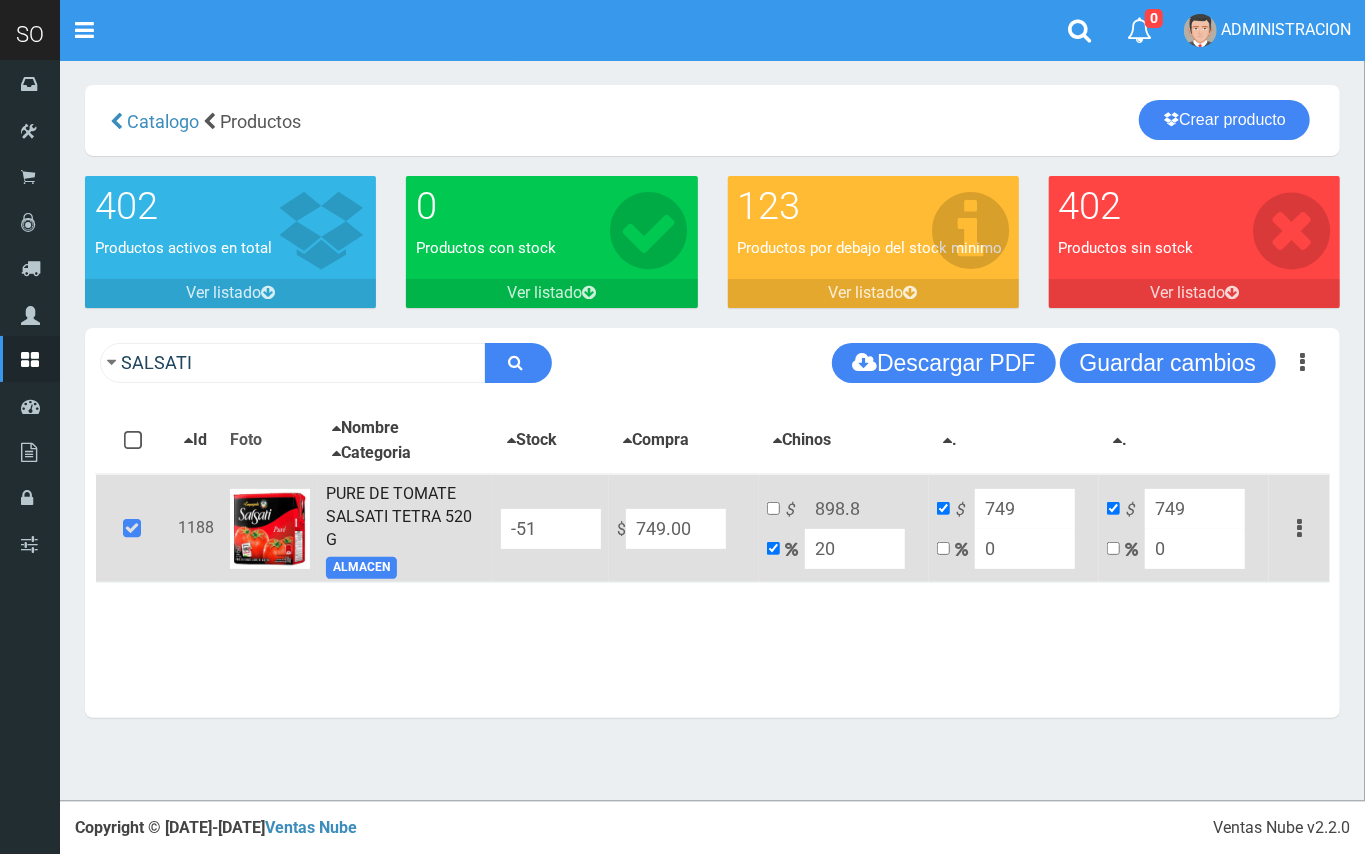type on "749.00" 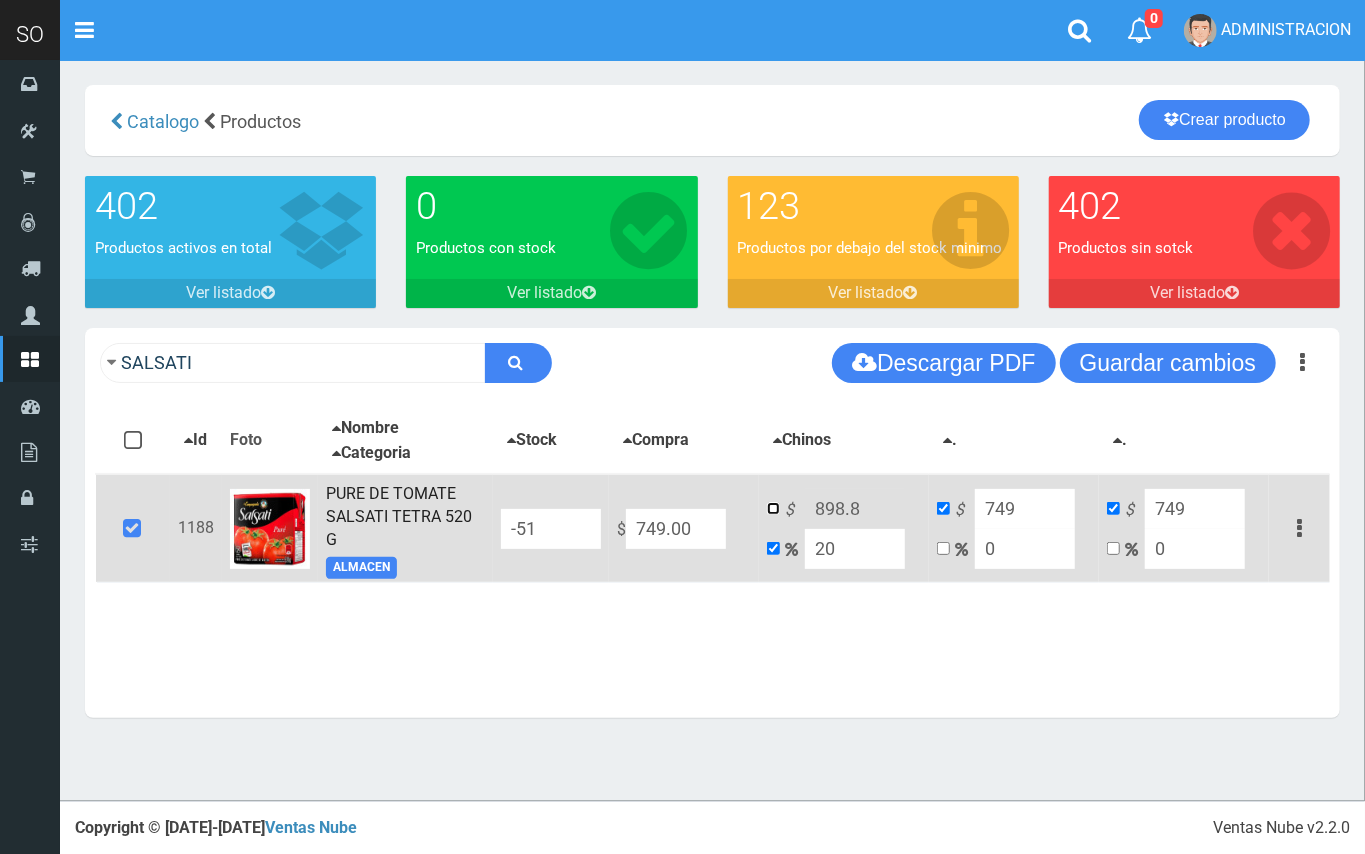 click at bounding box center [773, 508] 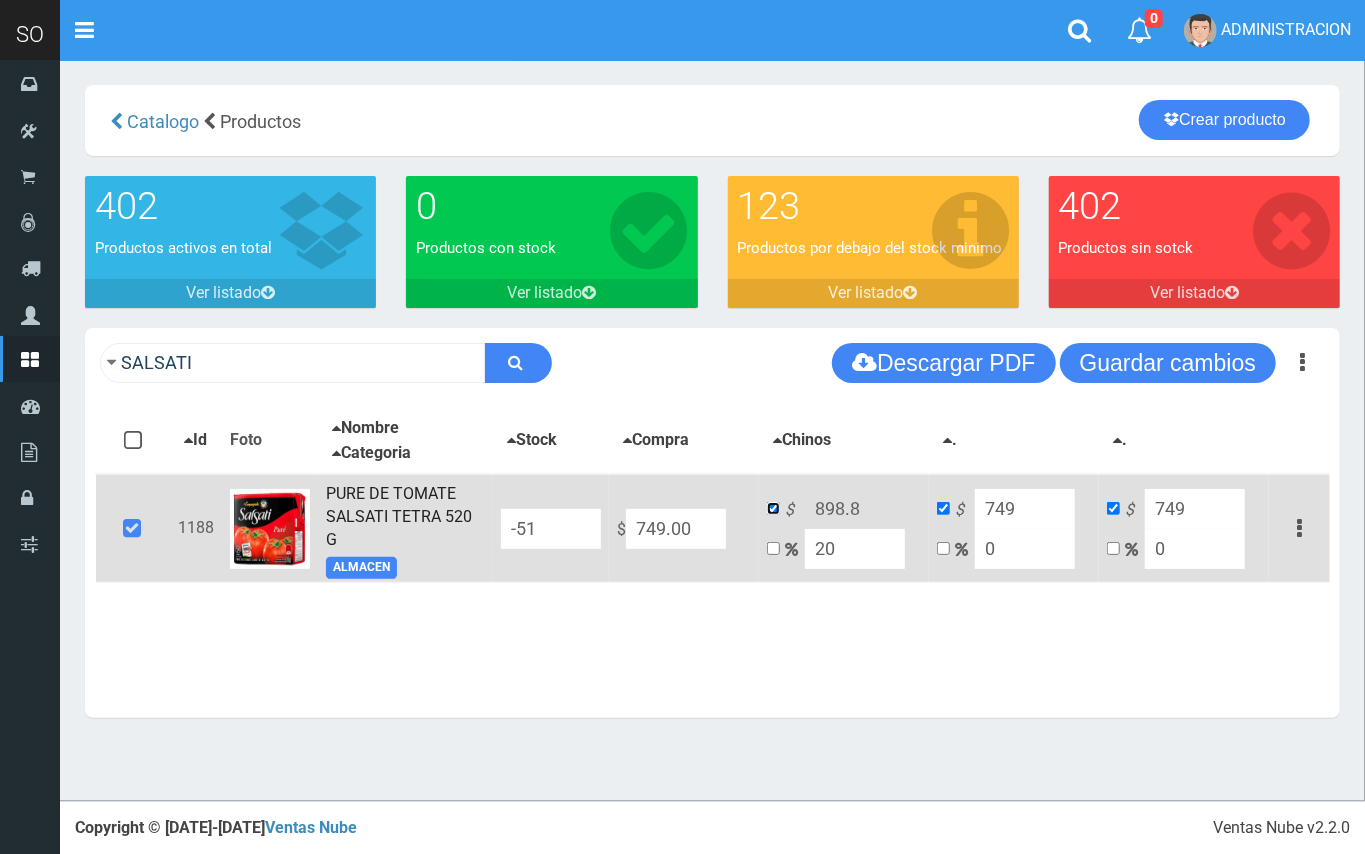 checkbox on "false" 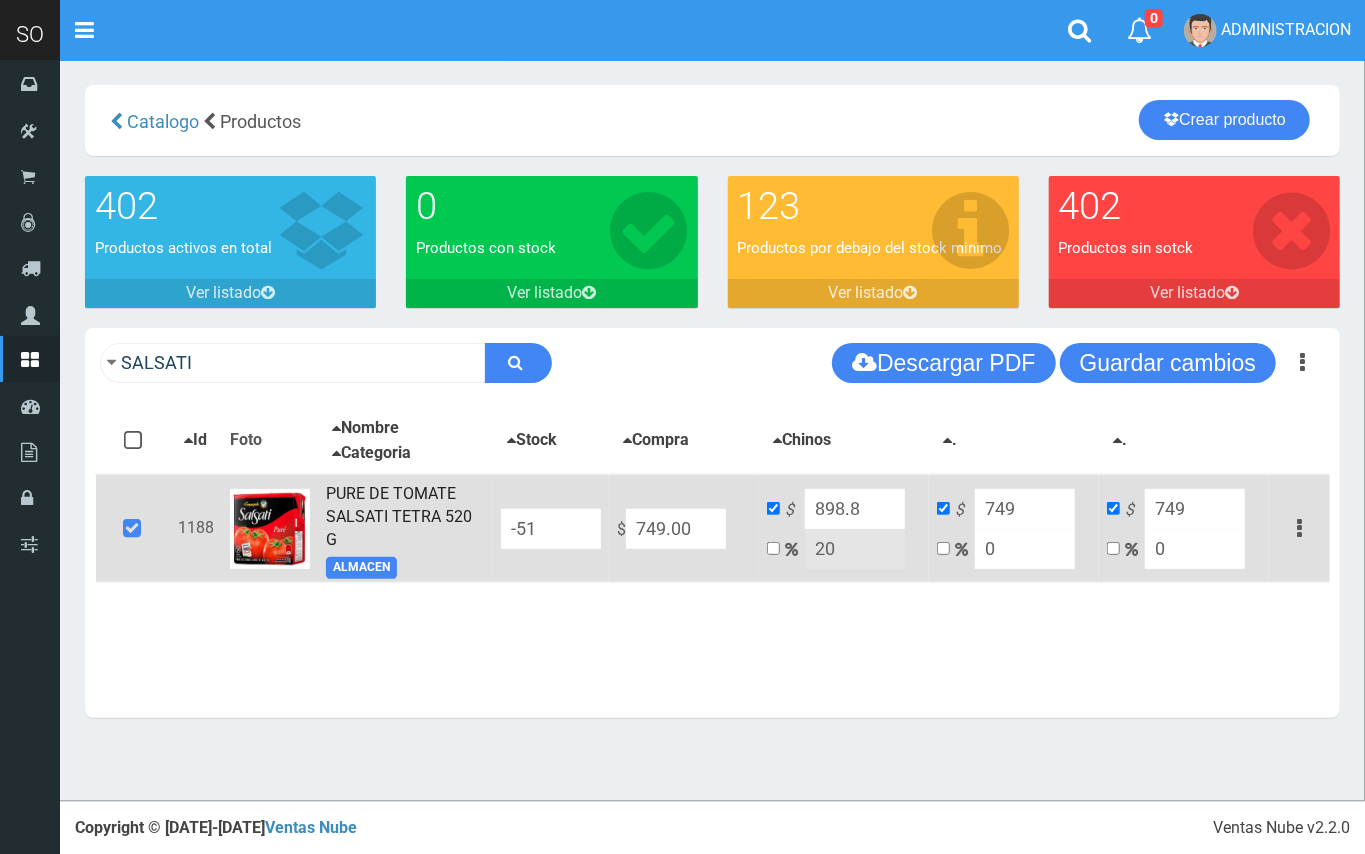 drag, startPoint x: 857, startPoint y: 517, endPoint x: 810, endPoint y: 510, distance: 47.518417 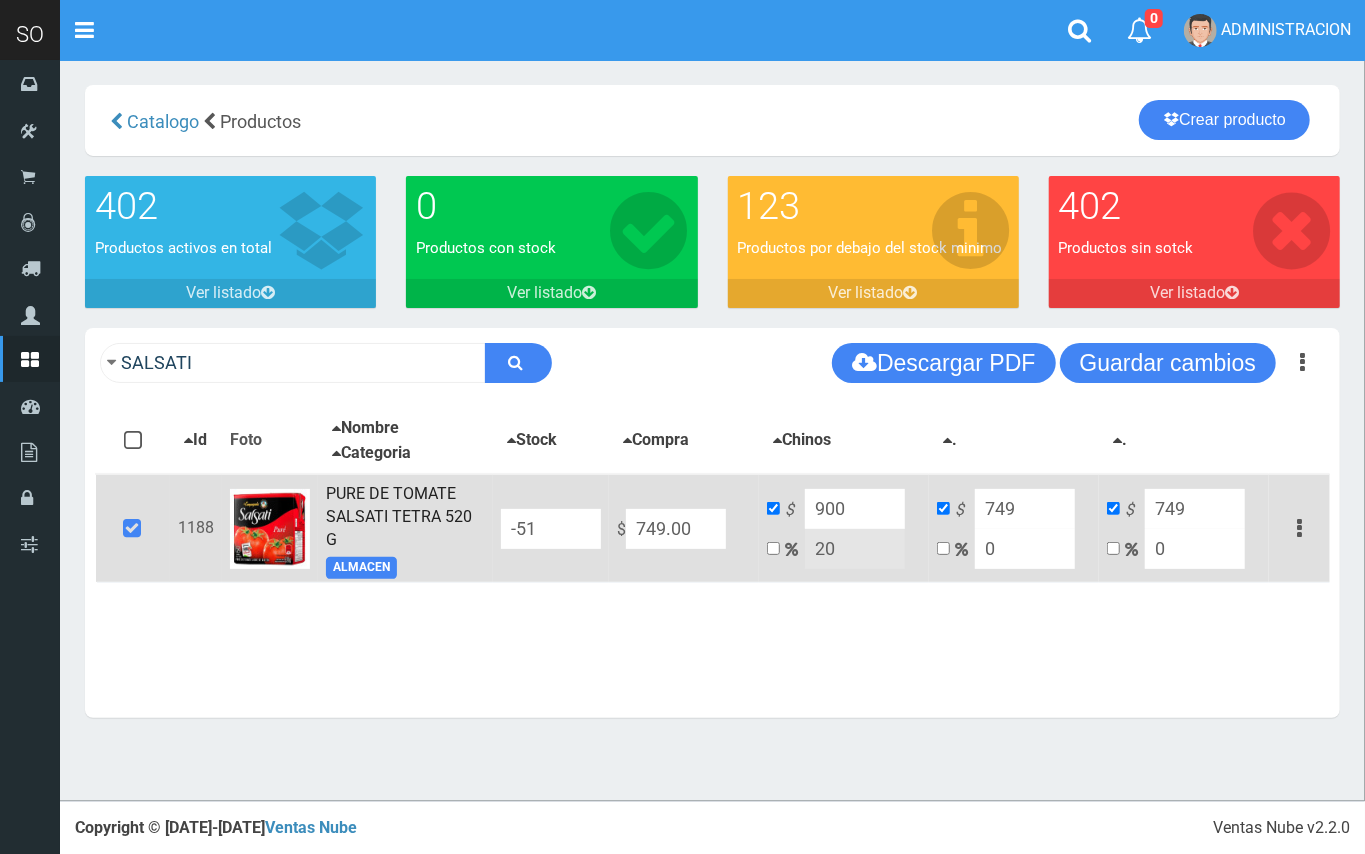 type on "900" 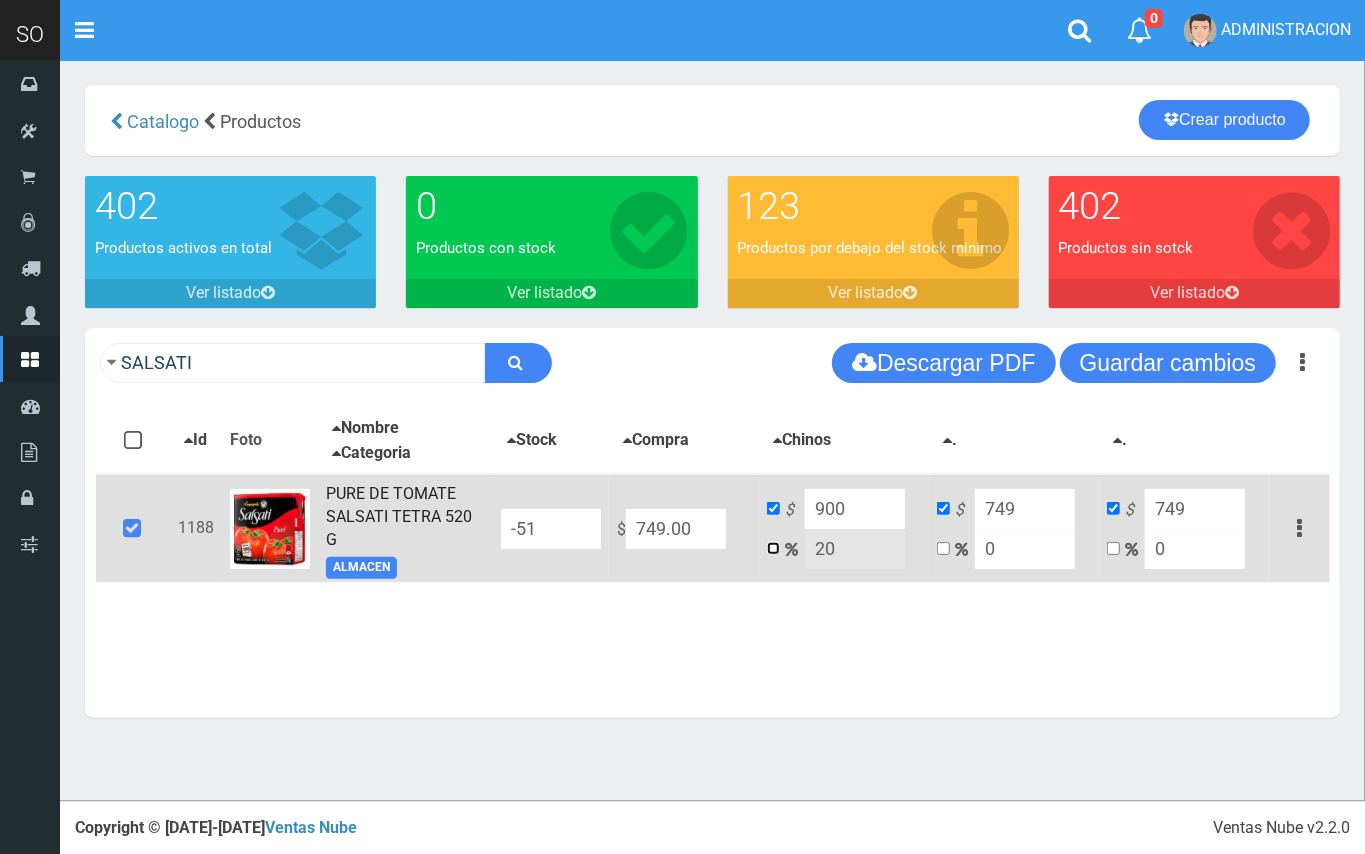 click at bounding box center [773, 548] 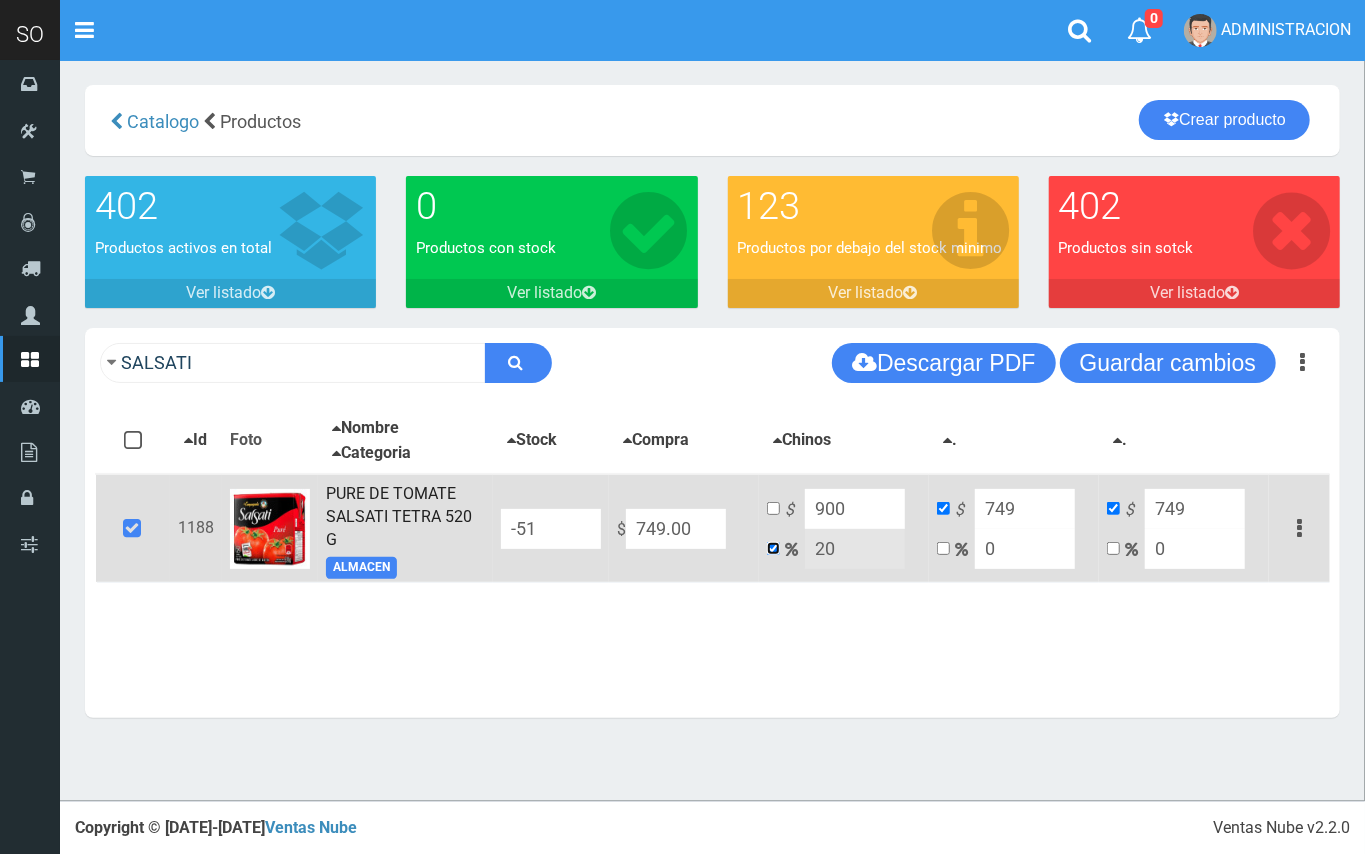 checkbox on "false" 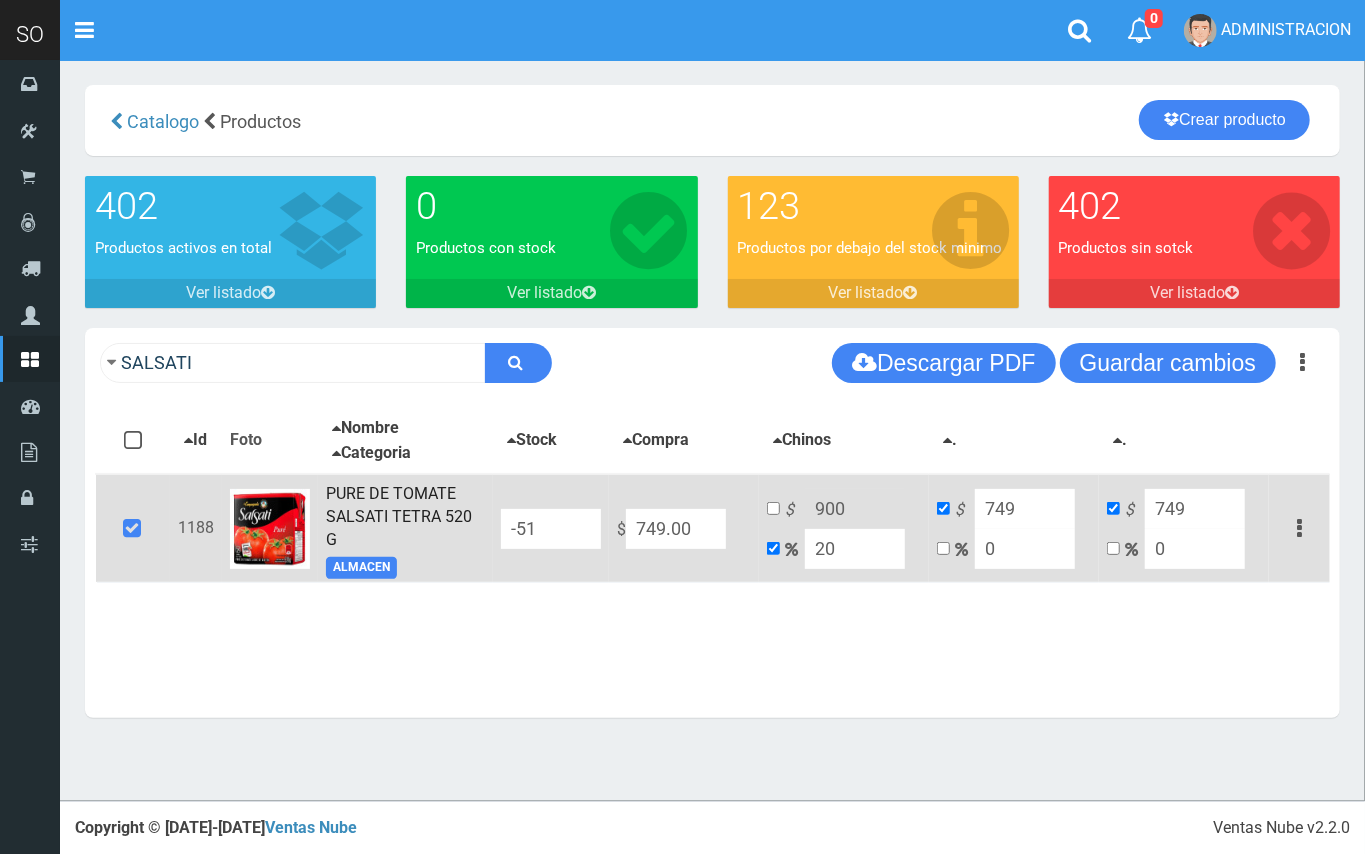 drag, startPoint x: 846, startPoint y: 544, endPoint x: 806, endPoint y: 545, distance: 40.012497 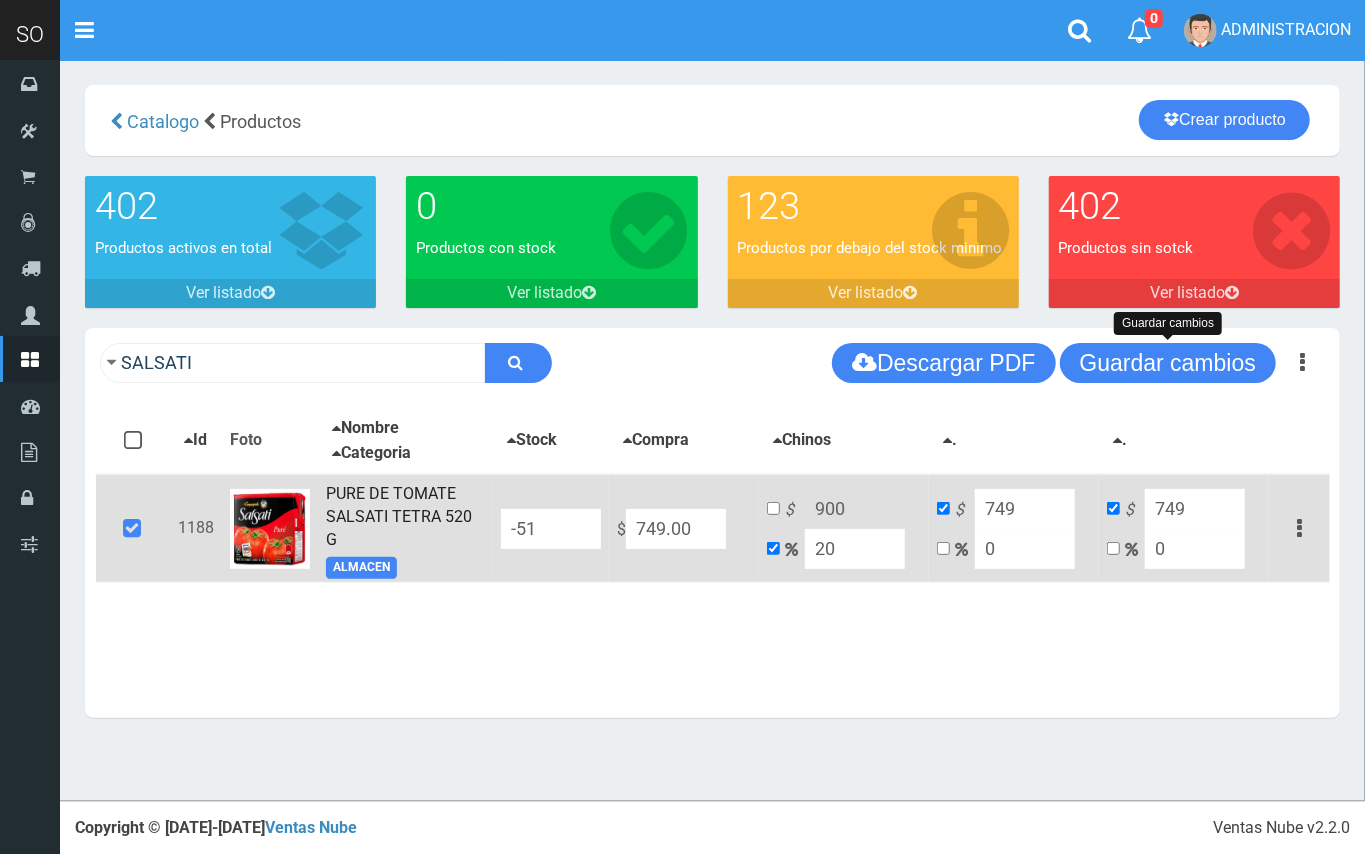 drag, startPoint x: 1229, startPoint y: 368, endPoint x: 1094, endPoint y: 381, distance: 135.62448 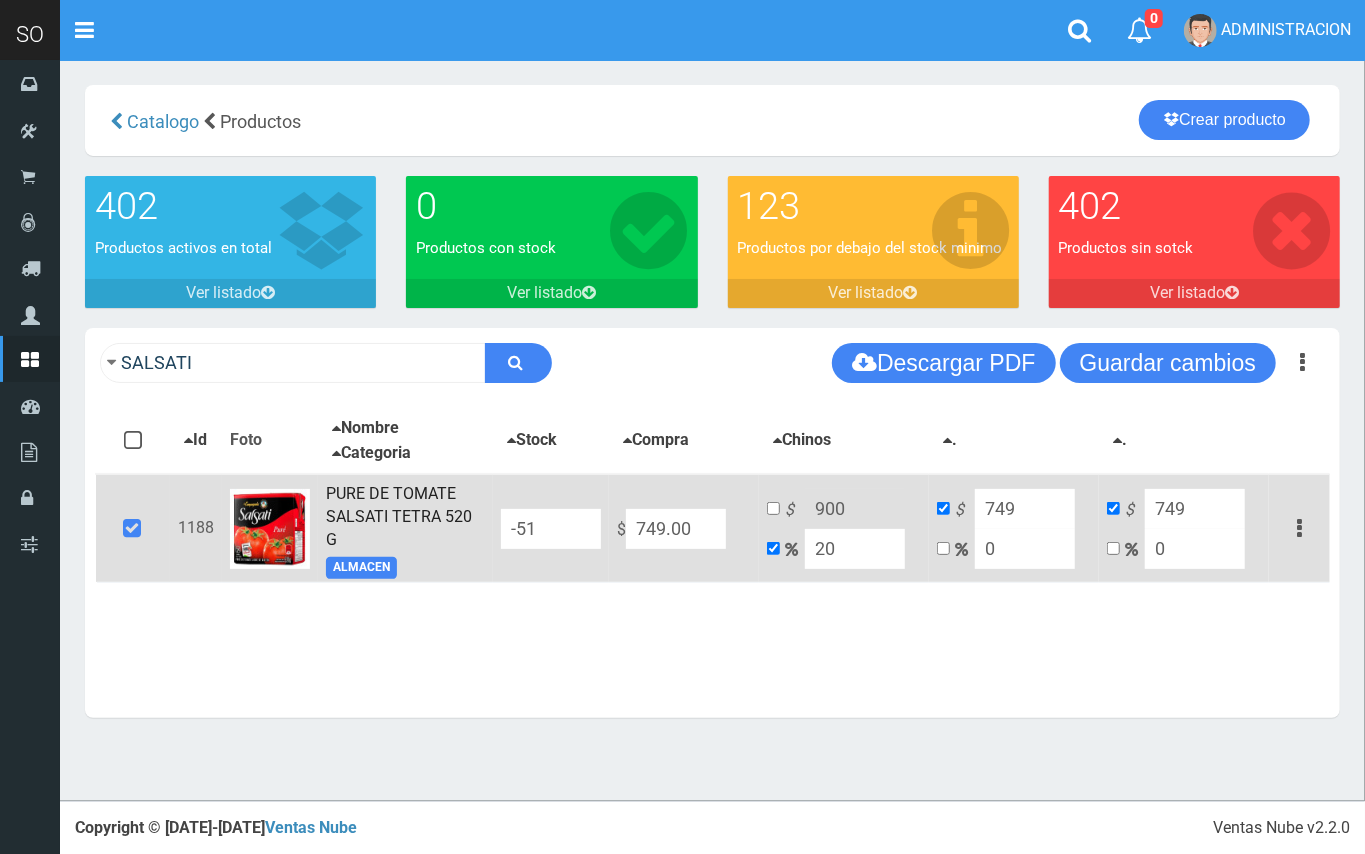 type on "1" 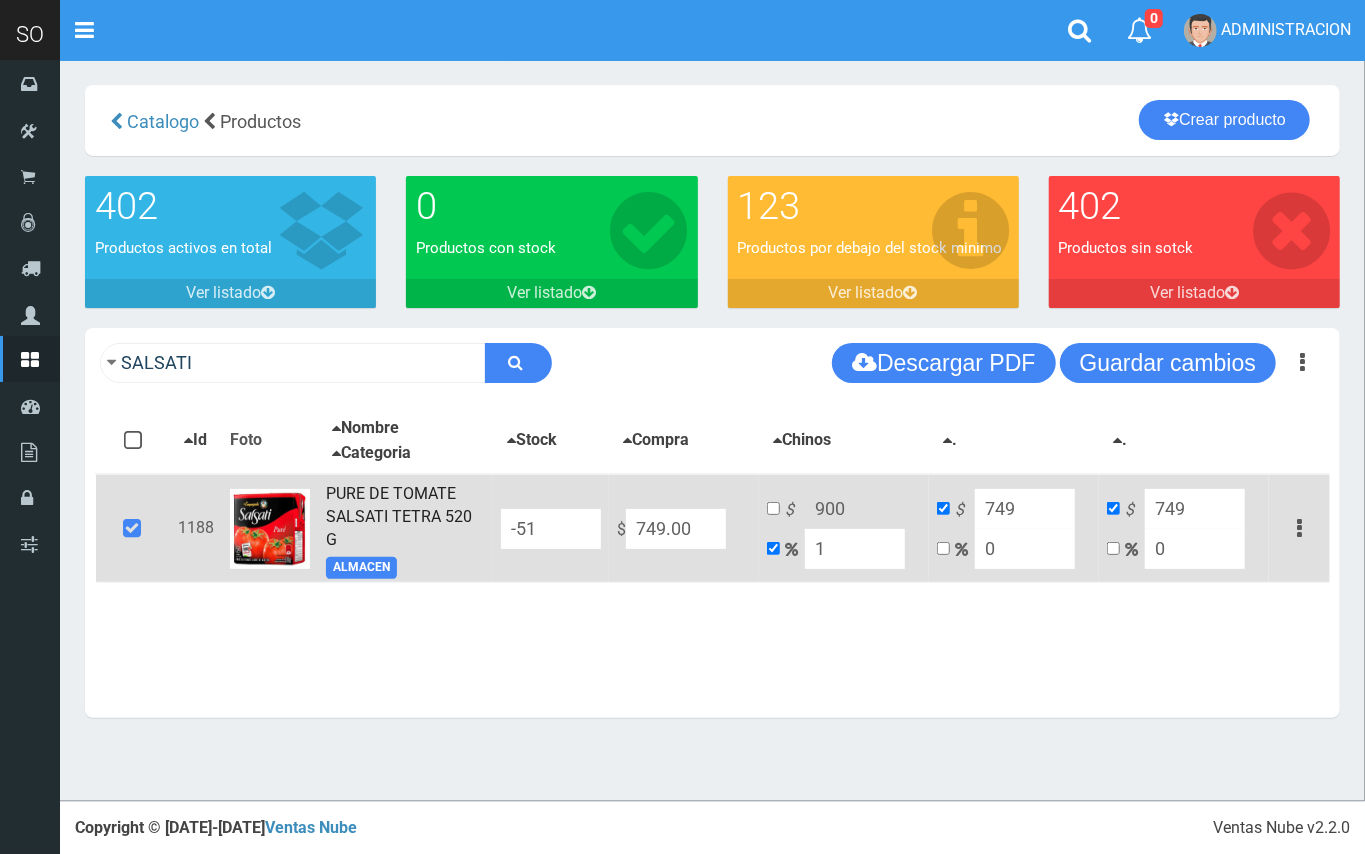 type on "756.49" 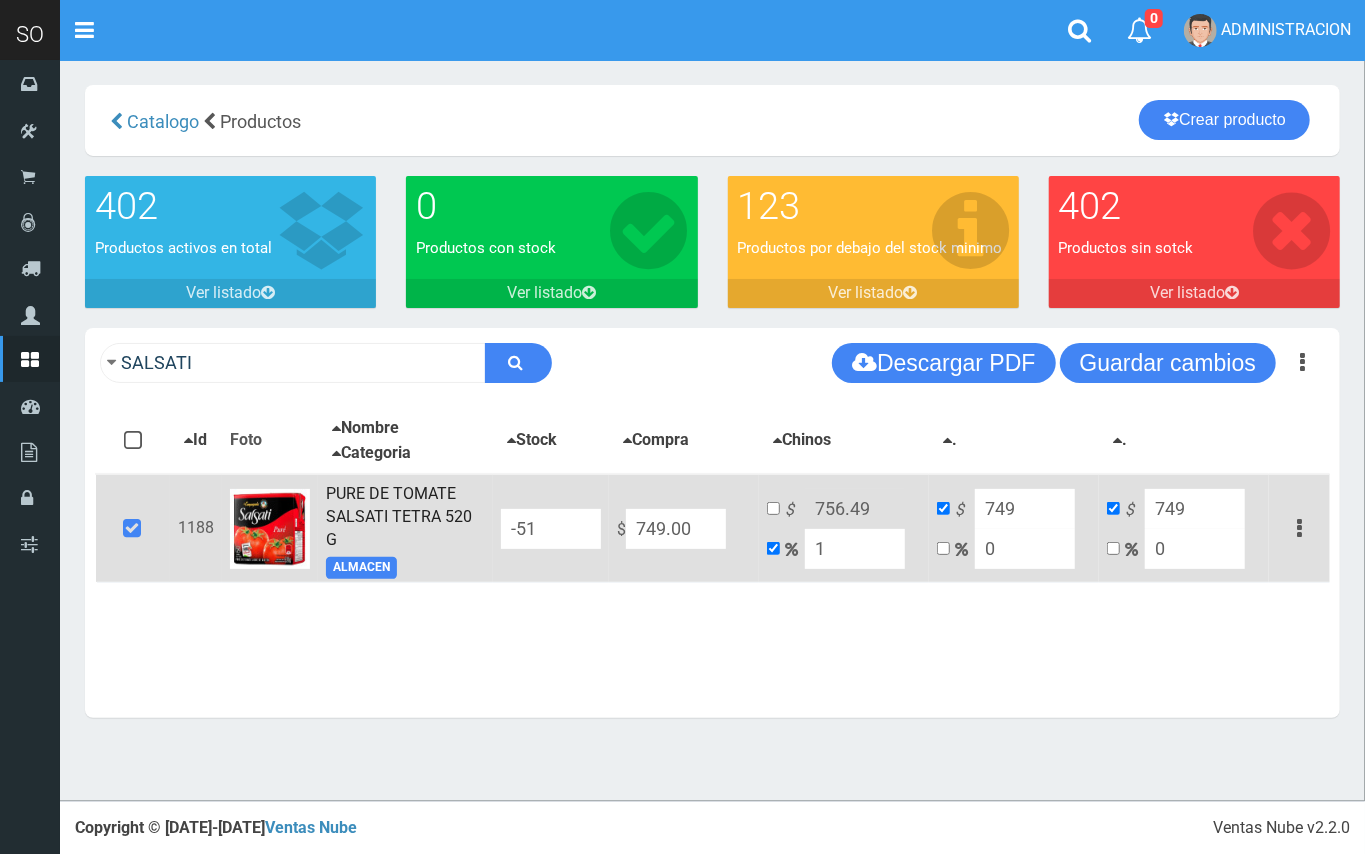 type on "10" 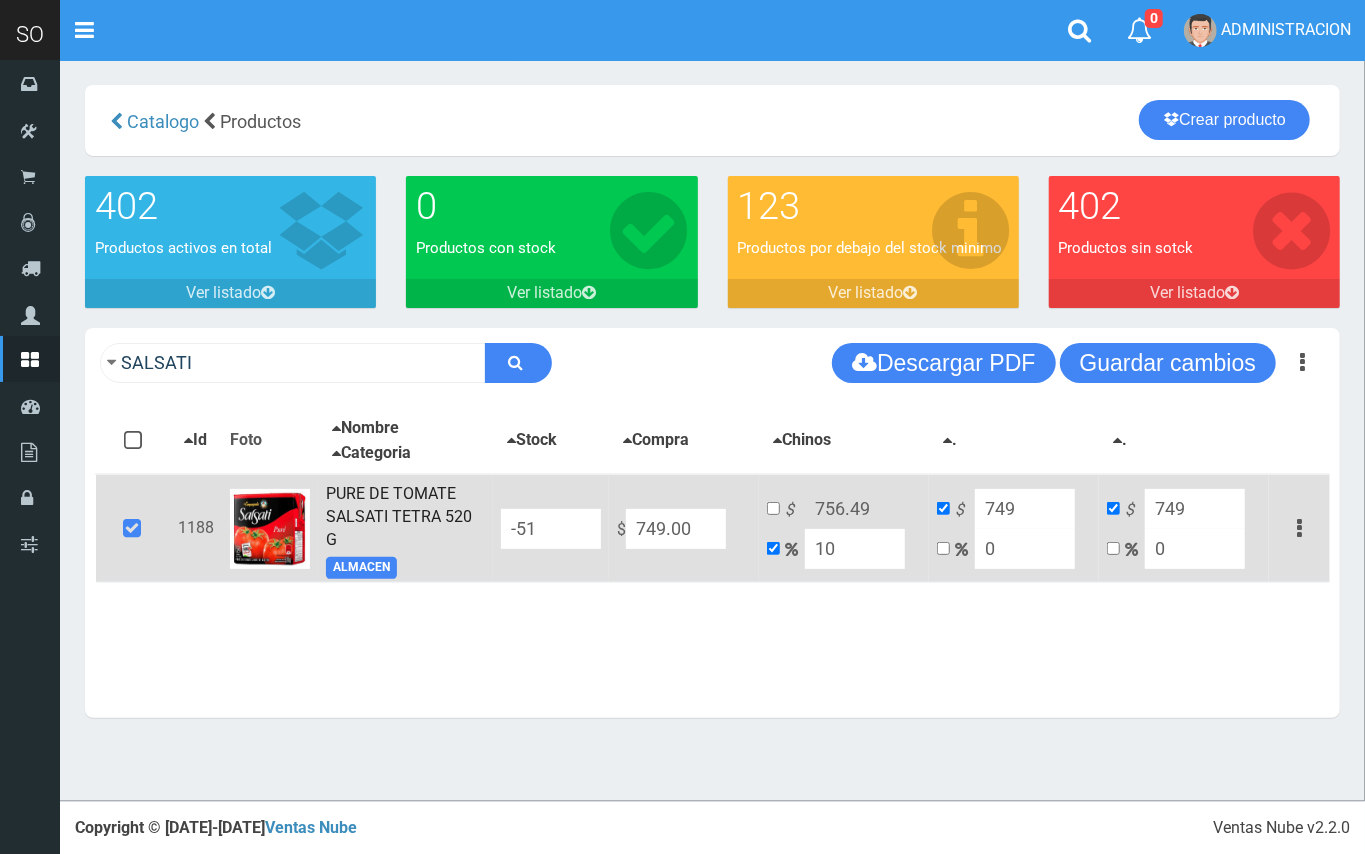 type on "823.9" 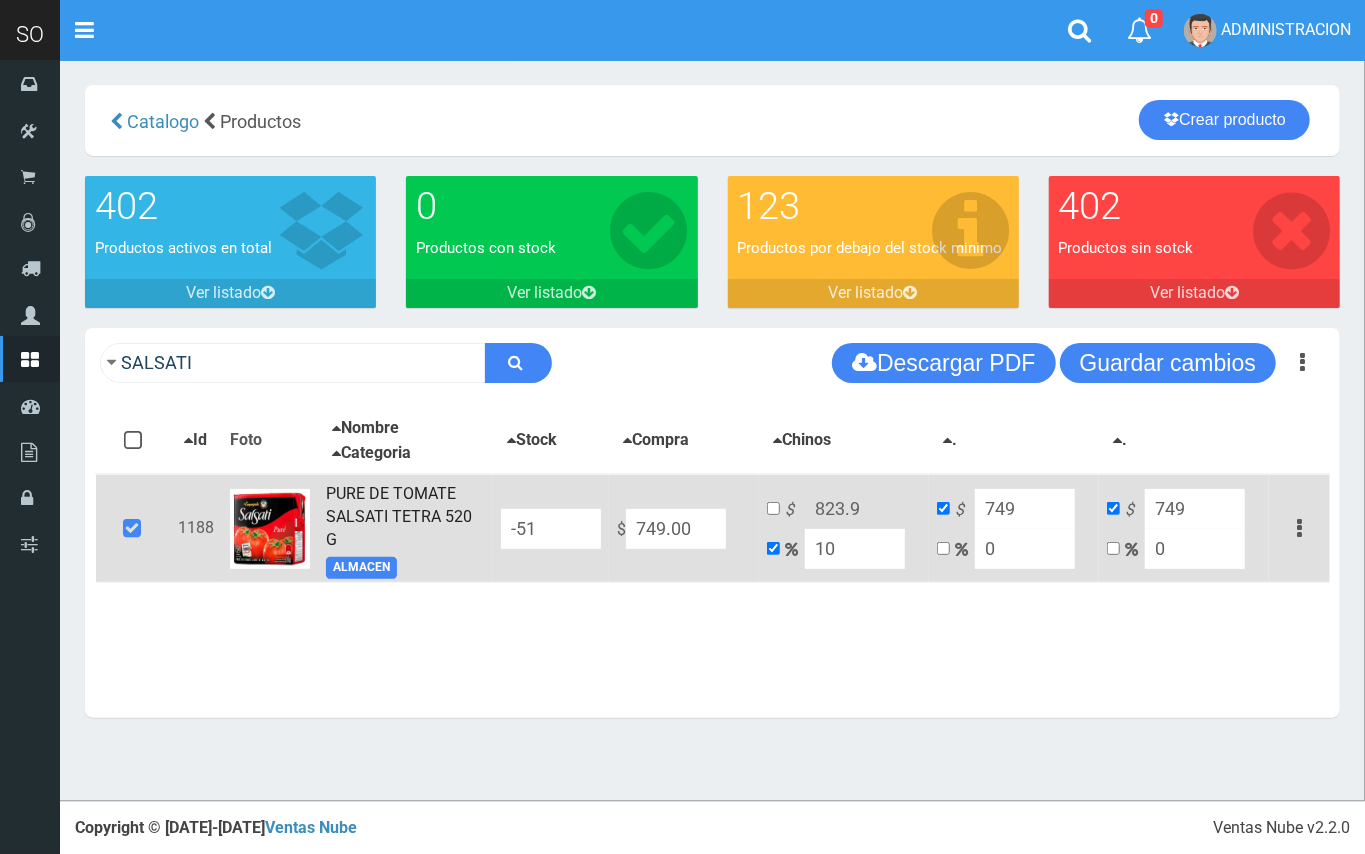 type on "10" 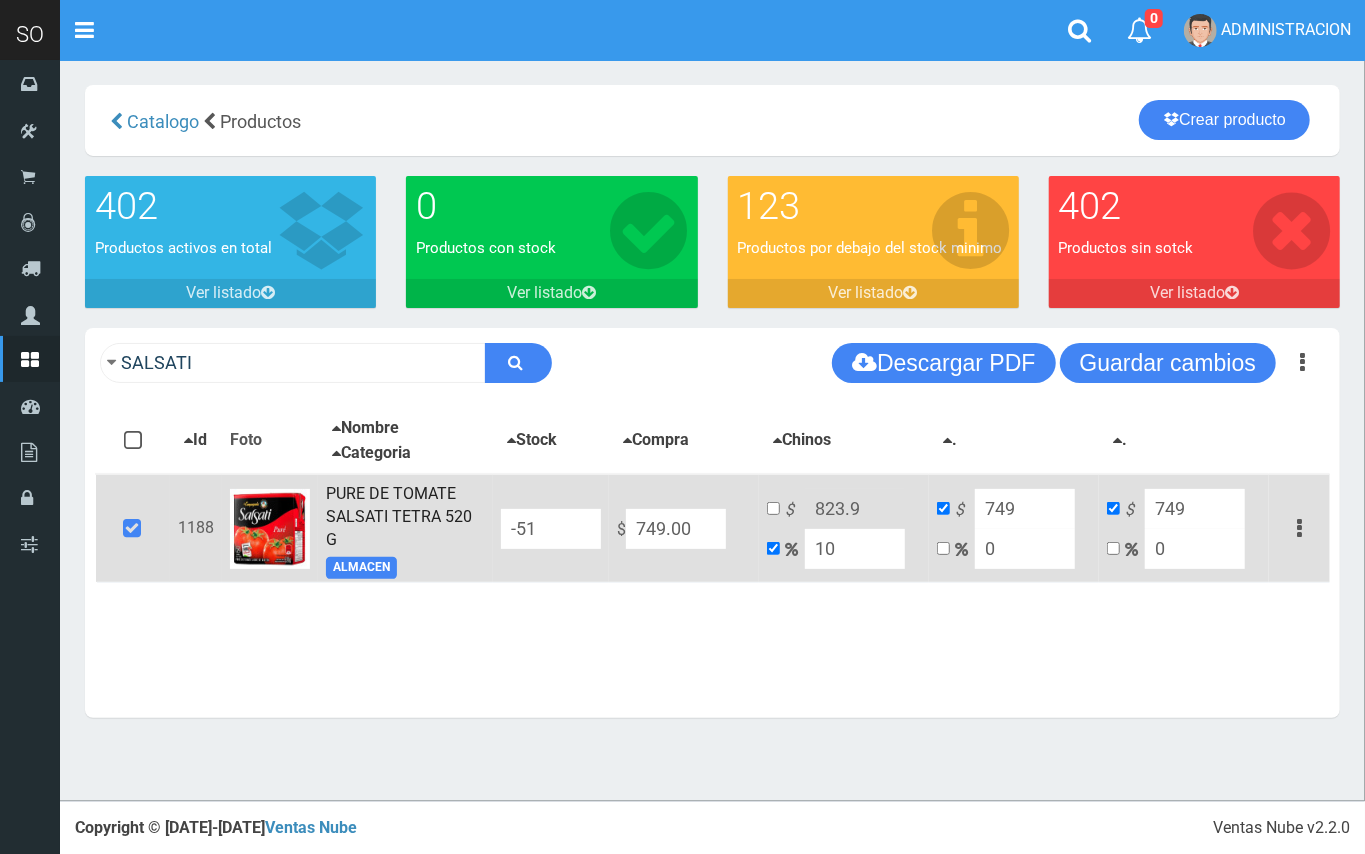 drag, startPoint x: 709, startPoint y: 528, endPoint x: 634, endPoint y: 516, distance: 75.95393 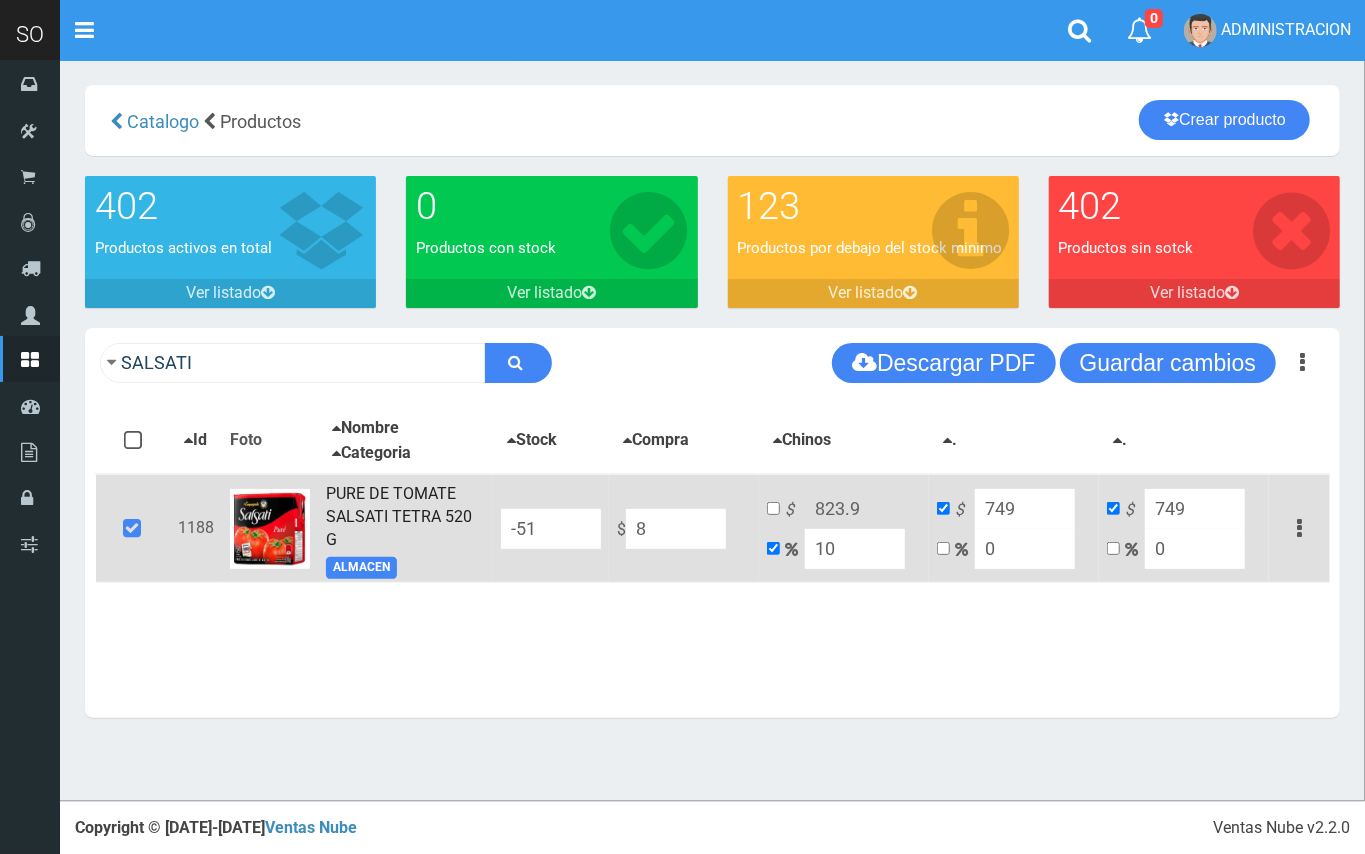 type on "8.8" 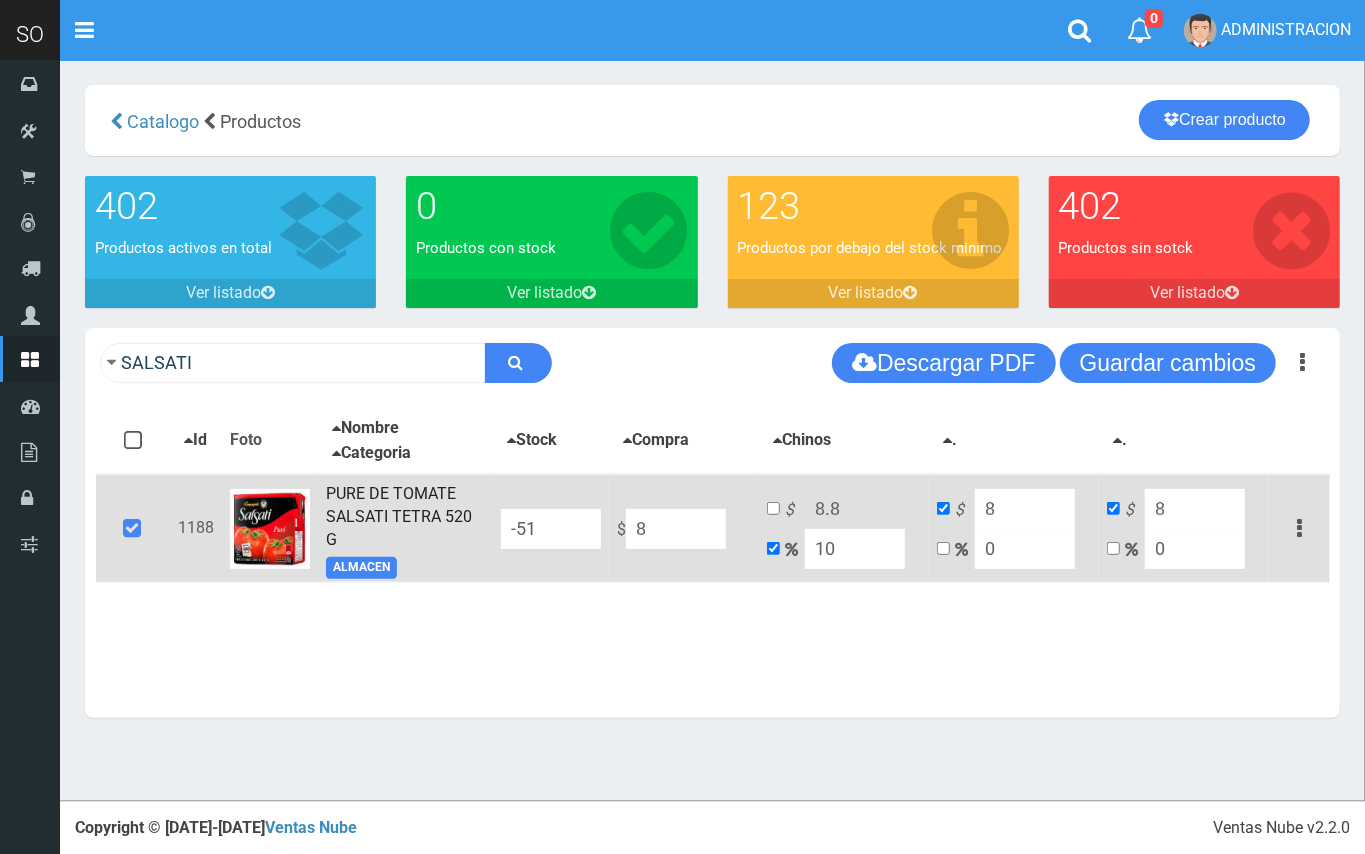 type on "87" 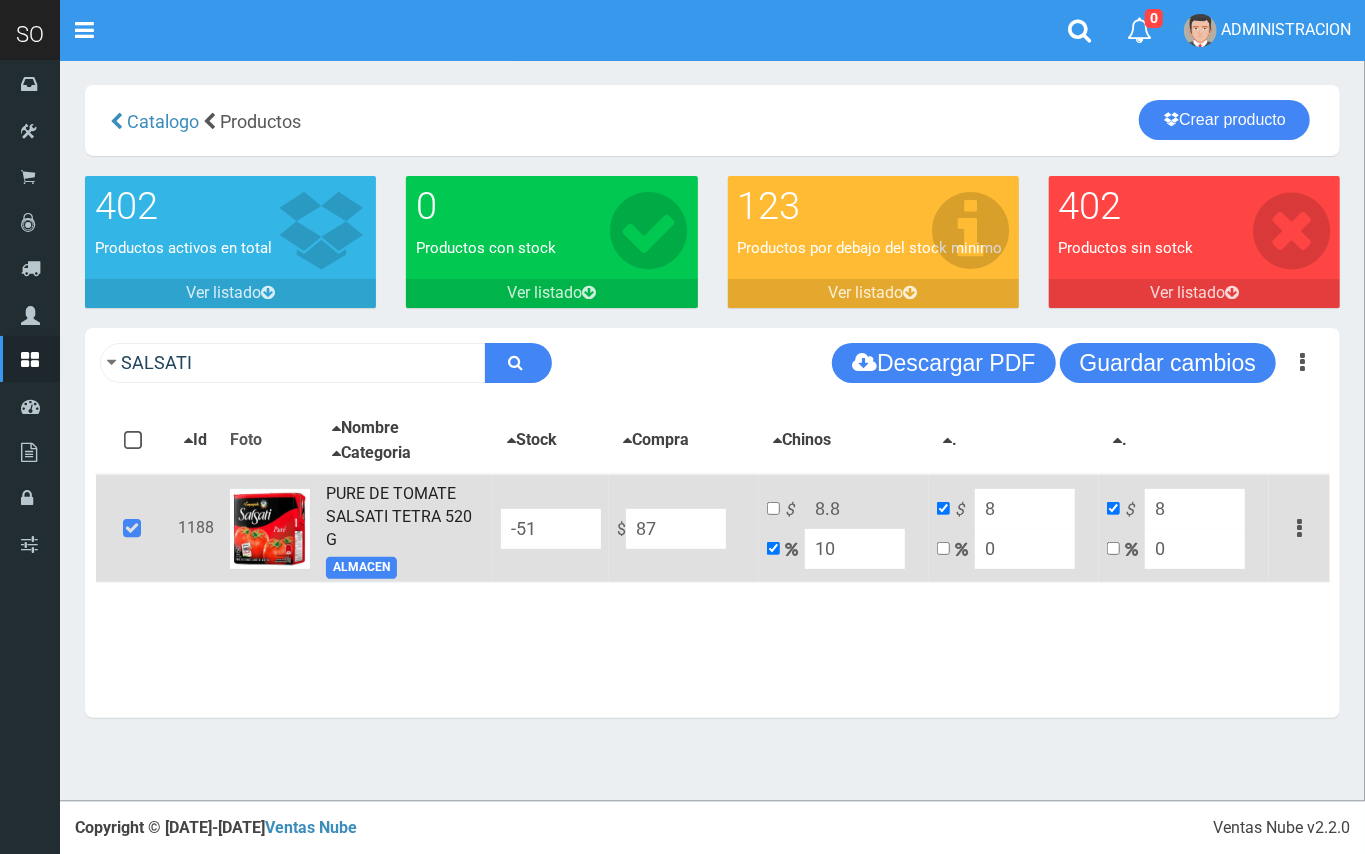 type on "95.7" 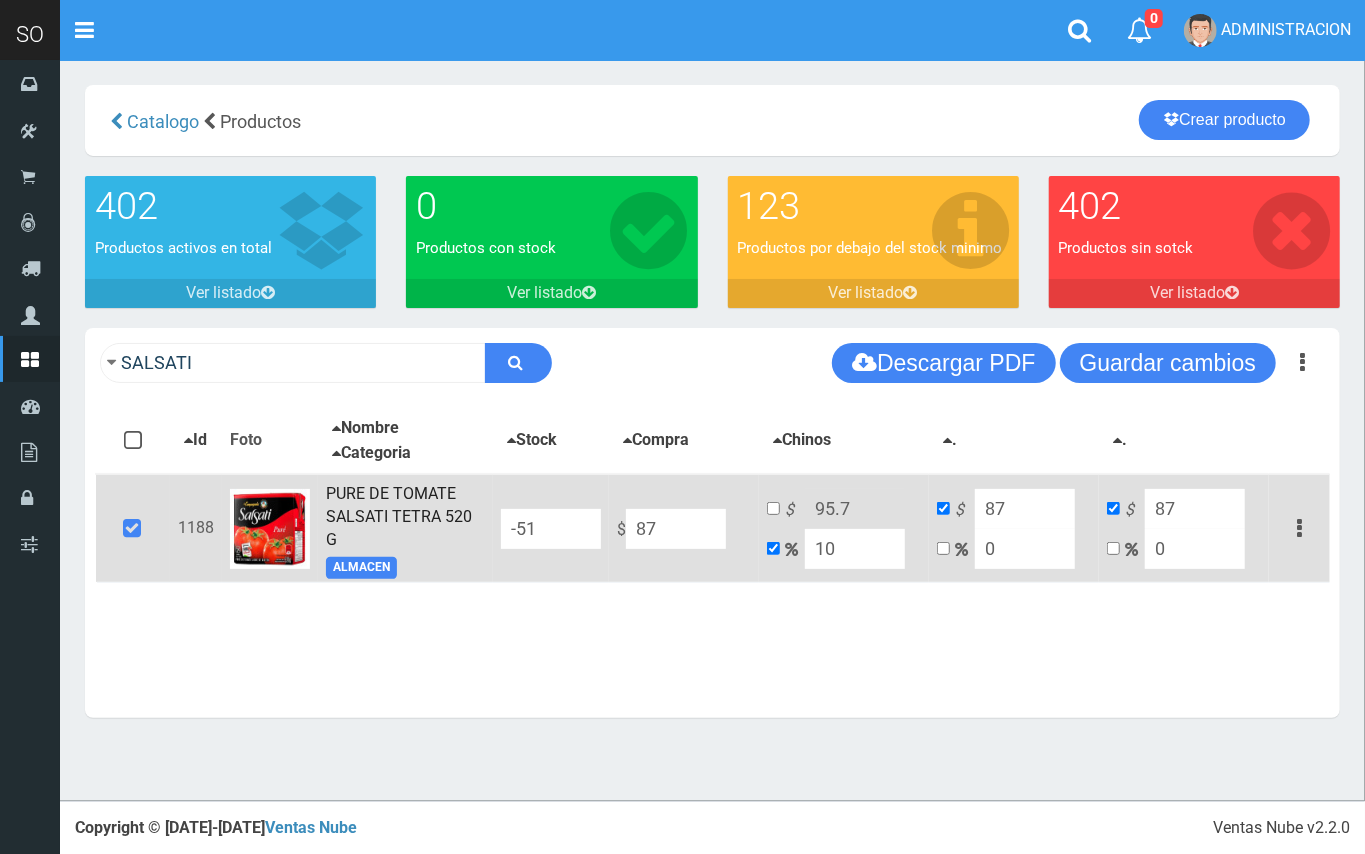 type on "879" 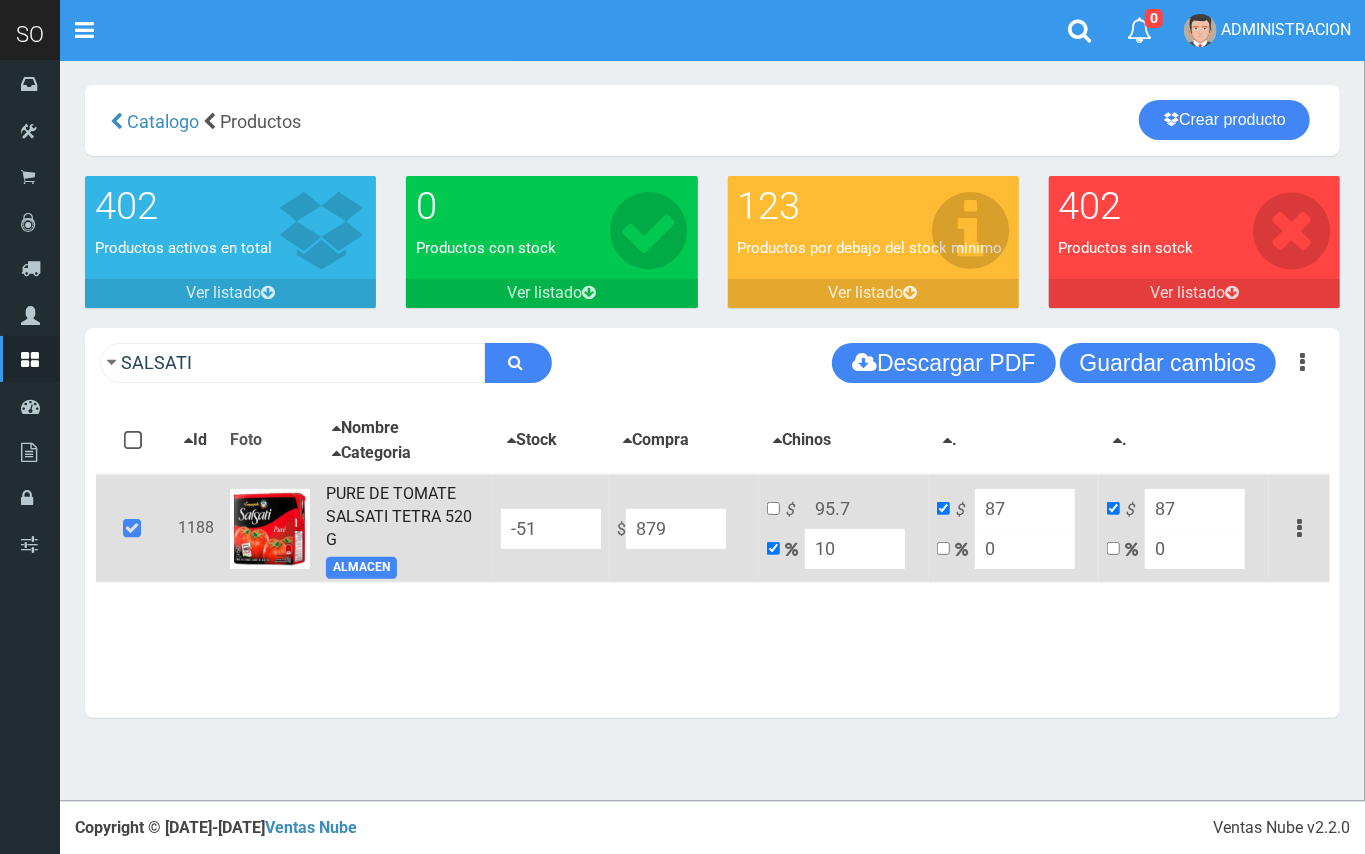 type on "966.9" 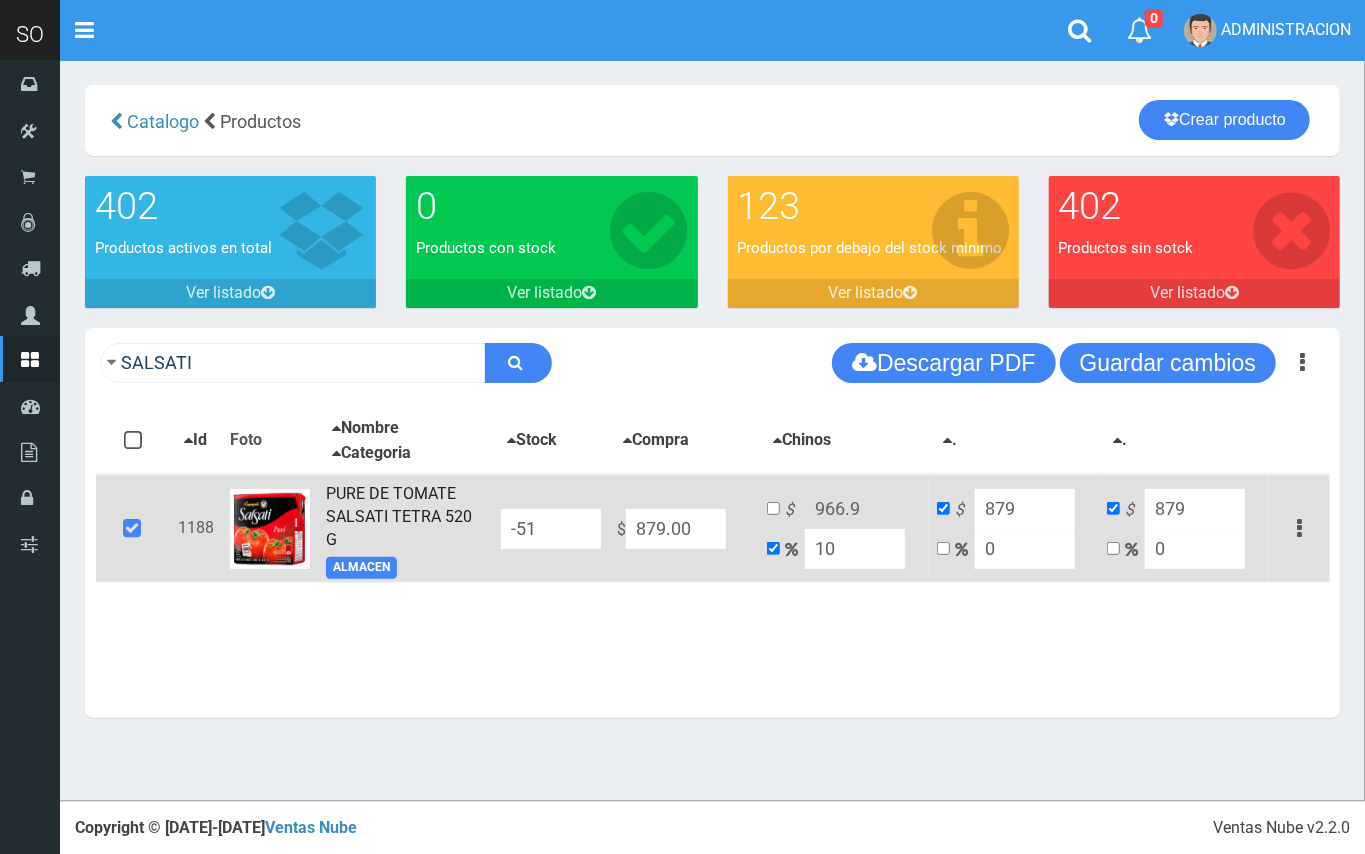 type on "879.00" 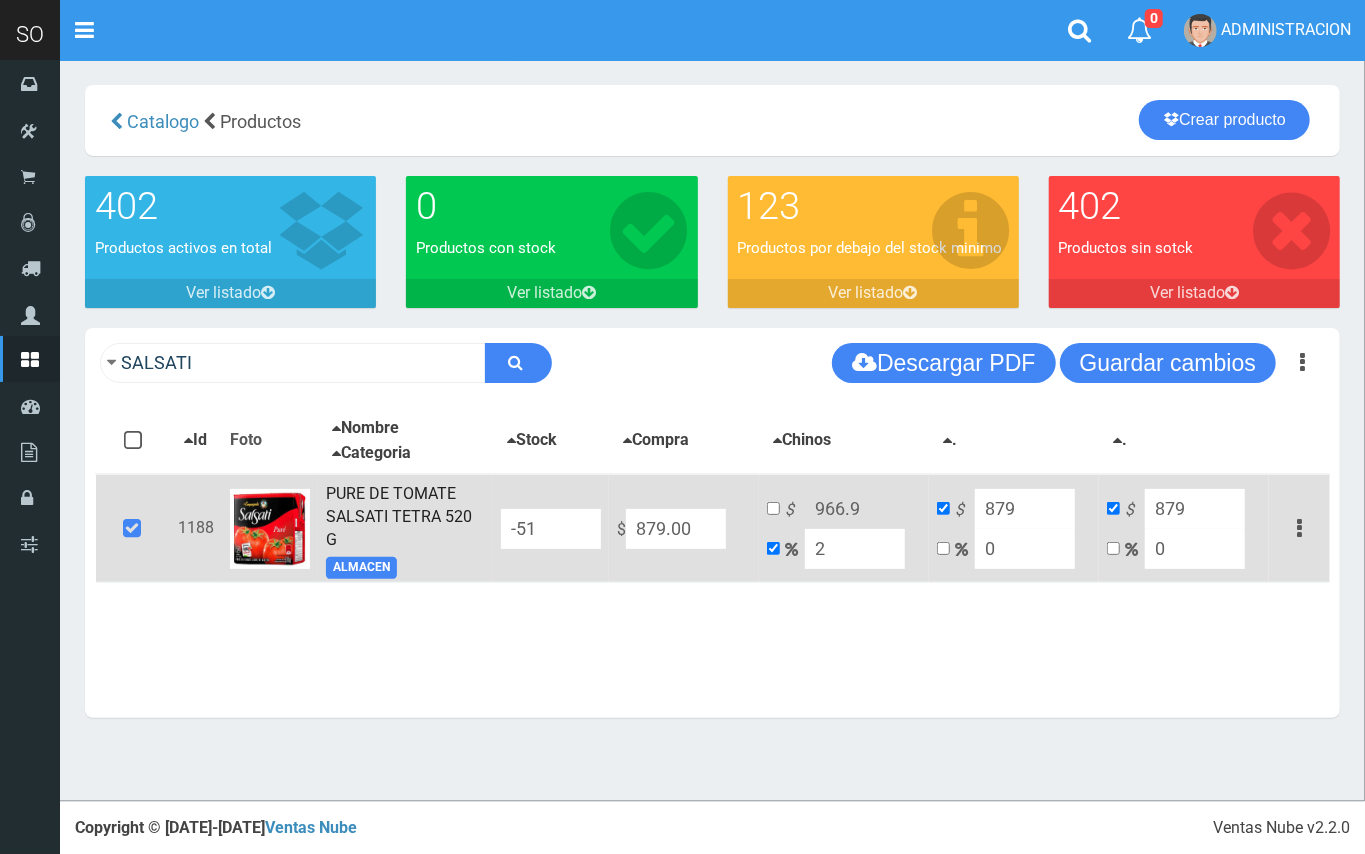 type on "896.58" 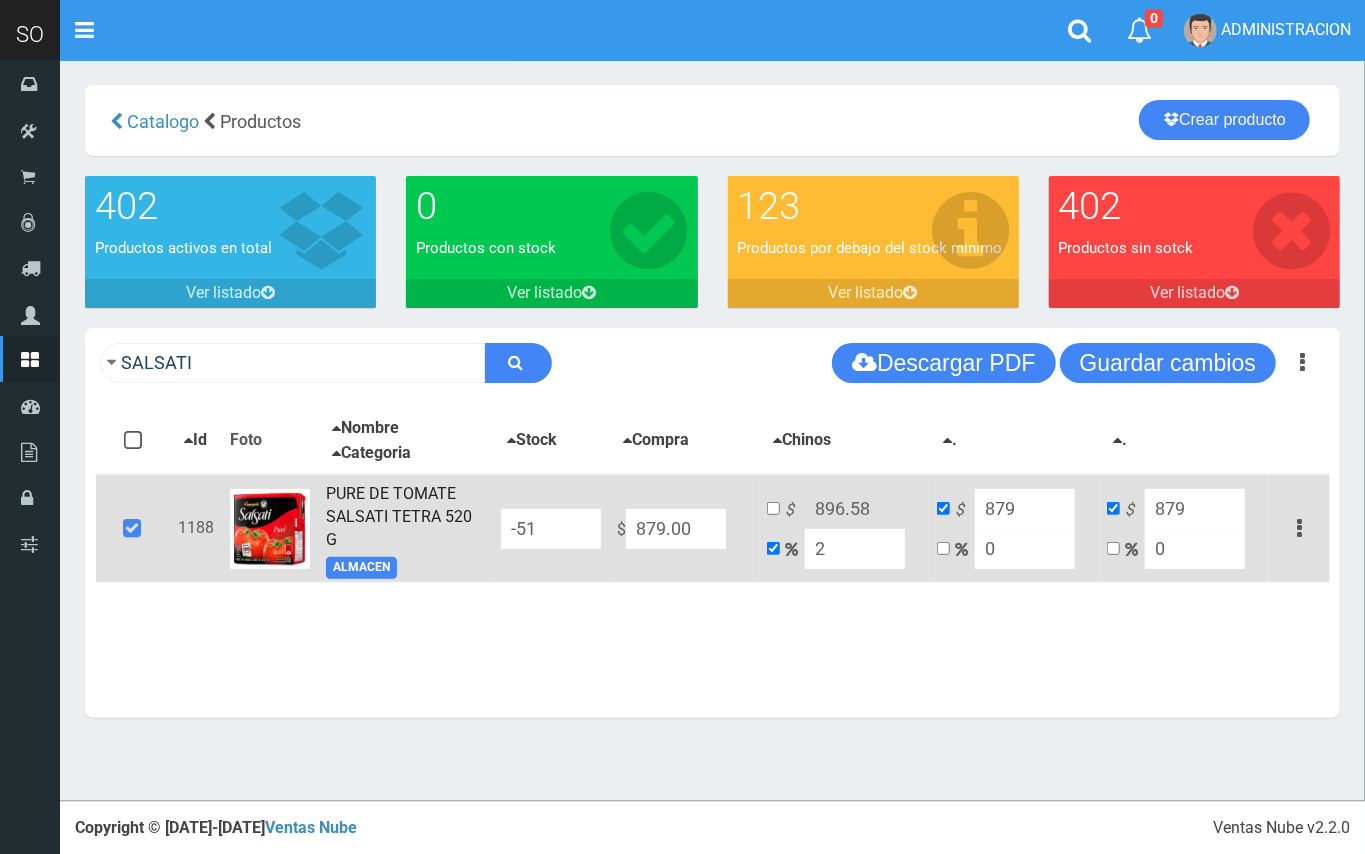 type on "20" 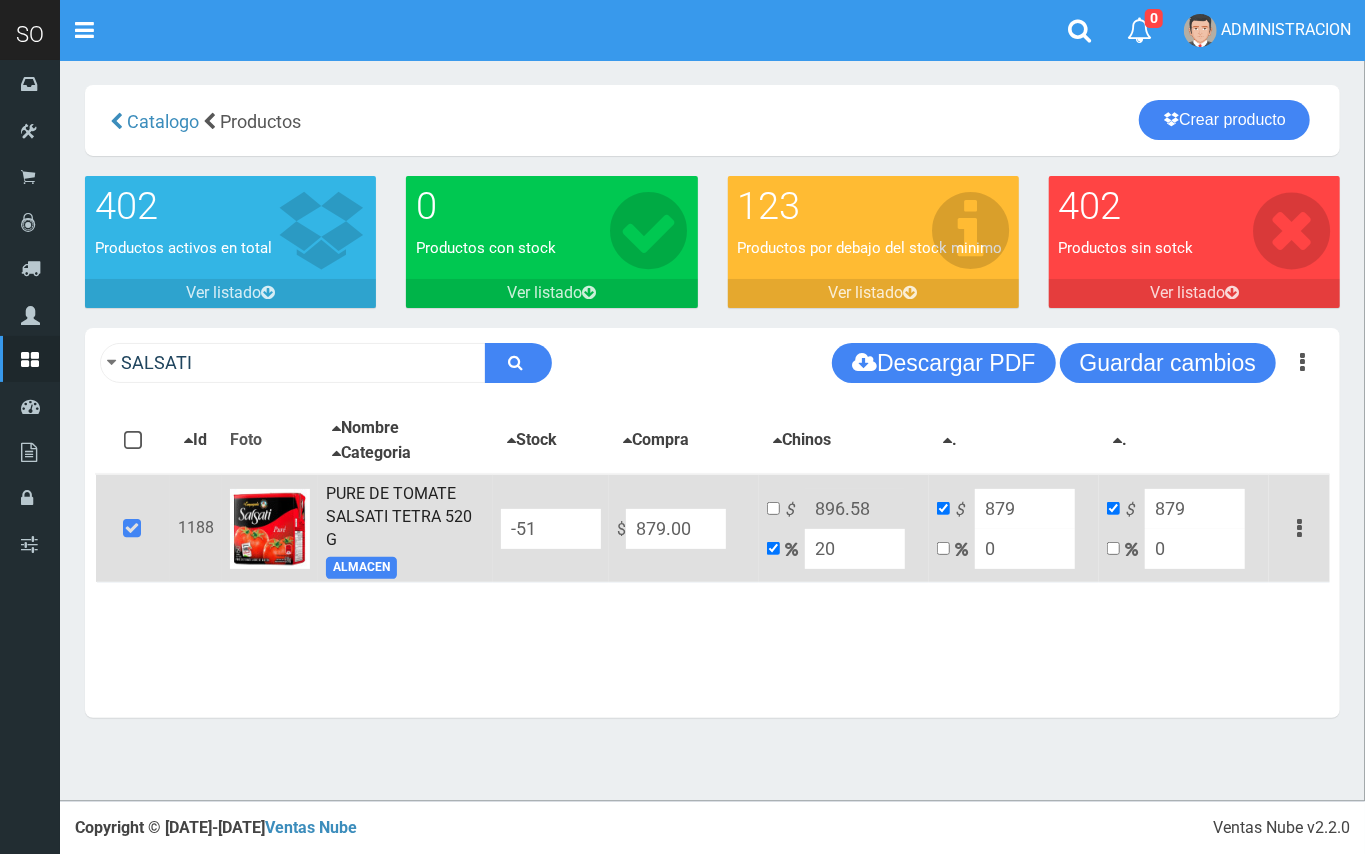 type on "1054.8" 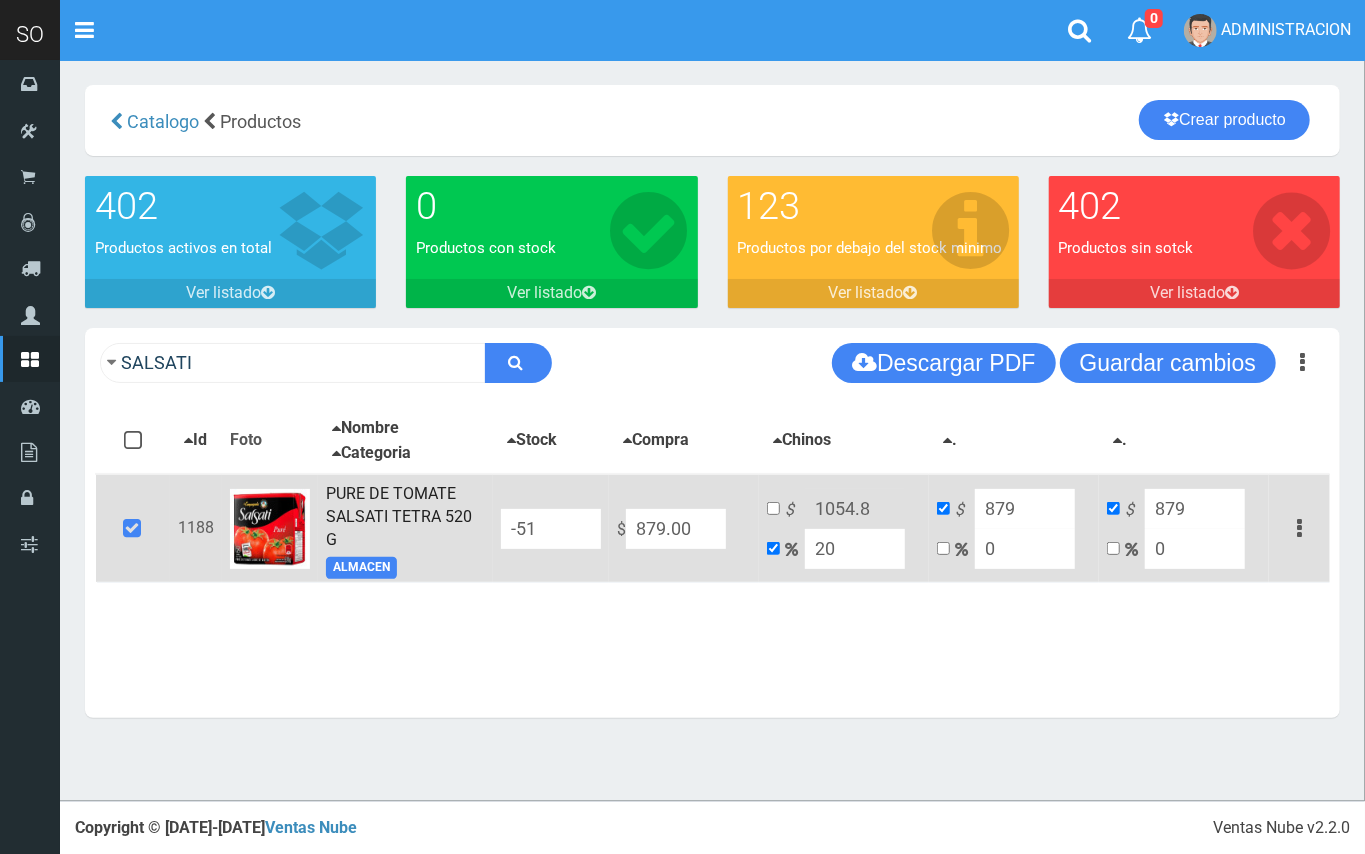 type on "20" 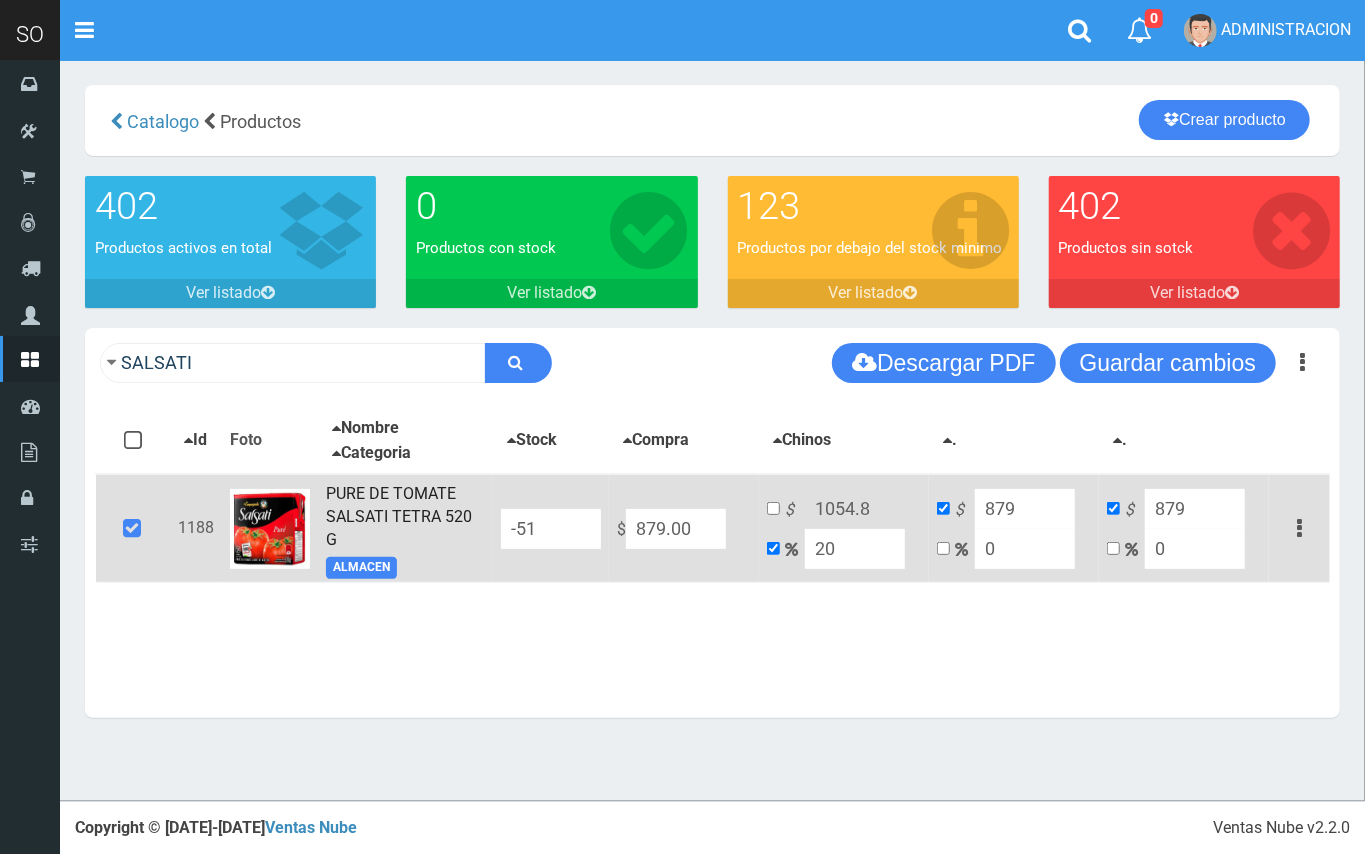 drag, startPoint x: 708, startPoint y: 530, endPoint x: 617, endPoint y: 510, distance: 93.17188 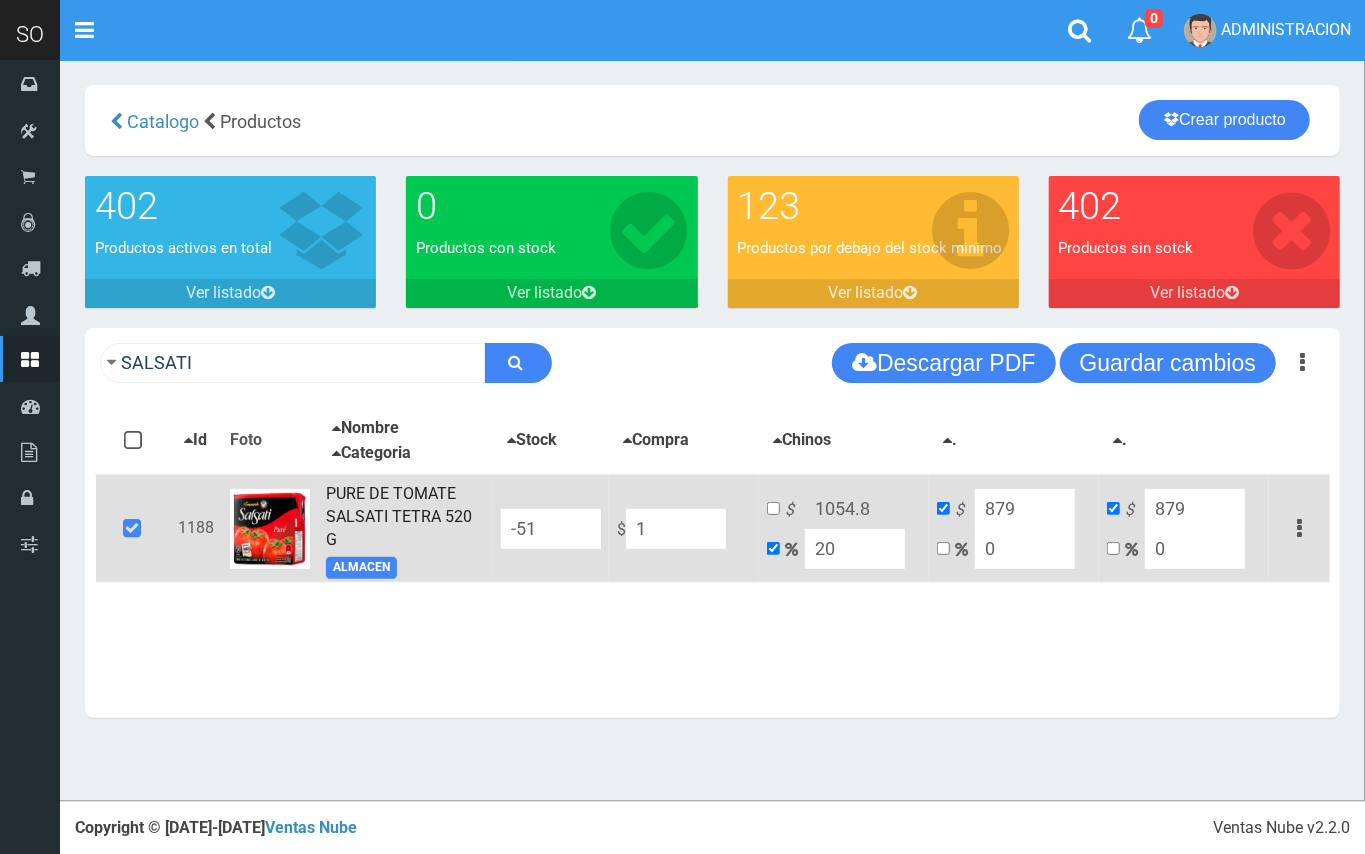type on "1.2" 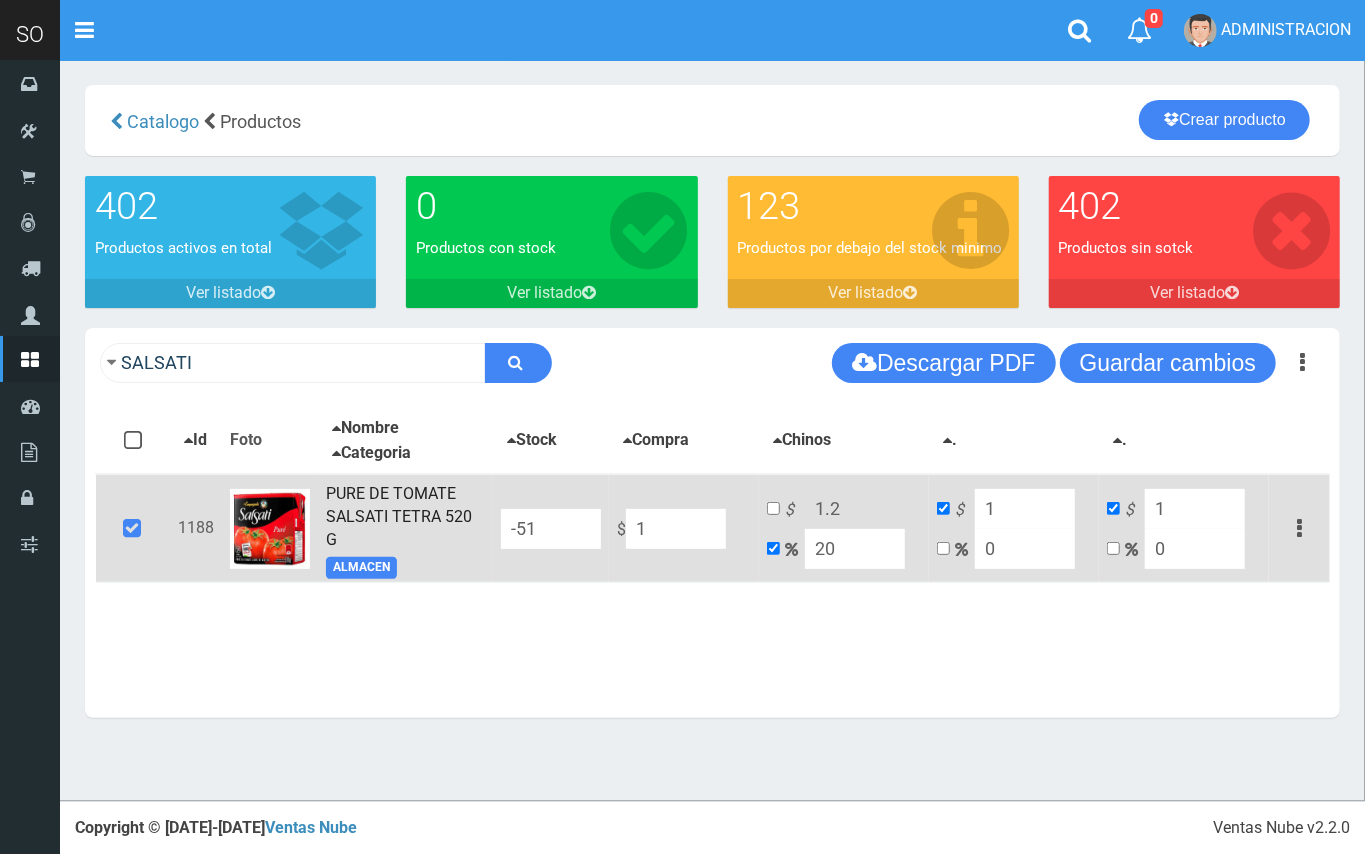 type on "10" 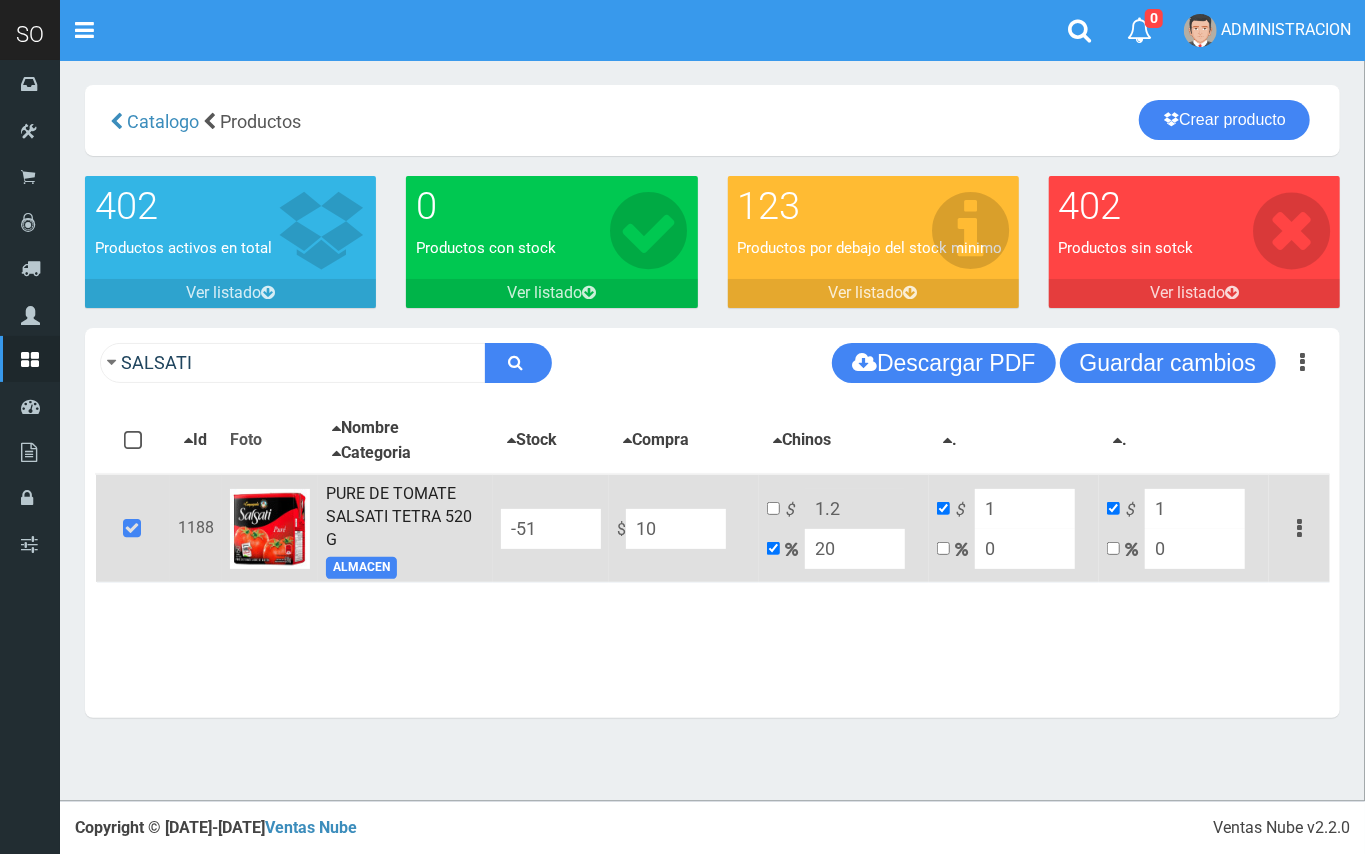 type on "12" 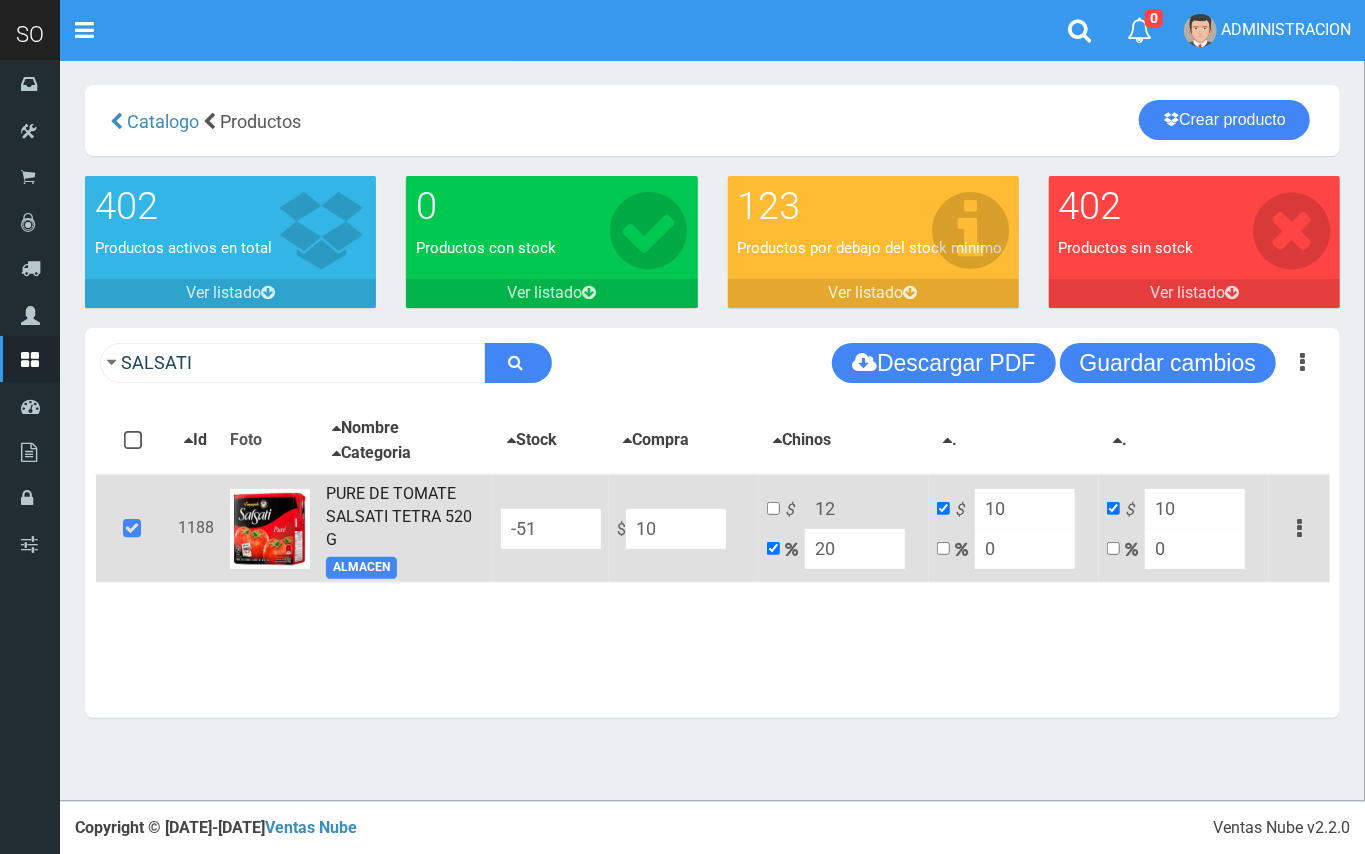type on "104" 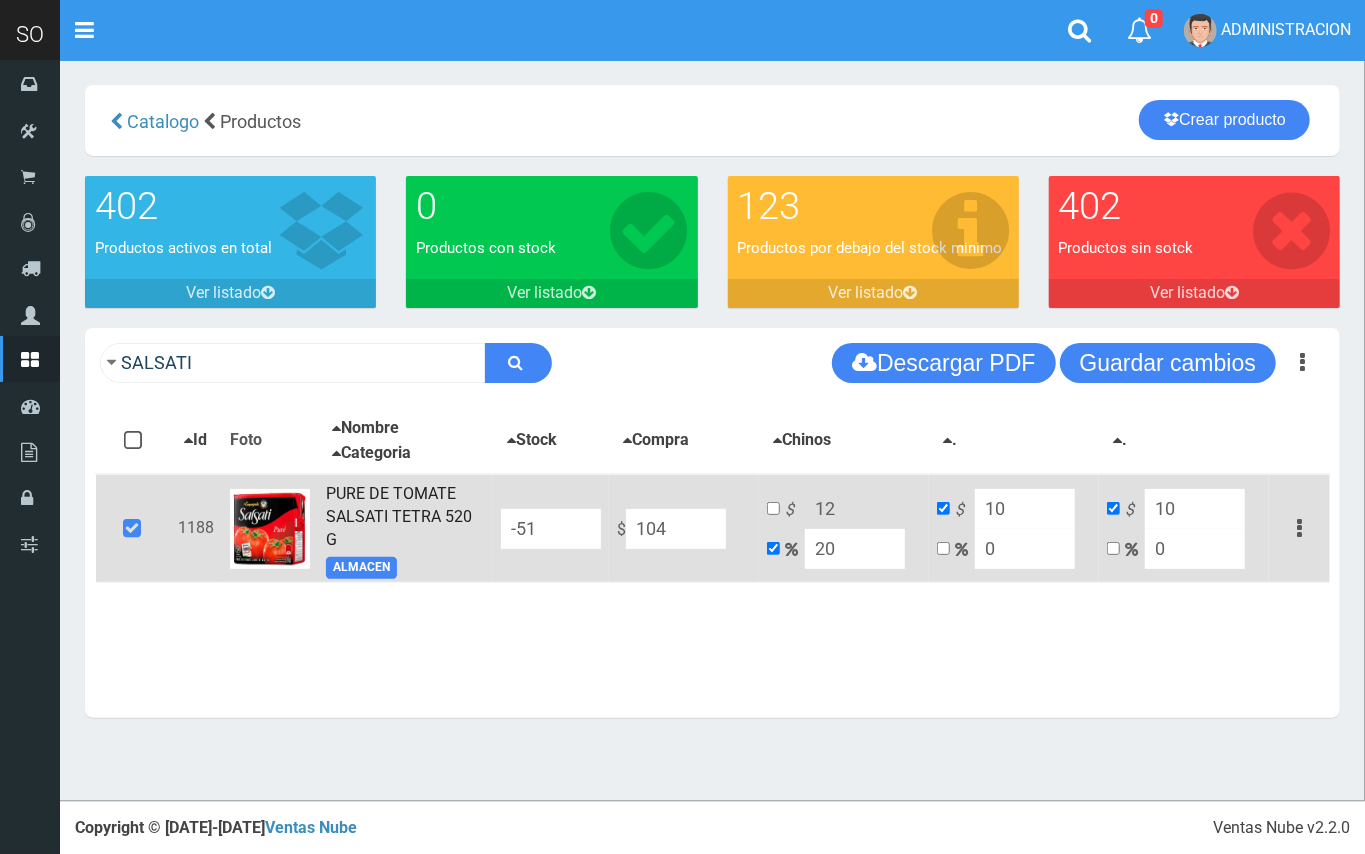 type on "124.8" 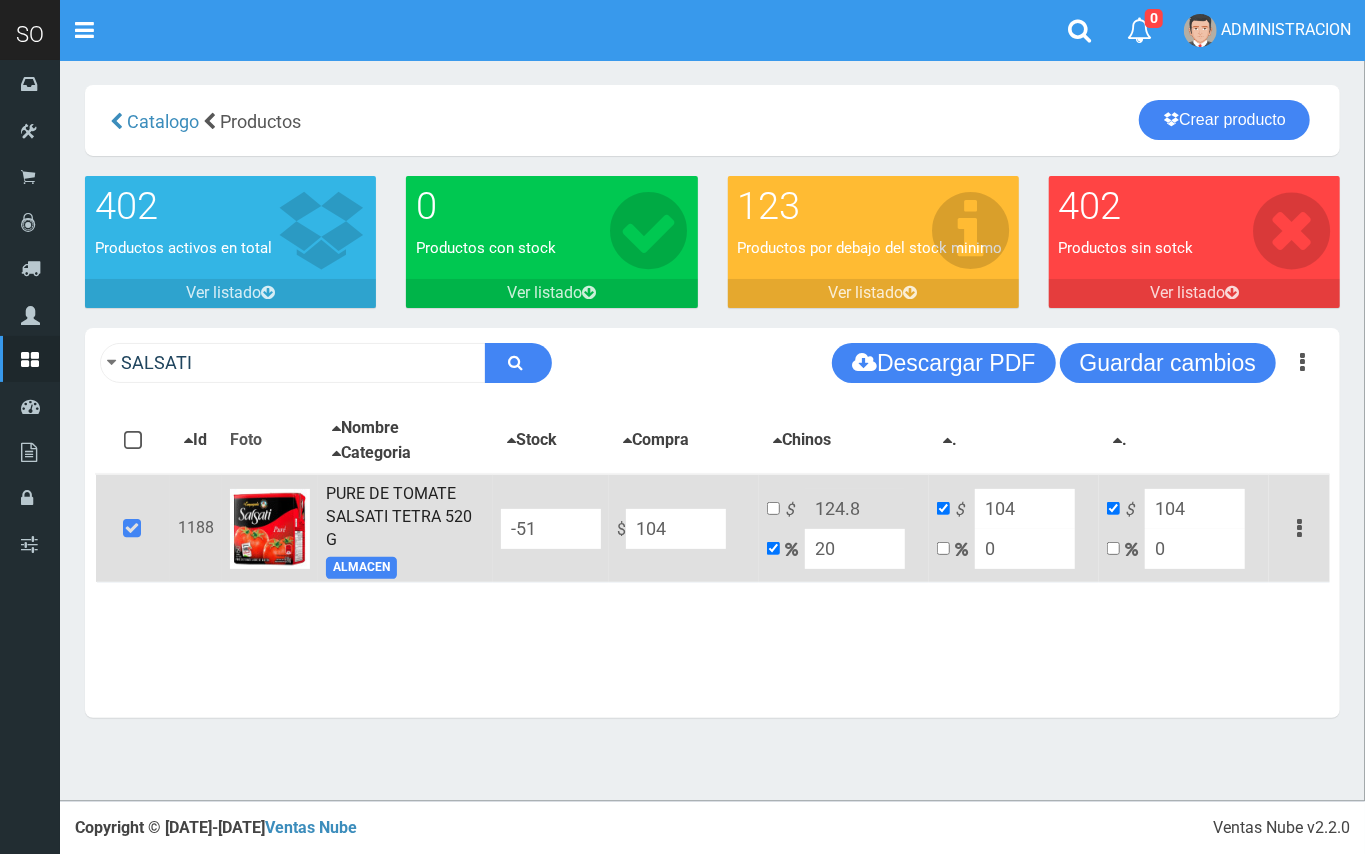 type on "1049" 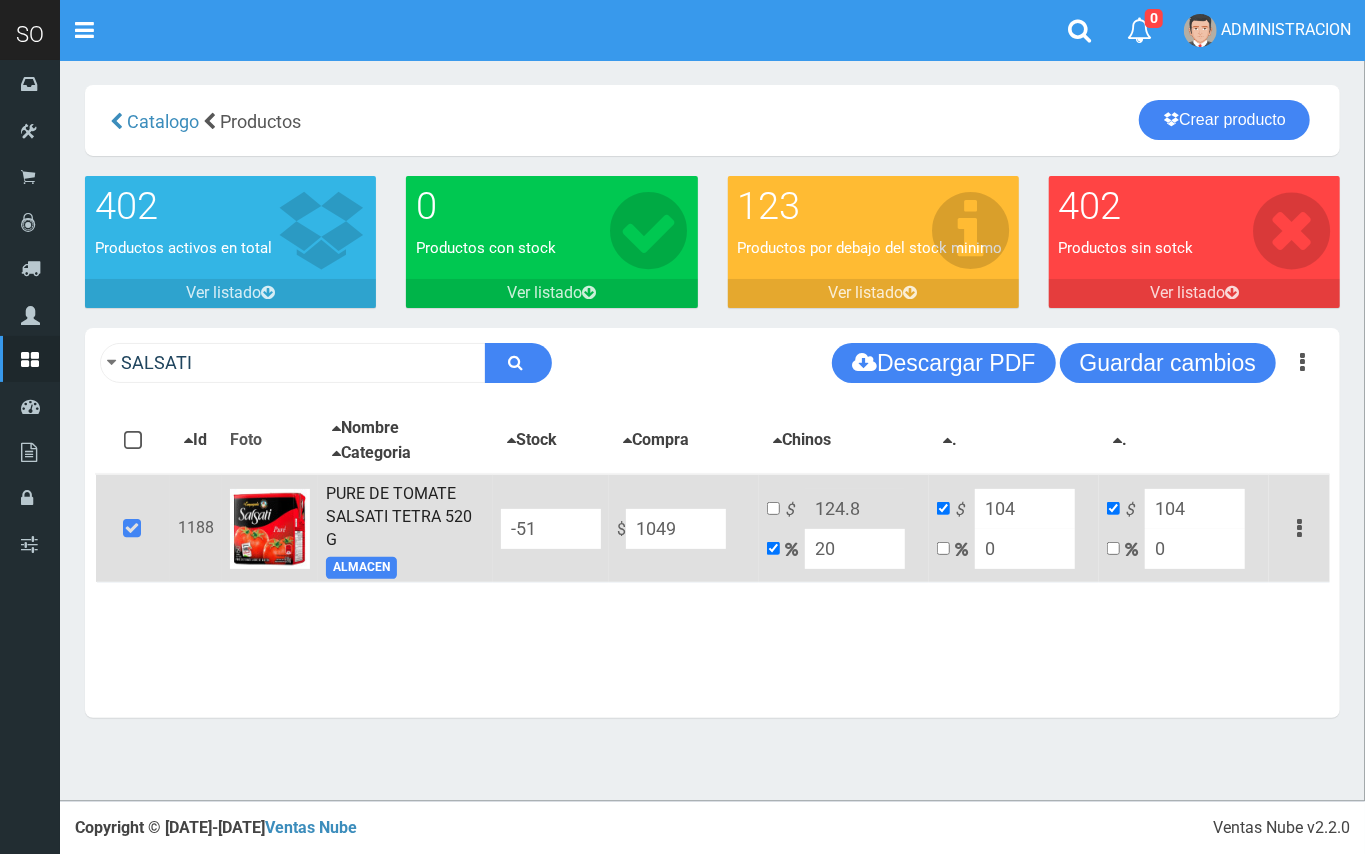 type on "1258.8" 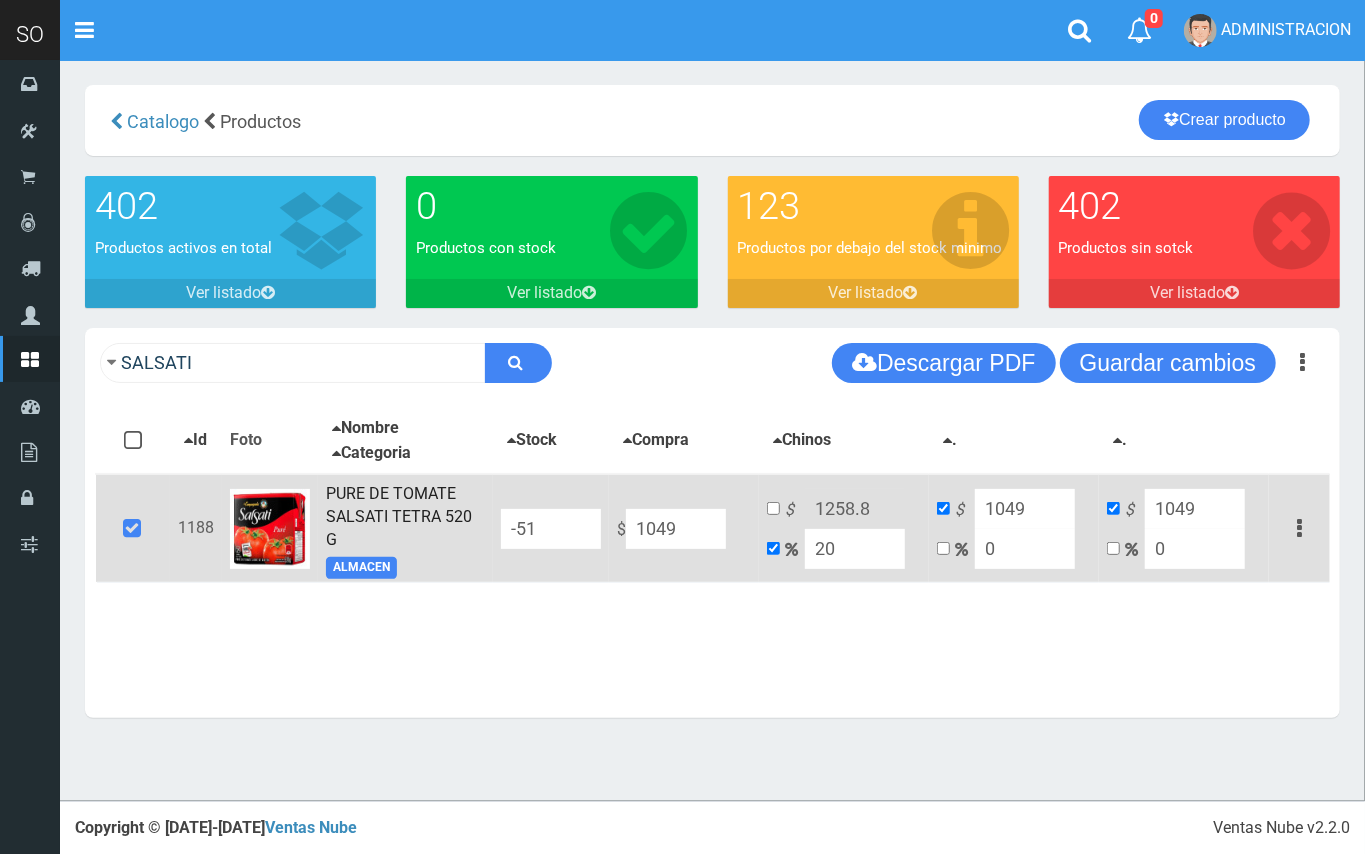 drag, startPoint x: 696, startPoint y: 529, endPoint x: 629, endPoint y: 521, distance: 67.47592 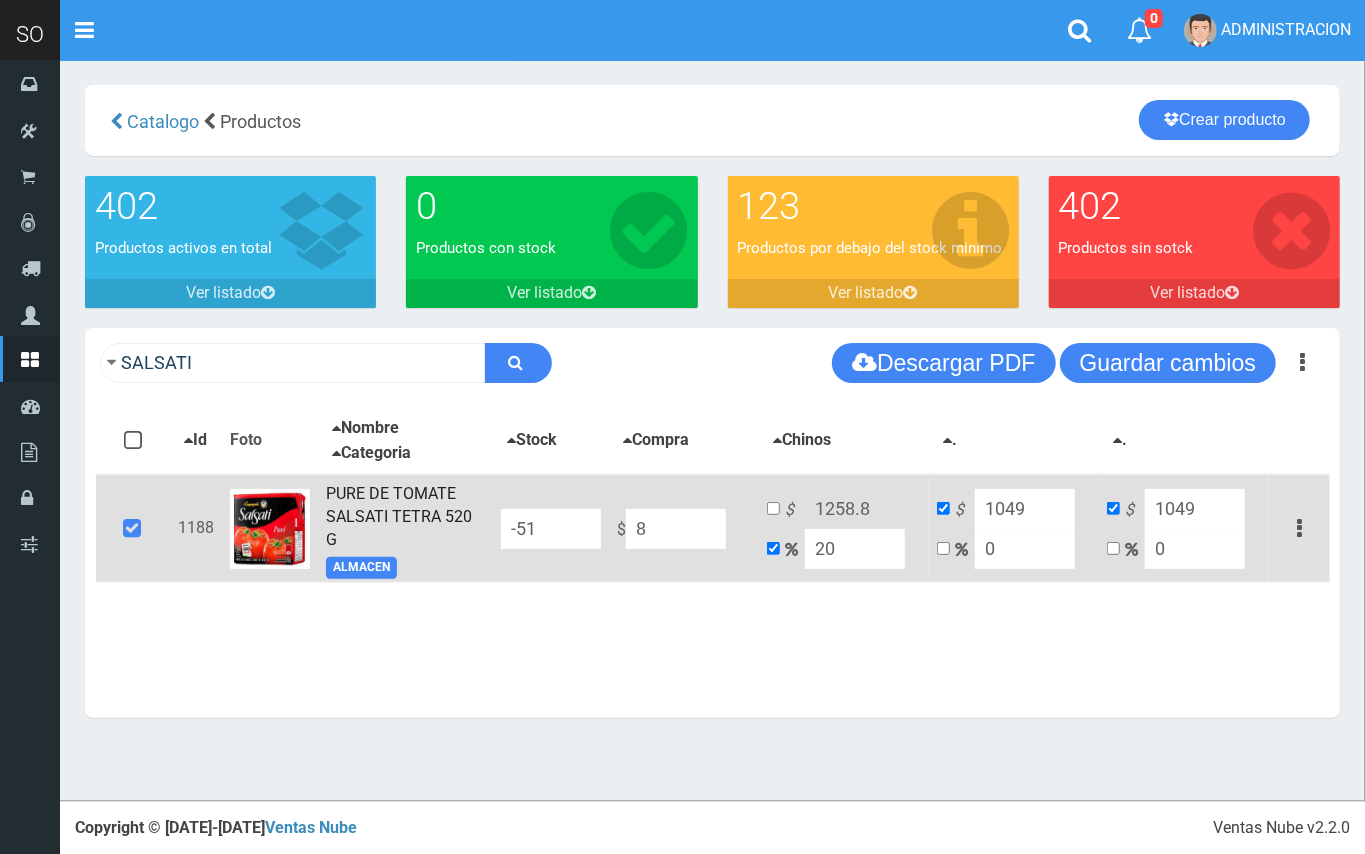 type on "9.6" 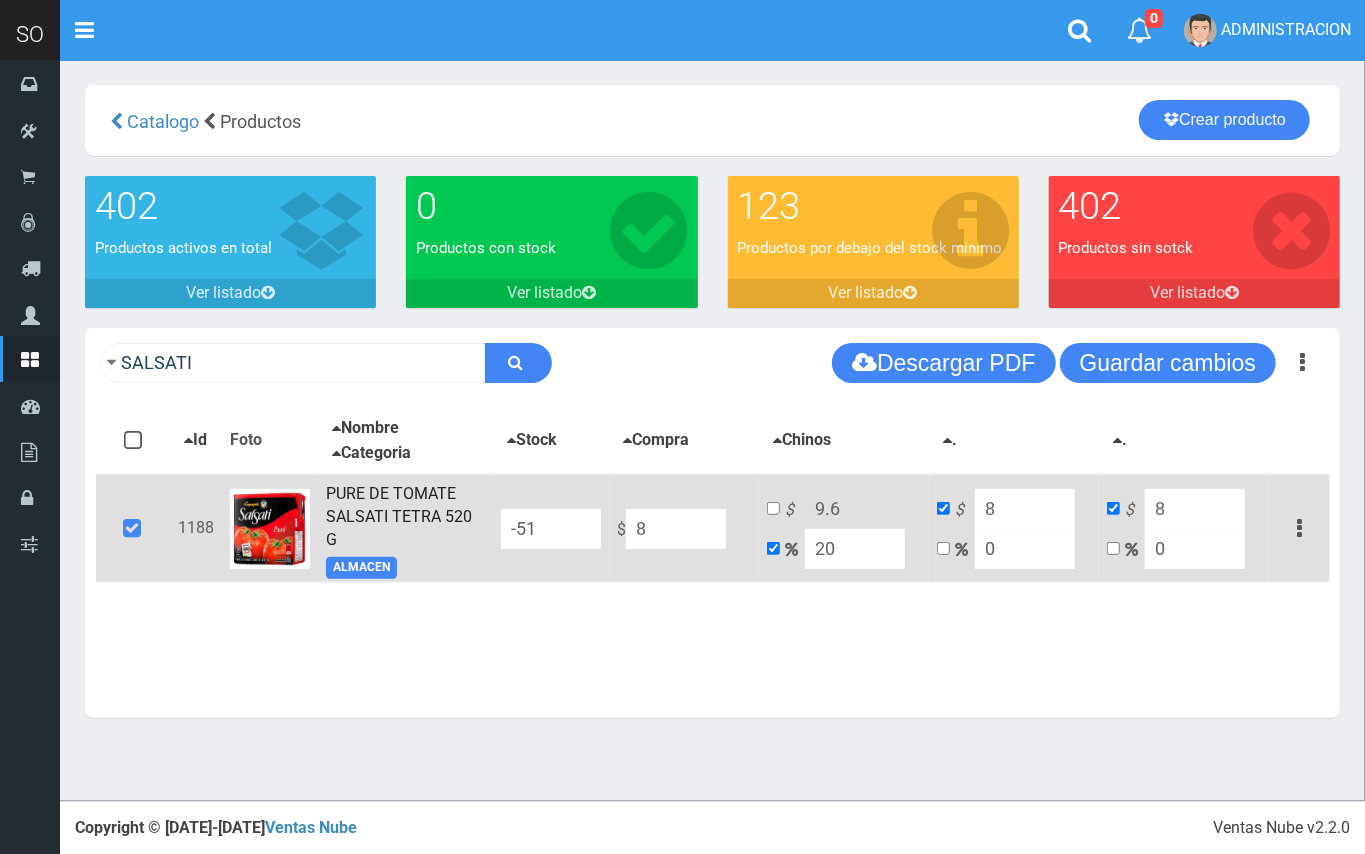 type on "87" 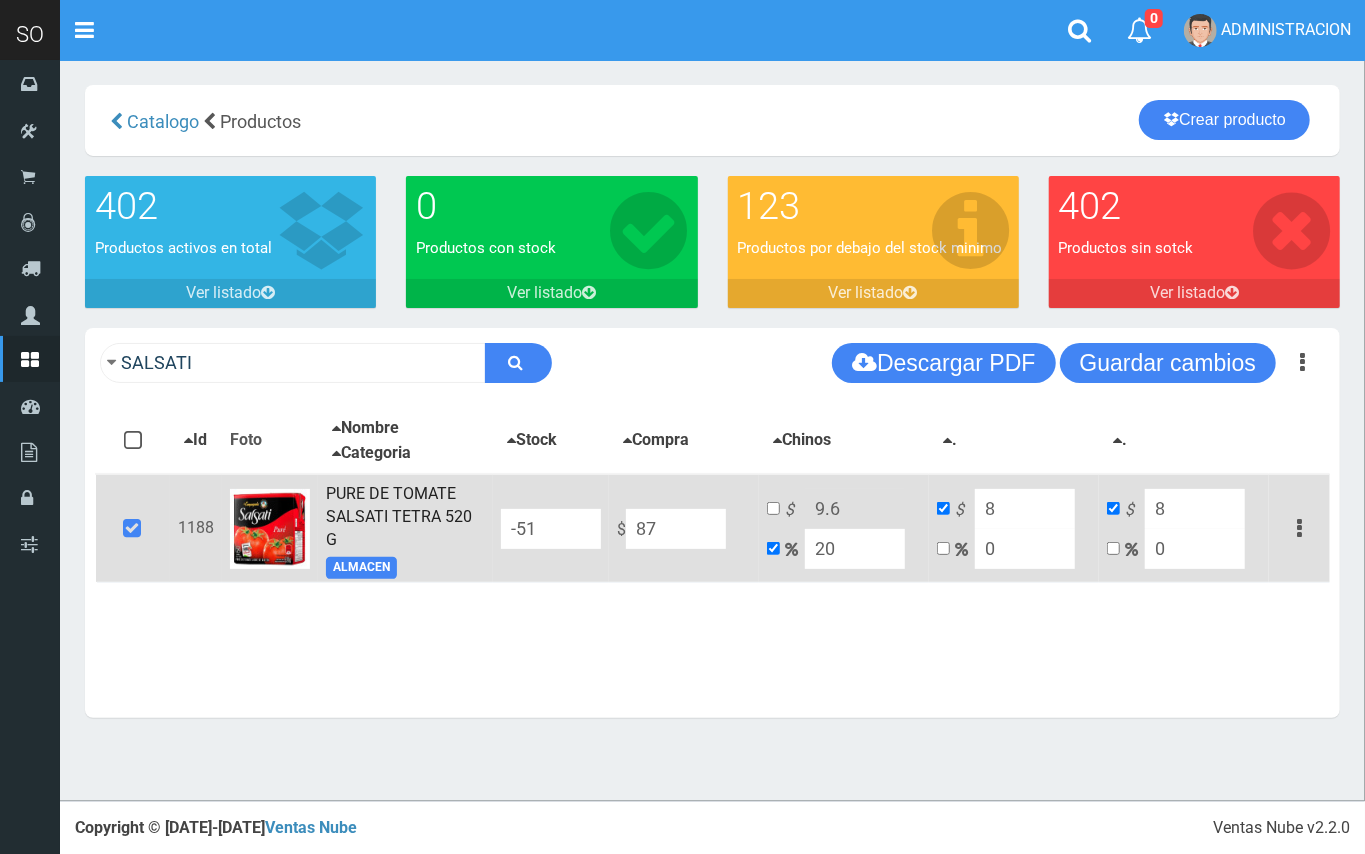 type on "104.4" 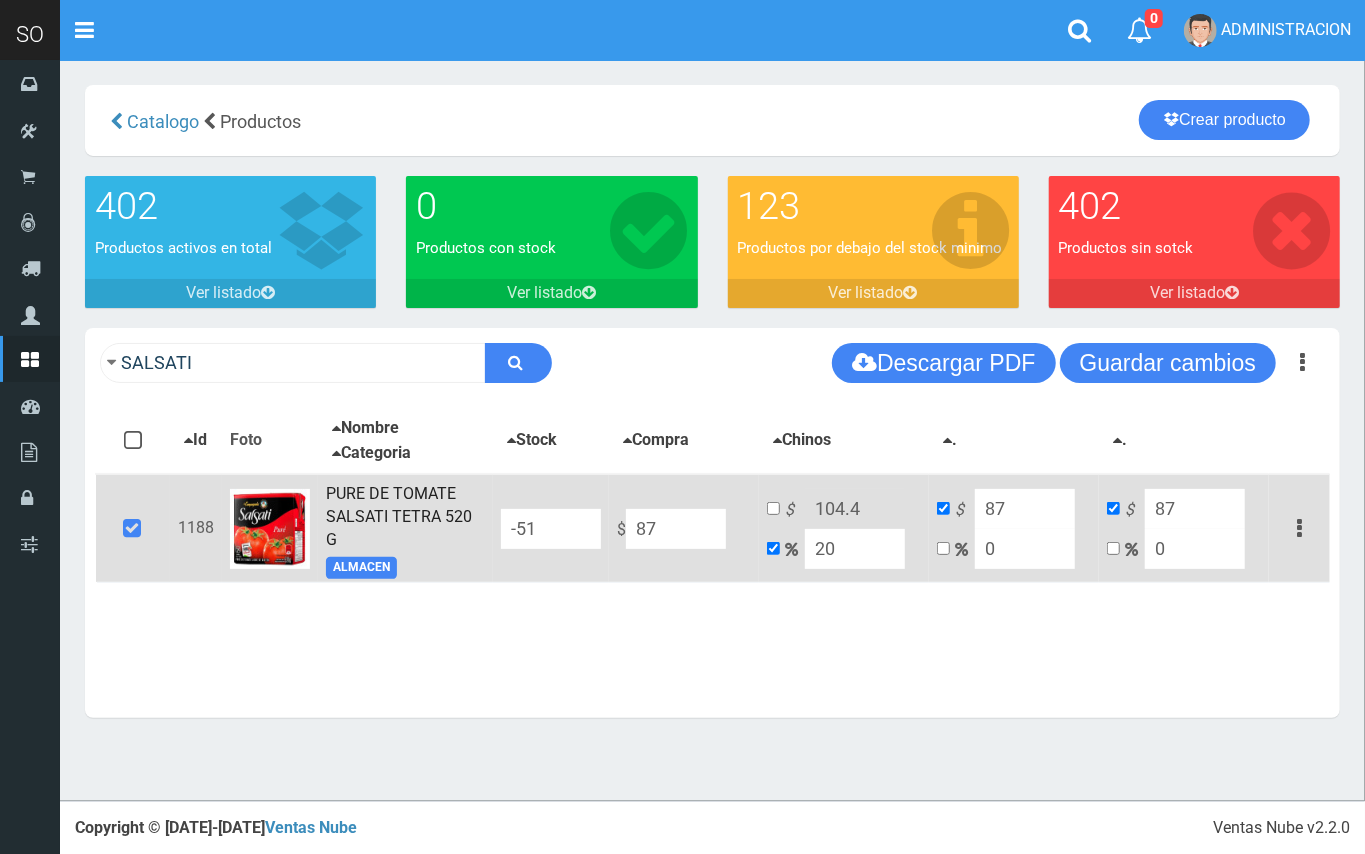 type on "879" 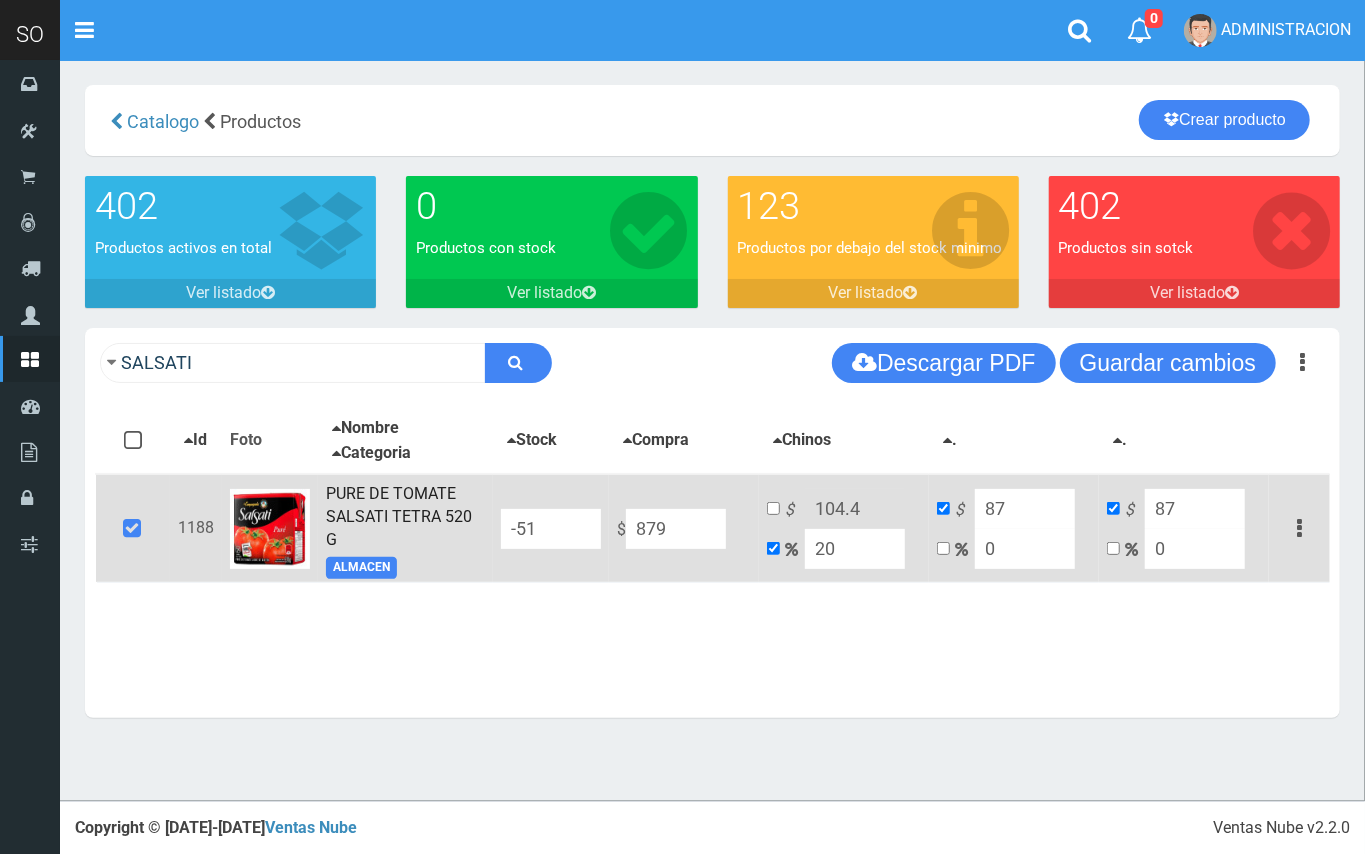 type on "1054.8" 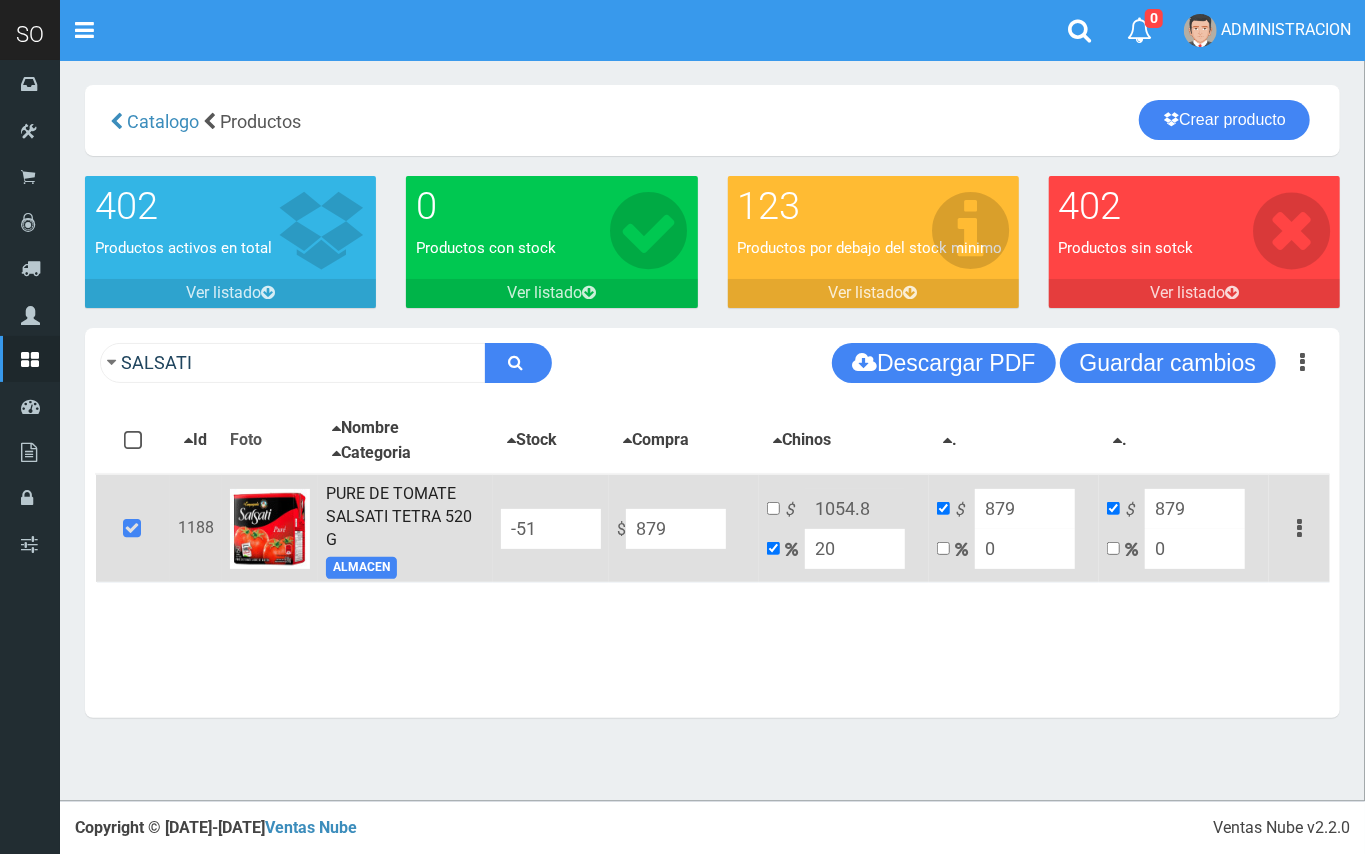 type on "879" 